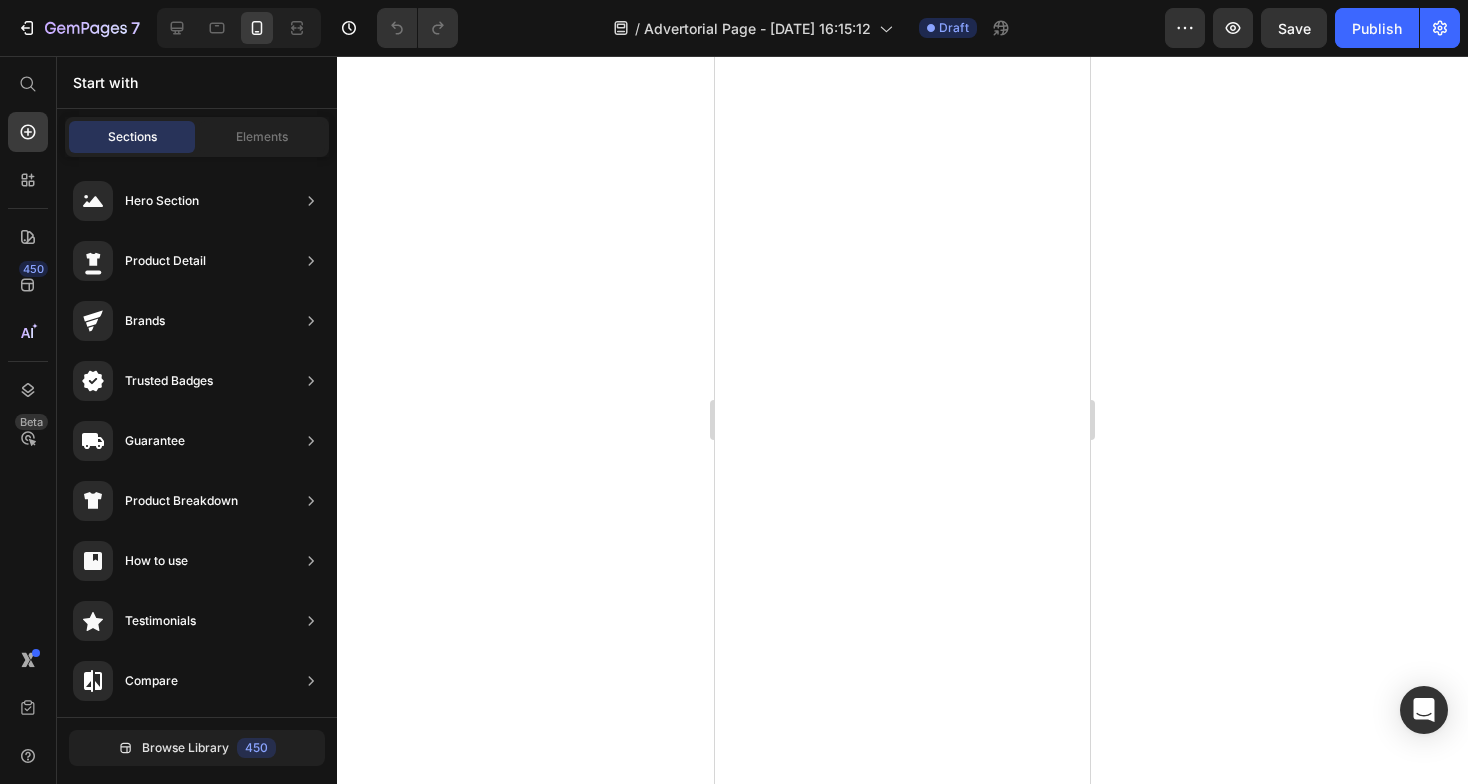 scroll, scrollTop: 0, scrollLeft: 0, axis: both 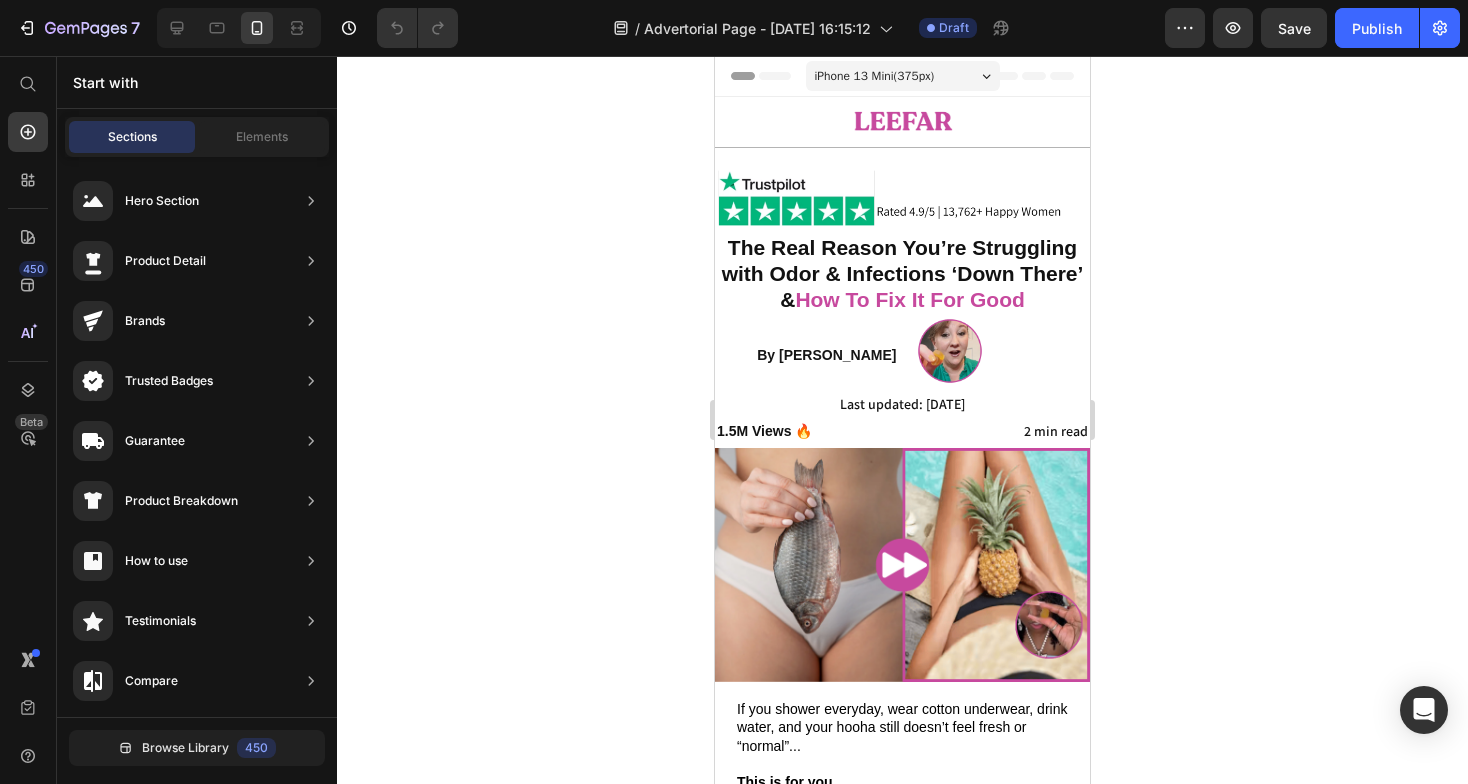 click 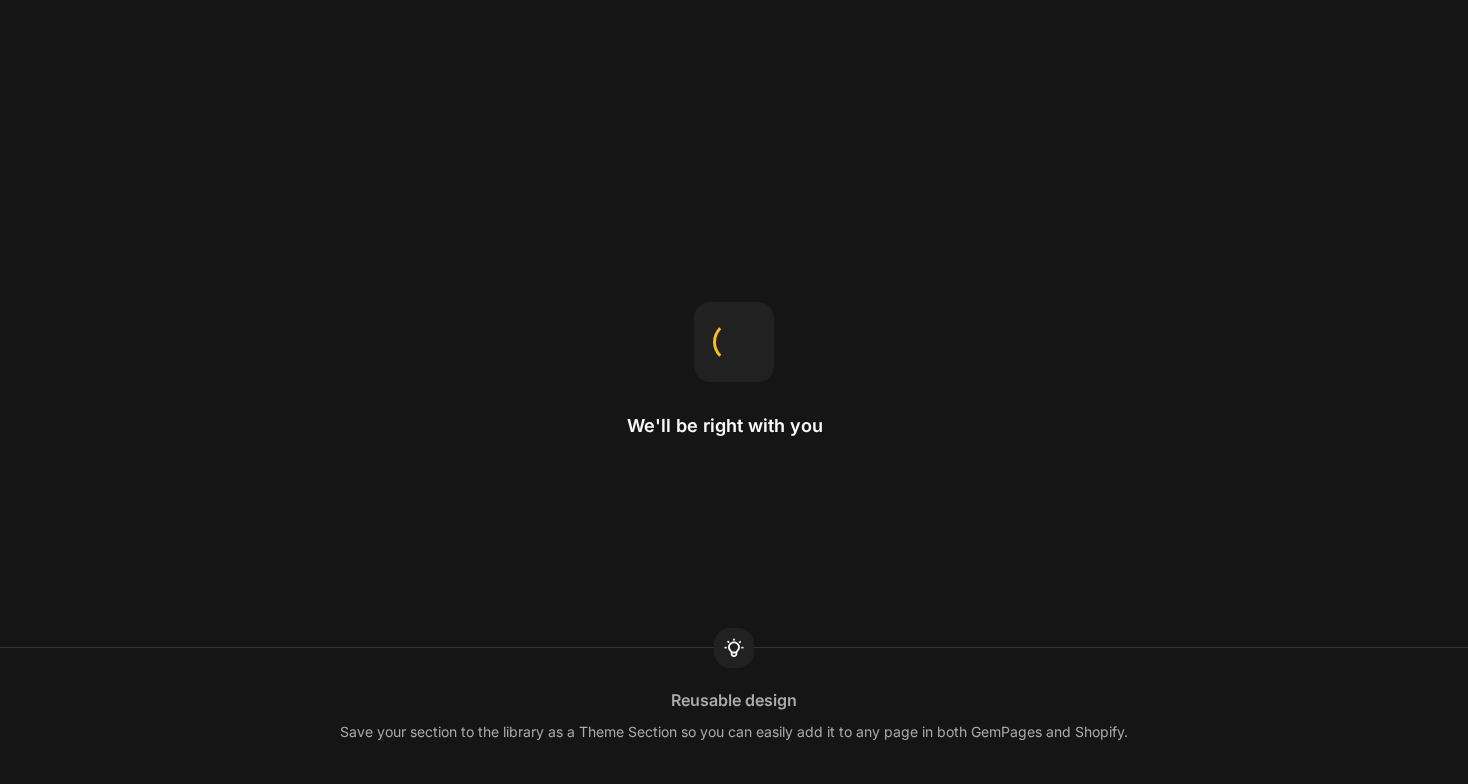 scroll, scrollTop: 0, scrollLeft: 0, axis: both 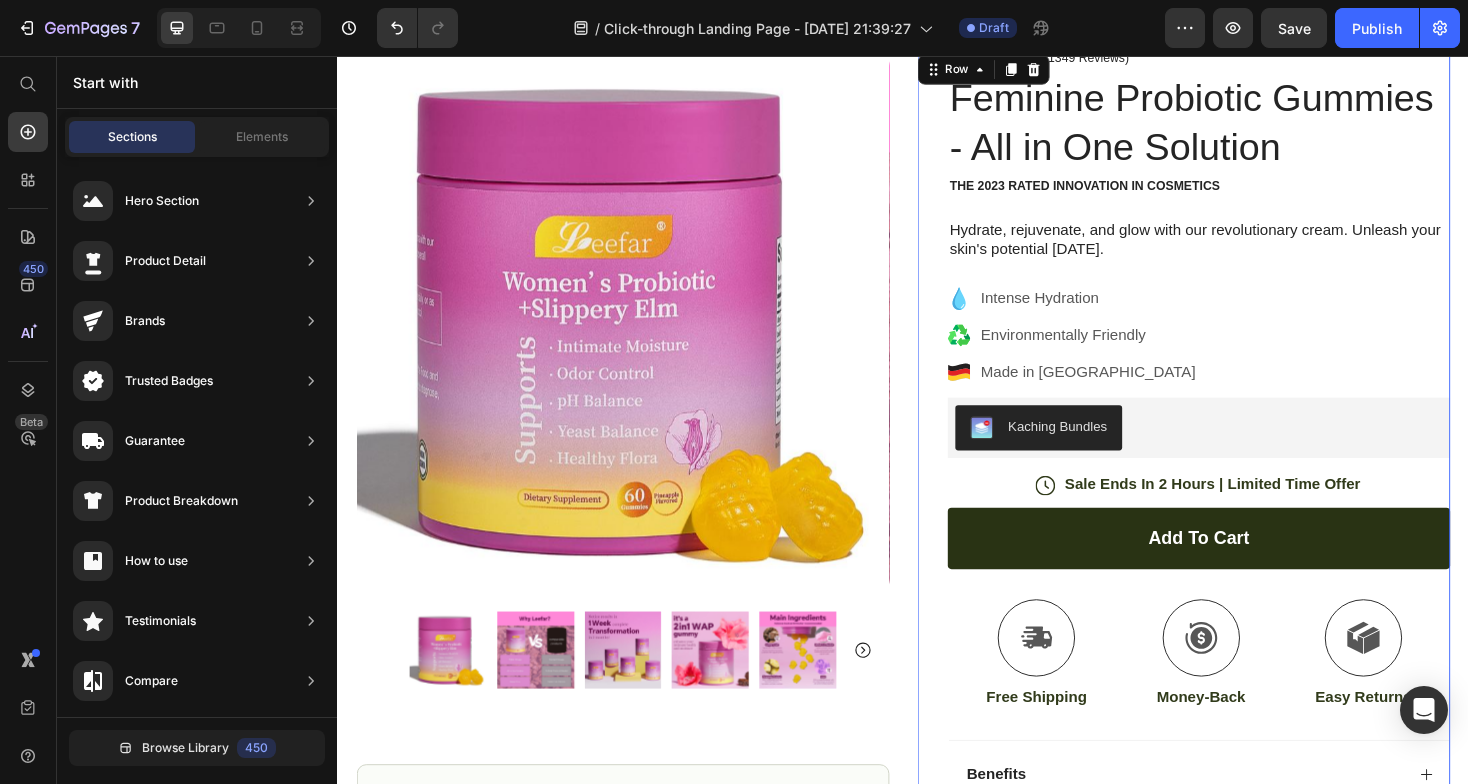 click on "Icon Icon Icon Icon Icon Icon List (1349 Reviews) Text Block Row Feminine Probiotic Gummies - All in One Solution Product Title The 2023 Rated Innovation in Cosmetics Text Block Hydrate, rejuvenate, and glow with our revolutionary cream. Unleash your skin's potential today. Text Block
Intense Hydration
Environmentally Friendly
Made in Germany Item List Kaching Bundles Kaching Bundles
Icon Sale Ends In 2 Hours | Limited Time Offer Text Block Row add to cart Add to Cart
Icon Free Shipping Text Block
Icon Money-Back Text Block
Icon Easy Returns Text Block Row Image Icon Icon Icon Icon Icon Icon List “This skin cream is a game-changer! It has transformed my dry, lackluster skin into a hydrated and radiant complexion. I love how it absorbs quickly and leaves no greasy residue. Highly recommend” Text Block
Icon Hannah N. (Houston, USA) Text Block Row Row
Benefits" at bounding box center [1250, 542] 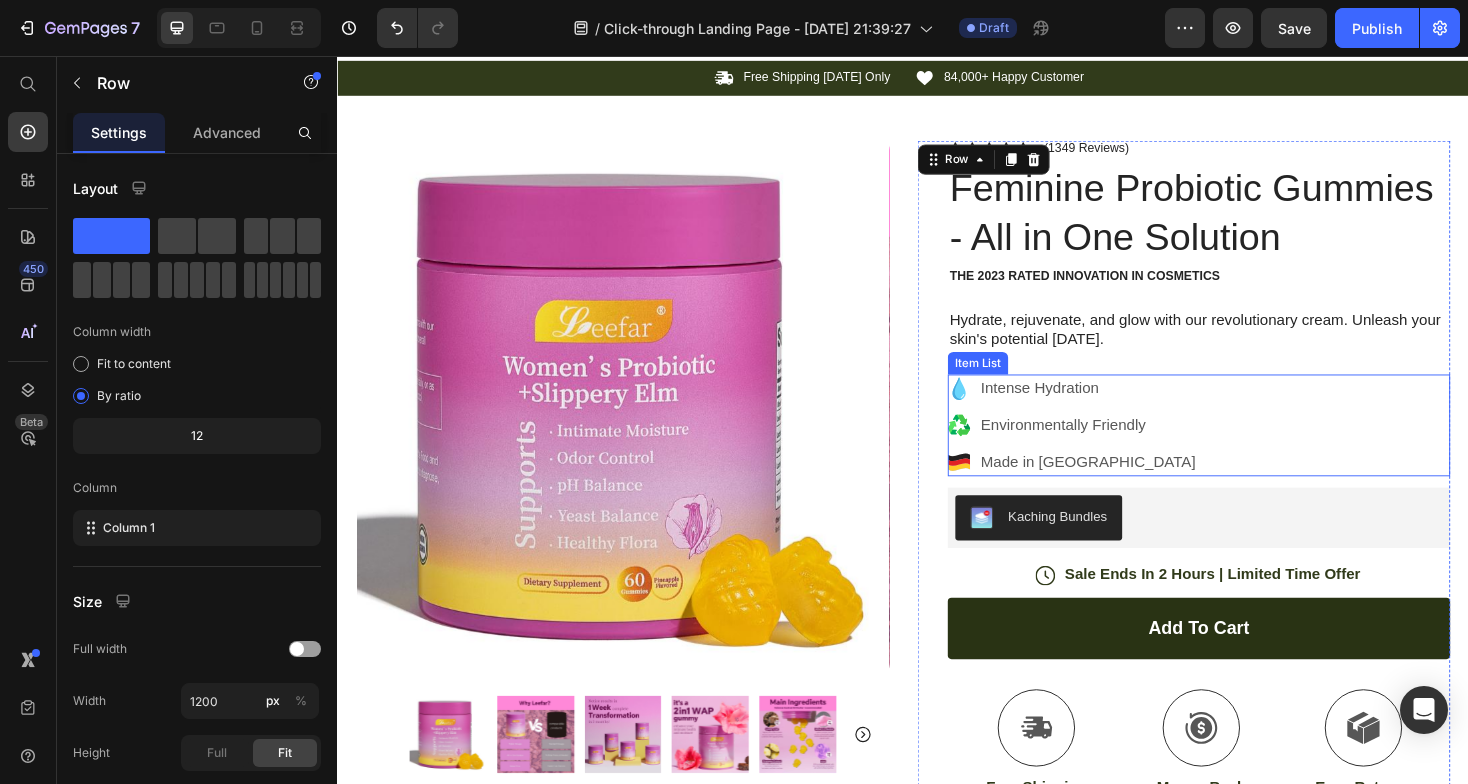 scroll, scrollTop: 0, scrollLeft: 0, axis: both 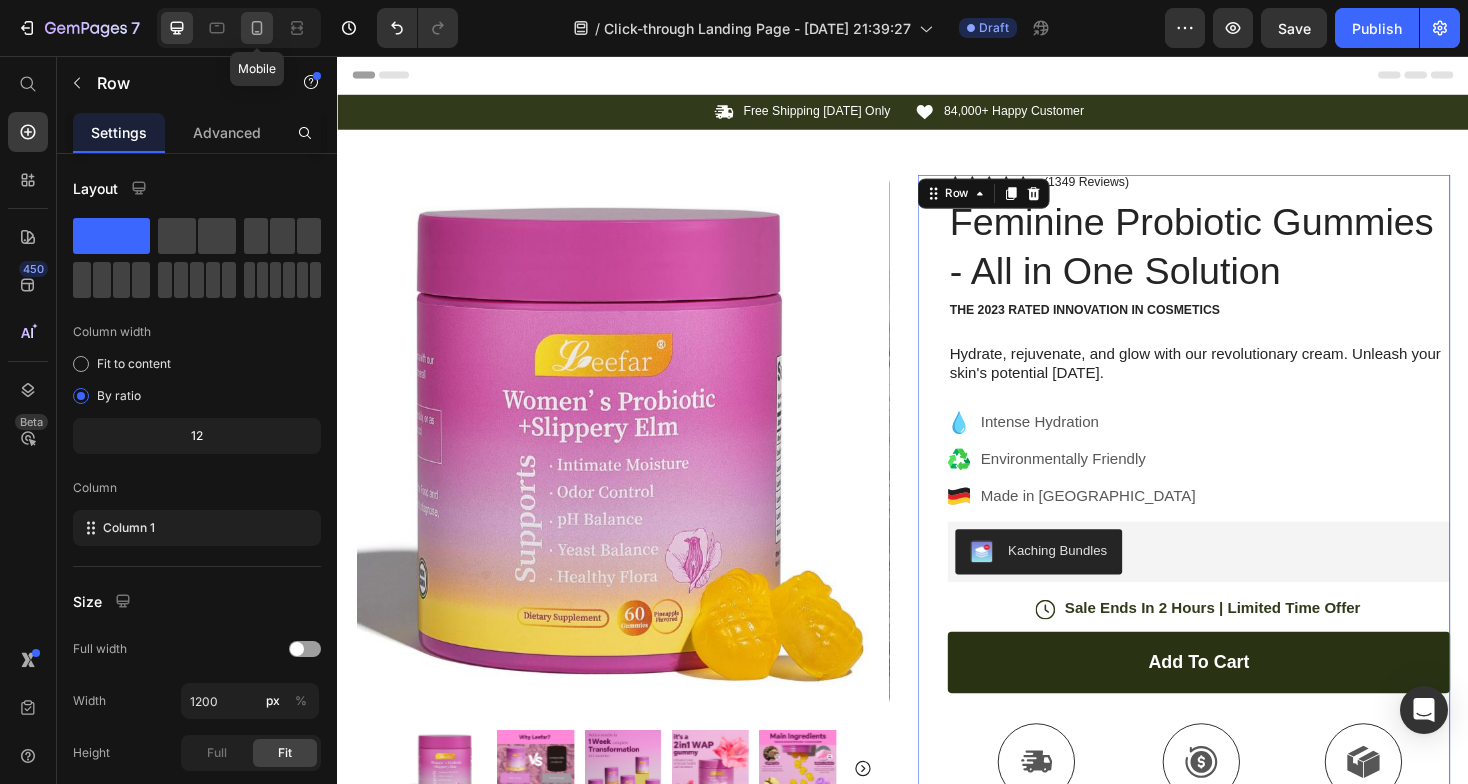 click 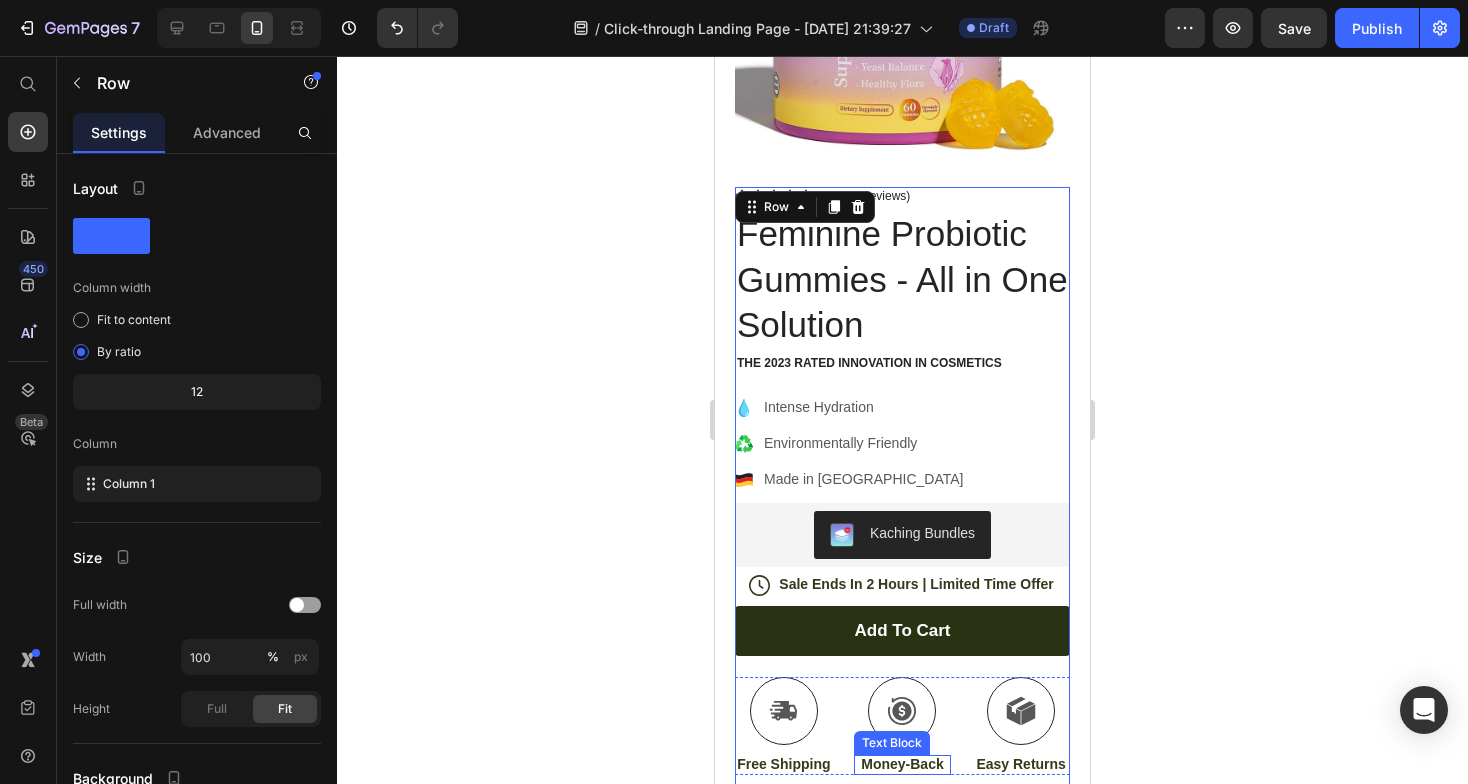 scroll, scrollTop: 0, scrollLeft: 0, axis: both 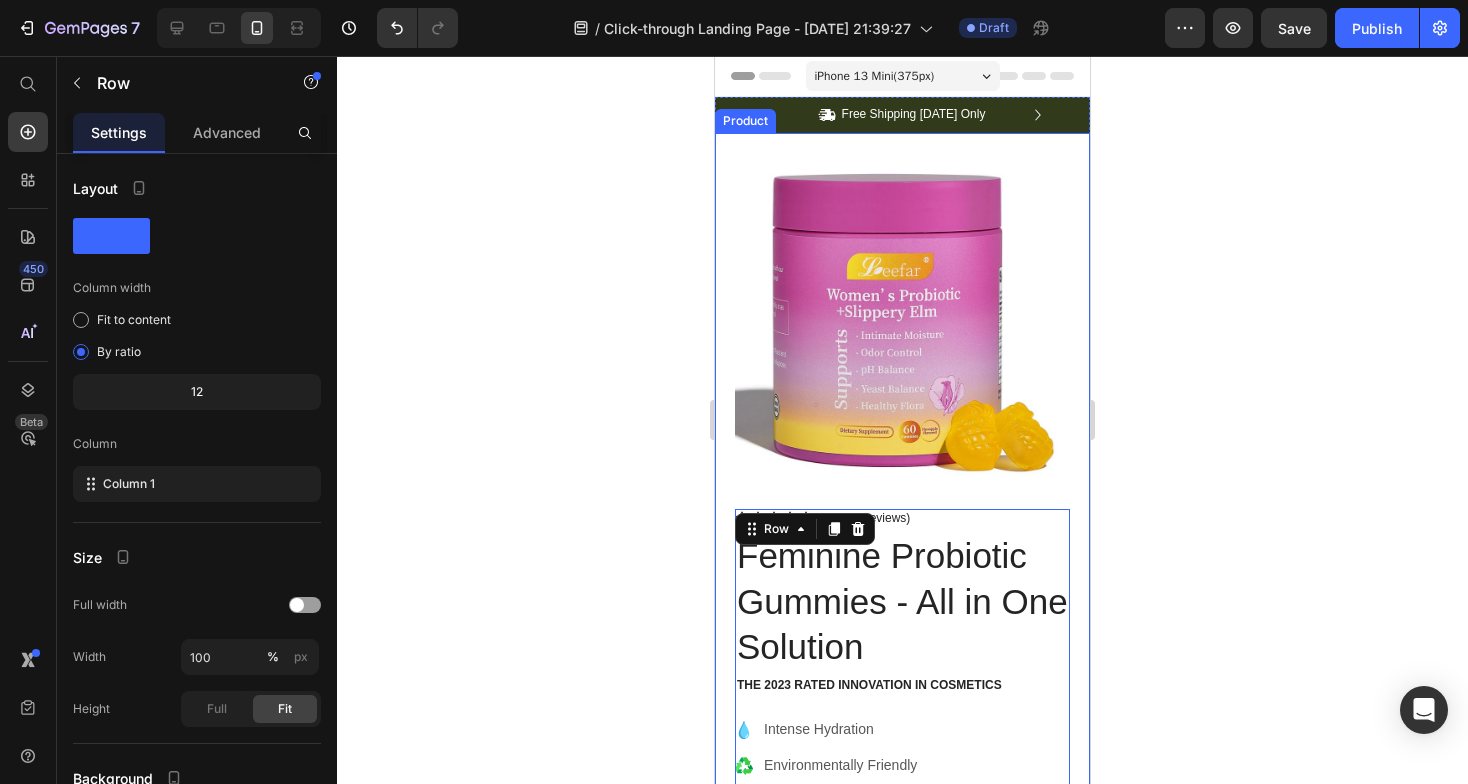 click at bounding box center (902, 320) 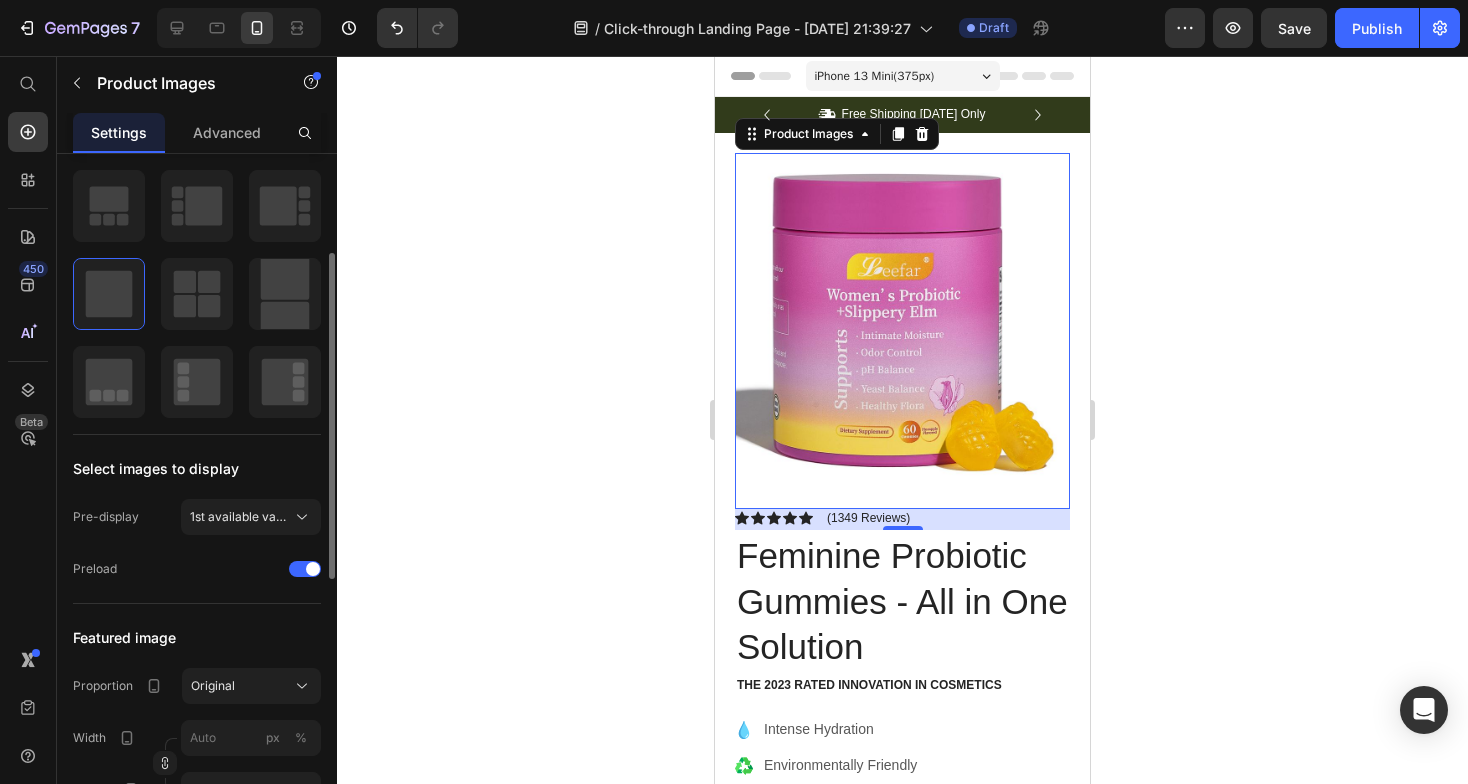 scroll, scrollTop: 210, scrollLeft: 0, axis: vertical 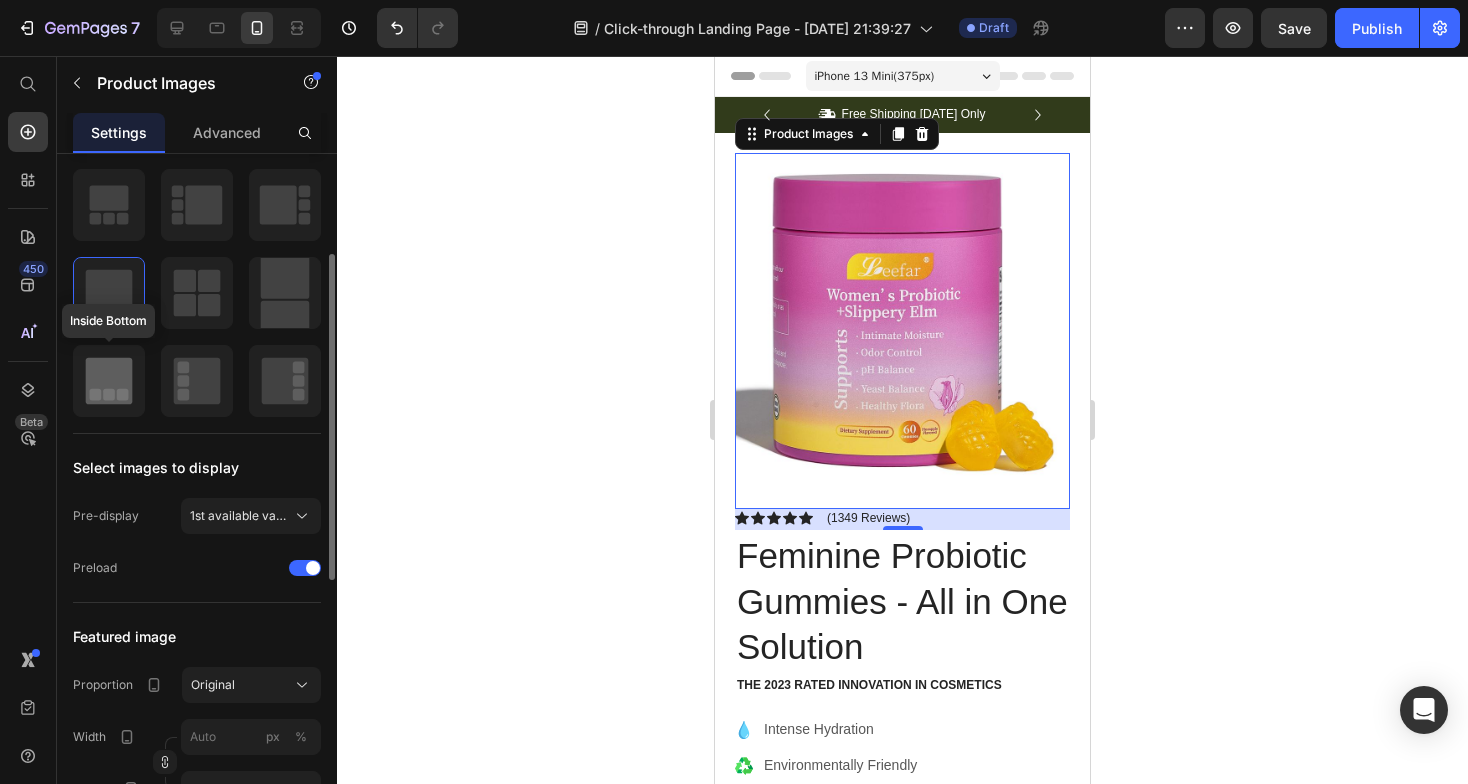 click 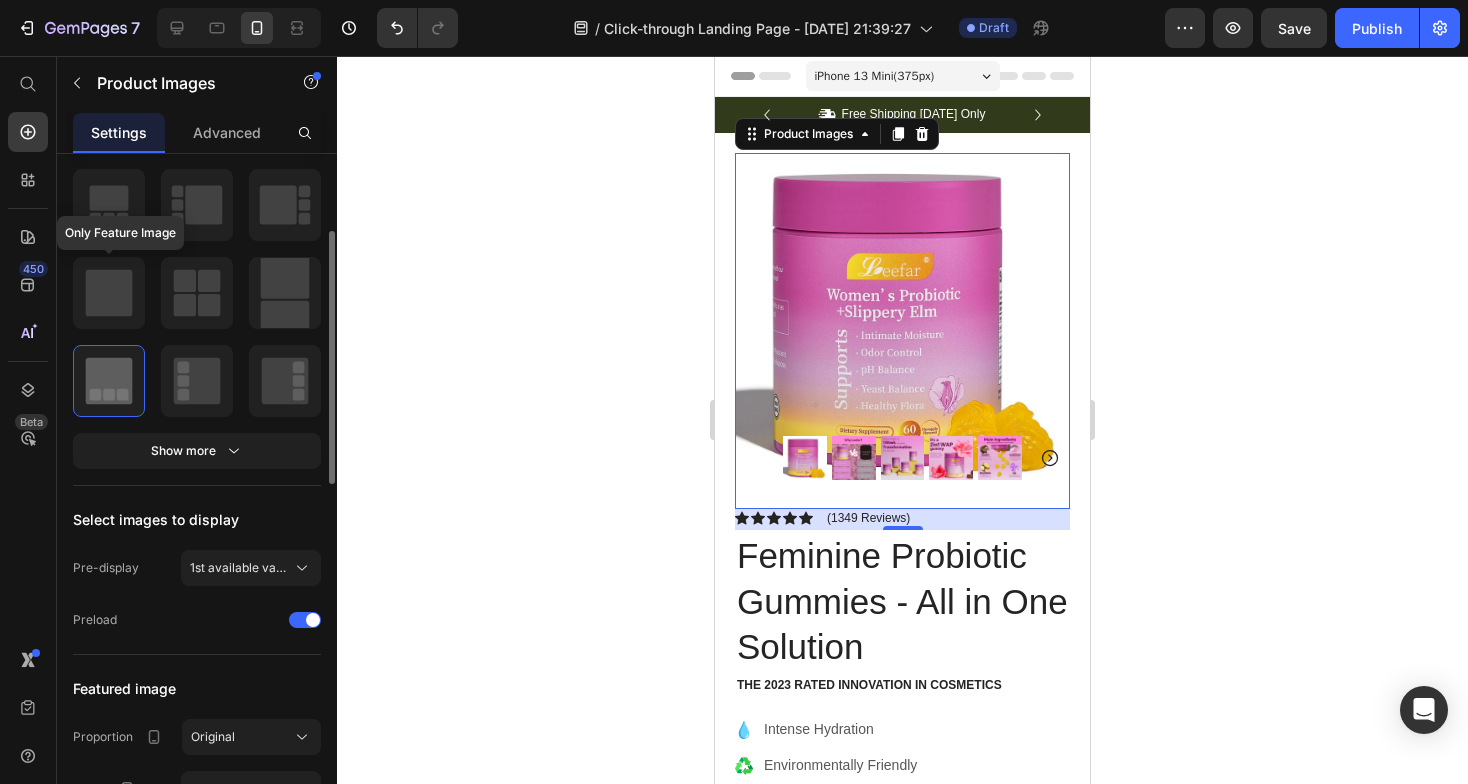 click 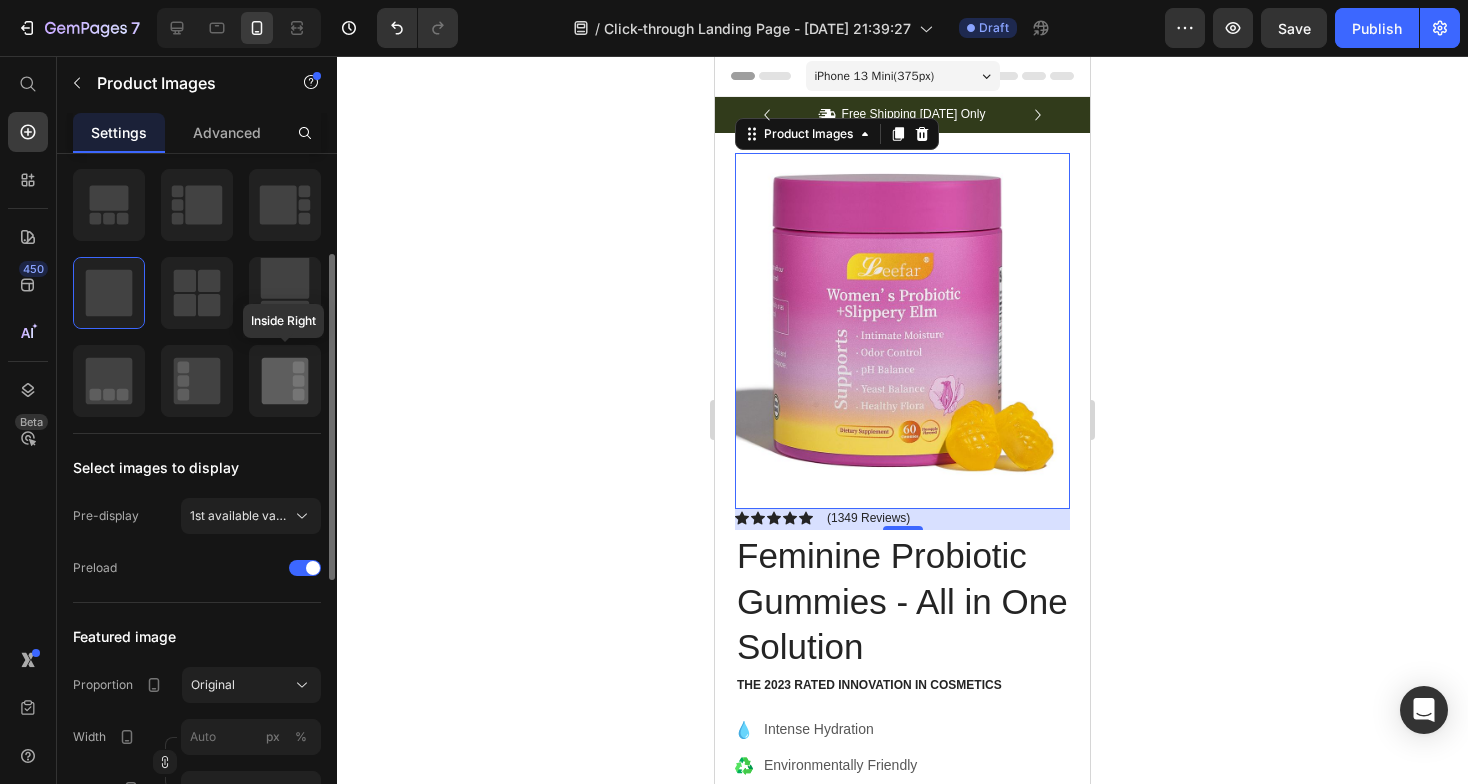 click 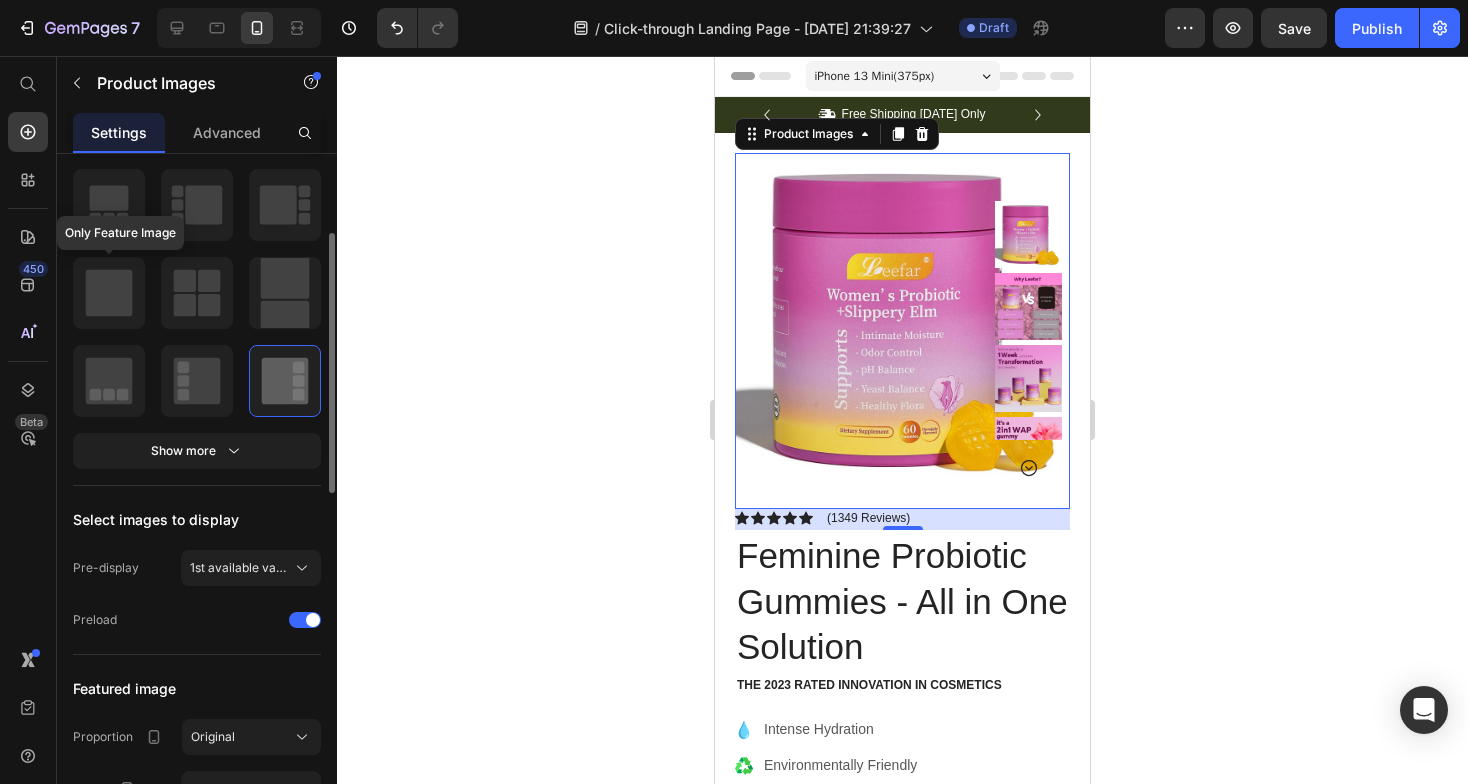 click 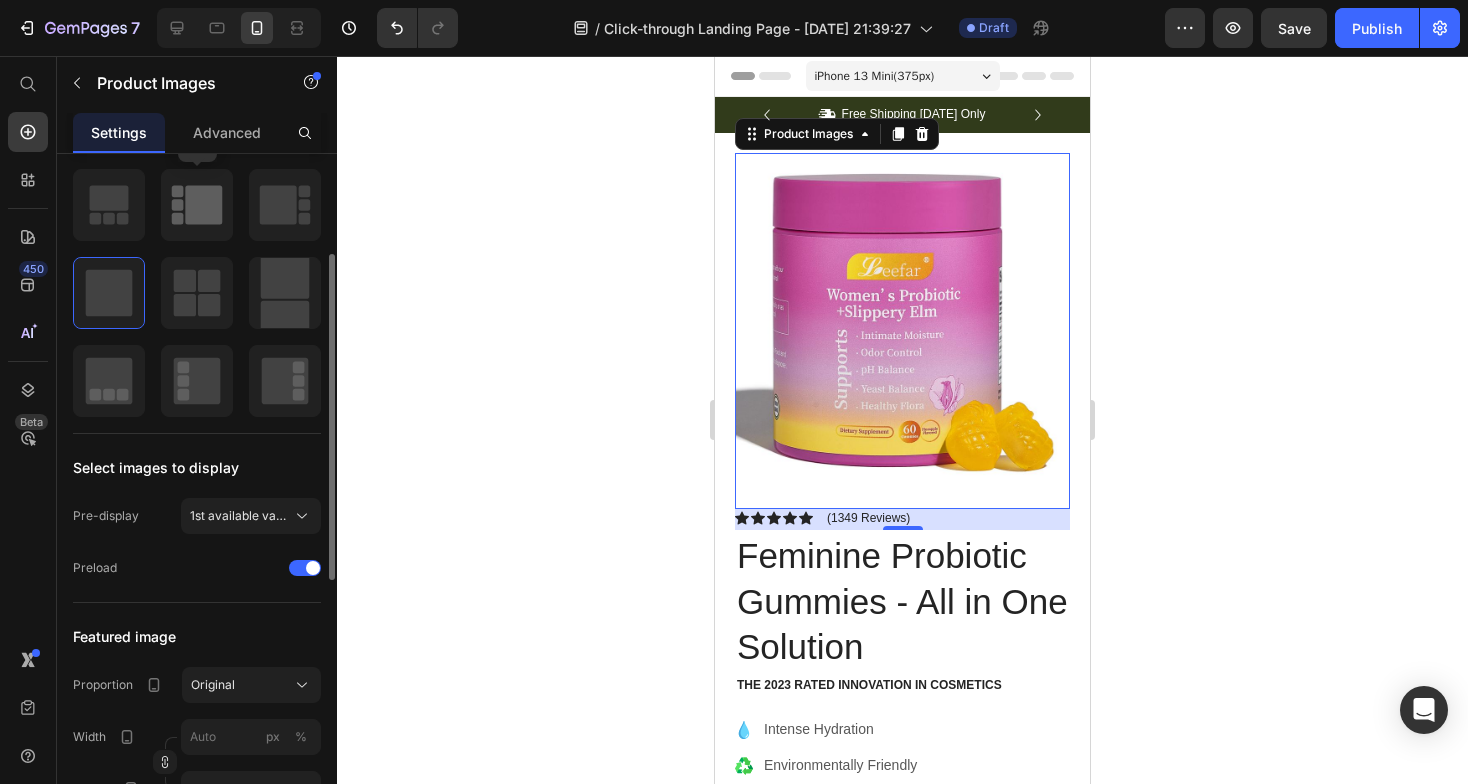click 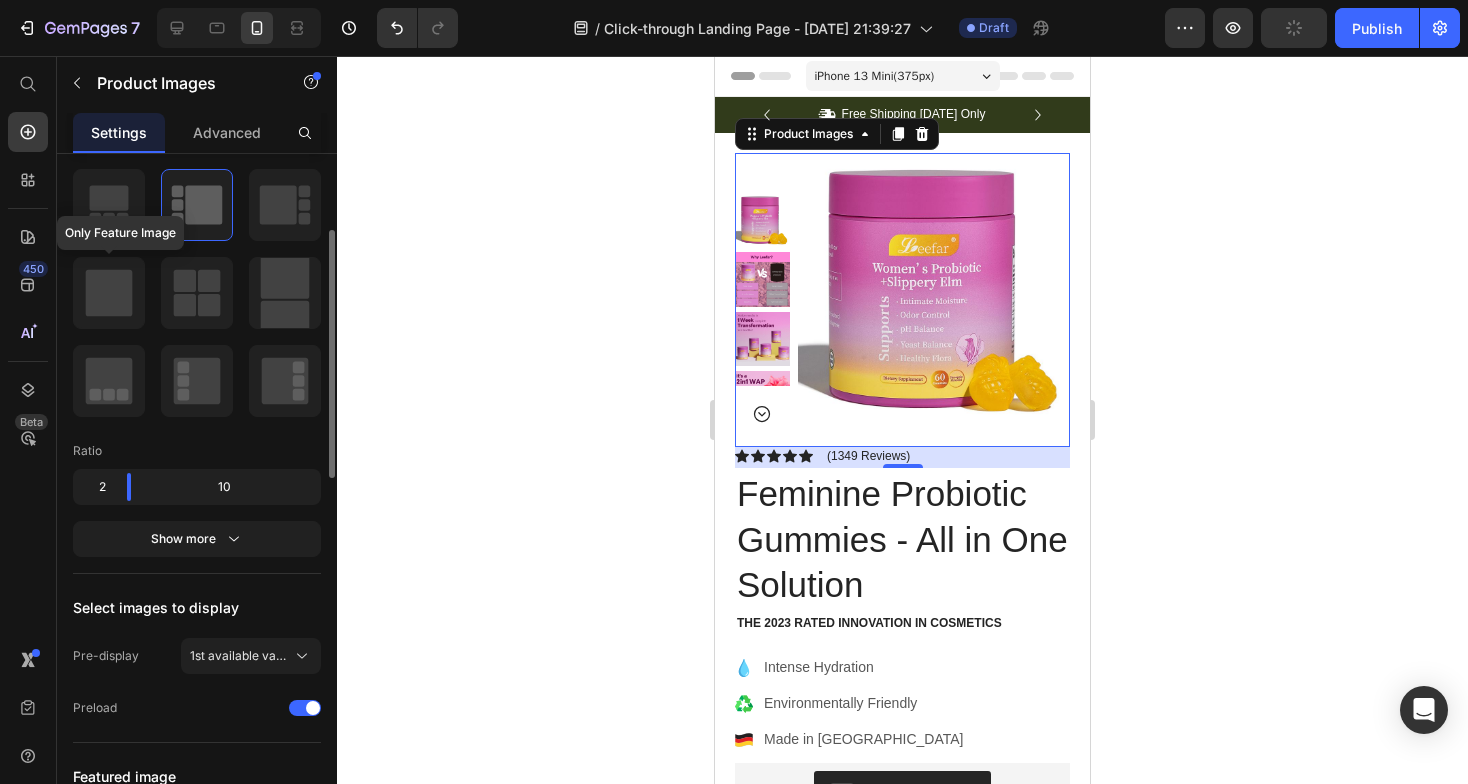 click 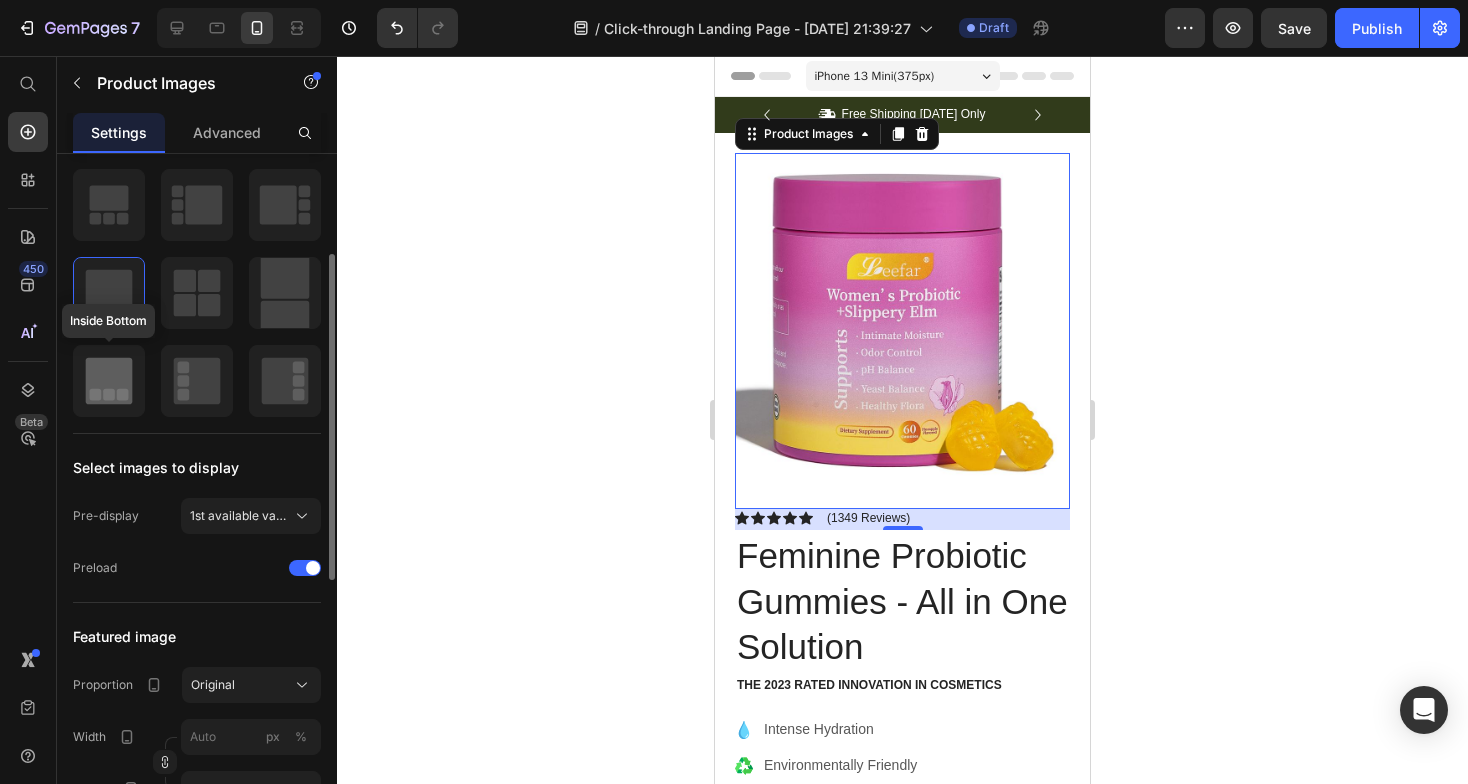 click 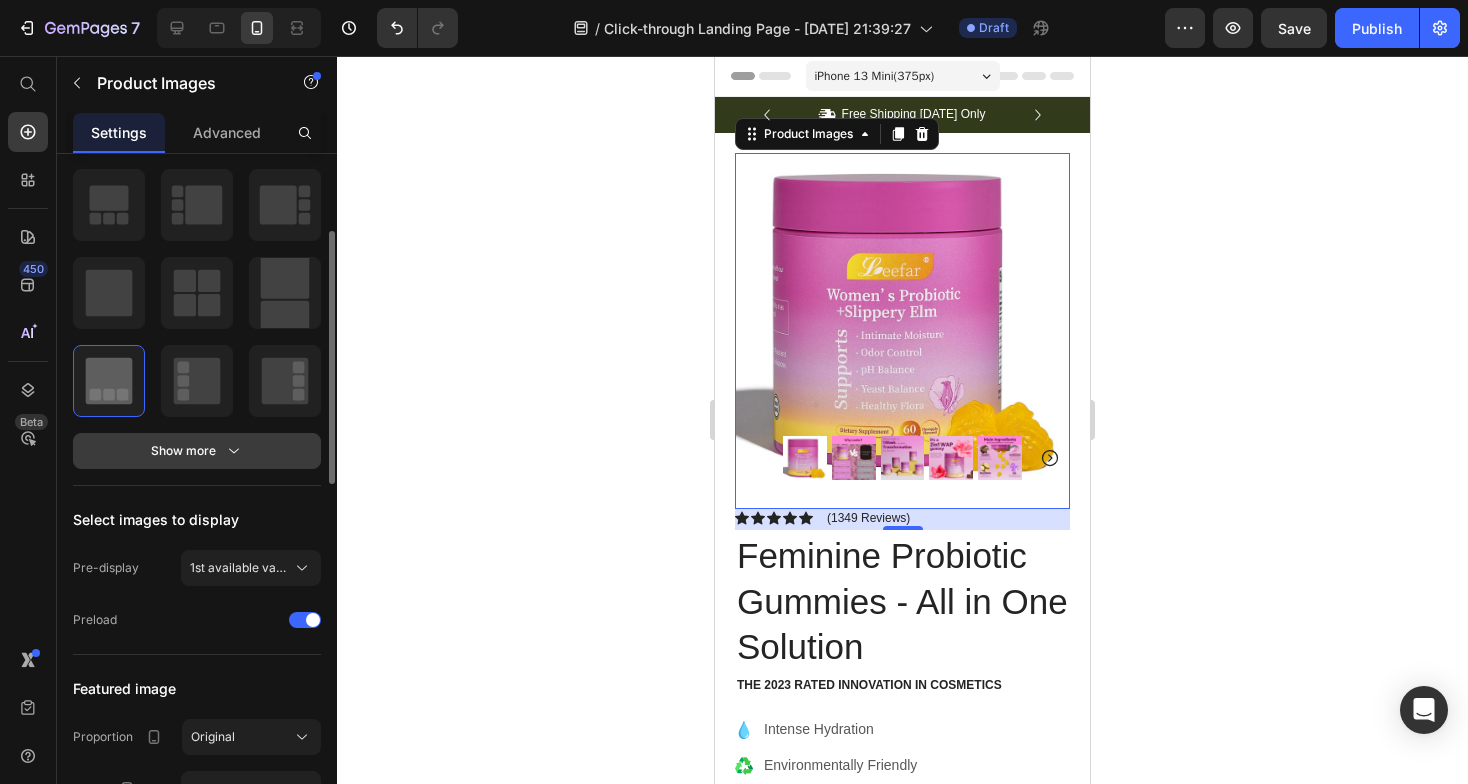 click on "Show more" at bounding box center (197, 451) 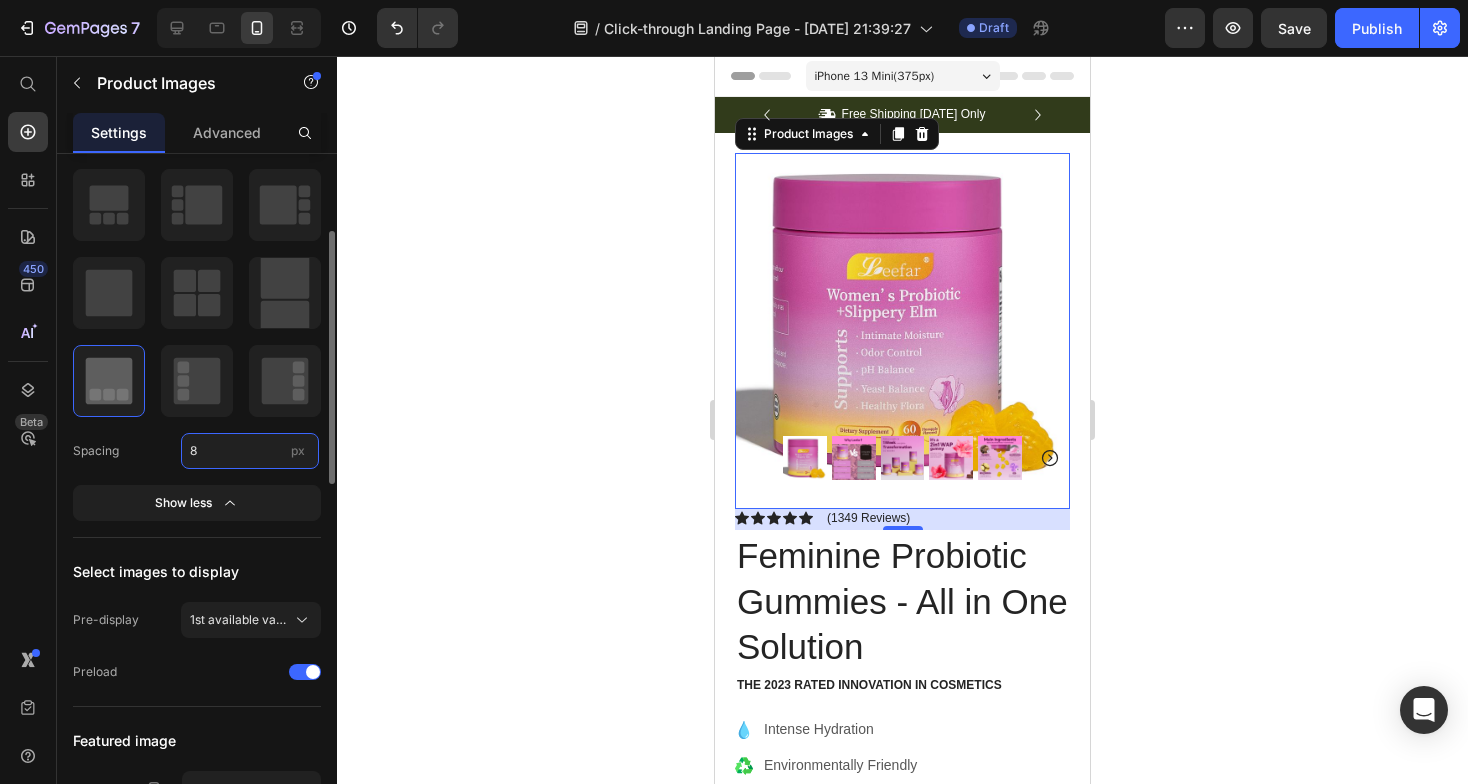 click on "8" at bounding box center (250, 451) 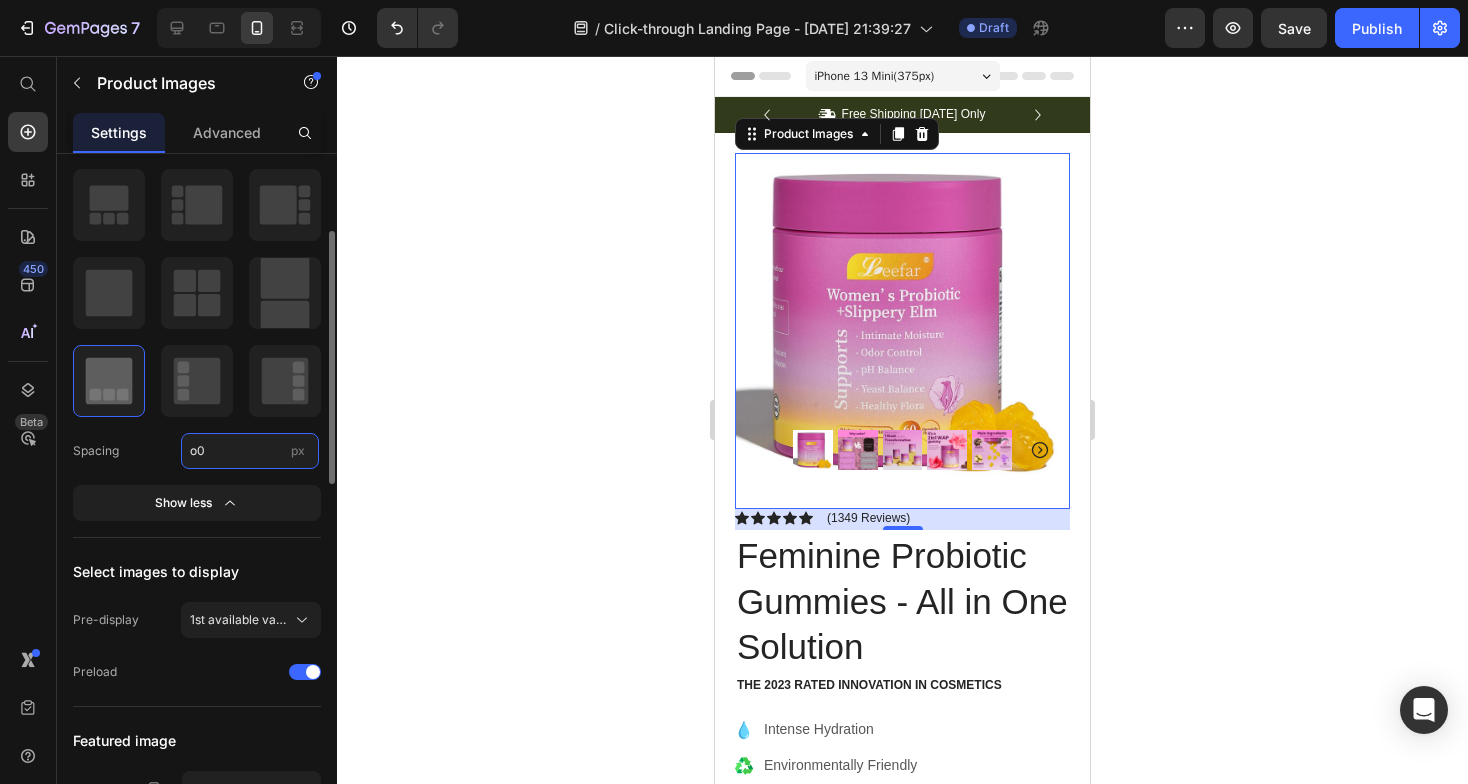 type on "o" 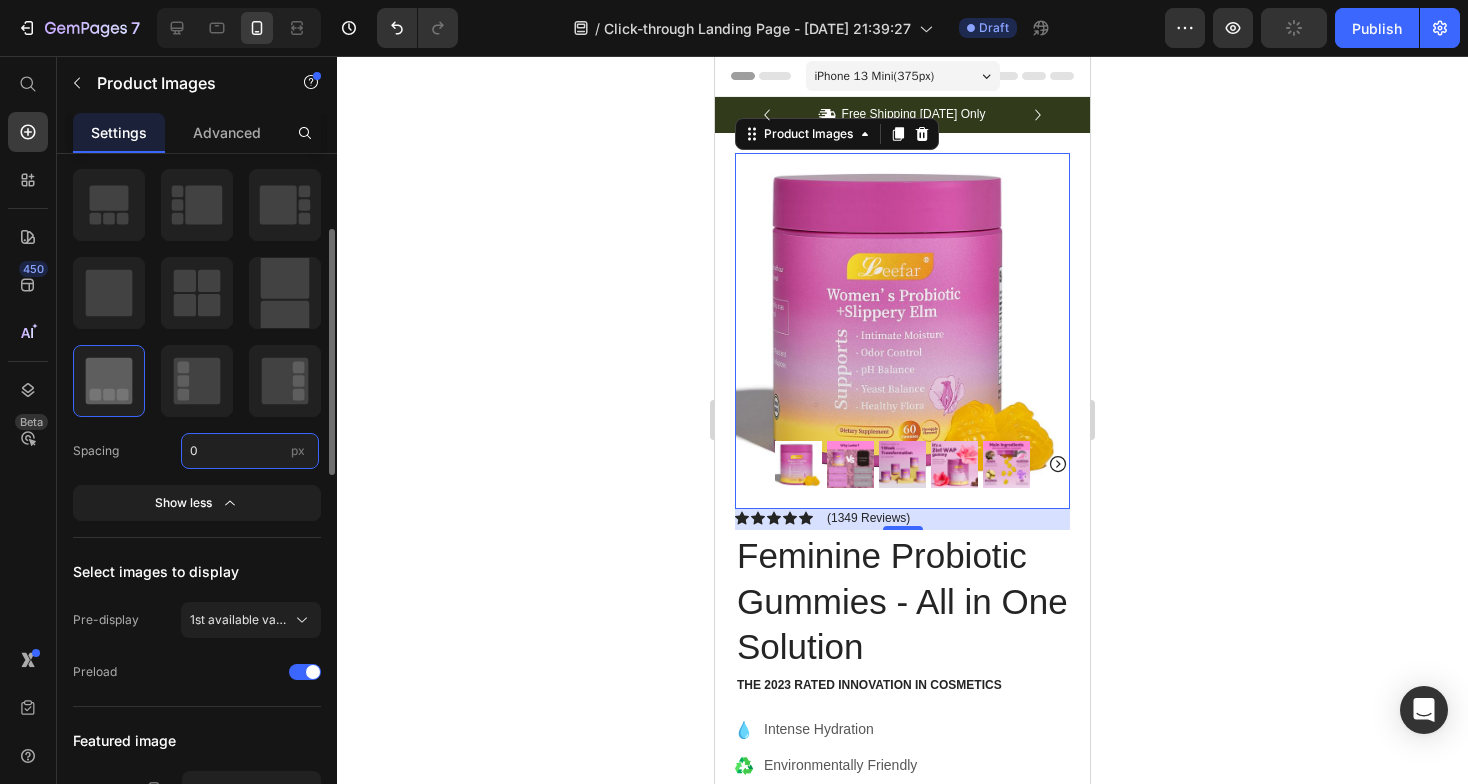 click on "0" at bounding box center [250, 451] 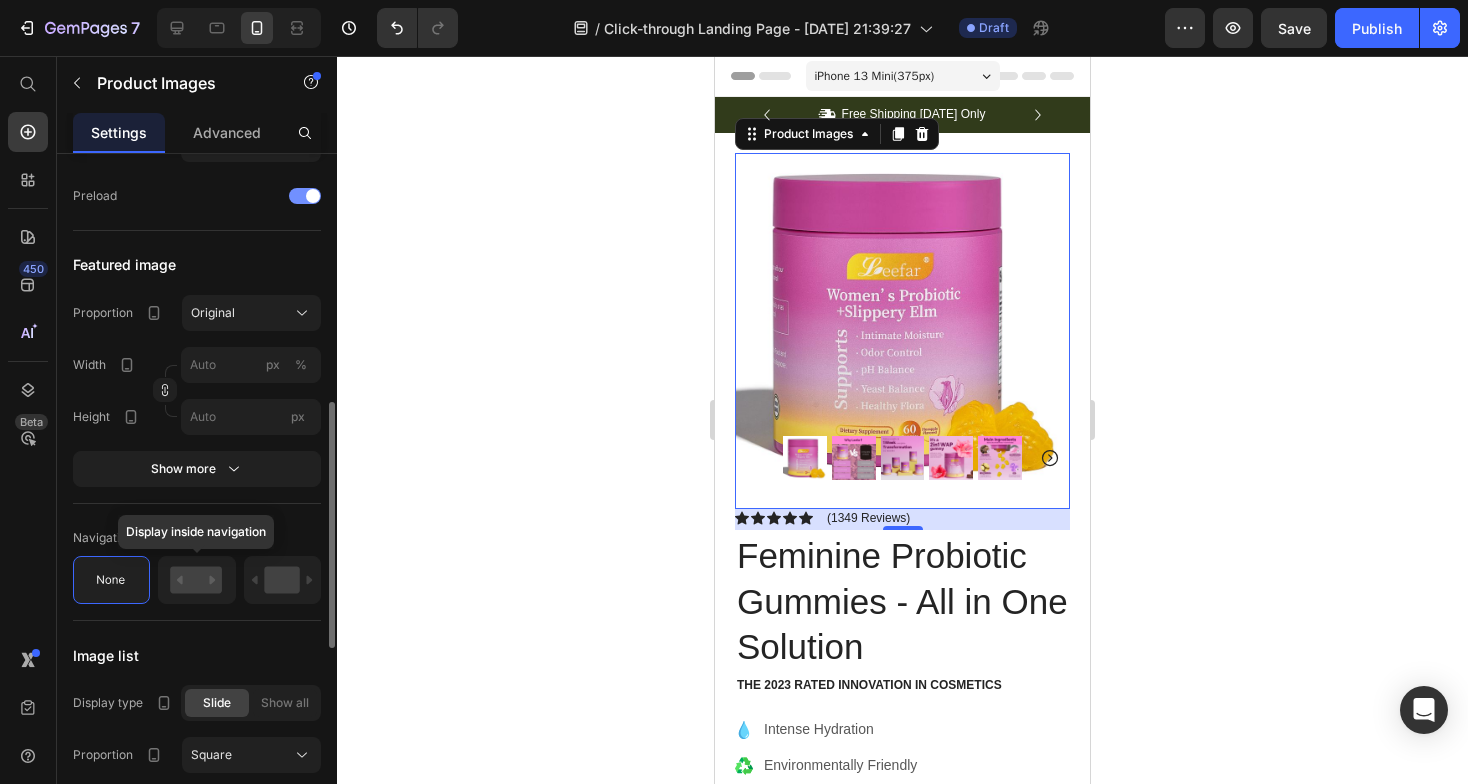 scroll, scrollTop: 688, scrollLeft: 0, axis: vertical 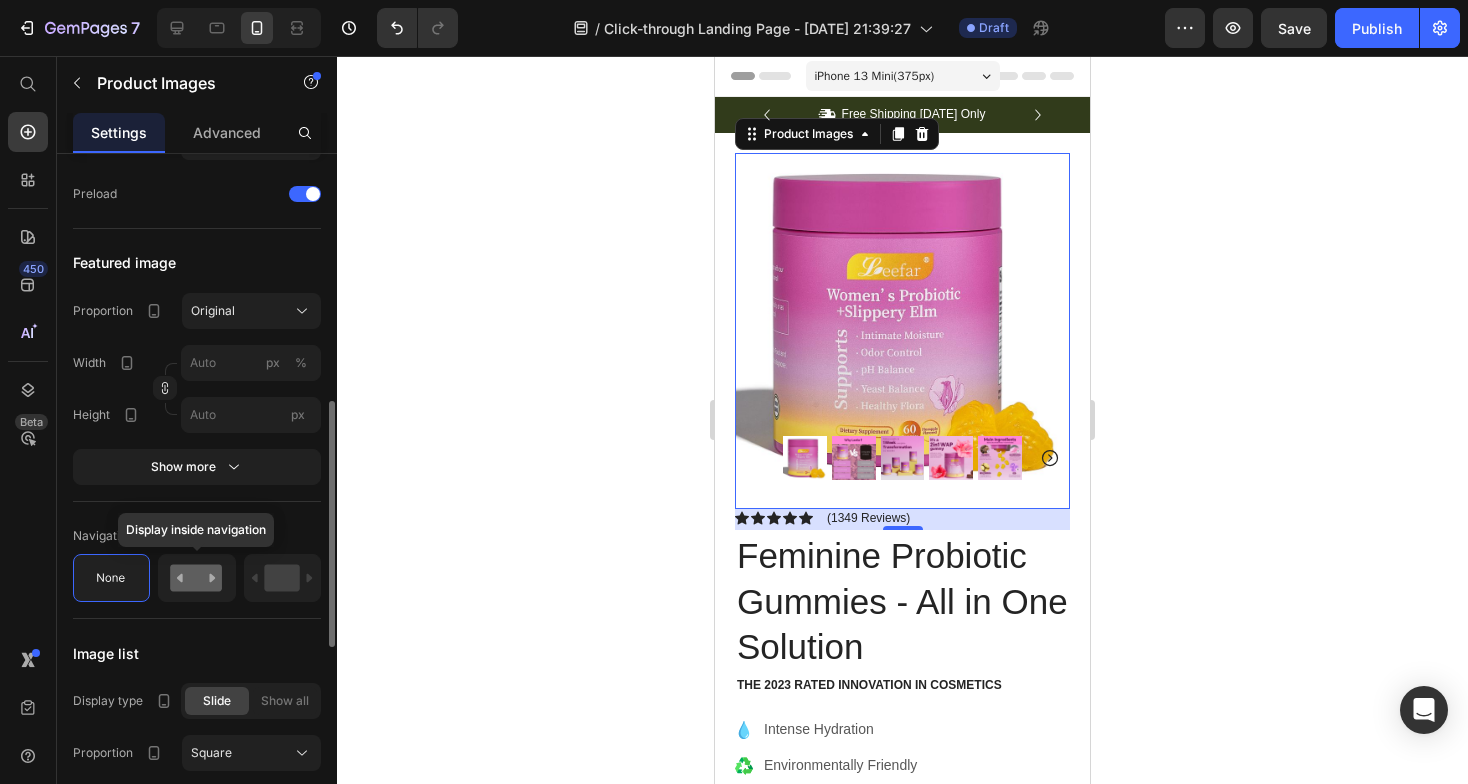 type on "8" 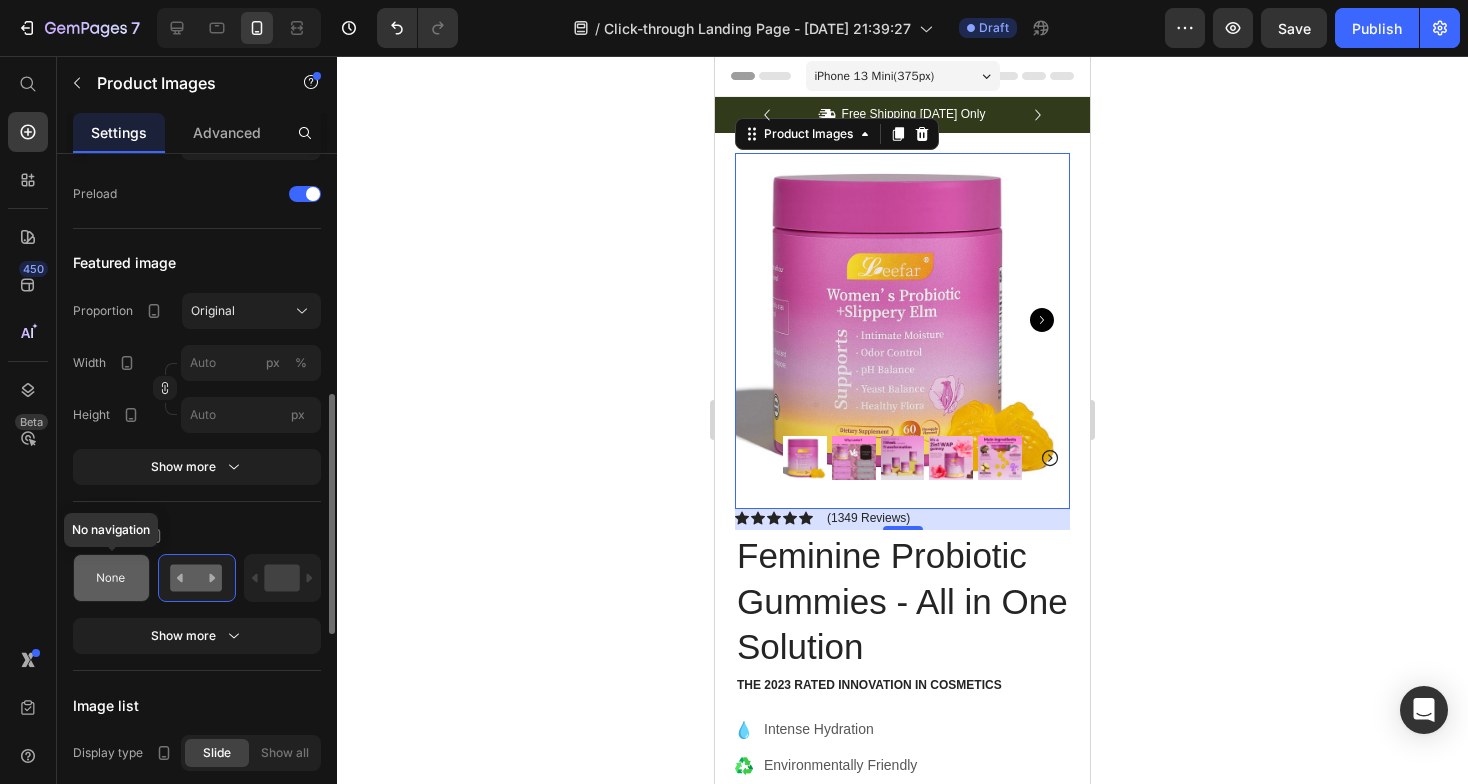 click 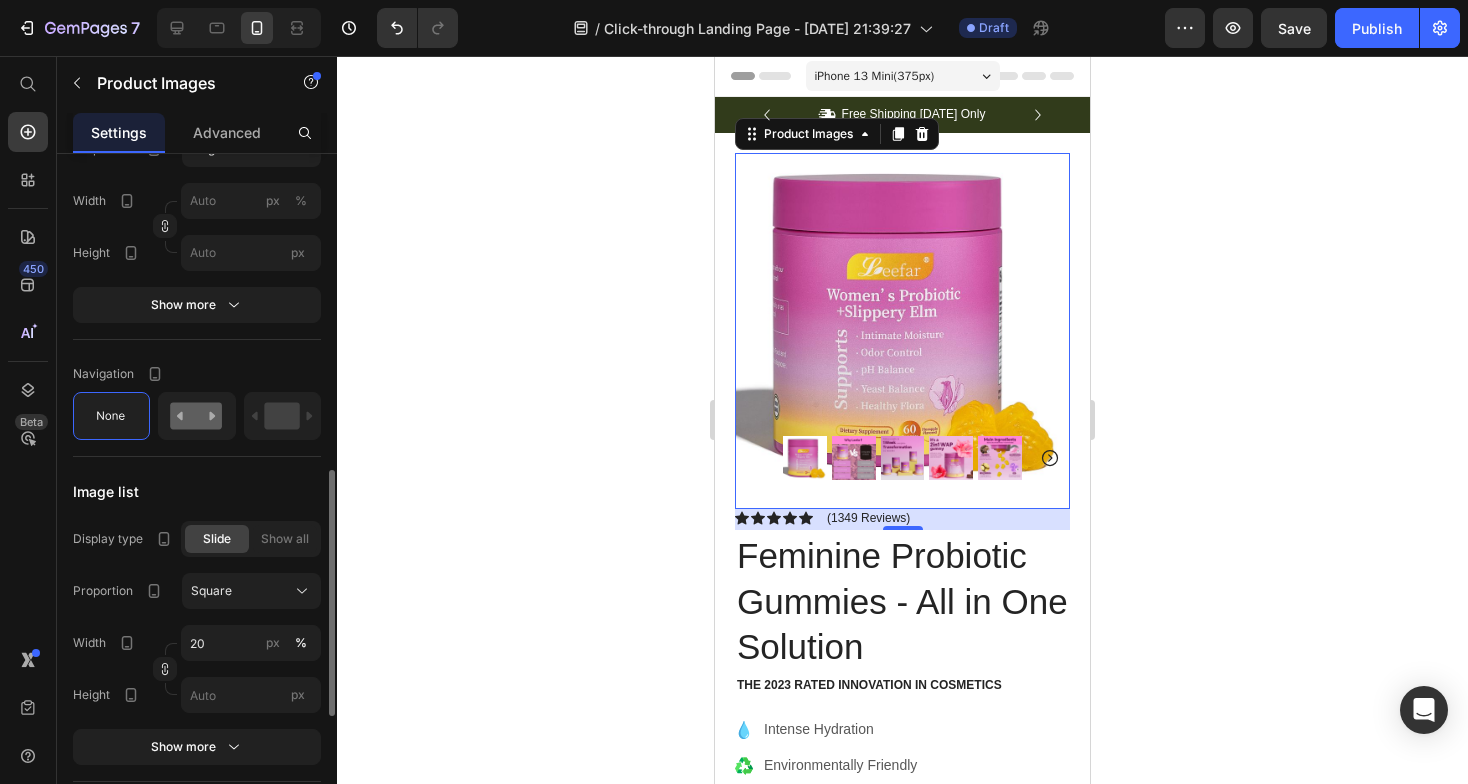 scroll, scrollTop: 856, scrollLeft: 0, axis: vertical 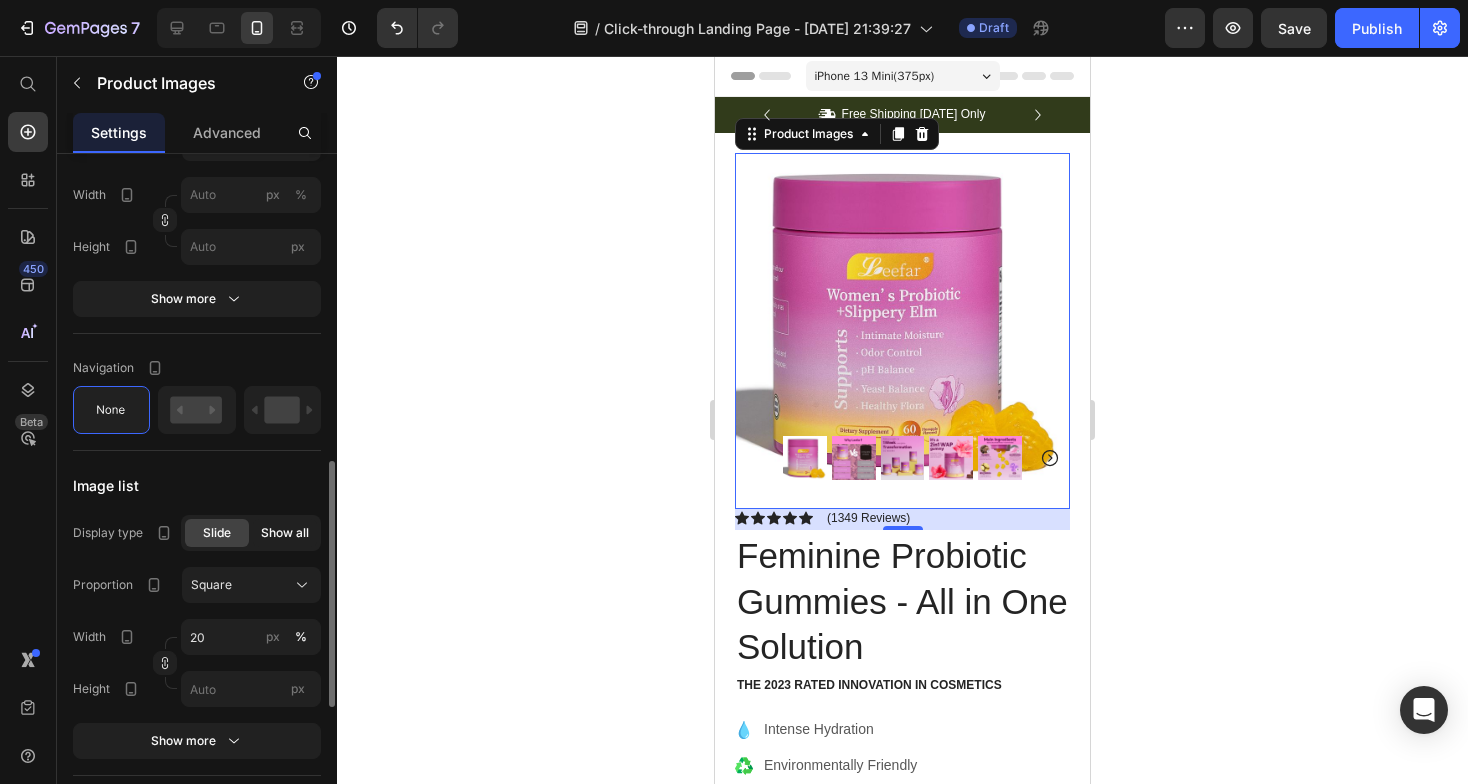 click on "Show all" 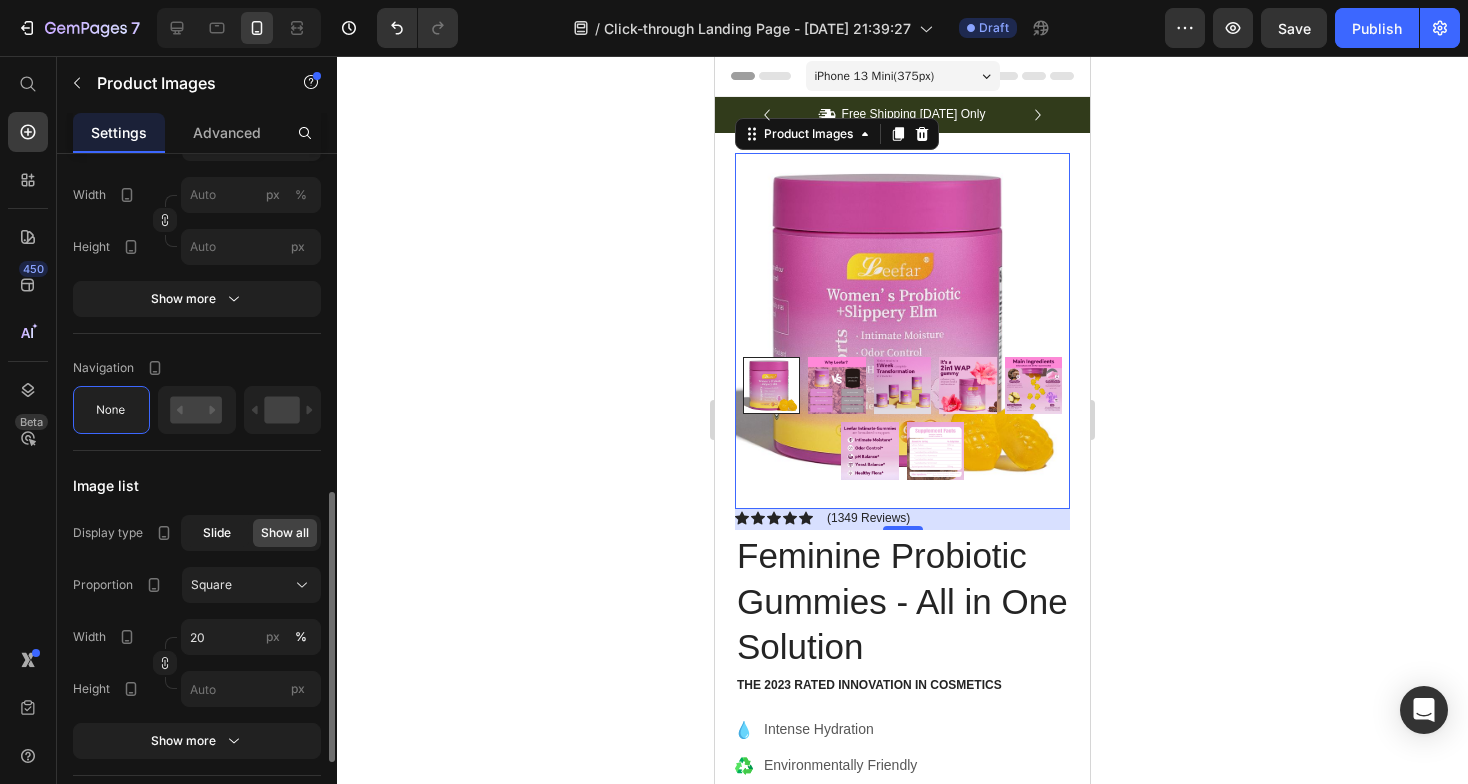 click on "Slide" 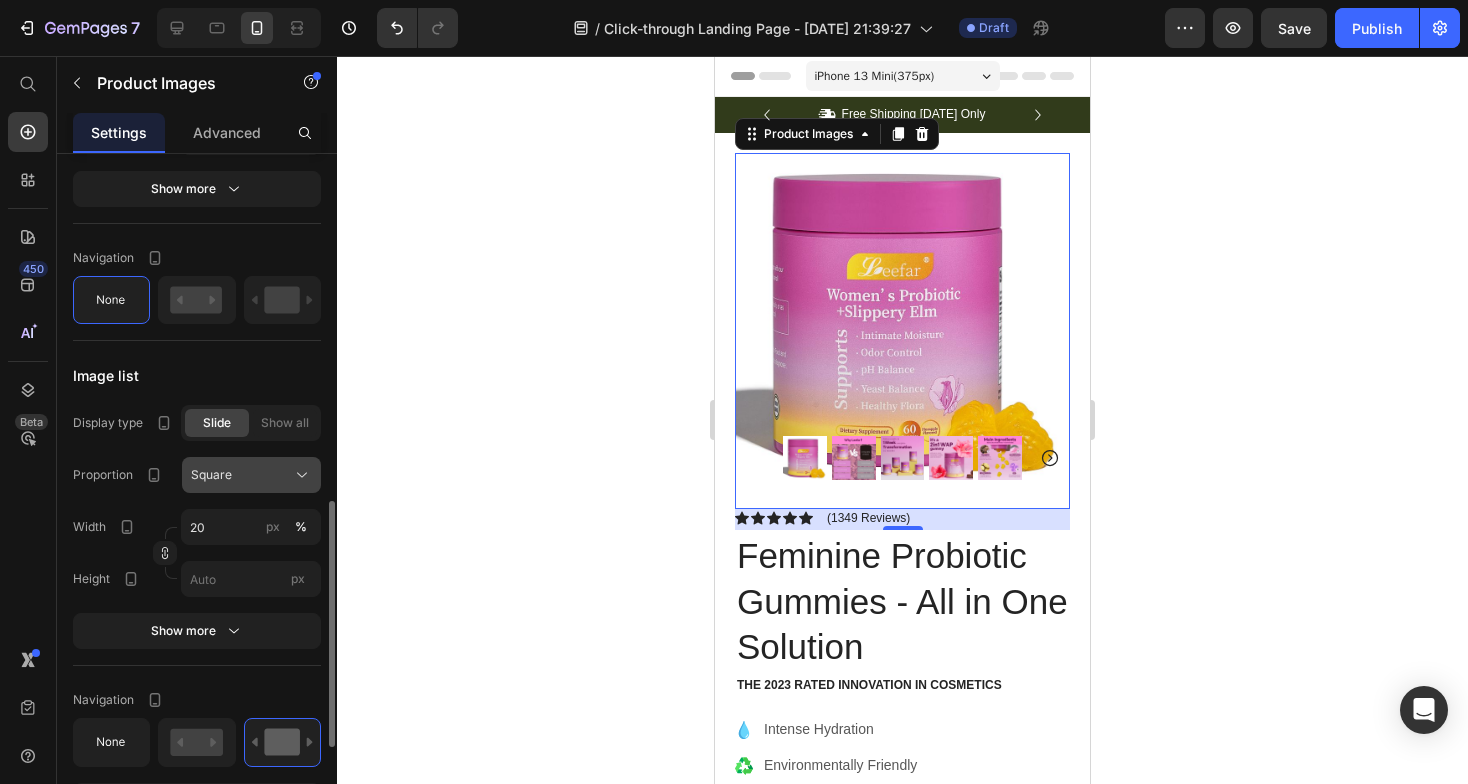 scroll, scrollTop: 966, scrollLeft: 0, axis: vertical 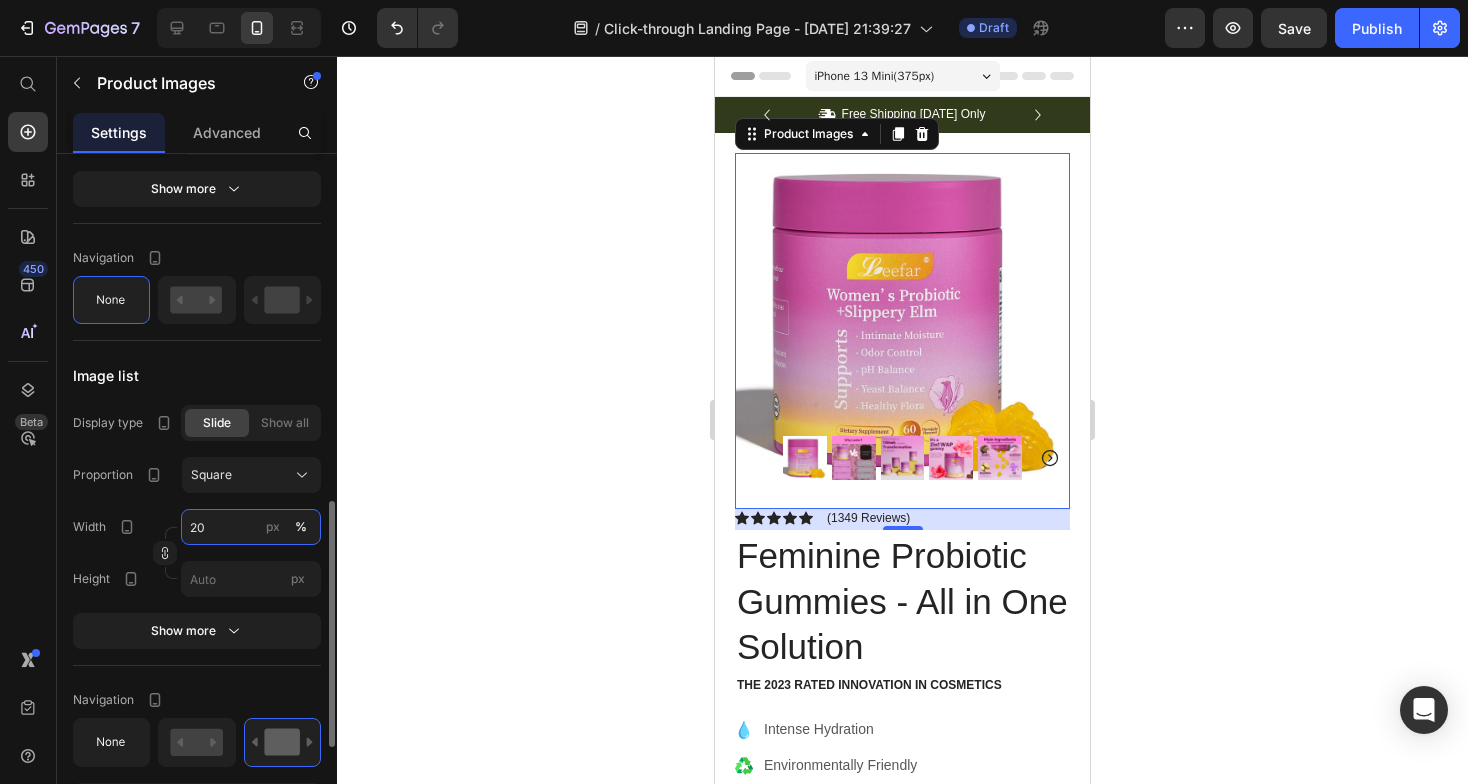 click on "20" at bounding box center [251, 527] 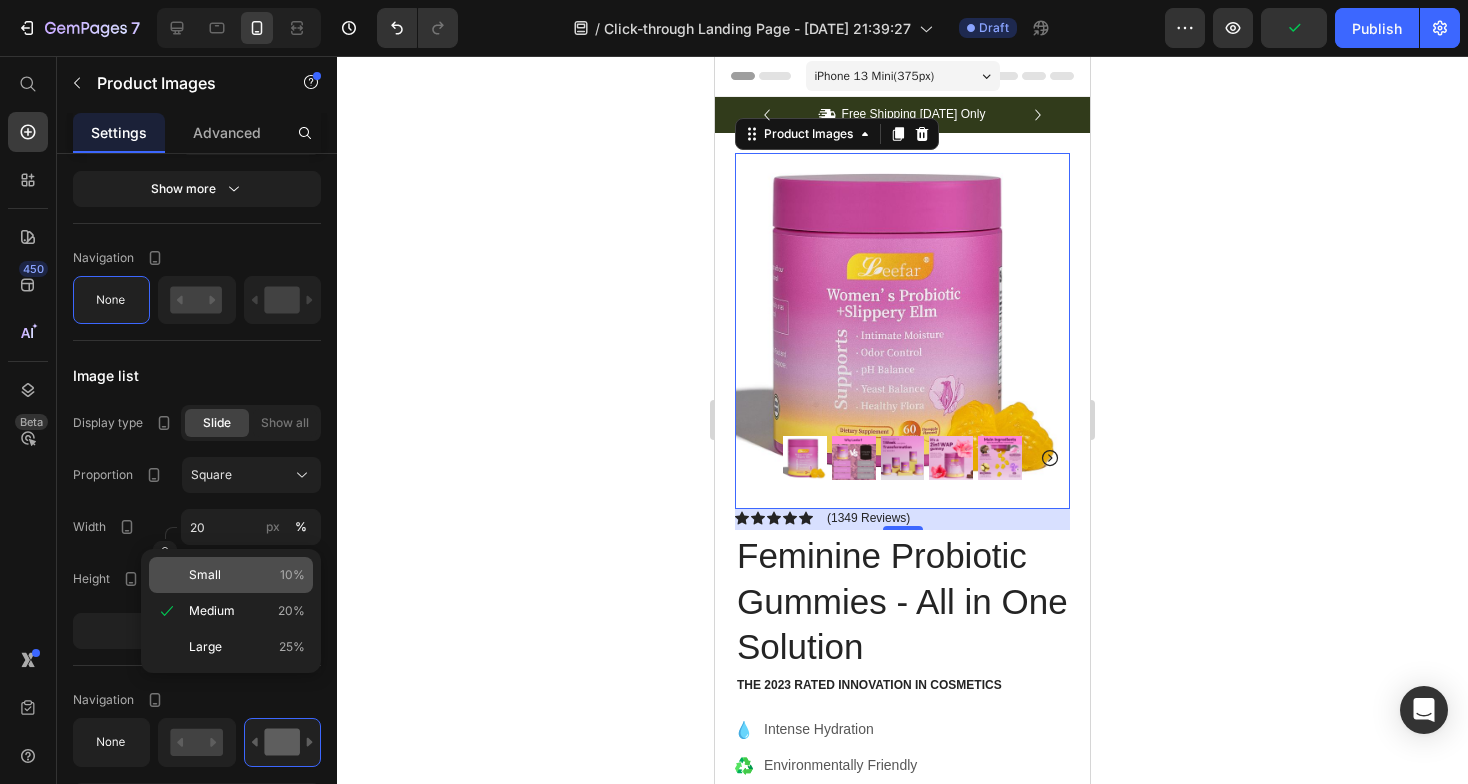 click on "Small 10%" 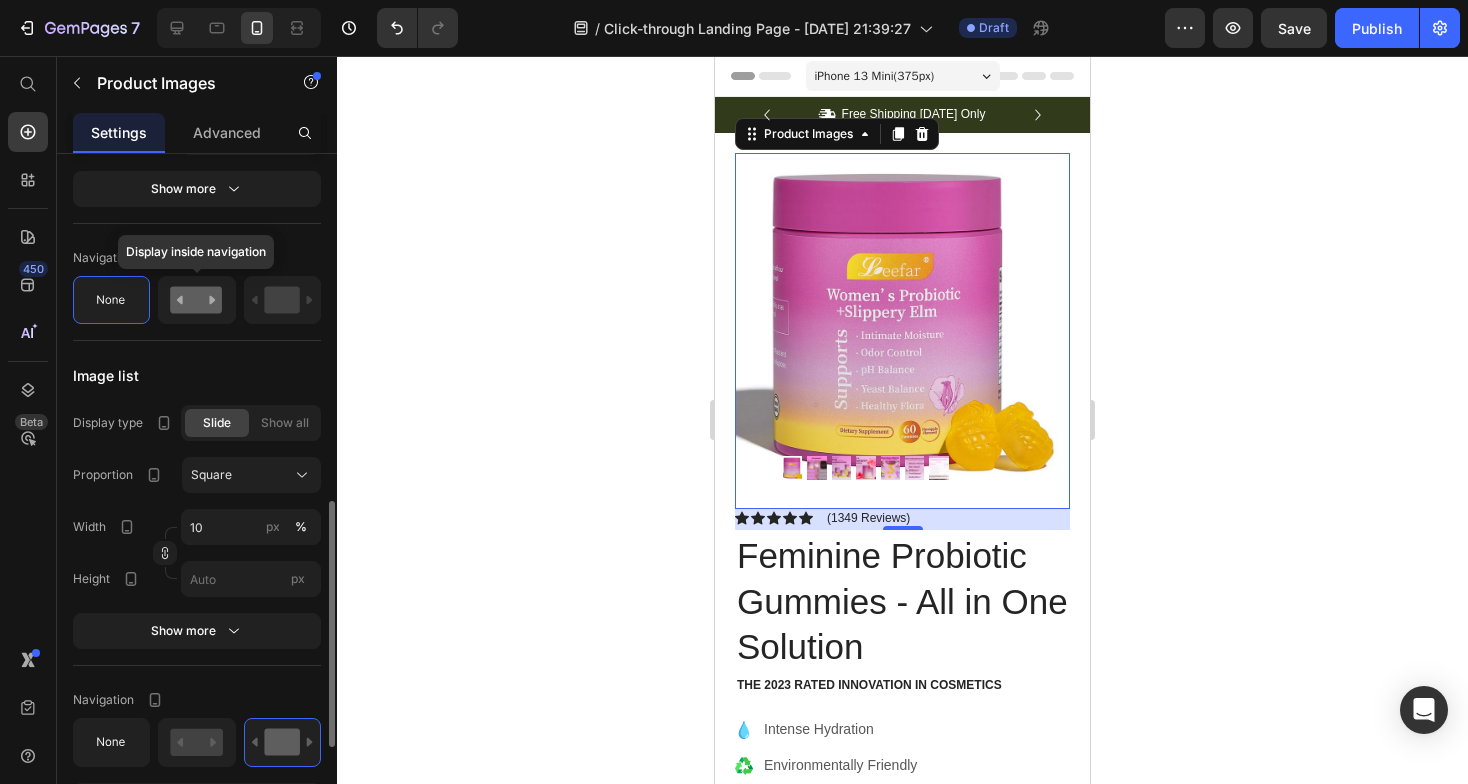 click 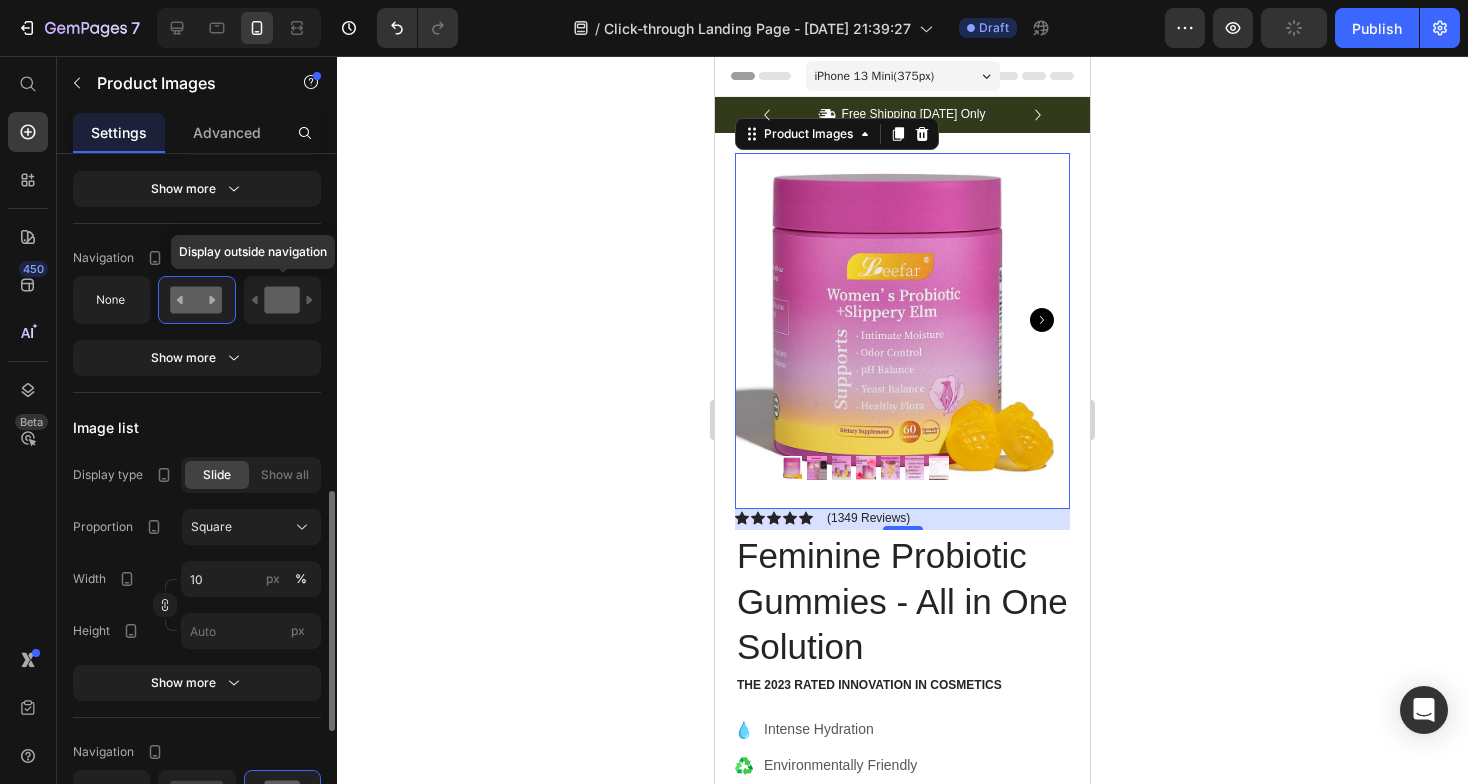 click 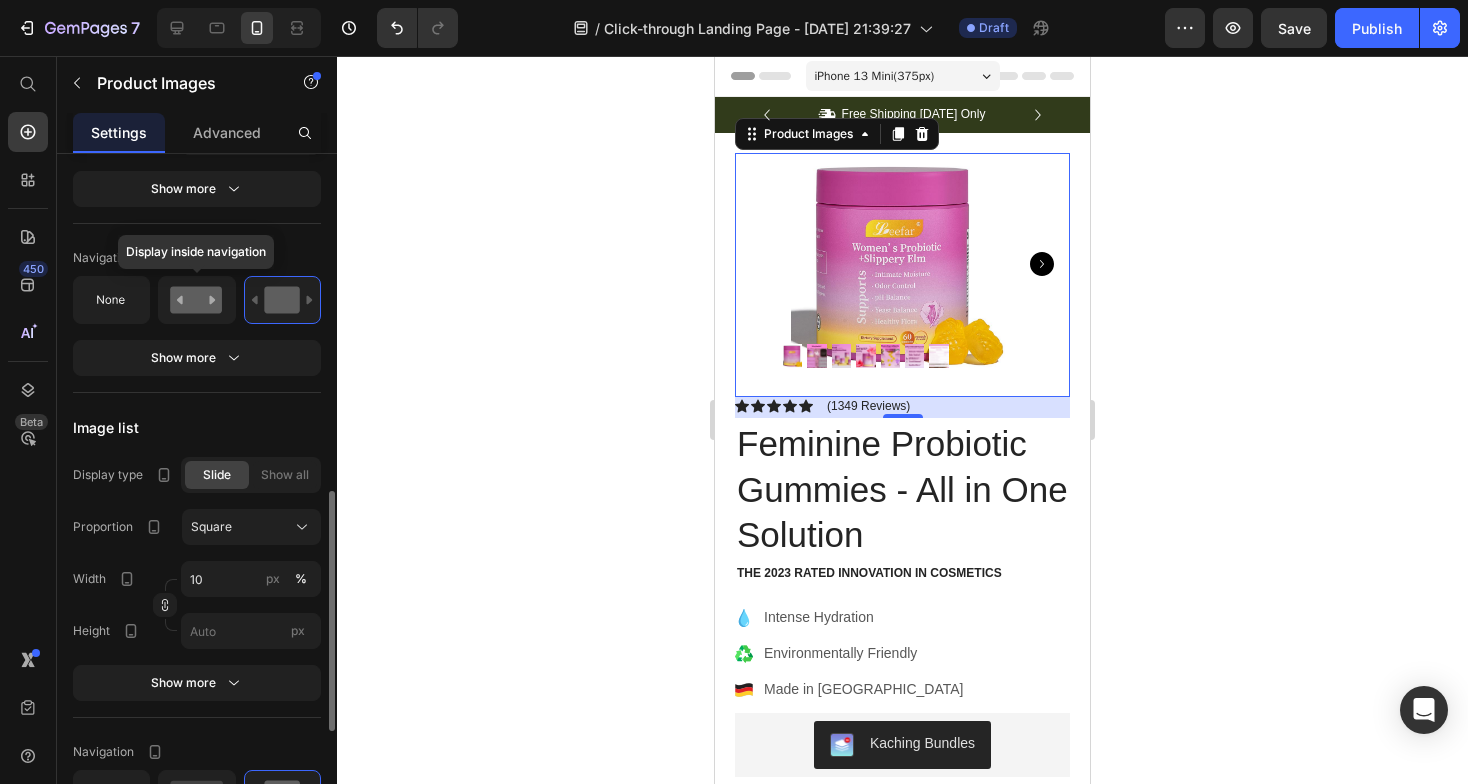 click 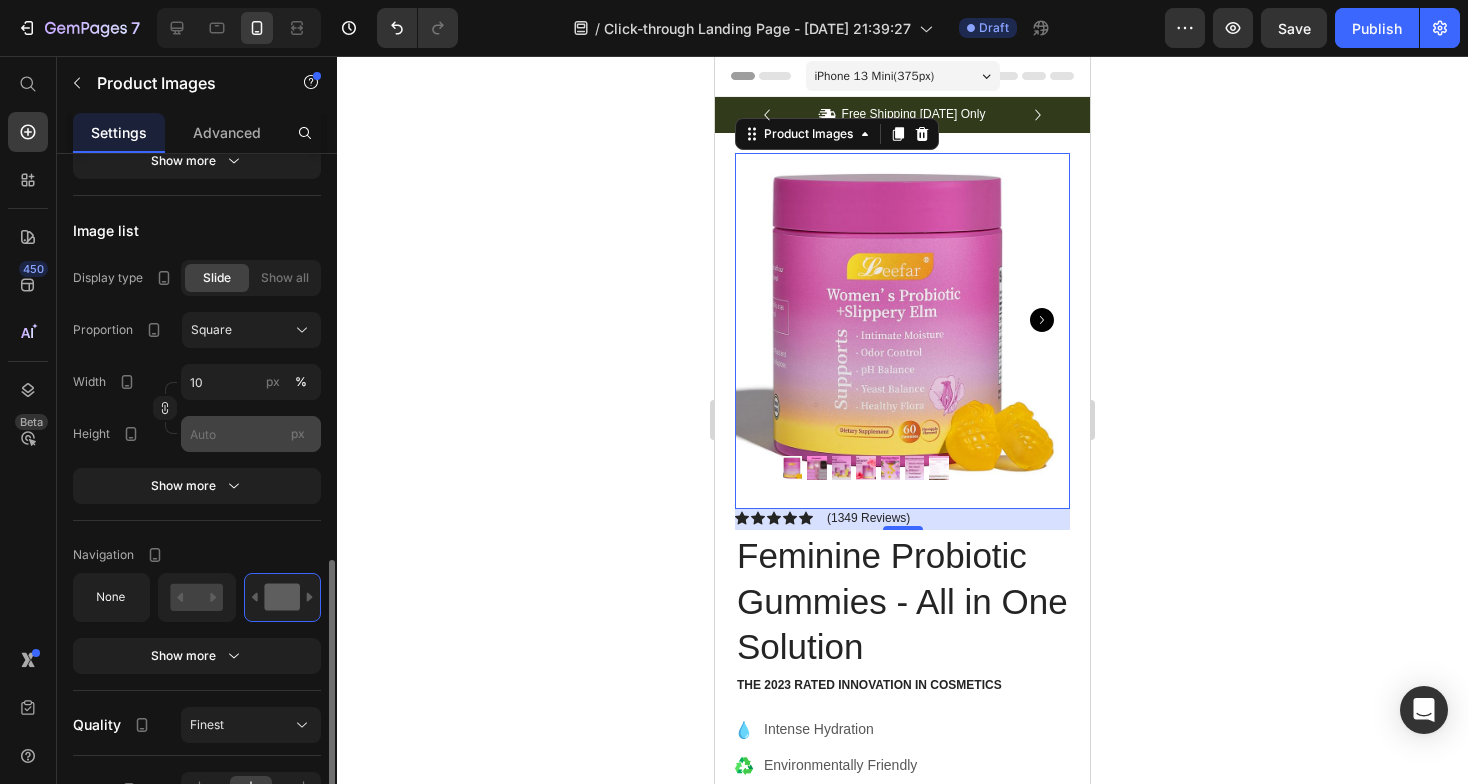 scroll, scrollTop: 1277, scrollLeft: 0, axis: vertical 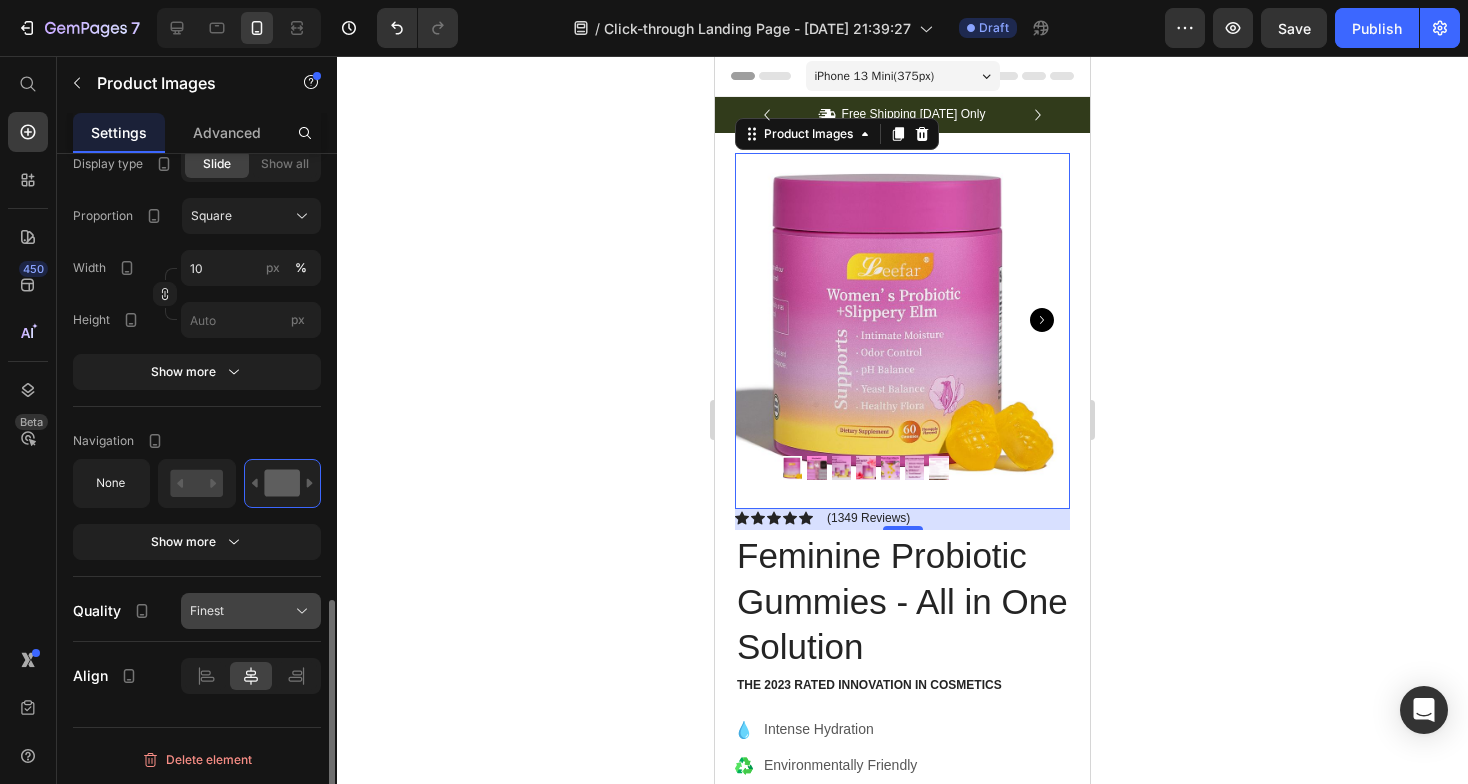 click on "Finest" 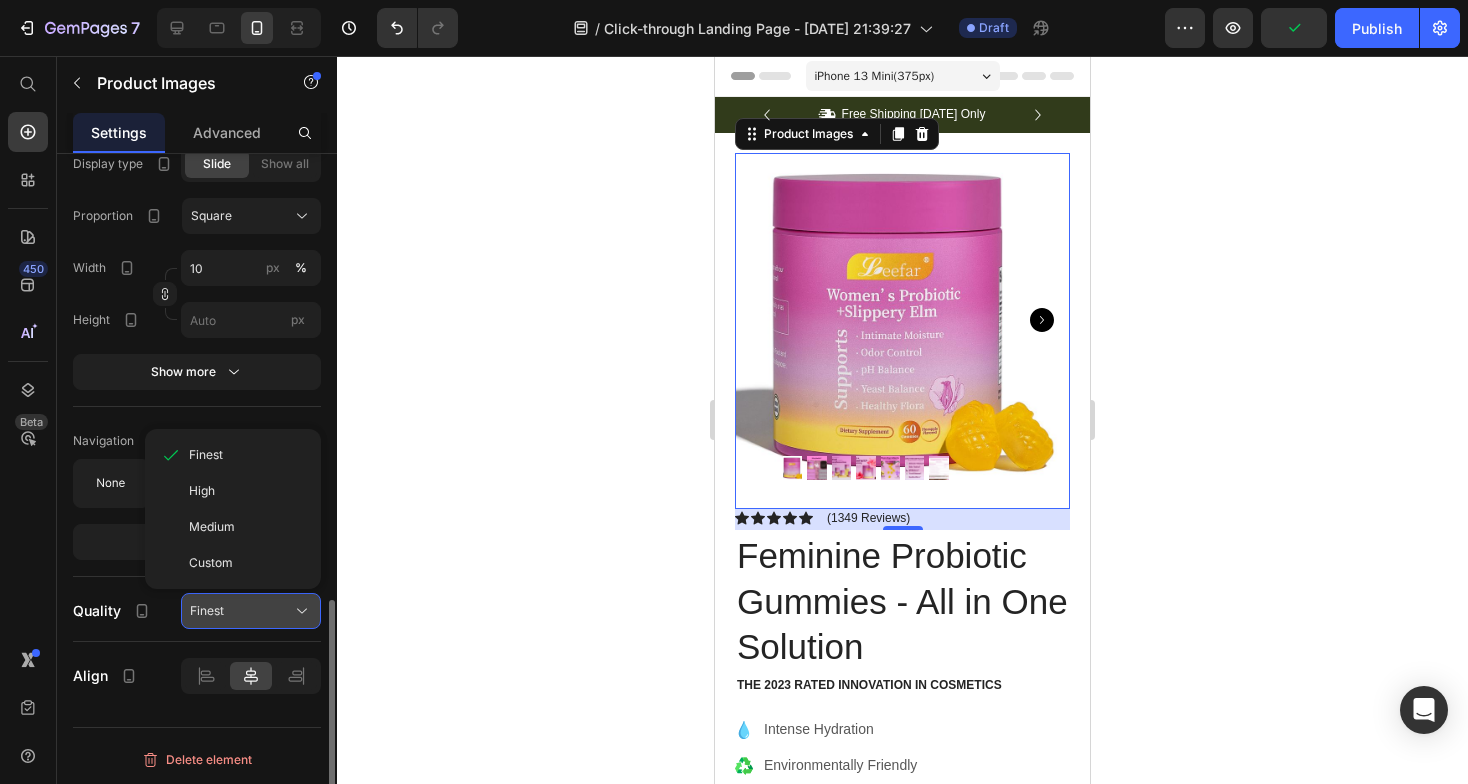 click on "Finest" 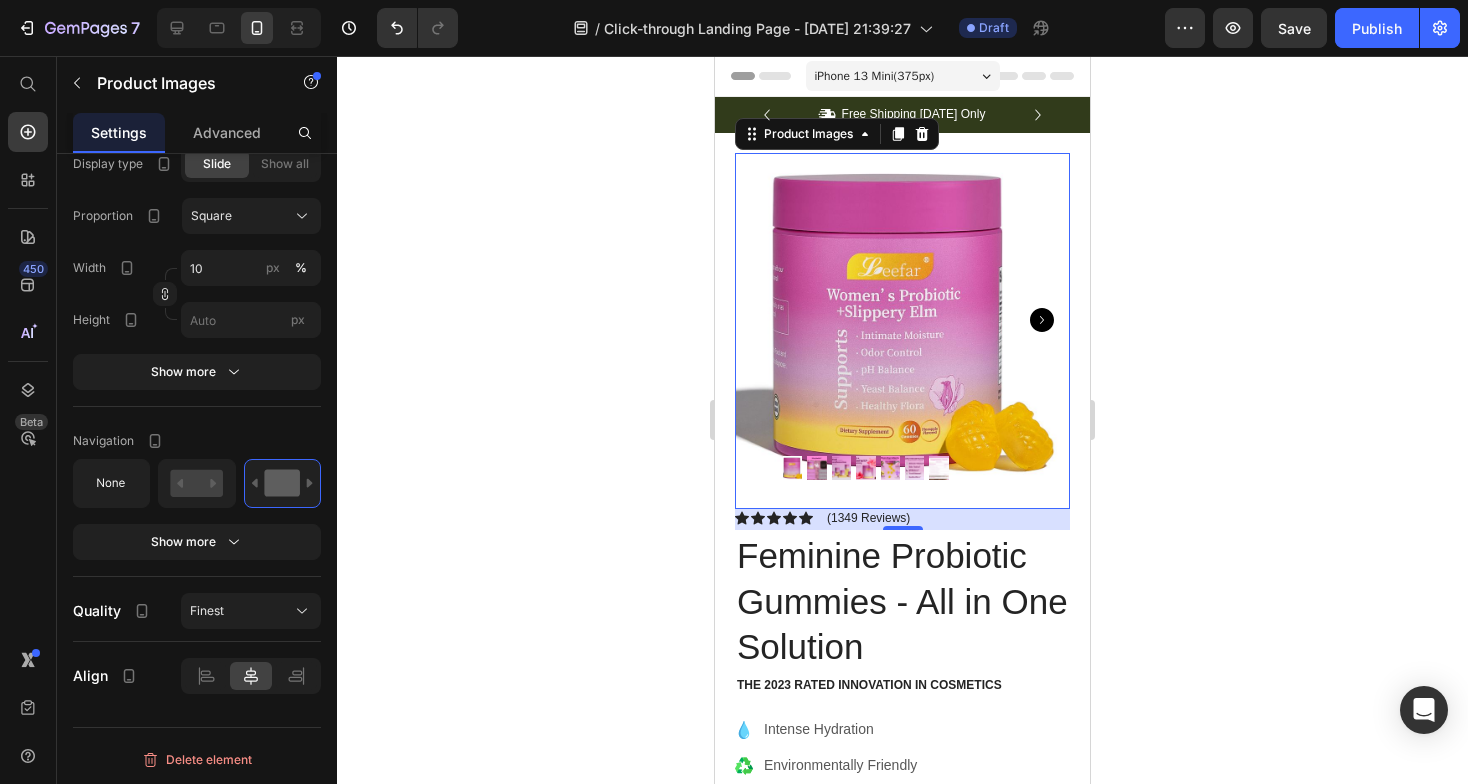 click 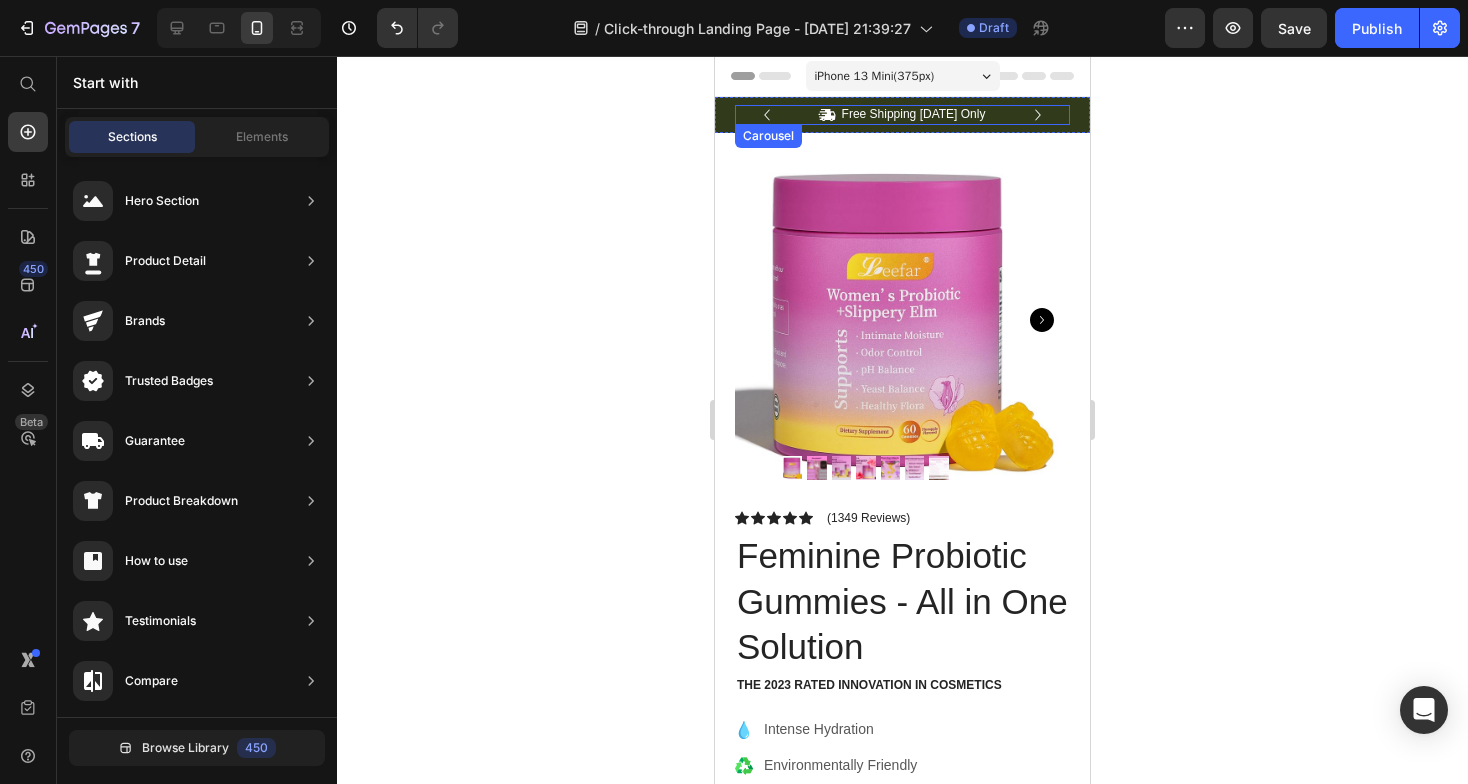 click 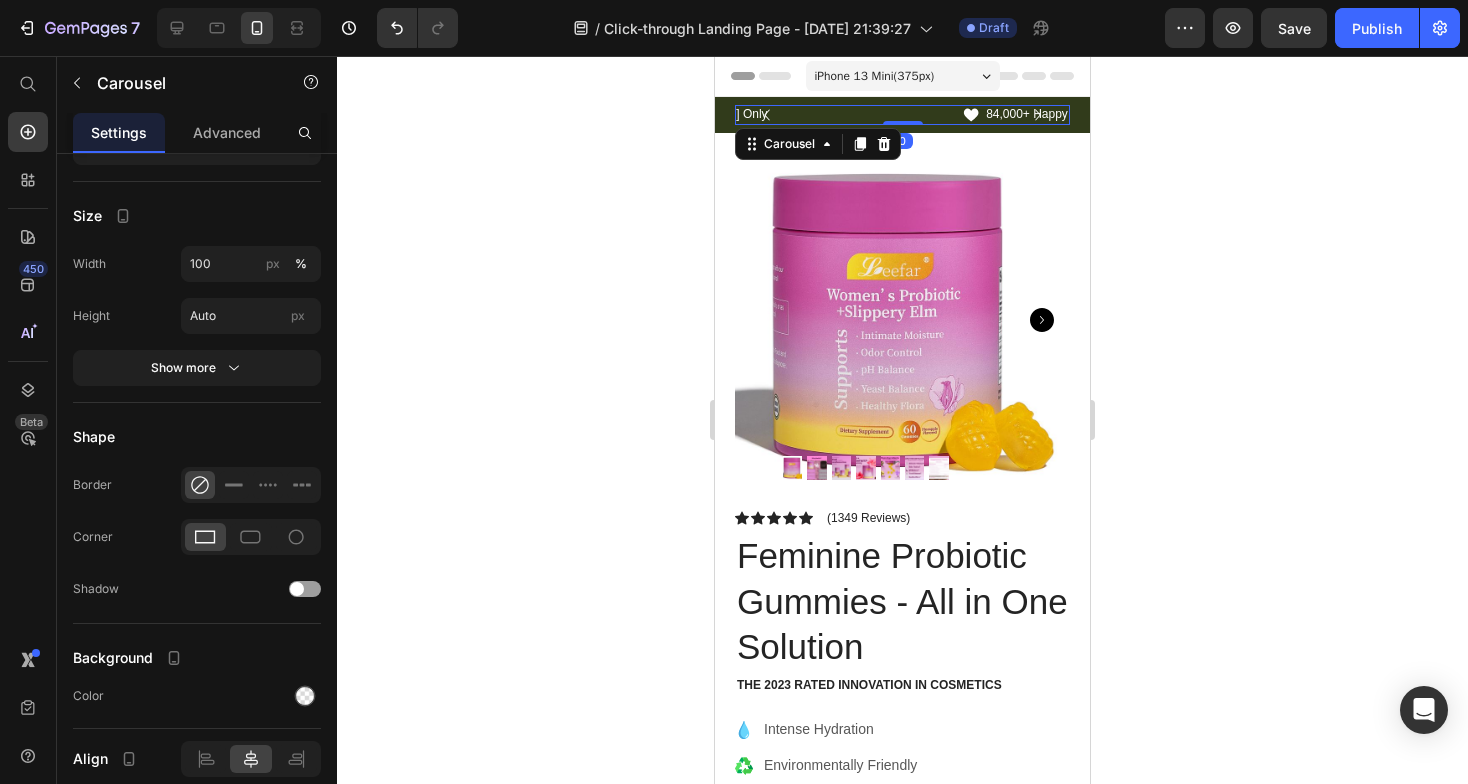 scroll, scrollTop: 0, scrollLeft: 0, axis: both 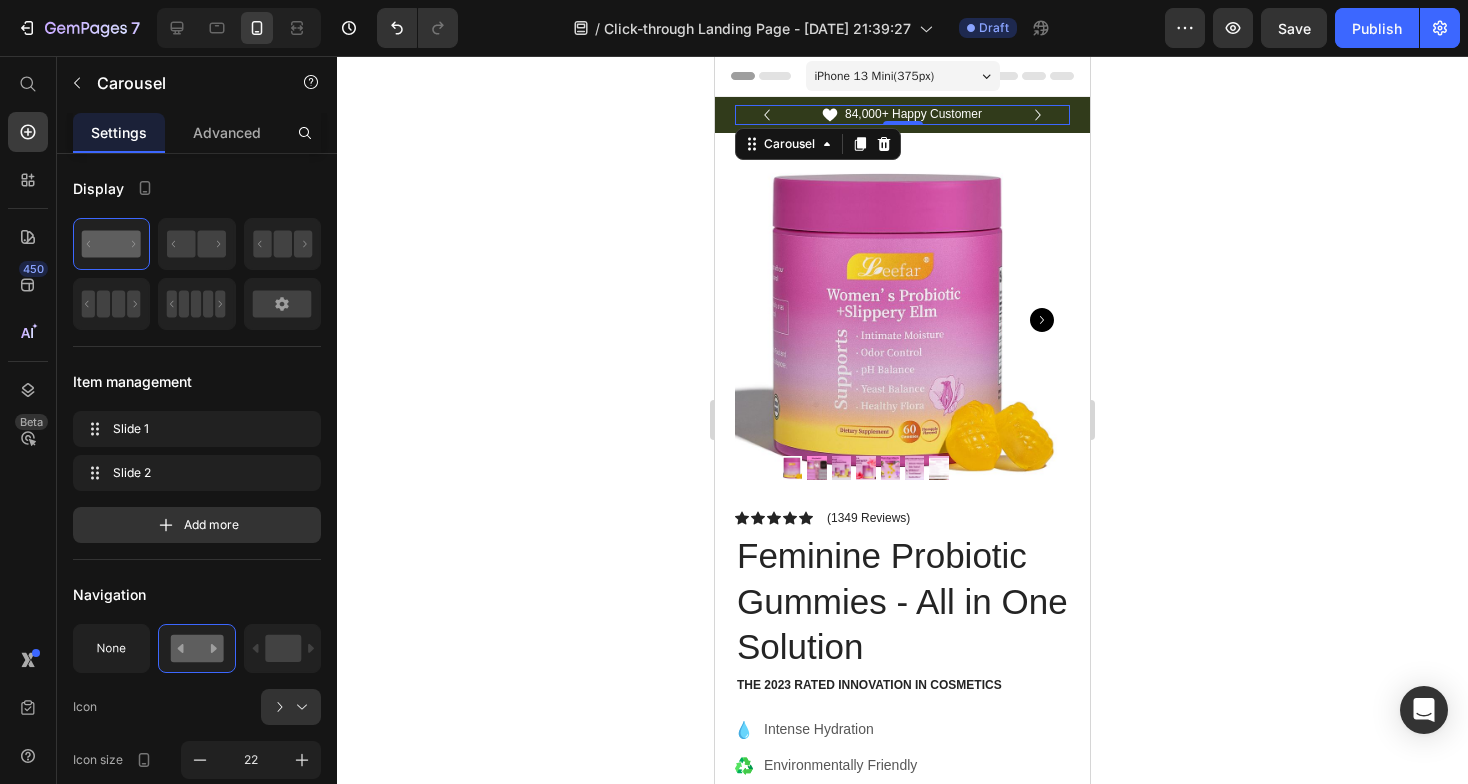 click 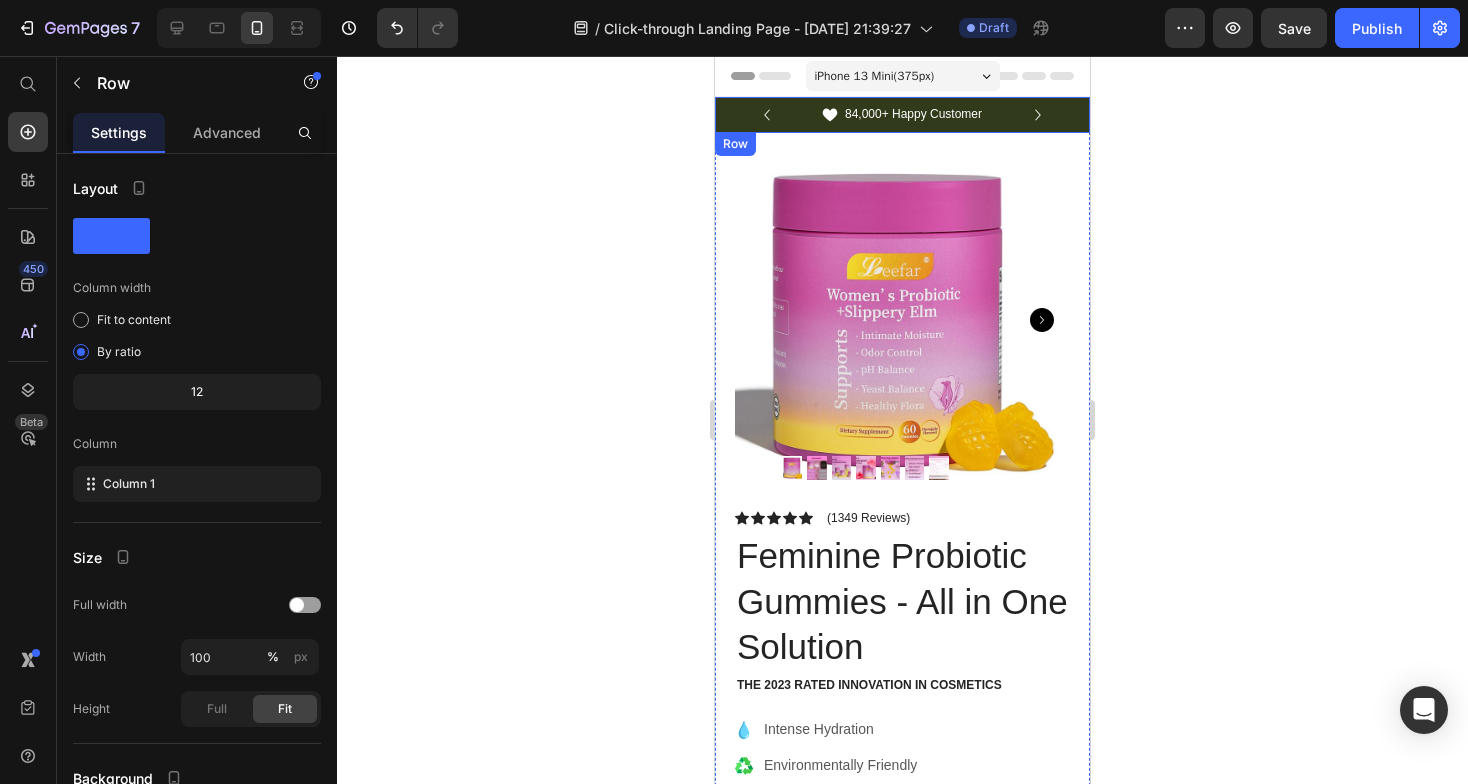 click on "Icon Free Shipping Today Only Text Block Row
Icon 84,000+ Happy Customer Text Block Row
Carousel Row" at bounding box center (902, 115) 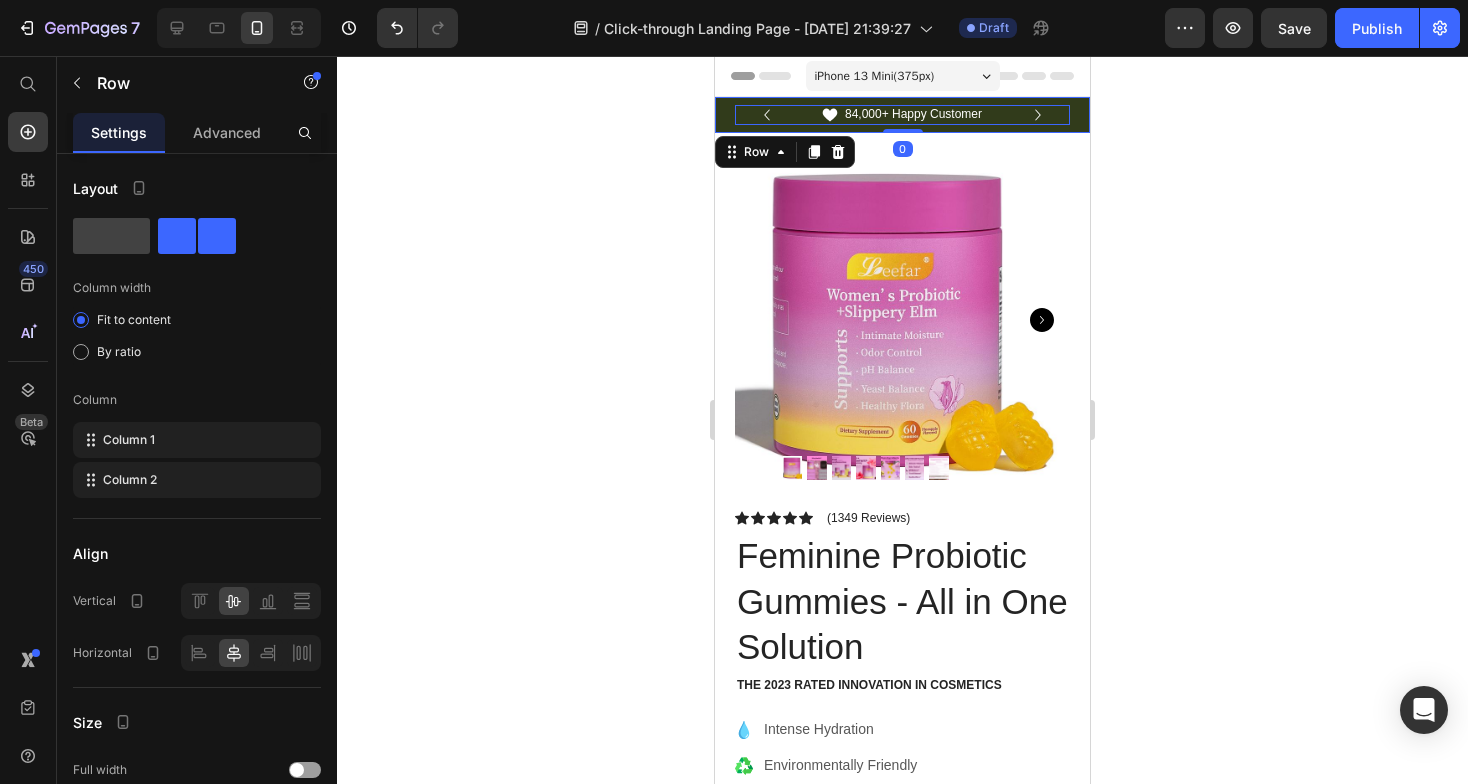 click on "Icon 84,000+ Happy Customer Text Block Row" at bounding box center [902, 115] 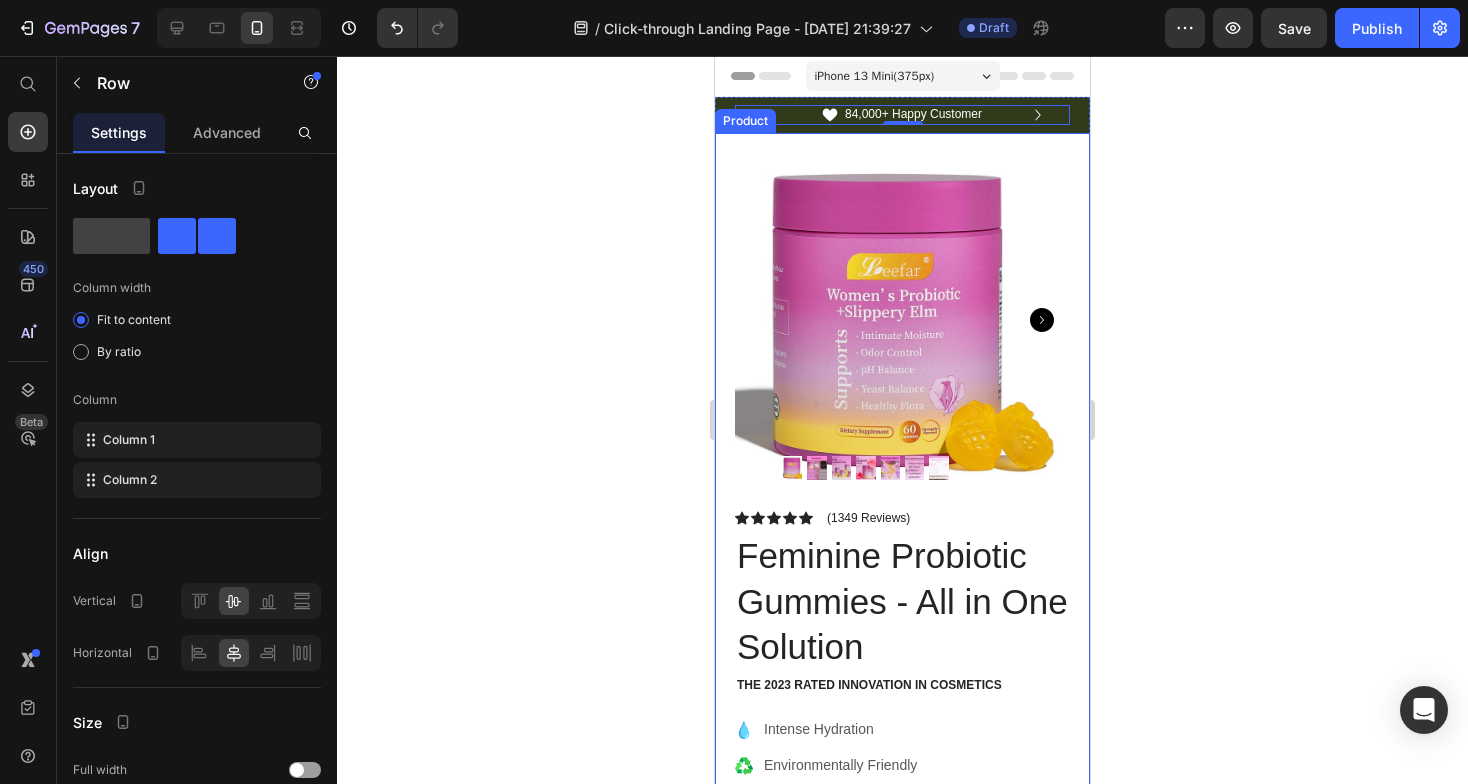 click 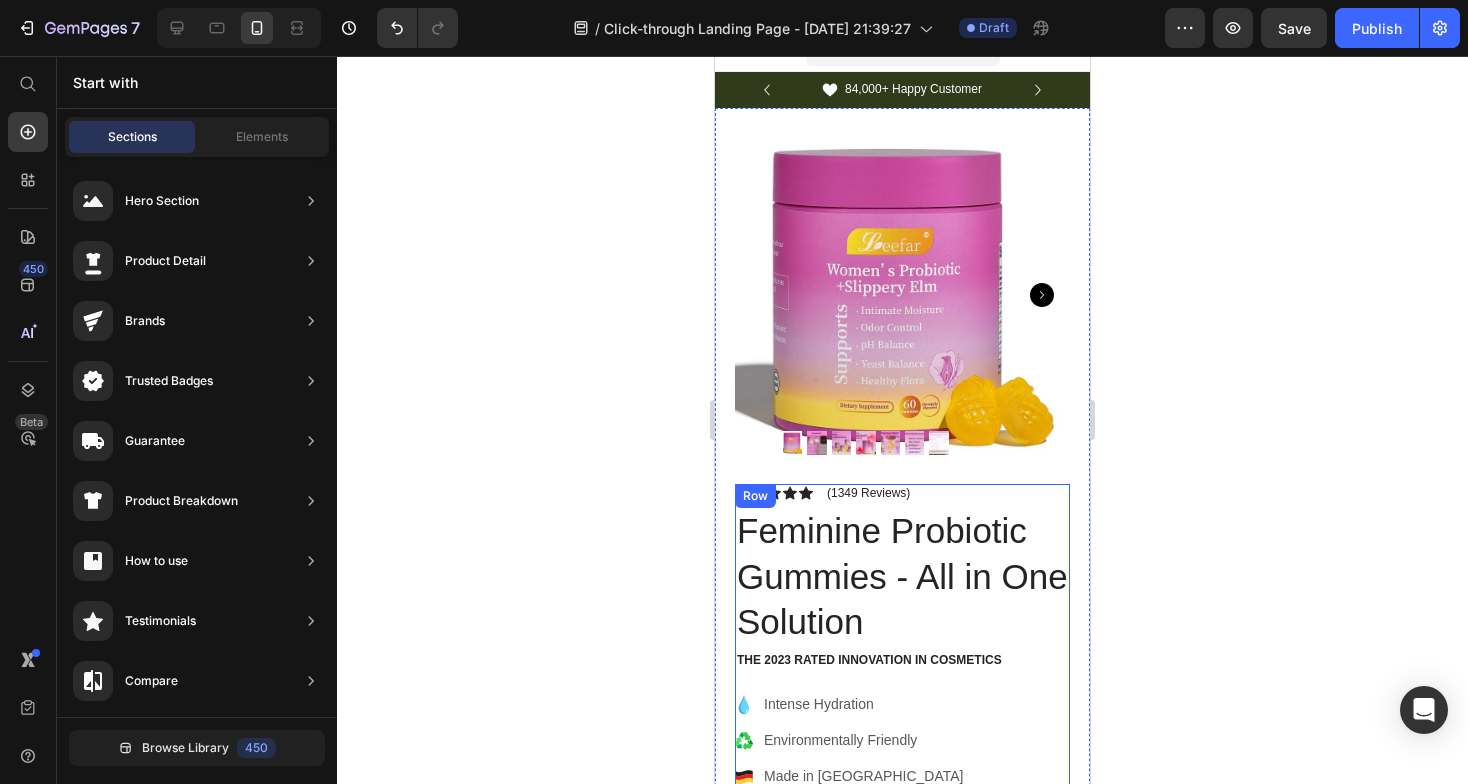 scroll, scrollTop: 0, scrollLeft: 0, axis: both 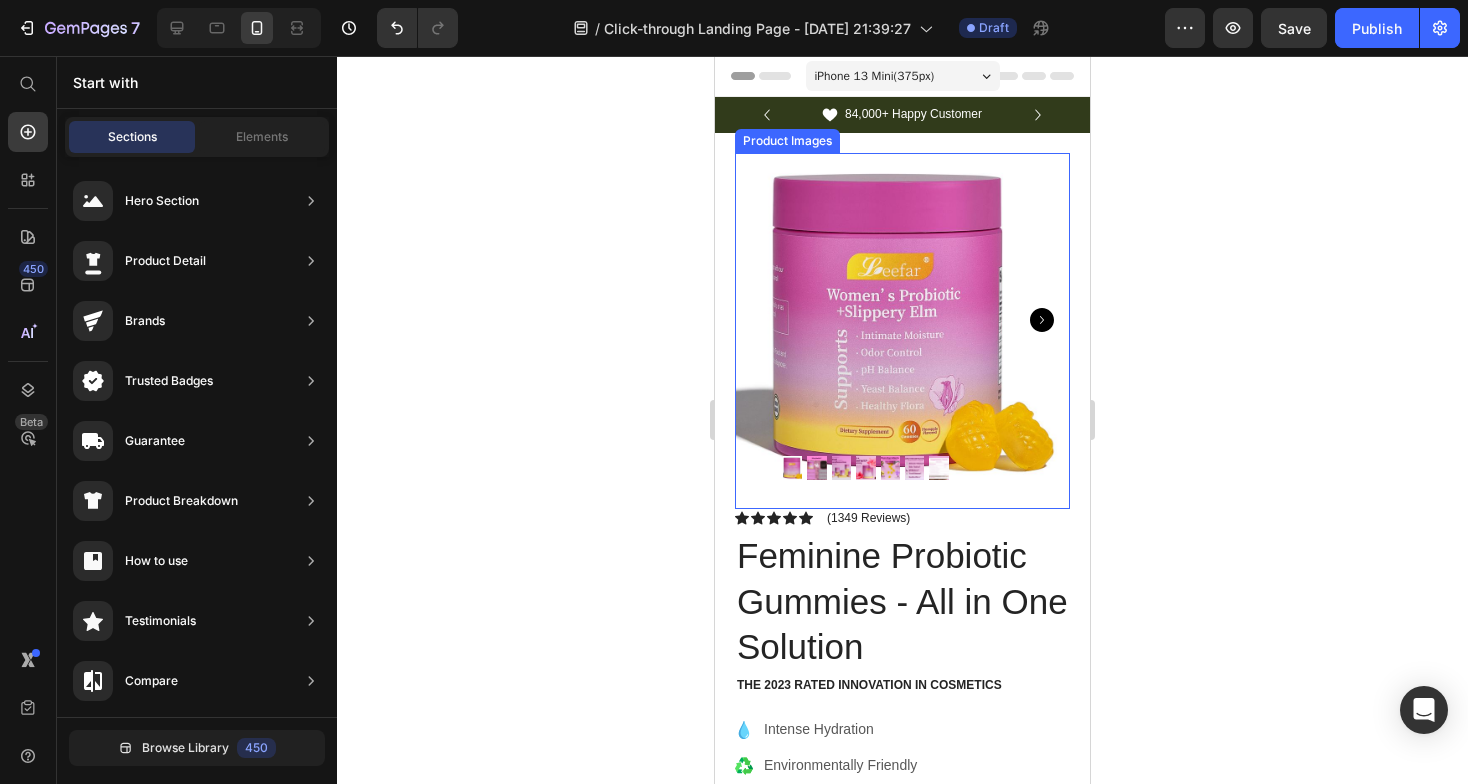 click at bounding box center [902, 320] 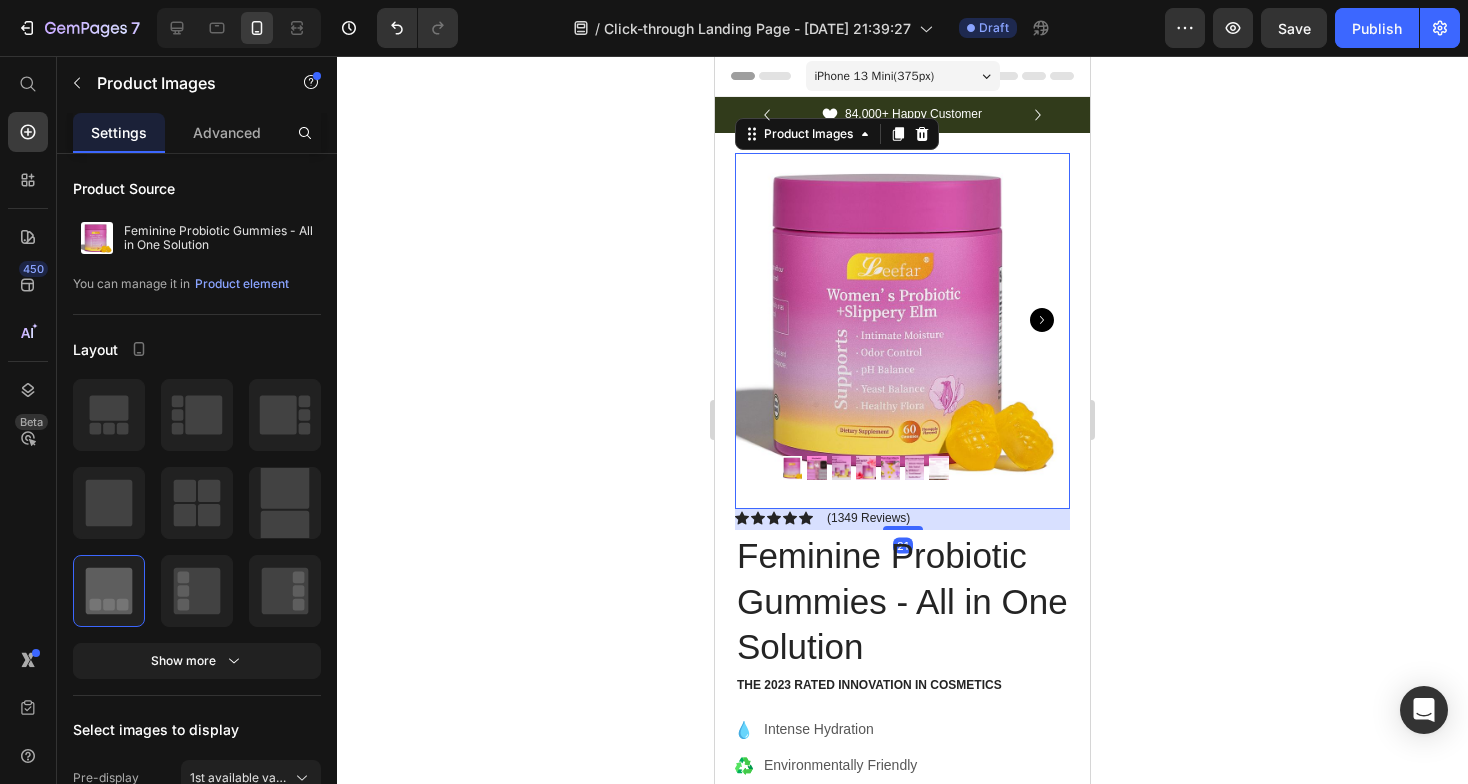 click 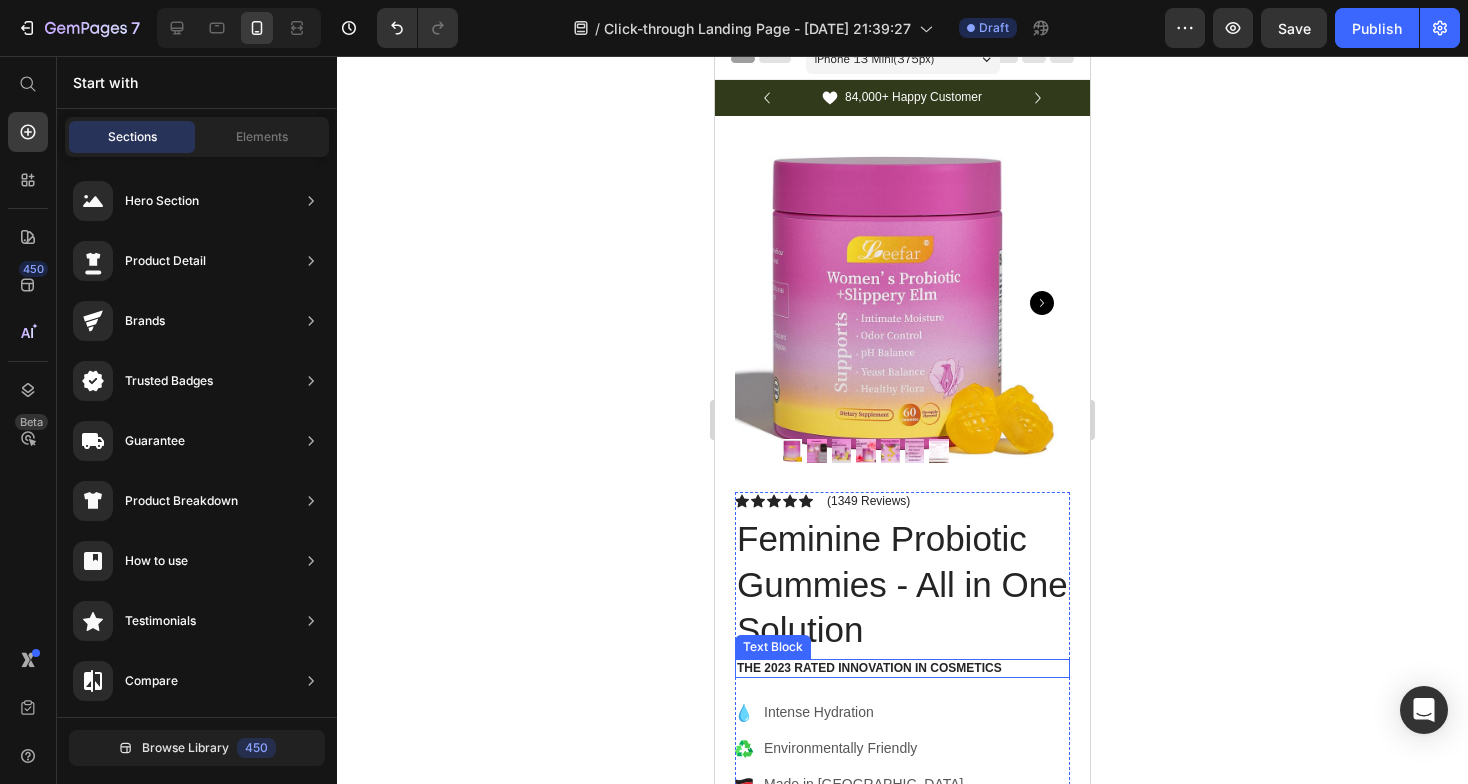 scroll, scrollTop: 0, scrollLeft: 0, axis: both 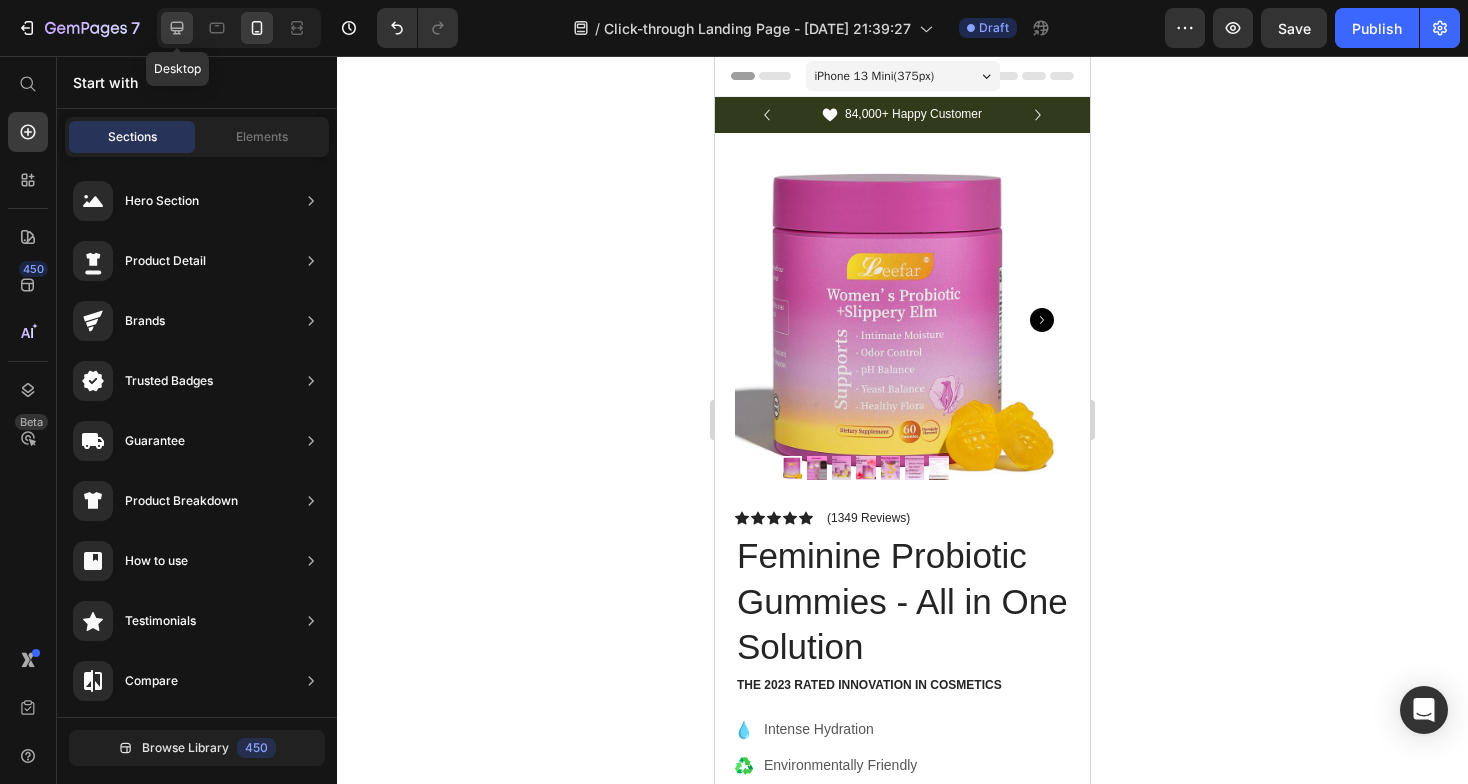 click 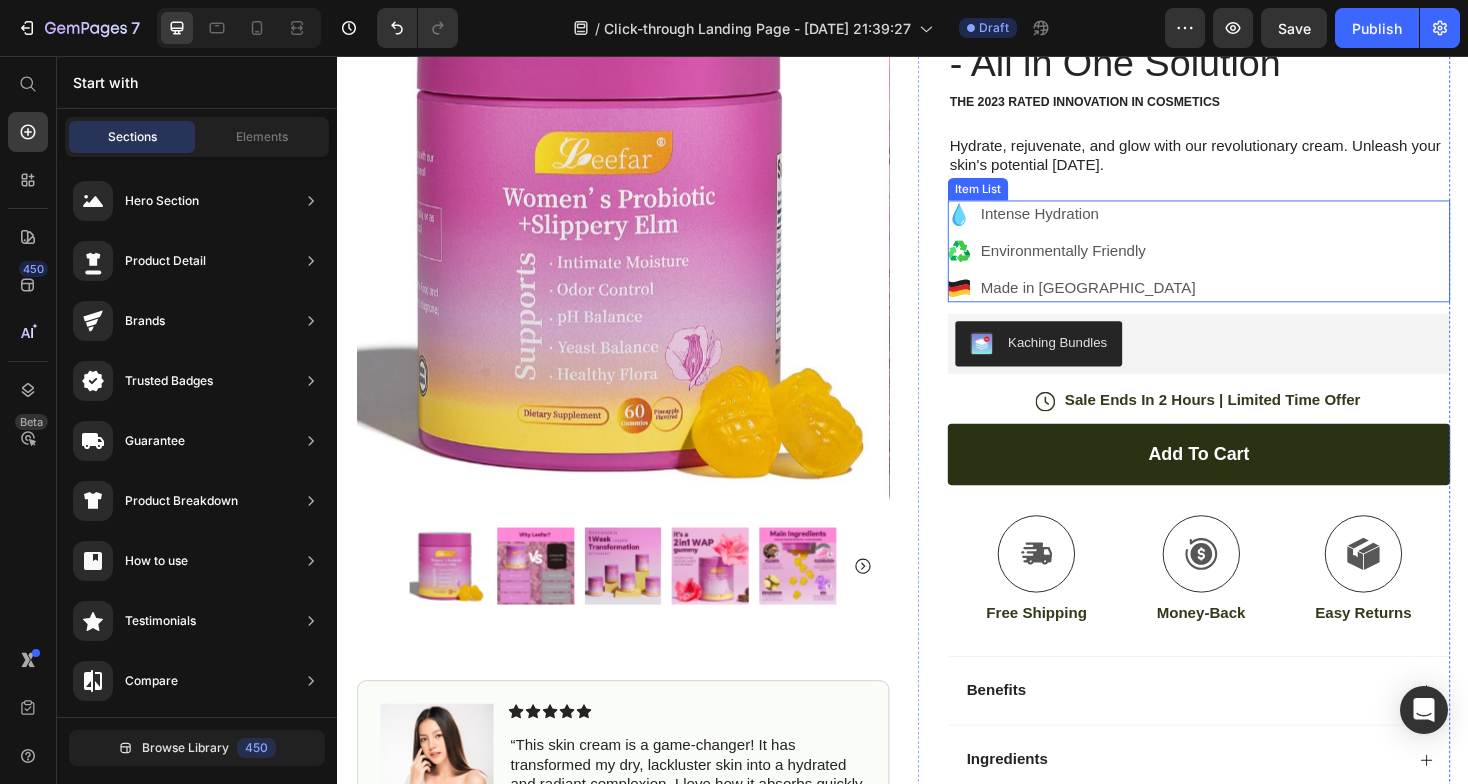 scroll, scrollTop: 220, scrollLeft: 0, axis: vertical 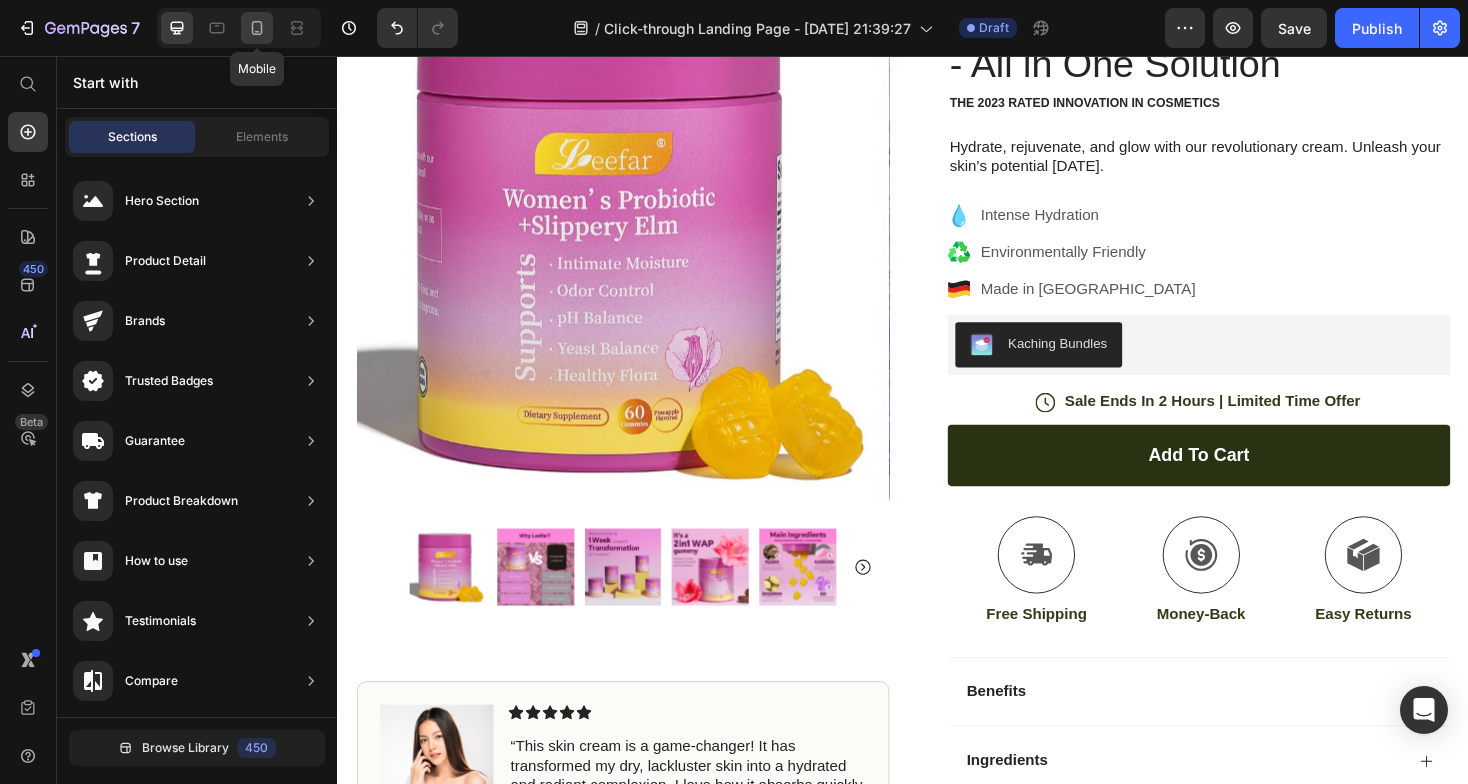 click 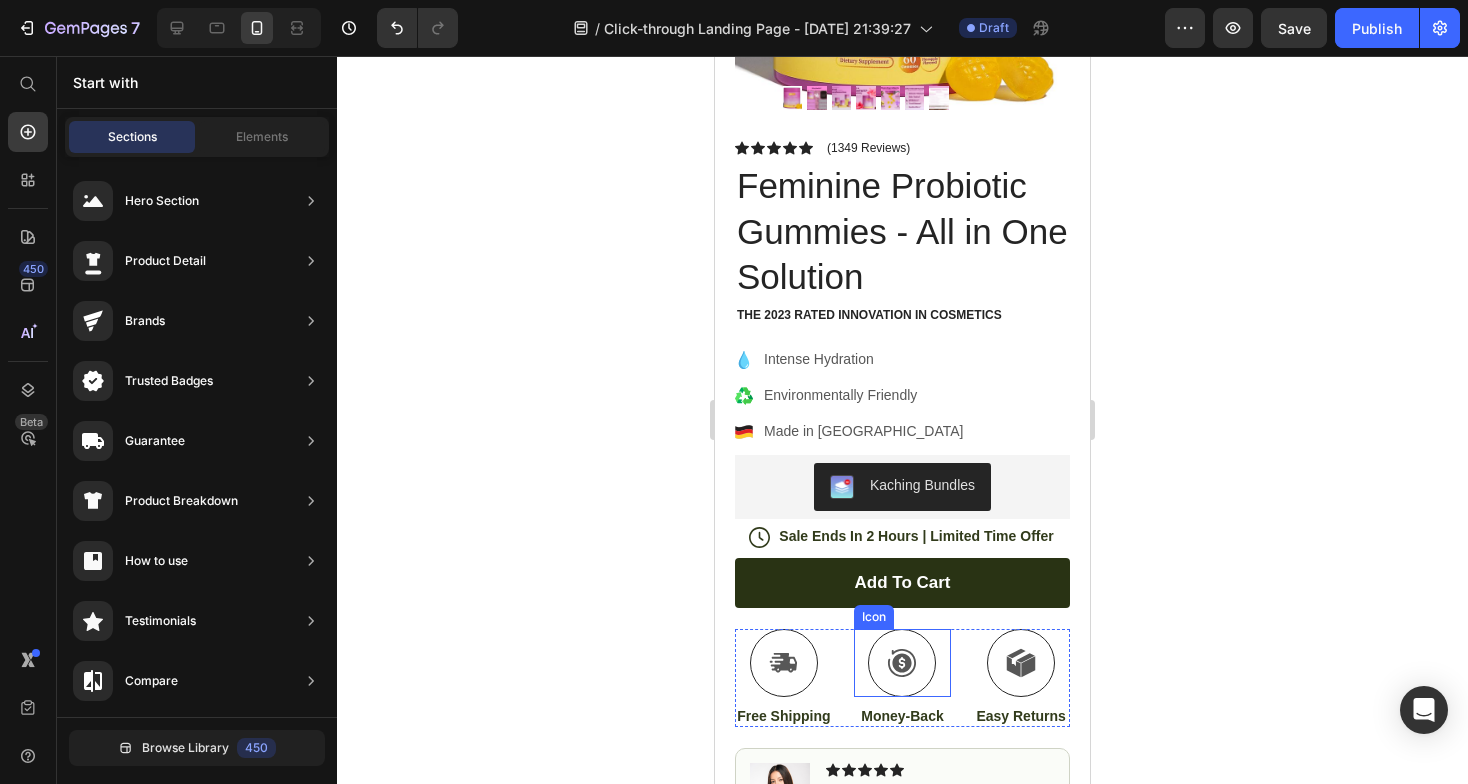 scroll, scrollTop: 385, scrollLeft: 0, axis: vertical 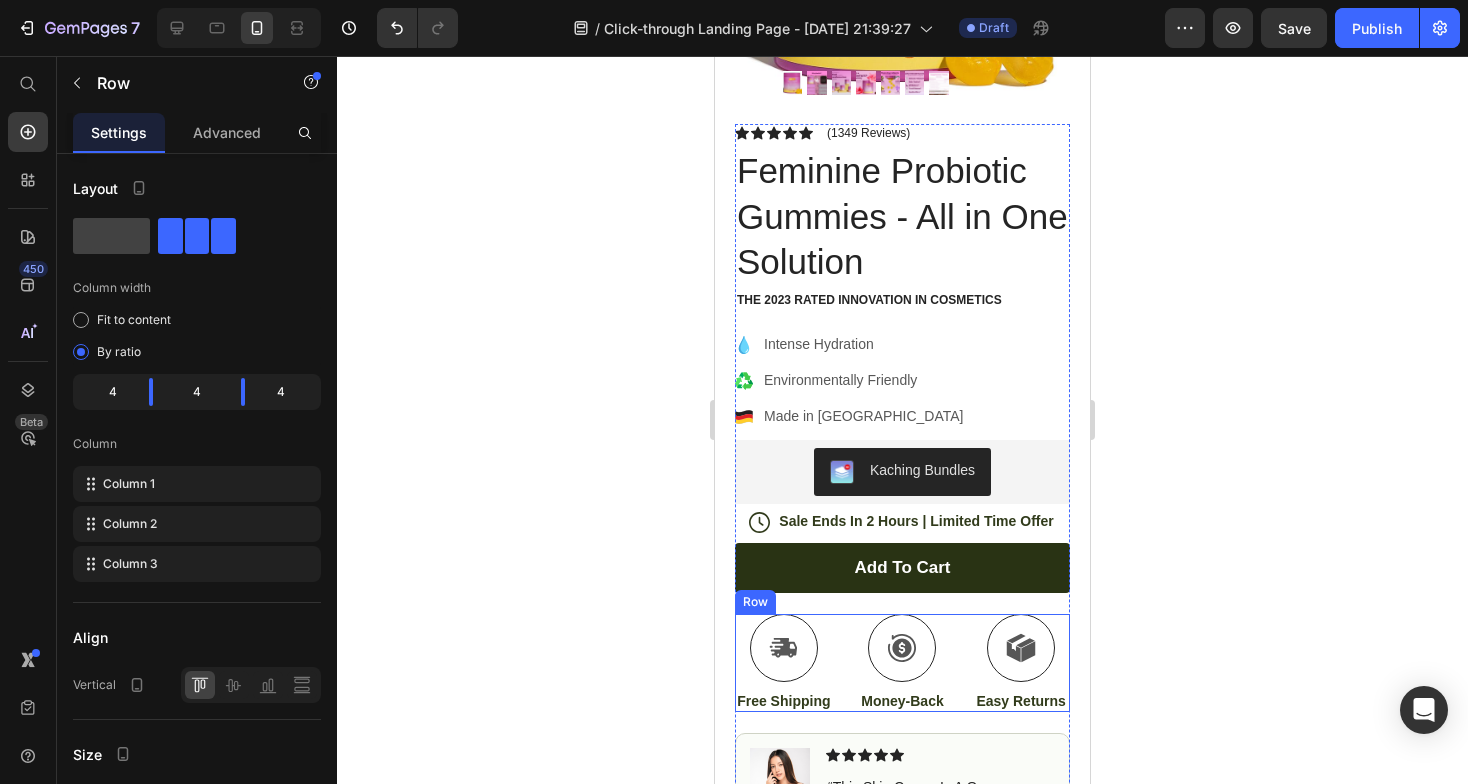 click on "Icon Free Shipping Text Block
Icon Money-Back Text Block
Icon Easy Returns Text Block Row" at bounding box center [902, 663] 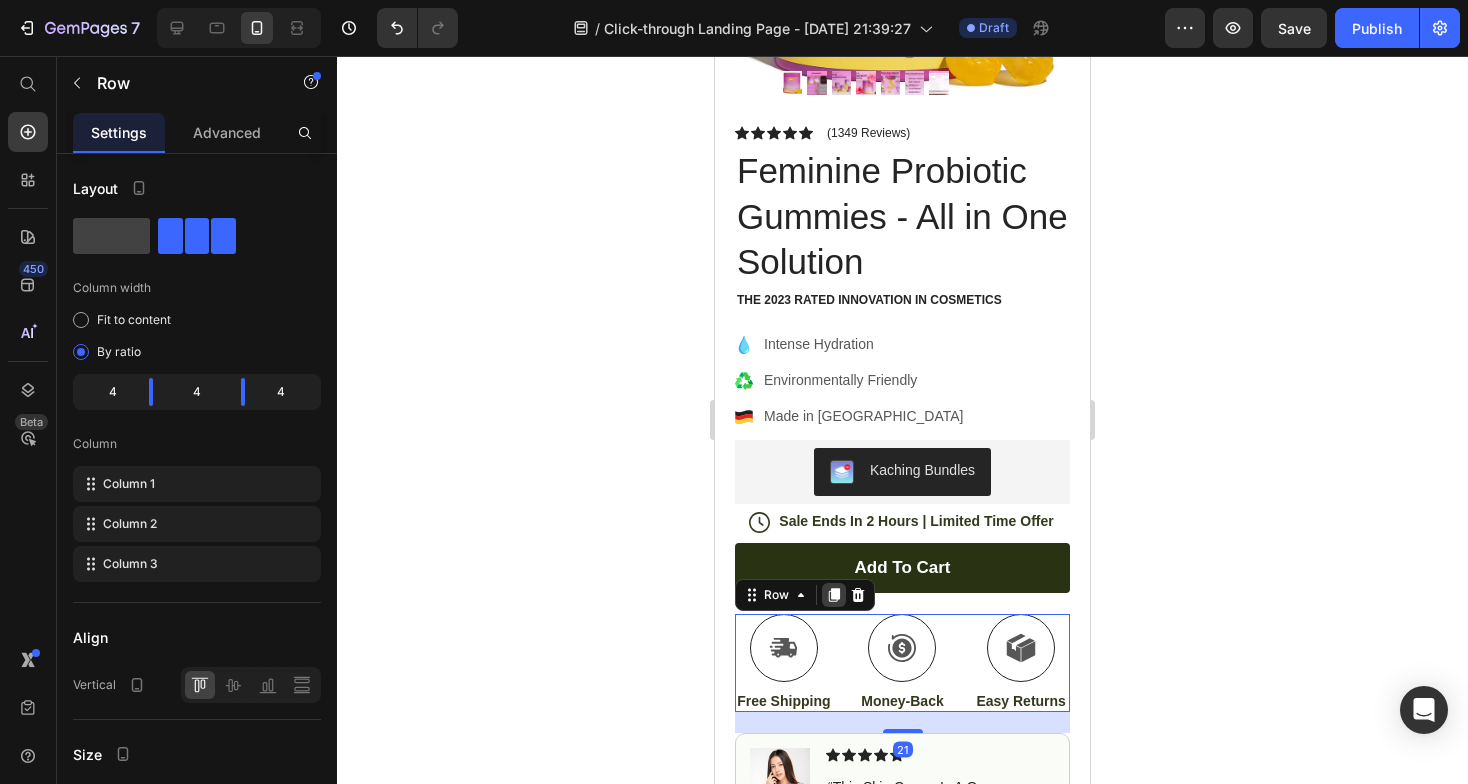 click 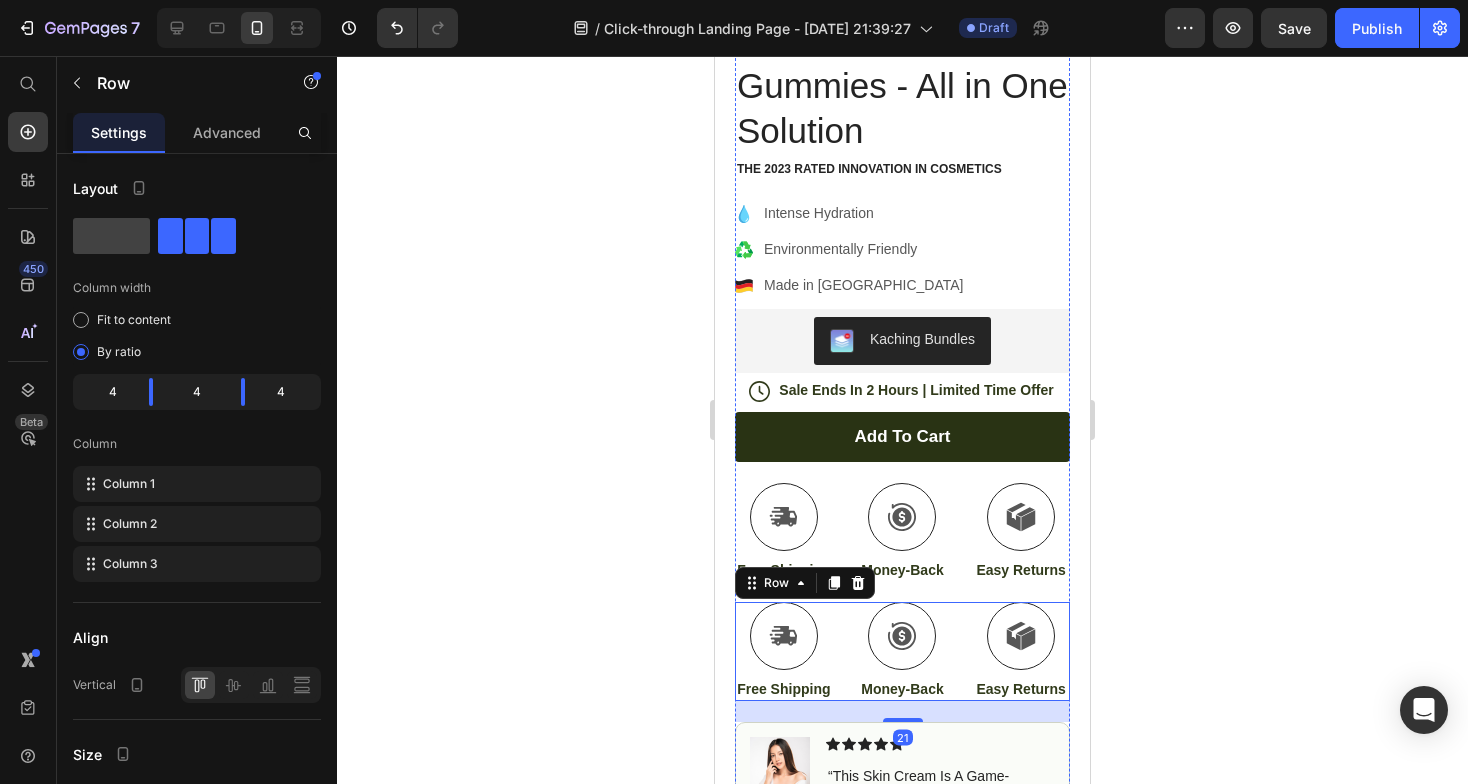scroll, scrollTop: 477, scrollLeft: 0, axis: vertical 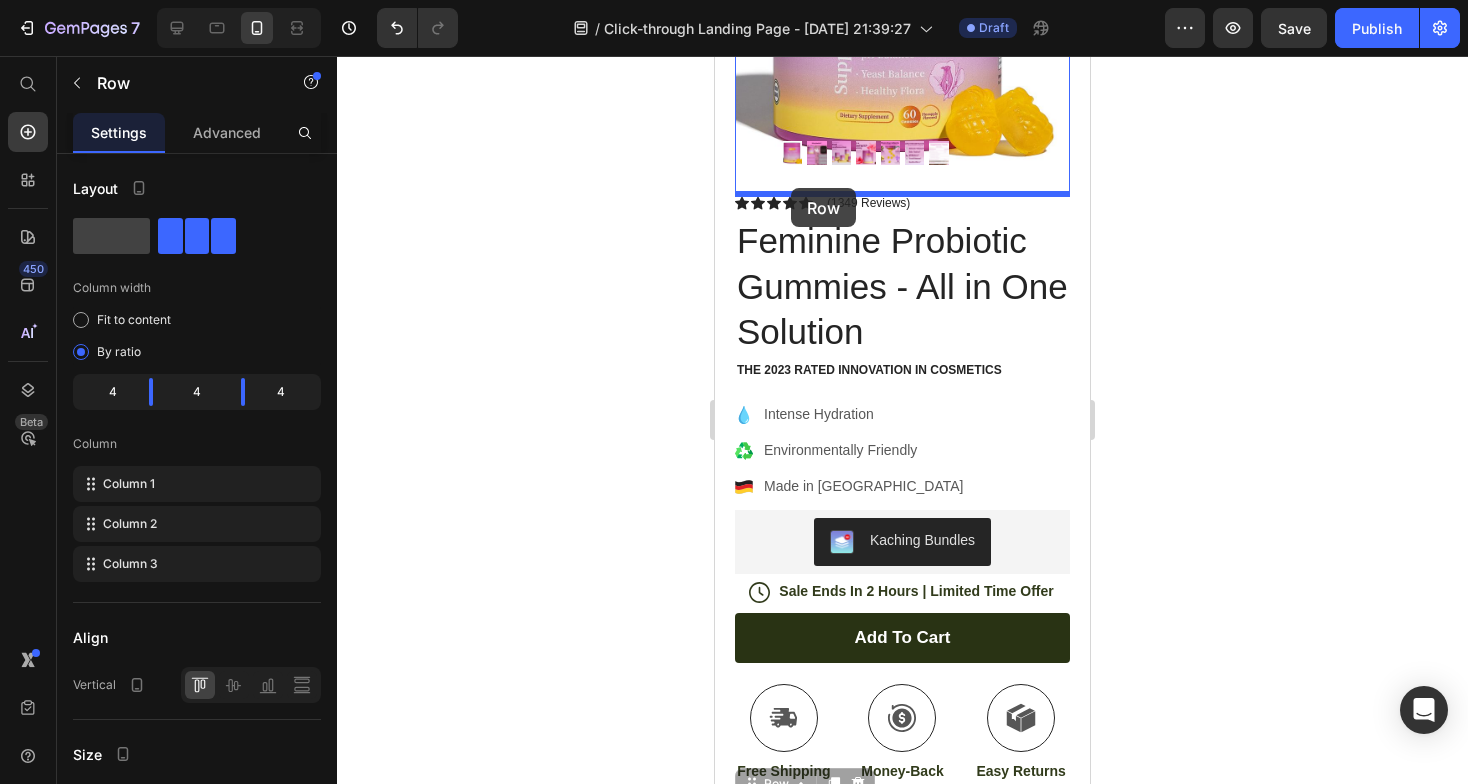 drag, startPoint x: 749, startPoint y: 625, endPoint x: 791, endPoint y: 188, distance: 439.01367 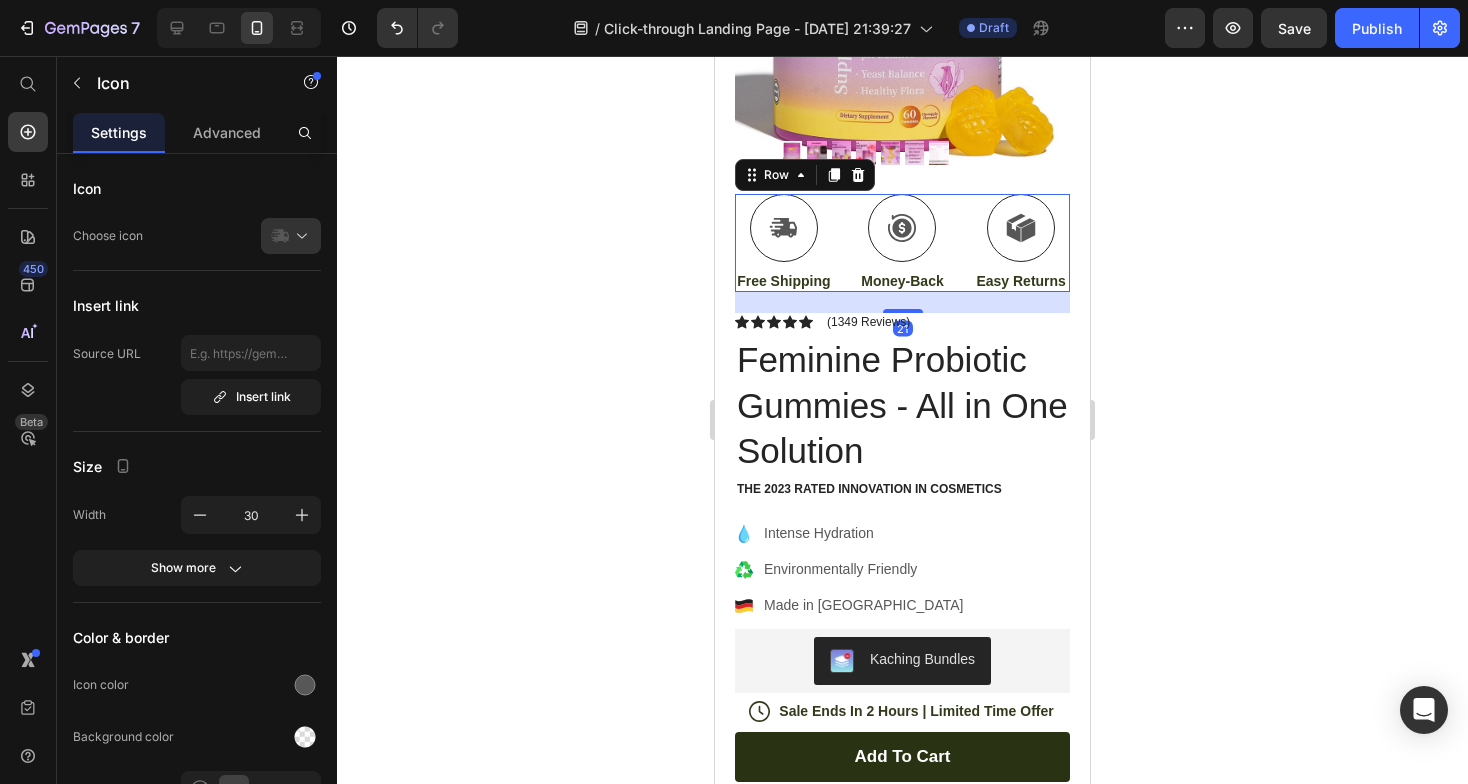 click 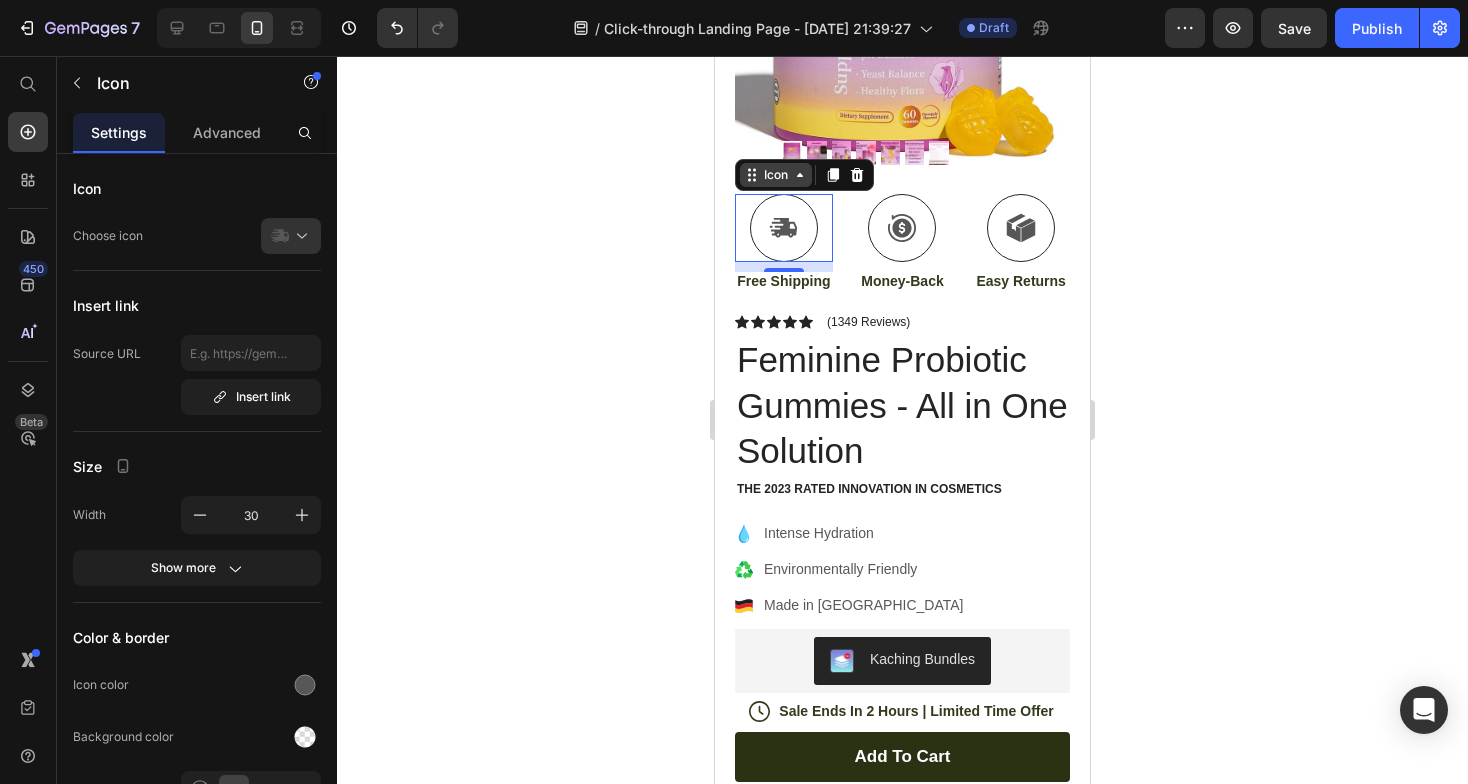 click on "Icon" at bounding box center [776, 175] 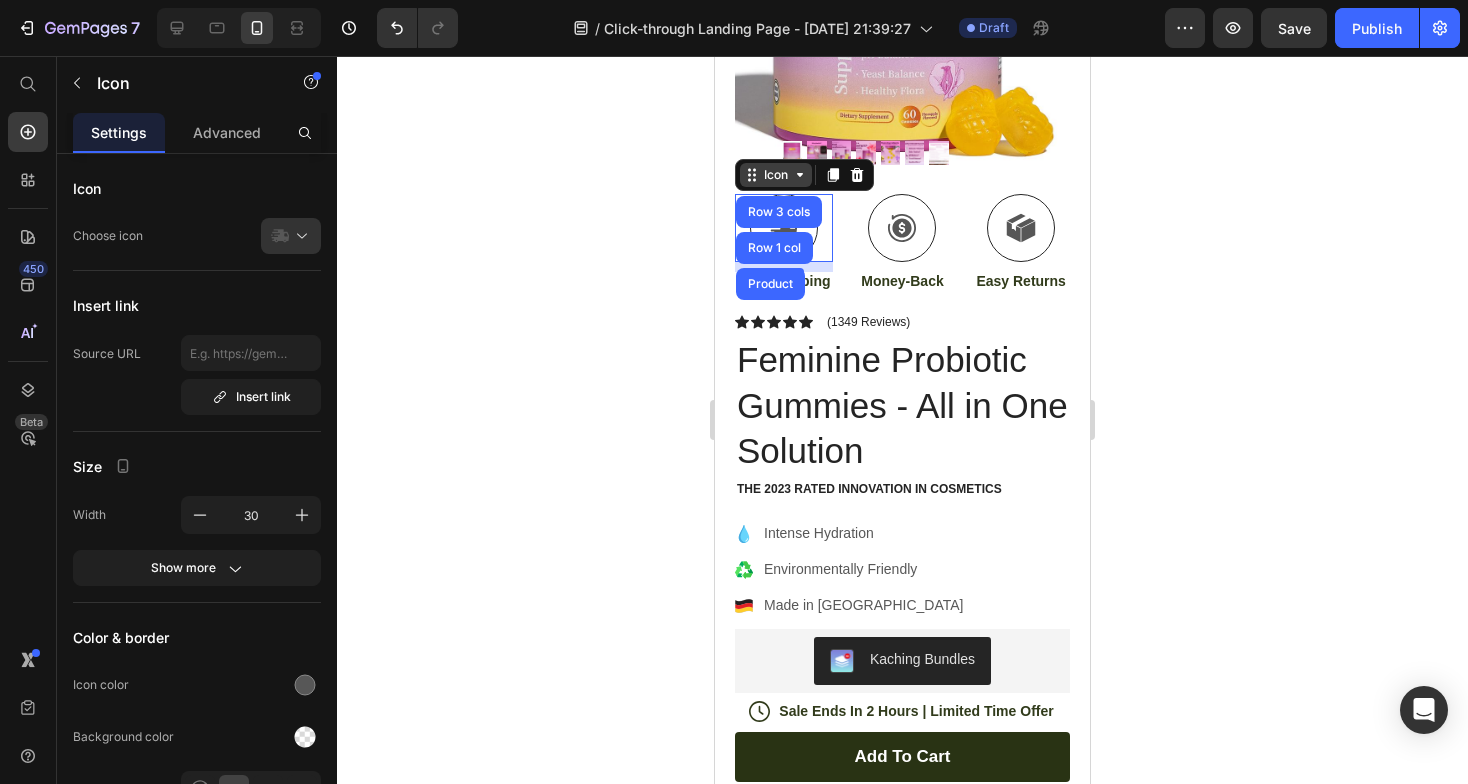 click on "Icon" at bounding box center [776, 175] 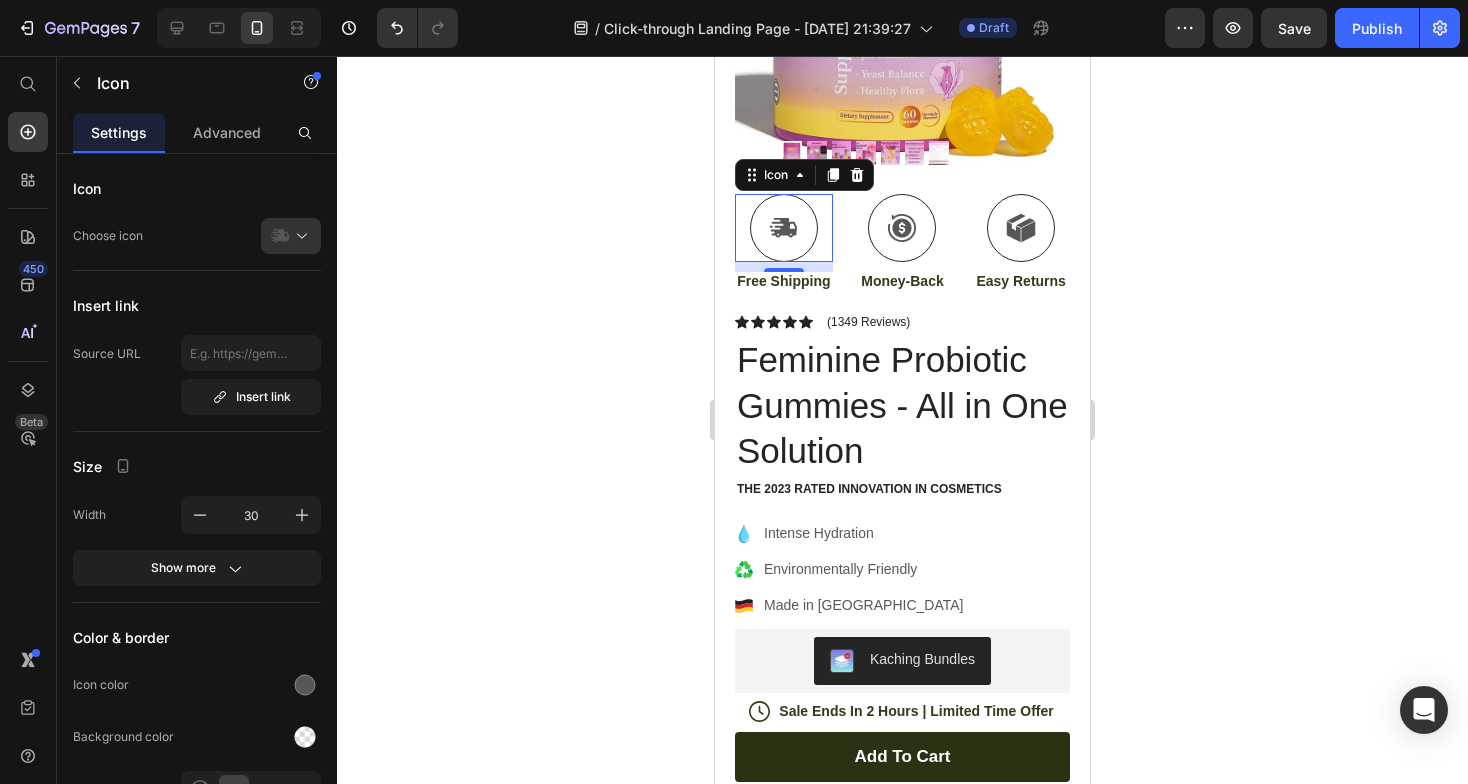 click 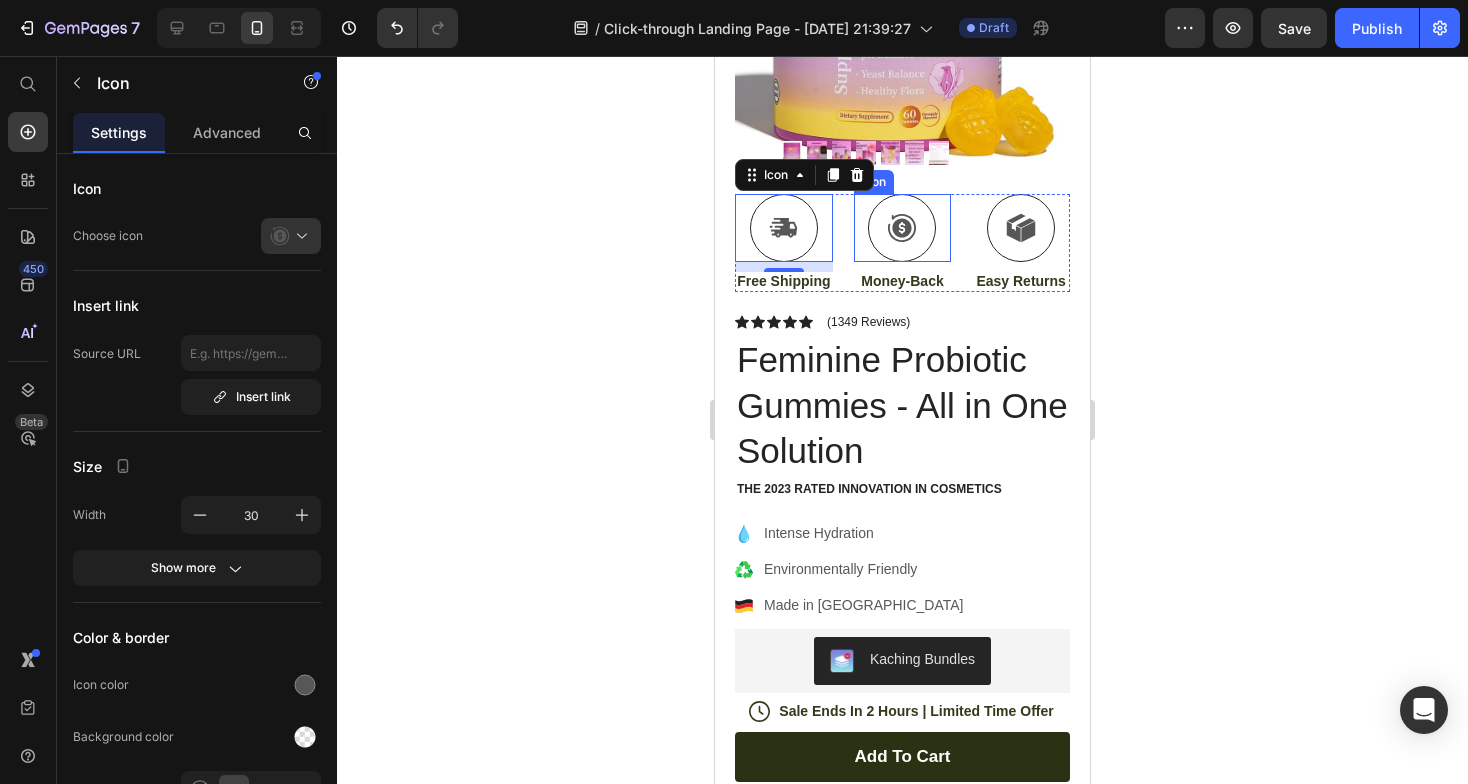 click at bounding box center [902, 228] 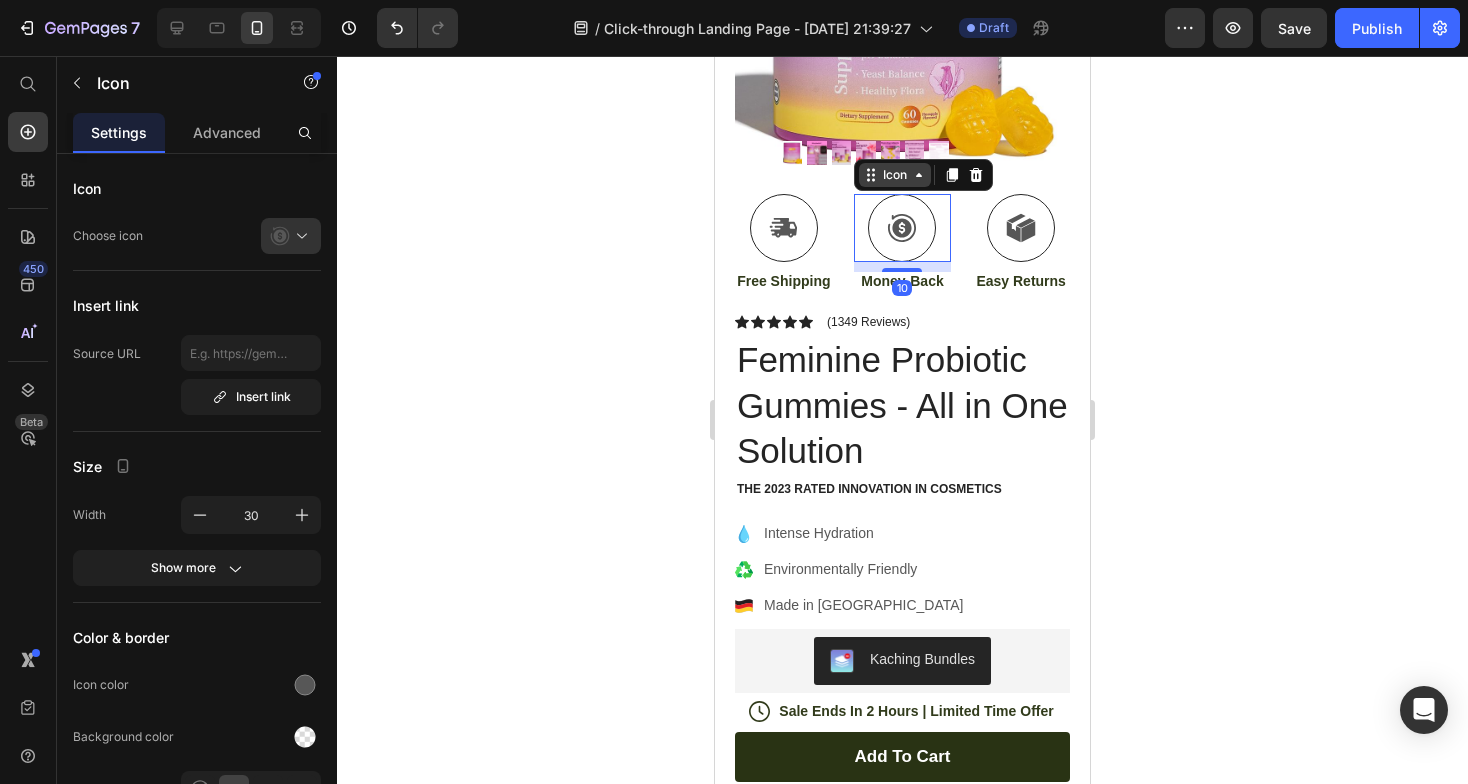 click on "Icon" at bounding box center [895, 175] 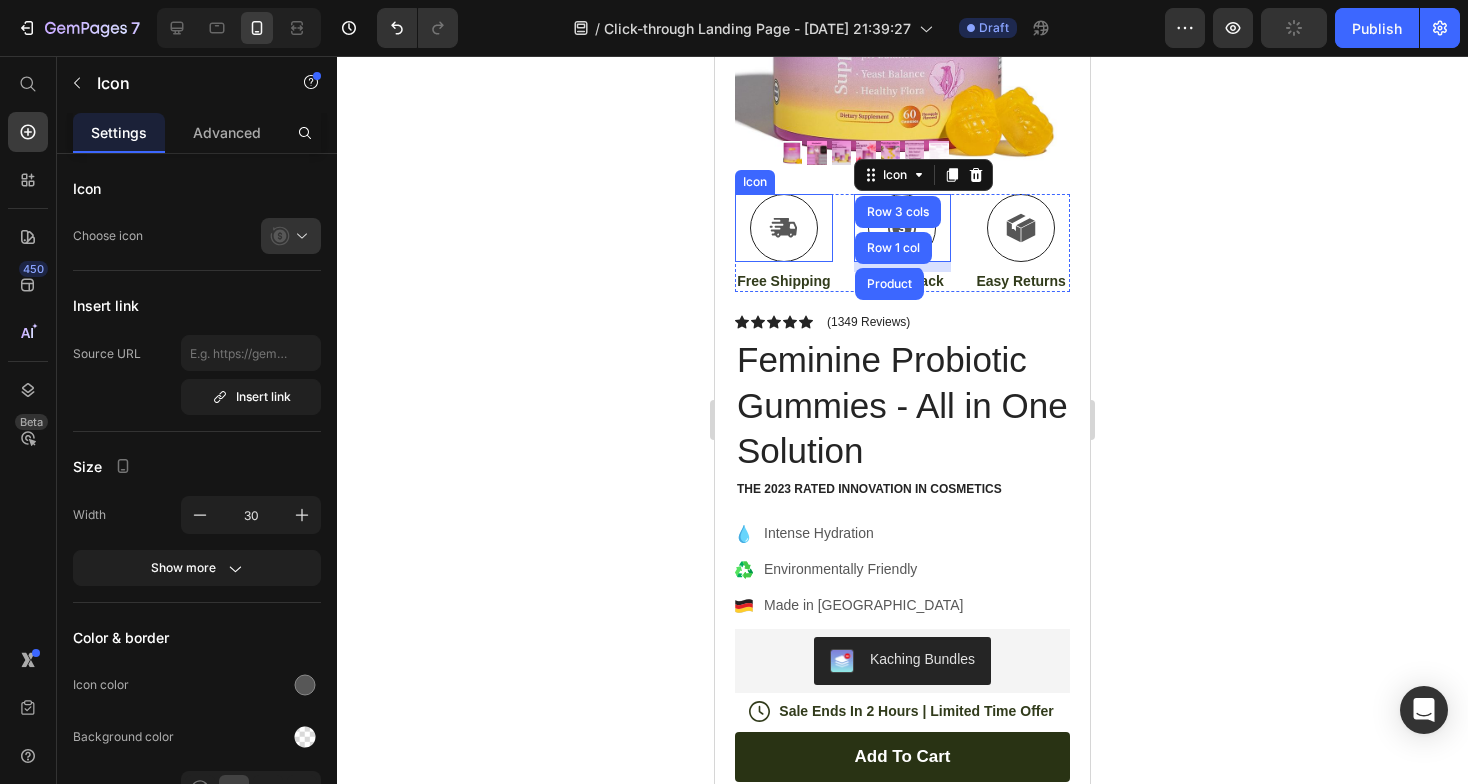 click 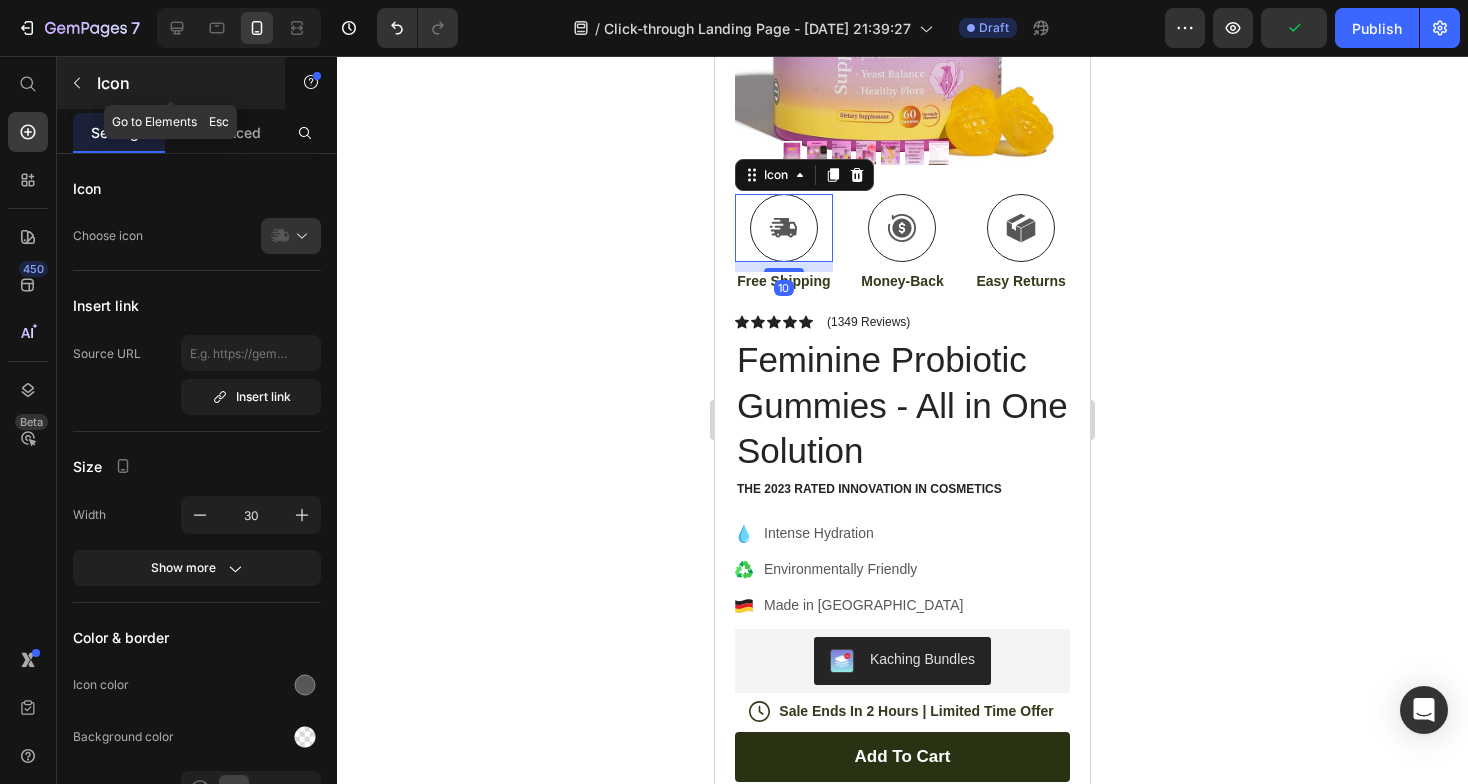 click at bounding box center [77, 83] 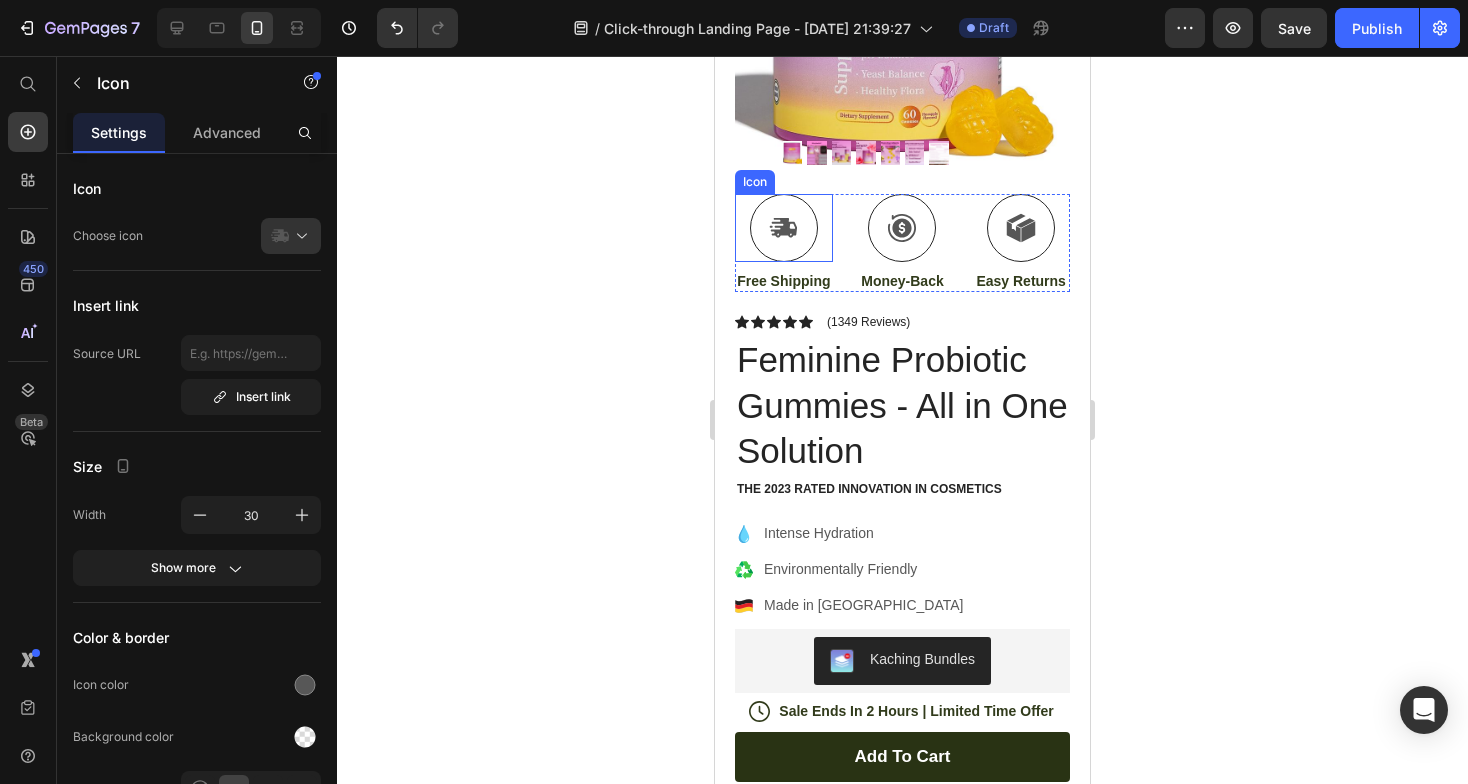 click at bounding box center (784, 228) 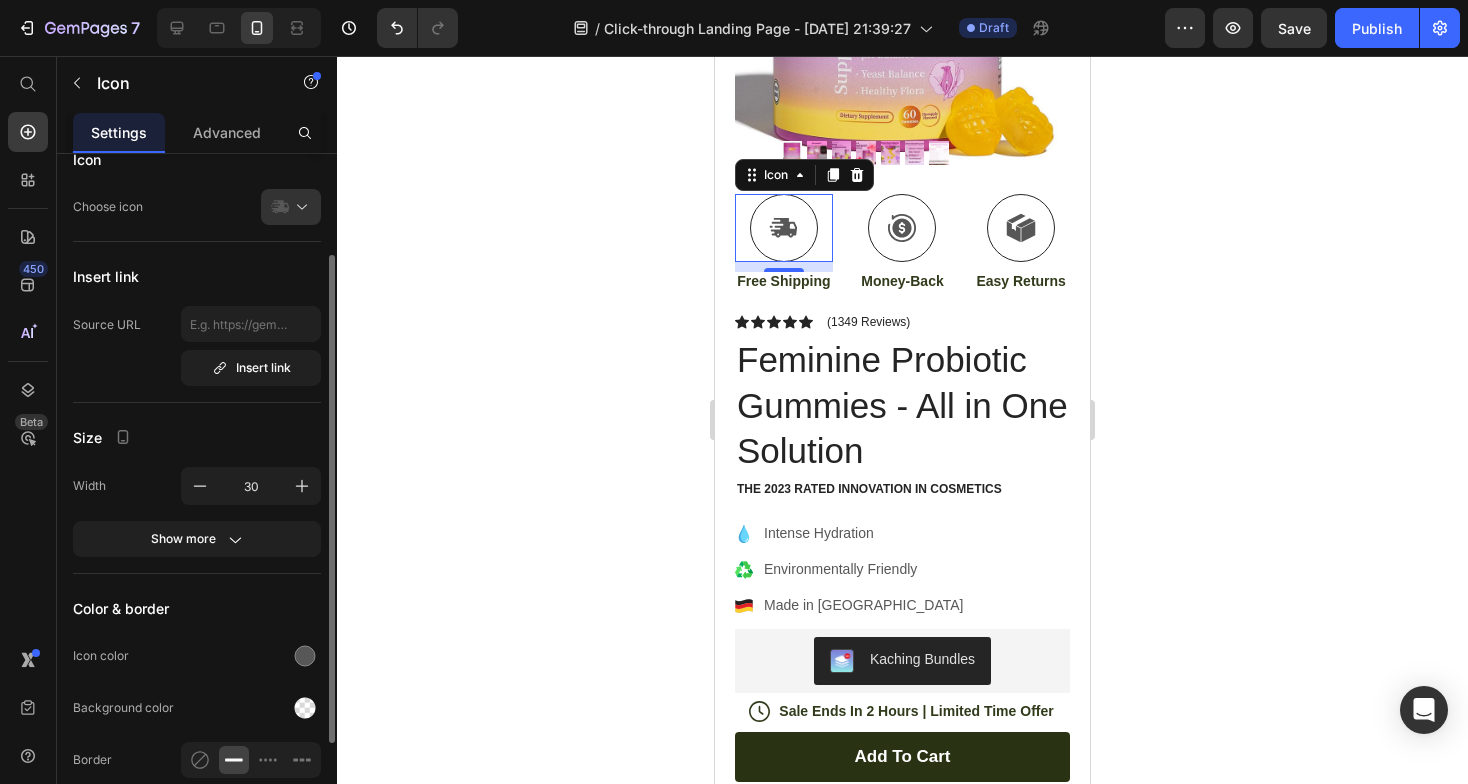 scroll, scrollTop: 0, scrollLeft: 0, axis: both 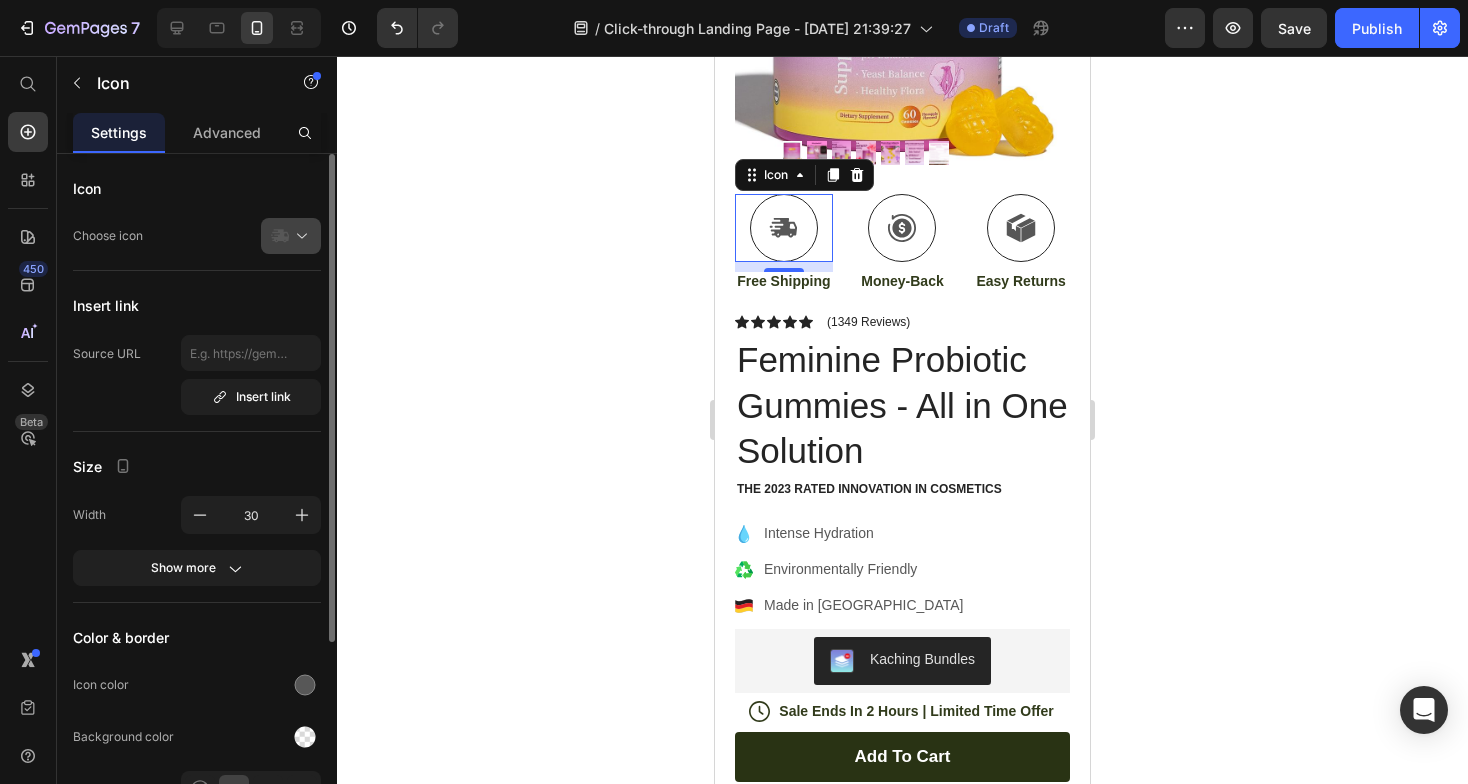 click at bounding box center (299, 236) 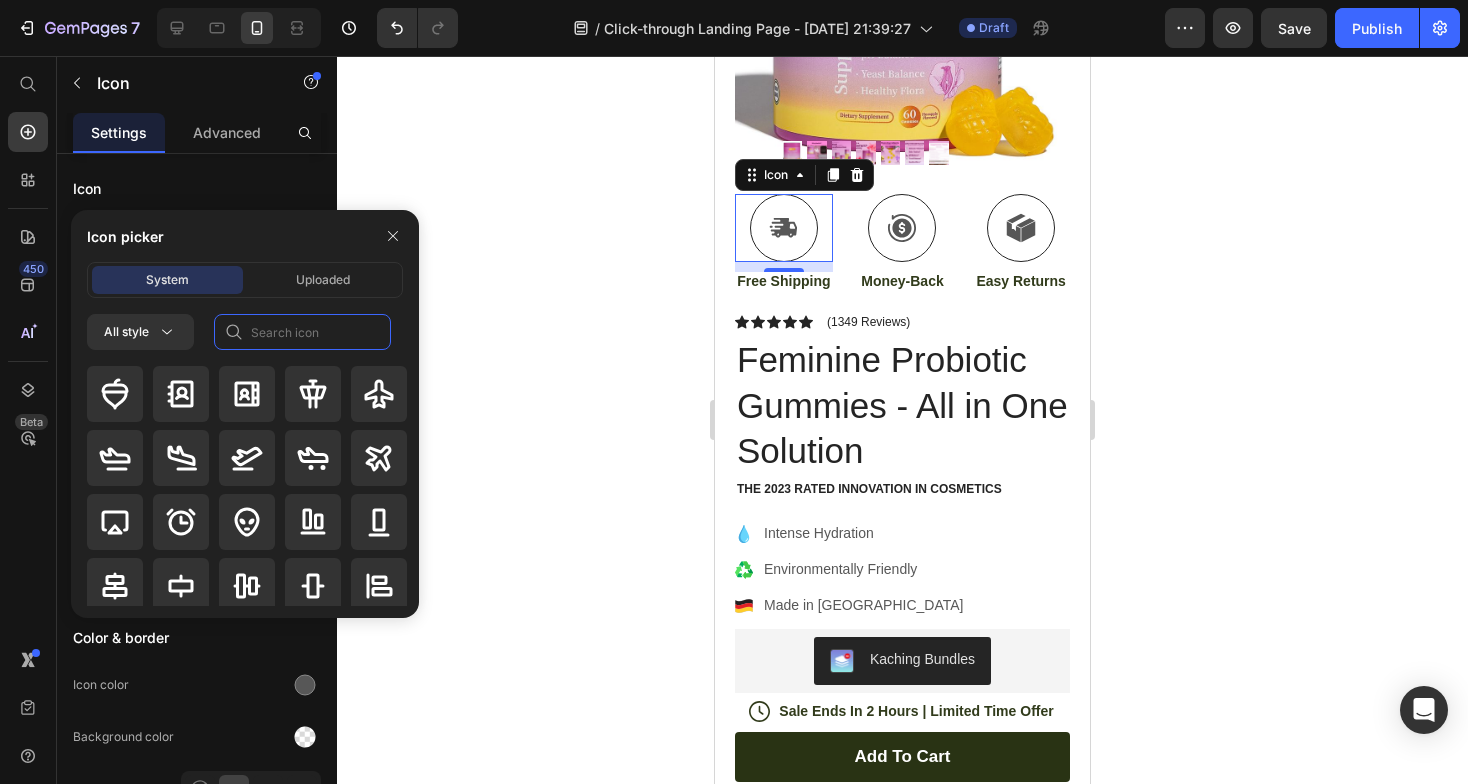 click 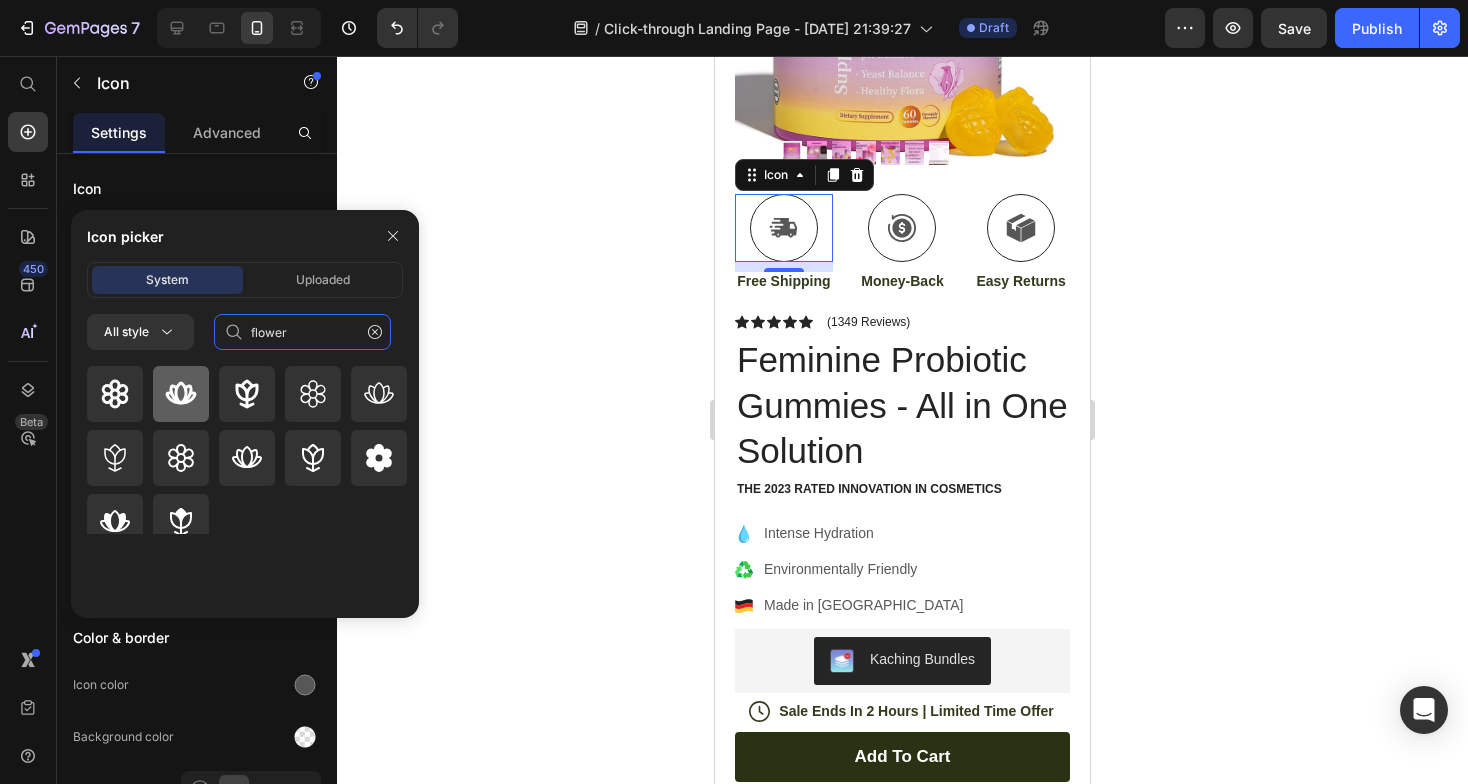 type on "flower" 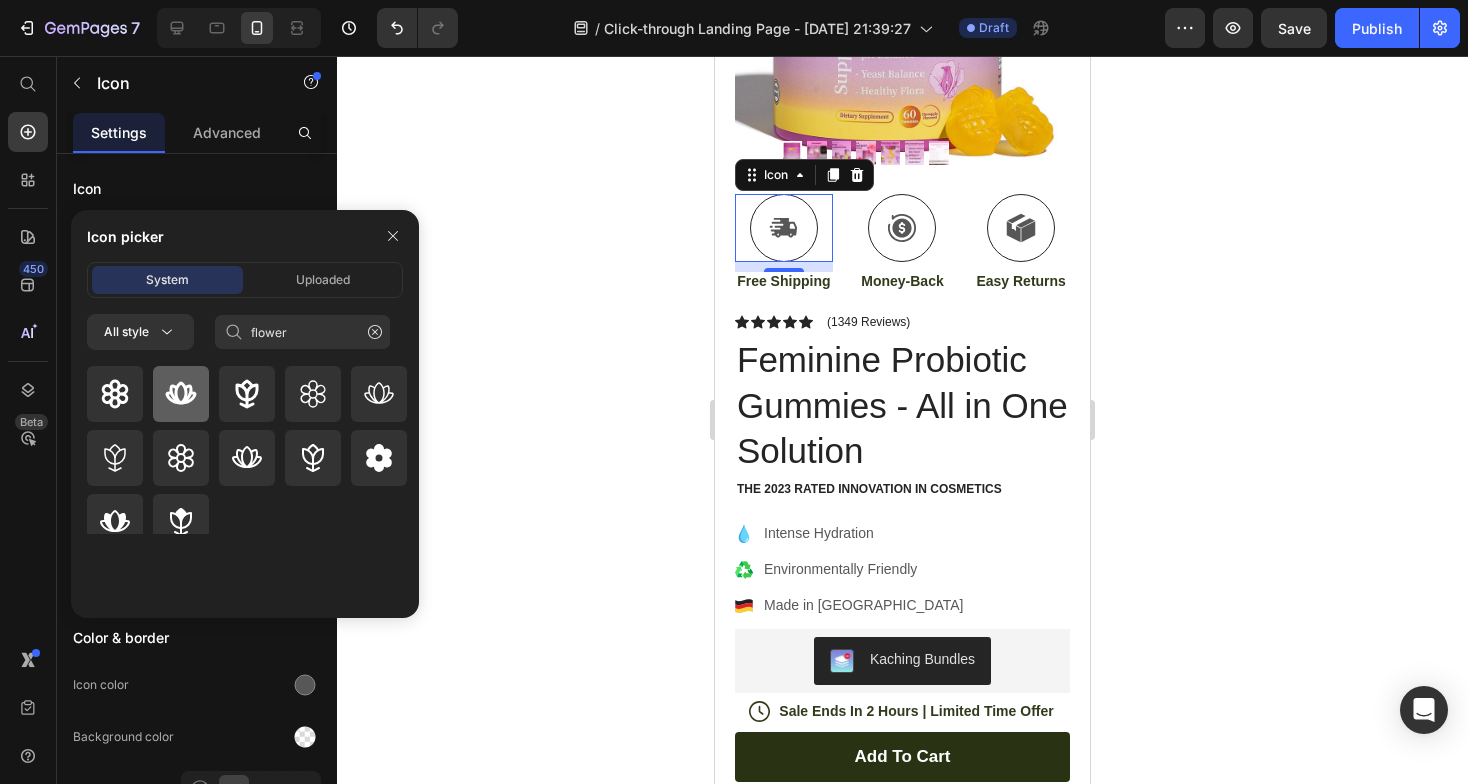 click 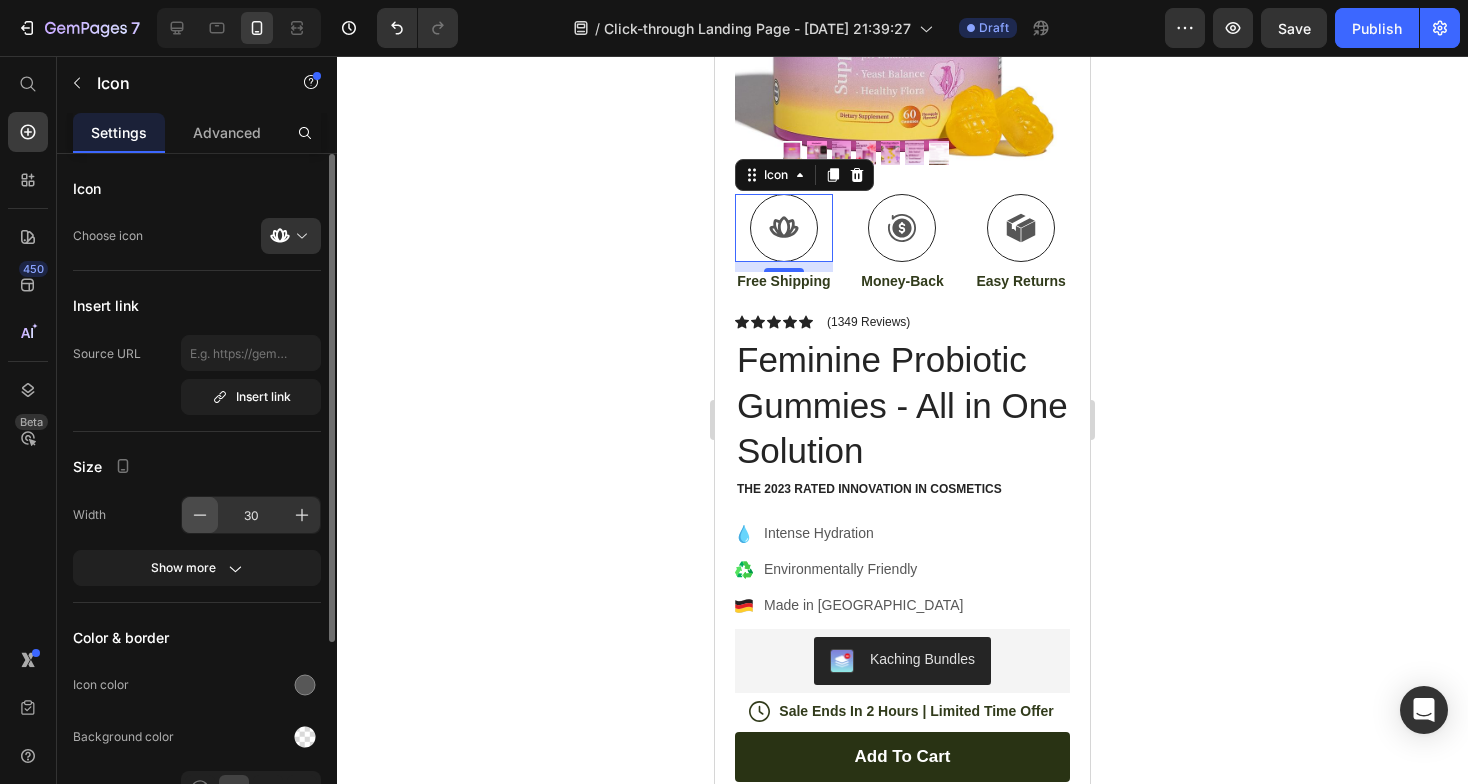 click 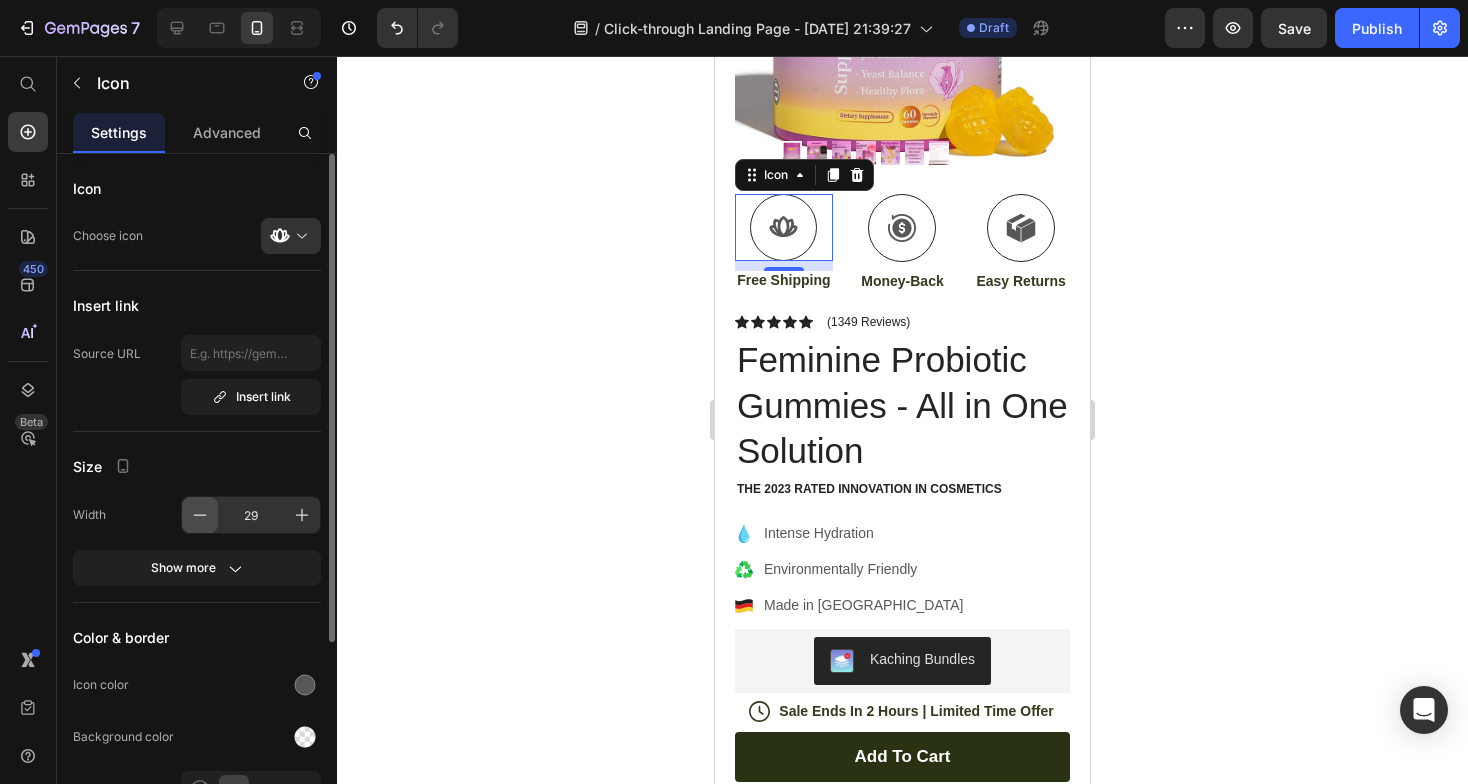click 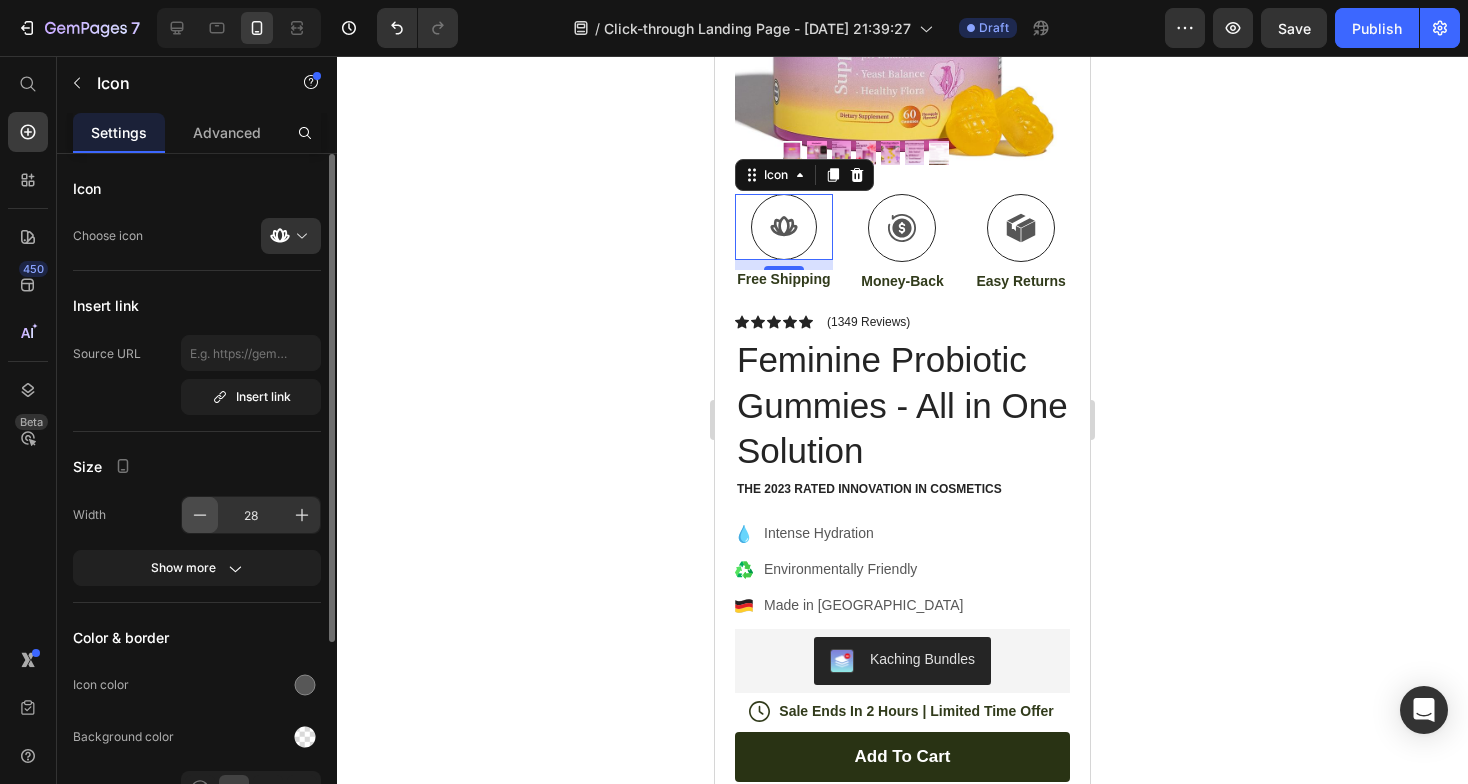 click 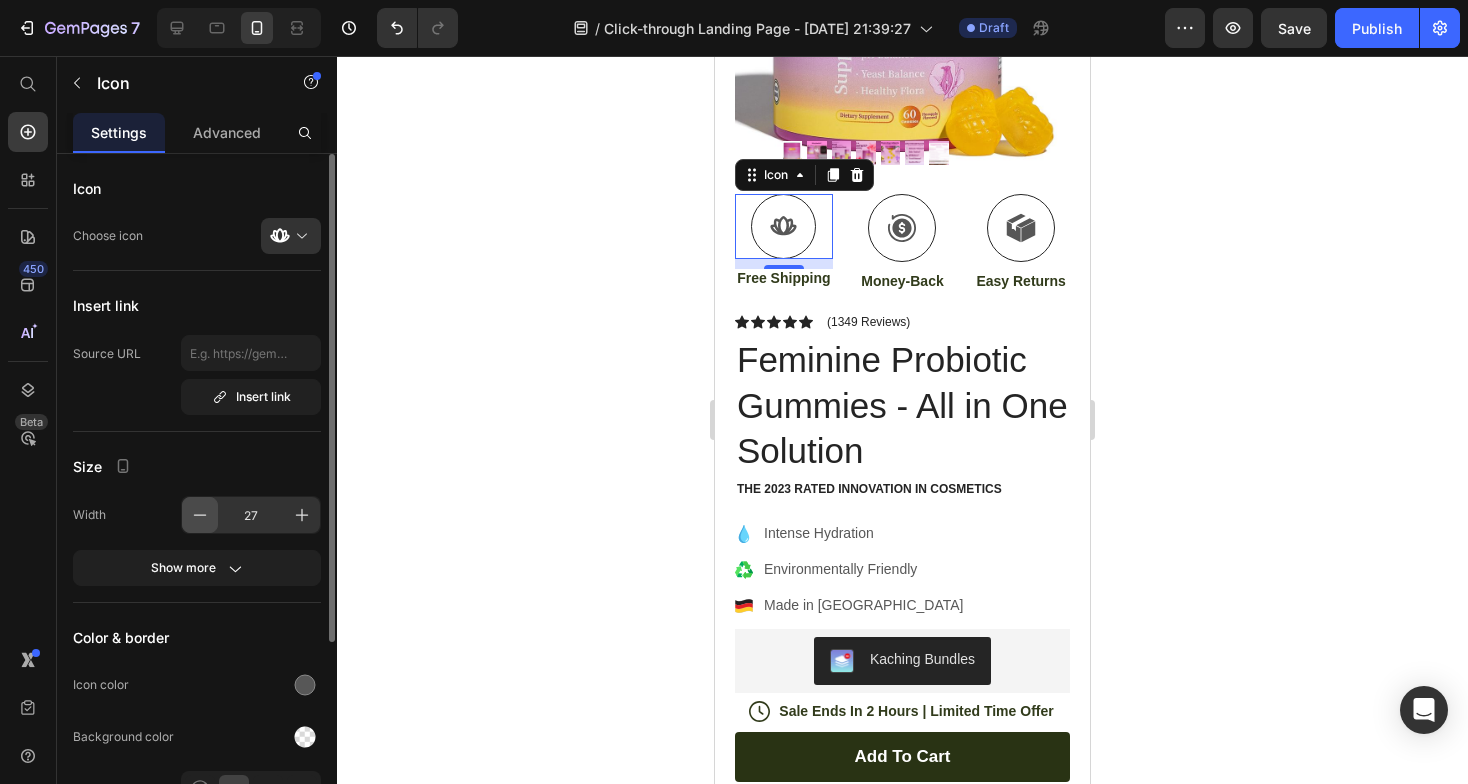 click 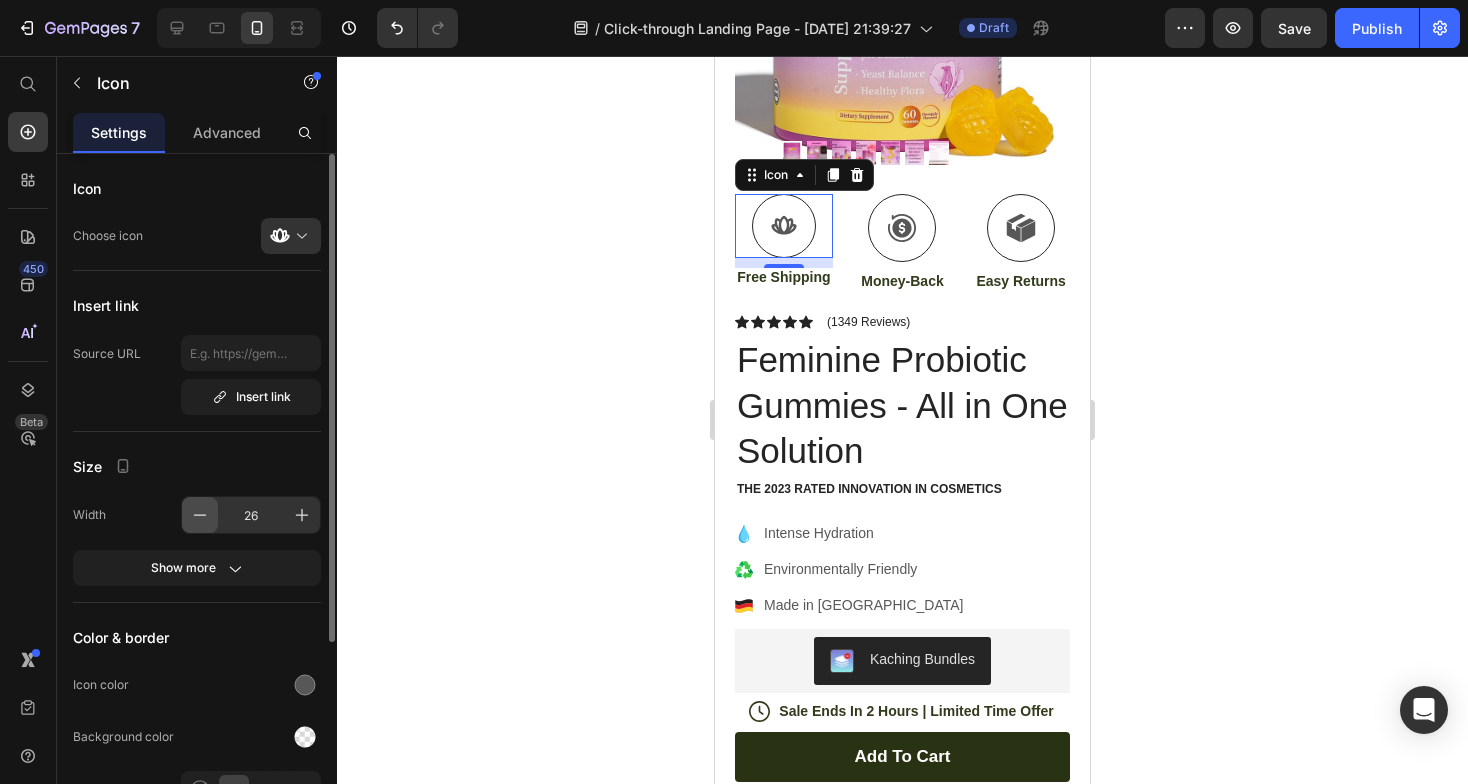 click 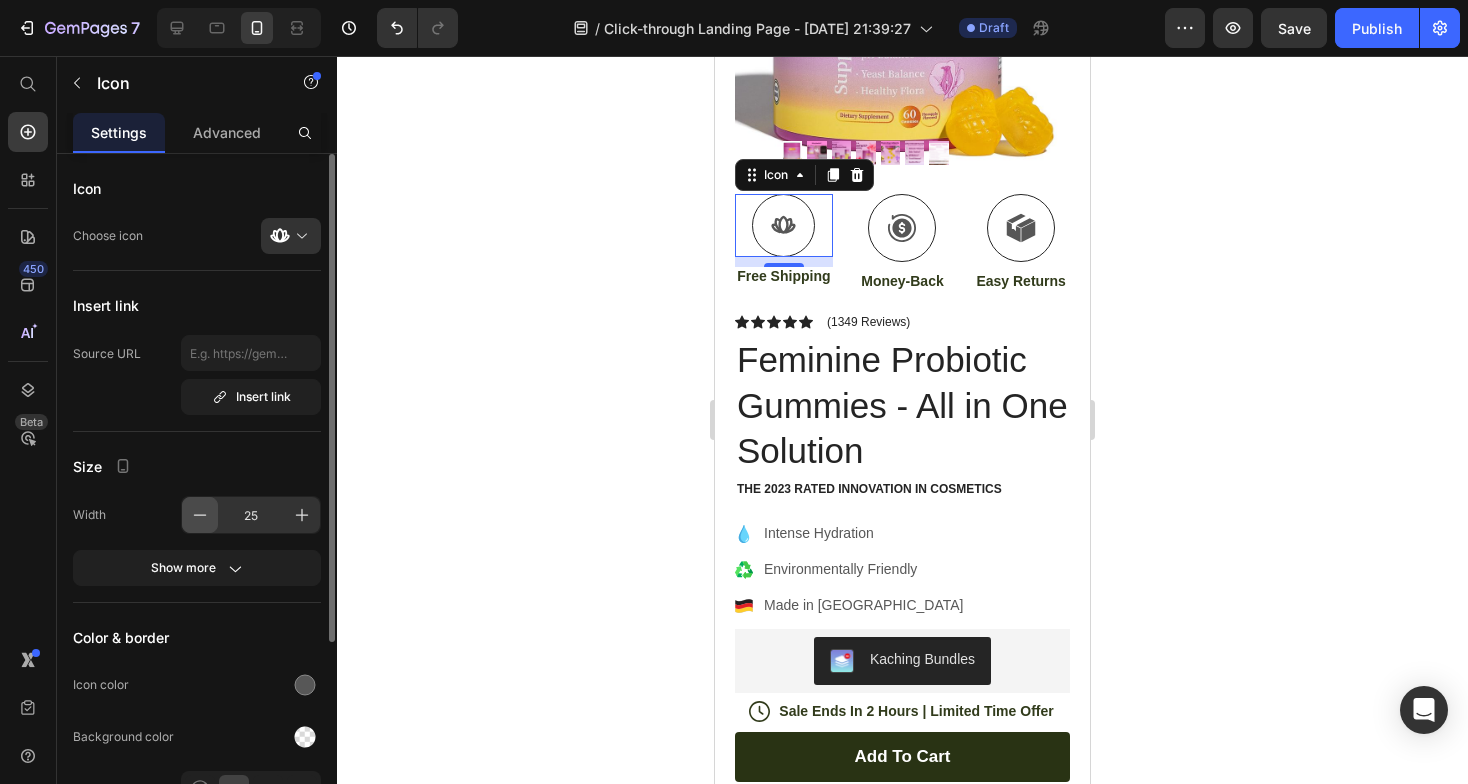 click 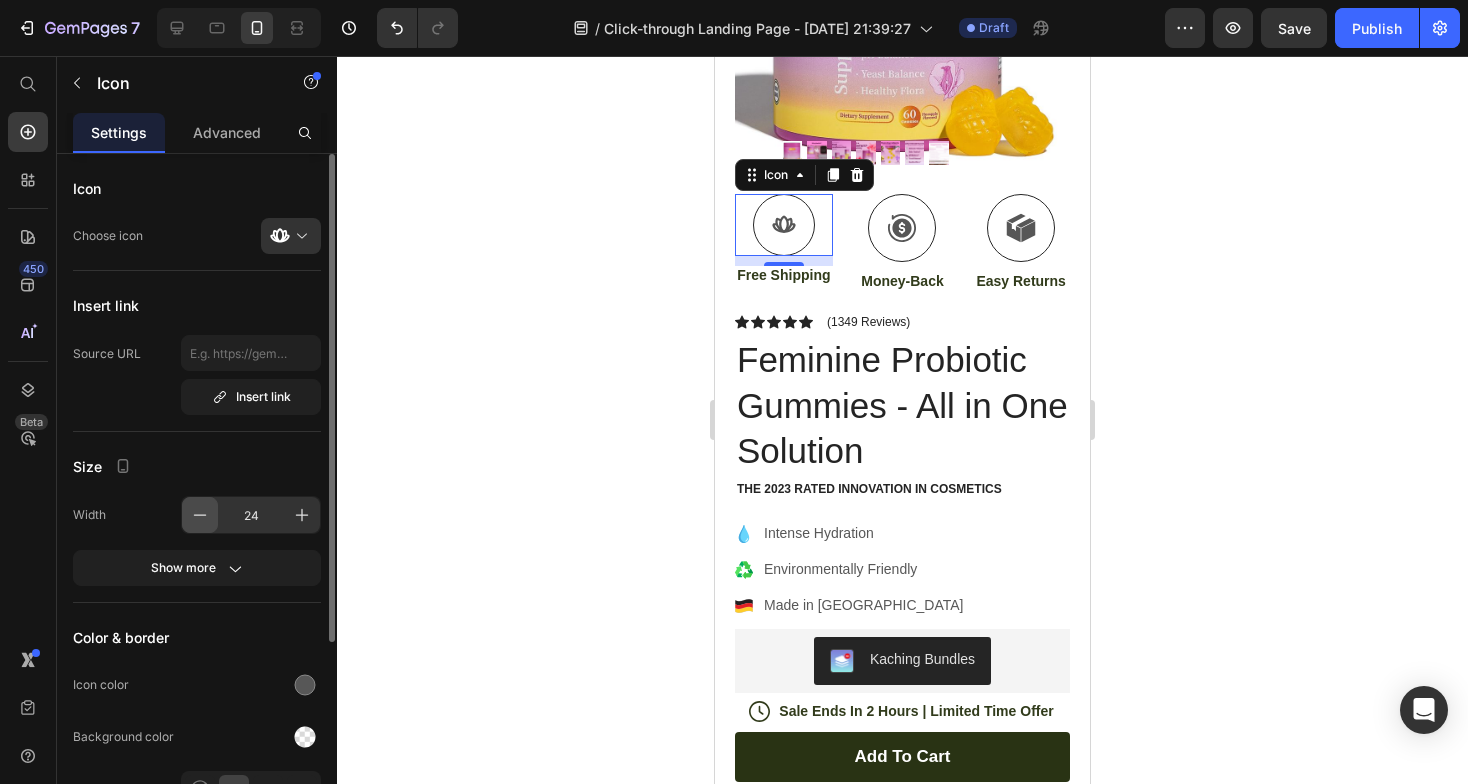 click 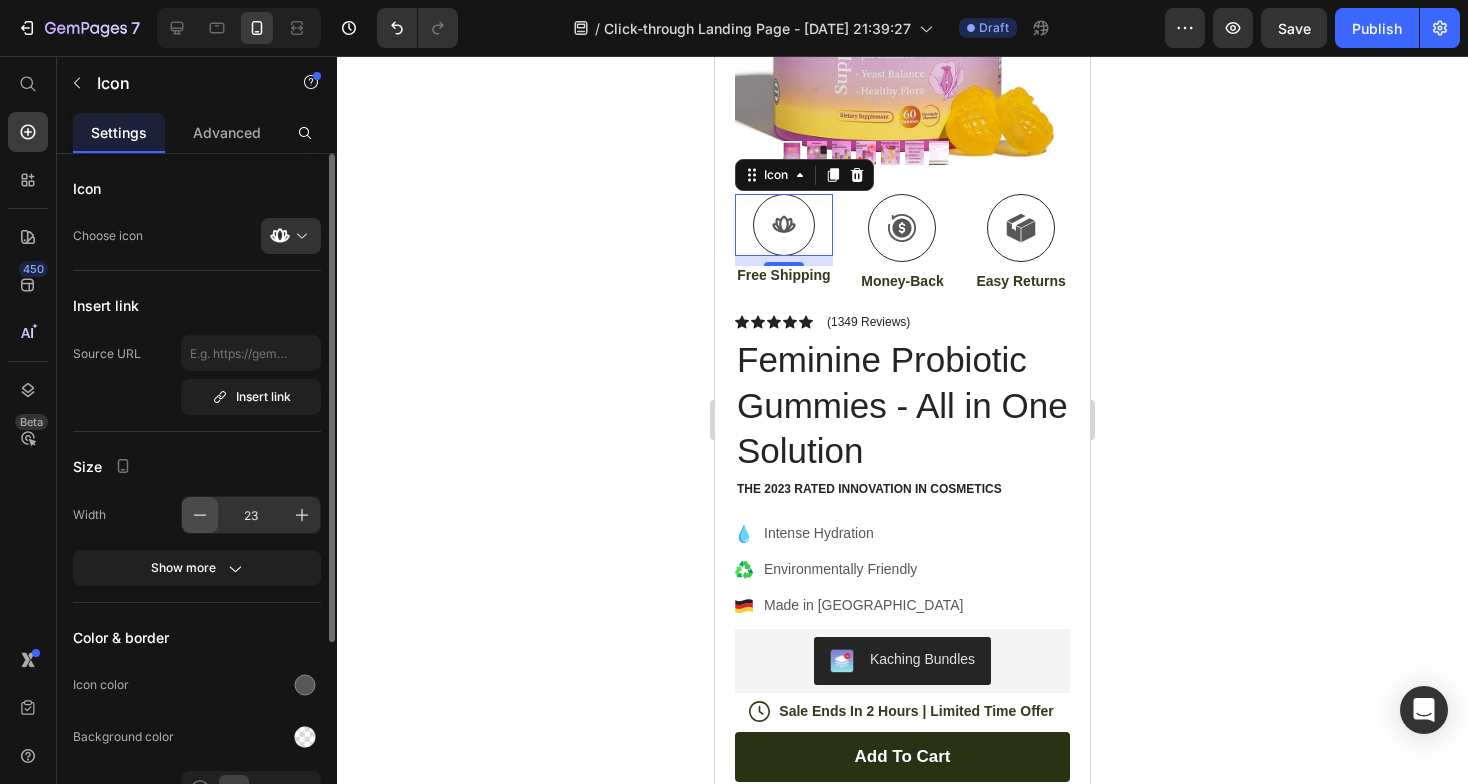 click 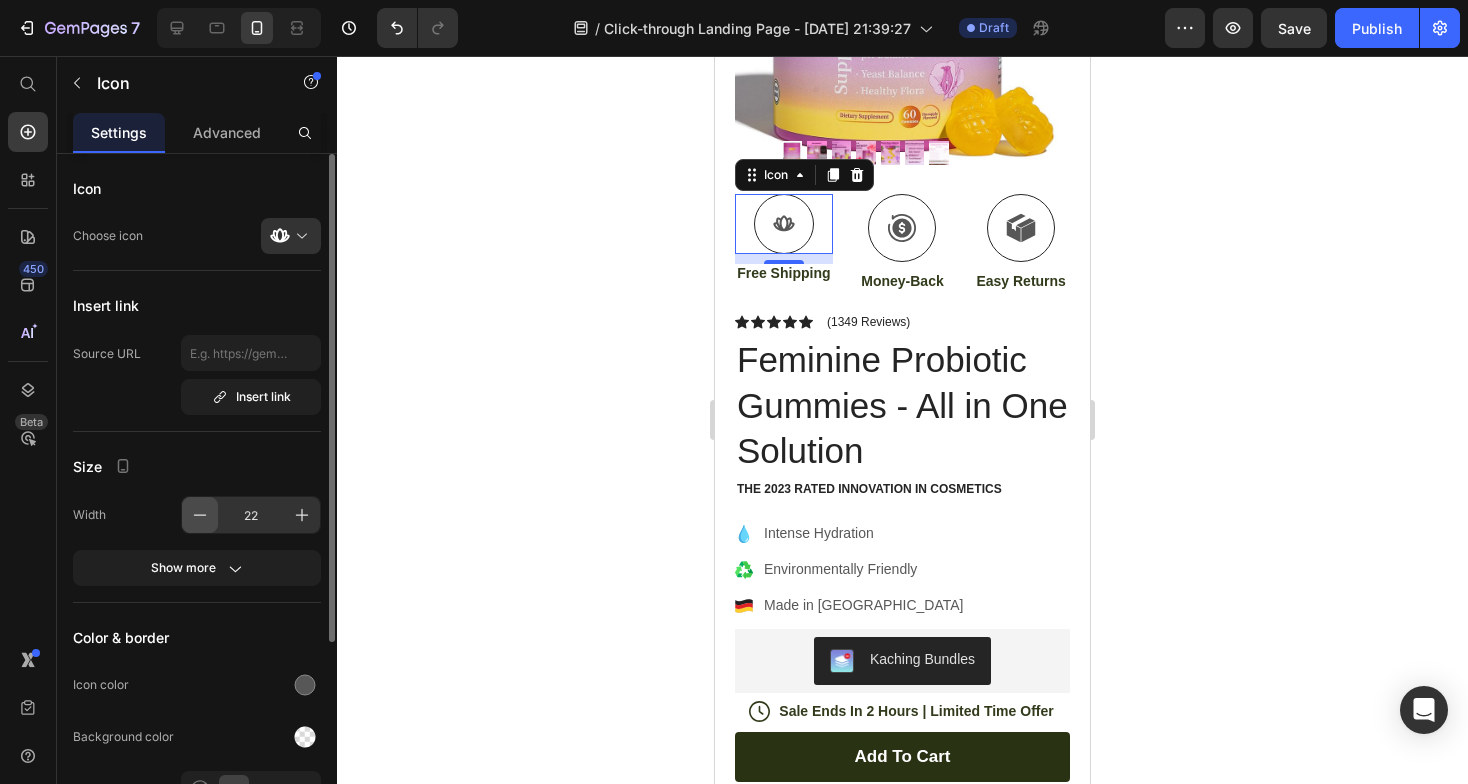 click 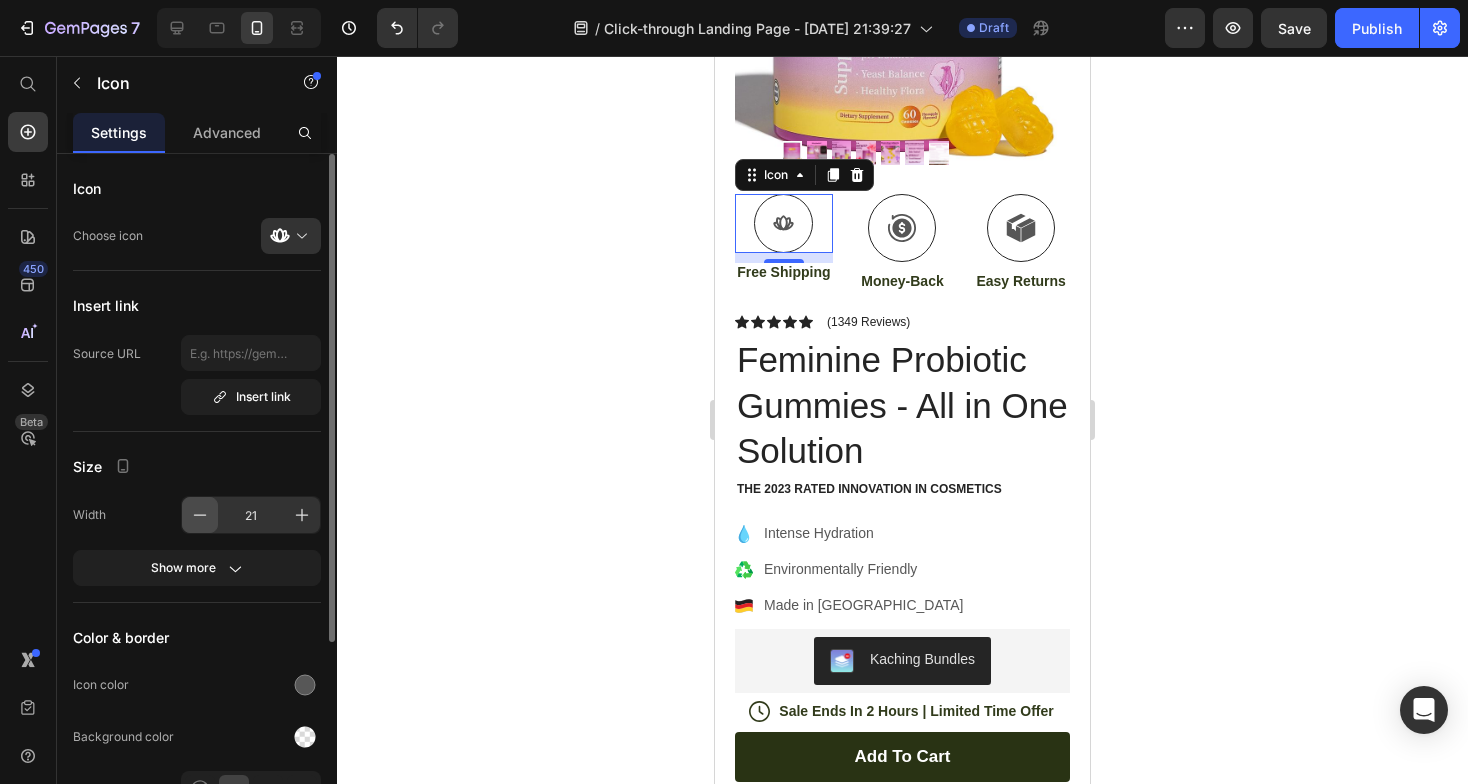 click 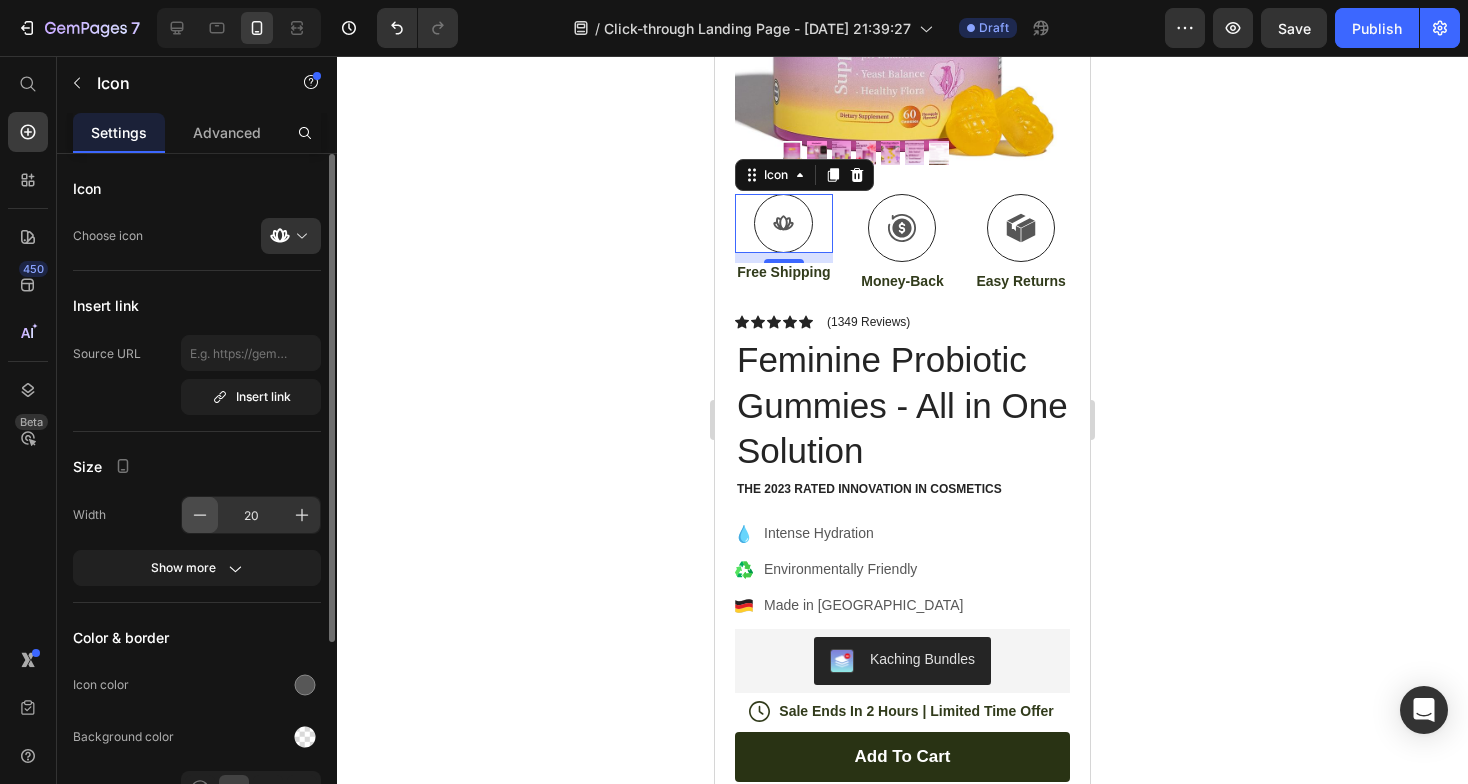 click 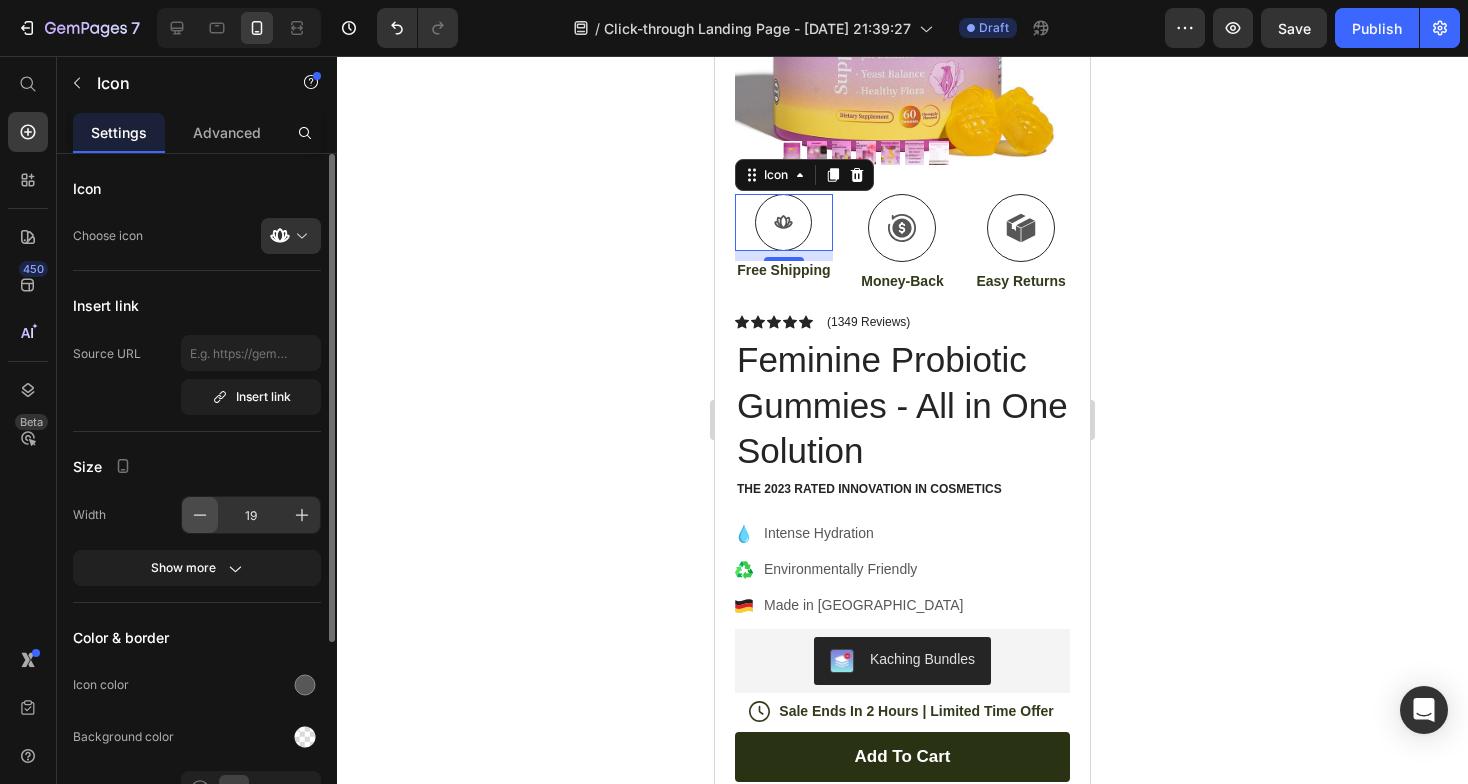 click 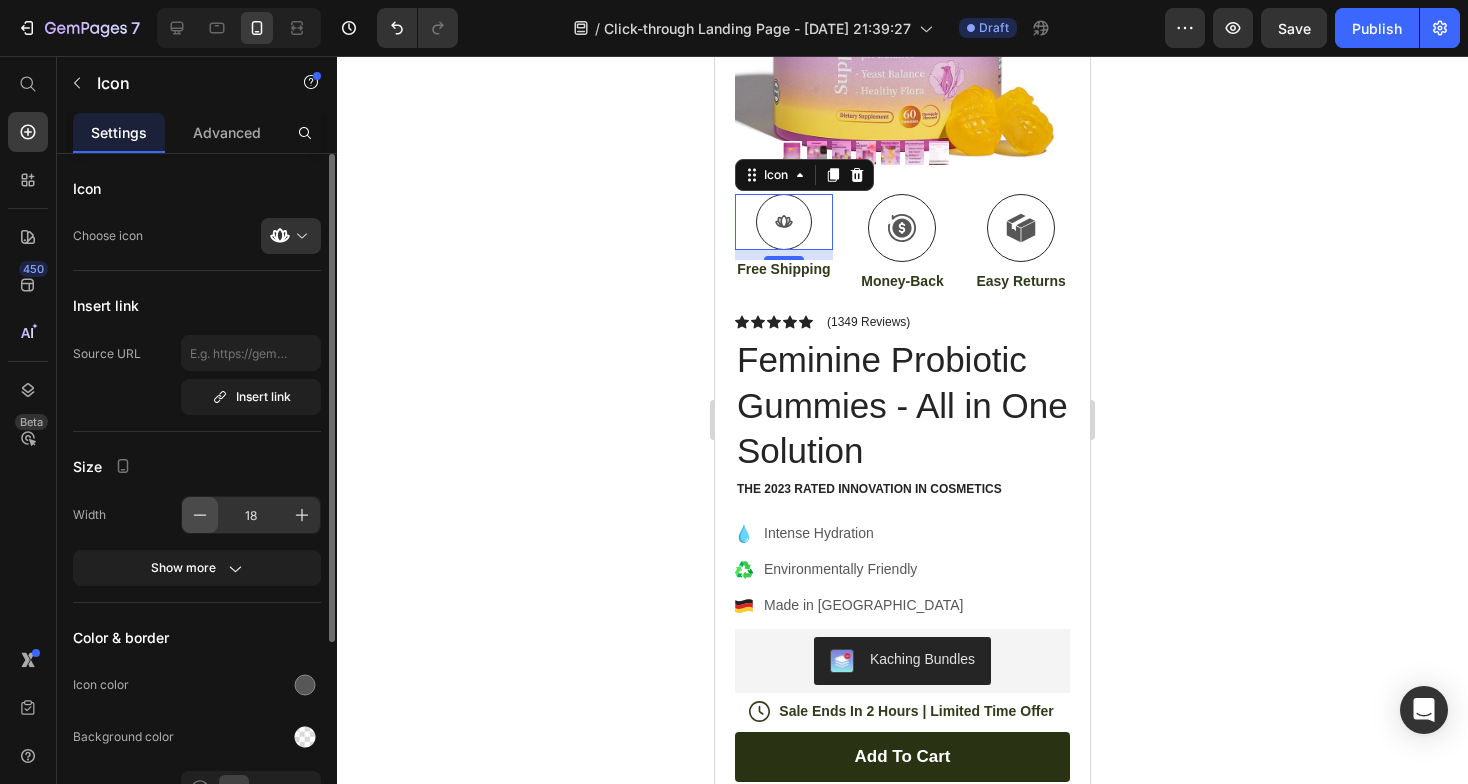 click 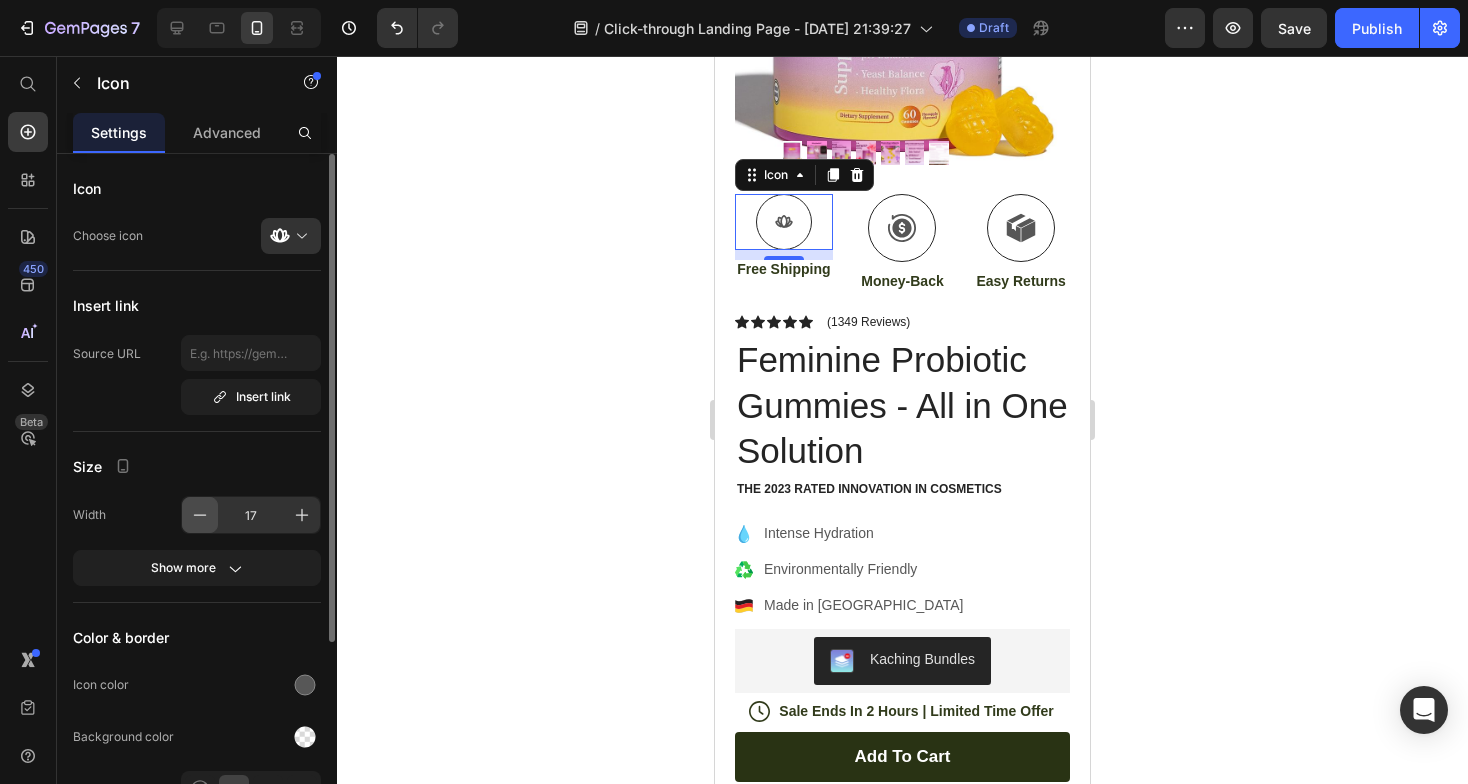 click 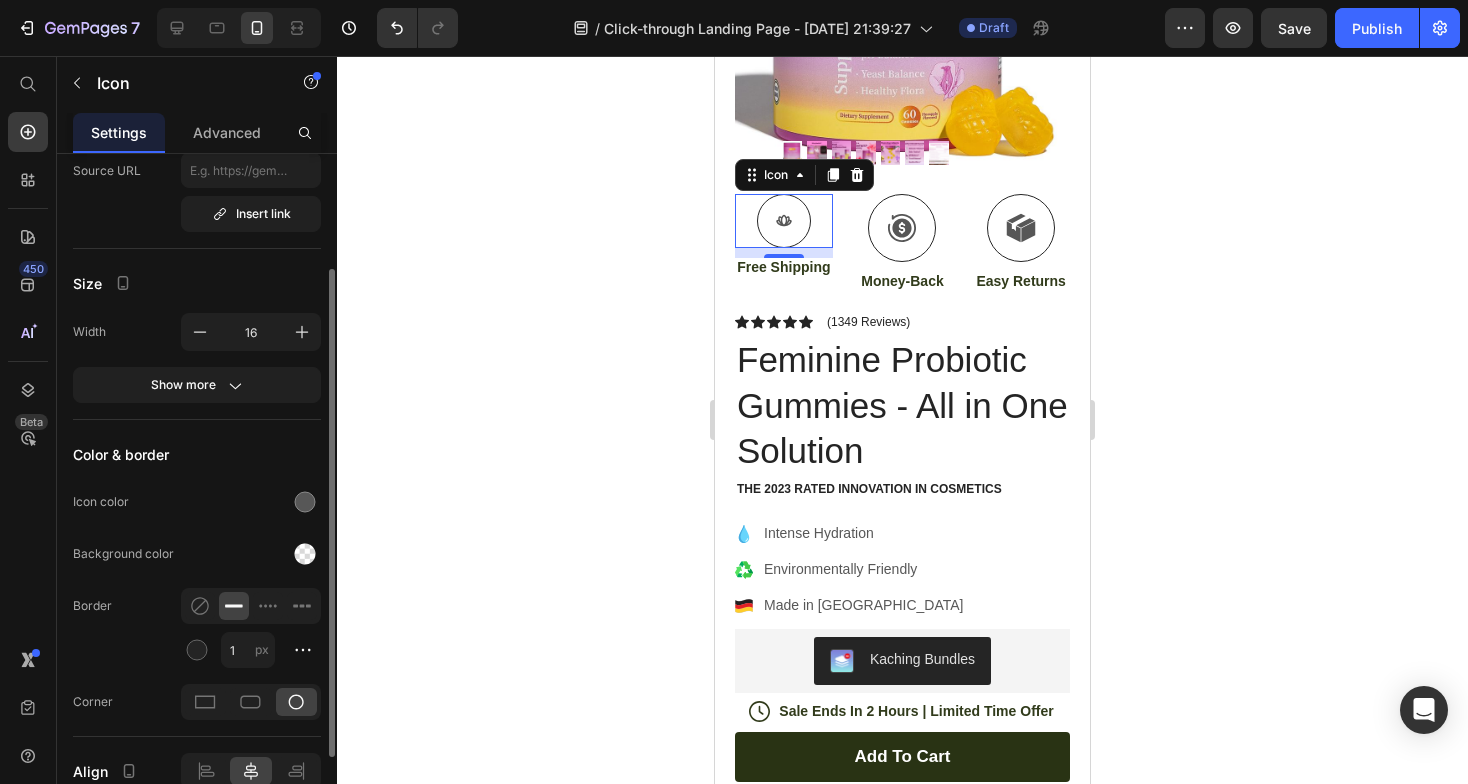 scroll, scrollTop: 185, scrollLeft: 0, axis: vertical 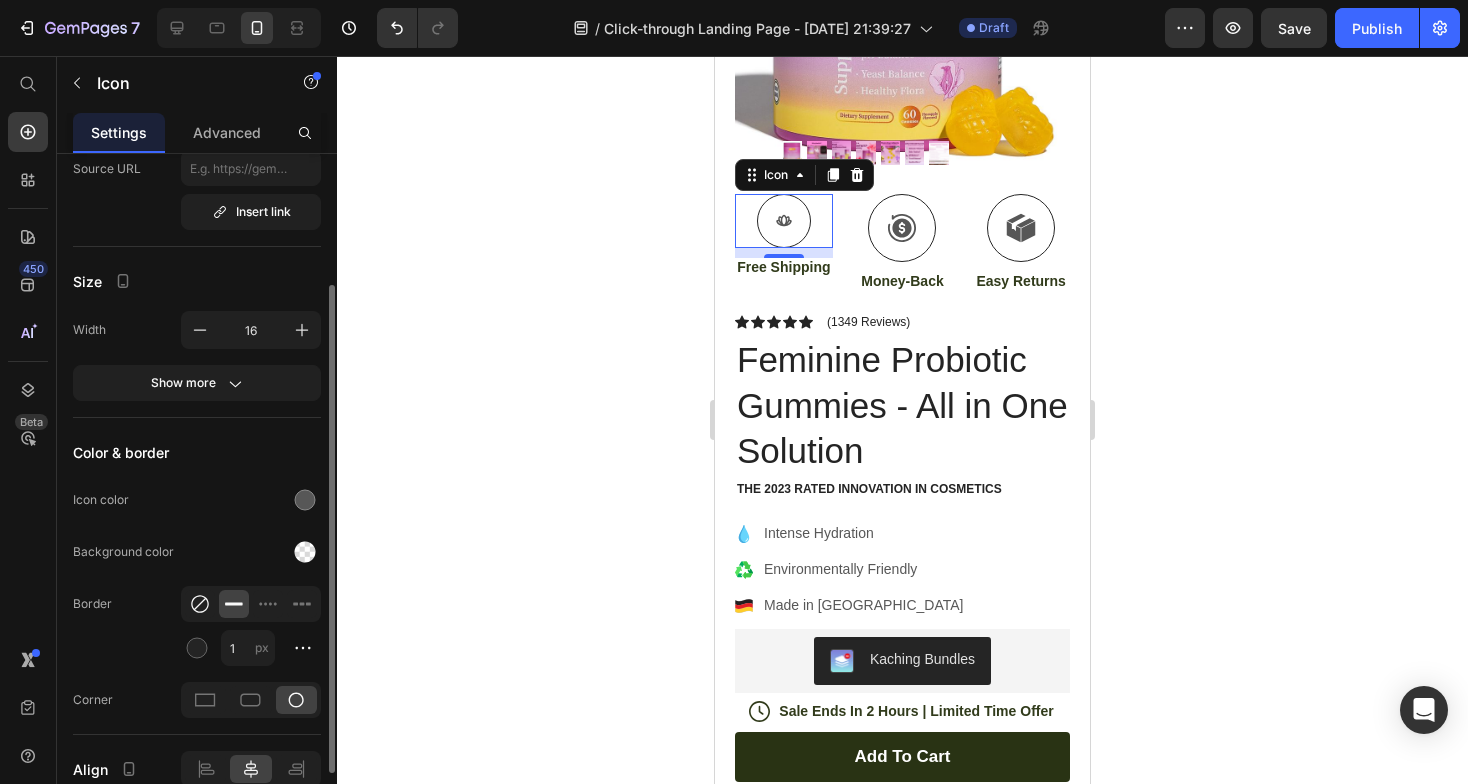 click 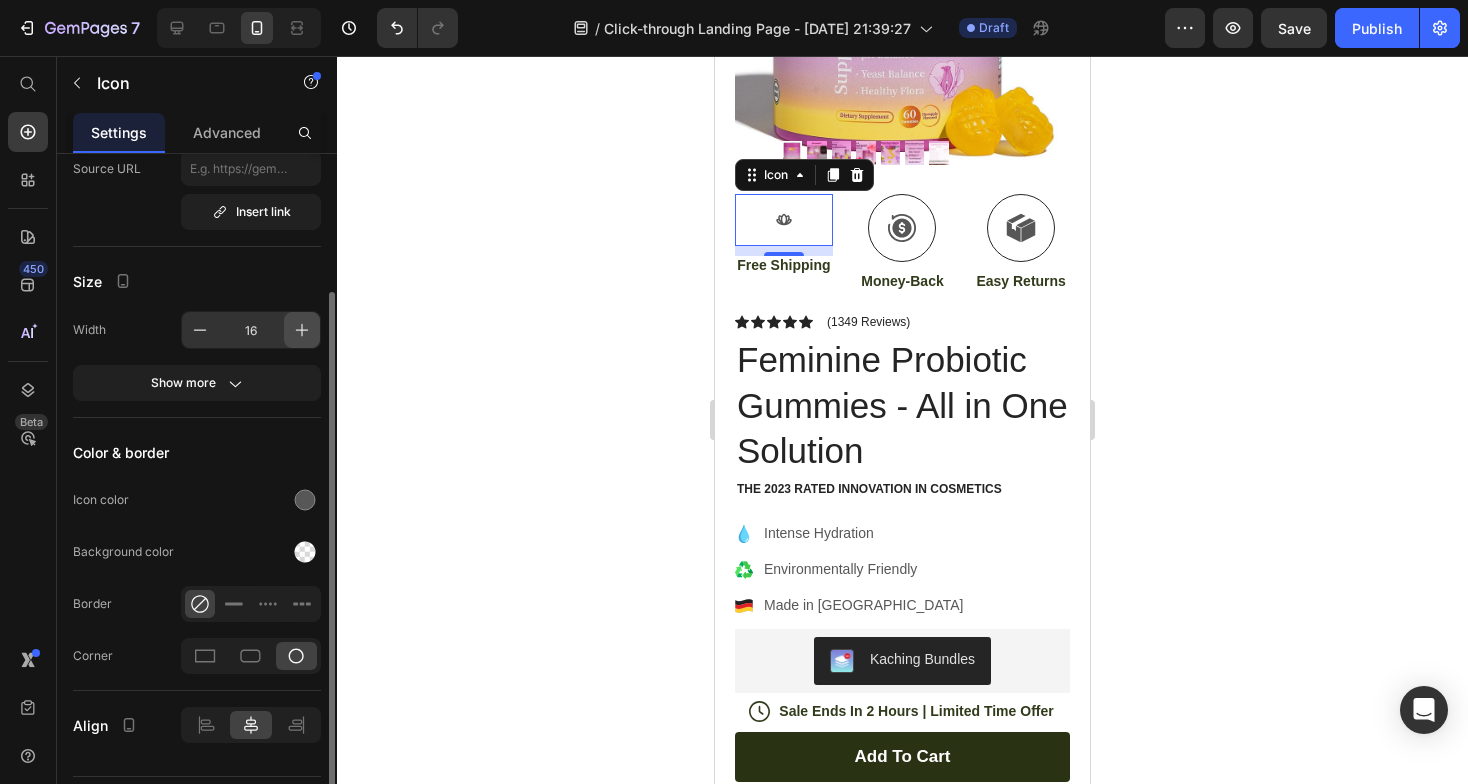 click 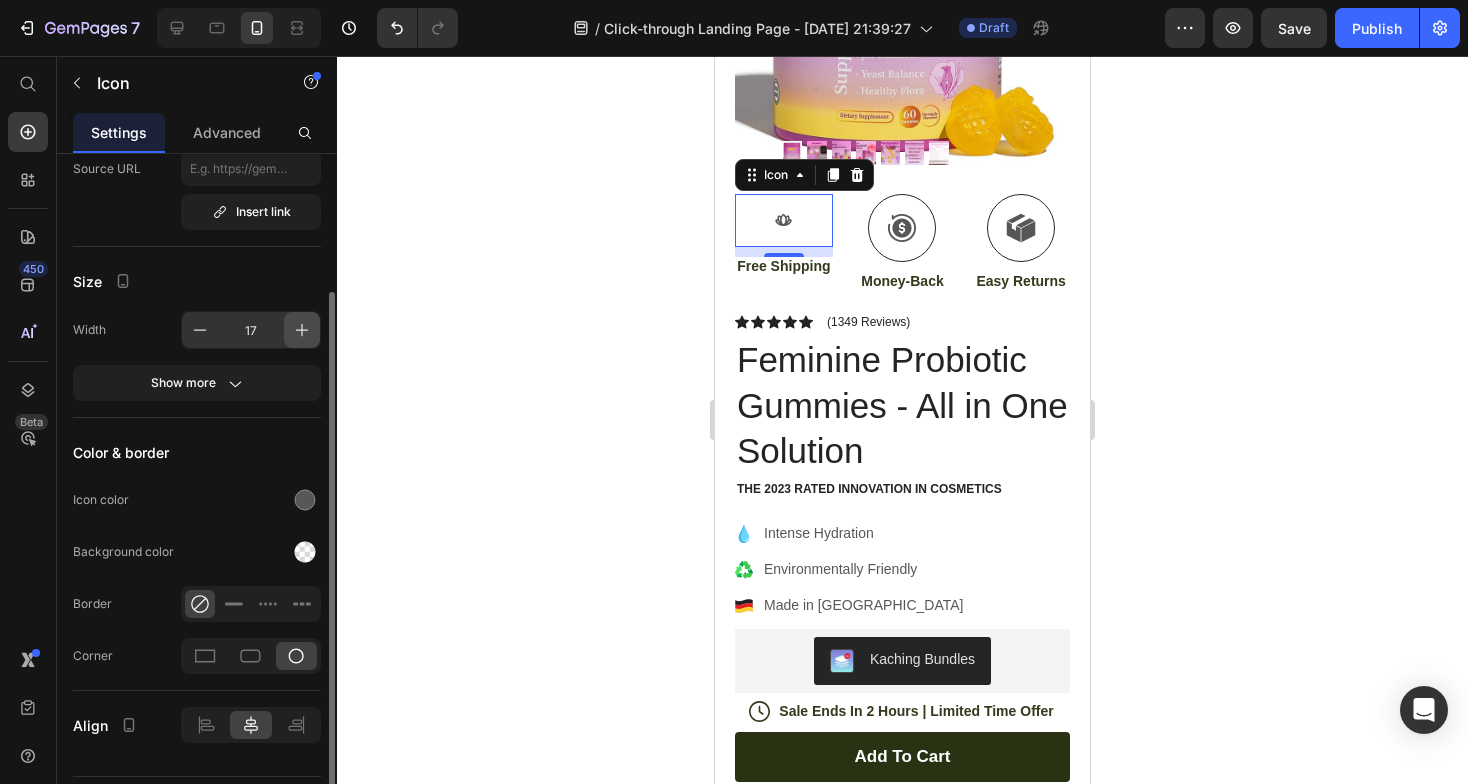 click 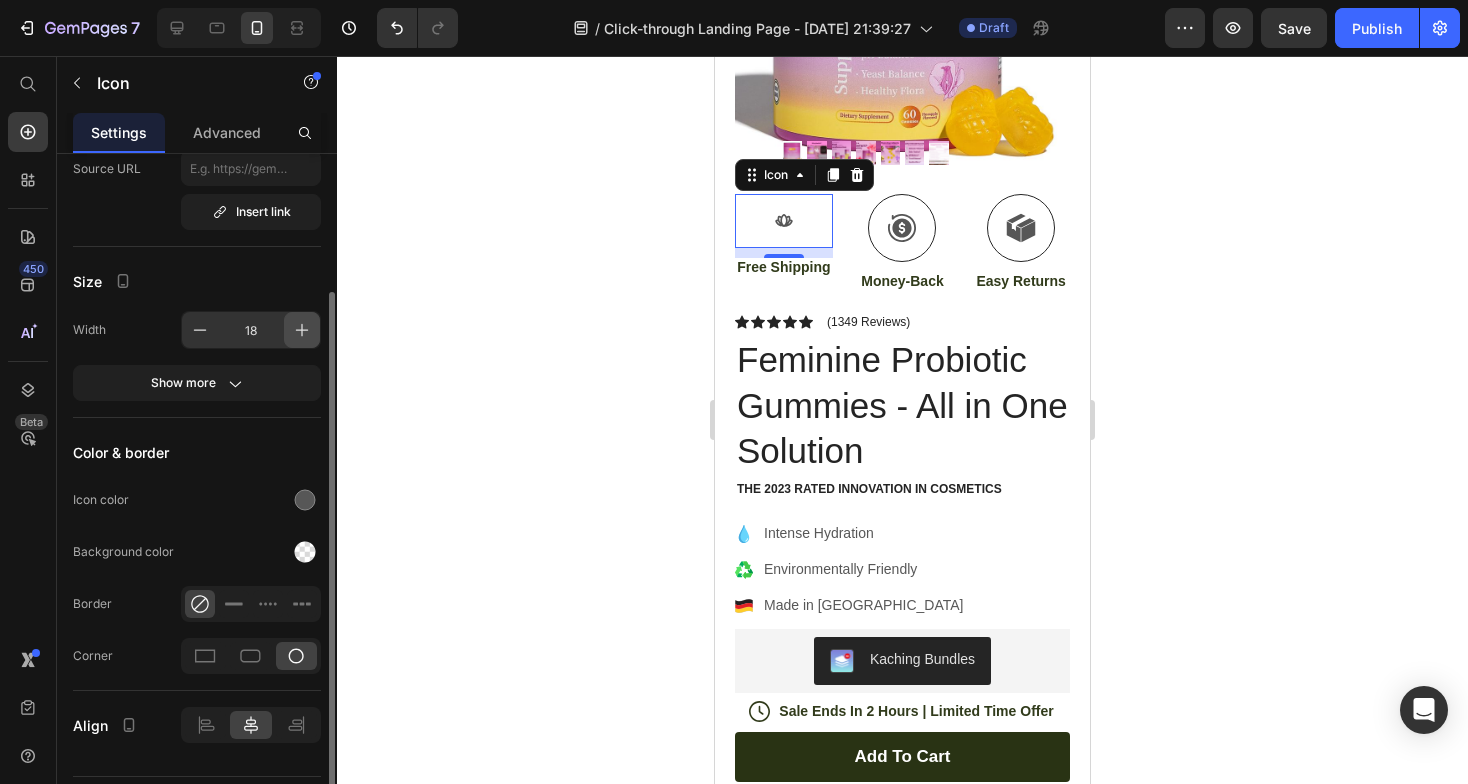 click 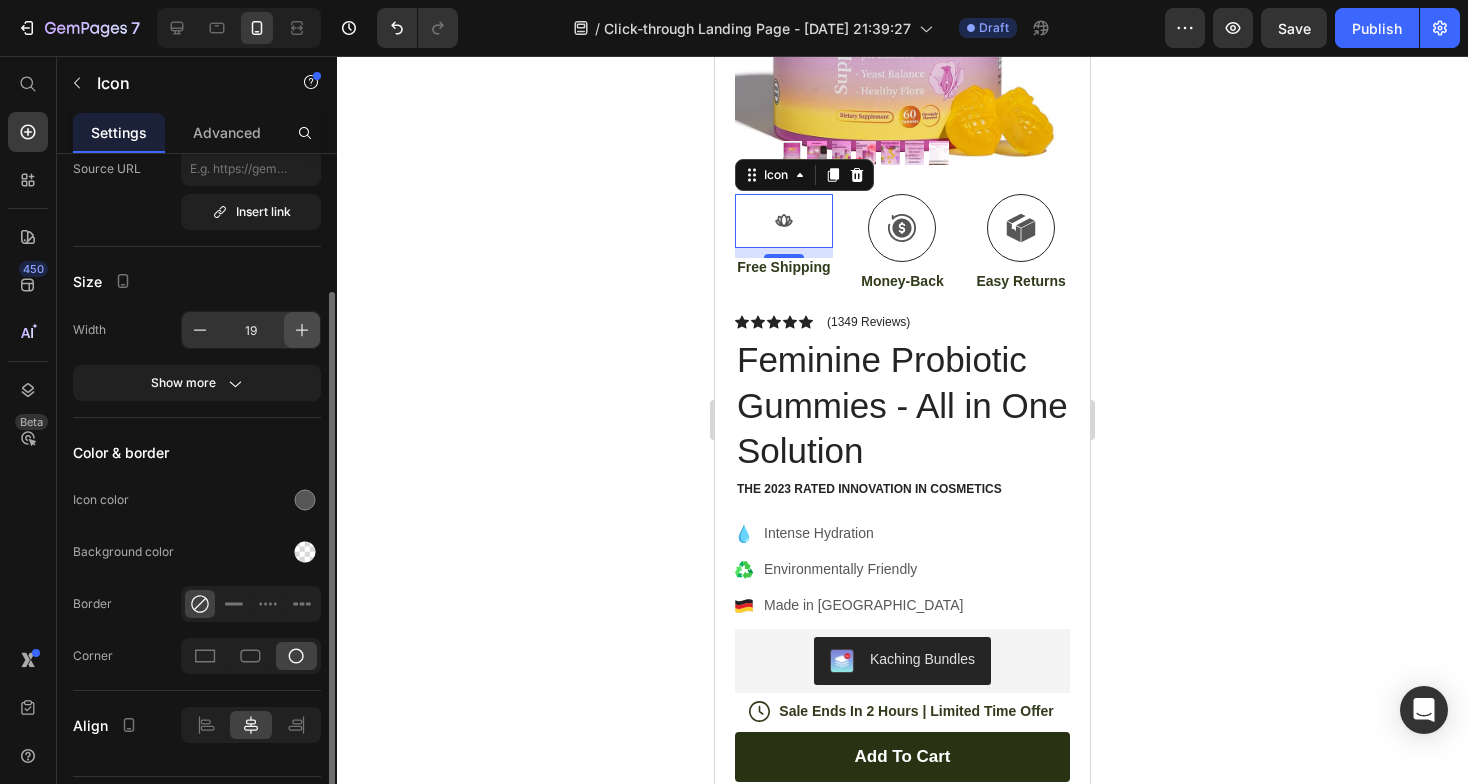 click 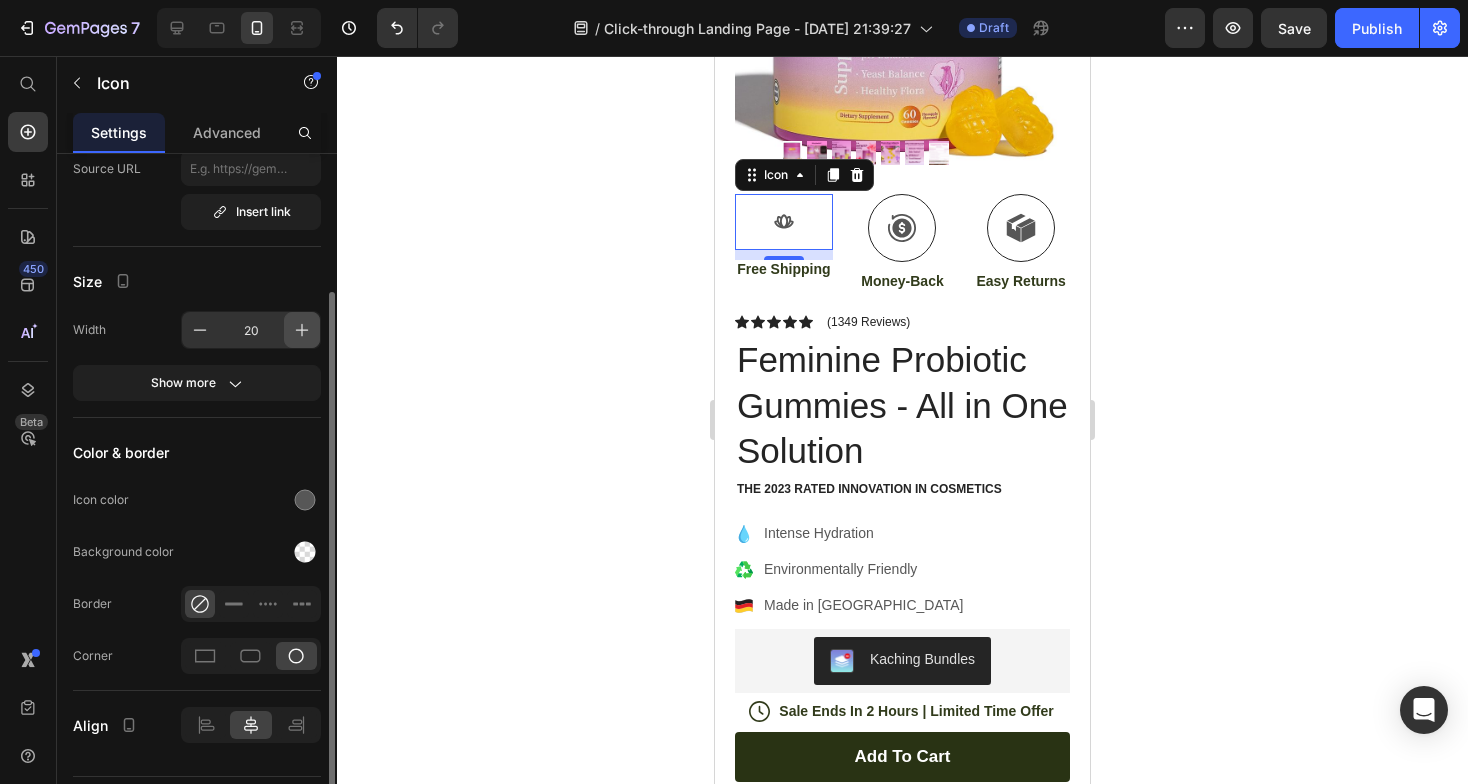 click 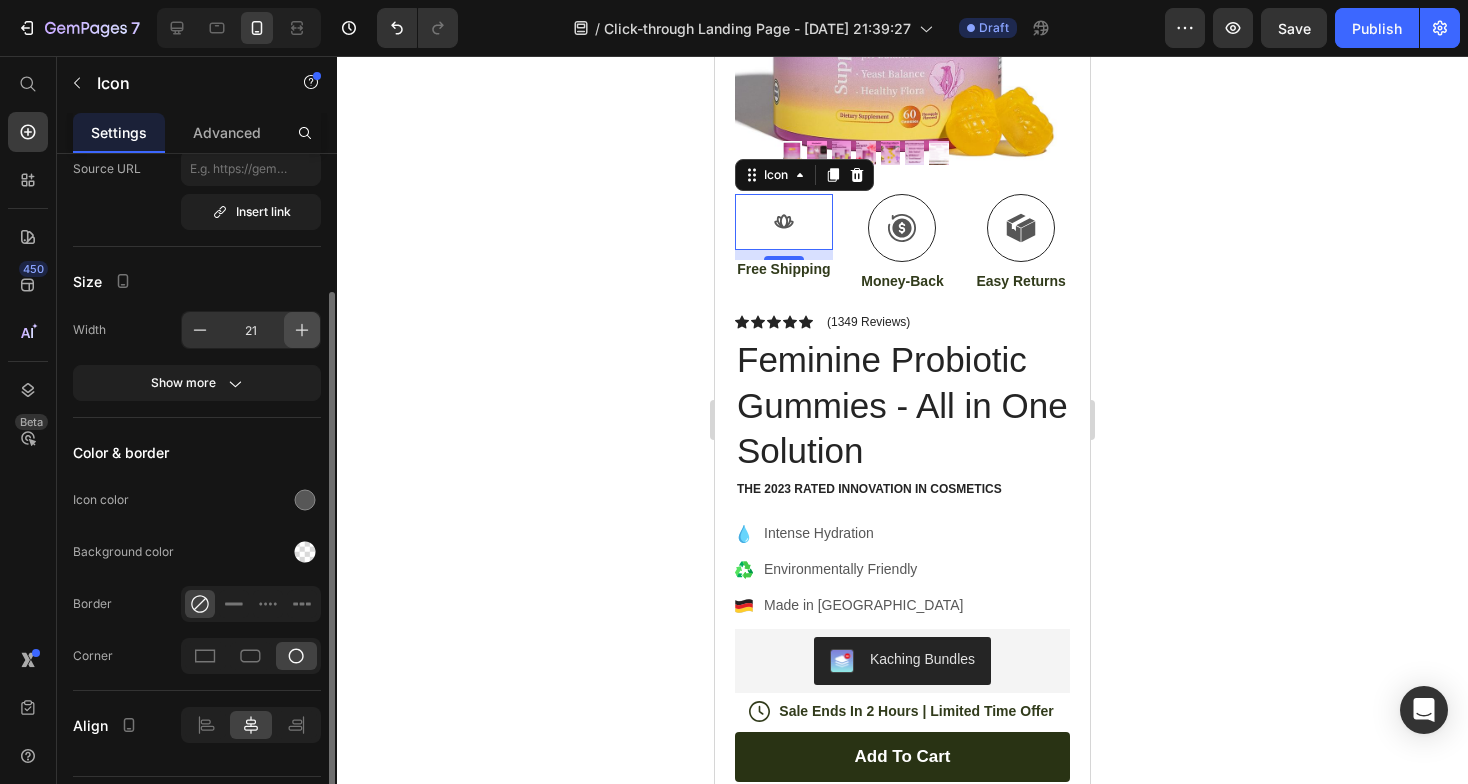 click 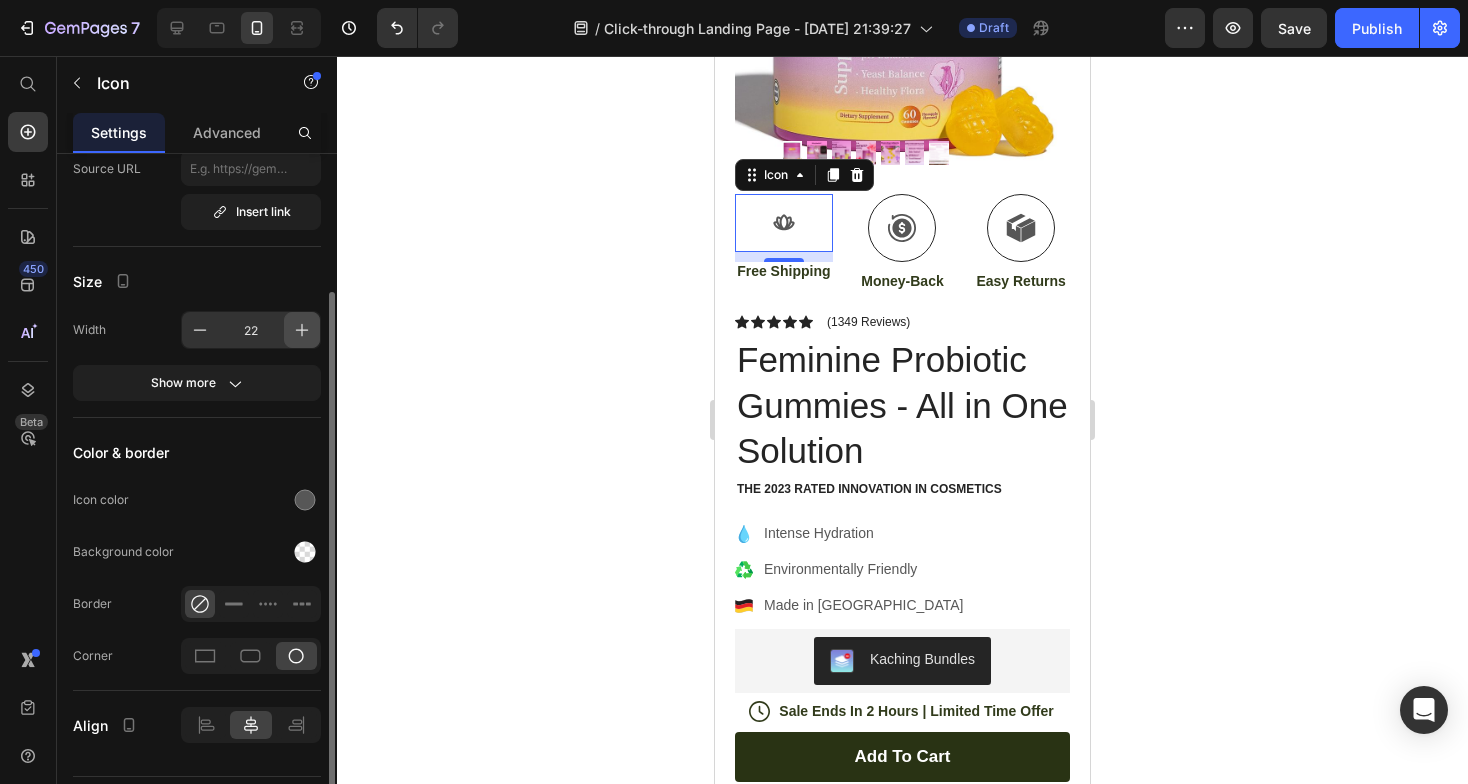 click 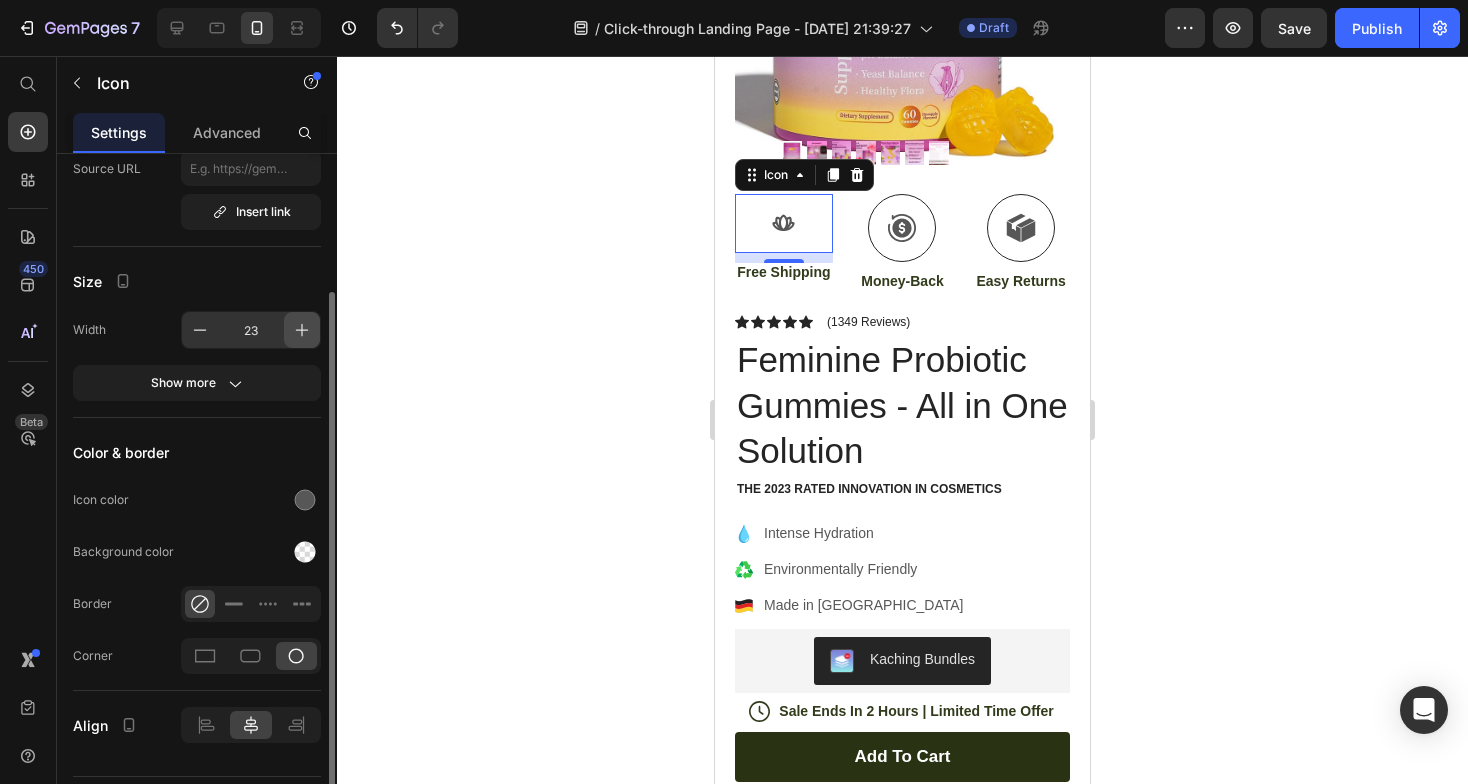 click 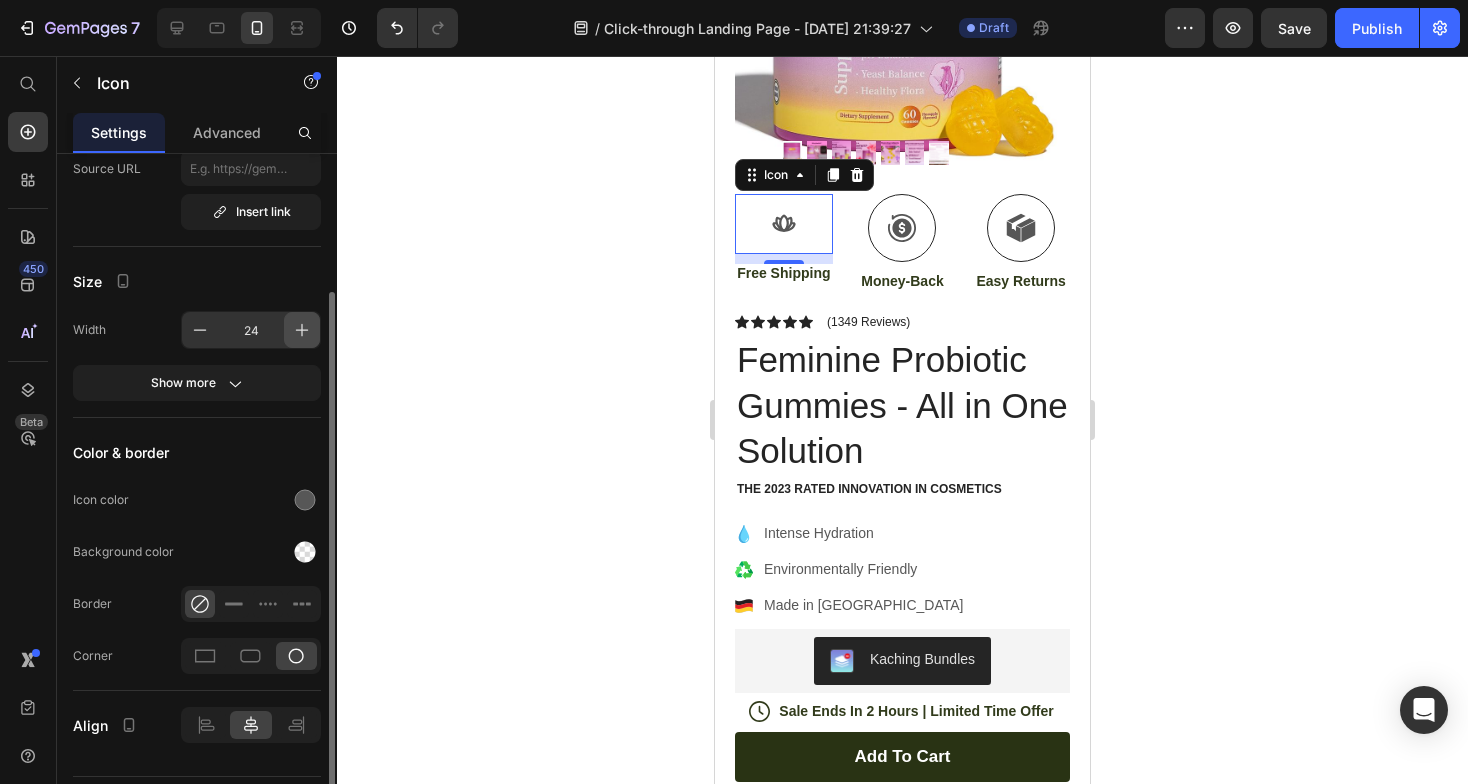 click 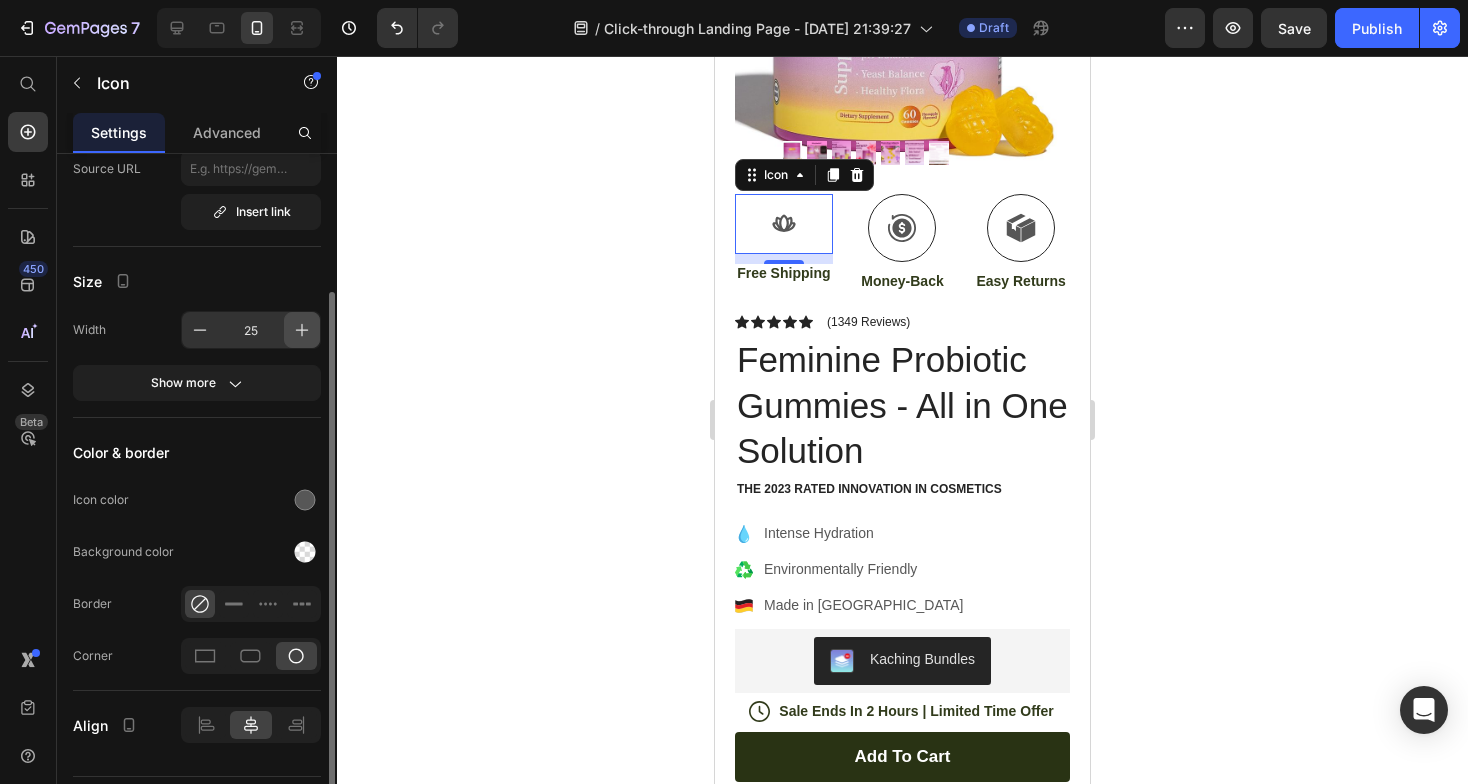 click 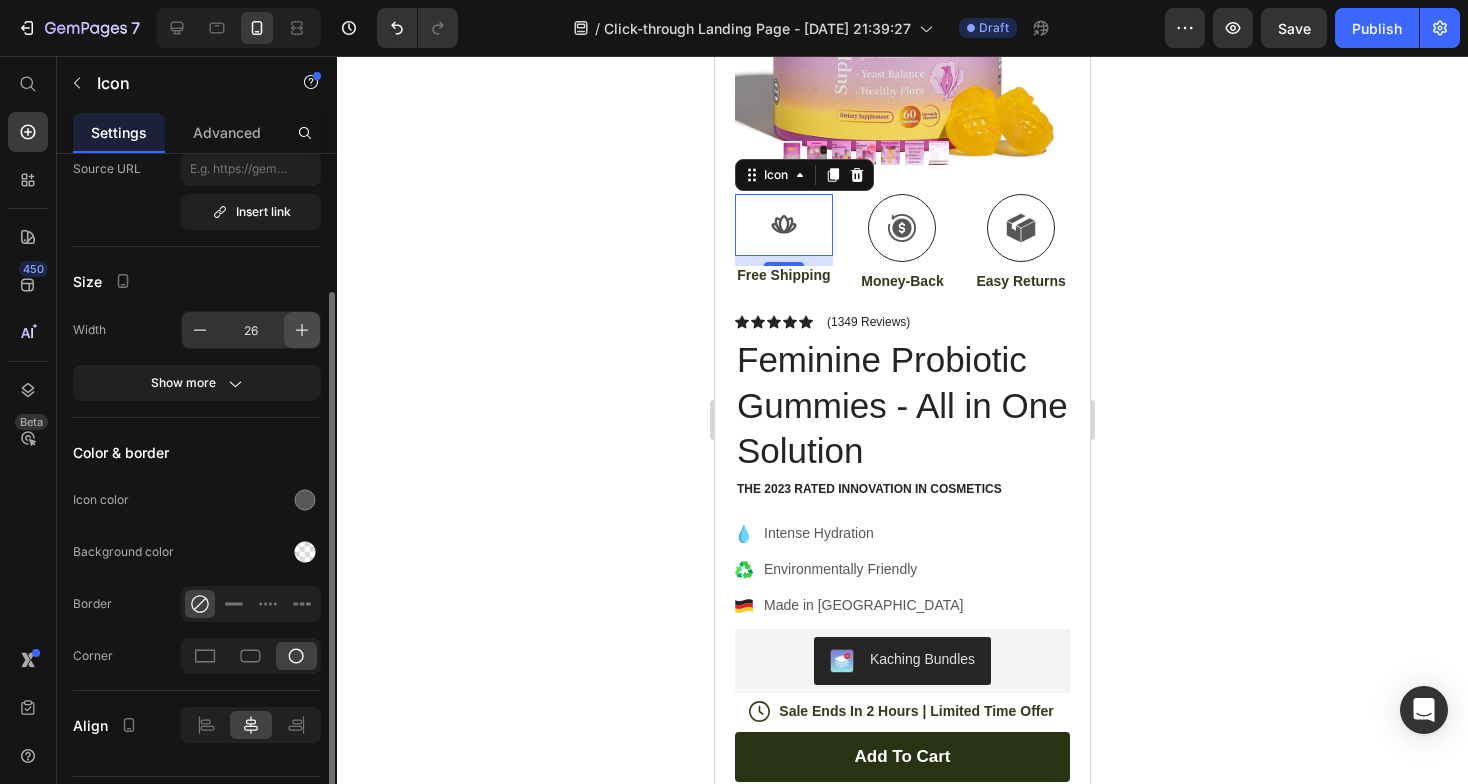 click 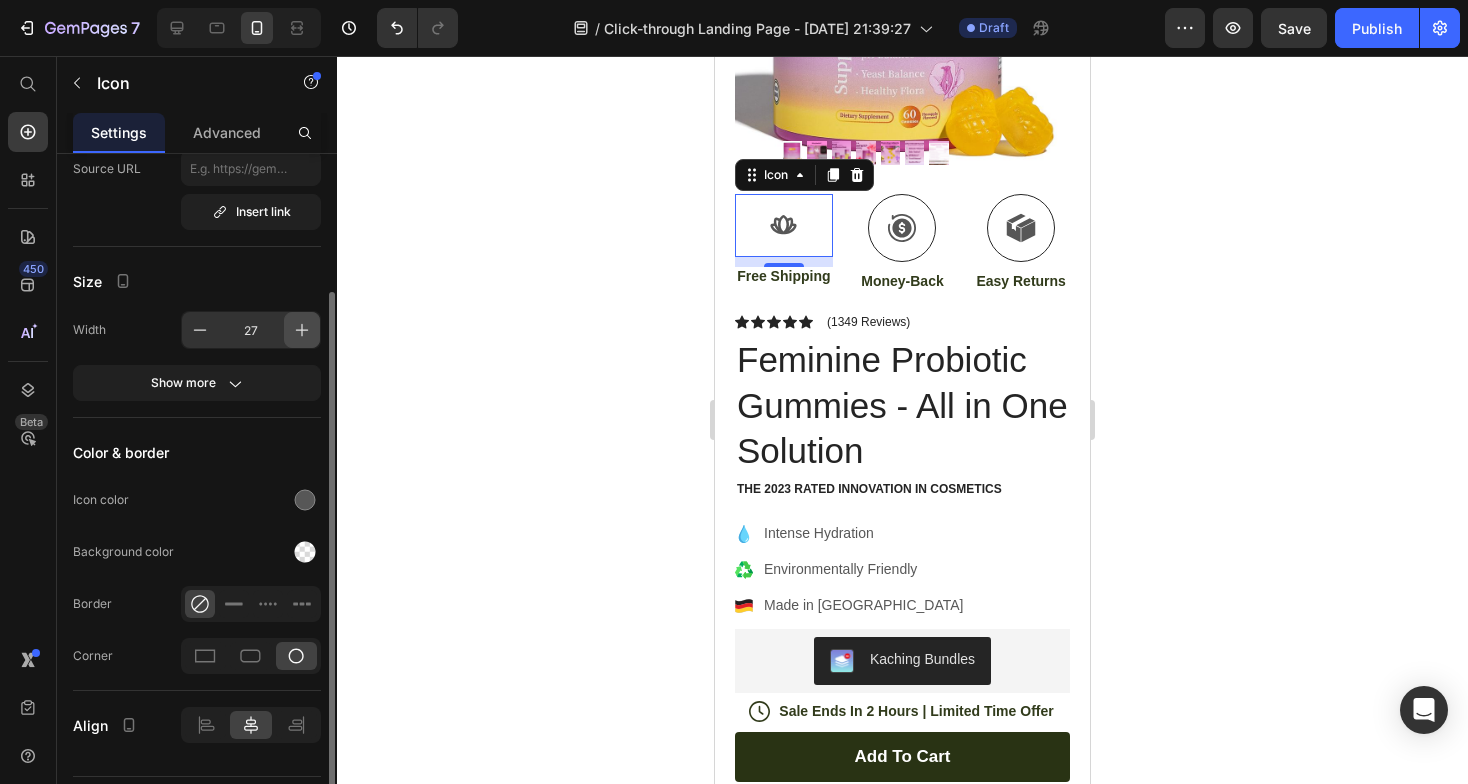 click 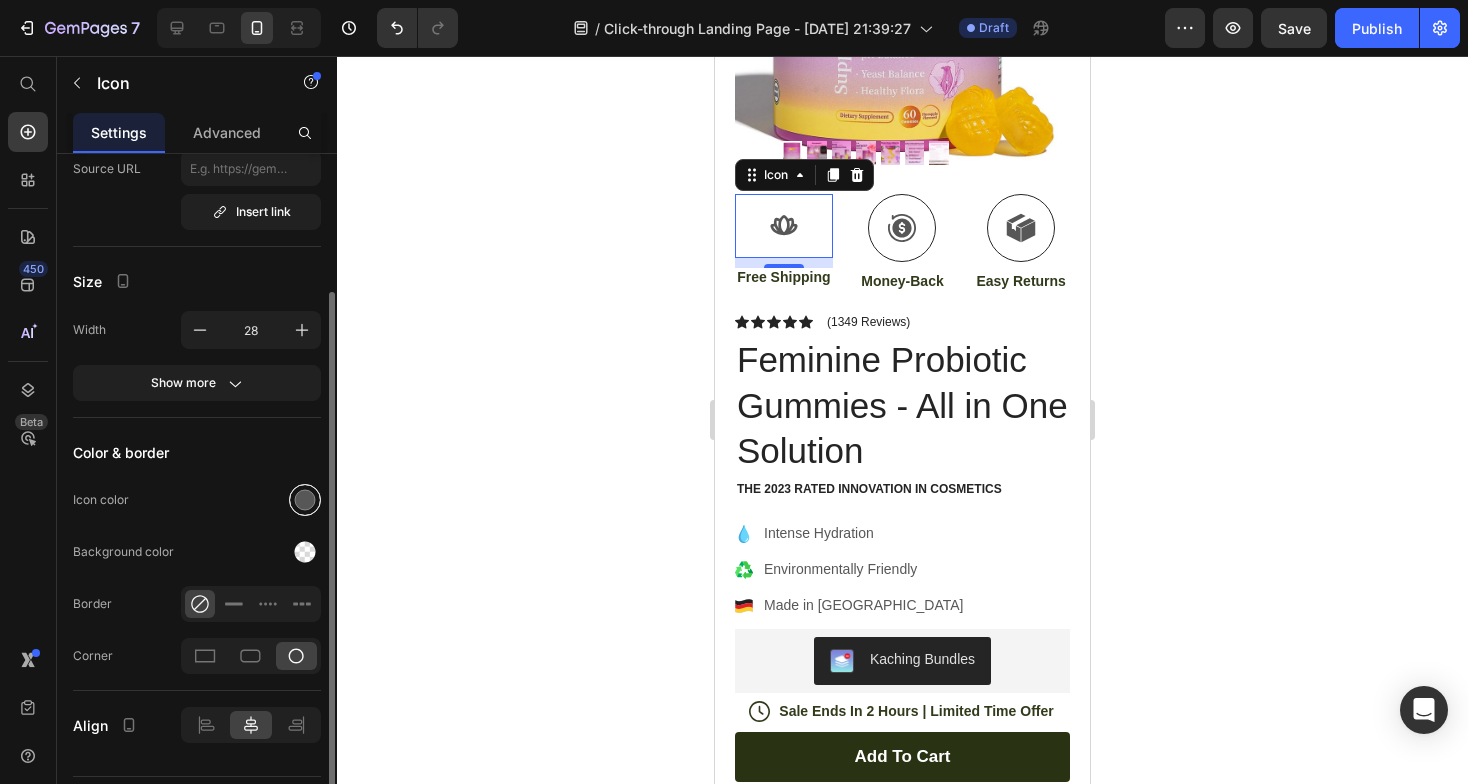click at bounding box center (305, 500) 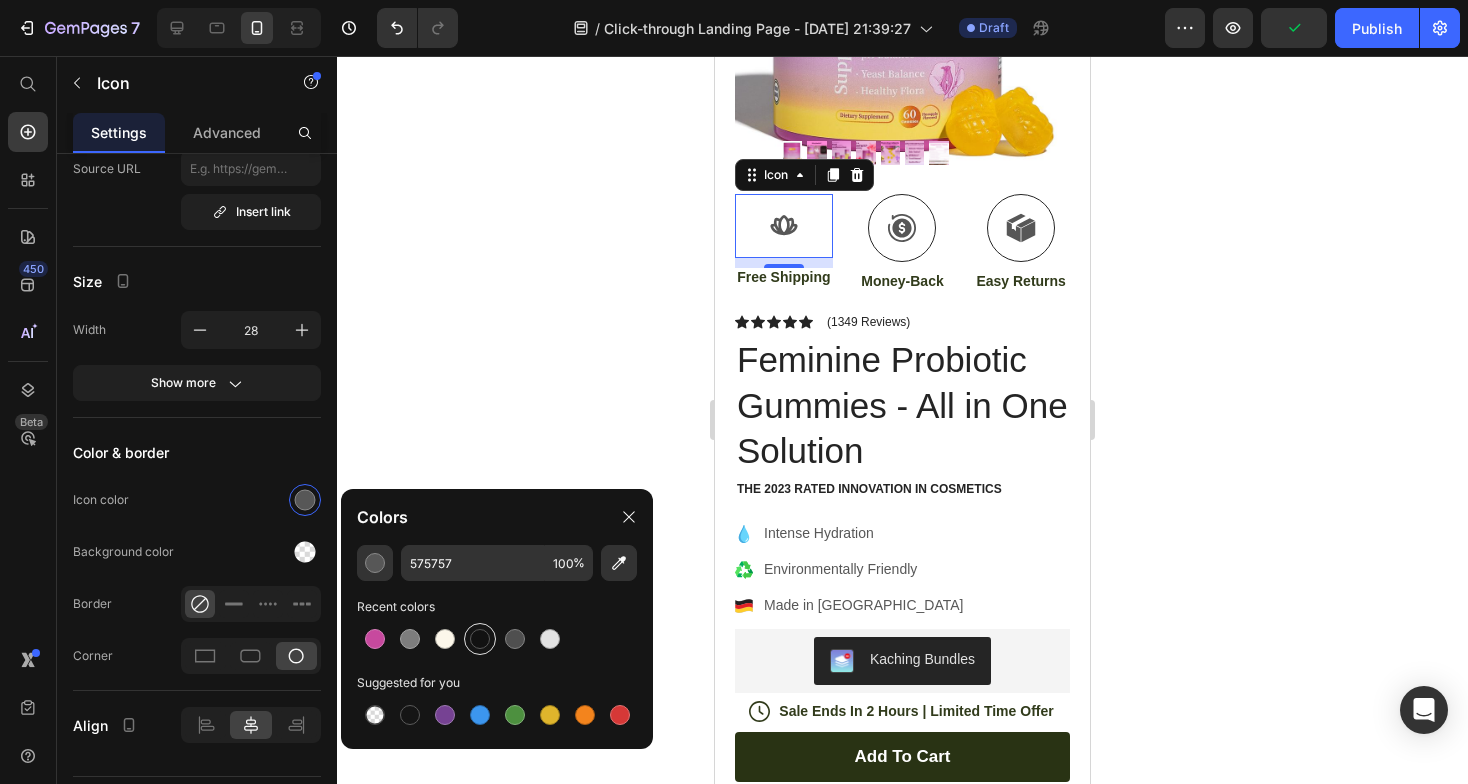 click at bounding box center [480, 639] 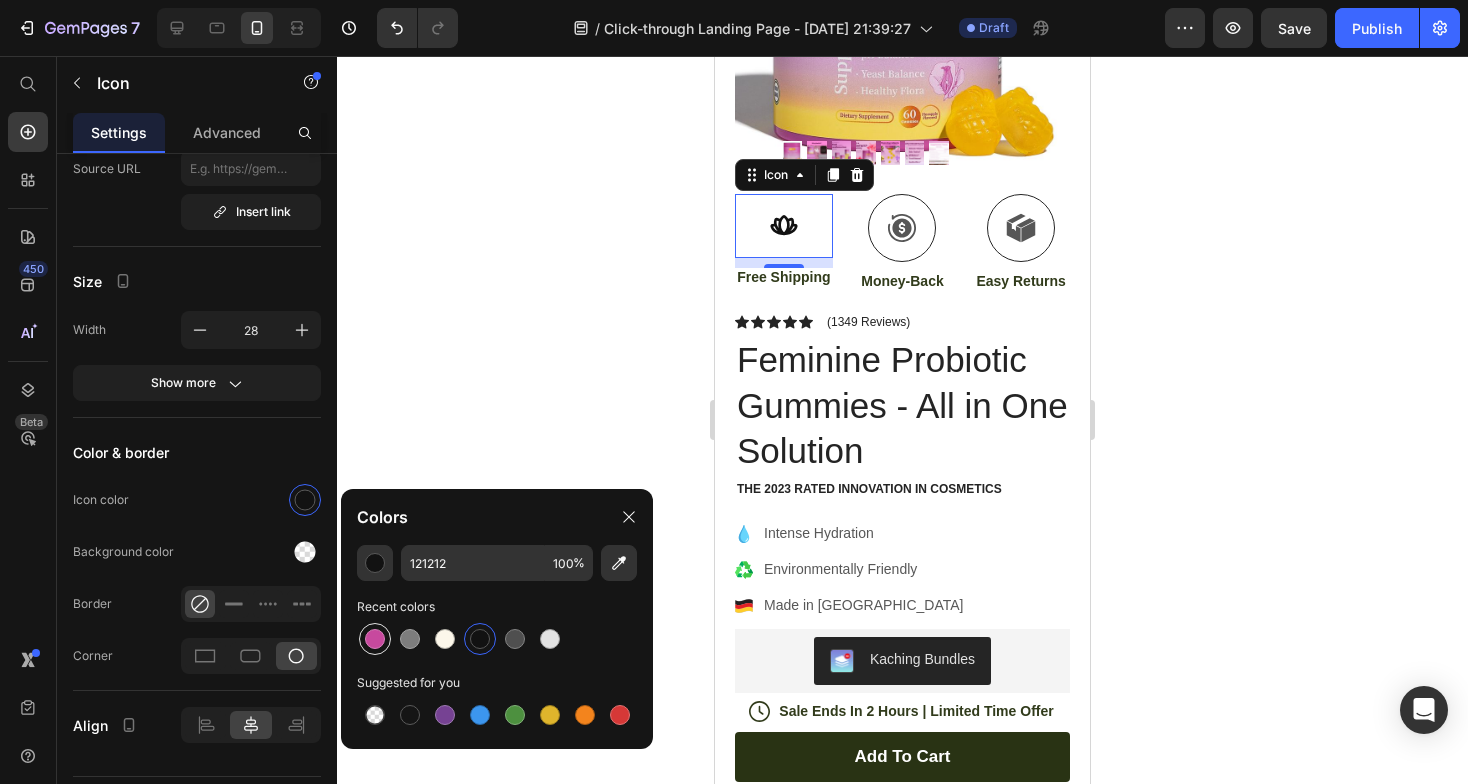click at bounding box center (375, 639) 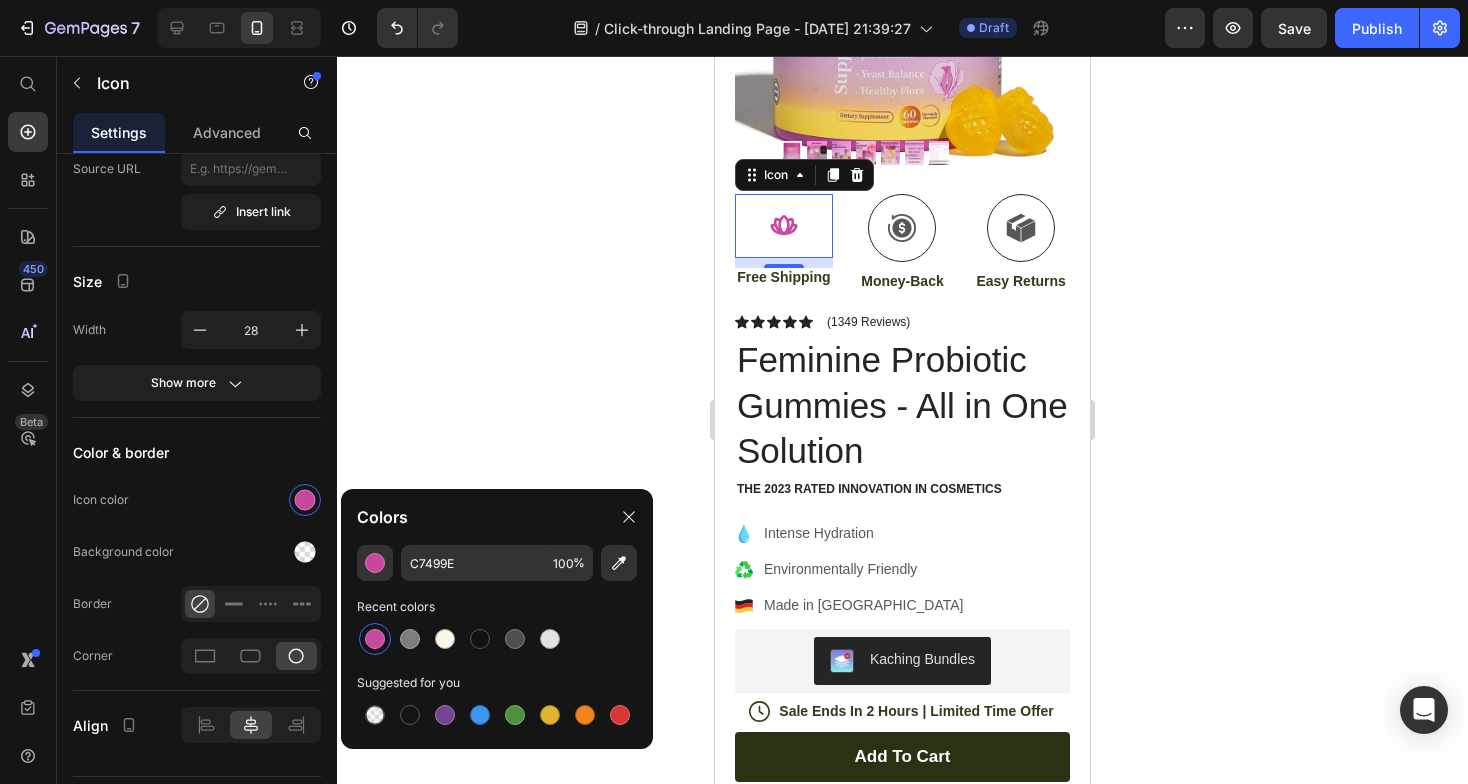click 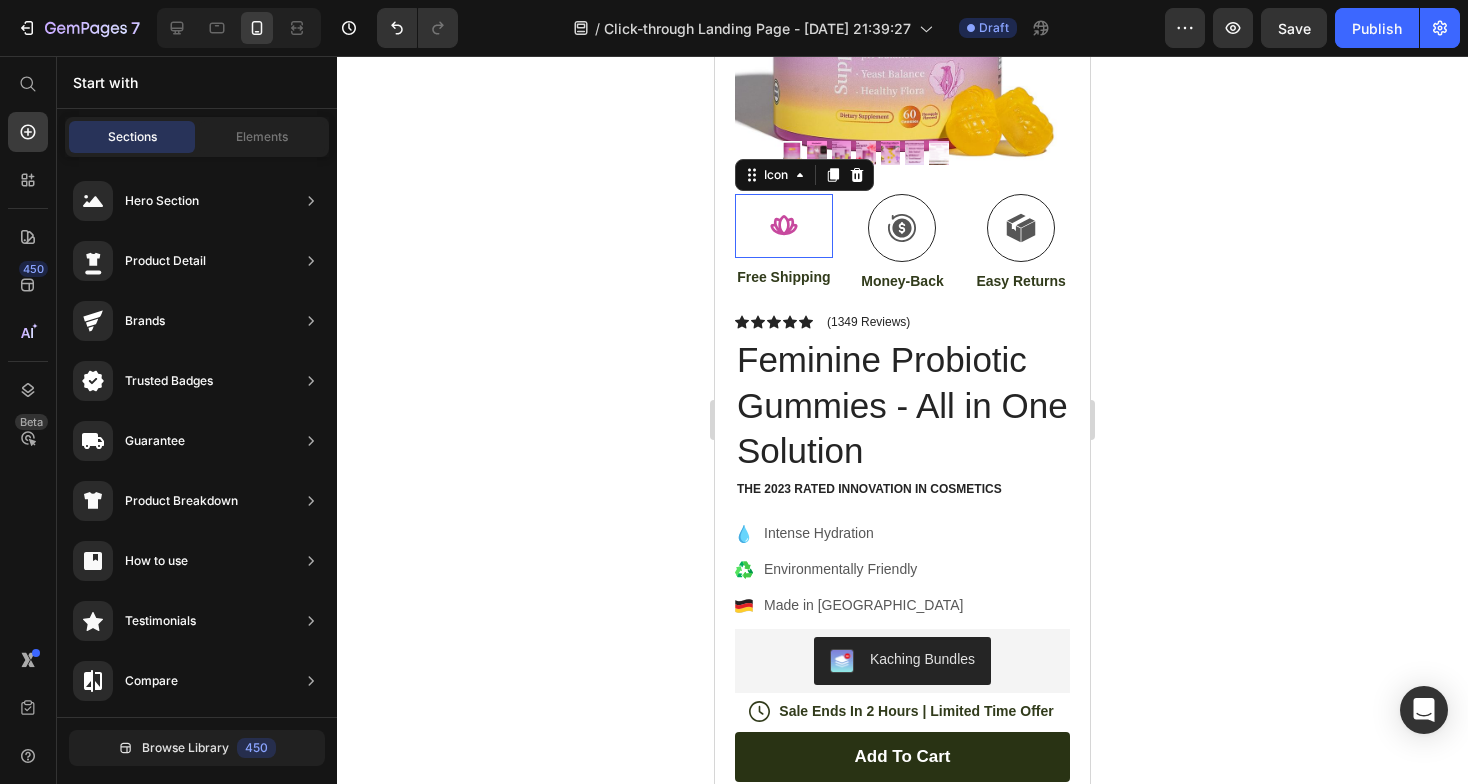 click 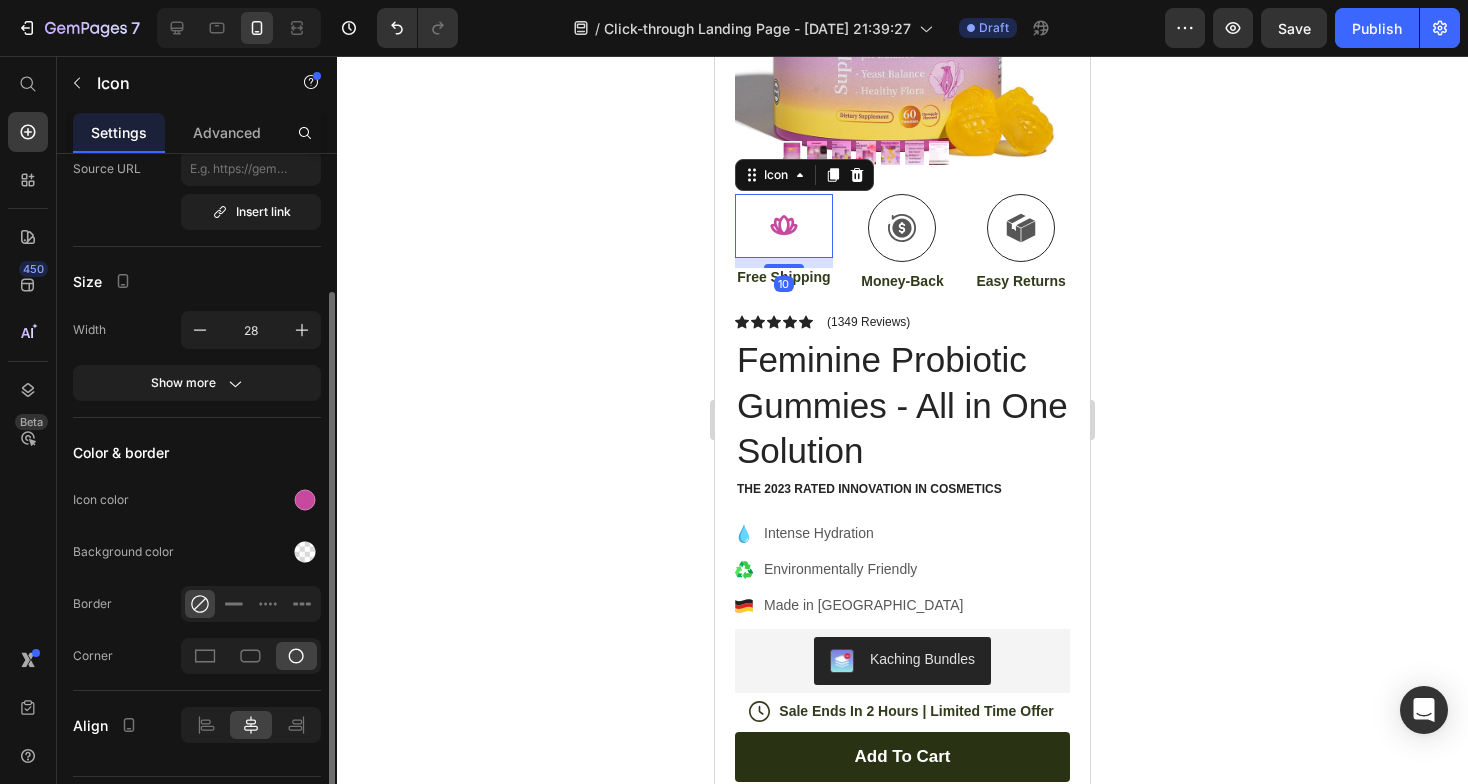 scroll, scrollTop: 235, scrollLeft: 0, axis: vertical 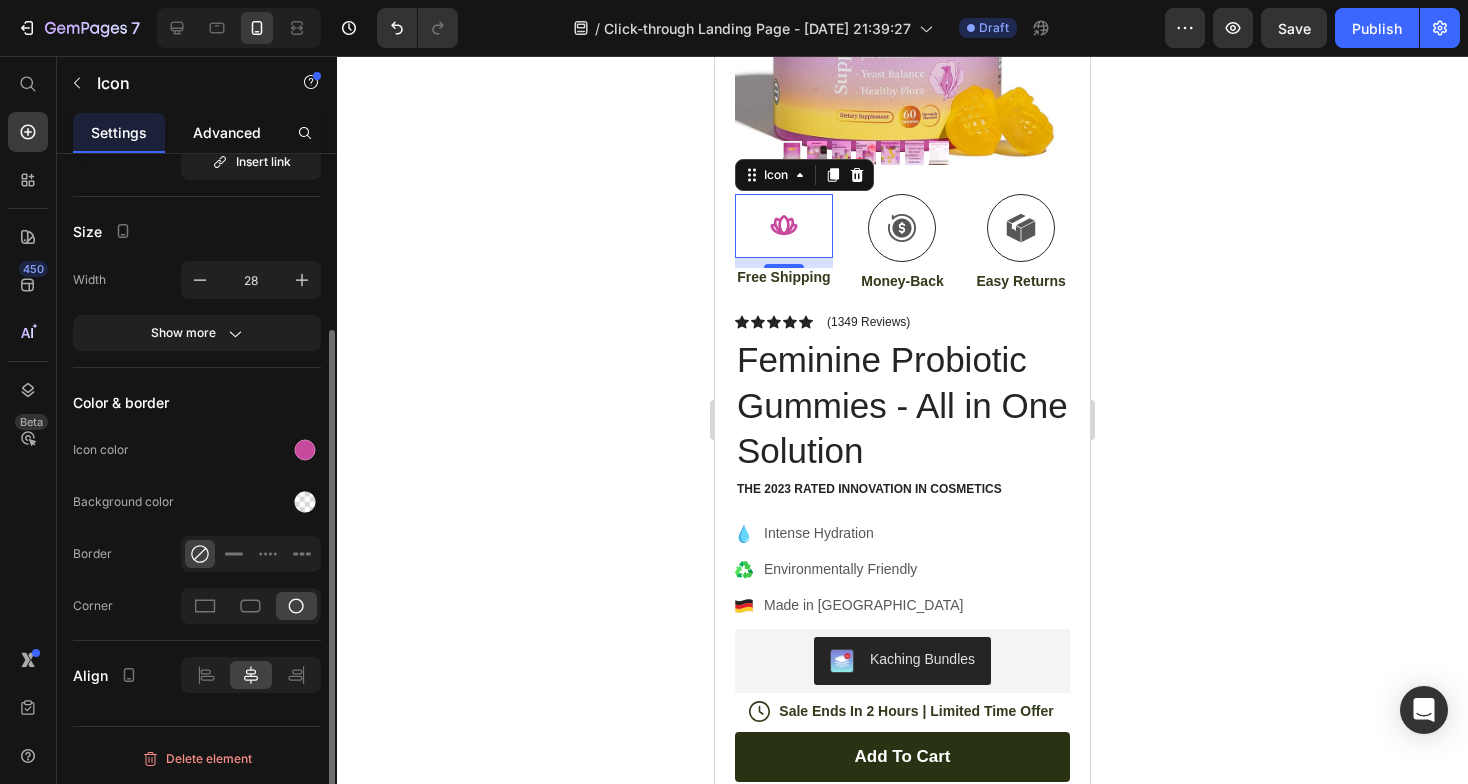 click on "Advanced" at bounding box center (227, 132) 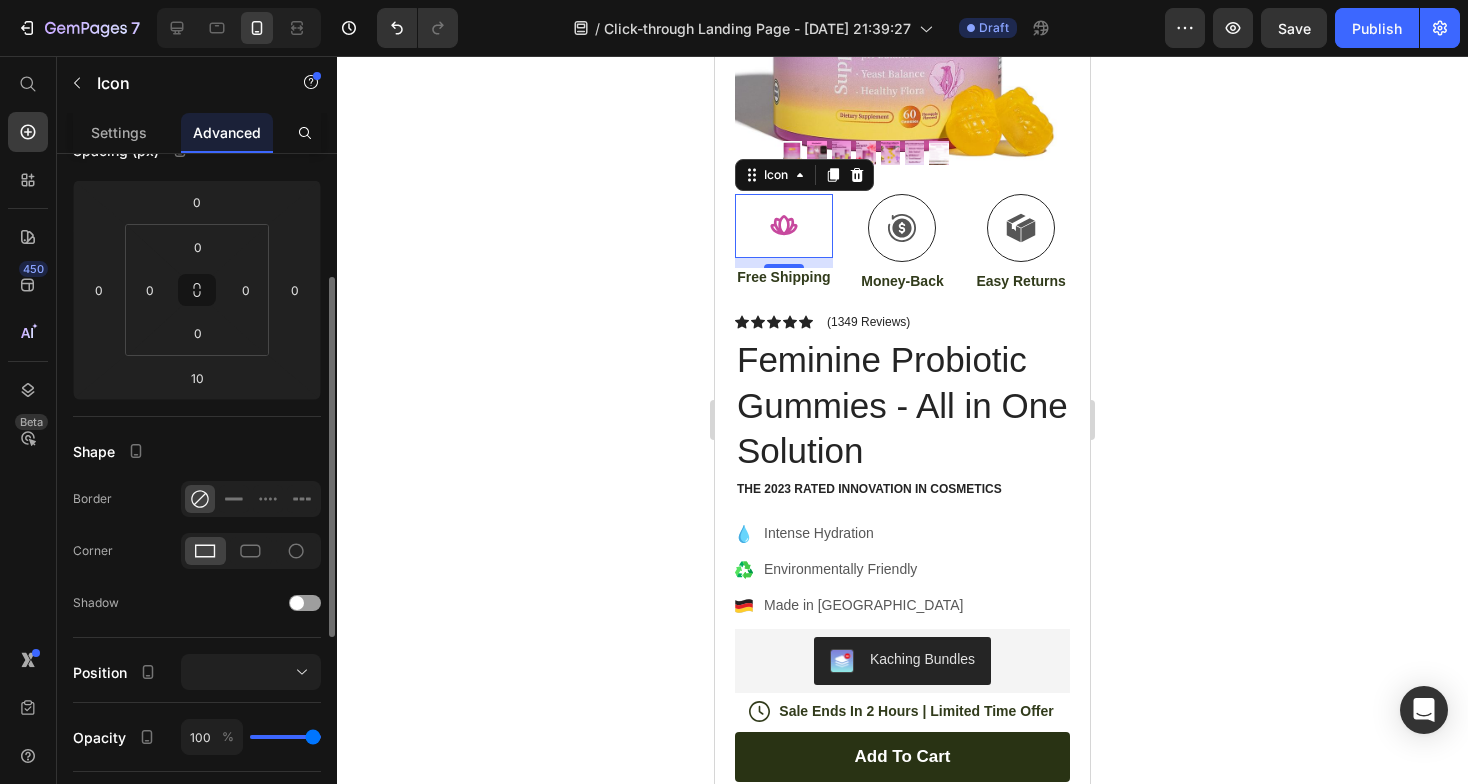 scroll, scrollTop: 0, scrollLeft: 0, axis: both 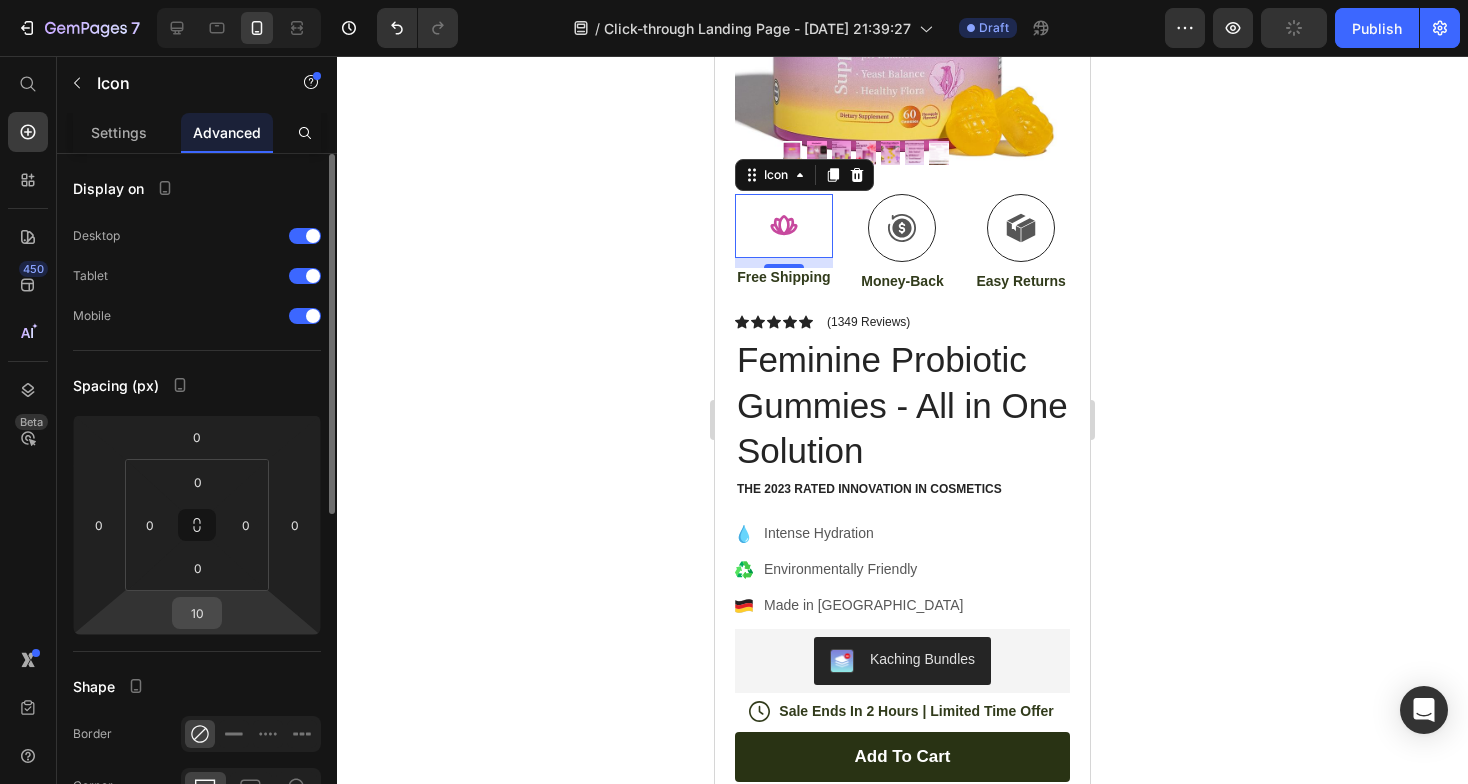 click on "10" at bounding box center [197, 613] 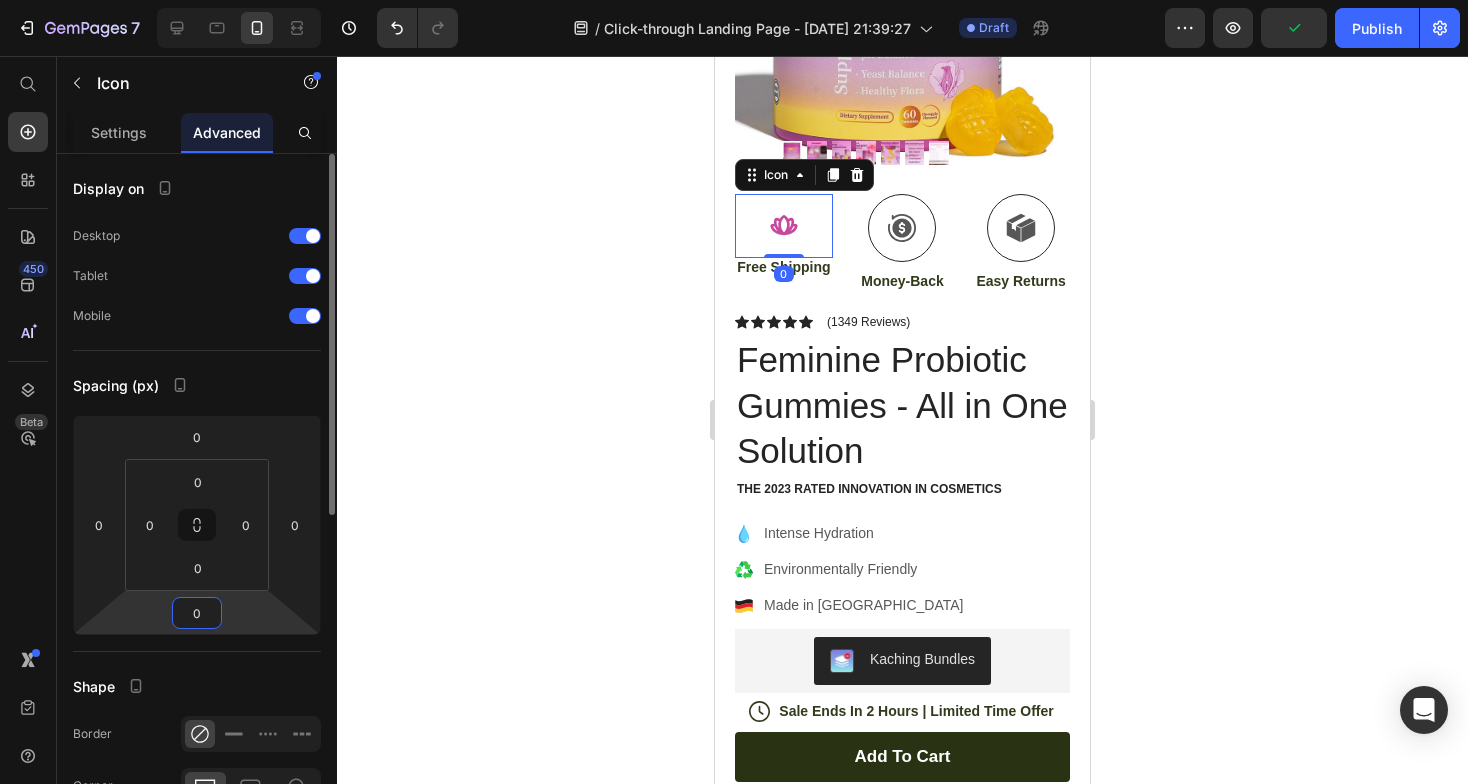 type on "0" 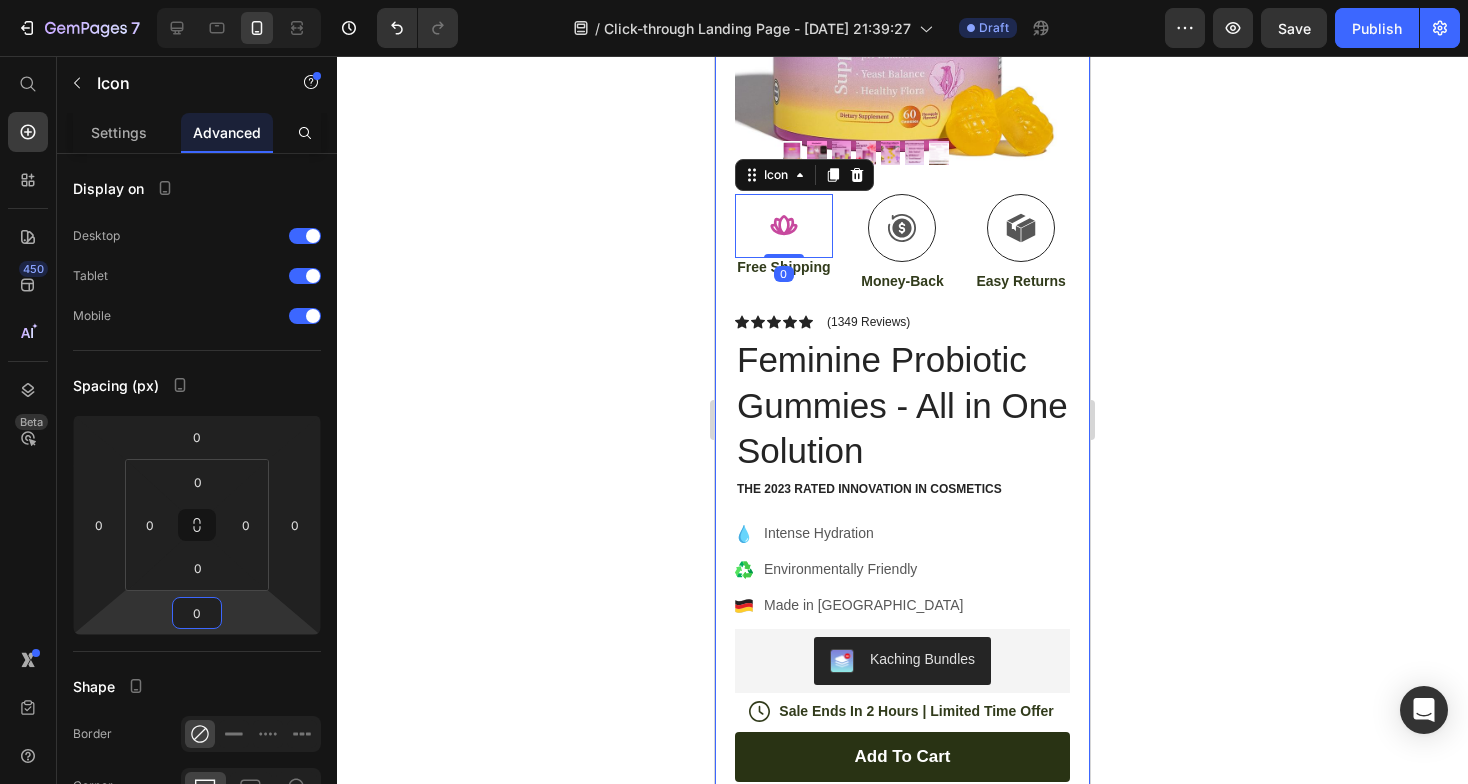 click 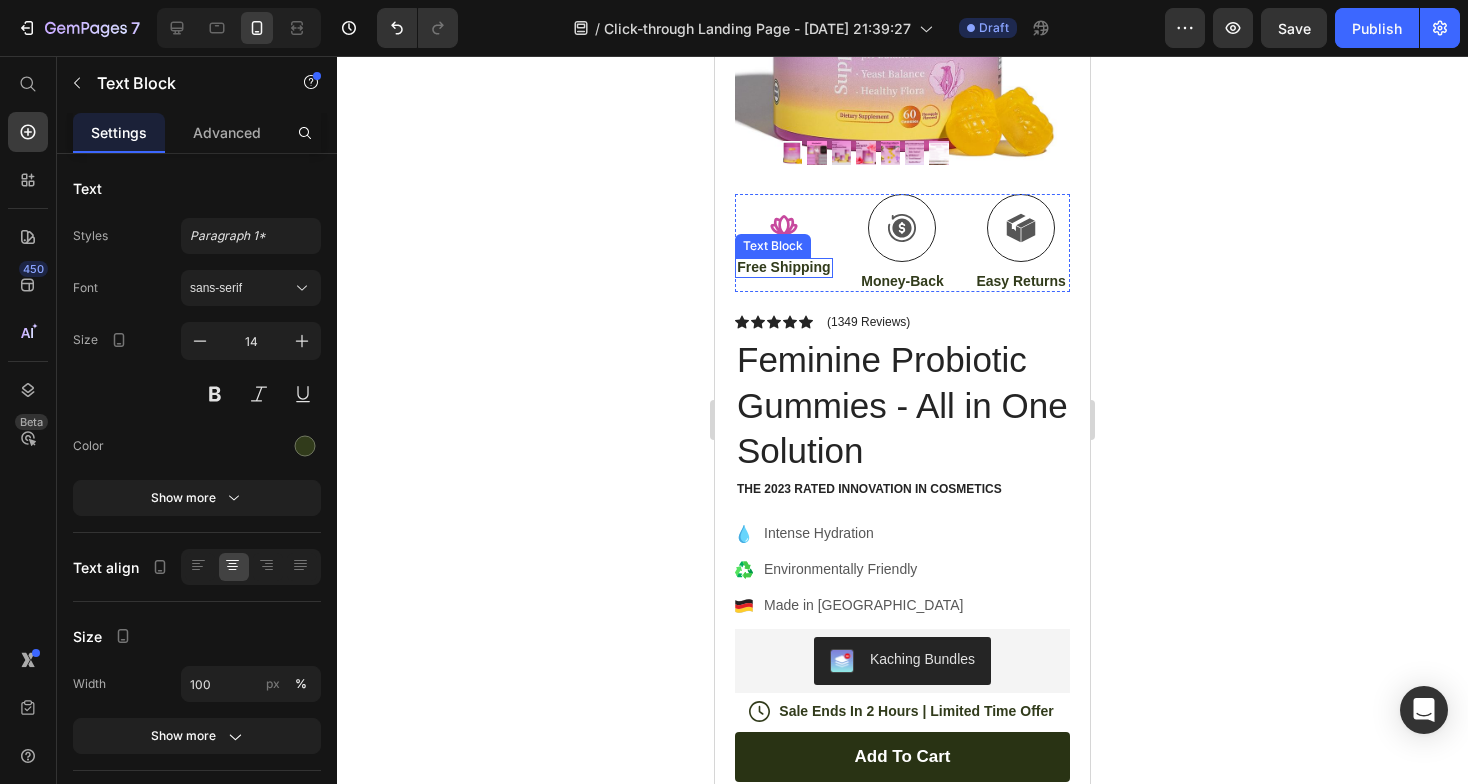 click on "Free Shipping" at bounding box center [784, 267] 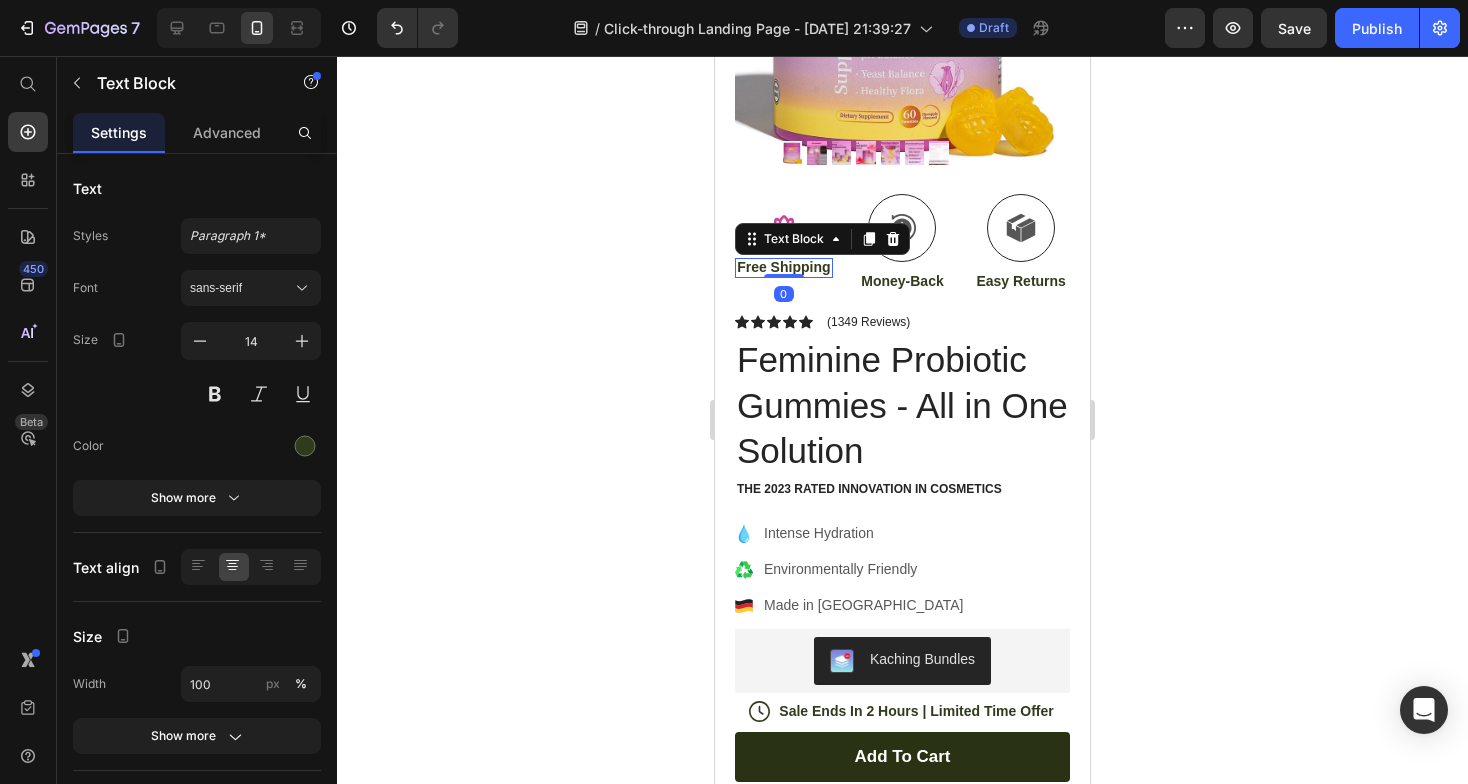 click on "Free Shipping" at bounding box center [784, 267] 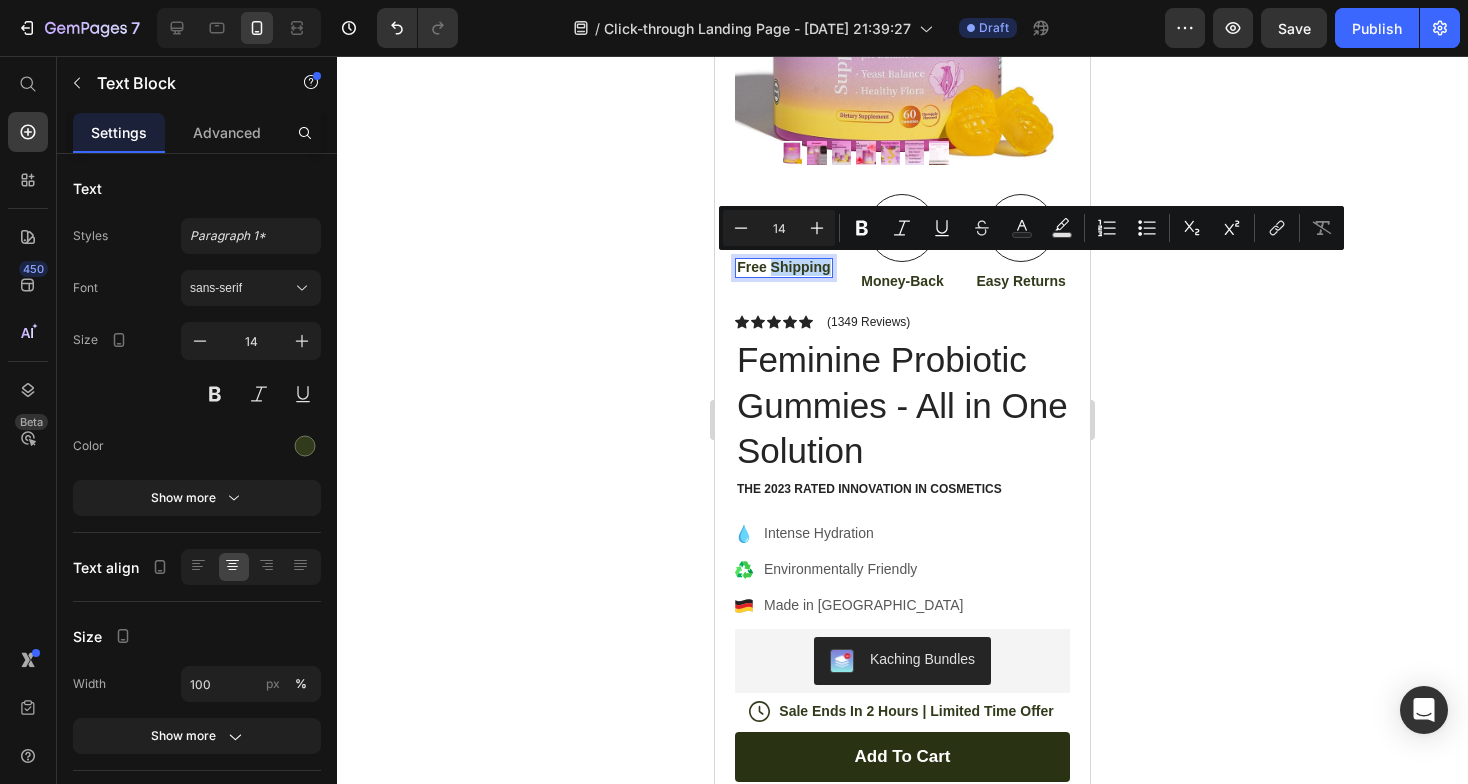 click on "Free Shipping" at bounding box center [784, 267] 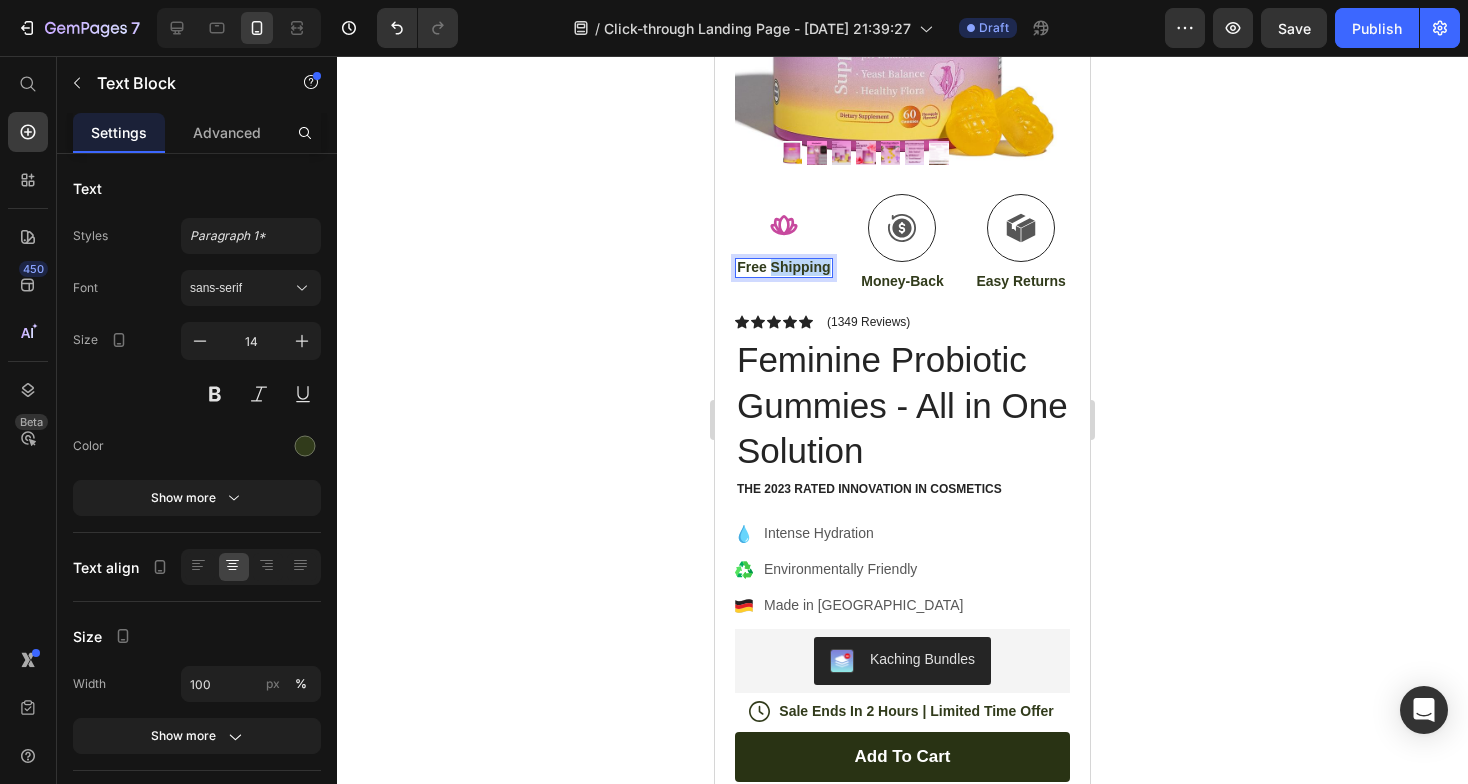 click on "Free Shipping" at bounding box center (784, 267) 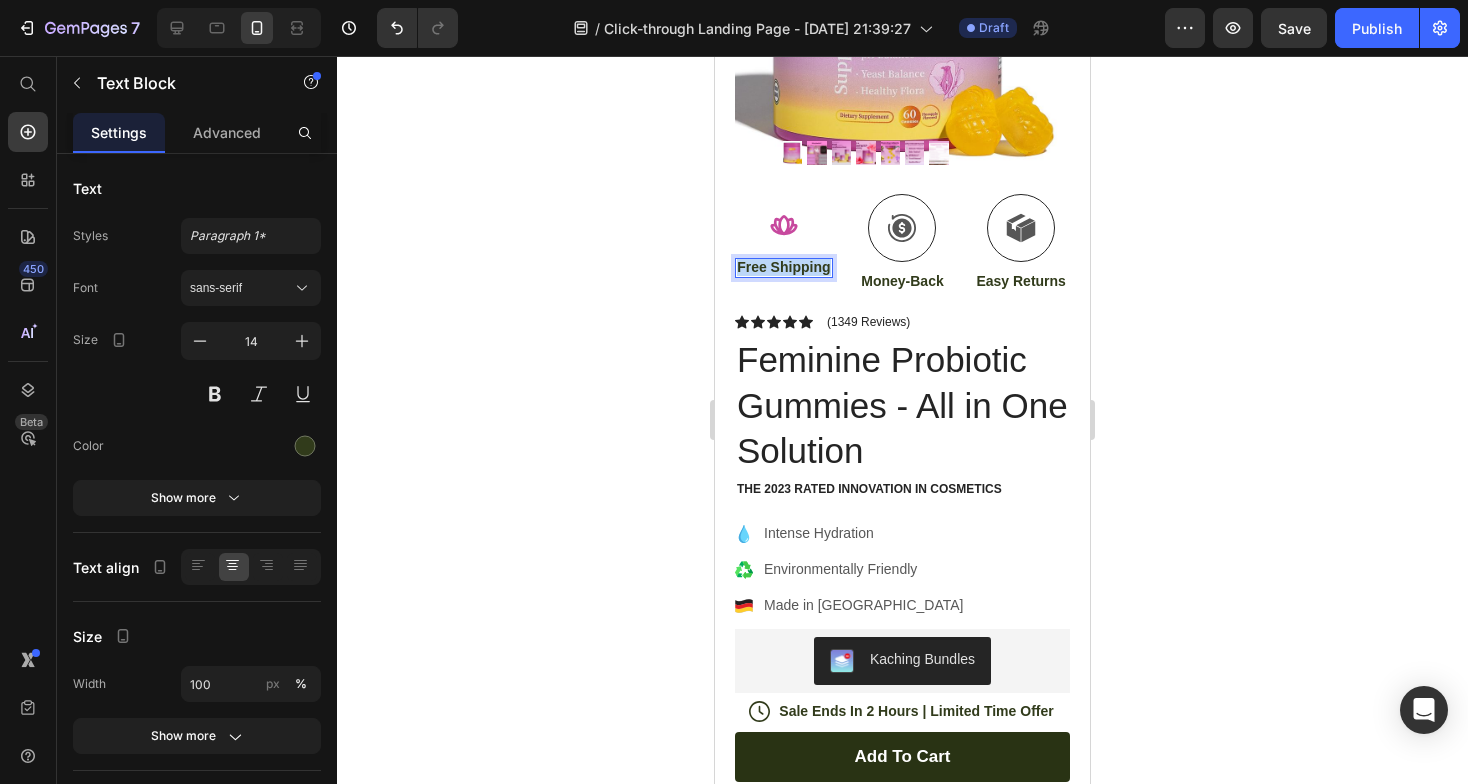click on "Free Shipping" at bounding box center [784, 267] 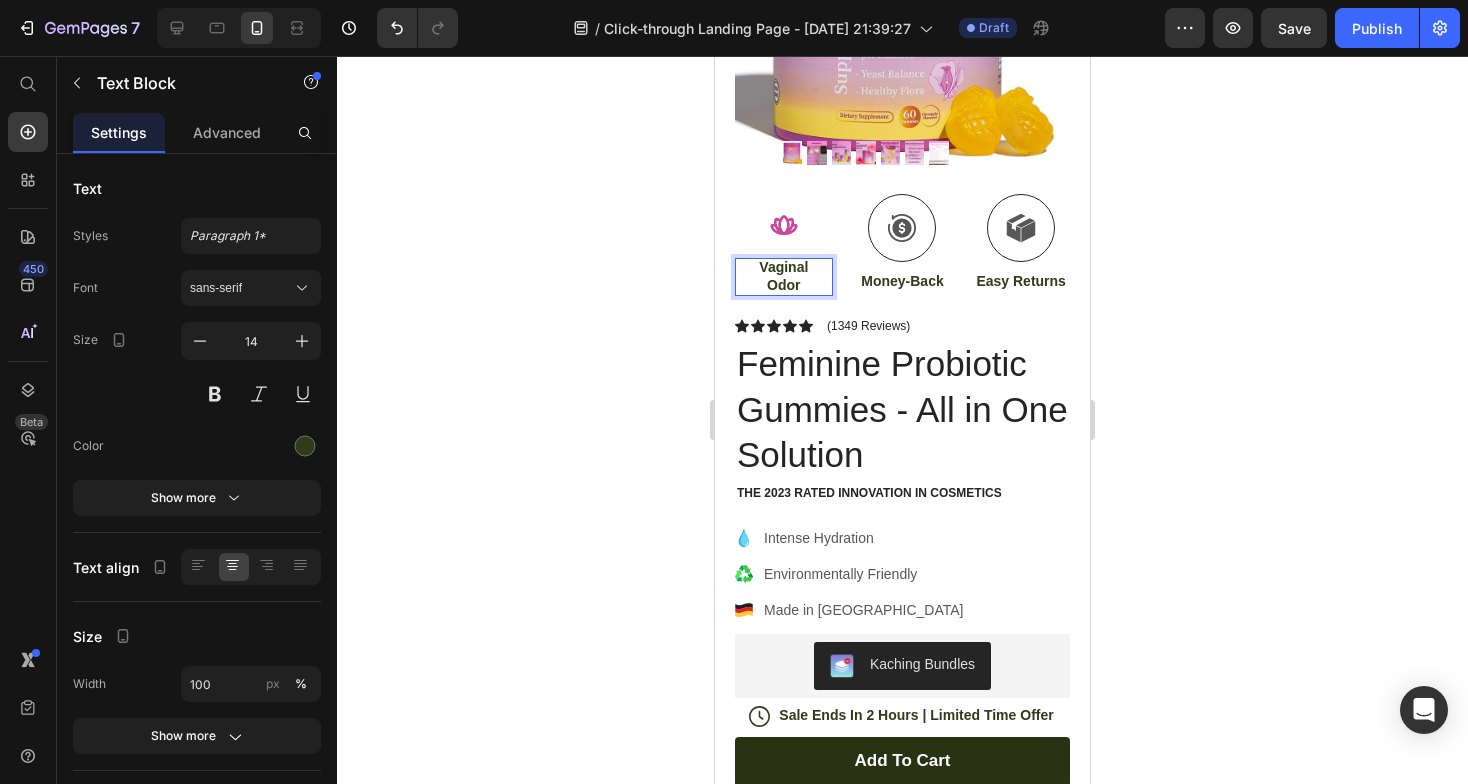 click 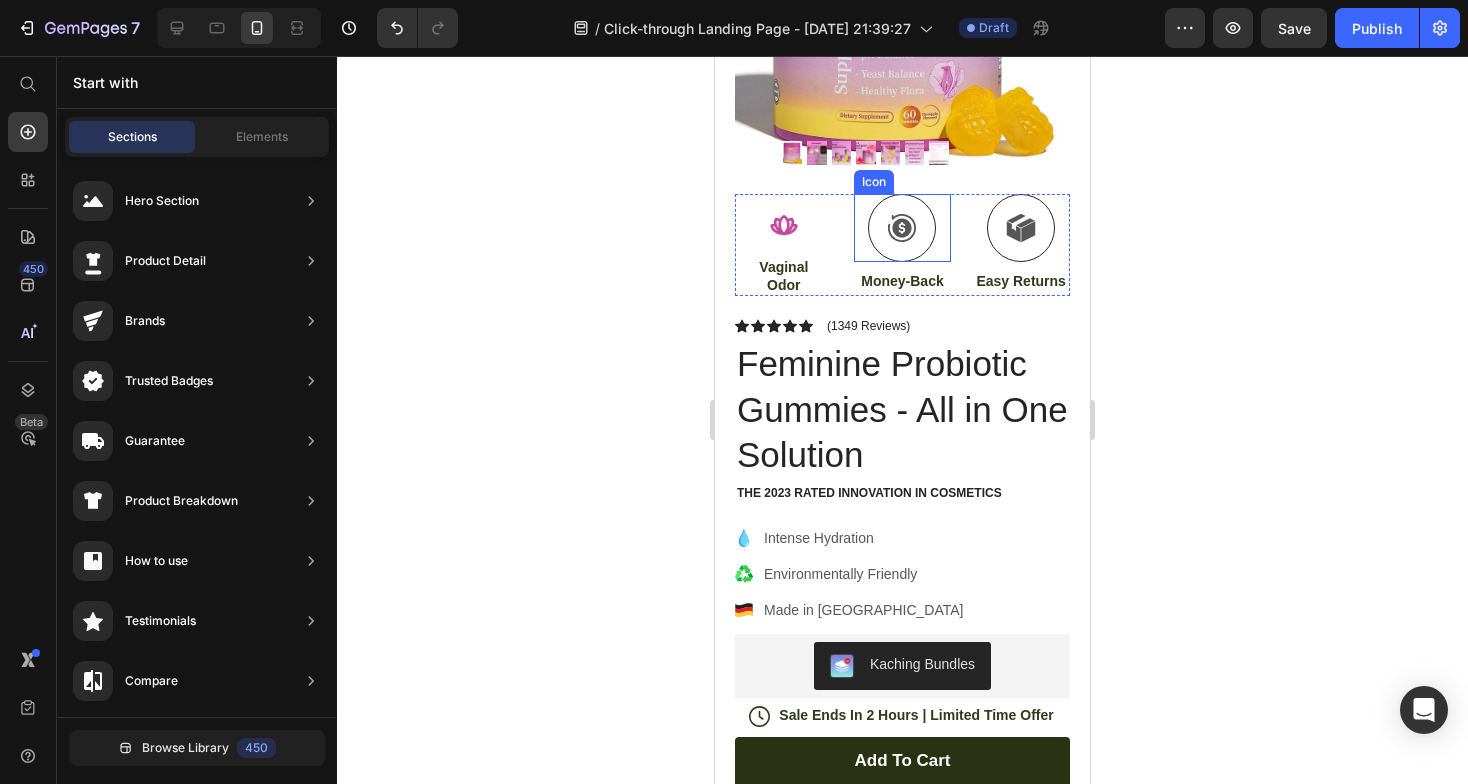 click 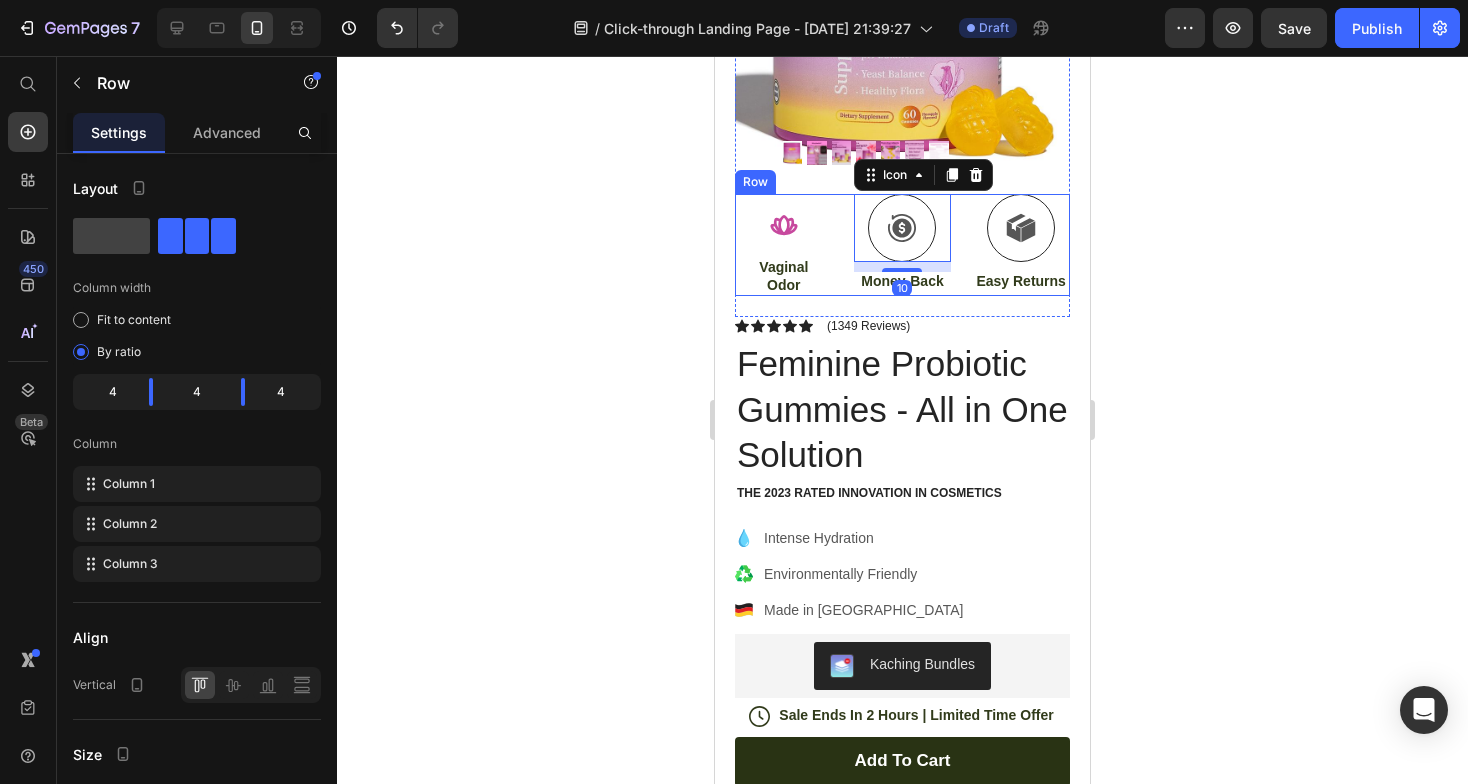 click on "Icon Vaginal Odor Text Block
Icon   10 Money-Back Text Block
Icon Easy Returns Text Block Row" at bounding box center [902, 245] 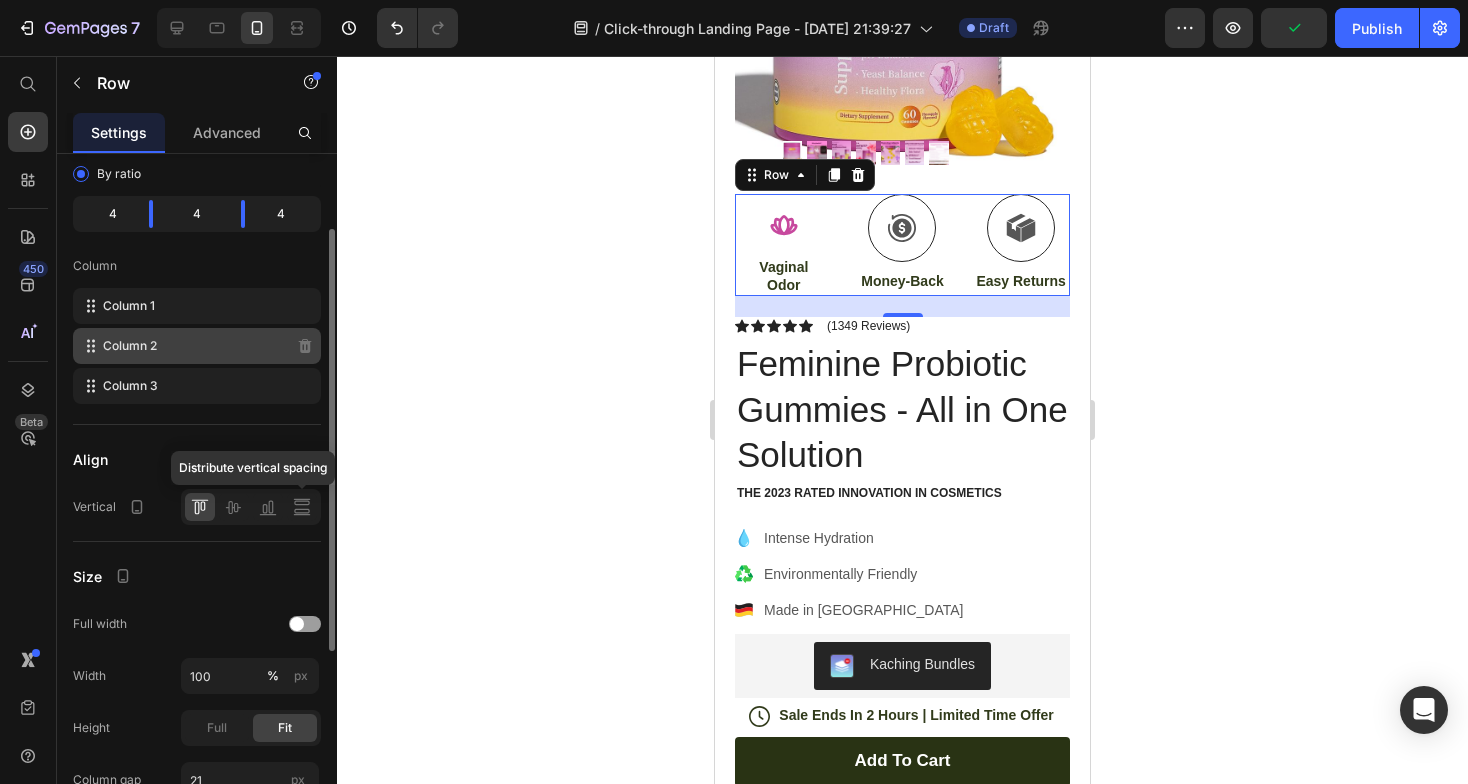 scroll, scrollTop: 0, scrollLeft: 0, axis: both 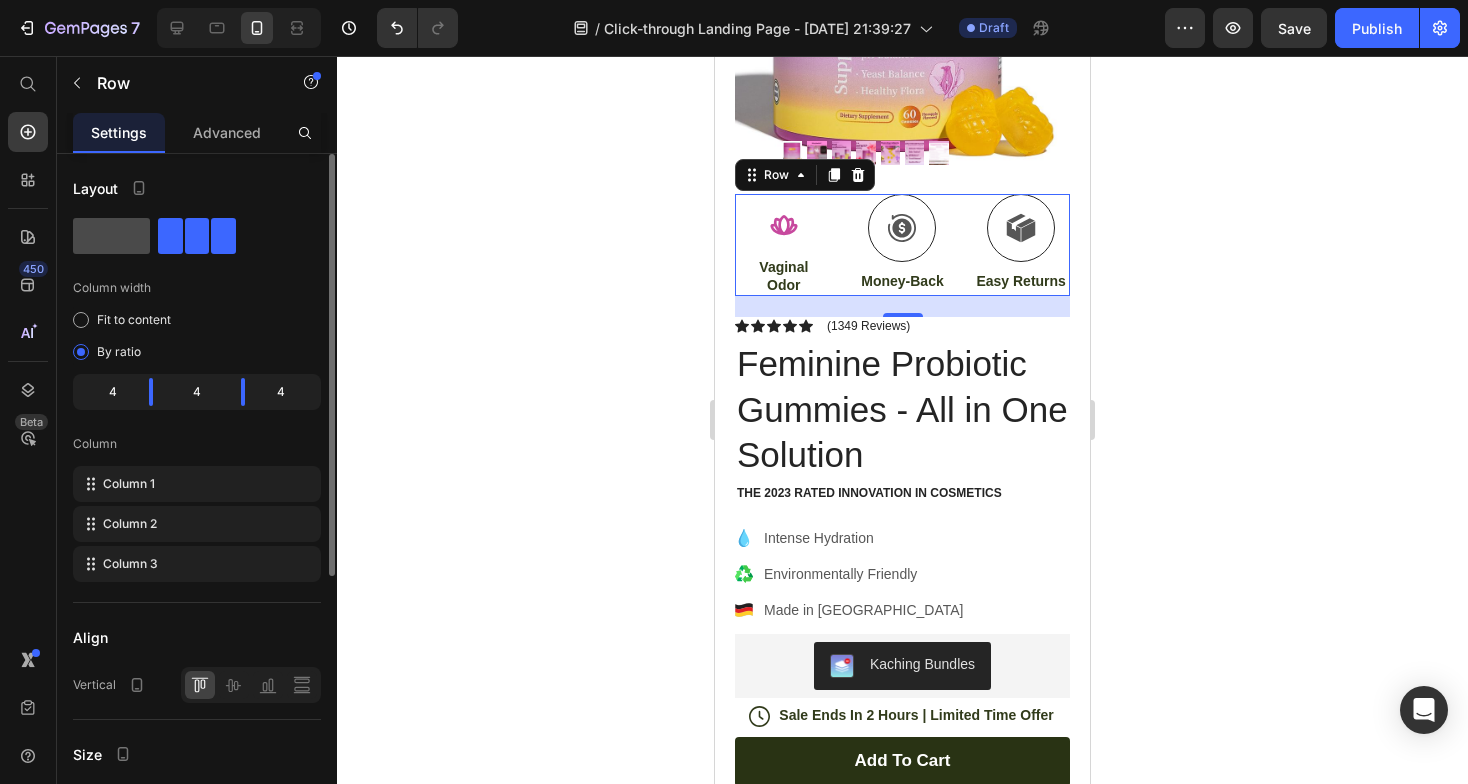 click 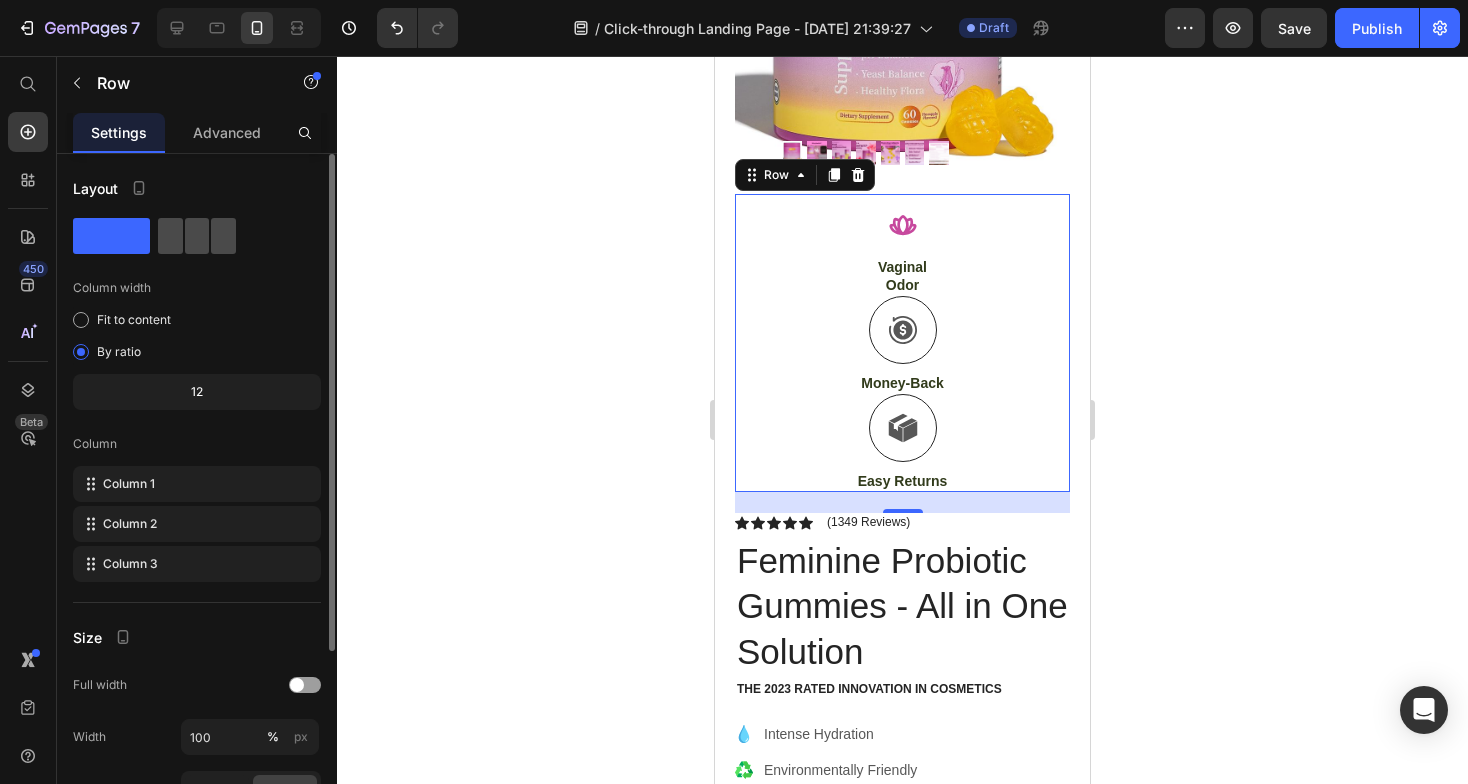 click 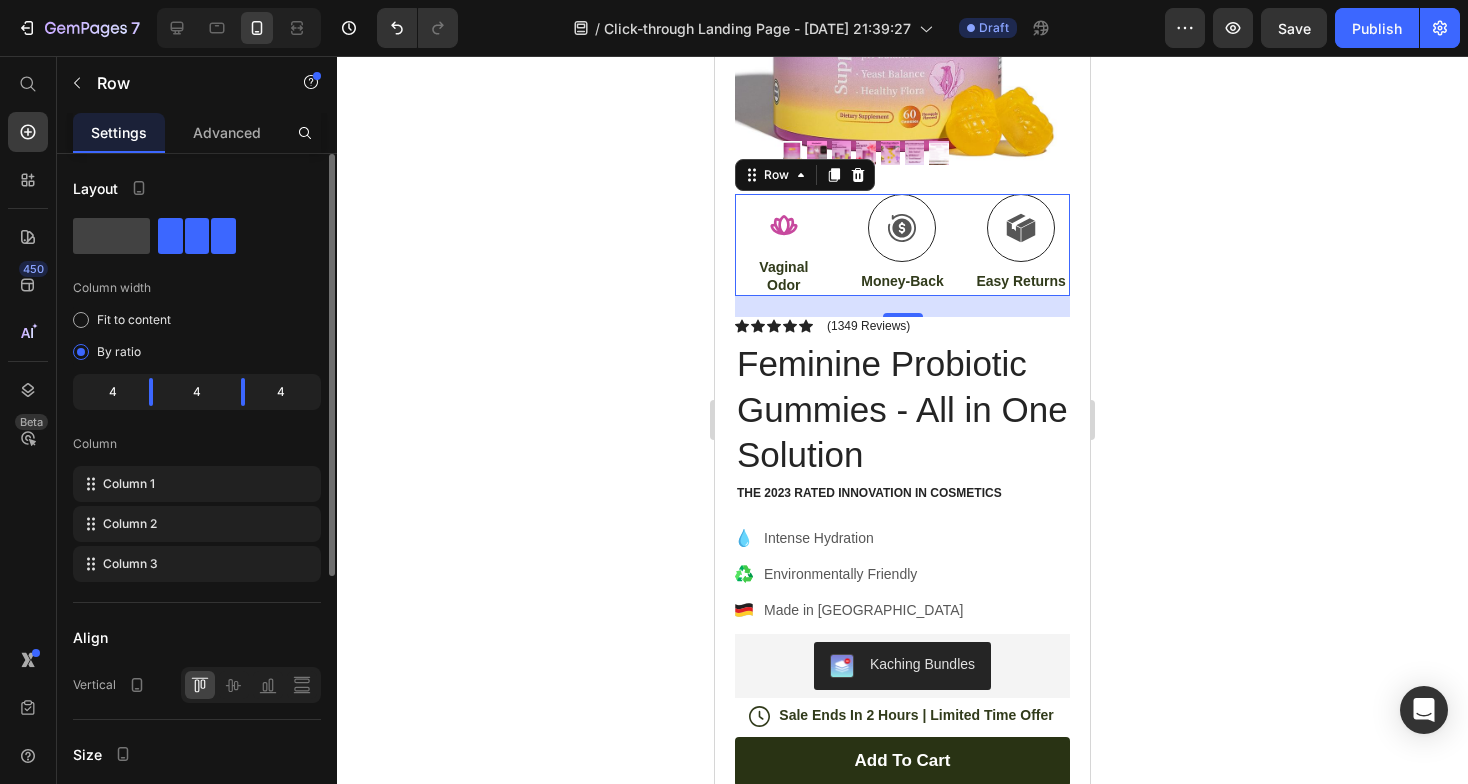 click 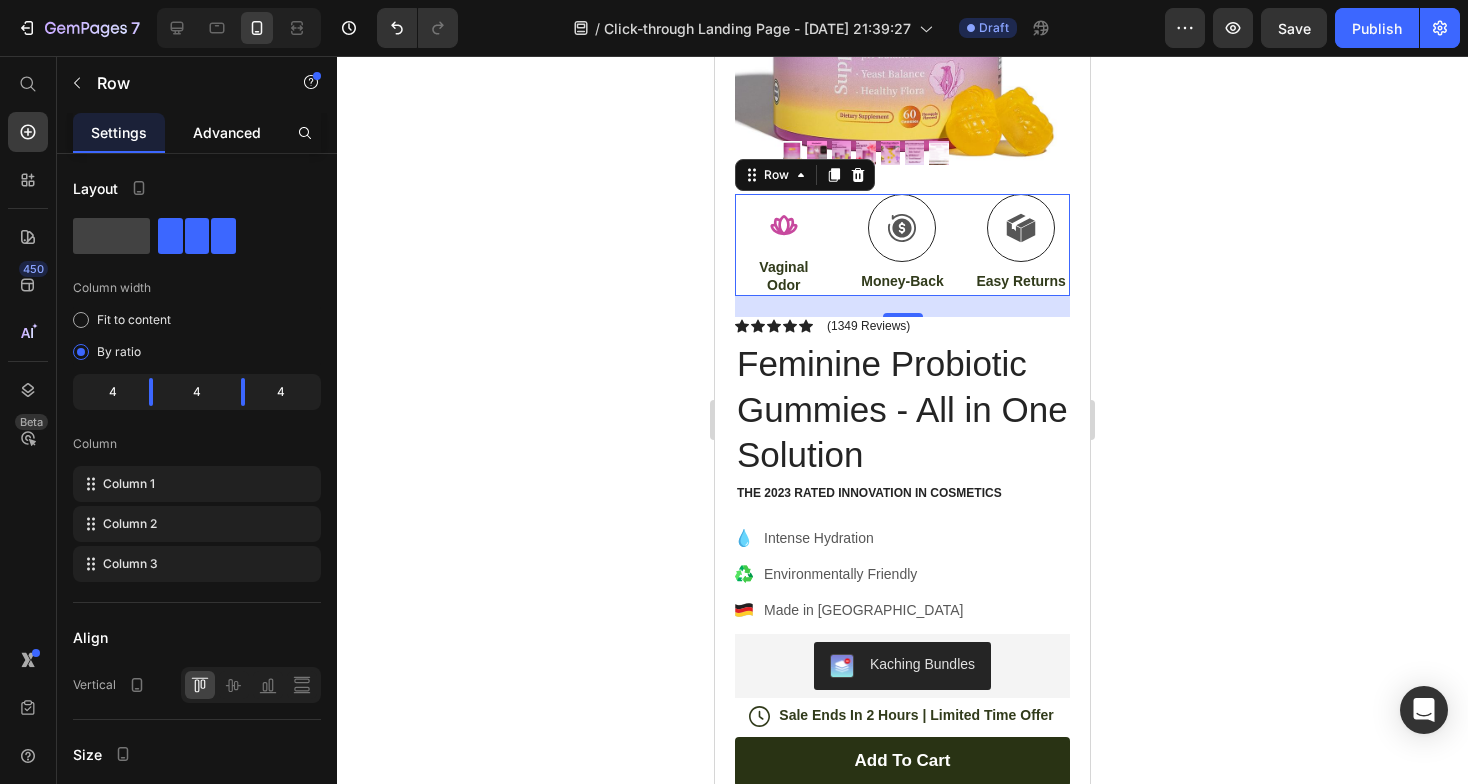 click on "Advanced" at bounding box center [227, 132] 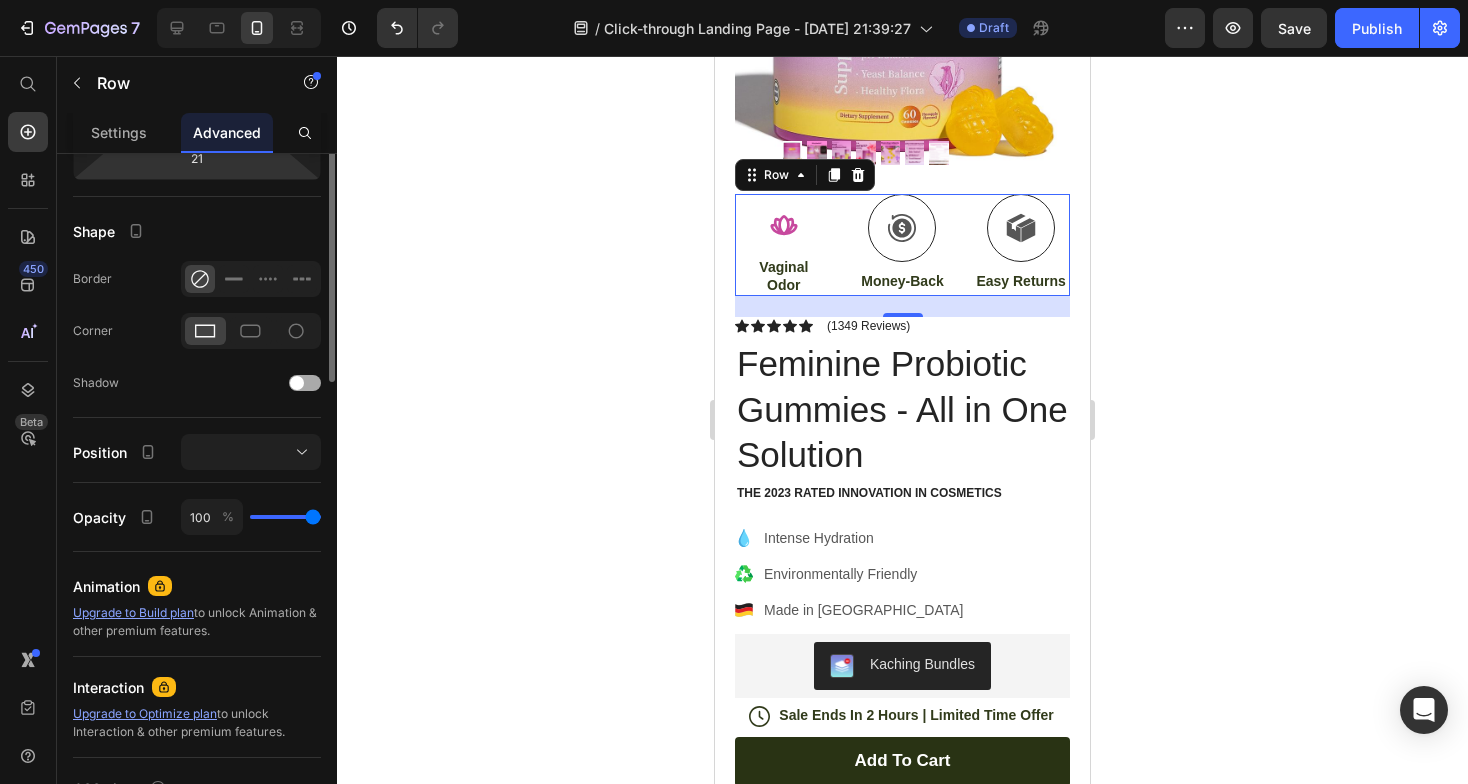 scroll, scrollTop: 0, scrollLeft: 0, axis: both 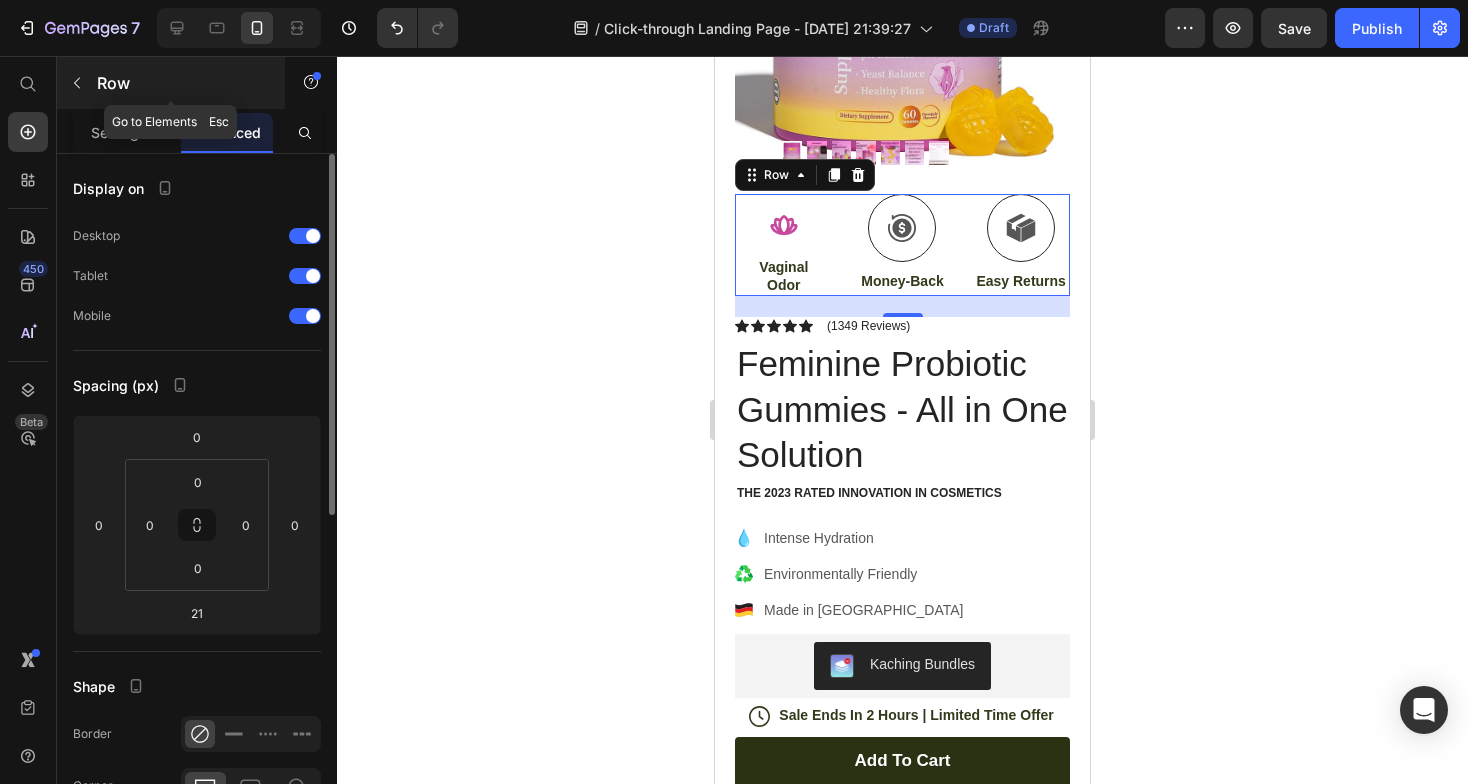 click at bounding box center (77, 83) 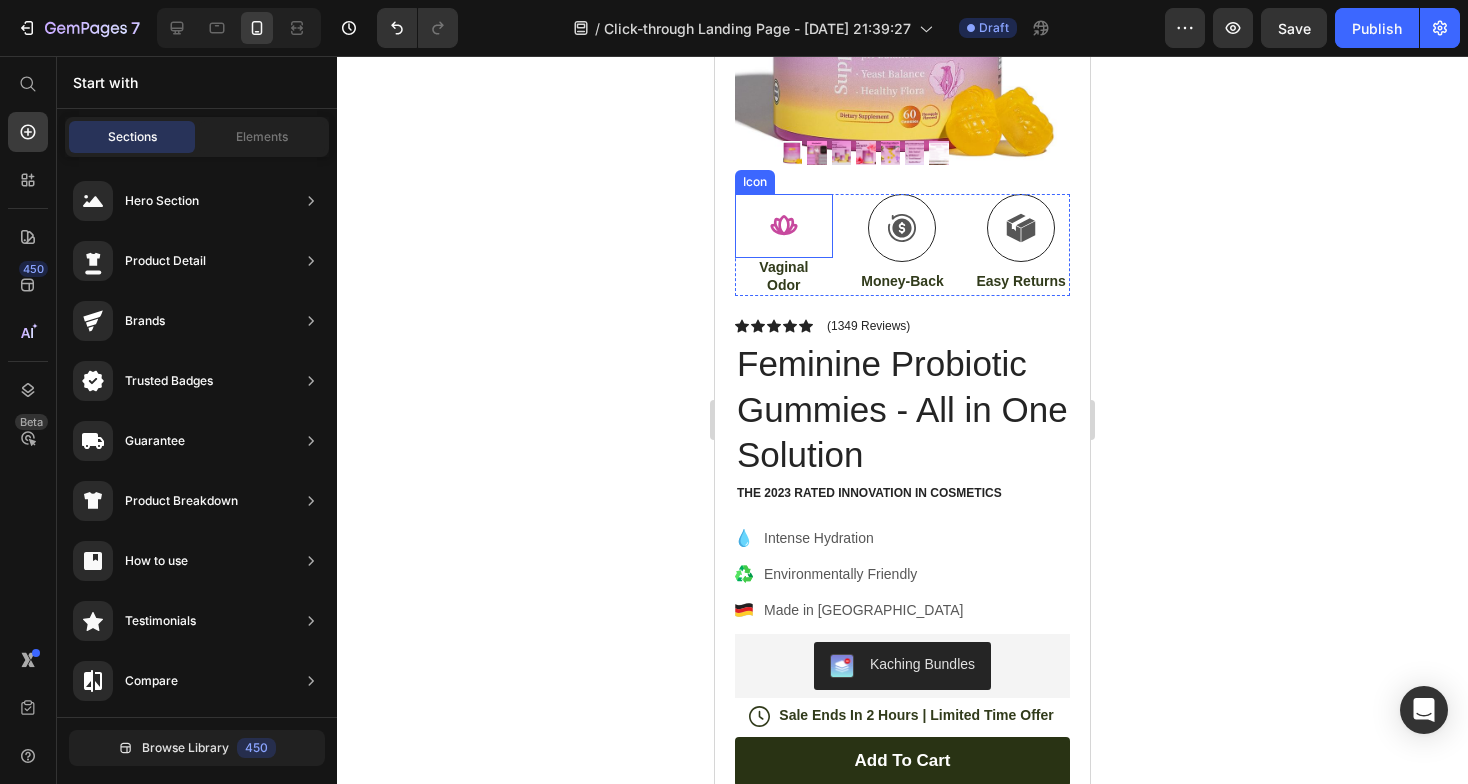 click on "Icon" at bounding box center [784, 226] 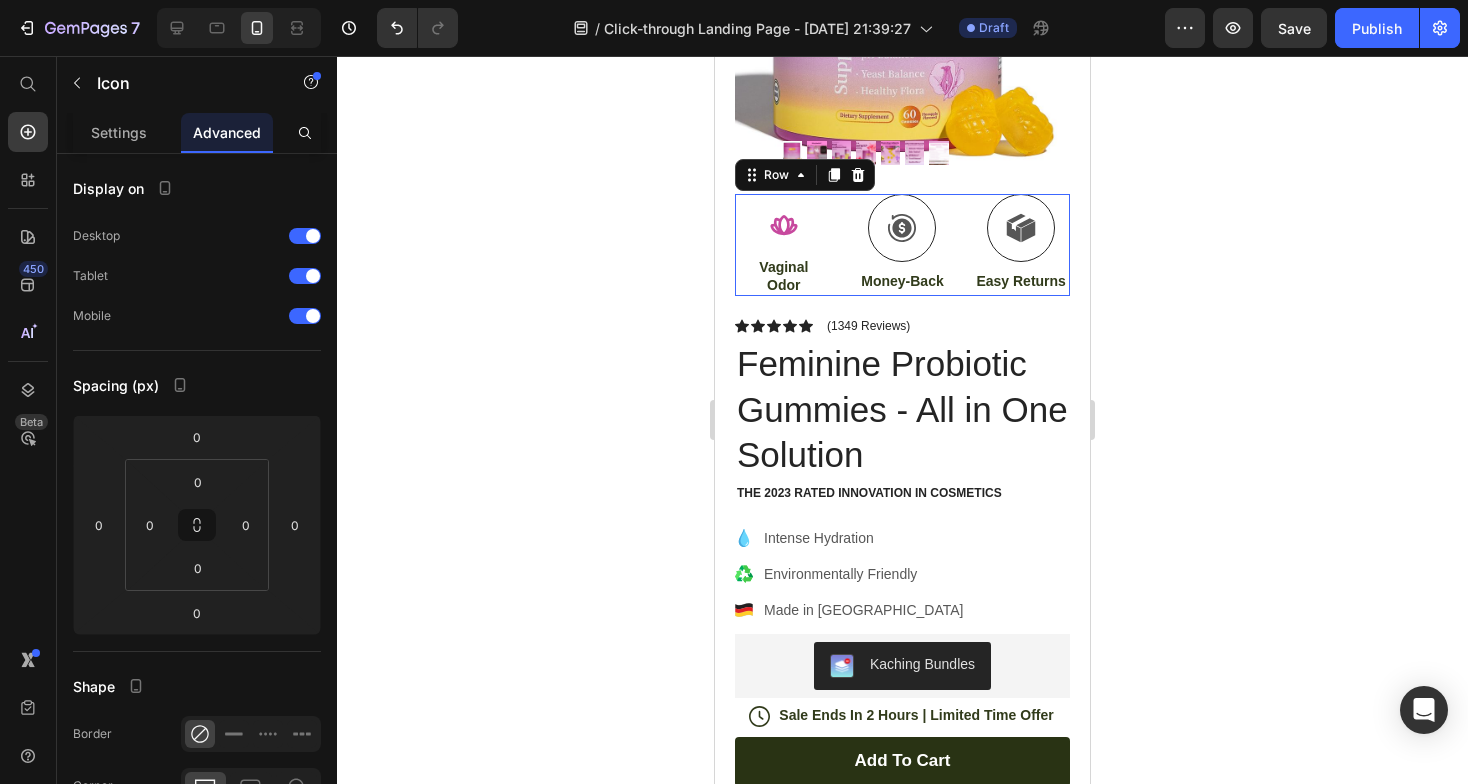 click on "Icon Vaginal Odor Text Block
Icon Money-Back Text Block
Icon Easy Returns Text Block Row   0" at bounding box center (902, 245) 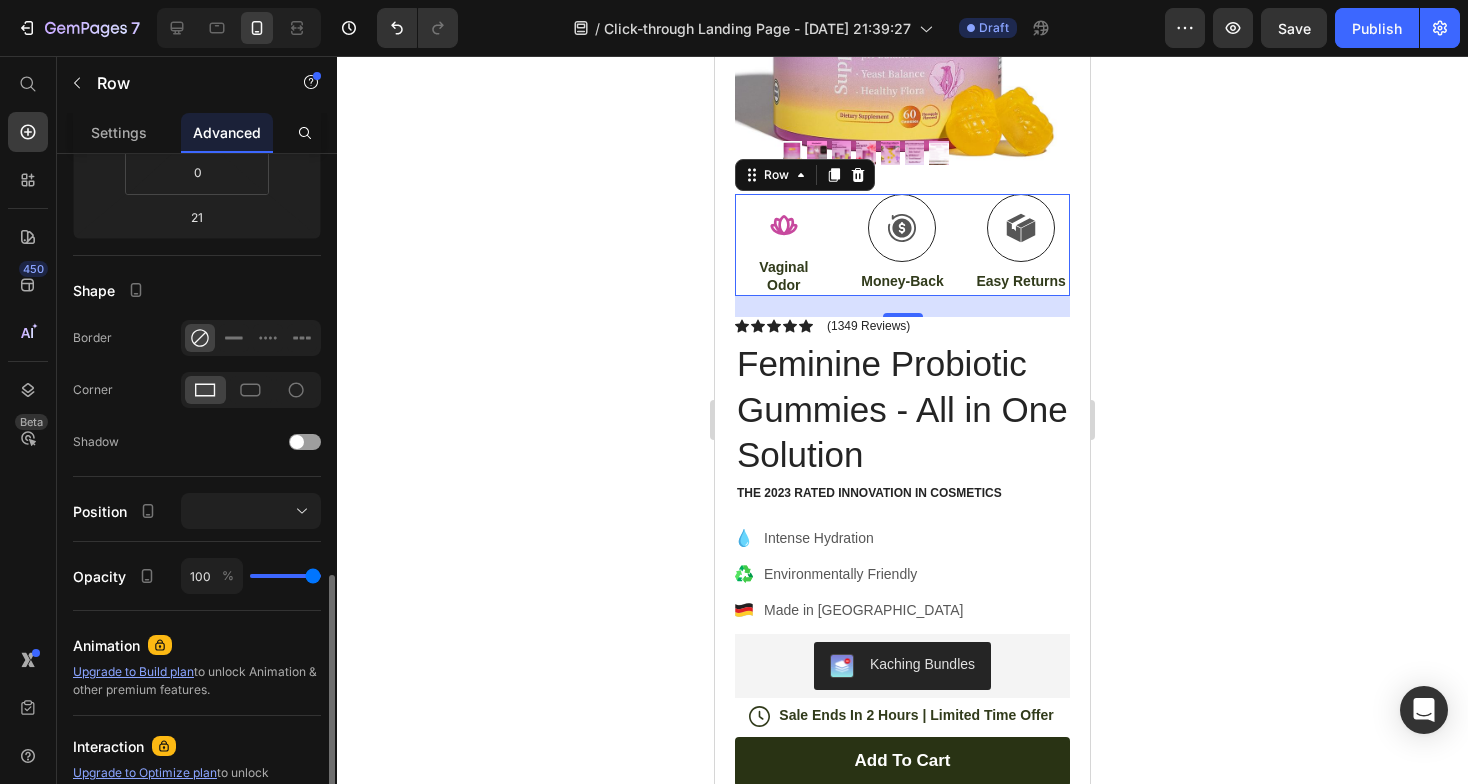scroll, scrollTop: 618, scrollLeft: 0, axis: vertical 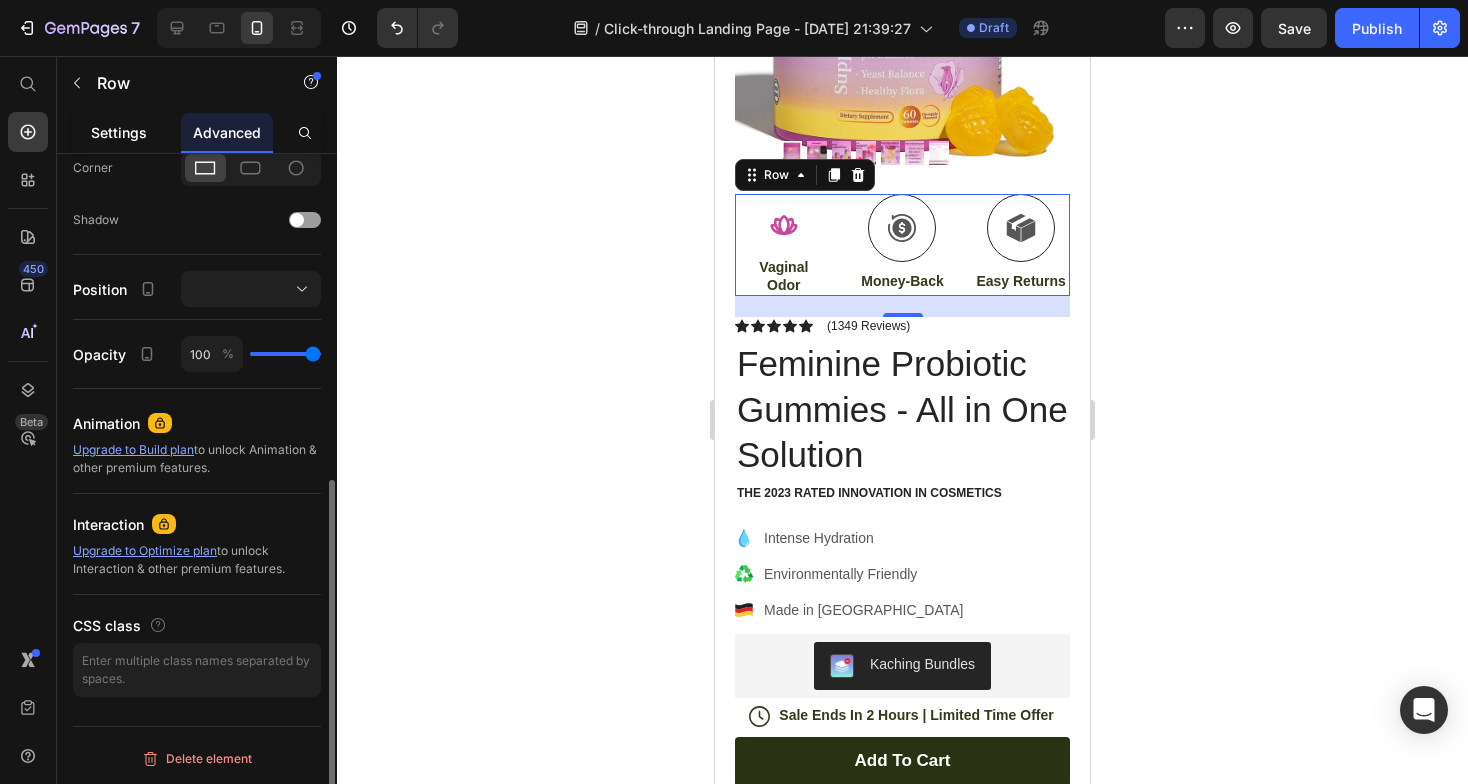 click on "Settings" at bounding box center (119, 132) 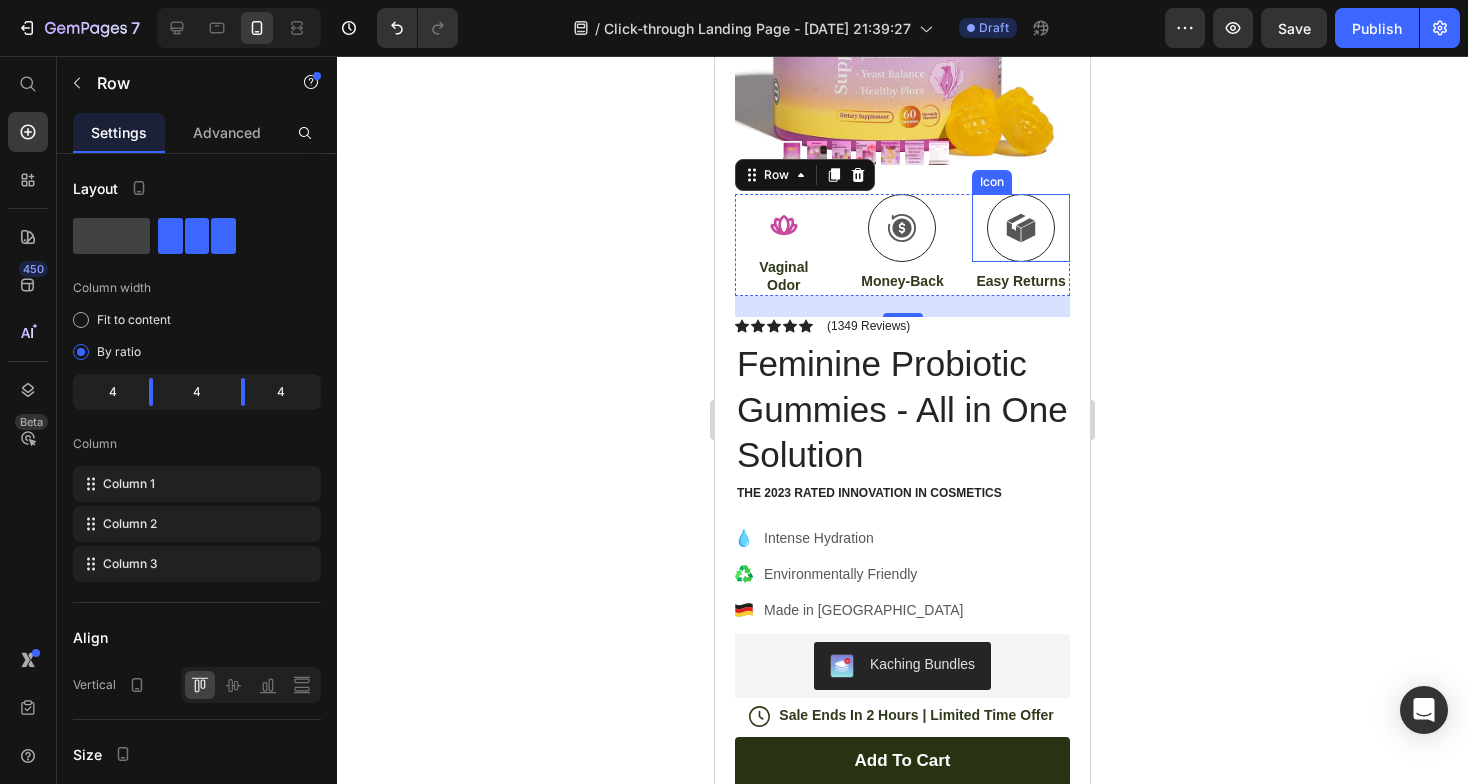 click 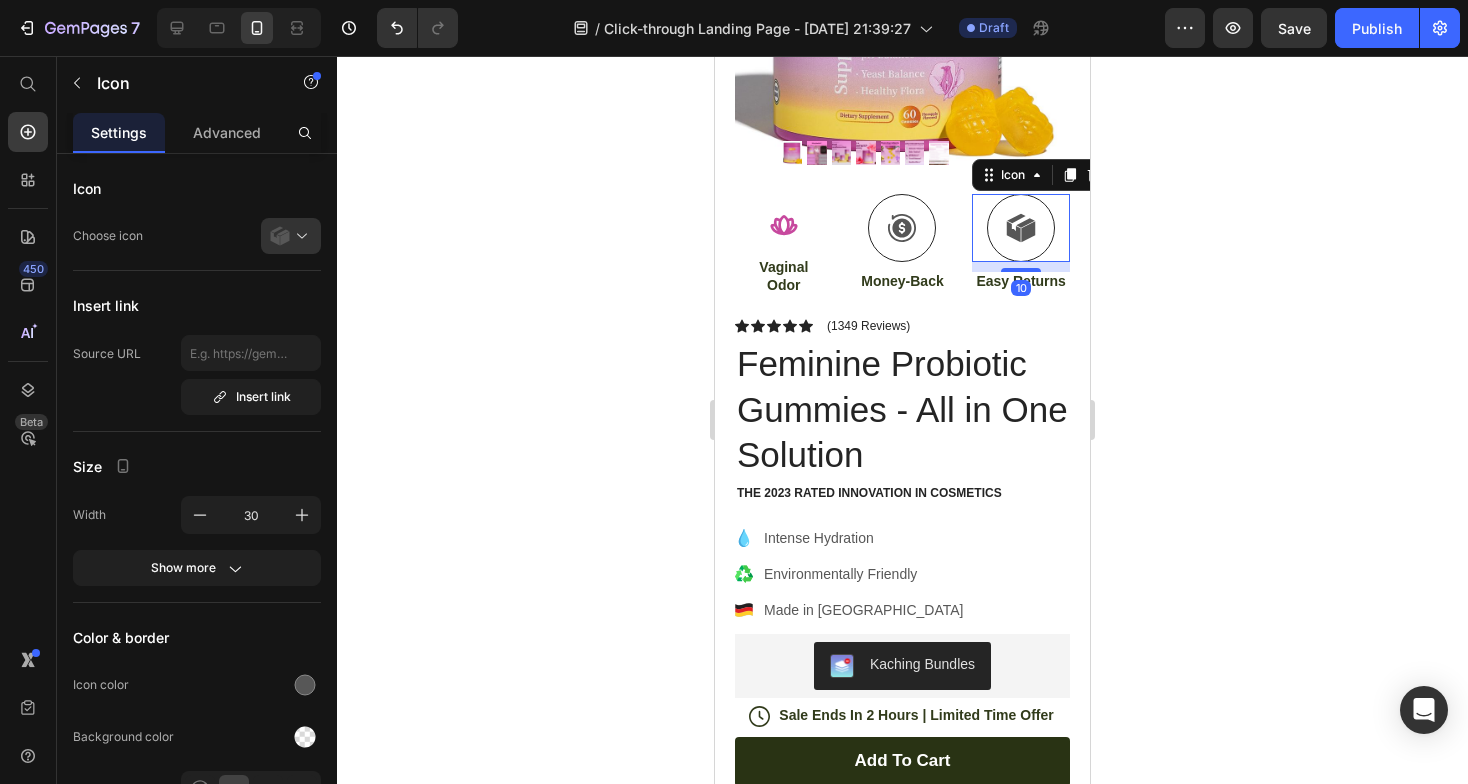 click 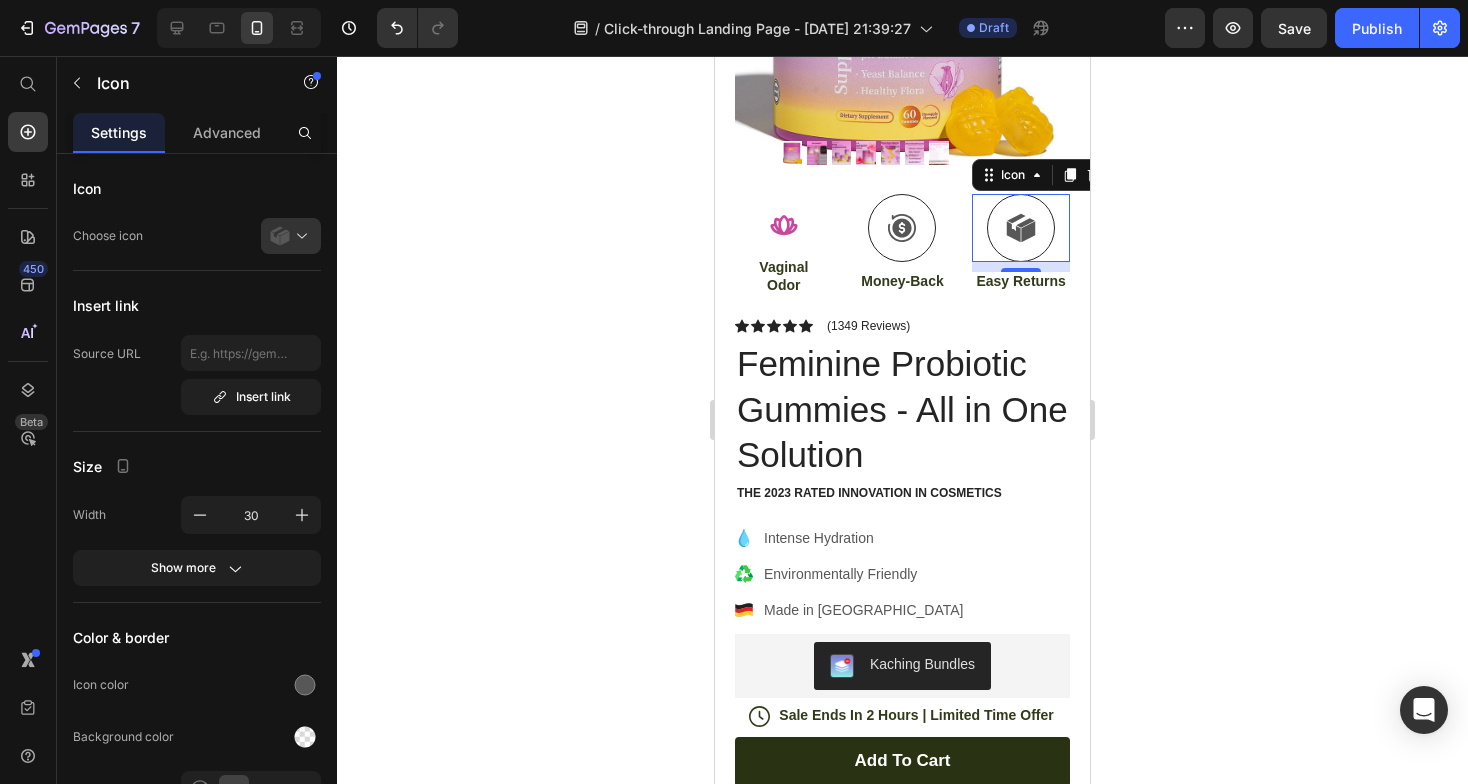 click at bounding box center (1021, 228) 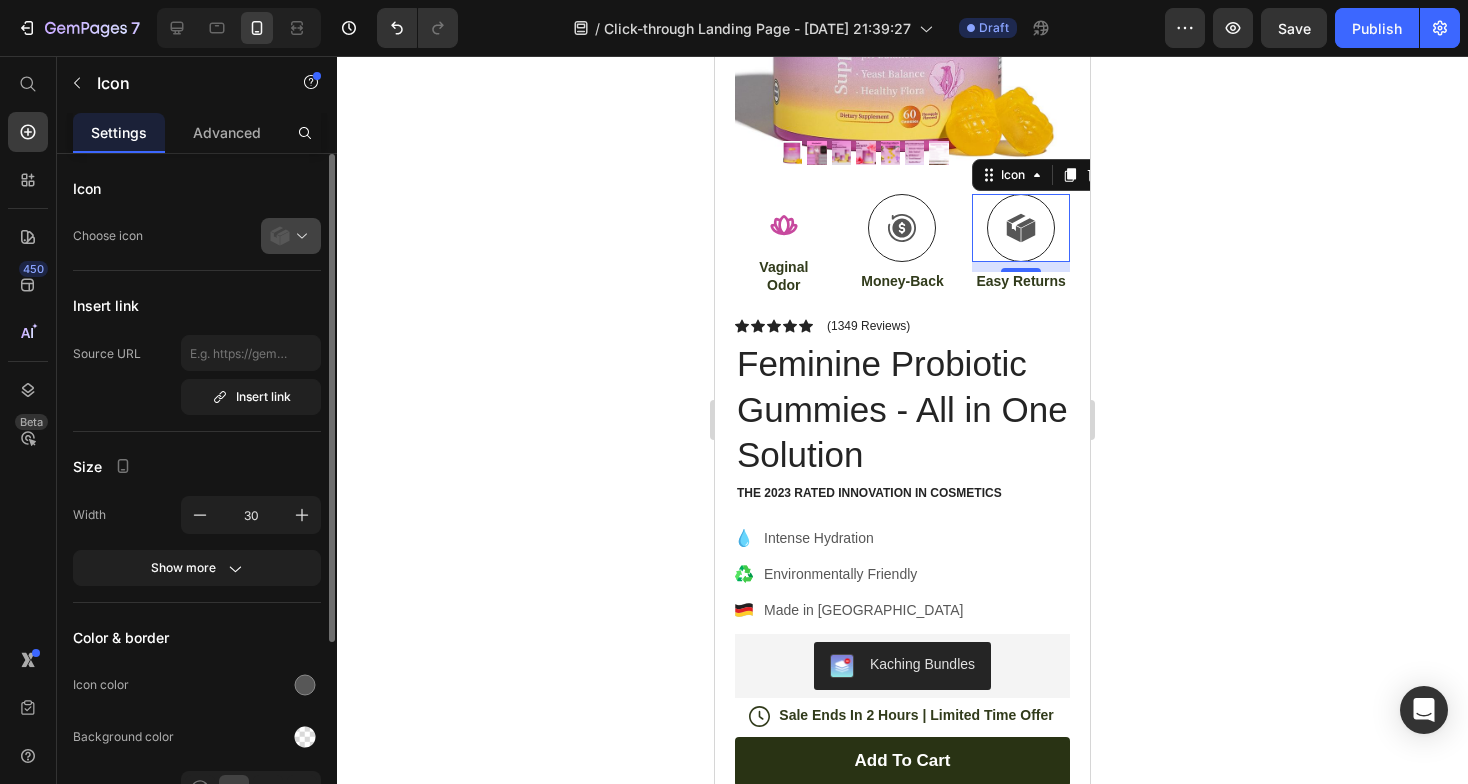 click at bounding box center (299, 236) 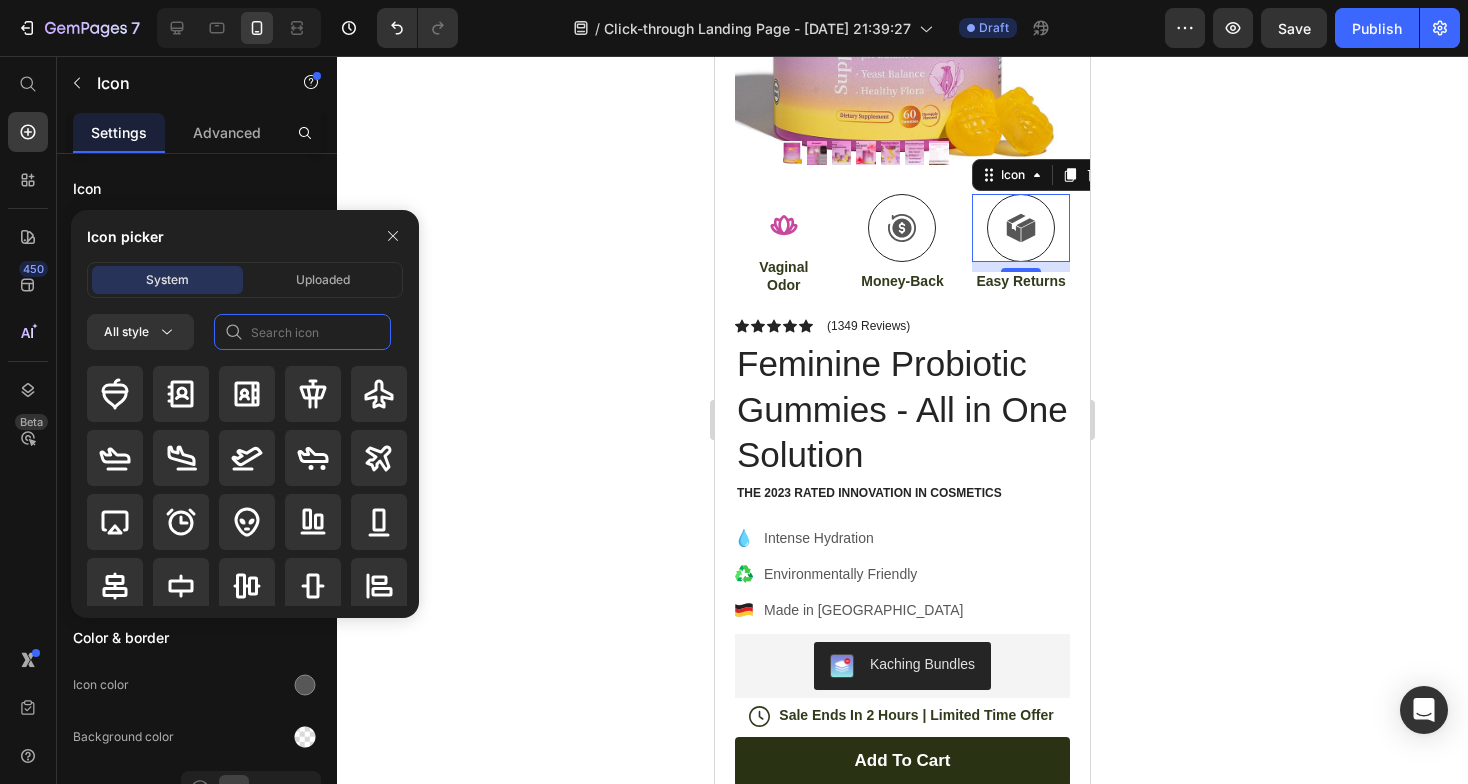 click 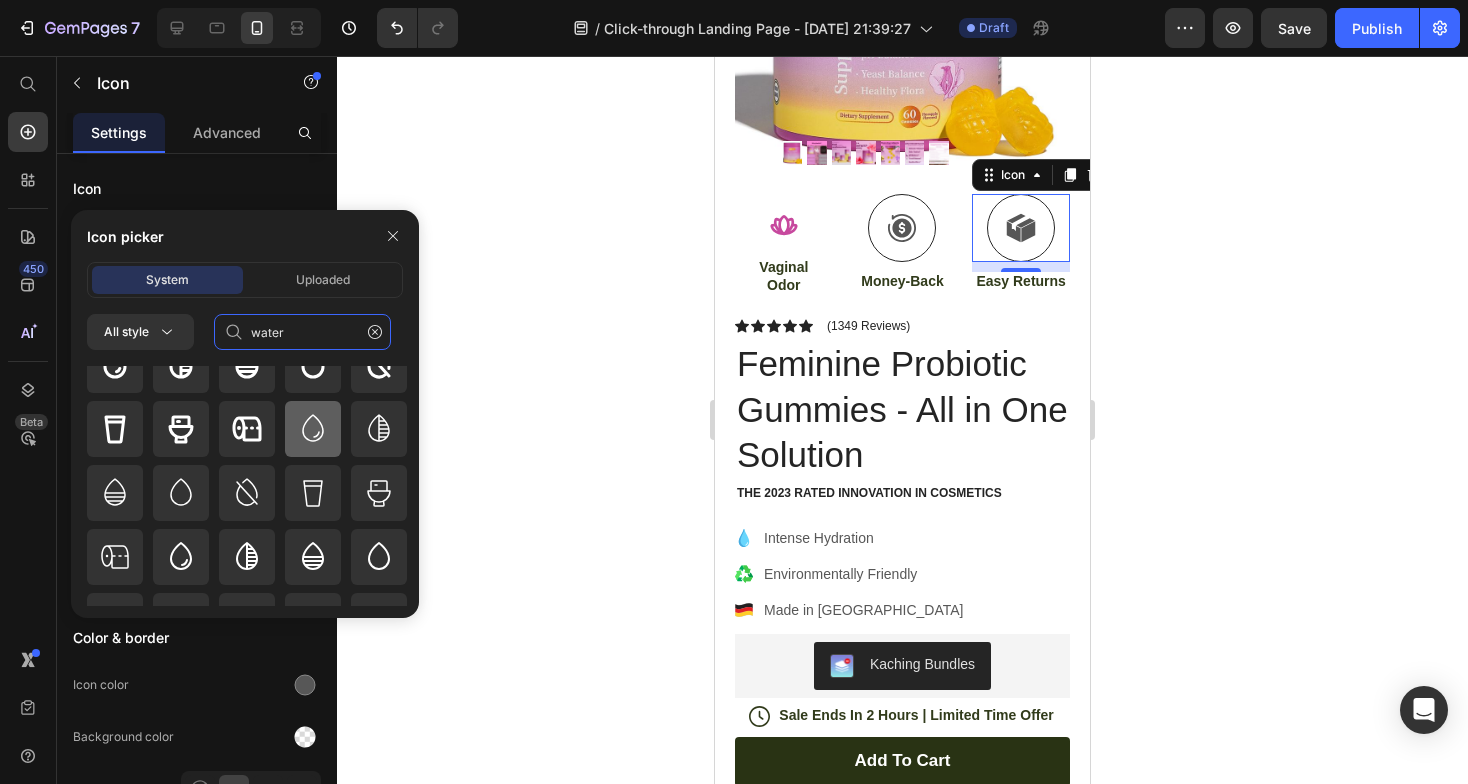 scroll, scrollTop: 0, scrollLeft: 0, axis: both 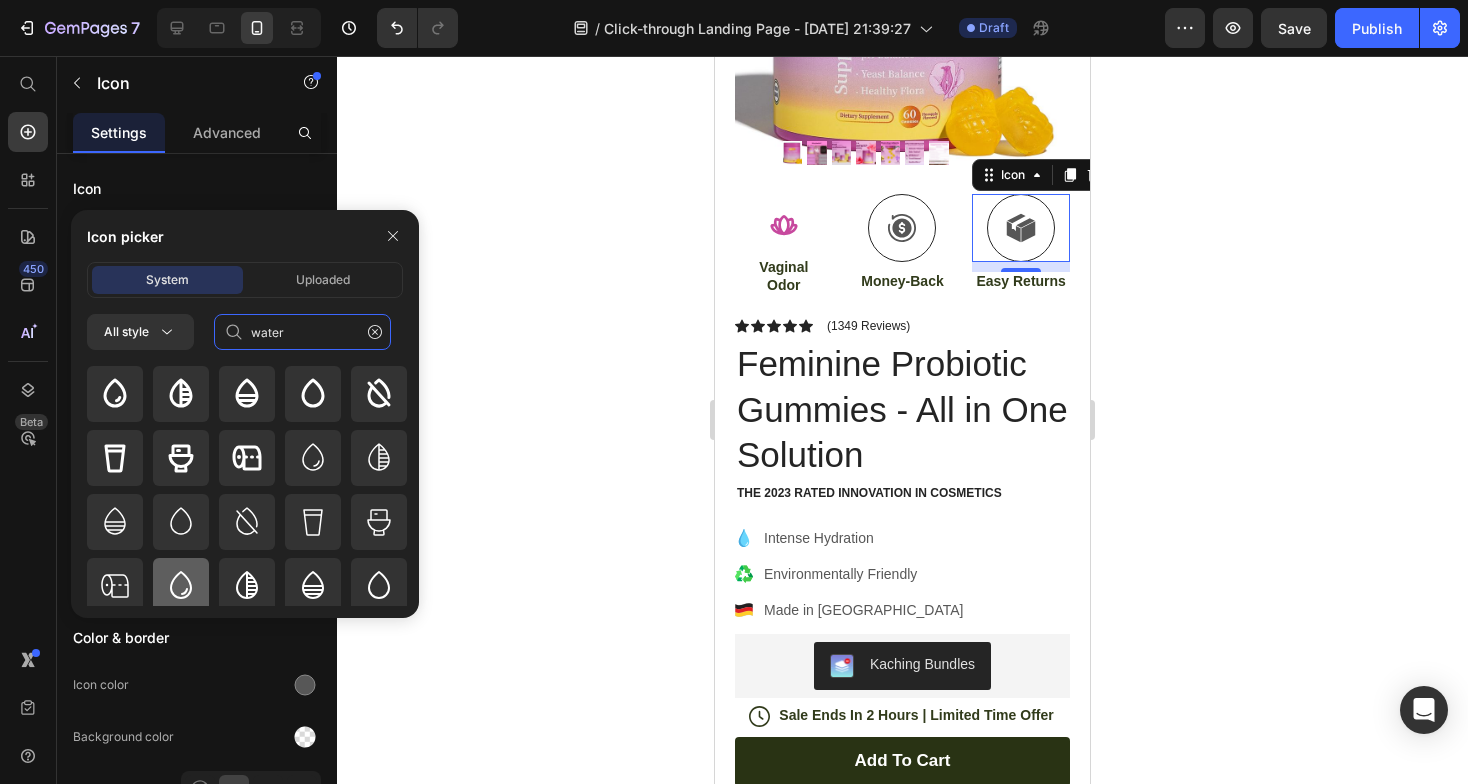 type on "water" 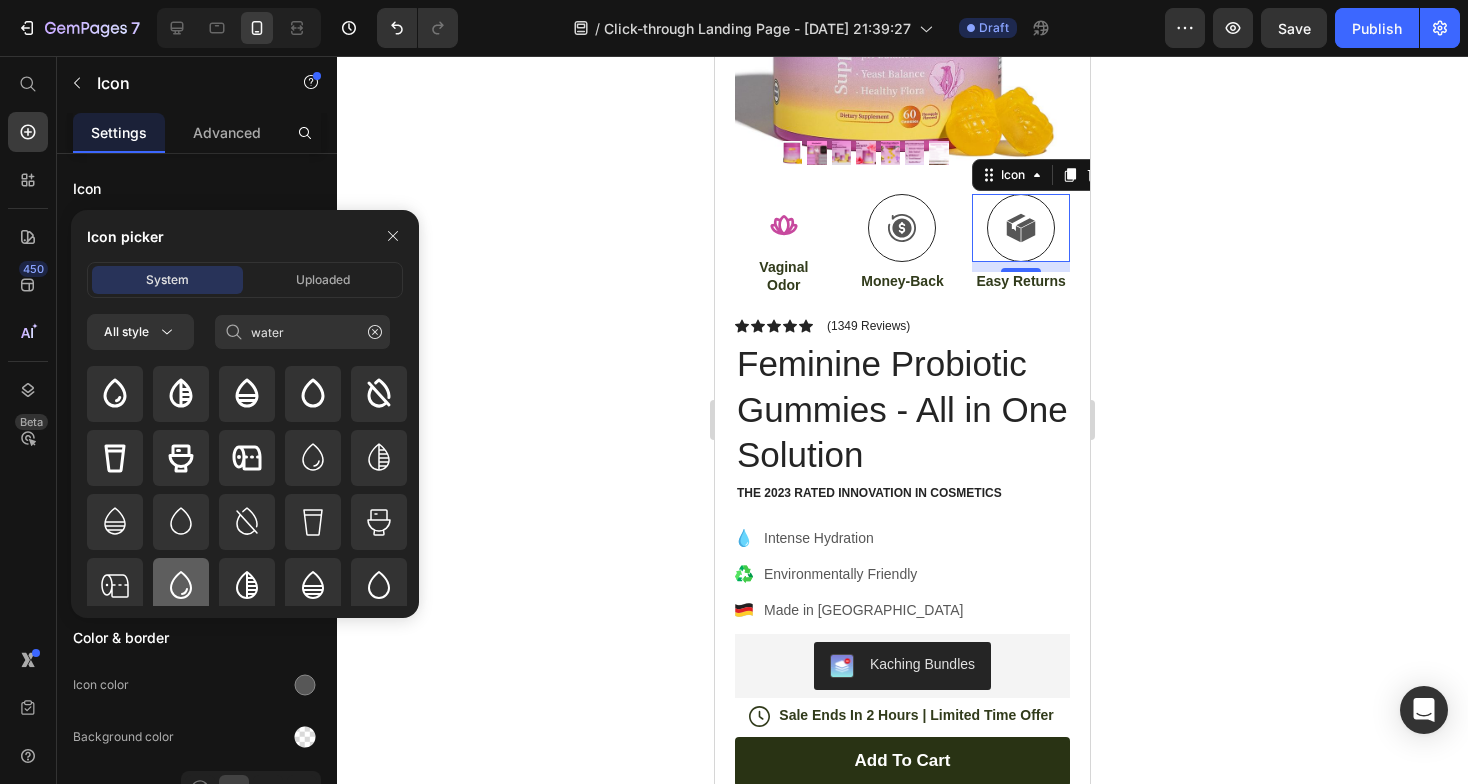 click 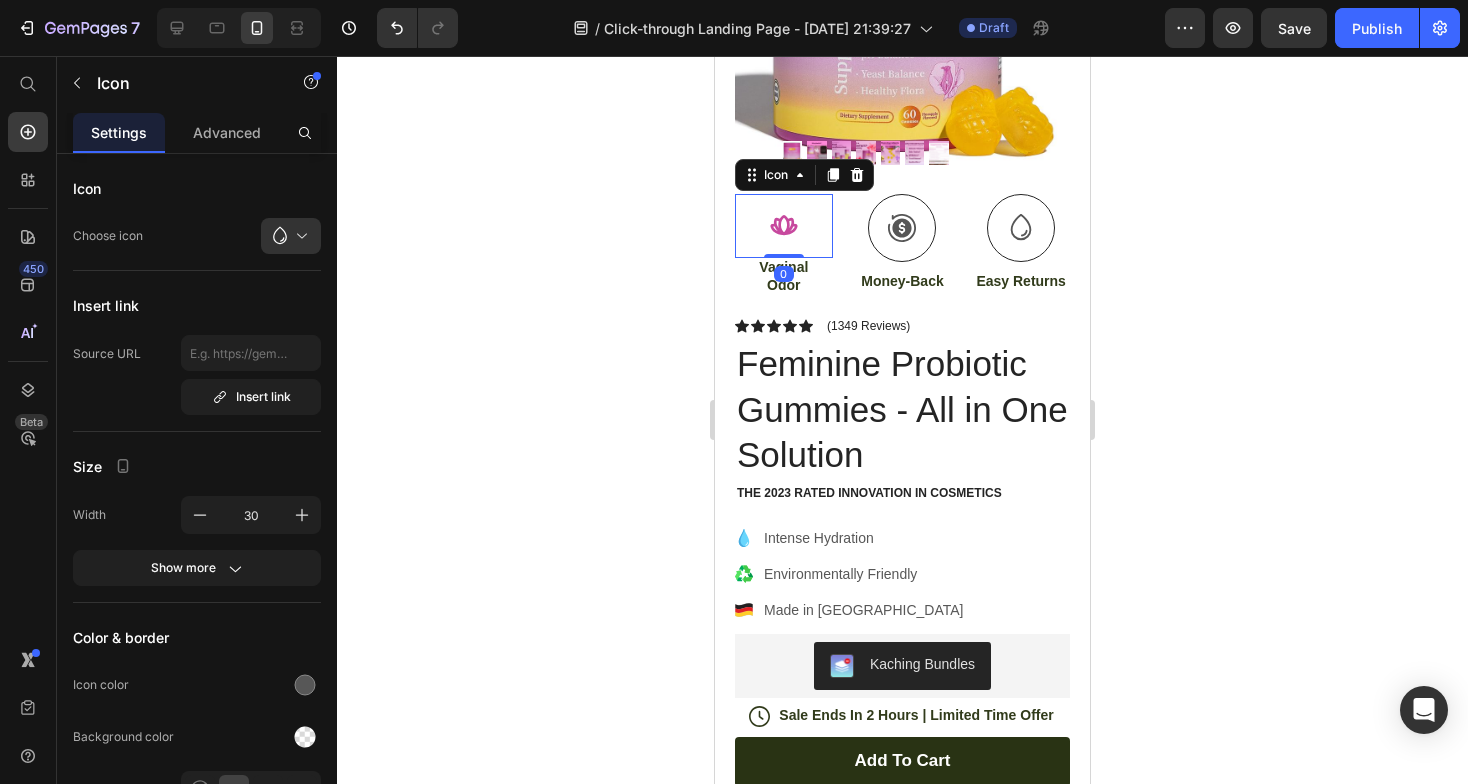 click 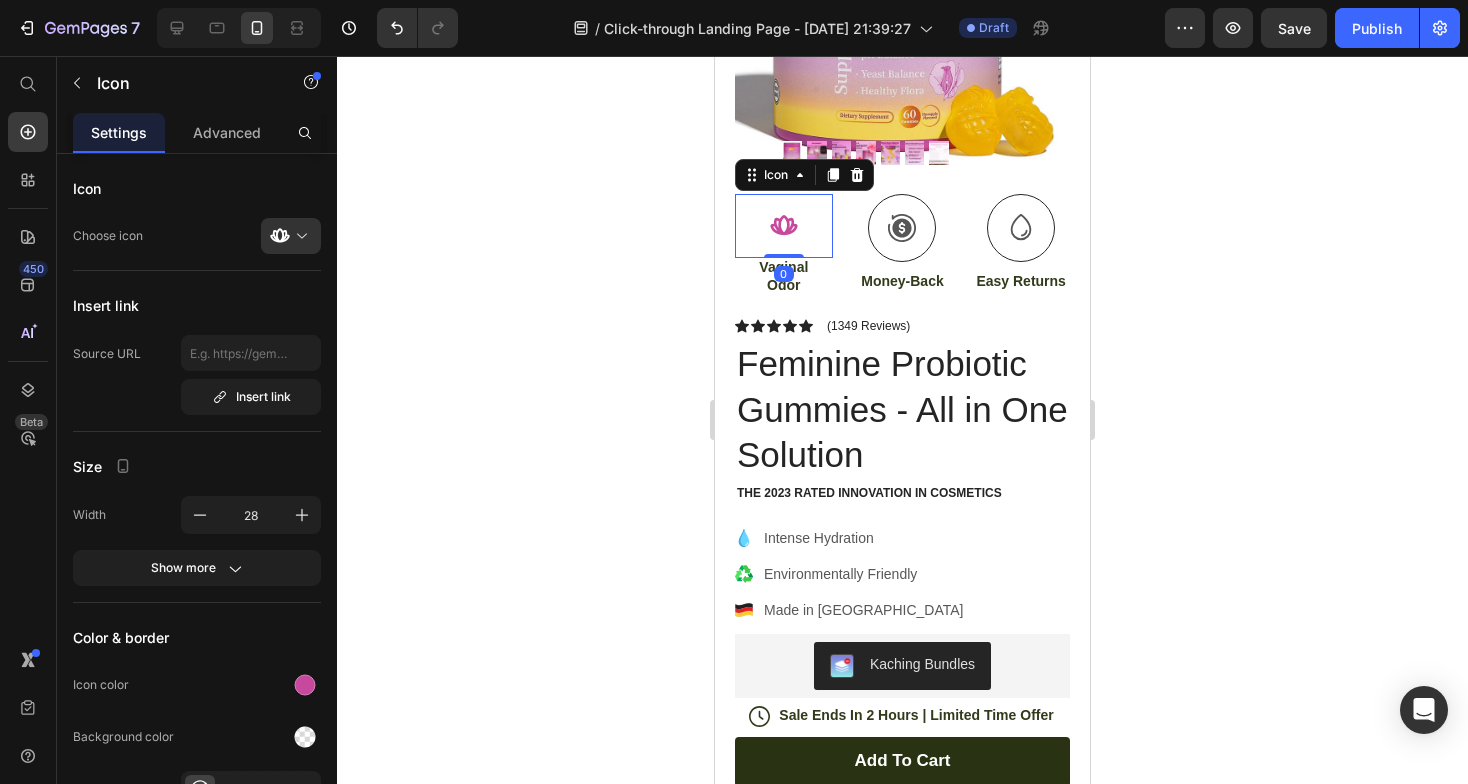 click 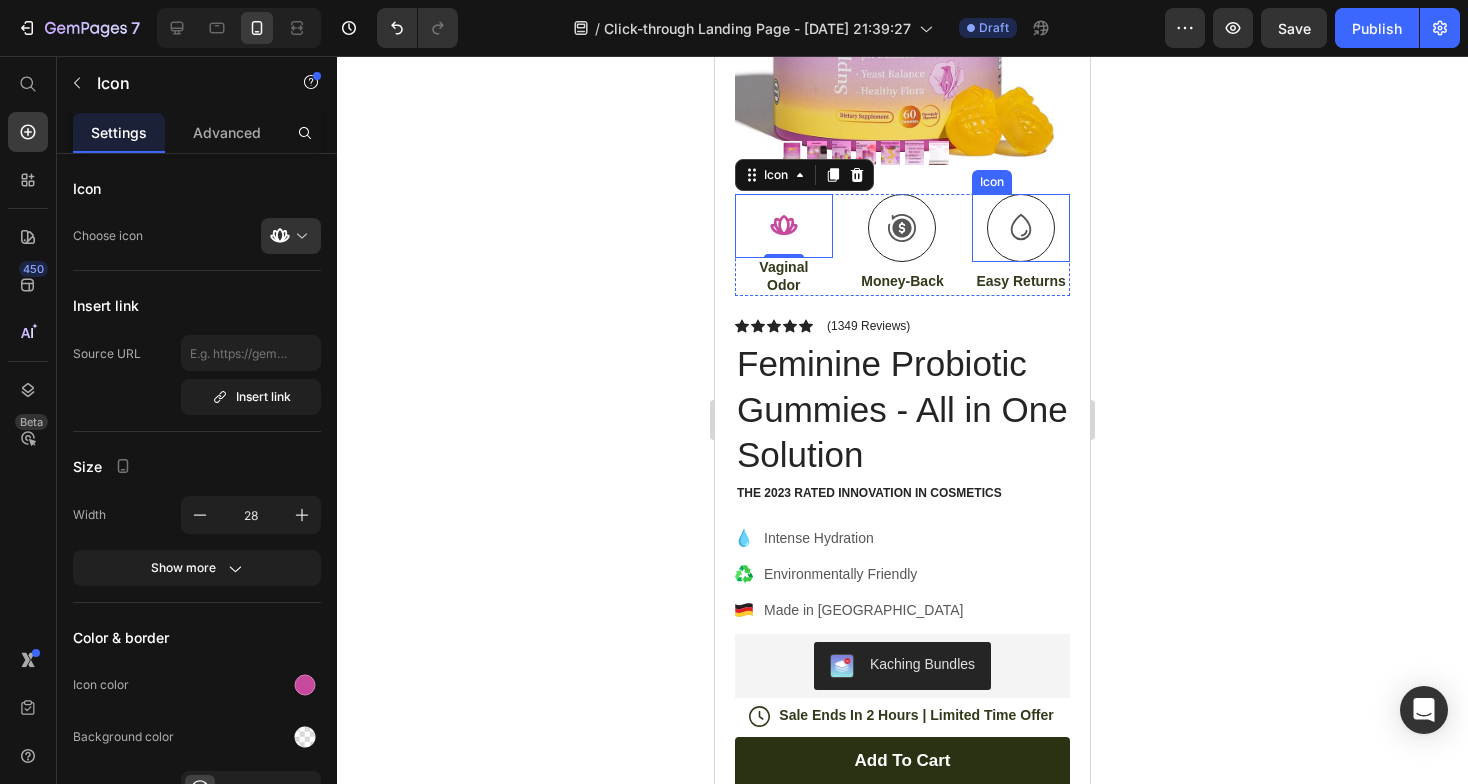 click 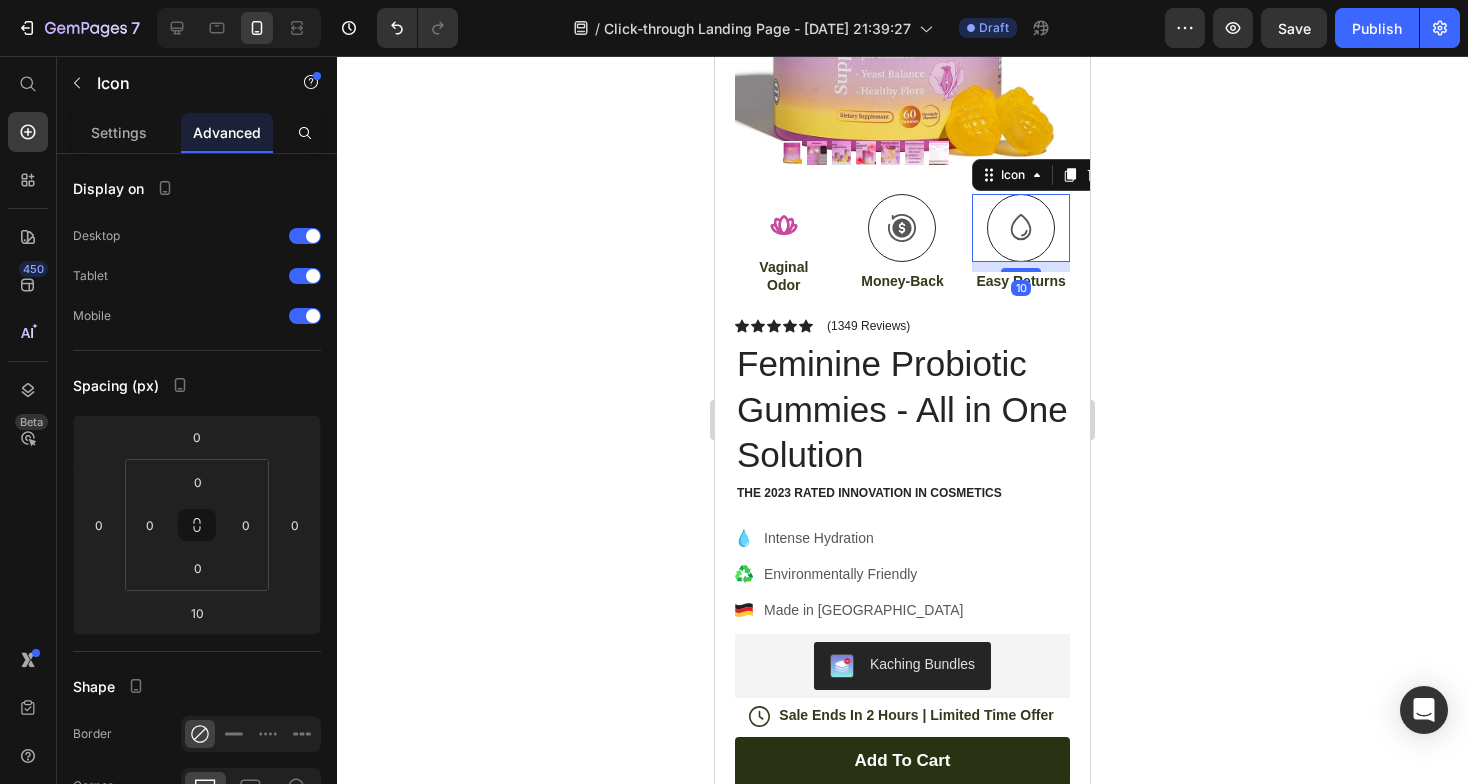 click 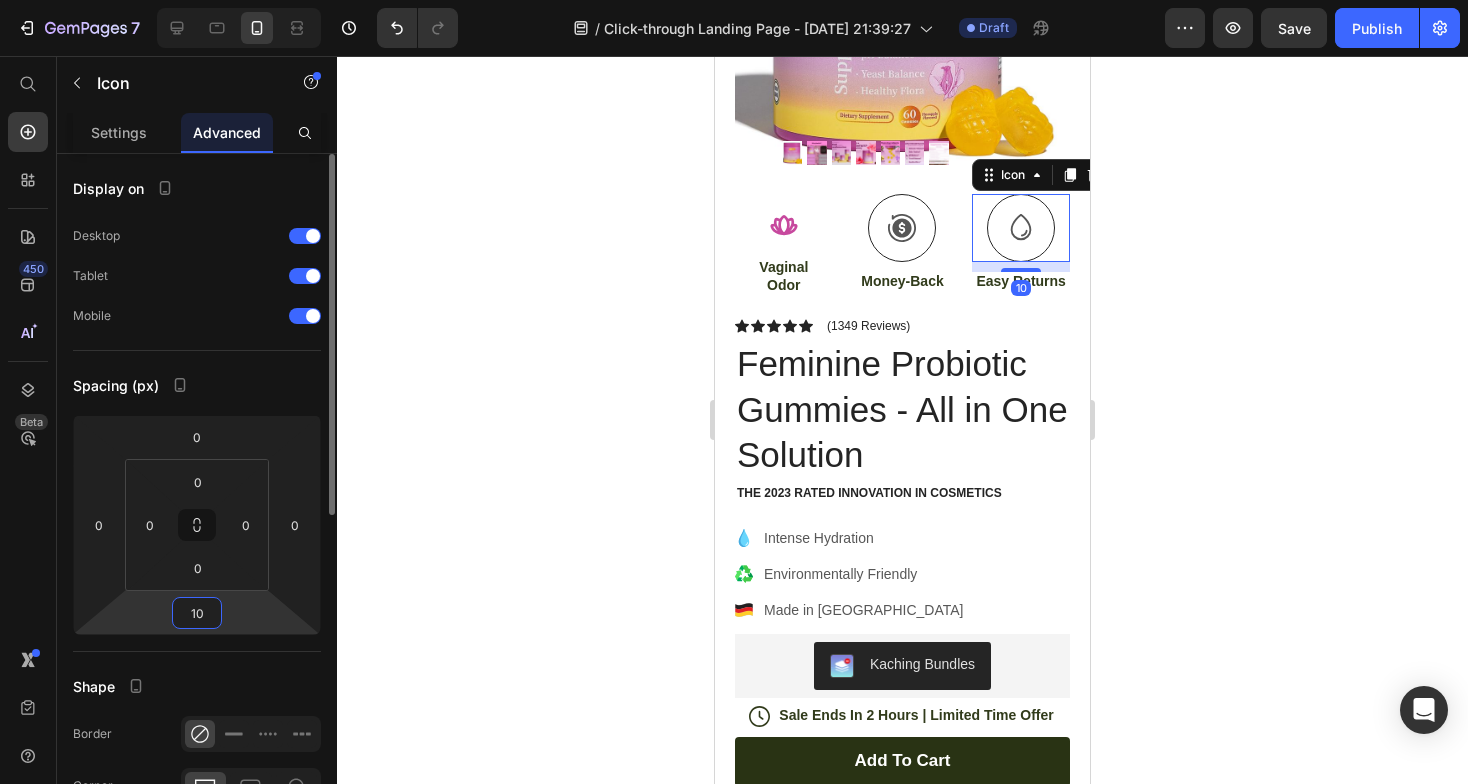 click on "10" at bounding box center [197, 613] 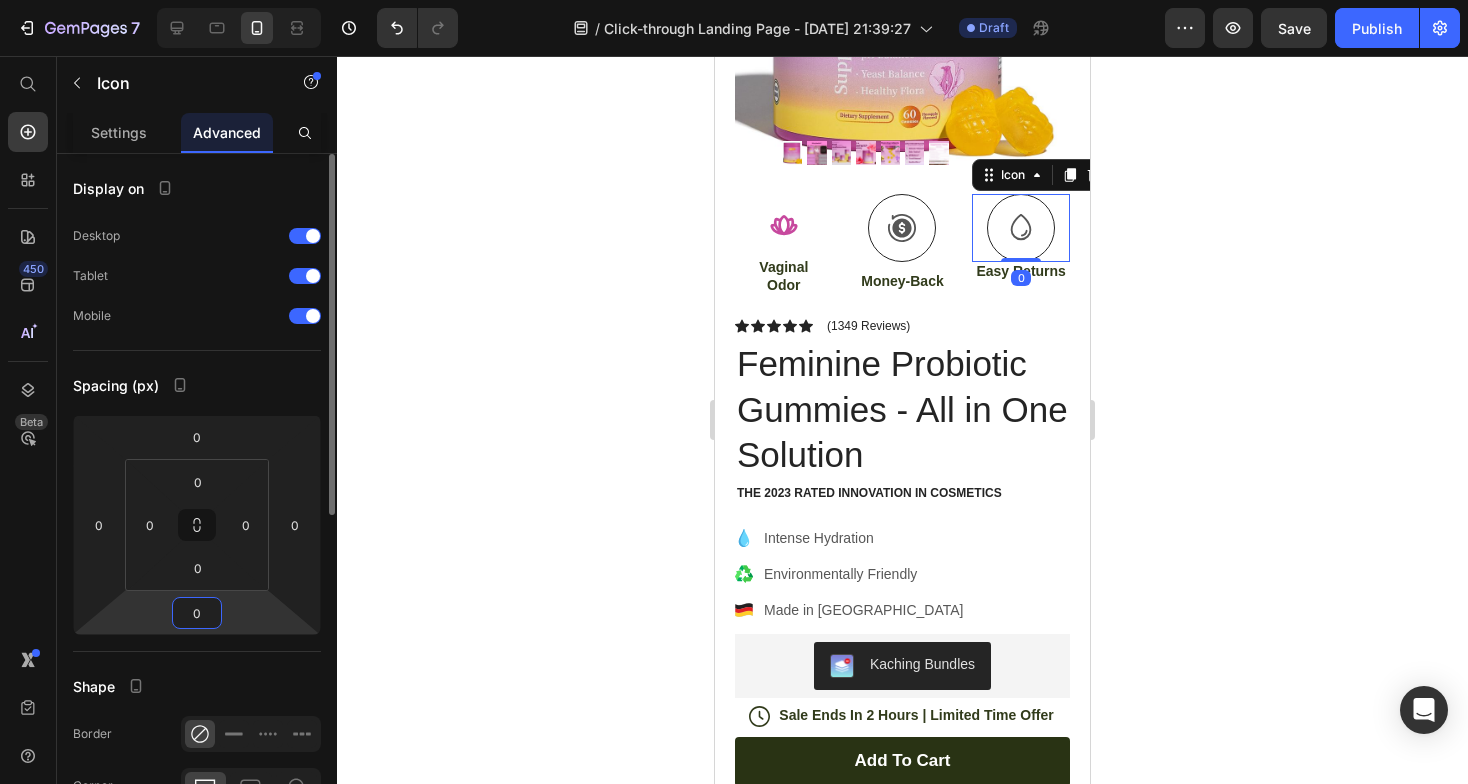 type on "0" 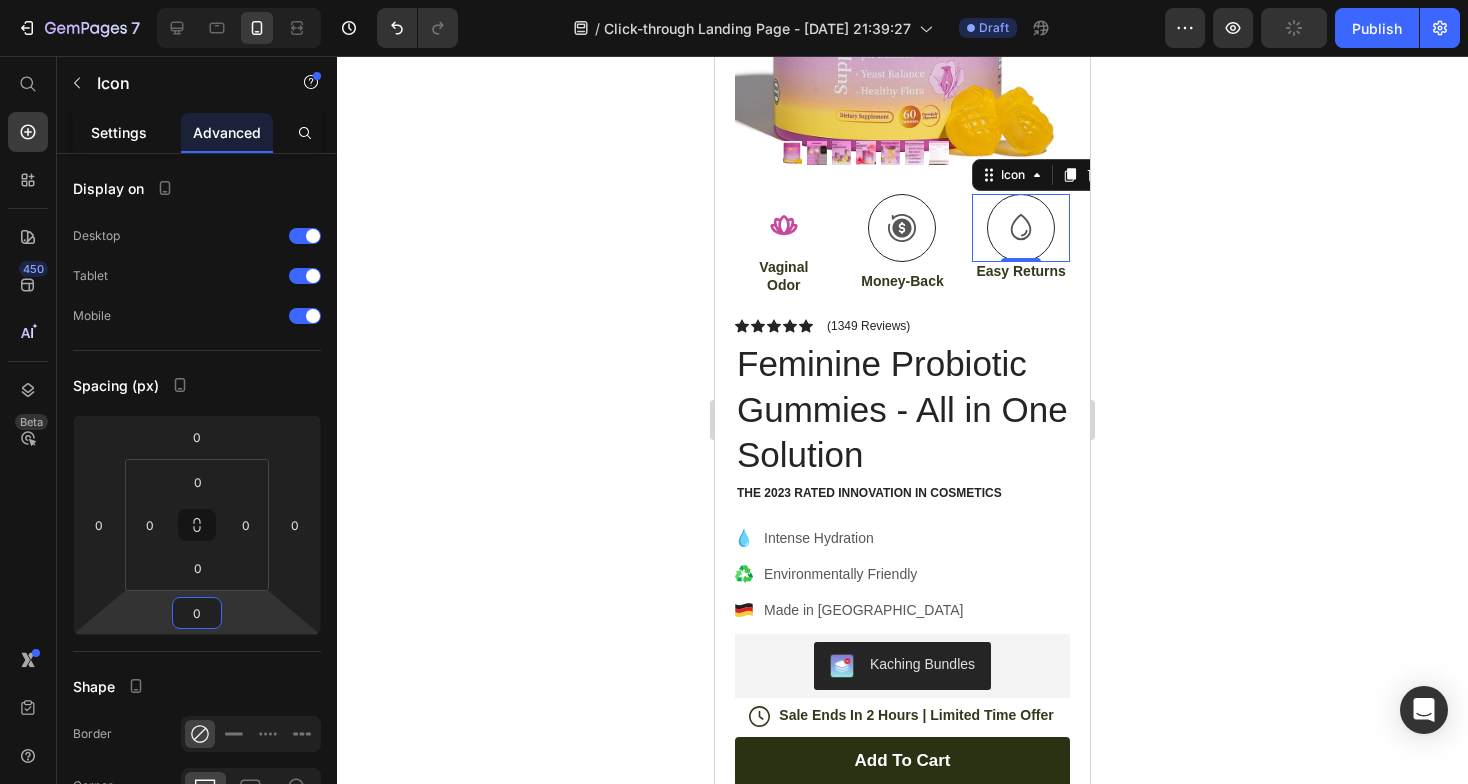 click on "Settings" at bounding box center [119, 132] 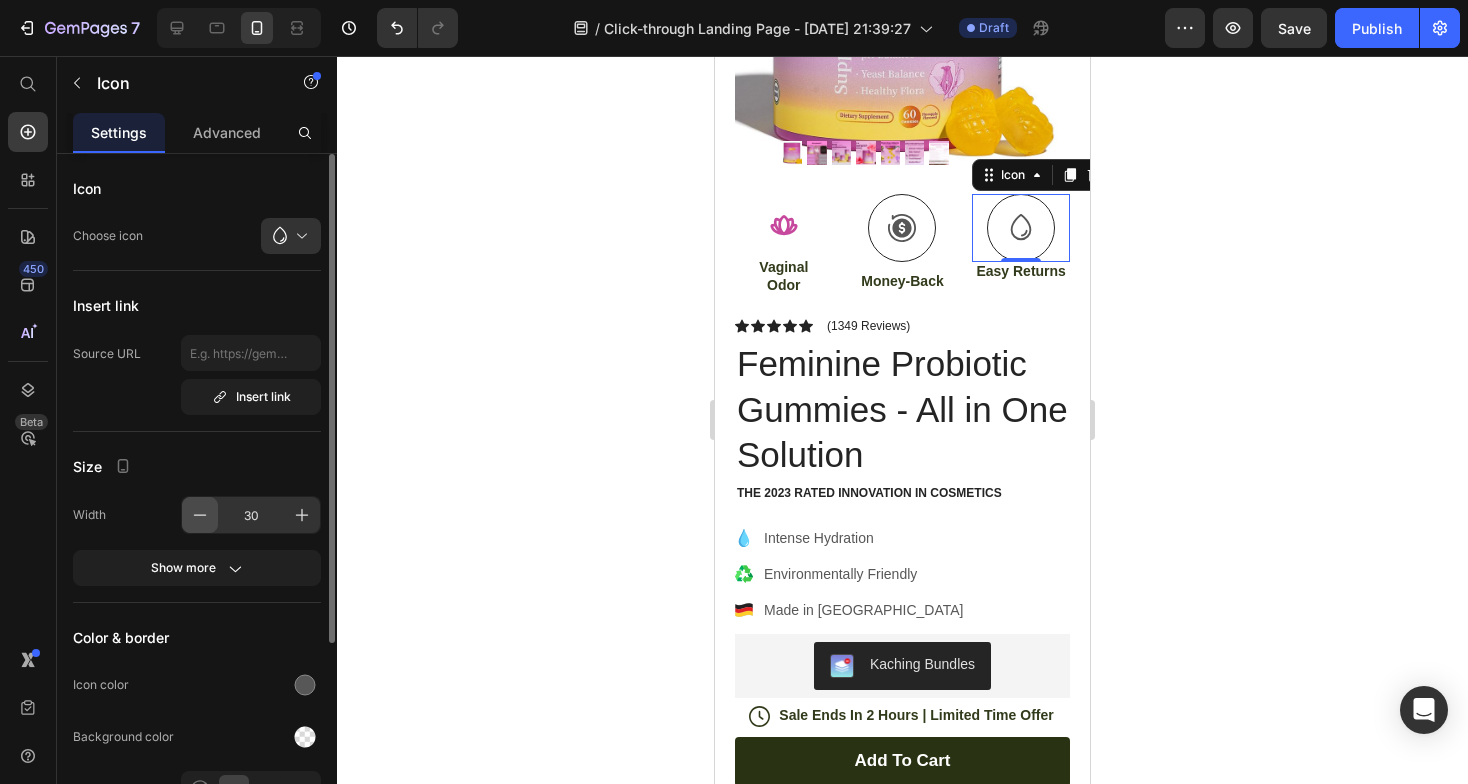 click 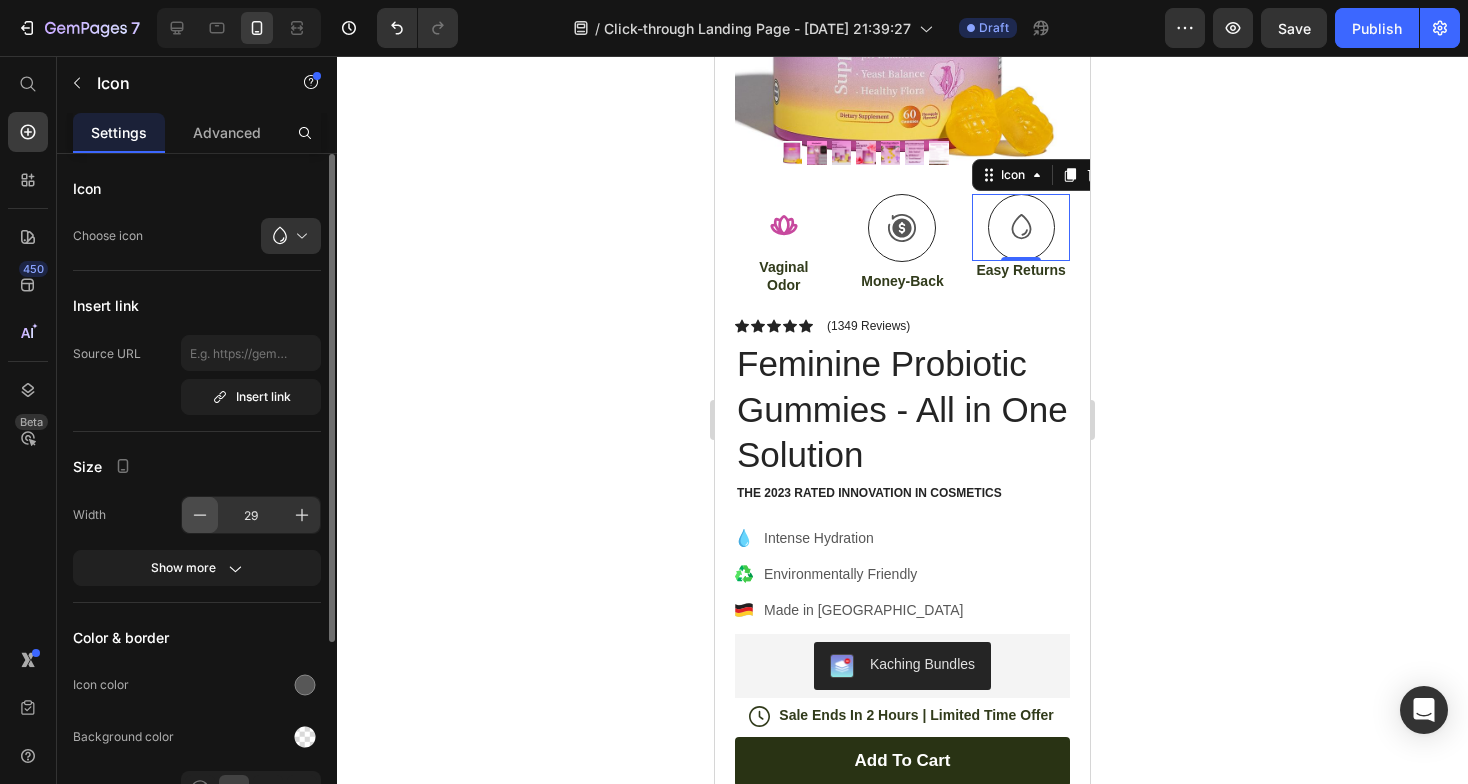 click 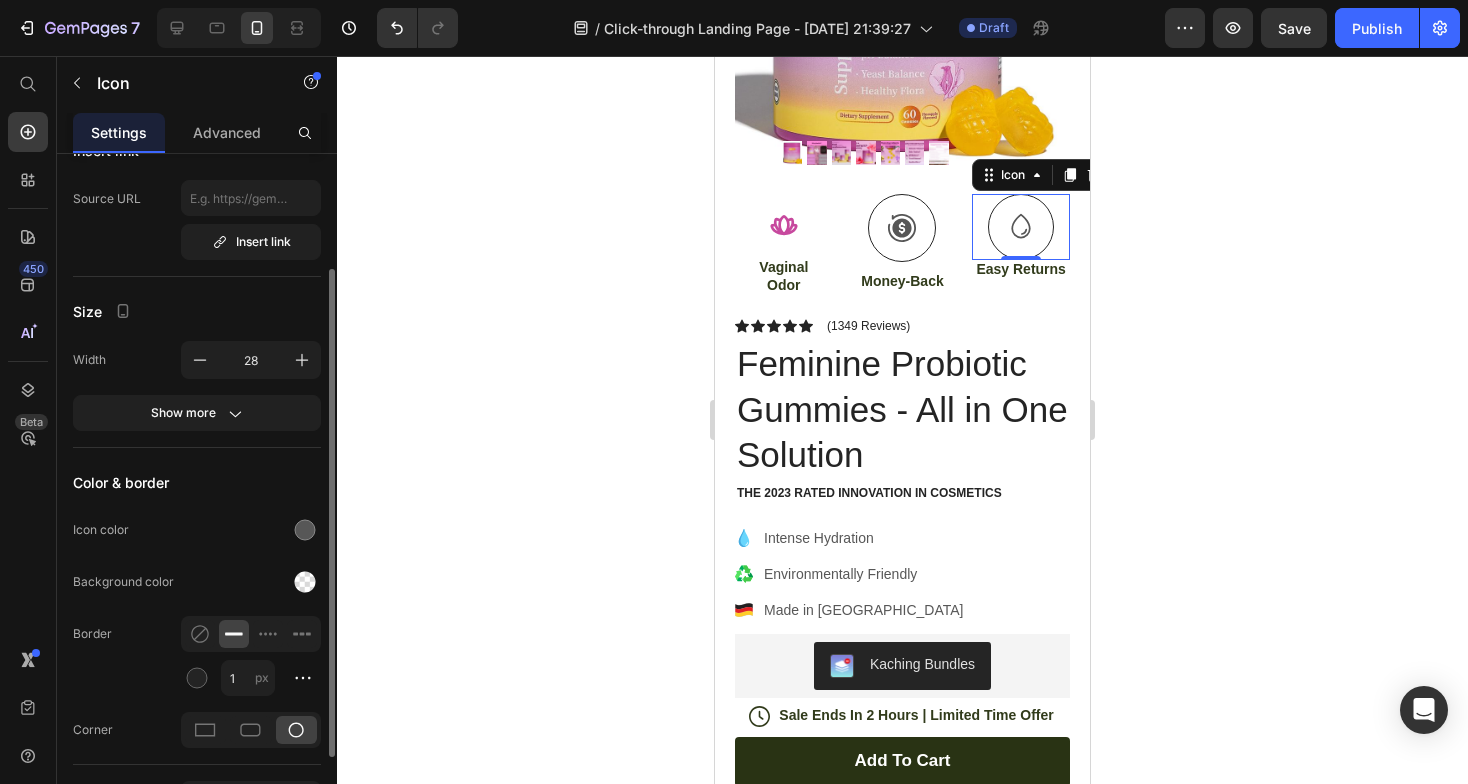 scroll, scrollTop: 158, scrollLeft: 0, axis: vertical 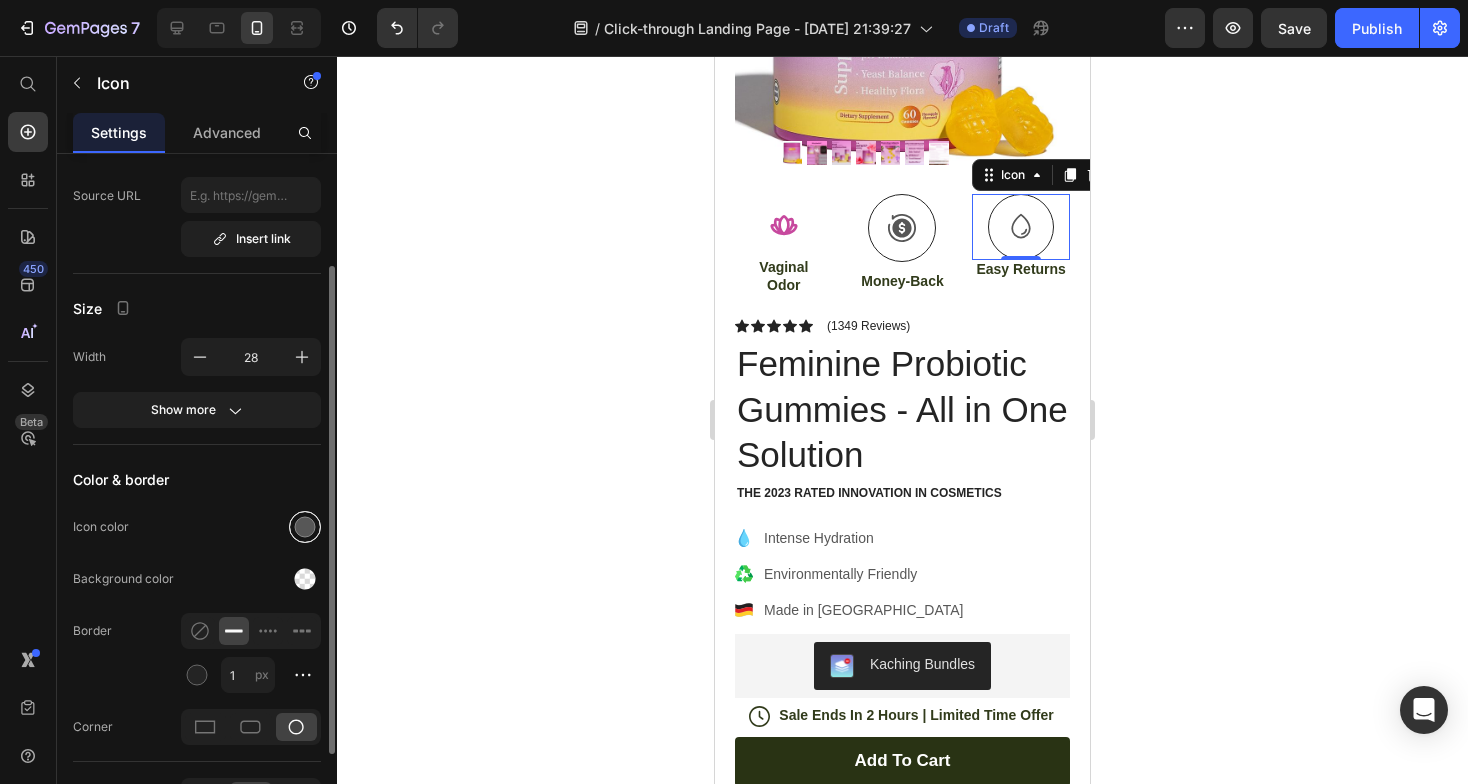 click at bounding box center [305, 527] 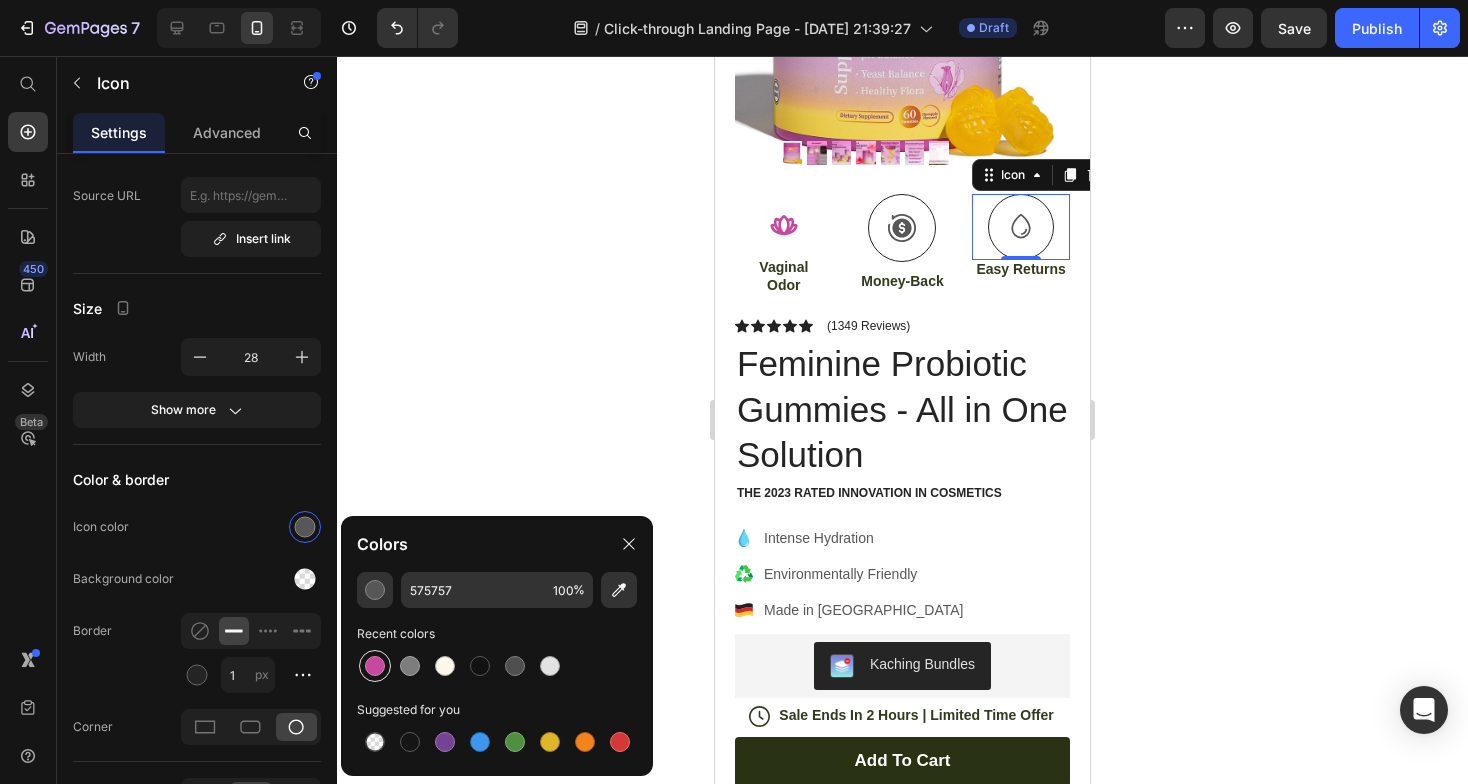 click at bounding box center (375, 666) 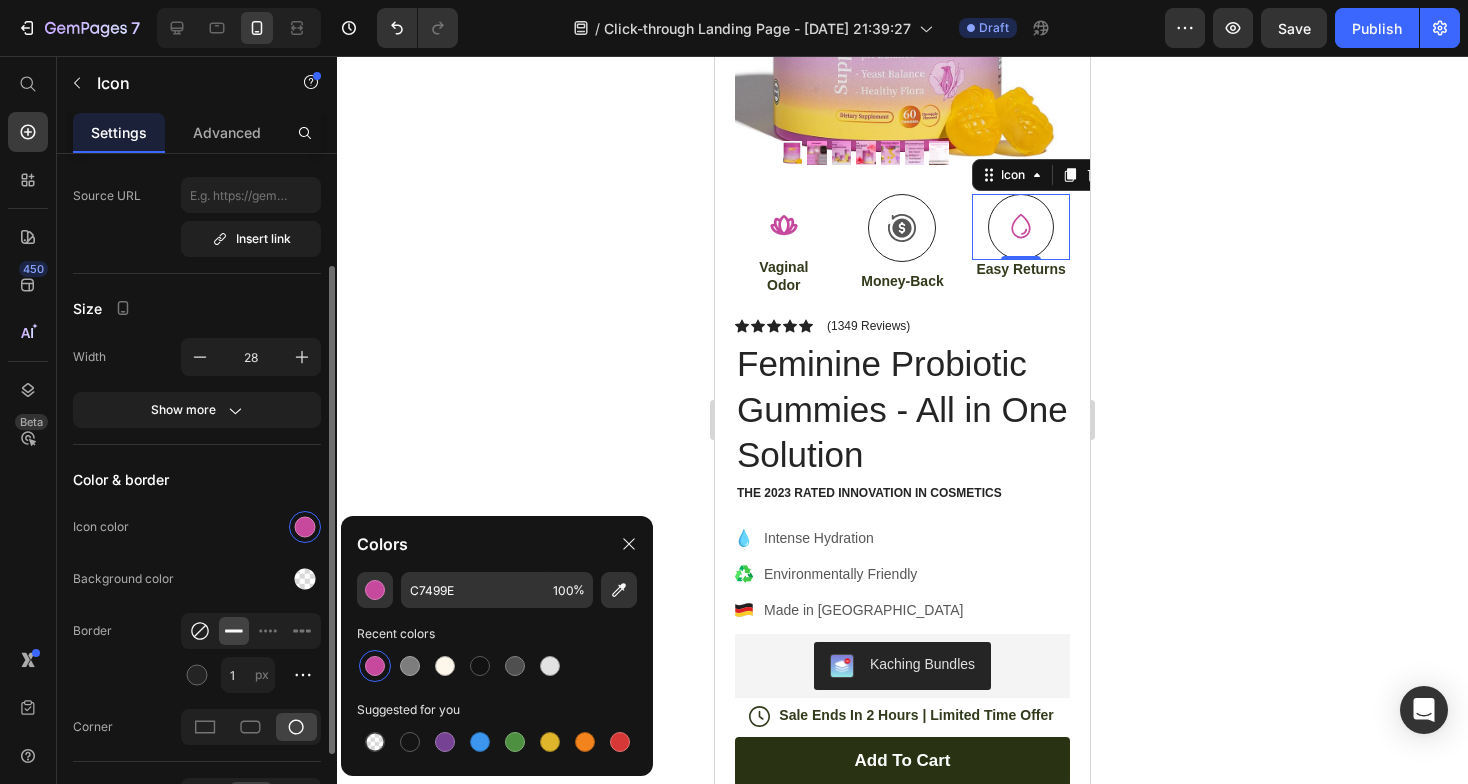 click 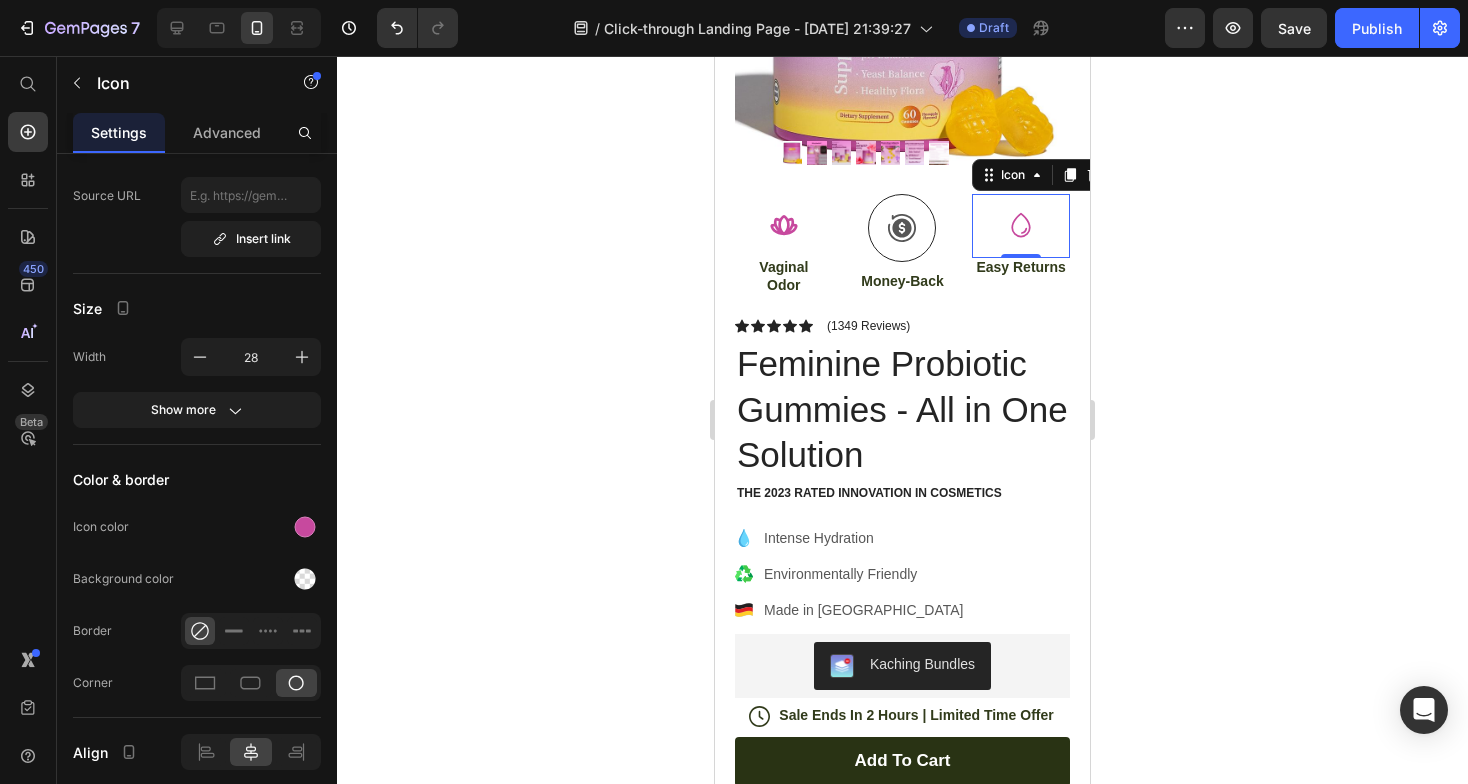 click 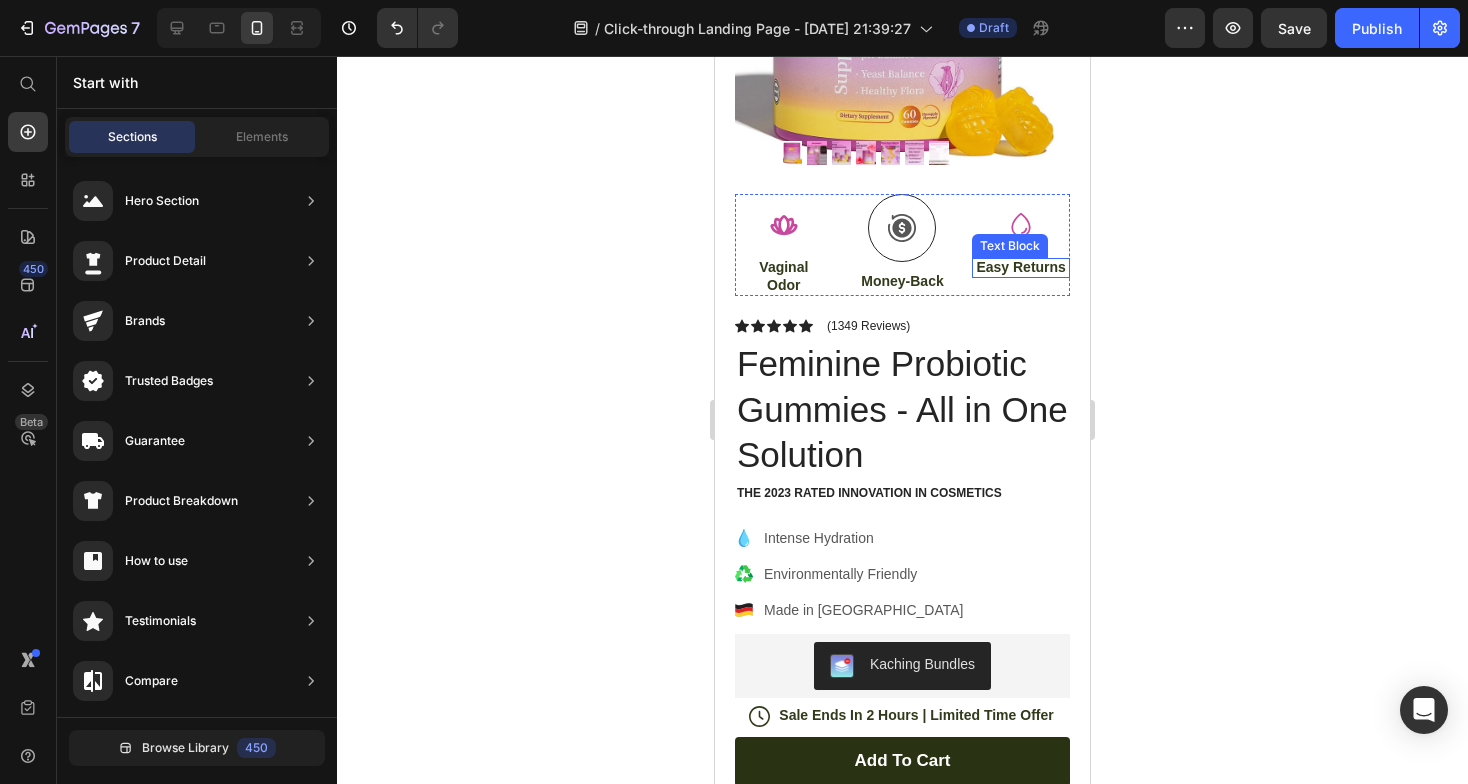 click on "Easy Returns" at bounding box center (1021, 267) 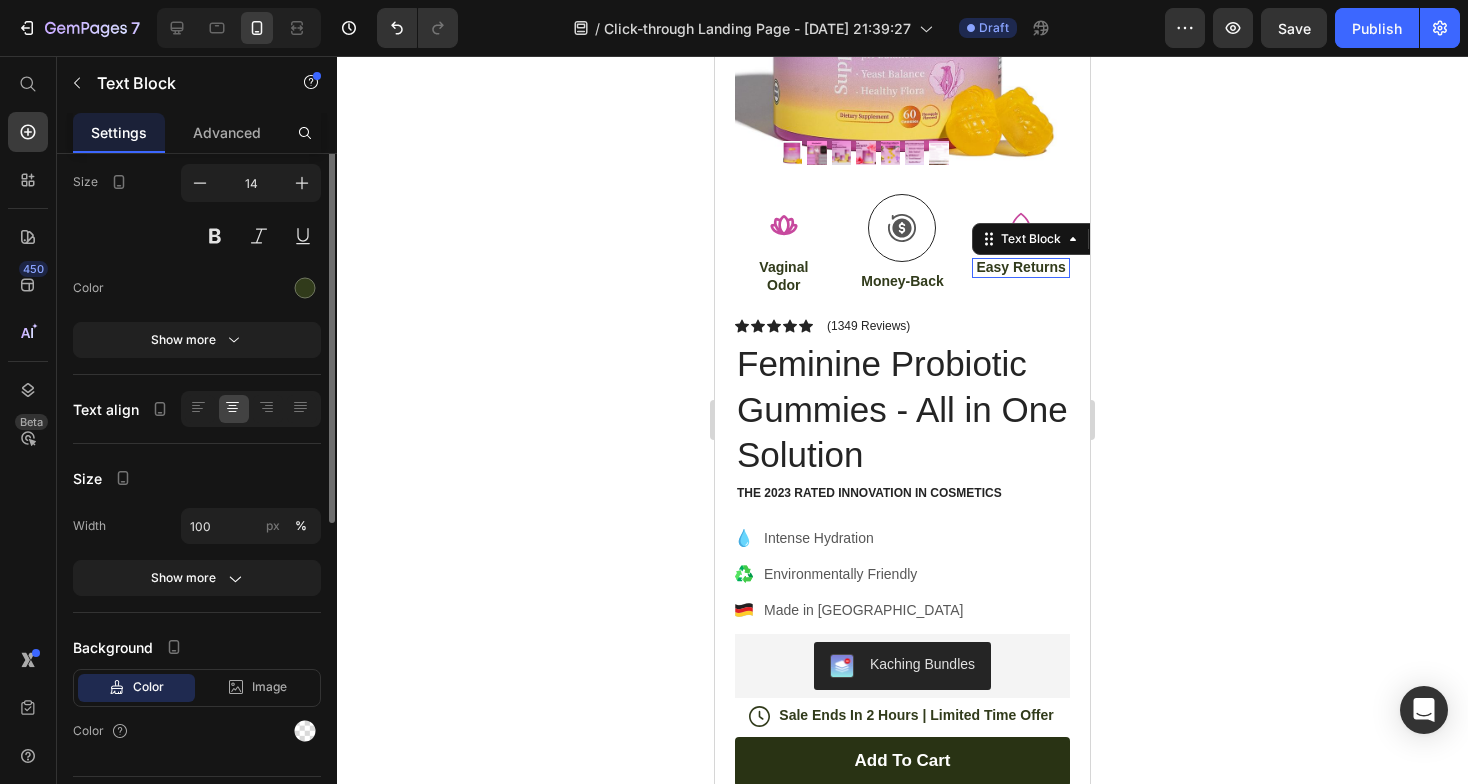 scroll, scrollTop: 0, scrollLeft: 0, axis: both 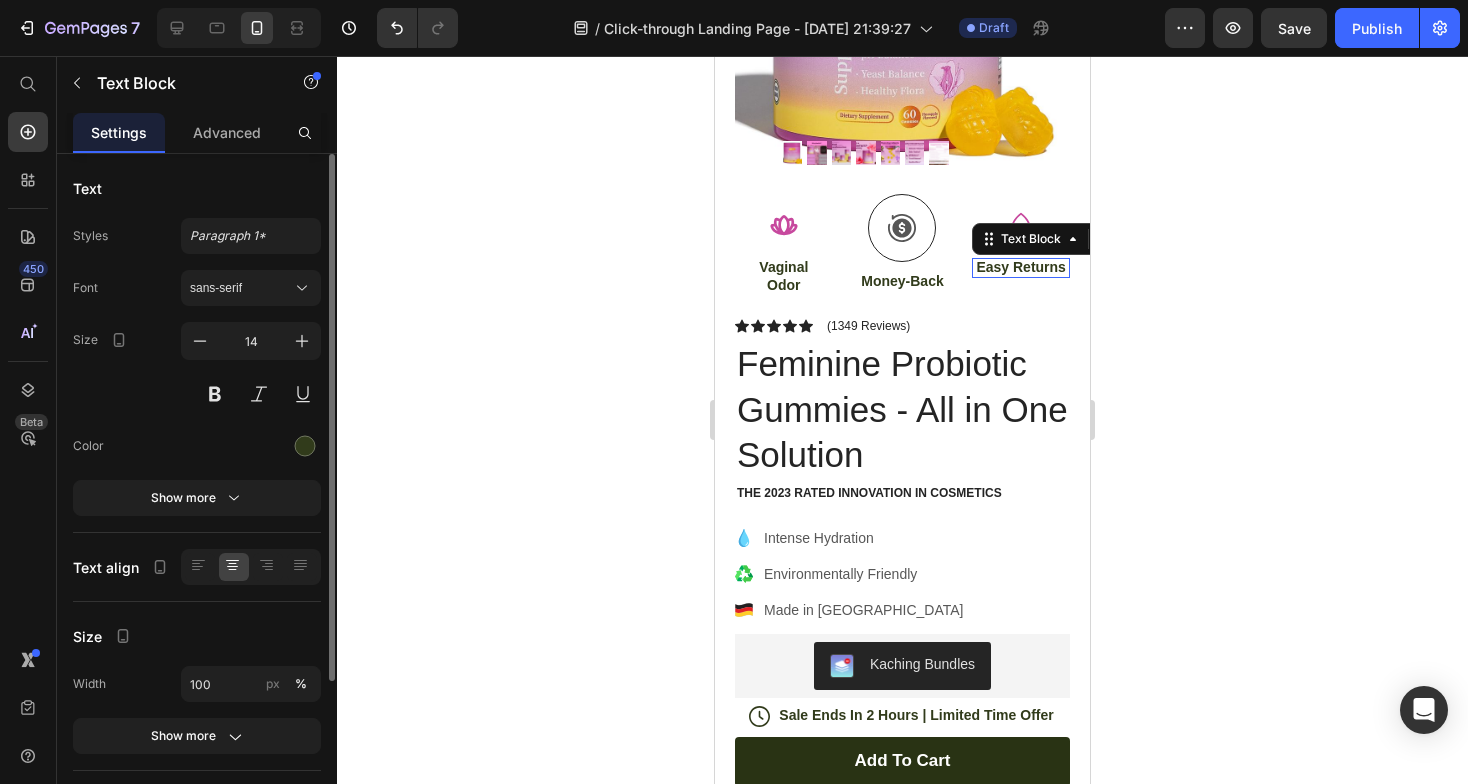 click on "Easy Returns" at bounding box center (1021, 267) 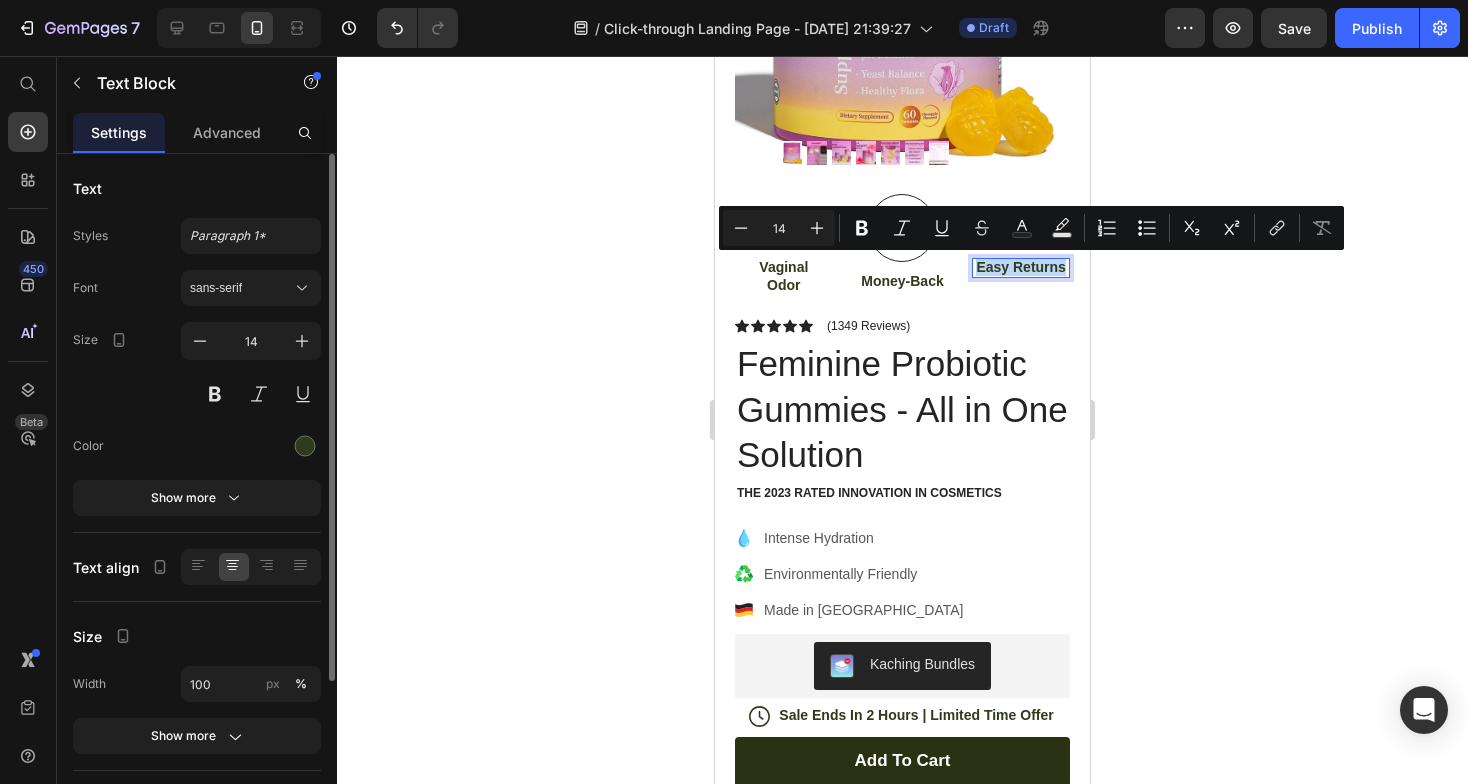 click on "Easy Returns" at bounding box center [1021, 267] 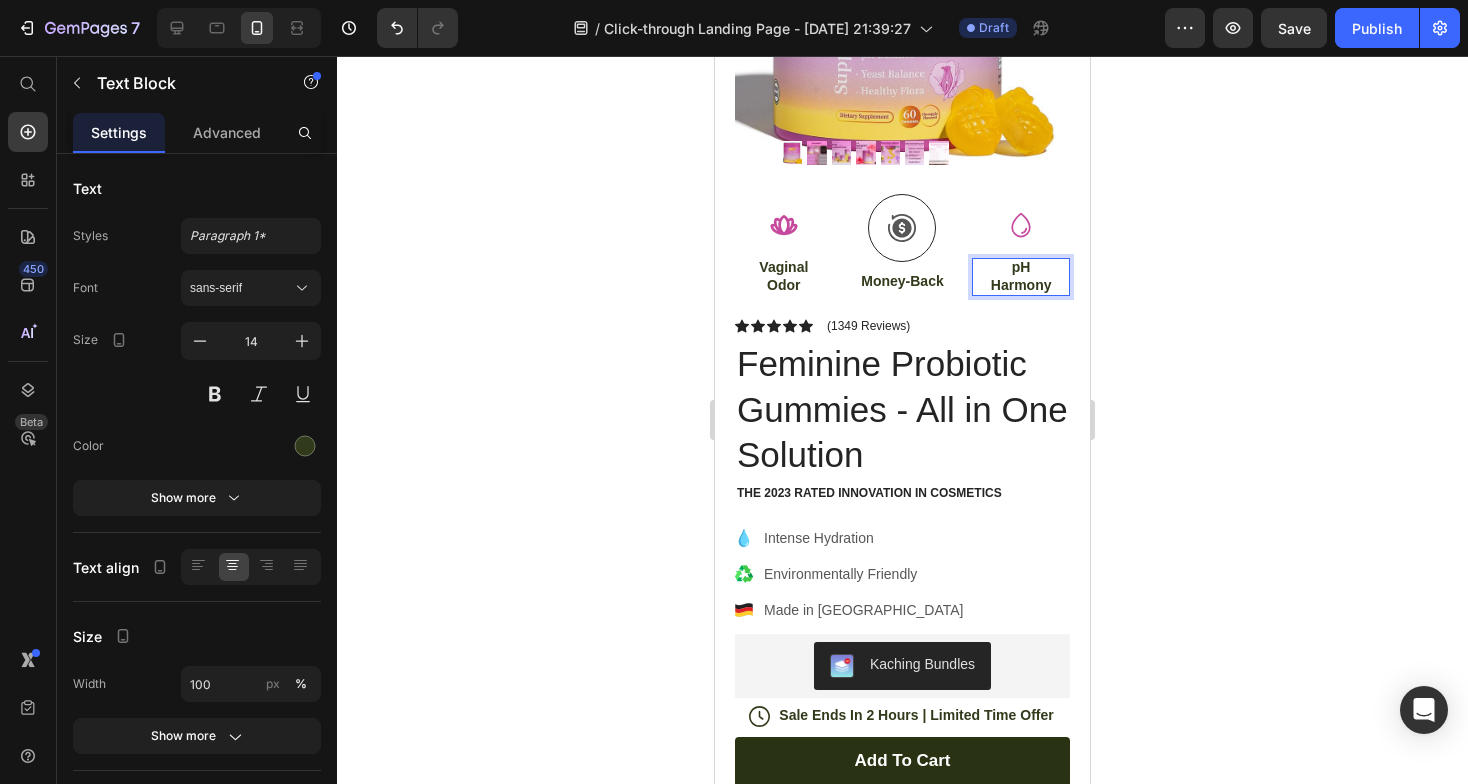 click 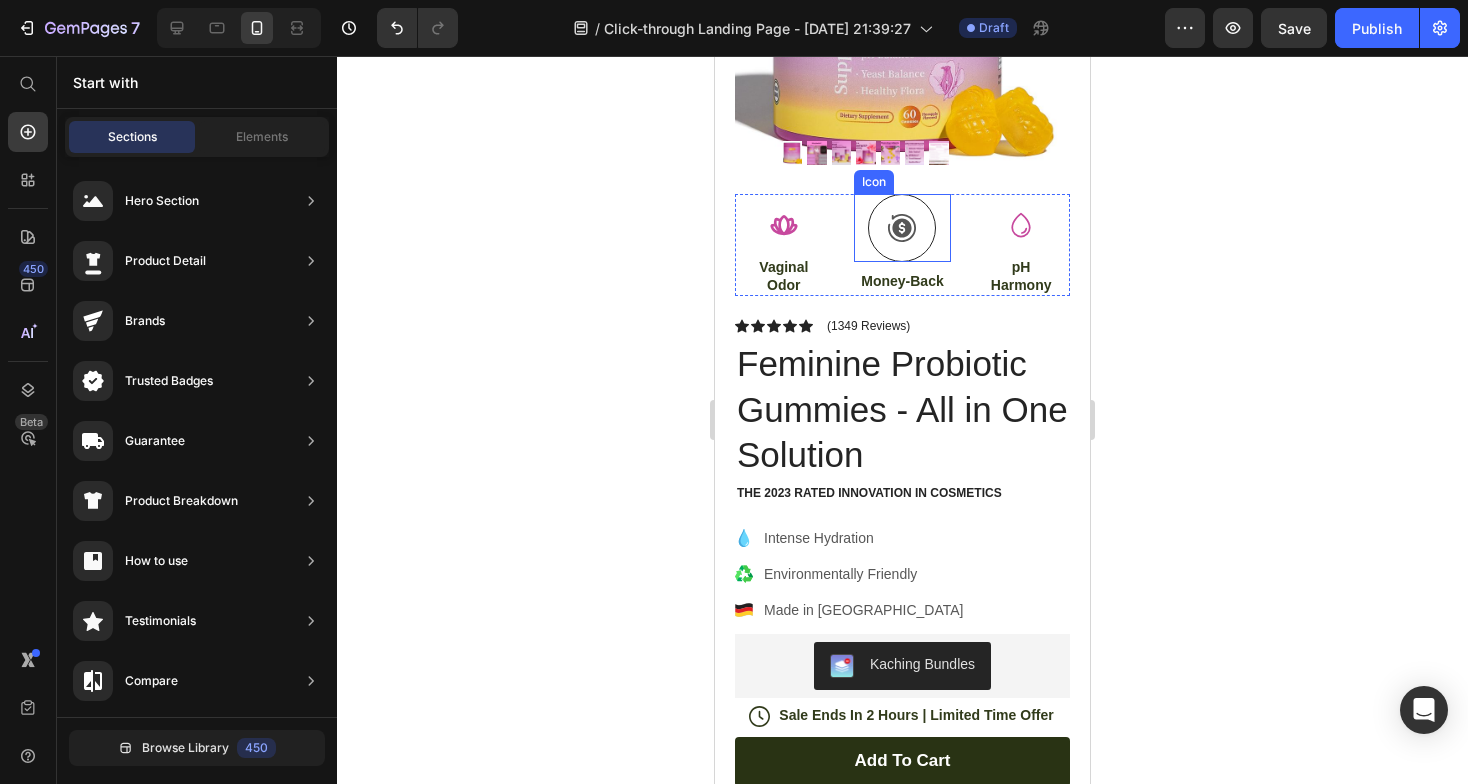 click at bounding box center (902, 228) 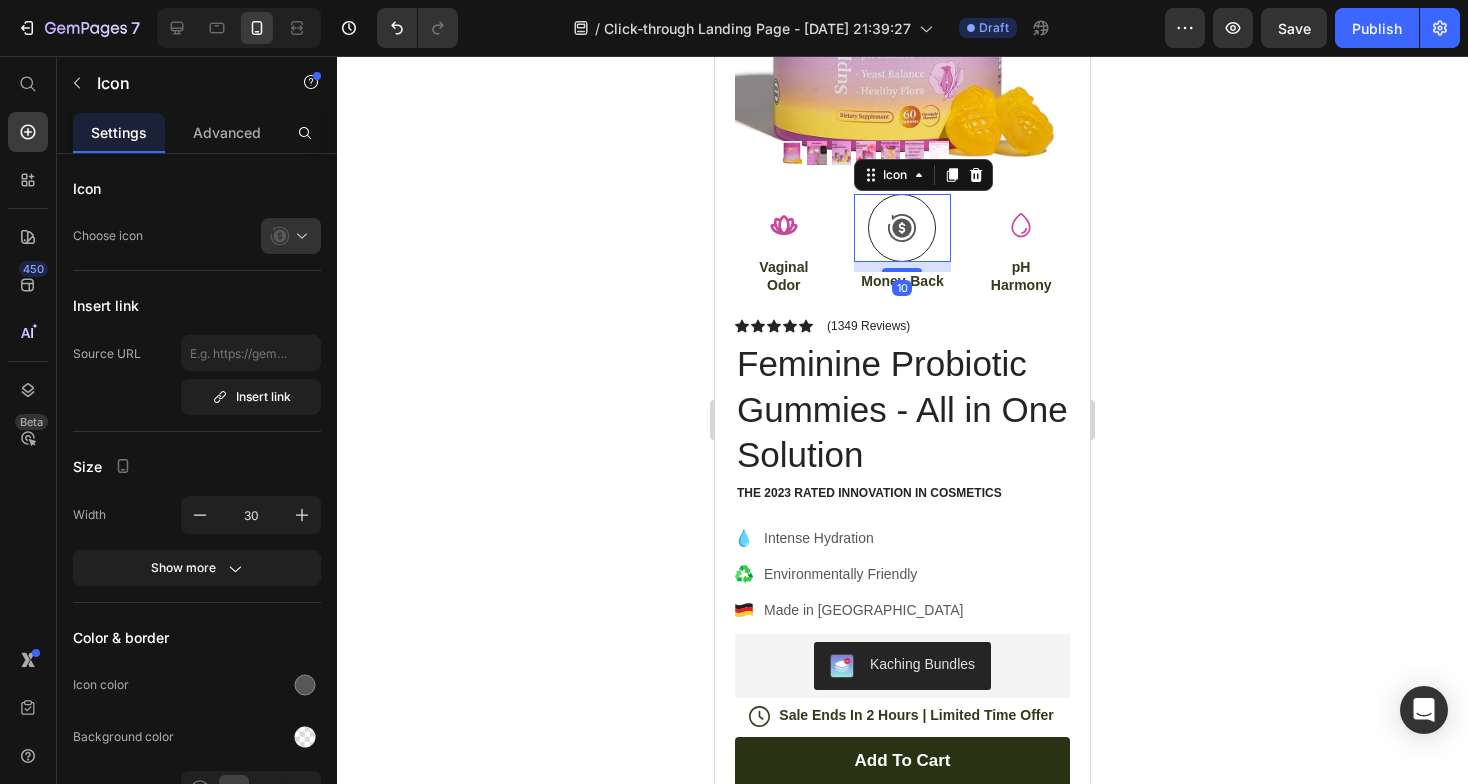 click at bounding box center [902, 228] 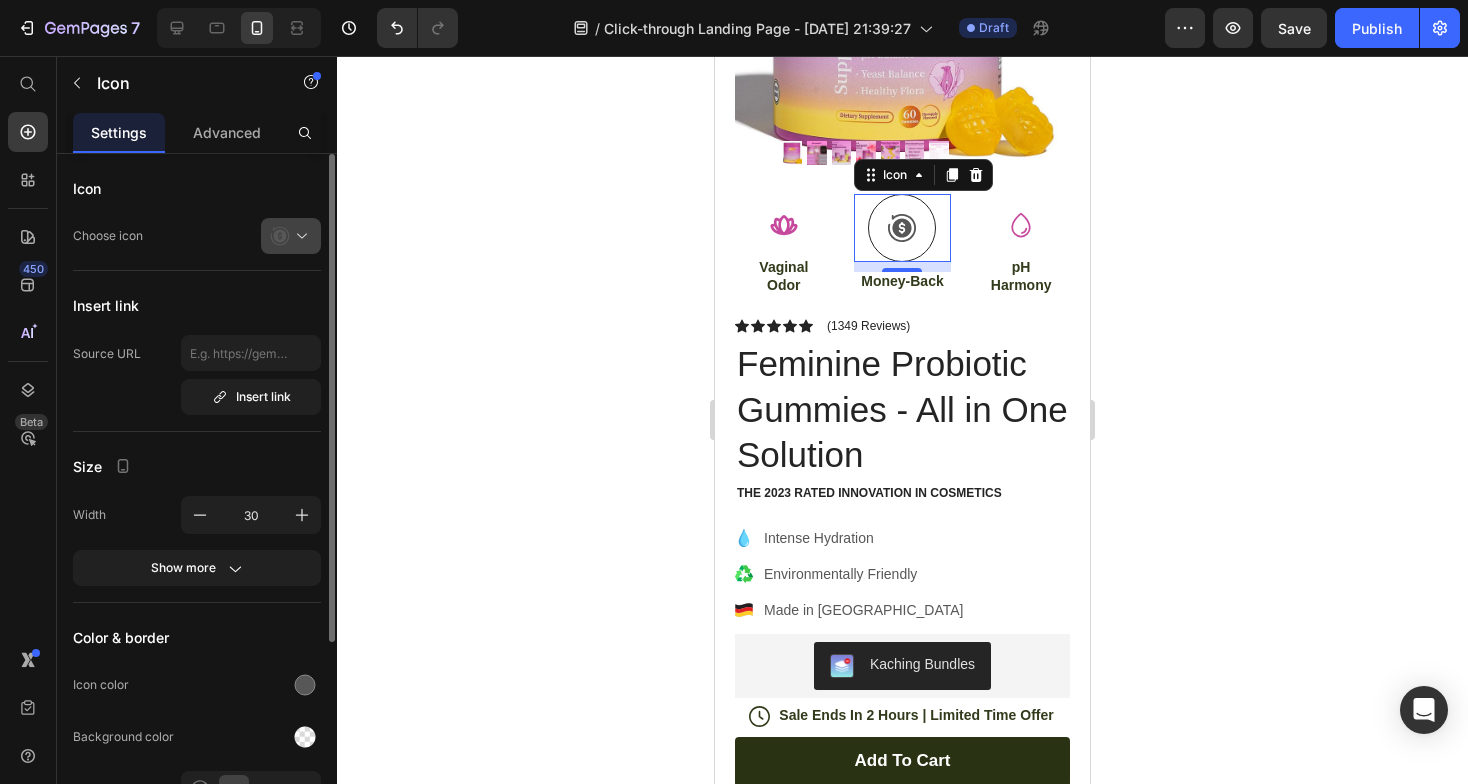 click at bounding box center (299, 236) 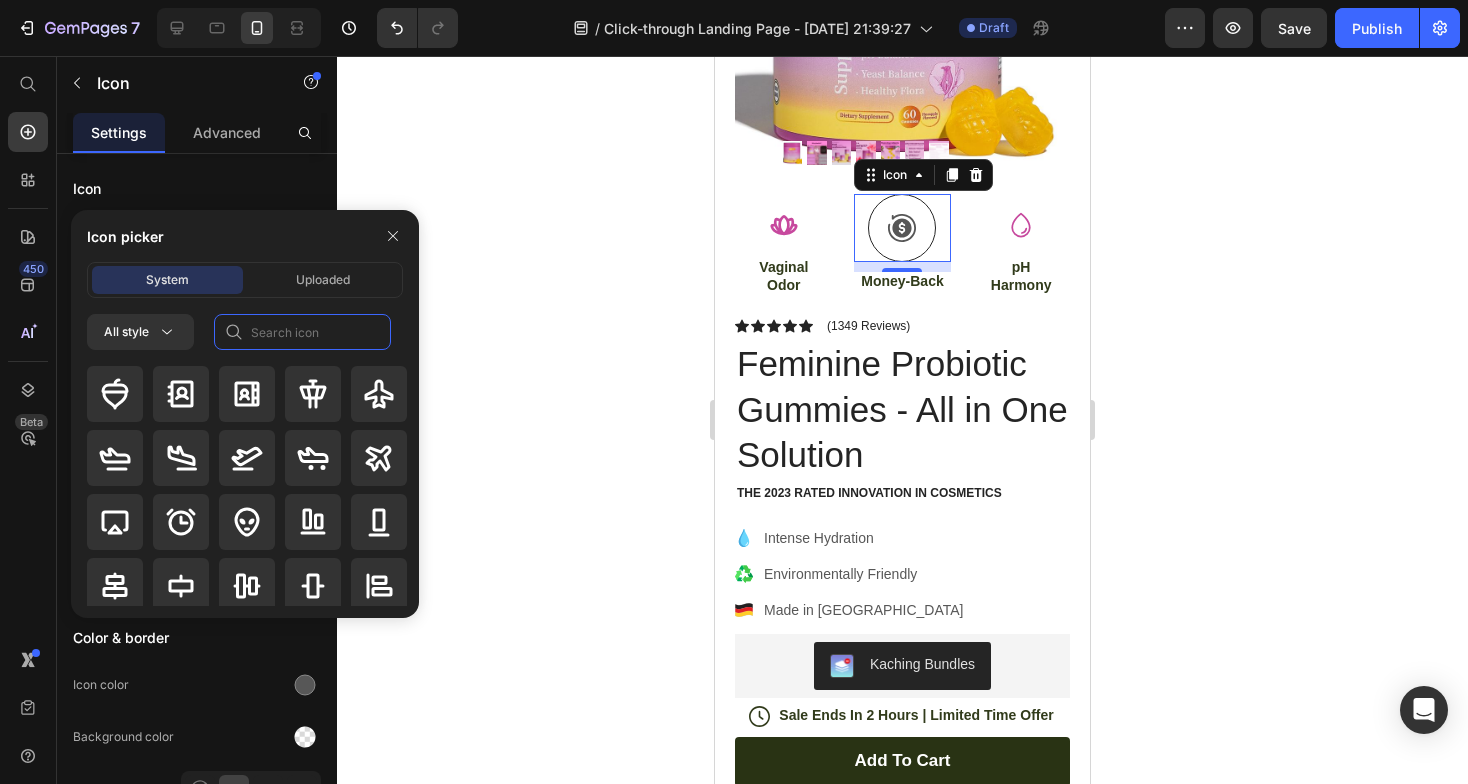 click 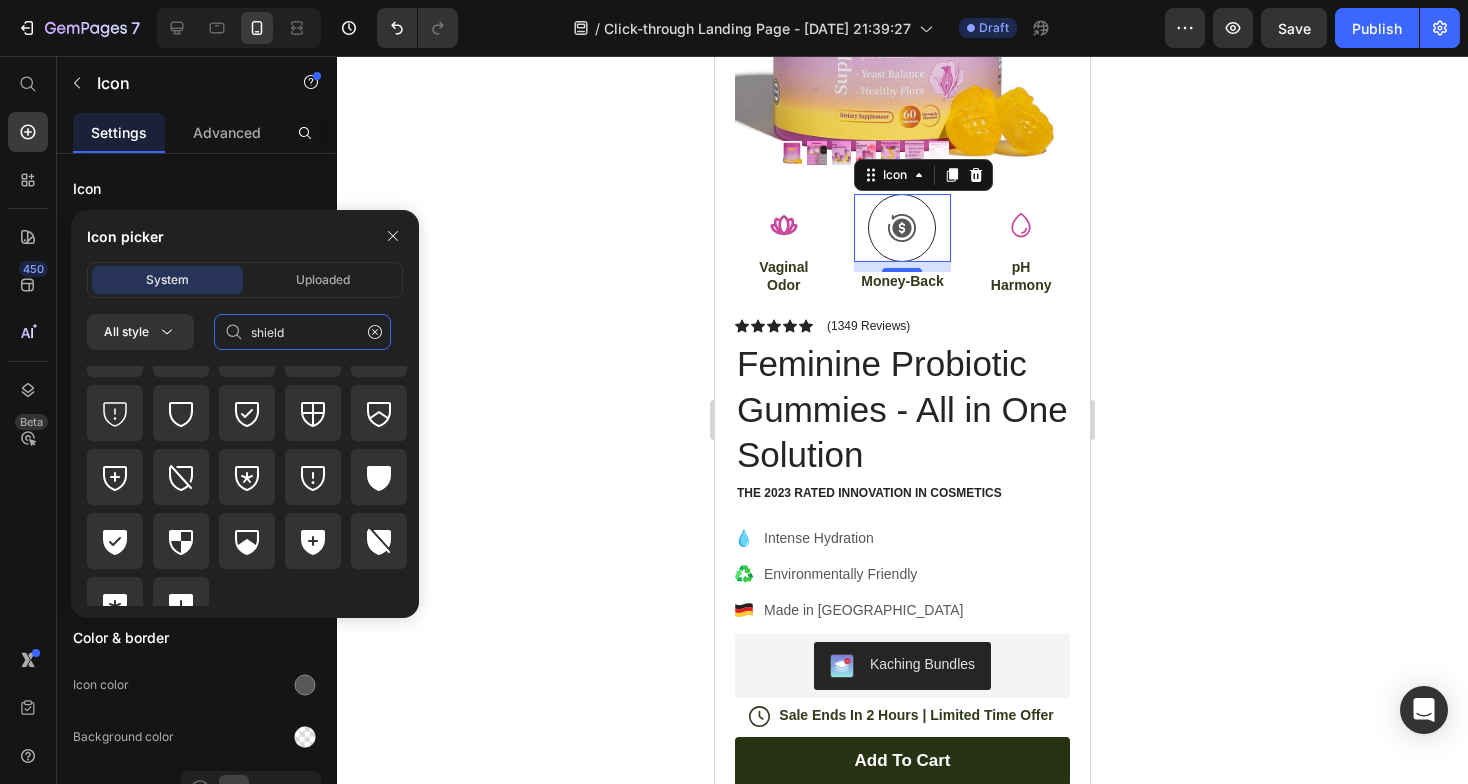 scroll, scrollTop: 200, scrollLeft: 0, axis: vertical 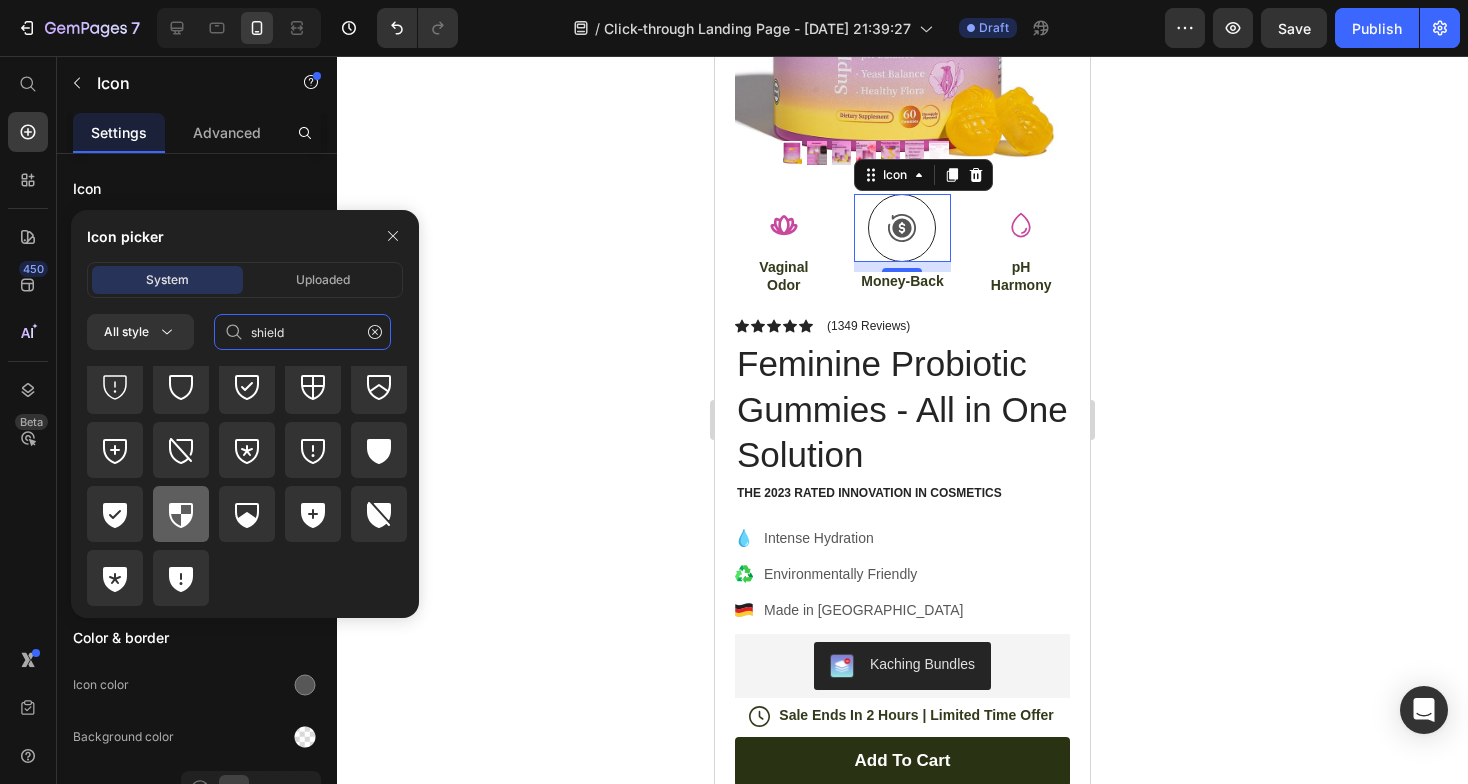 type on "shield" 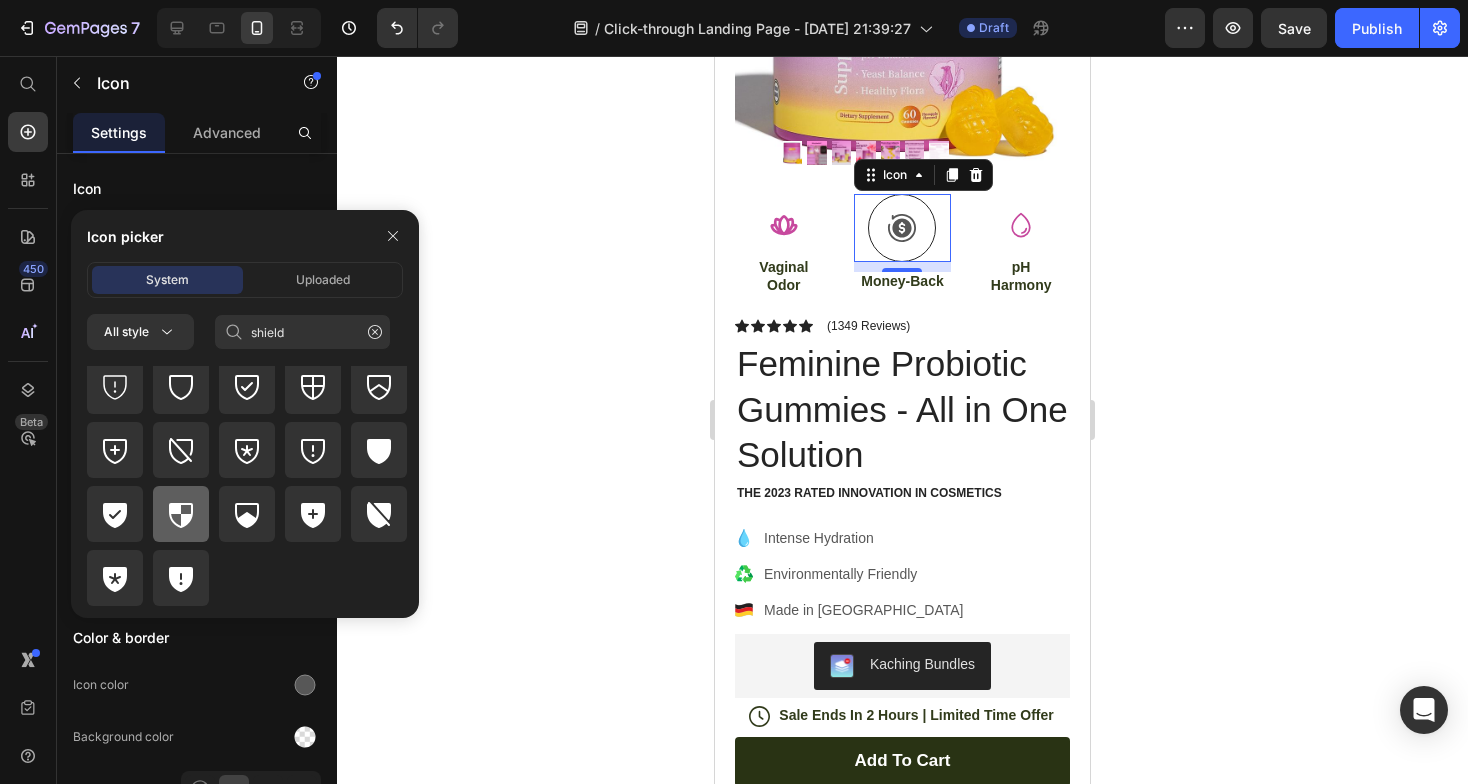 click 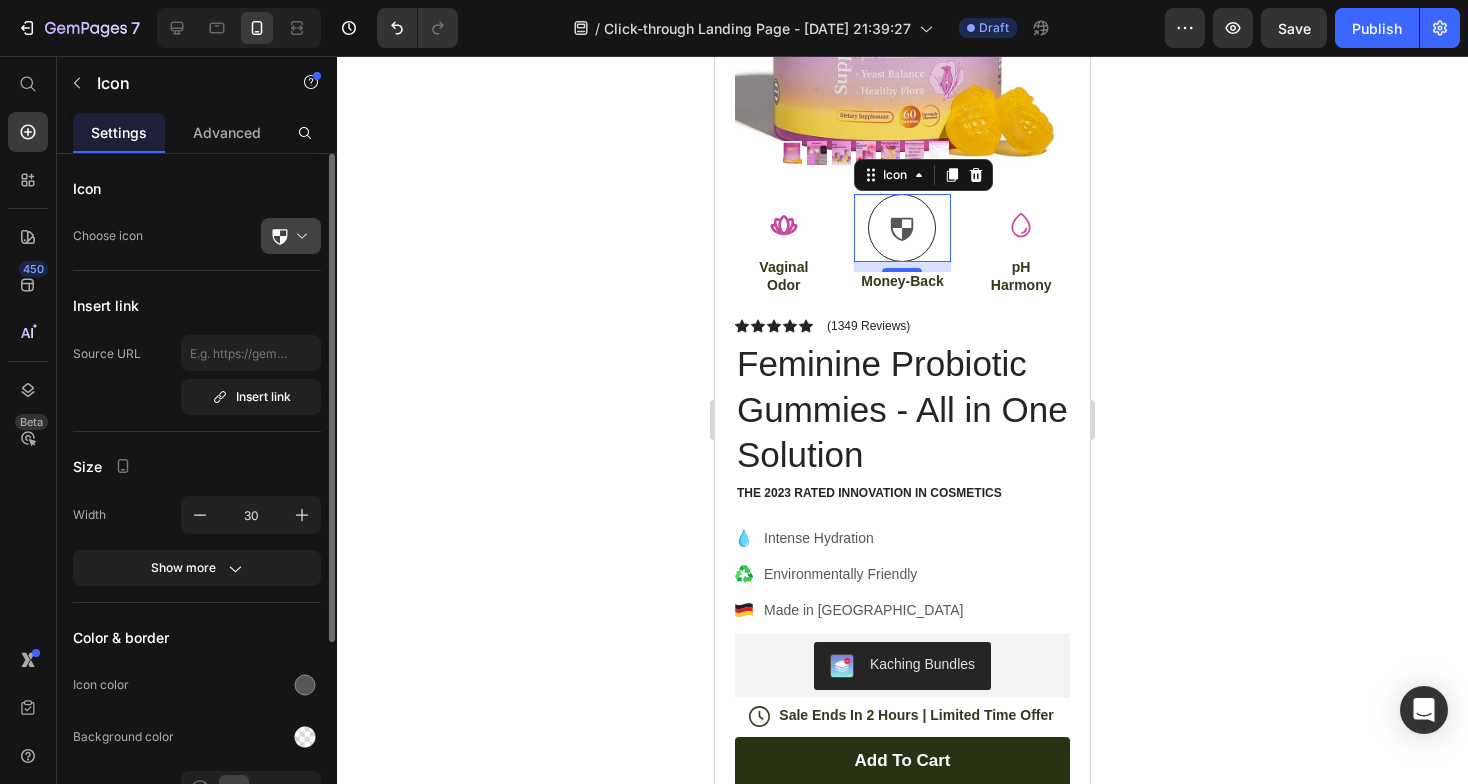 click at bounding box center [299, 236] 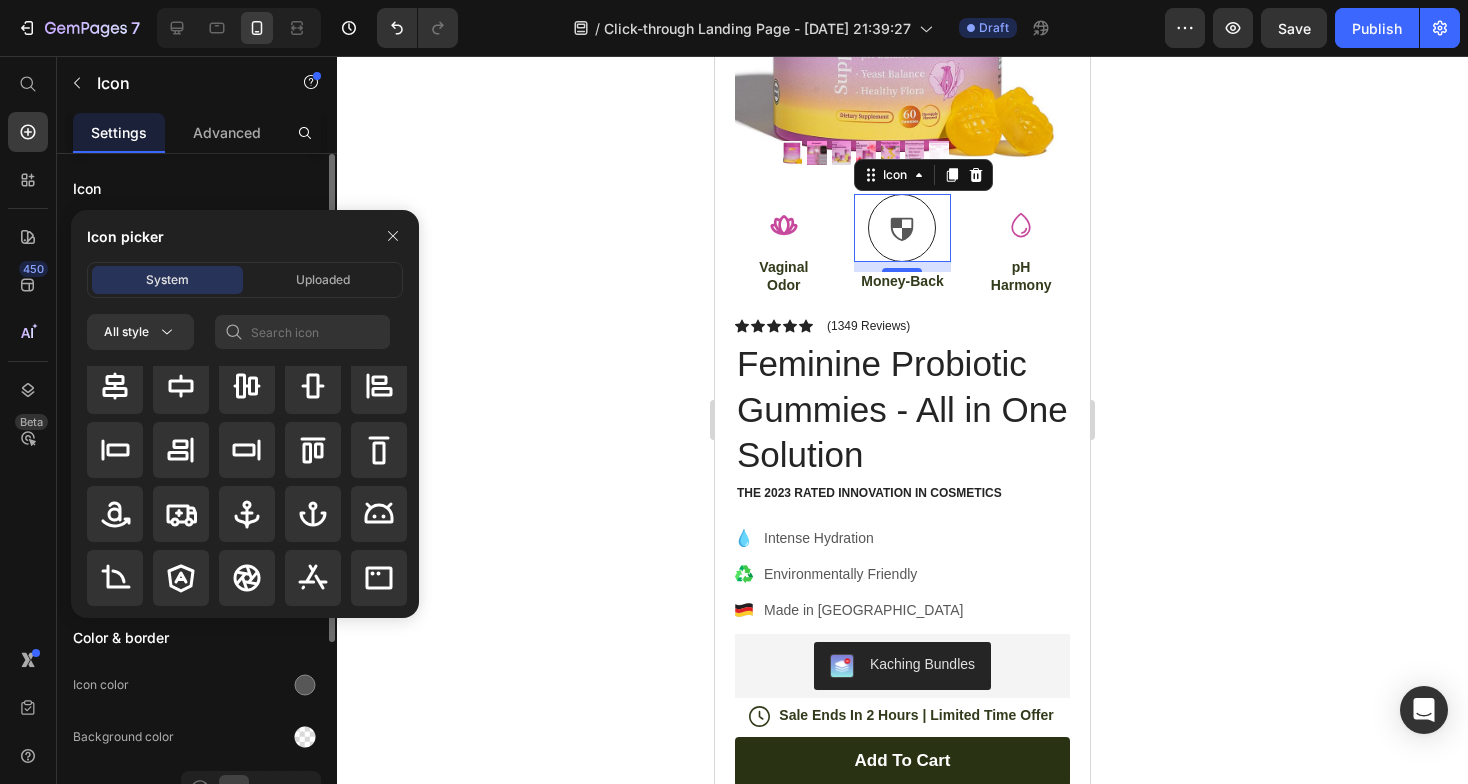 click on "Icon" at bounding box center [197, 188] 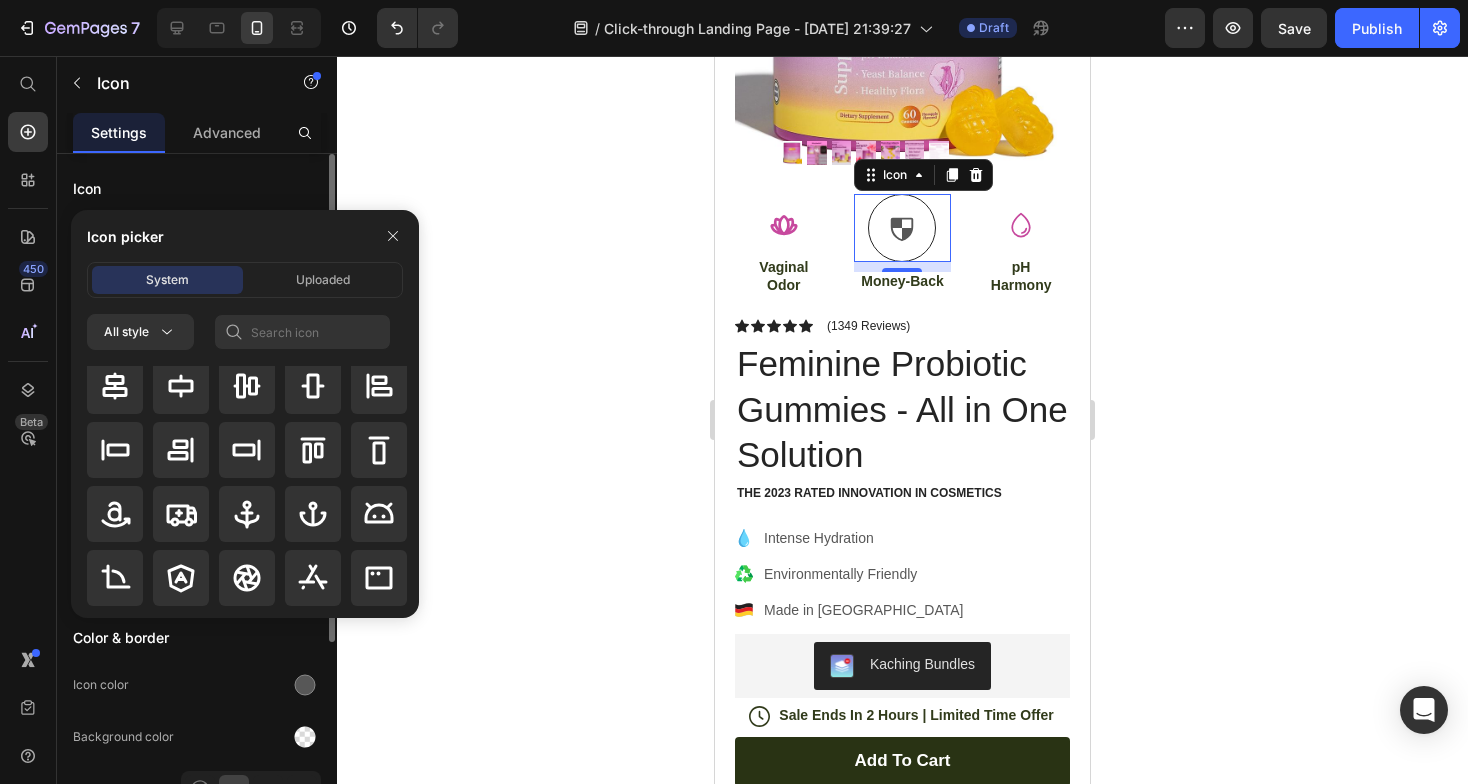 click on "Icon Choose icon
Insert link Source URL  Insert link  Size Width 30 Show more Color & border Icon color Background color Border 1 px Corner Align  Delete element" at bounding box center [197, 637] 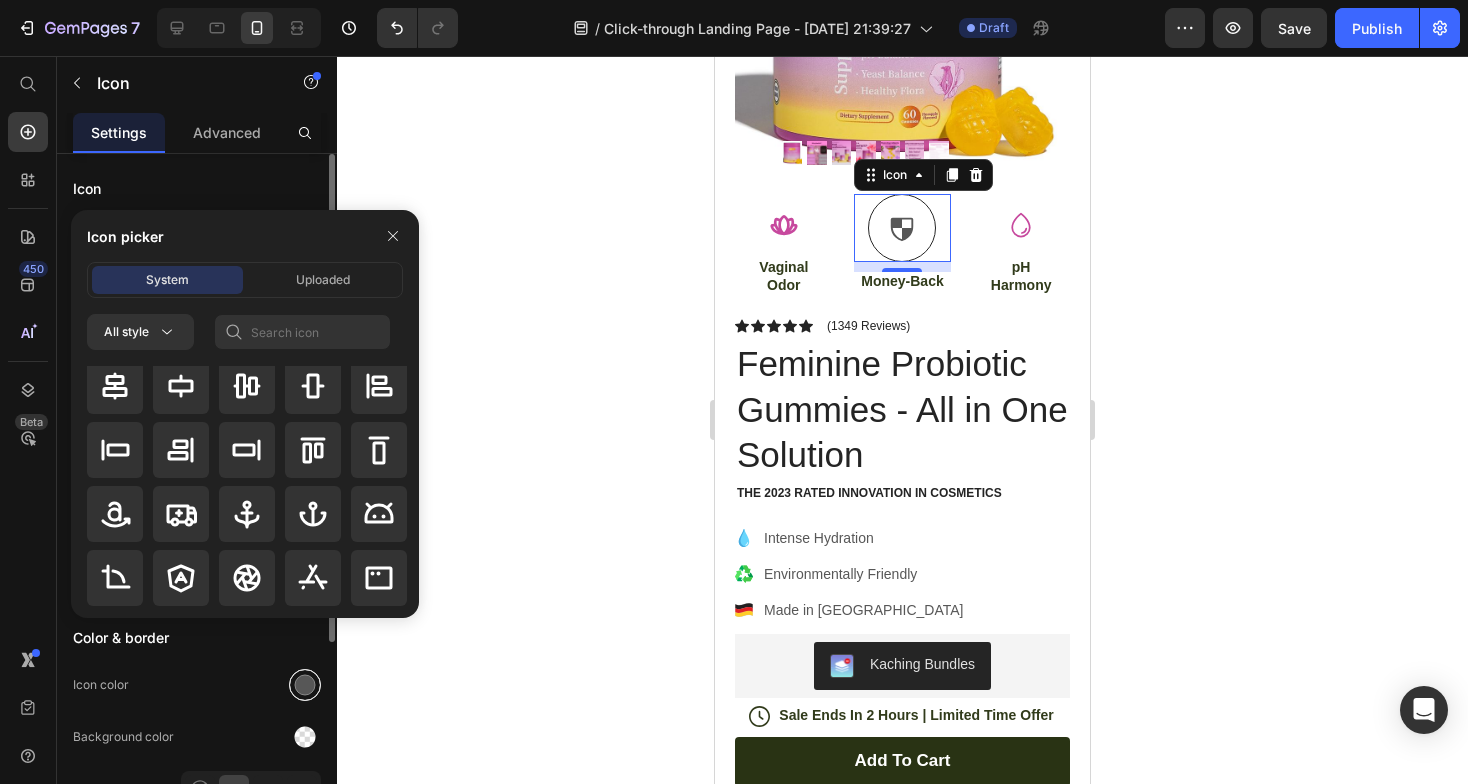 click at bounding box center (305, 685) 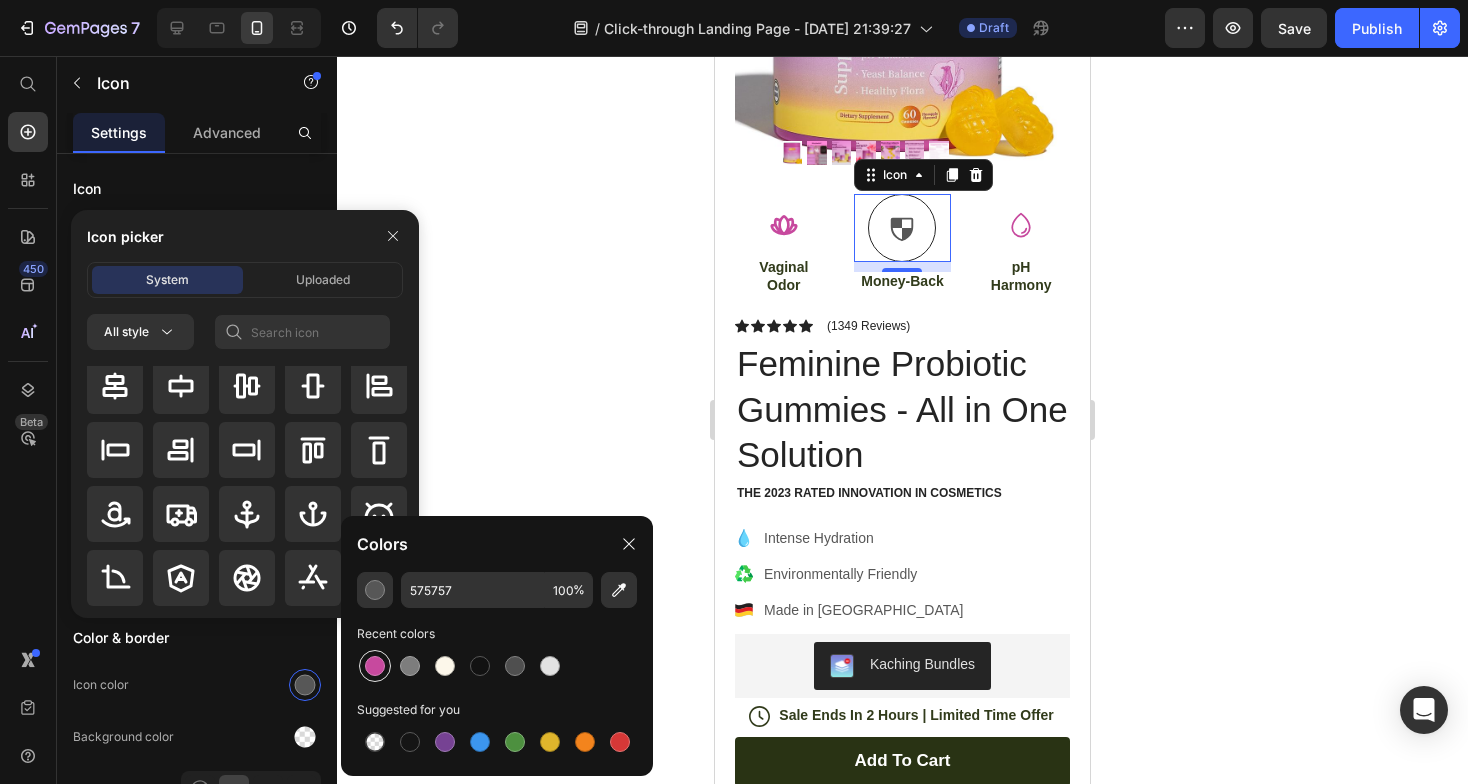 click at bounding box center (375, 666) 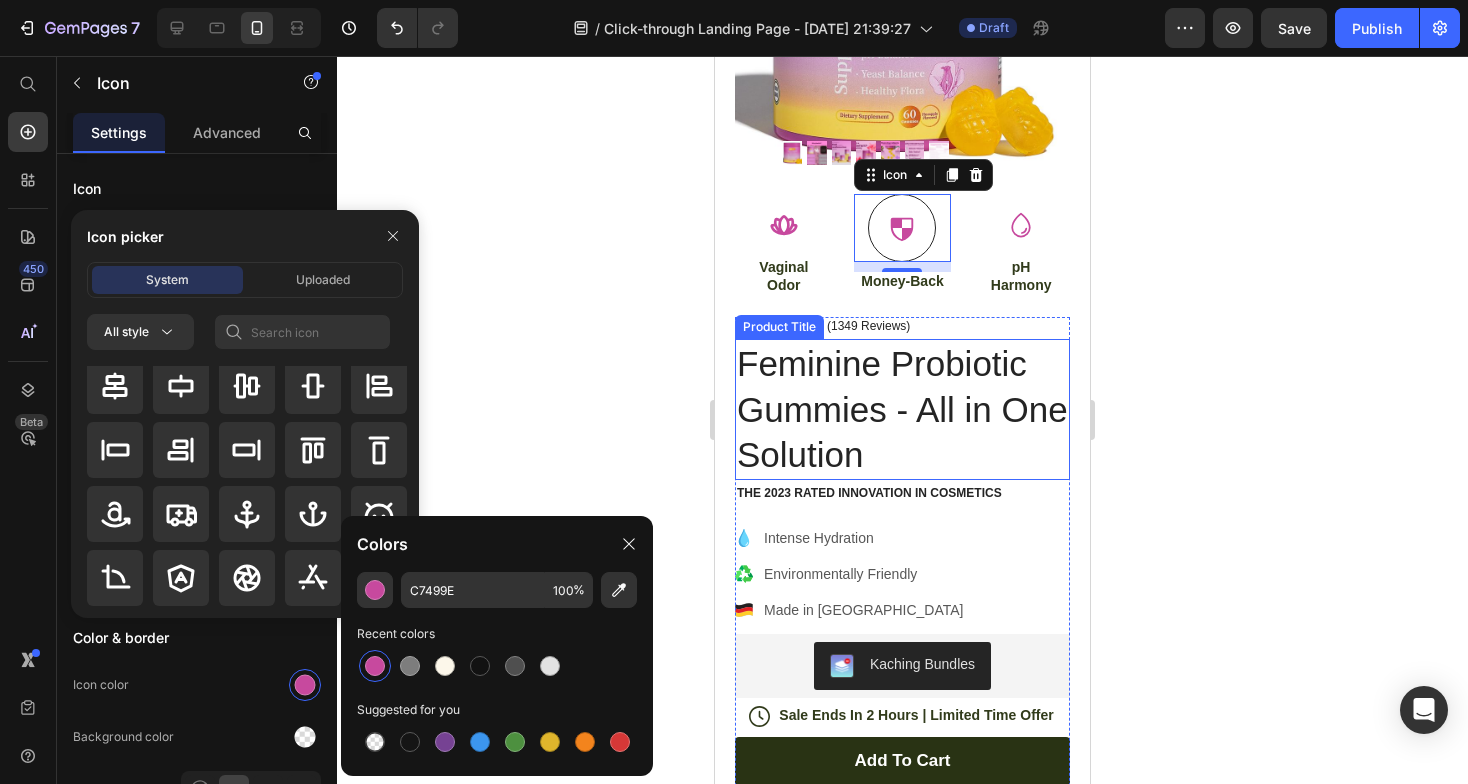 click on "Product Images
Icon Vaginal Odor Text Block
Icon   10 Money-Back Text Block
Icon pH Harmony Text Block Row Image Icon Icon Icon Icon Icon Icon List “This skin cream is a game-changer! It has transformed my dry, lackluster skin into a hydrated and radiant complexion. I love how it absorbs quickly and leaves no greasy residue. Highly recommend” Text Block
Icon Hannah N. (Houston, USA) Text Block Row Row" at bounding box center [902, 77] 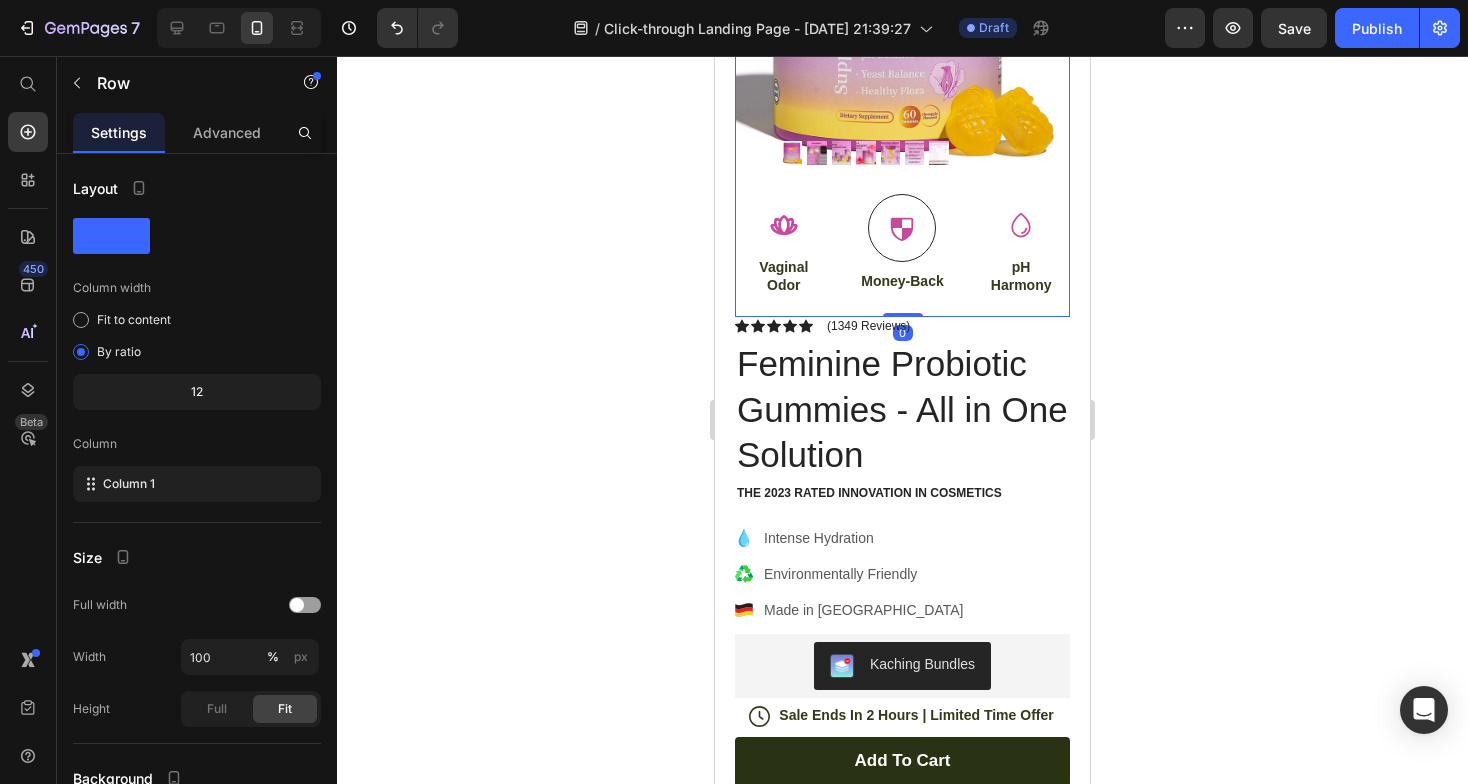 click on "Money-Back" at bounding box center (903, 281) 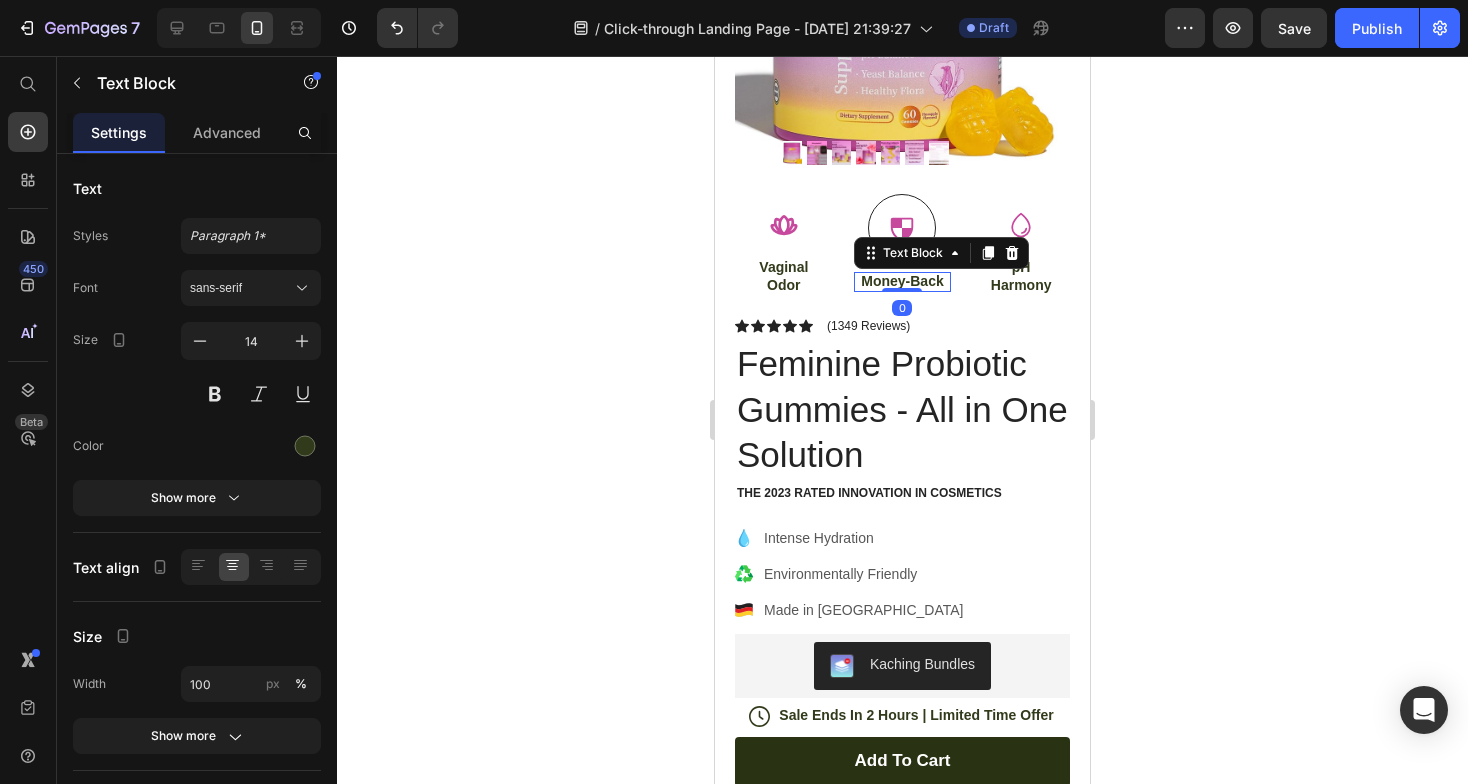 click on "Money-Back" at bounding box center (903, 281) 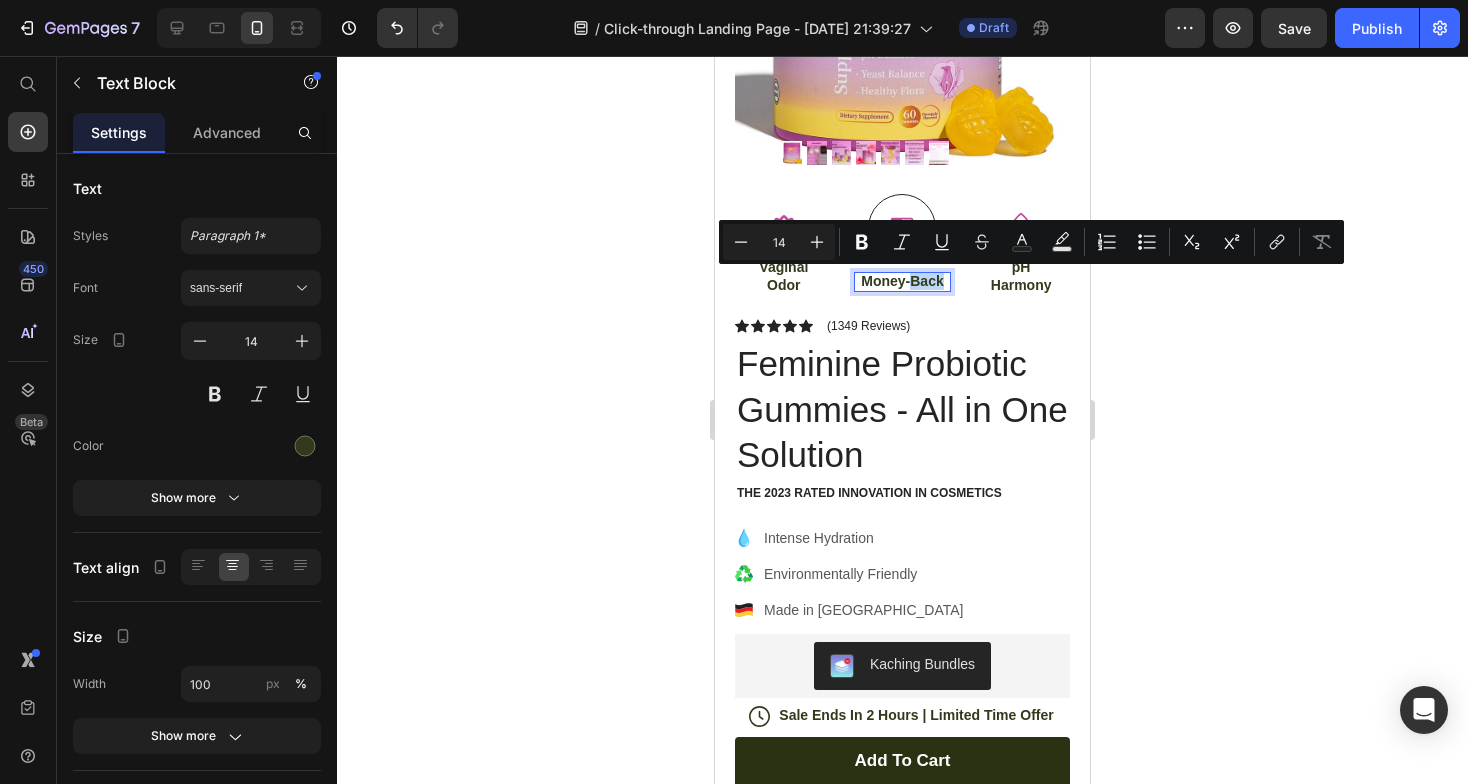 click on "Money-Back" at bounding box center (903, 281) 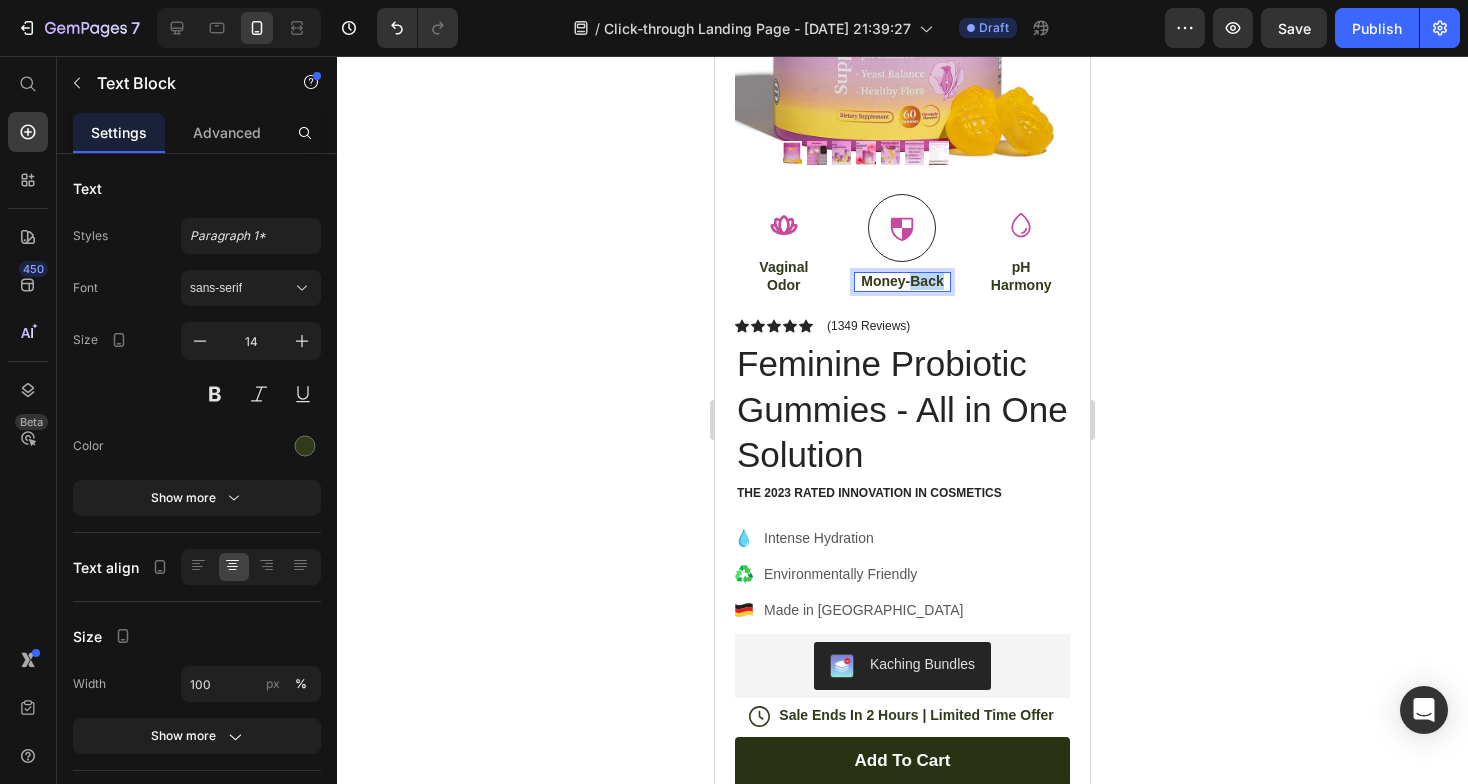 click on "Money-Back" at bounding box center (903, 281) 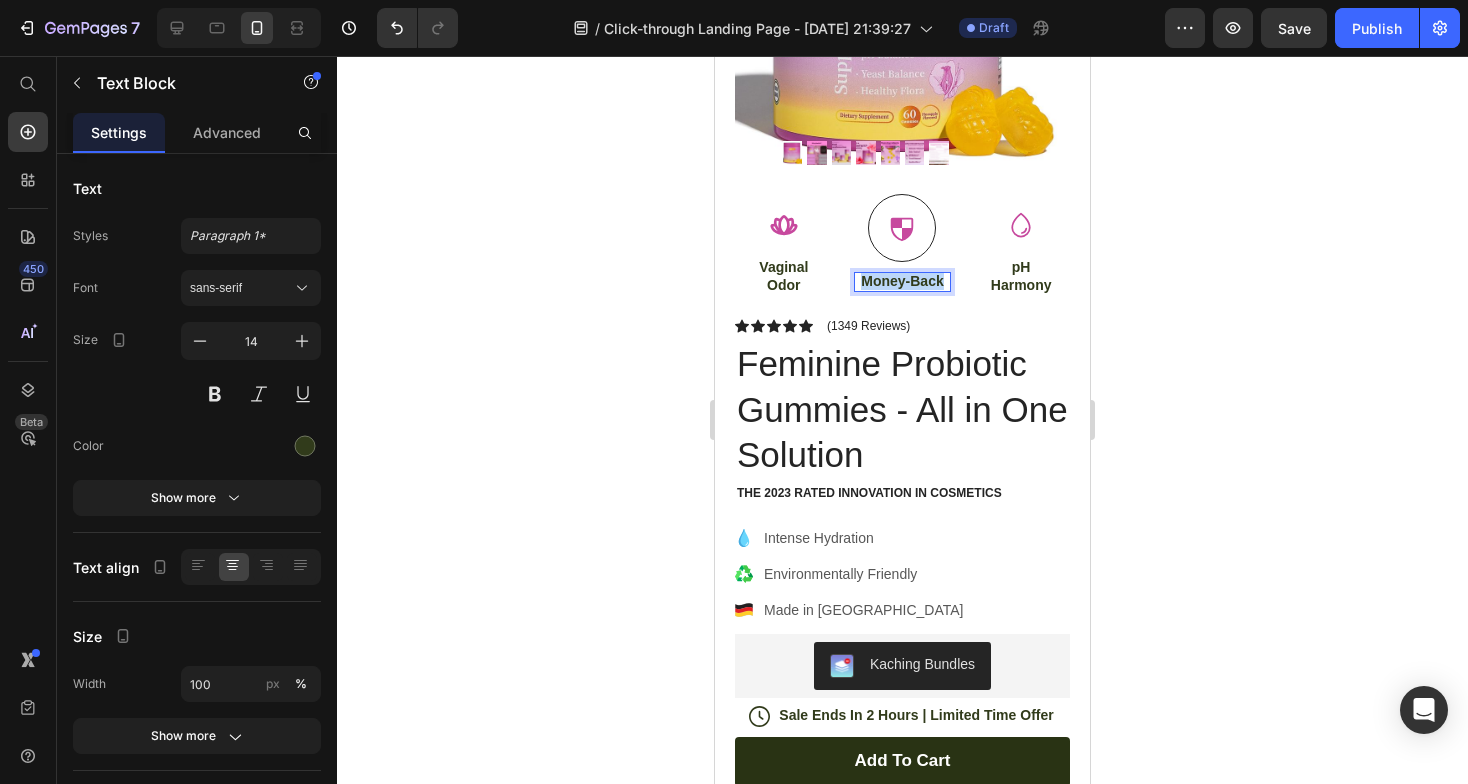 click on "Money-Back" at bounding box center [903, 281] 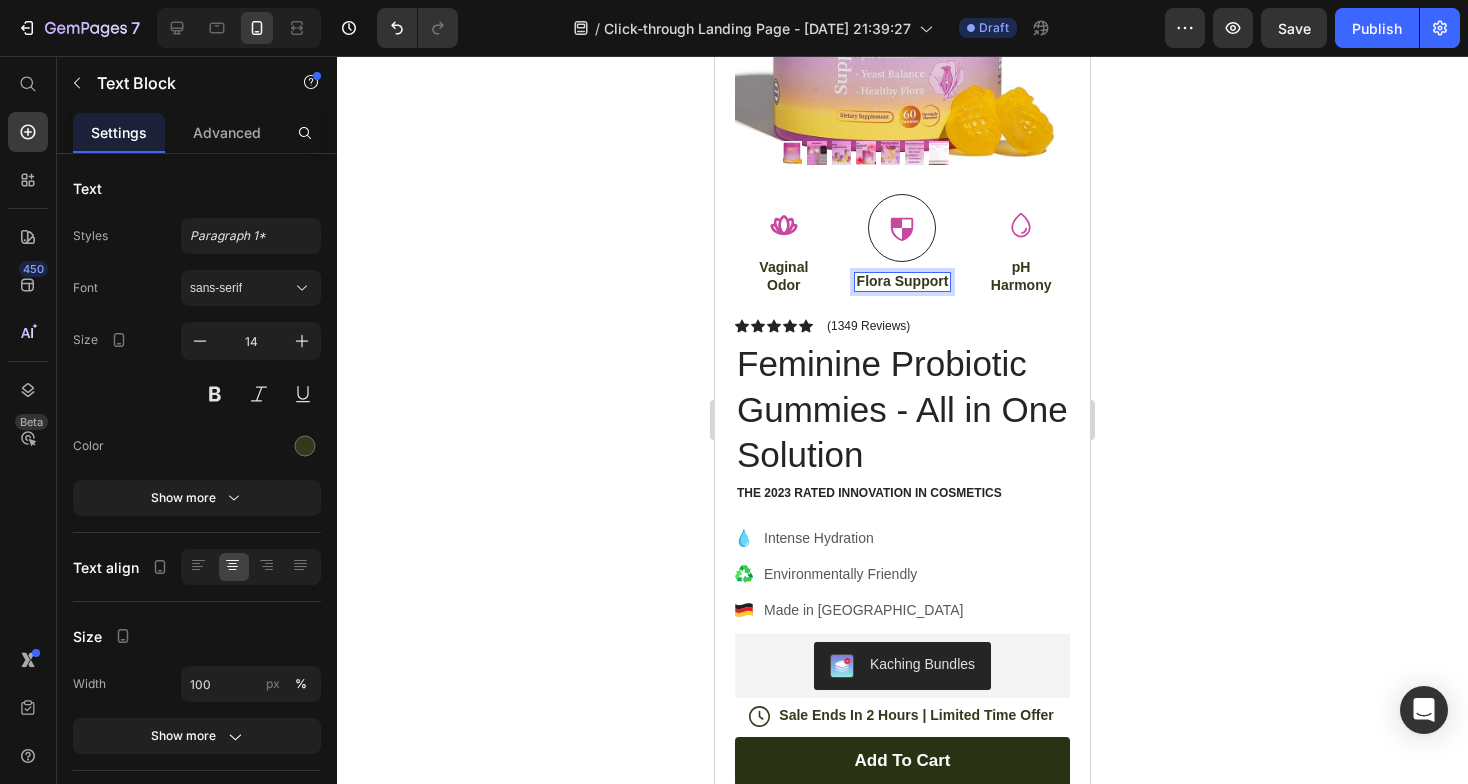 click on "Flora Support" at bounding box center [903, 281] 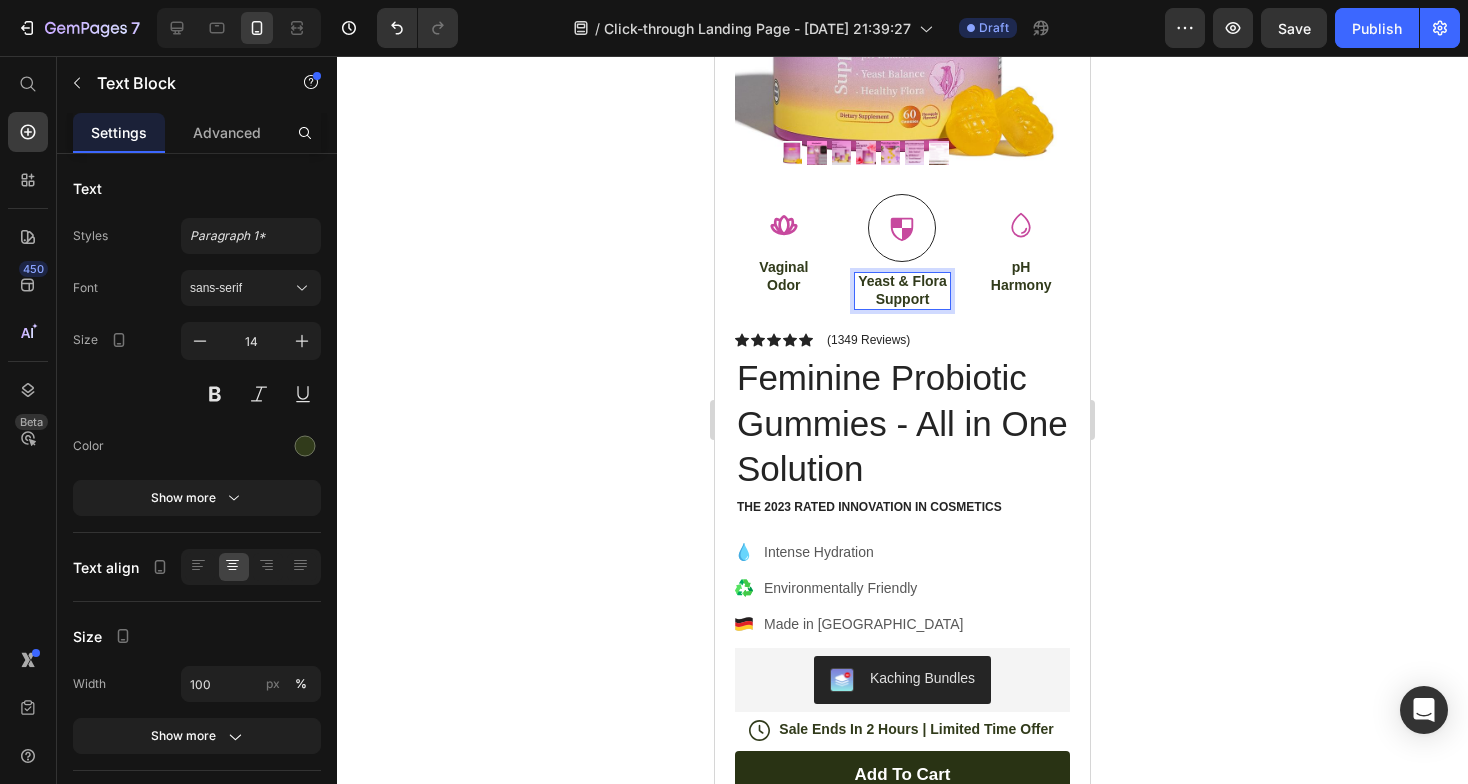 click 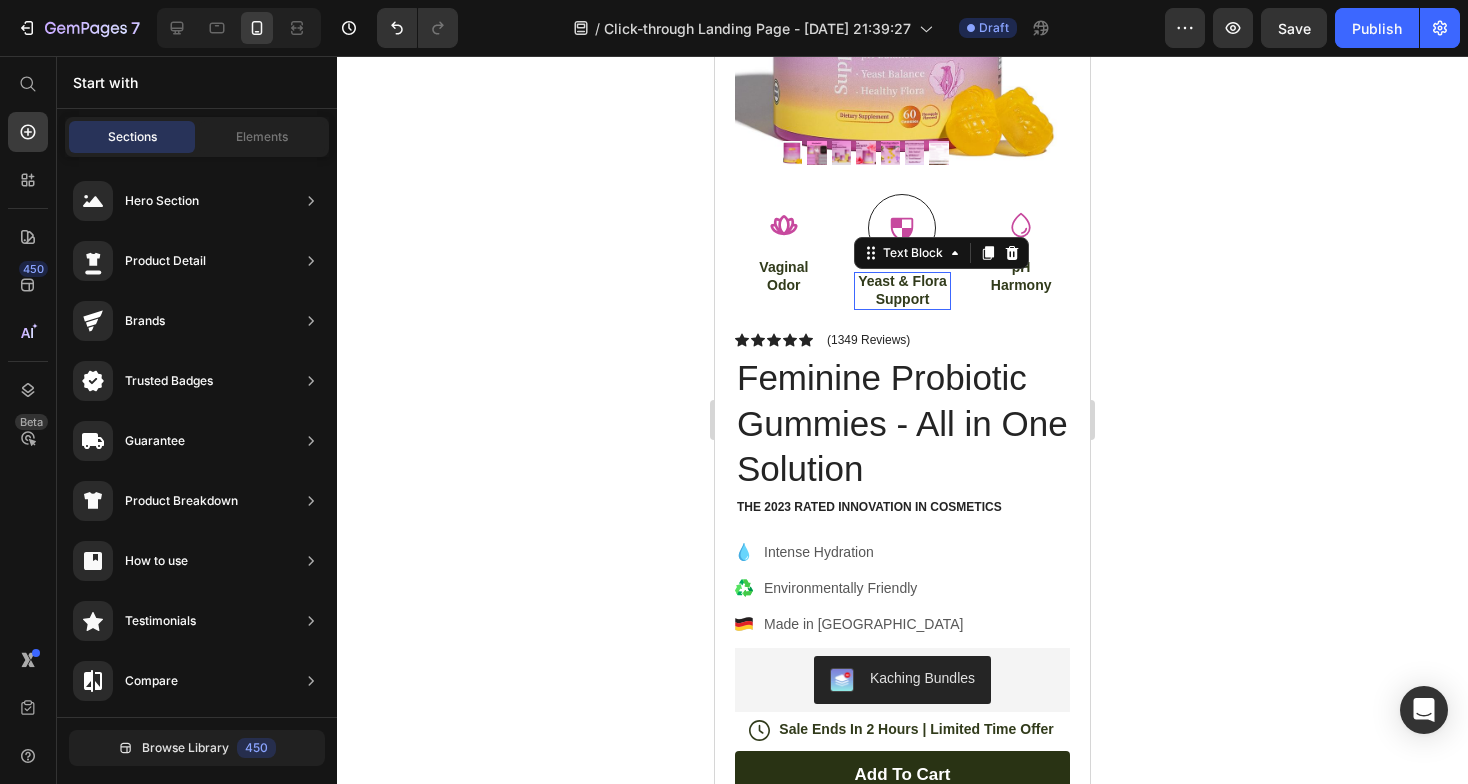 click on "Yeast & Flora Support" at bounding box center [903, 290] 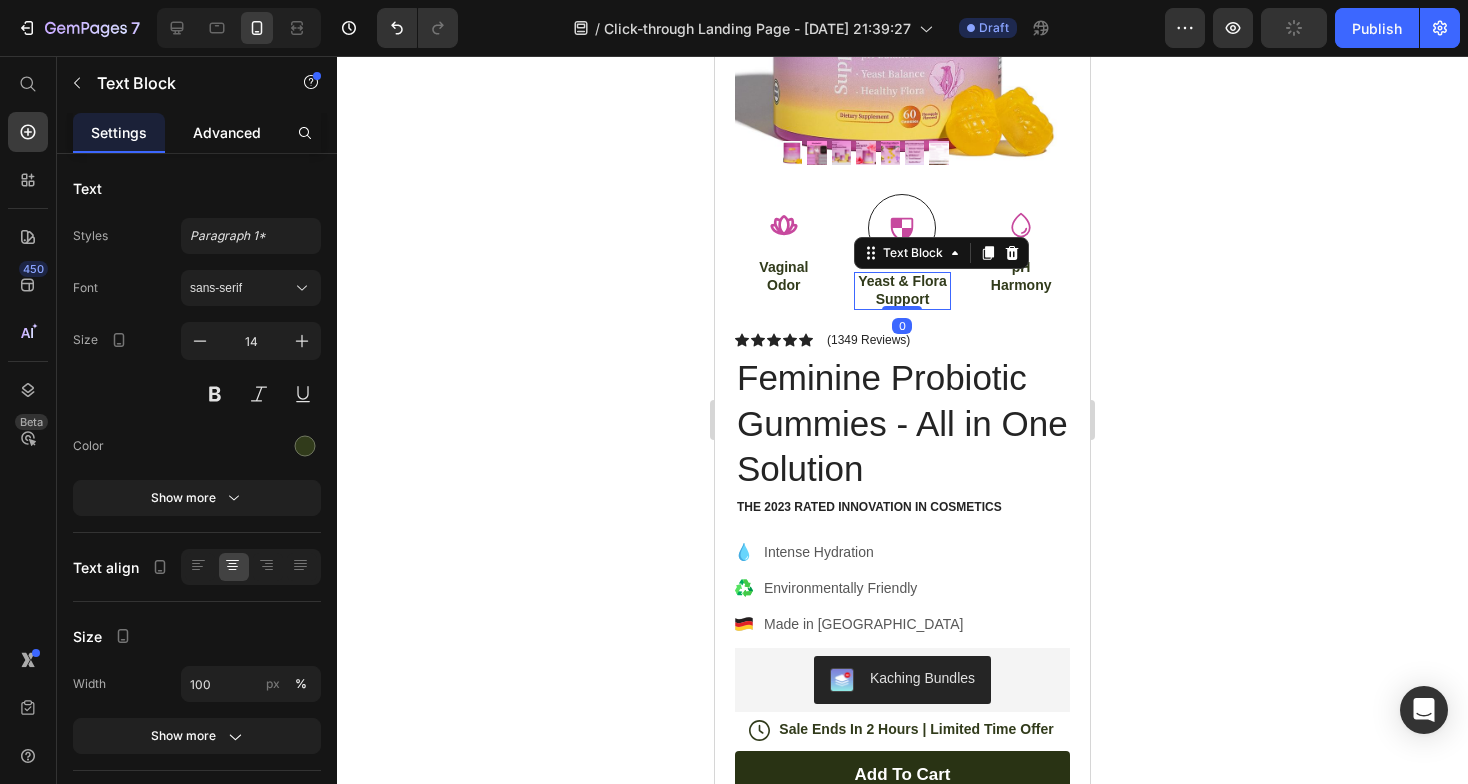 click on "Advanced" at bounding box center [227, 132] 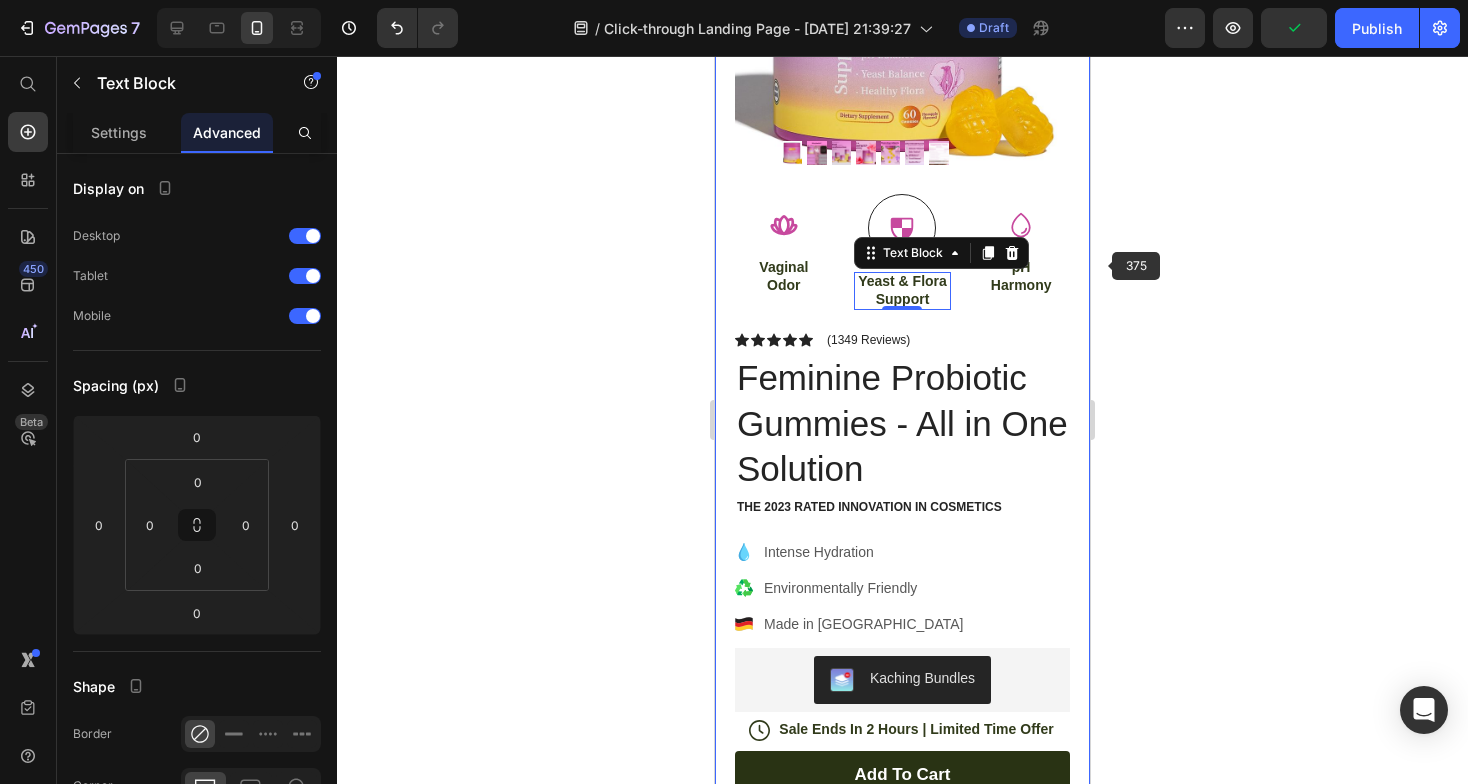 click 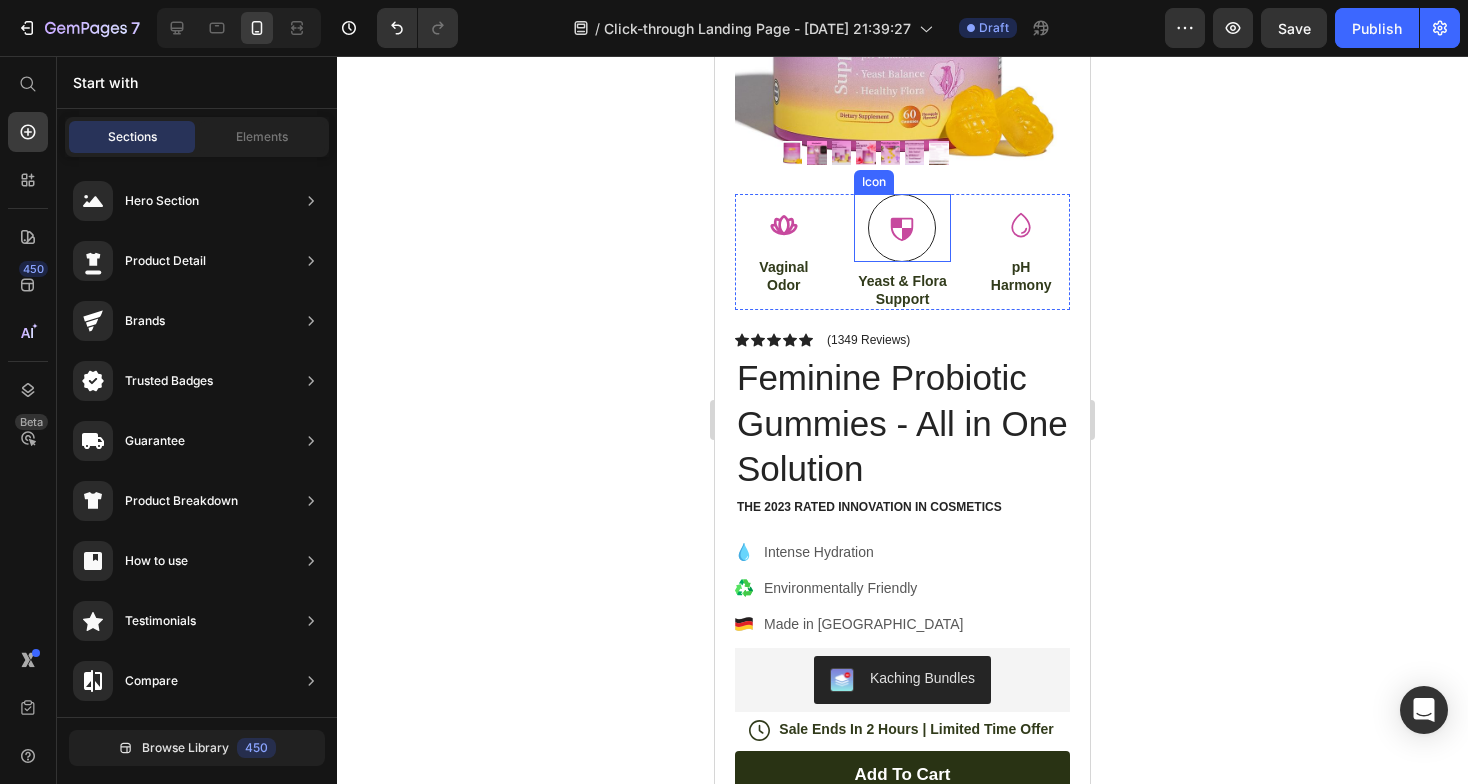 click at bounding box center [902, 228] 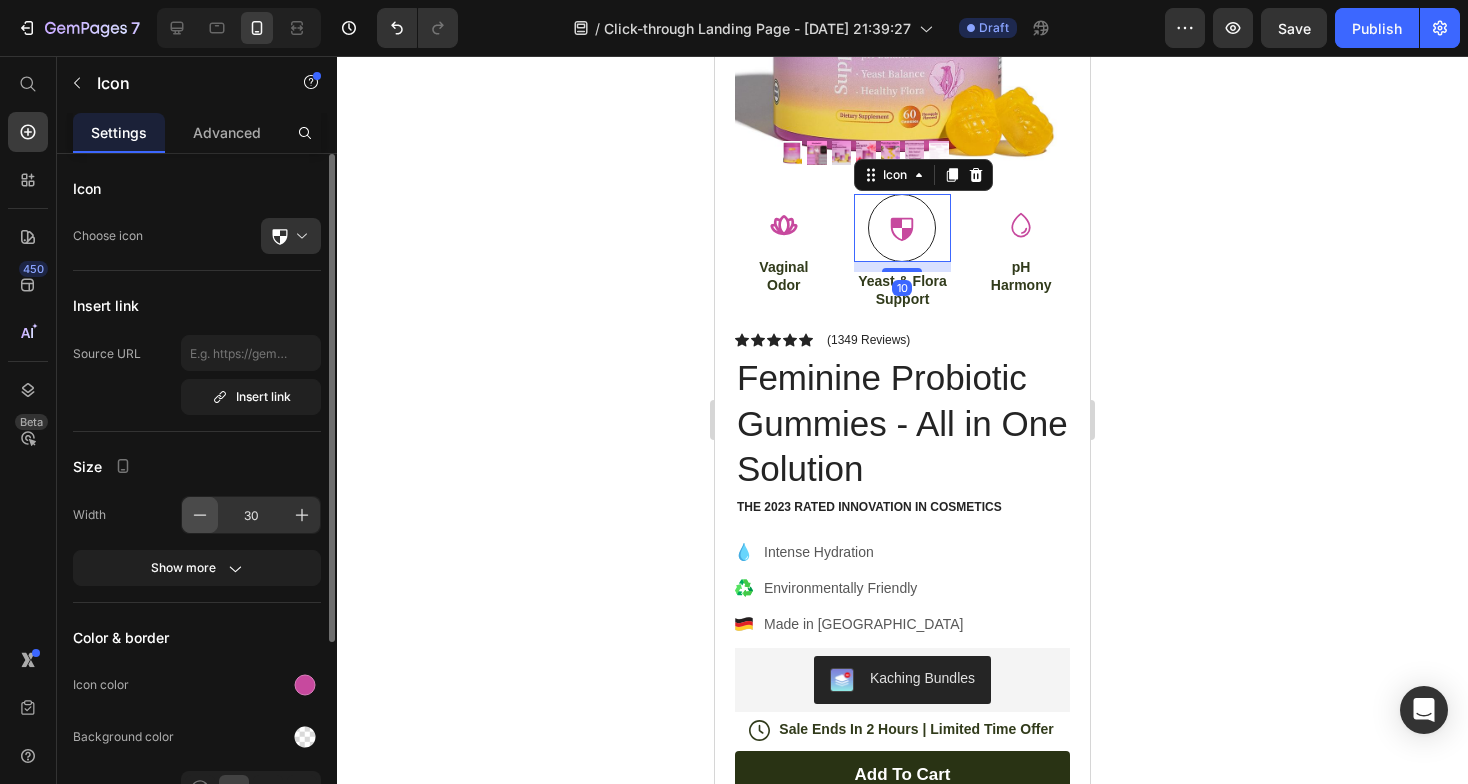 click 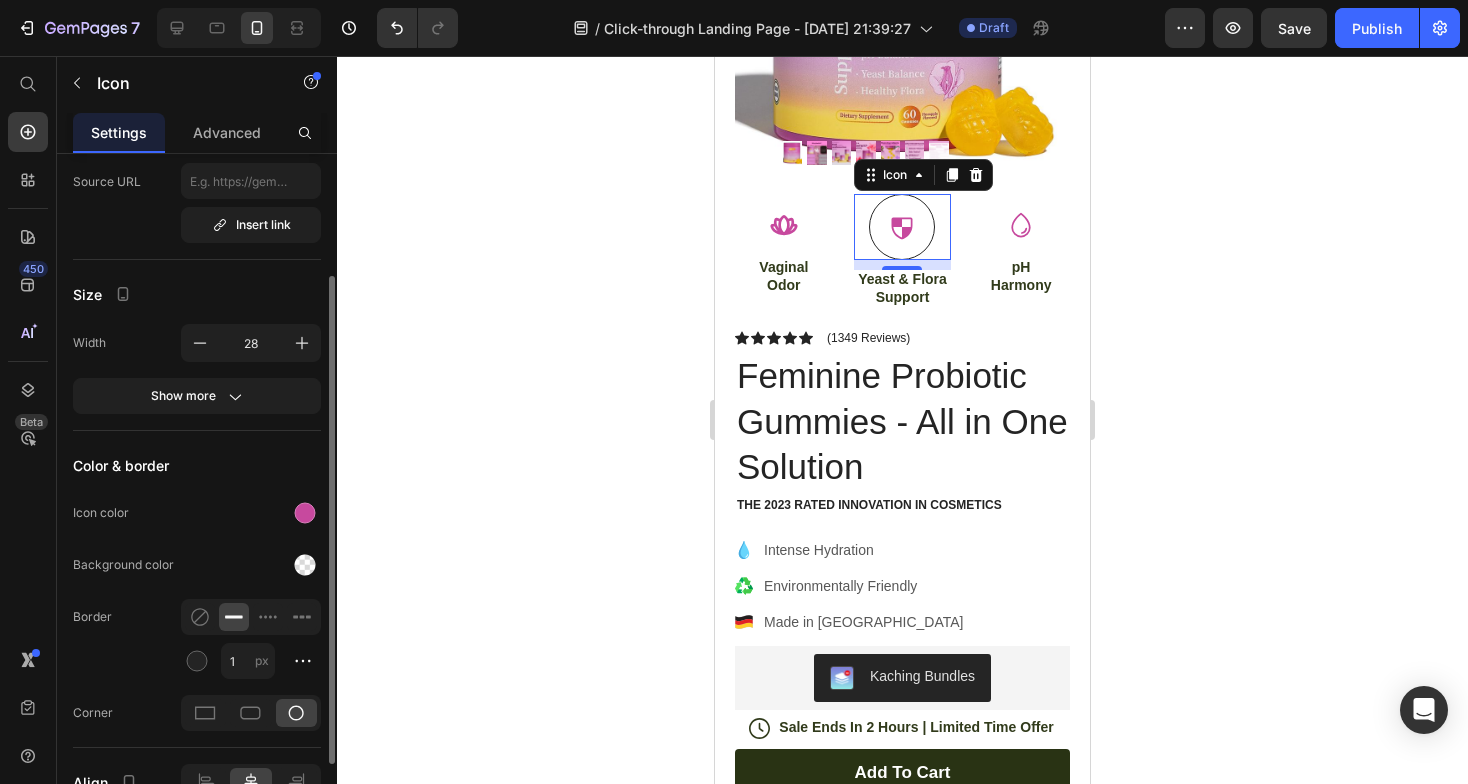 scroll, scrollTop: 172, scrollLeft: 0, axis: vertical 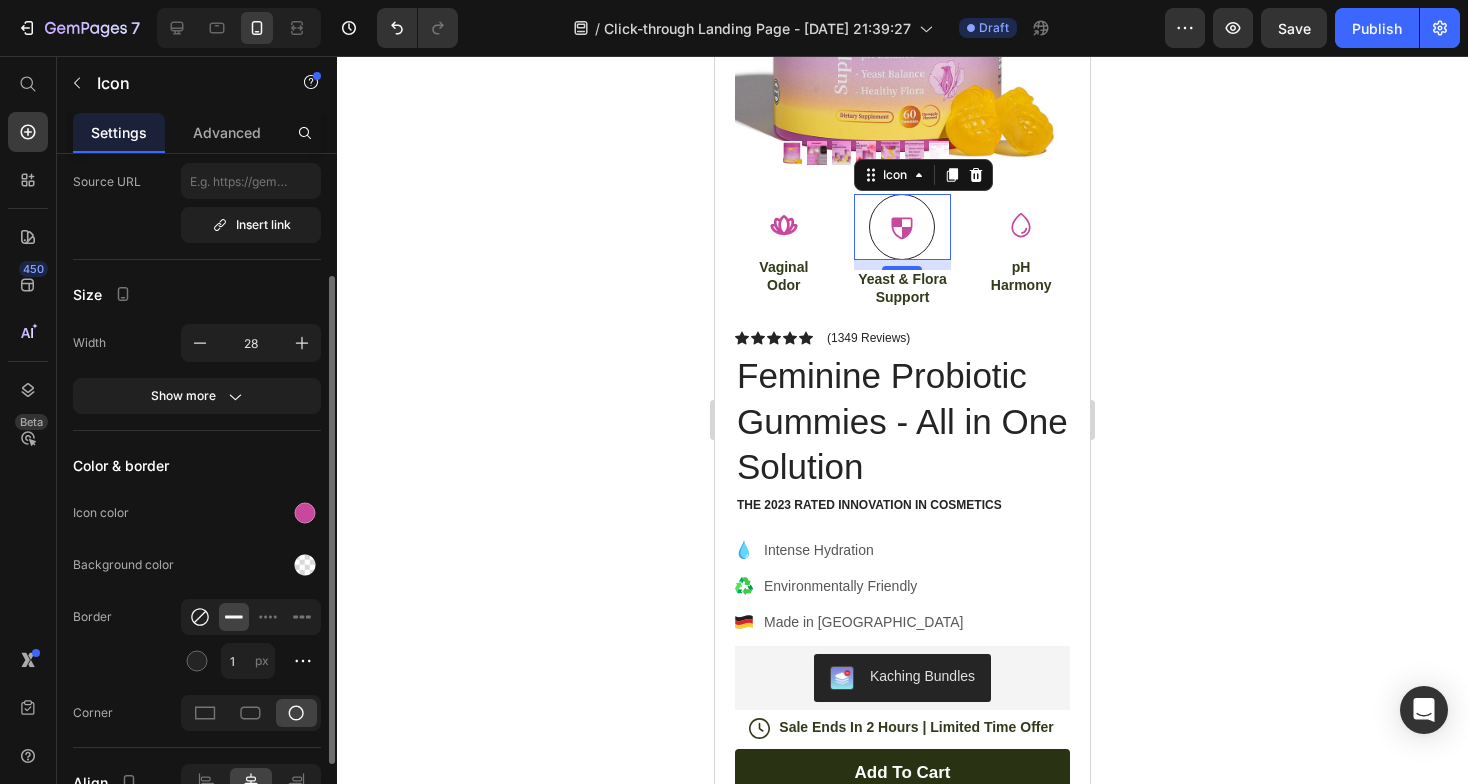 click 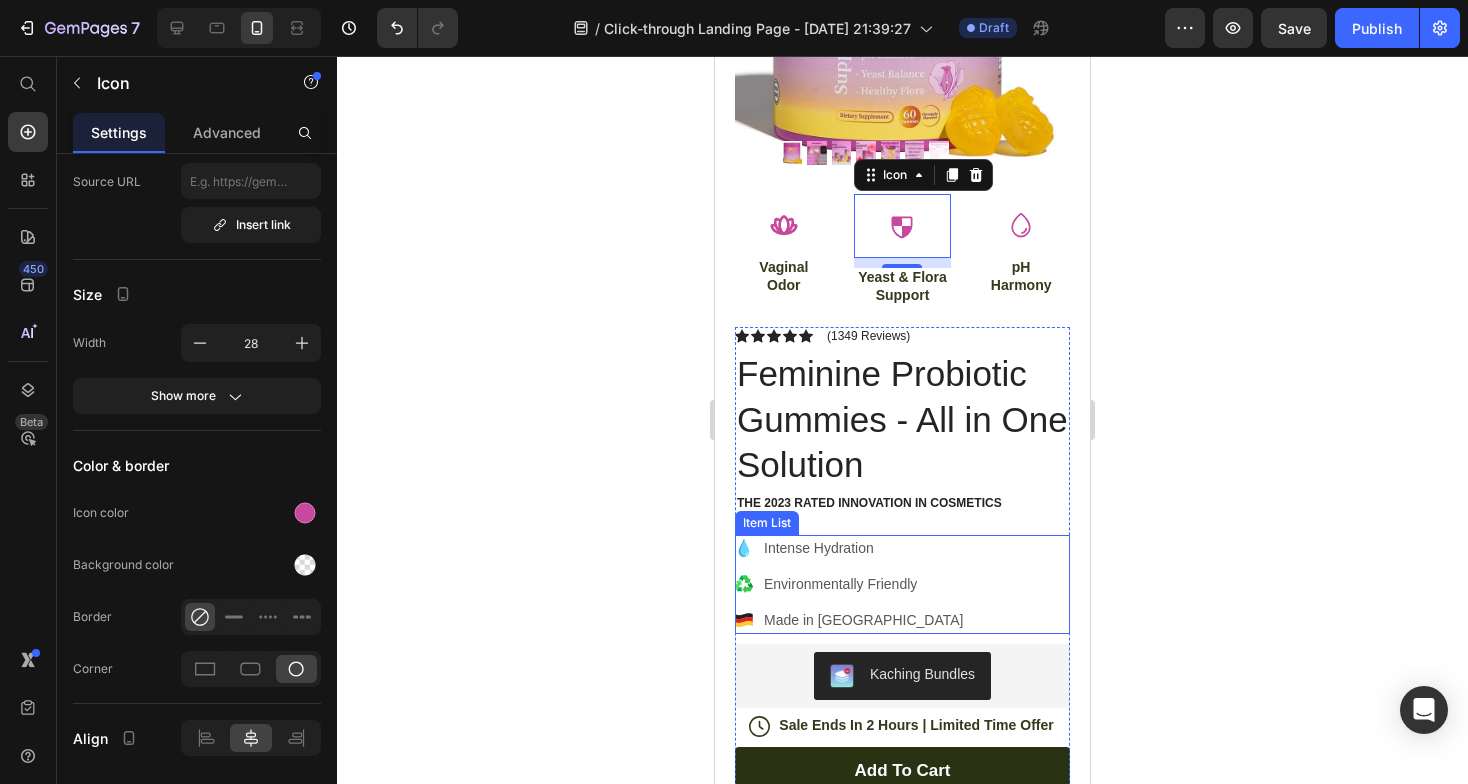 drag, startPoint x: 1914, startPoint y: 518, endPoint x: 1035, endPoint y: 526, distance: 879.0364 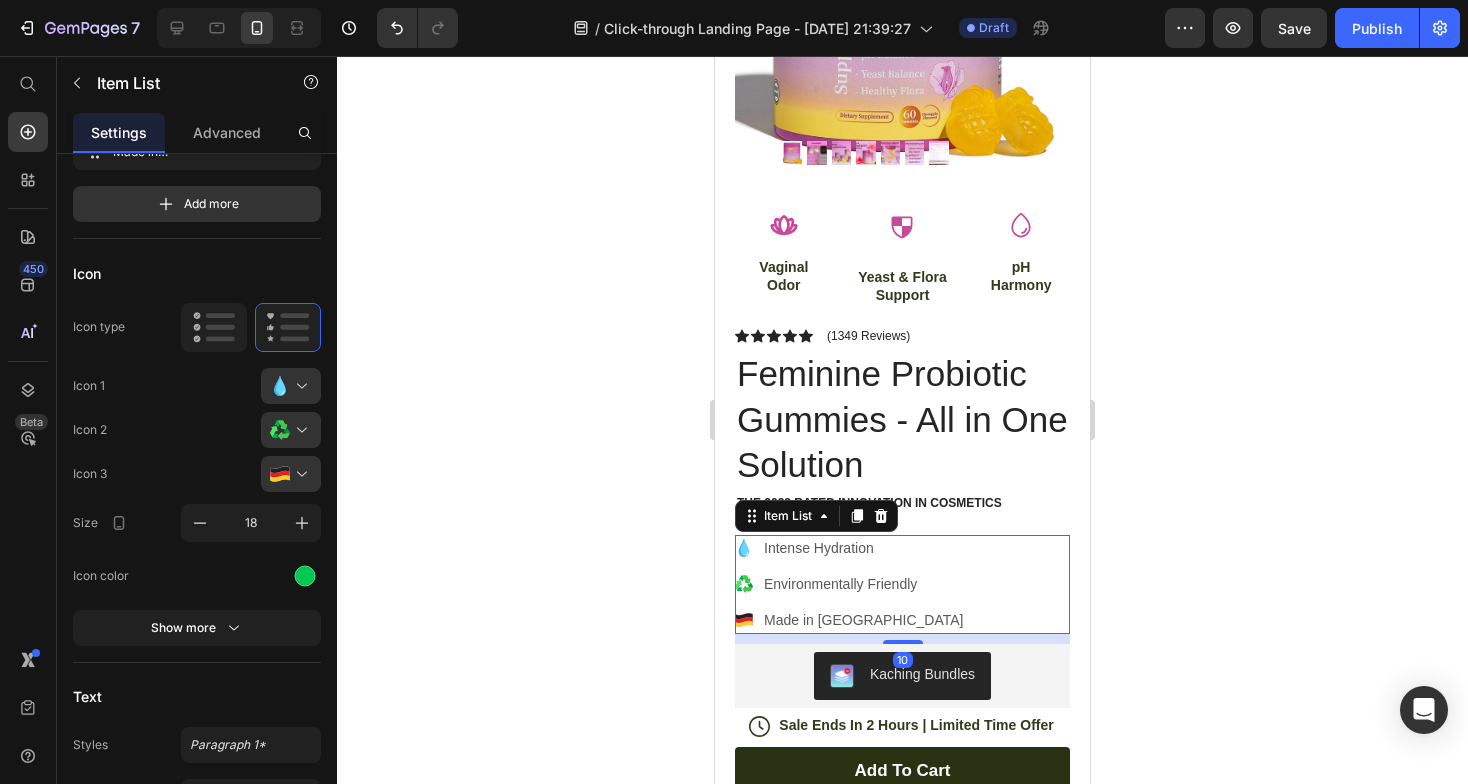 scroll, scrollTop: 0, scrollLeft: 0, axis: both 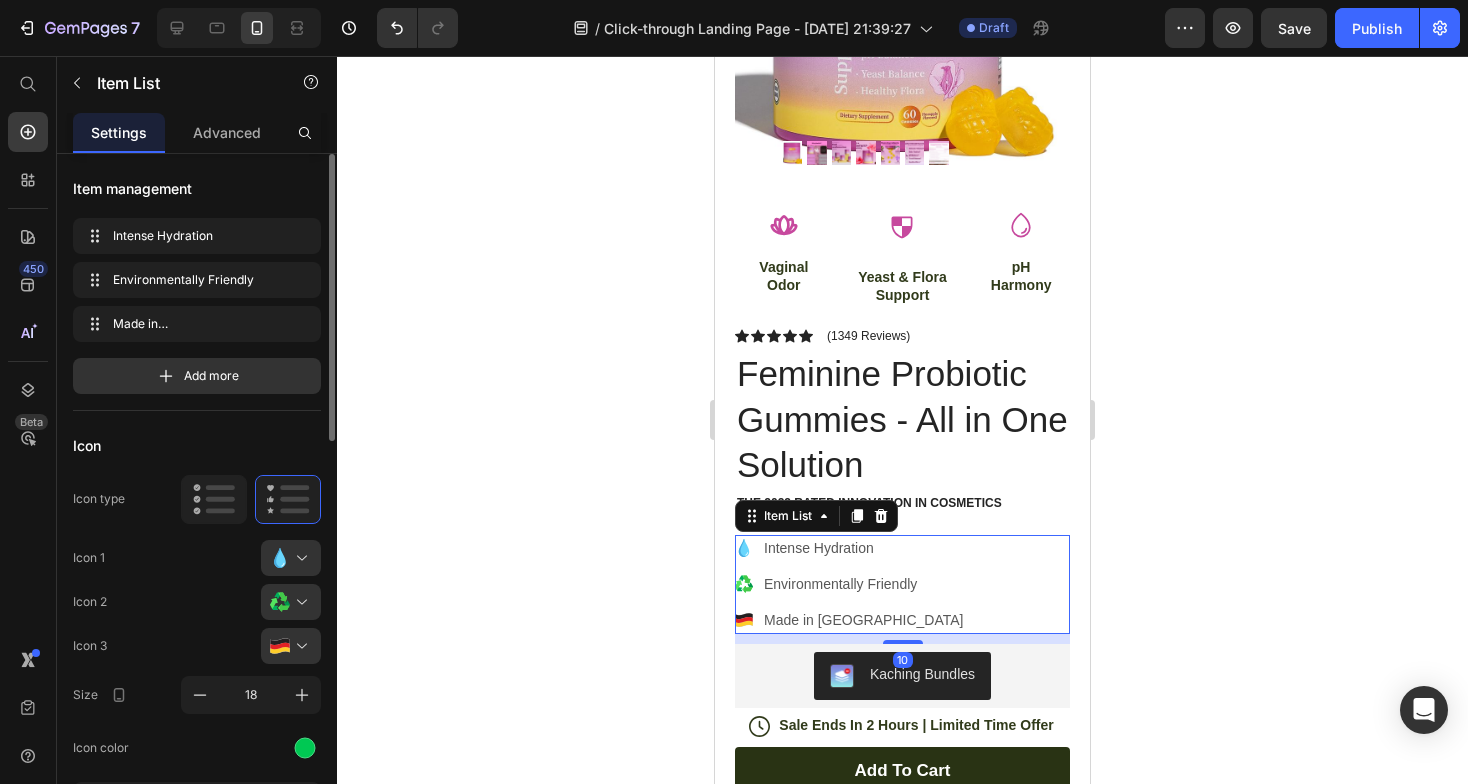 click 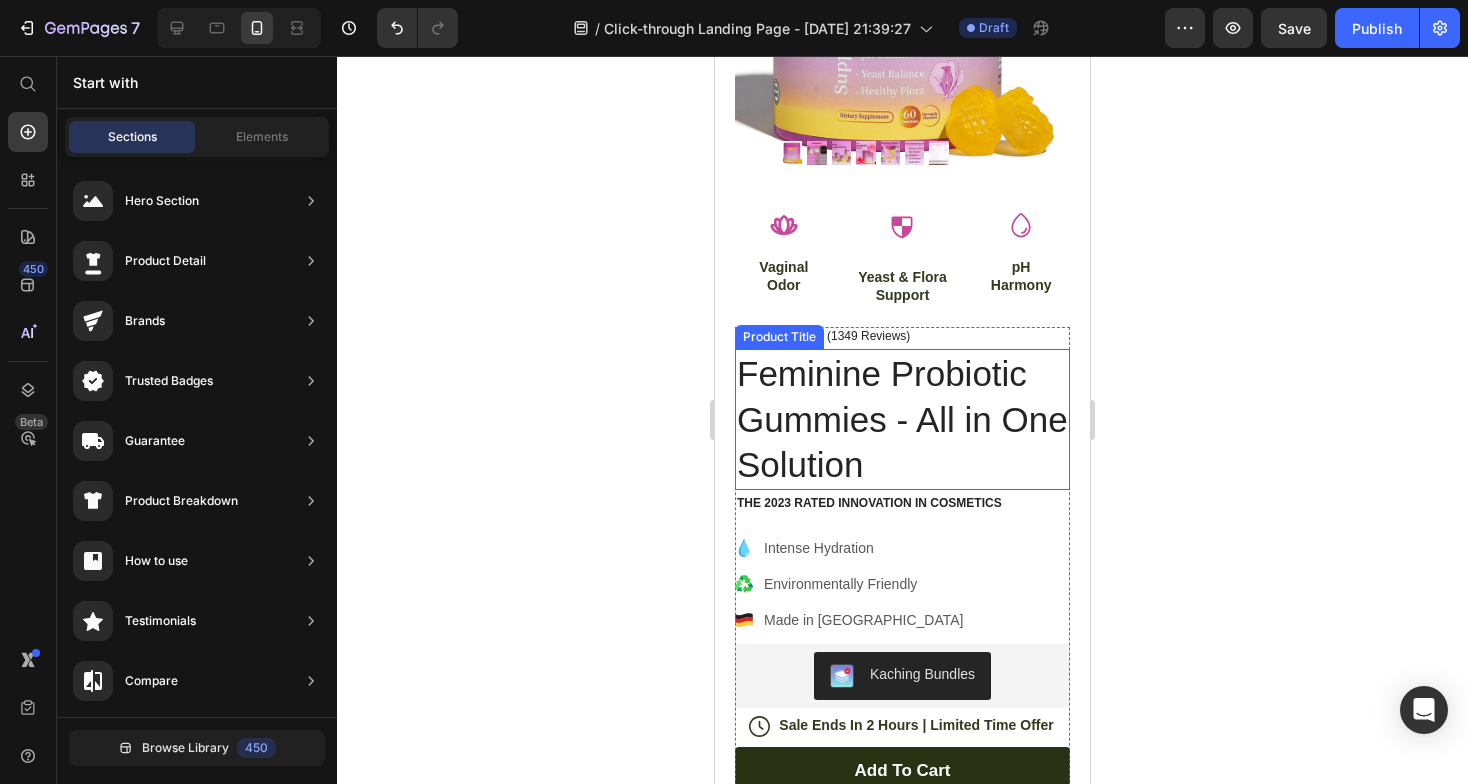 scroll, scrollTop: 133, scrollLeft: 0, axis: vertical 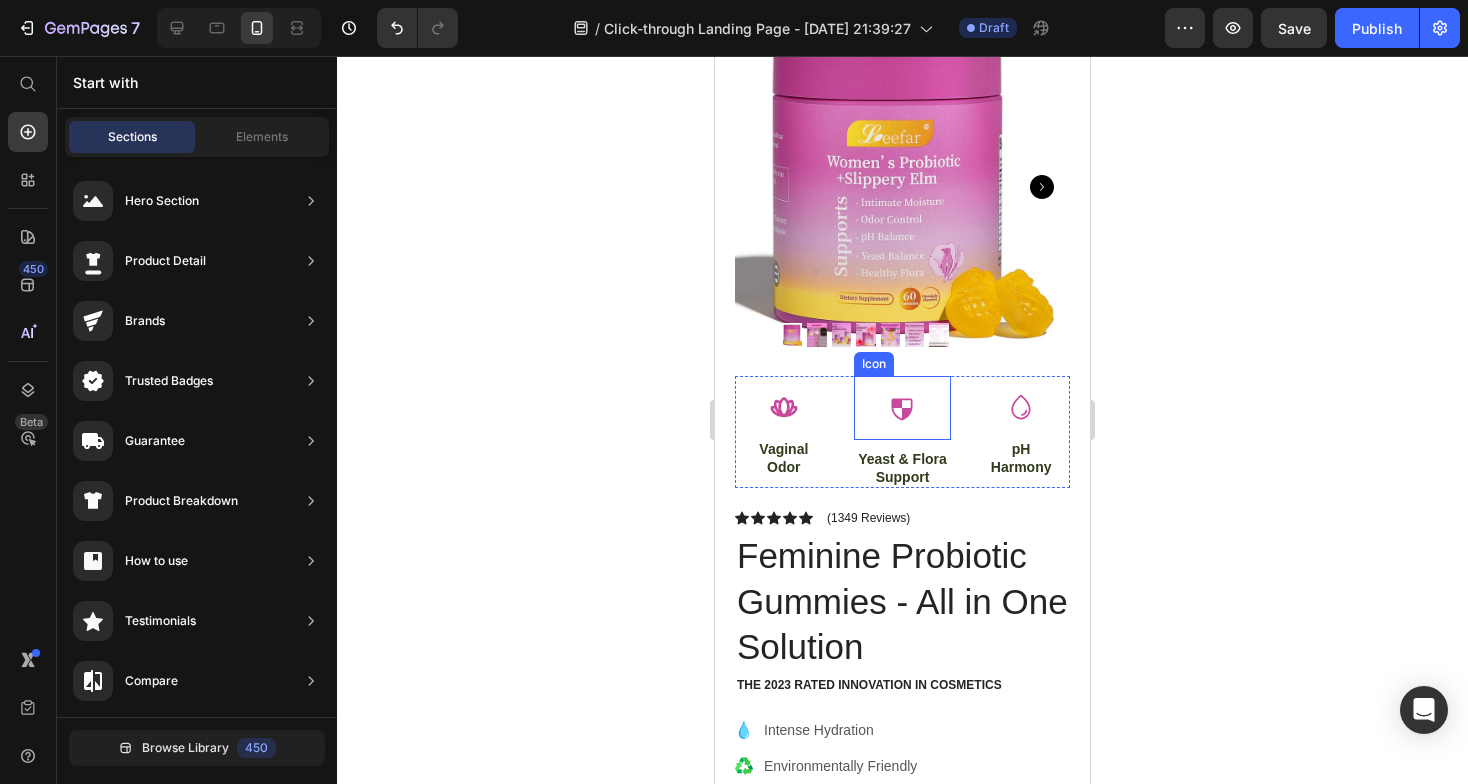 click on "Icon" at bounding box center [784, 408] 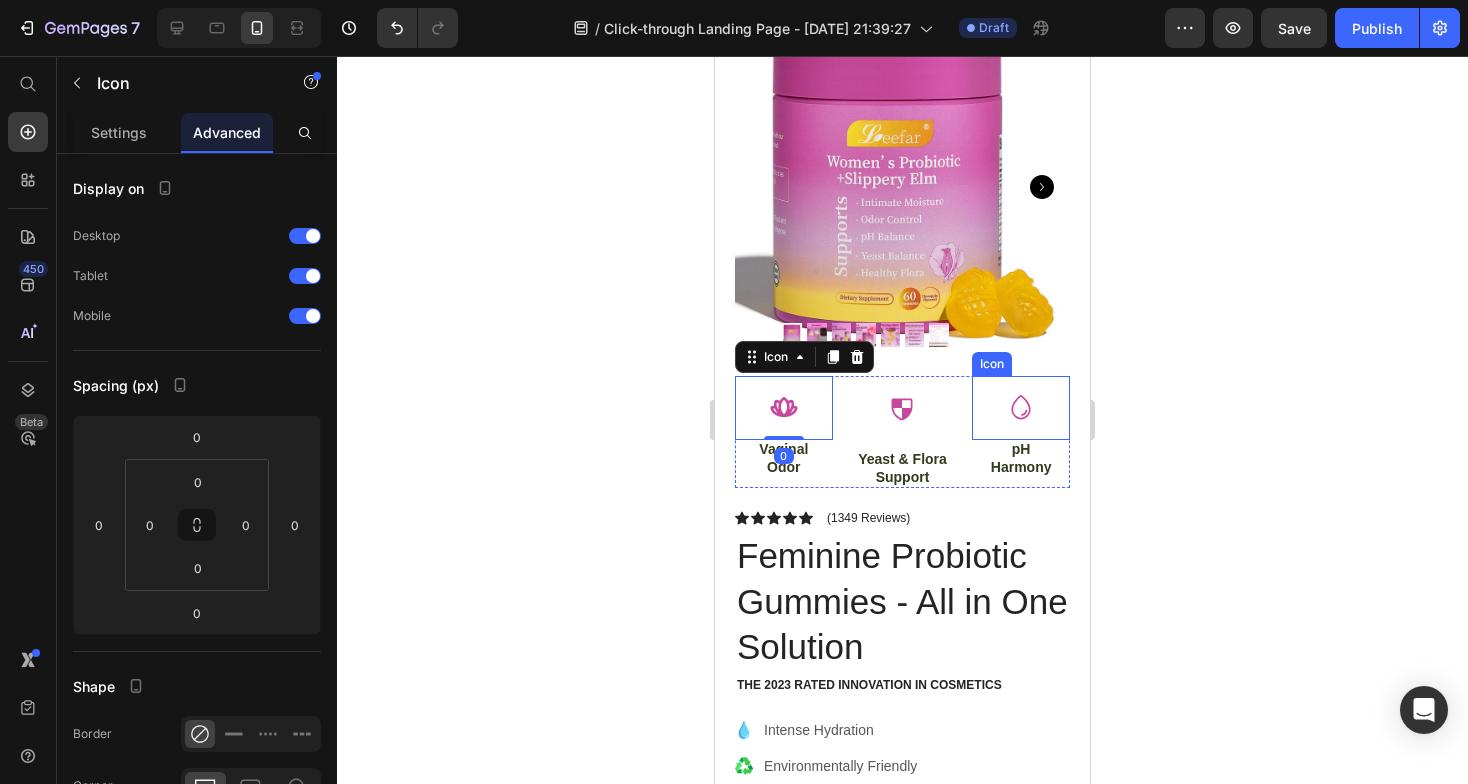 click 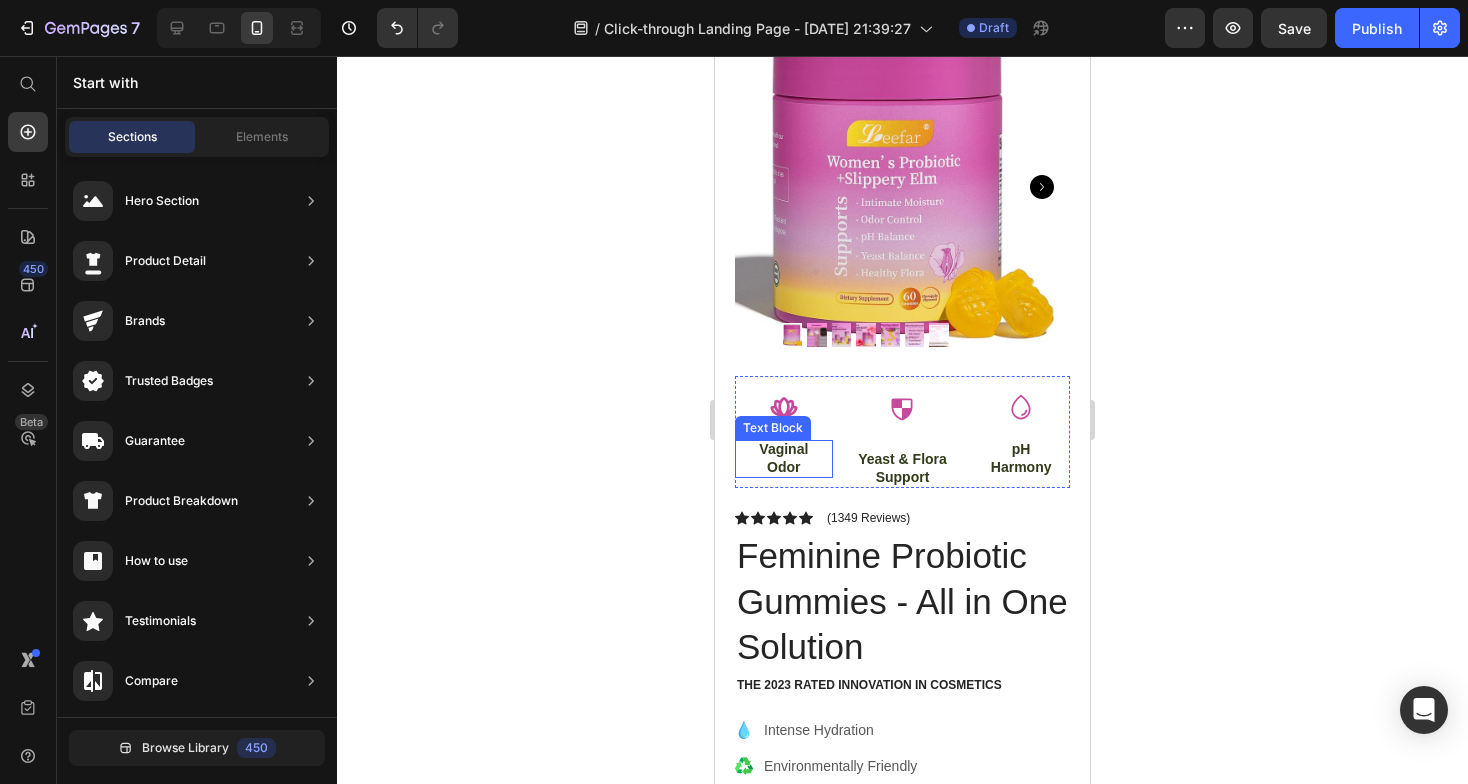 click on "Vaginal" at bounding box center [784, 449] 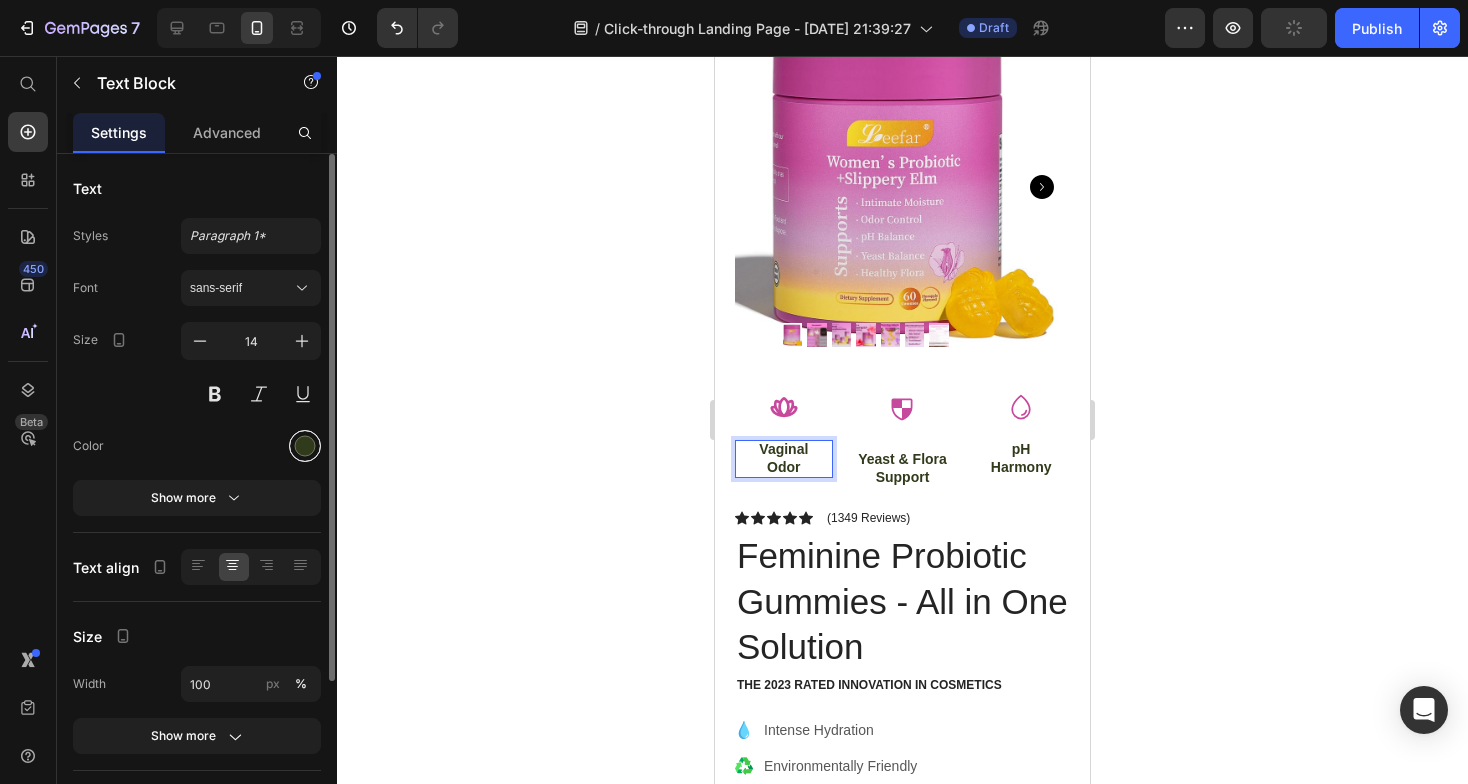 click at bounding box center [305, 446] 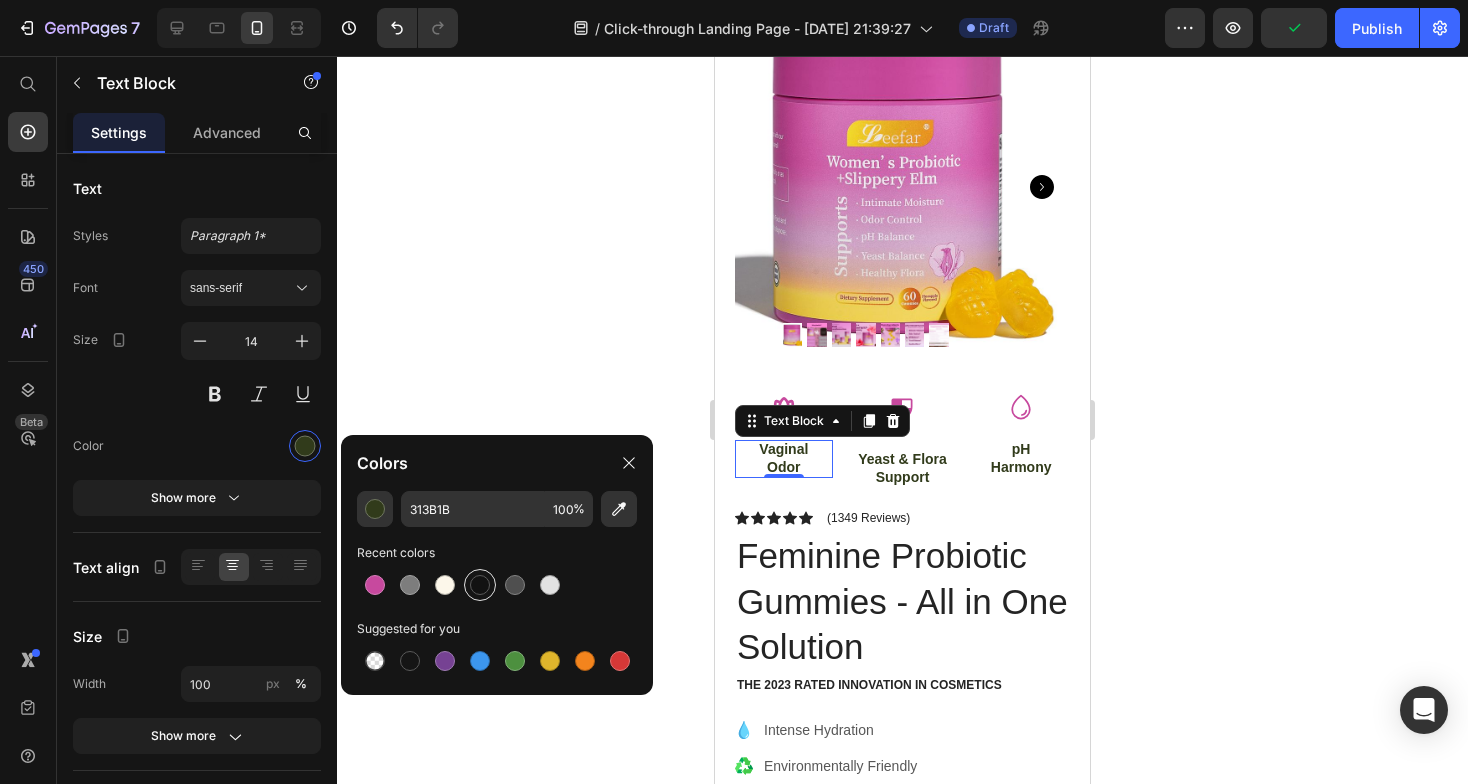 click at bounding box center (480, 585) 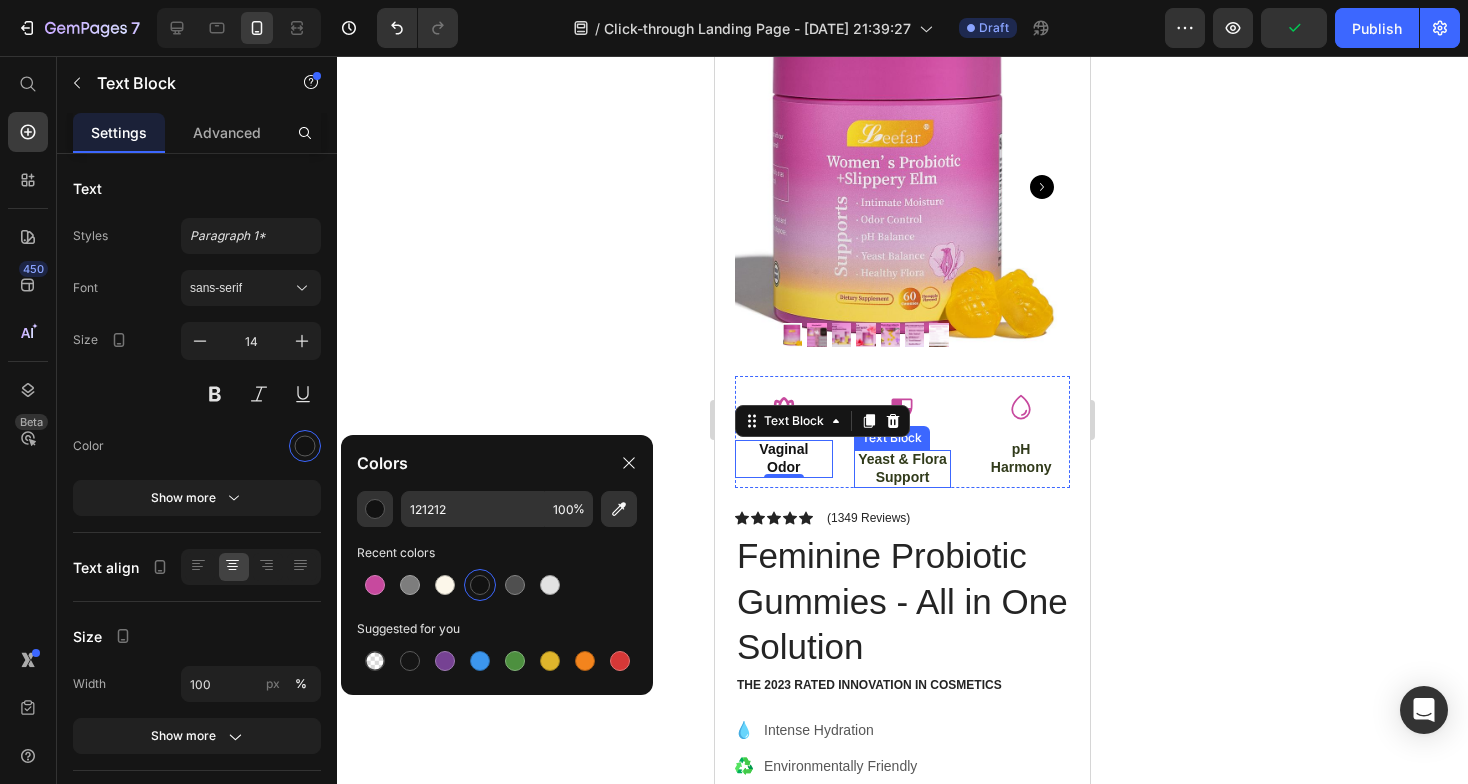click on "Yeast & Flora Support" at bounding box center [903, 468] 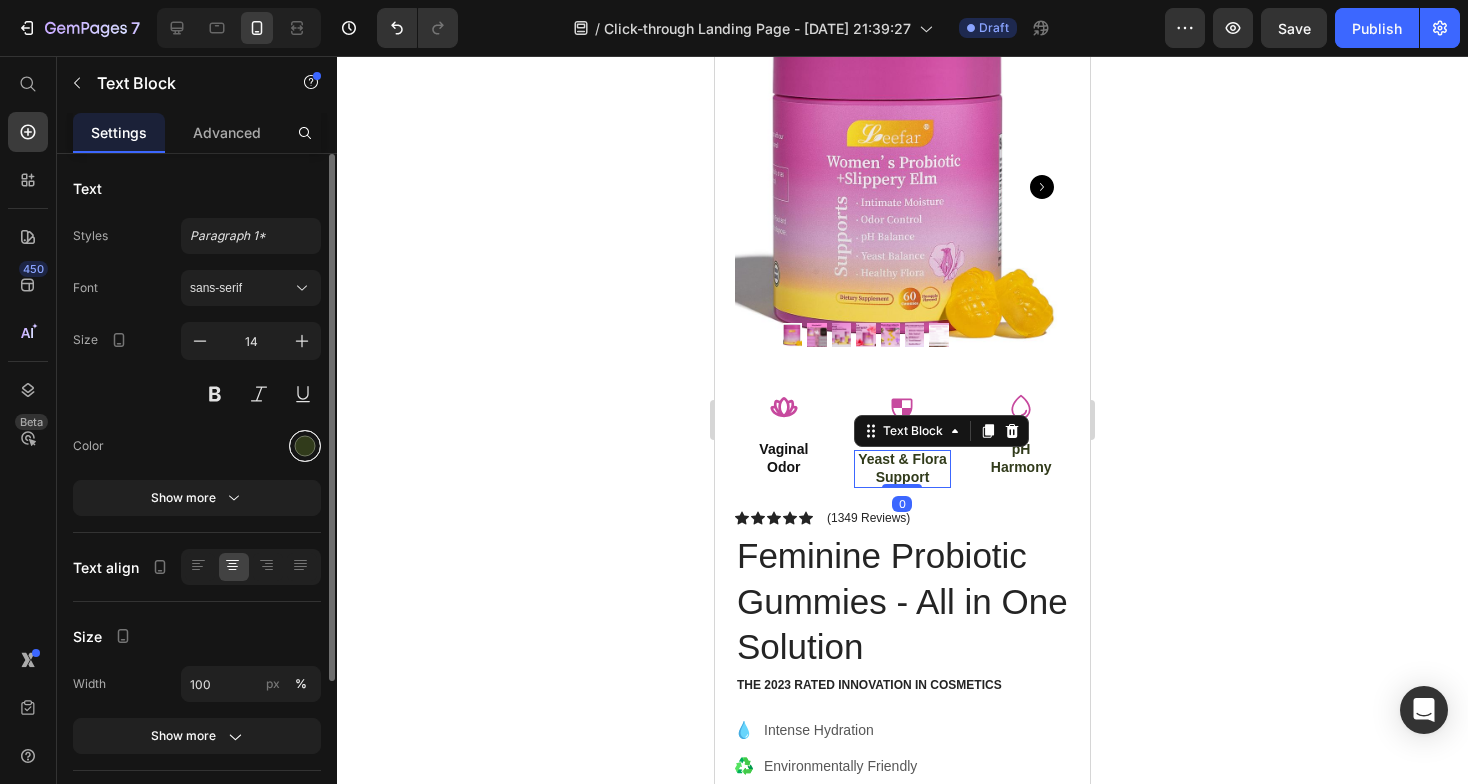 click at bounding box center [305, 446] 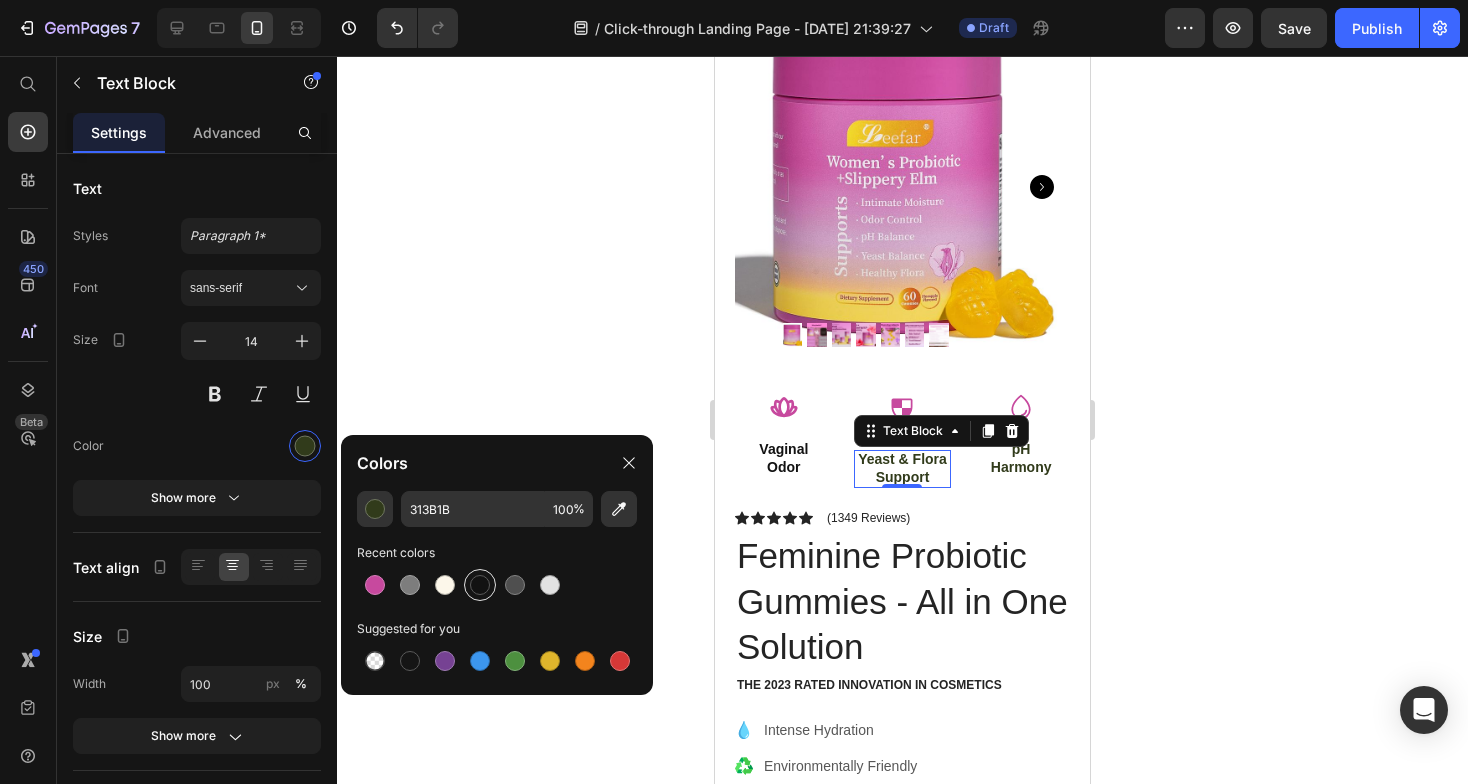 click at bounding box center (480, 585) 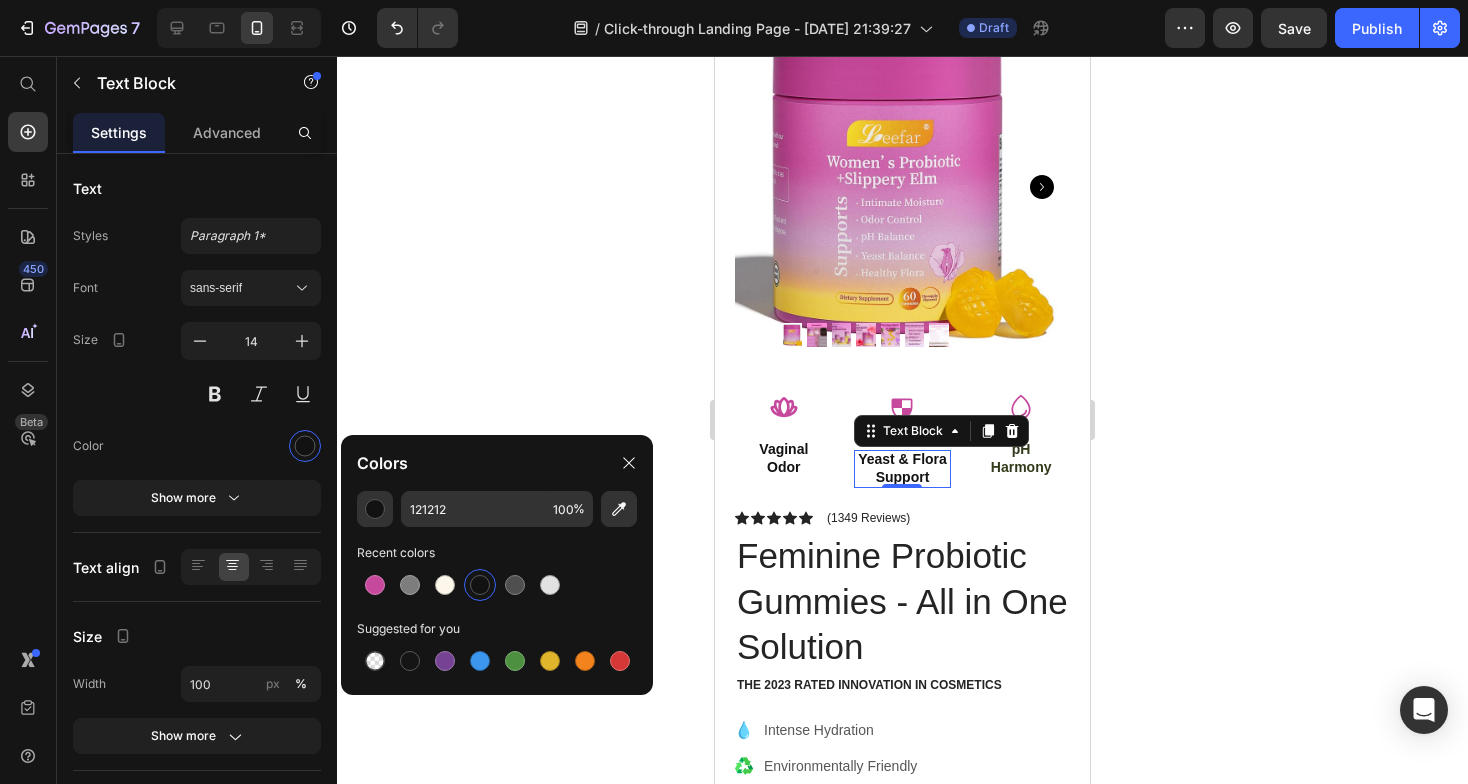 click 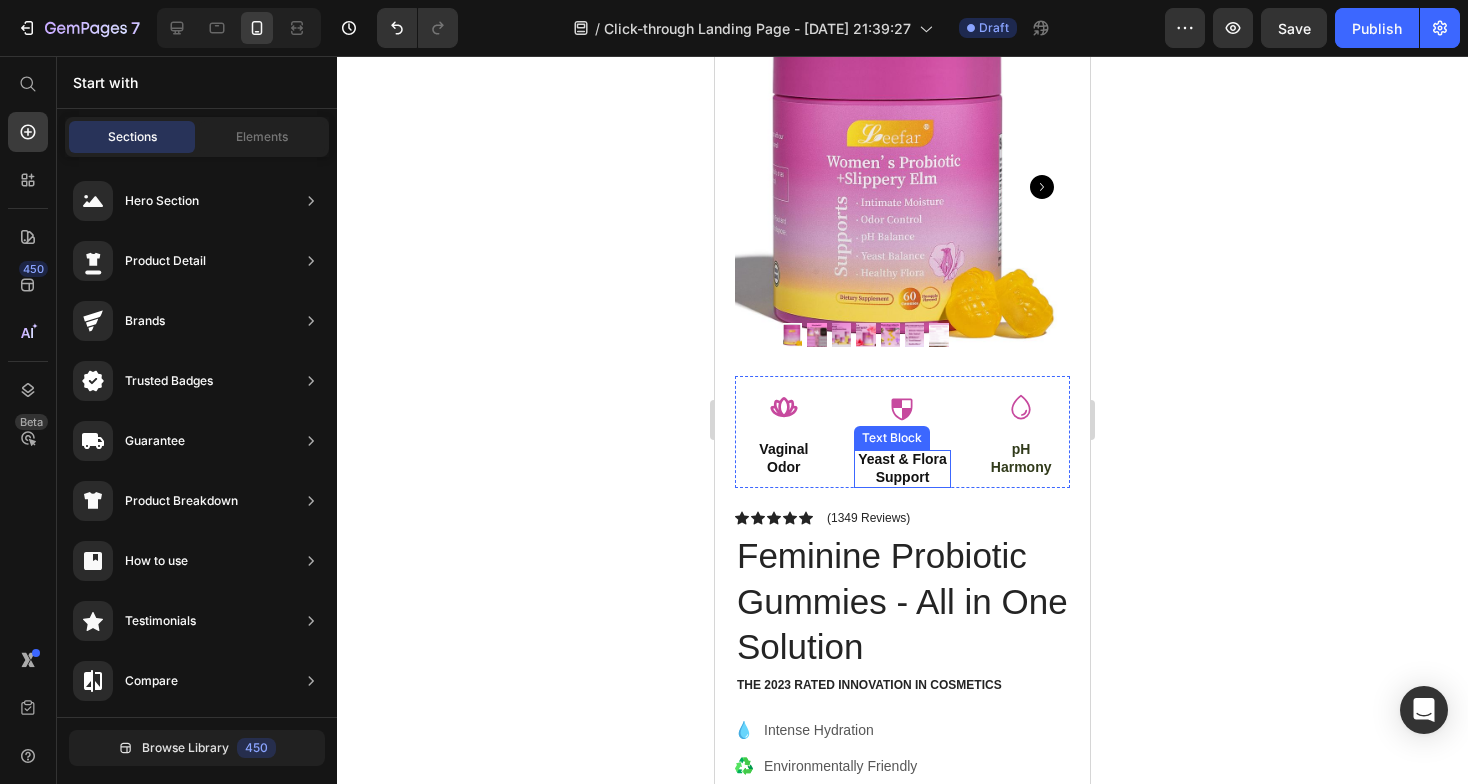click on "Yeast & Flora Support" at bounding box center [903, 468] 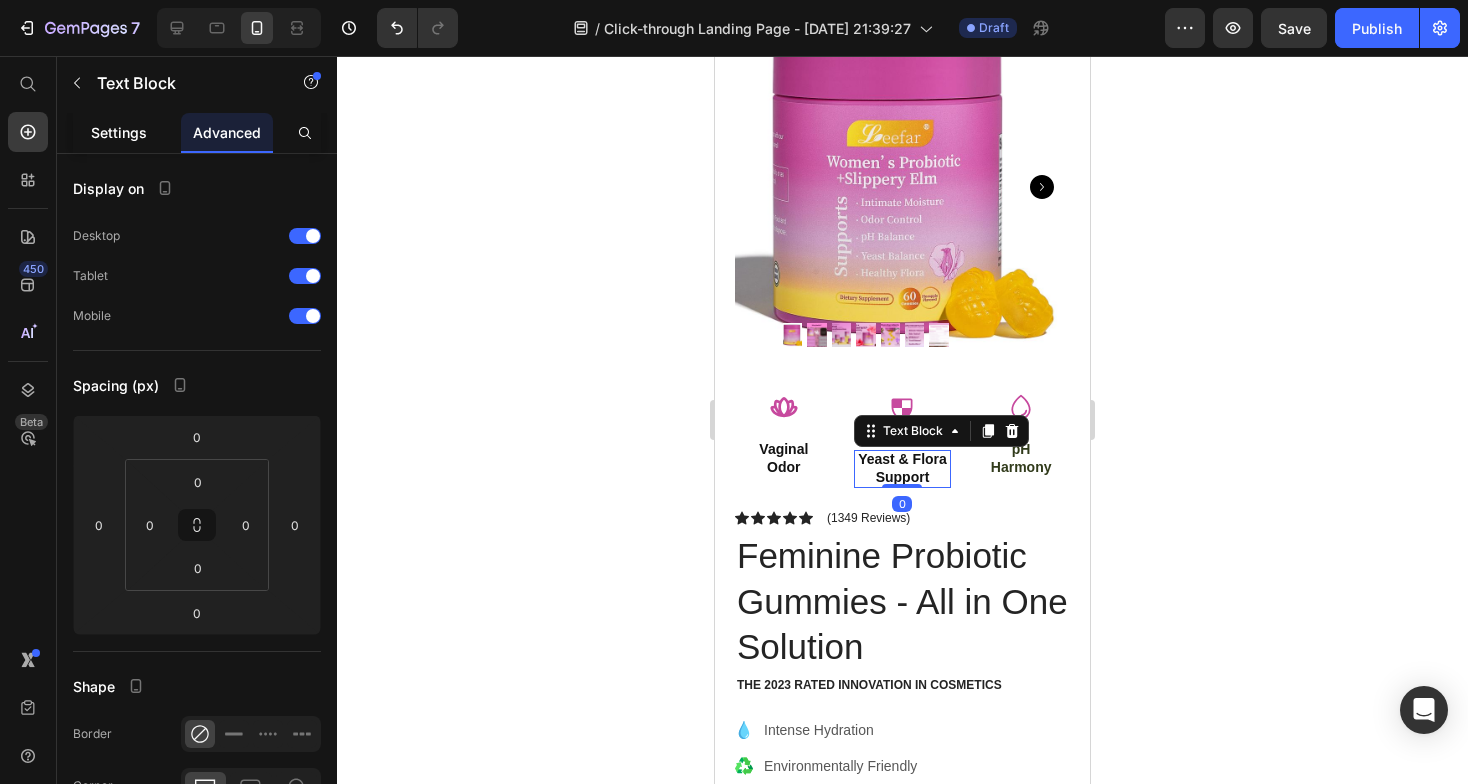 click on "Settings" at bounding box center [119, 132] 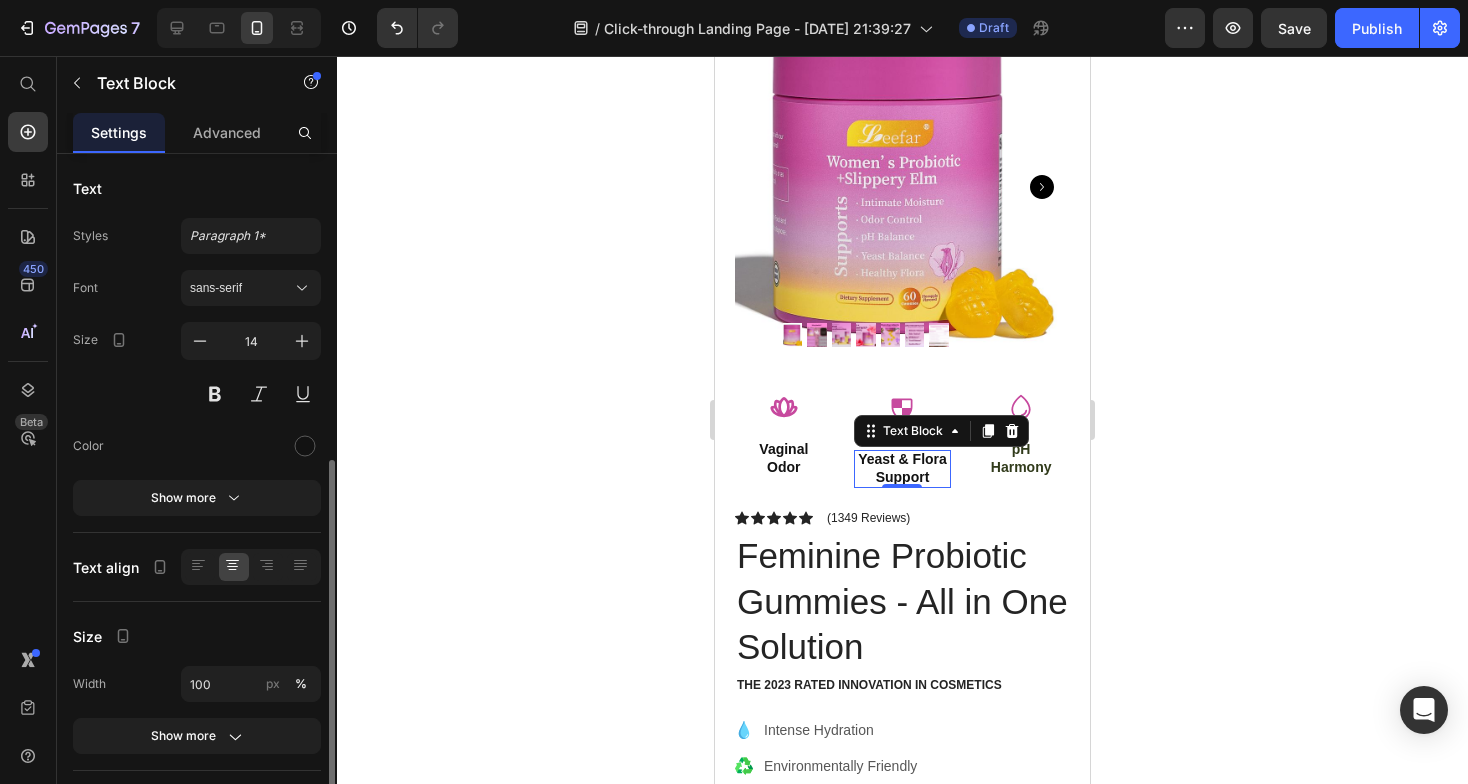 scroll, scrollTop: 208, scrollLeft: 0, axis: vertical 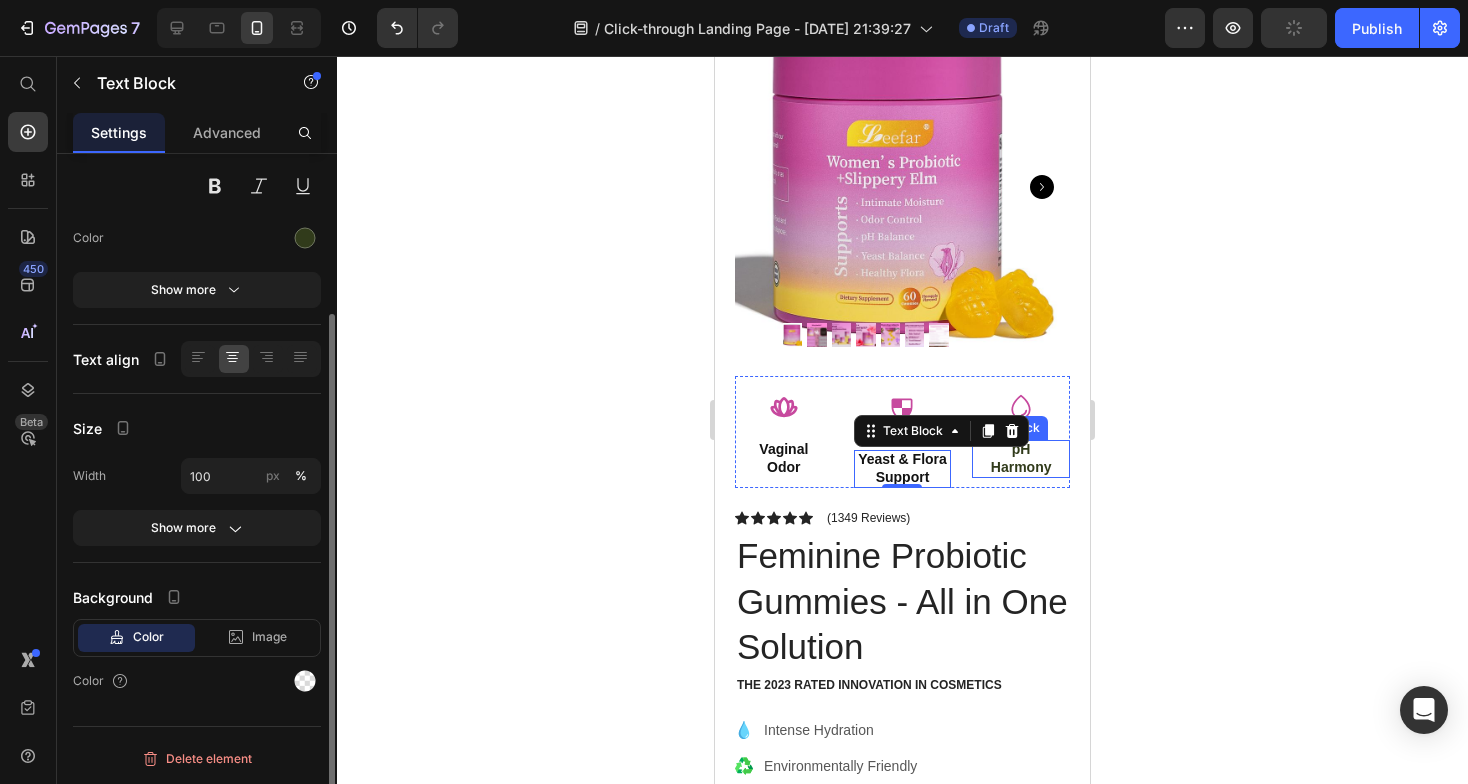 click on "Harmony" at bounding box center (1021, 467) 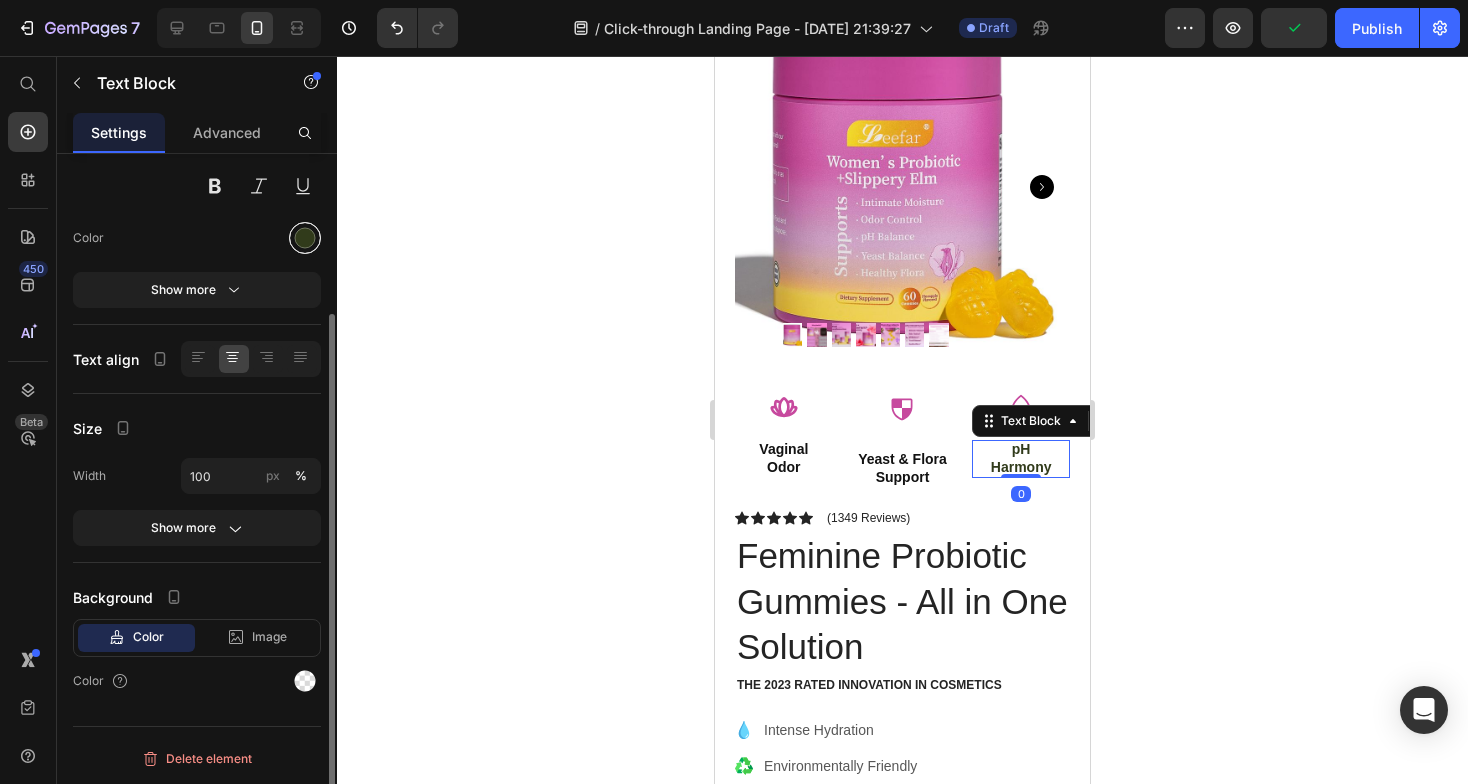 click at bounding box center [305, 238] 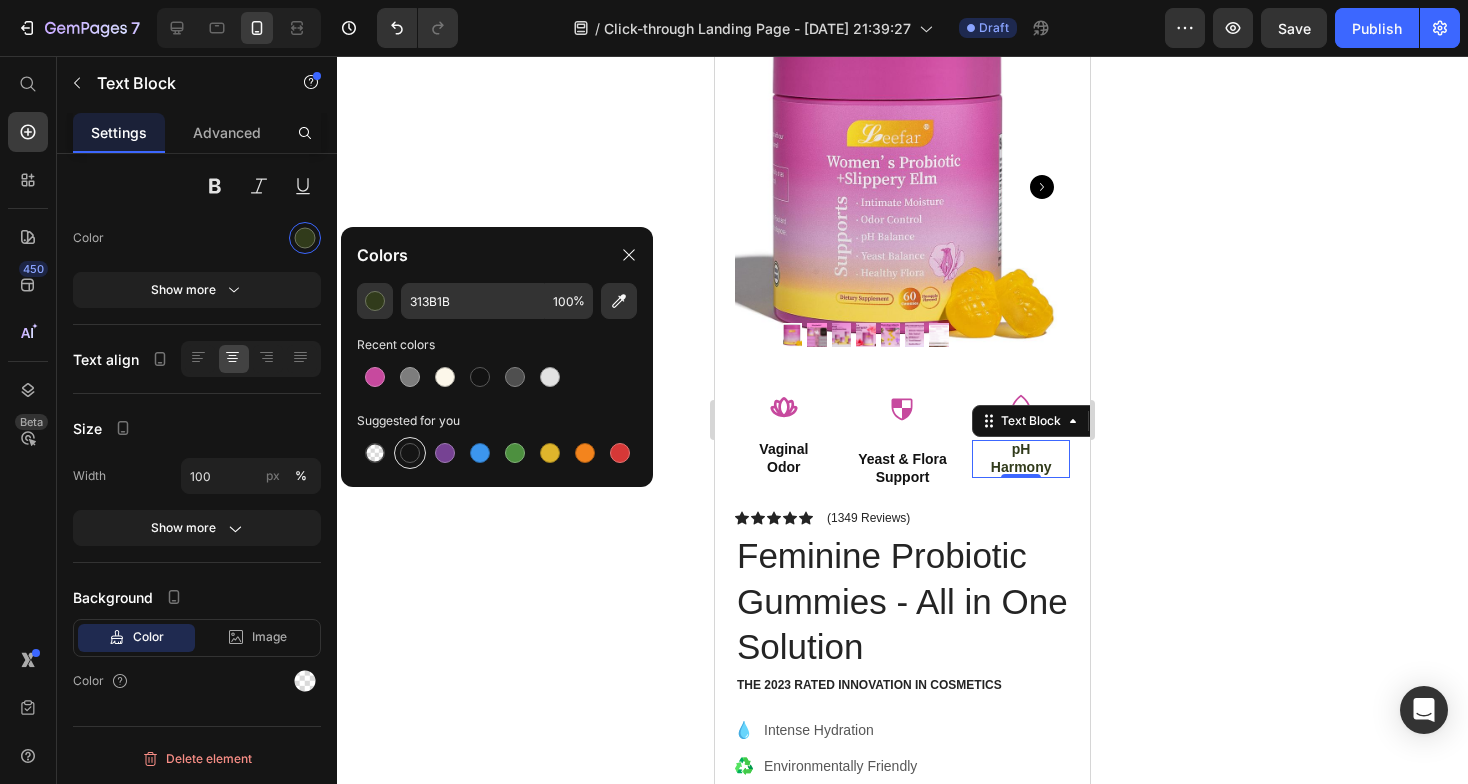 click at bounding box center [410, 453] 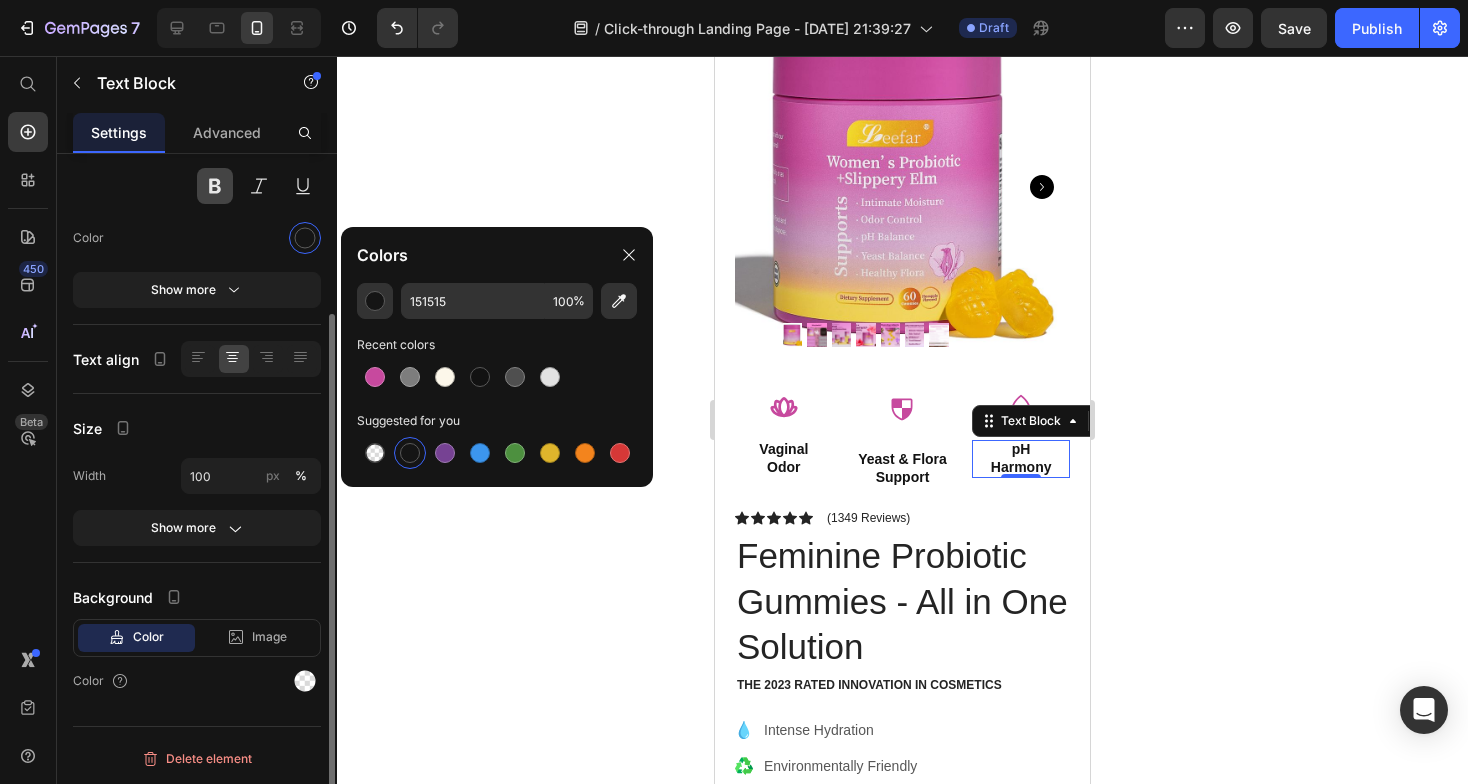click at bounding box center (215, 186) 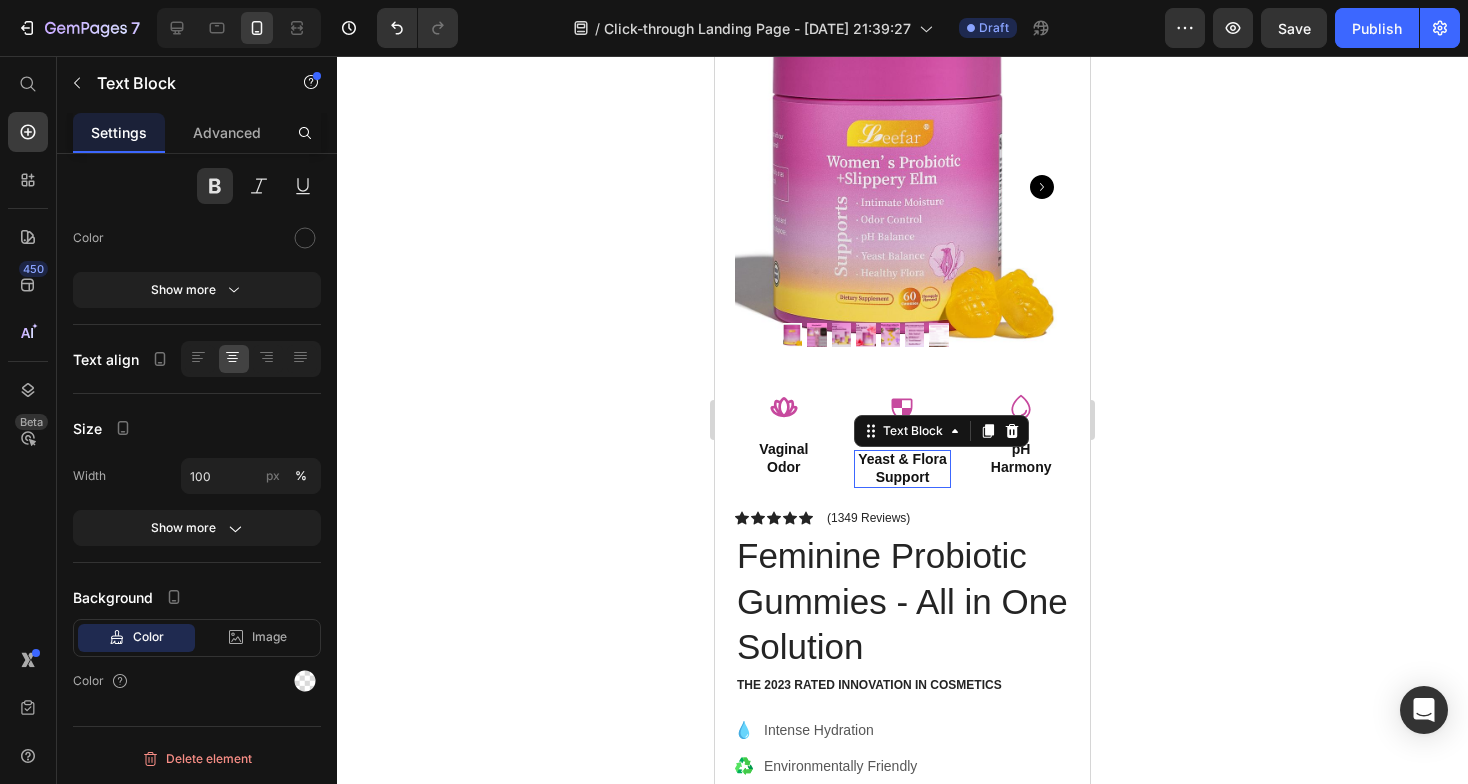 click on "Yeast & Flora Support" at bounding box center [903, 468] 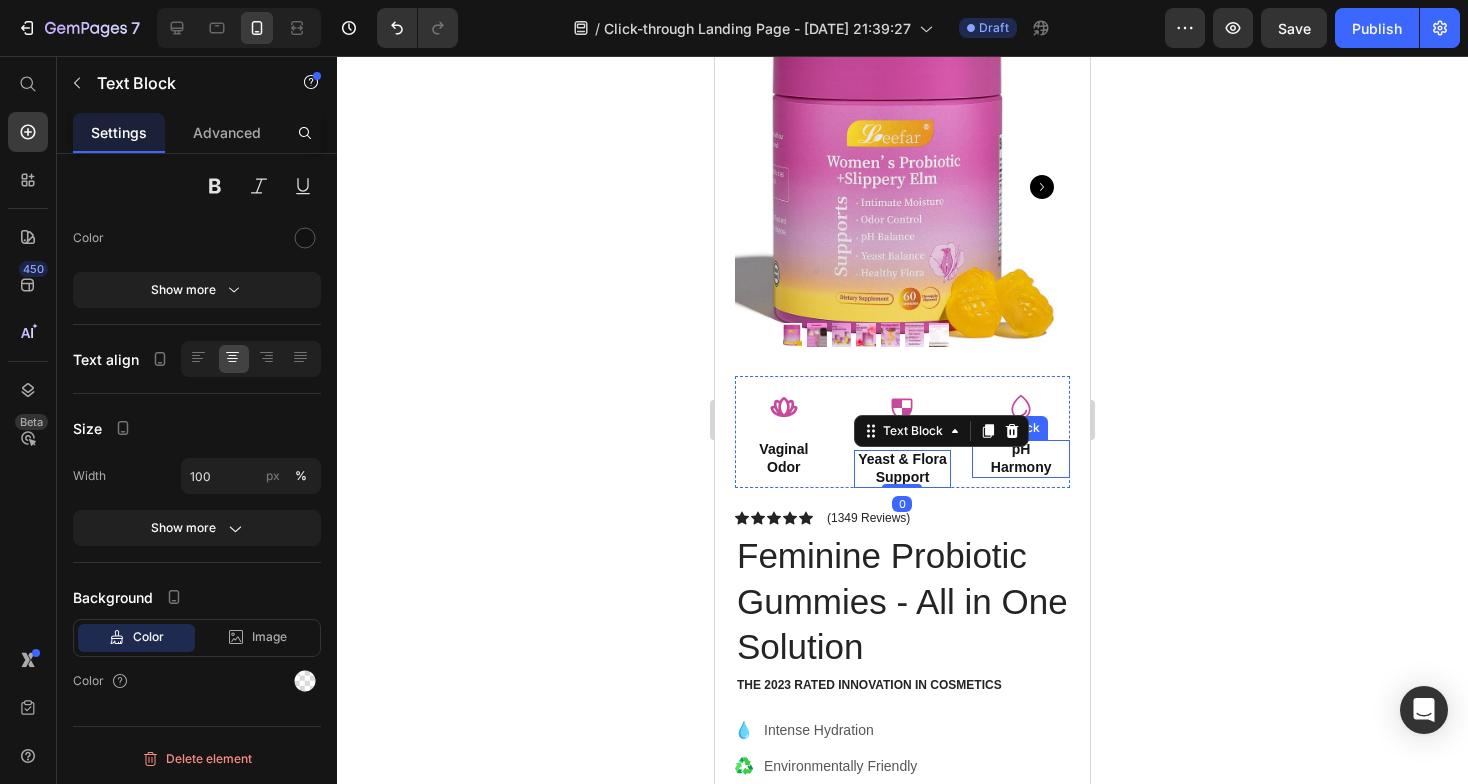 click on "Harmony" at bounding box center [1021, 467] 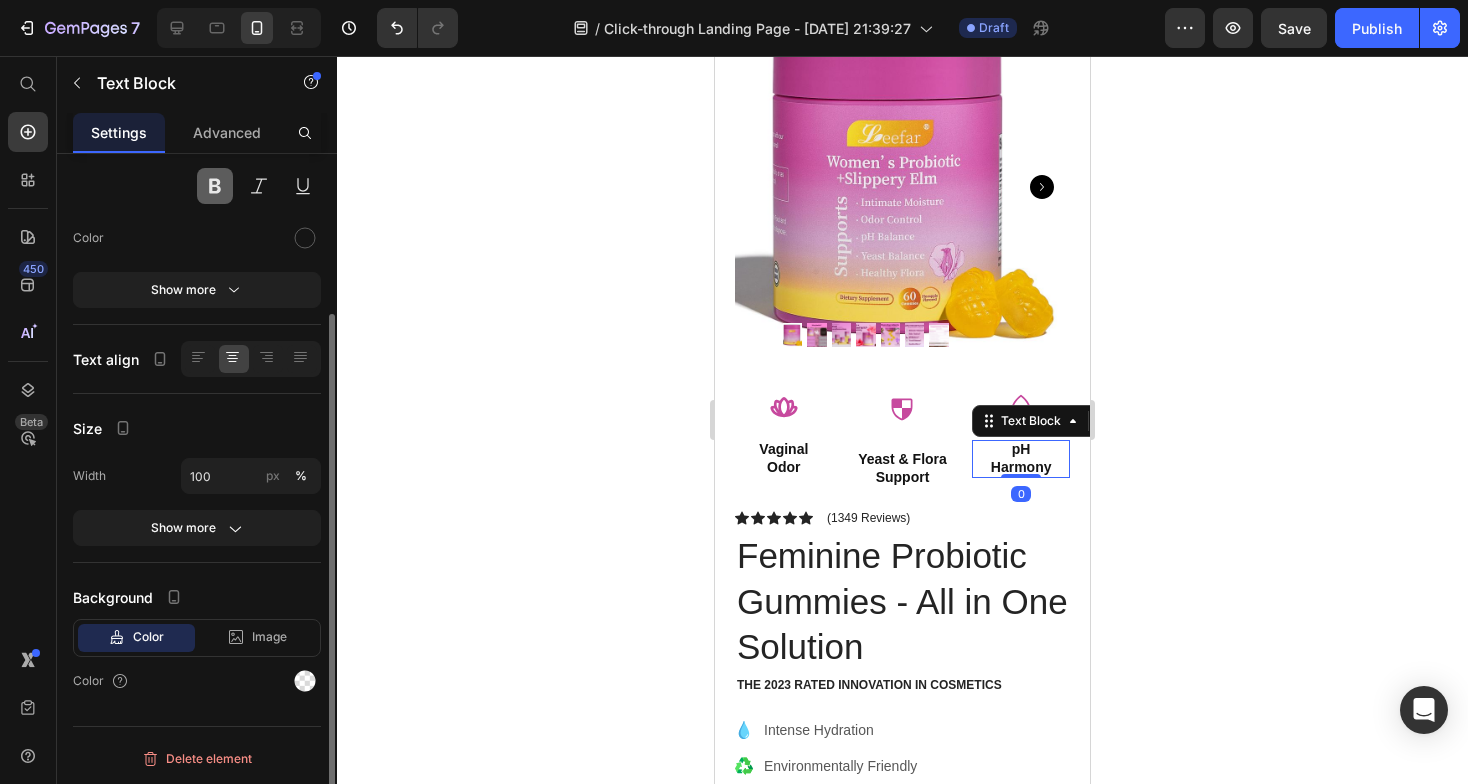 click at bounding box center (215, 186) 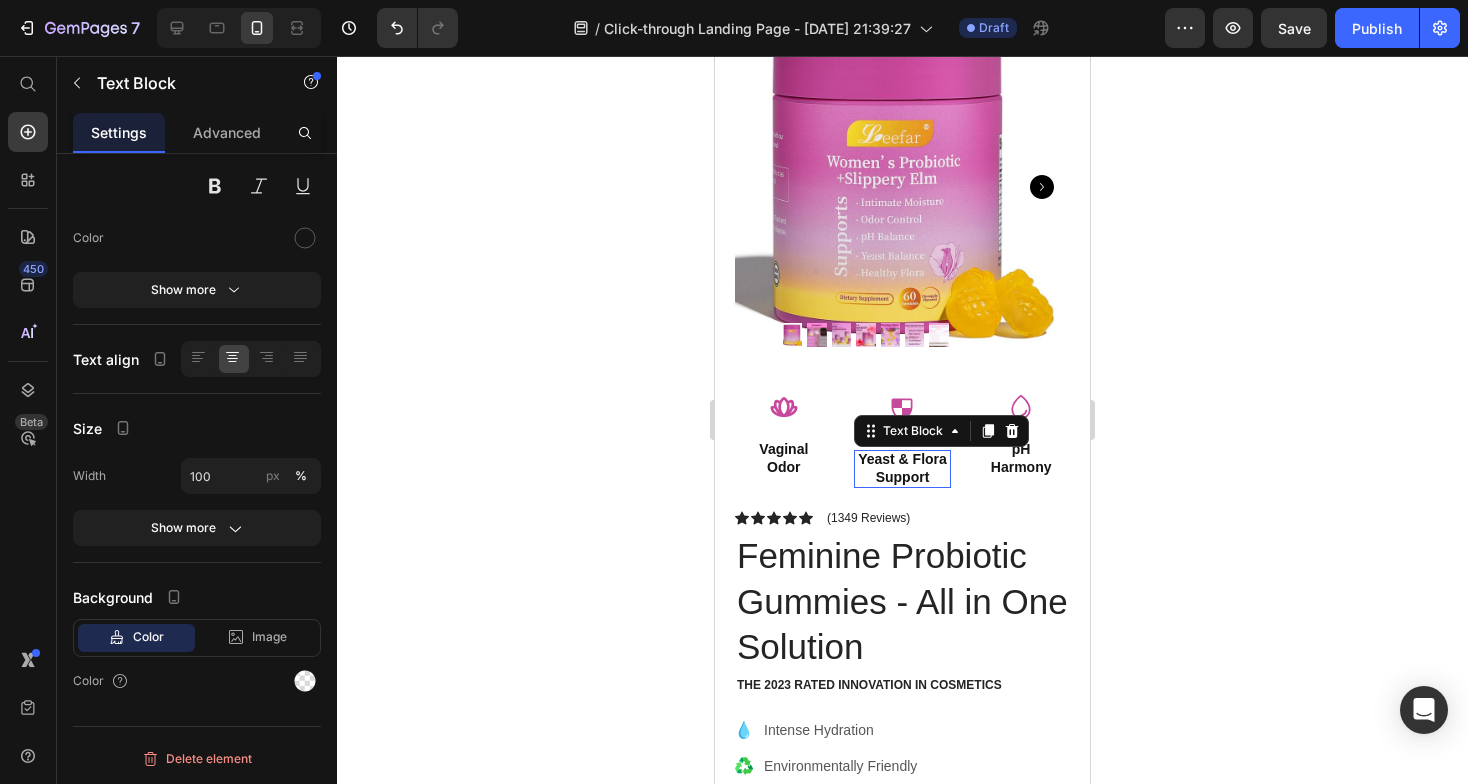 click on "Yeast & Flora Support" at bounding box center (903, 468) 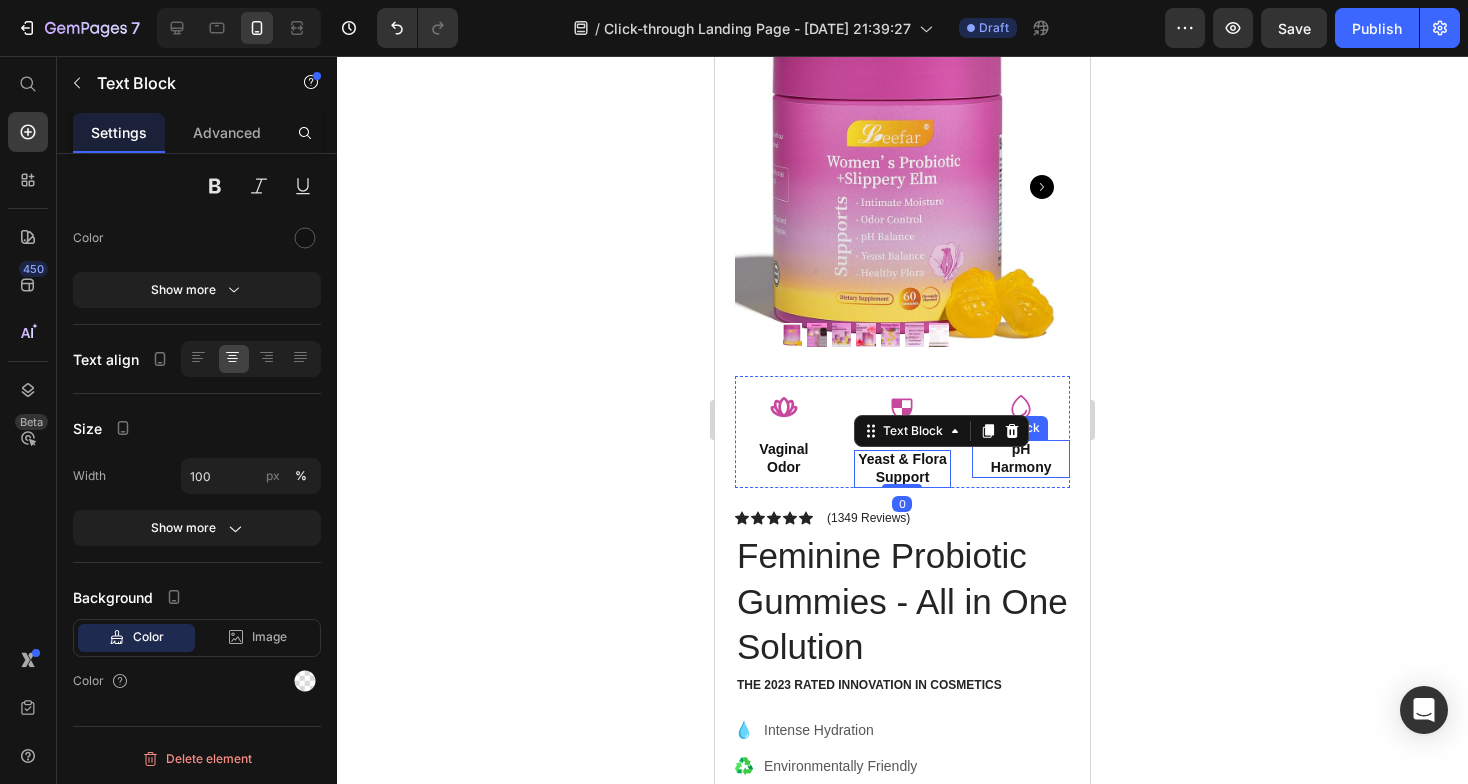 click on "pH" at bounding box center (1021, 449) 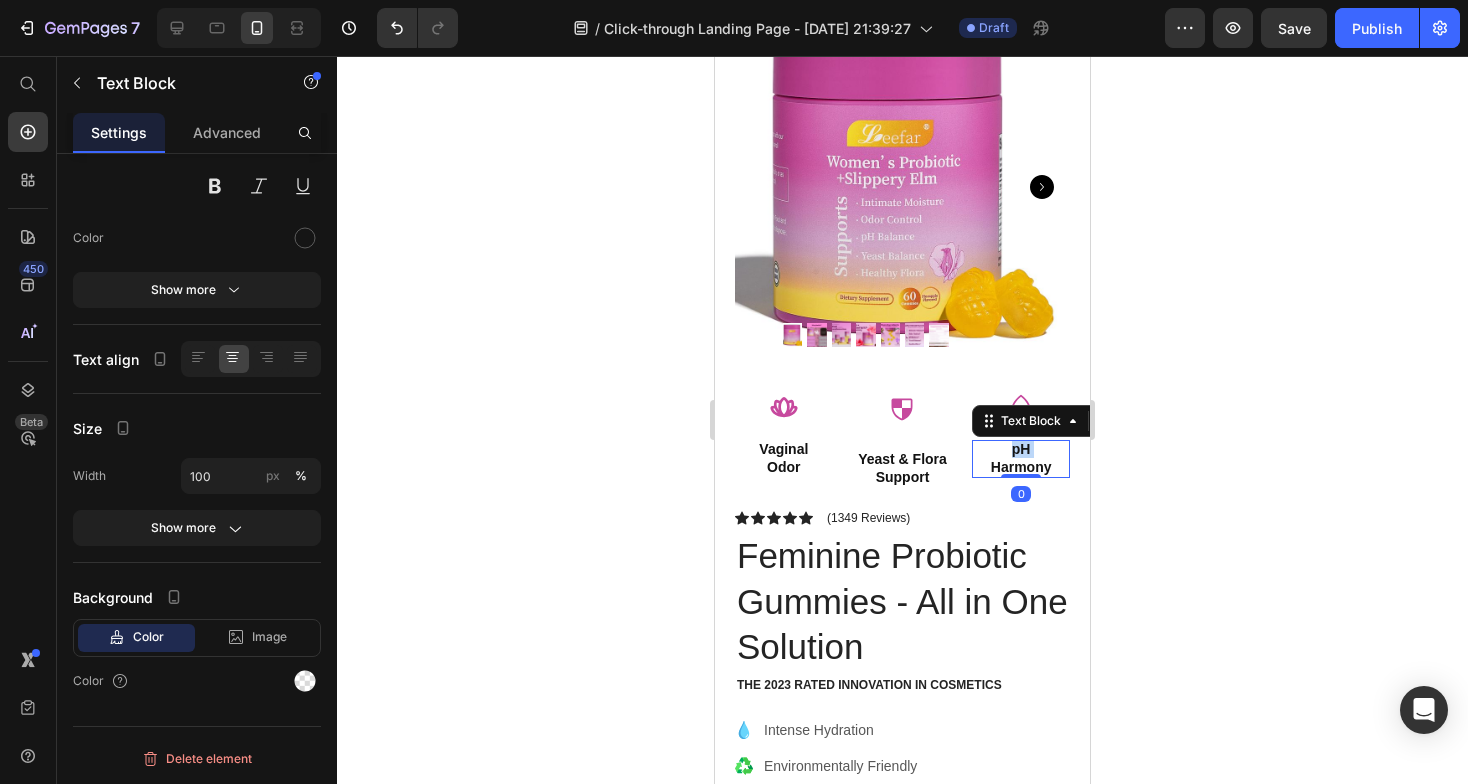 click on "pH" at bounding box center [1021, 449] 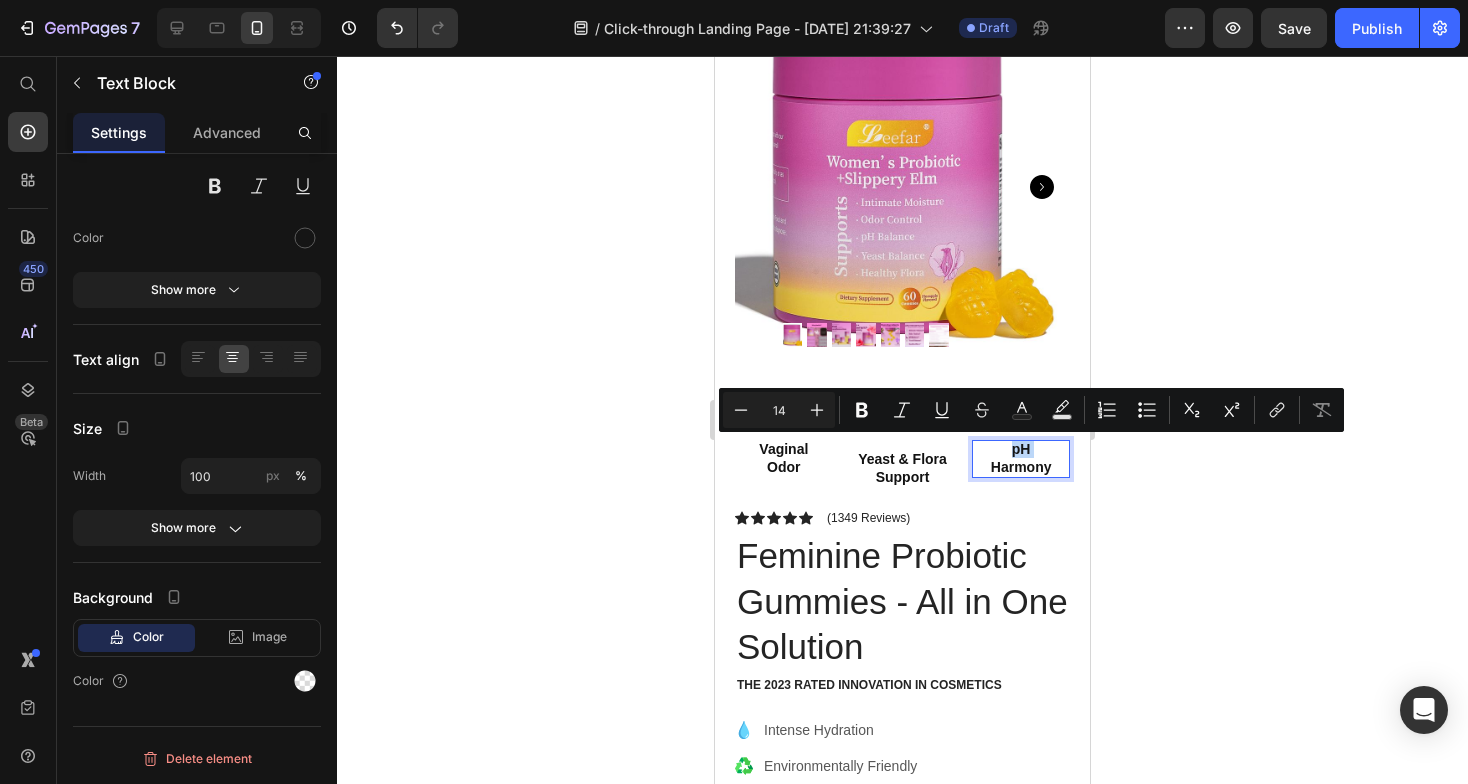 click on "pH" at bounding box center (1021, 449) 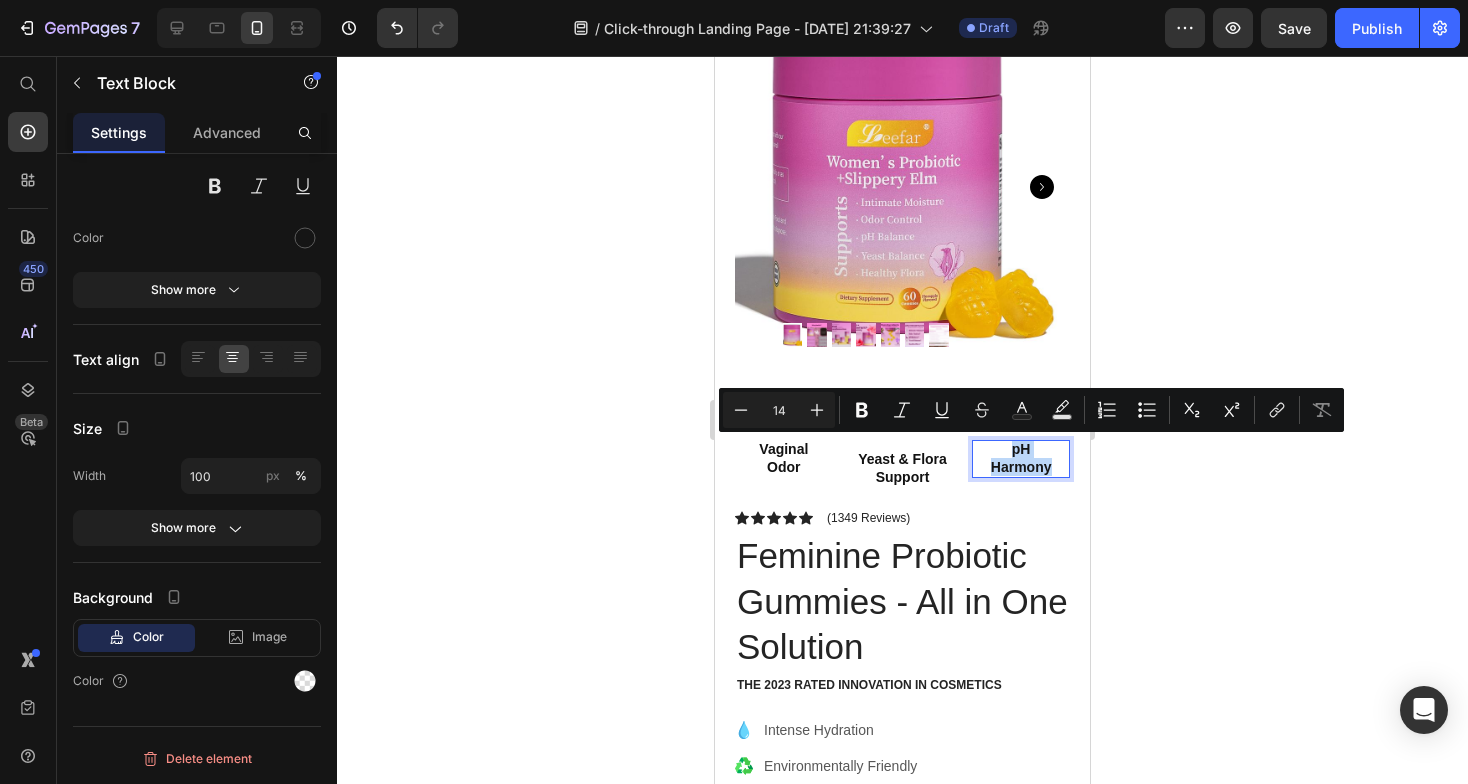drag, startPoint x: 1010, startPoint y: 449, endPoint x: 1054, endPoint y: 463, distance: 46.173584 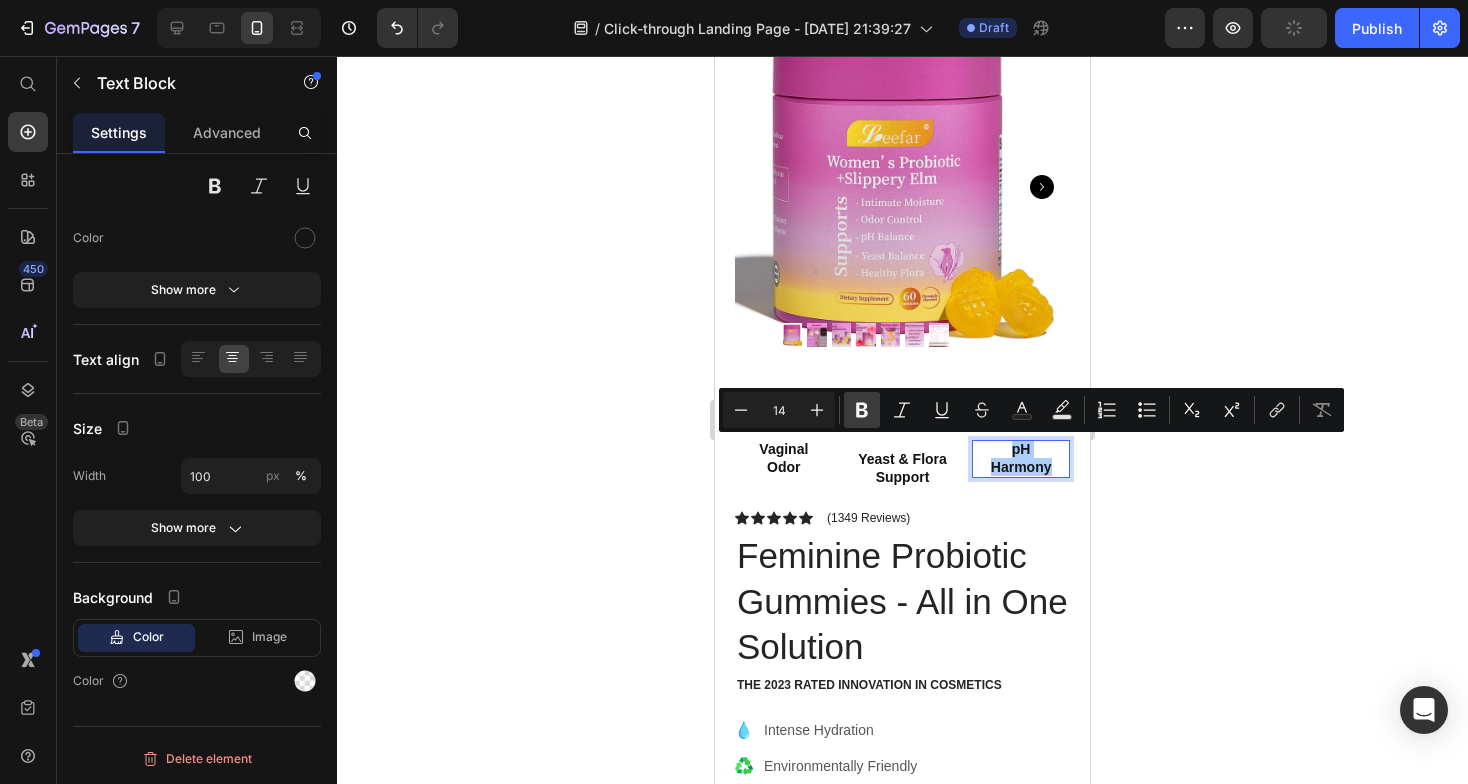 click 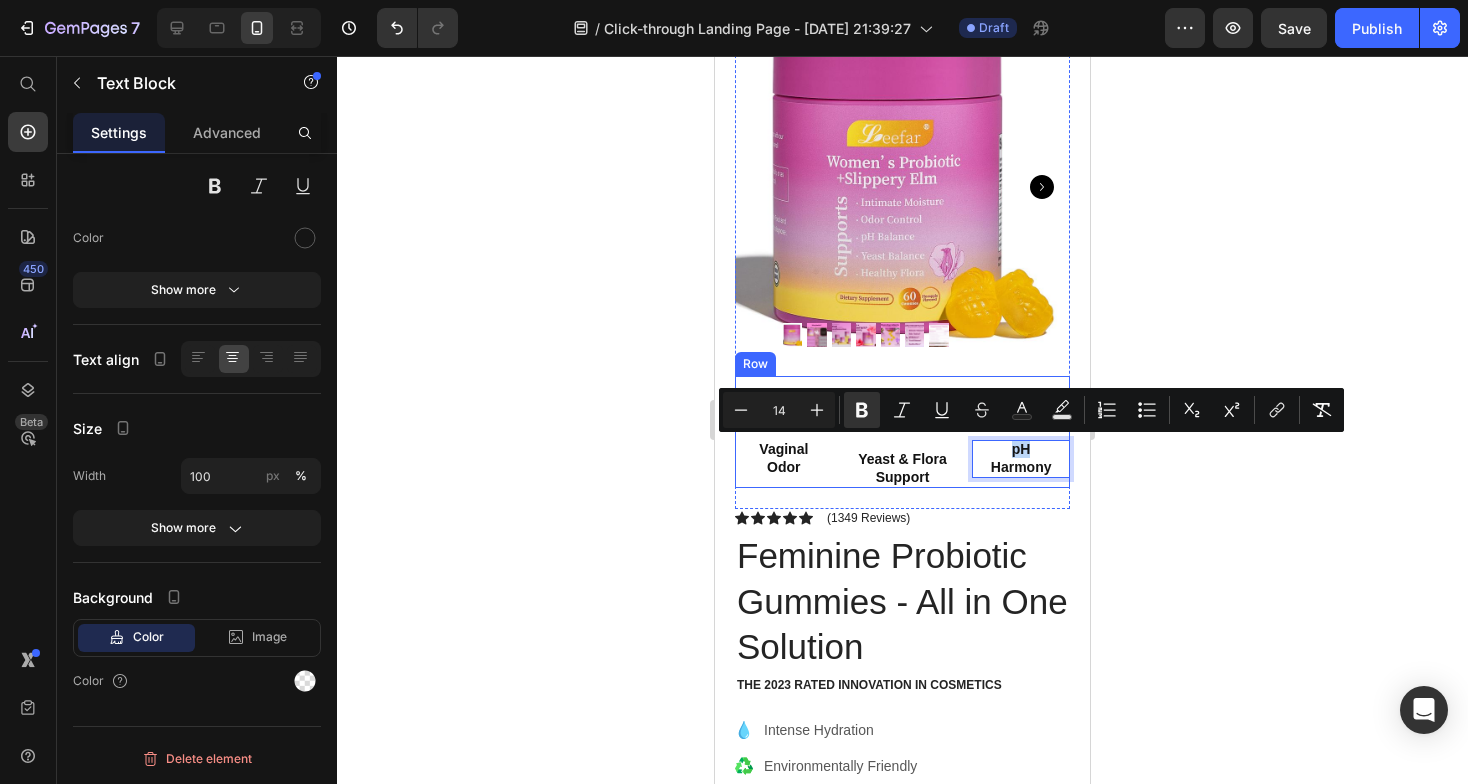 click on "Yeast & Flora Support" at bounding box center (903, 468) 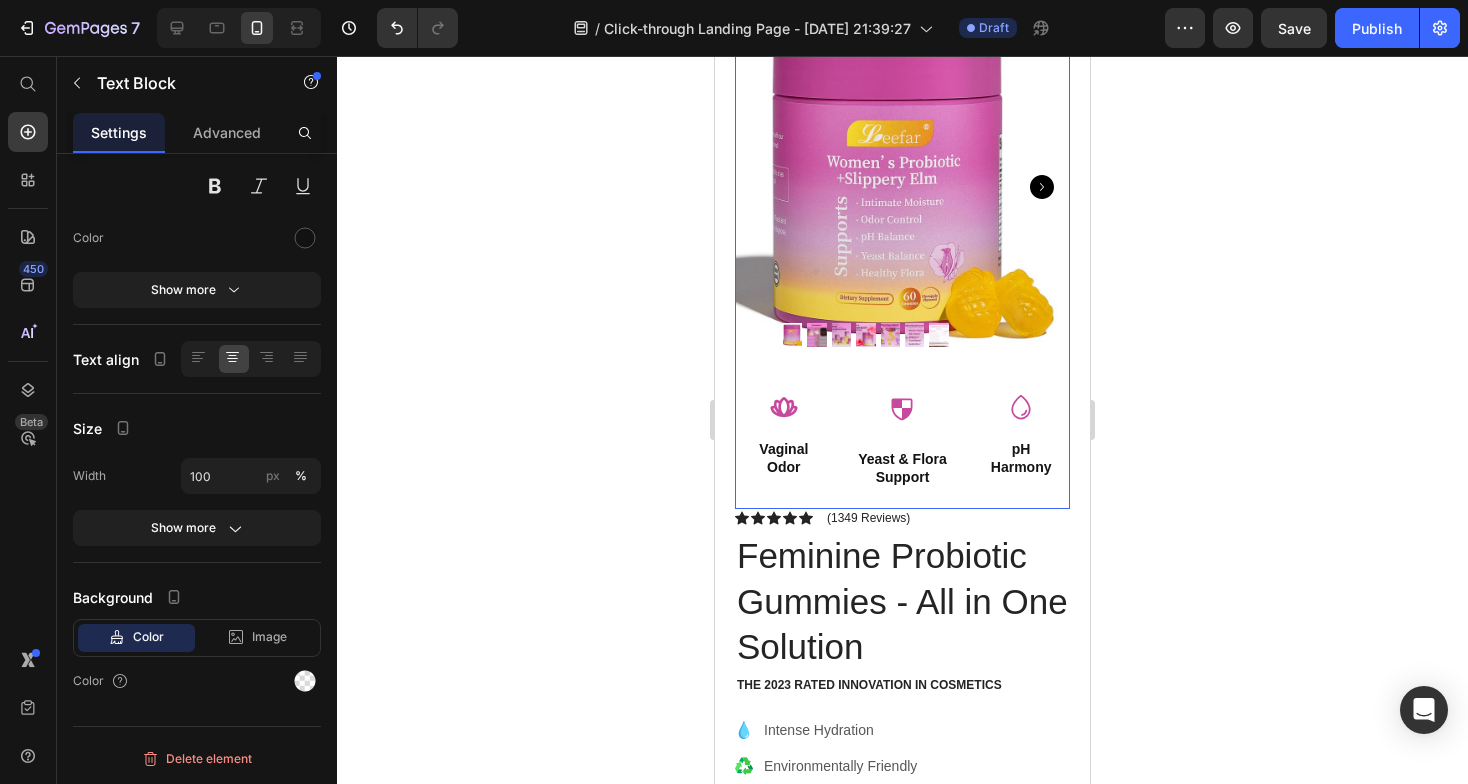 click on "Product Images
Icon Vaginal Odor Text Block
Icon Yeast & Flora Support  Text Block
Icon pH Harmony Text Block Row Image Icon Icon Icon Icon Icon Icon List “This skin cream is a game-changer! It has transformed my dry, lackluster skin into a hydrated and radiant complexion. I love how it absorbs quickly and leaves no greasy residue. Highly recommend” Text Block
Icon Hannah N. (Houston, USA) Text Block Row Row" at bounding box center (902, 264) 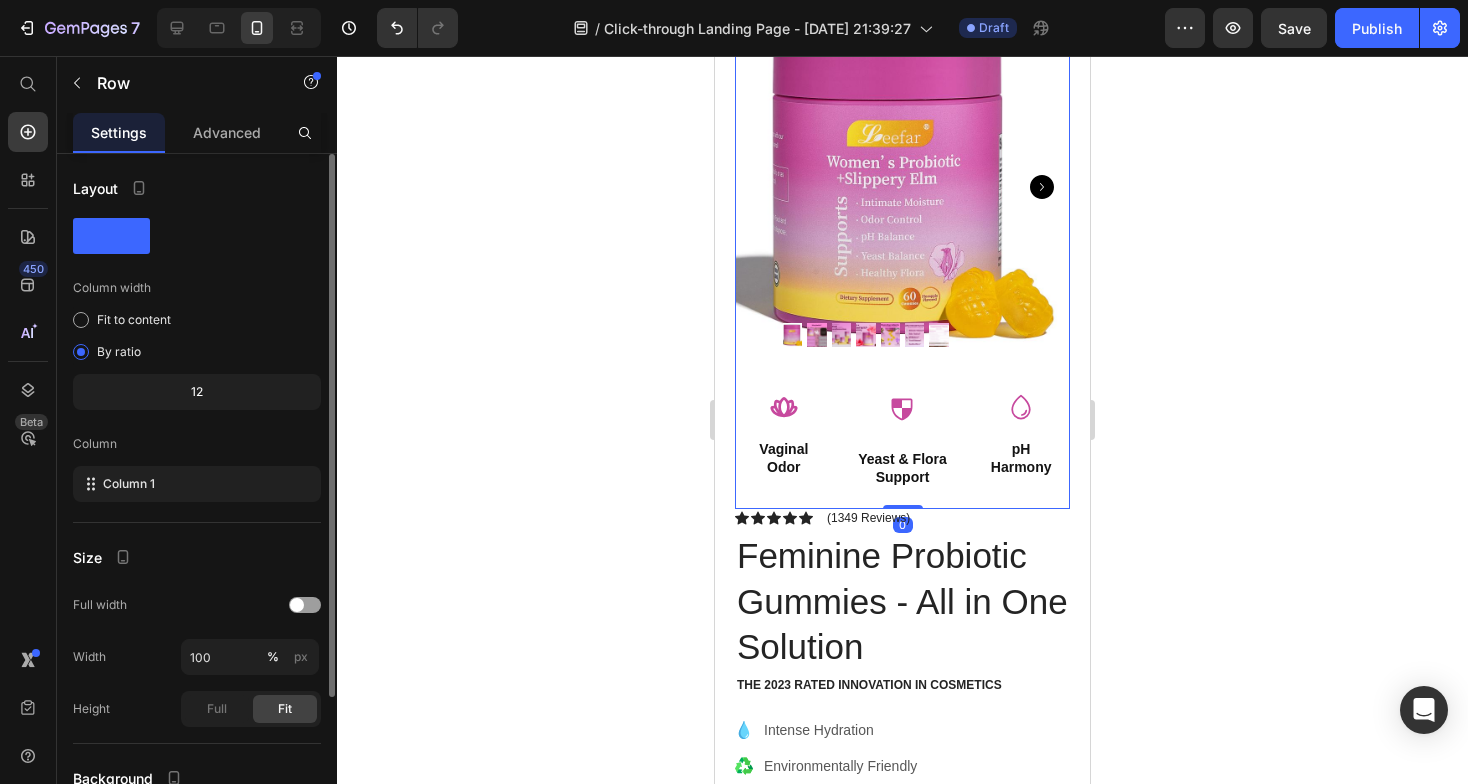 click 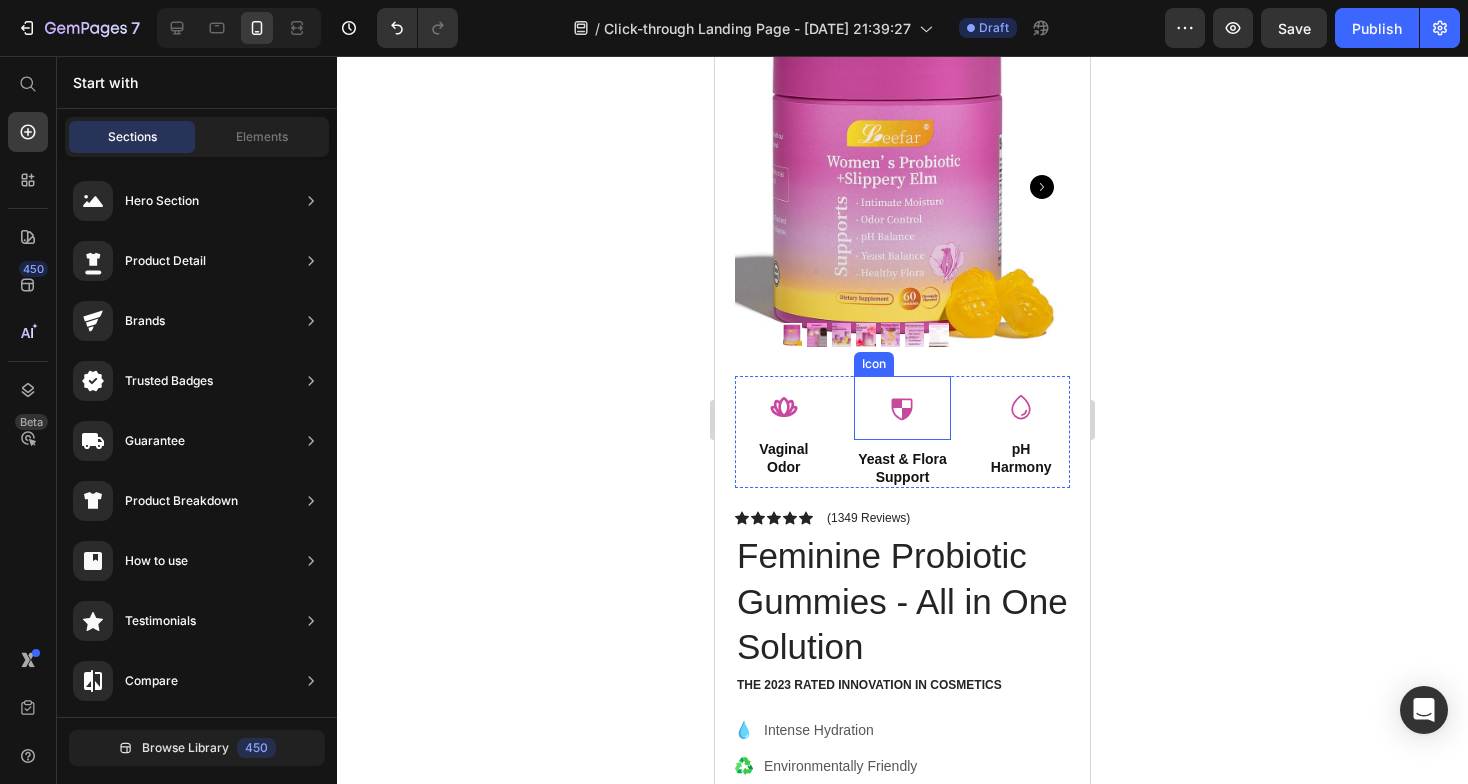 click 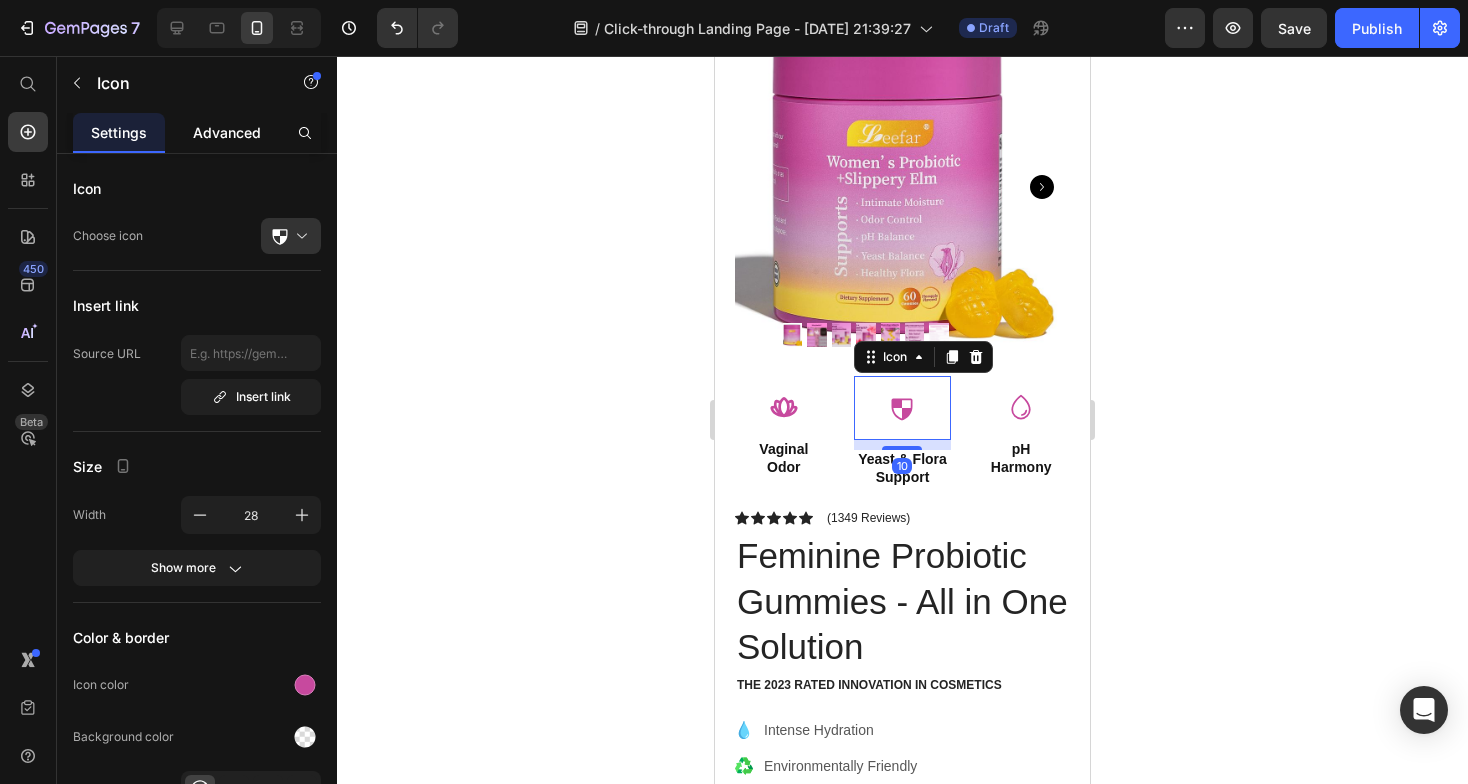 click on "Advanced" at bounding box center (227, 132) 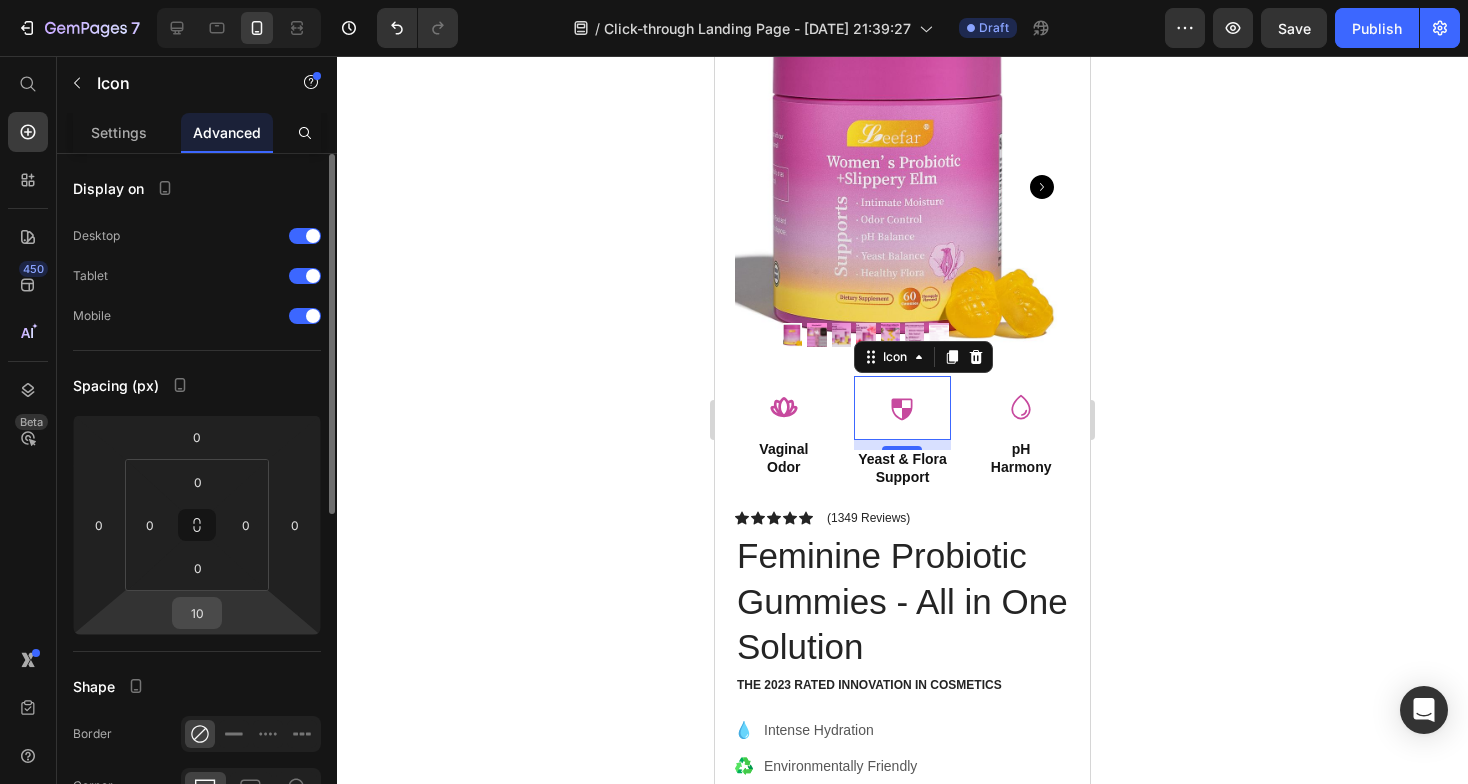 click on "10" at bounding box center (197, 613) 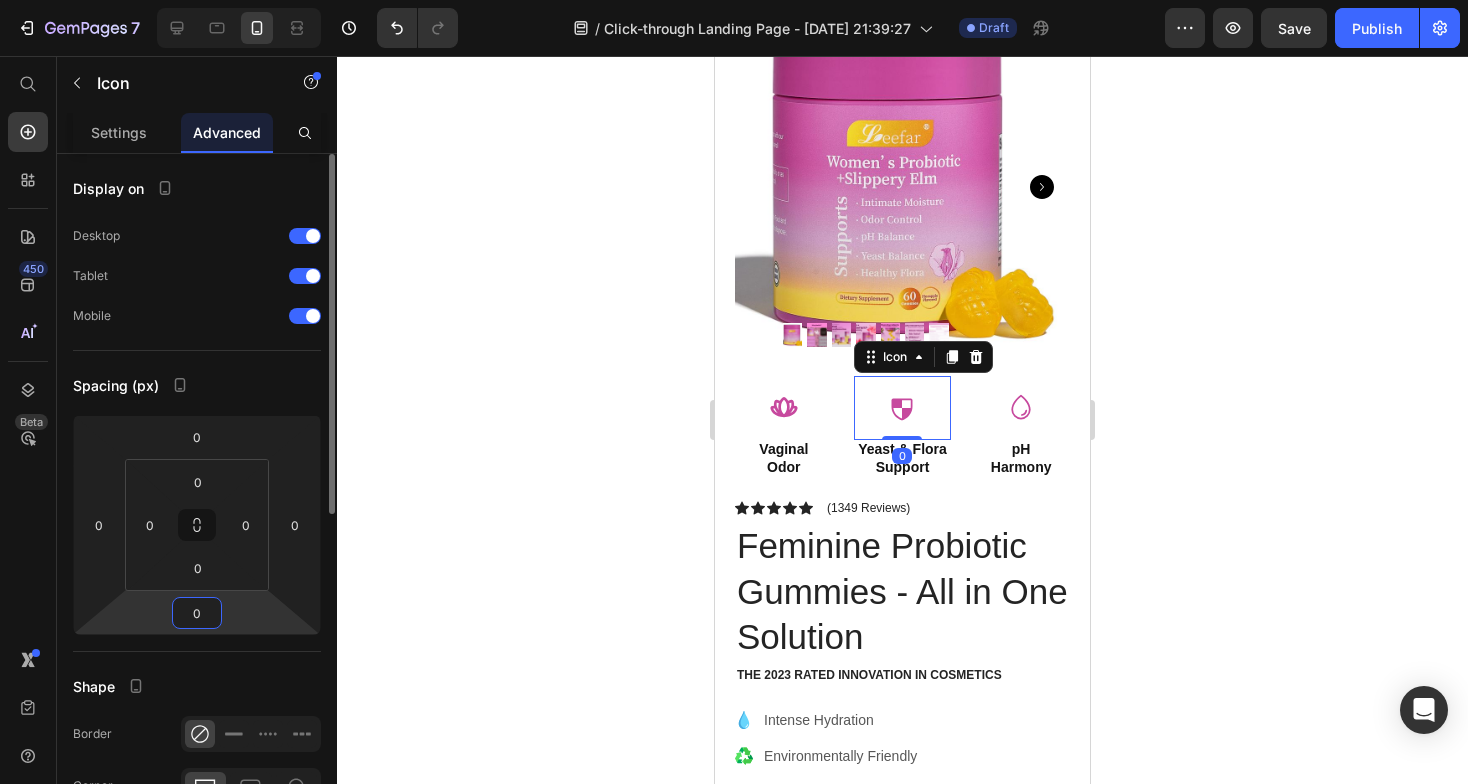 type on "0" 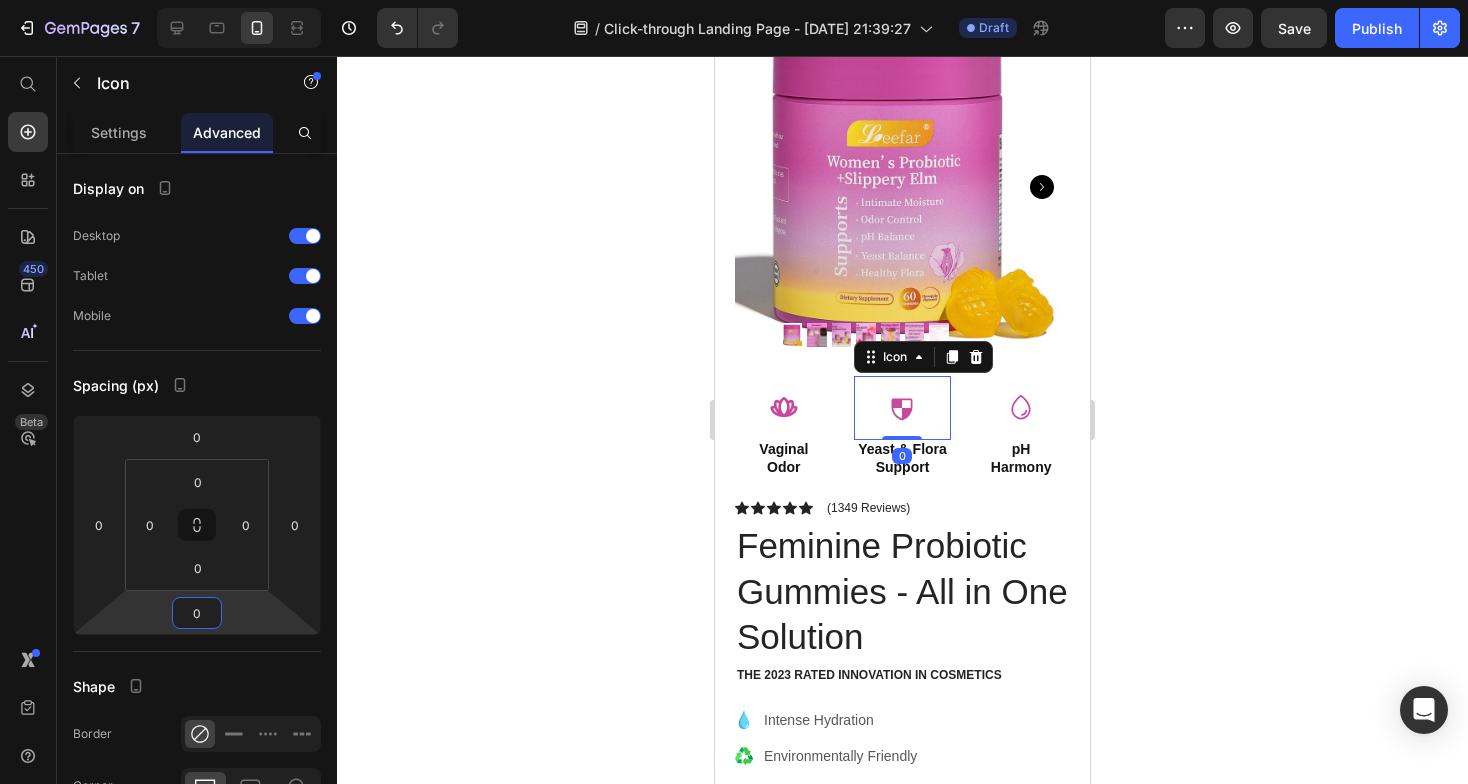 click 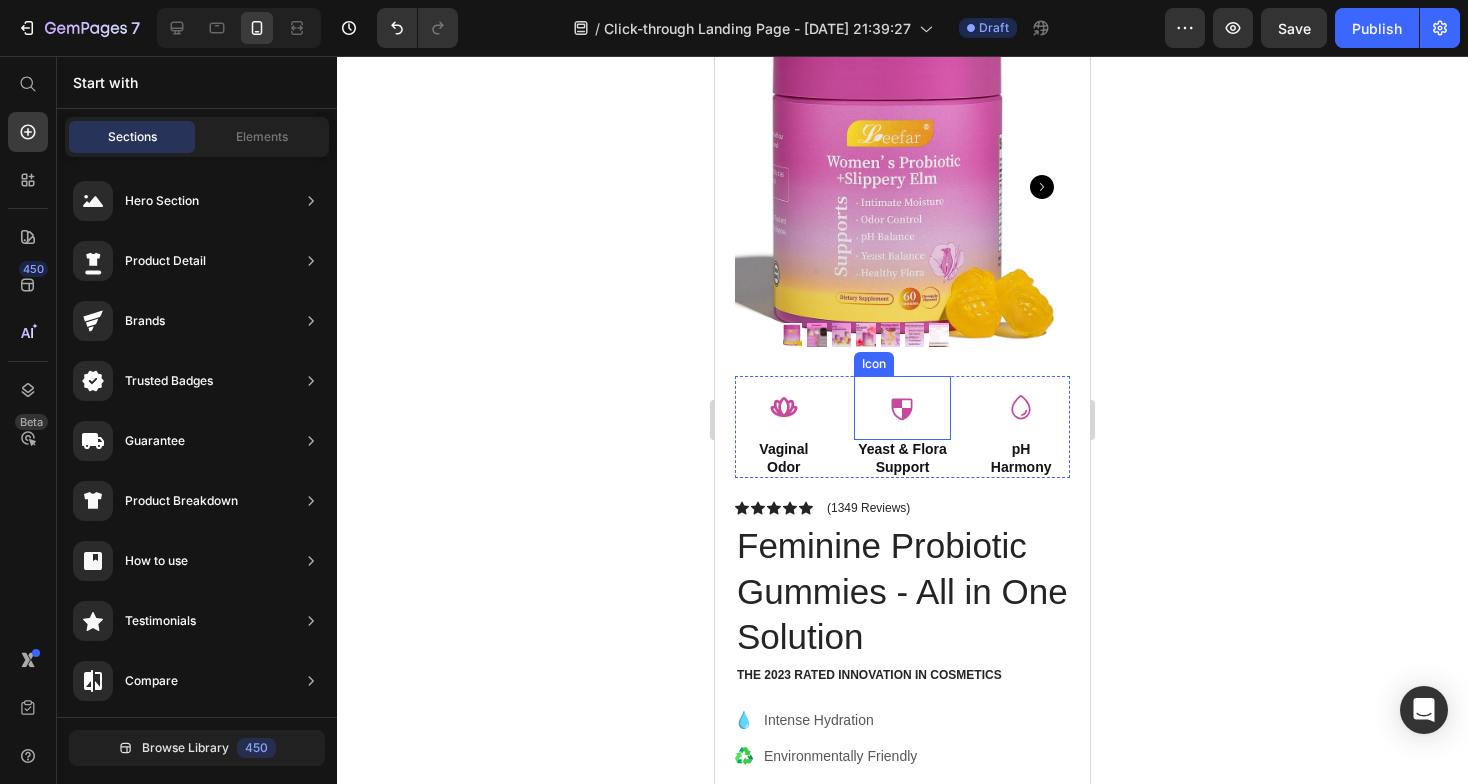 click on "Icon" at bounding box center [903, 408] 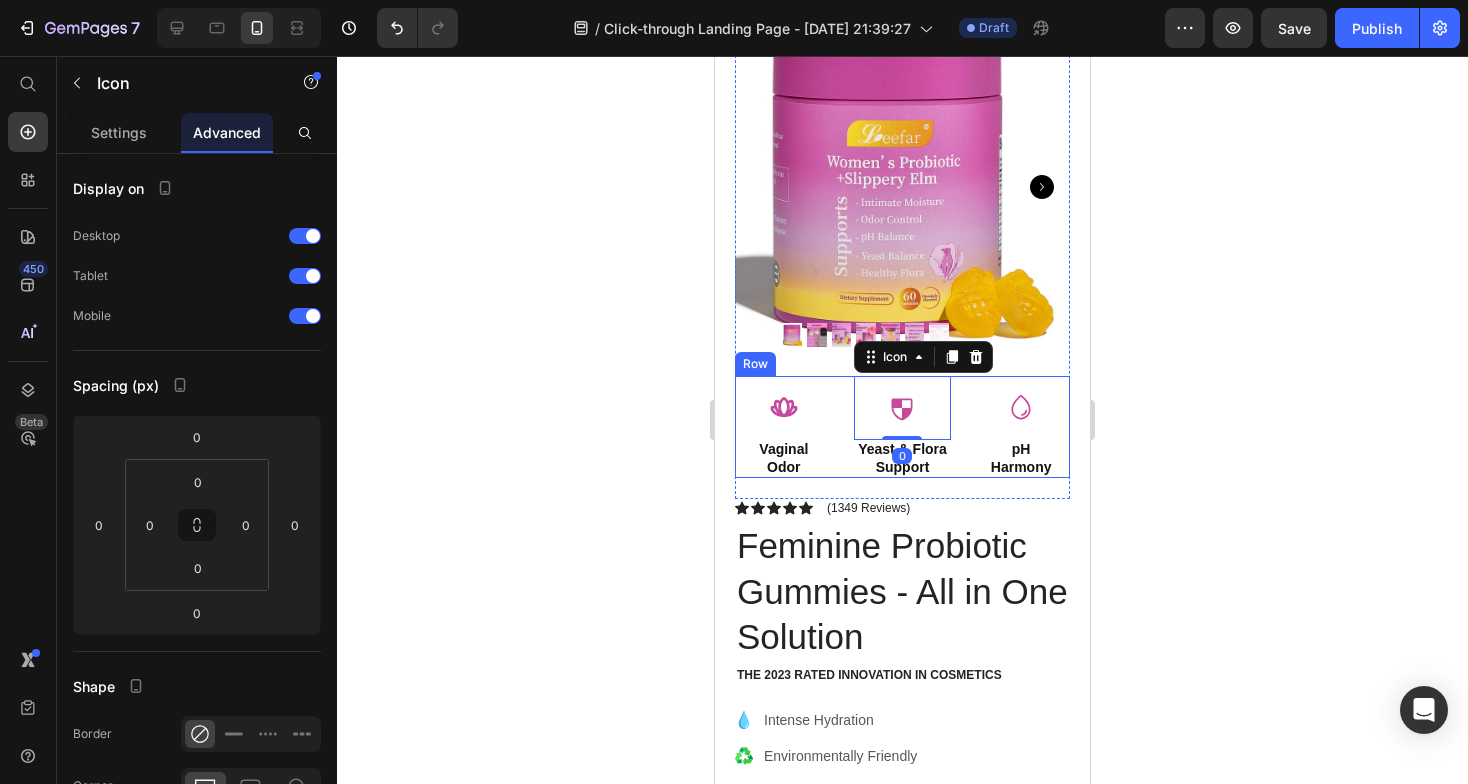 click on "Icon Vaginal Odor Text Block
Icon   0 Yeast & Flora Support  Text Block
Icon pH Harmony Text Block Row" at bounding box center [902, 427] 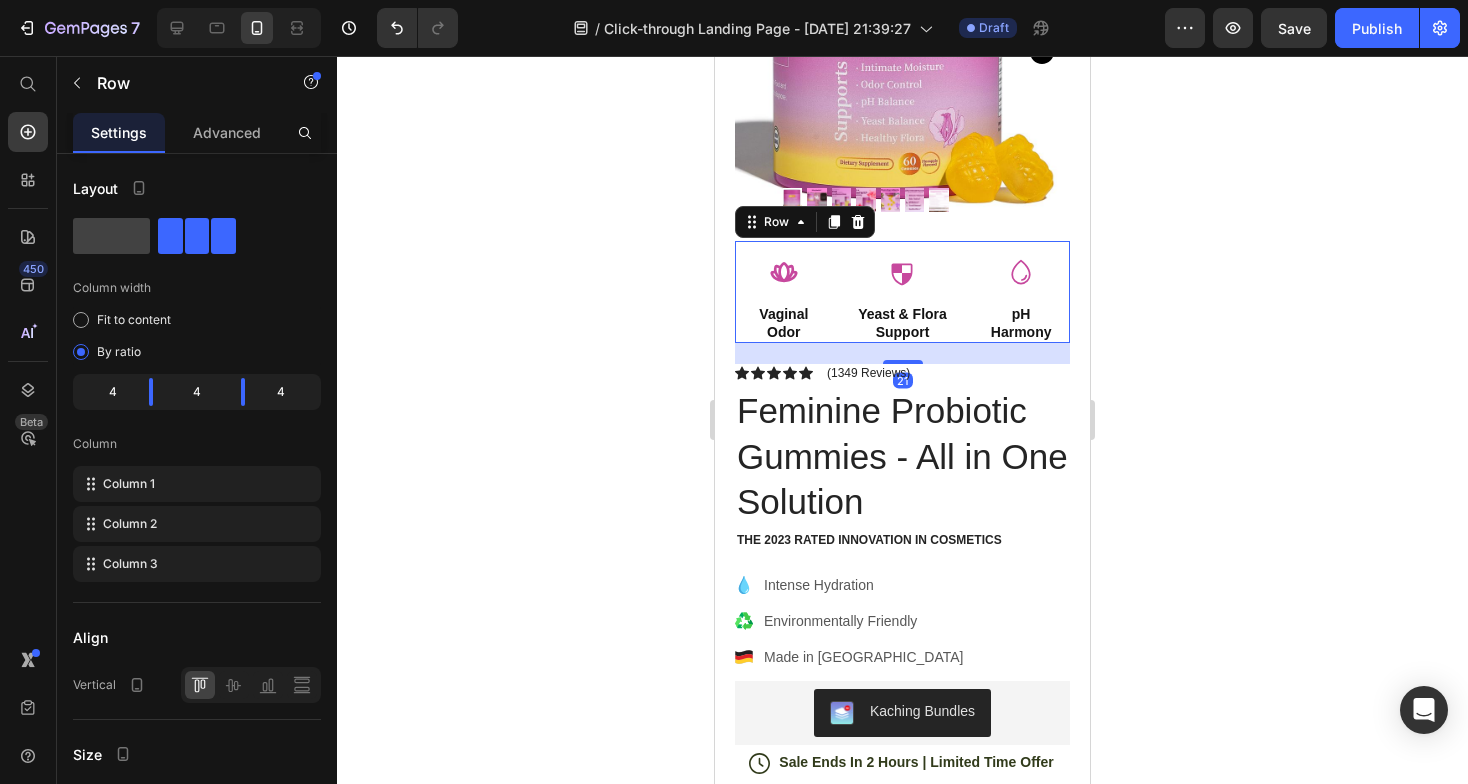 scroll, scrollTop: 296, scrollLeft: 0, axis: vertical 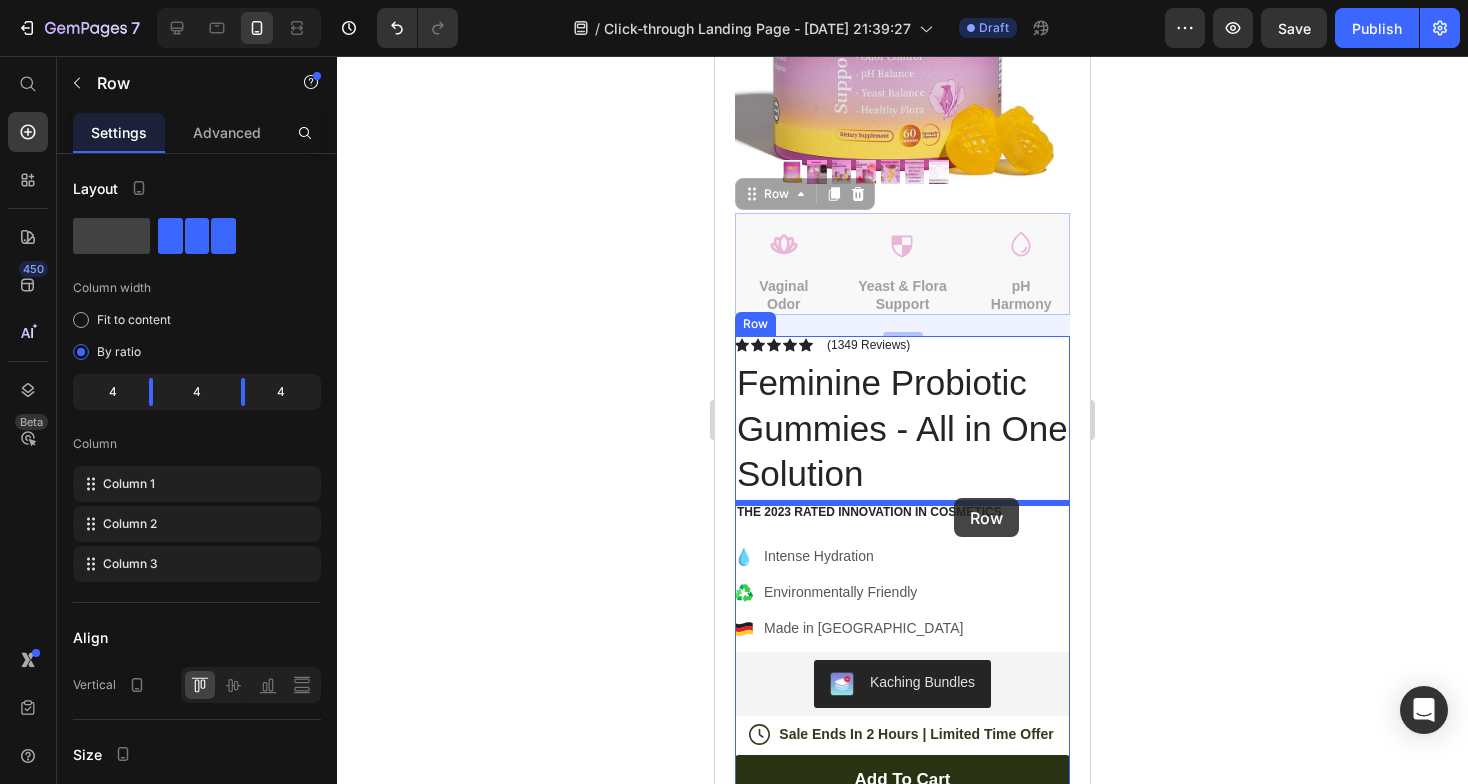 drag, startPoint x: 958, startPoint y: 260, endPoint x: 954, endPoint y: 498, distance: 238.03362 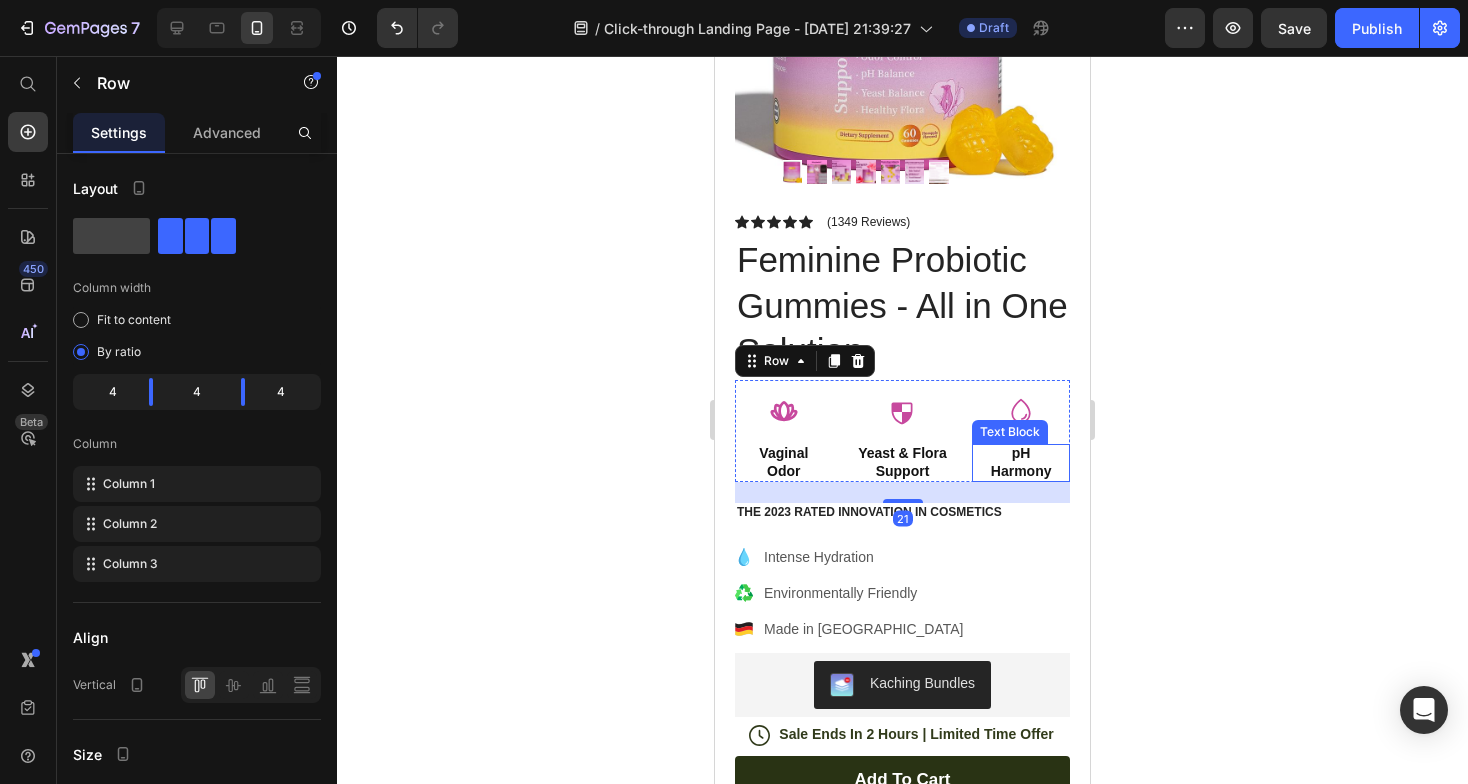 click 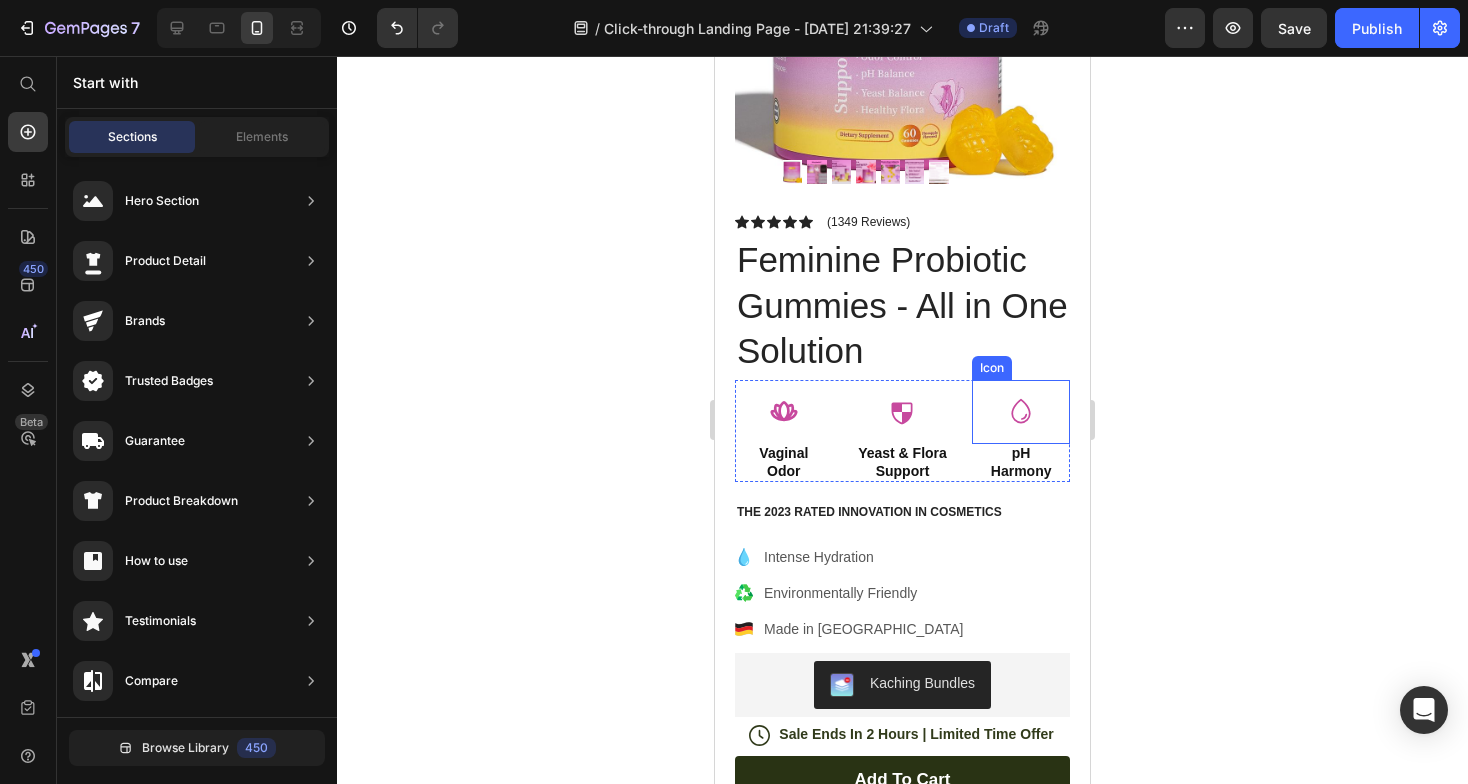 click on "Icon" at bounding box center [1021, 412] 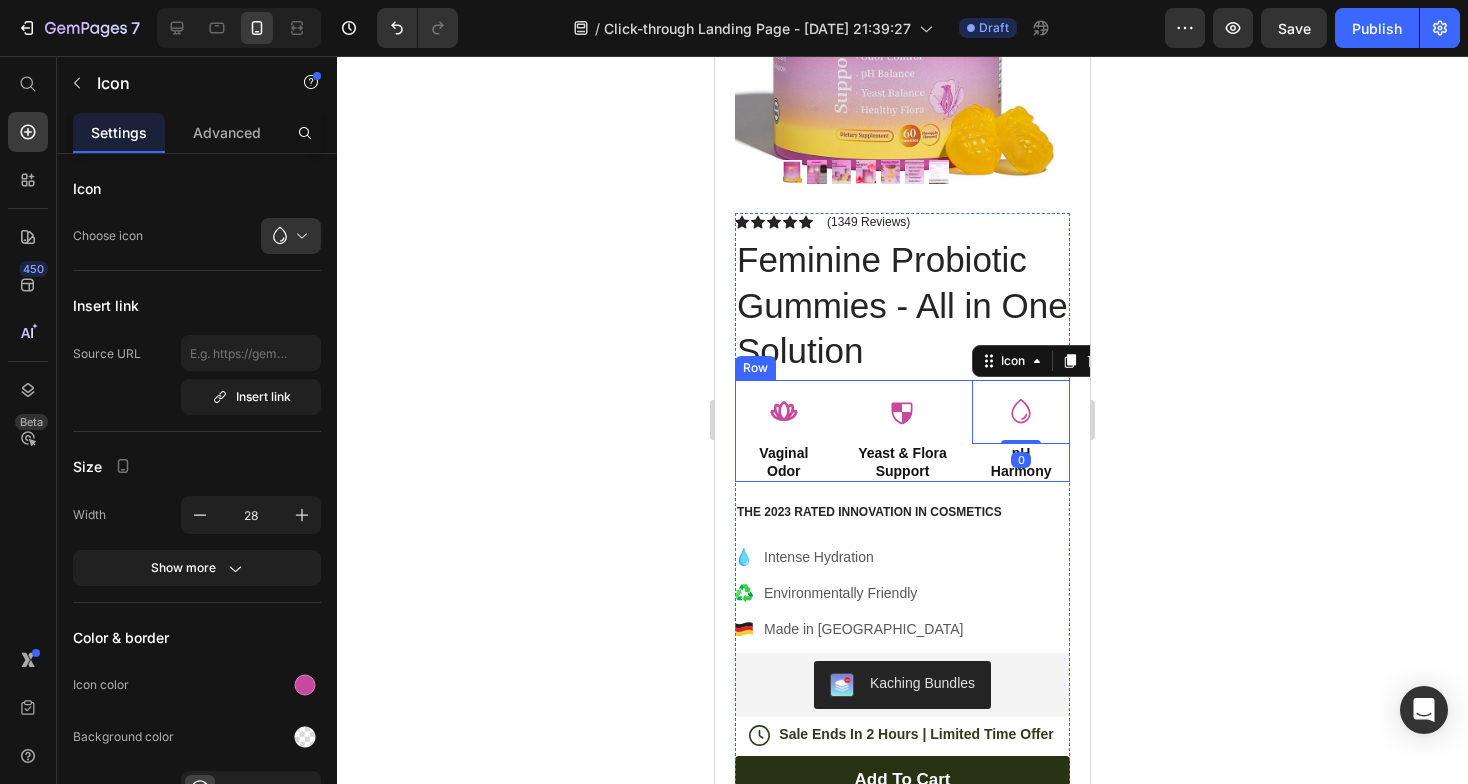 click on "Icon" at bounding box center (903, 412) 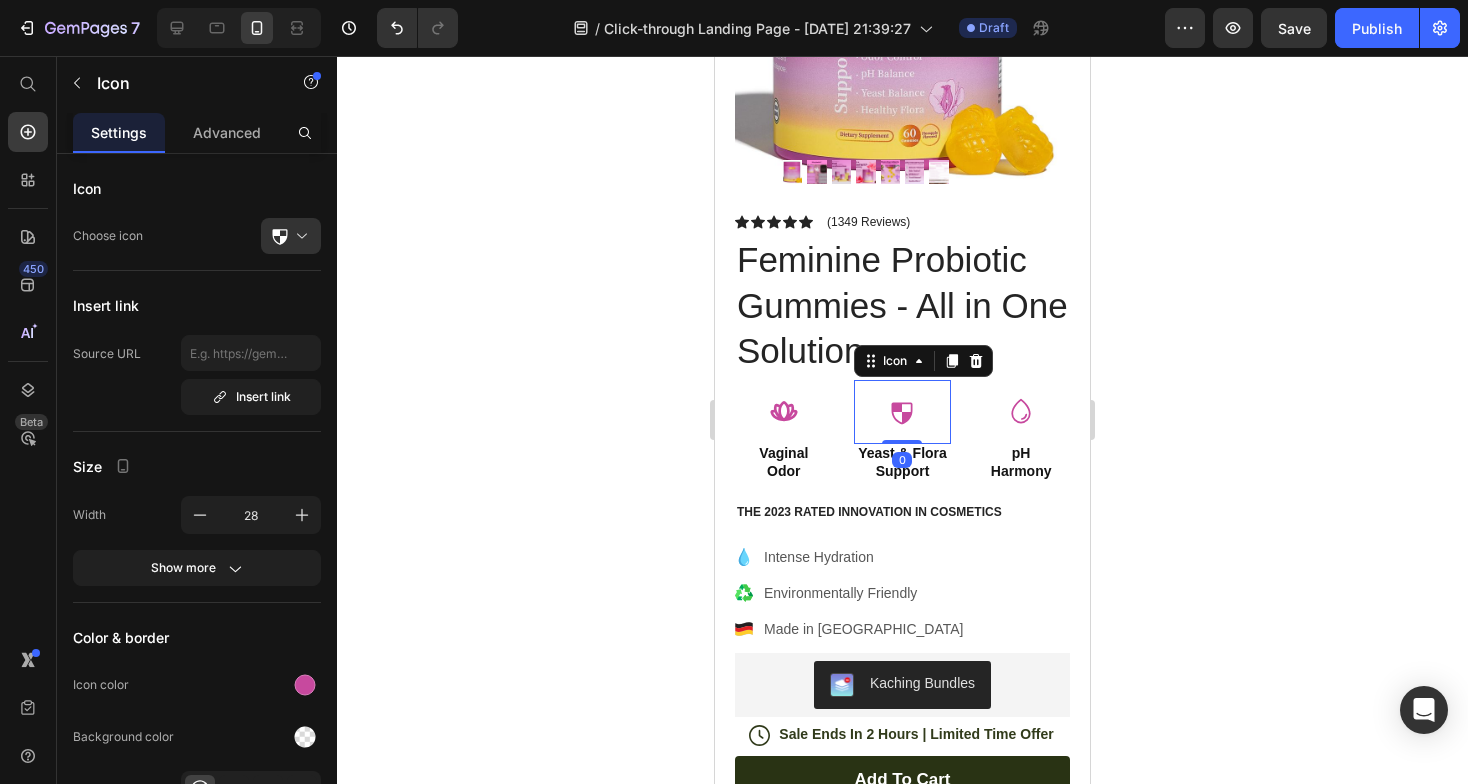 click 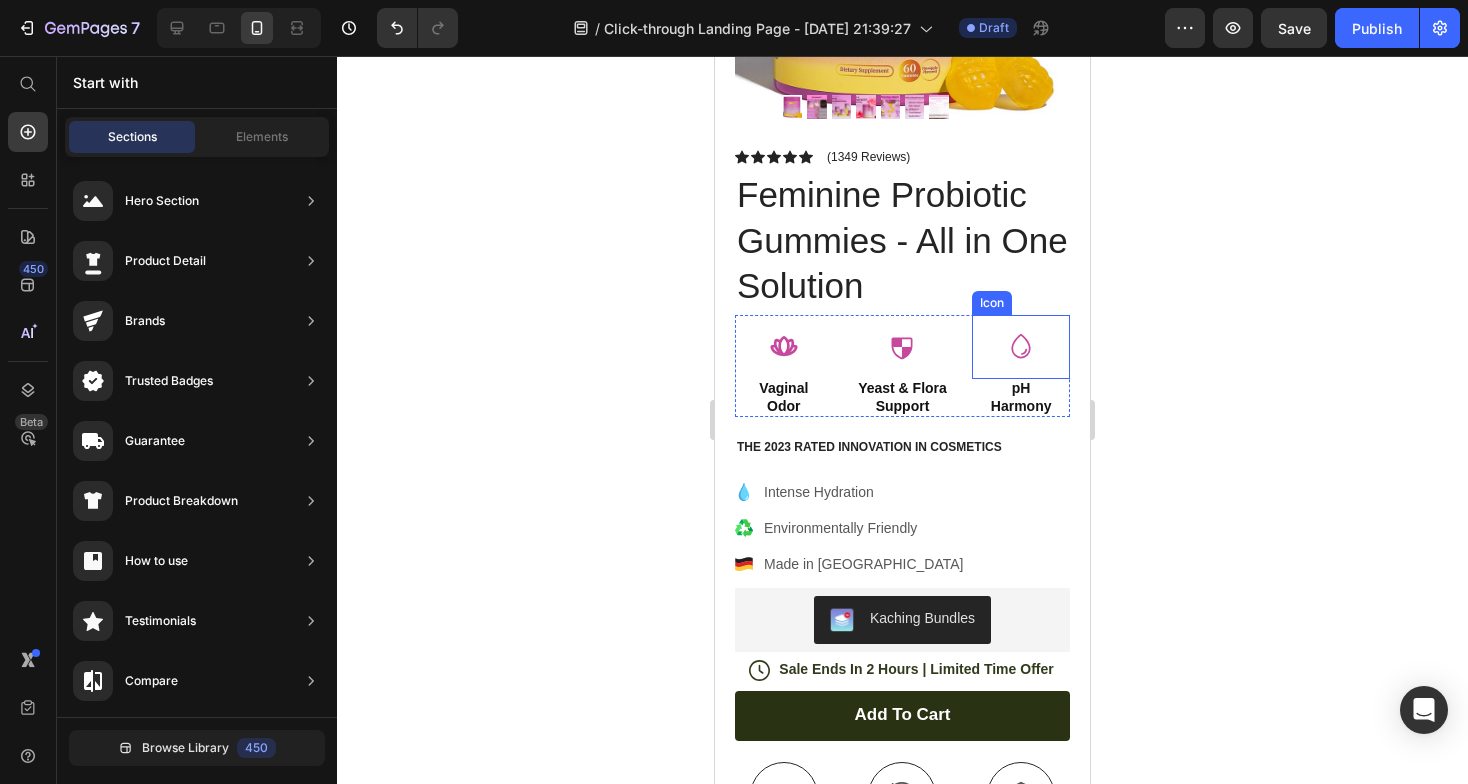 scroll, scrollTop: 360, scrollLeft: 0, axis: vertical 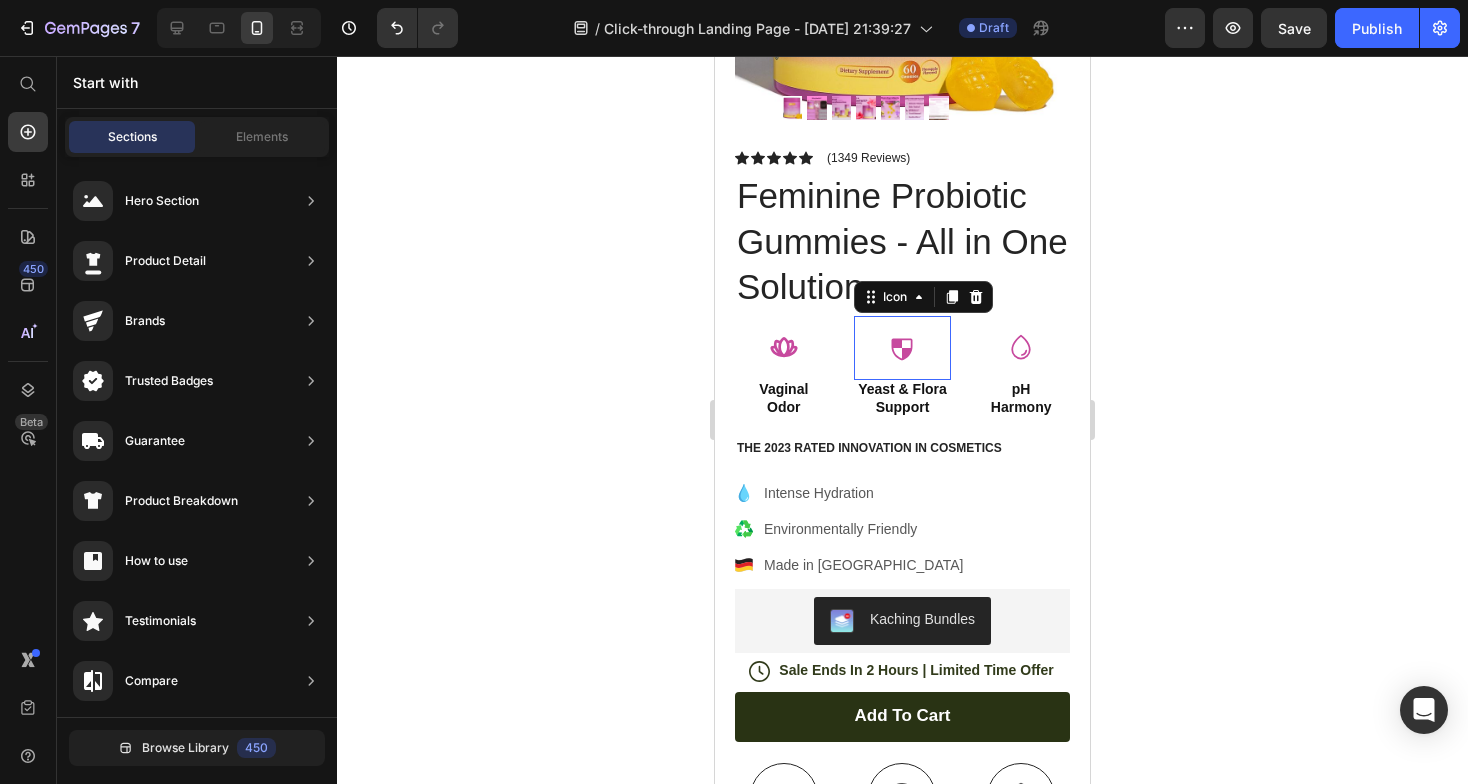click on "Icon   0" at bounding box center (903, 348) 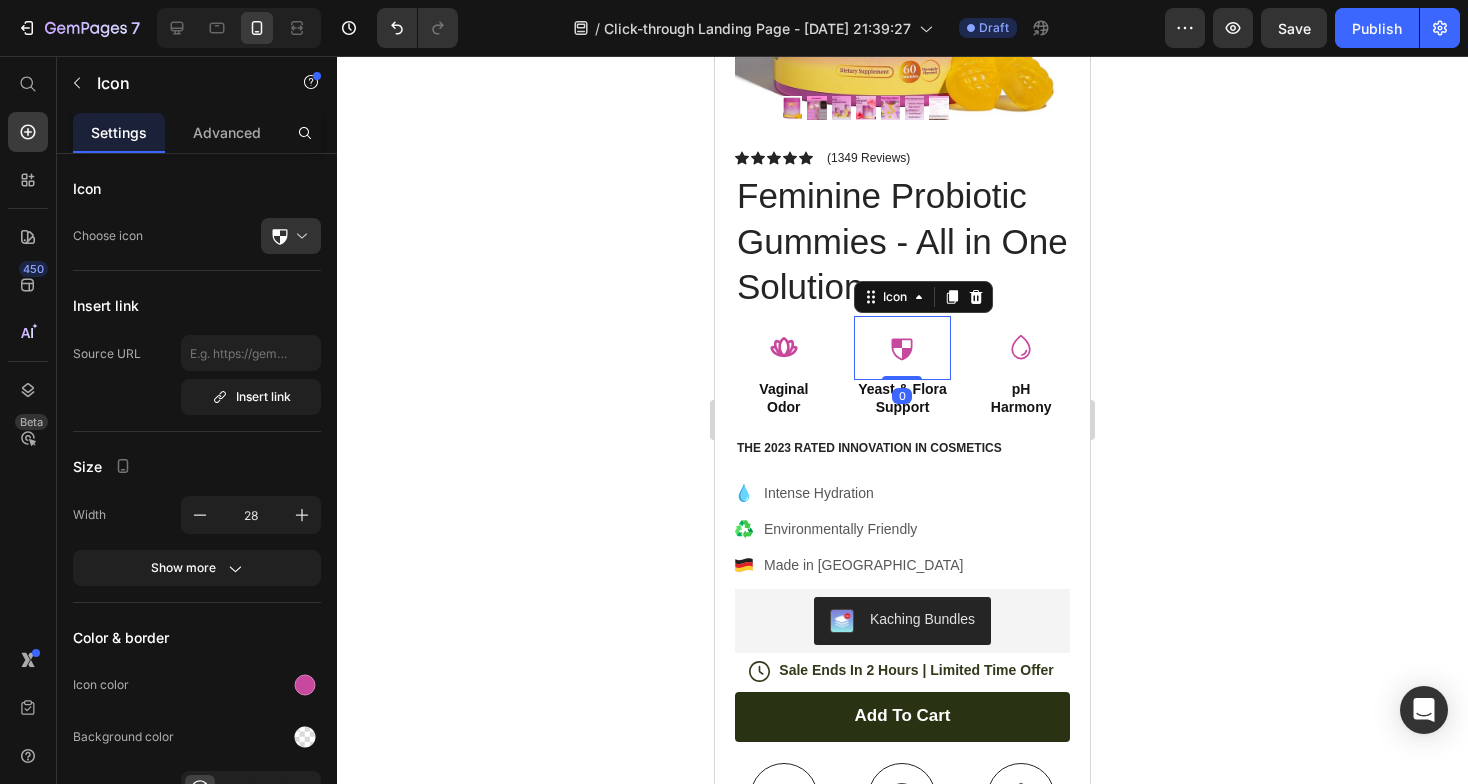 click on "Icon Vaginal Odor Text Block
Icon   0 Yeast & Flora Support  Text Block
Icon pH Harmony Text Block Row" at bounding box center [902, 367] 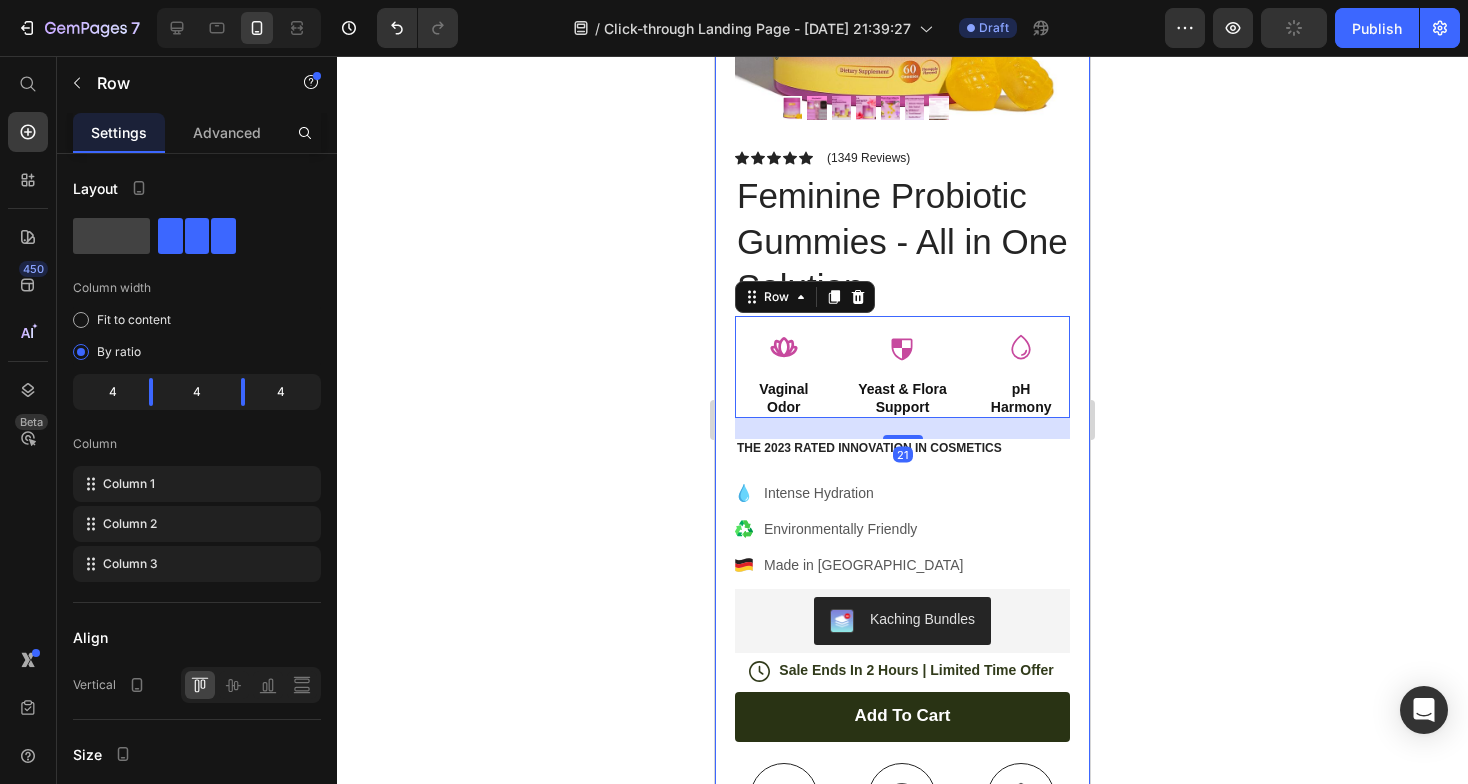 click 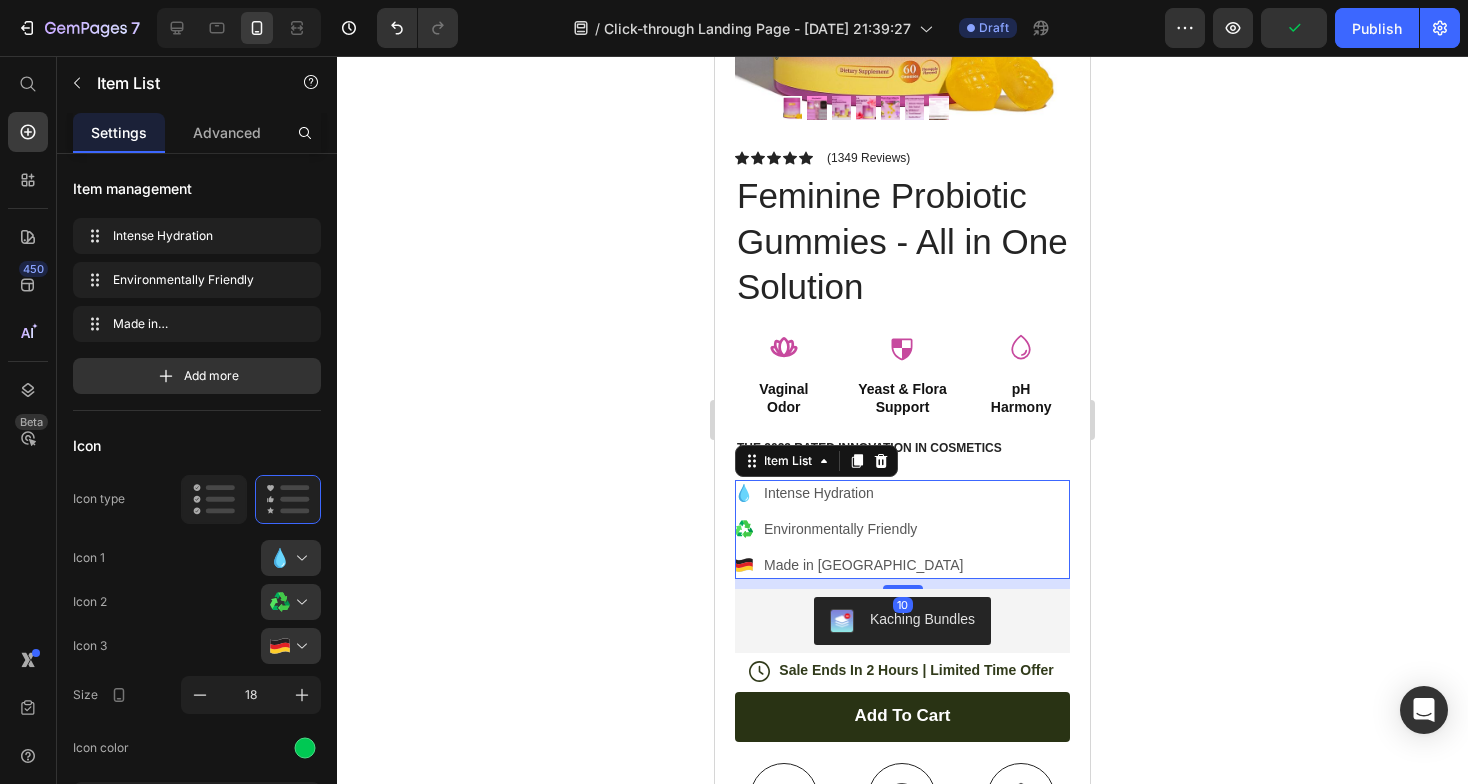 click 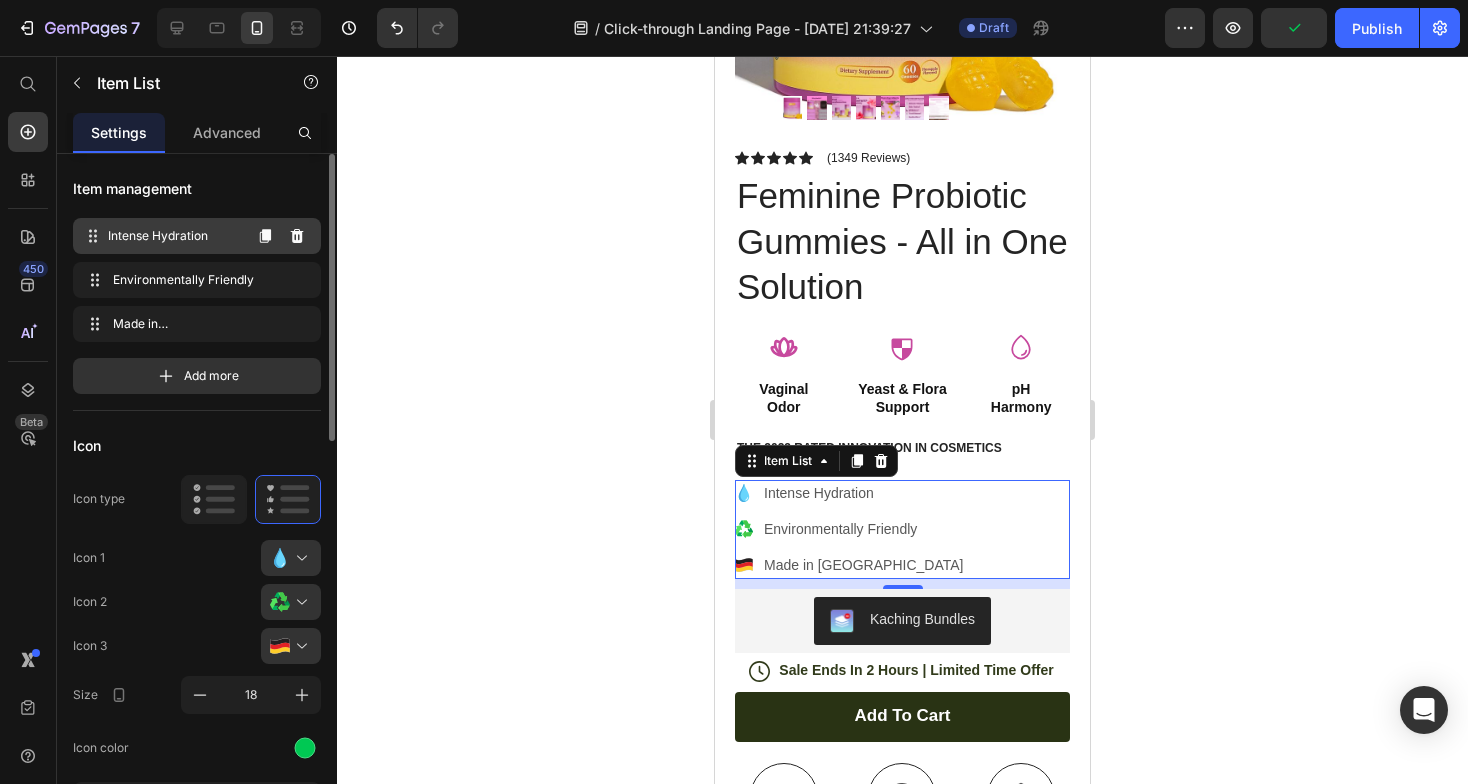 click on "Intense Hydration" at bounding box center [174, 236] 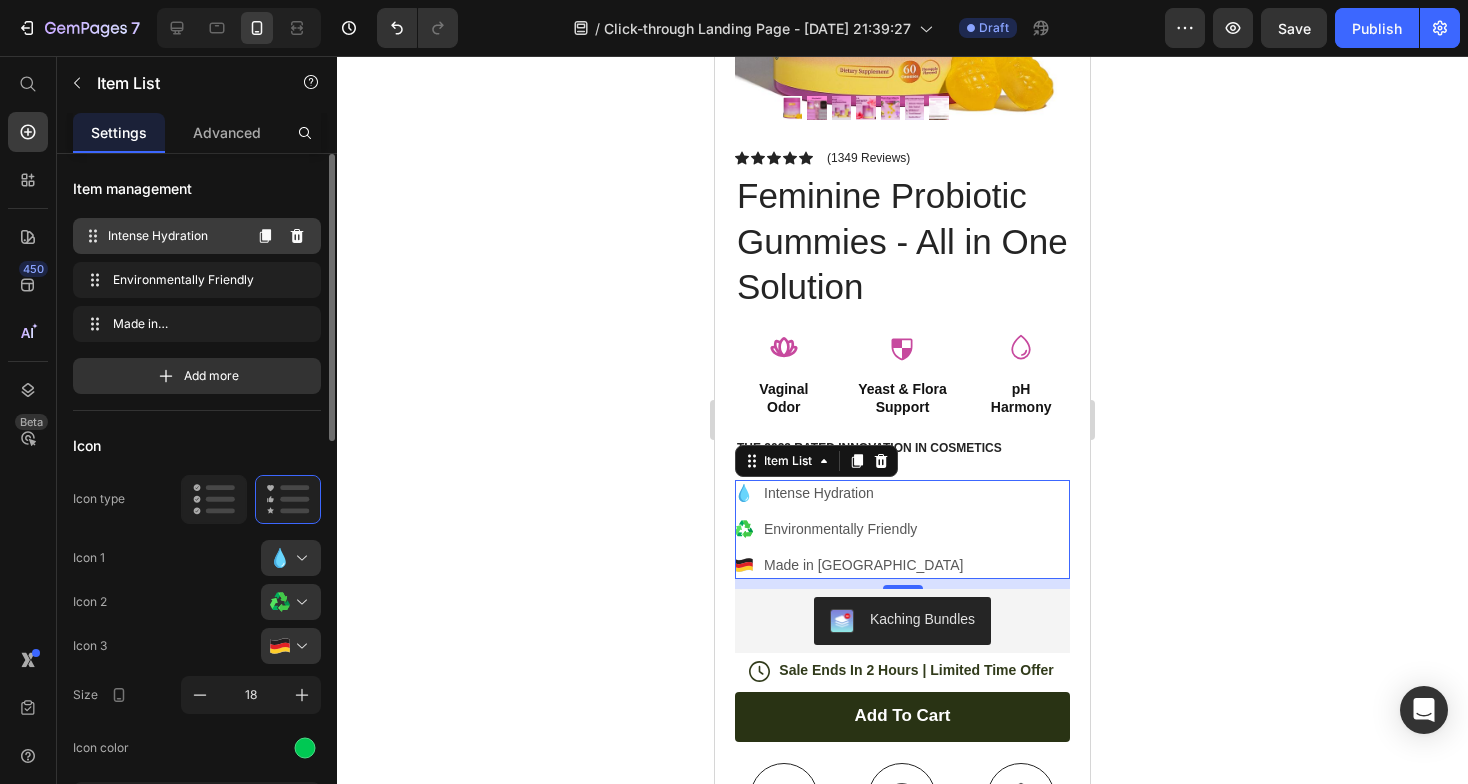 click on "Intense Hydration" at bounding box center [174, 236] 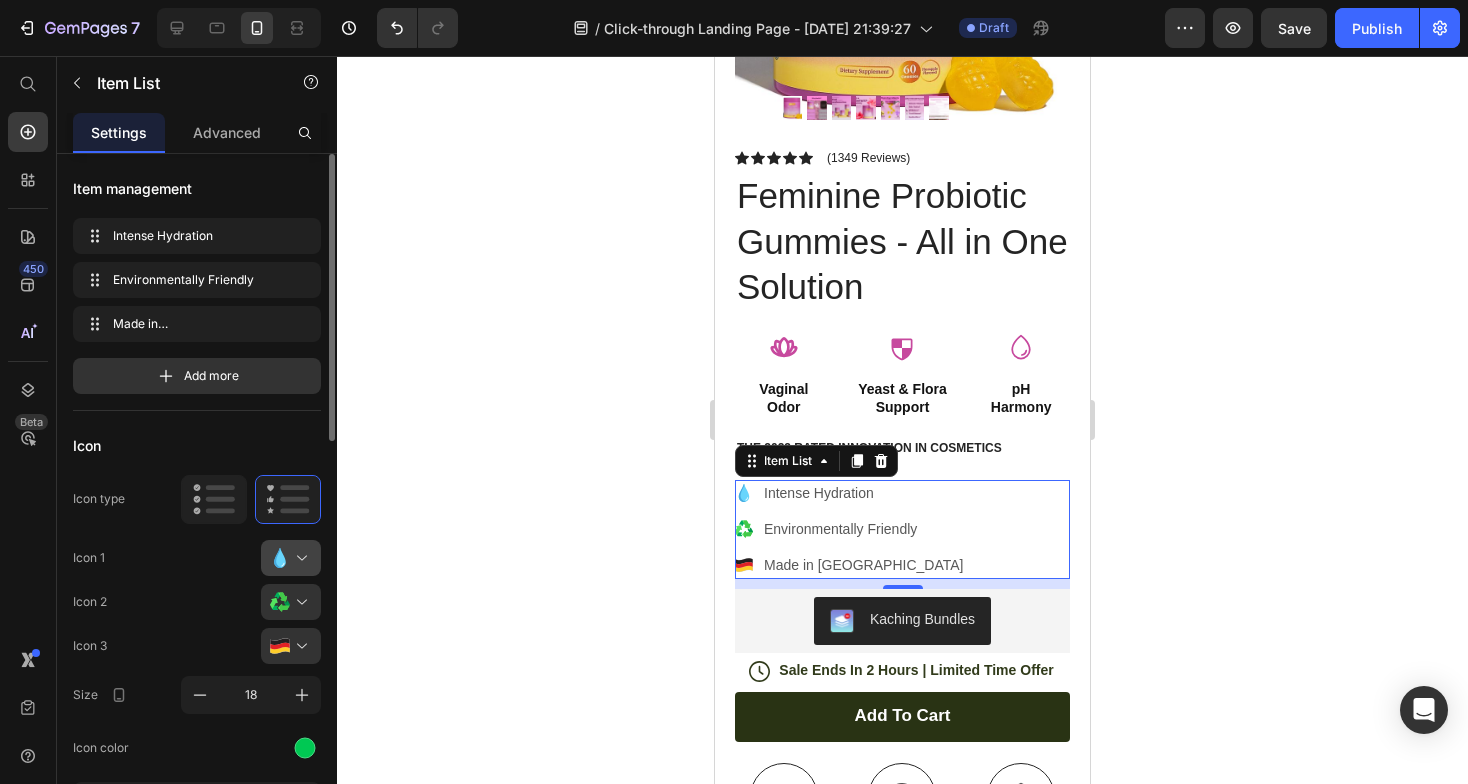 click at bounding box center [299, 558] 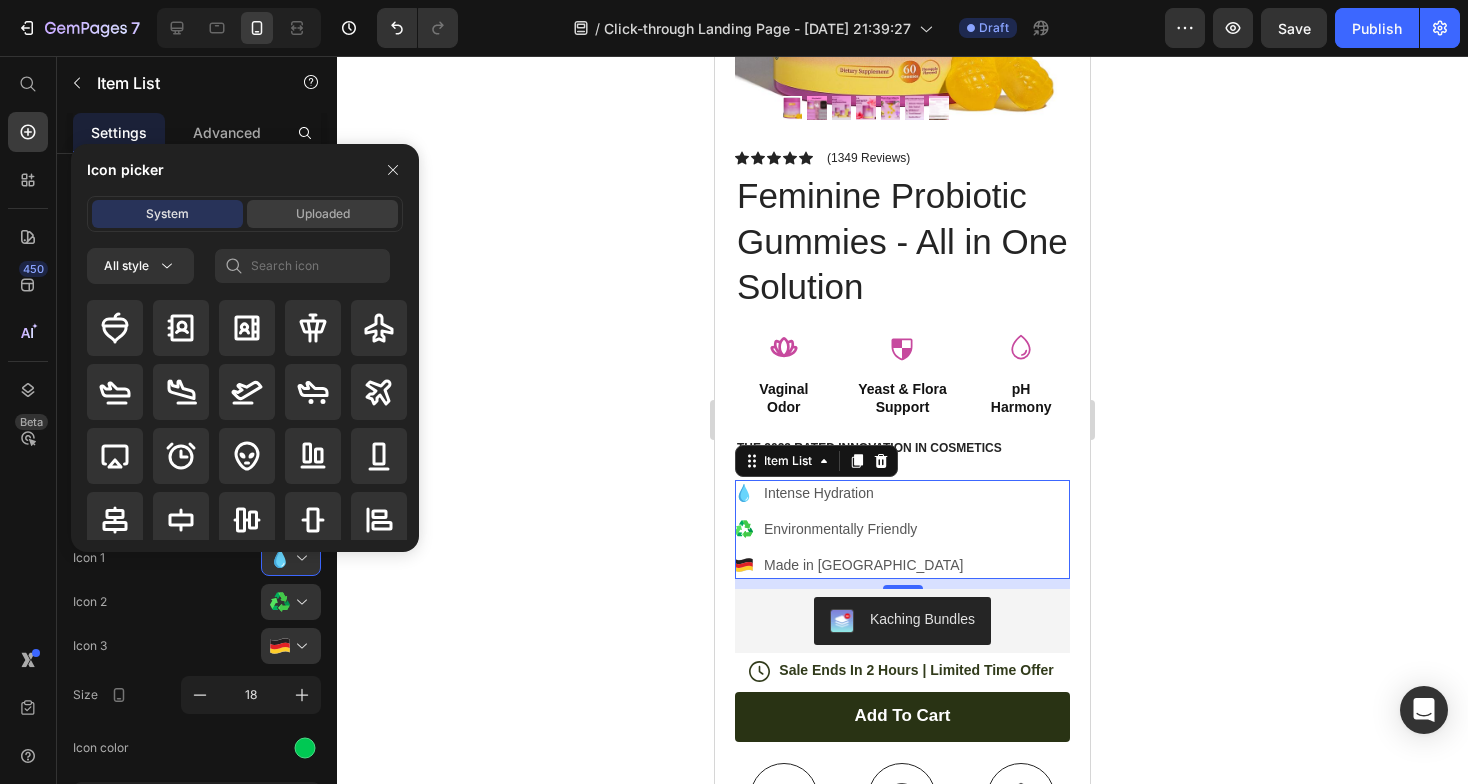 click on "Uploaded" at bounding box center [322, 214] 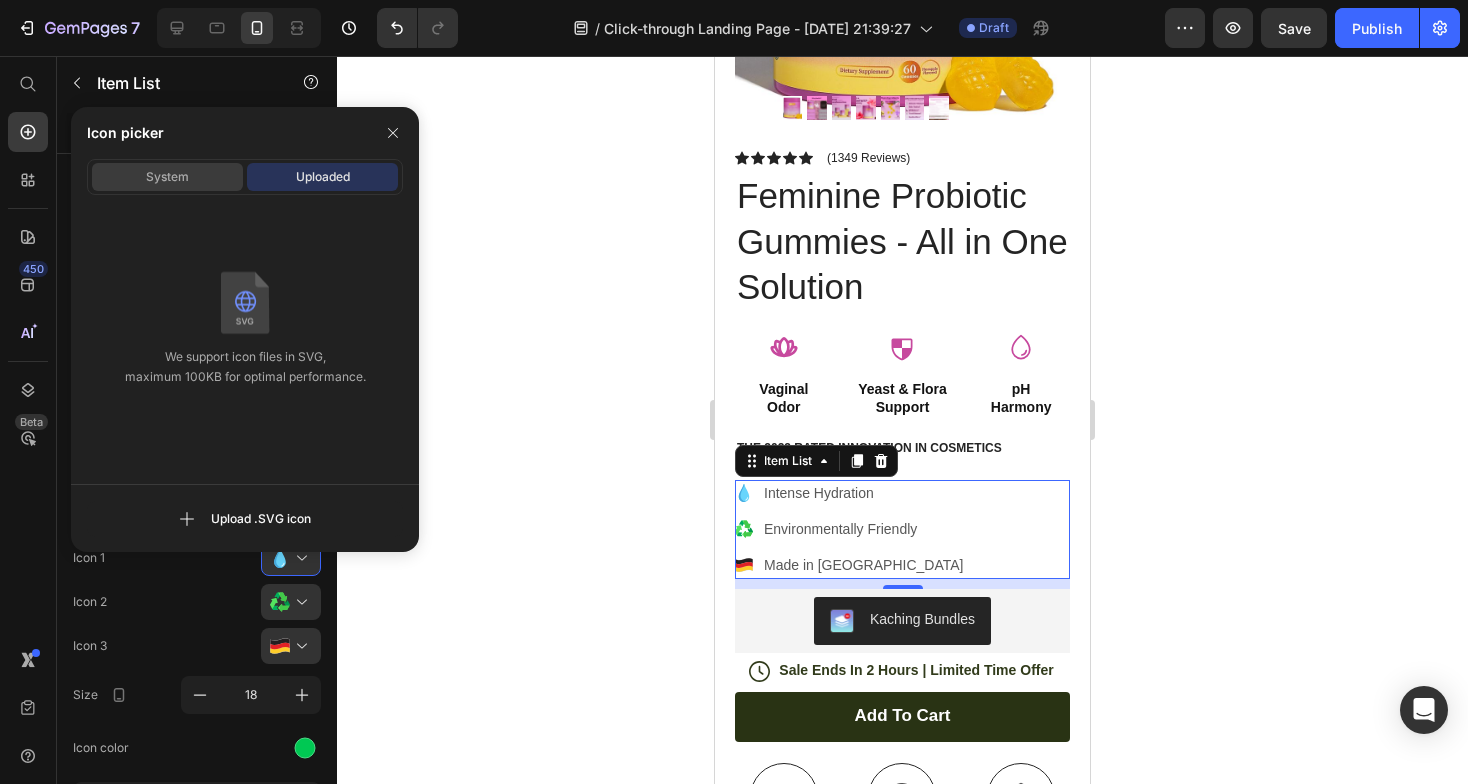 click on "System" at bounding box center [167, 177] 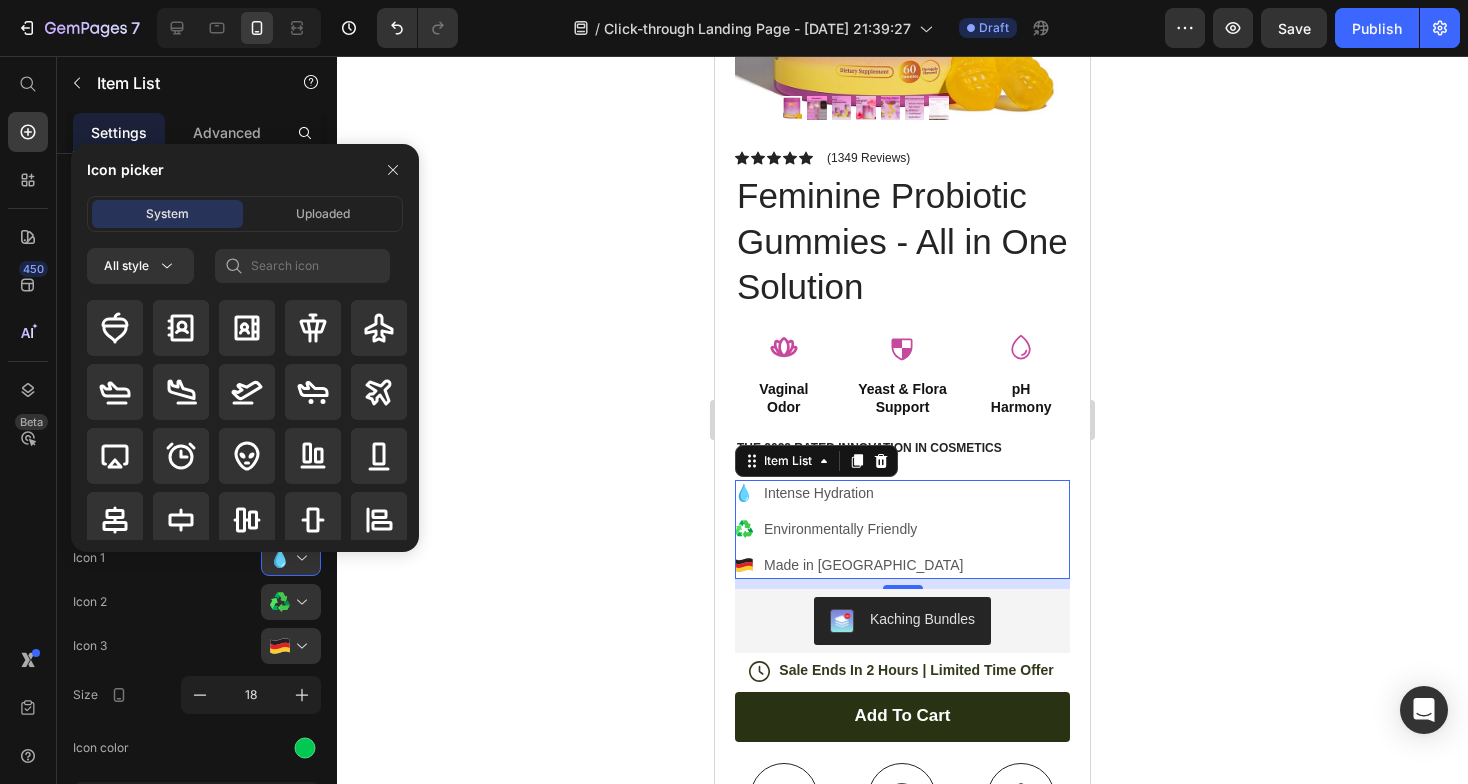 click on "Icon picker System Uploaded All style" at bounding box center (237, 348) 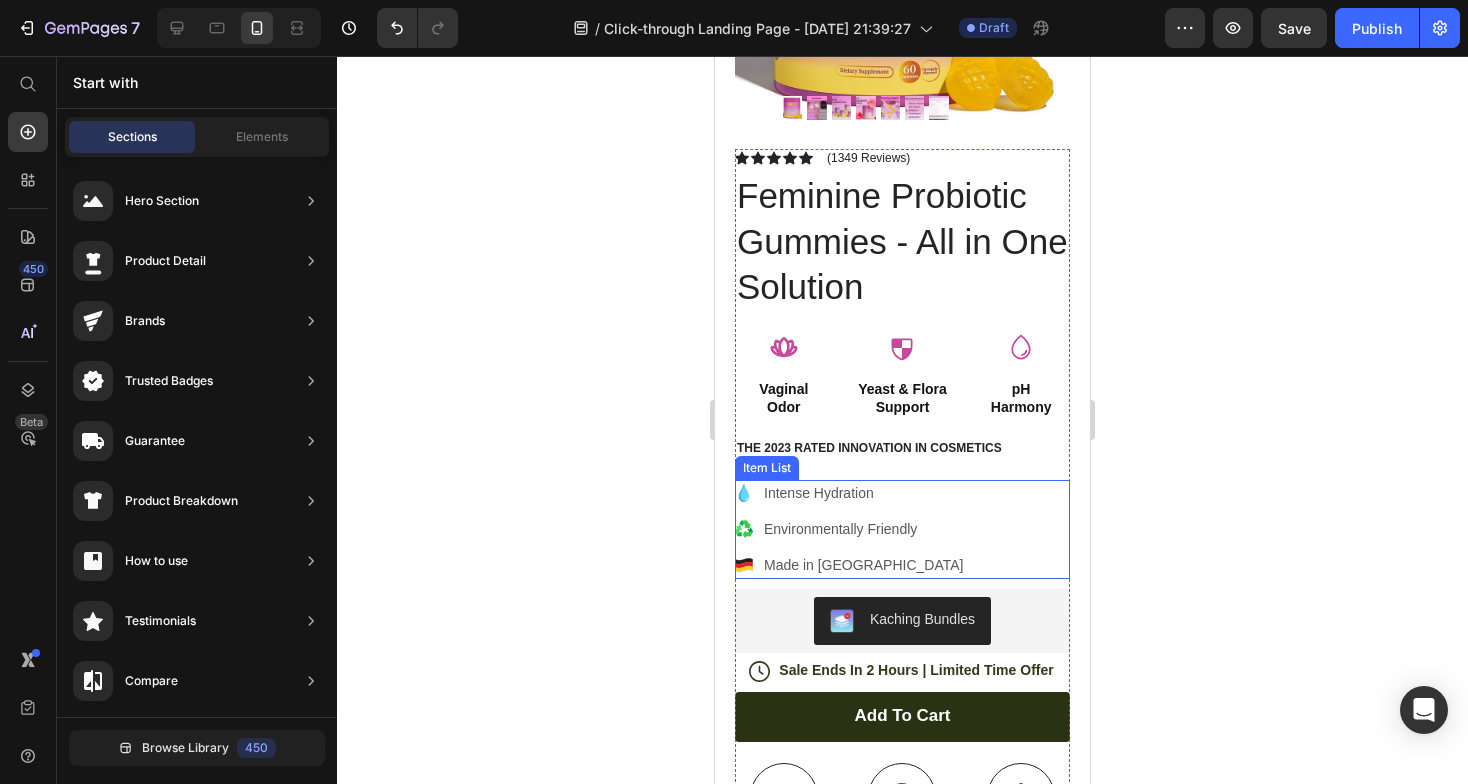 click 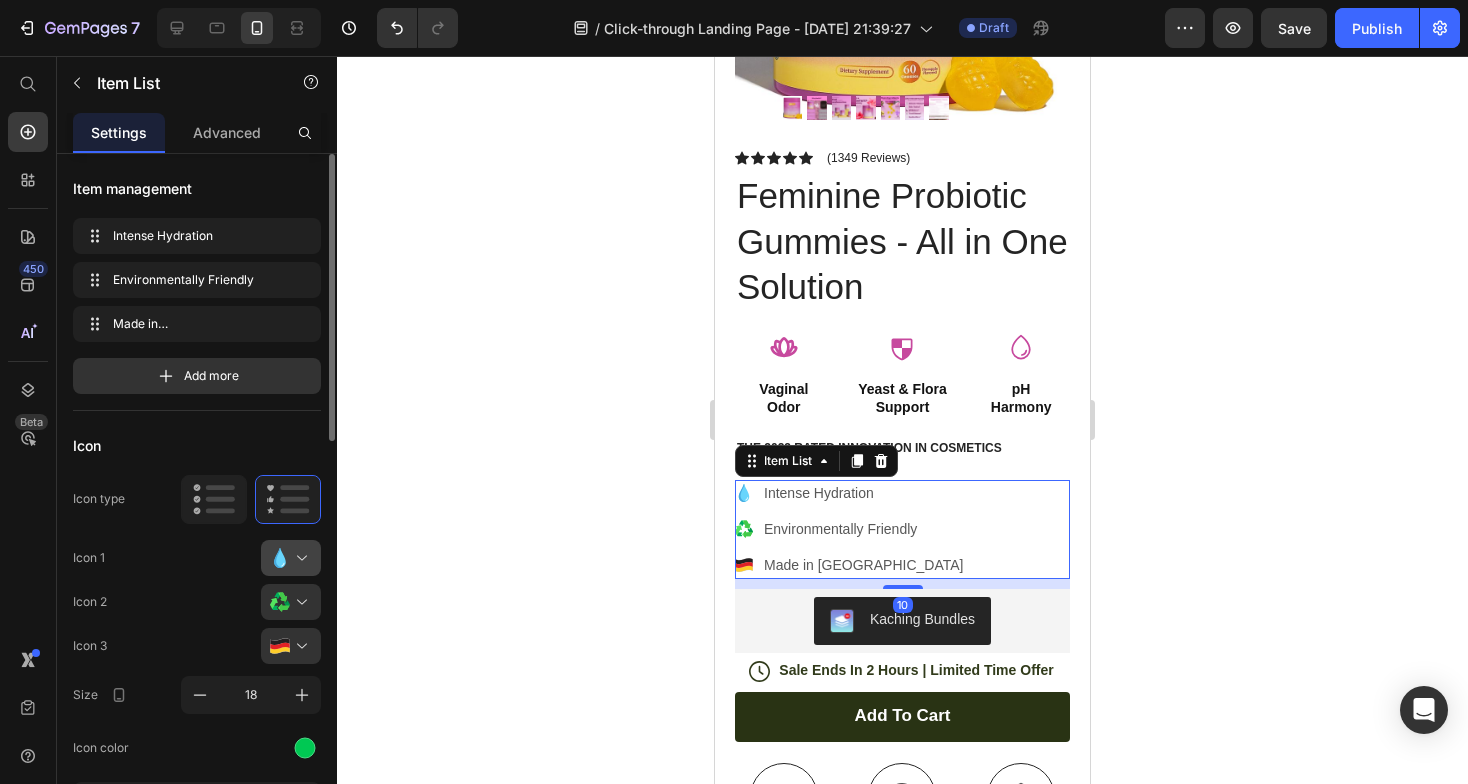 click at bounding box center (299, 558) 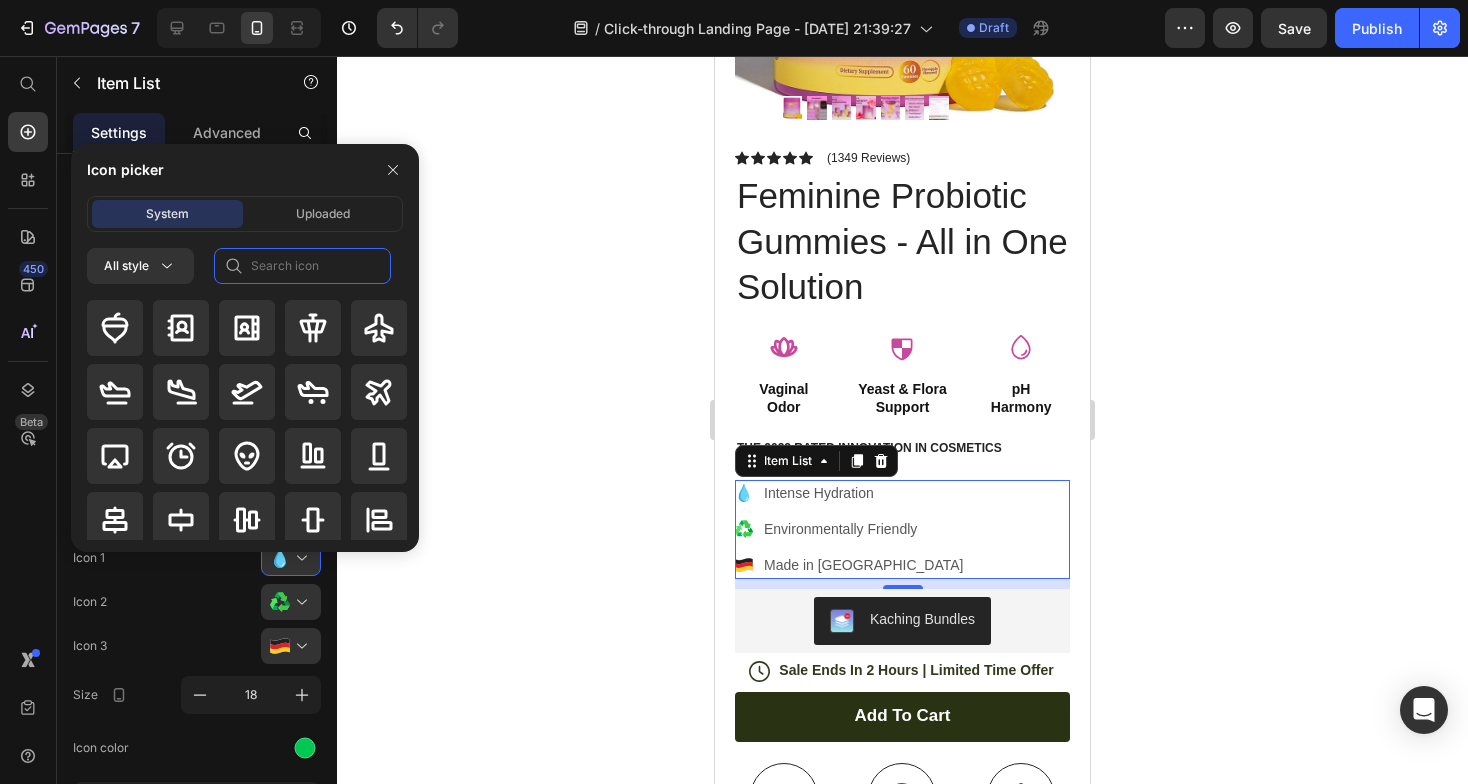 click 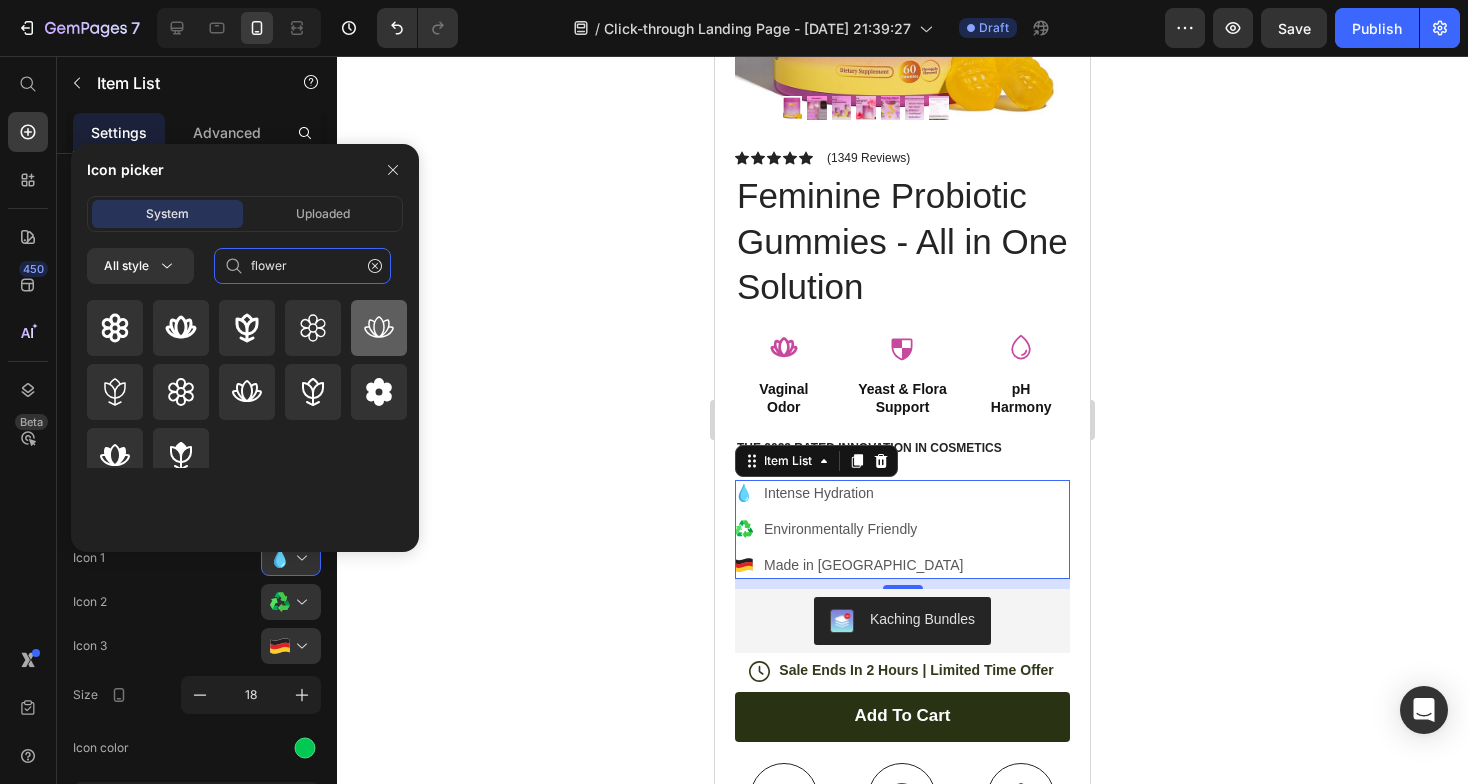 type on "flower" 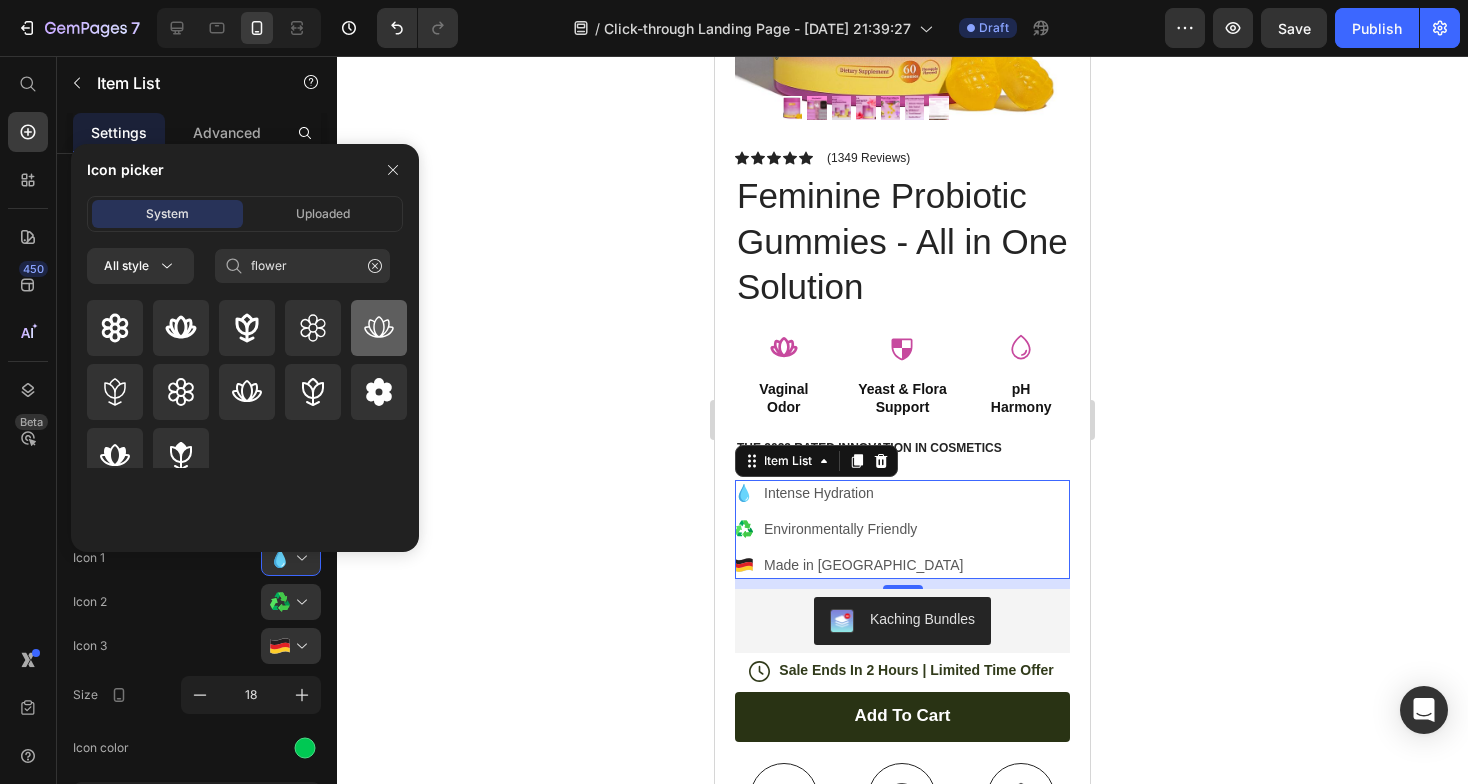 click 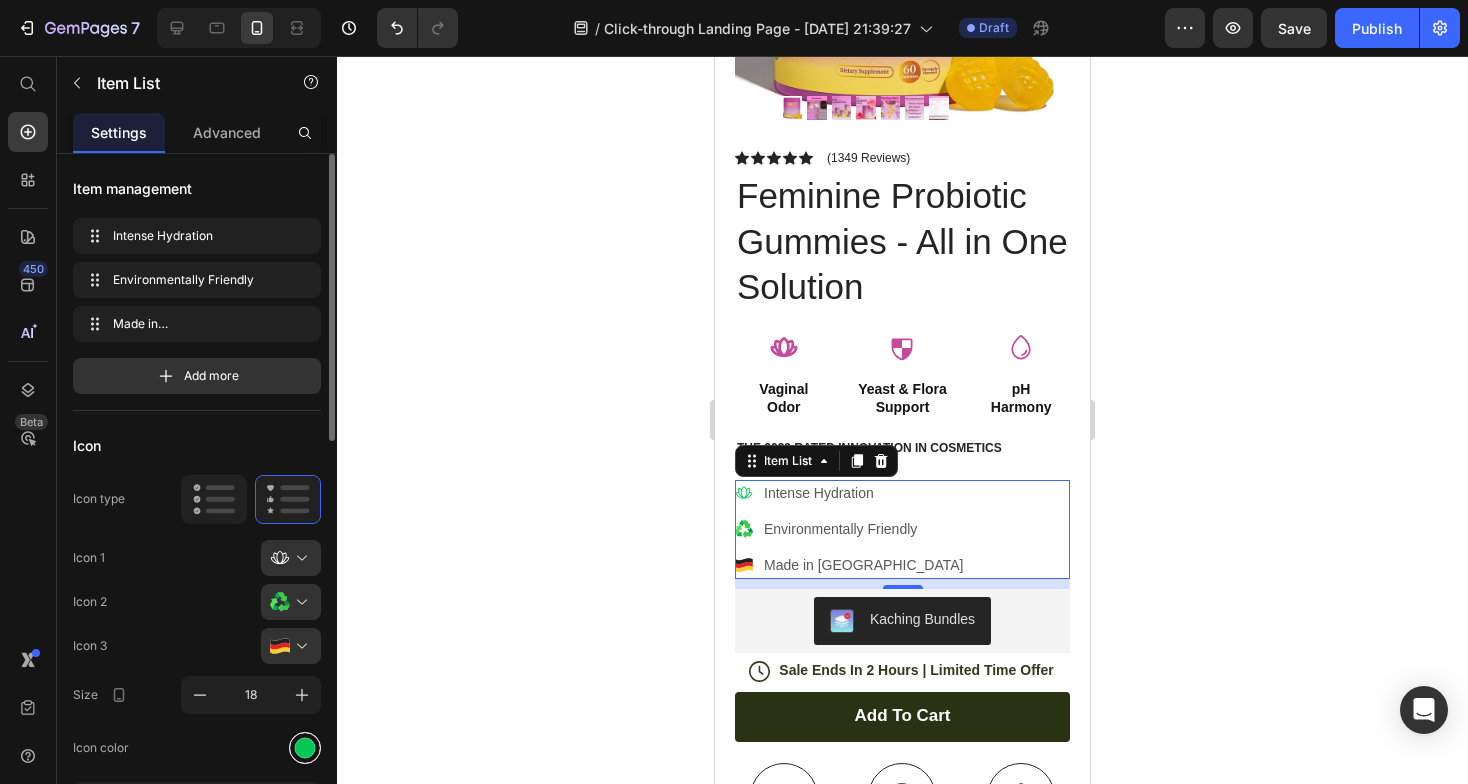 click at bounding box center (305, 747) 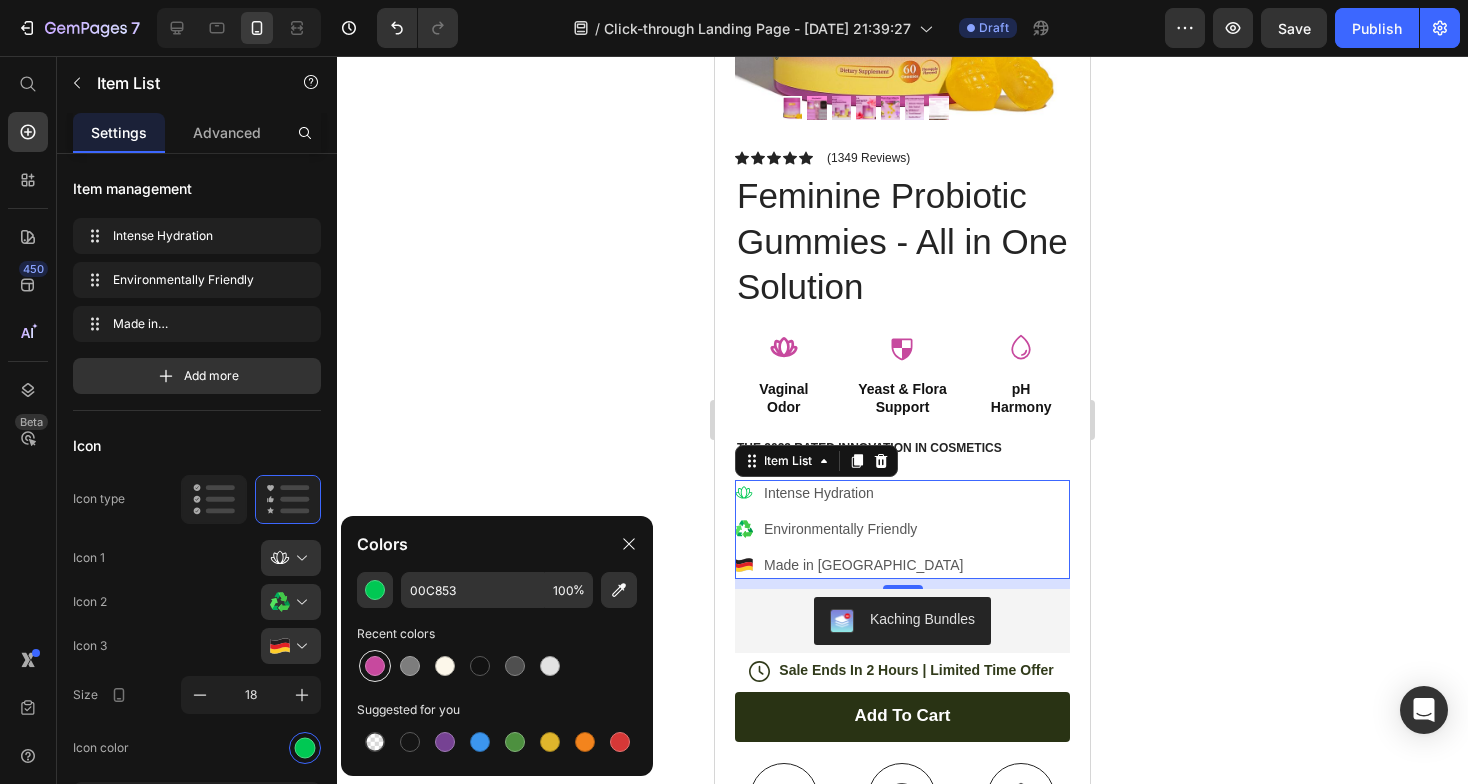 click at bounding box center [375, 666] 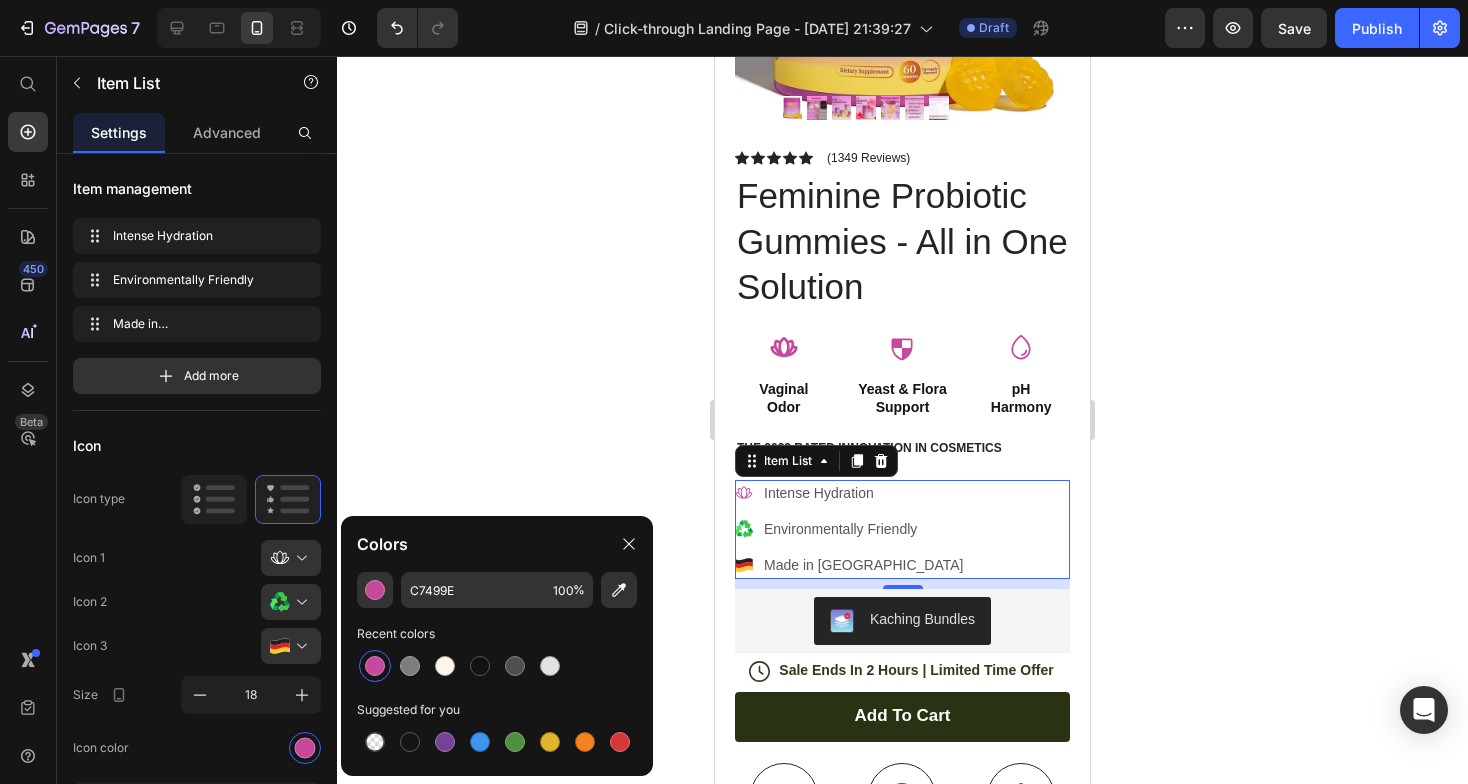click 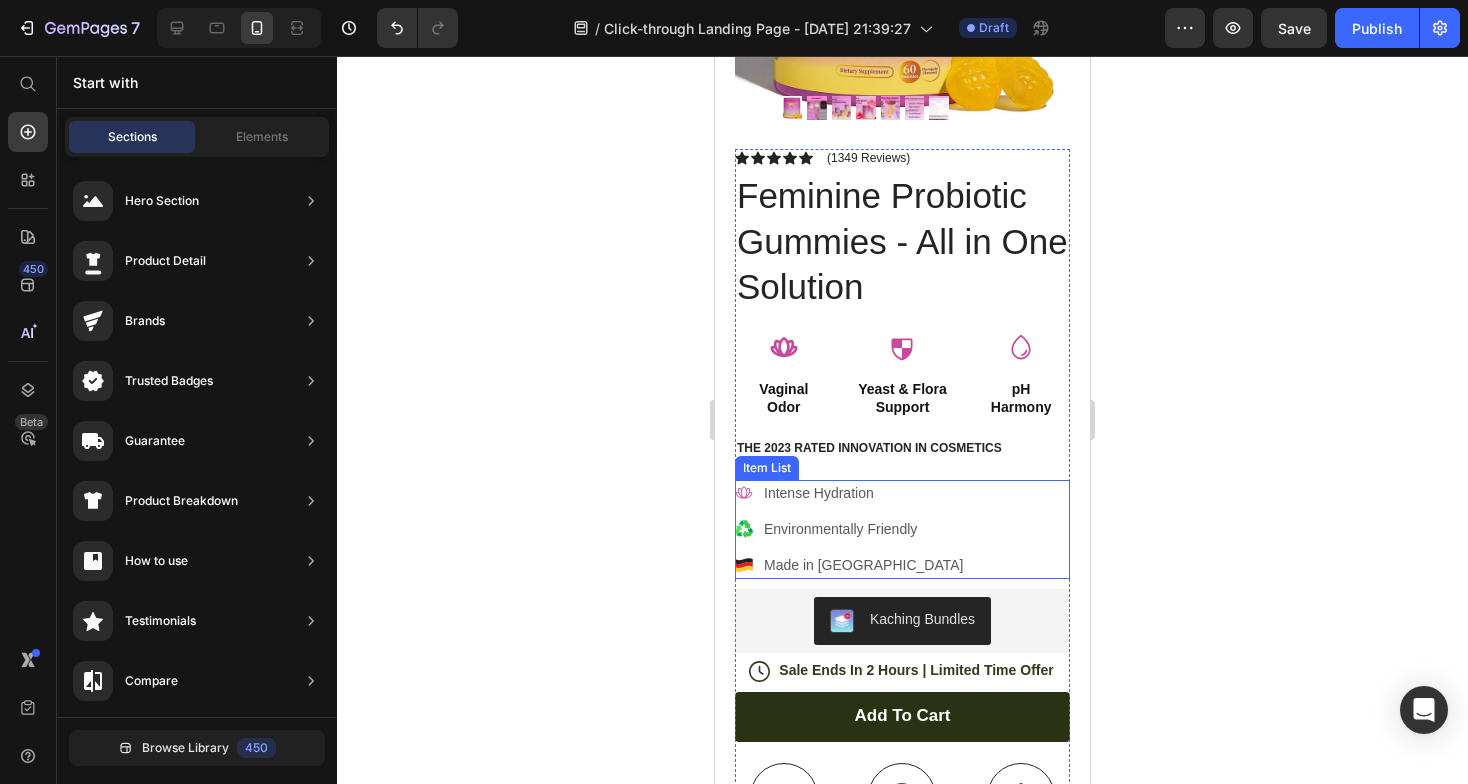 click 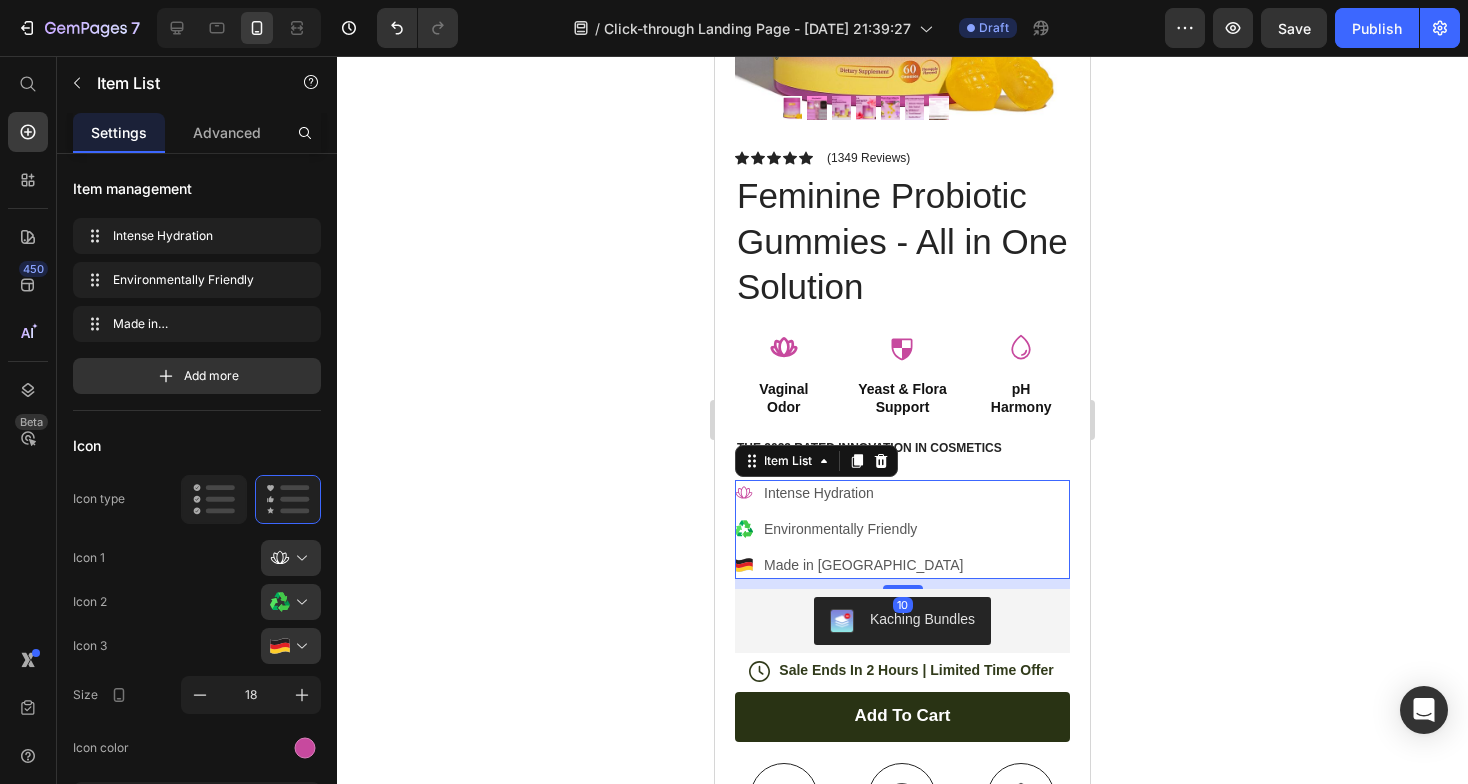 click 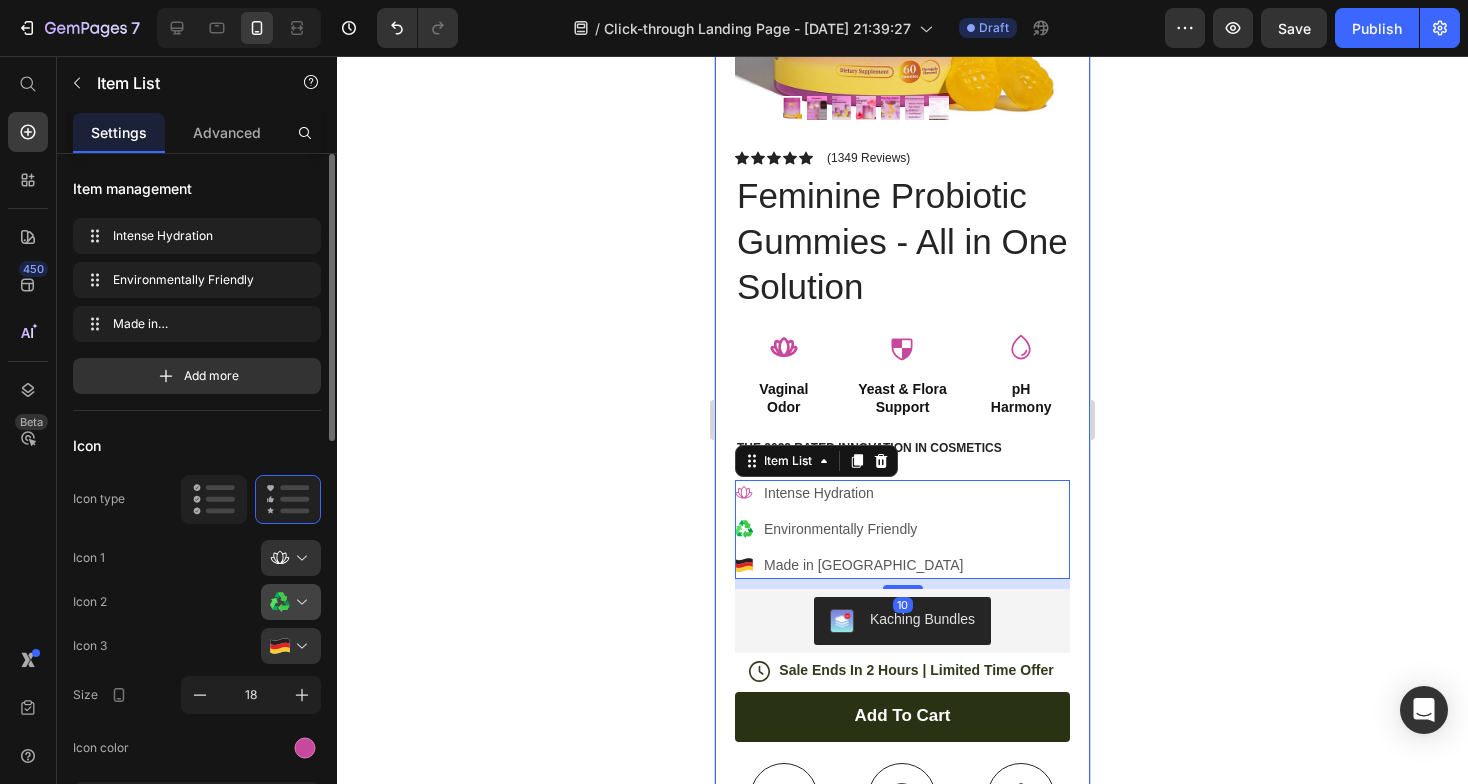 click at bounding box center (299, 602) 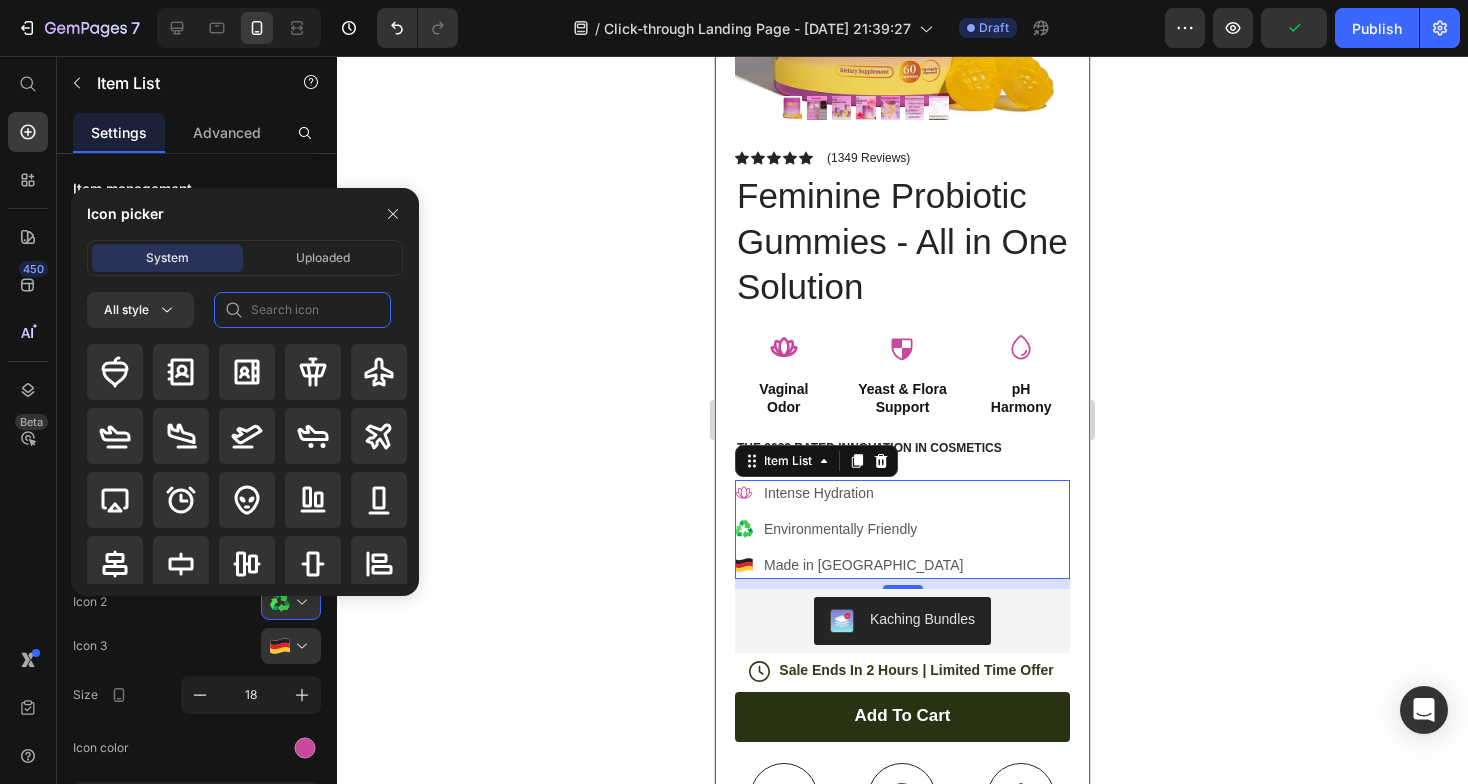 click 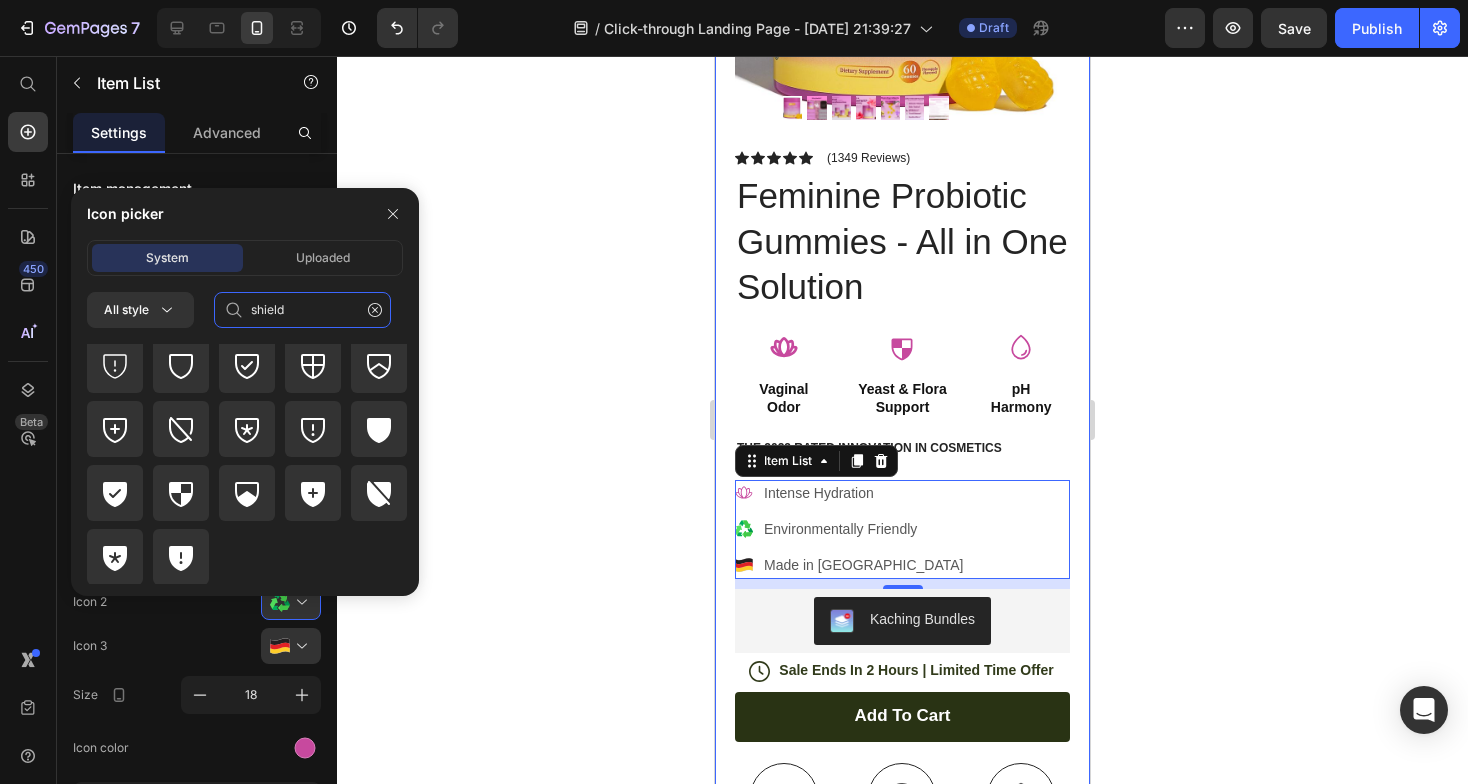 scroll, scrollTop: 200, scrollLeft: 0, axis: vertical 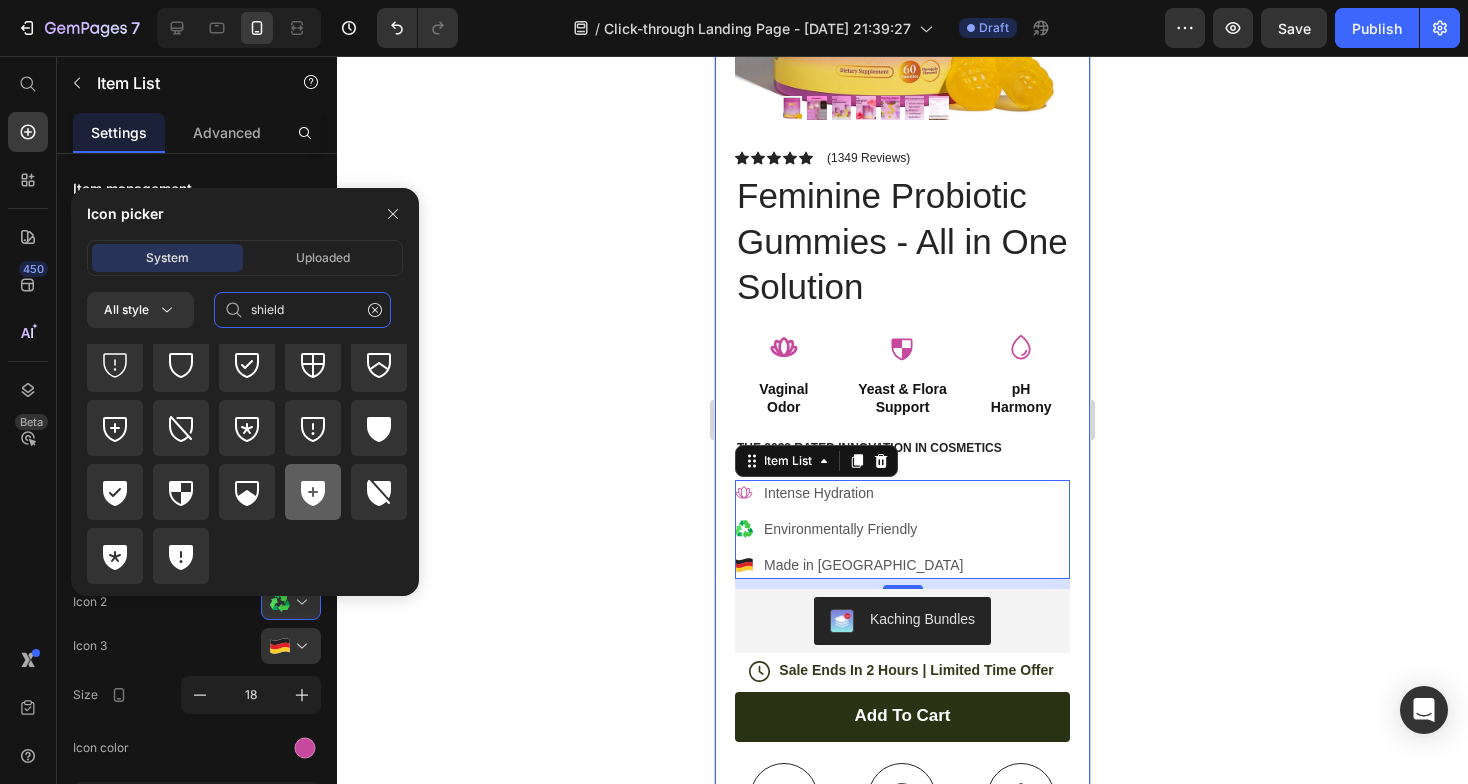 type on "shield" 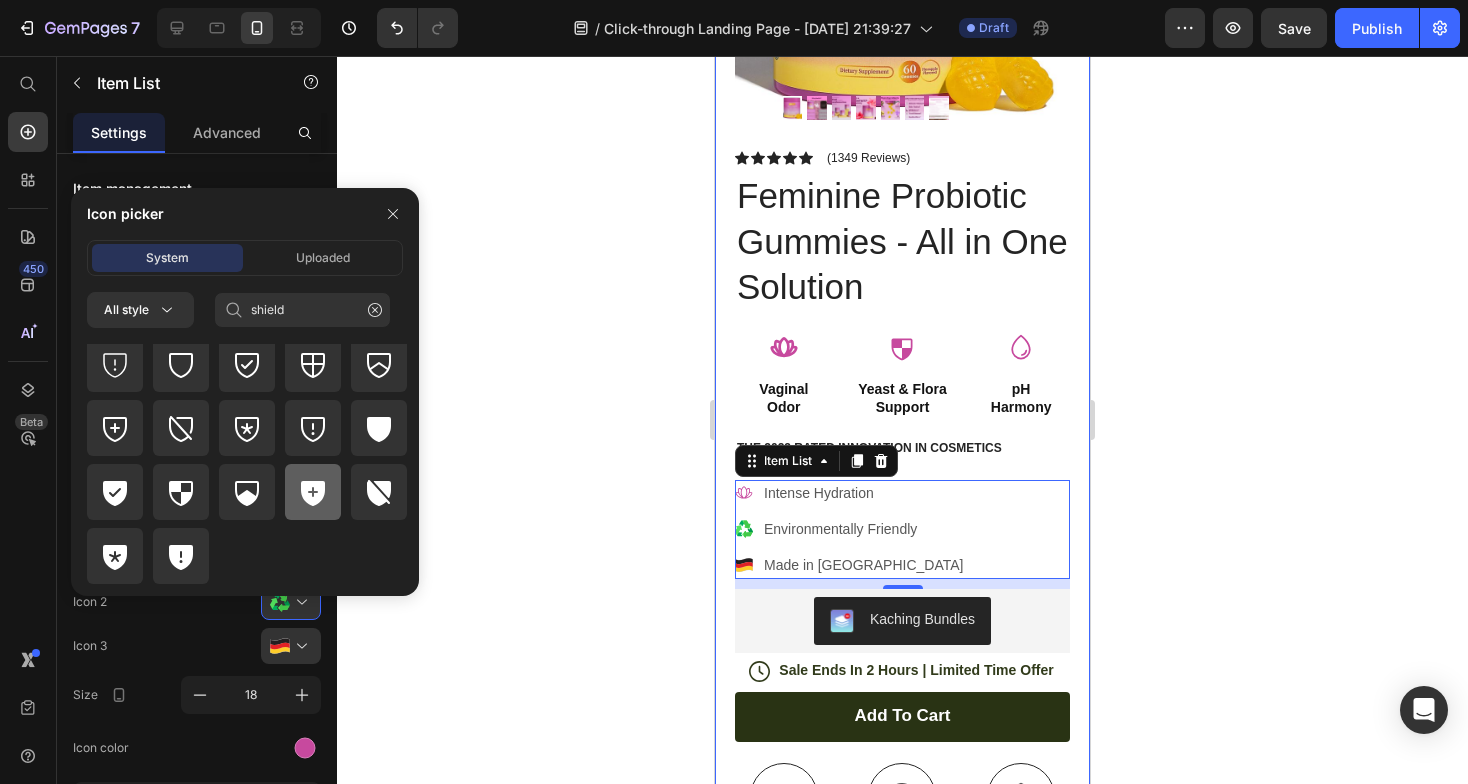 click 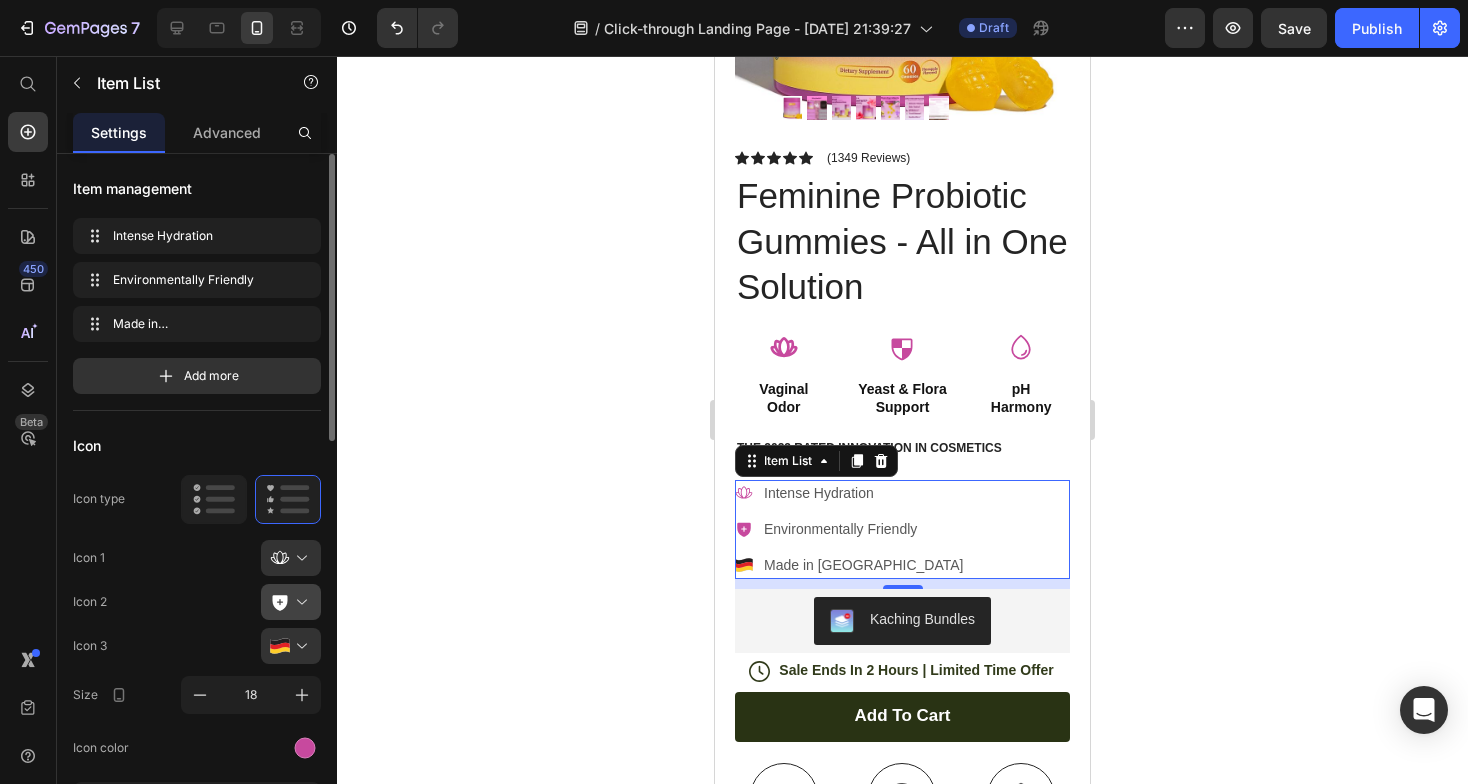 click at bounding box center [299, 602] 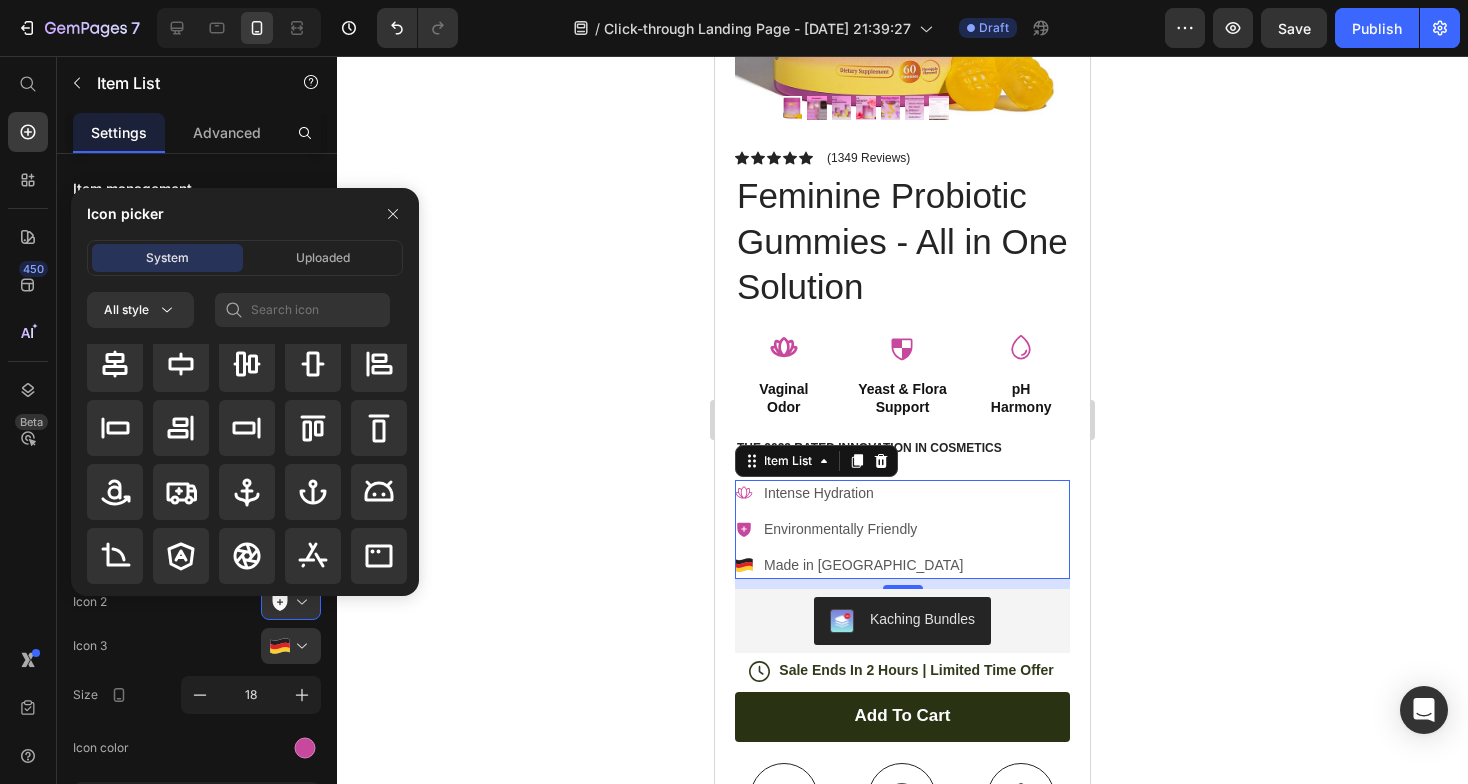 click on "Environmentally Friendly" at bounding box center [863, 529] 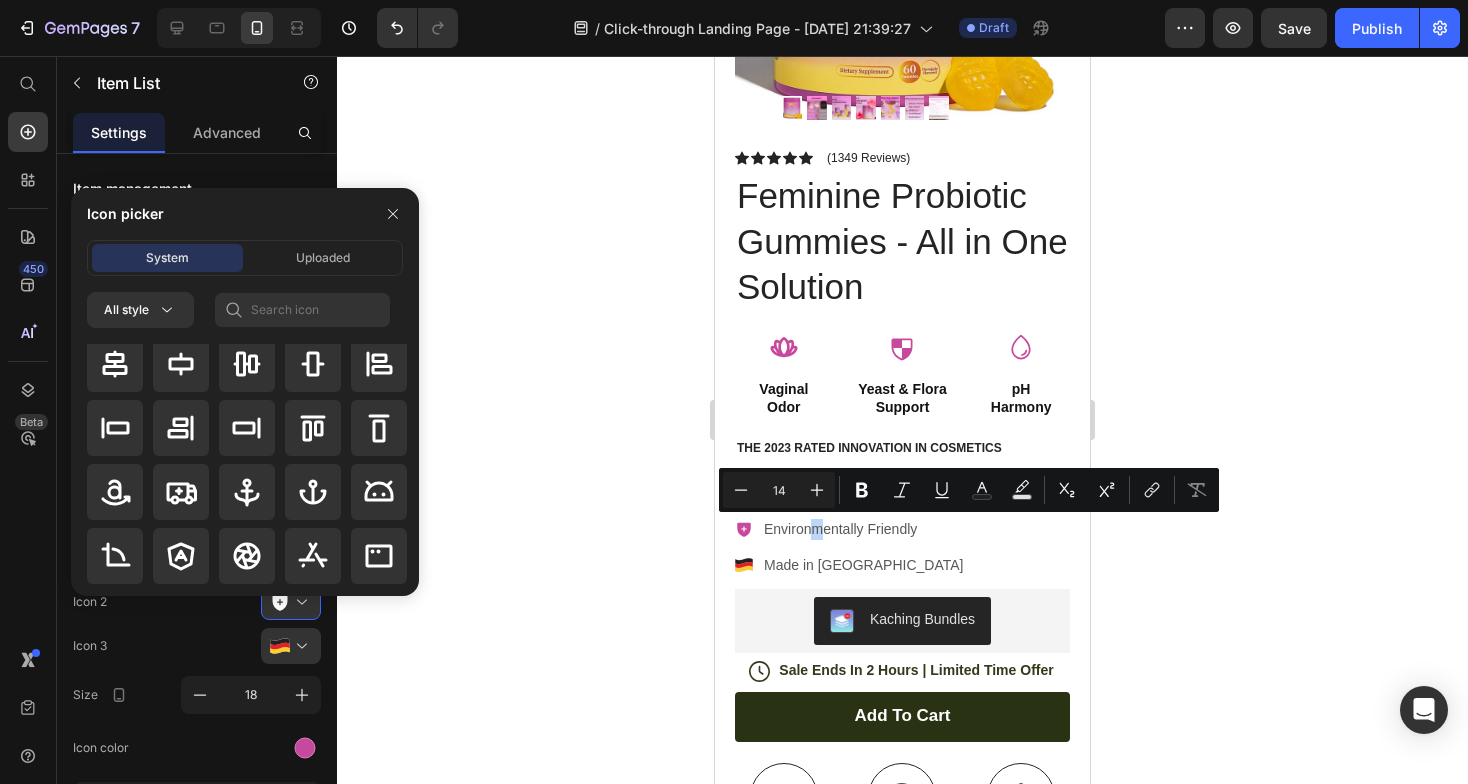 click 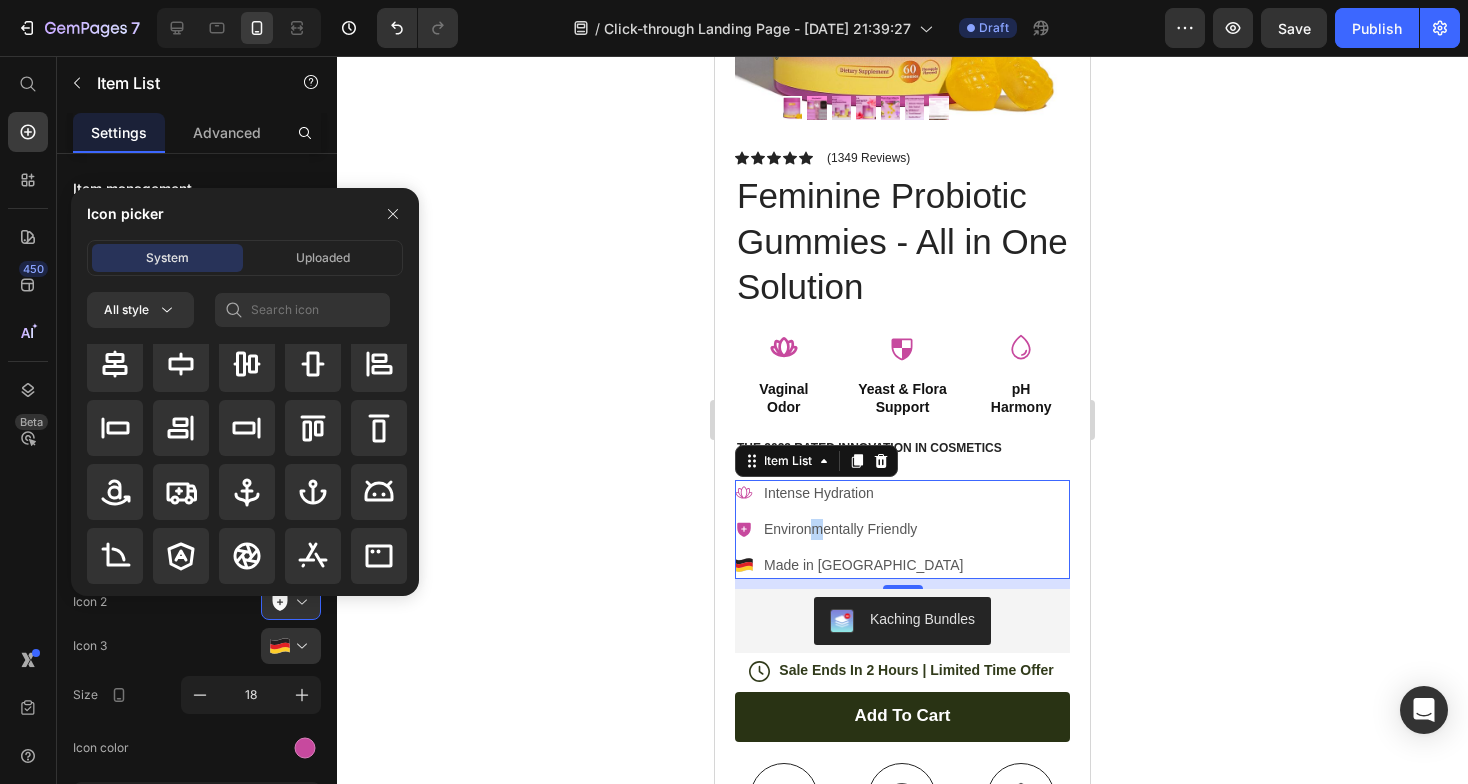 click 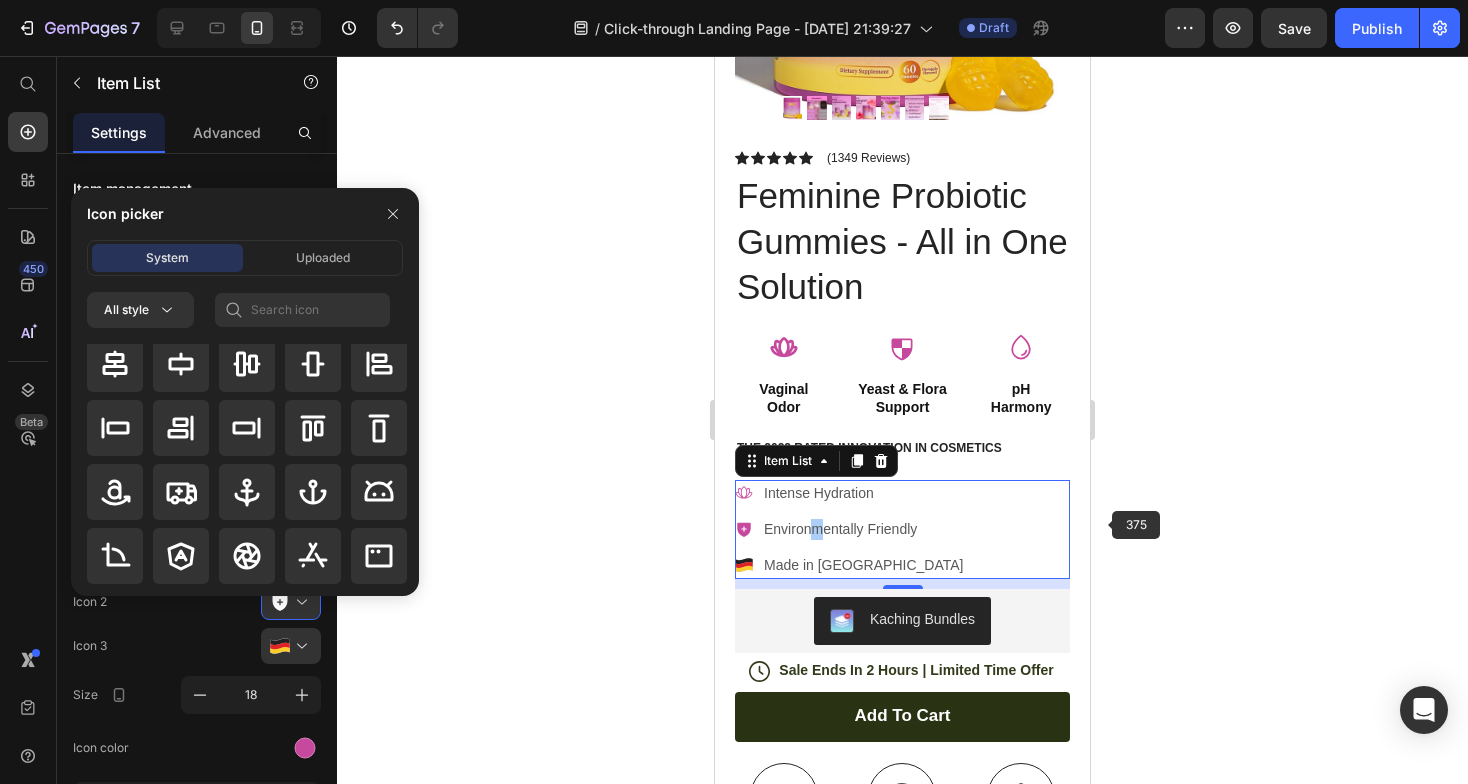 click 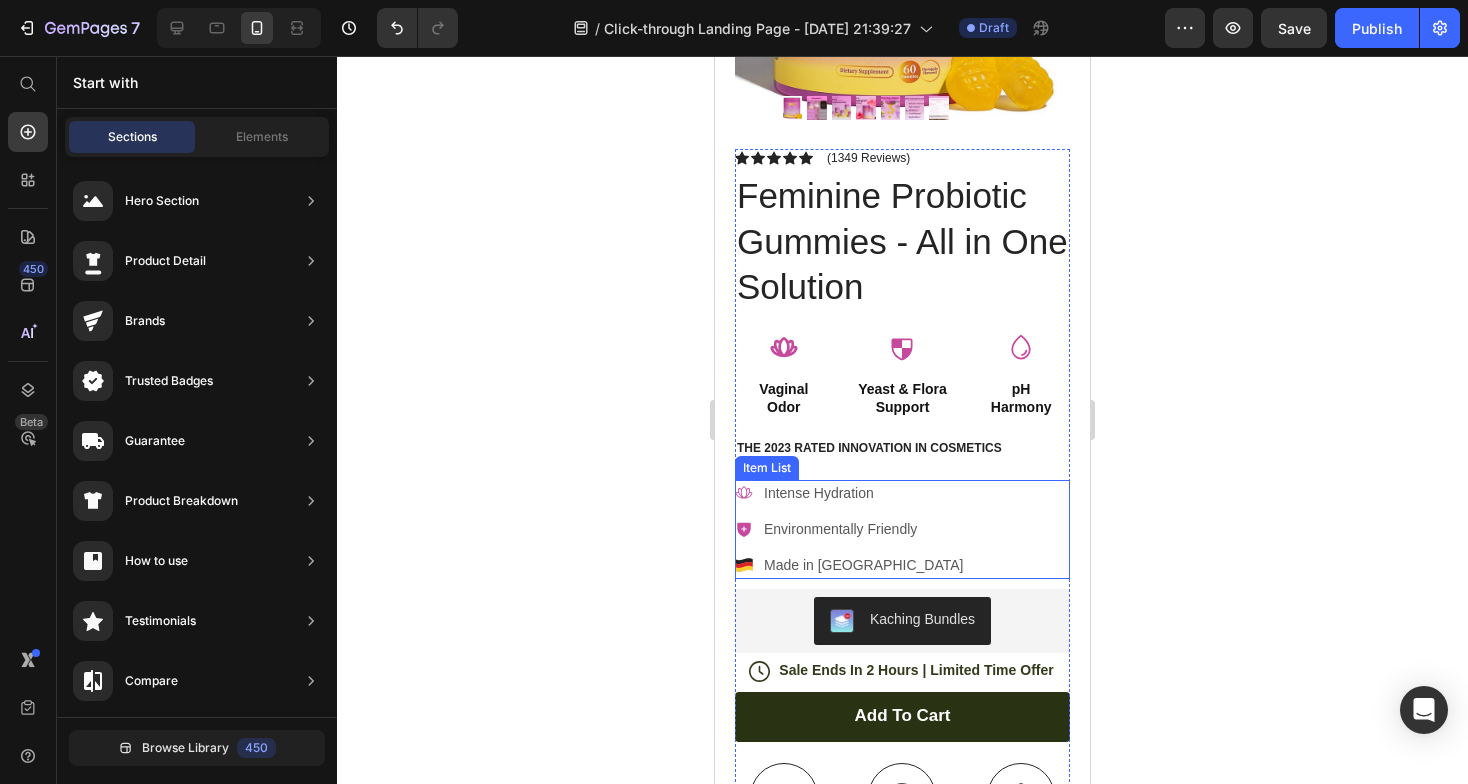 click 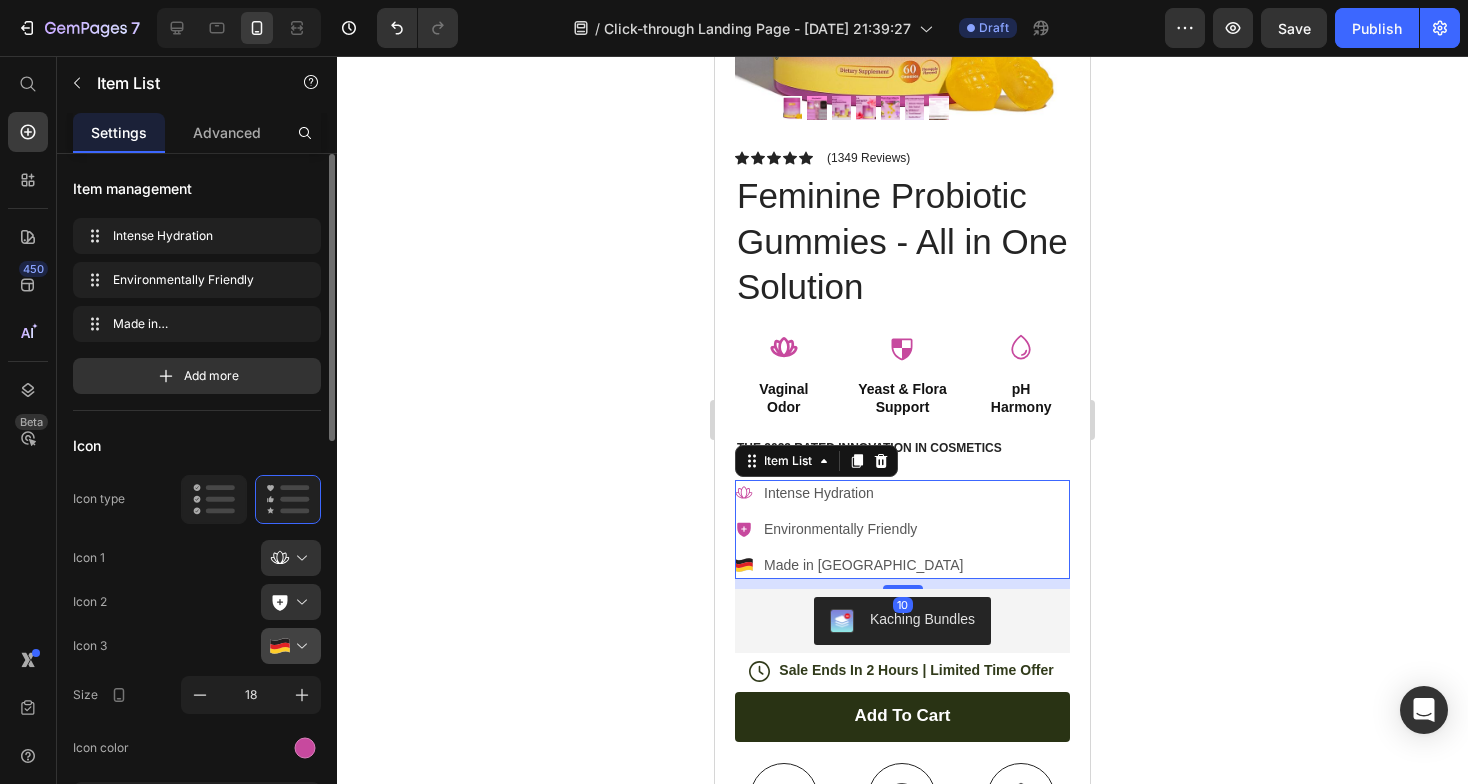 click on "Icon 3" 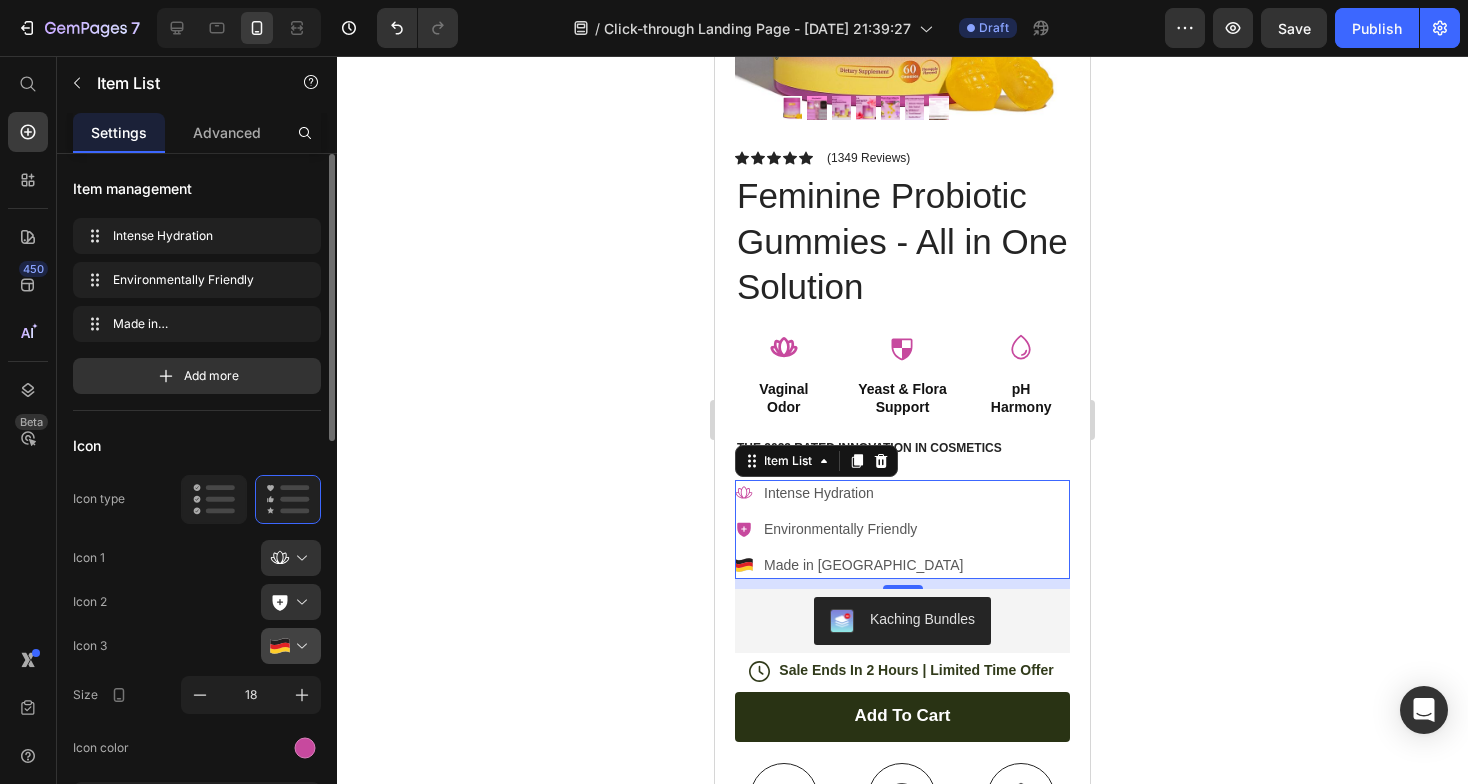 click at bounding box center [299, 646] 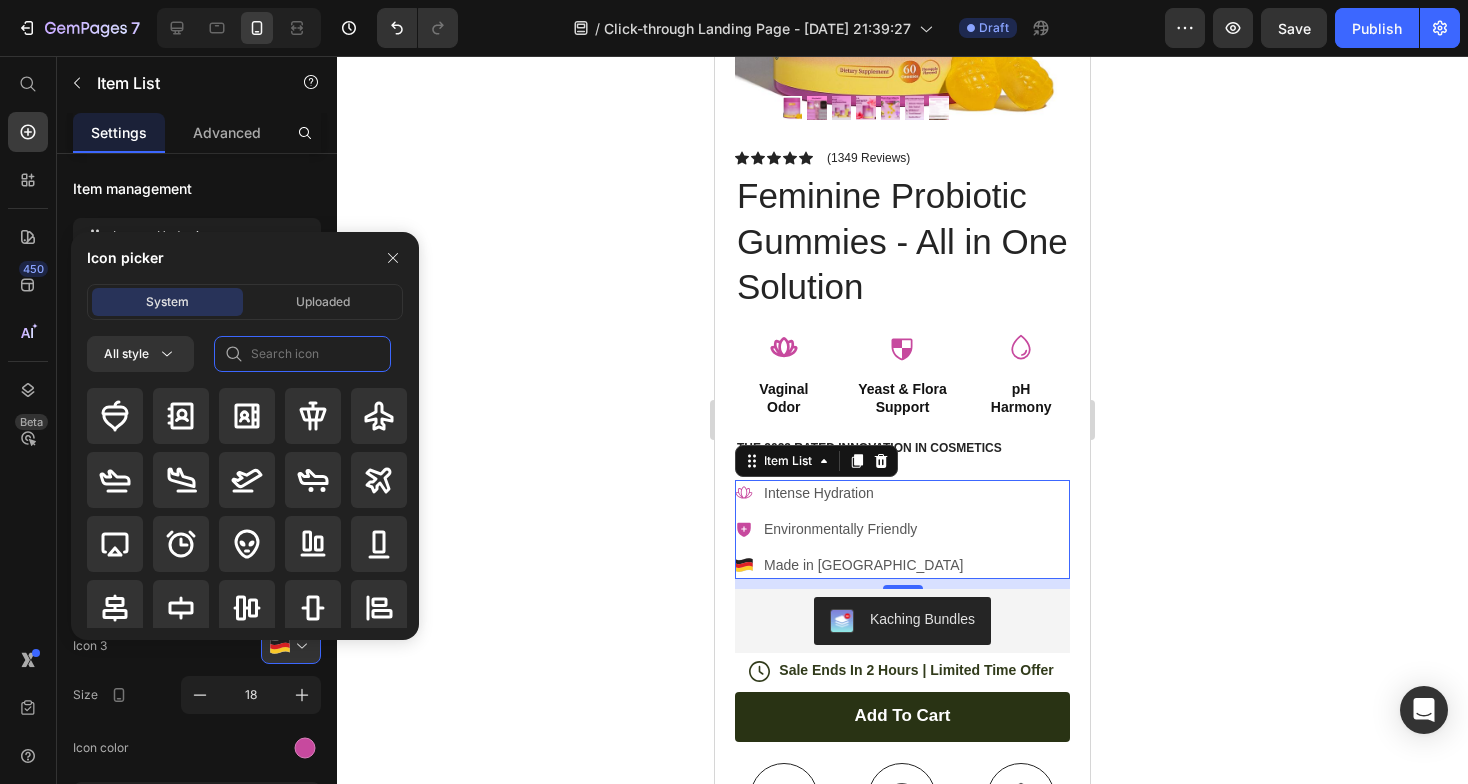 click 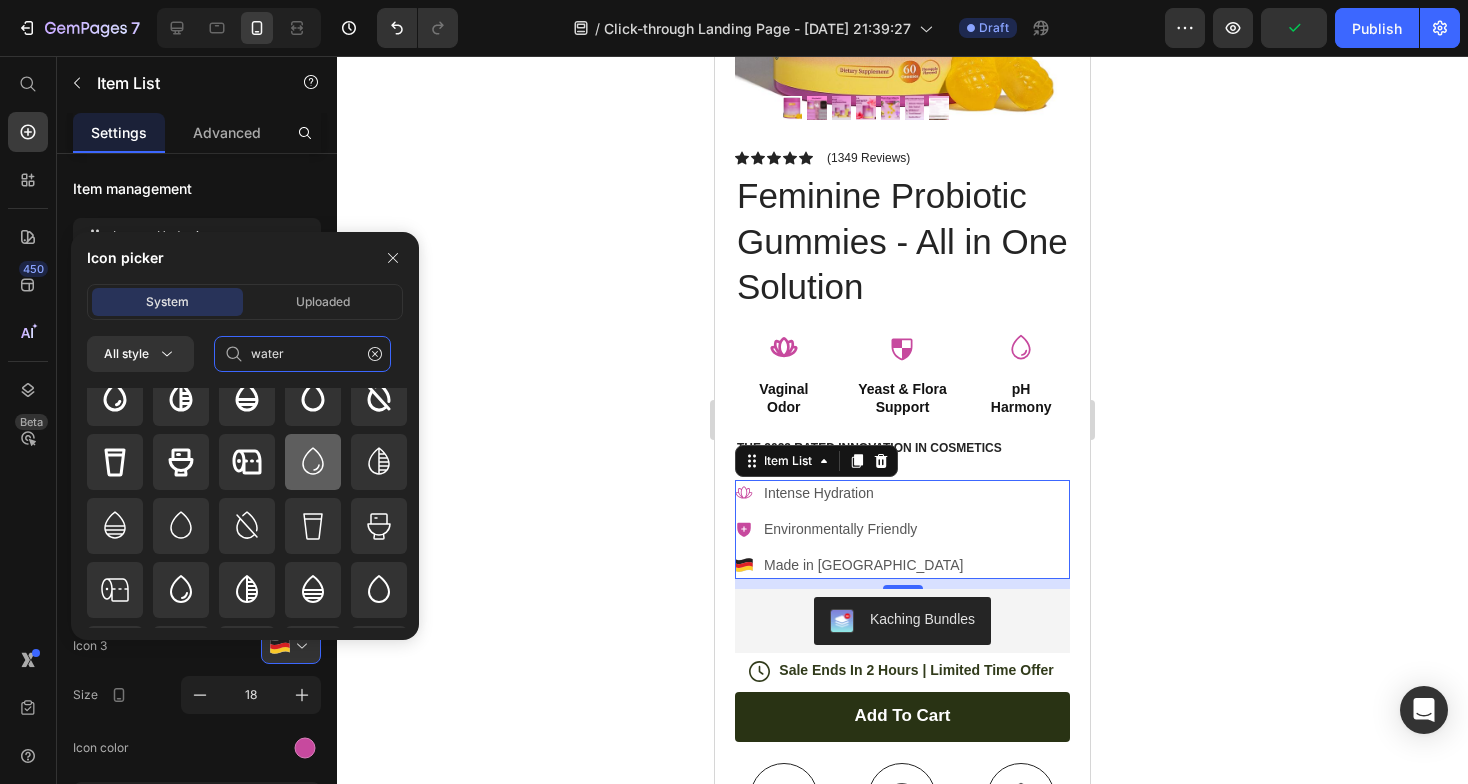 scroll, scrollTop: 20, scrollLeft: 0, axis: vertical 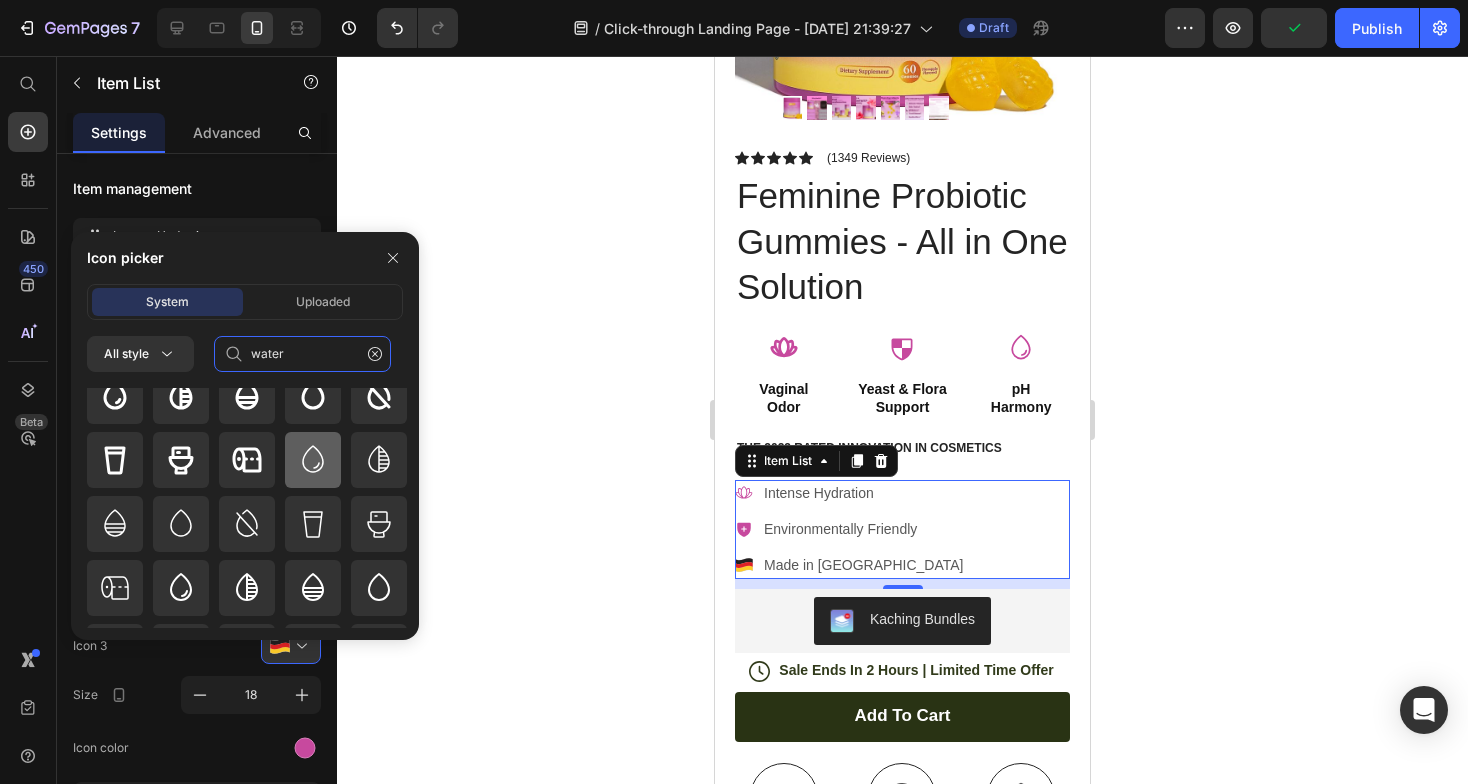 type on "water" 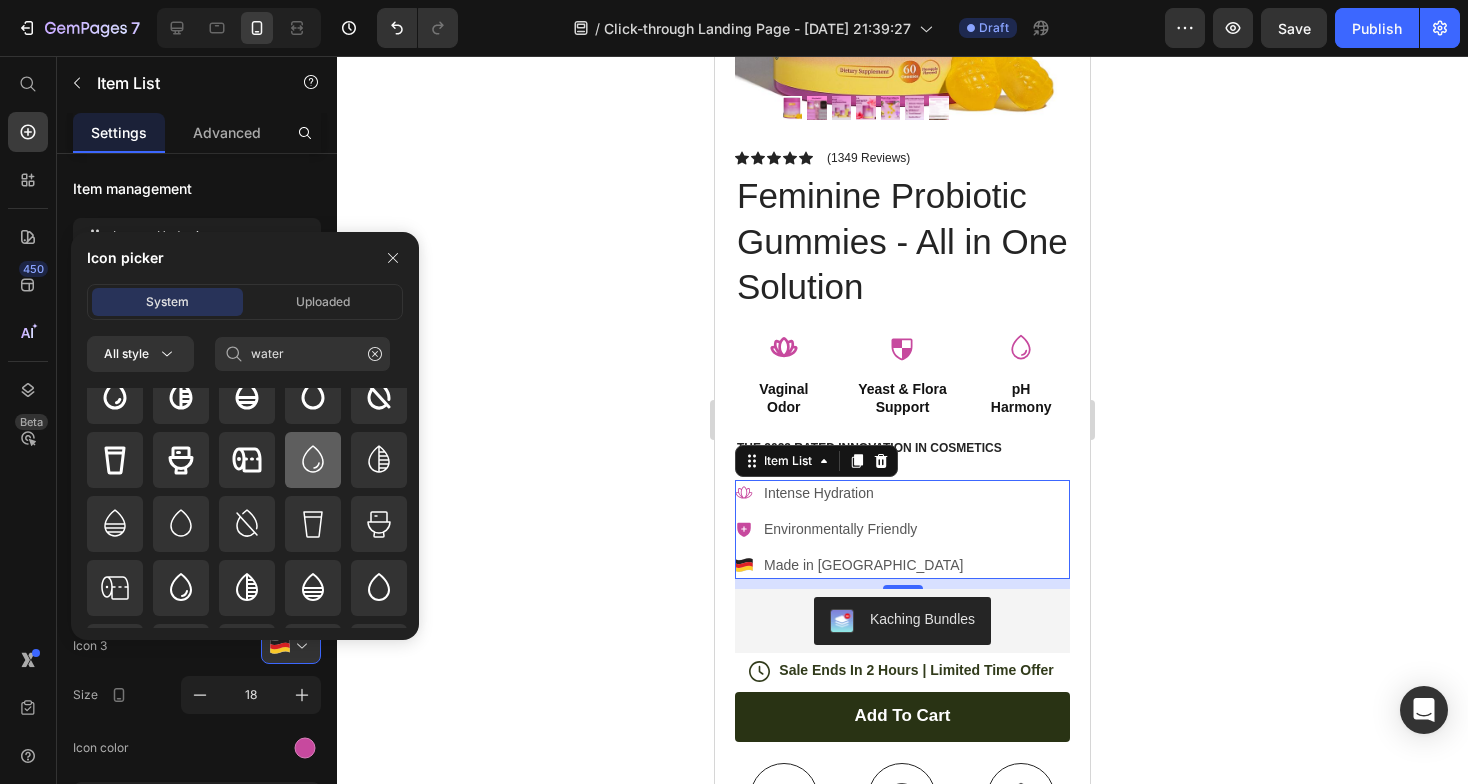 click 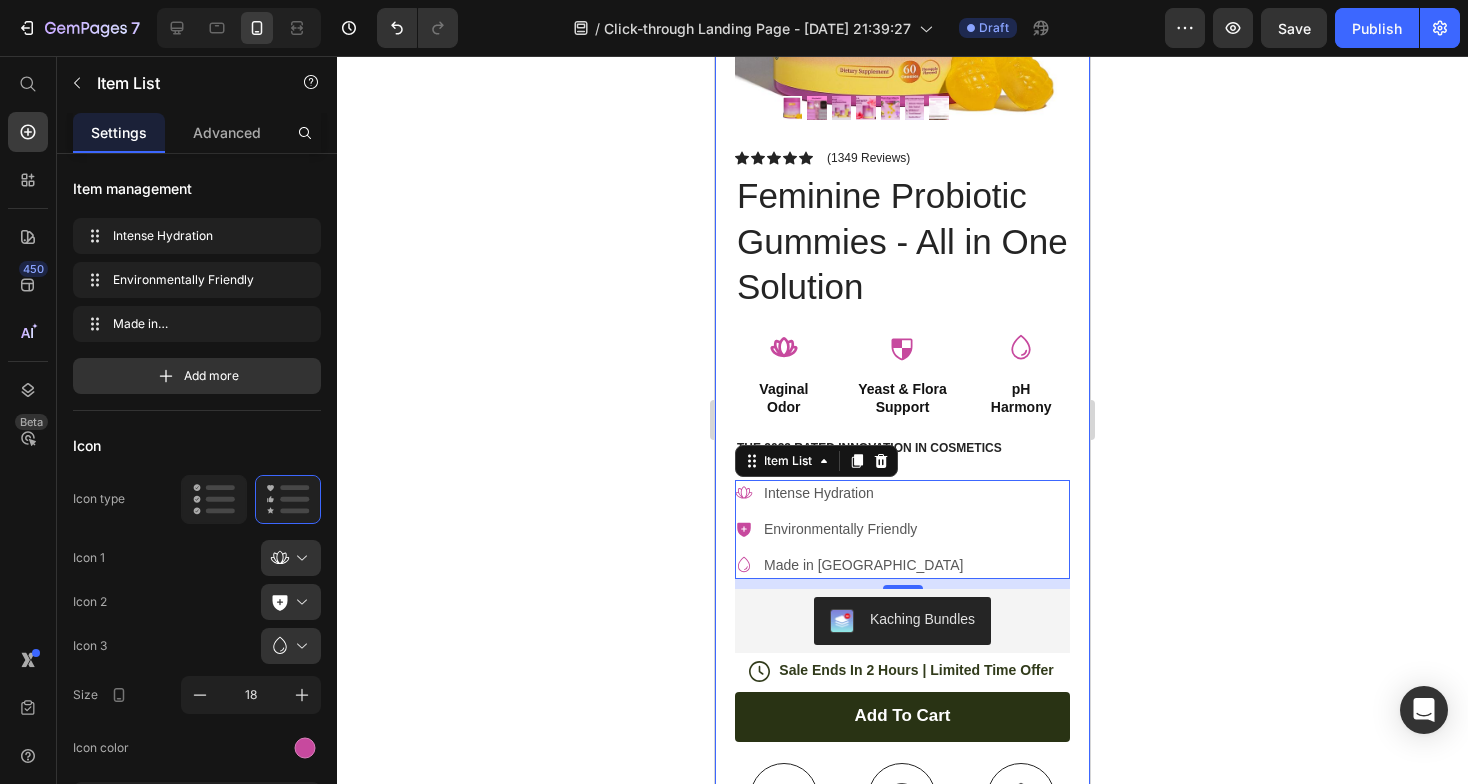 click 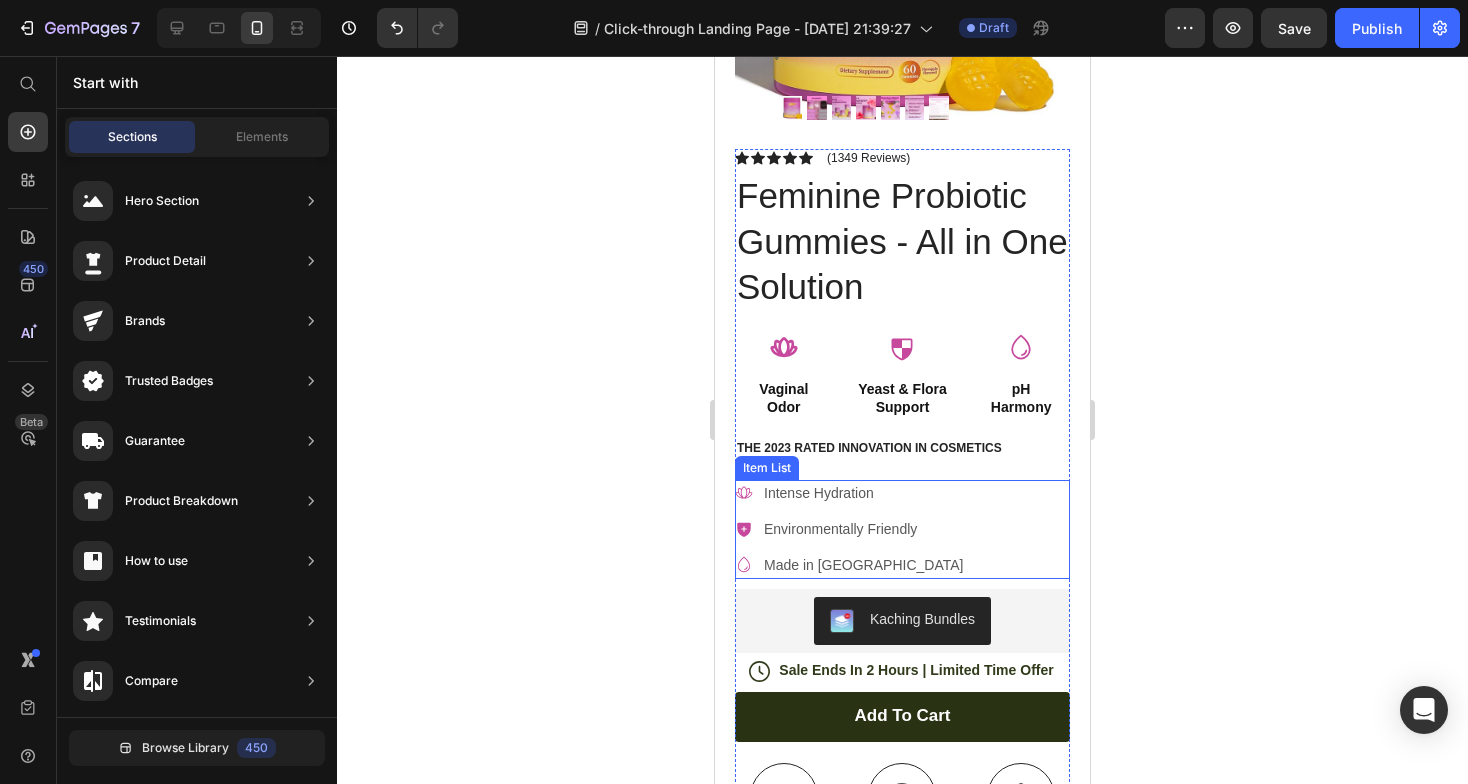 click on "Intense Hydration" at bounding box center [863, 493] 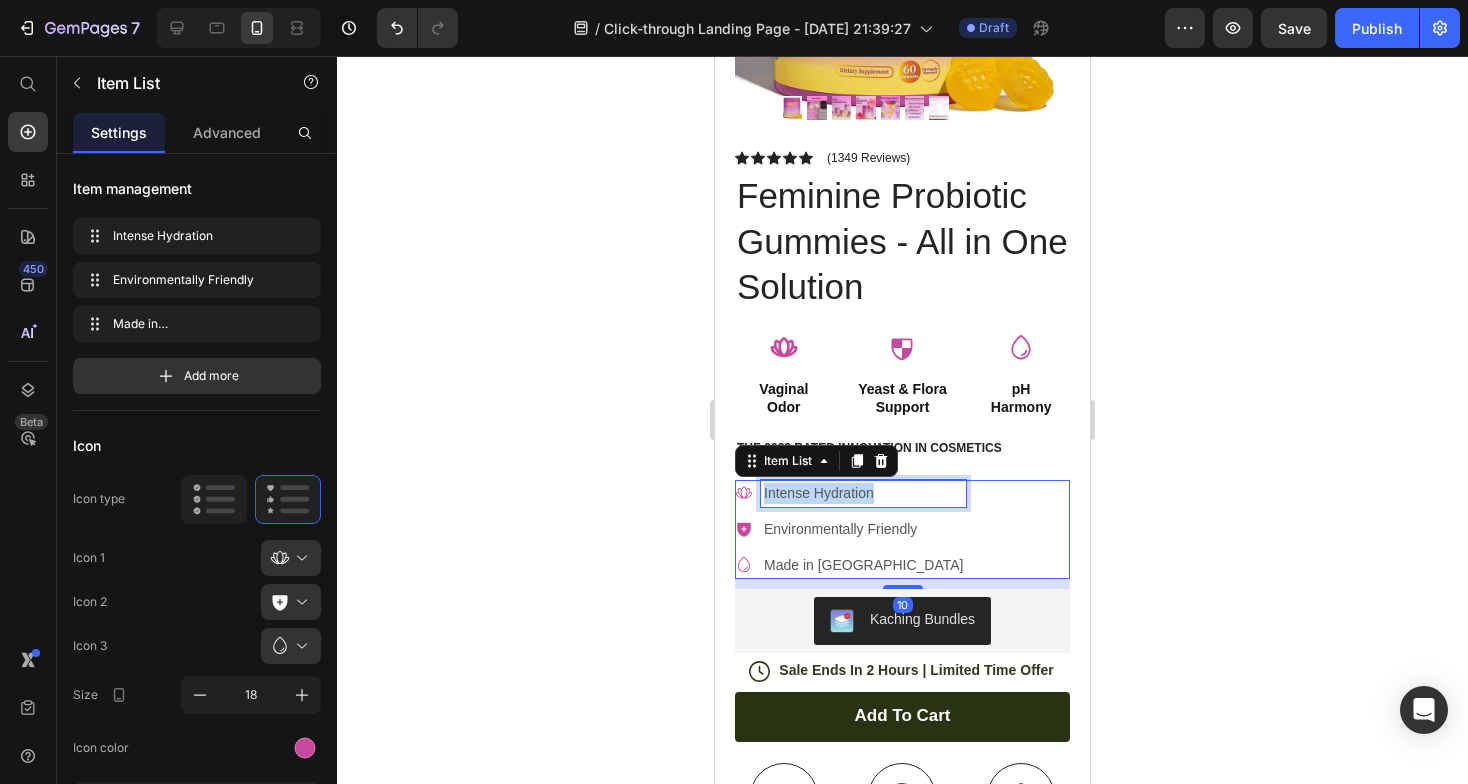 click on "Intense Hydration" at bounding box center (863, 493) 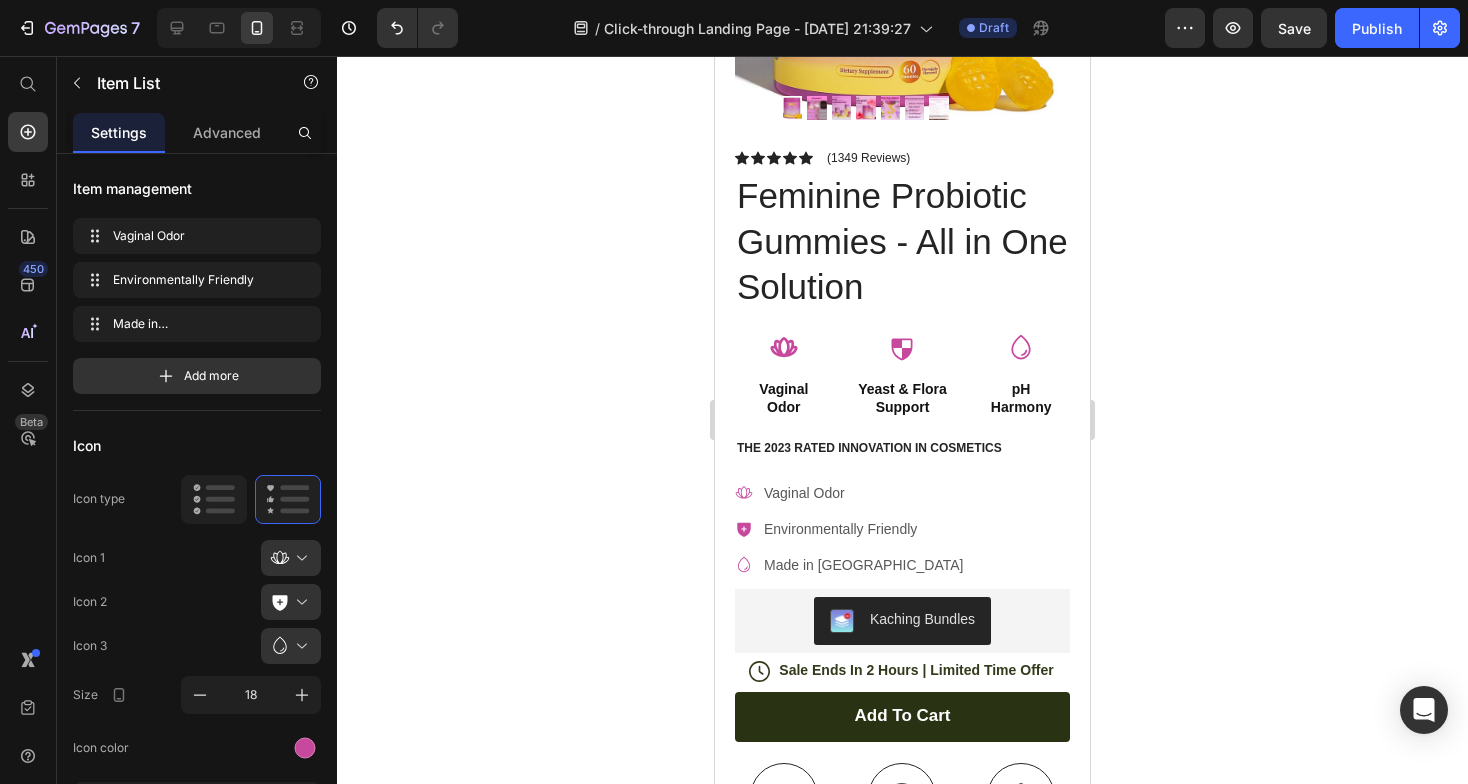 click 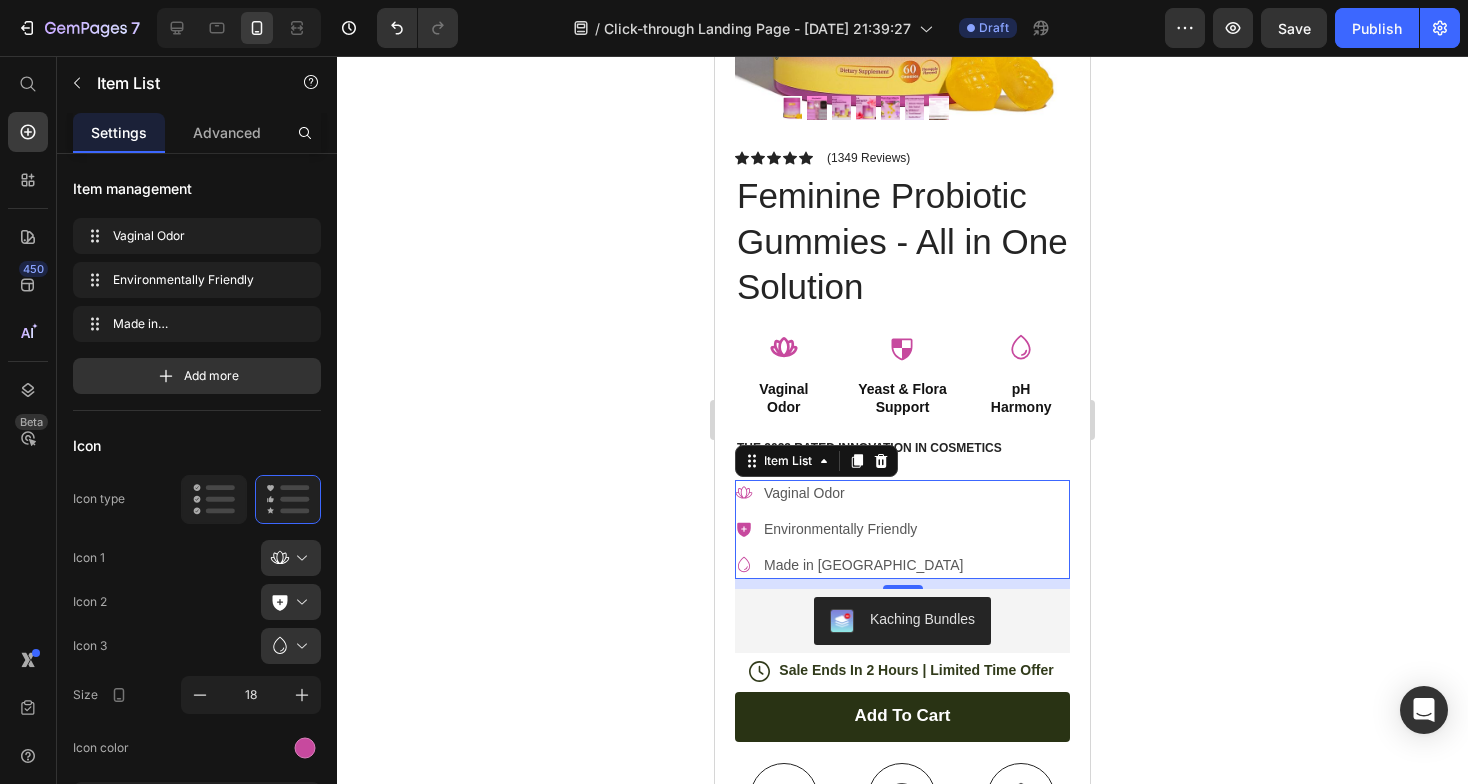 click 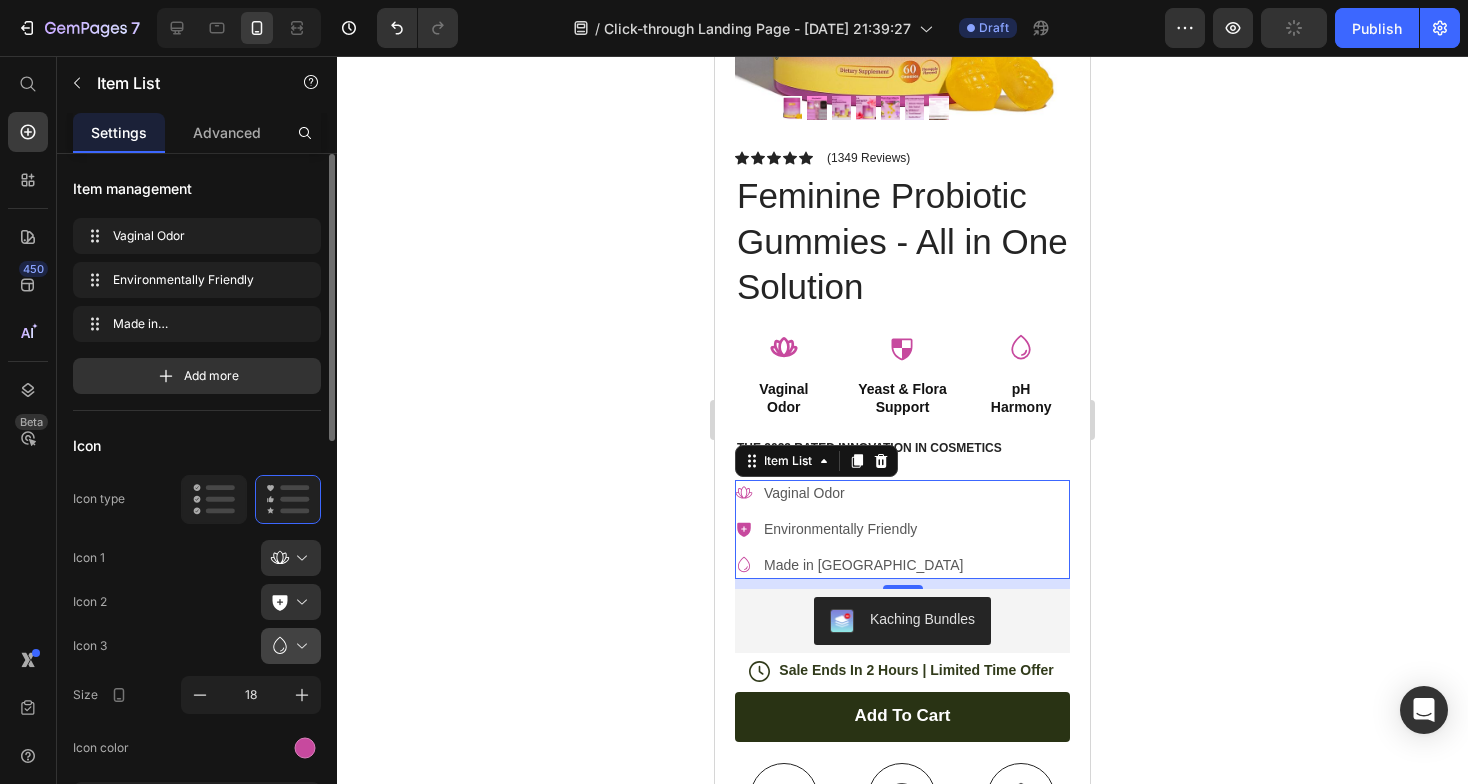 click 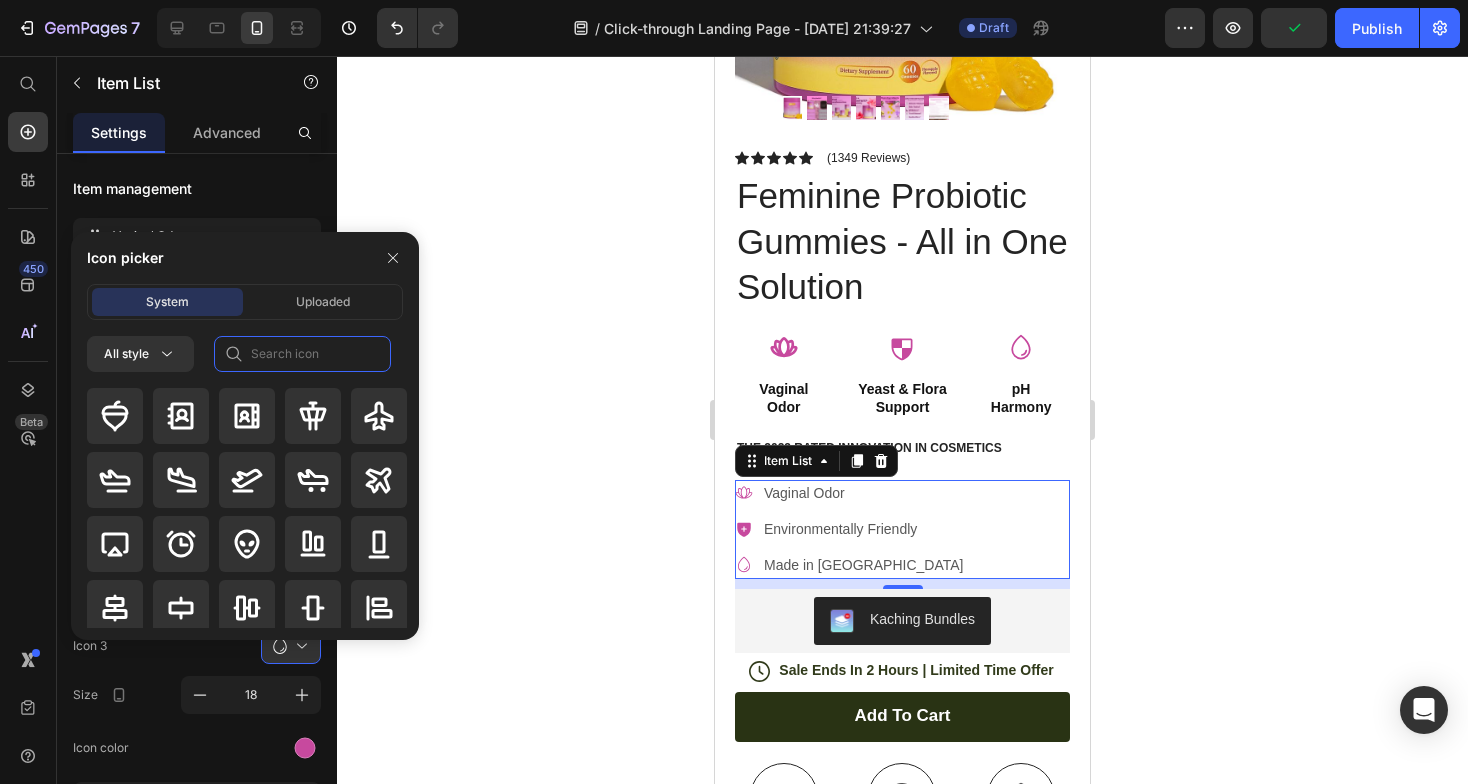 click 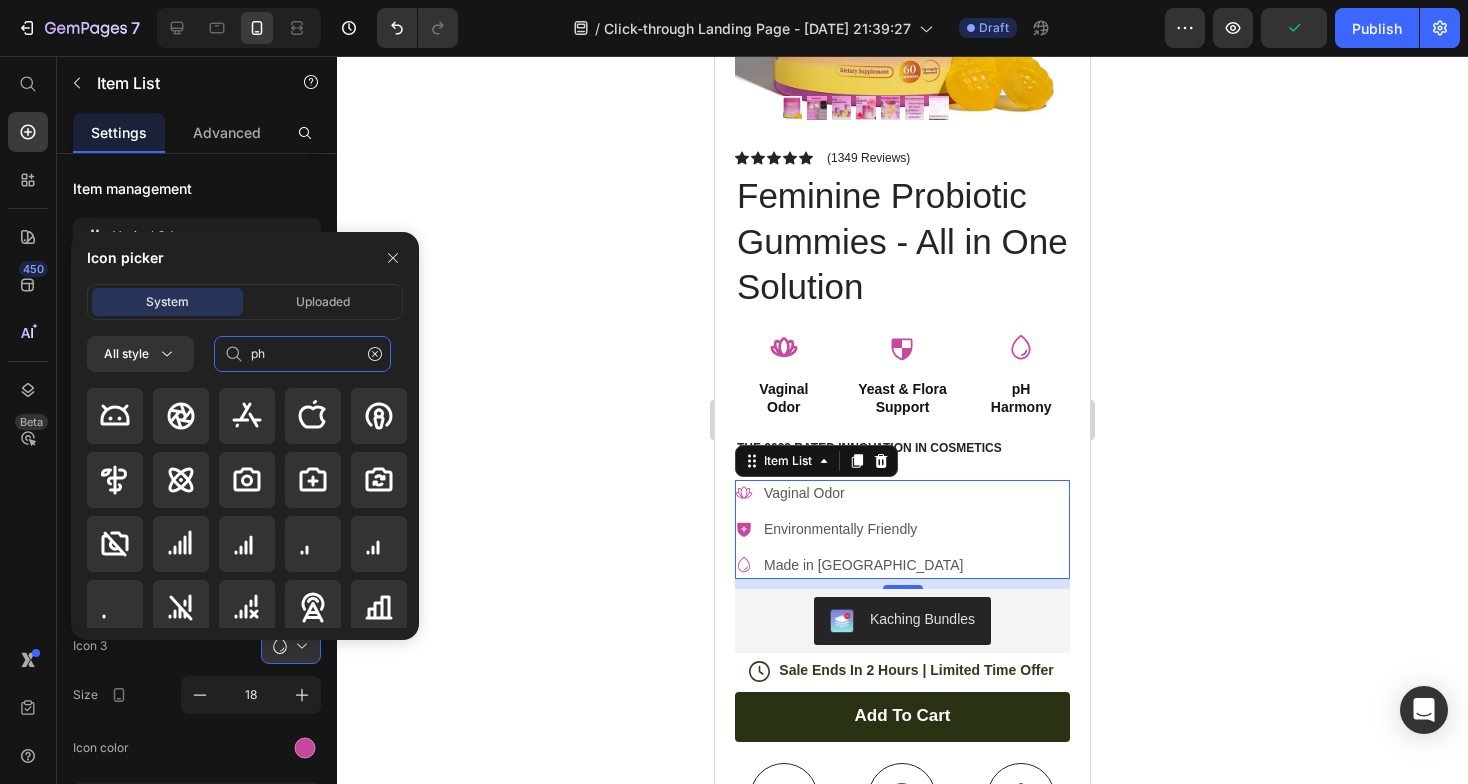 click on "ph" 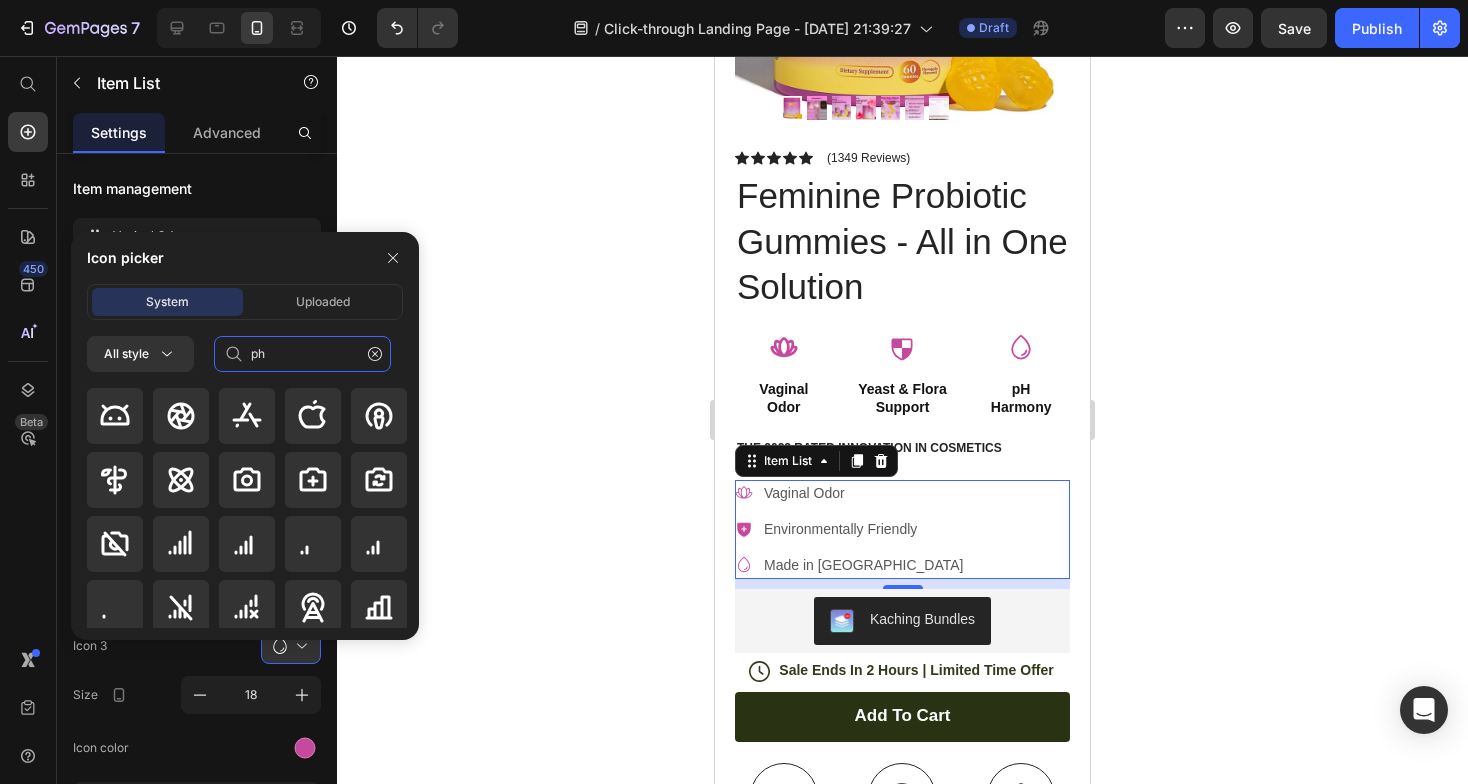 click on "ph" 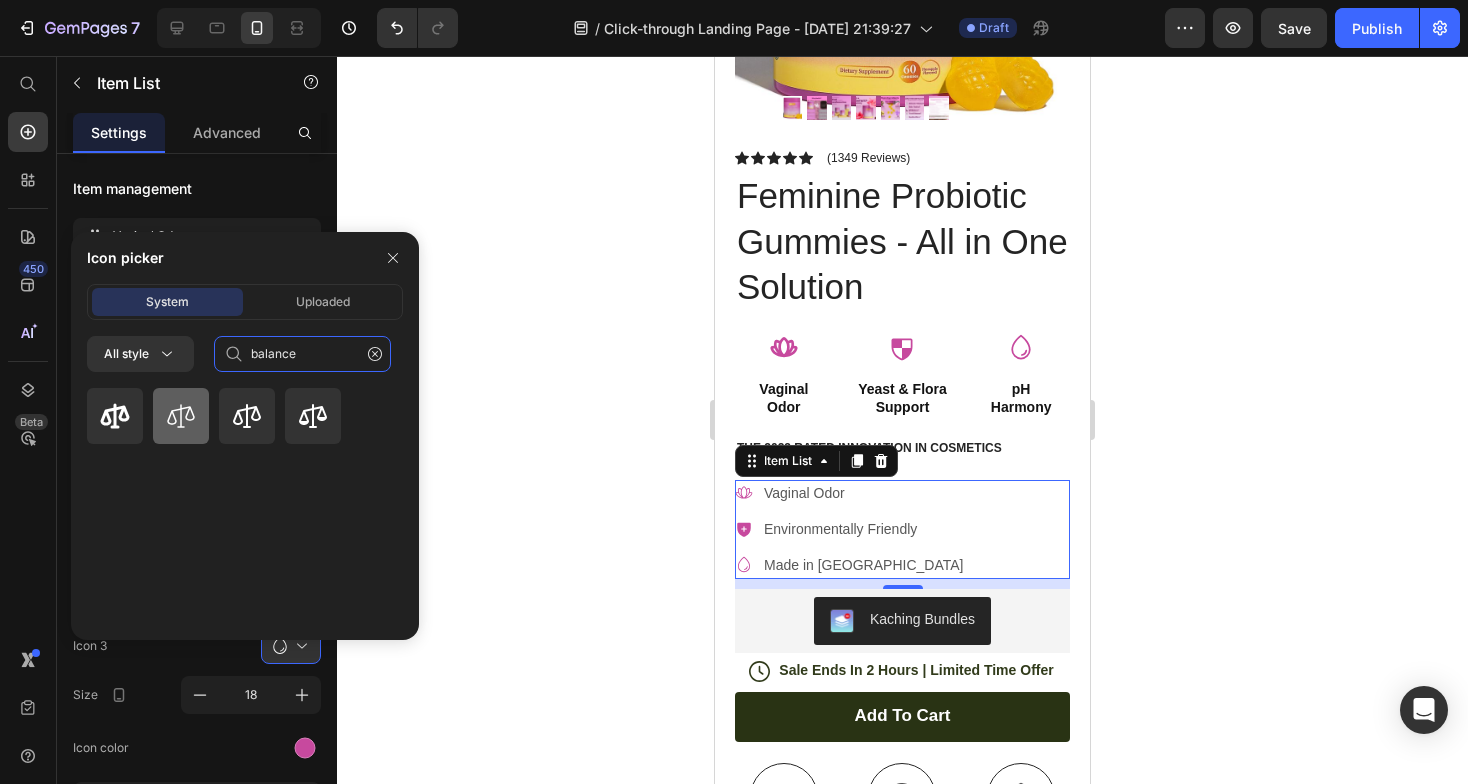 type on "balance" 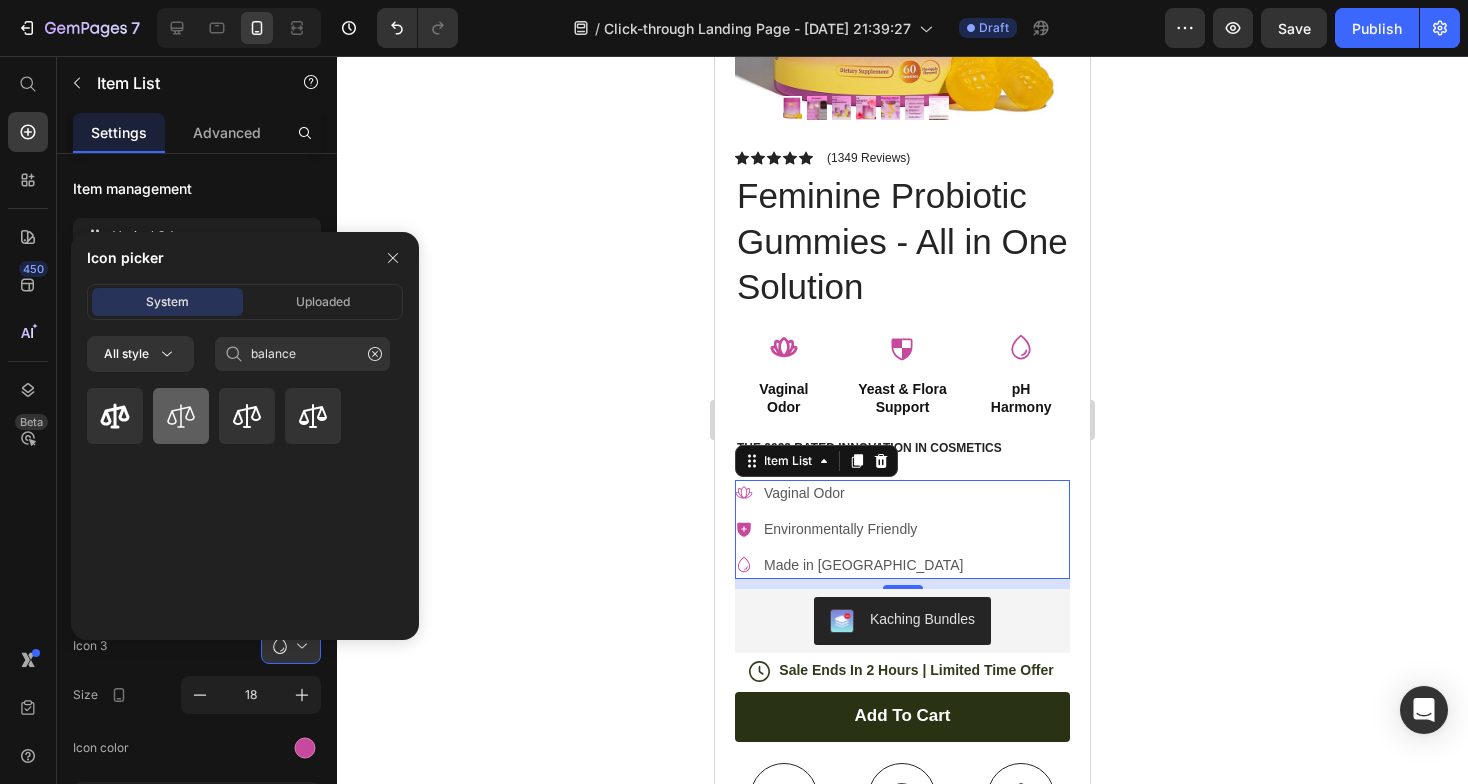 click 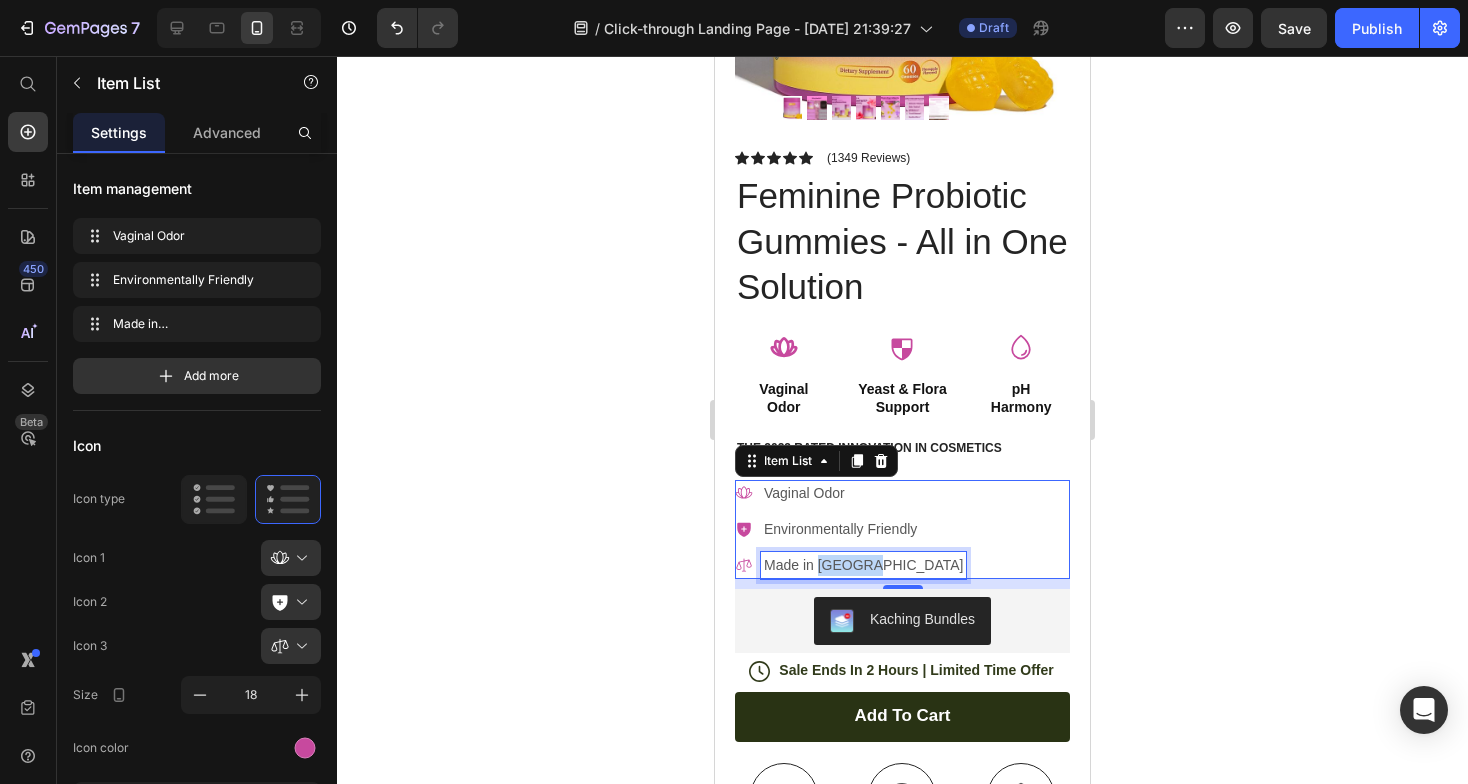 click on "Made in Germany" at bounding box center [863, 565] 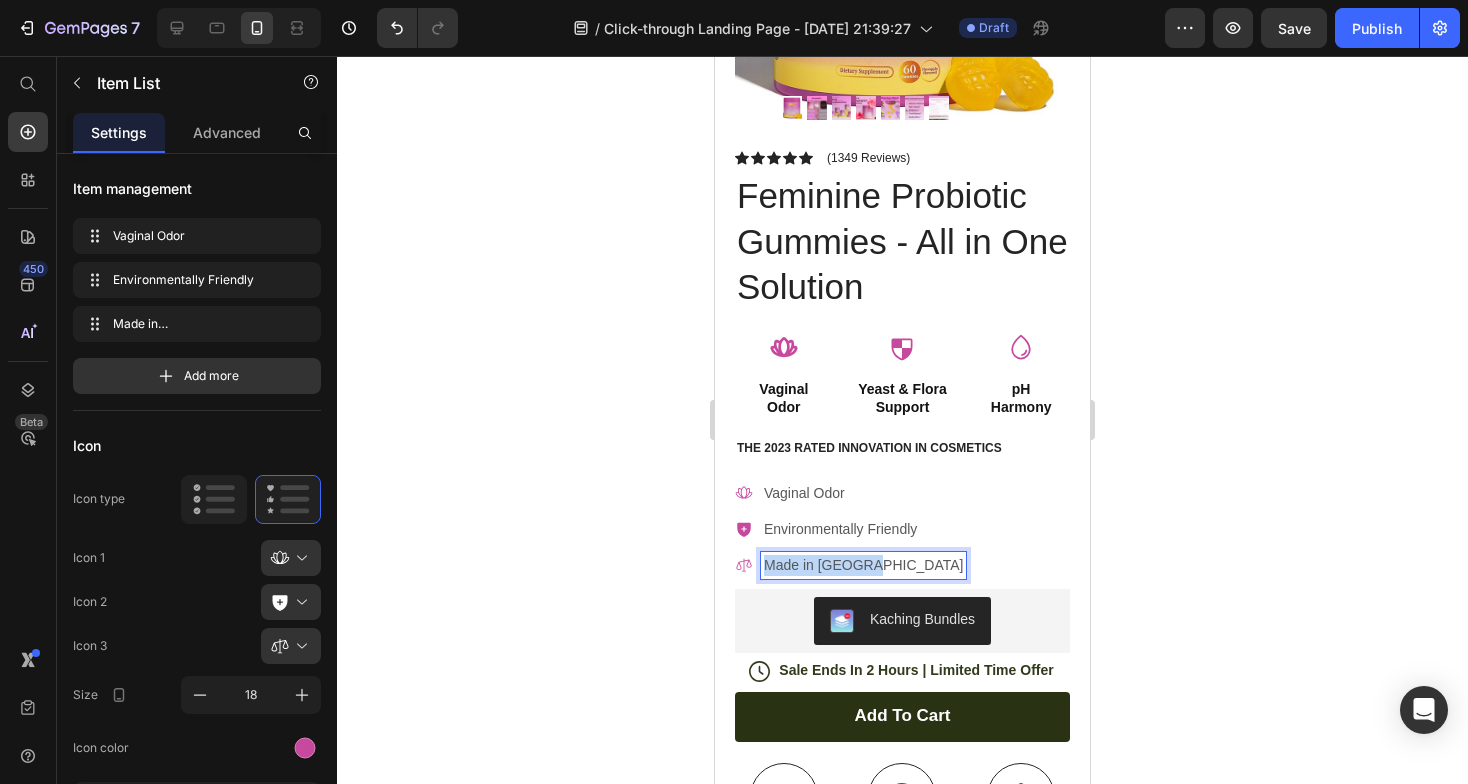click on "Made in Germany" at bounding box center [863, 565] 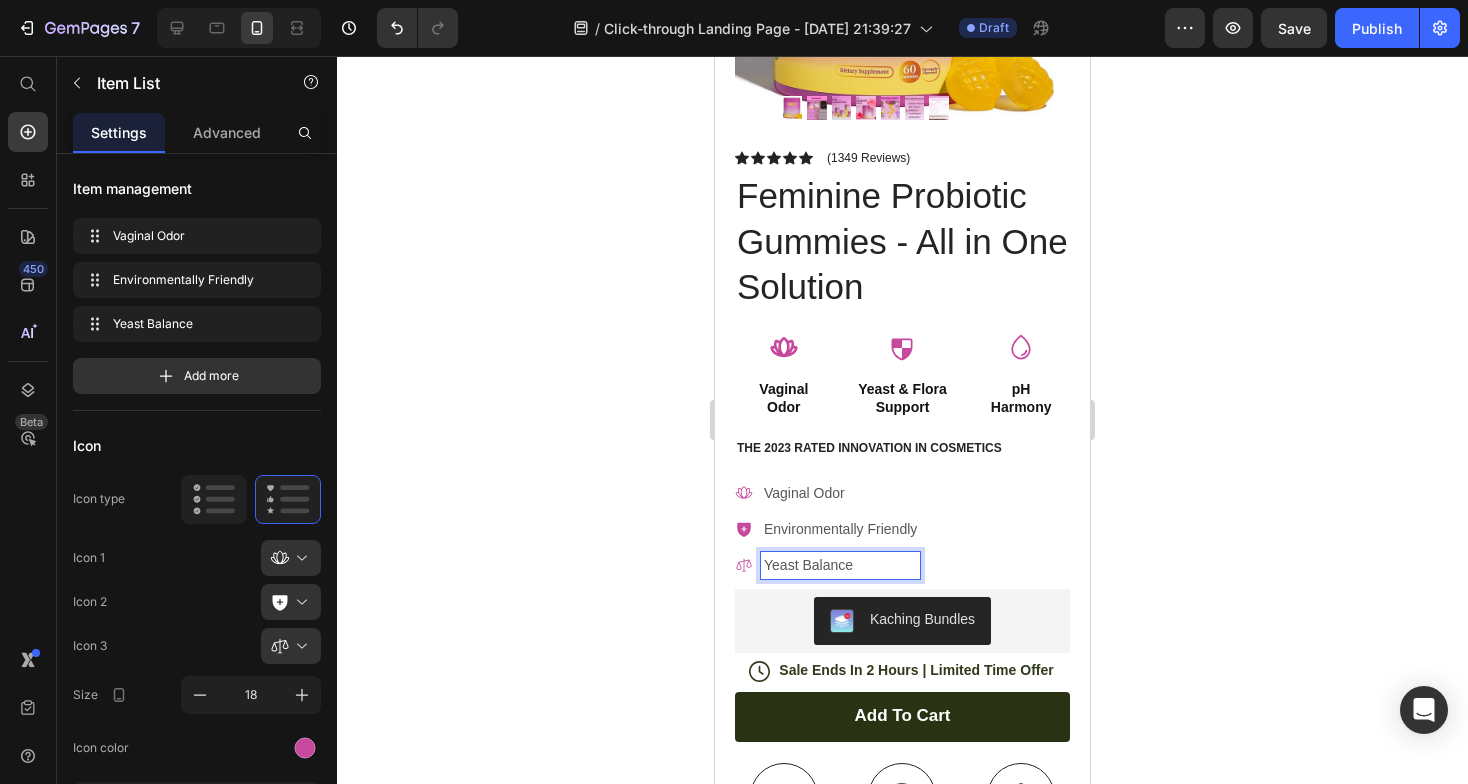 click on "Environmentally Friendly" at bounding box center (840, 529) 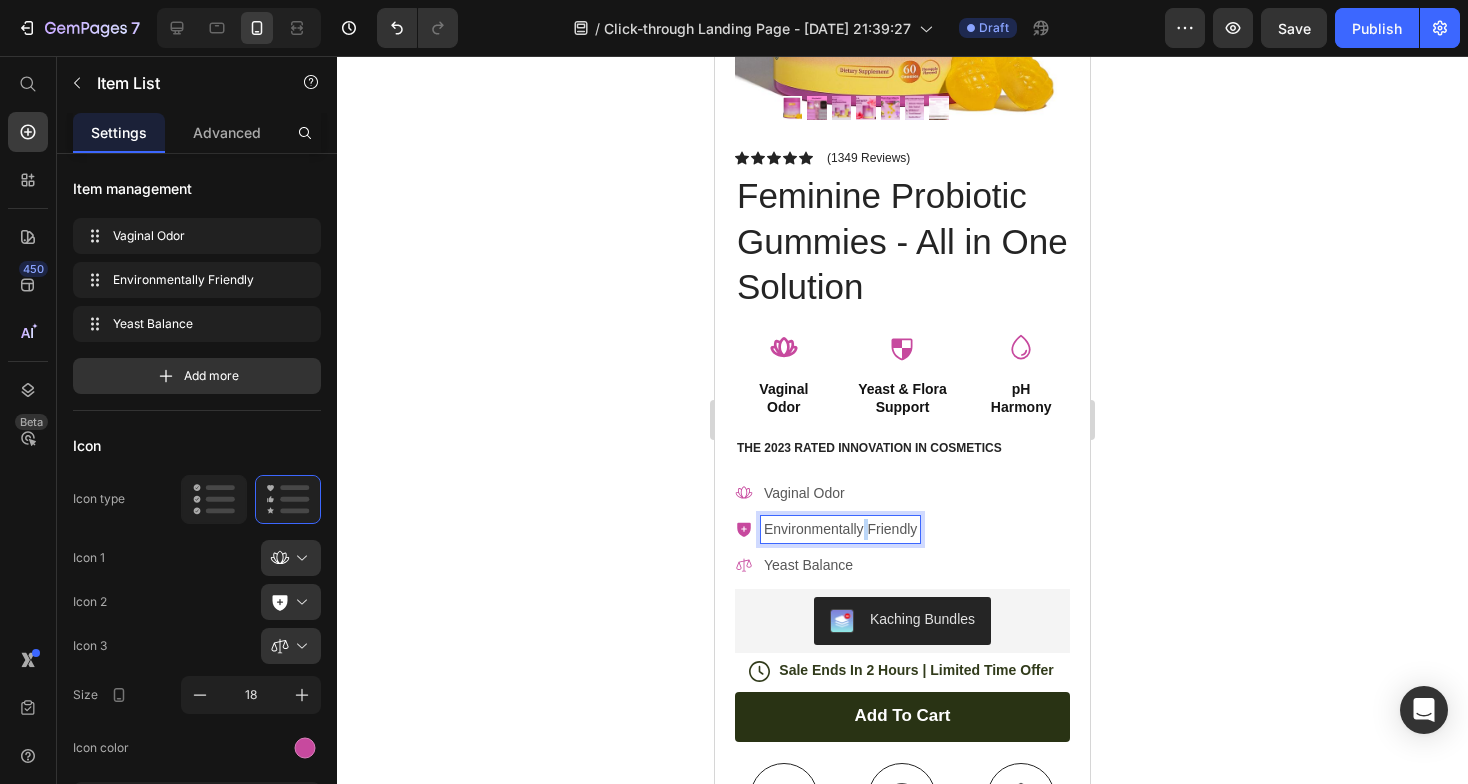 click on "Environmentally Friendly" at bounding box center (840, 529) 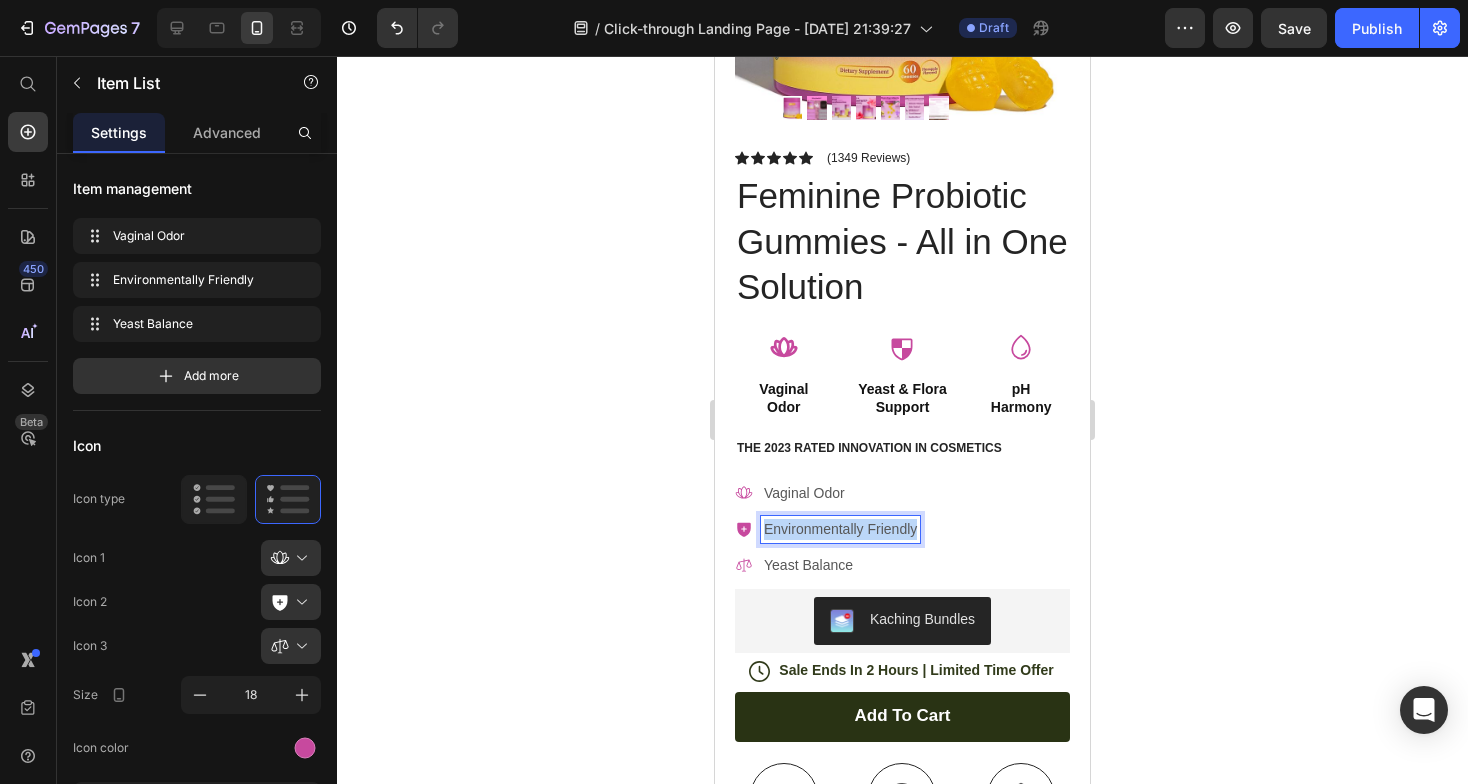 click on "Environmentally Friendly" at bounding box center (840, 529) 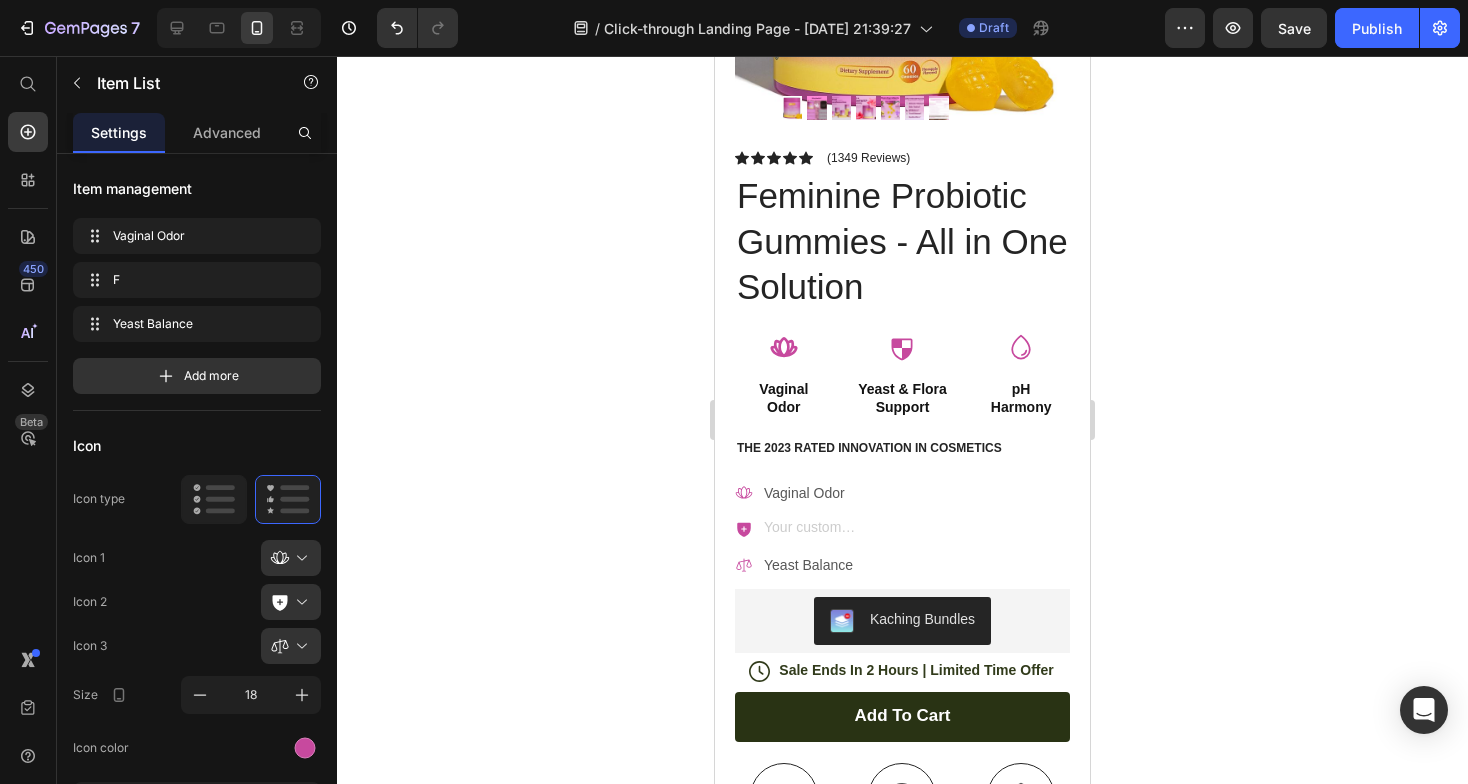 scroll, scrollTop: 354, scrollLeft: 0, axis: vertical 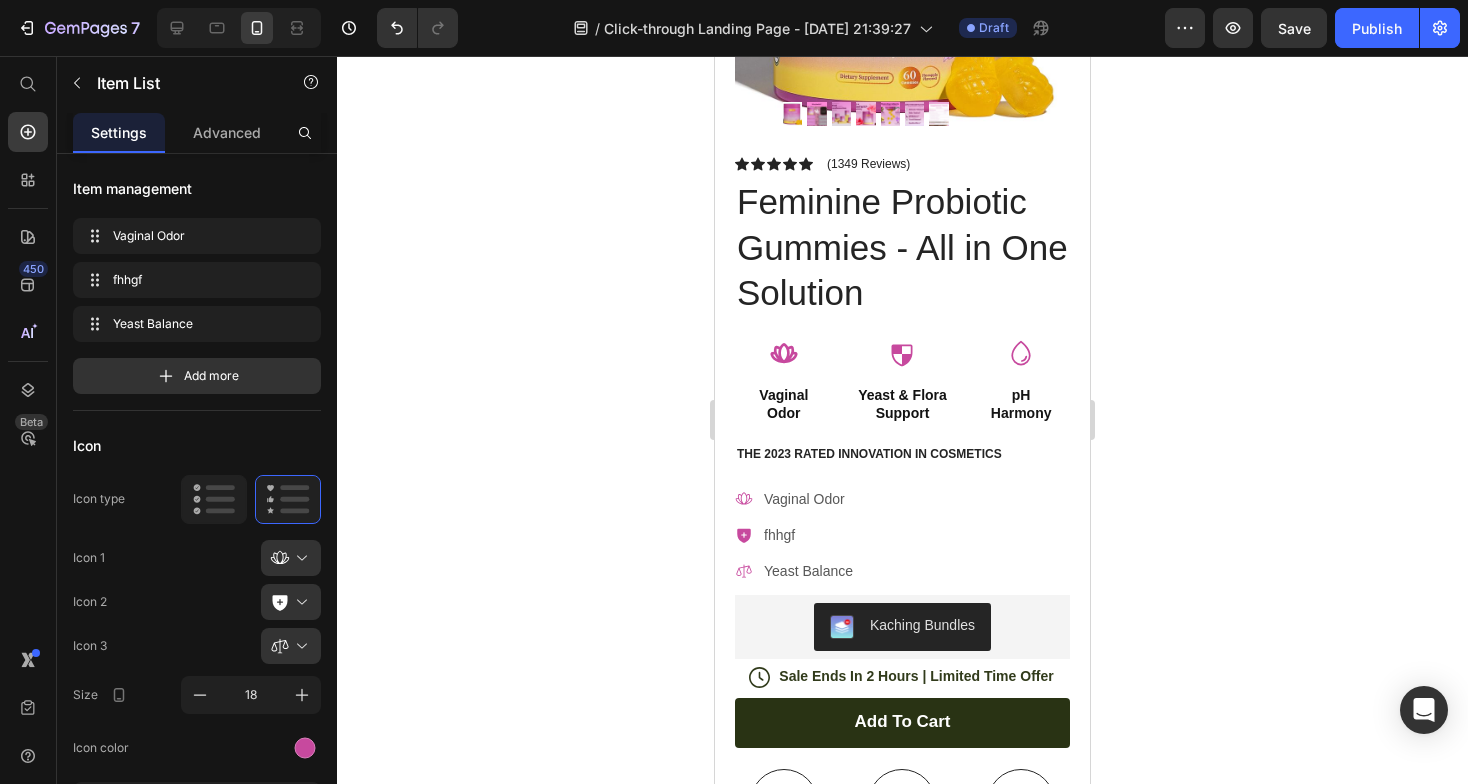 click 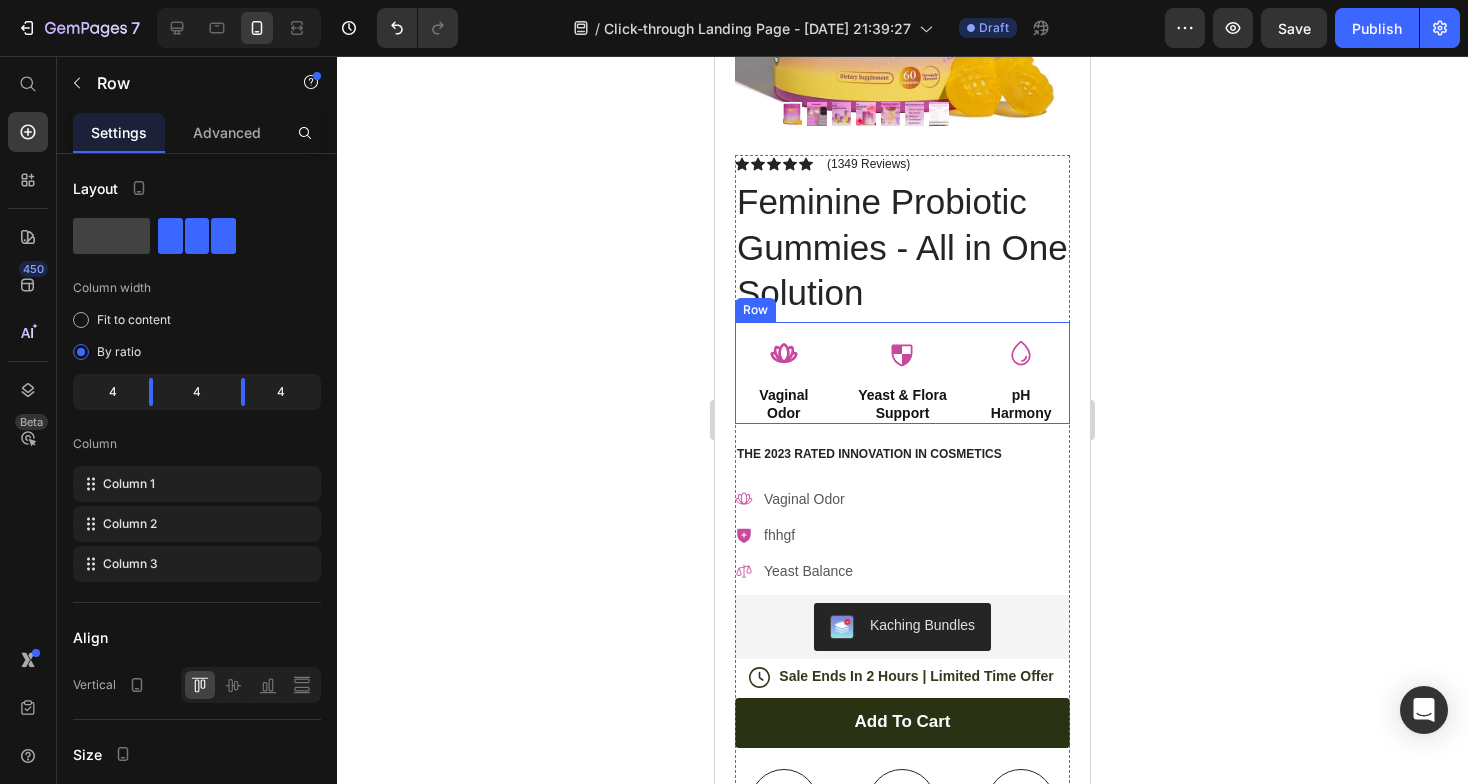 click on "Icon Vaginal Odor Text Block
Icon Yeast & Flora Support  Text Block
Icon pH Harmony Text Block Row" at bounding box center [902, 373] 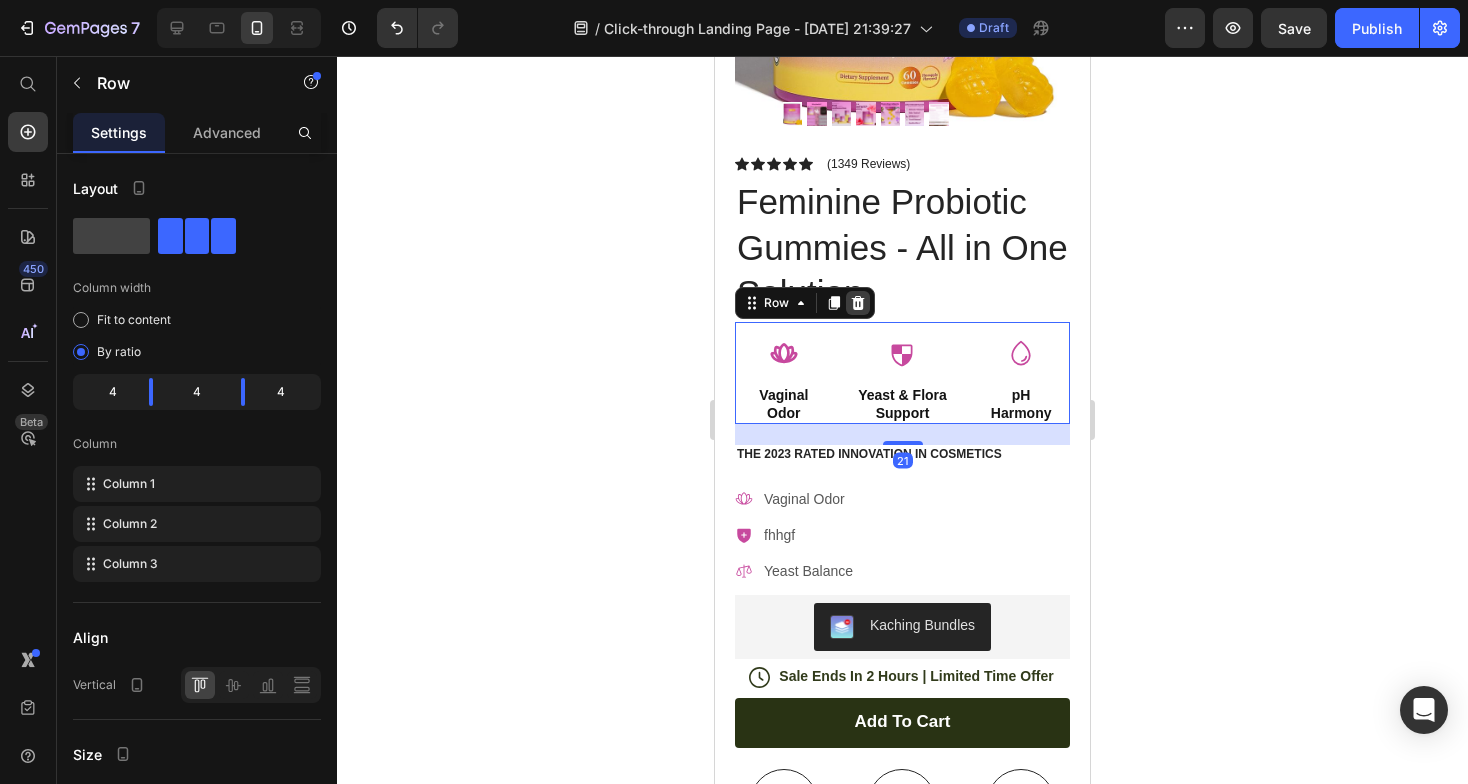 click 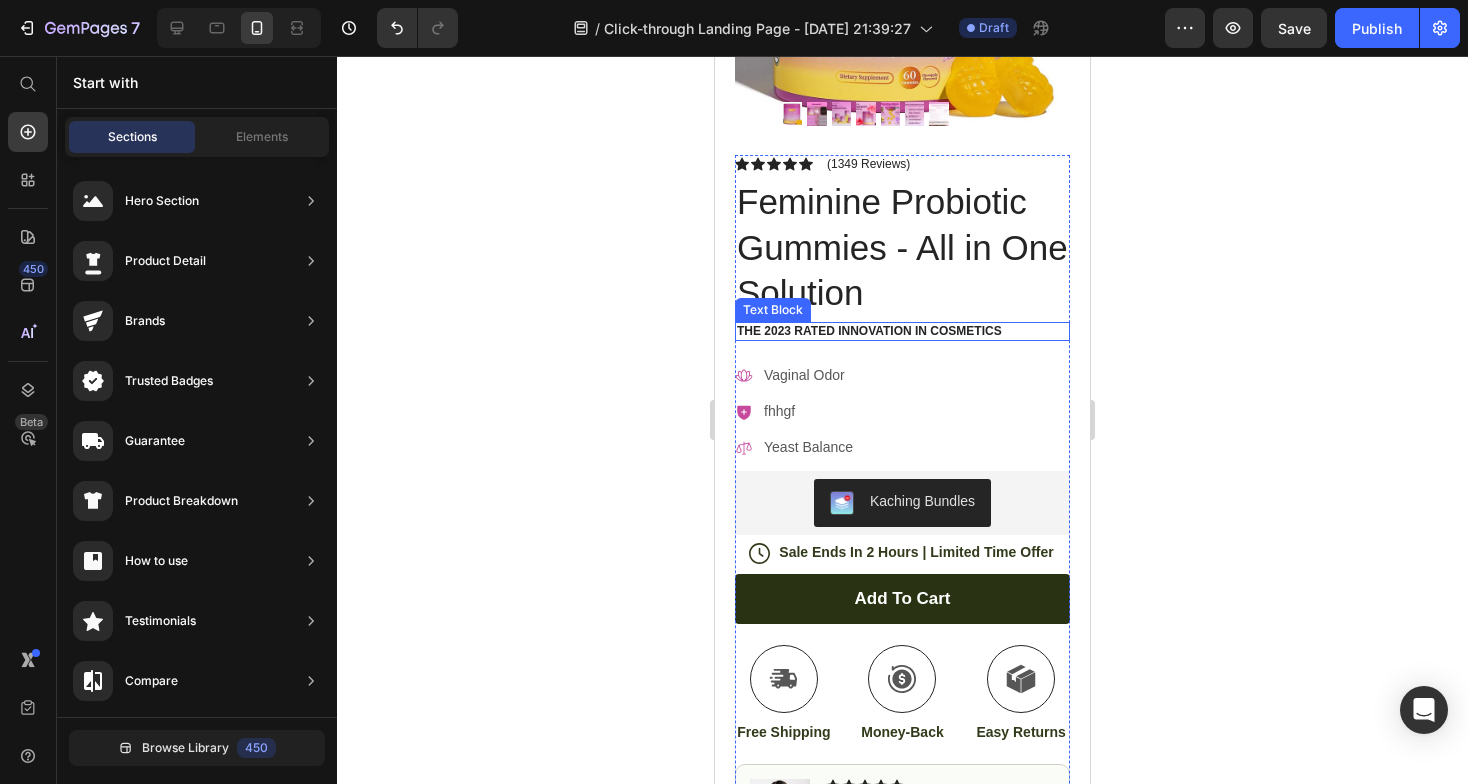 click on "The 2023 Rated Innovation in Cosmetics" at bounding box center [902, 332] 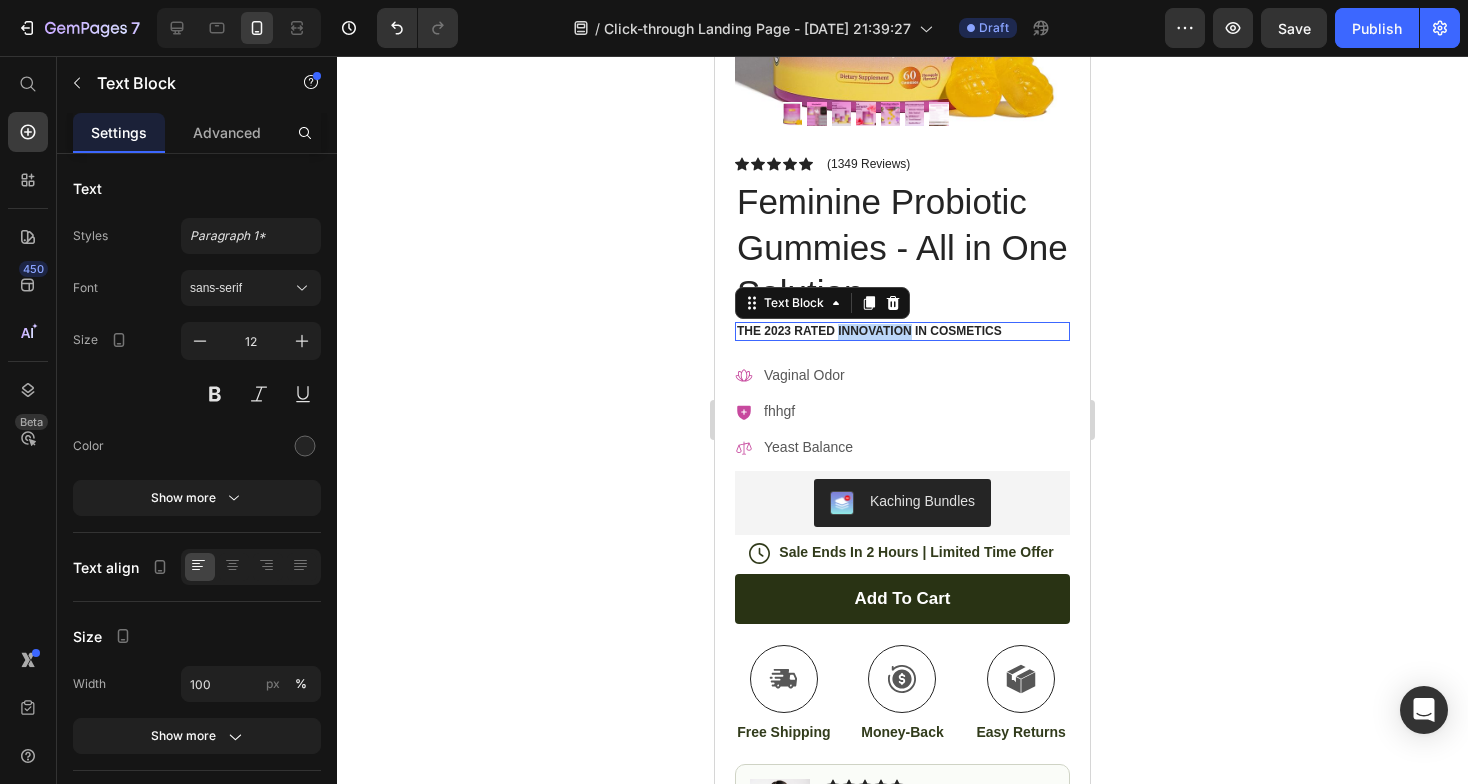 click on "The 2023 Rated Innovation in Cosmetics" at bounding box center (902, 332) 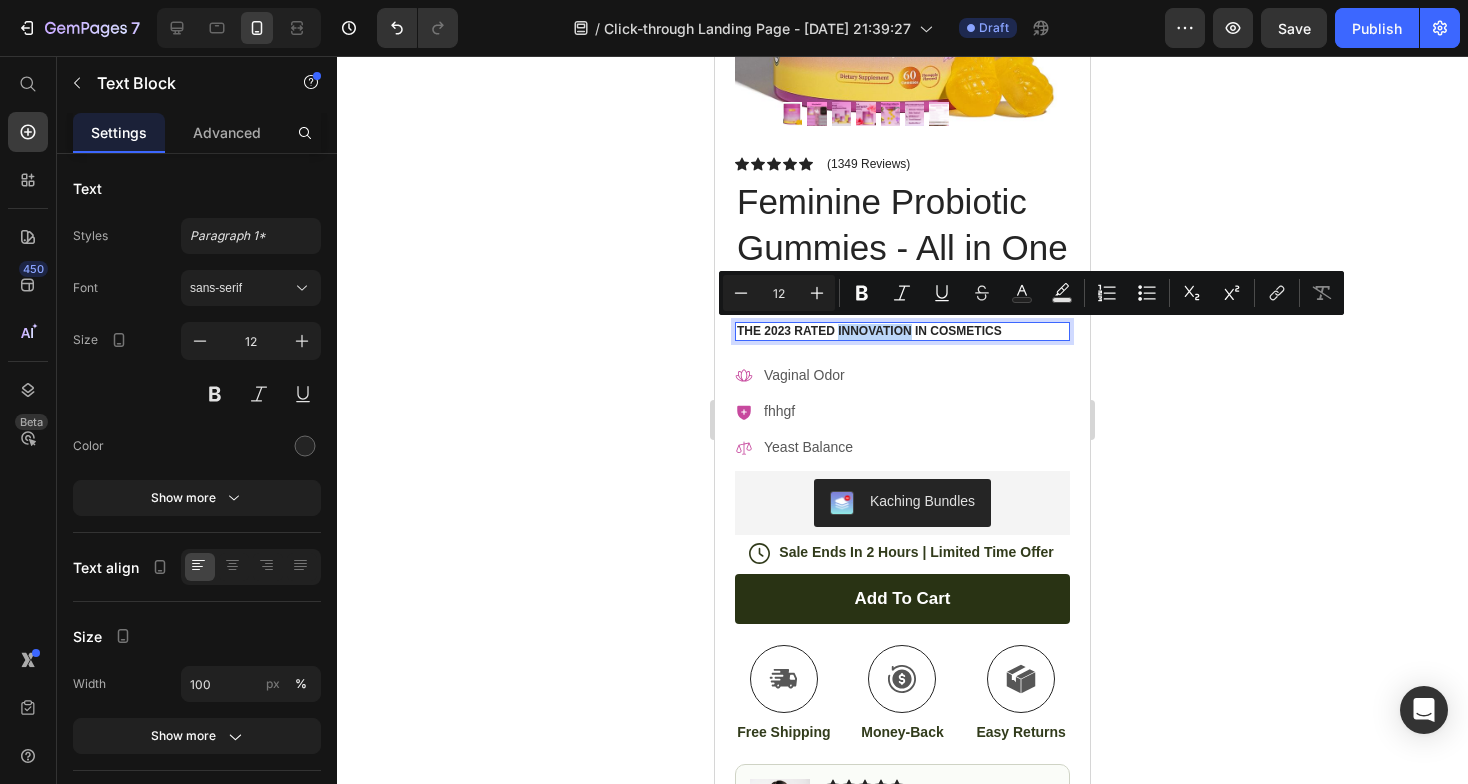 click on "The 2023 Rated Innovation in Cosmetics" at bounding box center (902, 332) 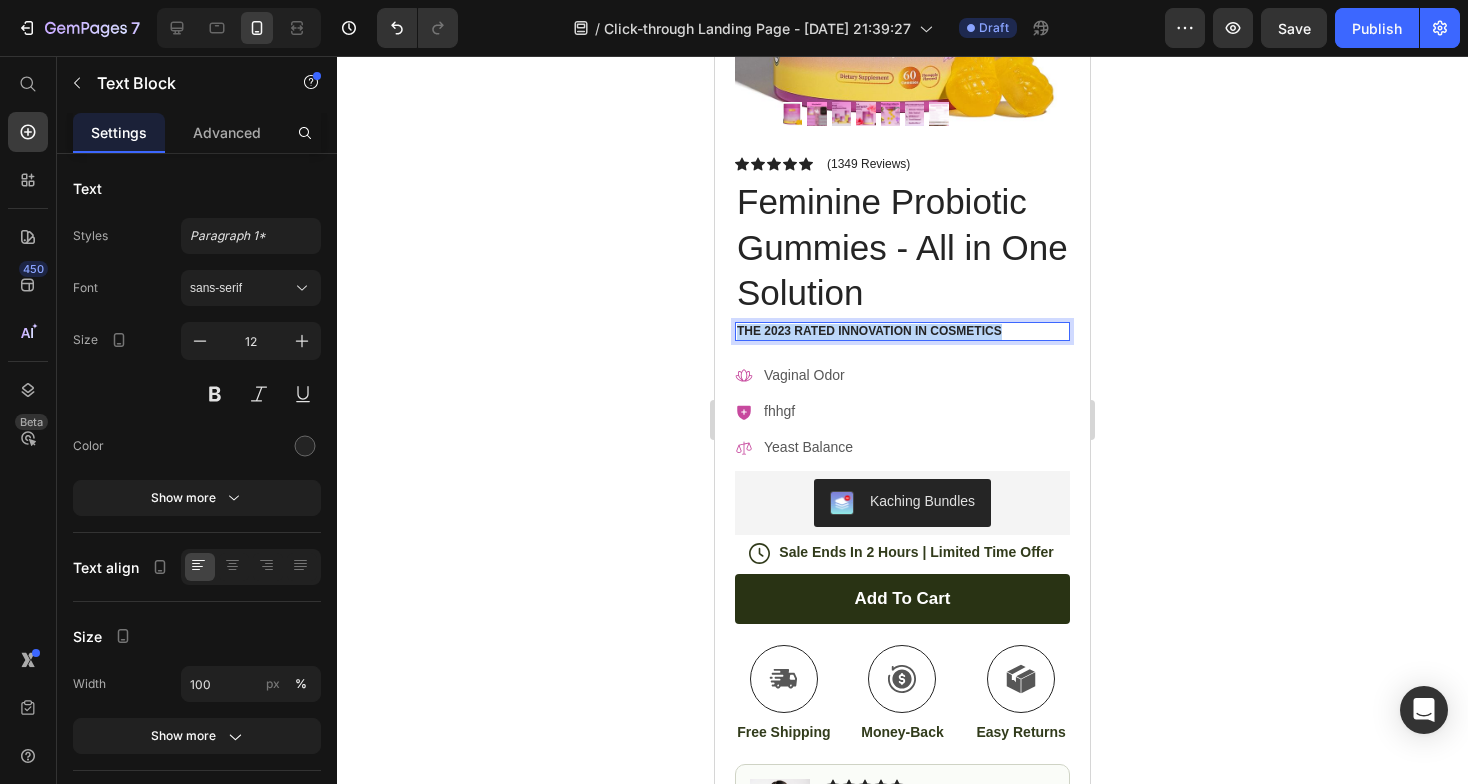 click on "The 2023 Rated Innovation in Cosmetics" at bounding box center (902, 332) 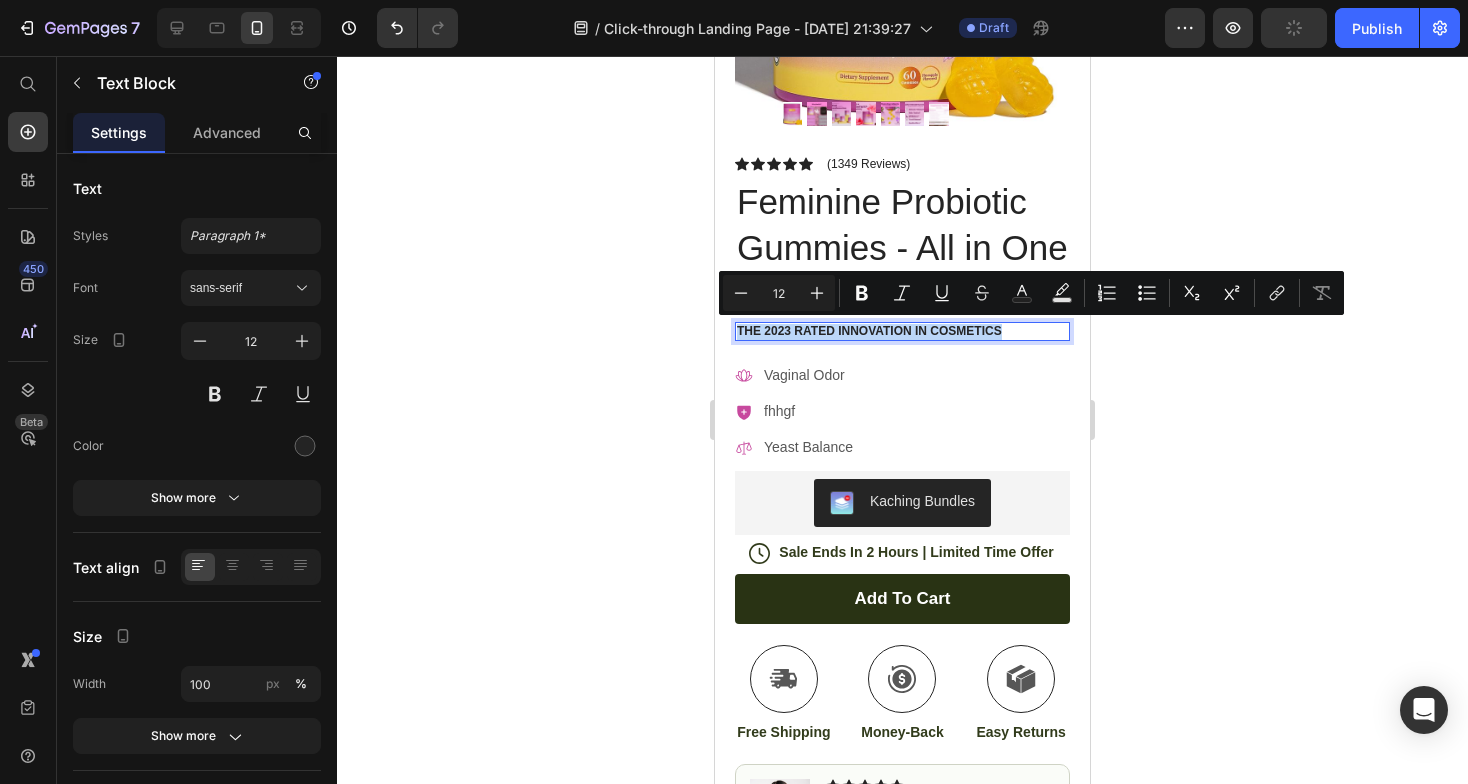 click on "The 2023 Rated Innovation in Cosmetics" at bounding box center [902, 332] 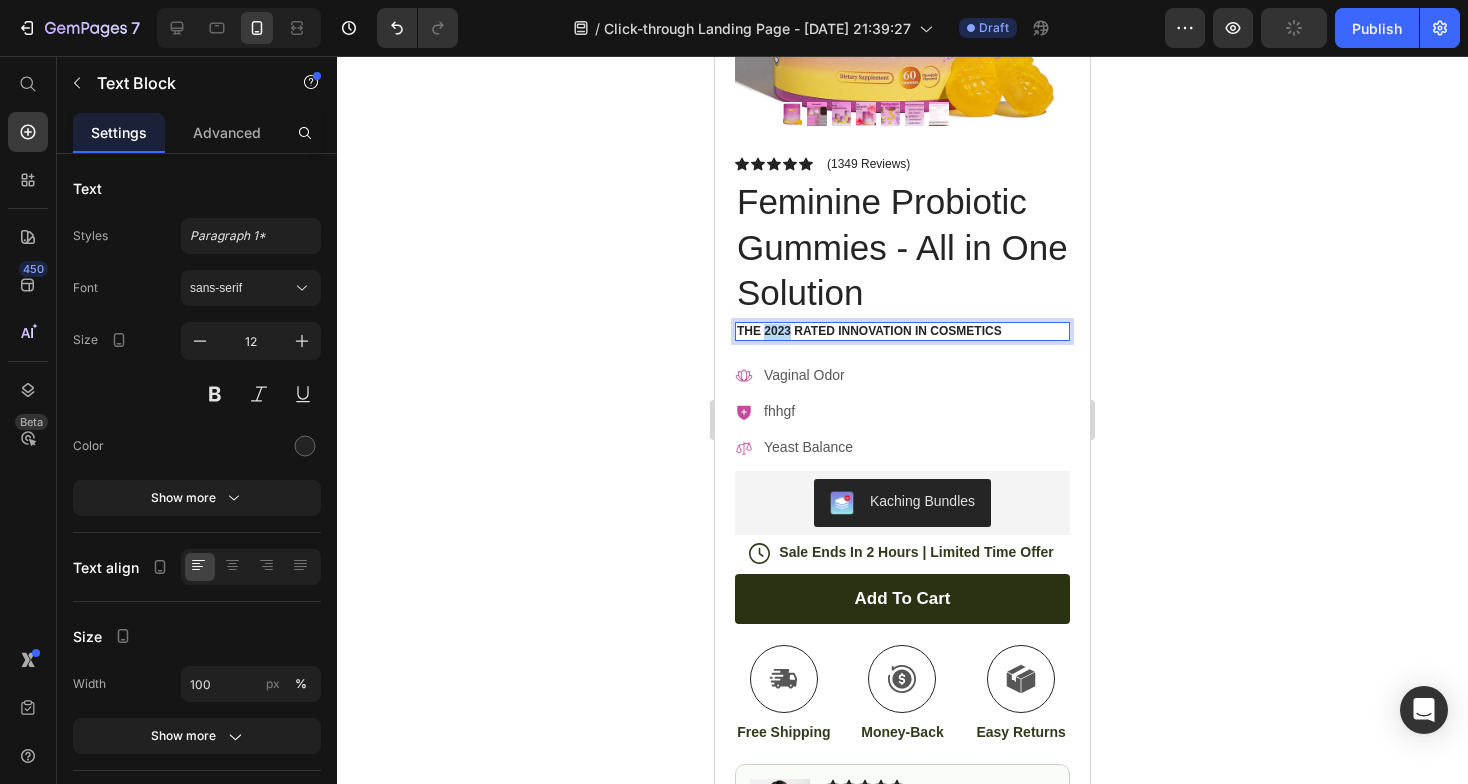 click on "The 2023 Rated Innovation in Cosmetics" at bounding box center (902, 332) 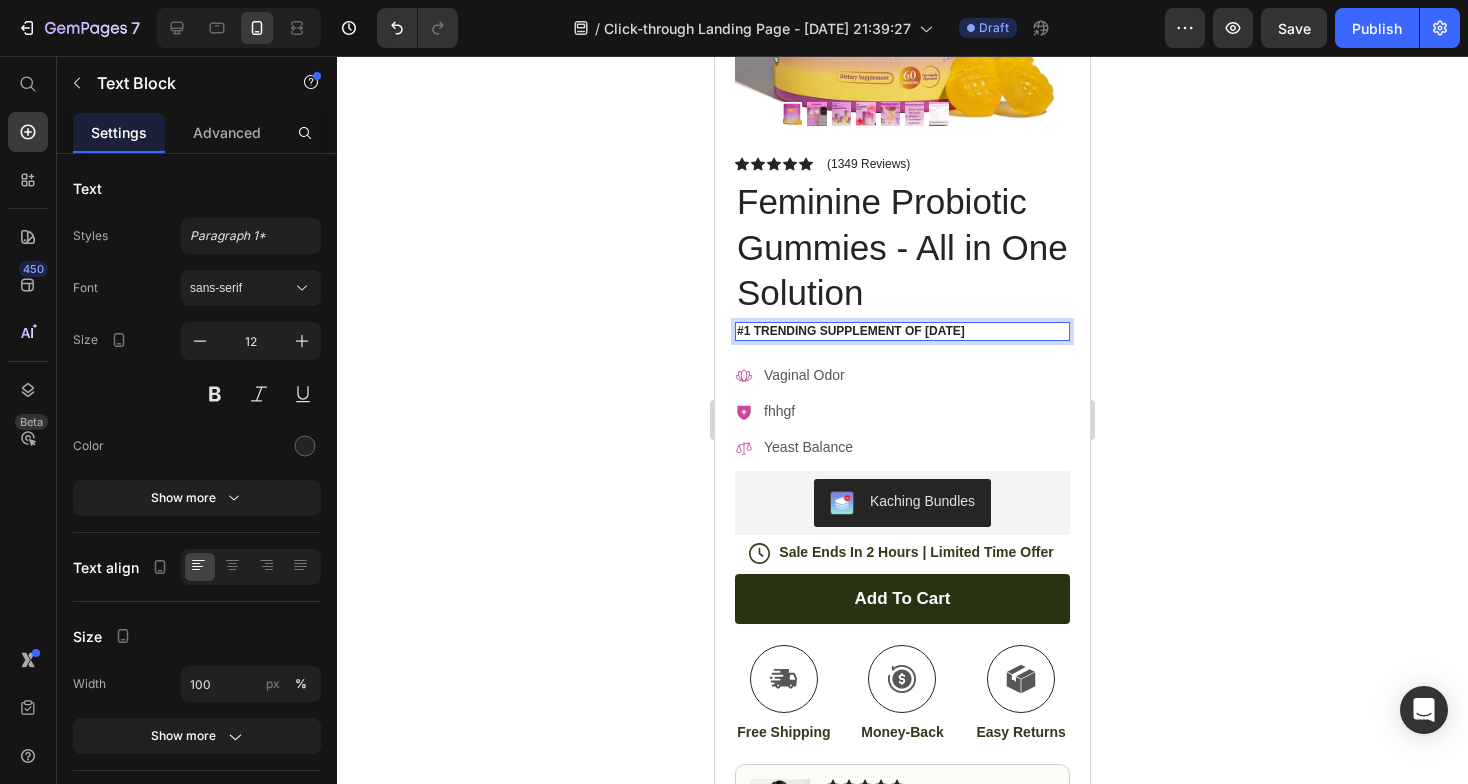 click 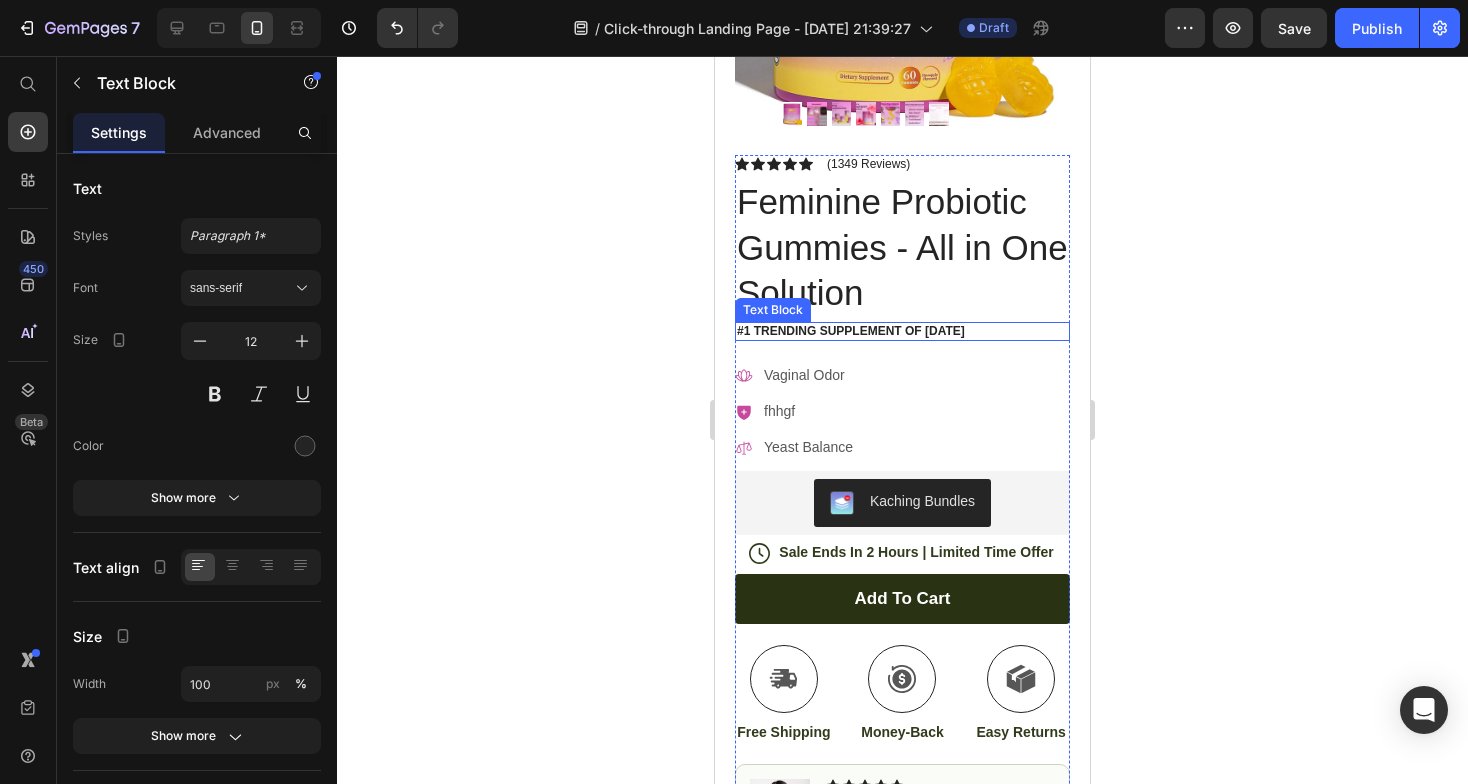 click on "#1 Trending supplement of May 2025" at bounding box center [902, 332] 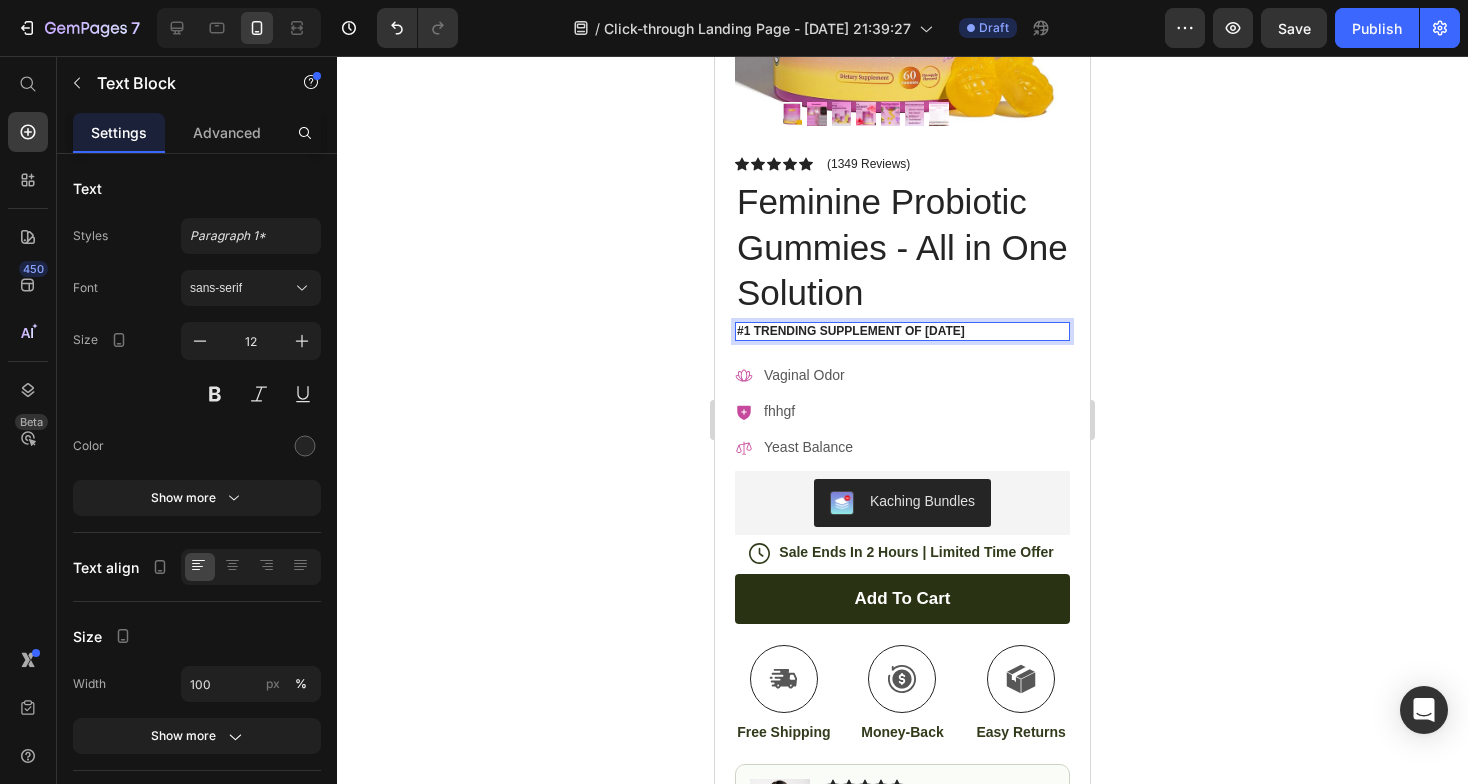 click on "#1 Trending supplement of May 2025" at bounding box center (902, 332) 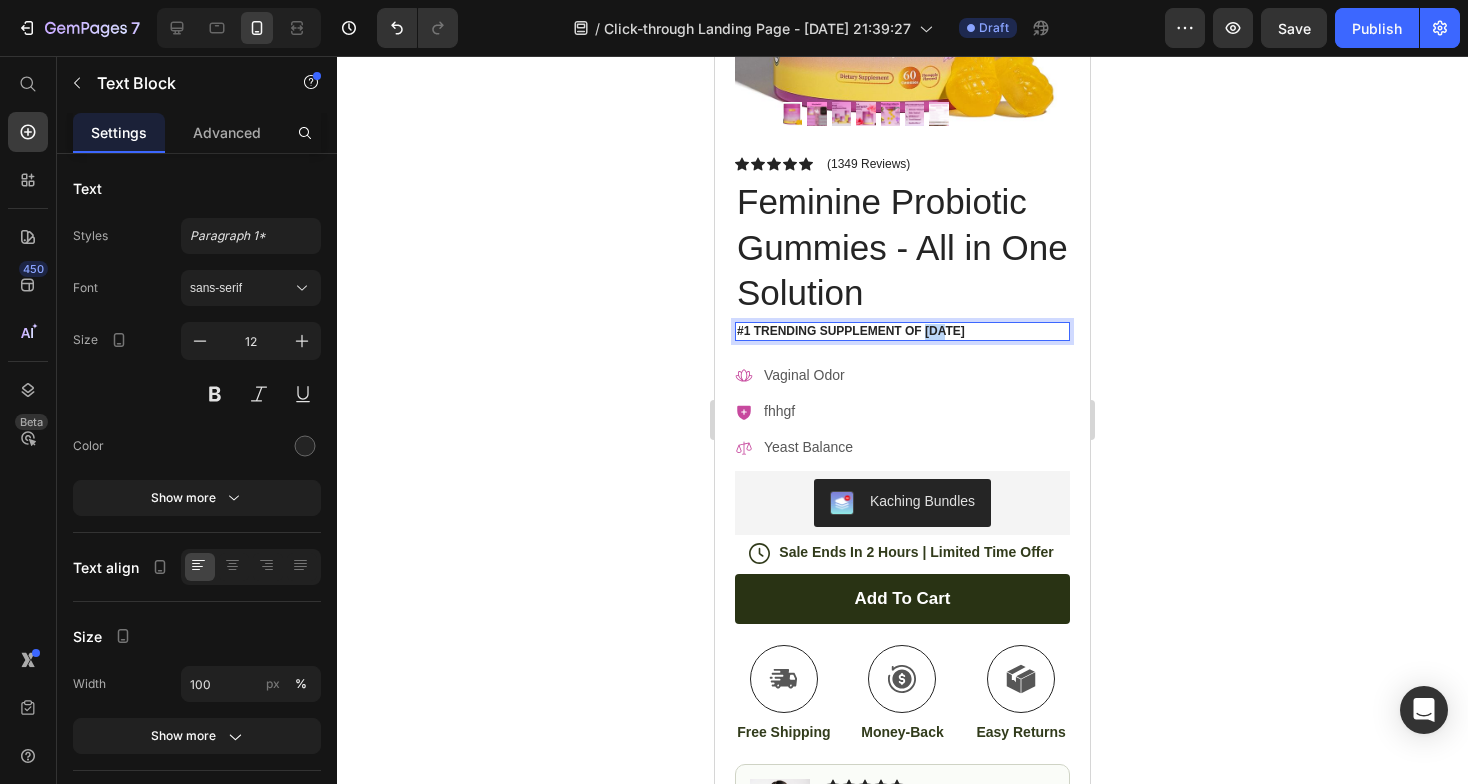 click on "#1 Trending supplement of May 2025" at bounding box center (902, 332) 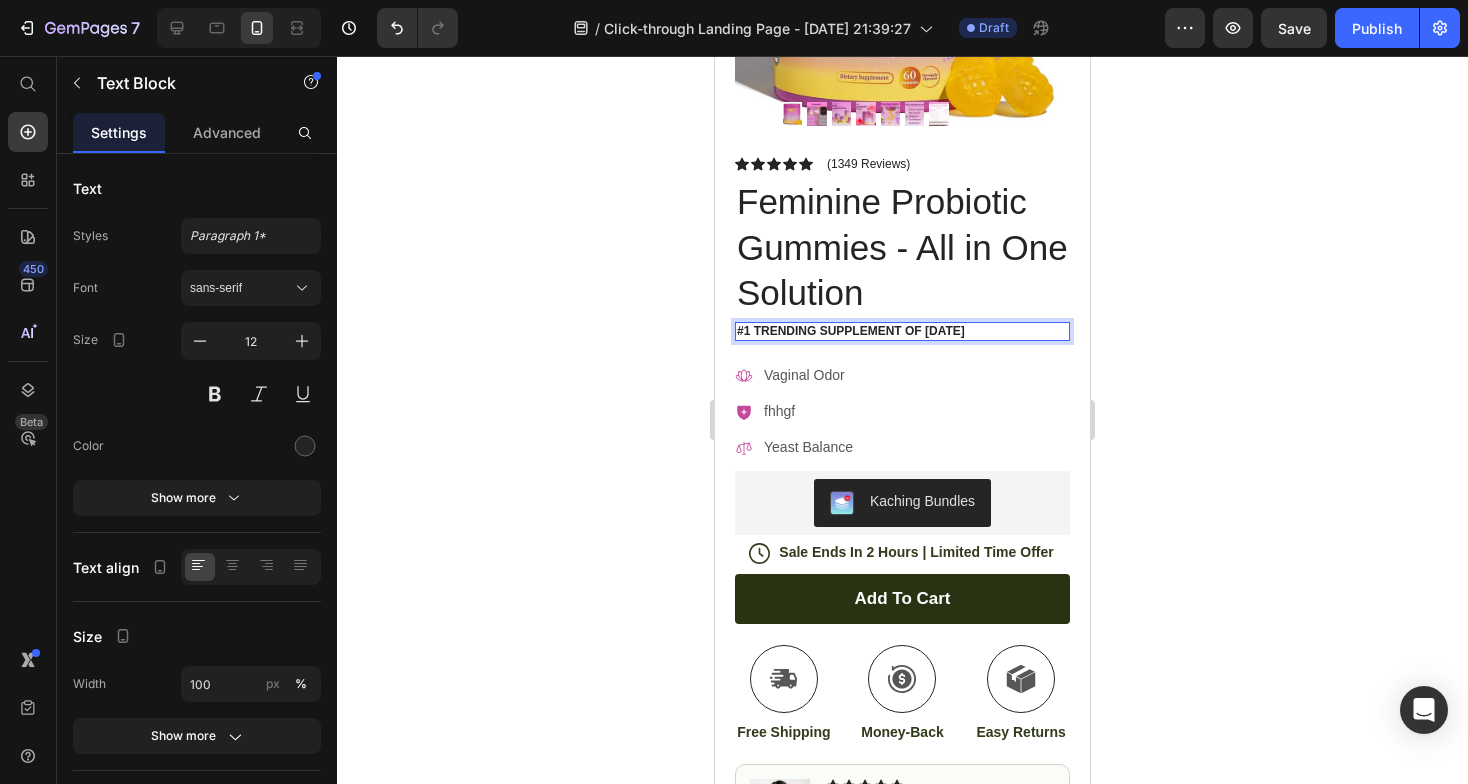 click 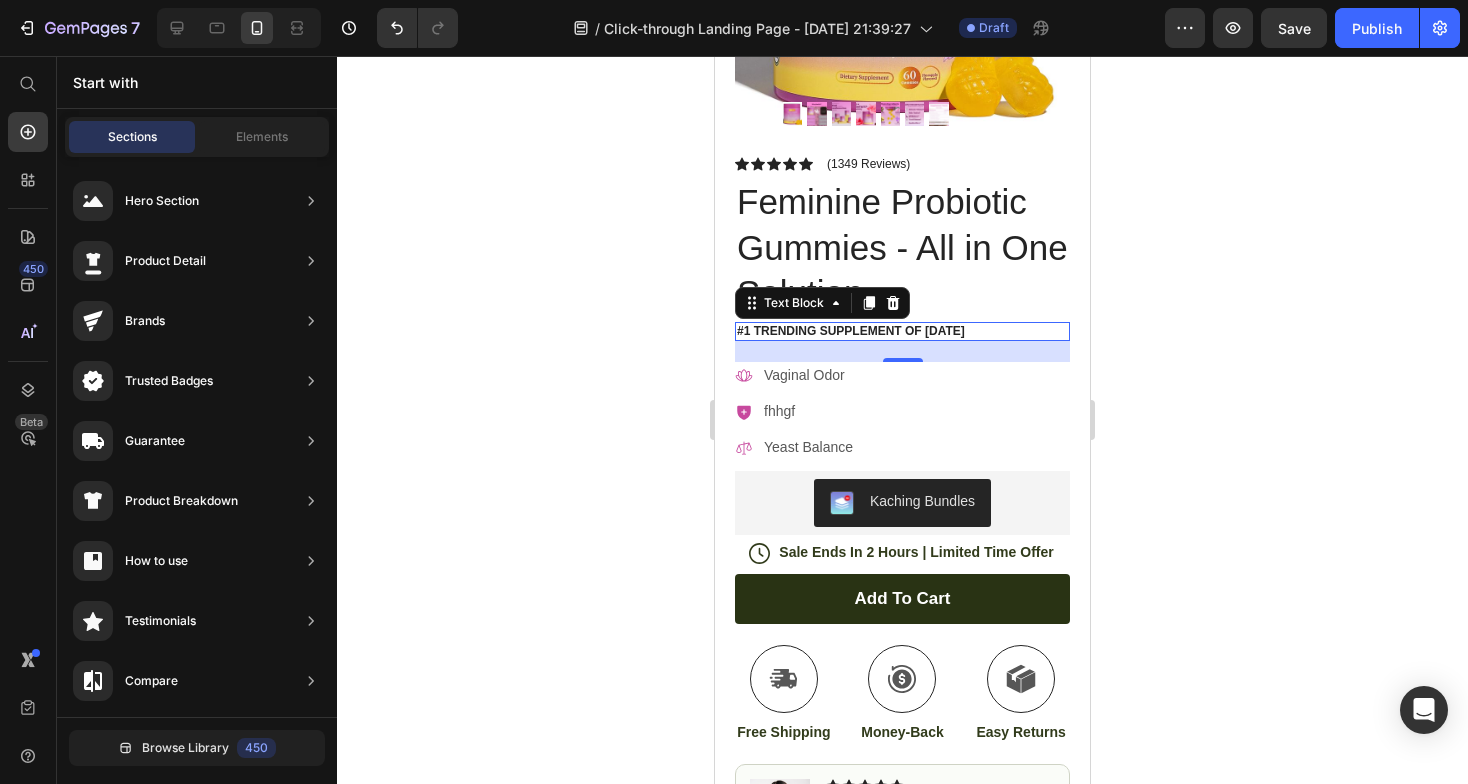 click on "#1 Trending supplement of June 2025" at bounding box center (902, 332) 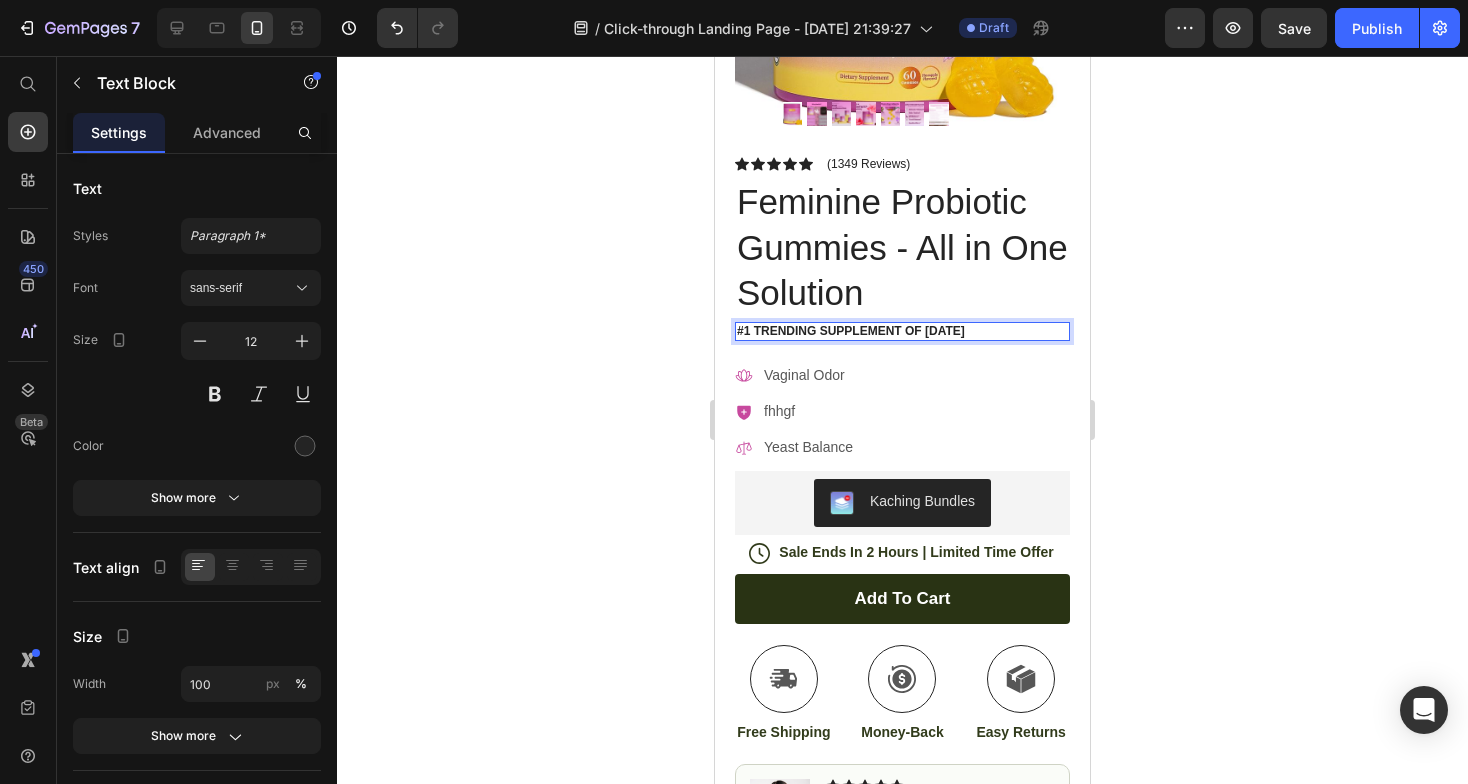 click on "#1 Trending supplement of June 2025" at bounding box center [902, 332] 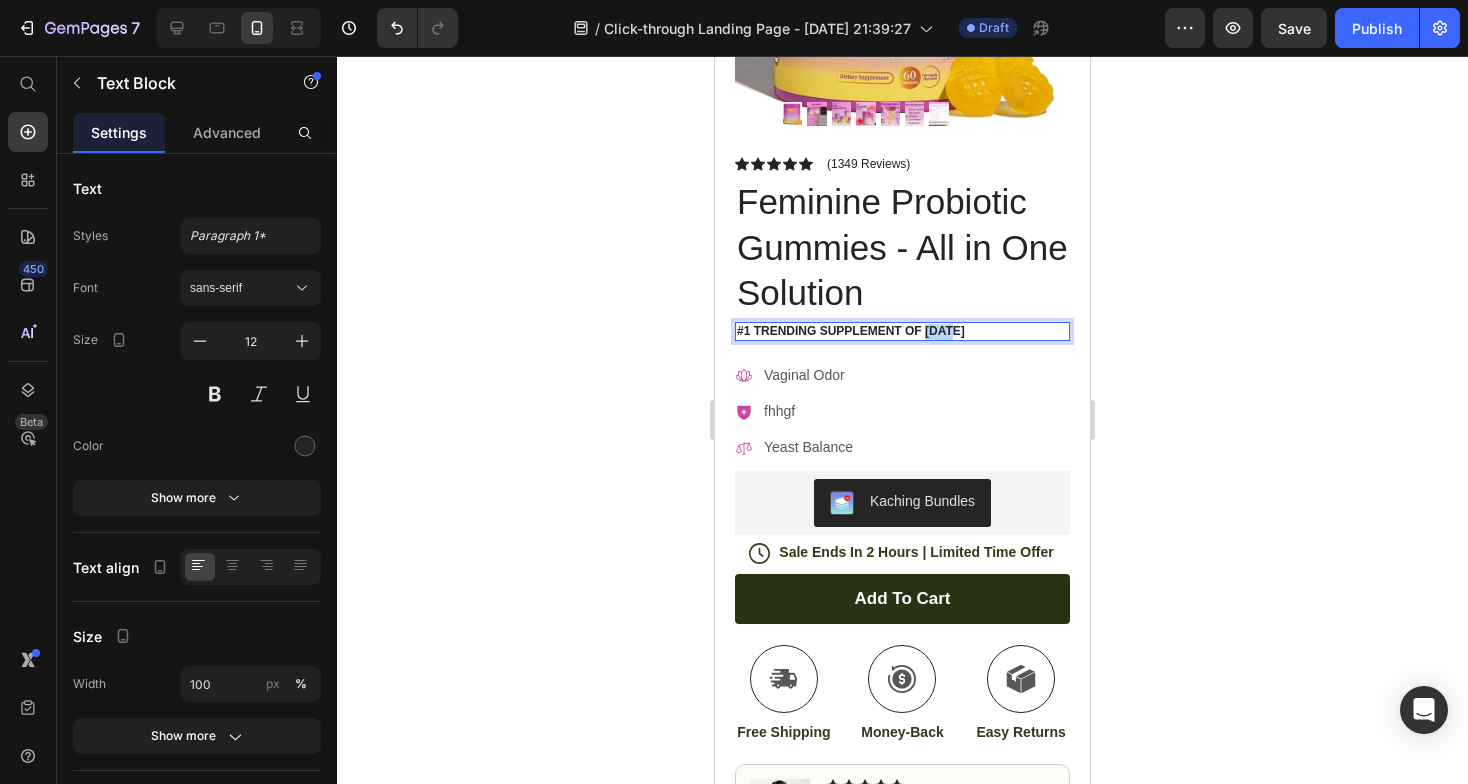 click on "#1 Trending supplement of June 2025" at bounding box center [902, 332] 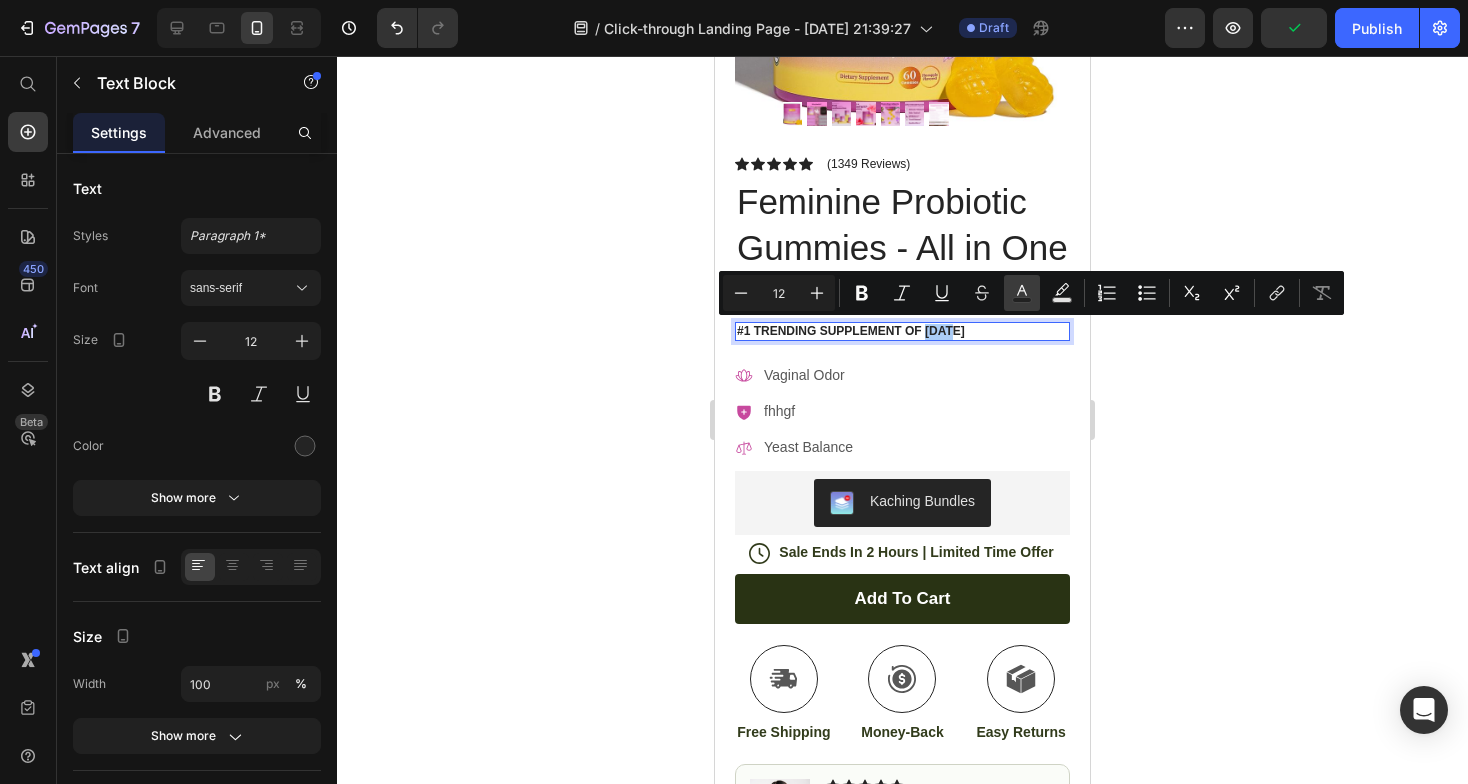 click 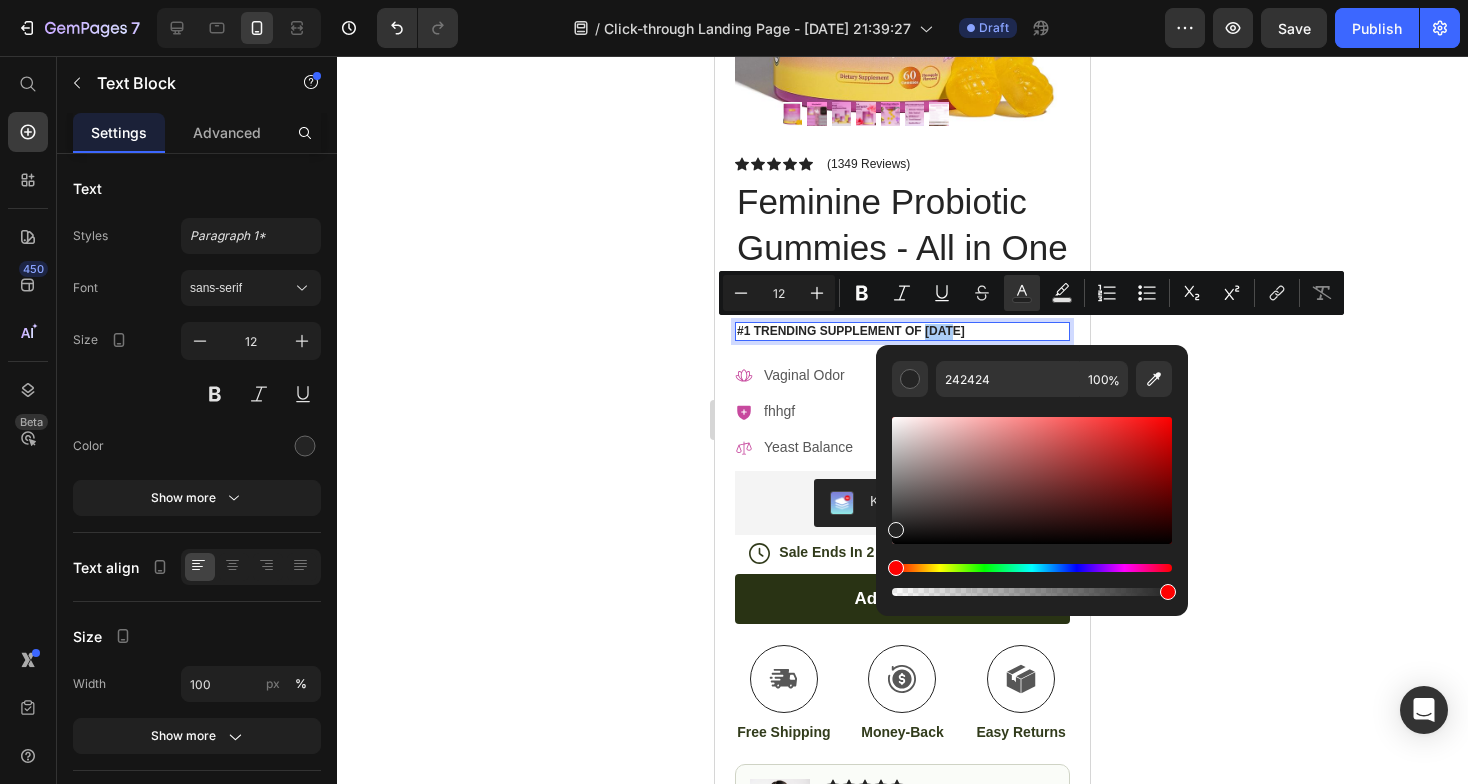 click 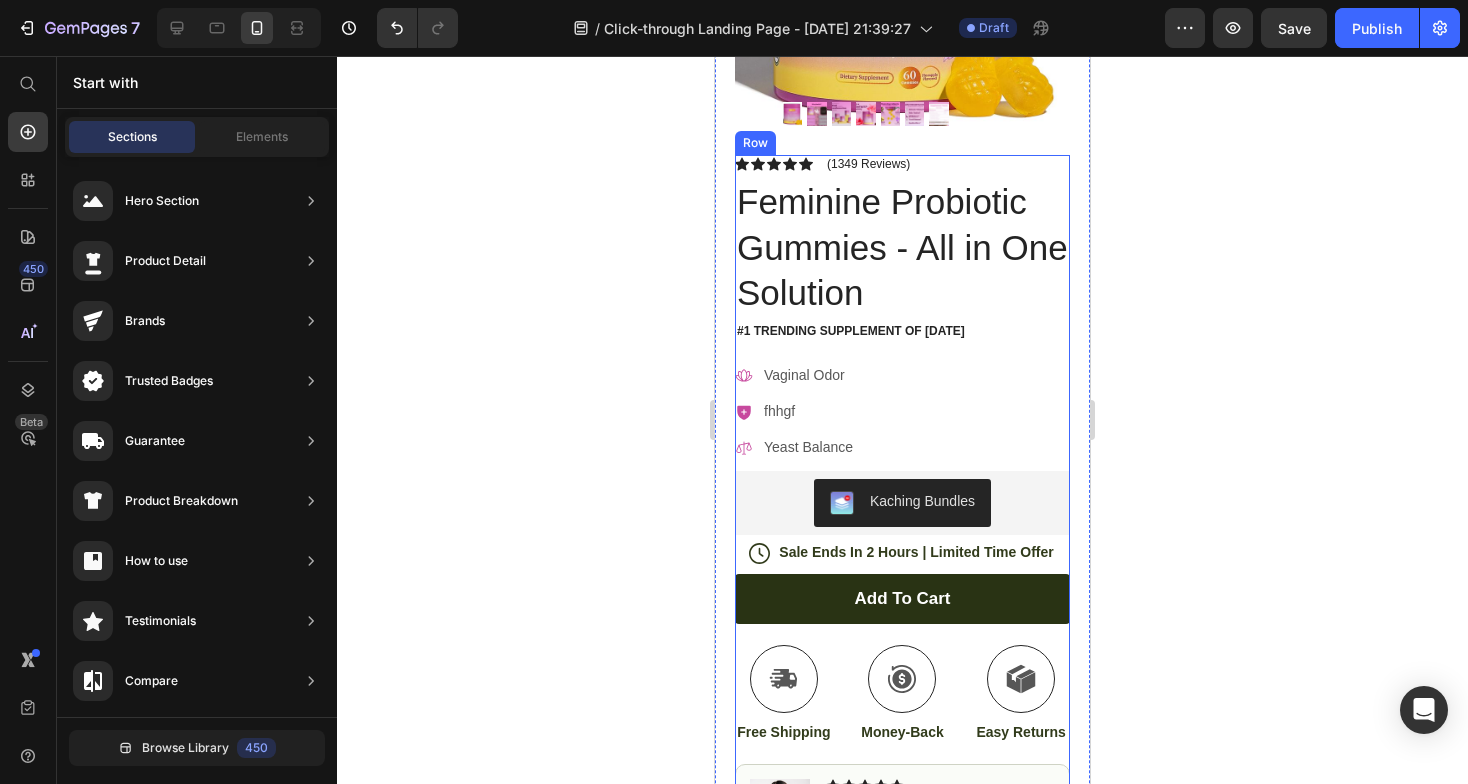 click on "#1 Trending supplement of June 2025" at bounding box center [902, 332] 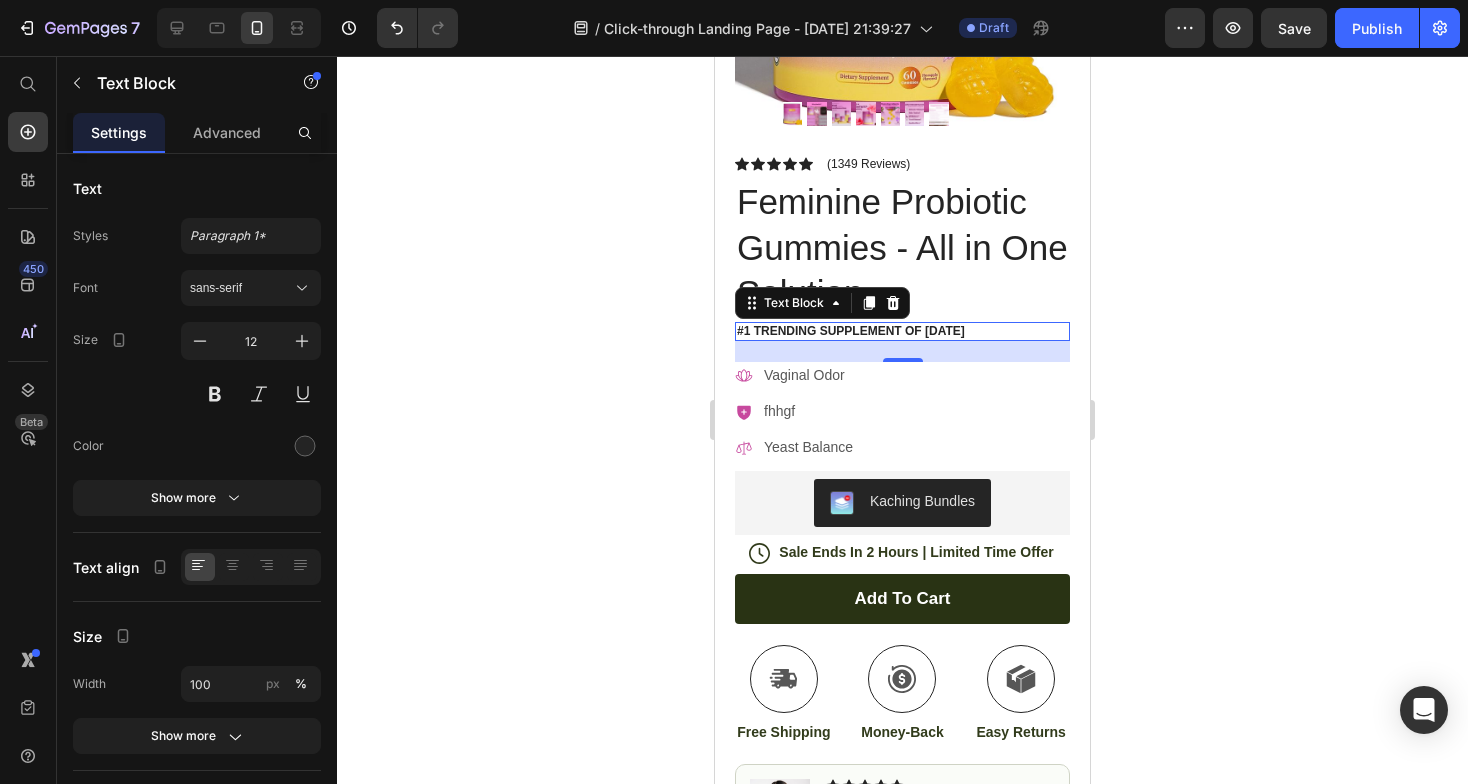 click on "#1 Trending supplement of June 2025" at bounding box center [902, 332] 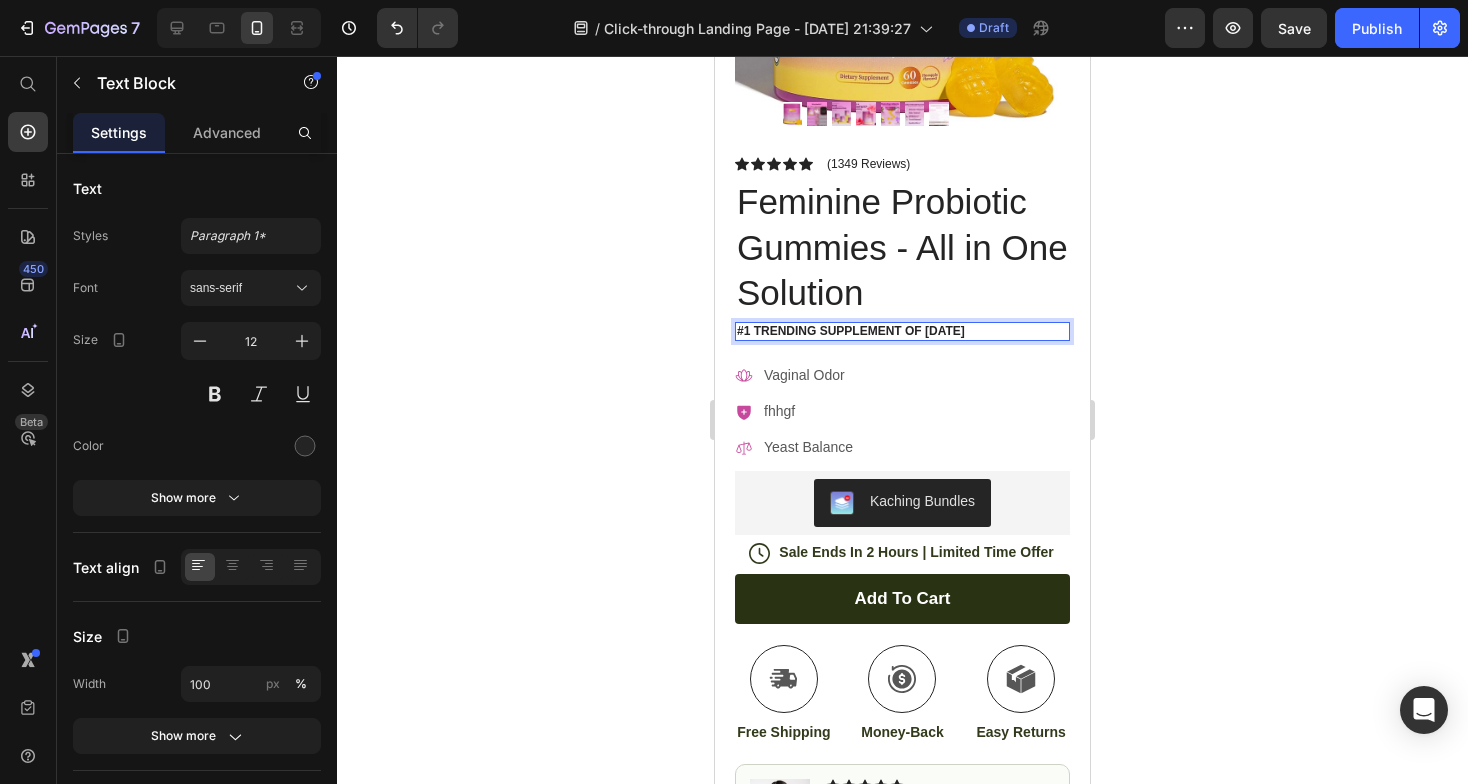 click on "#1 Trending supplement of June 2025" at bounding box center [902, 332] 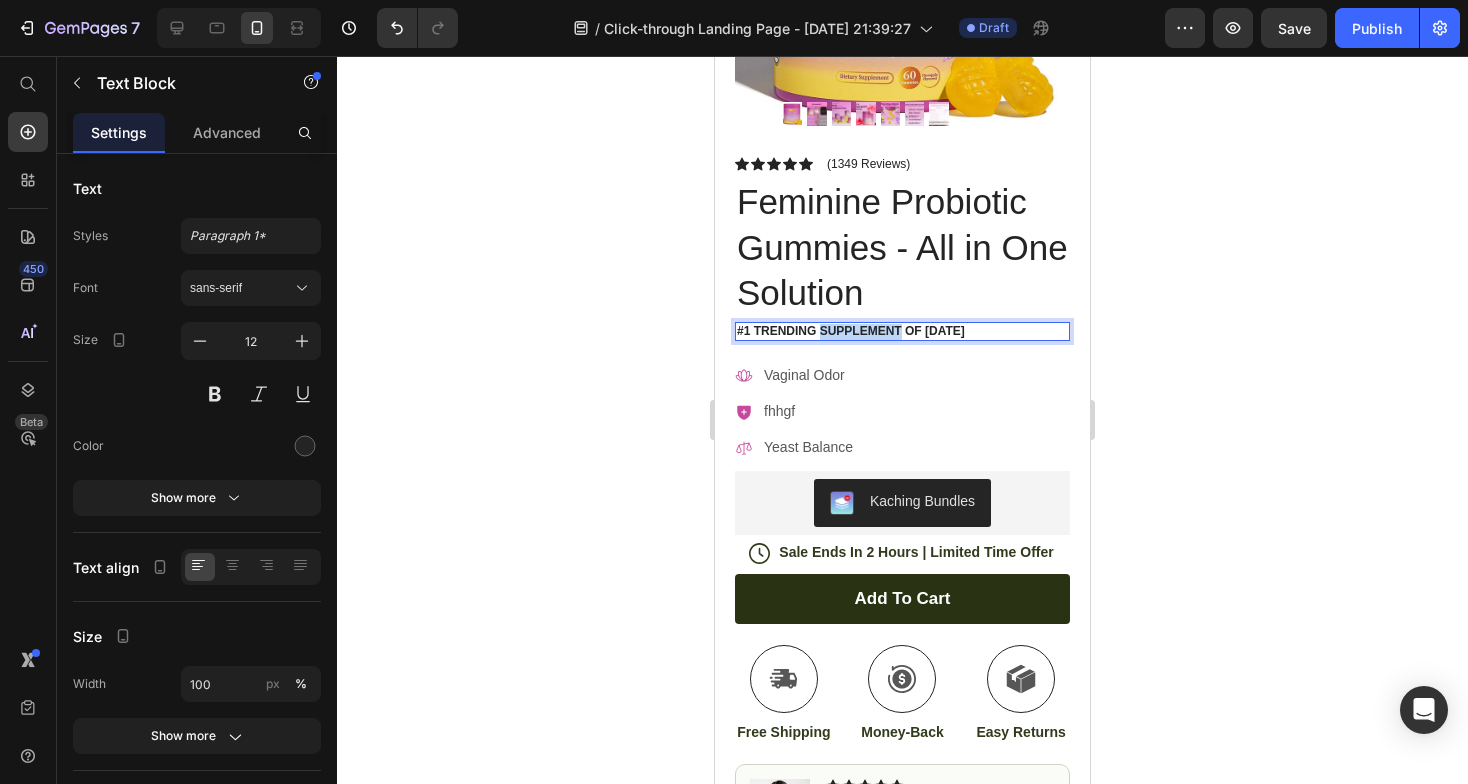 click on "#1 Trending supplement of June 2025" at bounding box center (902, 332) 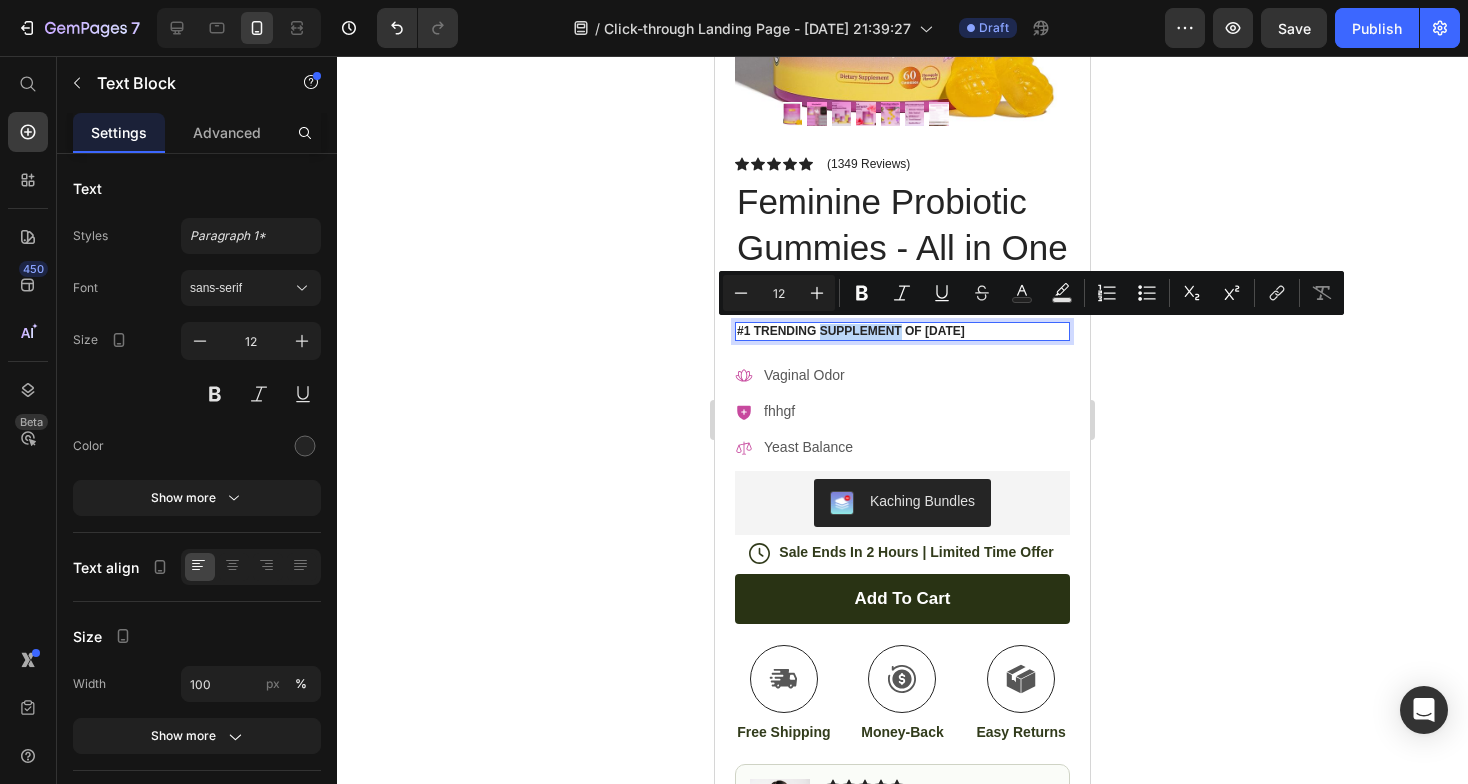 click on "#1 Trending supplement of June 2025" at bounding box center [902, 332] 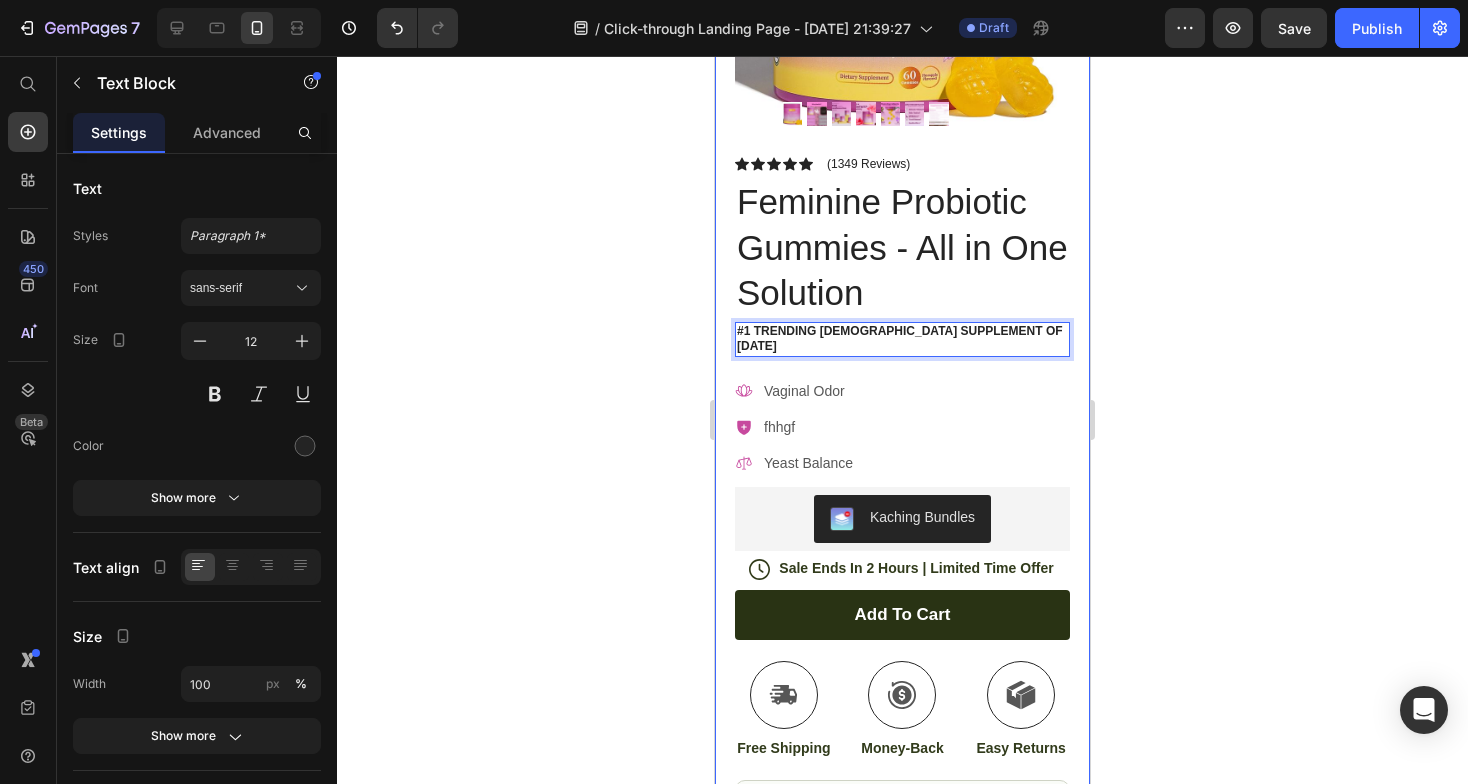 click 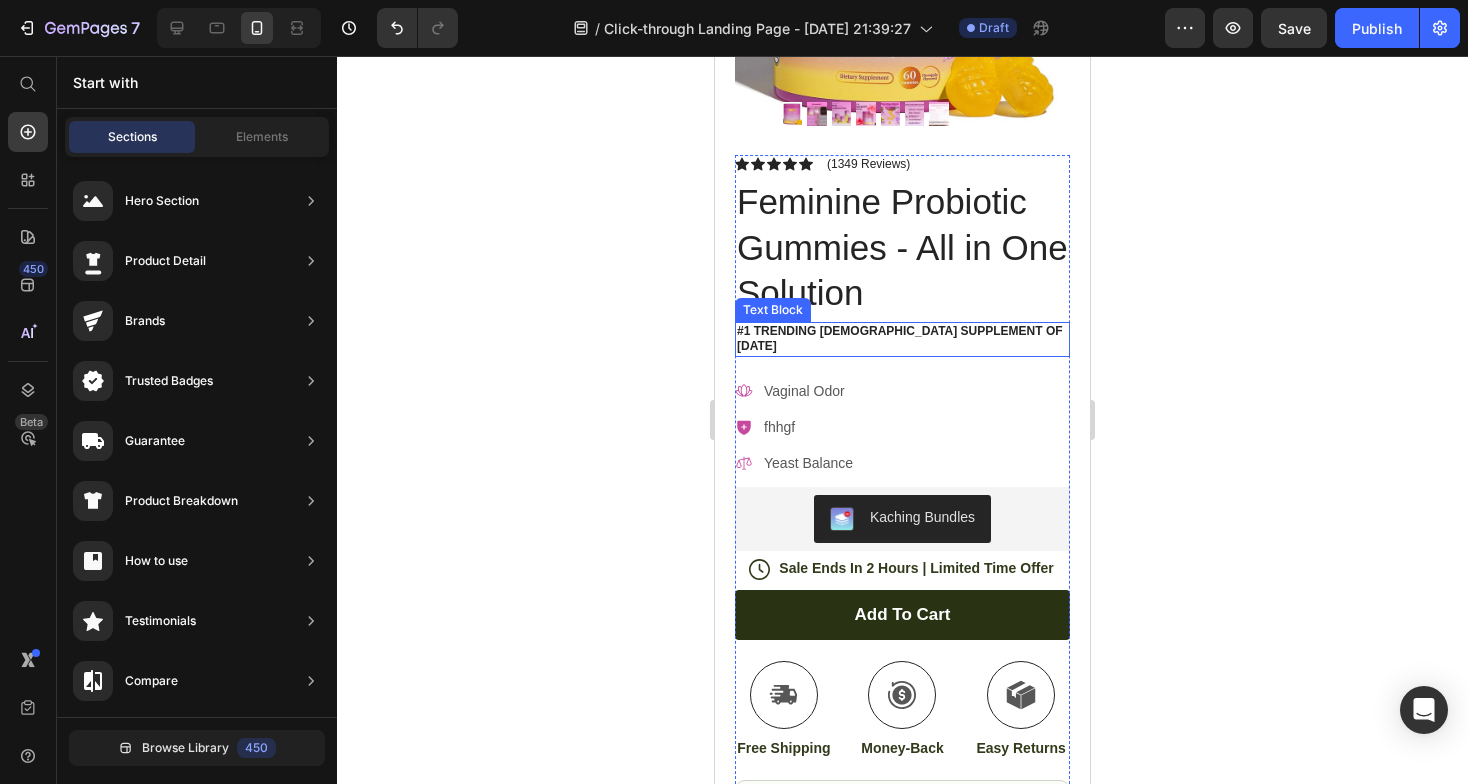 click on "#1 Trending Female supplement of June 2025" at bounding box center (902, 339) 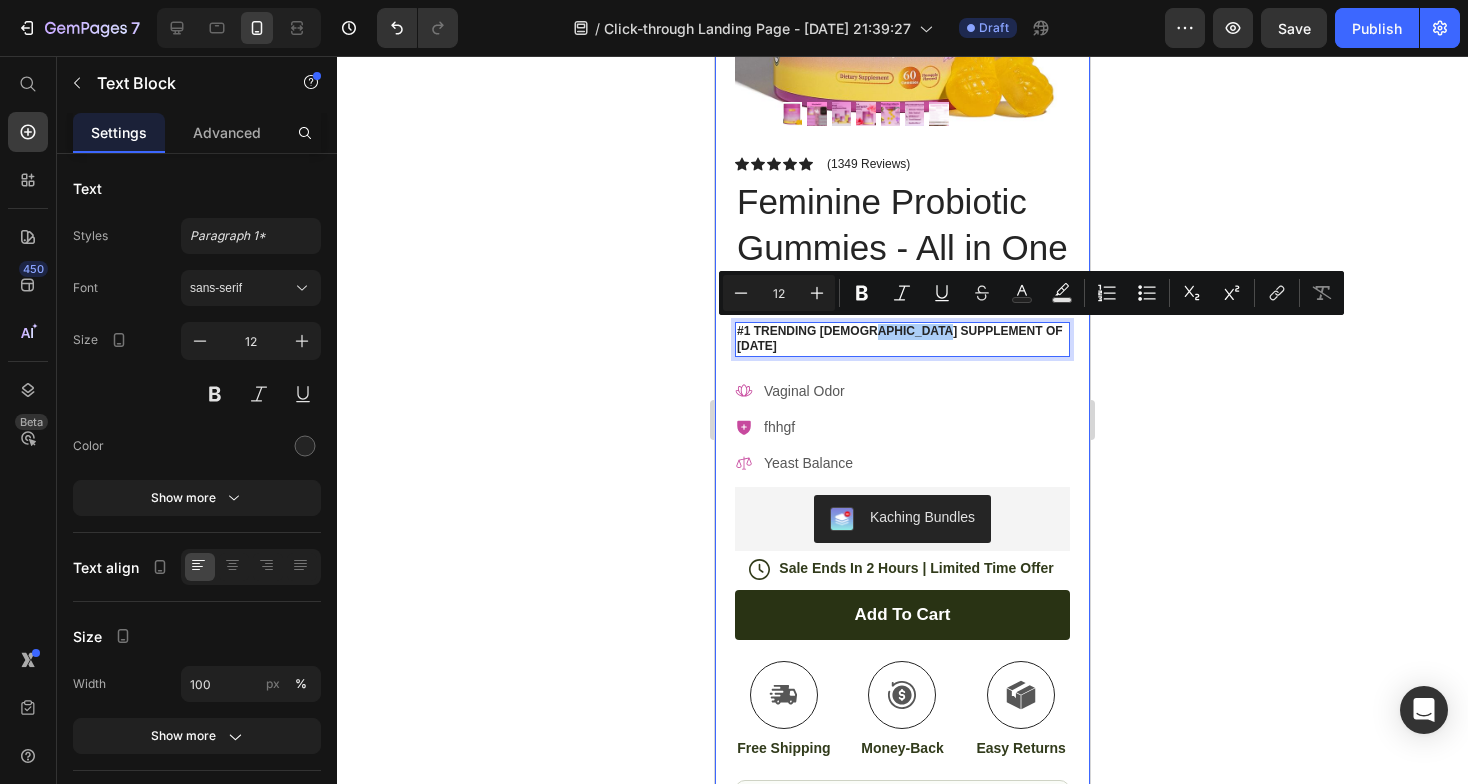 click 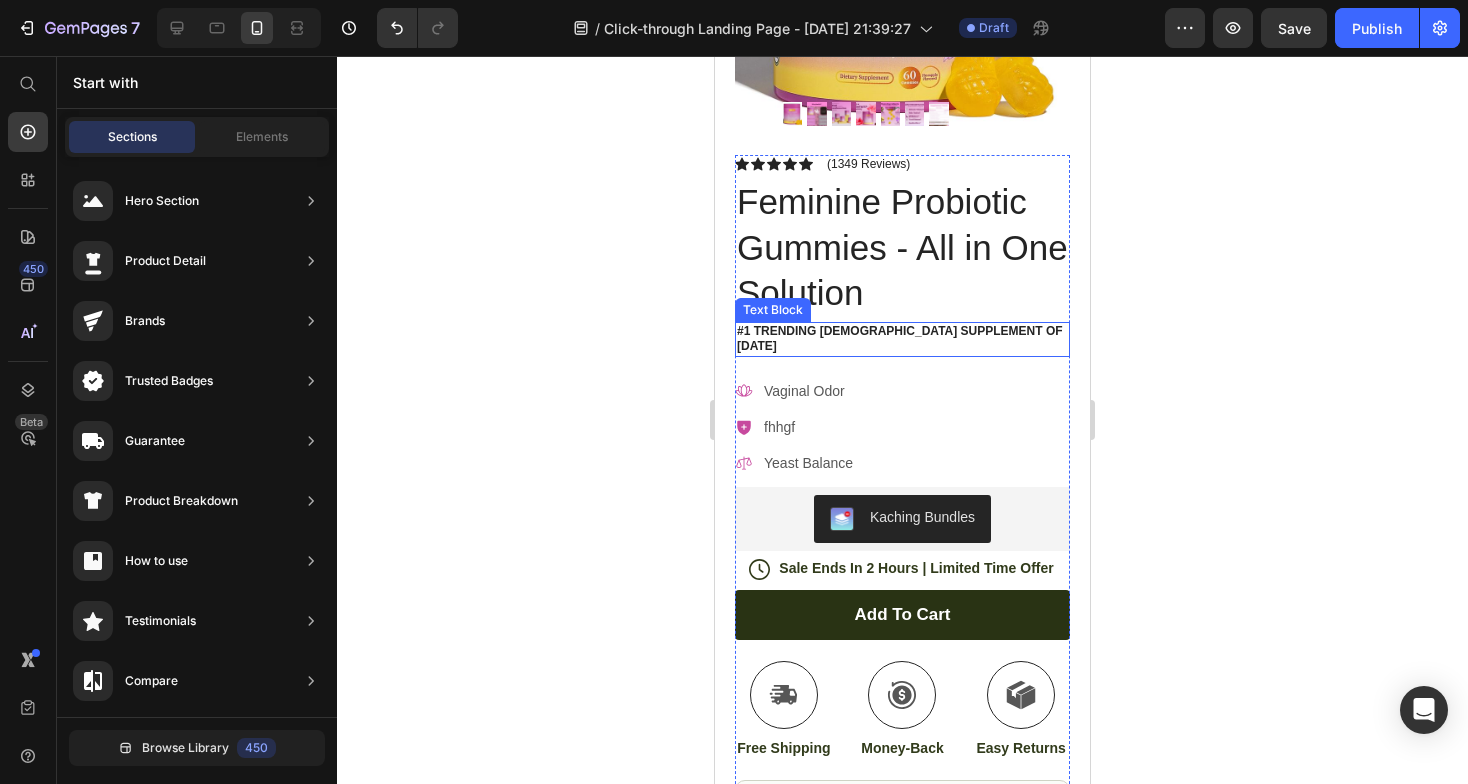 click on "#1 Trending Female supplement of June 2025" at bounding box center (902, 339) 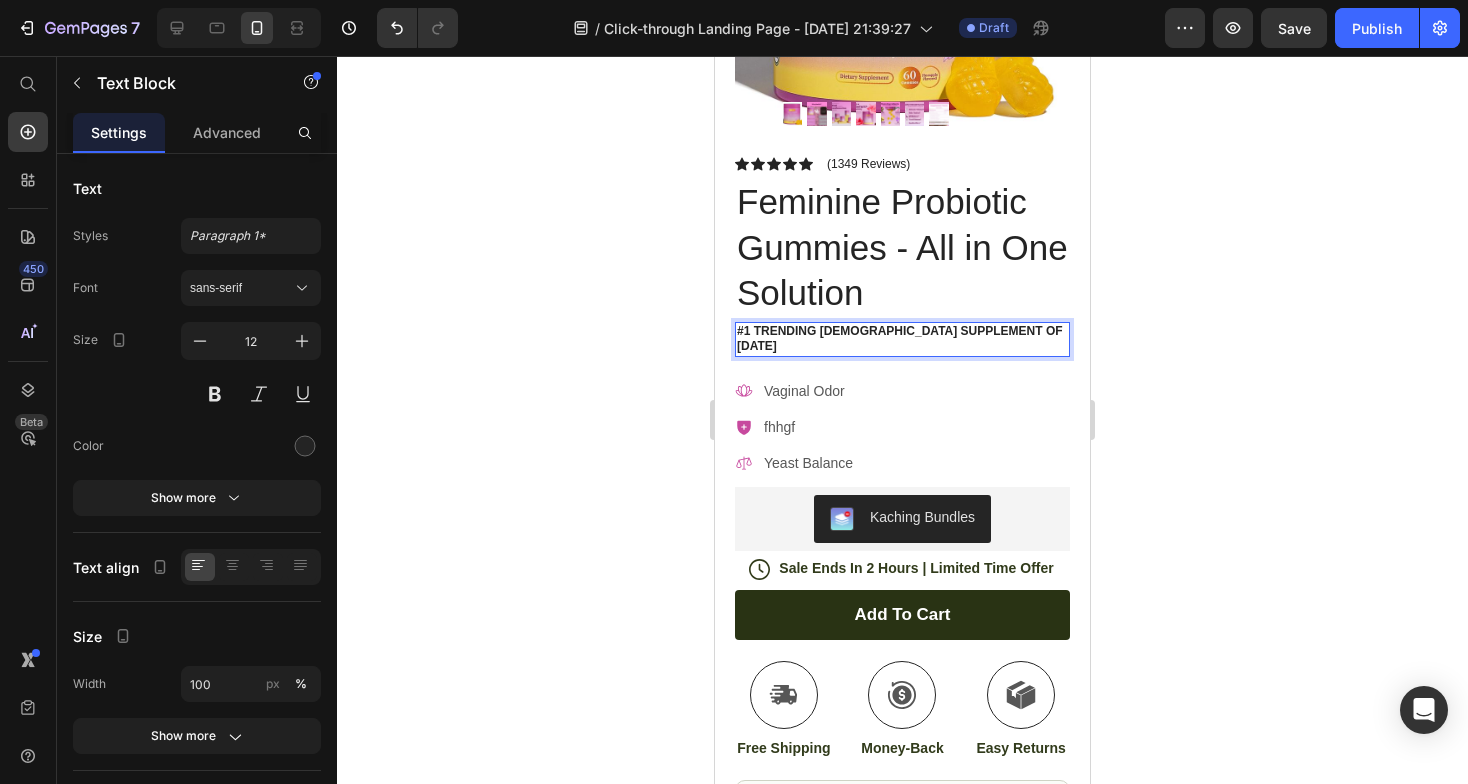 click on "#1 Trending Female supplement of June 2025" at bounding box center [902, 339] 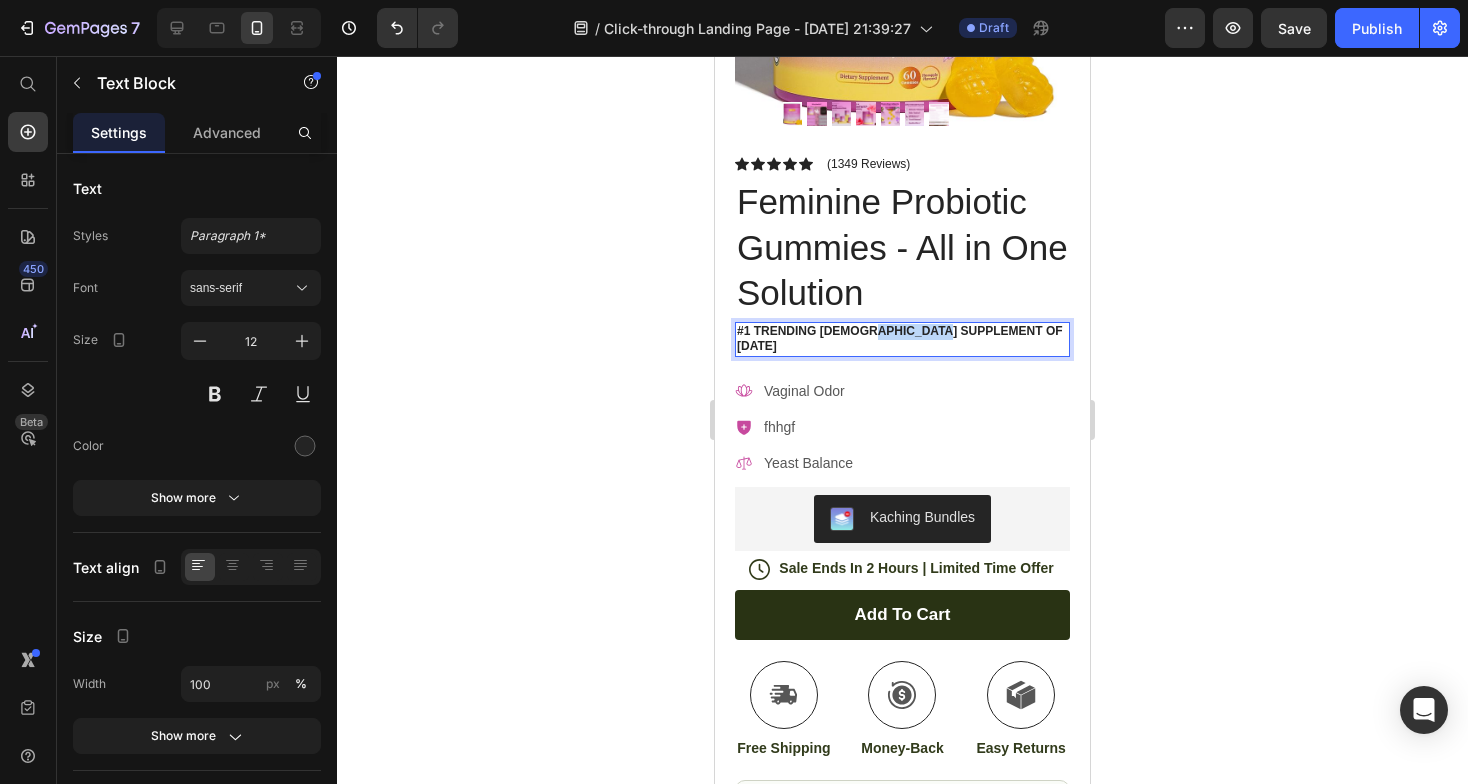 click on "#1 Trending Female supplement of June 2025" at bounding box center [902, 339] 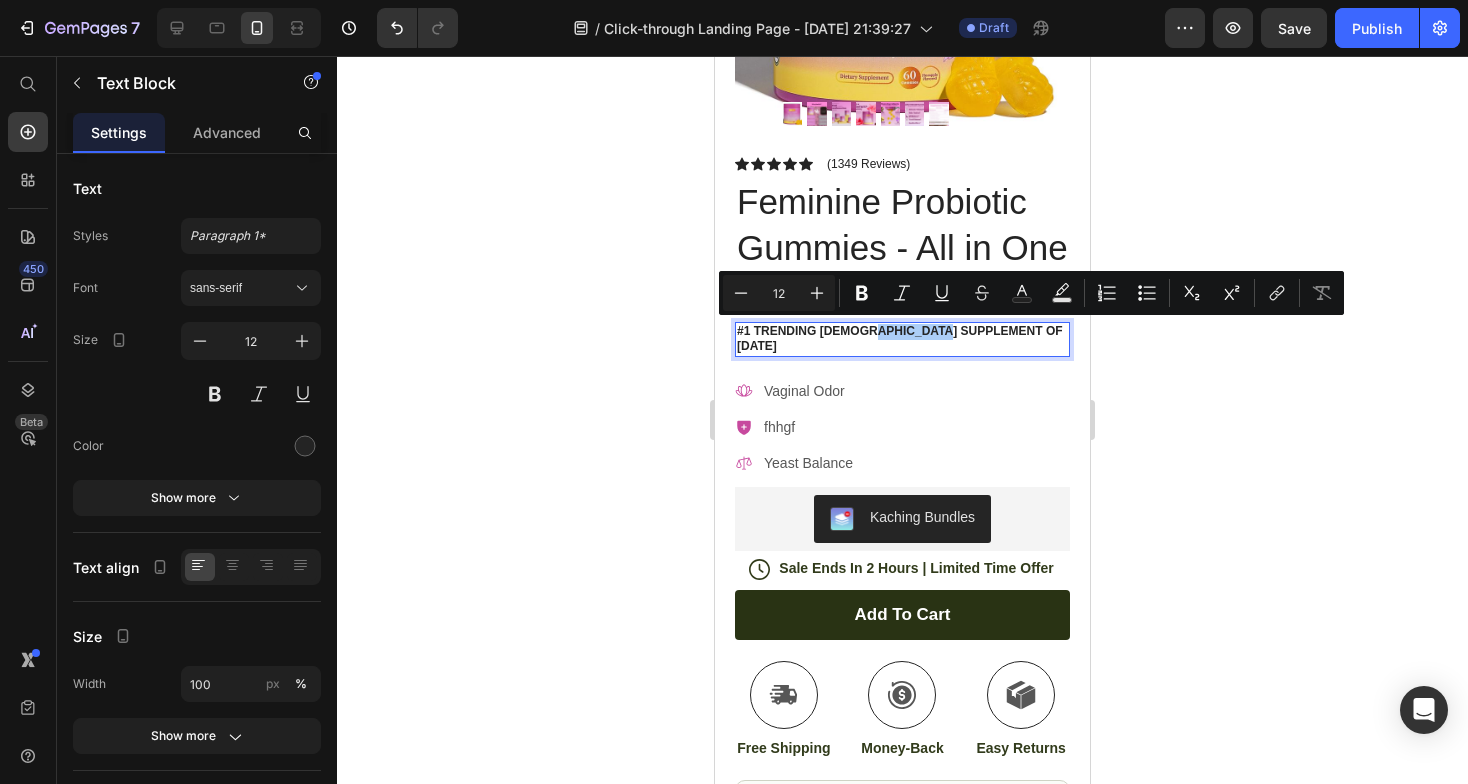 click 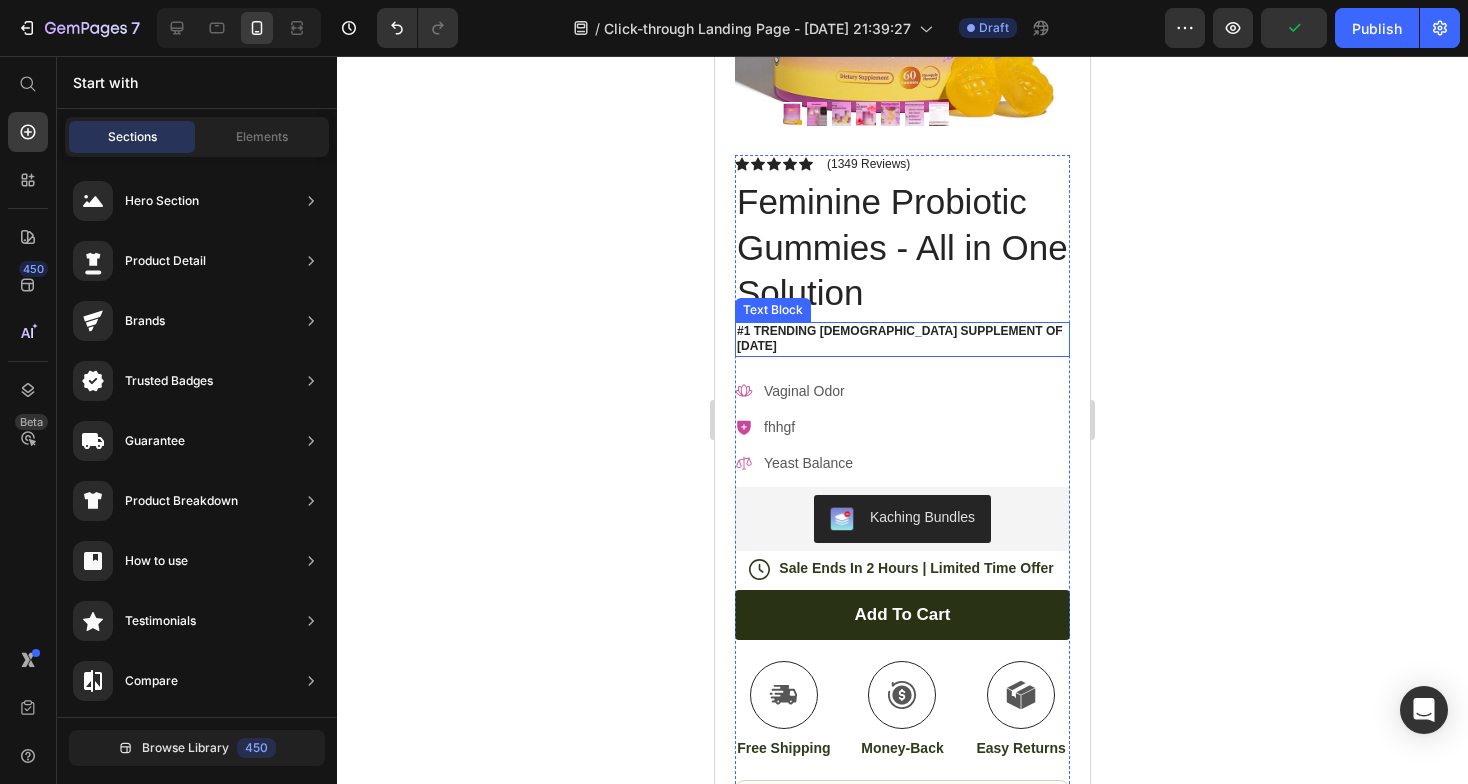 click on "#1 Trending Female supplement of June 2025" at bounding box center (902, 339) 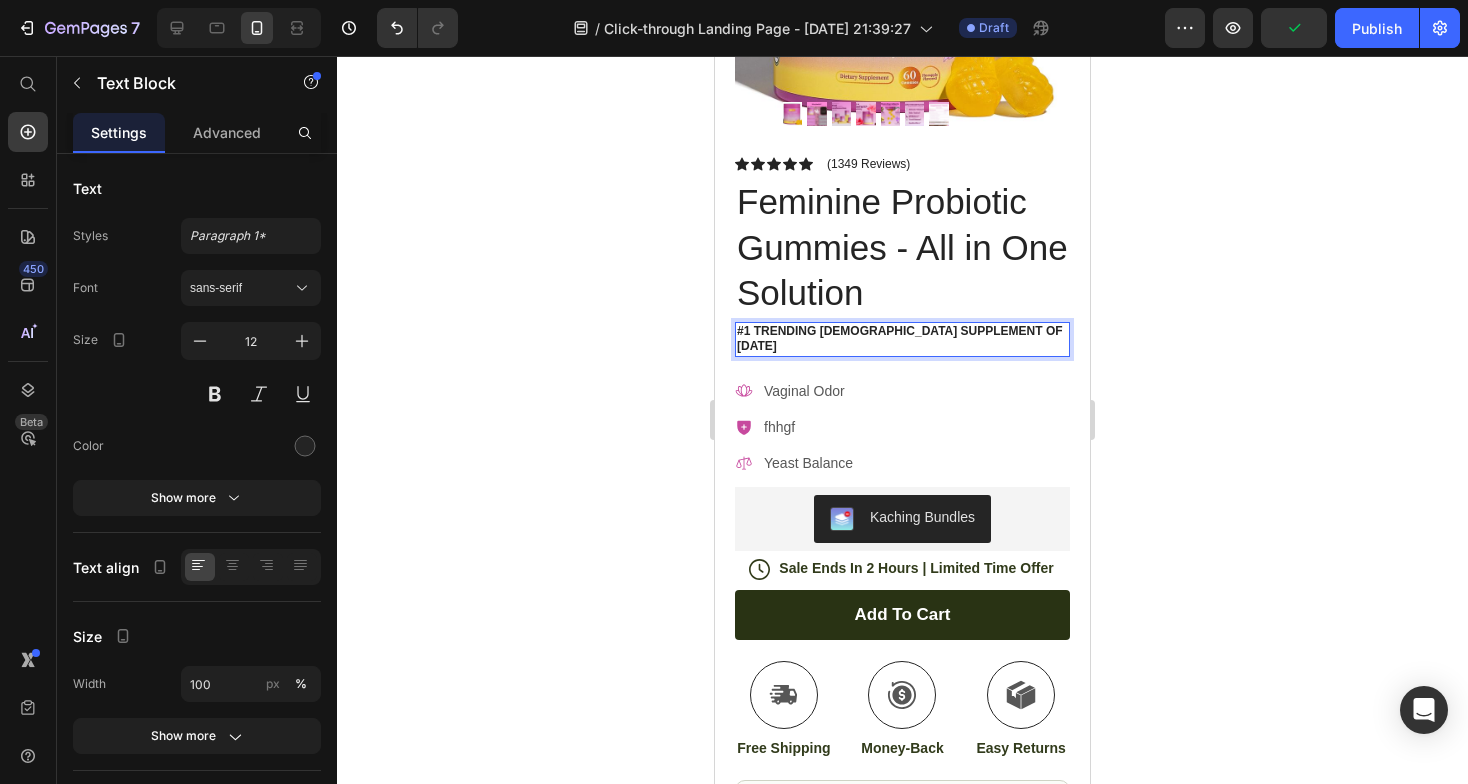 click on "#1 Trending Female supplement of June 2025" at bounding box center [902, 339] 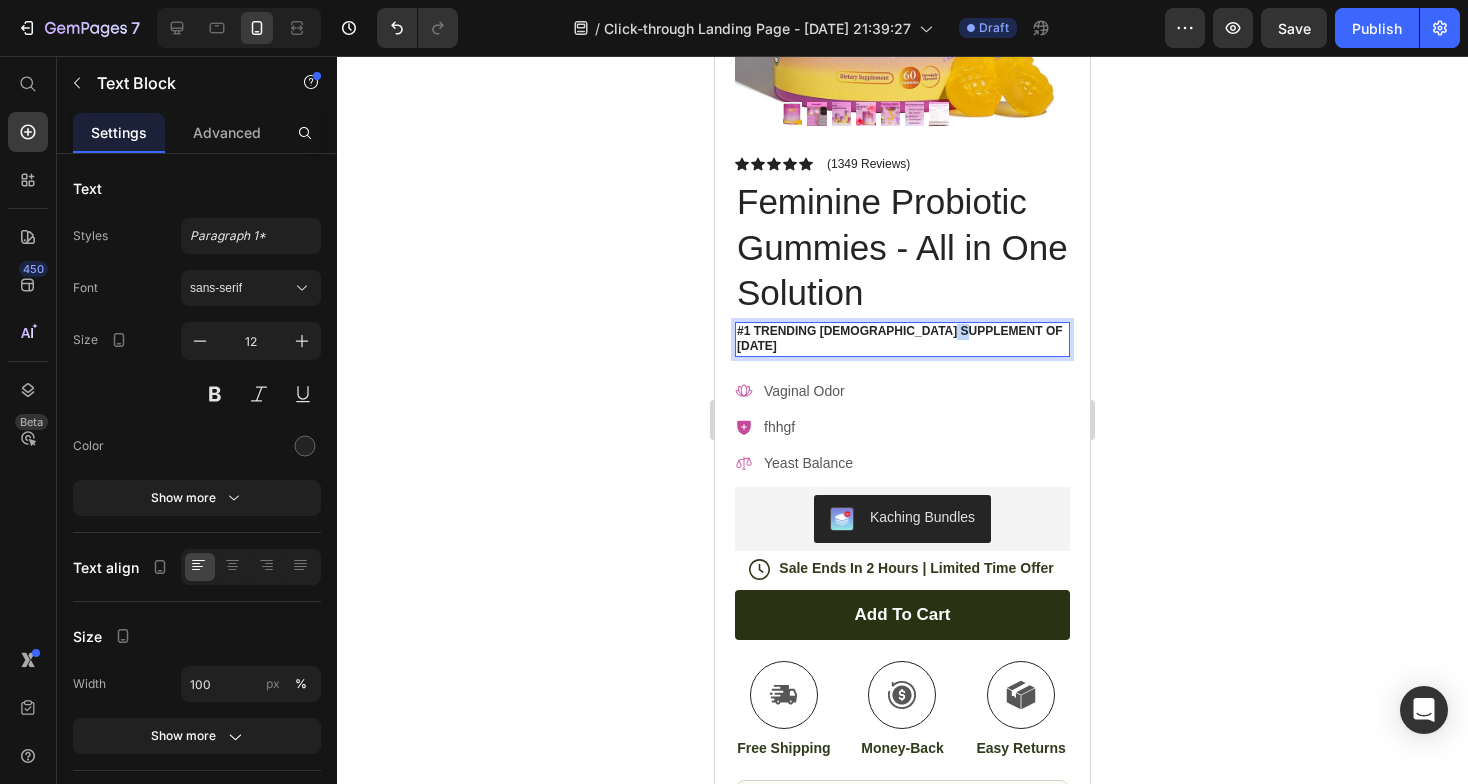 click on "#1 Trending Female supplement of June 2025" at bounding box center [902, 339] 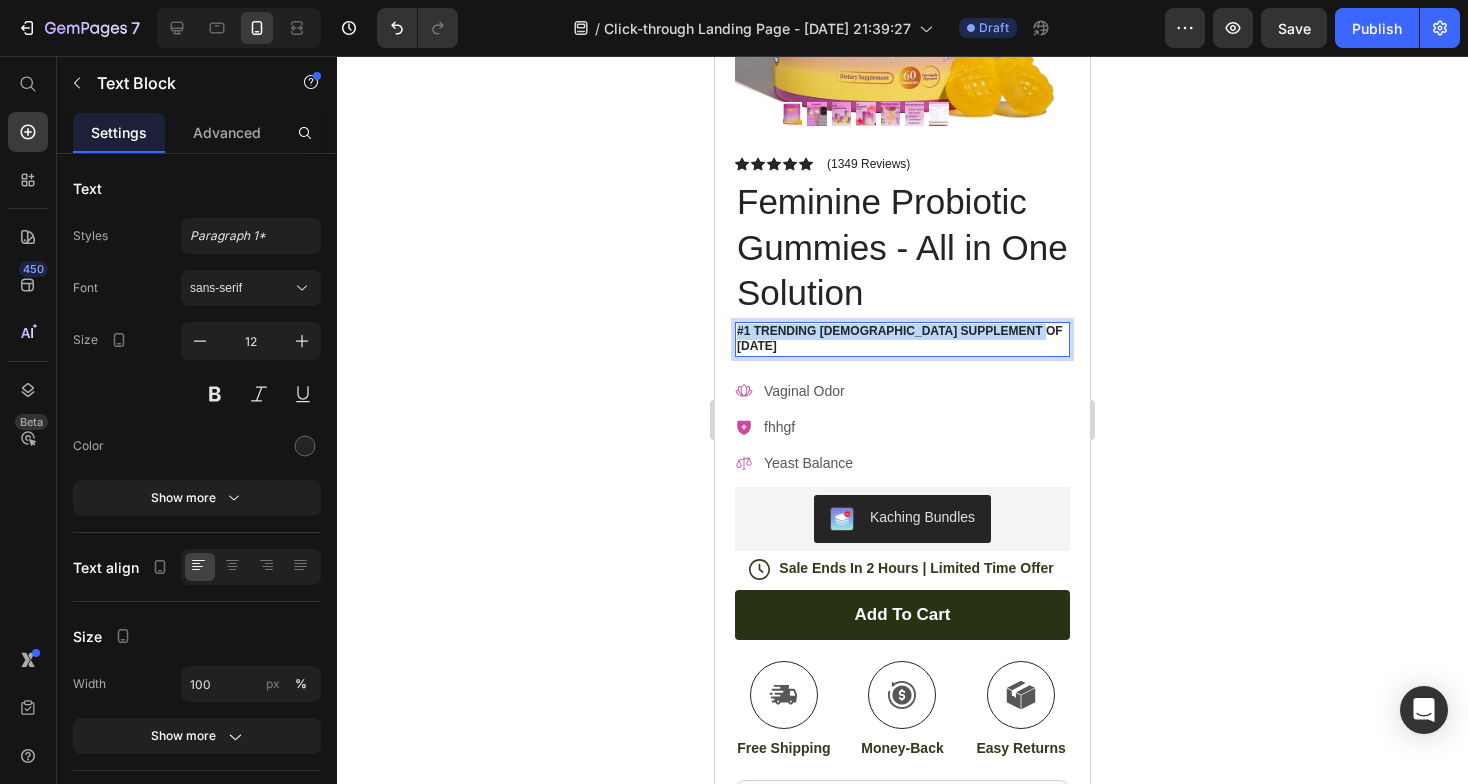 click on "#1 Trending Female supplement of June 2025" at bounding box center (902, 339) 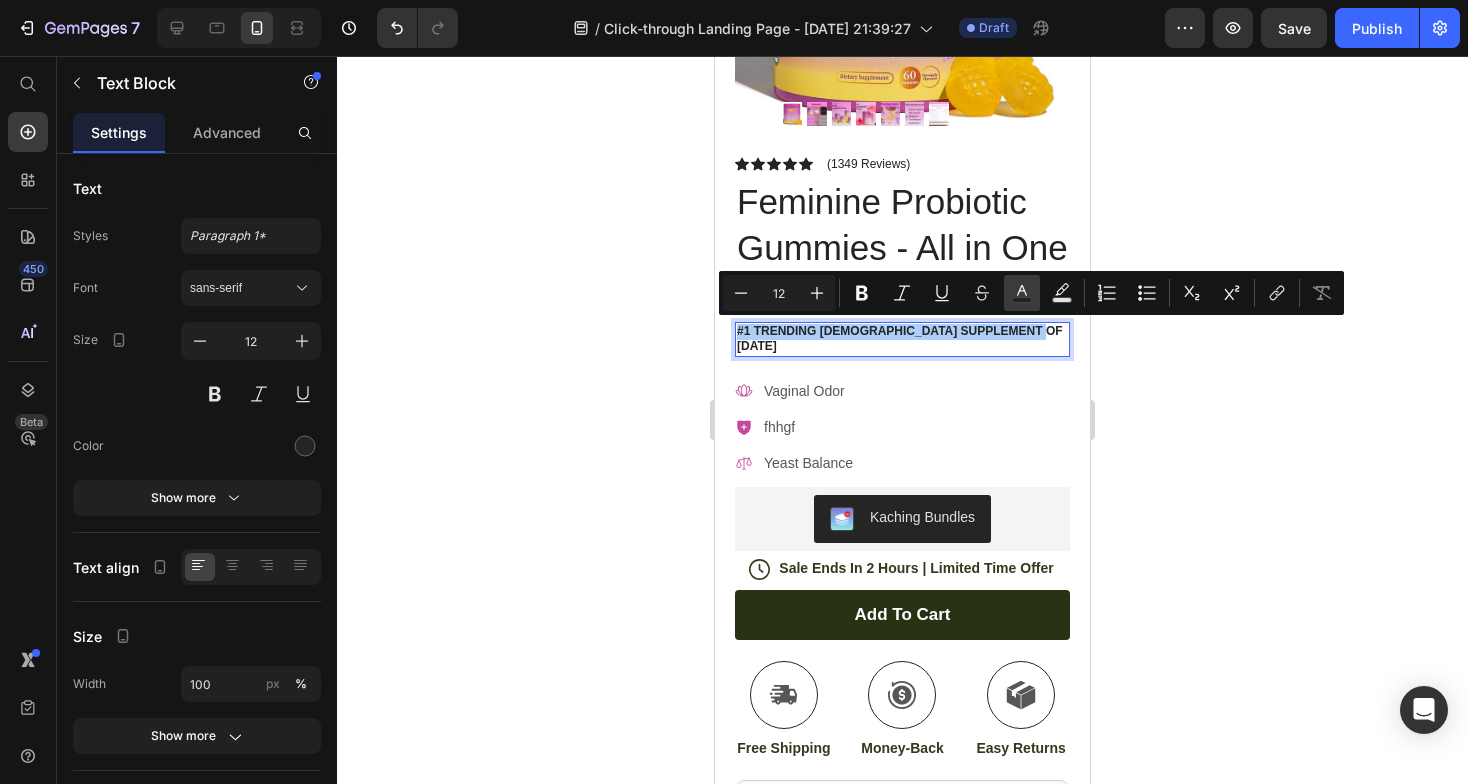 click 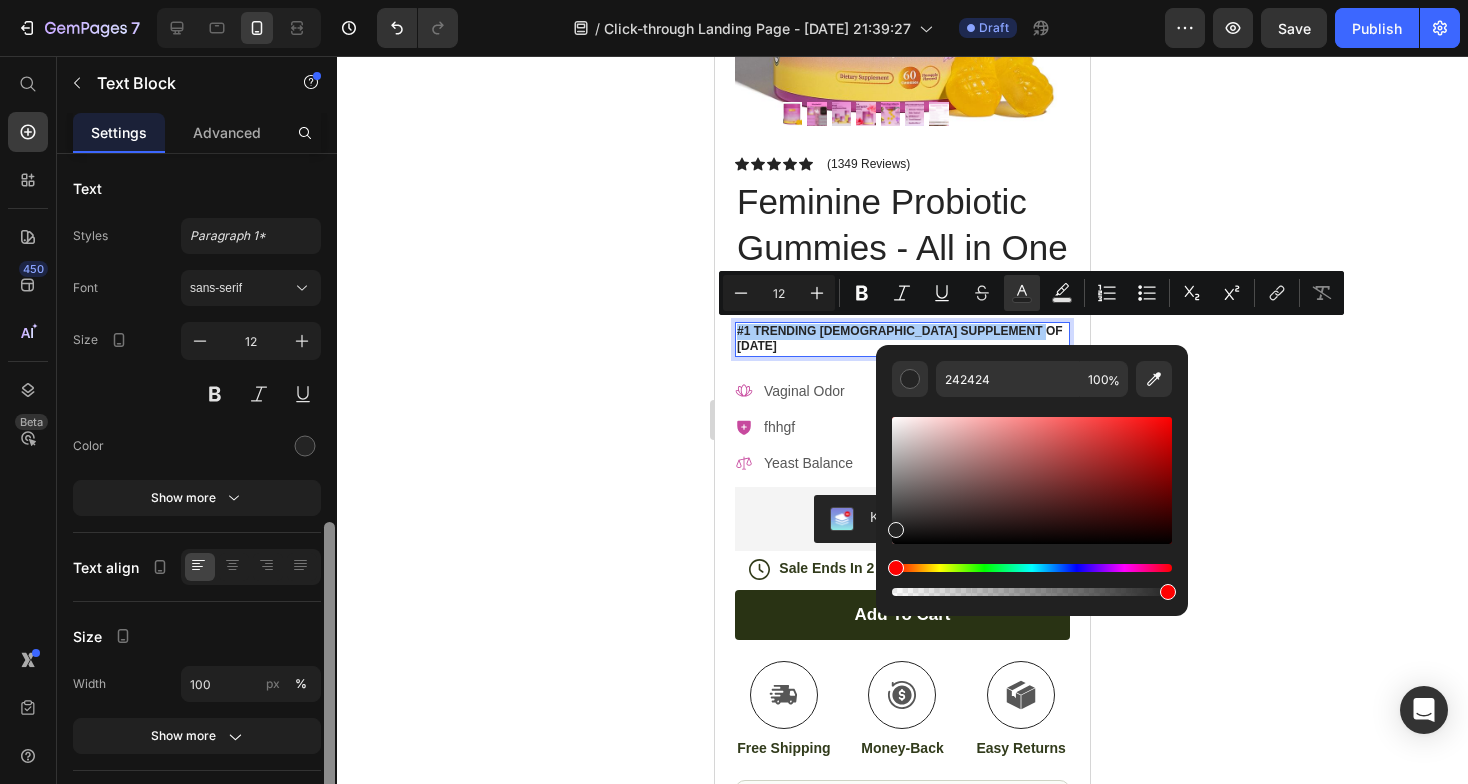 click at bounding box center [329, 705] 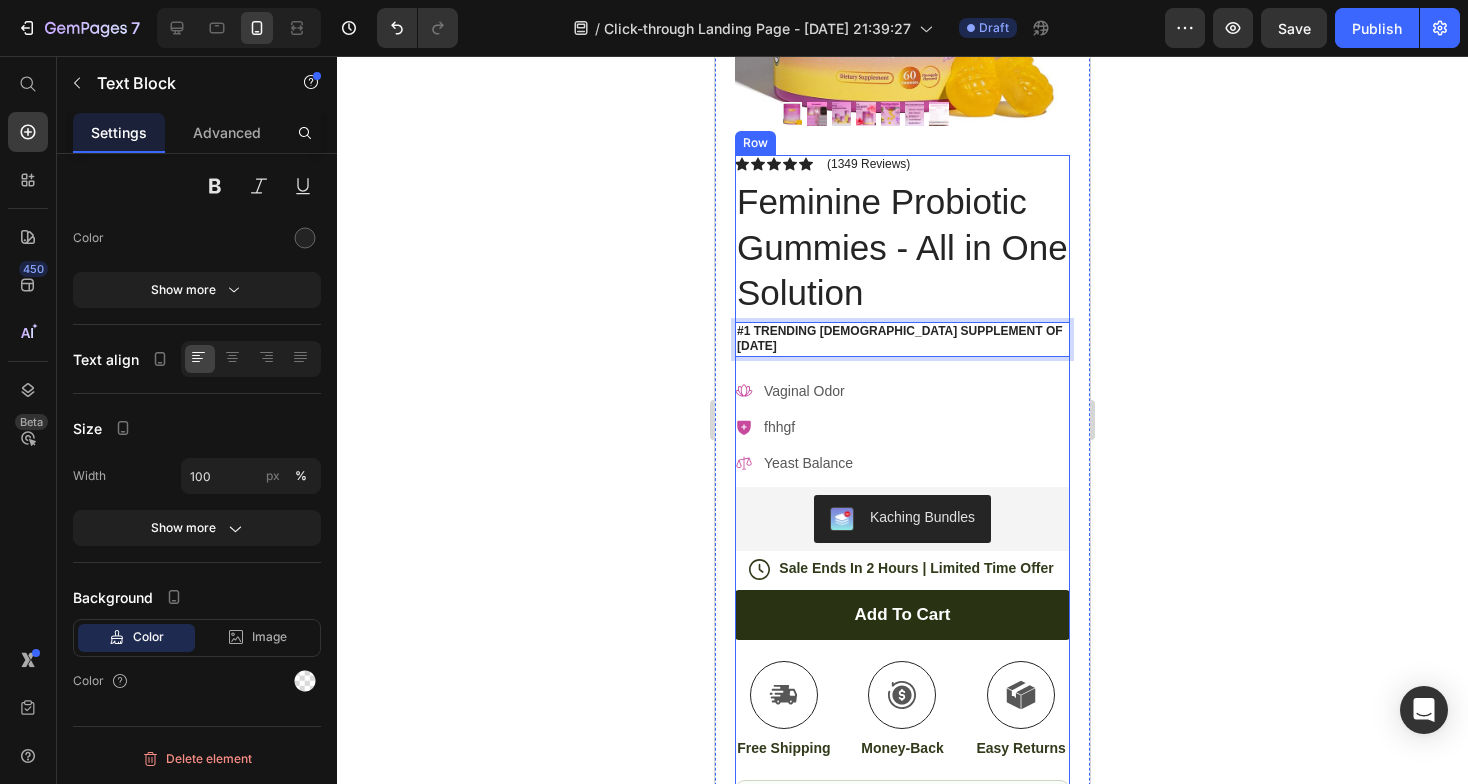 click on "Vaginal Odor
fhhgf
Yeast Balance" at bounding box center [795, 427] 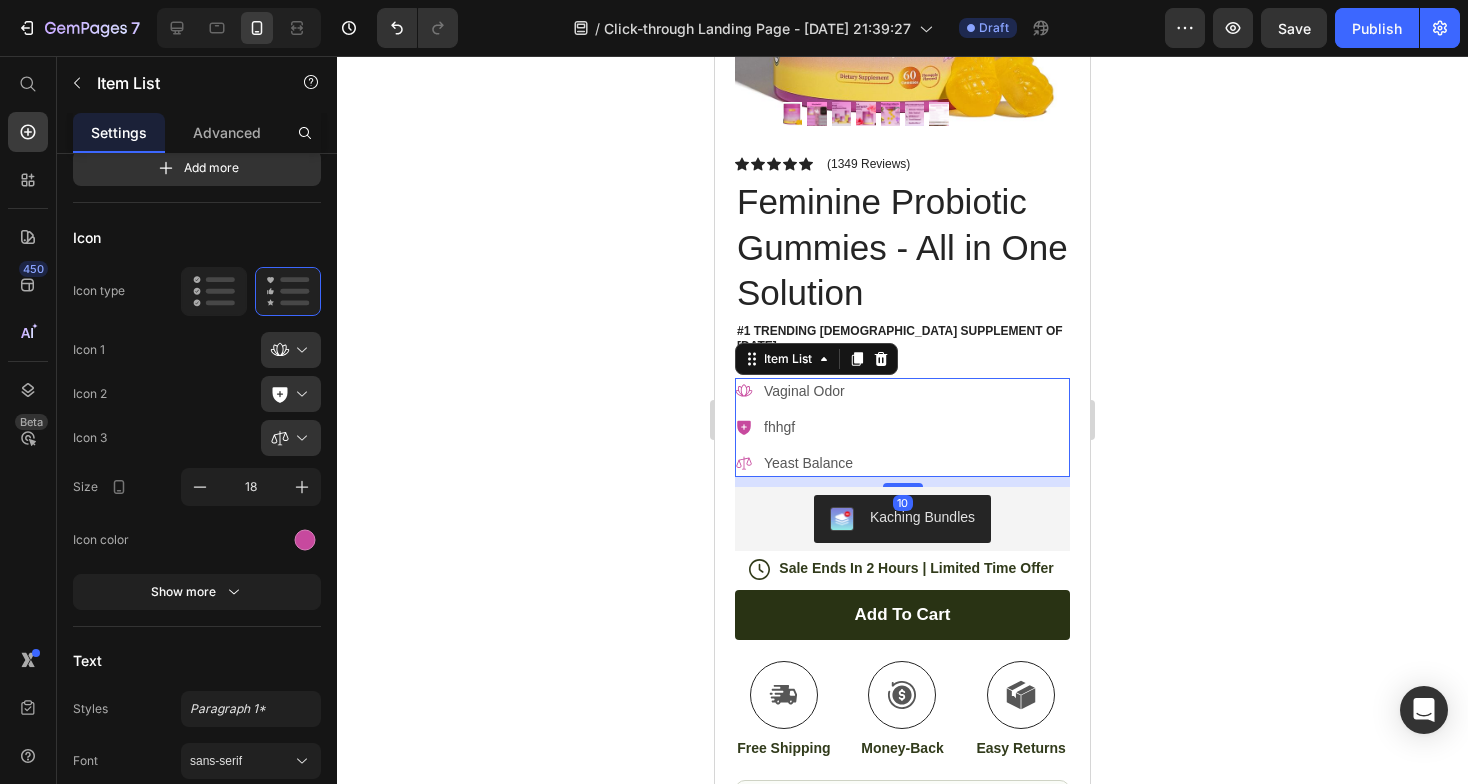 scroll, scrollTop: 0, scrollLeft: 0, axis: both 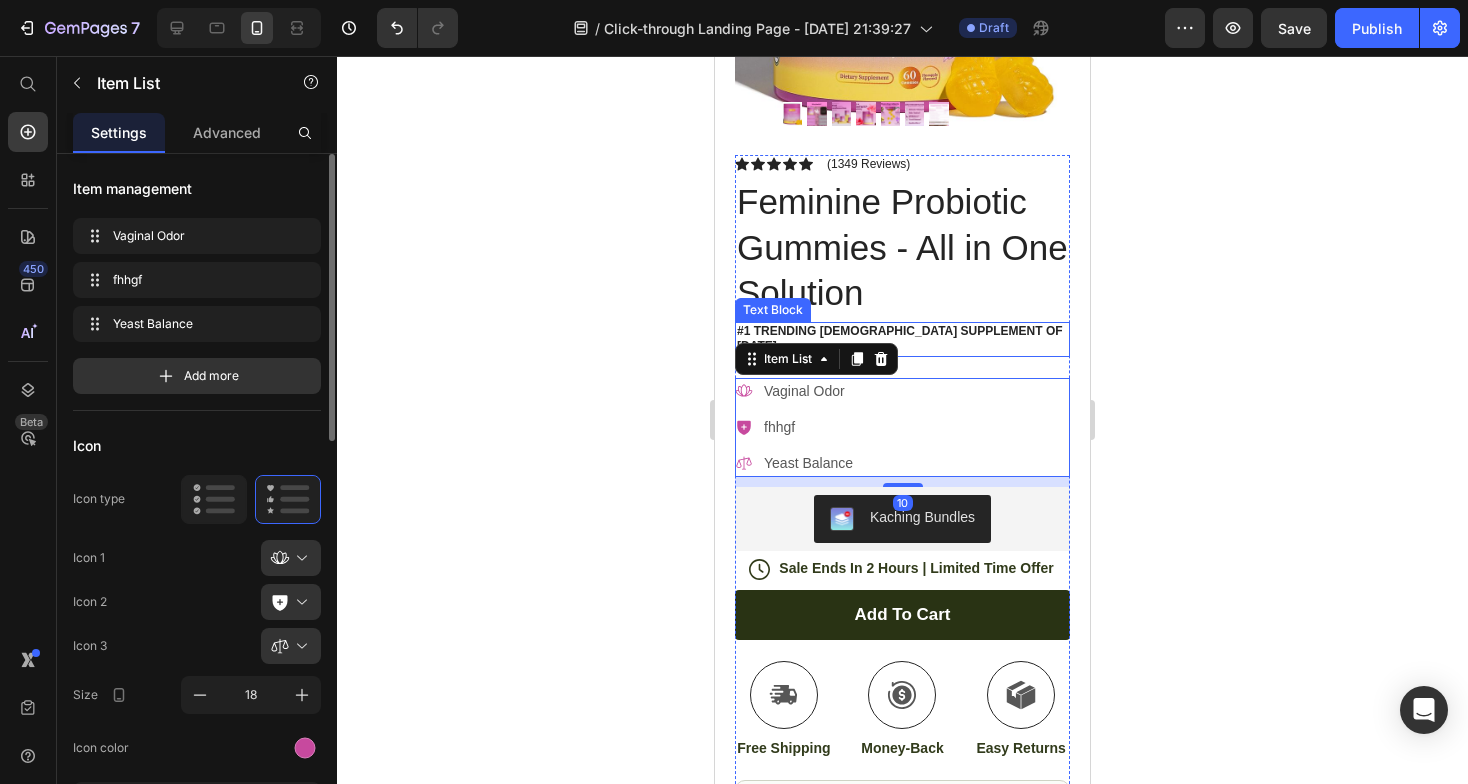 click on "#1 Trending Female supplement of June 2025" at bounding box center (902, 339) 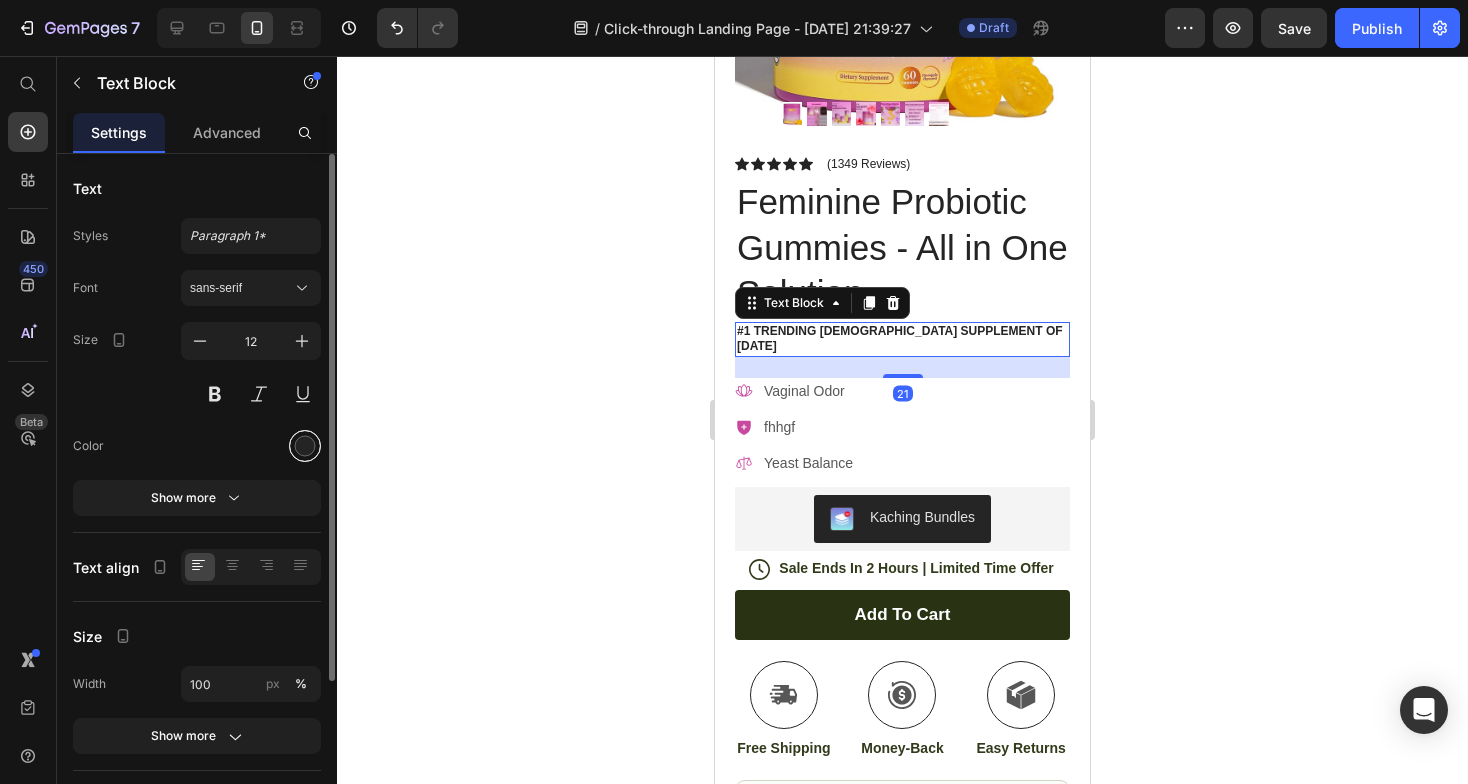 click at bounding box center [305, 446] 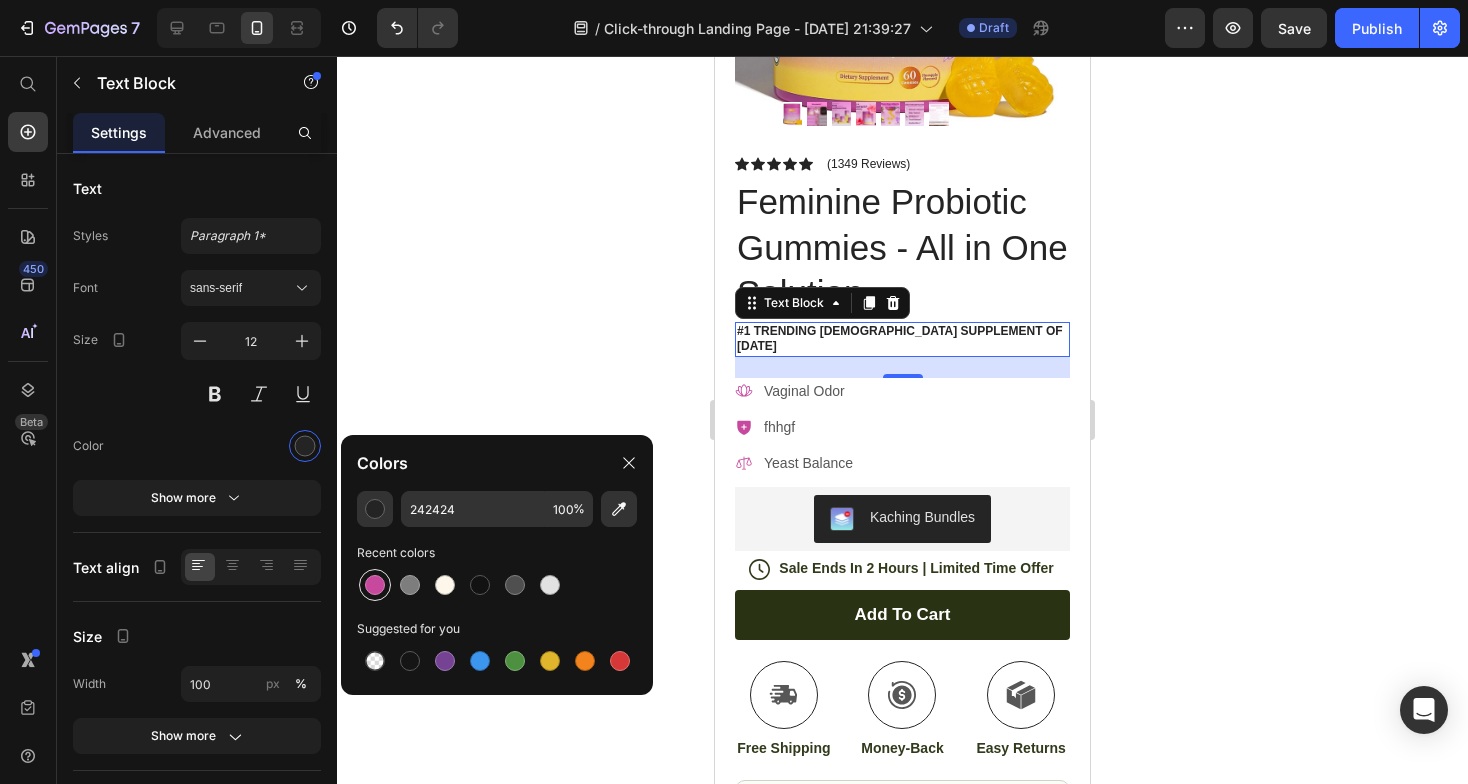 click at bounding box center (375, 585) 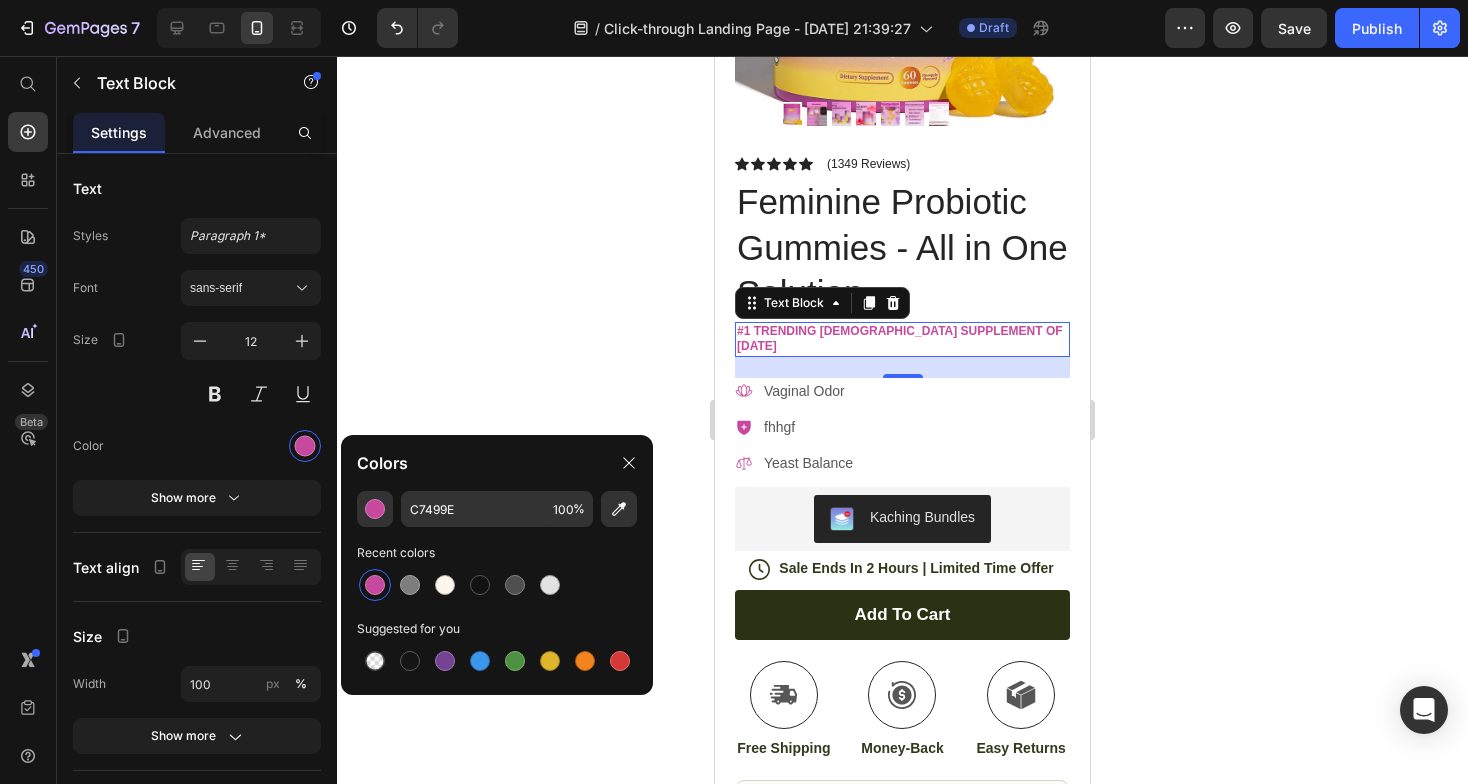 click 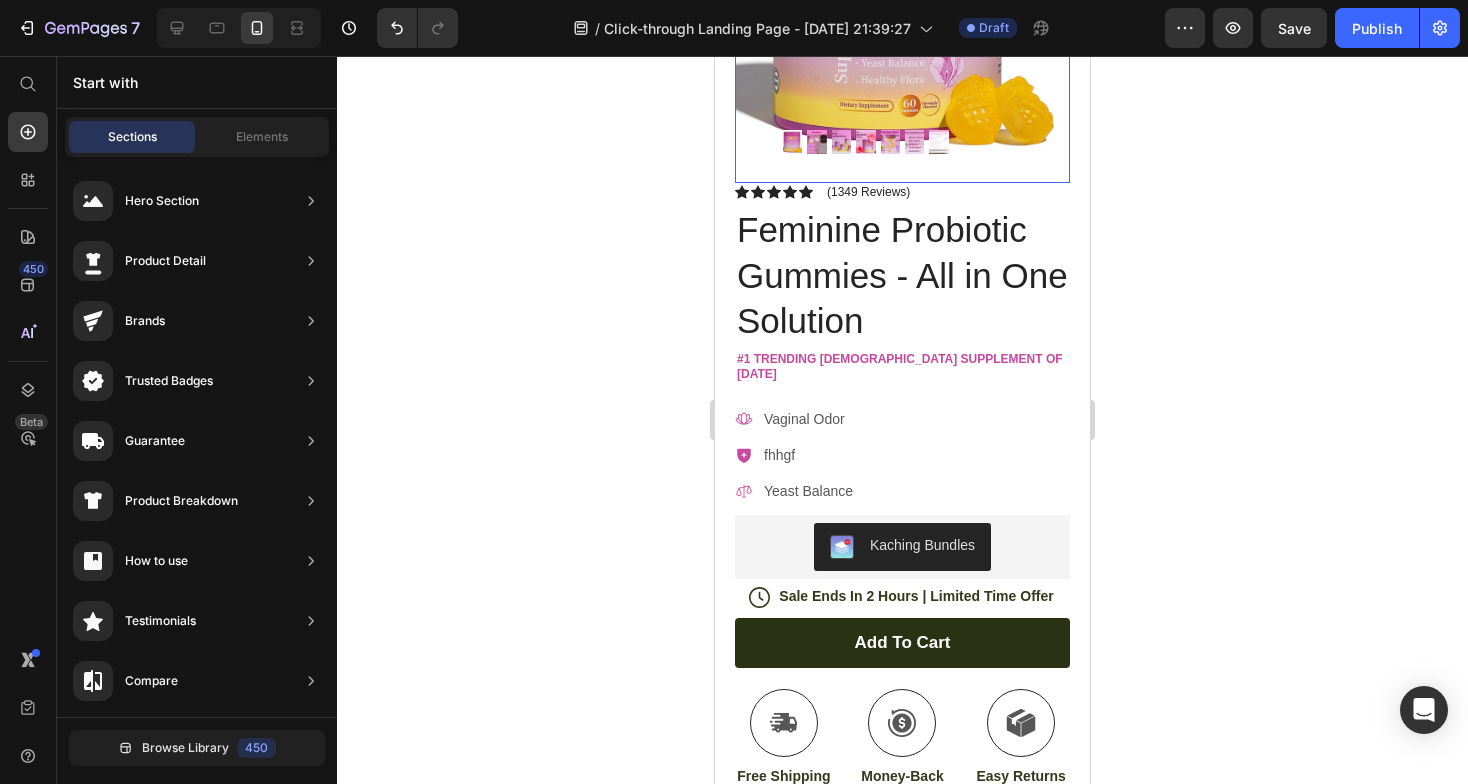 scroll, scrollTop: 333, scrollLeft: 0, axis: vertical 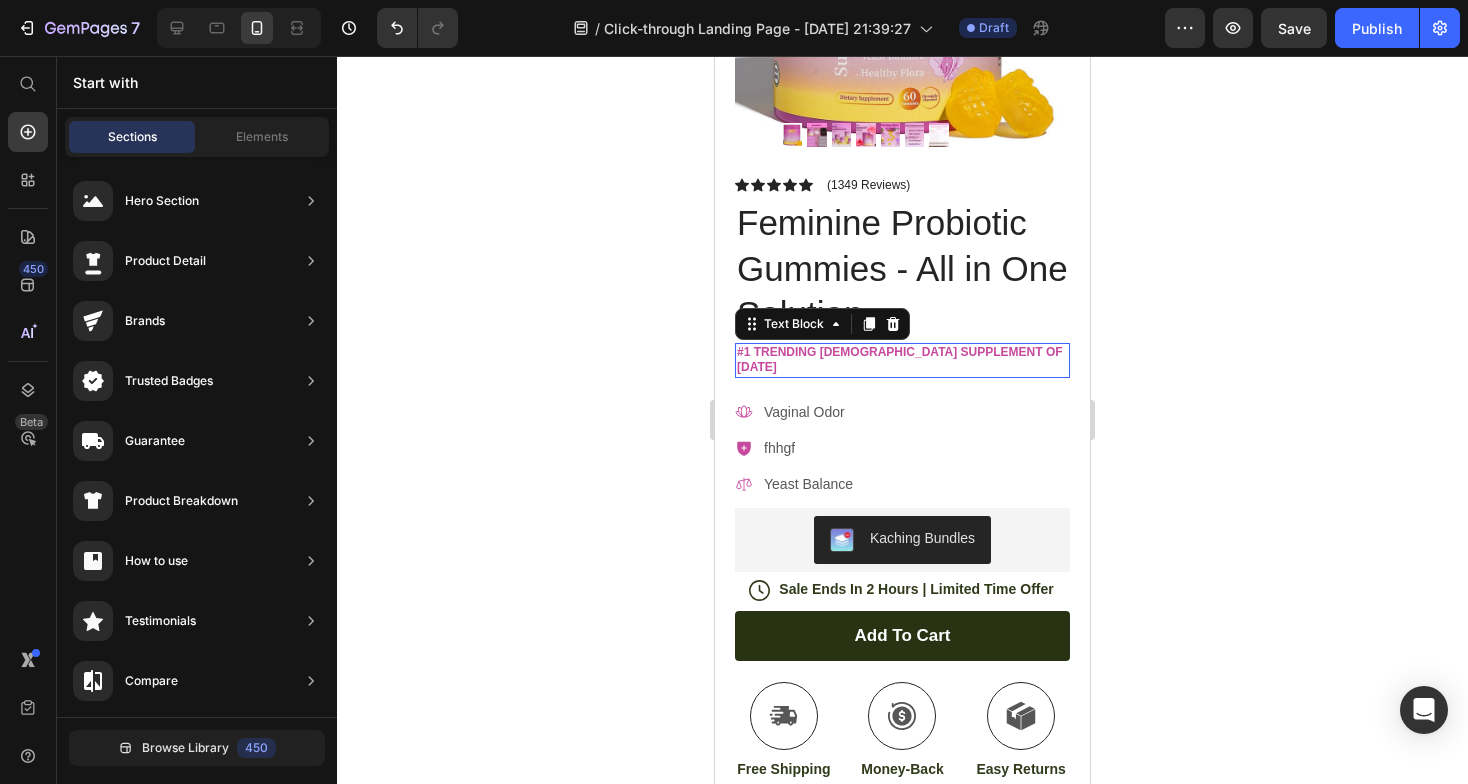 click on "#1 Trending Female supplement of June 2025" at bounding box center [902, 360] 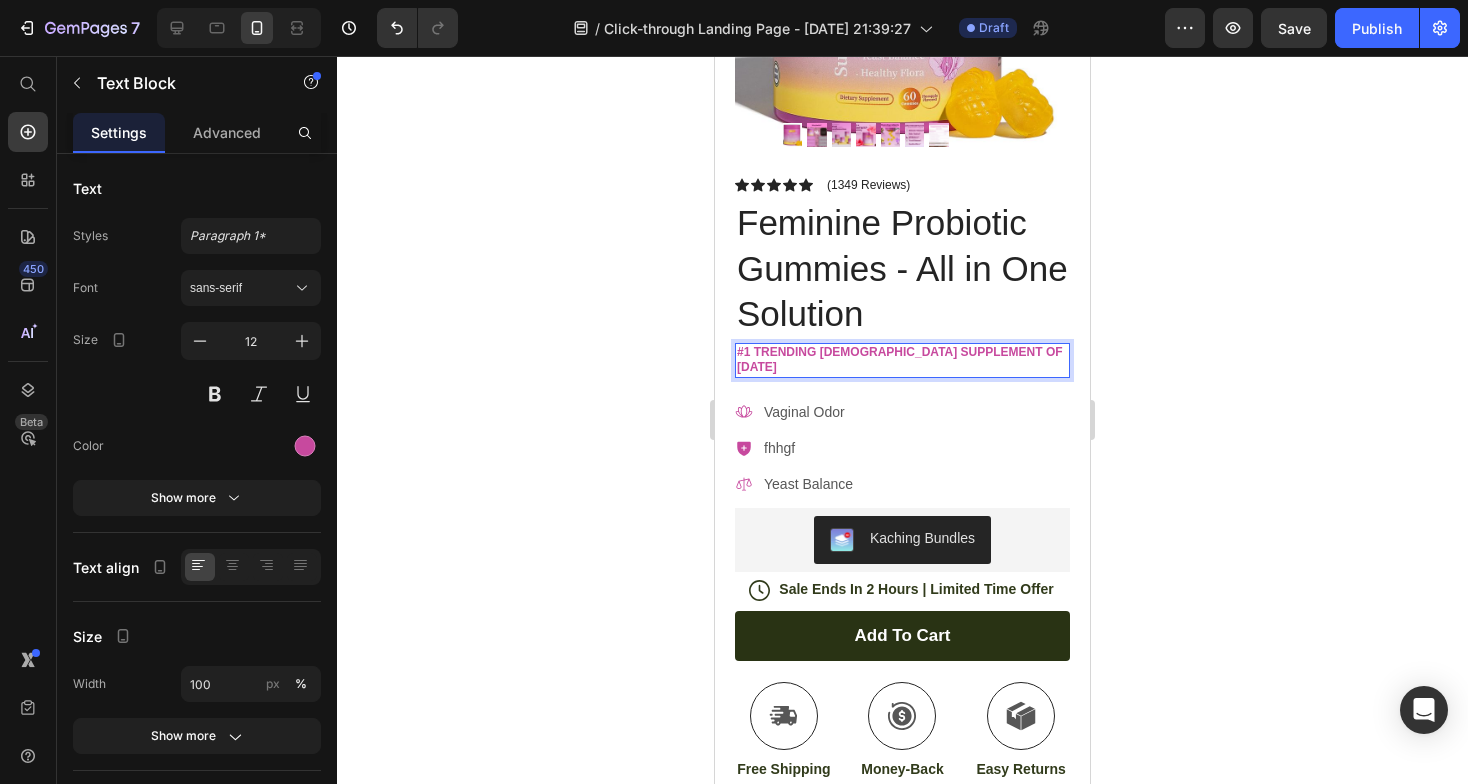 click on "#1 Trending Female supplement of June 2025" at bounding box center [902, 360] 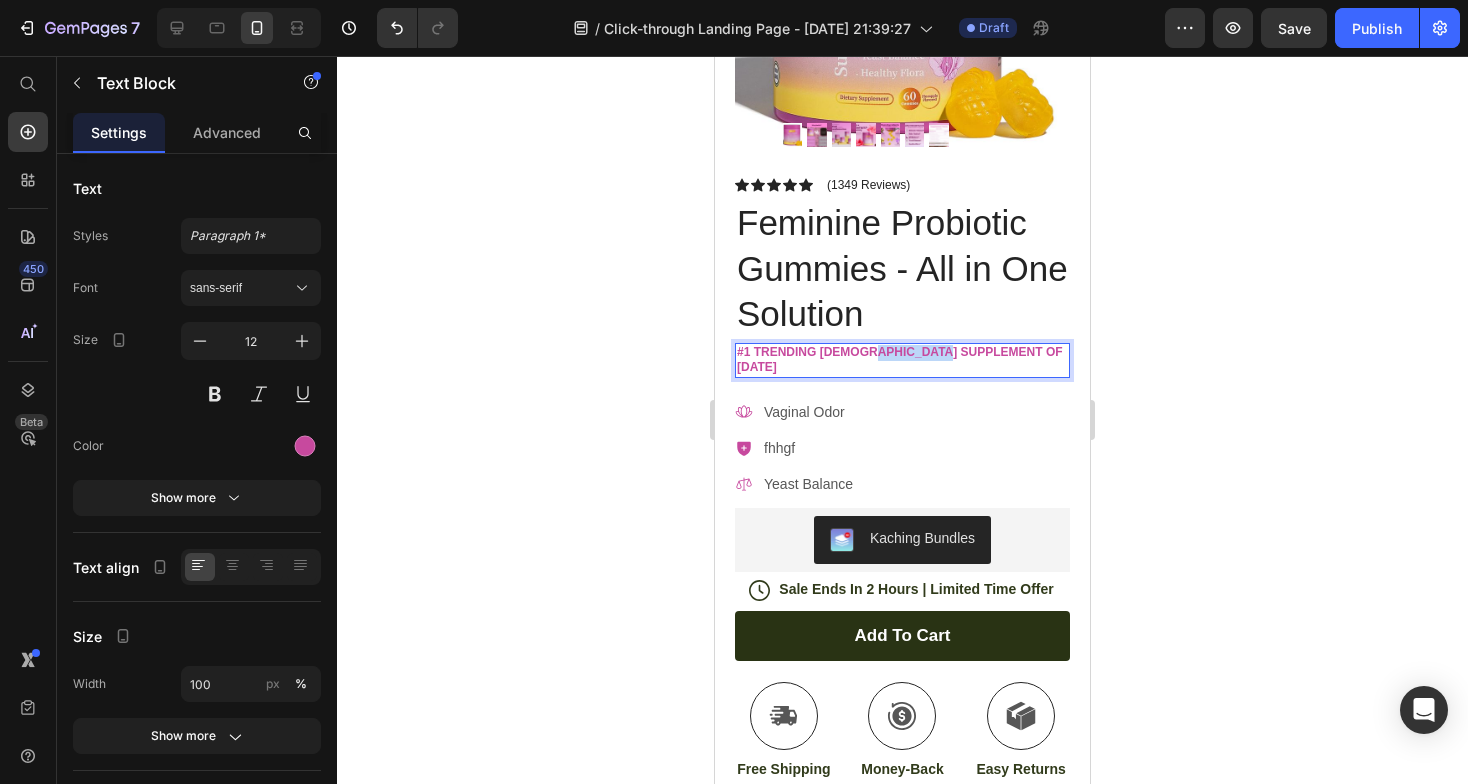 click on "#1 Trending Female supplement of June 2025" at bounding box center [902, 360] 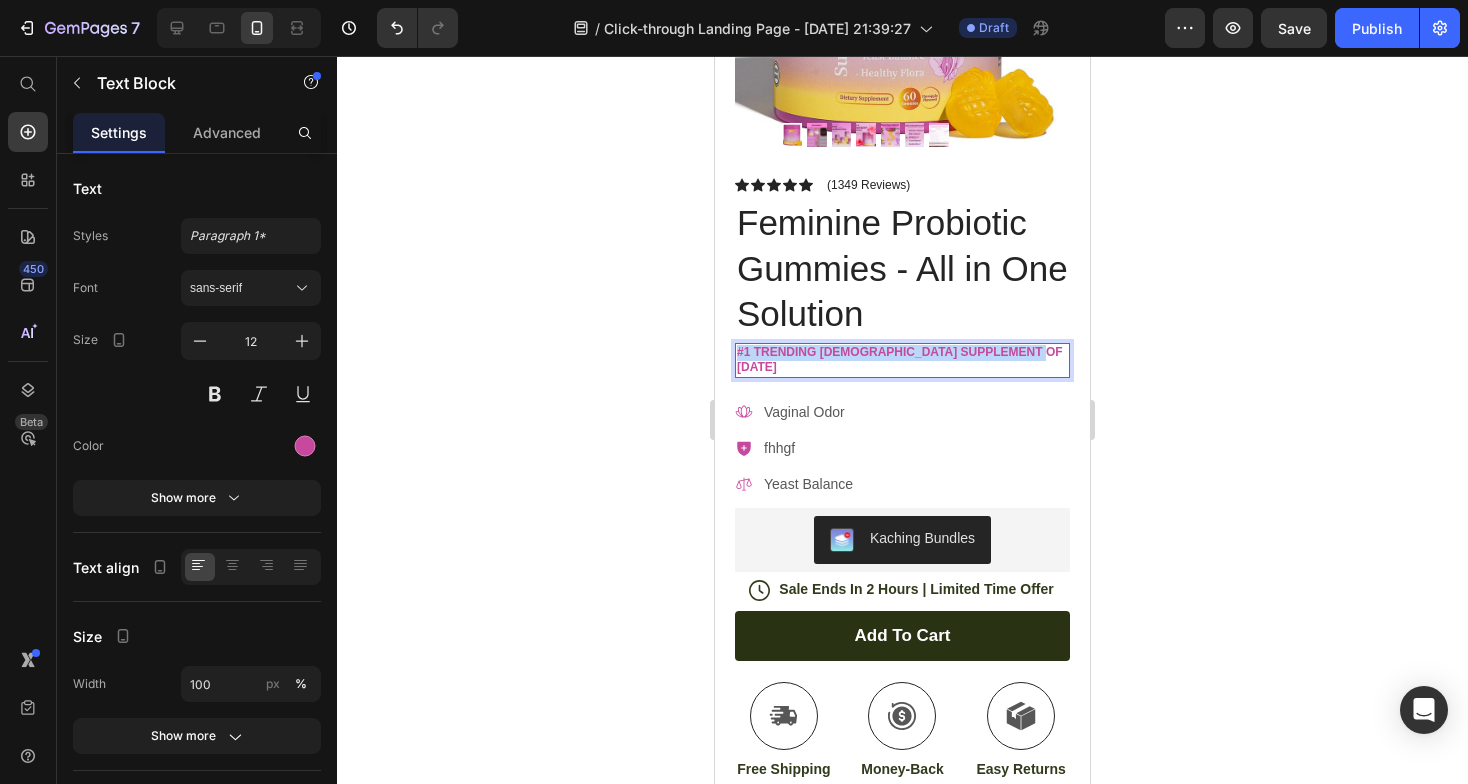 click on "#1 Trending Female supplement of June 2025" at bounding box center (902, 360) 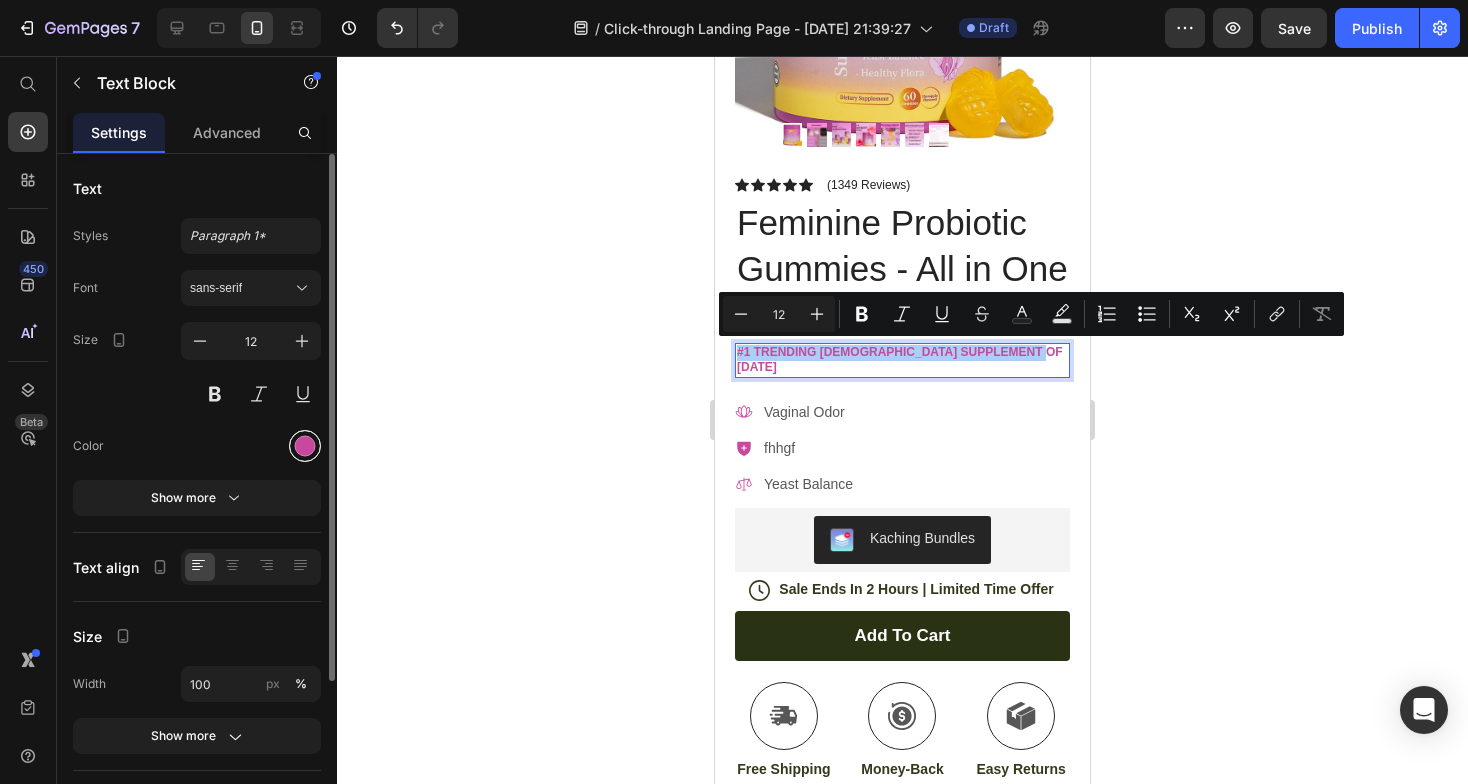 click at bounding box center (305, 446) 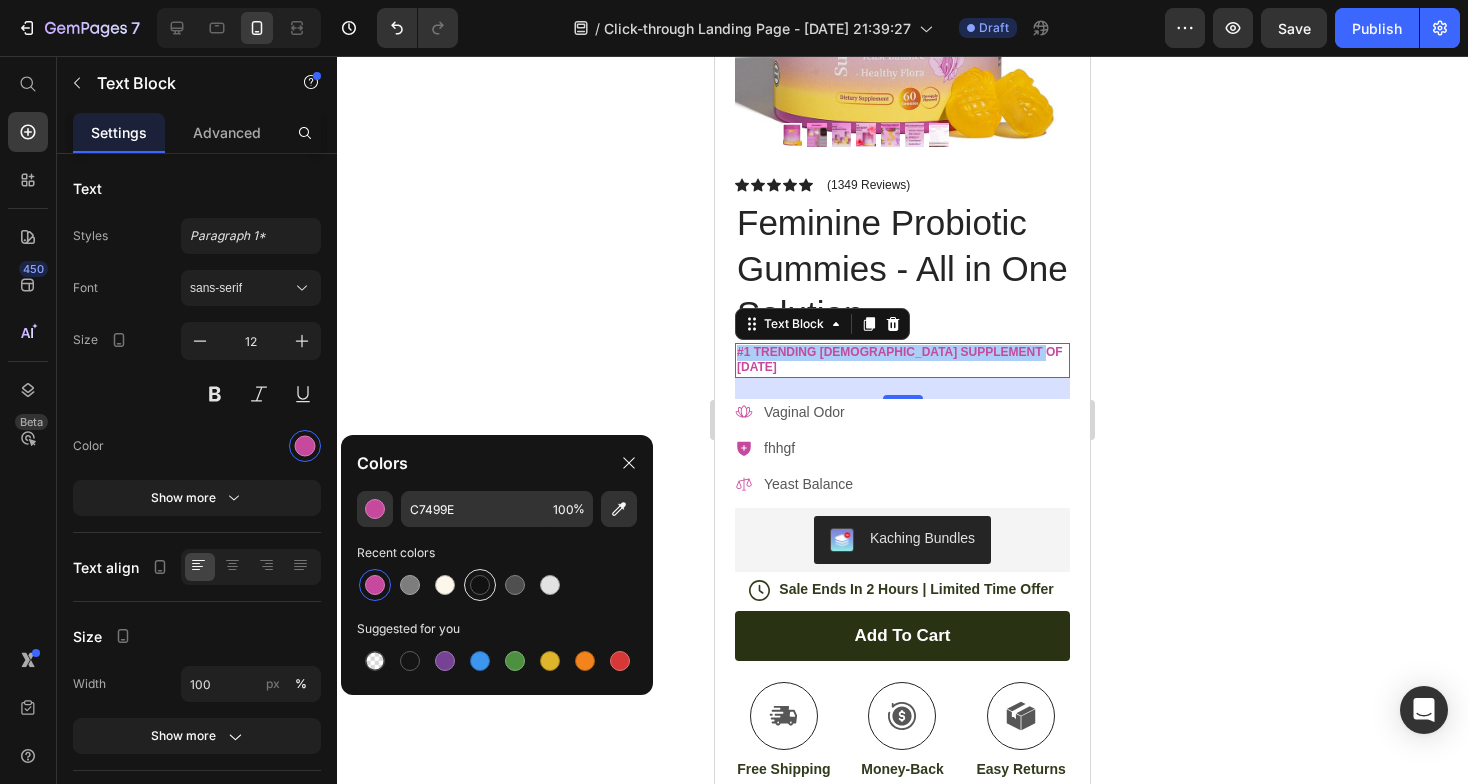 click at bounding box center [480, 585] 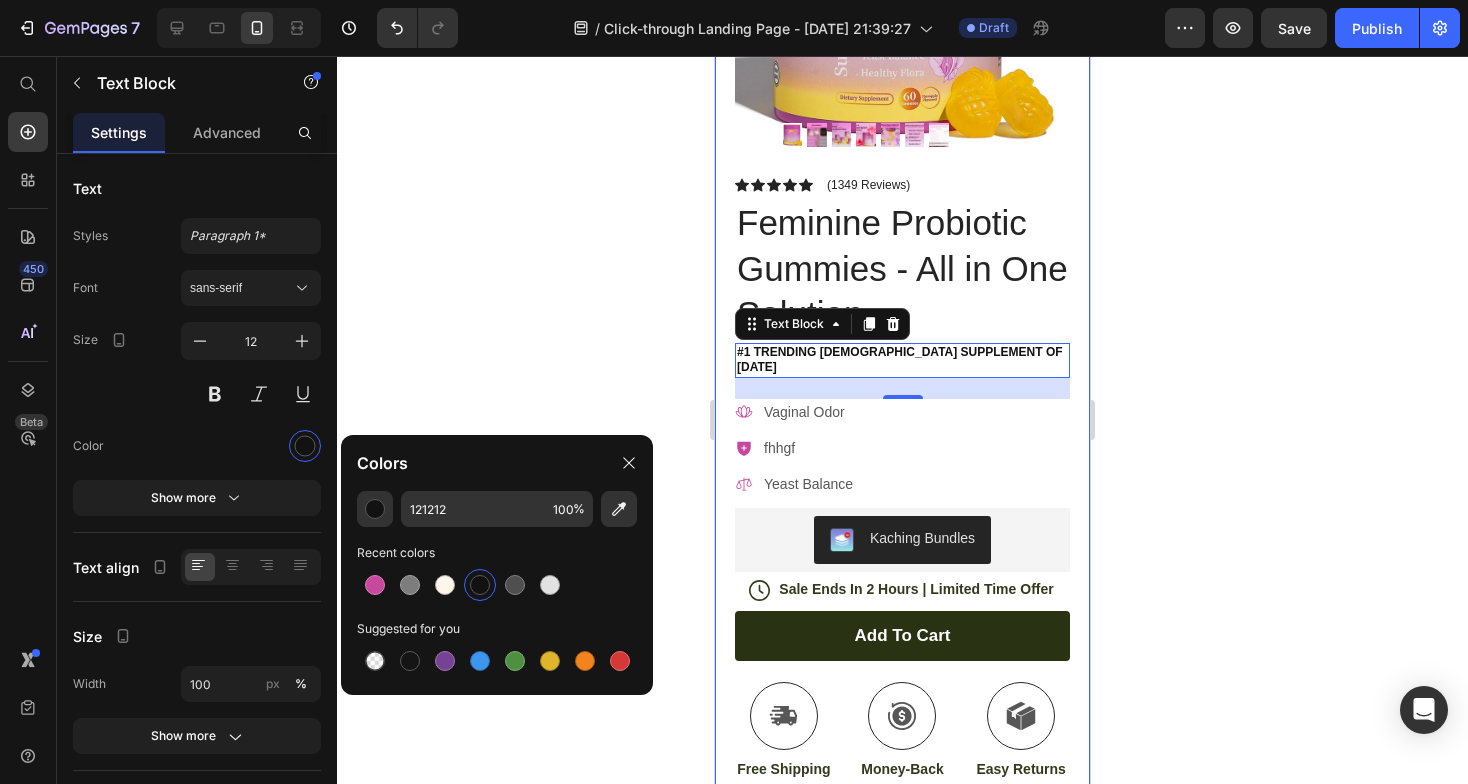 click 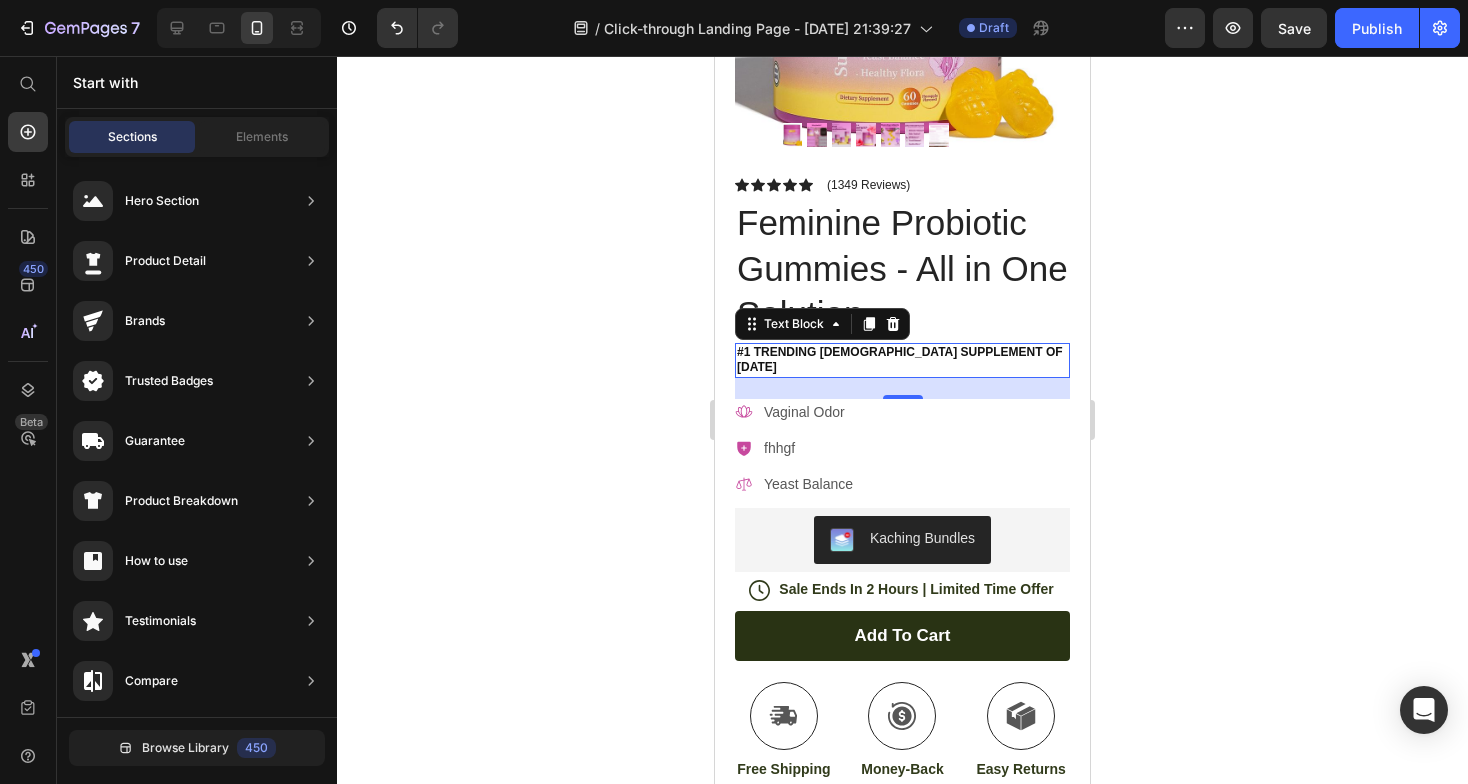 click on "#1 Trending Female supplement of June 2025" at bounding box center [902, 360] 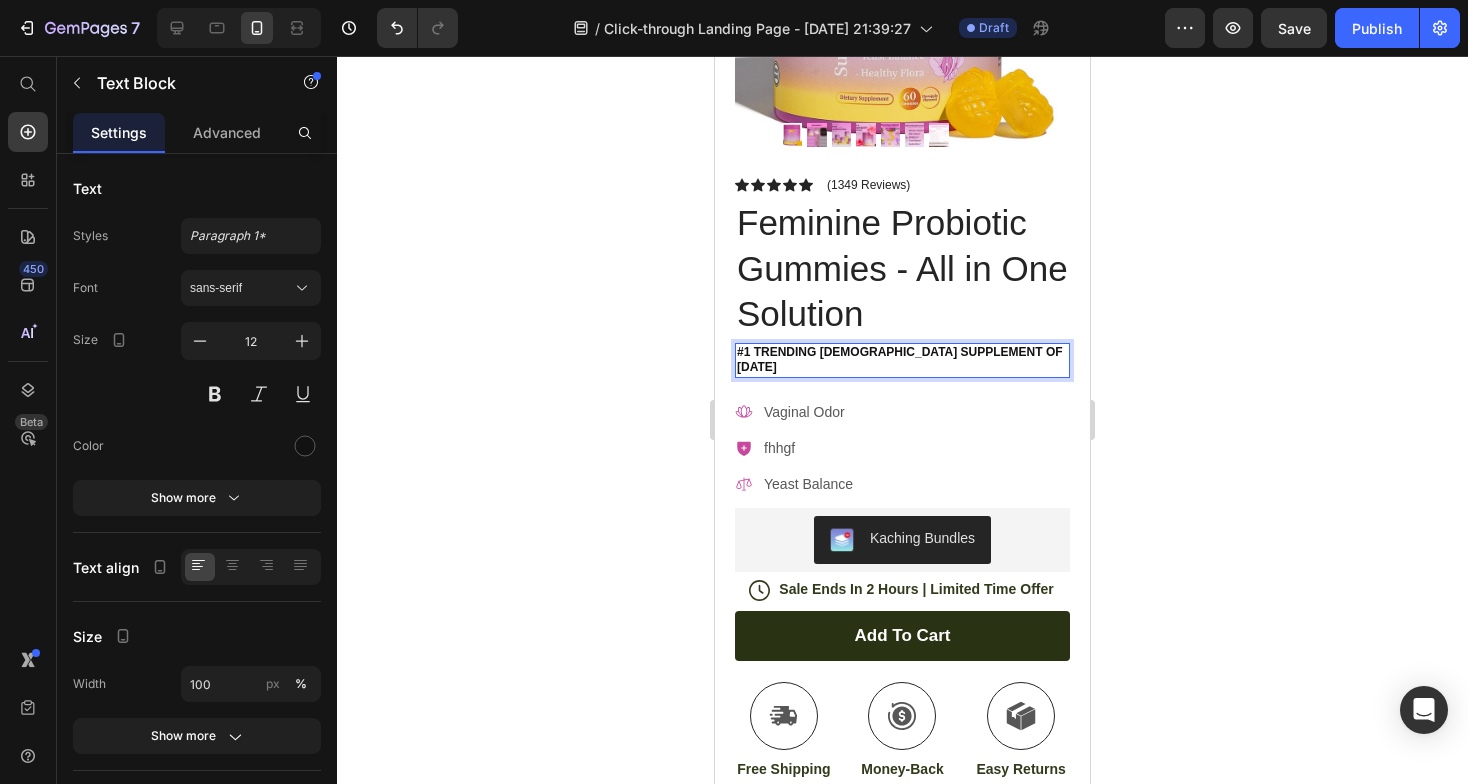 click on "#1 Trending Female supplement of June 2025" at bounding box center [902, 360] 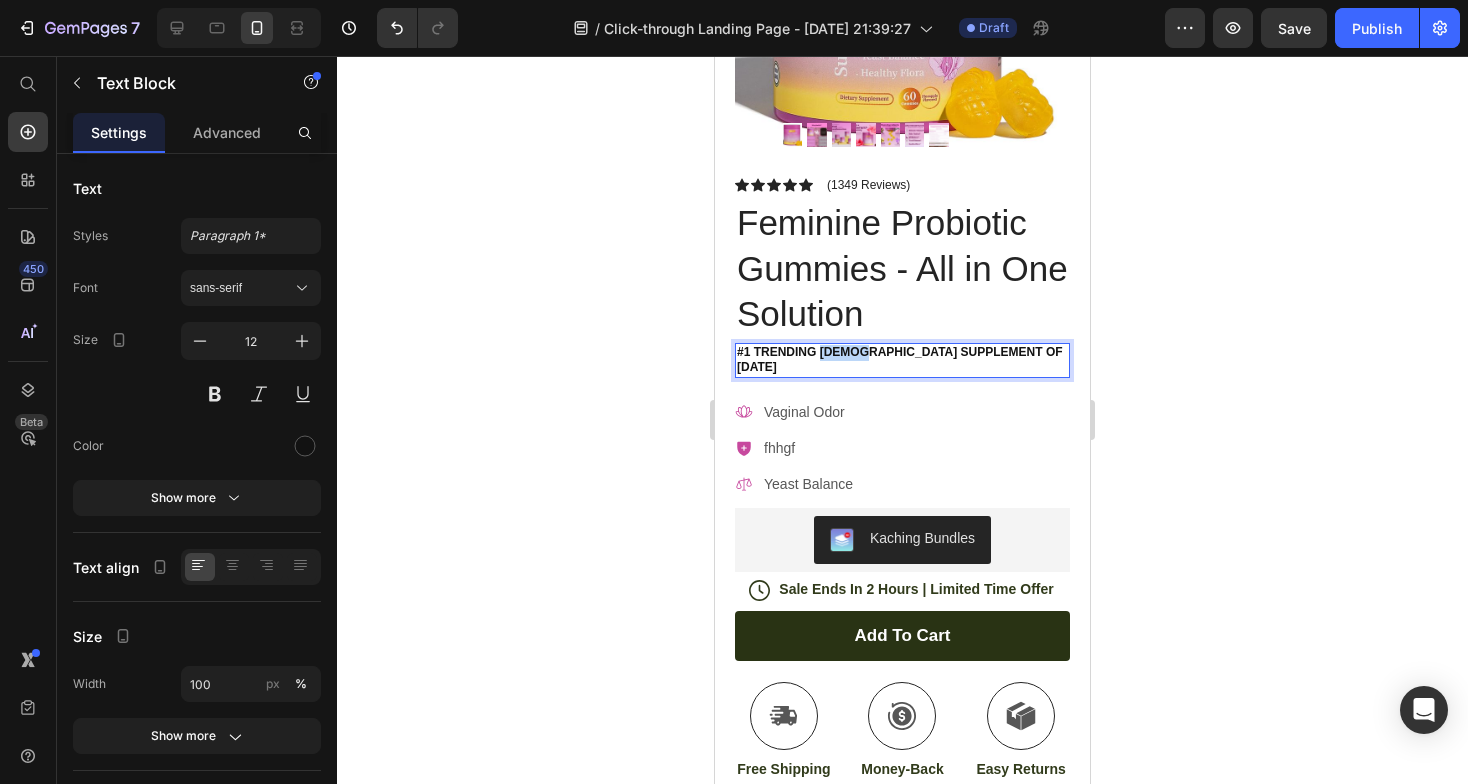 click on "#1 Trending Female supplement of June 2025" at bounding box center (902, 360) 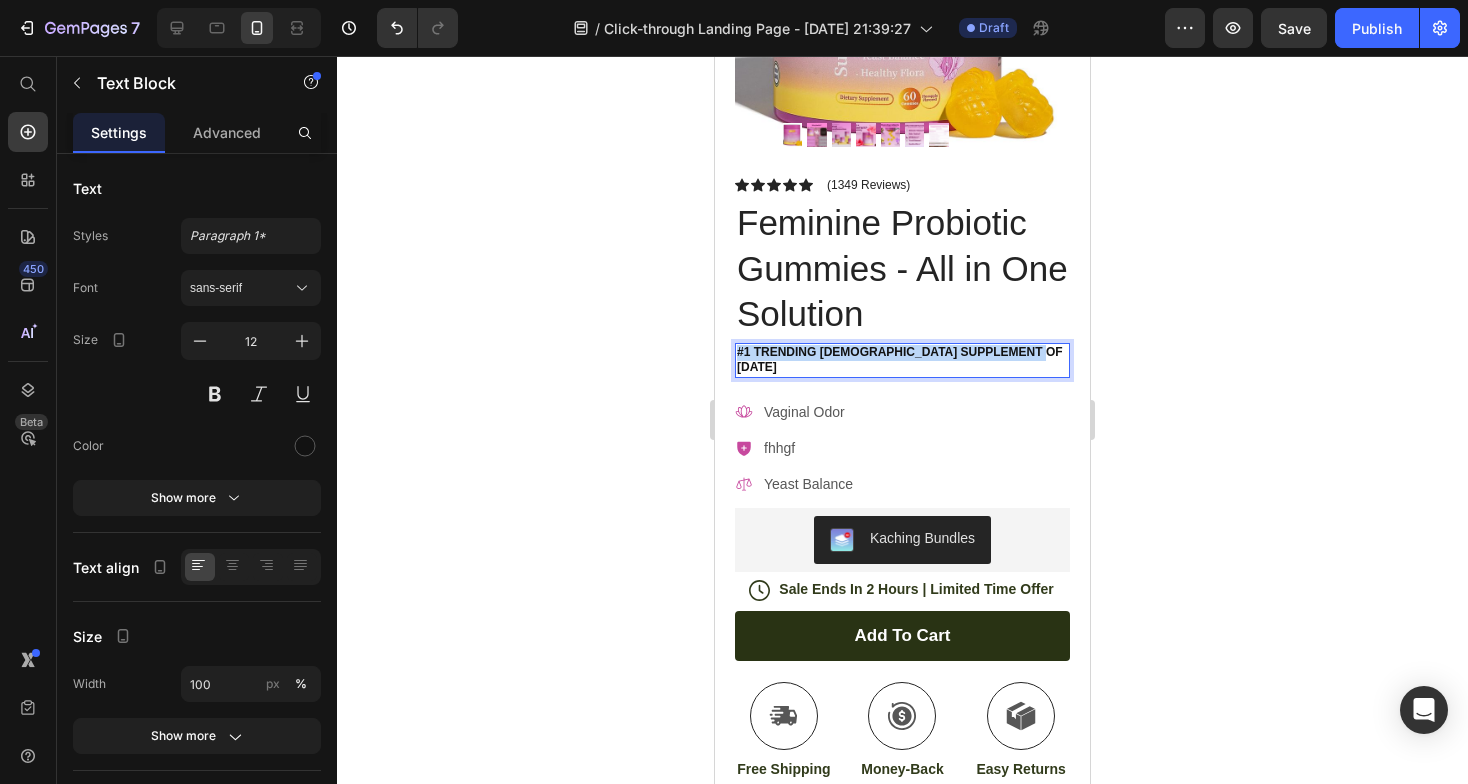 click on "#1 Trending Female supplement of June 2025" at bounding box center [902, 360] 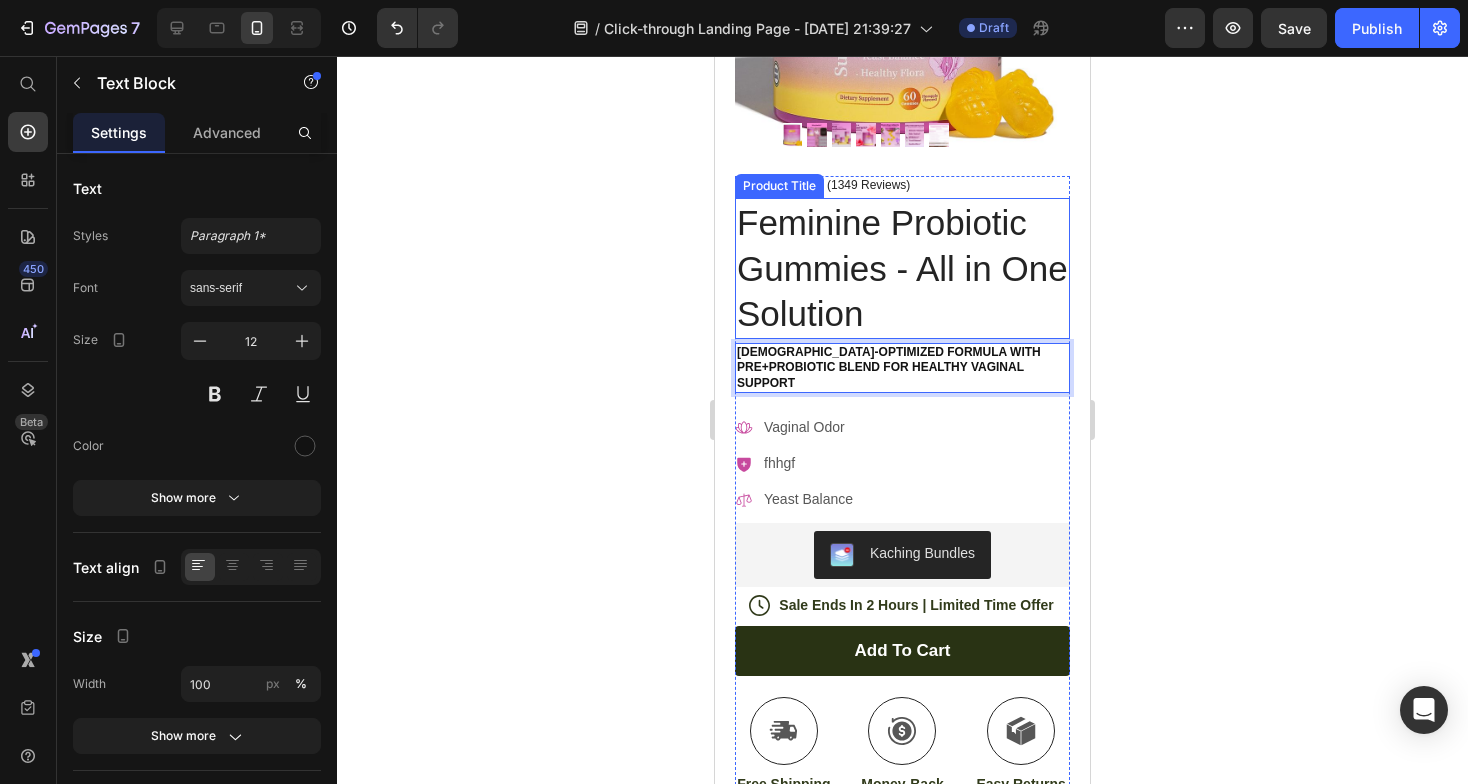 click 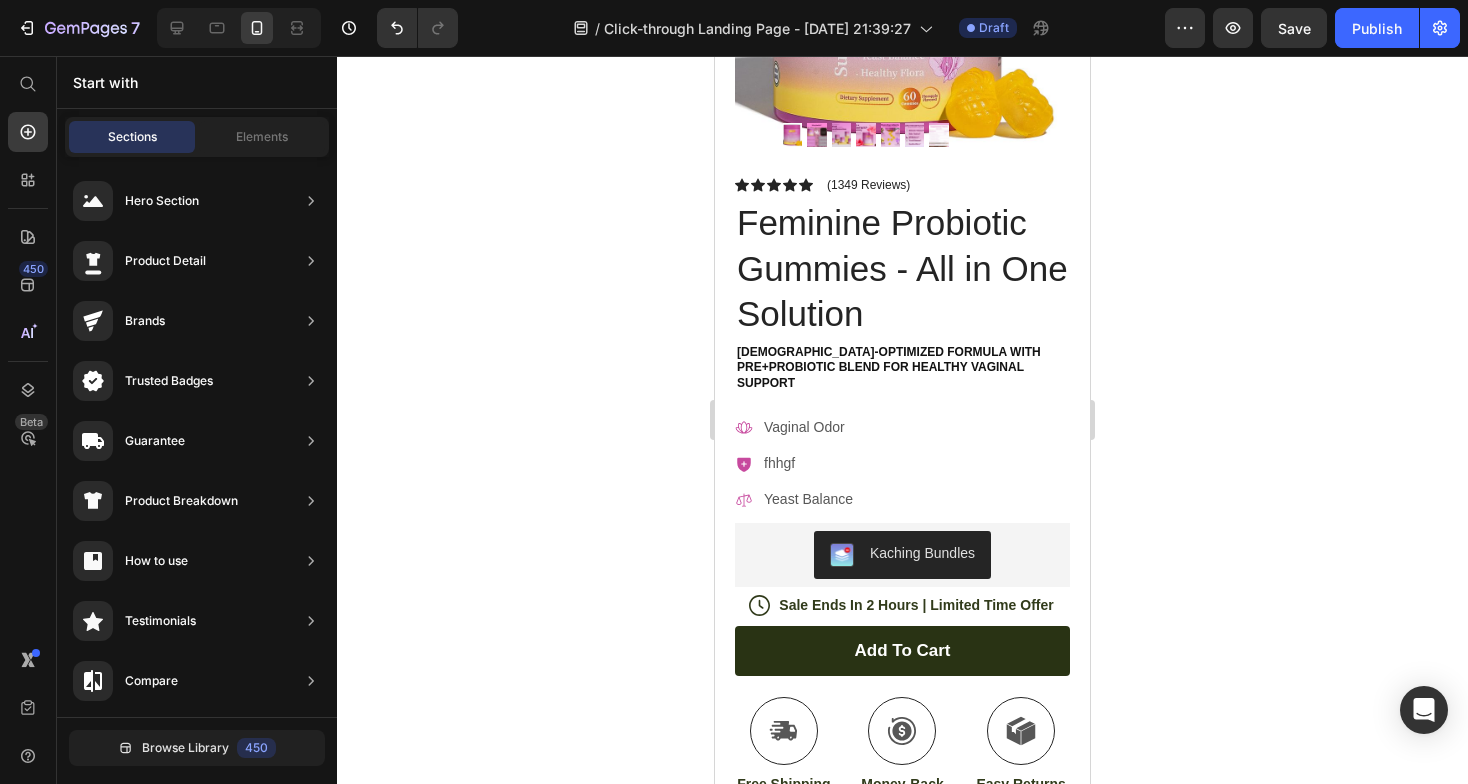 click 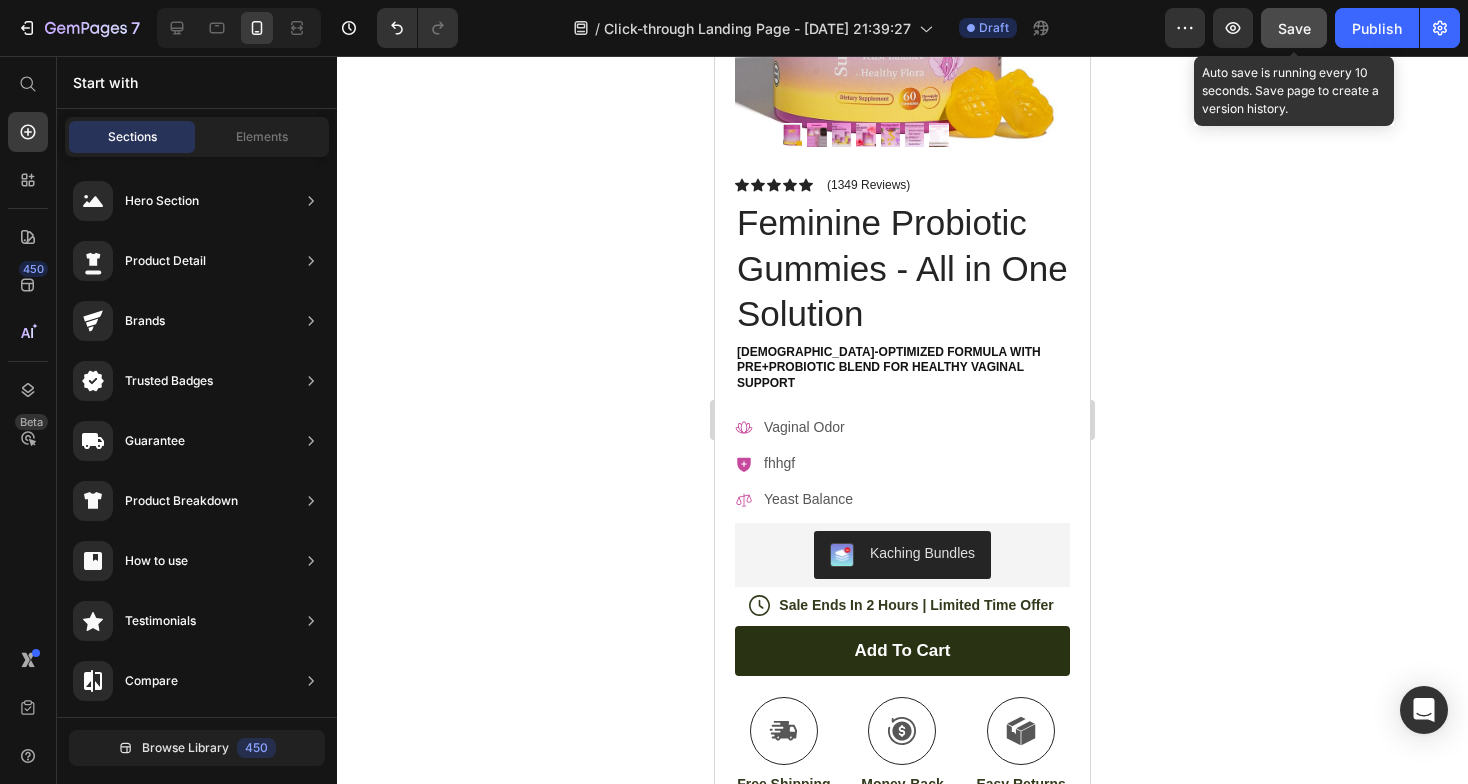 click on "Save" 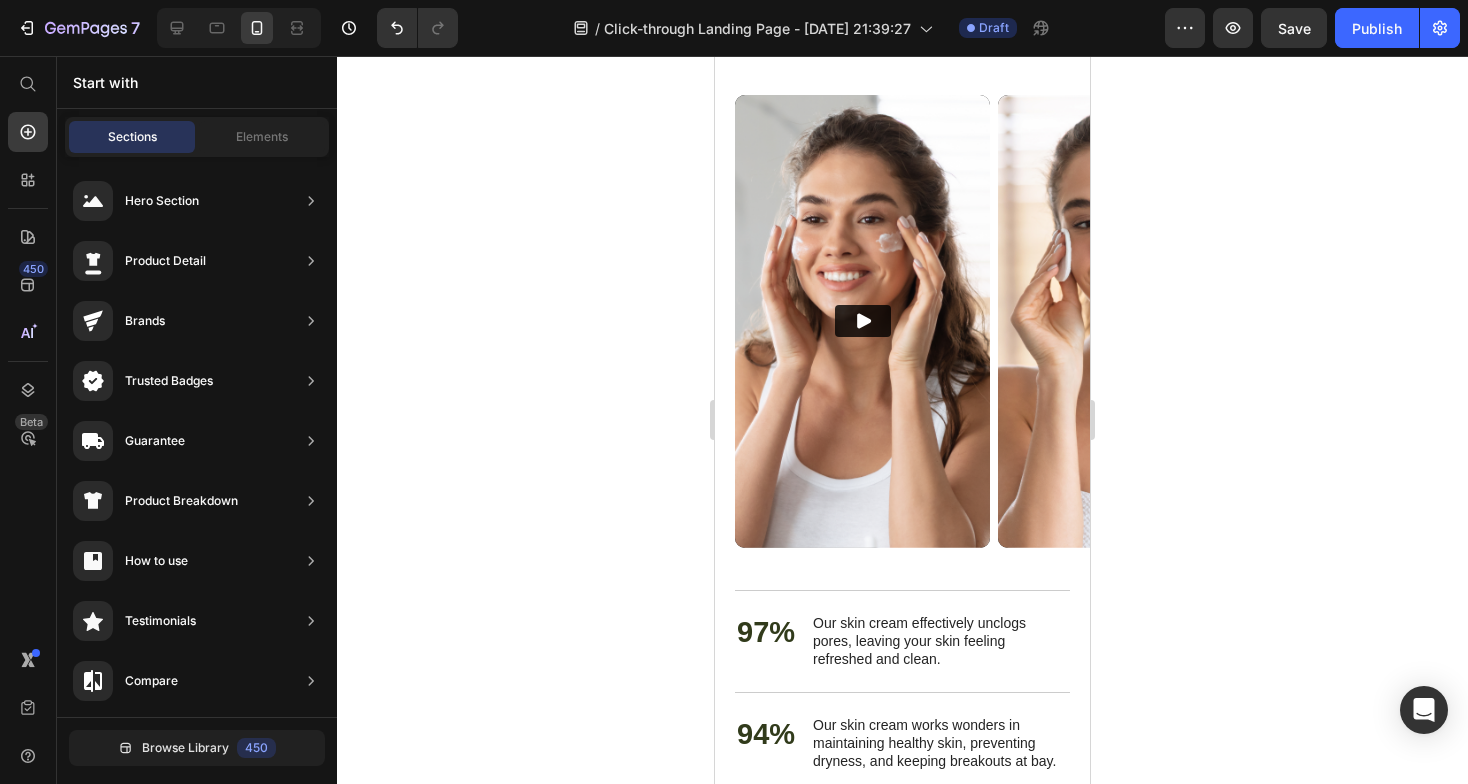 scroll, scrollTop: 5530, scrollLeft: 0, axis: vertical 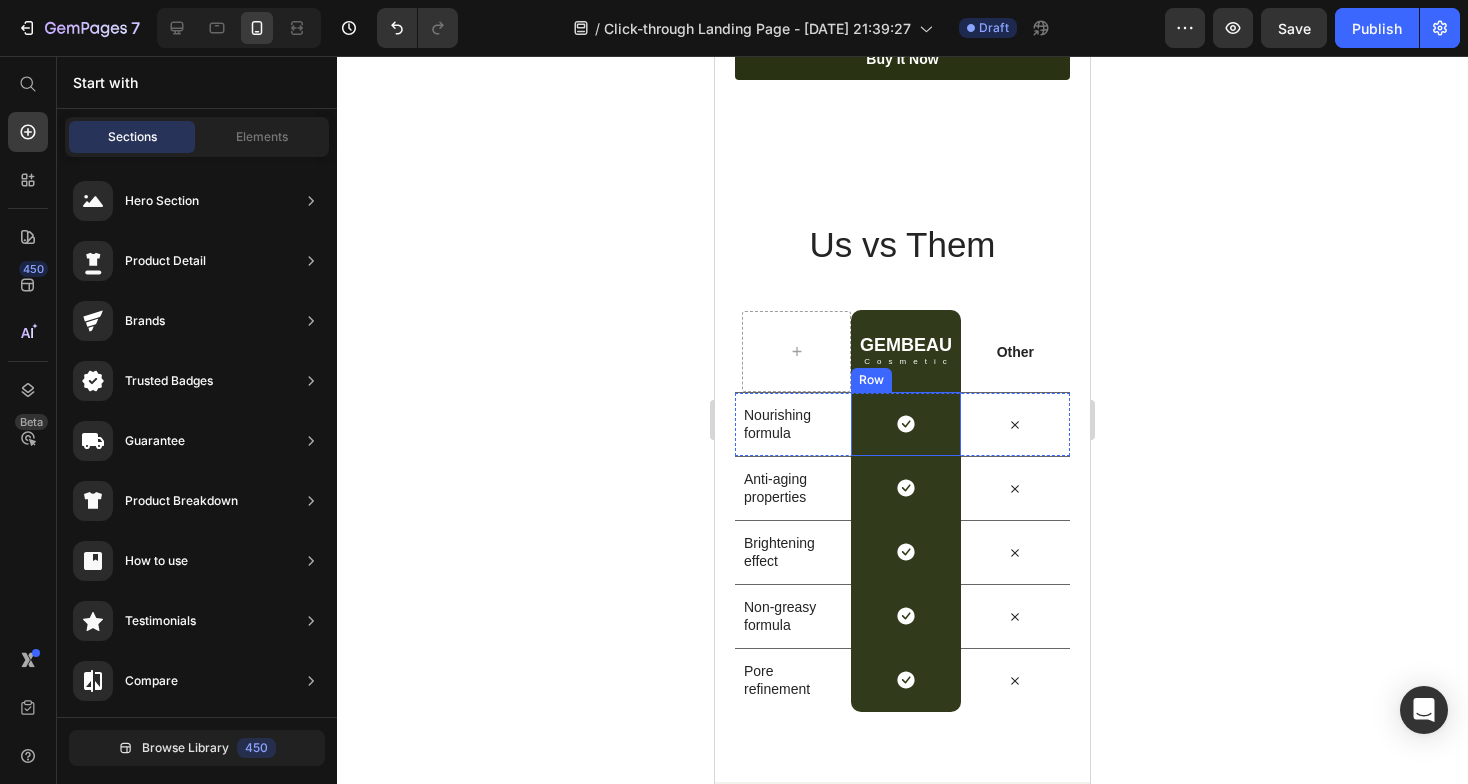 click on "Icon Row" at bounding box center (905, 424) 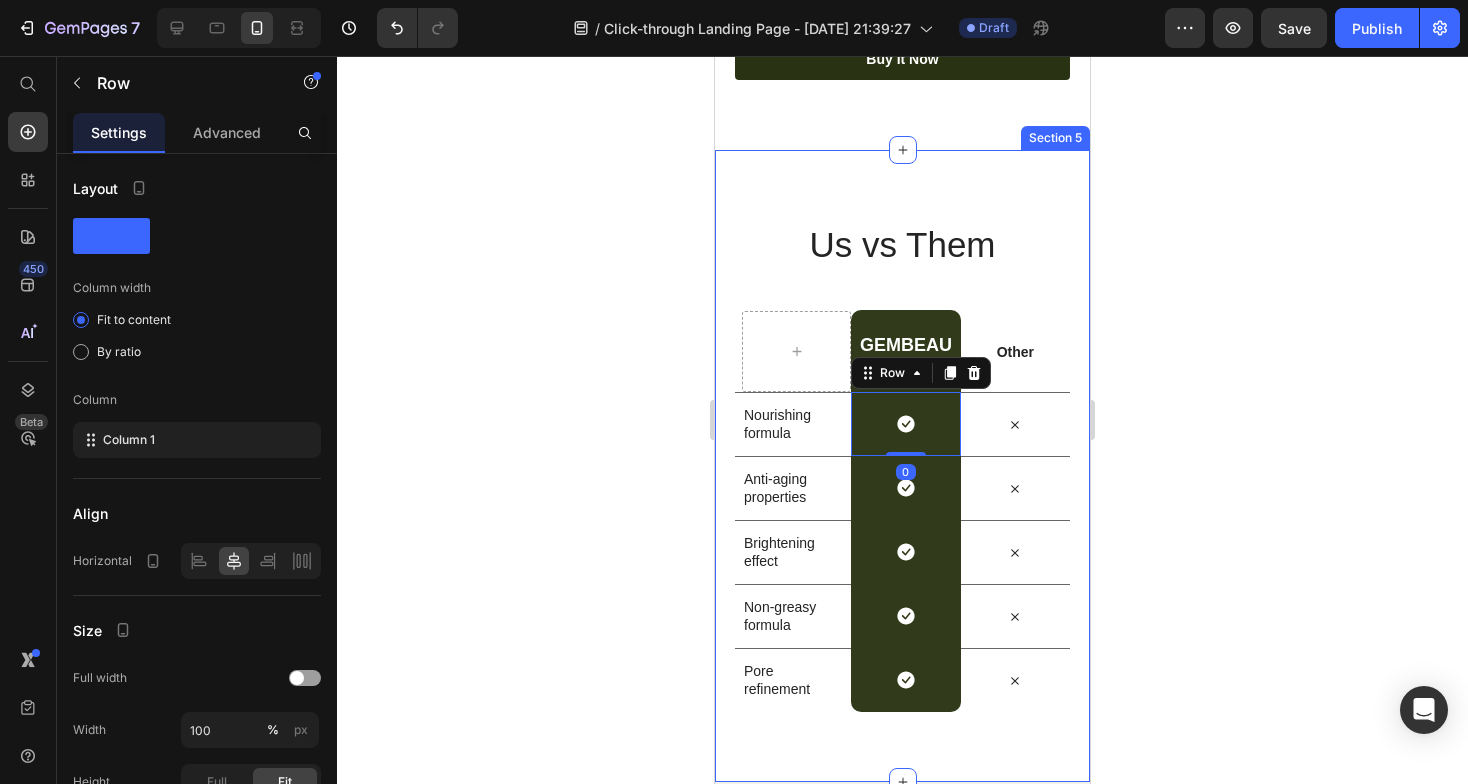 click 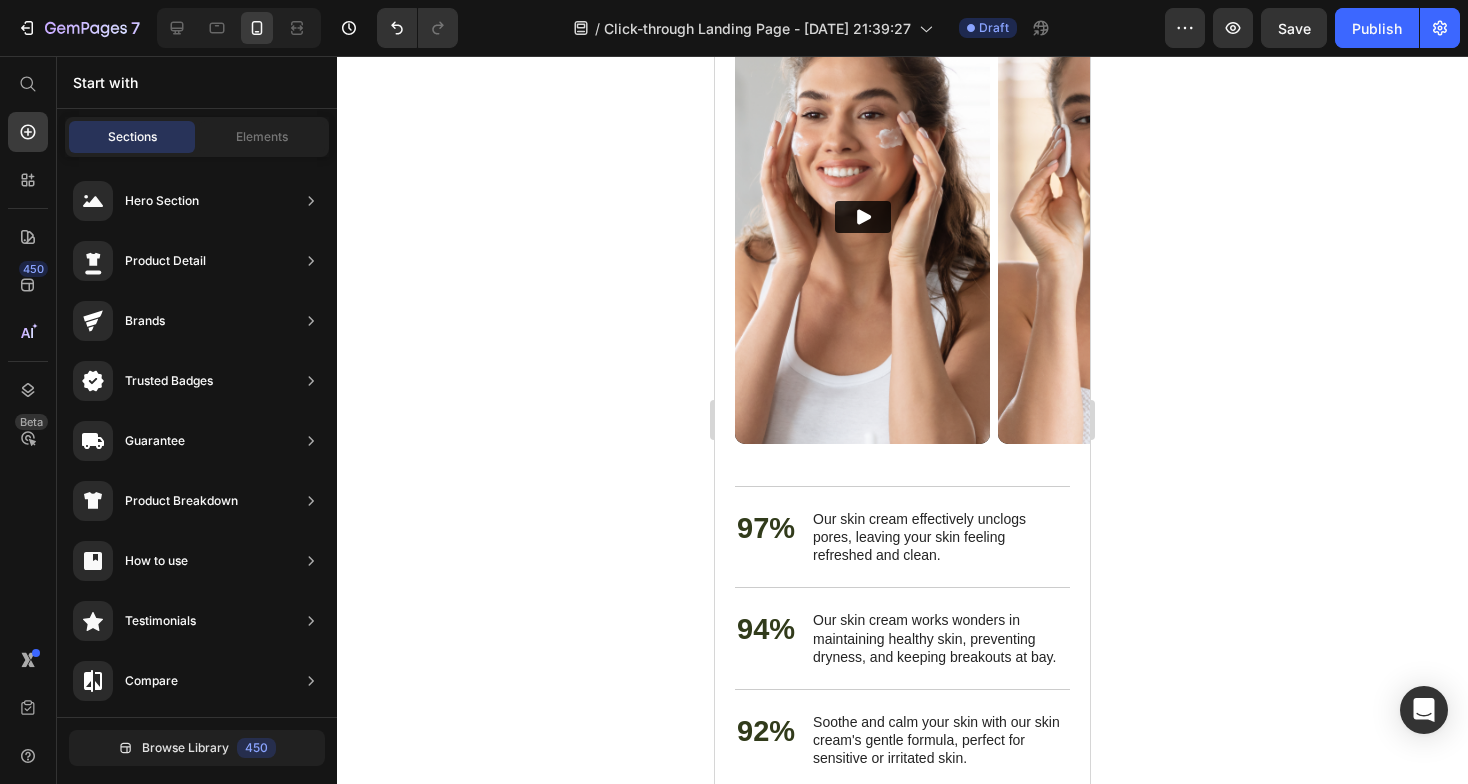 scroll, scrollTop: 4586, scrollLeft: 0, axis: vertical 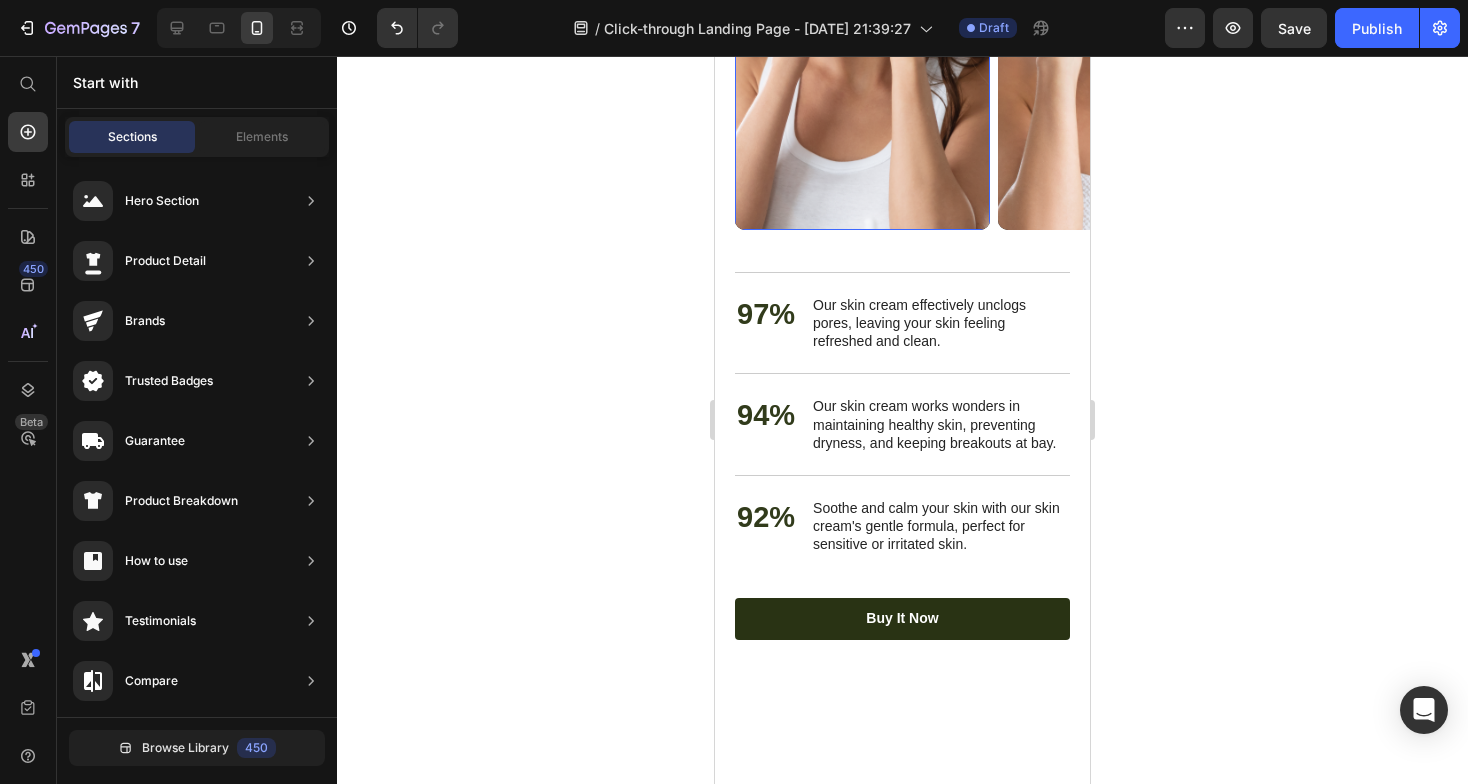 click at bounding box center (862, 2) 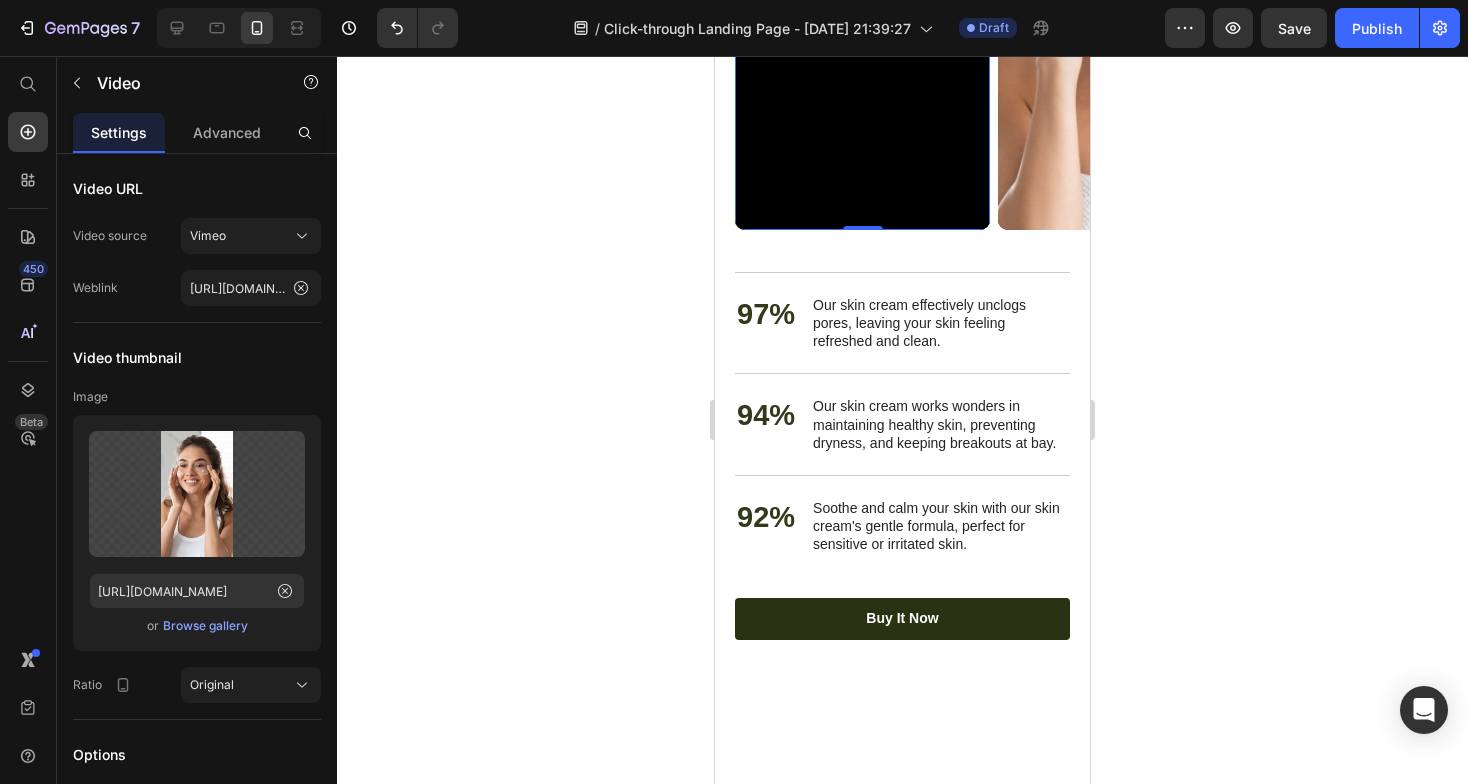 click 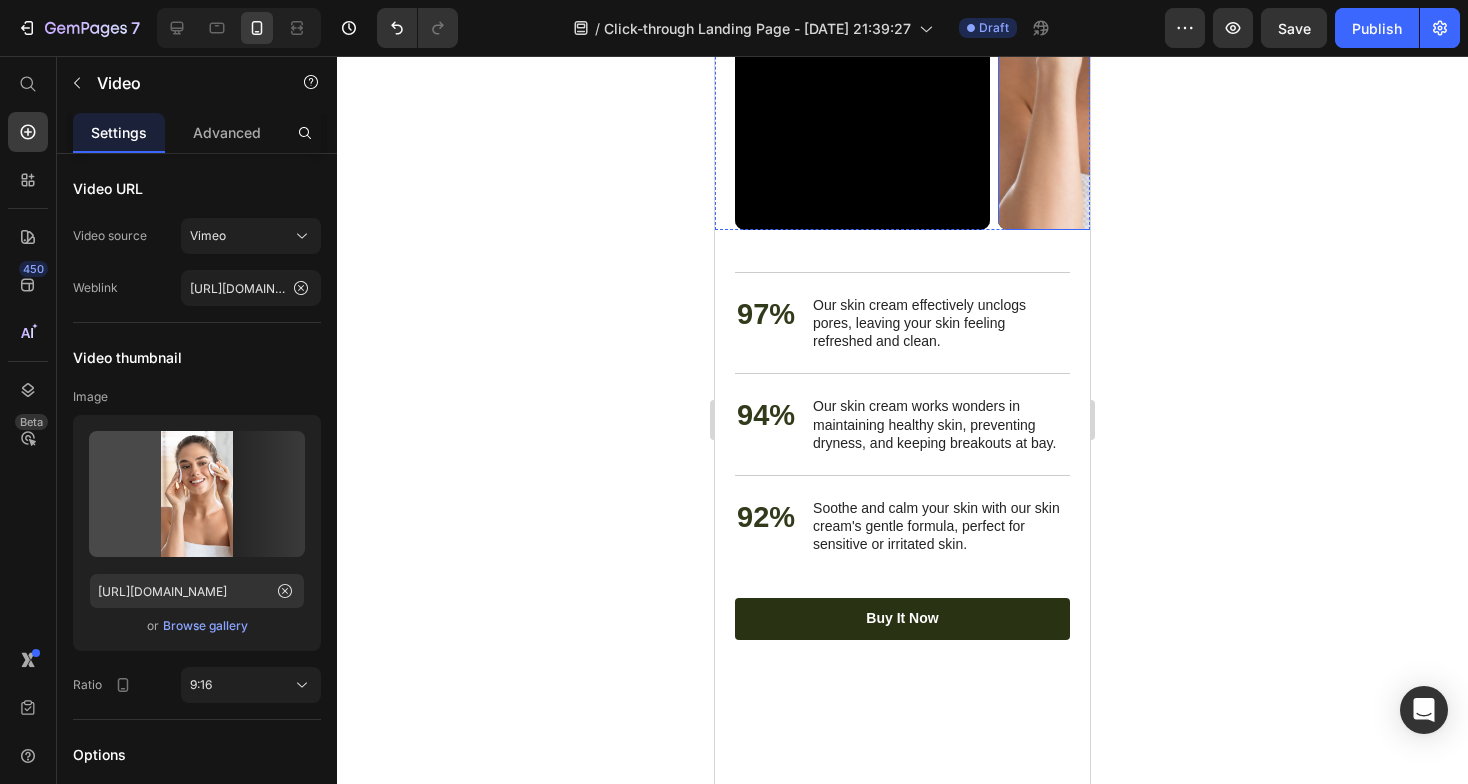 click at bounding box center (1125, 2) 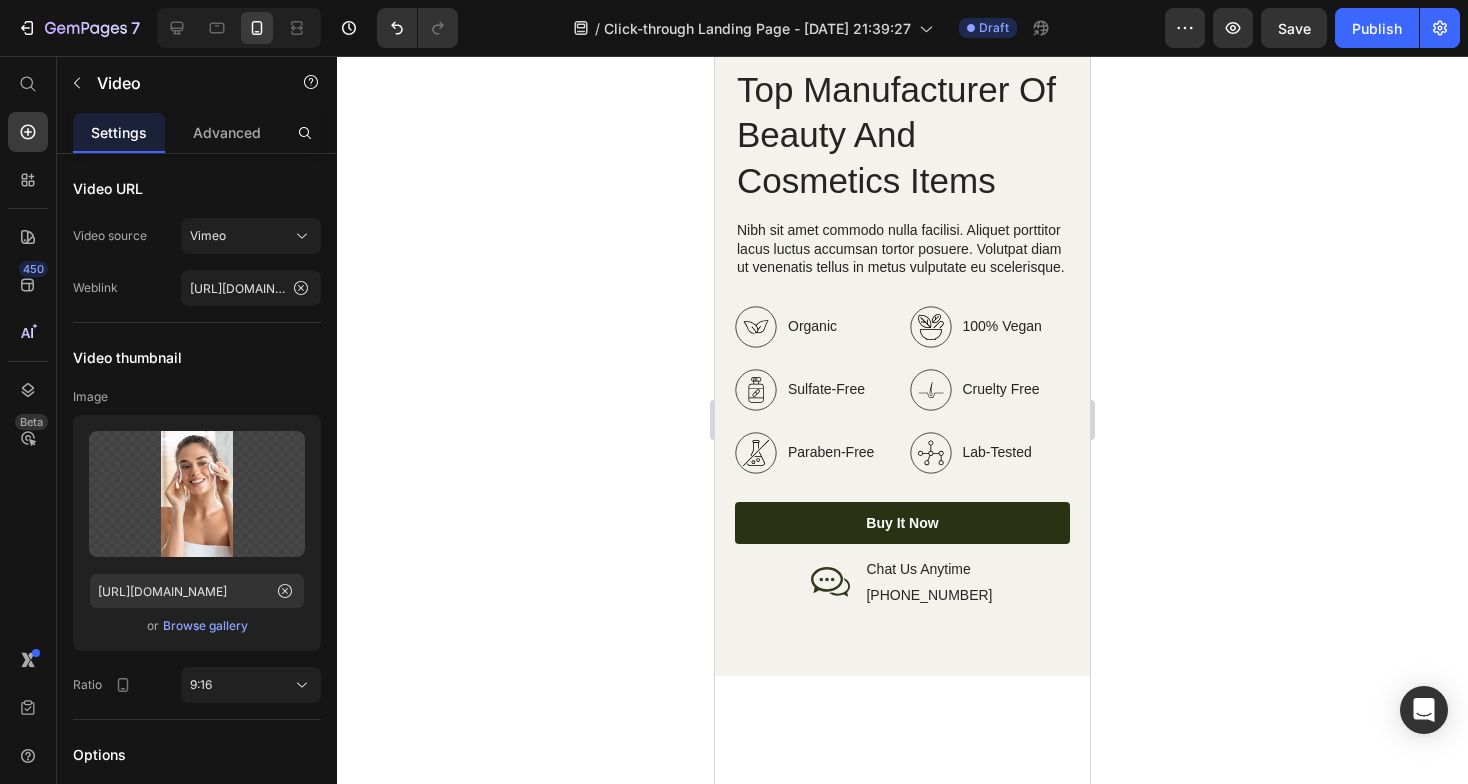scroll, scrollTop: 2839, scrollLeft: 0, axis: vertical 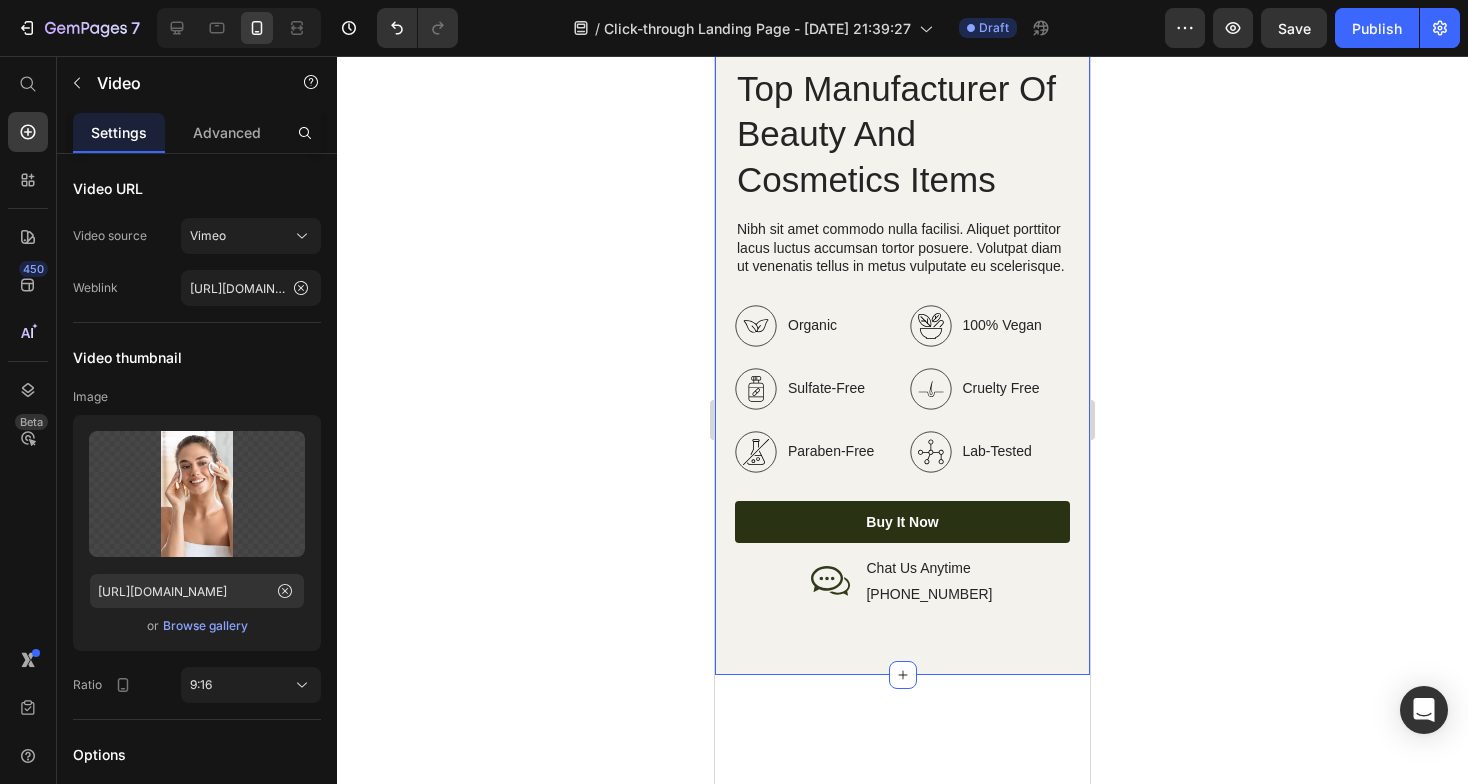click on "Image Image Image Row Top Manufacturer Of Beauty And Cosmetics Items Heading Nibh sit amet commodo nulla facilisi. Aliquet porttitor lacus luctus accumsan tortor posuere. Volutpat diam ut venenatis tellus in metus vulputate eu scelerisque.  Text Block
Organic
Sulfate-Free
Paraben-Free Item List
100% Vegan
Cruelty Free
Lab-Tested Item List Row
Organic
100% Vegan Item List
Sulfate-Free
Cruelty Free Item List
Paraben-Free
Lab-Tested Item List Row buy it now Button
Icon Chat Us Anytime Text Block +00 123 456 789 Text Block Row Row Row Row Section 3   You can create reusable sections Create Theme Section AI Content Write with GemAI What would you like to describe here? Tone and Voice Persuasive Product Getting products... Show more Generate" at bounding box center [902, 311] 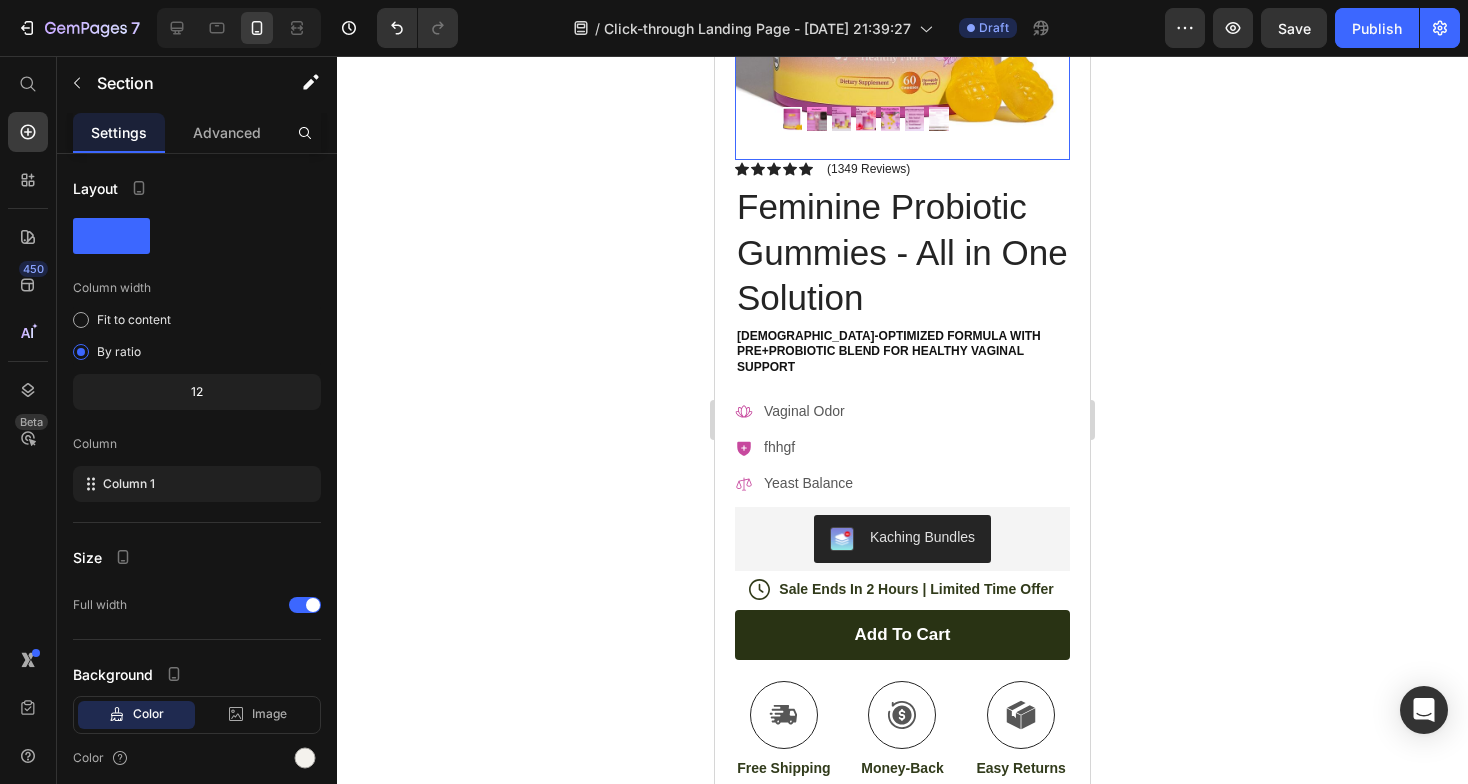 scroll, scrollTop: 352, scrollLeft: 0, axis: vertical 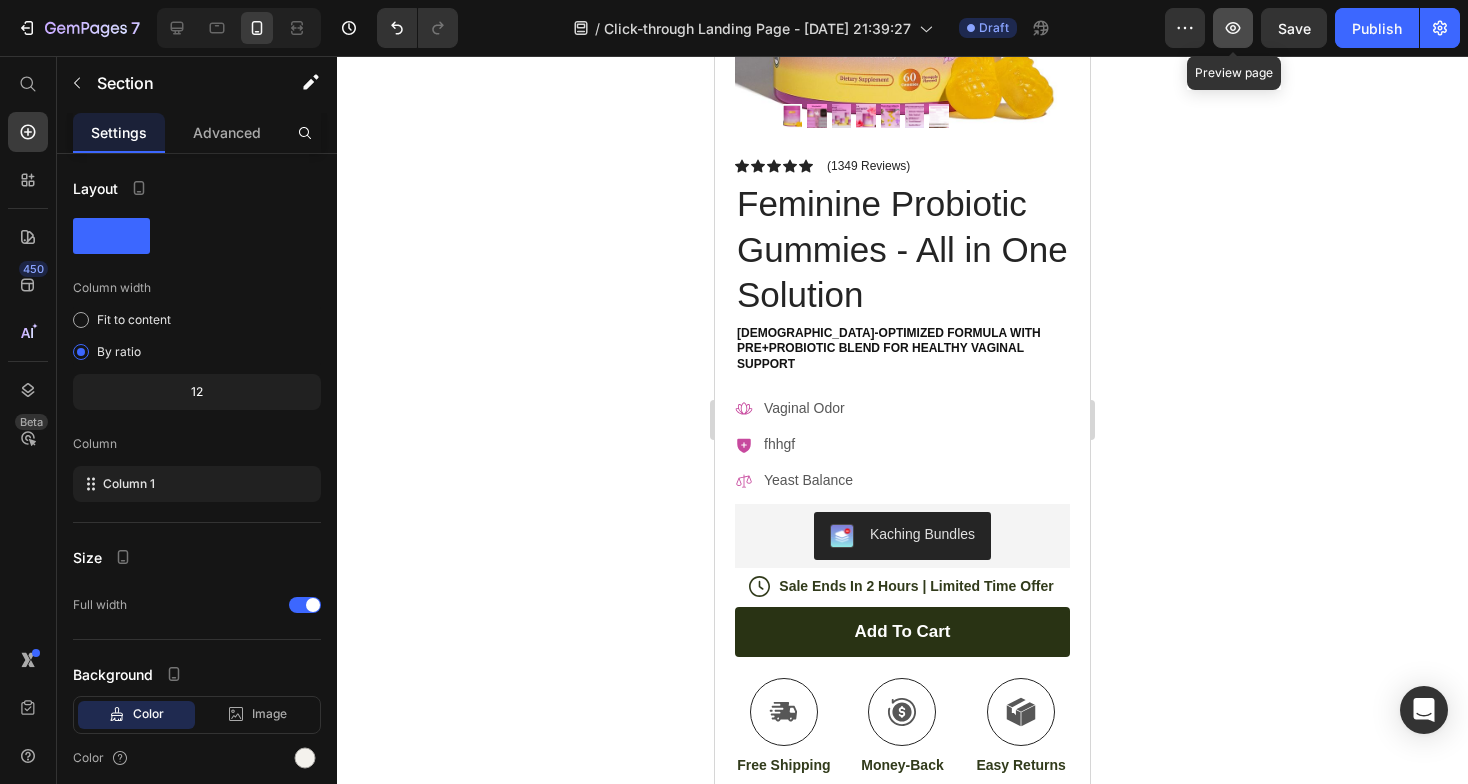 click 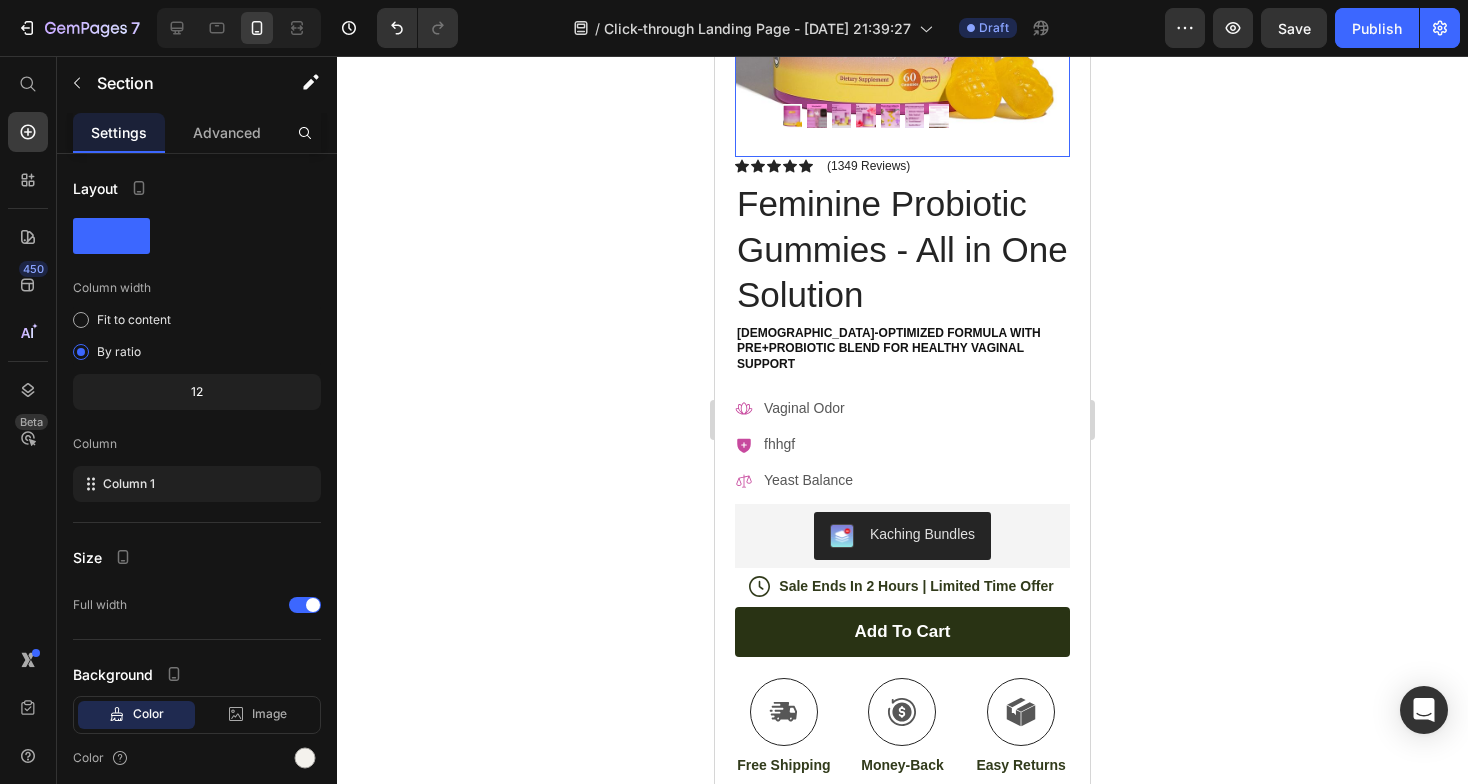 scroll, scrollTop: 0, scrollLeft: 0, axis: both 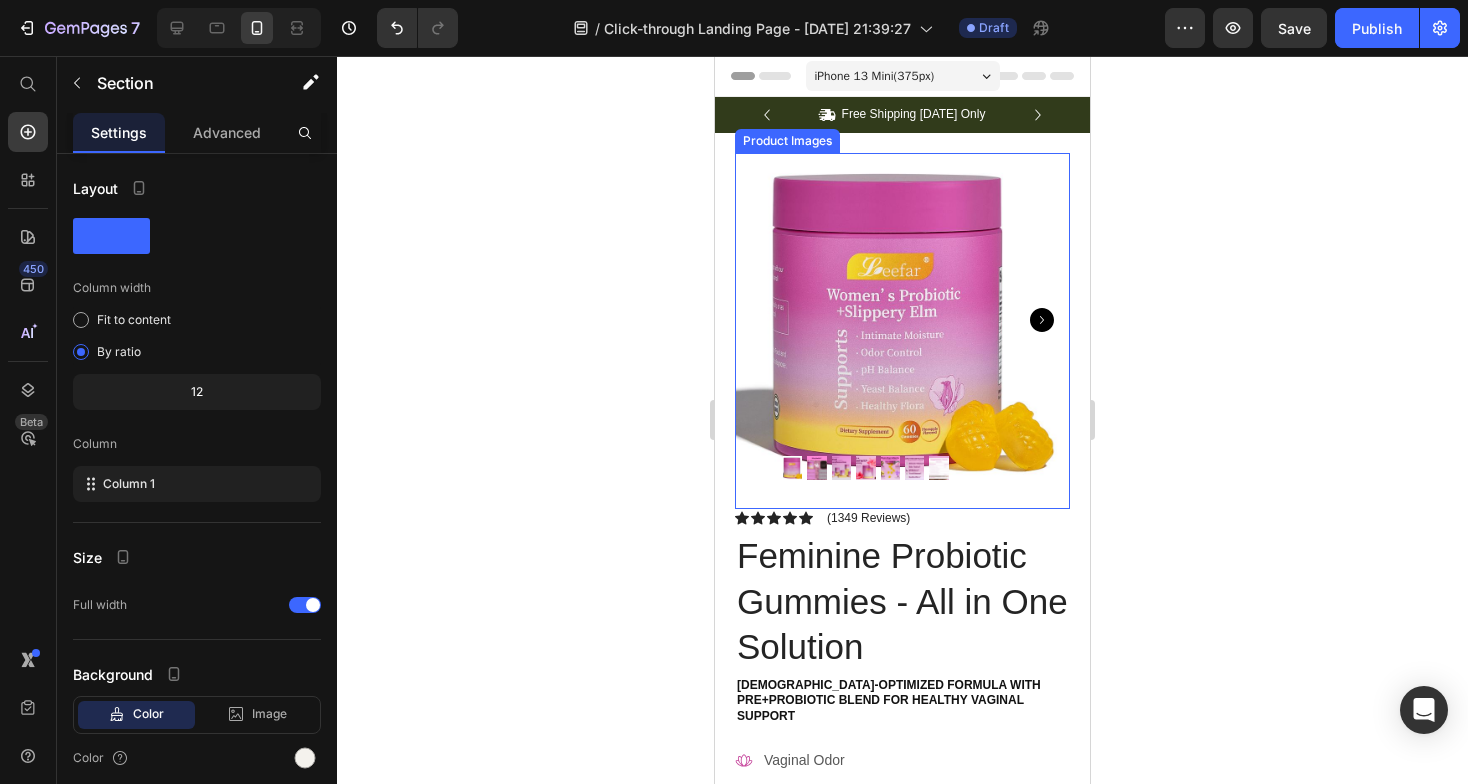 click 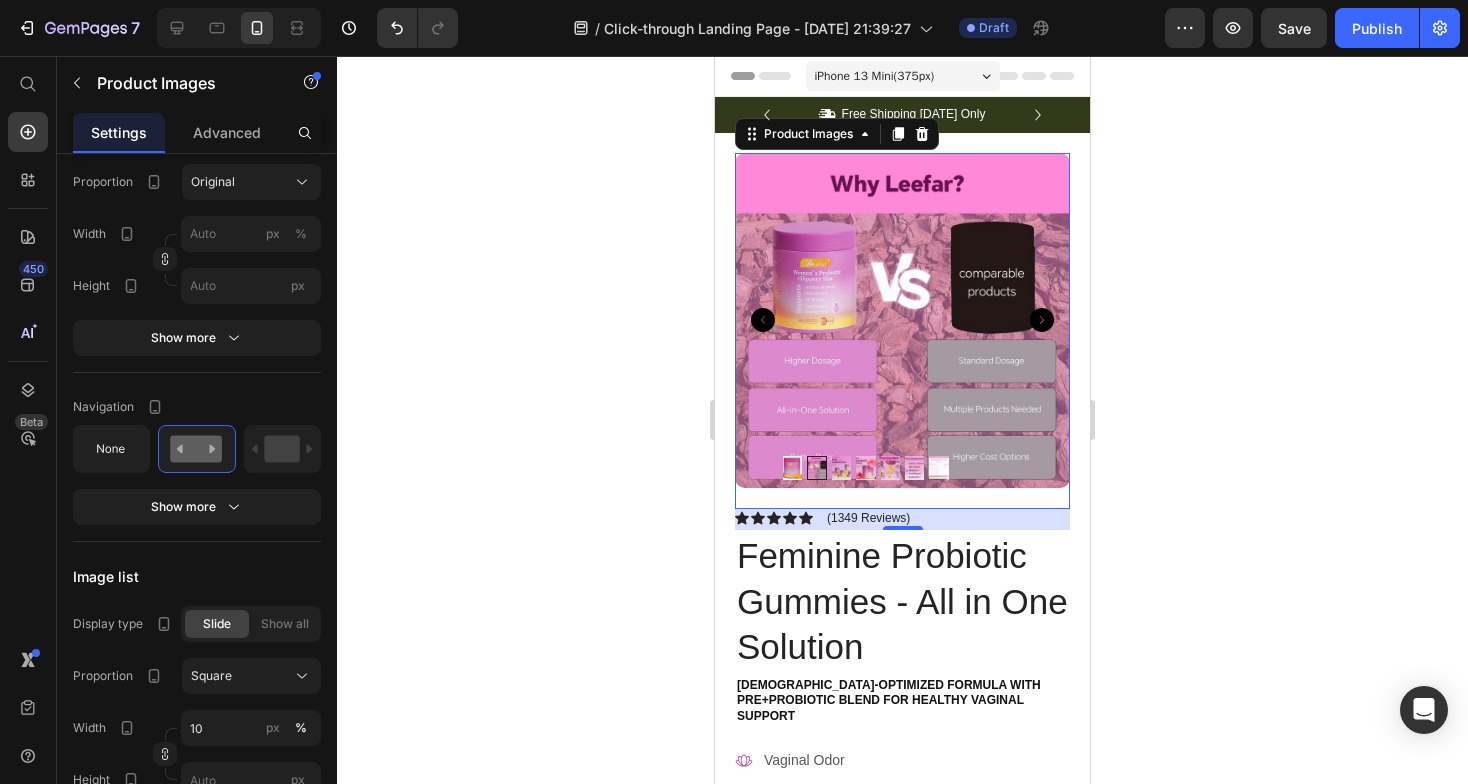 scroll, scrollTop: 1225, scrollLeft: 0, axis: vertical 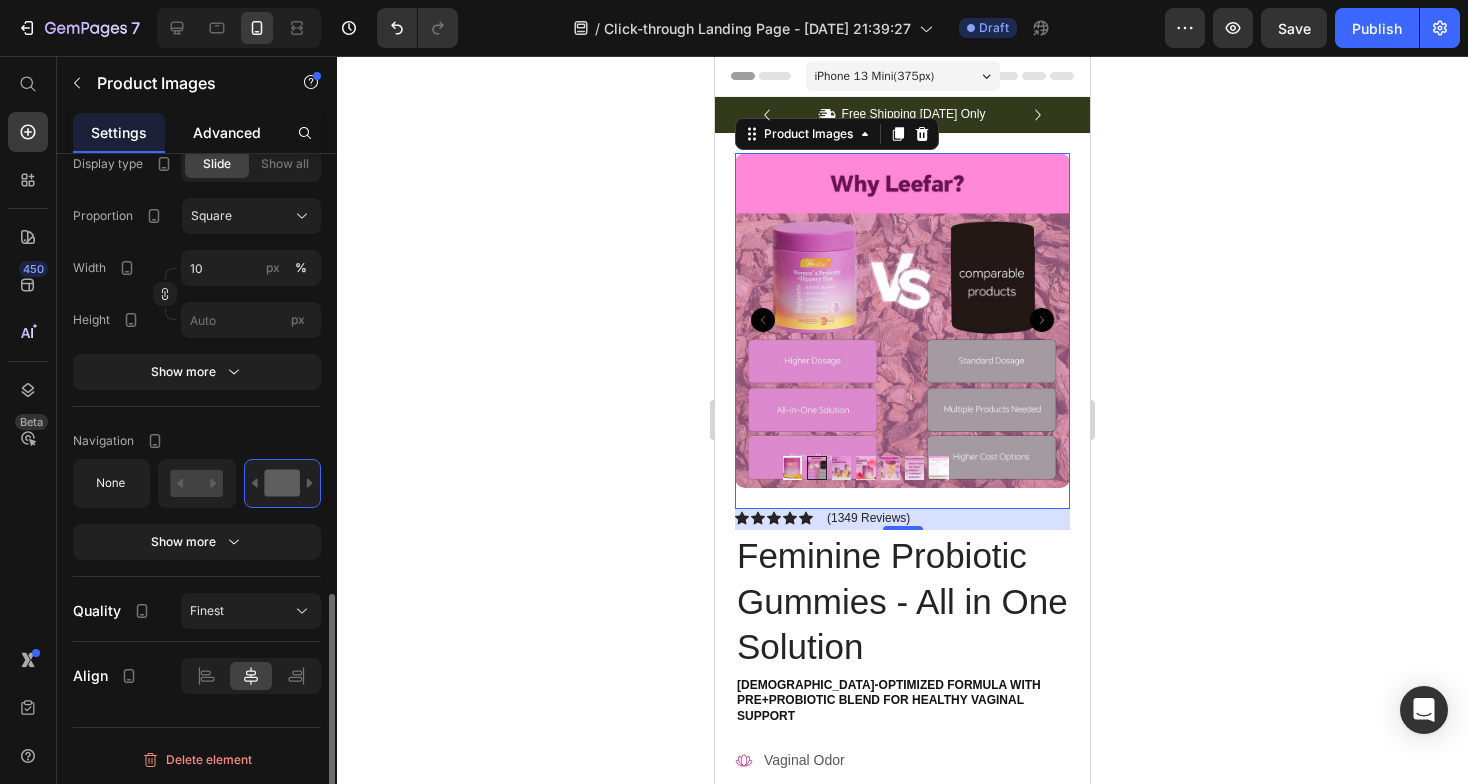 click on "Advanced" at bounding box center [227, 132] 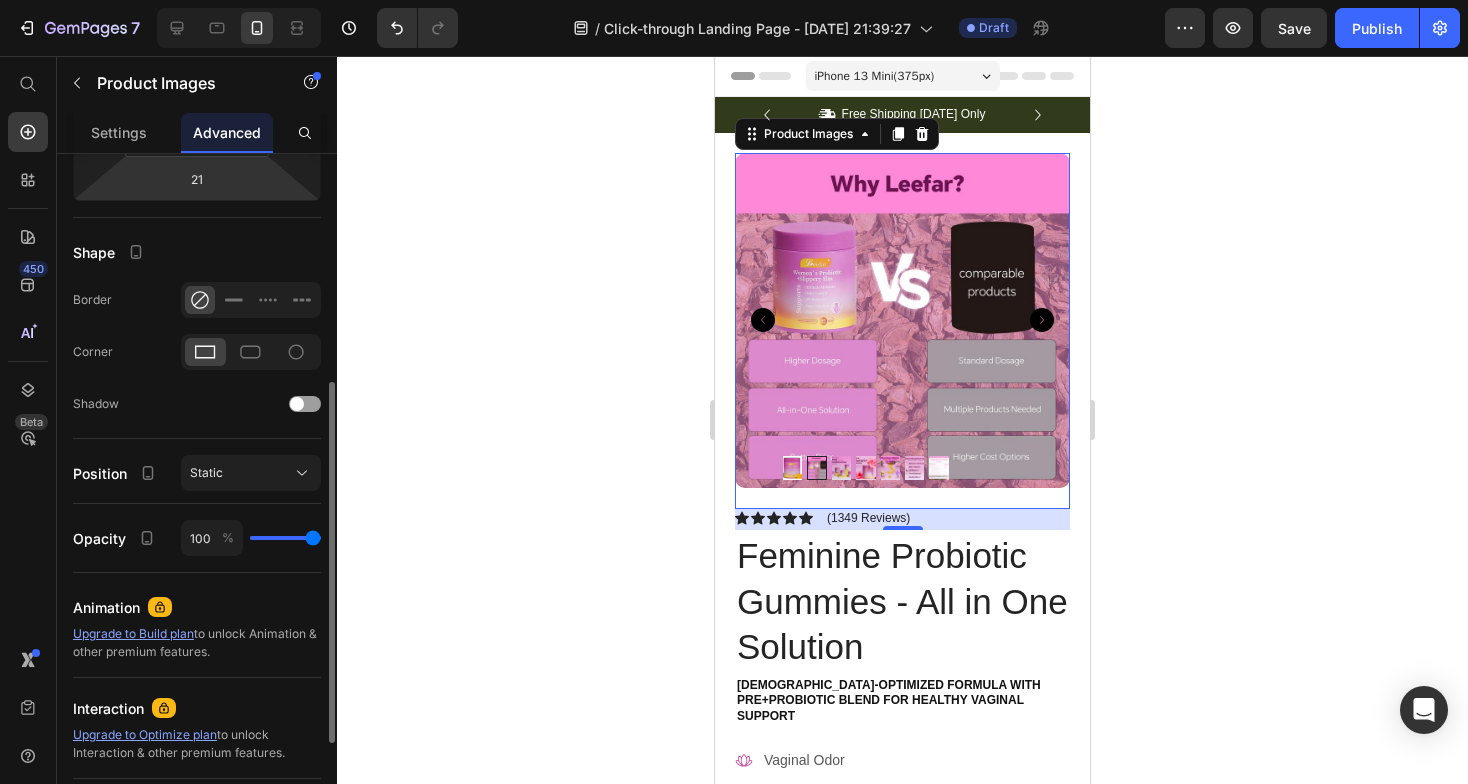 scroll, scrollTop: 401, scrollLeft: 0, axis: vertical 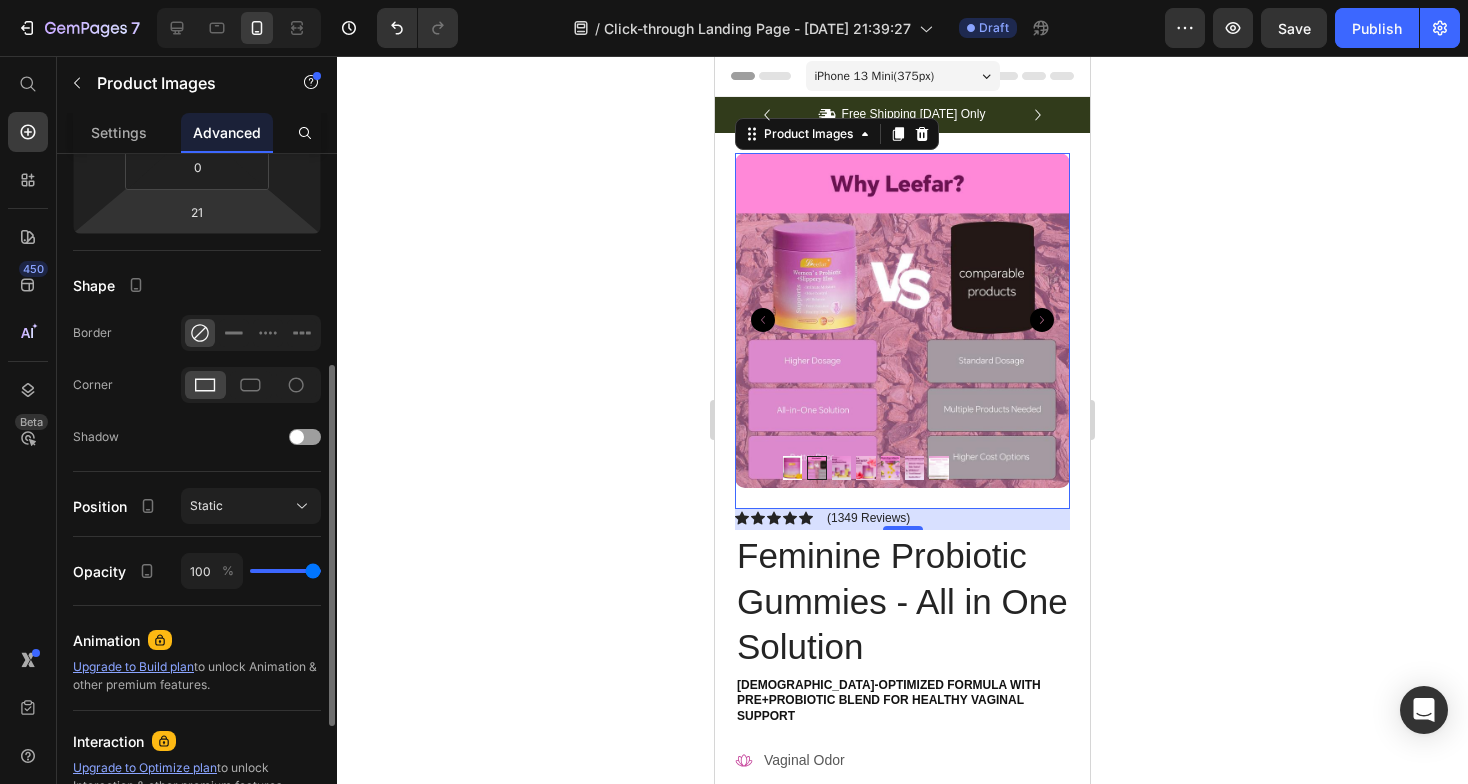click 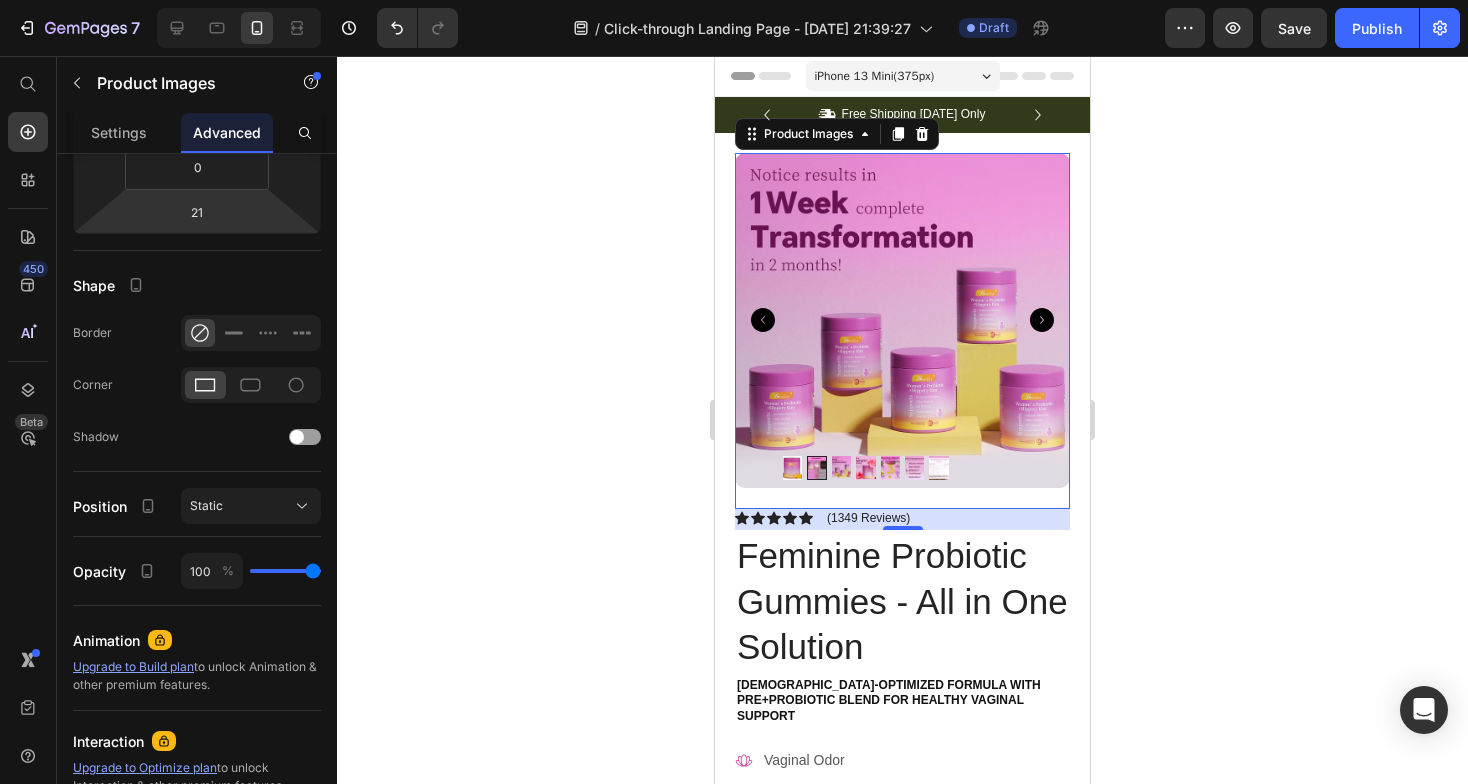 click 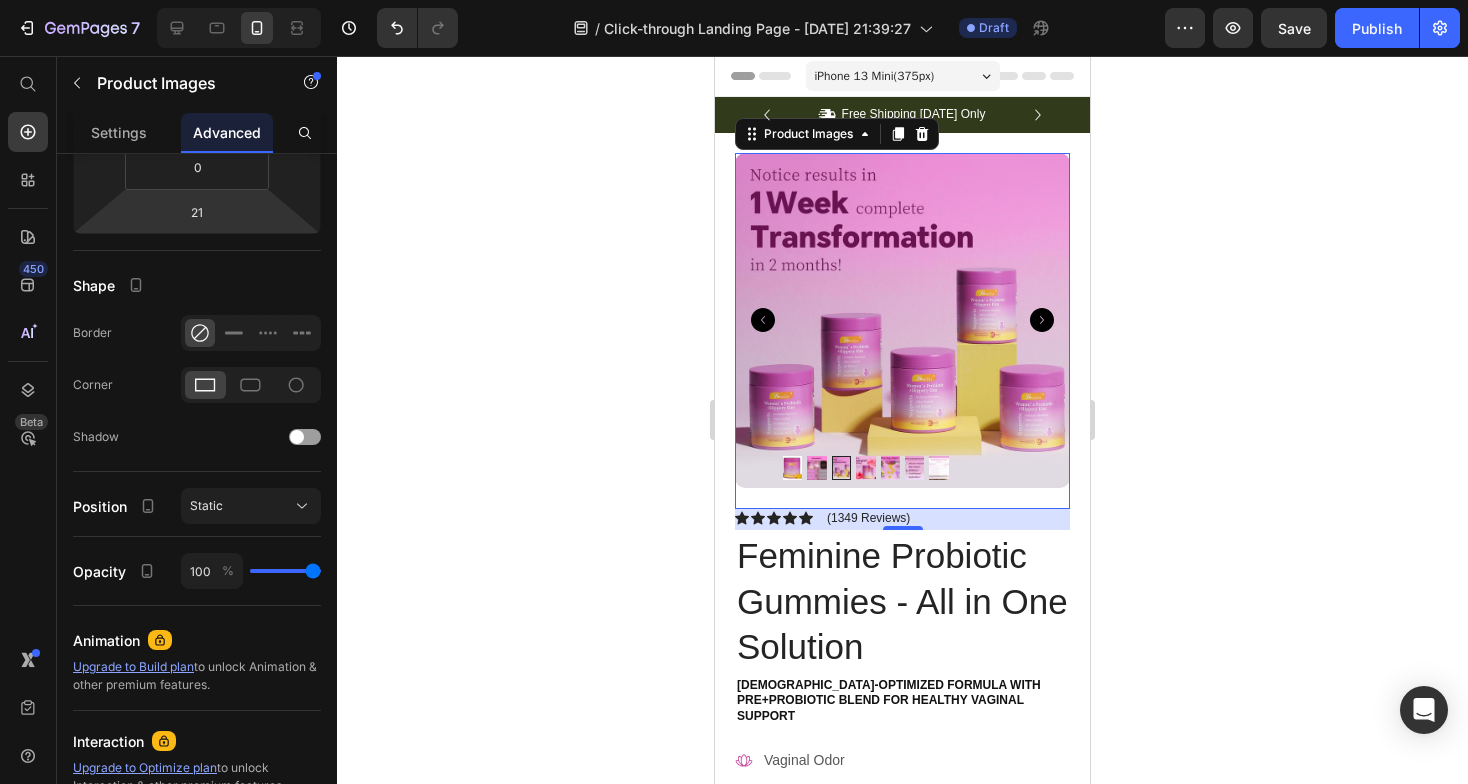 click 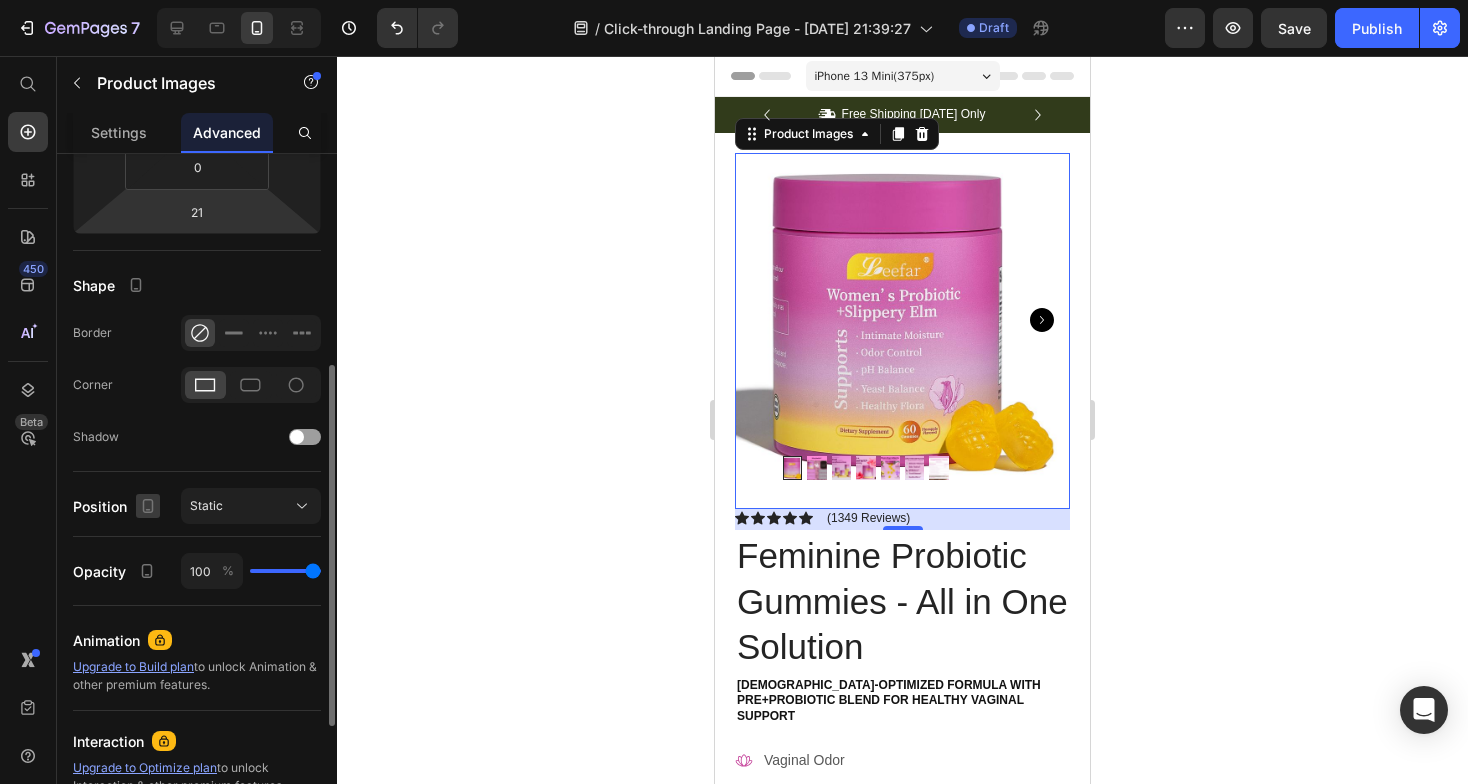 scroll, scrollTop: 0, scrollLeft: 0, axis: both 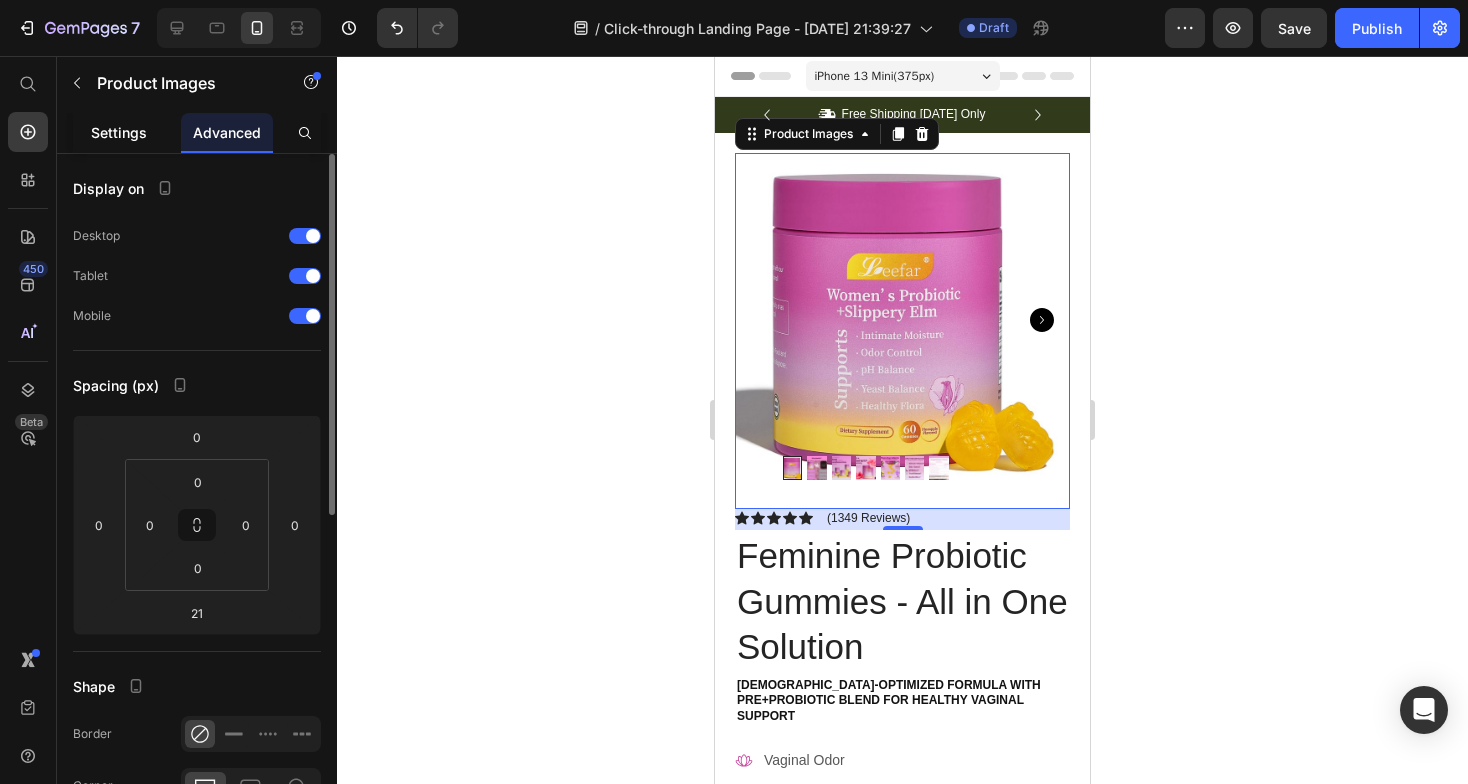 click on "Settings" at bounding box center [119, 132] 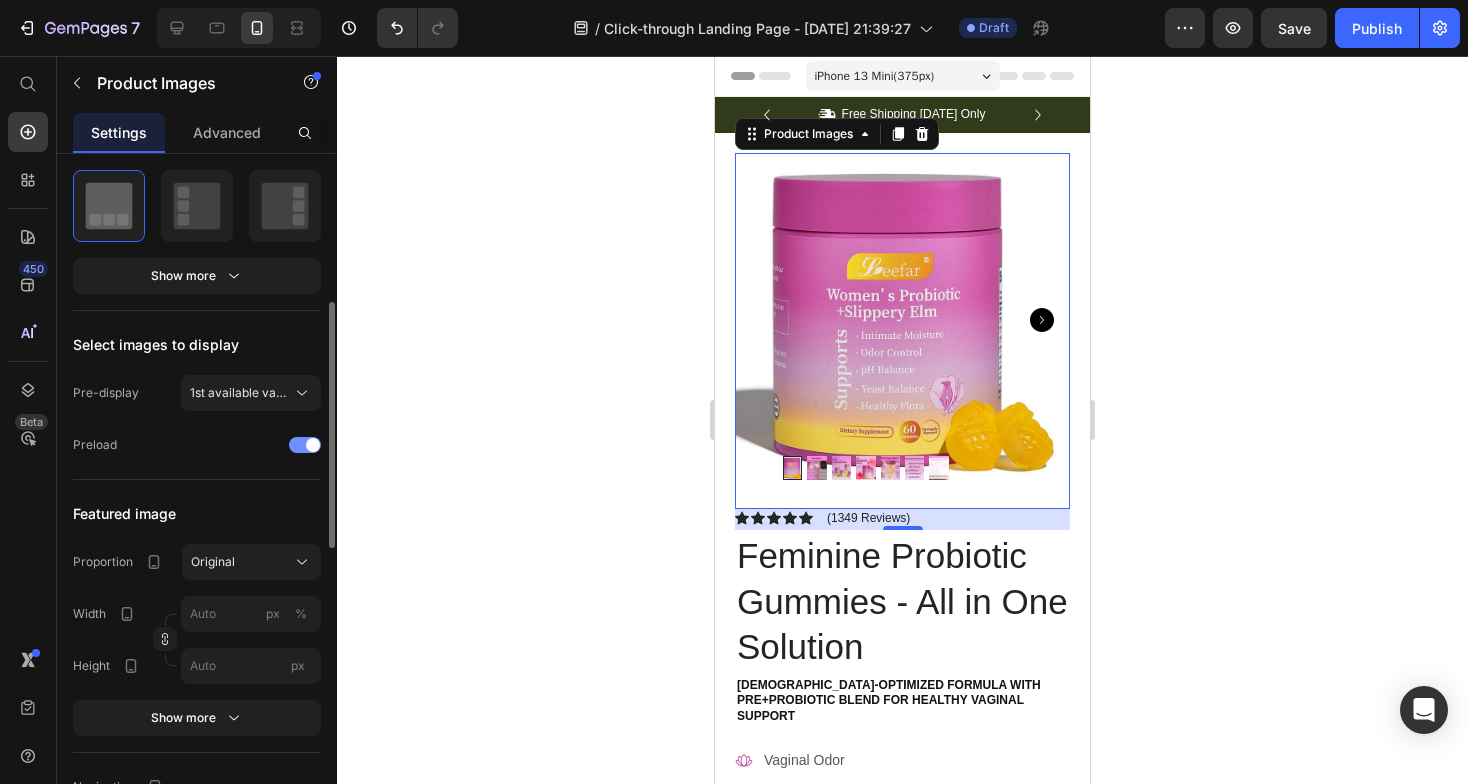 scroll, scrollTop: 392, scrollLeft: 0, axis: vertical 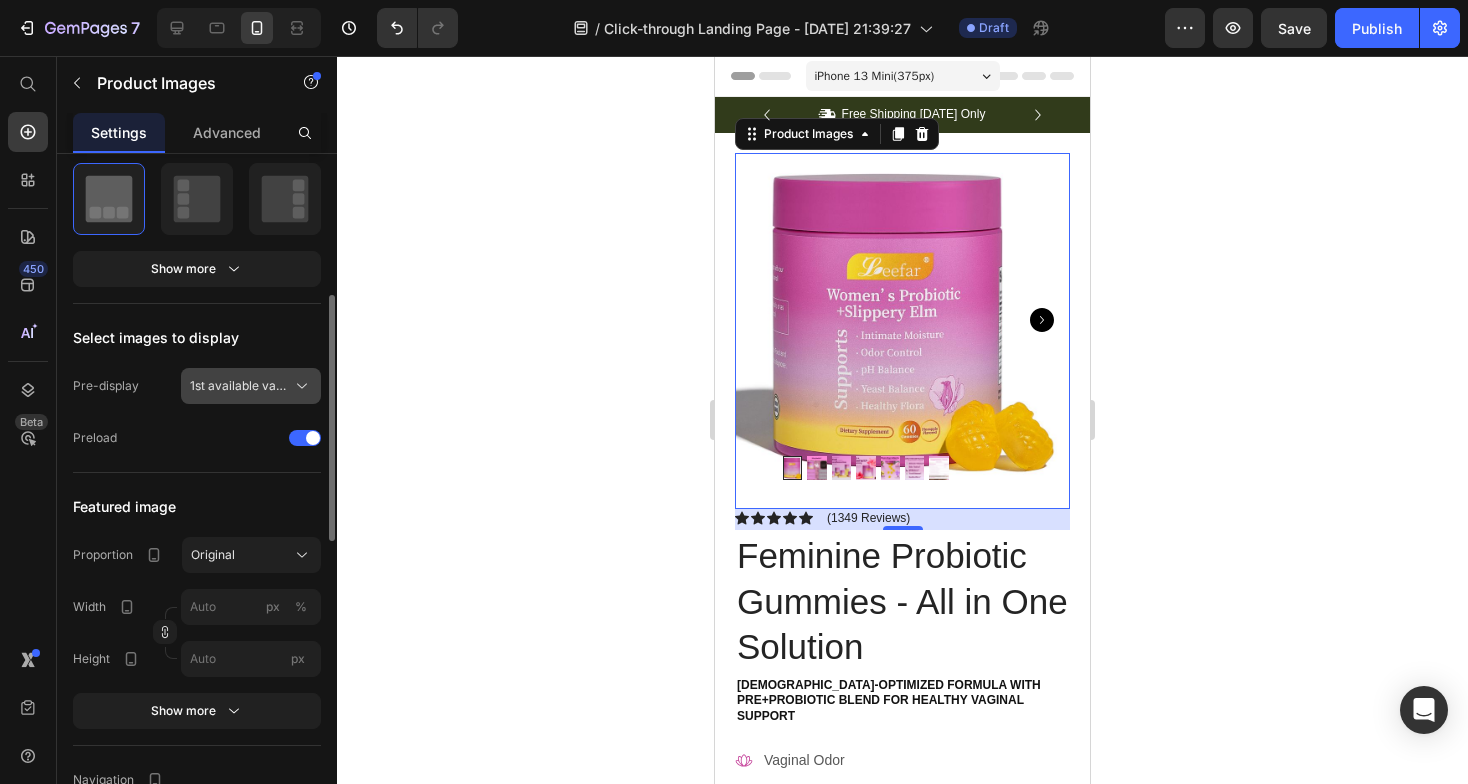 click on "1st available variant" at bounding box center (239, 386) 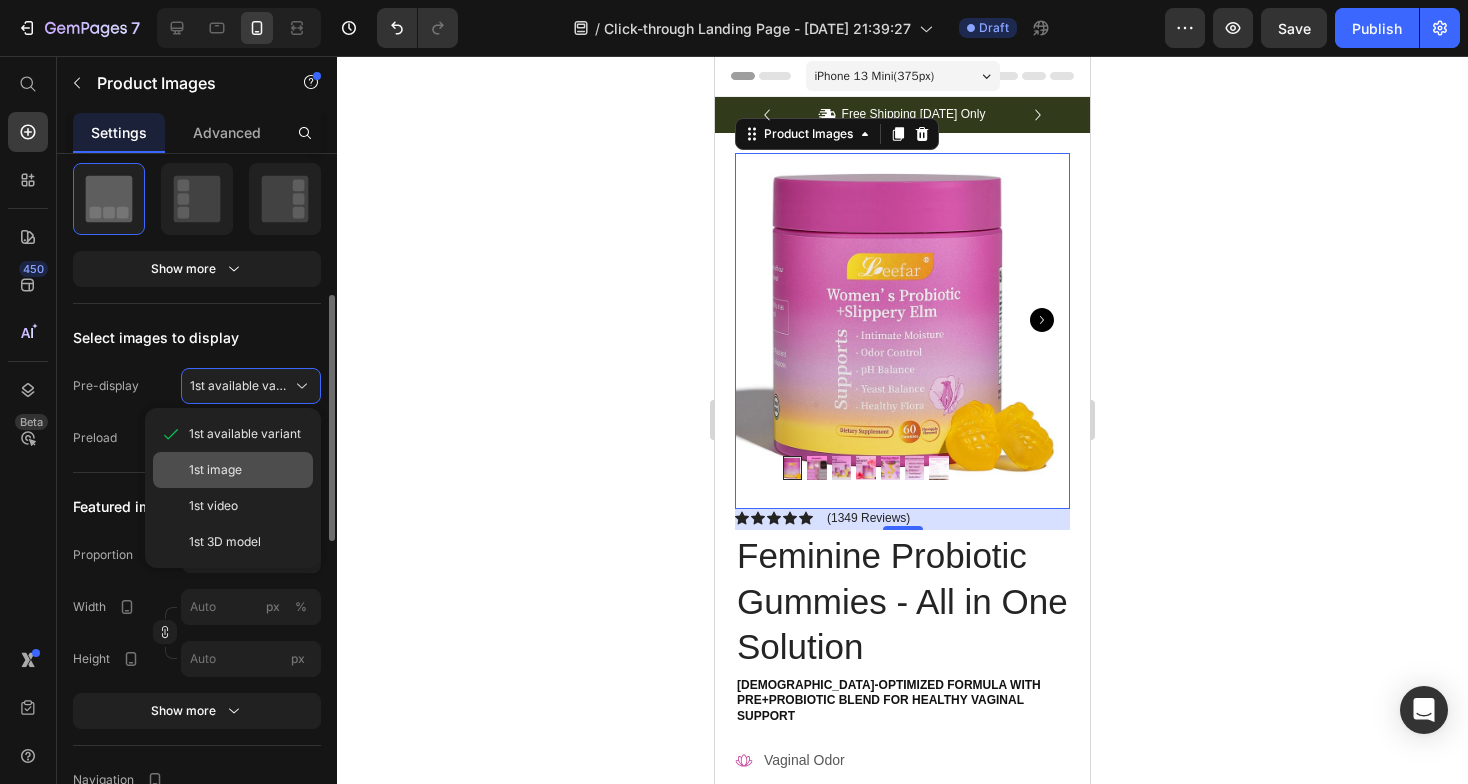 click on "1st image" at bounding box center (215, 470) 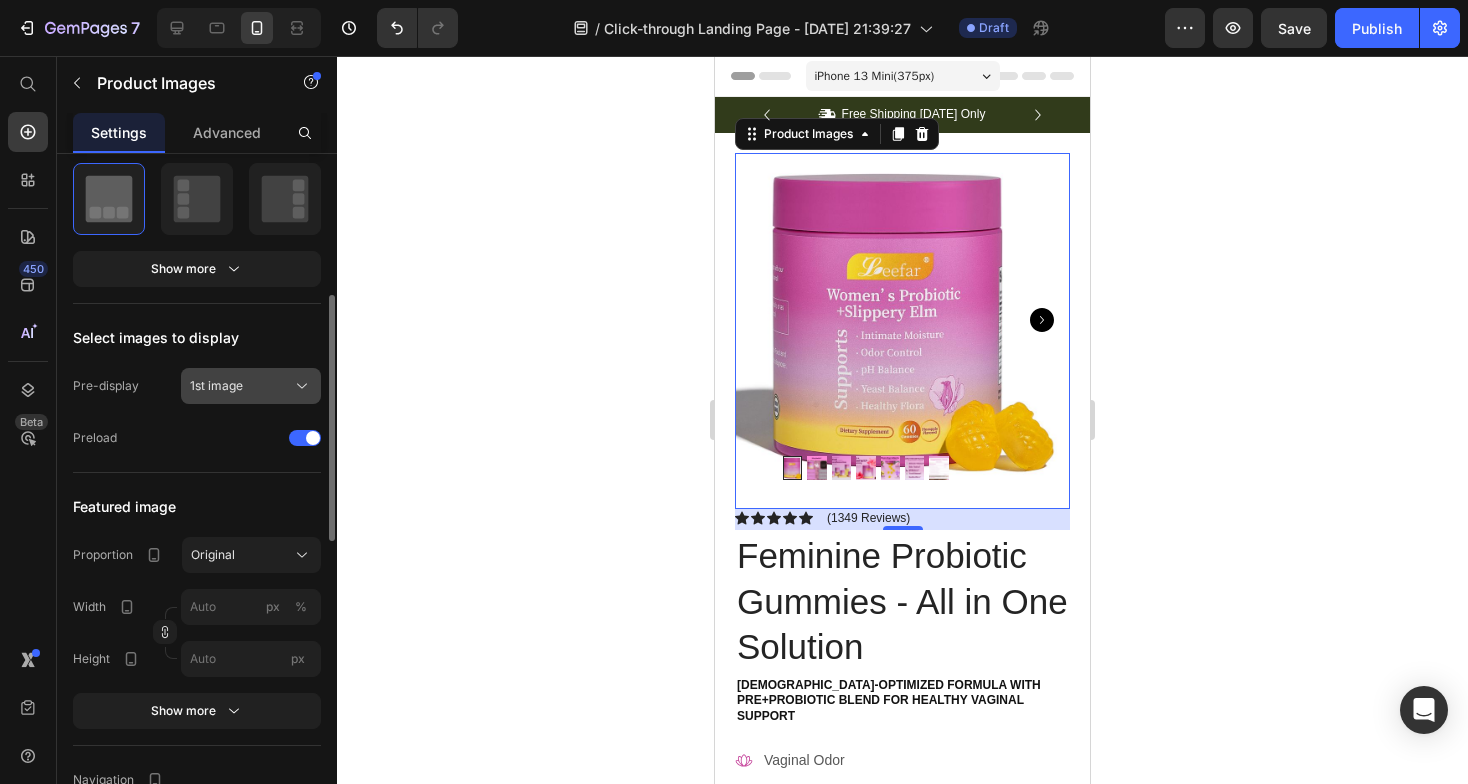 click on "1st image" at bounding box center [216, 386] 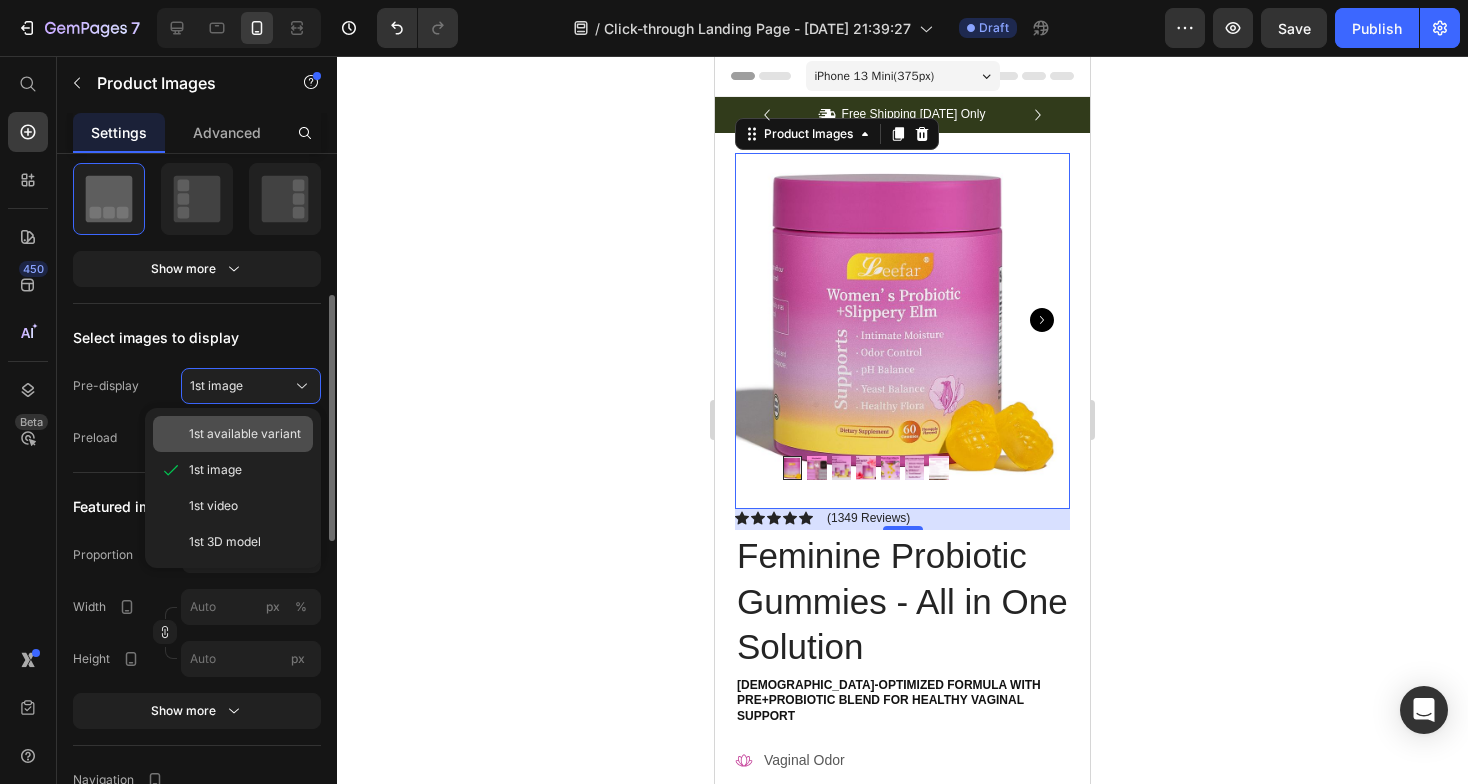 click on "1st available variant" at bounding box center (245, 434) 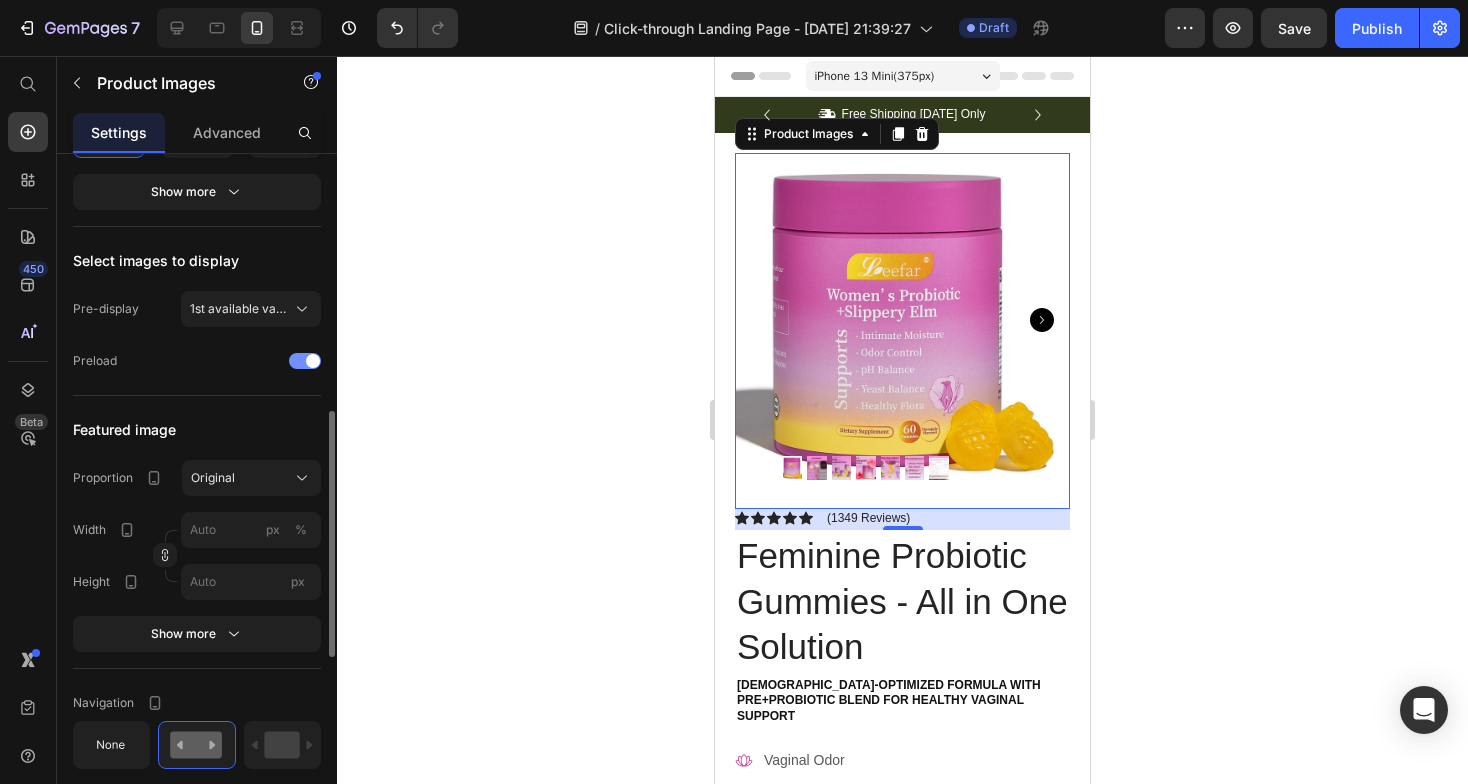 scroll, scrollTop: 535, scrollLeft: 0, axis: vertical 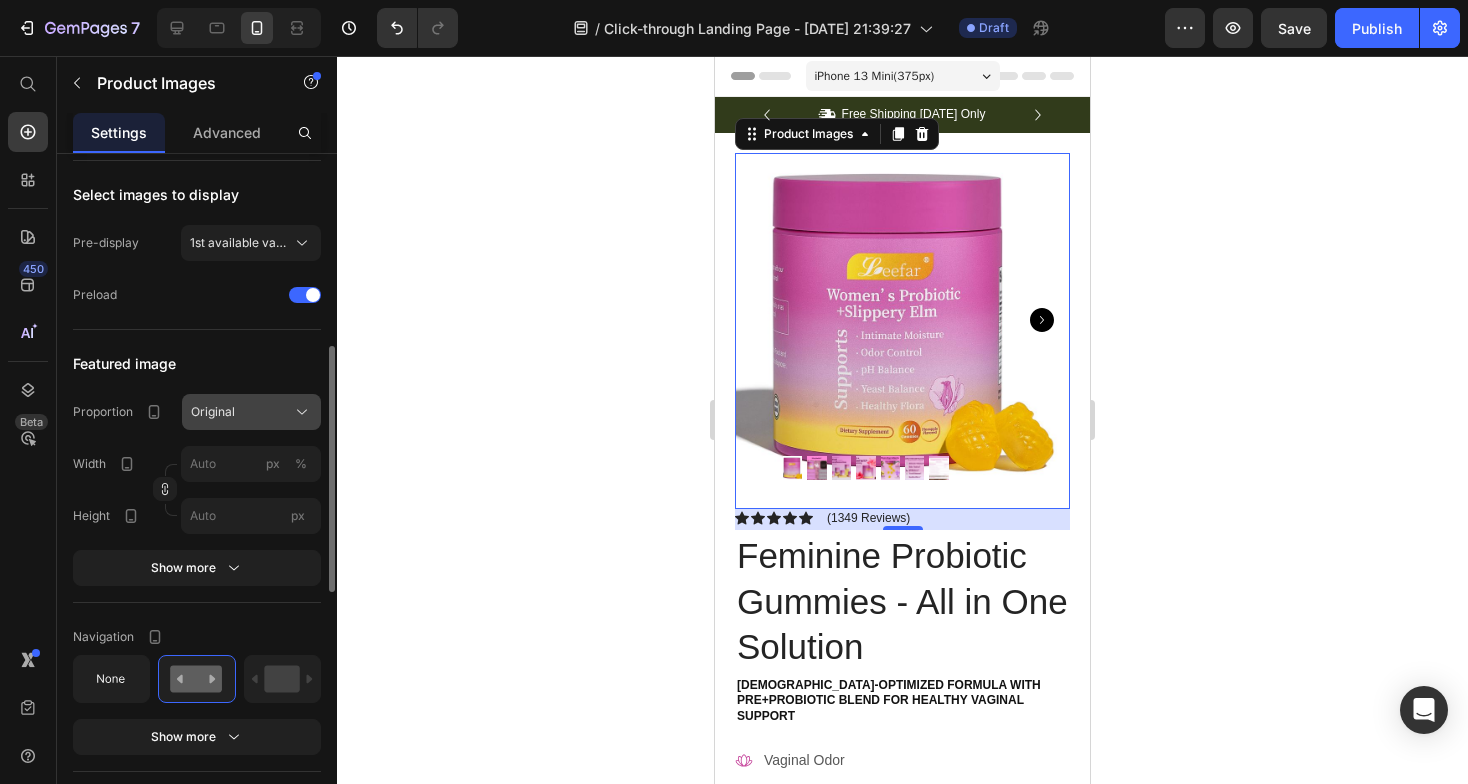 click on "Original" at bounding box center (213, 412) 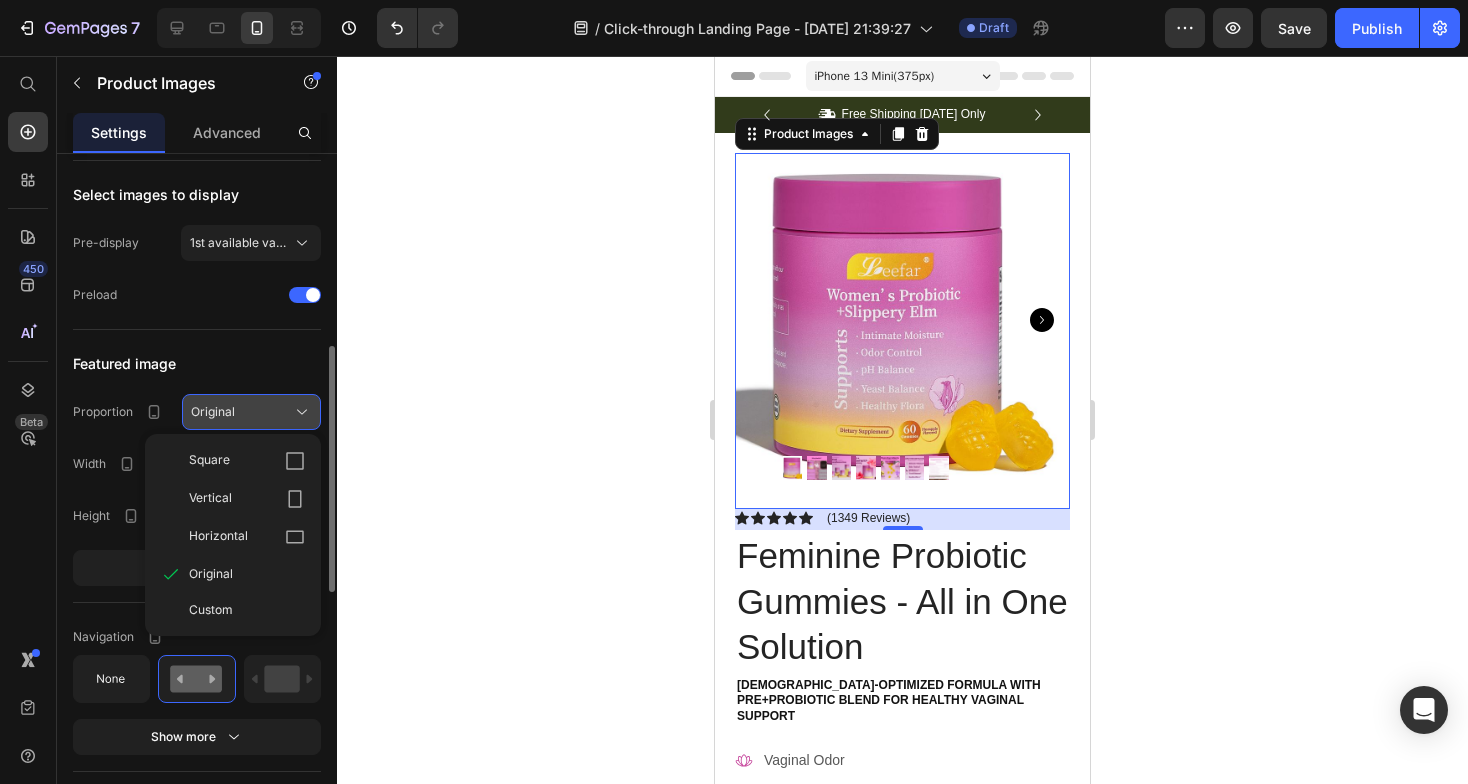 click on "Original" at bounding box center [213, 412] 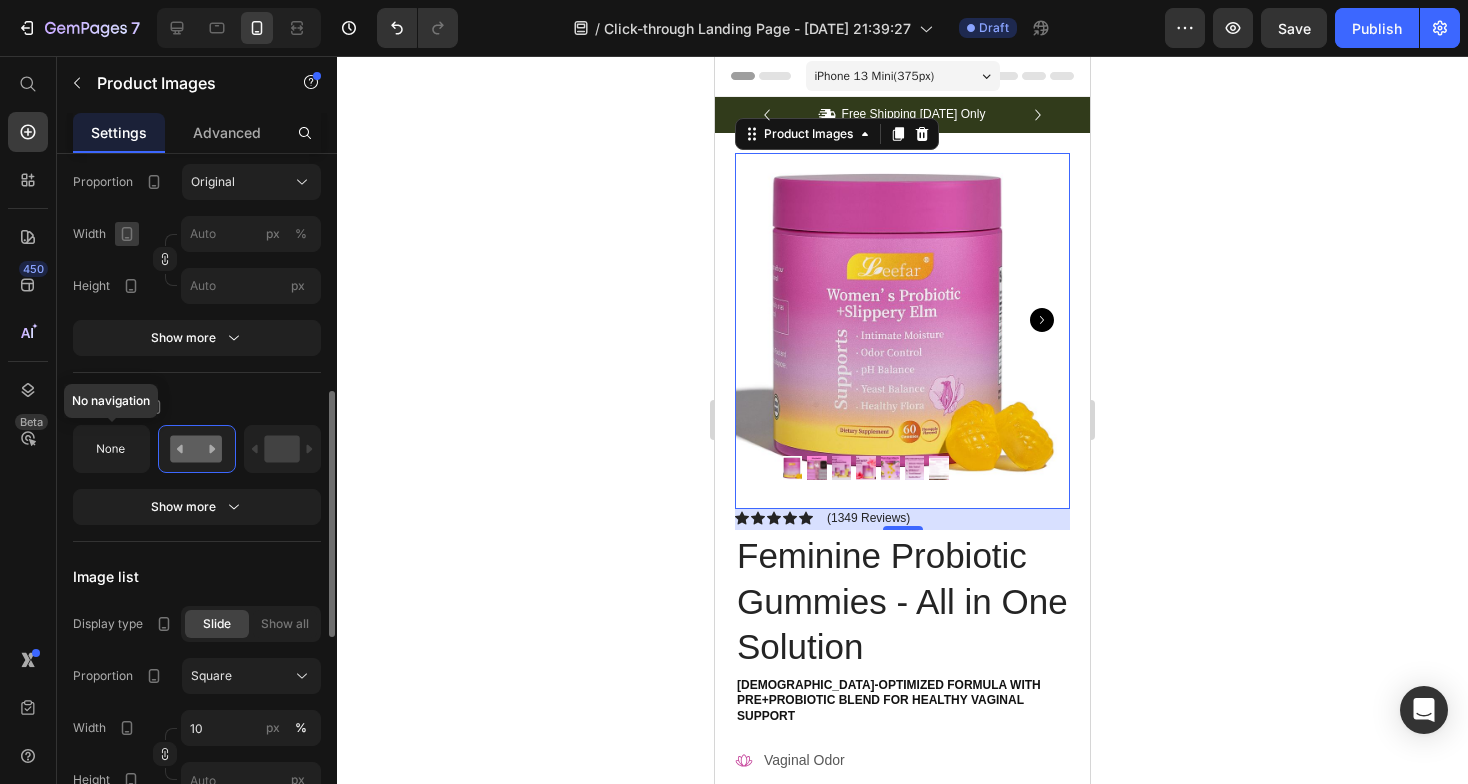 scroll, scrollTop: 769, scrollLeft: 0, axis: vertical 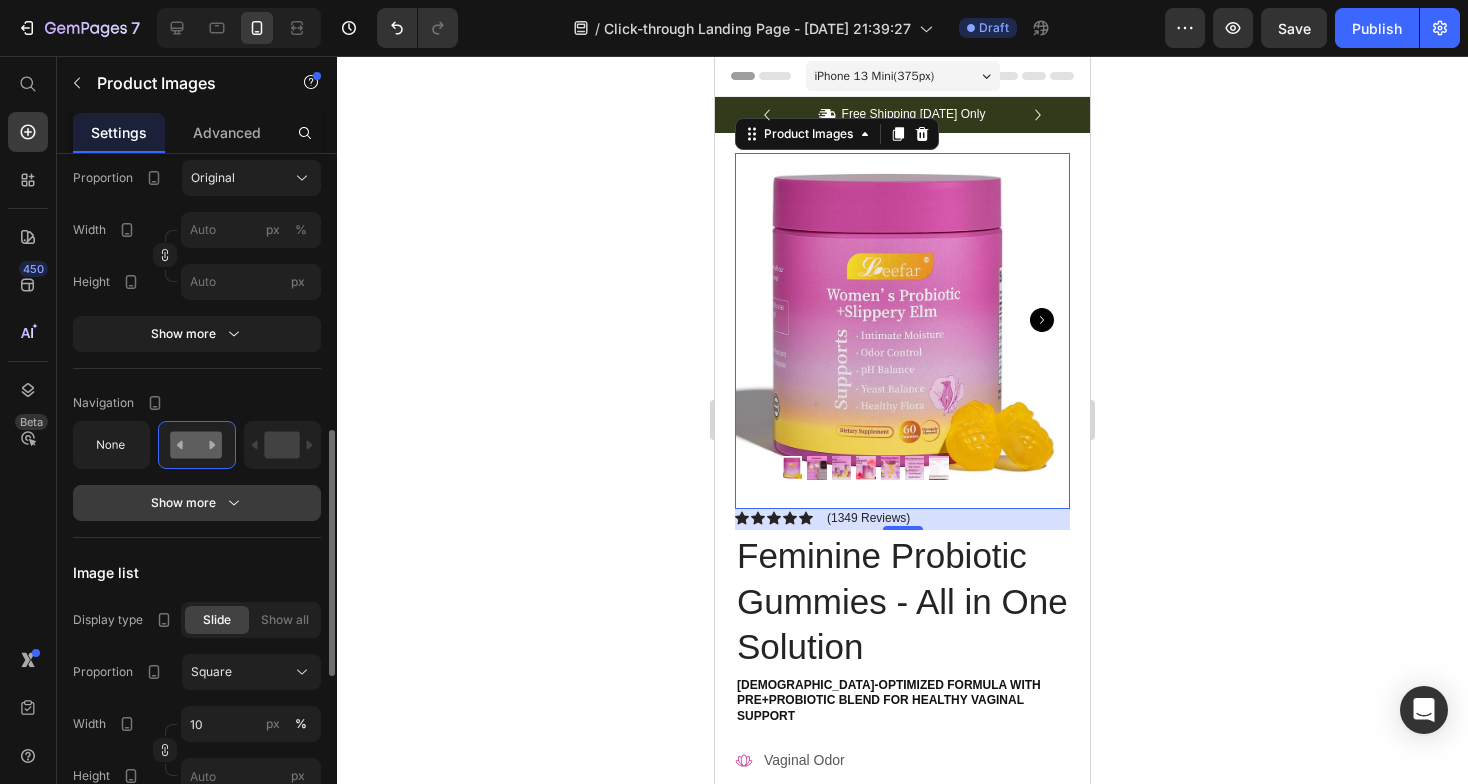 click 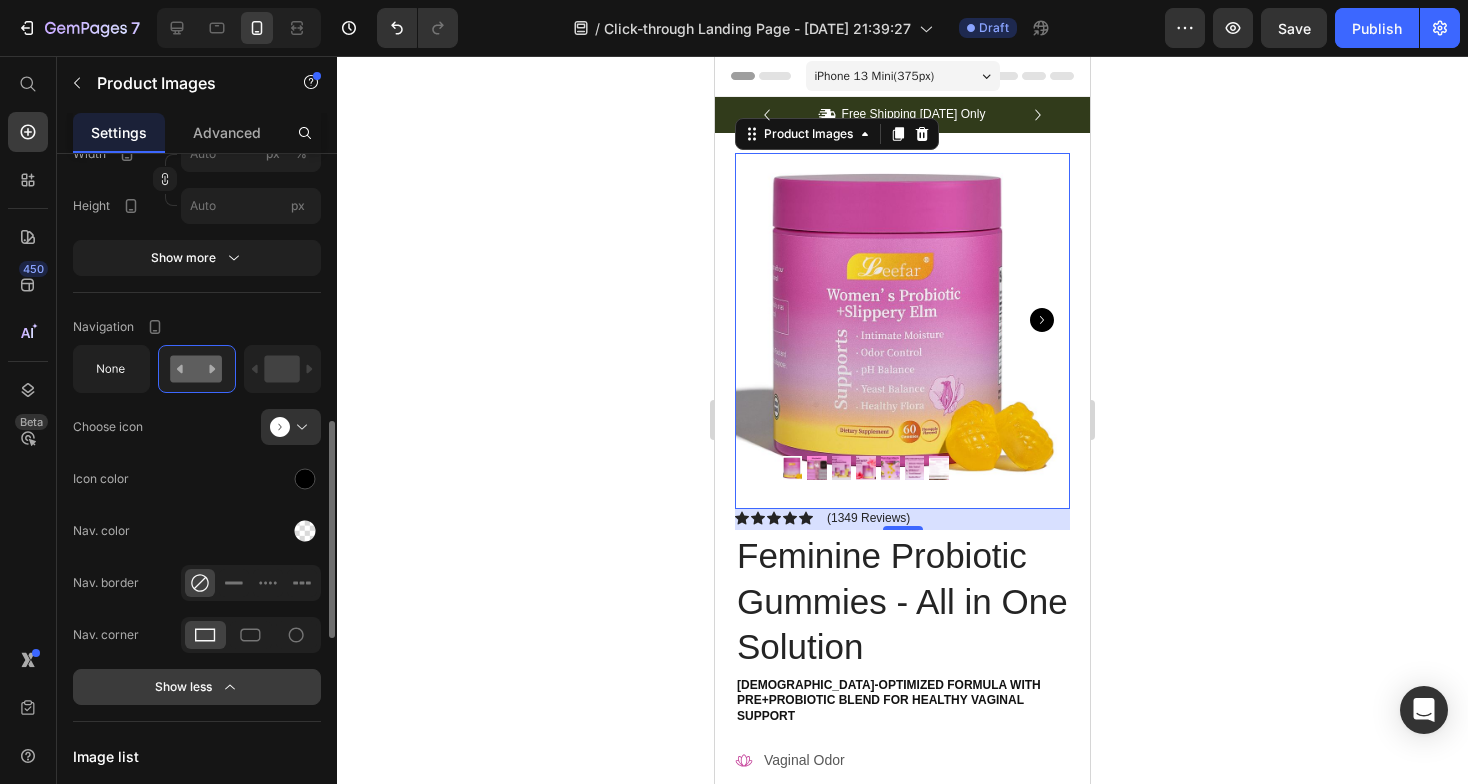 scroll, scrollTop: 870, scrollLeft: 0, axis: vertical 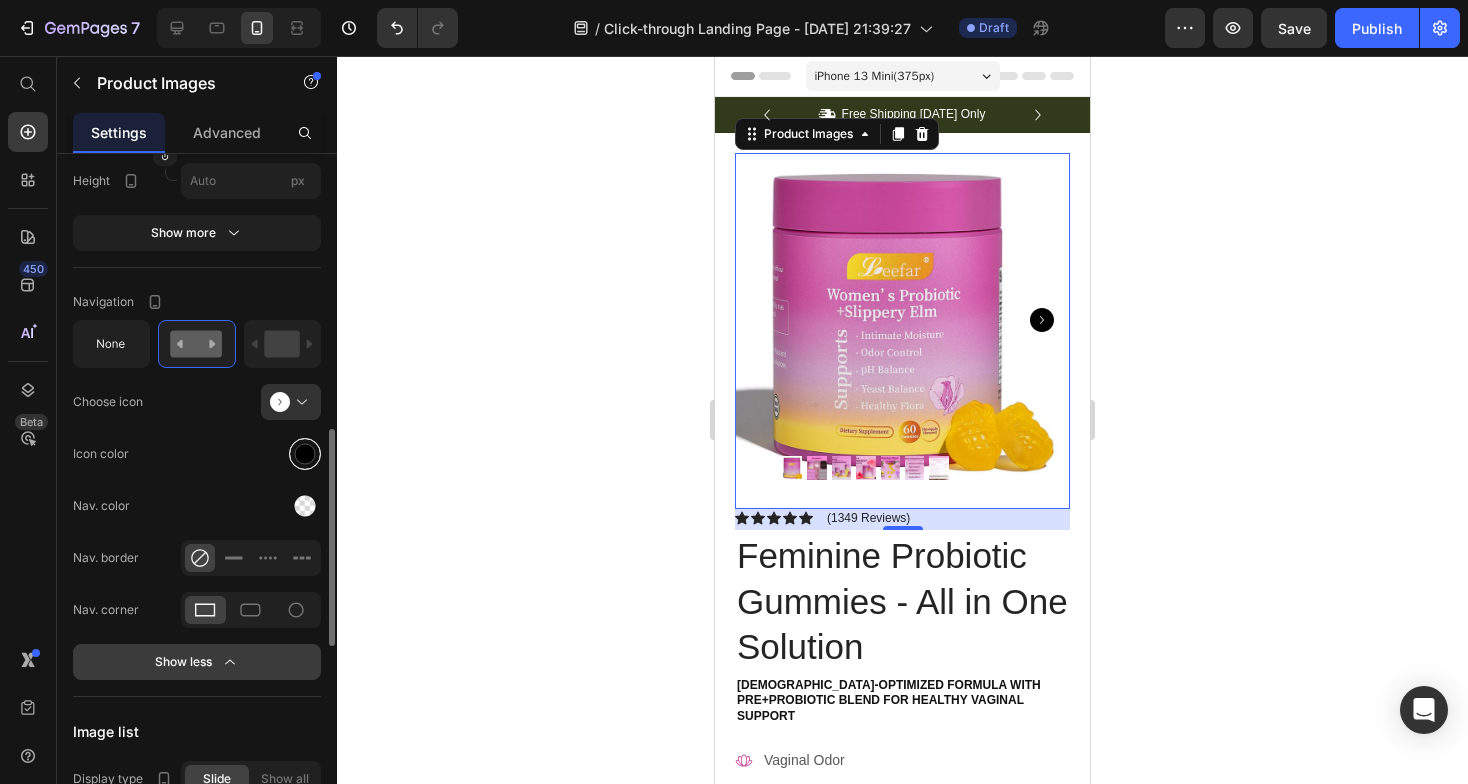 click at bounding box center [305, 454] 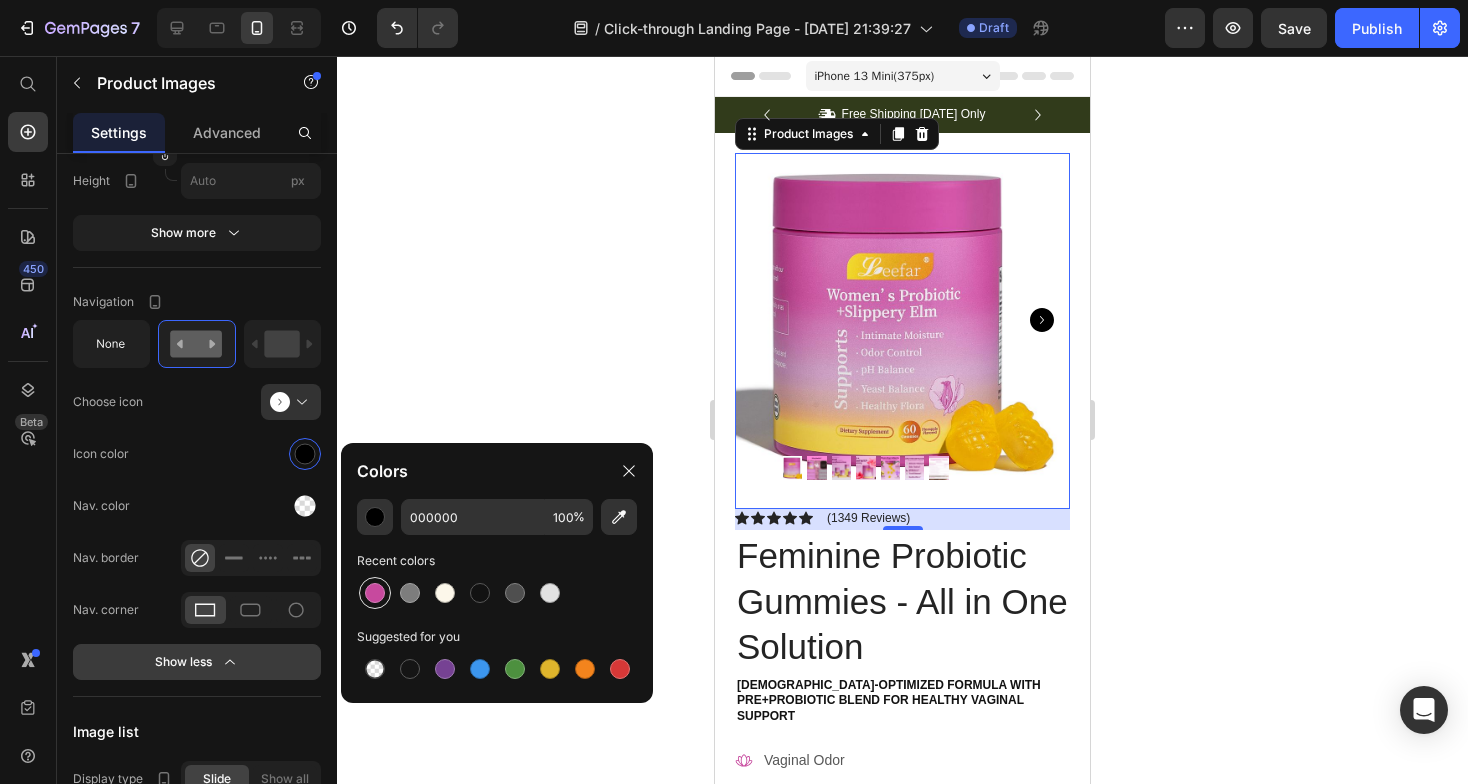 click at bounding box center (375, 593) 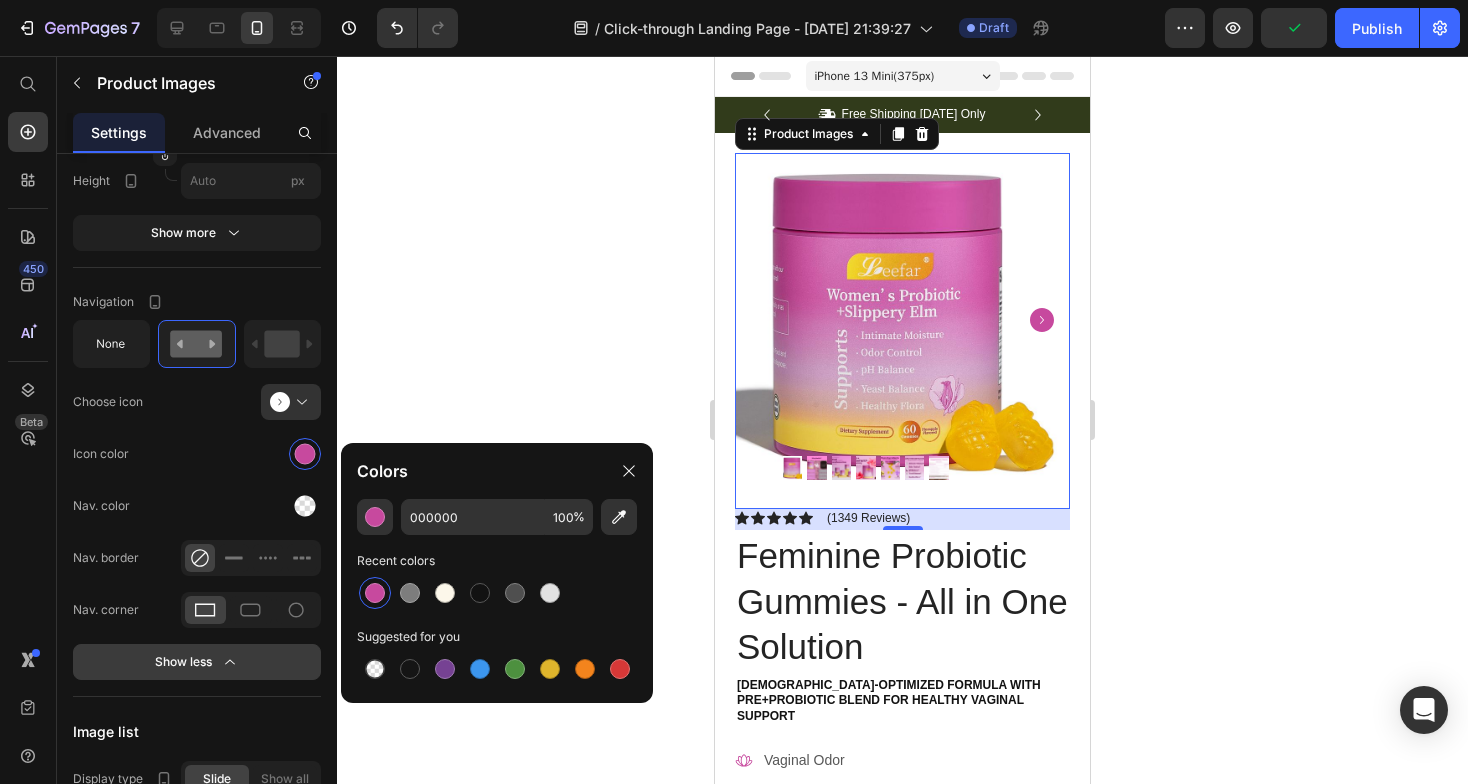 type on "C7499E" 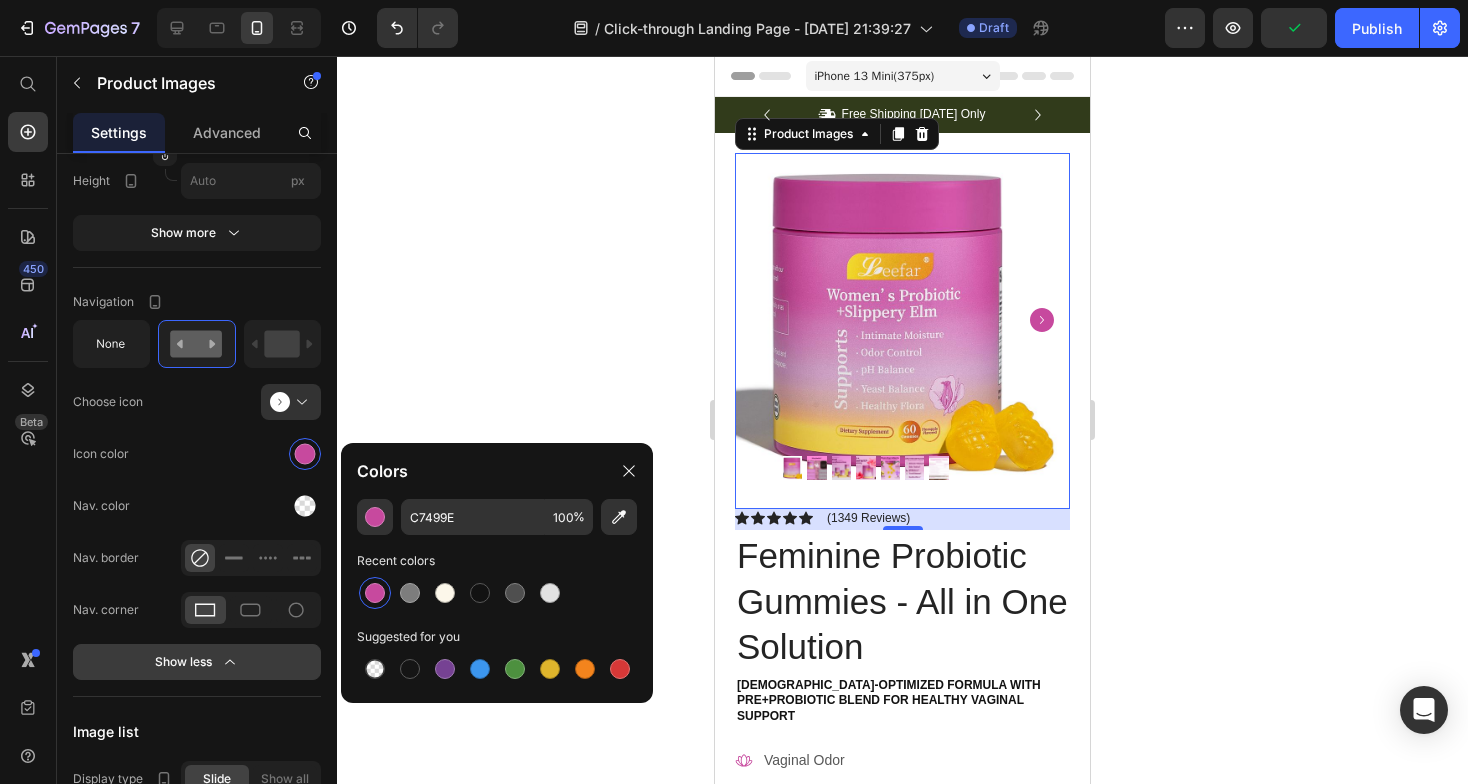 click 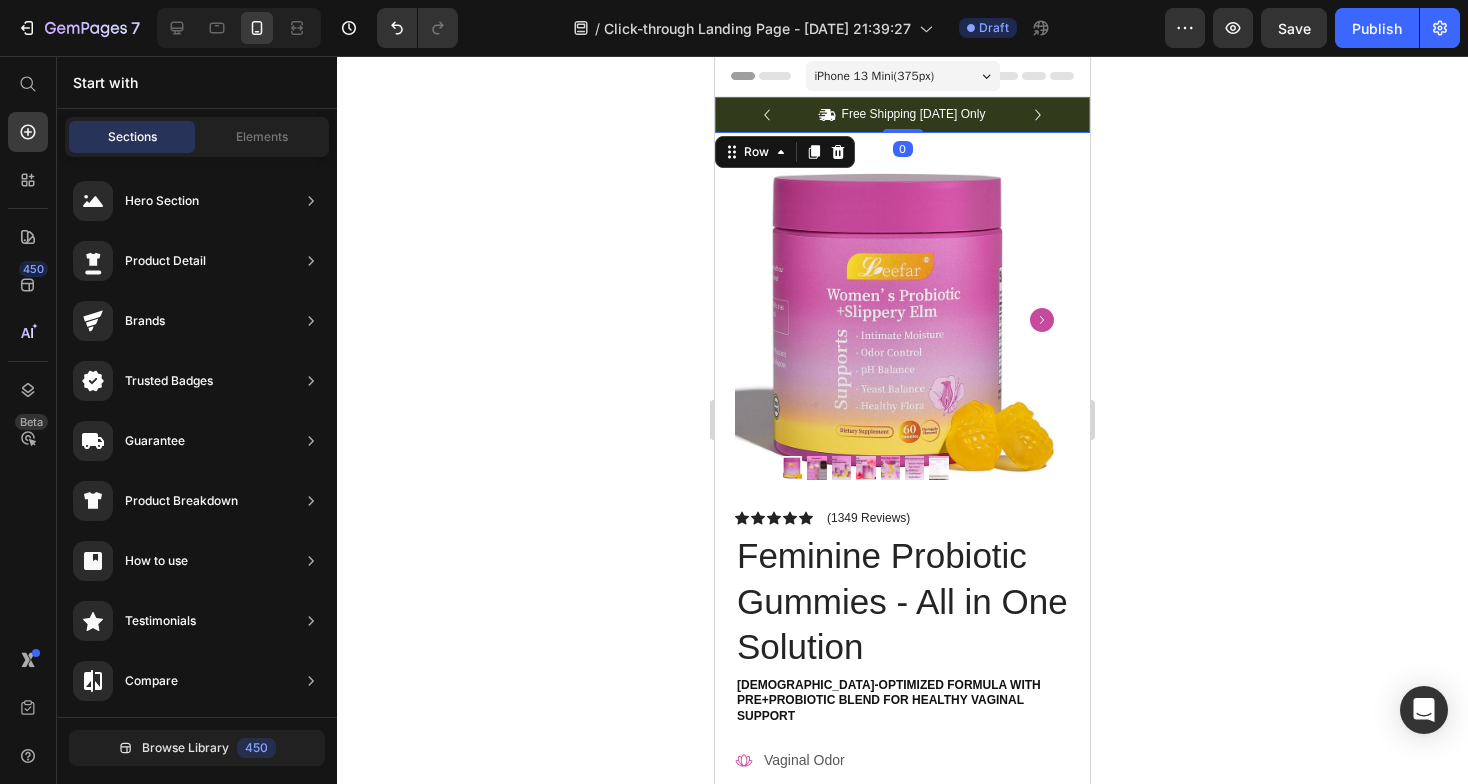 click on "Icon Free Shipping Today Only Text Block Row
Icon 84,000+ Happy Customer Text Block Row
Carousel Row   0" at bounding box center [902, 115] 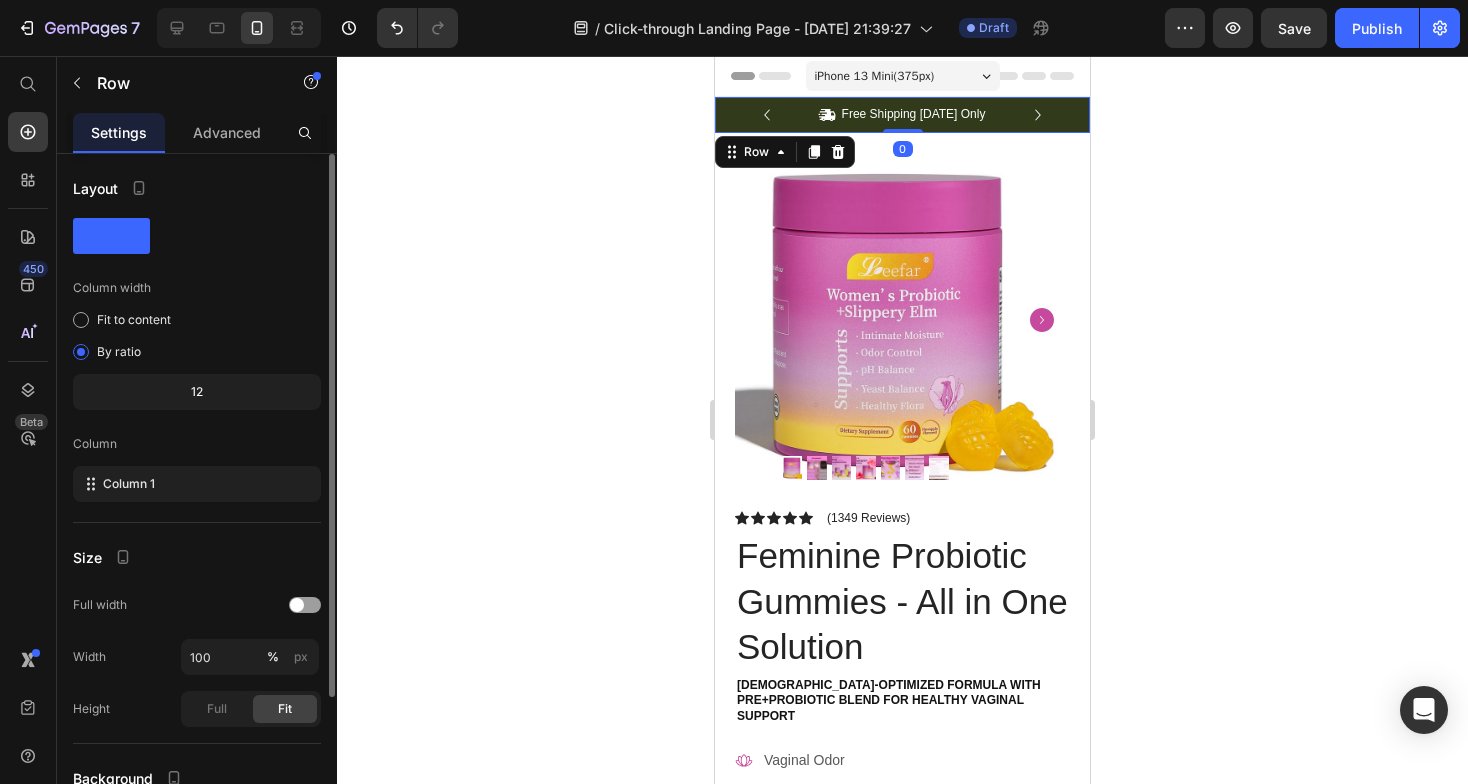 click on "Icon Free Shipping Today Only Text Block Row
Icon 84,000+ Happy Customer Text Block Row
Carousel Row   0" at bounding box center [902, 115] 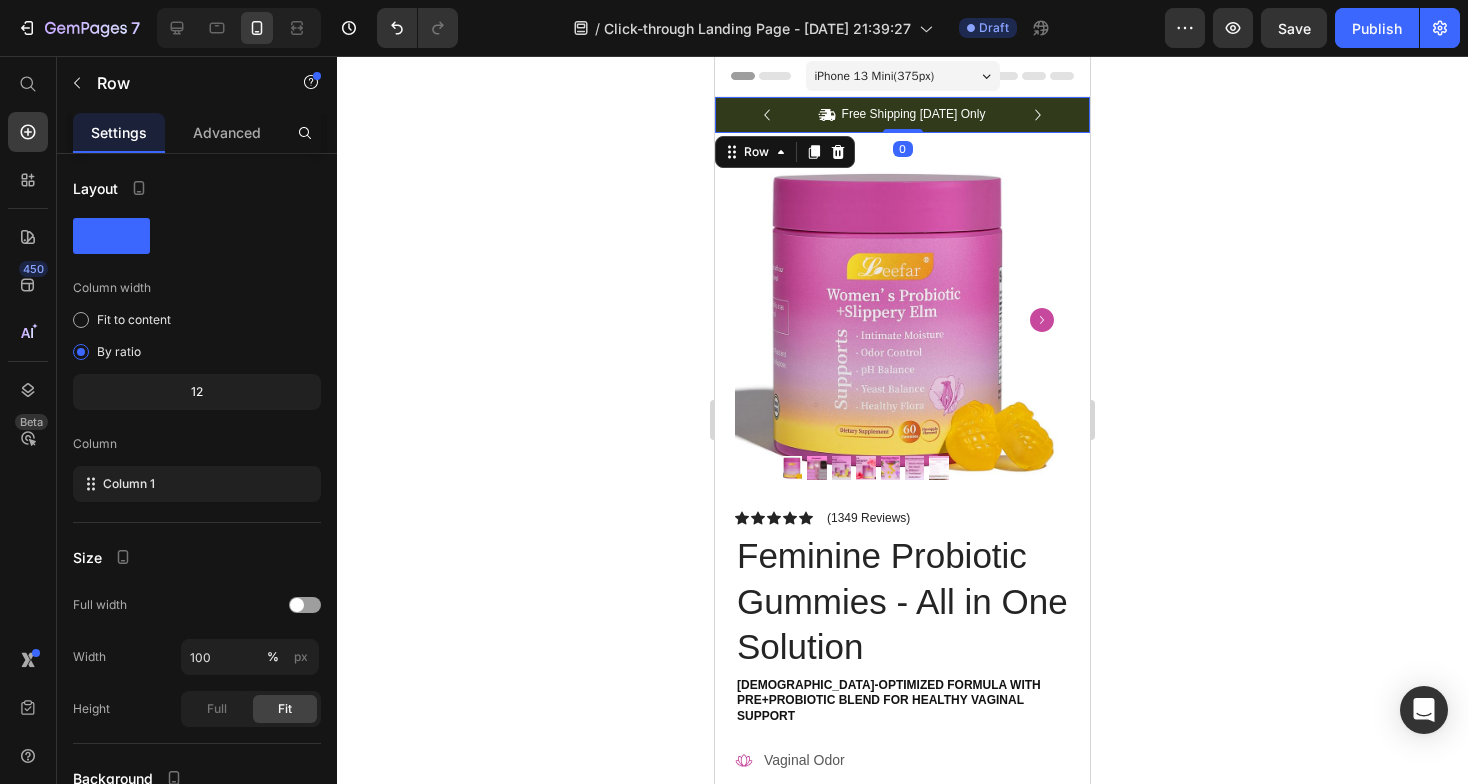 click on "Icon Free Shipping Today Only Text Block Row
Icon 84,000+ Happy Customer Text Block Row
Carousel Row   0" at bounding box center [902, 115] 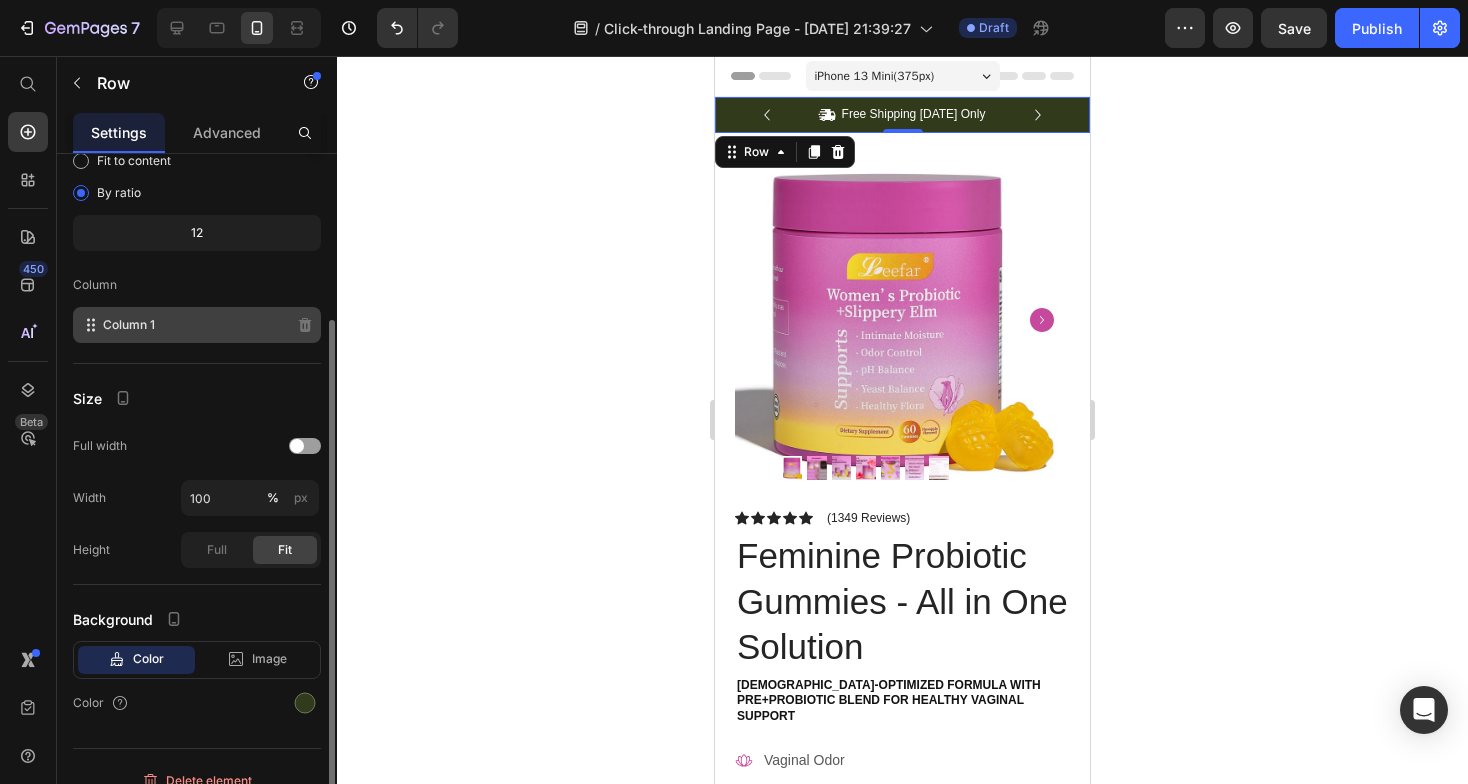 scroll, scrollTop: 181, scrollLeft: 0, axis: vertical 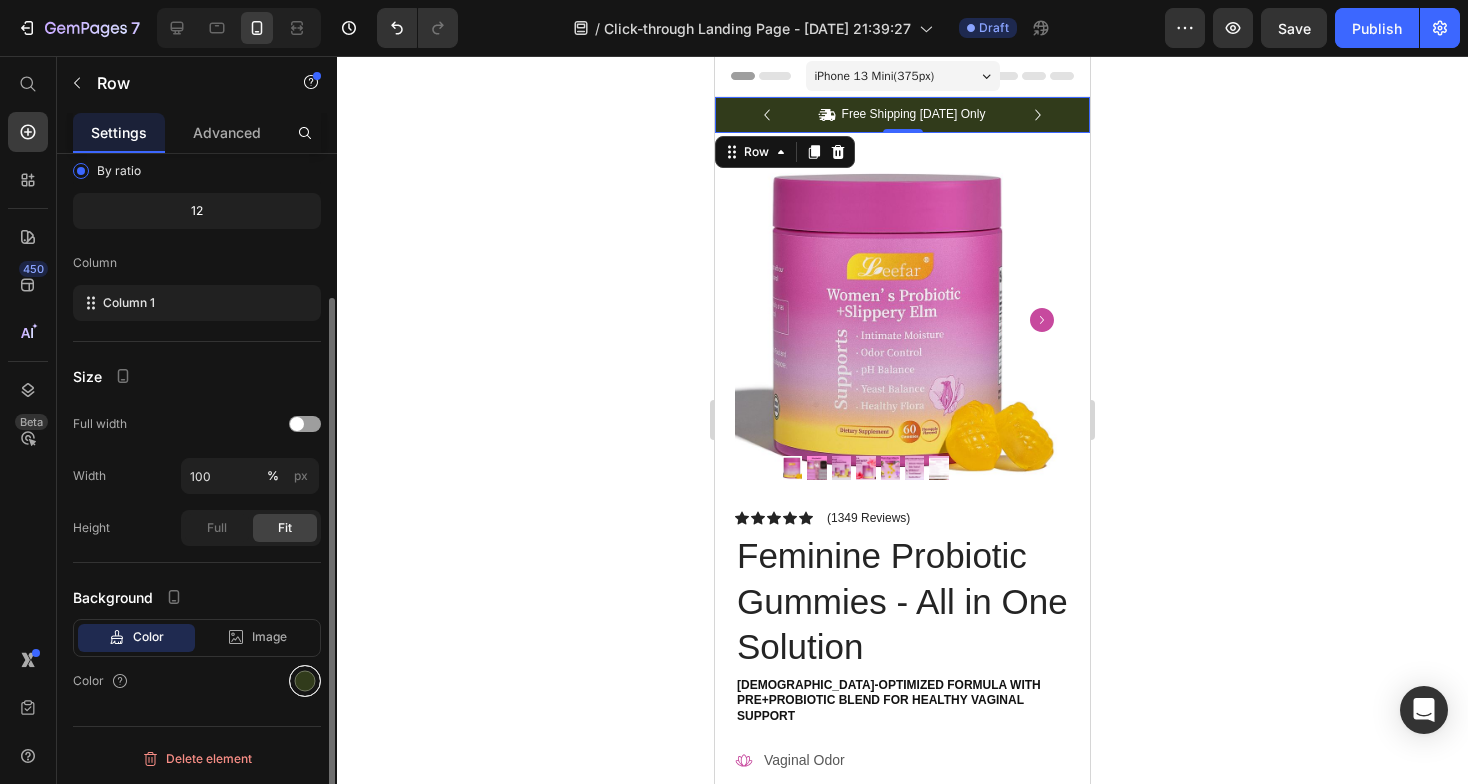 click at bounding box center (305, 681) 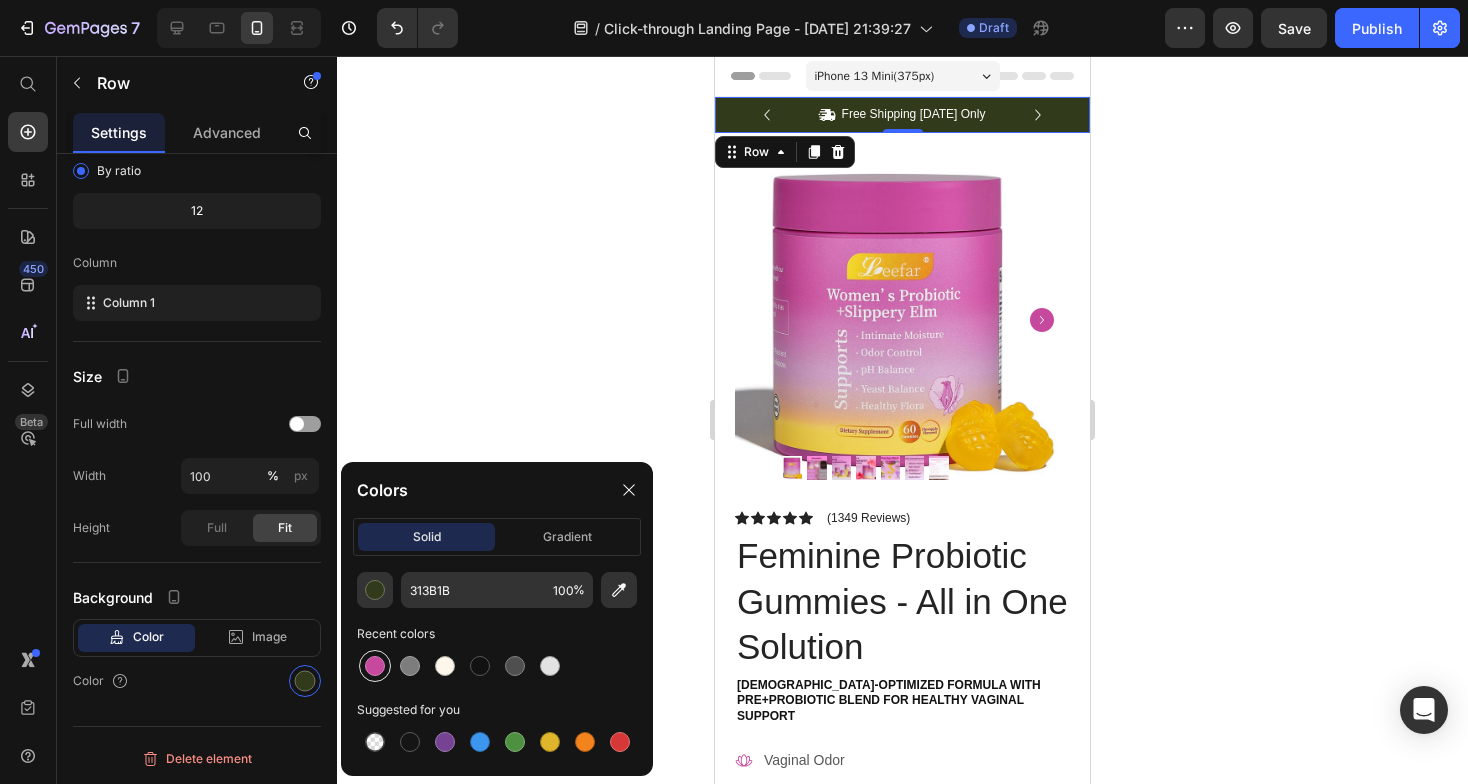 click at bounding box center [375, 666] 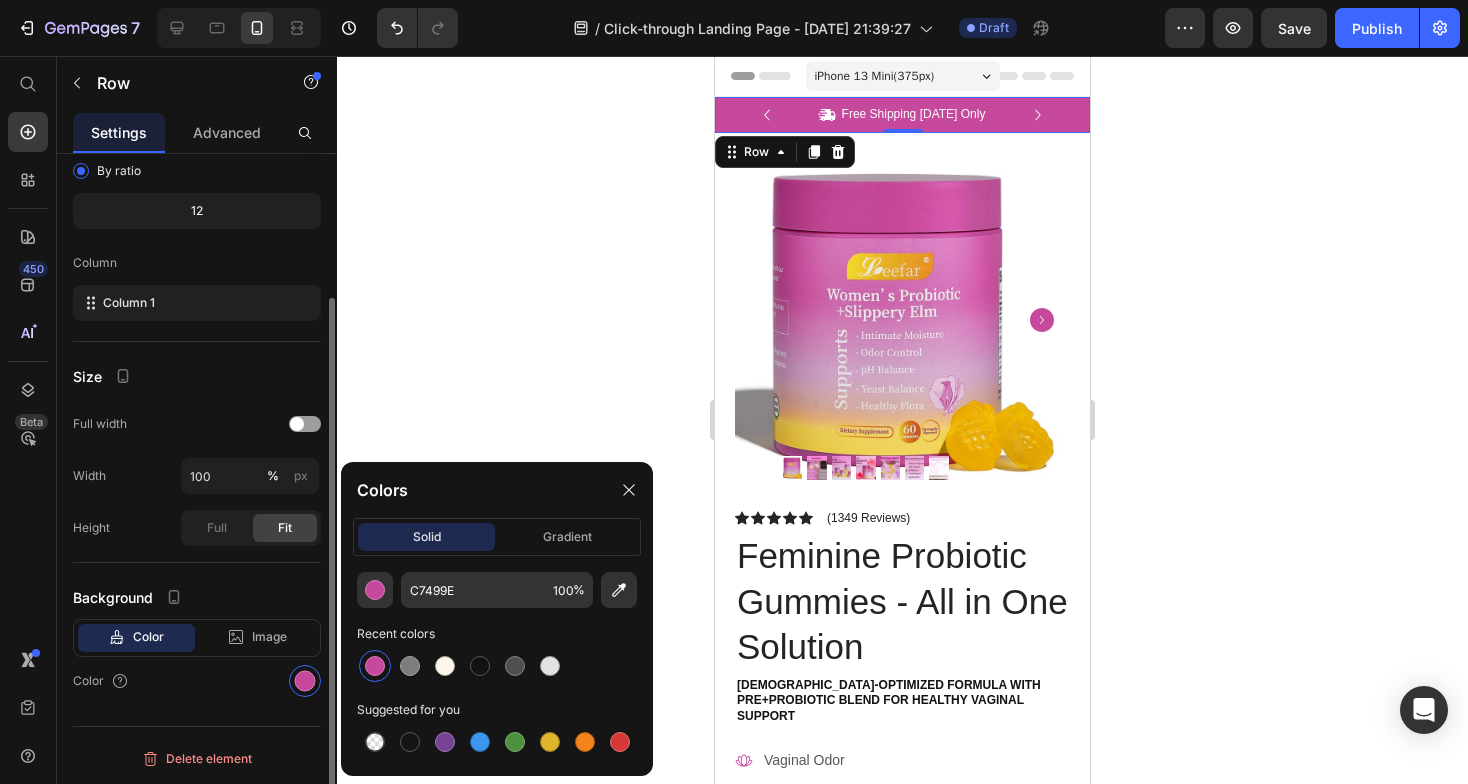 scroll, scrollTop: 0, scrollLeft: 0, axis: both 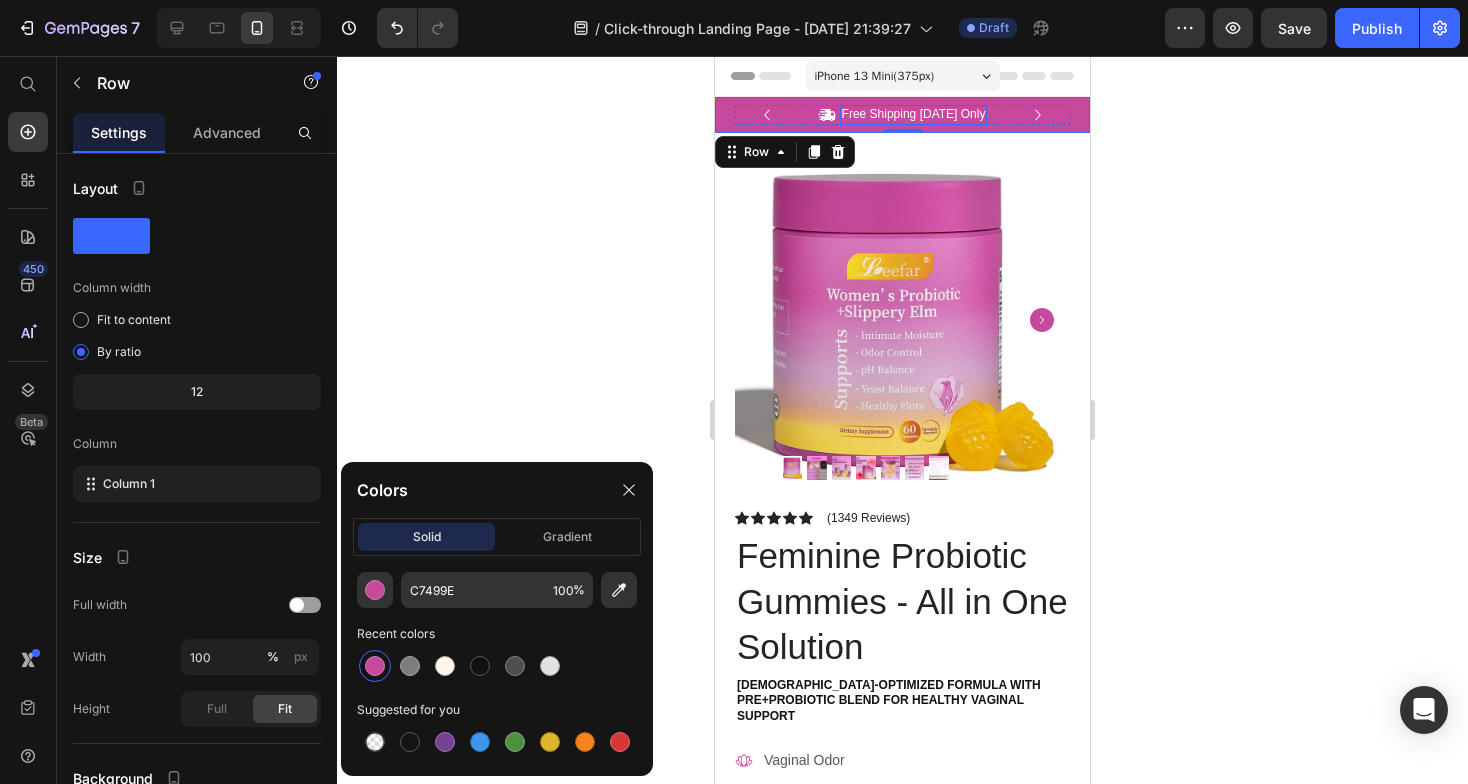 click on "Free Shipping Today Only" at bounding box center [914, 115] 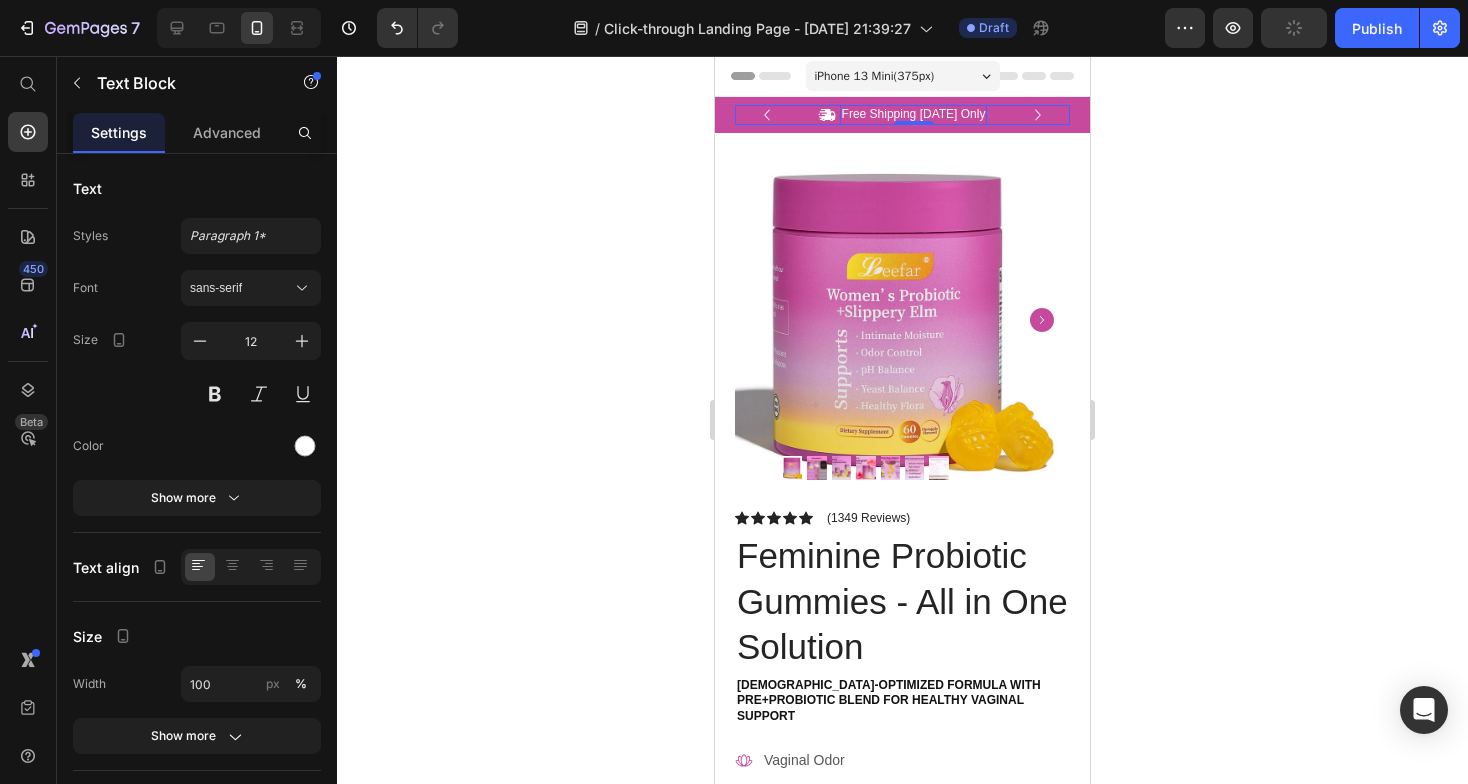 click 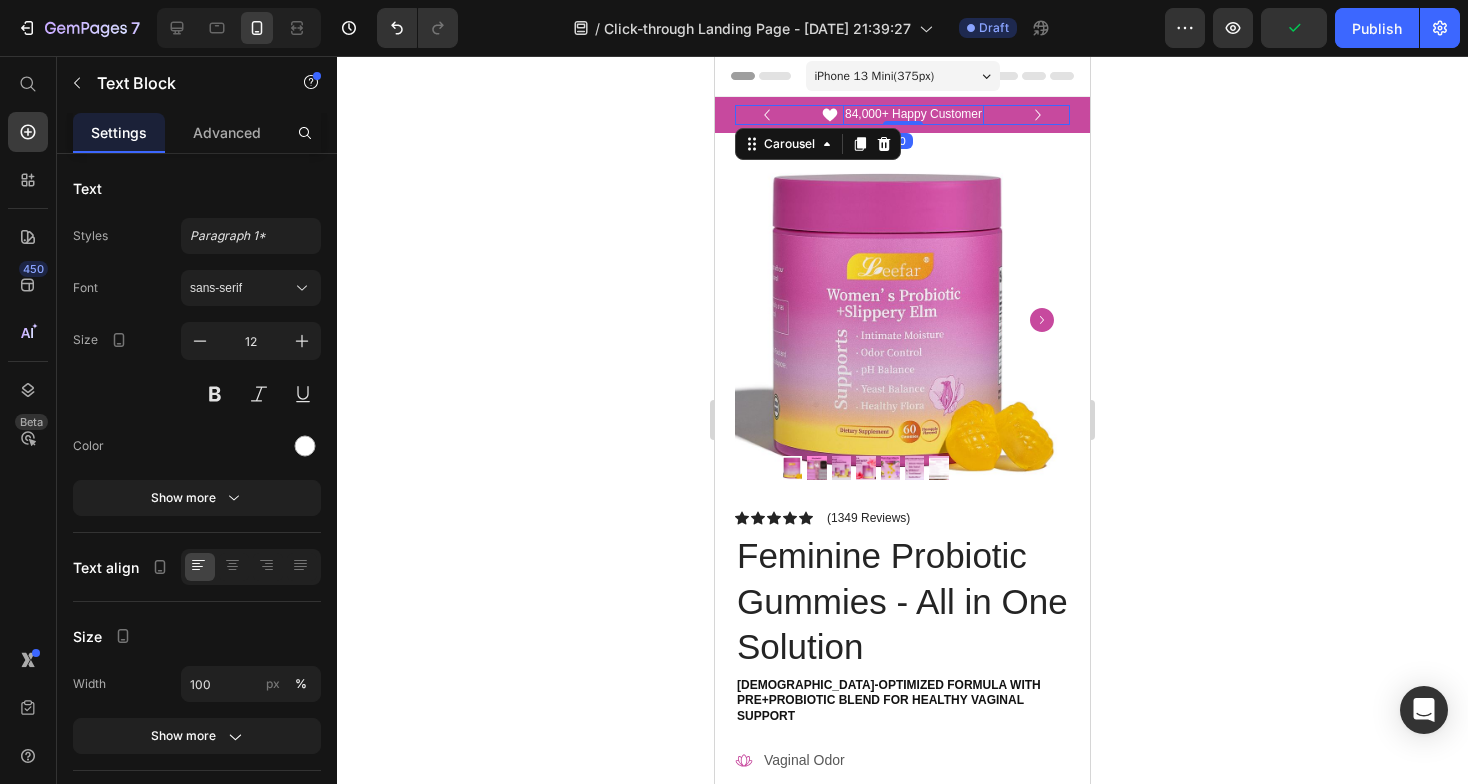 click on "84,000+ Happy Customer" at bounding box center [913, 115] 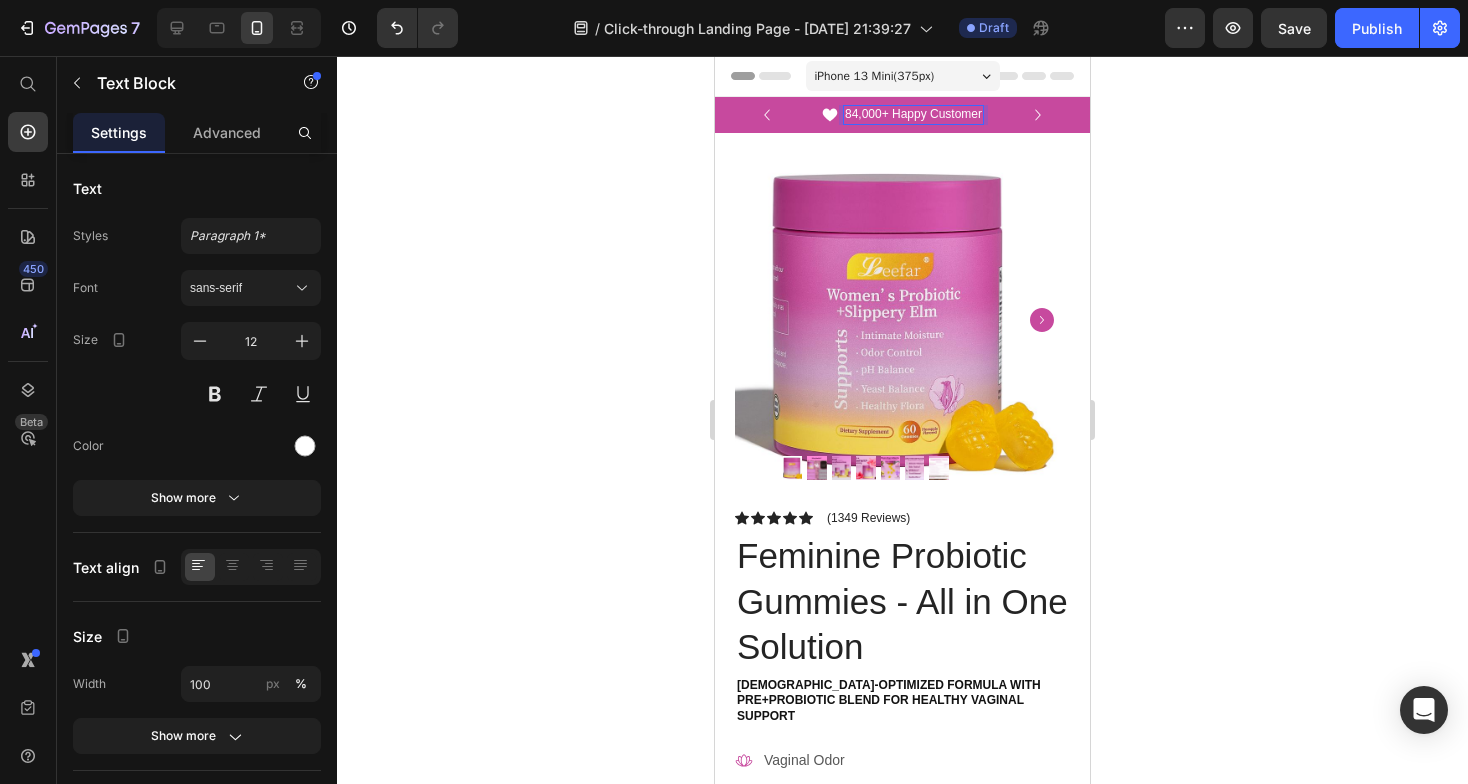 click on "84,000+ Happy Customer" at bounding box center (913, 115) 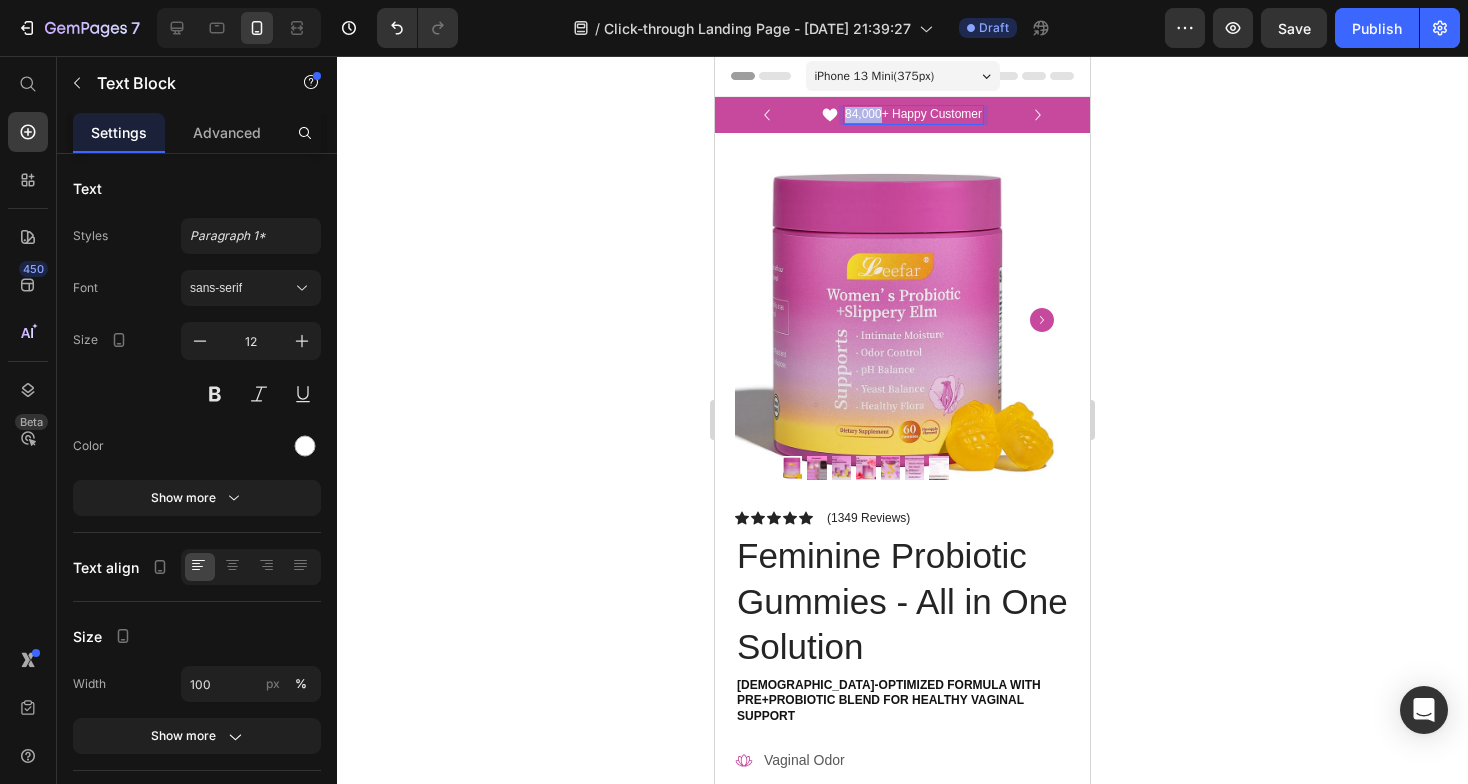 click on "84,000+ Happy Customer" at bounding box center (913, 115) 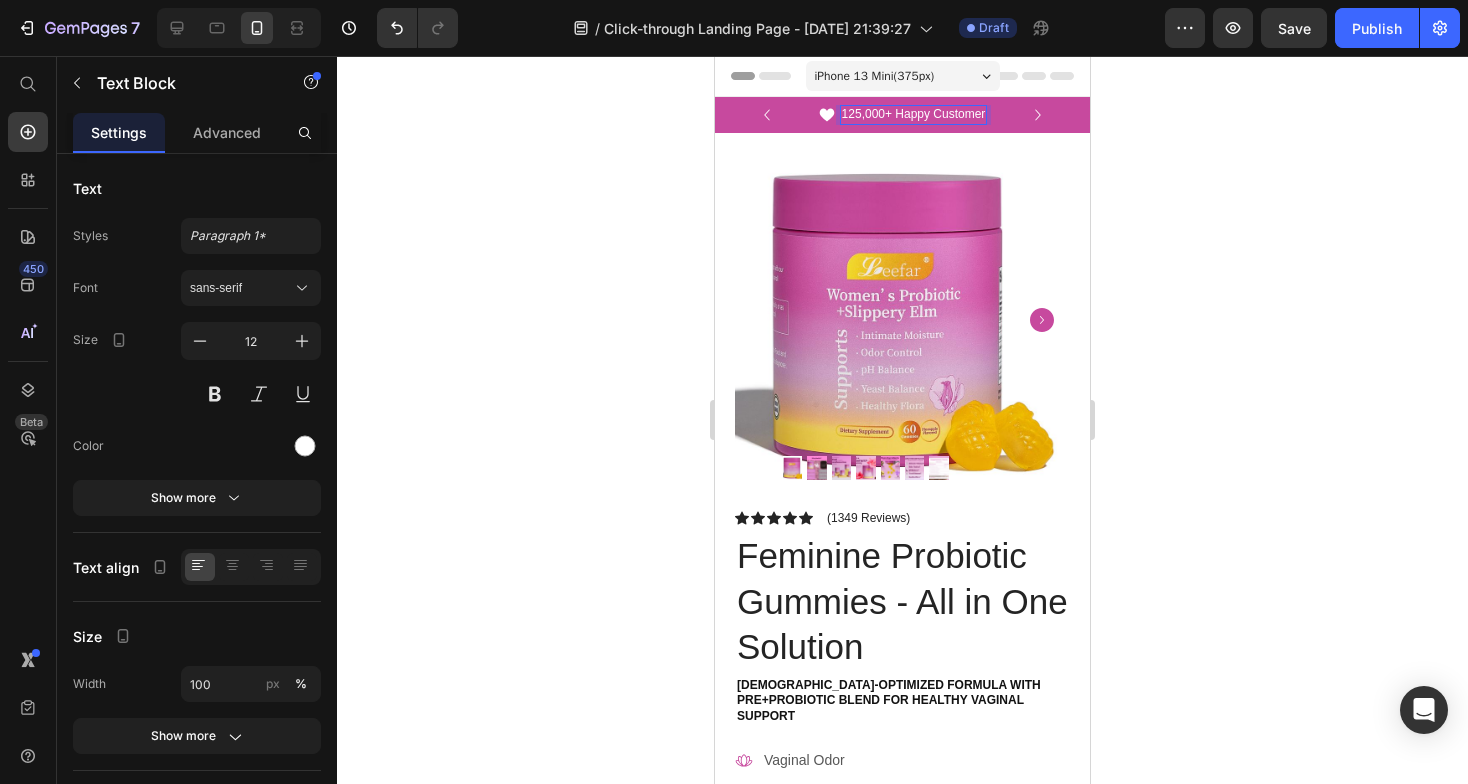click on "125,000+ Happy Customer" at bounding box center [914, 115] 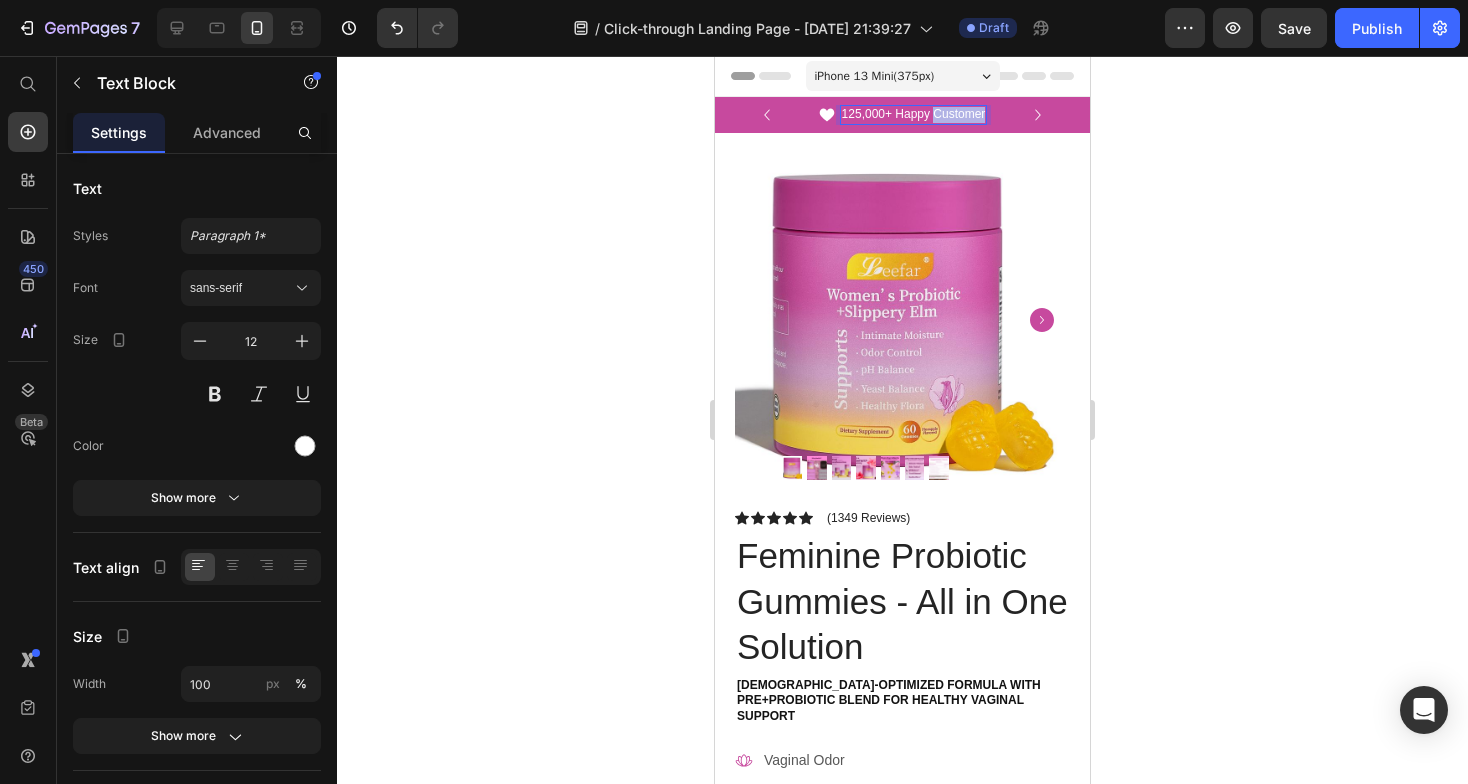 click on "125,000+ Happy Customer" at bounding box center (914, 115) 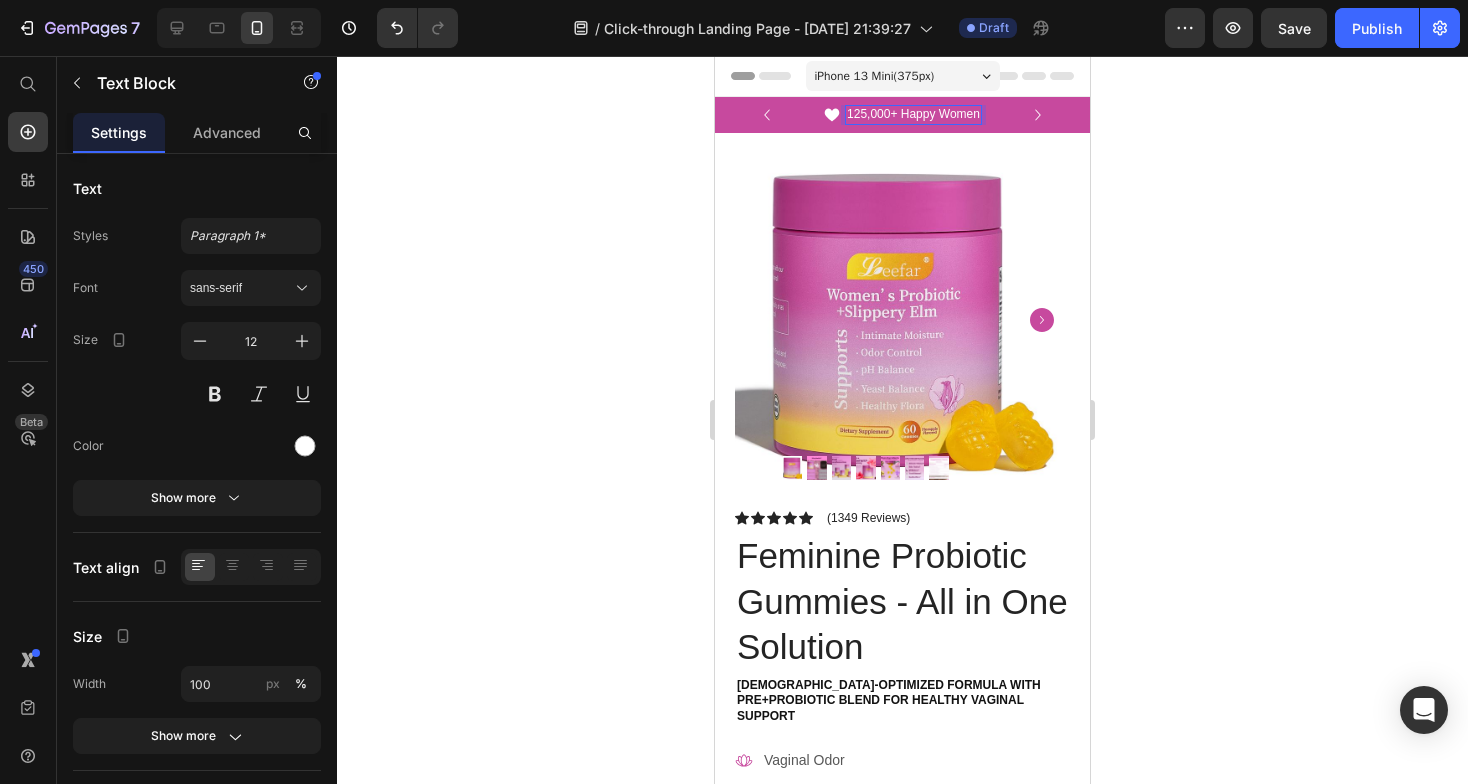 click 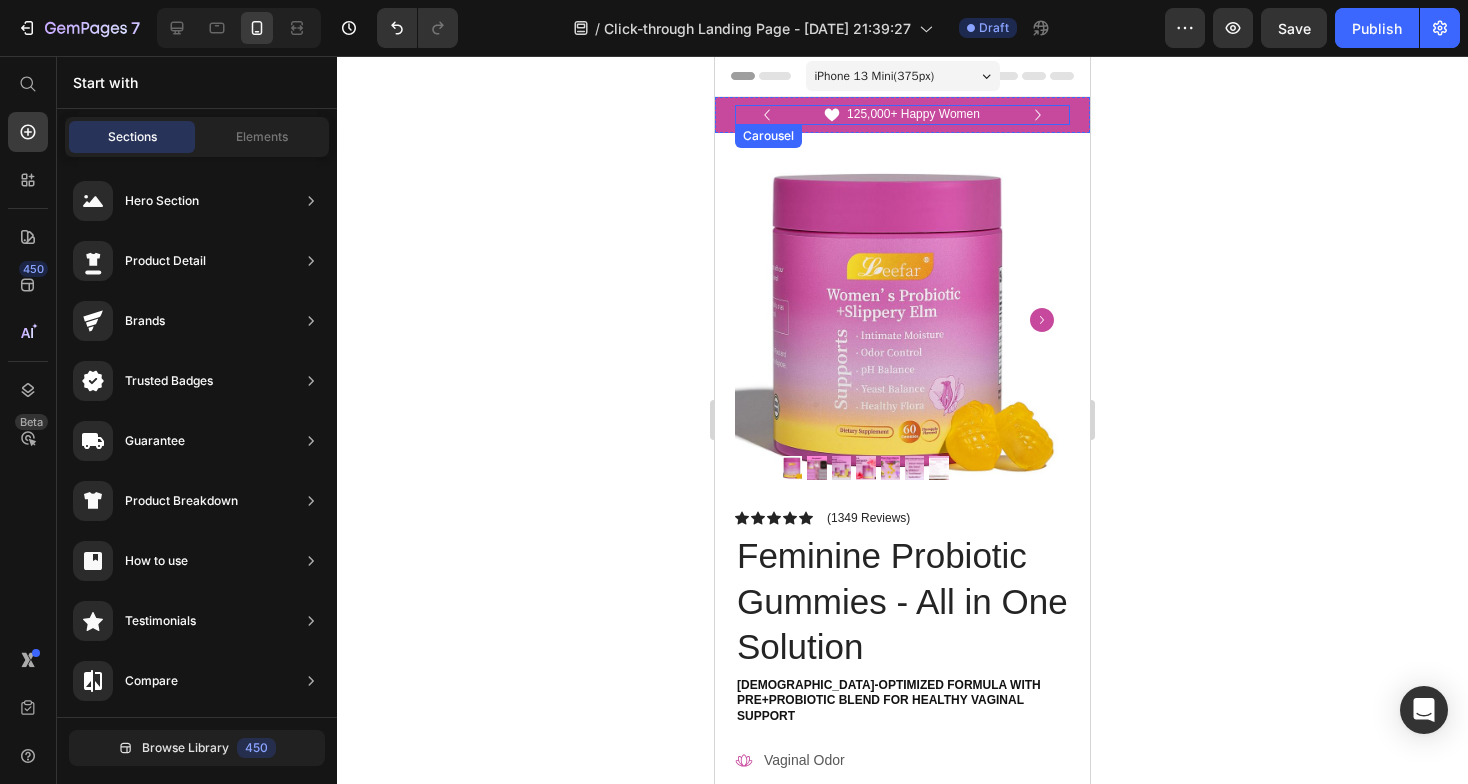 click 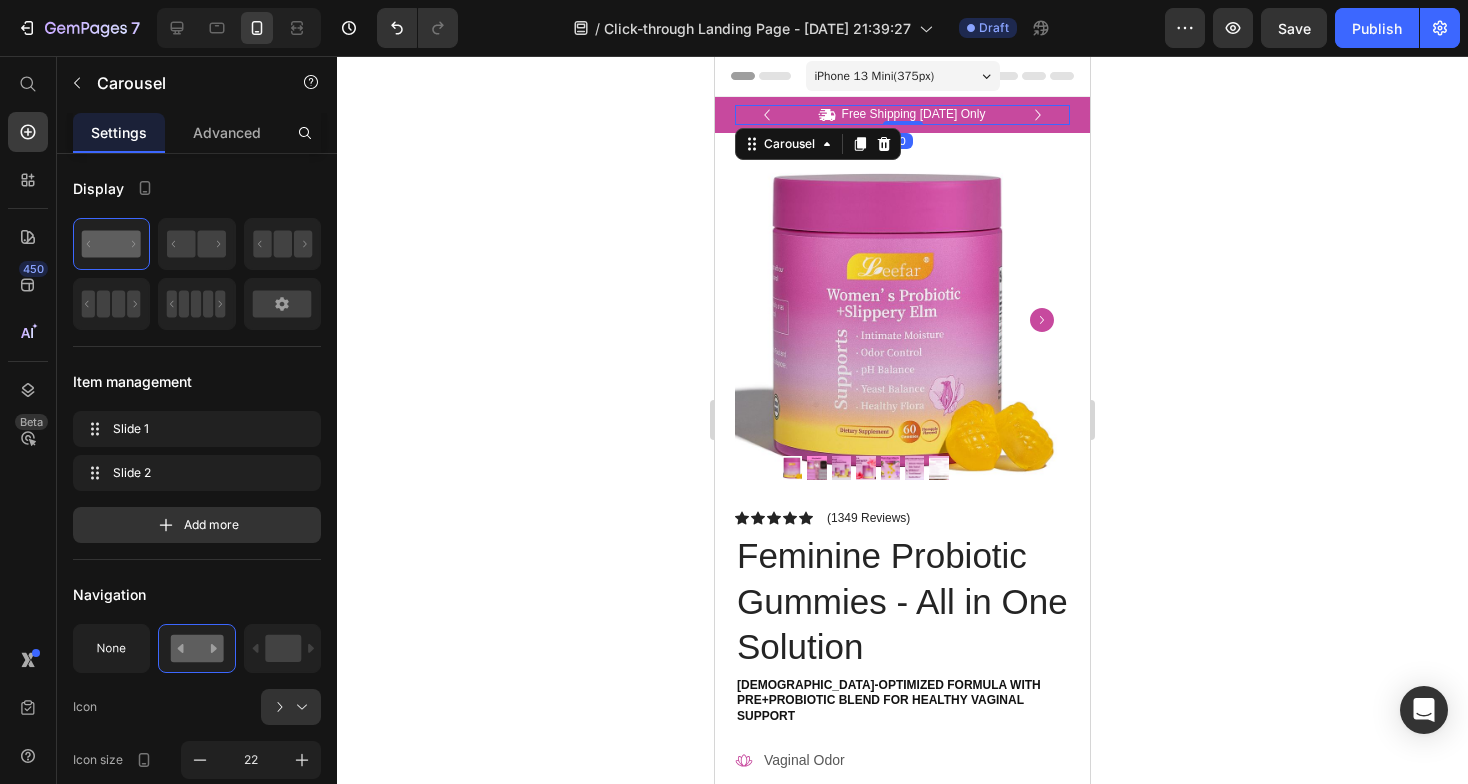 click 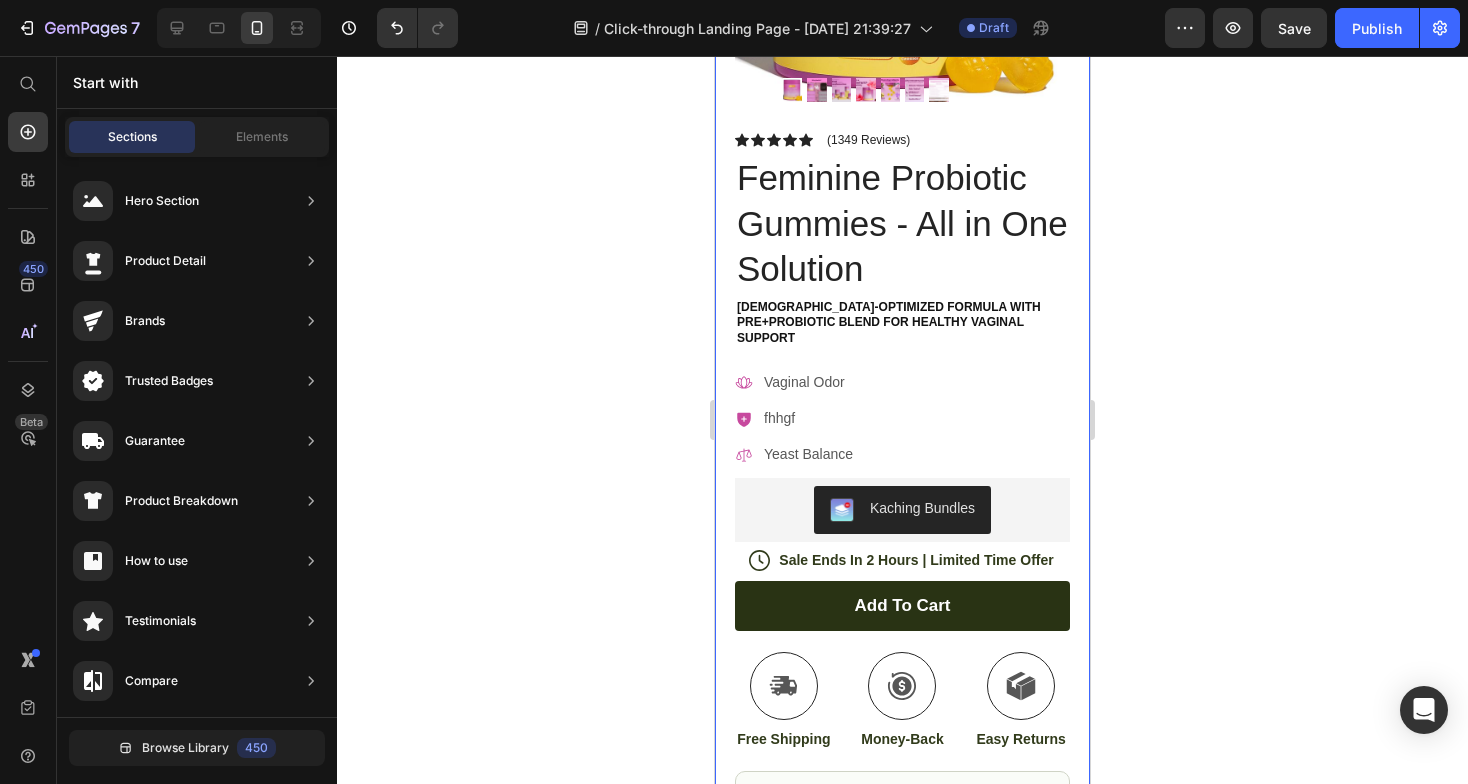 scroll, scrollTop: 379, scrollLeft: 0, axis: vertical 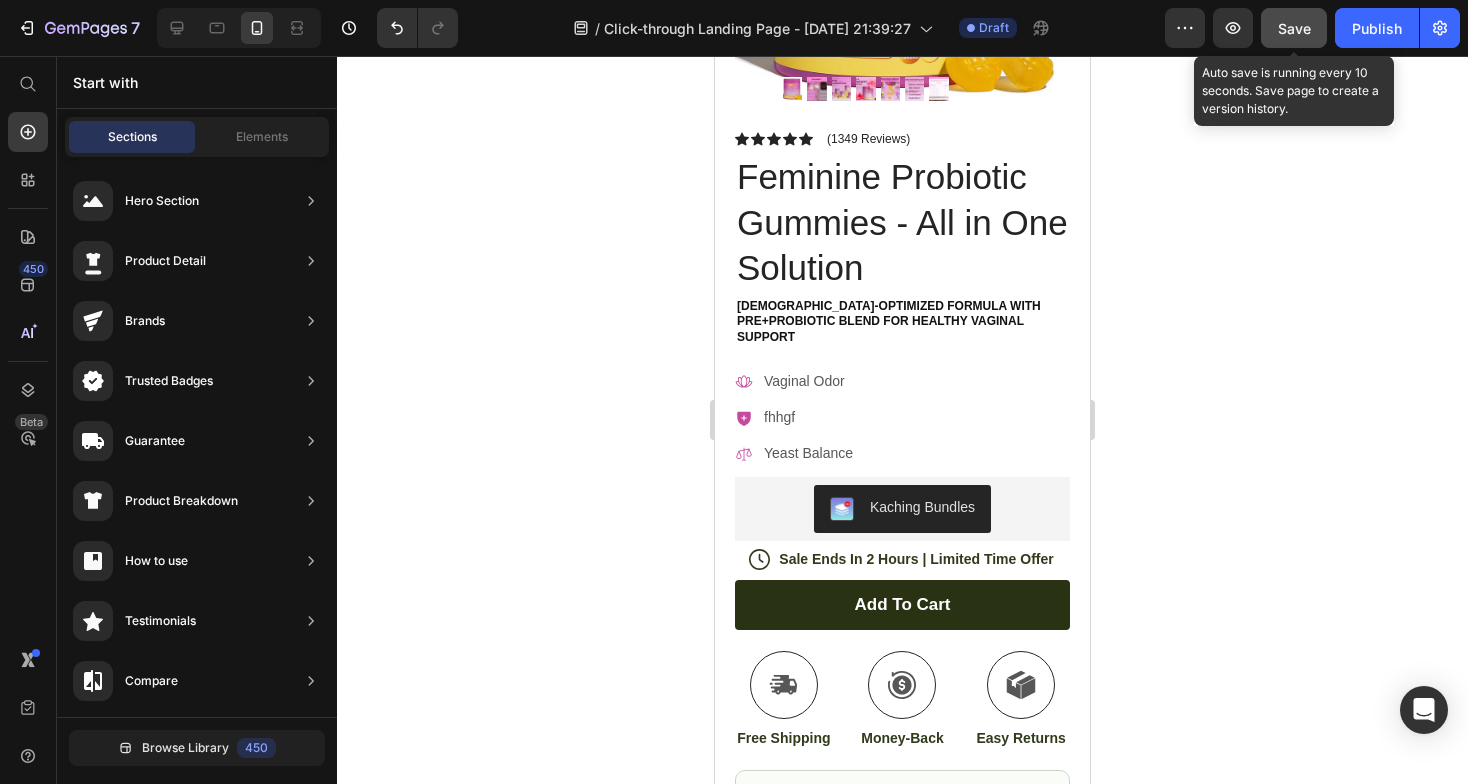 click on "Save" 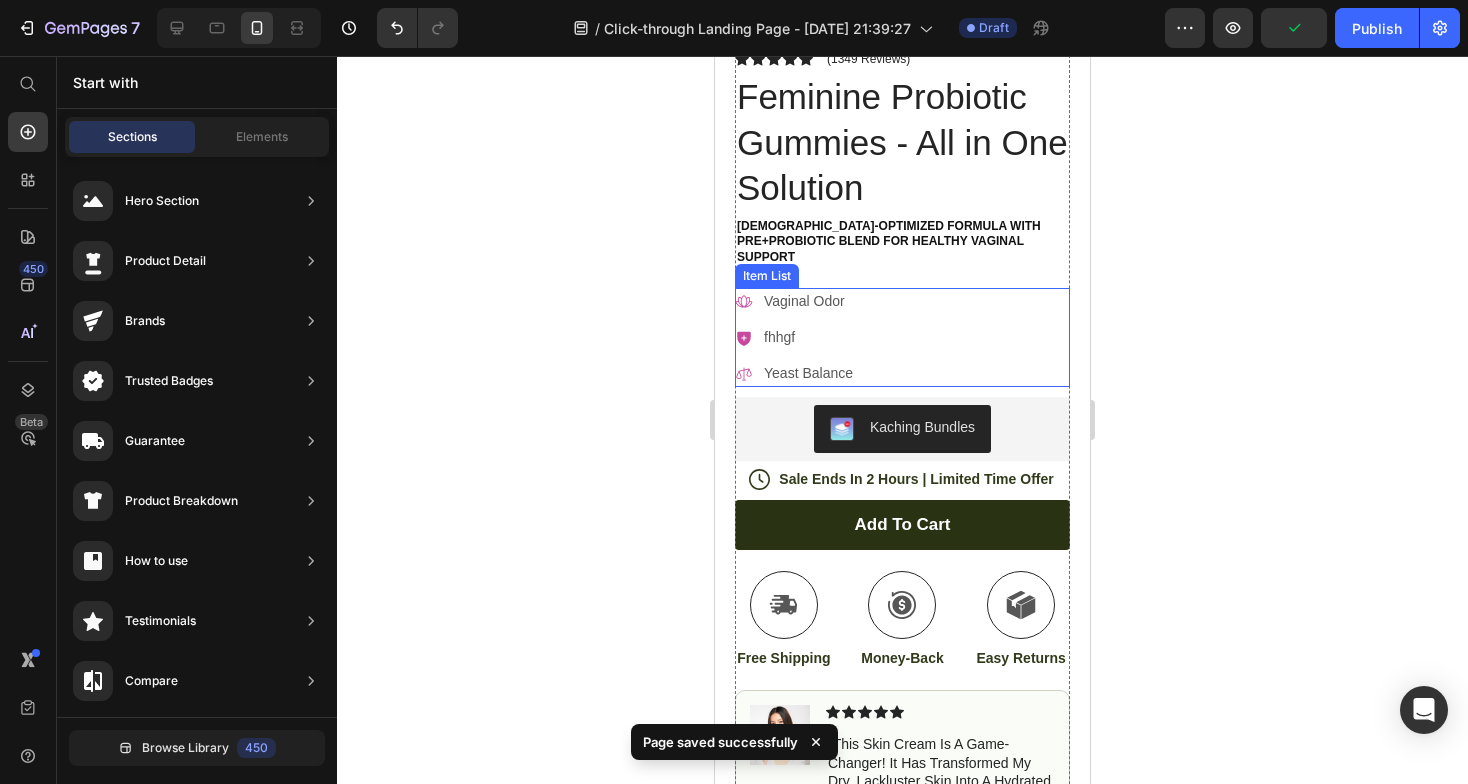 scroll, scrollTop: 458, scrollLeft: 0, axis: vertical 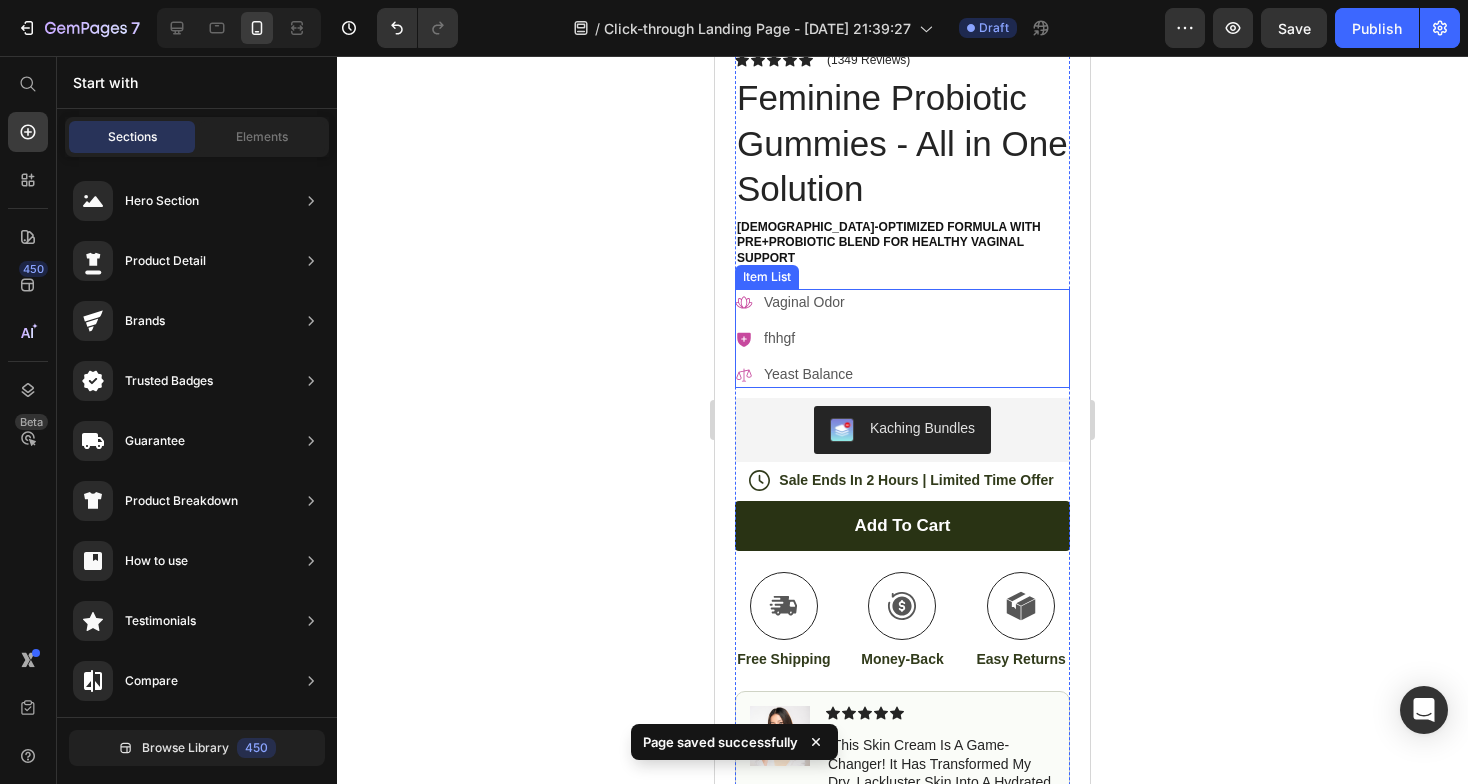 click on "fhhgf" at bounding box center [808, 338] 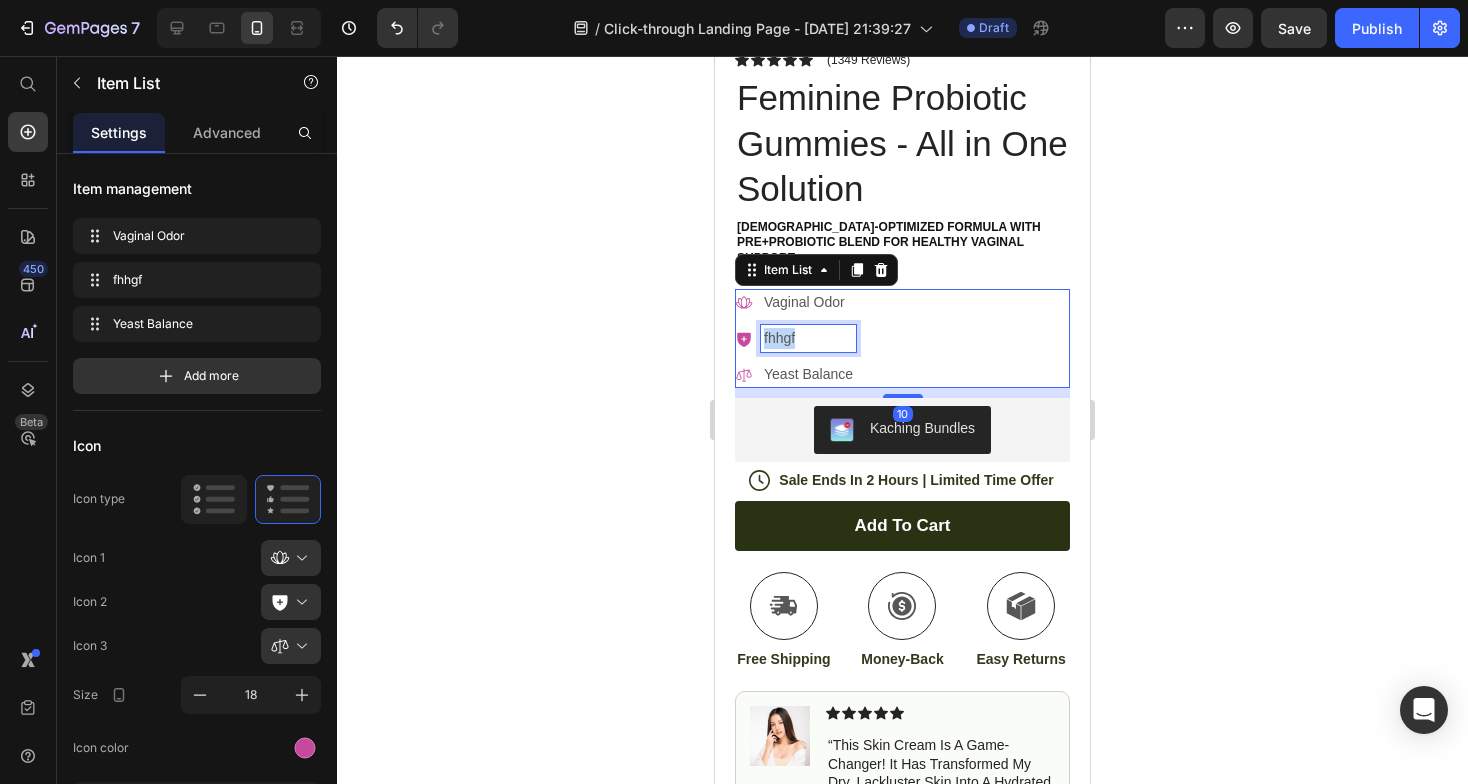 click on "fhhgf" at bounding box center (808, 338) 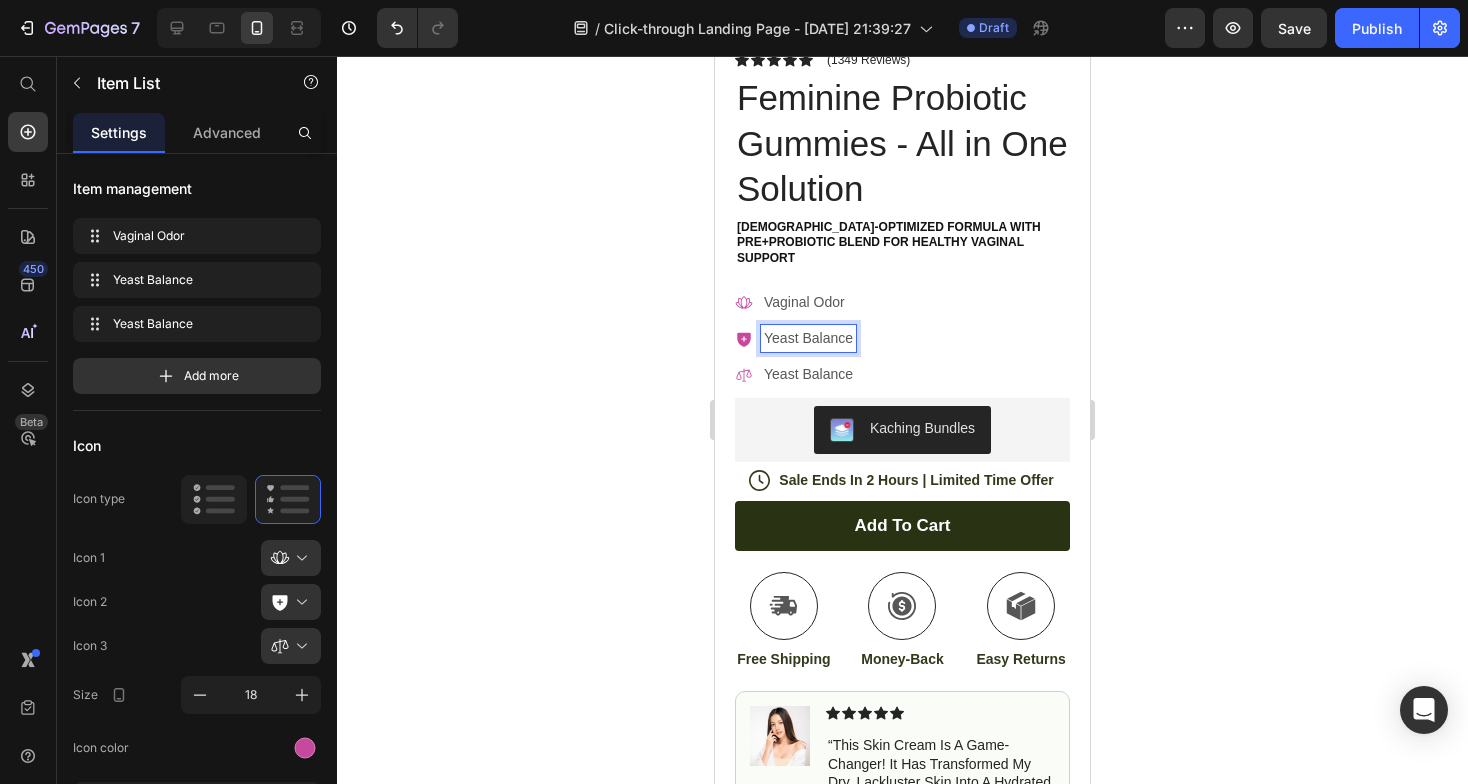 click on "Yeast Balance" at bounding box center (808, 374) 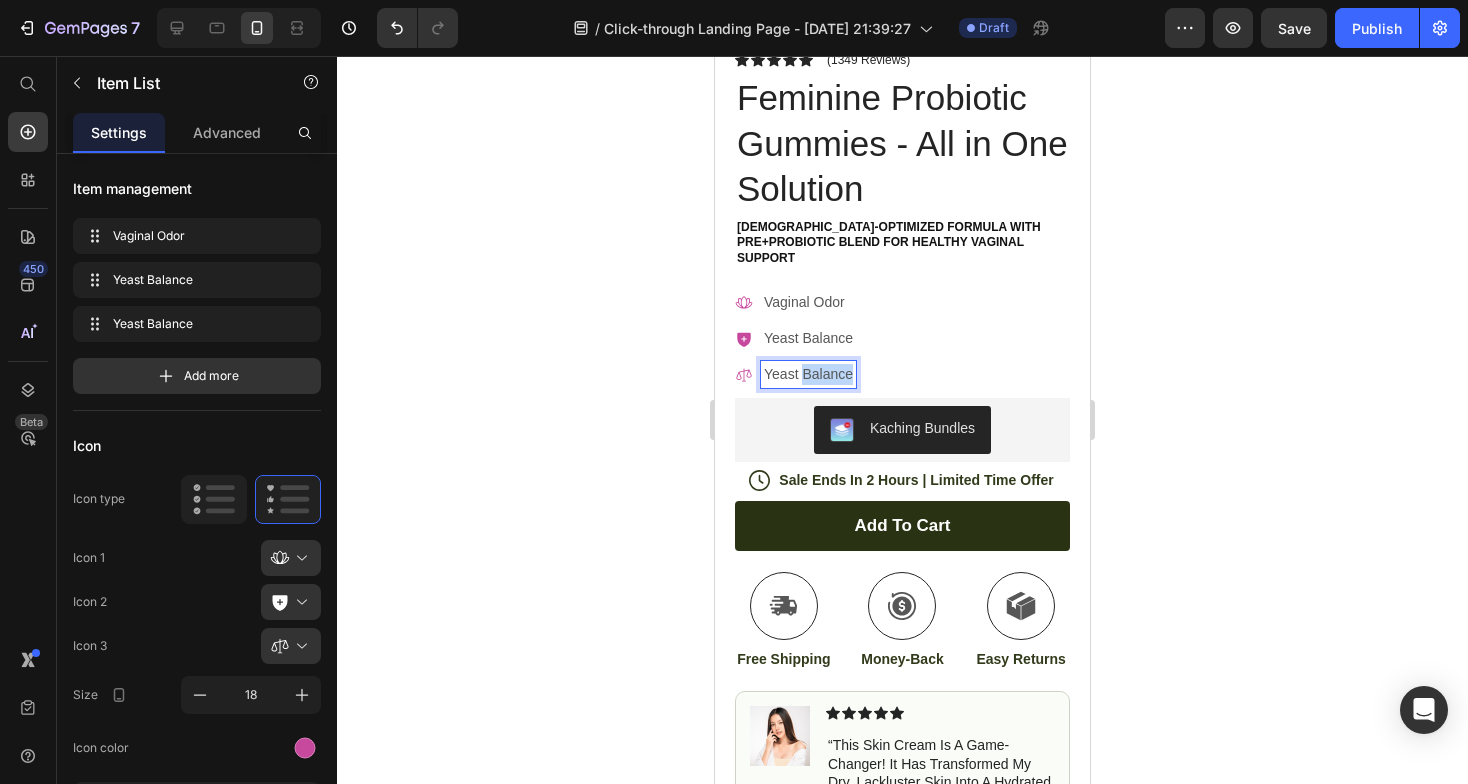 click on "Yeast Balance" at bounding box center (808, 374) 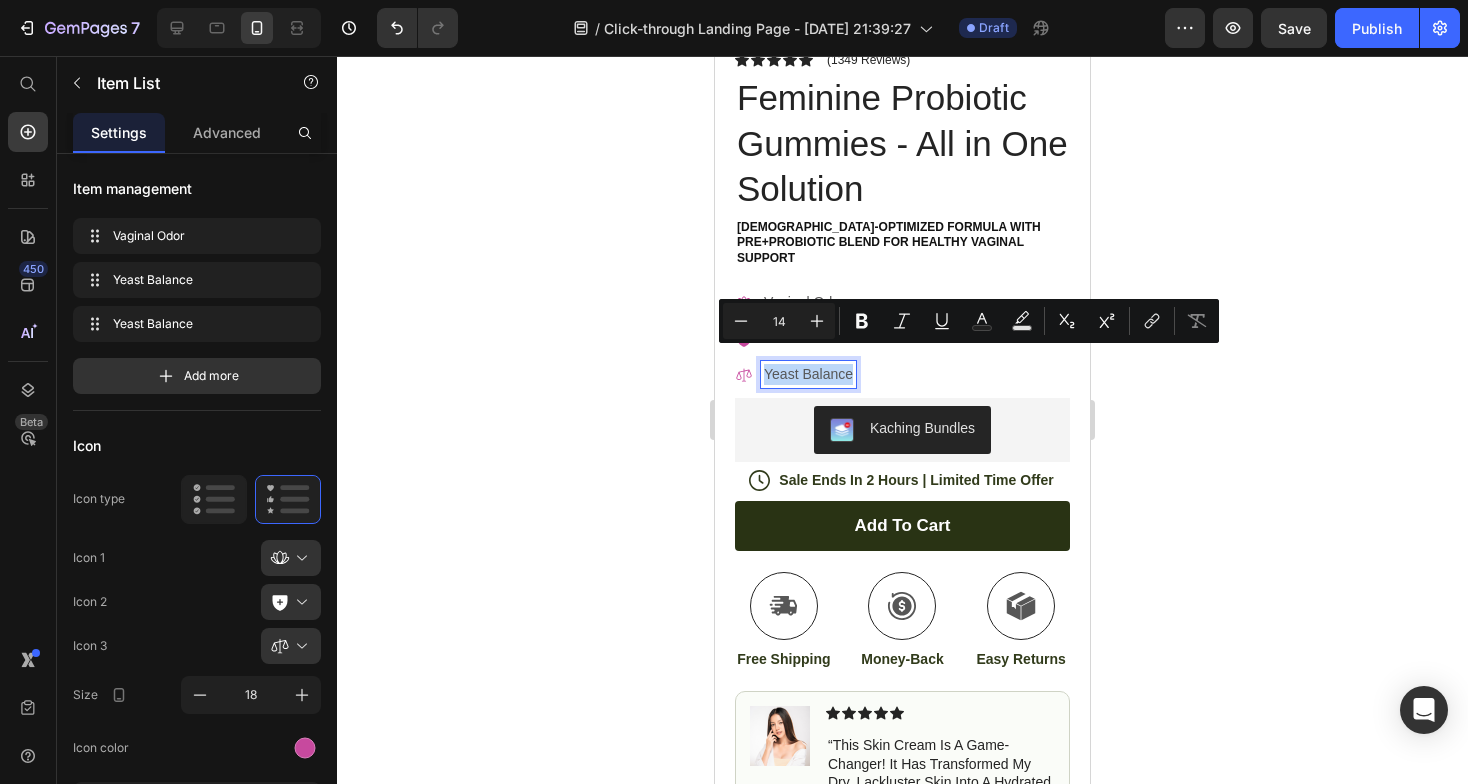 click on "Yeast Balance" at bounding box center (808, 374) 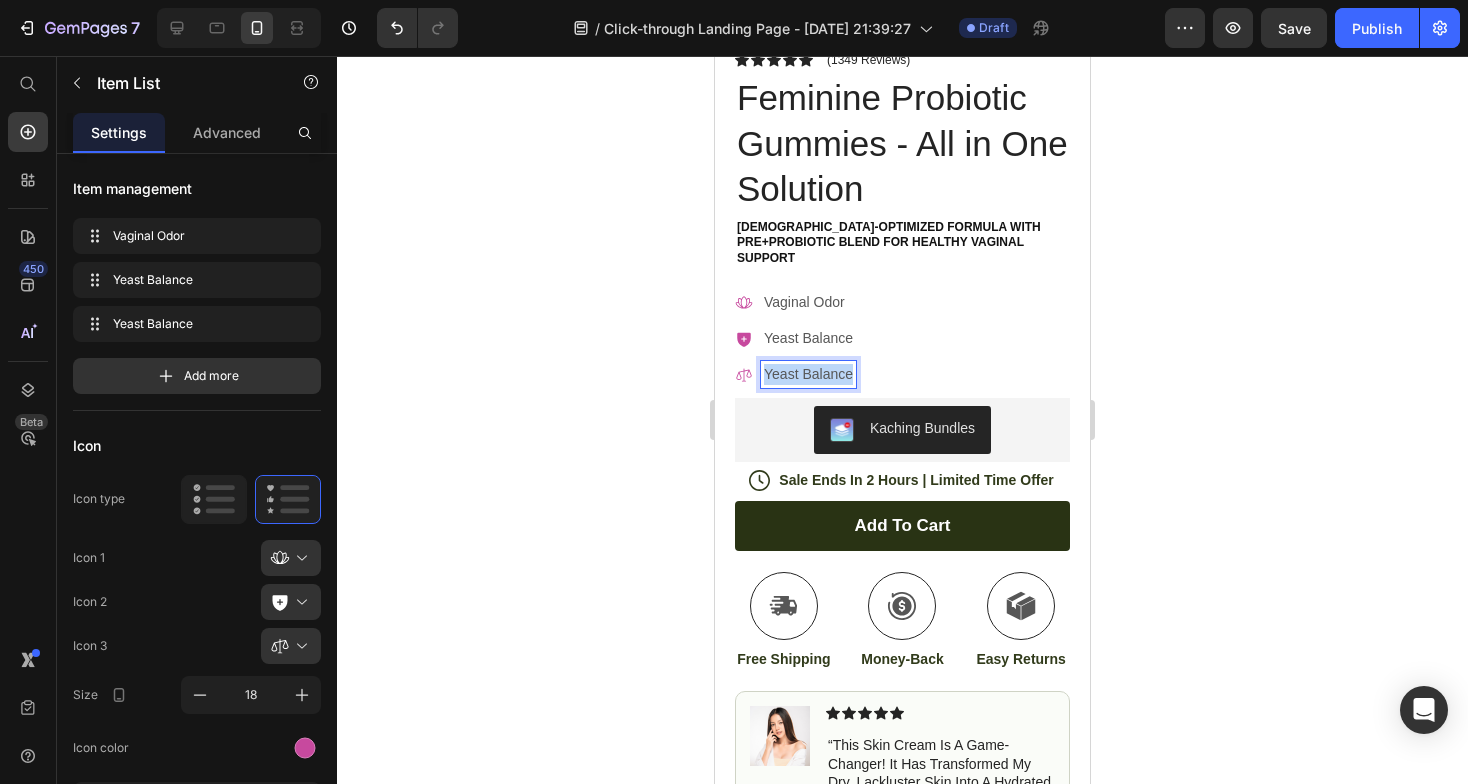 click on "Yeast Balance" at bounding box center [808, 374] 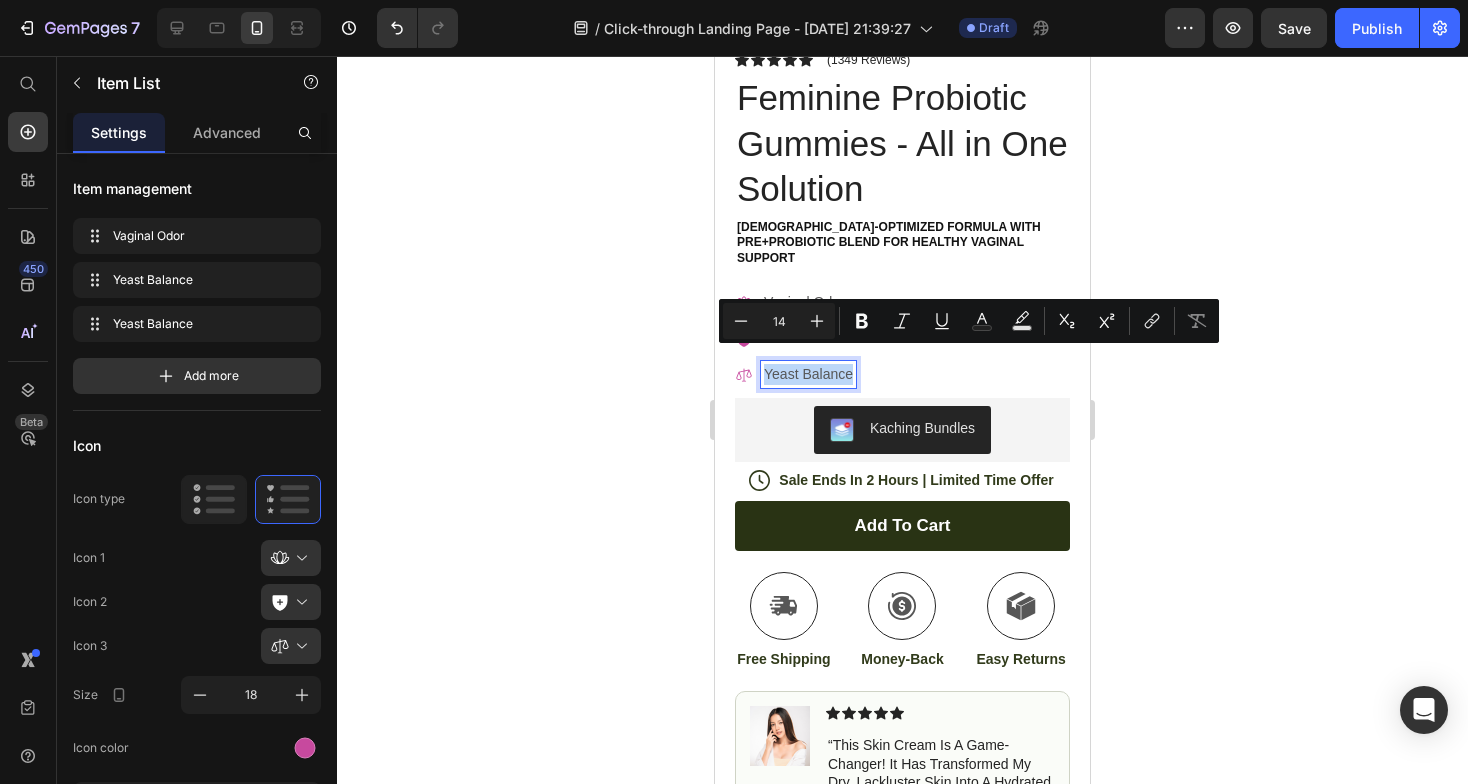 click on "Yeast Balance" at bounding box center (808, 374) 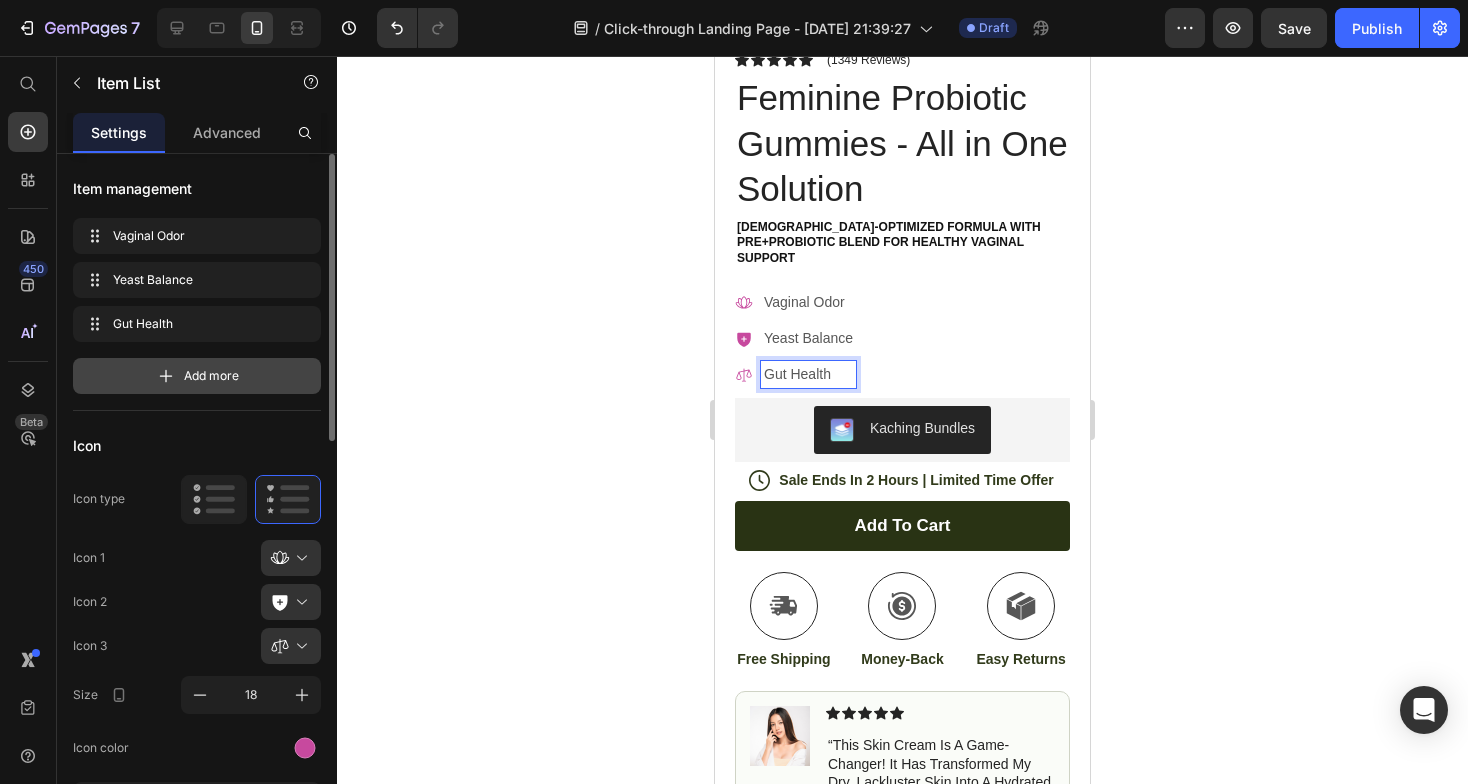 click on "Add more" at bounding box center (211, 376) 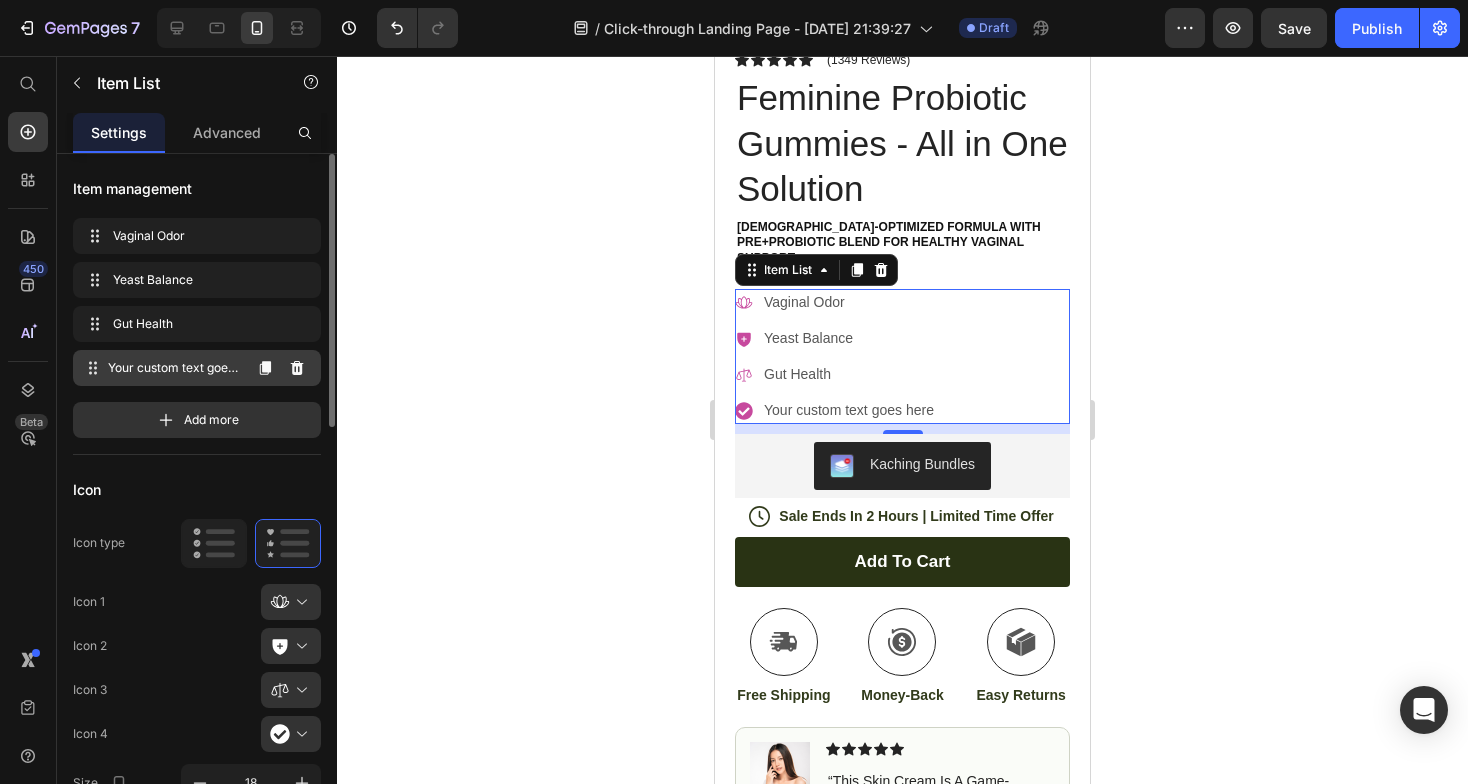click on "Your custom text goes here" at bounding box center (174, 368) 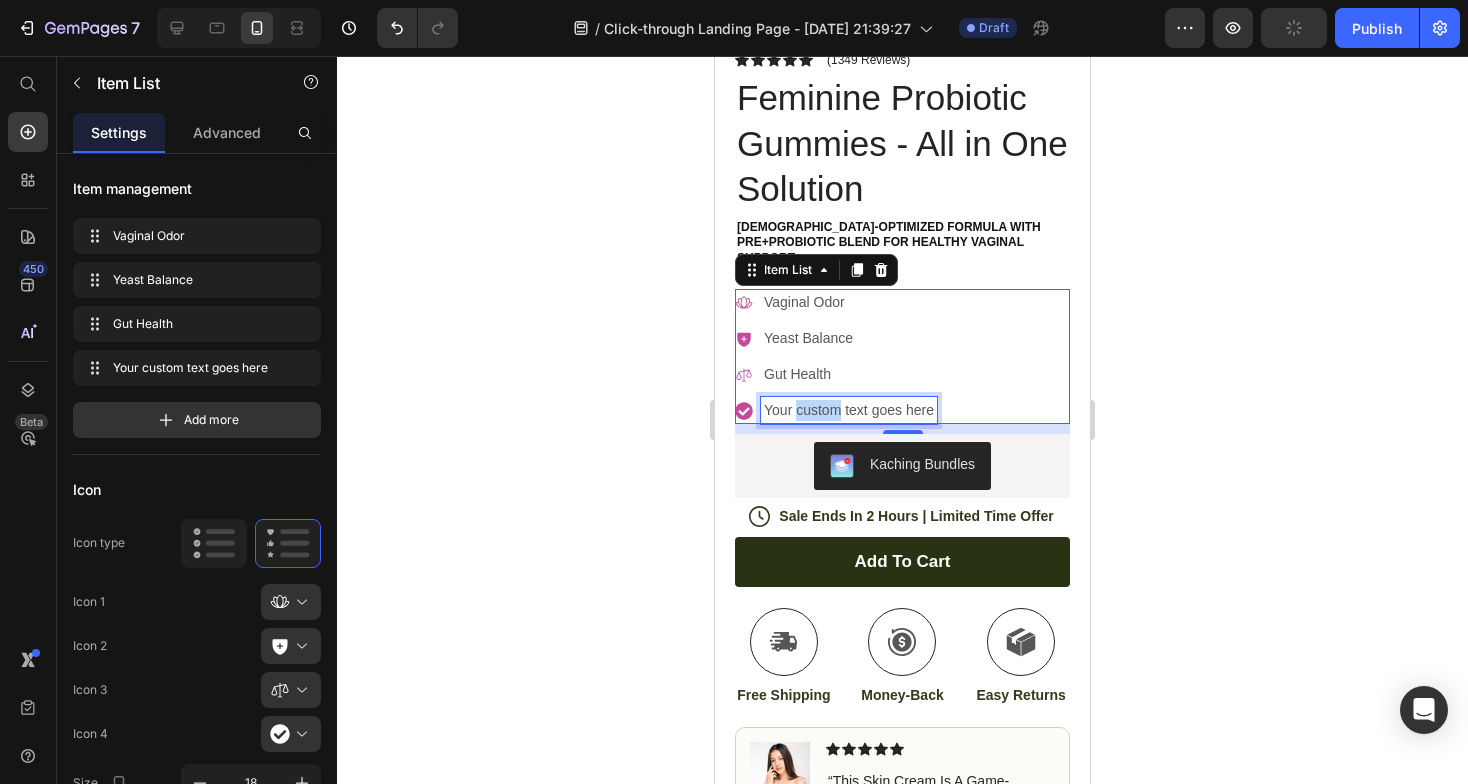 click on "Your custom text goes here" at bounding box center [849, 410] 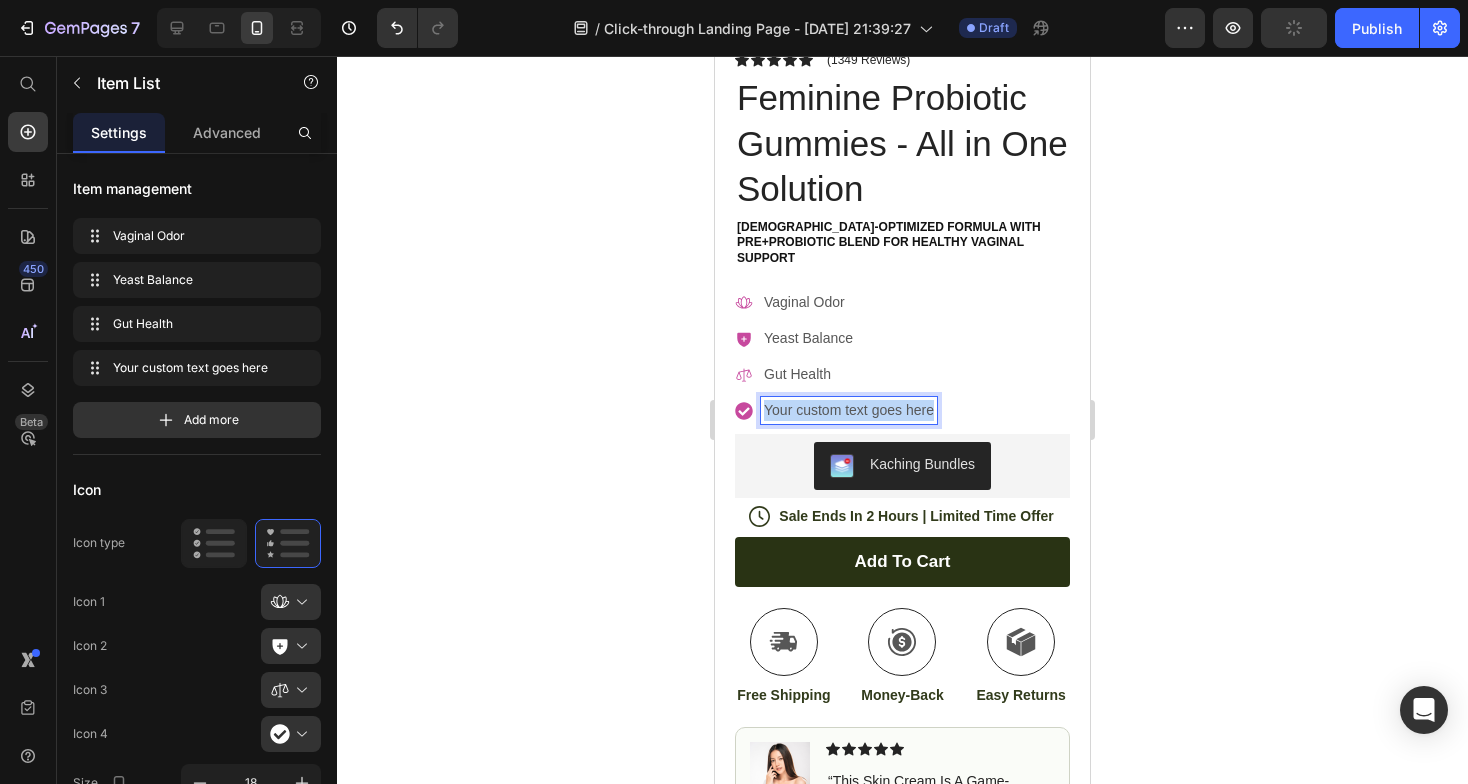 click on "Your custom text goes here" at bounding box center [849, 410] 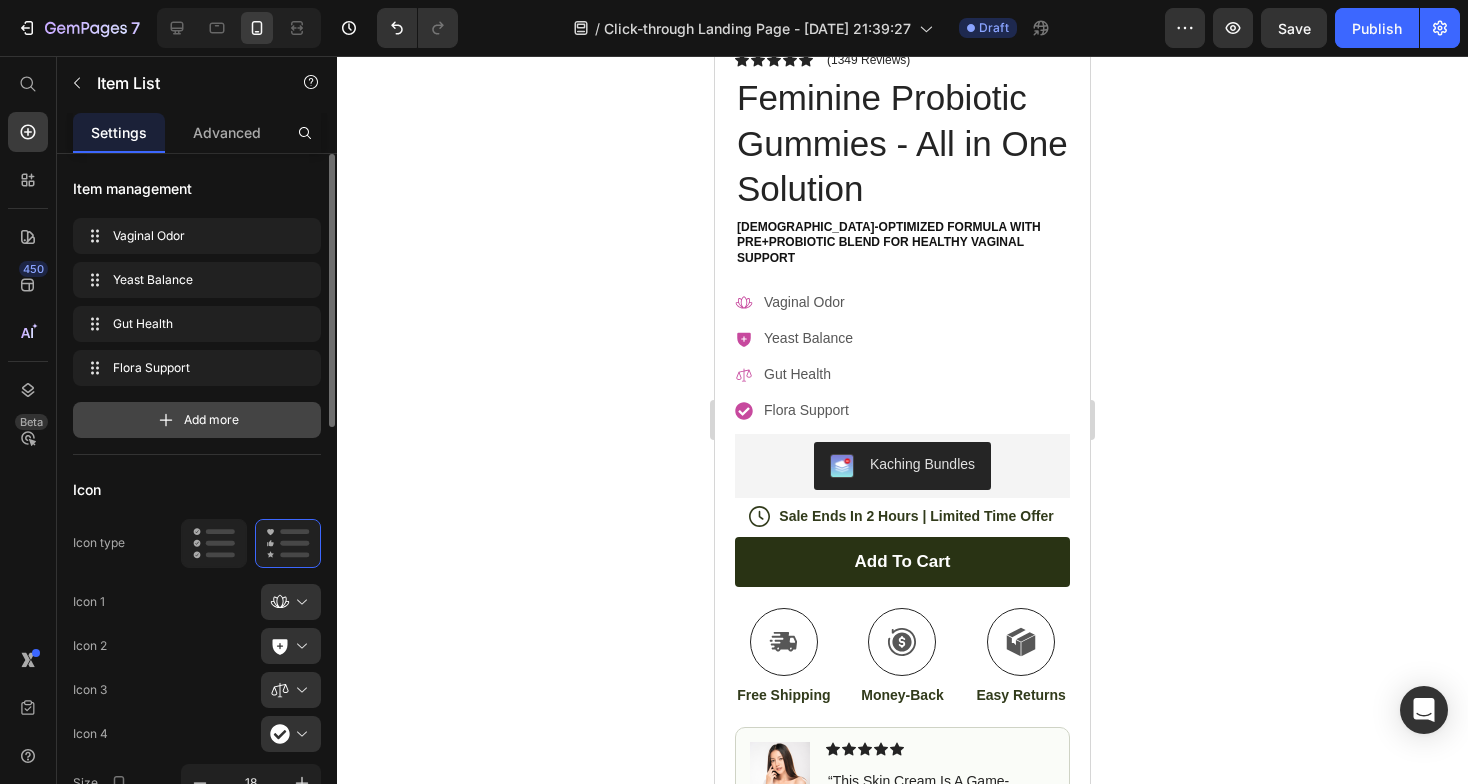 click on "Add more" at bounding box center [197, 420] 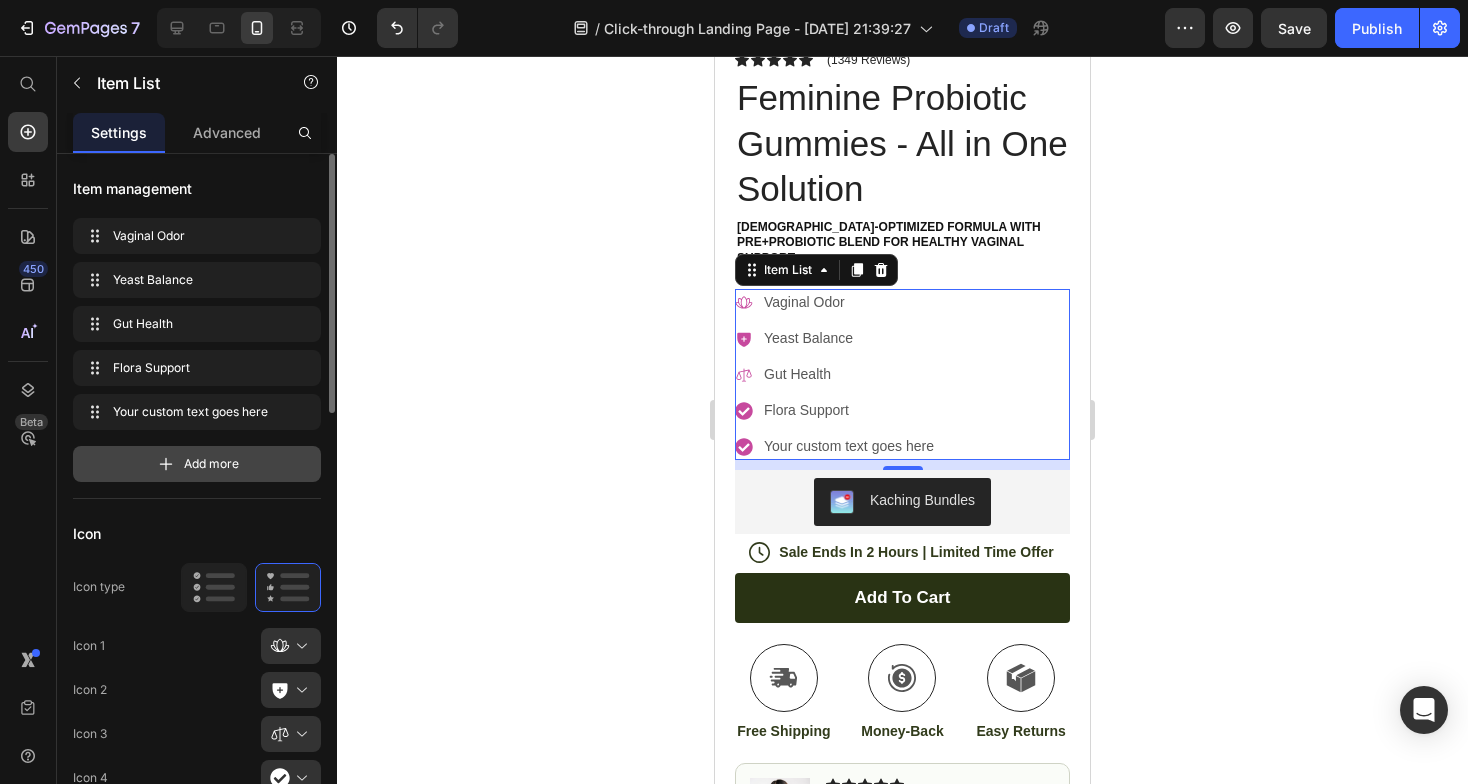 click on "Add more" at bounding box center (197, 464) 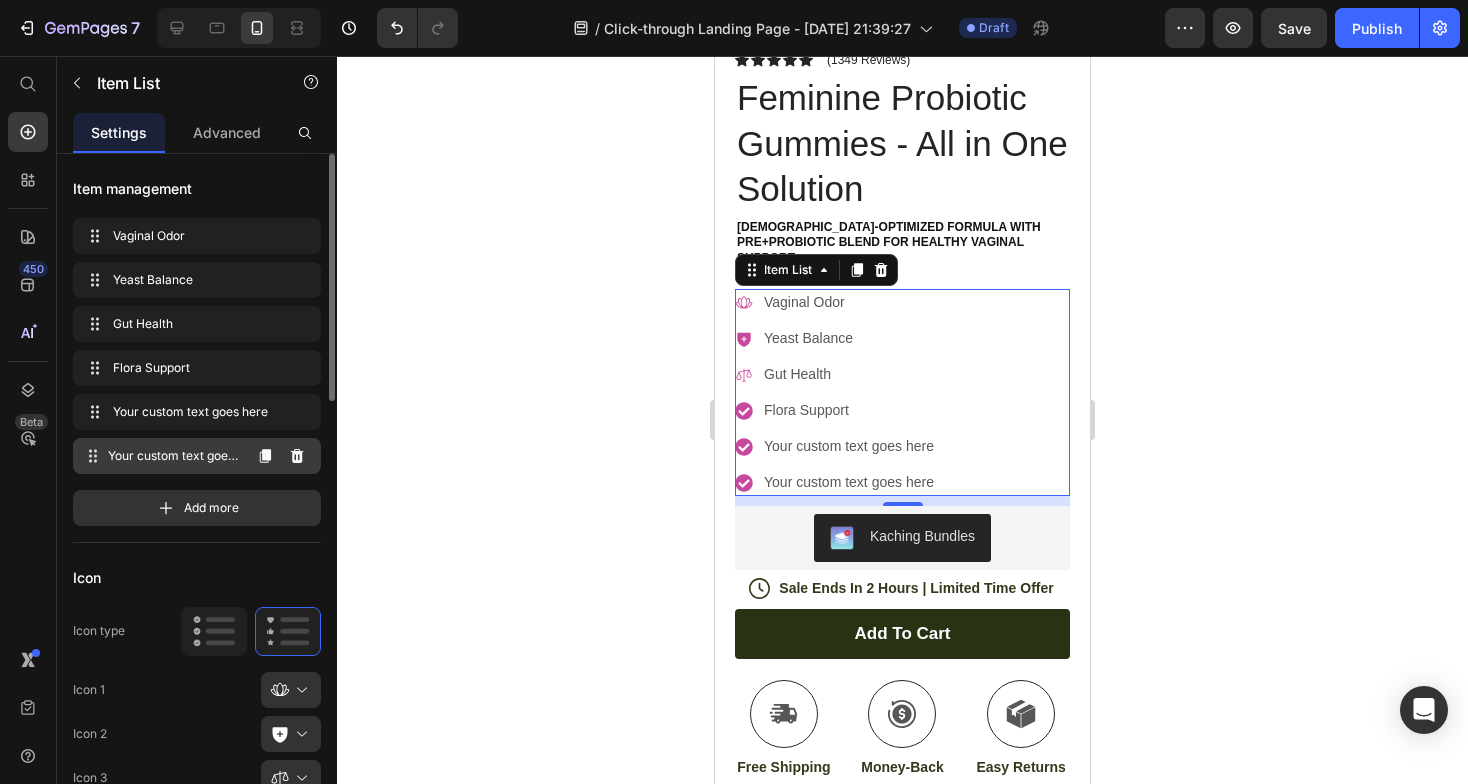 click 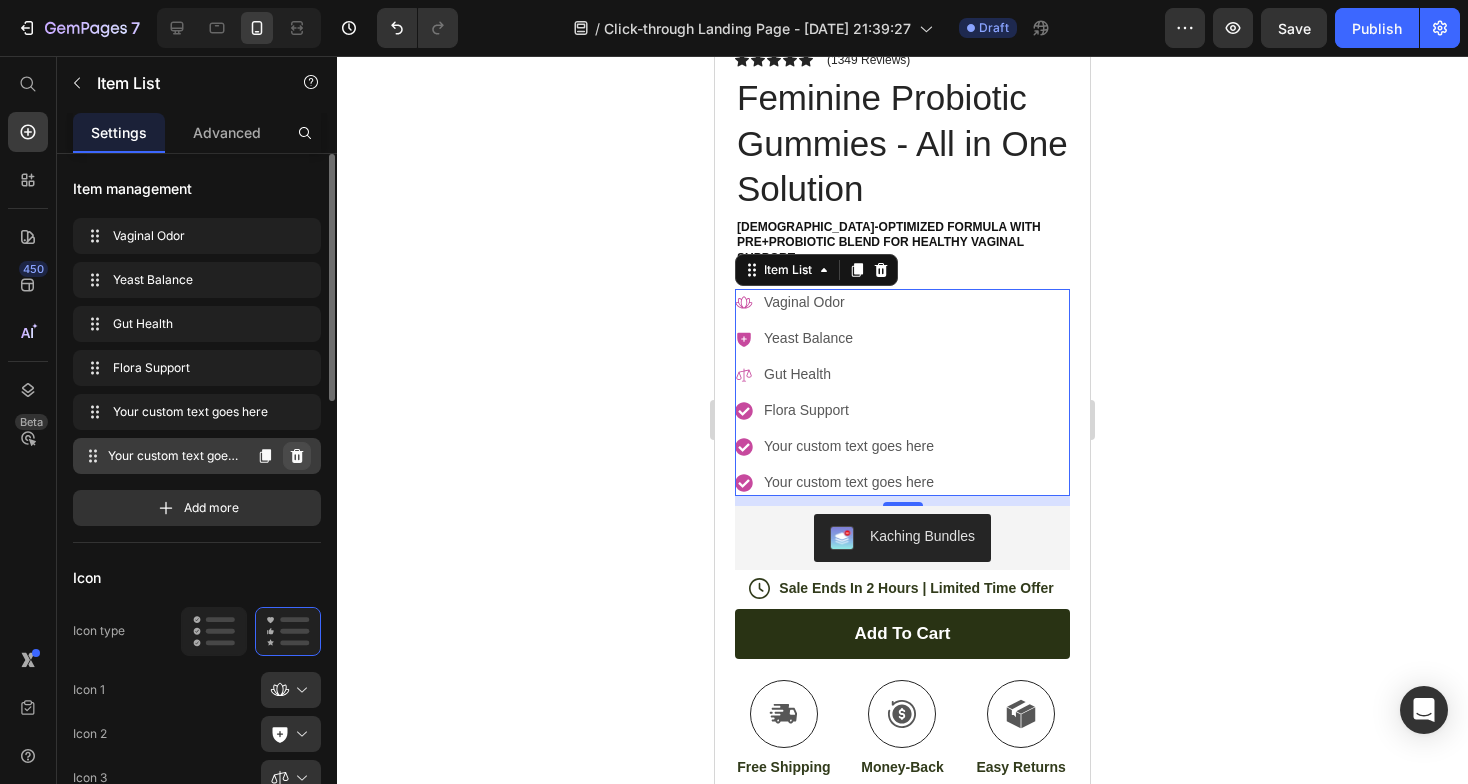 click 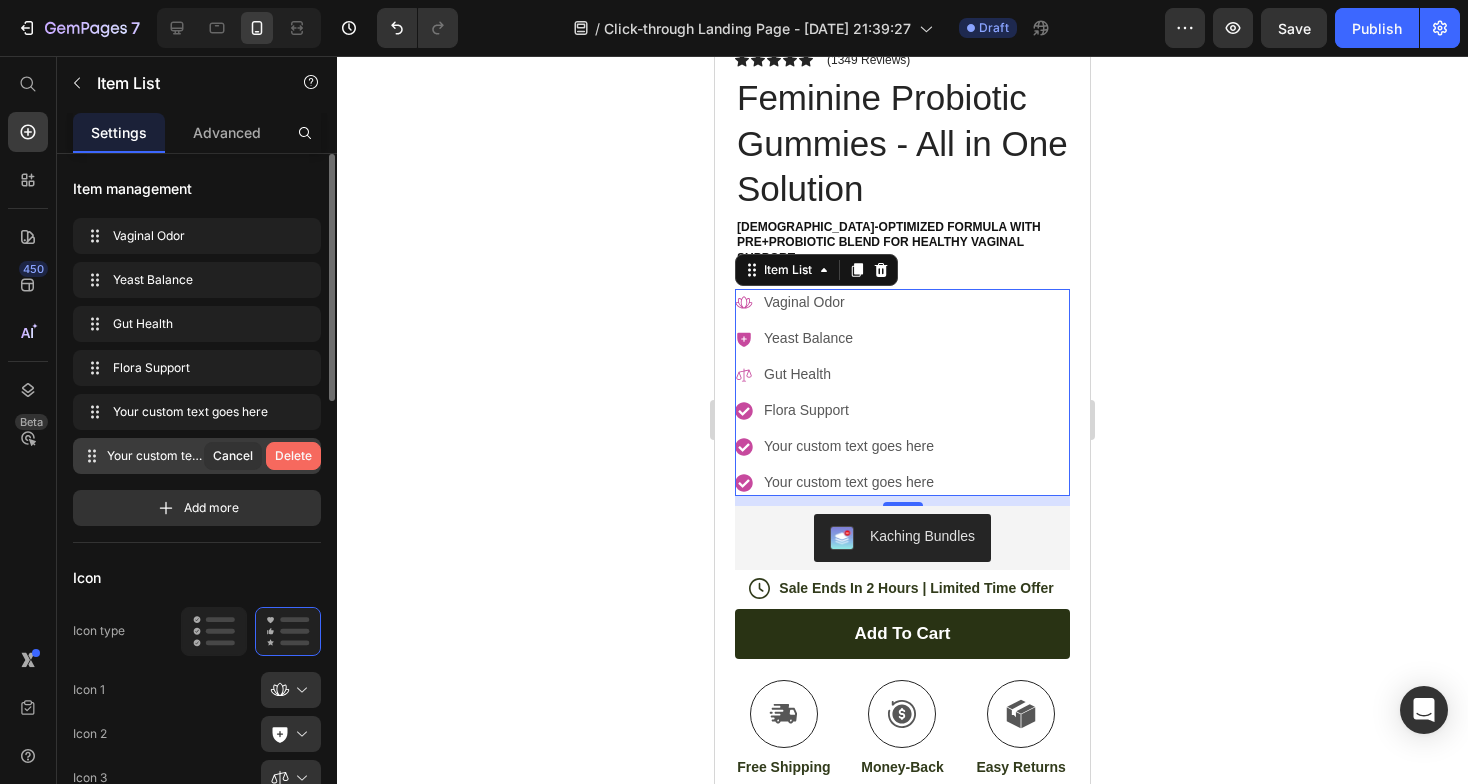 click on "Delete" at bounding box center [293, 456] 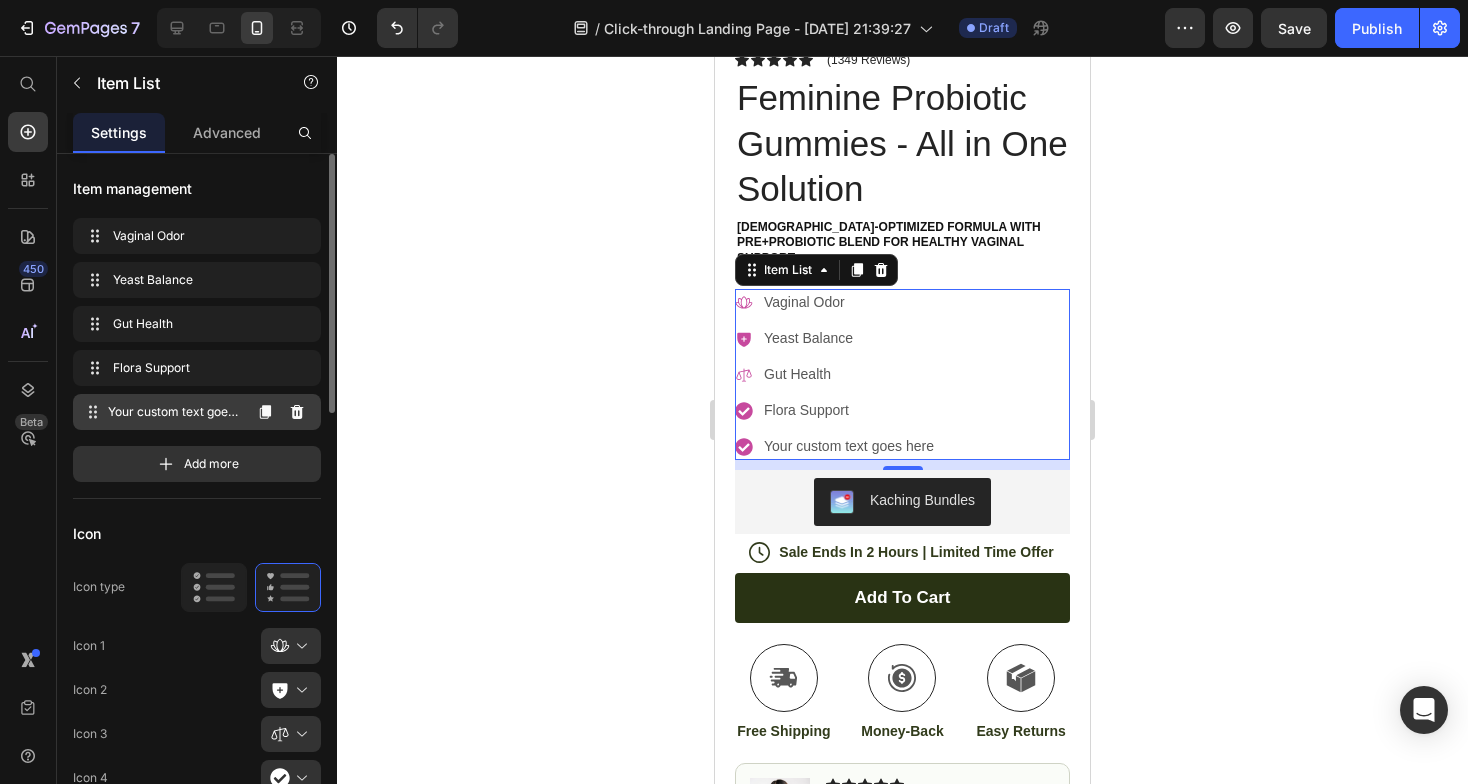 click on "Your custom text goes here  Your custom text goes here" at bounding box center [161, 412] 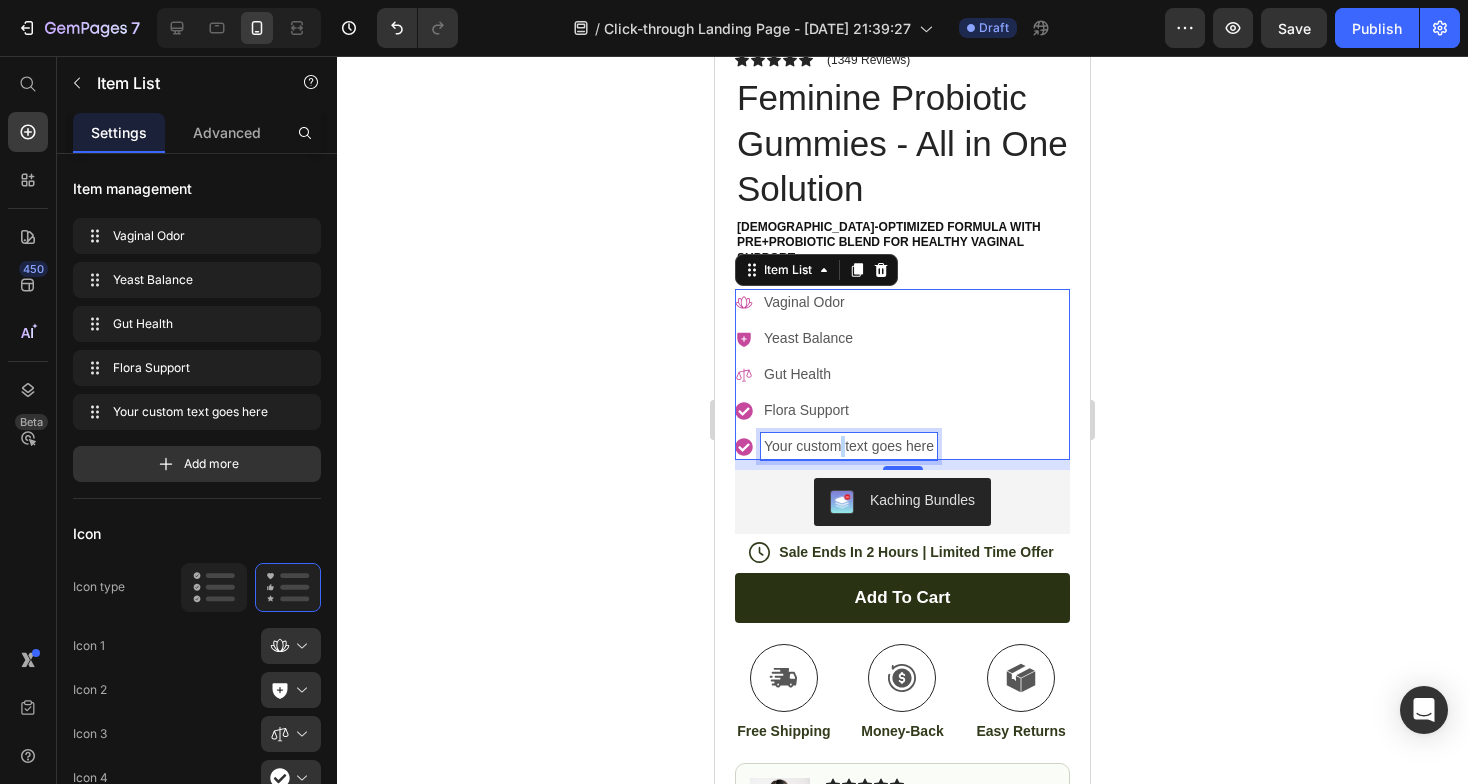 click on "Your custom text goes here" at bounding box center [849, 446] 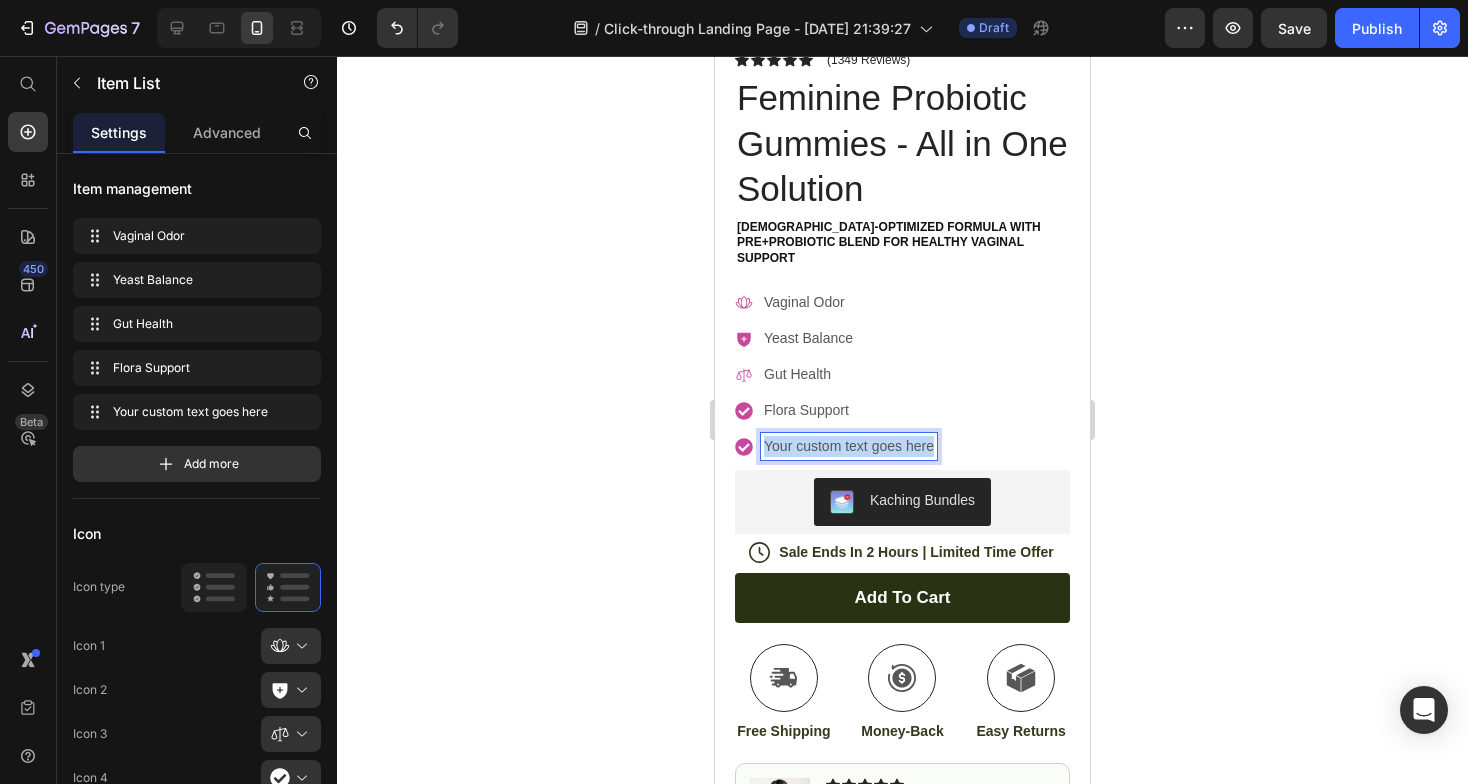 click on "Your custom text goes here" at bounding box center (849, 446) 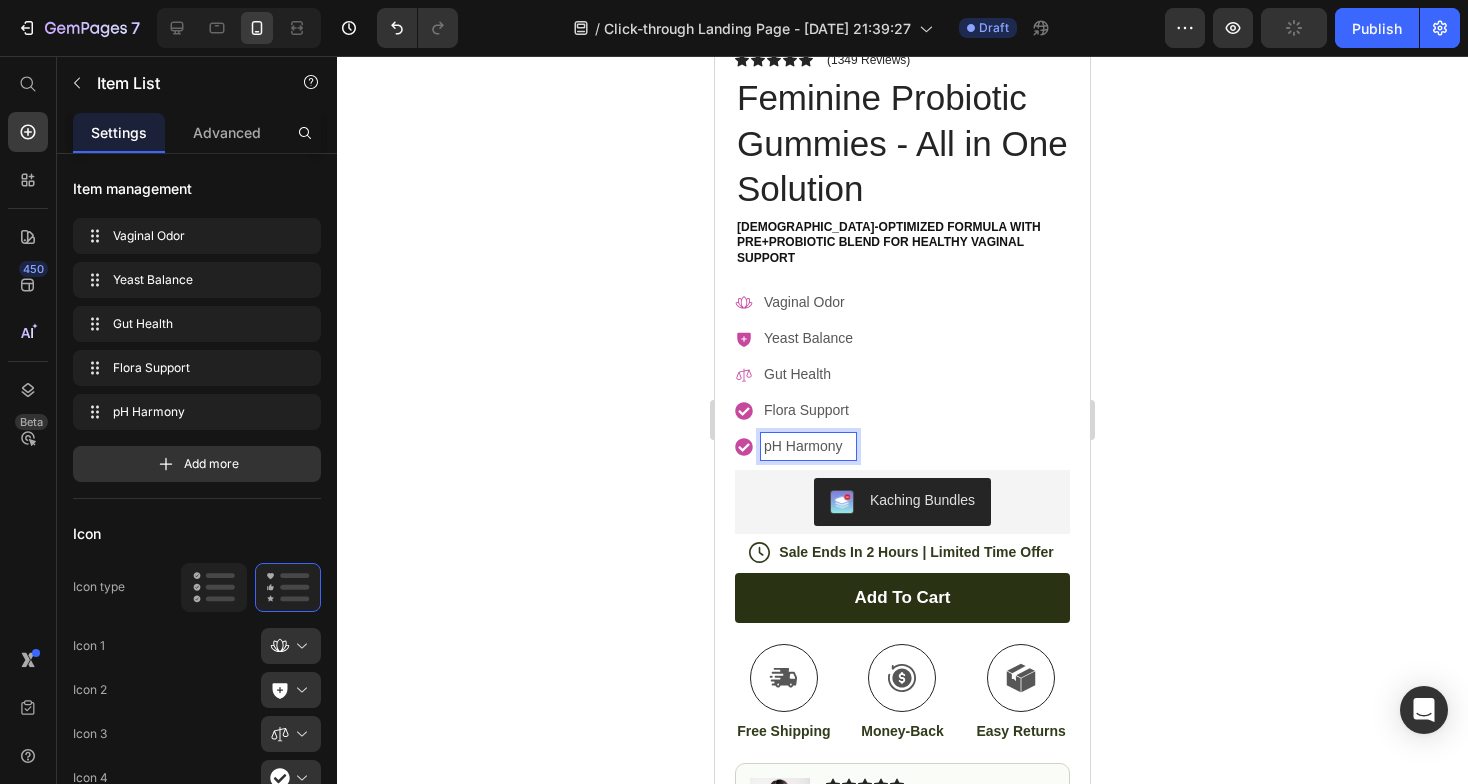 click 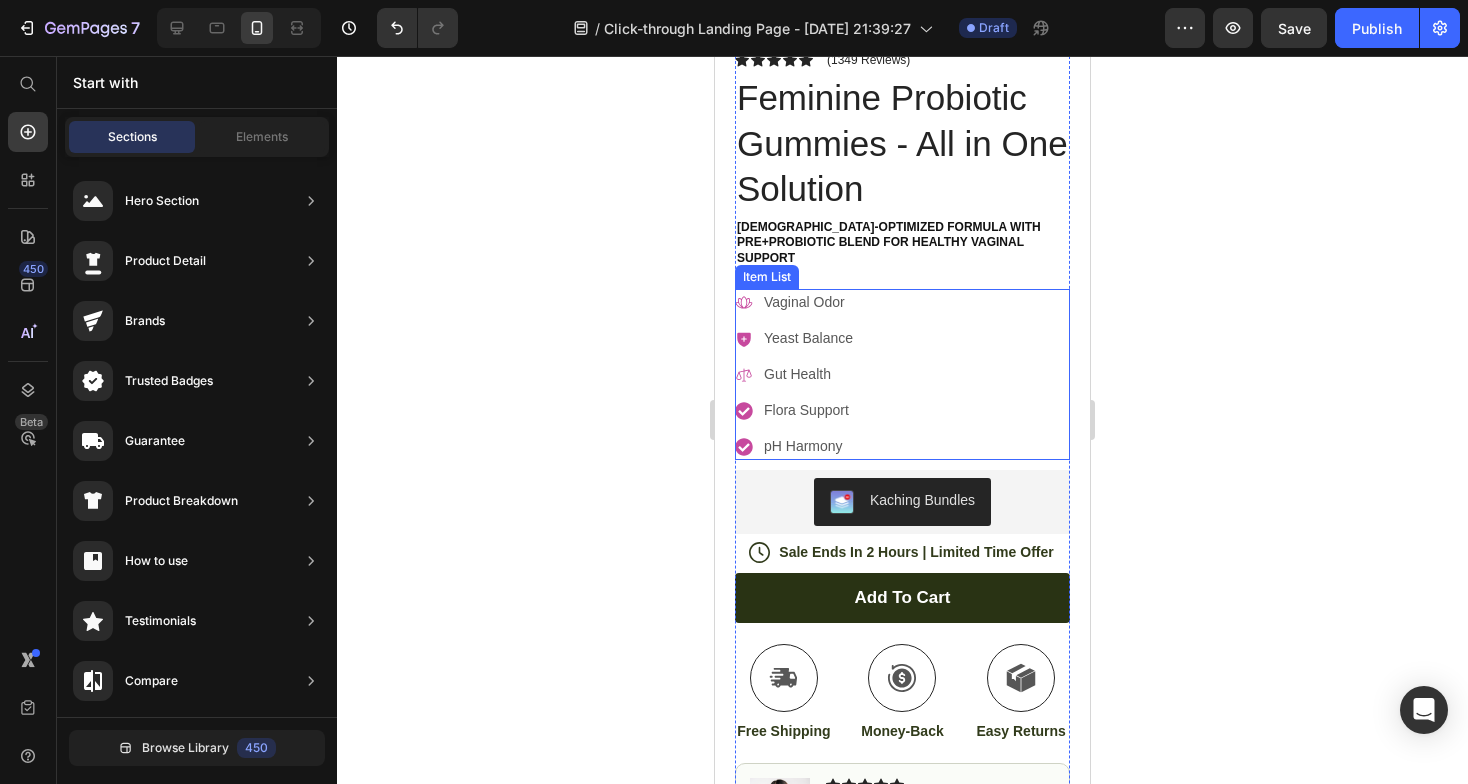click on "Gut Health" at bounding box center (808, 374) 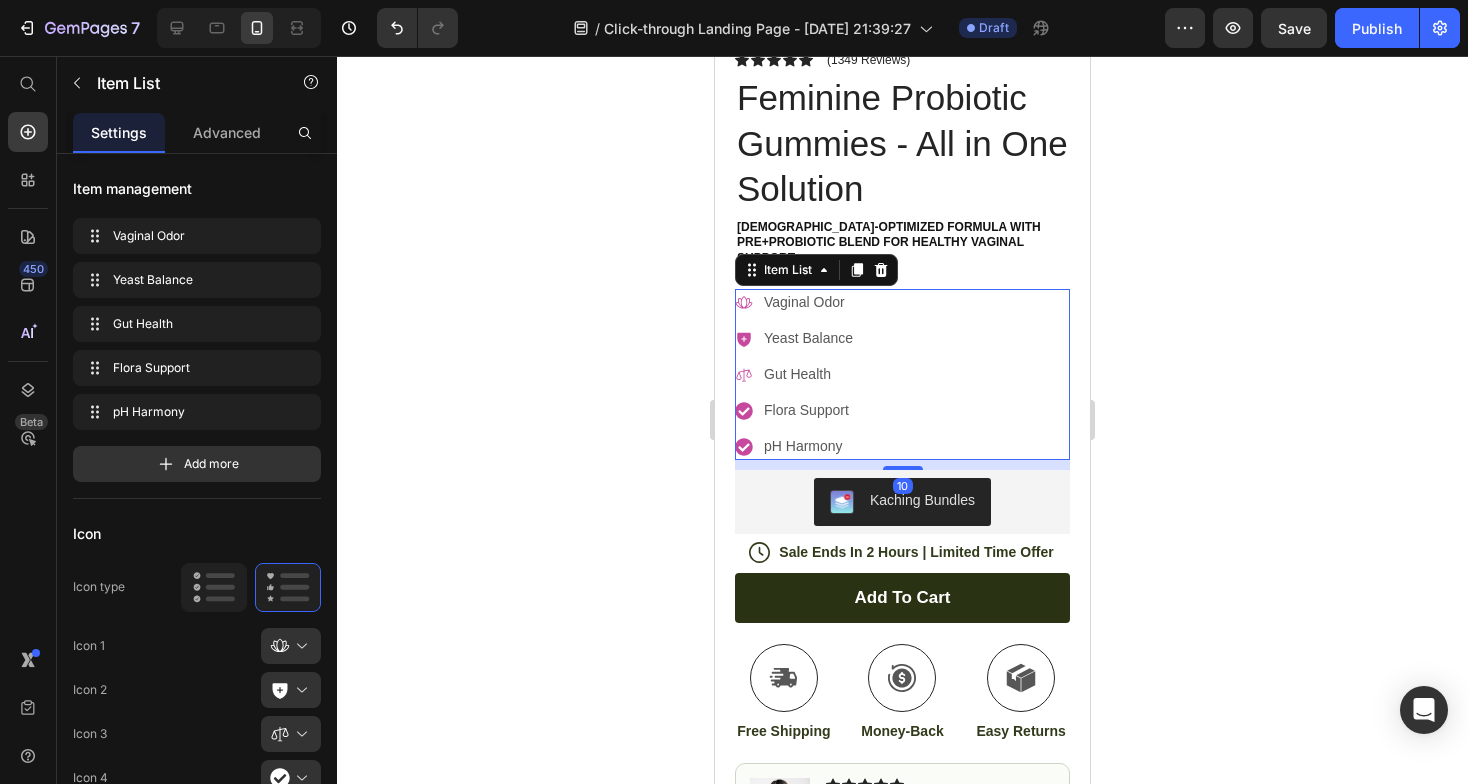 click 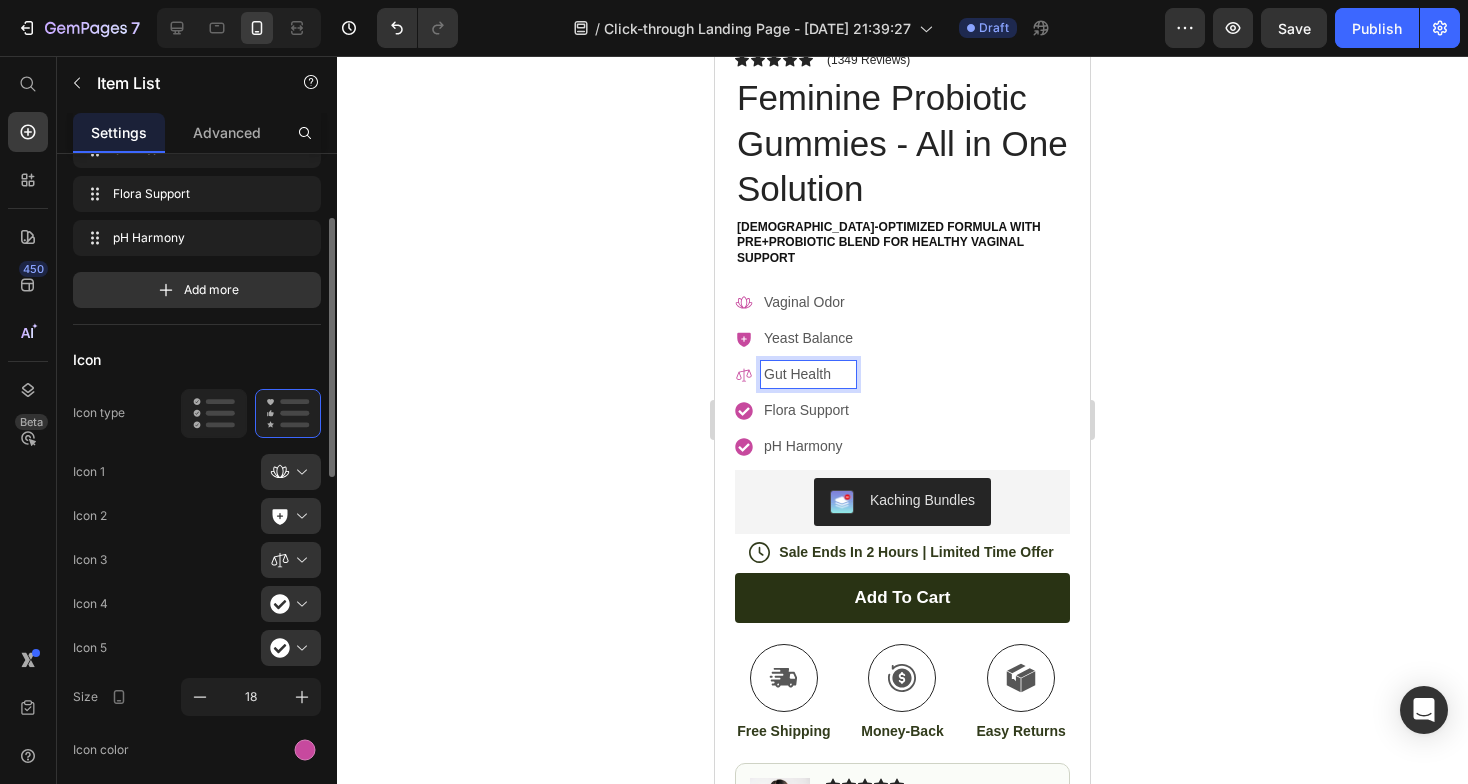 scroll, scrollTop: 173, scrollLeft: 0, axis: vertical 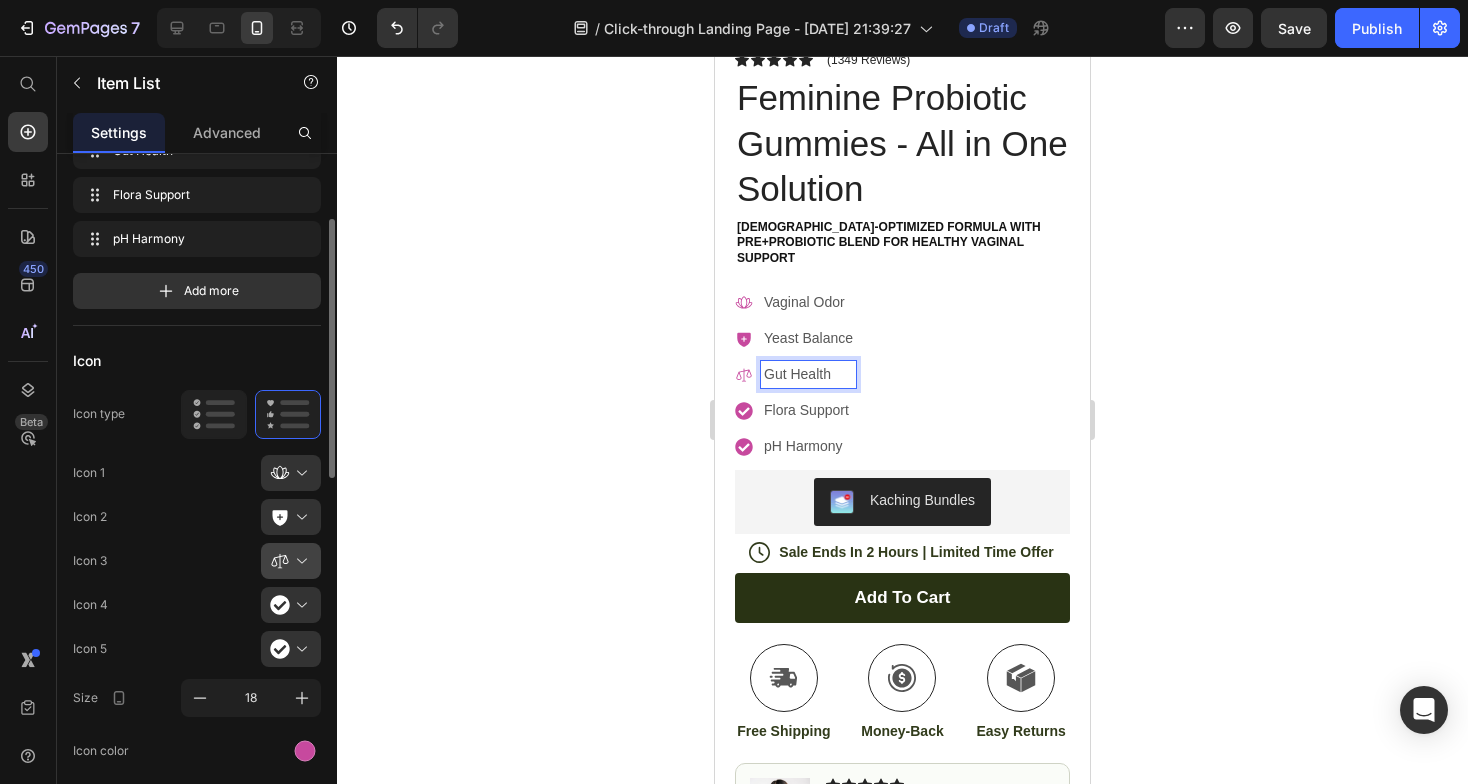 click at bounding box center [299, 561] 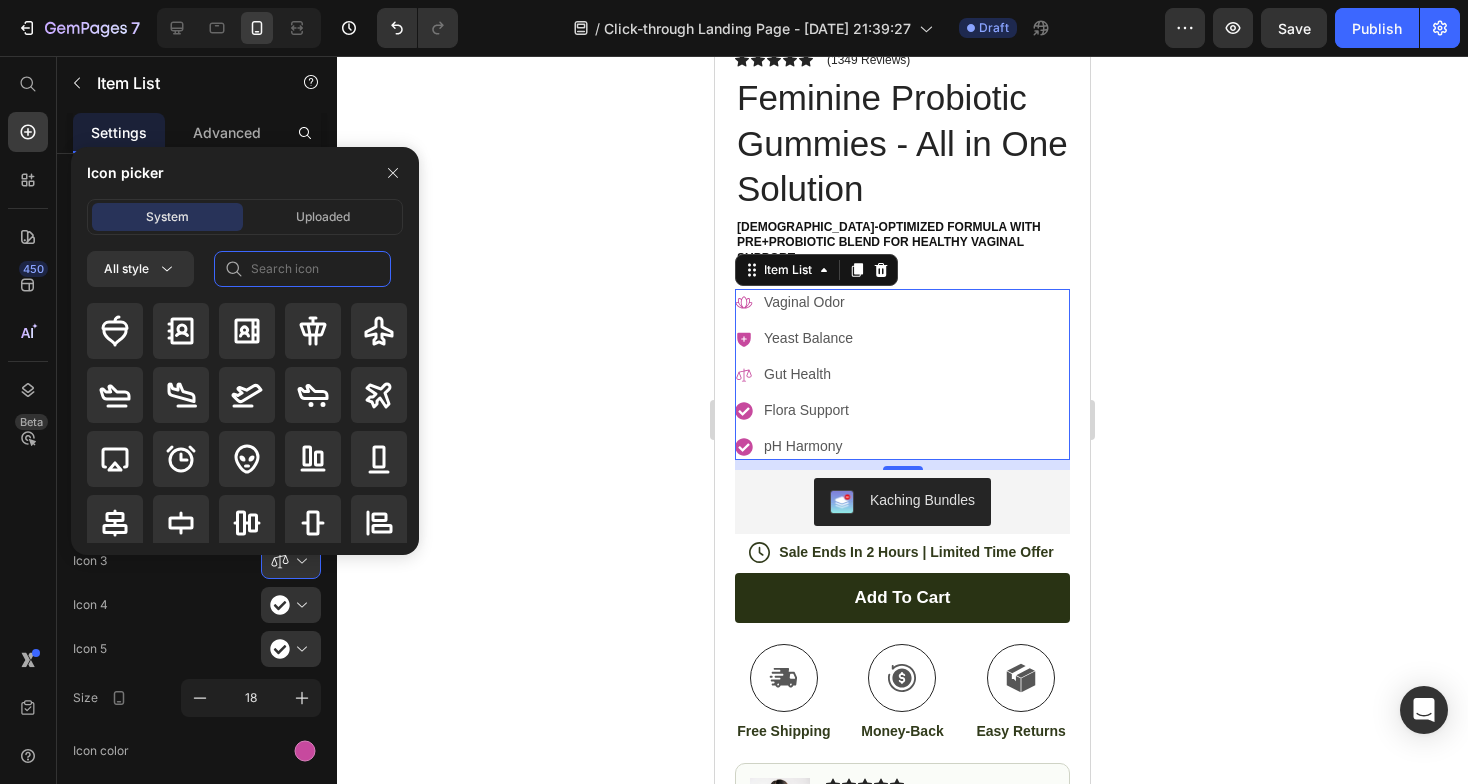 click 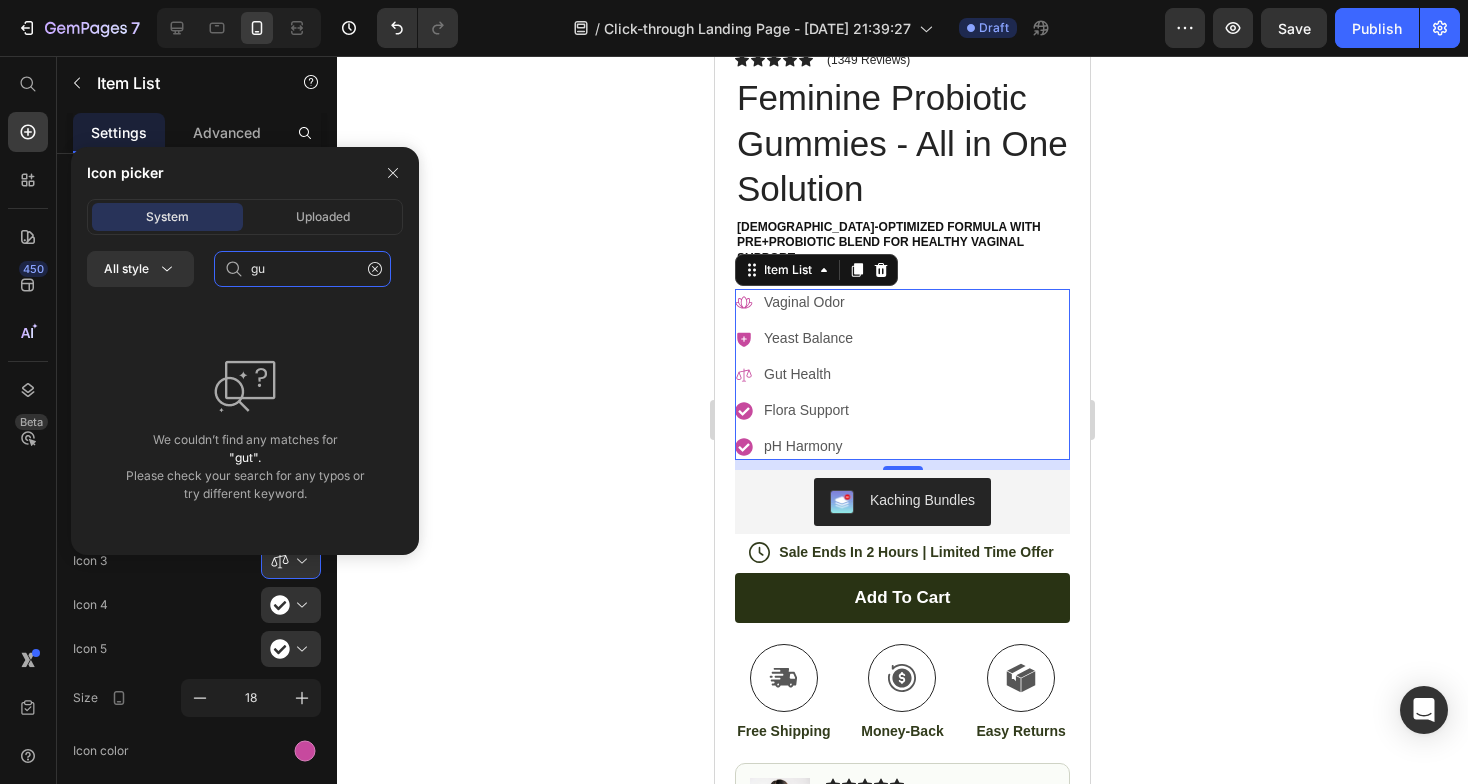 type on "g" 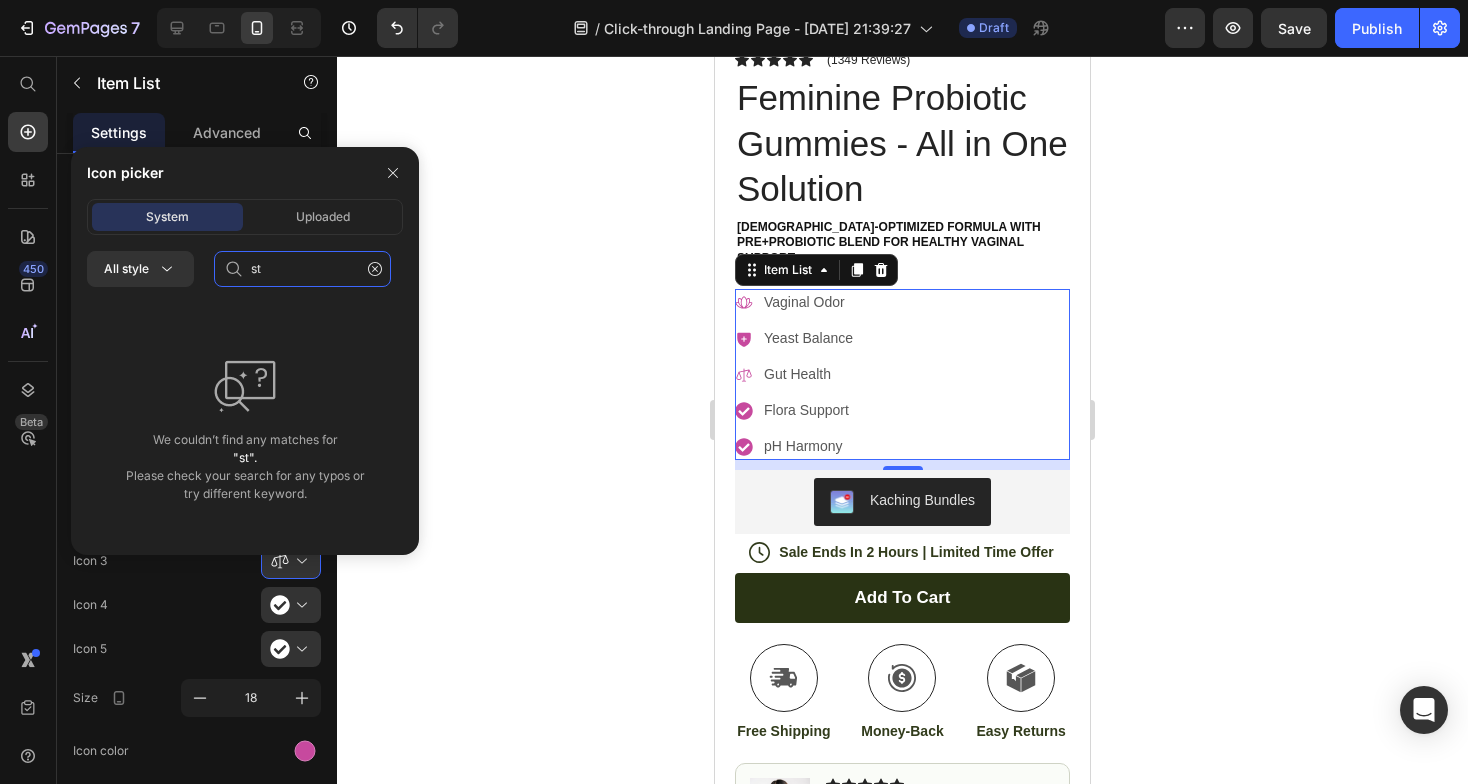 type on "s" 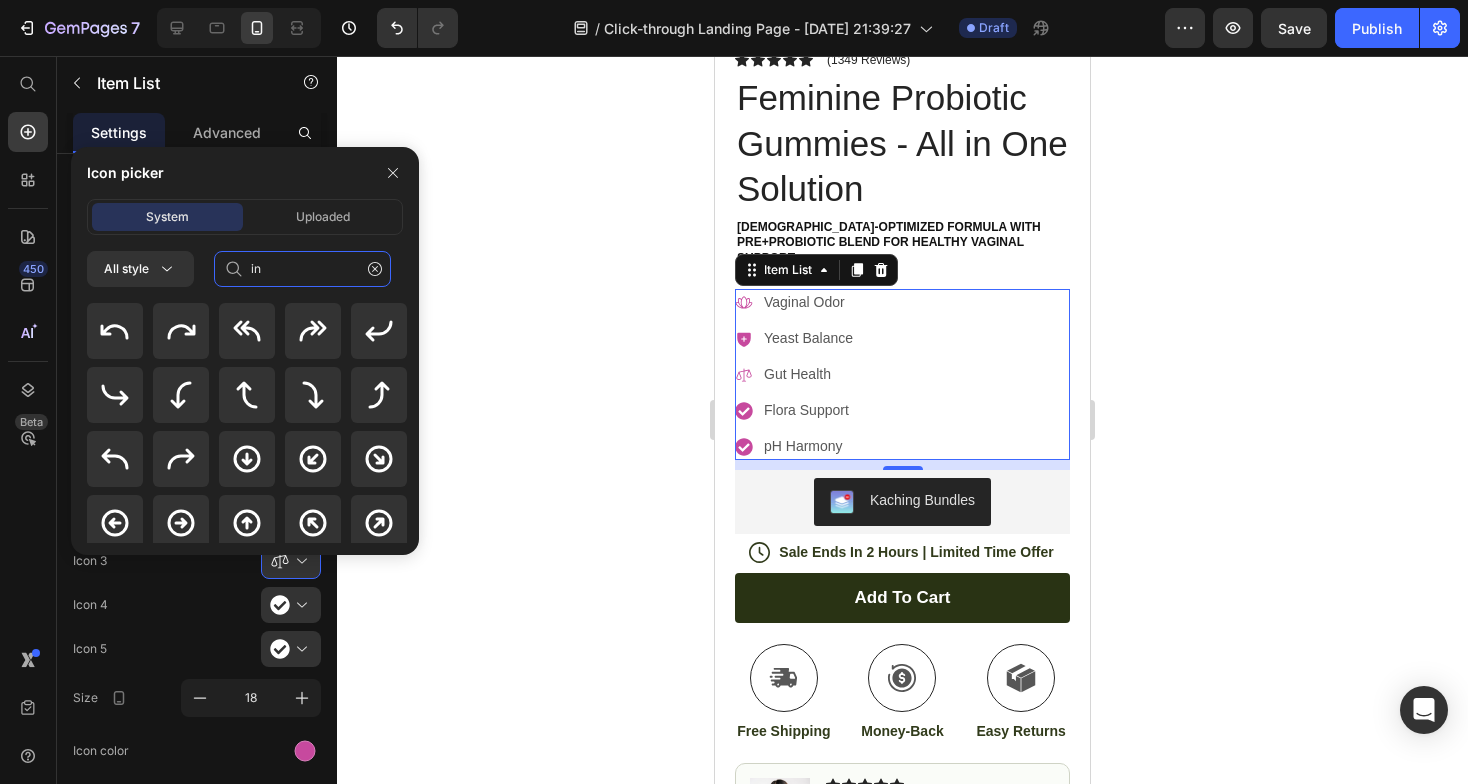 type on "i" 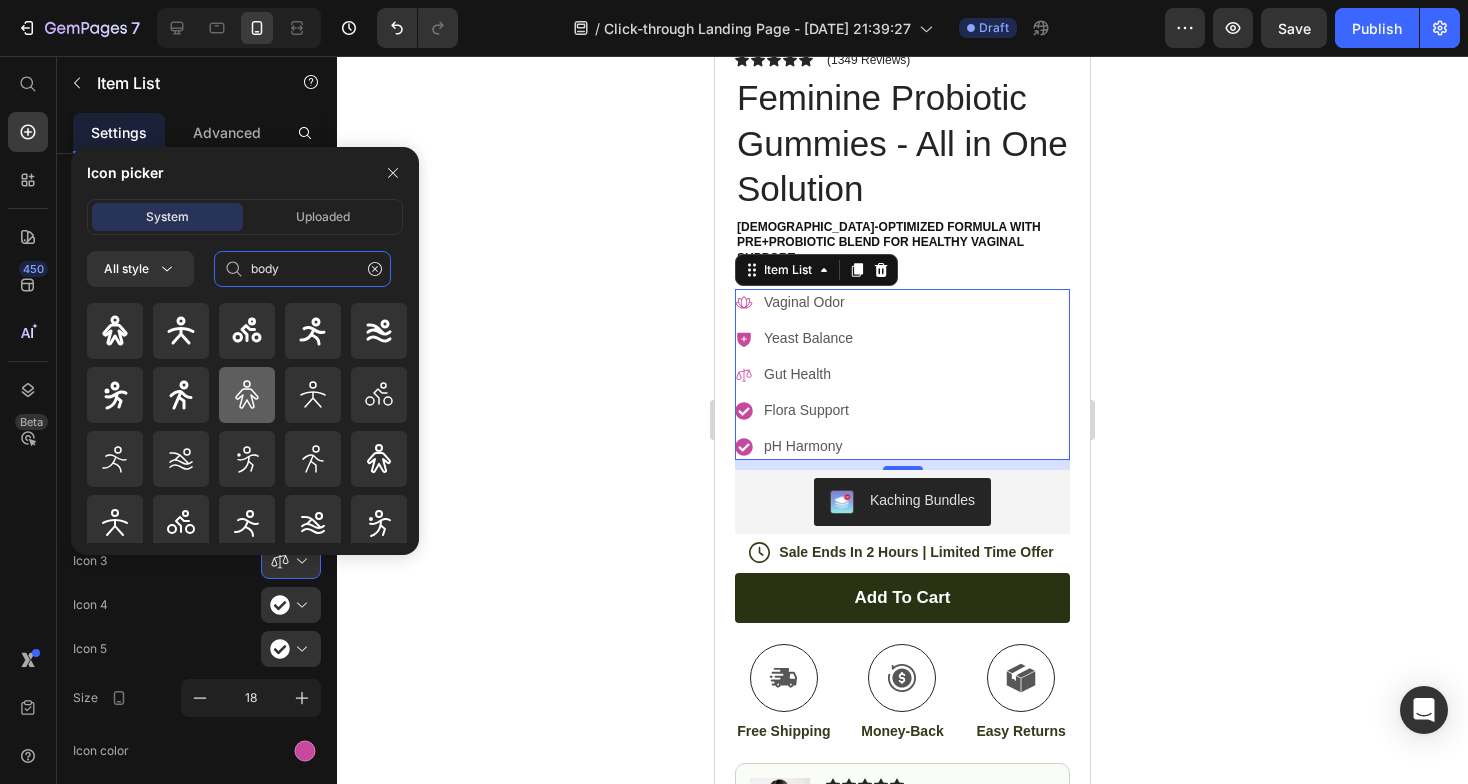 scroll, scrollTop: 1, scrollLeft: 0, axis: vertical 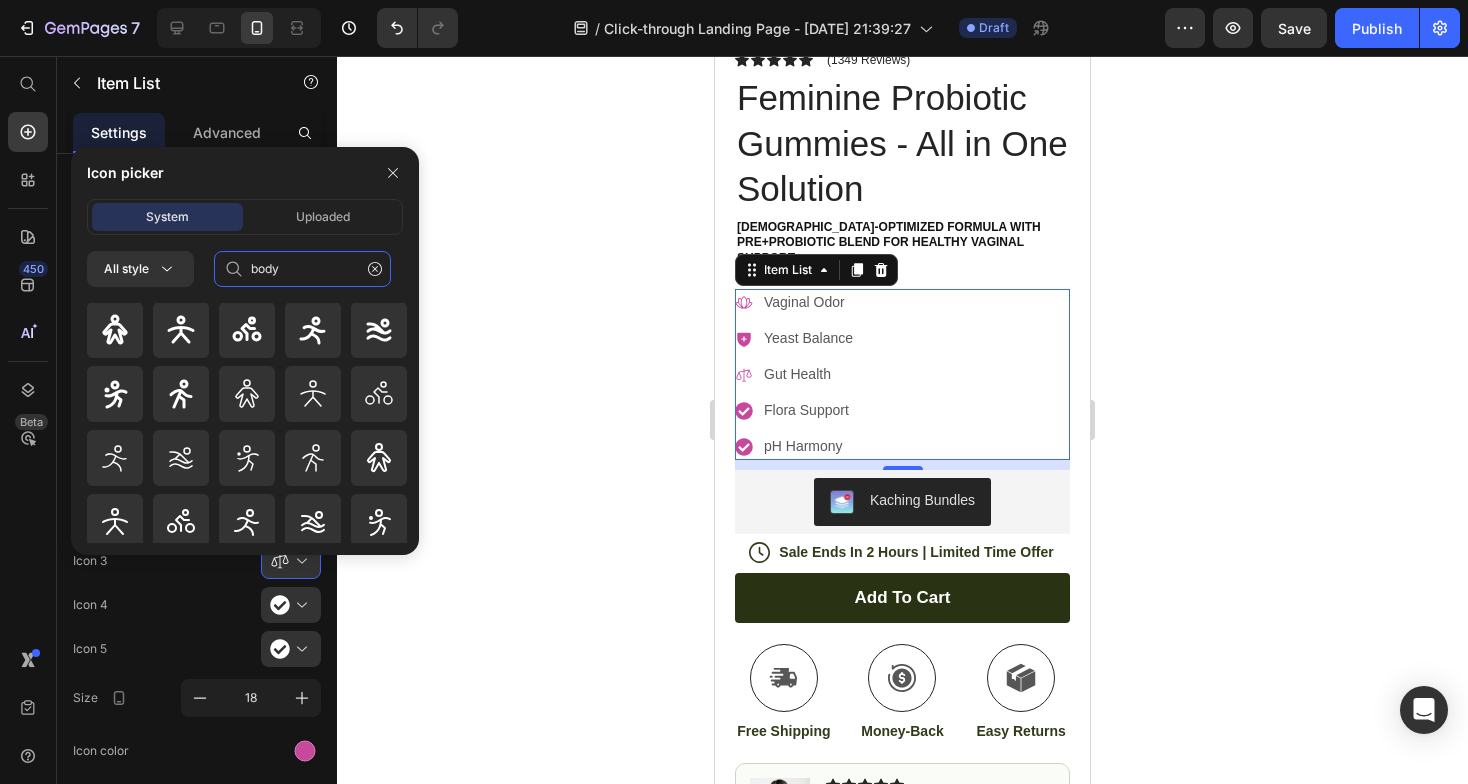 click on "body" 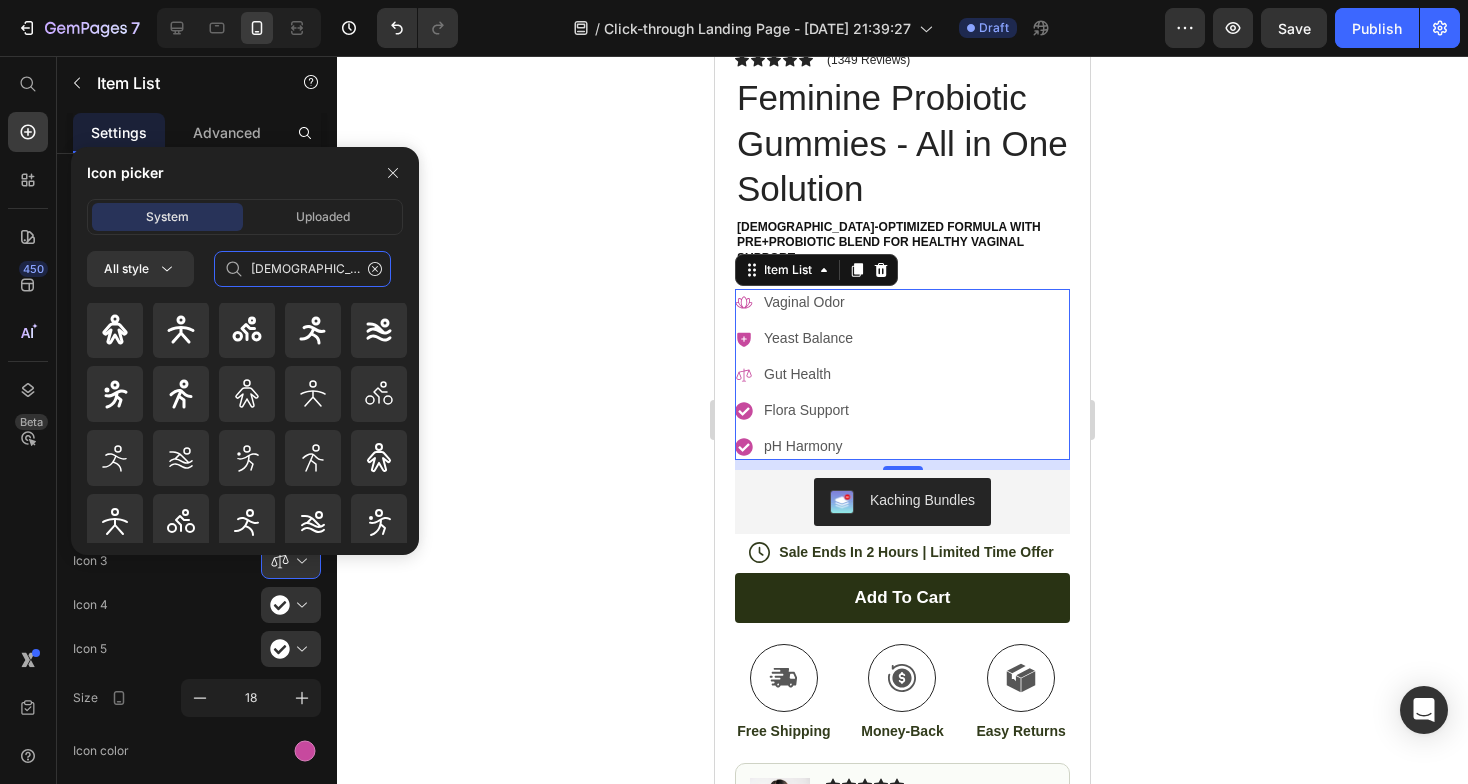 scroll, scrollTop: 0, scrollLeft: 0, axis: both 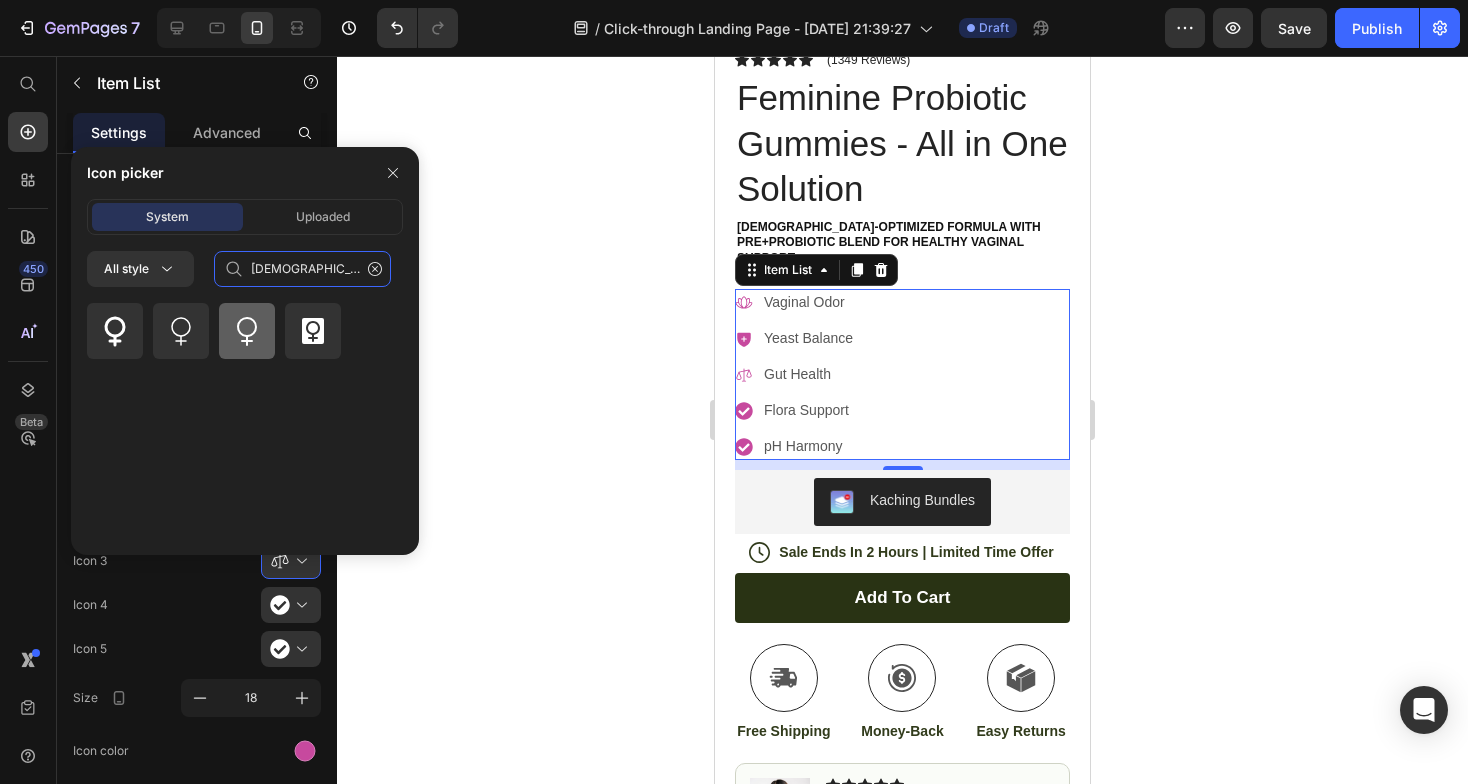 type on "female" 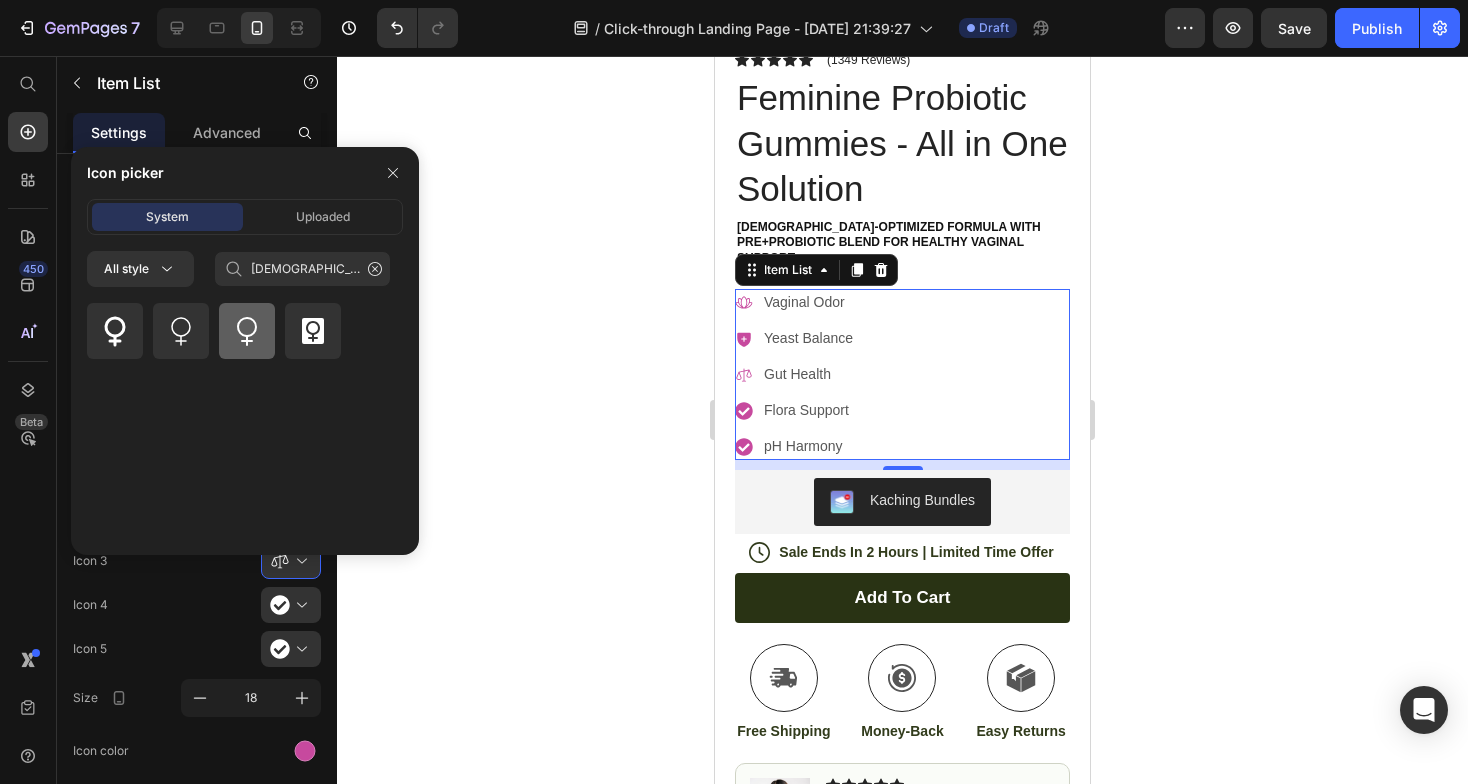 click 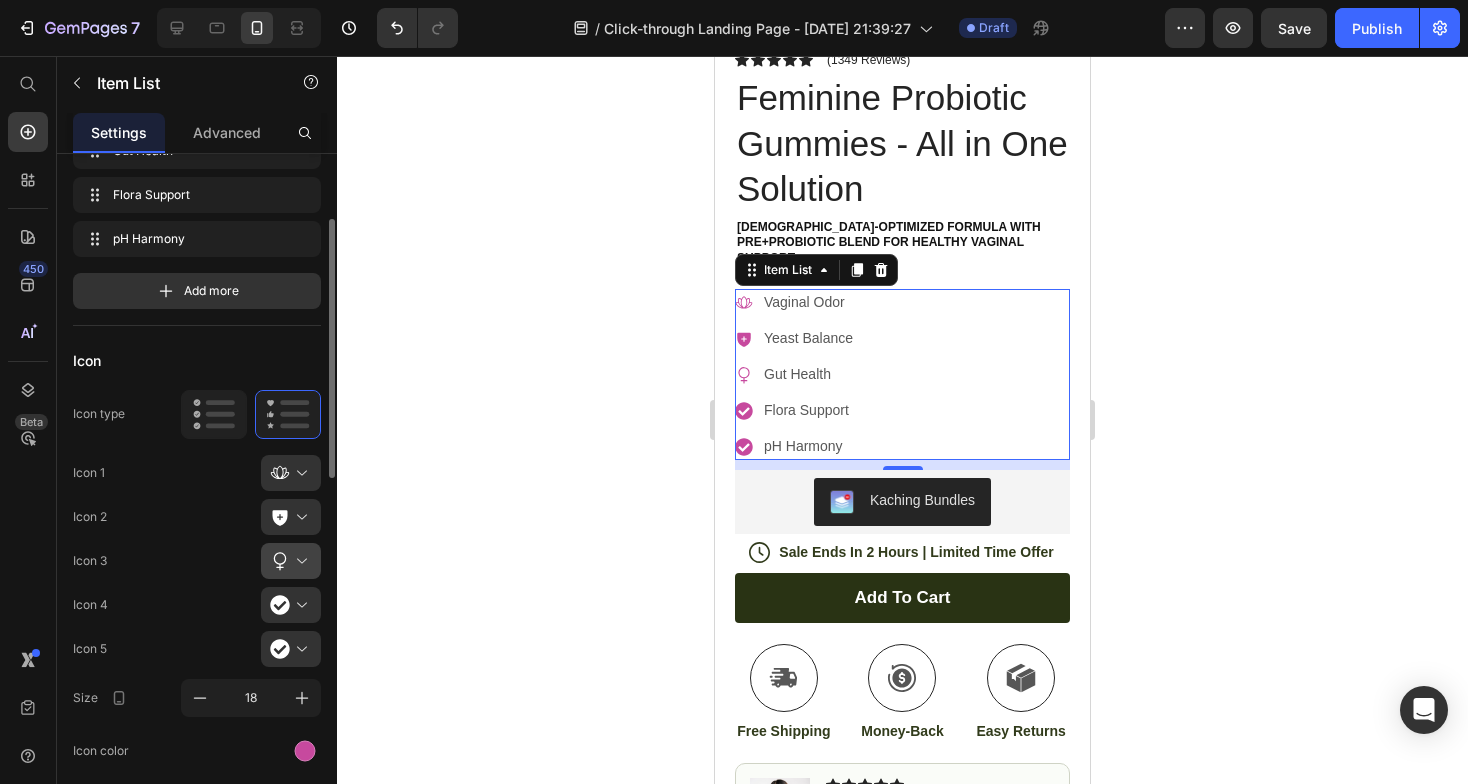 click at bounding box center (299, 561) 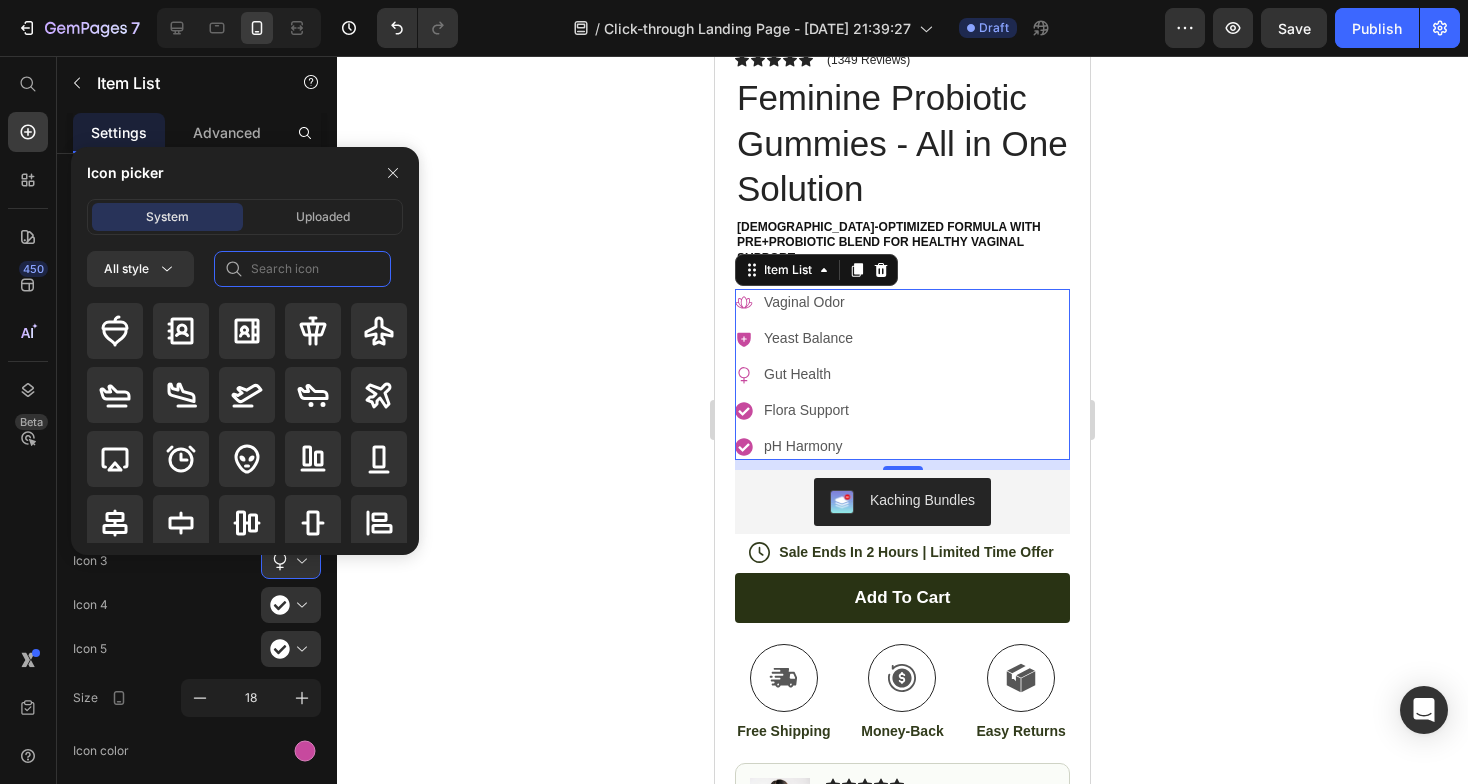 click 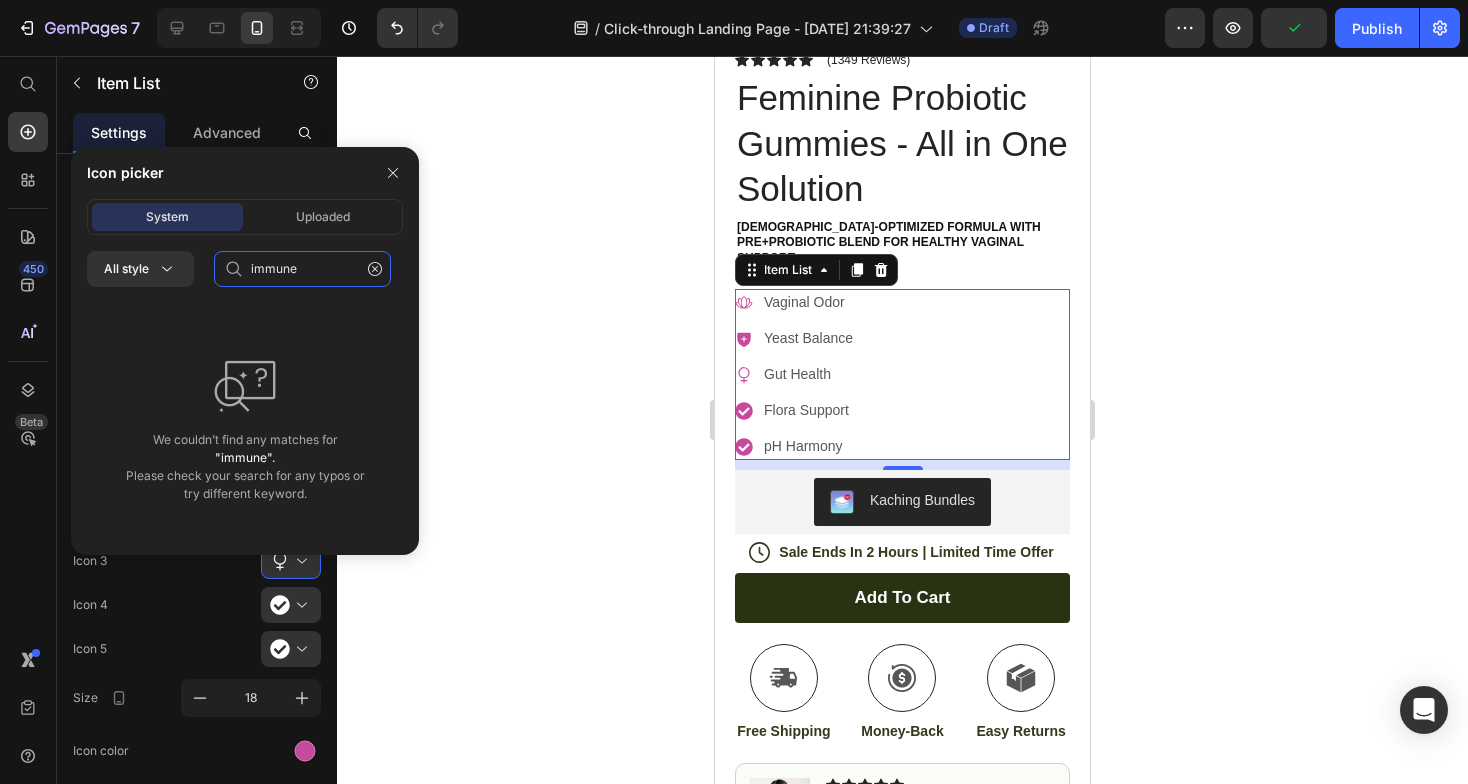 click on "immune" 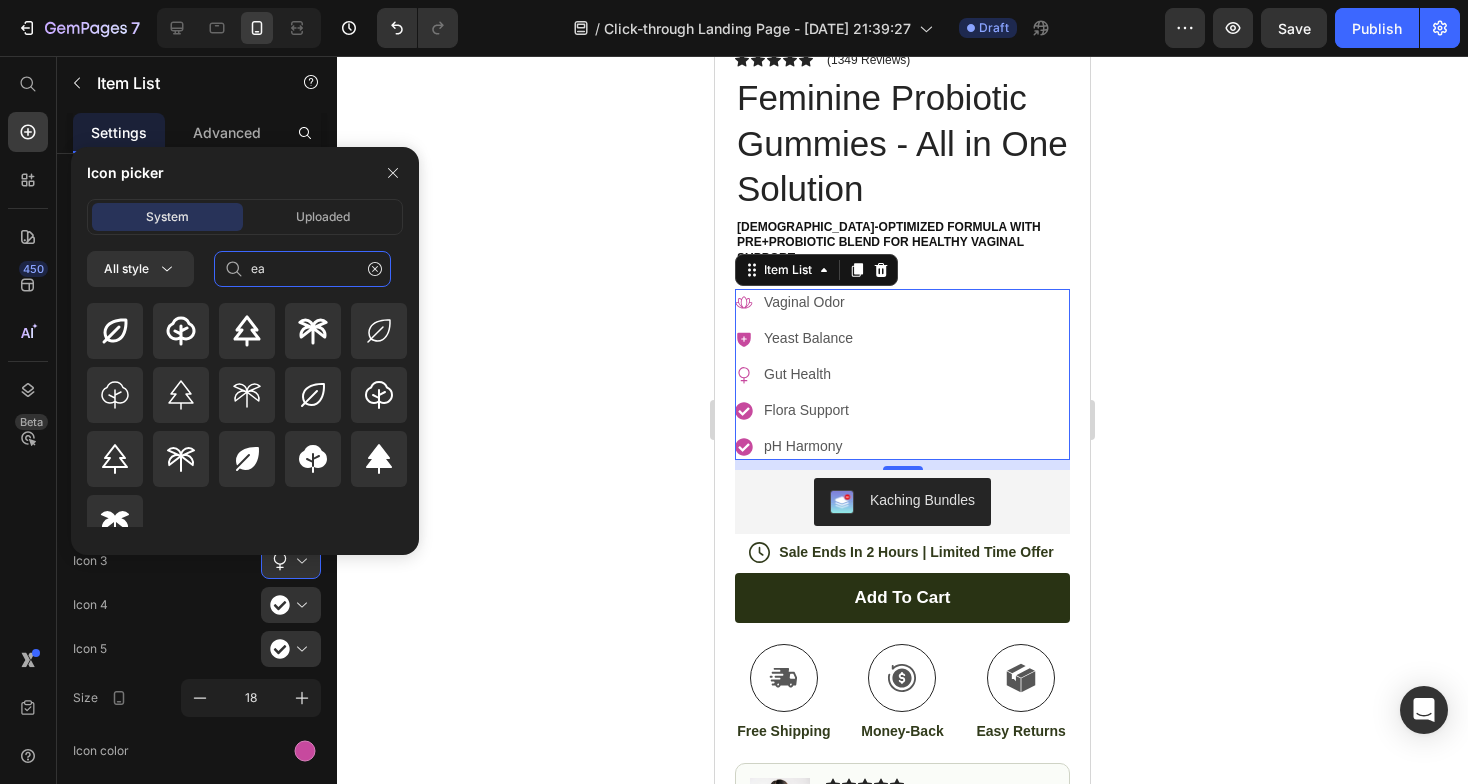 type on "e" 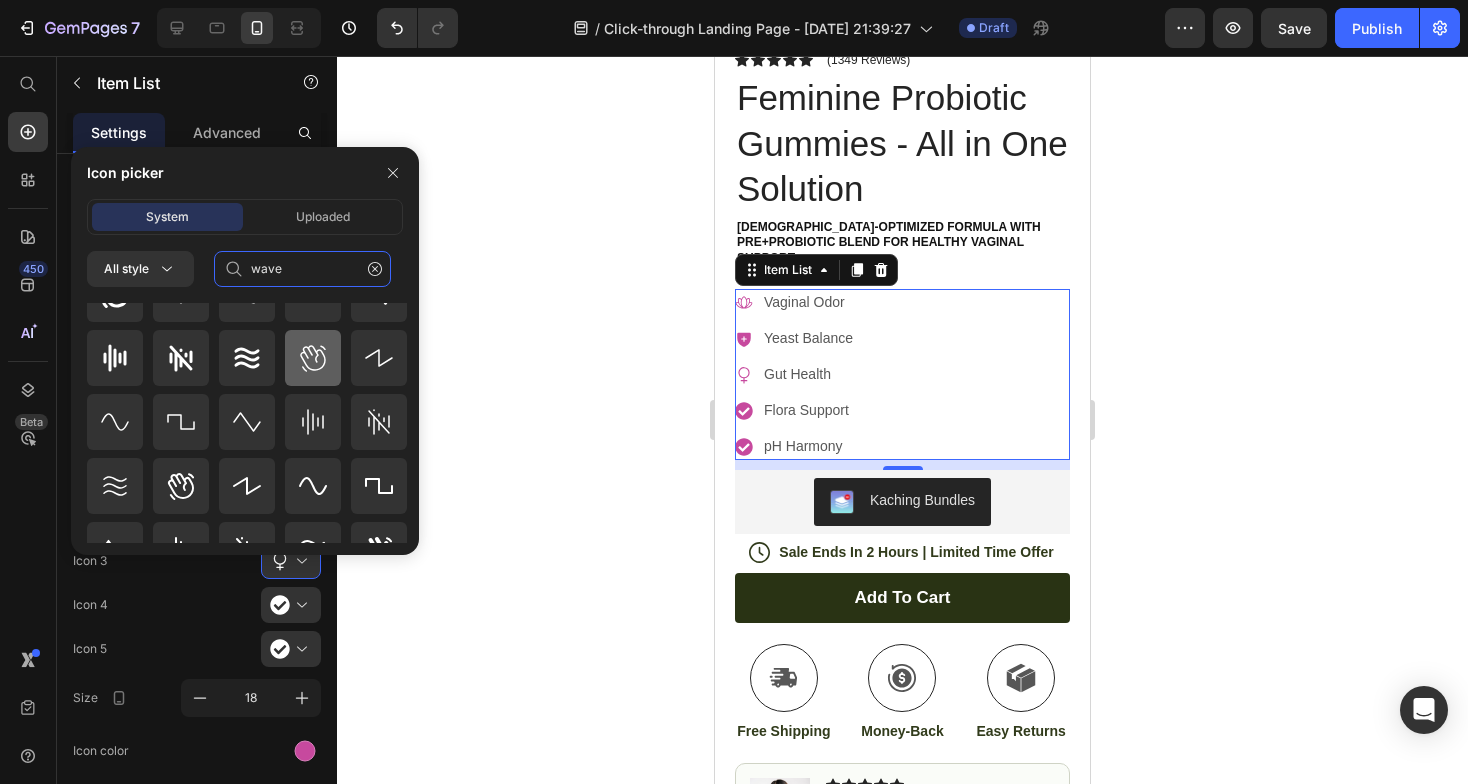 scroll, scrollTop: 31, scrollLeft: 0, axis: vertical 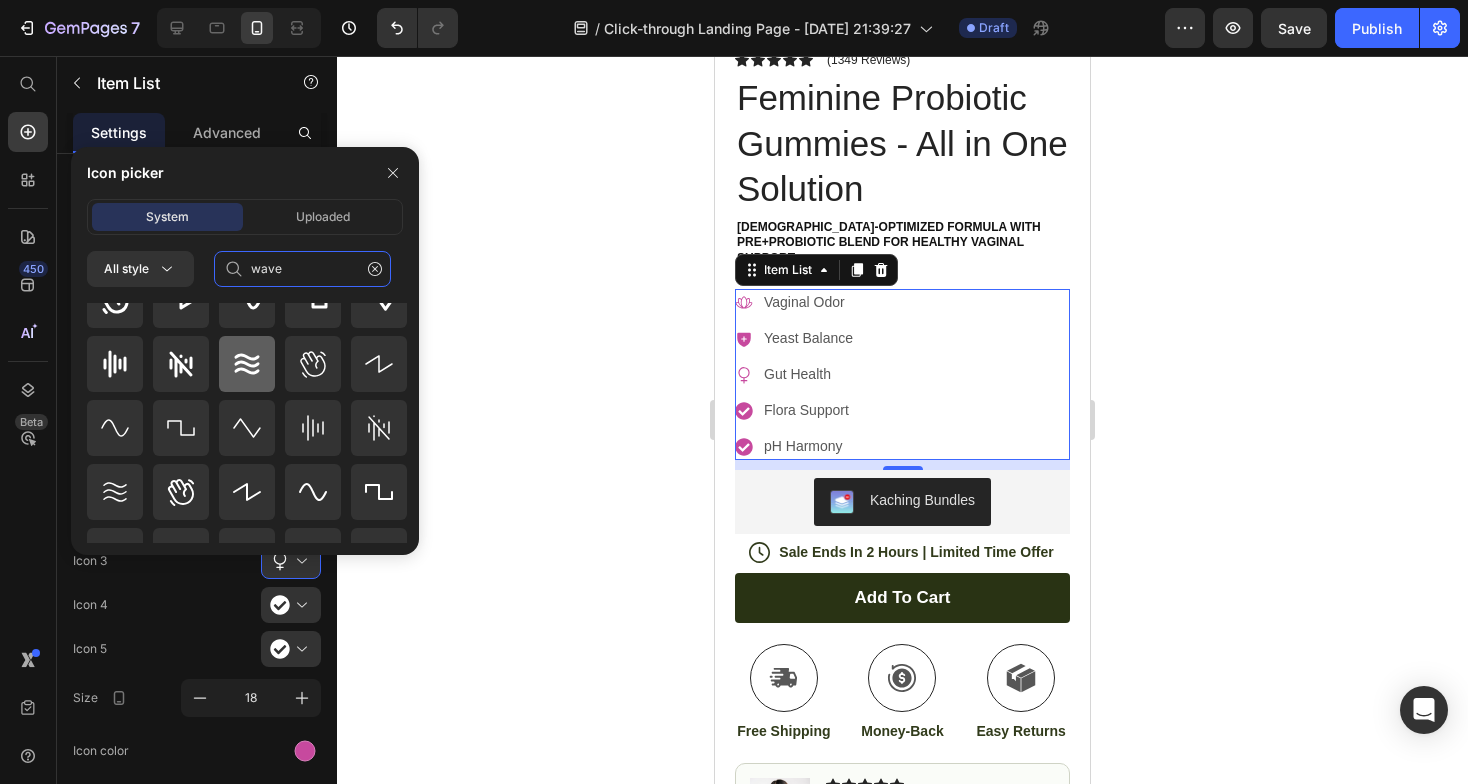 type on "wave" 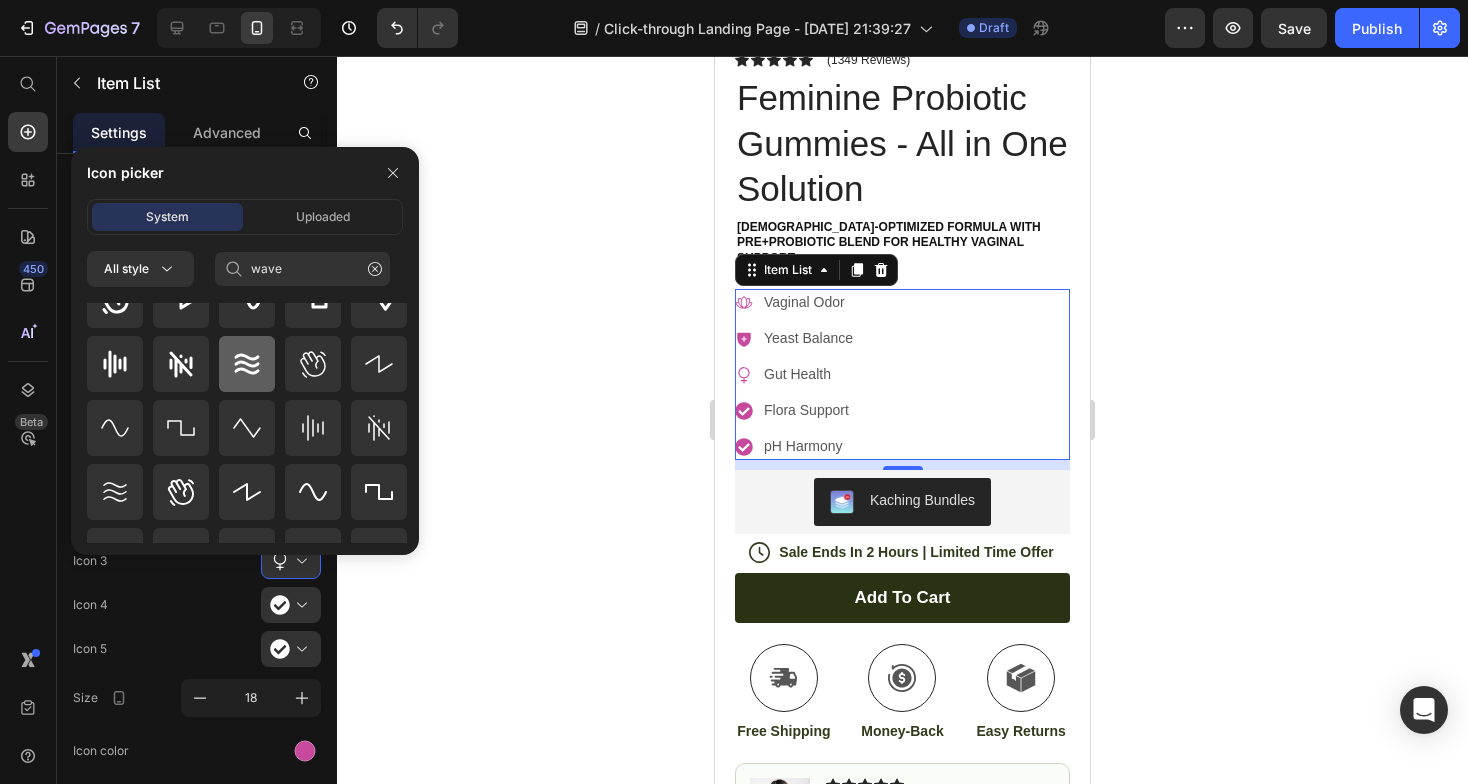 click 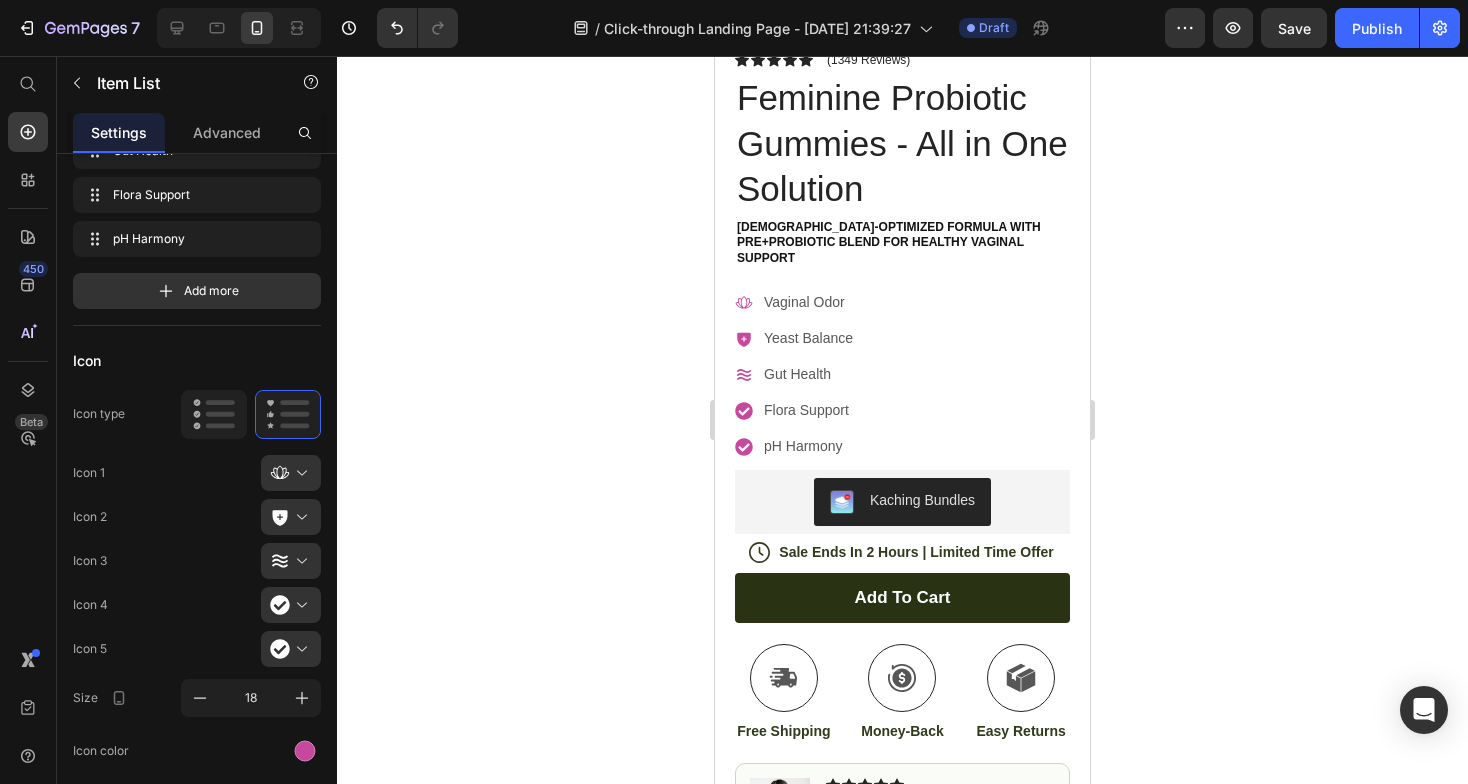 click 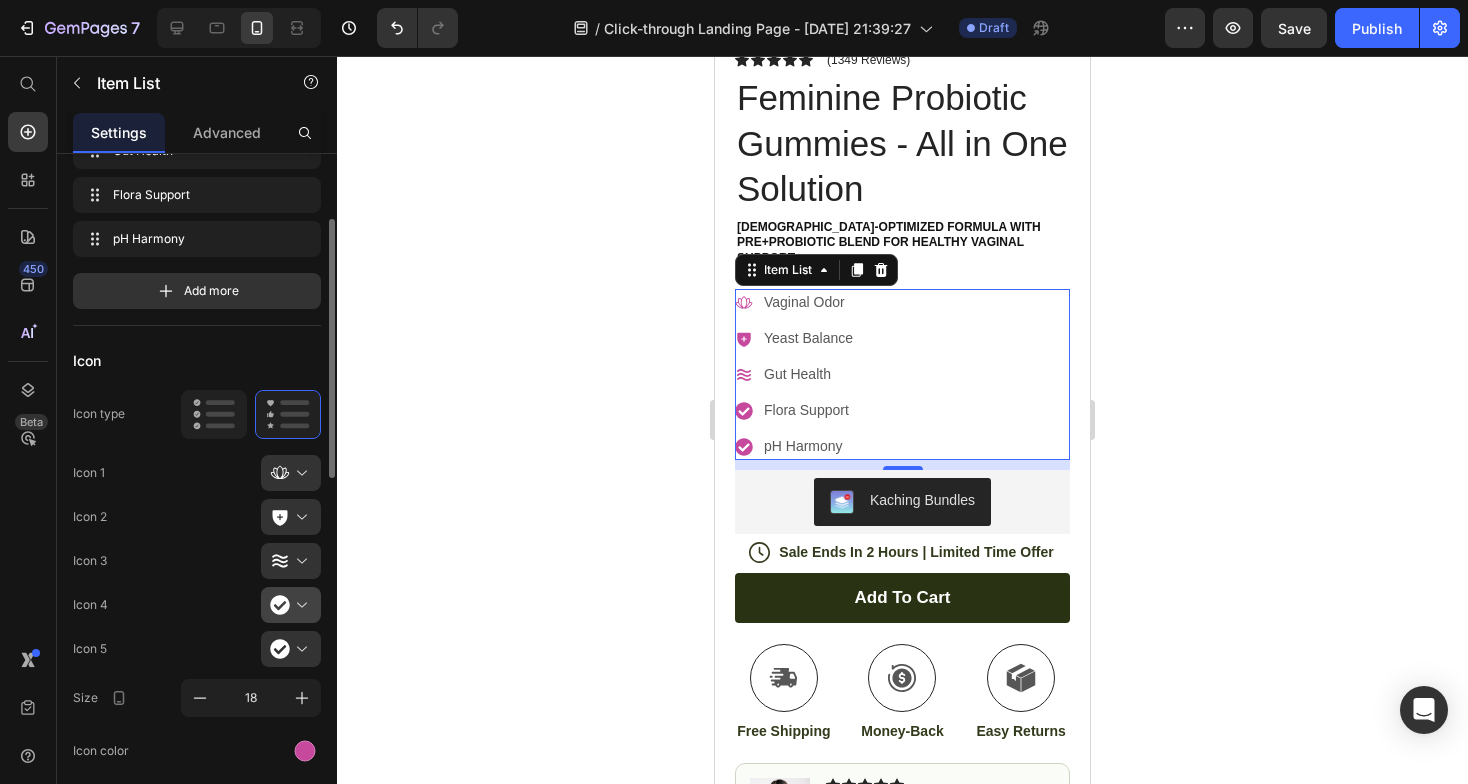 click at bounding box center (299, 605) 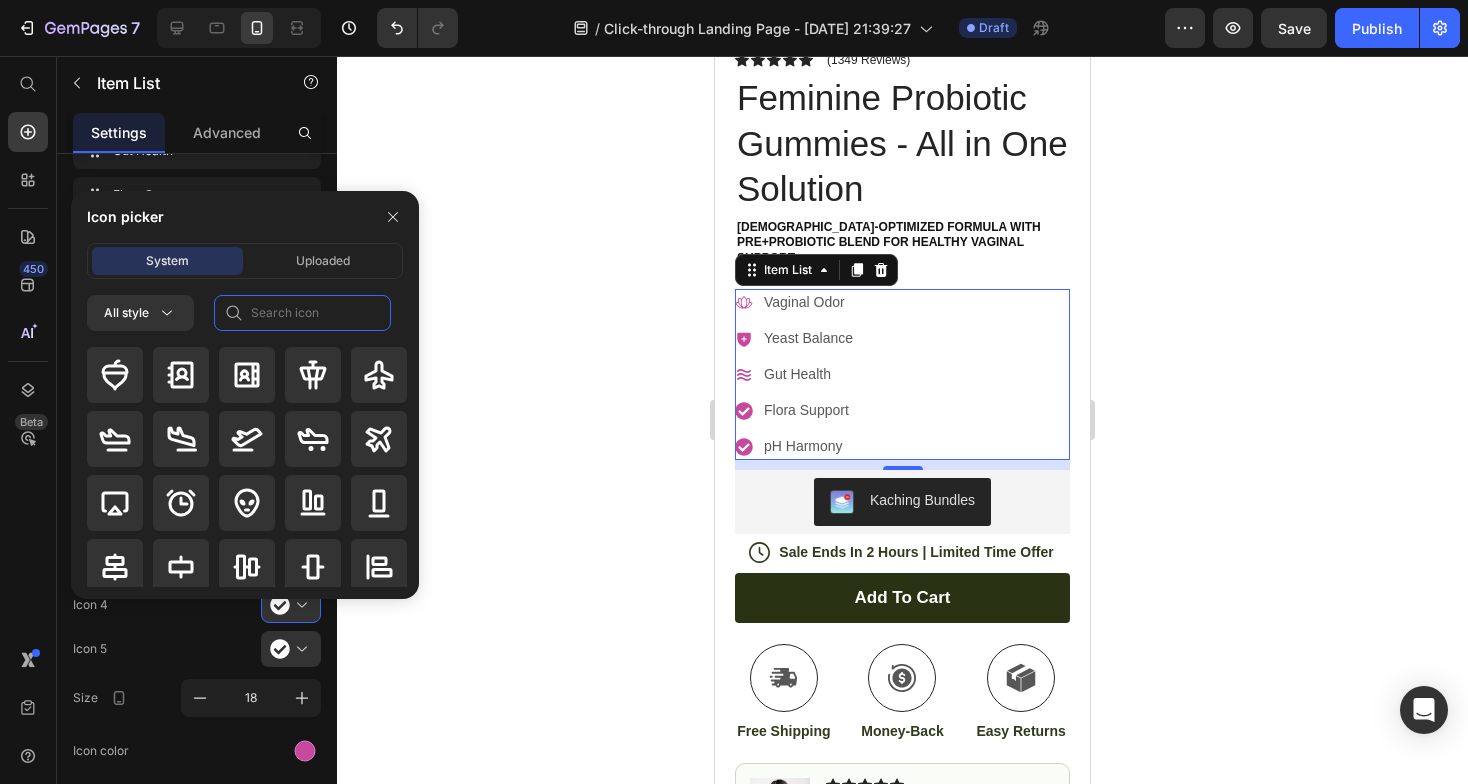 click 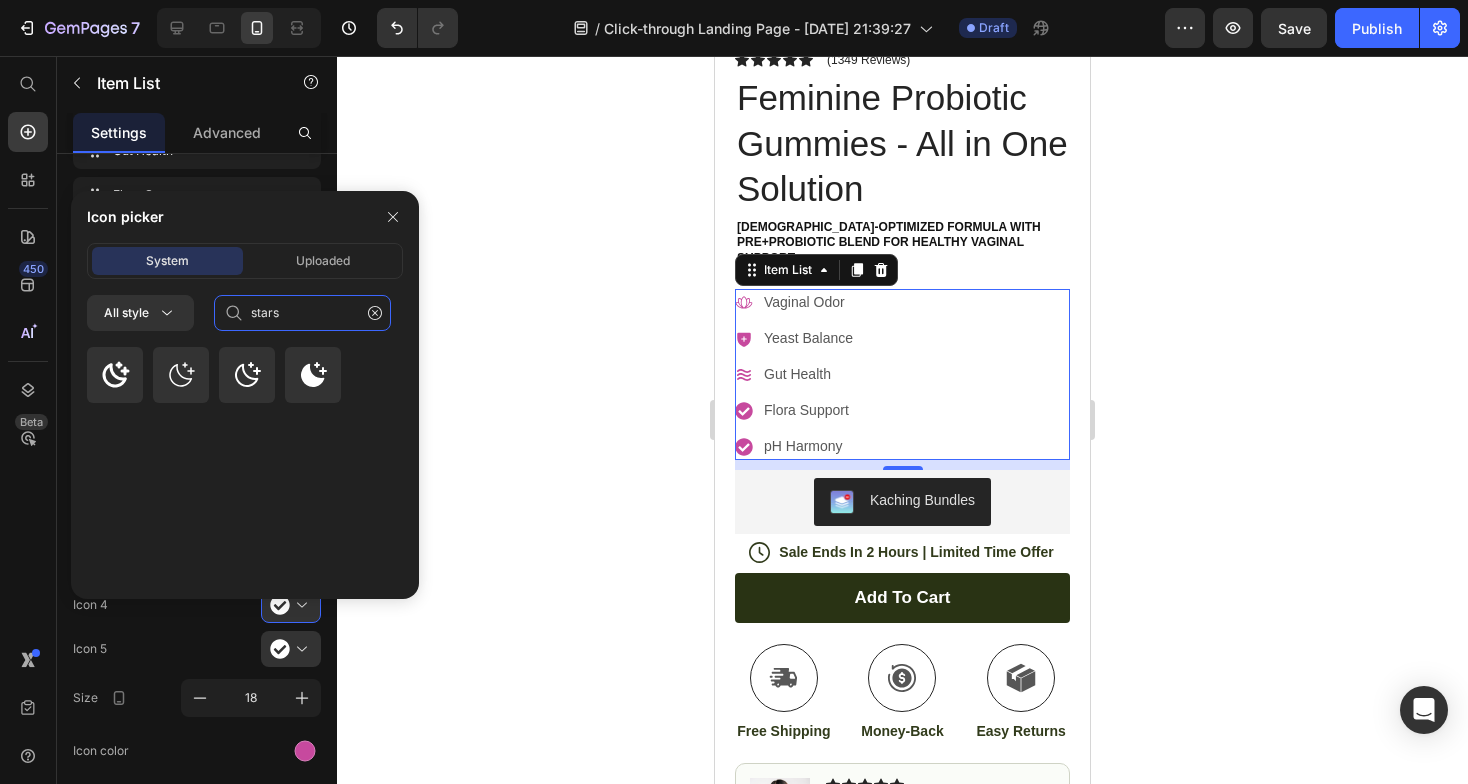 type on "star" 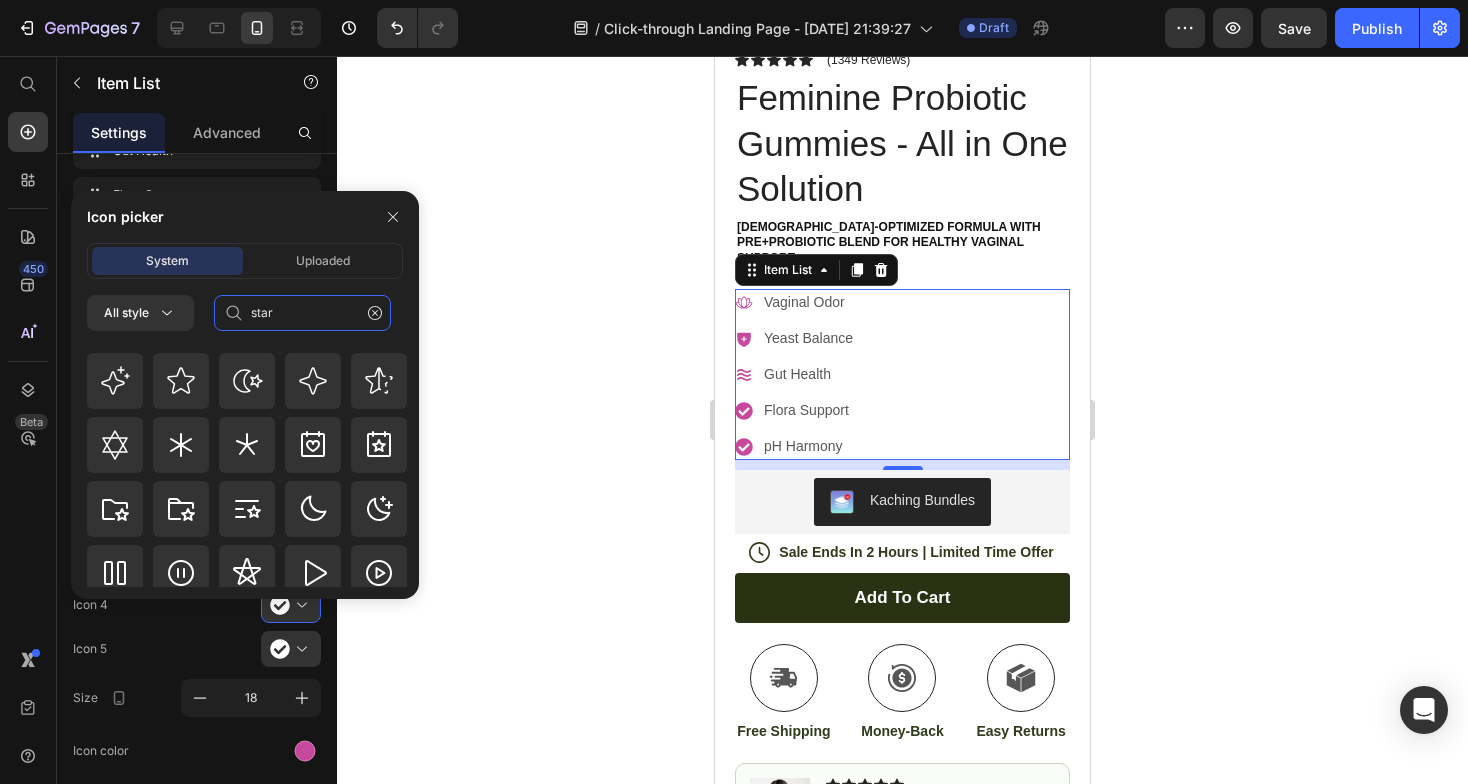 scroll, scrollTop: 497, scrollLeft: 0, axis: vertical 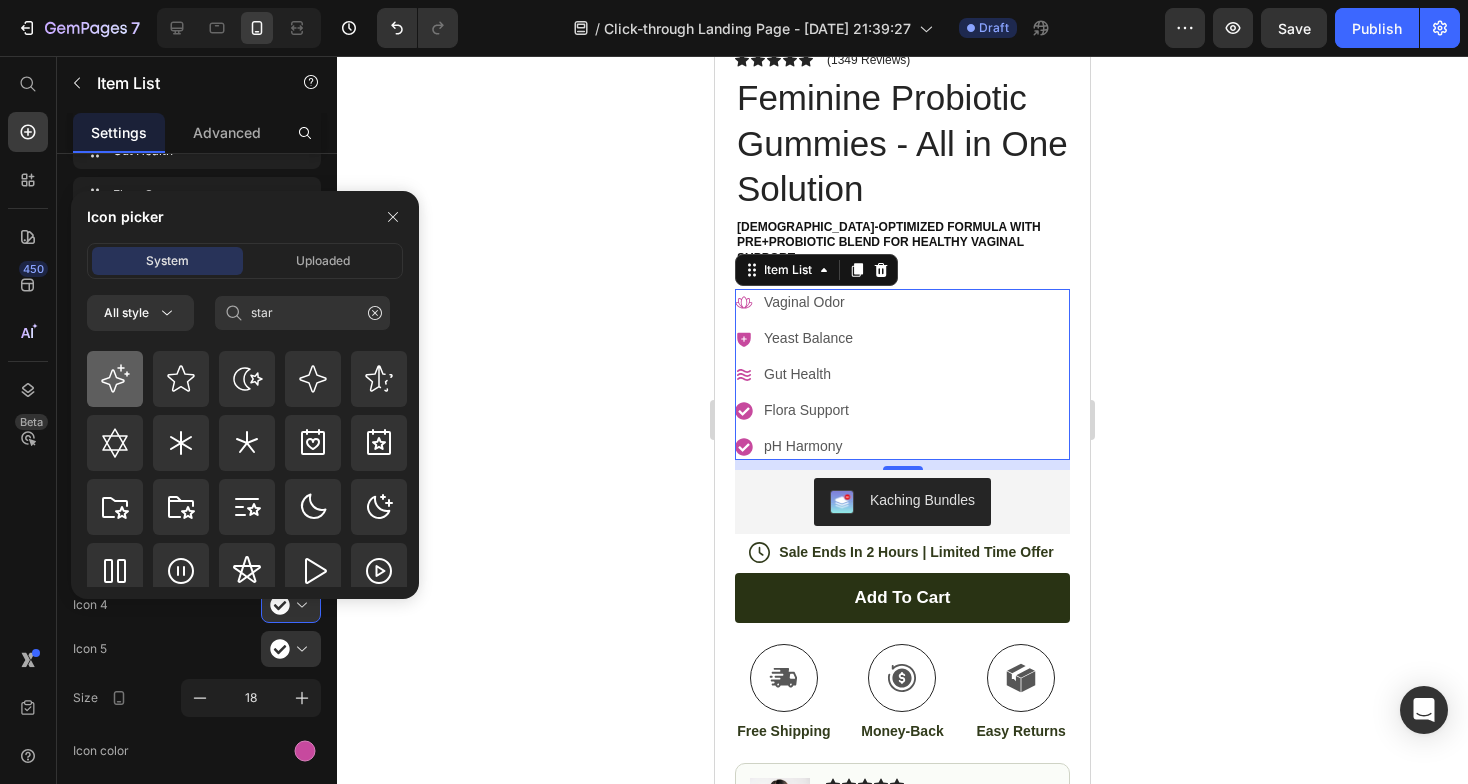 type on "star" 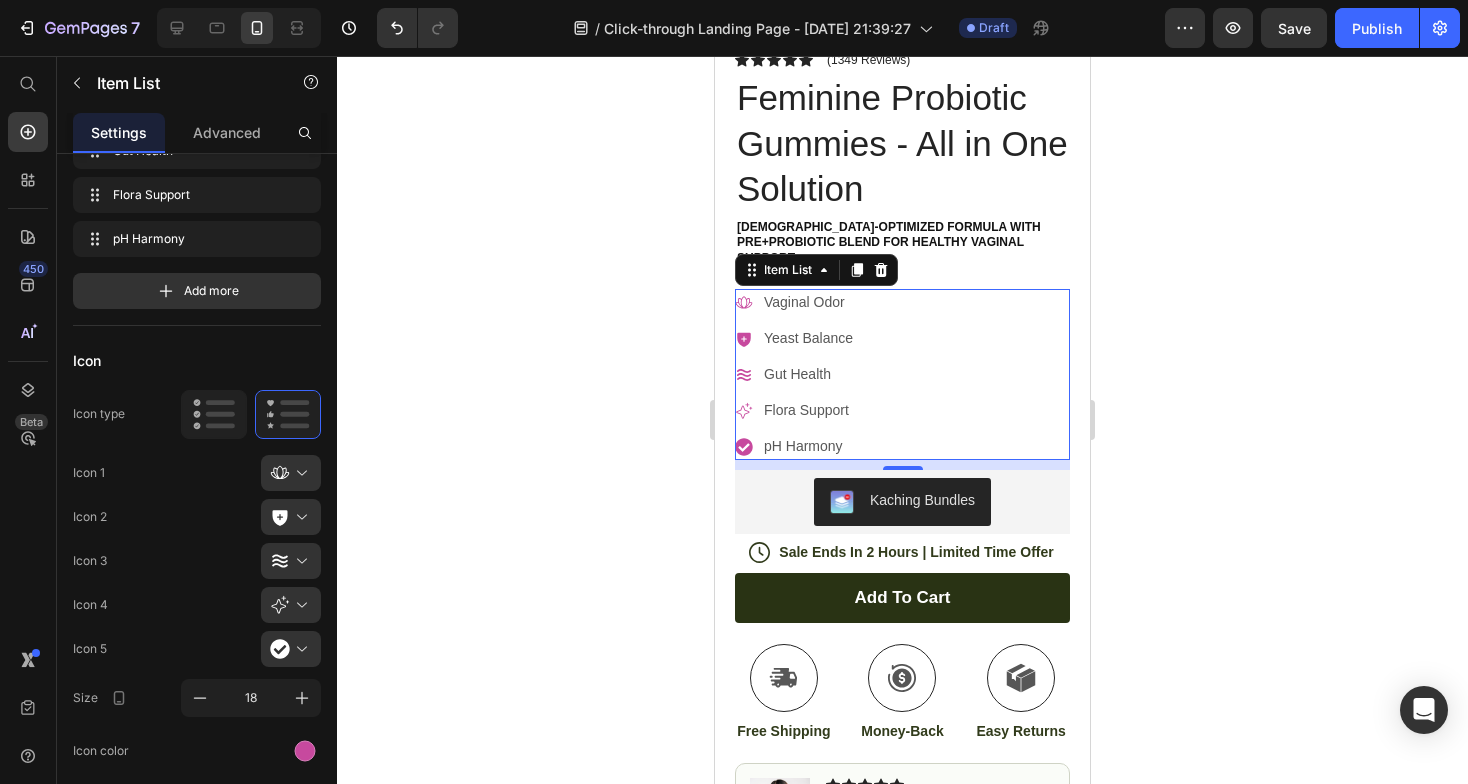 click 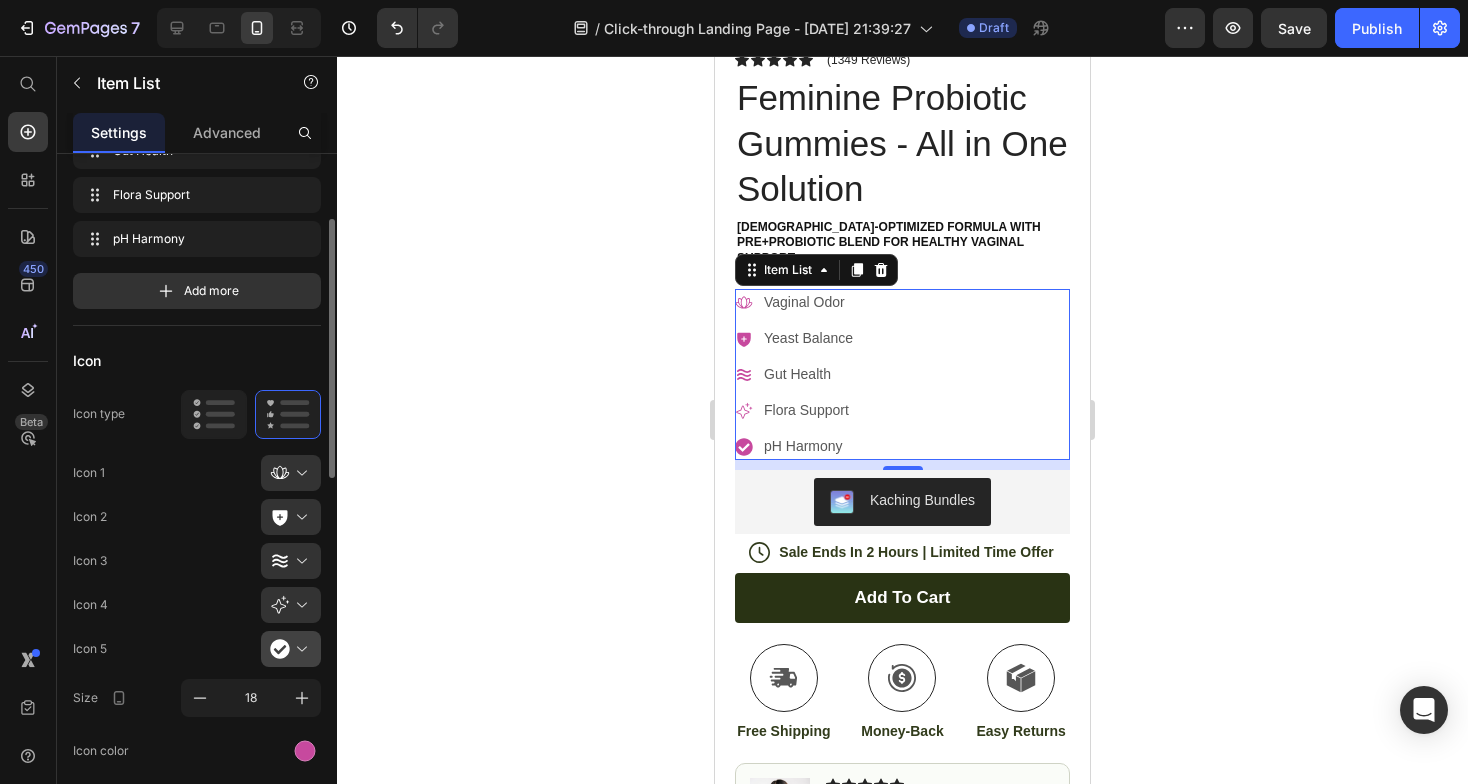 click at bounding box center (299, 649) 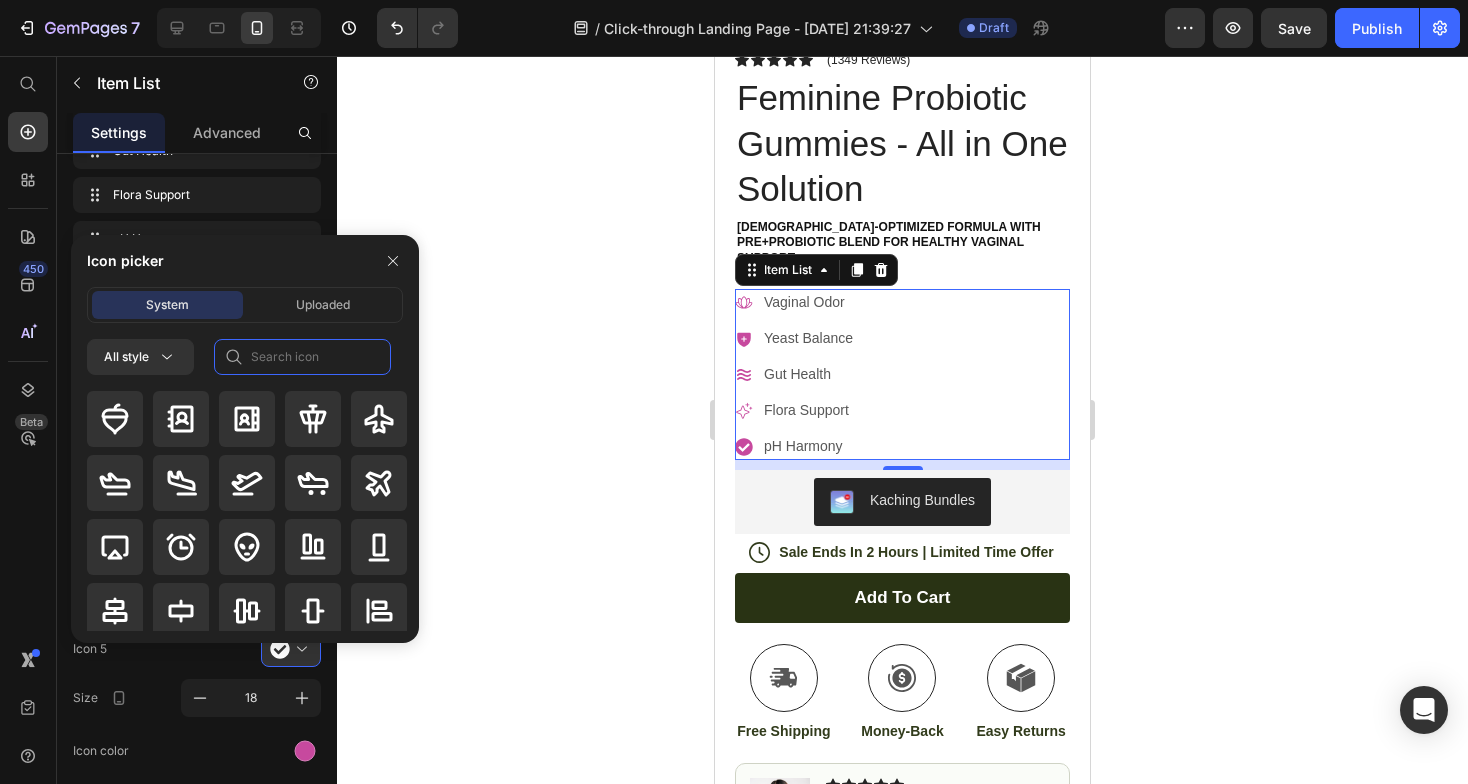 click 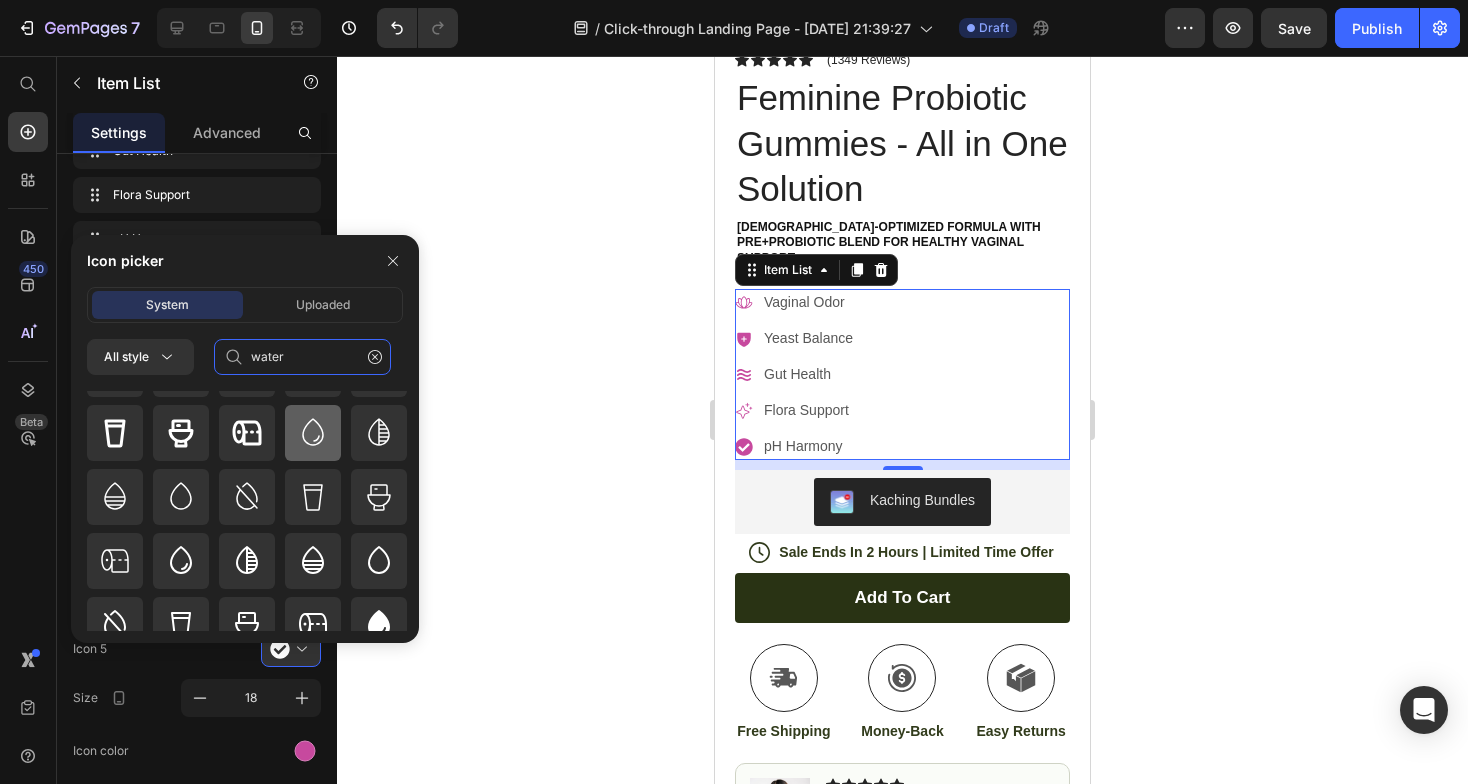scroll, scrollTop: 0, scrollLeft: 0, axis: both 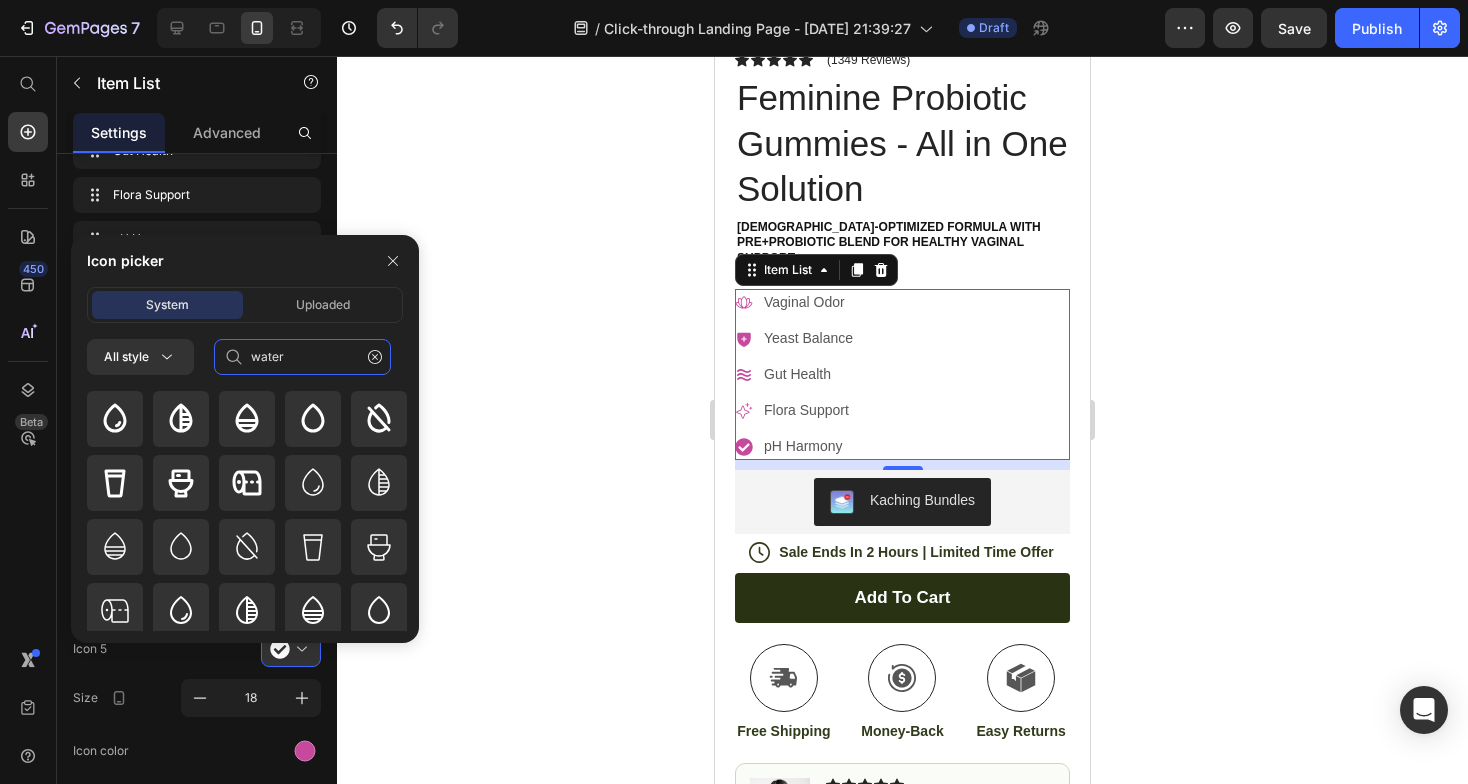 click on "water" 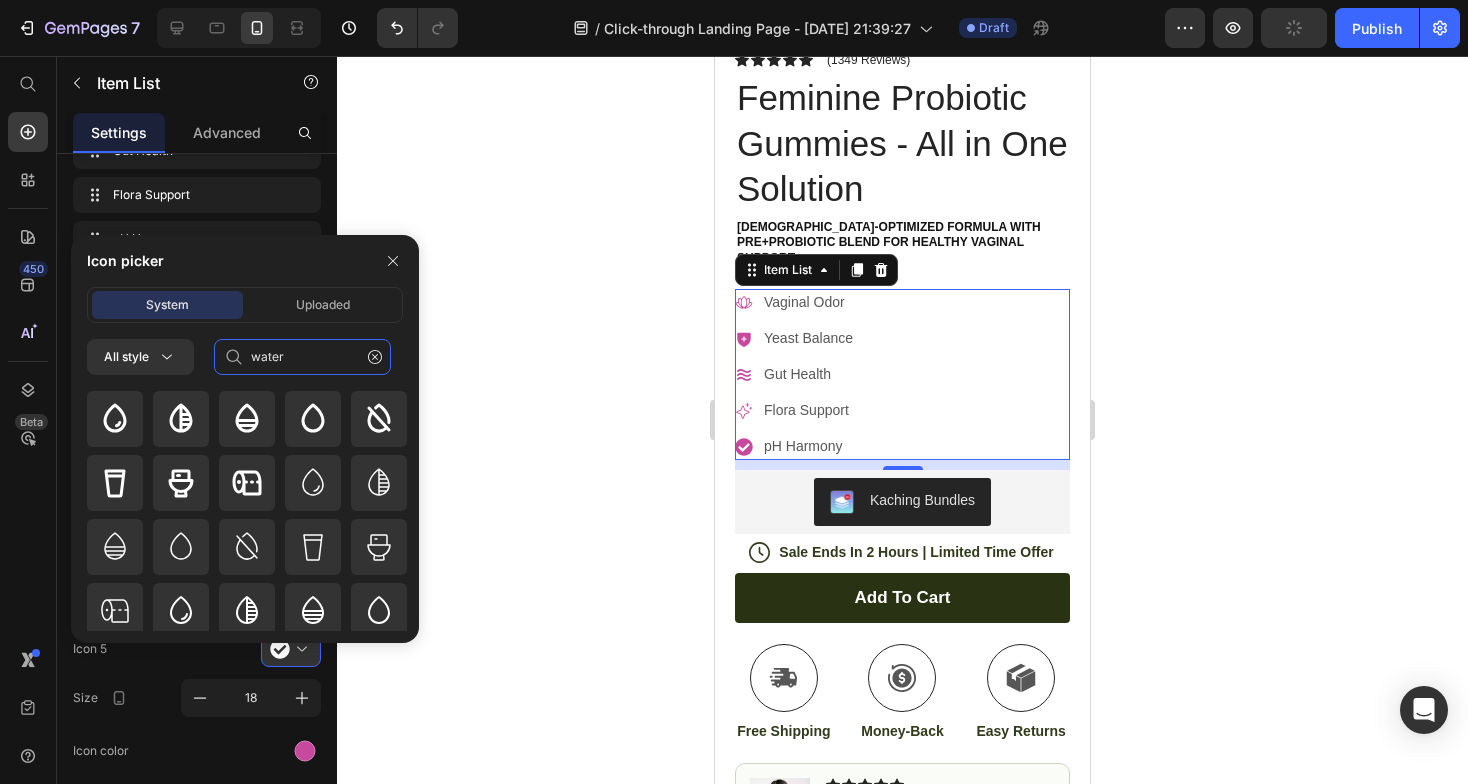 click on "water" 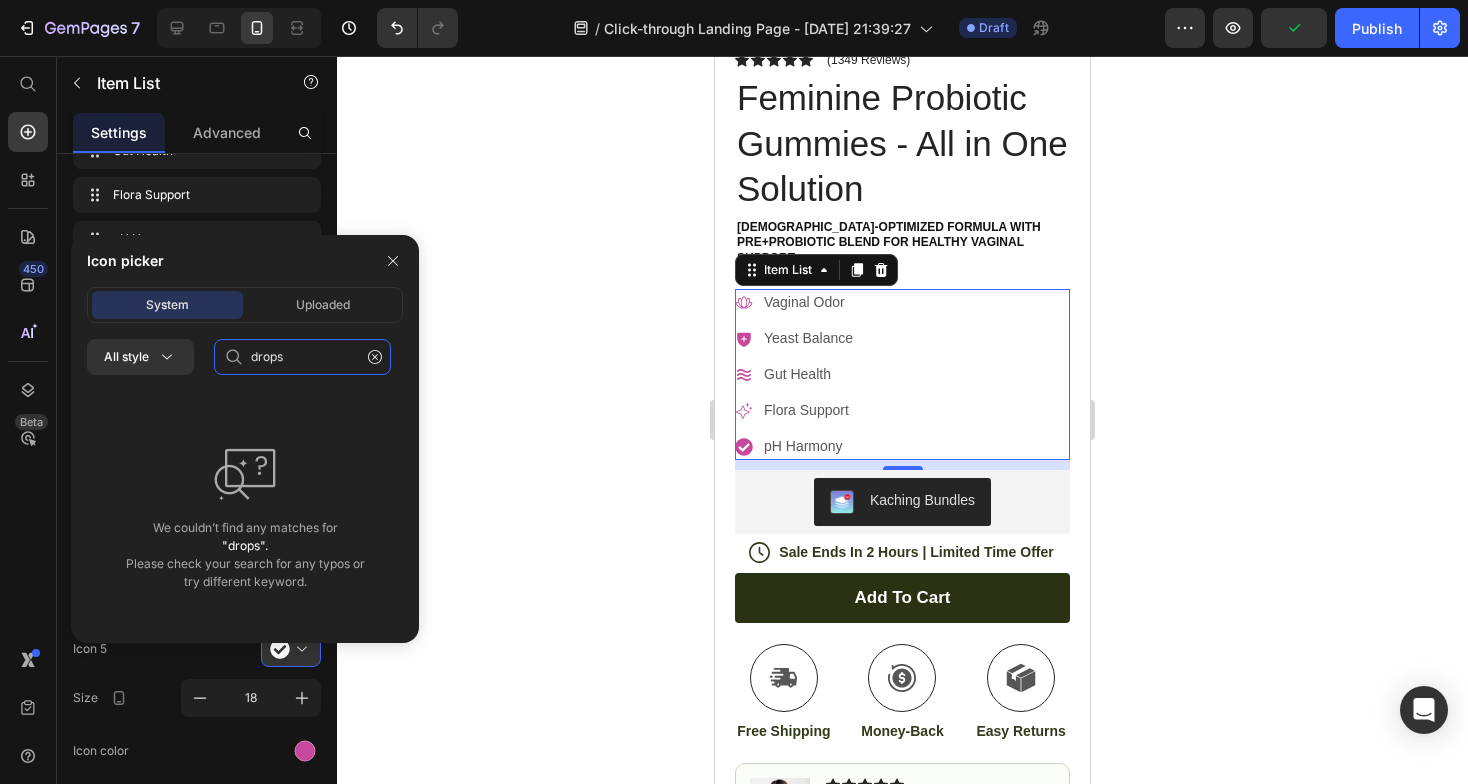 click on "drops" 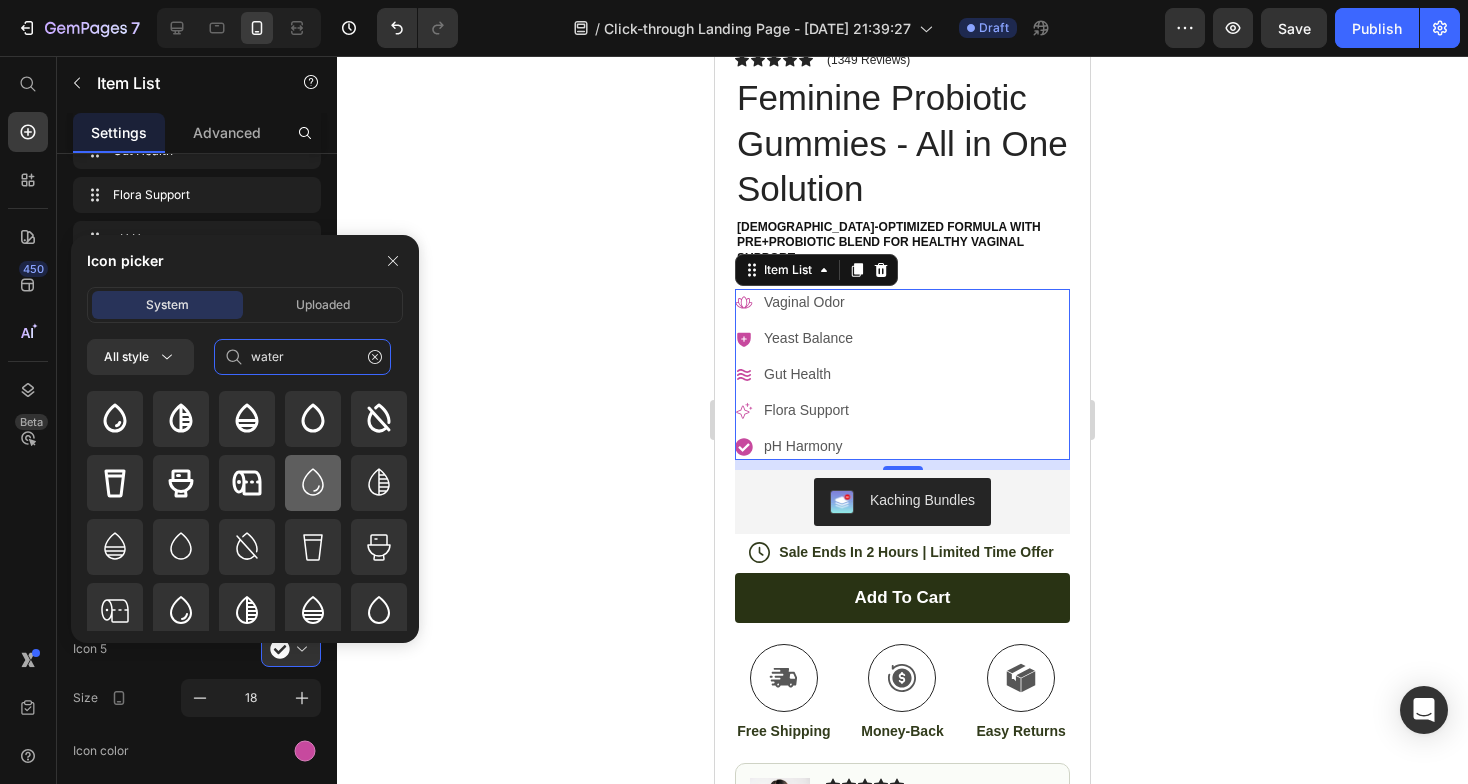 type on "water" 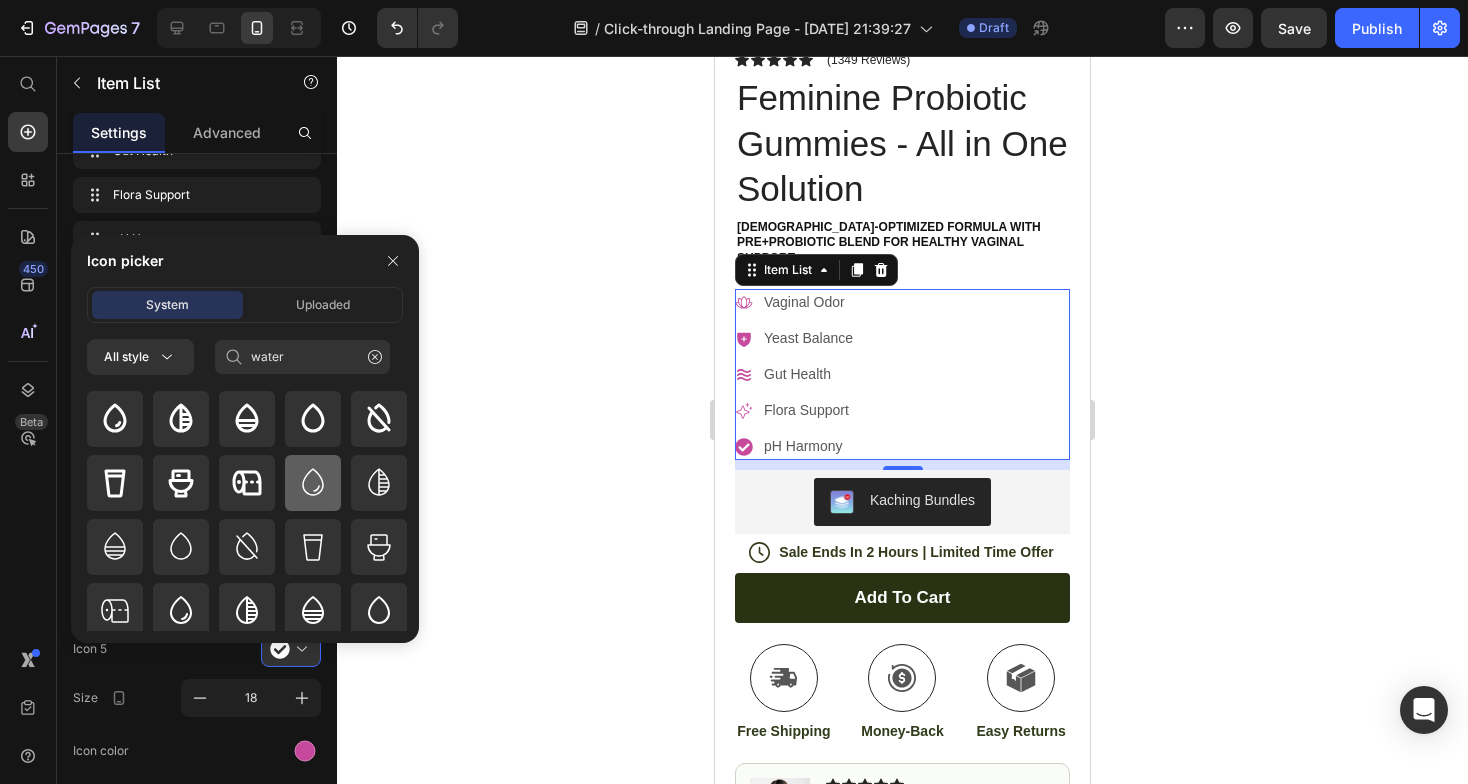 click 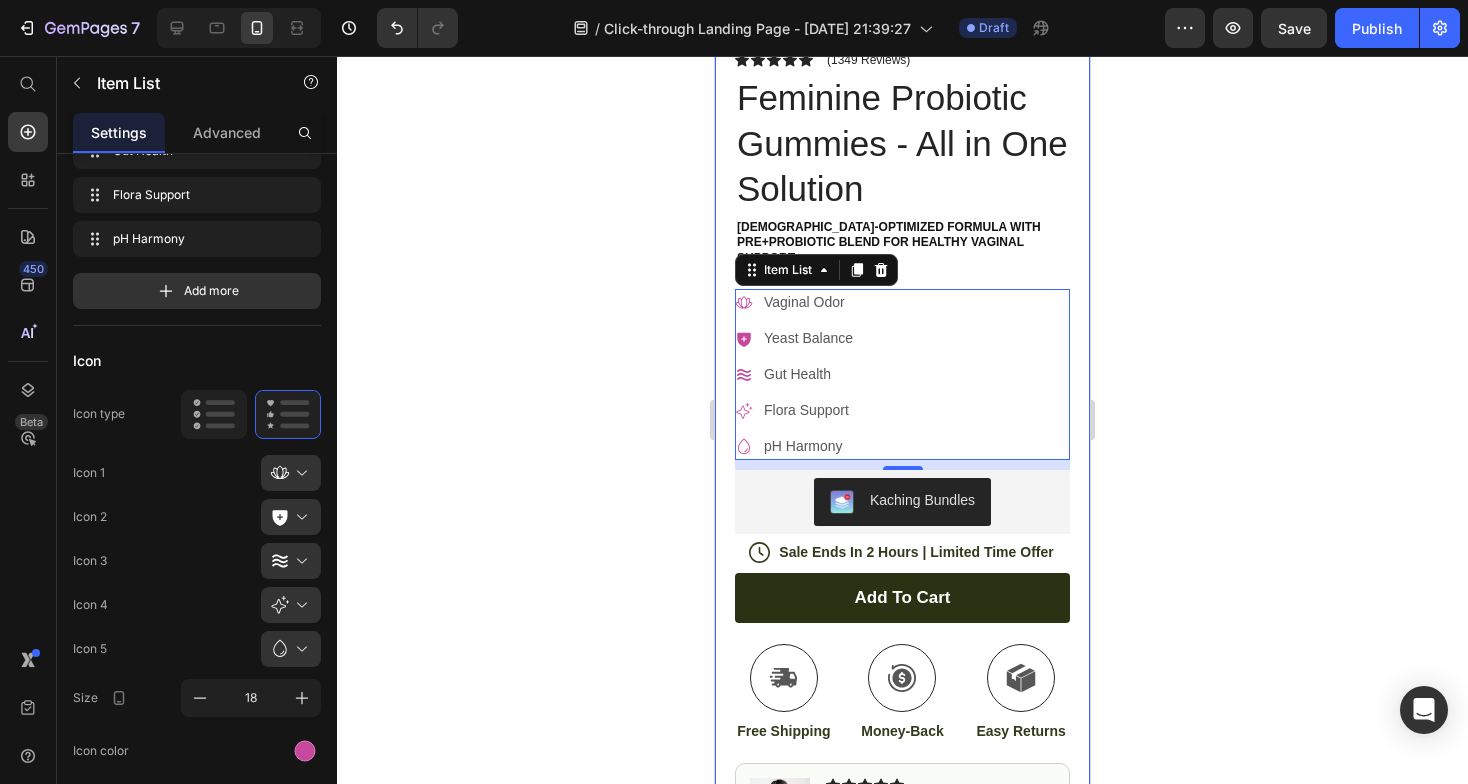 click 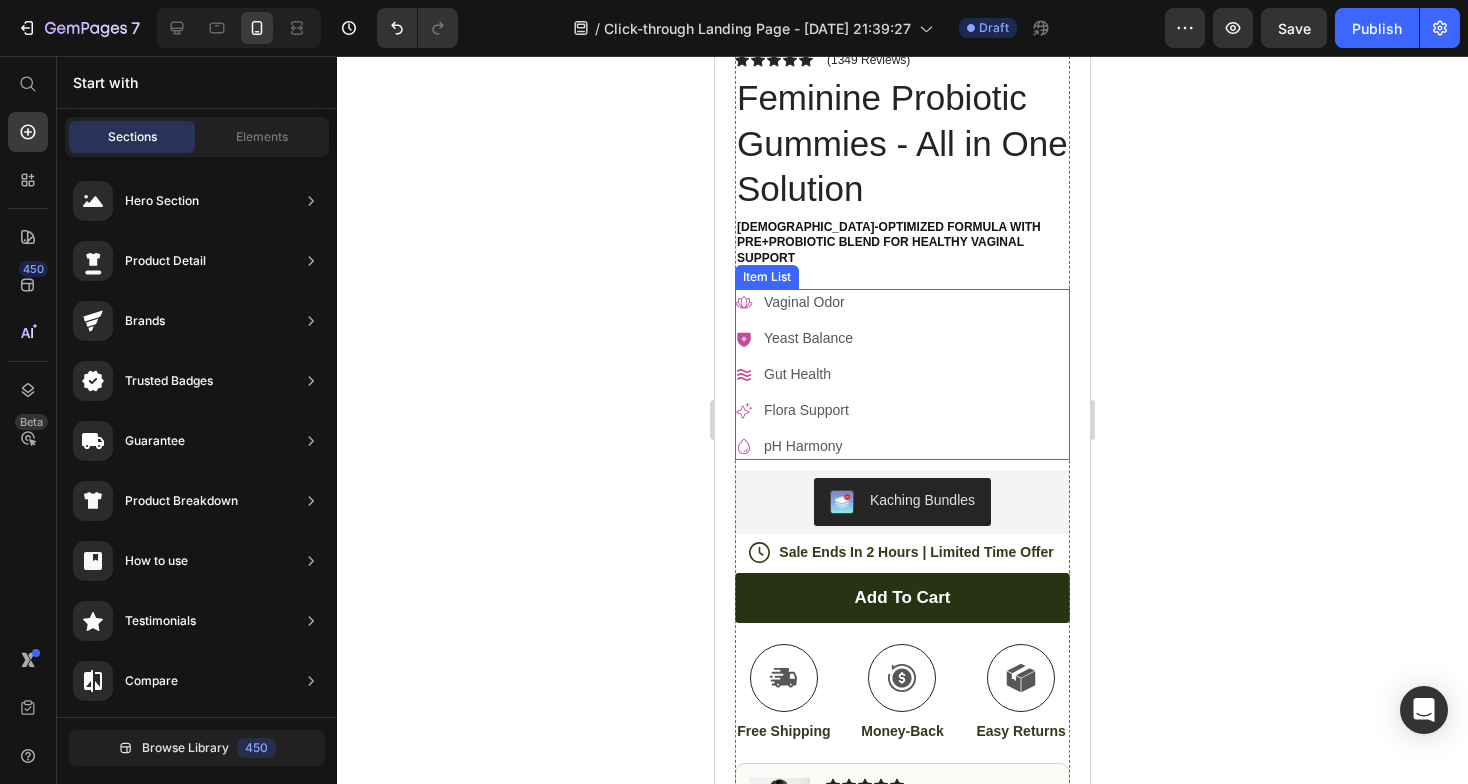click on "Vaginal Odor
Yeast Balance
Gut Health
Flora Support
pH Harmony" at bounding box center (902, 374) 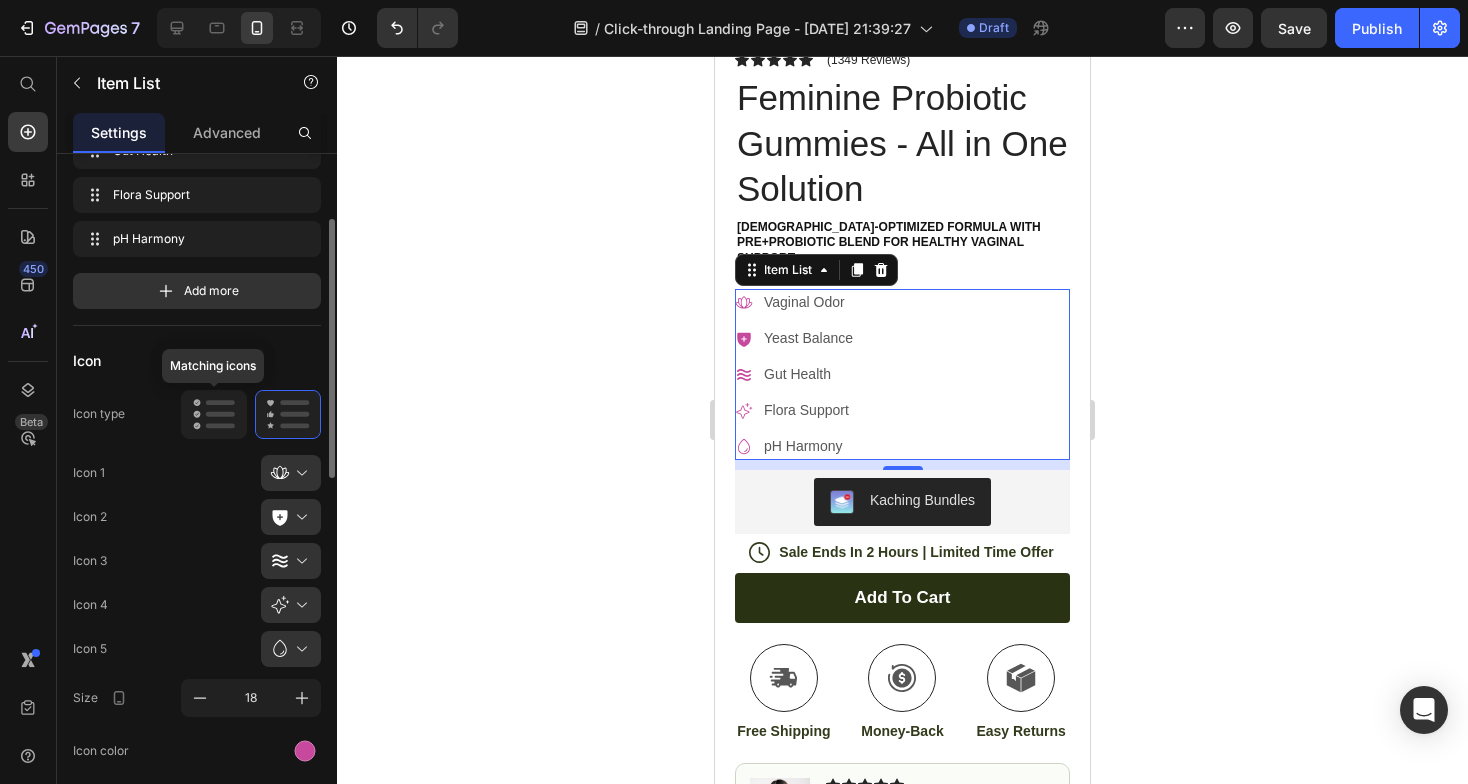 click 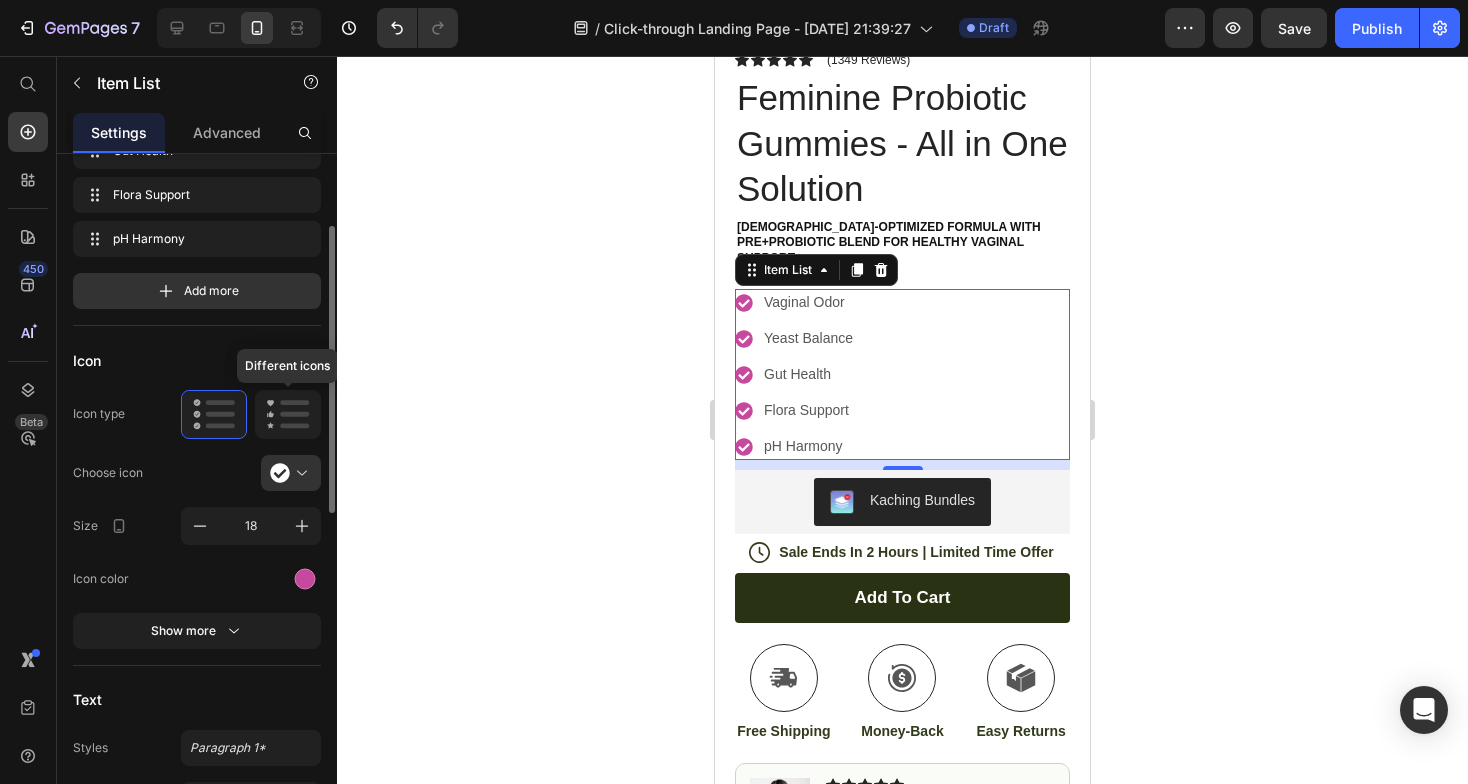 click 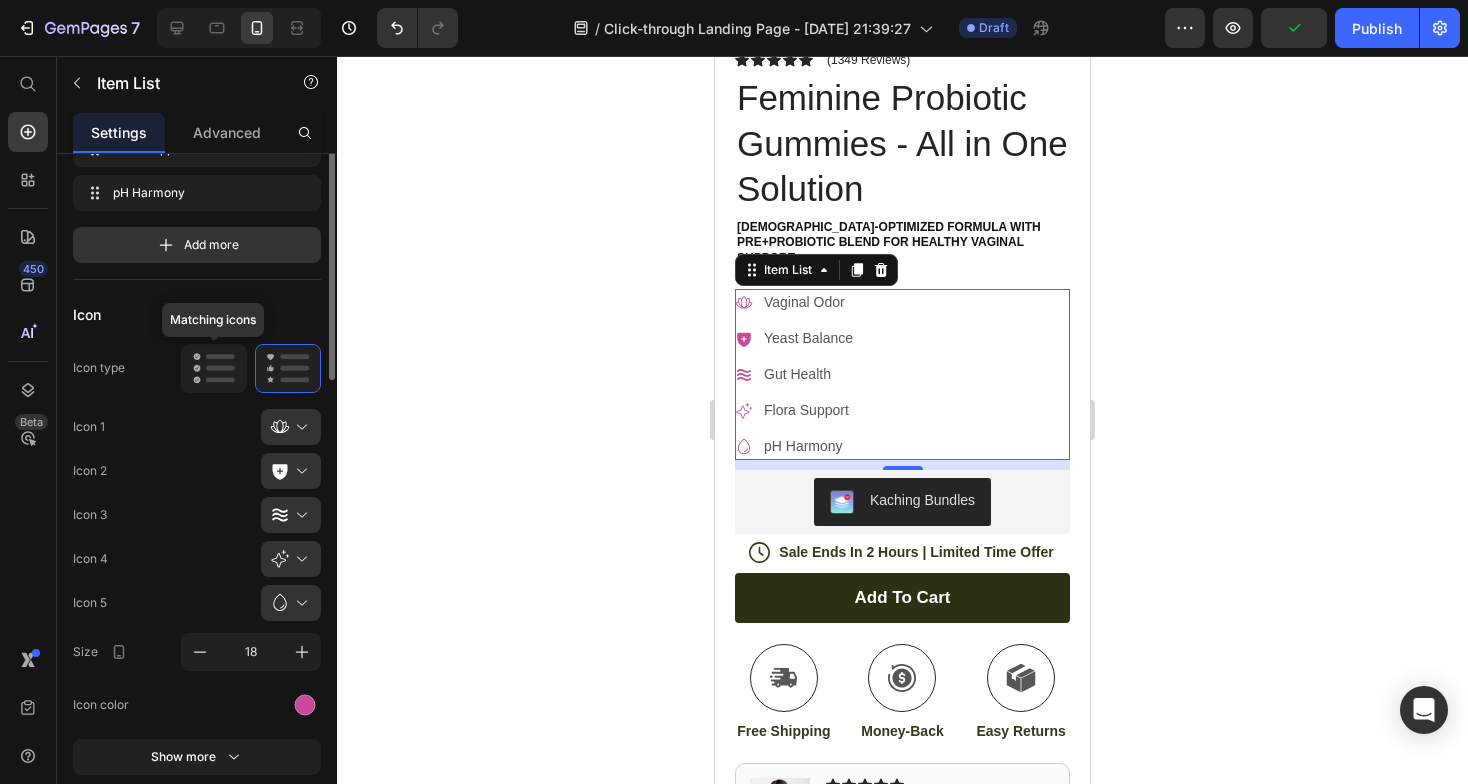 scroll, scrollTop: 0, scrollLeft: 0, axis: both 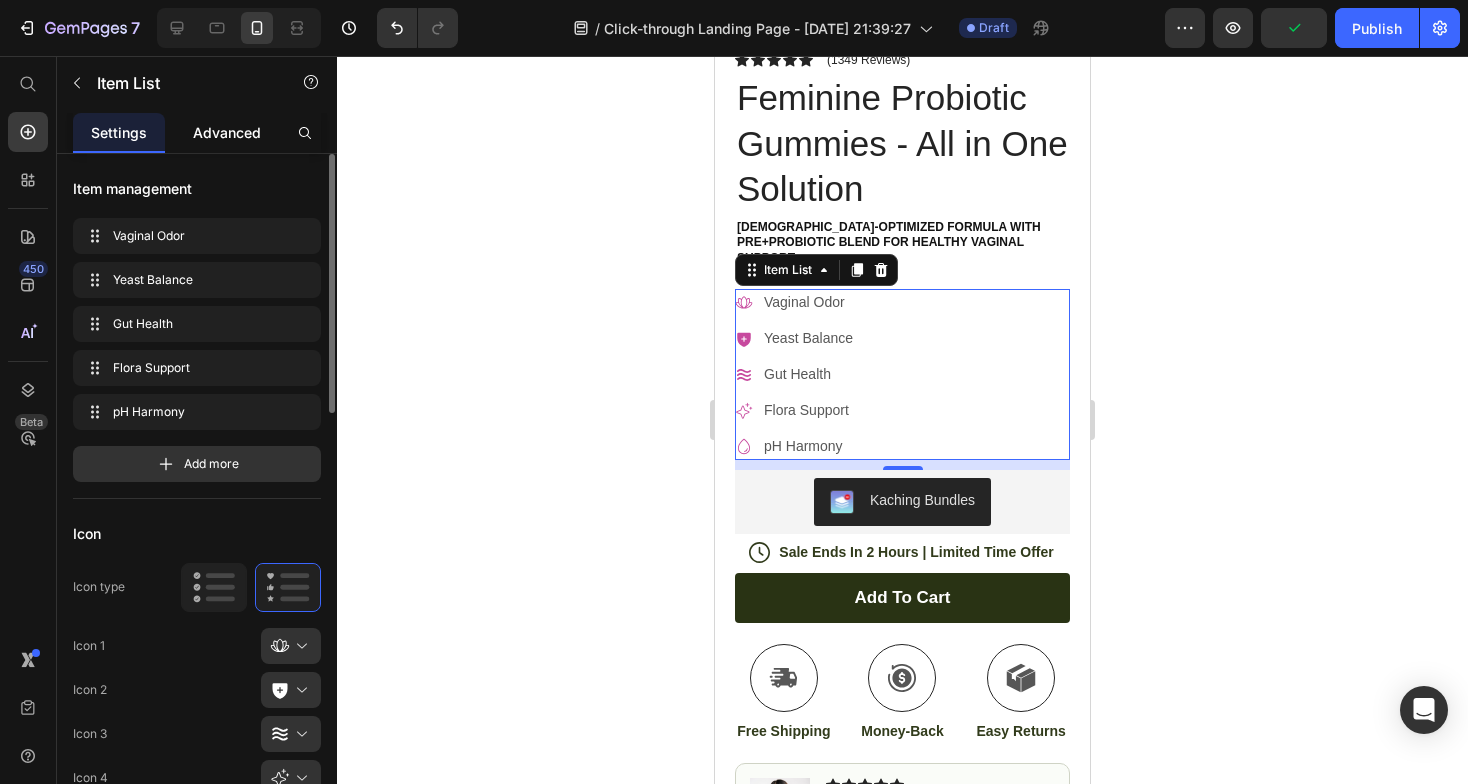 click on "Advanced" at bounding box center [227, 132] 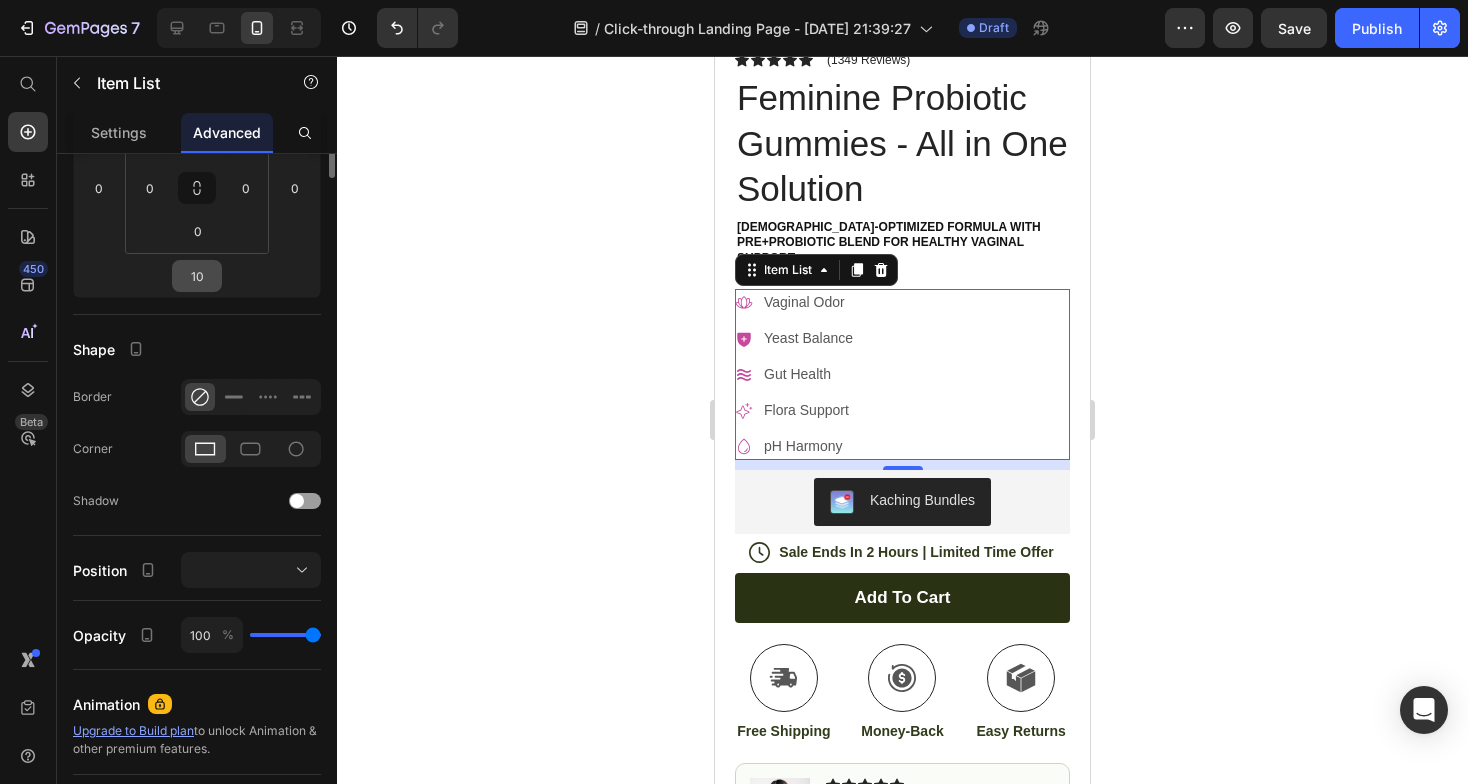 scroll, scrollTop: 0, scrollLeft: 0, axis: both 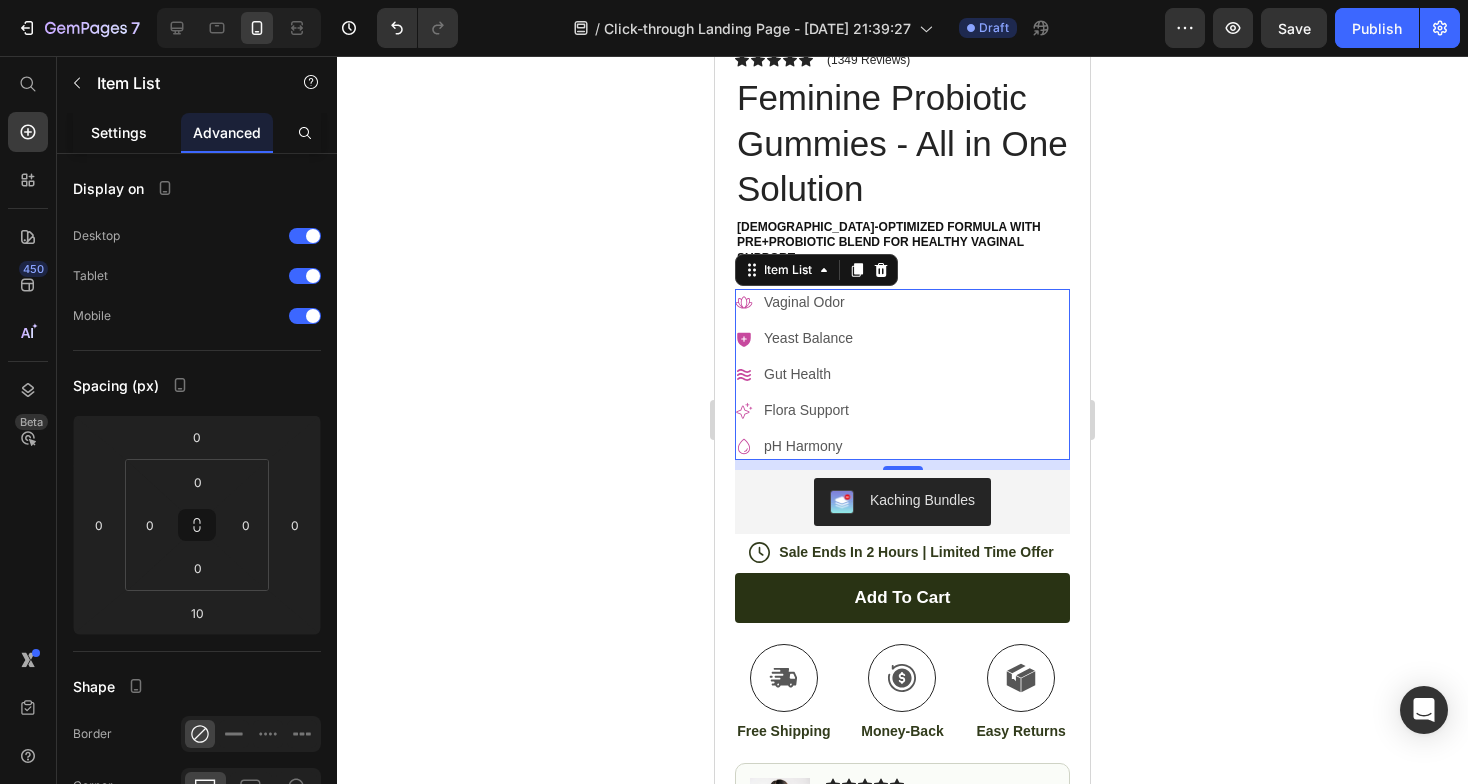 click on "Settings" at bounding box center [119, 132] 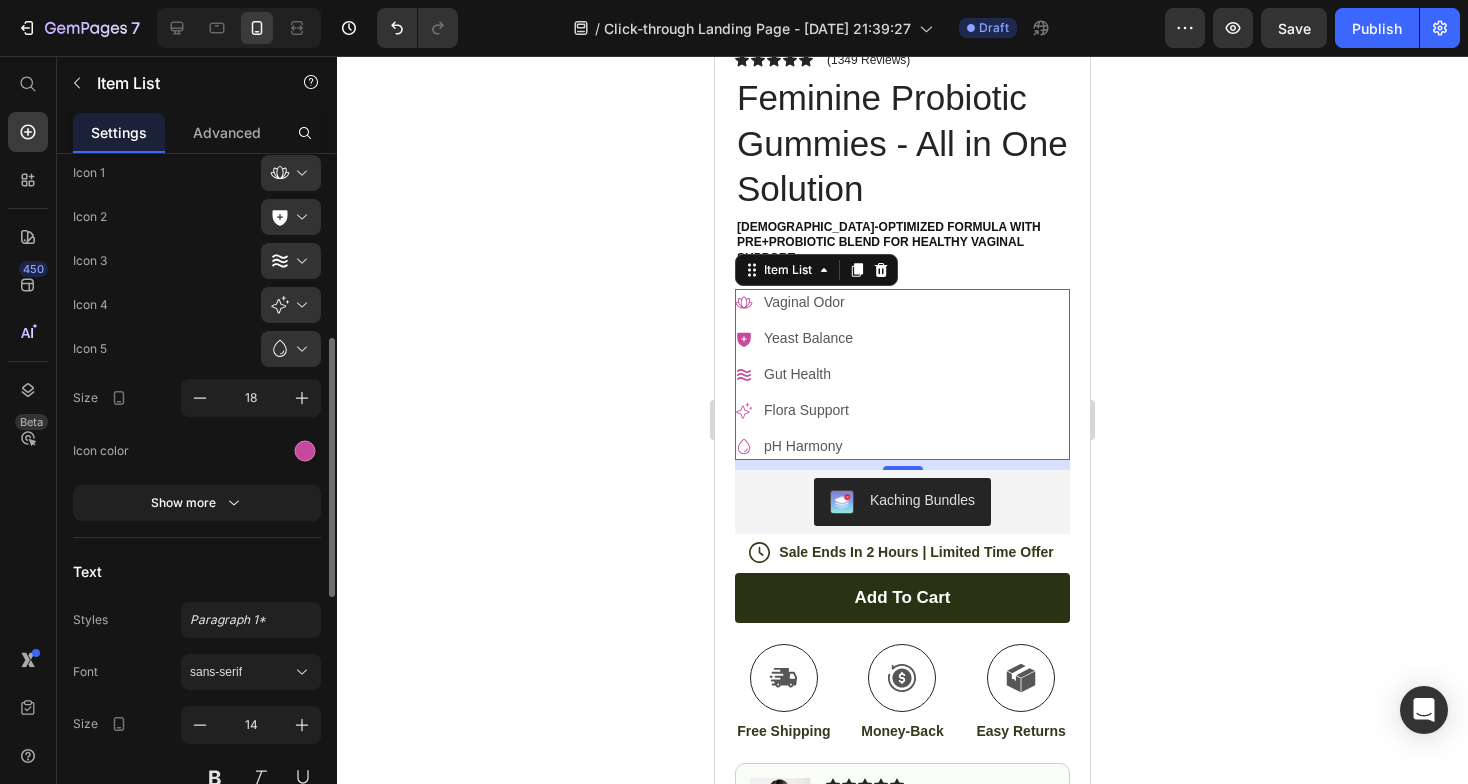 scroll, scrollTop: 475, scrollLeft: 0, axis: vertical 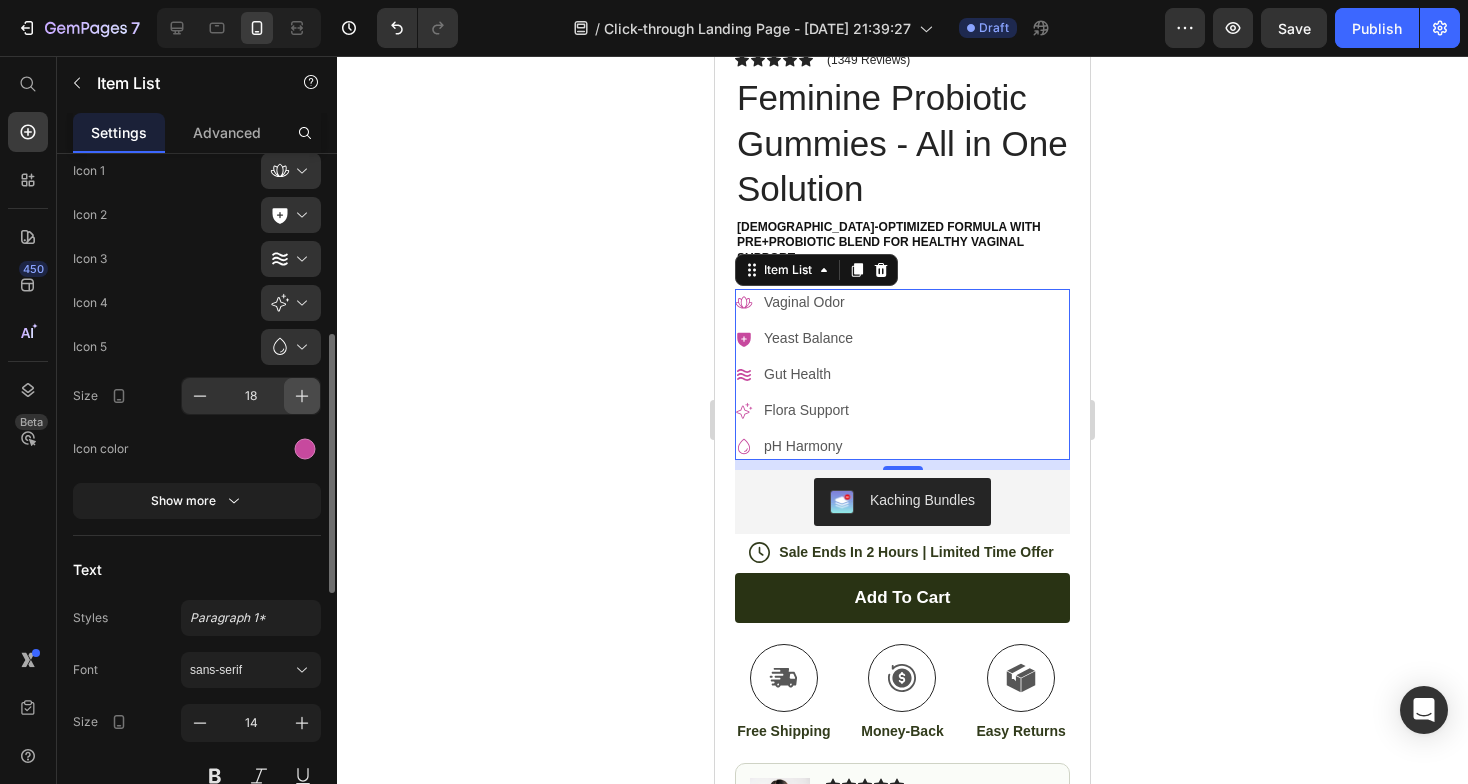 click 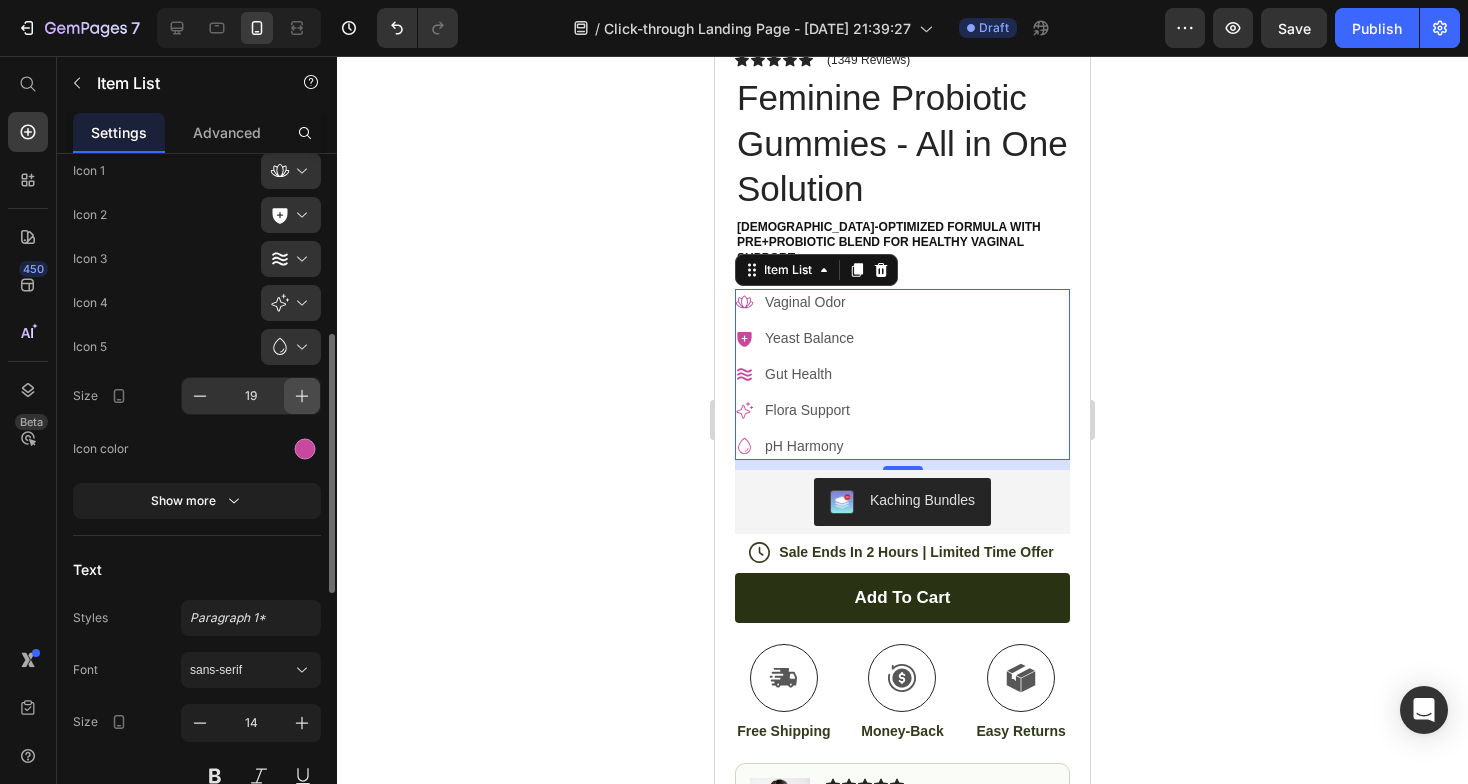 click 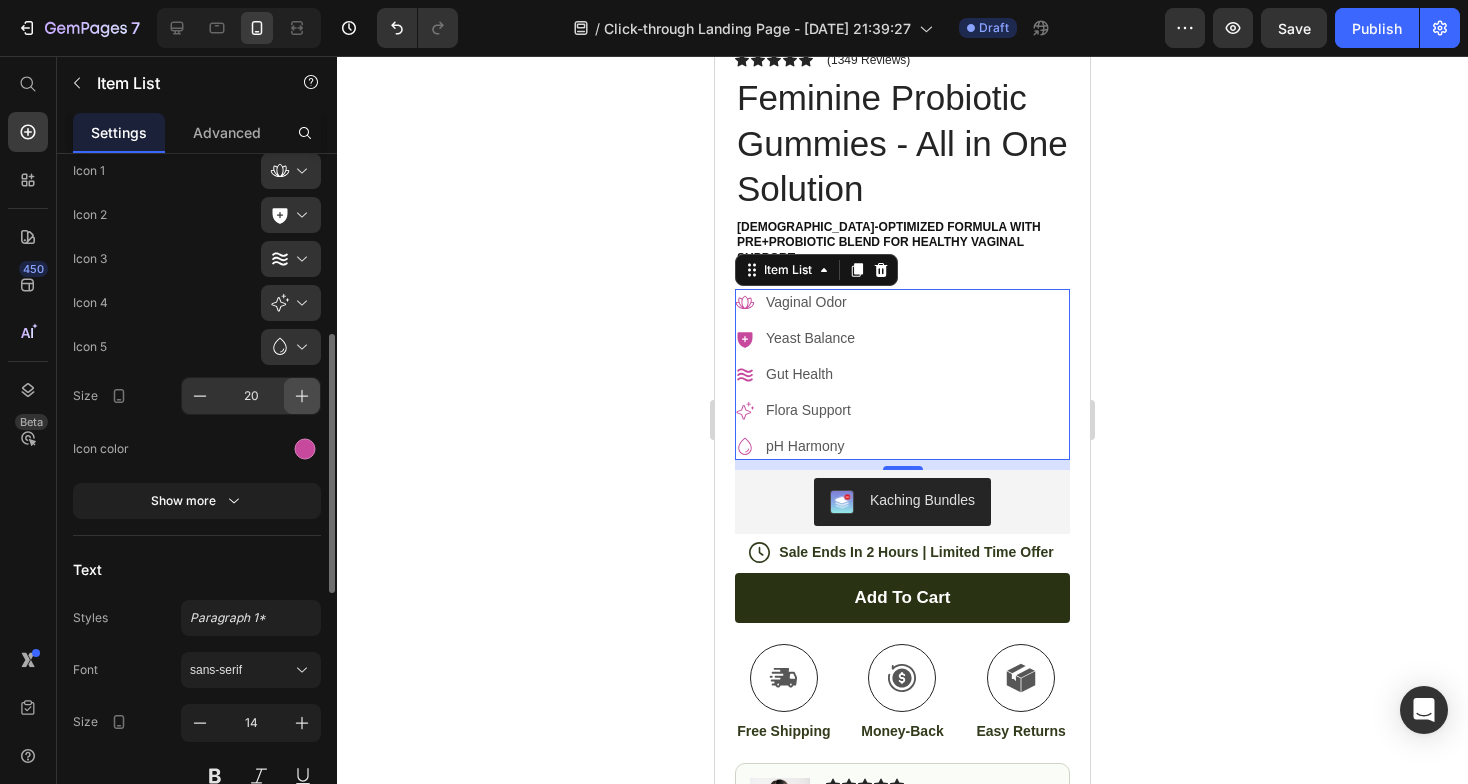 click 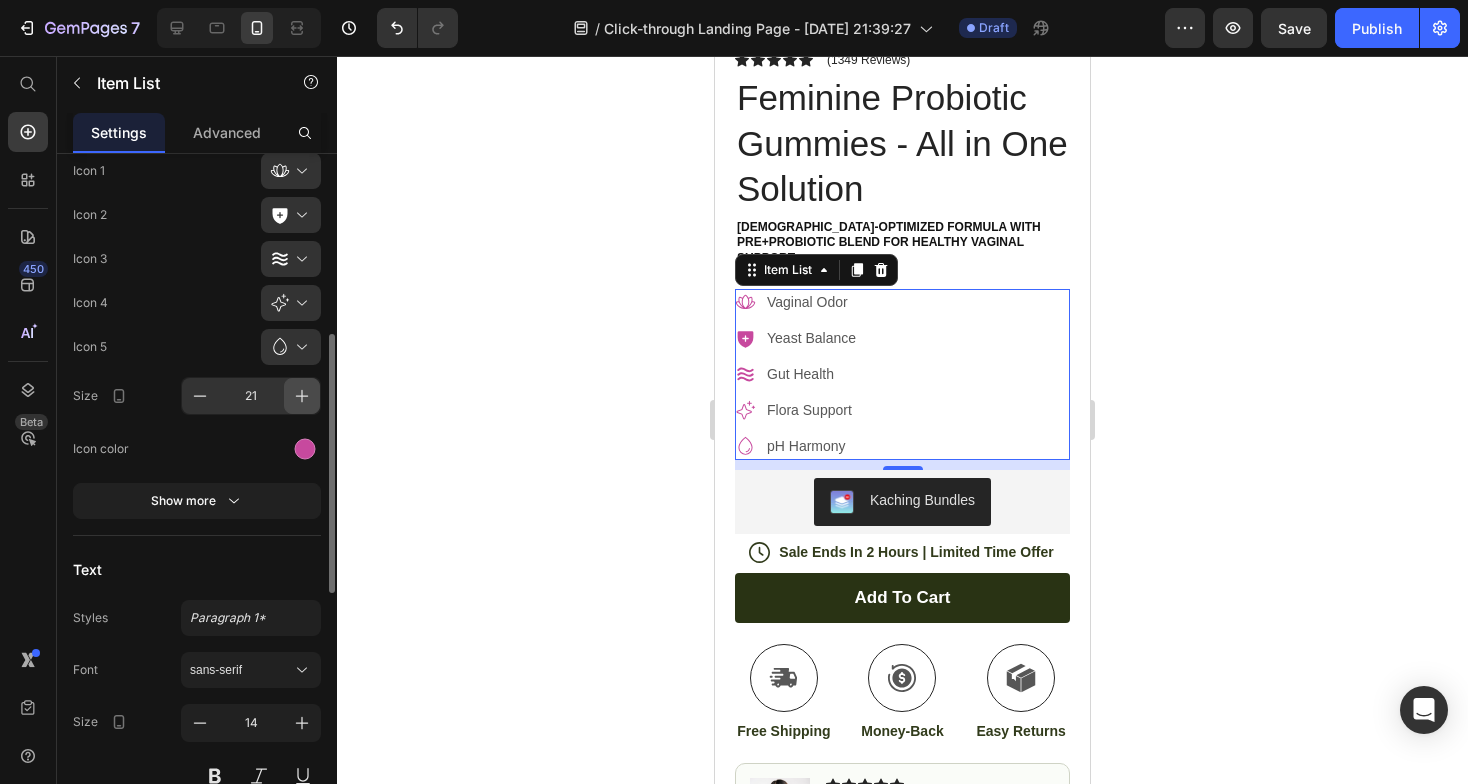 click 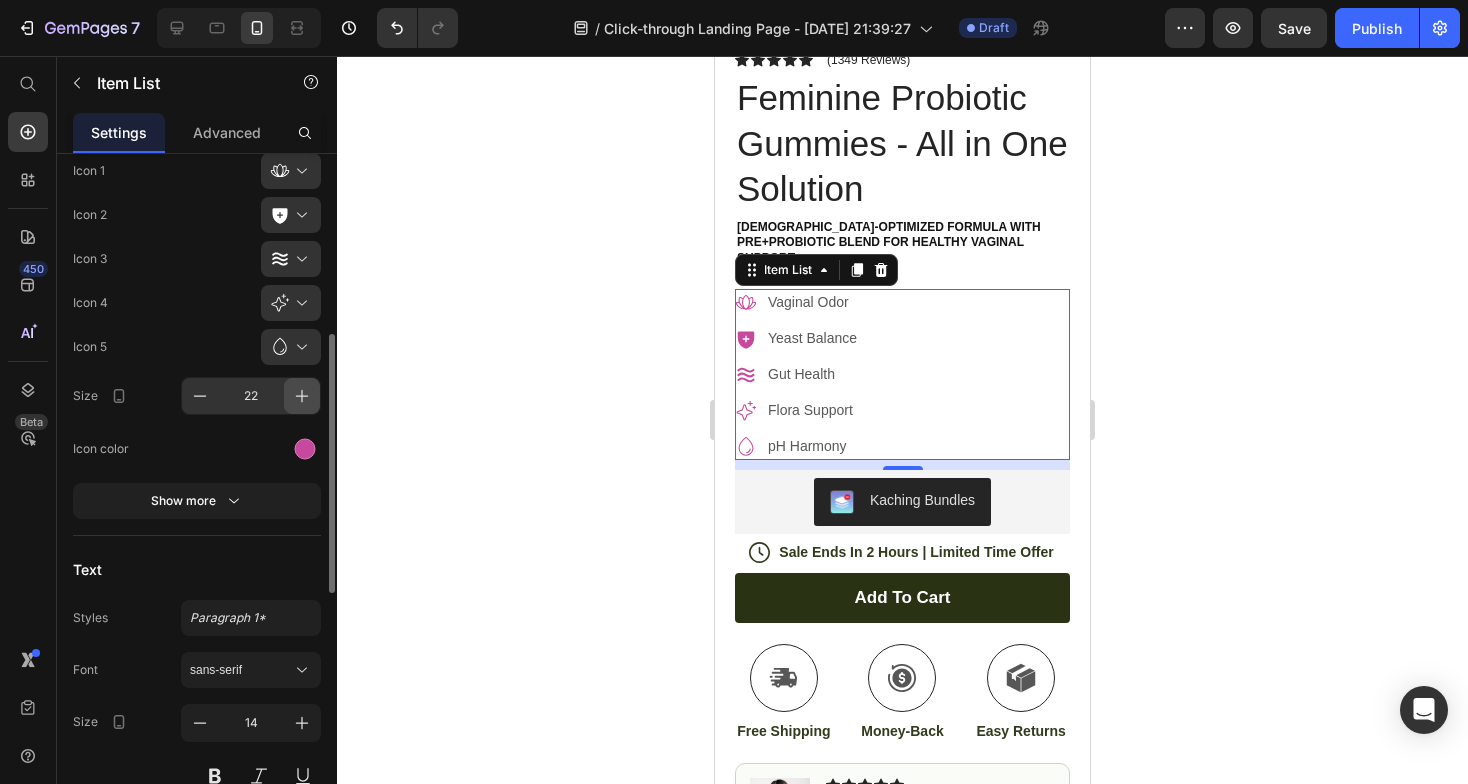 click 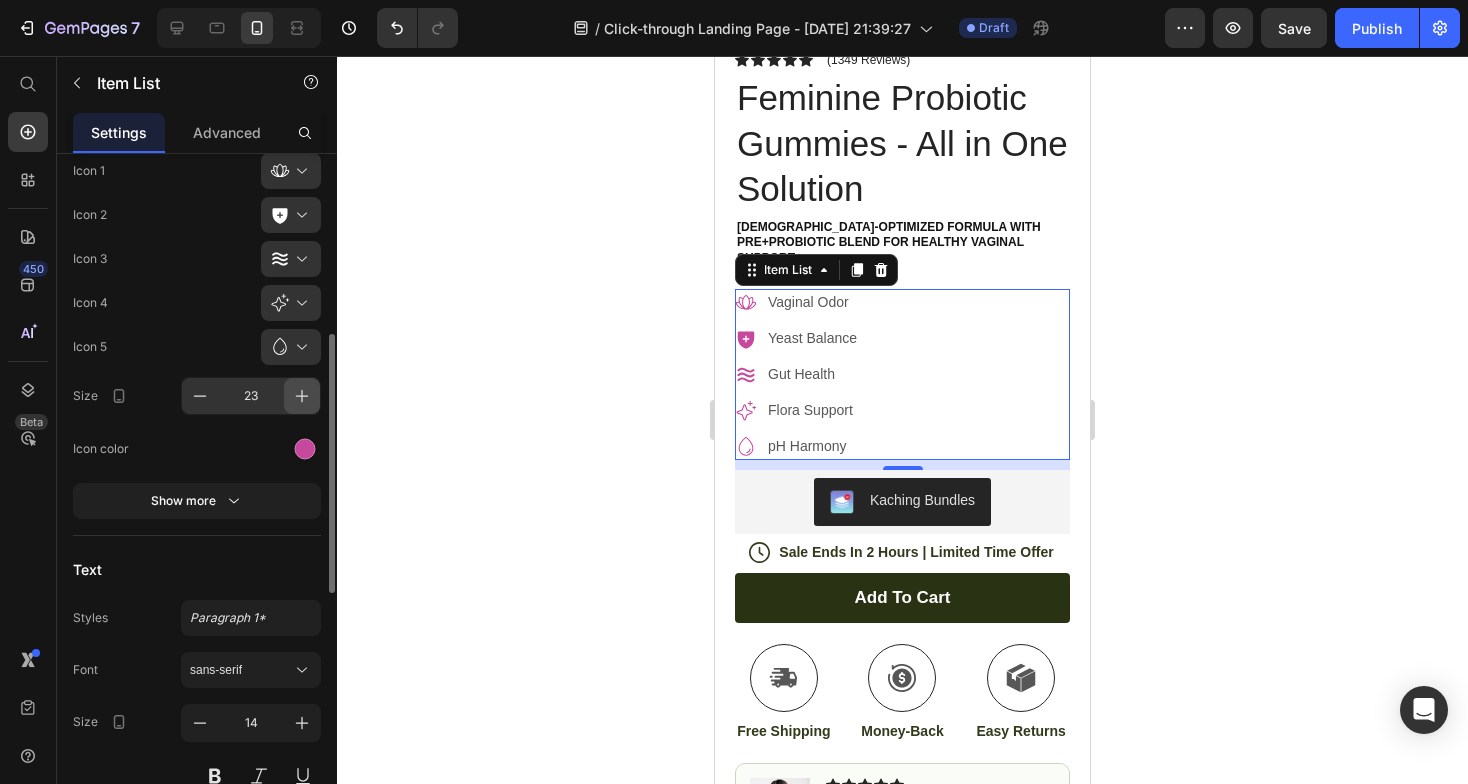 click 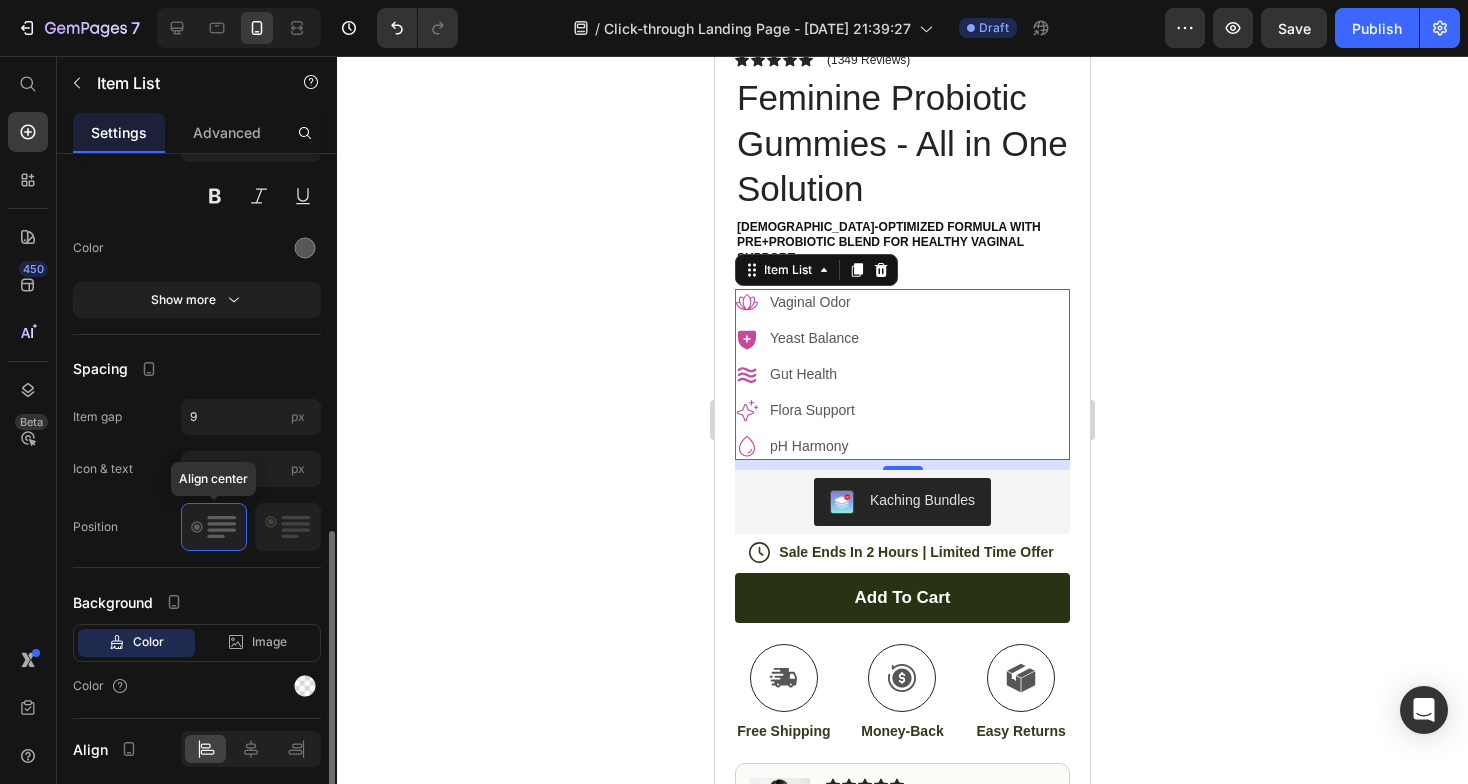 scroll, scrollTop: 1057, scrollLeft: 0, axis: vertical 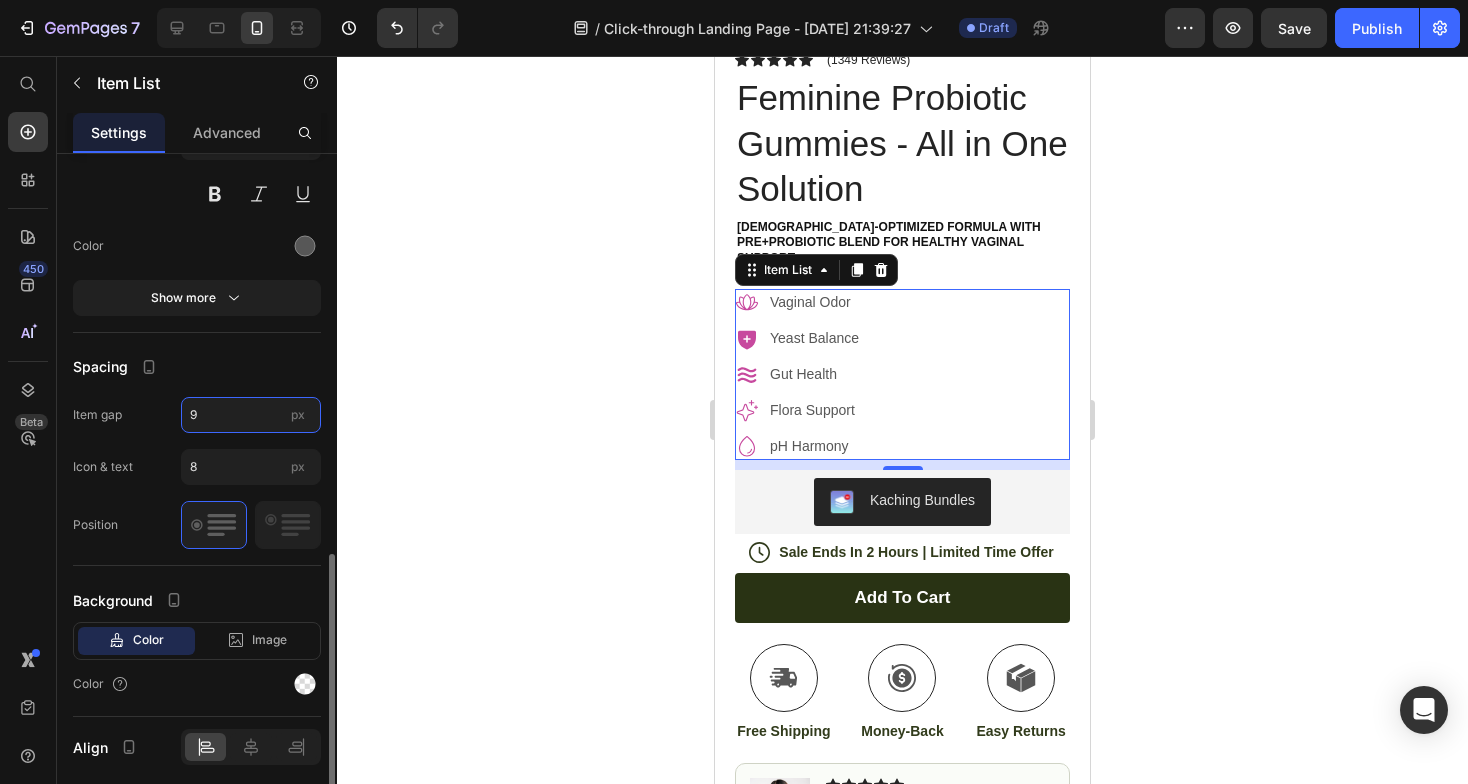 click on "9" at bounding box center [251, 415] 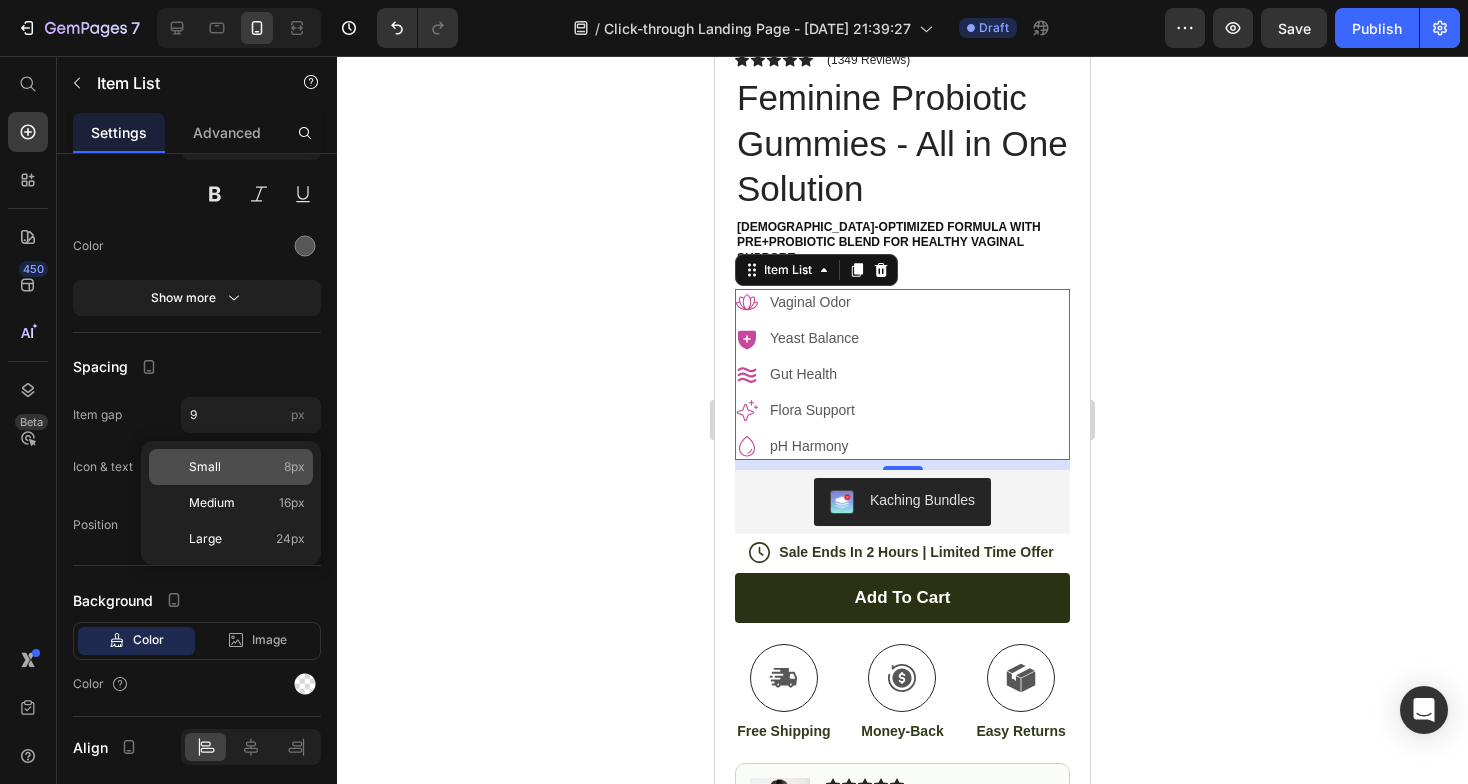click on "Small" at bounding box center (205, 467) 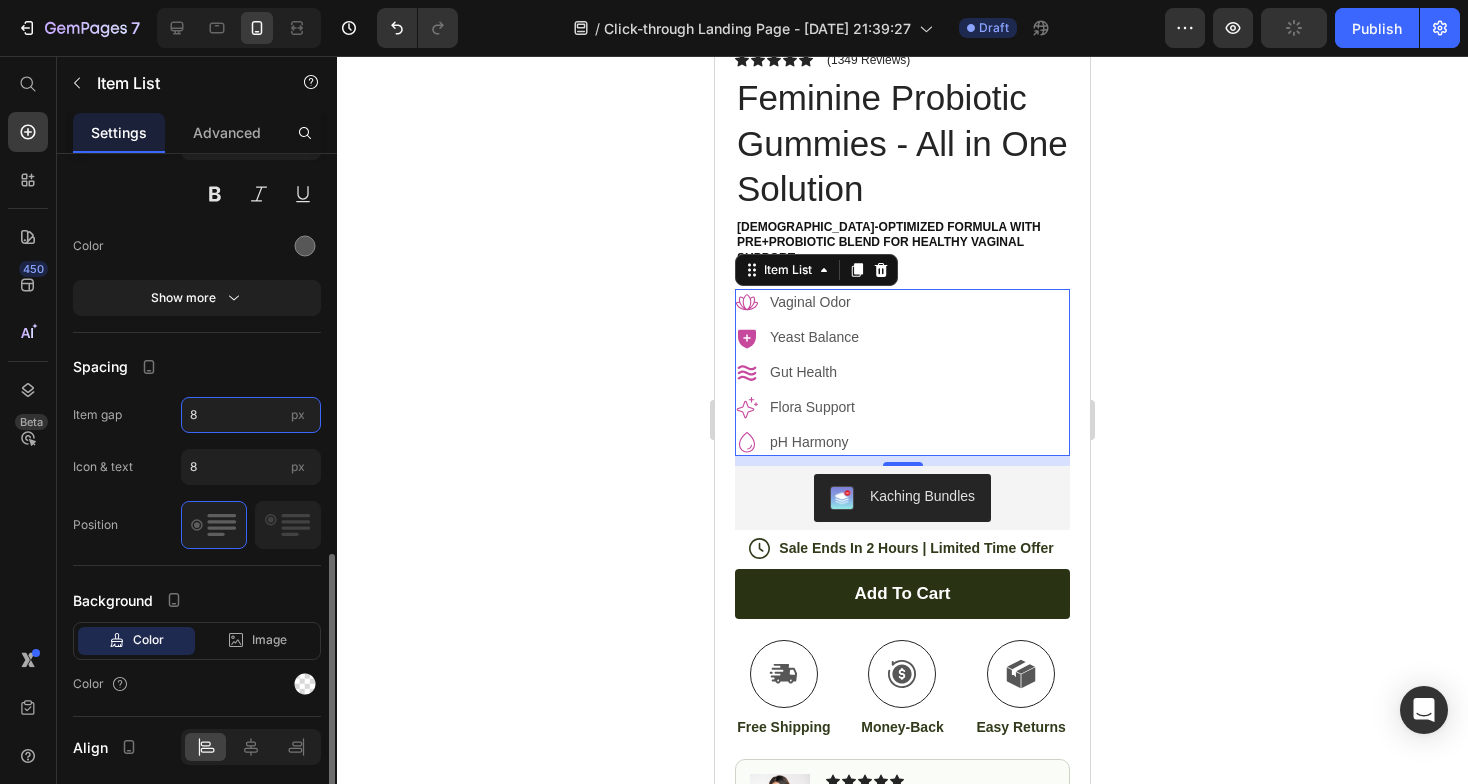 click on "8" at bounding box center (251, 415) 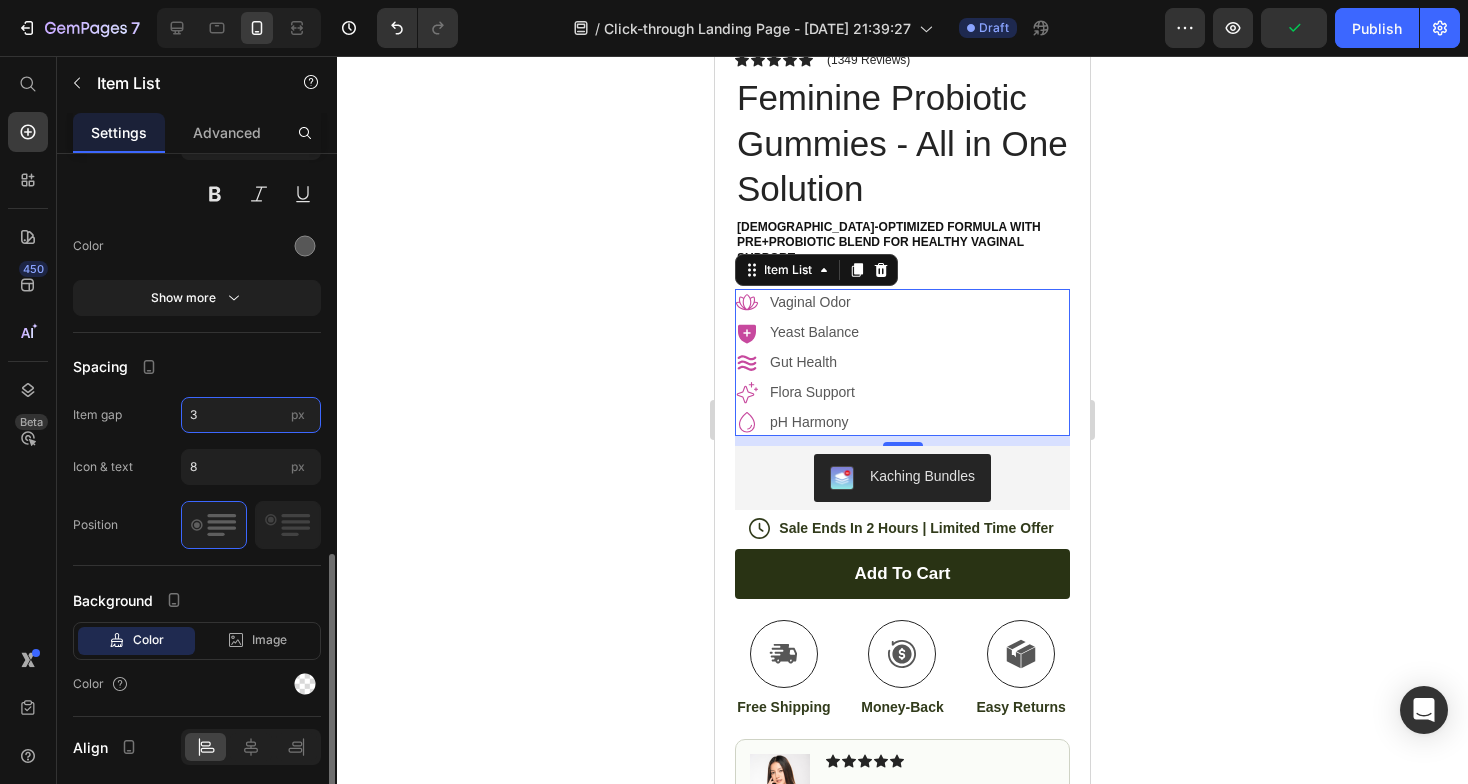 click on "3" at bounding box center [251, 415] 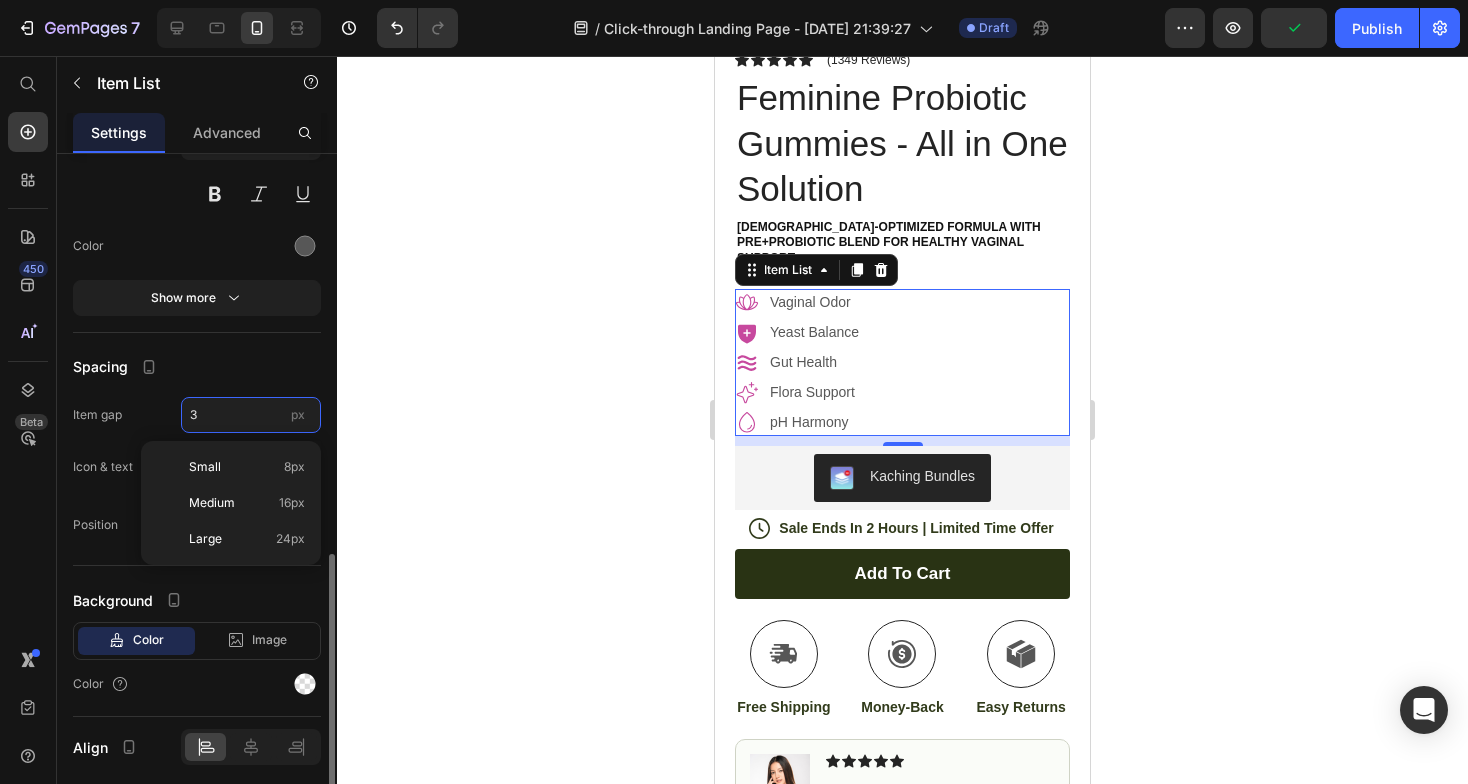 click on "3" at bounding box center (251, 415) 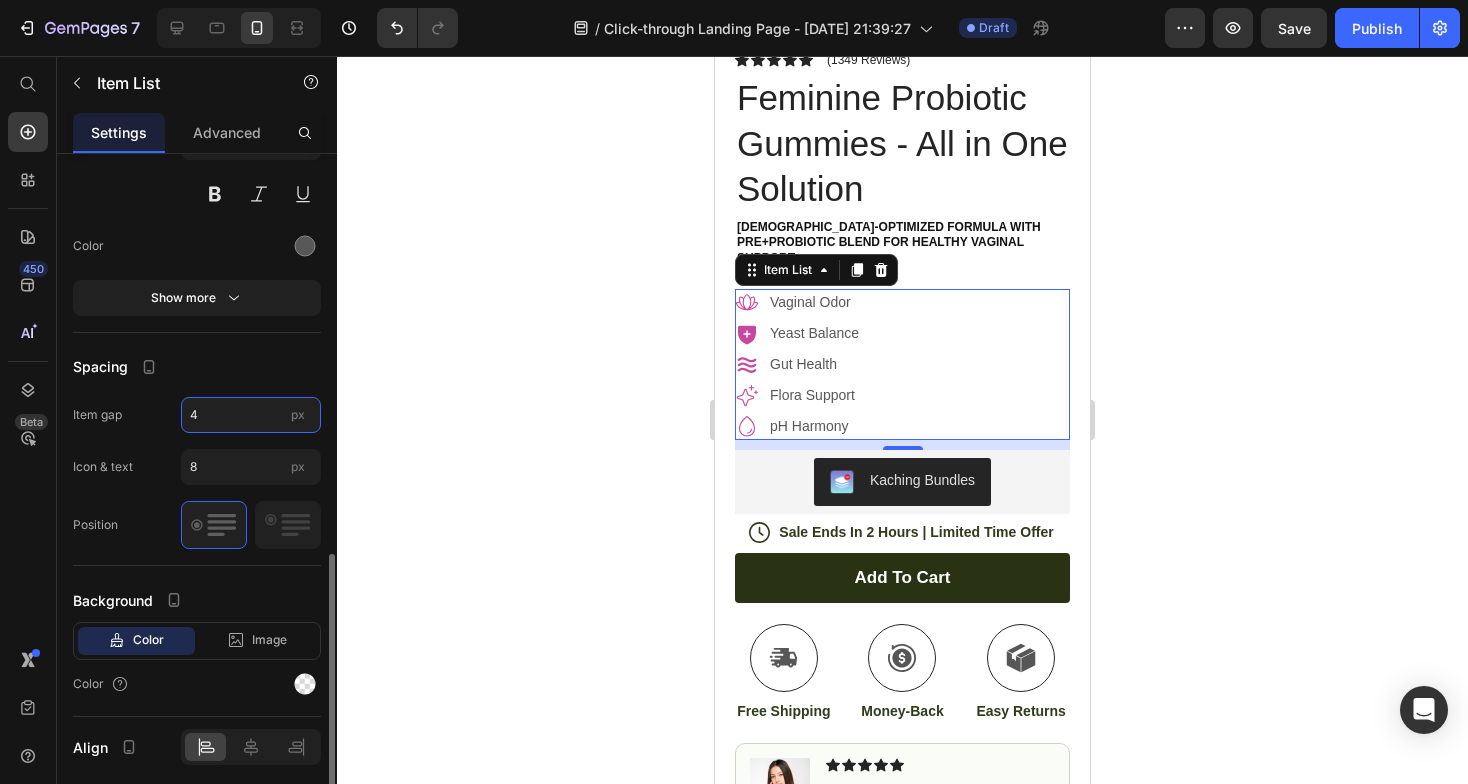 click on "4" at bounding box center (251, 415) 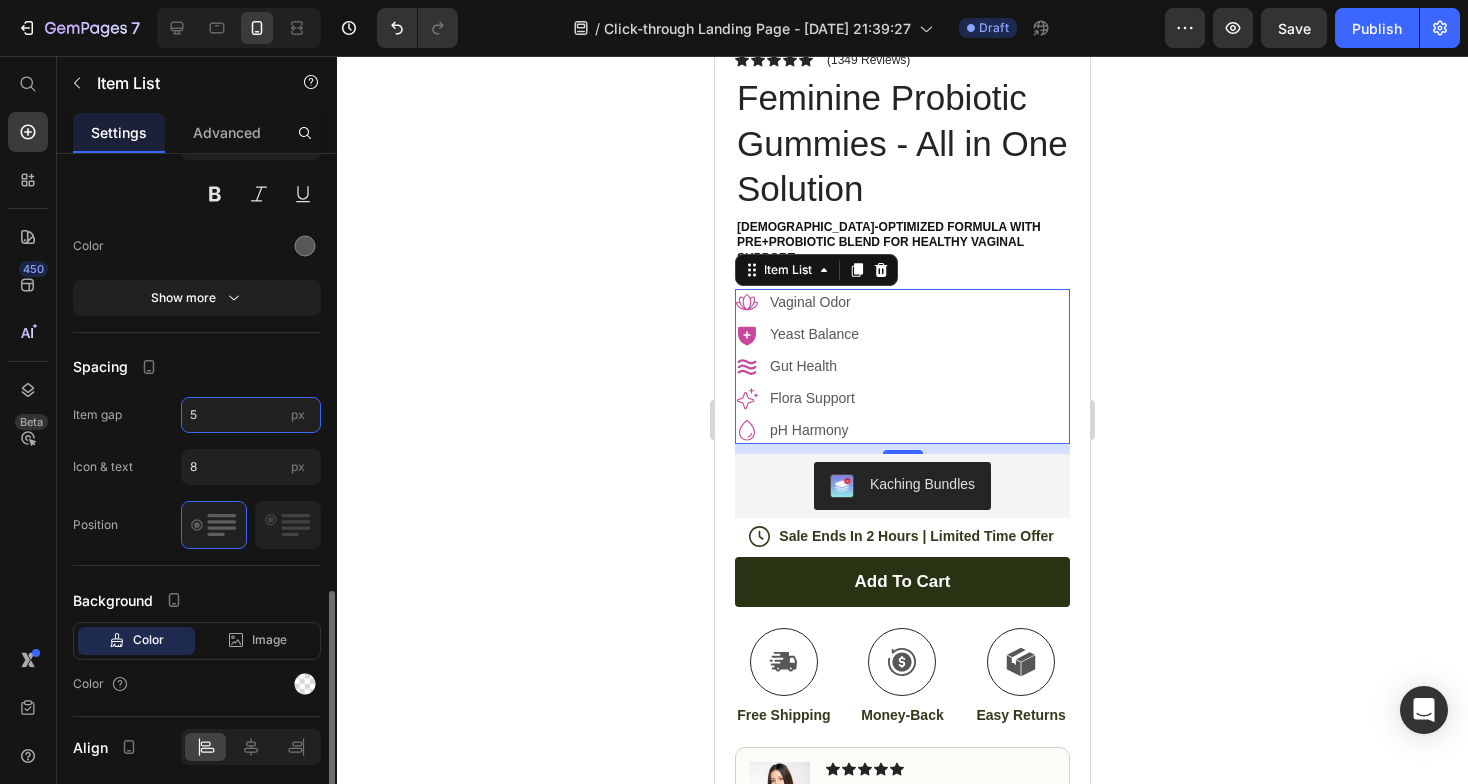 scroll, scrollTop: 1095, scrollLeft: 0, axis: vertical 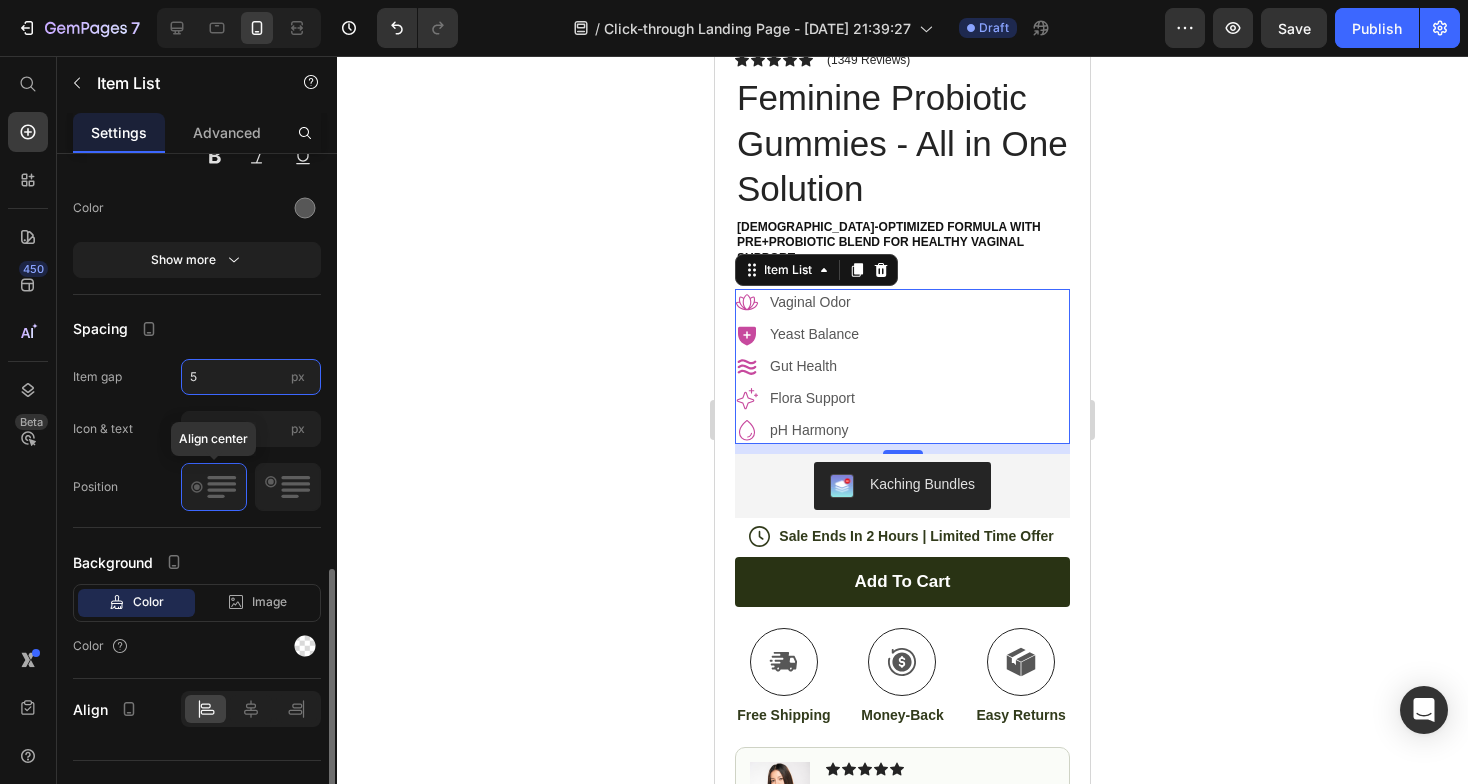 type on "5" 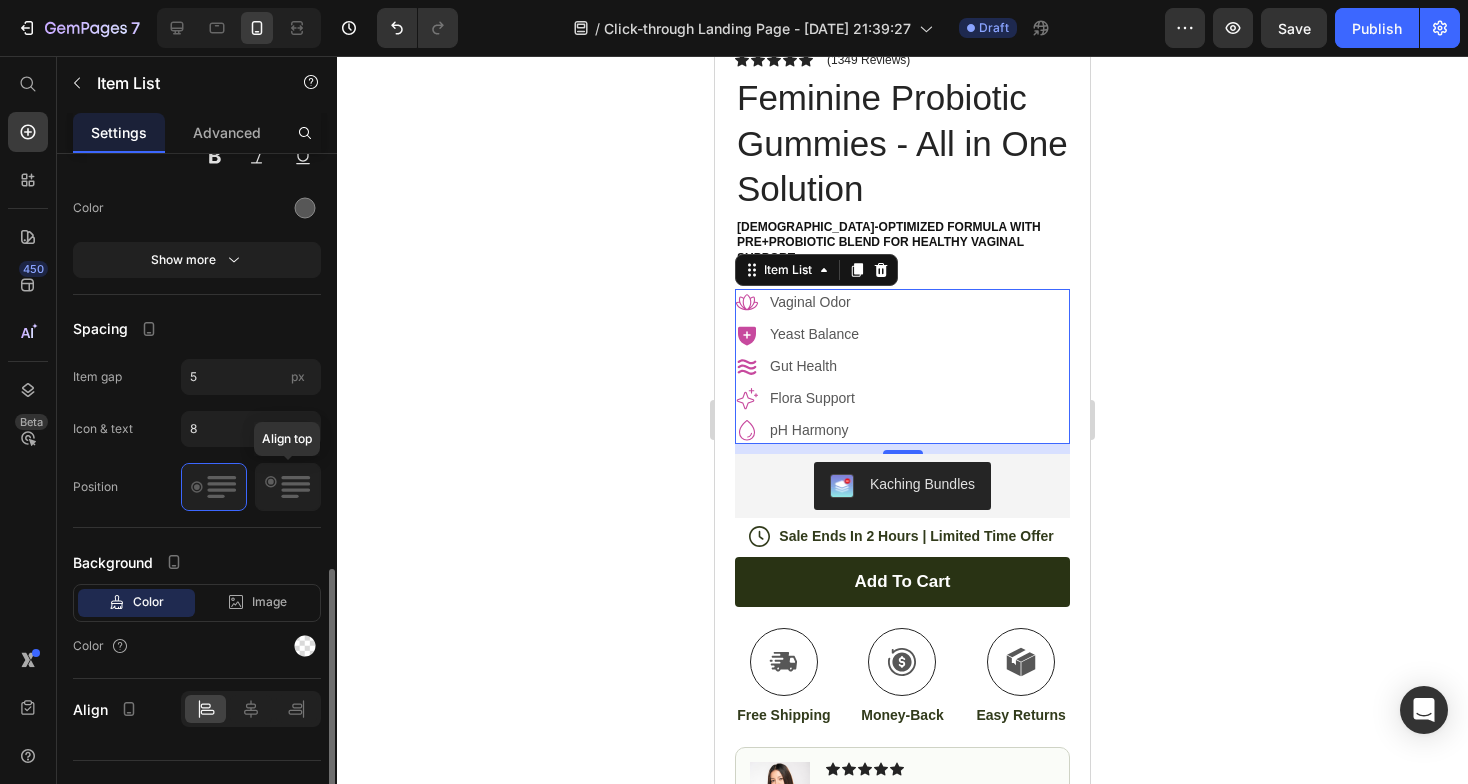 click 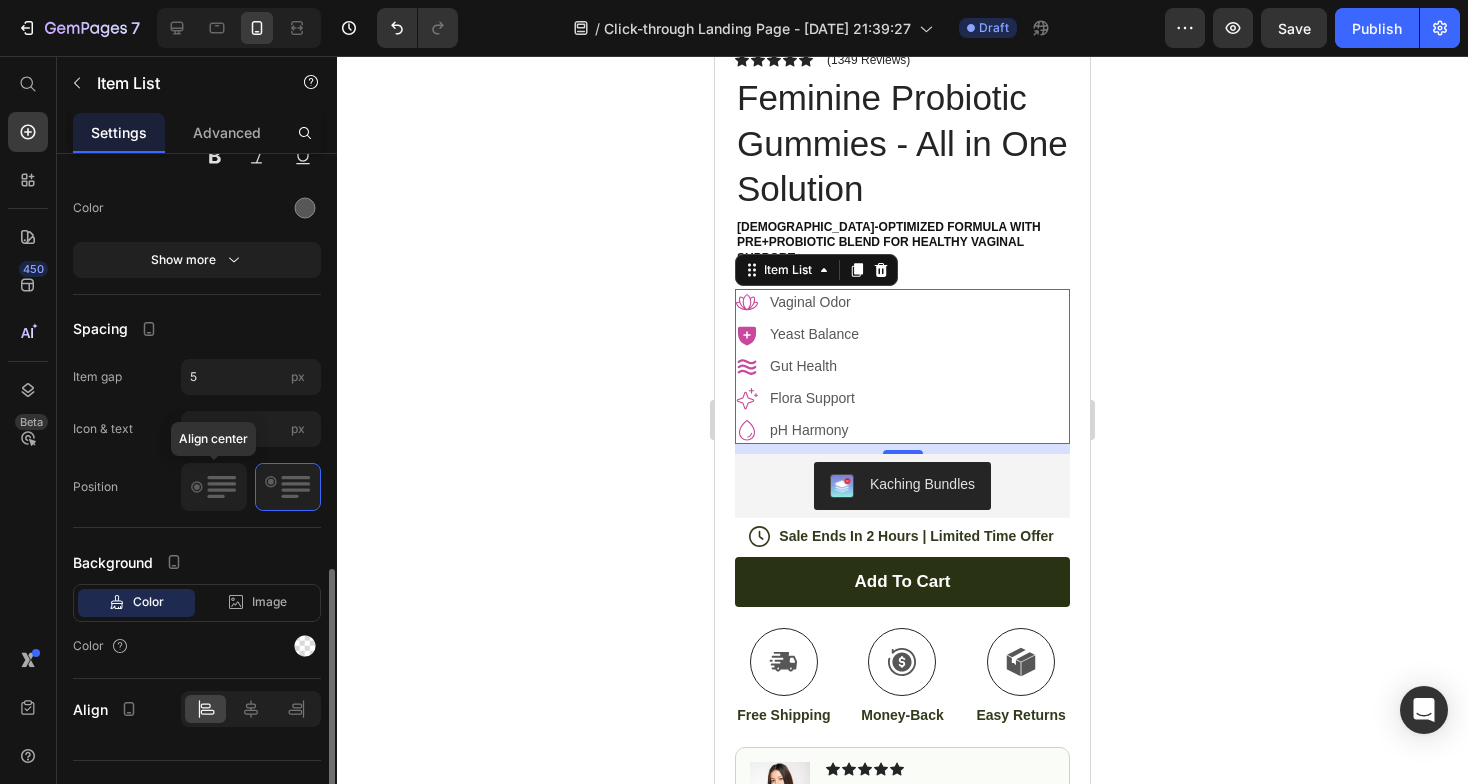 click 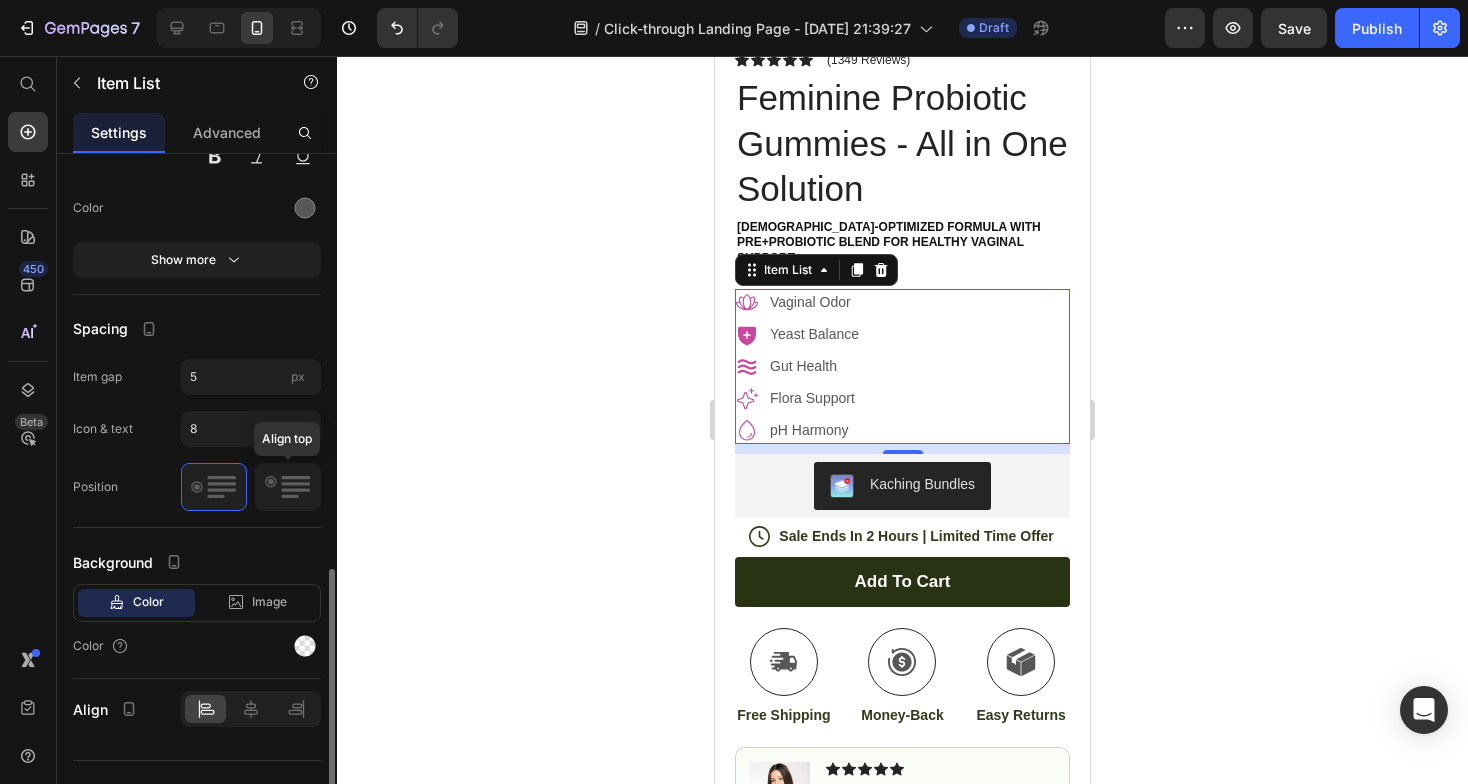 click 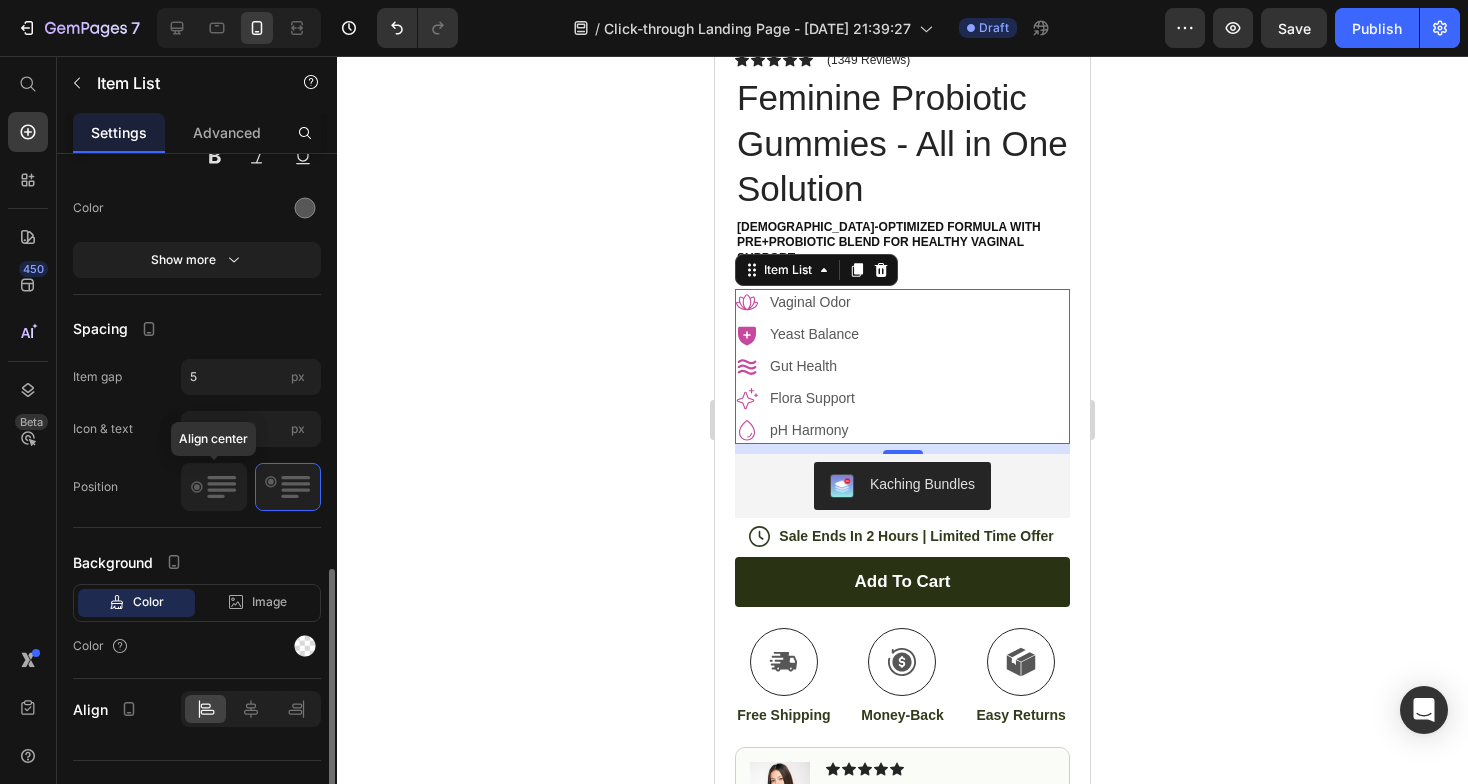 click 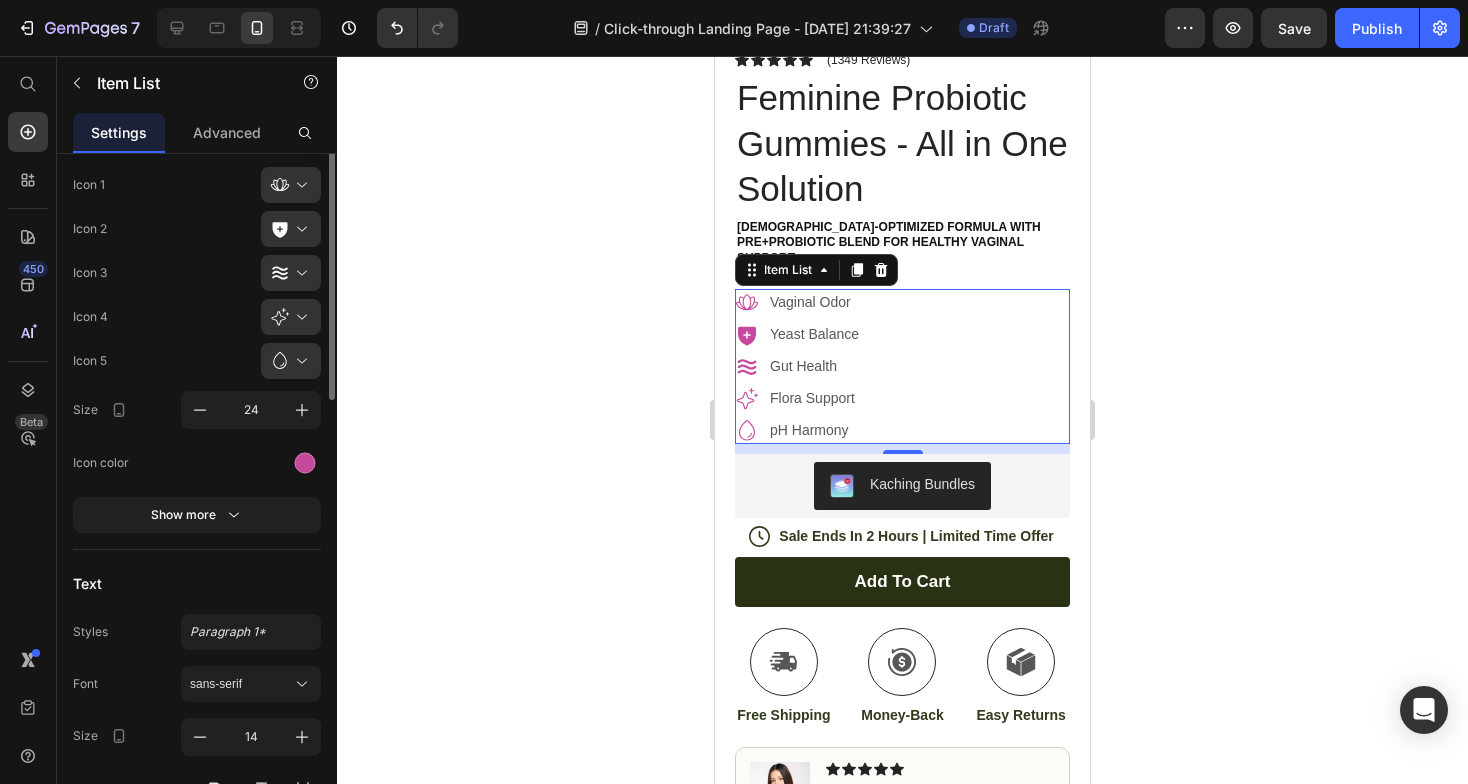 scroll, scrollTop: 0, scrollLeft: 0, axis: both 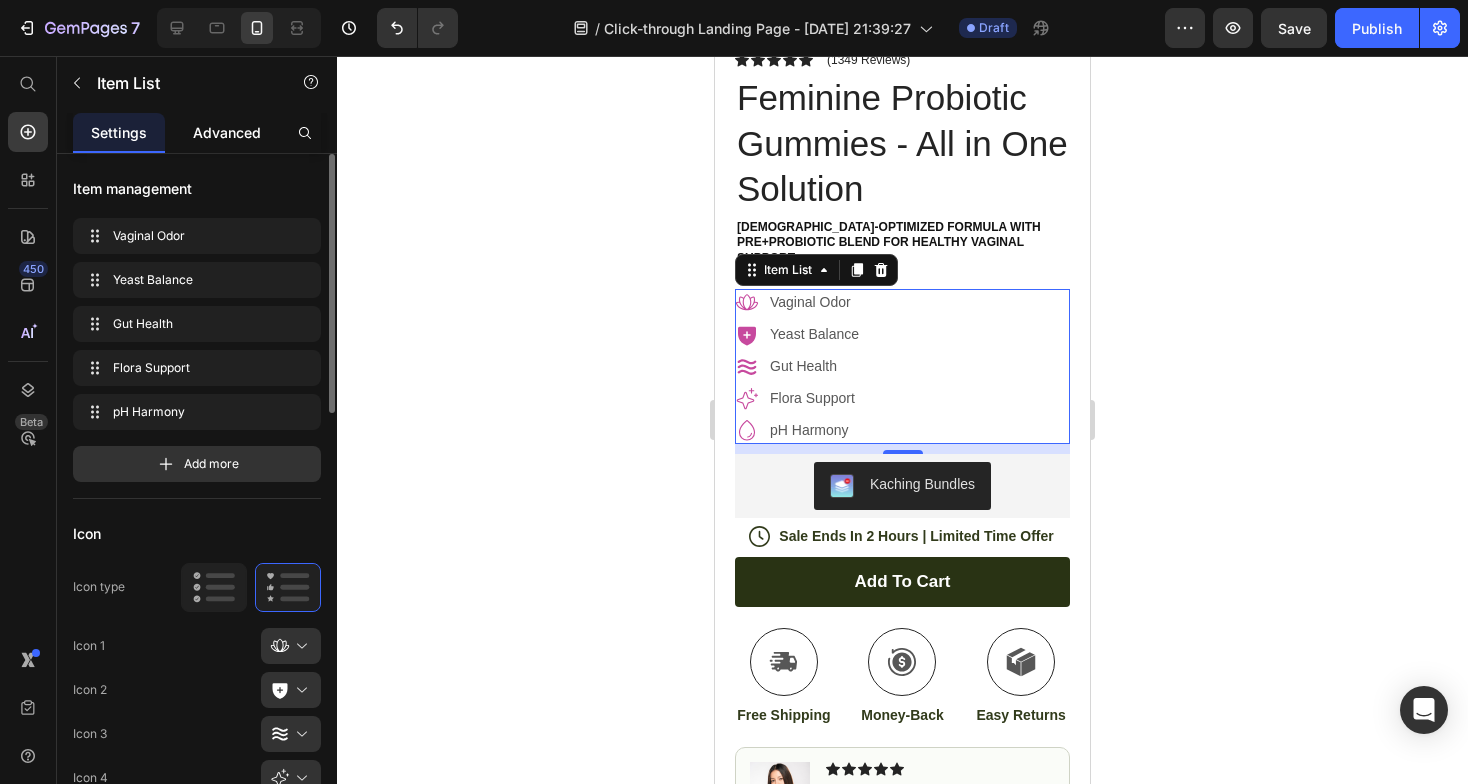 click on "Advanced" at bounding box center [227, 132] 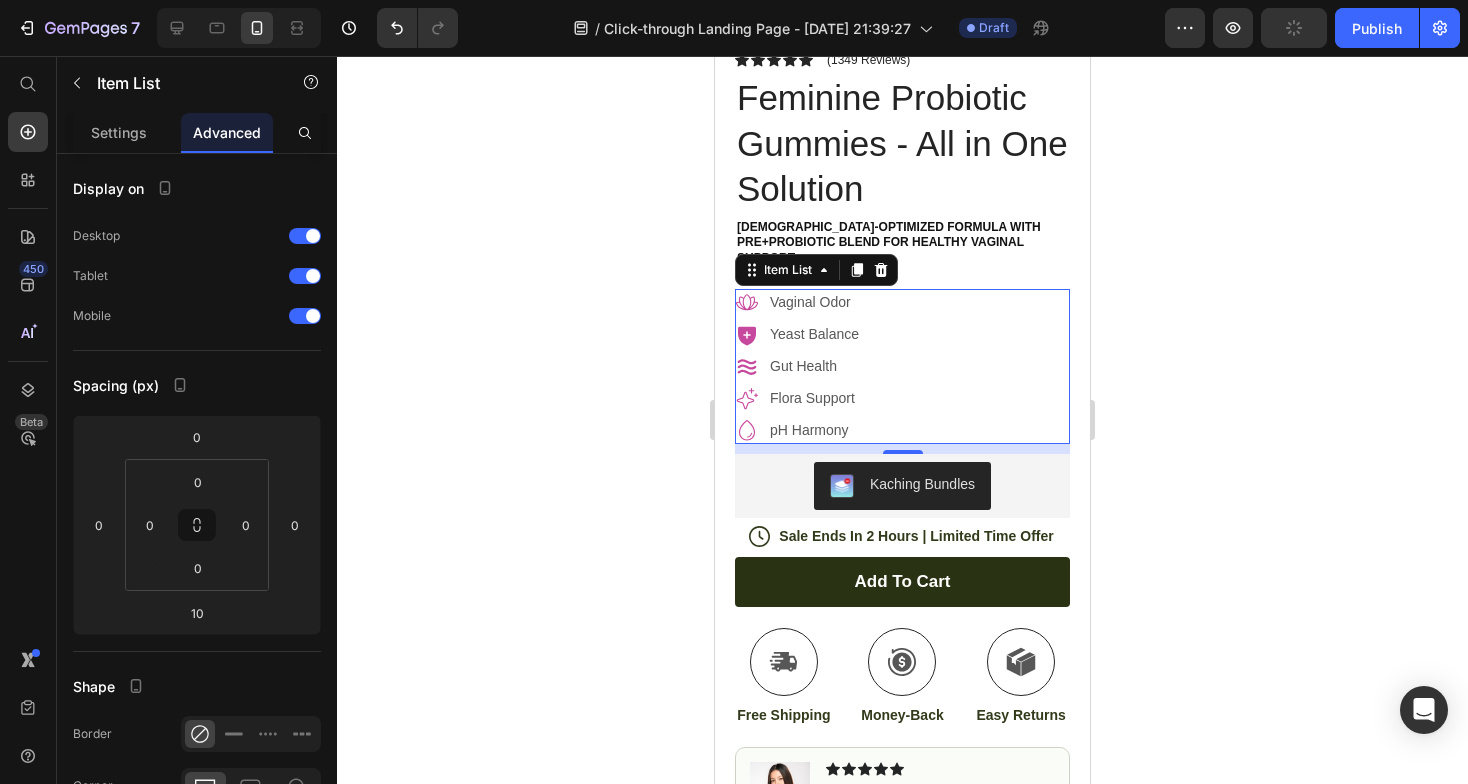 click 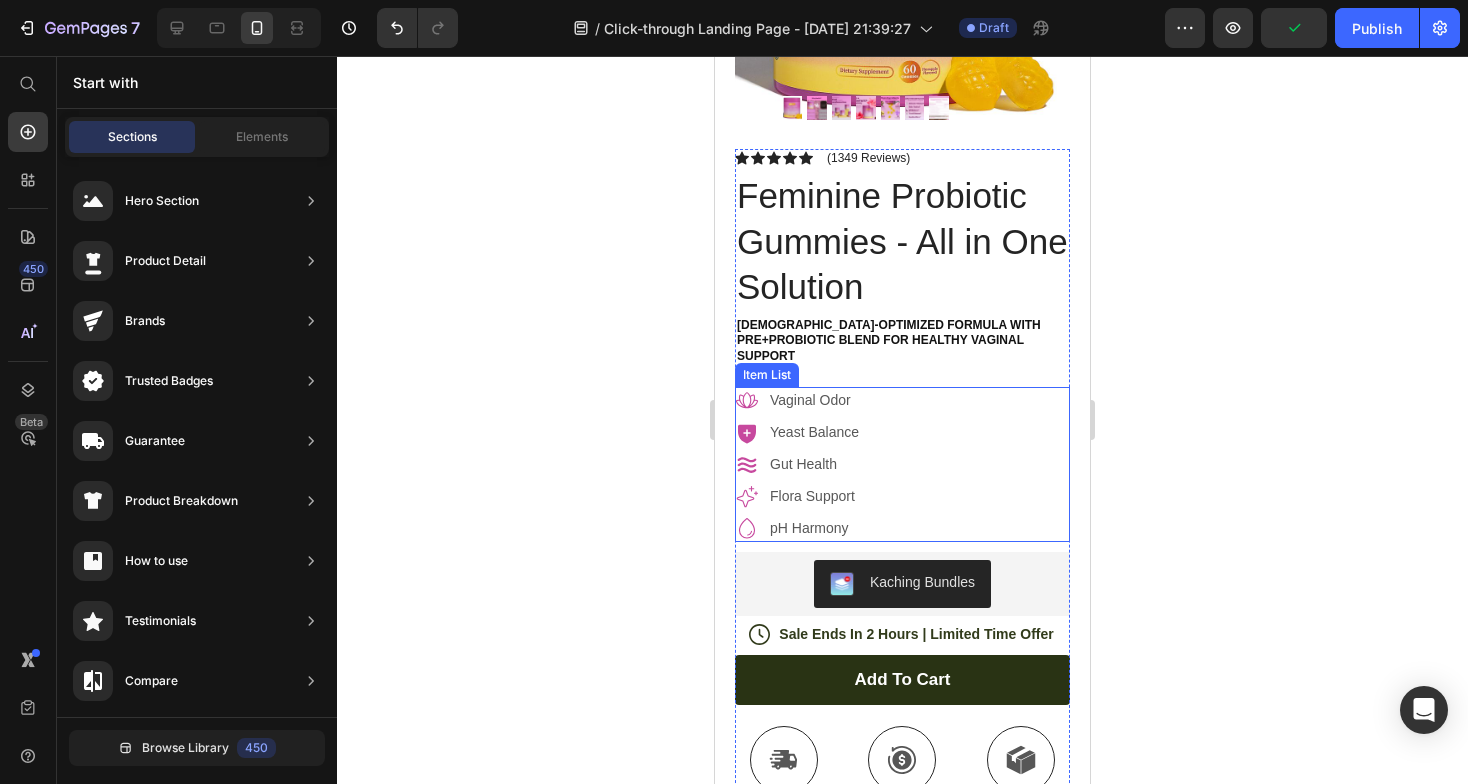 scroll, scrollTop: 395, scrollLeft: 0, axis: vertical 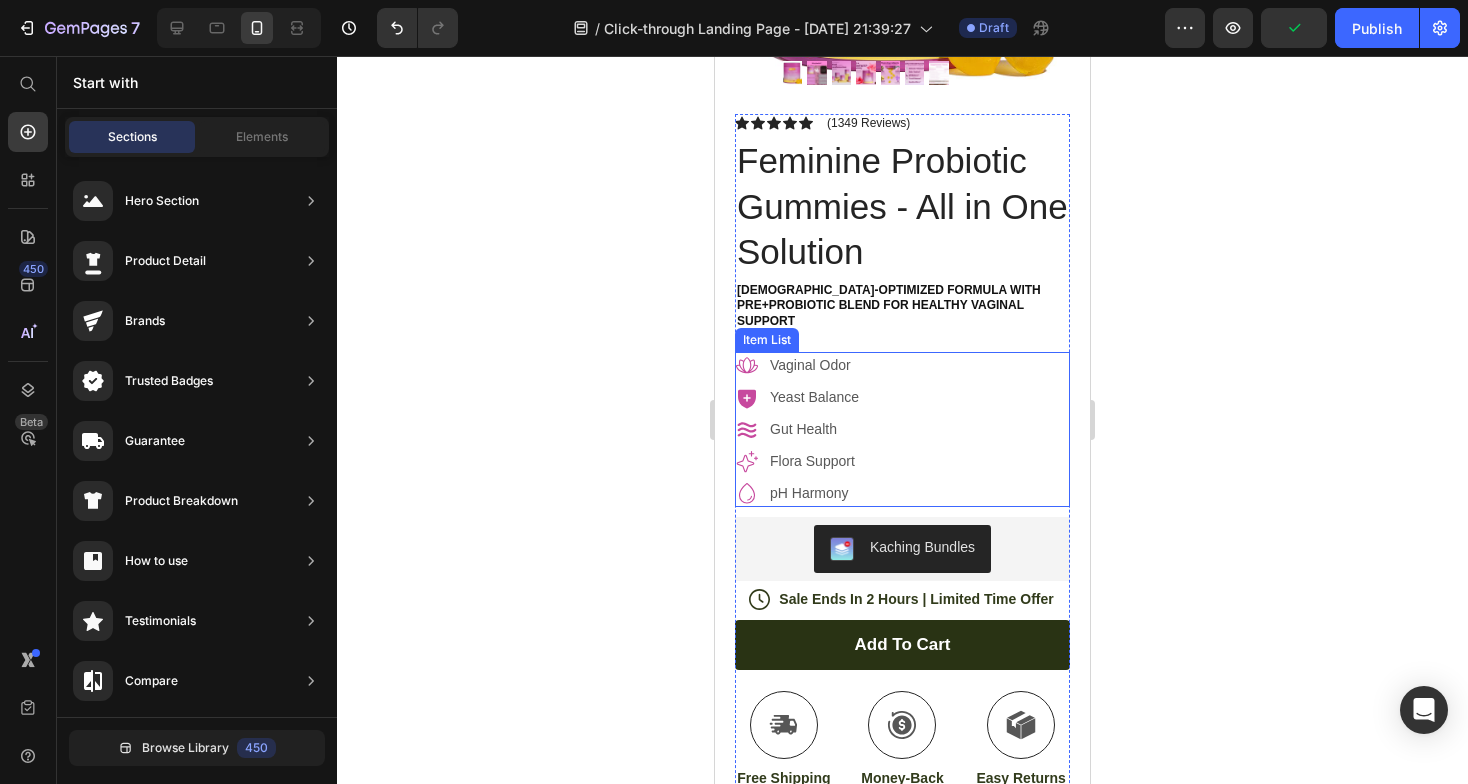 click on "Vaginal Odor
Yeast Balance
Gut Health
Flora Support
pH Harmony" at bounding box center (902, 429) 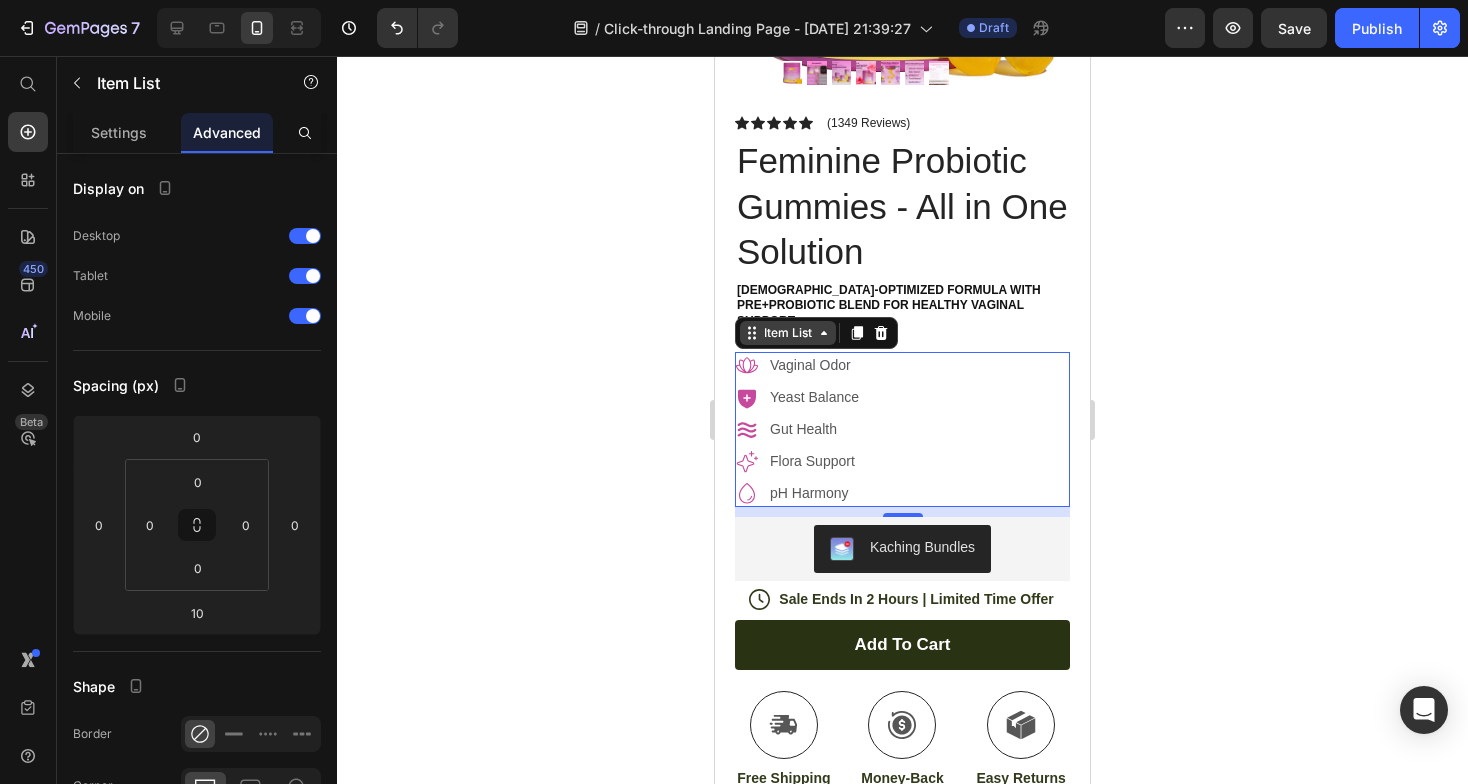 click on "Item List" at bounding box center (788, 333) 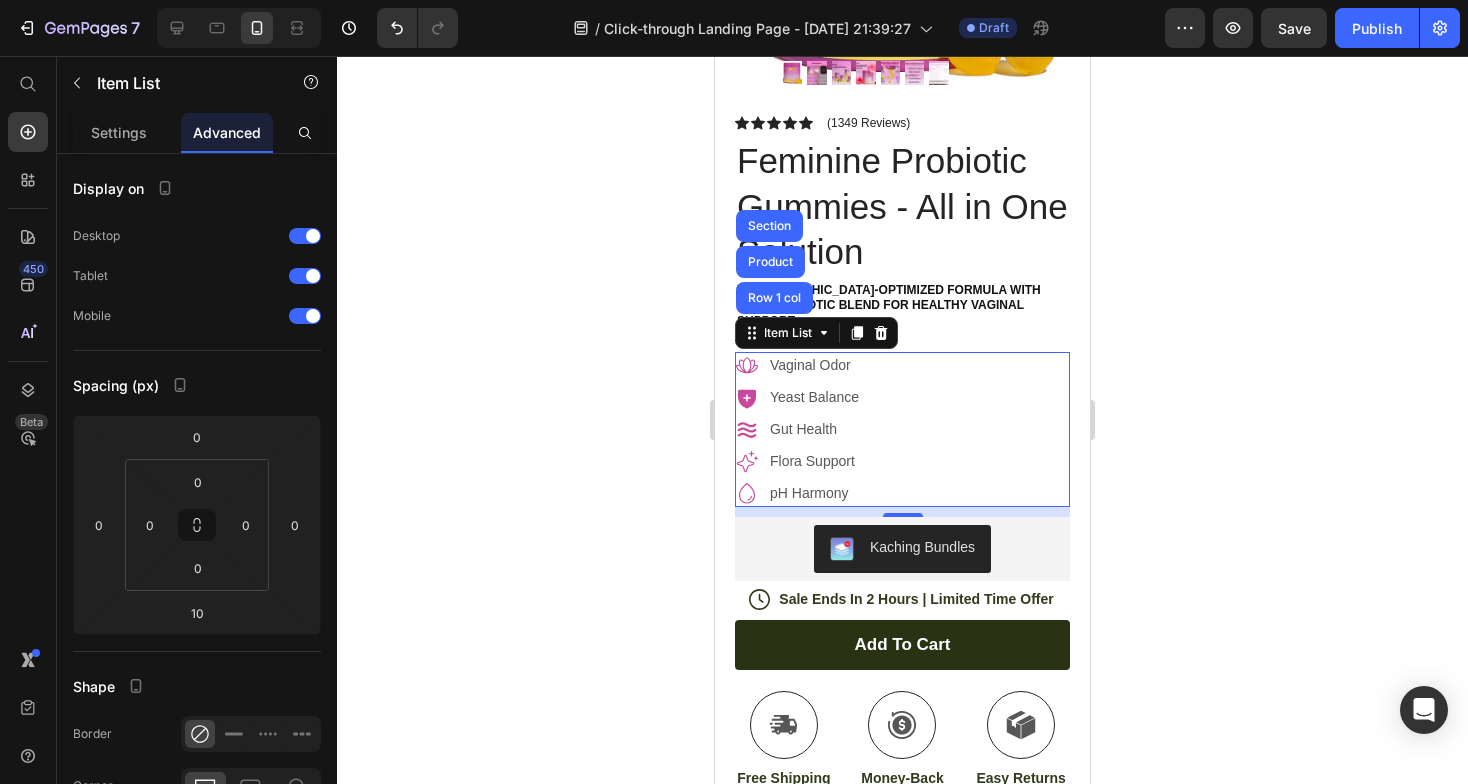 click 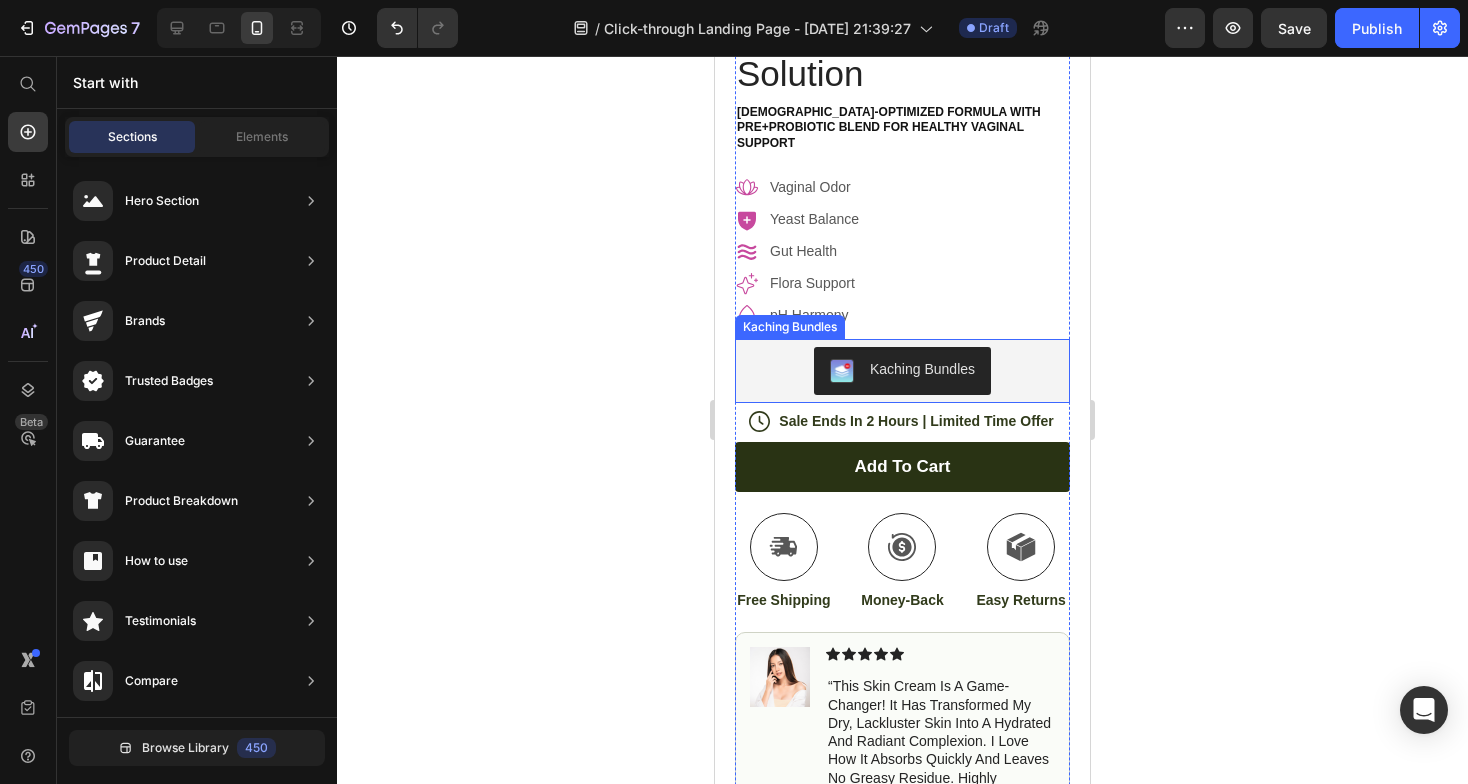 scroll, scrollTop: 572, scrollLeft: 0, axis: vertical 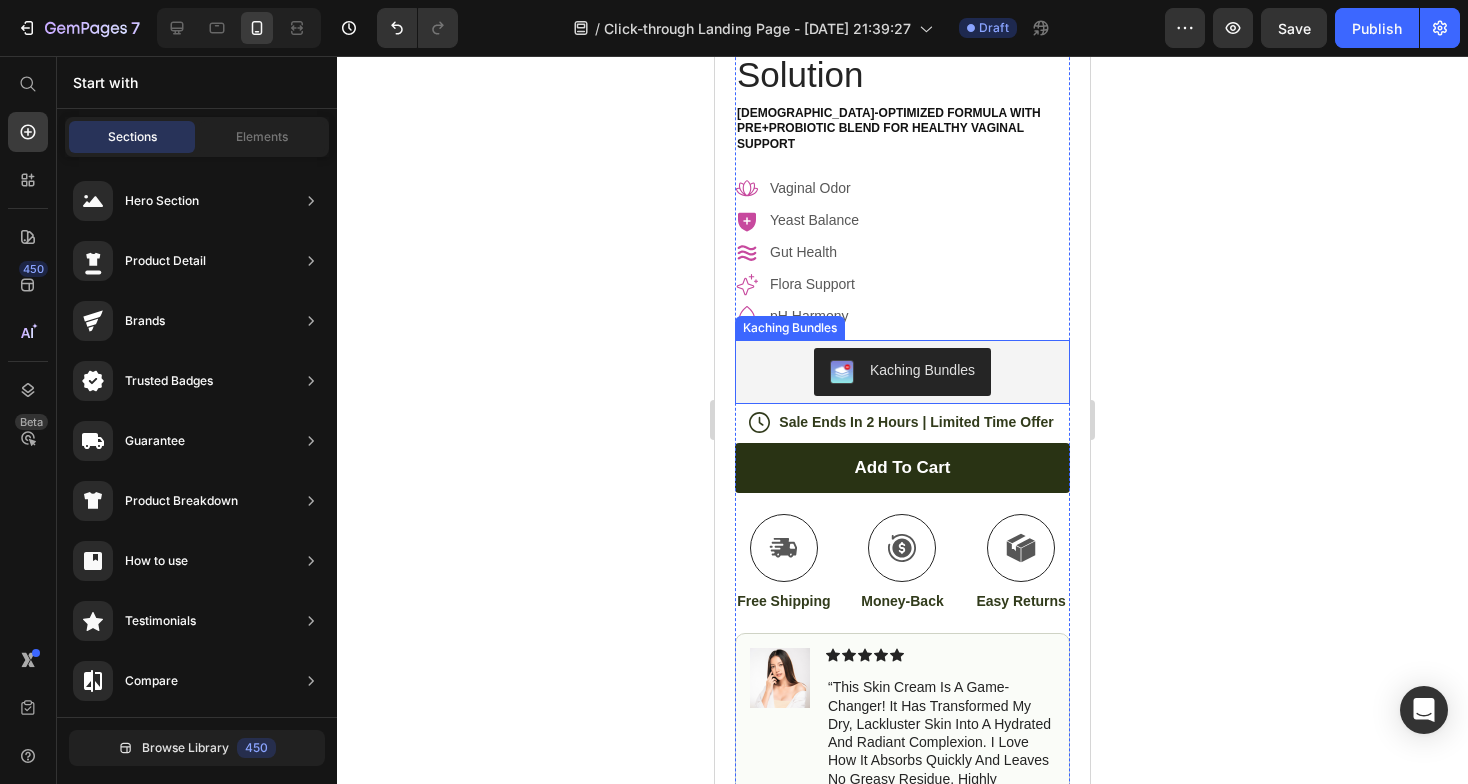 click at bounding box center [902, 548] 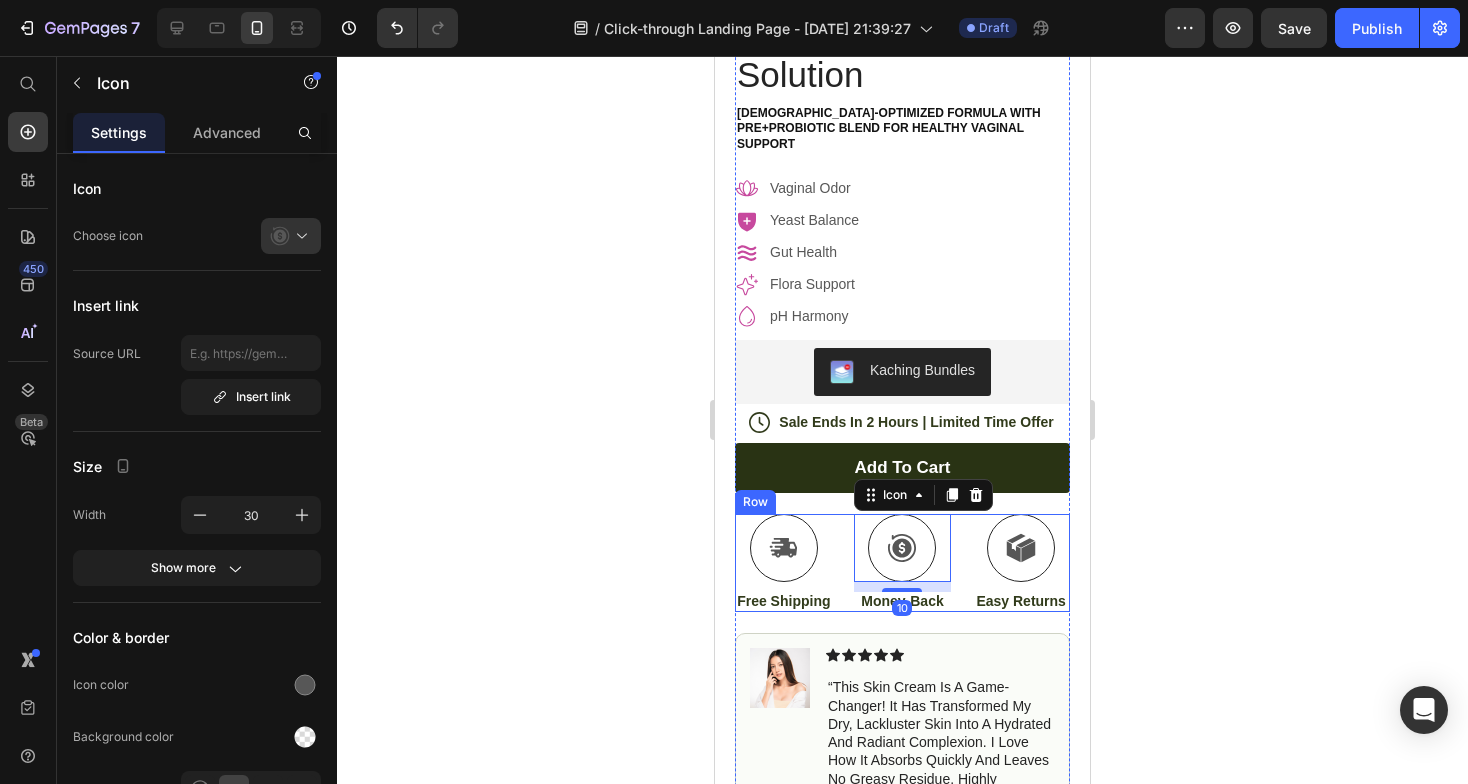 click on "Icon" at bounding box center [784, 548] 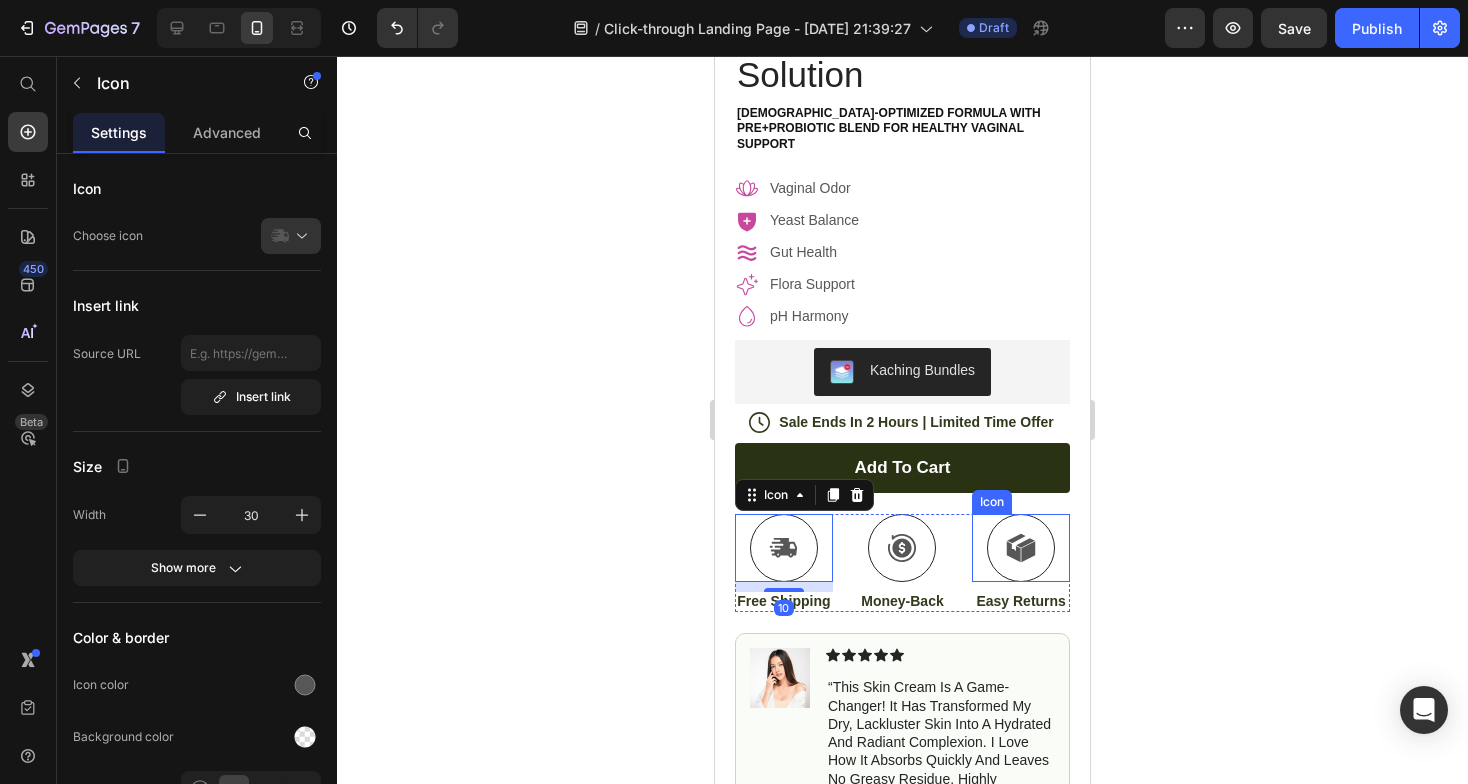 click at bounding box center (1021, 548) 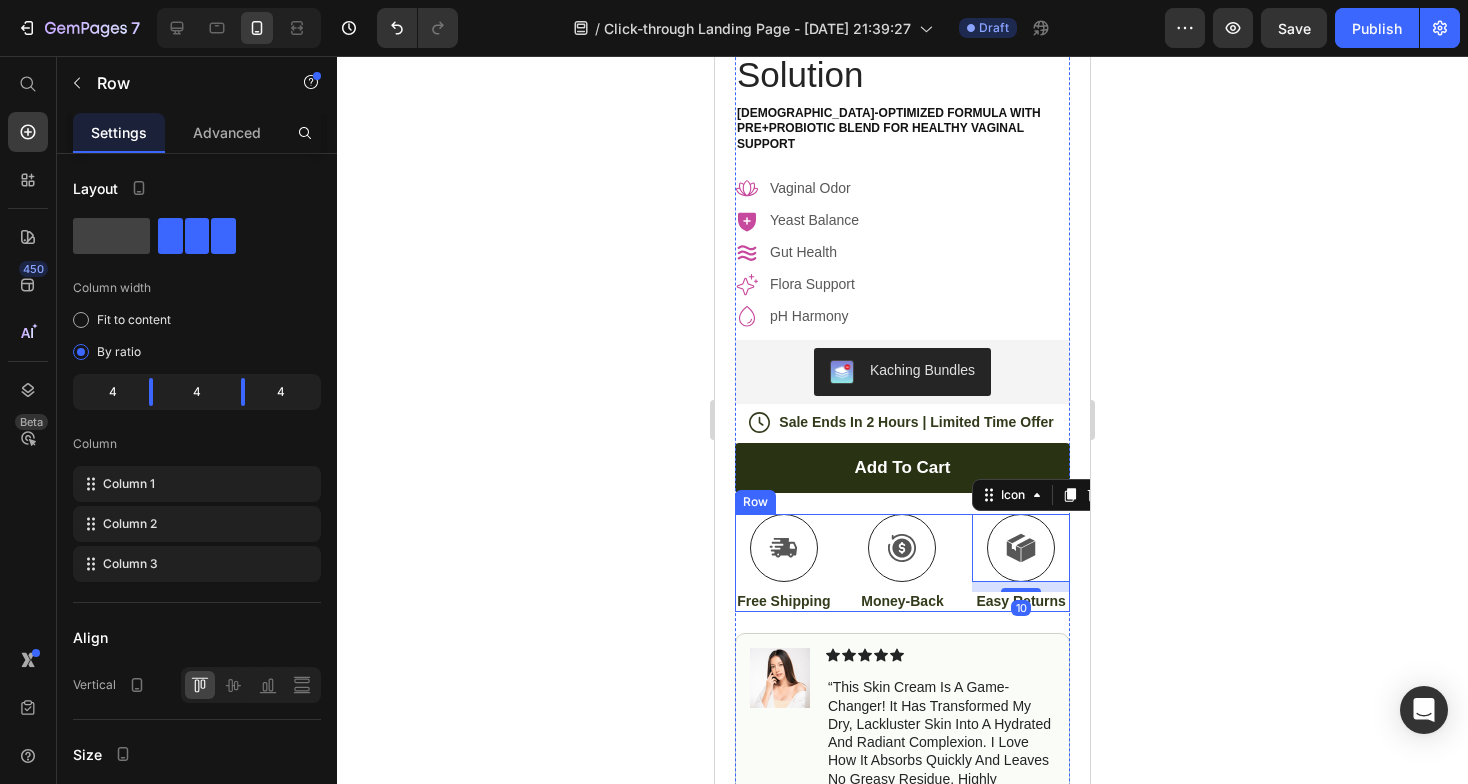 click on "Icon Free Shipping Text Block
Icon Money-Back Text Block
Icon   10 Easy Returns Text Block Row" at bounding box center [902, 563] 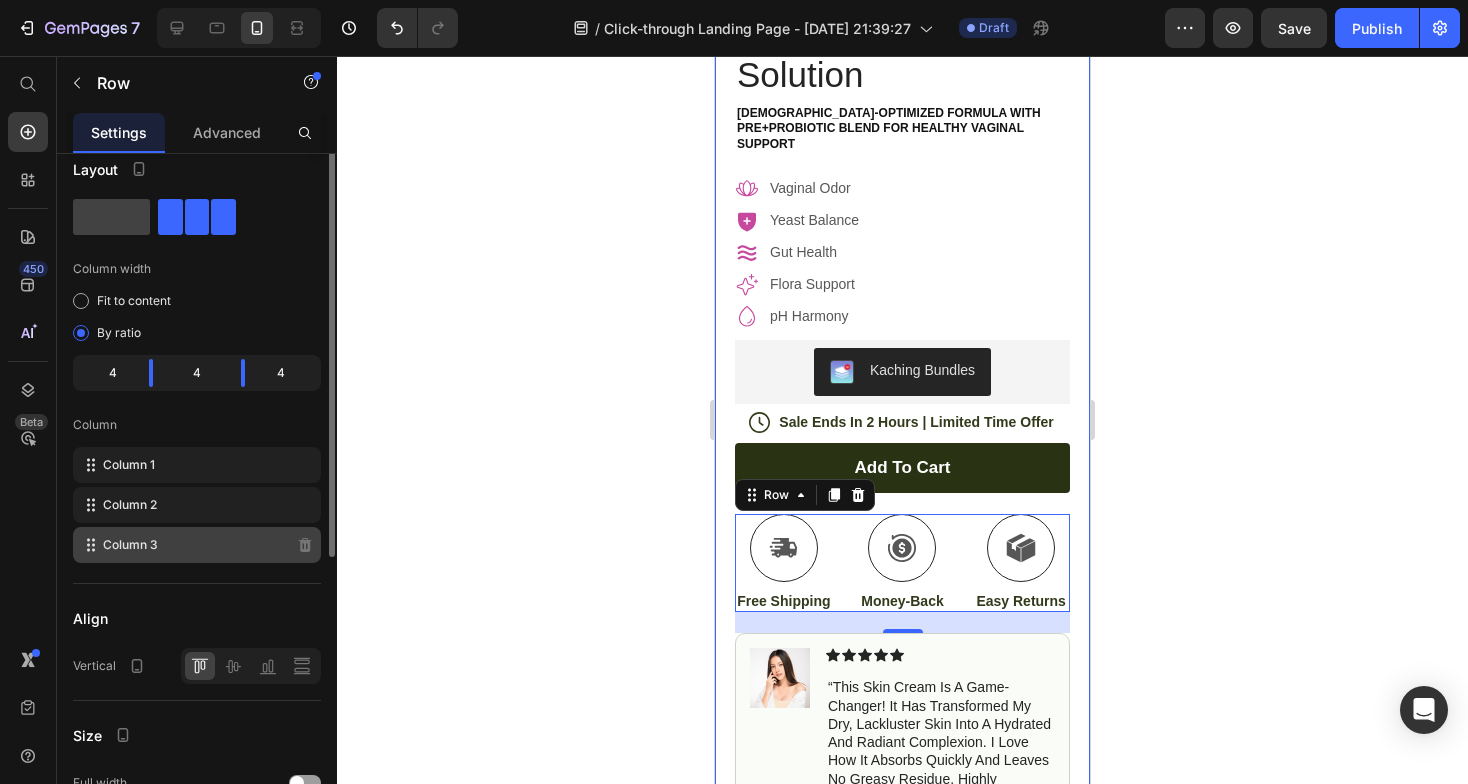 scroll, scrollTop: 0, scrollLeft: 0, axis: both 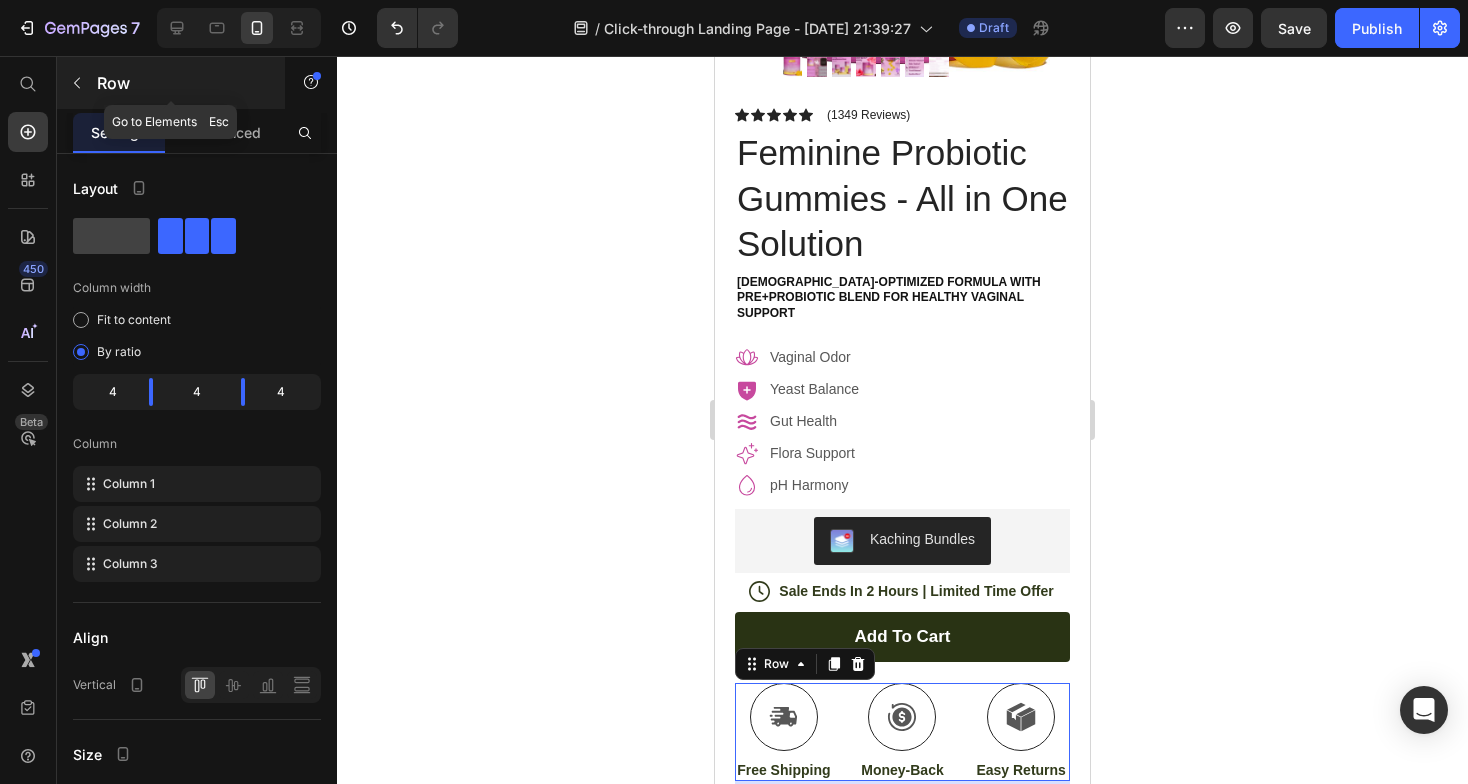 click at bounding box center [77, 83] 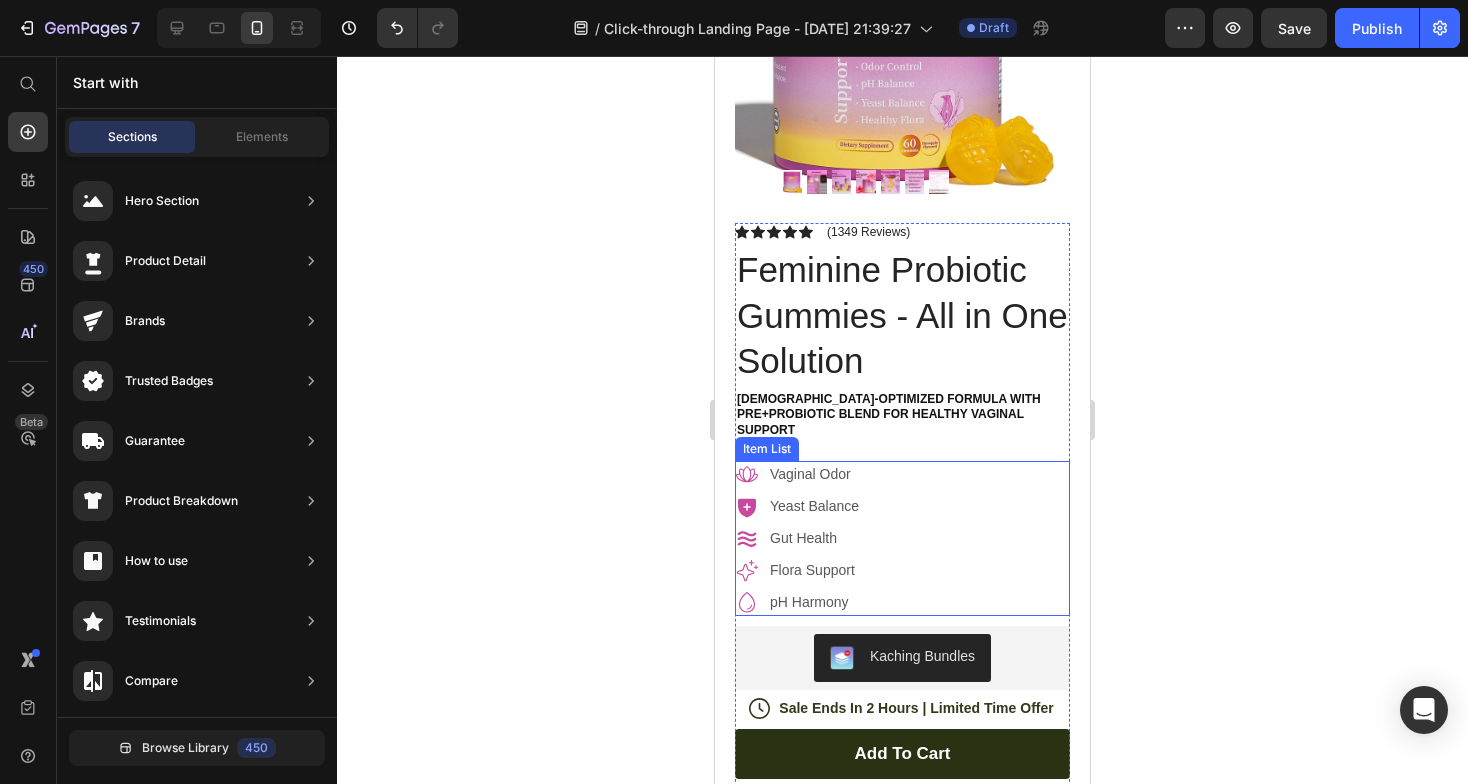 scroll, scrollTop: 288, scrollLeft: 0, axis: vertical 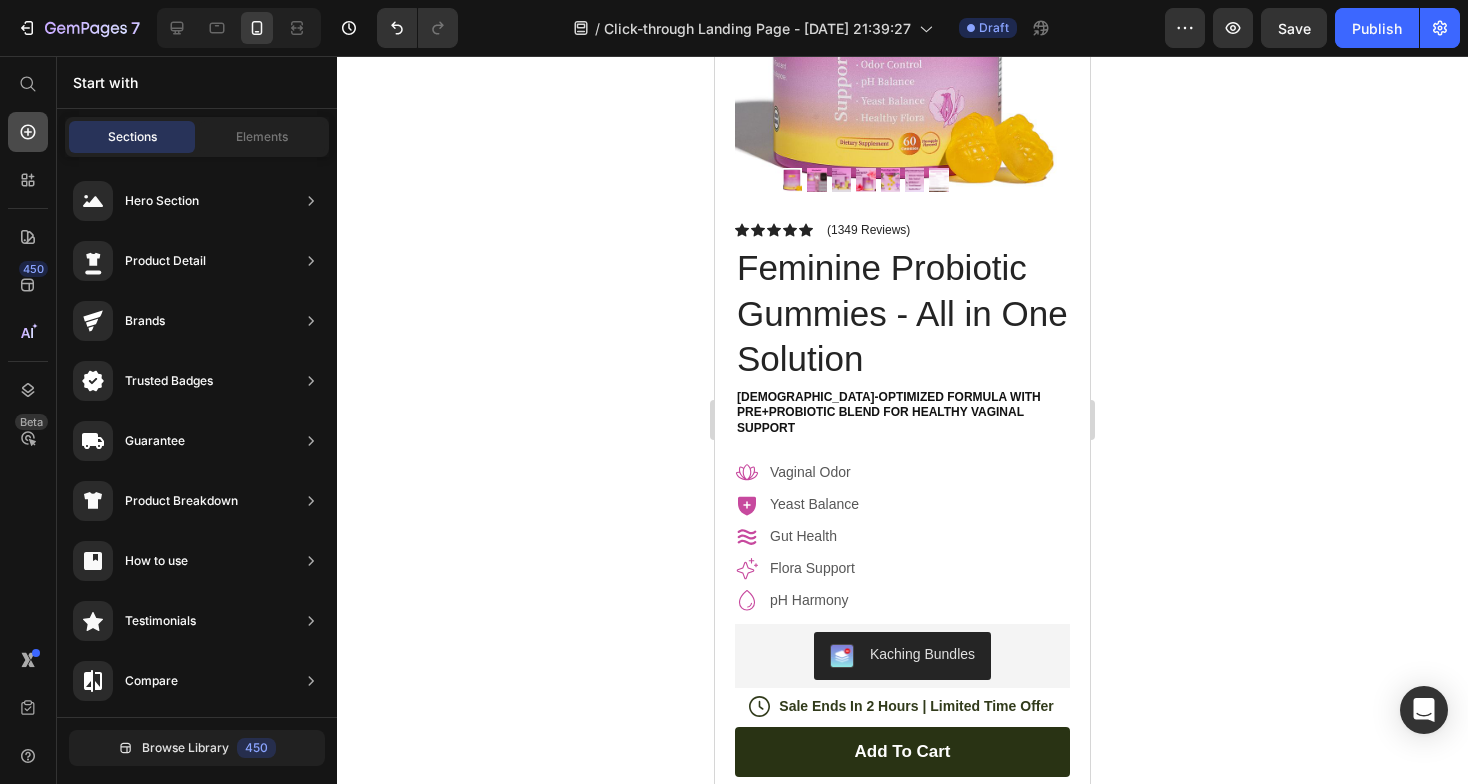 click 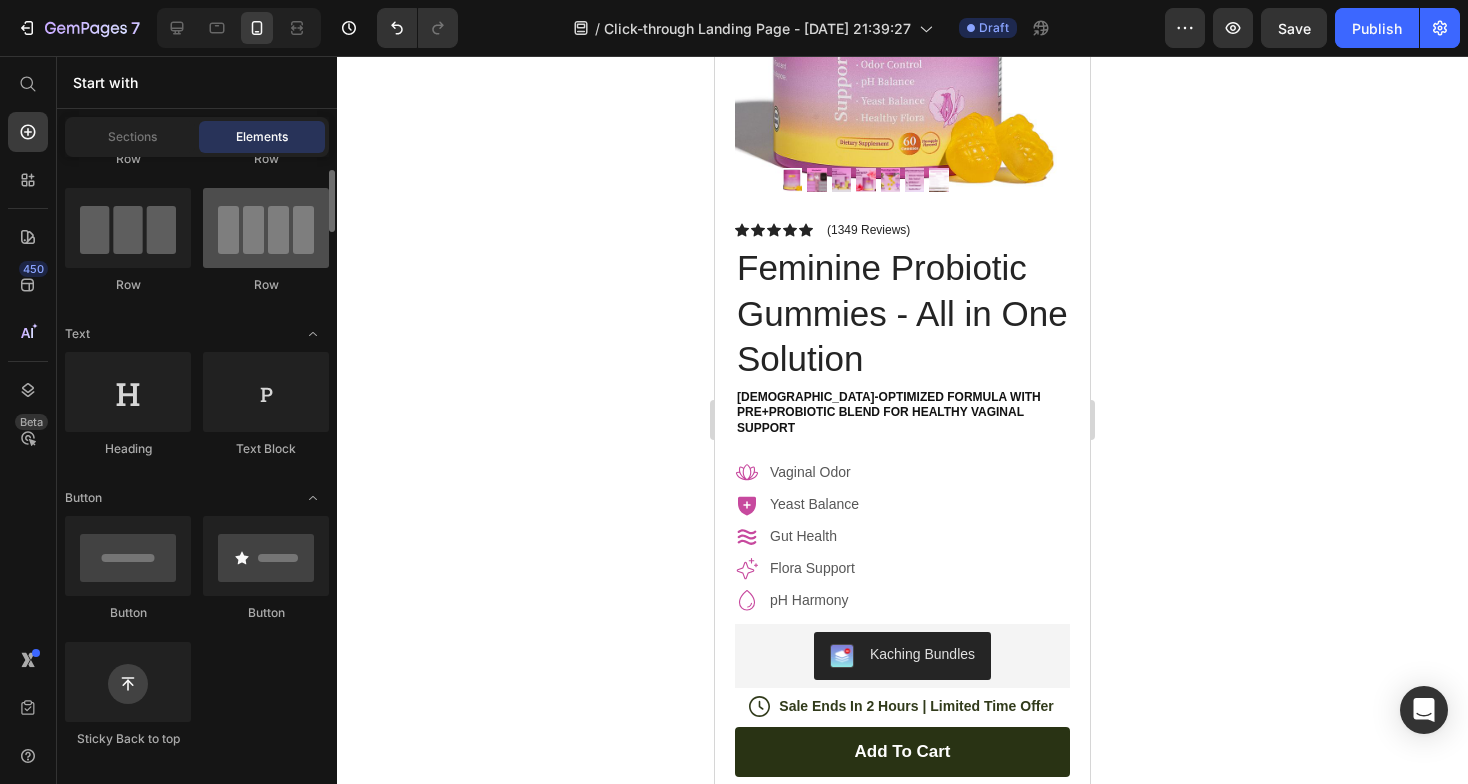 scroll, scrollTop: 0, scrollLeft: 0, axis: both 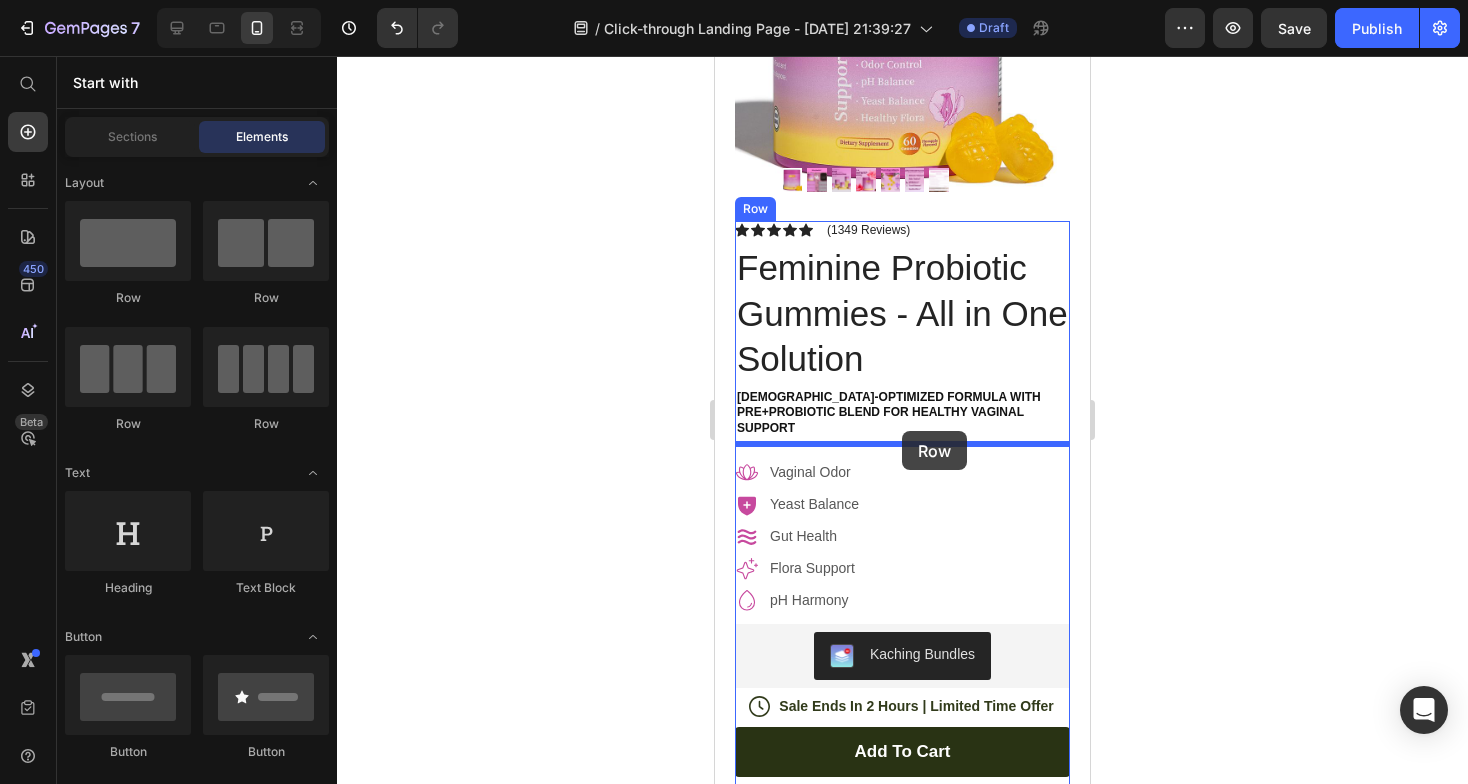 drag, startPoint x: 973, startPoint y: 437, endPoint x: 902, endPoint y: 431, distance: 71.25307 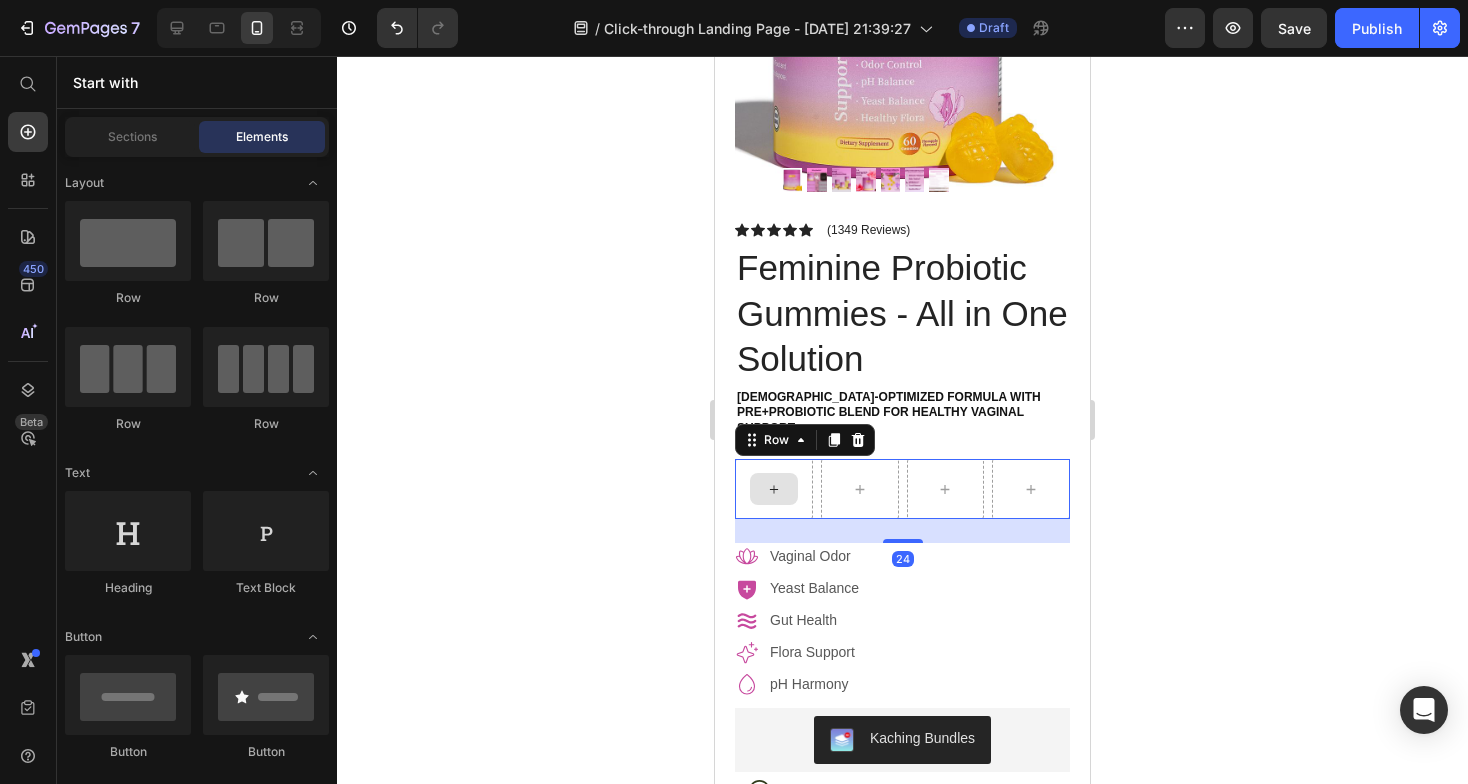 click 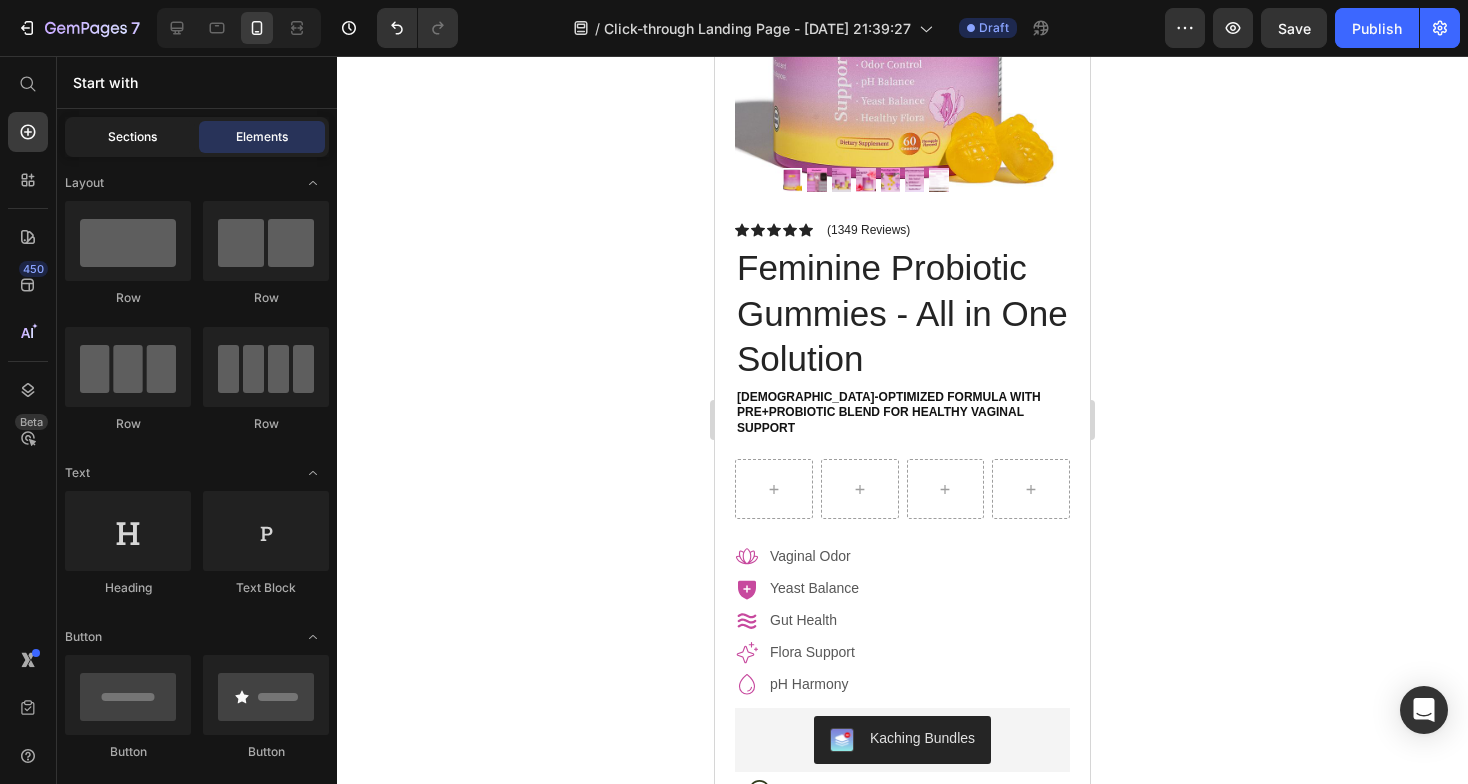 click on "Sections" at bounding box center (132, 137) 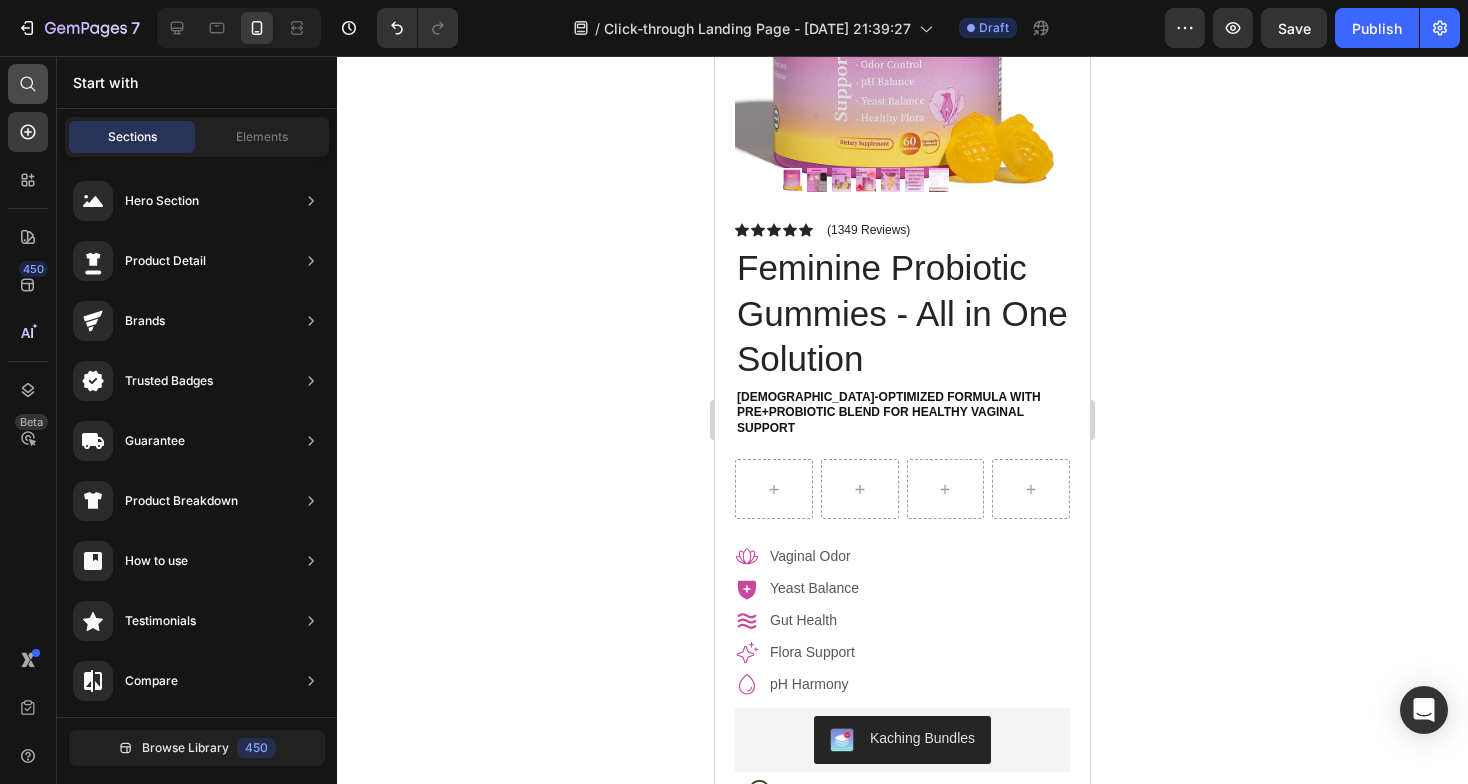 click 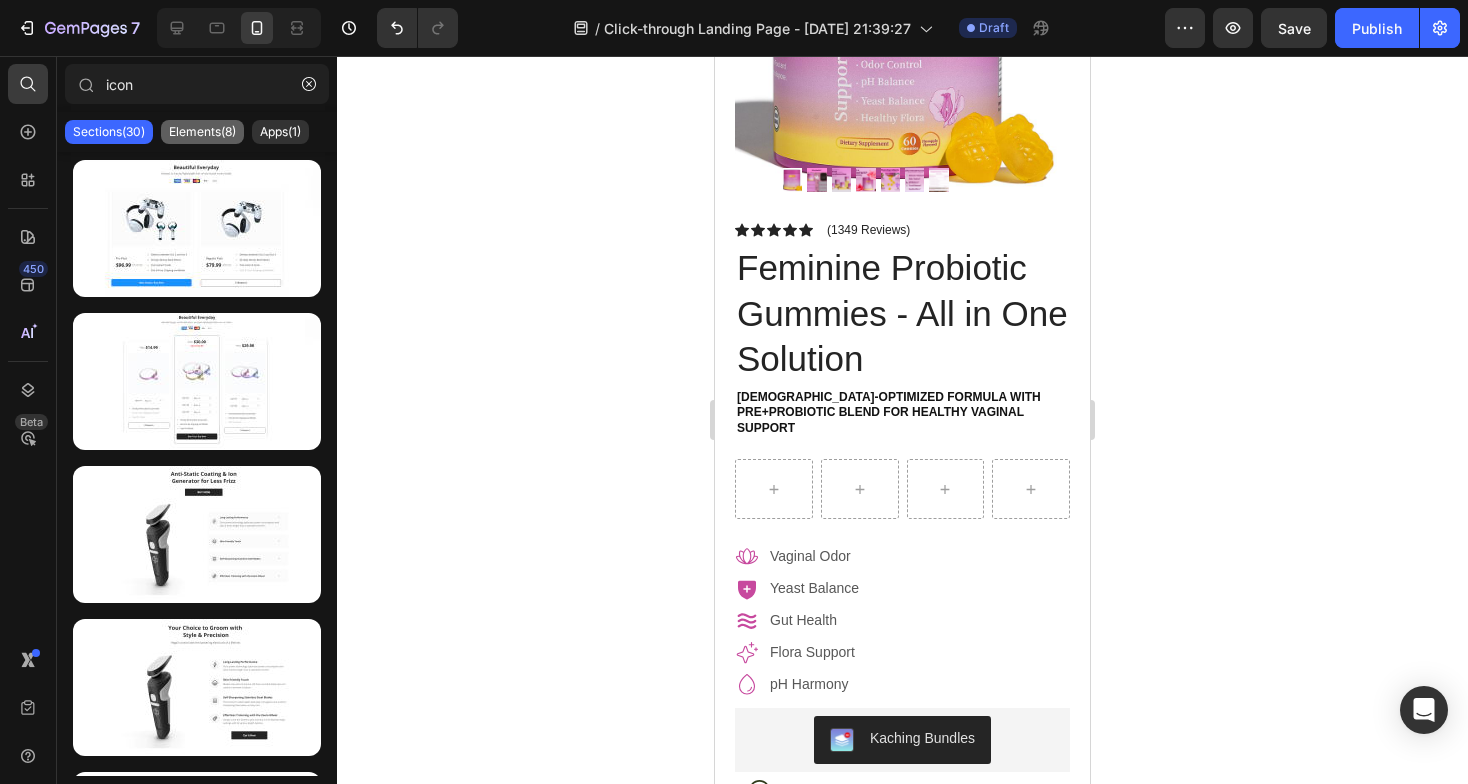 type on "icon" 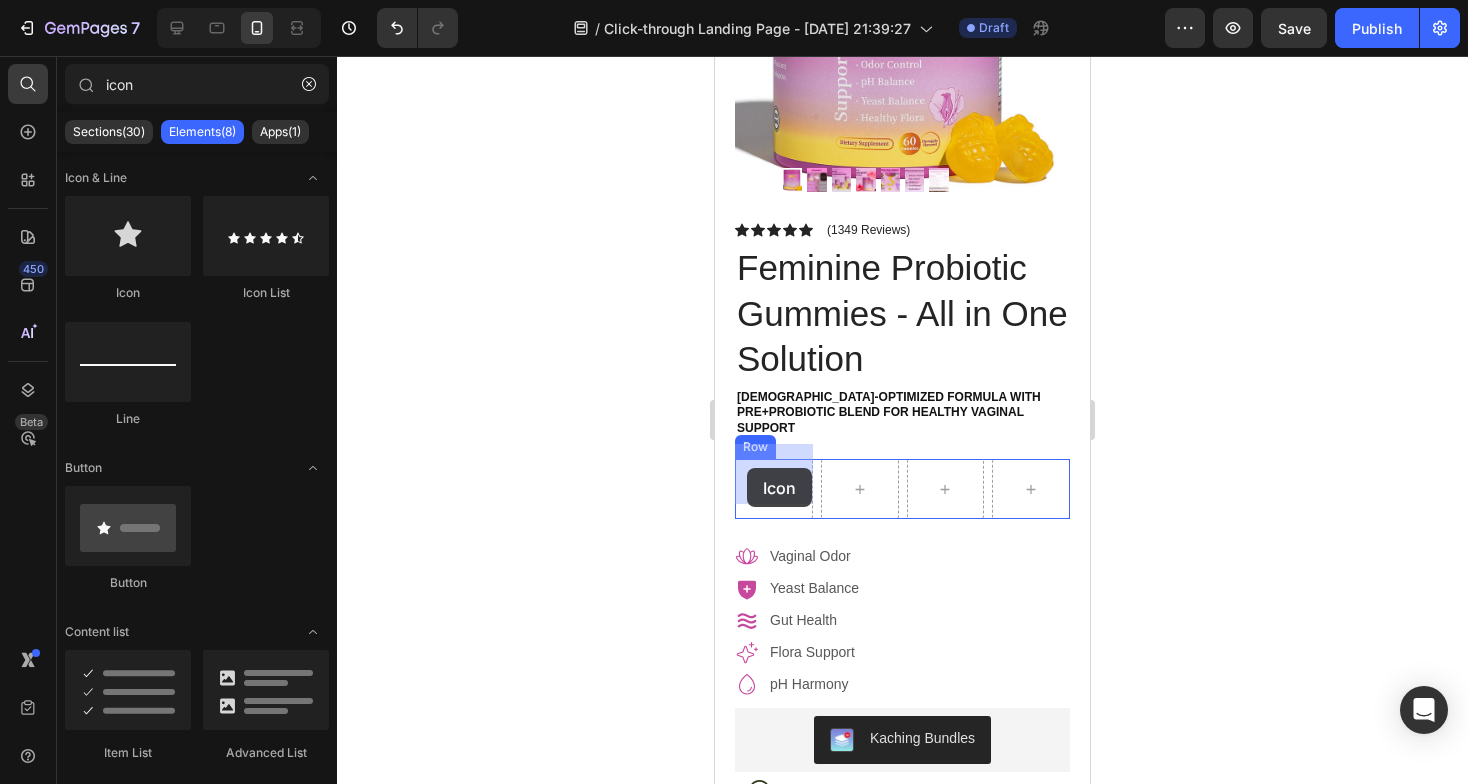 drag, startPoint x: 864, startPoint y: 301, endPoint x: 748, endPoint y: 468, distance: 203.3347 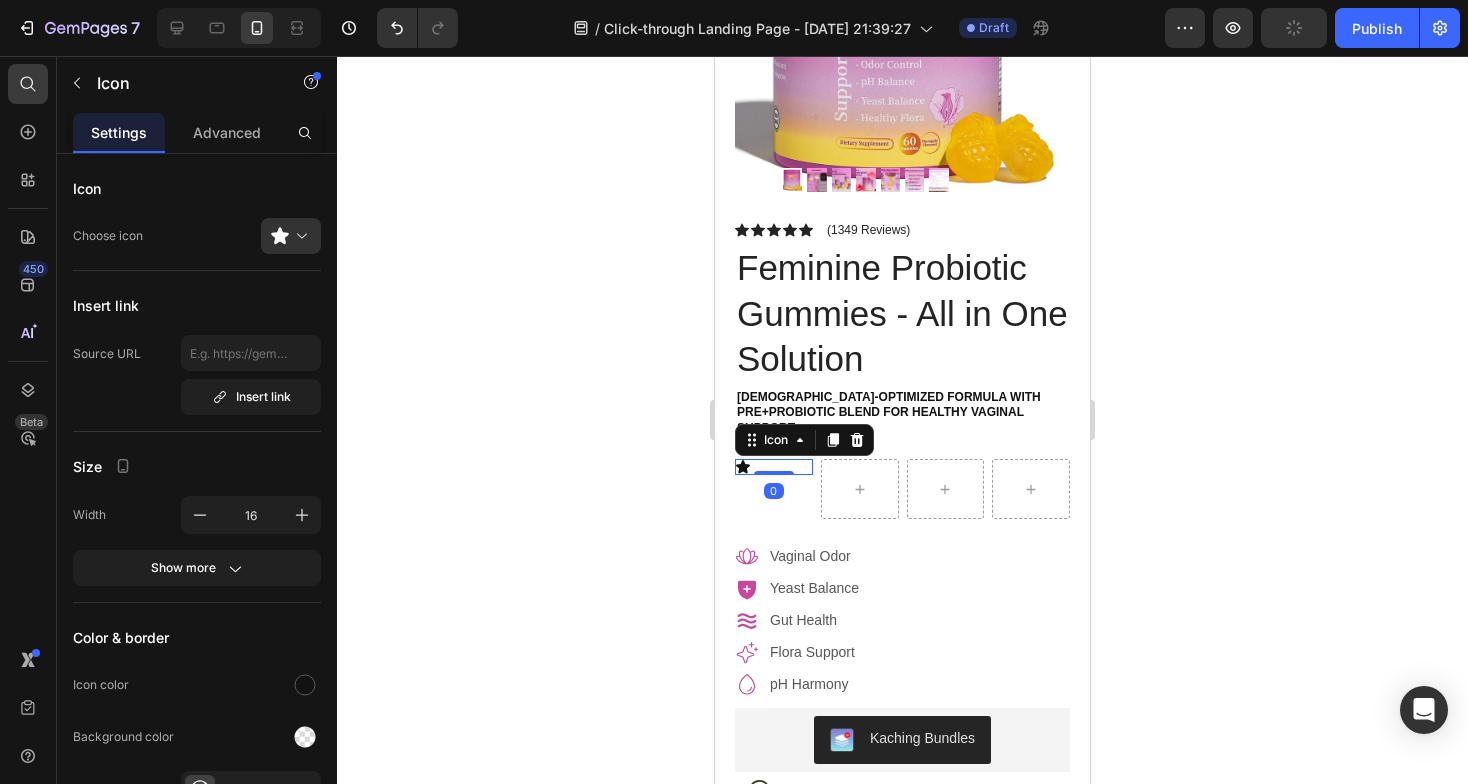 click on "Icon   0" at bounding box center (774, 467) 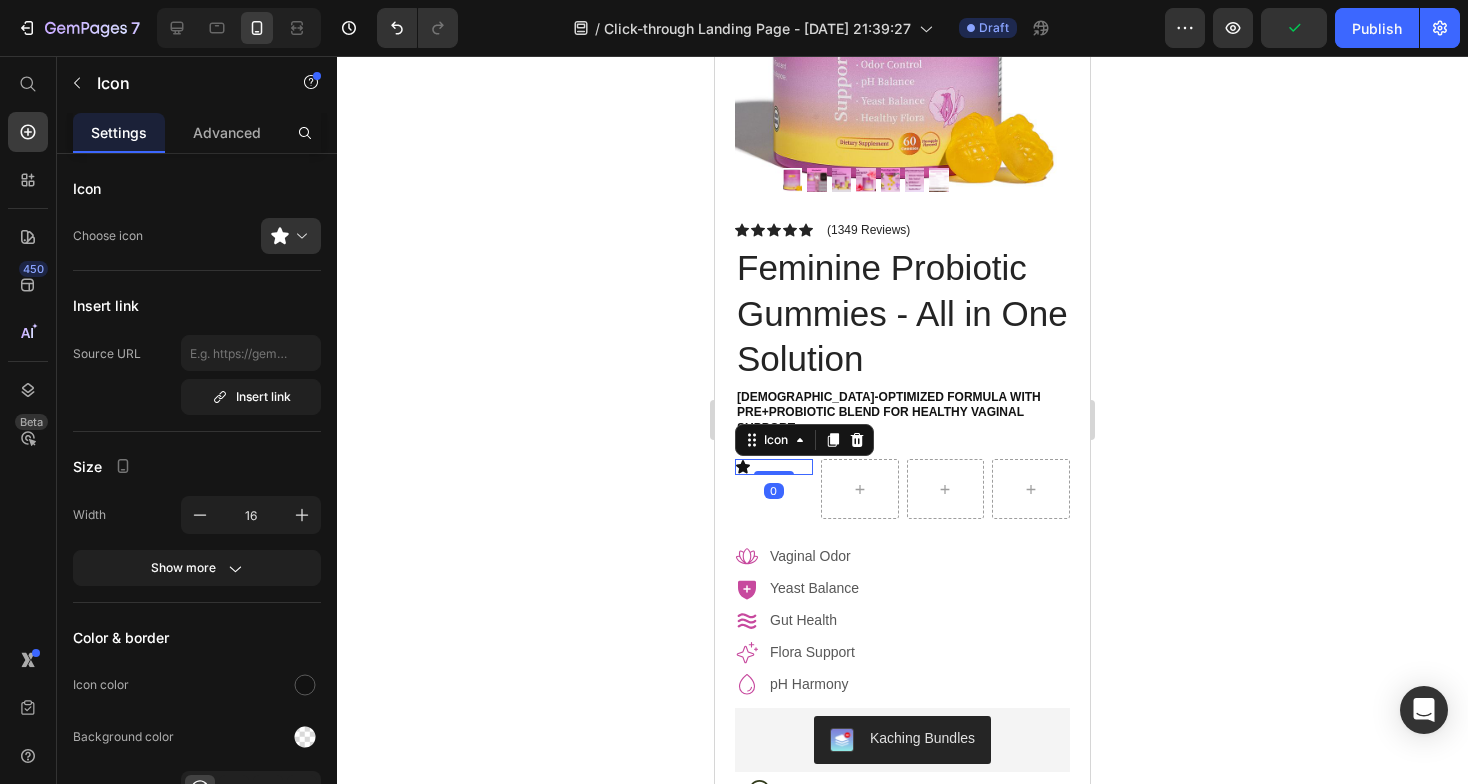 click 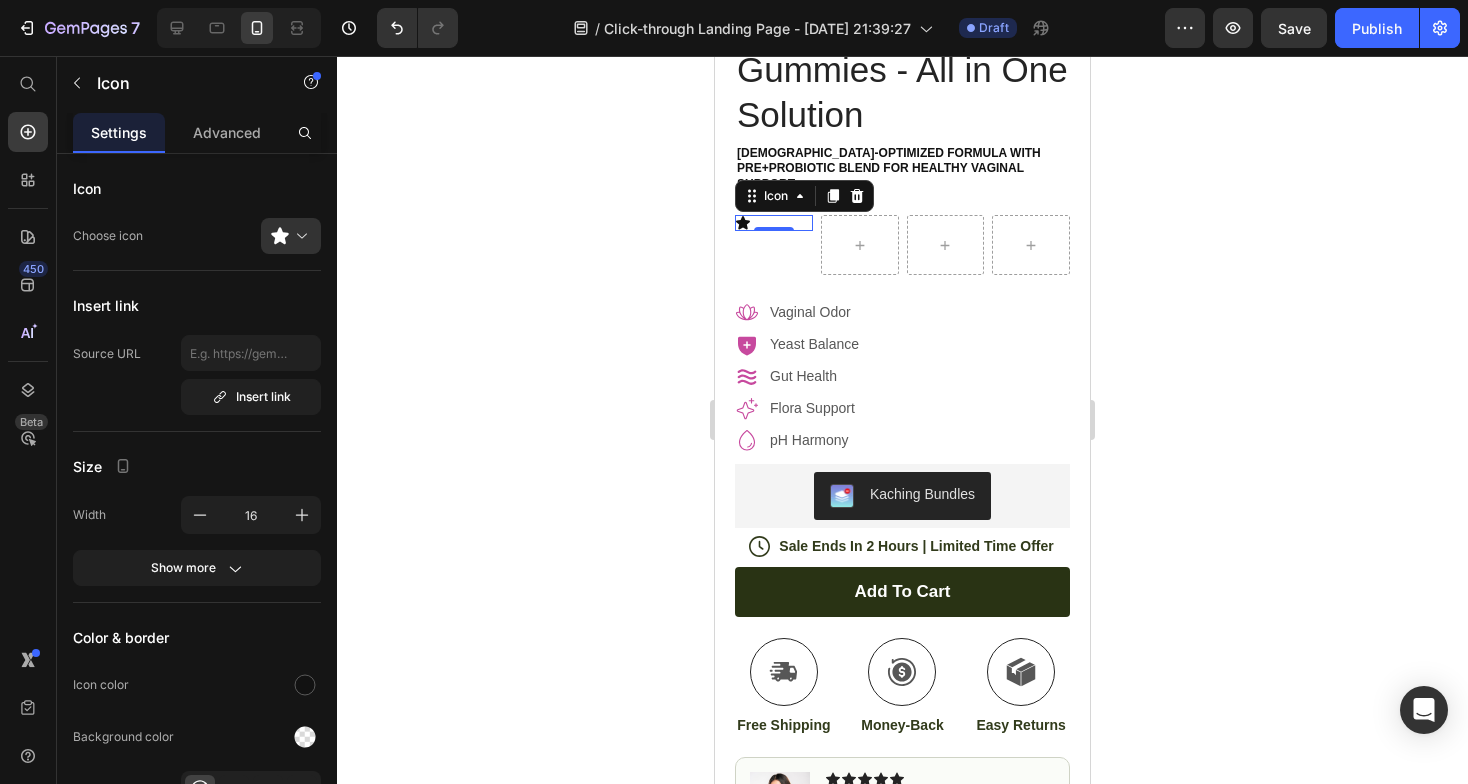 scroll, scrollTop: 483, scrollLeft: 0, axis: vertical 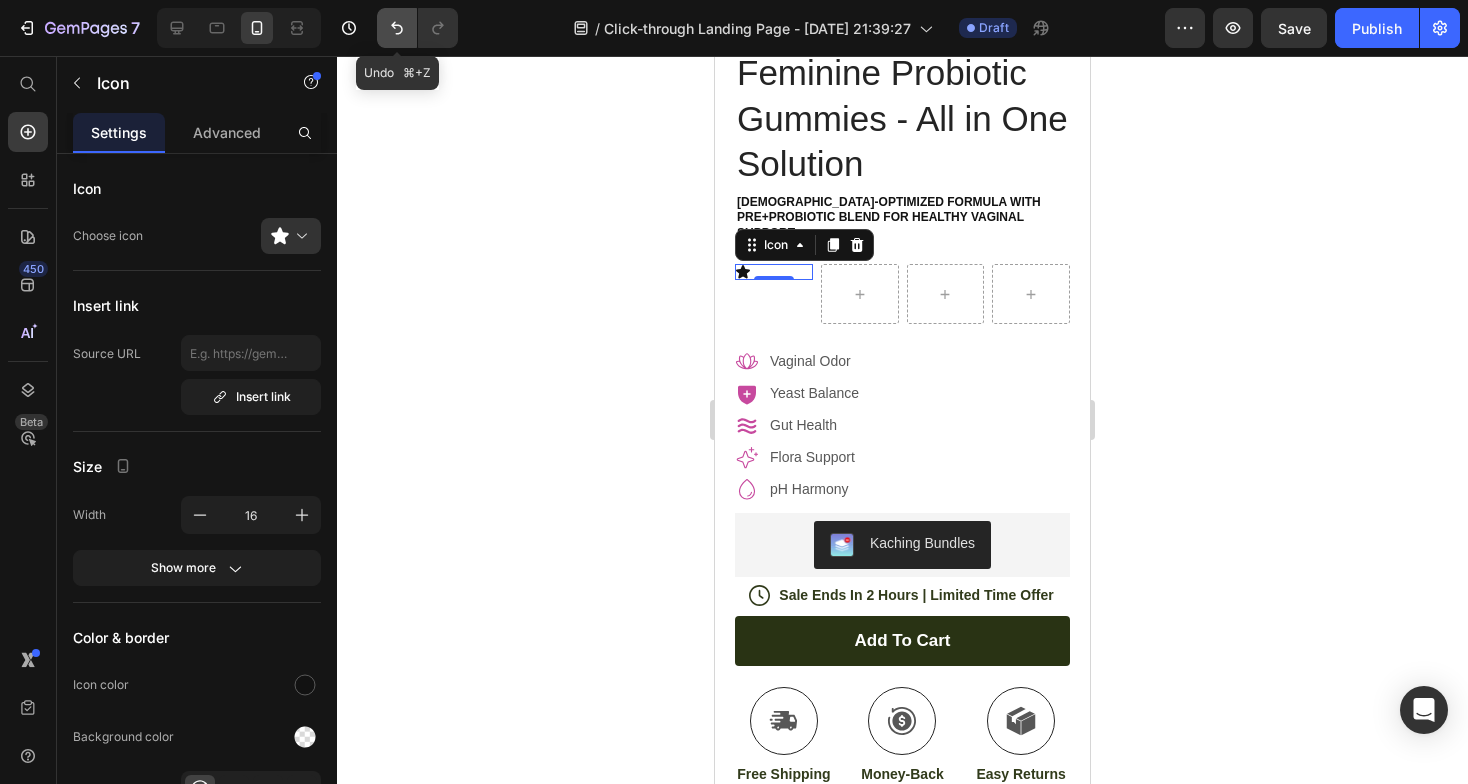 click 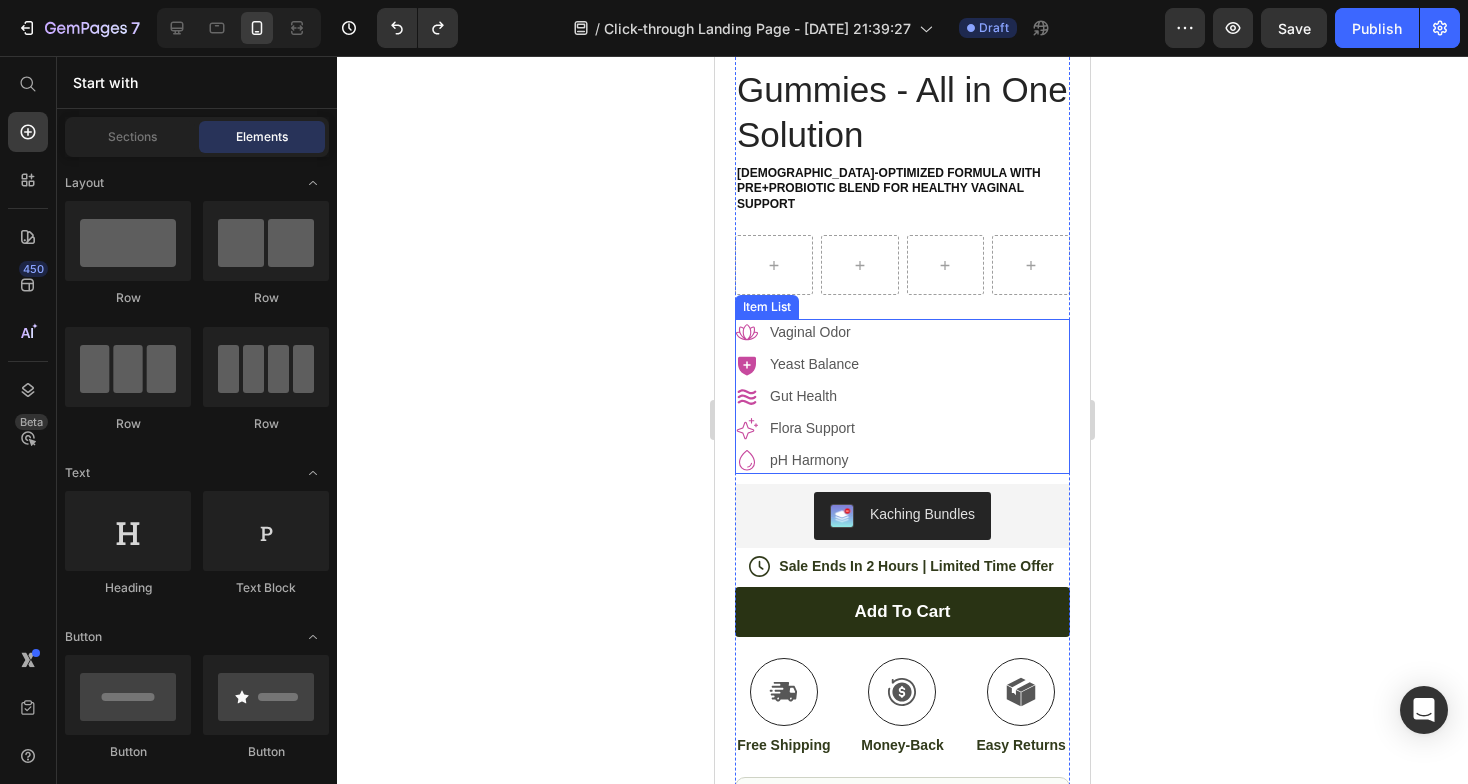 scroll, scrollTop: 728, scrollLeft: 0, axis: vertical 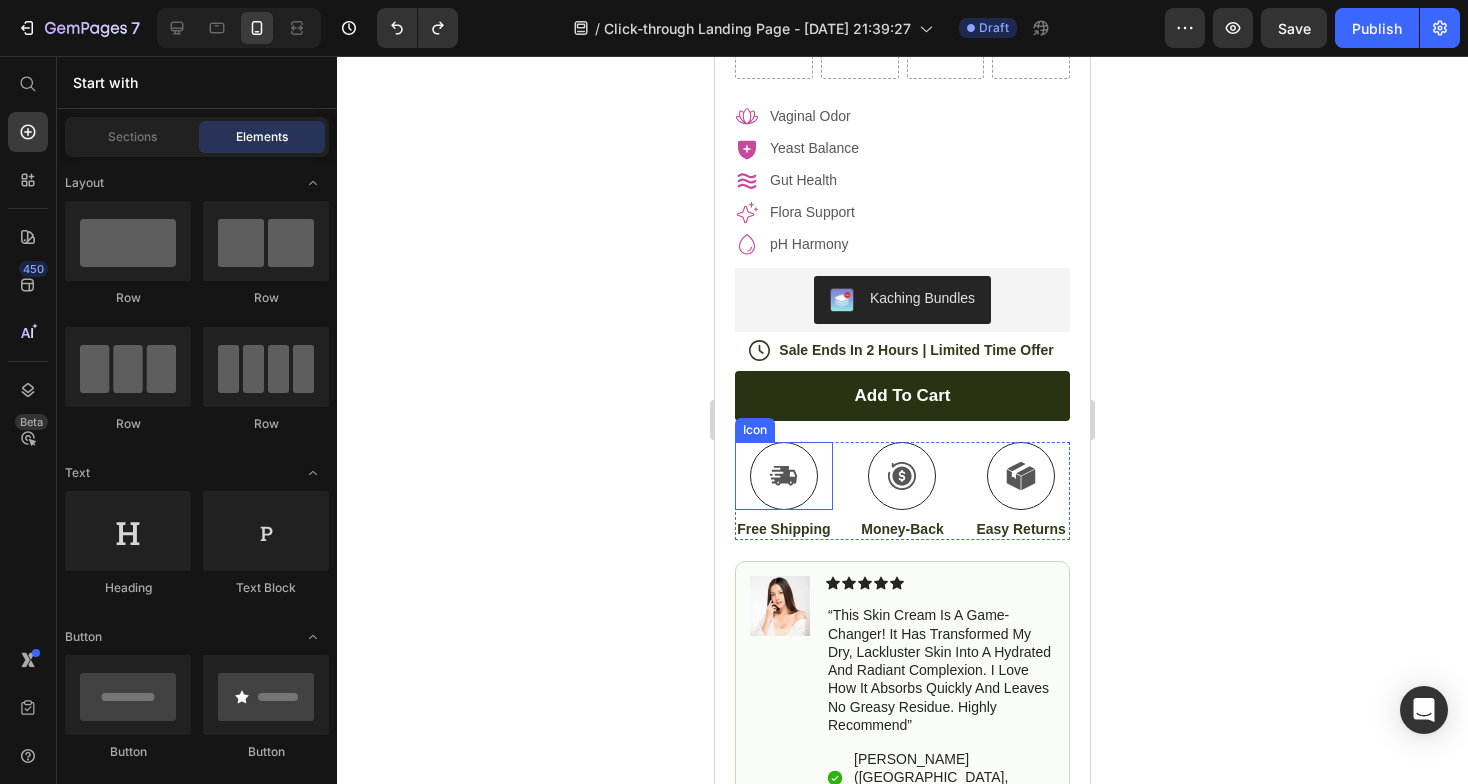 click at bounding box center [784, 476] 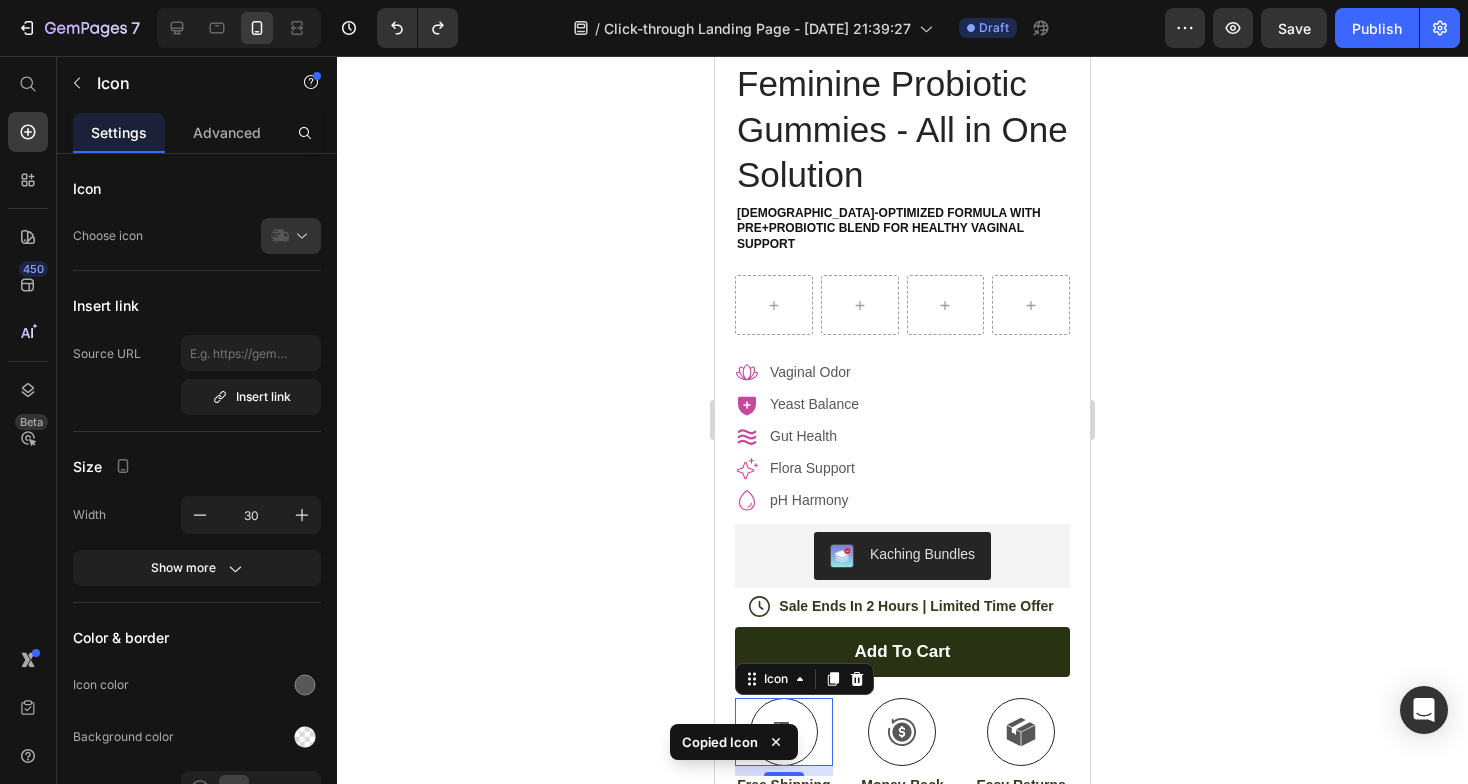scroll, scrollTop: 384, scrollLeft: 0, axis: vertical 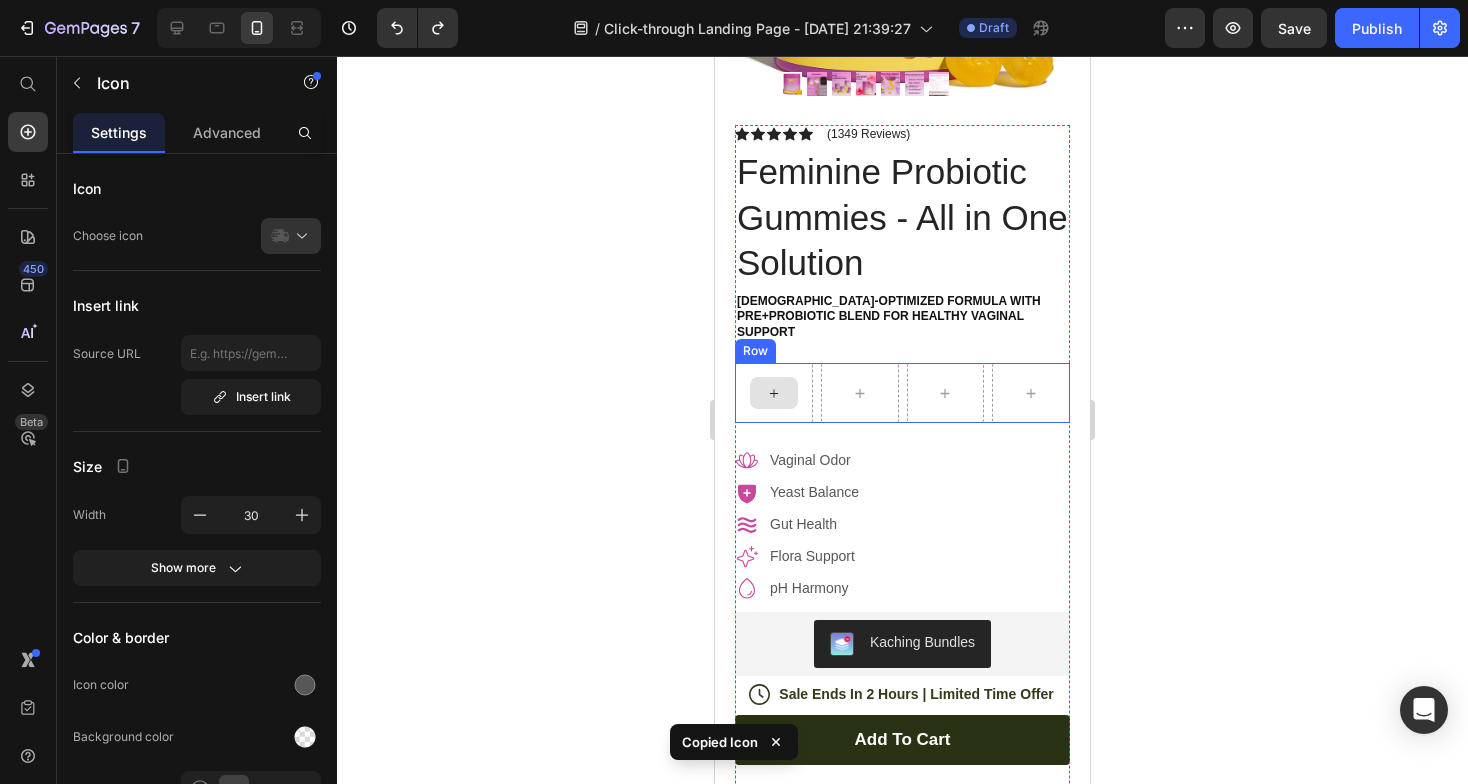 click at bounding box center (774, 393) 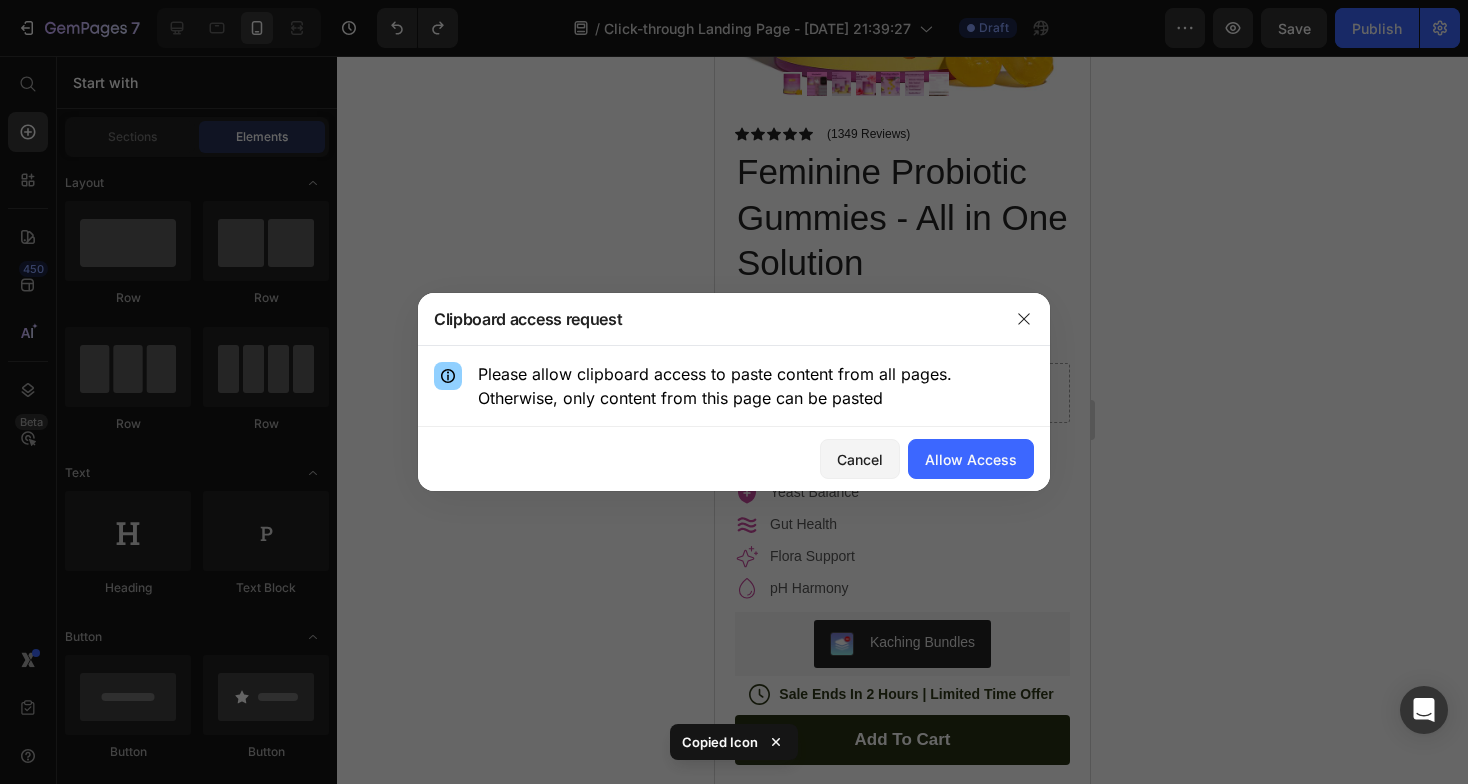 click on "Cancel Allow Access" at bounding box center [734, 459] 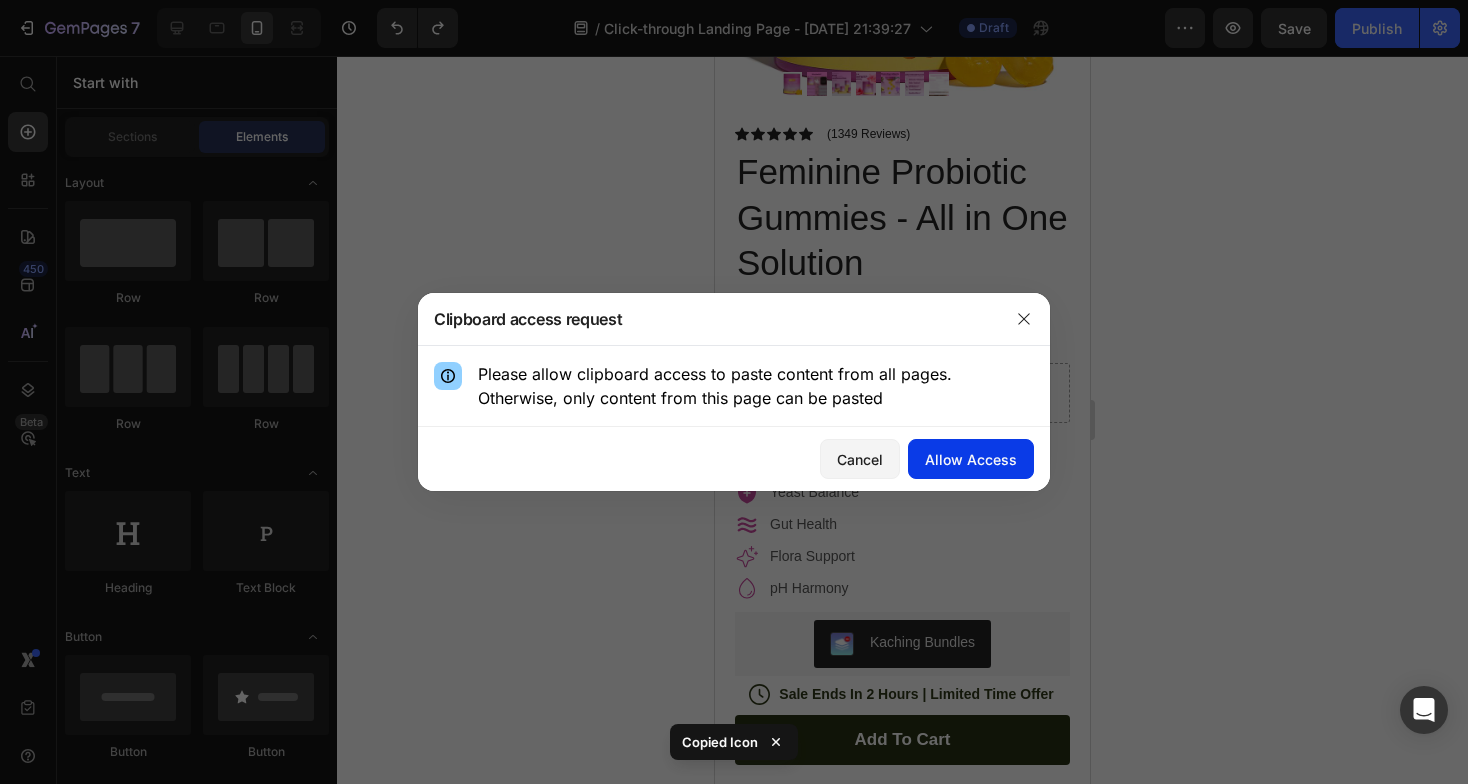 click on "Allow Access" at bounding box center (971, 459) 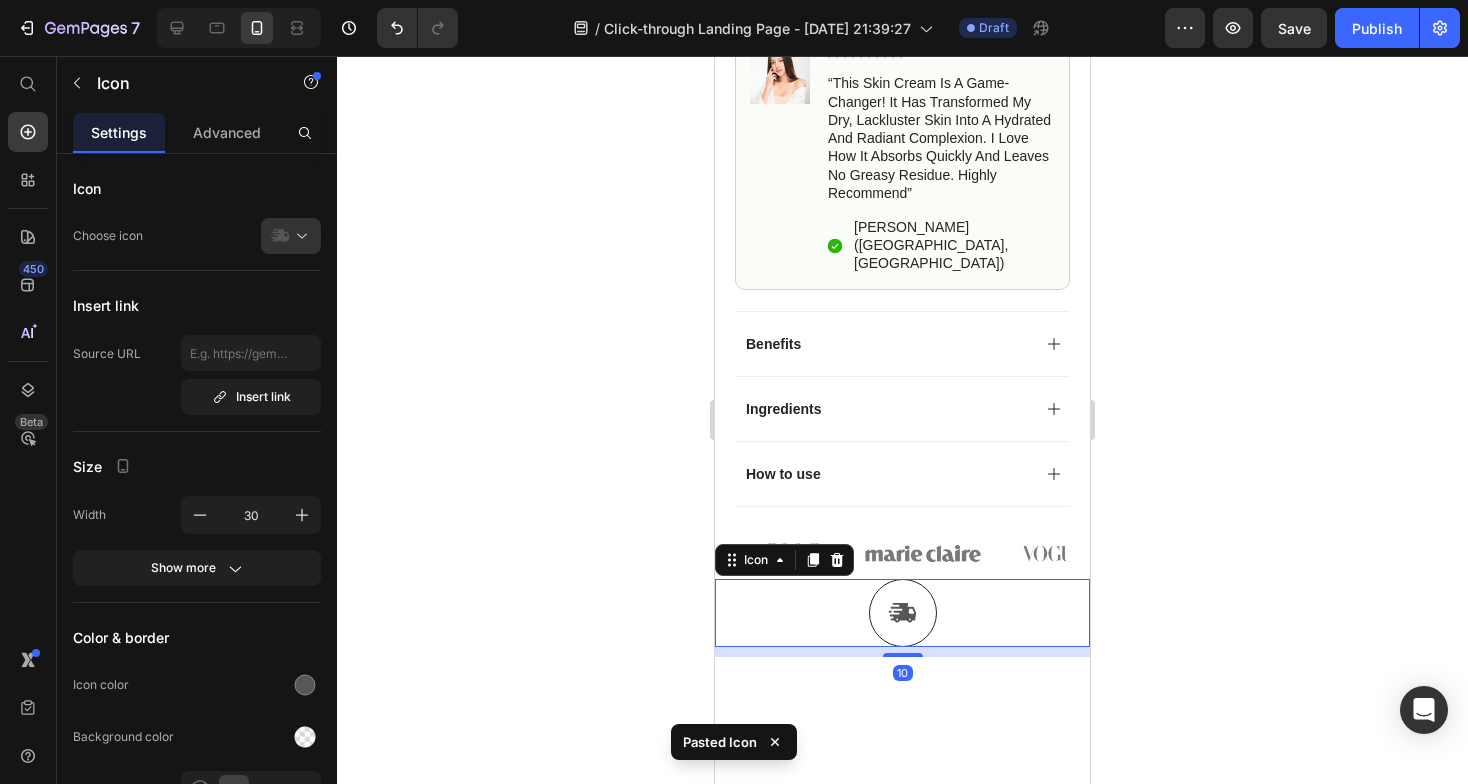 scroll, scrollTop: 1263, scrollLeft: 0, axis: vertical 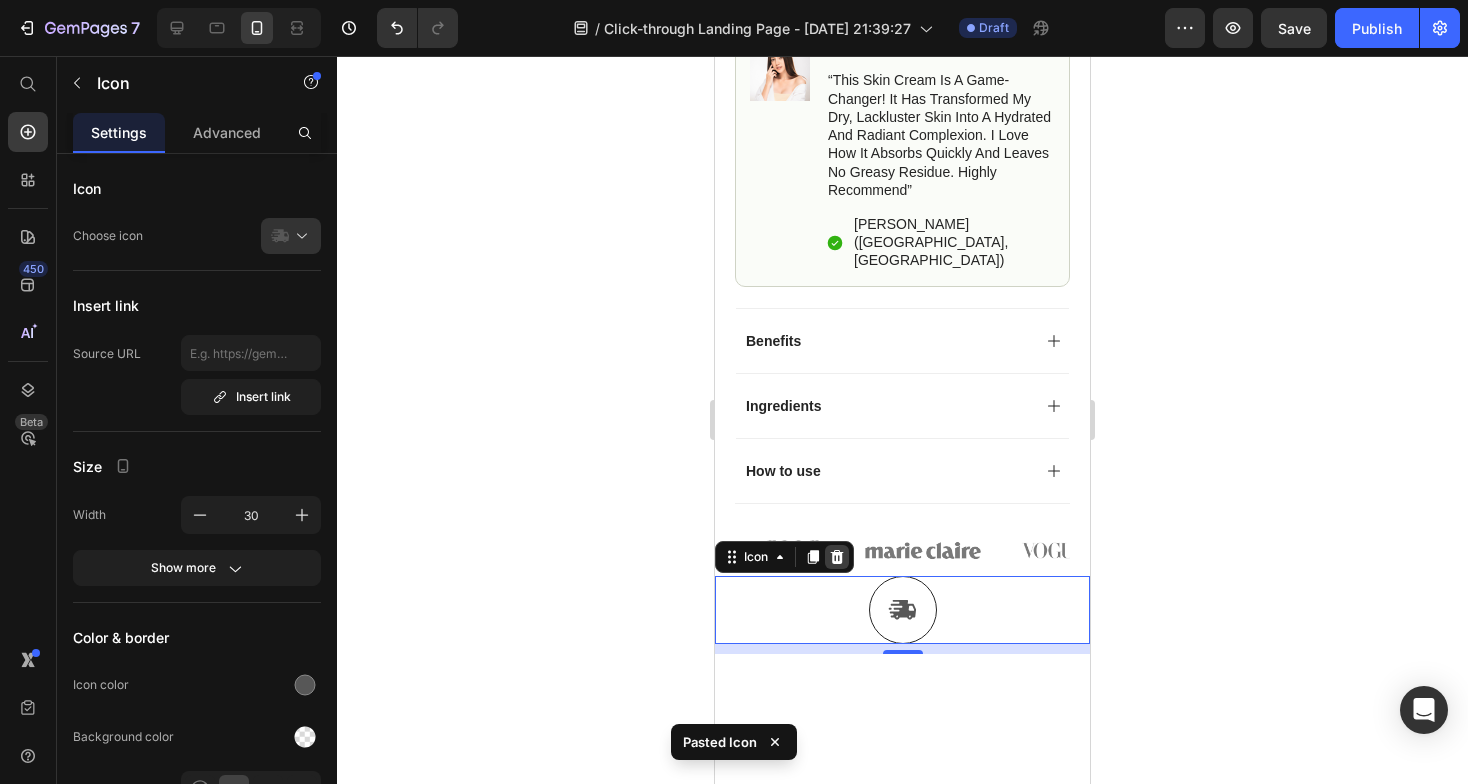 click 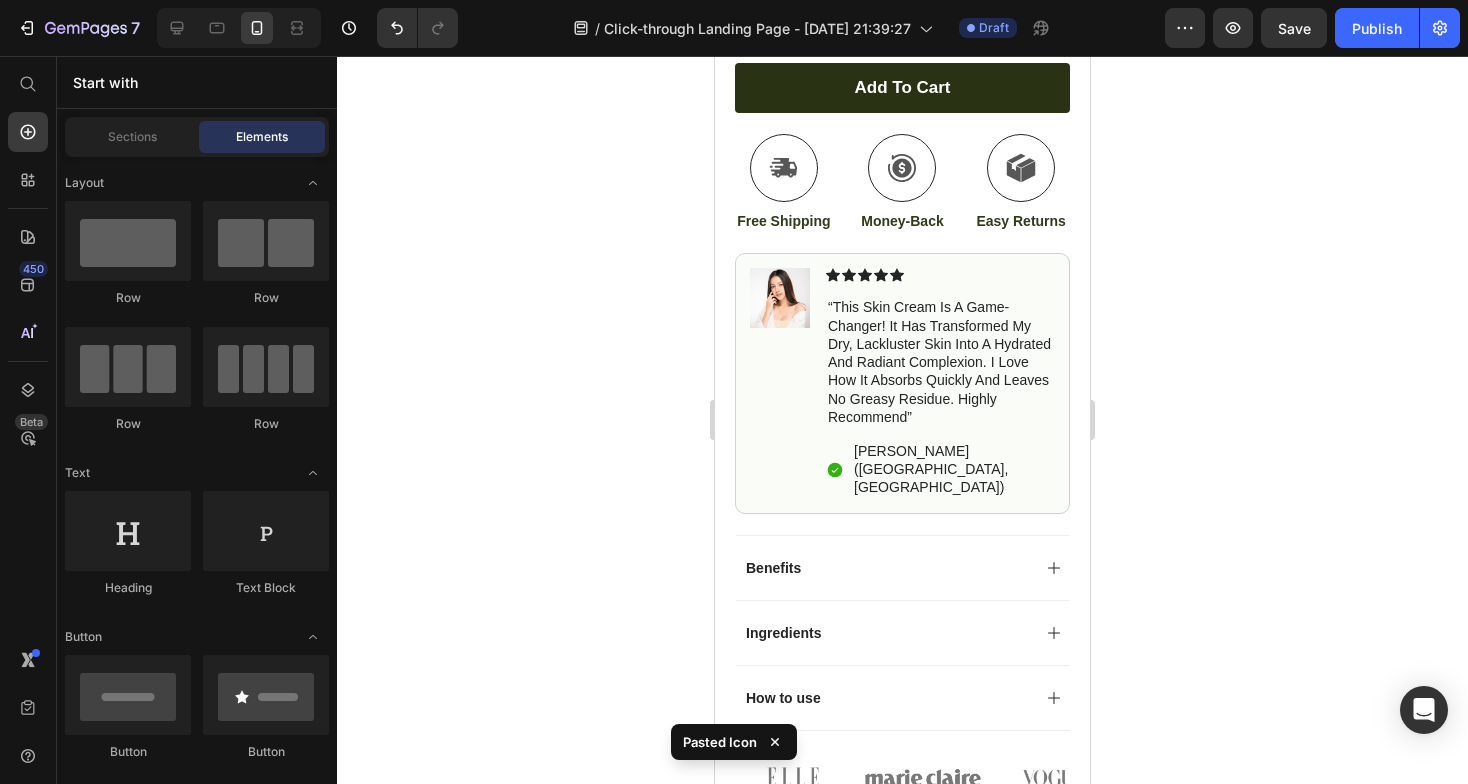 scroll, scrollTop: 684, scrollLeft: 0, axis: vertical 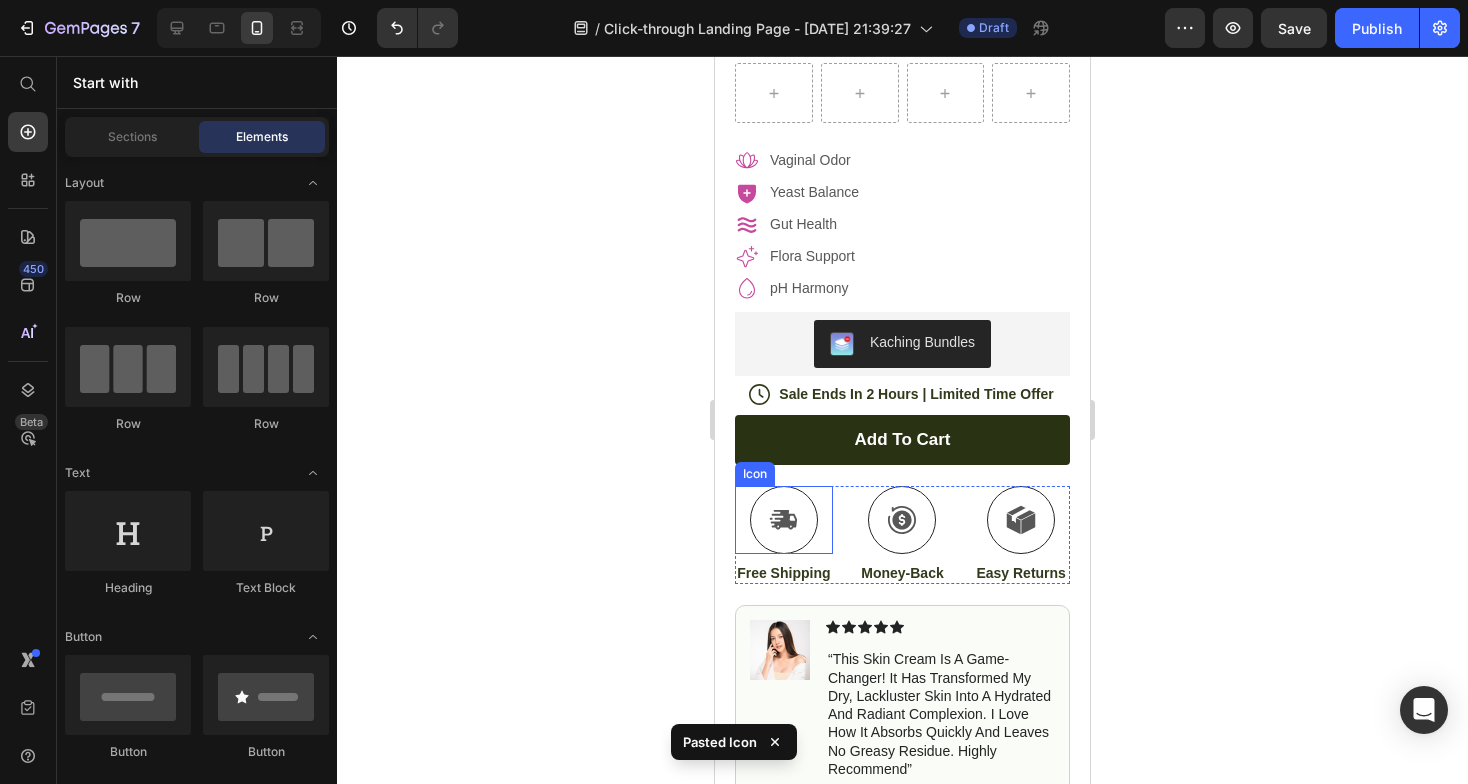 click at bounding box center [784, 520] 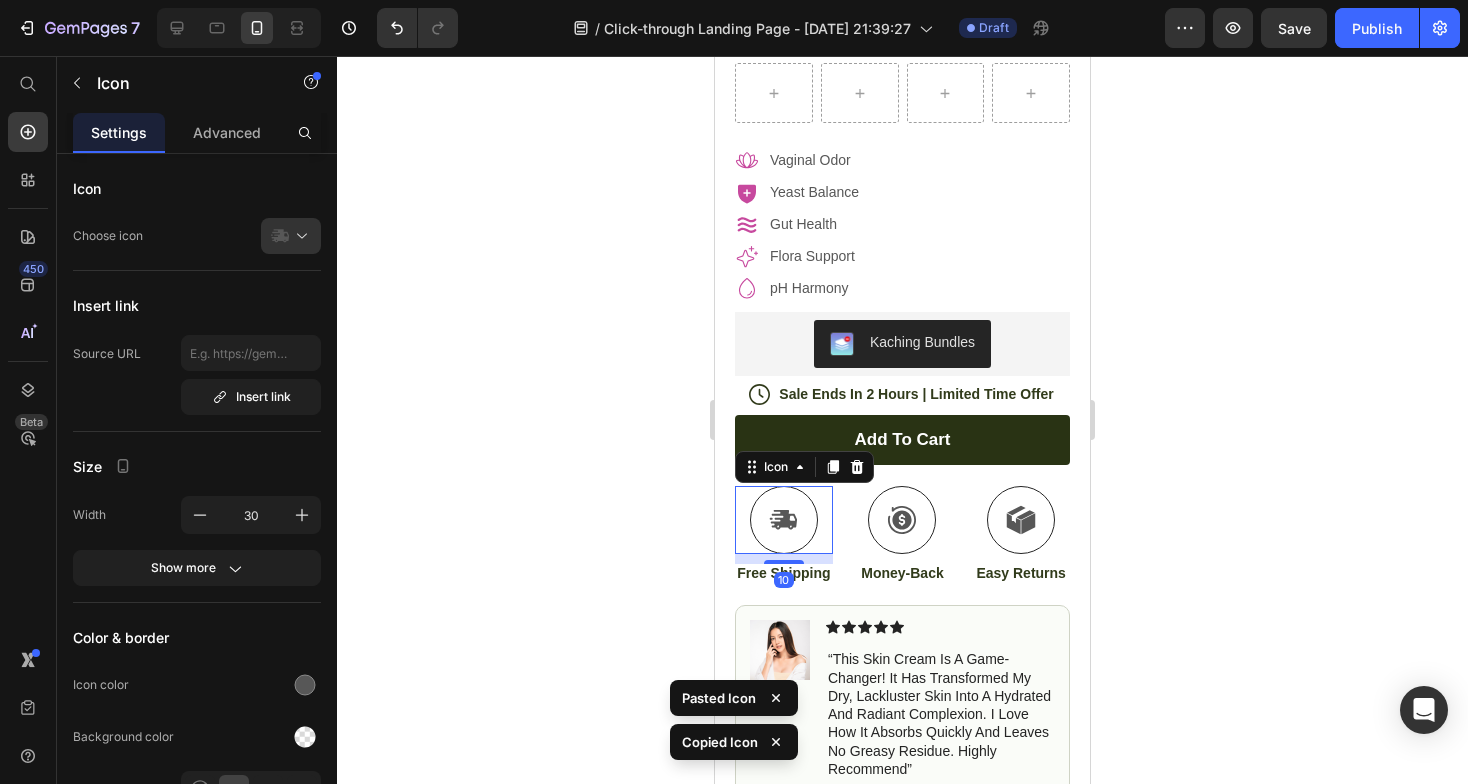 scroll, scrollTop: 172, scrollLeft: 0, axis: vertical 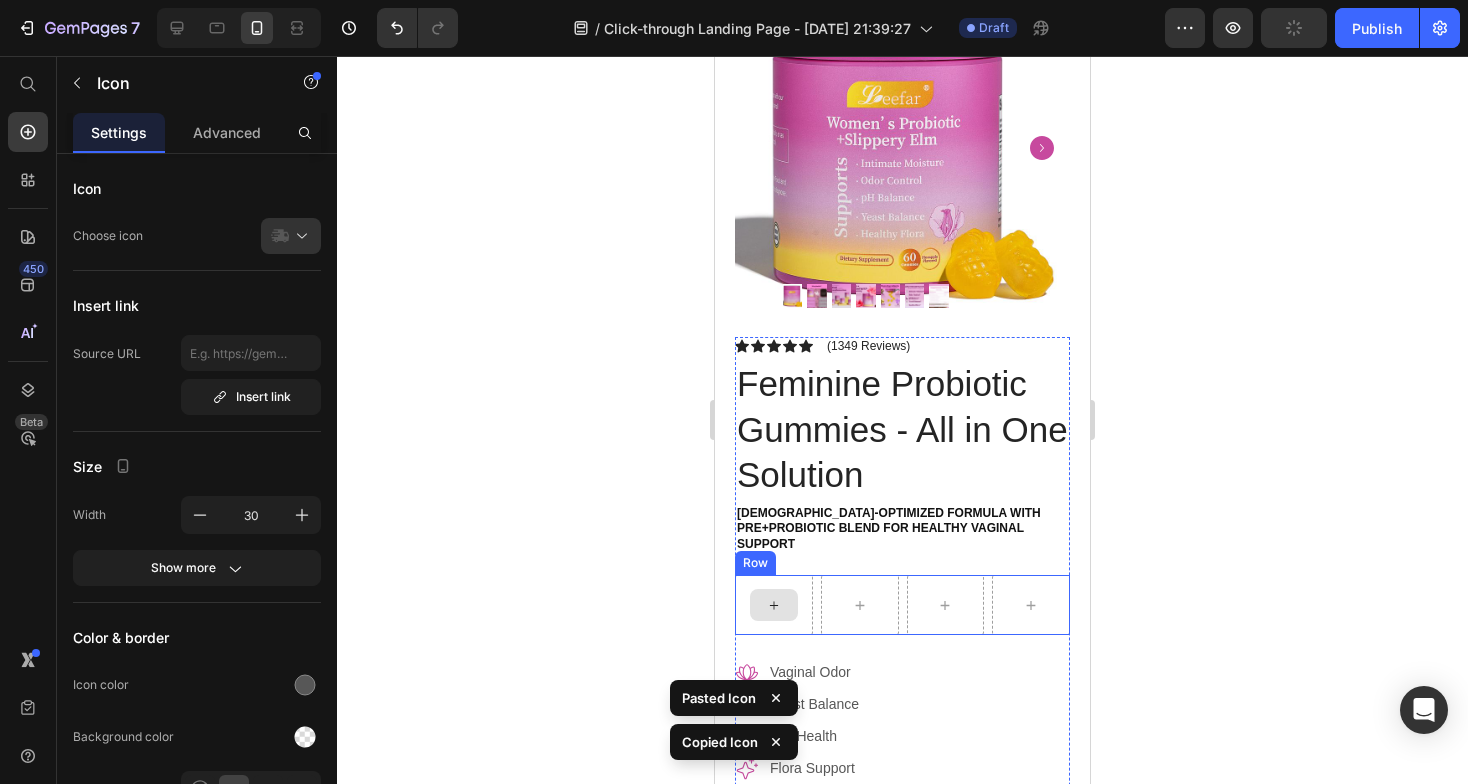 click 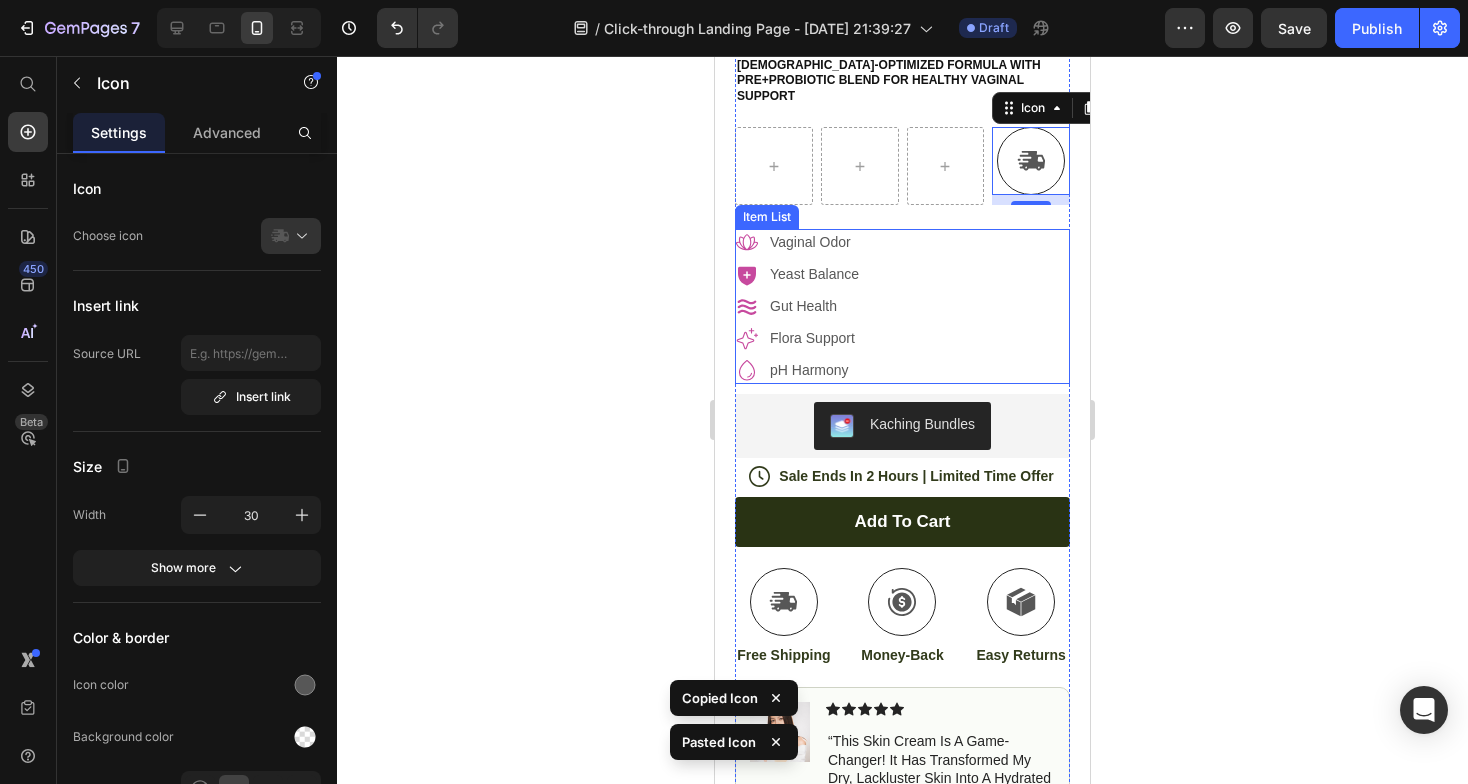 scroll, scrollTop: 800, scrollLeft: 0, axis: vertical 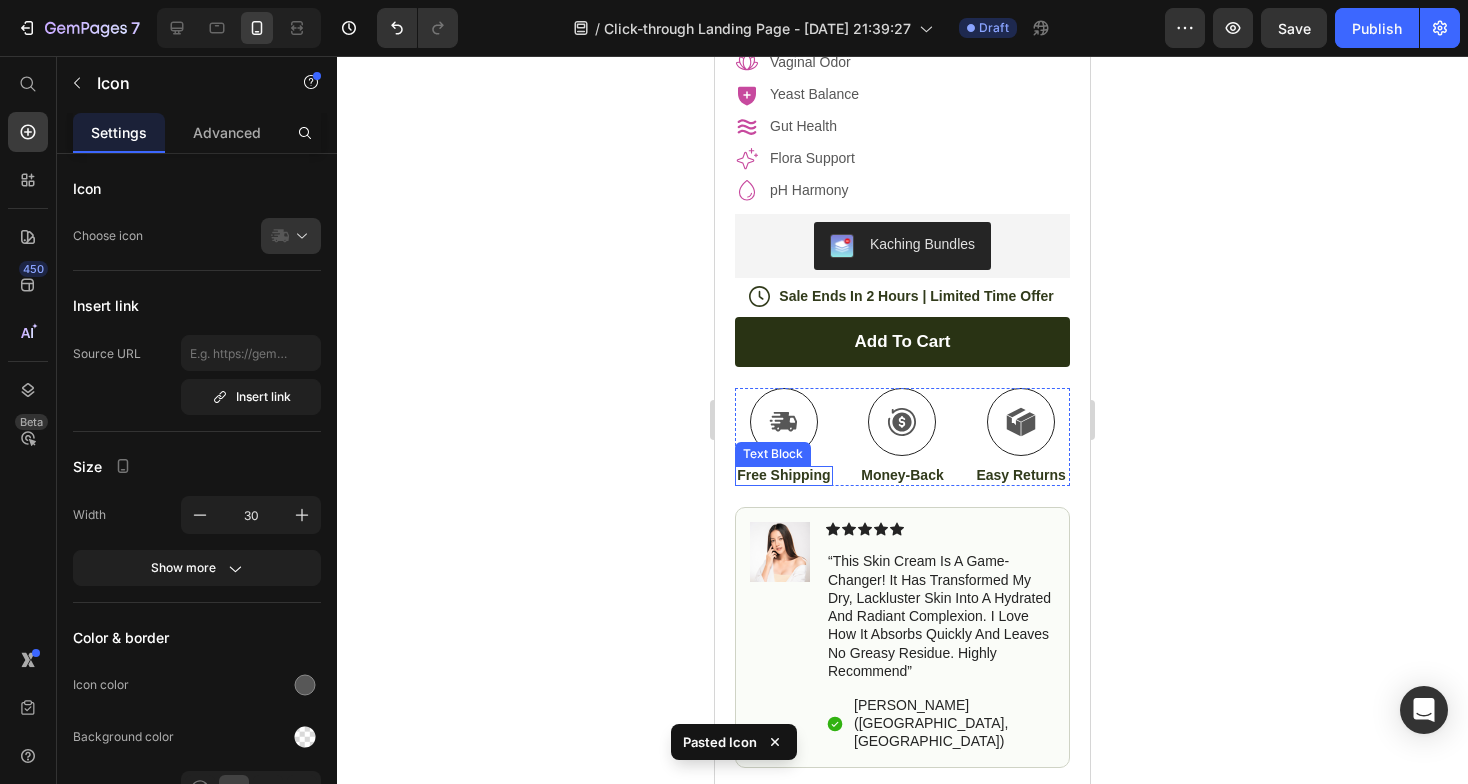 click on "Free Shipping" at bounding box center [784, 475] 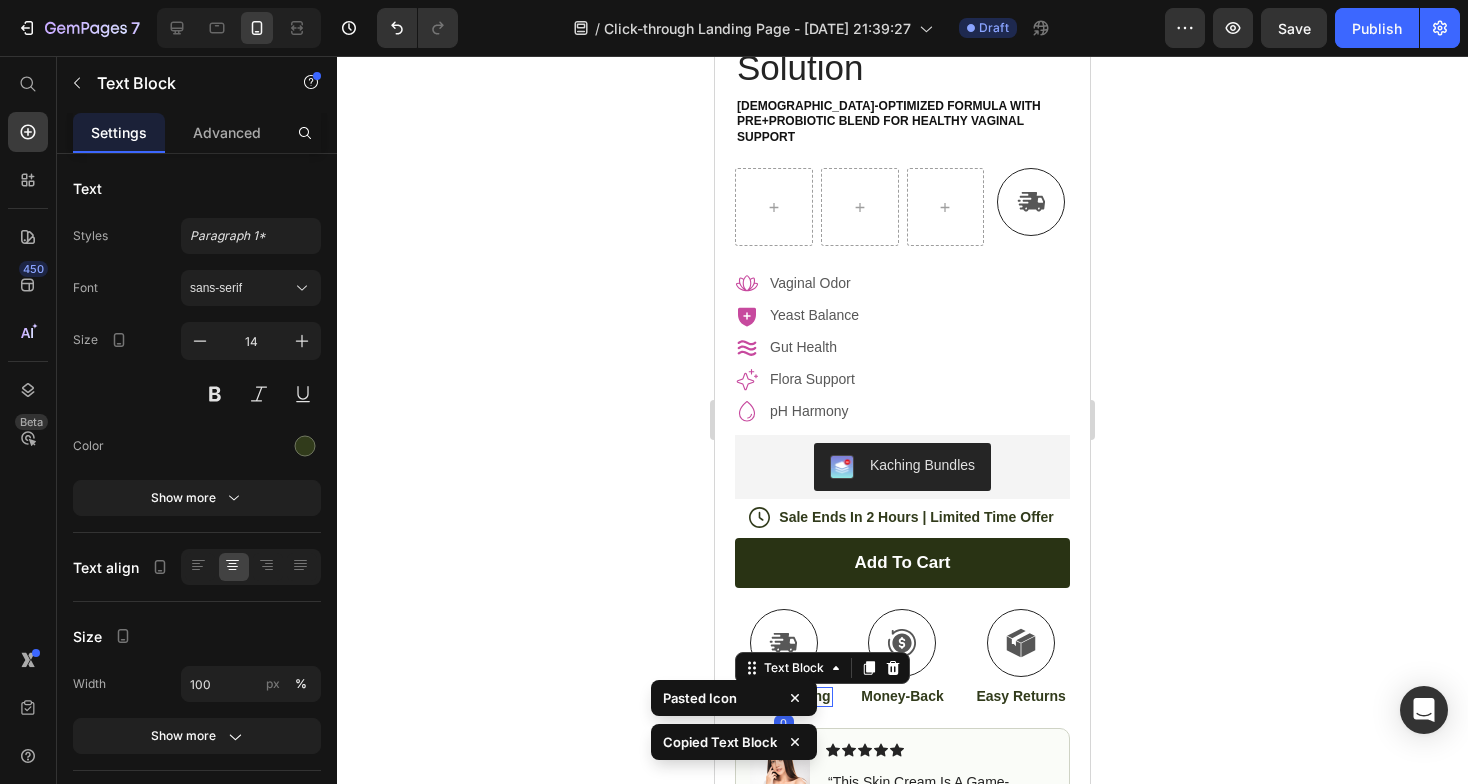 scroll, scrollTop: 320, scrollLeft: 0, axis: vertical 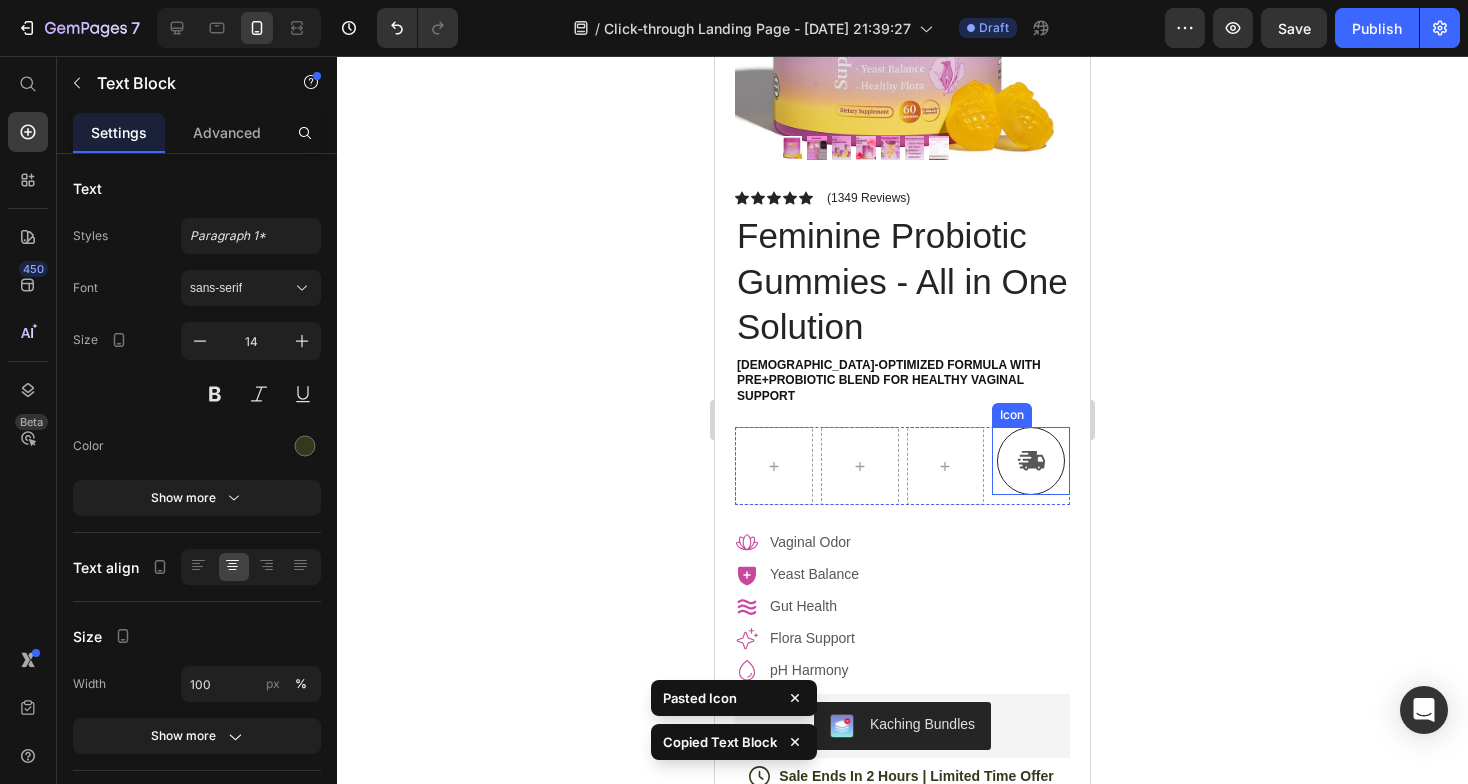 click 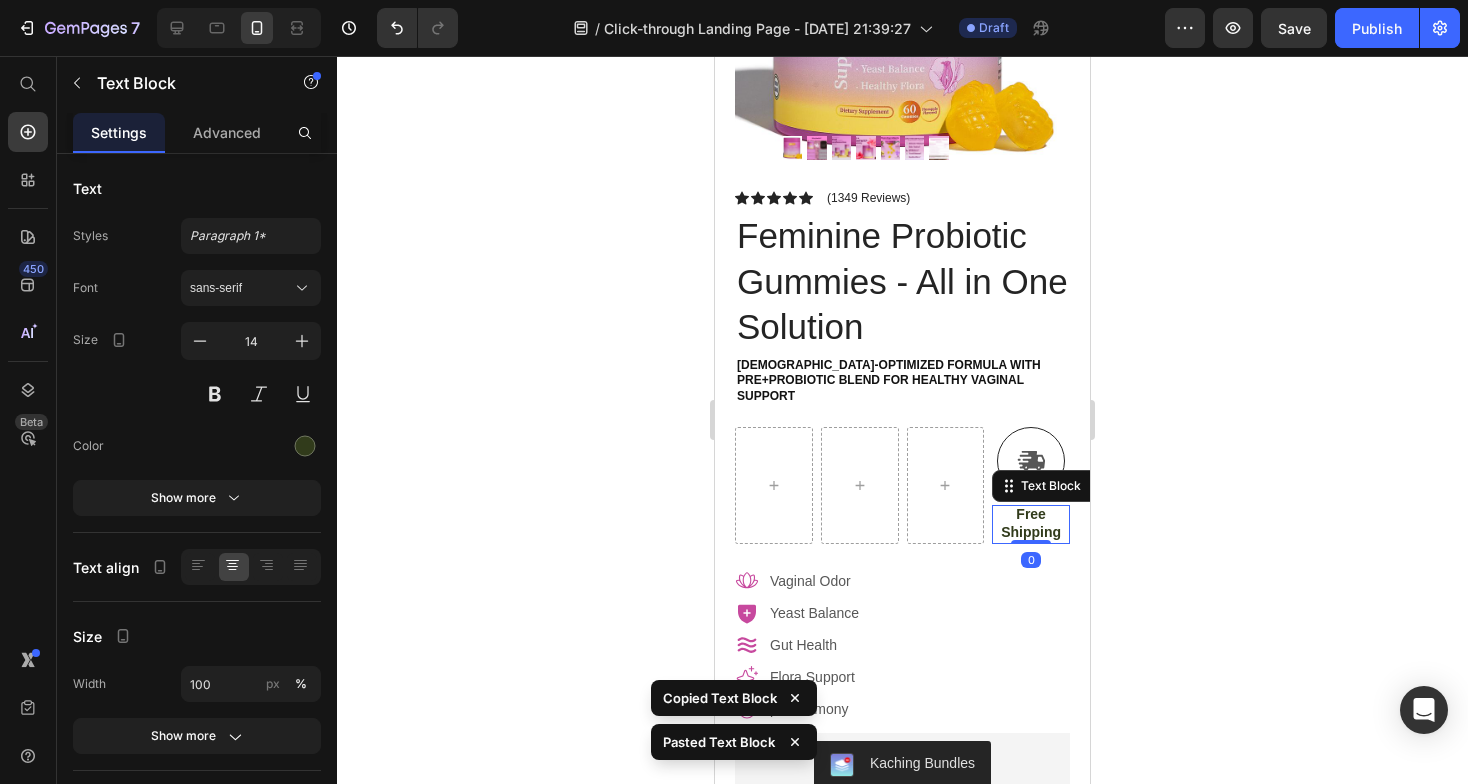 click 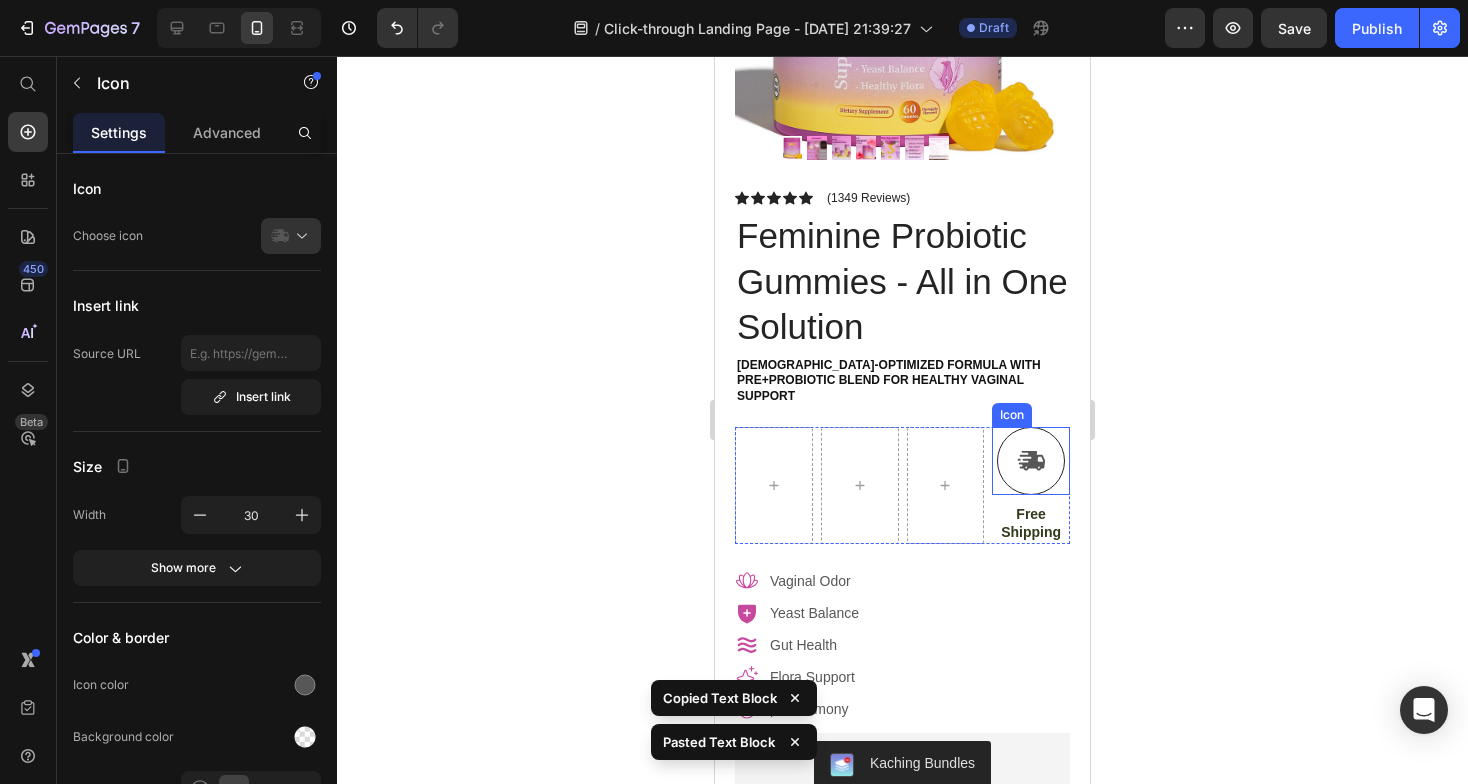 click 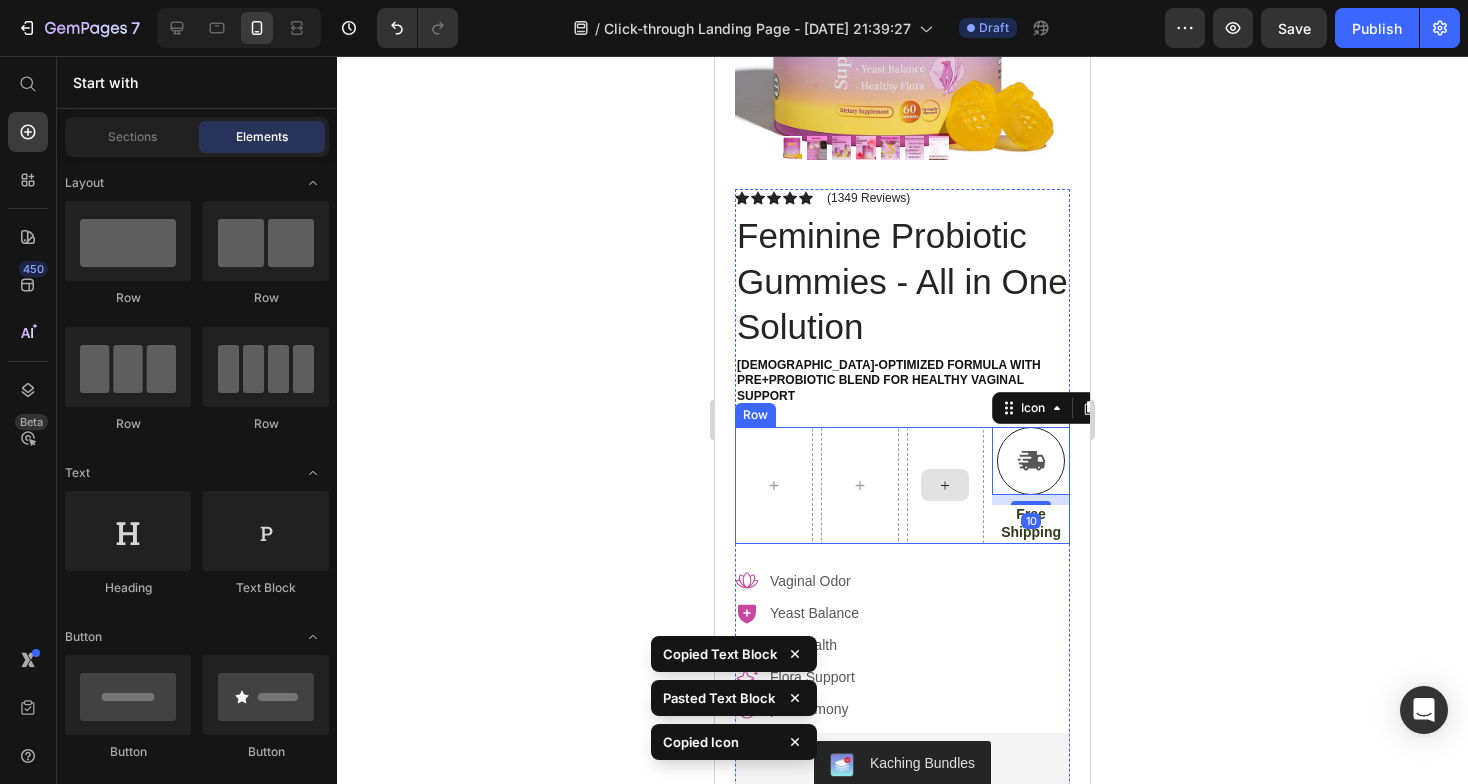 click at bounding box center [945, 485] 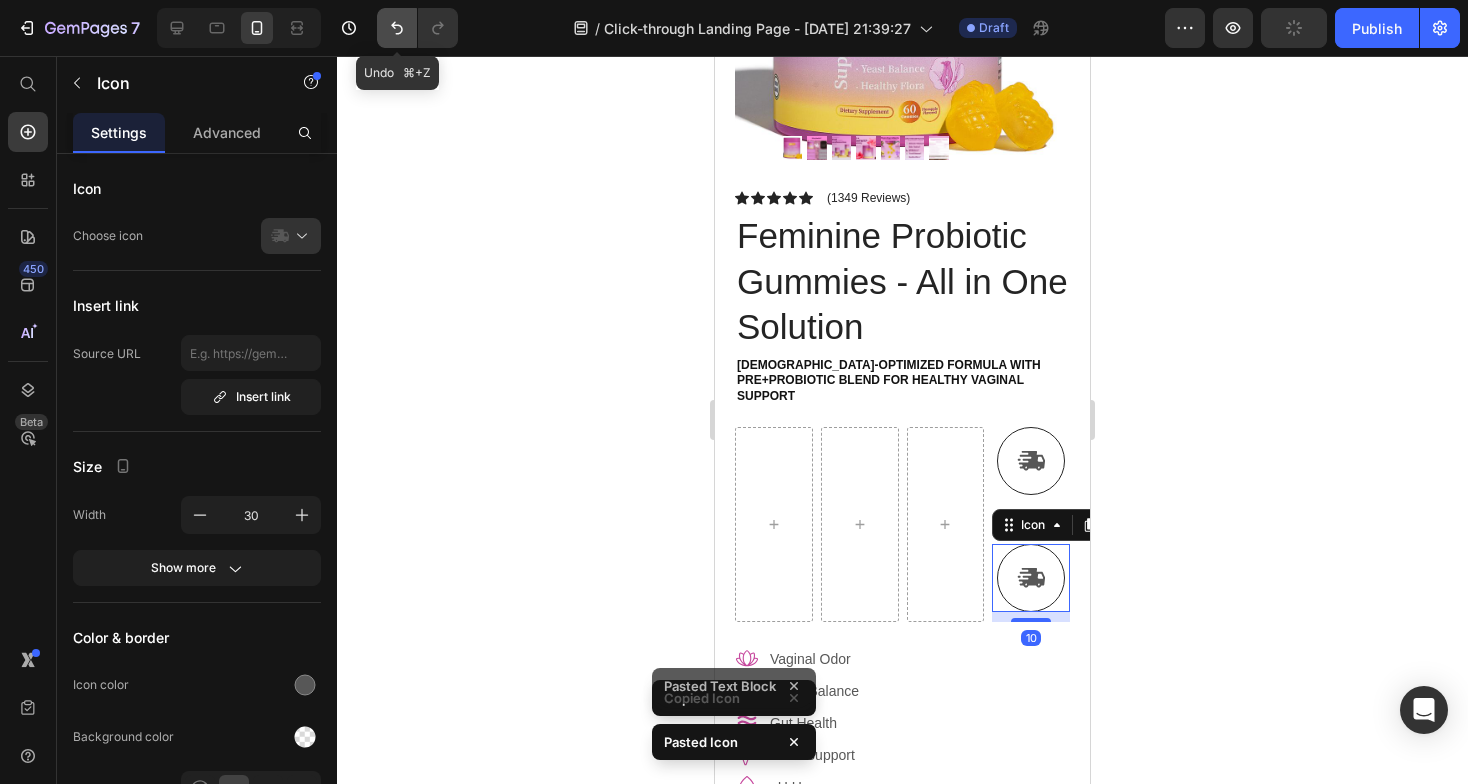 click 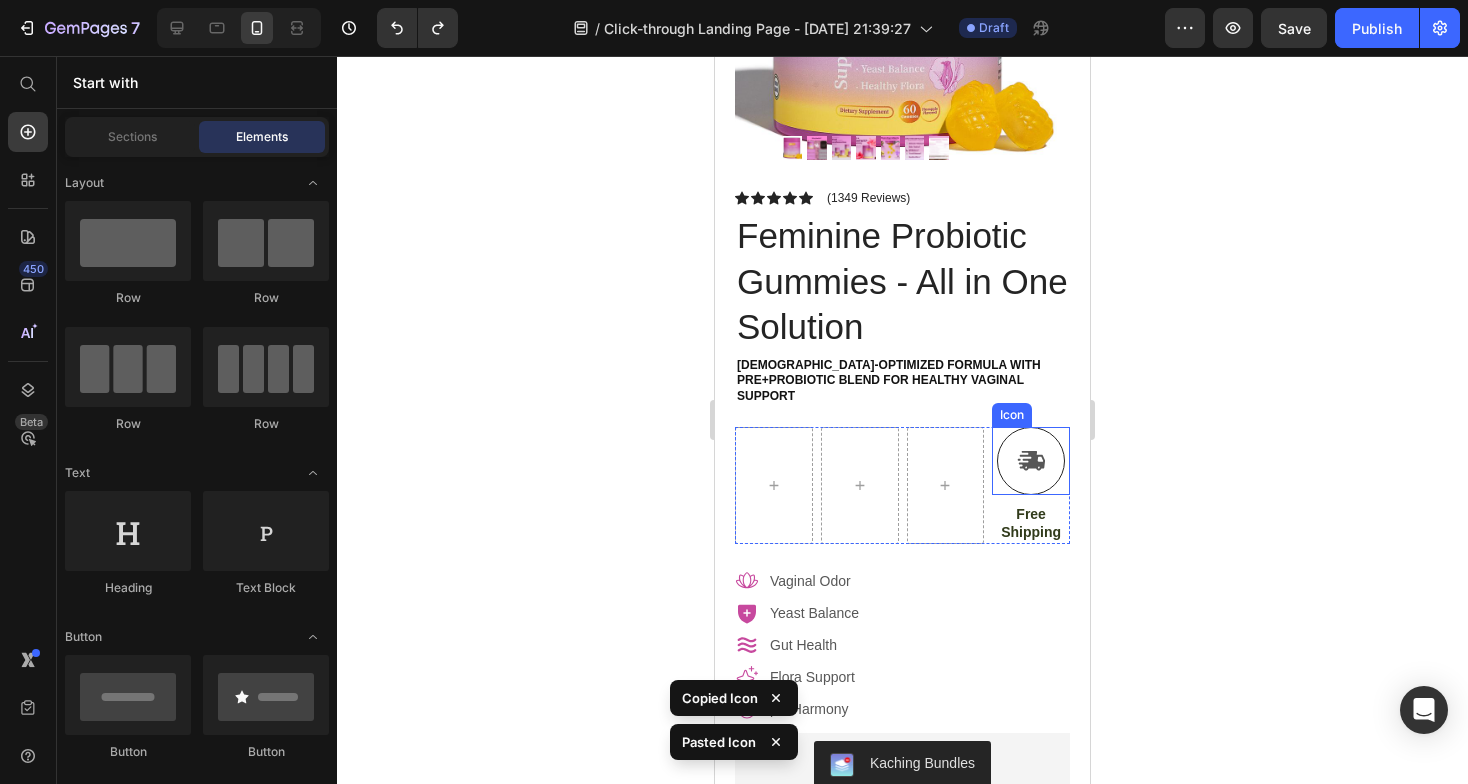 click 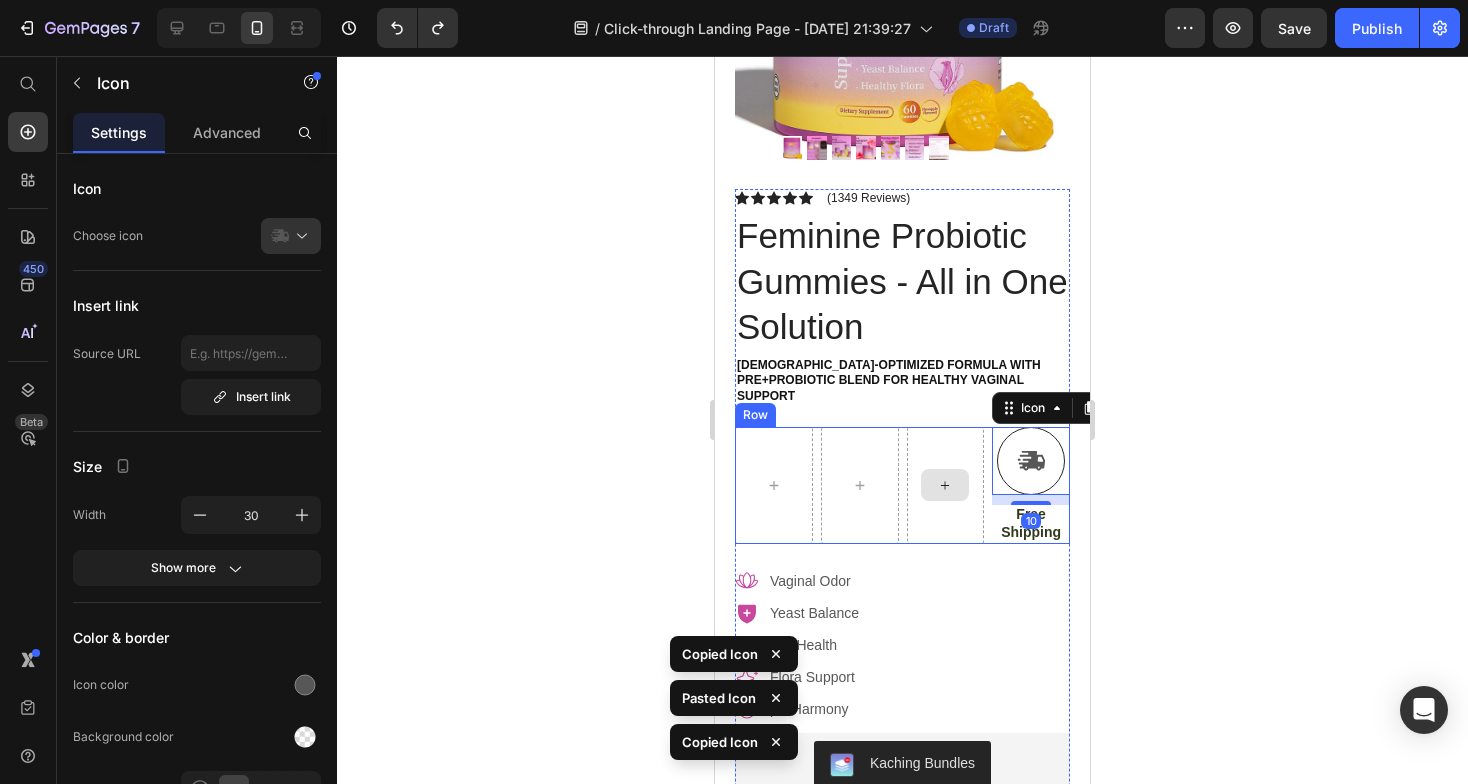 click at bounding box center [946, 485] 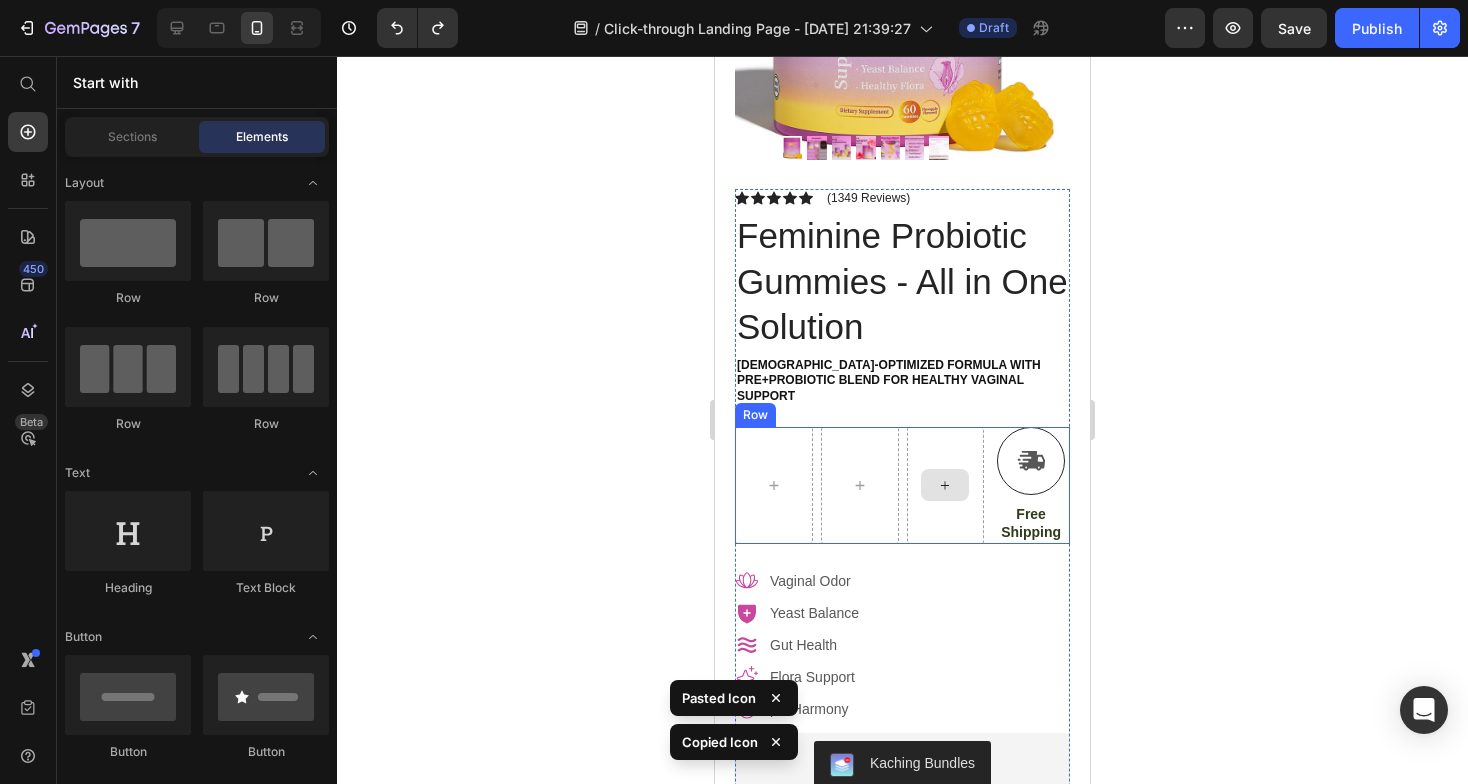 click 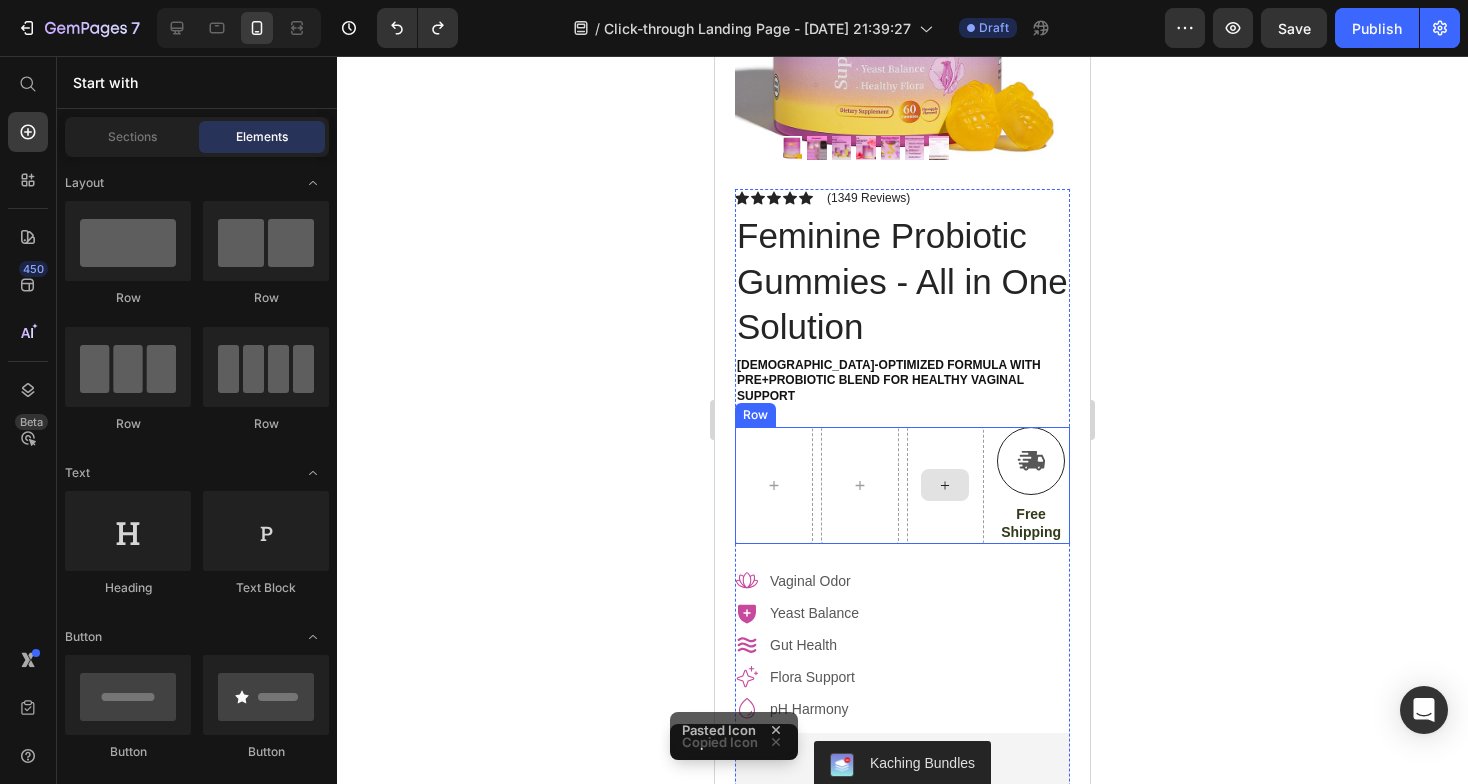 click 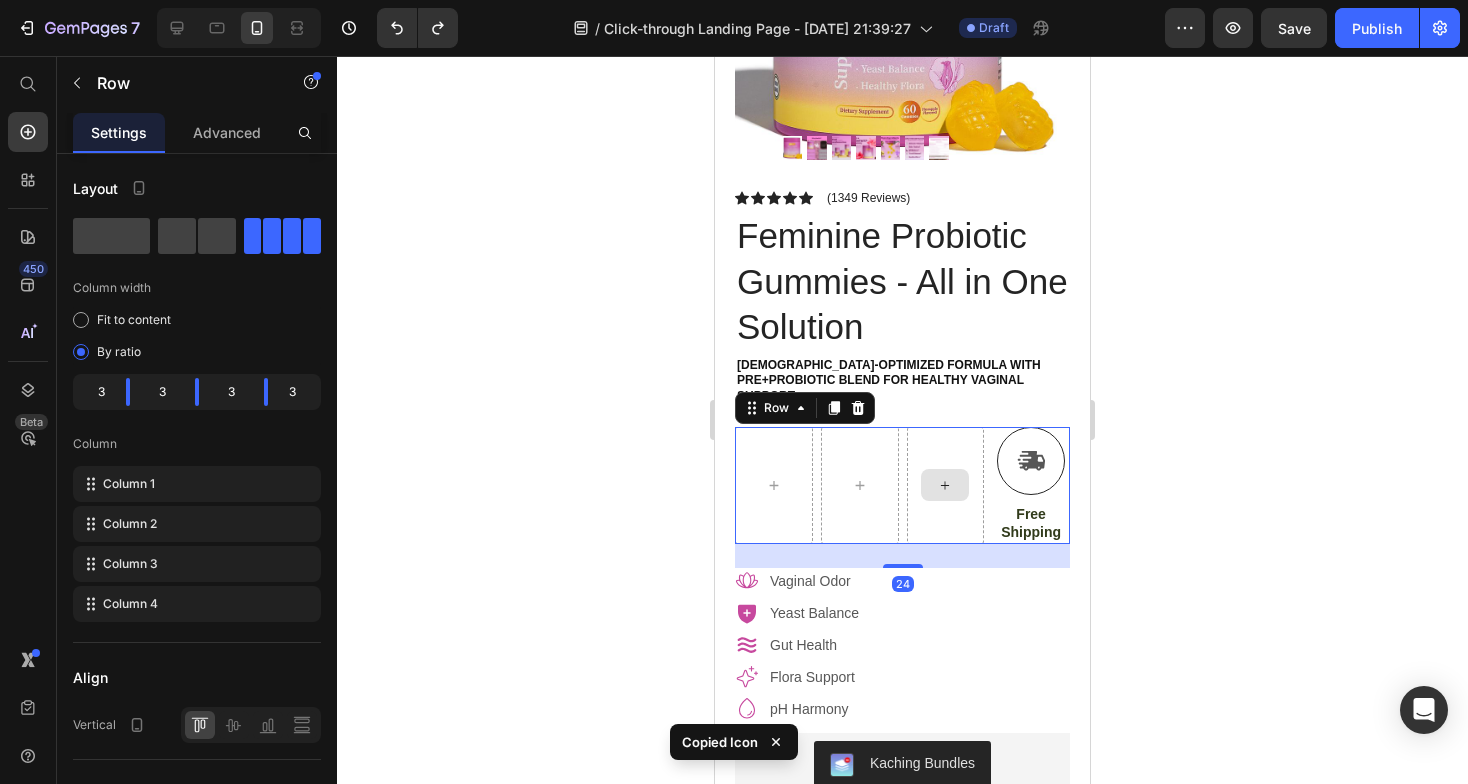 click at bounding box center [946, 485] 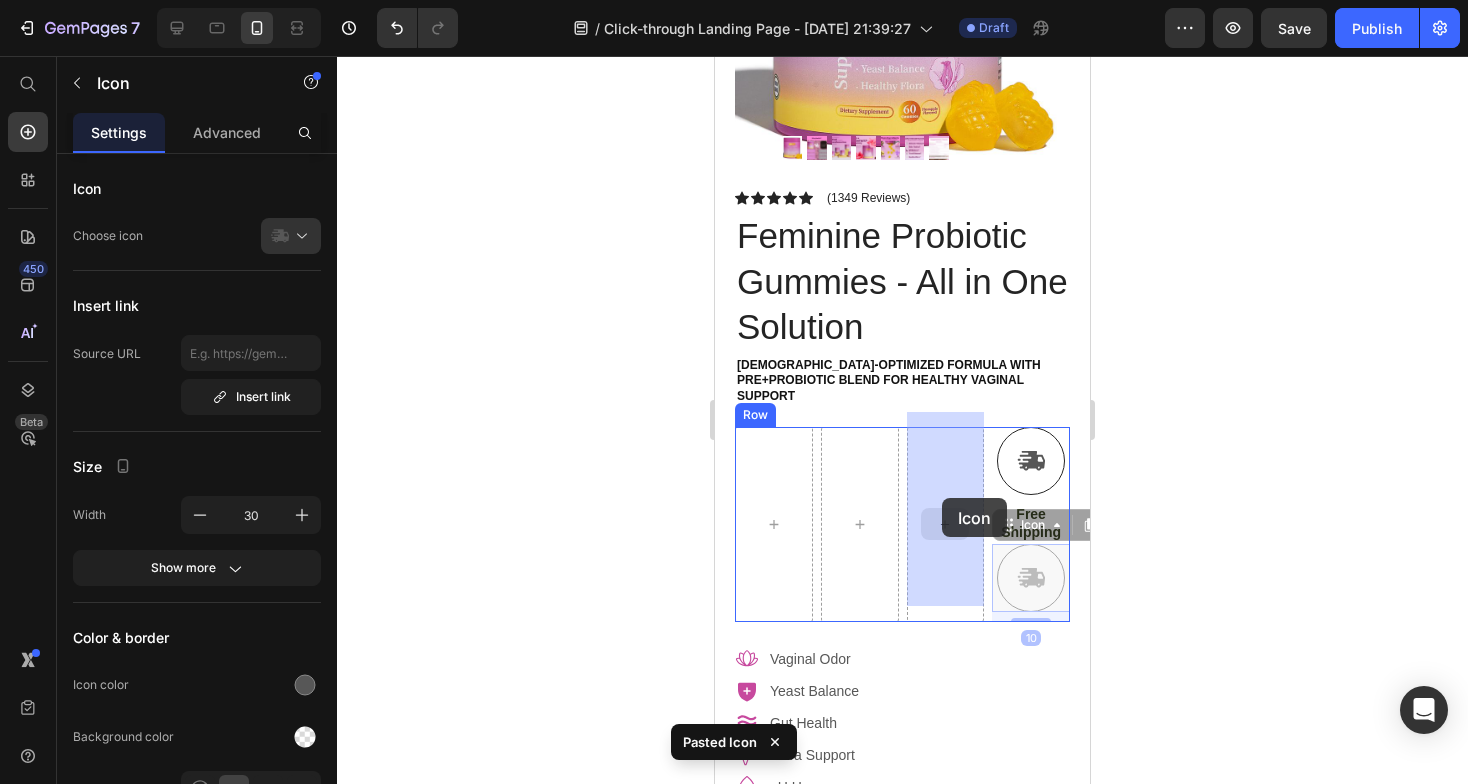 drag, startPoint x: 1033, startPoint y: 567, endPoint x: 944, endPoint y: 498, distance: 112.61439 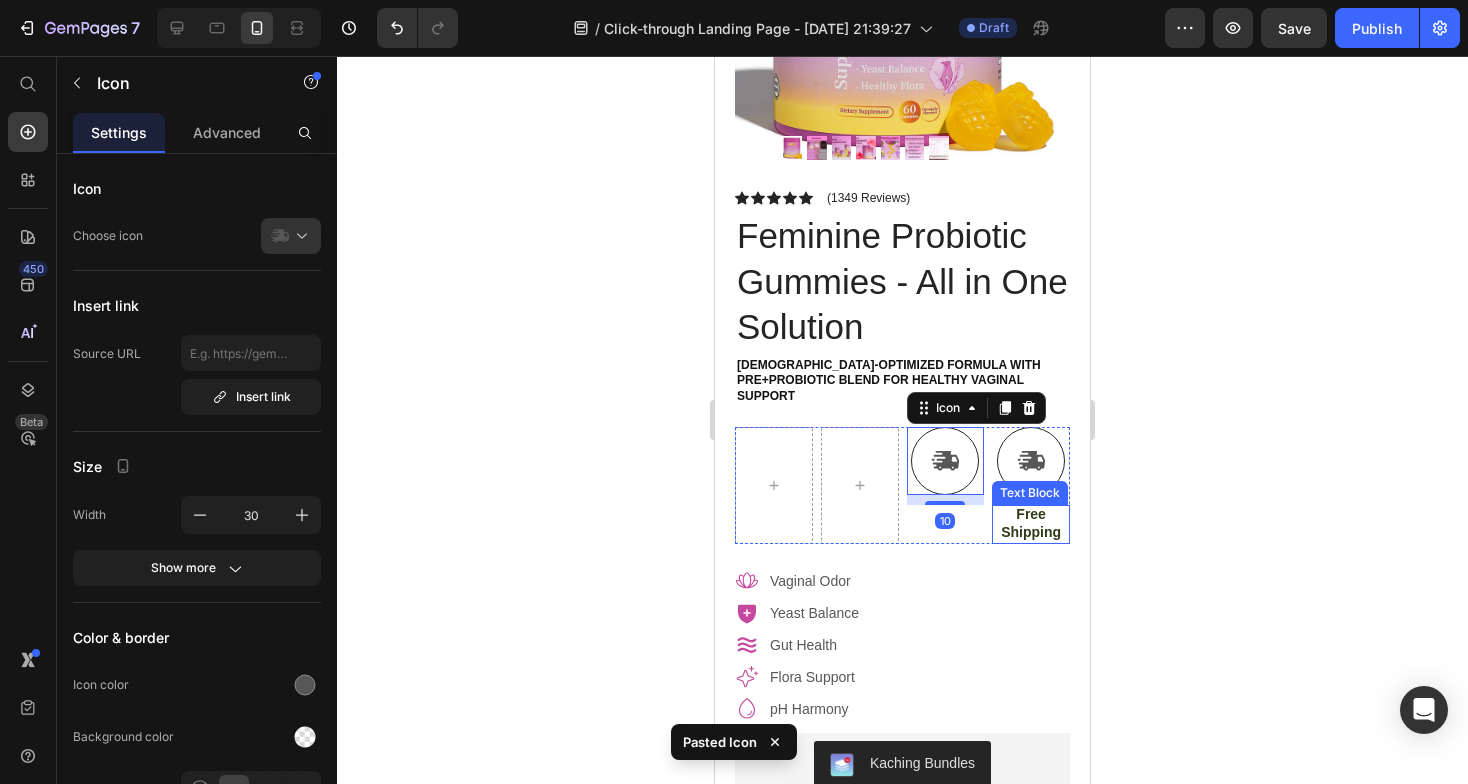 click on "Free Shipping" at bounding box center (1031, 523) 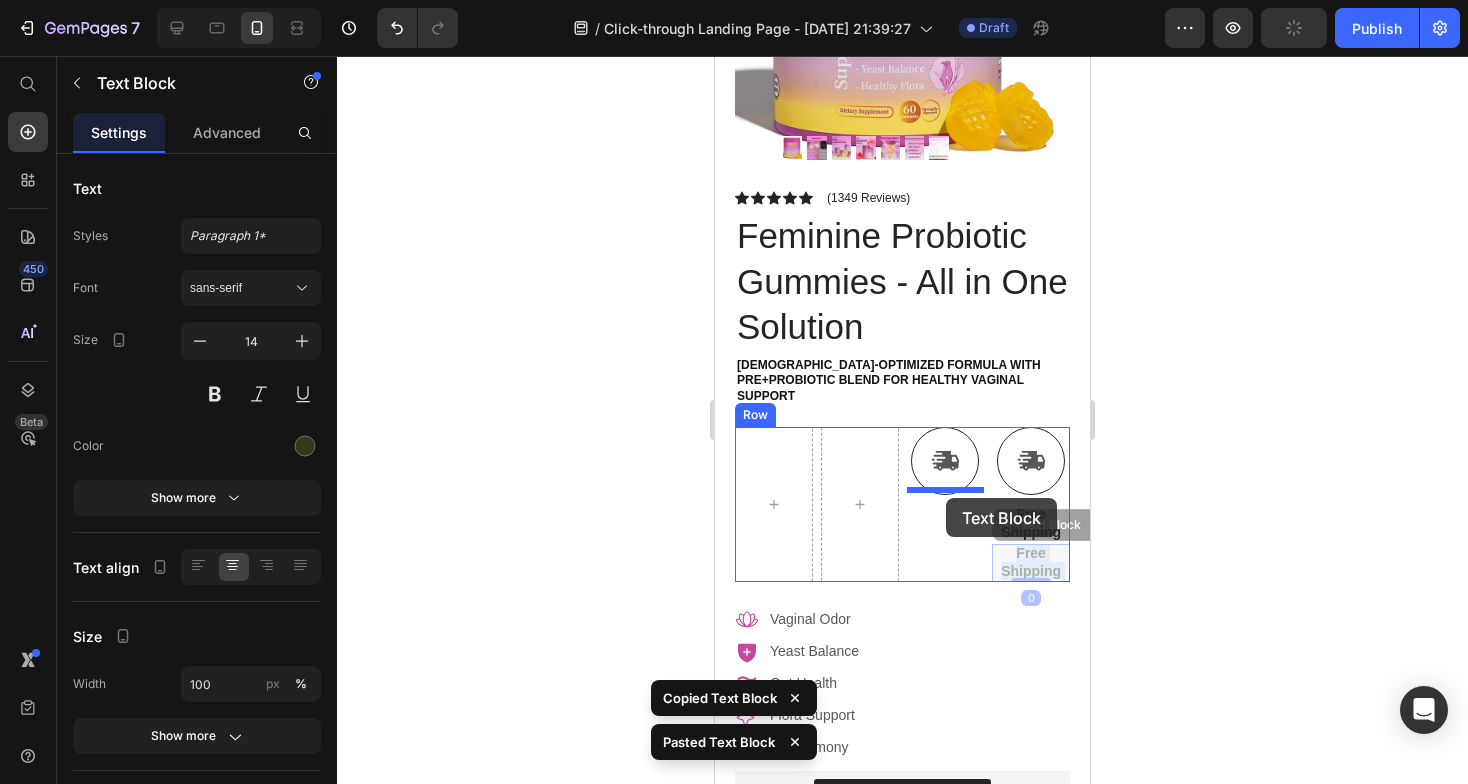 drag, startPoint x: 1044, startPoint y: 552, endPoint x: 943, endPoint y: 497, distance: 115.00435 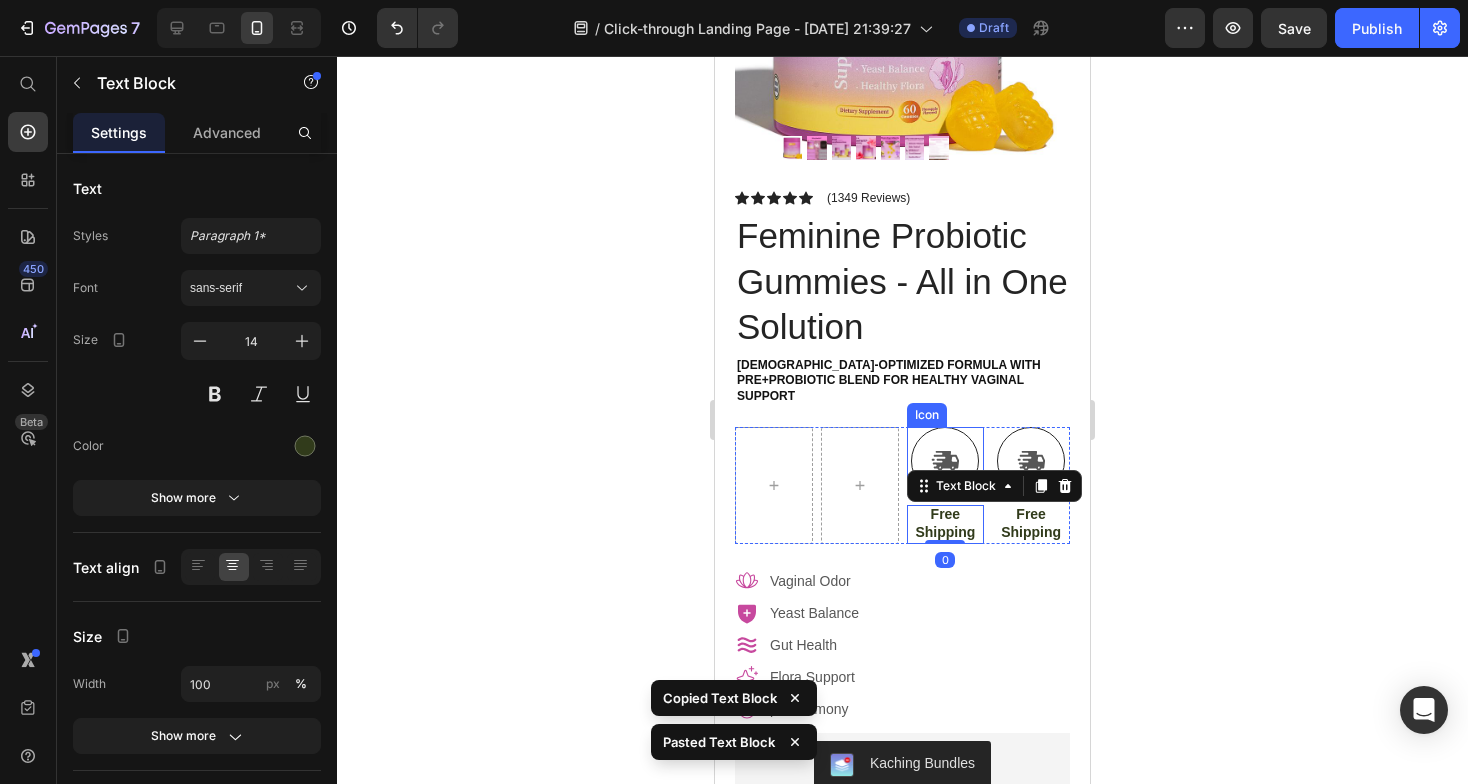 click 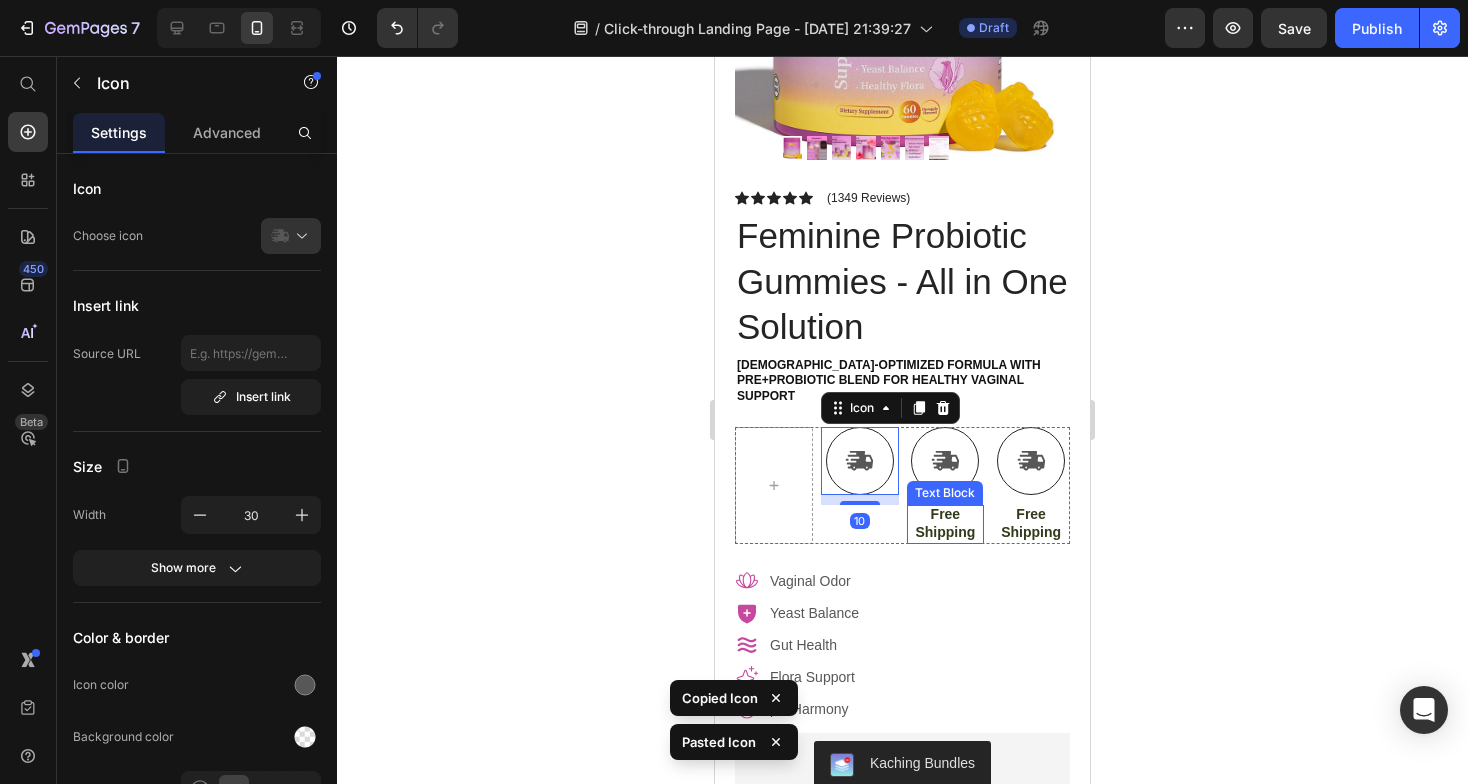 click on "Free Shipping" at bounding box center [946, 523] 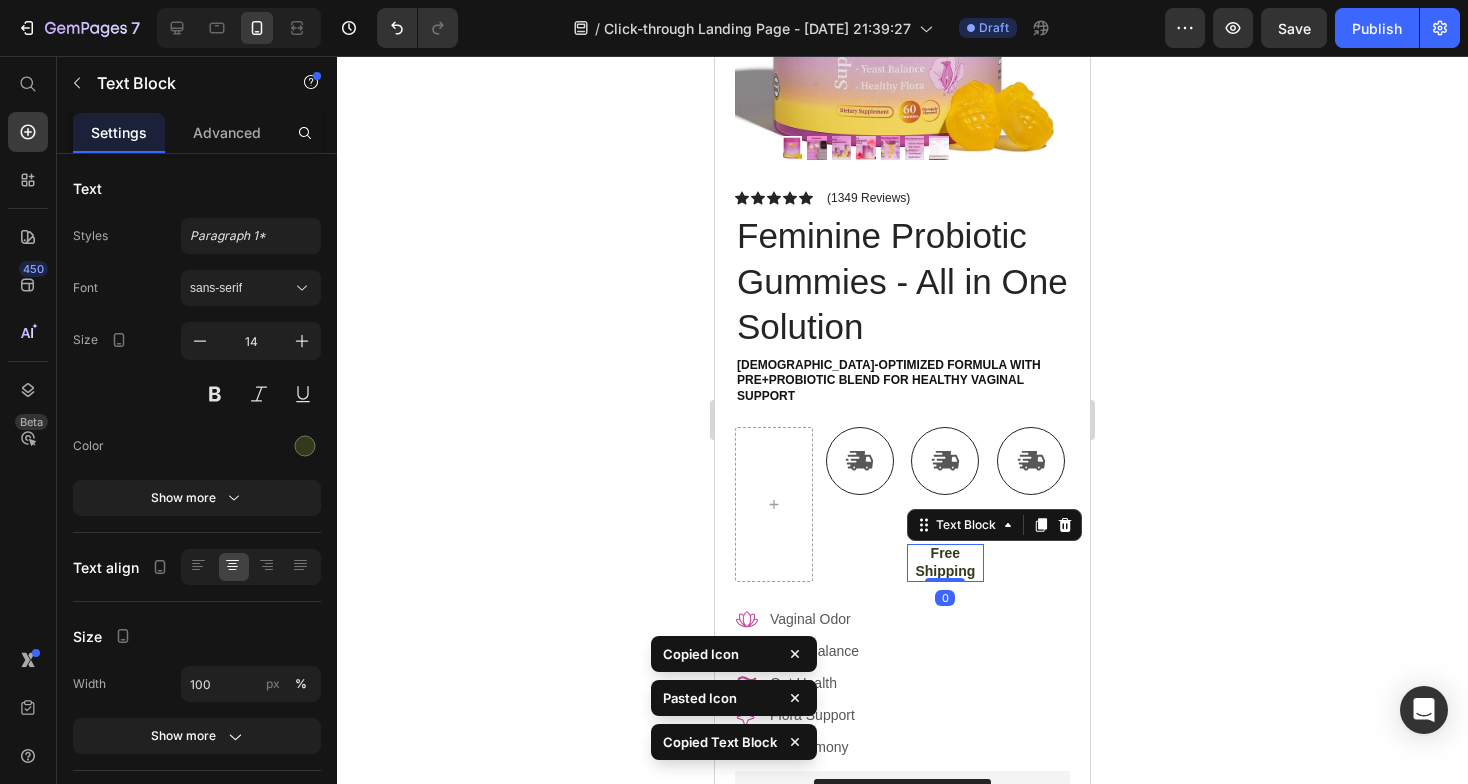 drag, startPoint x: 952, startPoint y: 561, endPoint x: 943, endPoint y: 552, distance: 12.727922 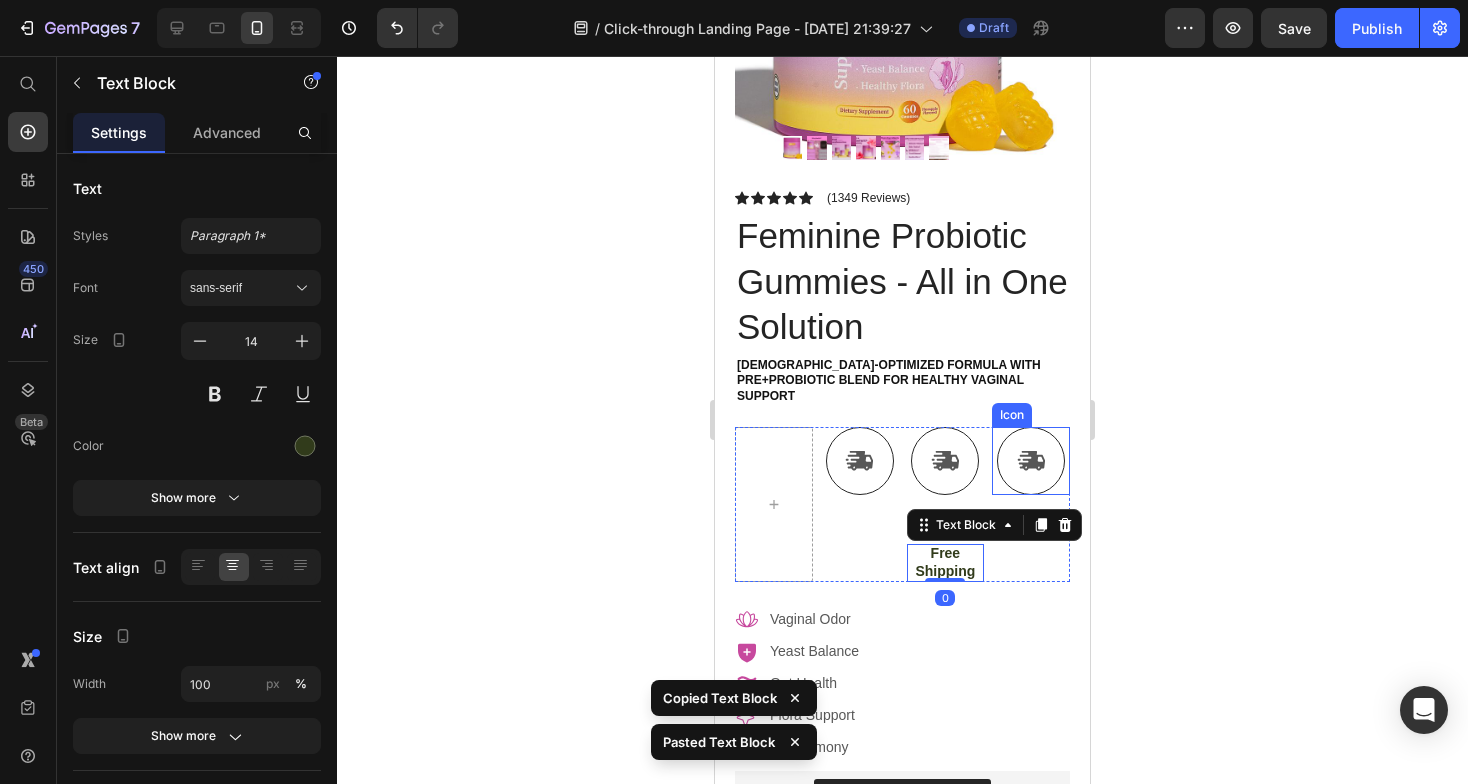 click on "Icon" at bounding box center [1031, 461] 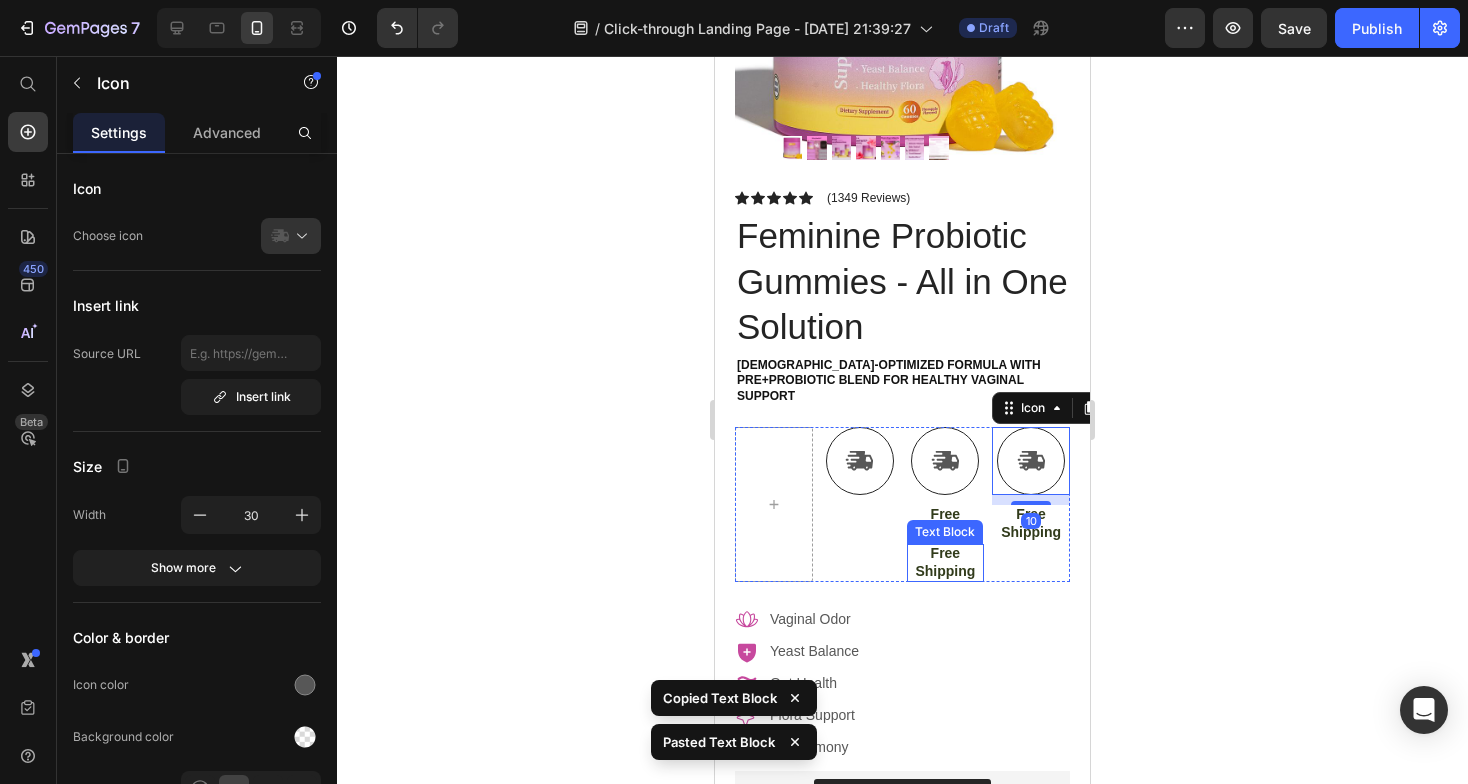 click on "Free Shipping" at bounding box center (946, 562) 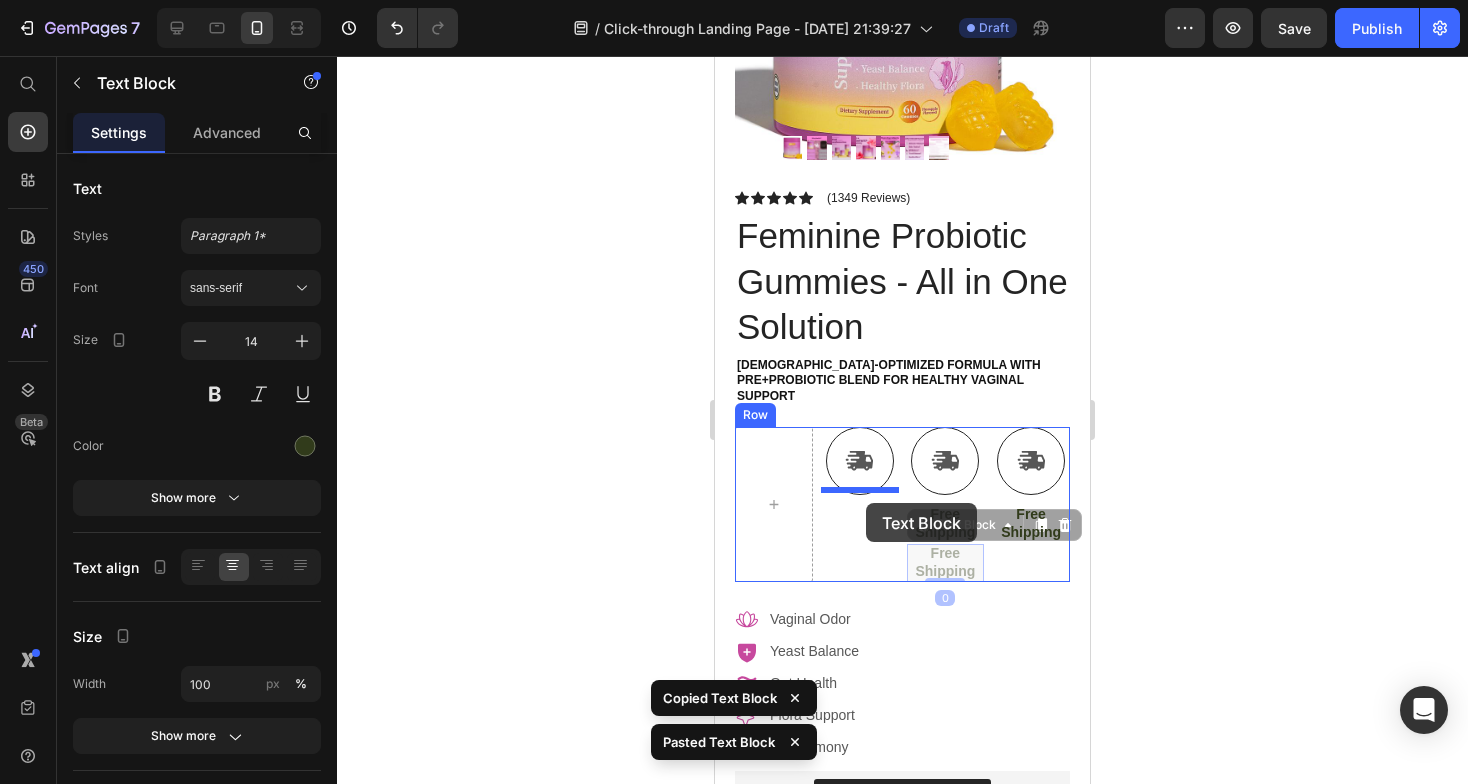 drag, startPoint x: 953, startPoint y: 547, endPoint x: 866, endPoint y: 503, distance: 97.49359 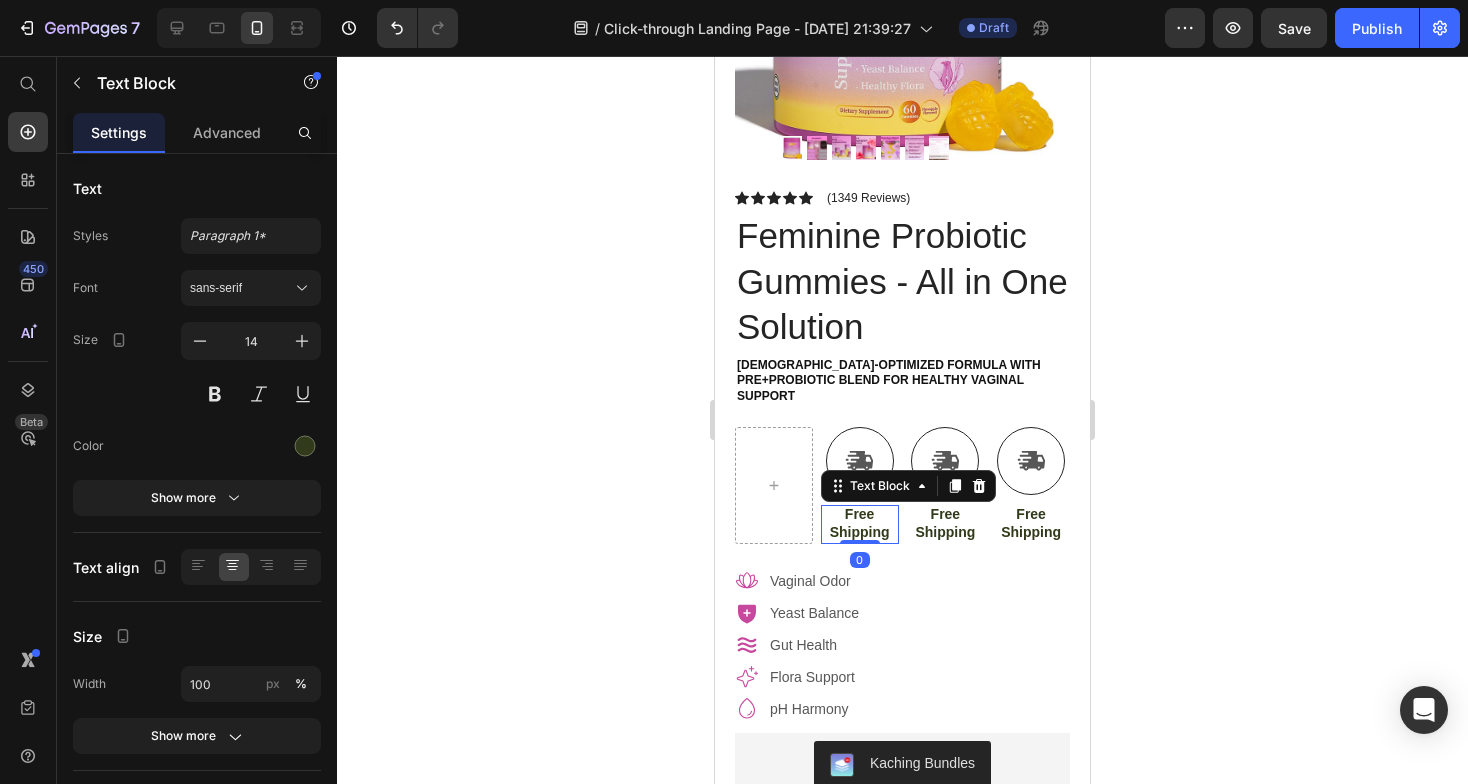click 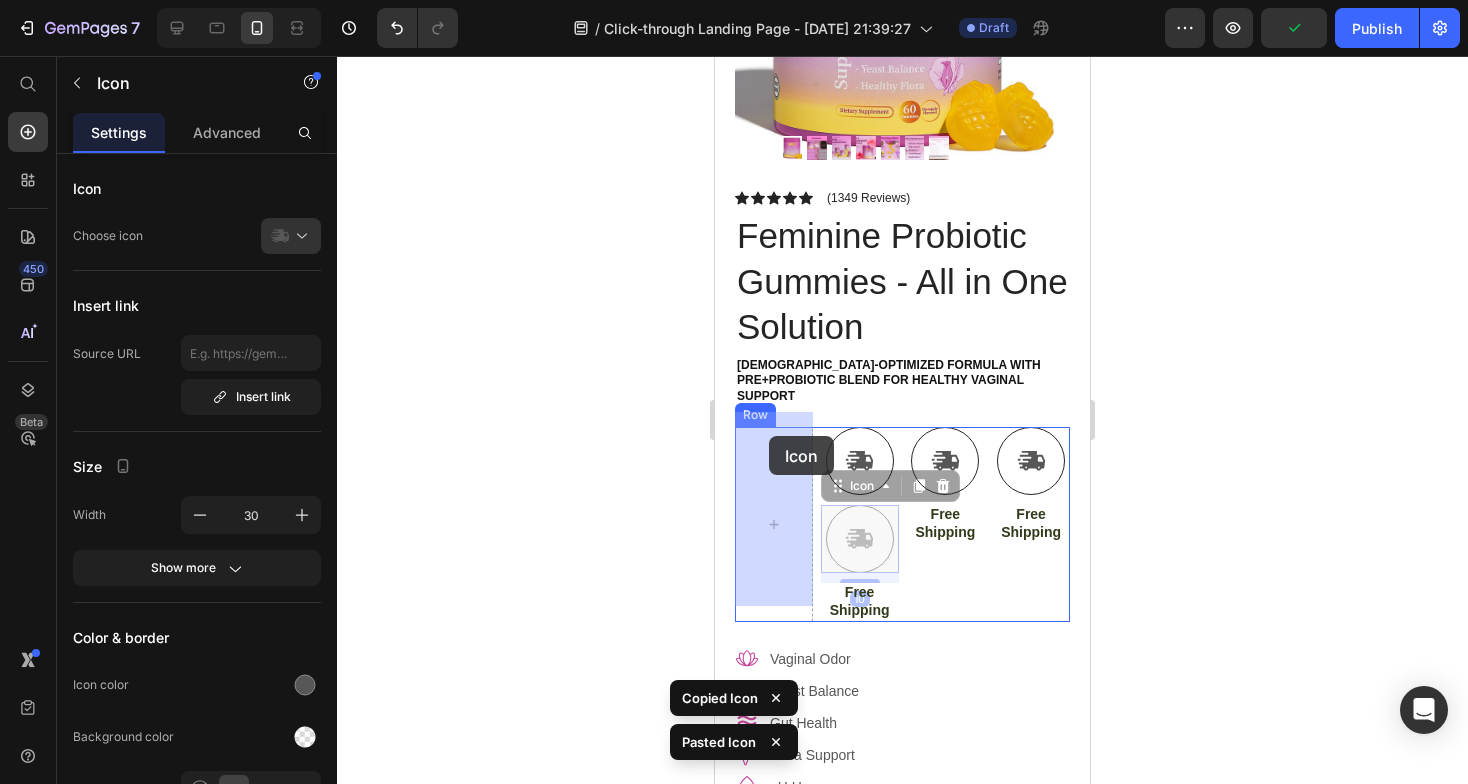 drag, startPoint x: 858, startPoint y: 516, endPoint x: 771, endPoint y: 437, distance: 117.51595 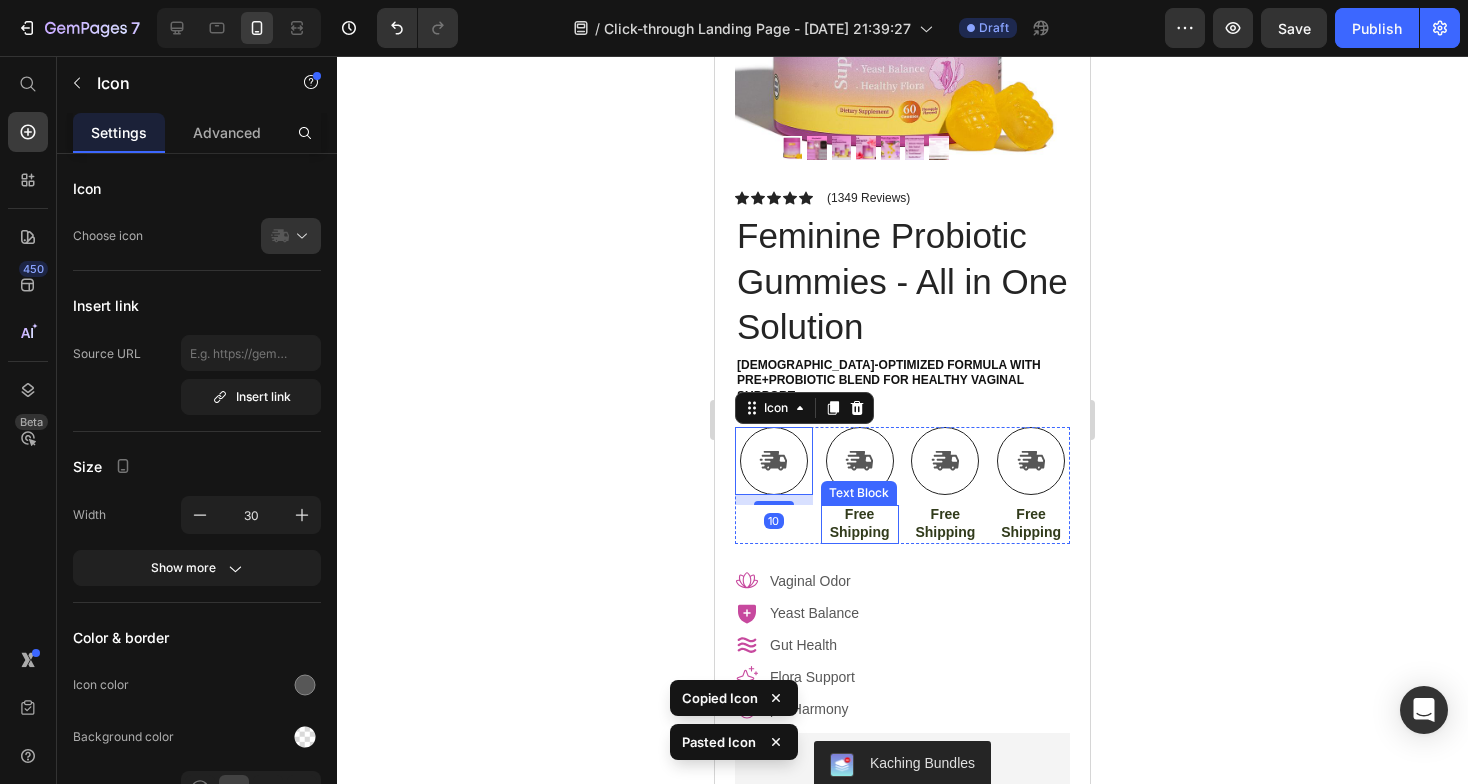 click on "Free Shipping" at bounding box center [860, 523] 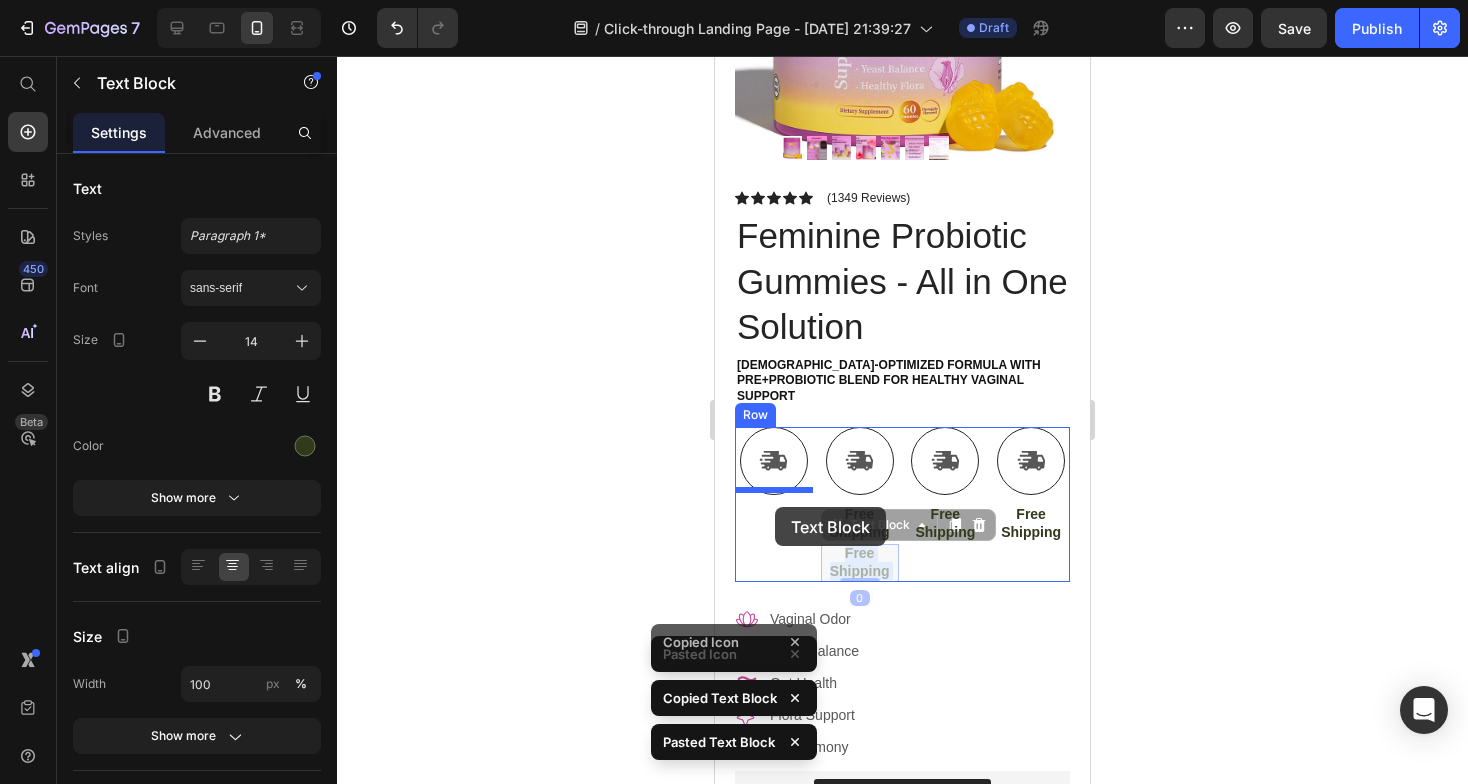 drag, startPoint x: 867, startPoint y: 546, endPoint x: 775, endPoint y: 507, distance: 99.92497 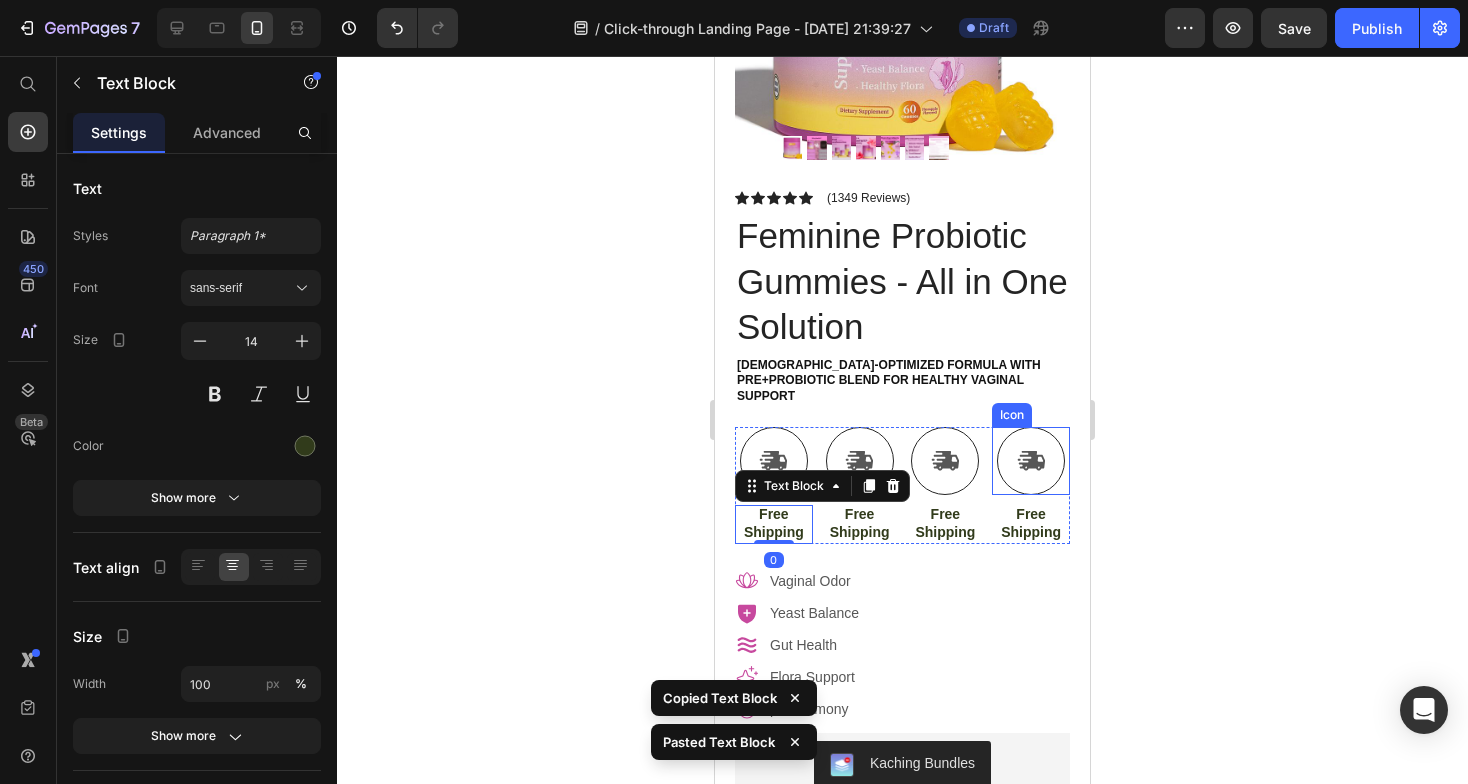 scroll, scrollTop: 429, scrollLeft: 0, axis: vertical 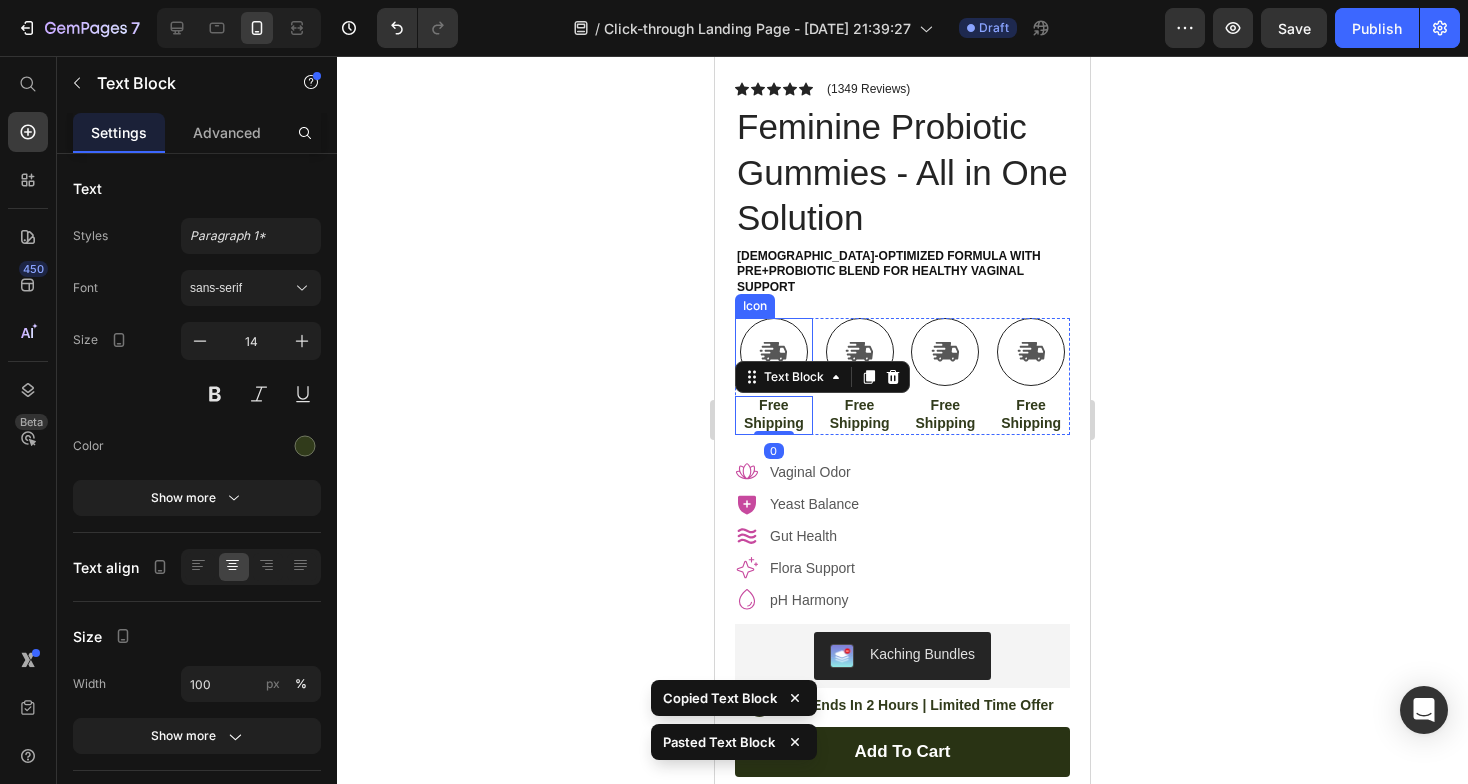 click at bounding box center [774, 352] 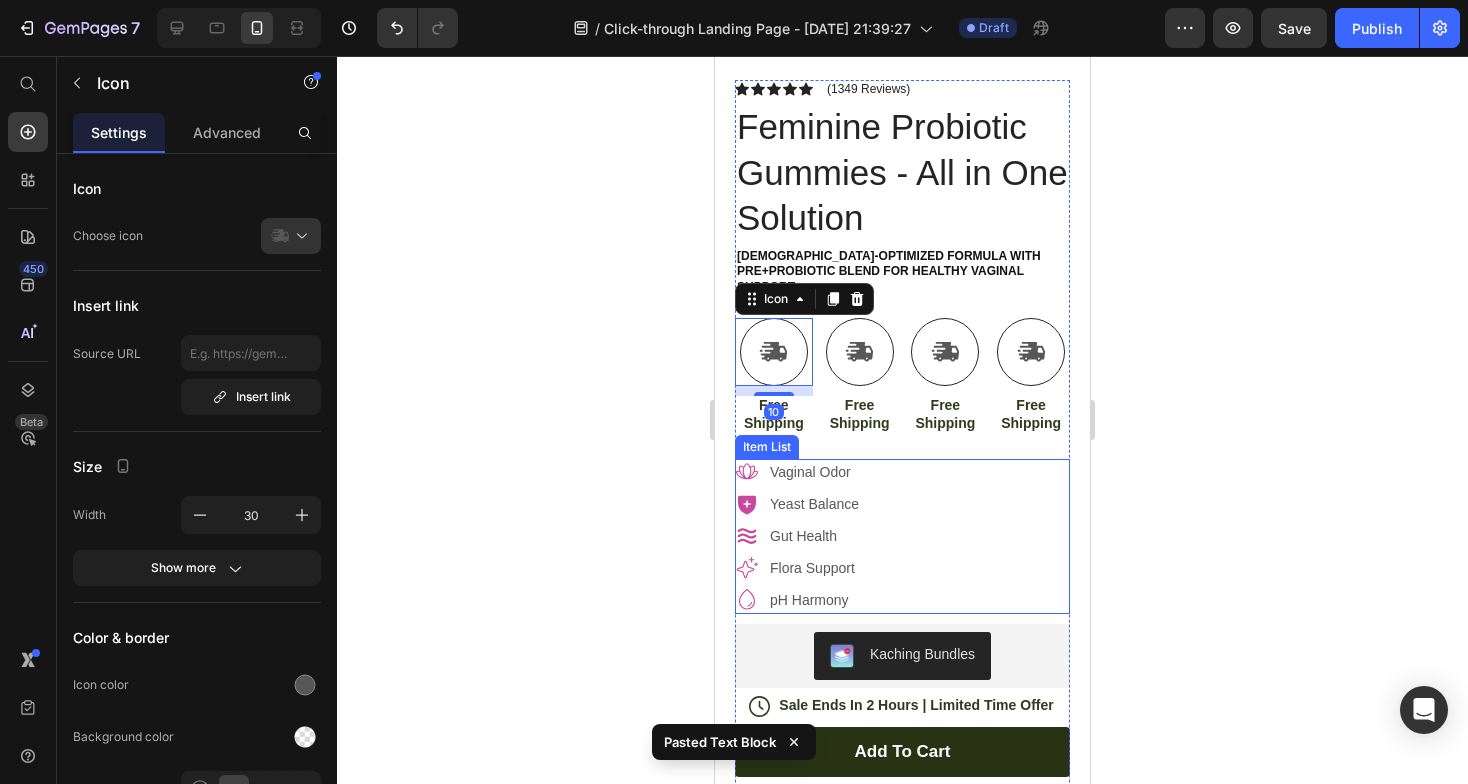 click 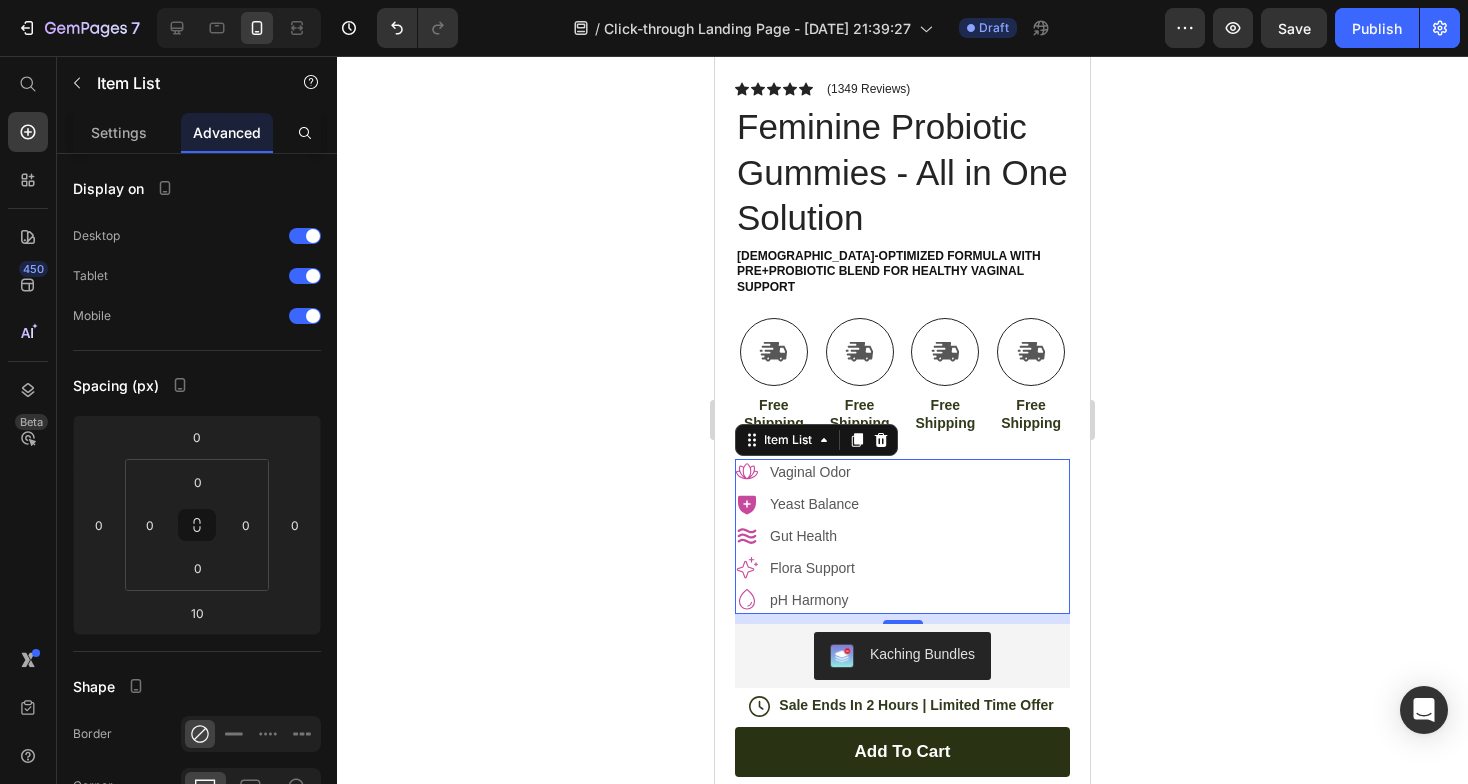 click 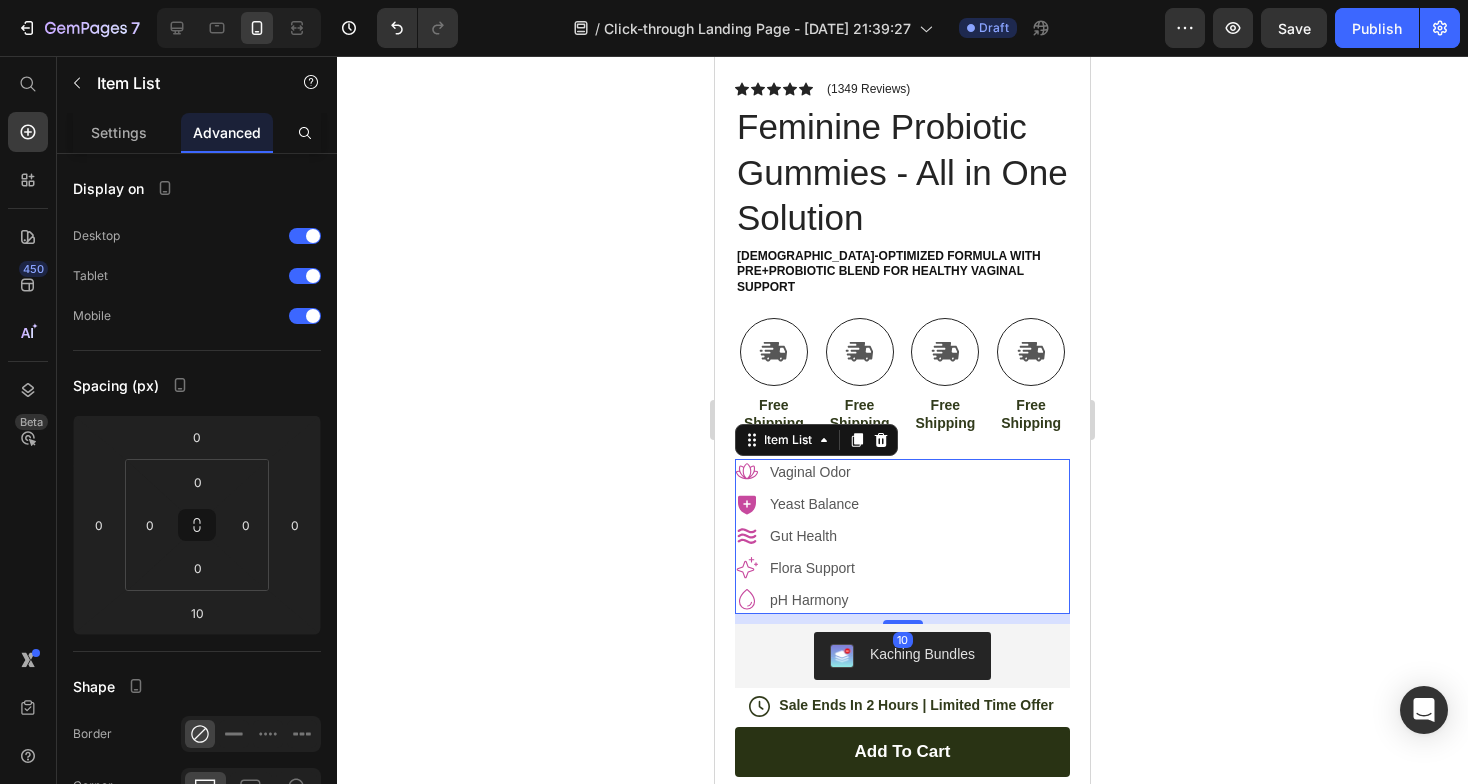 click 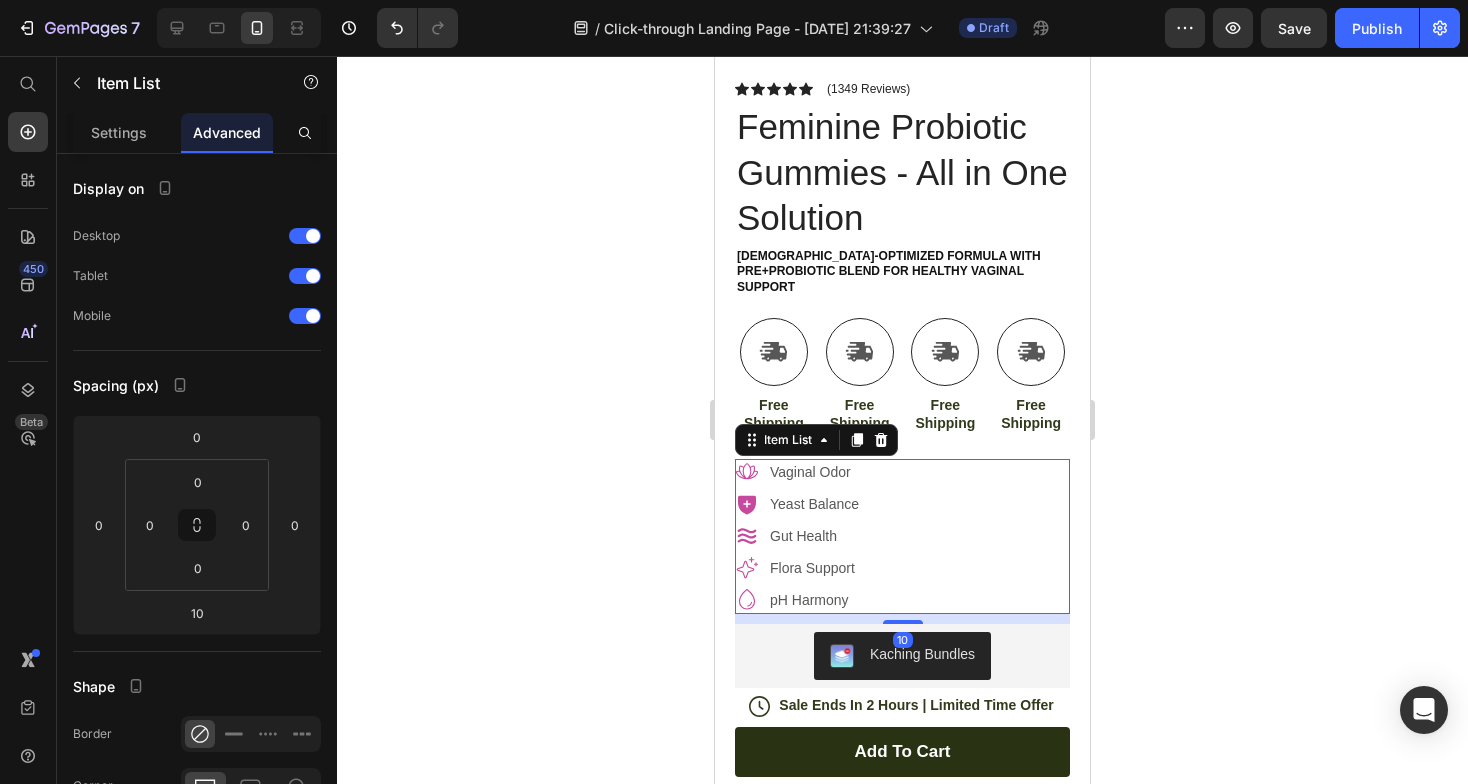 click 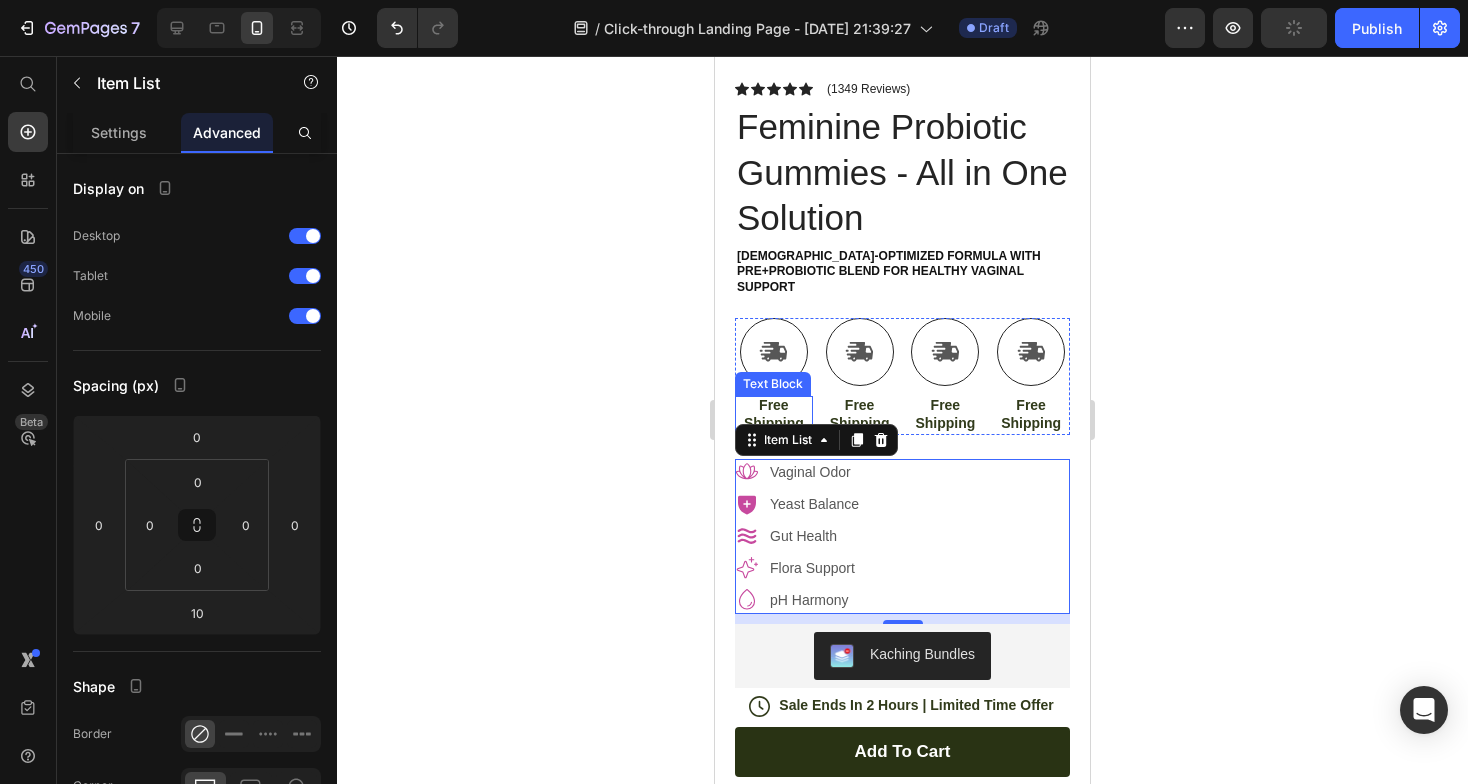 click 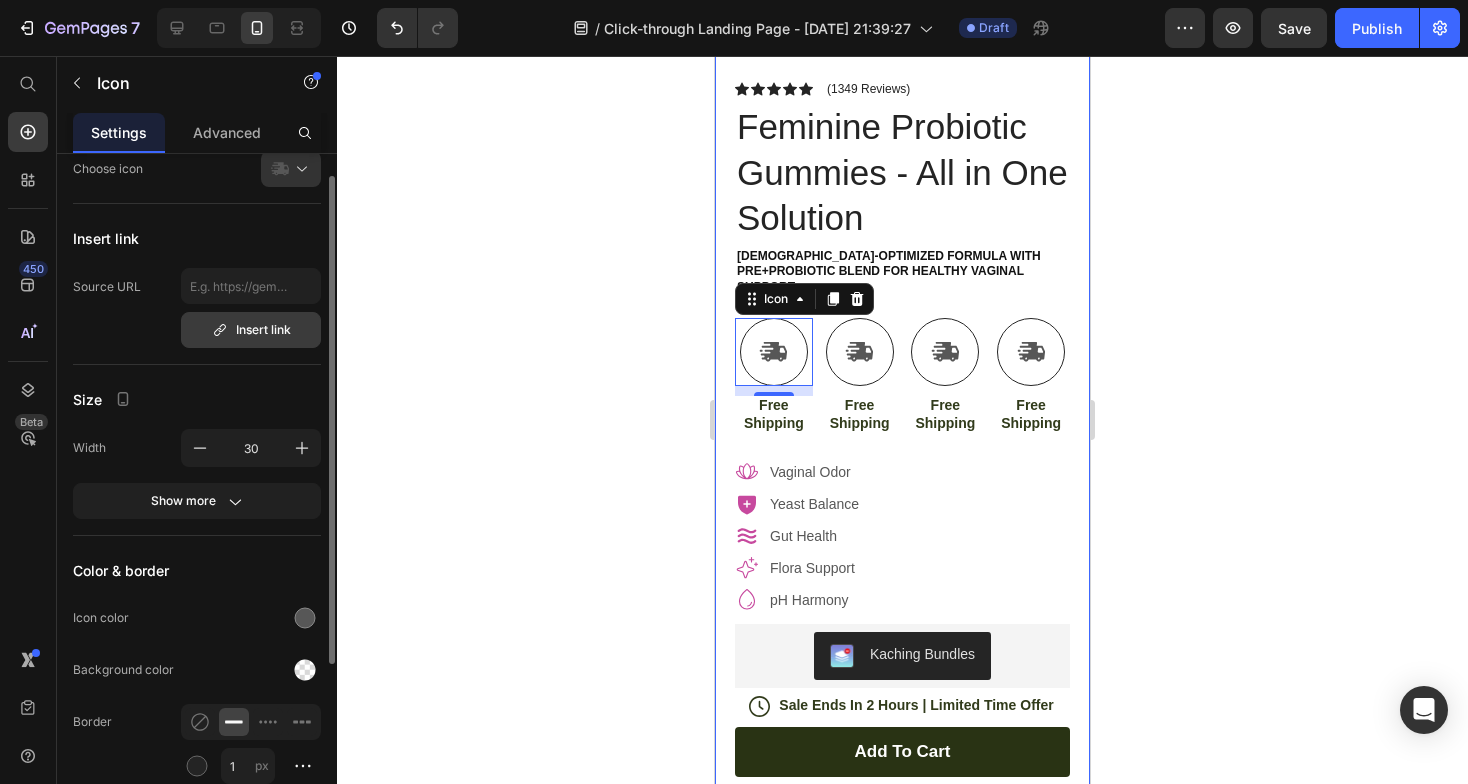 scroll, scrollTop: 0, scrollLeft: 0, axis: both 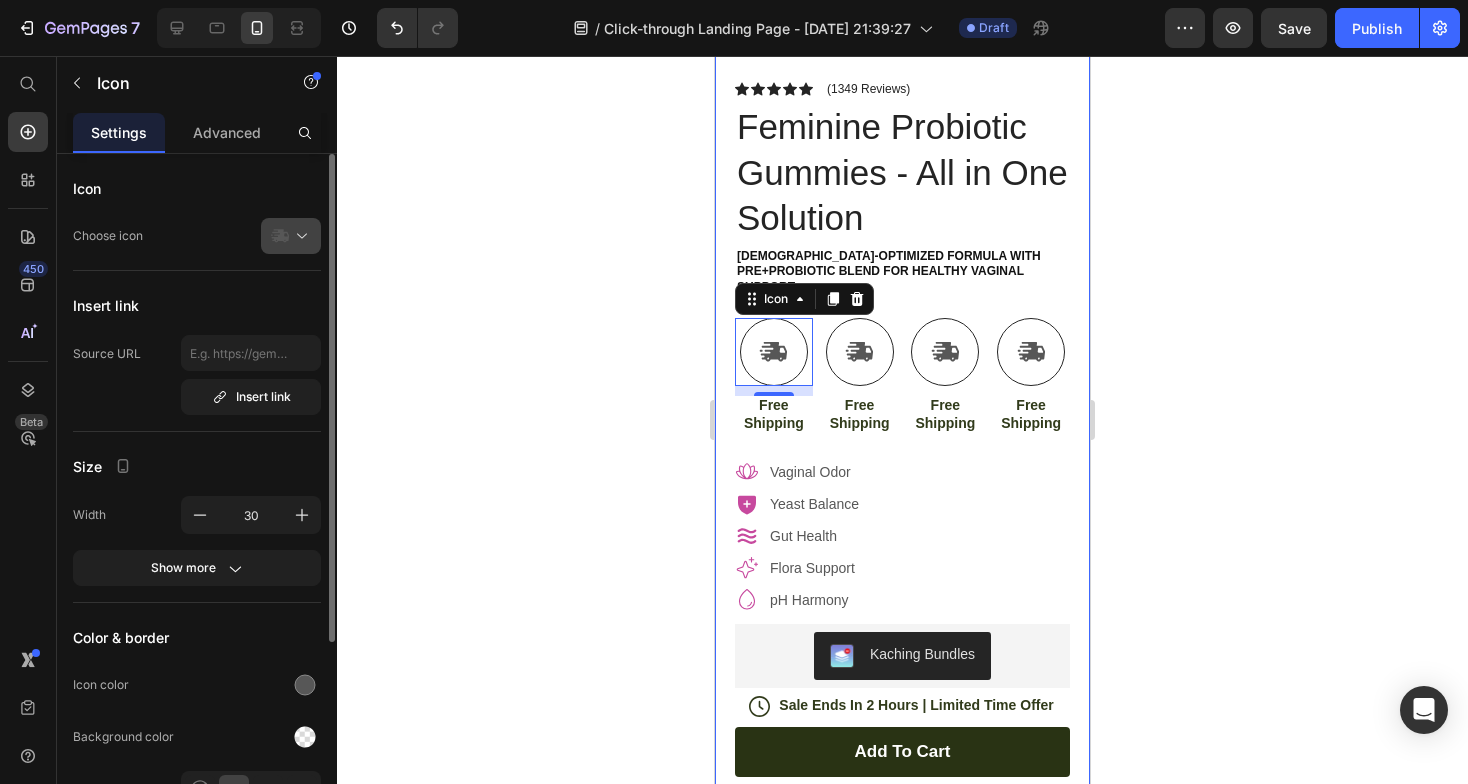 click at bounding box center (299, 236) 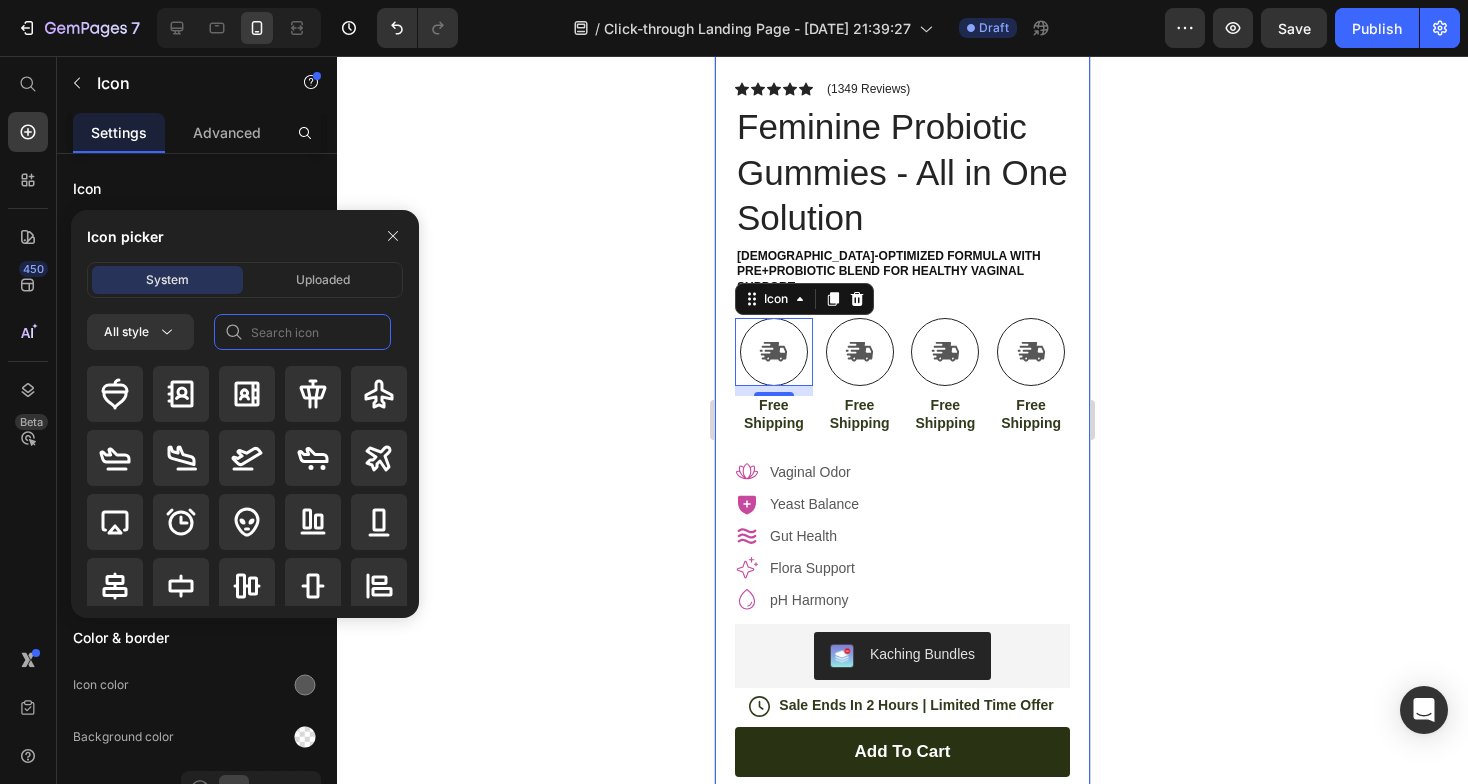 click 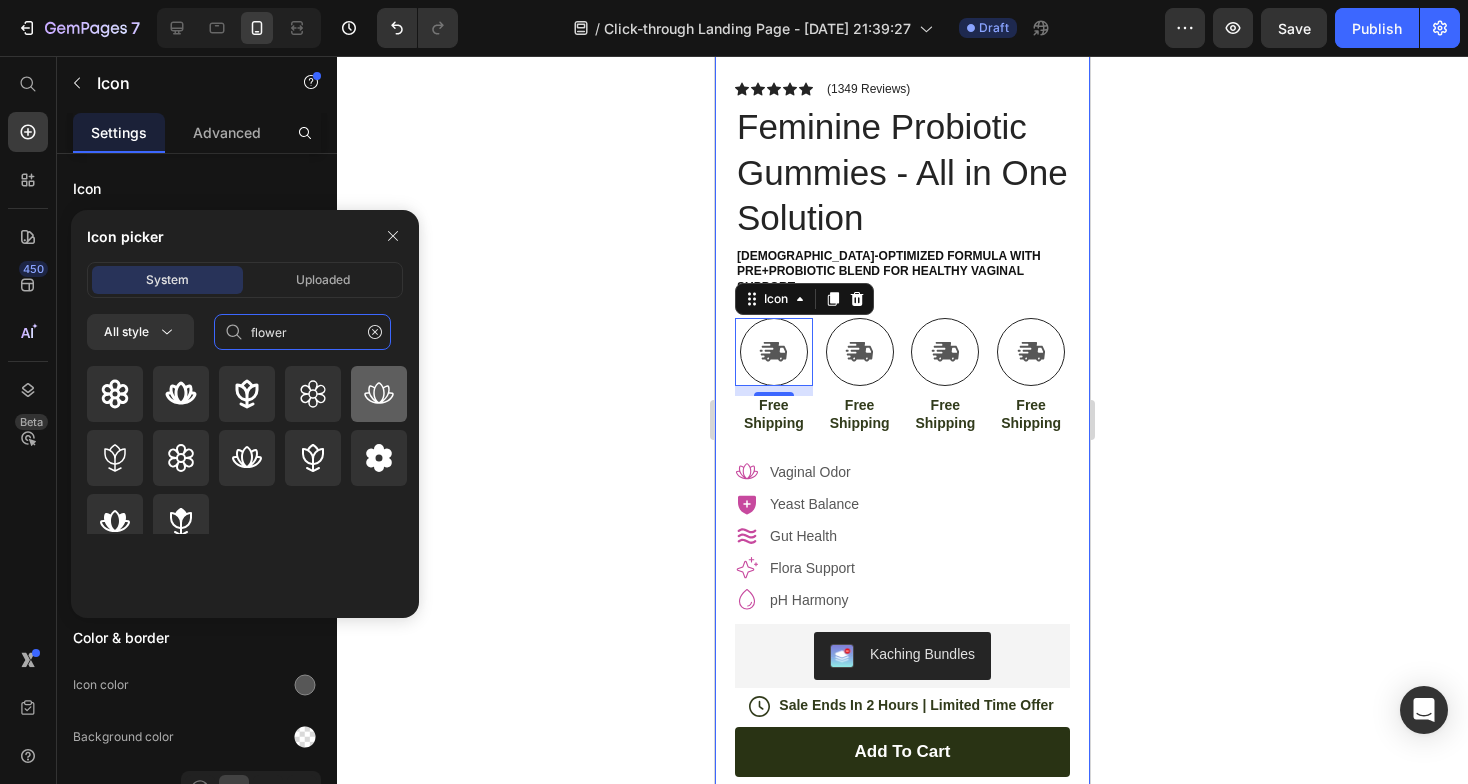 type on "flower" 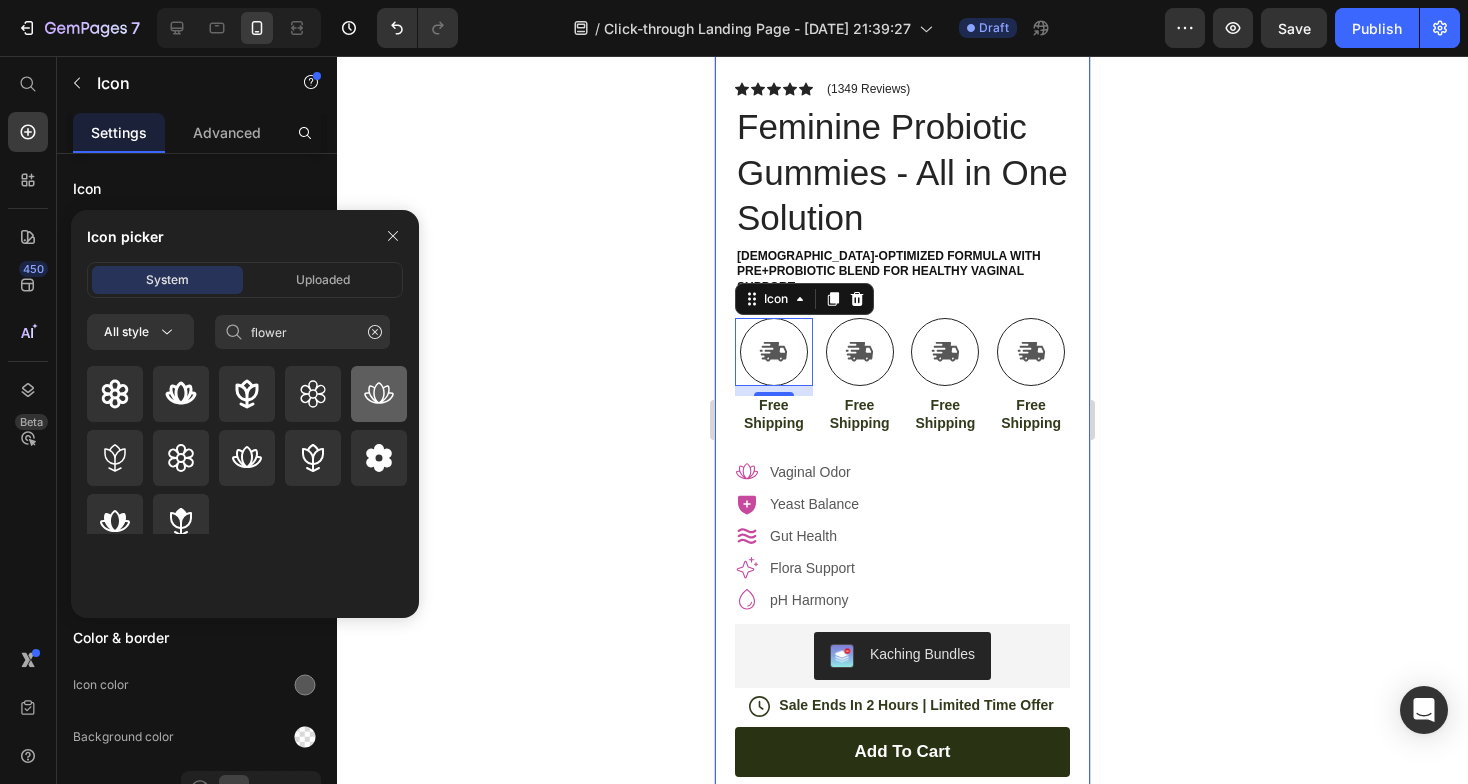 click 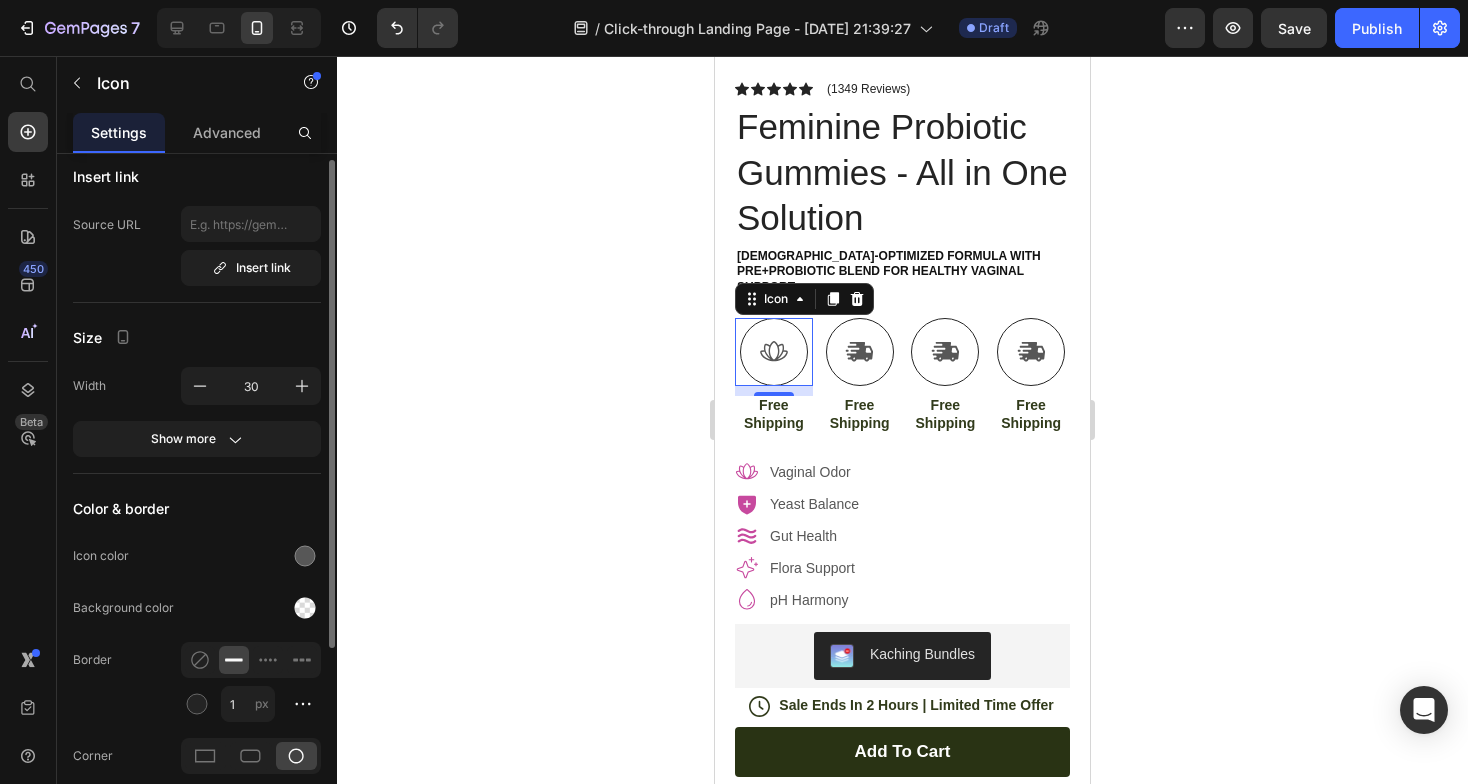 scroll, scrollTop: 134, scrollLeft: 0, axis: vertical 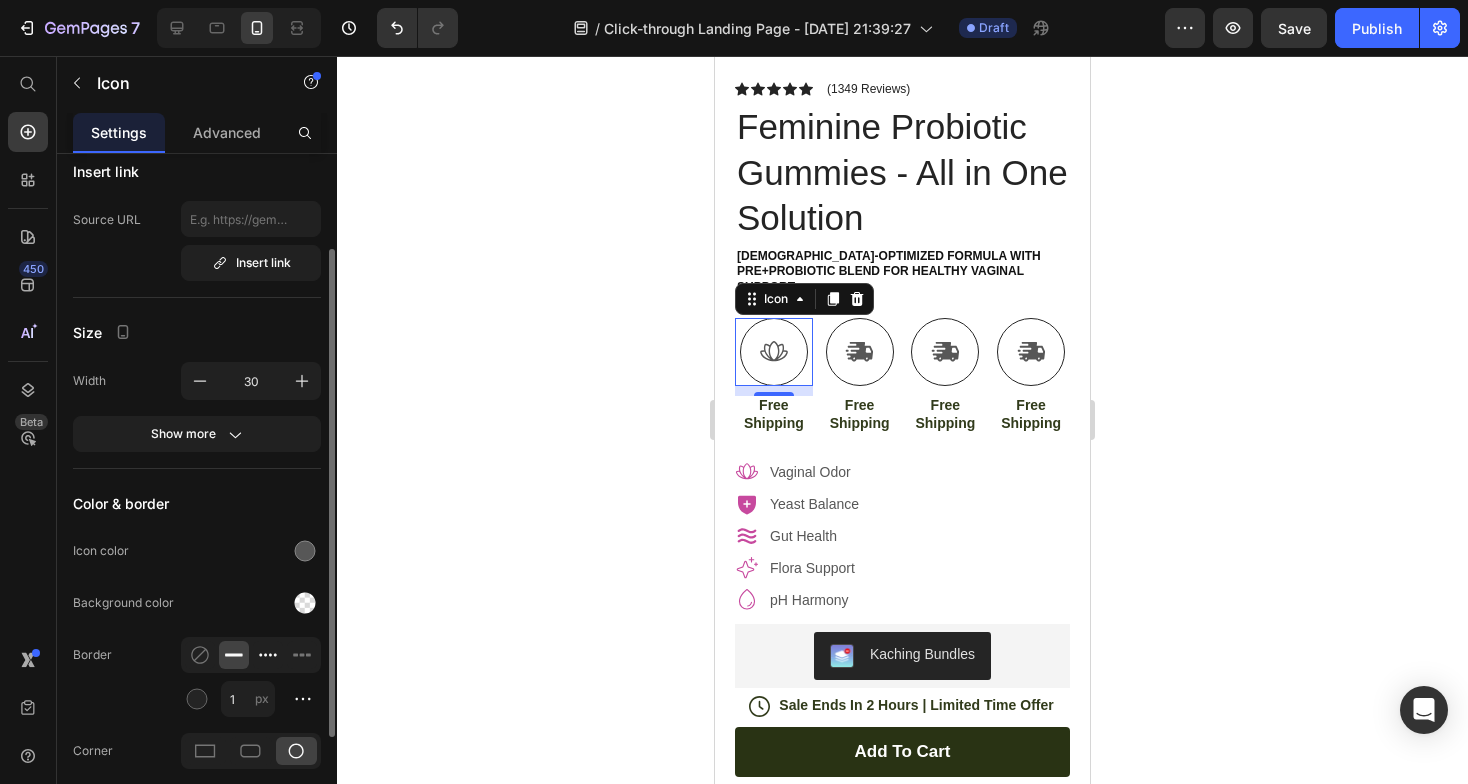 click 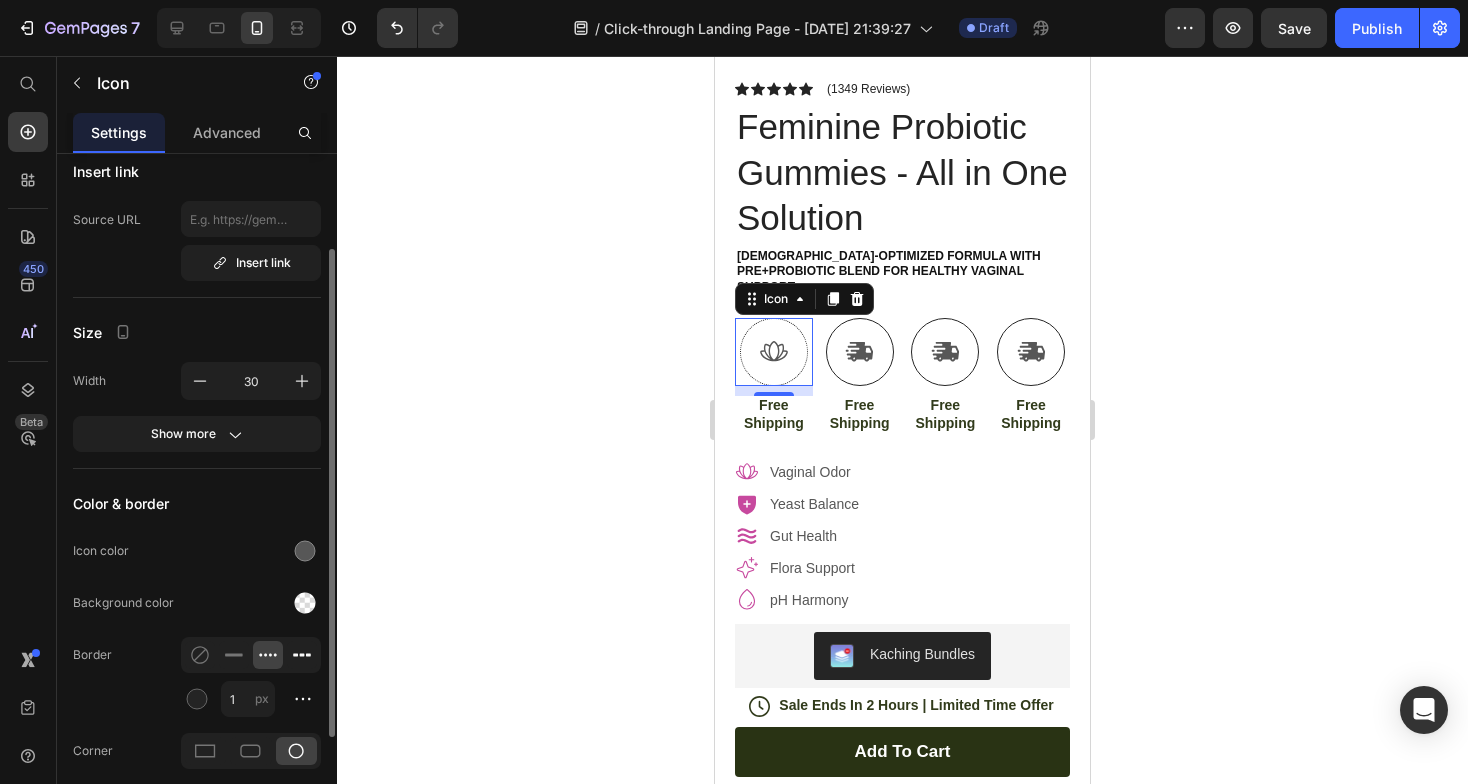 click 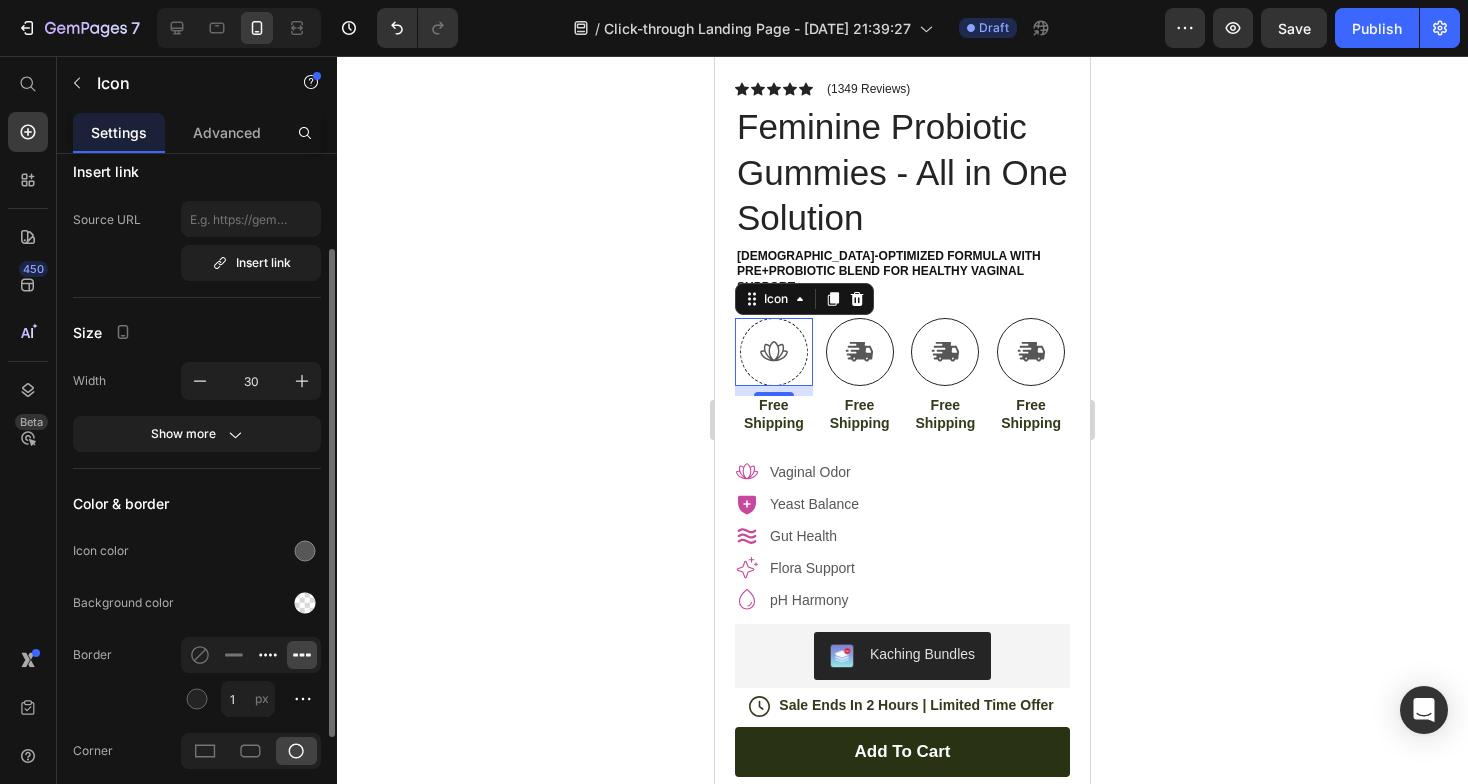 click 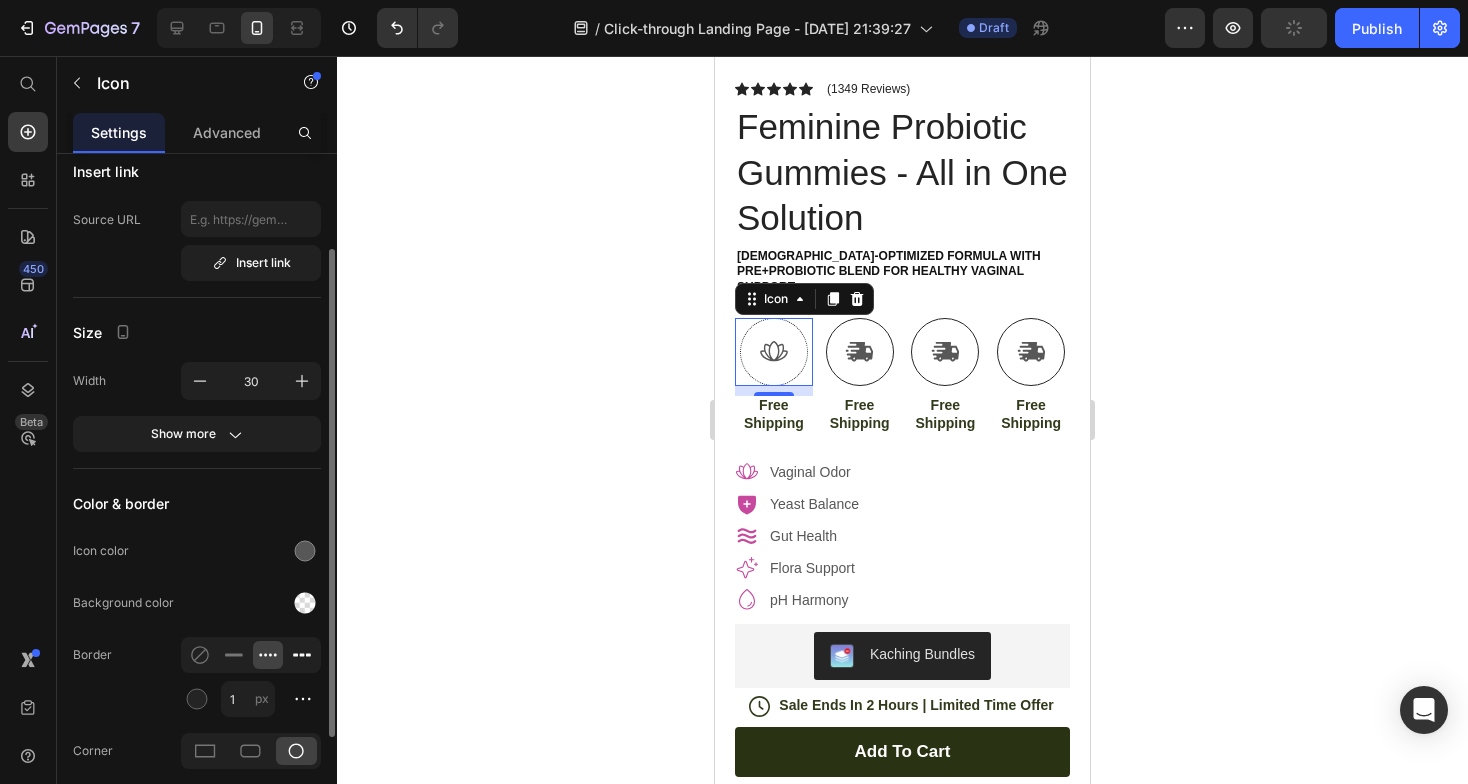 click 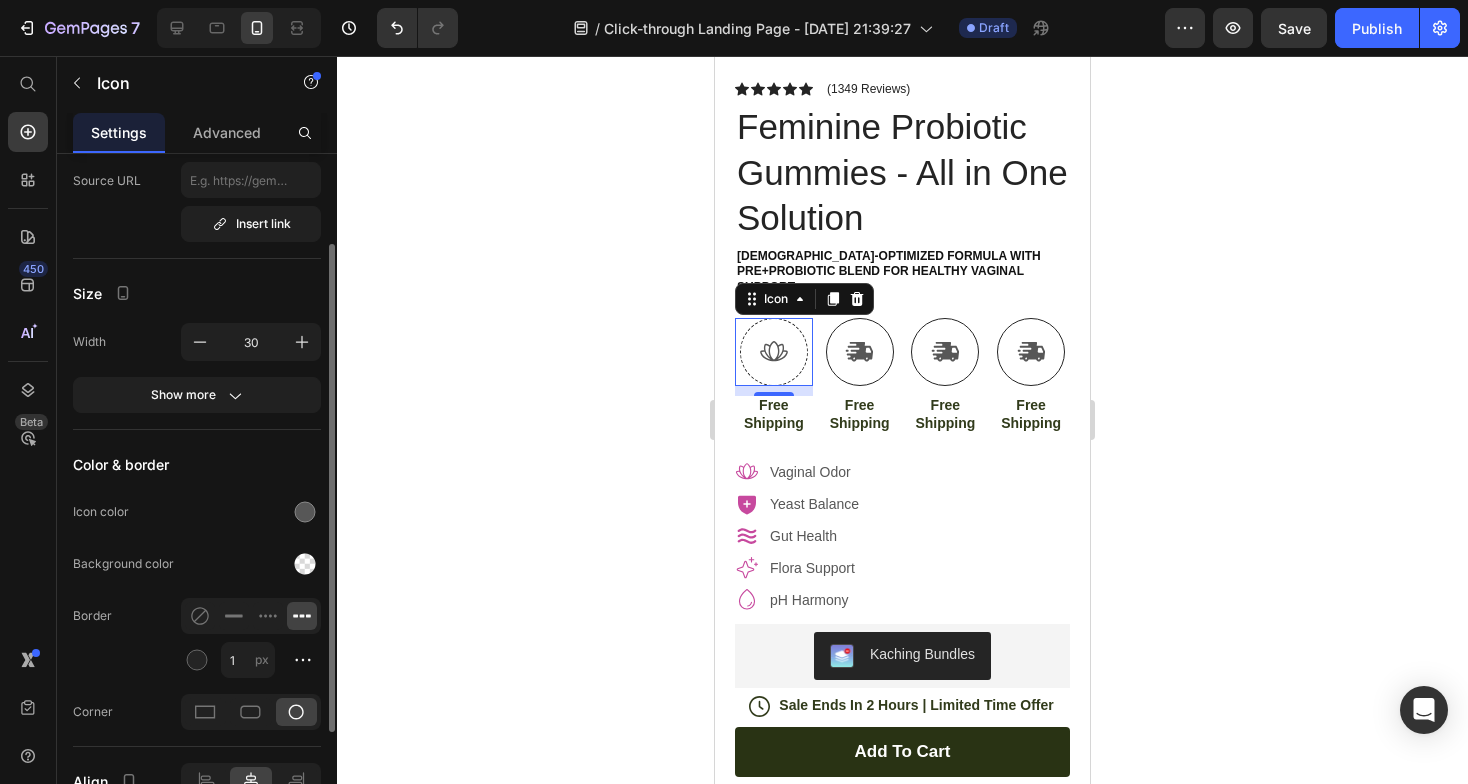 scroll, scrollTop: 154, scrollLeft: 0, axis: vertical 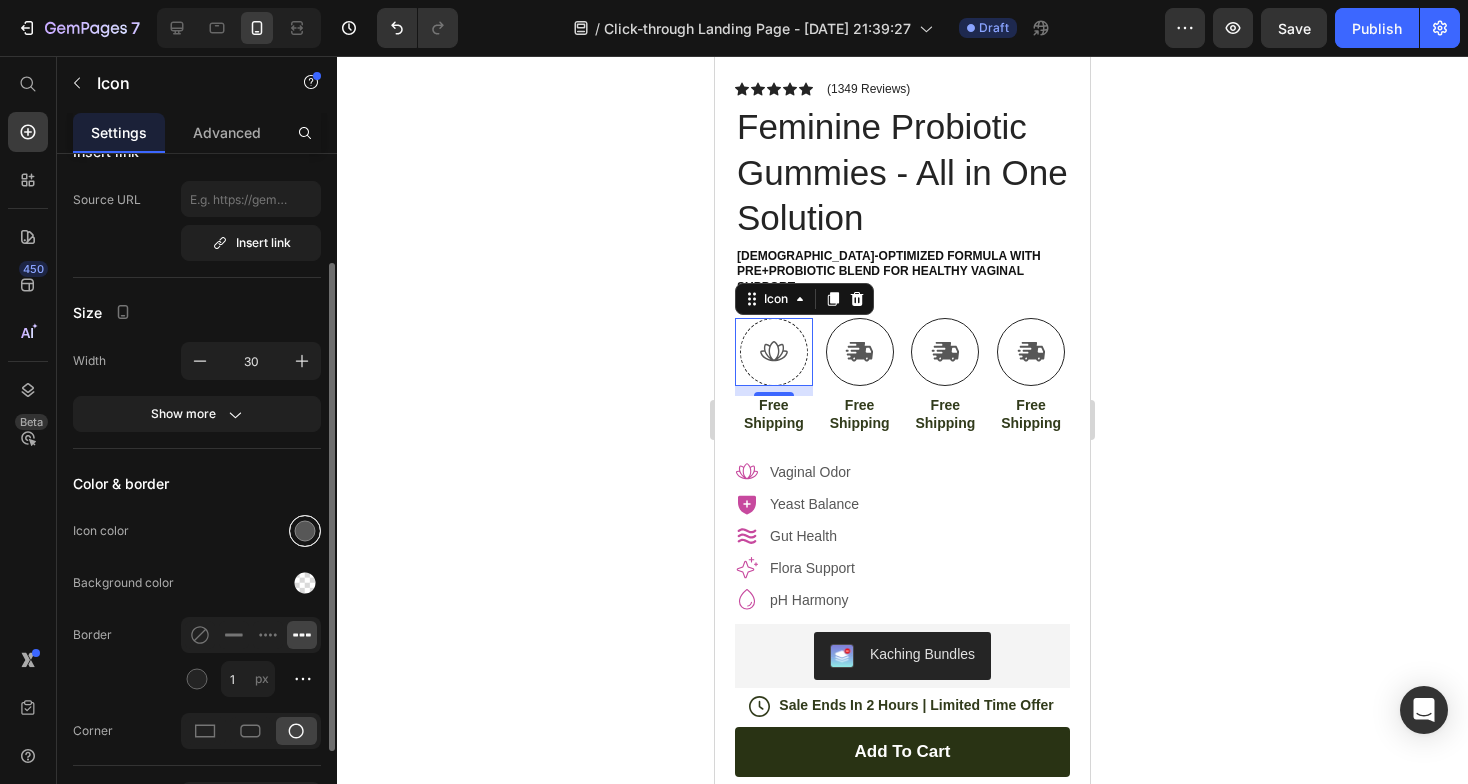 click at bounding box center (305, 531) 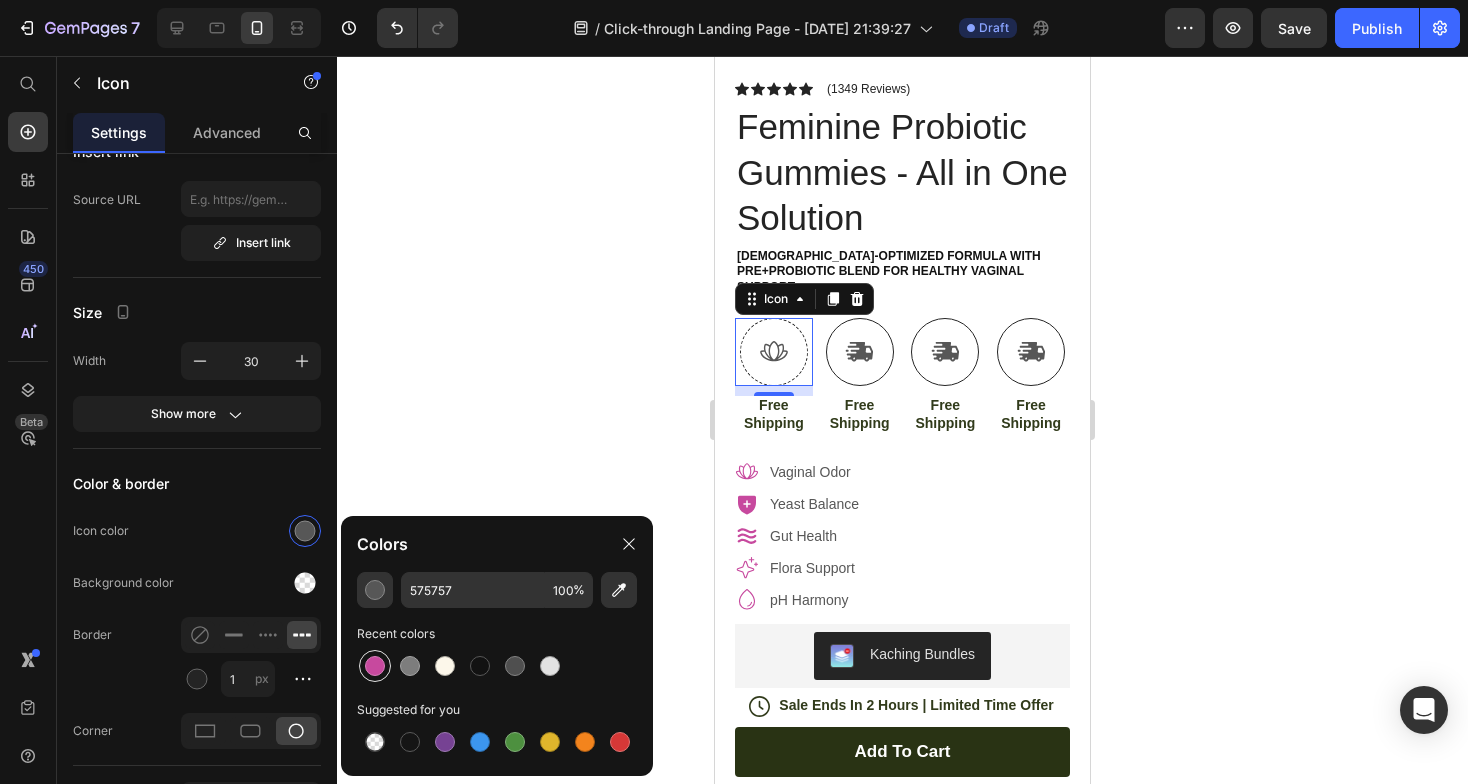 click at bounding box center (375, 666) 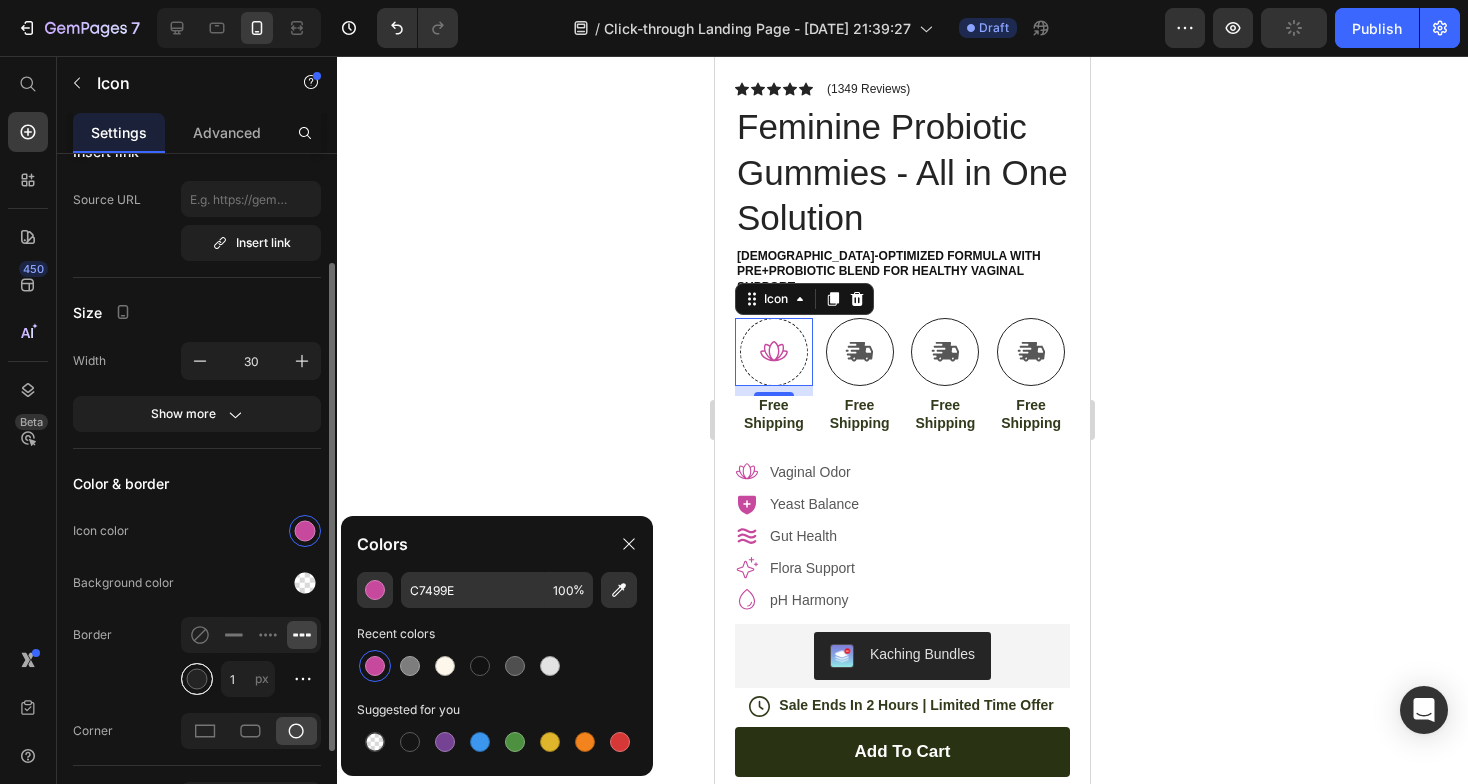 click at bounding box center [197, 679] 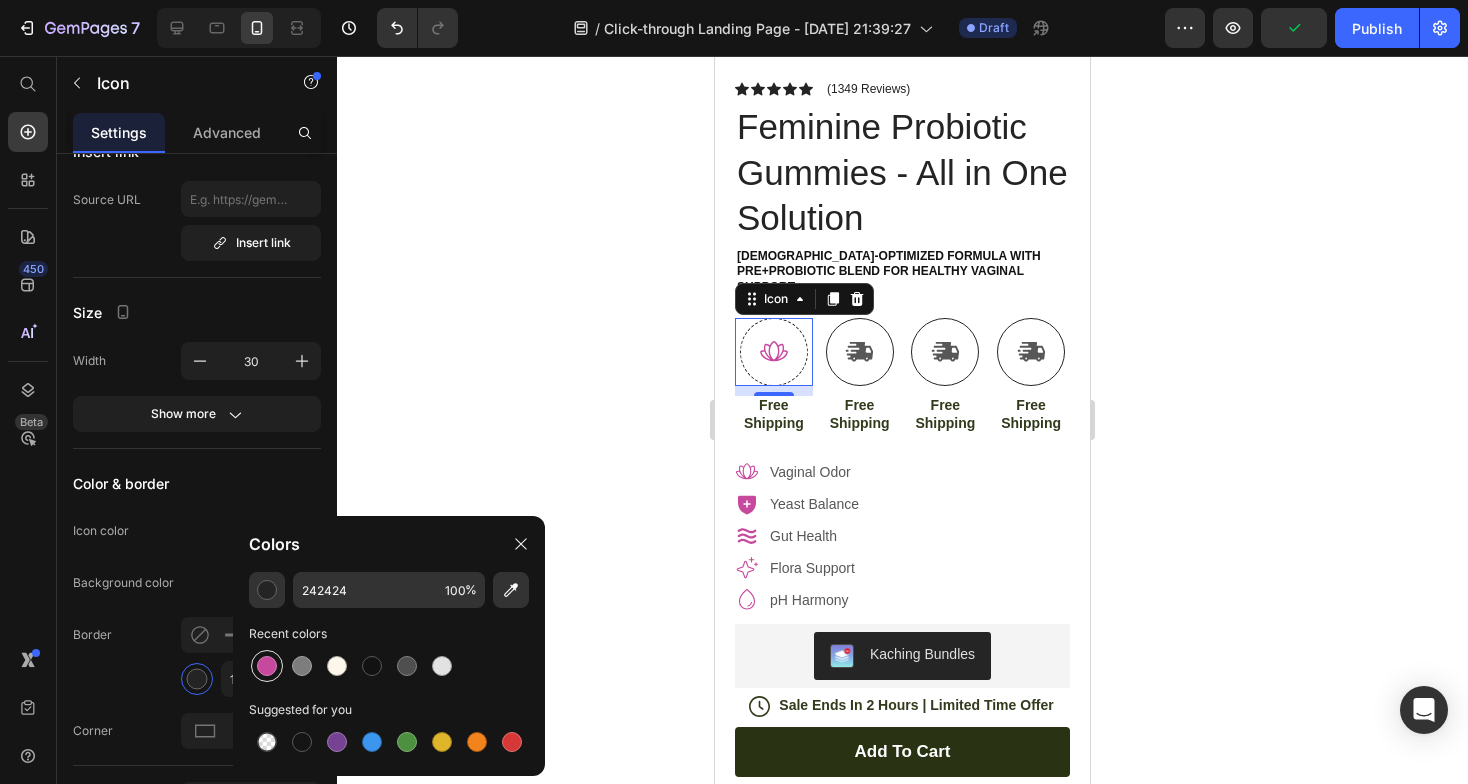 click at bounding box center [267, 666] 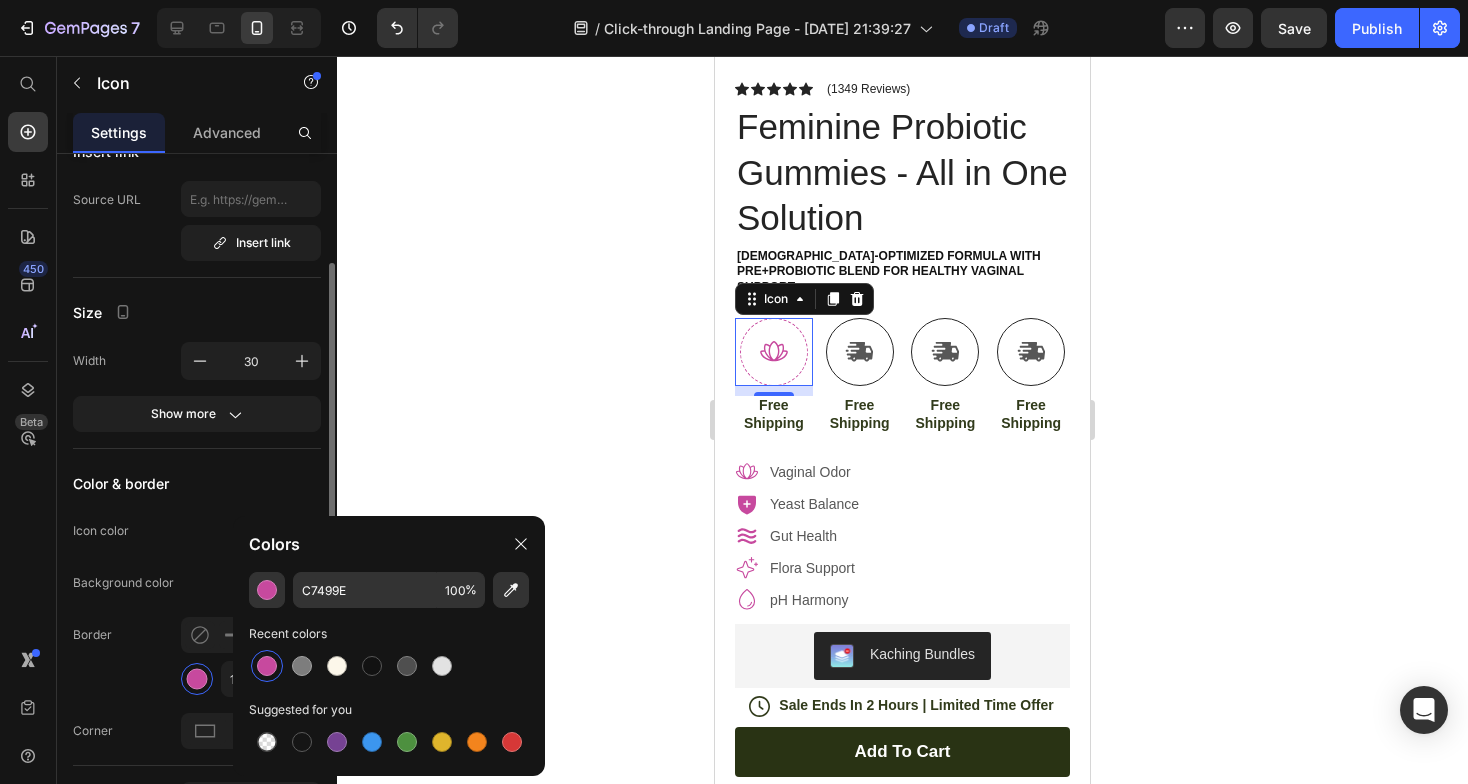 click on "Color & border" at bounding box center [197, 483] 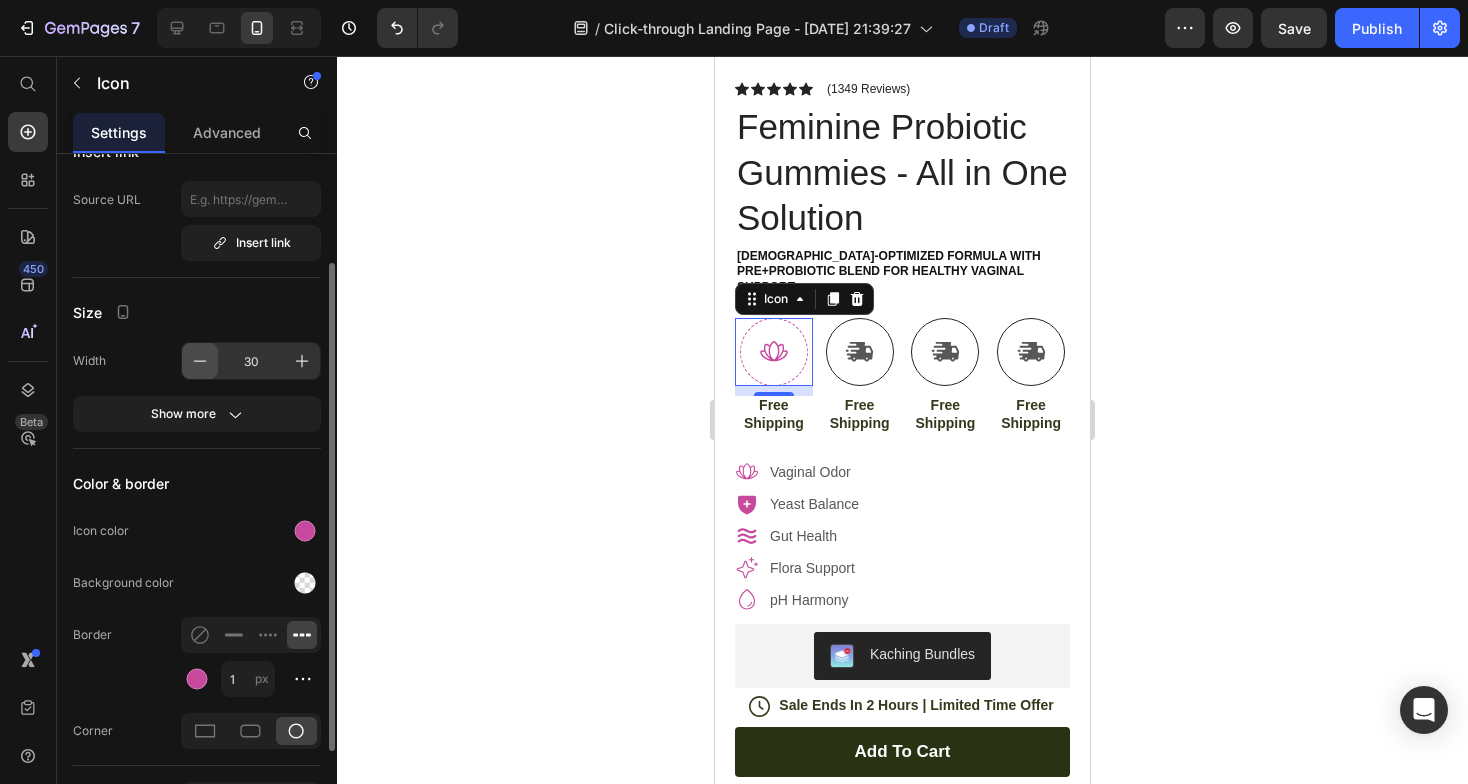 click 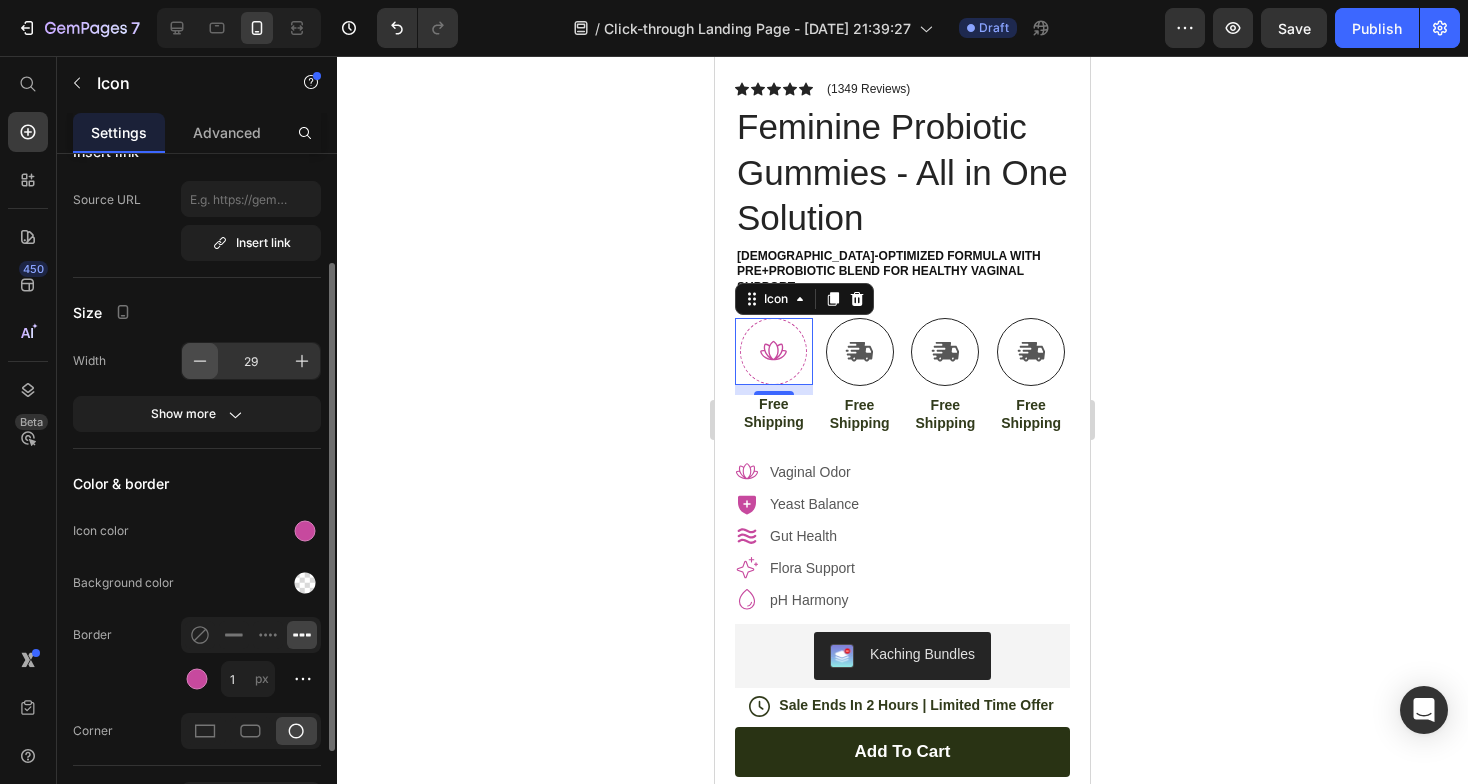 click 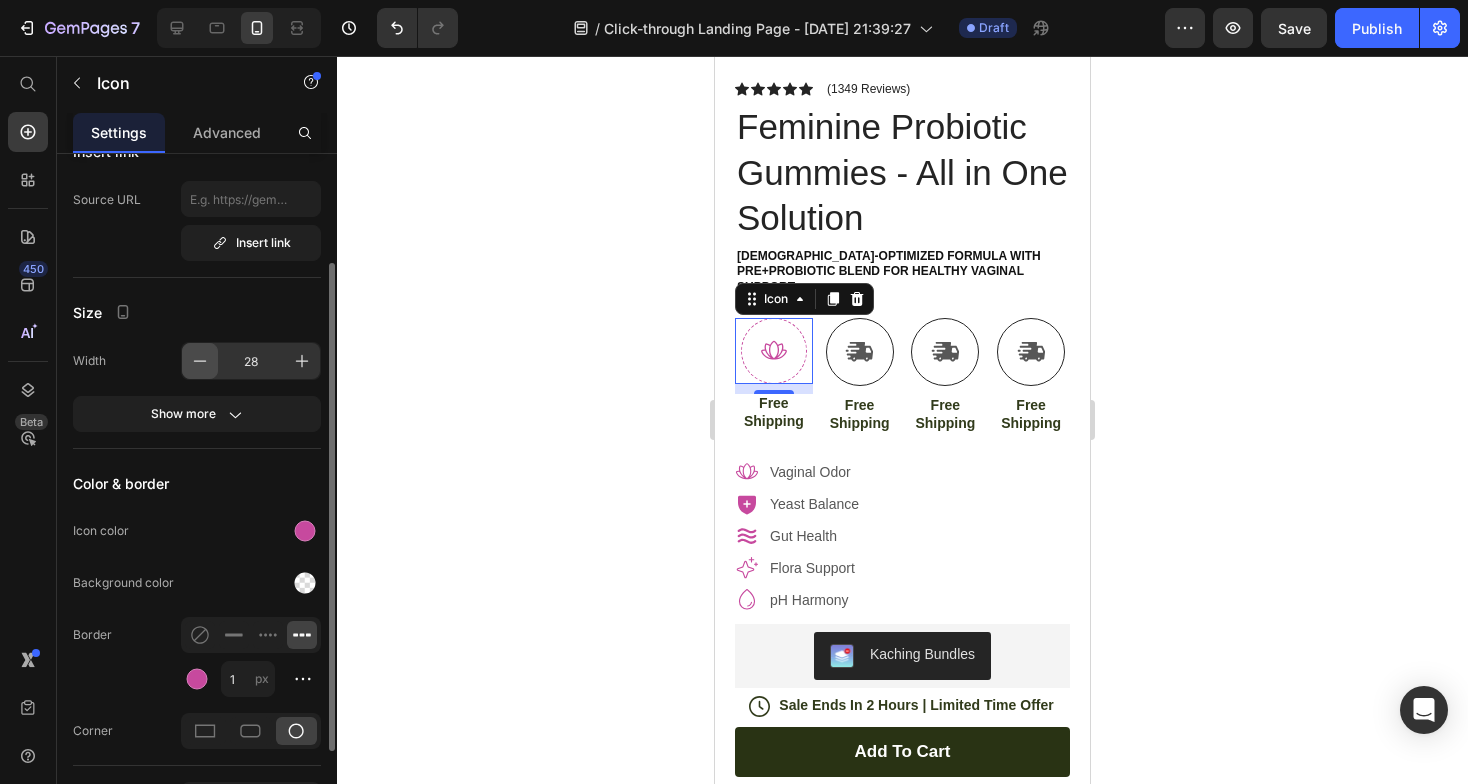 click 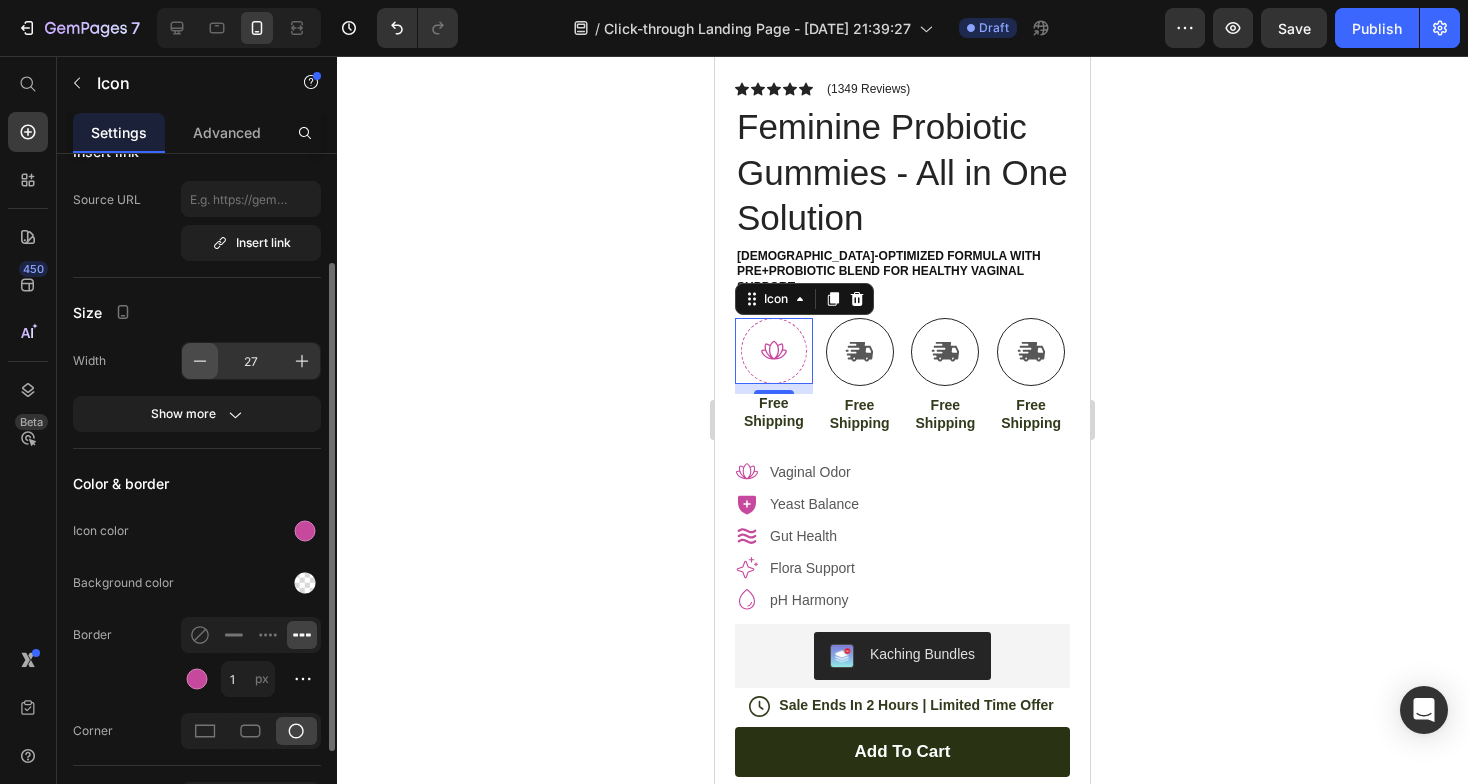 click 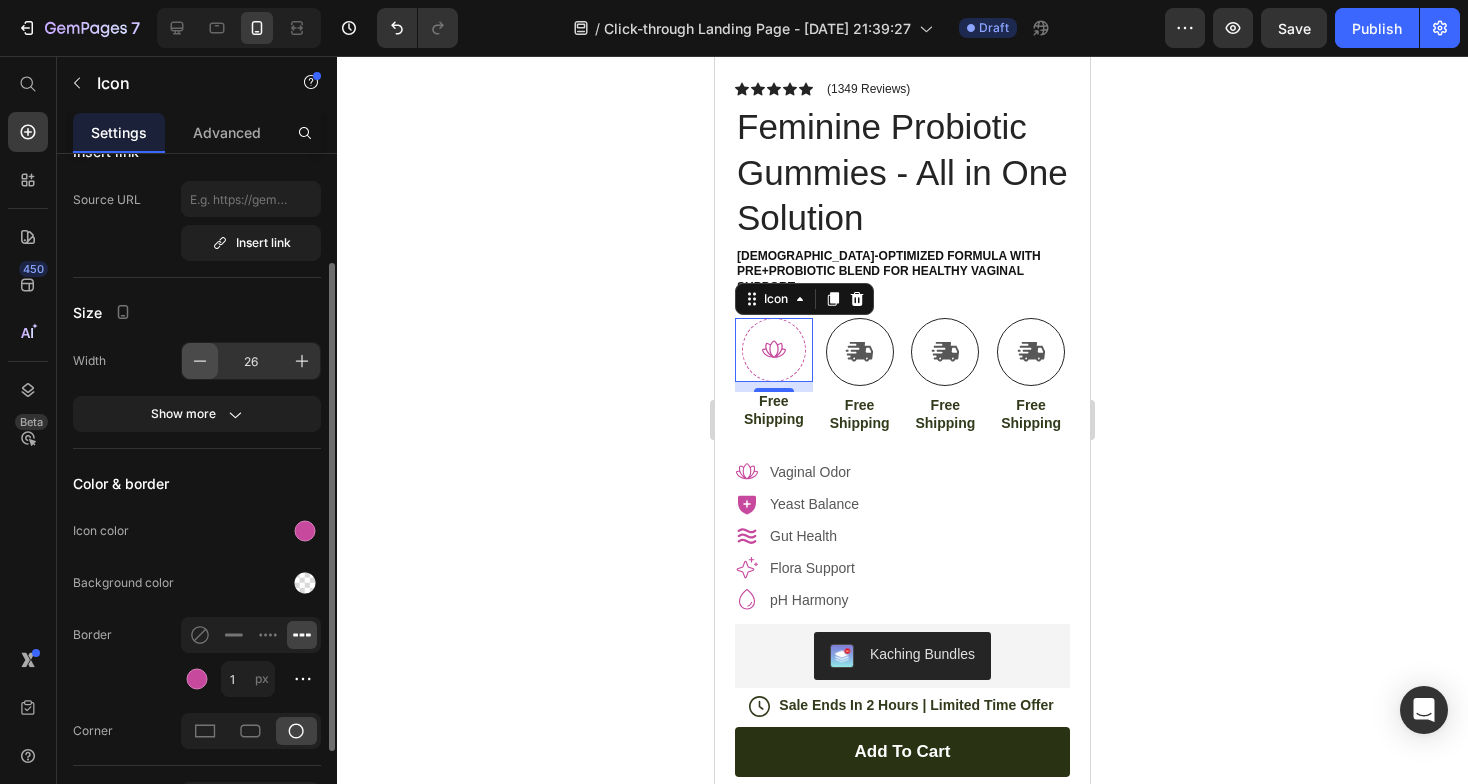 click 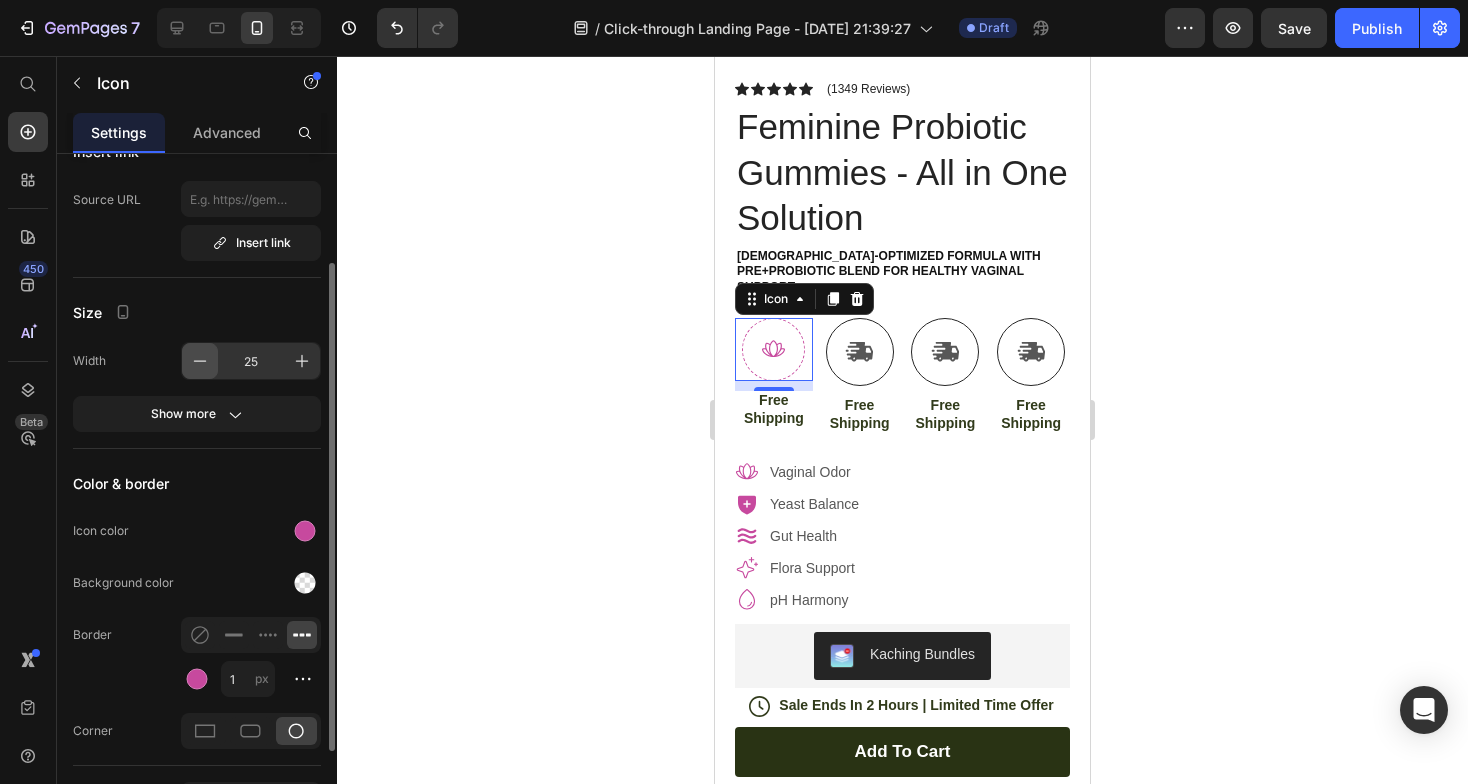 click 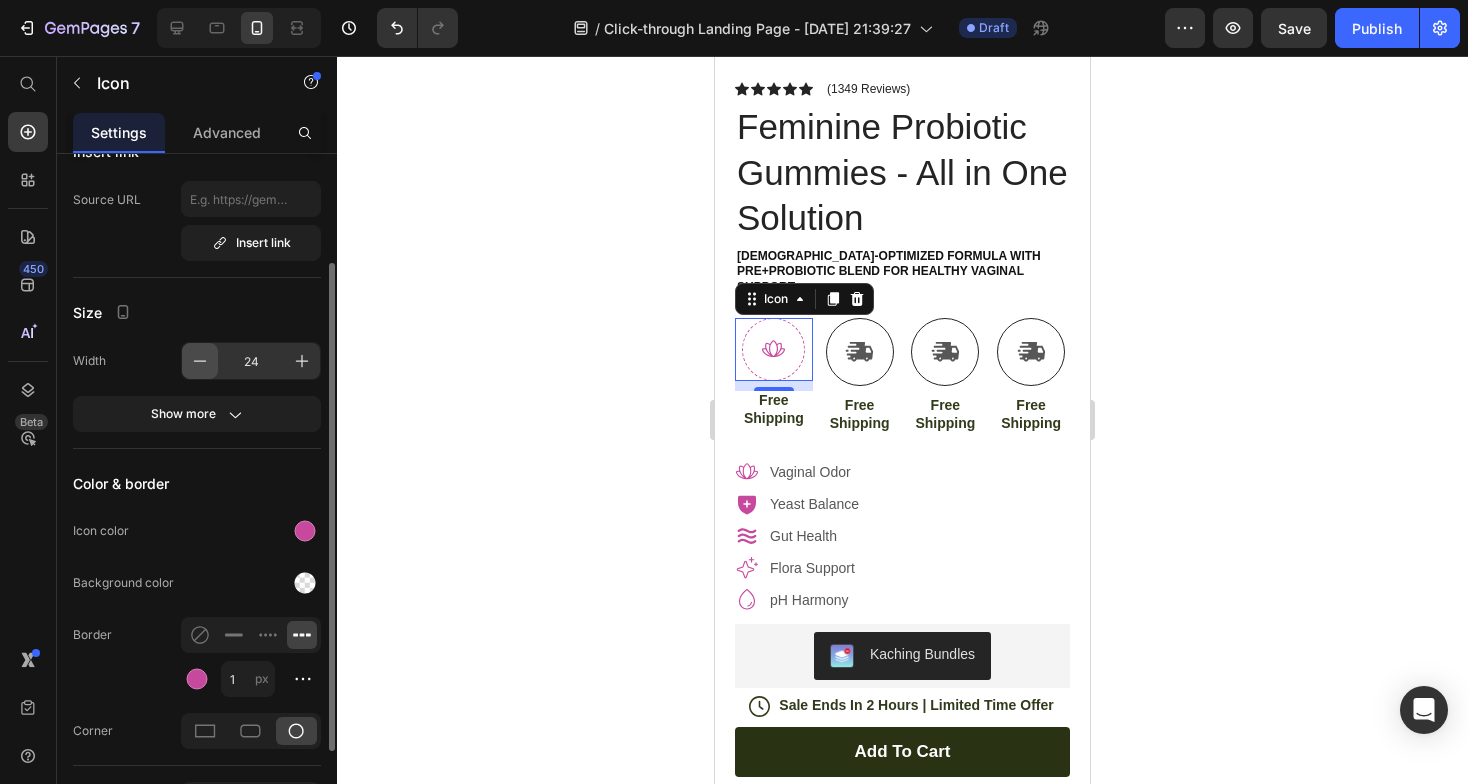 click 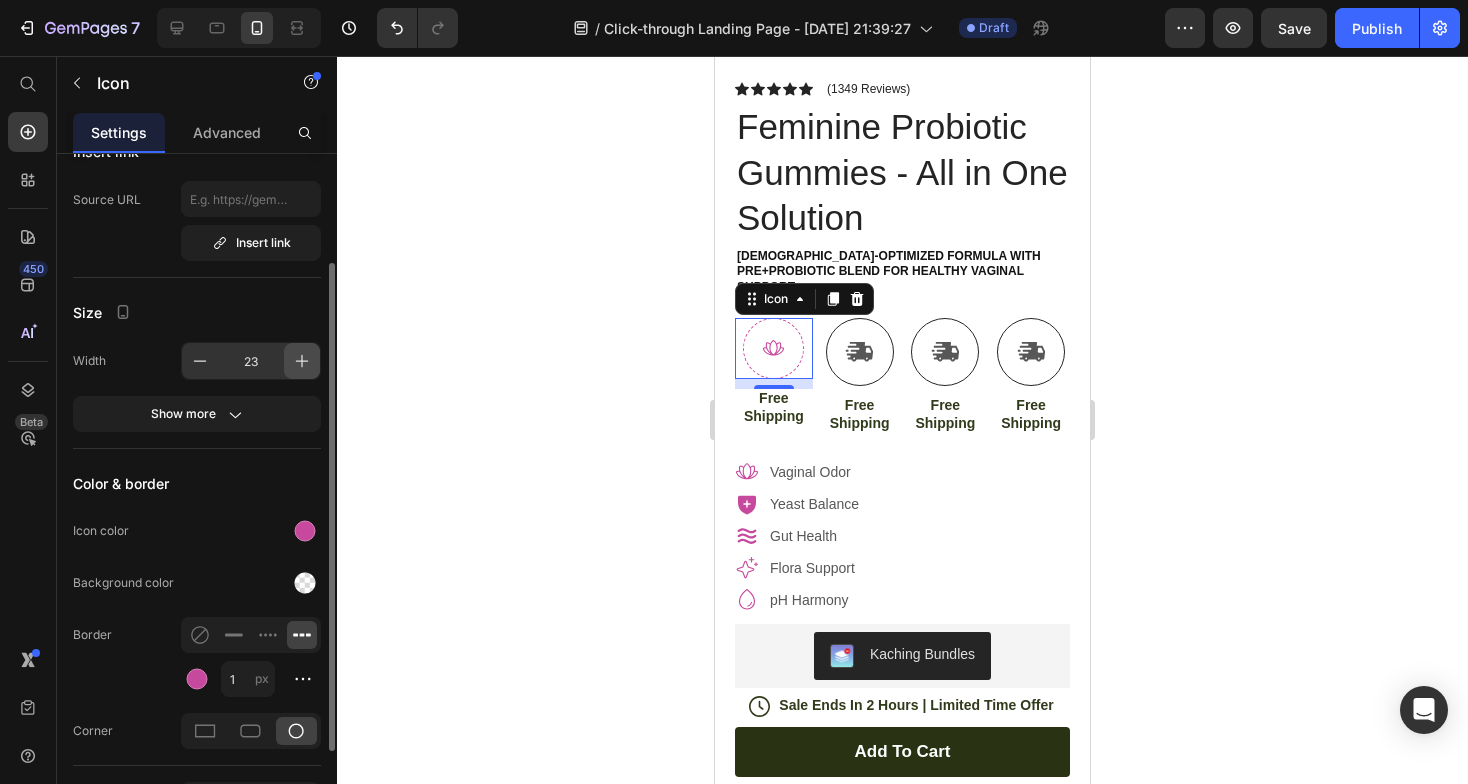 click at bounding box center [302, 361] 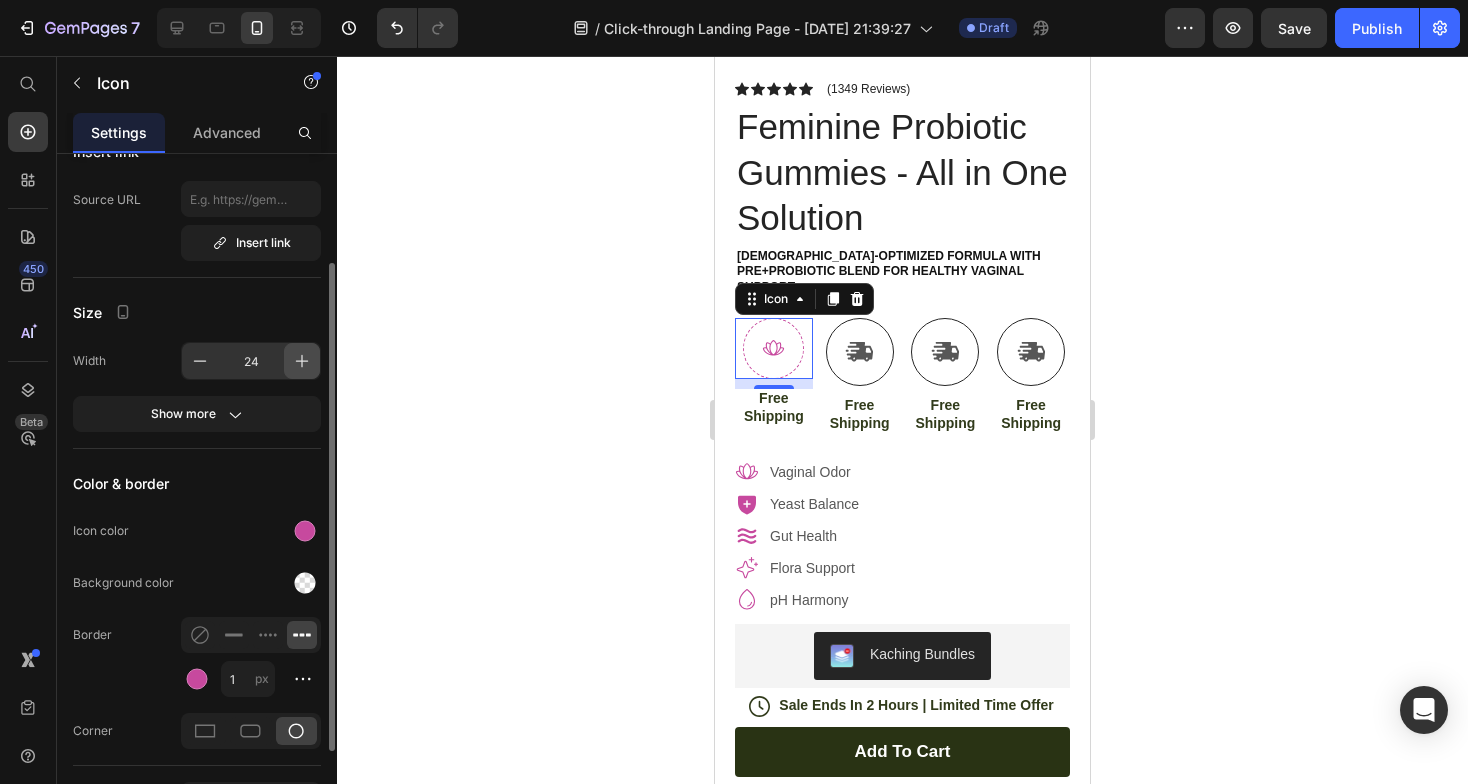 click at bounding box center (302, 361) 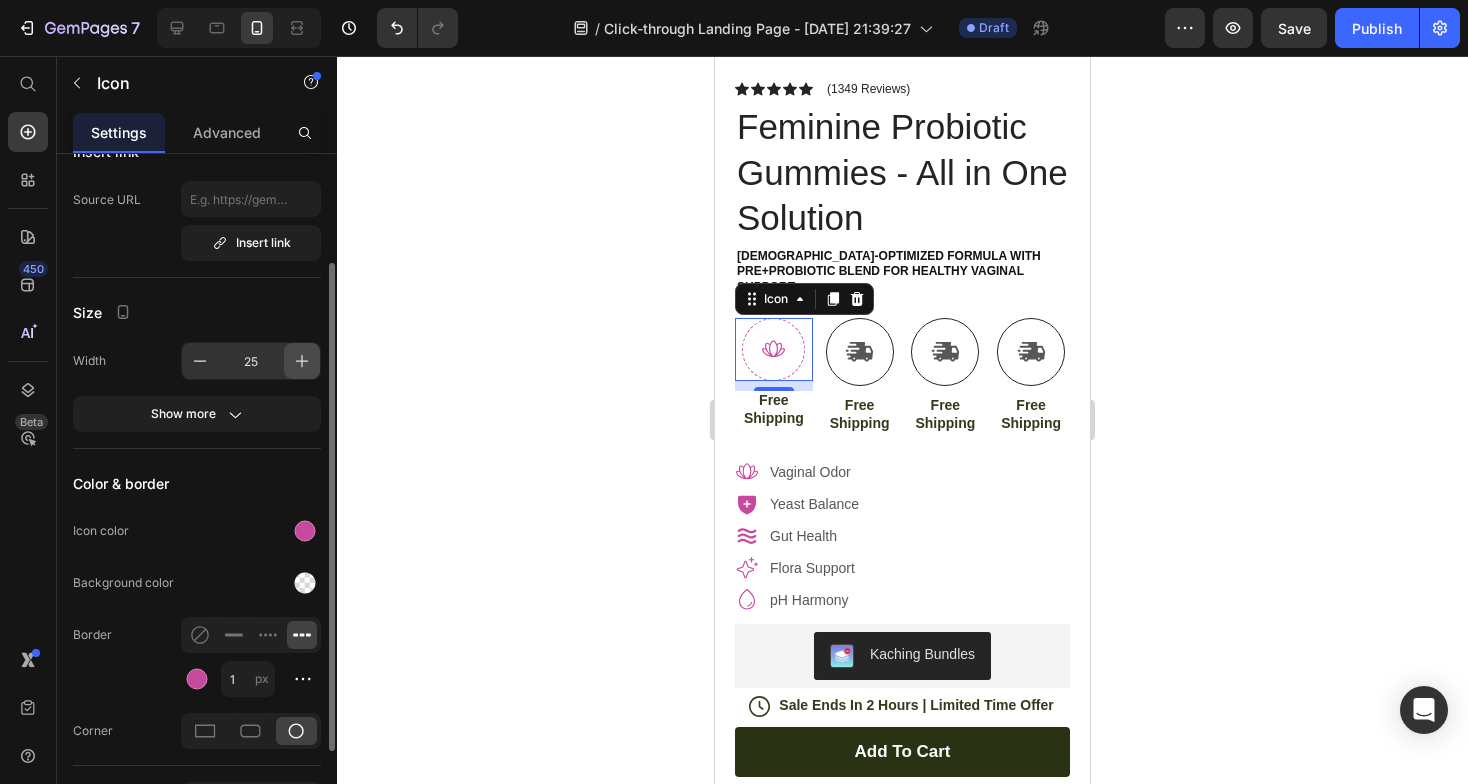click at bounding box center (302, 361) 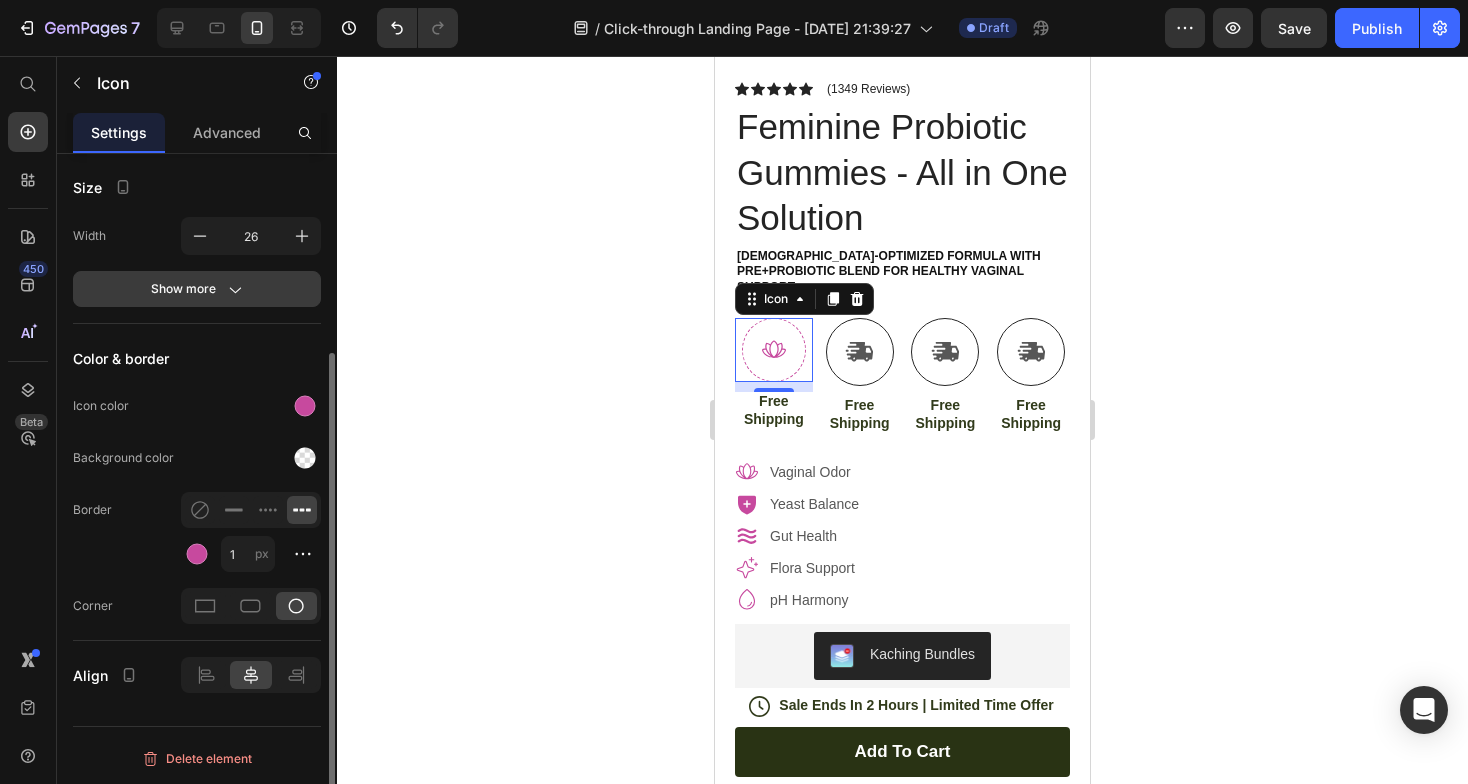 scroll, scrollTop: 278, scrollLeft: 0, axis: vertical 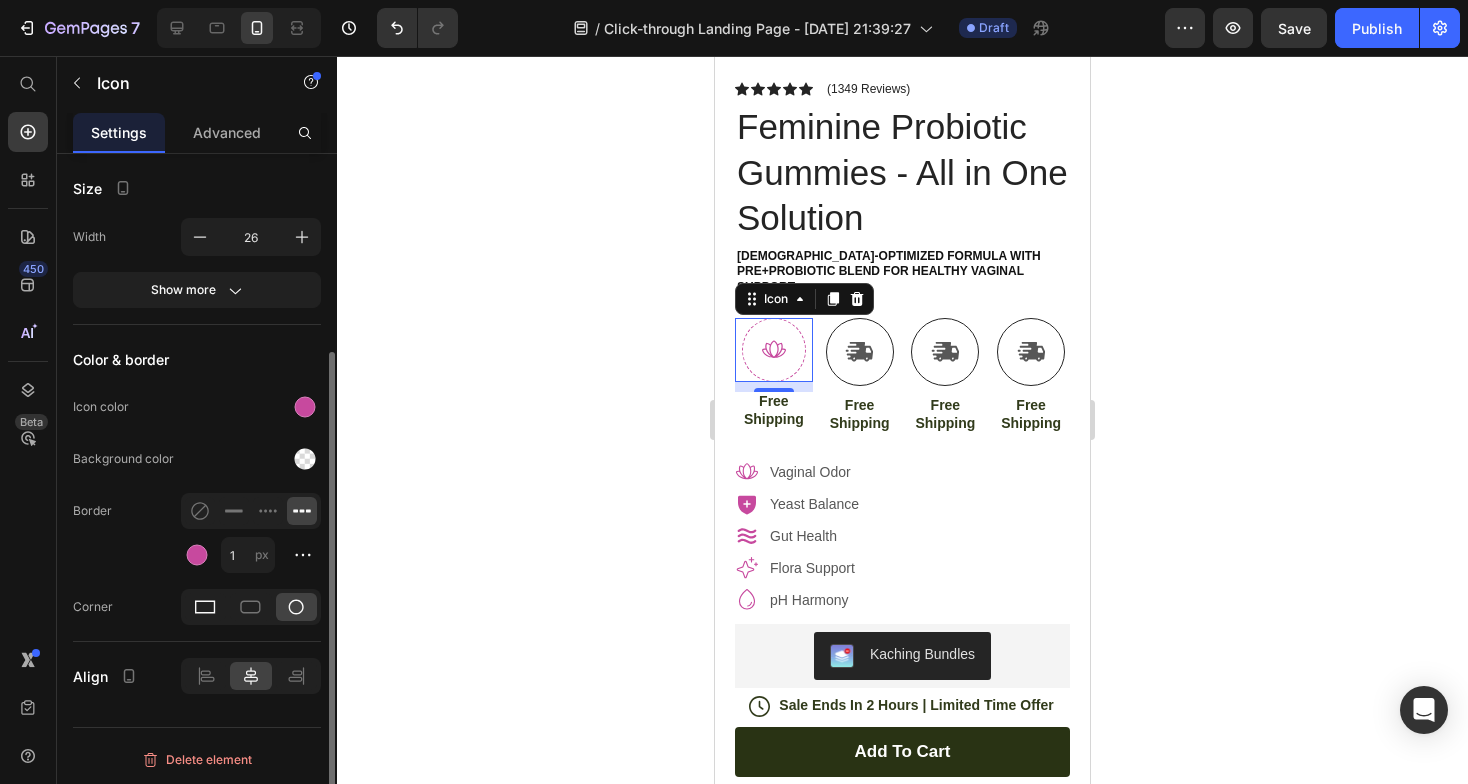 click 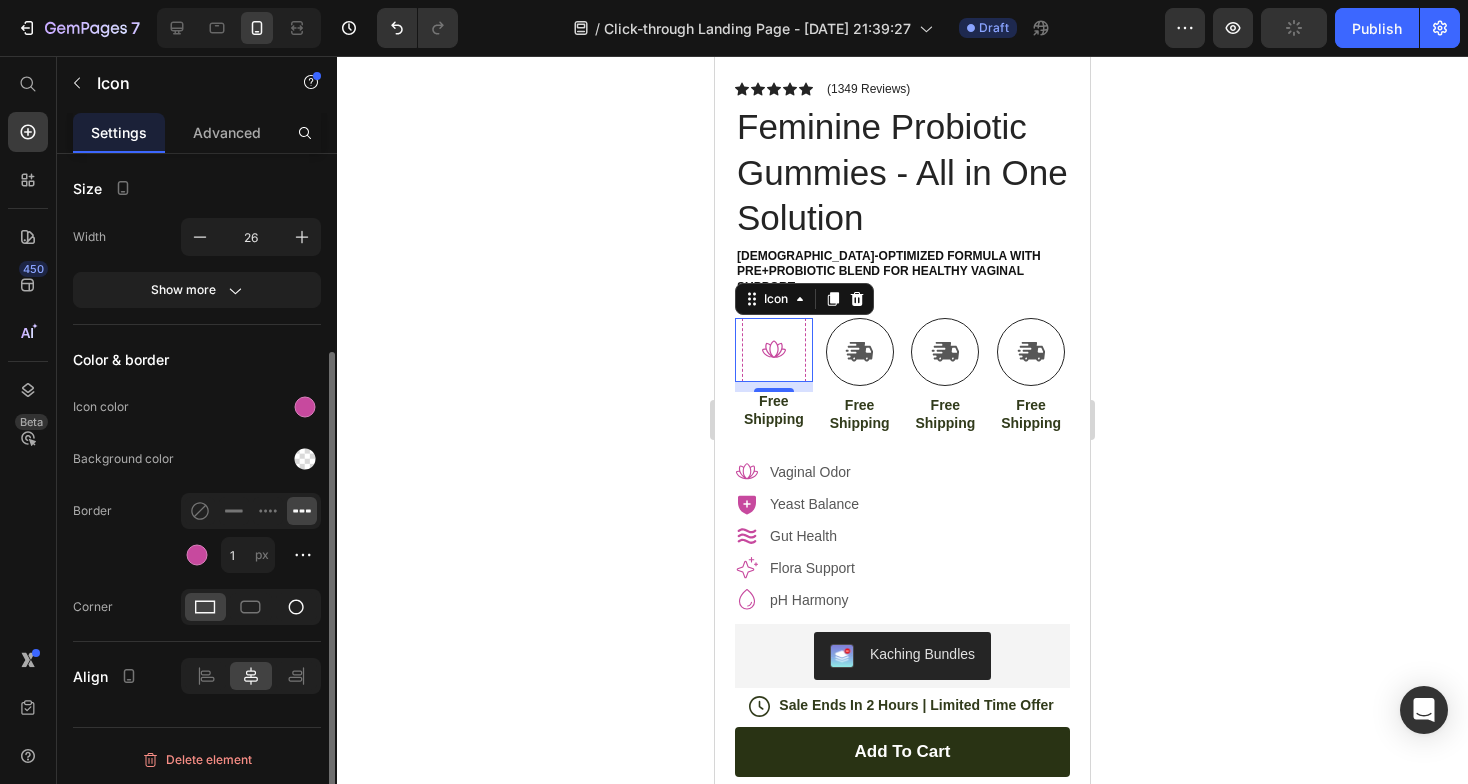 click 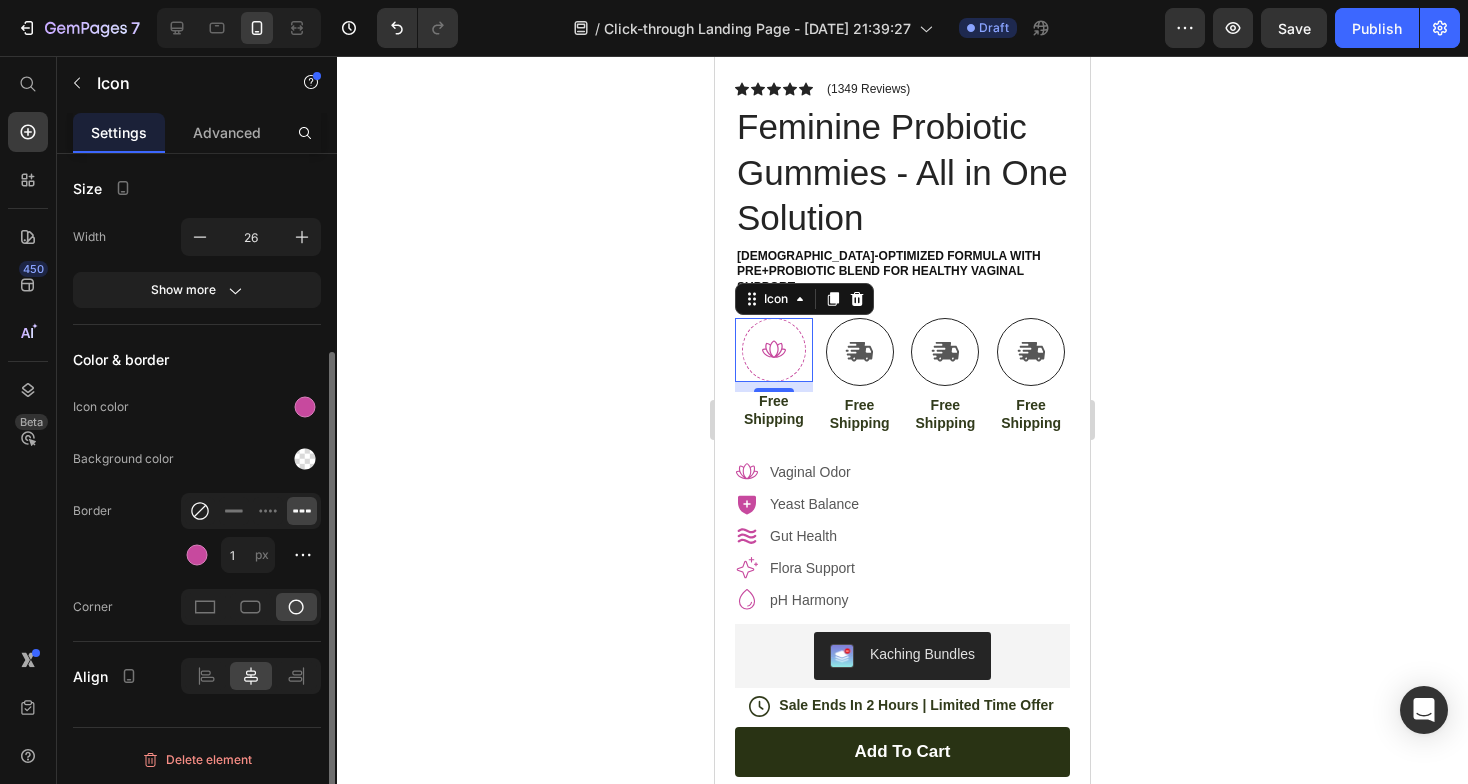 click 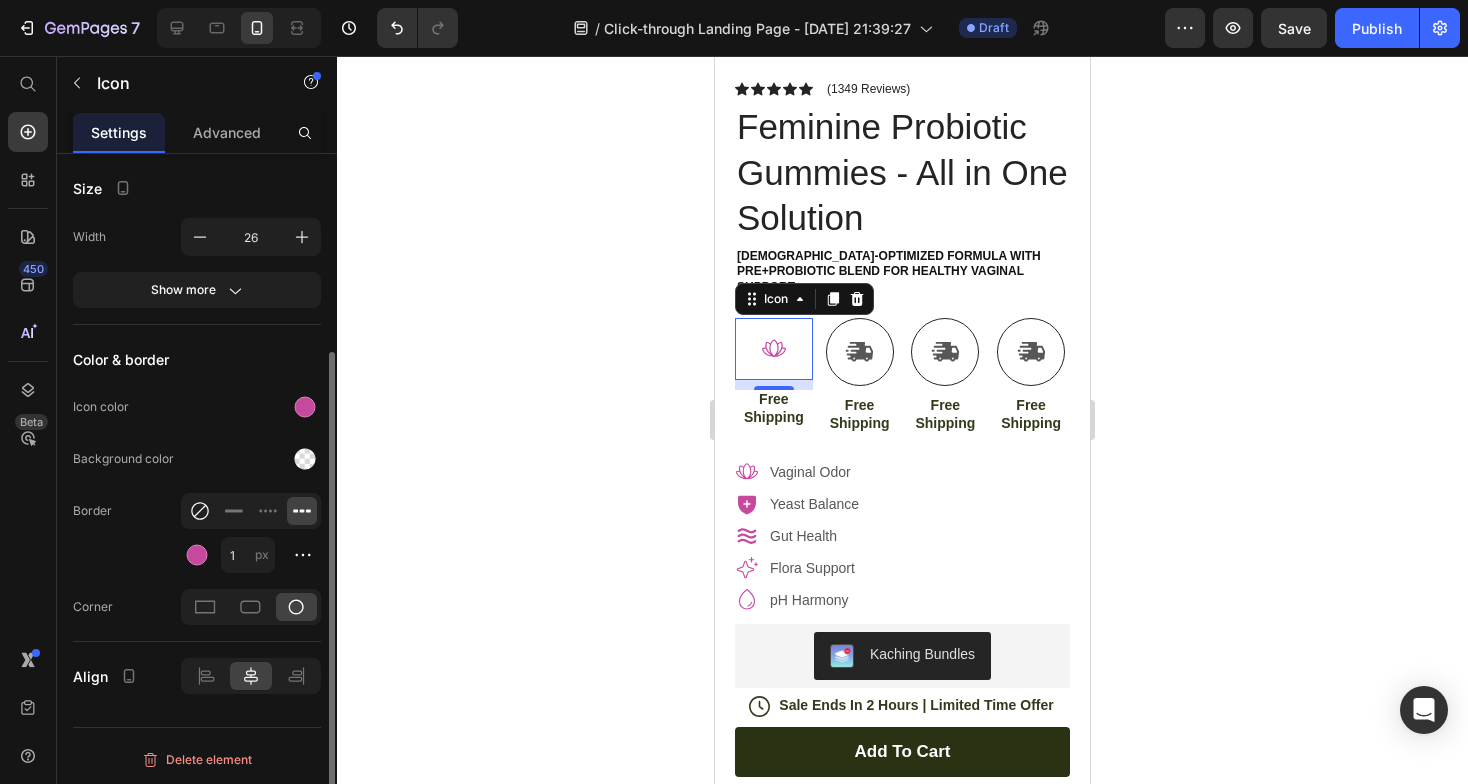 scroll, scrollTop: 235, scrollLeft: 0, axis: vertical 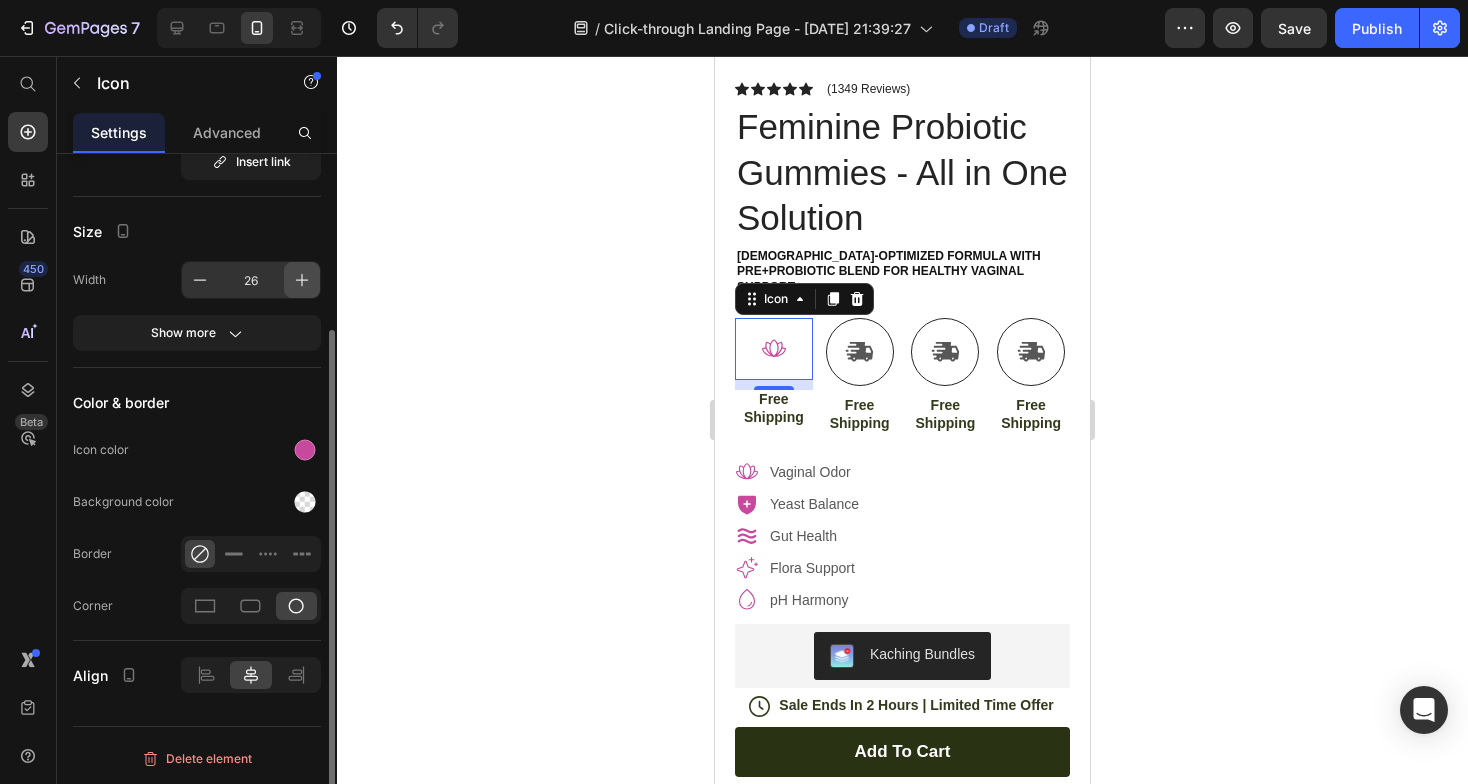 click 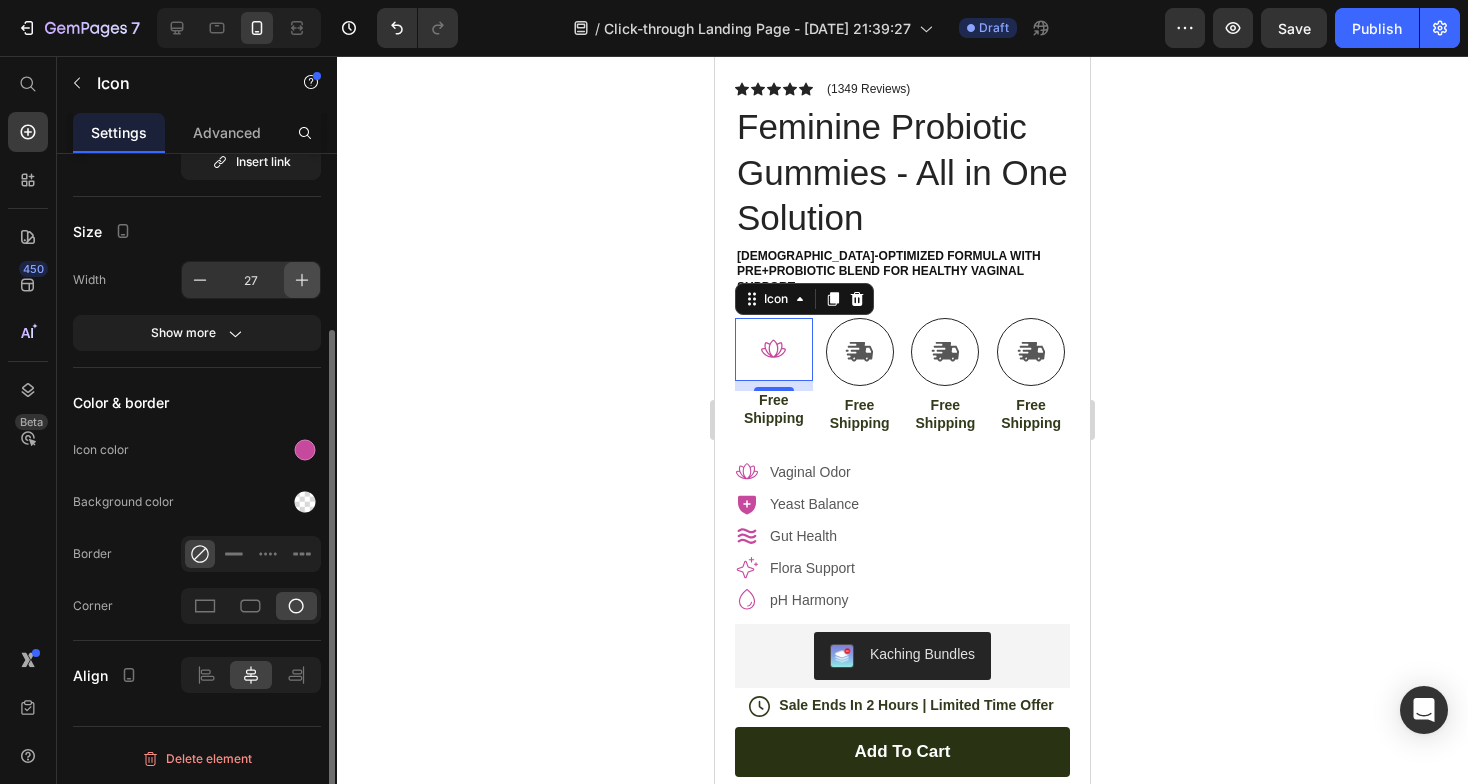 click 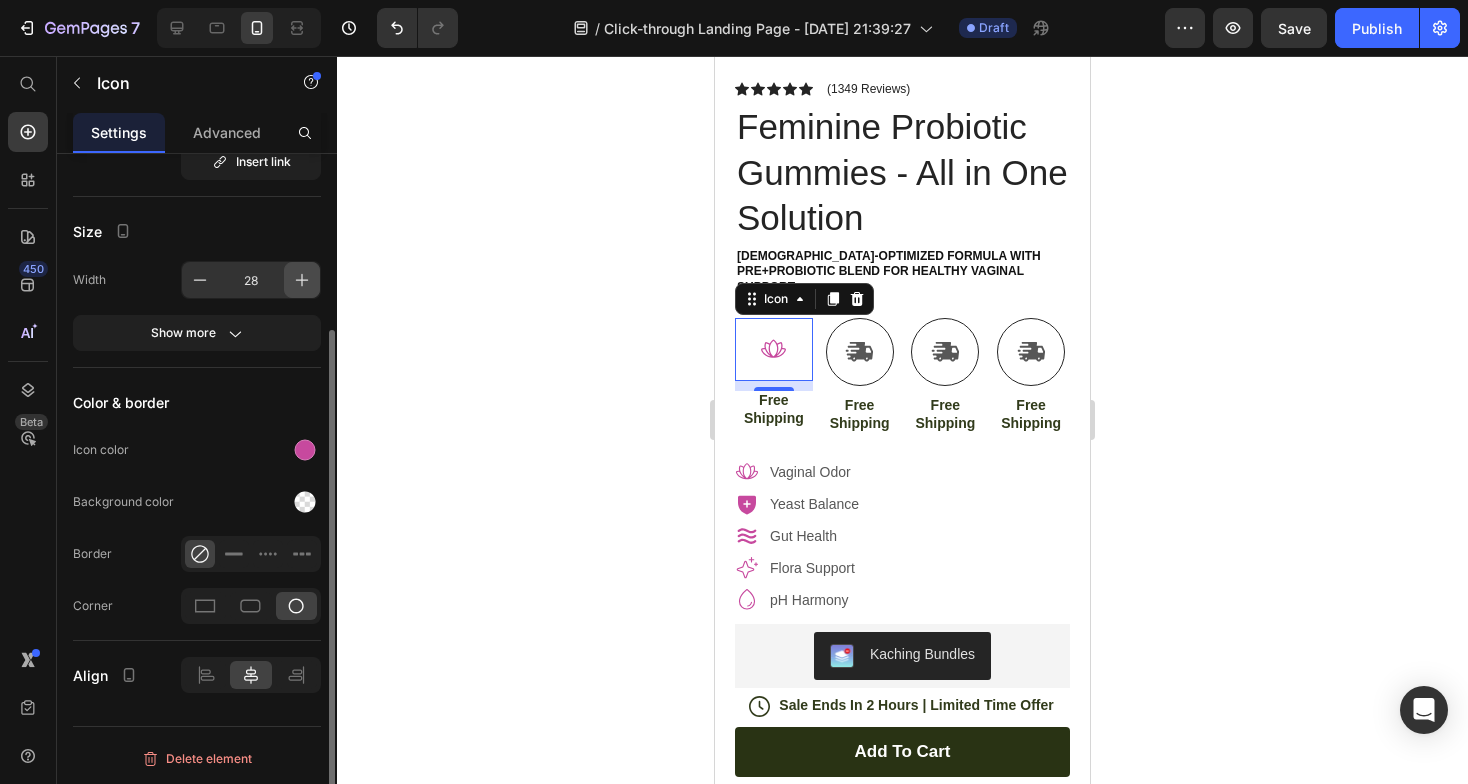 click 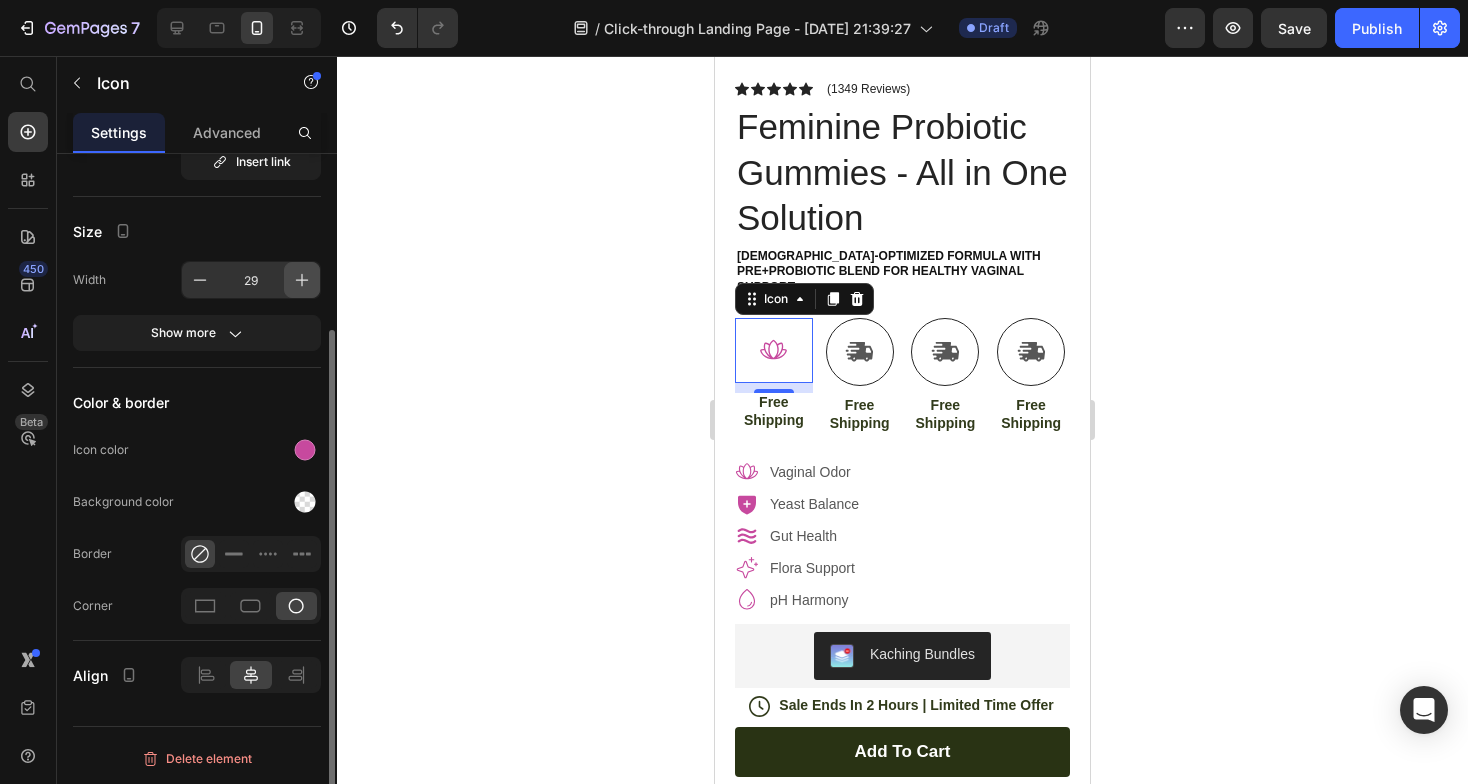 click 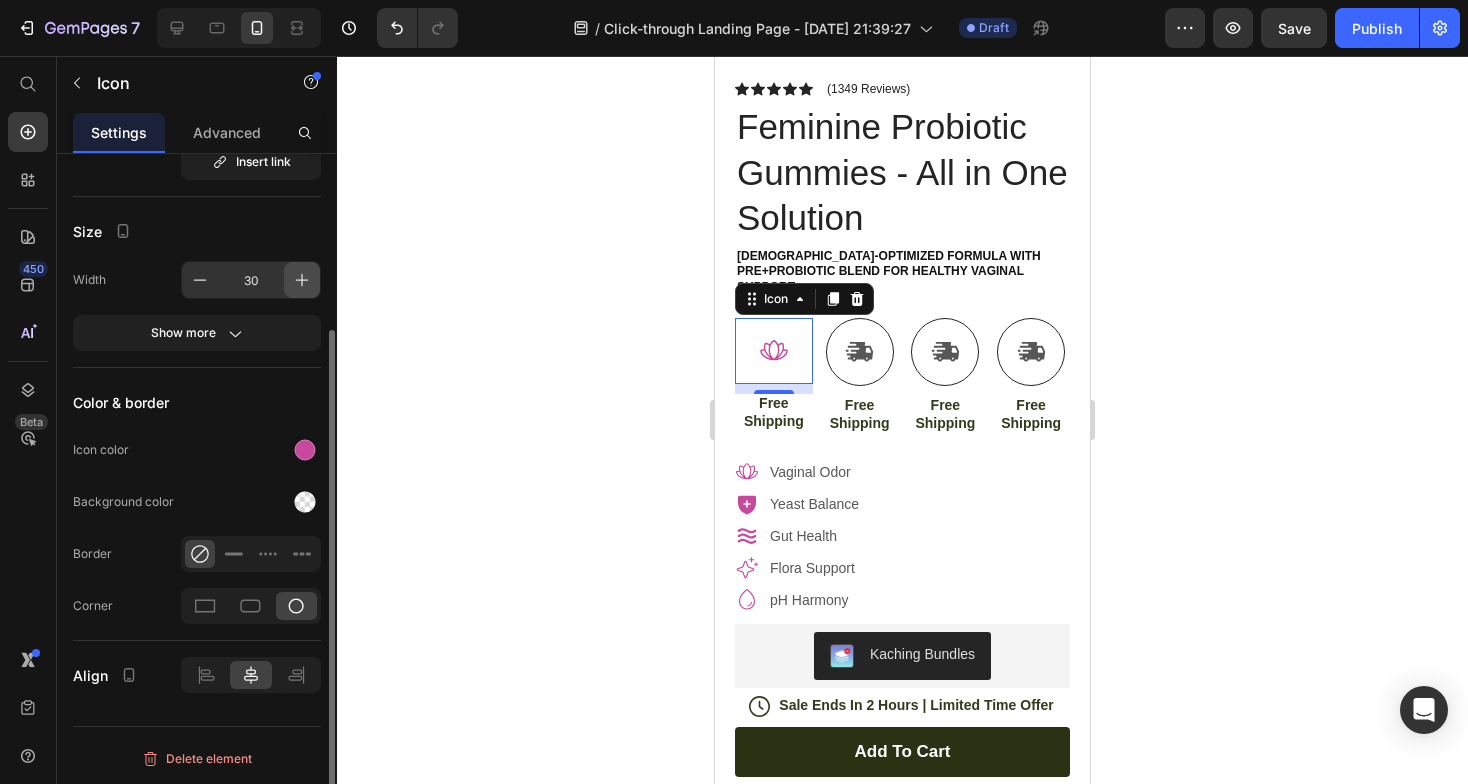 click 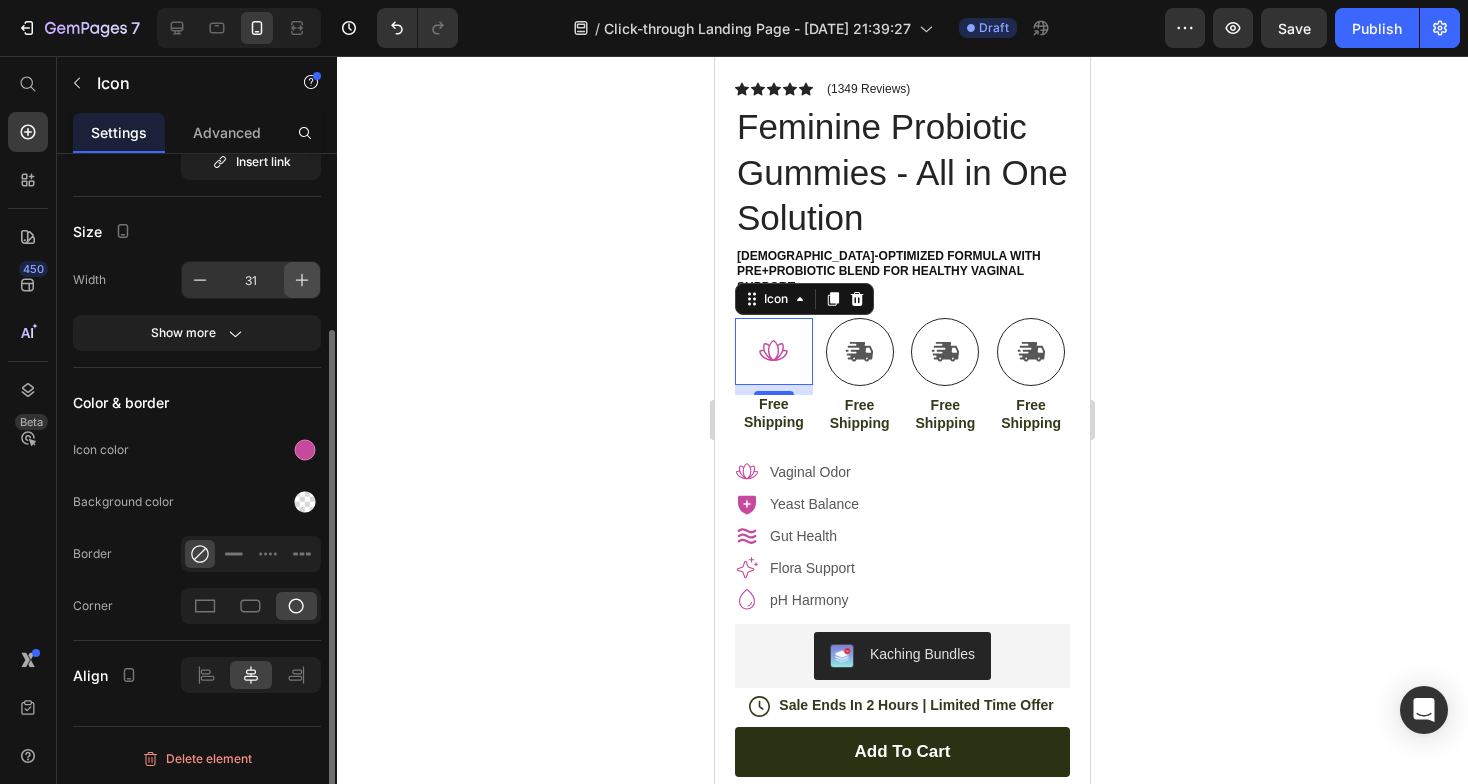 click 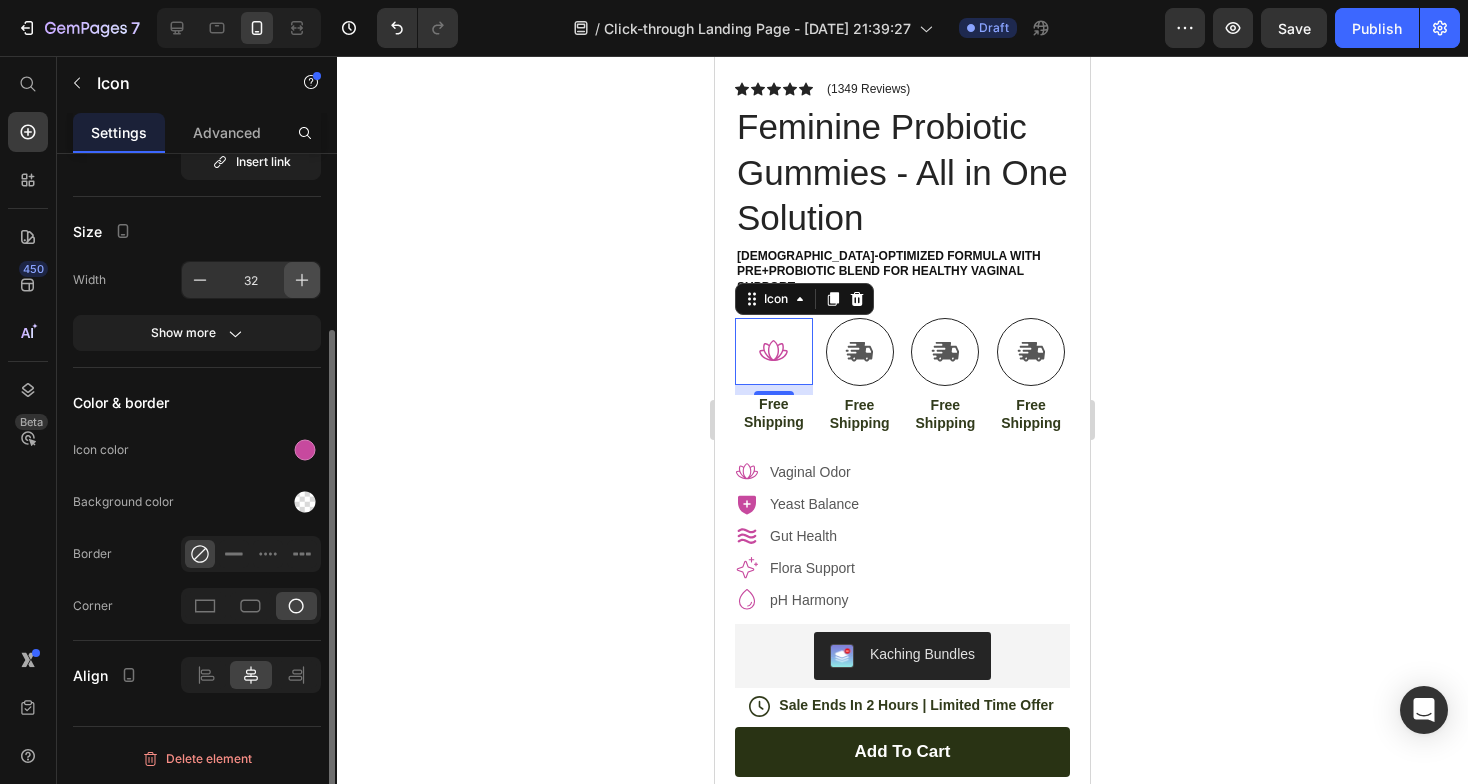click 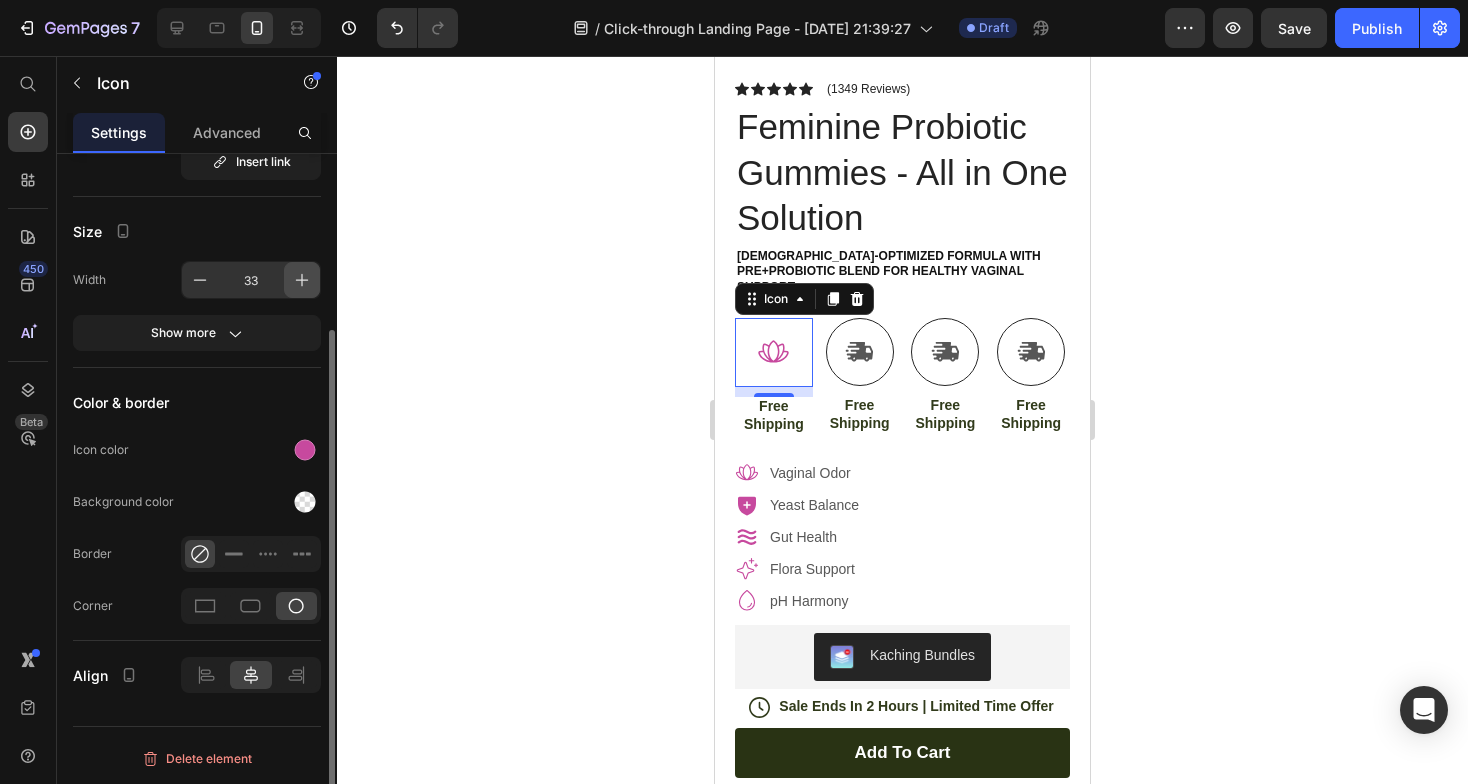 click 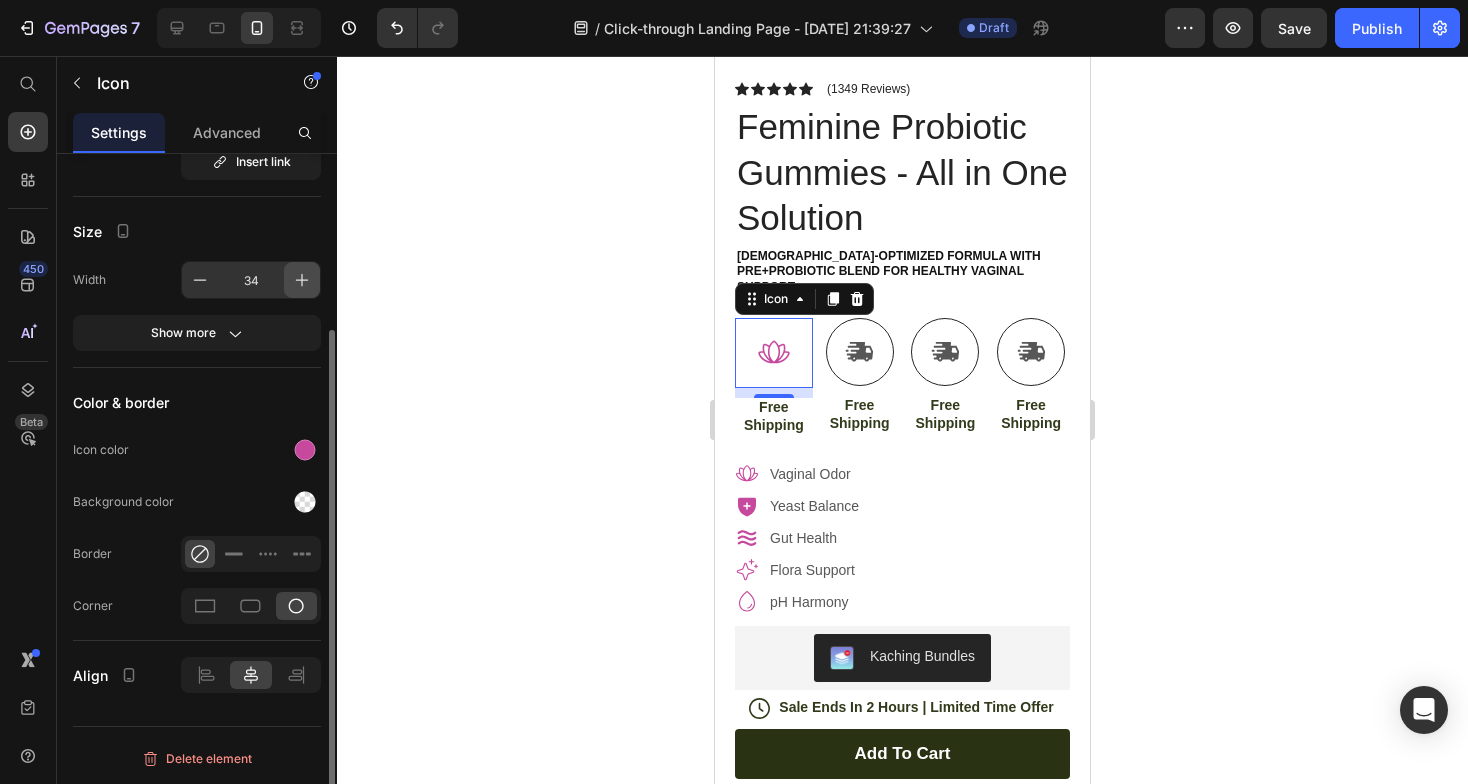 click 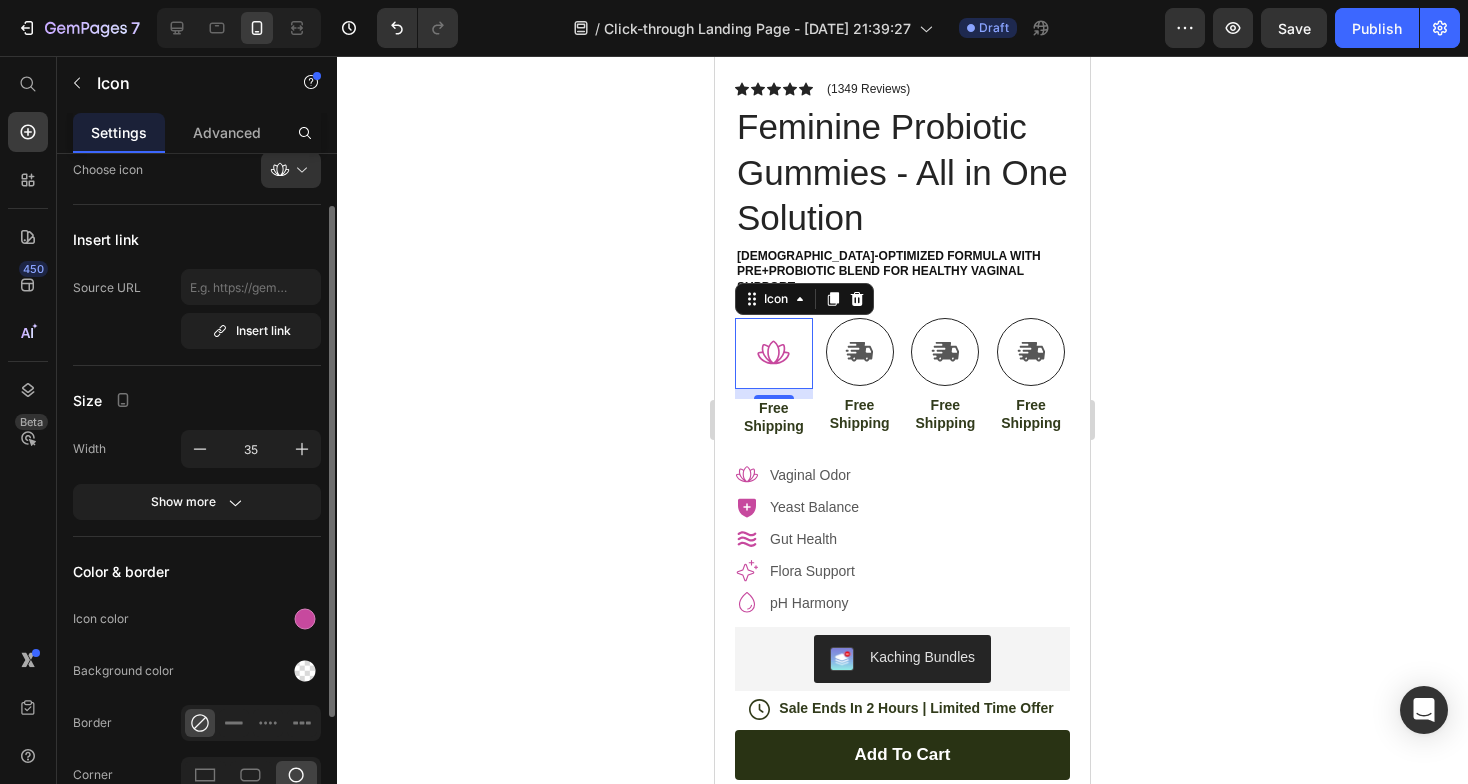 scroll, scrollTop: 71, scrollLeft: 0, axis: vertical 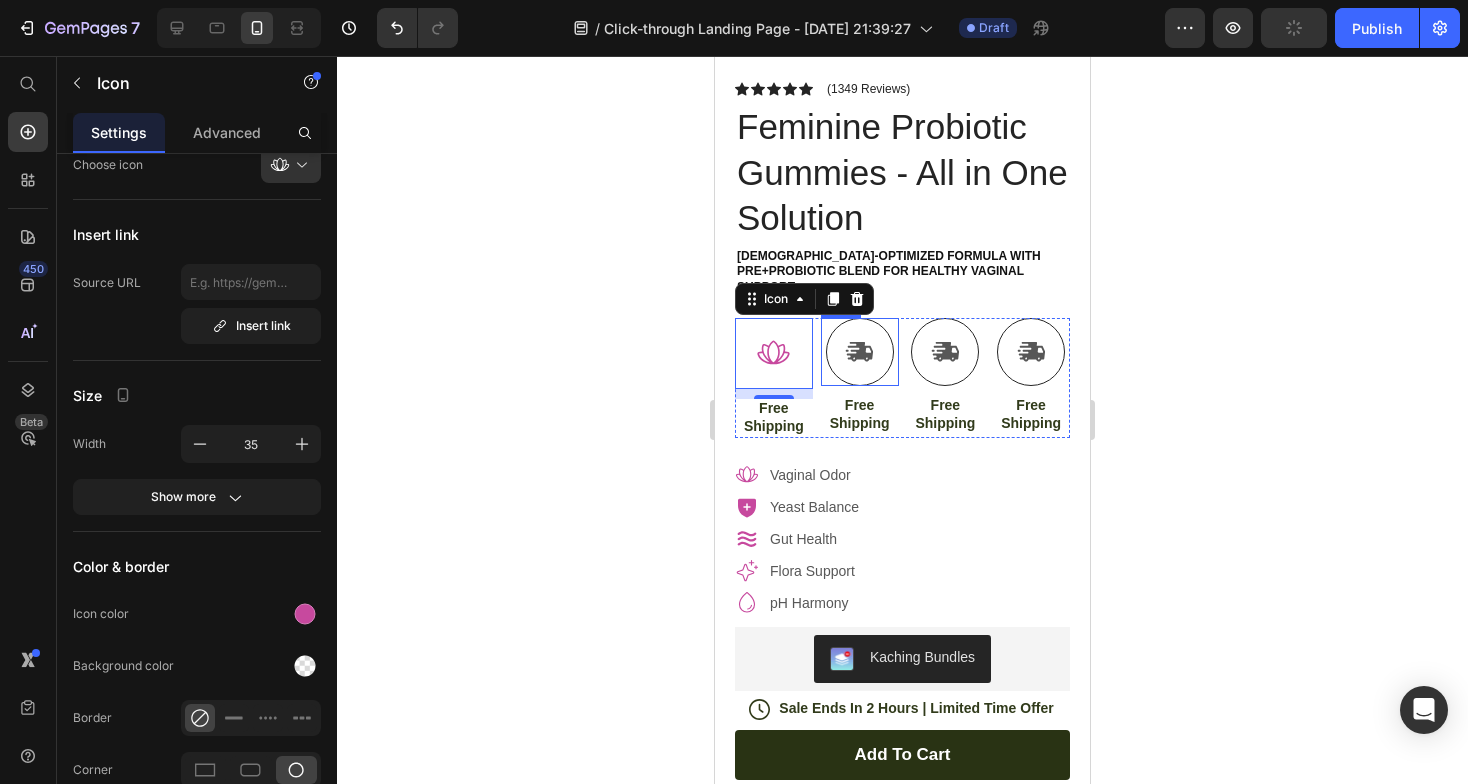click 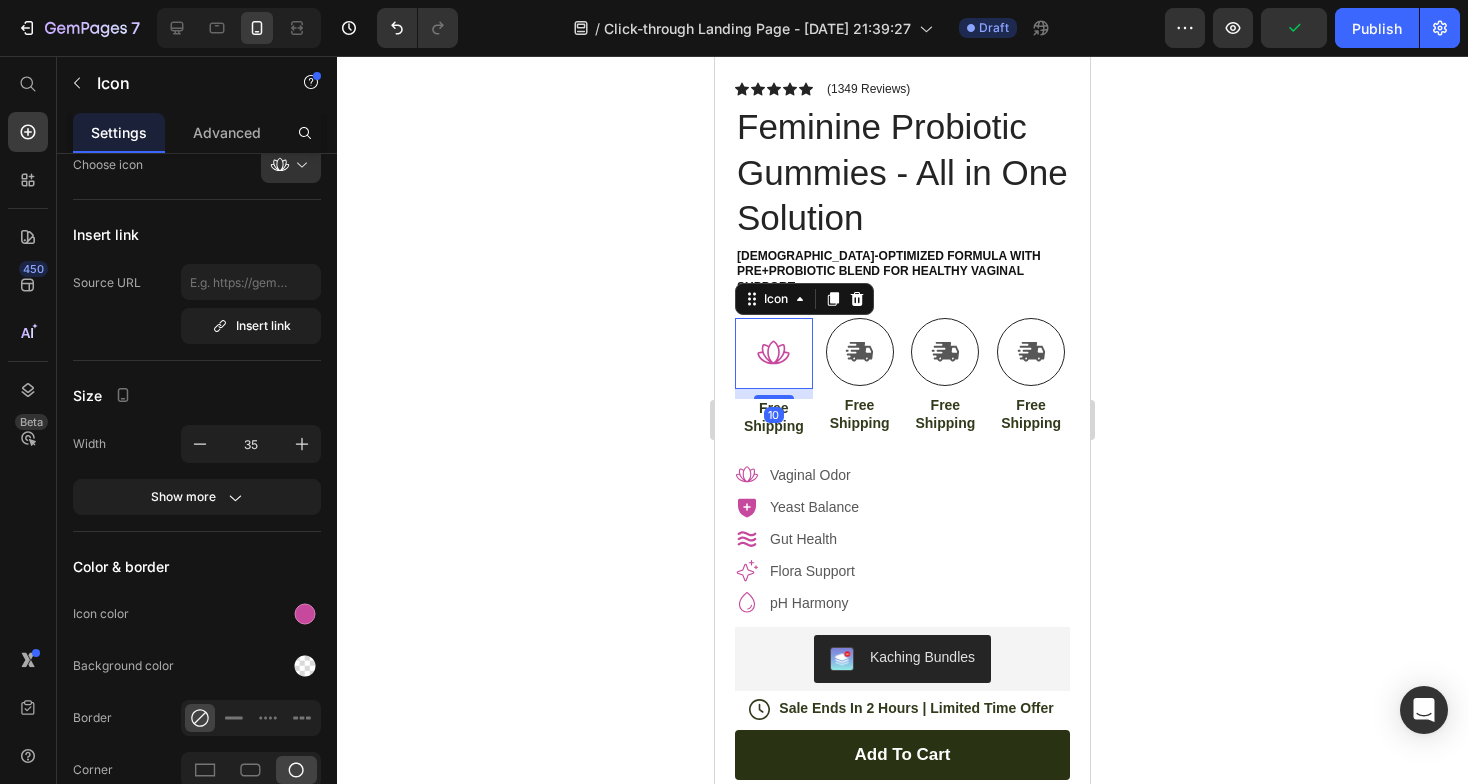 click 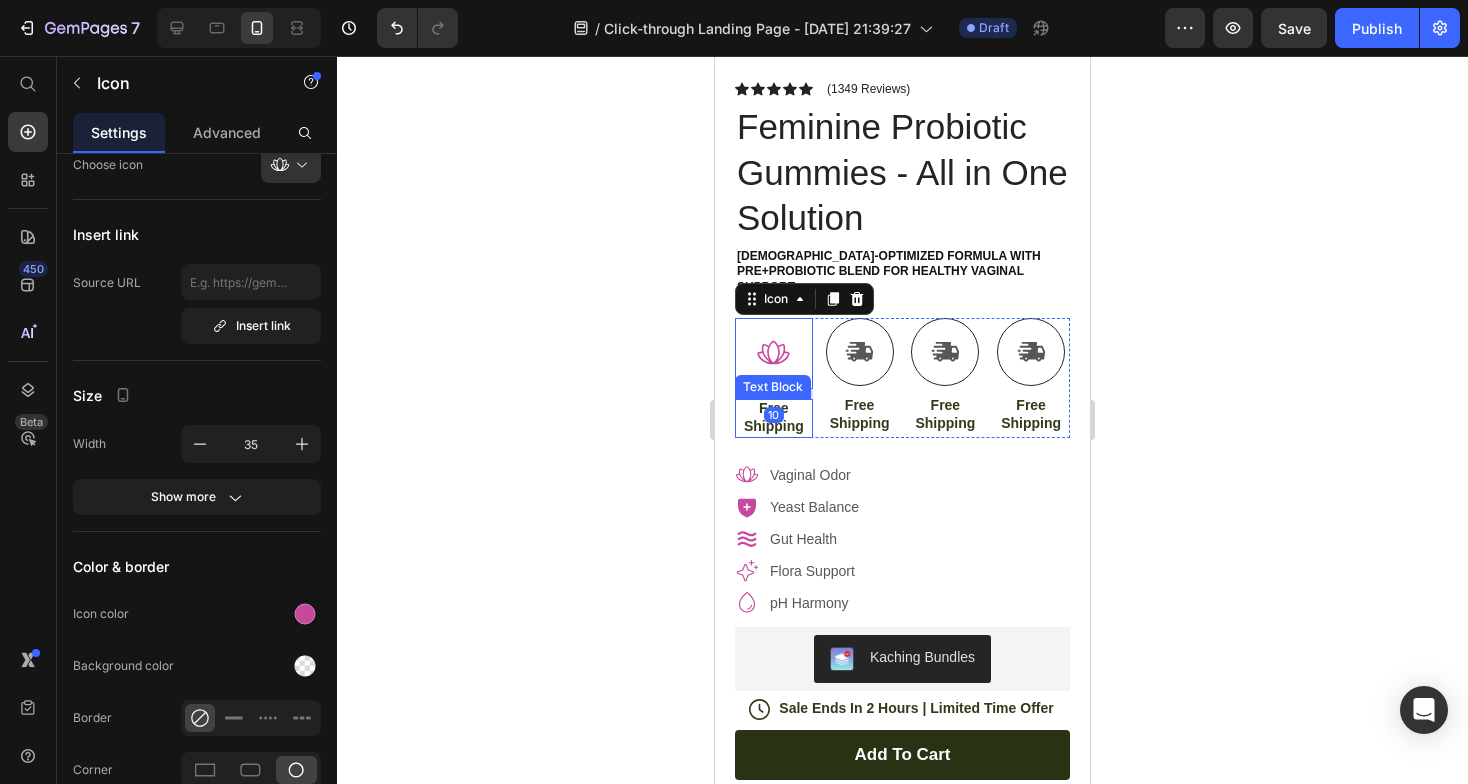 click on "Free Shipping" at bounding box center [774, 417] 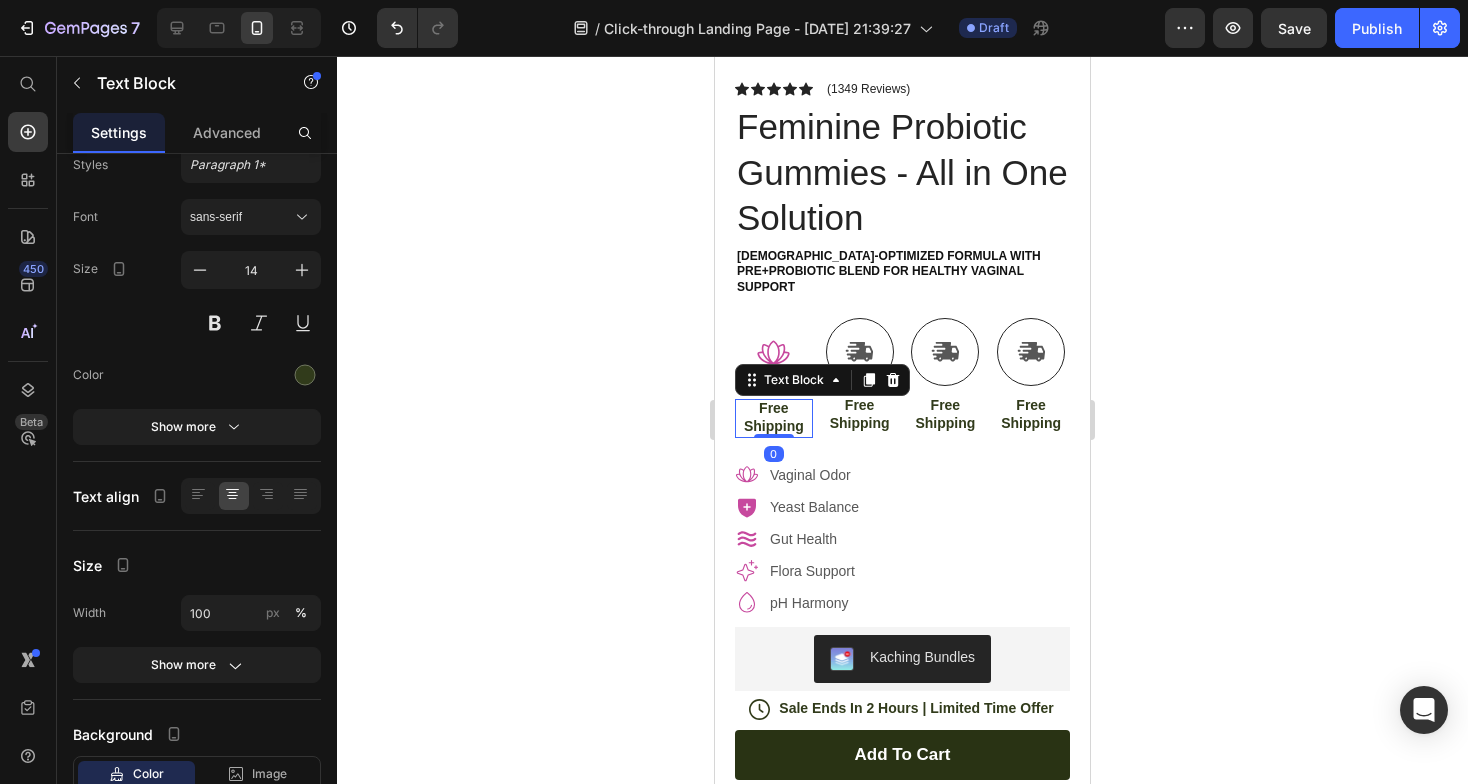 scroll, scrollTop: 0, scrollLeft: 0, axis: both 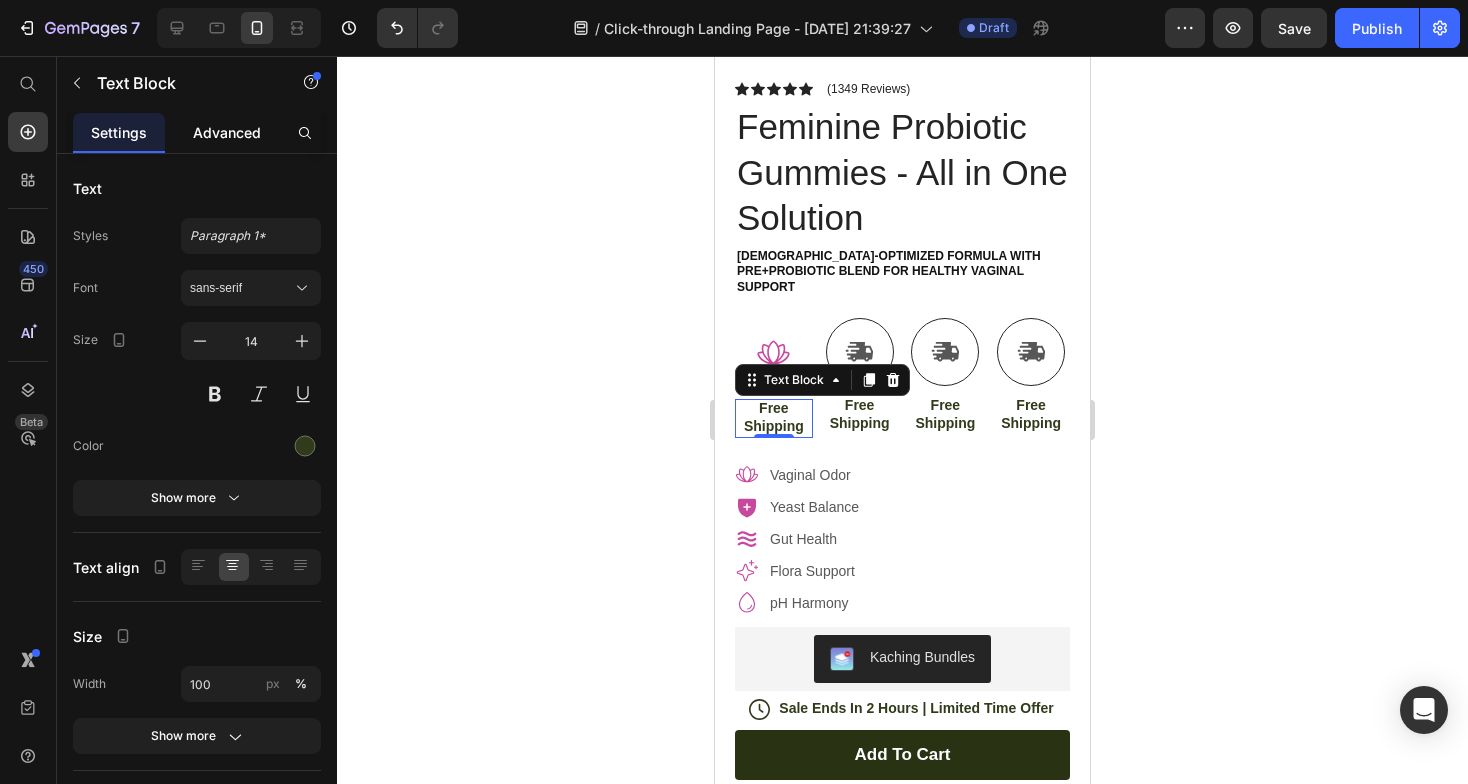 click on "Advanced" 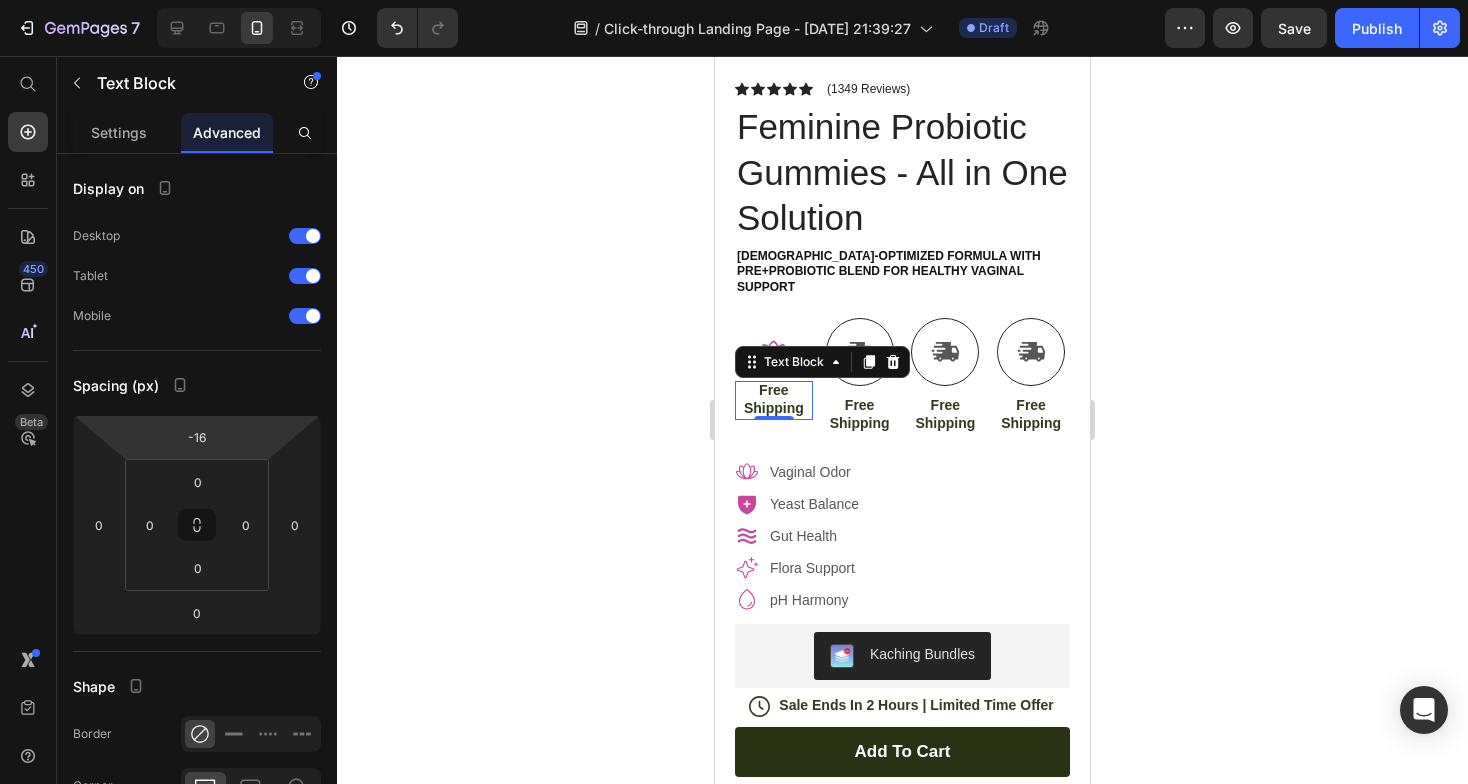 type on "-18" 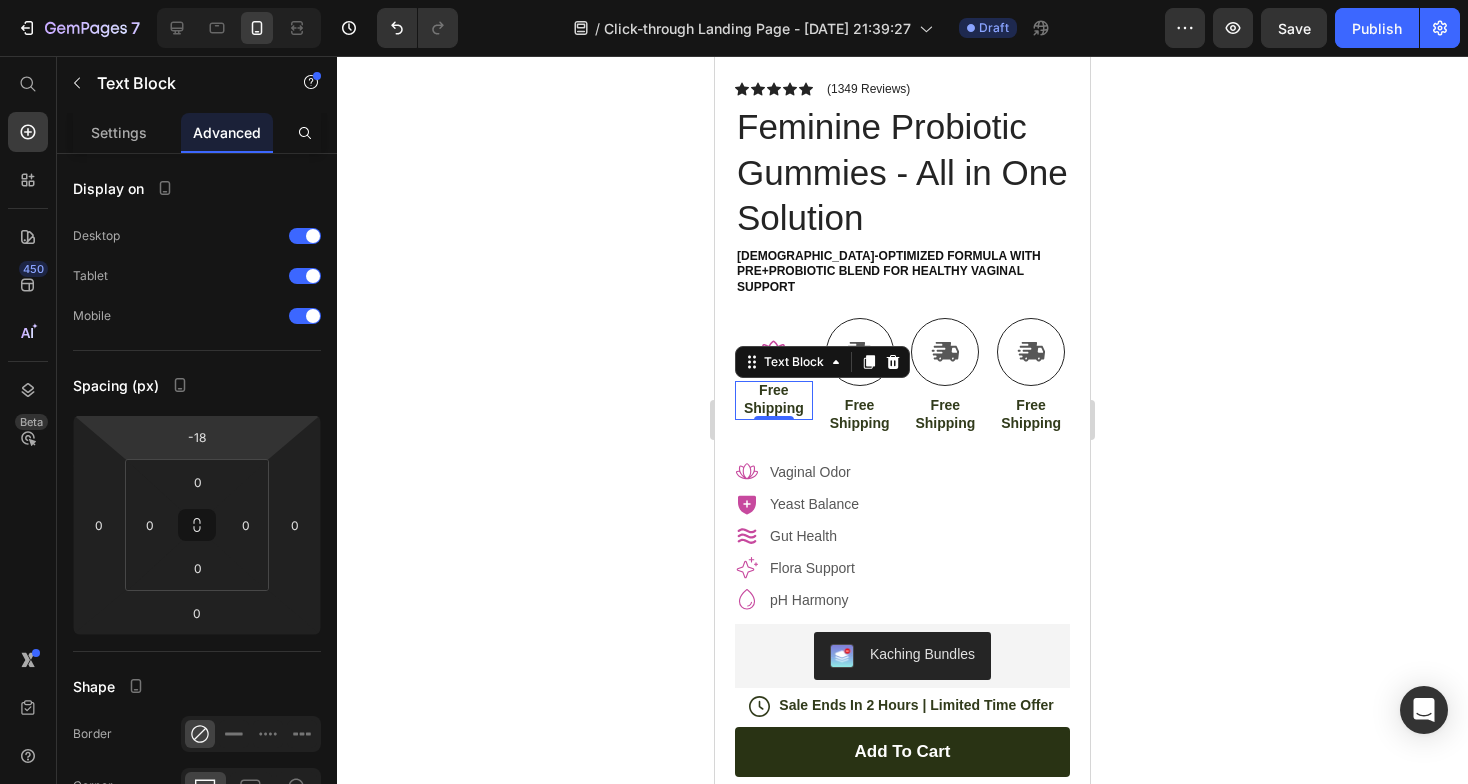 drag, startPoint x: 237, startPoint y: 435, endPoint x: 241, endPoint y: 447, distance: 12.649111 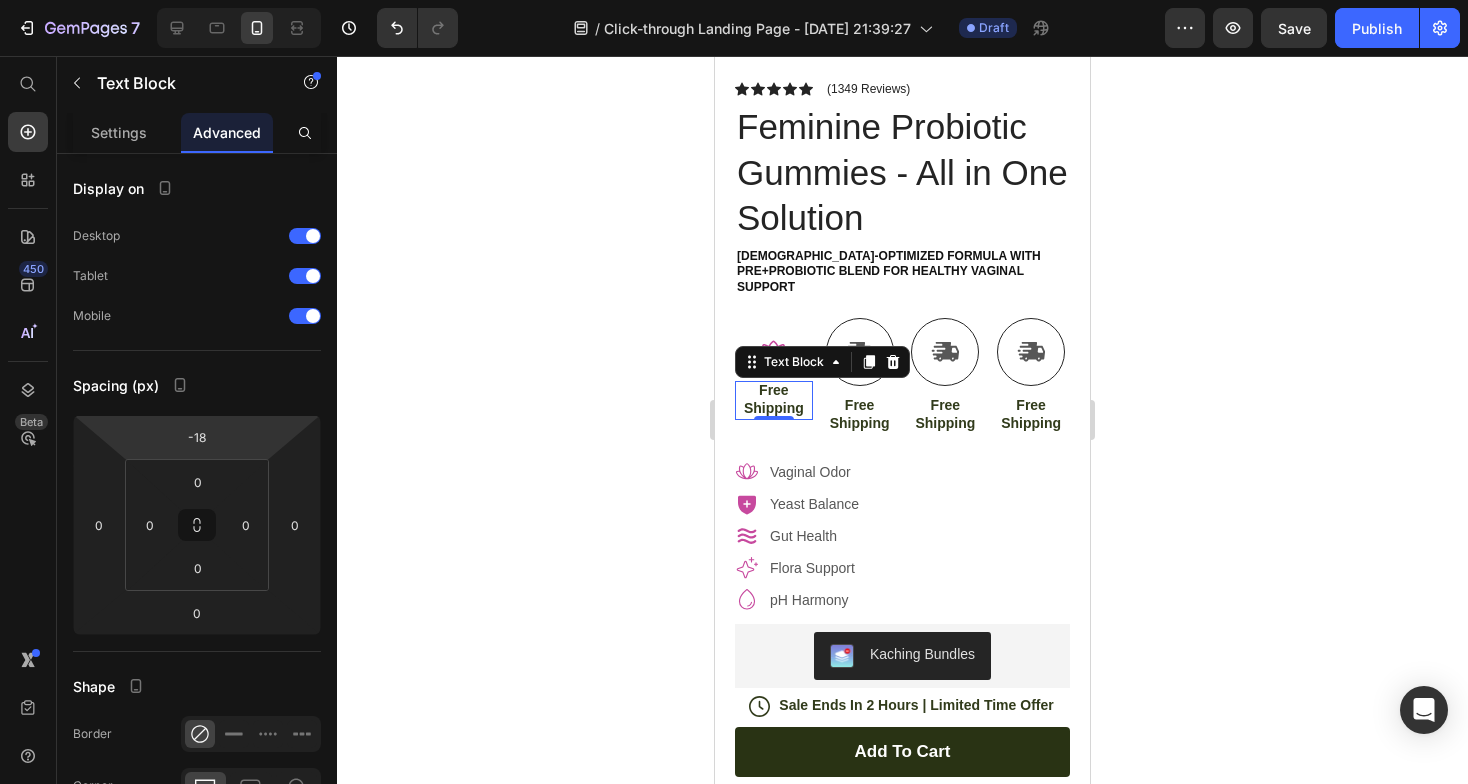 click on "Vaginal Odor
Yeast Balance
Gut Health
Flora Support
pH Harmony" at bounding box center (902, 536) 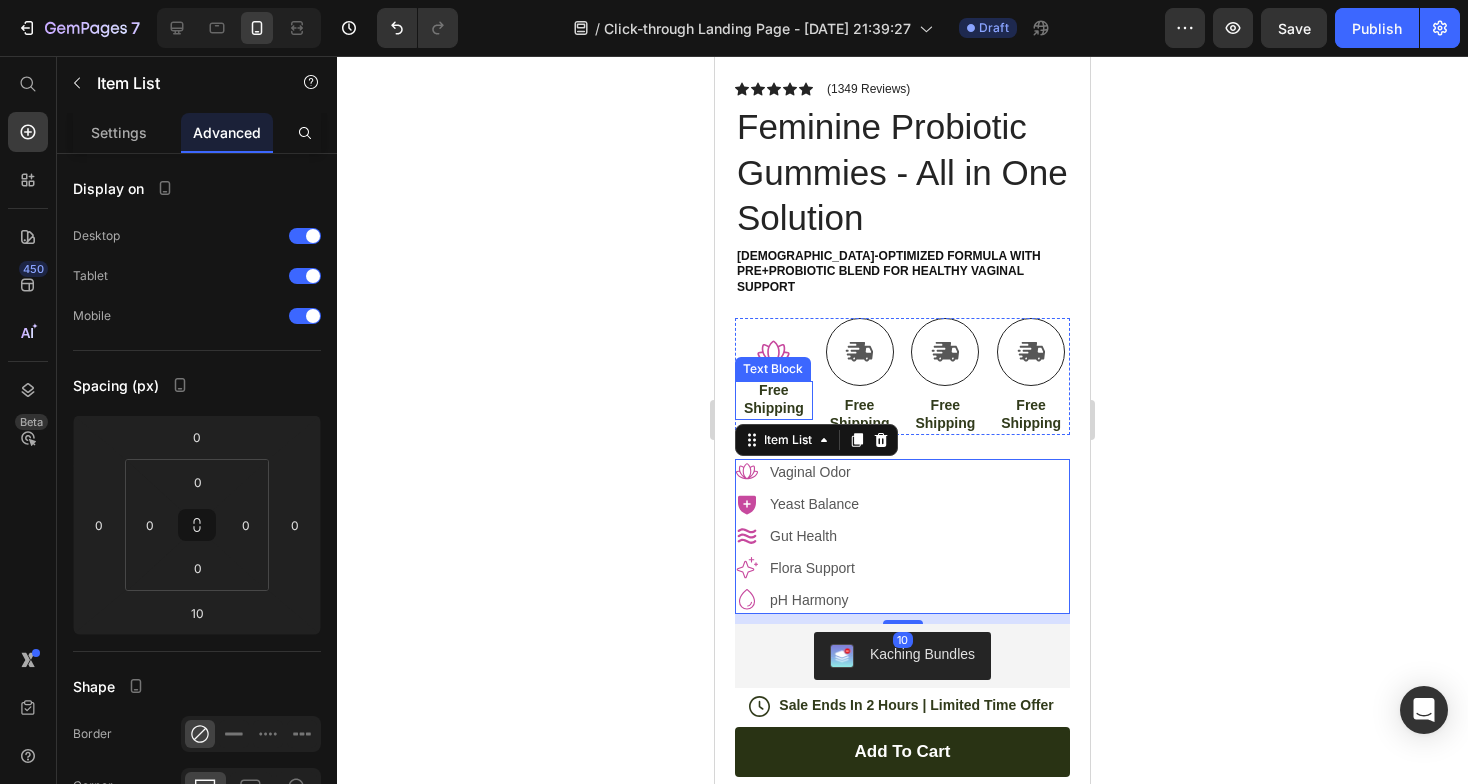 click on "Free Shipping" at bounding box center (774, 399) 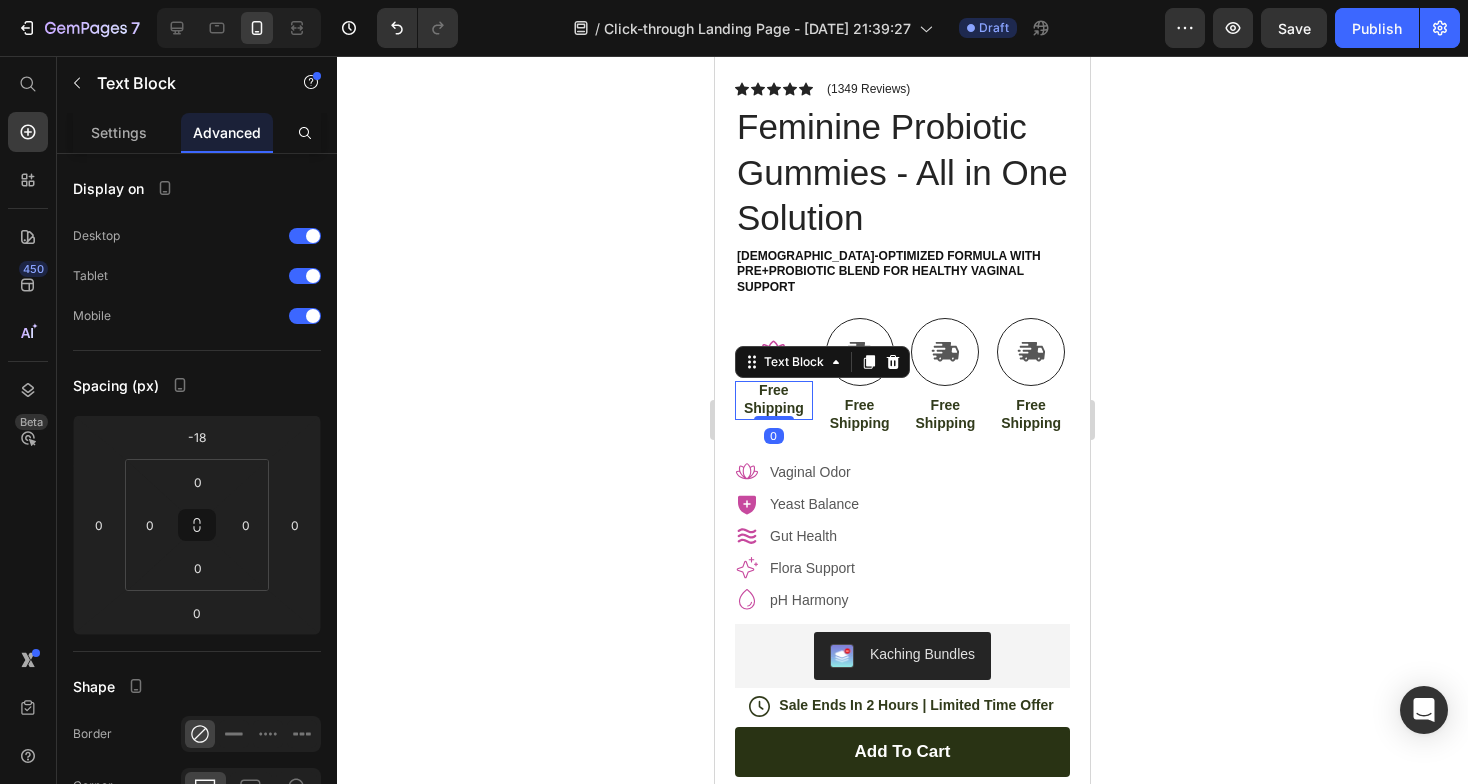 click on "Free Shipping" at bounding box center [774, 399] 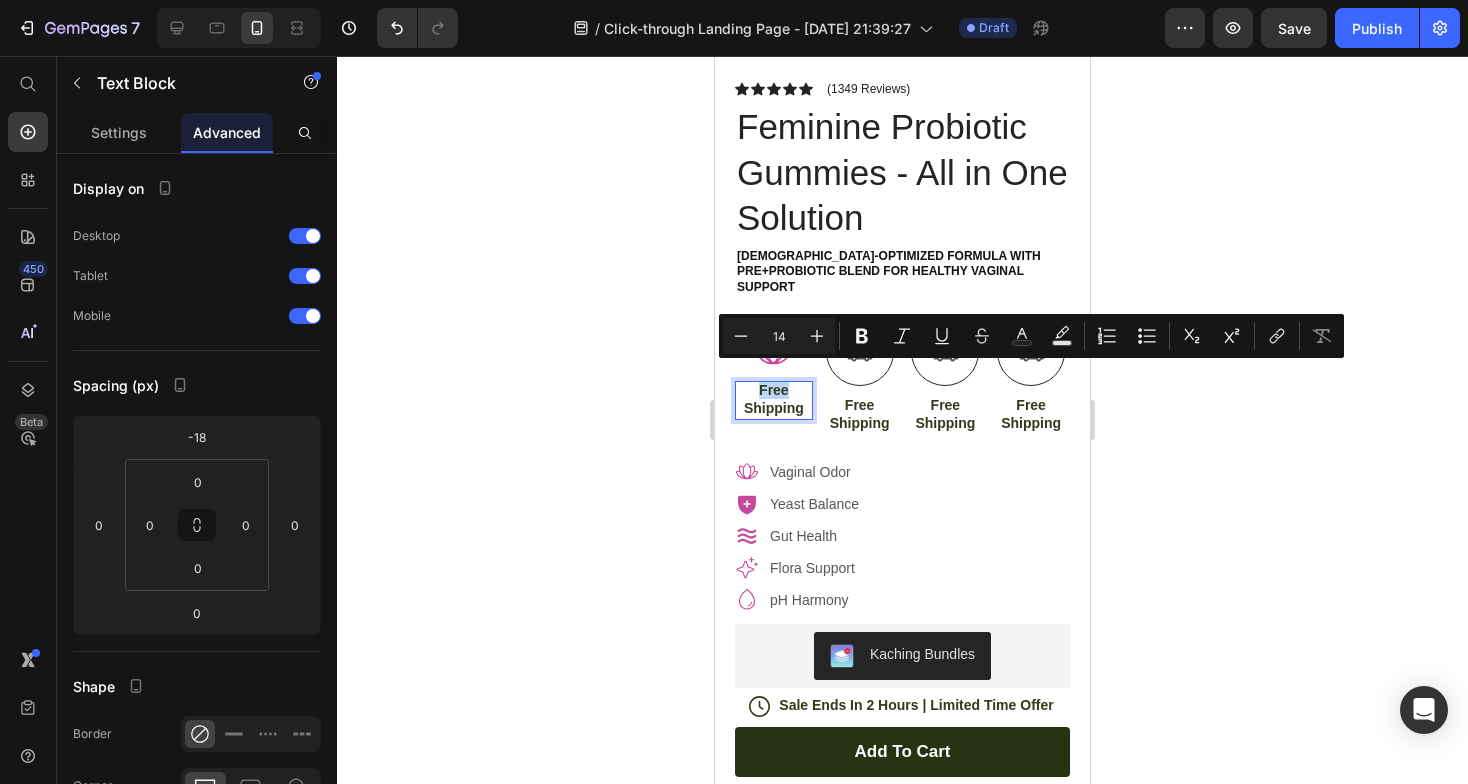 click on "Free Shipping" at bounding box center (774, 399) 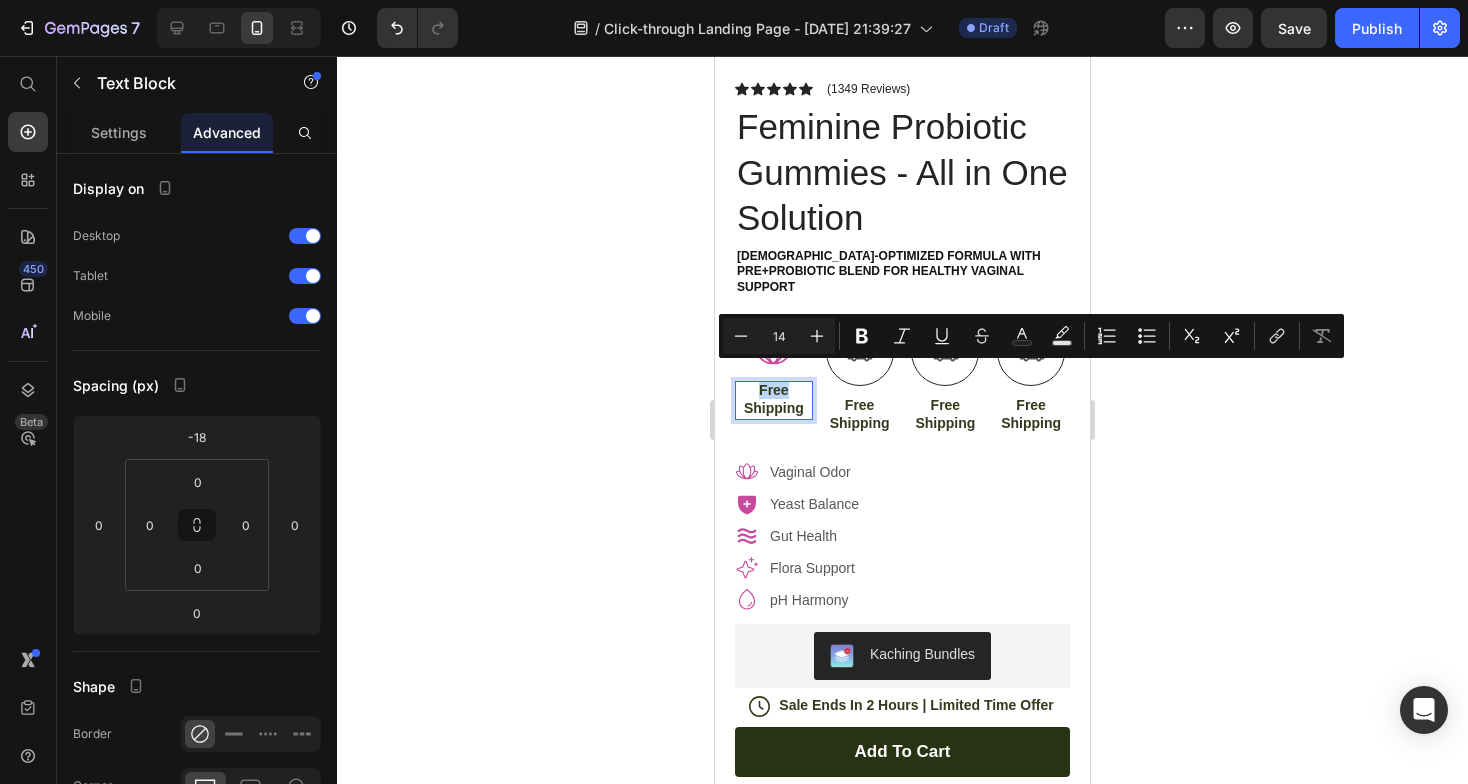 click on "Free Shipping" at bounding box center (774, 399) 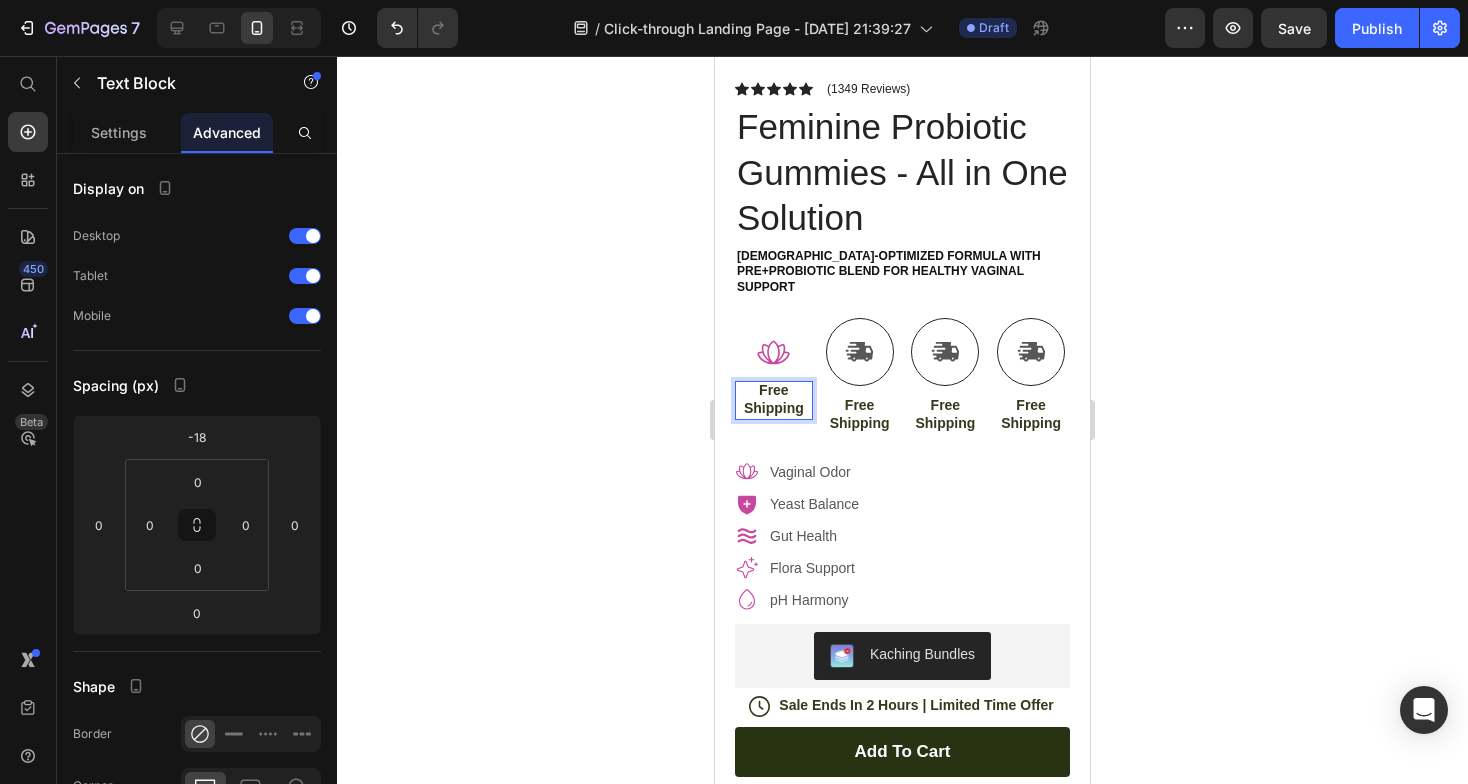 click on "Free Shipping" at bounding box center [774, 399] 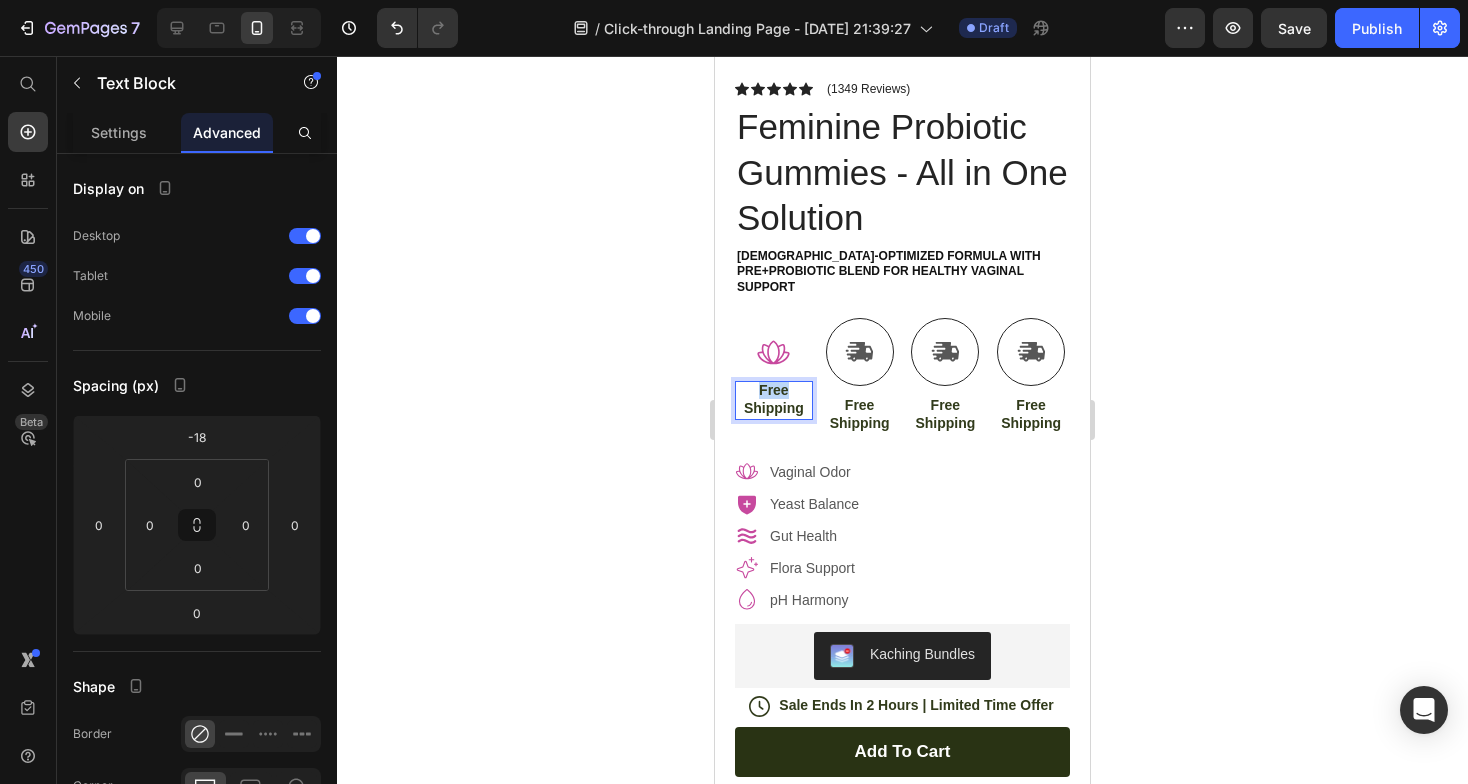 click on "Free Shipping" at bounding box center (774, 399) 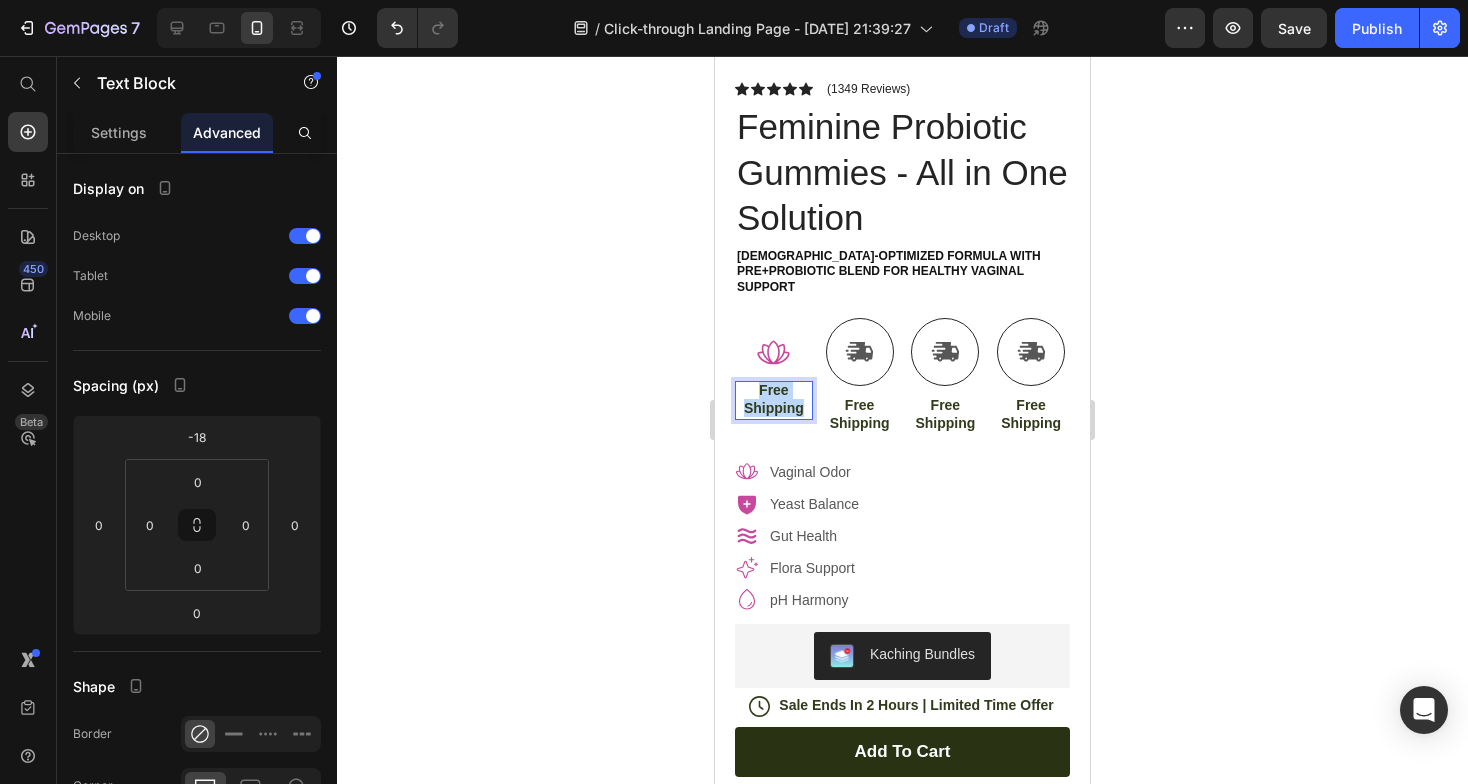 click on "Free Shipping" at bounding box center (774, 399) 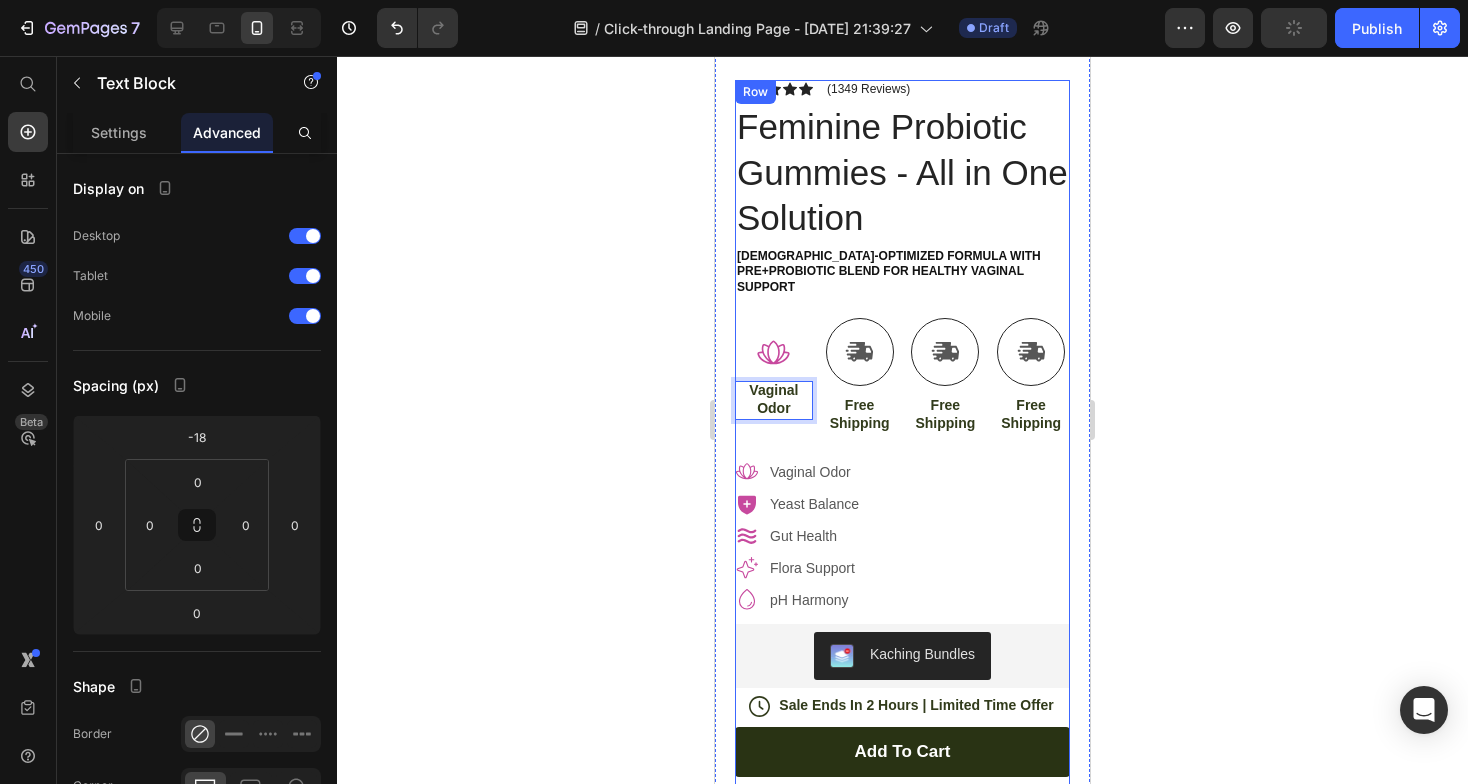 click on "Icon Icon Icon Icon Icon Icon List (1349 Reviews) Text Block Row Feminine Probiotic Gummies - All in One Solution Product Title Female-Optimized formula with Pre+Probiotic blend for healthy vaginal support Text Block
Icon Vaginal Odor Text Block   0
Icon Free Shipping Text Block
Icon Free Shipping Text Block
Icon Free Shipping Text Block Row Hydrate, rejuvenate, and glow with our revolutionary cream. Unleash your skin's potential today. Text Block
Vaginal Odor
Yeast Balance
Gut Health
Flora Support
pH Harmony Item List Kaching Bundles Kaching Bundles
Icon Sale Ends In 2 Hours | Limited Time Offer Text Block Row add to cart Add to Cart
Icon Free Shipping Text Block
Icon Money-Back Text Block
Icon Easy Returns Text Block Row Image Icon Icon Icon Icon Icon Icon List Text Block
Icon Hannah N. (Houston, USA) Text Block" at bounding box center (902, 773) 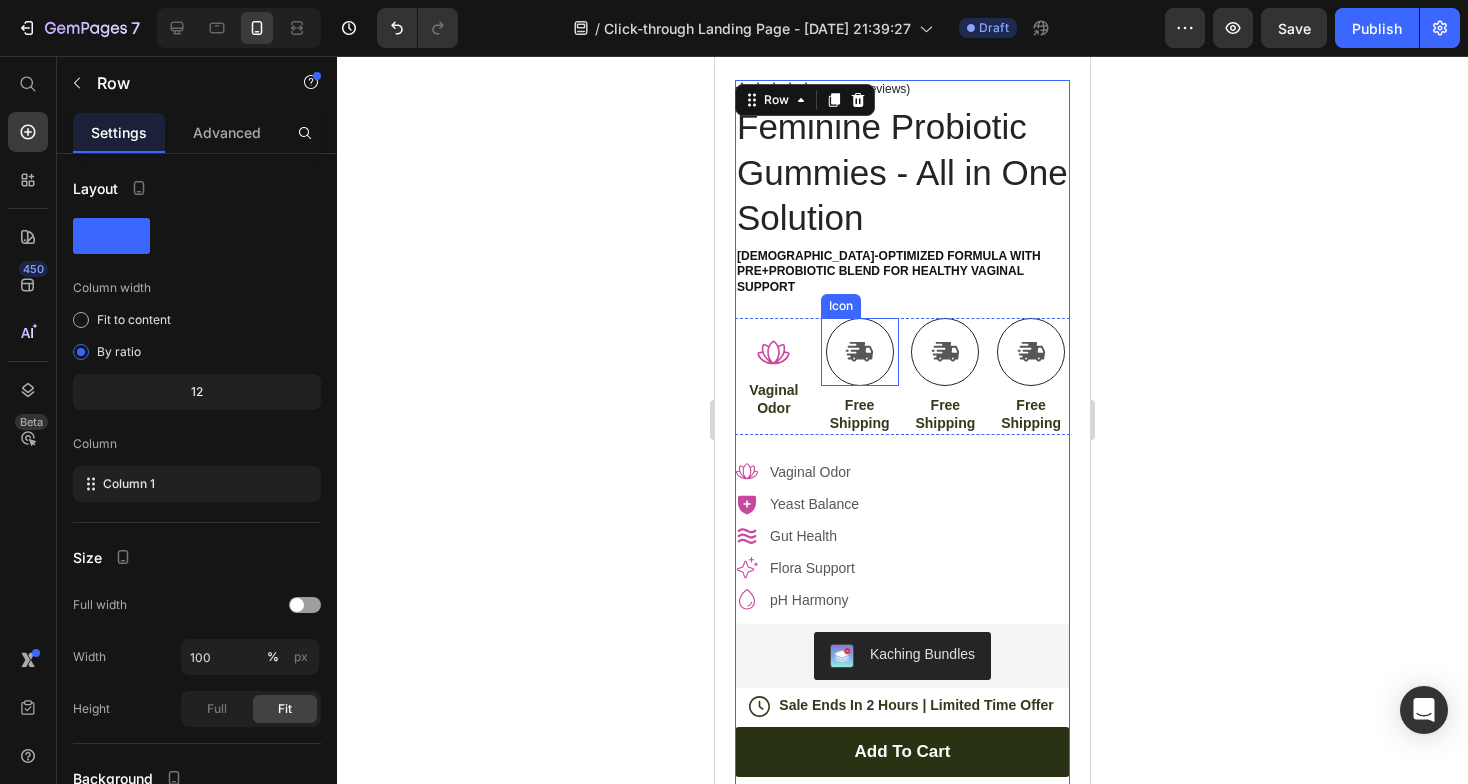 click on "Icon" at bounding box center (860, 352) 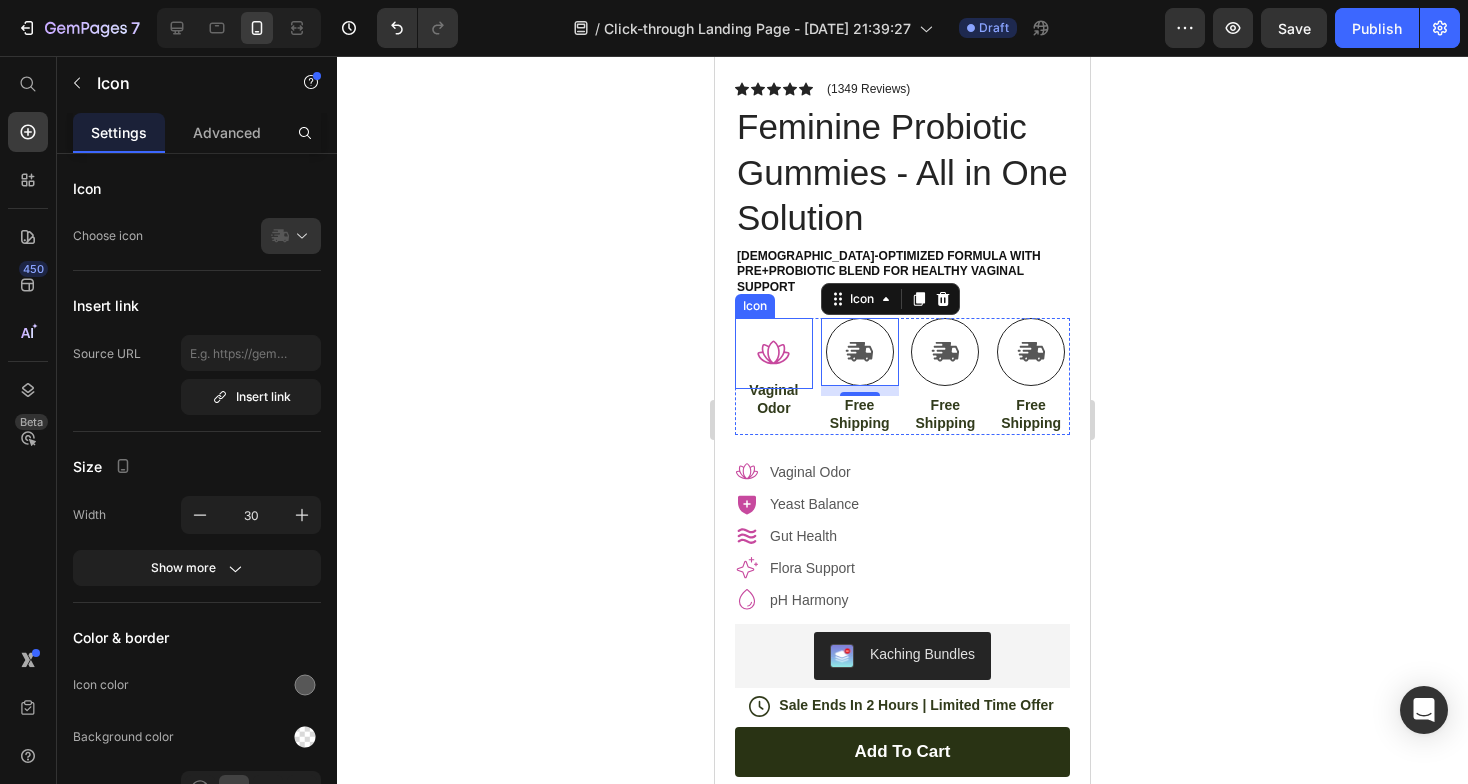 click 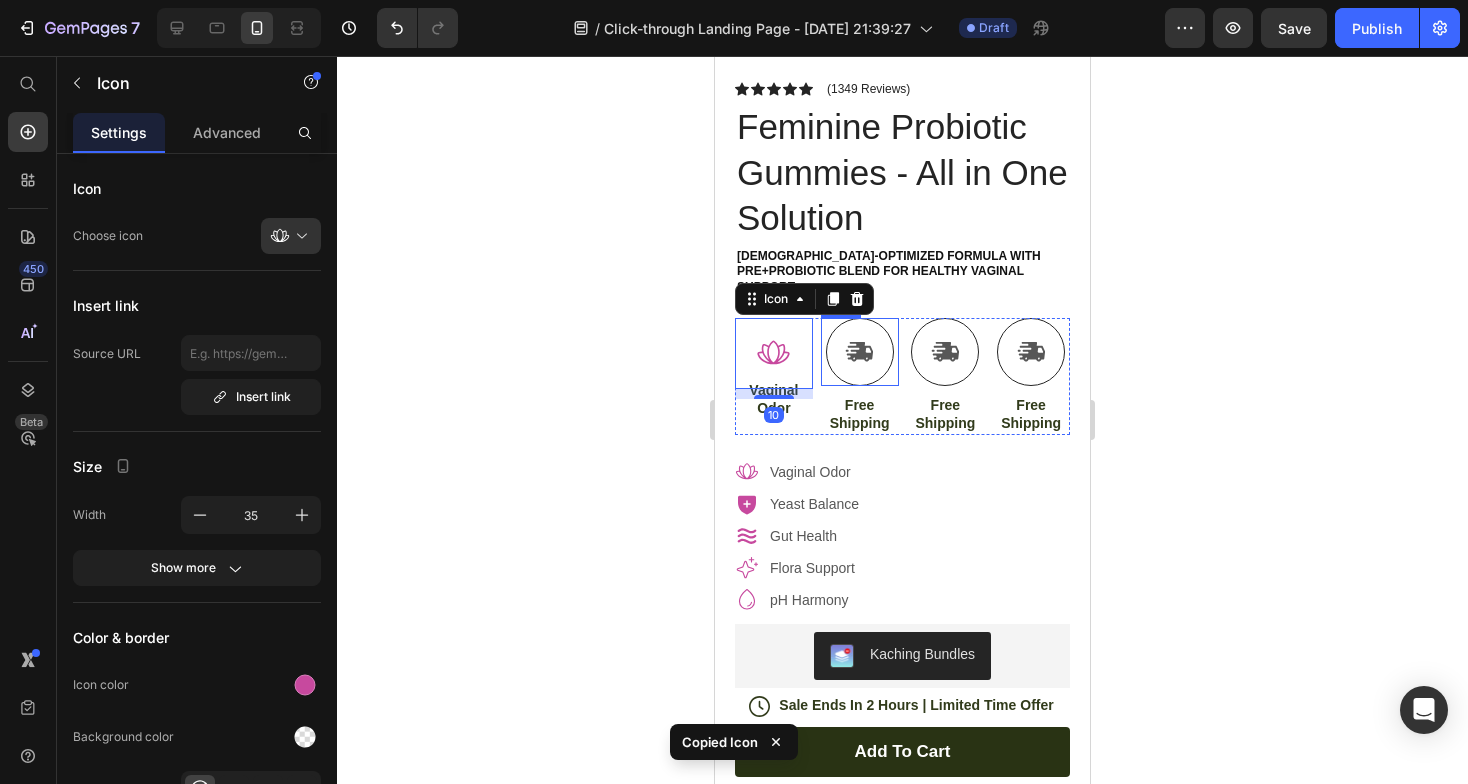 click at bounding box center [860, 352] 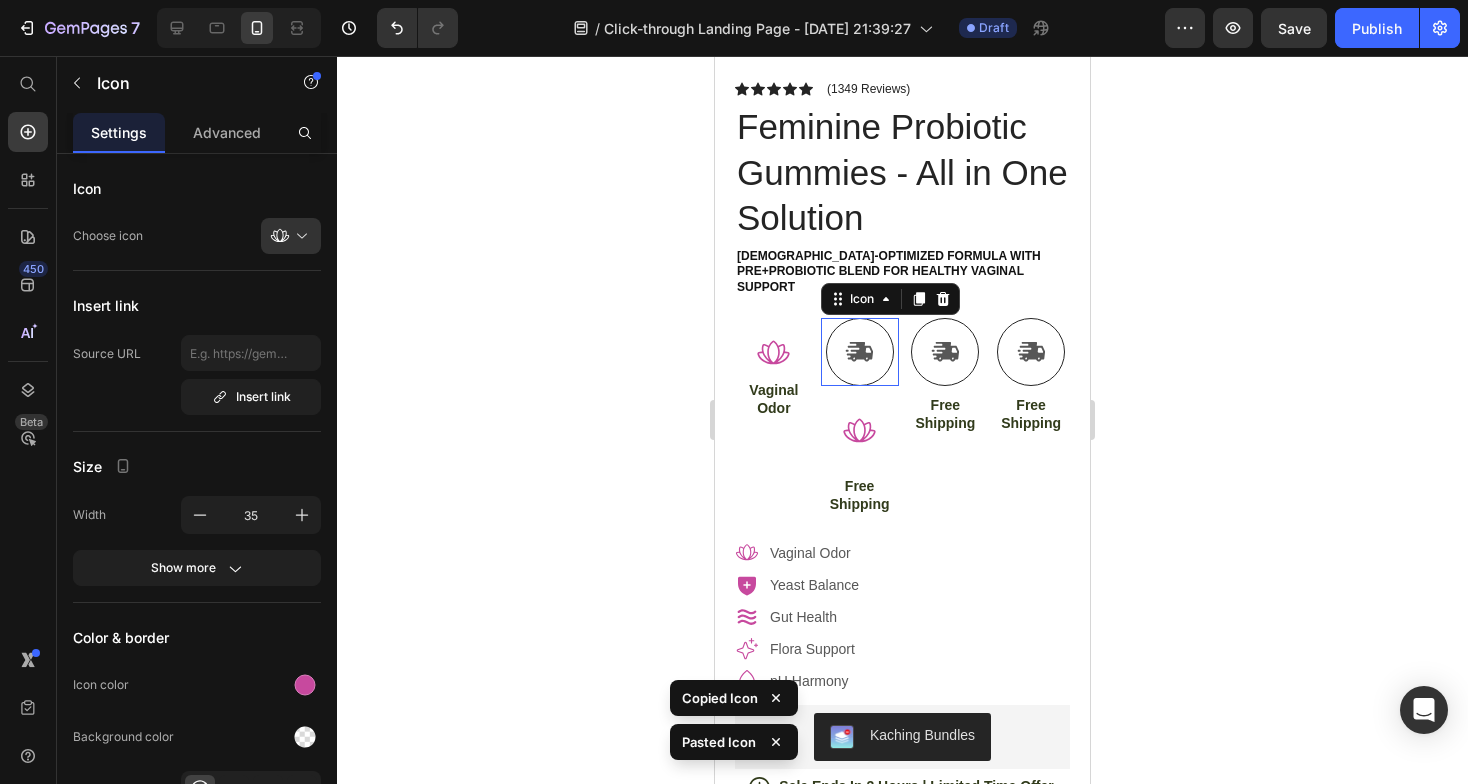 click 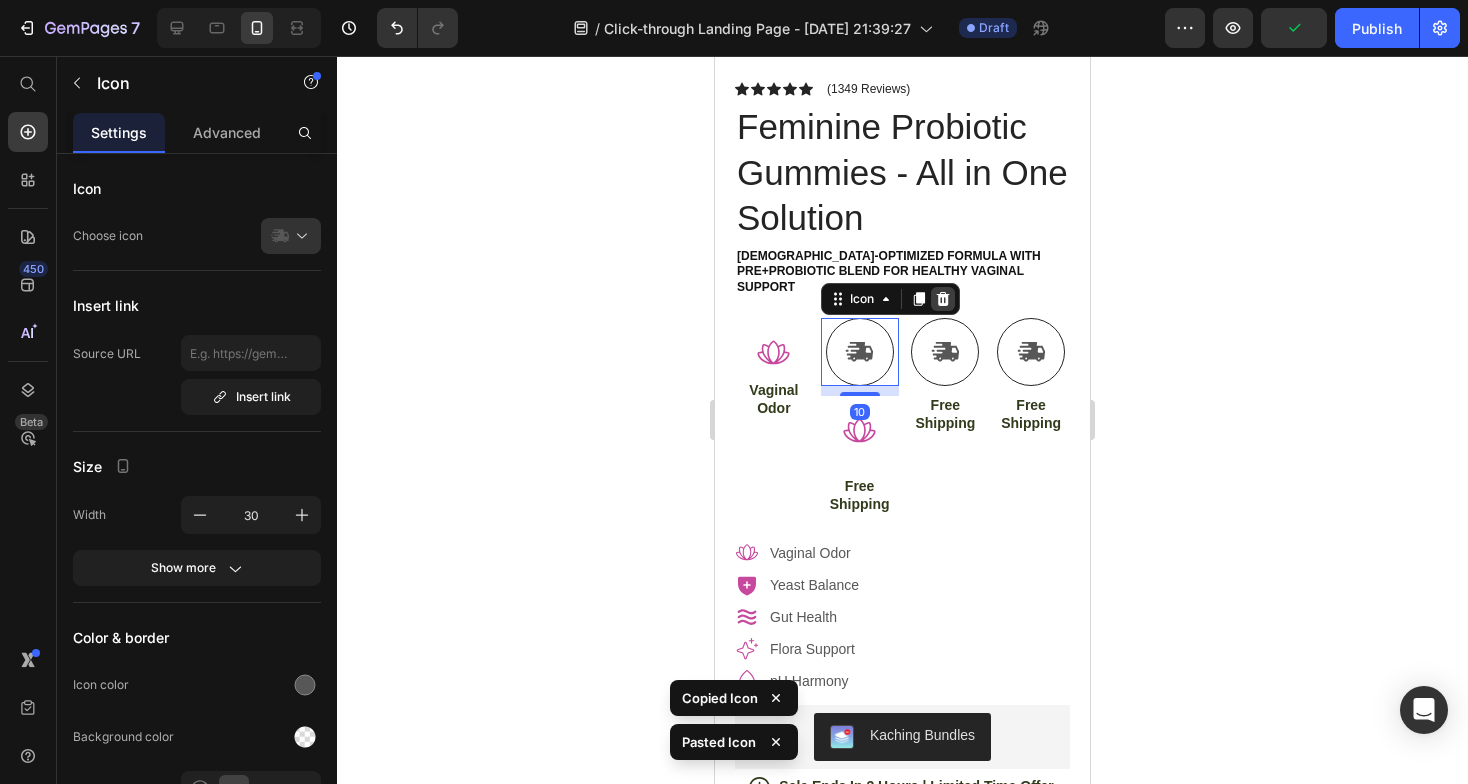 click 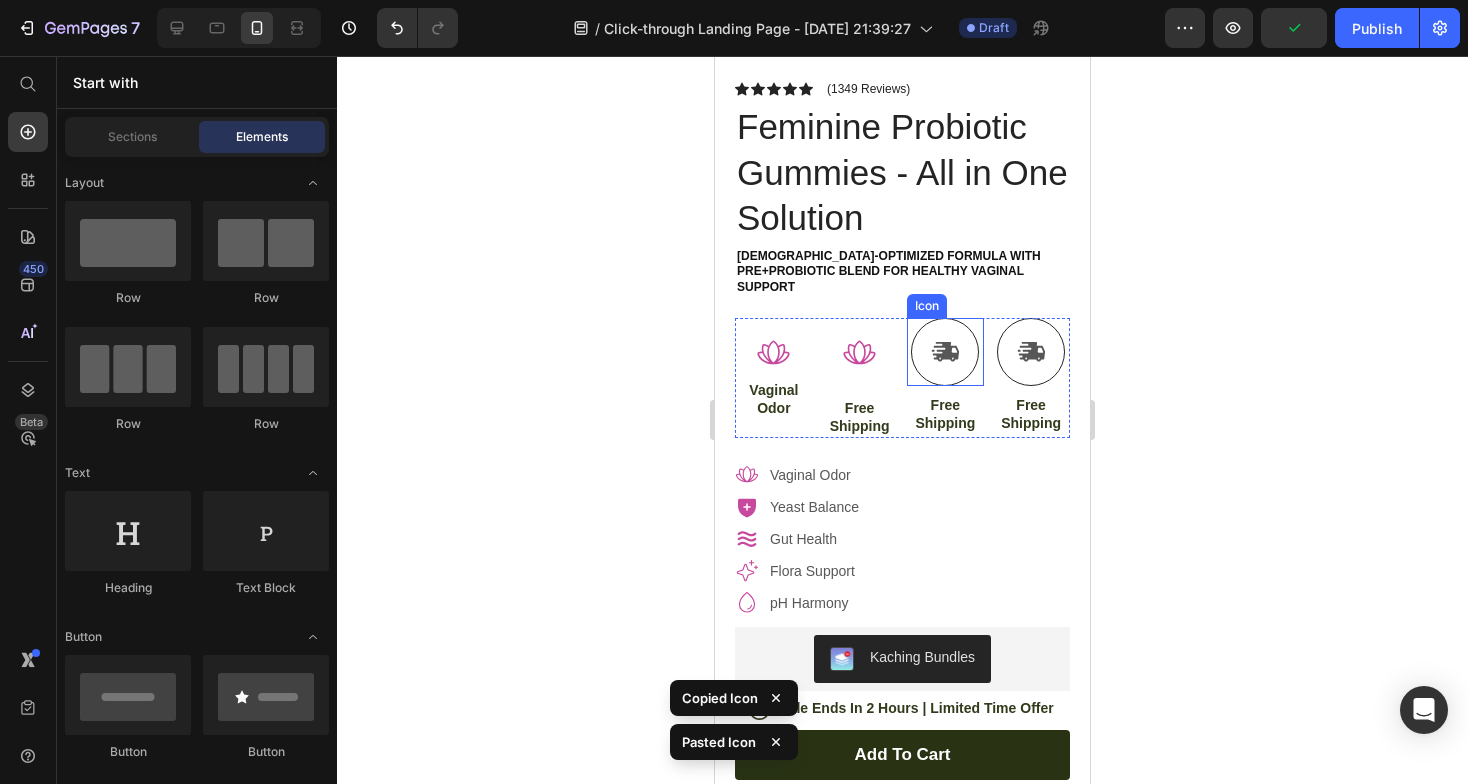 click 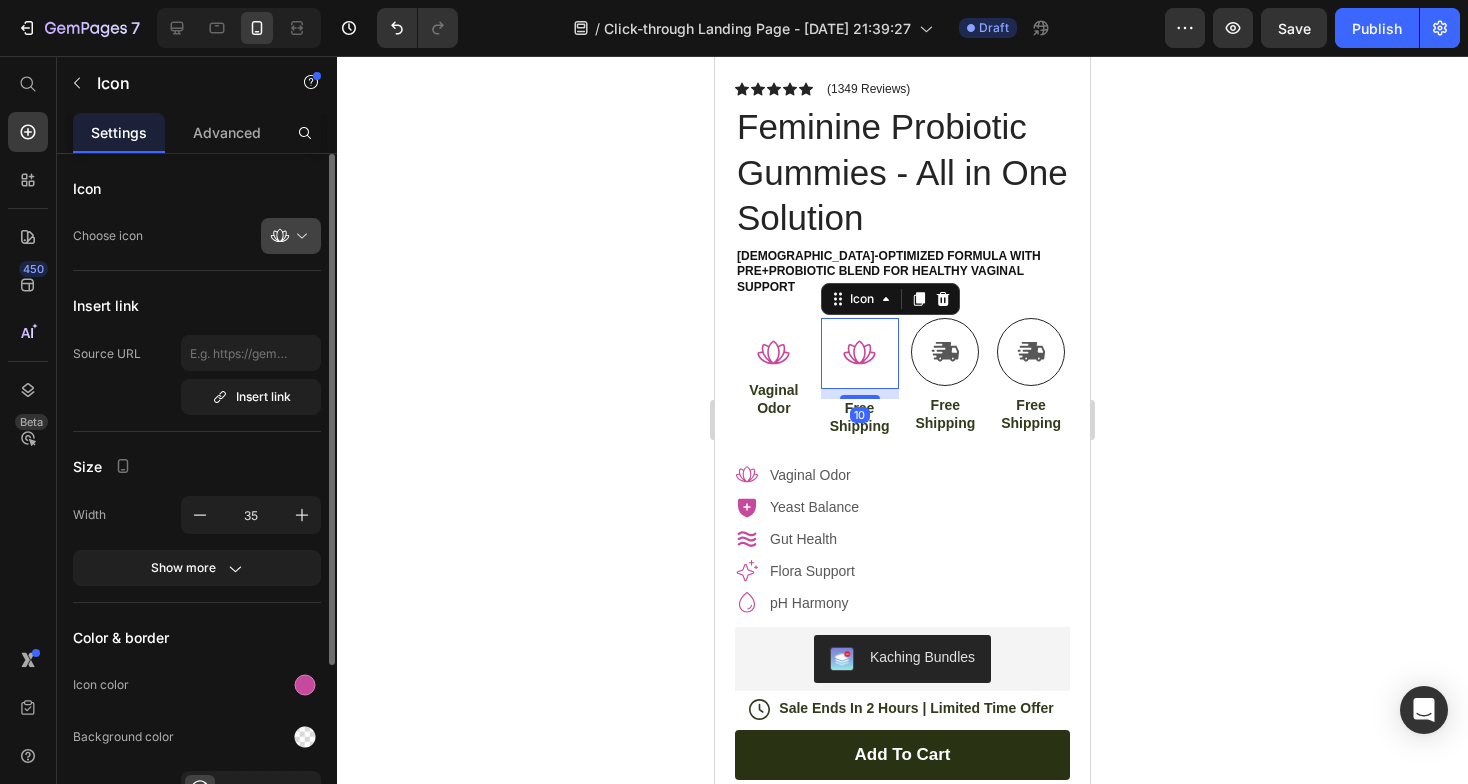 click at bounding box center (299, 236) 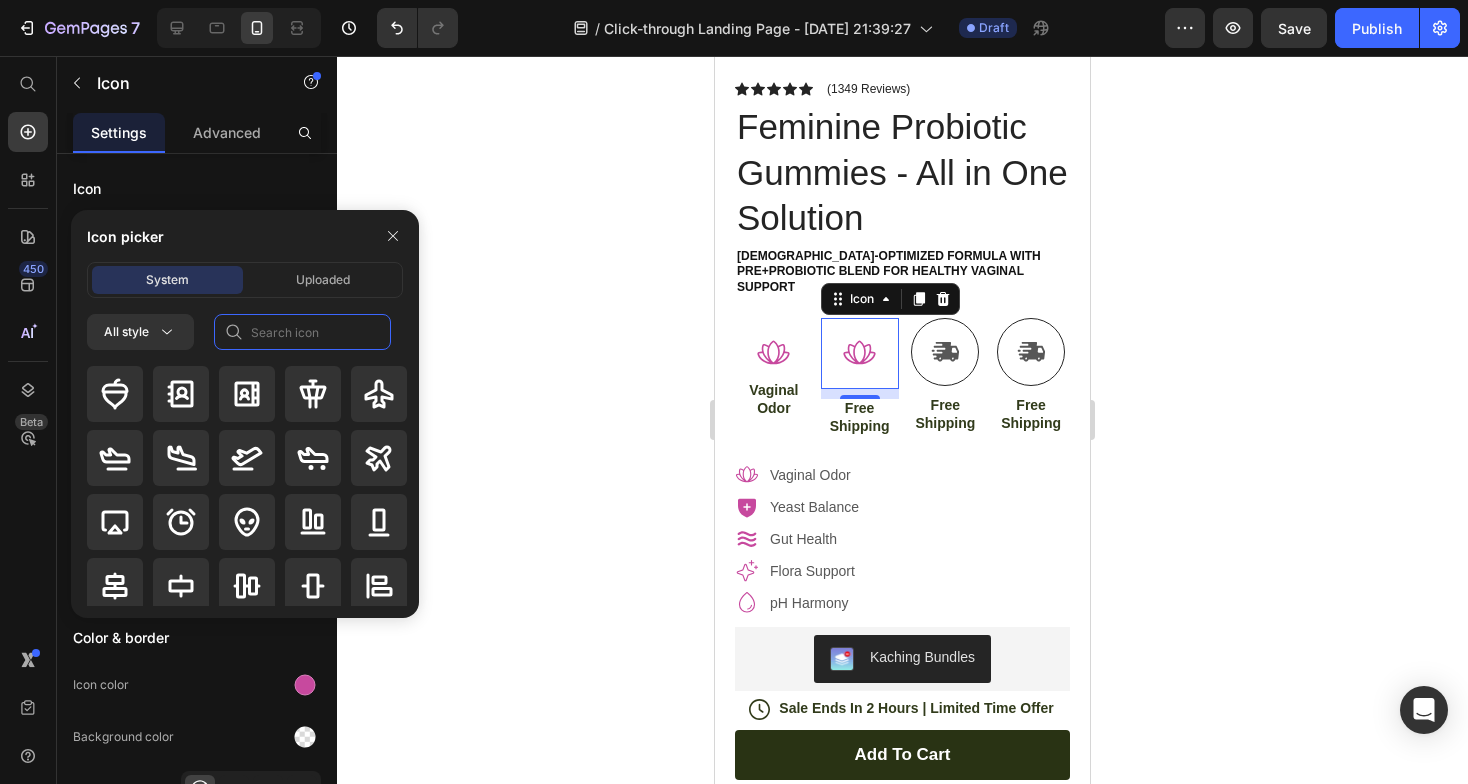 click 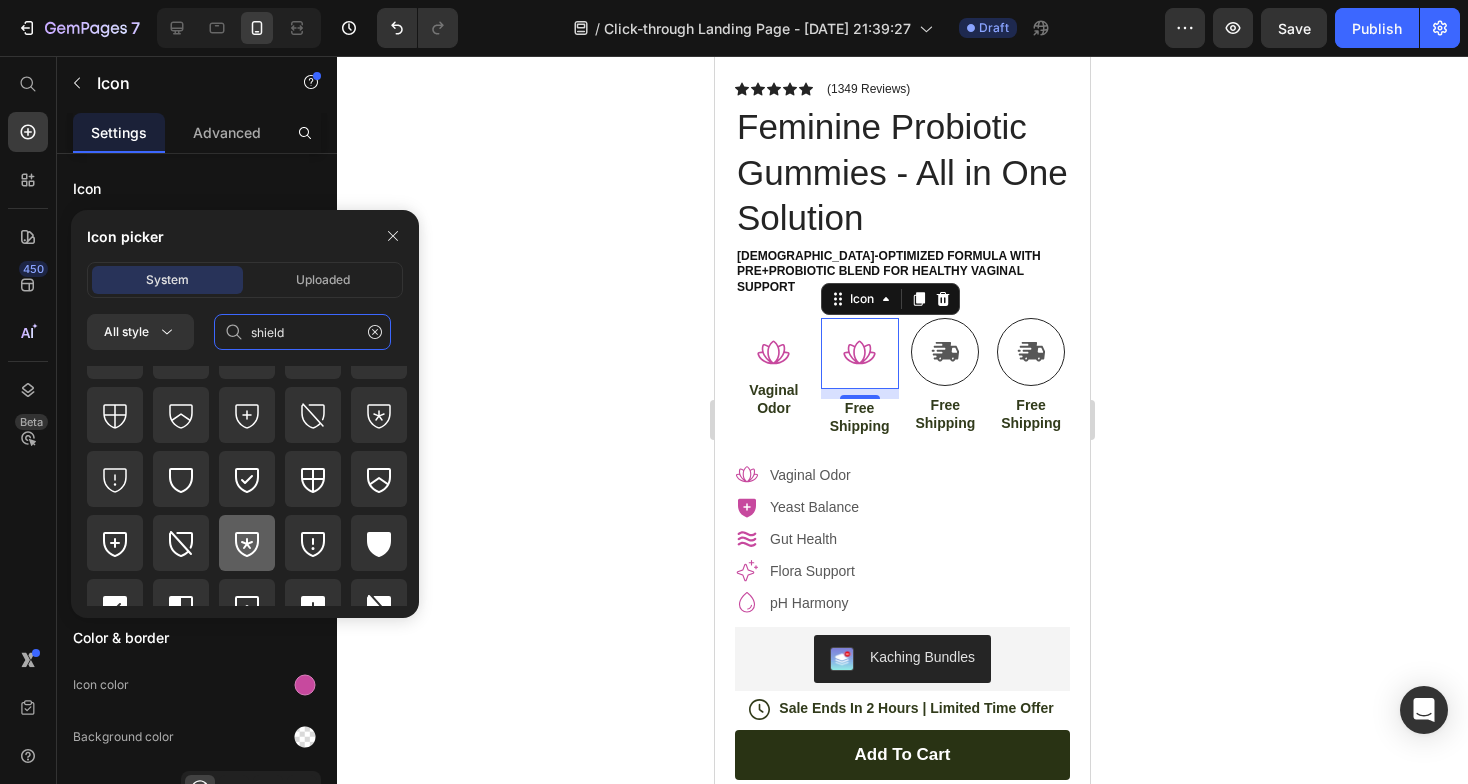 scroll, scrollTop: 108, scrollLeft: 0, axis: vertical 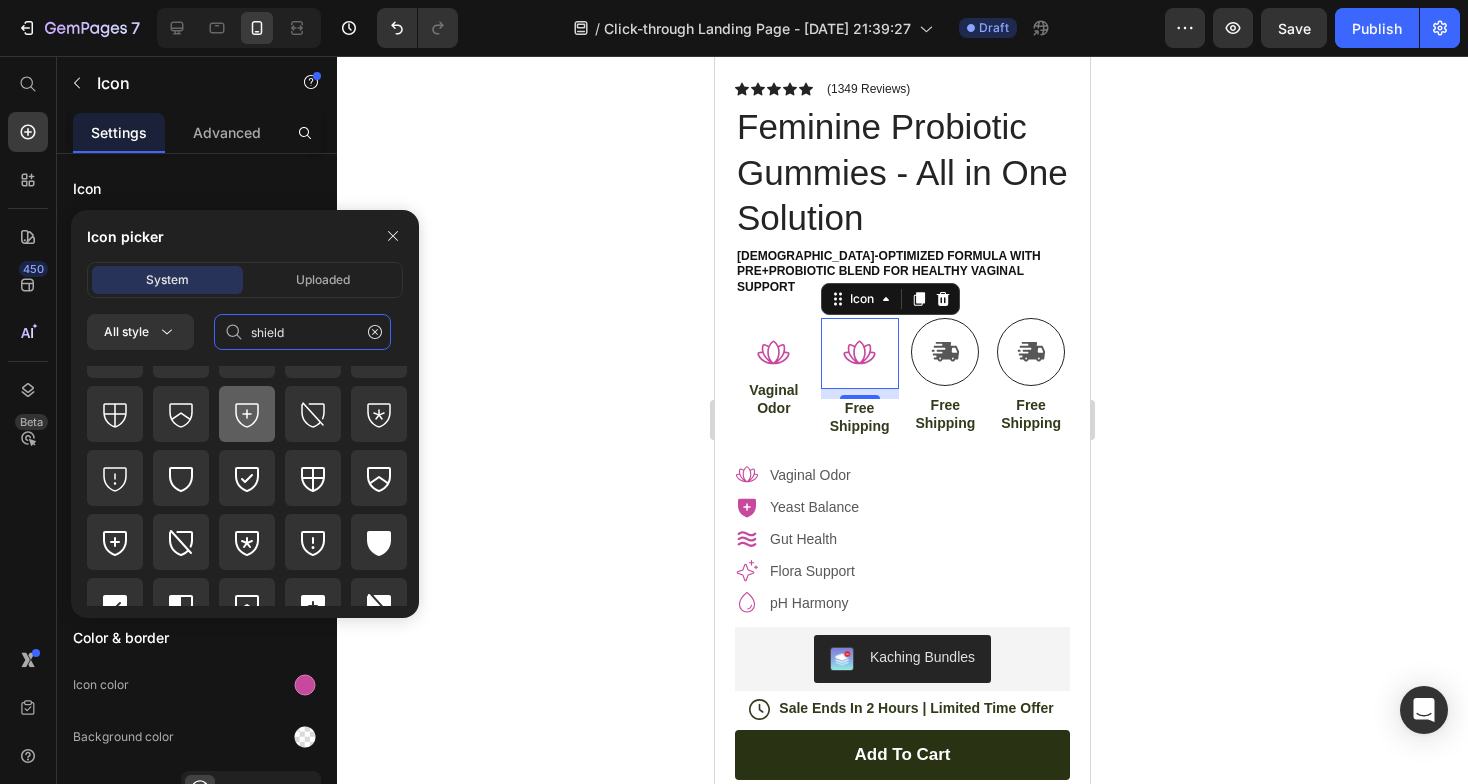 type on "shield" 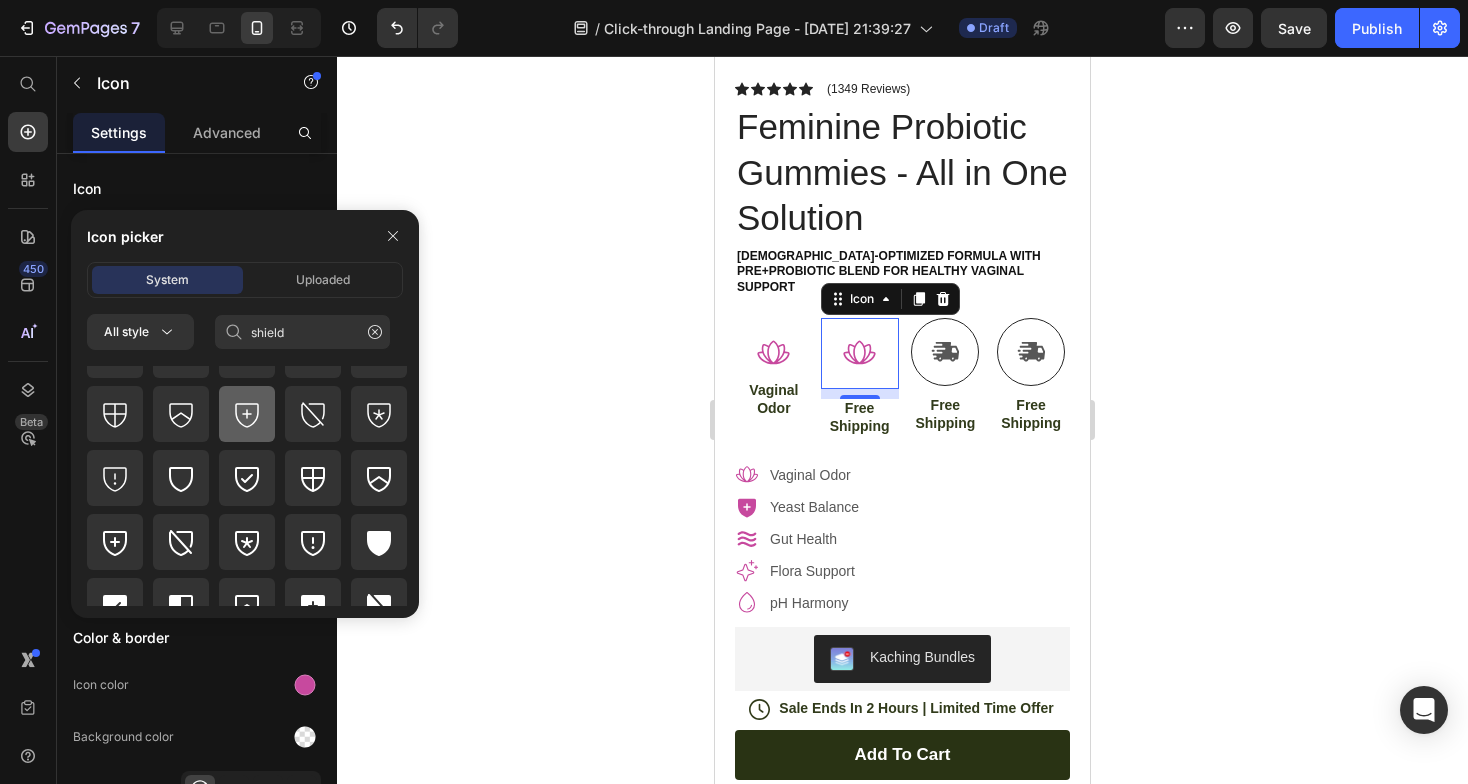 click 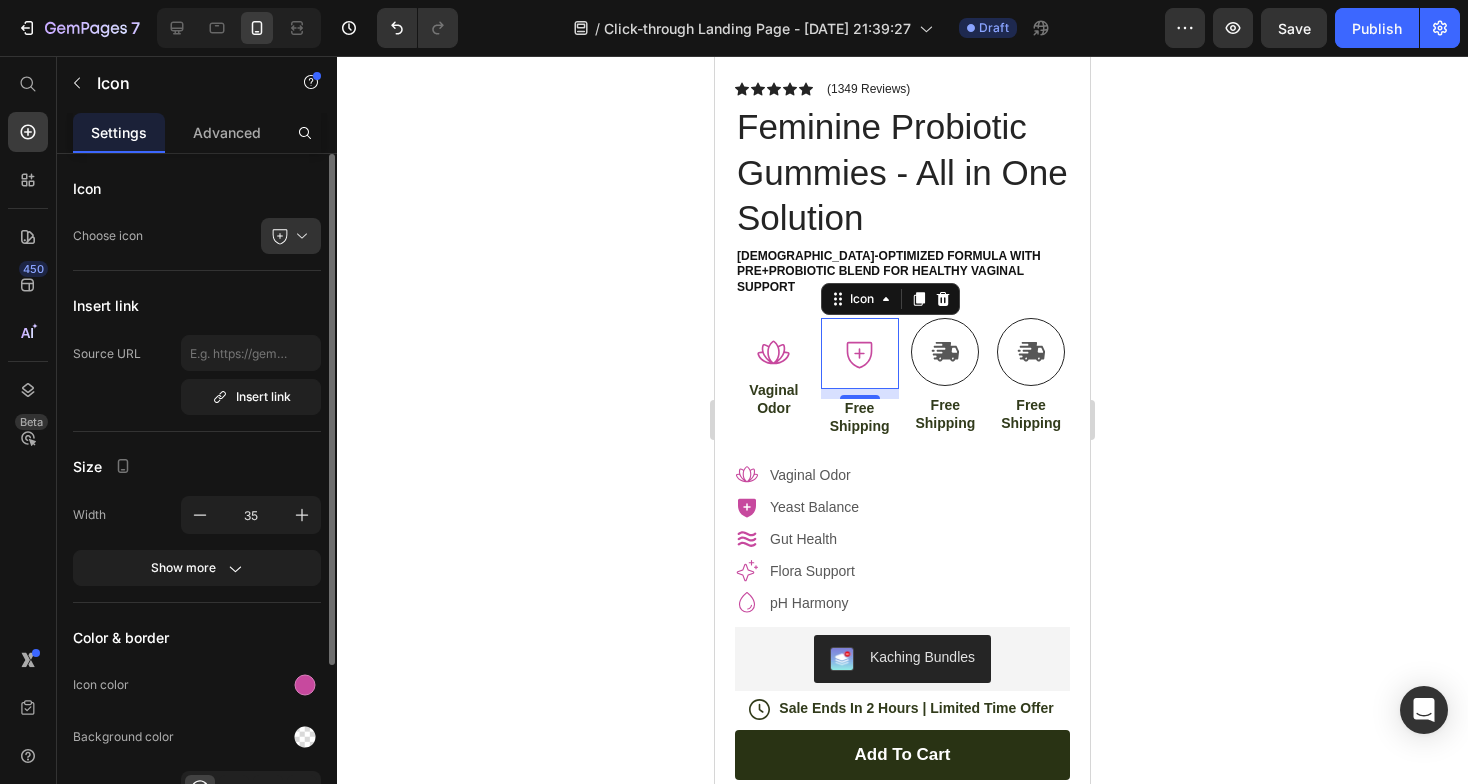 click on "Icon Choose icon" 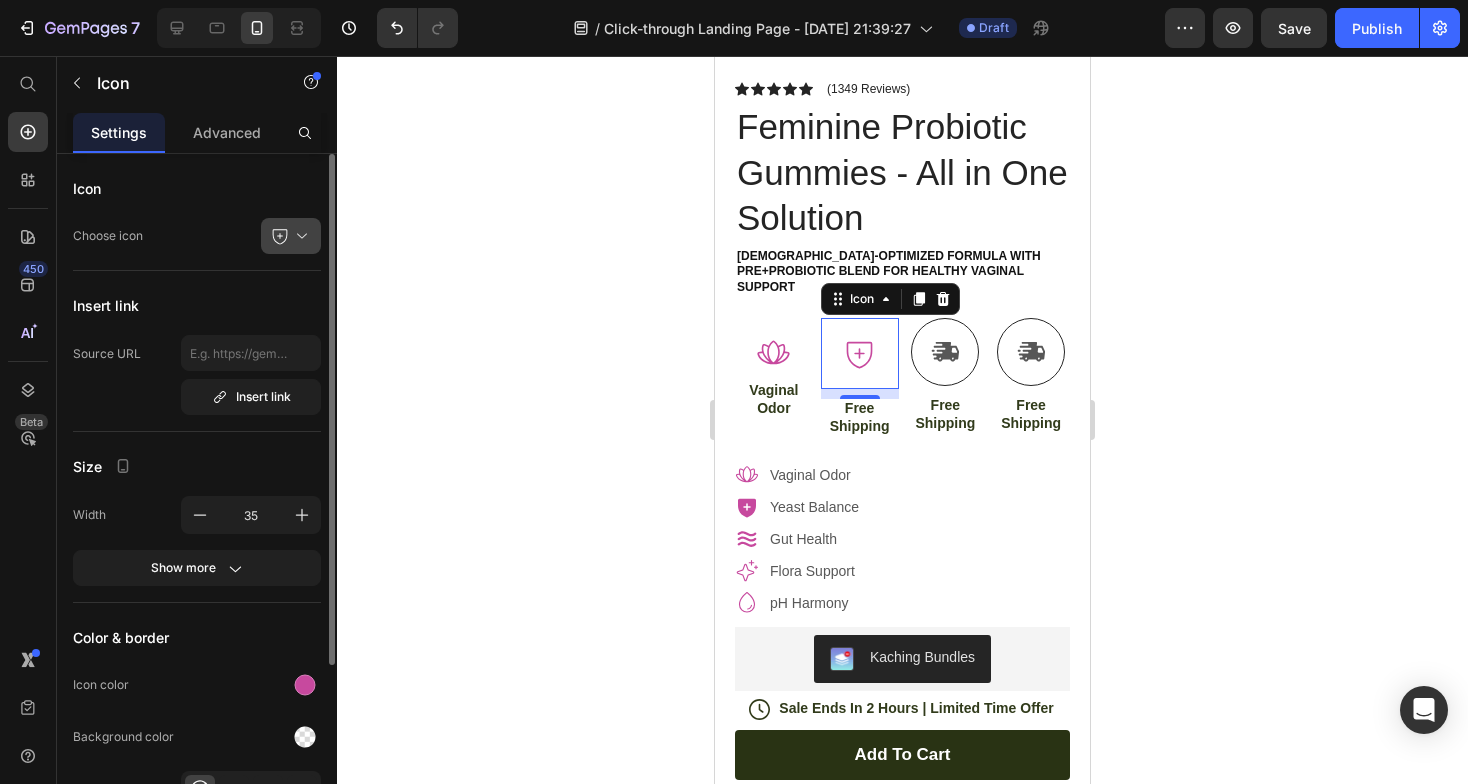 click at bounding box center (299, 236) 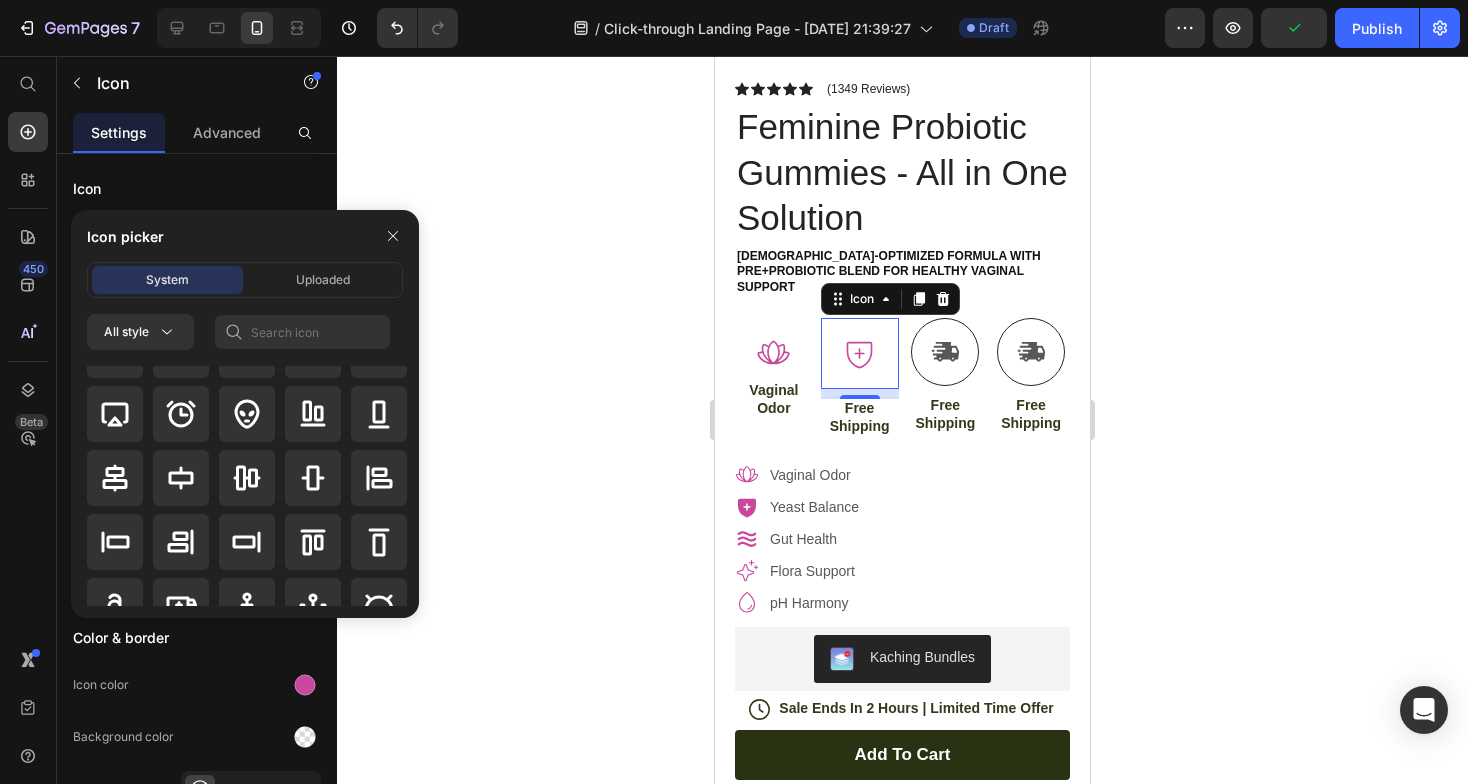 scroll, scrollTop: 0, scrollLeft: 0, axis: both 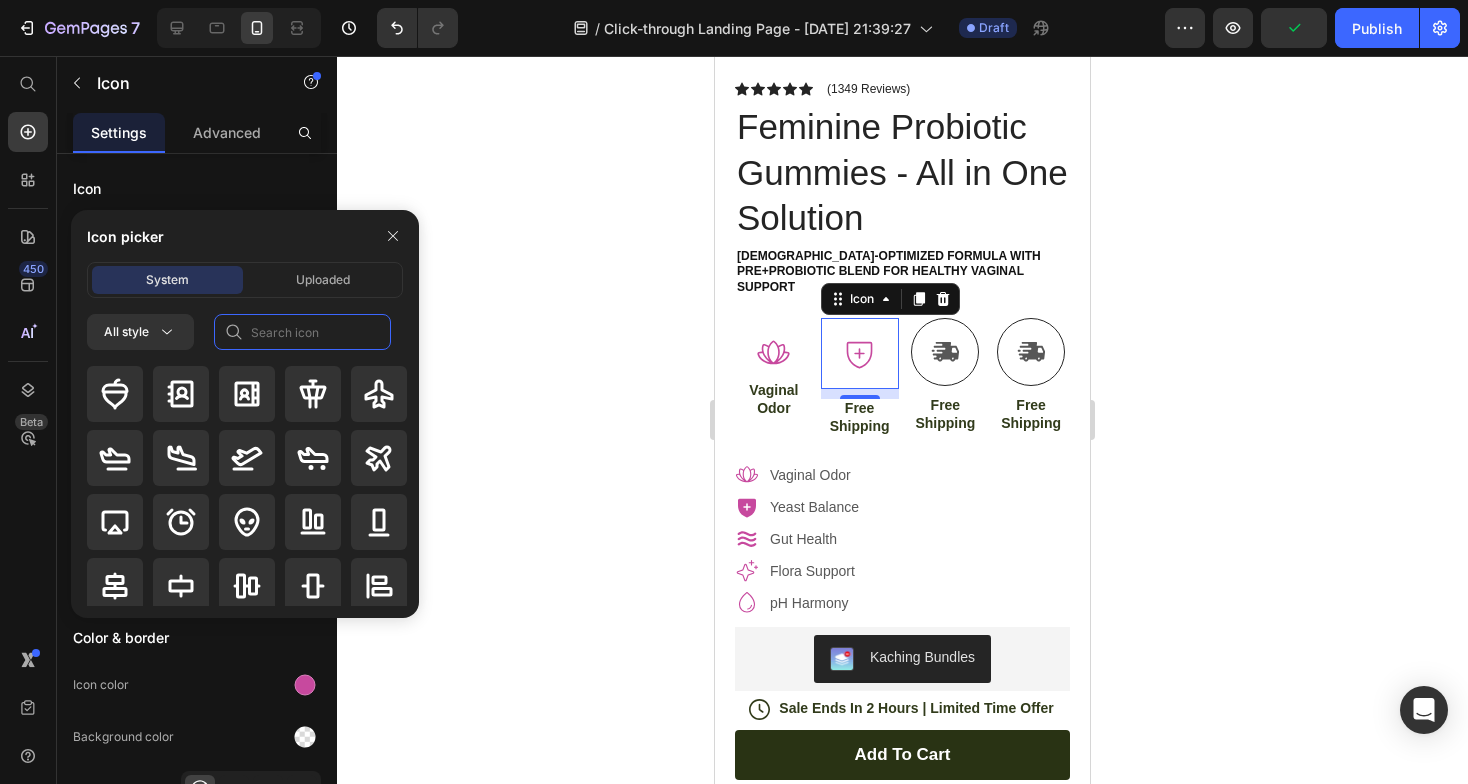 click 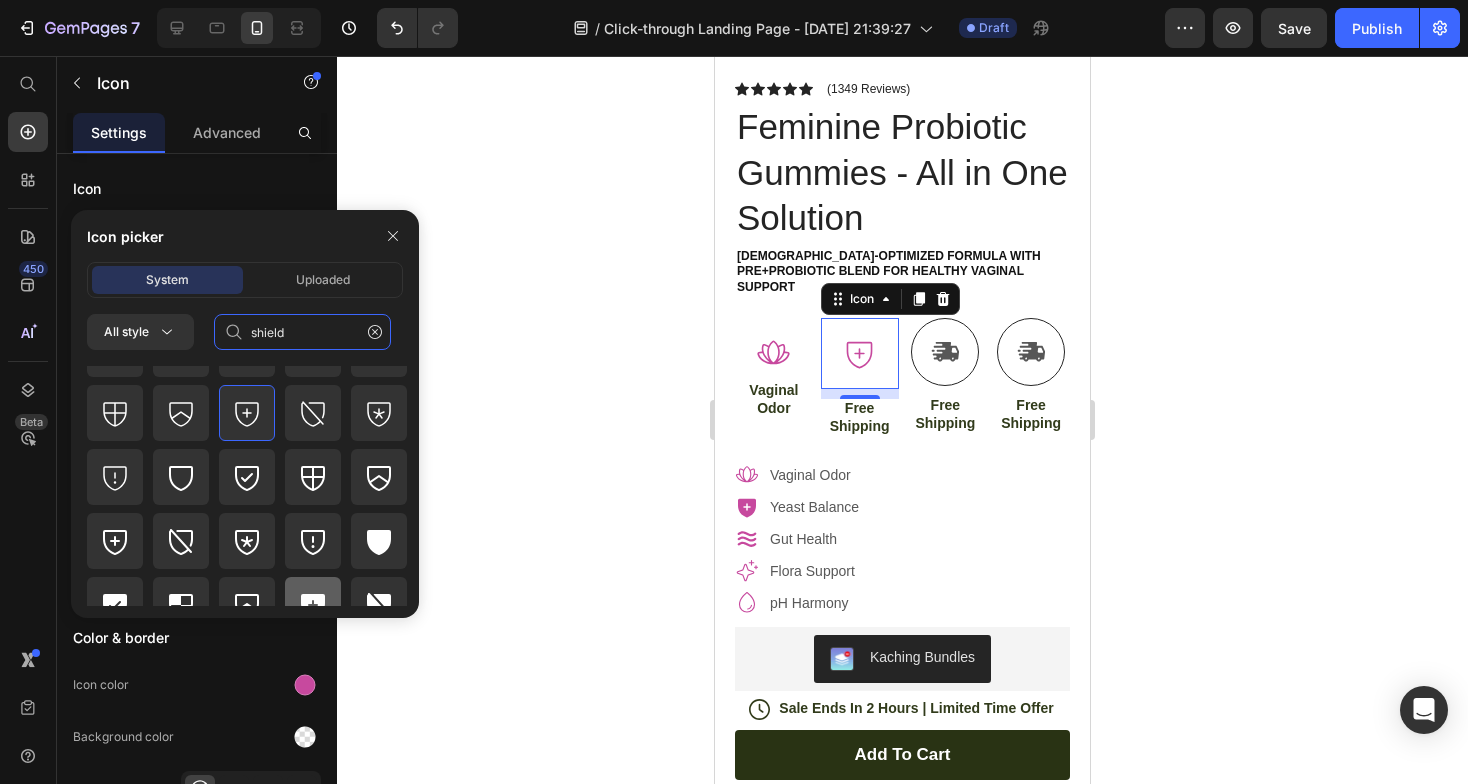 scroll, scrollTop: 200, scrollLeft: 0, axis: vertical 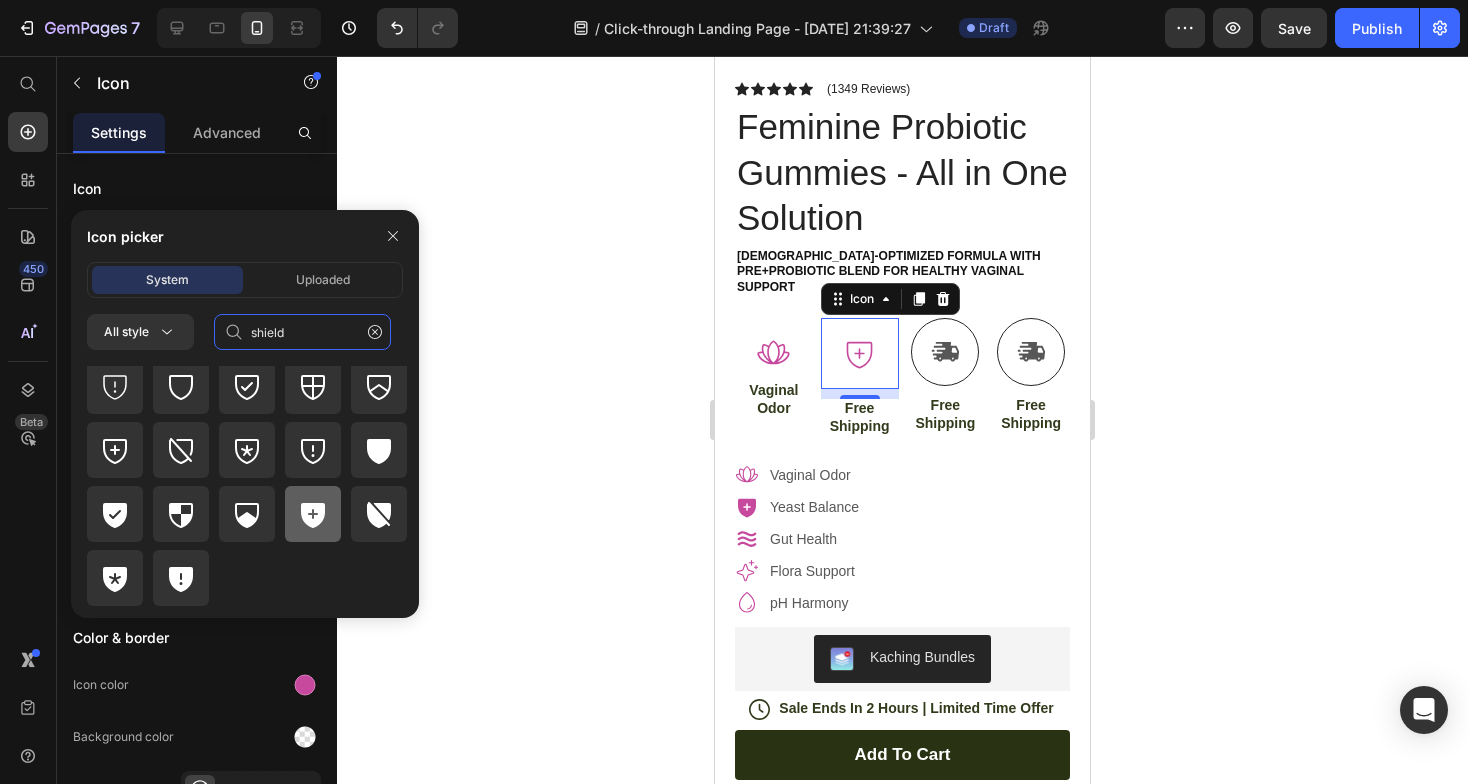 type on "shield" 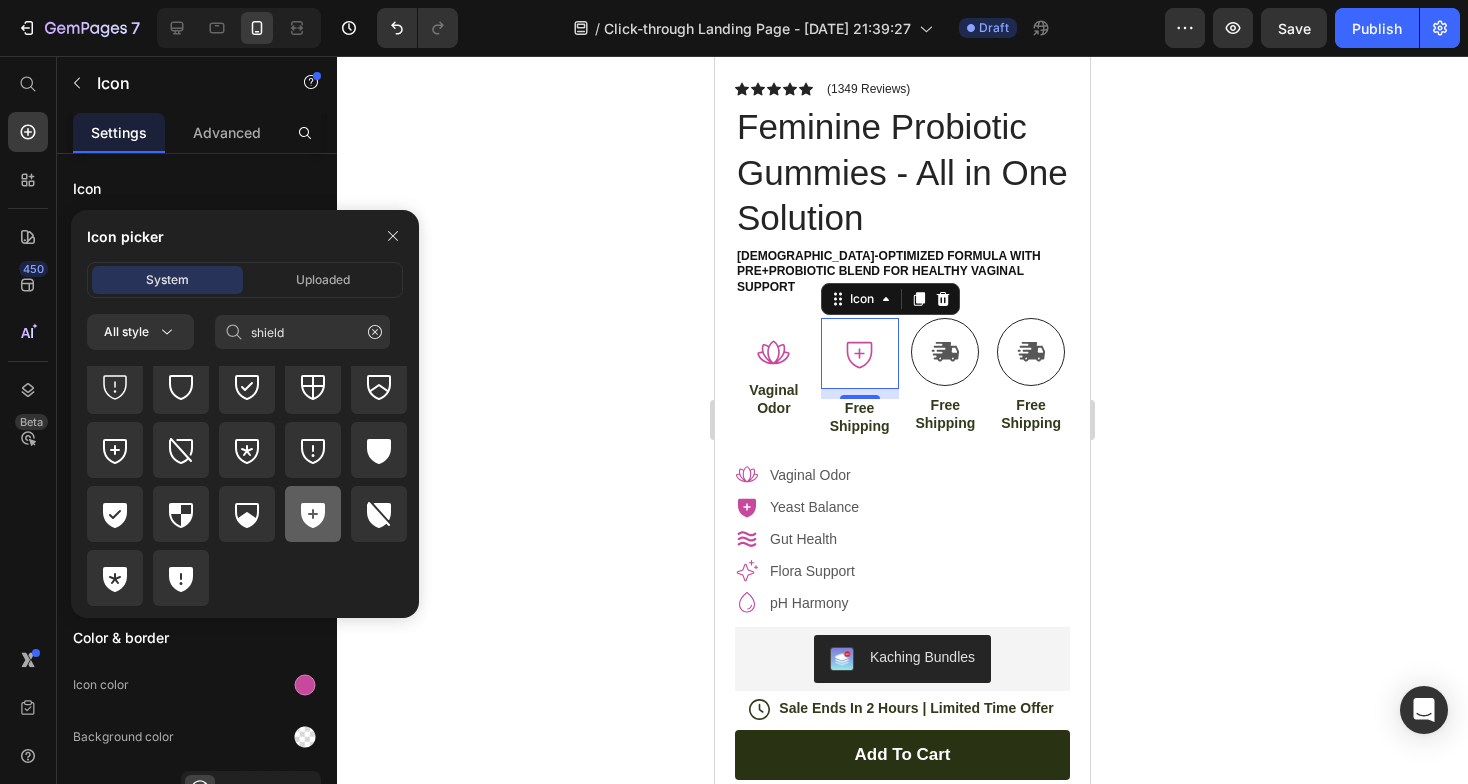 click 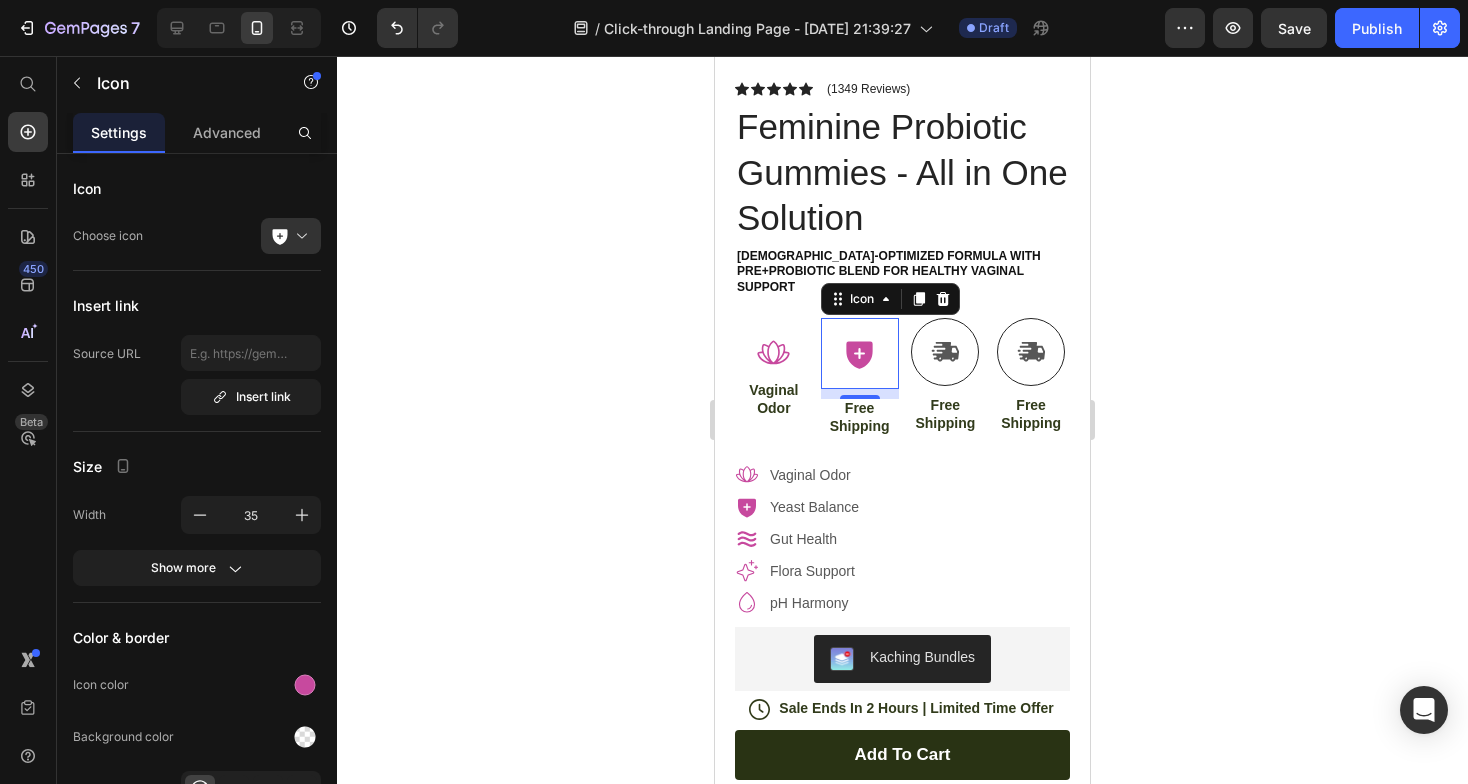 click on "10" at bounding box center [860, 415] 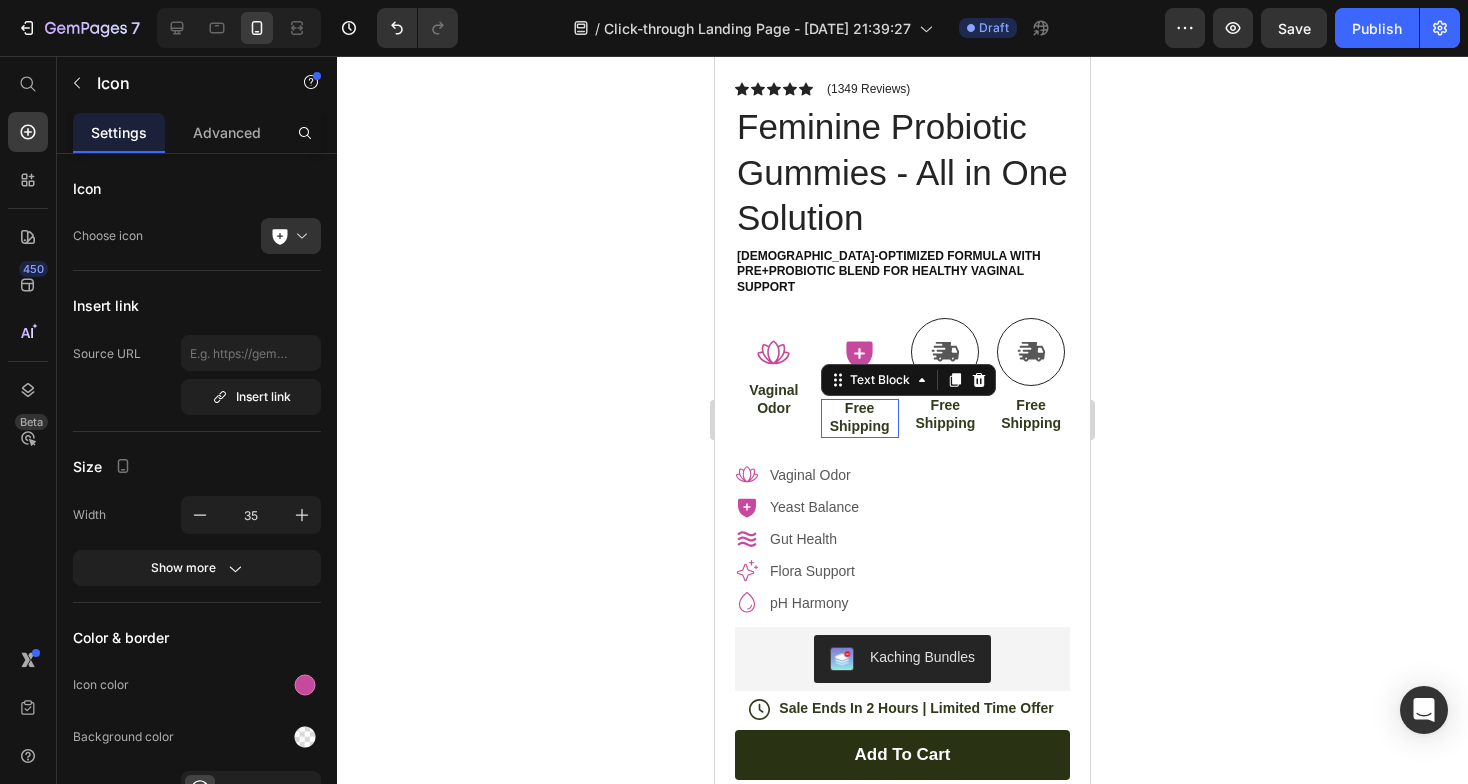 click on "Free Shipping" at bounding box center [860, 417] 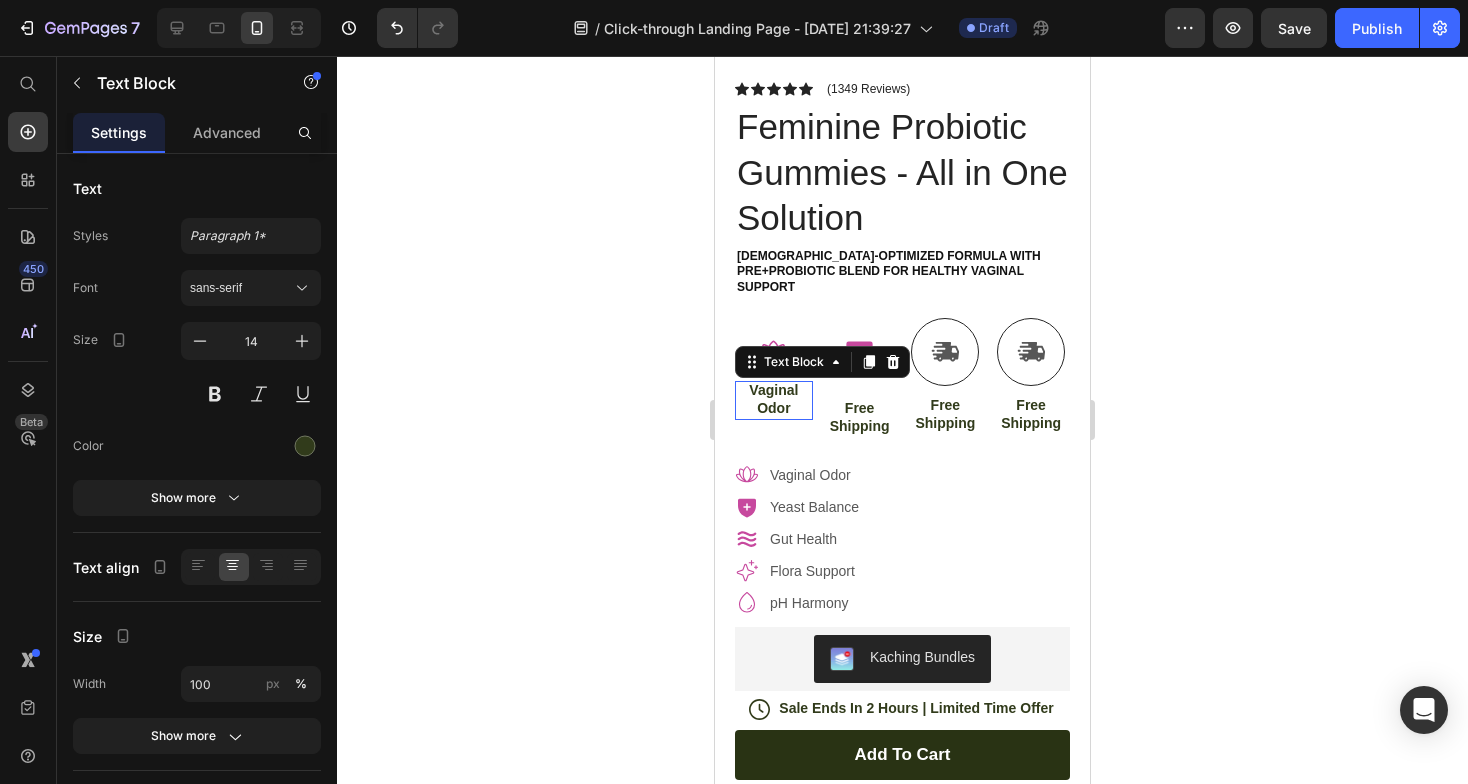 click on "Odor" at bounding box center (774, 408) 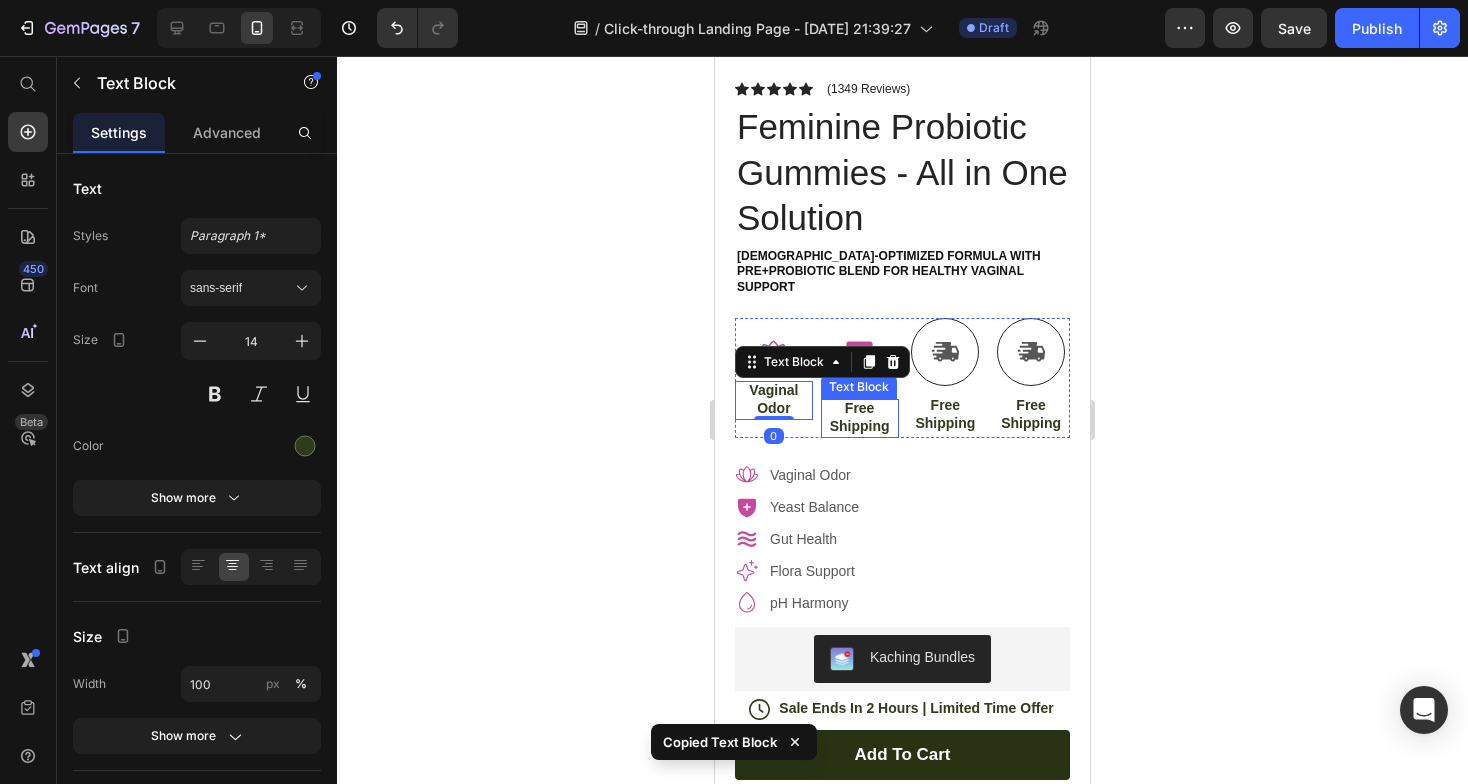 click on "Free Shipping" at bounding box center [860, 417] 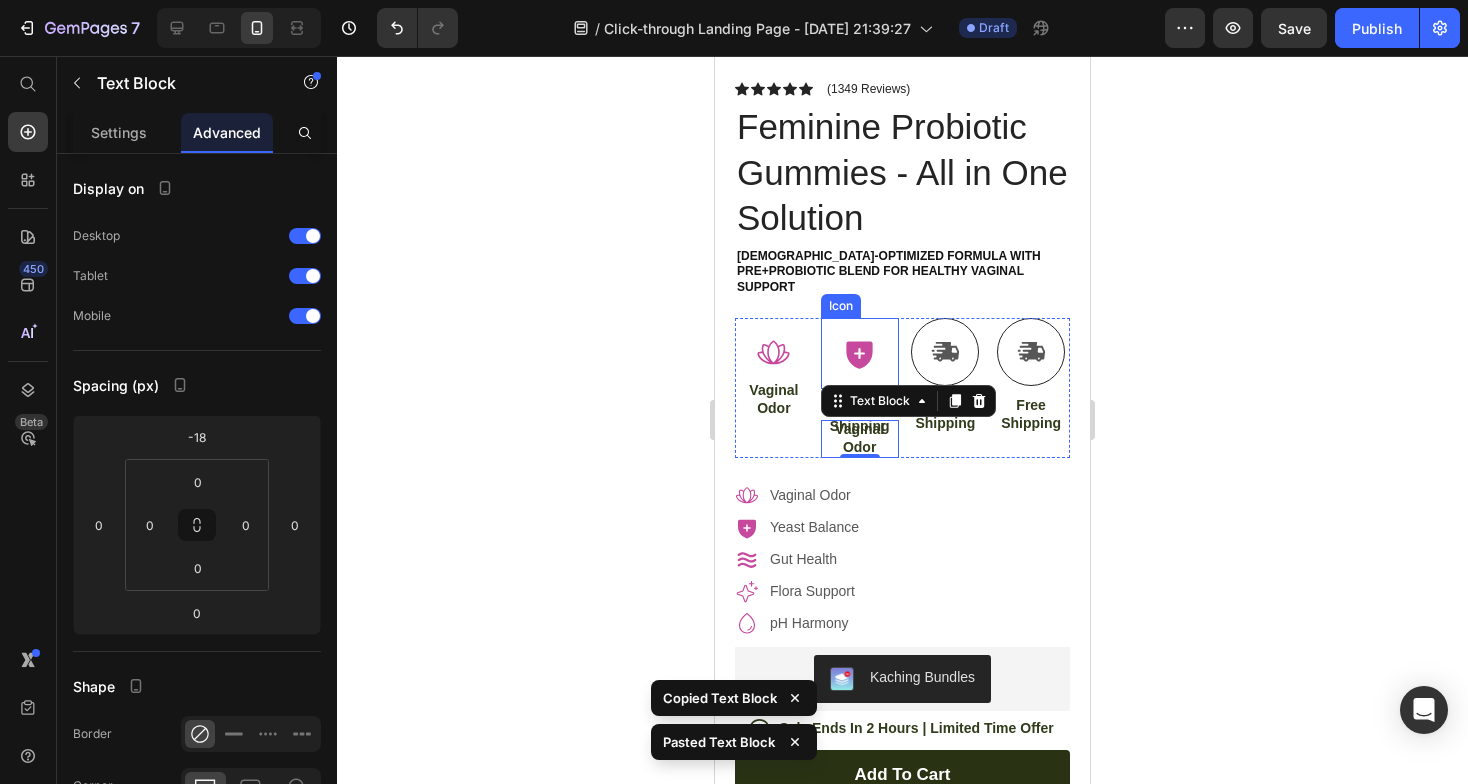 click 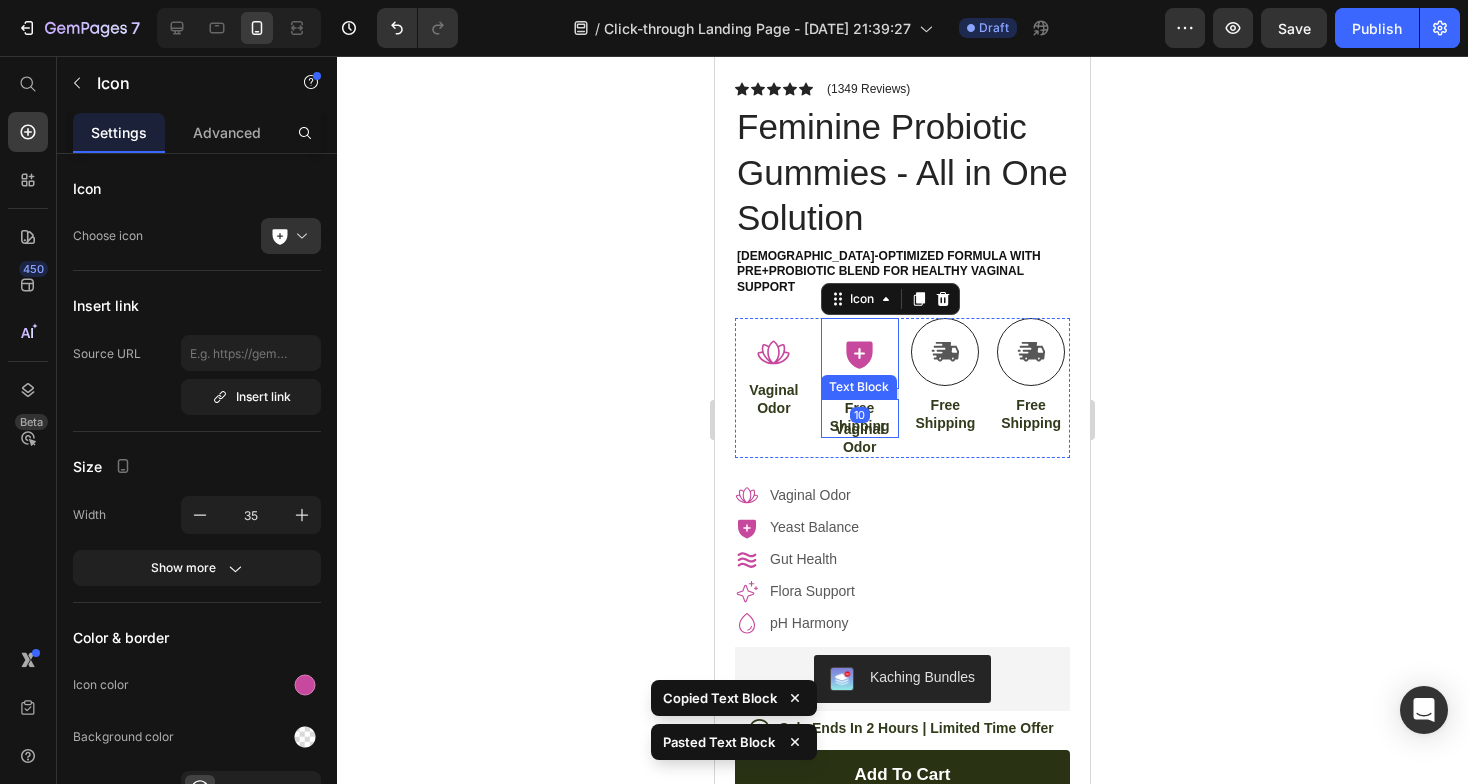 click on "Free Shipping" at bounding box center [860, 417] 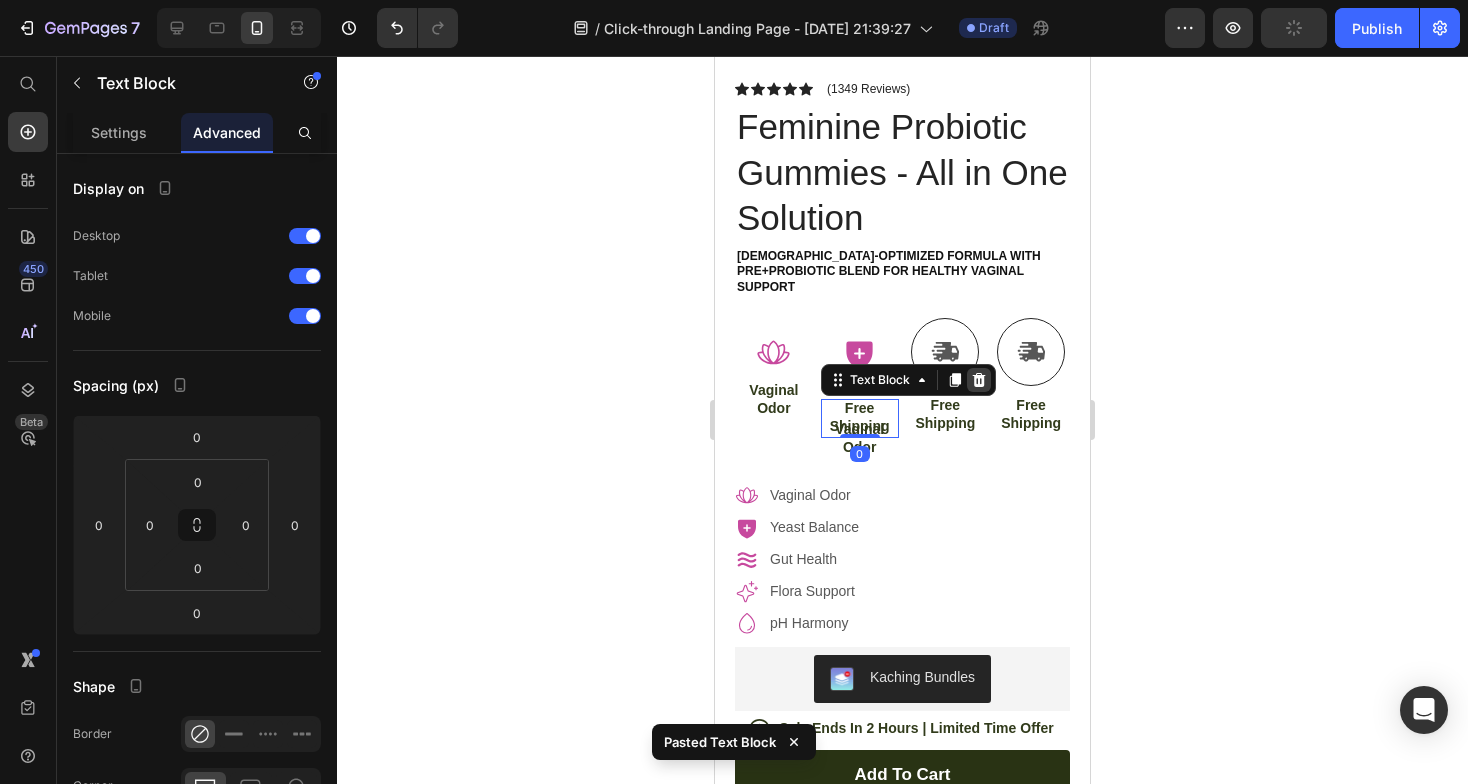 click 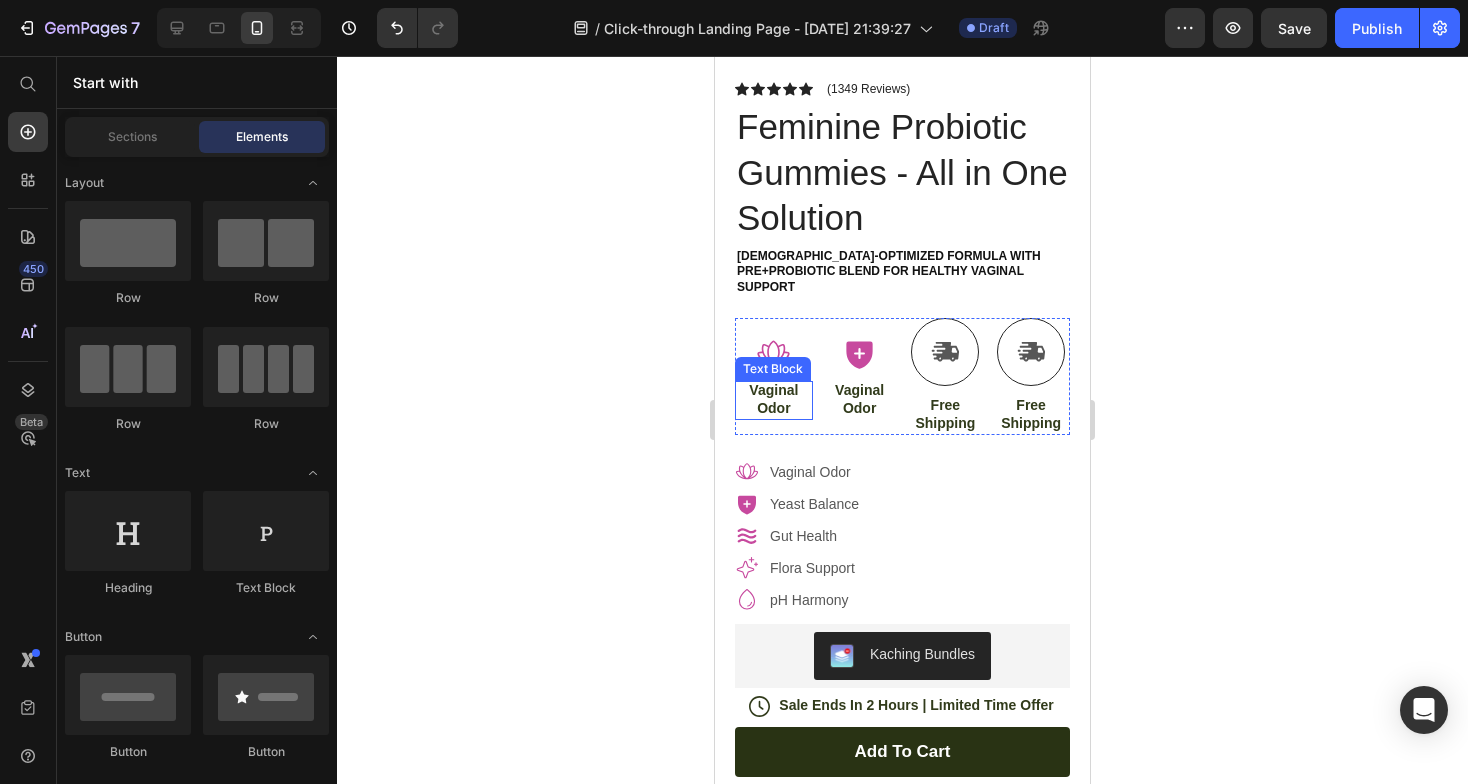 click on "Vaginal" at bounding box center (774, 390) 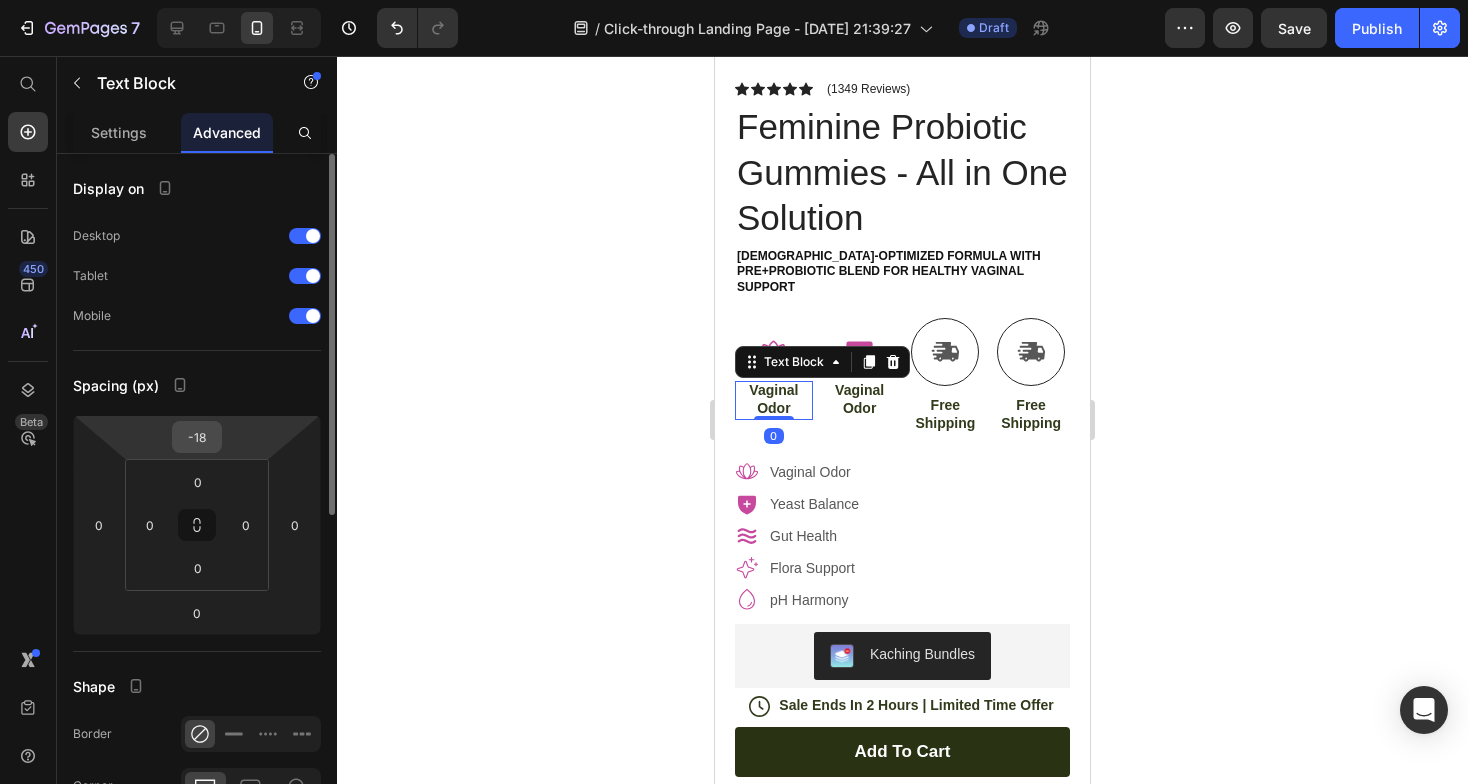 click on "-18" at bounding box center [197, 437] 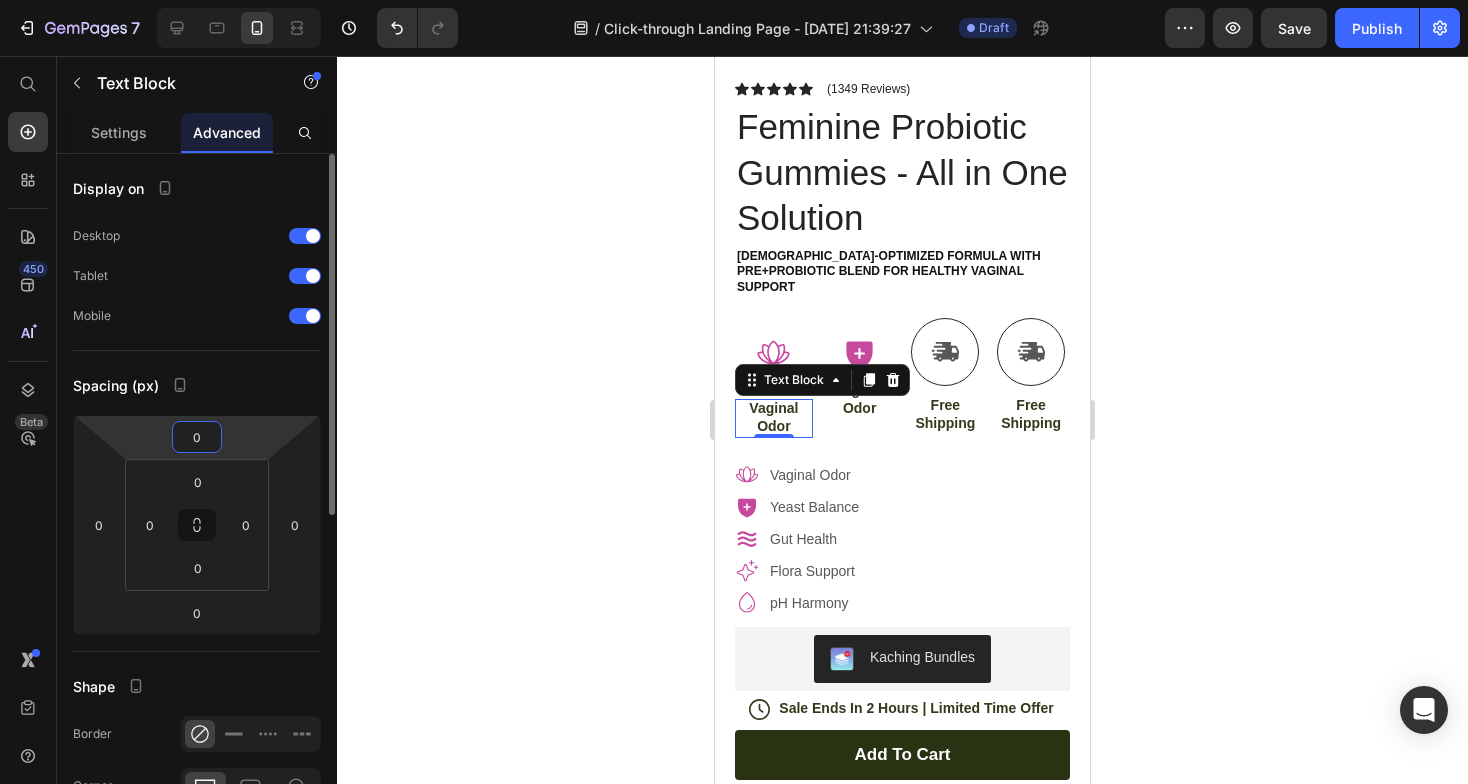 type on "0" 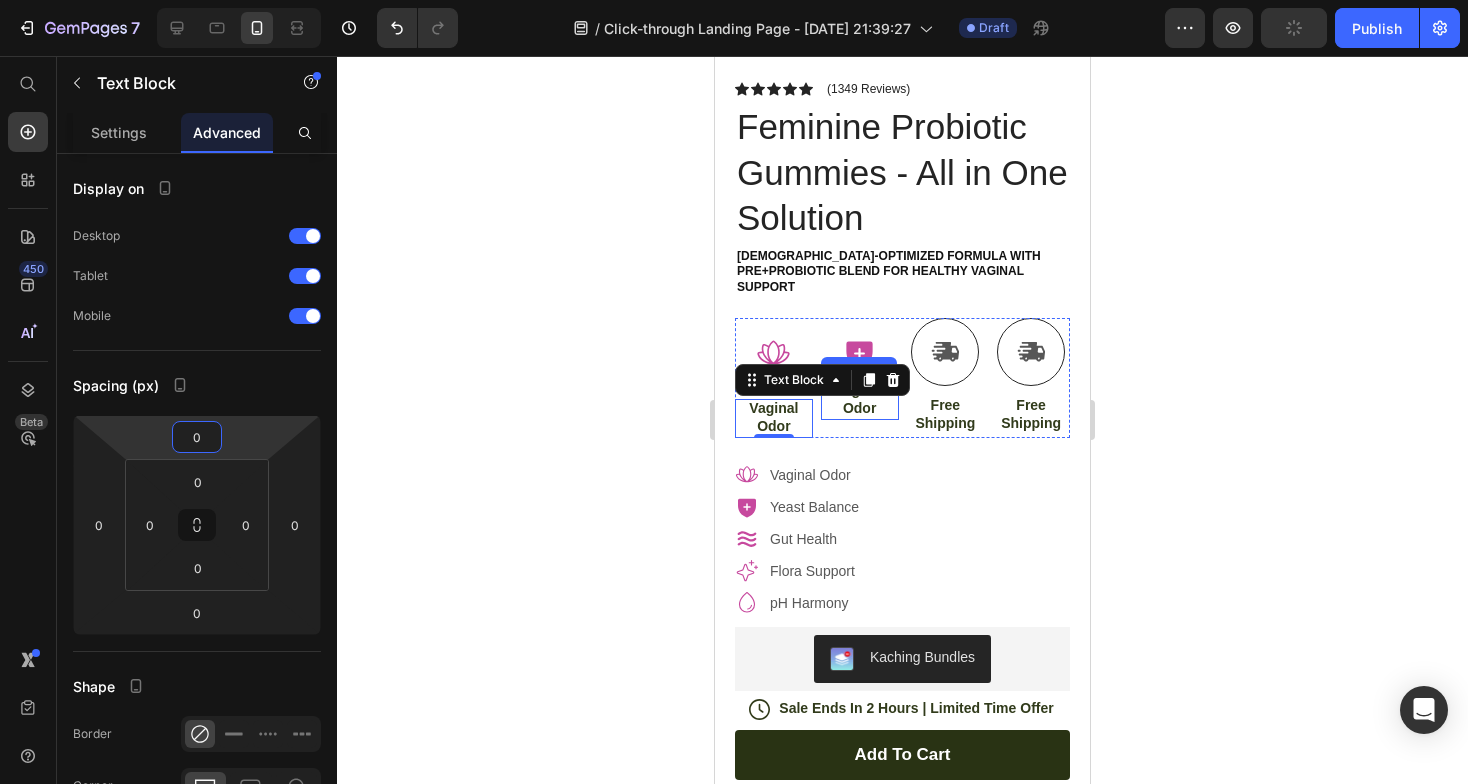 click on "Odor" at bounding box center (860, 408) 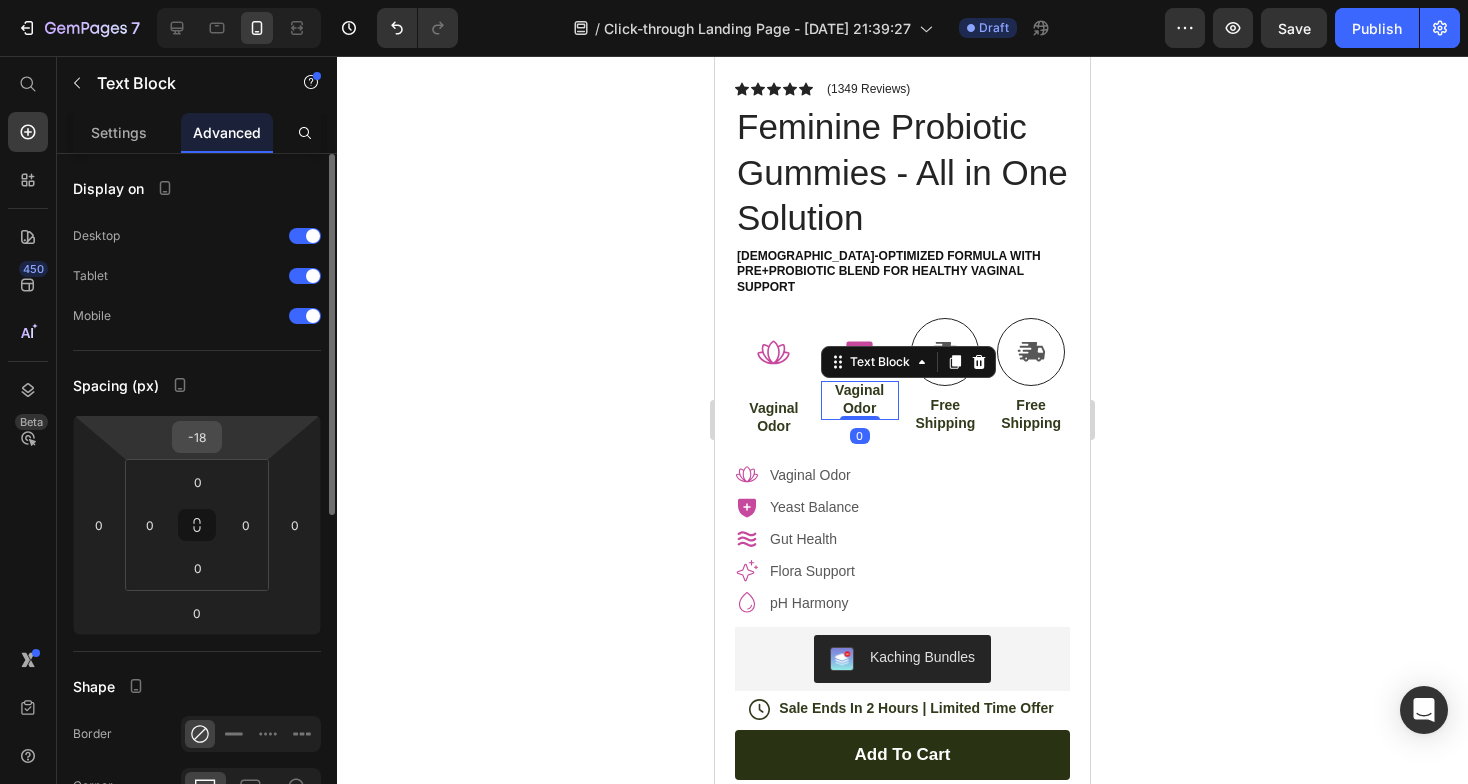 click on "-18" at bounding box center (197, 437) 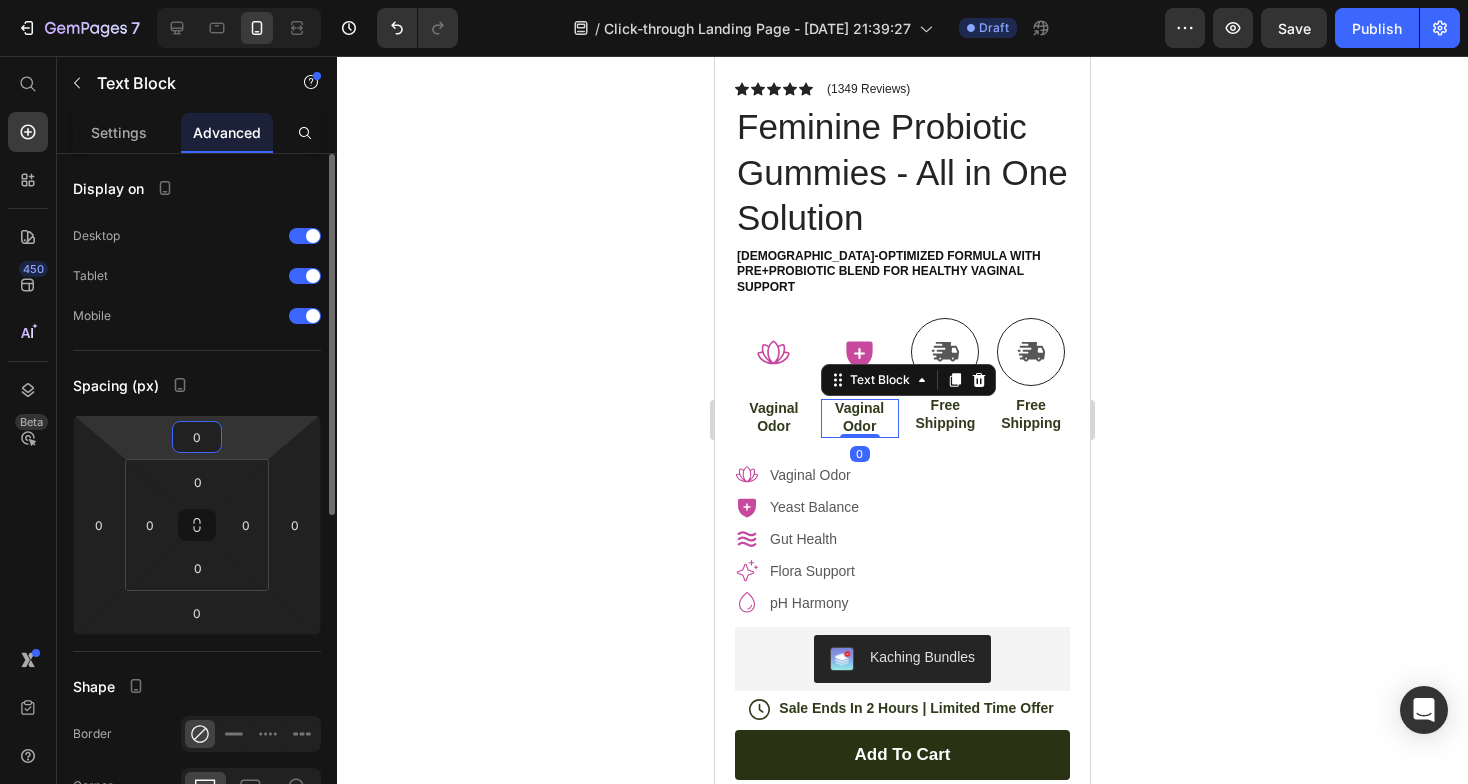 type on "0" 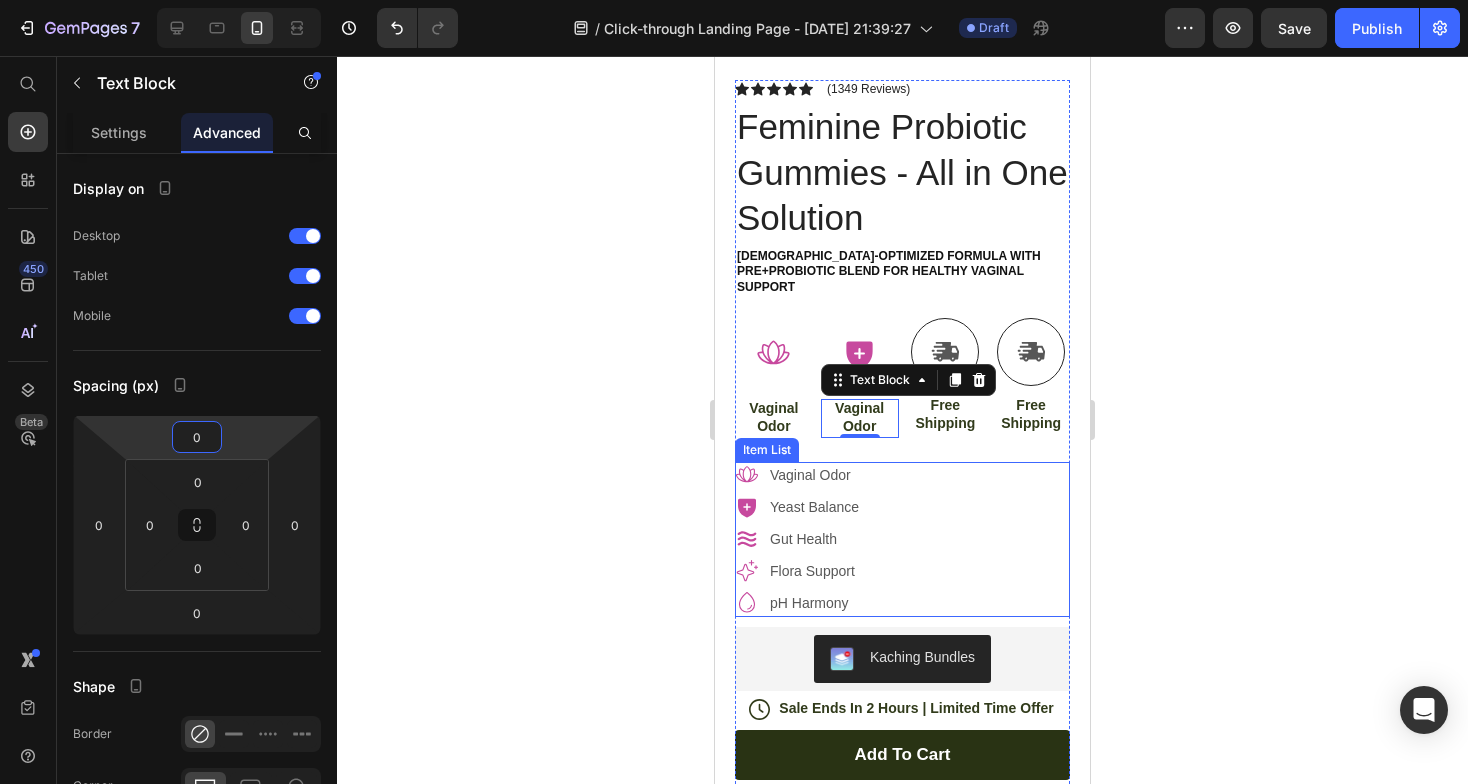 click on "Vaginal Odor
Yeast Balance
Gut Health
Flora Support
pH Harmony" at bounding box center (798, 539) 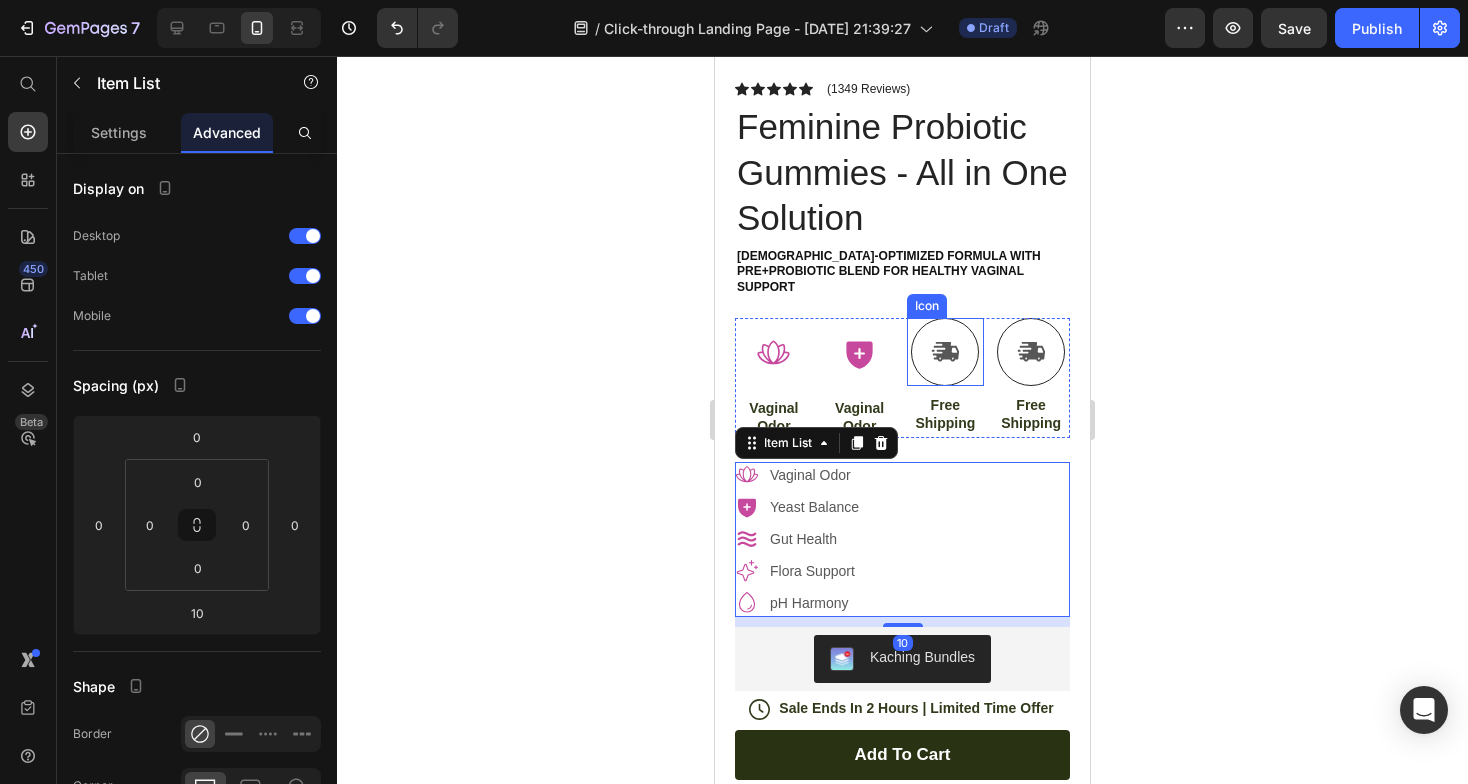 click at bounding box center (945, 352) 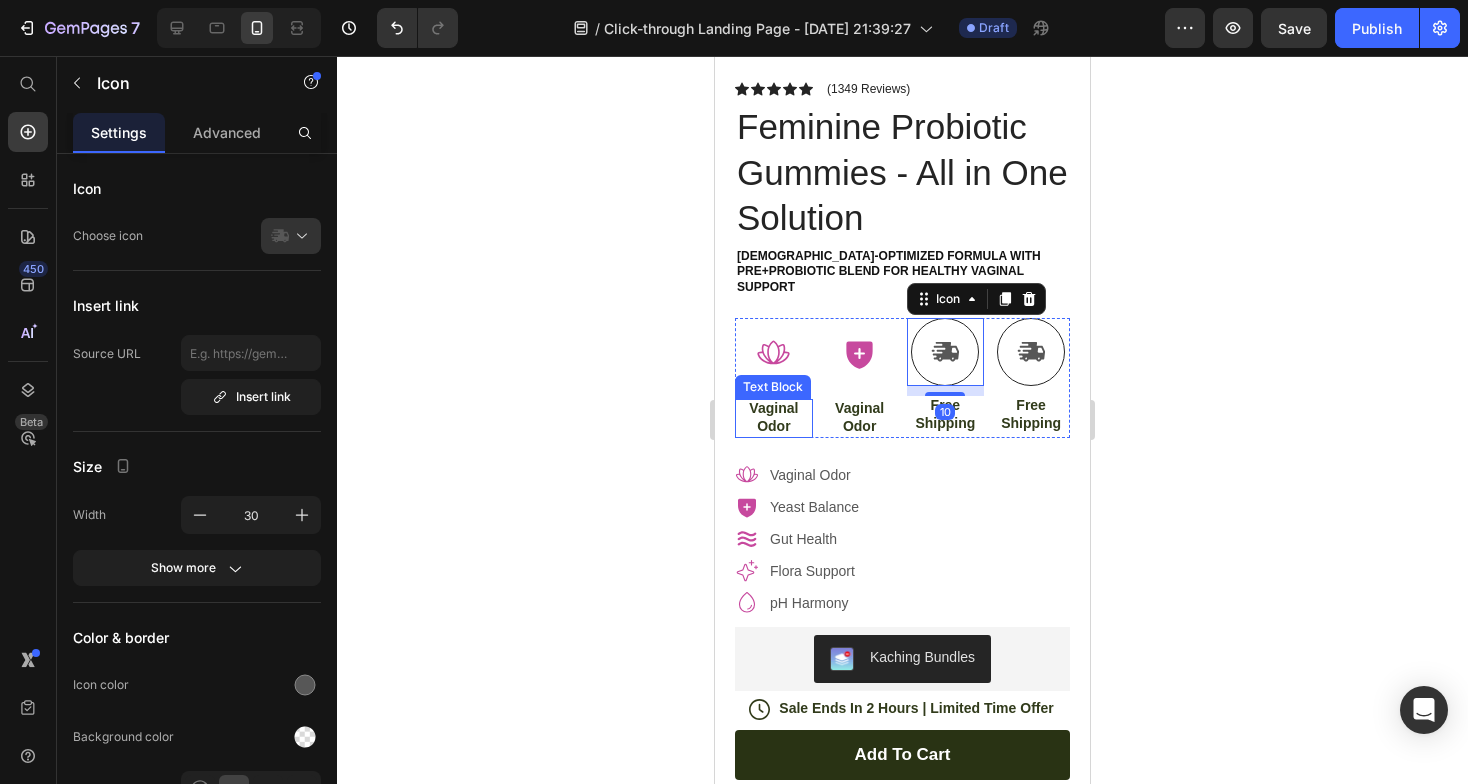 click on "Vaginal" at bounding box center (774, 408) 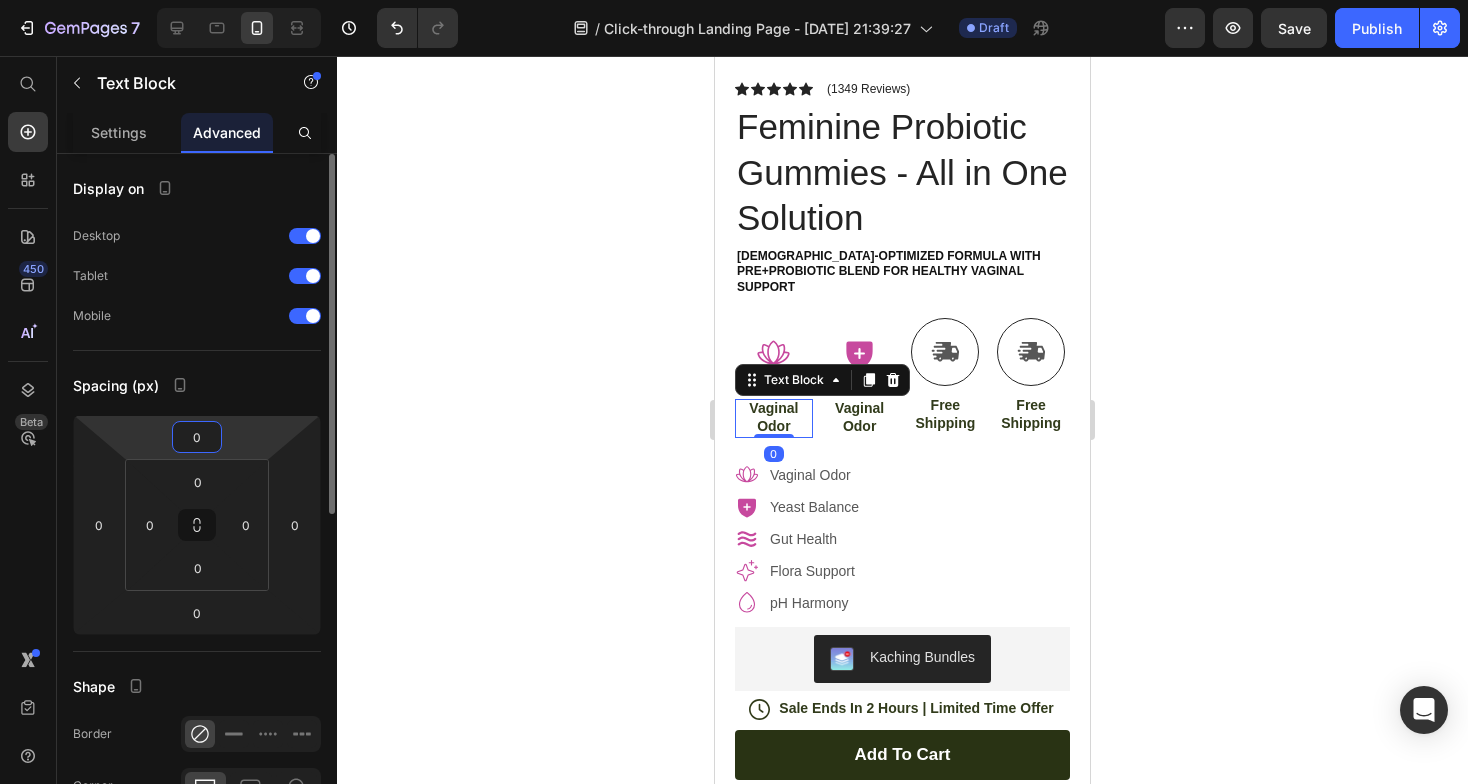 click on "0" at bounding box center (197, 437) 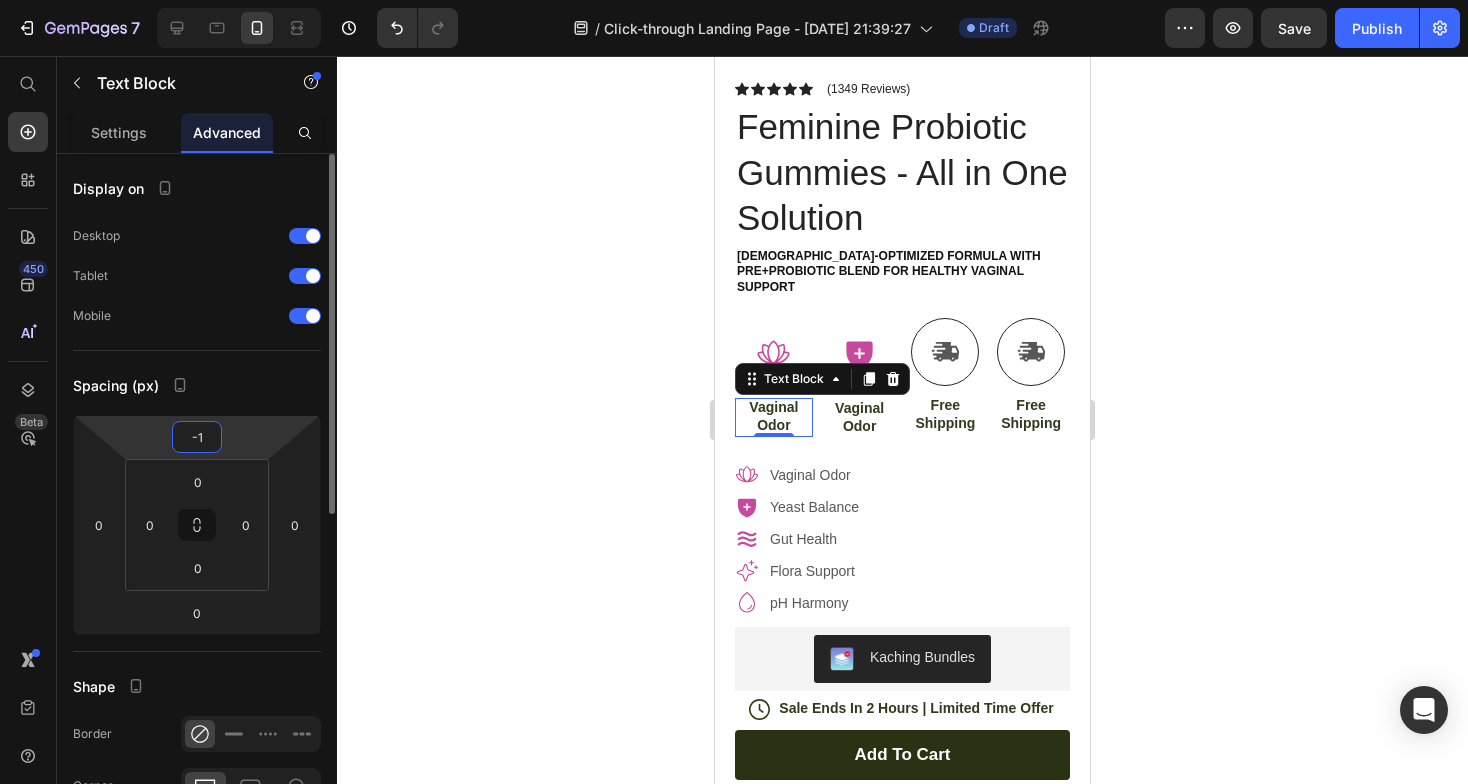 type on "-10" 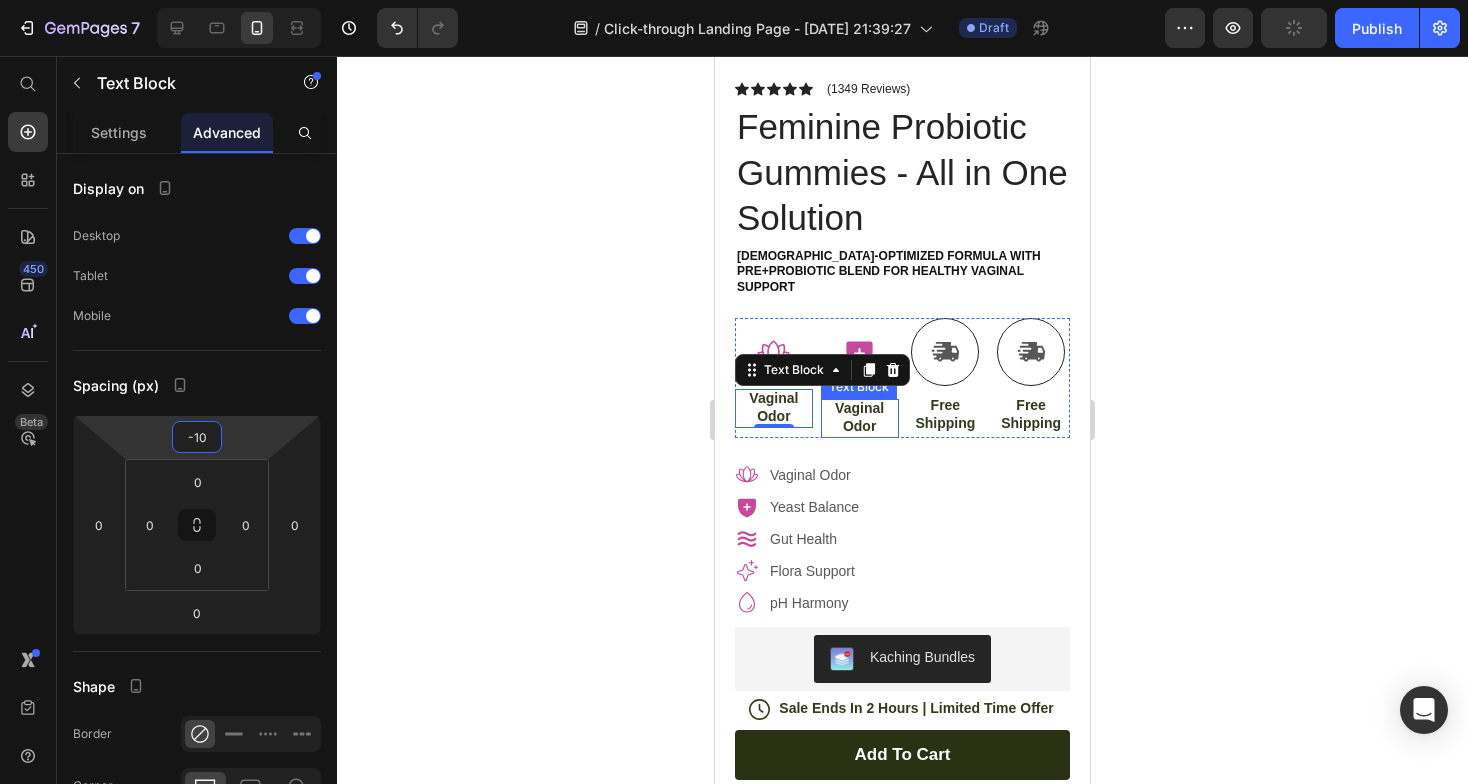 click on "Vaginal" at bounding box center [860, 408] 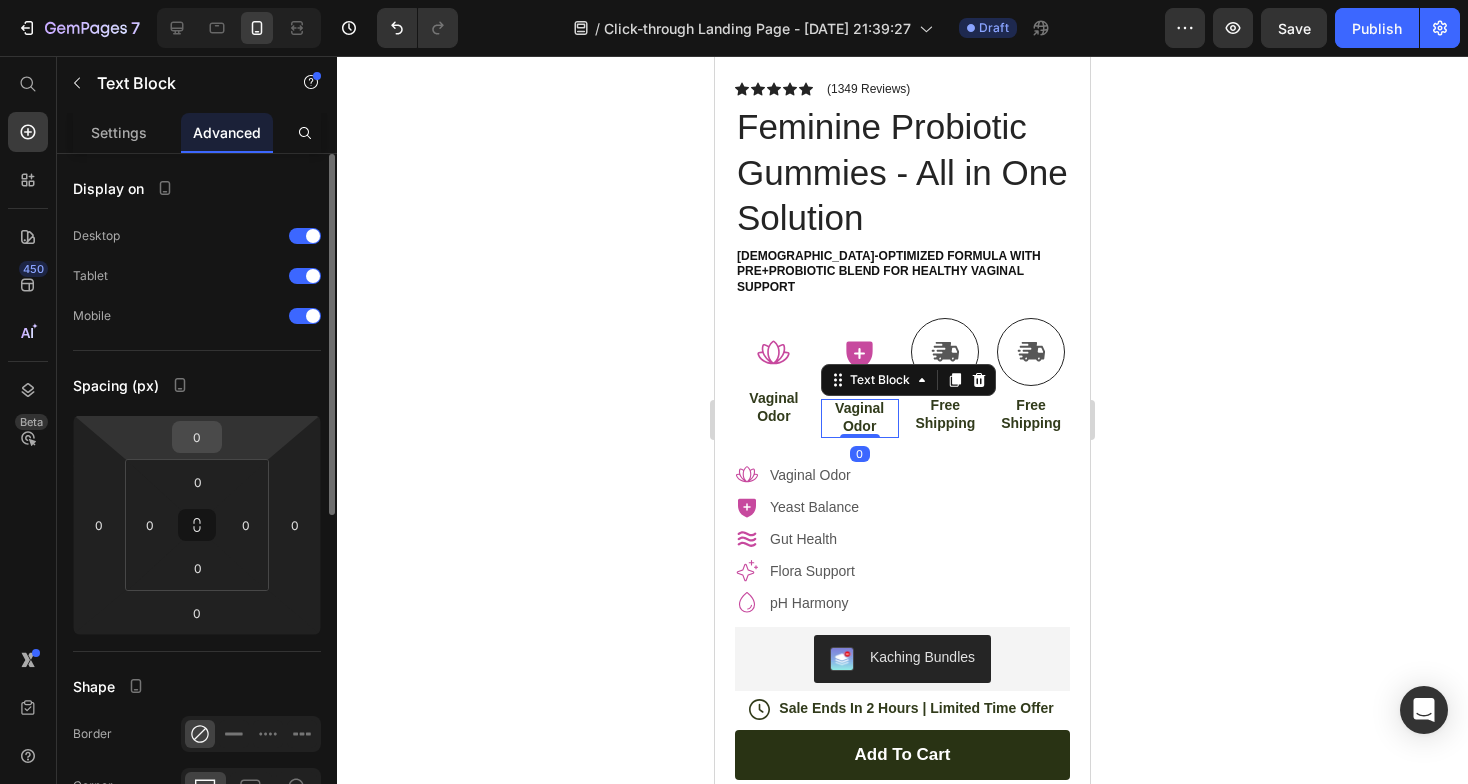 click on "0" at bounding box center [197, 437] 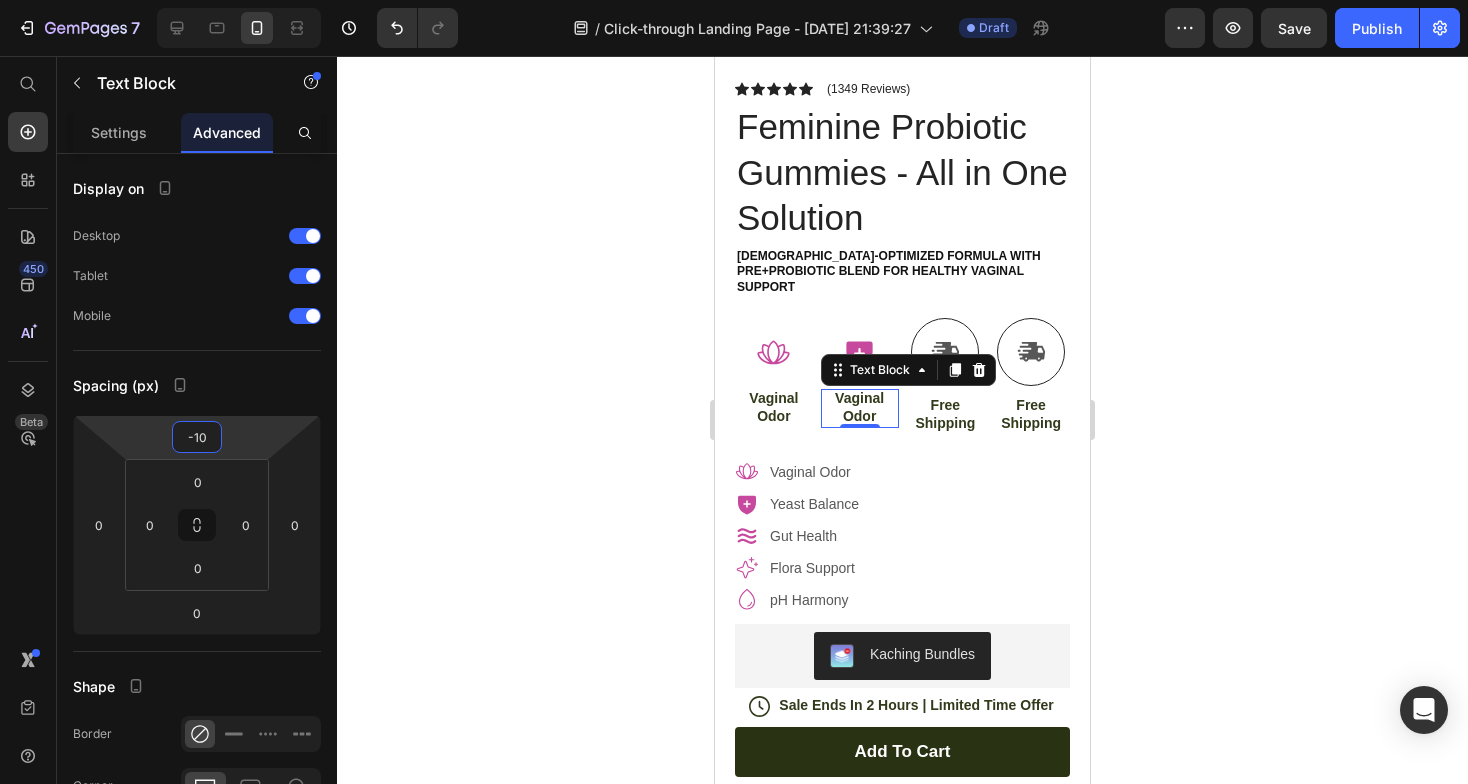 type on "-10" 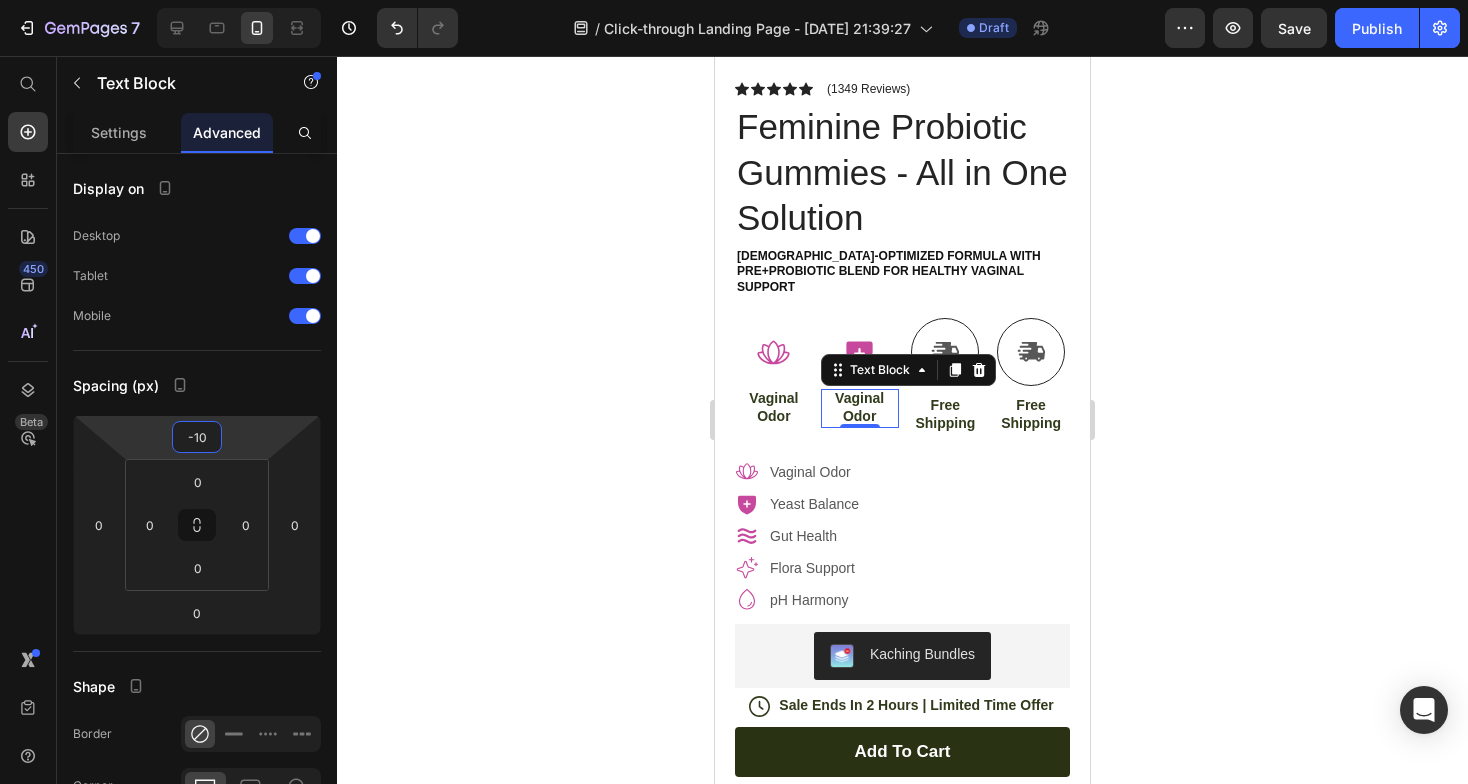 click on "Vaginal" at bounding box center [860, 398] 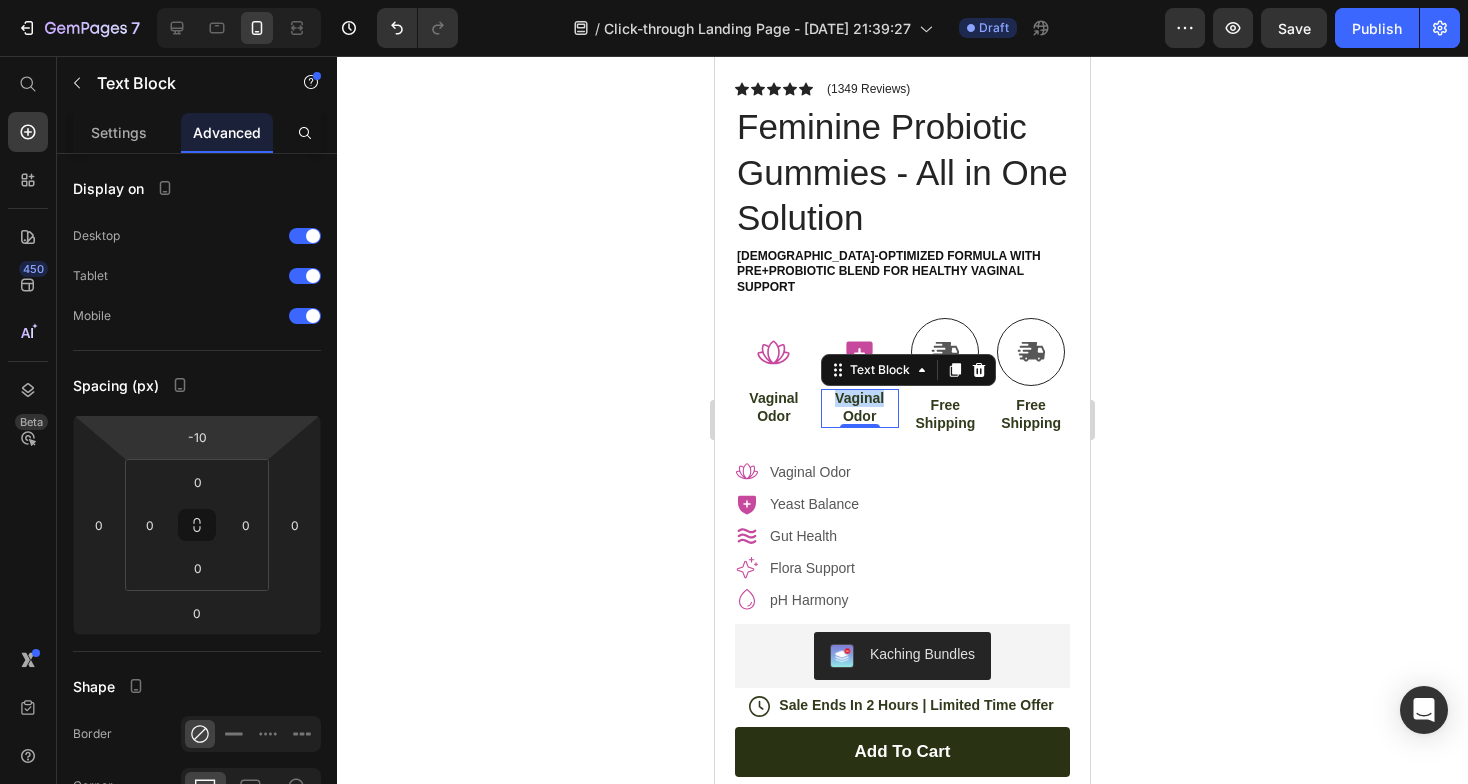 click on "Vaginal" at bounding box center (860, 398) 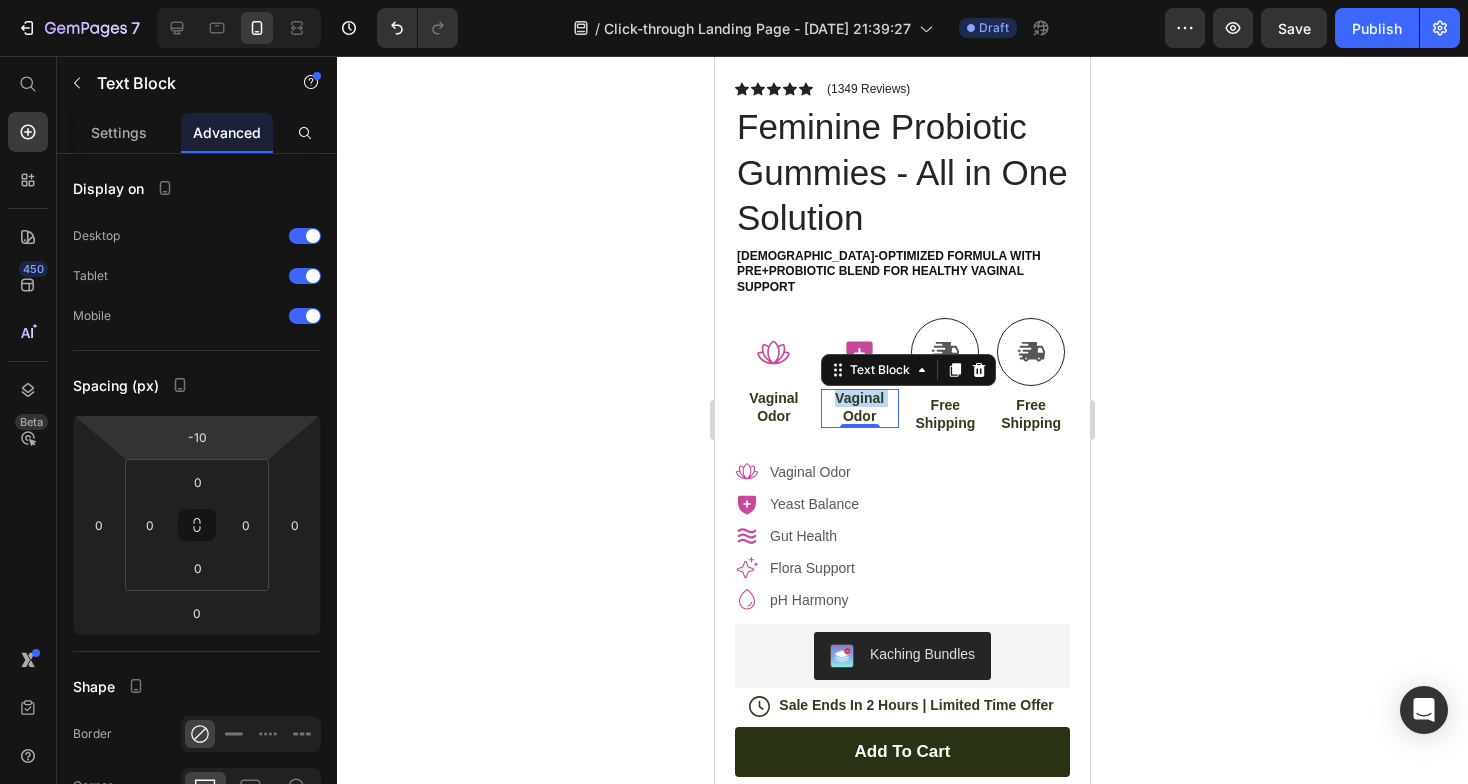 click on "Vaginal" at bounding box center [860, 398] 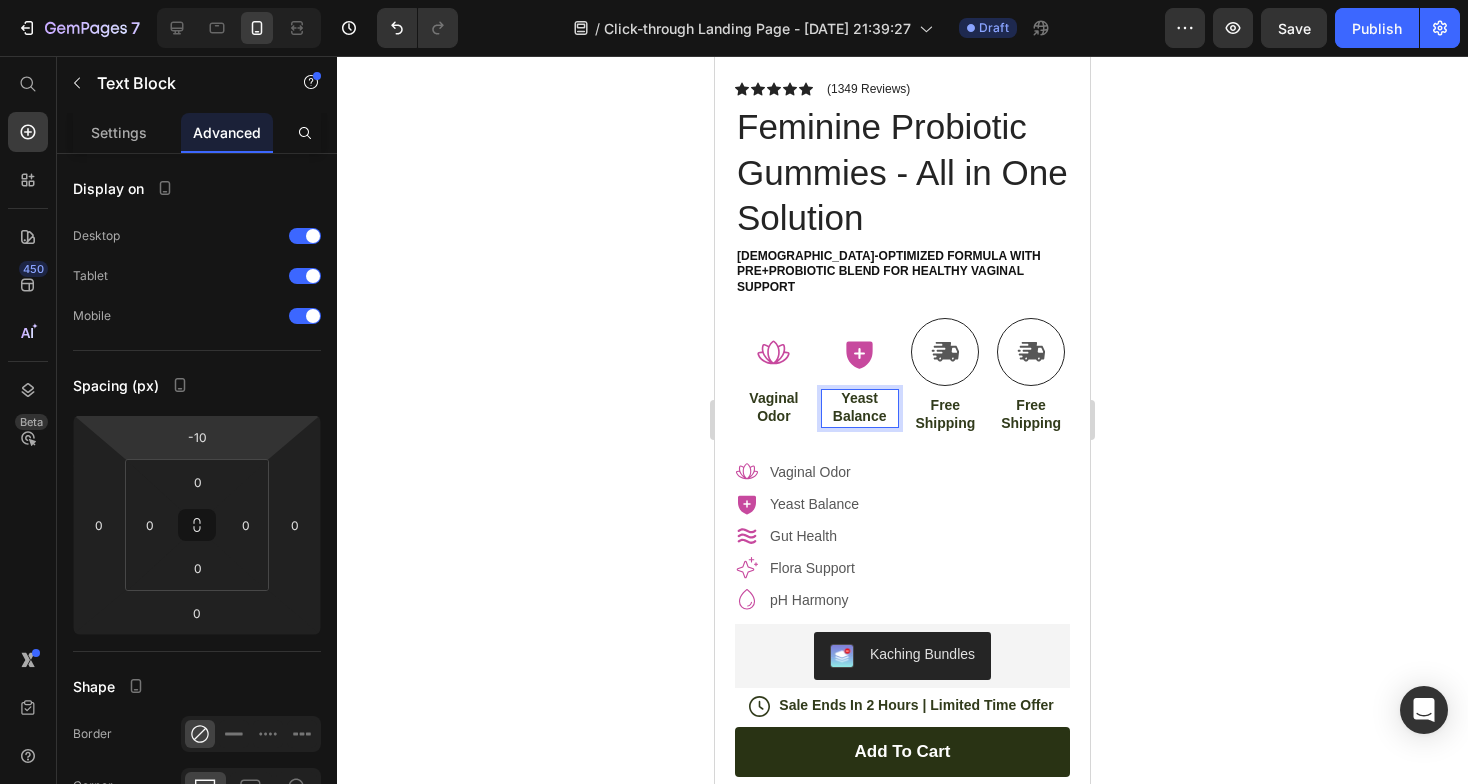click 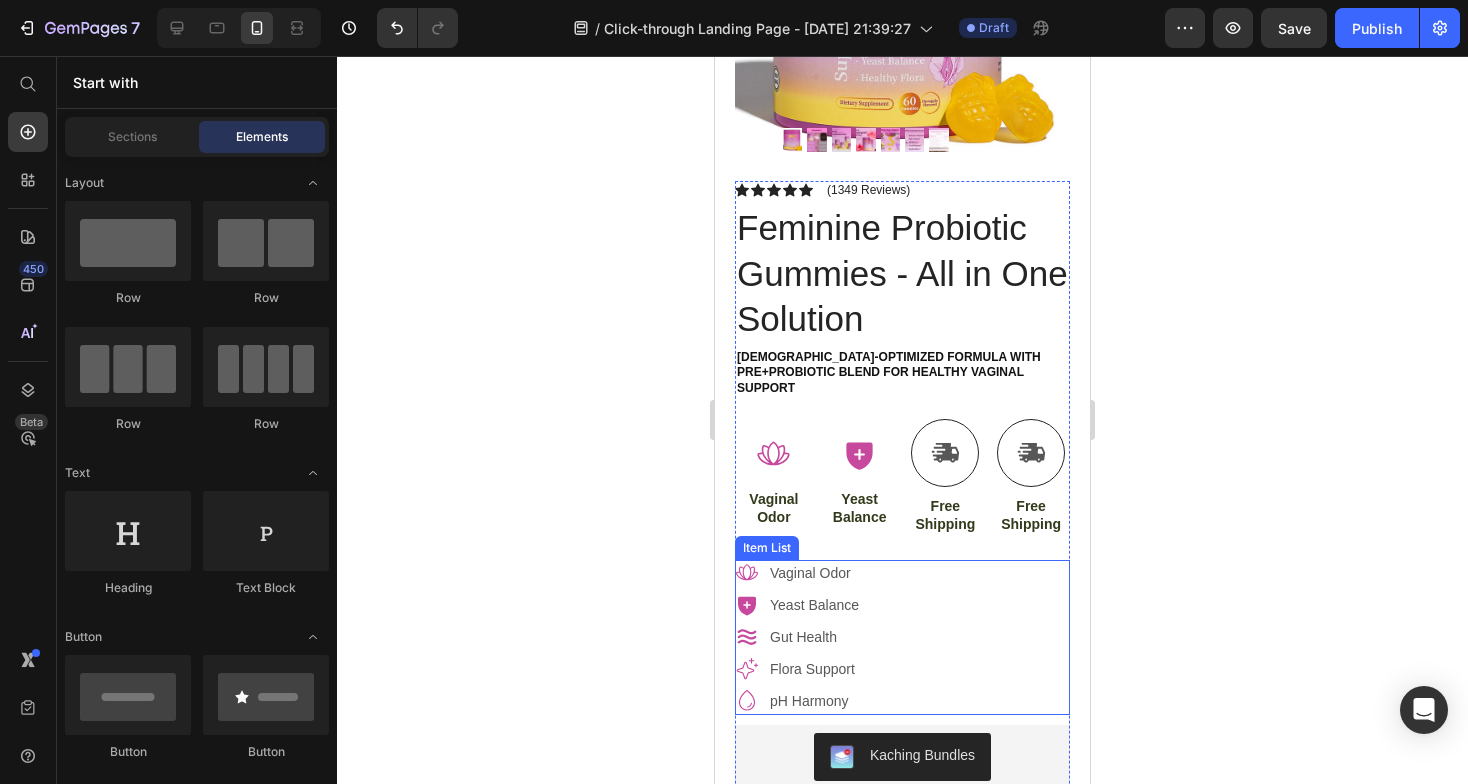 scroll, scrollTop: 324, scrollLeft: 0, axis: vertical 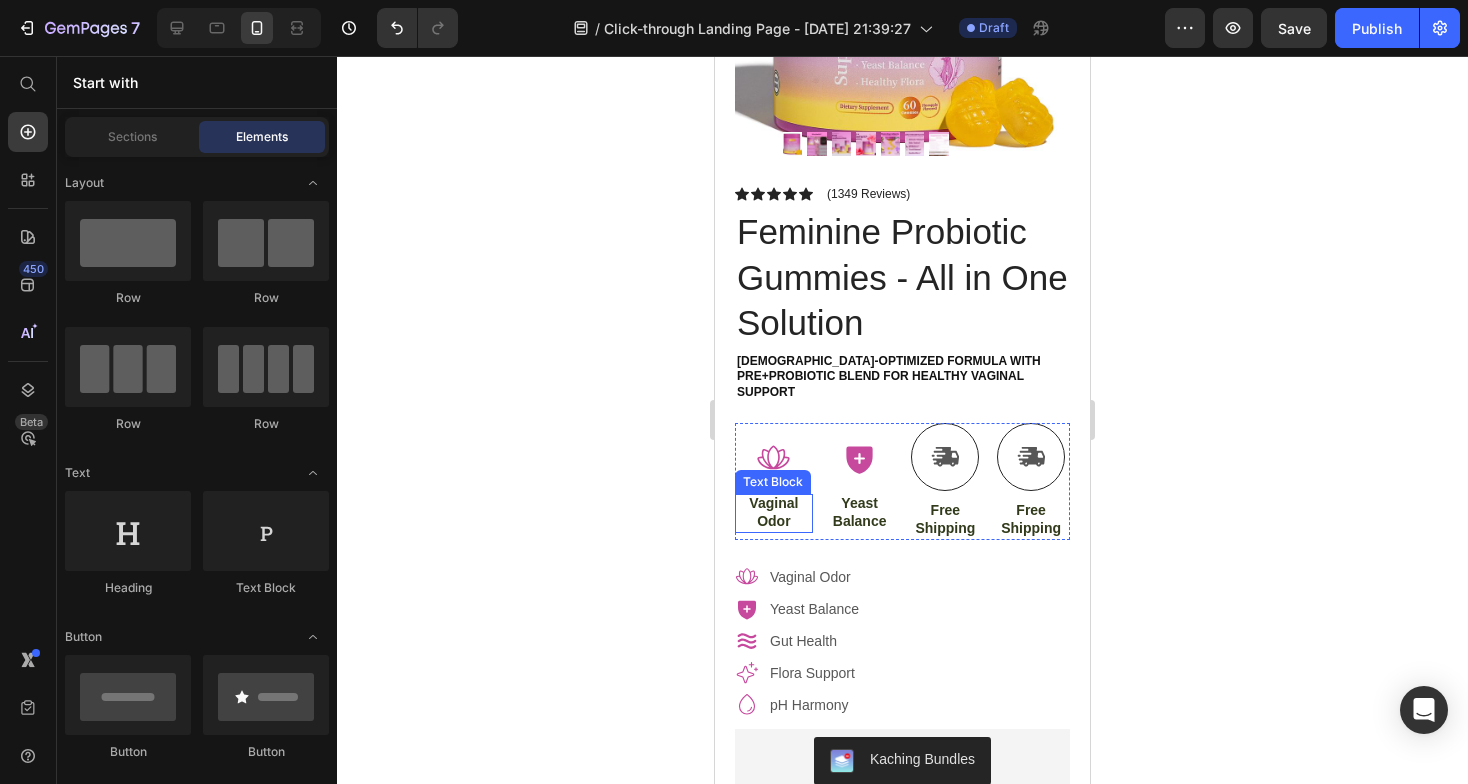 click on "Vaginal" at bounding box center [774, 503] 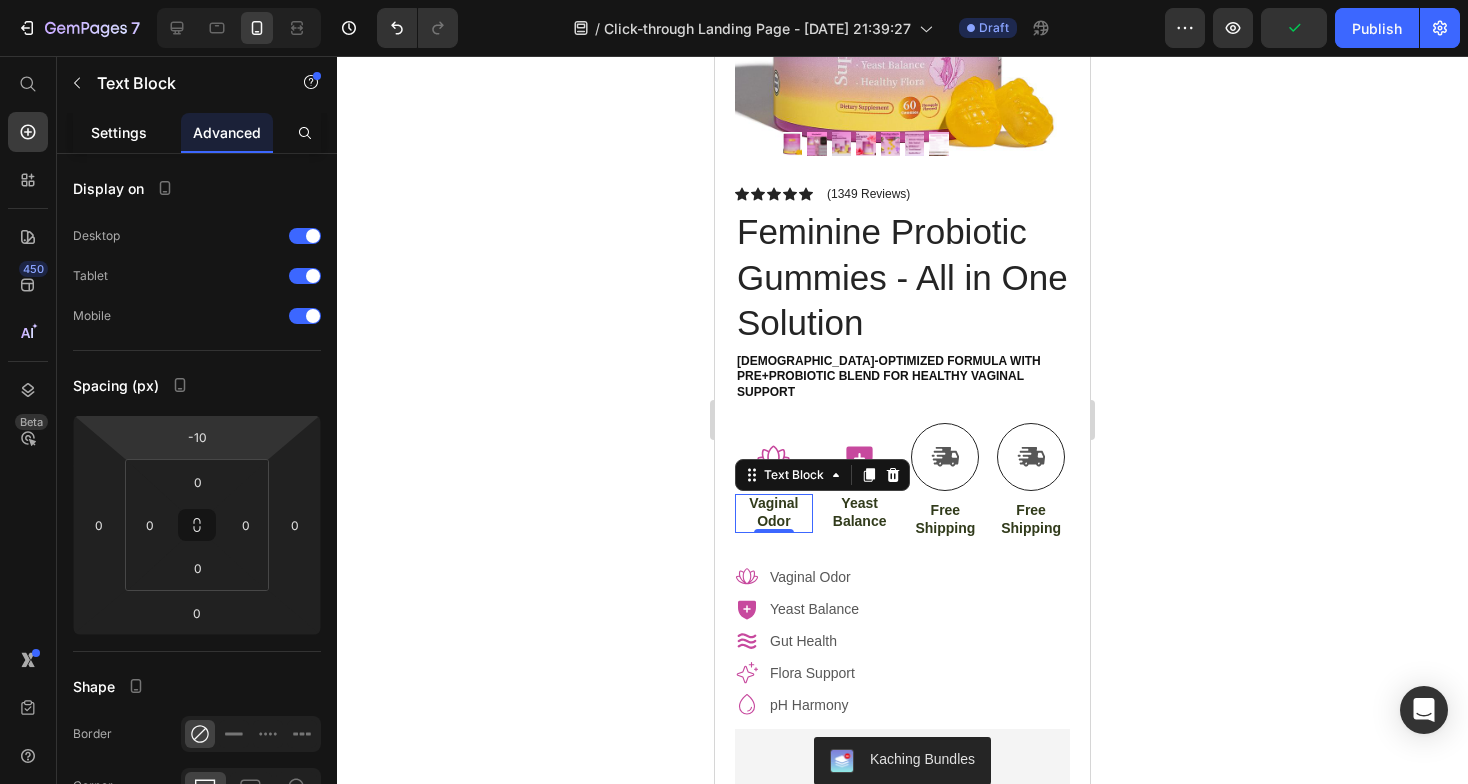 click on "Settings" at bounding box center (119, 132) 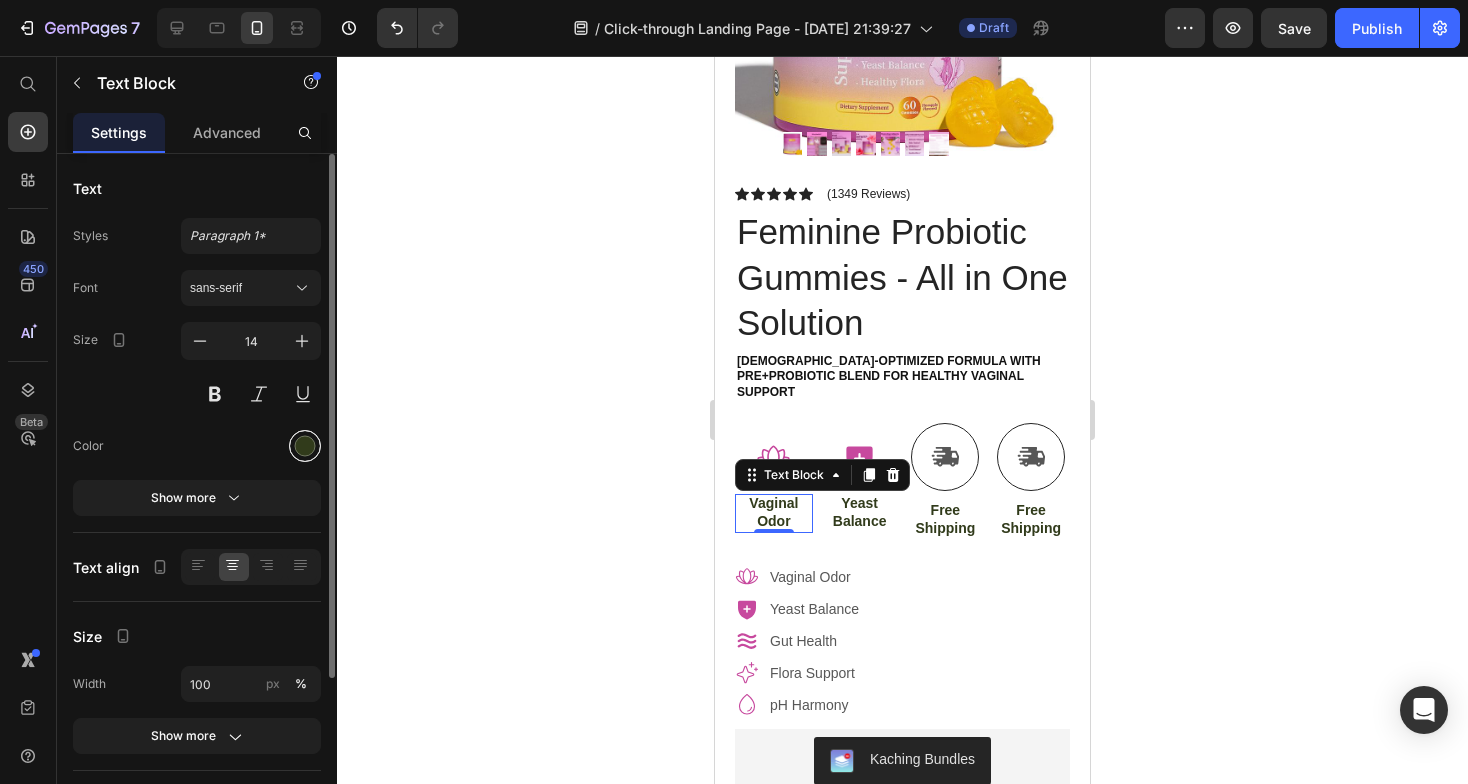 click at bounding box center (305, 446) 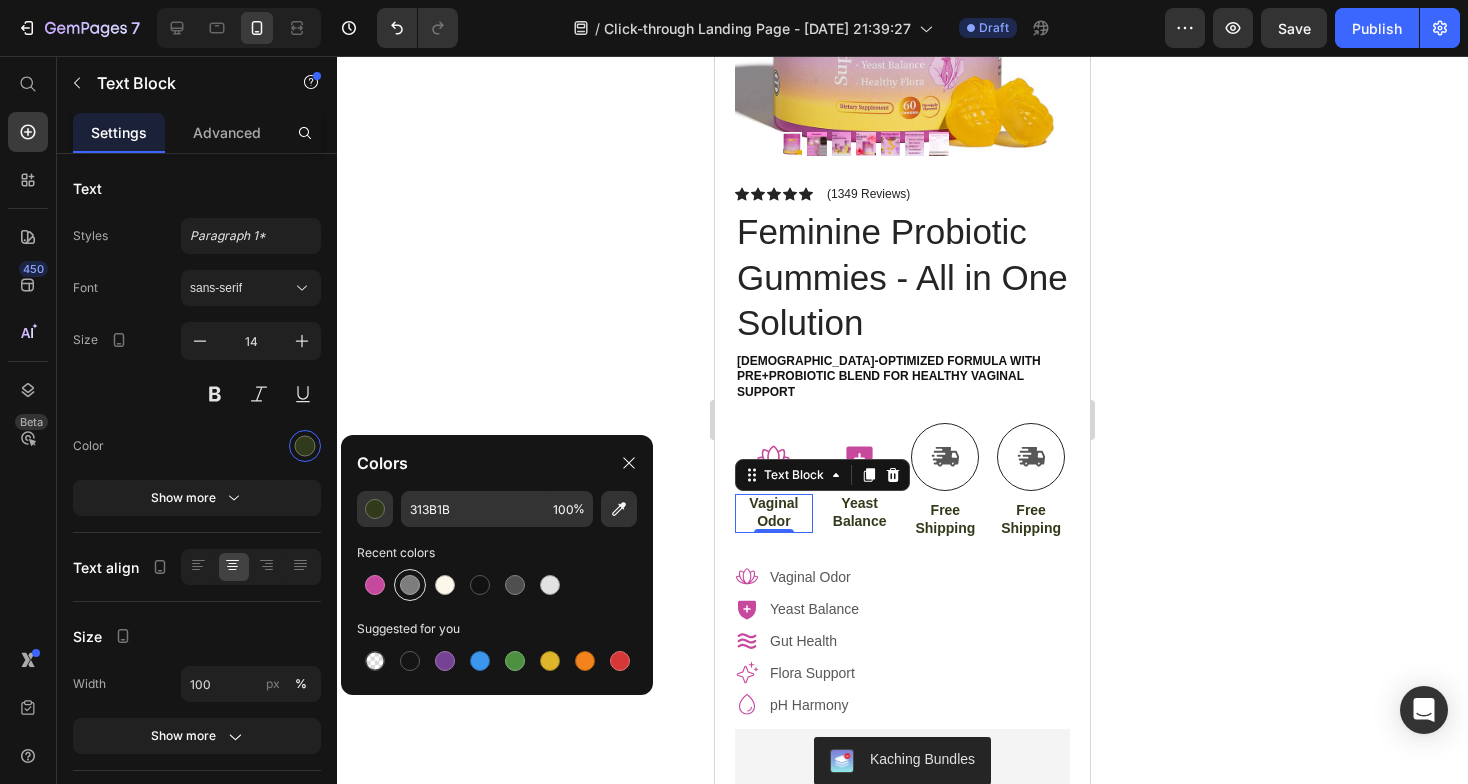 click at bounding box center [410, 585] 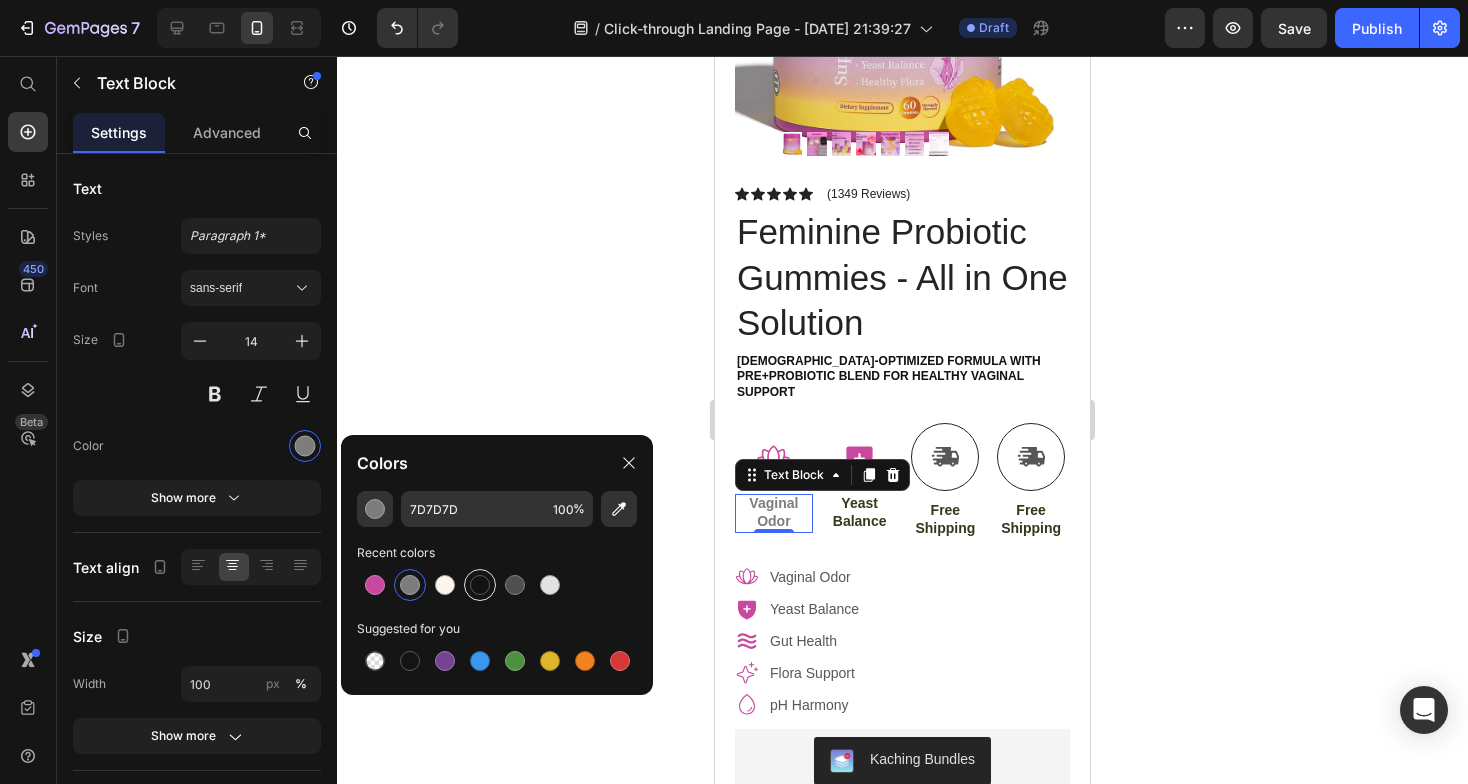 click at bounding box center (480, 585) 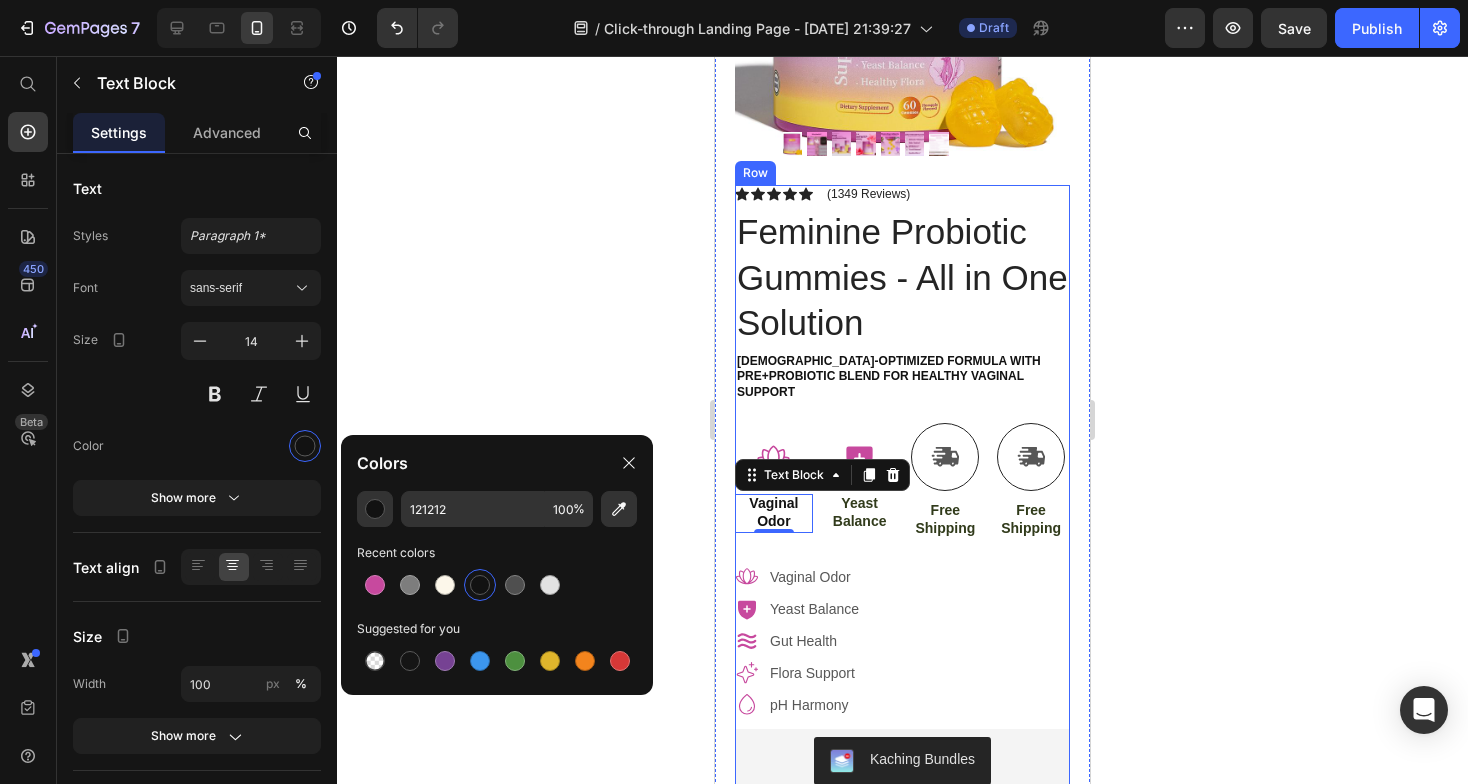 click on "Balance" at bounding box center (860, 521) 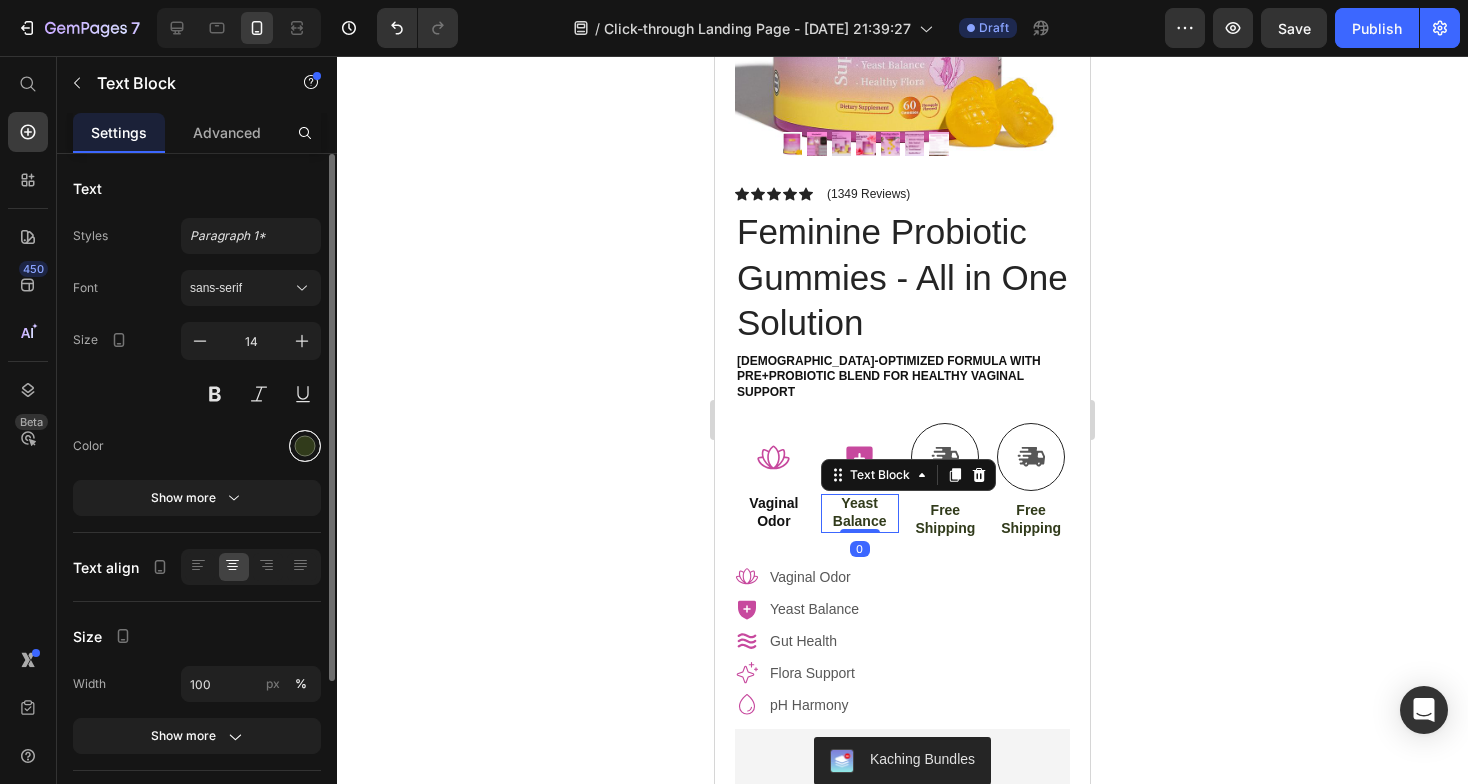 click at bounding box center [305, 446] 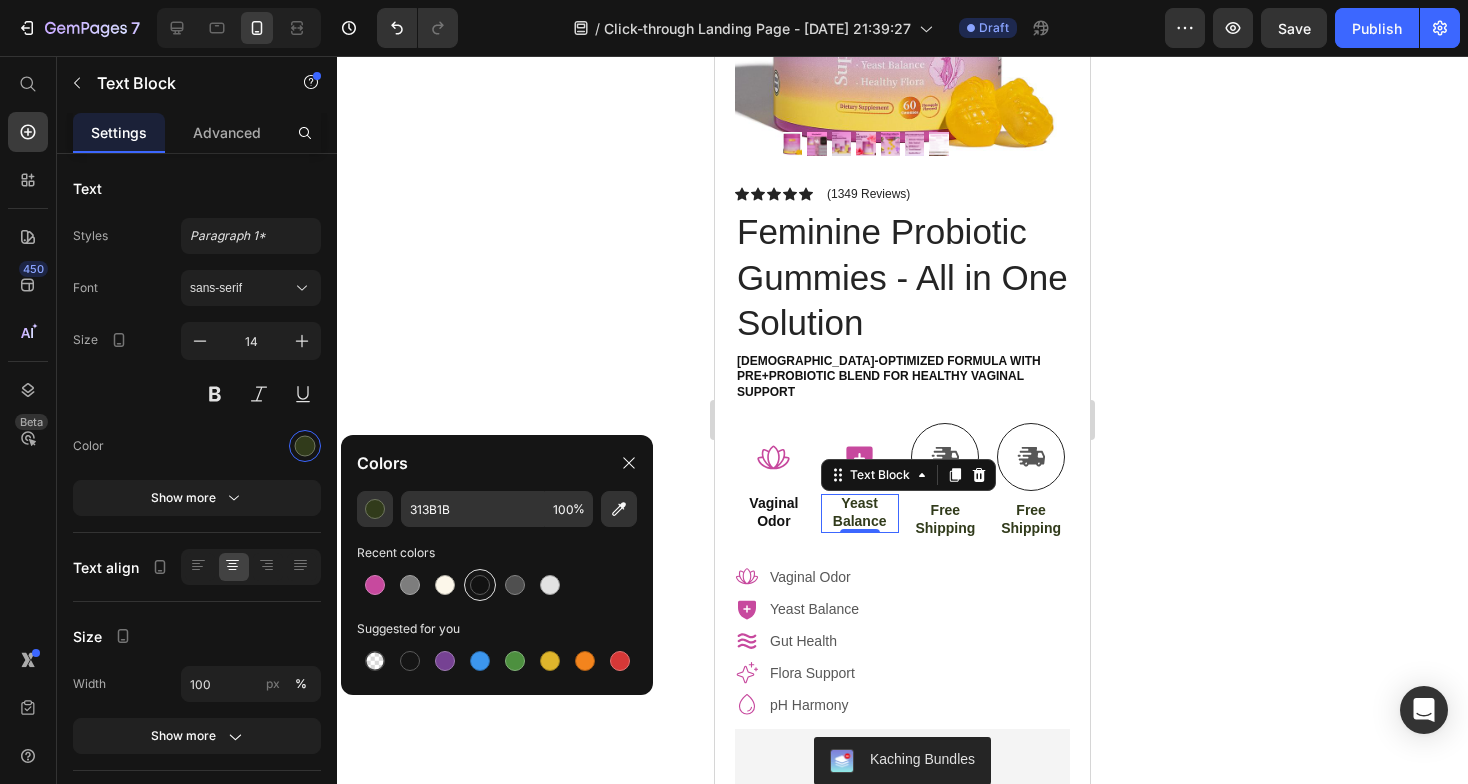 click at bounding box center (480, 585) 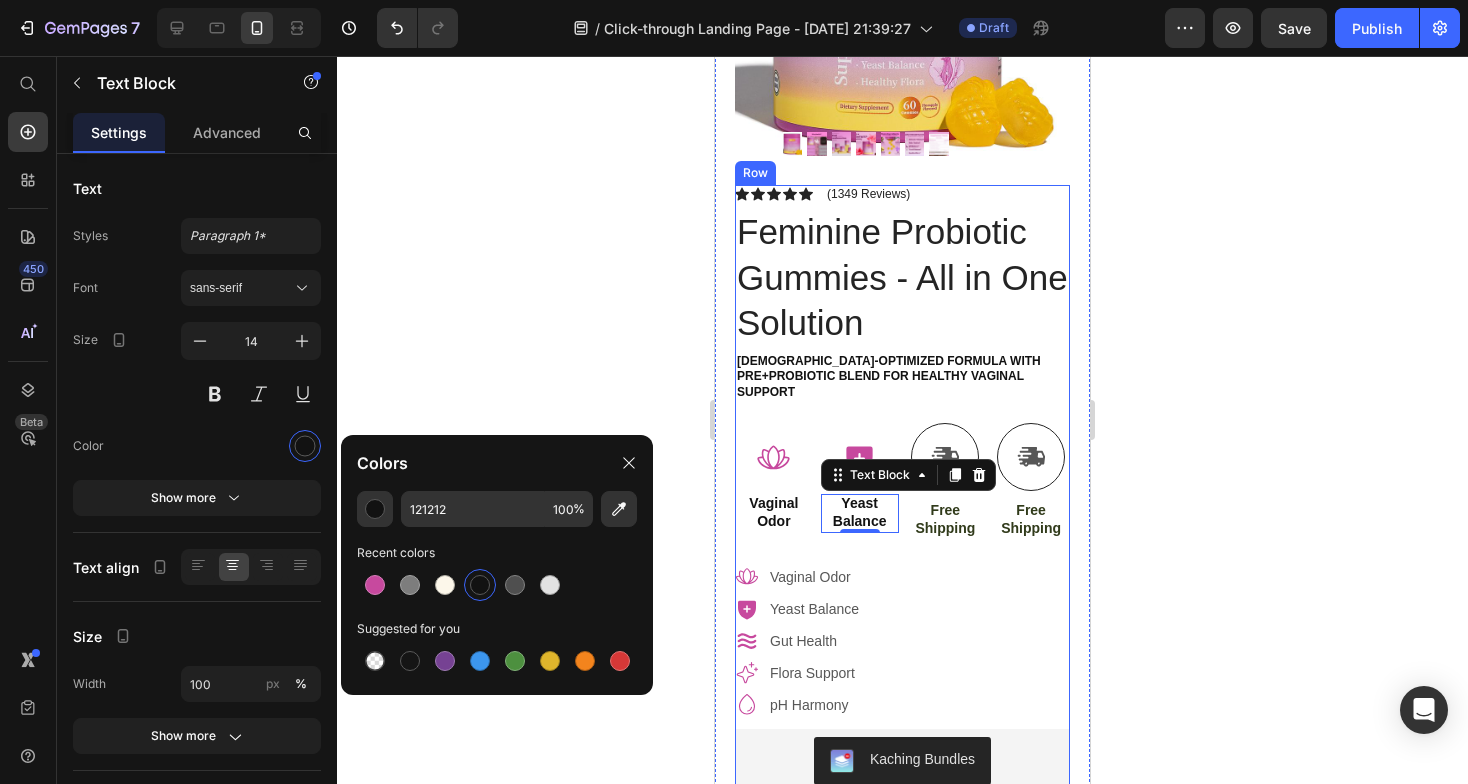 click on "Free Shipping" at bounding box center (946, 519) 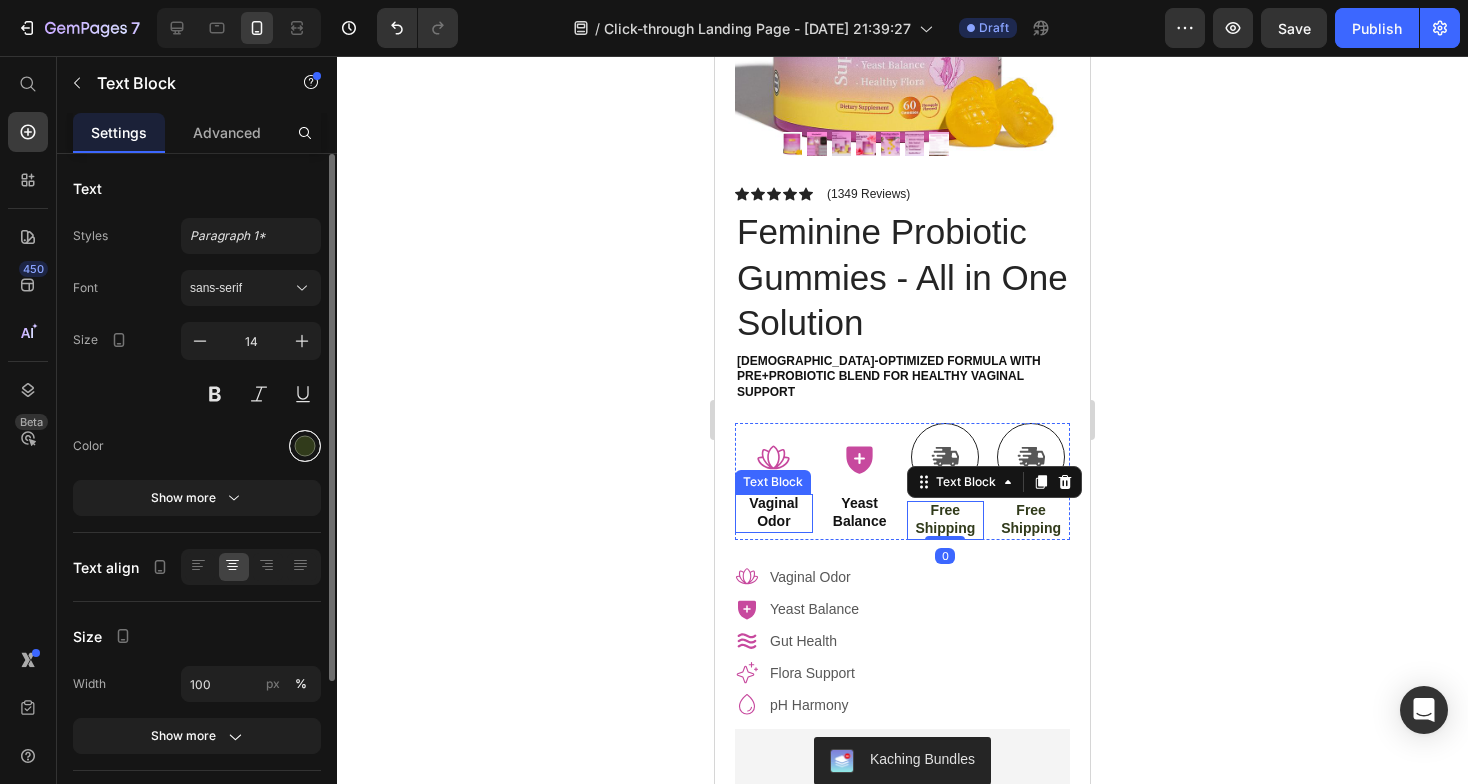 click at bounding box center (305, 446) 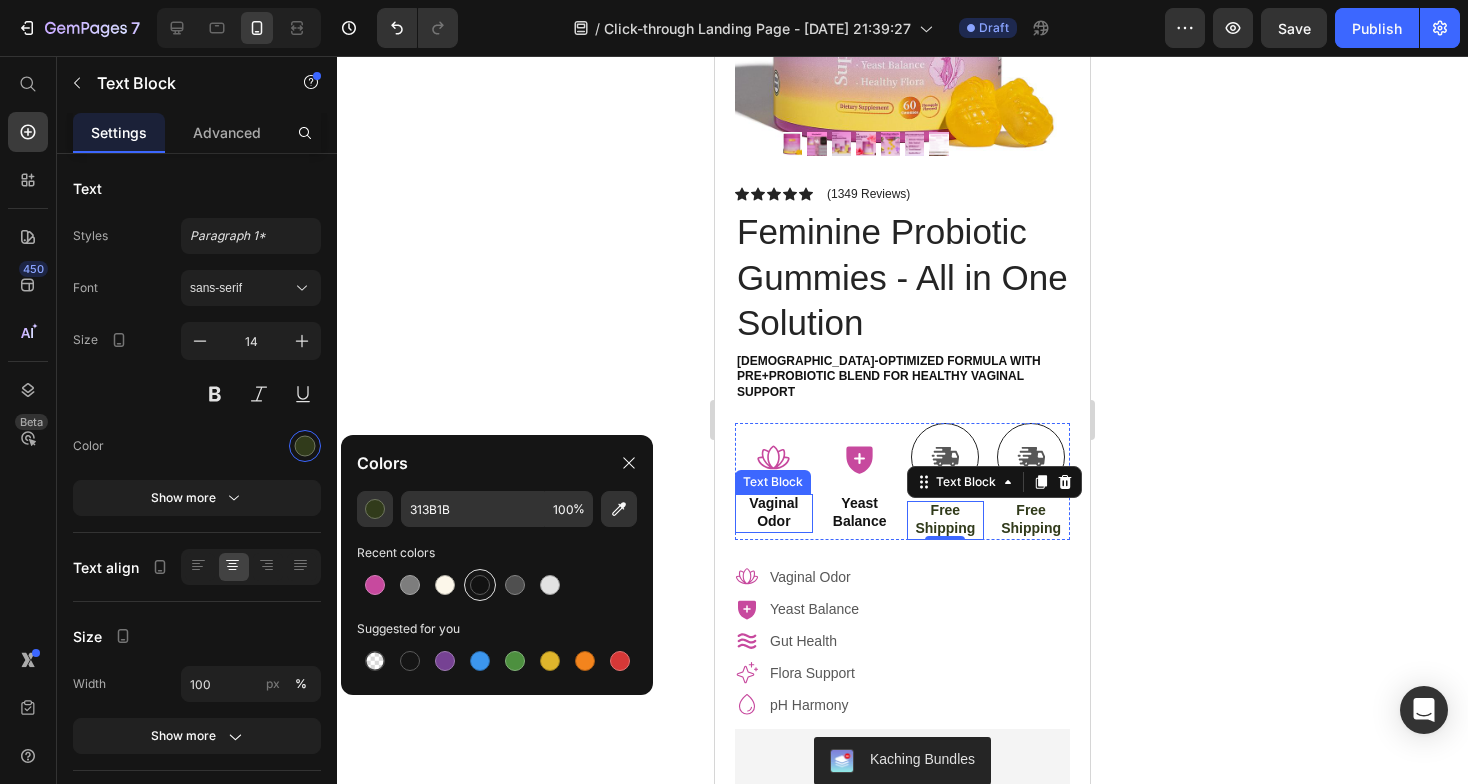 click at bounding box center (480, 585) 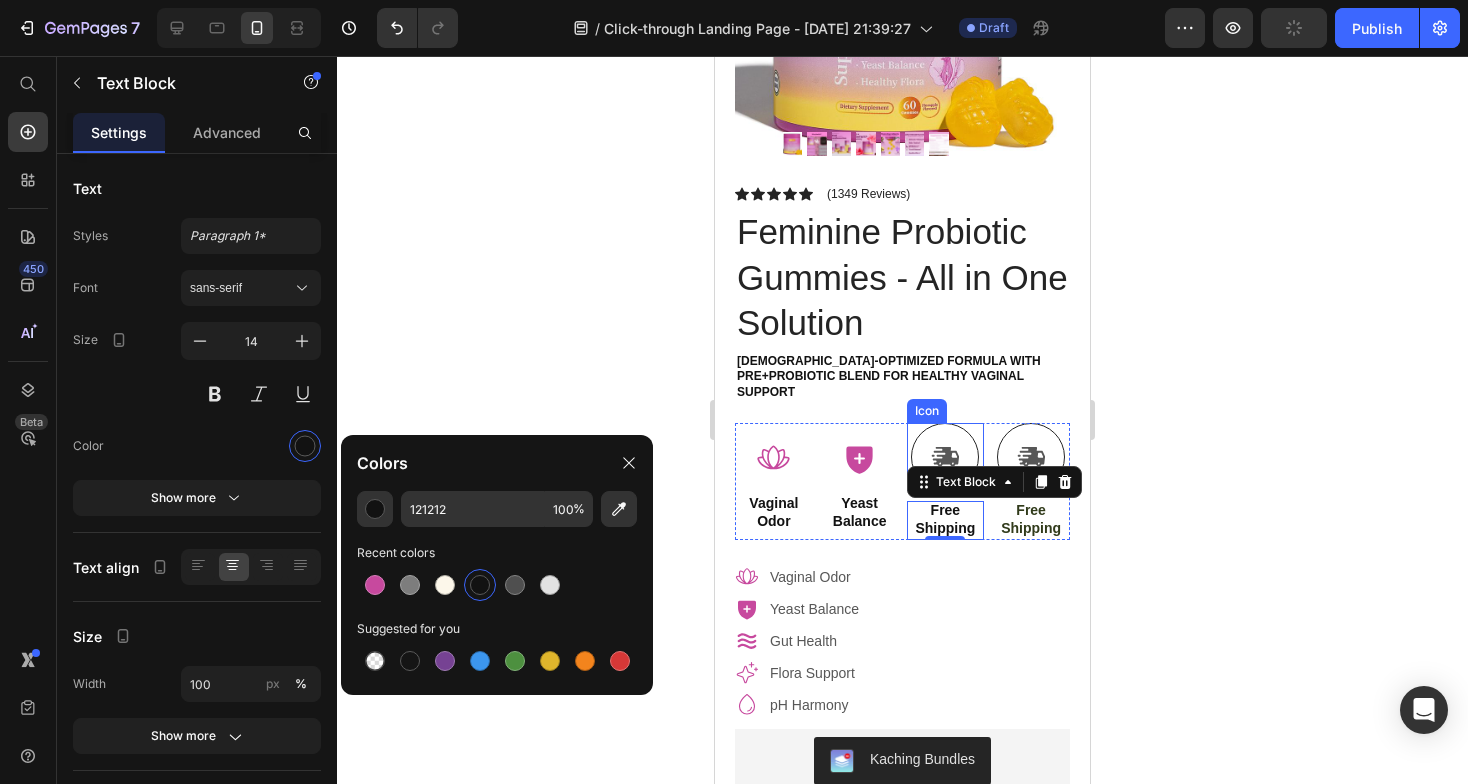 click at bounding box center (945, 457) 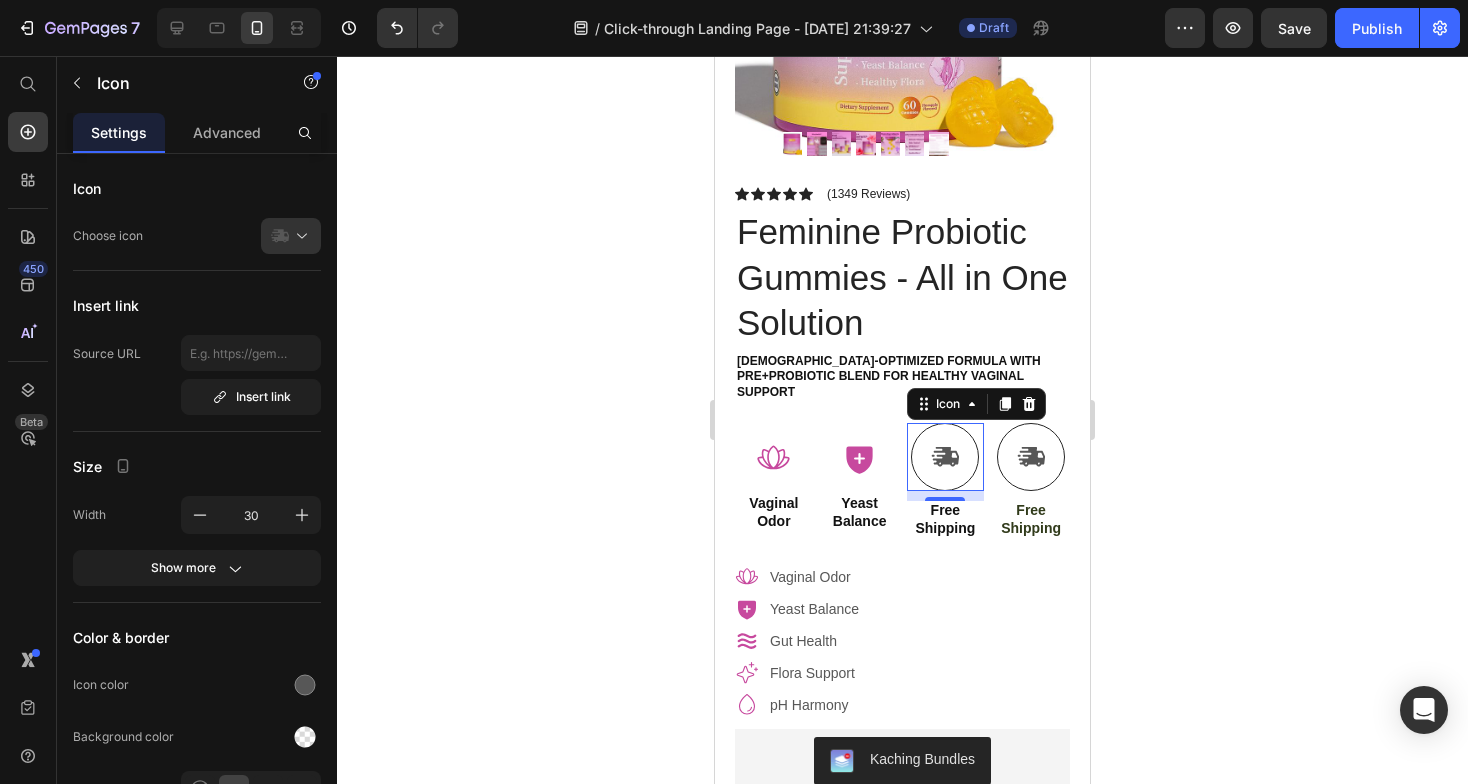 click 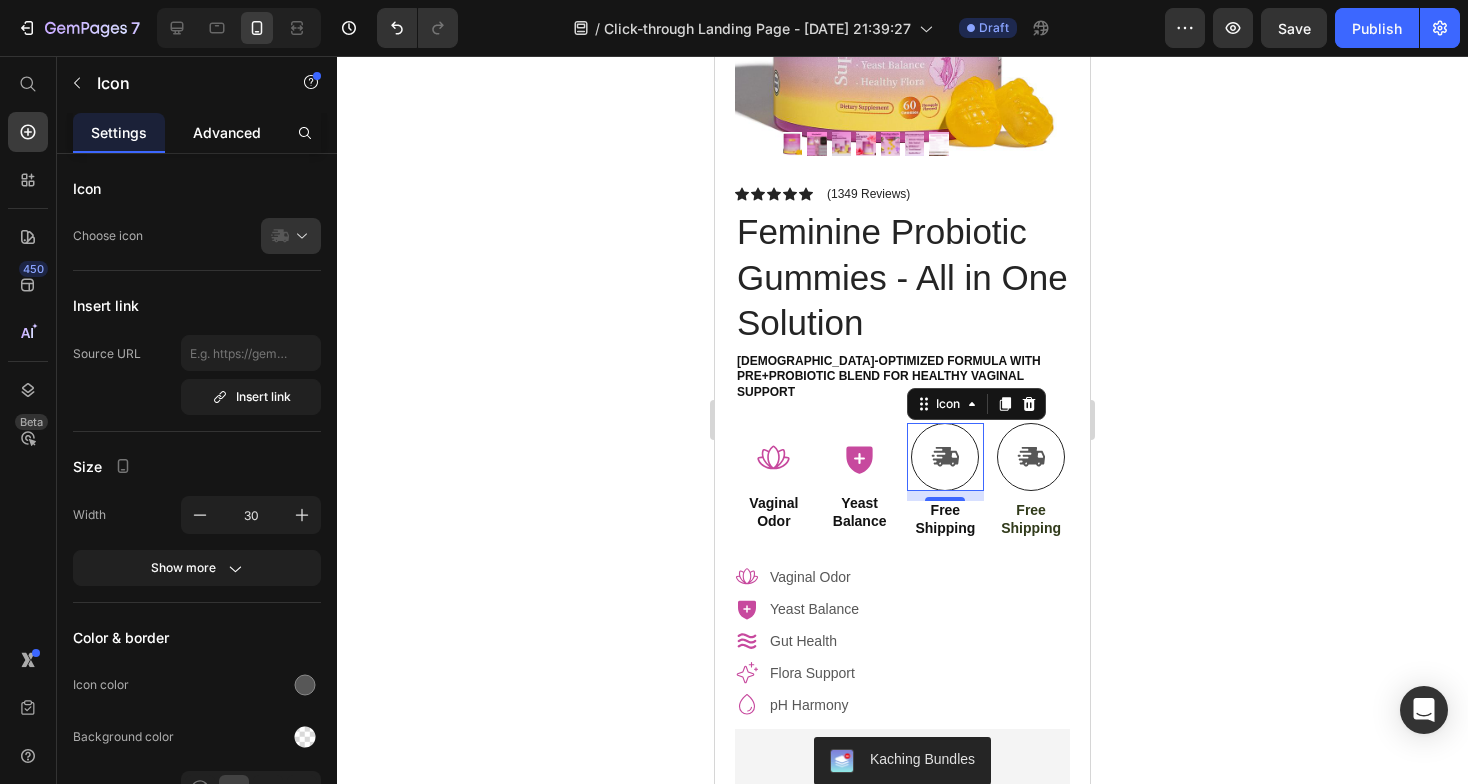 click on "Advanced" at bounding box center [227, 132] 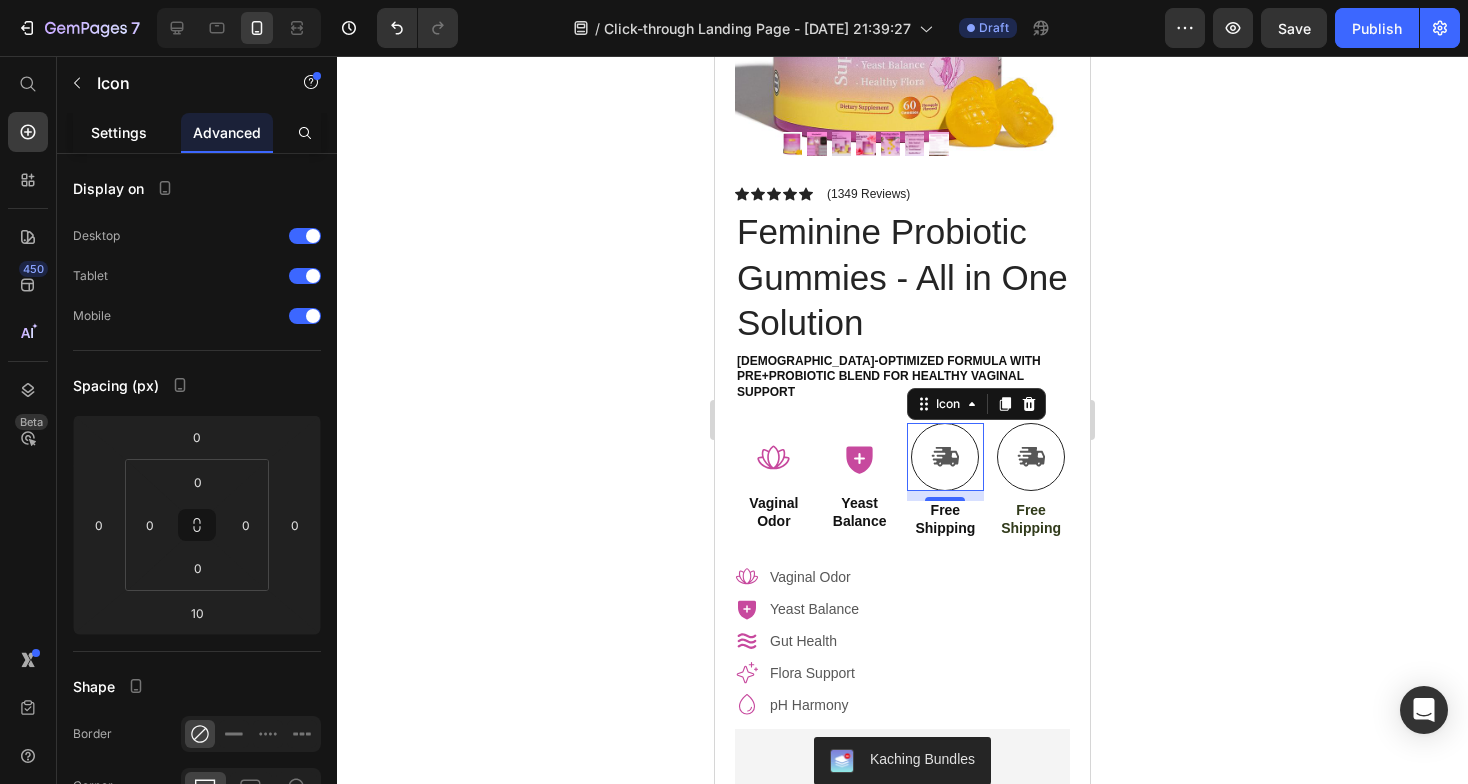 click on "Settings" at bounding box center [119, 132] 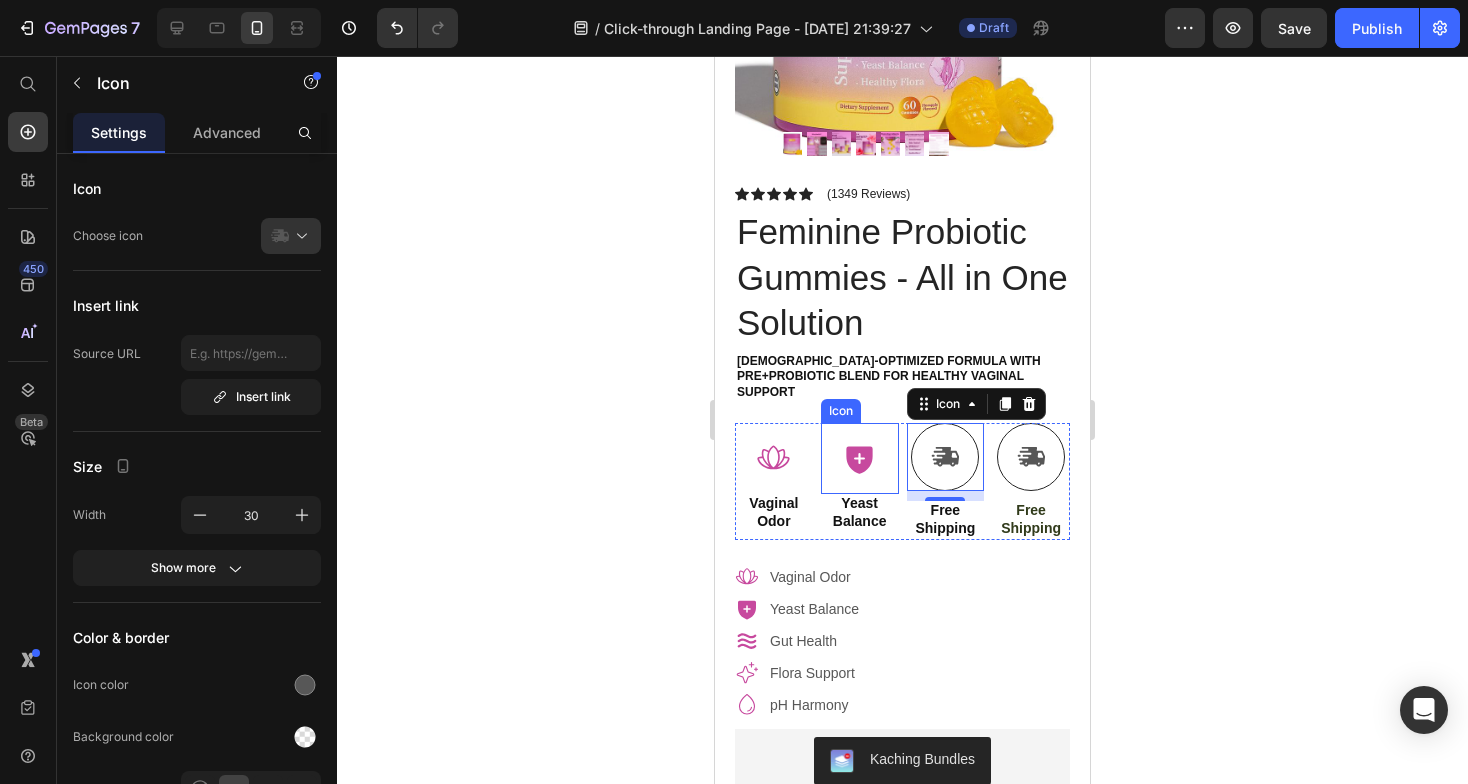 click 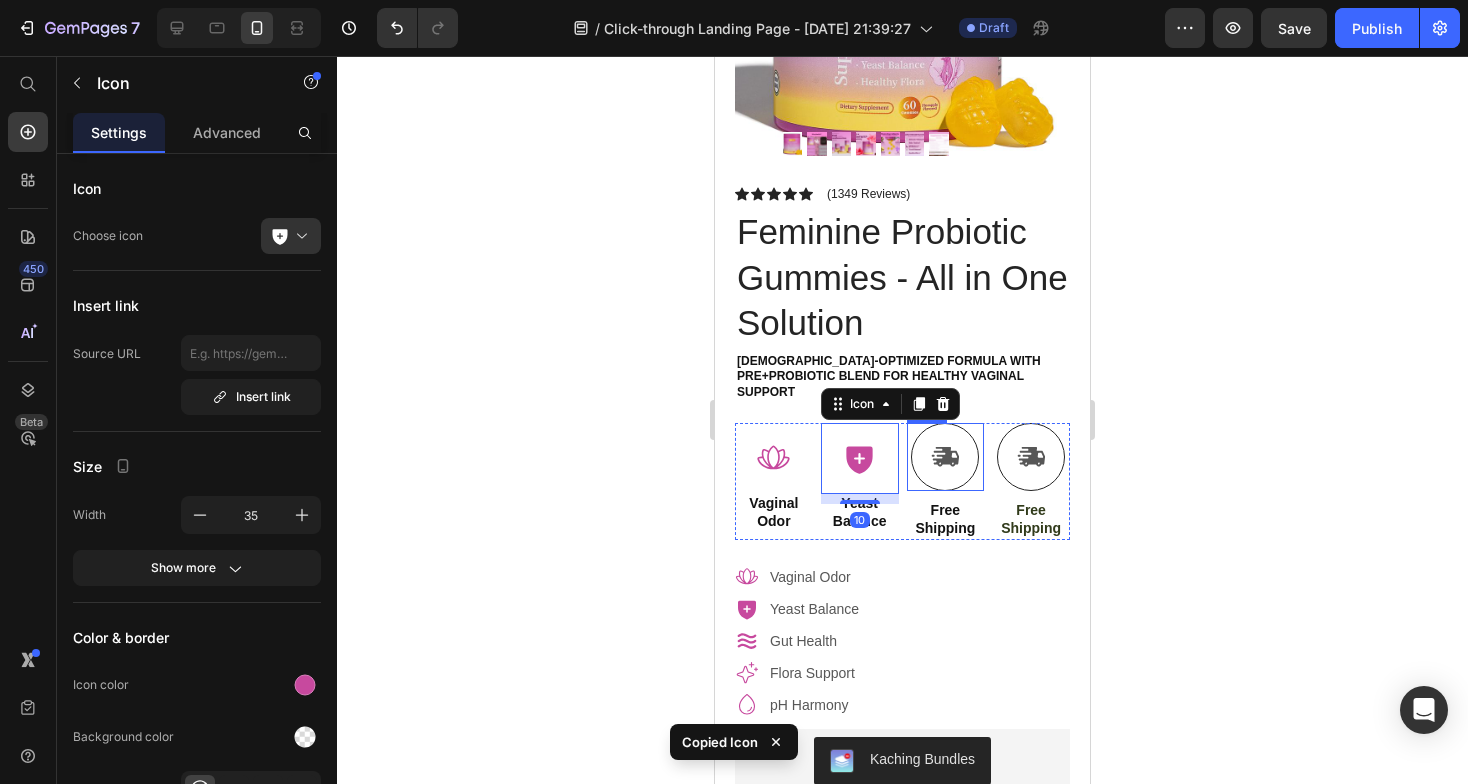 click 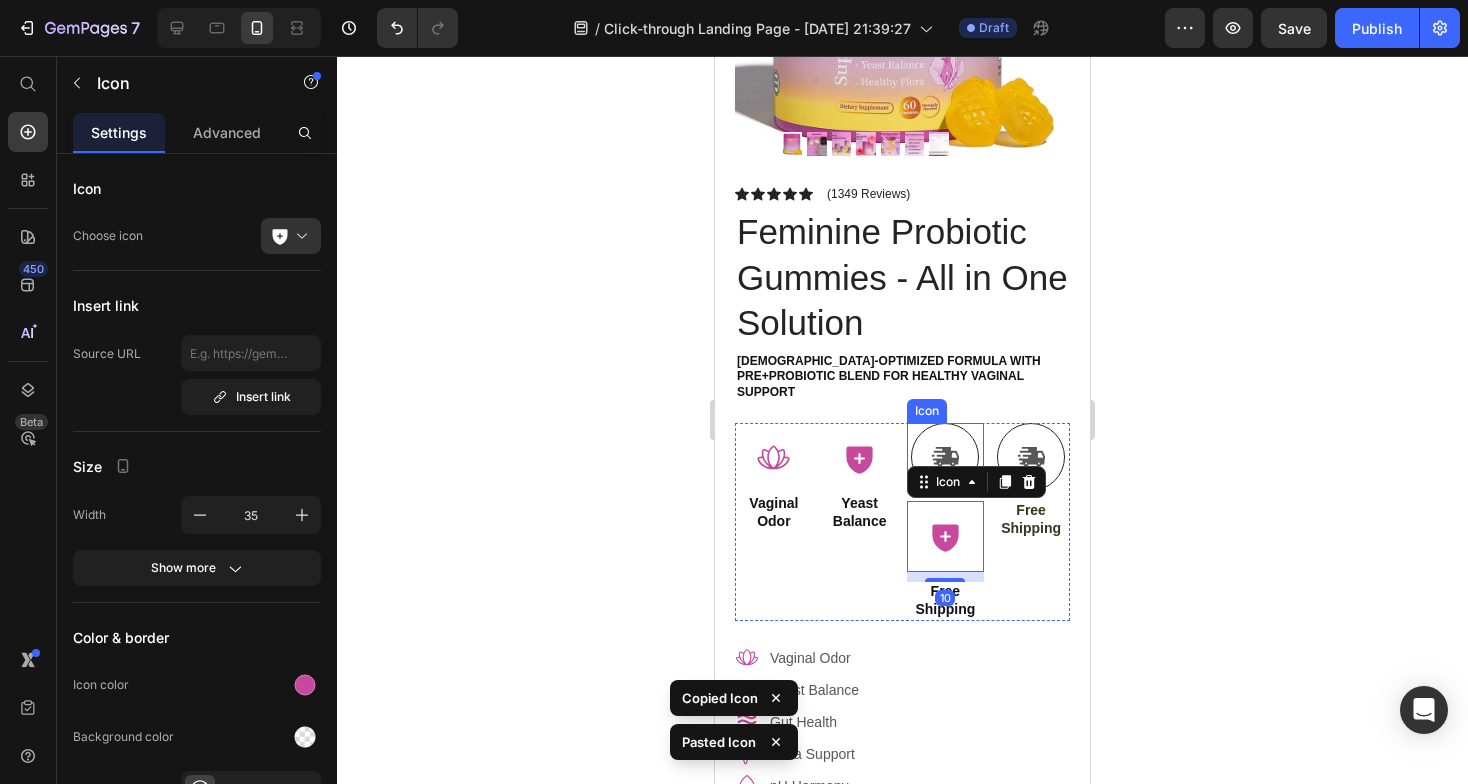 click at bounding box center [945, 457] 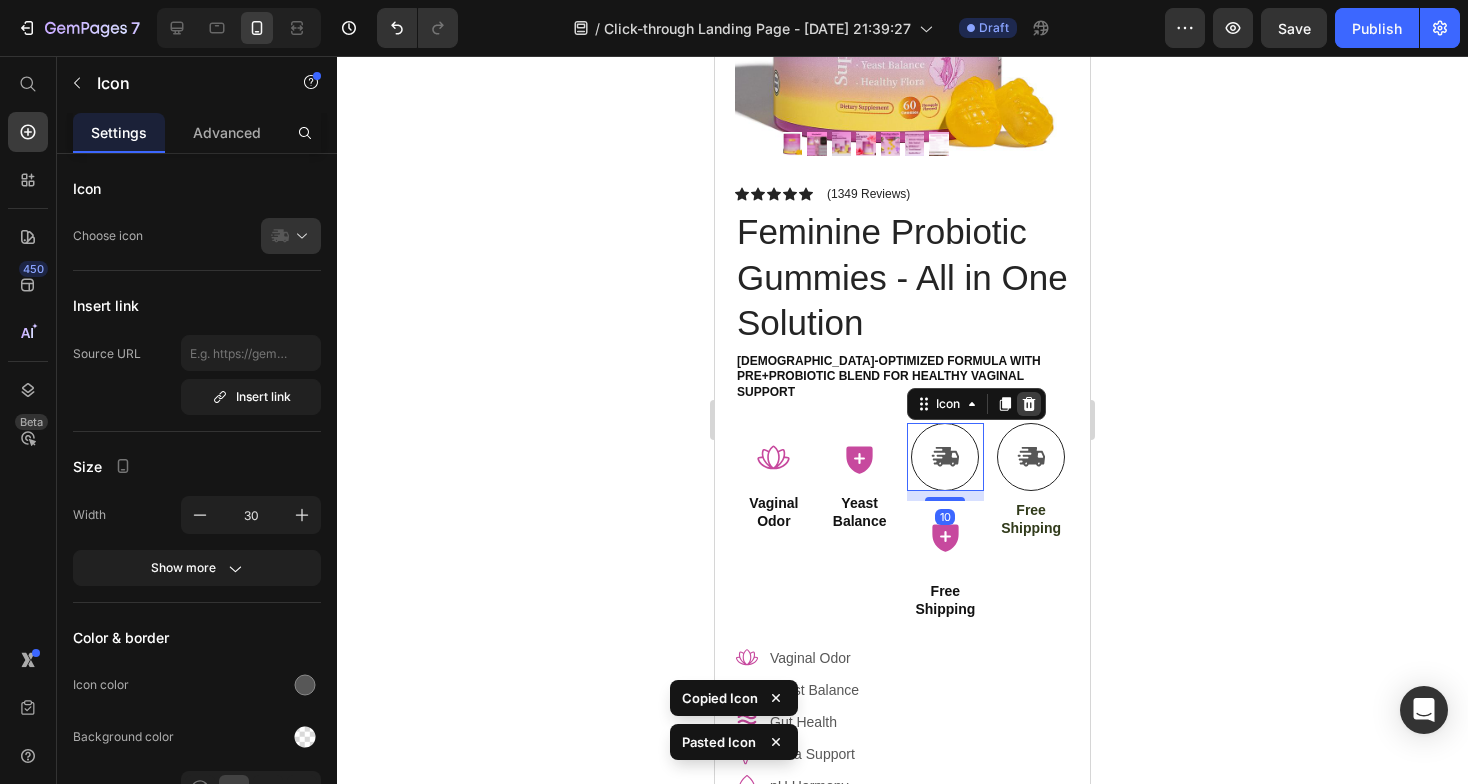 click 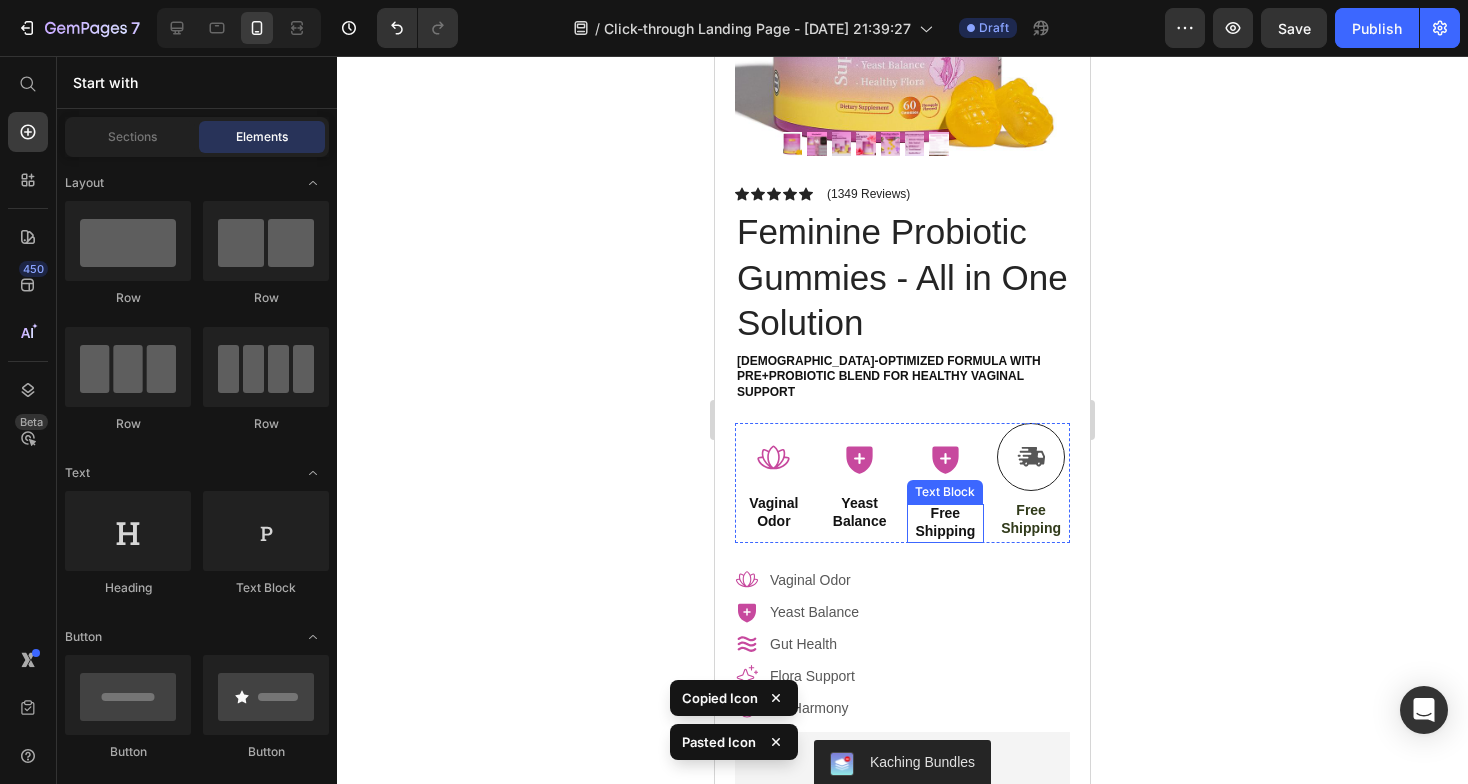 click on "Free Shipping" at bounding box center [946, 522] 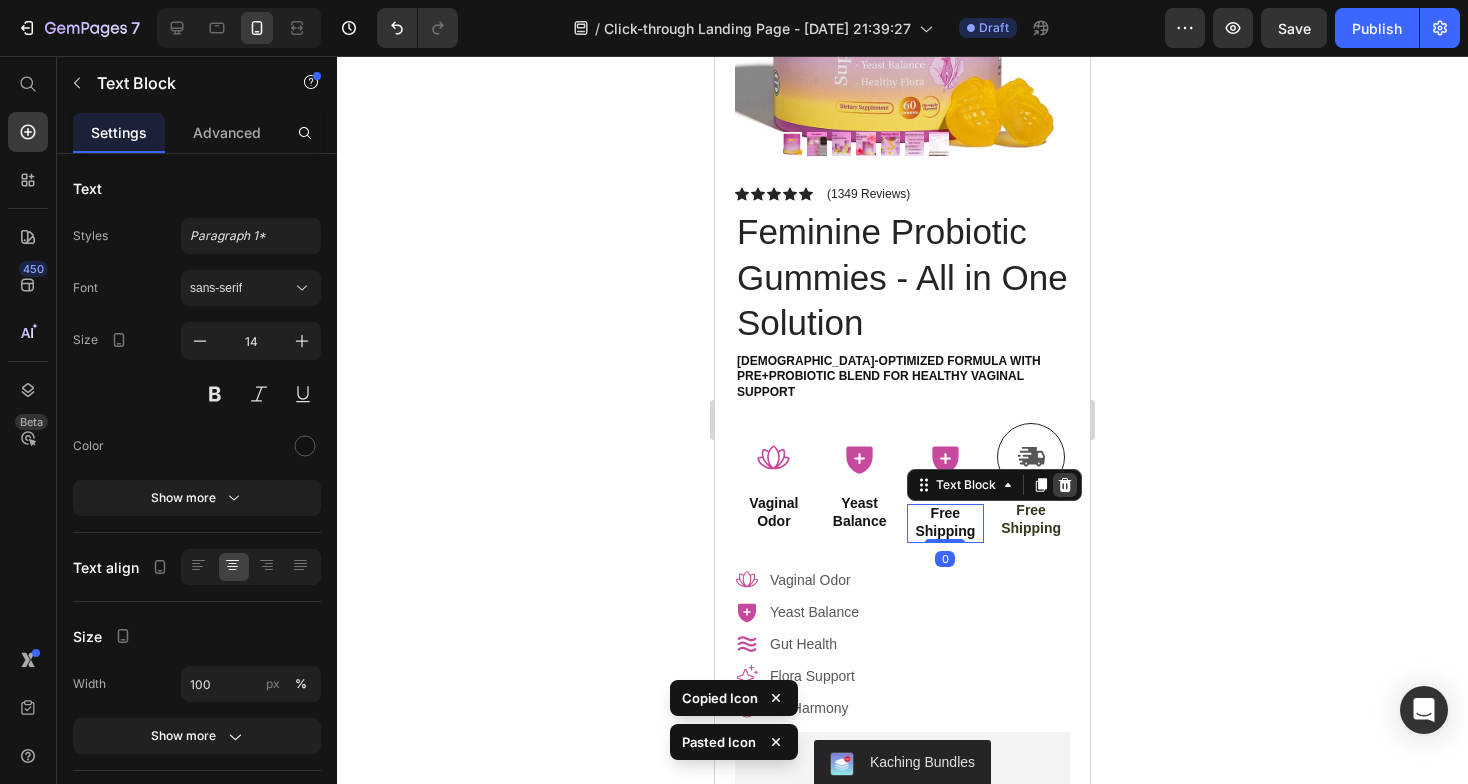 click 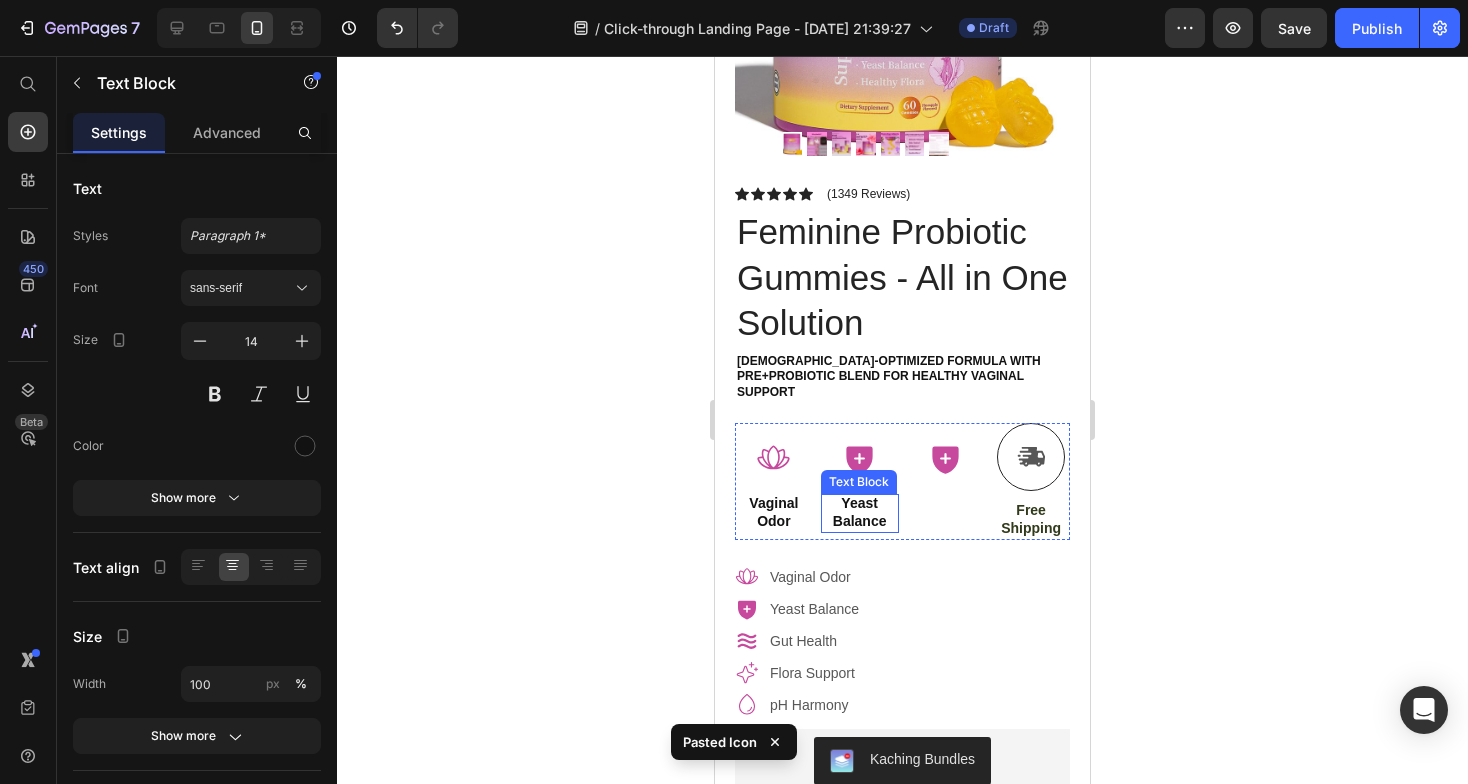 click on "Balance" at bounding box center [860, 521] 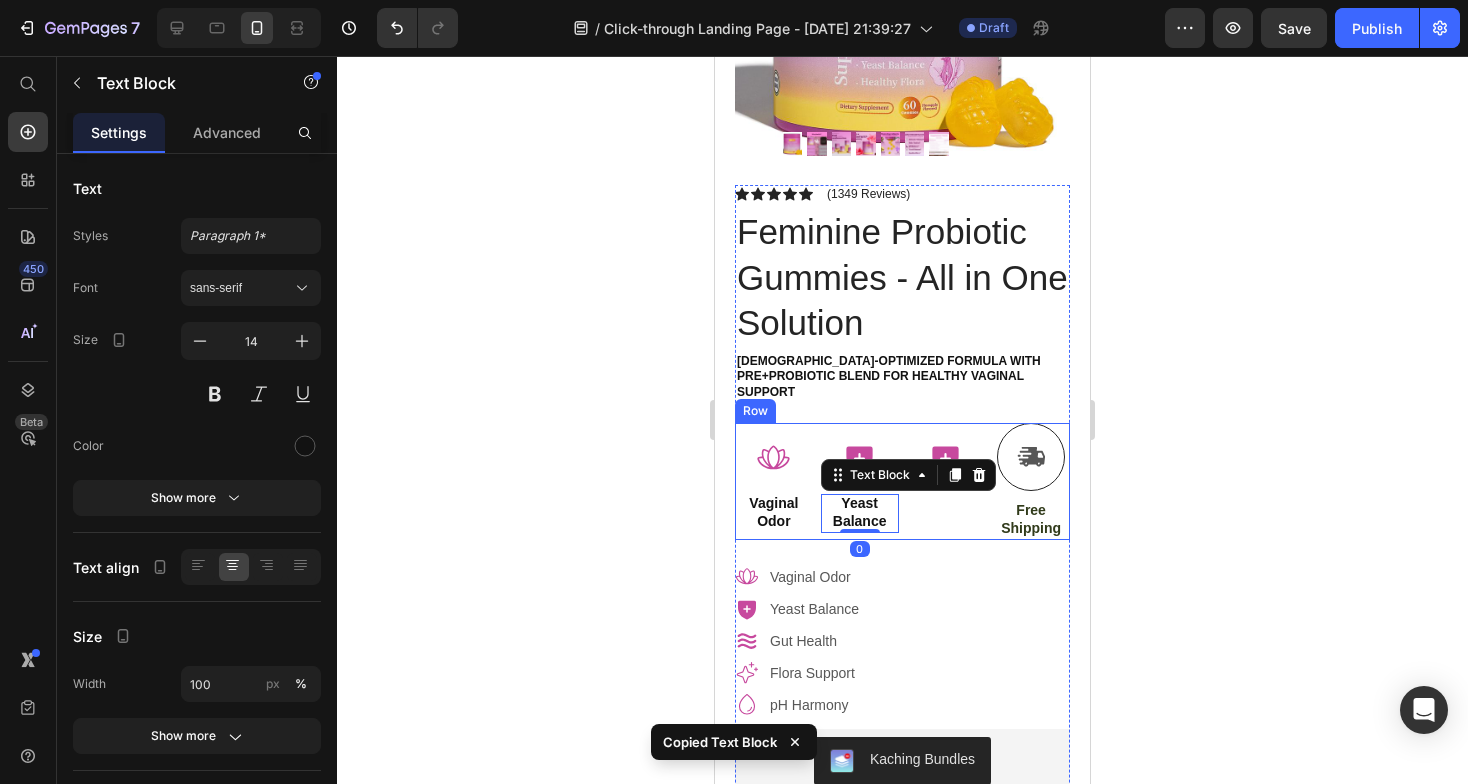 click on "Icon" at bounding box center [946, 481] 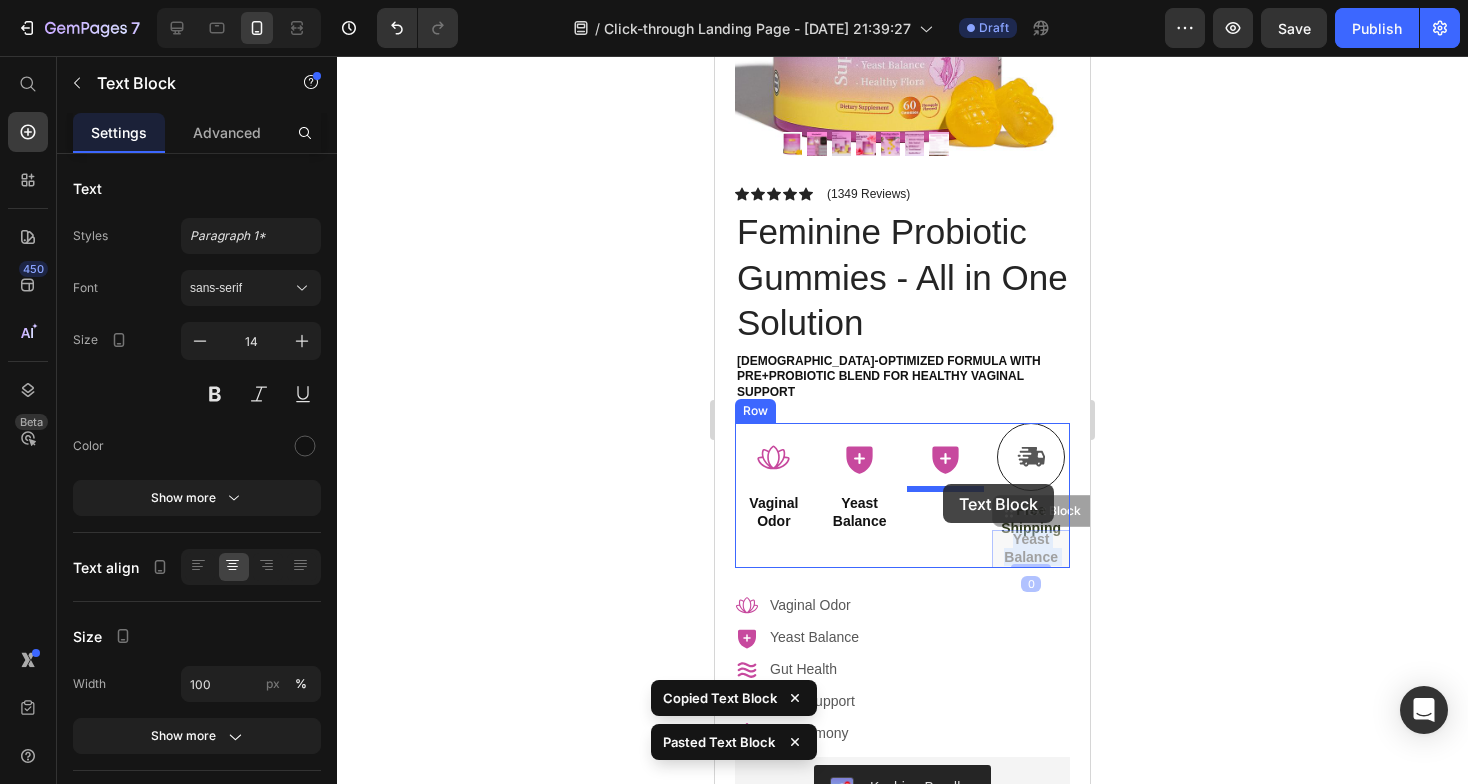 drag, startPoint x: 1031, startPoint y: 525, endPoint x: 943, endPoint y: 484, distance: 97.082436 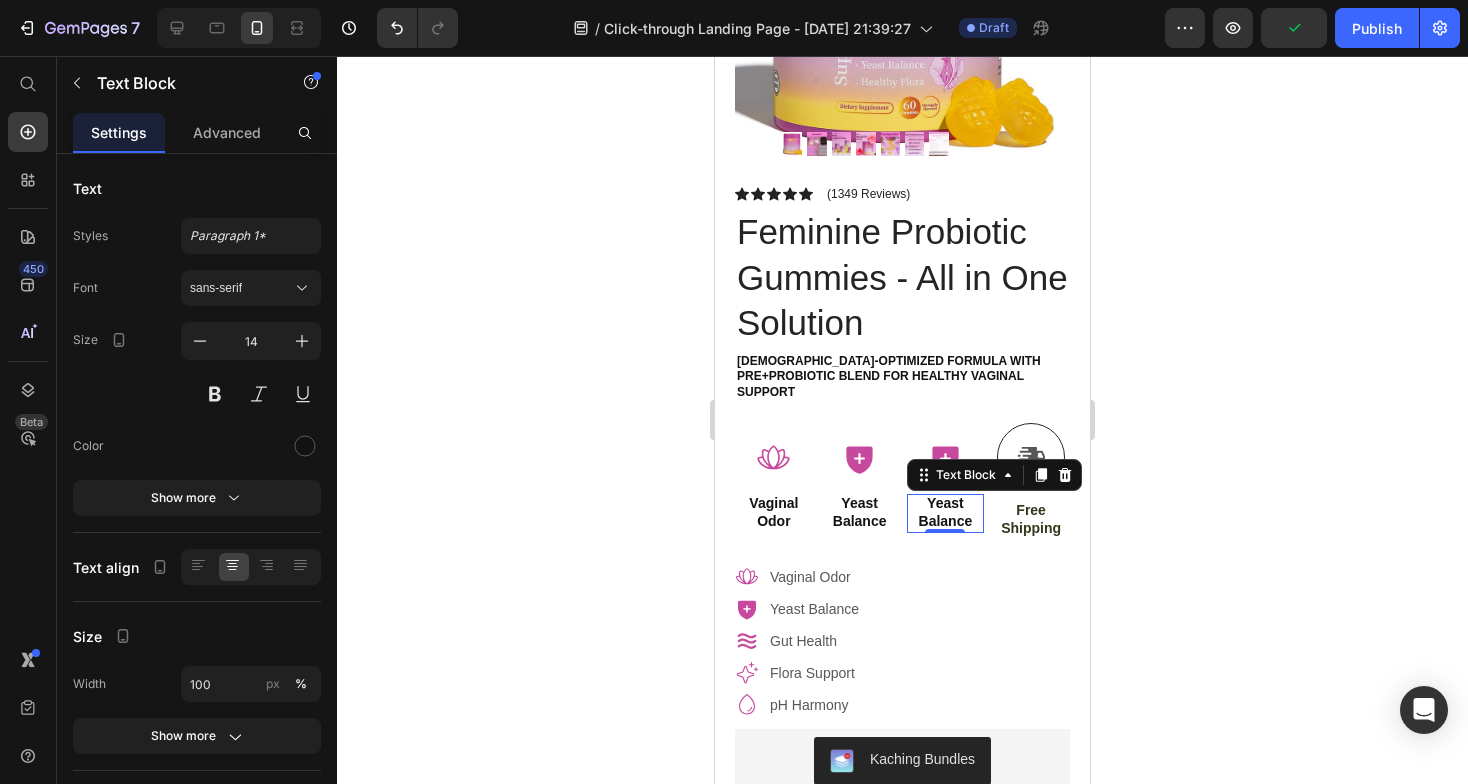 click on "Balance" at bounding box center (946, 521) 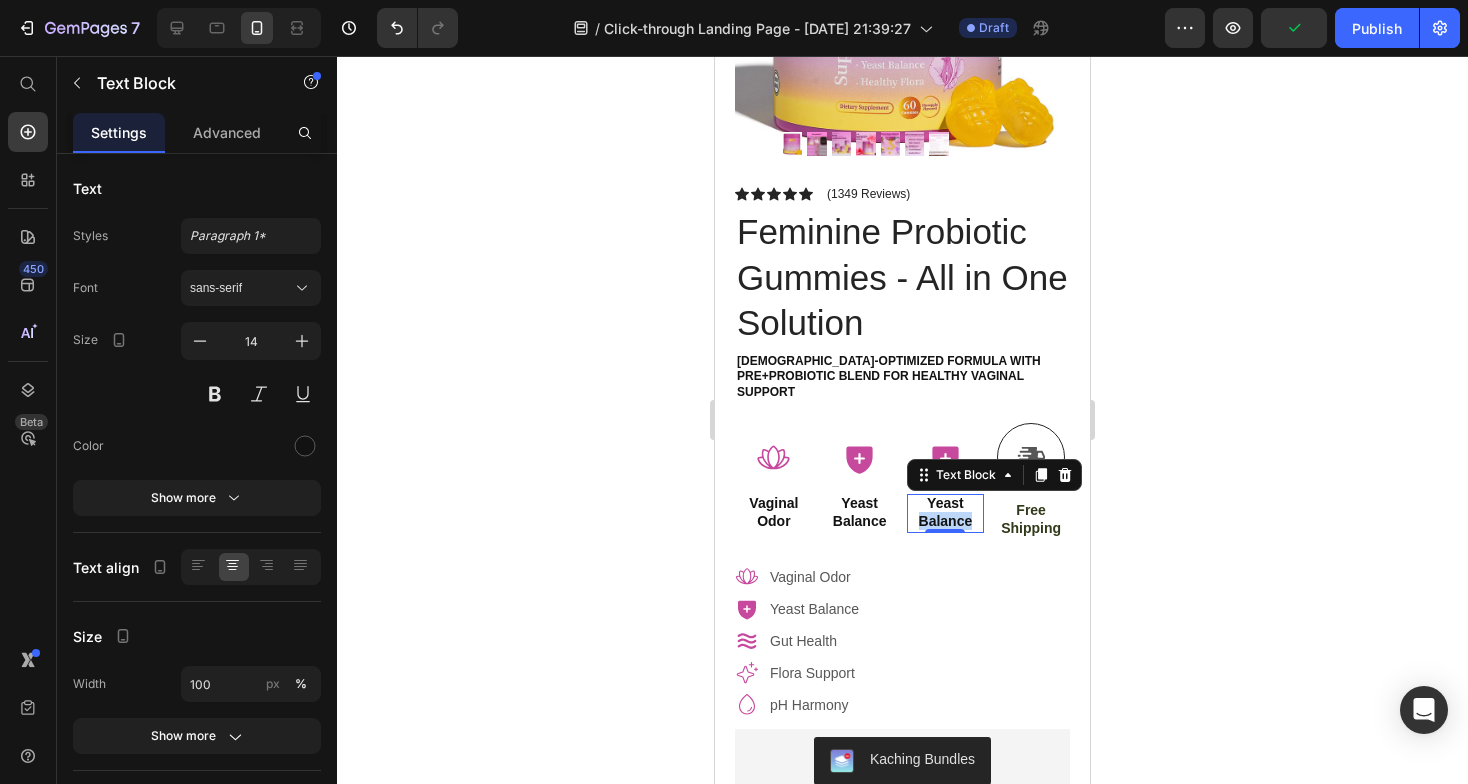 click on "Balance" at bounding box center (946, 521) 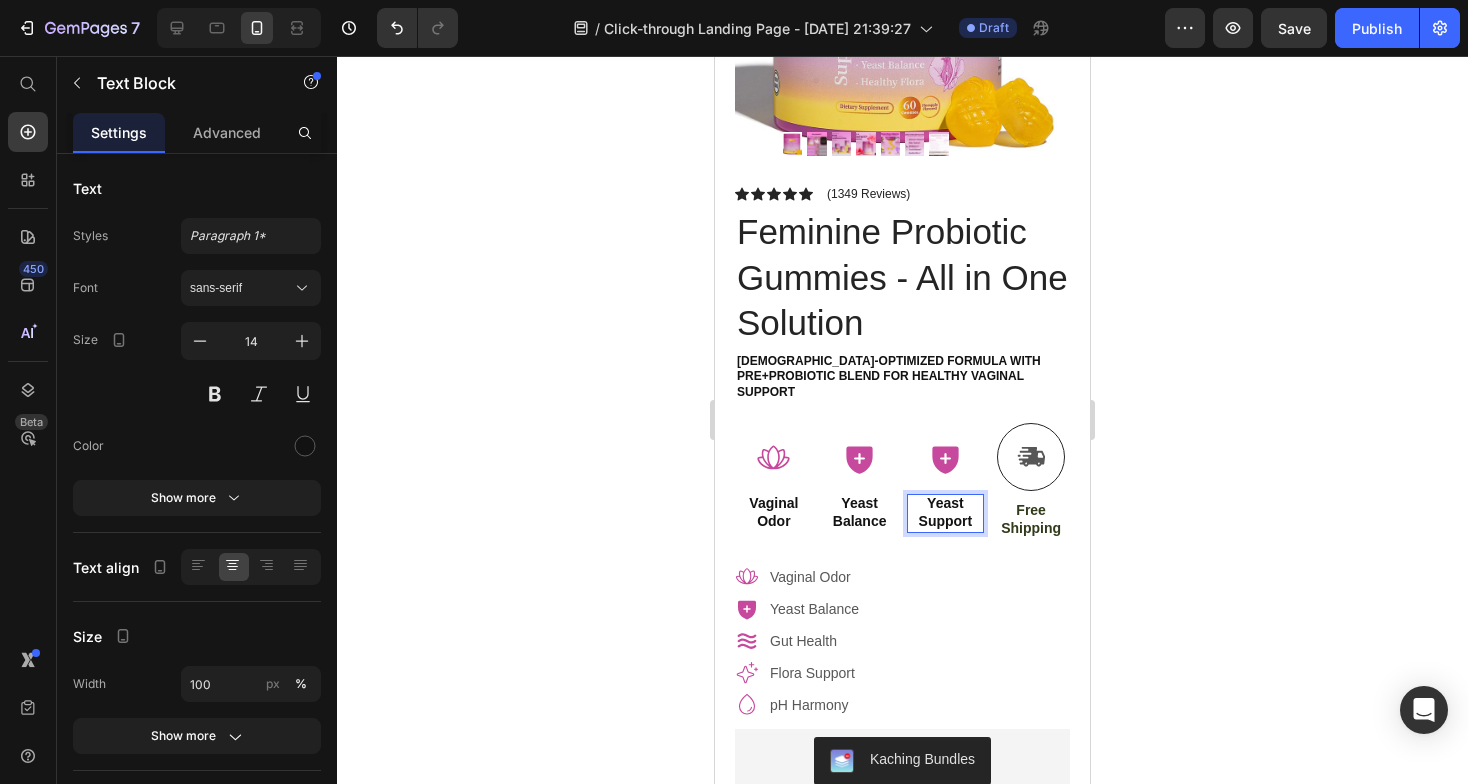click on "Yeast" at bounding box center [946, 503] 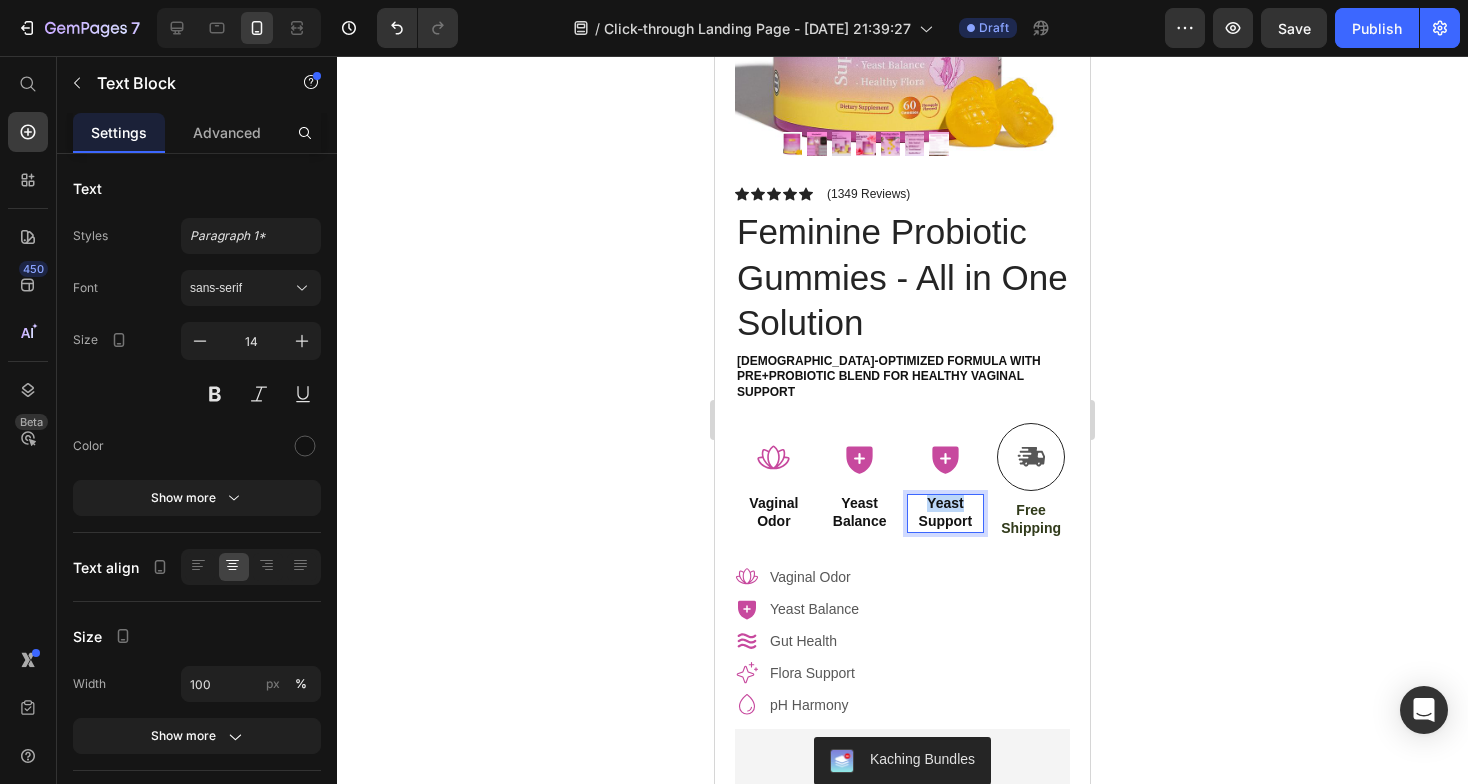 click on "Yeast" at bounding box center [946, 503] 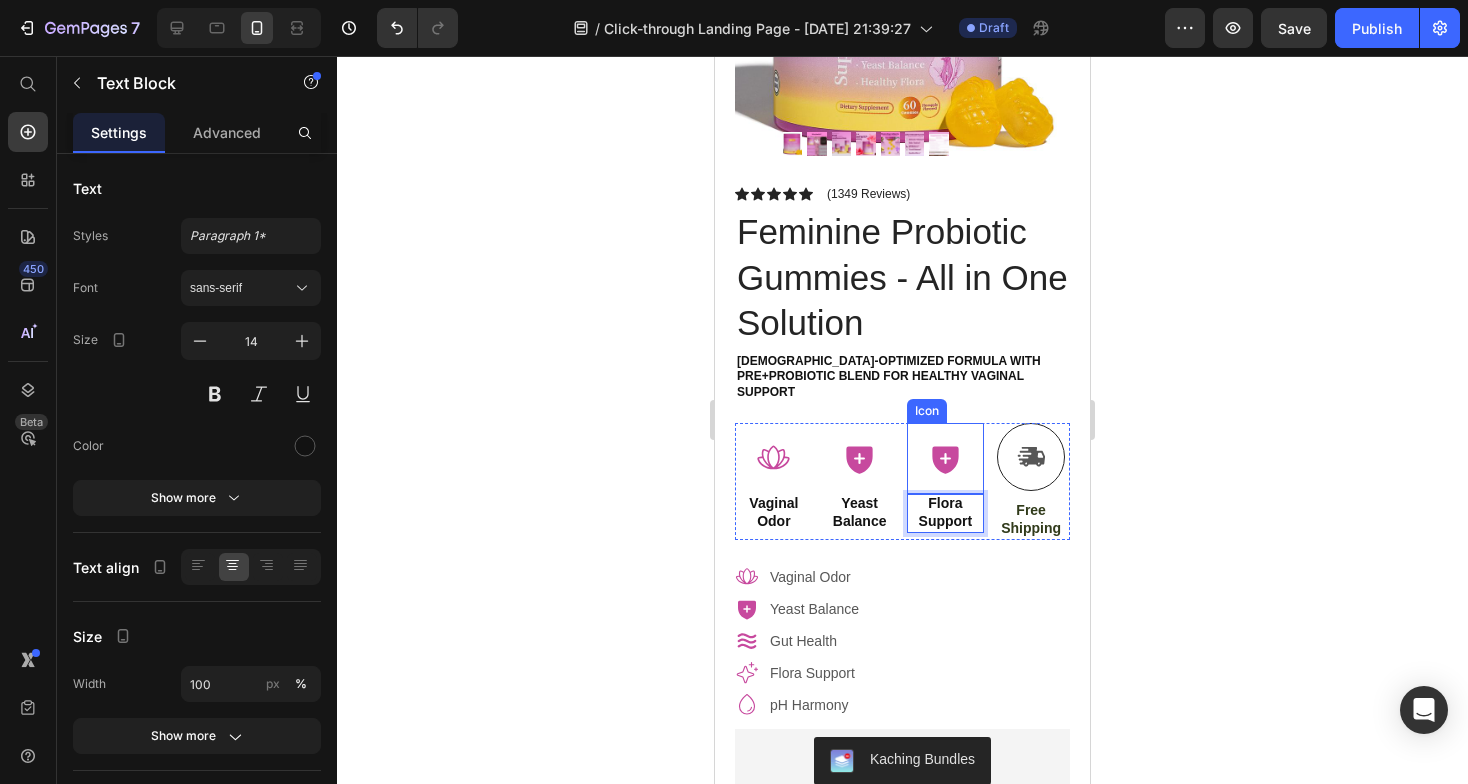 click 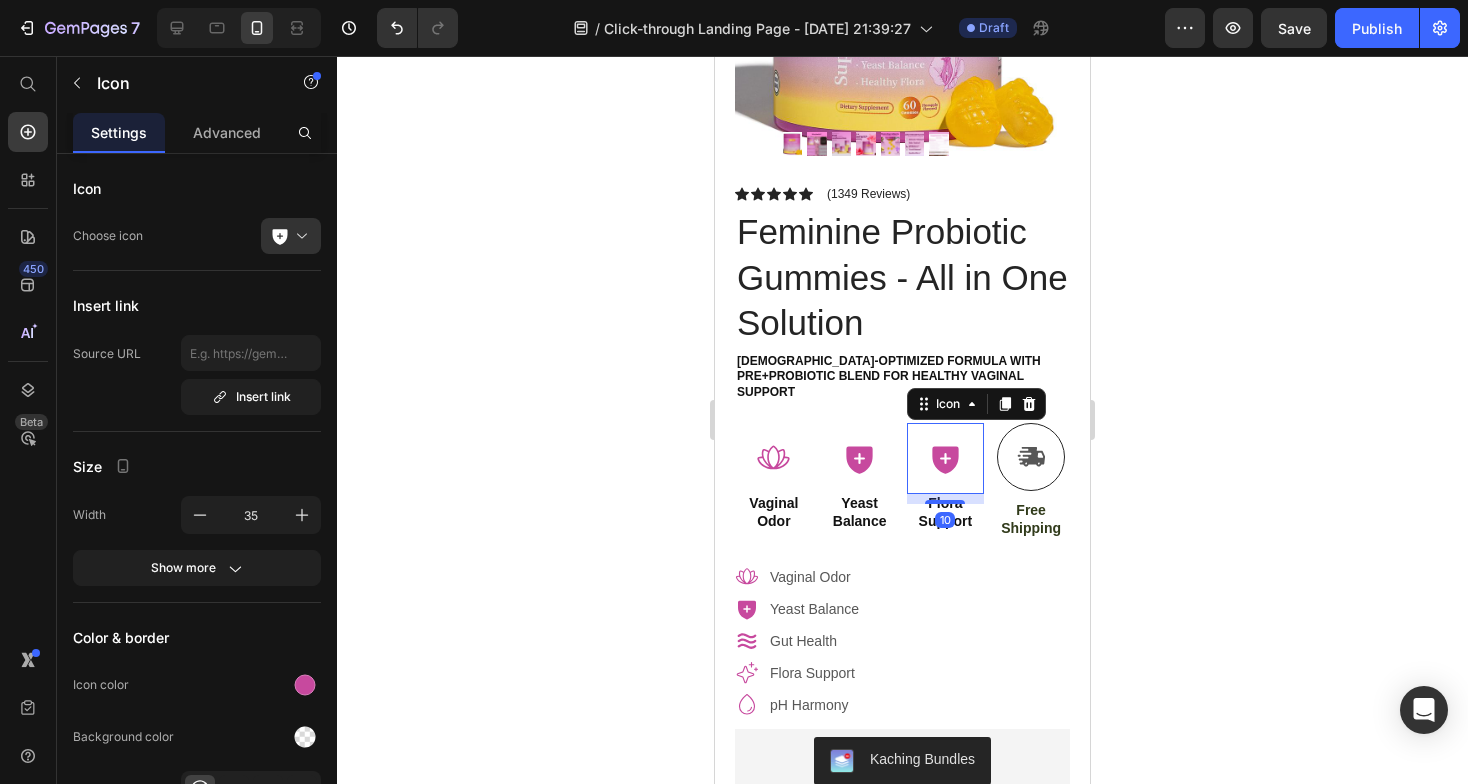 click 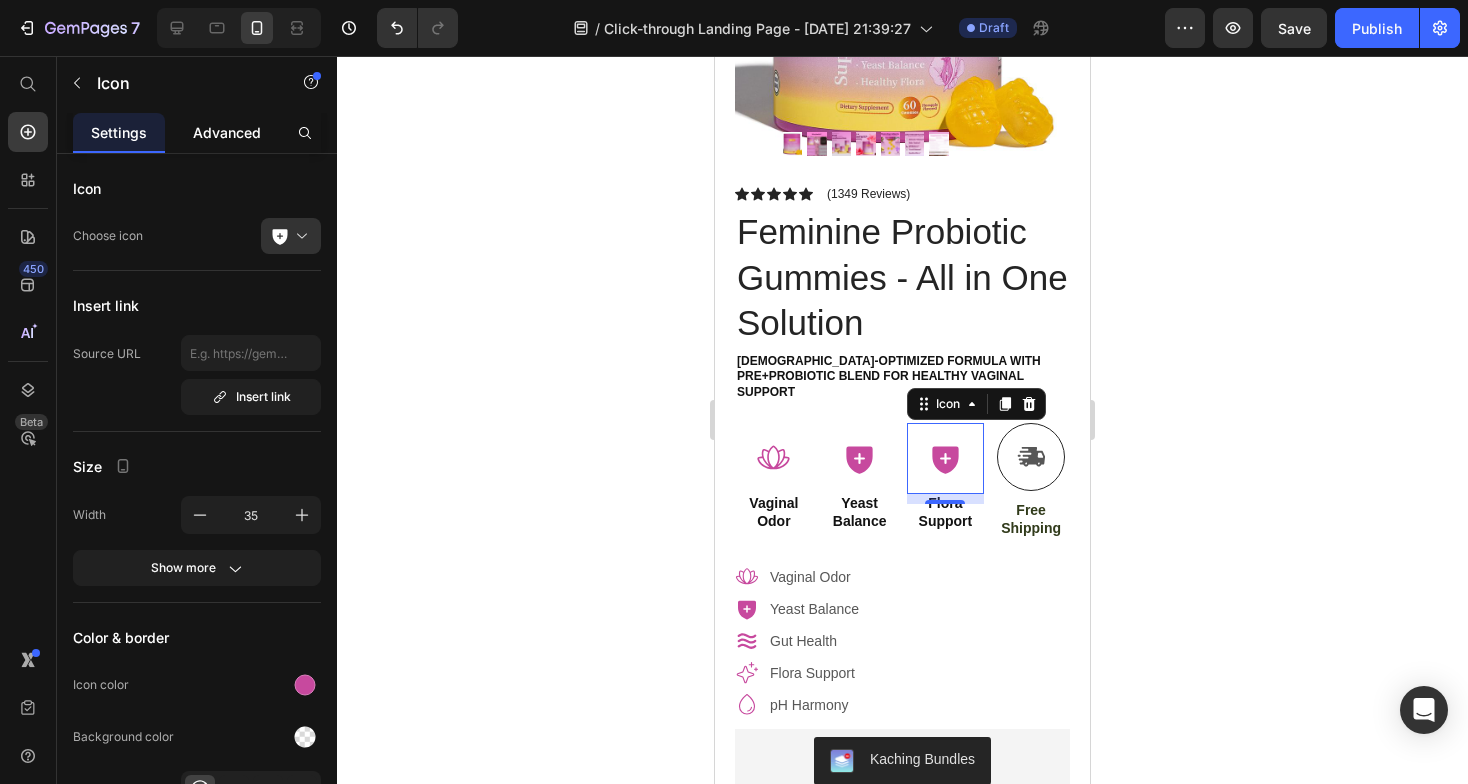 click on "Advanced" at bounding box center [227, 132] 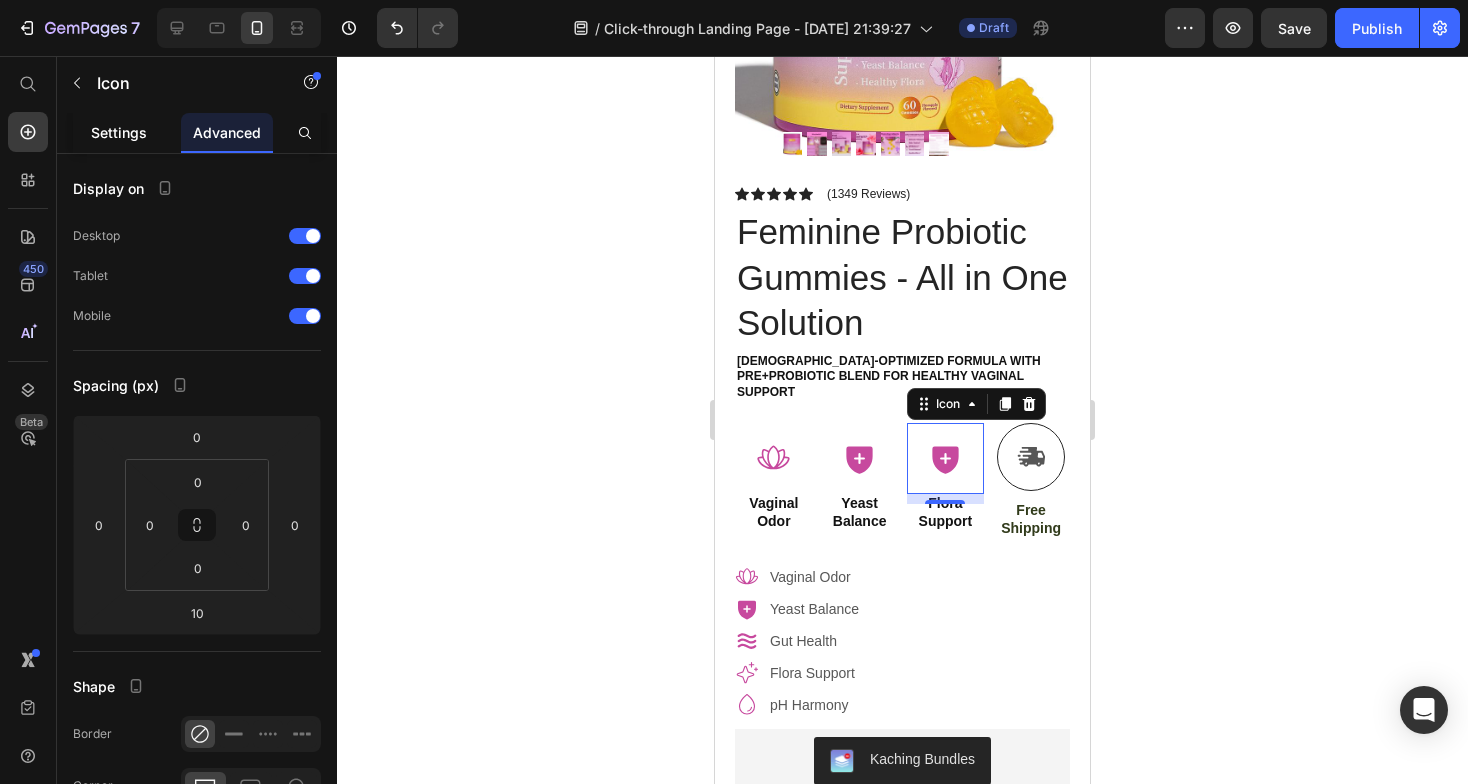 click on "Settings" at bounding box center [119, 132] 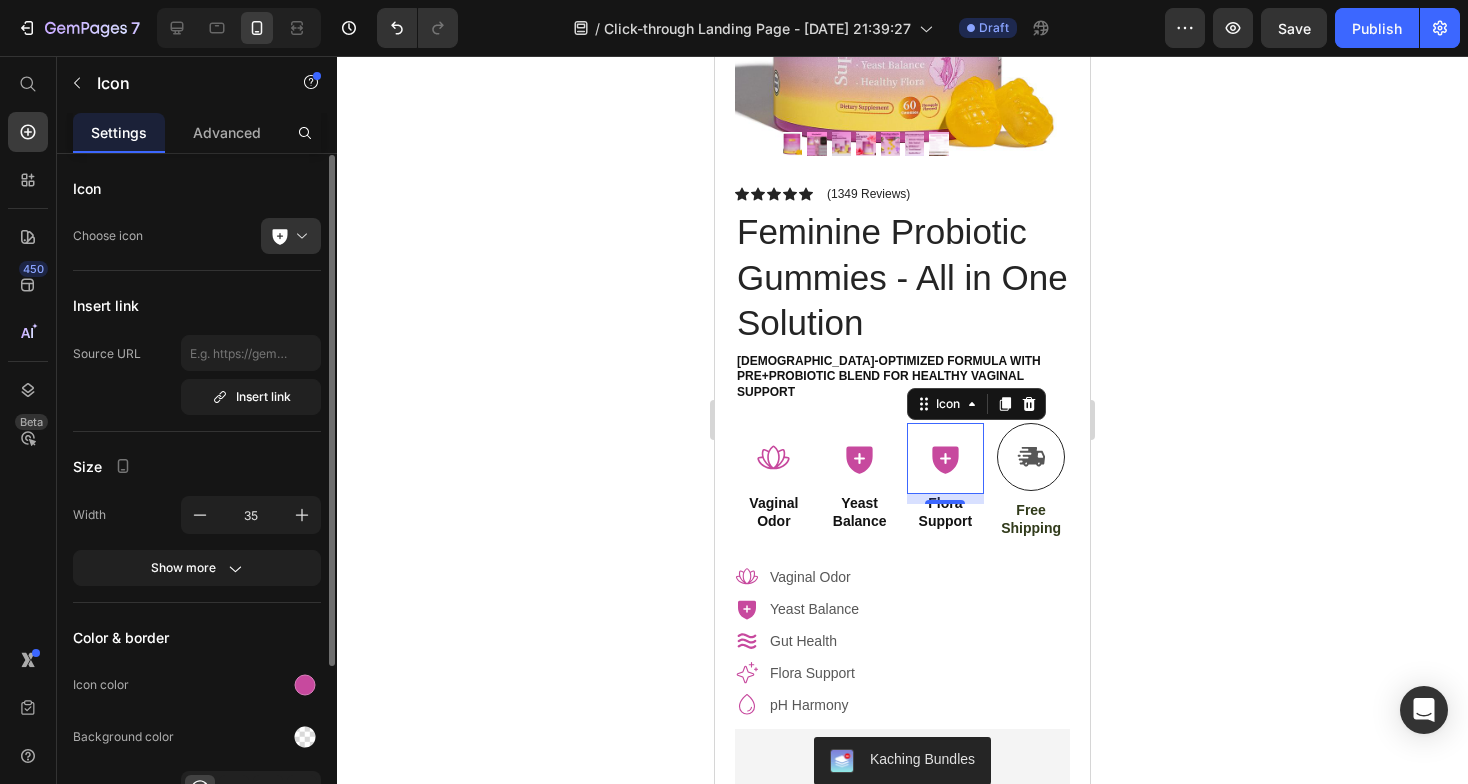 scroll, scrollTop: 1, scrollLeft: 0, axis: vertical 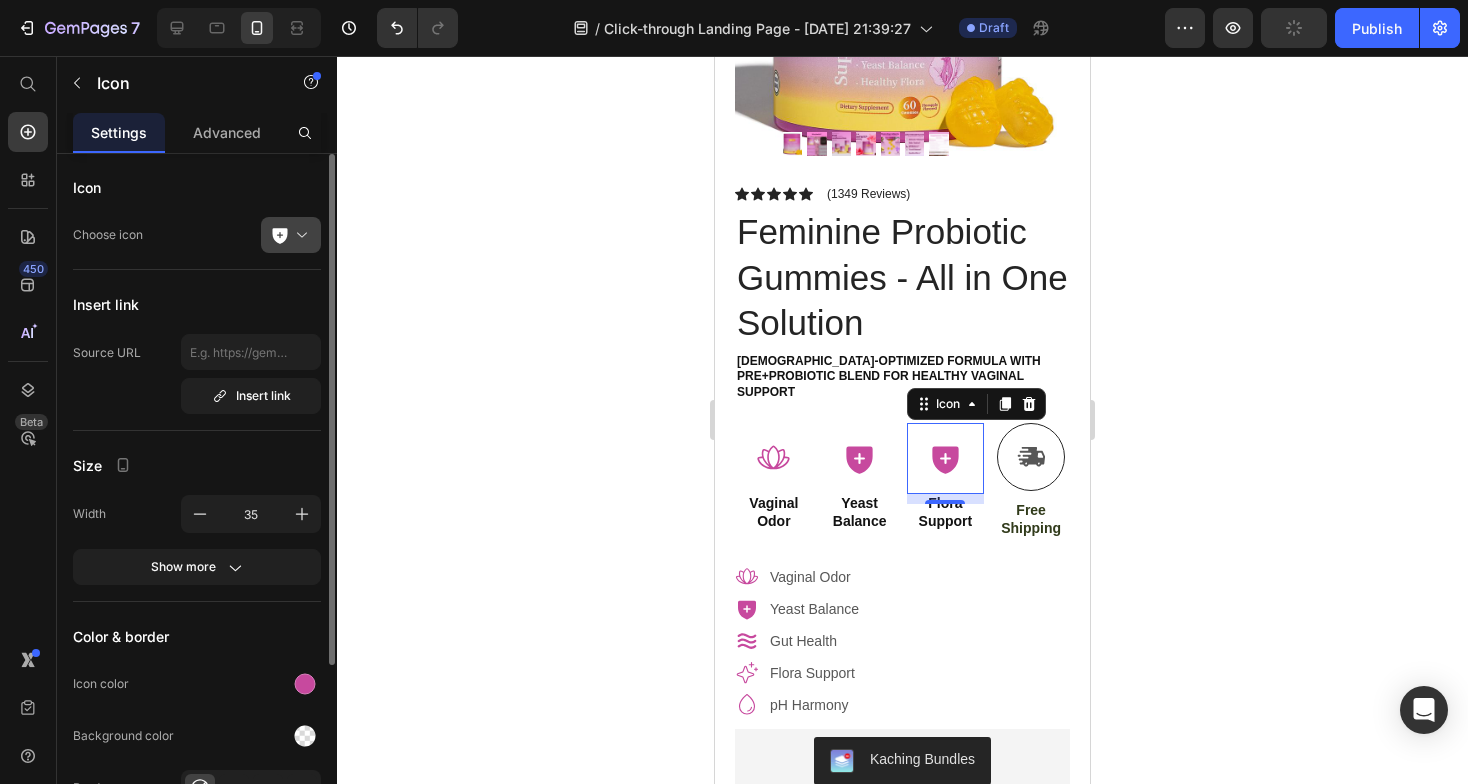 click at bounding box center [299, 235] 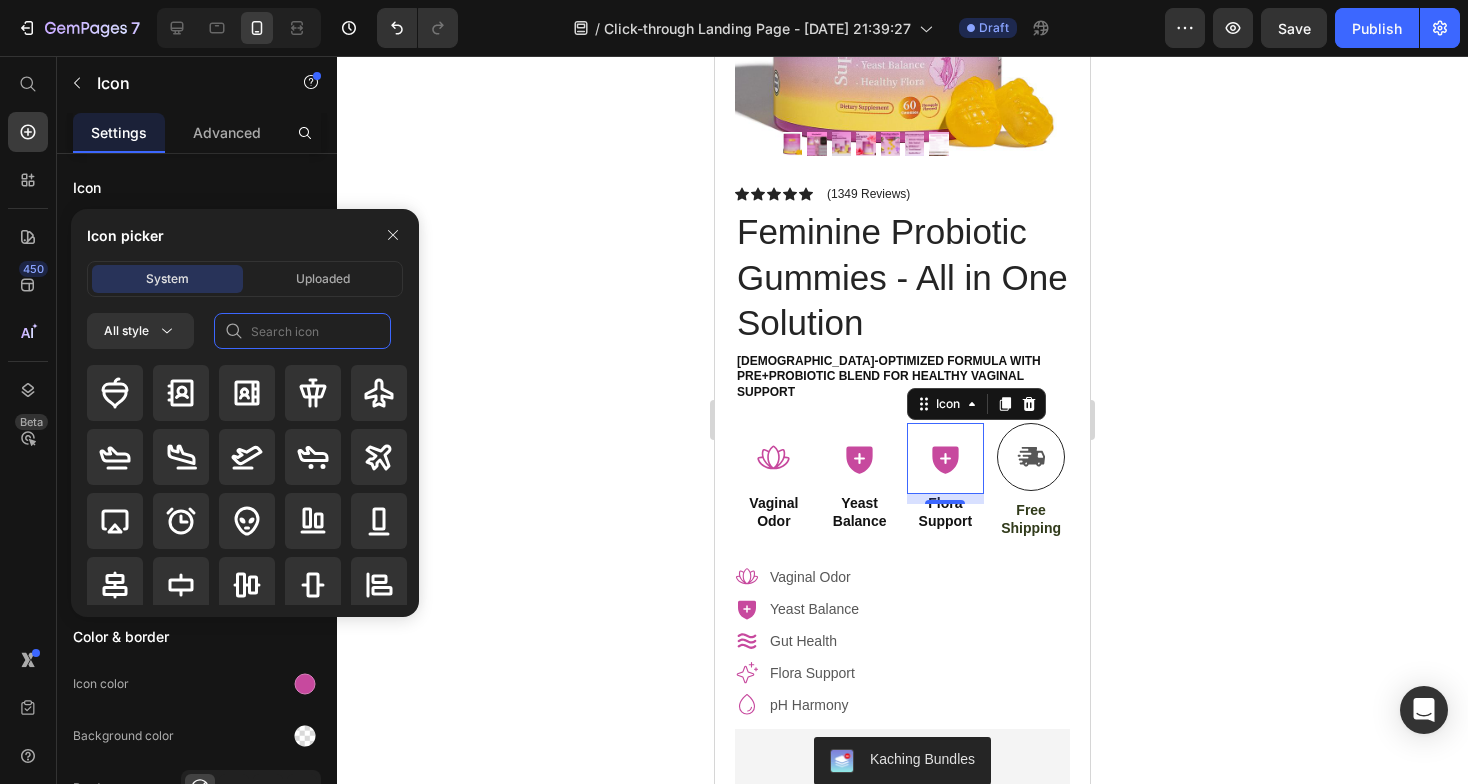 click 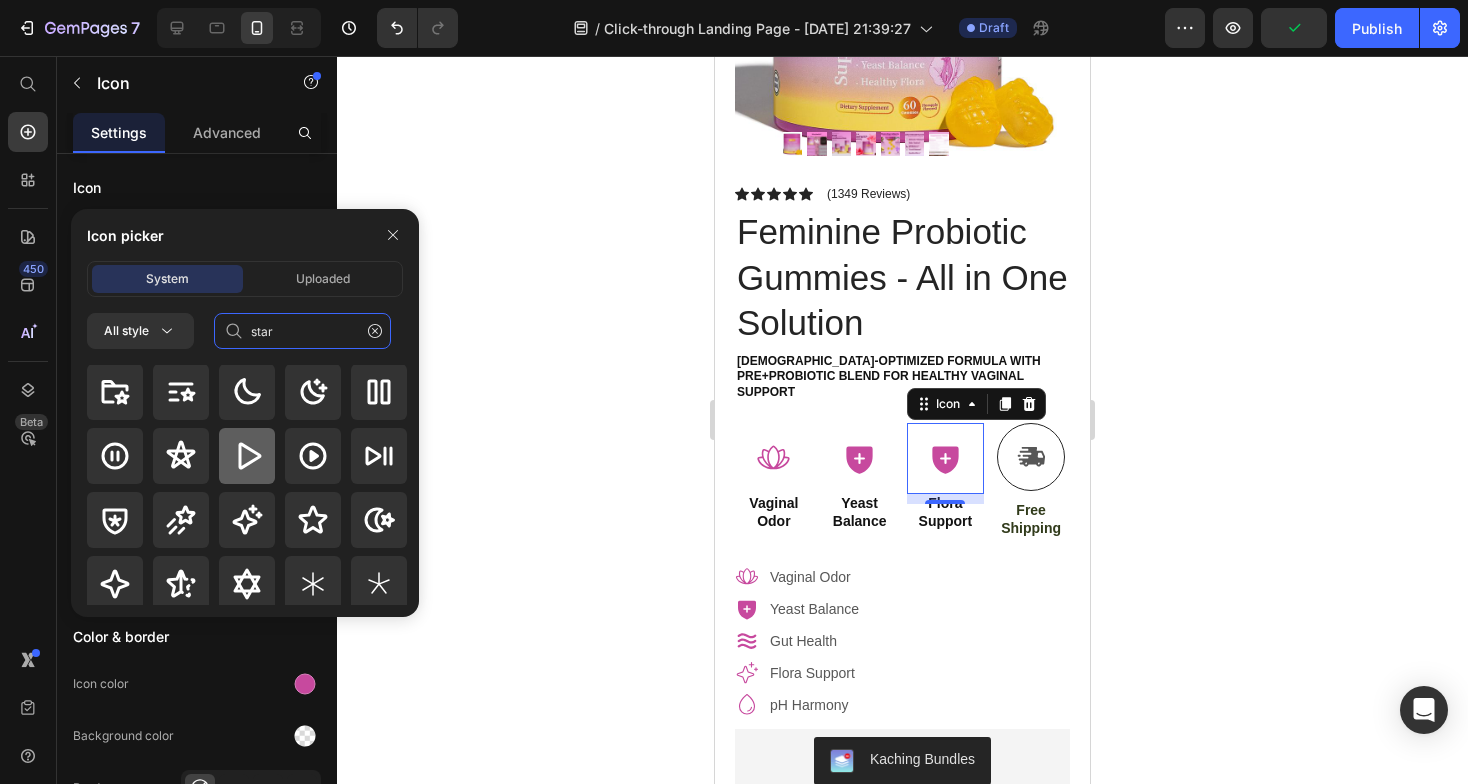 scroll, scrollTop: 62, scrollLeft: 0, axis: vertical 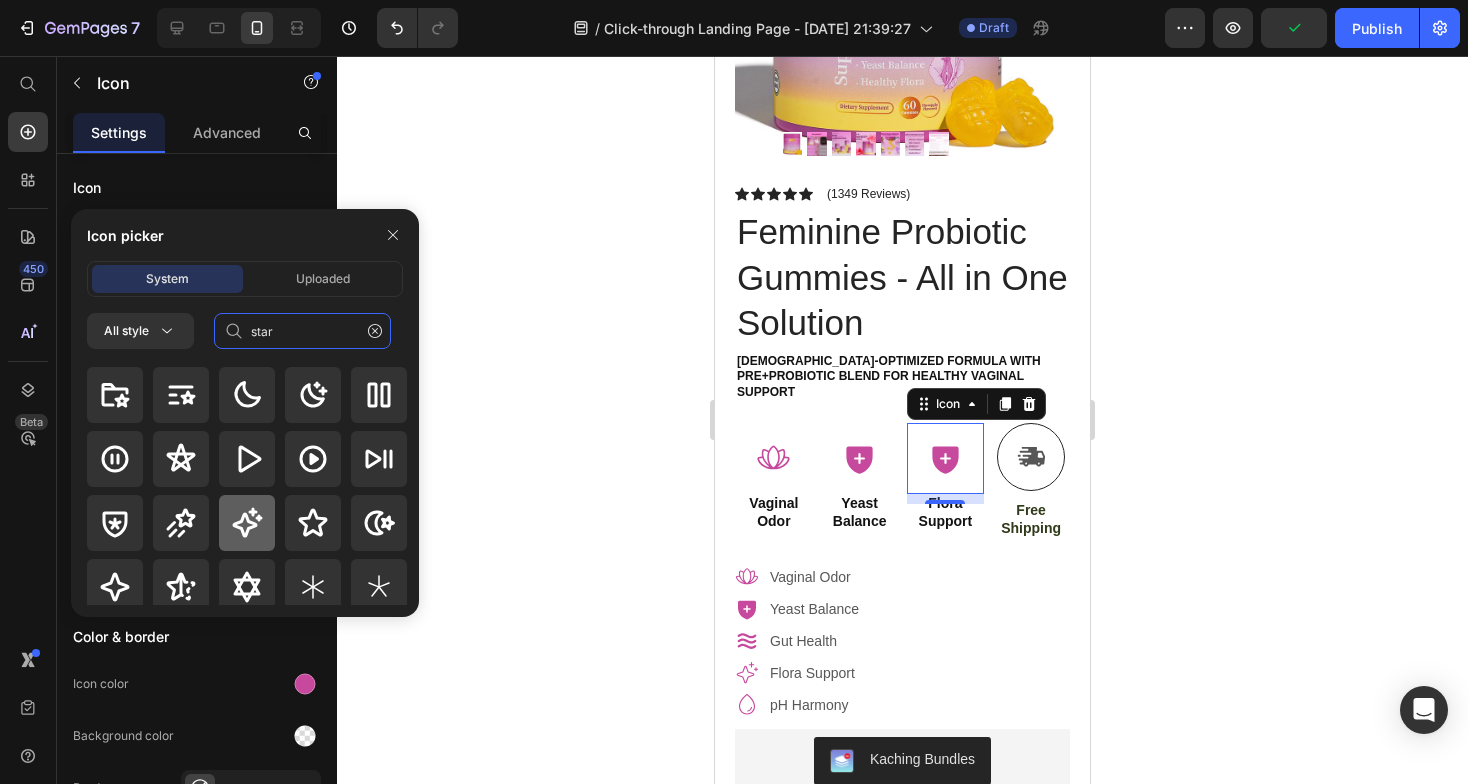 type on "star" 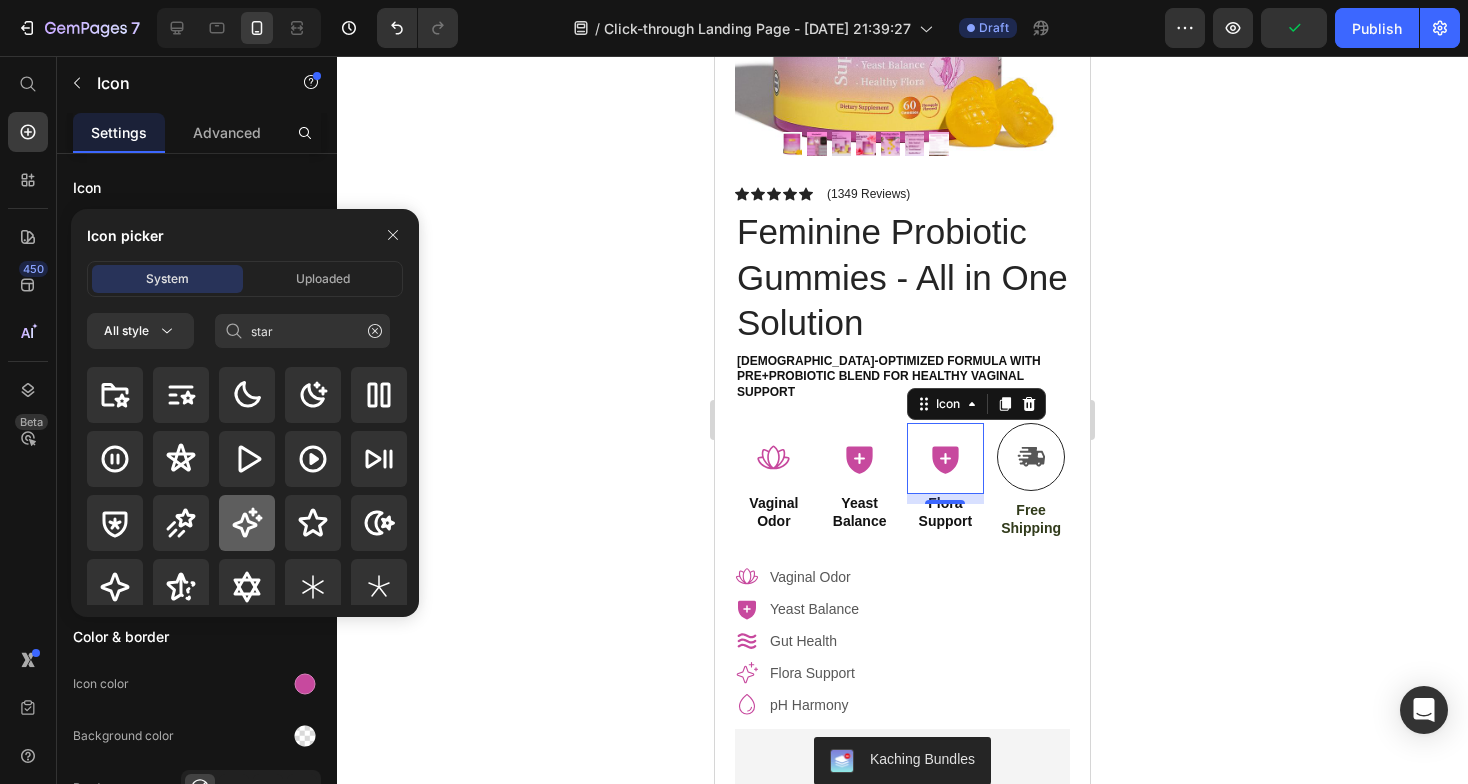 click 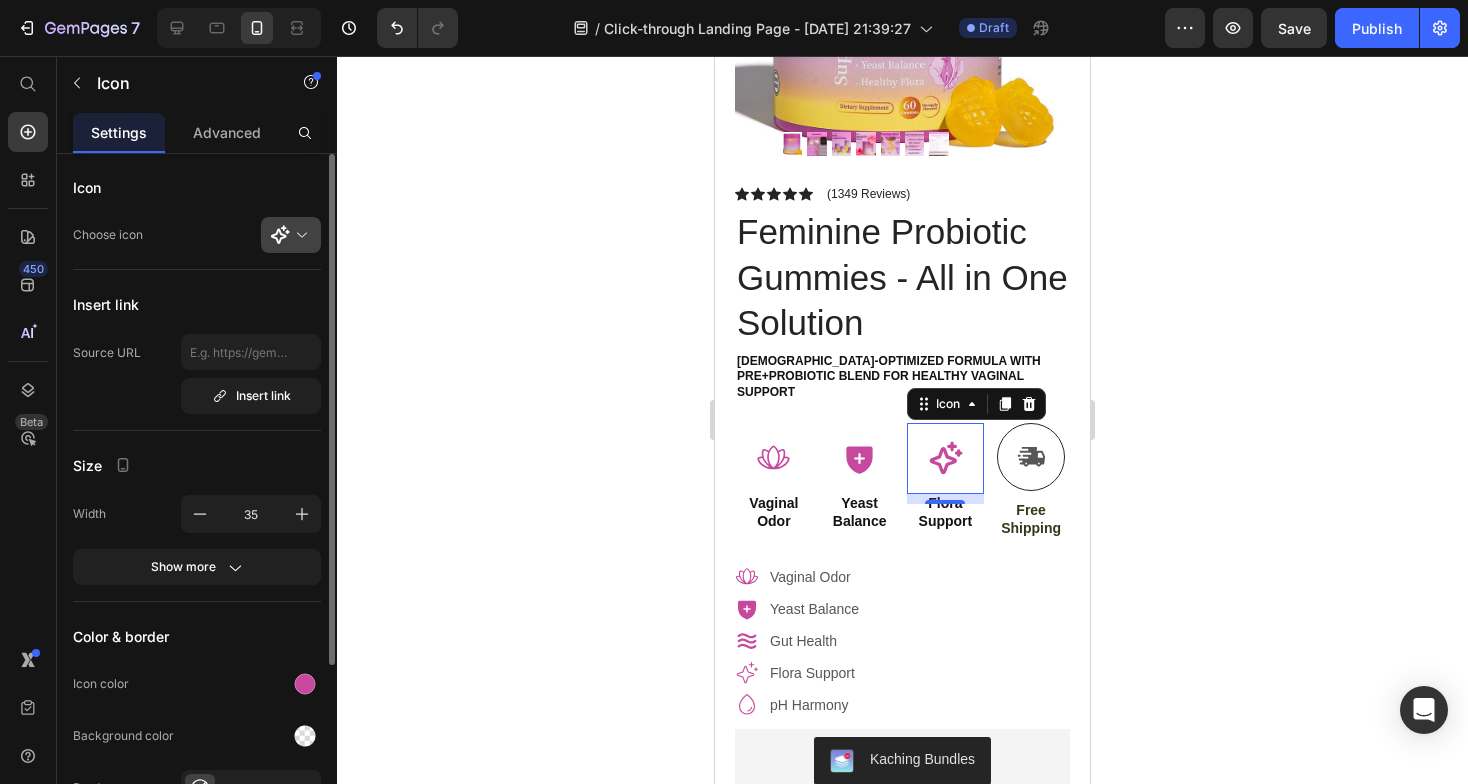 click at bounding box center [299, 235] 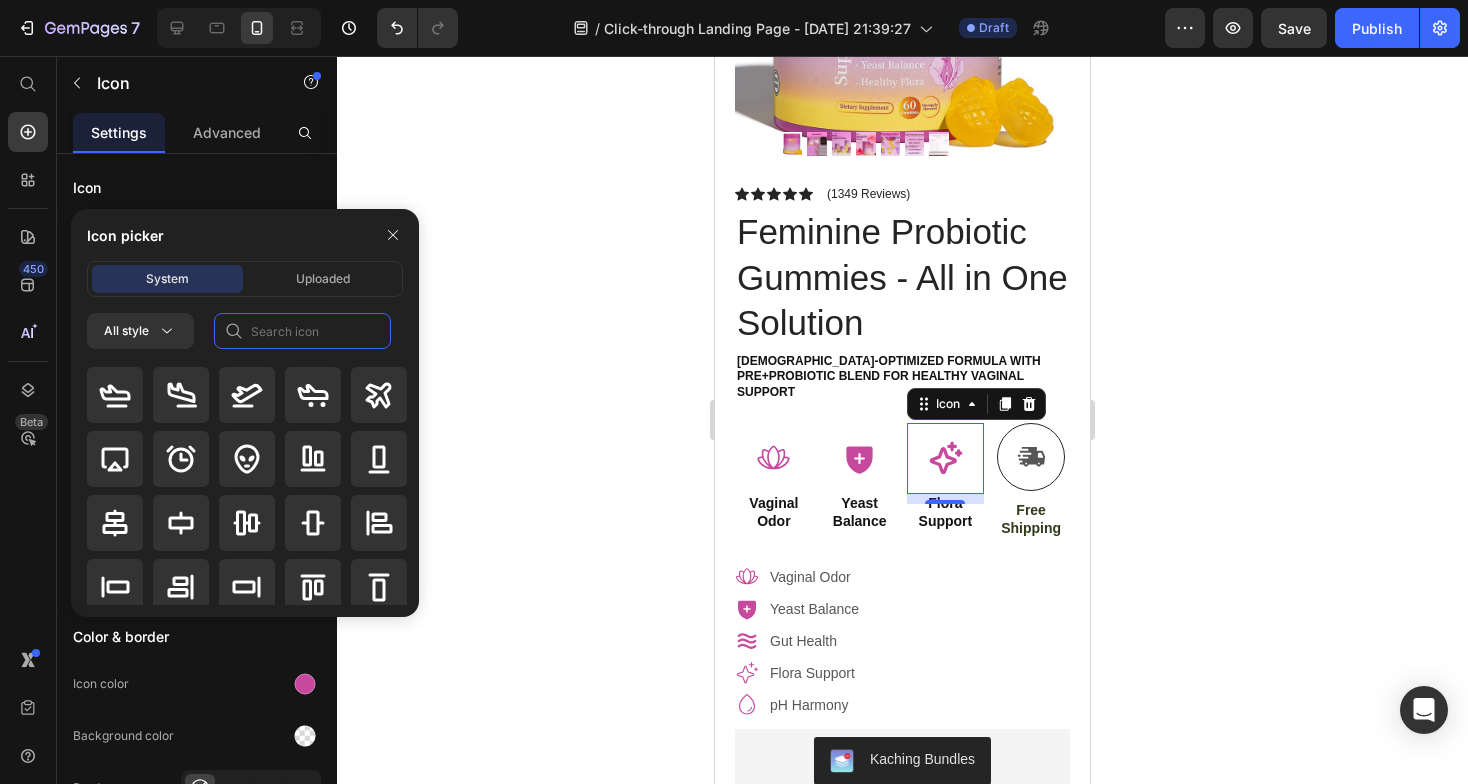 click 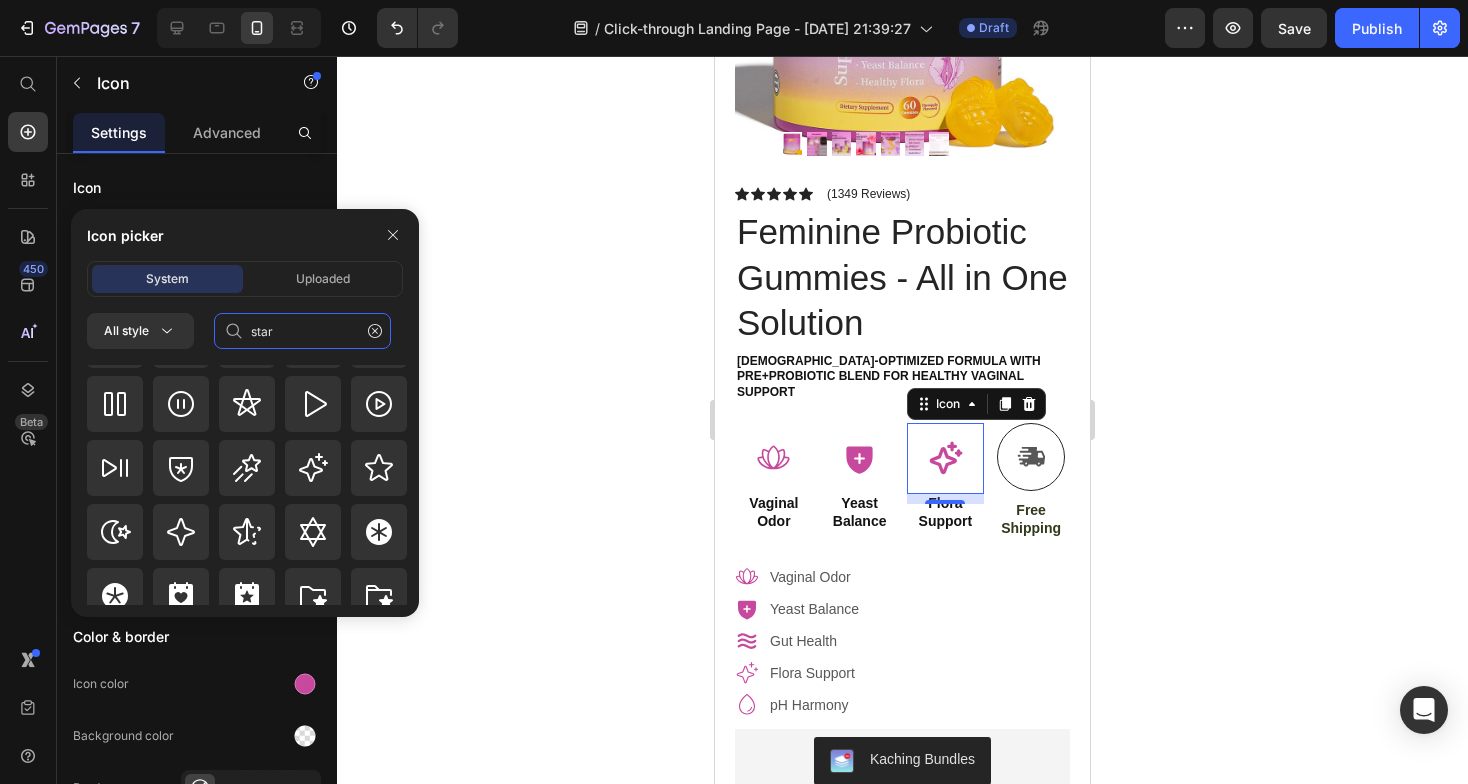scroll, scrollTop: 630, scrollLeft: 0, axis: vertical 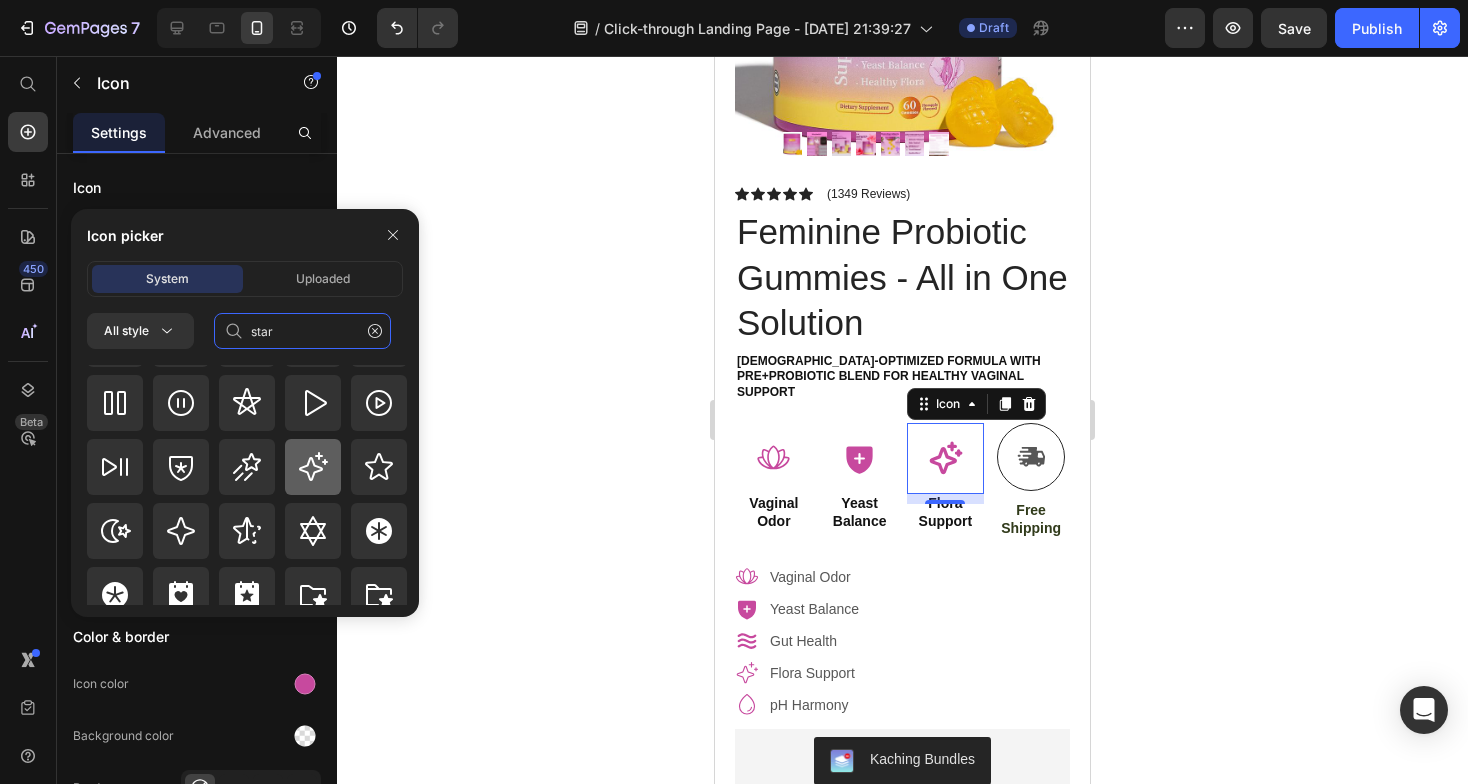 type on "star" 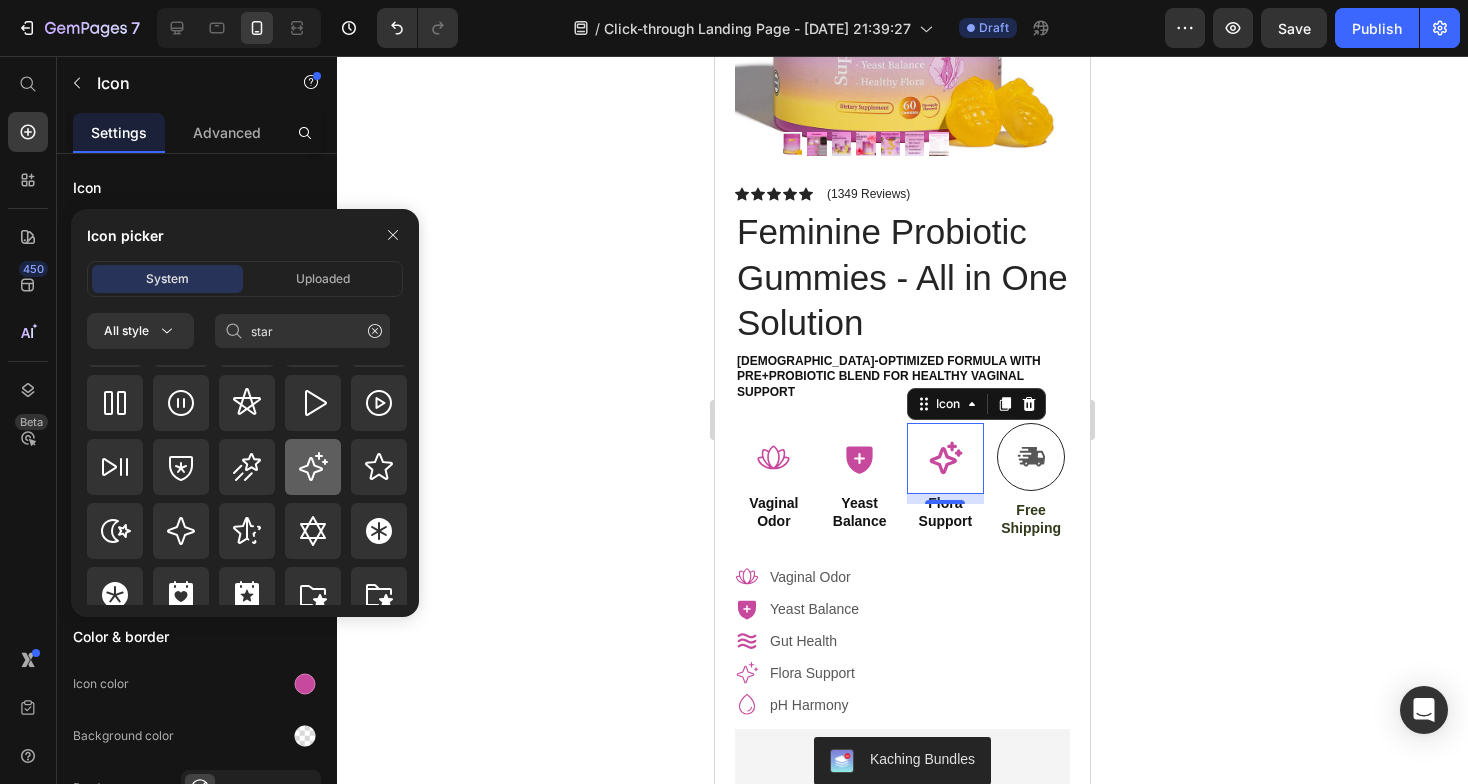 click 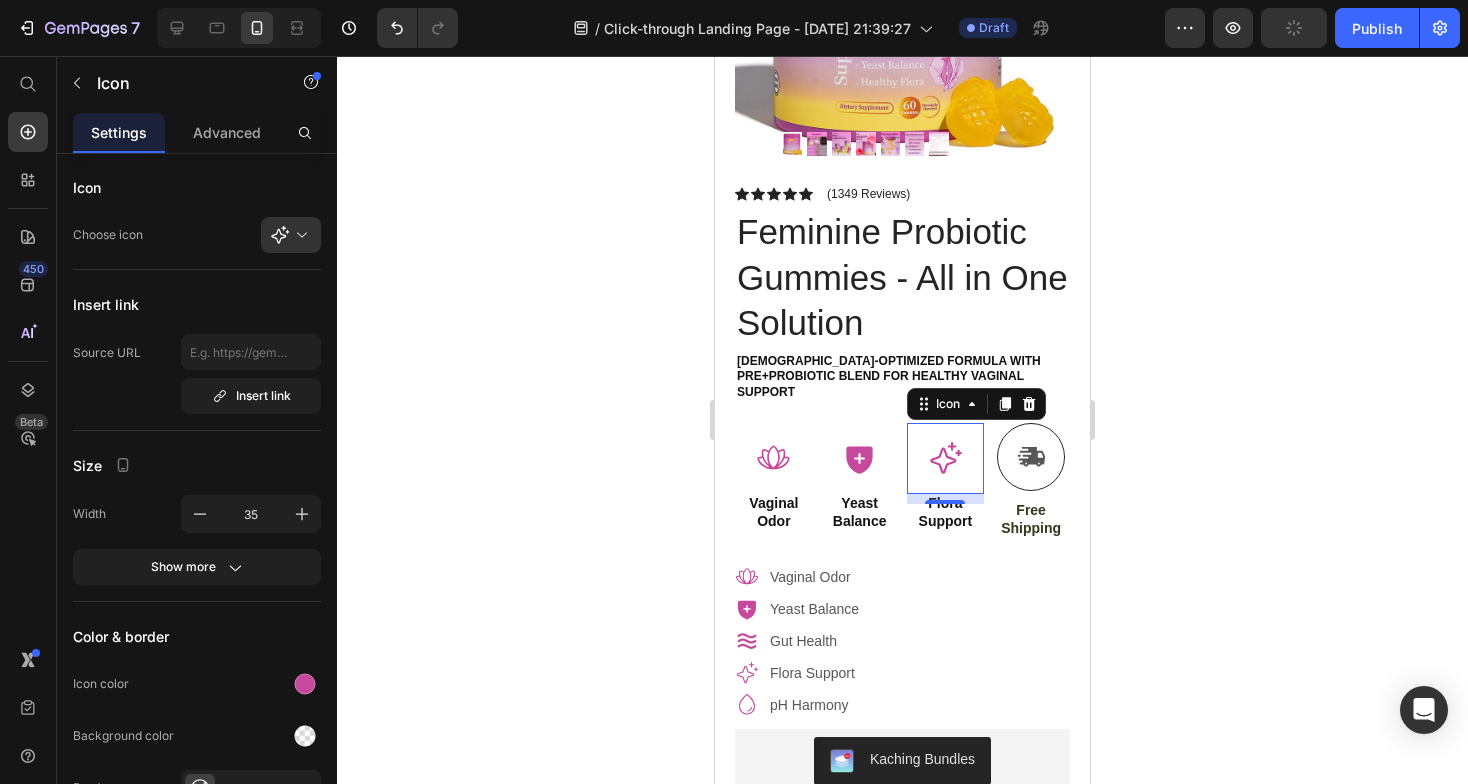 click 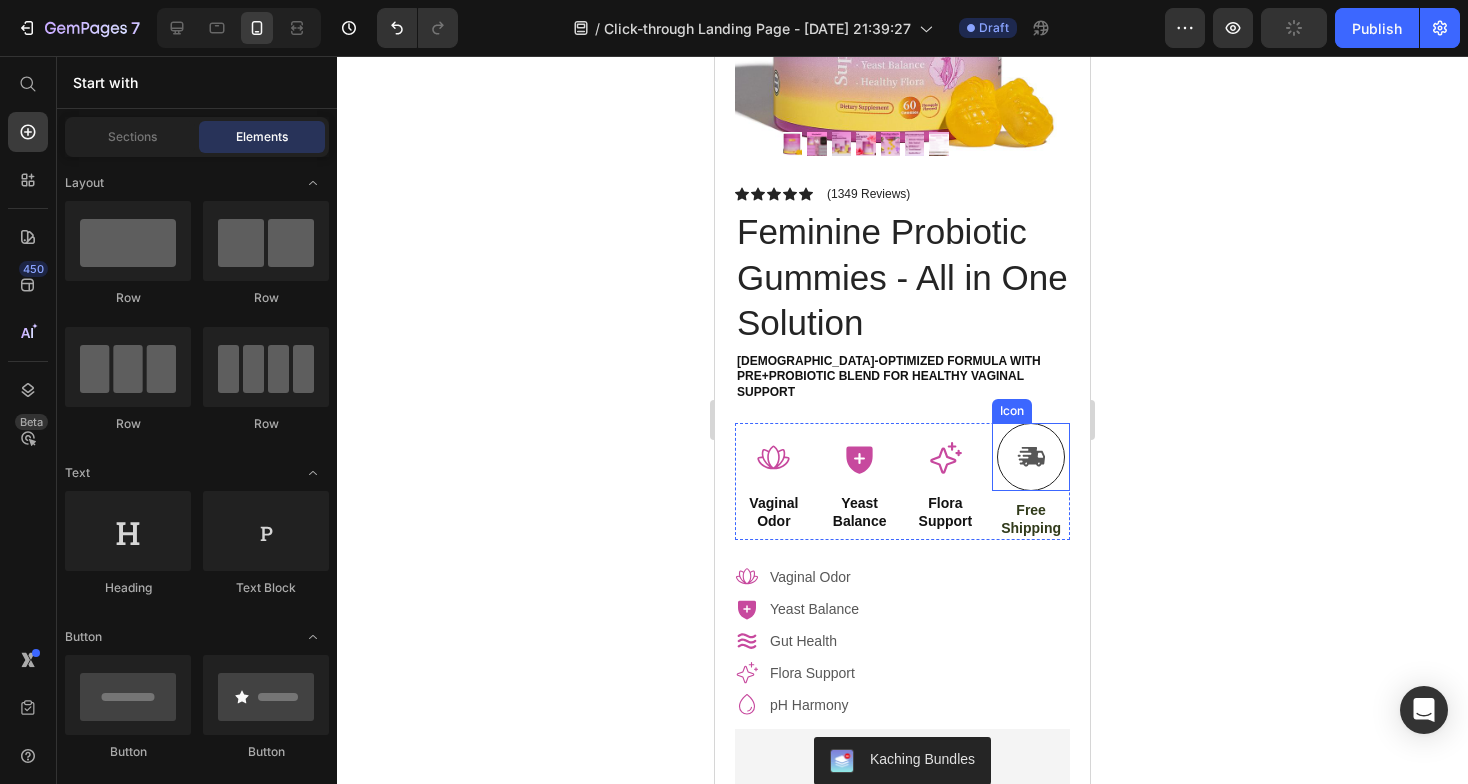 click 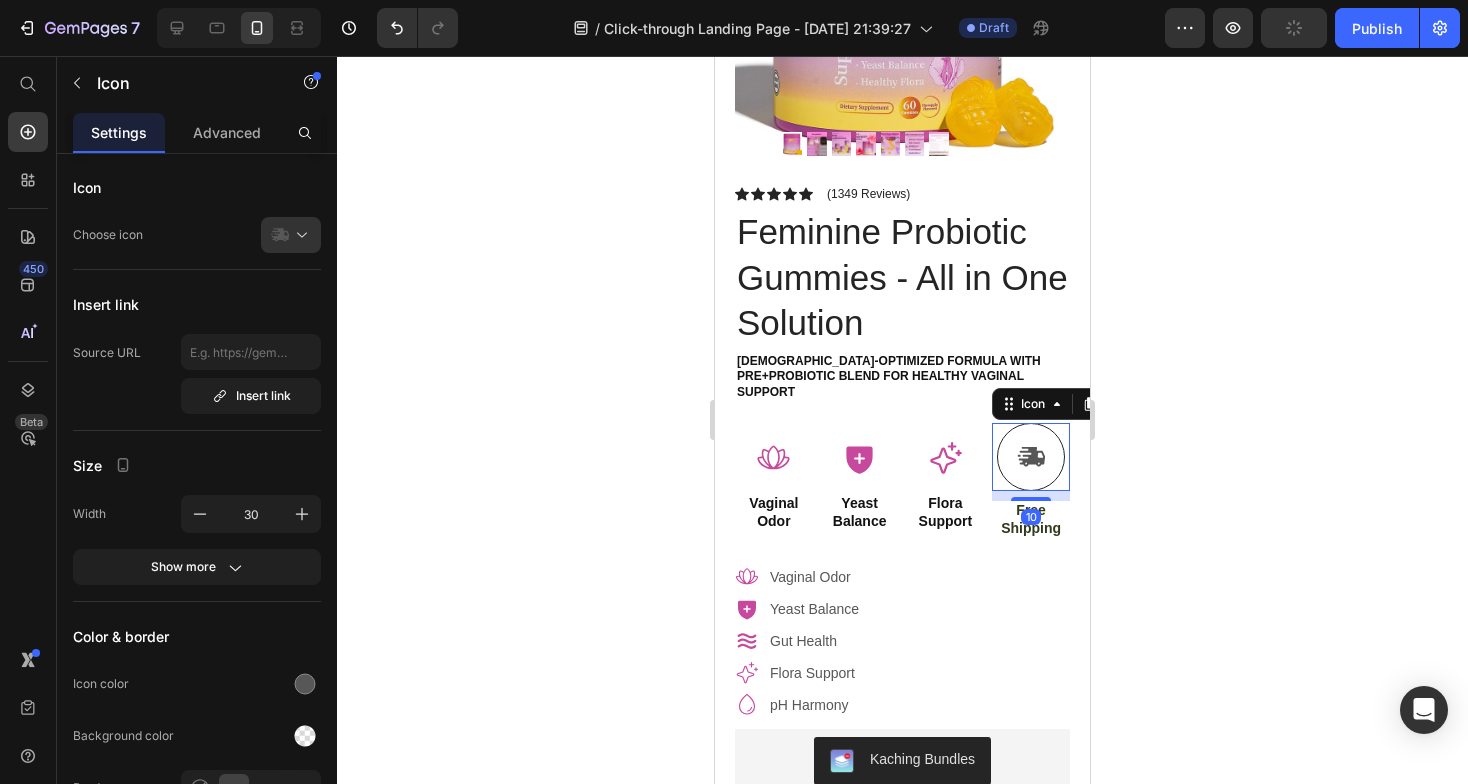 click 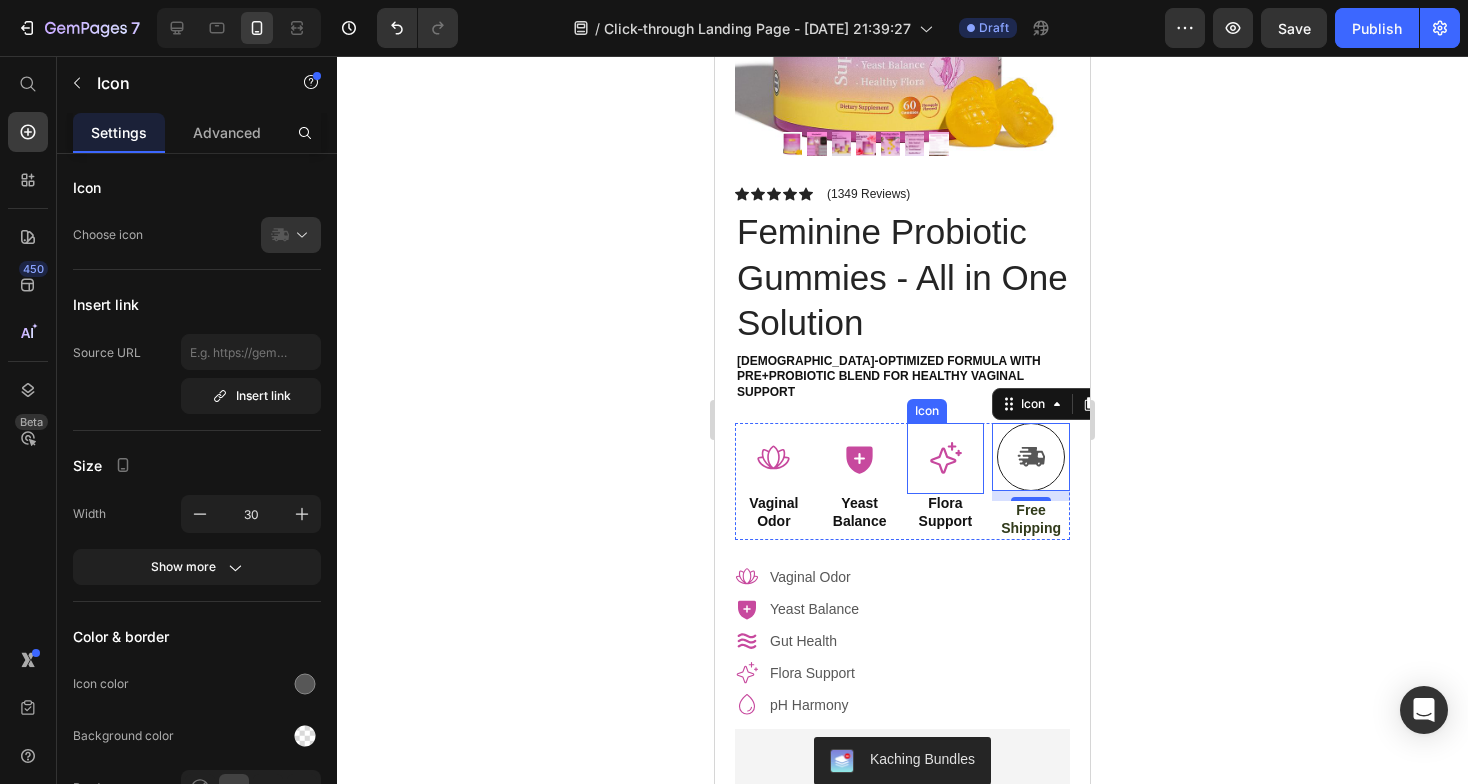 click 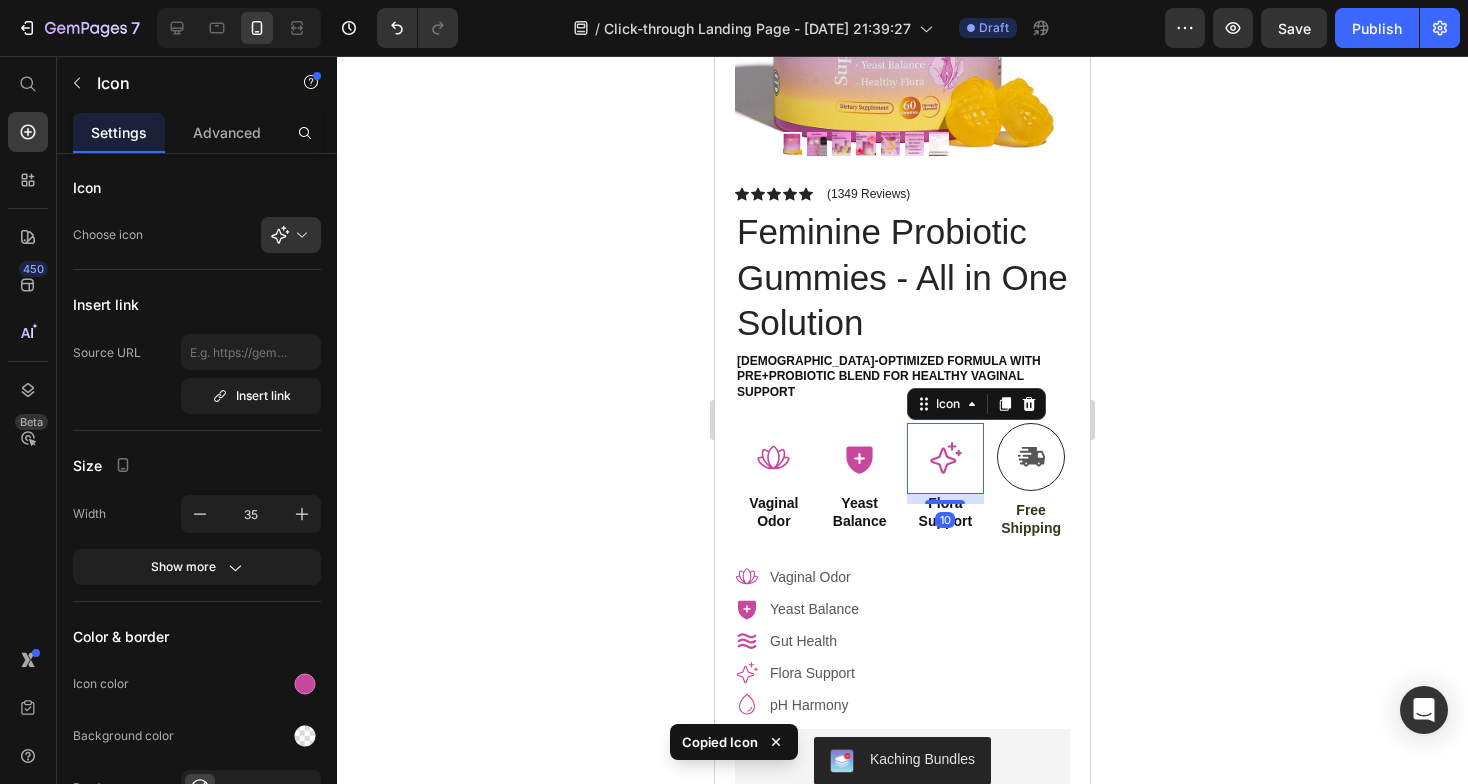 click at bounding box center (1031, 457) 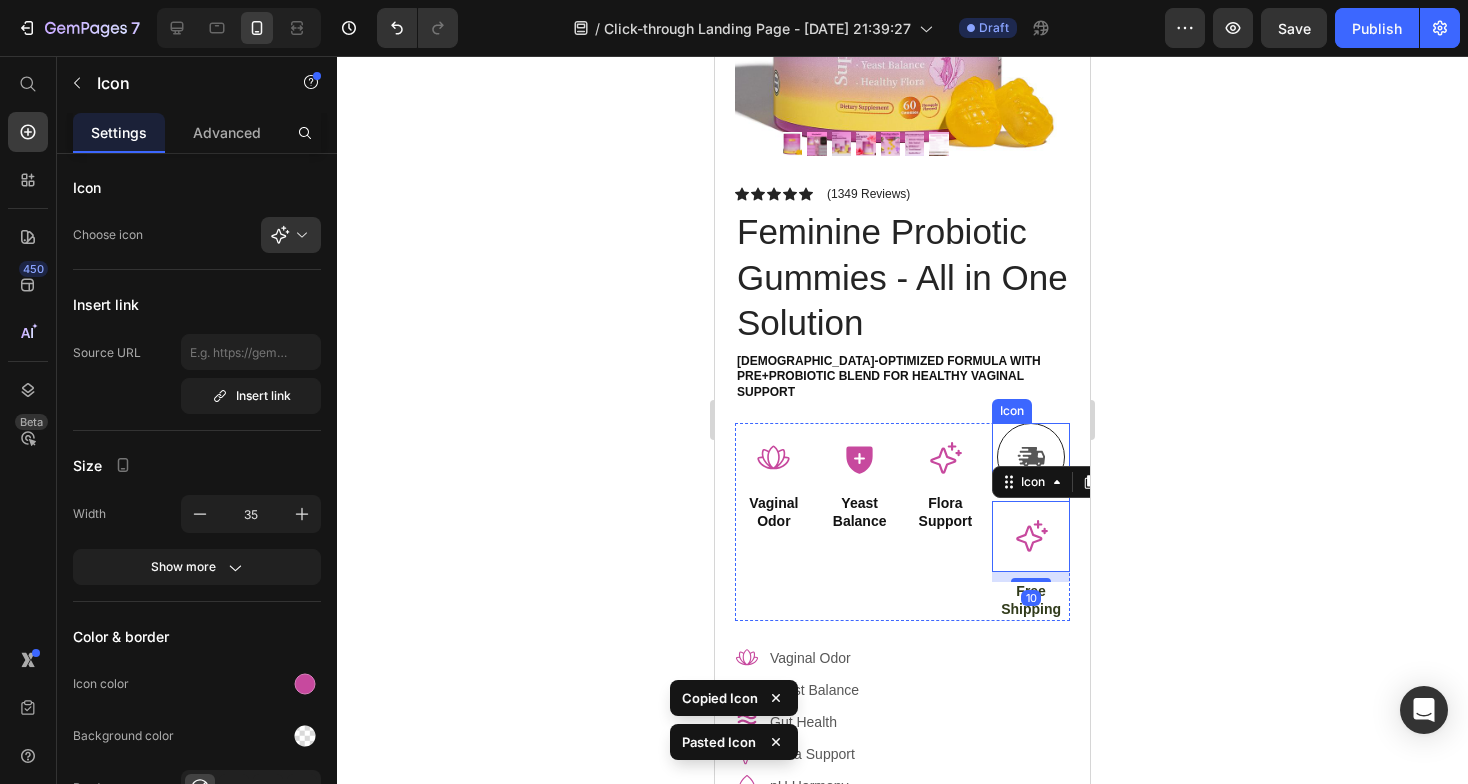 click 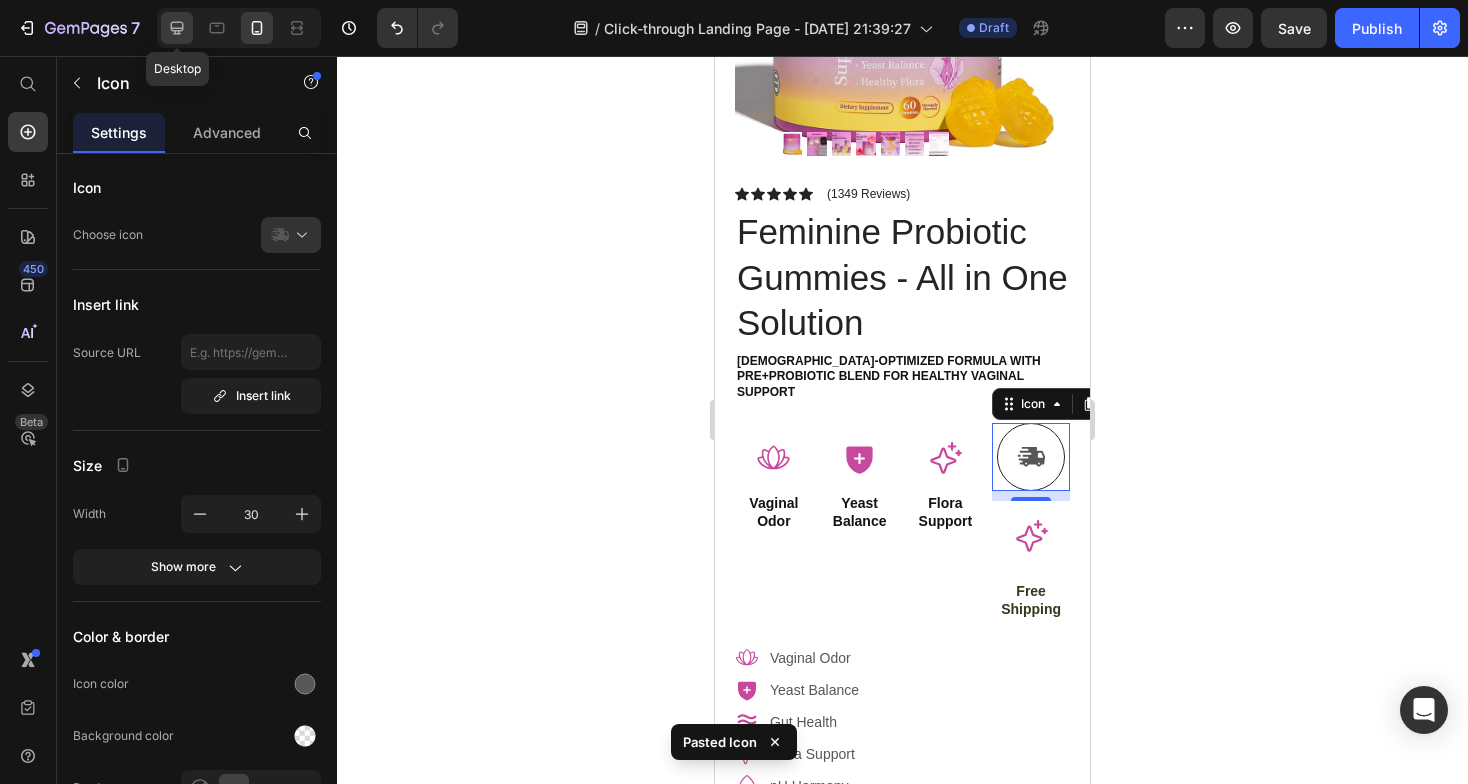 click 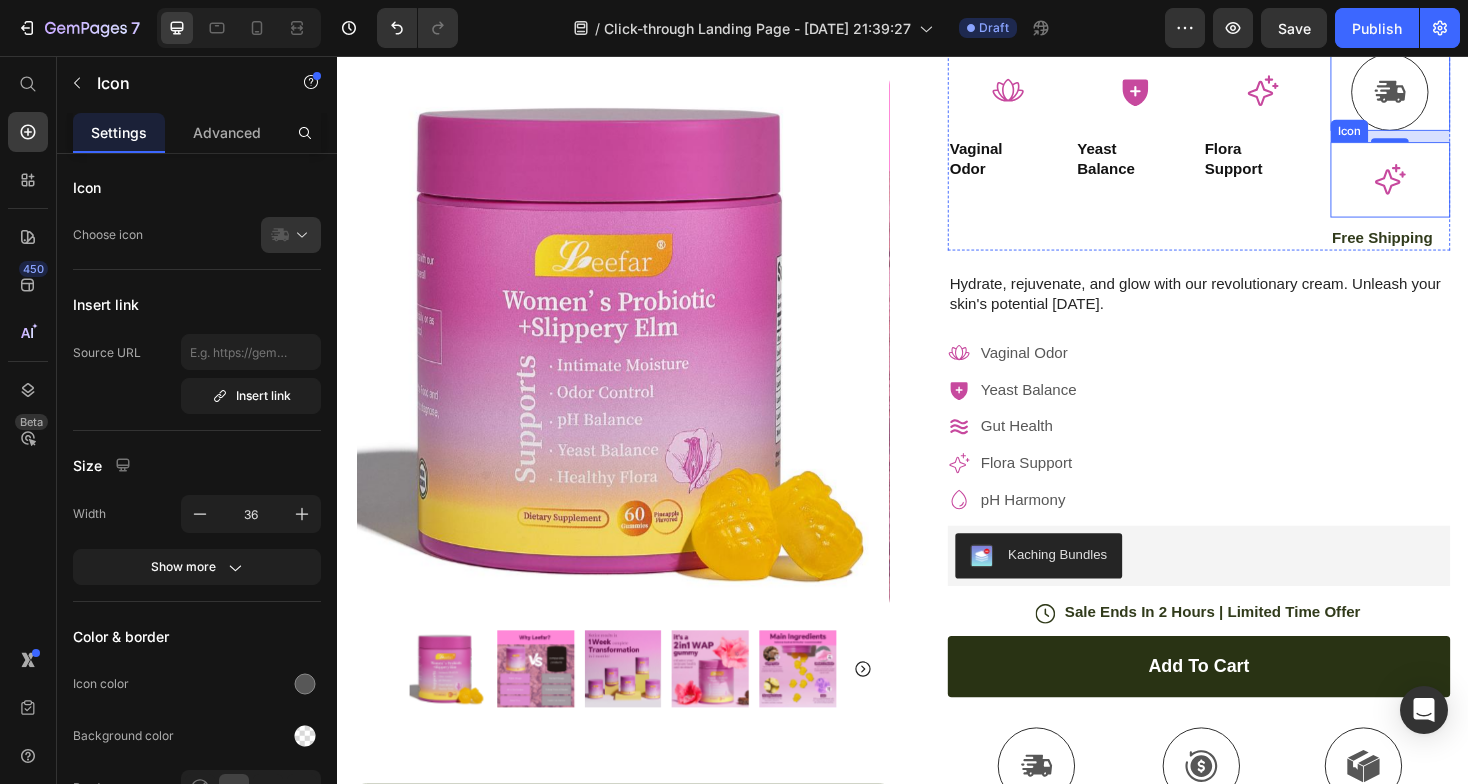 scroll, scrollTop: 237, scrollLeft: 0, axis: vertical 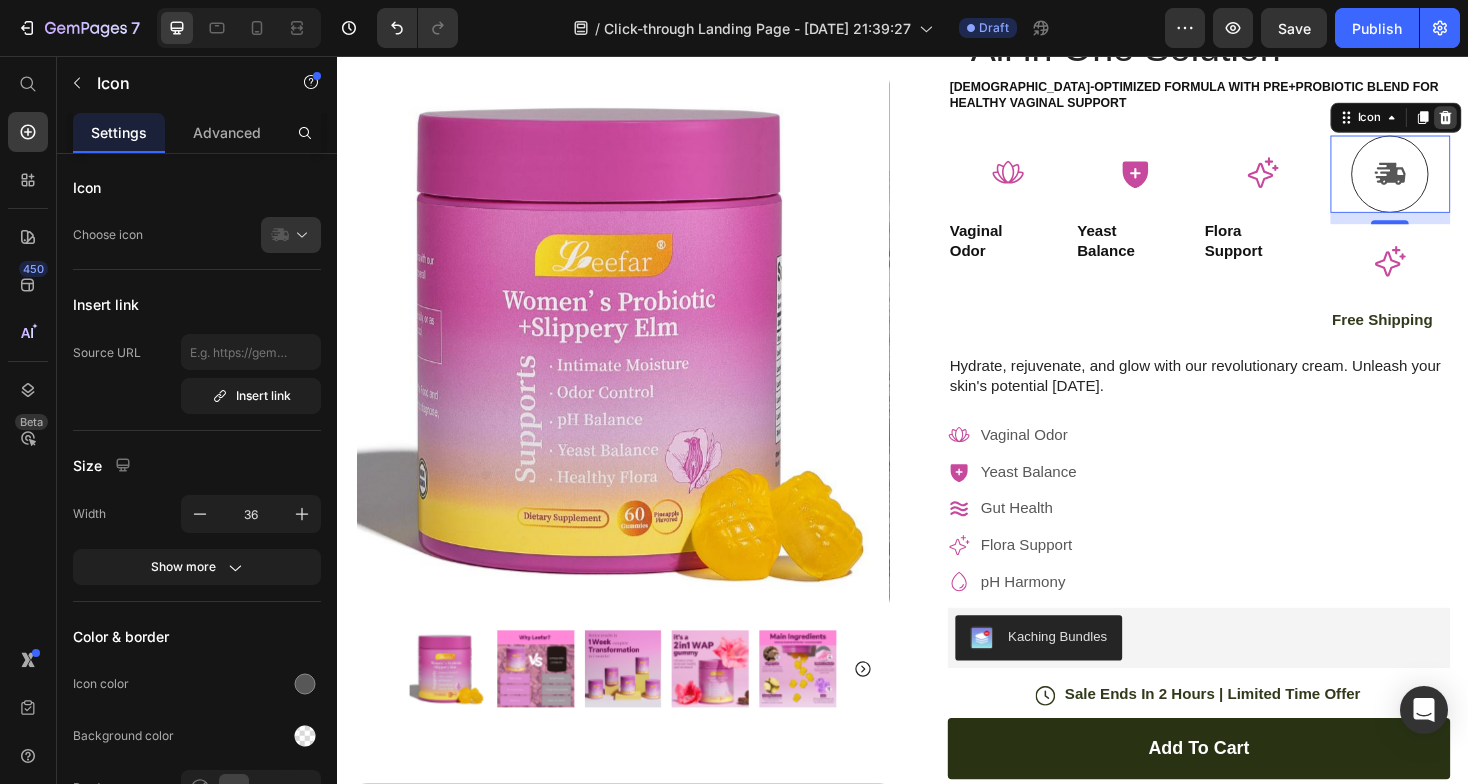click 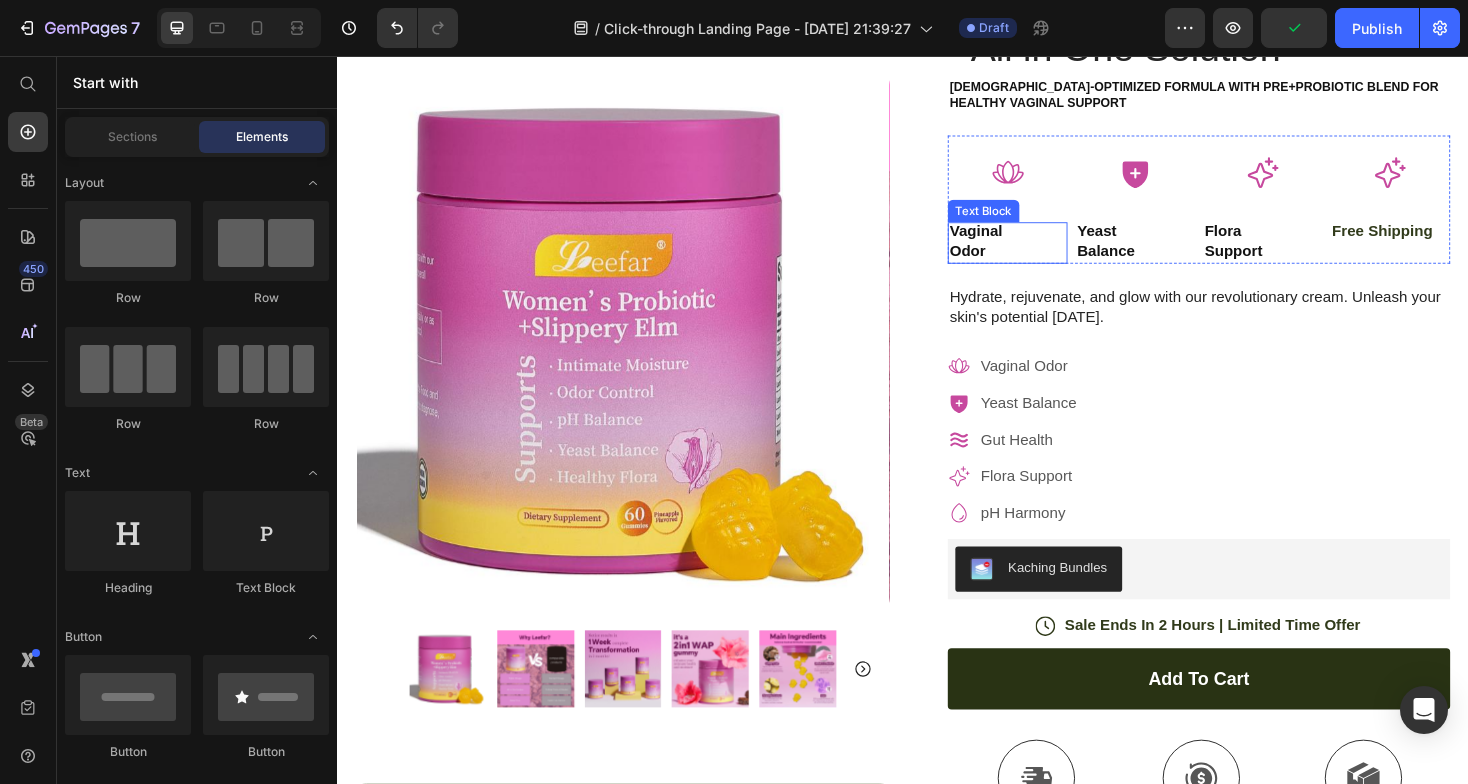 click on "Odor" at bounding box center [1047, 263] 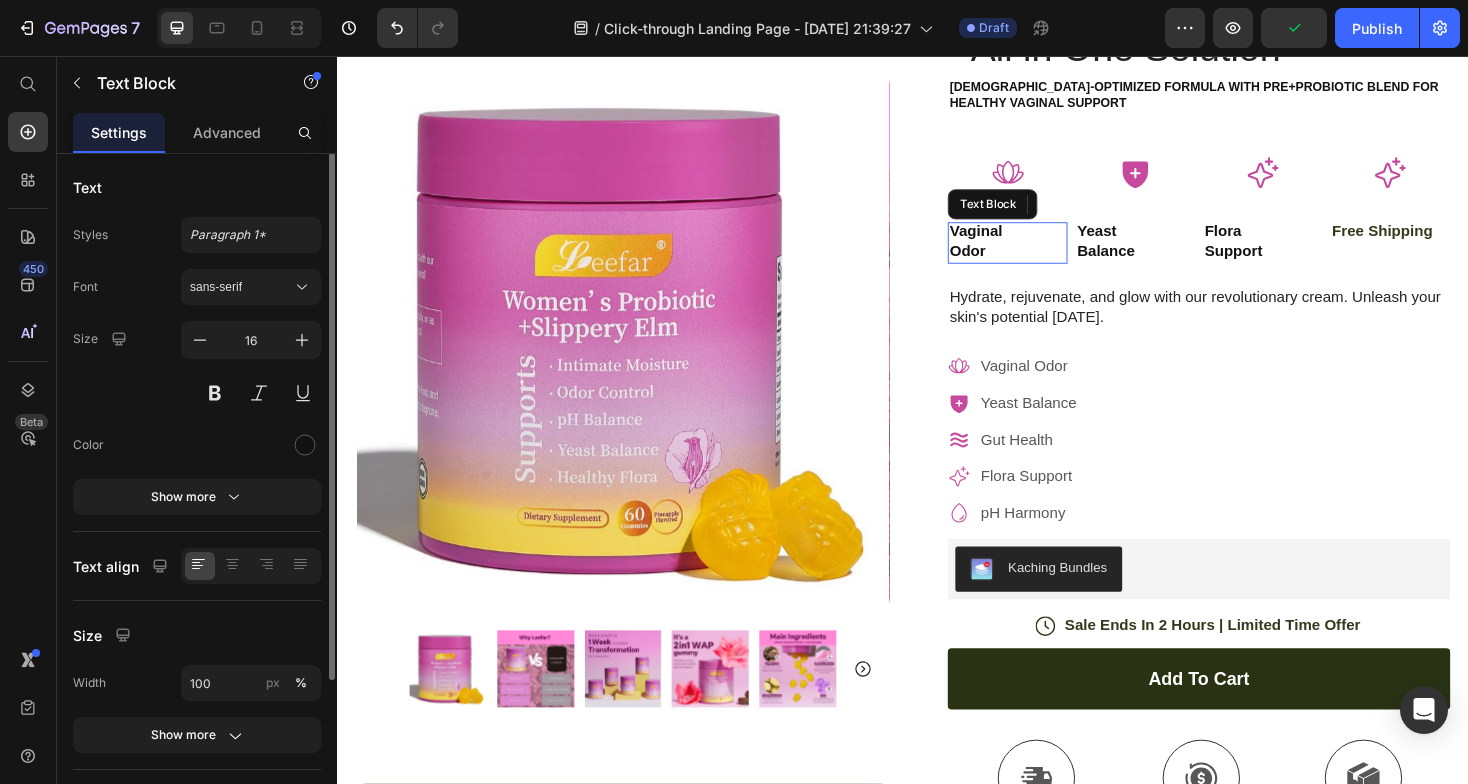 scroll, scrollTop: 0, scrollLeft: 0, axis: both 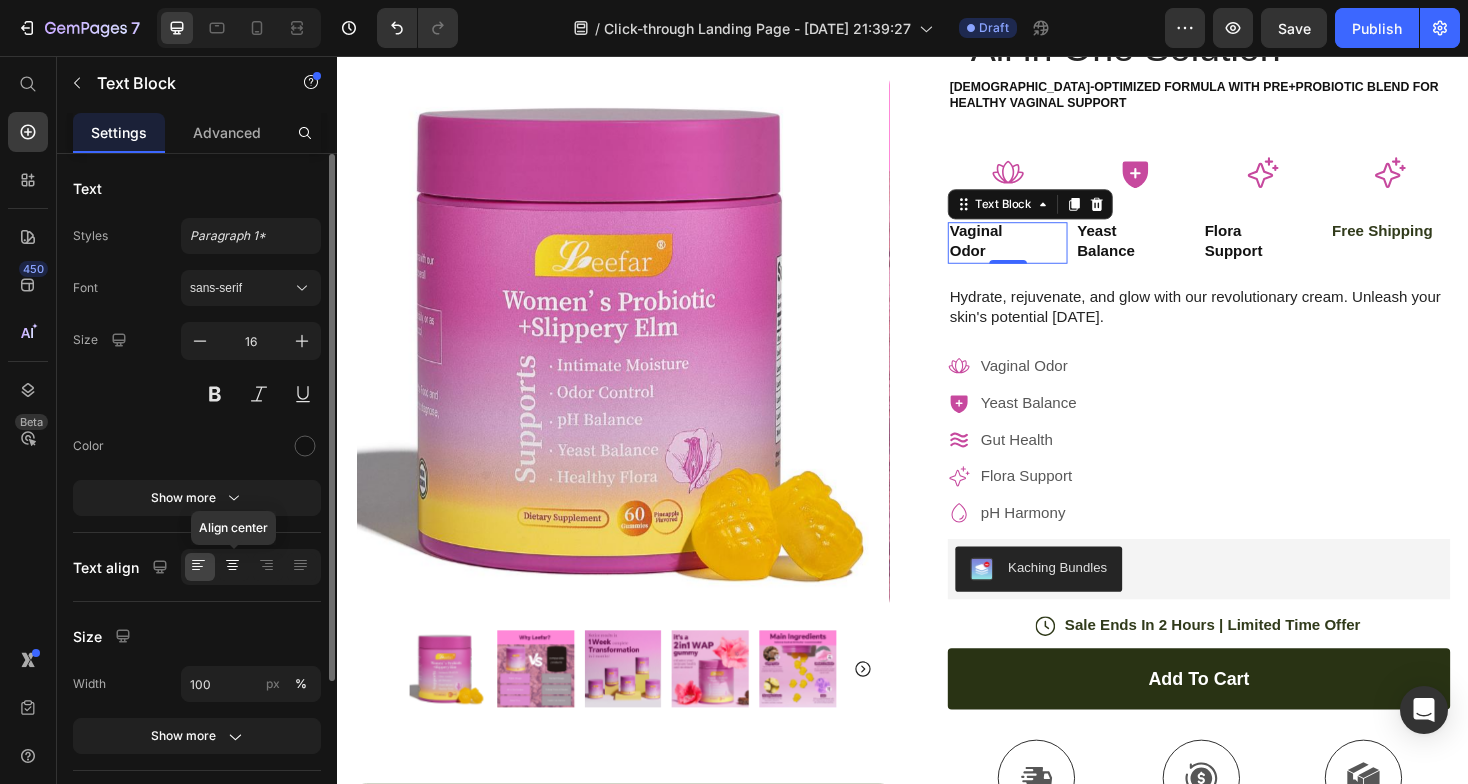 click 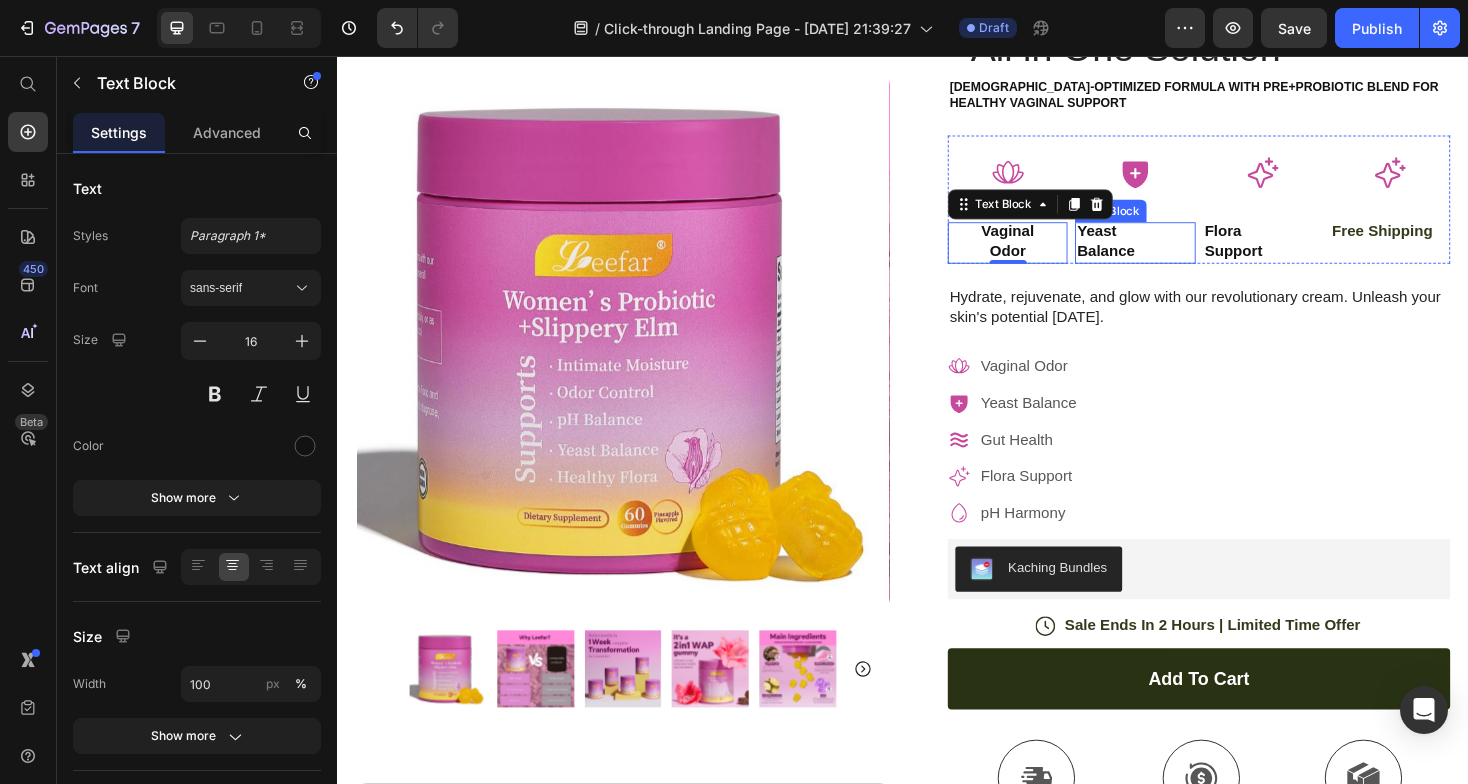 click on "Balance" at bounding box center [1182, 263] 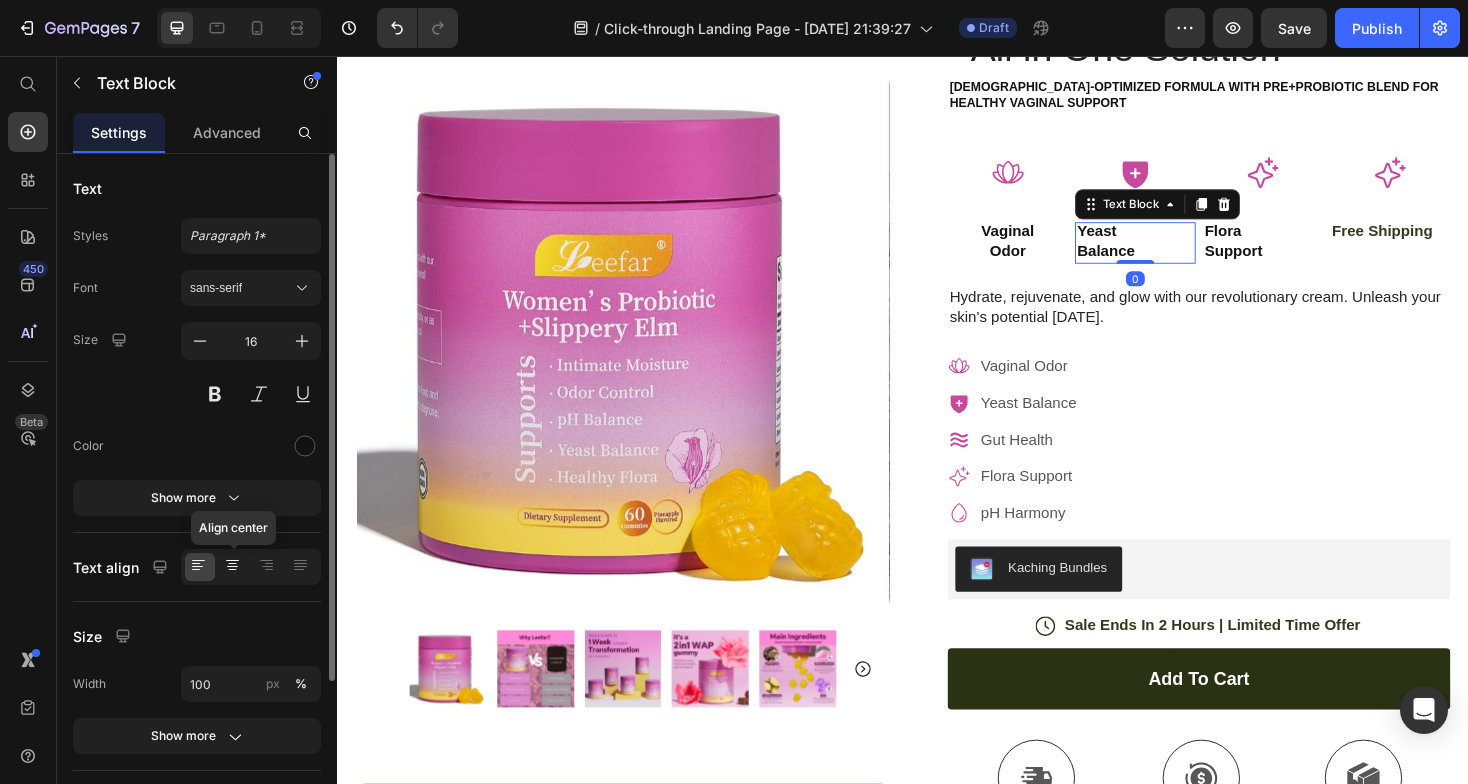click 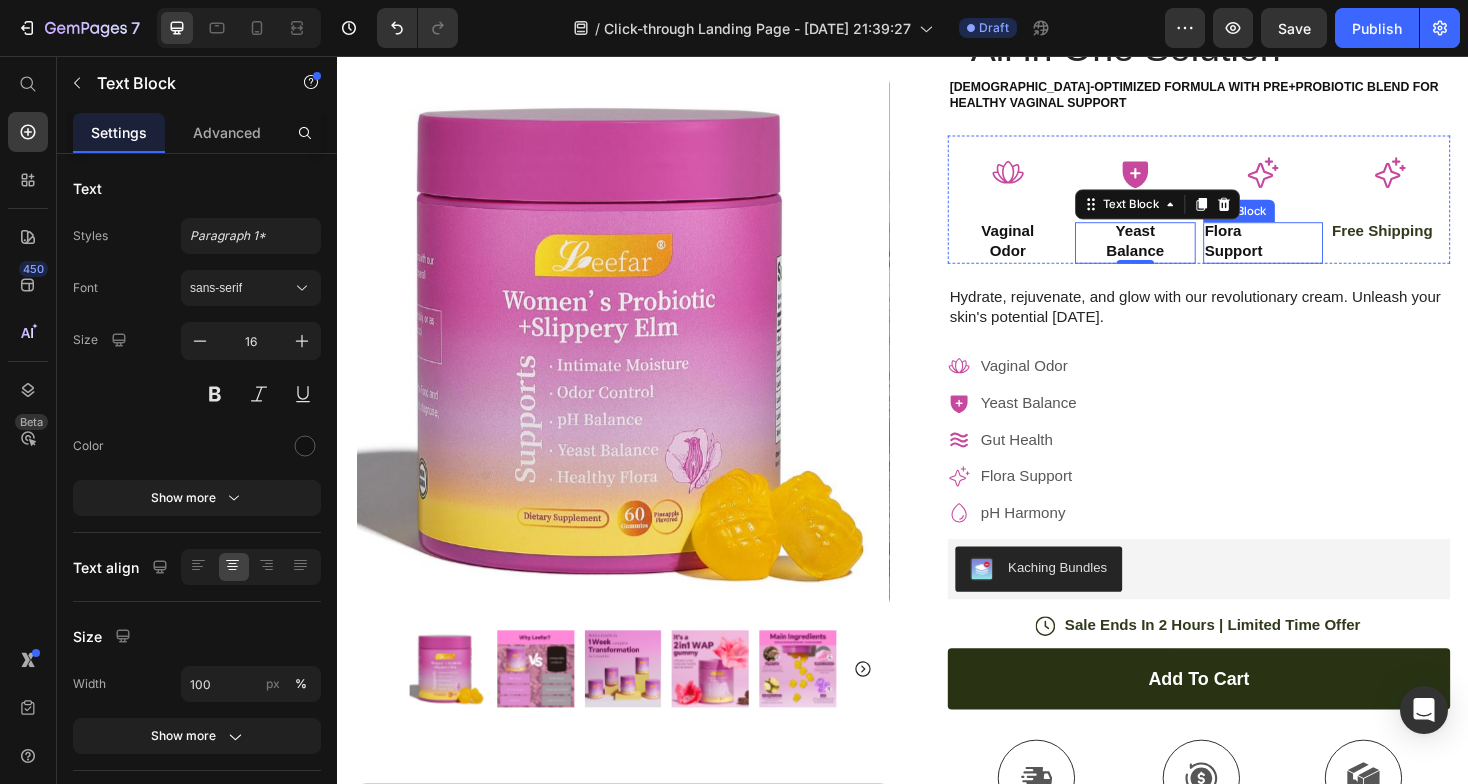 click on "Support" at bounding box center (1318, 263) 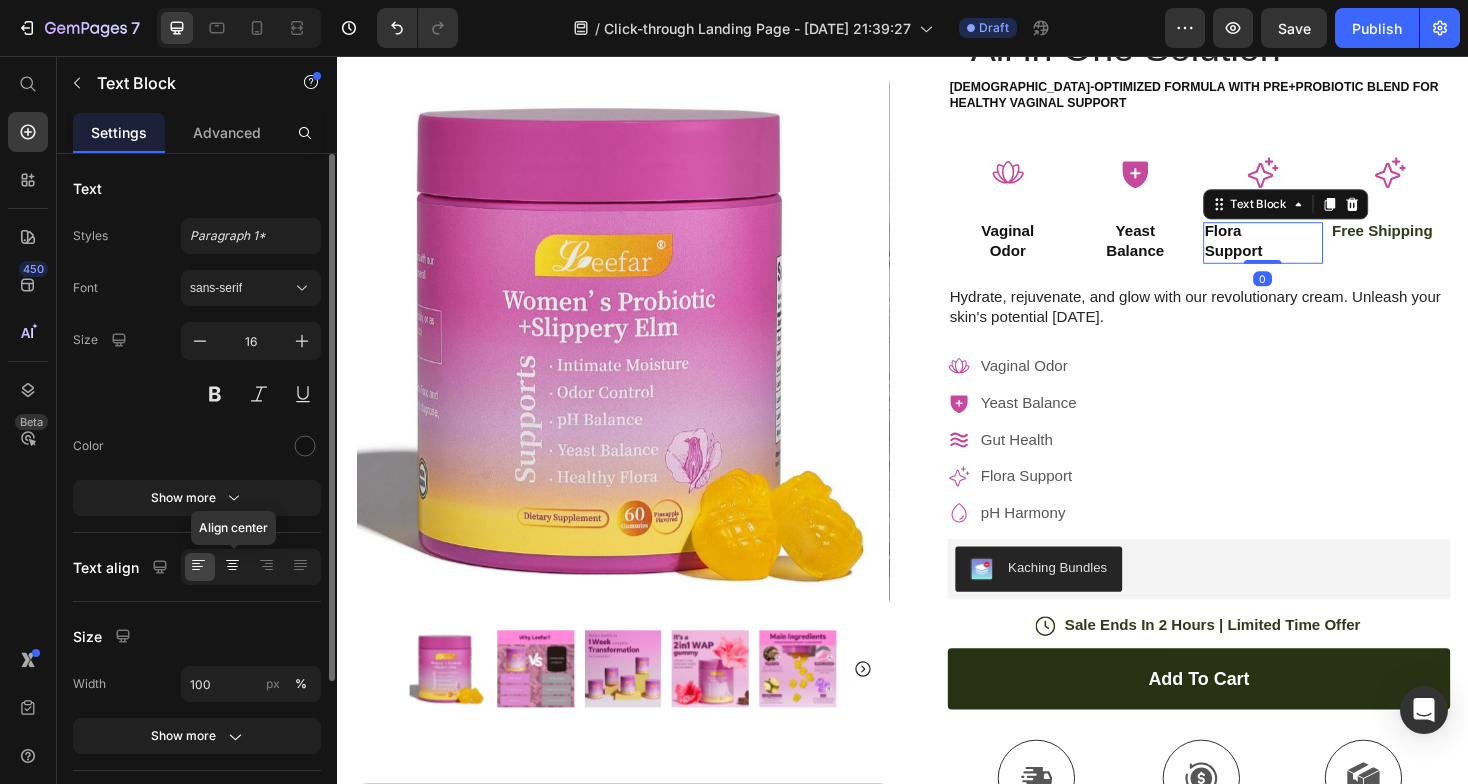 click 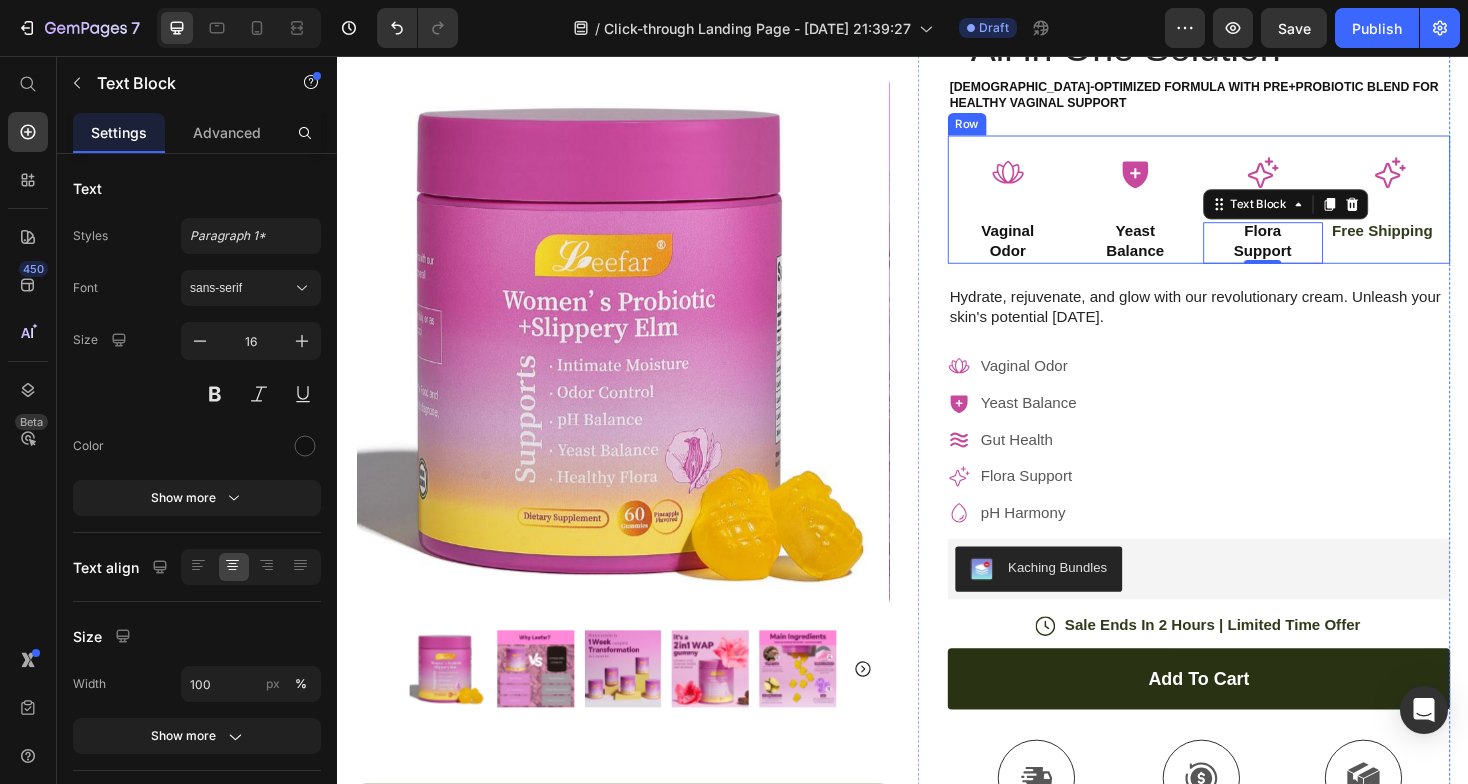 click on "Icon Free Shipping Text Block" at bounding box center [1453, 208] 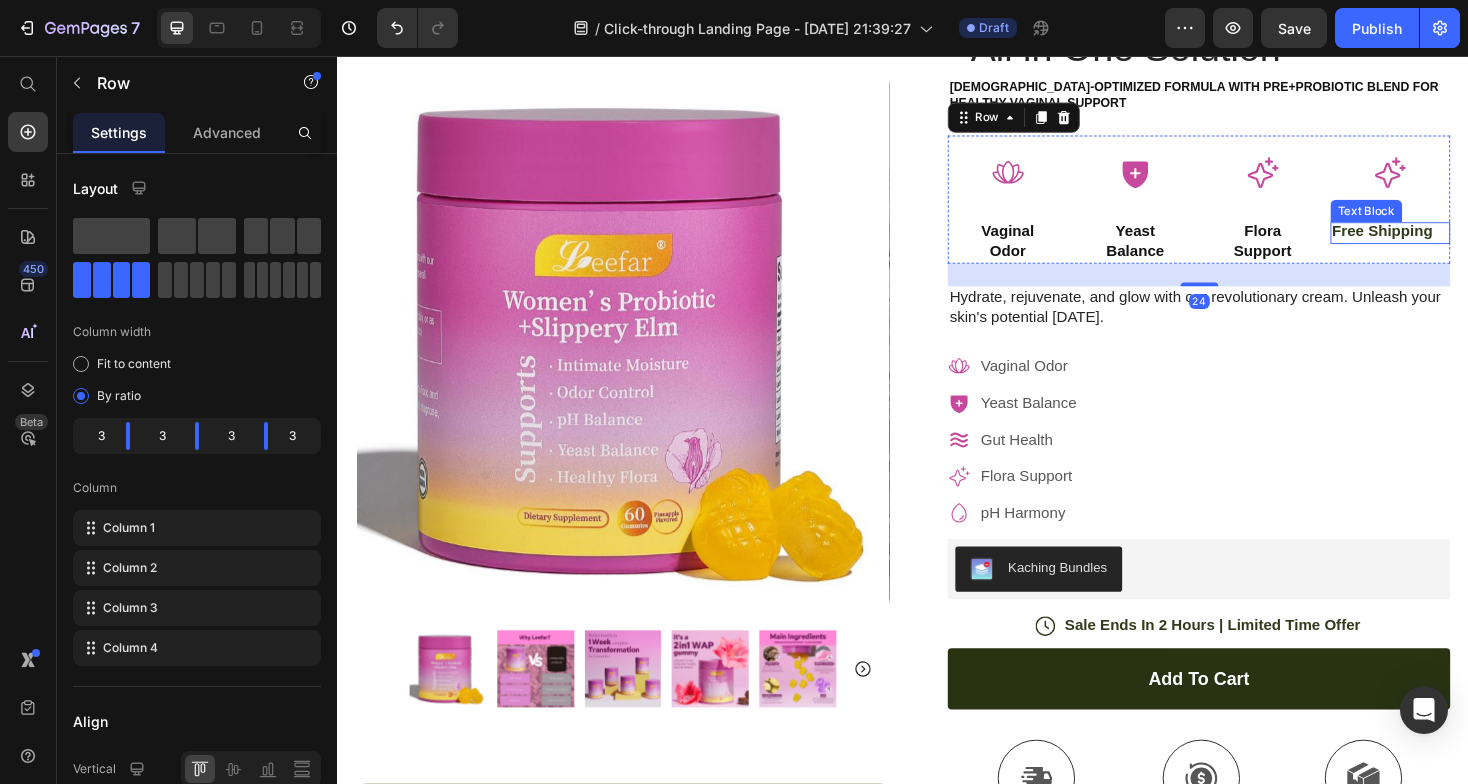click on "Free Shipping" at bounding box center [1453, 242] 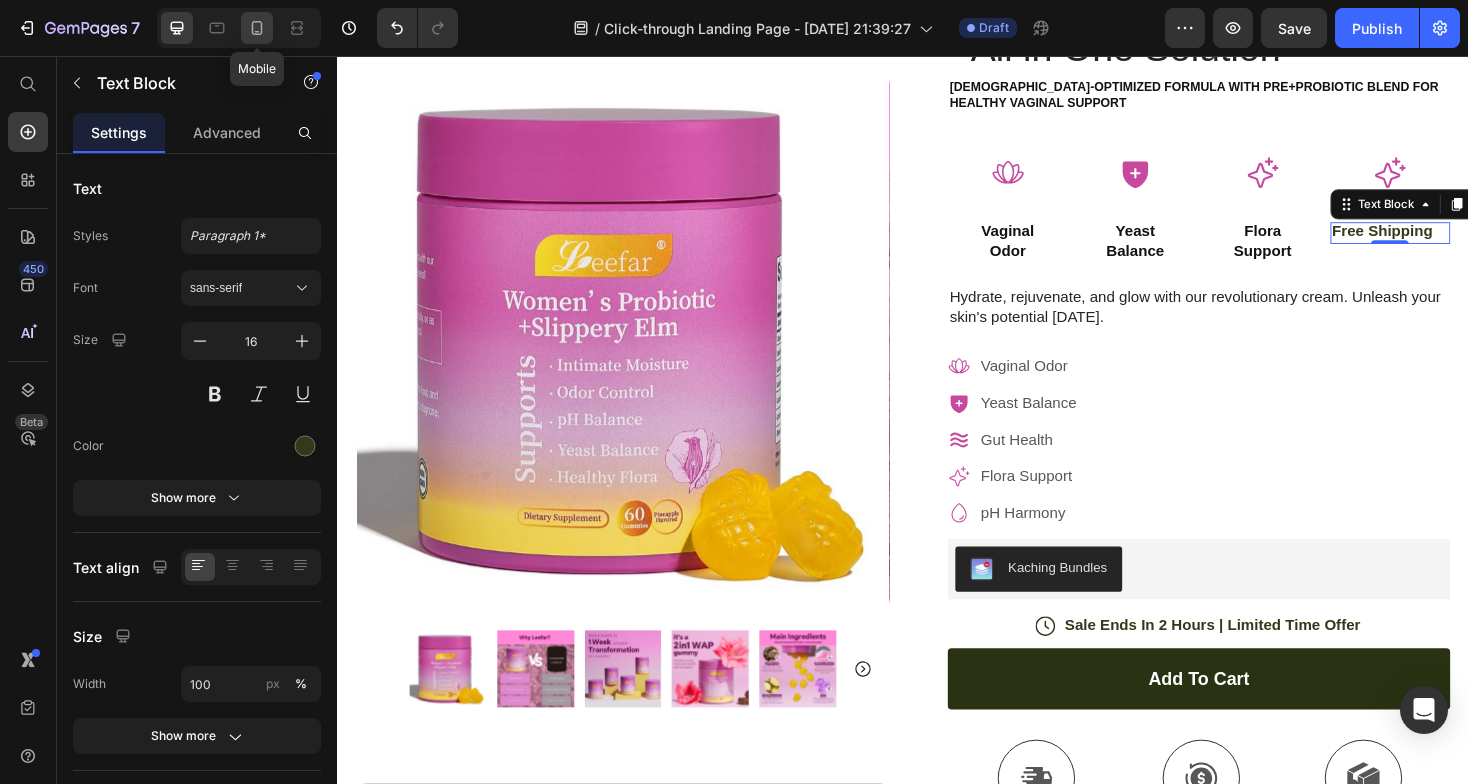 click 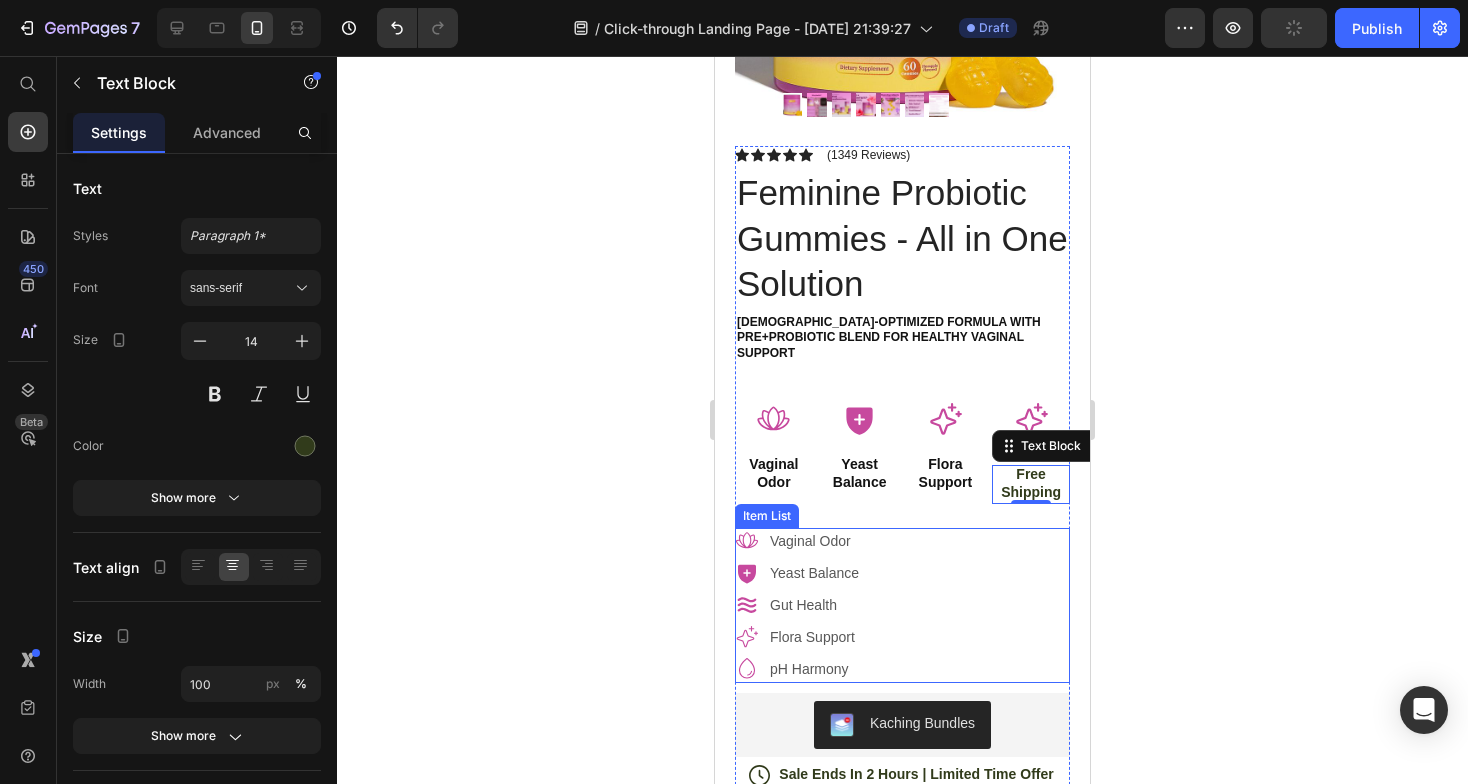 scroll, scrollTop: 686, scrollLeft: 0, axis: vertical 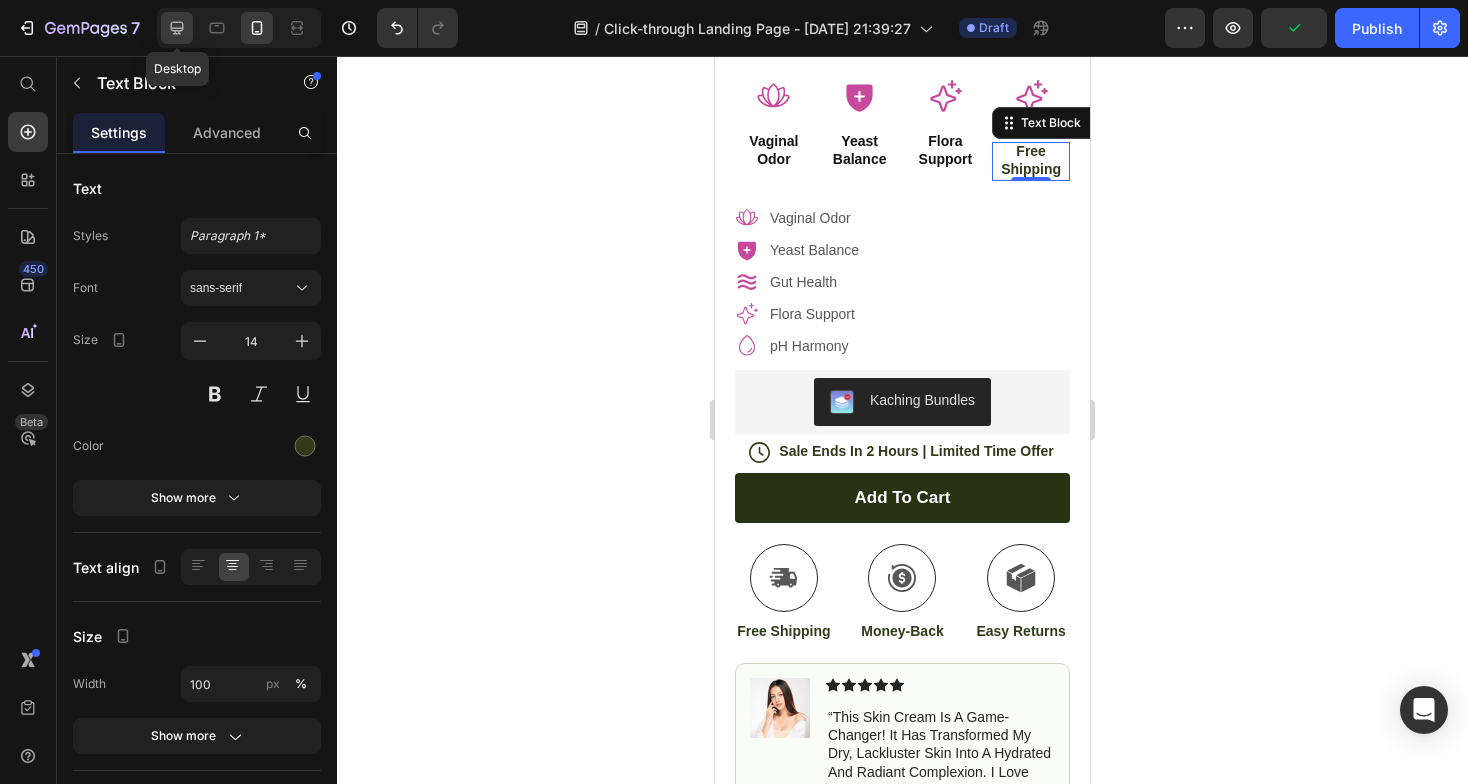 click 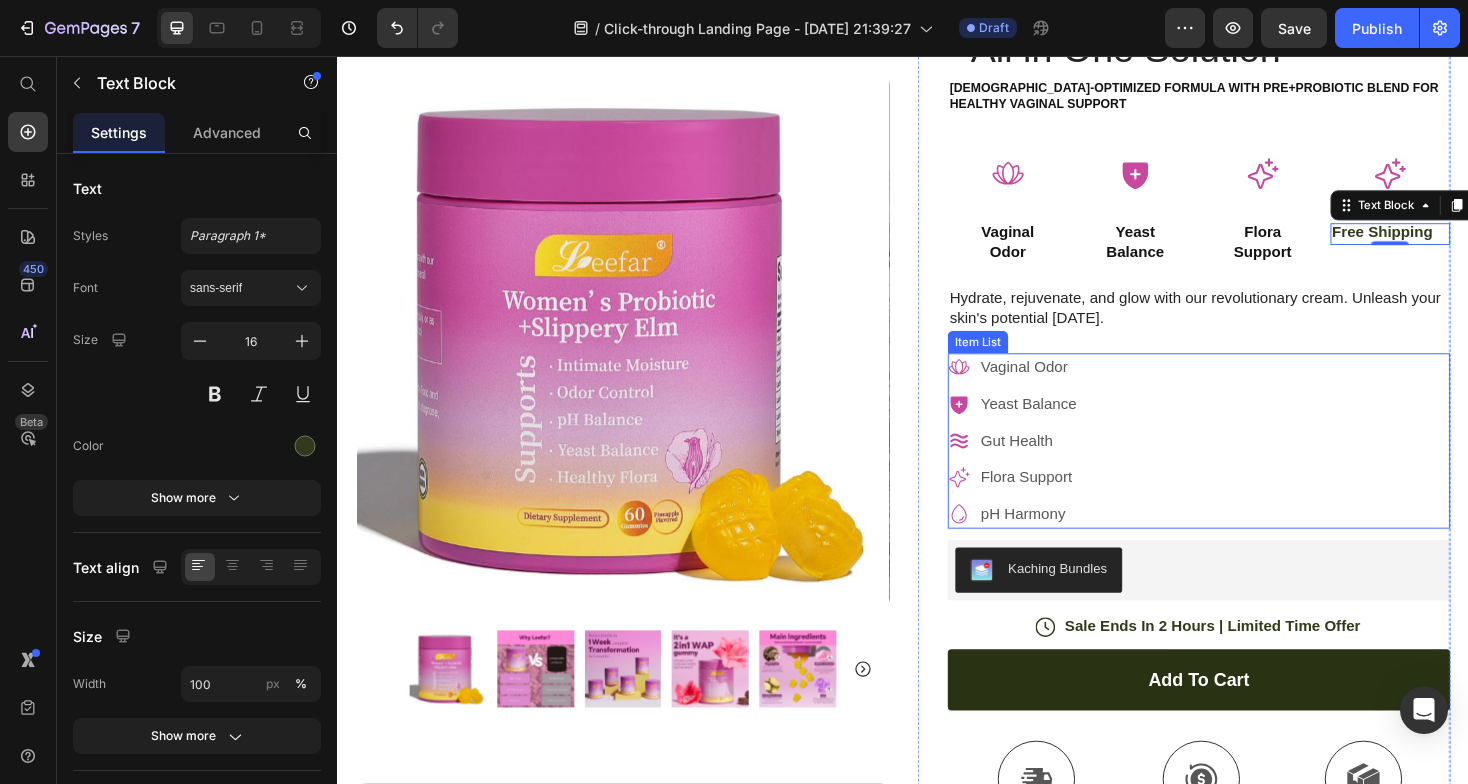 scroll, scrollTop: 211, scrollLeft: 0, axis: vertical 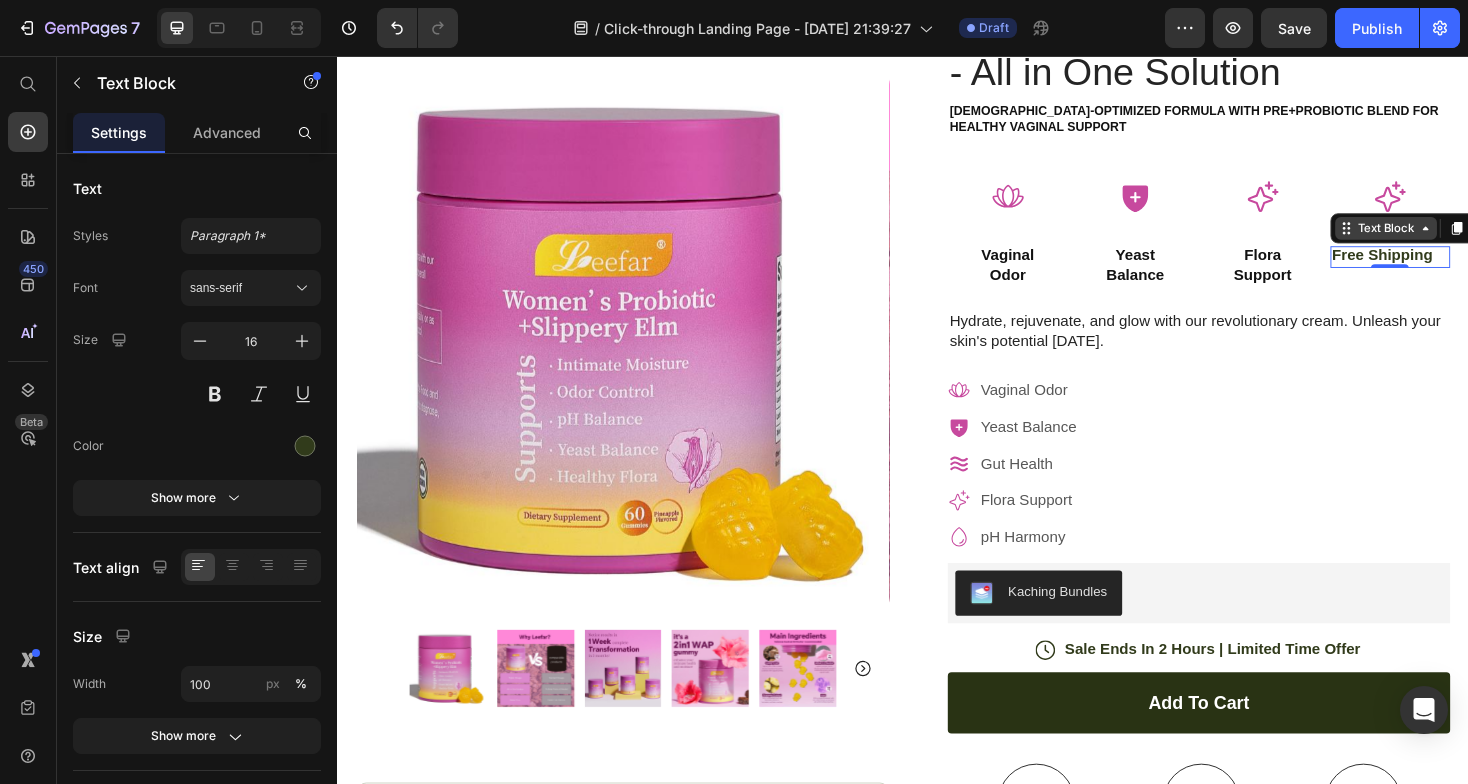 click on "Text Block" at bounding box center [1449, 239] 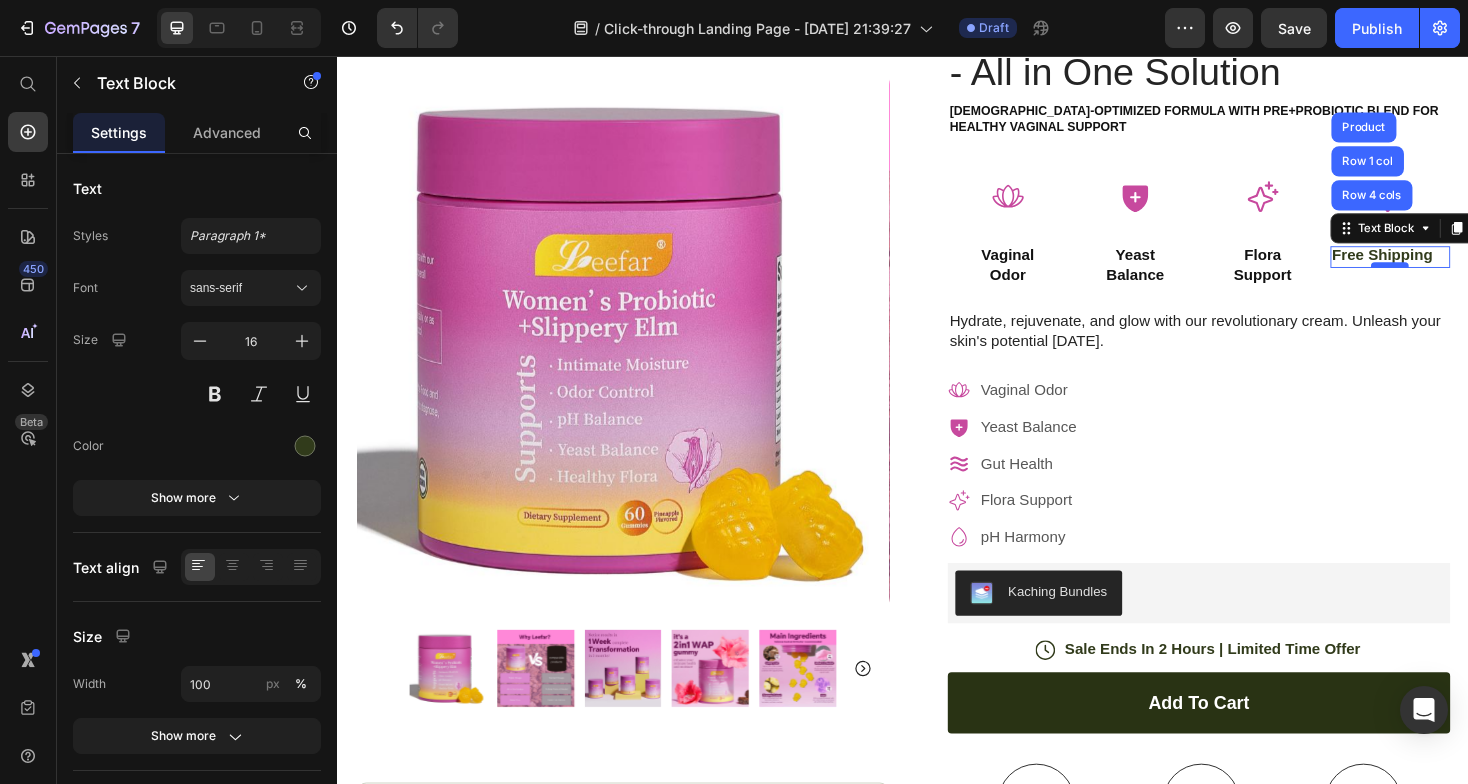 click at bounding box center (1453, 278) 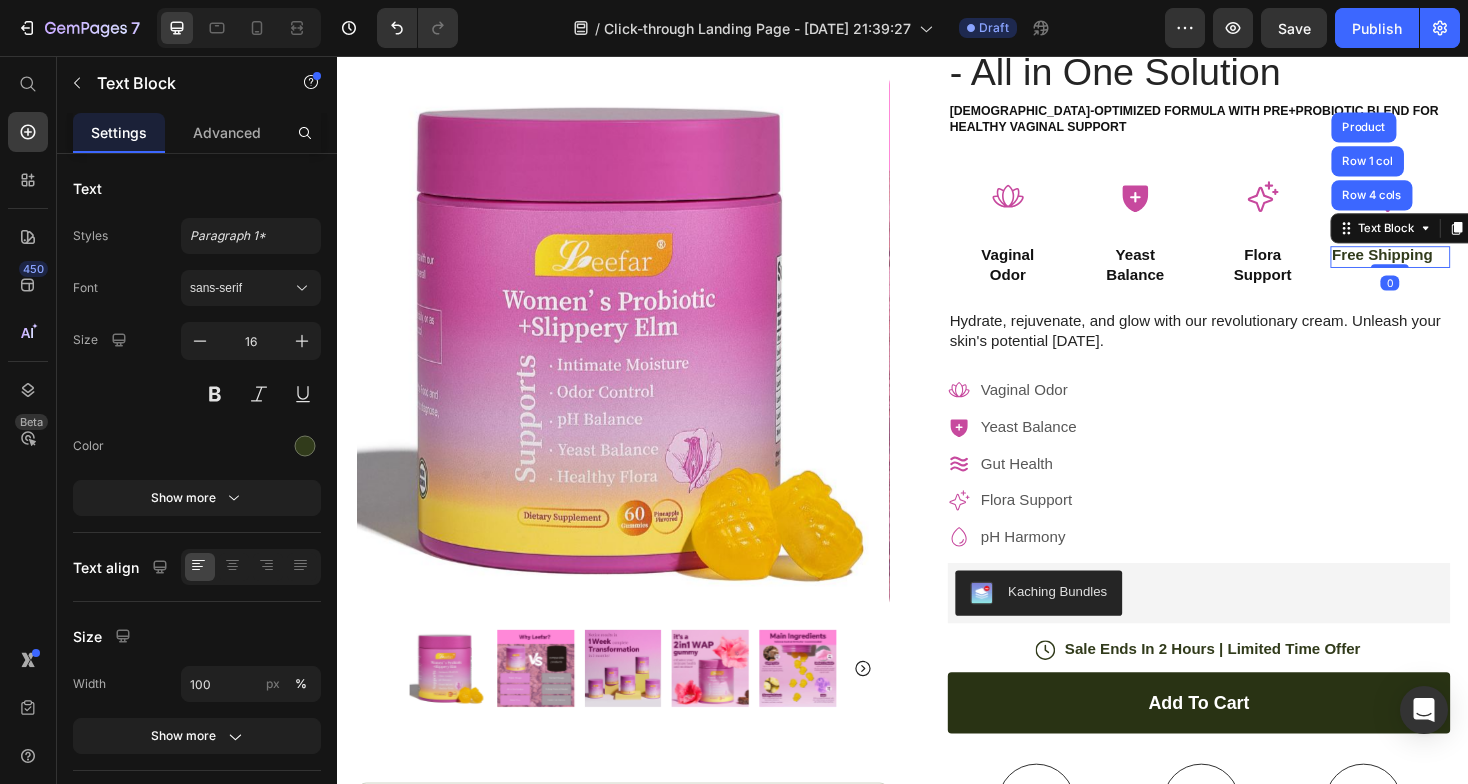 click on "Free Shipping" at bounding box center (1453, 268) 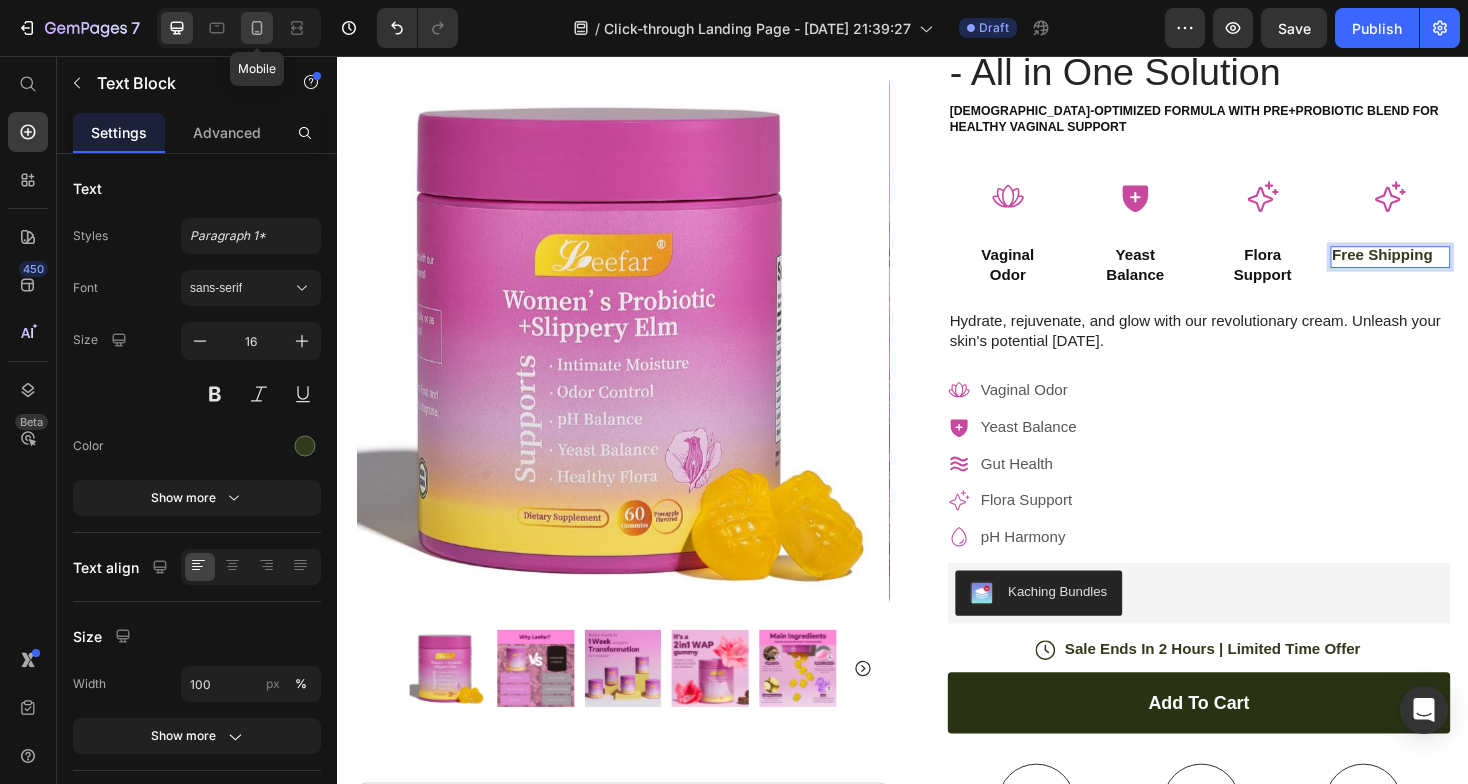 click 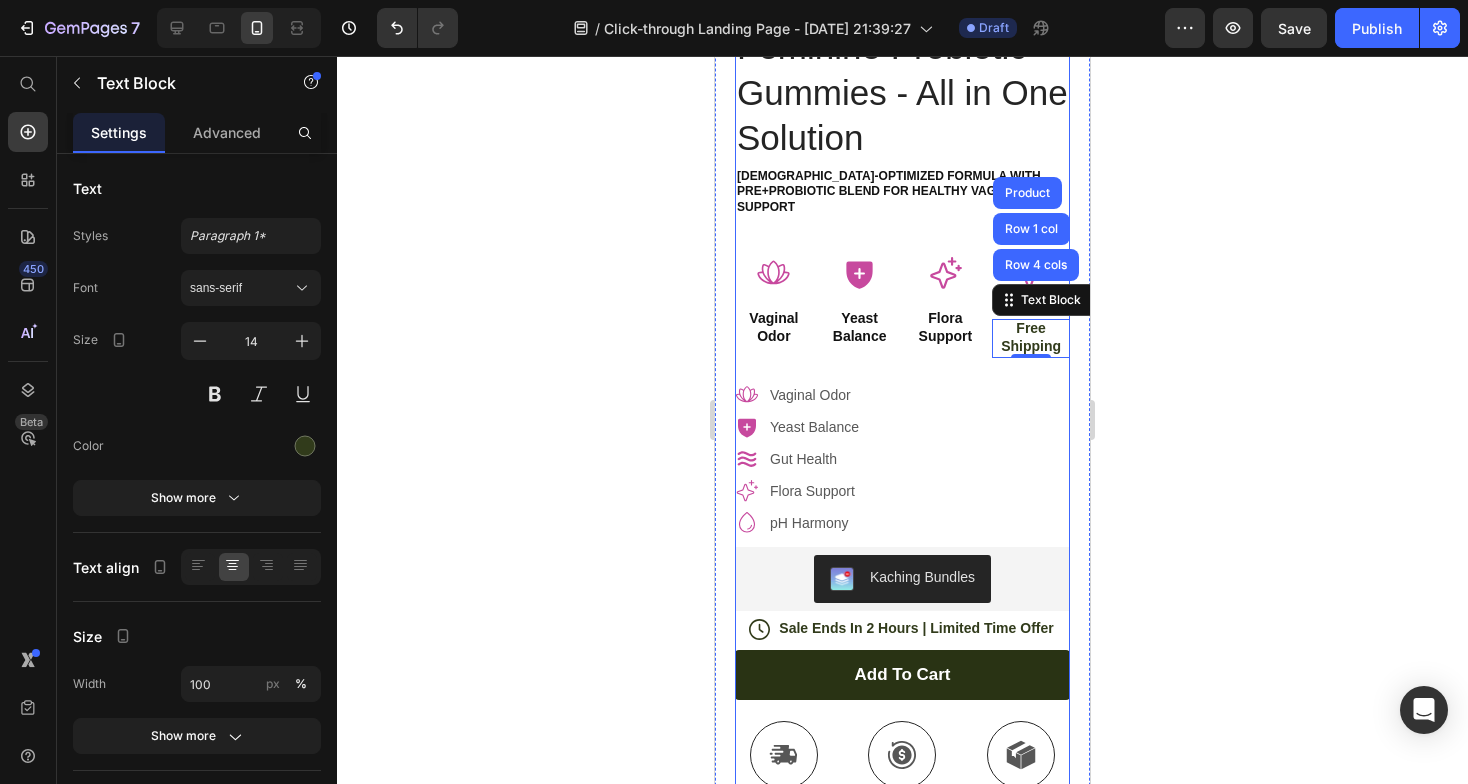 scroll, scrollTop: 511, scrollLeft: 0, axis: vertical 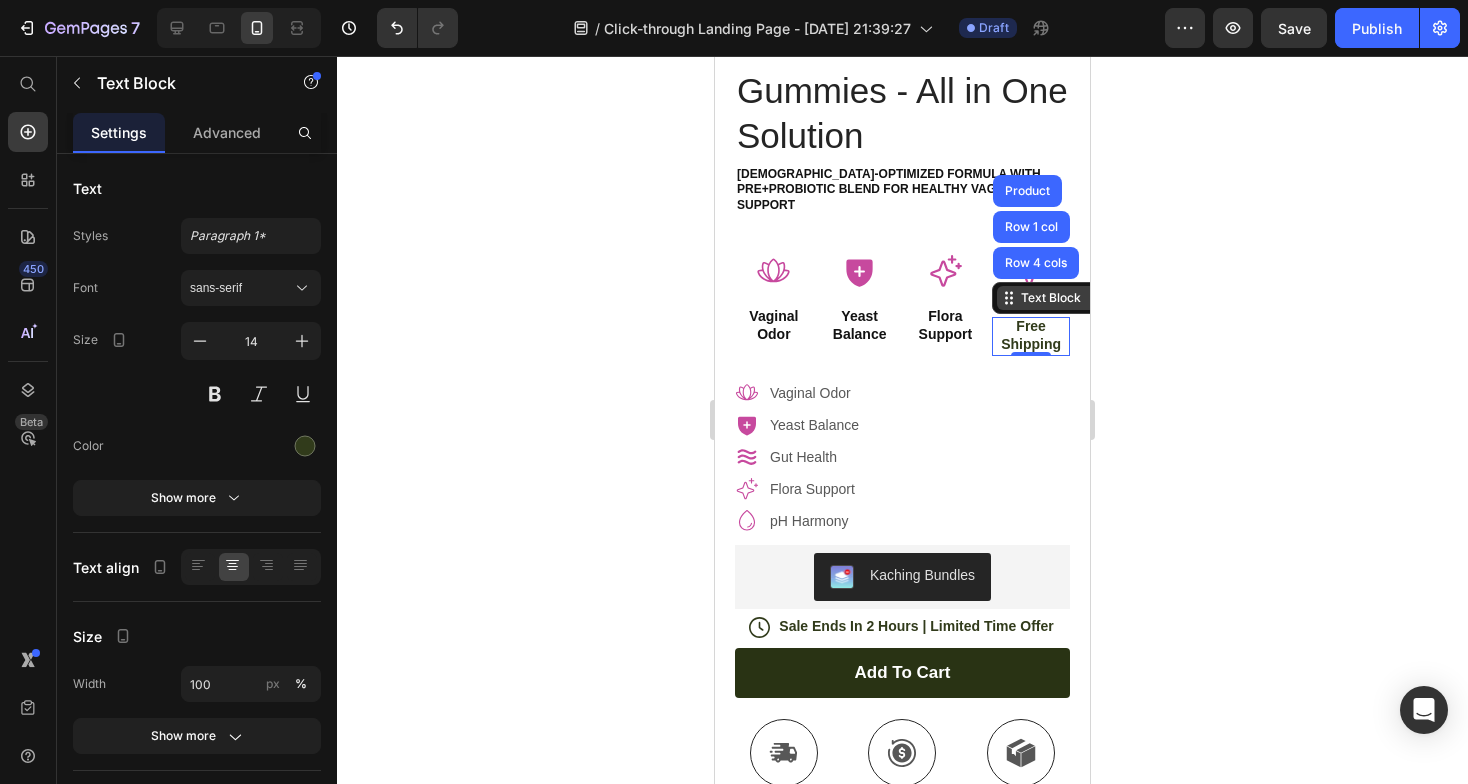 click on "Text Block" at bounding box center (1051, 298) 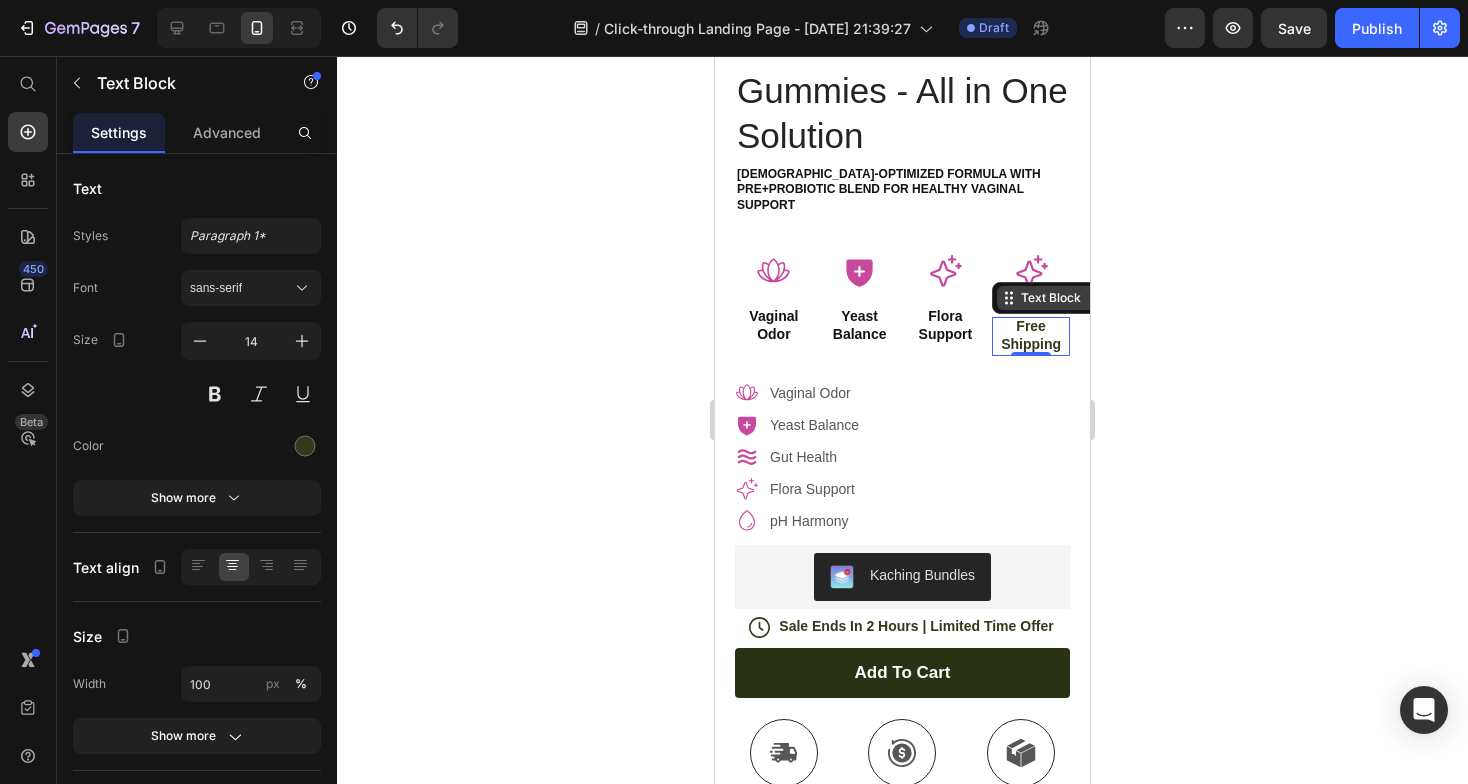 click on "Text Block" at bounding box center (1051, 298) 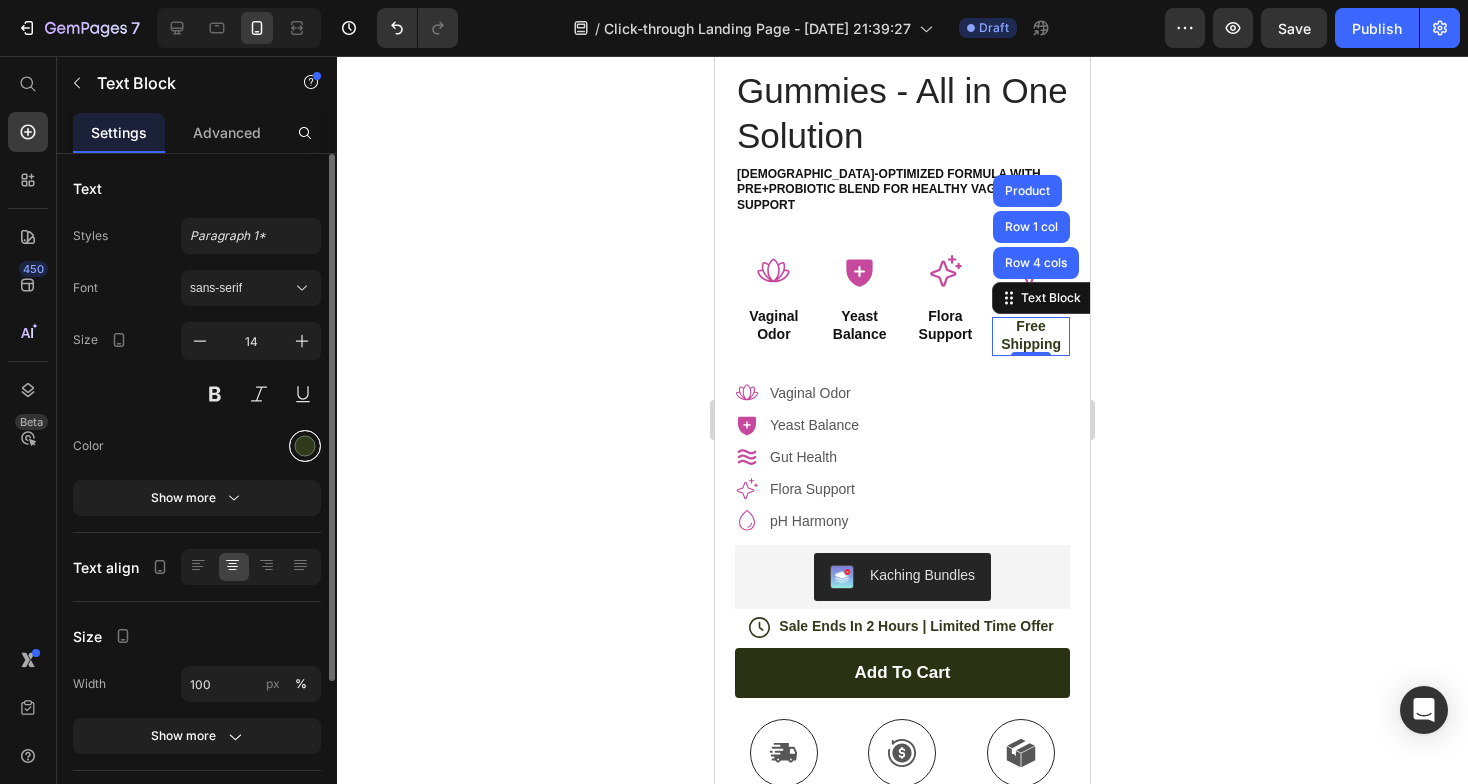 click at bounding box center (305, 446) 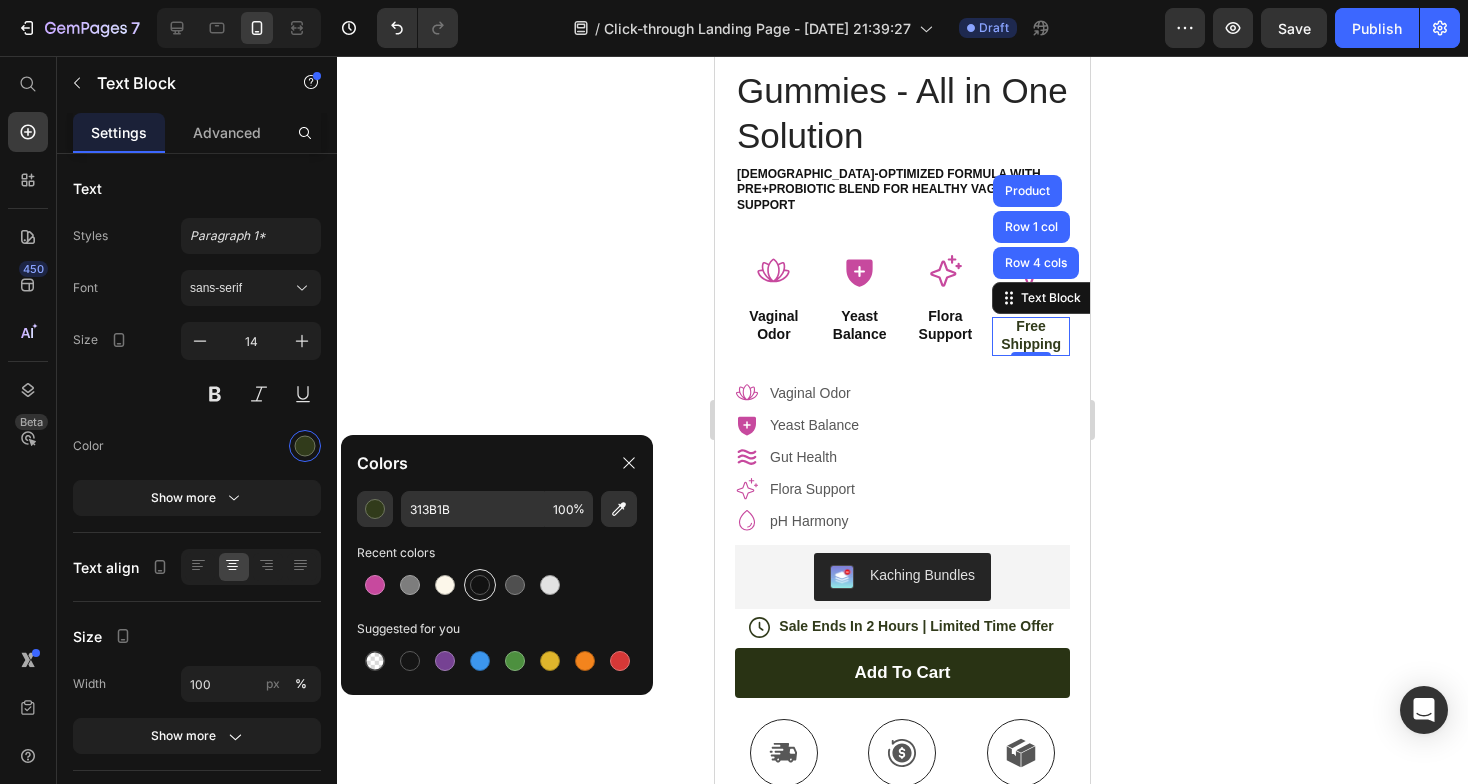 click at bounding box center (480, 585) 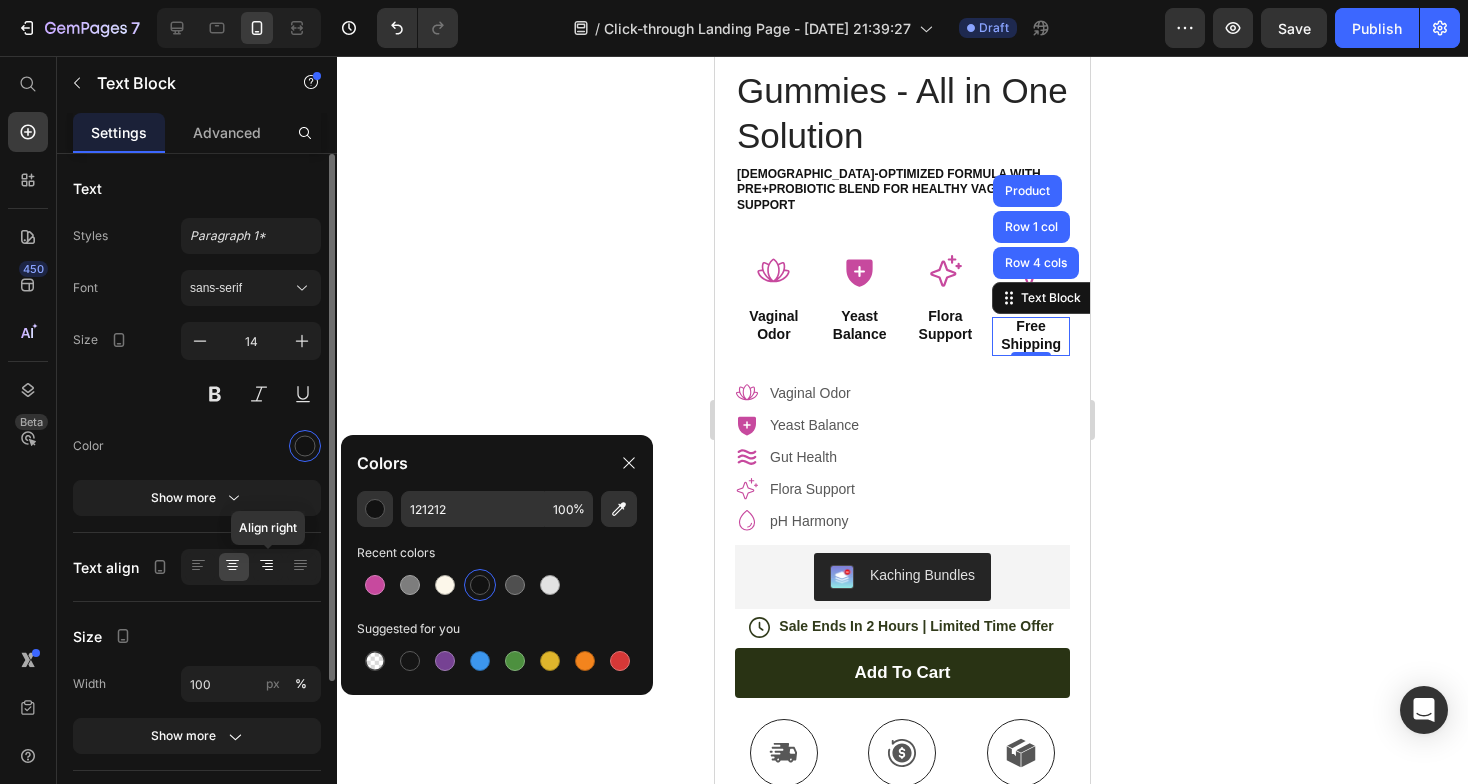 click 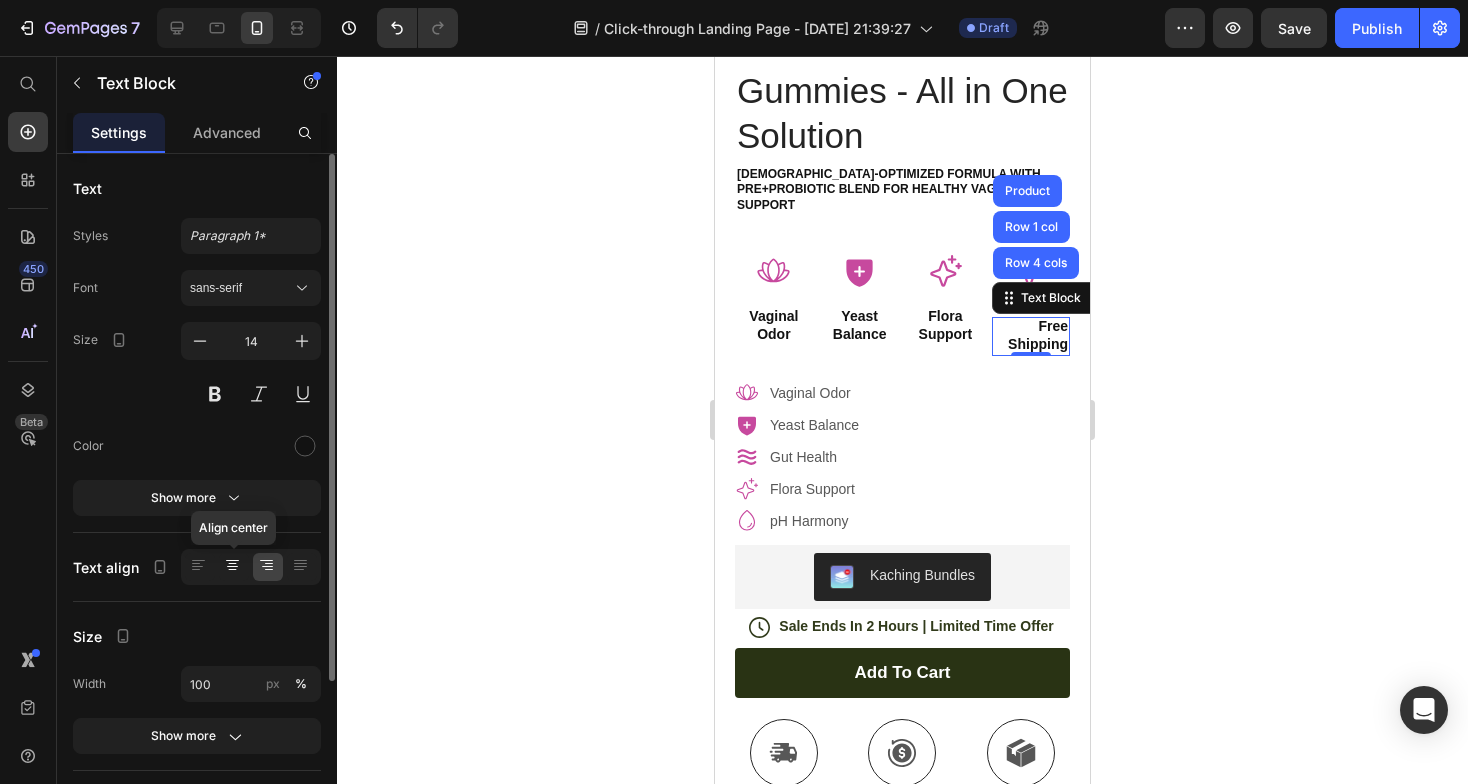 click 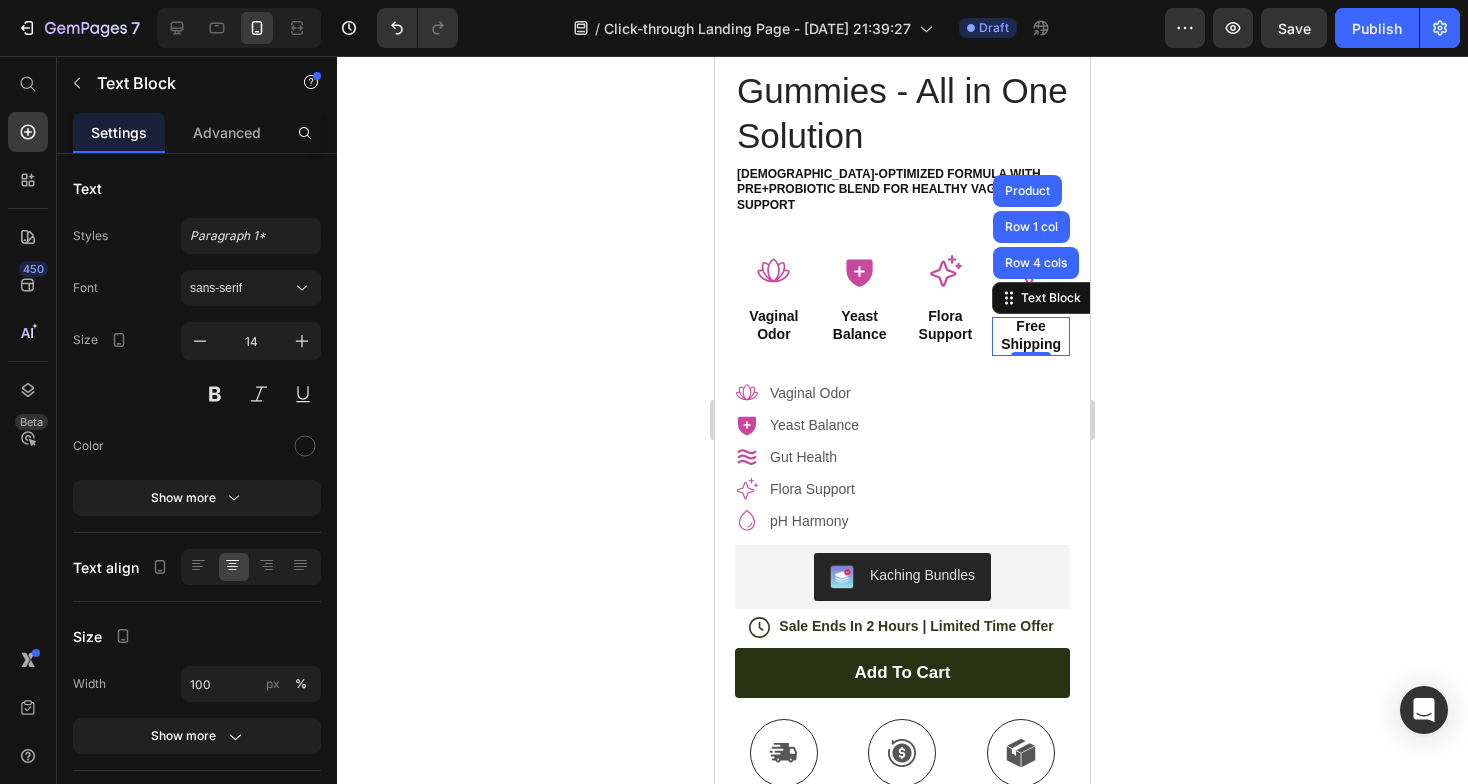 click on "Settings Advanced Text Styles Paragraph 1* Font sans-serif Size 14 Color Show more Text align Size Width 100 px % Show more Background Color Image Video  Color   Delete element" at bounding box center (197, 477) 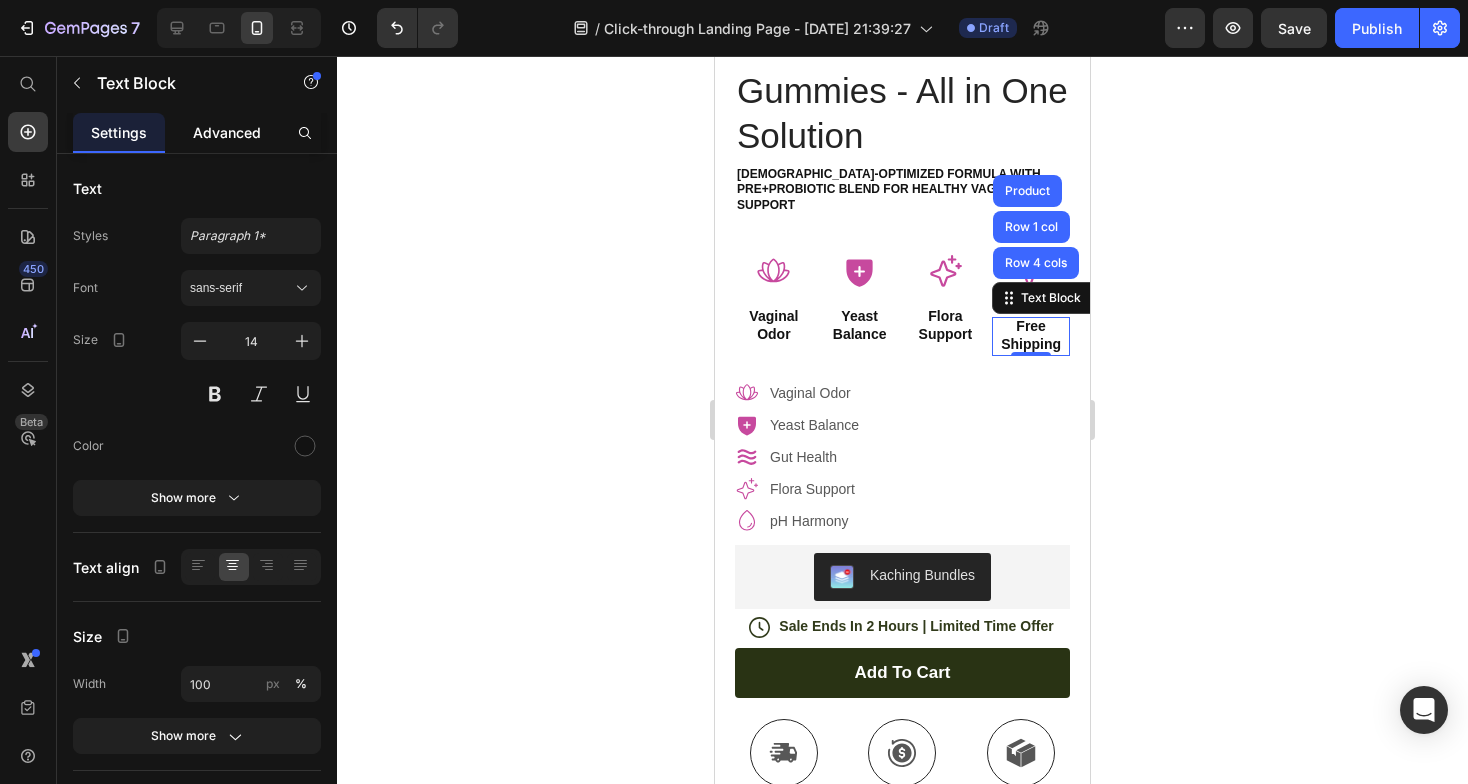 click on "Advanced" at bounding box center (227, 132) 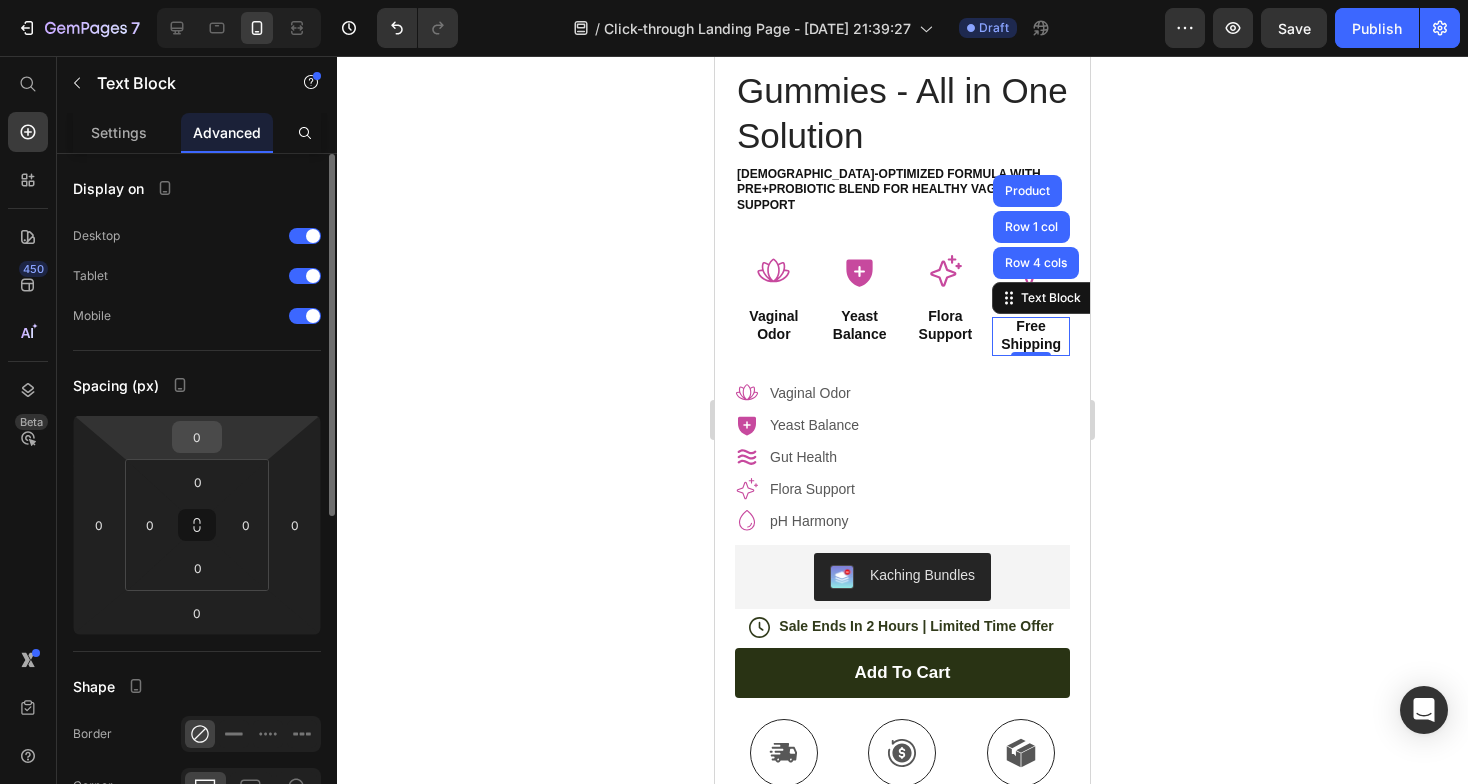 click on "0" at bounding box center [197, 437] 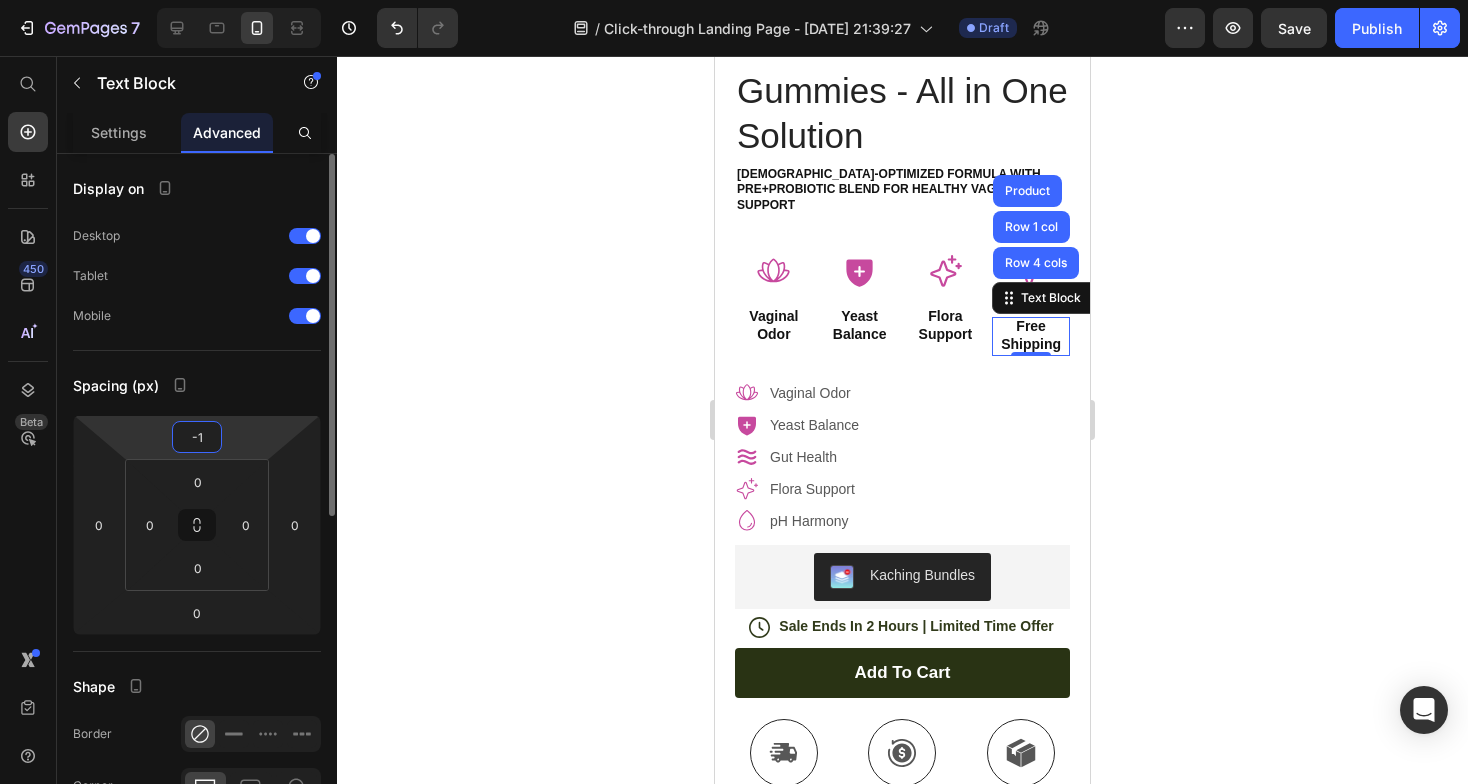 type on "-10" 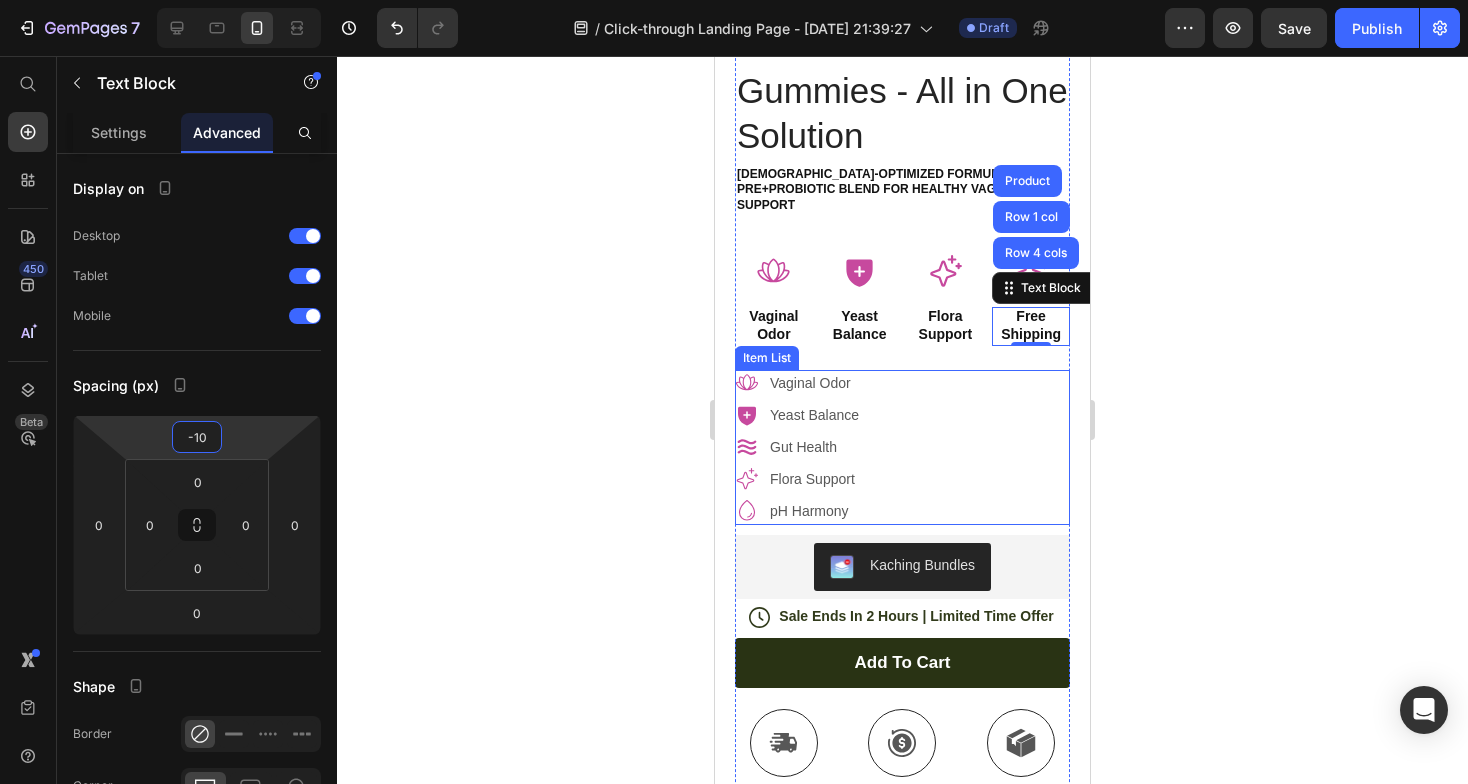 click 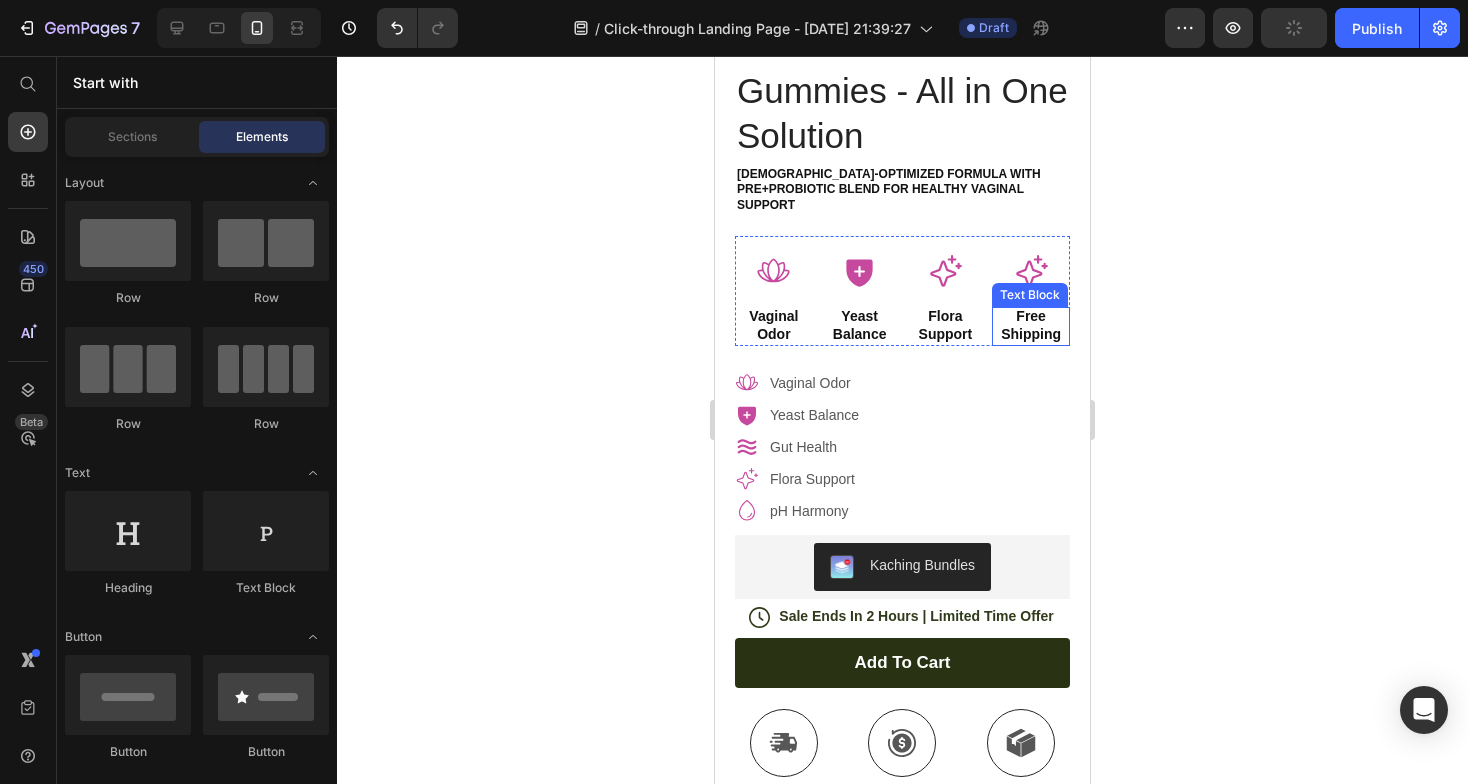 click on "Free Shipping" at bounding box center (1031, 325) 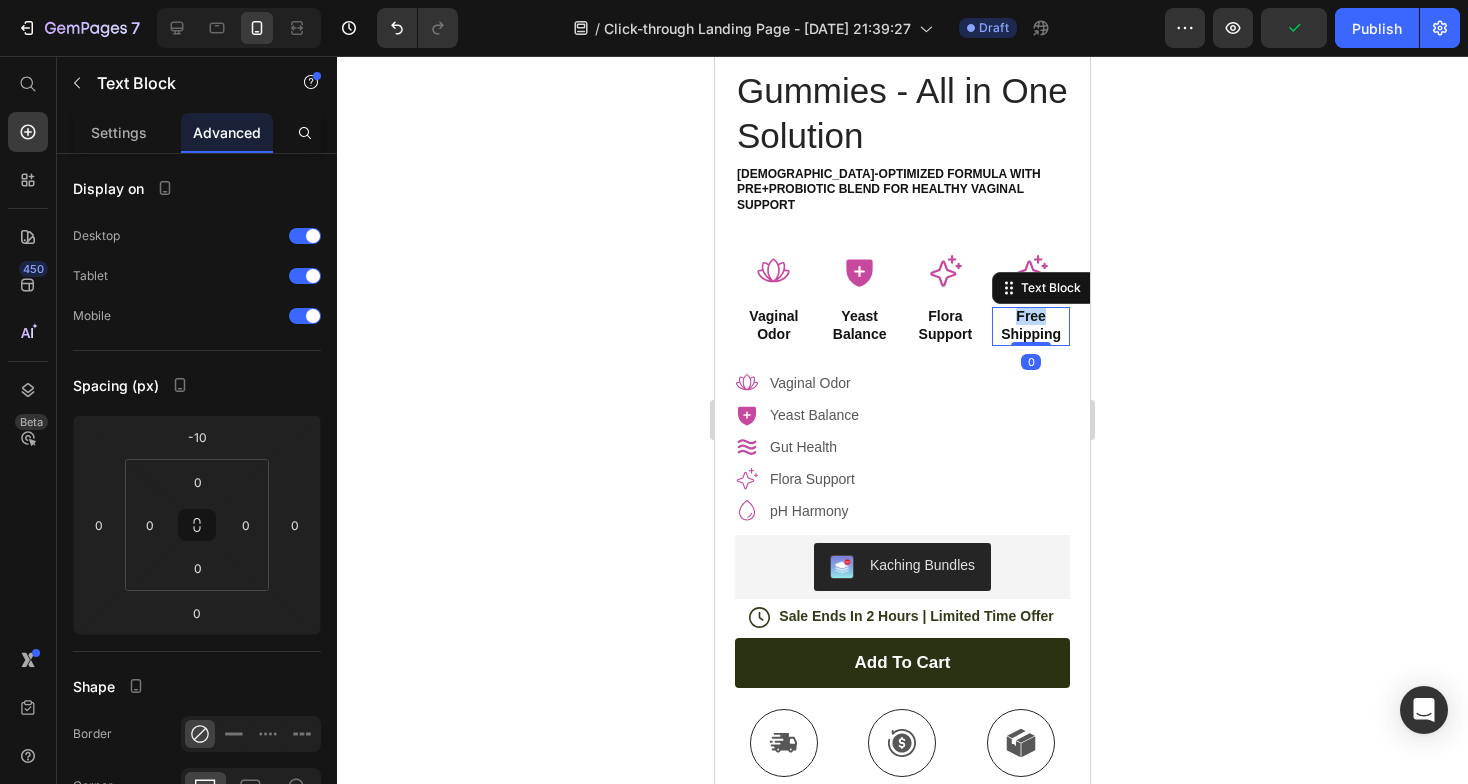 click on "Free Shipping" at bounding box center [1031, 325] 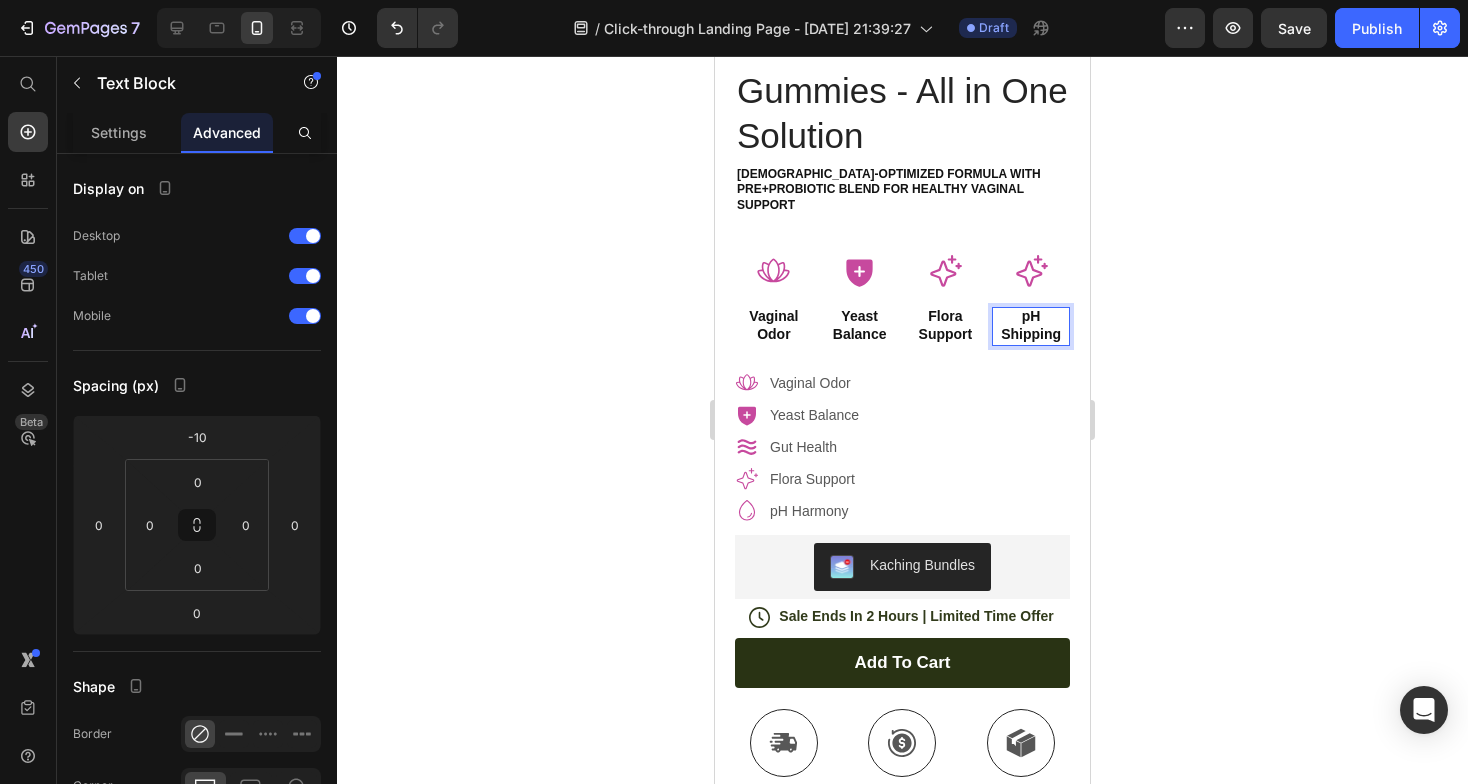 click on "pH Shipping" at bounding box center (1031, 325) 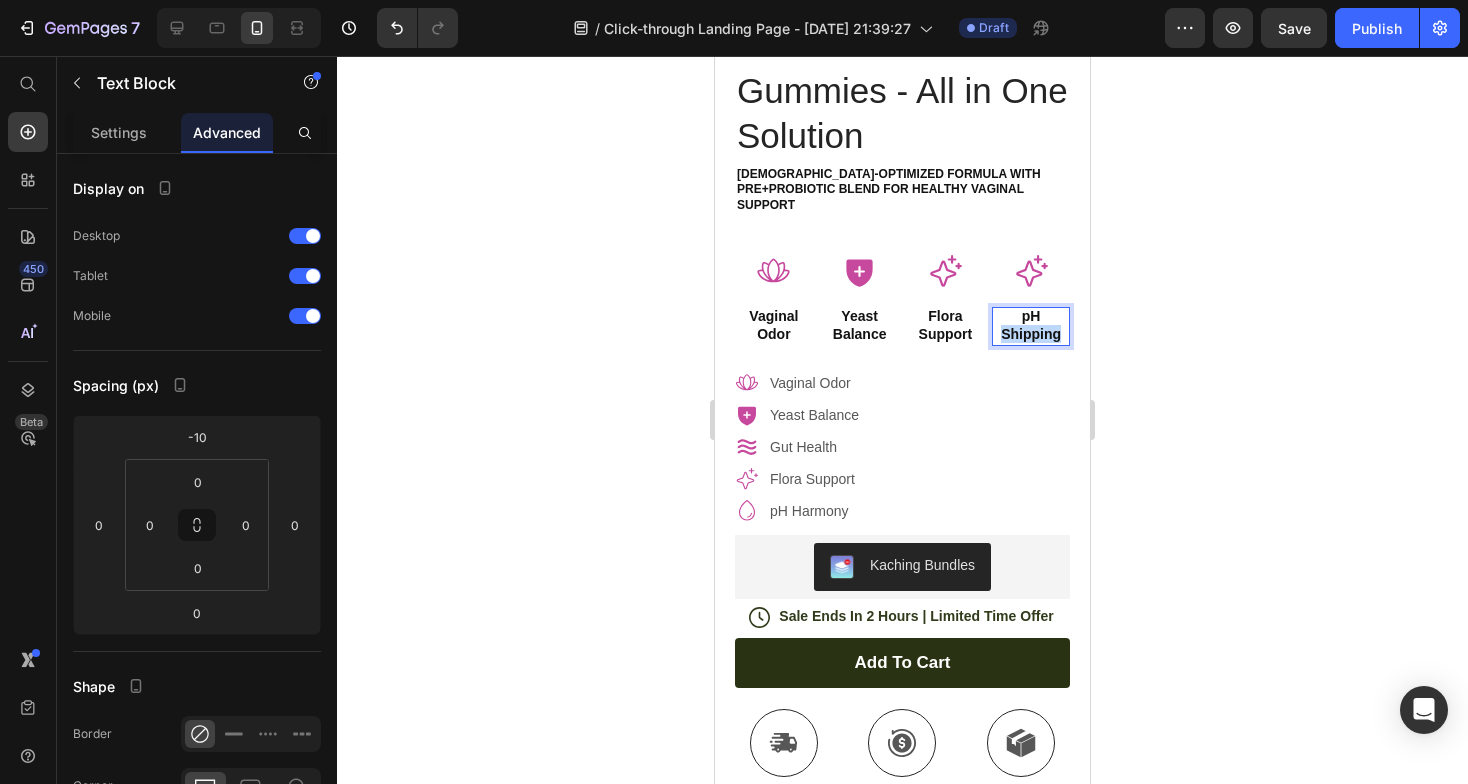 click on "pH Shipping" at bounding box center [1031, 325] 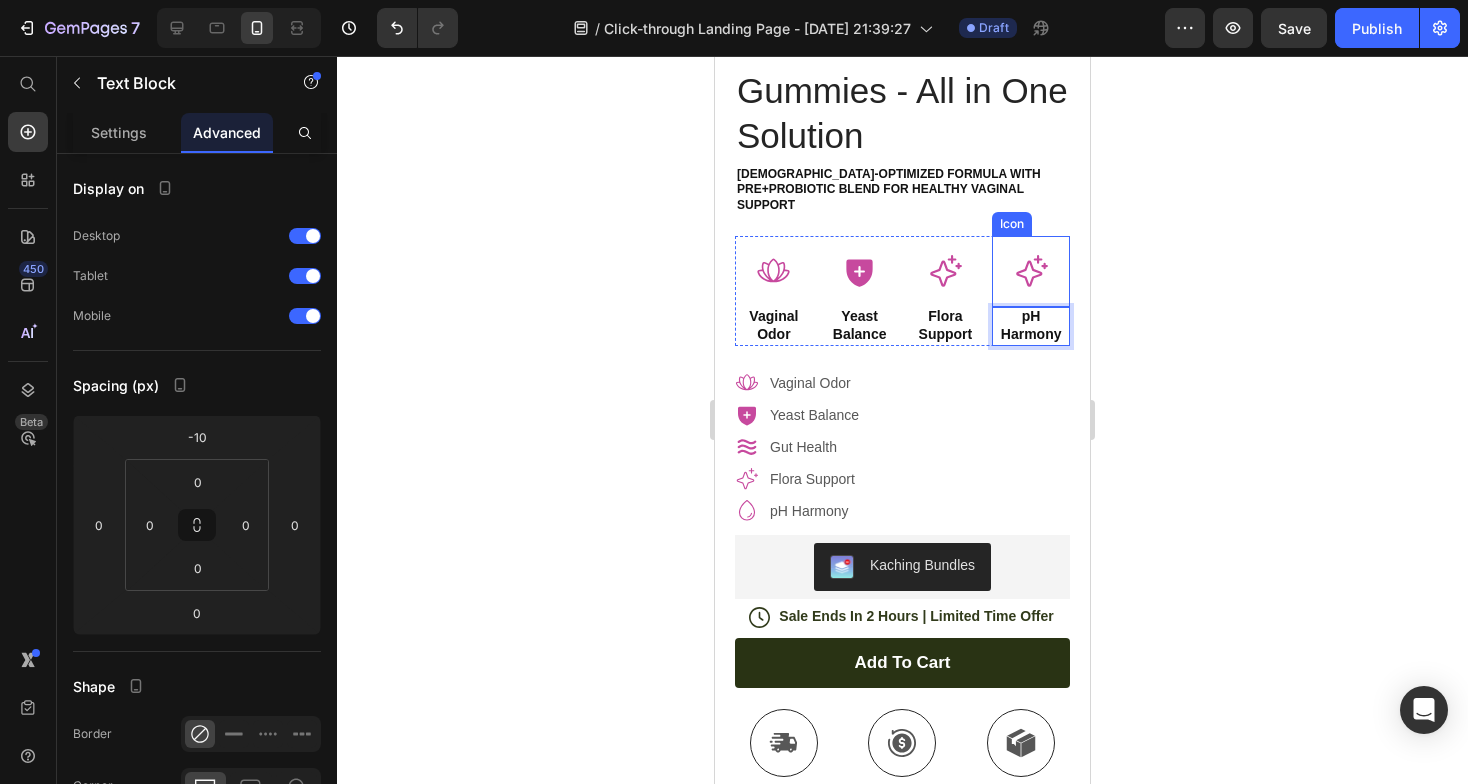 click 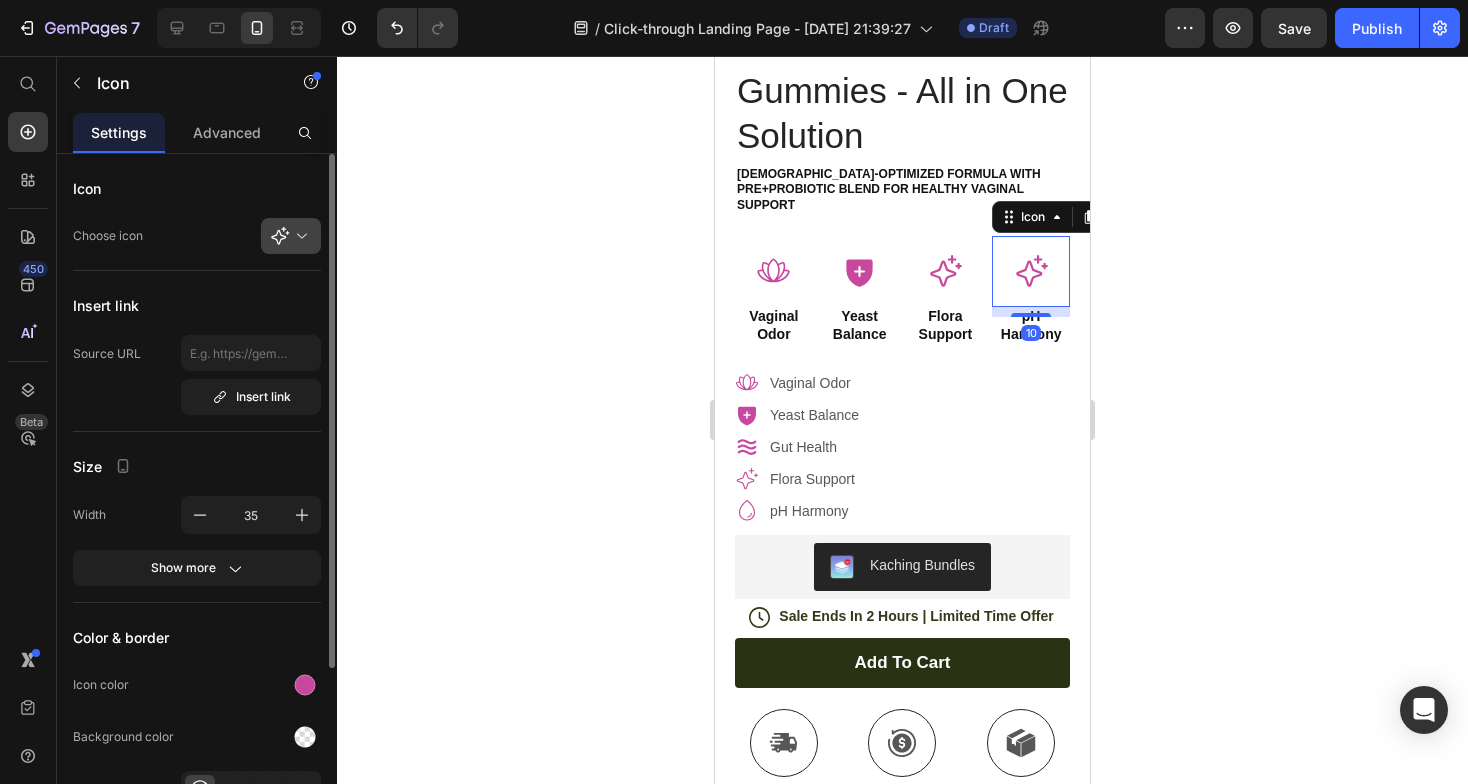 click at bounding box center [299, 236] 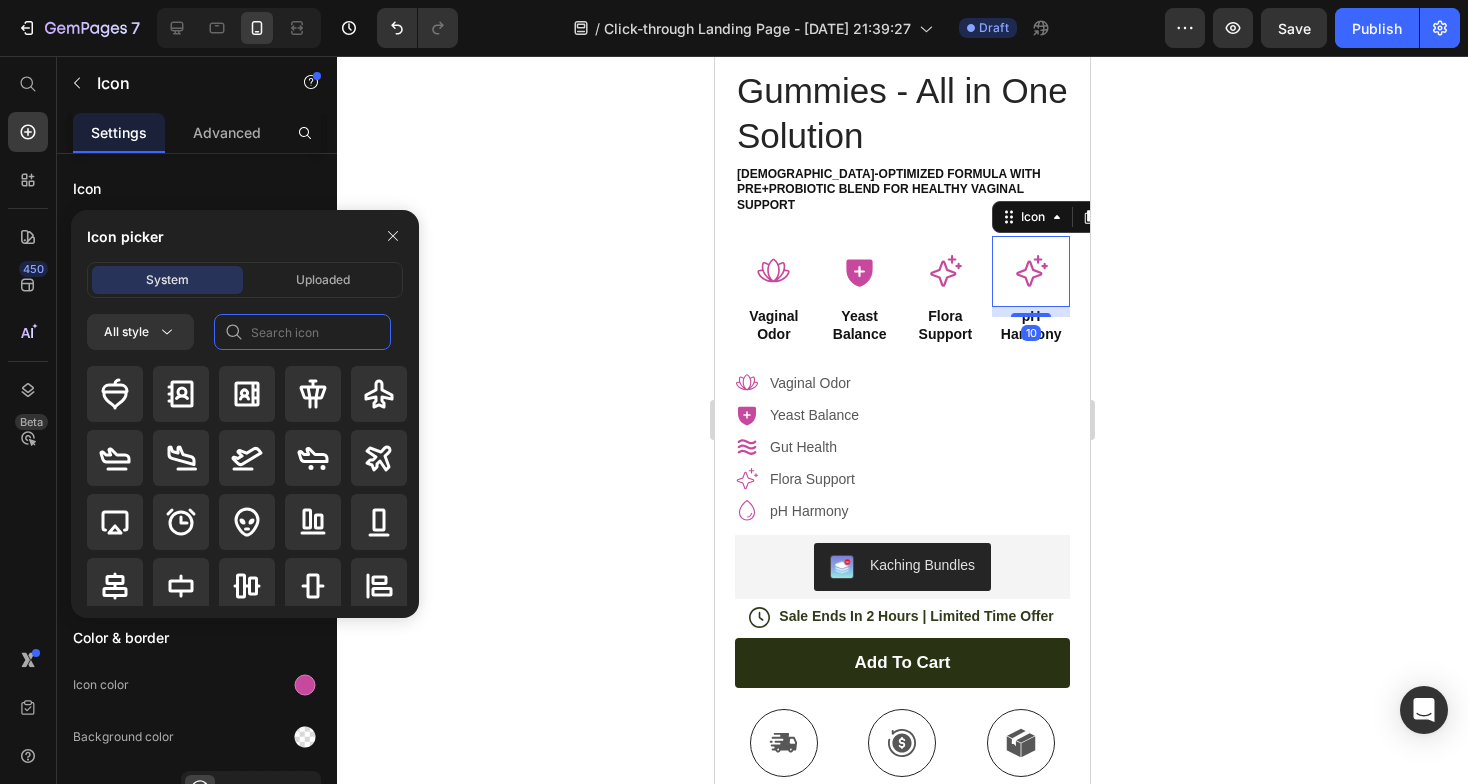 click 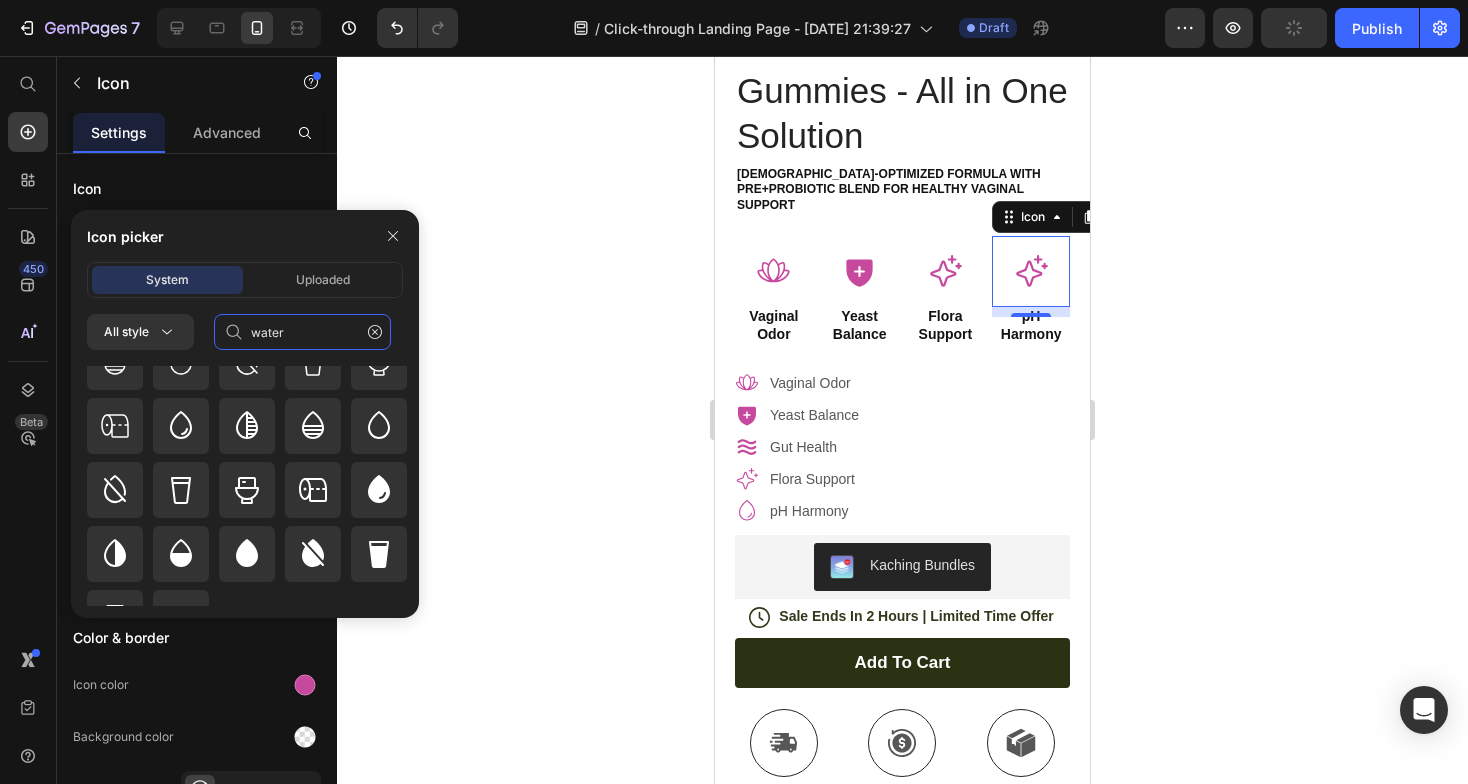 scroll, scrollTop: 140, scrollLeft: 0, axis: vertical 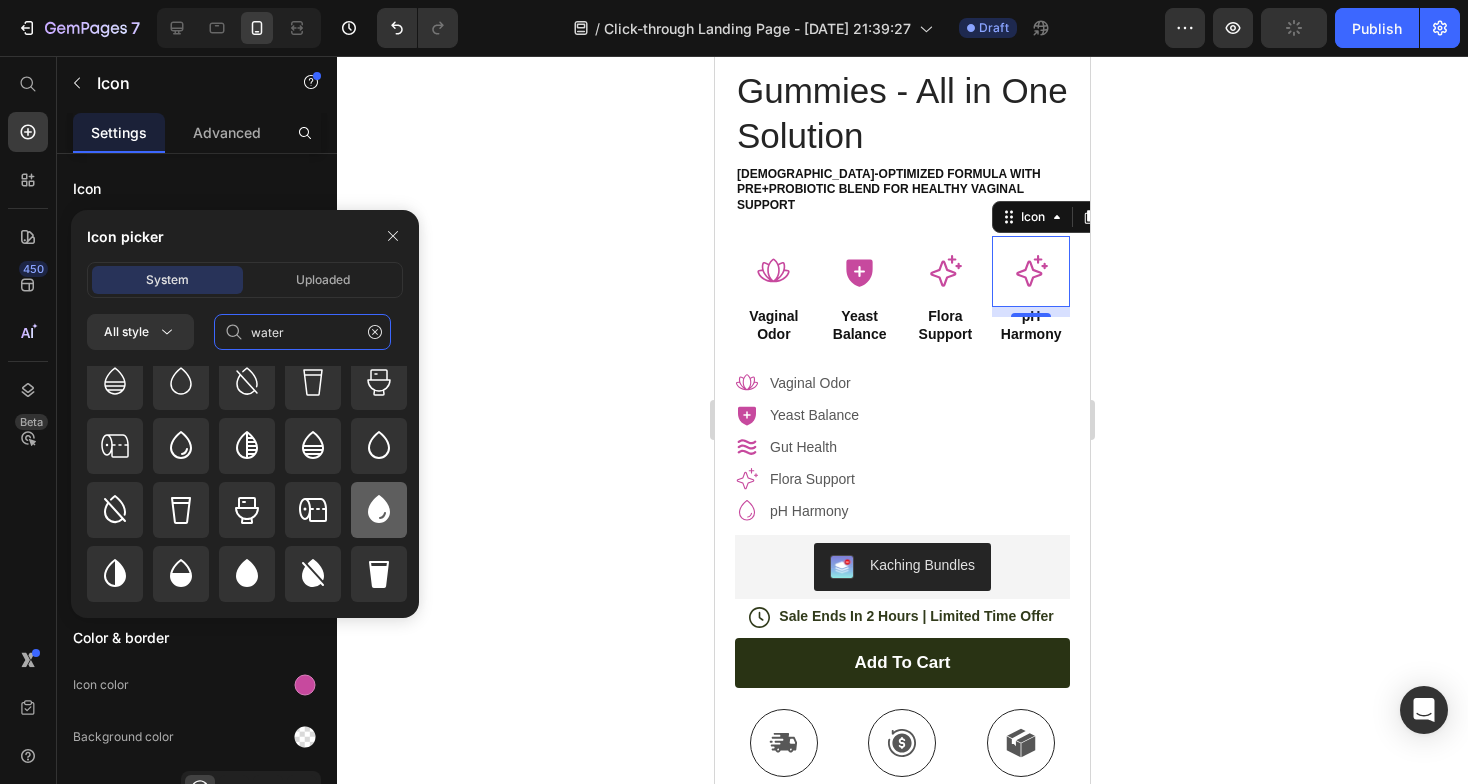 type on "water" 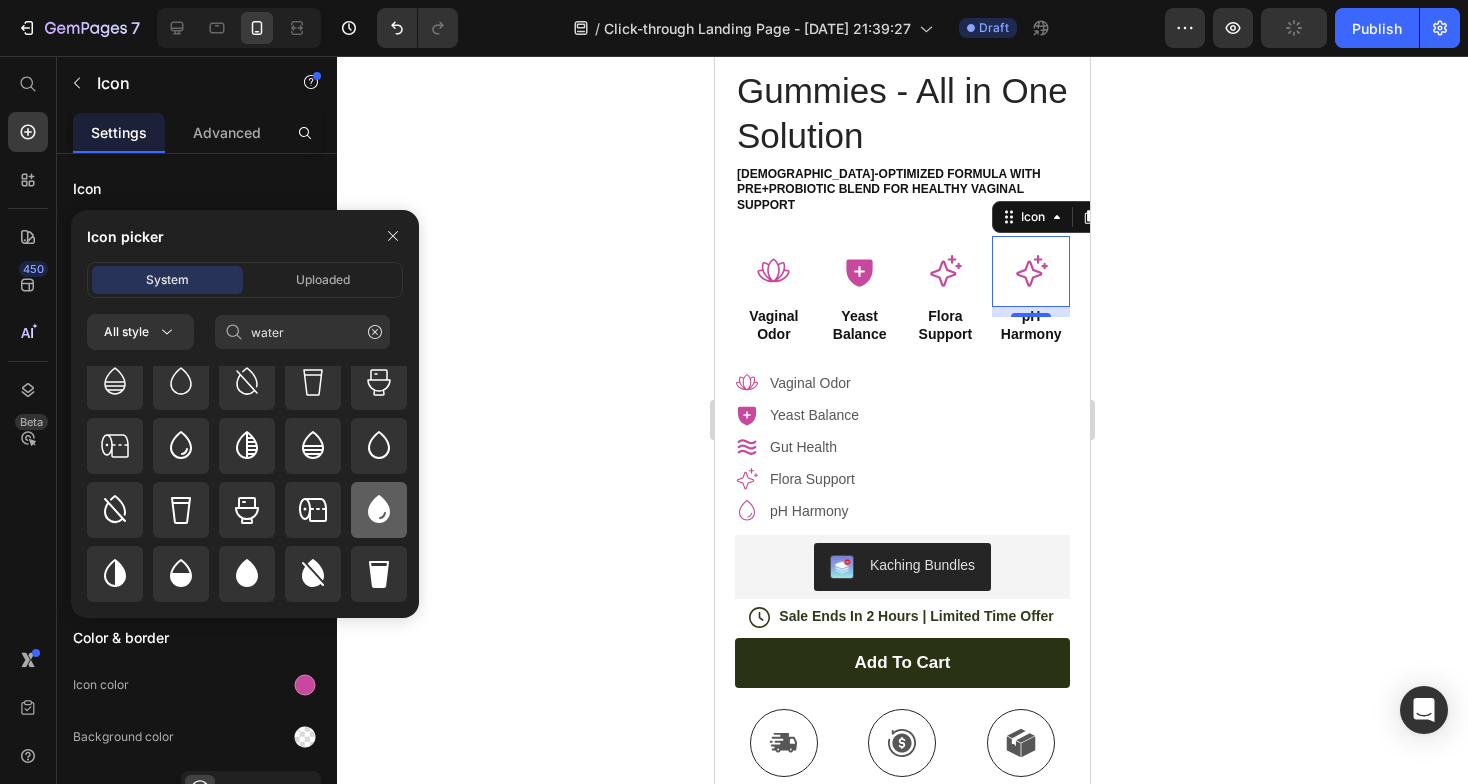 click 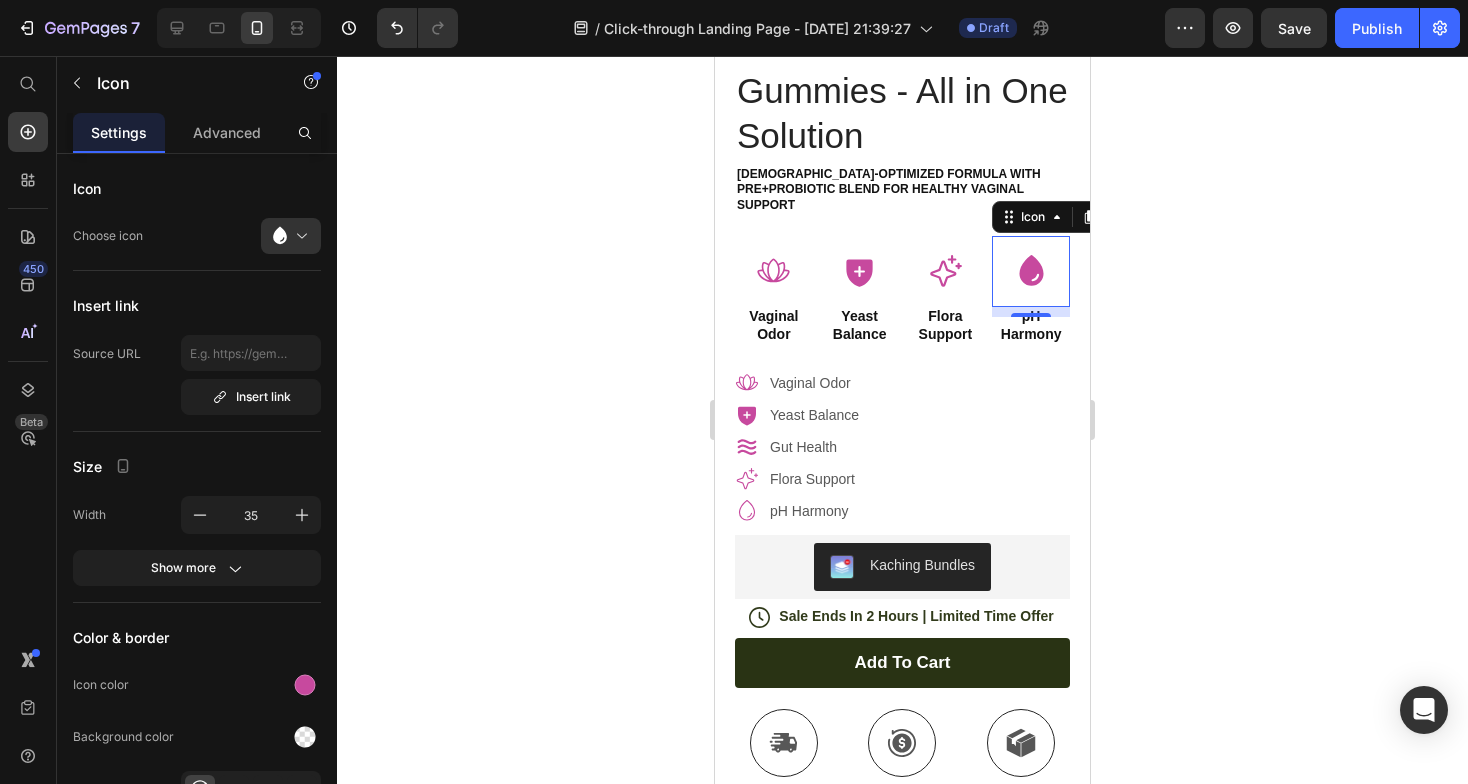 click 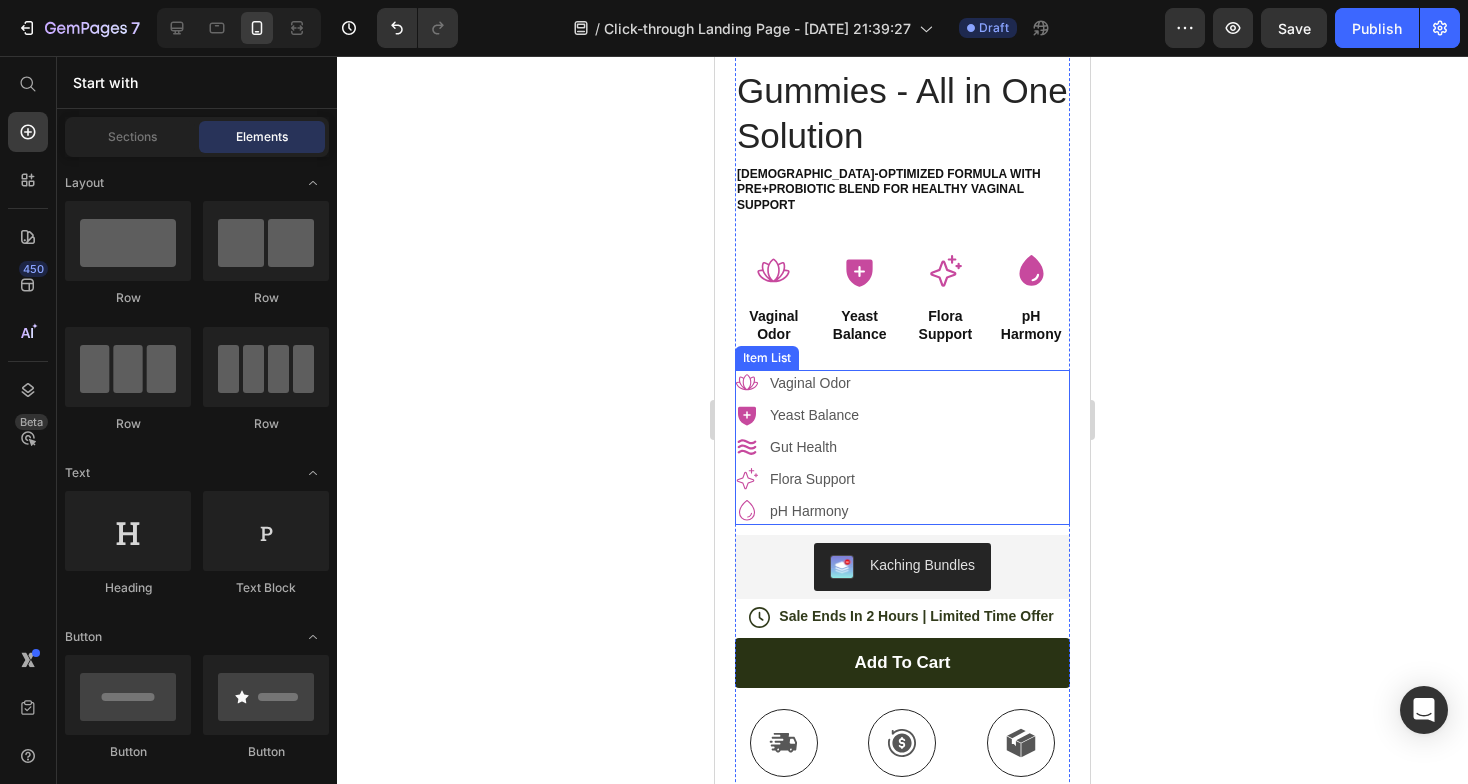scroll, scrollTop: 394, scrollLeft: 0, axis: vertical 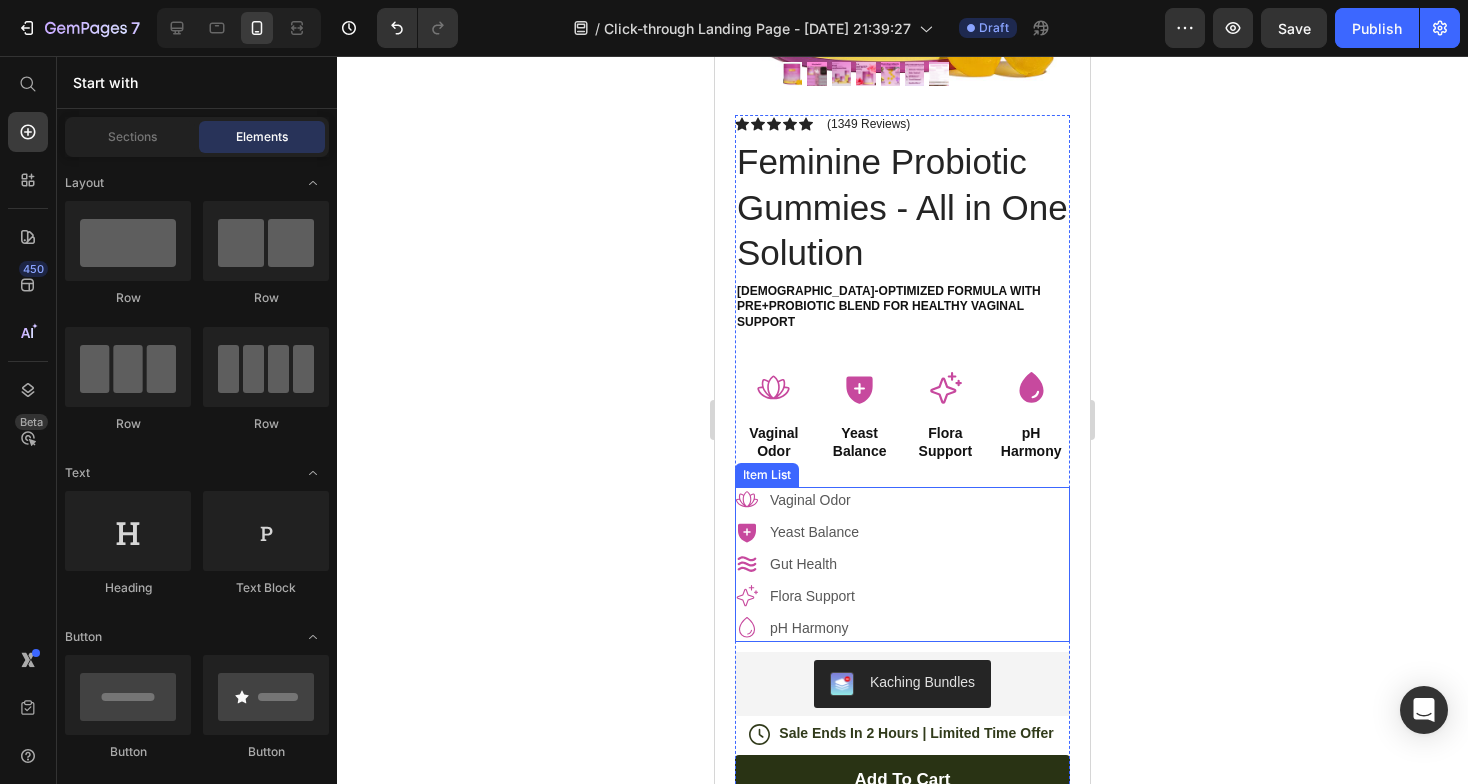 click on "Vaginal Odor
Yeast Balance
Gut Health
Flora Support
pH Harmony" at bounding box center [902, 564] 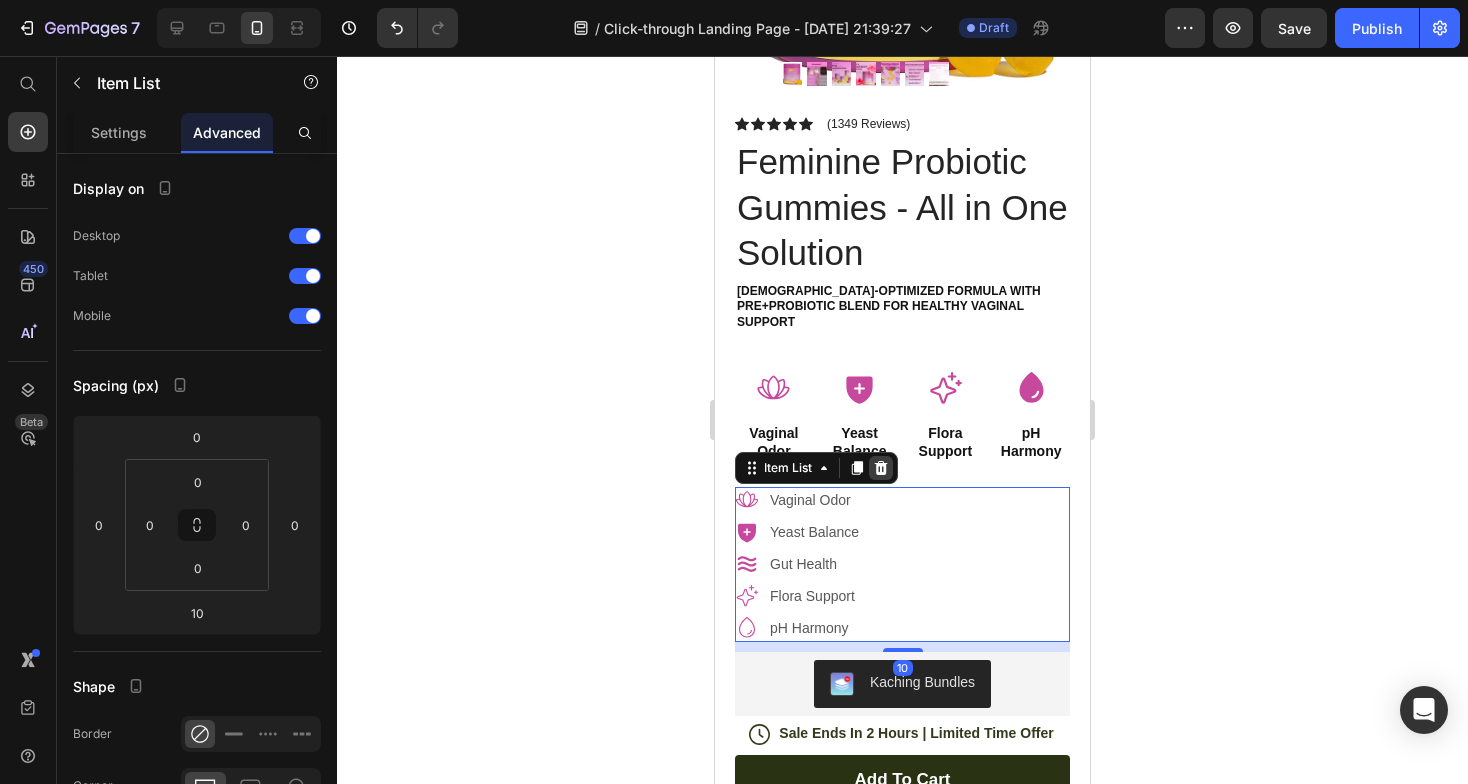 click 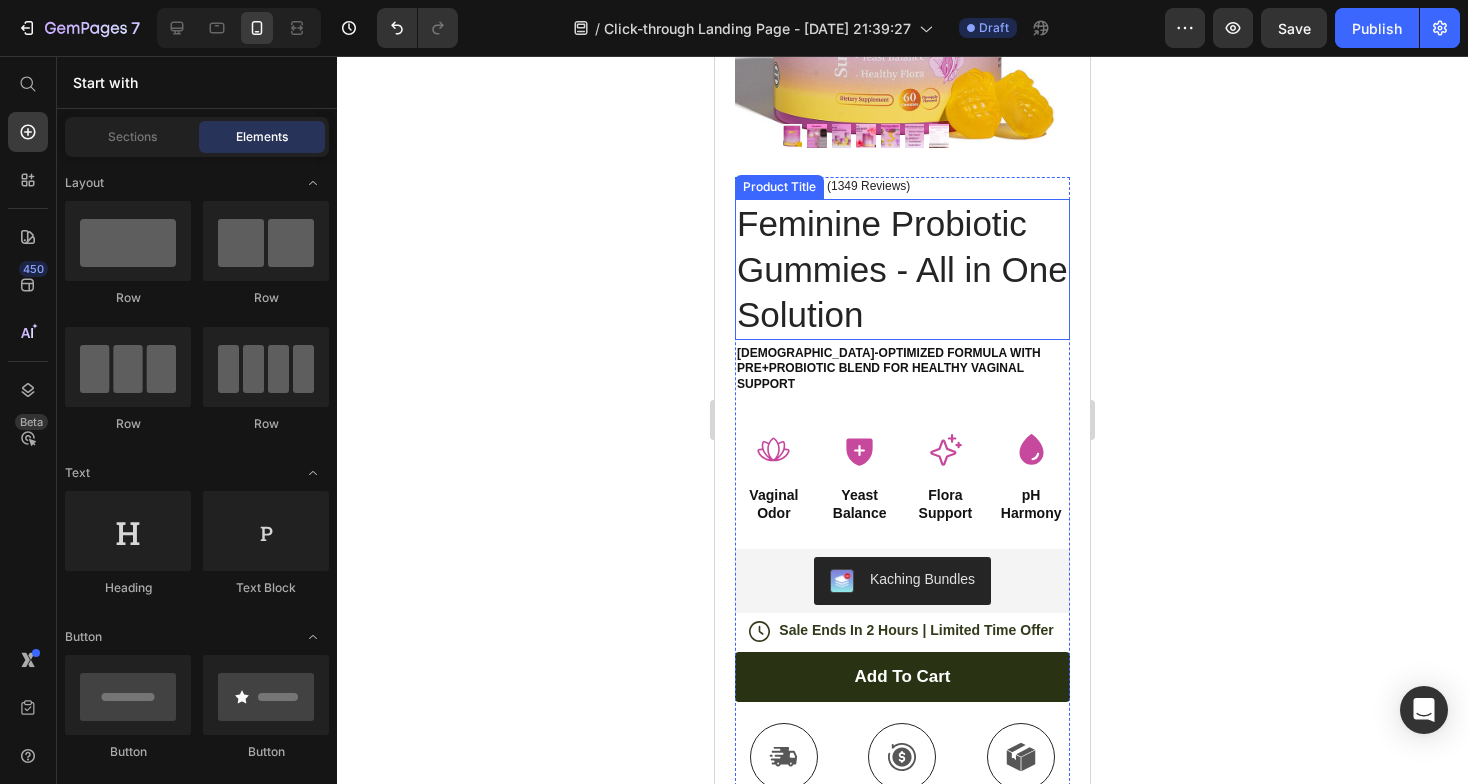 scroll, scrollTop: 333, scrollLeft: 0, axis: vertical 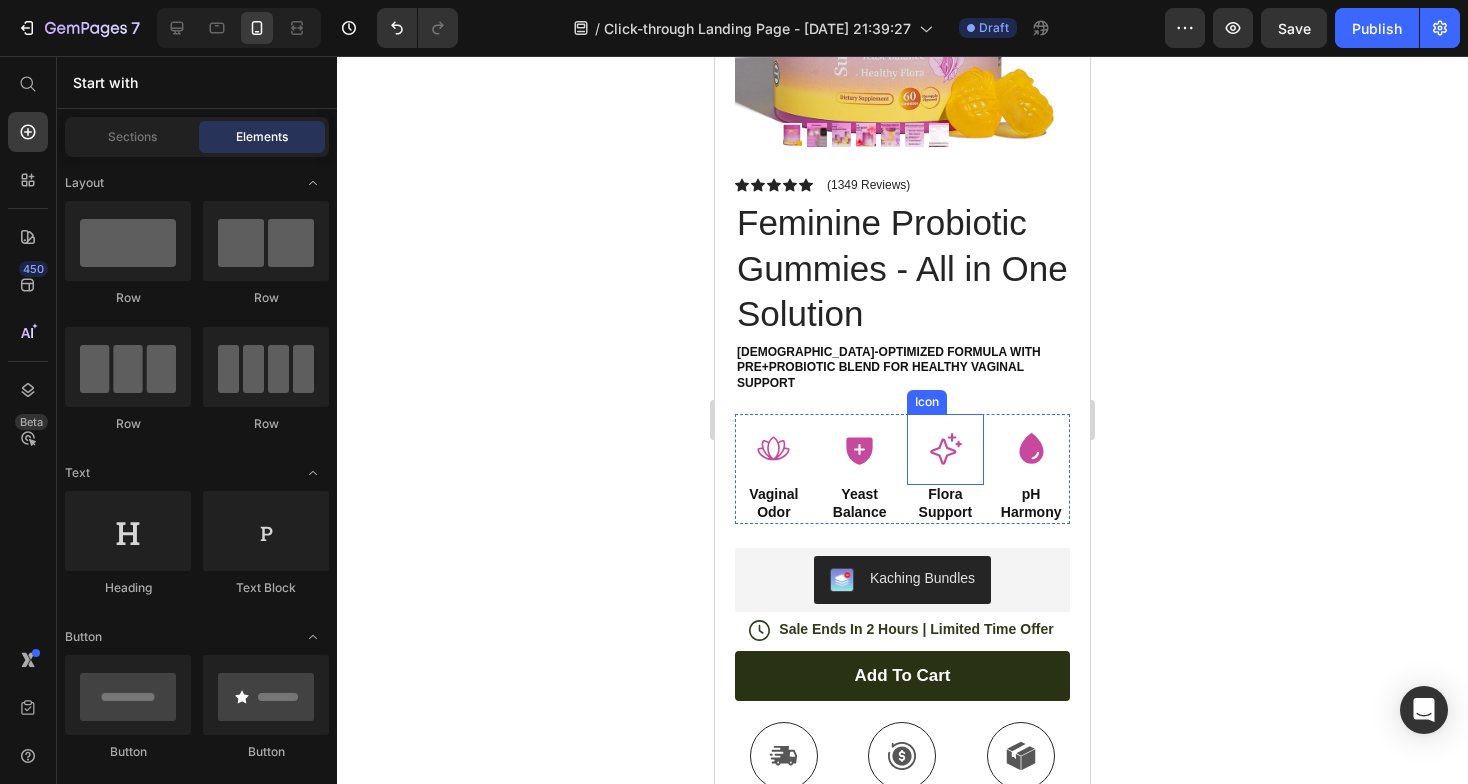 click at bounding box center (945, 449) 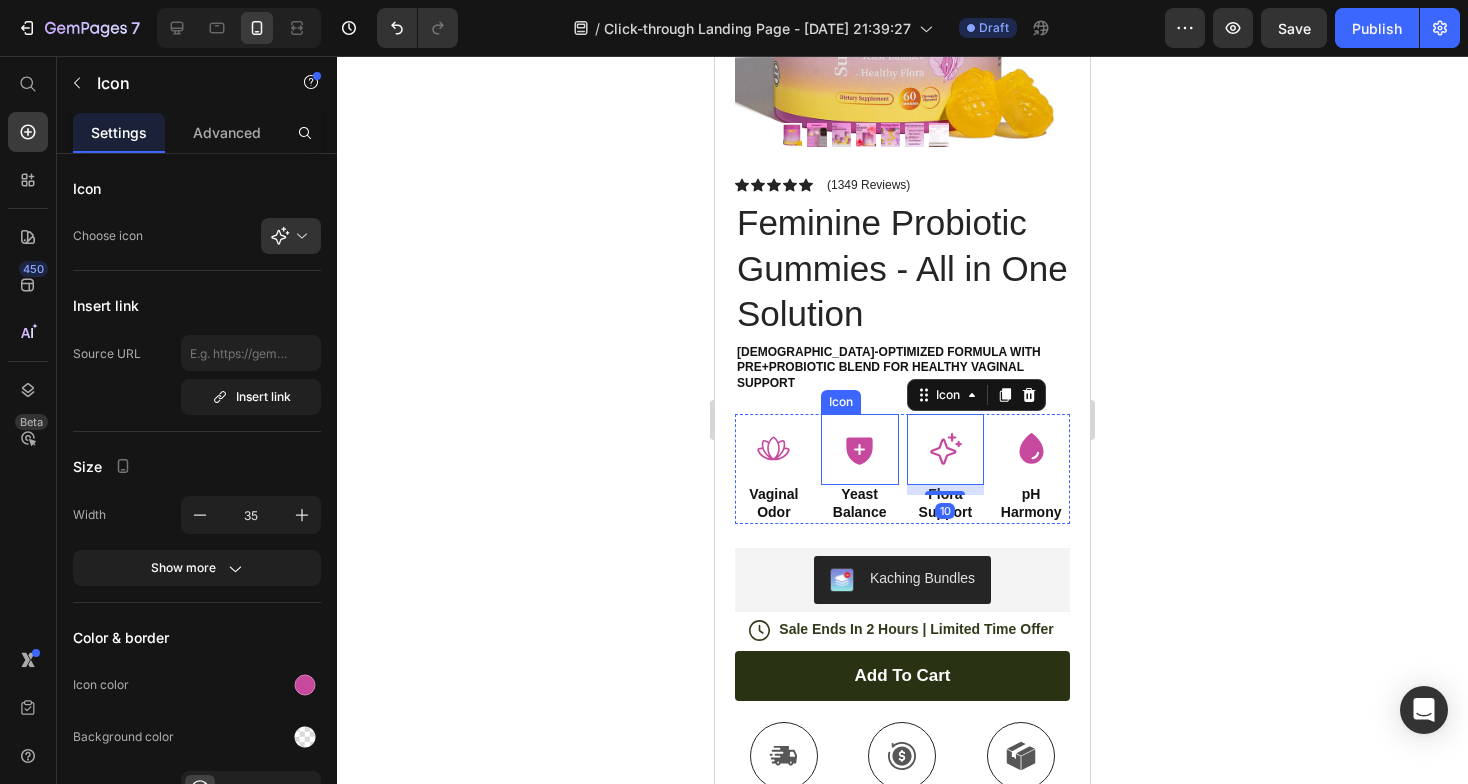 click on "Icon" at bounding box center (860, 449) 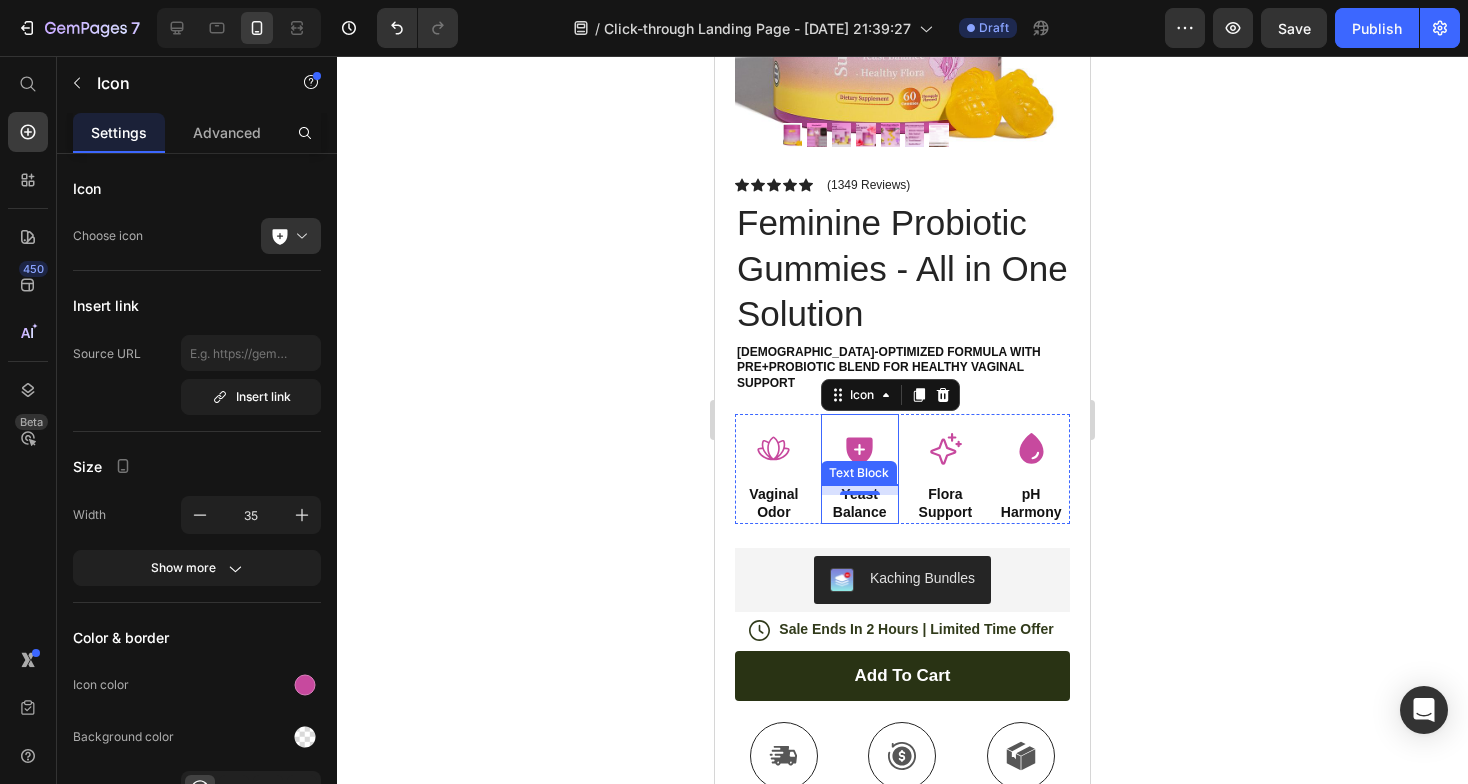 scroll, scrollTop: 507, scrollLeft: 0, axis: vertical 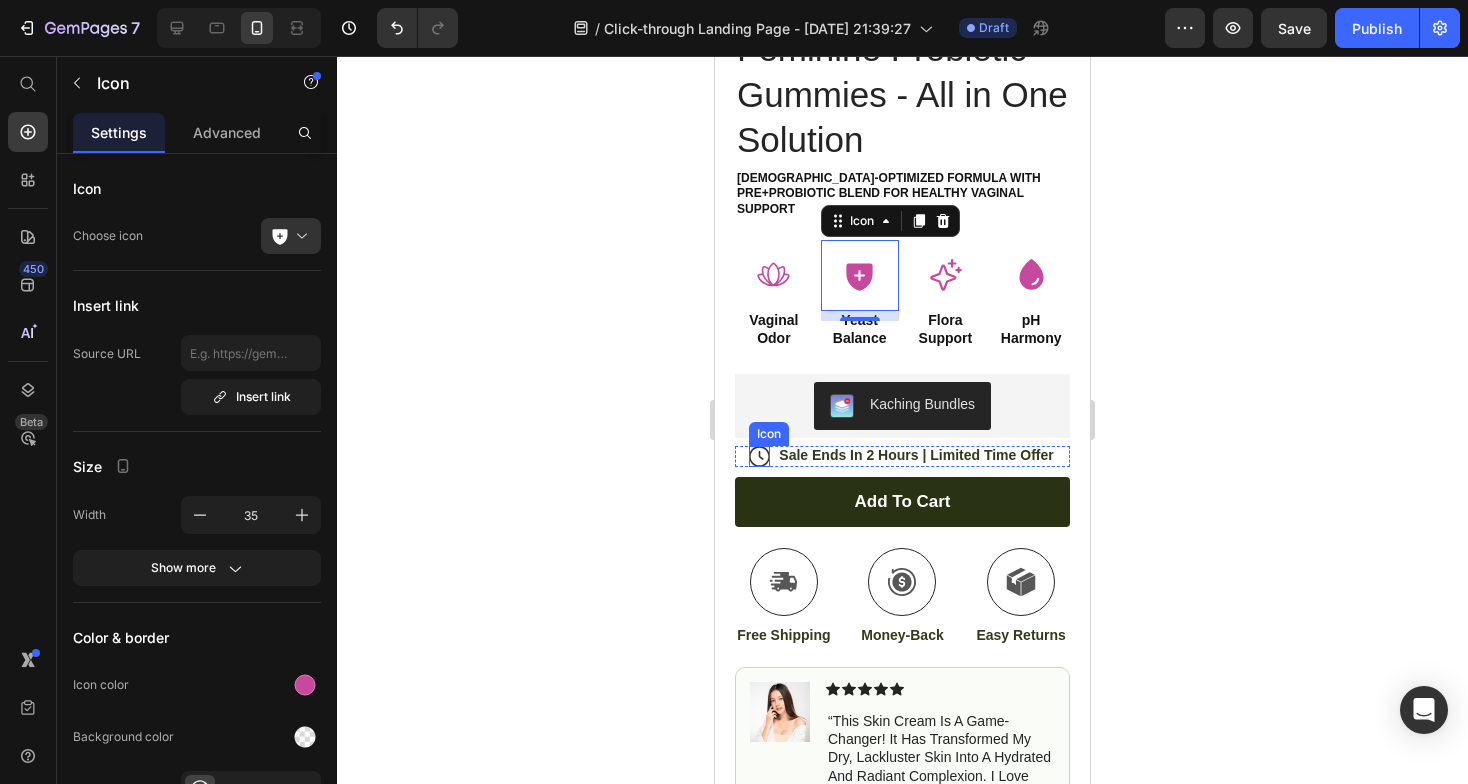 click 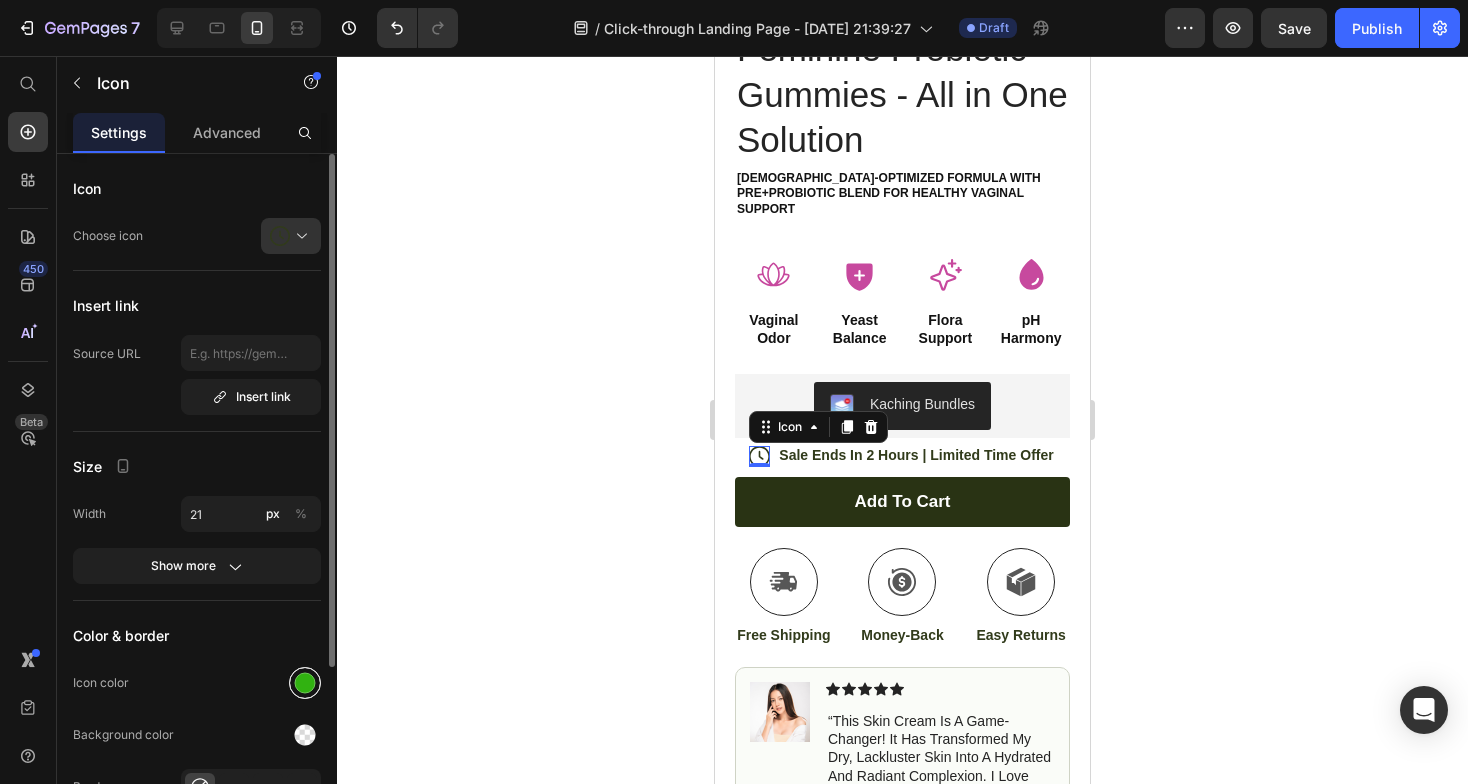 click at bounding box center (305, 683) 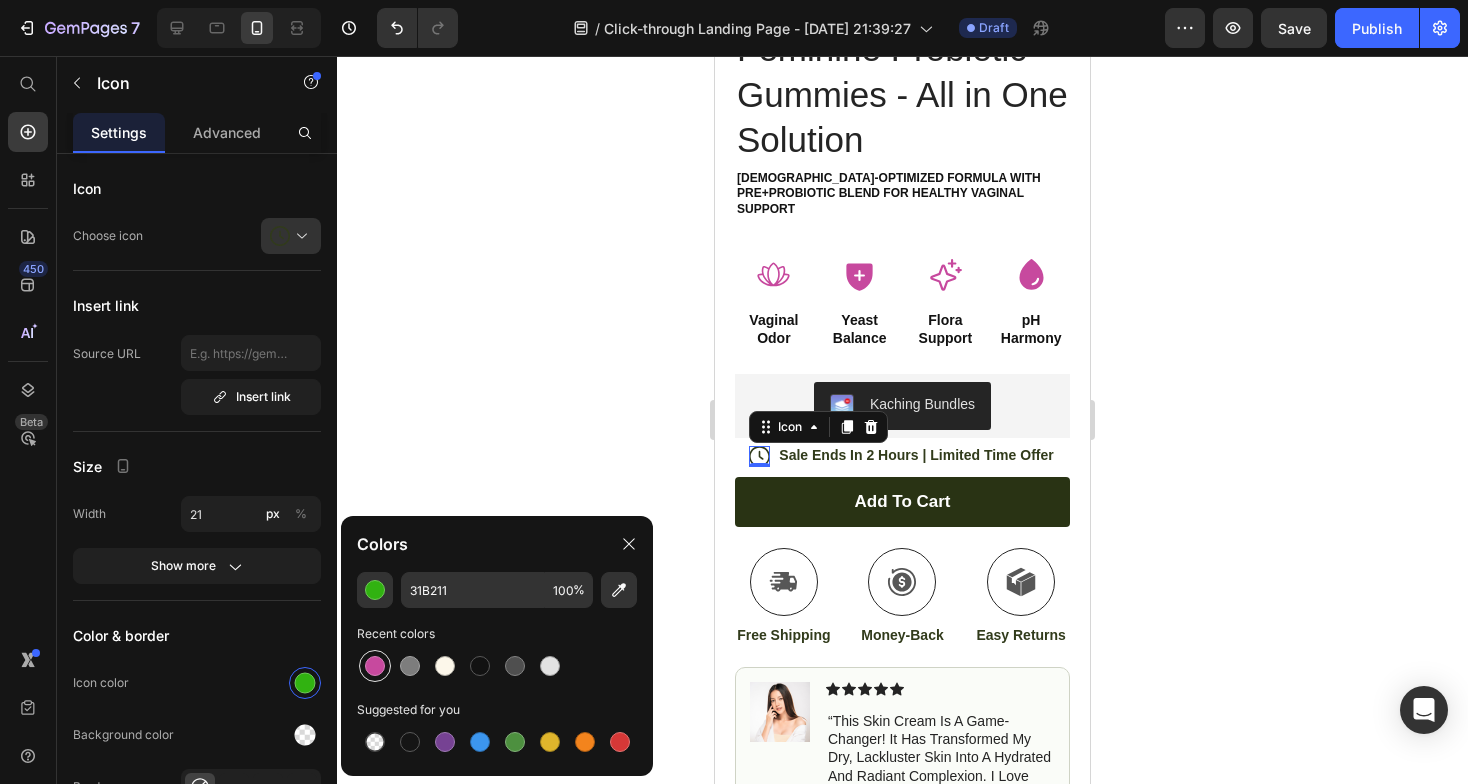 click at bounding box center [375, 666] 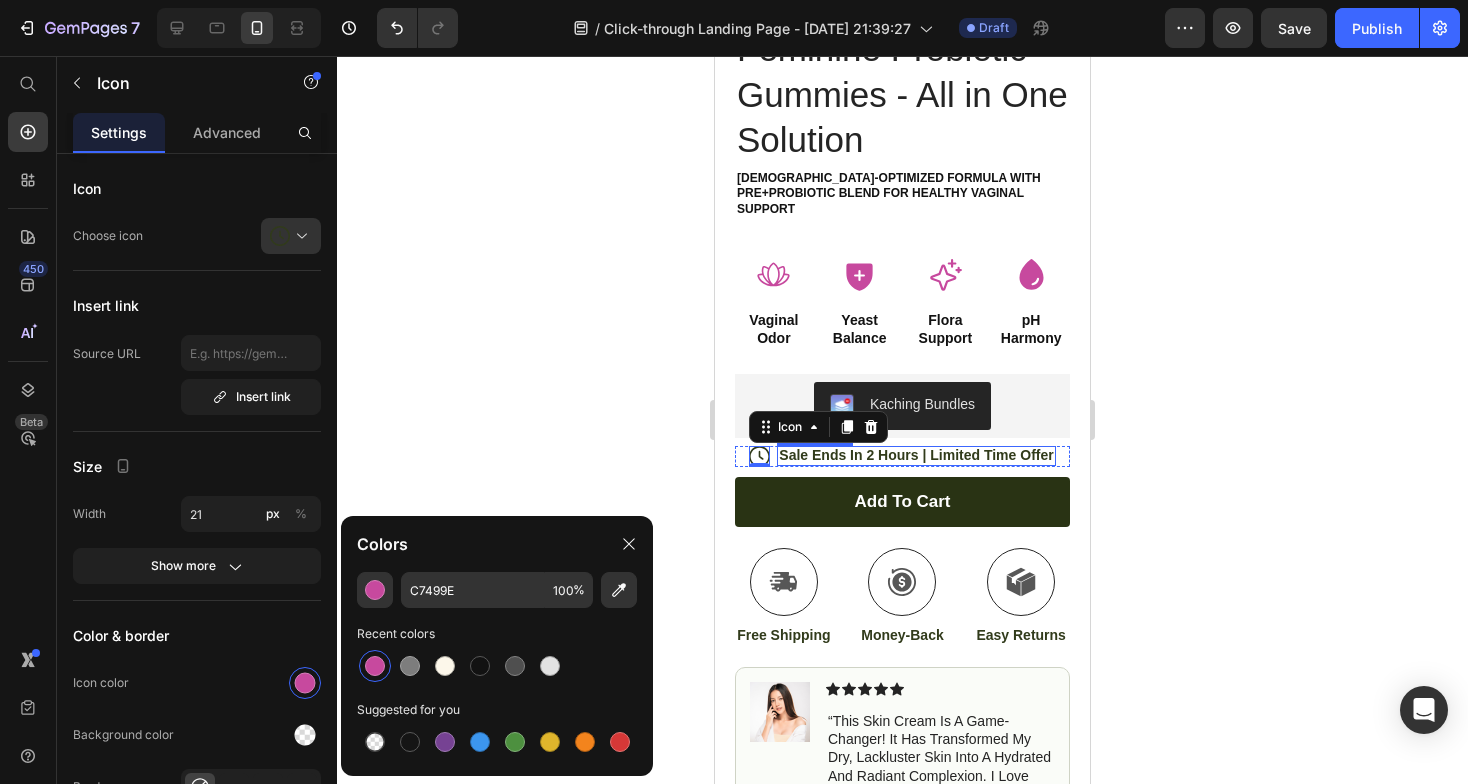 click on "Sale Ends In 2 Hours | Limited Time Offer" at bounding box center [916, 455] 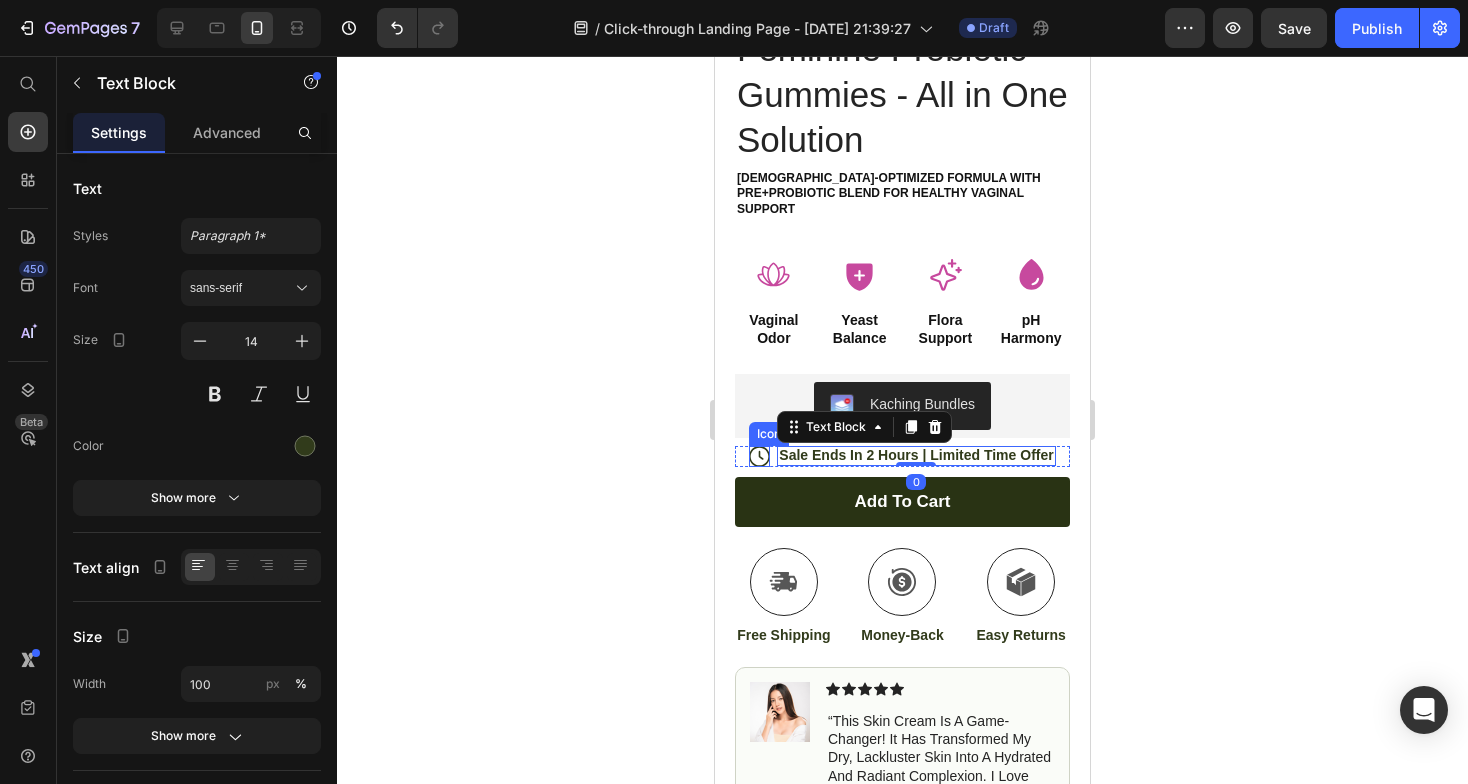 click 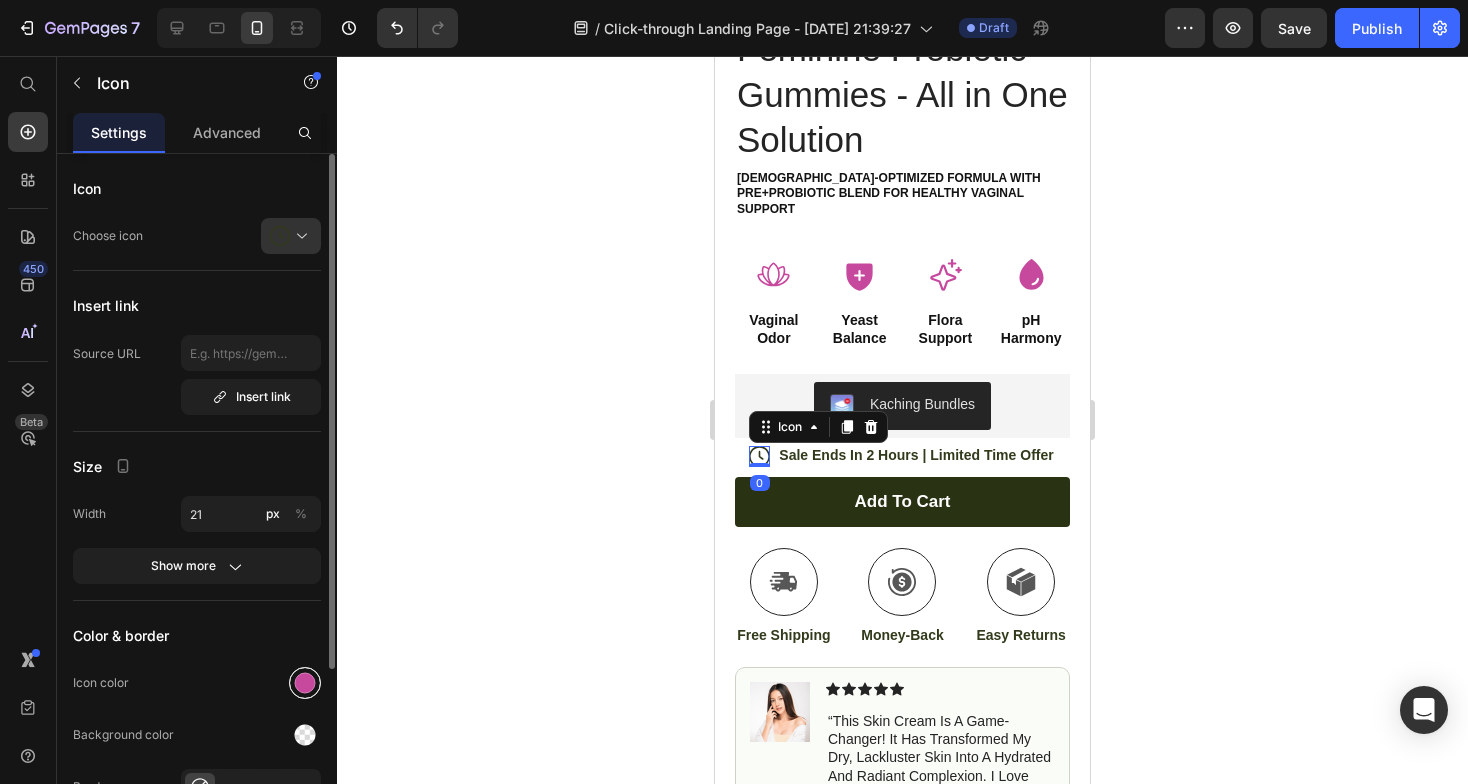 click at bounding box center (305, 683) 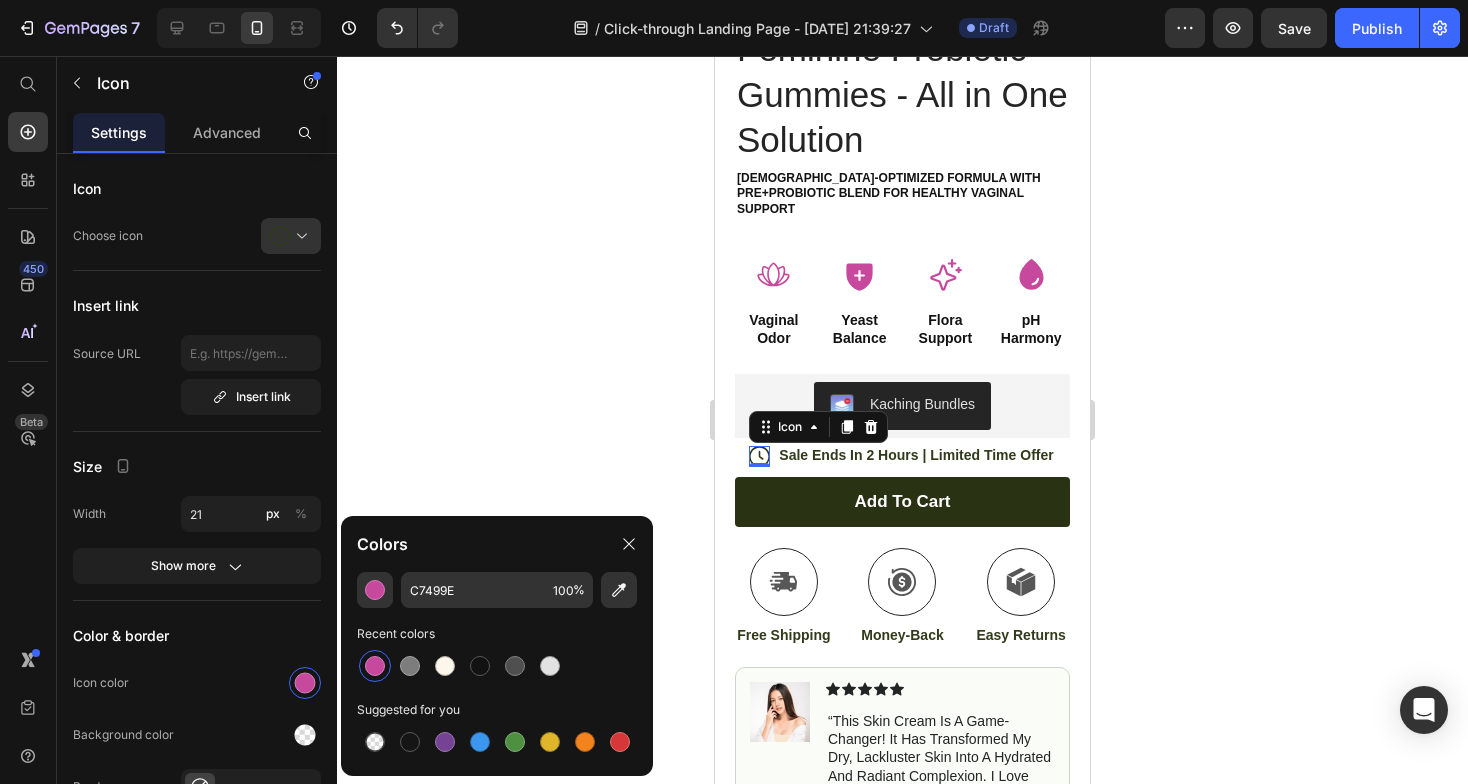 click 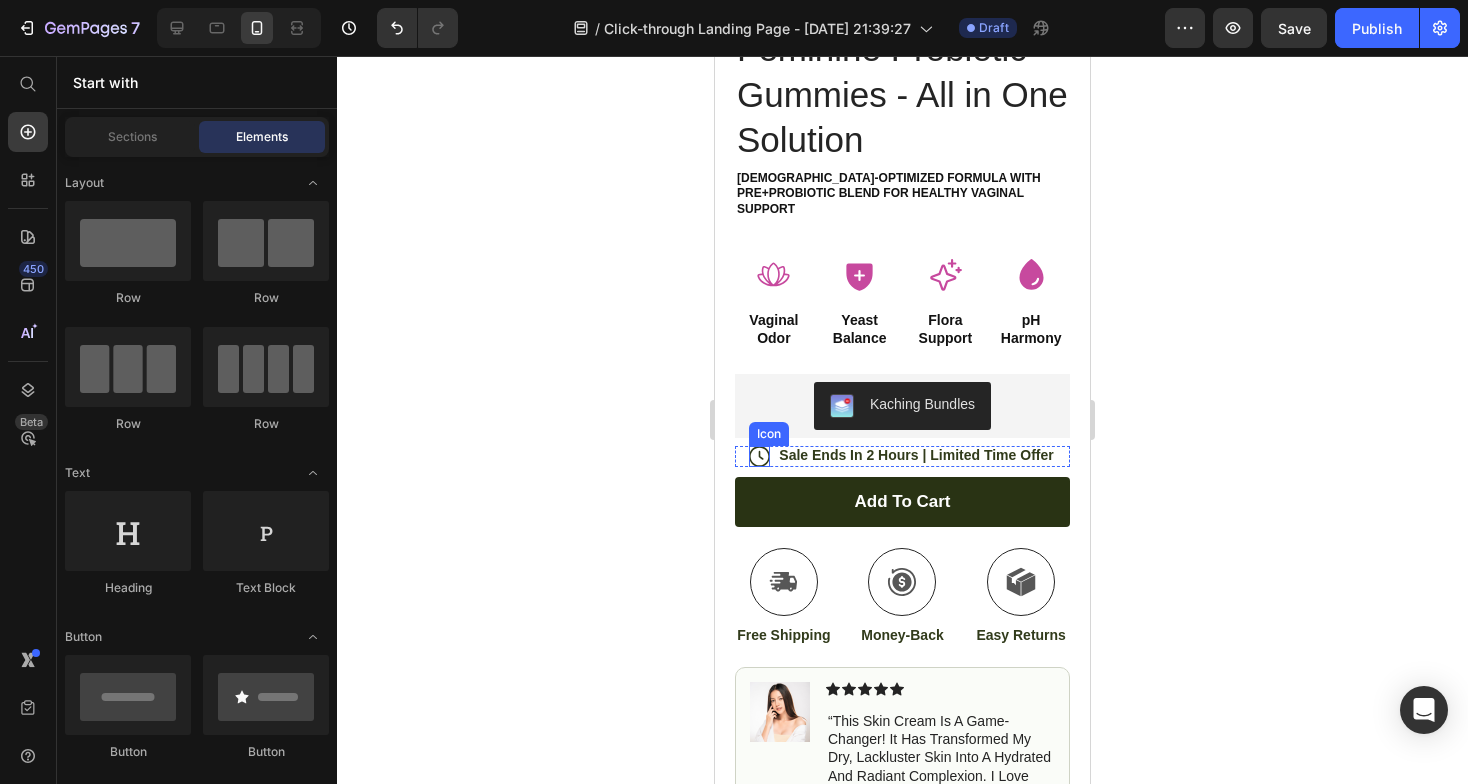 click 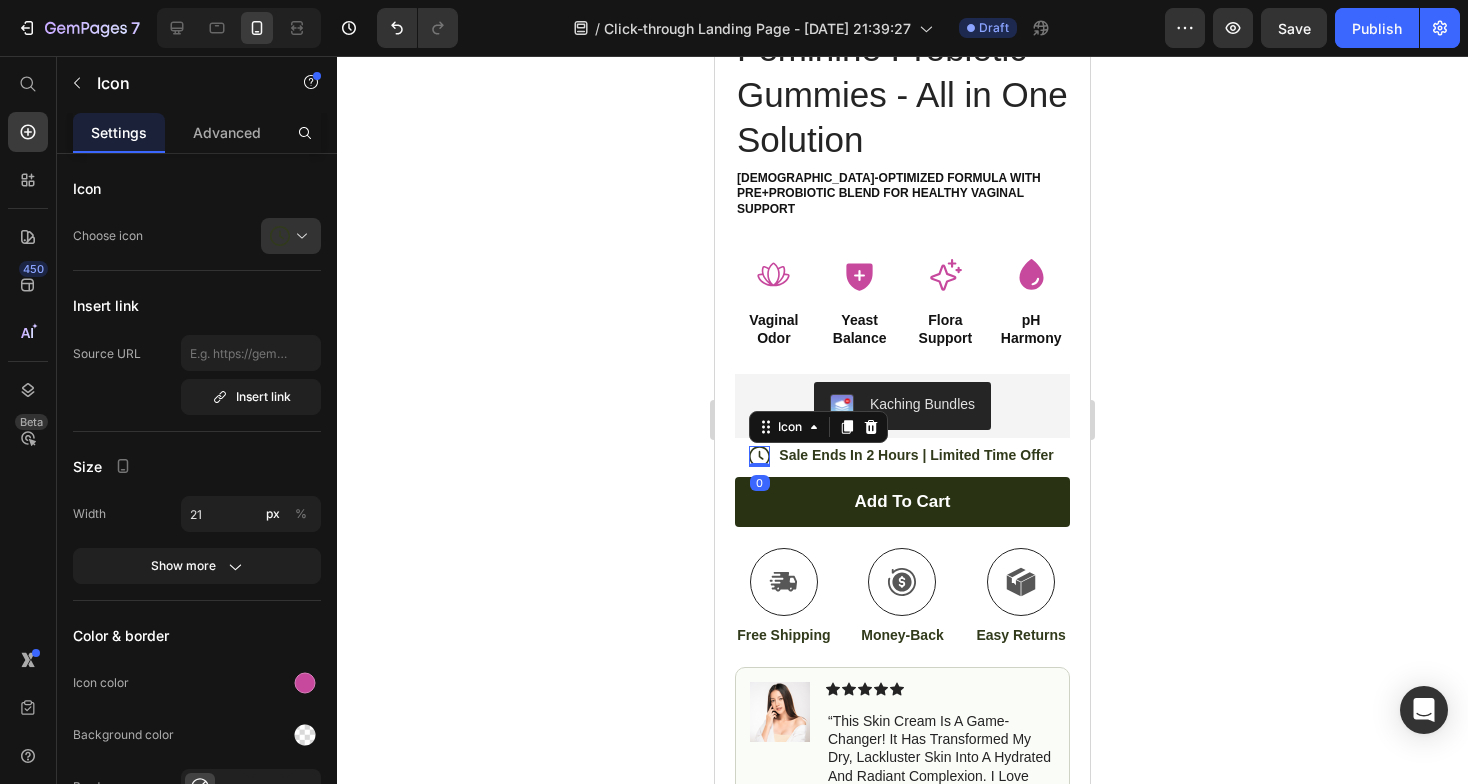 click 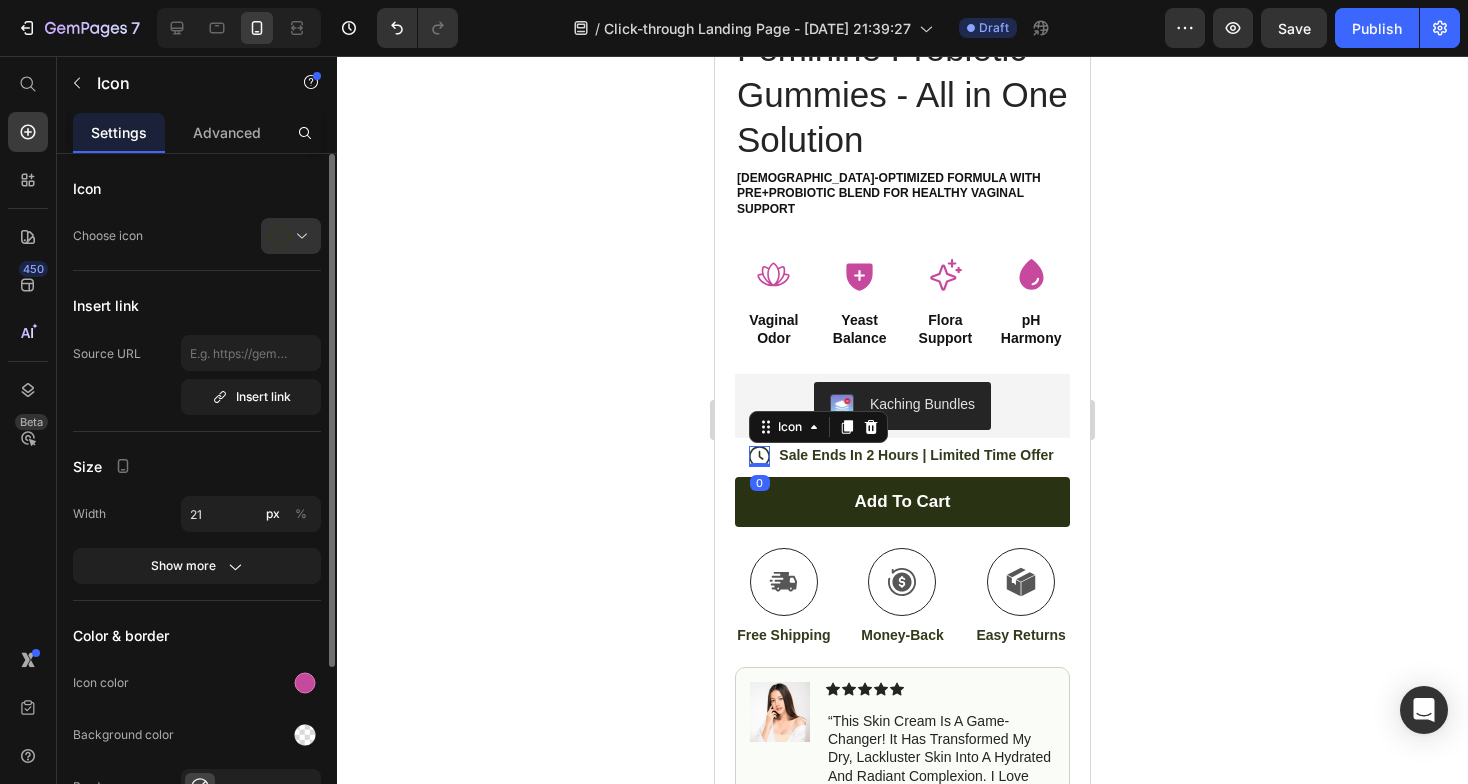 click on "Choose icon" 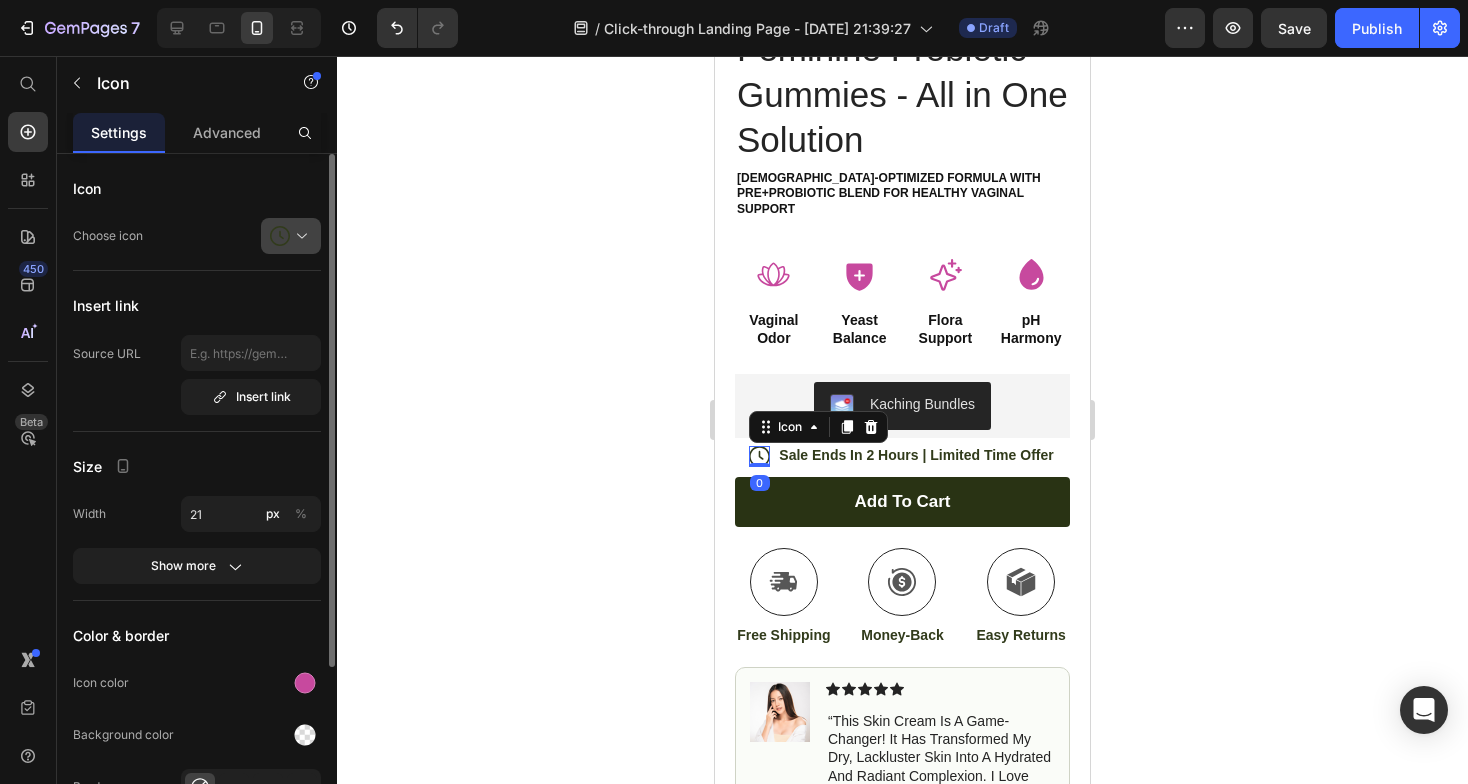 click at bounding box center (299, 236) 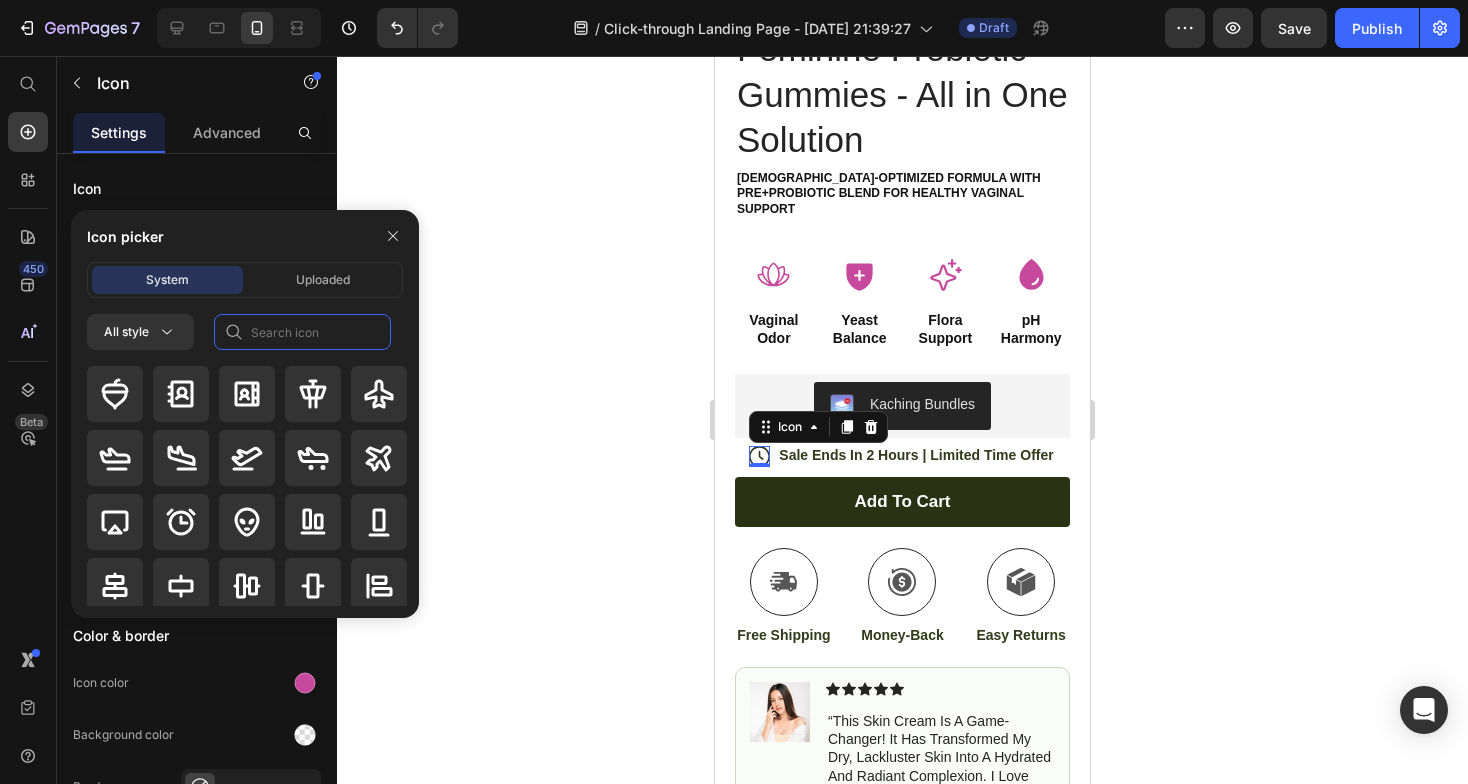 click 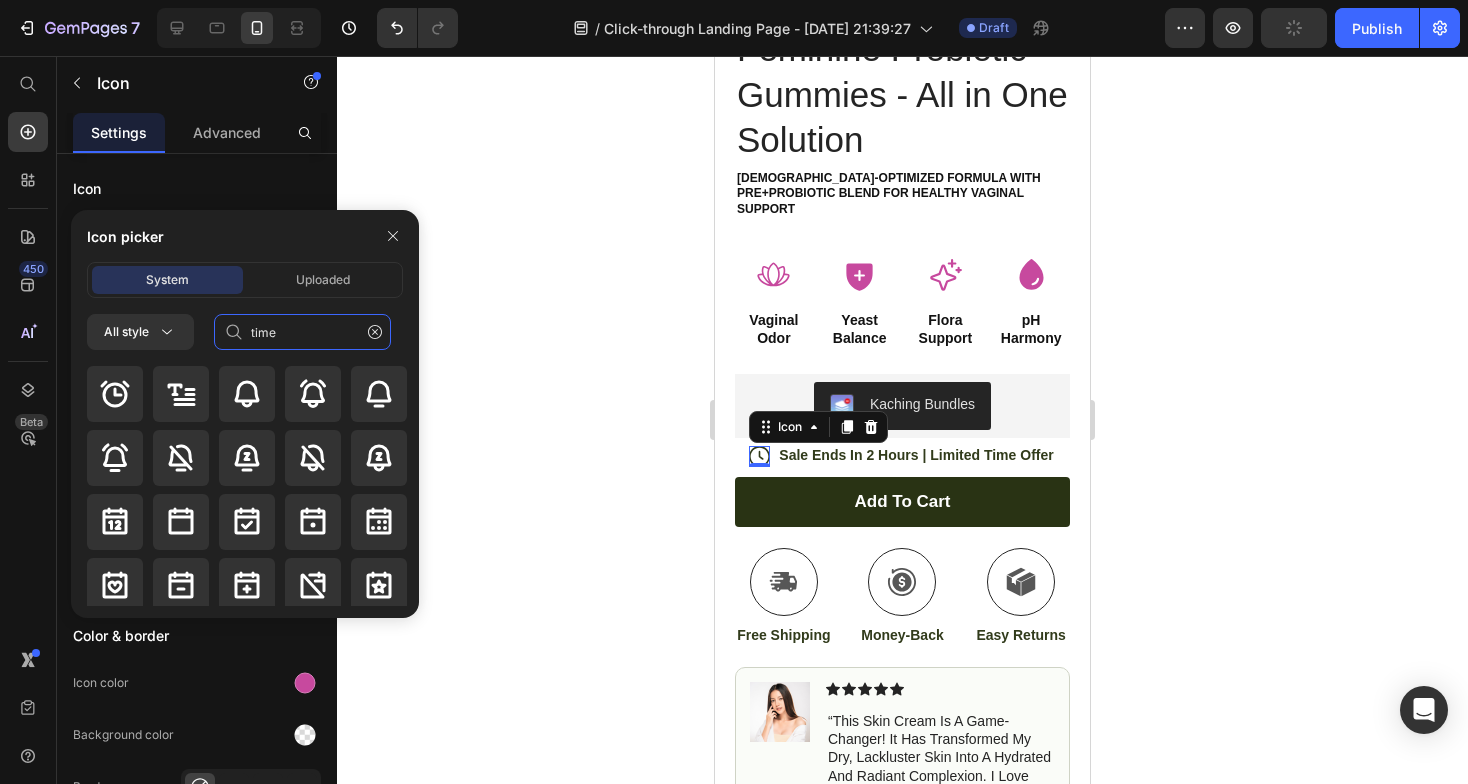 click on "time" 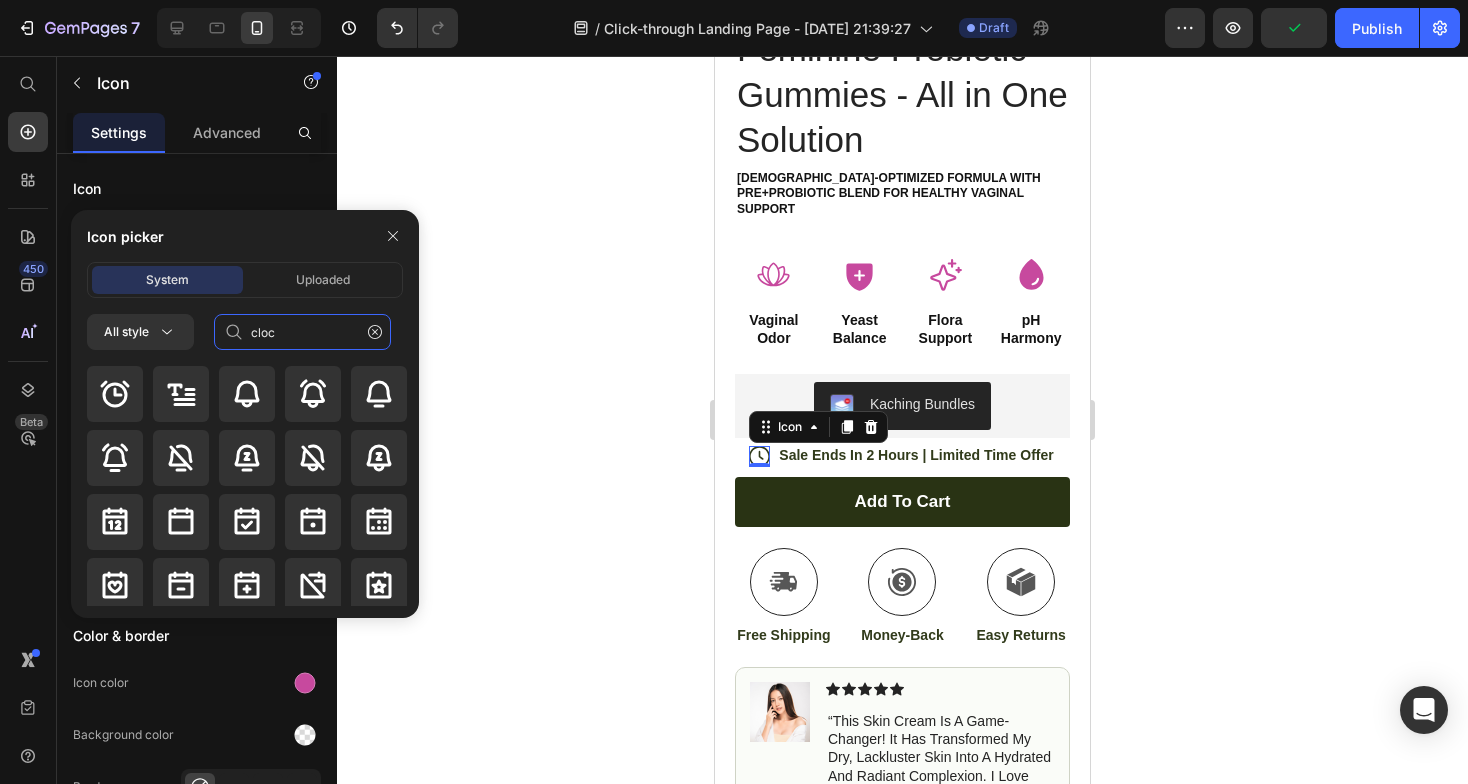 type on "clock" 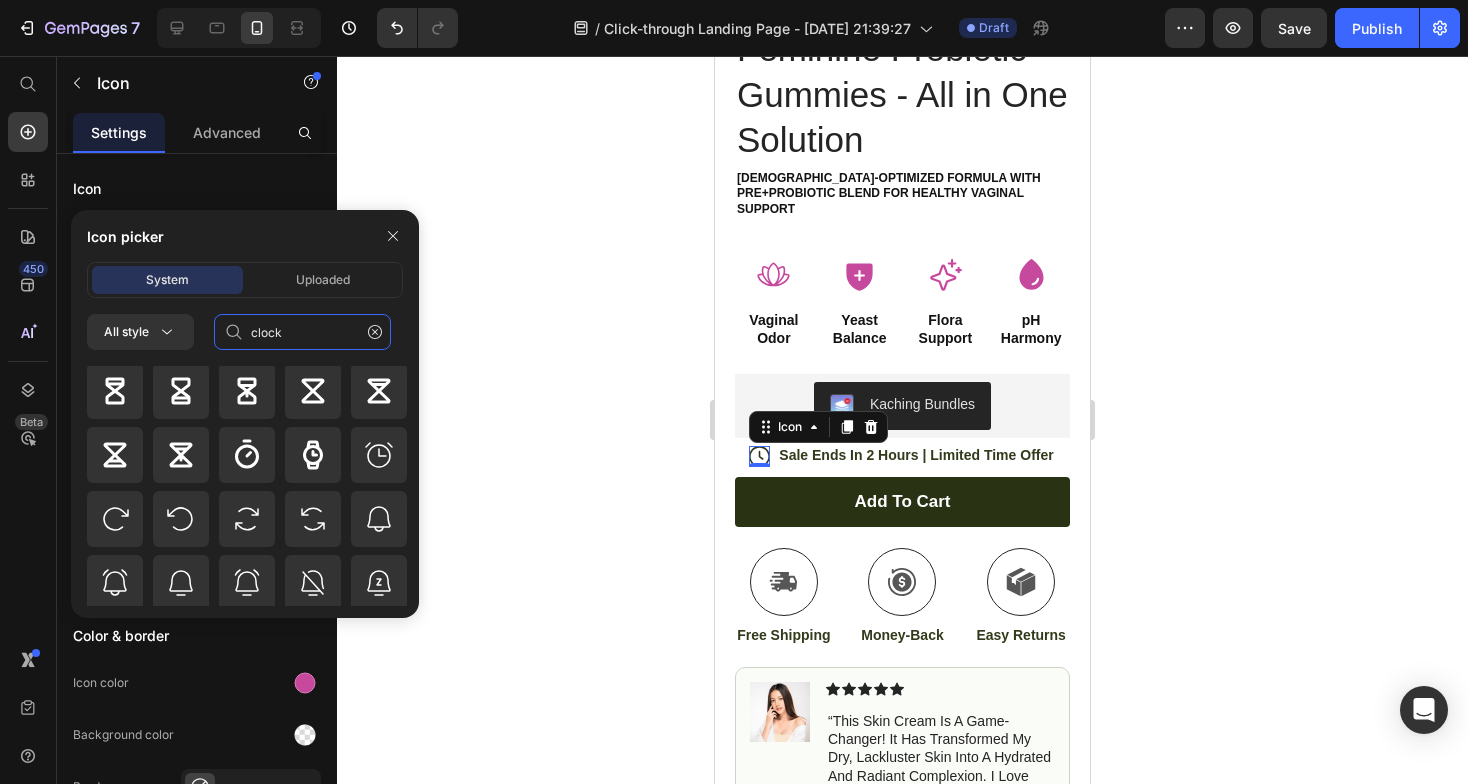 scroll, scrollTop: 250, scrollLeft: 0, axis: vertical 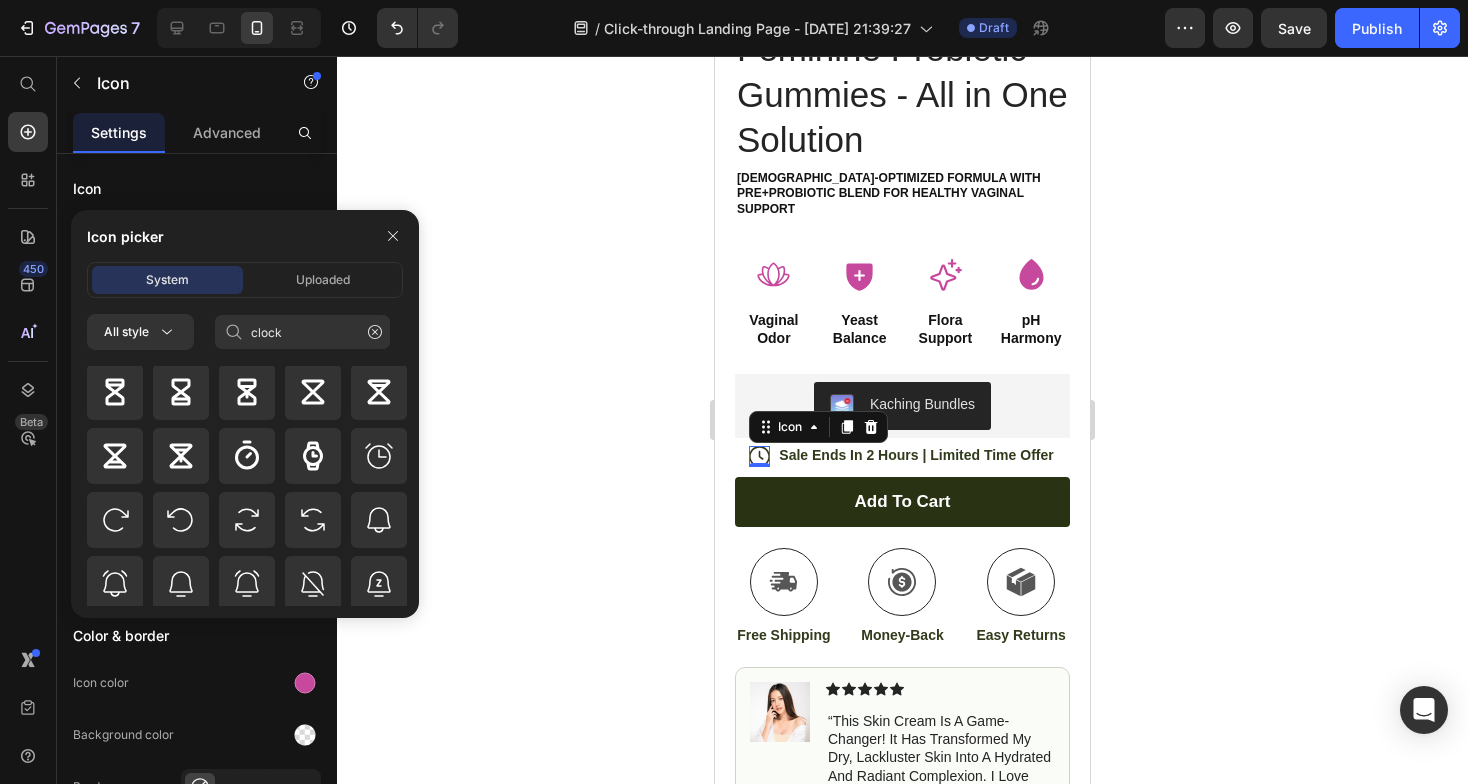 click on "Sale Ends In 2 Hours | Limited Time Offer" at bounding box center (916, 455) 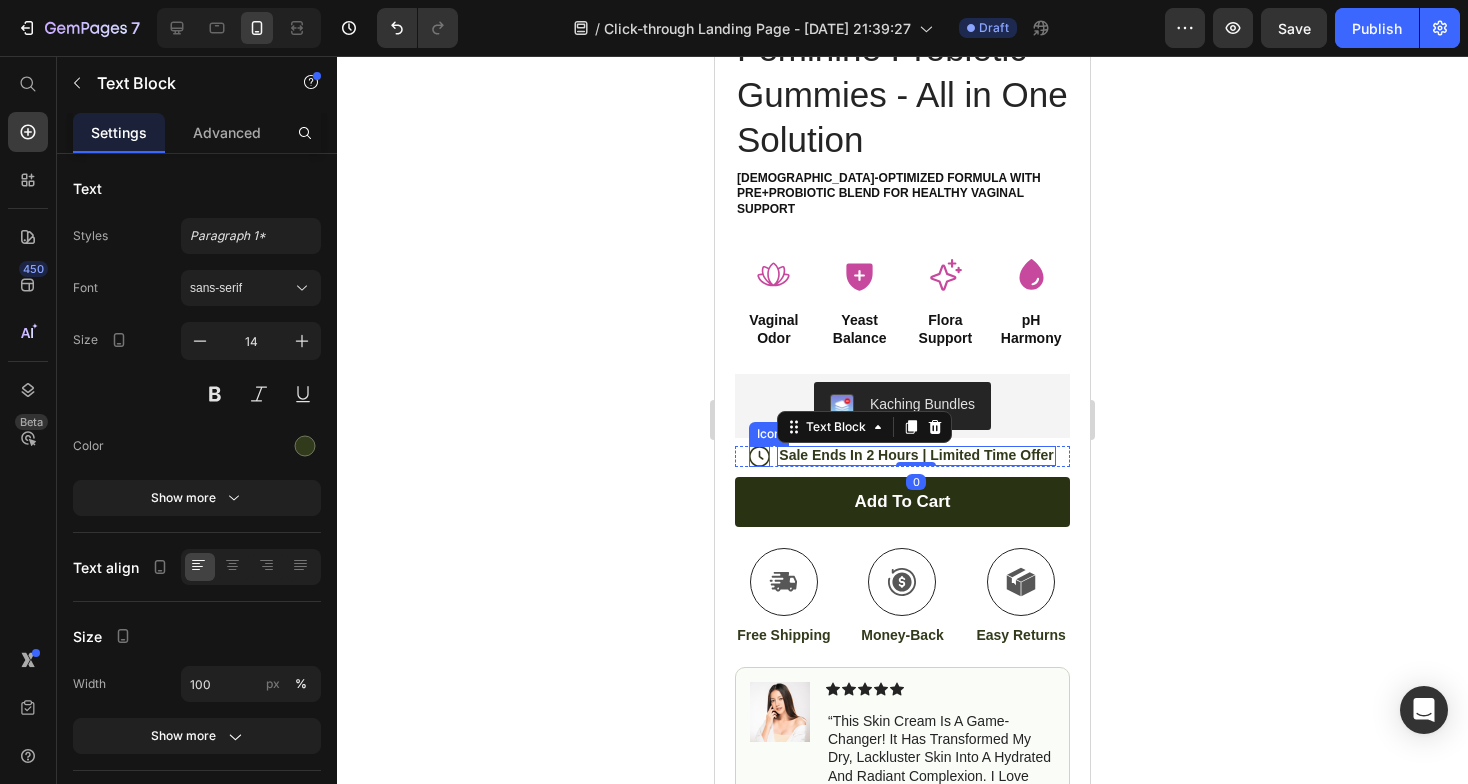 click 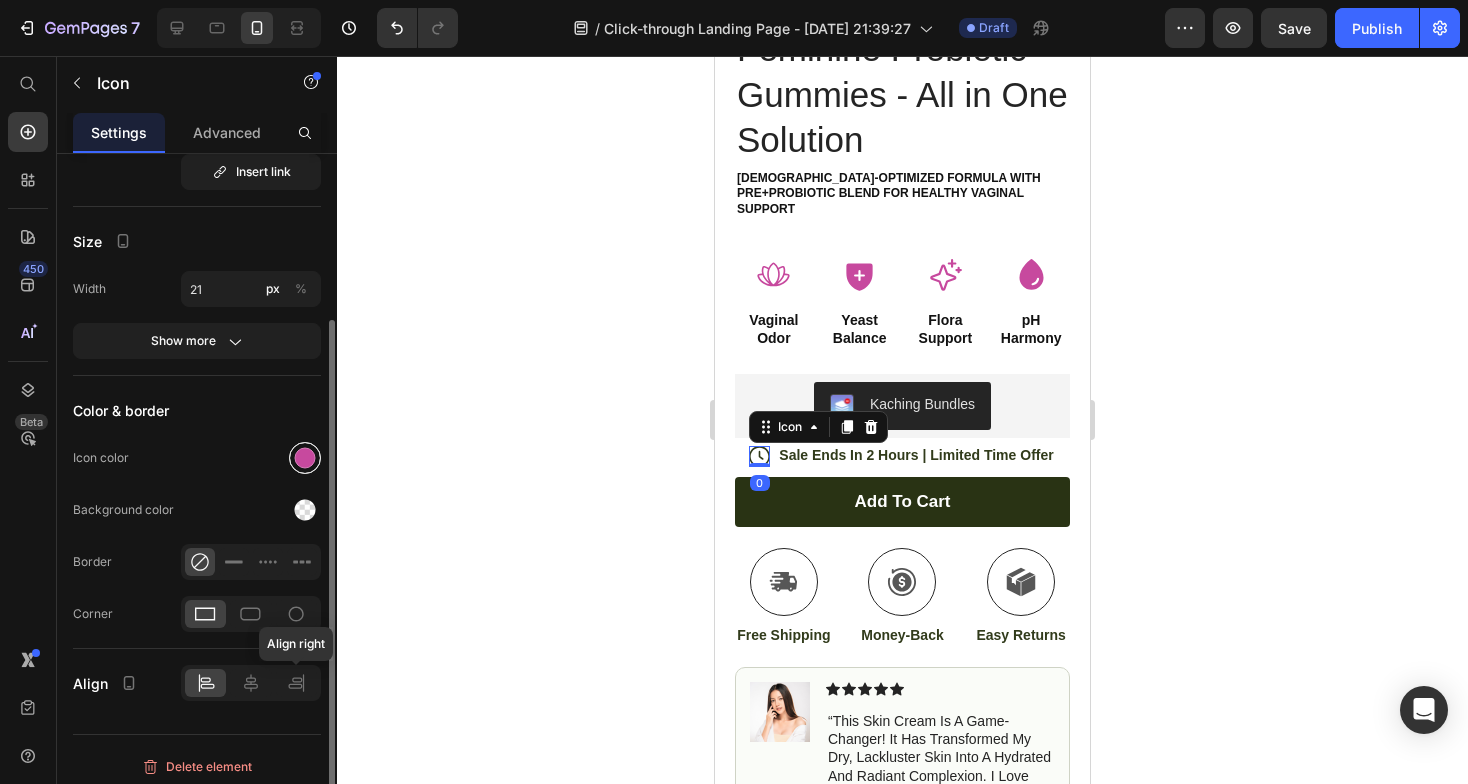 scroll, scrollTop: 224, scrollLeft: 0, axis: vertical 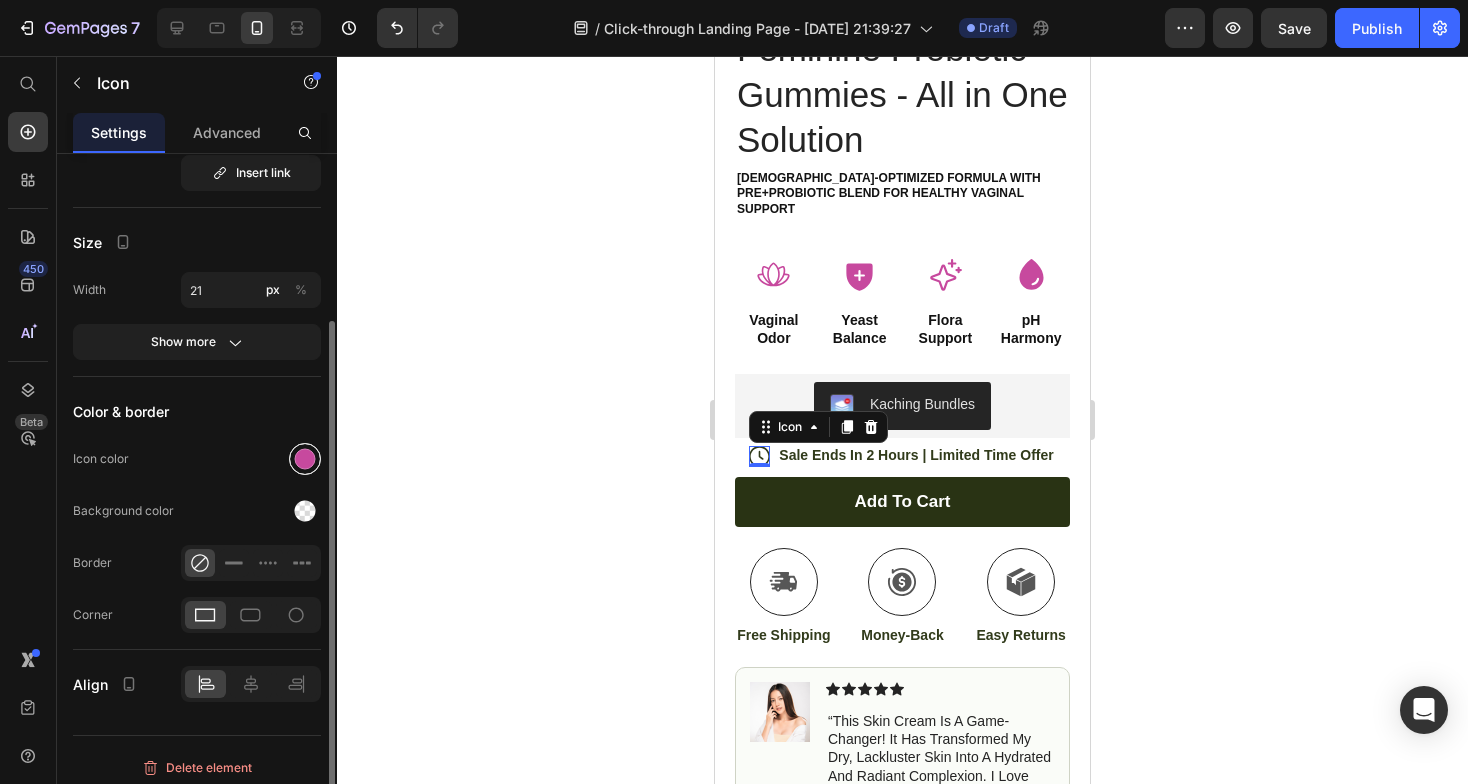 click at bounding box center [305, 459] 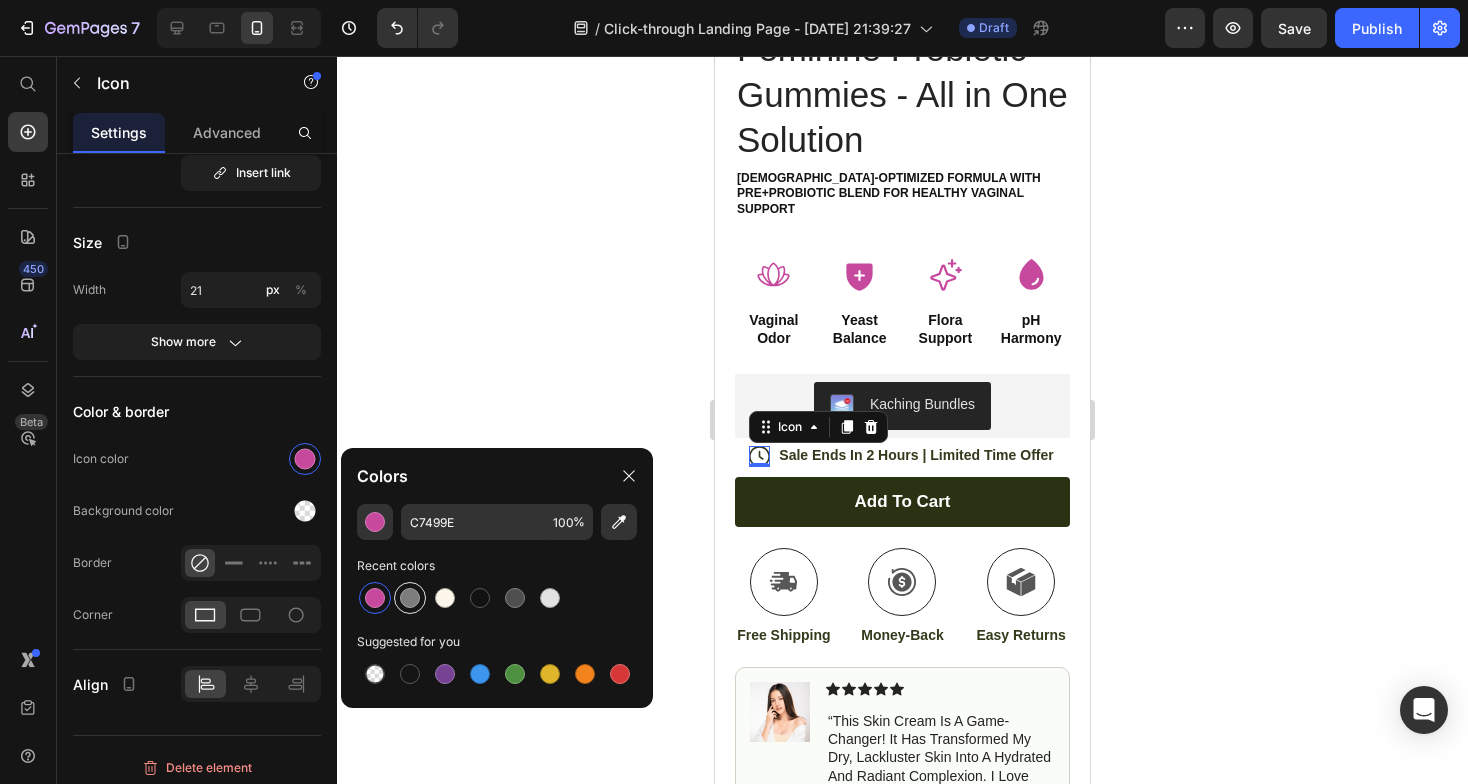 click at bounding box center [410, 598] 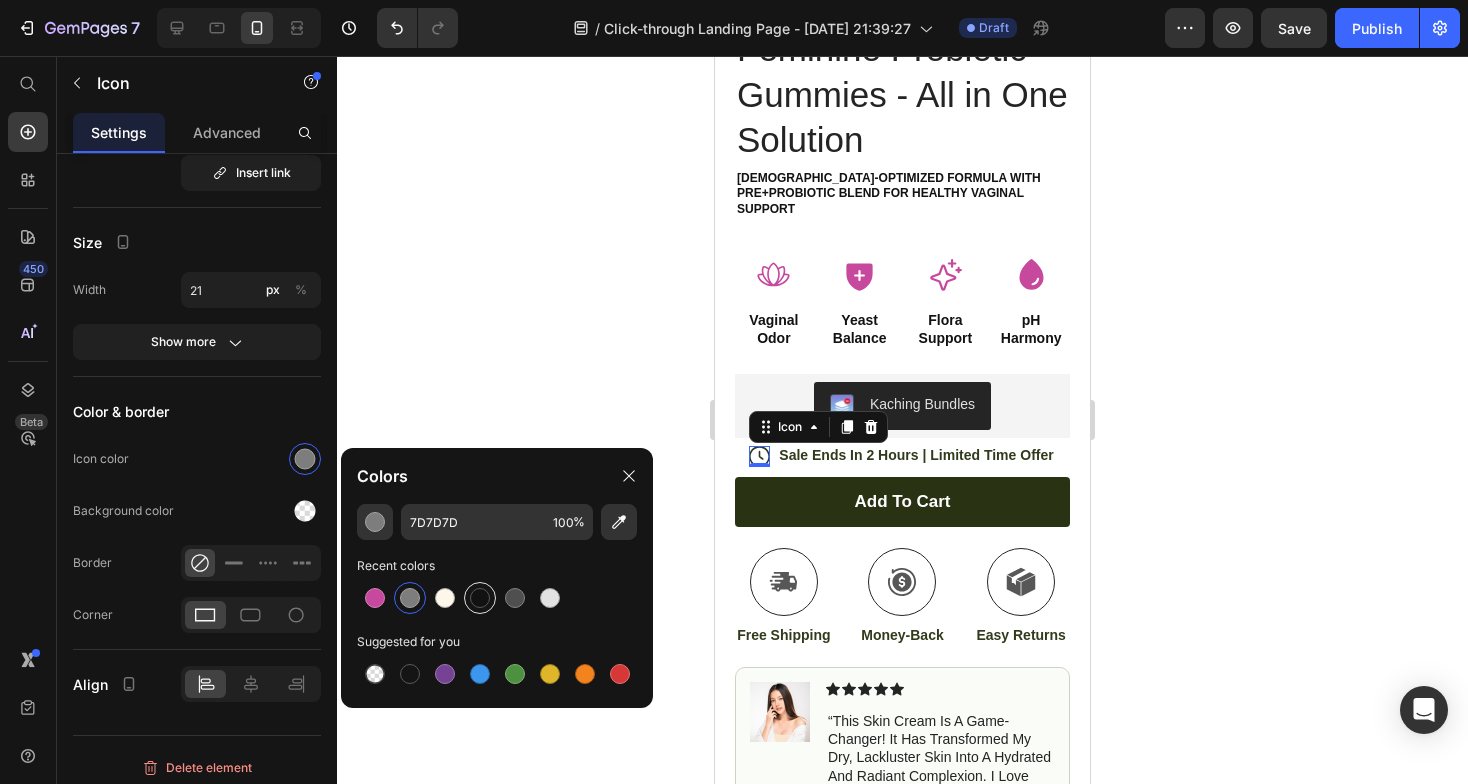 click at bounding box center (480, 598) 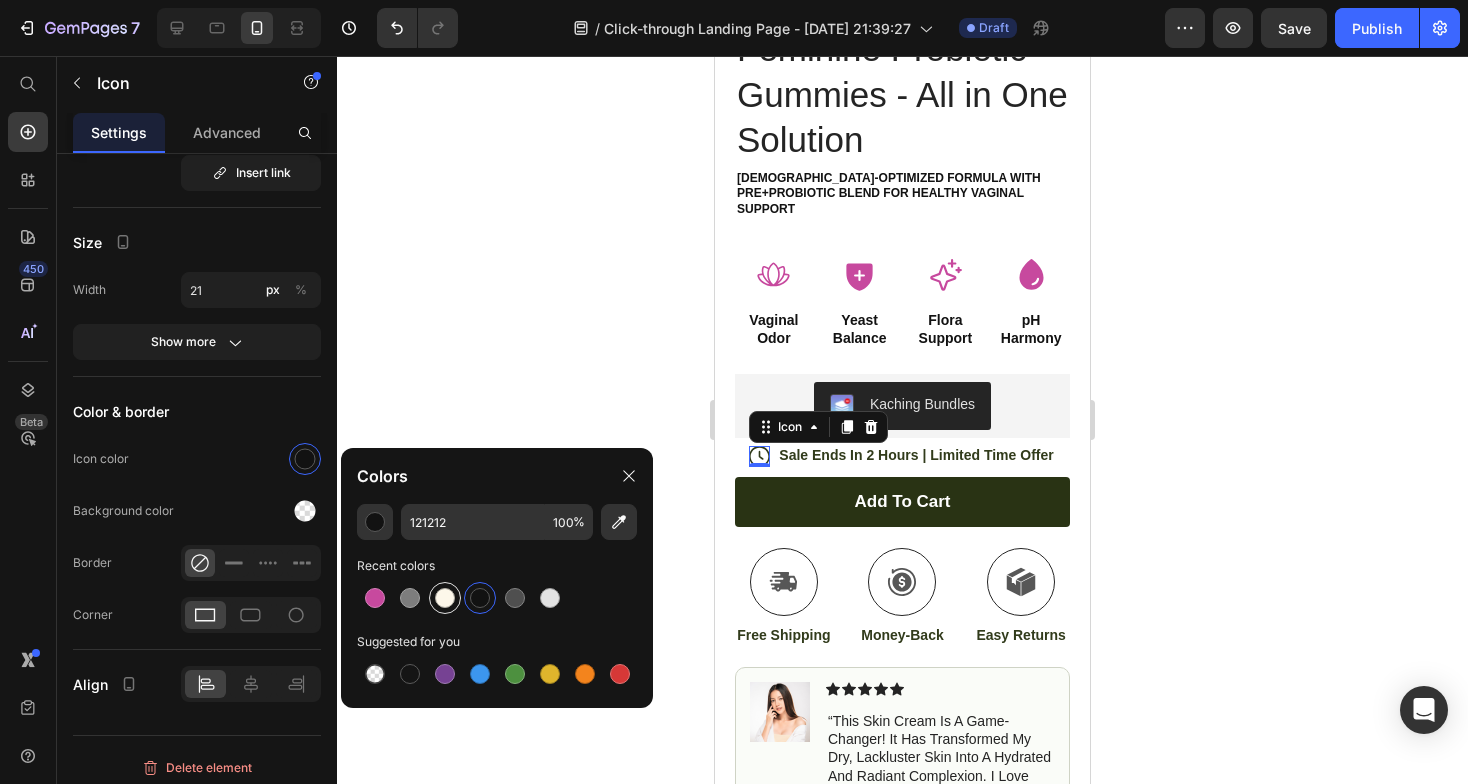 click at bounding box center (445, 598) 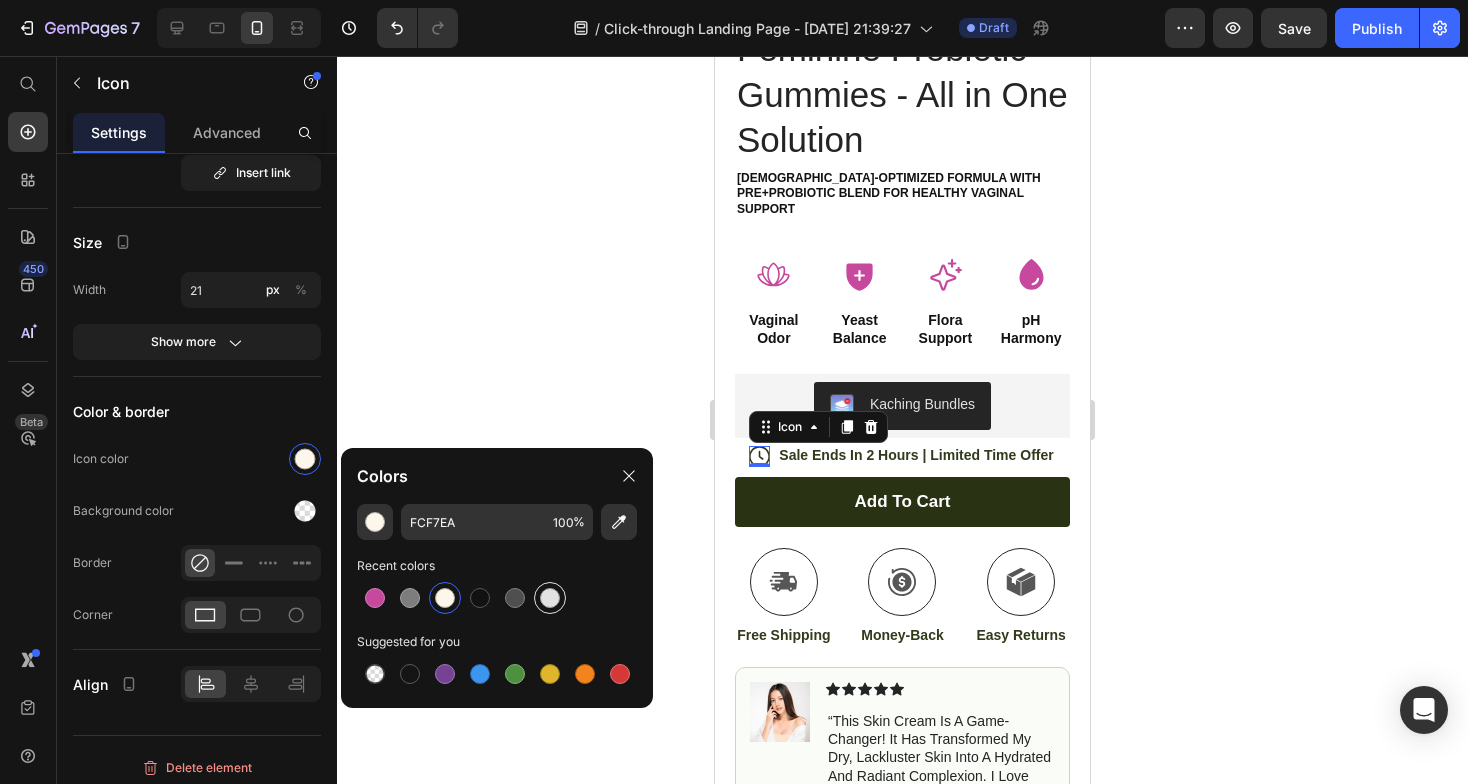 click at bounding box center [550, 598] 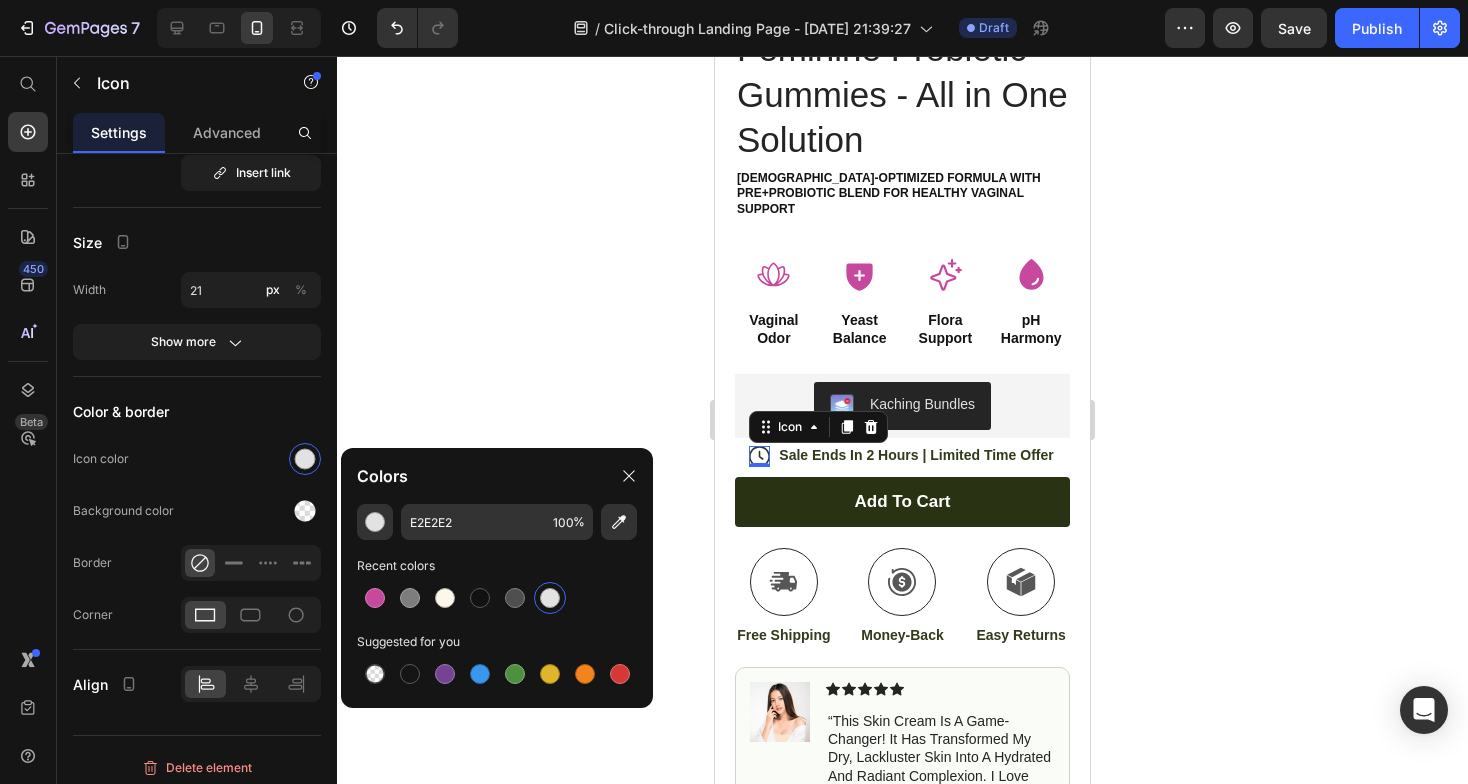 click on "E2E2E2 100 % Recent colors Suggested for you" 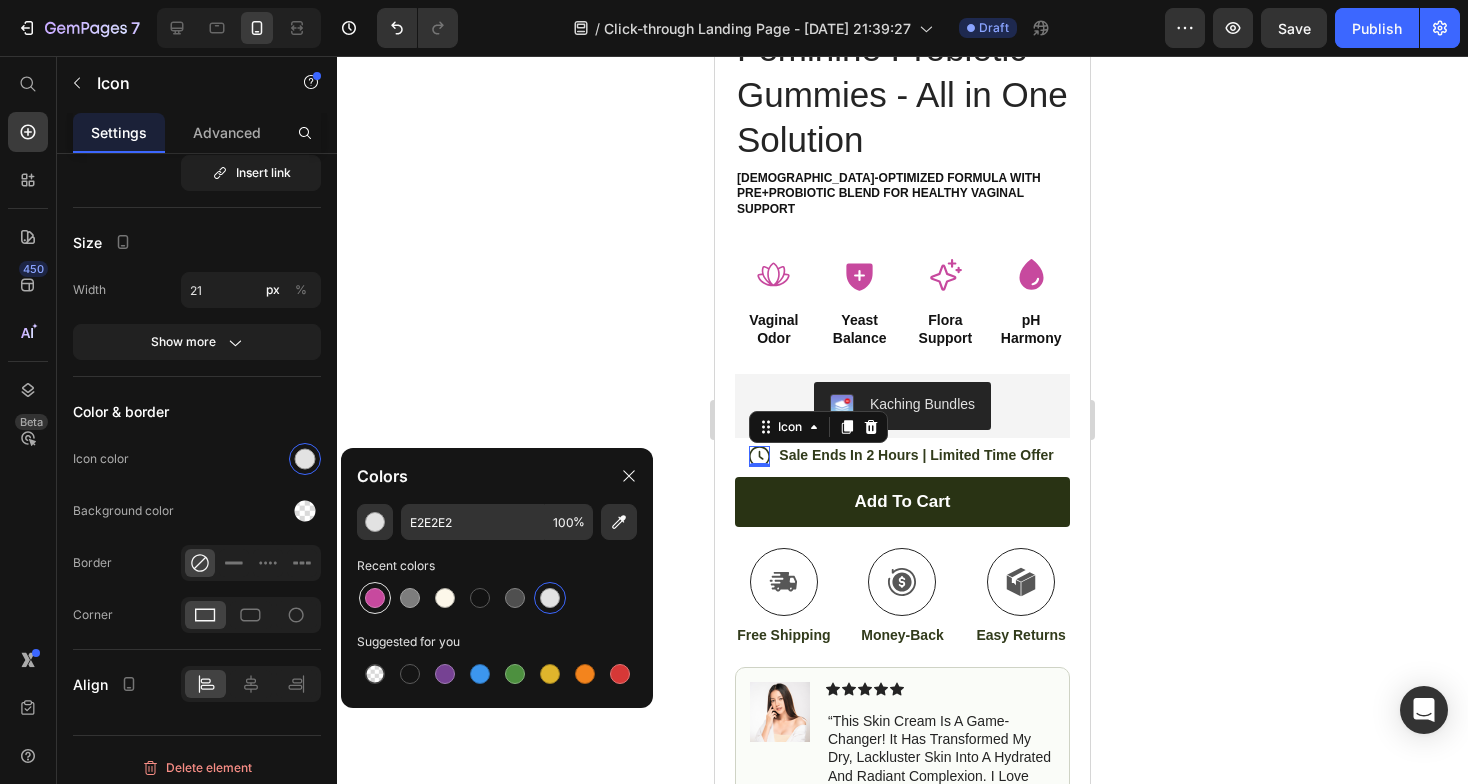 click at bounding box center [375, 598] 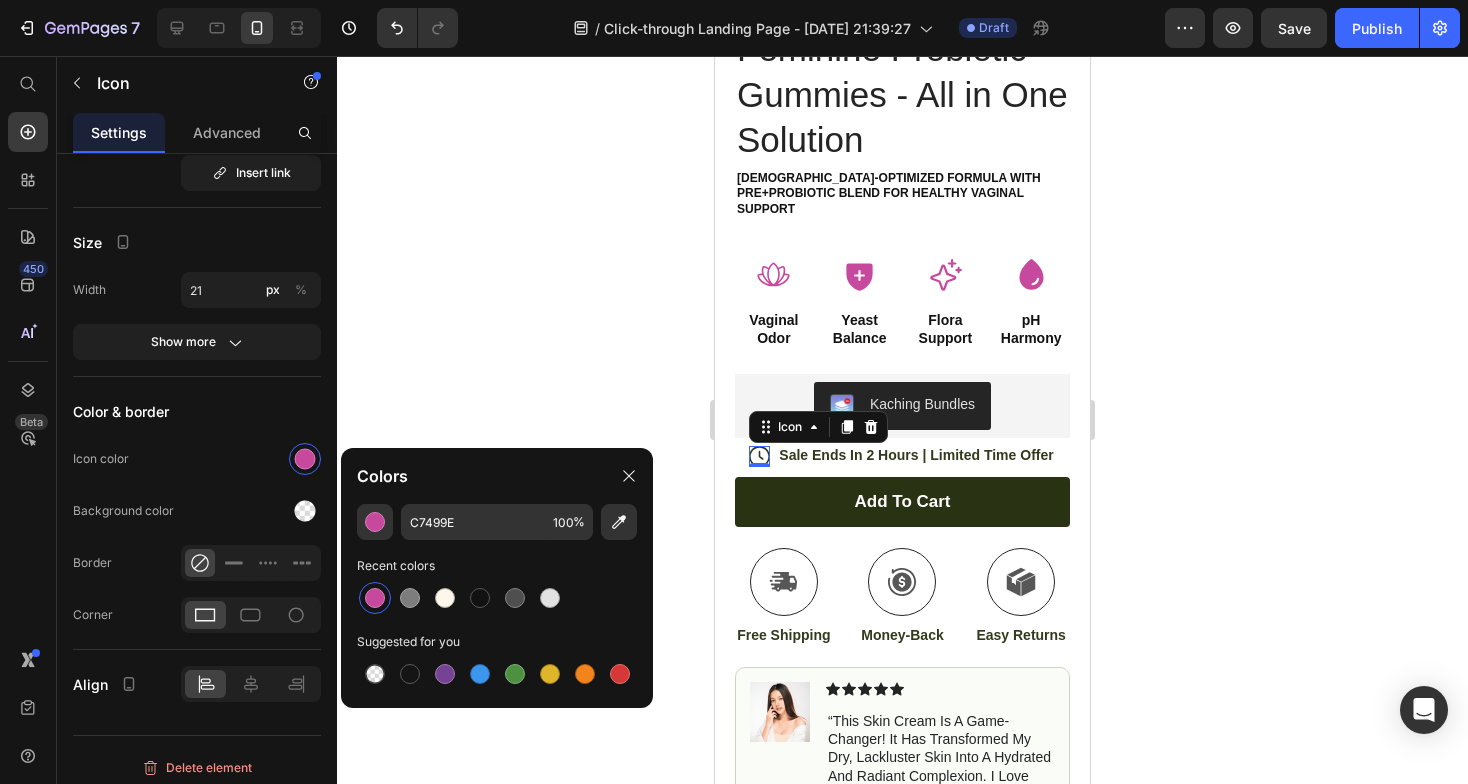 click 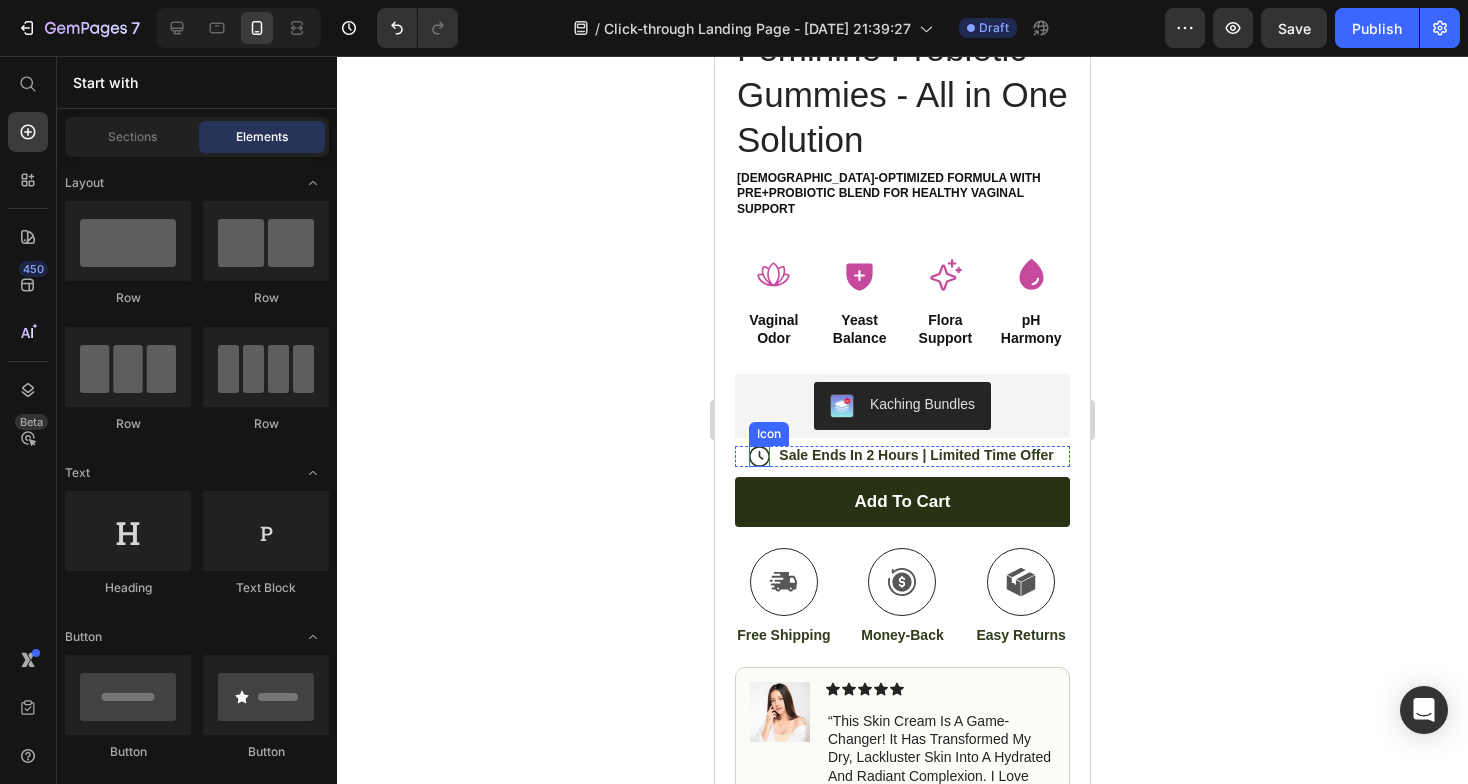 click 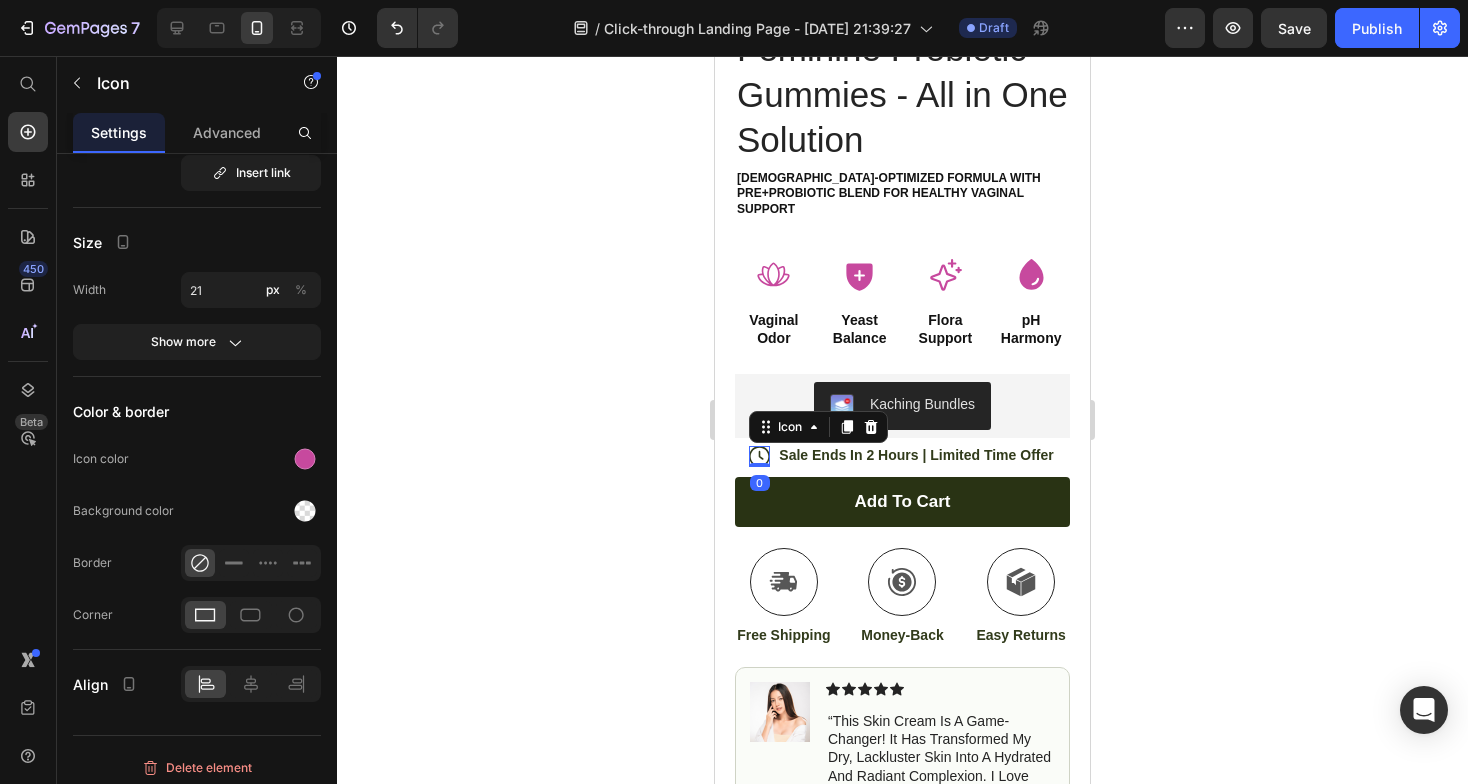 click on "Sale Ends In 2 Hours | Limited Time Offer" at bounding box center [916, 455] 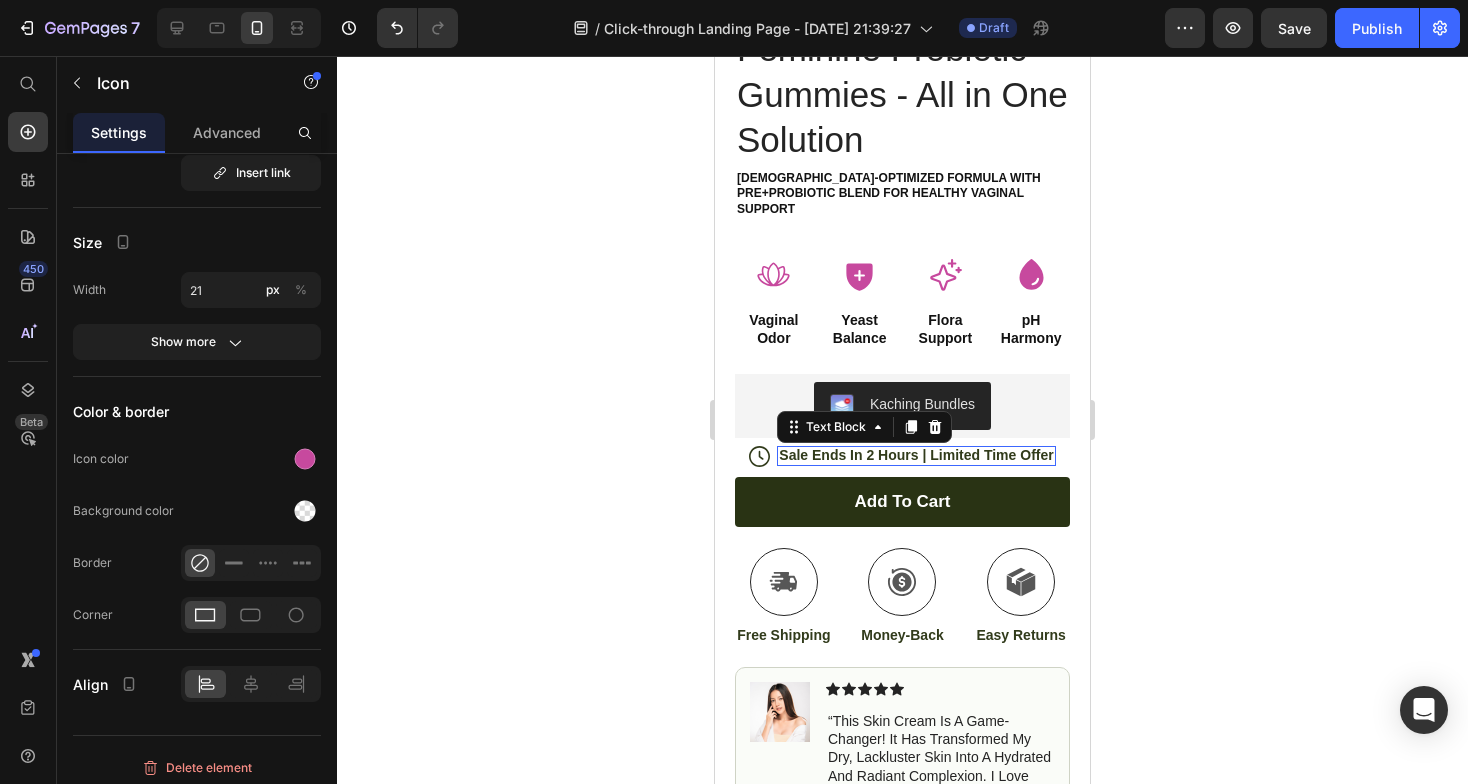 scroll, scrollTop: 0, scrollLeft: 0, axis: both 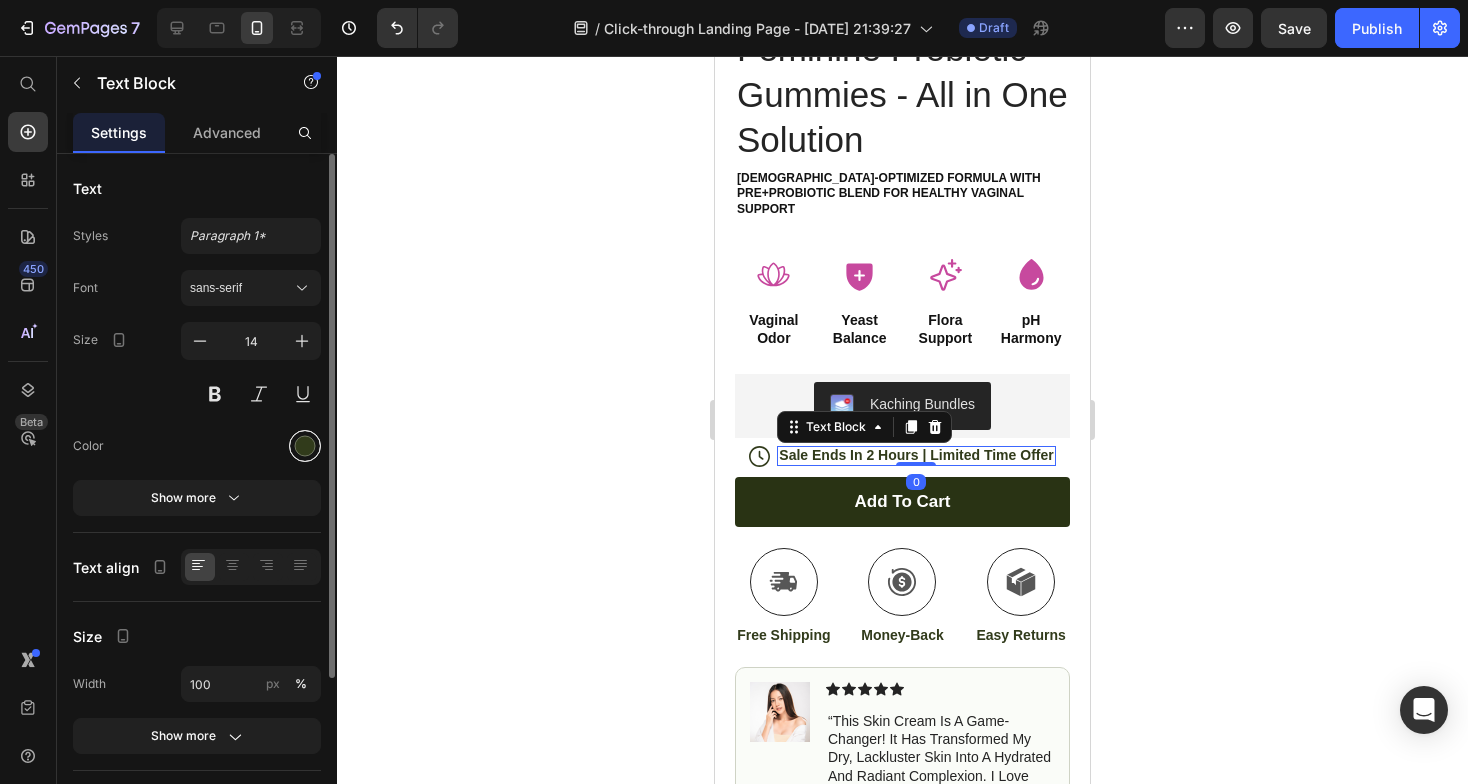 click at bounding box center (305, 446) 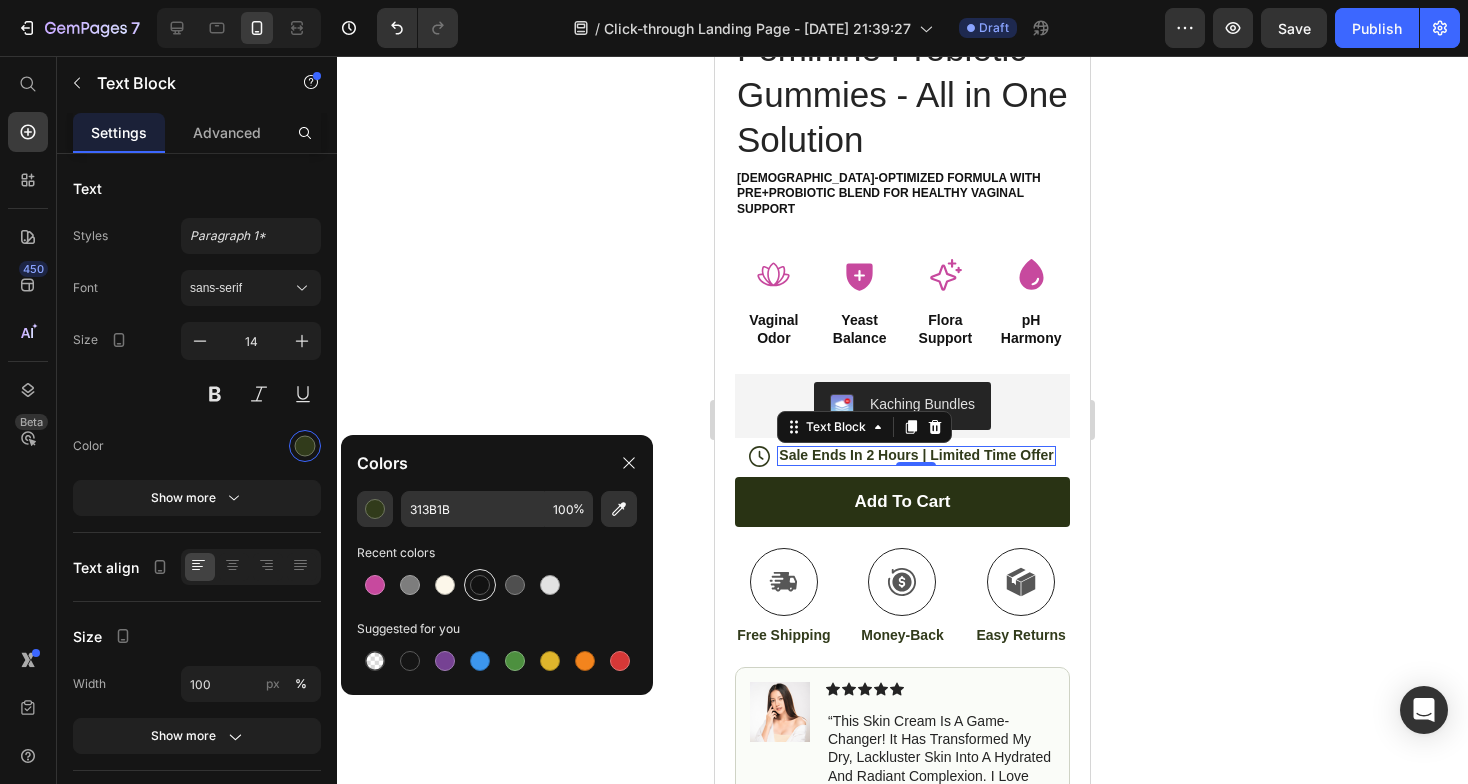 click at bounding box center (480, 585) 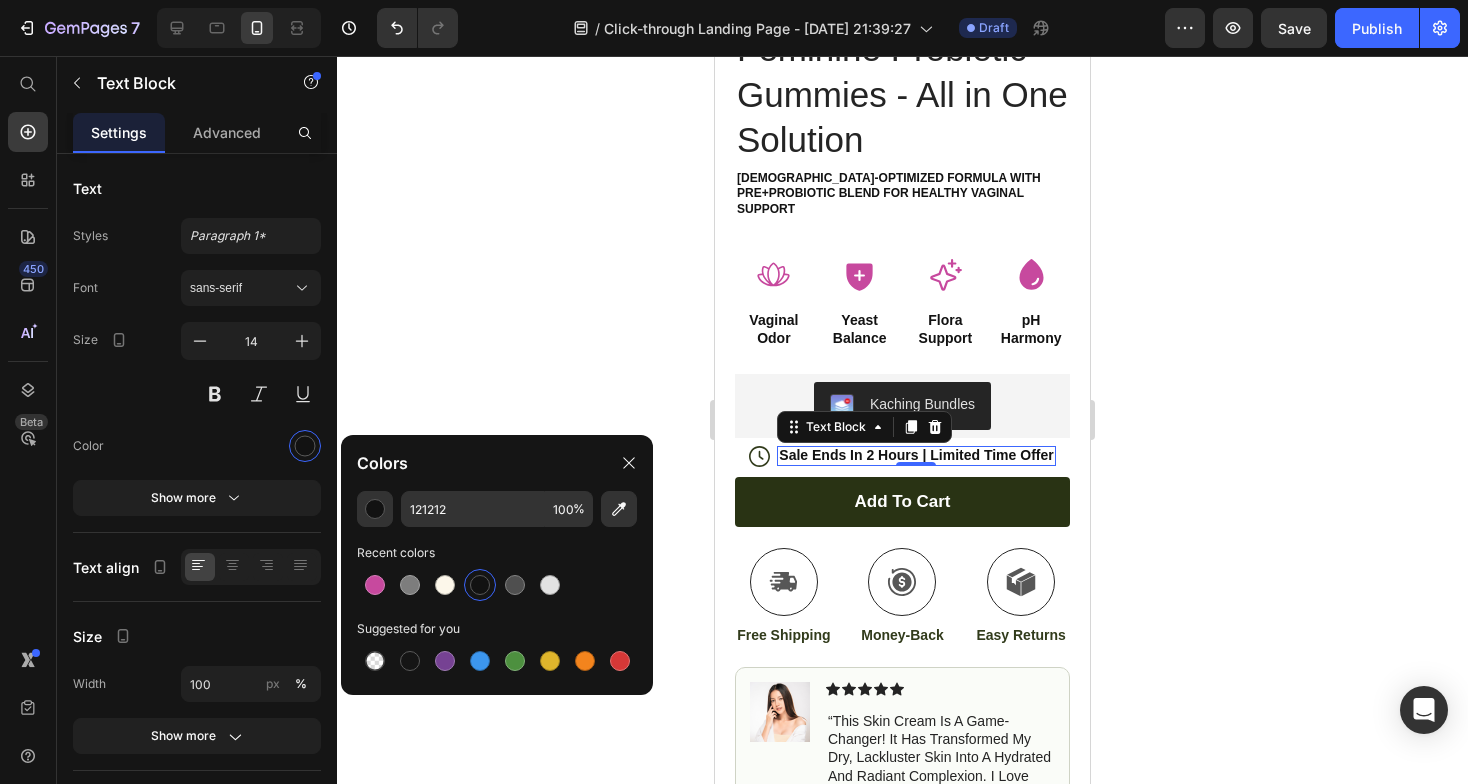 click 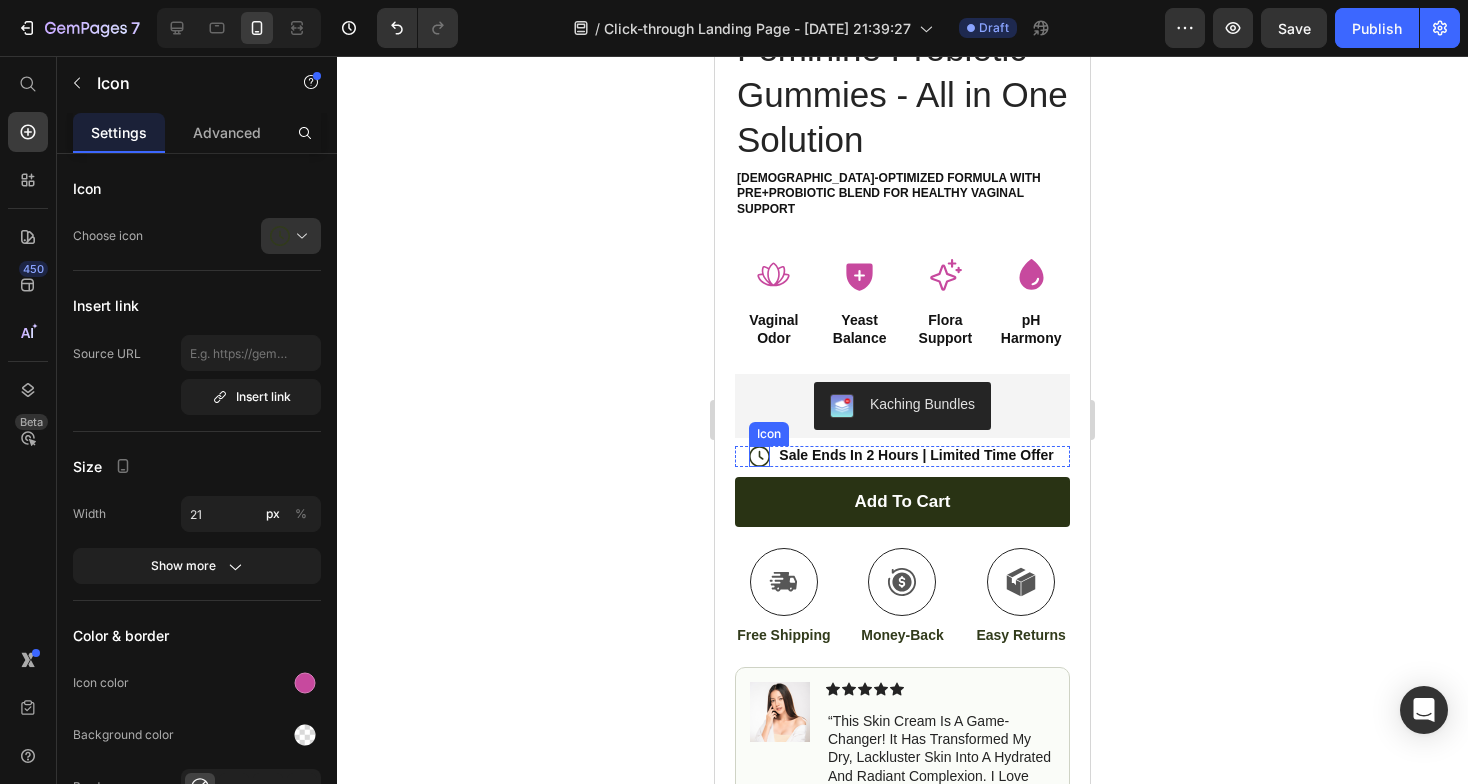 click 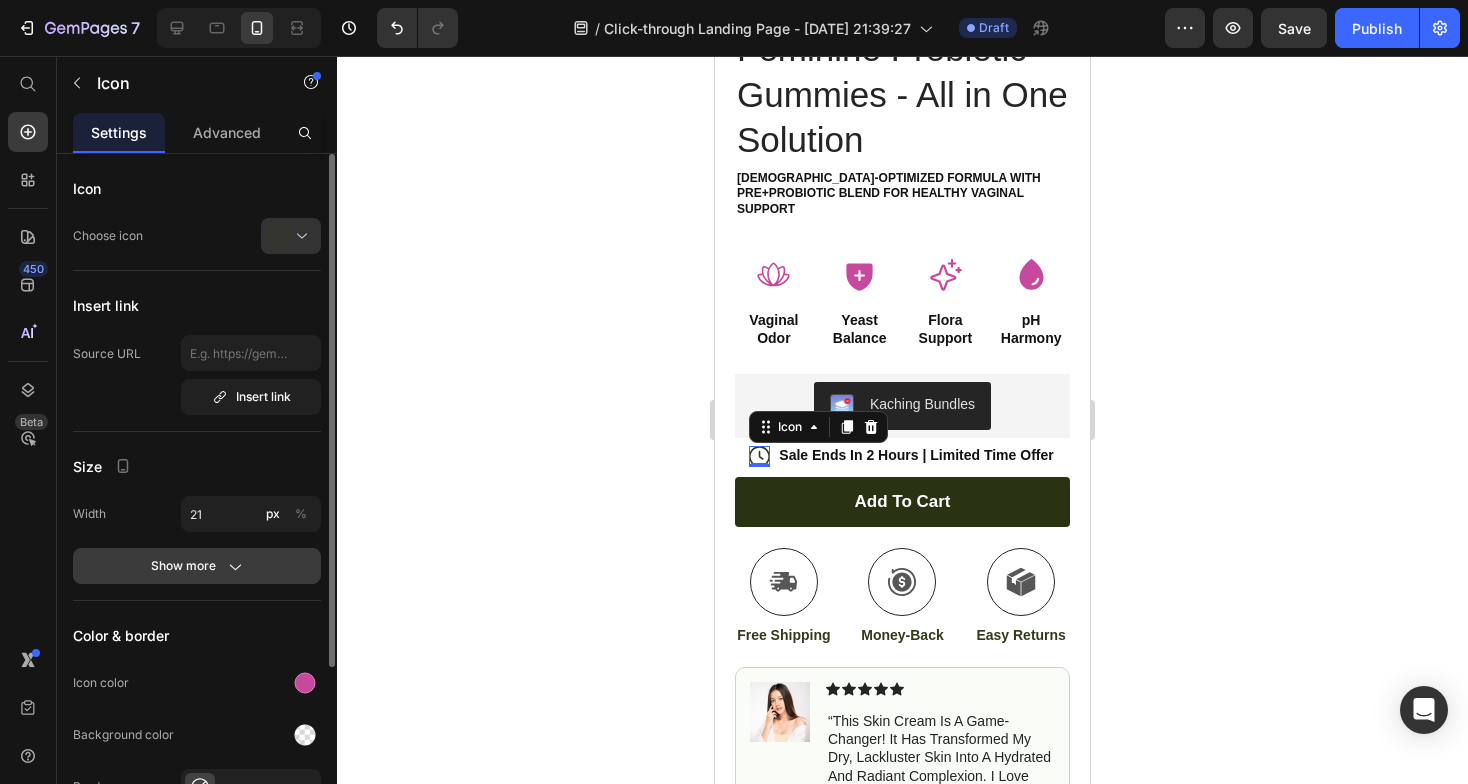click on "Show more" 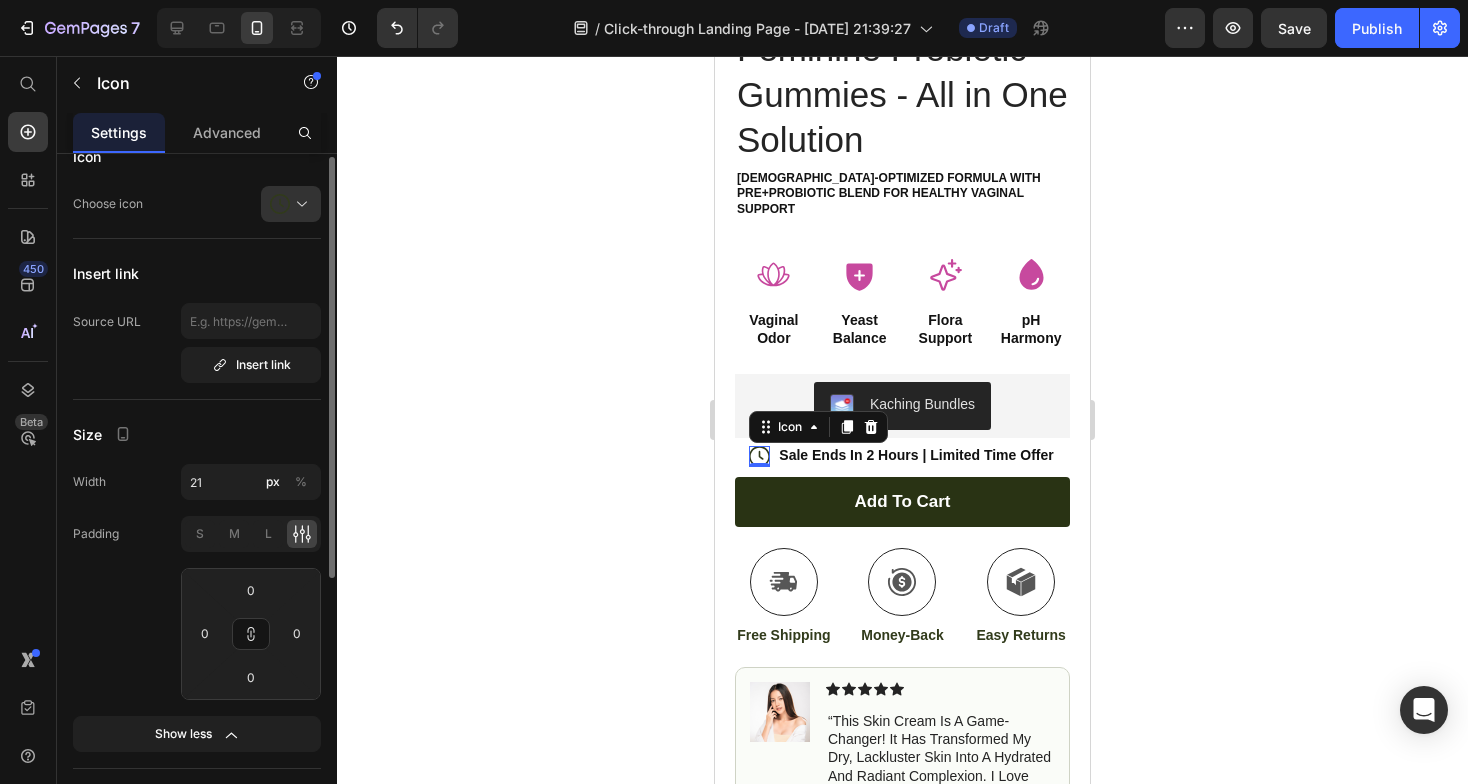 scroll, scrollTop: 0, scrollLeft: 0, axis: both 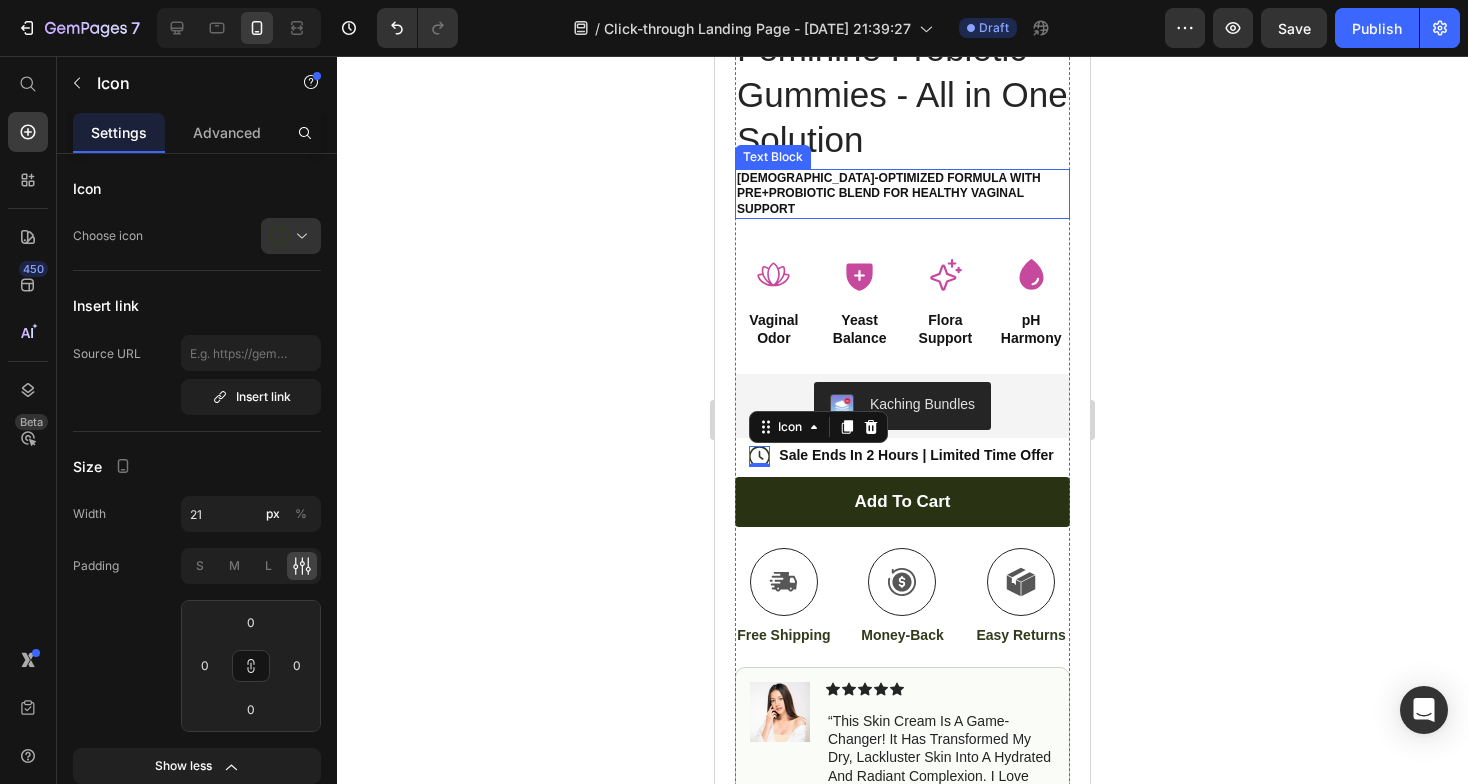 click on "Female-Optimized formula with Pre+Probiotic blend for healthy vaginal support" at bounding box center (902, 194) 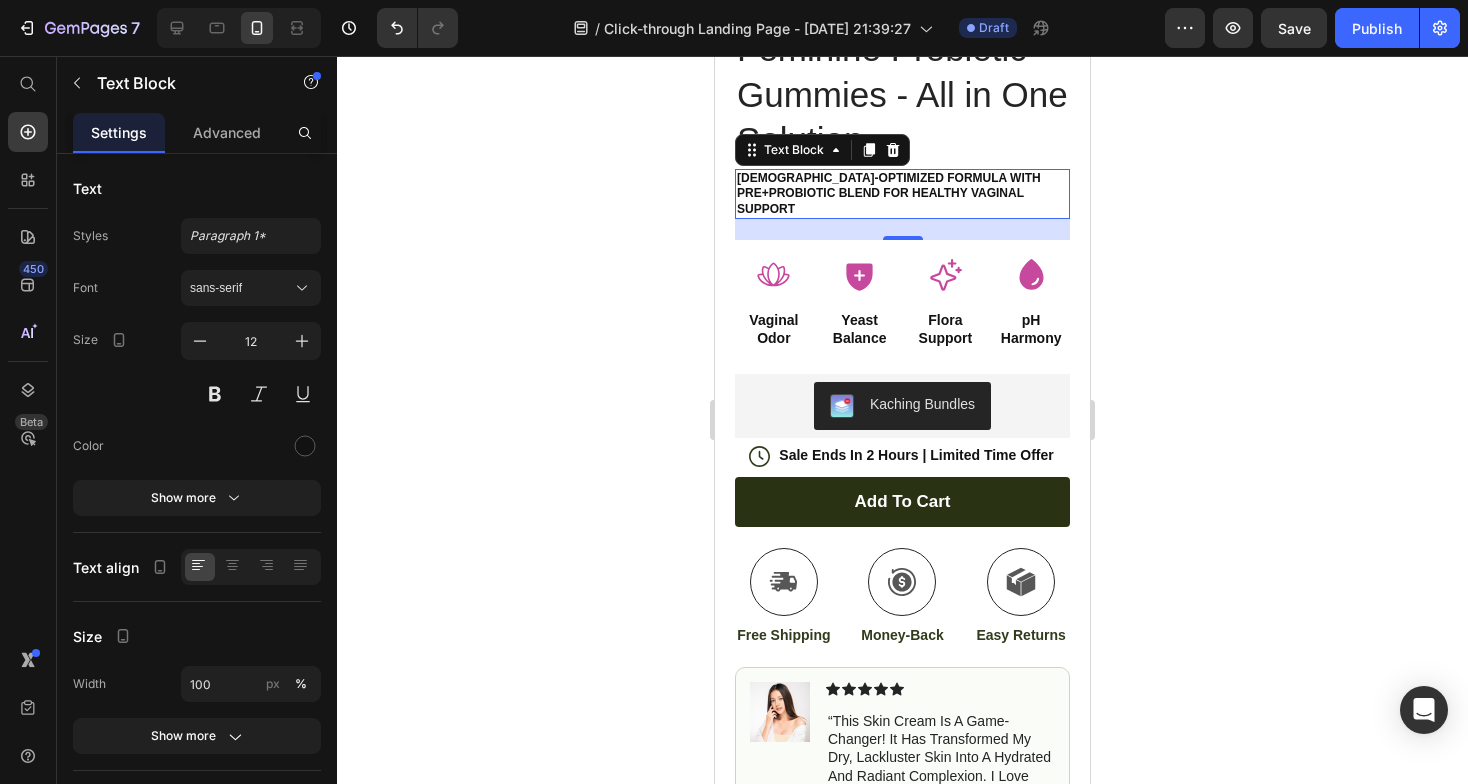 click on "Female-Optimized formula with Pre+Probiotic blend for healthy vaginal support" at bounding box center (902, 194) 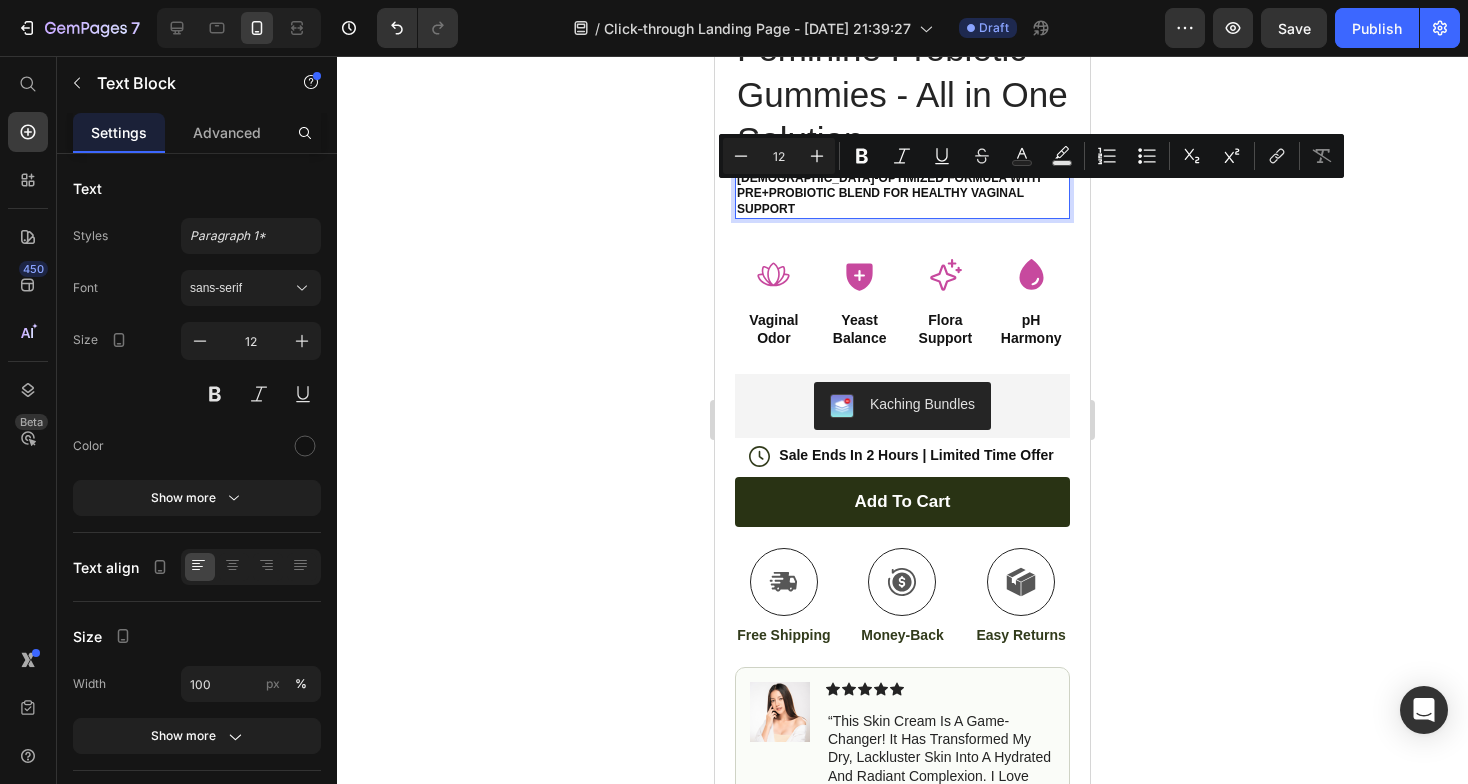click on "Female-Optimized formula with Pre+Probiotic blend for healthy vaginal support" at bounding box center [902, 194] 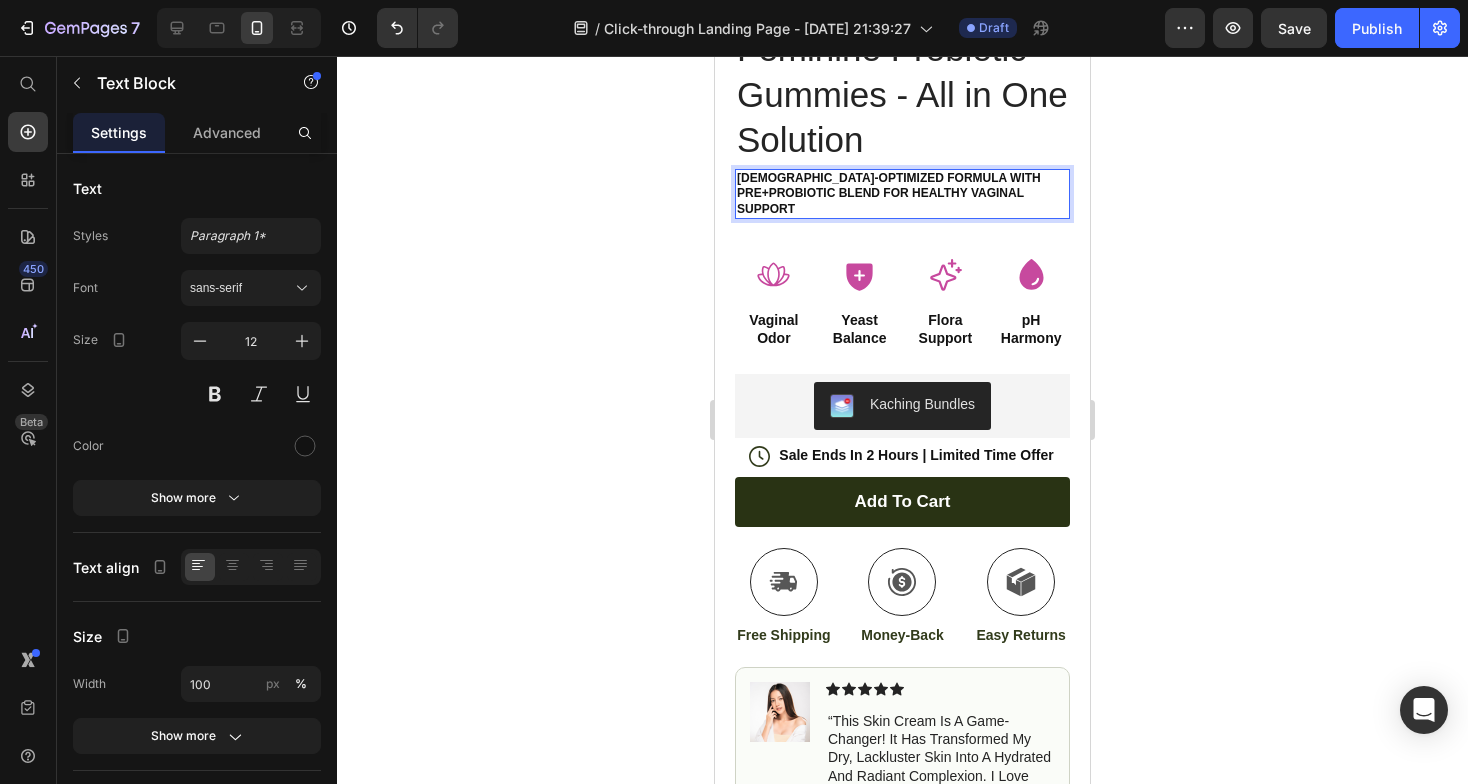 click on "Female-Optimized formula with Pre+Probiotic blend for healthy vaginal support" at bounding box center [902, 194] 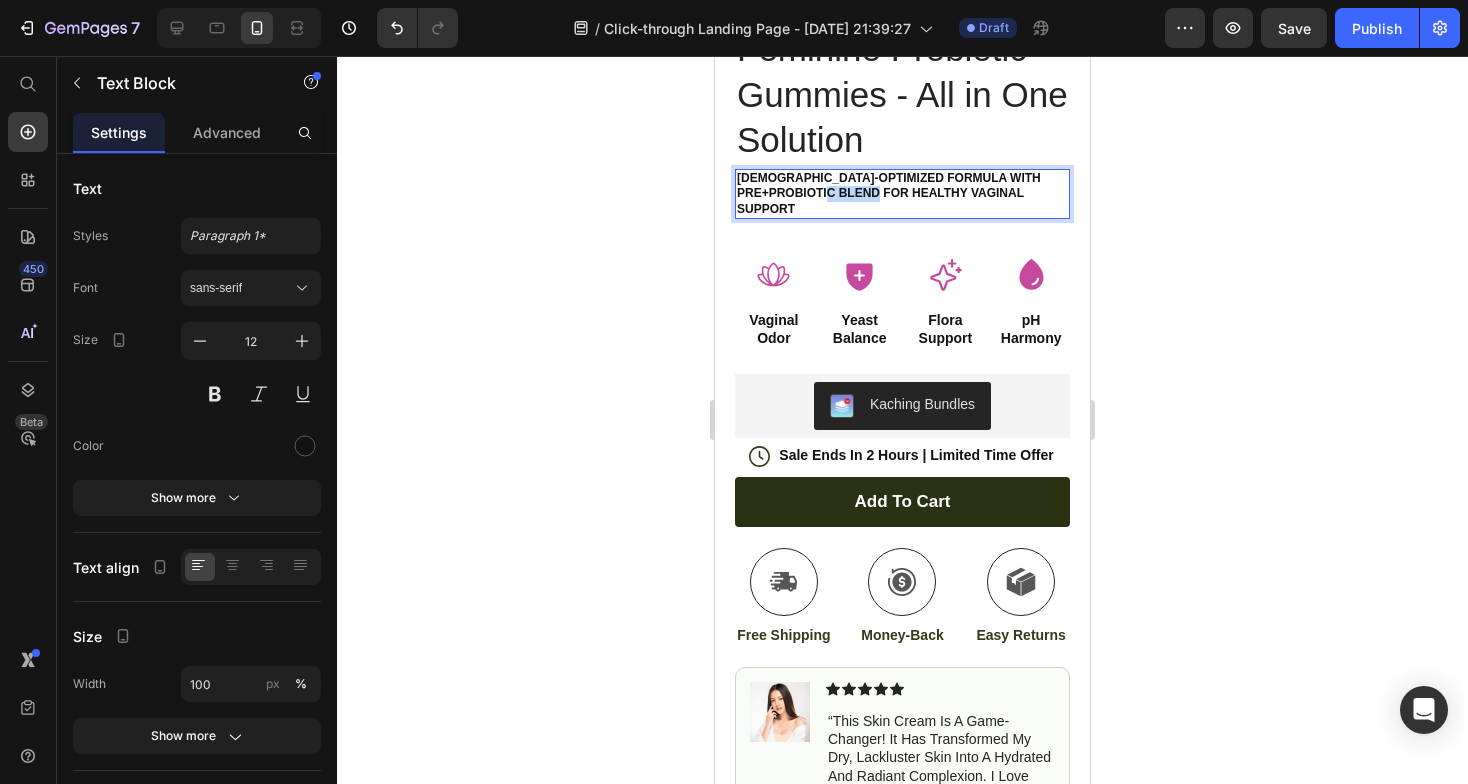click on "Female-Optimized formula with Pre+Probiotic blend for healthy vaginal support" at bounding box center [902, 194] 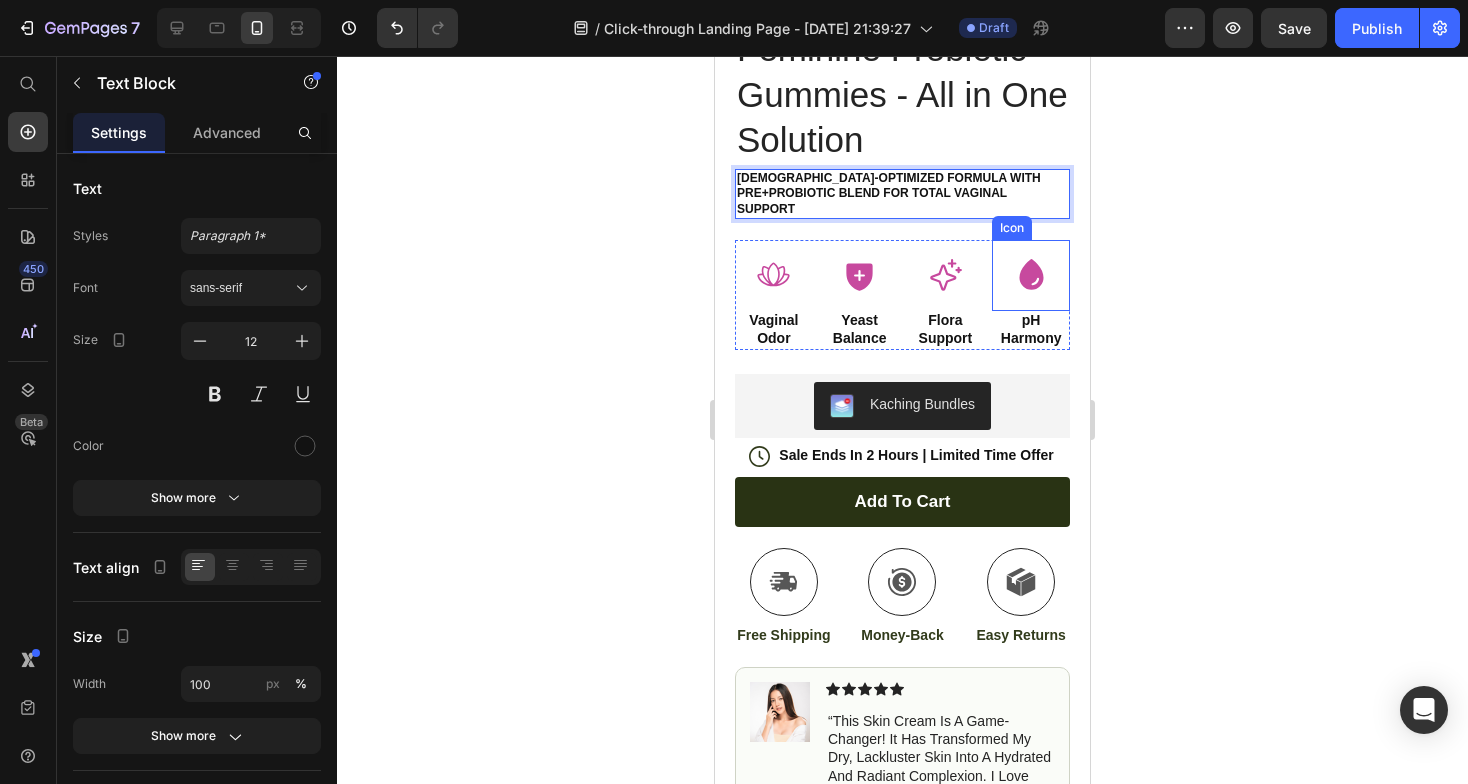 click 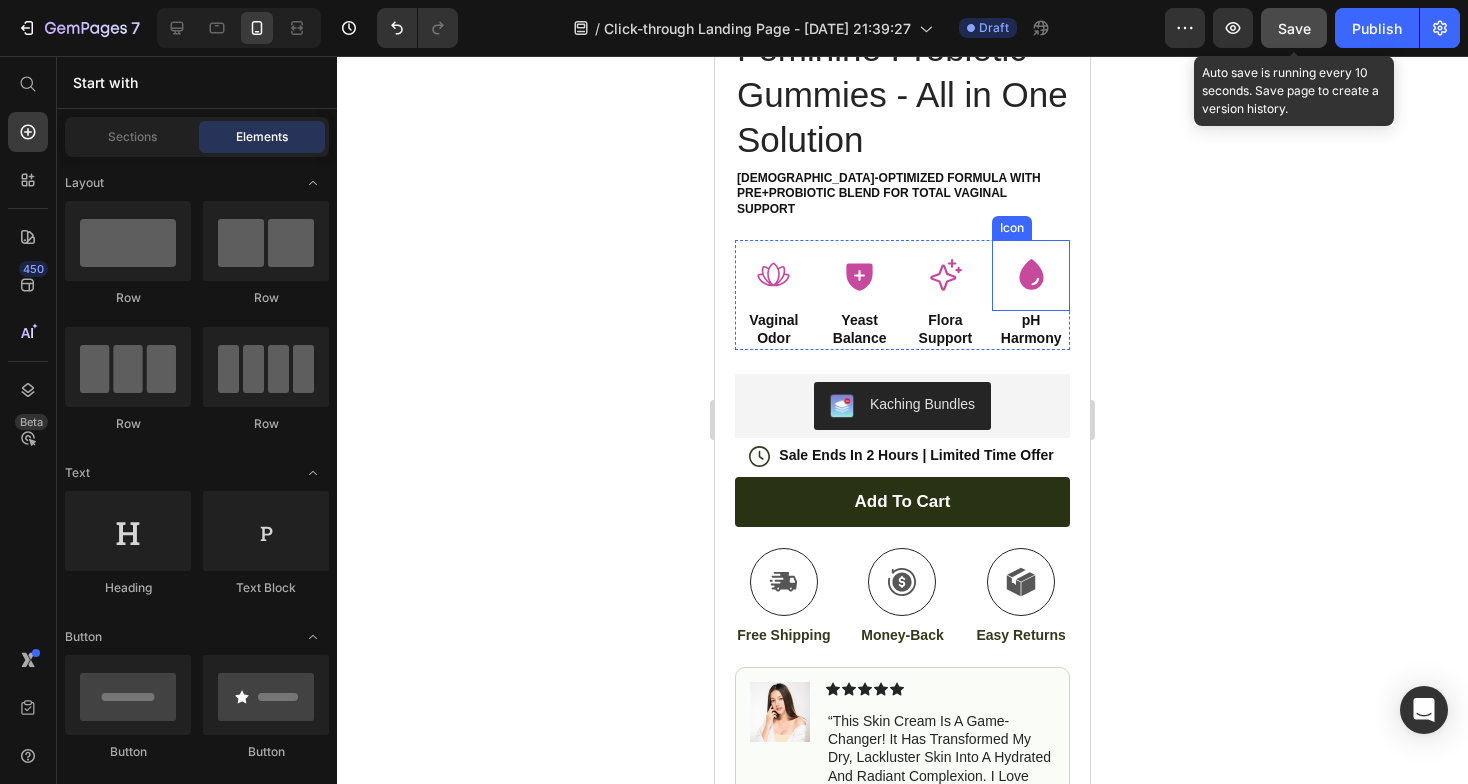 click on "Save" 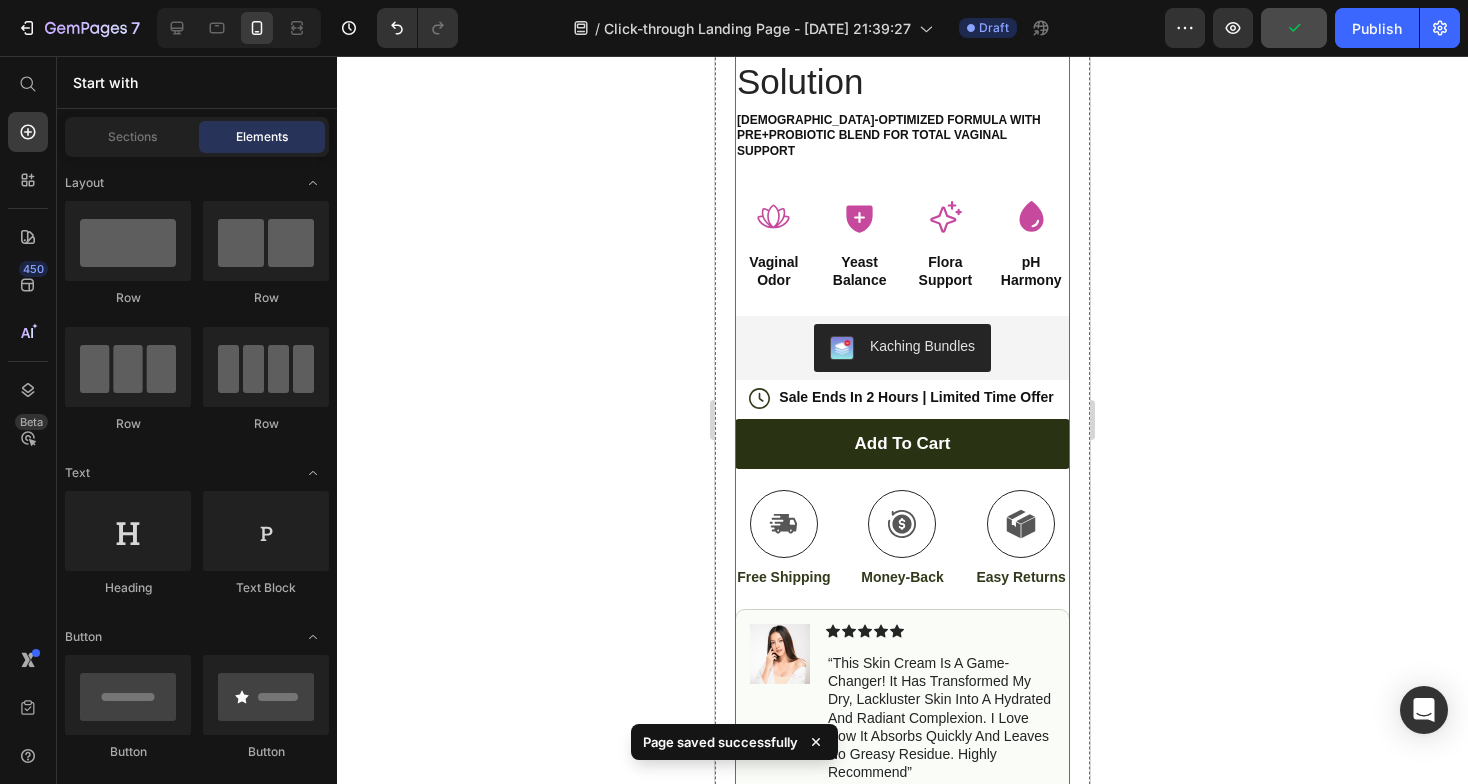 scroll, scrollTop: 588, scrollLeft: 0, axis: vertical 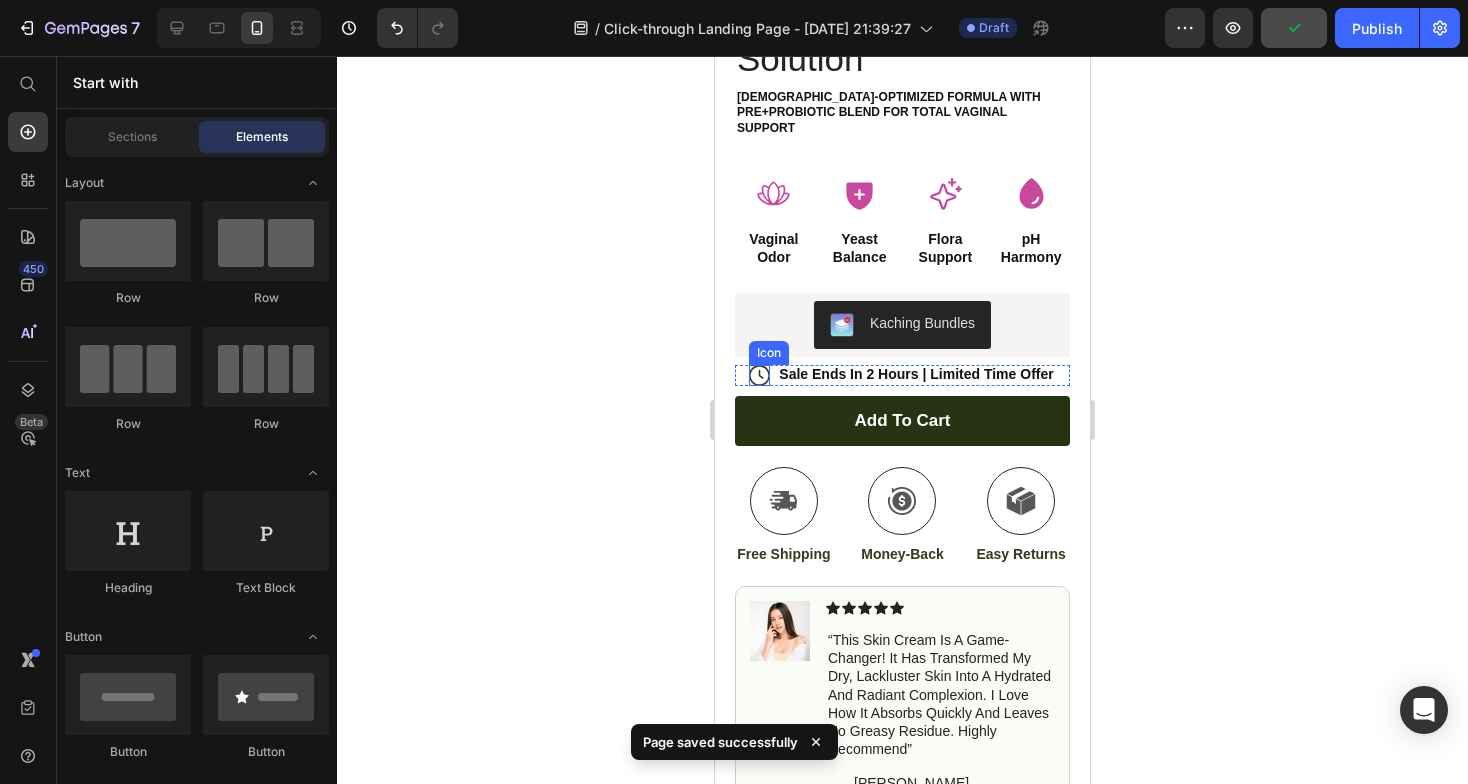 click 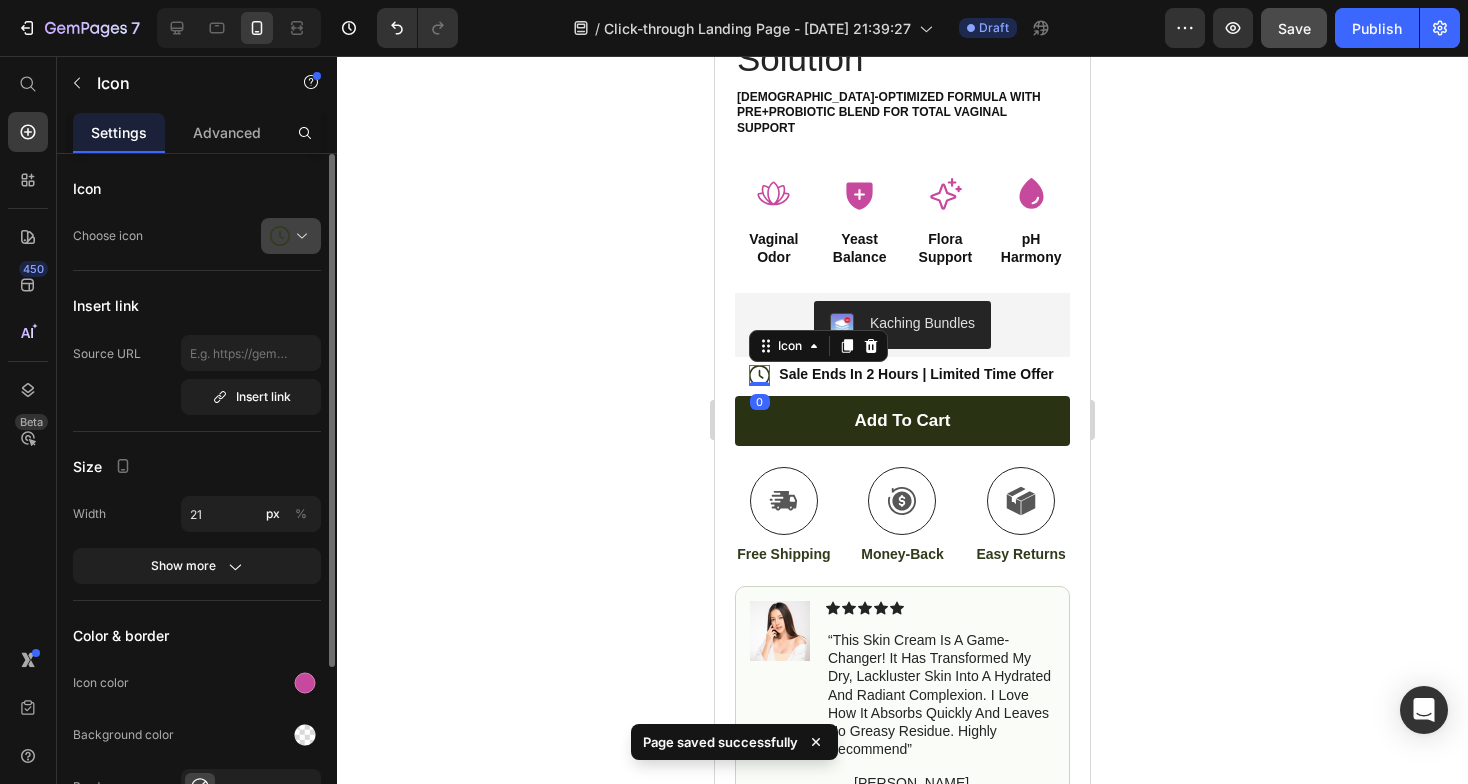 click at bounding box center [299, 236] 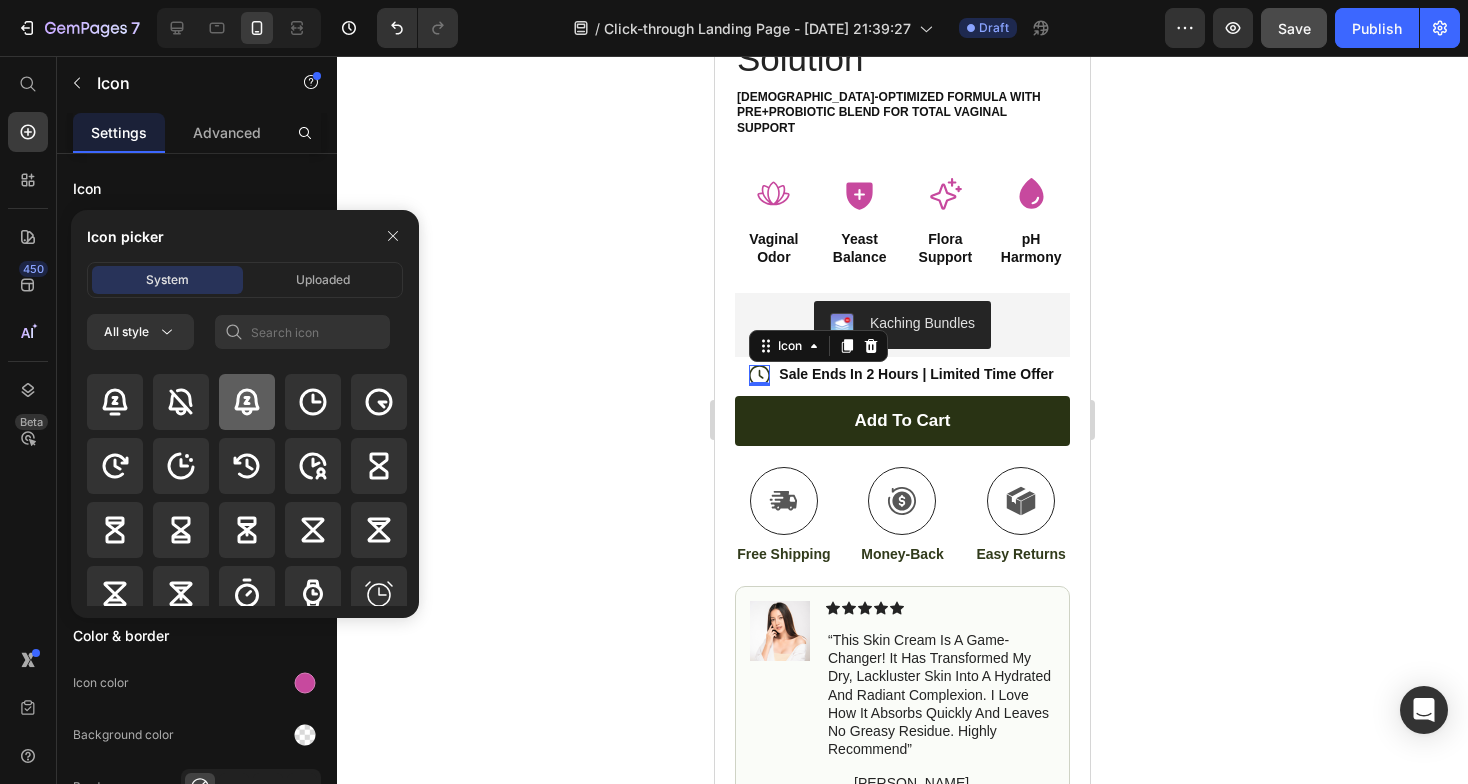 scroll, scrollTop: 118, scrollLeft: 0, axis: vertical 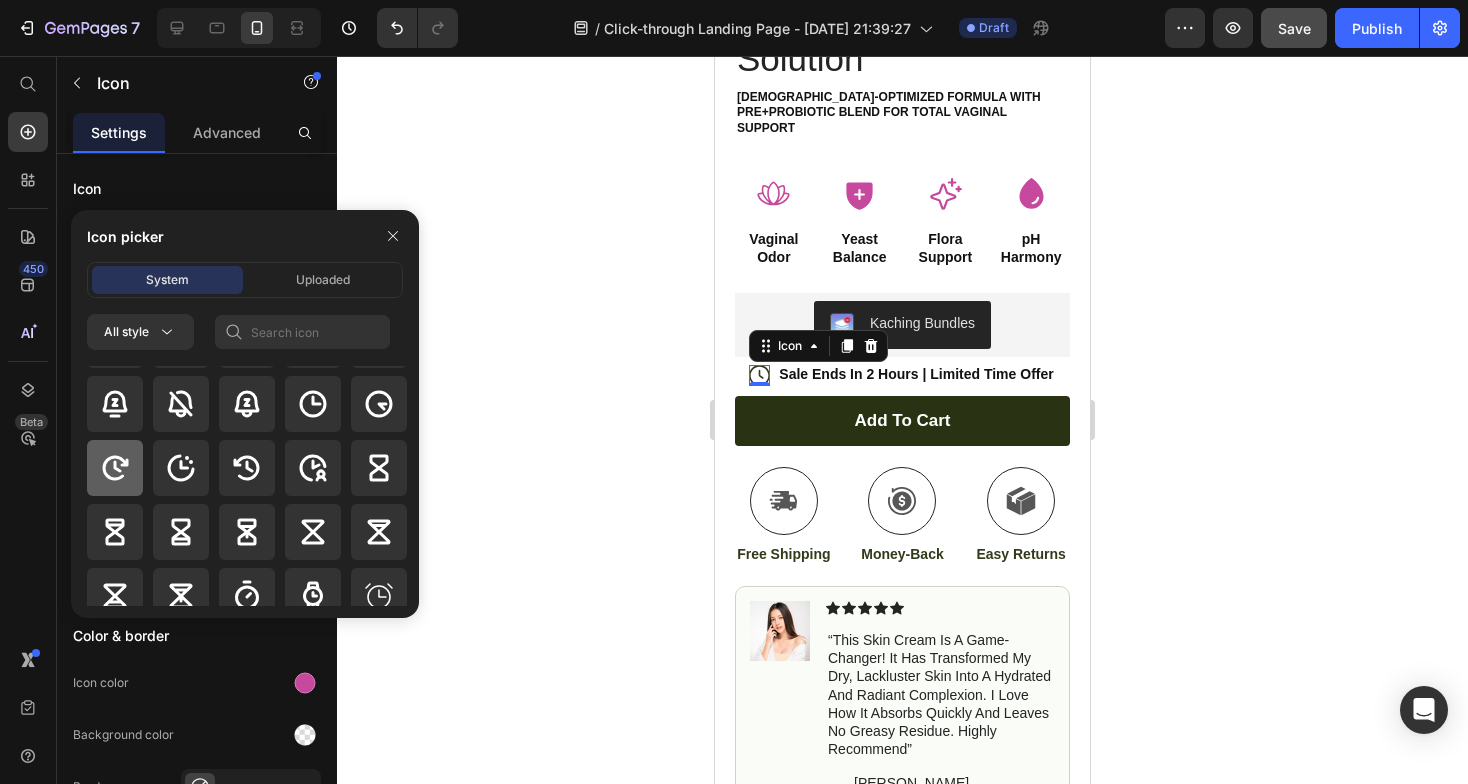 click 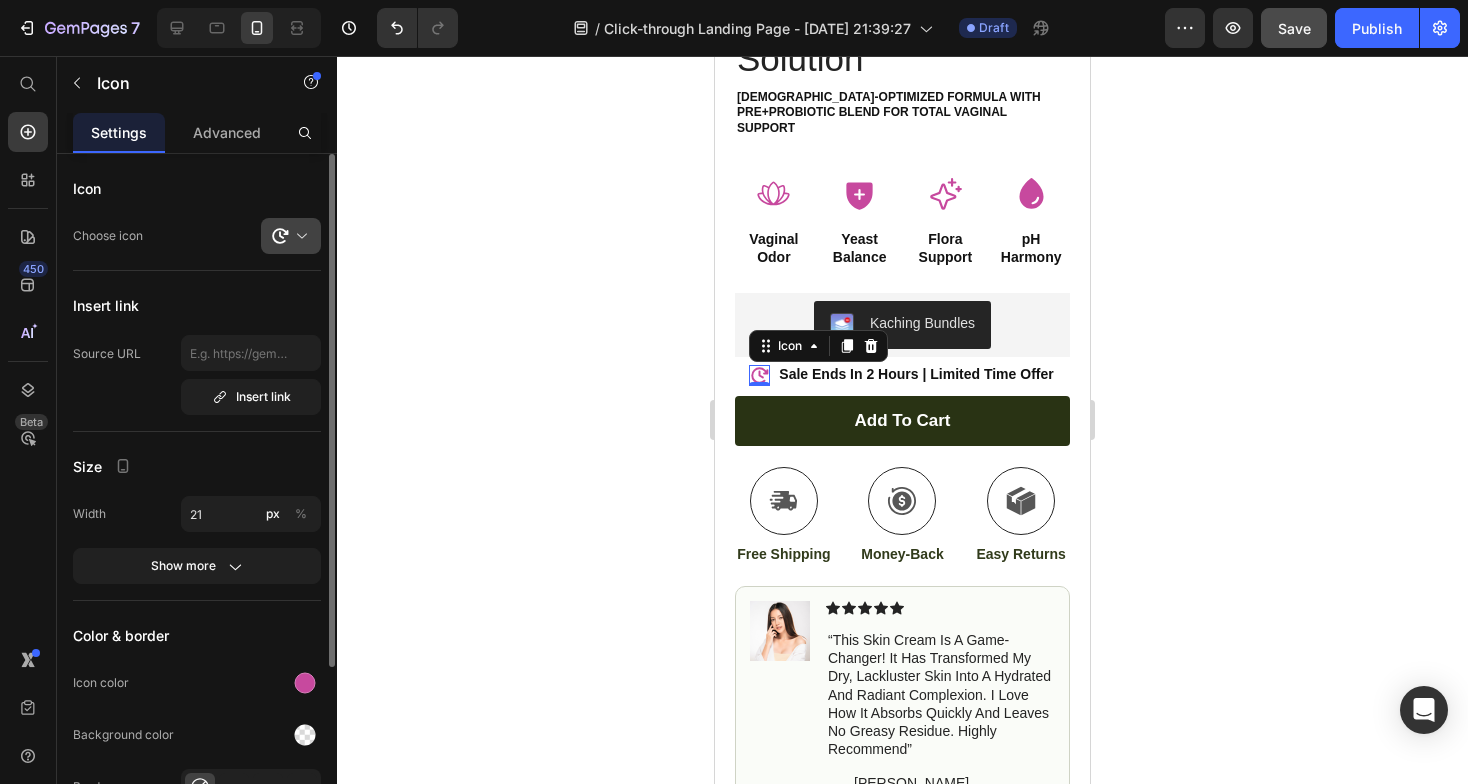 click at bounding box center (299, 236) 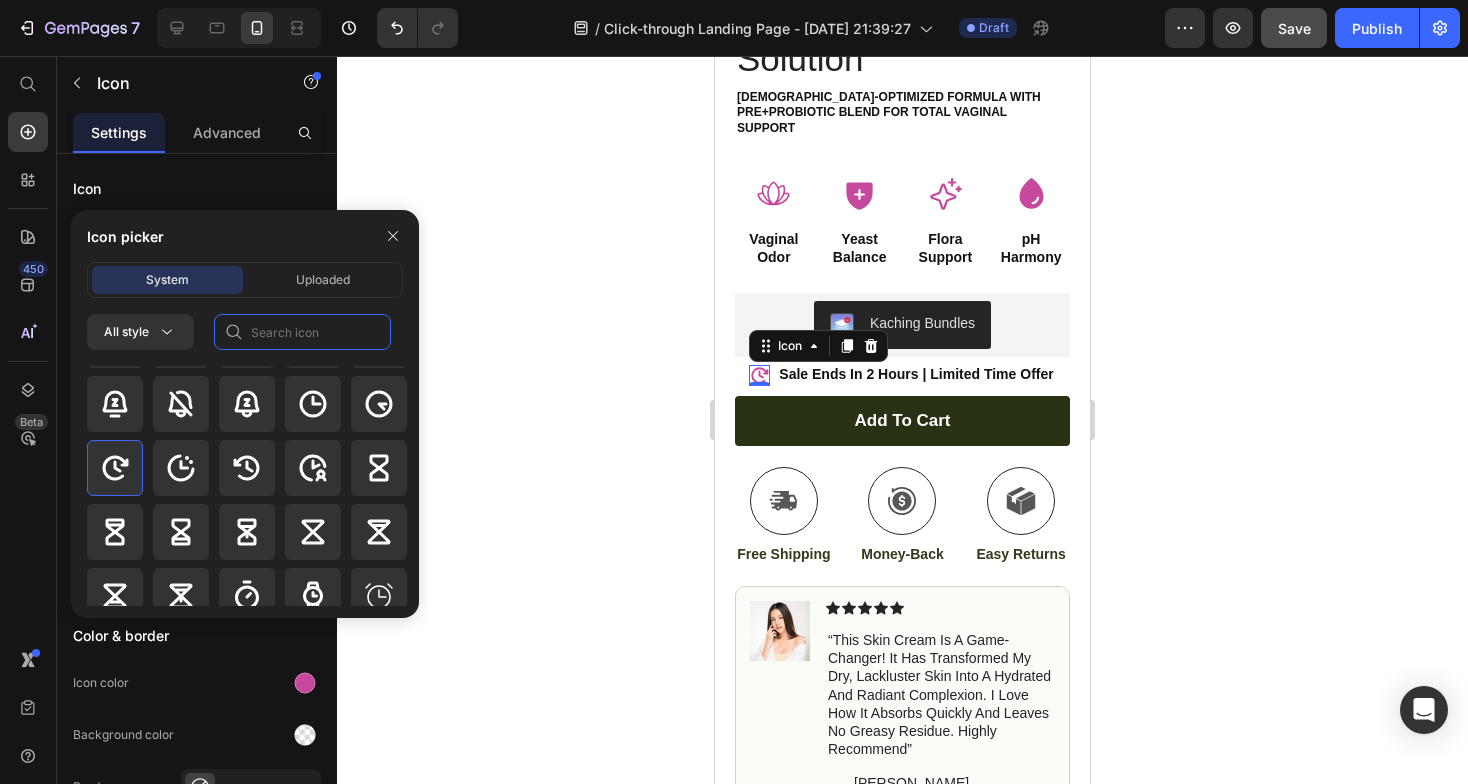 click 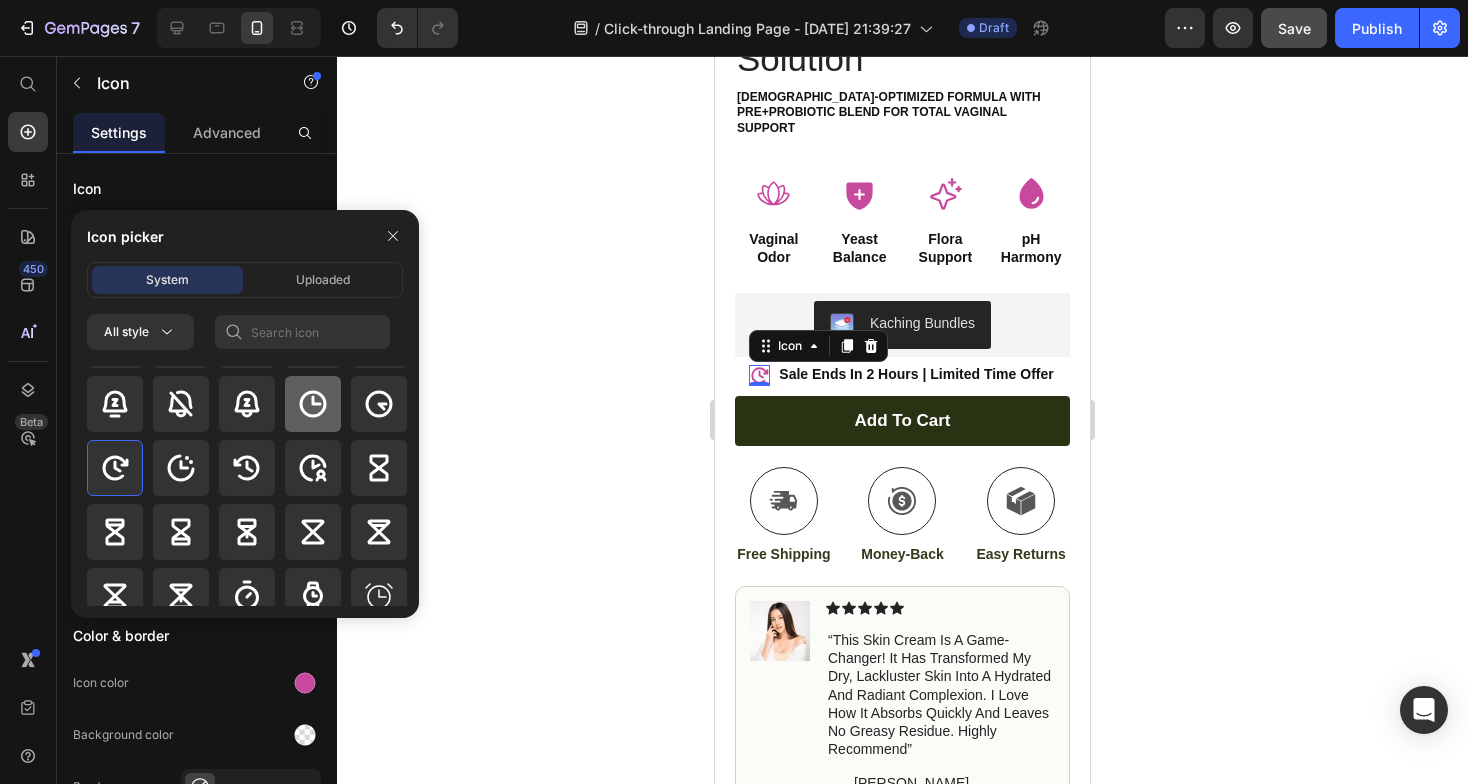 click 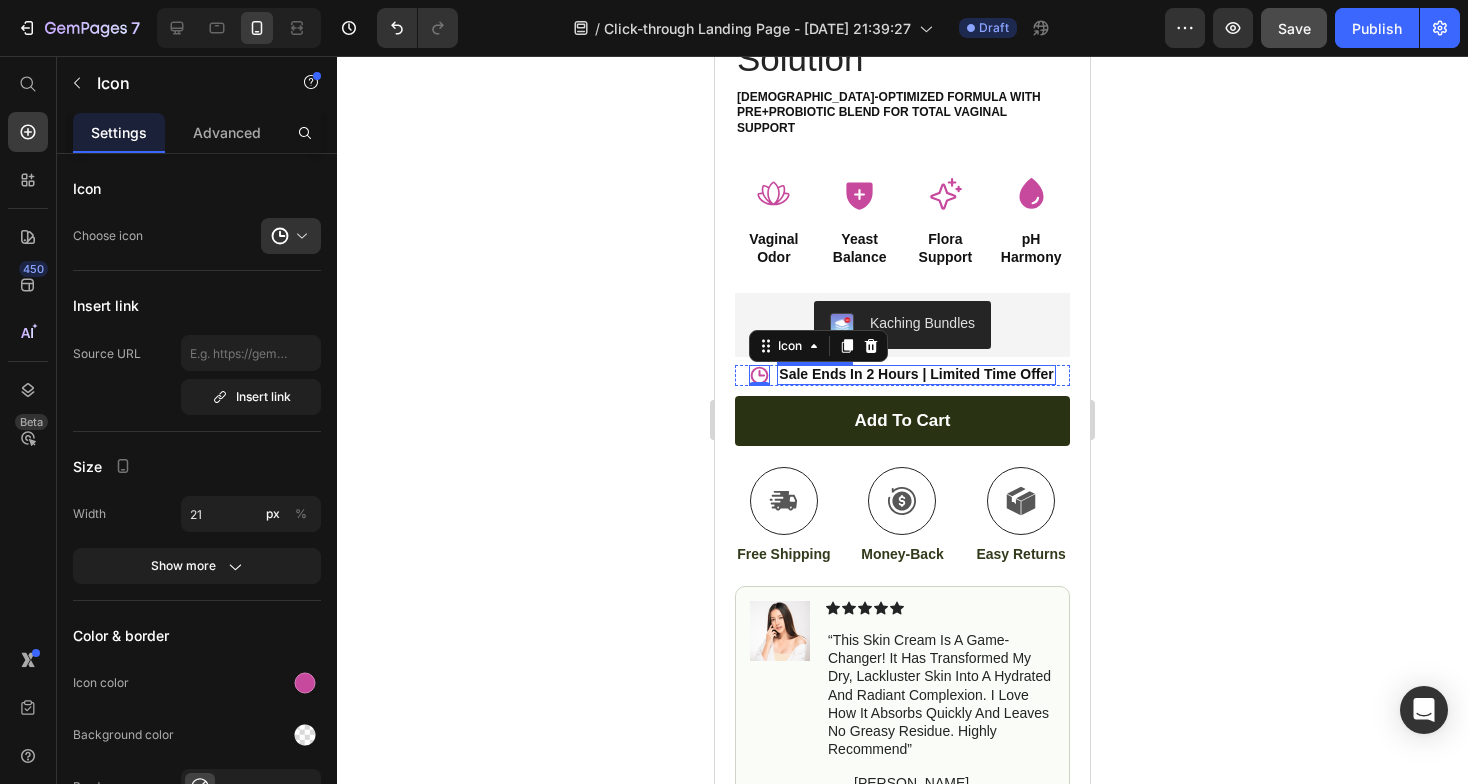 click on "Sale Ends In 2 Hours | Limited Time Offer" at bounding box center [916, 374] 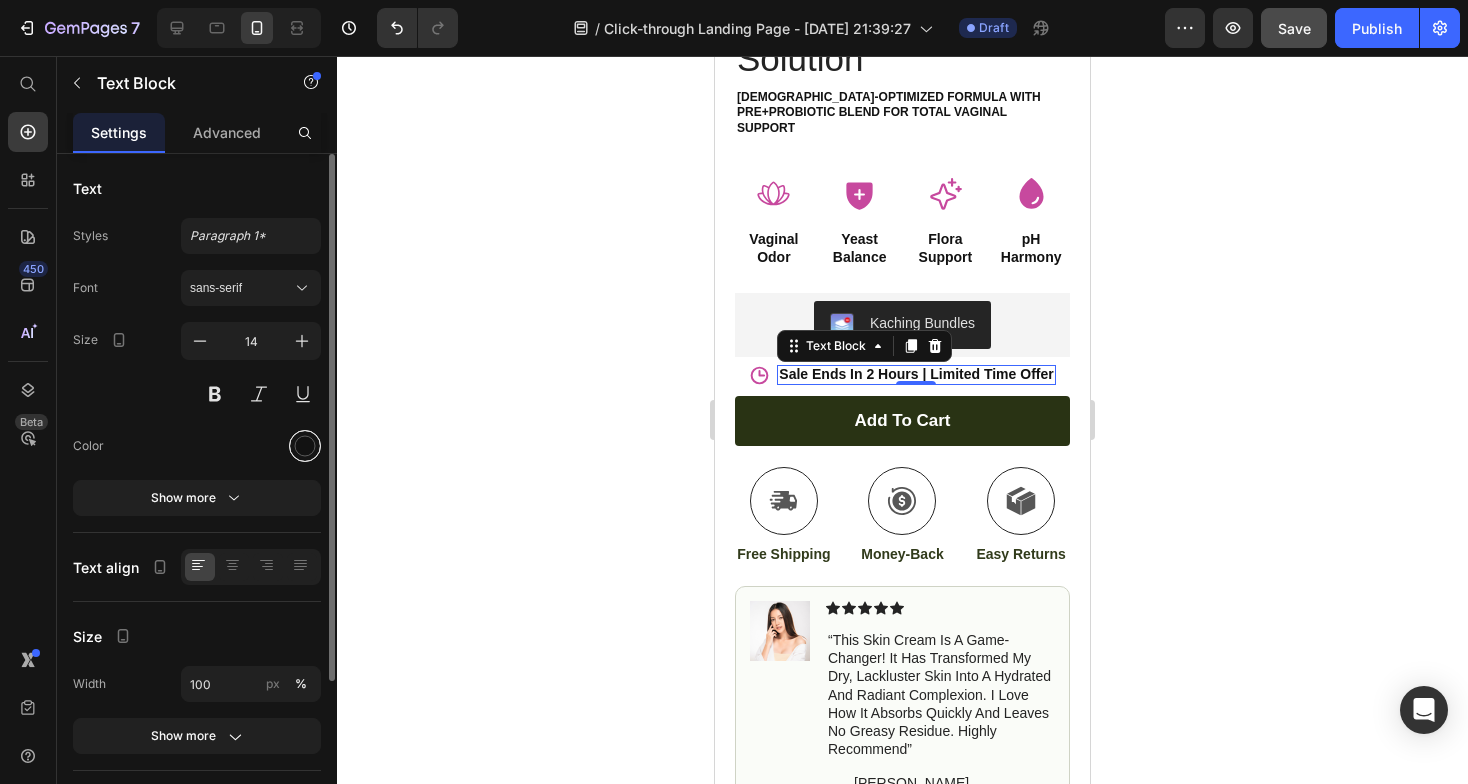 click at bounding box center (305, 446) 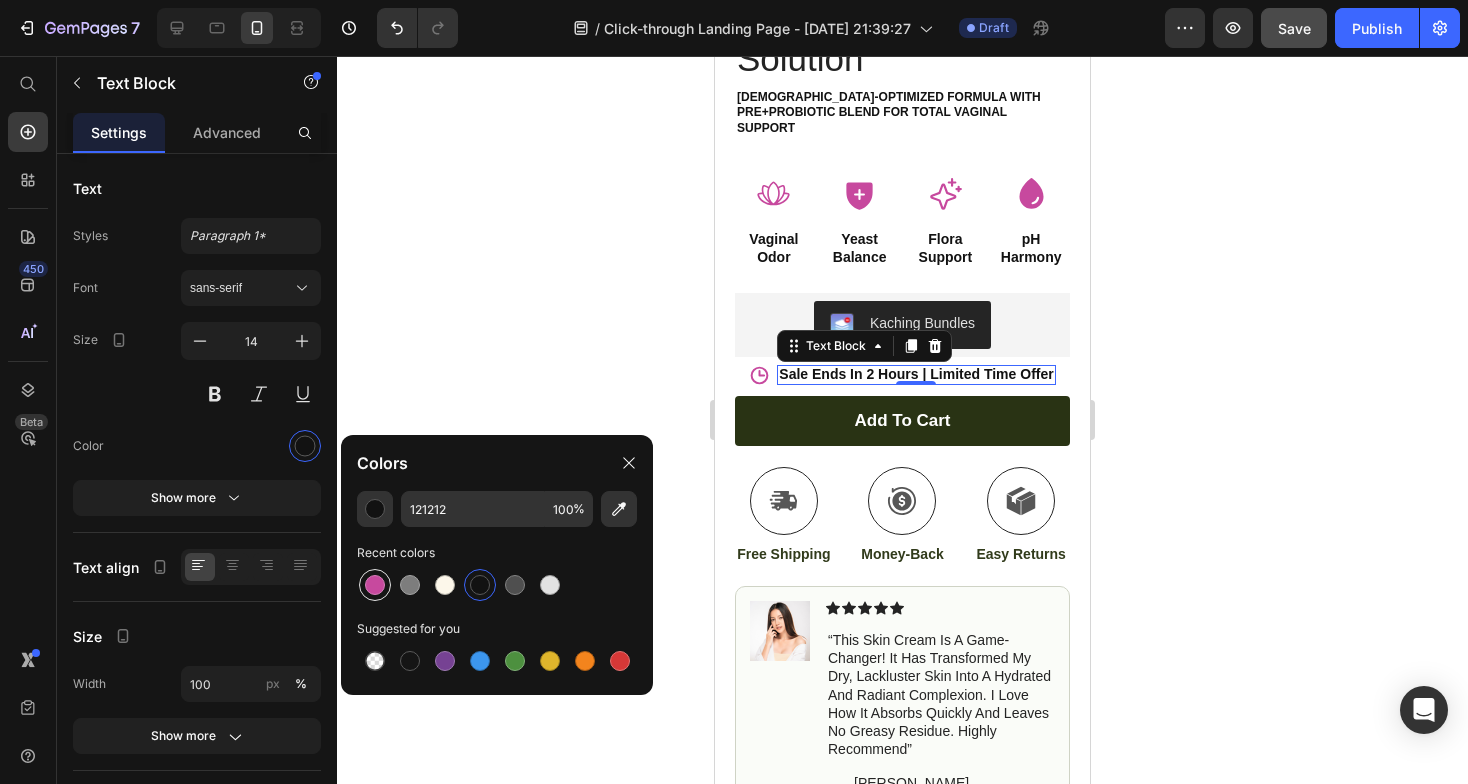 click at bounding box center [375, 585] 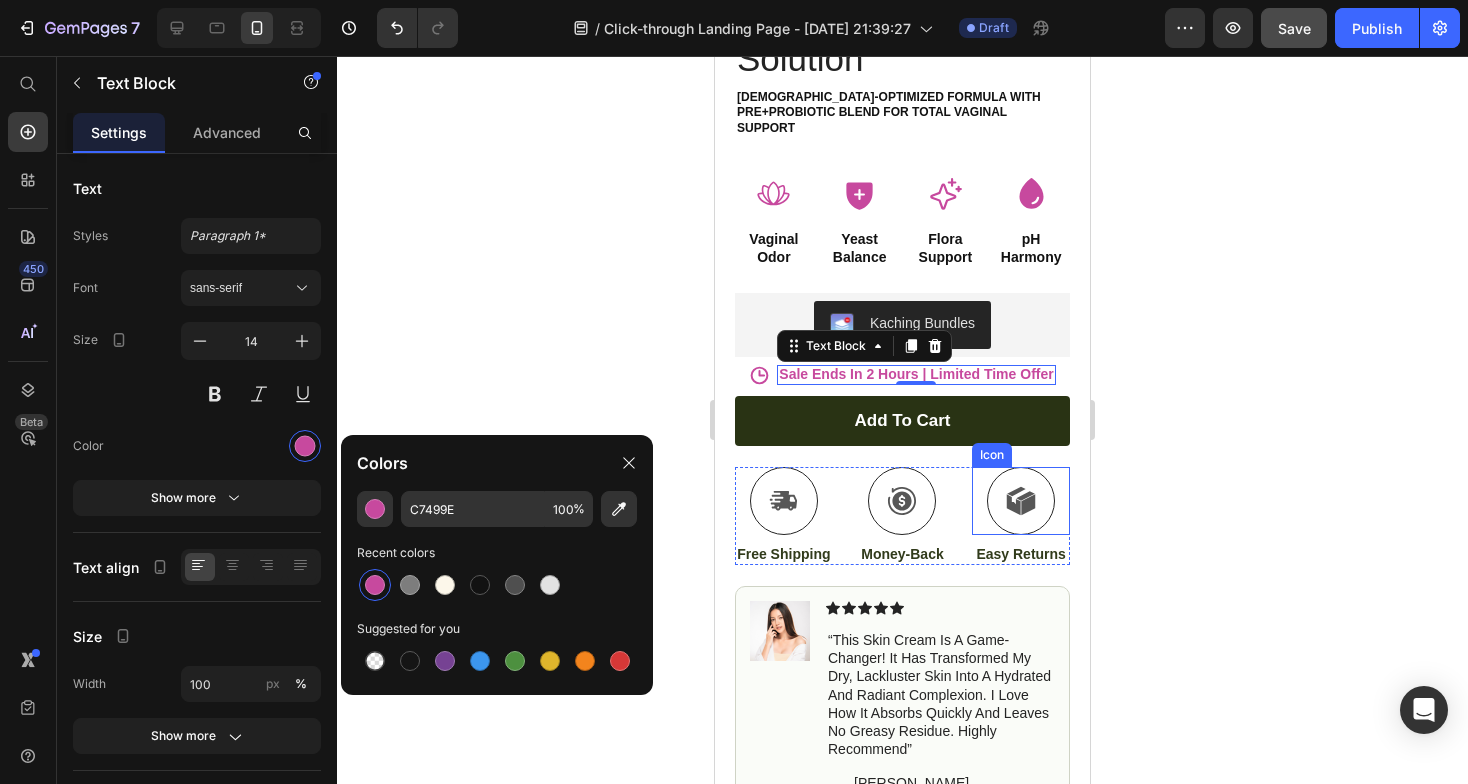 click 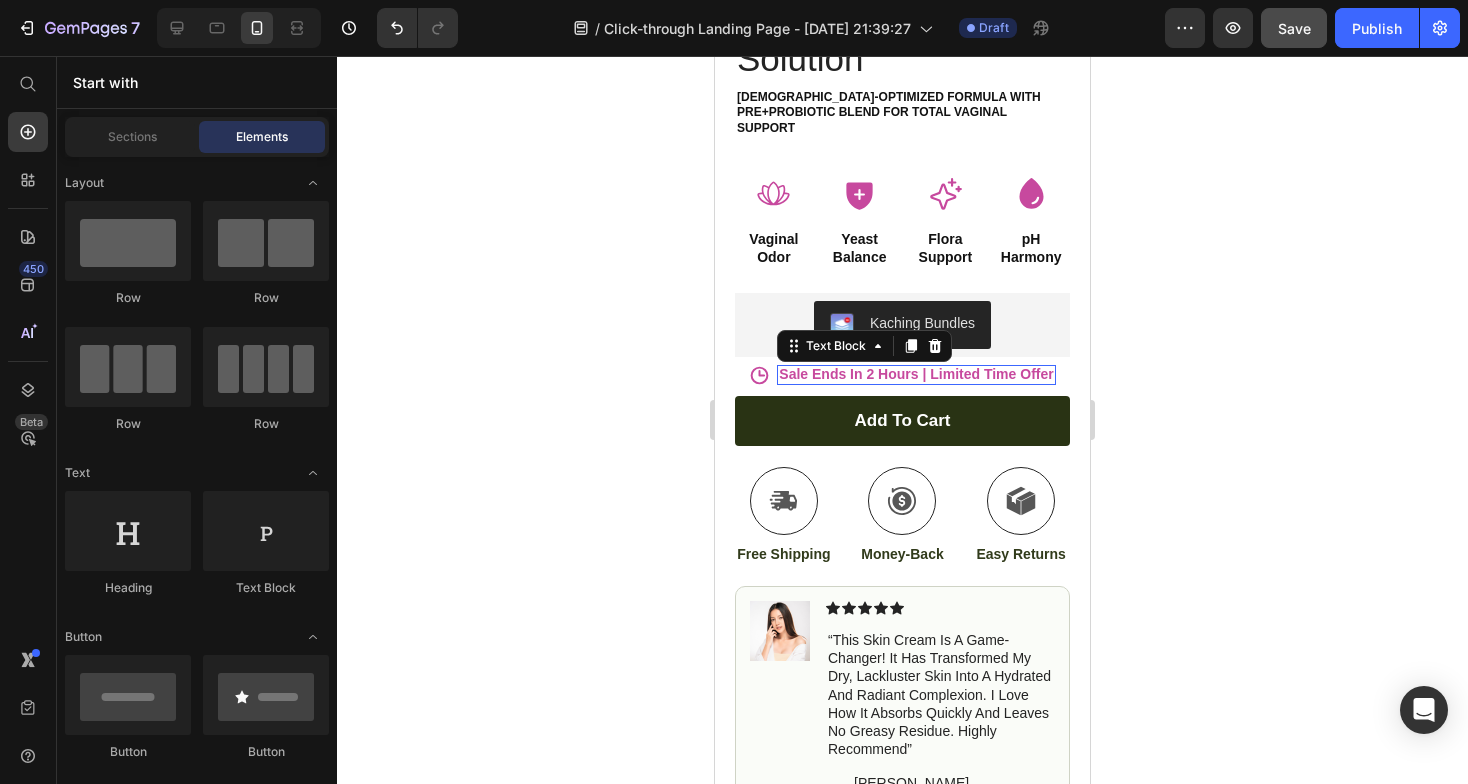 click on "Sale Ends In 2 Hours | Limited Time Offer" at bounding box center (916, 374) 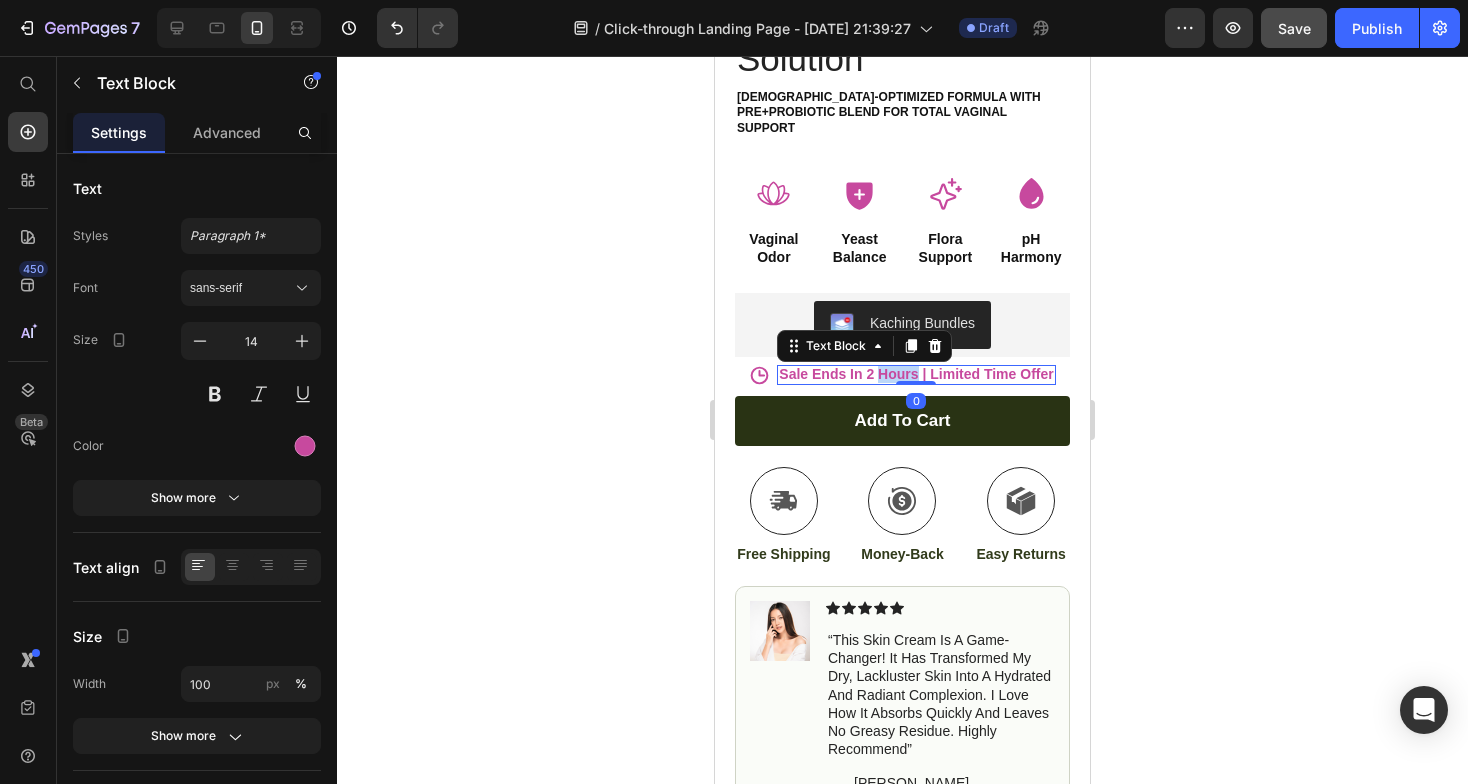 click on "Sale Ends In 2 Hours | Limited Time Offer" at bounding box center [916, 374] 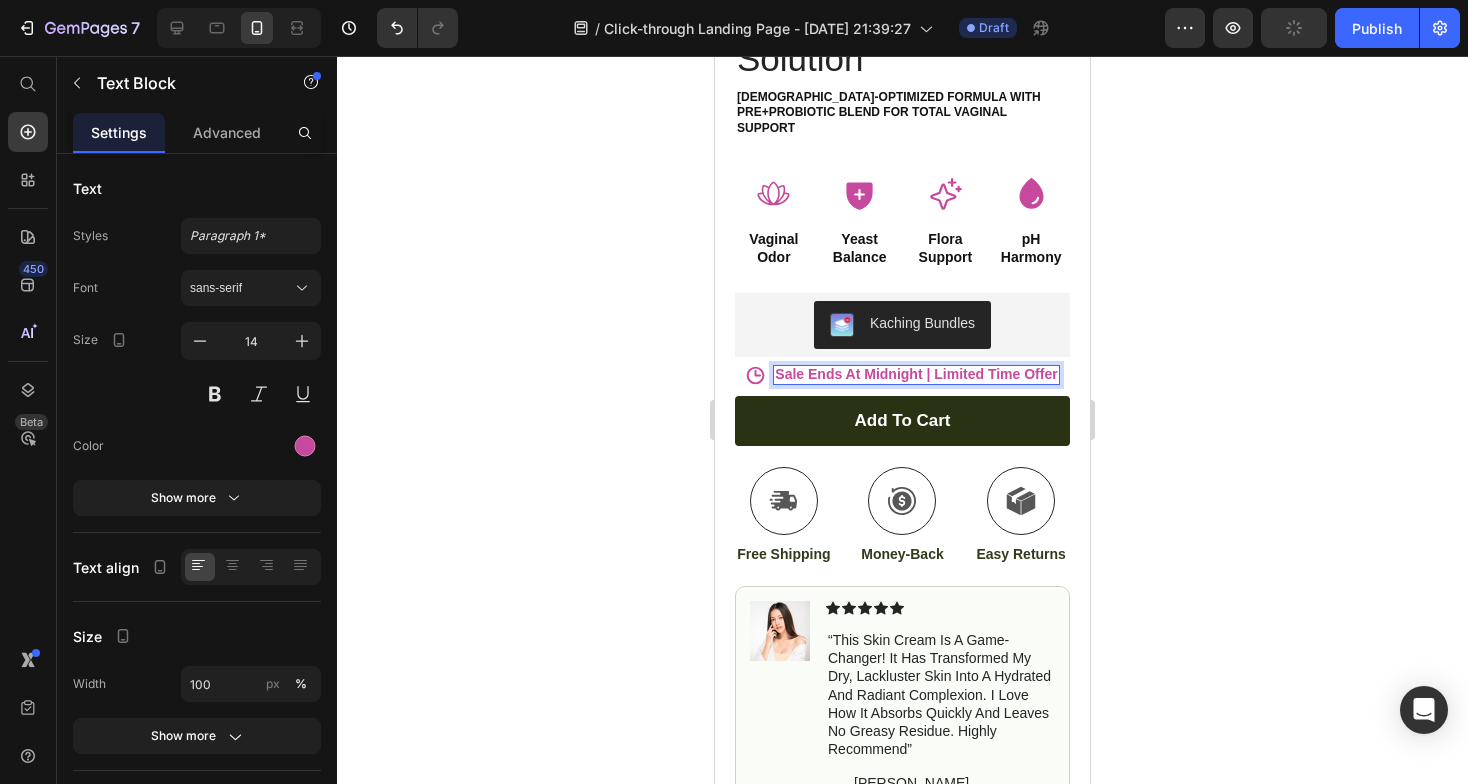 click 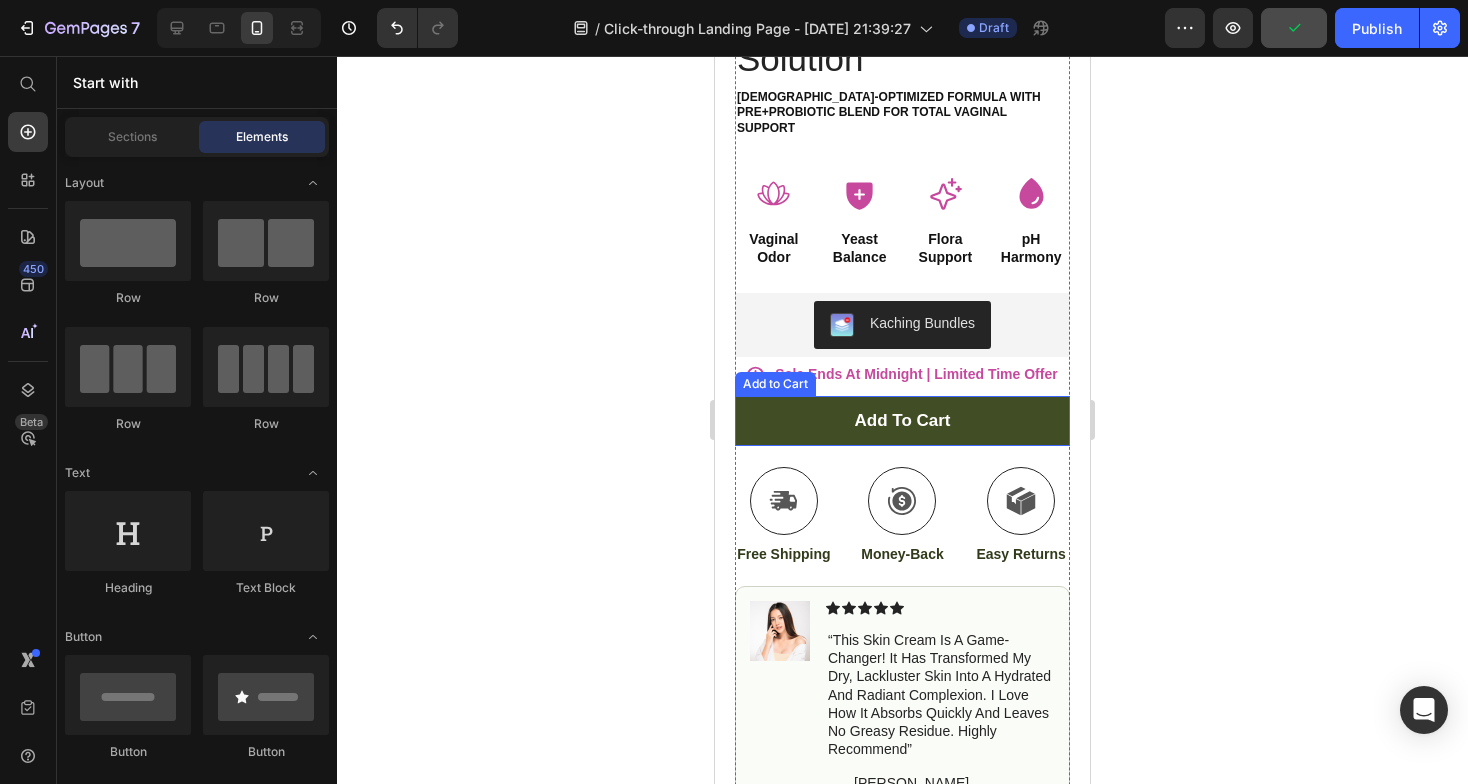 click on "add to cart" at bounding box center [902, 421] 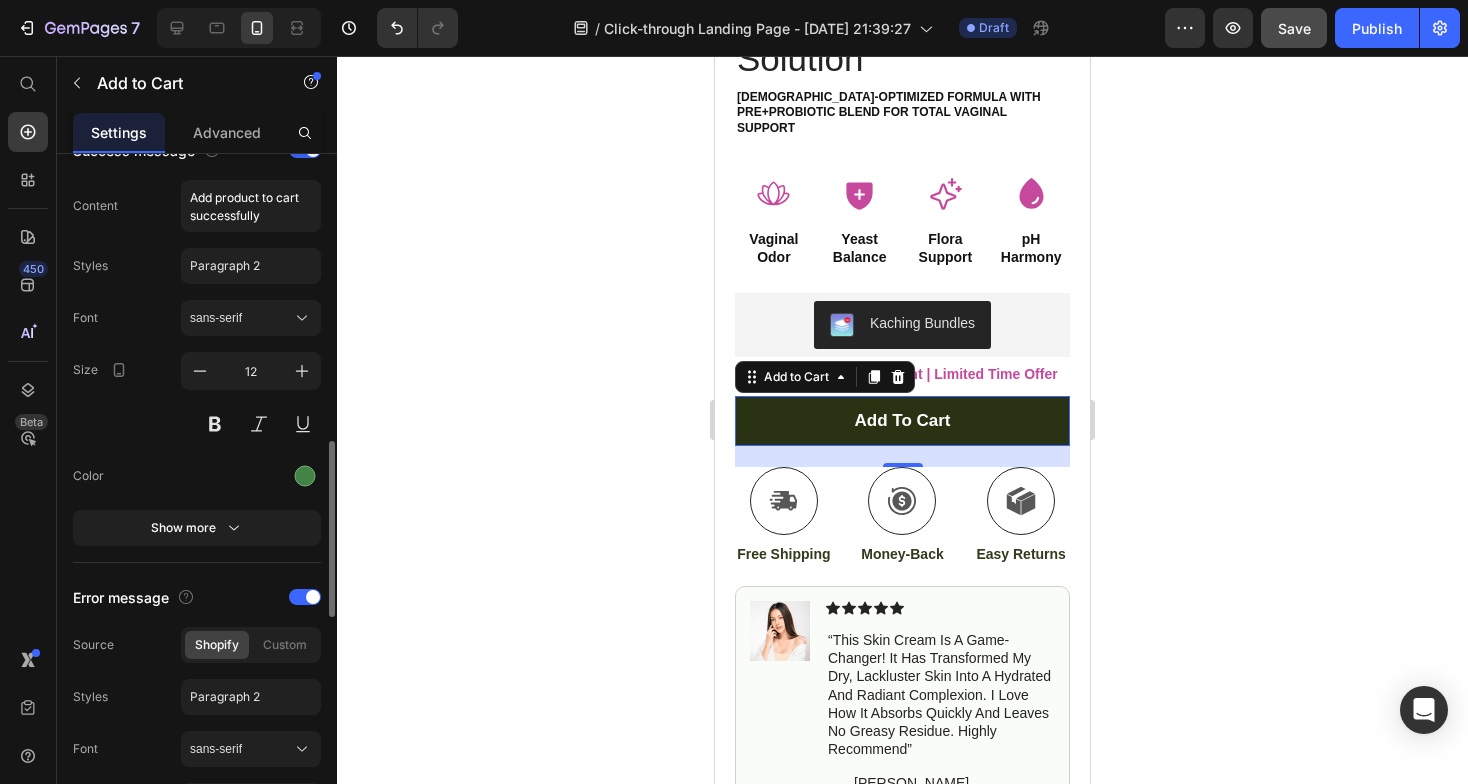 scroll, scrollTop: 1066, scrollLeft: 0, axis: vertical 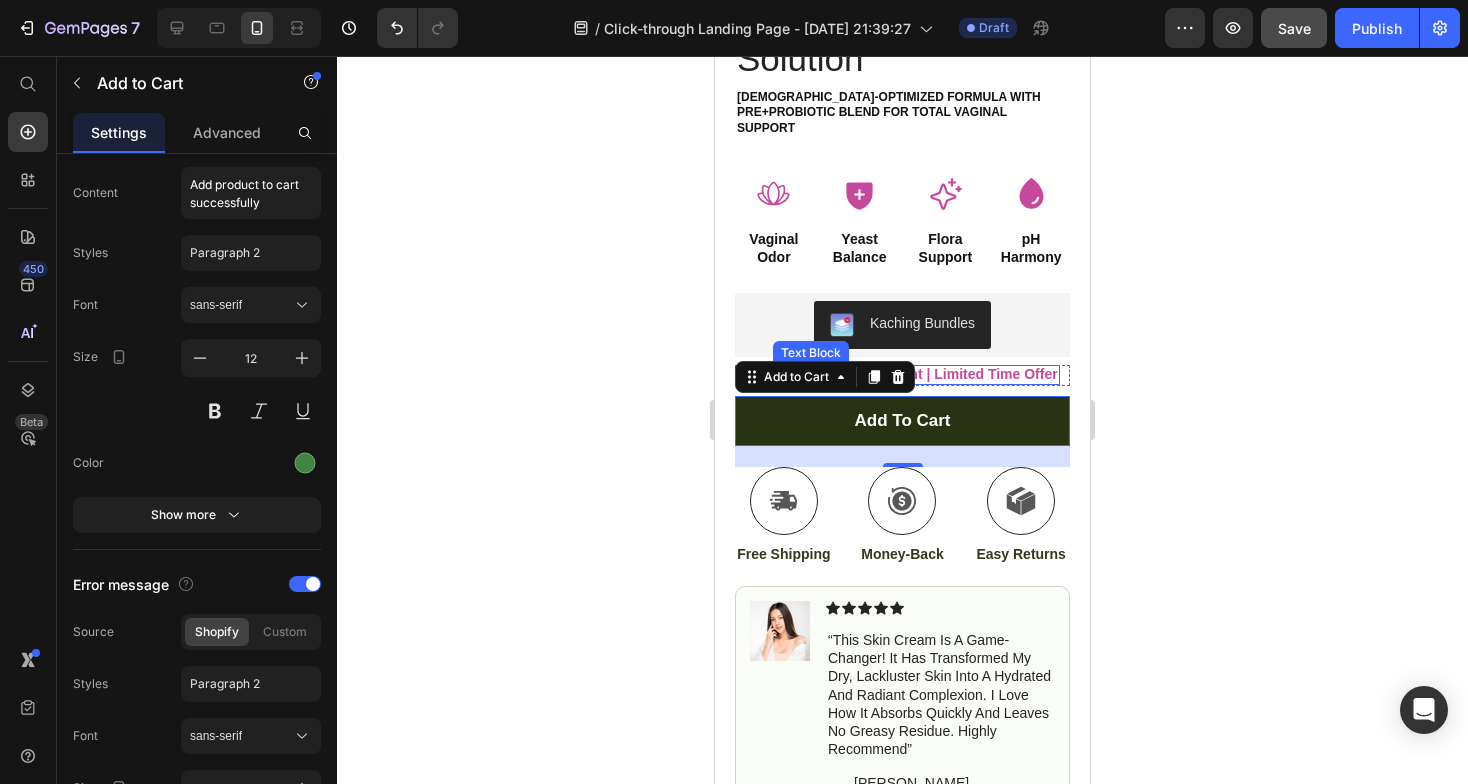 click on "Sale Ends At Midnight | Limited Time Offer" at bounding box center (916, 374) 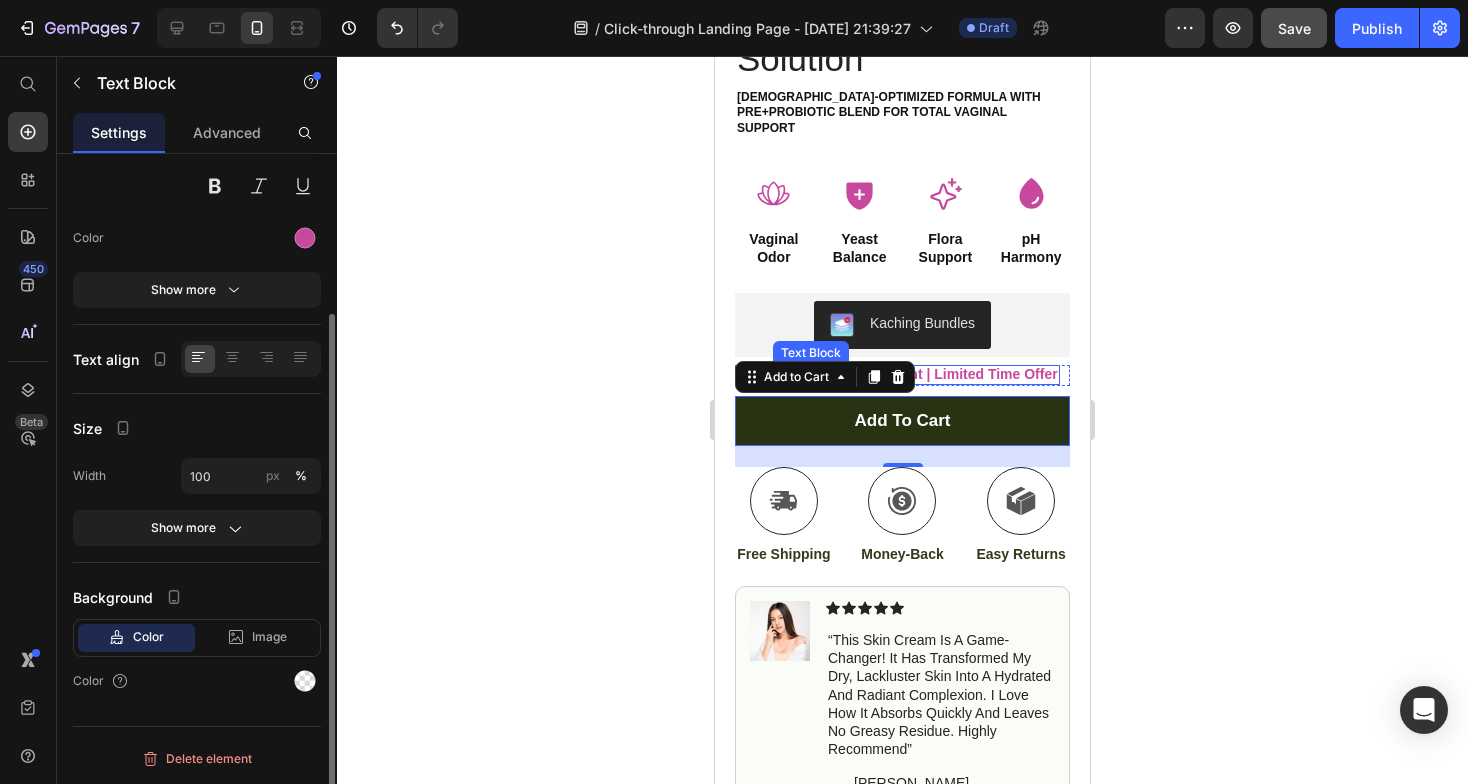 scroll, scrollTop: 0, scrollLeft: 0, axis: both 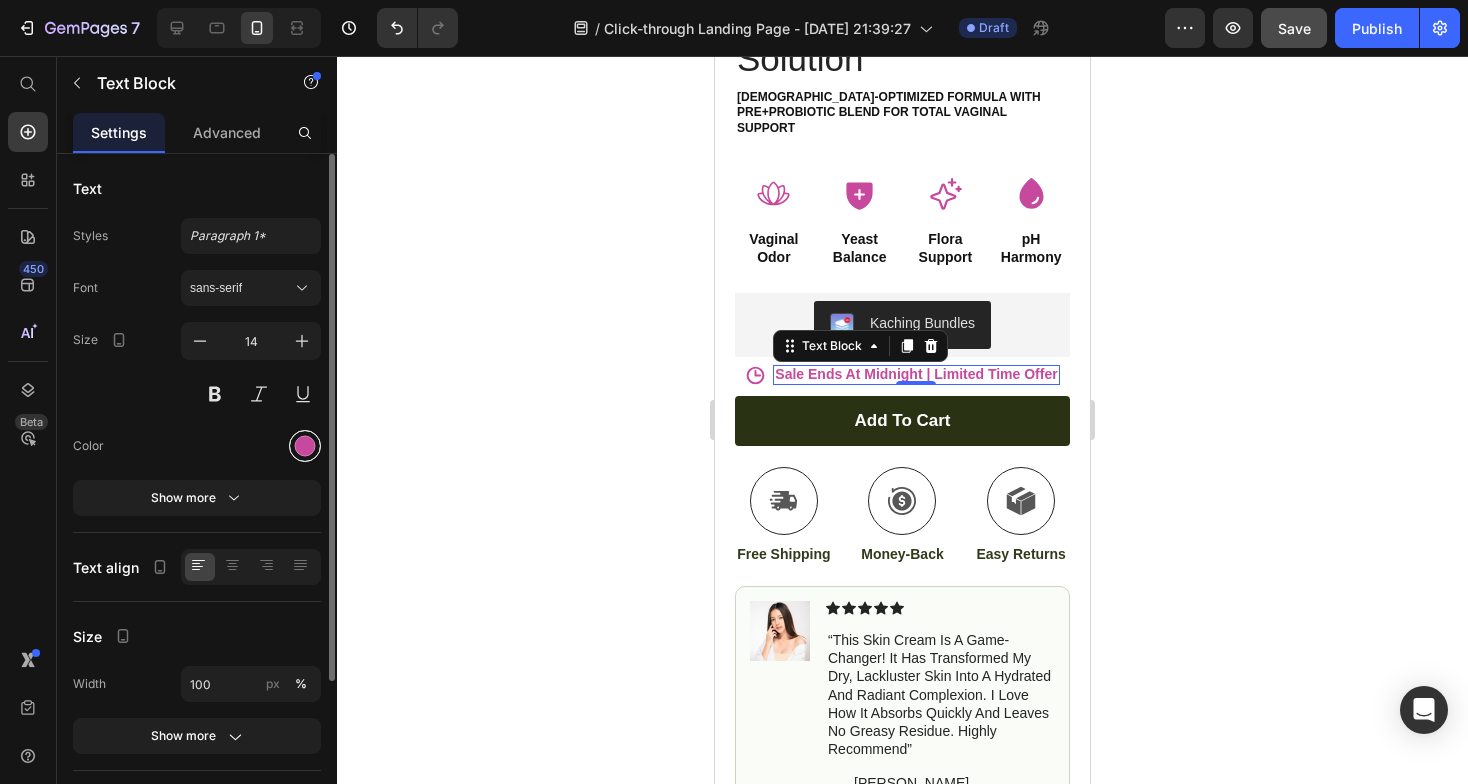 click at bounding box center [305, 446] 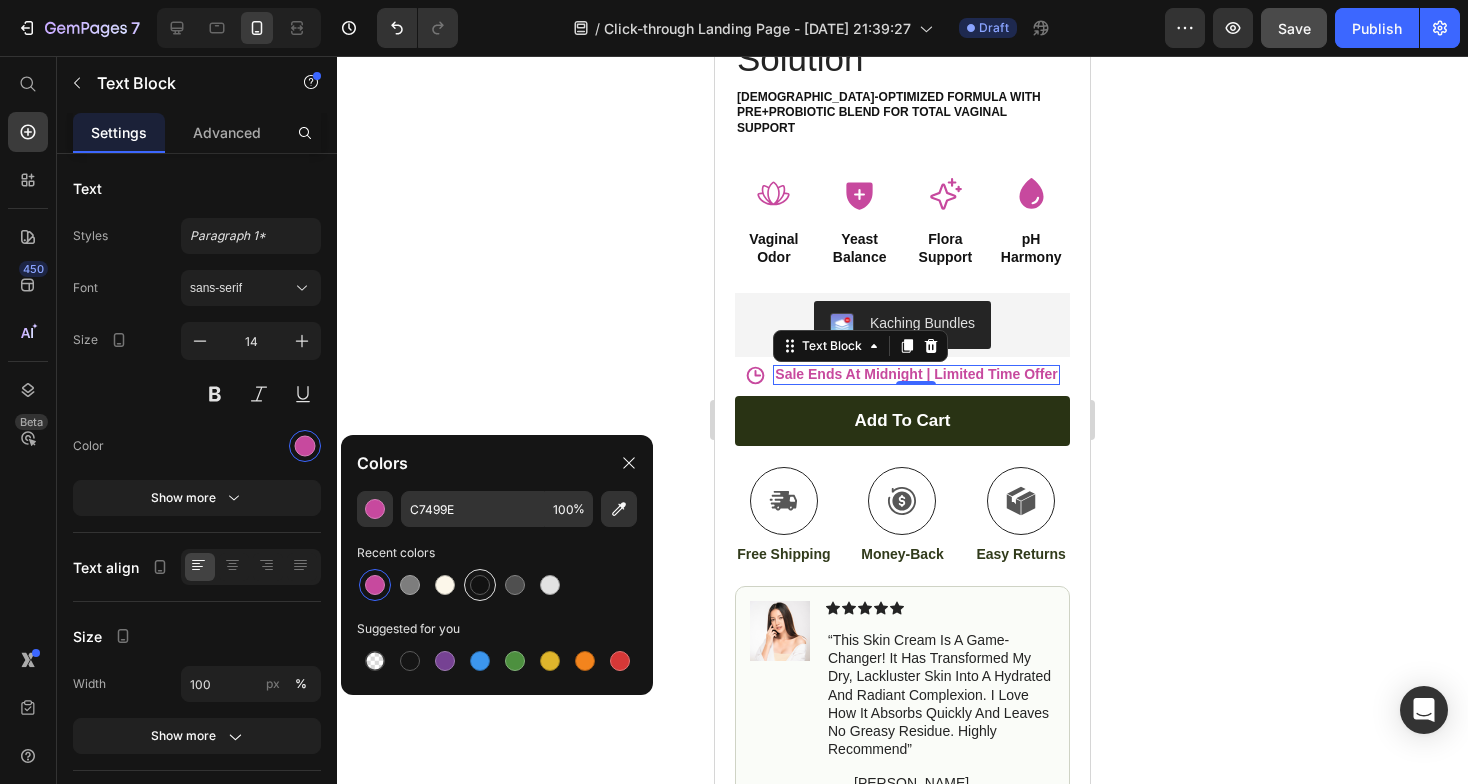 click at bounding box center (480, 585) 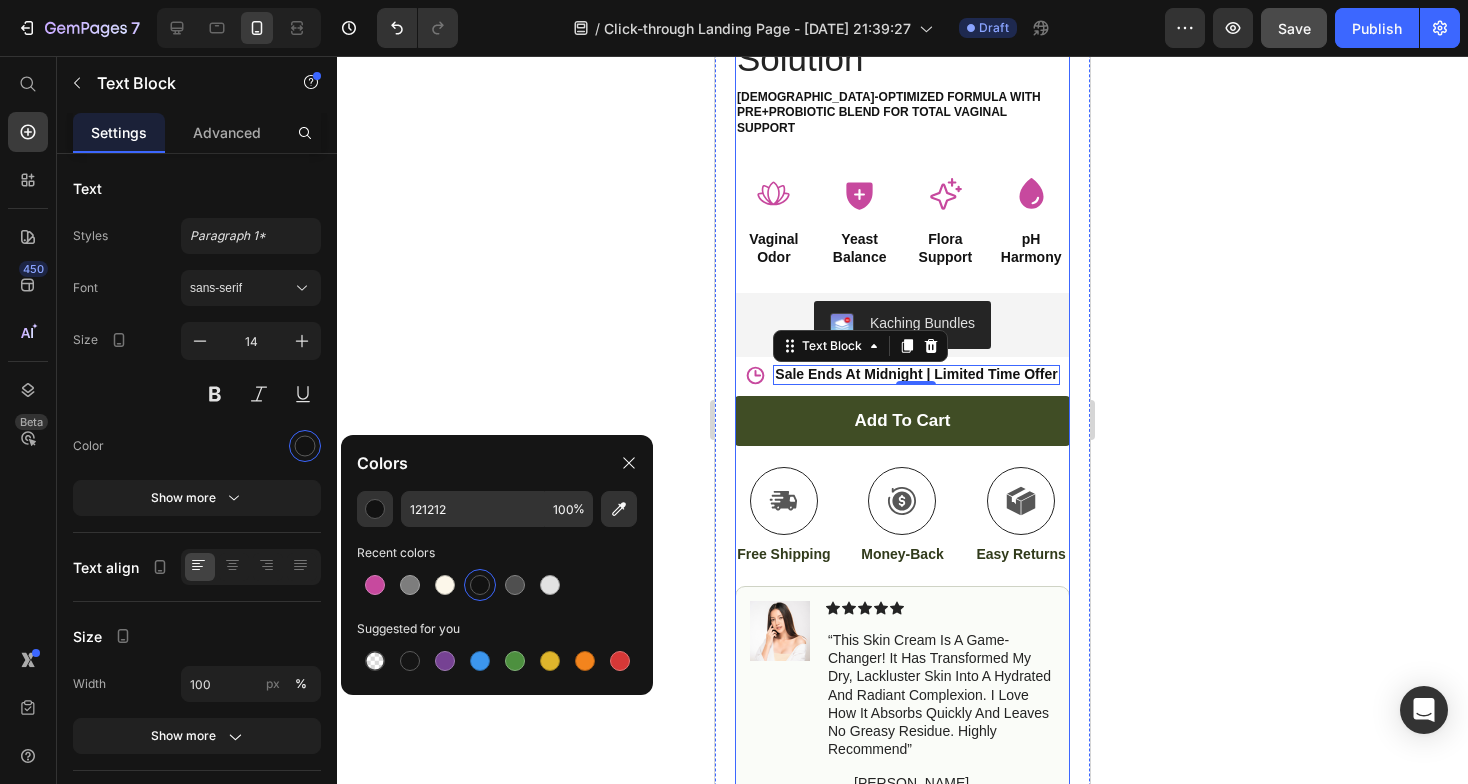 click on "add to cart" at bounding box center (902, 421) 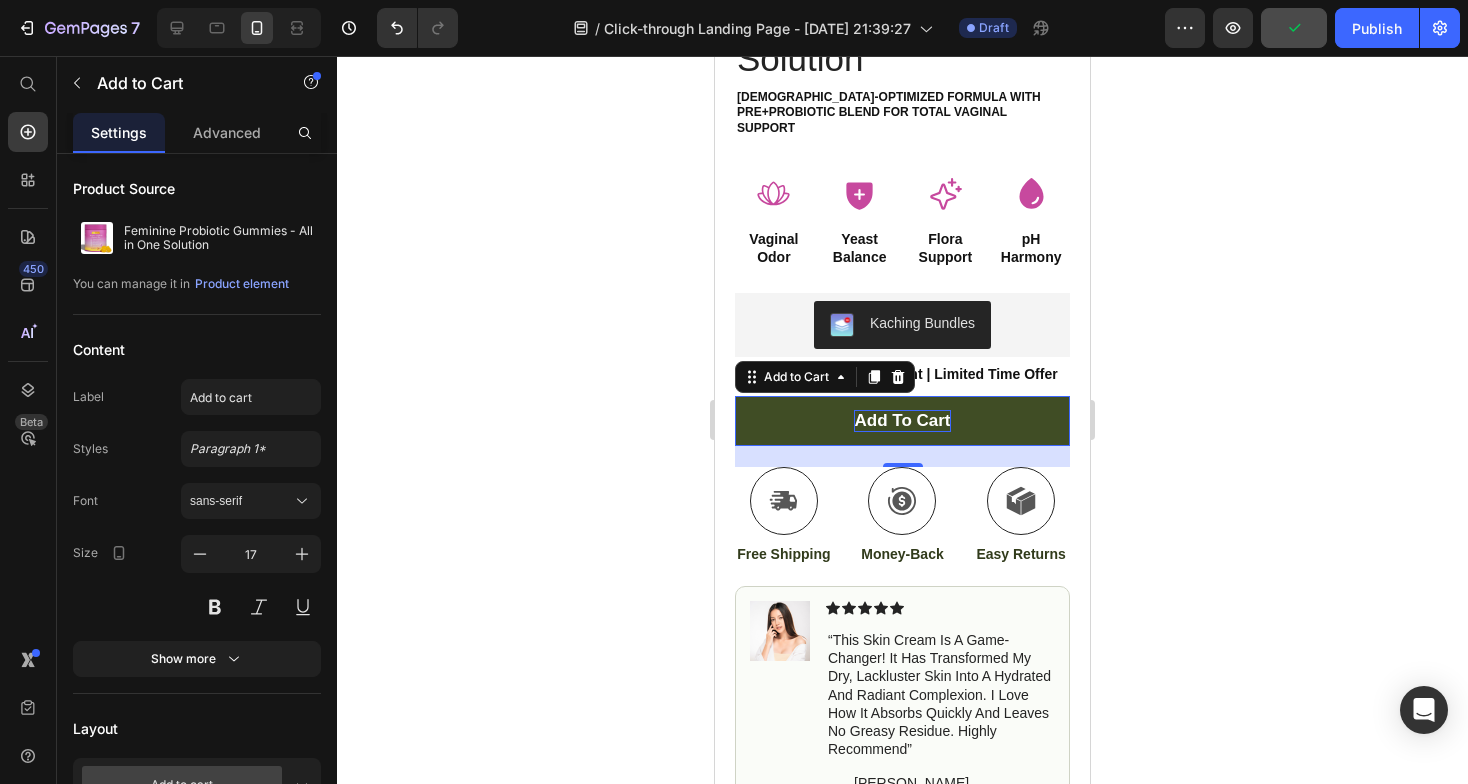 click on "add to cart" at bounding box center (902, 421) 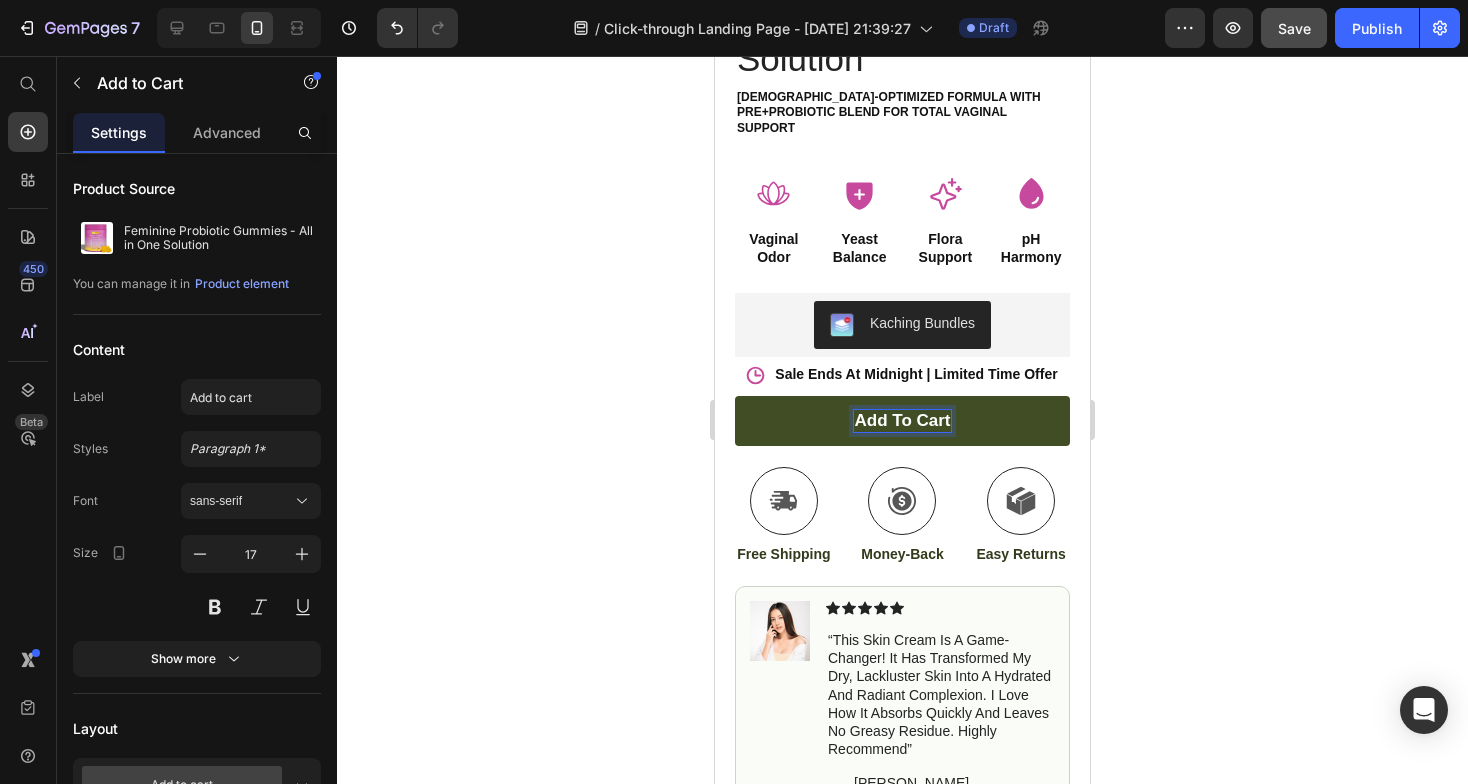 click on "add to cart" at bounding box center (902, 421) 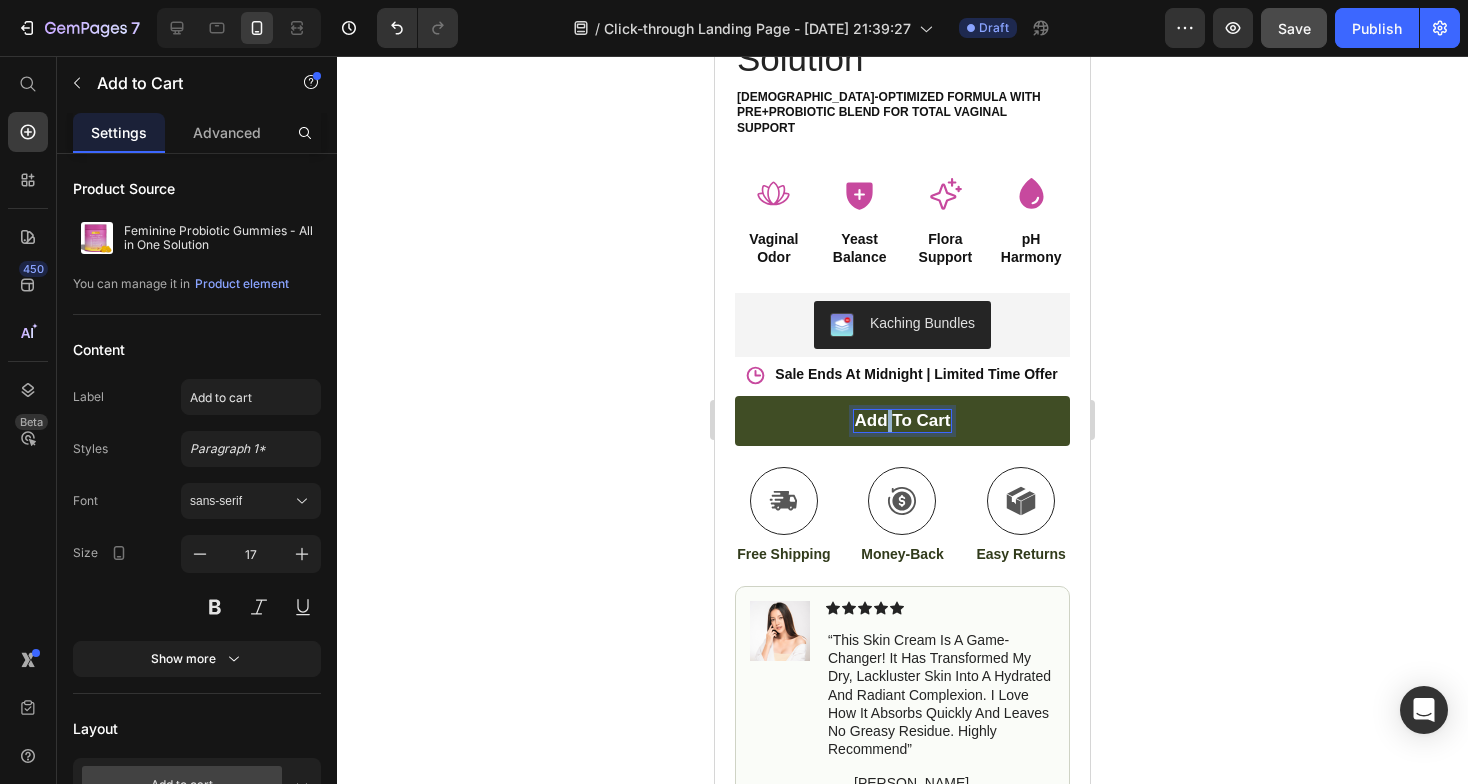 click on "add to cart" at bounding box center (902, 421) 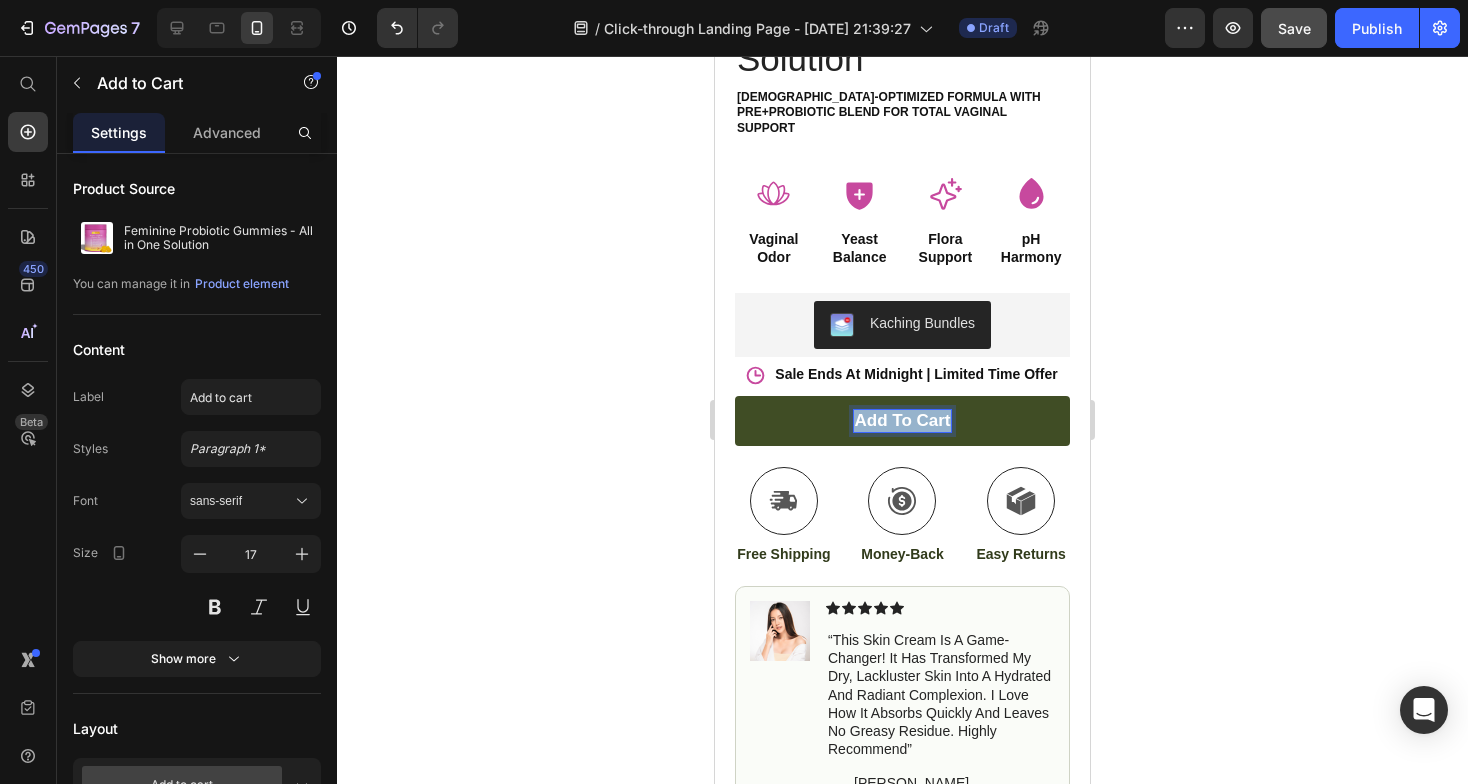 click on "add to cart" at bounding box center (902, 421) 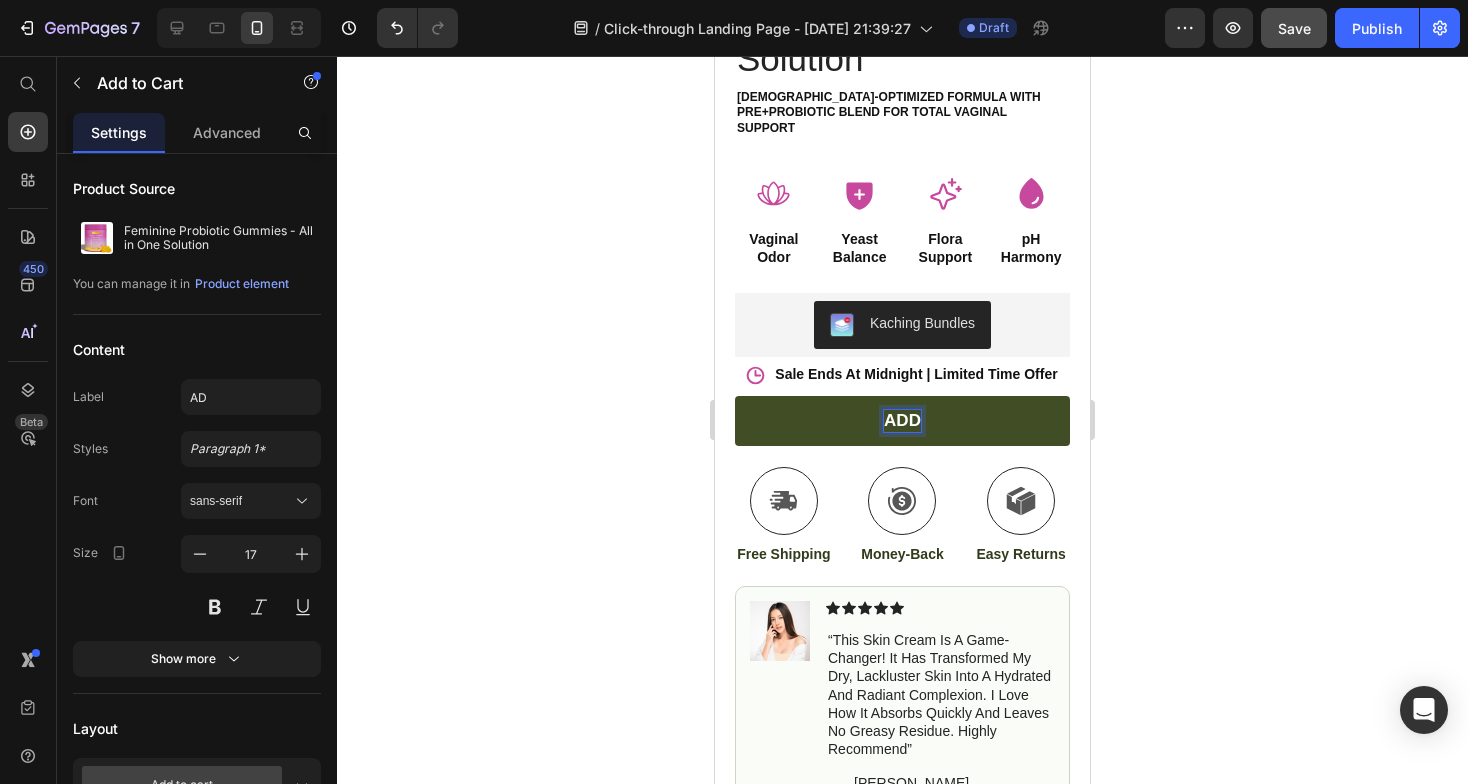 click on "ADD" at bounding box center [902, 421] 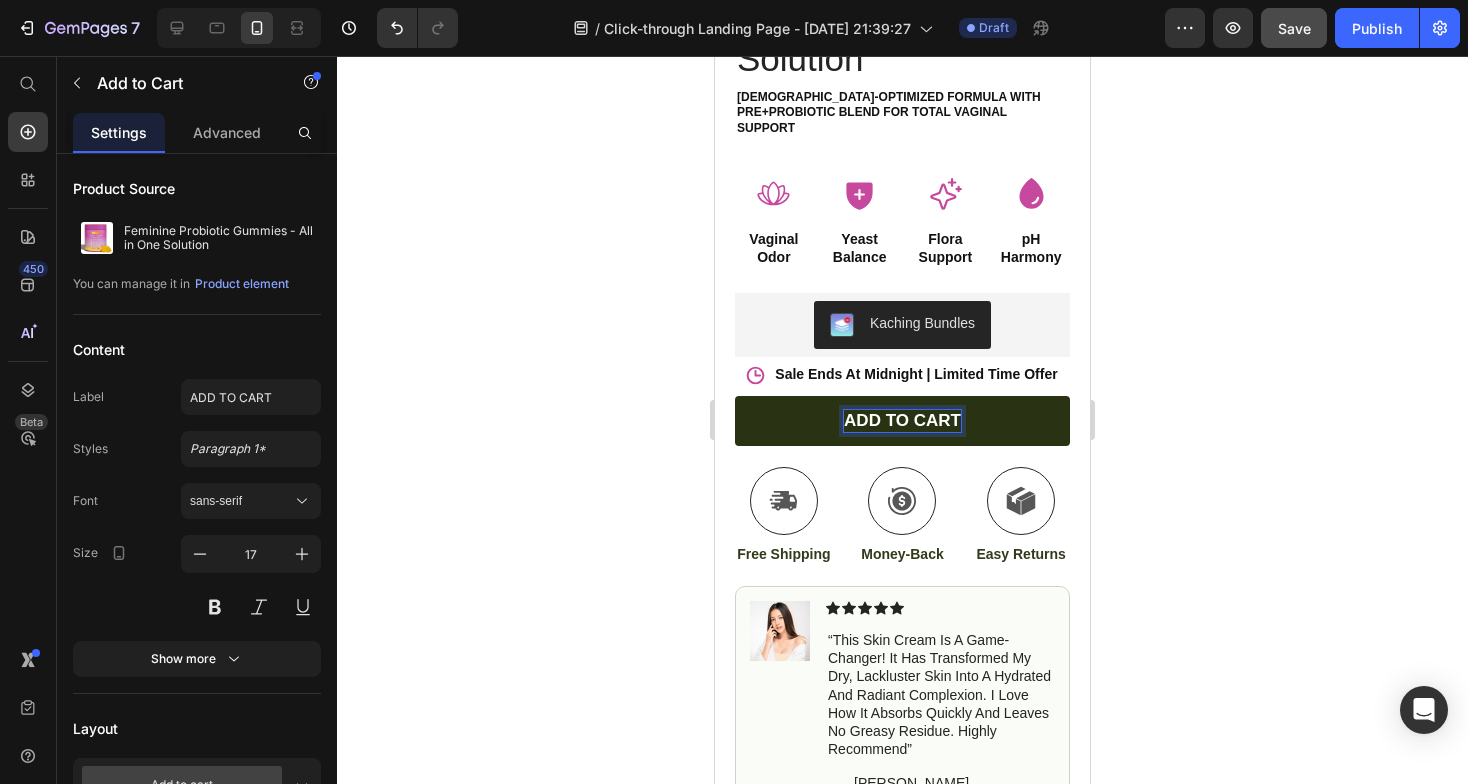 click 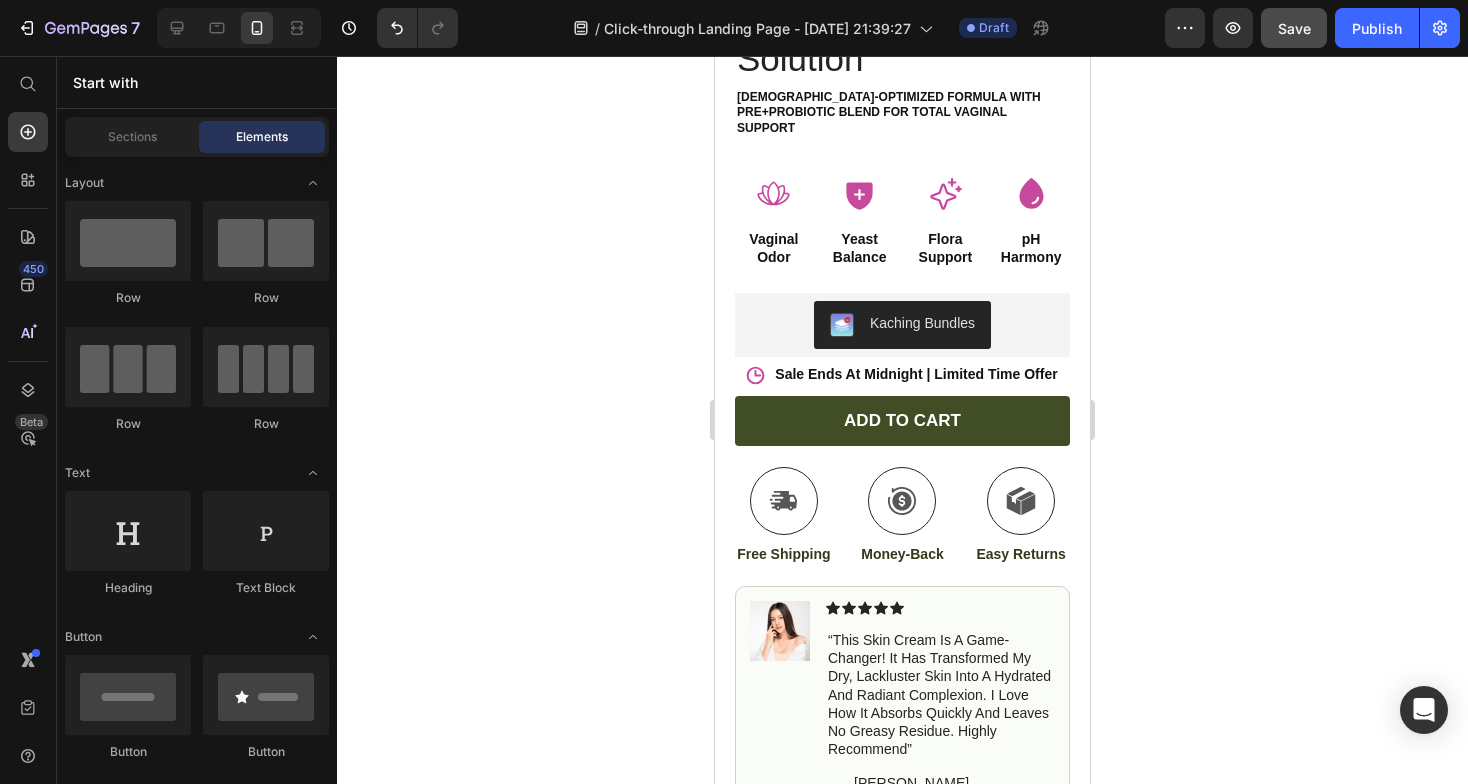 click on "ADD TO CART" at bounding box center (902, 421) 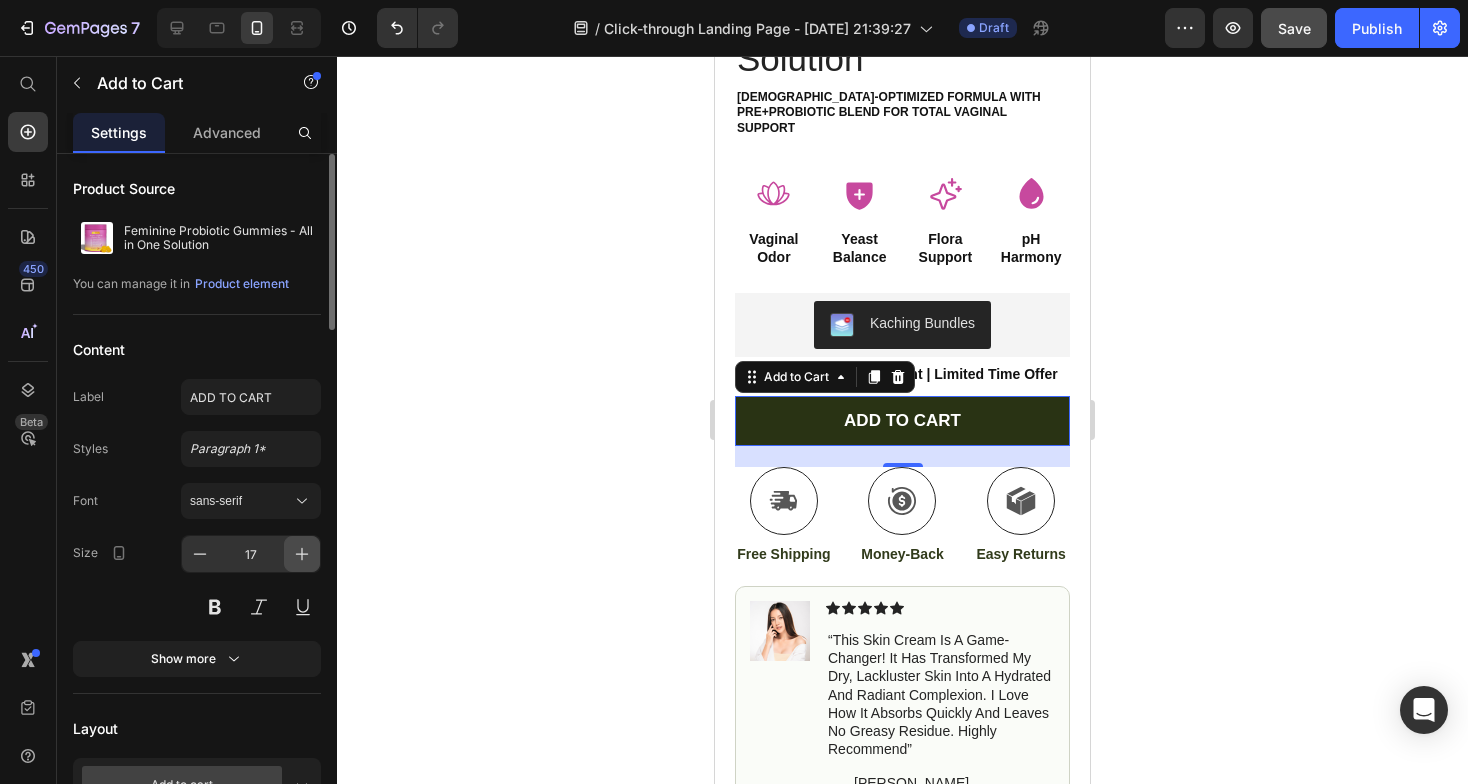 click 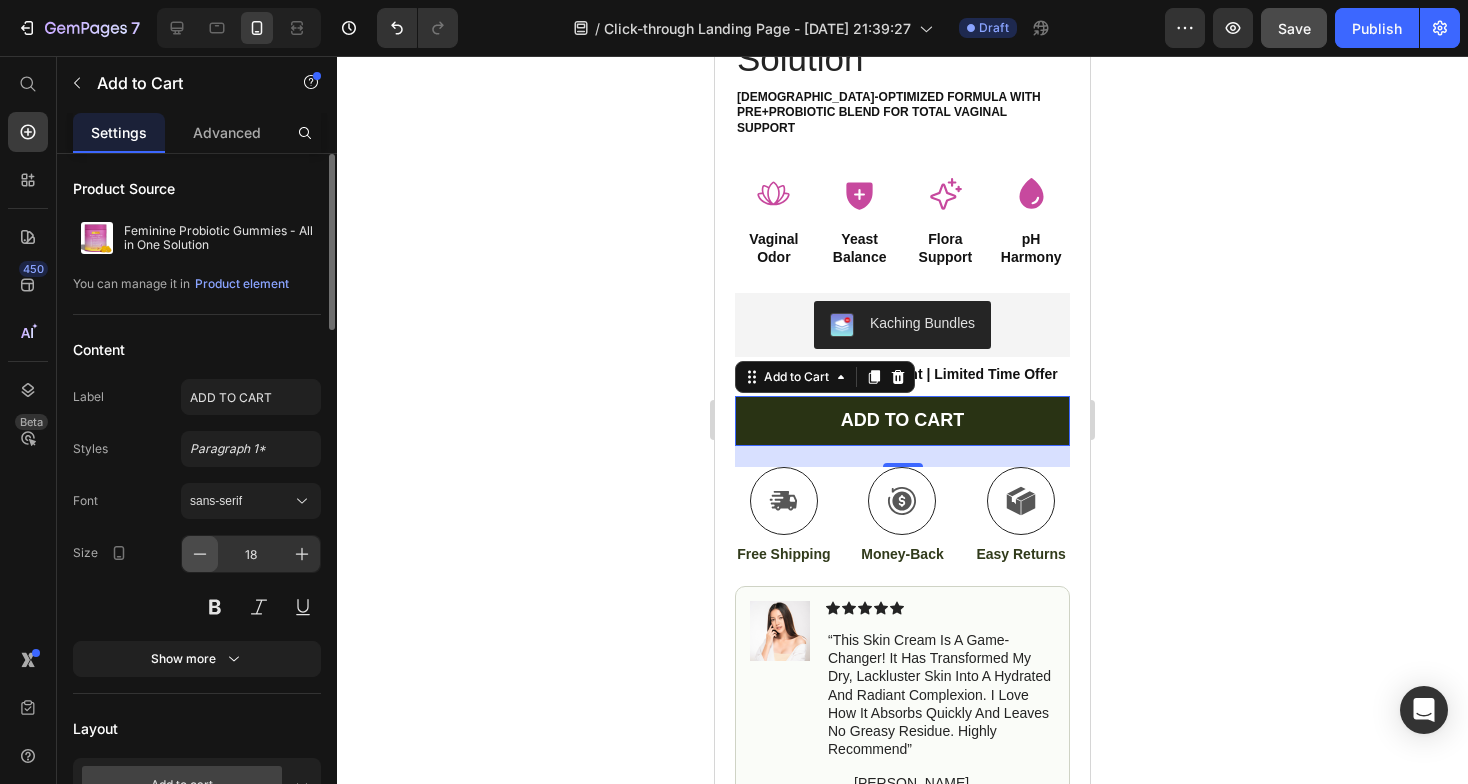 click 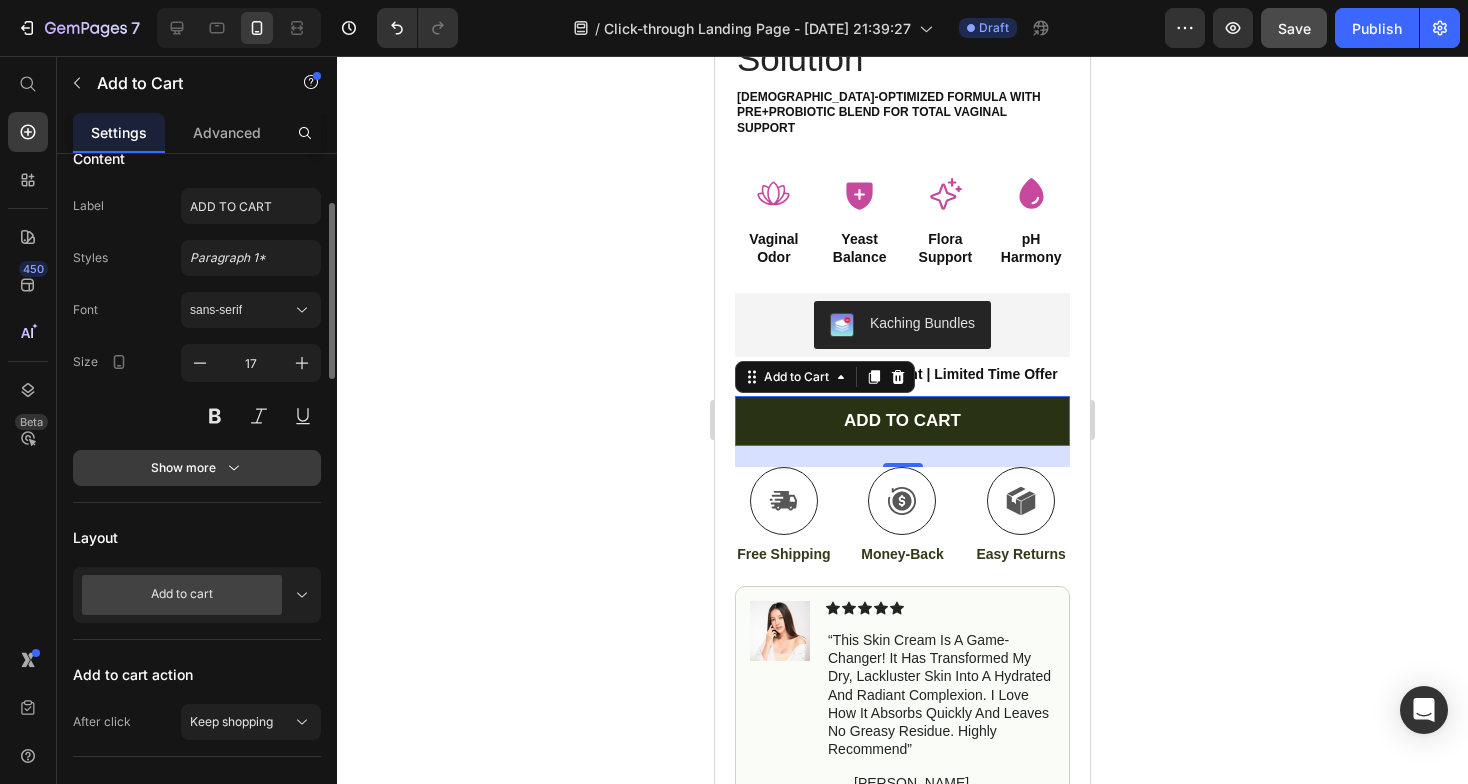 click on "Show more" at bounding box center (197, 468) 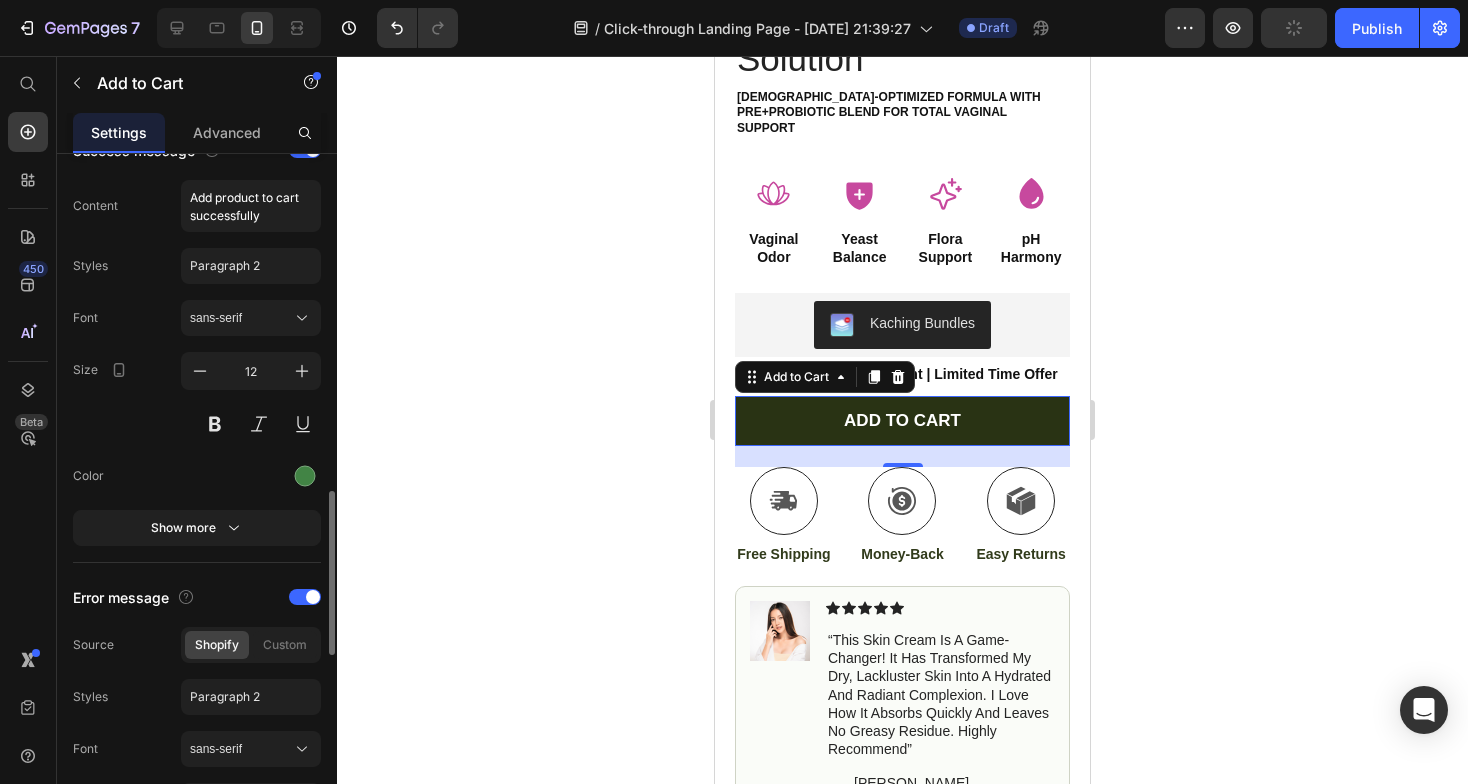 scroll, scrollTop: 1290, scrollLeft: 0, axis: vertical 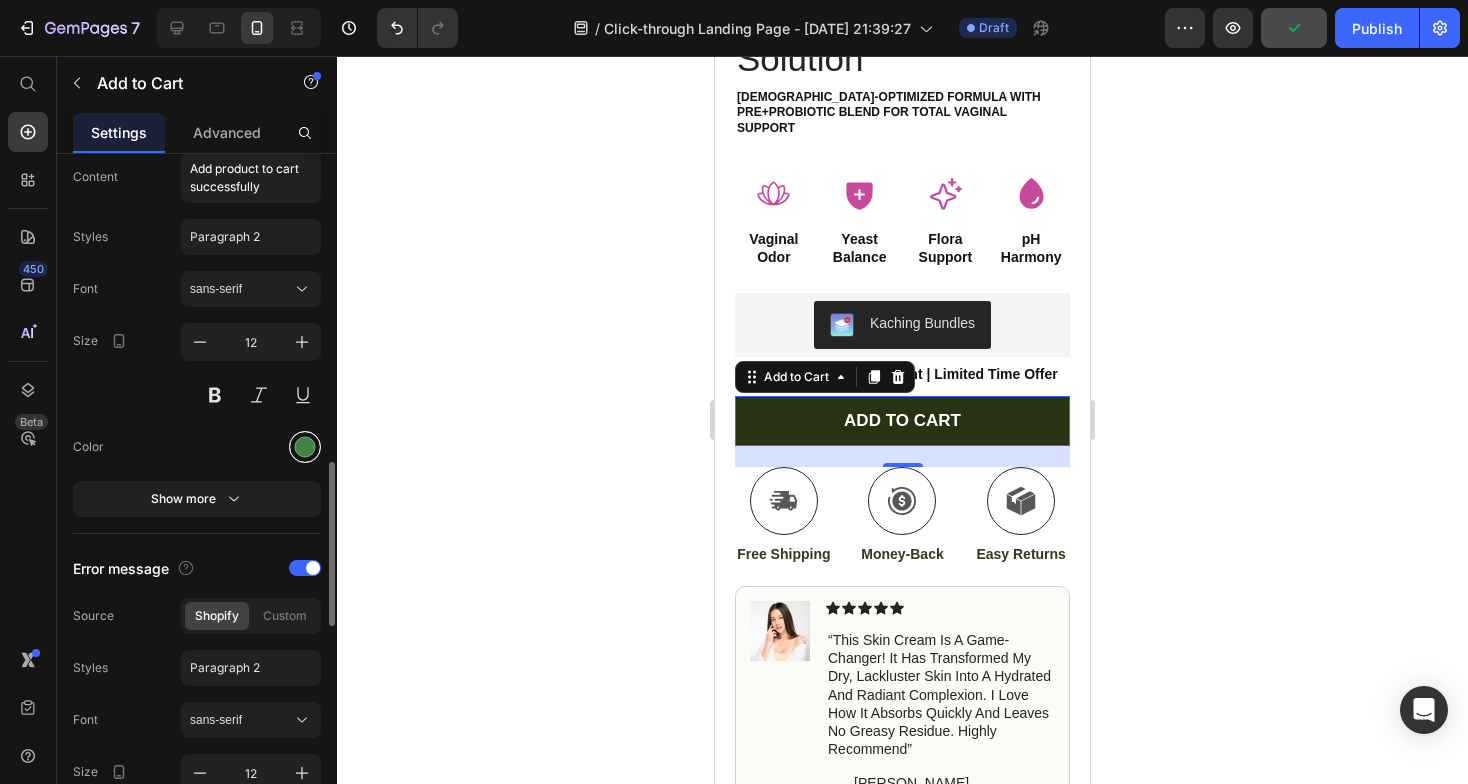click at bounding box center (305, 447) 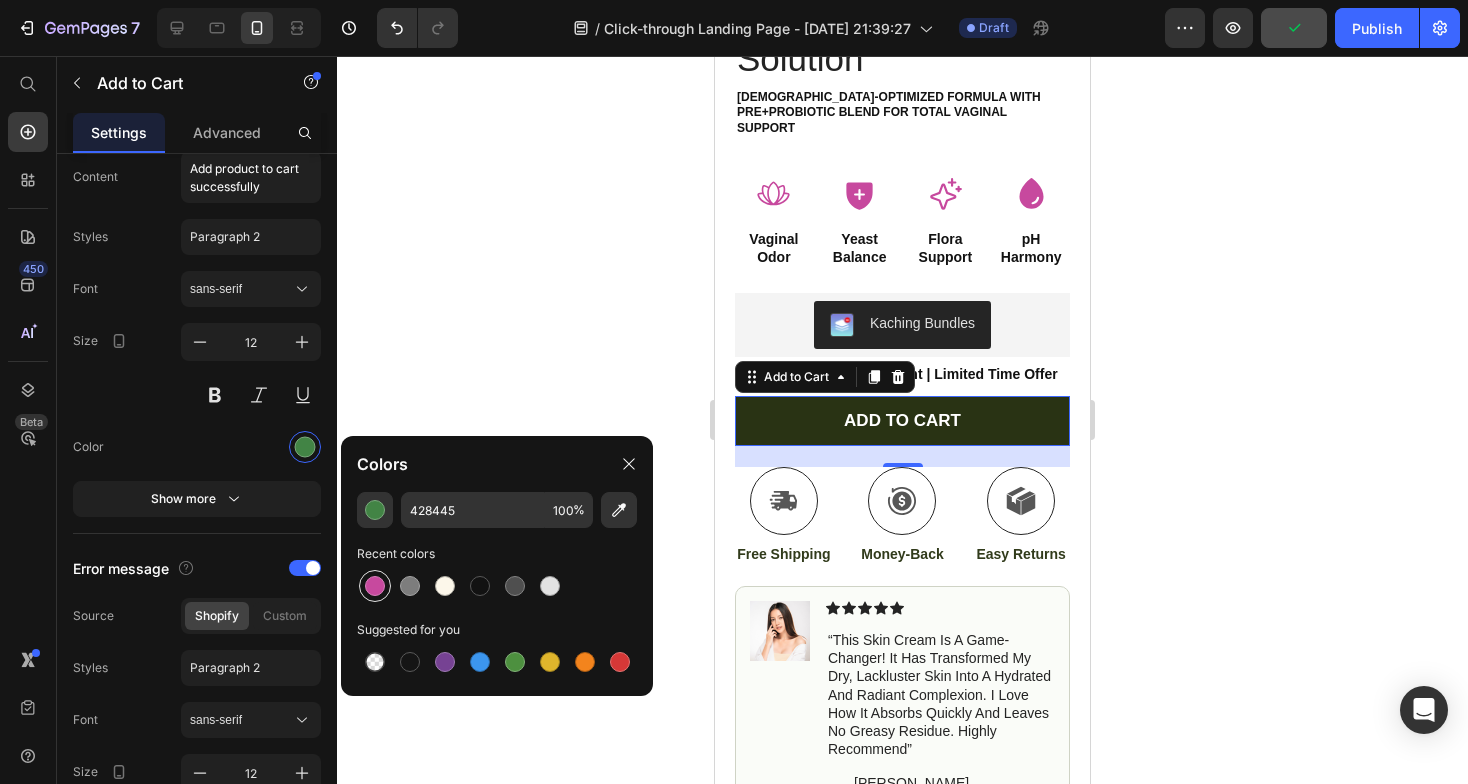 click at bounding box center (375, 586) 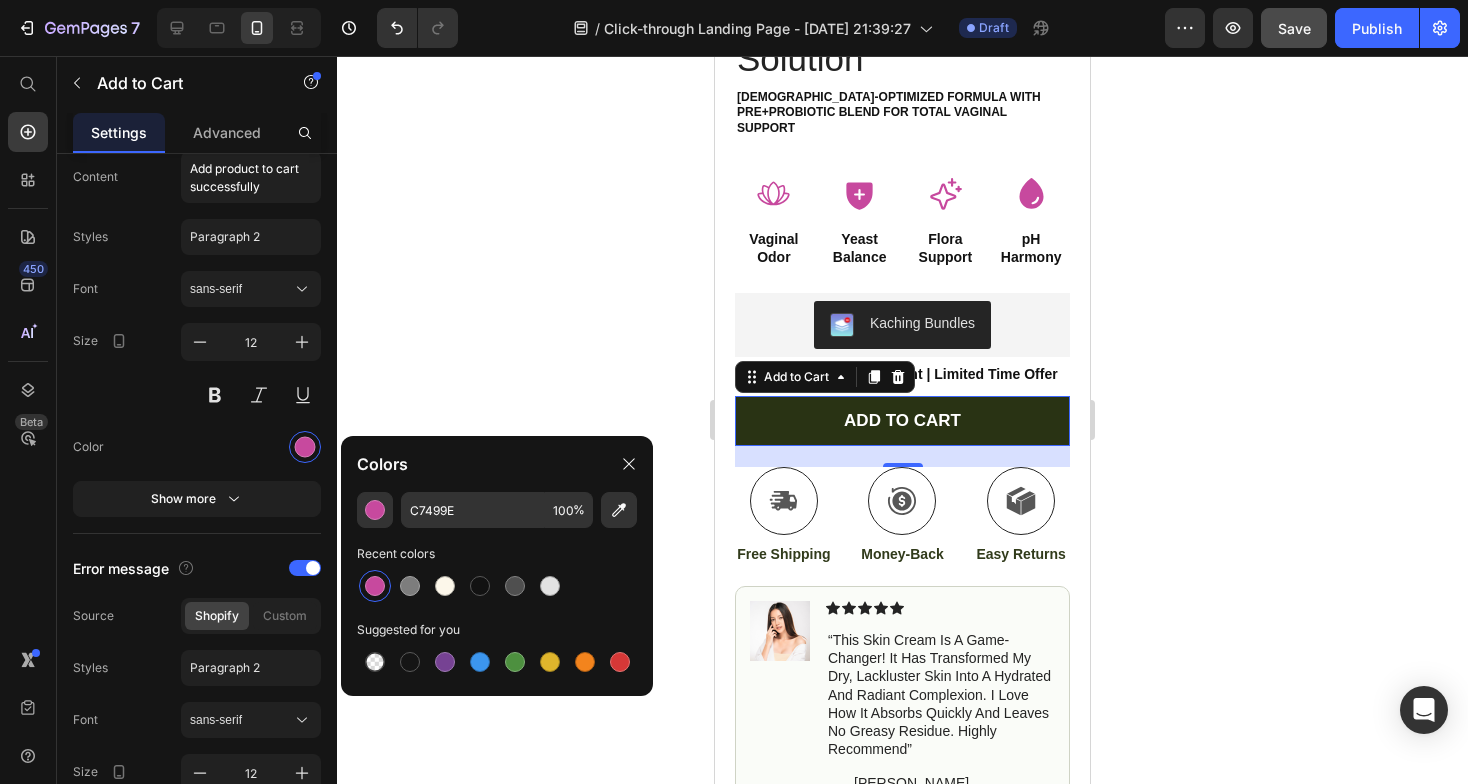 click 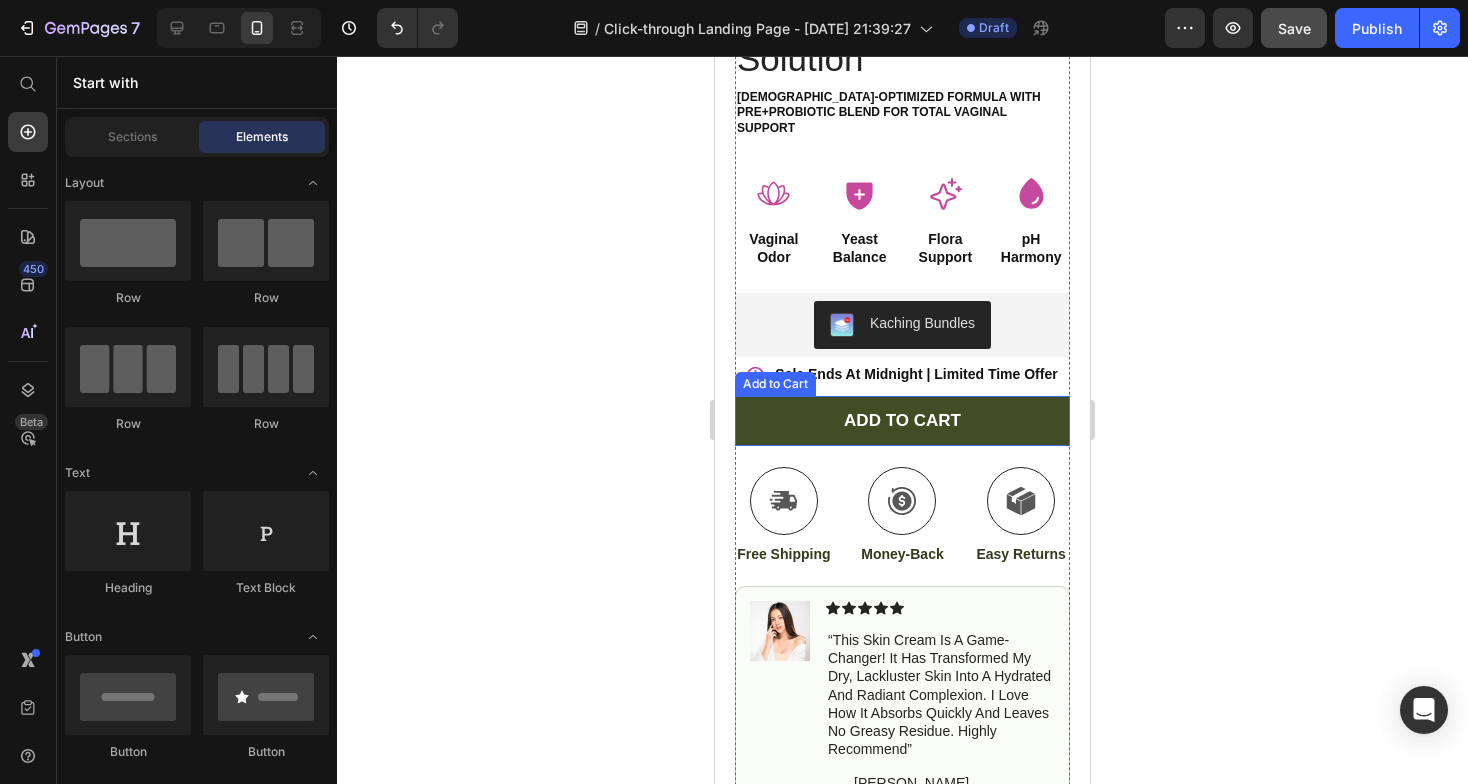 click on "ADD TO CART" at bounding box center [902, 421] 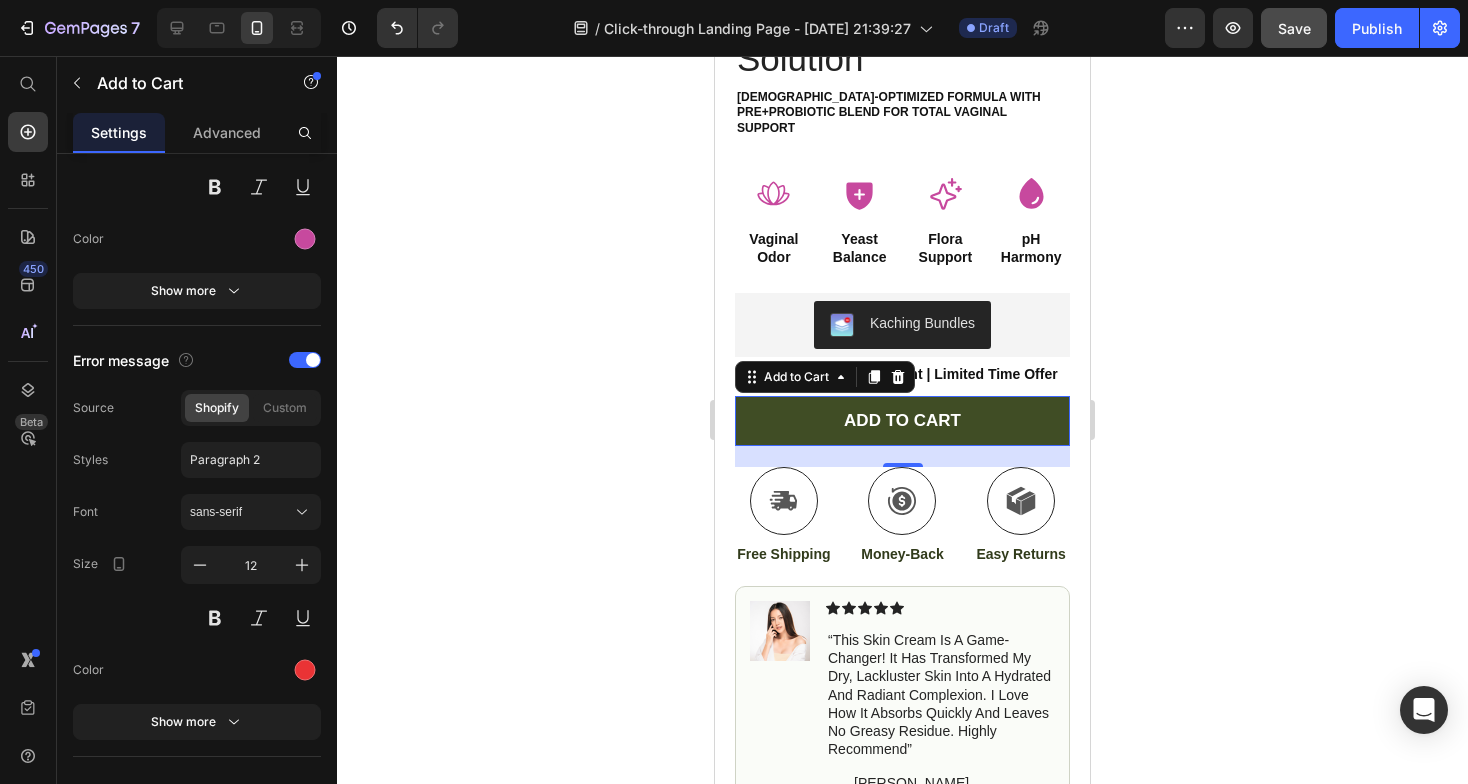 click on "ADD TO CART" at bounding box center [902, 421] 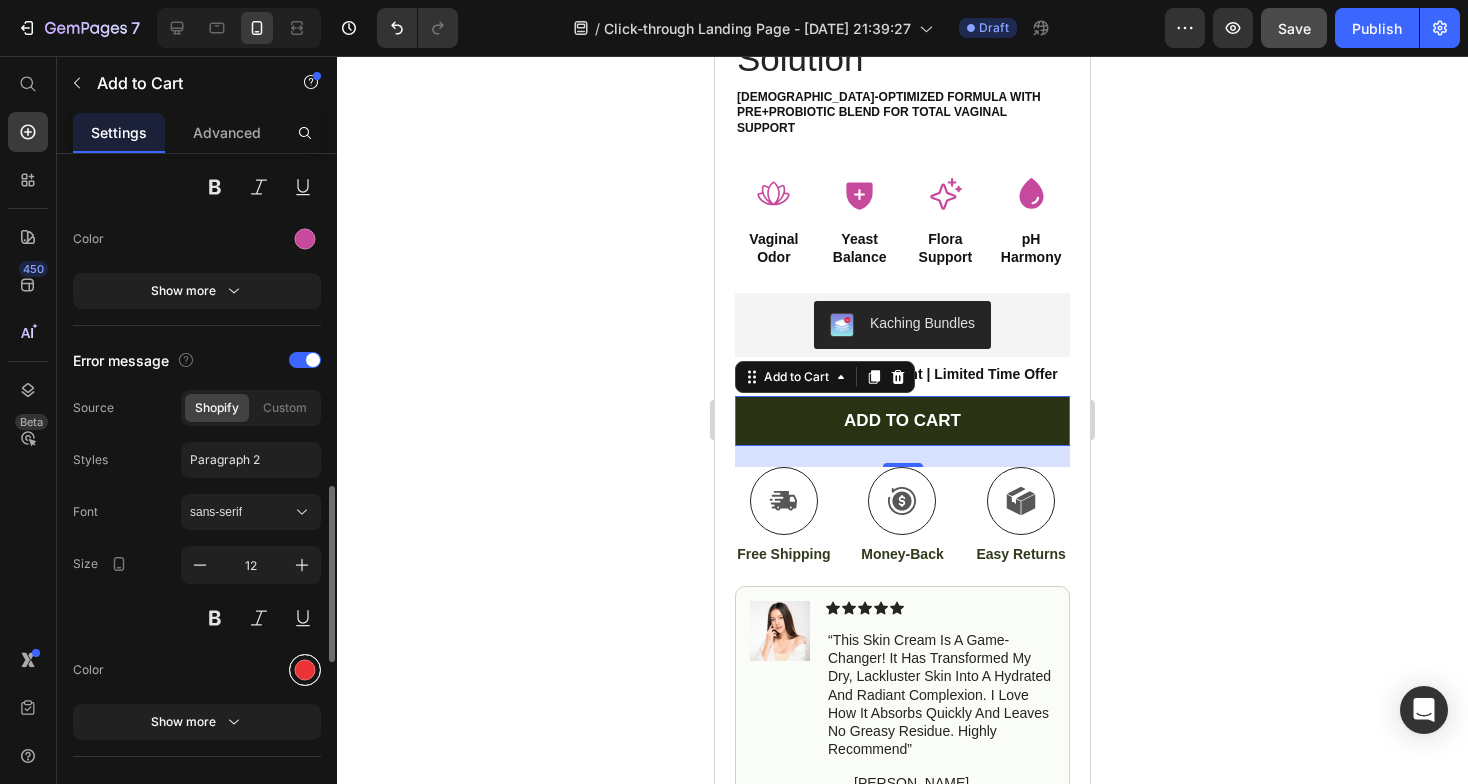 click at bounding box center [305, 670] 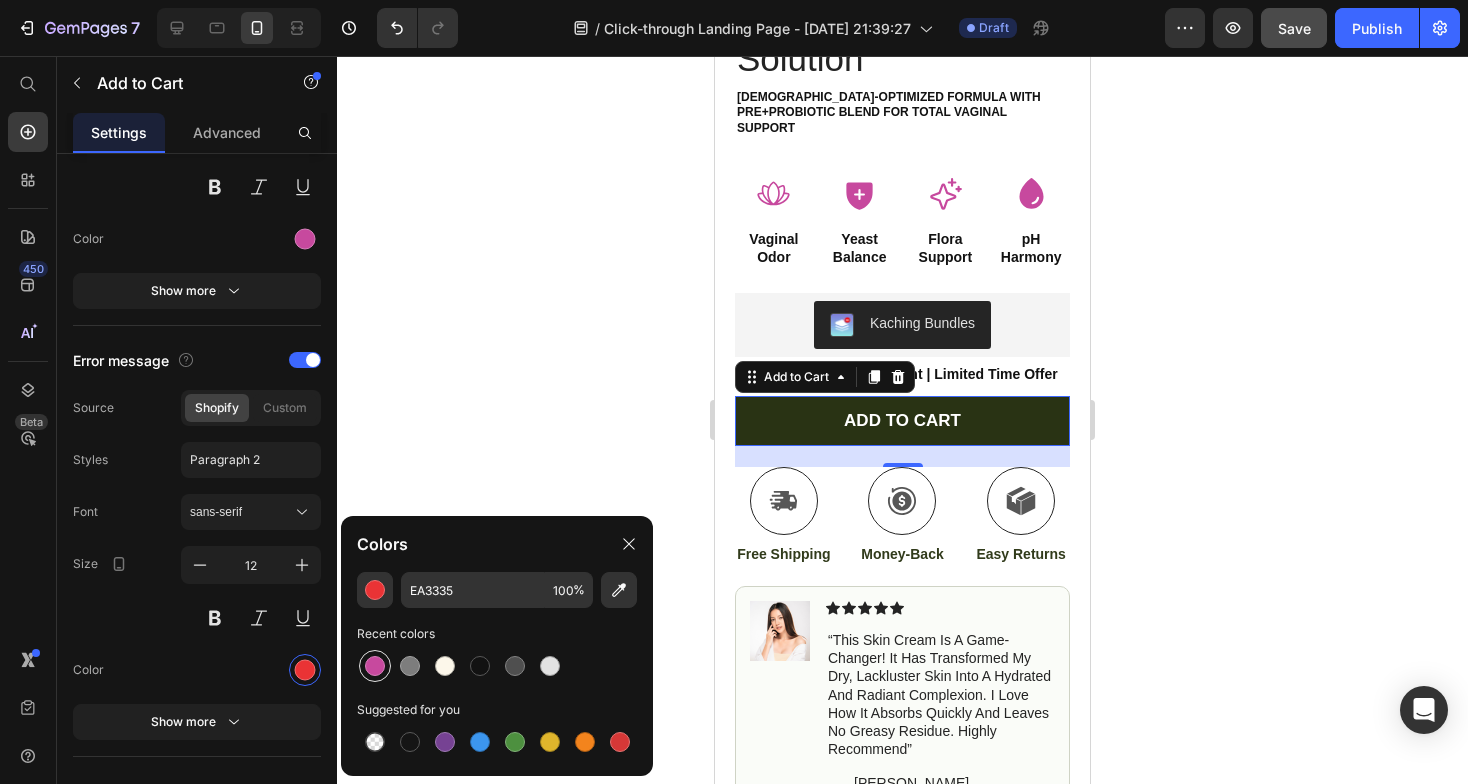click at bounding box center (375, 666) 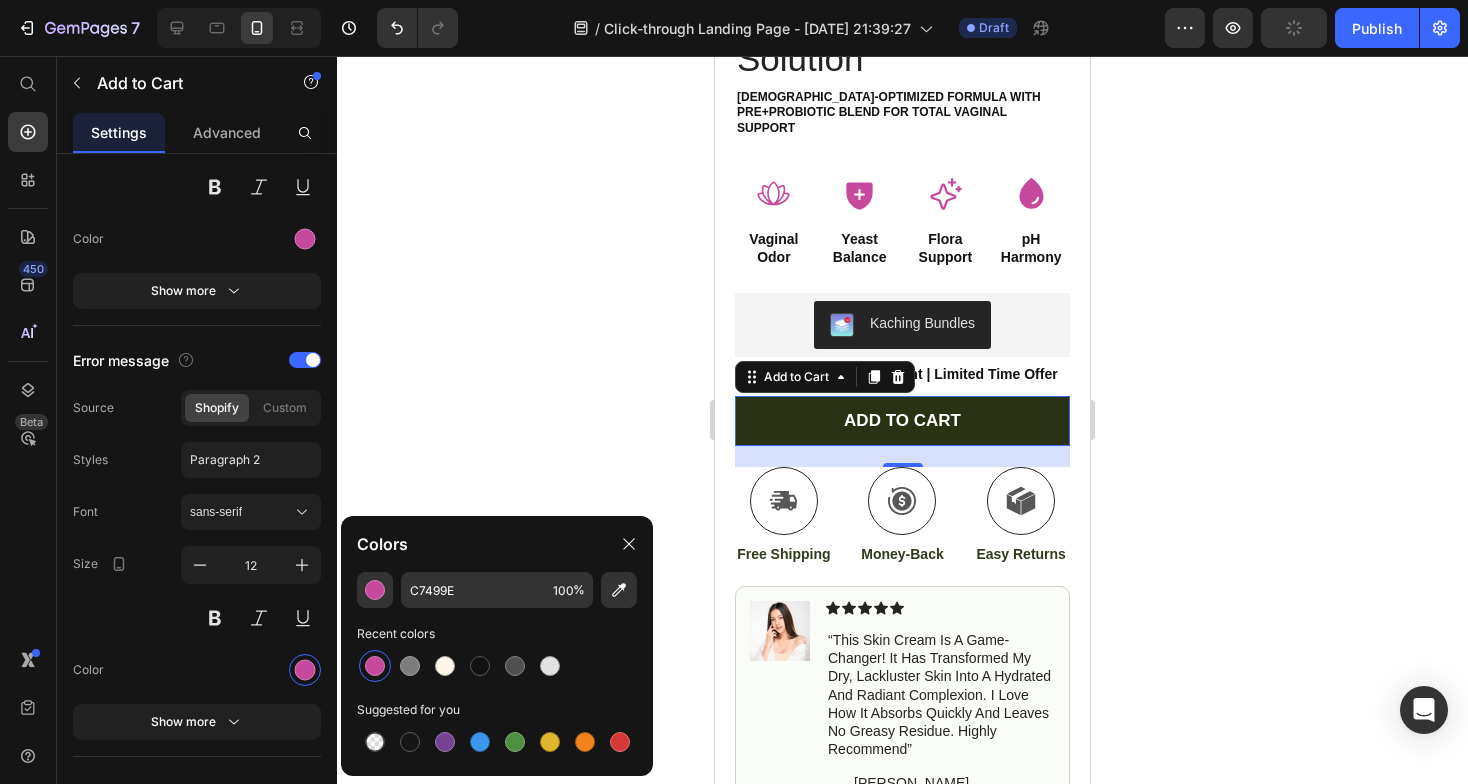 click 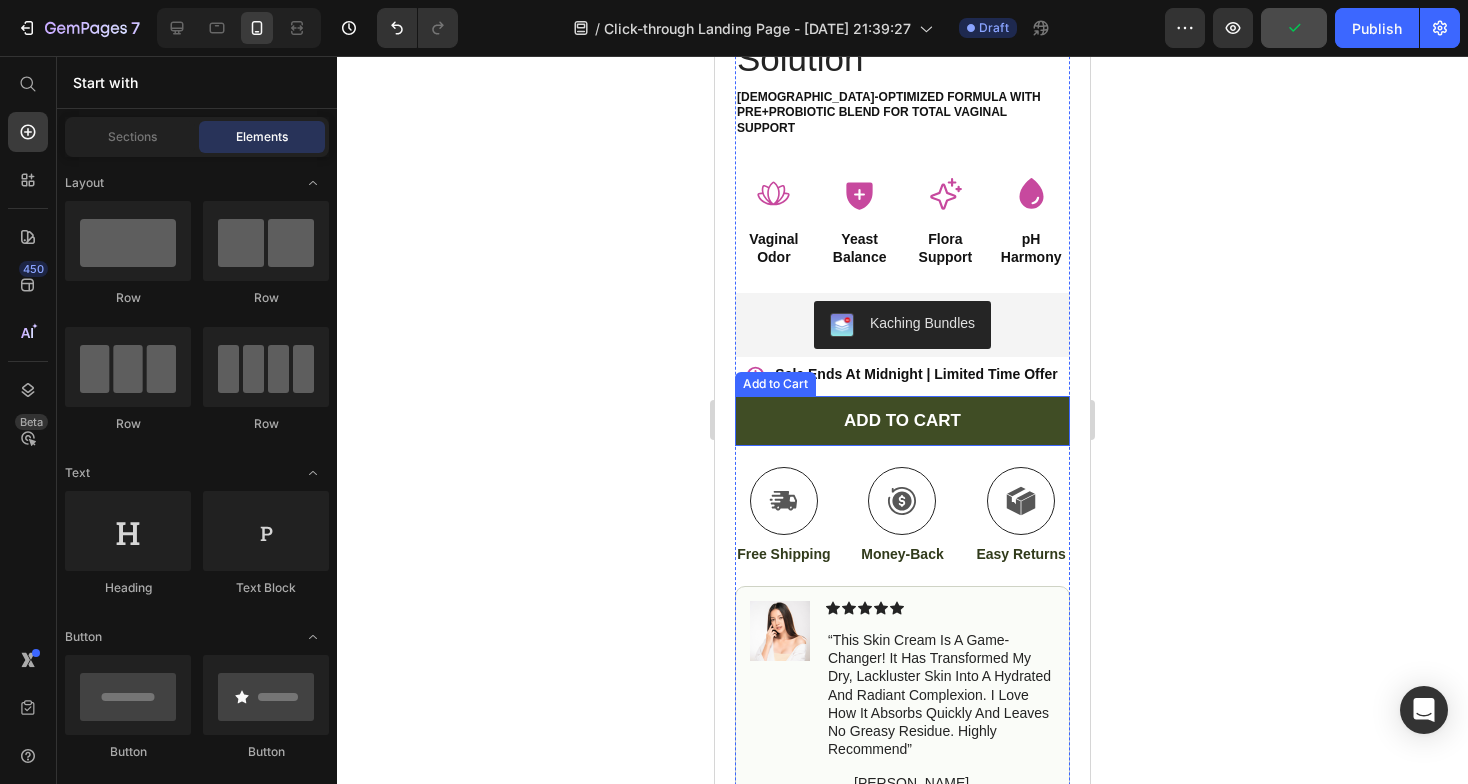 click on "ADD TO CART" at bounding box center (902, 421) 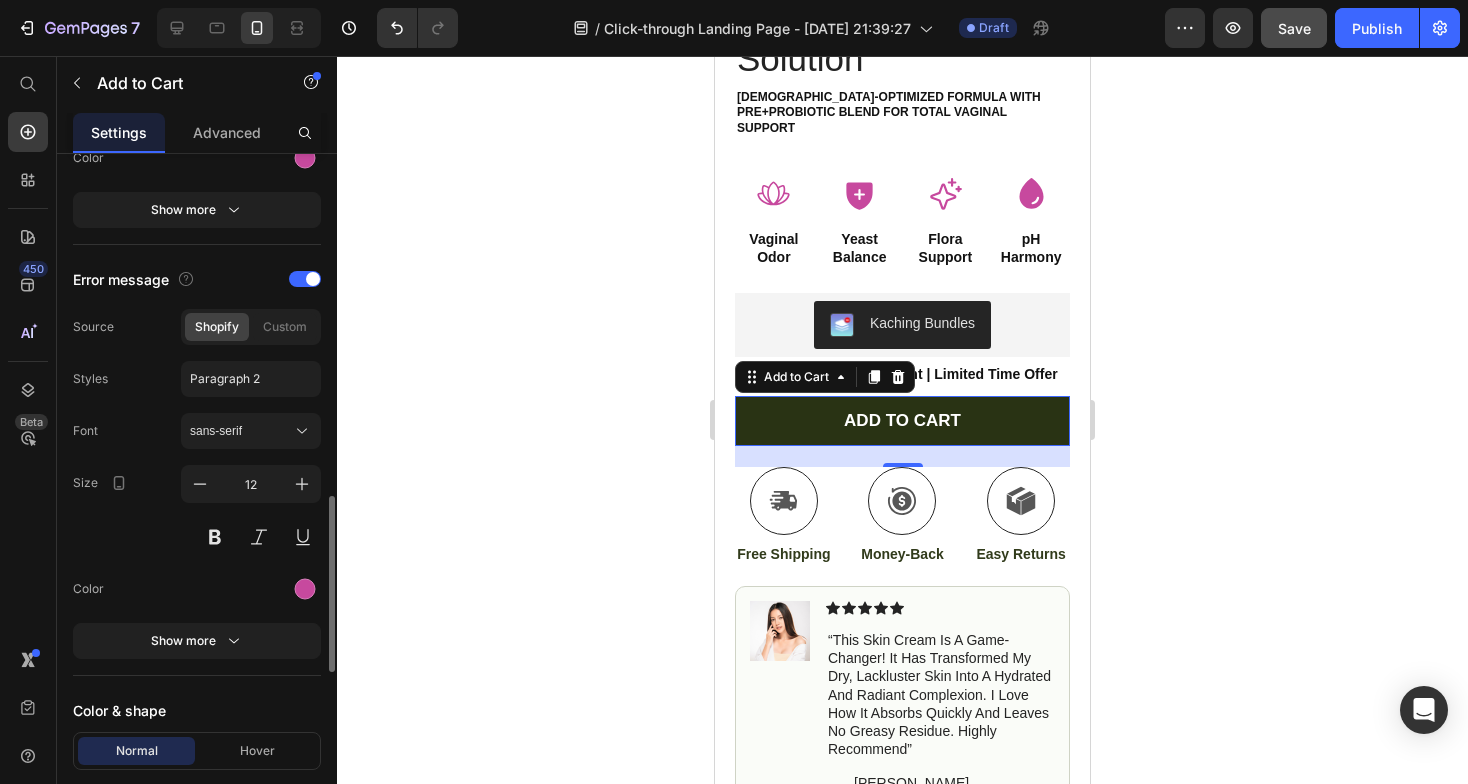 scroll, scrollTop: 1356, scrollLeft: 0, axis: vertical 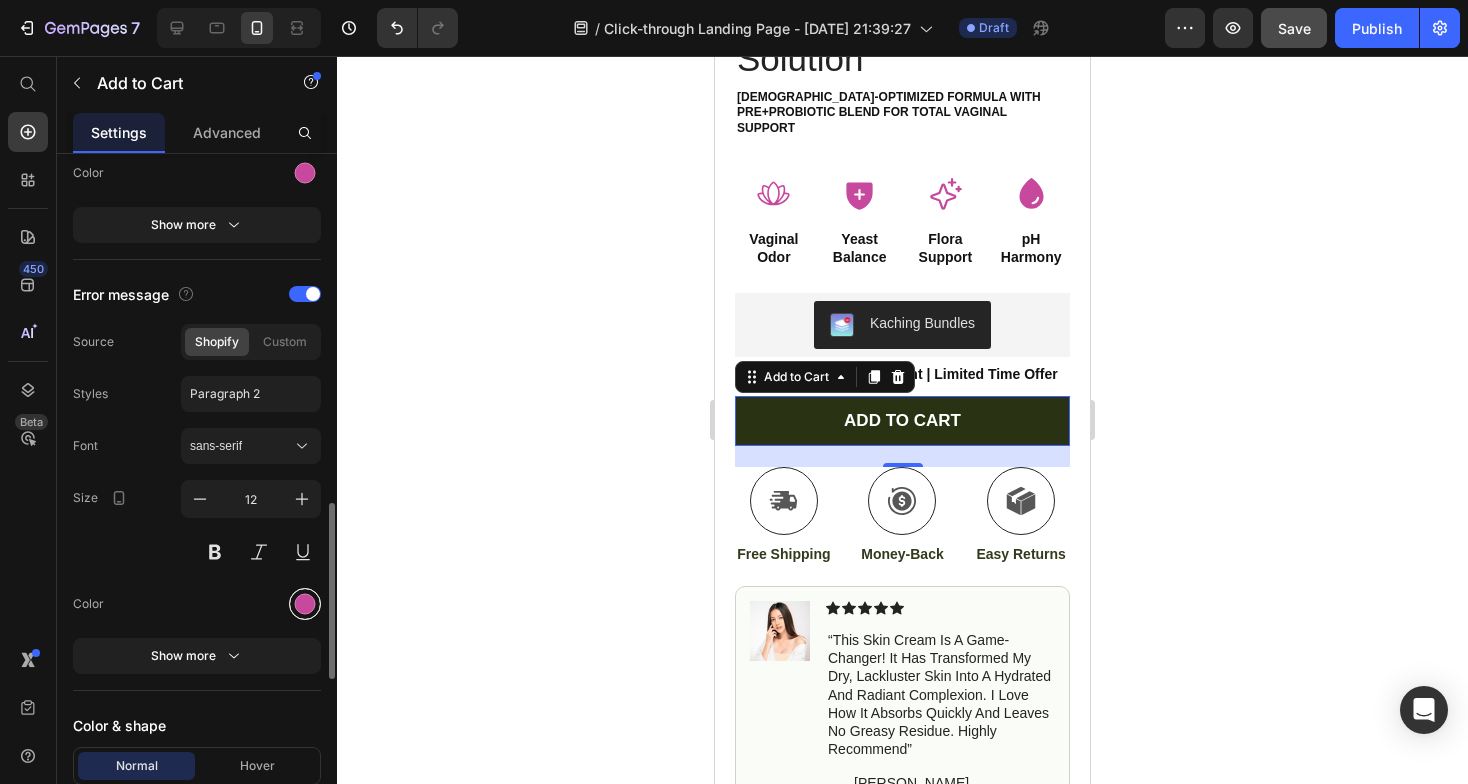click at bounding box center (305, 604) 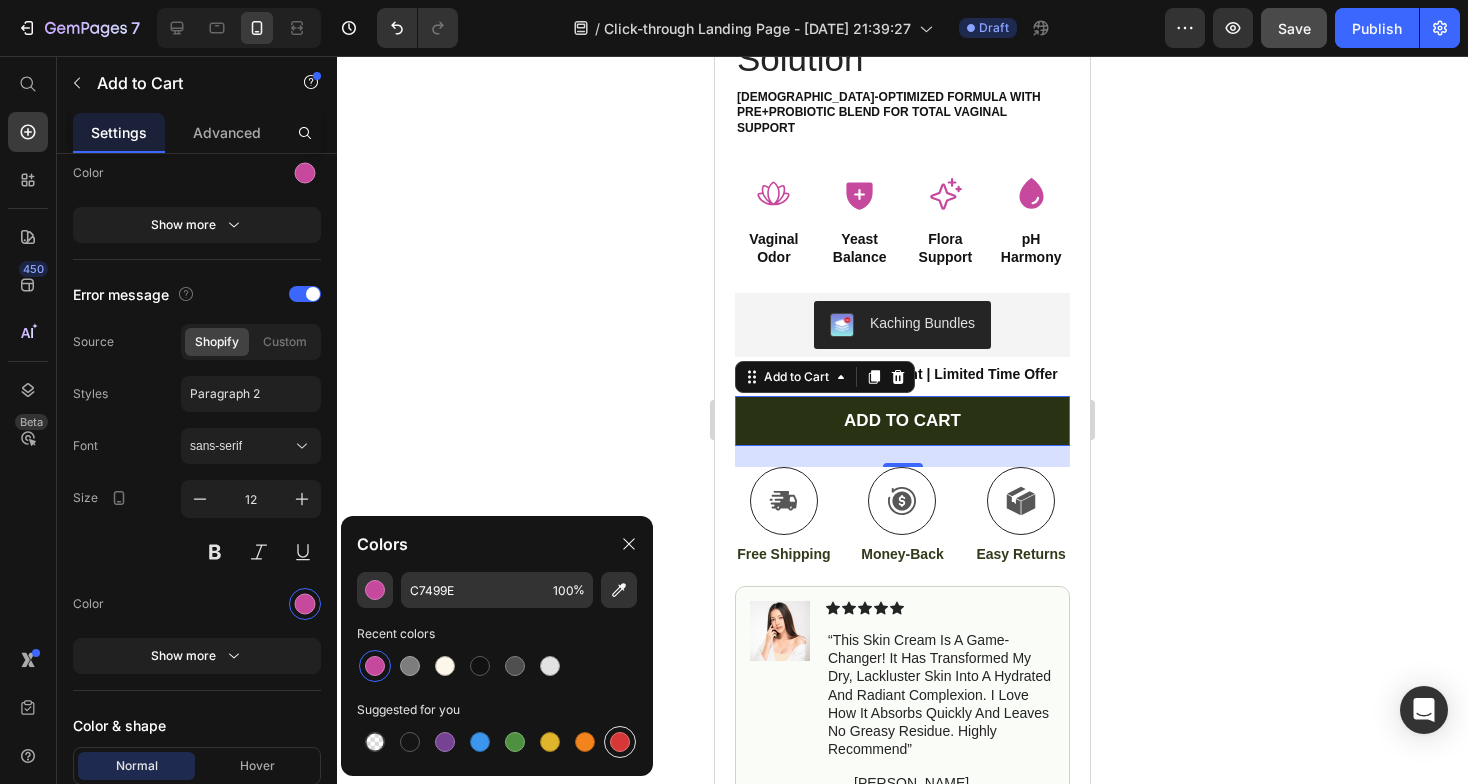 click at bounding box center [620, 742] 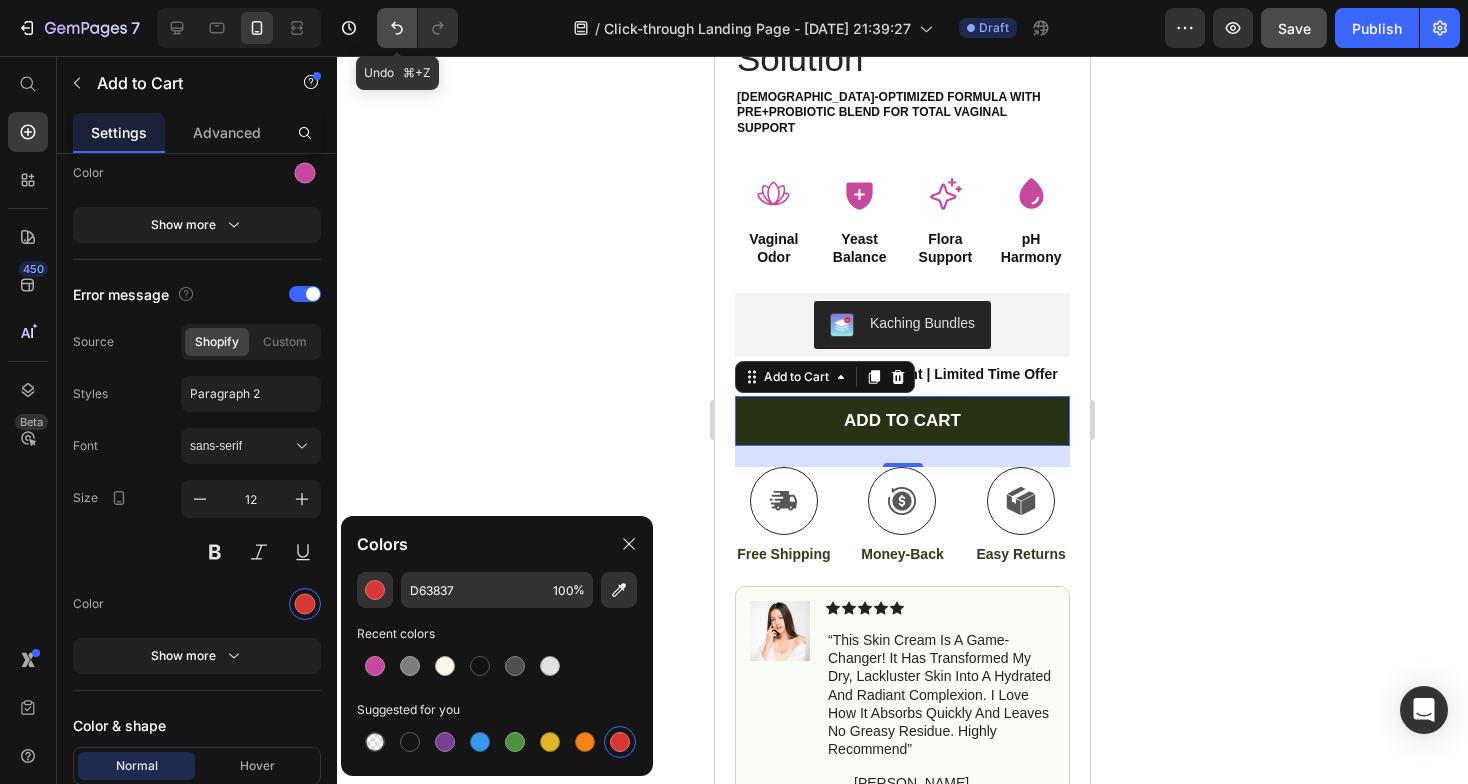 click 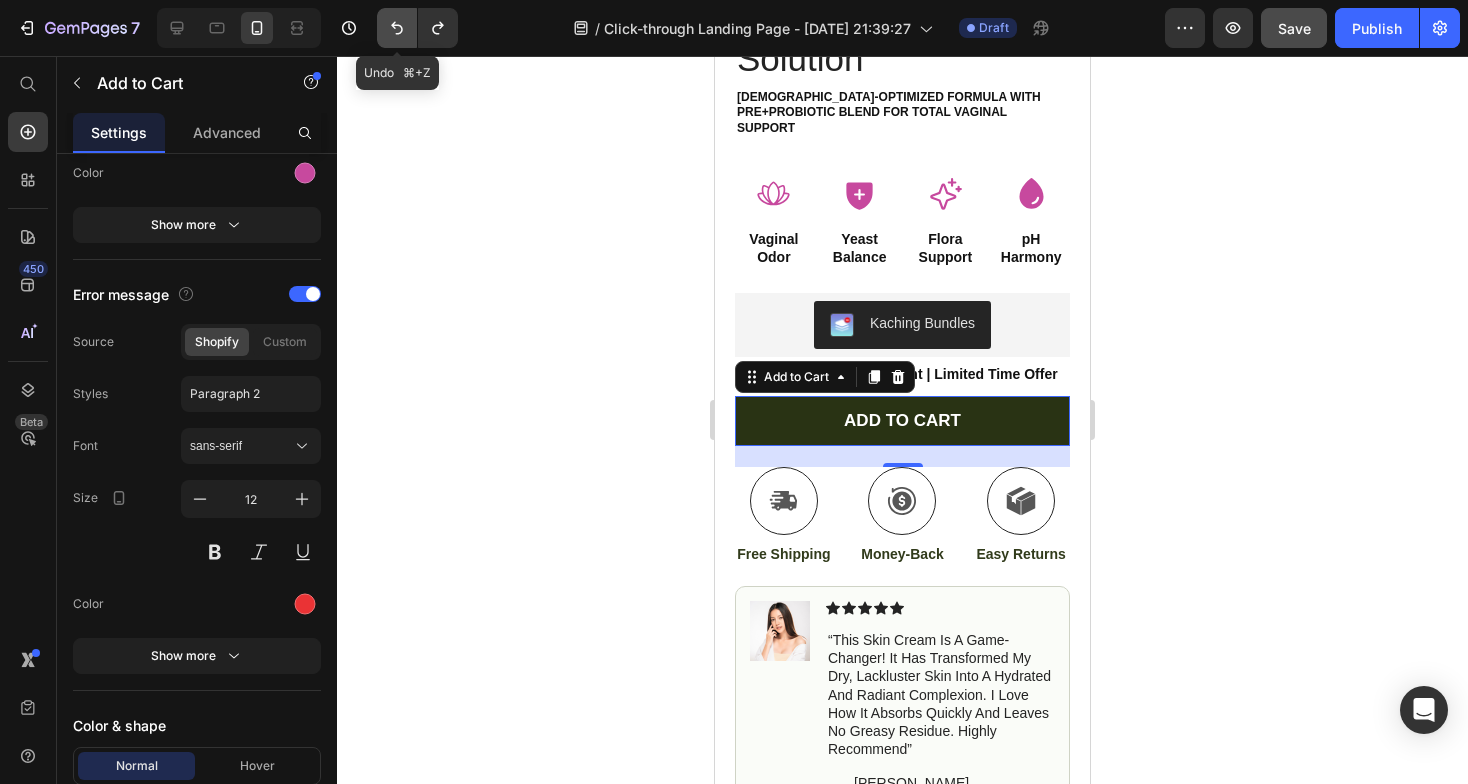click 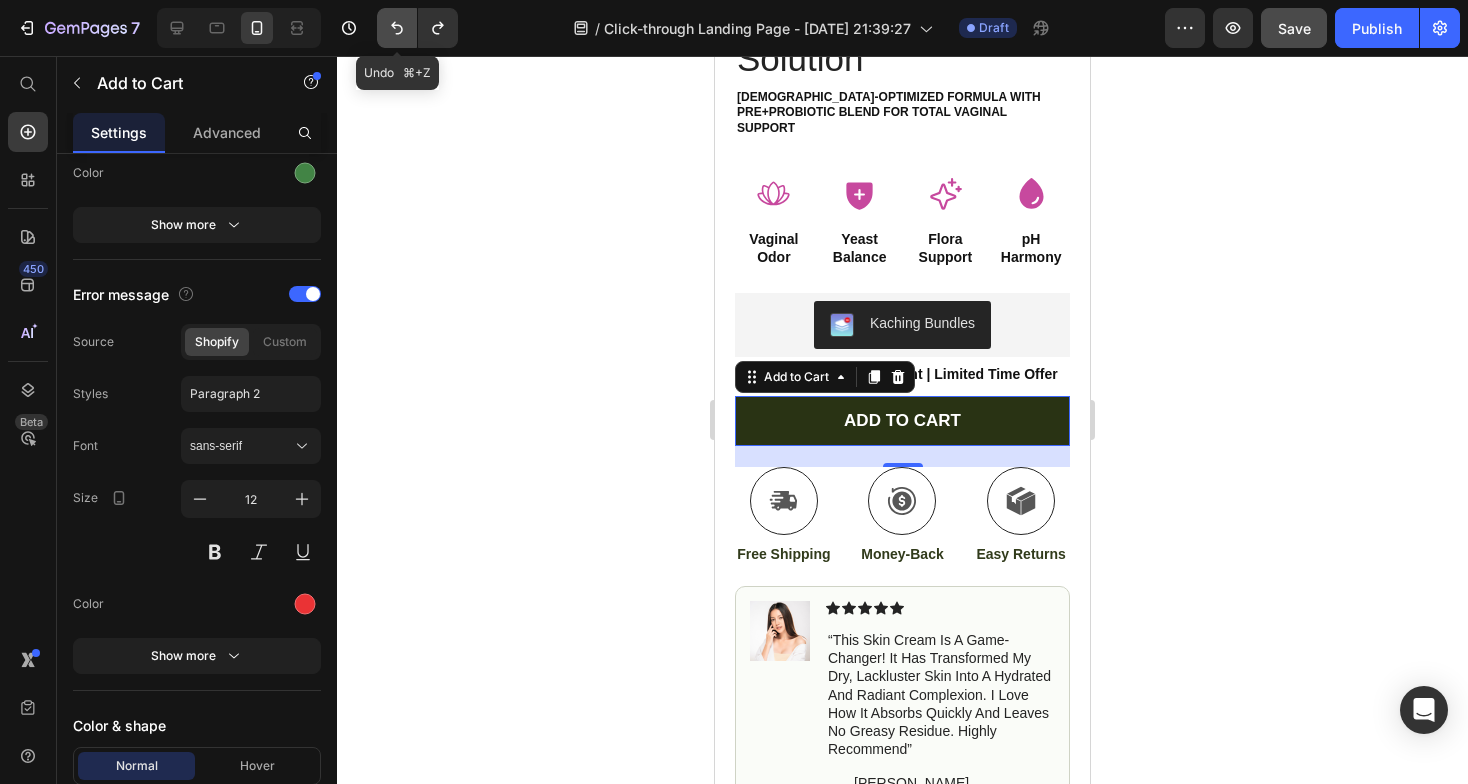 click 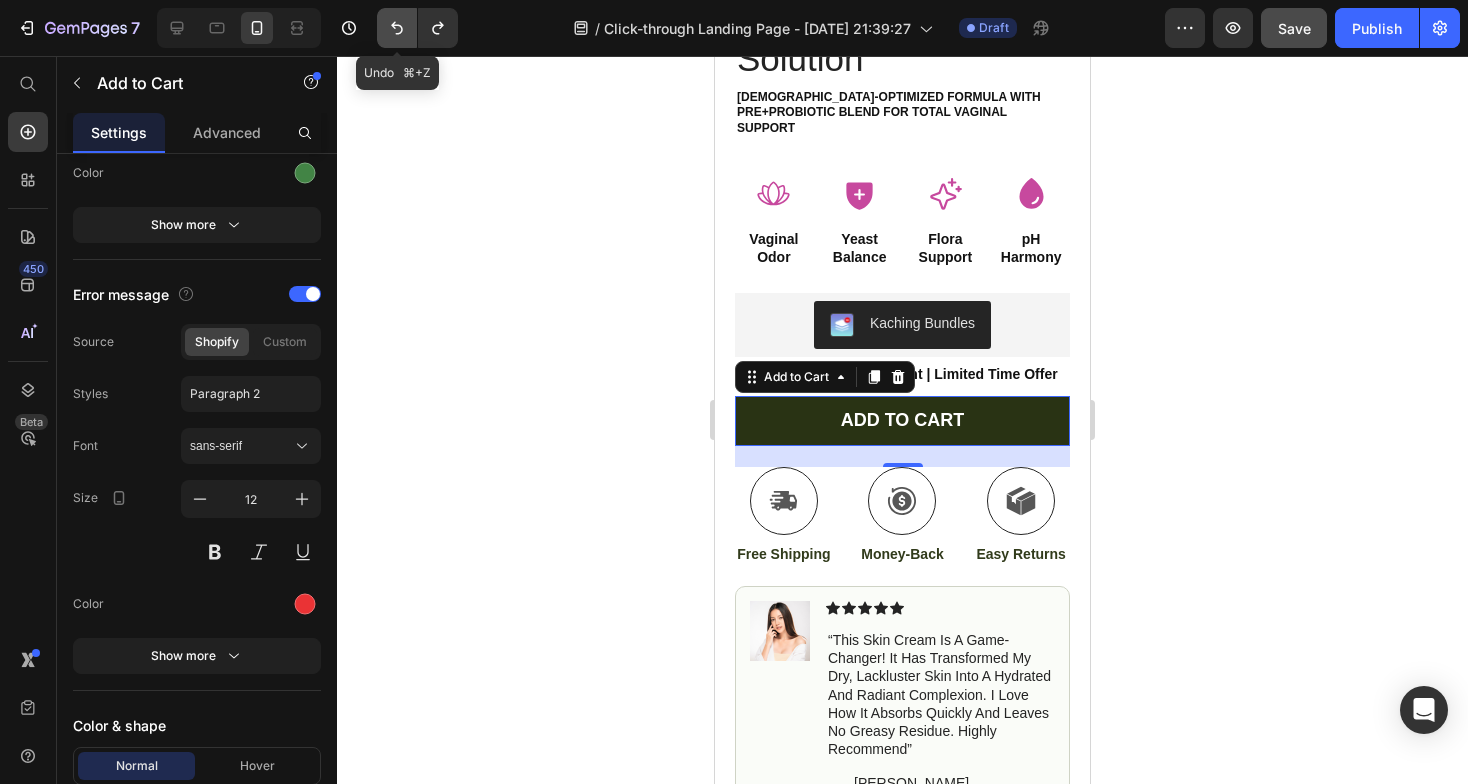 type on "18" 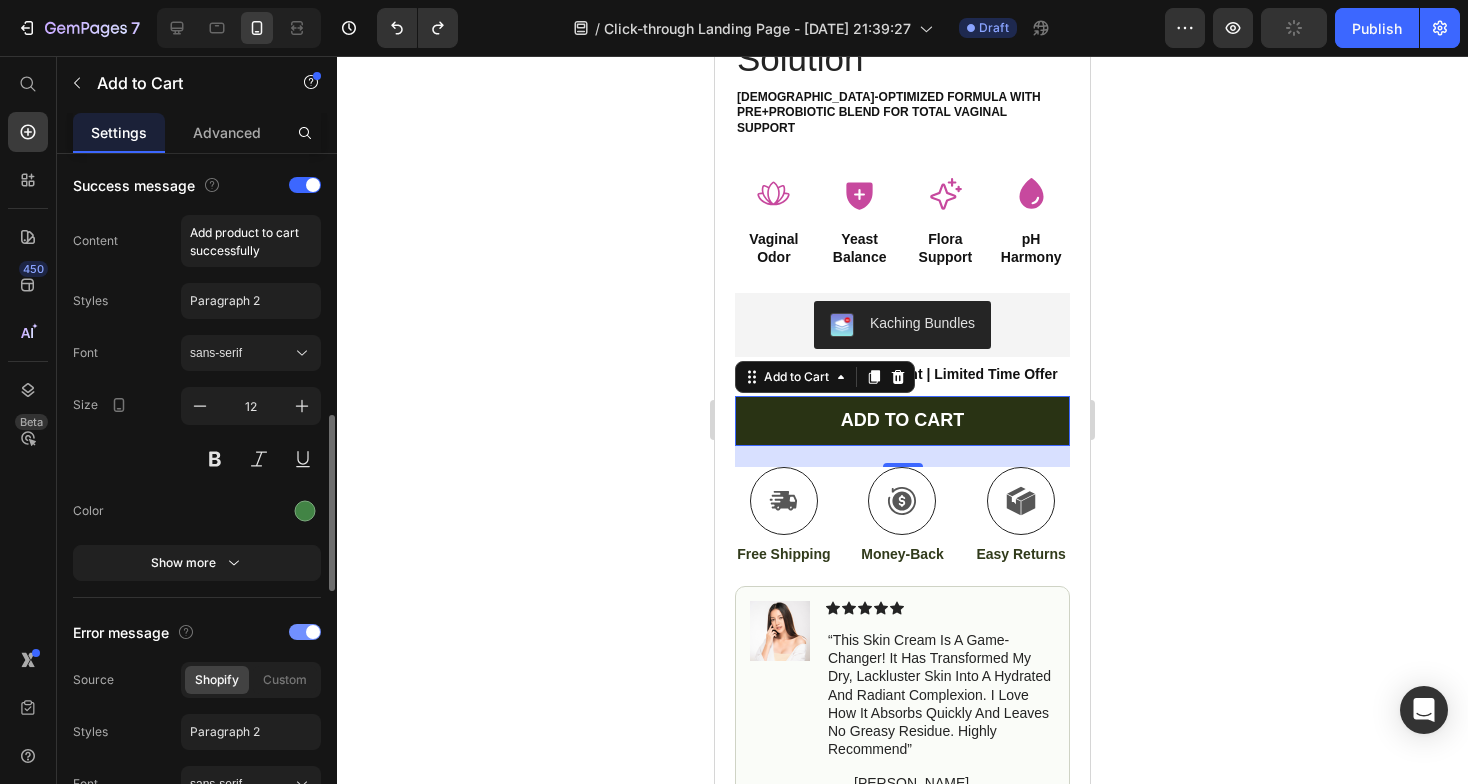 scroll, scrollTop: 1017, scrollLeft: 0, axis: vertical 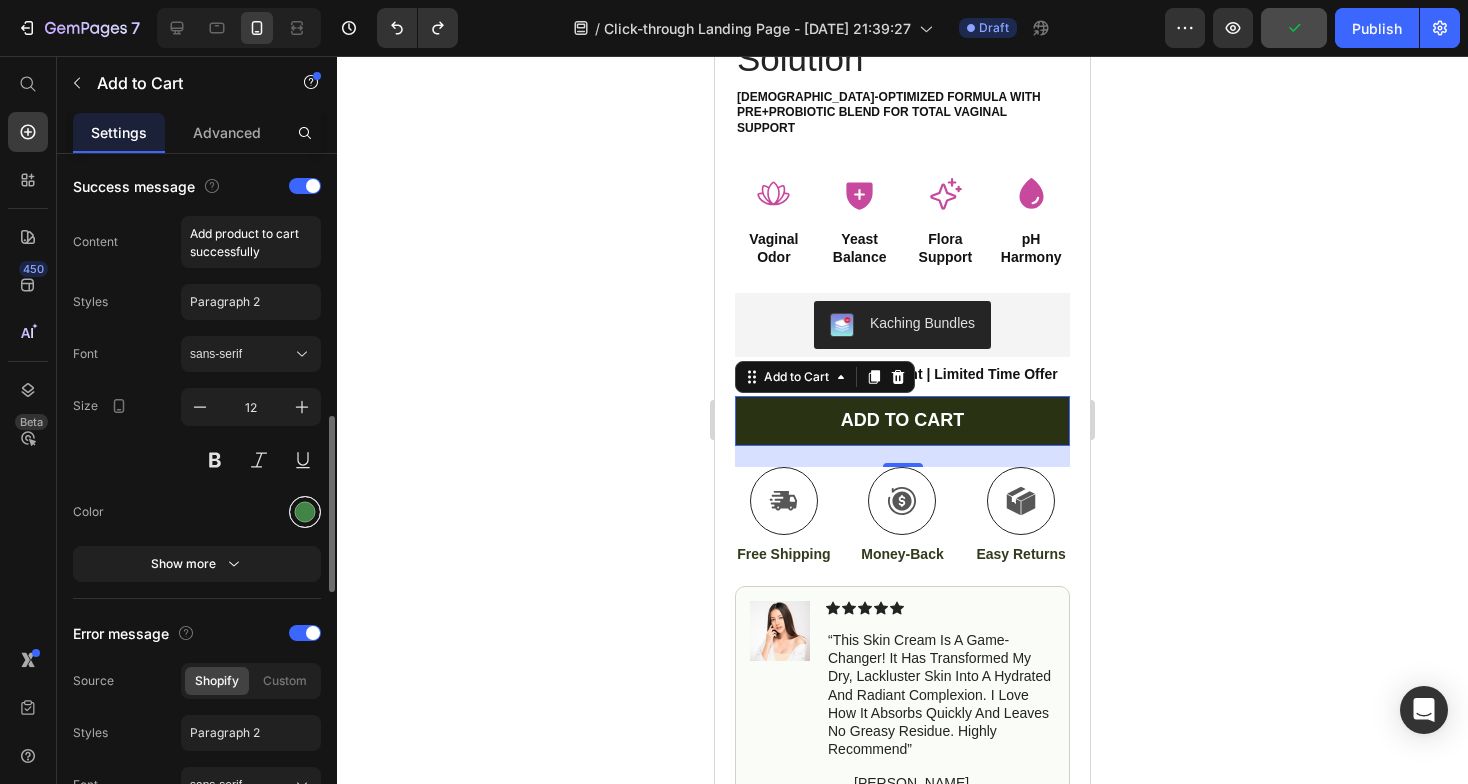 click at bounding box center [305, 512] 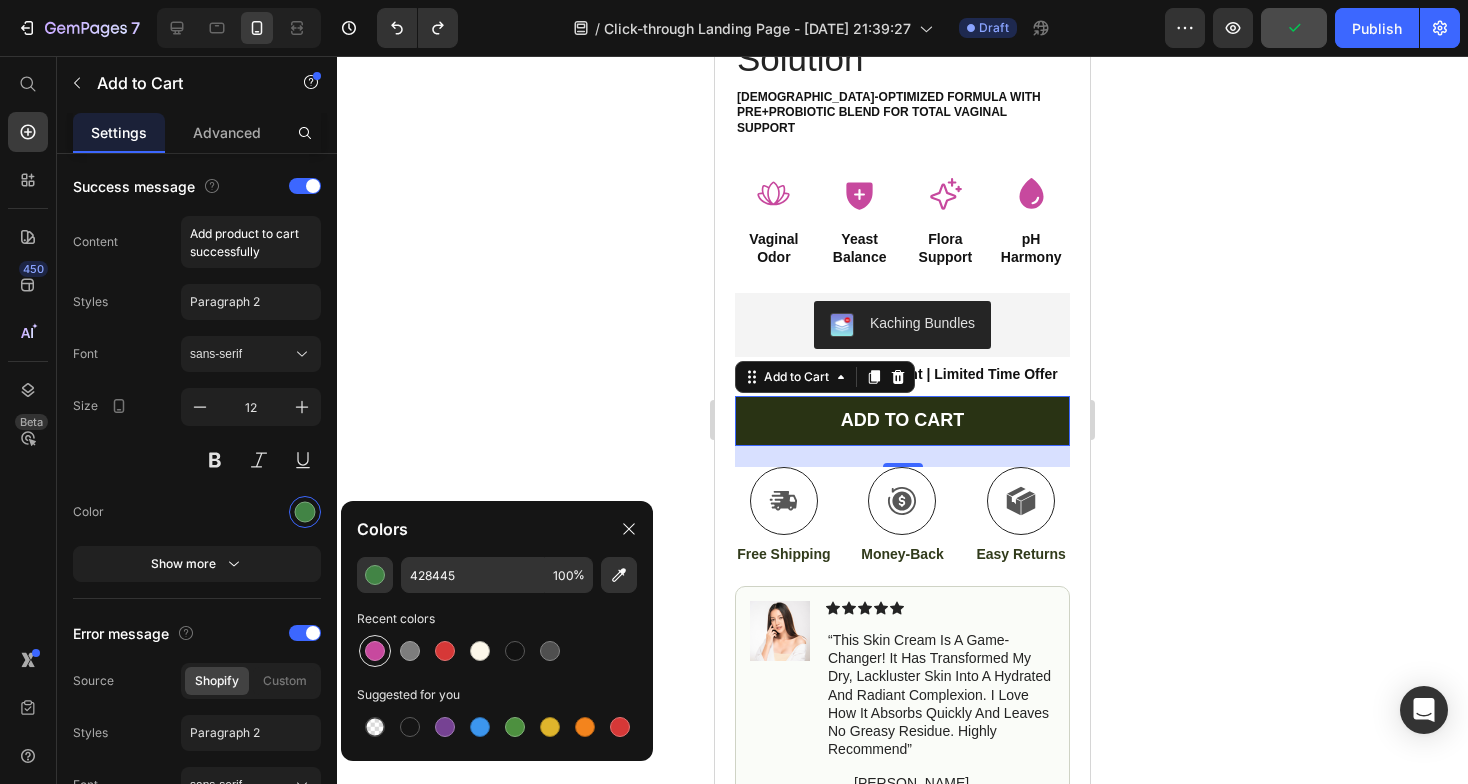 click at bounding box center [375, 651] 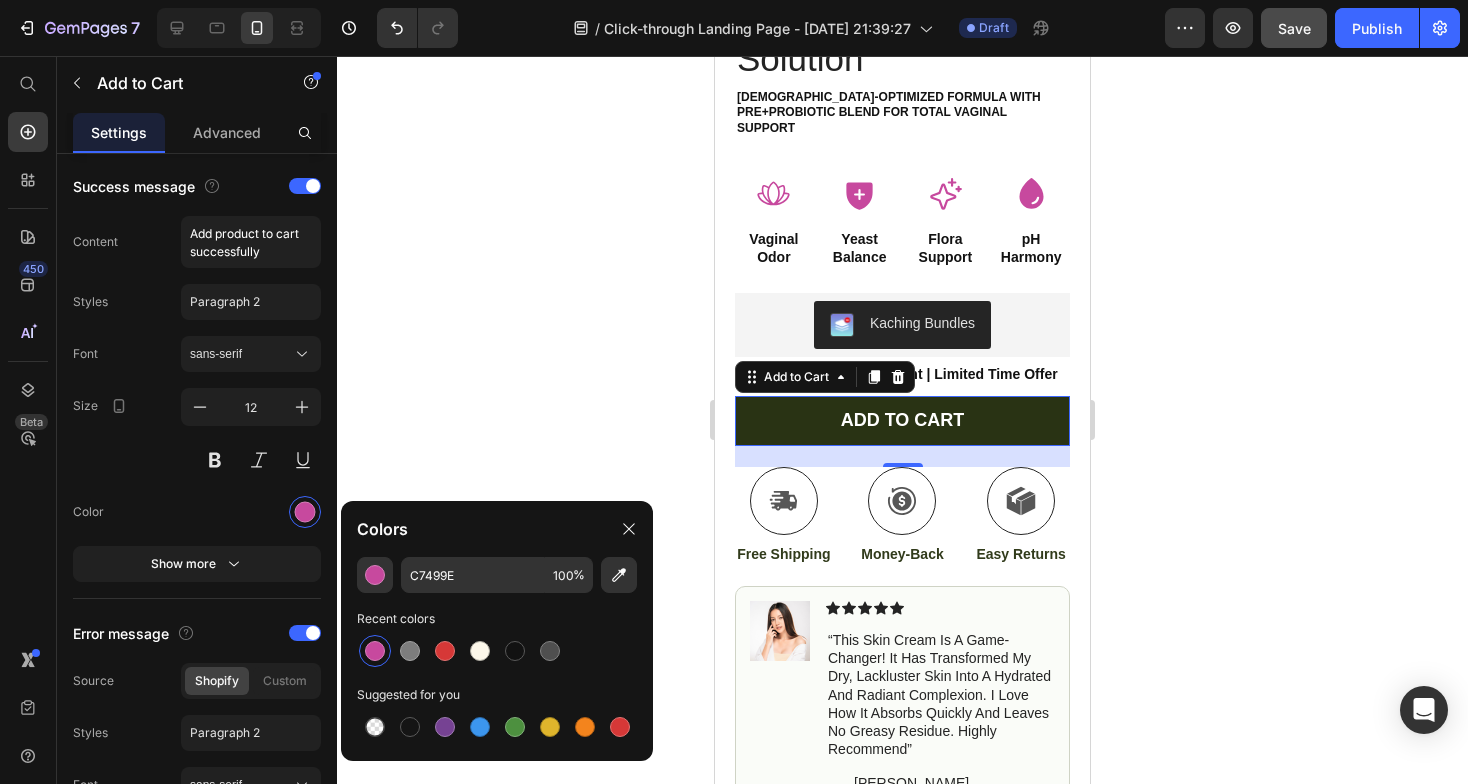 click 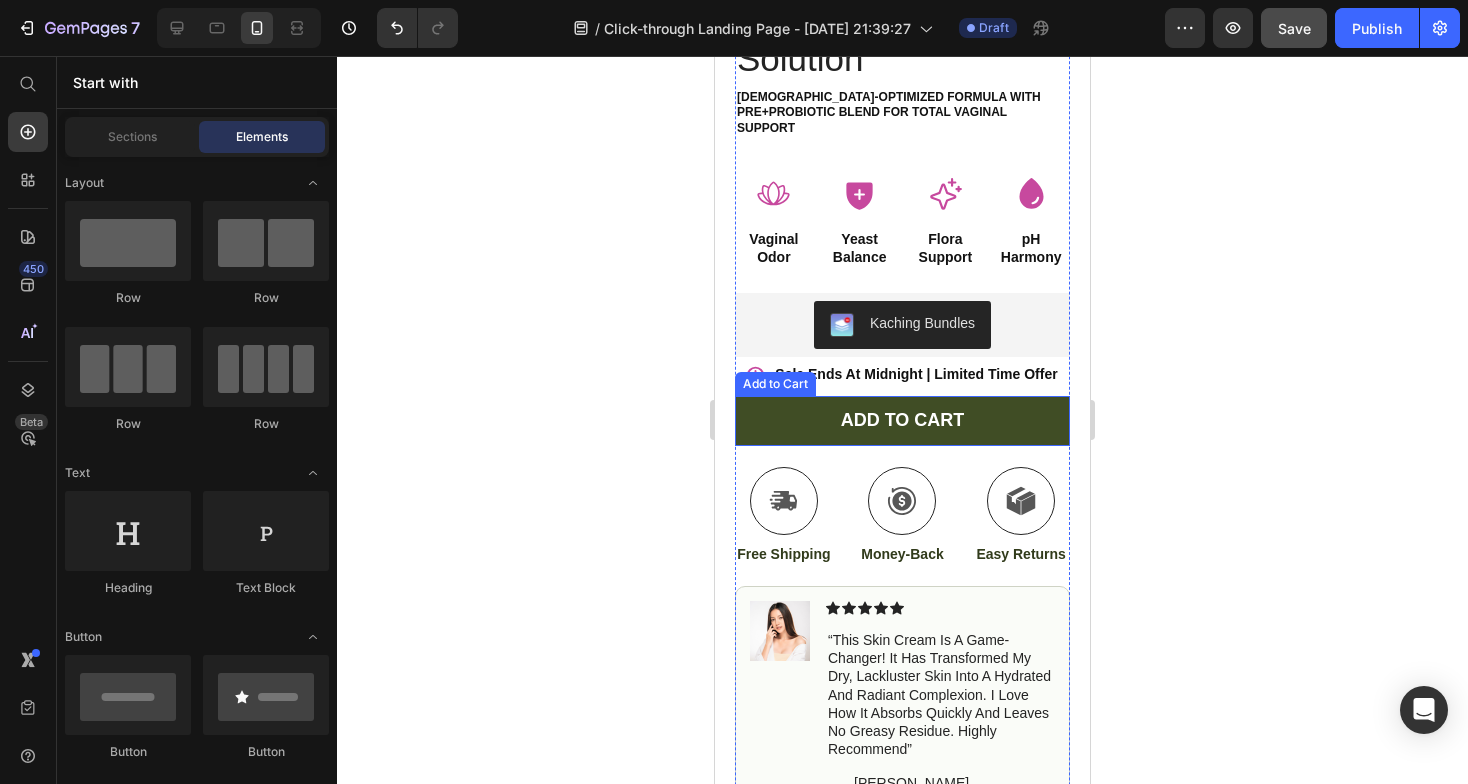 click on "ADD TO CART" at bounding box center (902, 421) 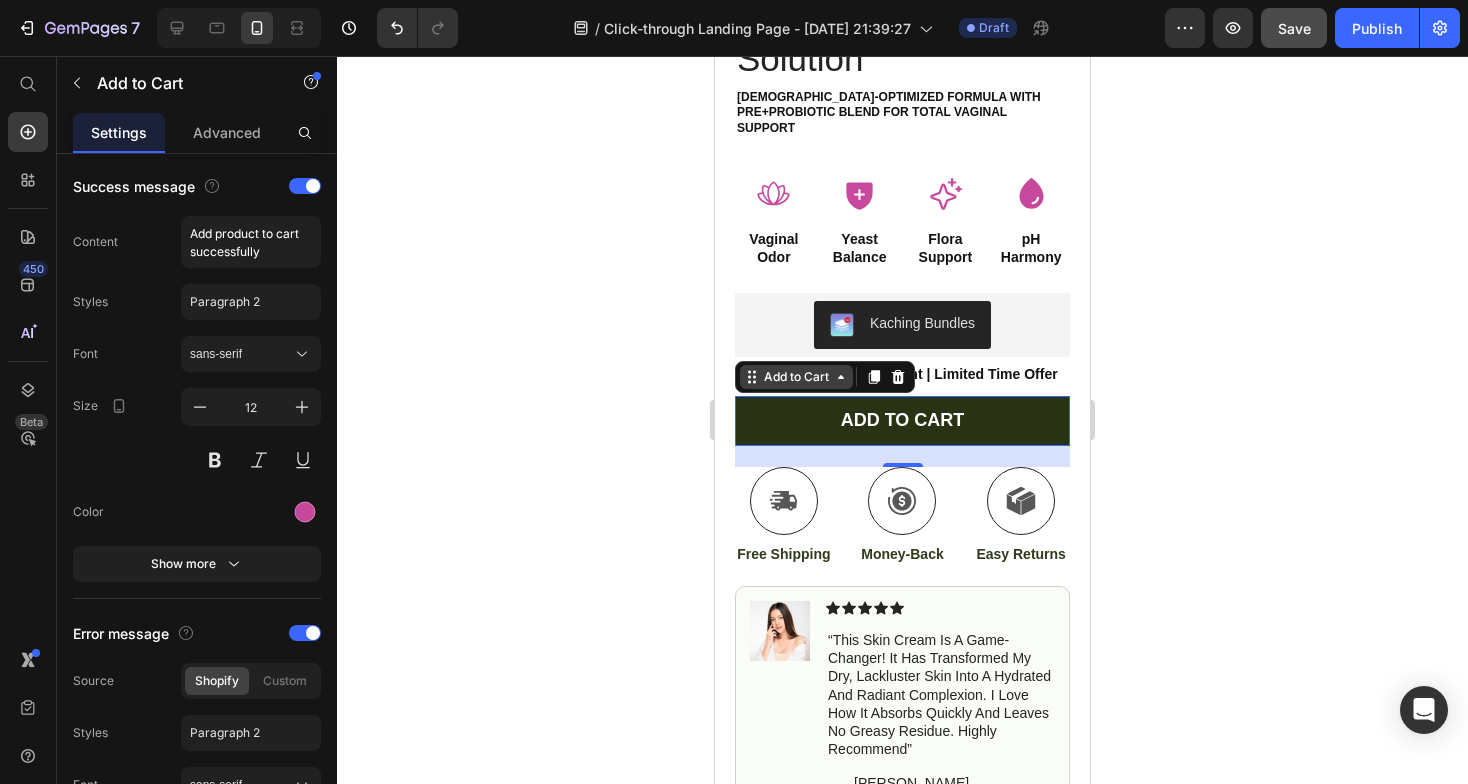 click 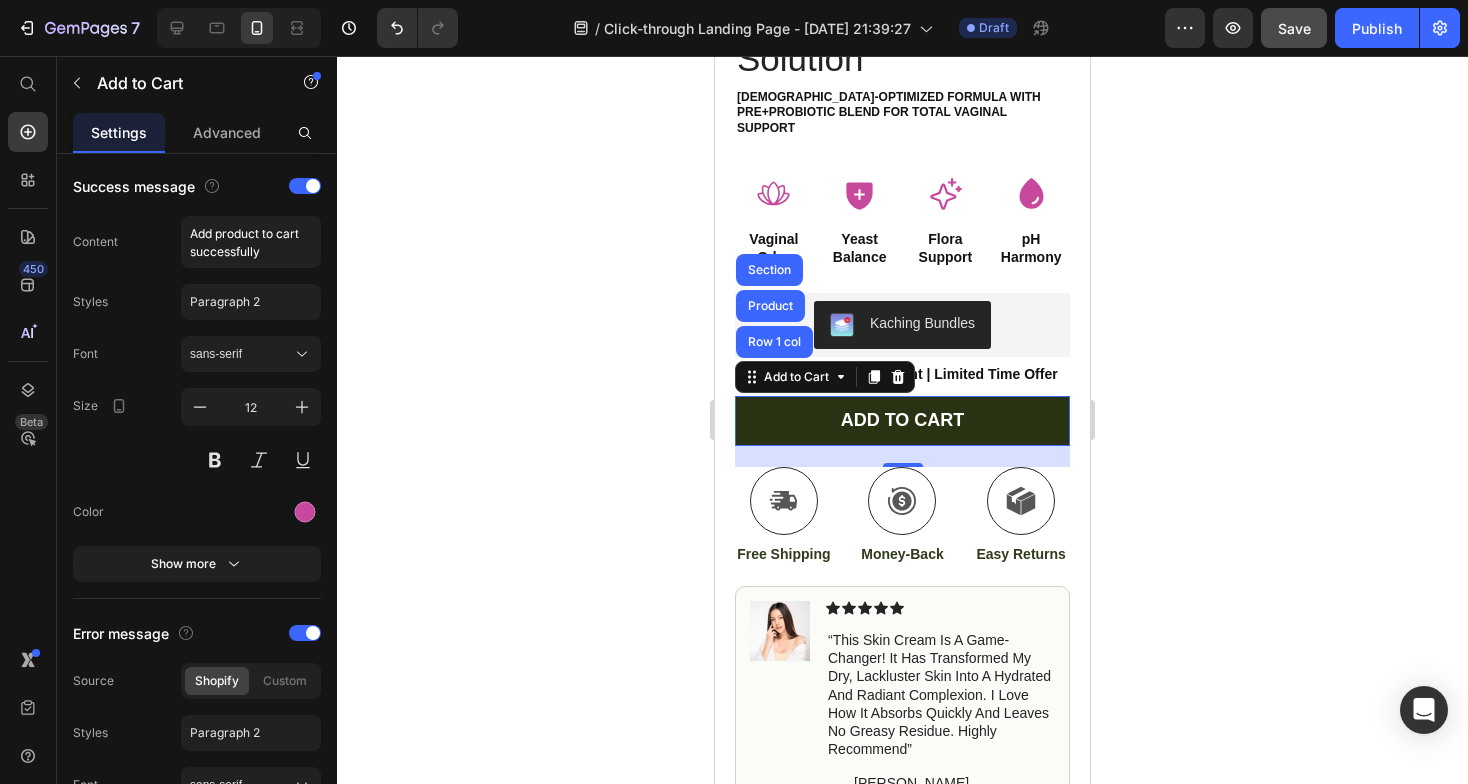 click 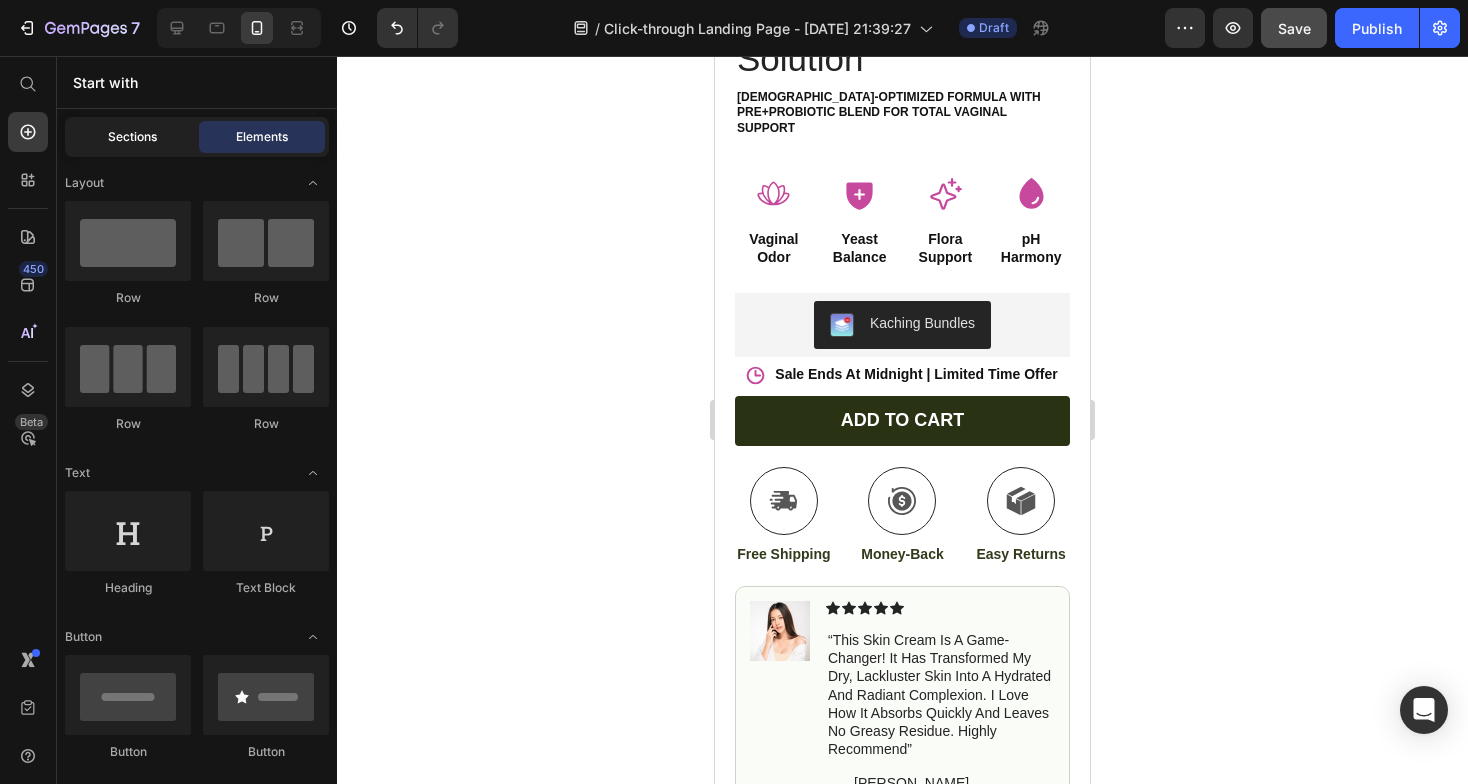 click on "Sections" 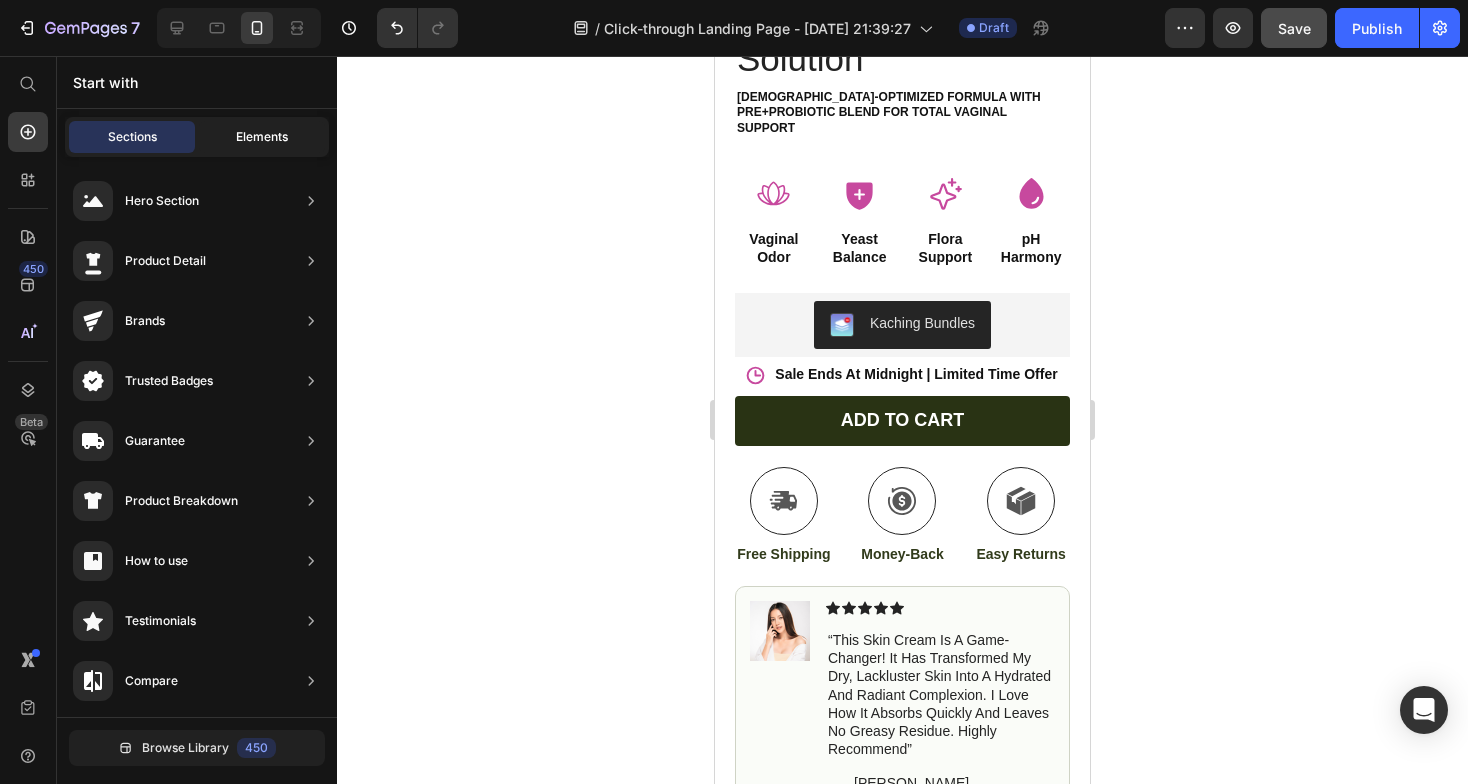 click on "Elements" at bounding box center [262, 137] 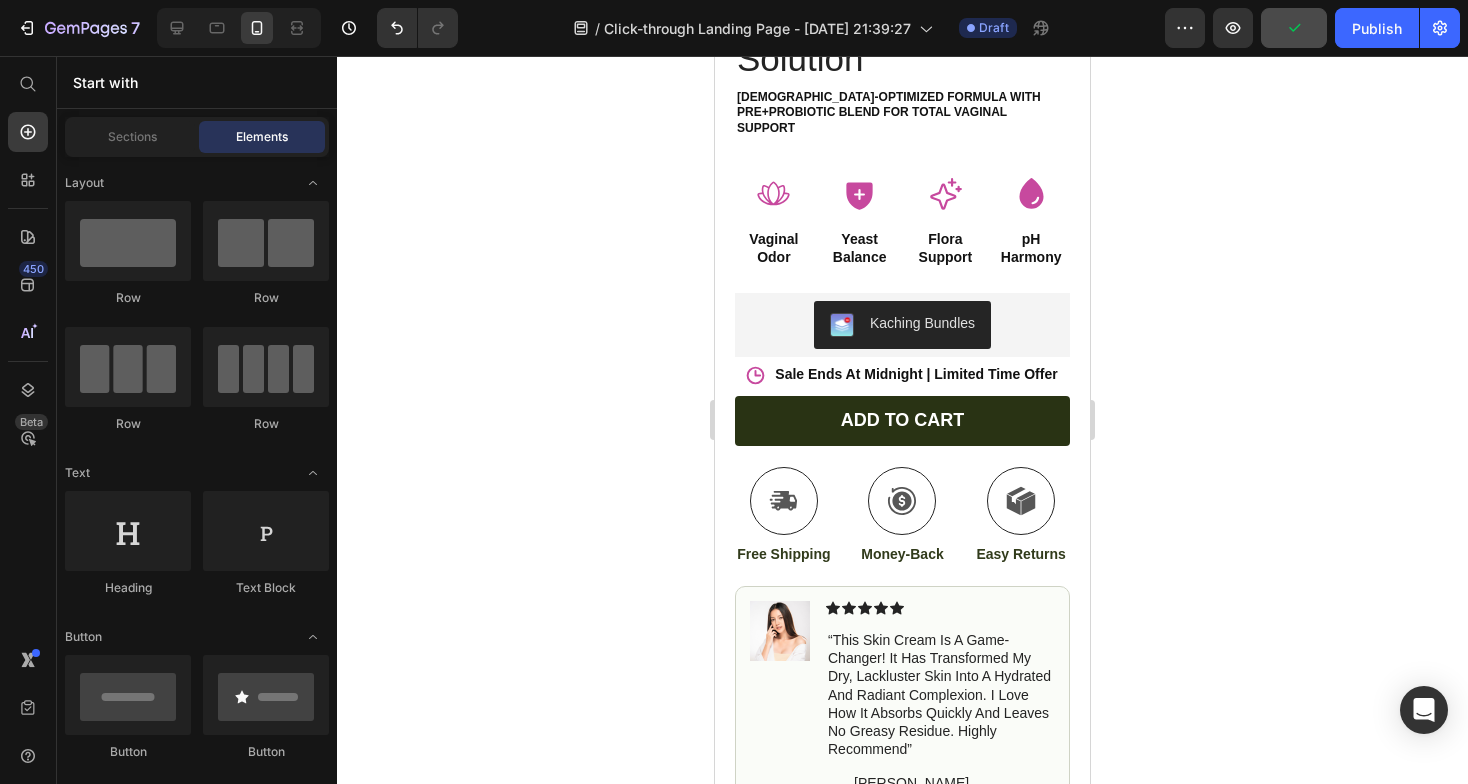 click on "Sections Elements" at bounding box center [197, 137] 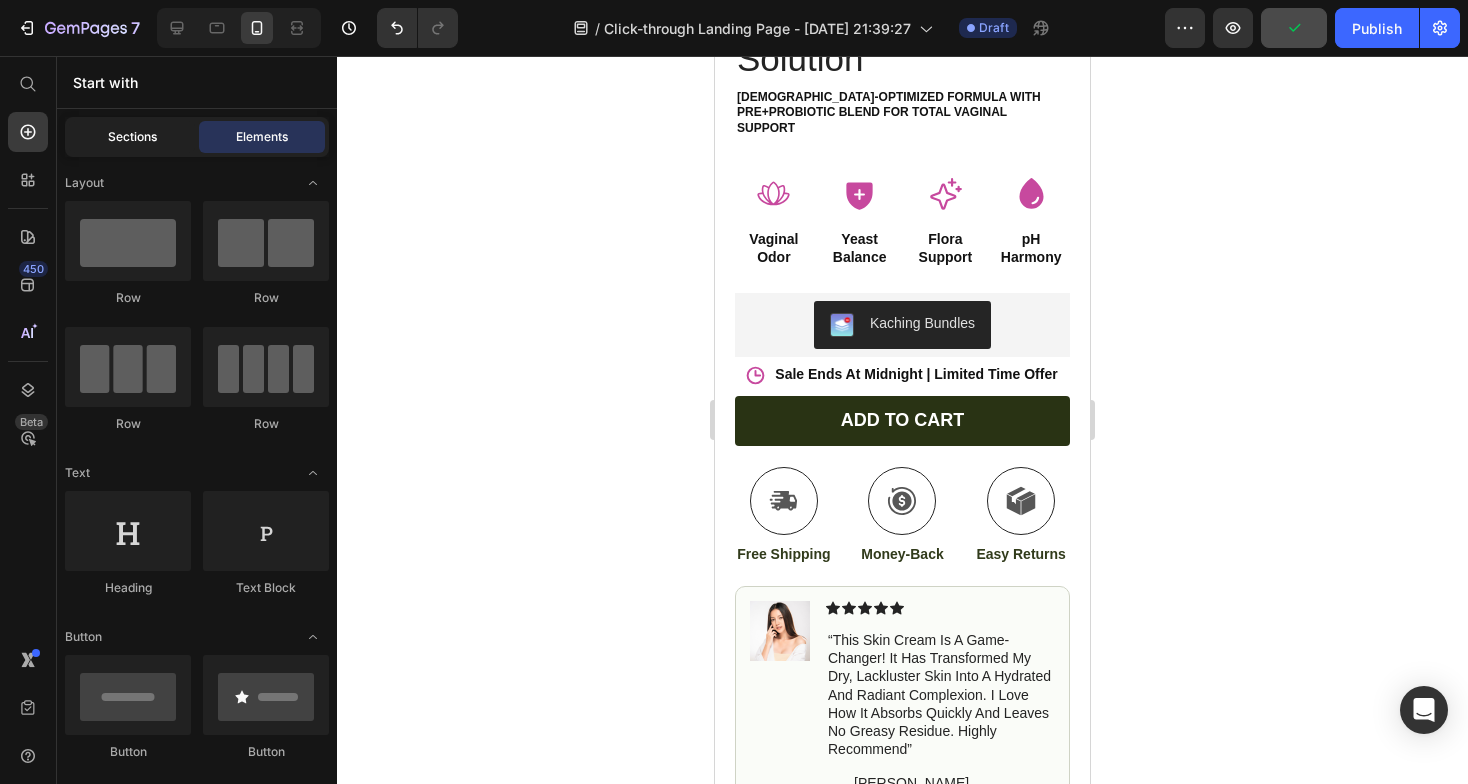 click on "Sections" at bounding box center (132, 137) 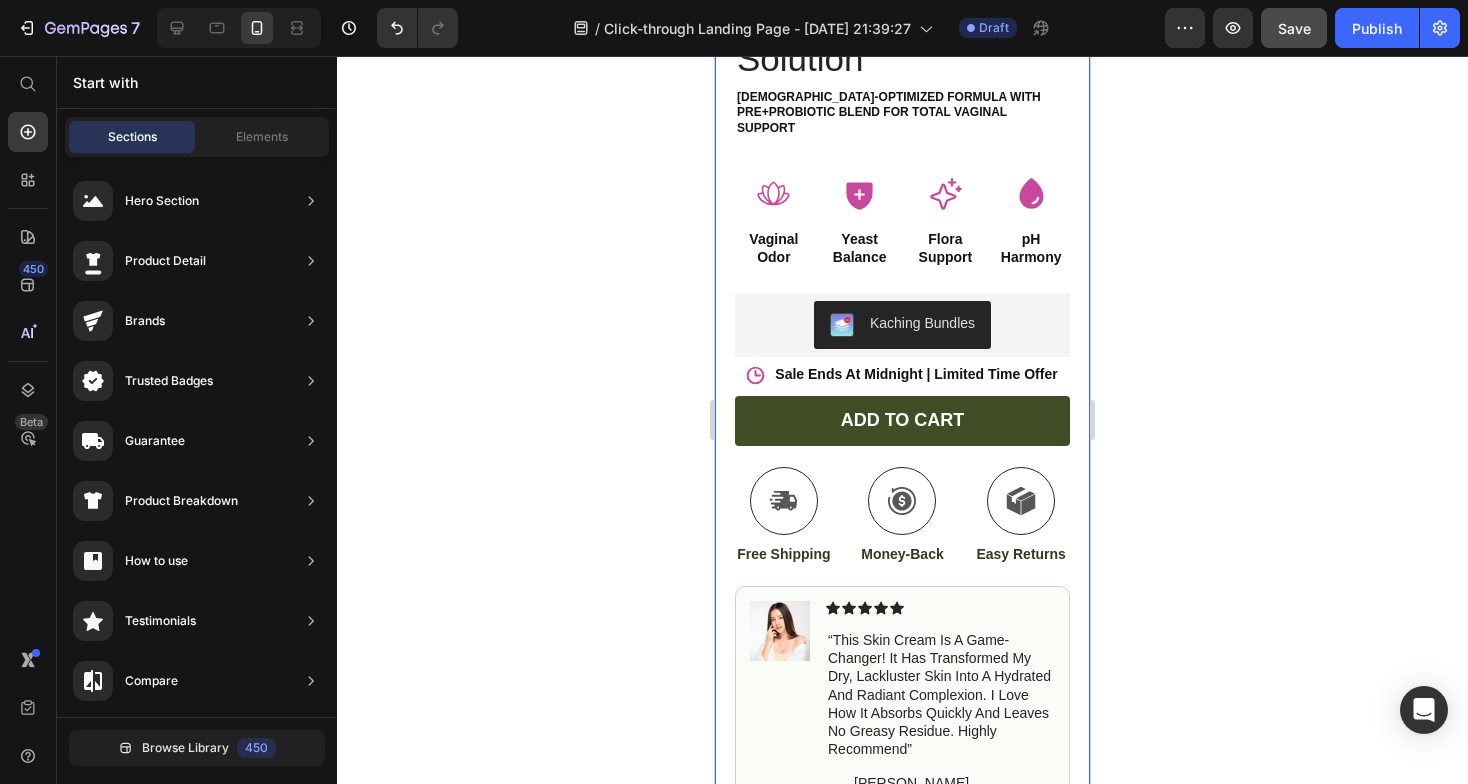 click on "ADD TO CART" at bounding box center (902, 421) 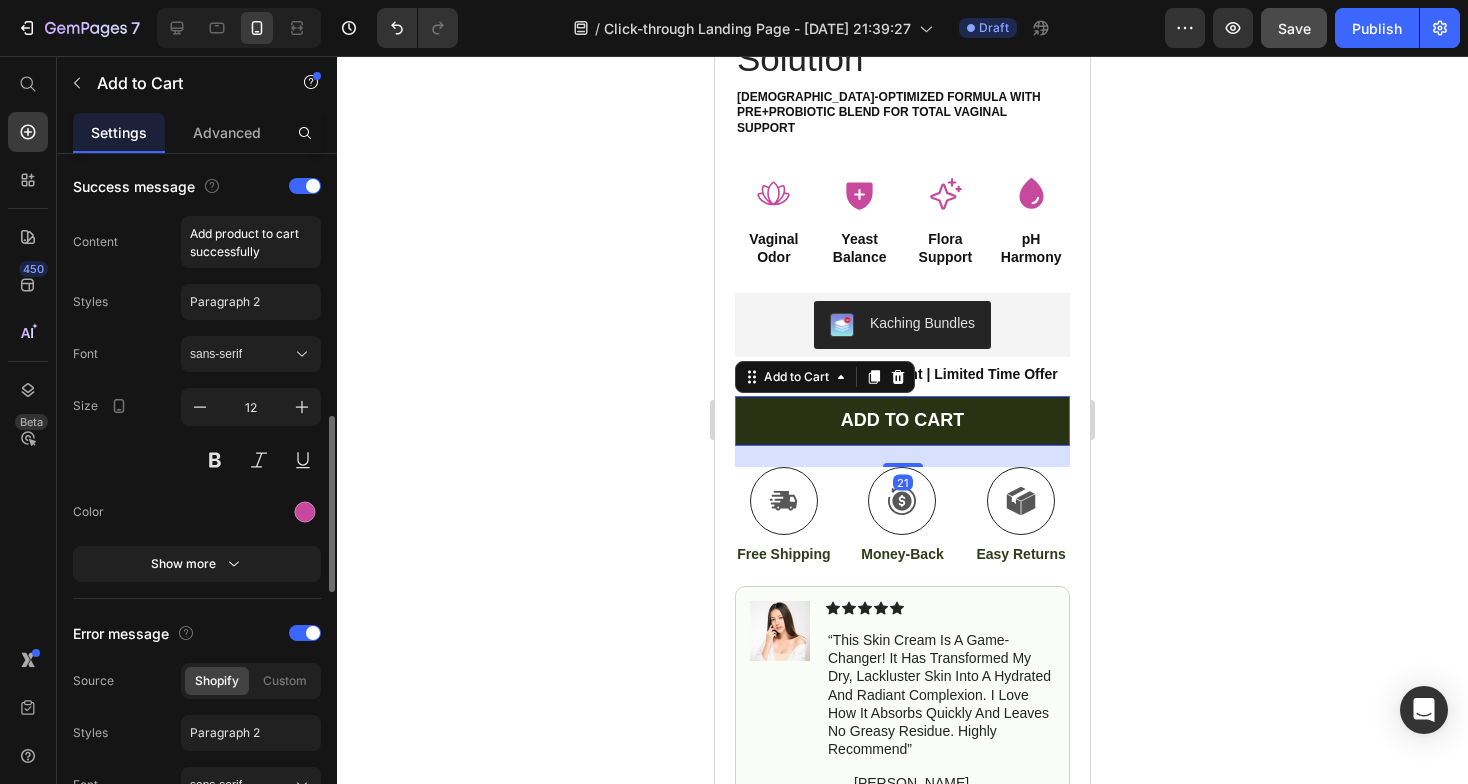 click on "Product Source Feminine Probiotic Gummies - All in One Solution  You can manage it in   Product element  Content Label ADD TO CART Styles Paragraph 1* Font sans-serif Size 18 Show more Layout Add to cart Add to cart action After click Keep shopping Size Width 100 px % Height 50 px Show more Success message Content Add product to cart successfully Styles Paragraph 2 Font sans-serif Size 12 Color Show more Error message Source Shopify Custom Styles Paragraph 2 Font sans-serif Size 12 Color Show more Color & shape Normal Hover Background color Text color Border Corner 4 4 4 4 Shadow Out of stock button Message Out of stock Custom style" at bounding box center (197, 421) 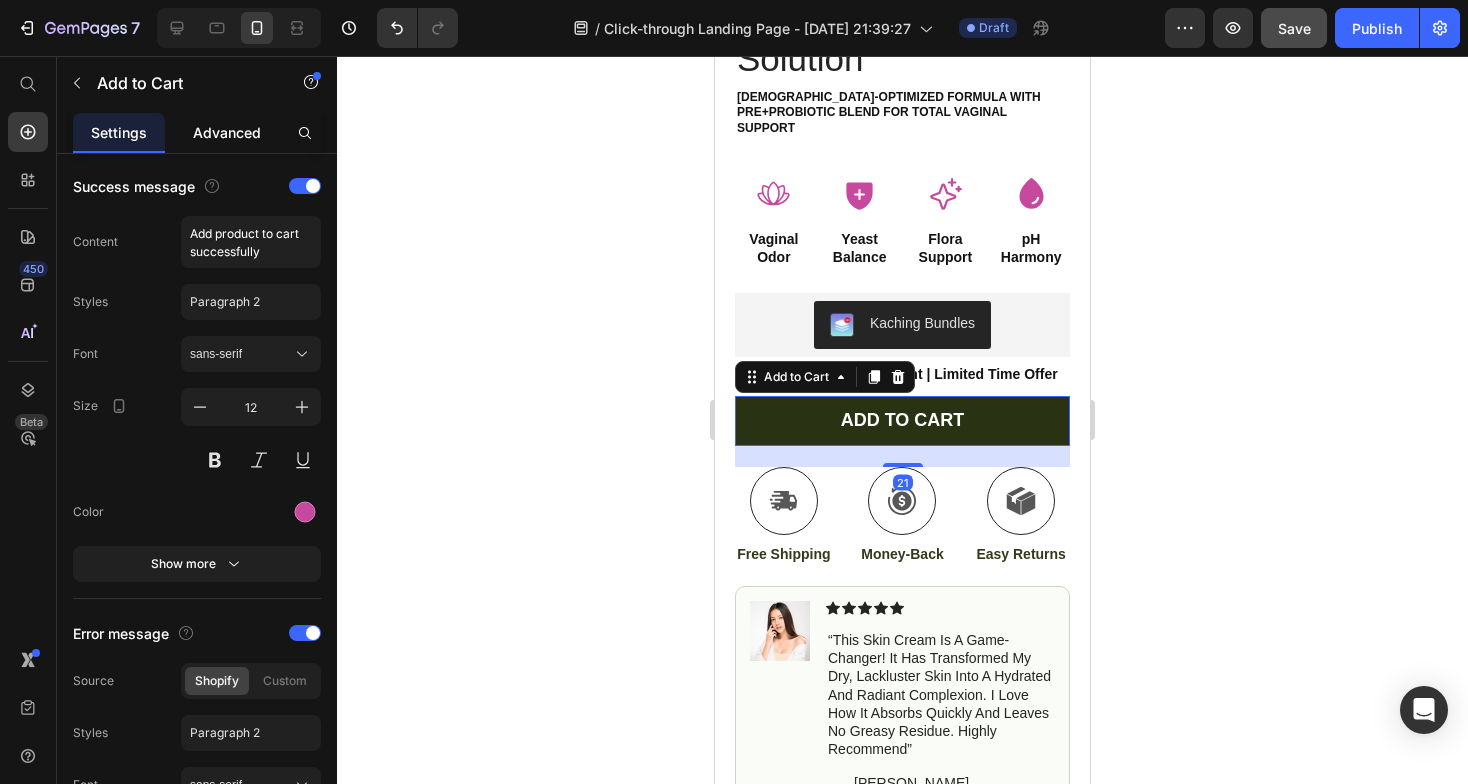click on "Advanced" at bounding box center [227, 132] 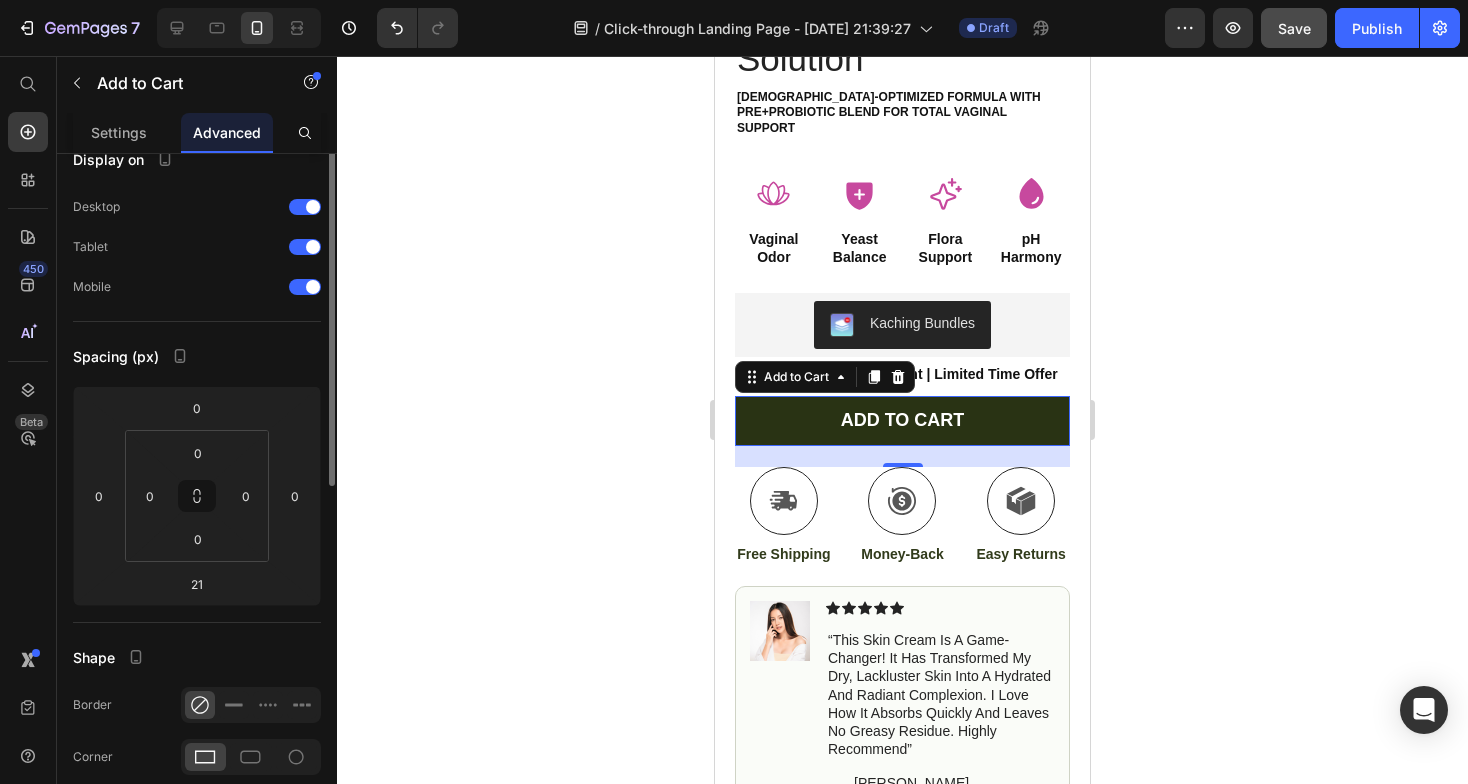 scroll, scrollTop: 0, scrollLeft: 0, axis: both 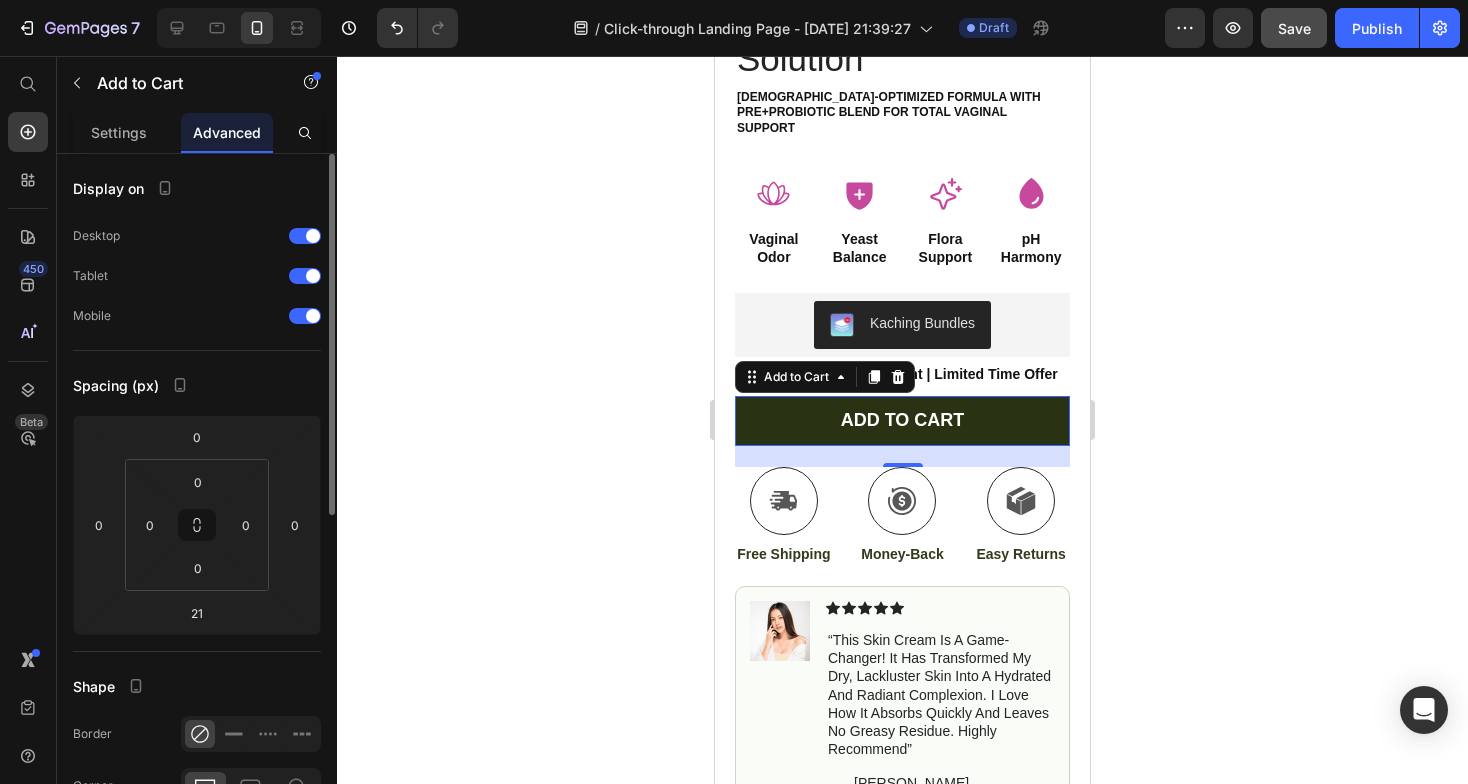 click on "Add to Cart" 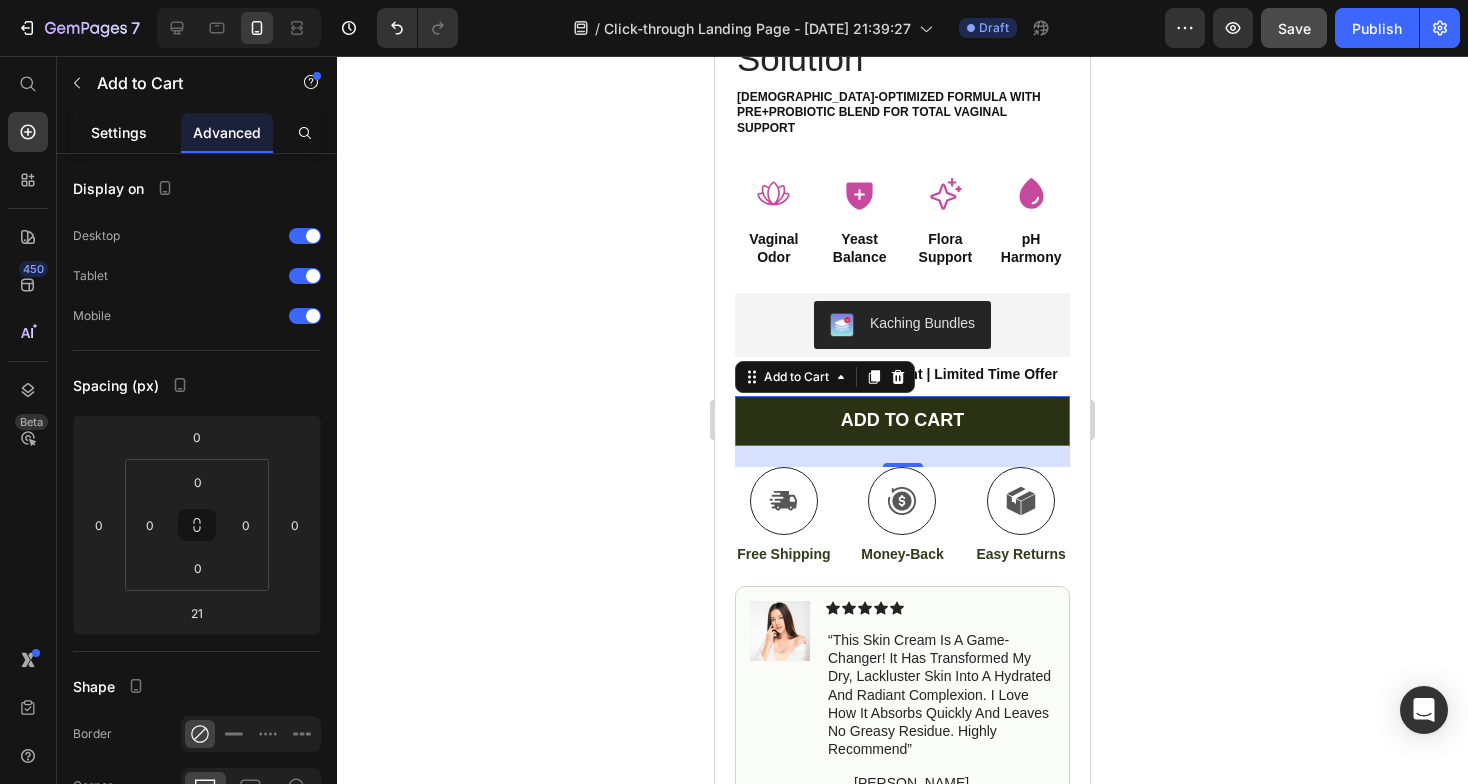 click on "Settings" at bounding box center (119, 132) 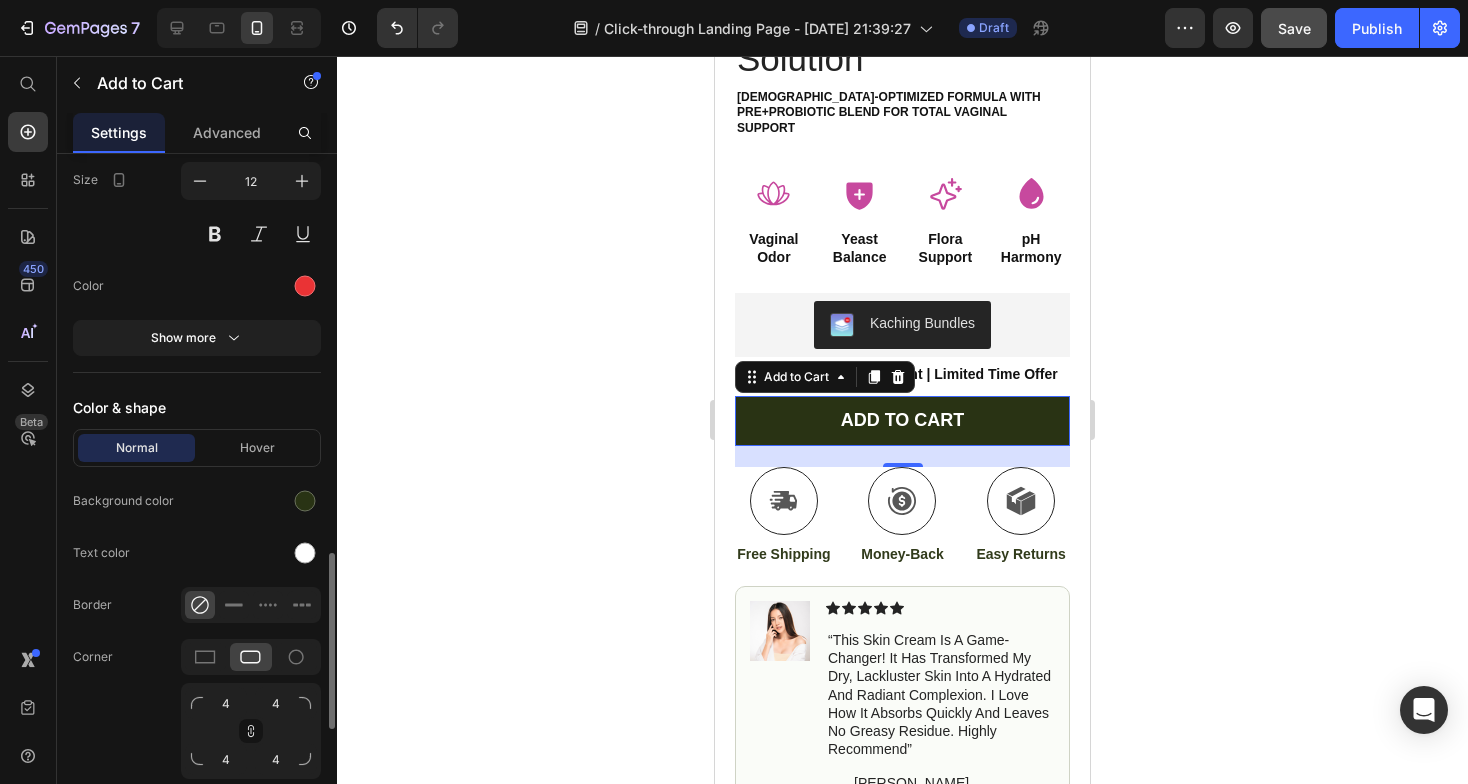 scroll, scrollTop: 1648, scrollLeft: 0, axis: vertical 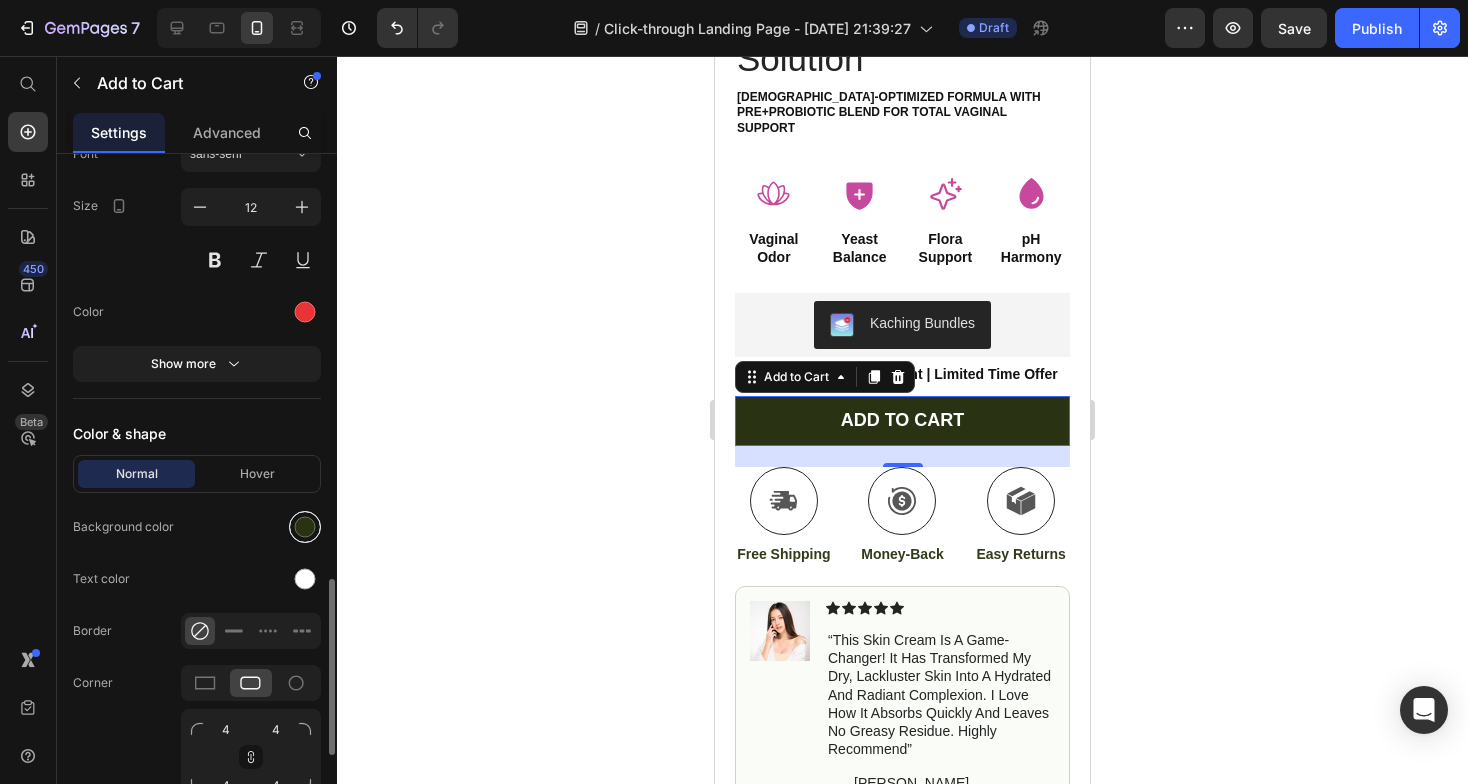 click at bounding box center (305, 527) 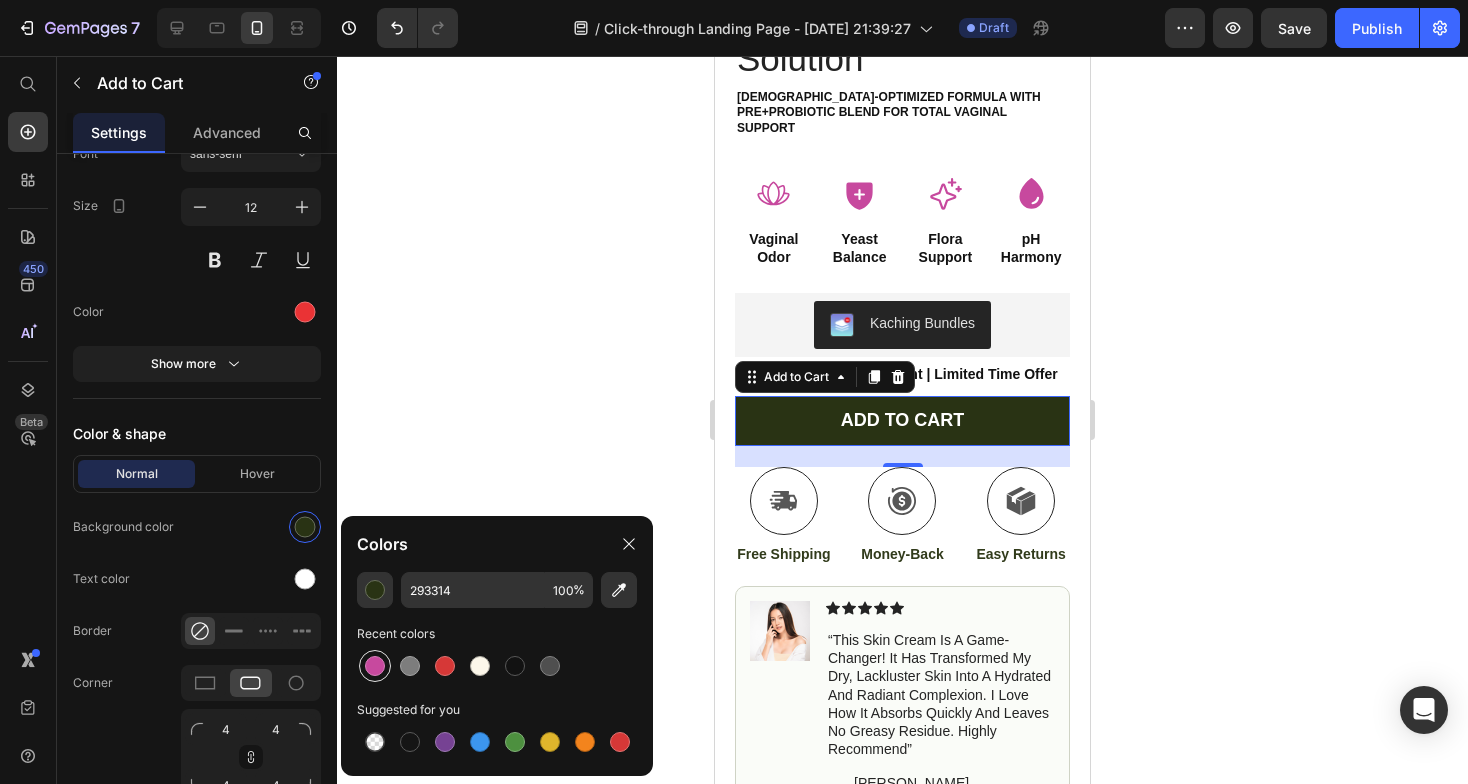 click at bounding box center [375, 666] 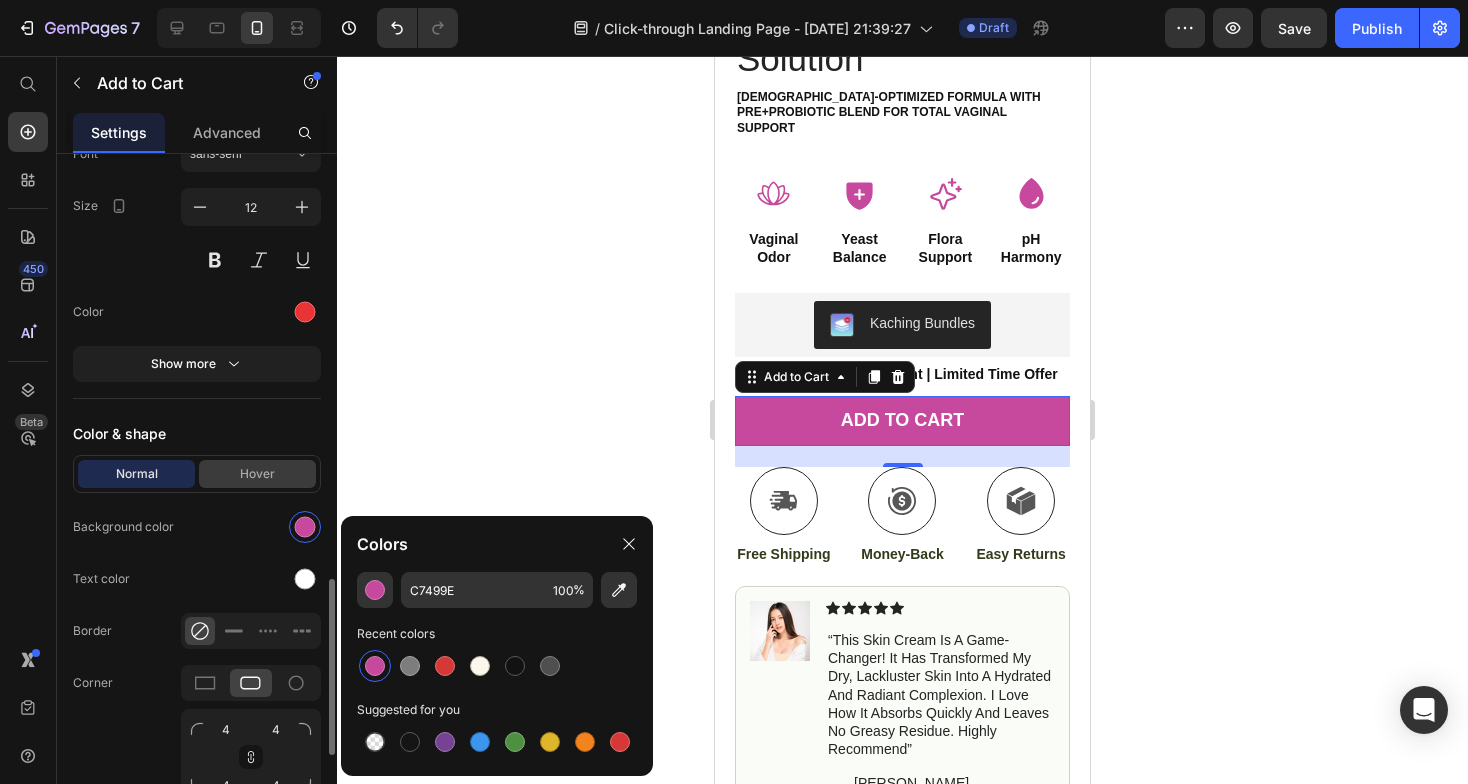 click on "Hover" at bounding box center [257, 474] 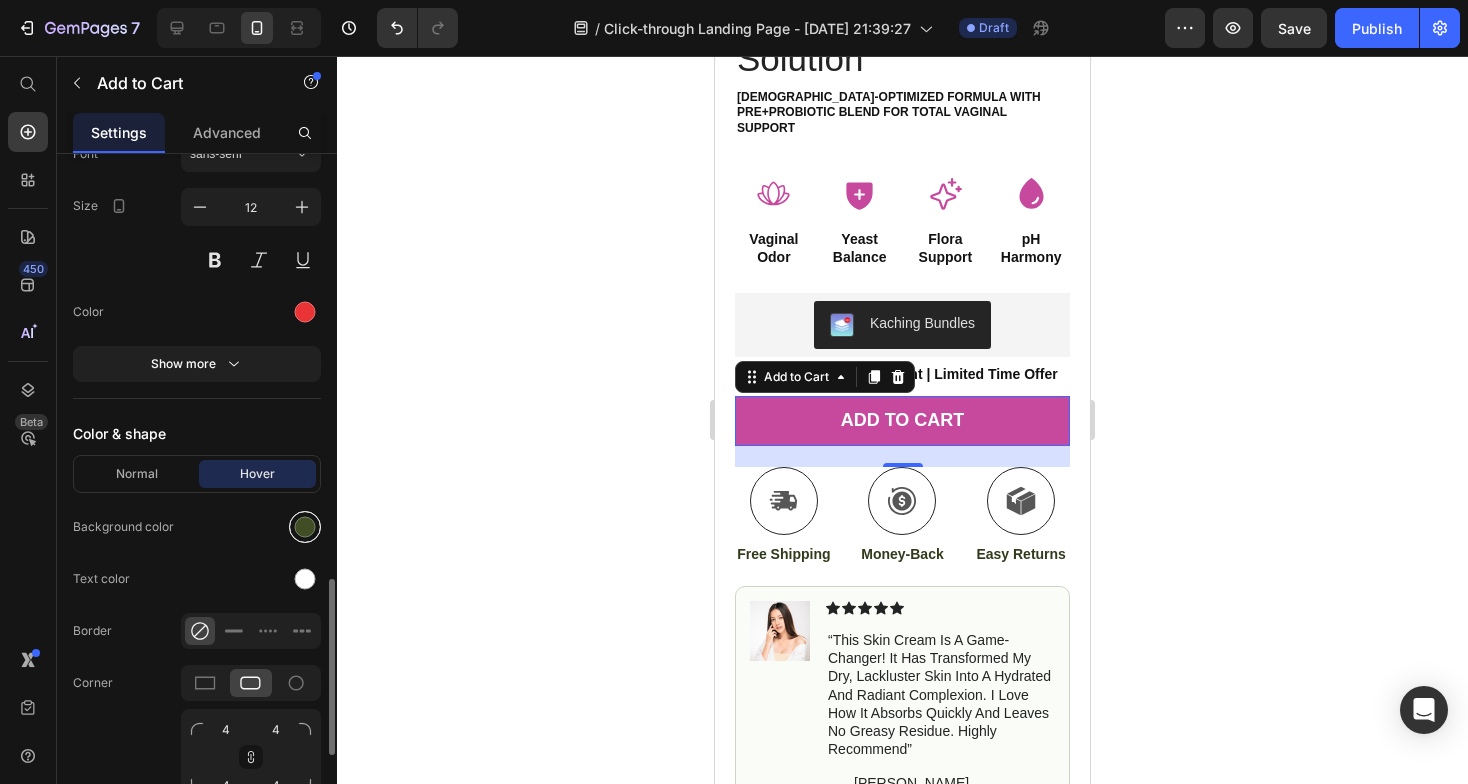 click at bounding box center (305, 527) 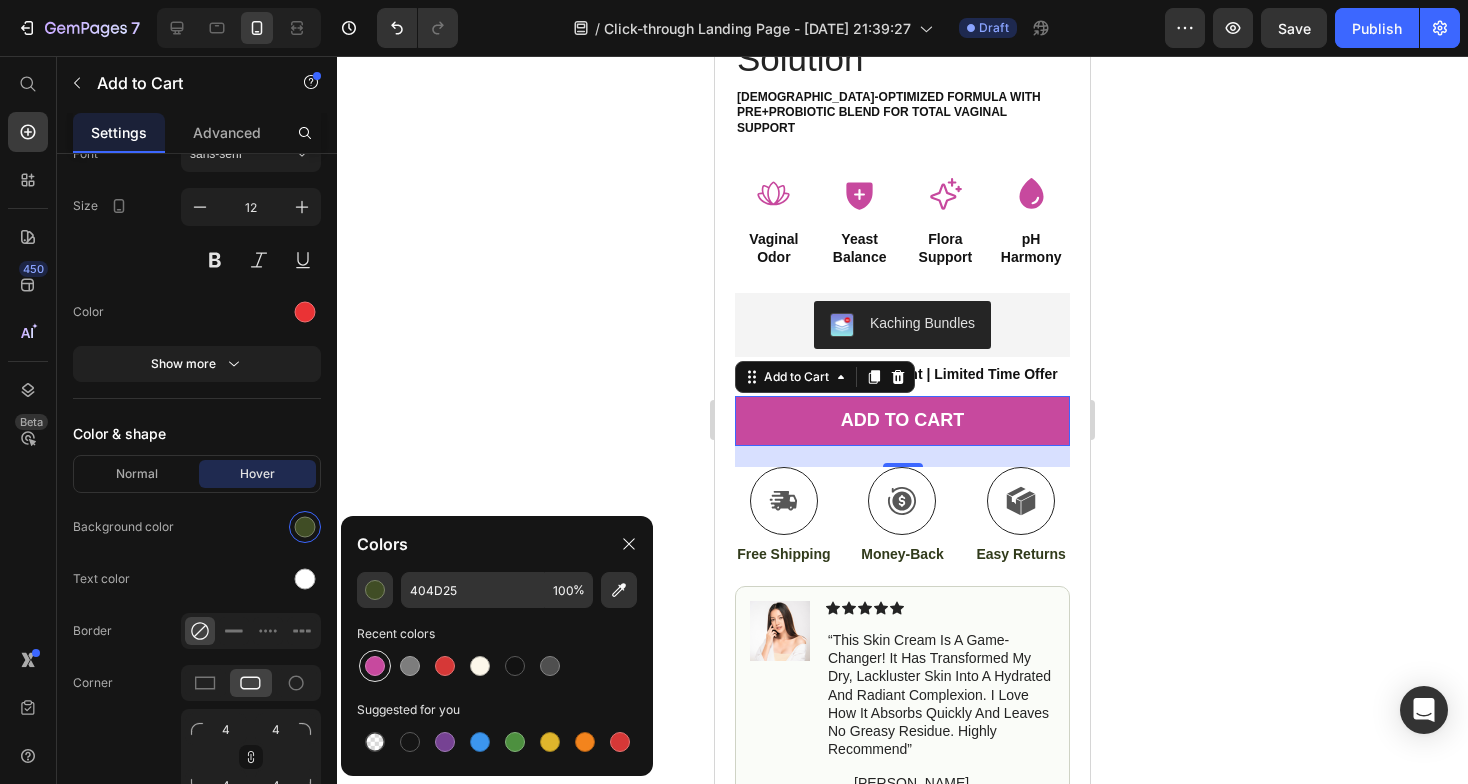 click at bounding box center (375, 666) 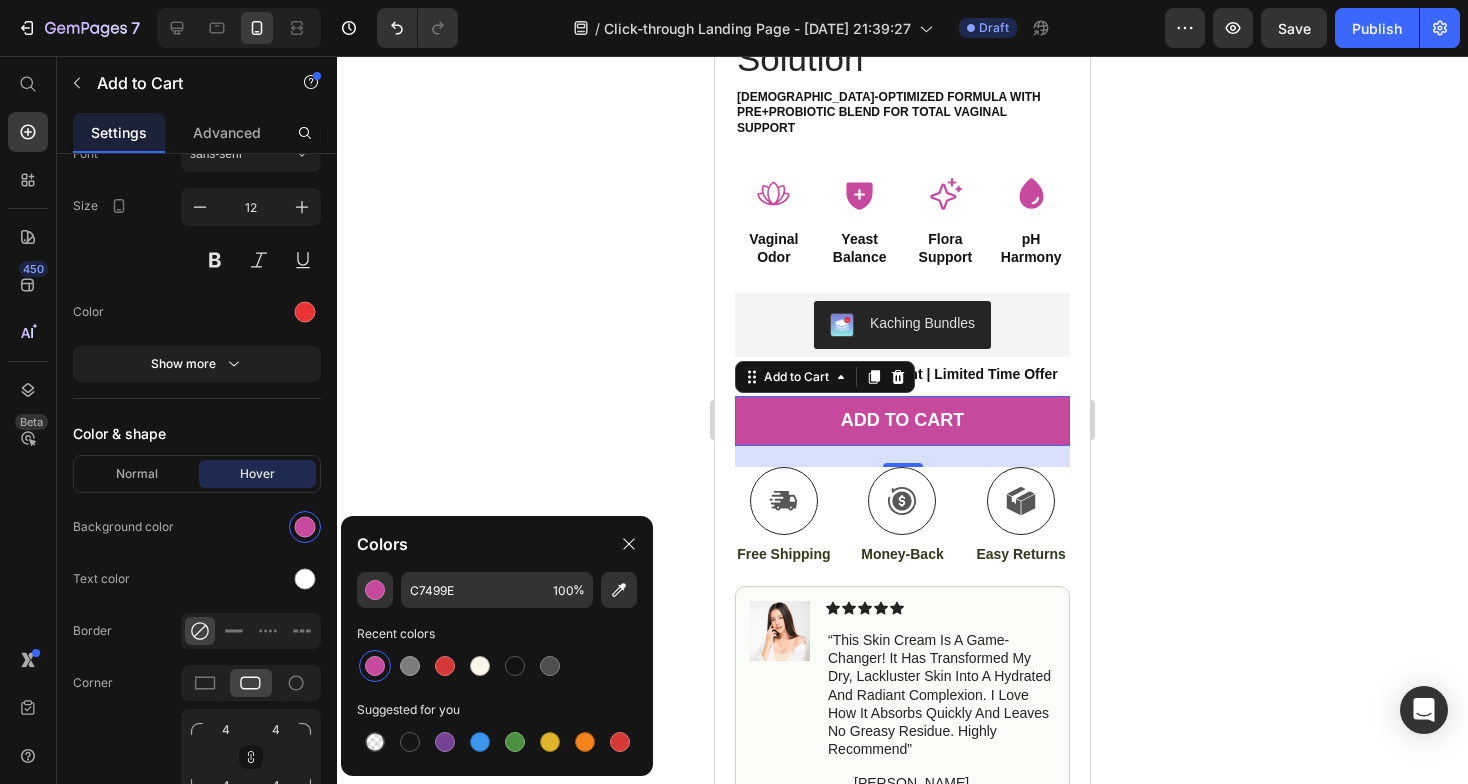 click 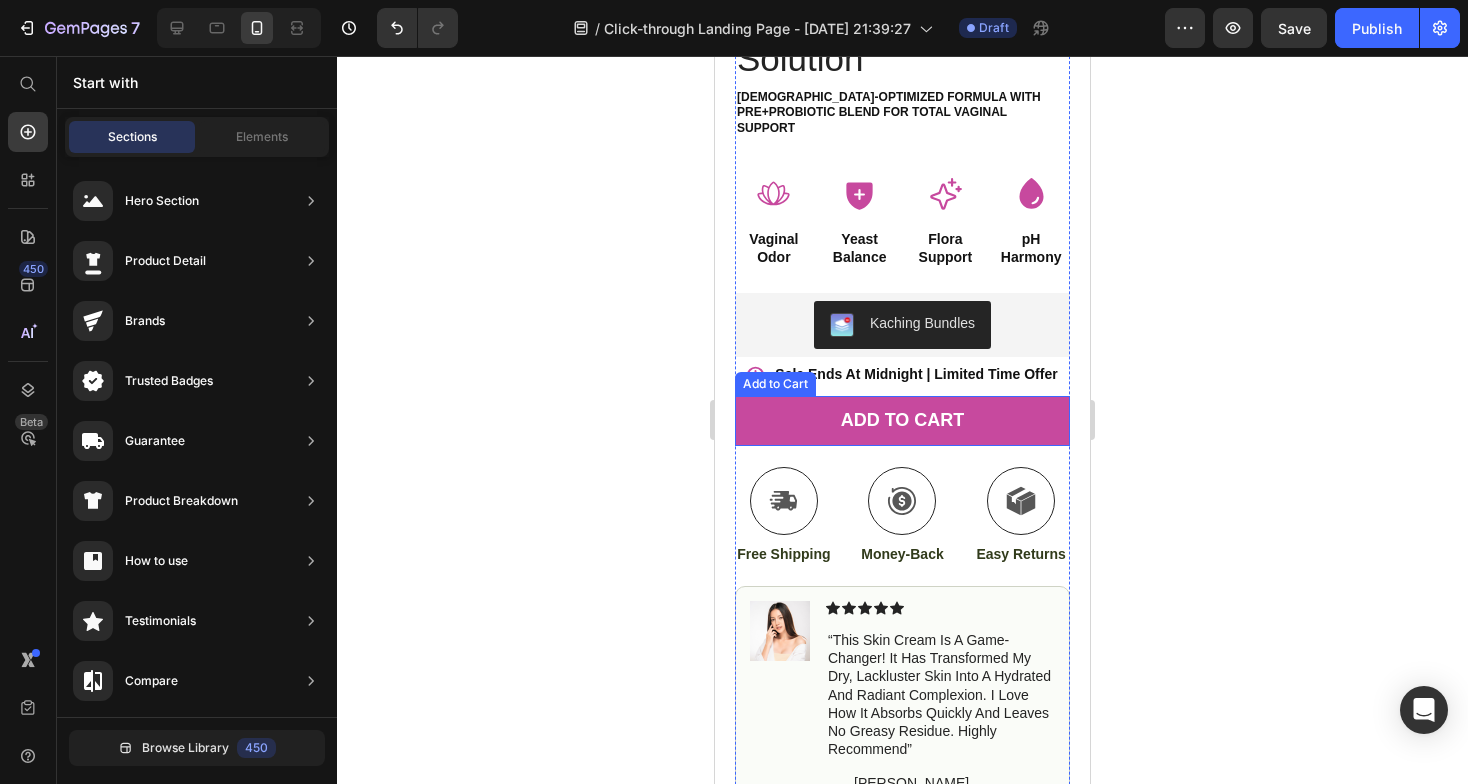 click on "ADD TO CART" at bounding box center (902, 421) 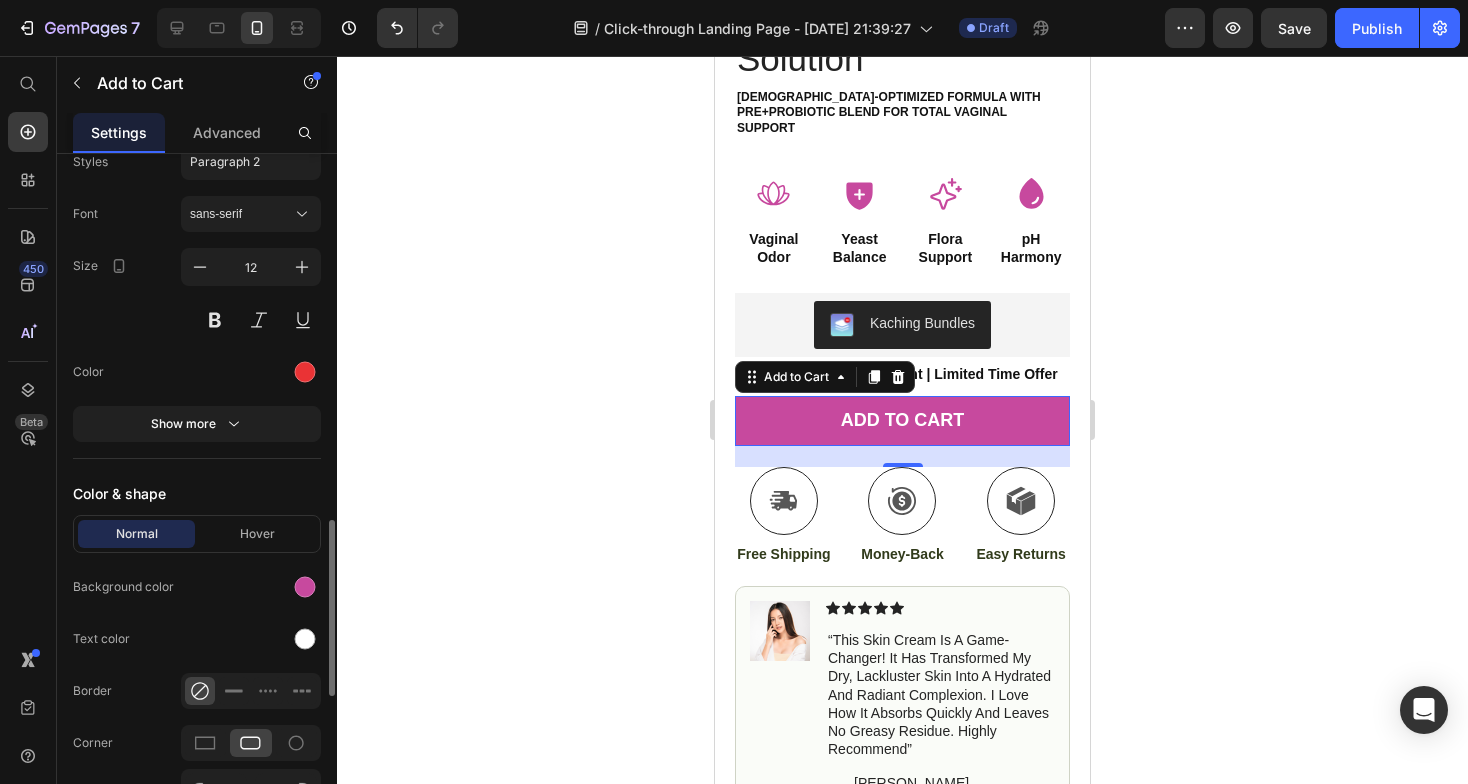 scroll, scrollTop: 1551, scrollLeft: 0, axis: vertical 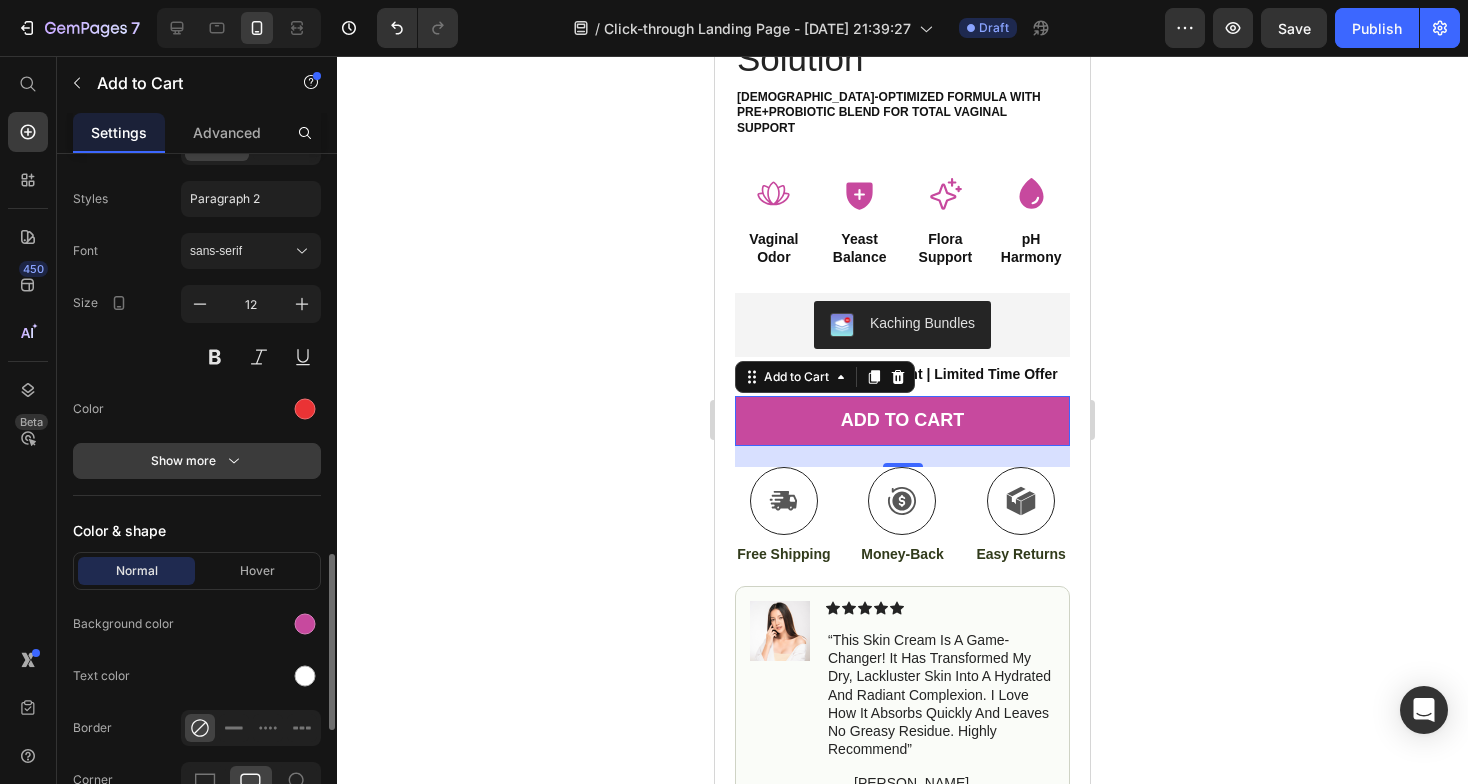 click on "Show more" at bounding box center [197, 461] 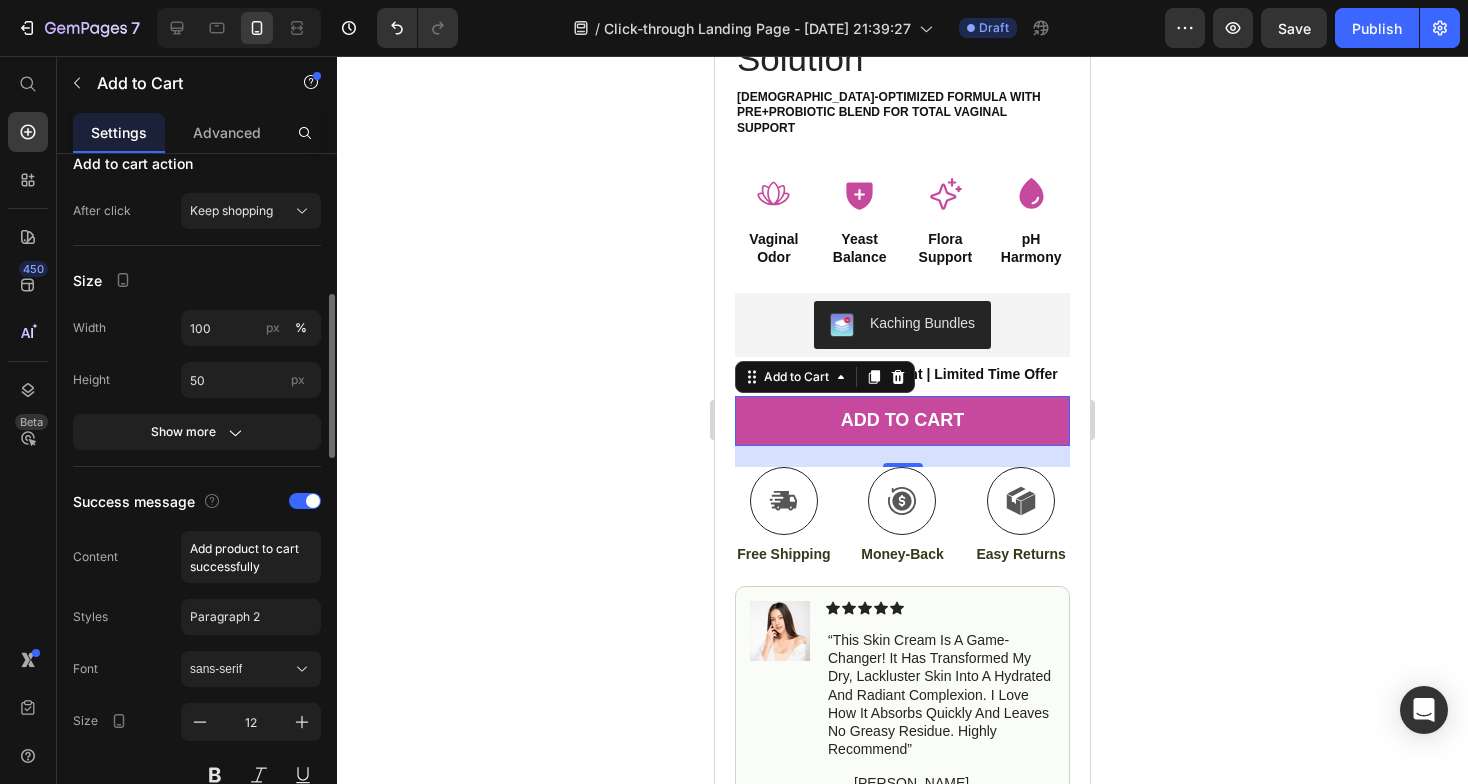 scroll, scrollTop: 678, scrollLeft: 0, axis: vertical 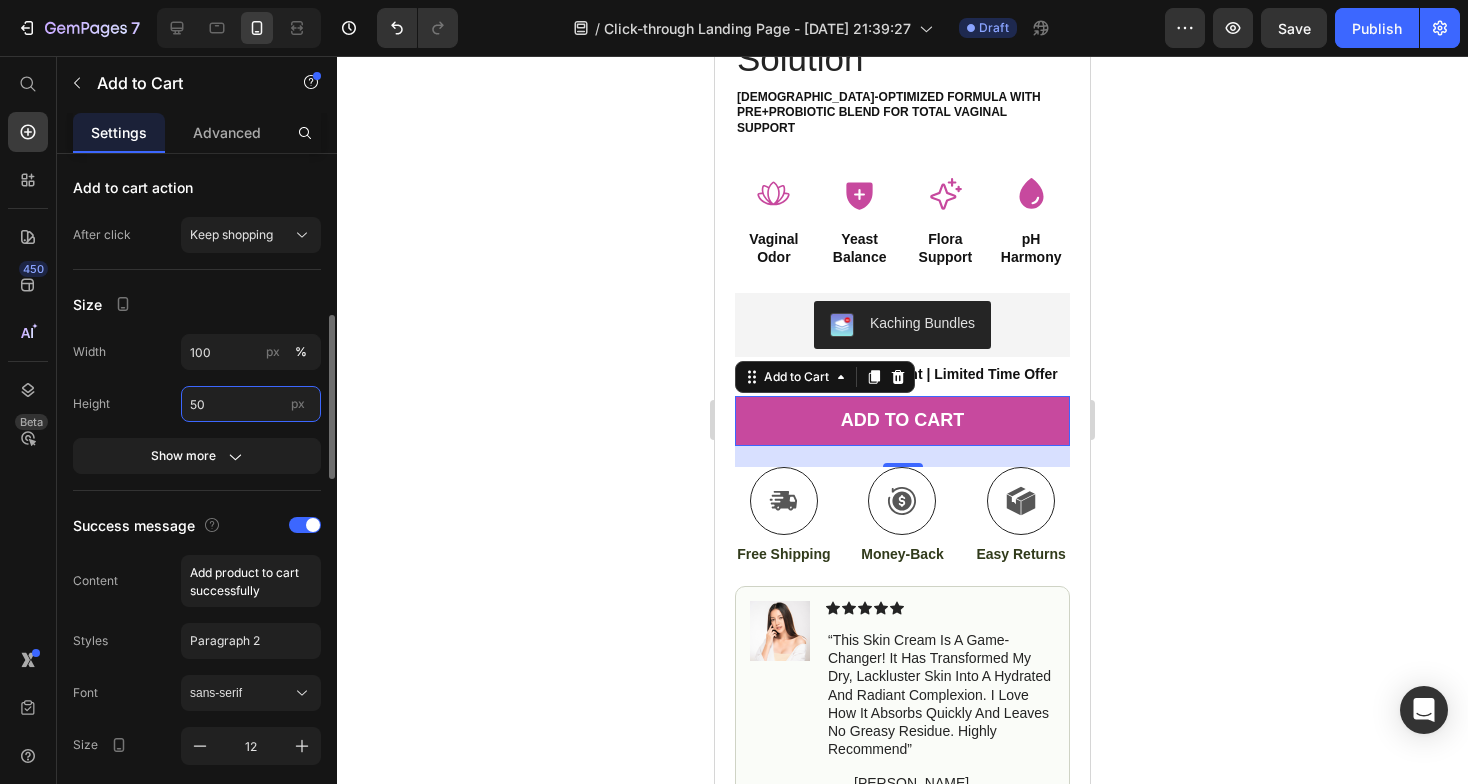 click on "50" at bounding box center (251, 404) 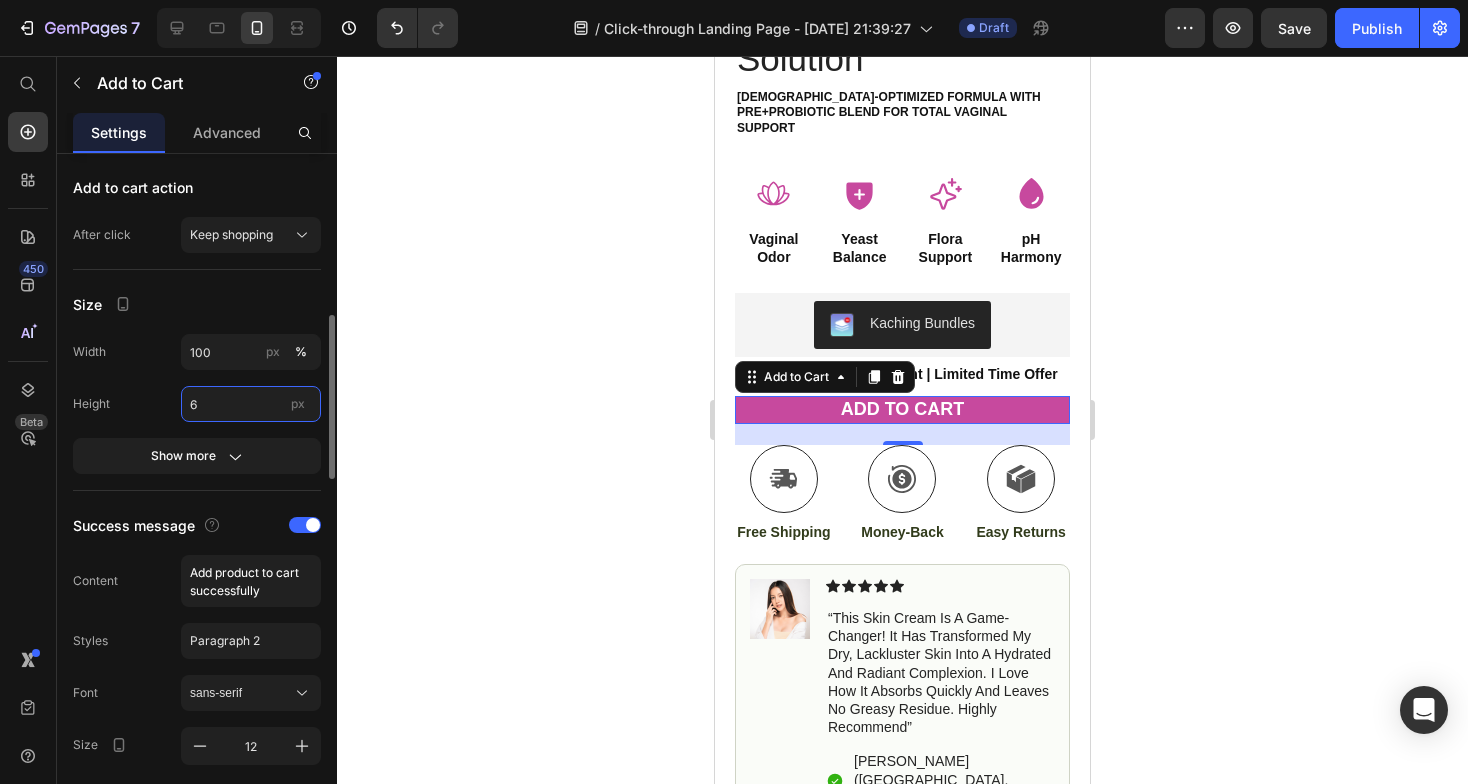 type on "60" 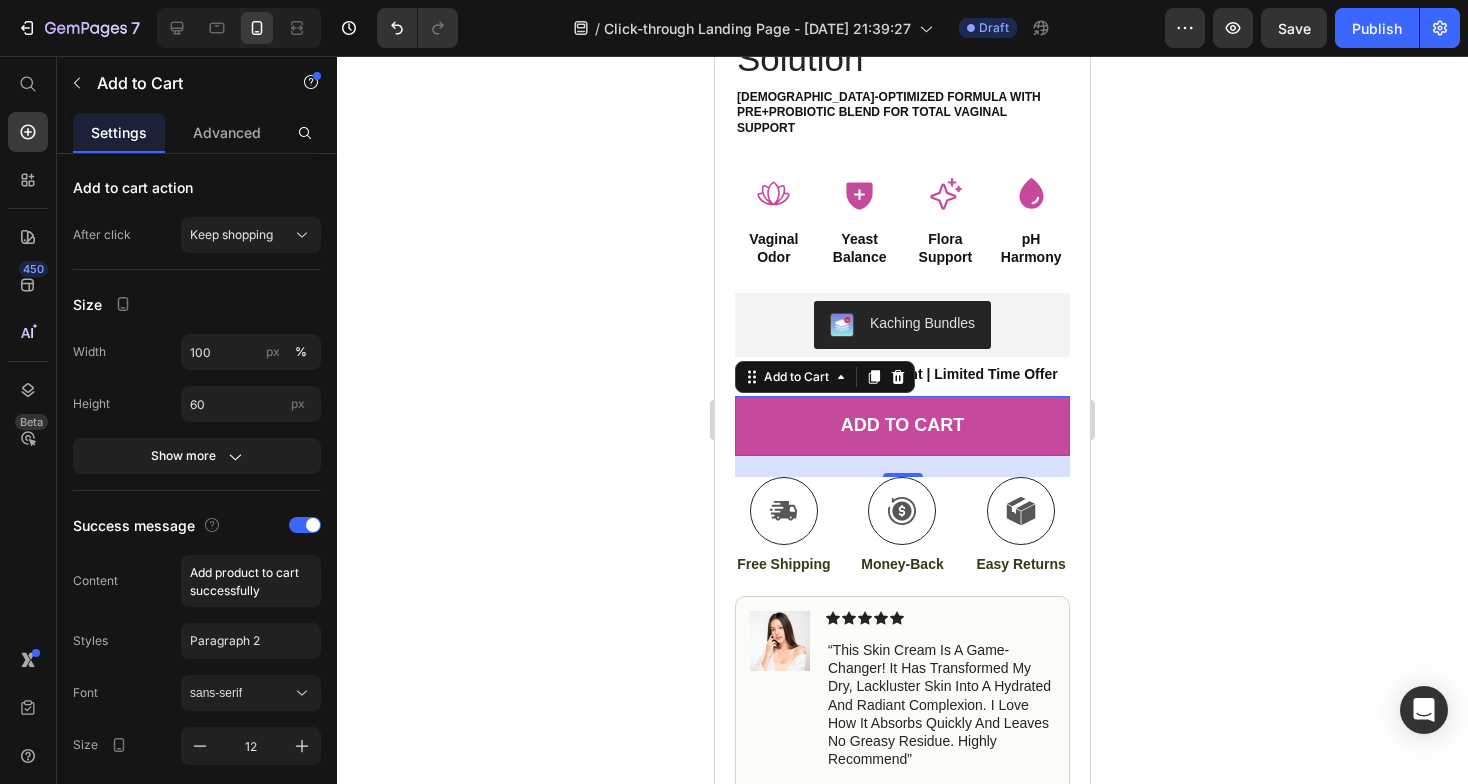 click 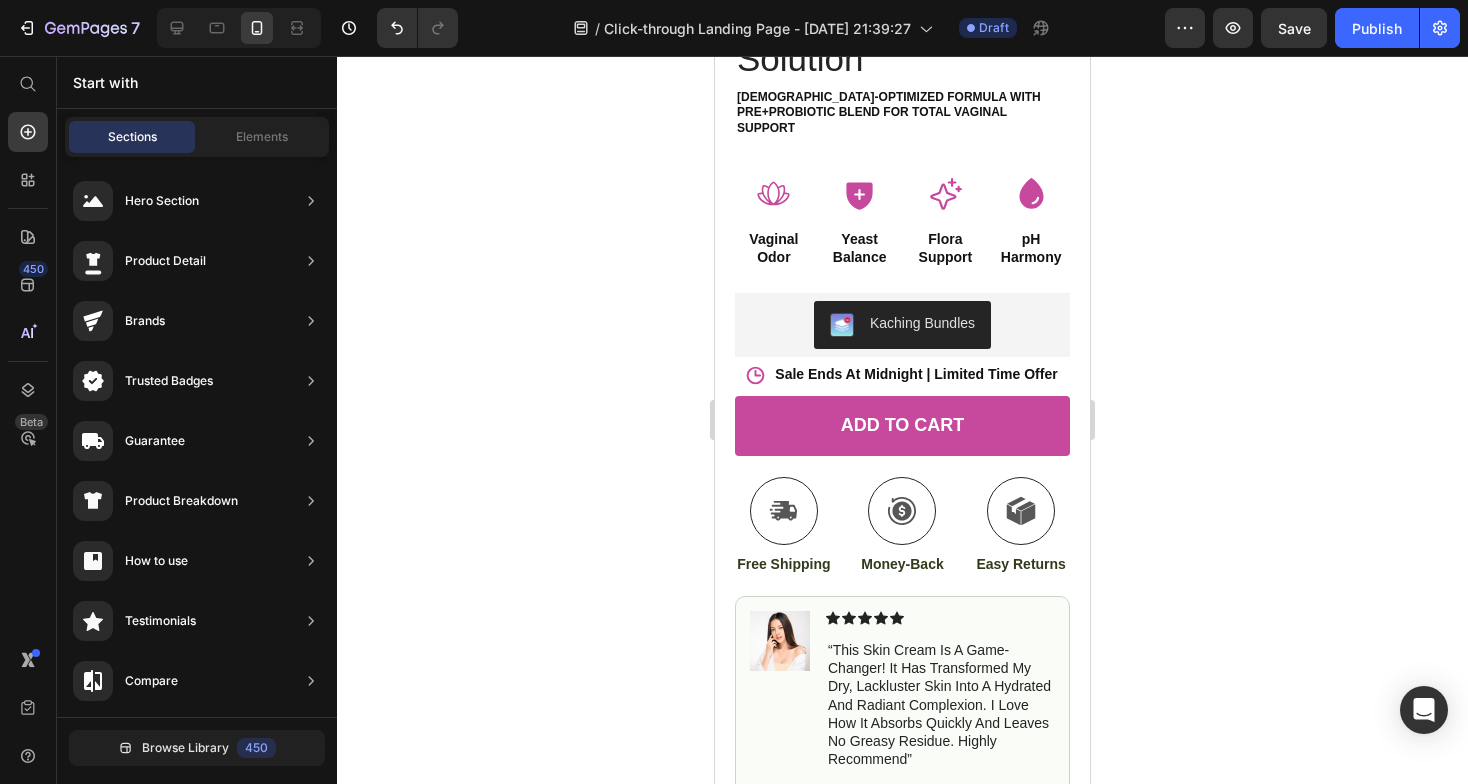 click on "7   /  Click-through Landing Page - [DATE] 21:39:27 Draft Preview  Save   Publish" 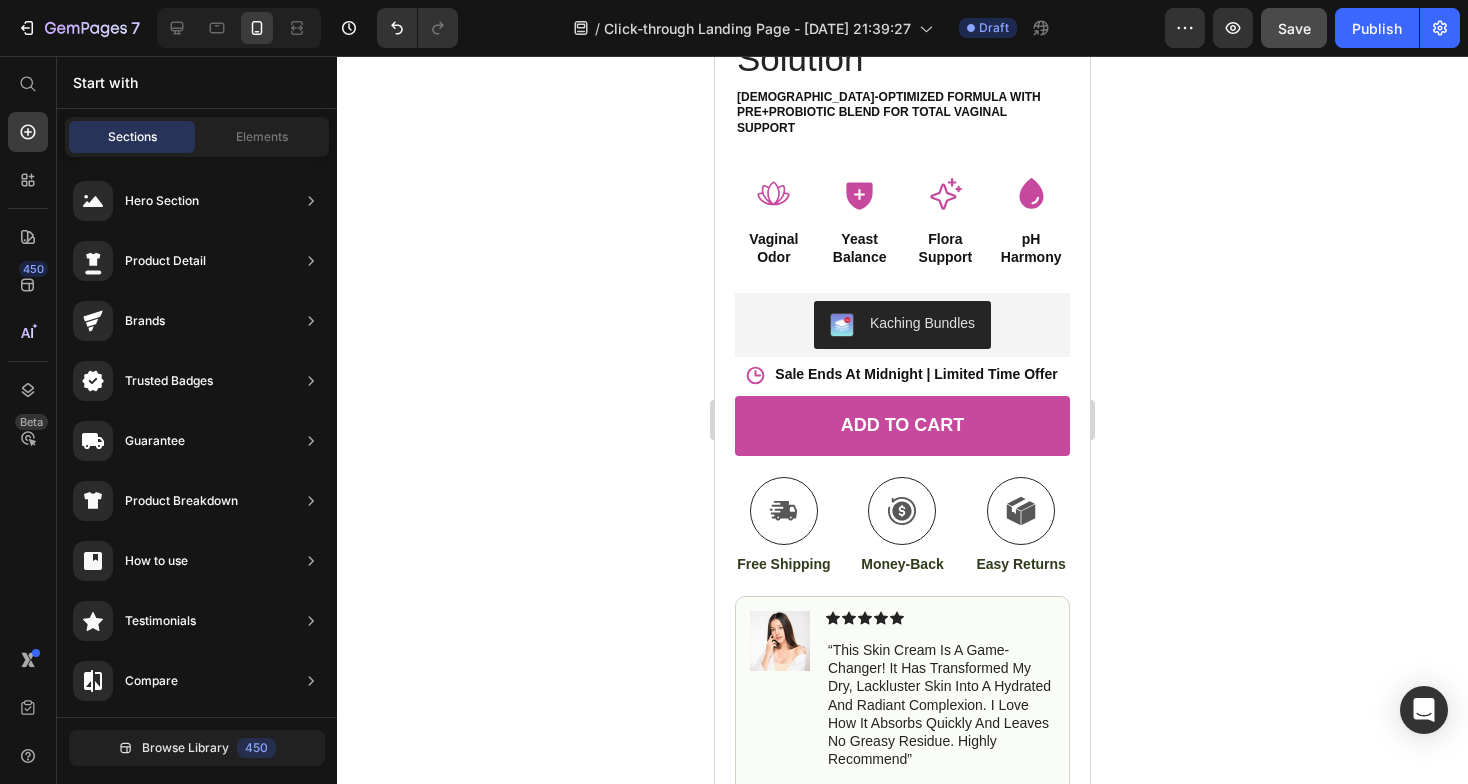 click on "Save" at bounding box center (1294, 28) 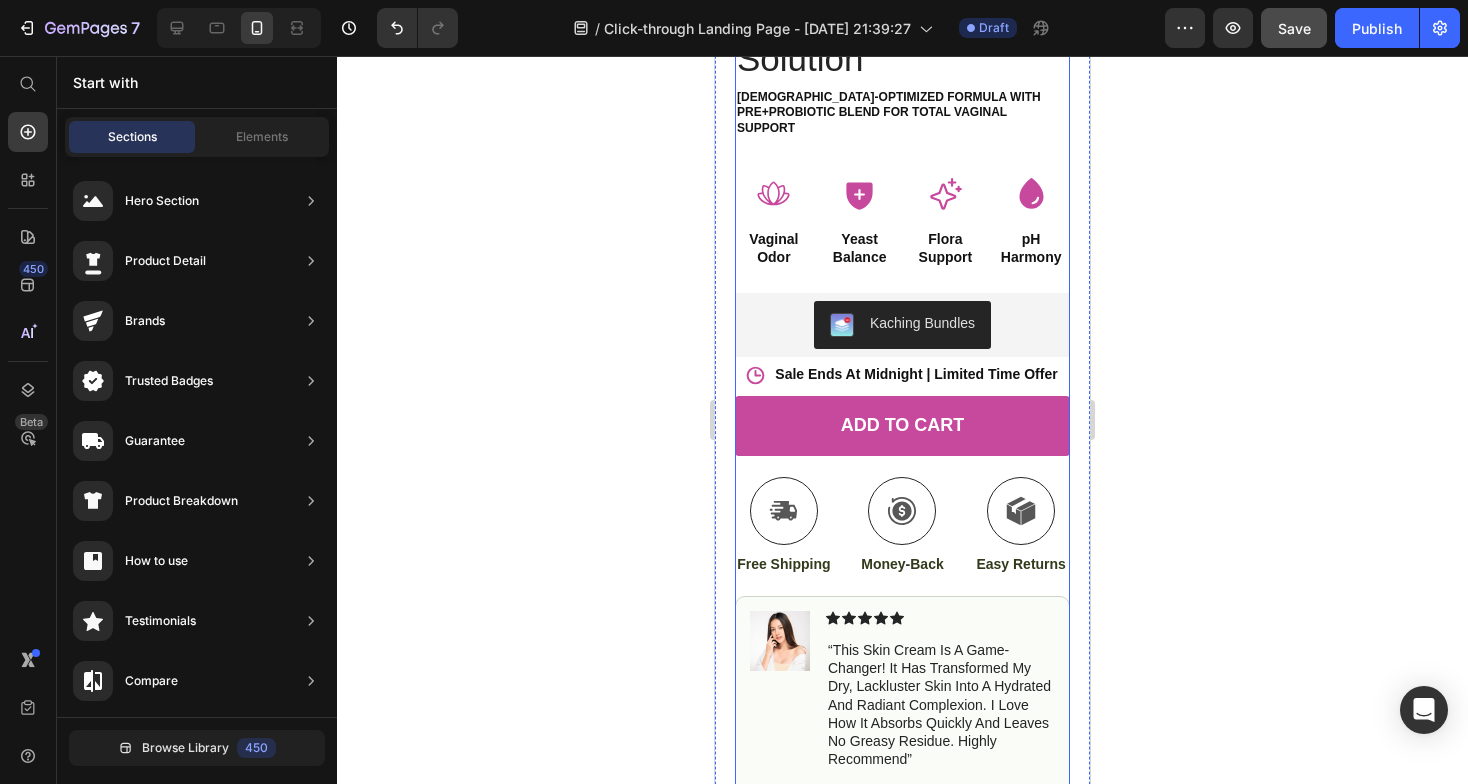 click on "Icon Icon Icon Icon Icon Icon List (1349 Reviews) Text Block Row Feminine Probiotic Gummies - All in One Solution Product Title [DEMOGRAPHIC_DATA]-Optimized formula with Pre+Probiotic blend for TOTAL vaginal support Text Block
Icon Vaginal Odor Text Block
Icon Yeast Balance Text Block
Icon Flora Support Text Block
Icon pH Harmony Text Block Row Hydrate, rejuvenate, and glow with our revolutionary cream. Unleash your skin's potential [DATE]. Text Block Kaching Bundles Kaching Bundles
Icon Sale Ends At Midnight | Limited Time Offer Text Block Row ADD TO CART Add to Cart
Icon Free Shipping Text Block
Icon Money-Back Text Block
Icon Easy Returns Text Block Row Image Icon Icon Icon Icon Icon Icon List “This skin cream is a game-changer! It has transformed my dry, lackluster skin into a hydrated and radiant complexion. I love how it absorbs quickly and leaves no greasy residue. Highly recommend”" at bounding box center (902, 508) 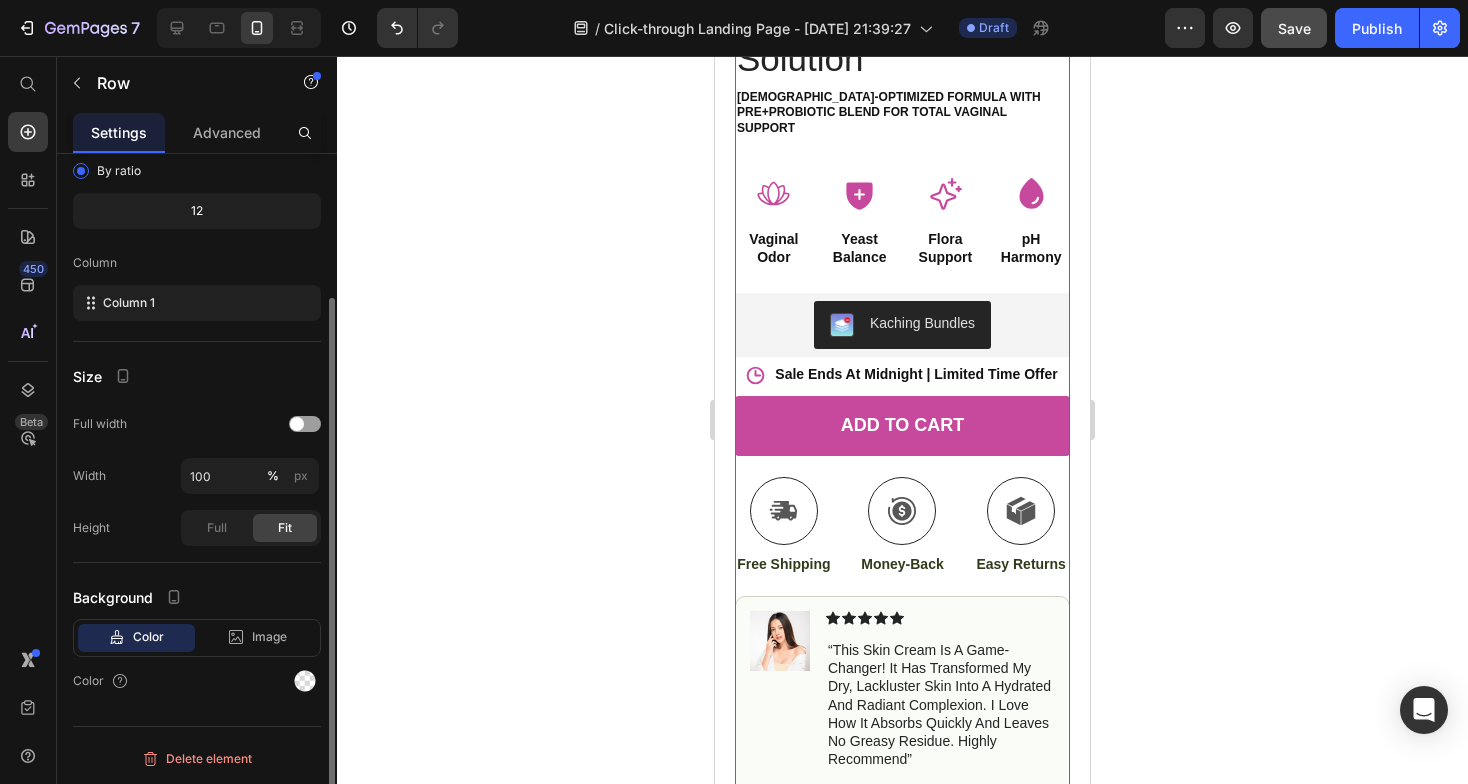 scroll, scrollTop: 0, scrollLeft: 0, axis: both 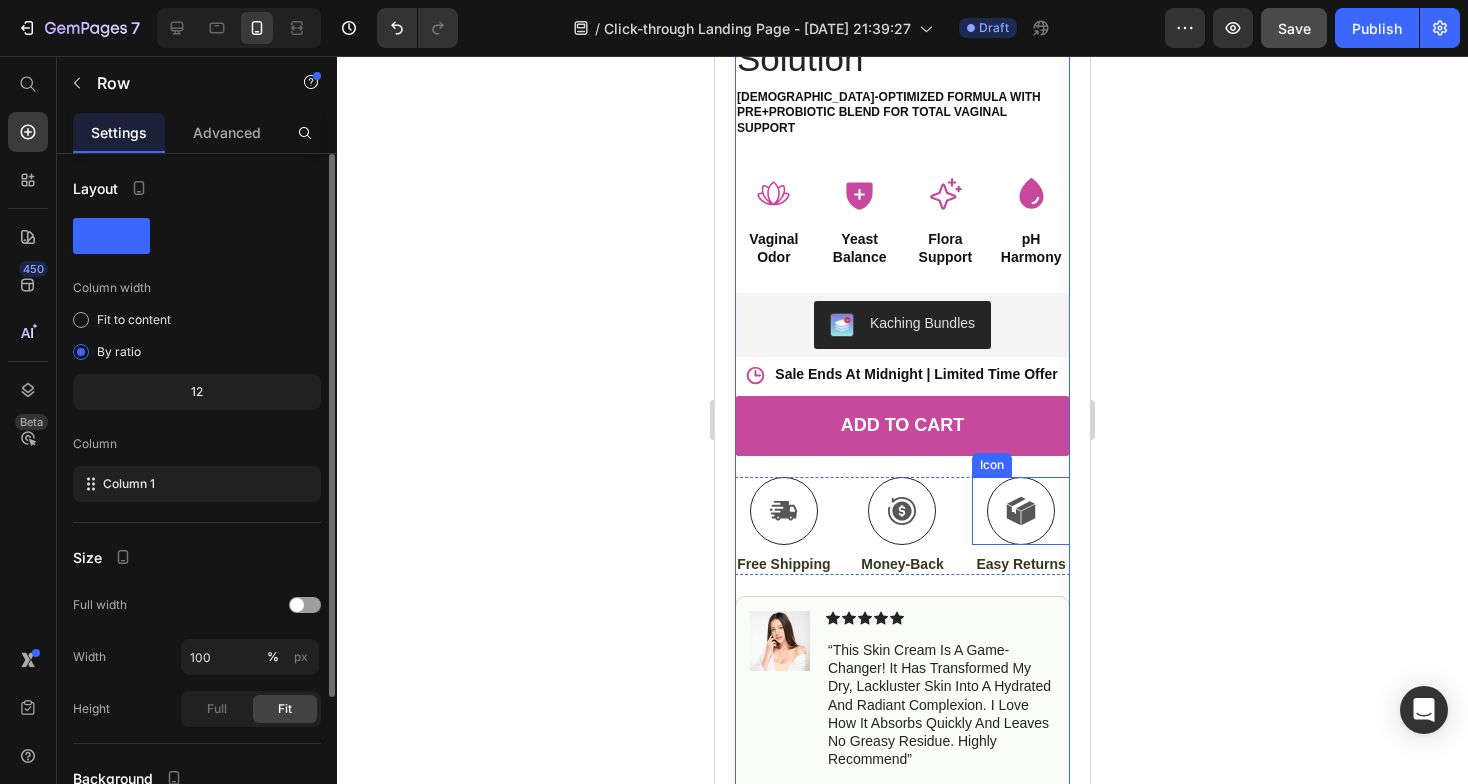 click 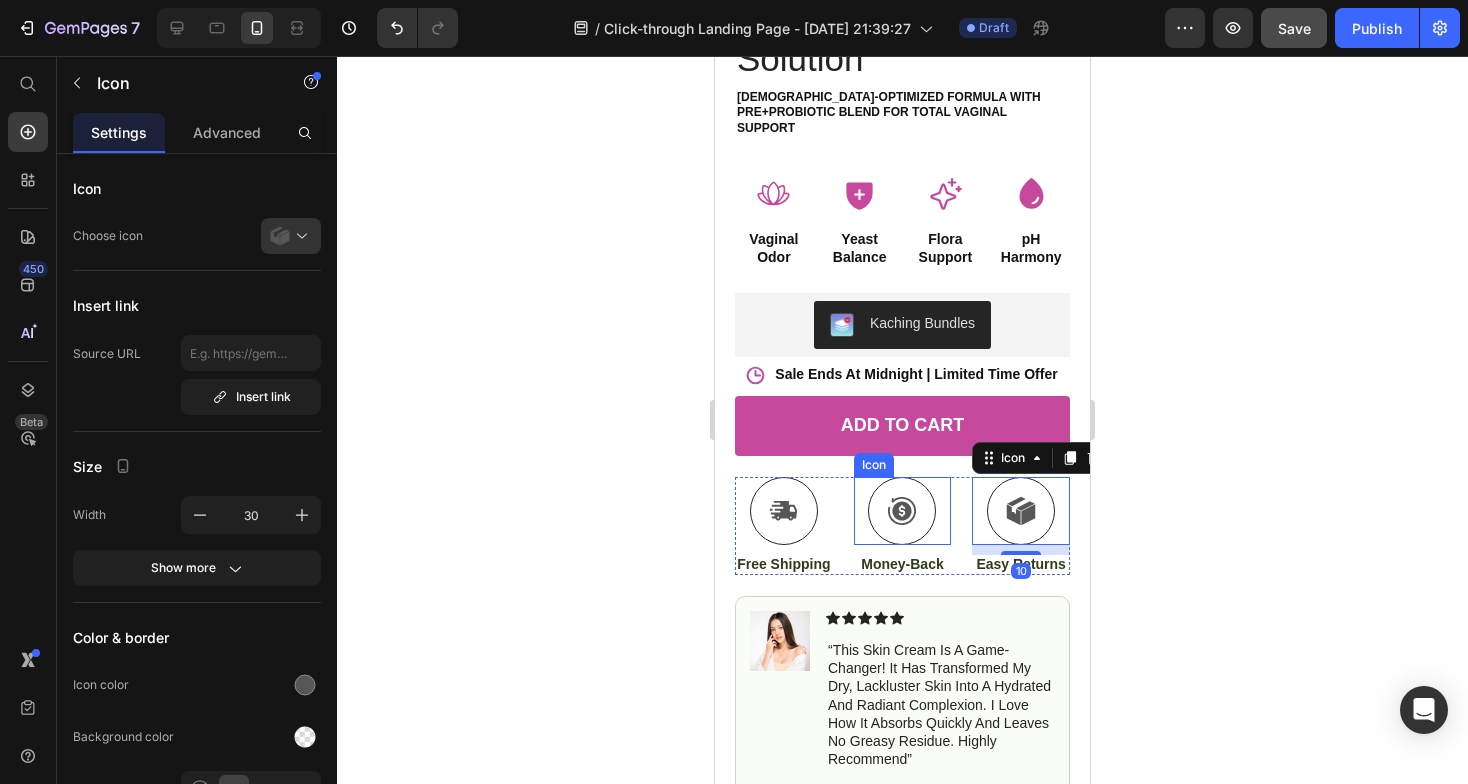 click on "Icon" at bounding box center [903, 511] 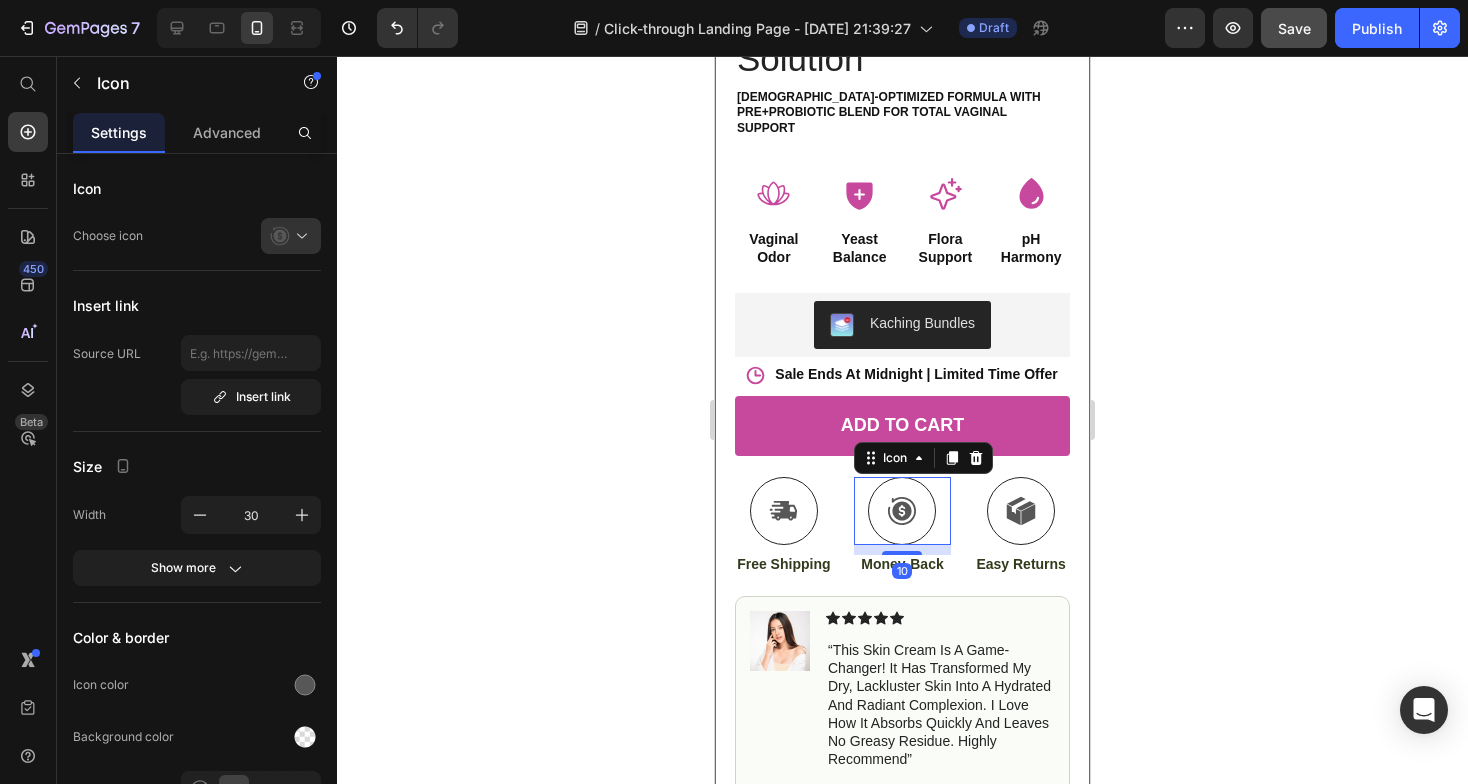 click 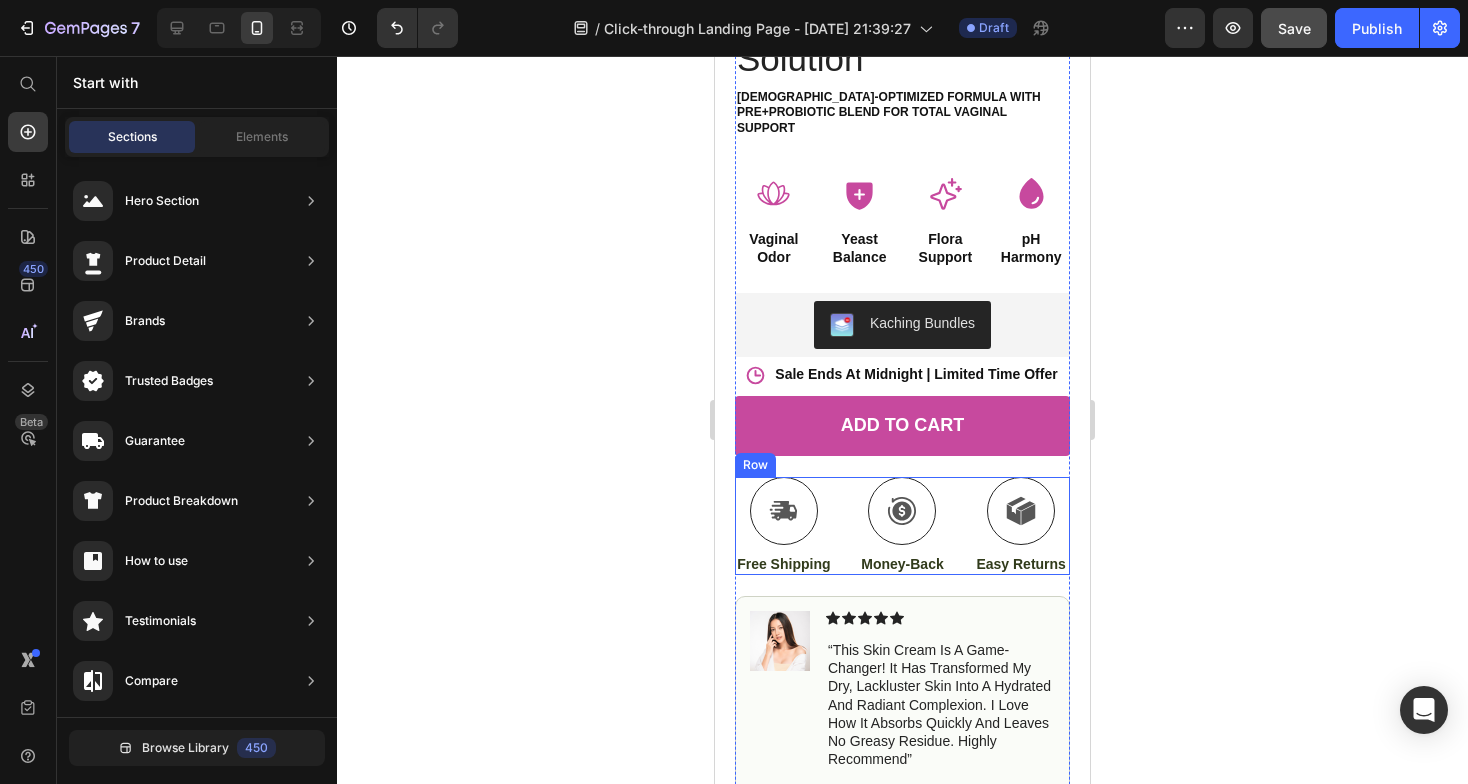 click on "Icon Free Shipping Text Block
Icon Money-Back Text Block
Icon Easy Returns Text Block Row" at bounding box center [902, 526] 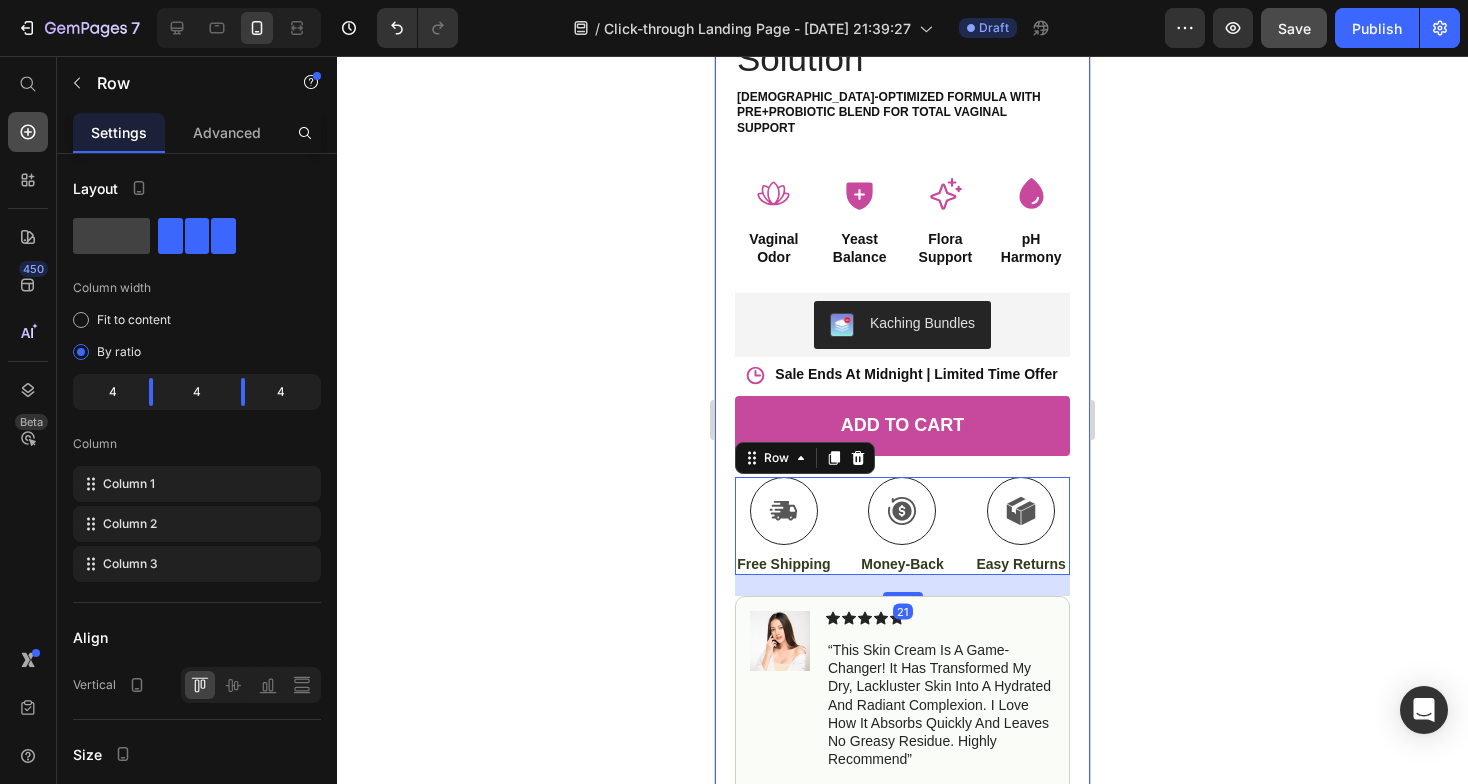 click 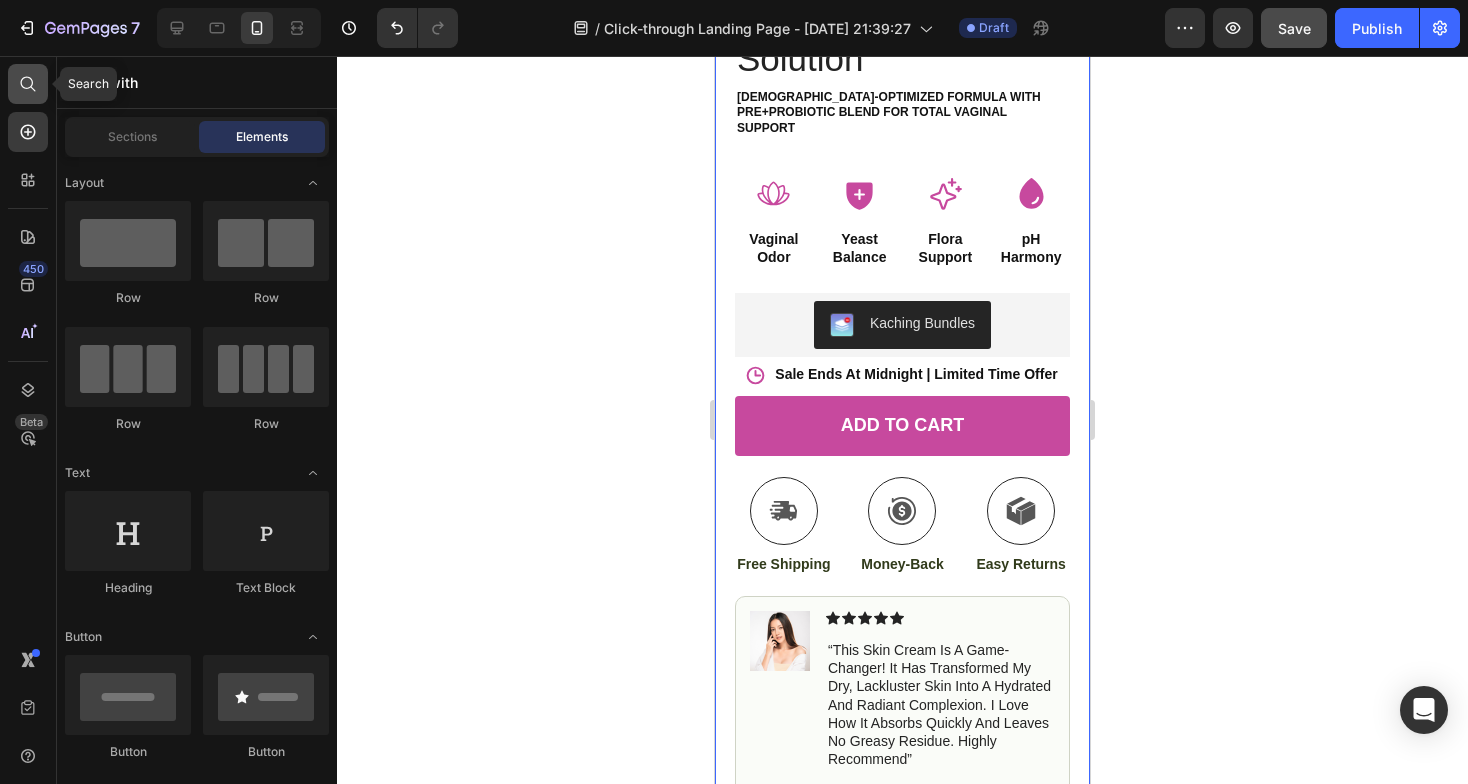 click 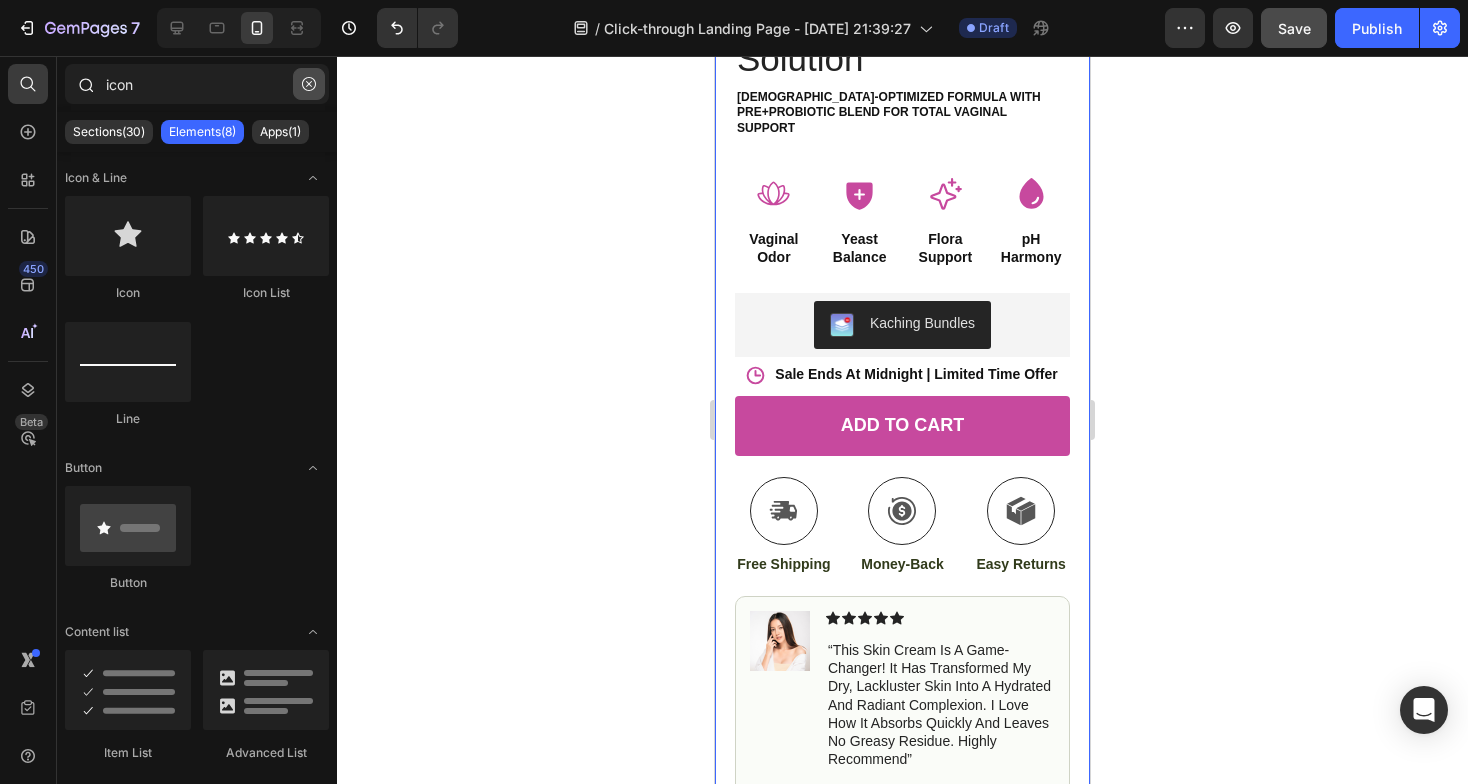 click 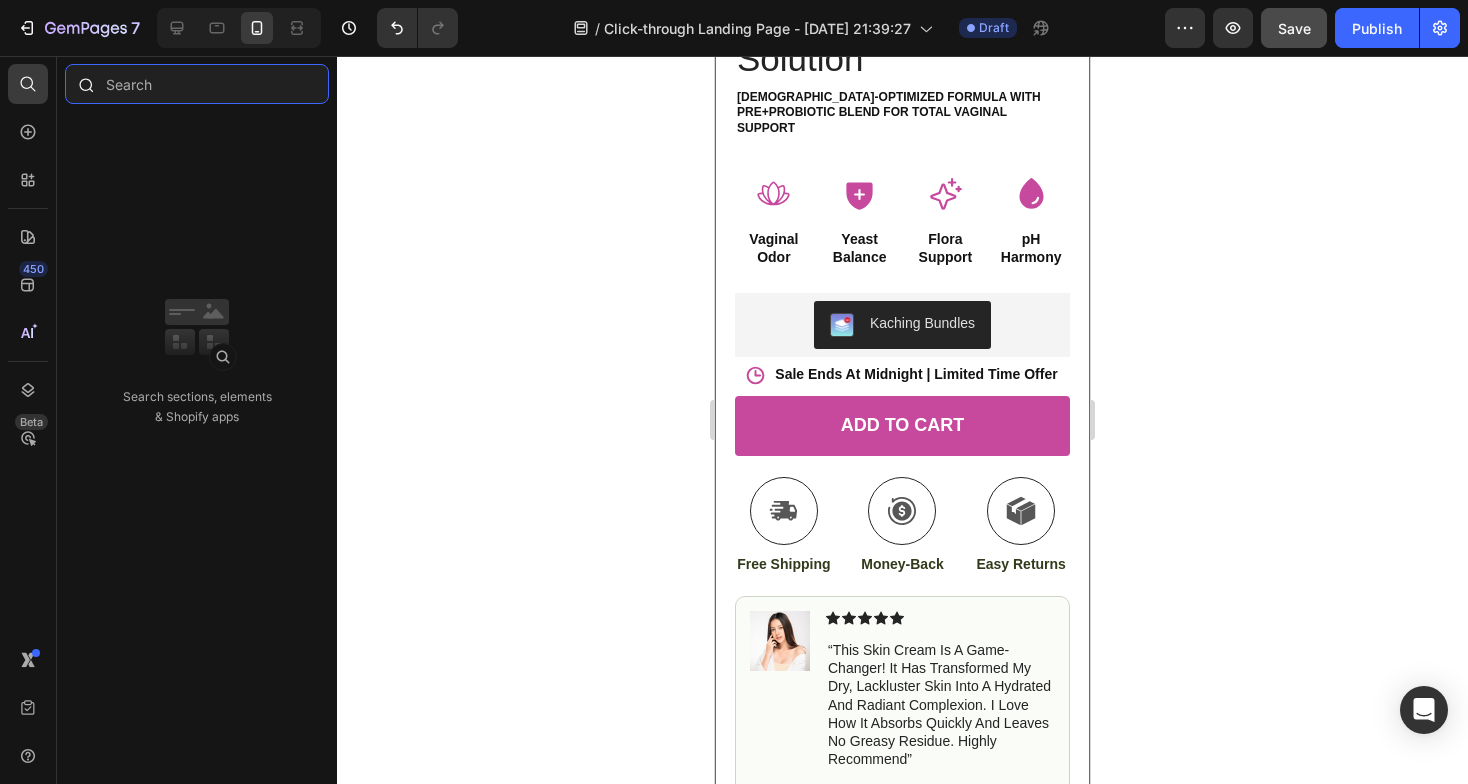 click at bounding box center (197, 84) 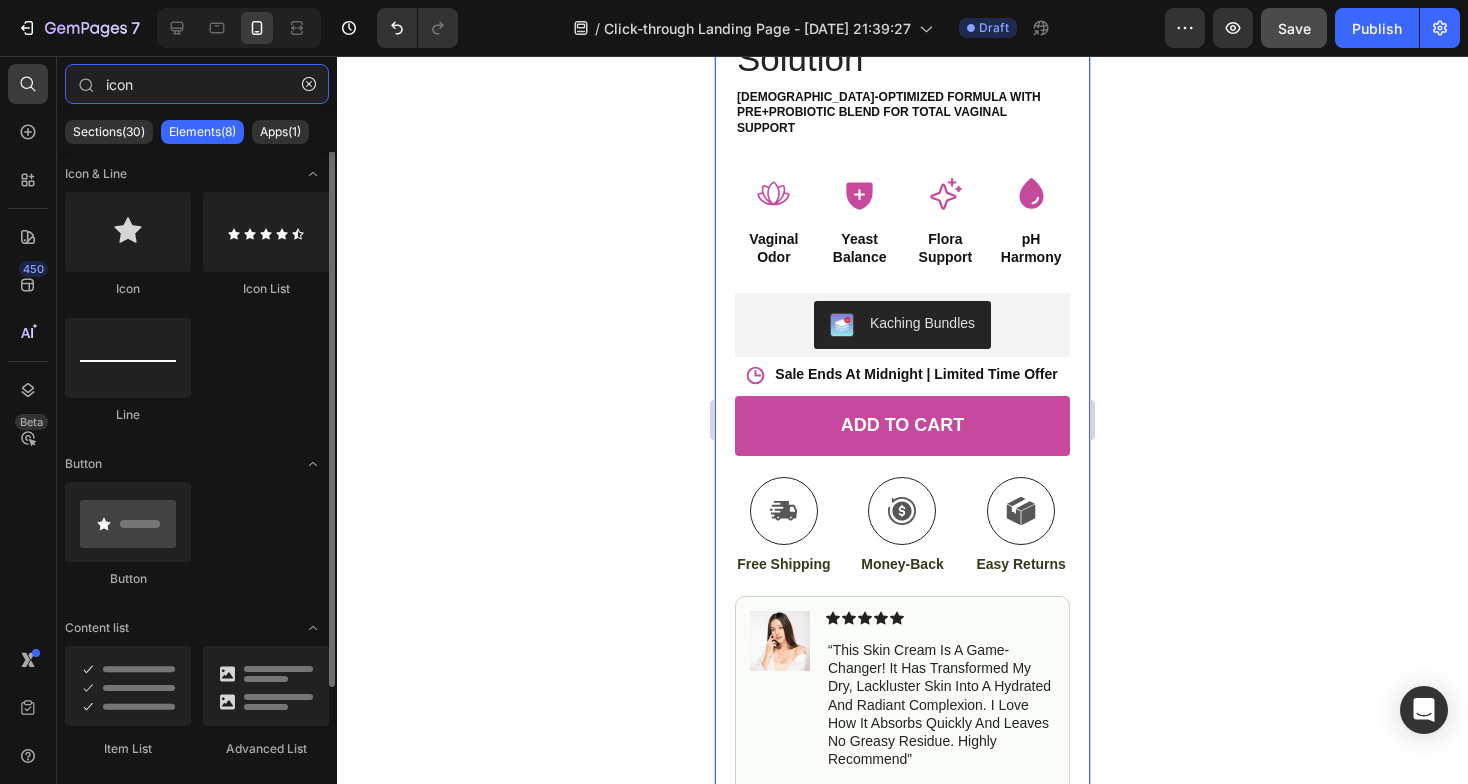 scroll, scrollTop: 0, scrollLeft: 0, axis: both 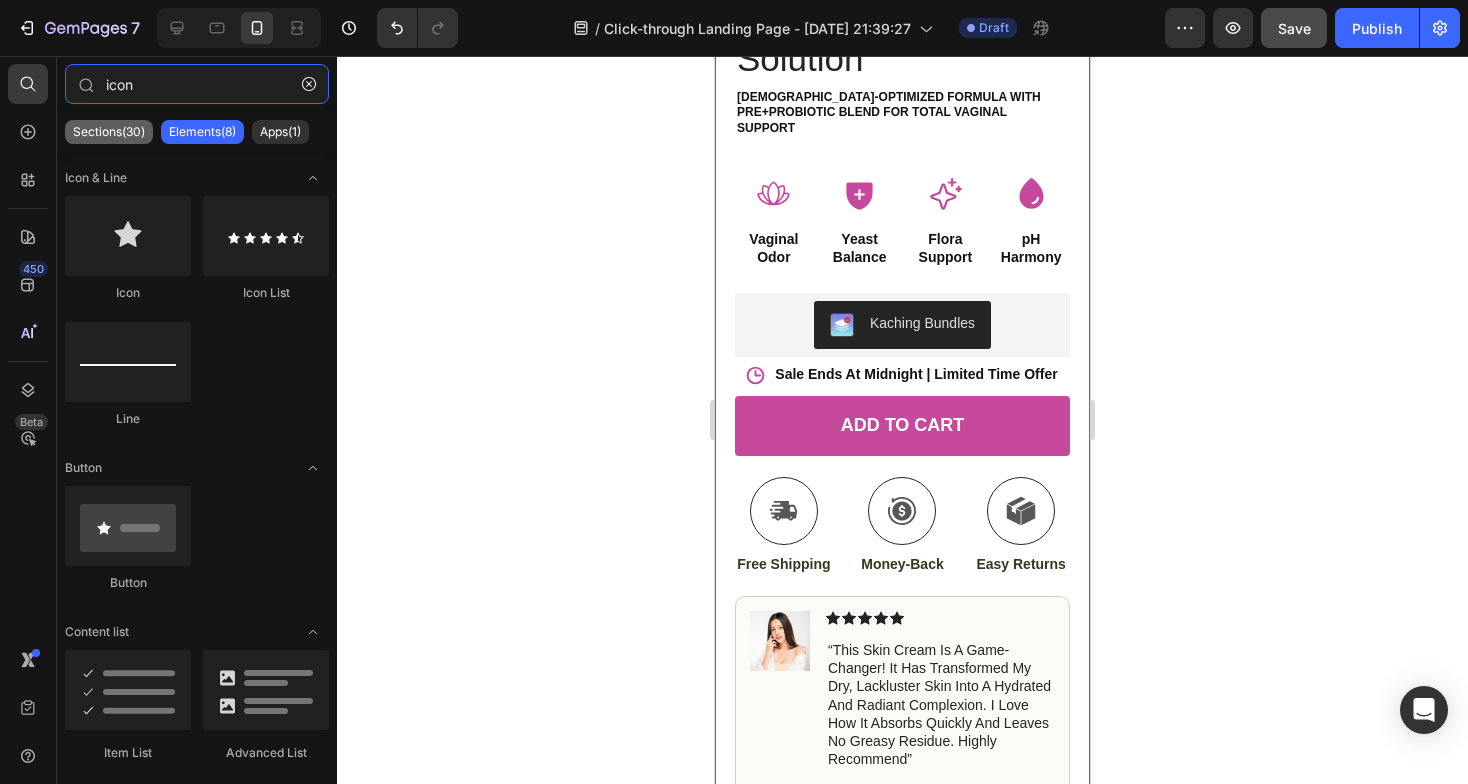 type on "icon" 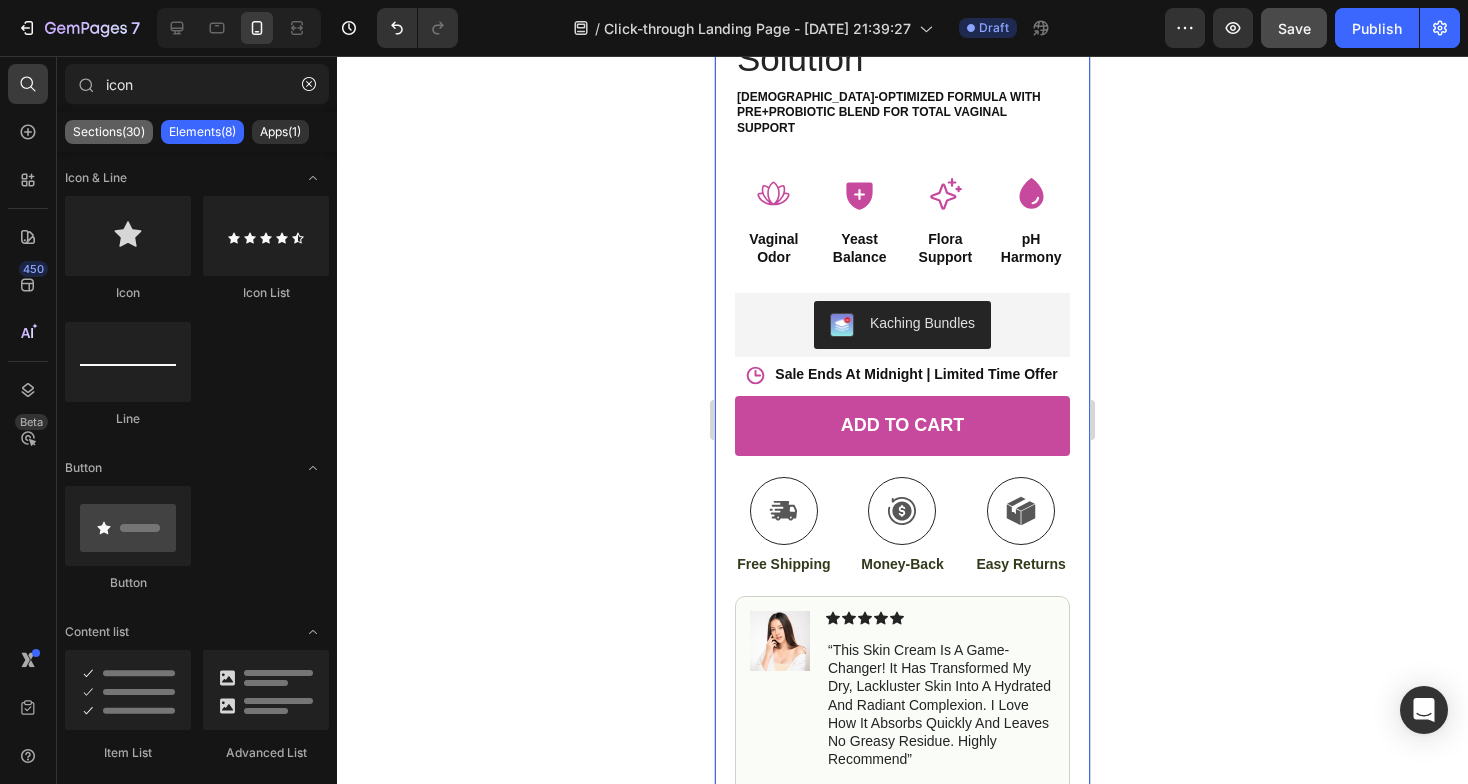 click on "Sections(30)" at bounding box center (109, 132) 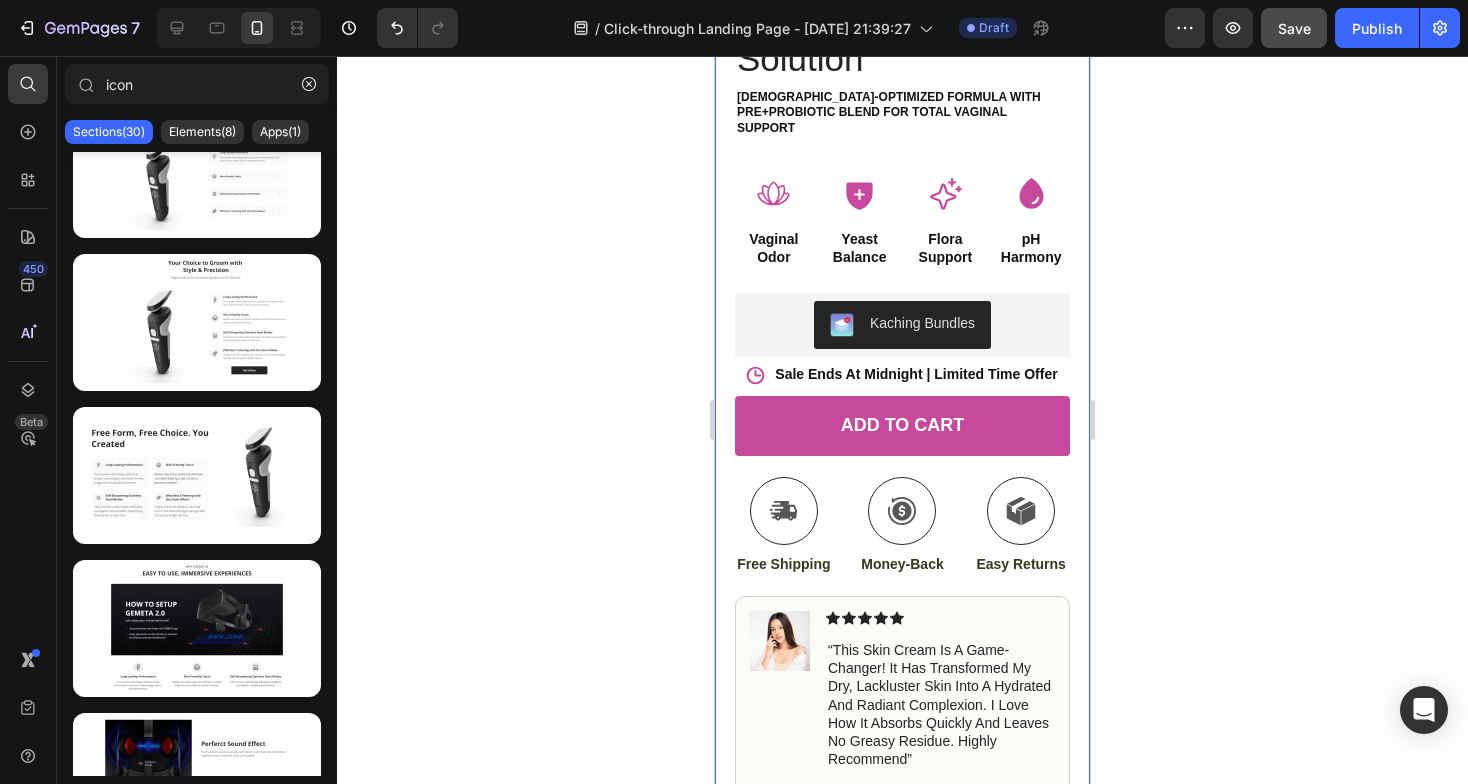 scroll, scrollTop: 0, scrollLeft: 0, axis: both 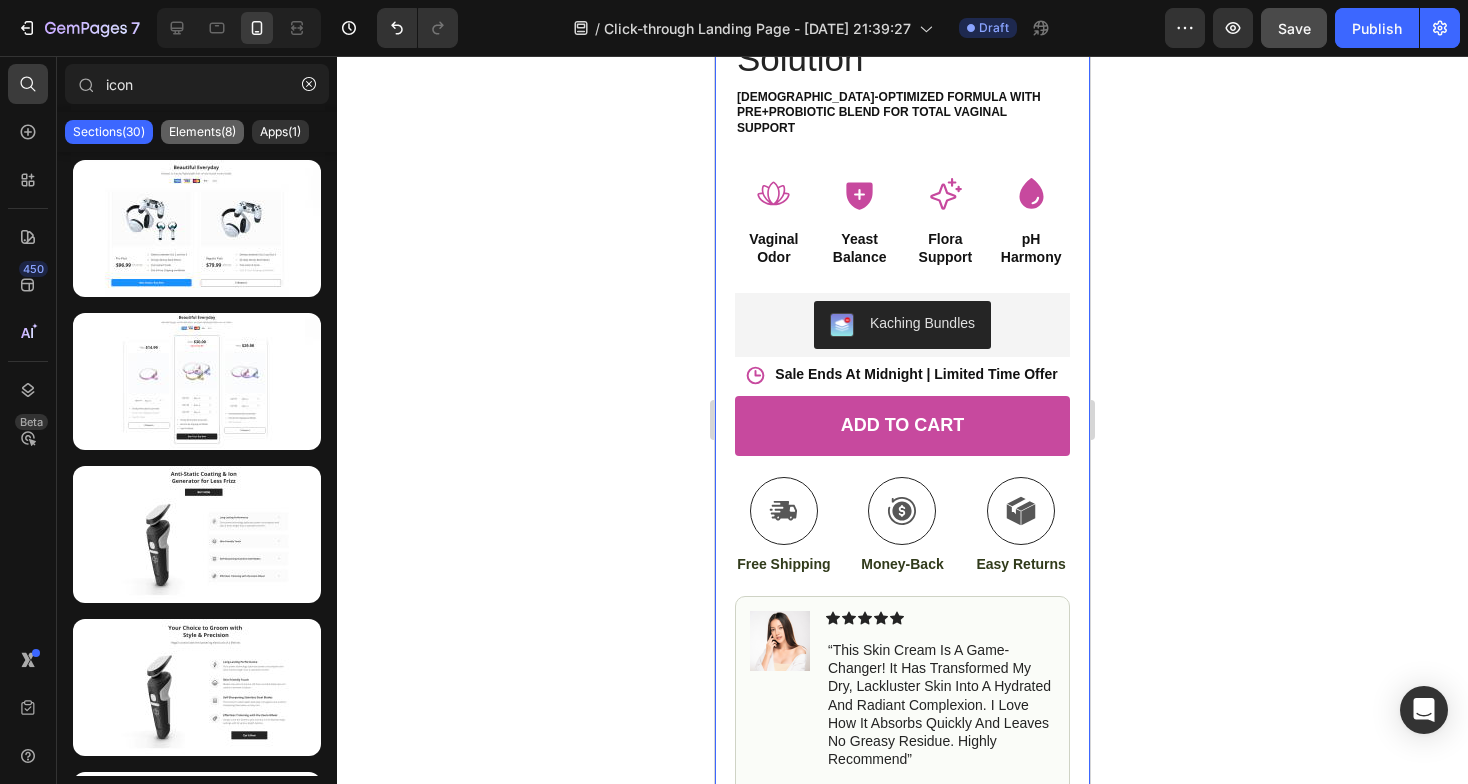 click on "Elements(8)" at bounding box center (202, 132) 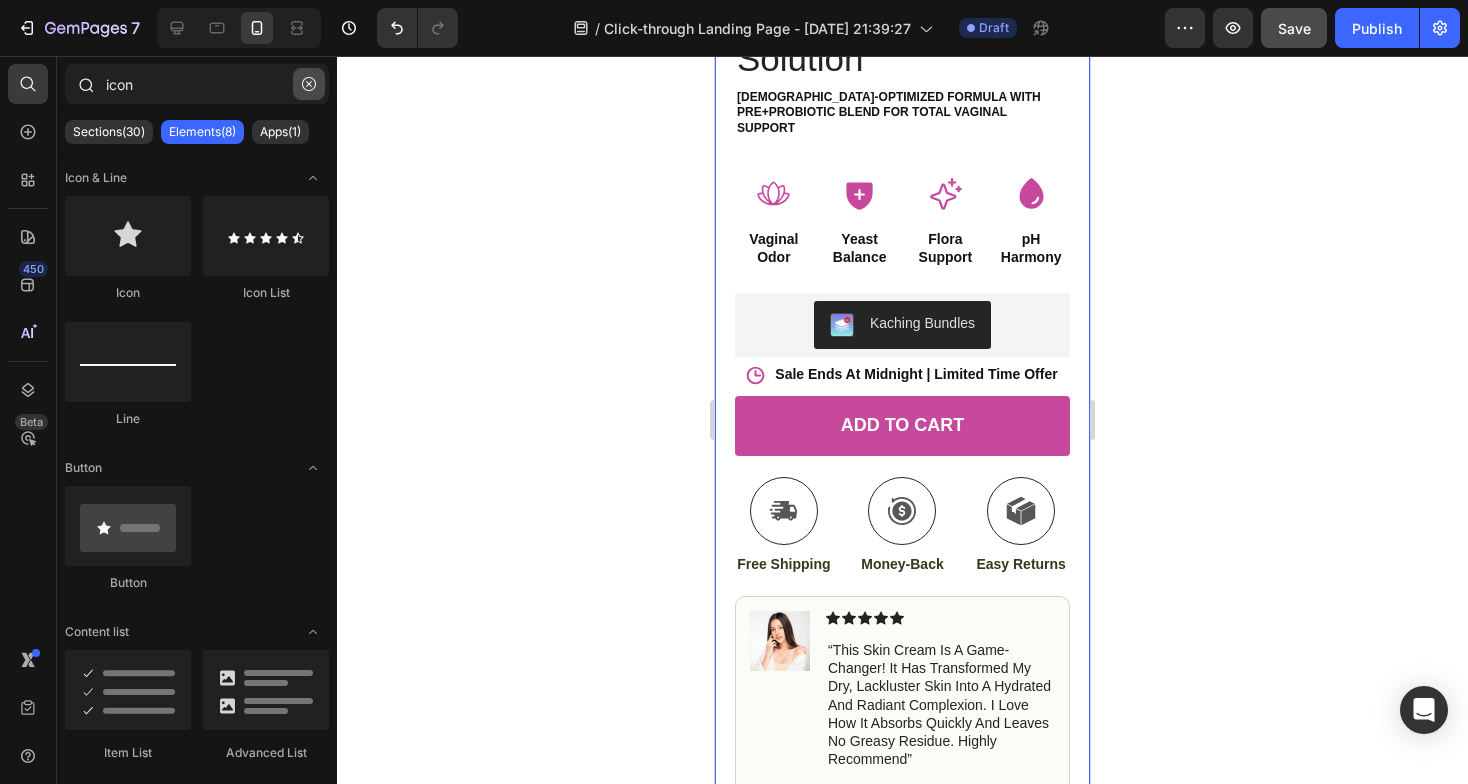 click 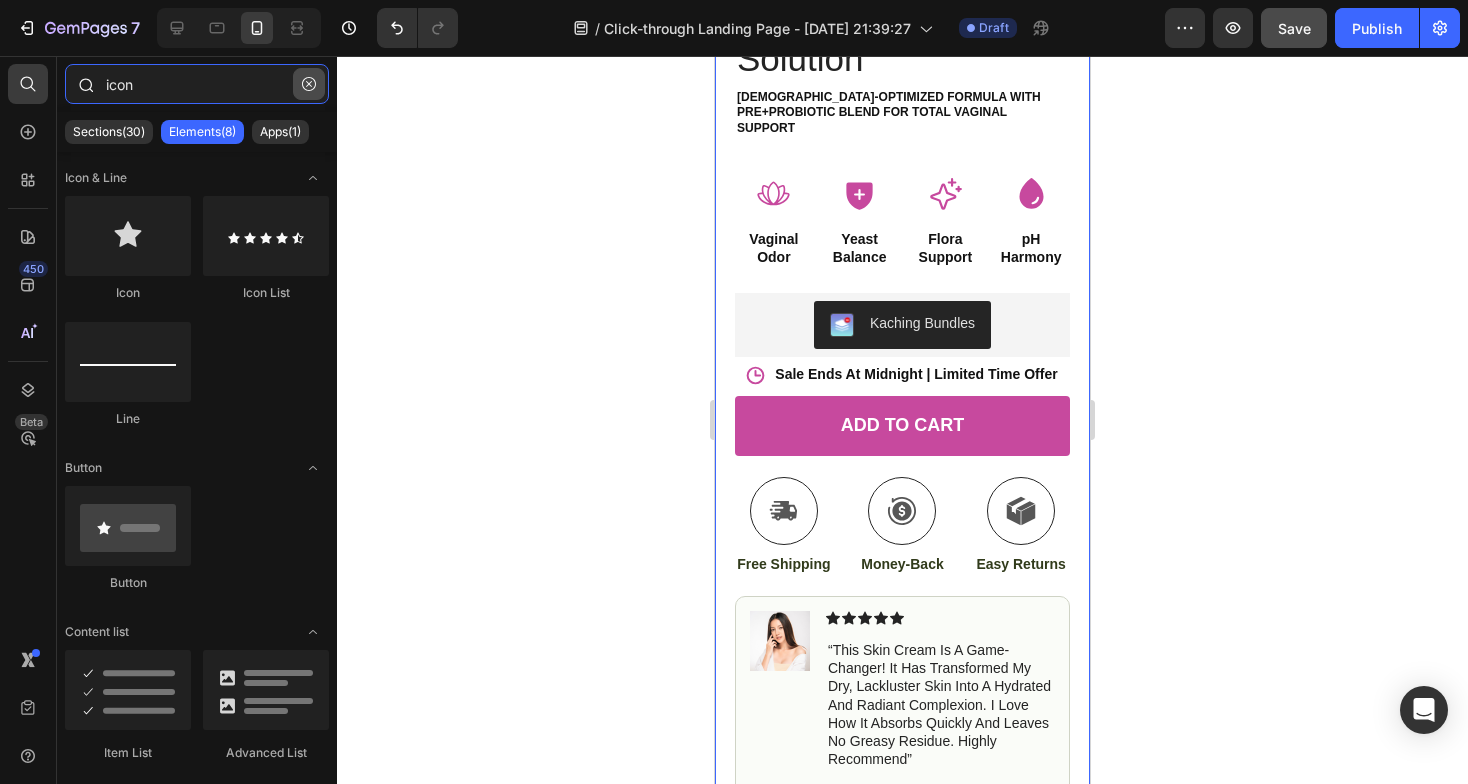type 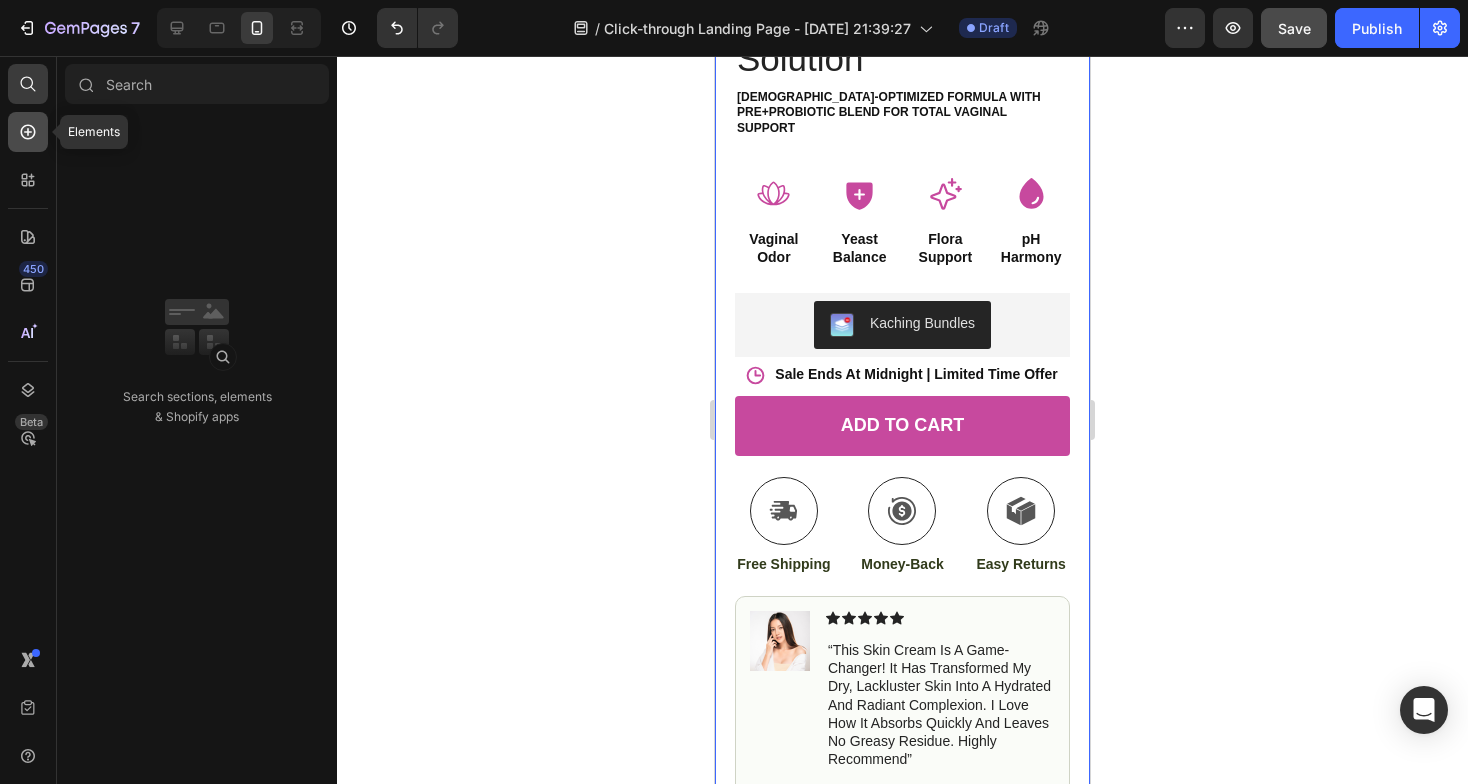 click 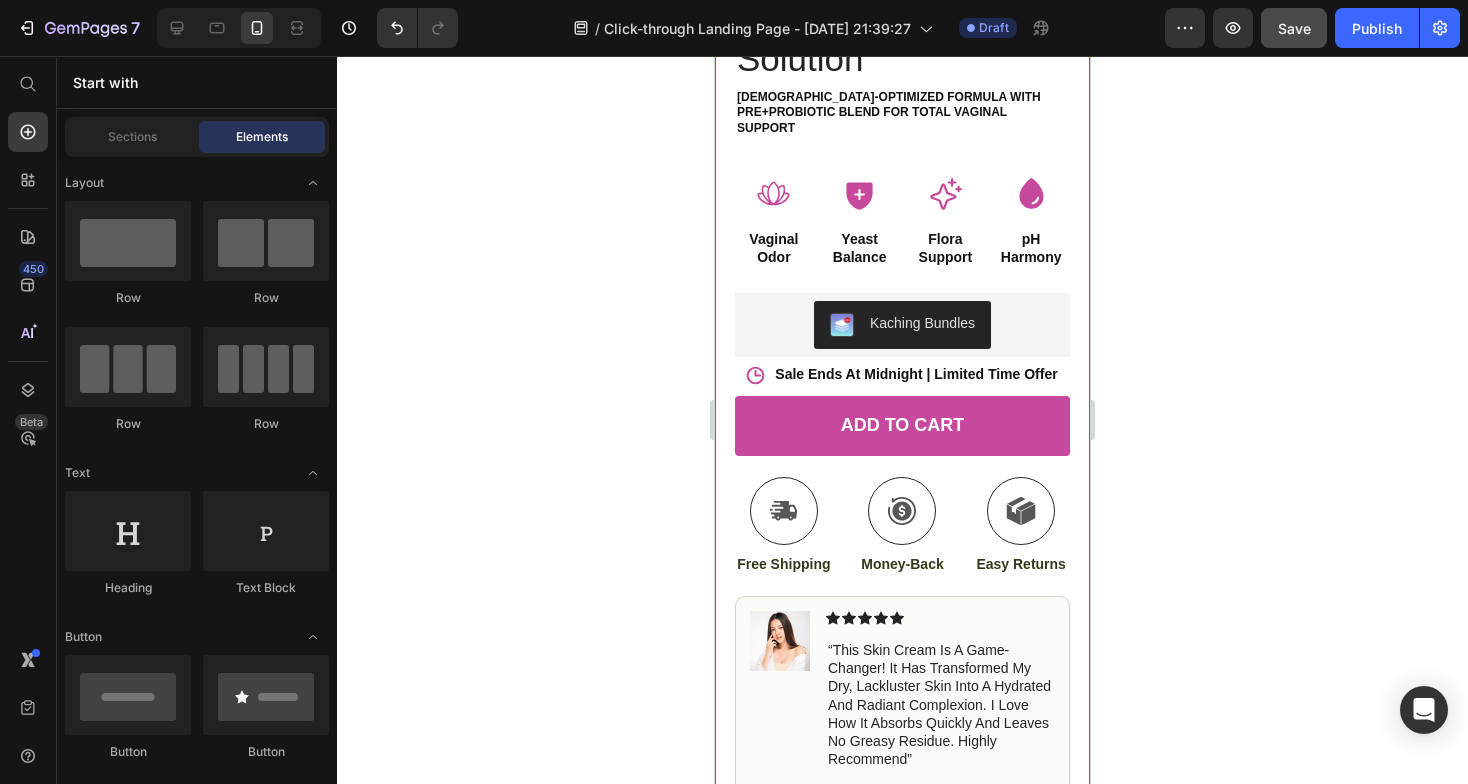 click on "Start with" at bounding box center [197, 82] 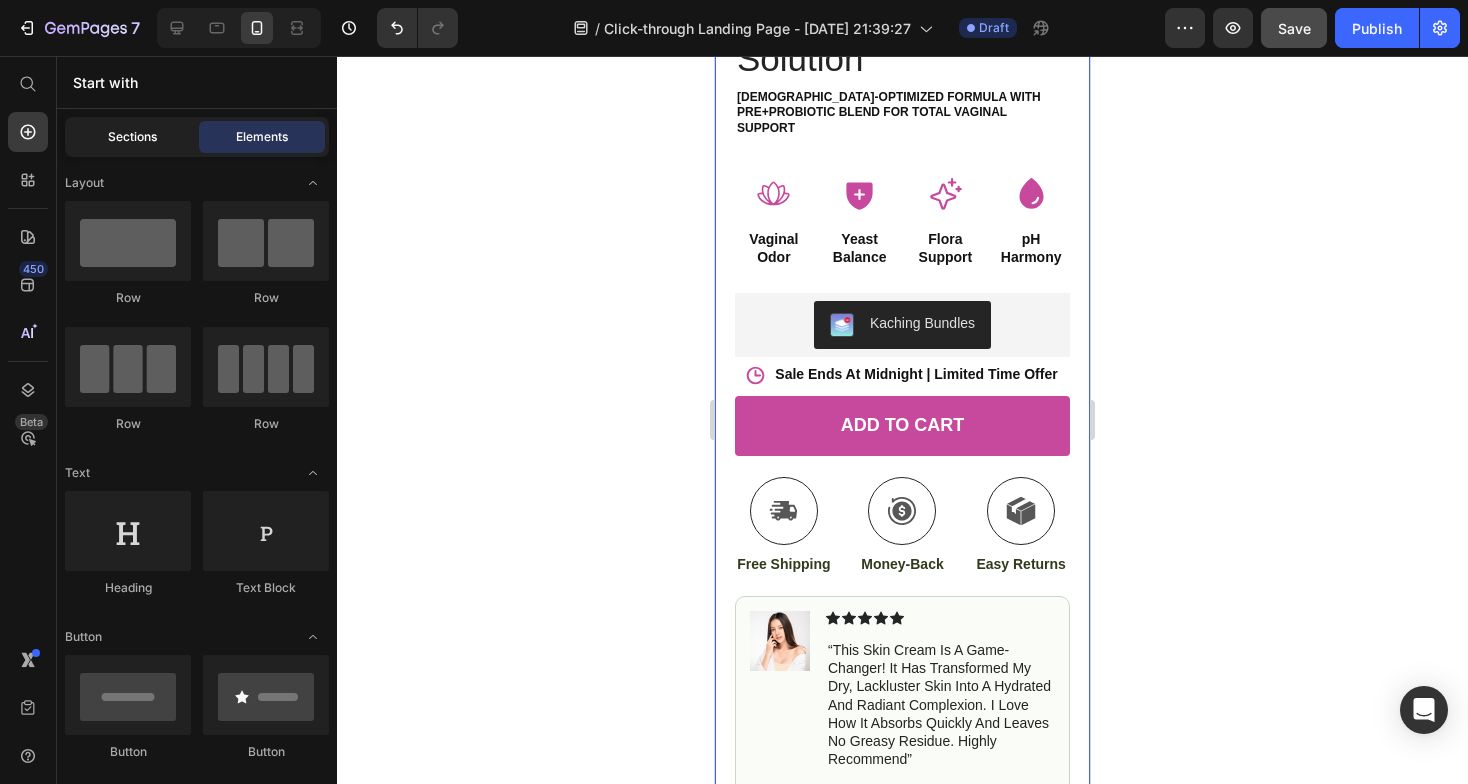 click on "Sections" at bounding box center (132, 137) 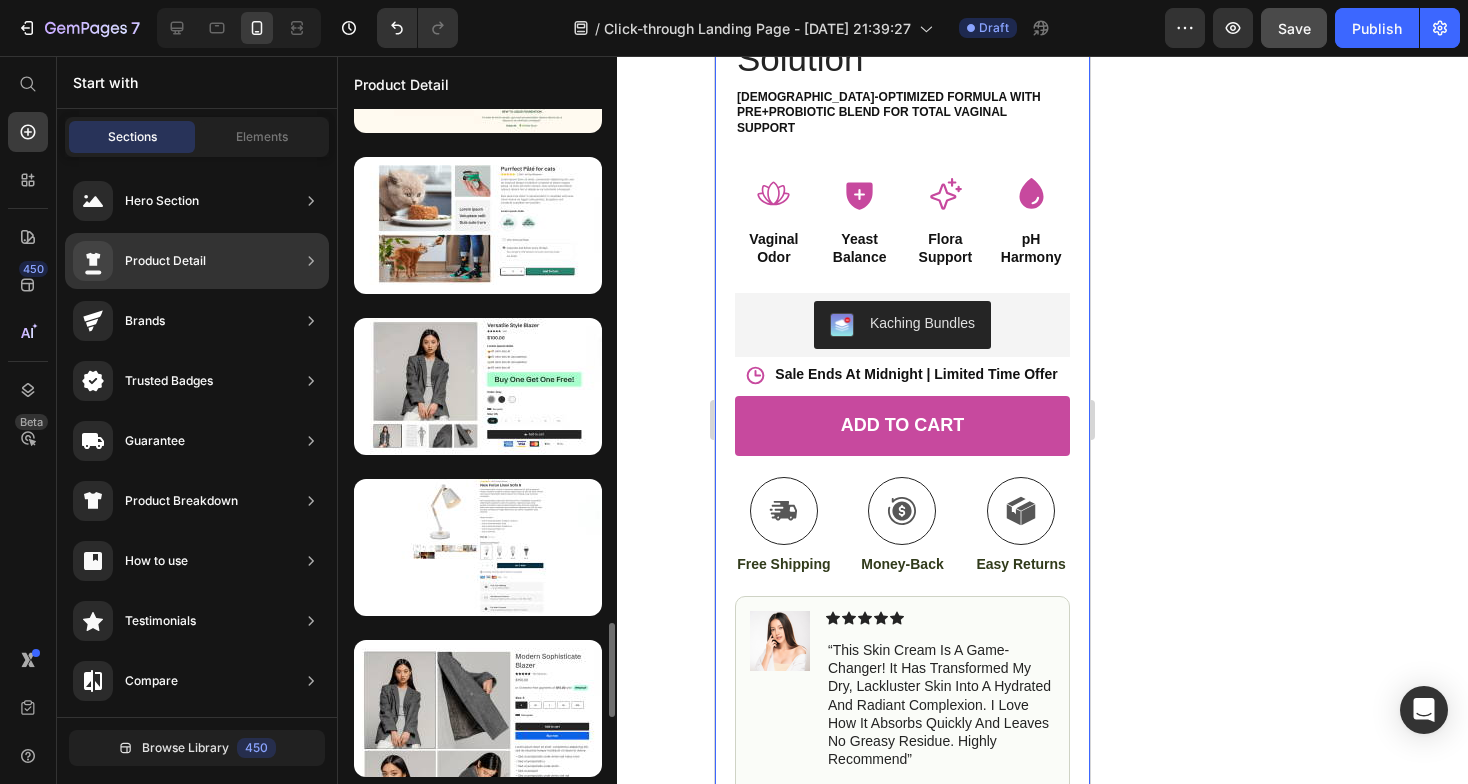 scroll, scrollTop: 3541, scrollLeft: 0, axis: vertical 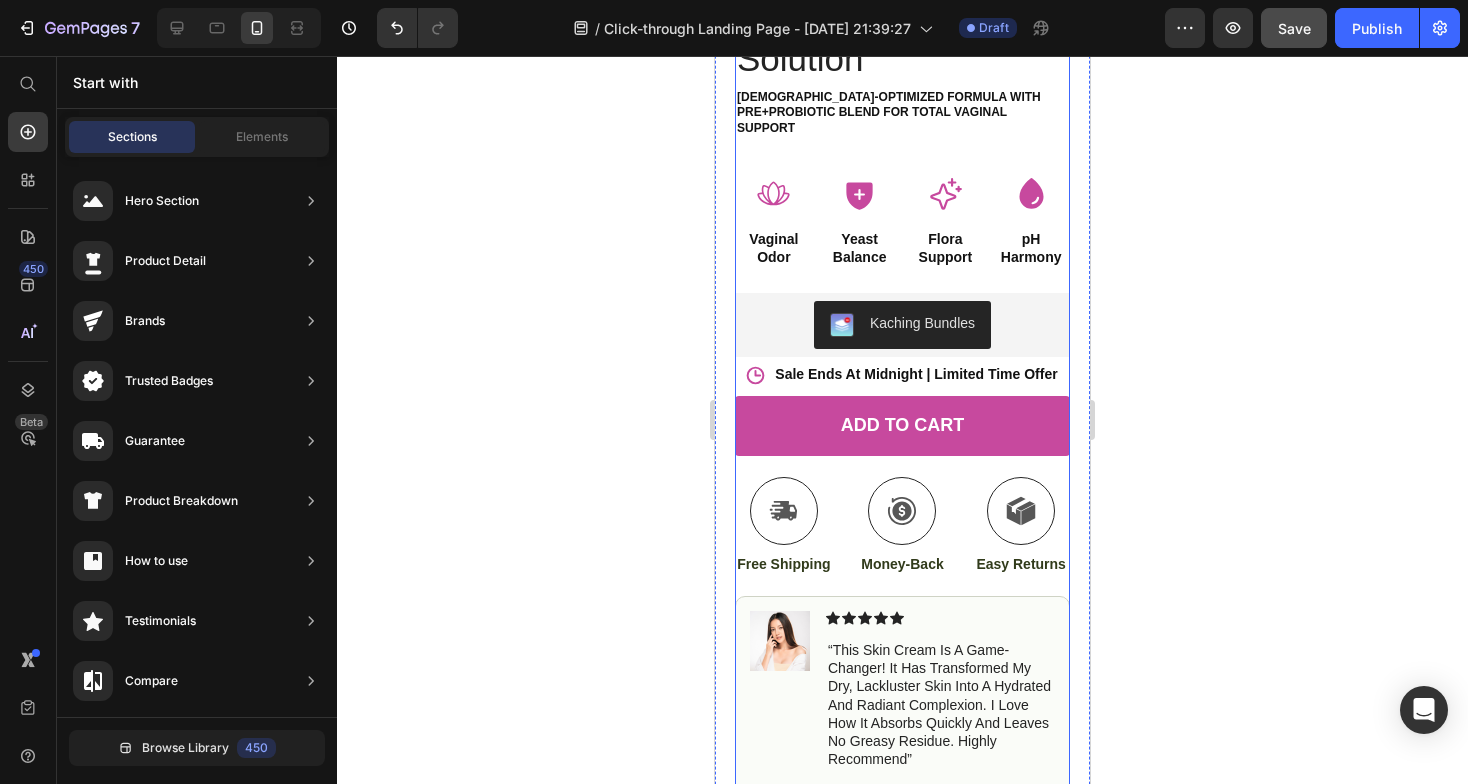 click on "Icon Free Shipping Text Block
Icon Money-Back Text Block
Icon Easy Returns Text Block Row" at bounding box center (902, 526) 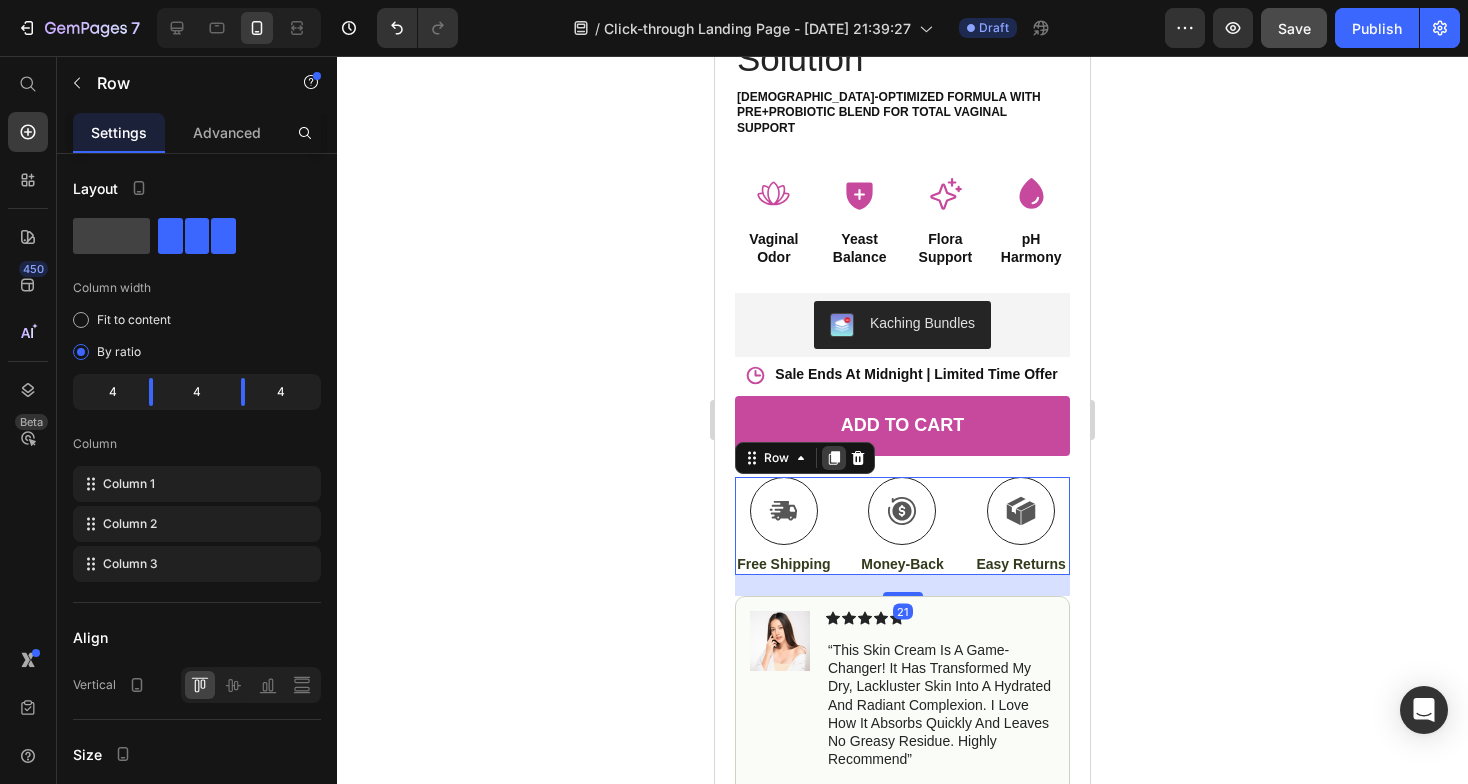 click at bounding box center [834, 458] 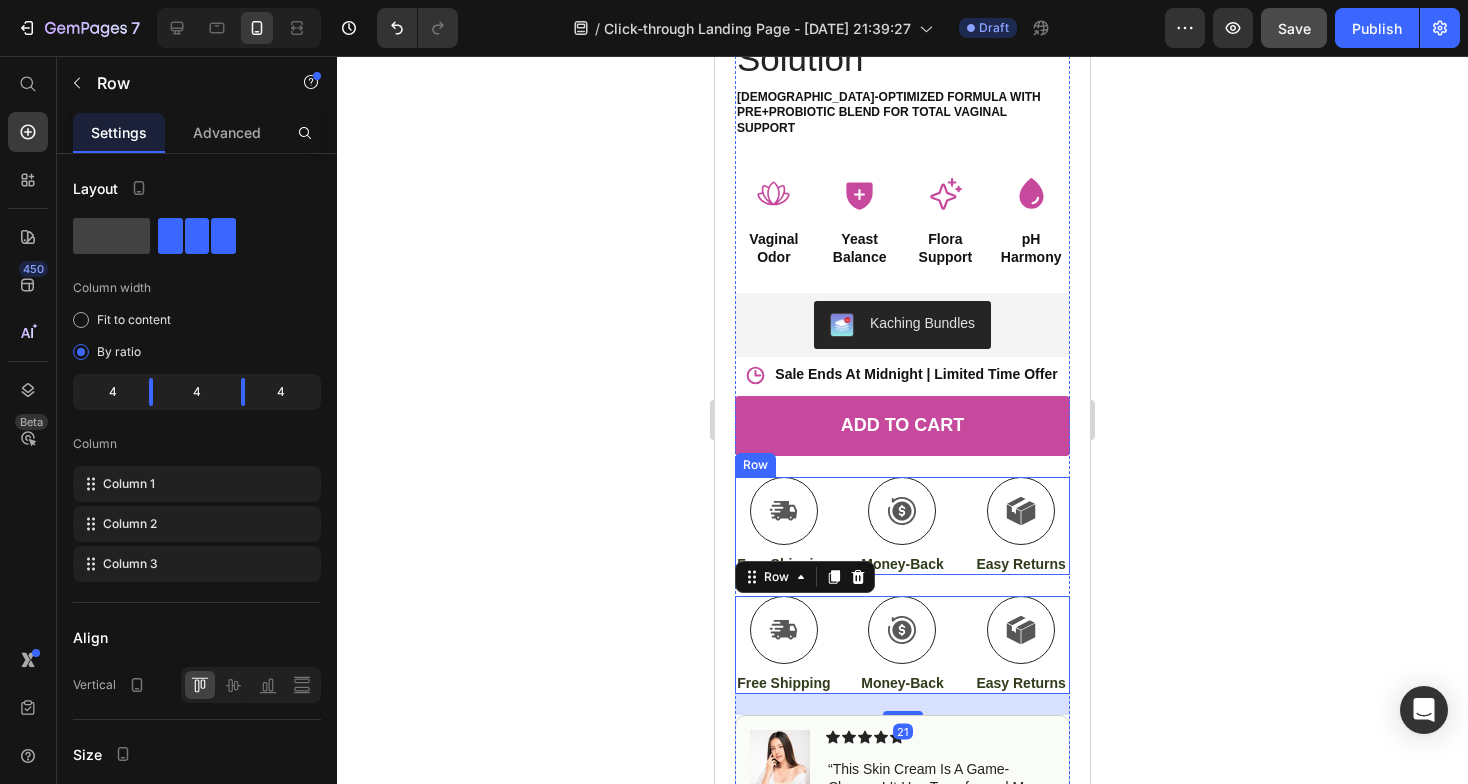 click on "Icon Free Shipping Text Block
Icon Money-Back Text Block
Icon Easy Returns Text Block Row" at bounding box center (902, 526) 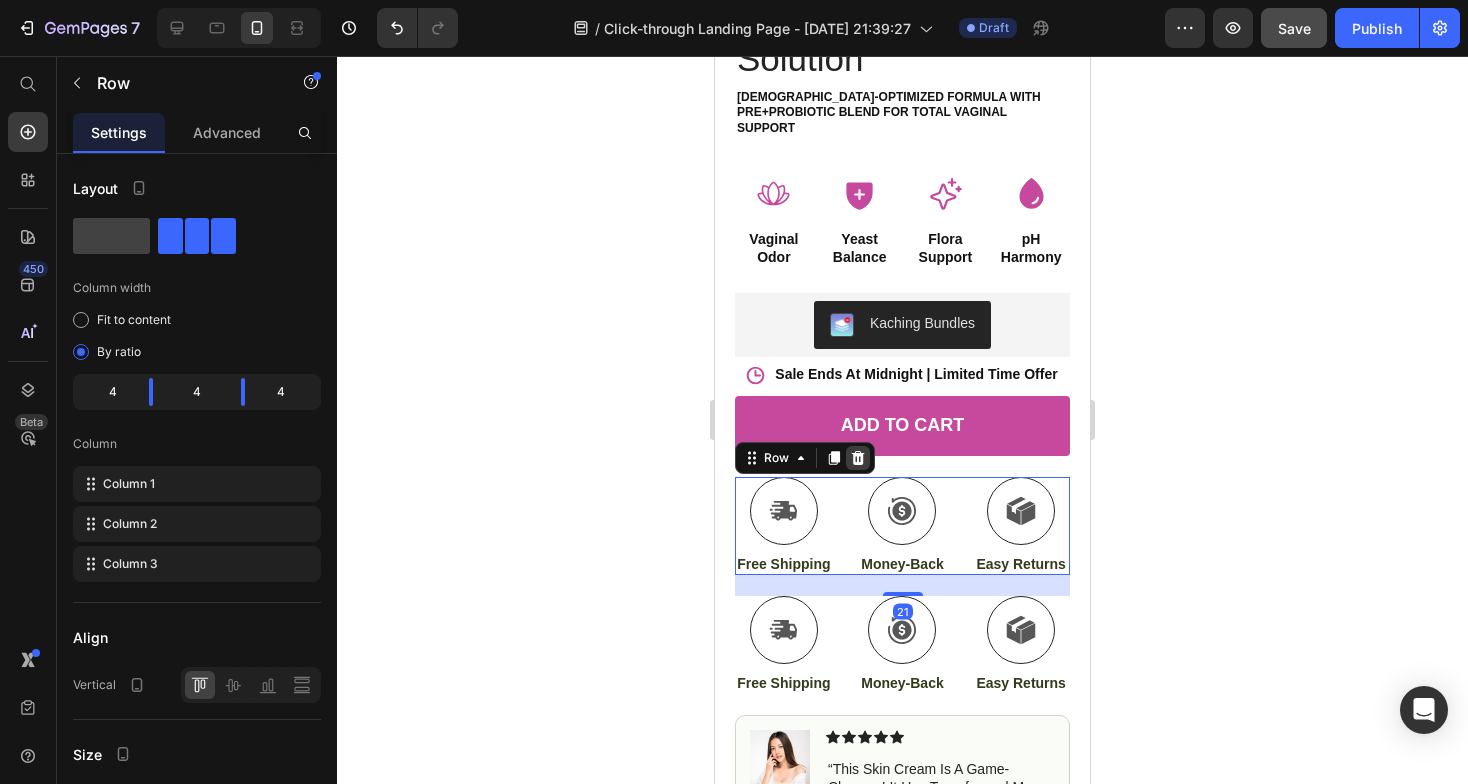 click 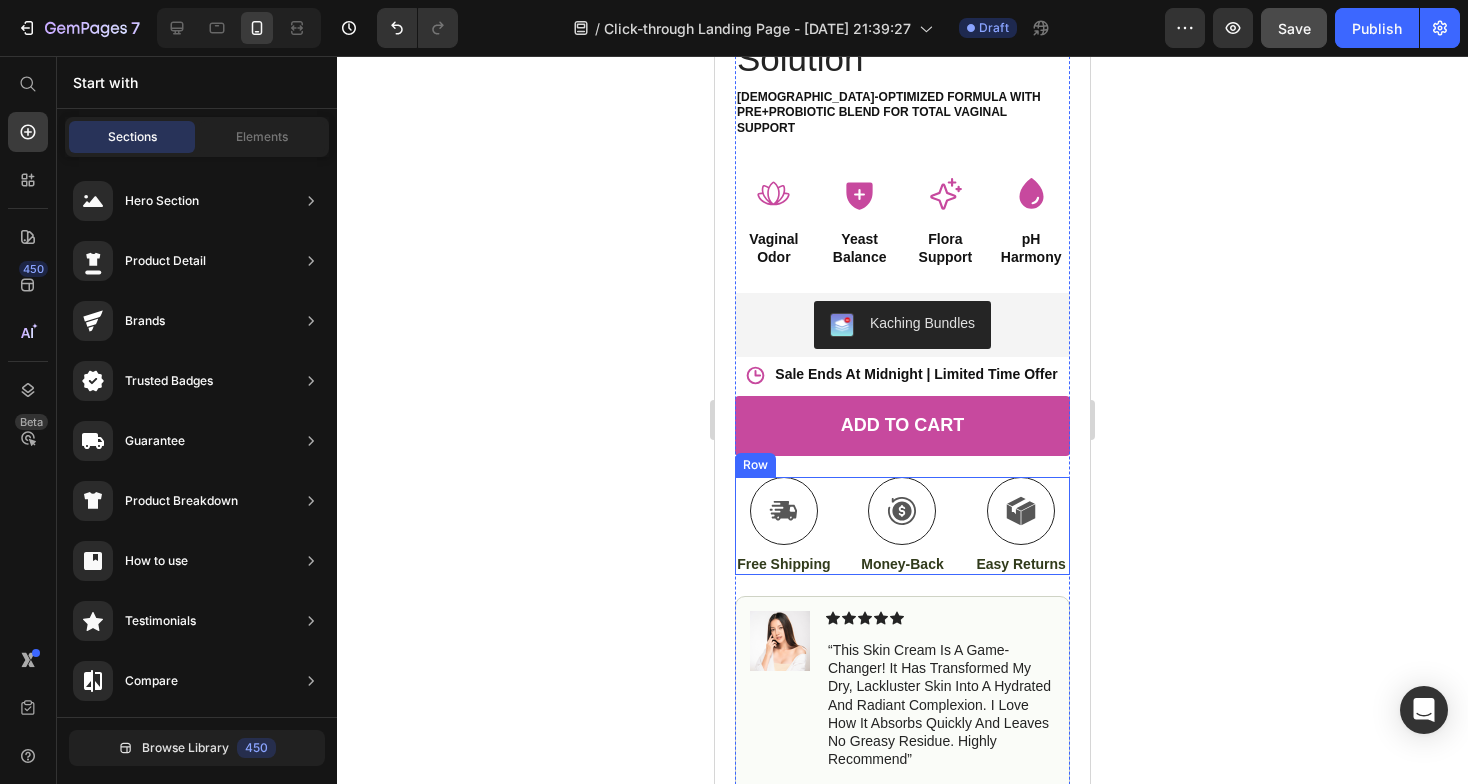 click on "Icon Free Shipping Text Block
Icon Money-Back Text Block
Icon Easy Returns Text Block Row" at bounding box center [902, 526] 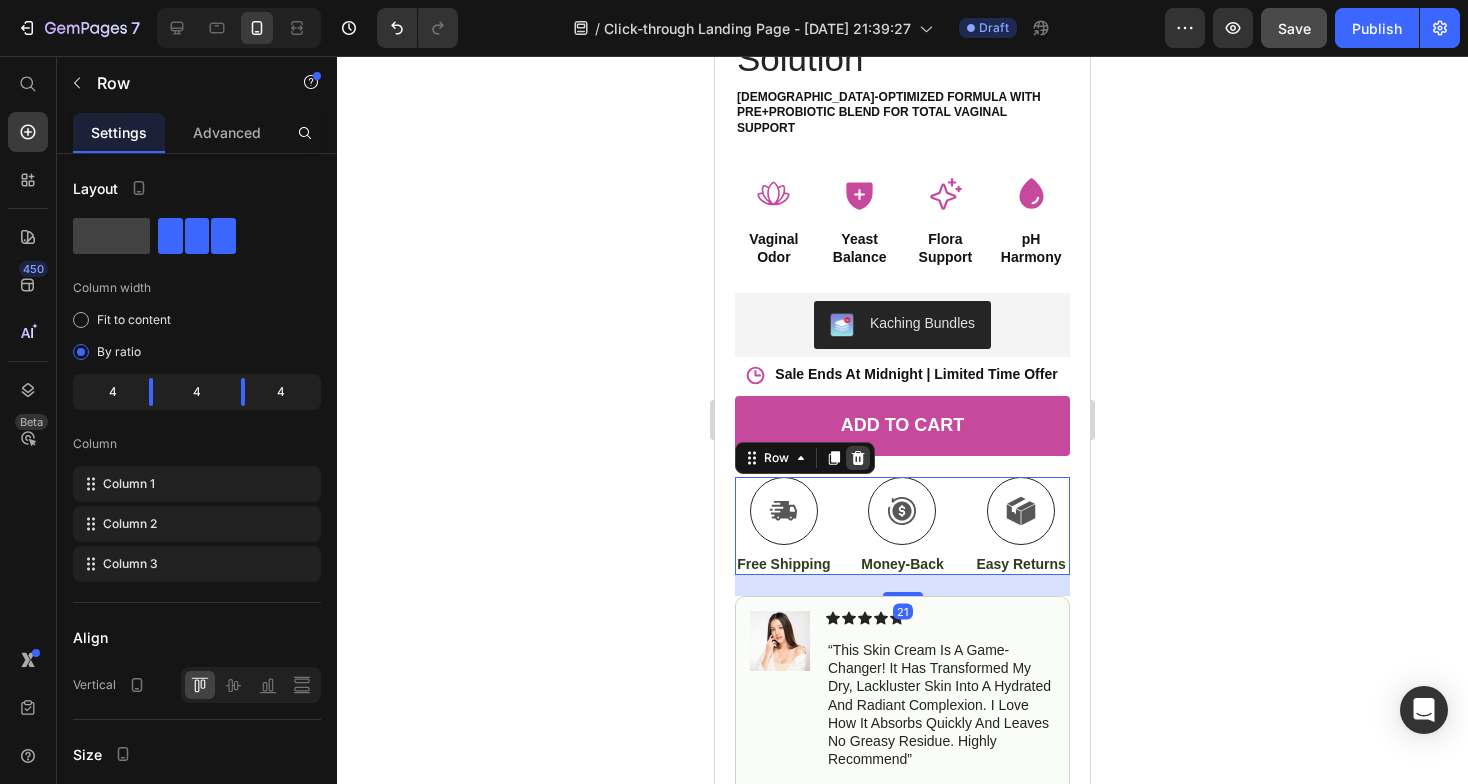 click 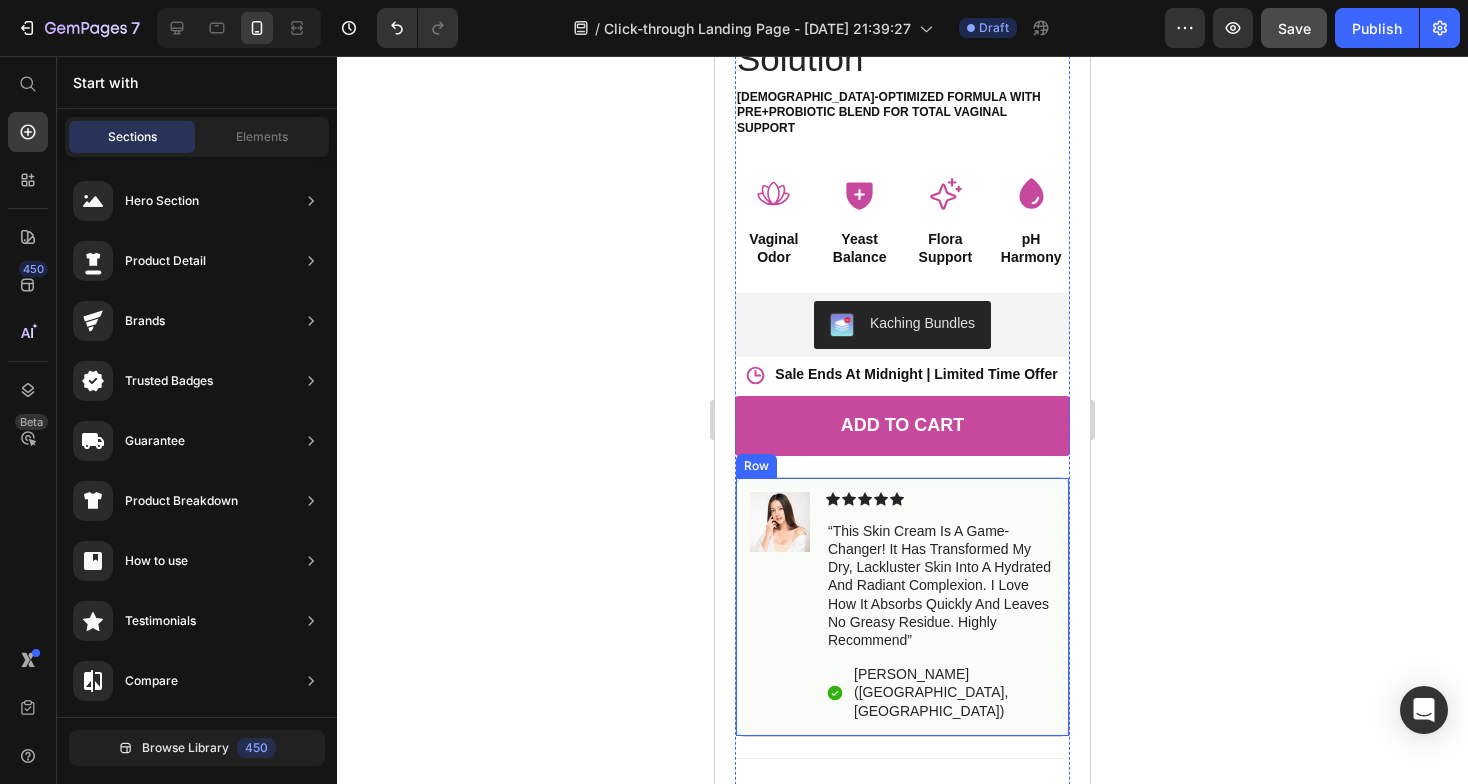 click on "Icon Icon Icon Icon Icon Icon List “This skin cream is a game-changer! It has transformed my dry, lackluster skin into a hydrated and radiant complexion. I love how it absorbs quickly and leaves no greasy residue. Highly recommend” Text Block
Icon [PERSON_NAME] ([GEOGRAPHIC_DATA], [GEOGRAPHIC_DATA]) Text Block Row" at bounding box center (940, 607) 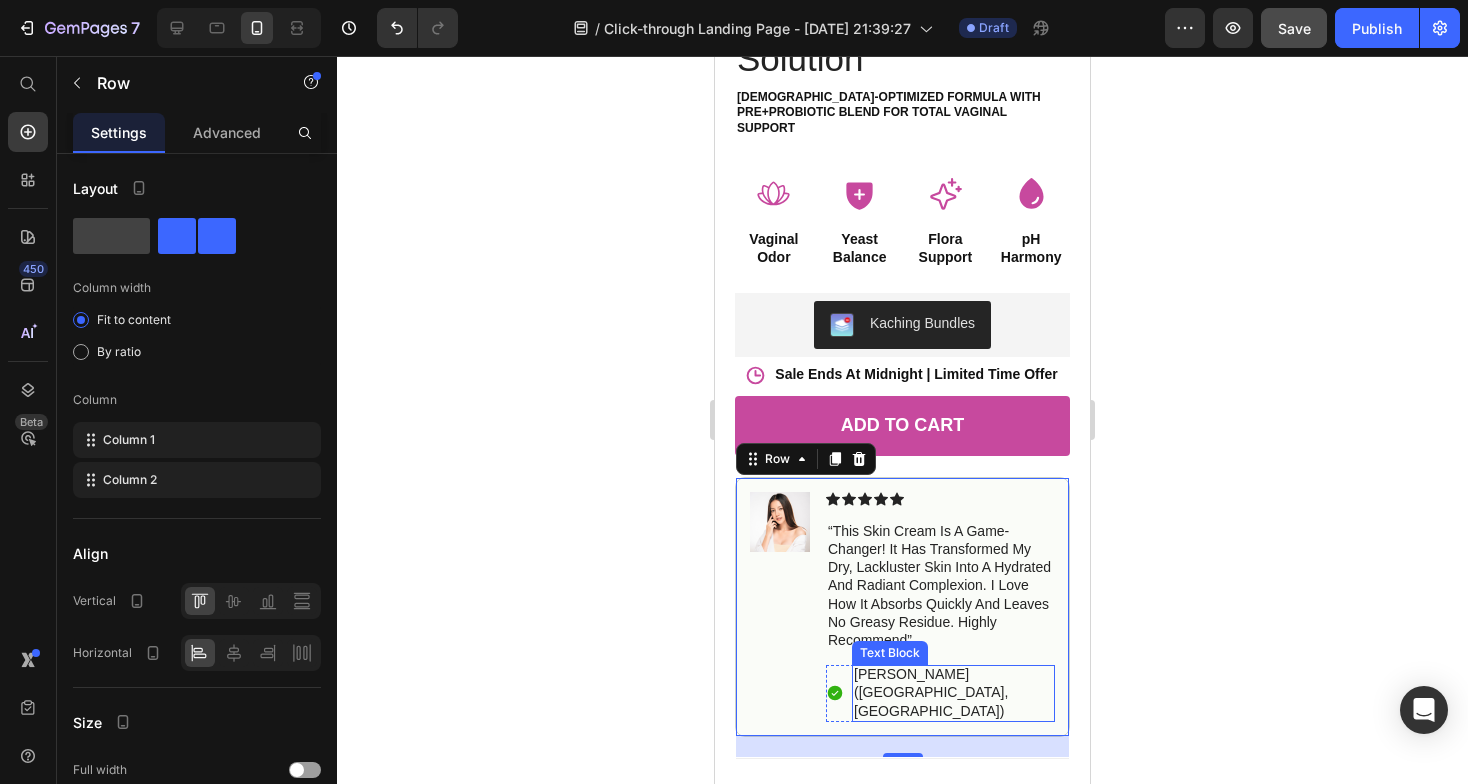 click on "[PERSON_NAME] ([GEOGRAPHIC_DATA], [GEOGRAPHIC_DATA])" at bounding box center [953, 692] 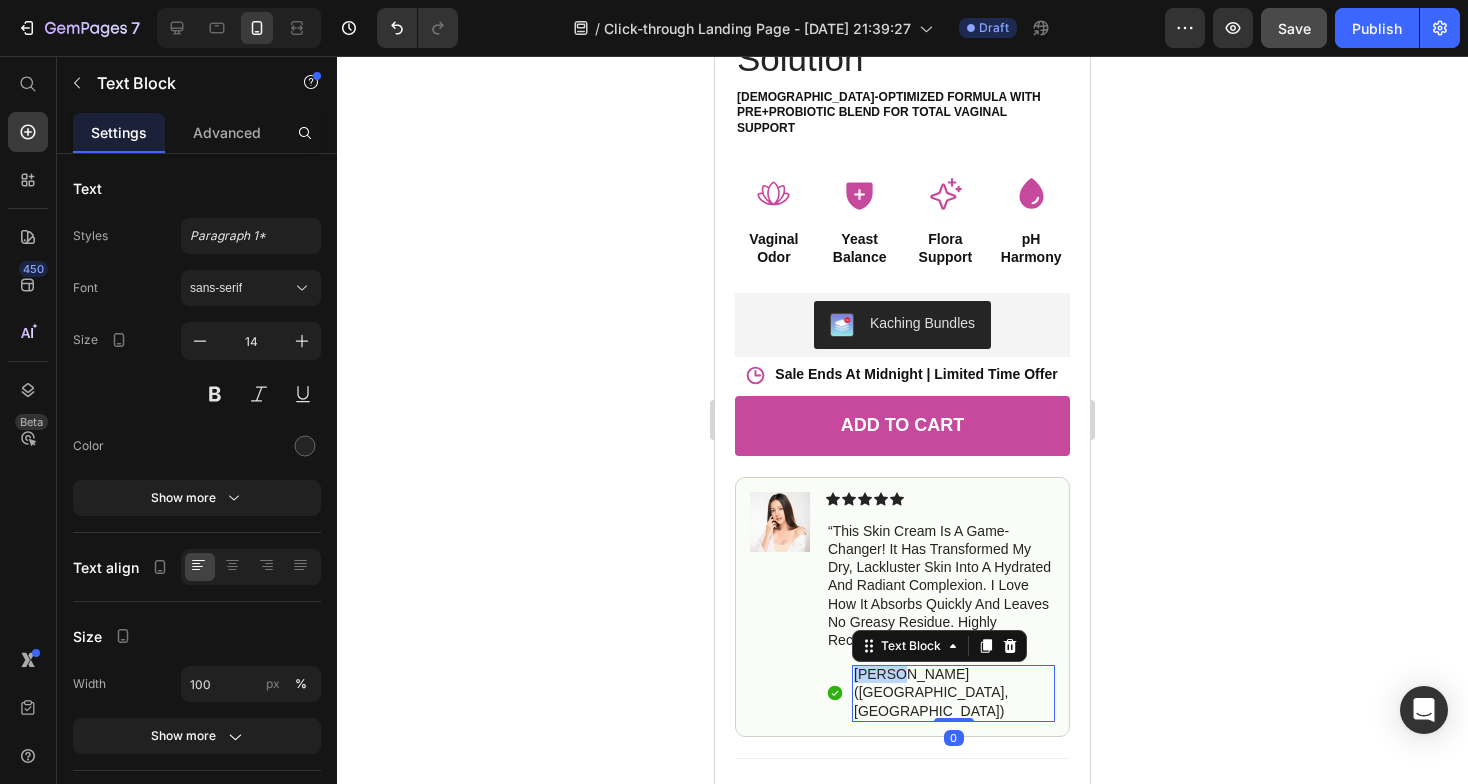 click on "[PERSON_NAME] ([GEOGRAPHIC_DATA], [GEOGRAPHIC_DATA])" at bounding box center [953, 692] 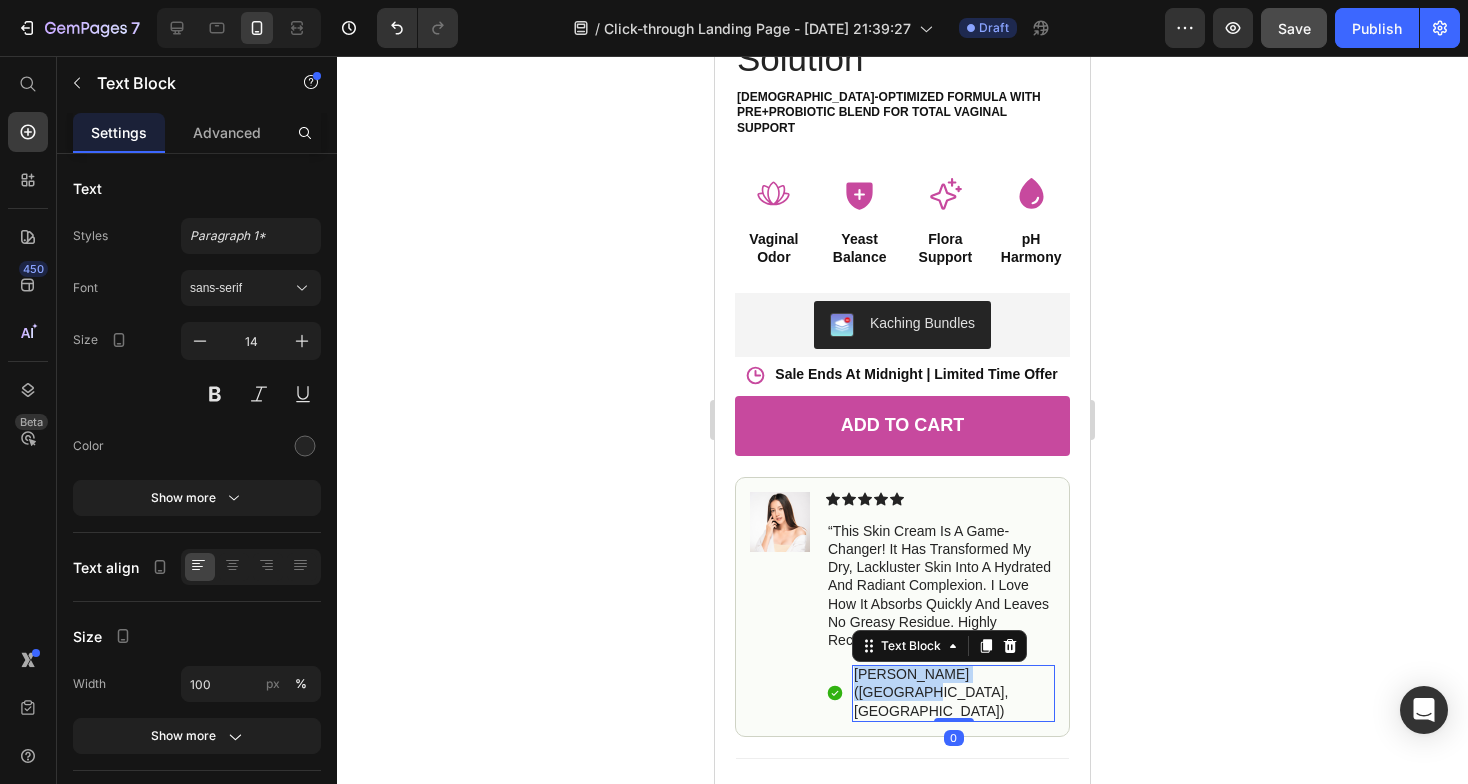 click on "[PERSON_NAME] ([GEOGRAPHIC_DATA], [GEOGRAPHIC_DATA])" at bounding box center (953, 692) 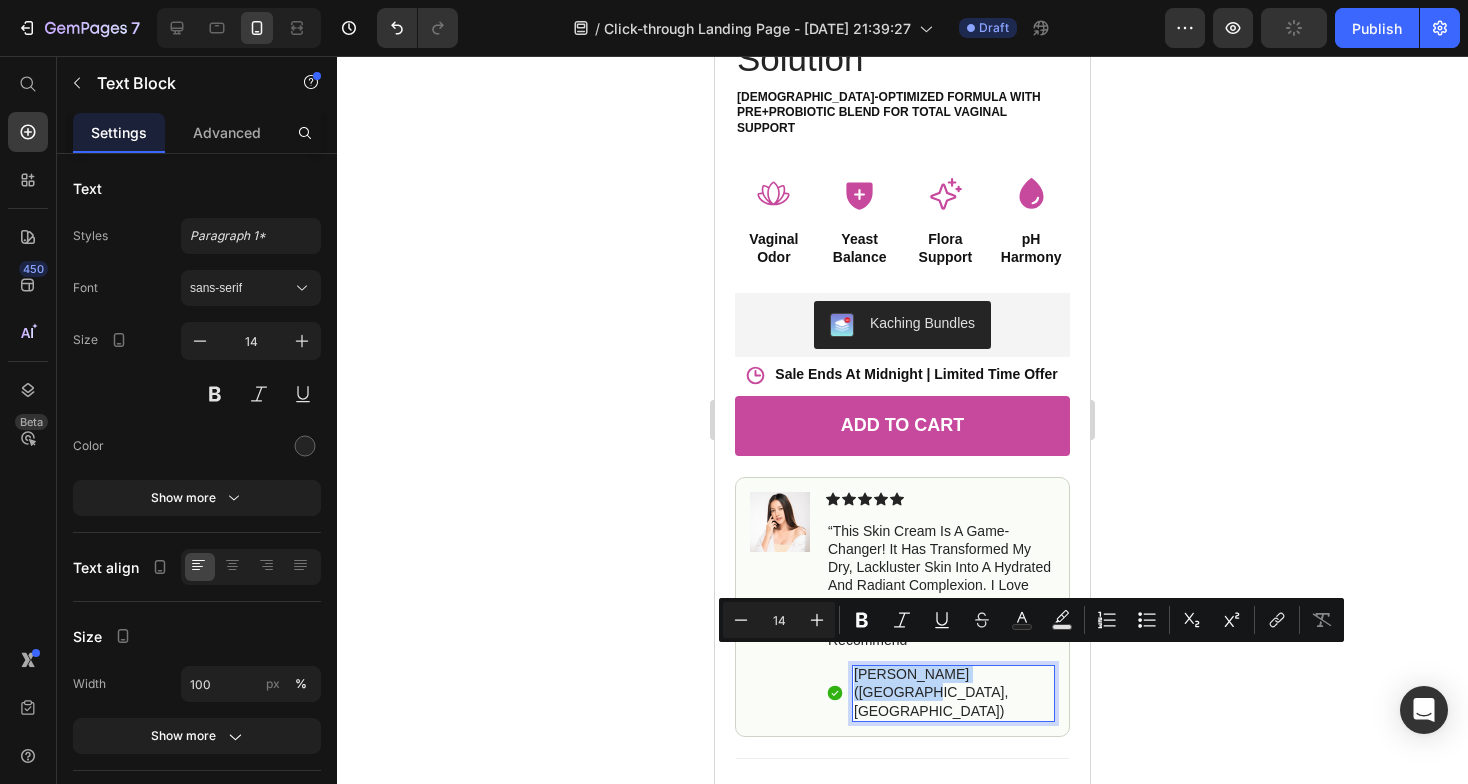 click on "[PERSON_NAME] ([GEOGRAPHIC_DATA], [GEOGRAPHIC_DATA])" at bounding box center [953, 692] 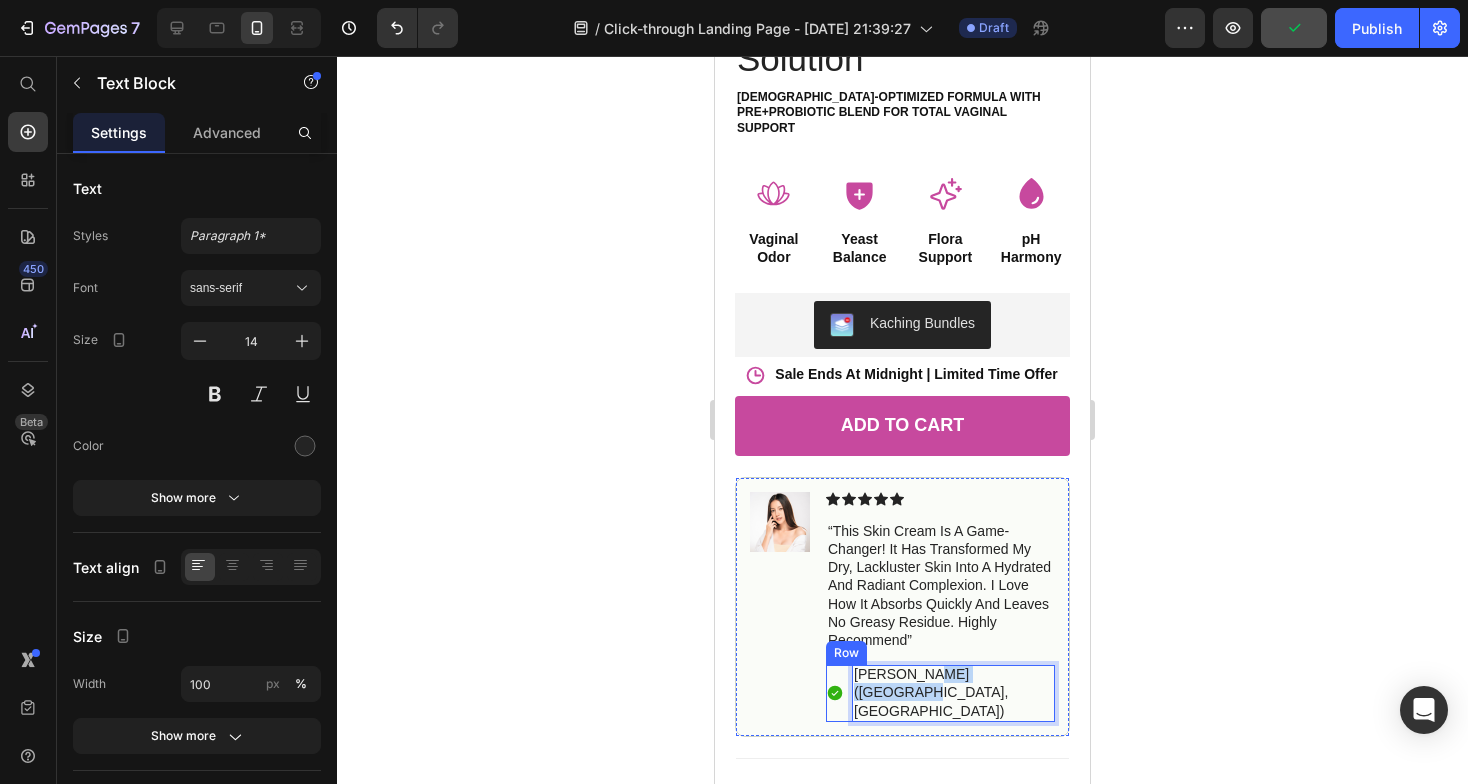 drag, startPoint x: 925, startPoint y: 657, endPoint x: 1026, endPoint y: 659, distance: 101.0198 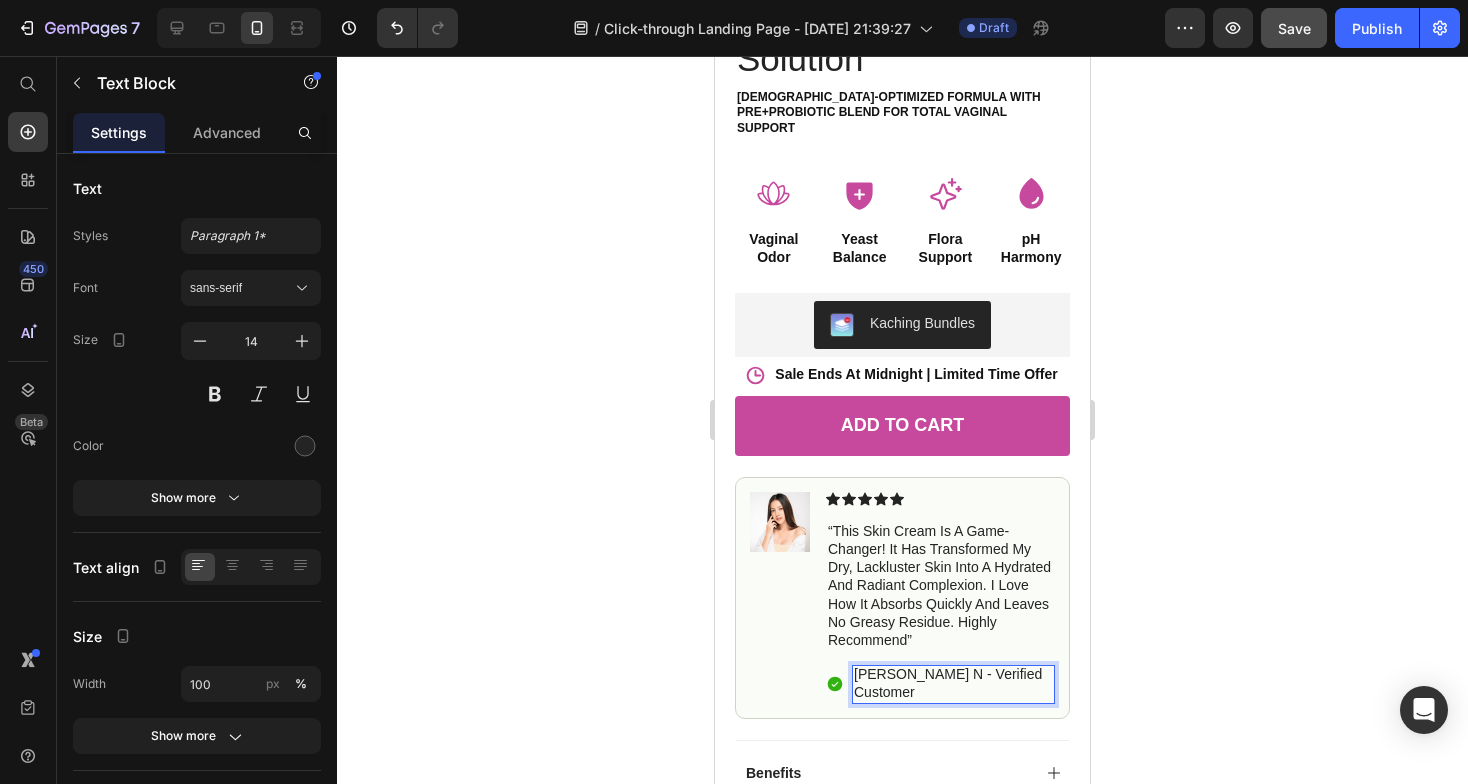 click on "[PERSON_NAME] N - Verified Customer" at bounding box center [953, 683] 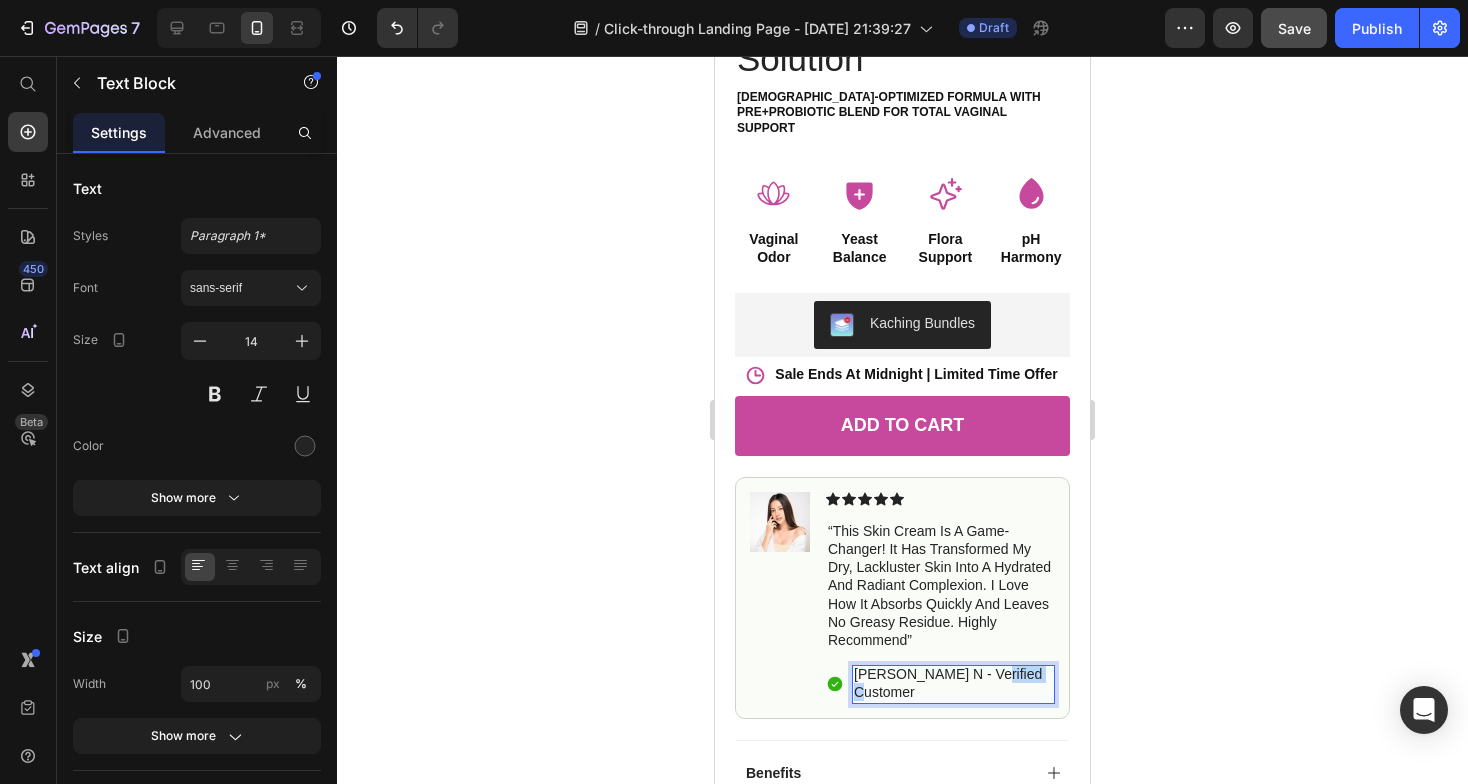 click on "[PERSON_NAME] N - Verified Customer" at bounding box center (953, 683) 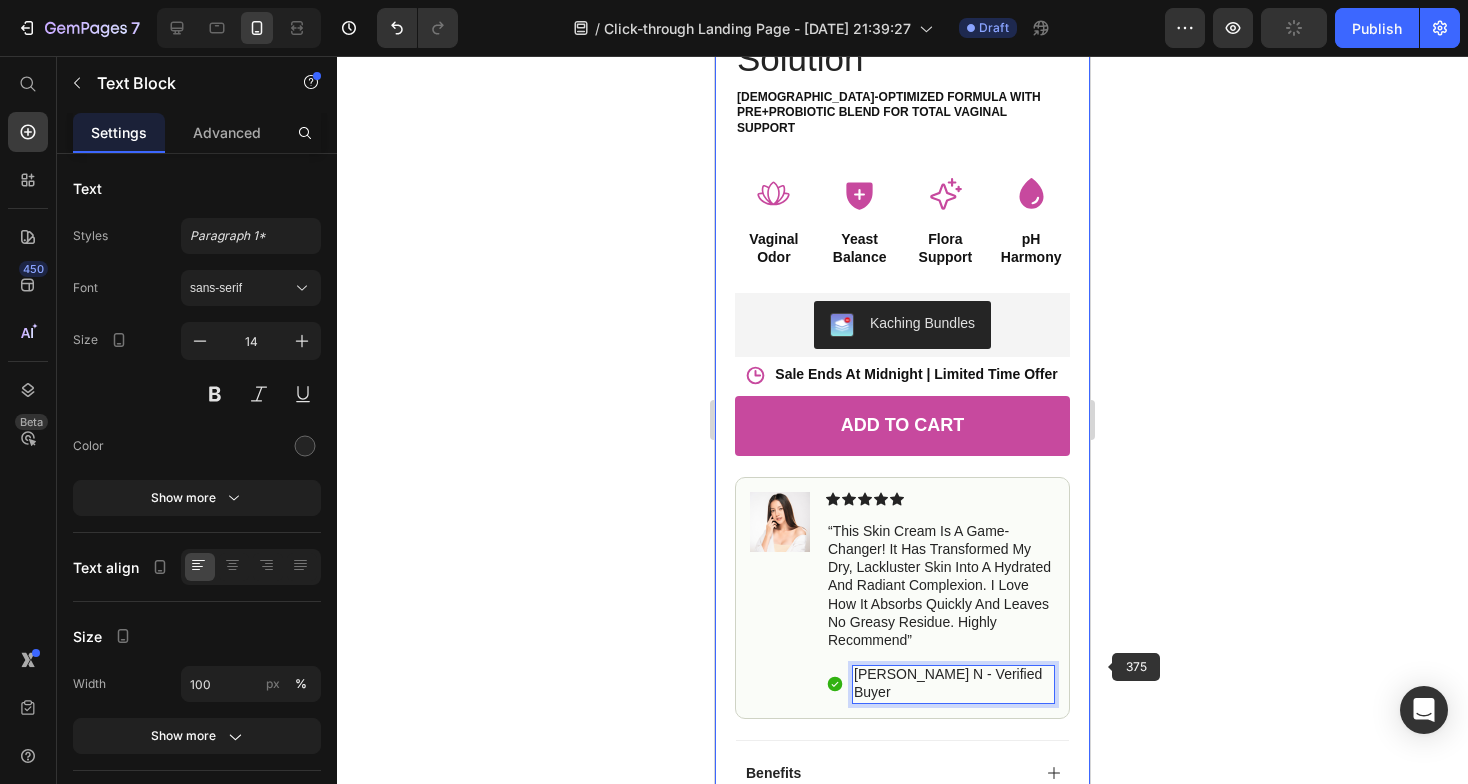 click 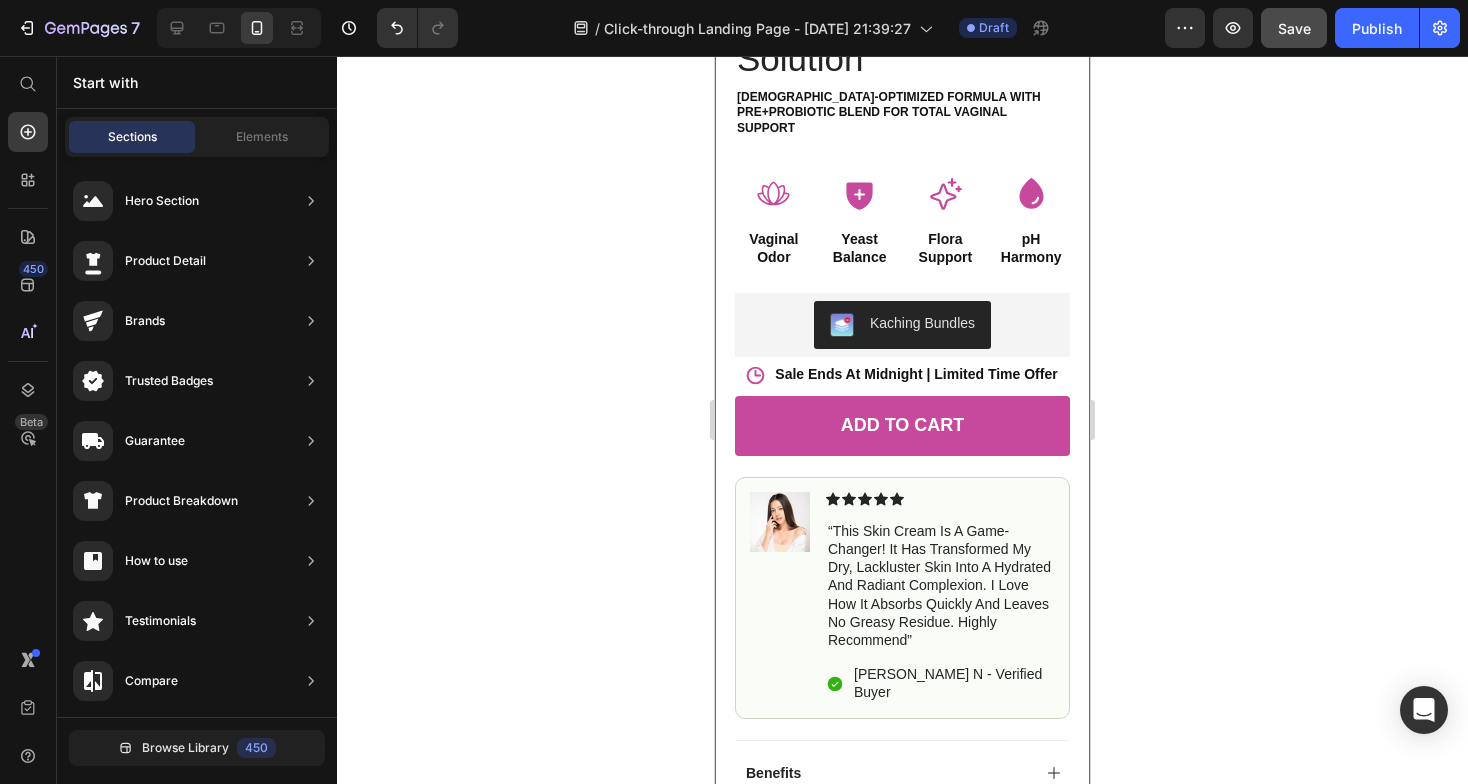 click on "“This skin cream is a game-changer! It has transformed my dry, lackluster skin into a hydrated and radiant complexion. I love how it absorbs quickly and leaves no greasy residue. Highly recommend”" at bounding box center [940, 585] 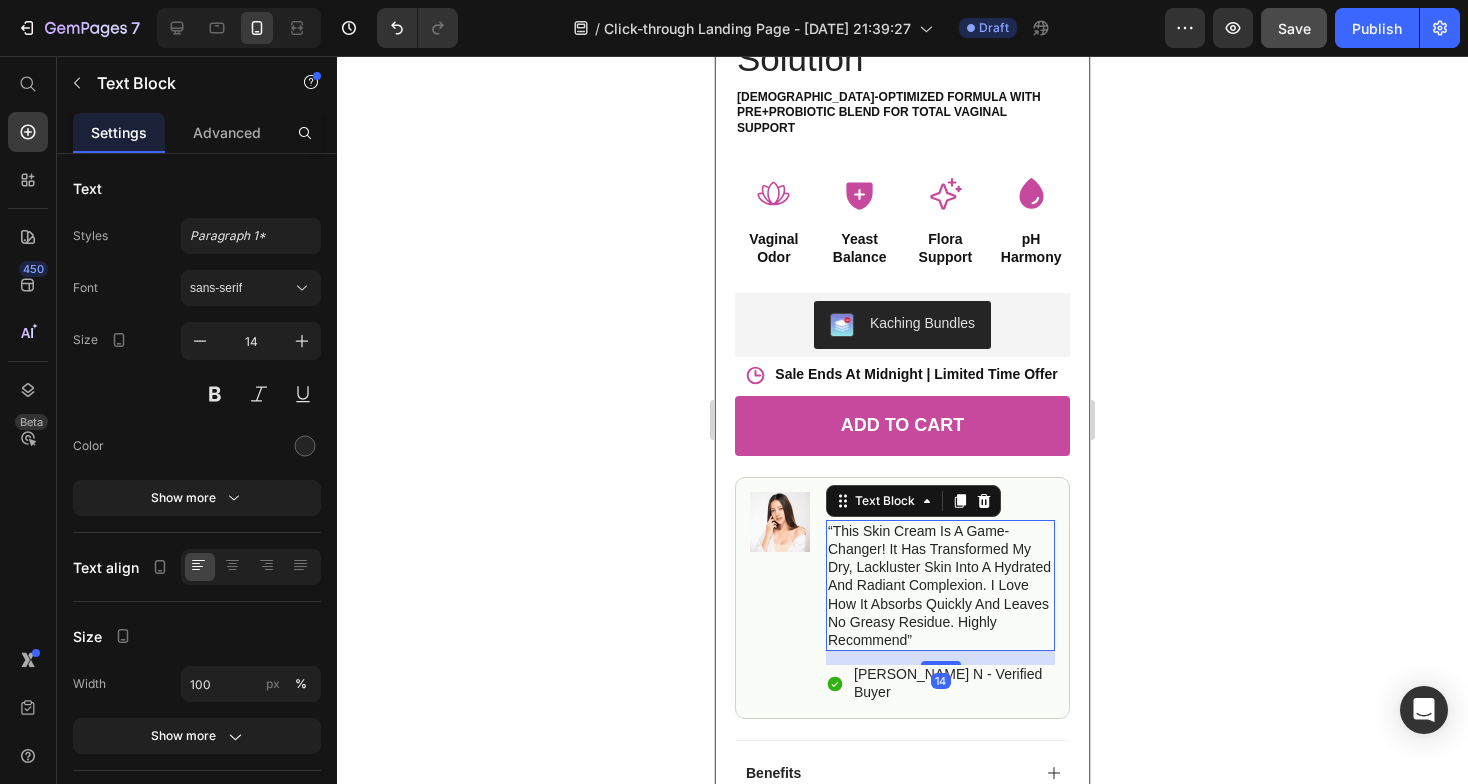 click 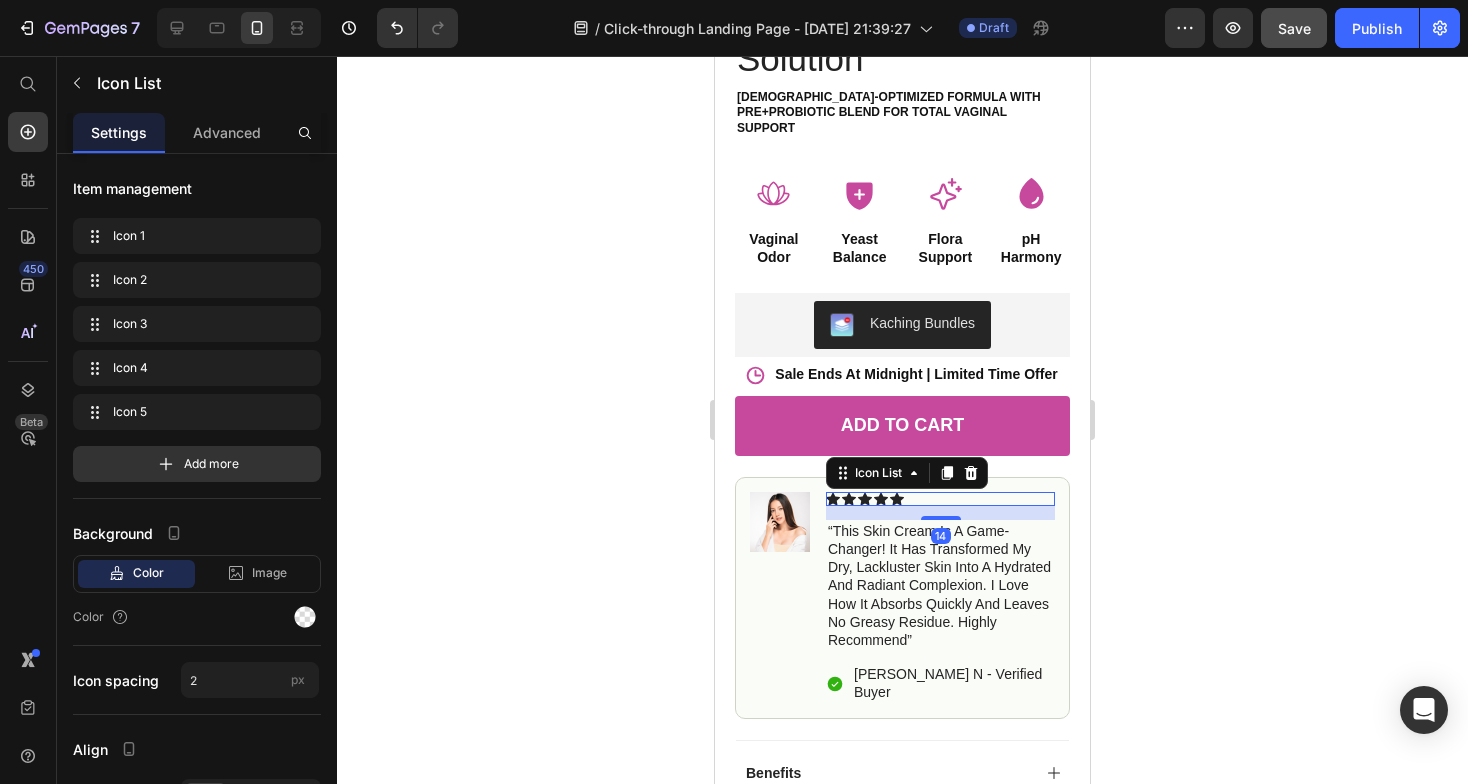 click on "Icon Icon Icon Icon Icon" at bounding box center [940, 499] 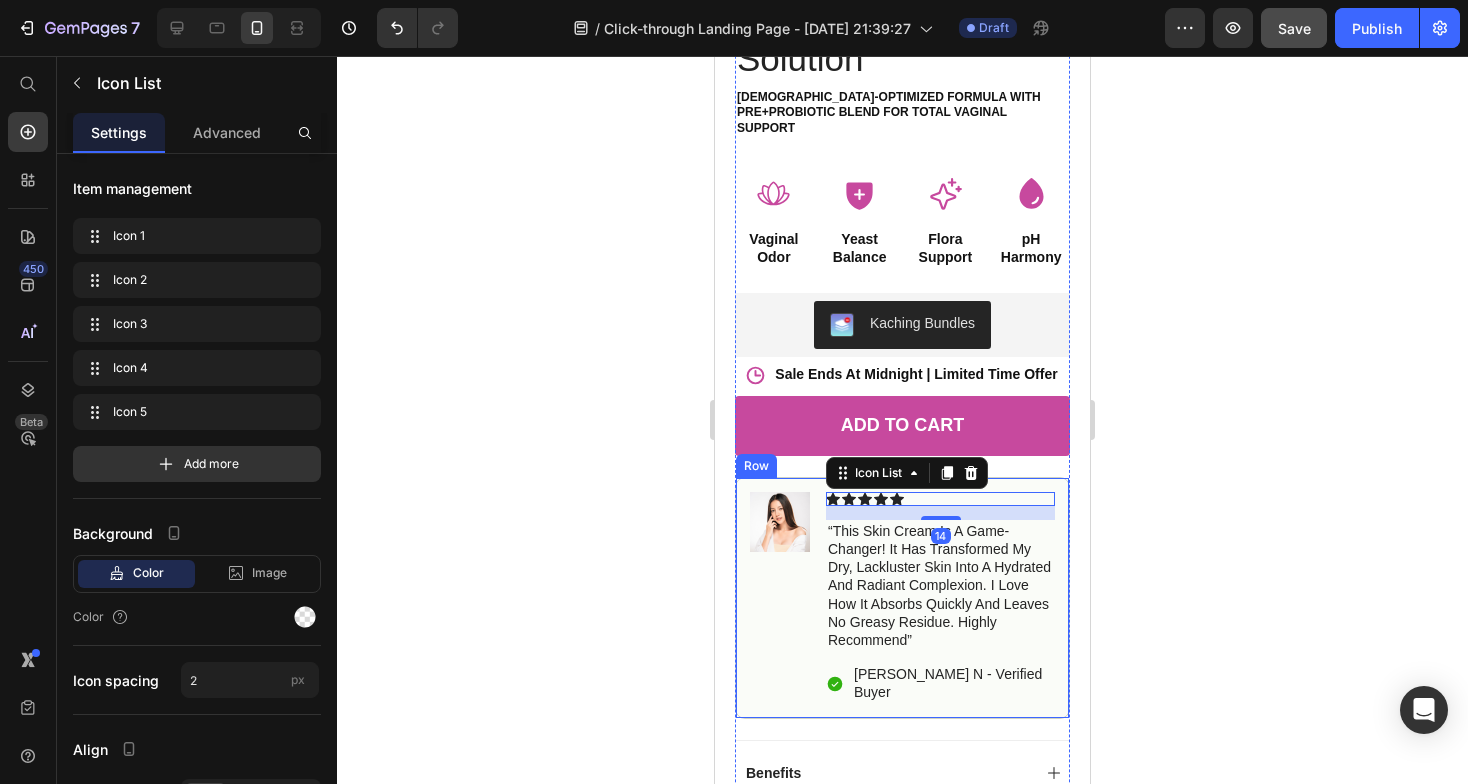 click on "Image" at bounding box center [780, 598] 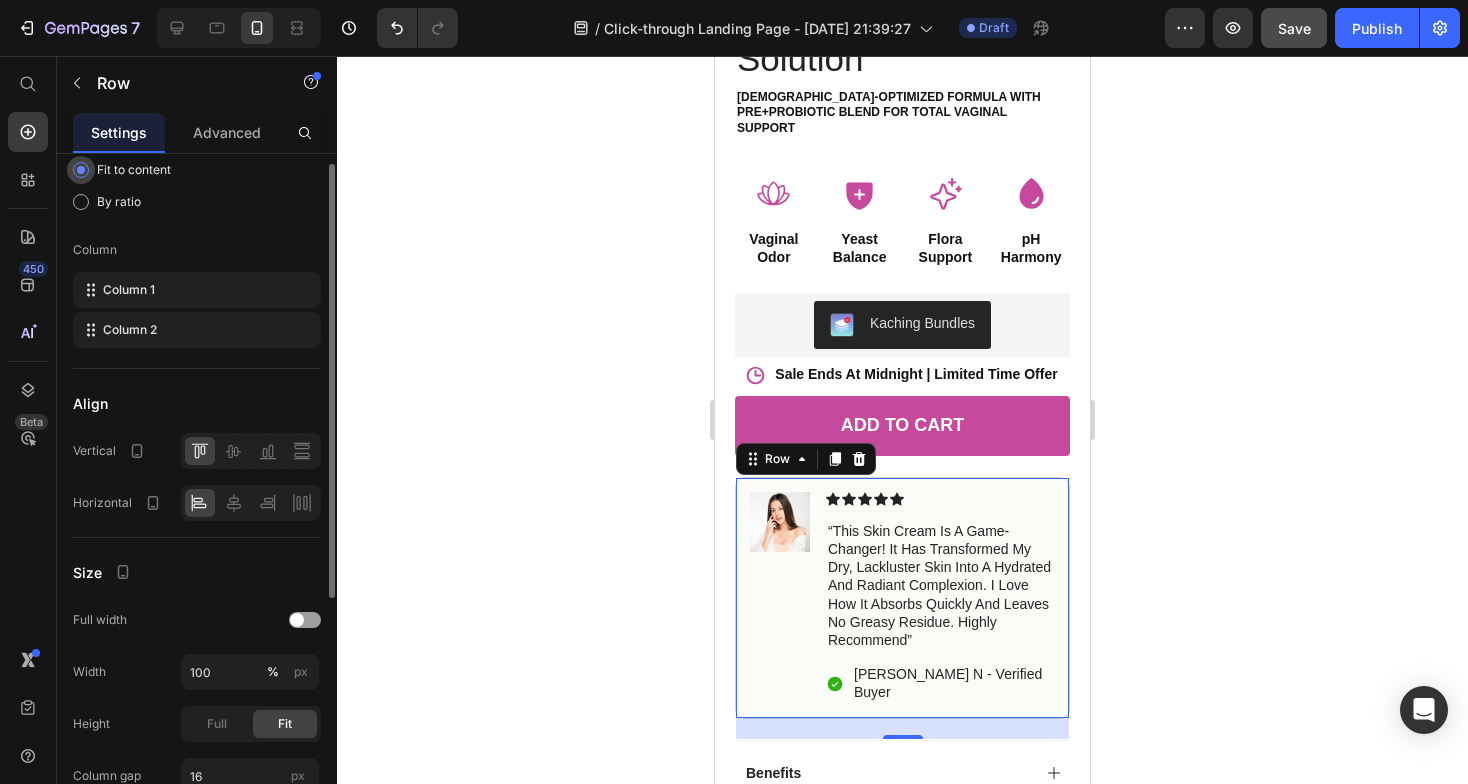 scroll, scrollTop: 0, scrollLeft: 0, axis: both 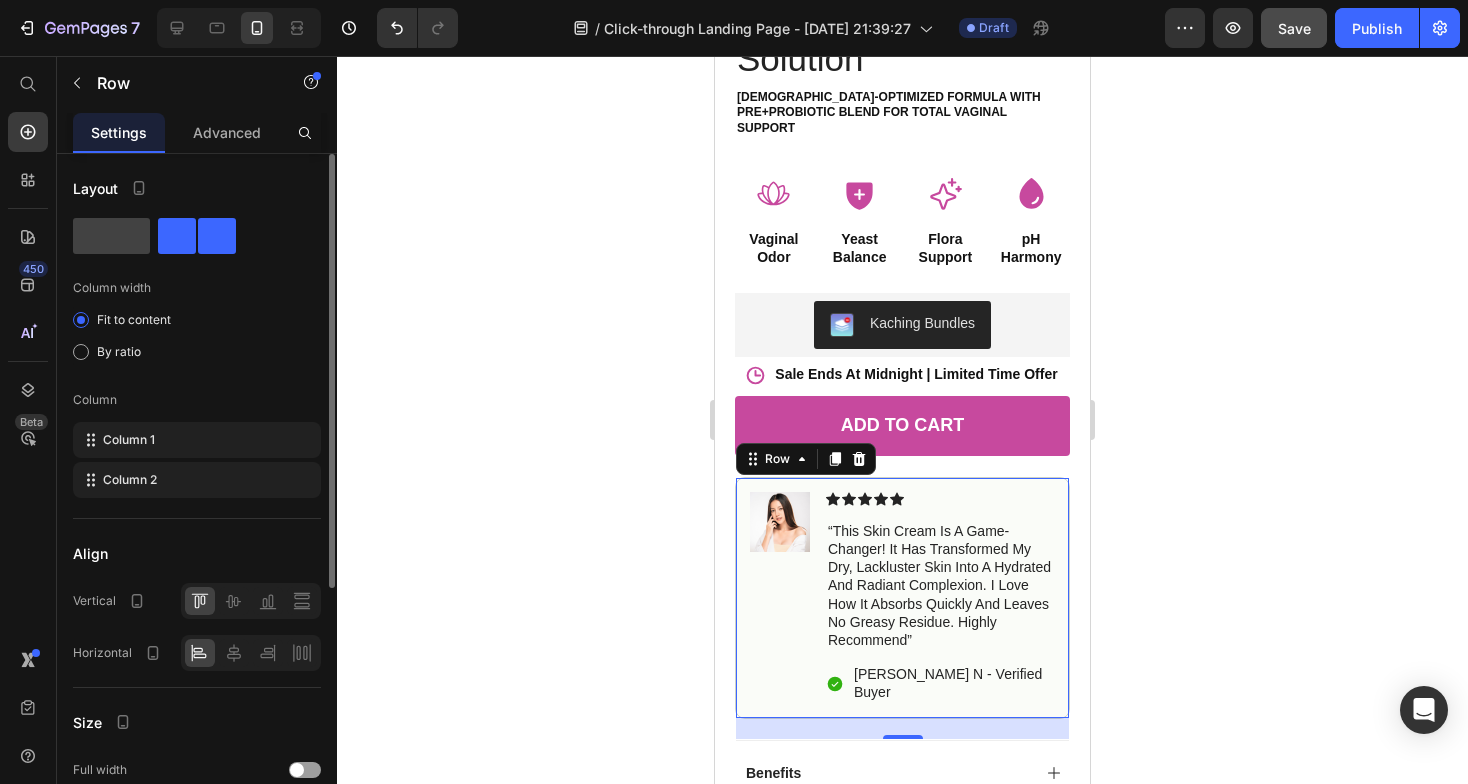 click 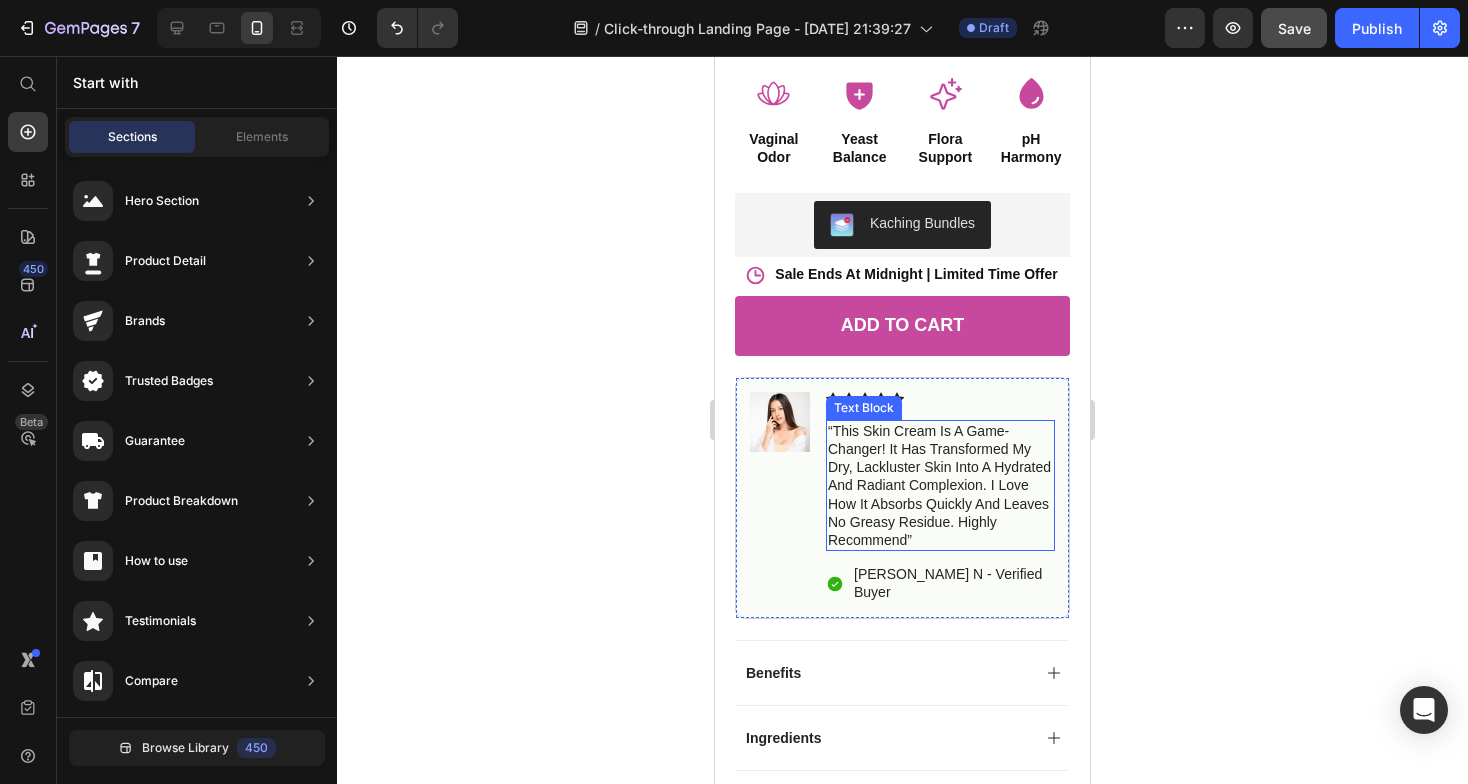 scroll, scrollTop: 689, scrollLeft: 0, axis: vertical 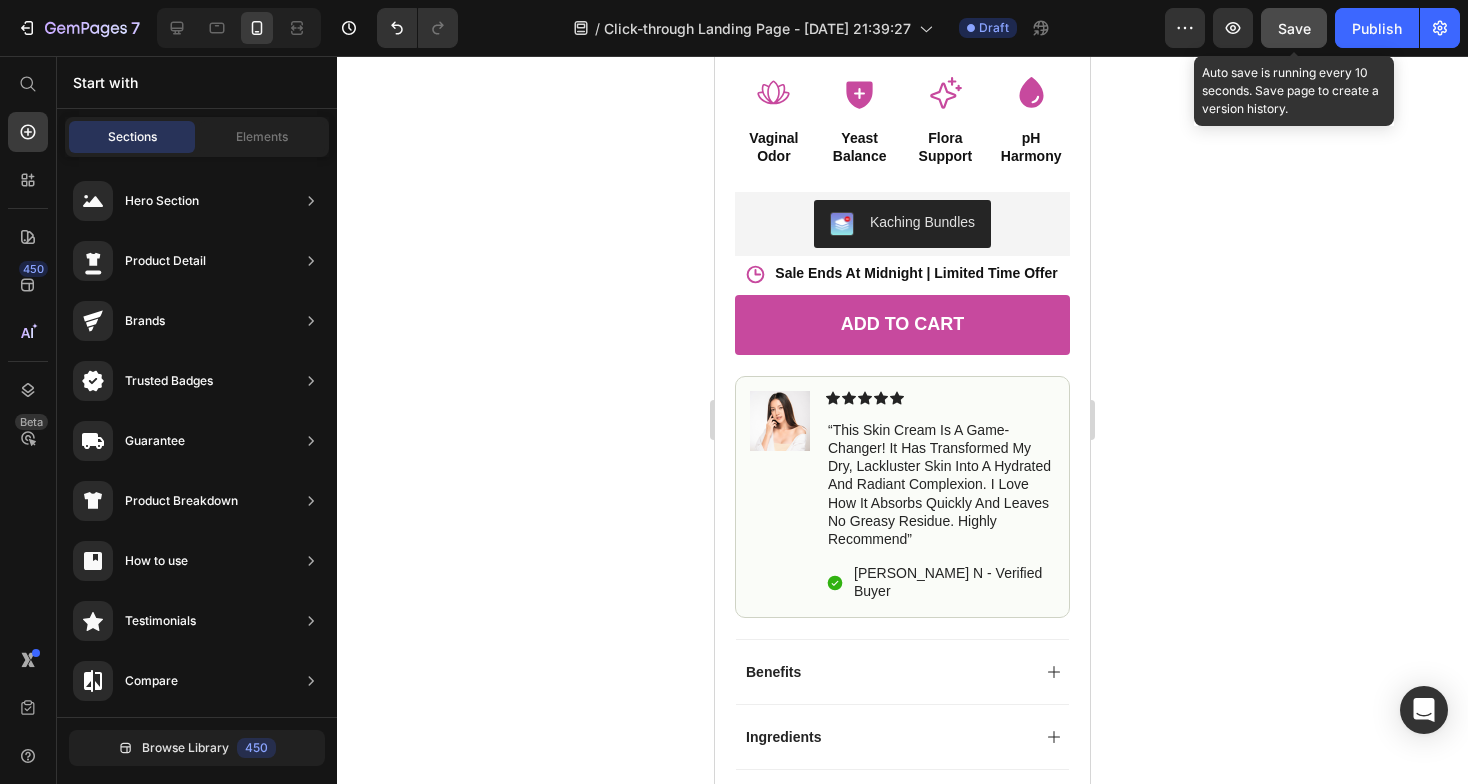 click on "Save" 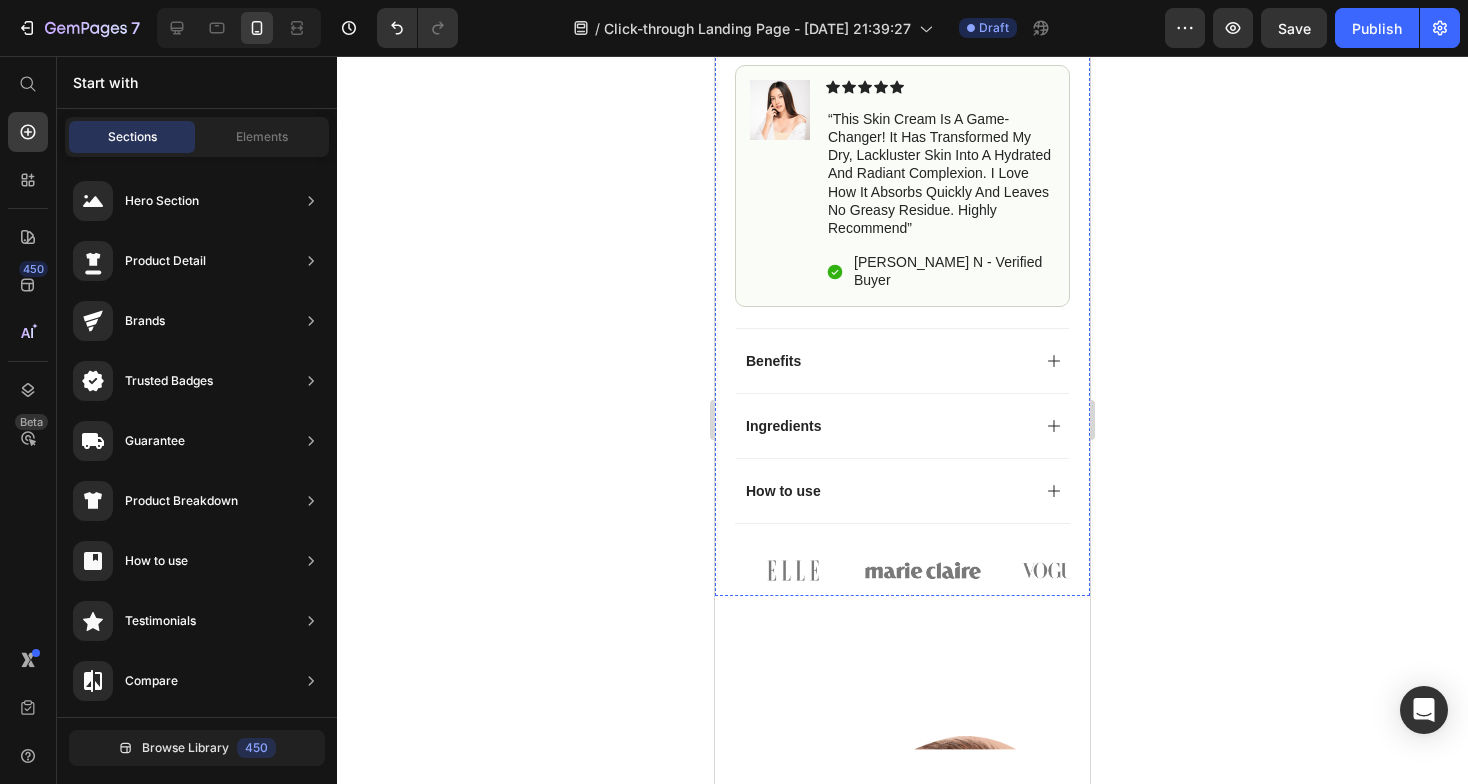 scroll, scrollTop: 1001, scrollLeft: 0, axis: vertical 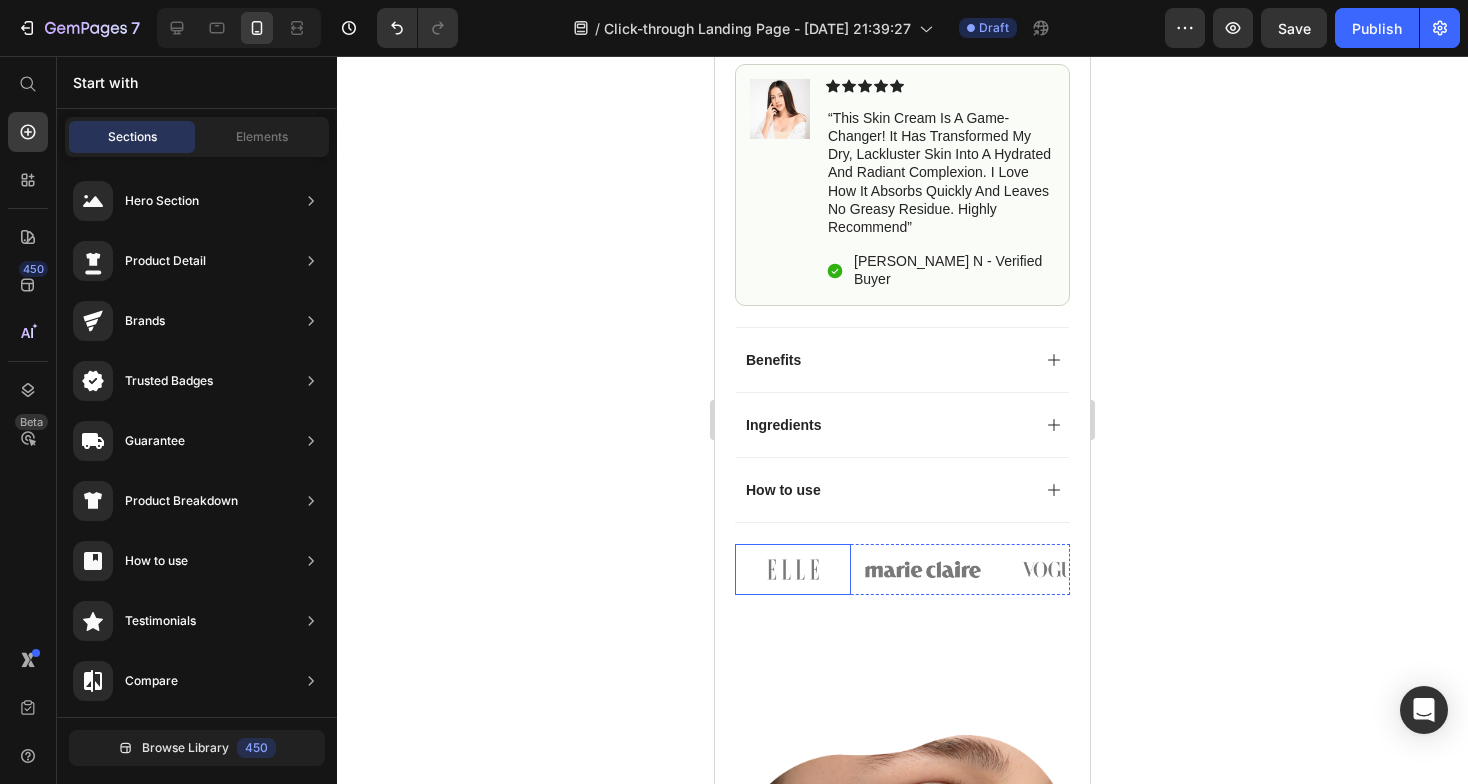 click at bounding box center [793, 569] 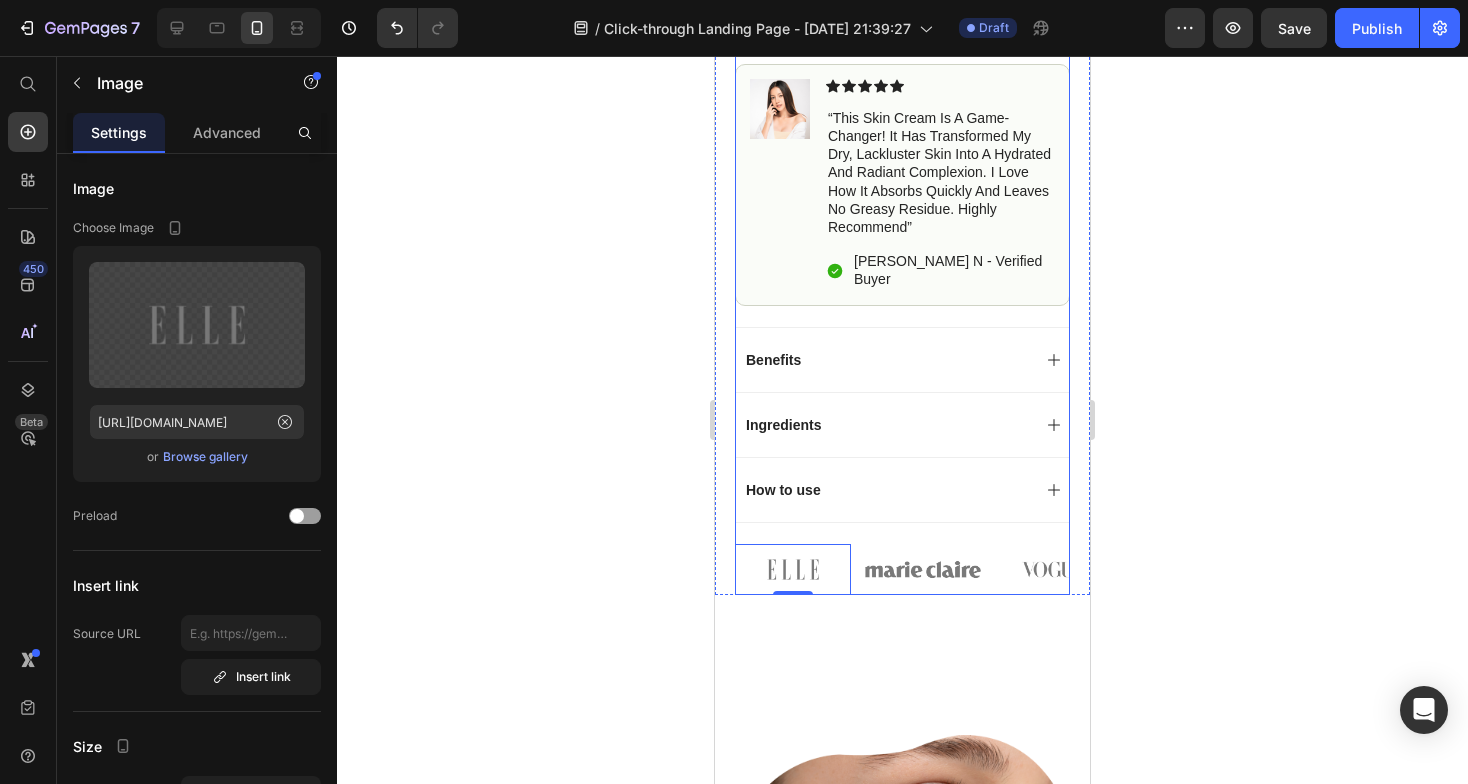 click on "Icon Icon Icon Icon Icon Icon List (1349 Reviews) Text Block Row Feminine Probiotic Gummies - All in One Solution Product Title [DEMOGRAPHIC_DATA]-Optimized formula with Pre+Probiotic blend for TOTAL vaginal support Text Block
Icon Vaginal Odor Text Block
Icon Yeast Balance Text Block
Icon Flora Support Text Block
Icon pH Harmony Text Block Row Hydrate, rejuvenate, and glow with our revolutionary cream. Unleash your skin's potential [DATE]. Text Block Kaching Bundles Kaching Bundles
Icon Sale Ends At Midnight | Limited Time Offer Text Block Row ADD TO CART Add to Cart Image Icon Icon Icon Icon Icon Icon List “This skin cream is a game-changer! It has transformed my dry, lackluster skin into a hydrated and radiant complexion. I love how it absorbs quickly and leaves no greasy residue. Highly recommend” Text Block
Icon [PERSON_NAME] N - Verified Buyer Text Block Row Row
Benefits How to use" at bounding box center (902, 52) 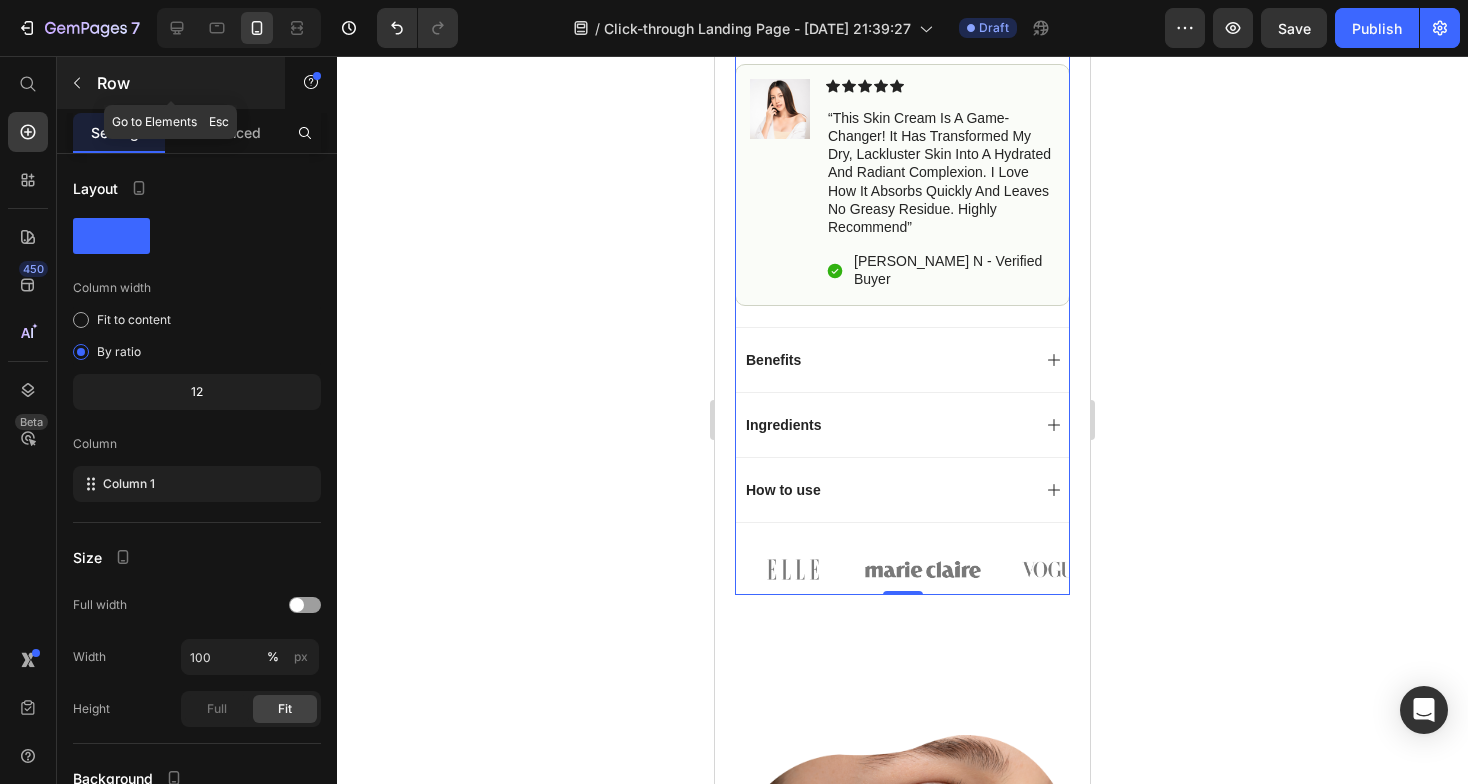 click at bounding box center [77, 83] 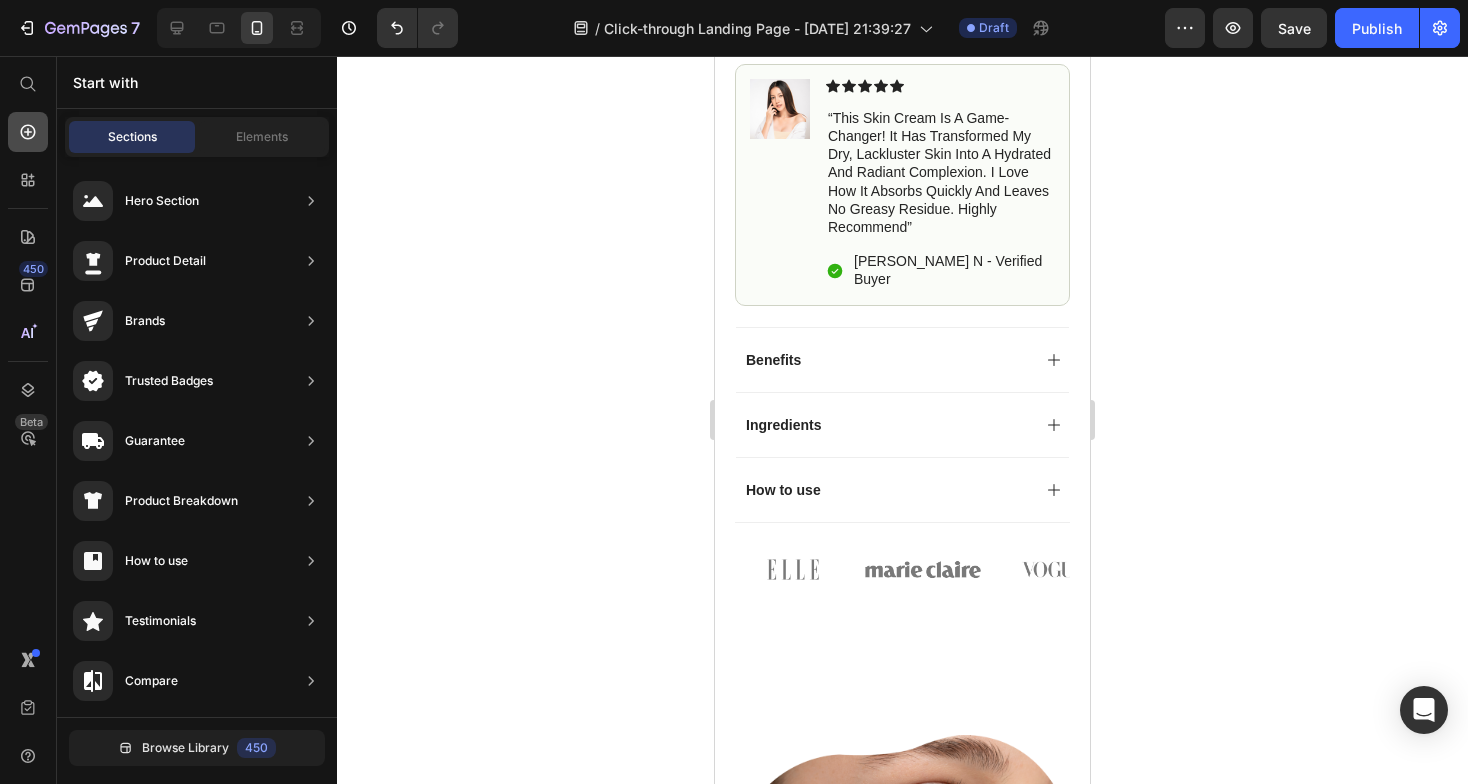 click 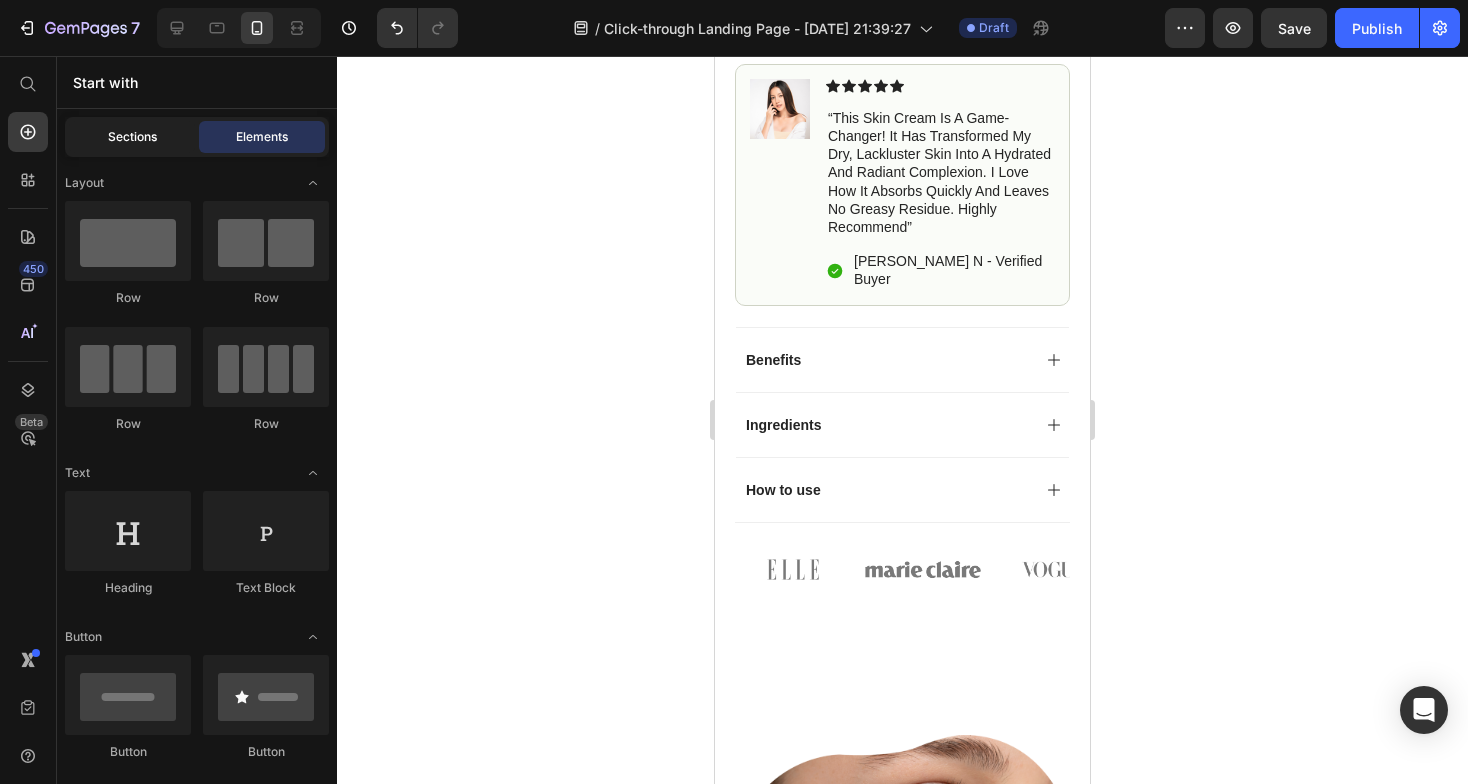 click on "Sections" 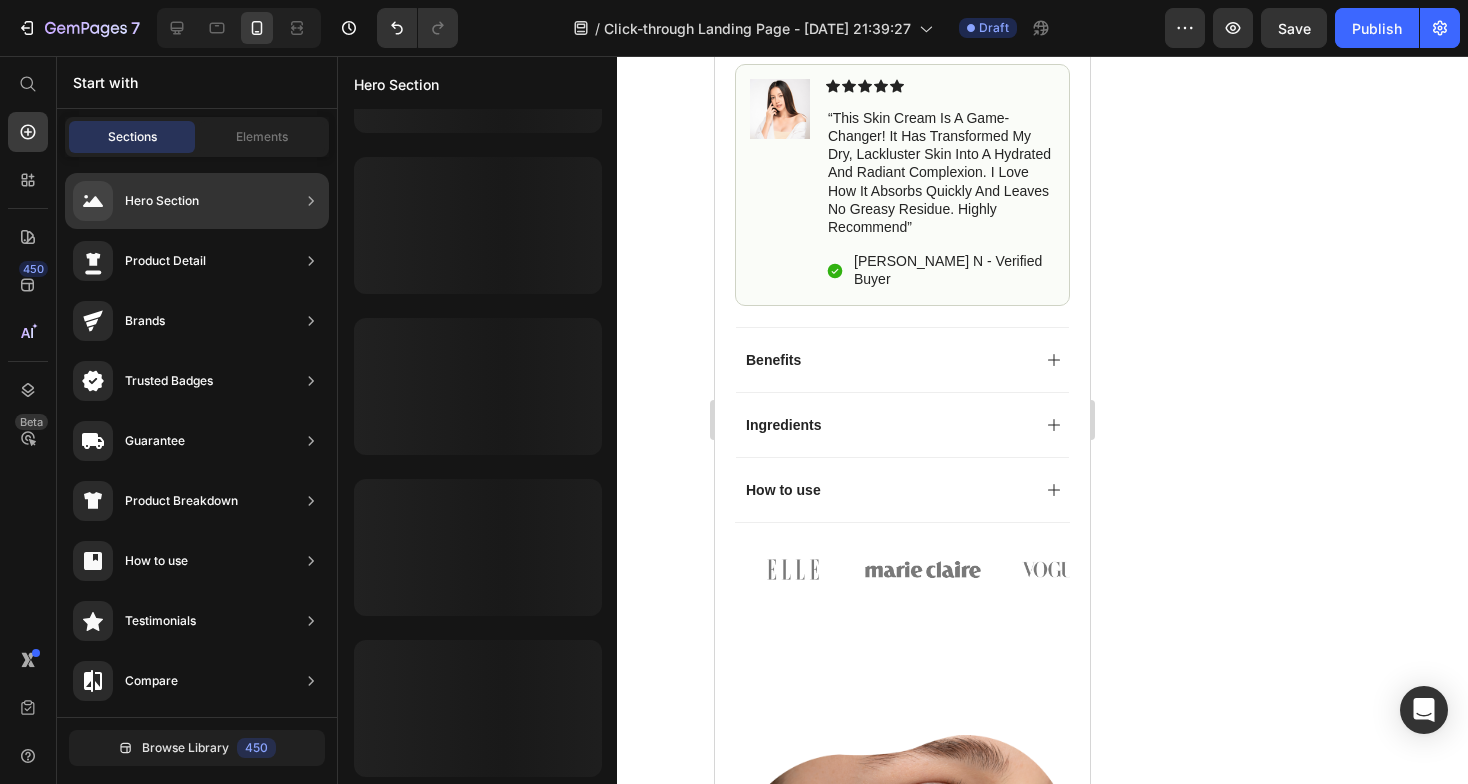 scroll, scrollTop: 2534, scrollLeft: 0, axis: vertical 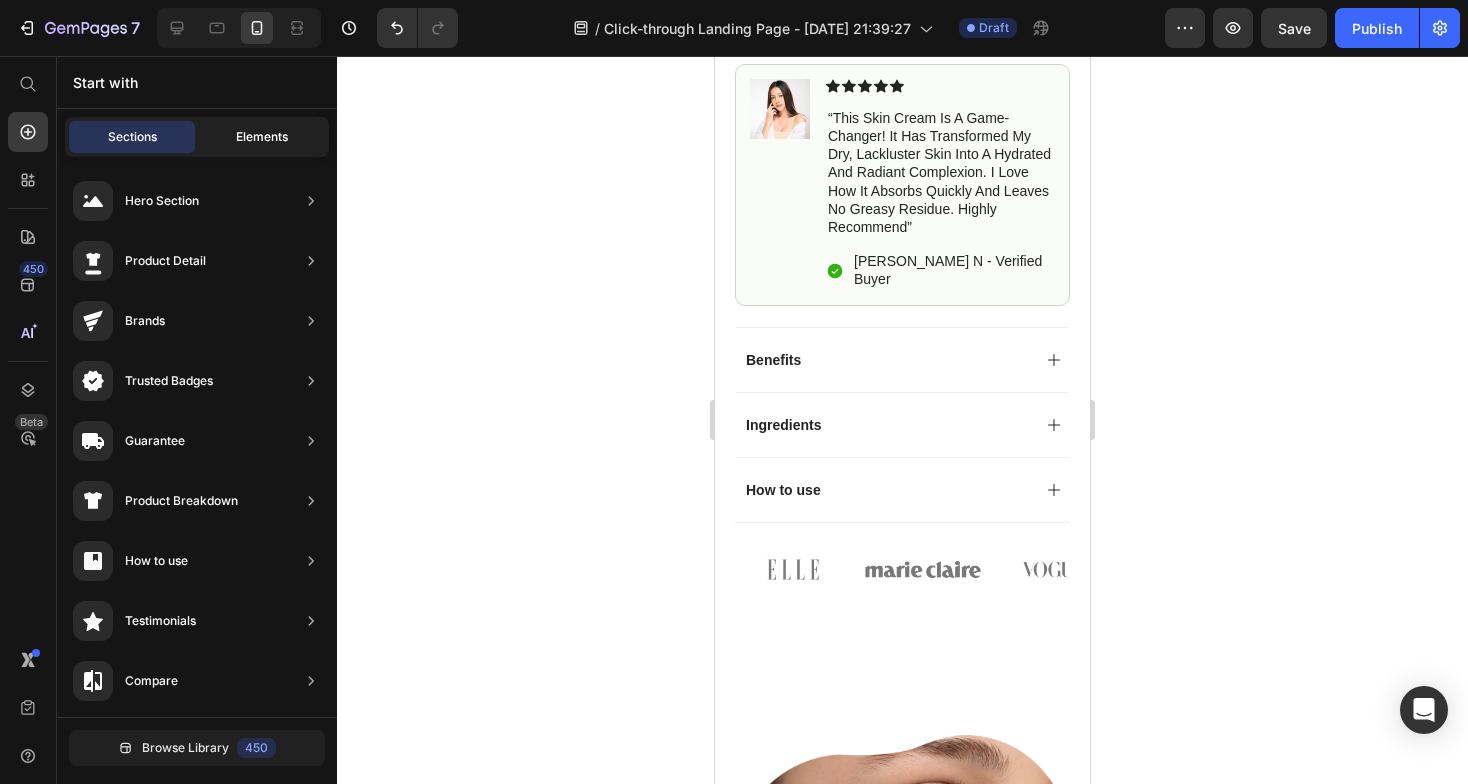 click on "Elements" 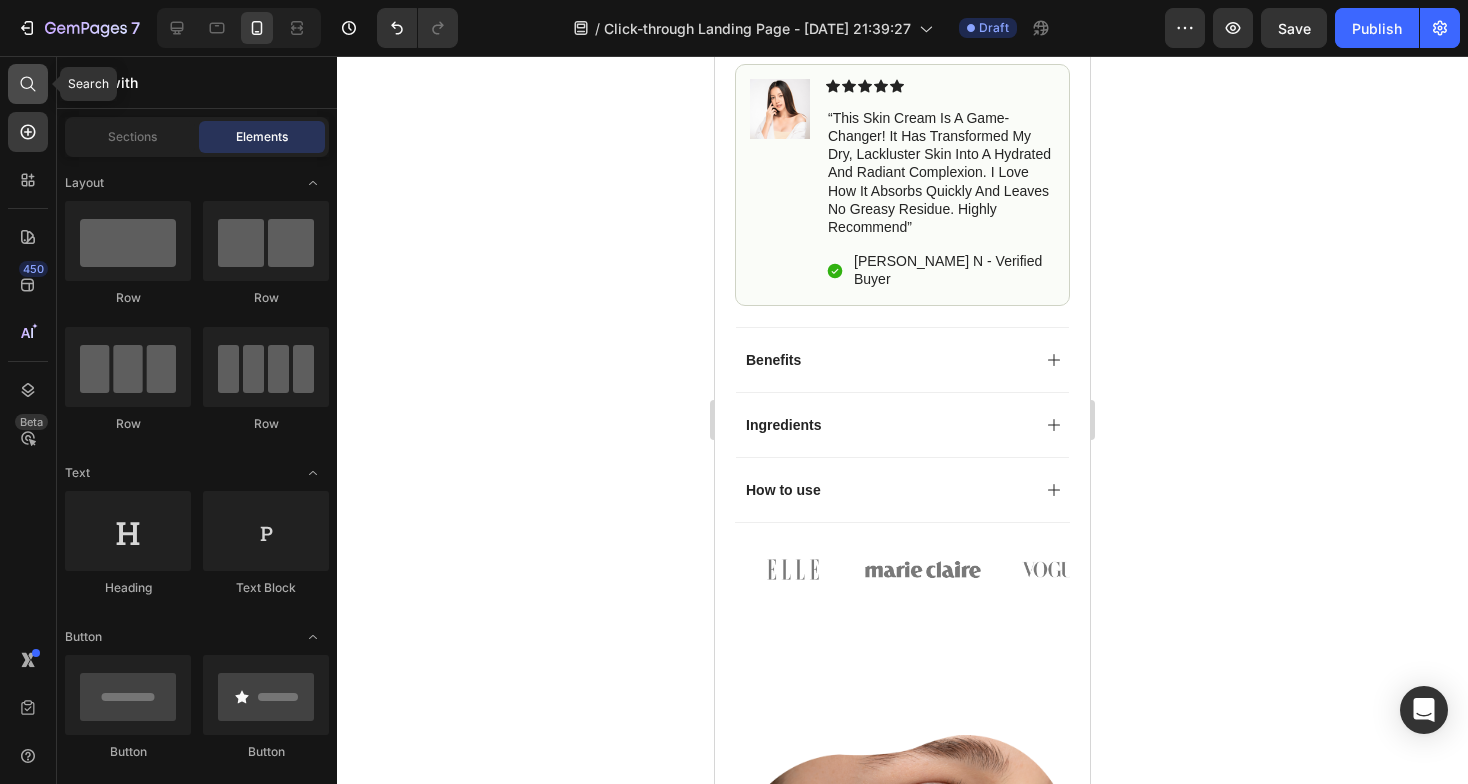 click 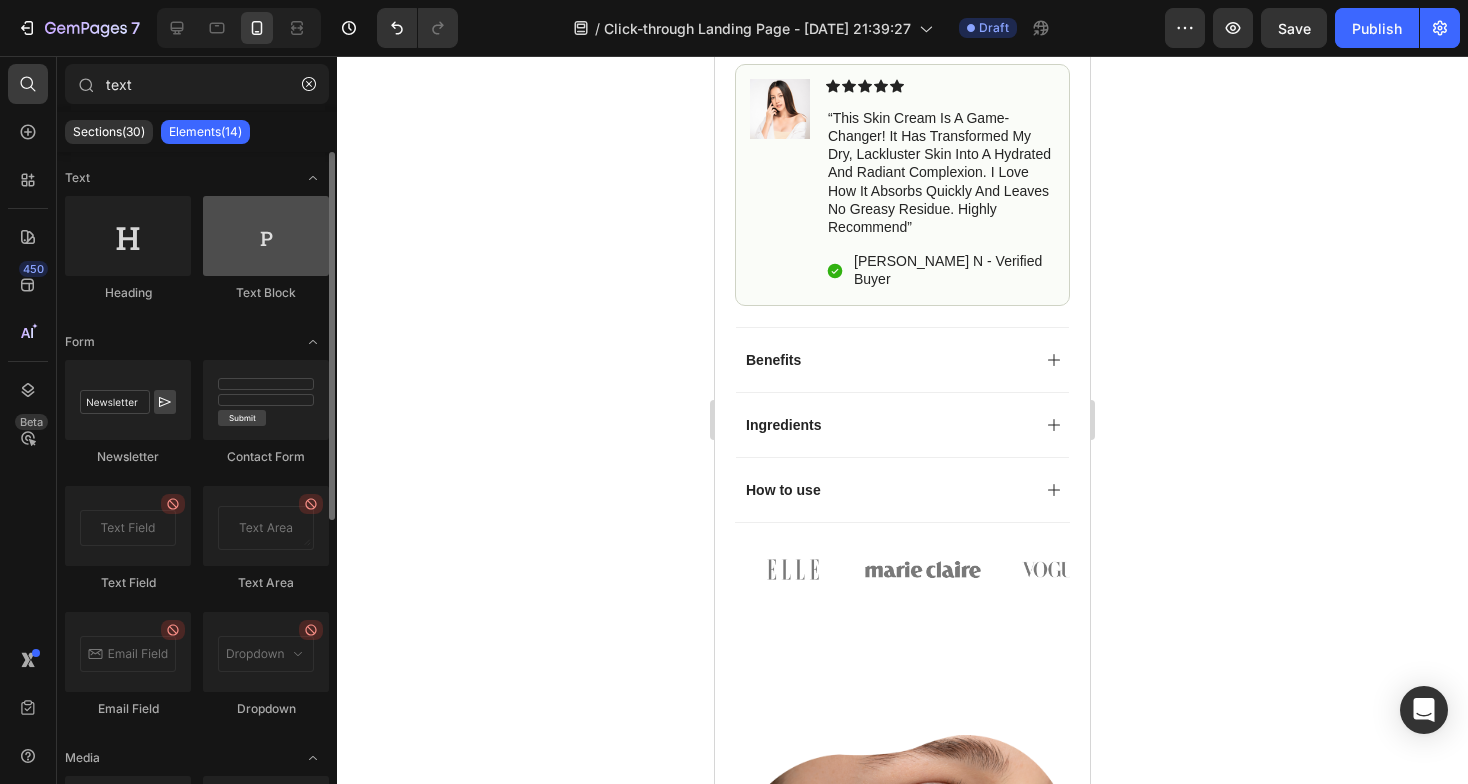 type on "text" 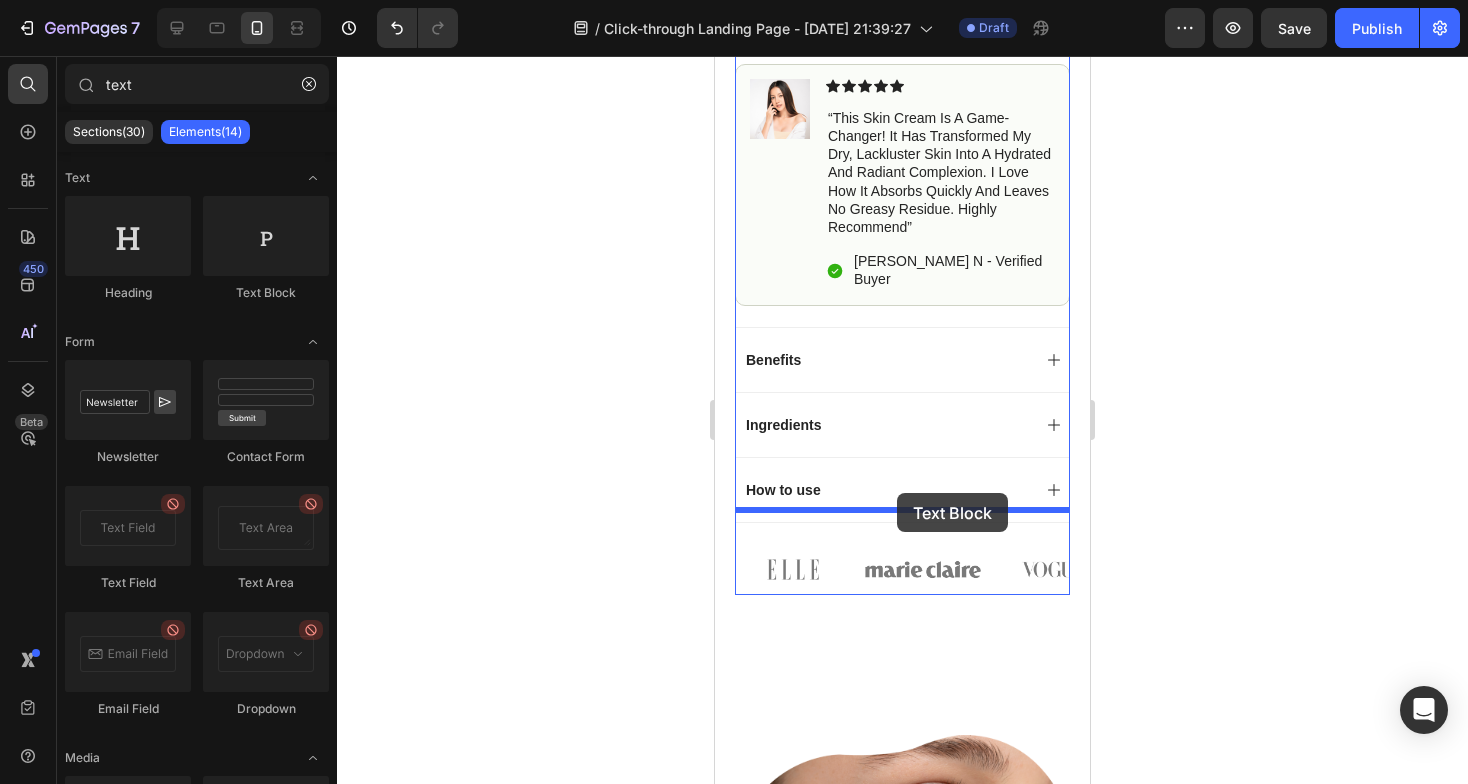 drag, startPoint x: 943, startPoint y: 308, endPoint x: 898, endPoint y: 493, distance: 190.39433 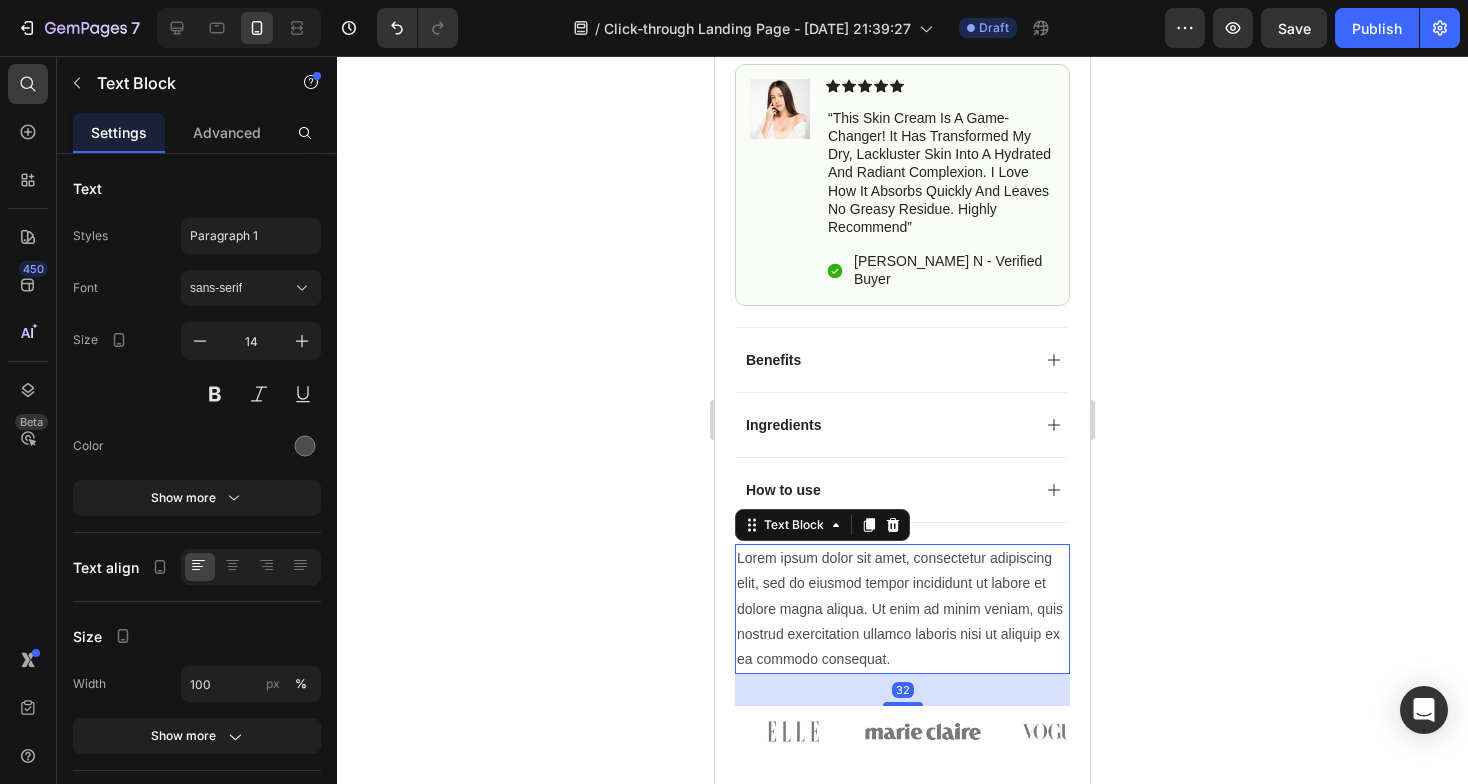 click on "Lorem ipsum dolor sit amet, consectetur adipiscing elit, sed do eiusmod tempor incididunt ut labore et dolore magna aliqua. Ut enim ad minim veniam, quis nostrud exercitation ullamco laboris nisi ut aliquip ex ea commodo consequat." at bounding box center (902, 609) 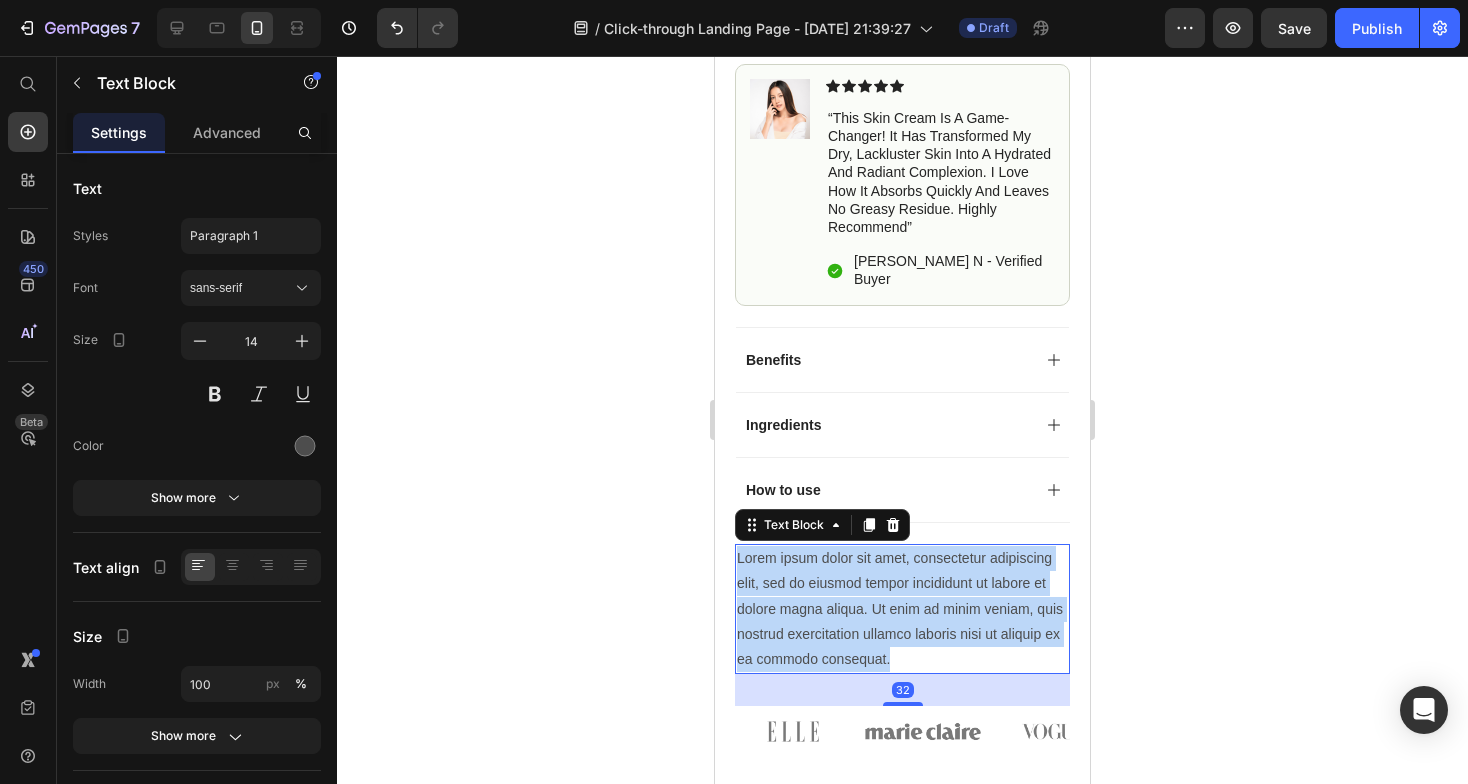 click on "Lorem ipsum dolor sit amet, consectetur adipiscing elit, sed do eiusmod tempor incididunt ut labore et dolore magna aliqua. Ut enim ad minim veniam, quis nostrud exercitation ullamco laboris nisi ut aliquip ex ea commodo consequat." at bounding box center [902, 609] 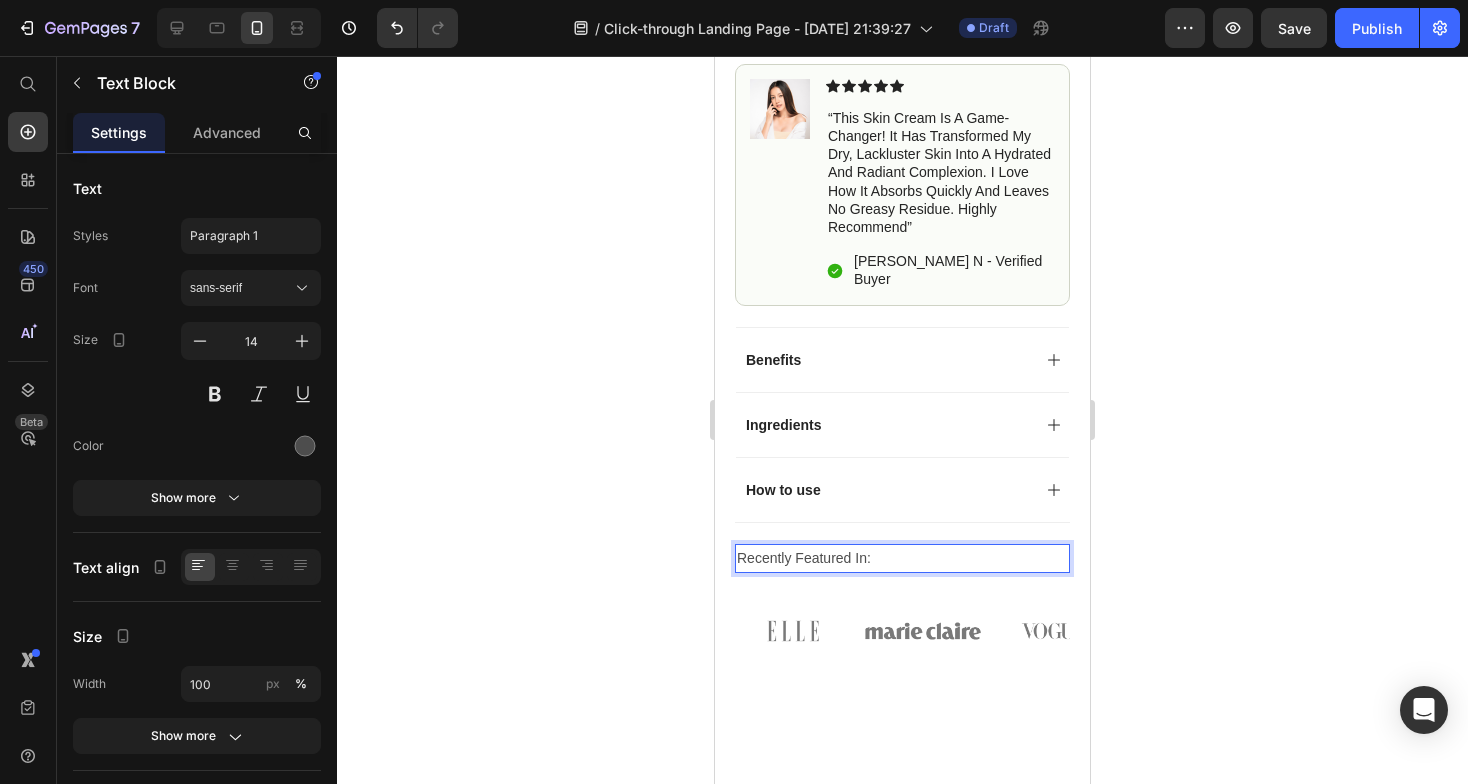 click on "Recently Featured In:" at bounding box center [902, 558] 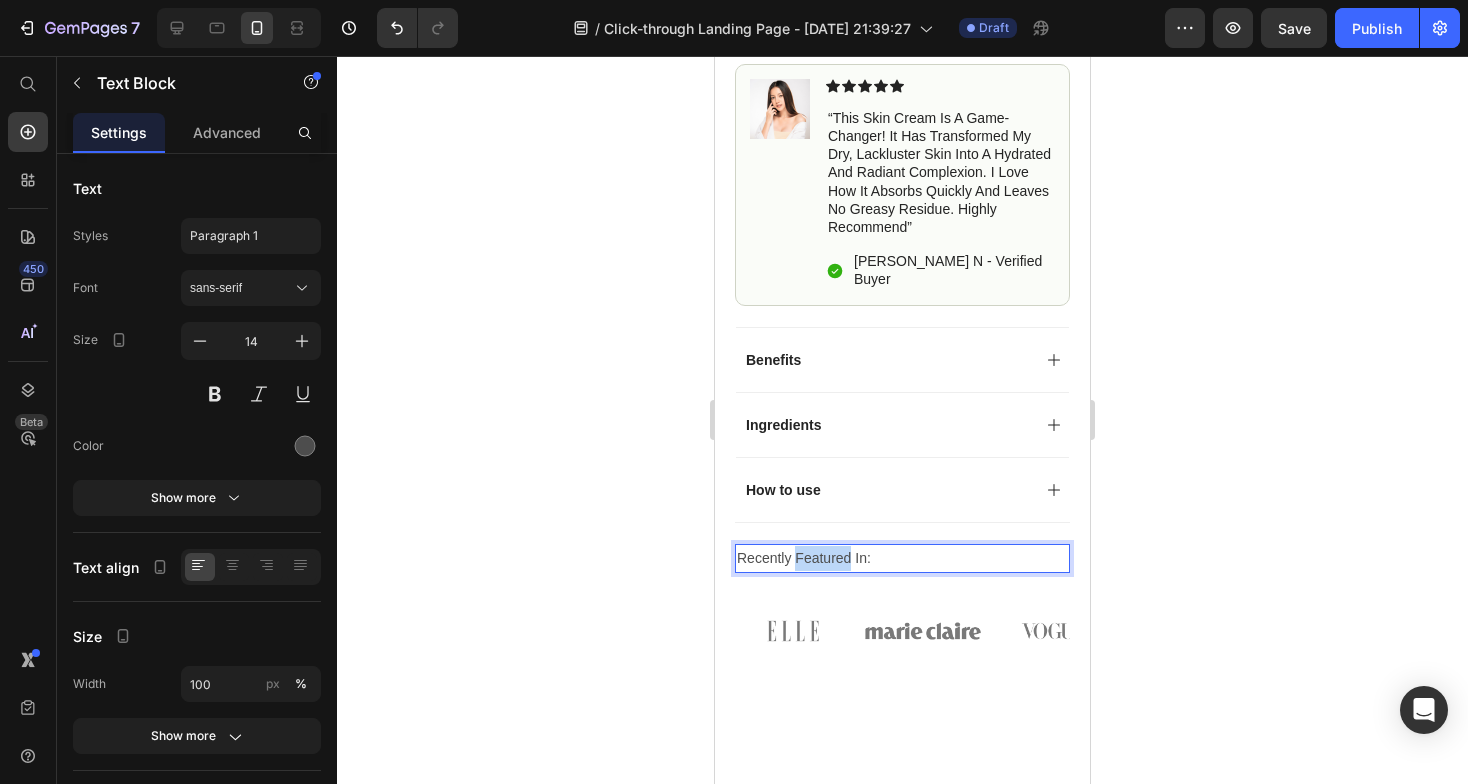 click on "Recently Featured In:" at bounding box center [902, 558] 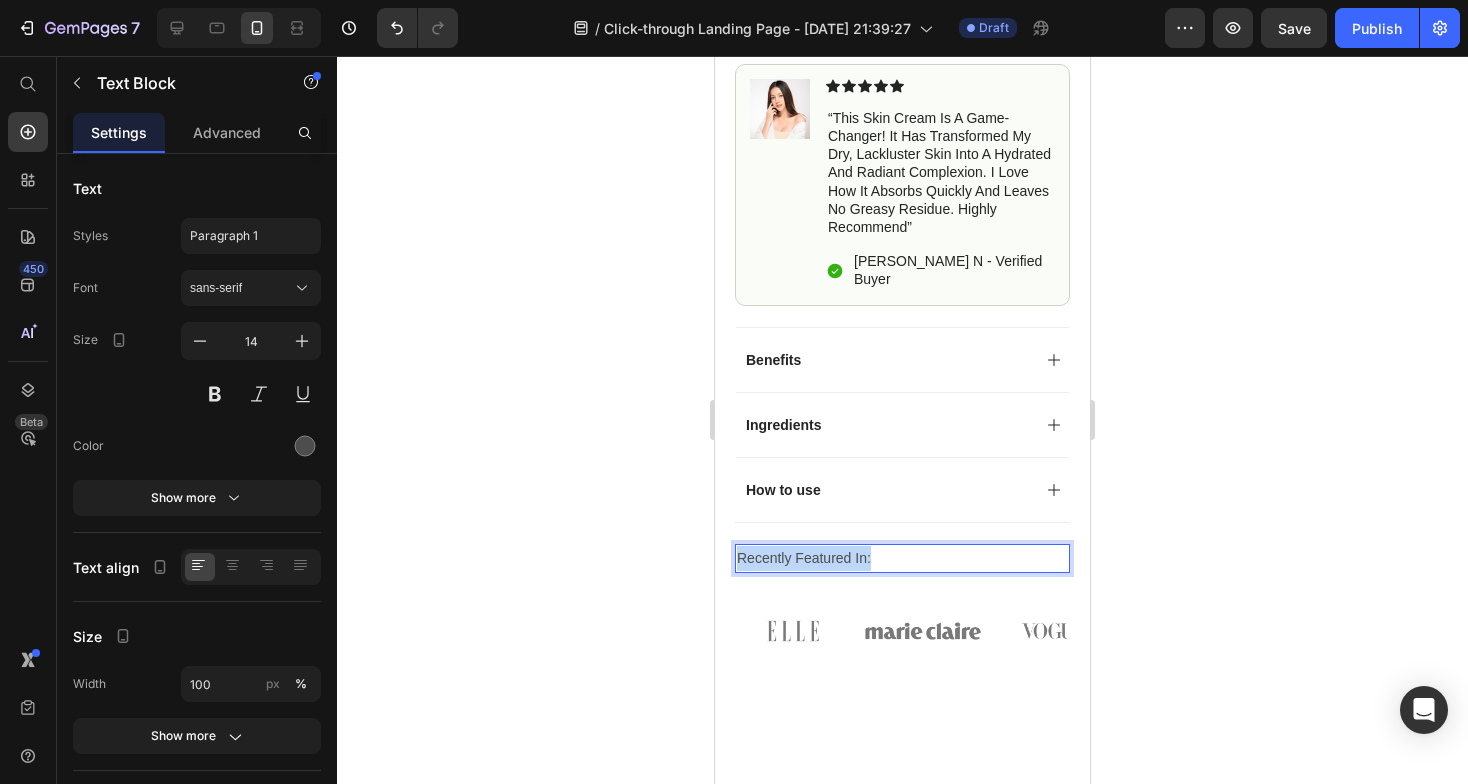 click on "Recently Featured In:" at bounding box center (902, 558) 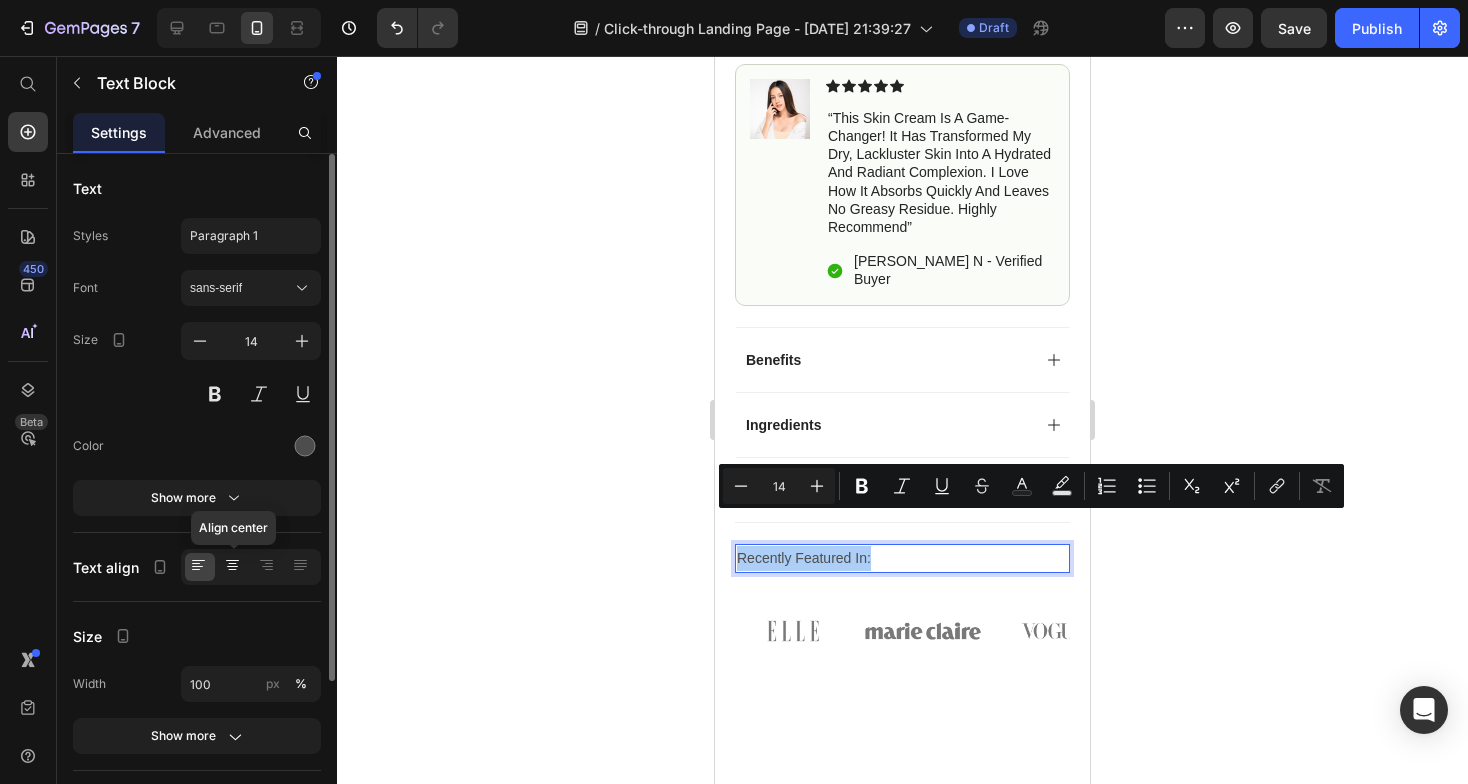 click 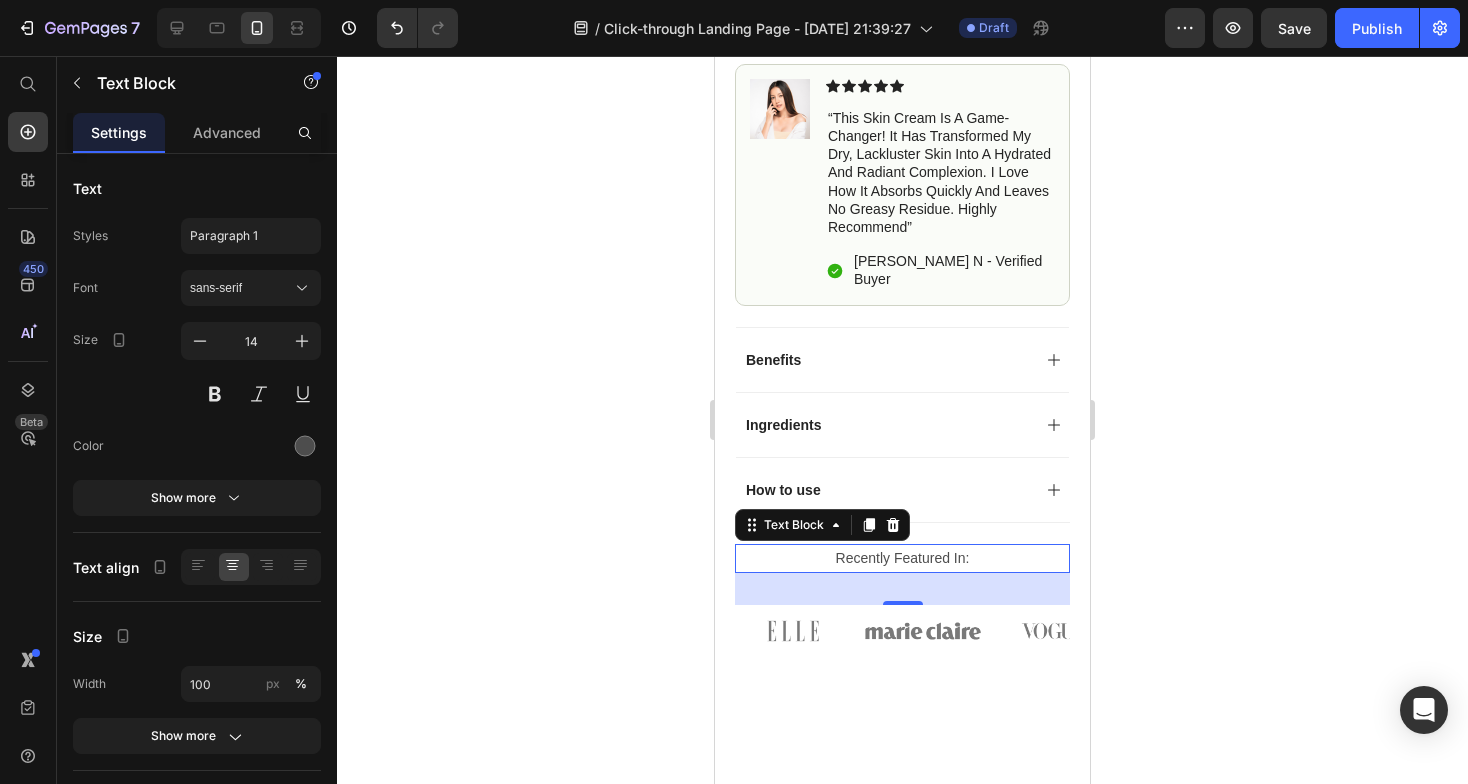click 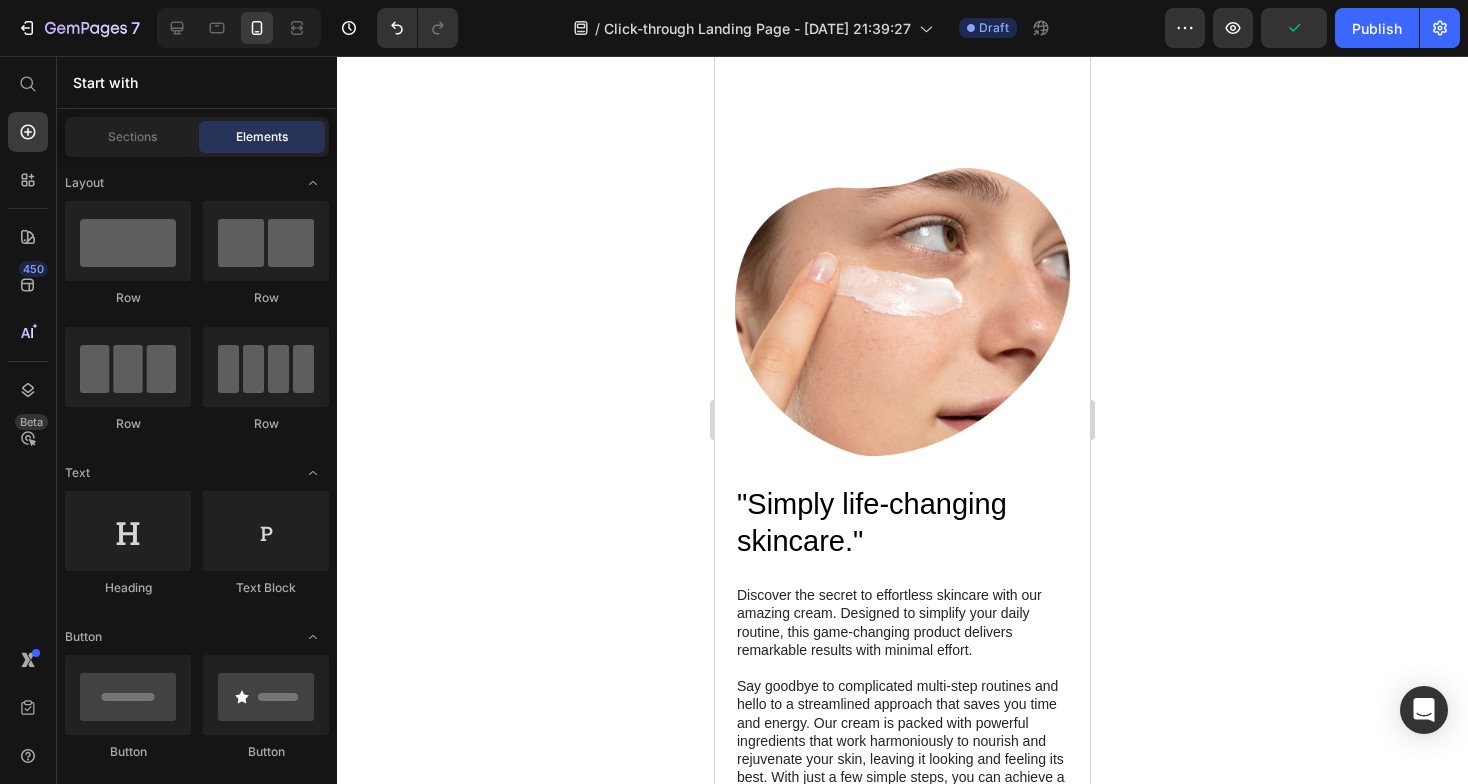 scroll, scrollTop: 1637, scrollLeft: 0, axis: vertical 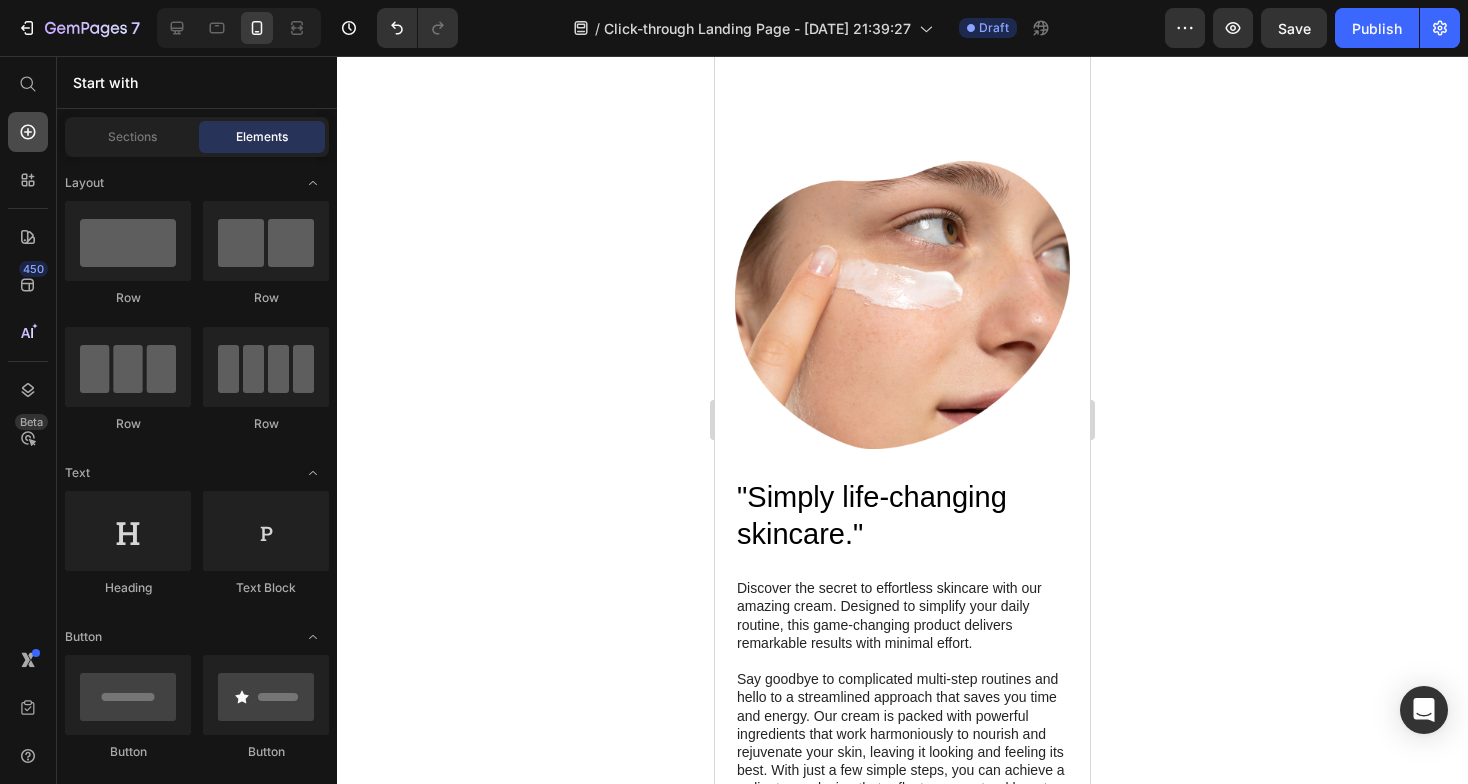 click 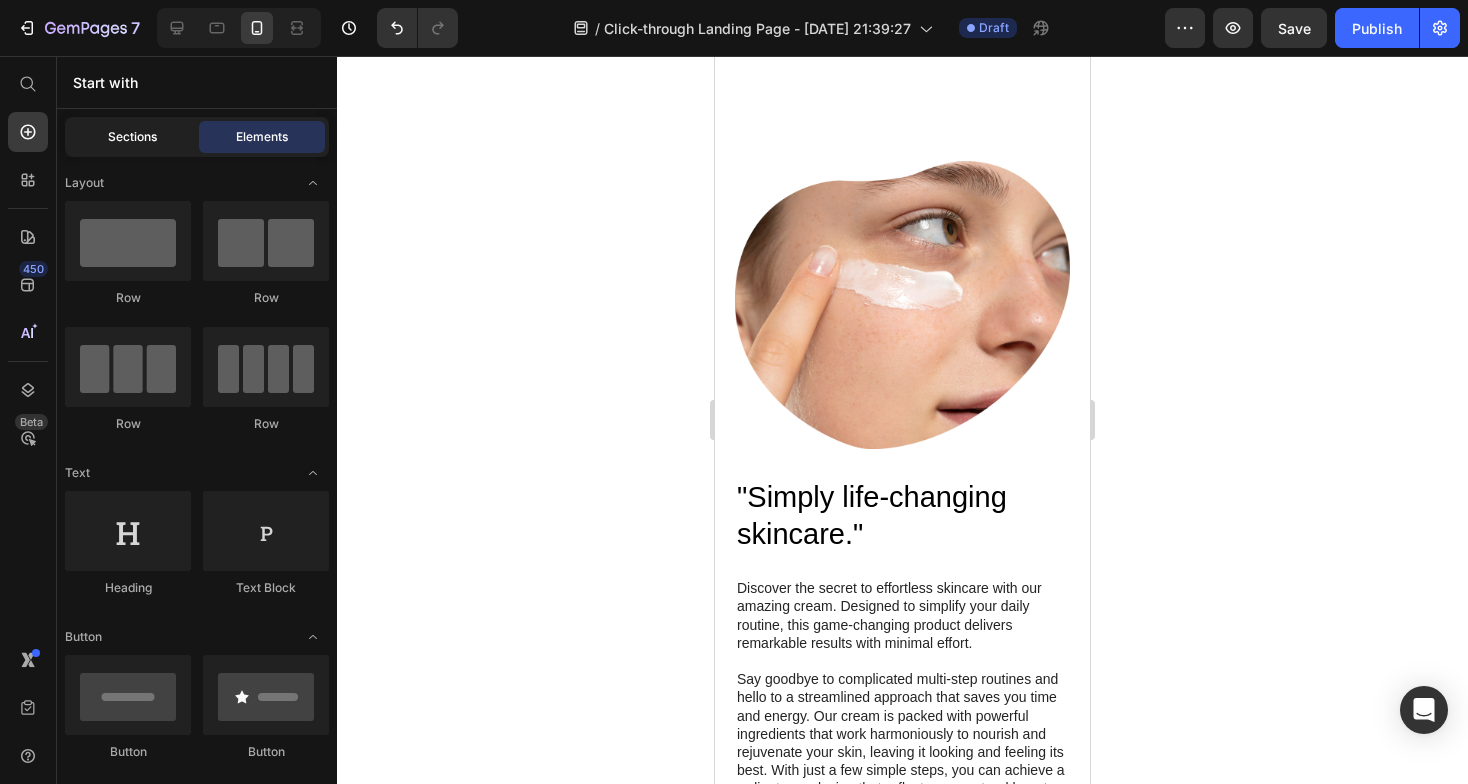 click on "Sections" 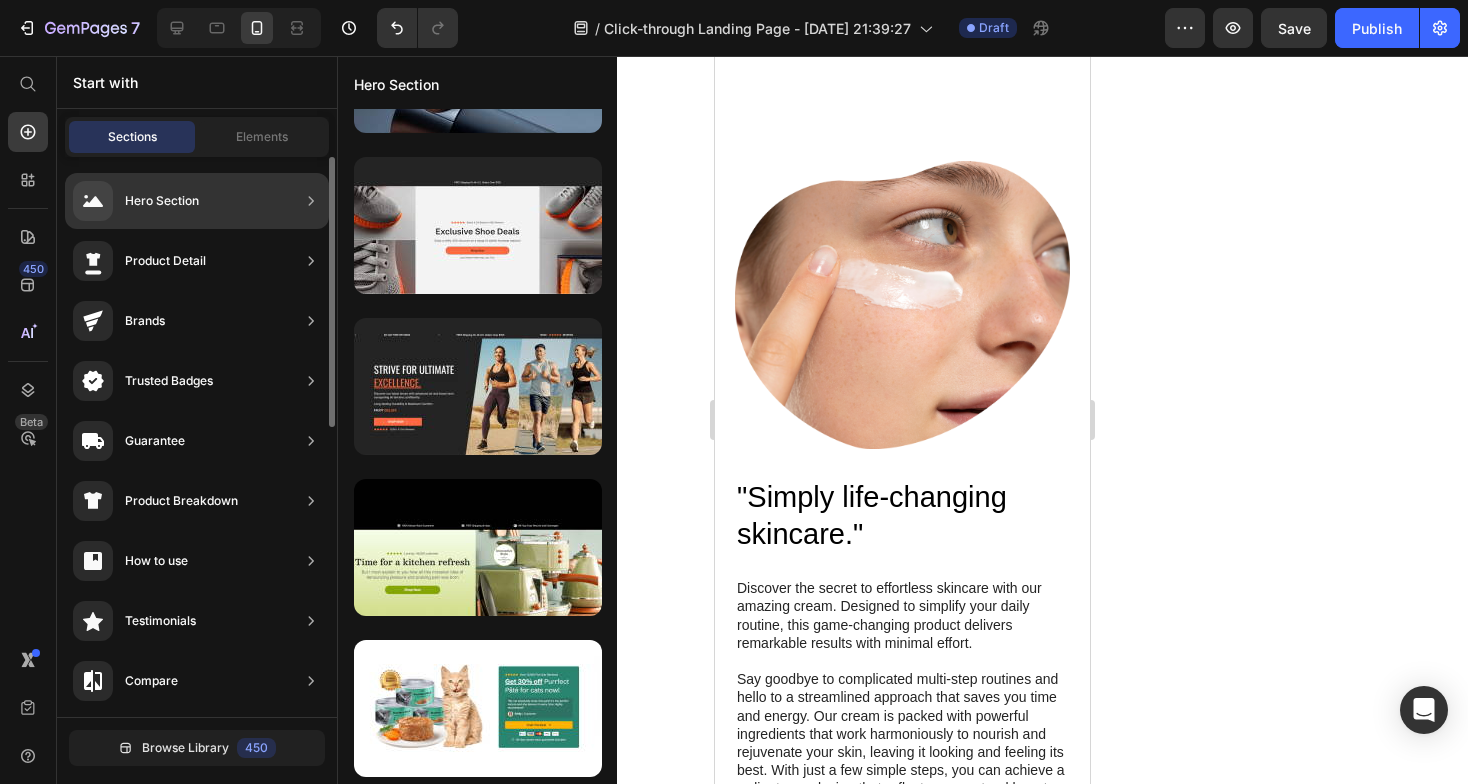 scroll, scrollTop: 119, scrollLeft: 0, axis: vertical 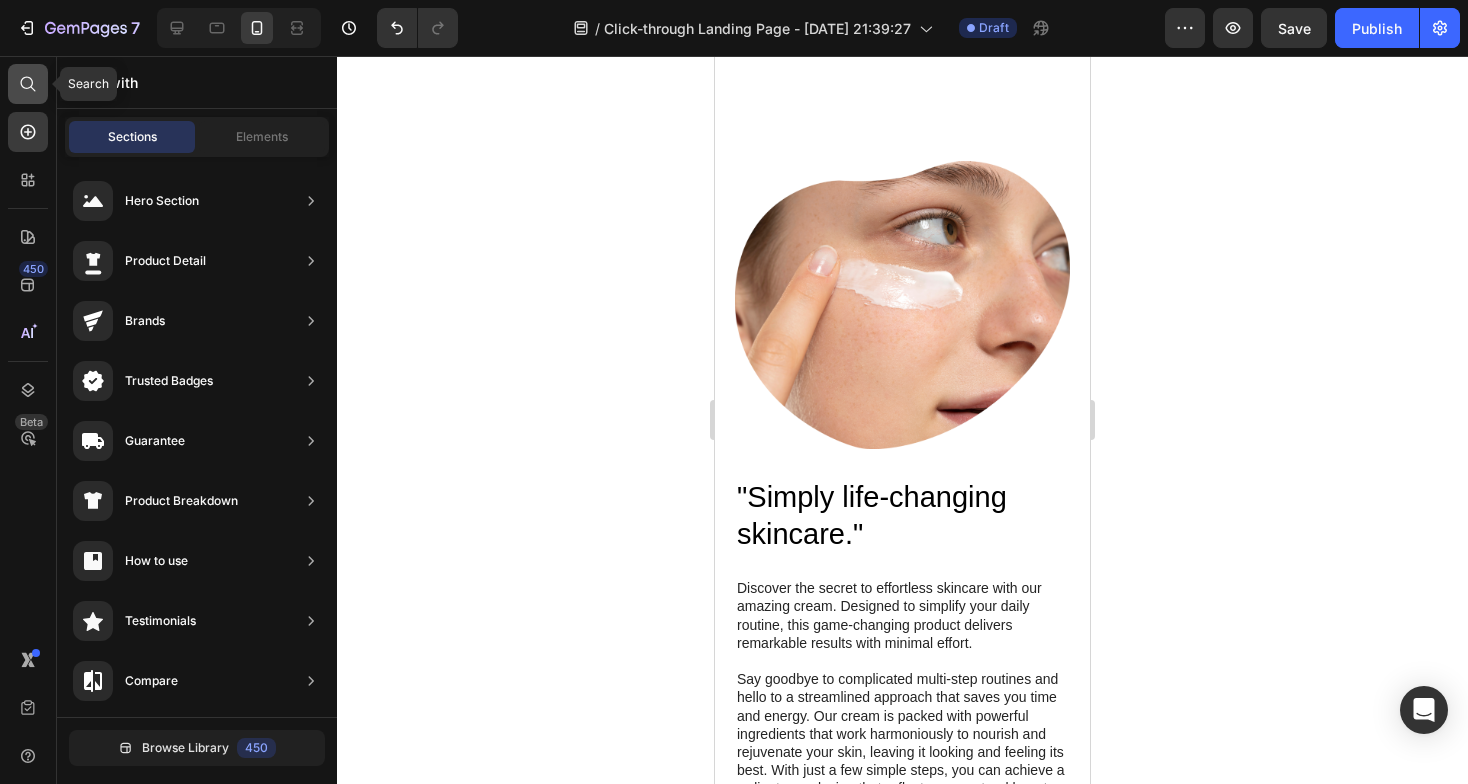 click 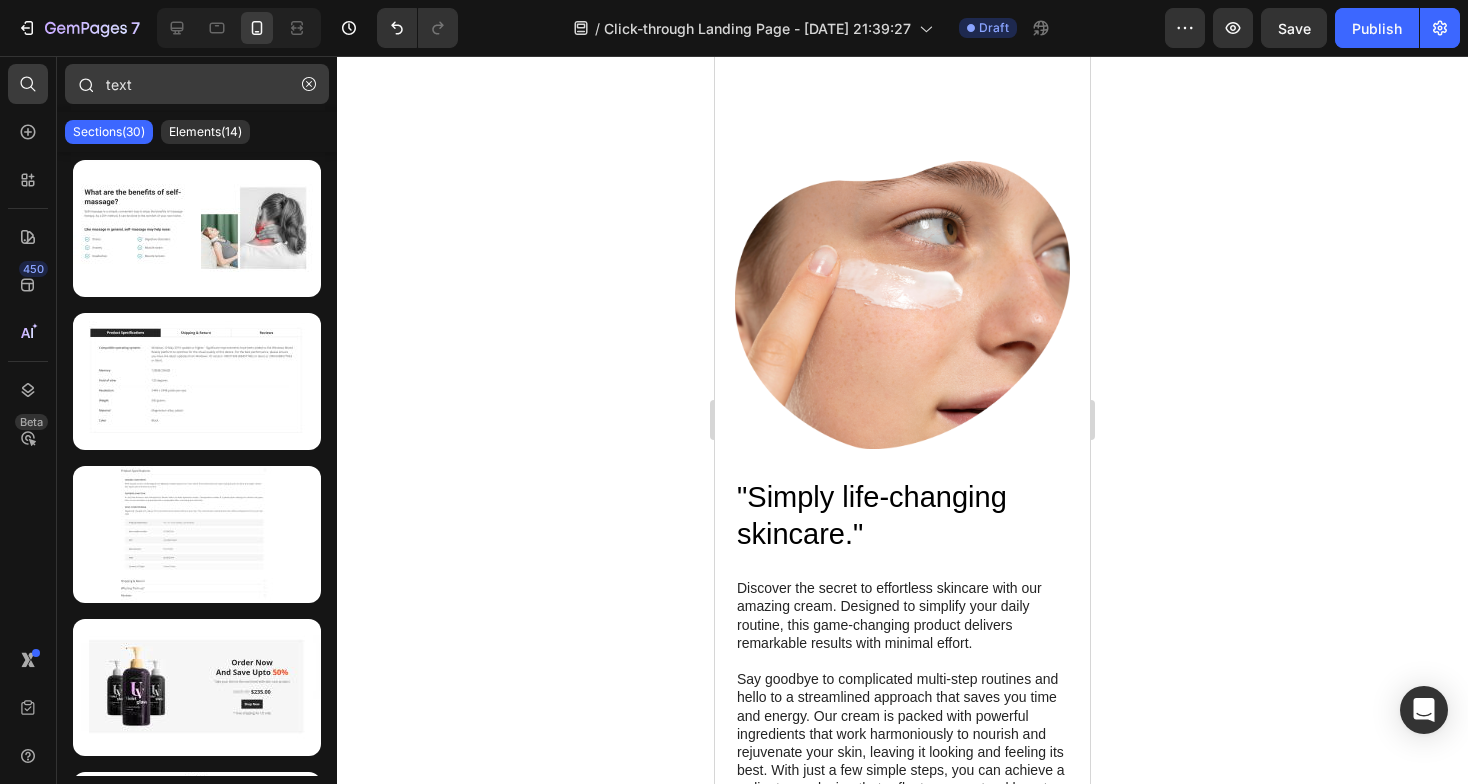 click on "text" at bounding box center (197, 84) 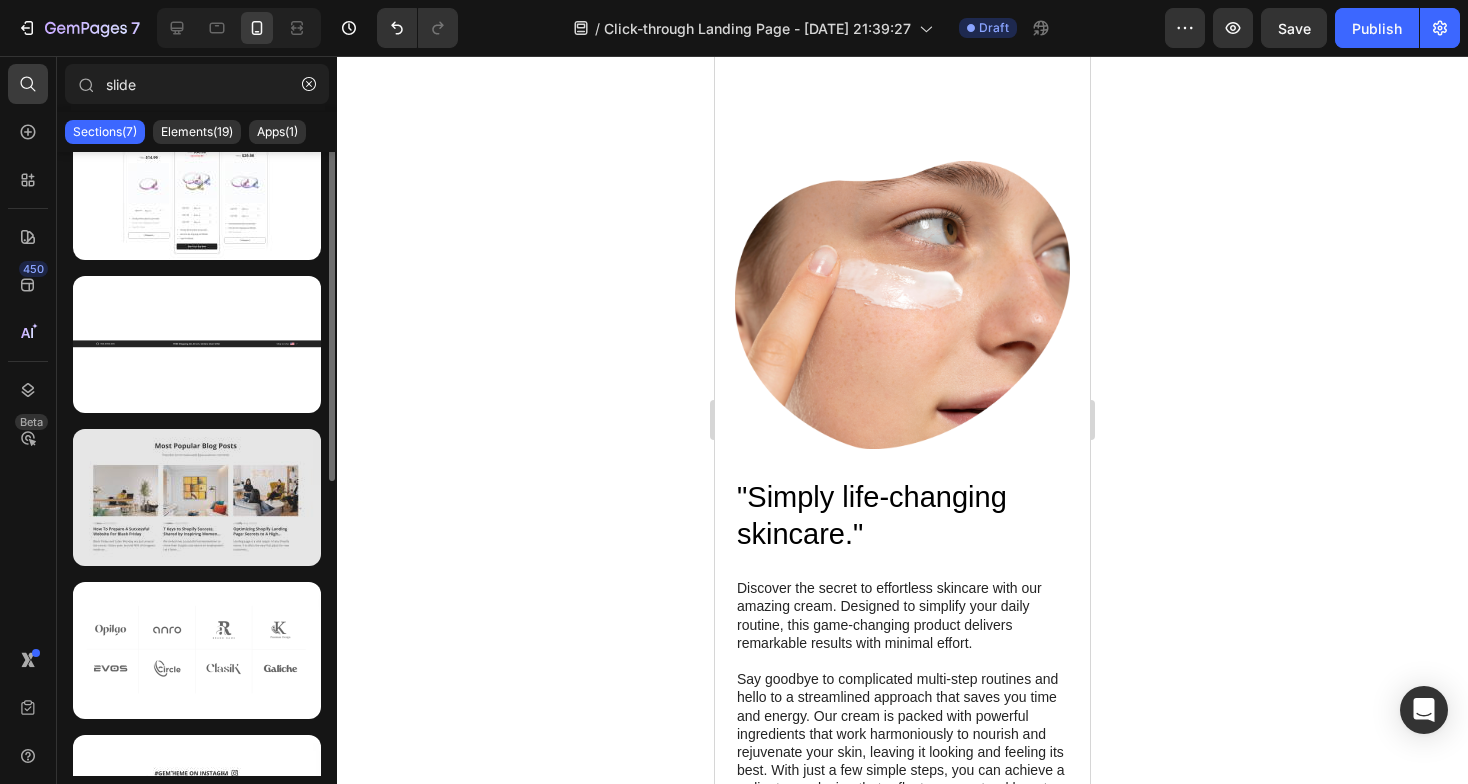 scroll, scrollTop: 0, scrollLeft: 0, axis: both 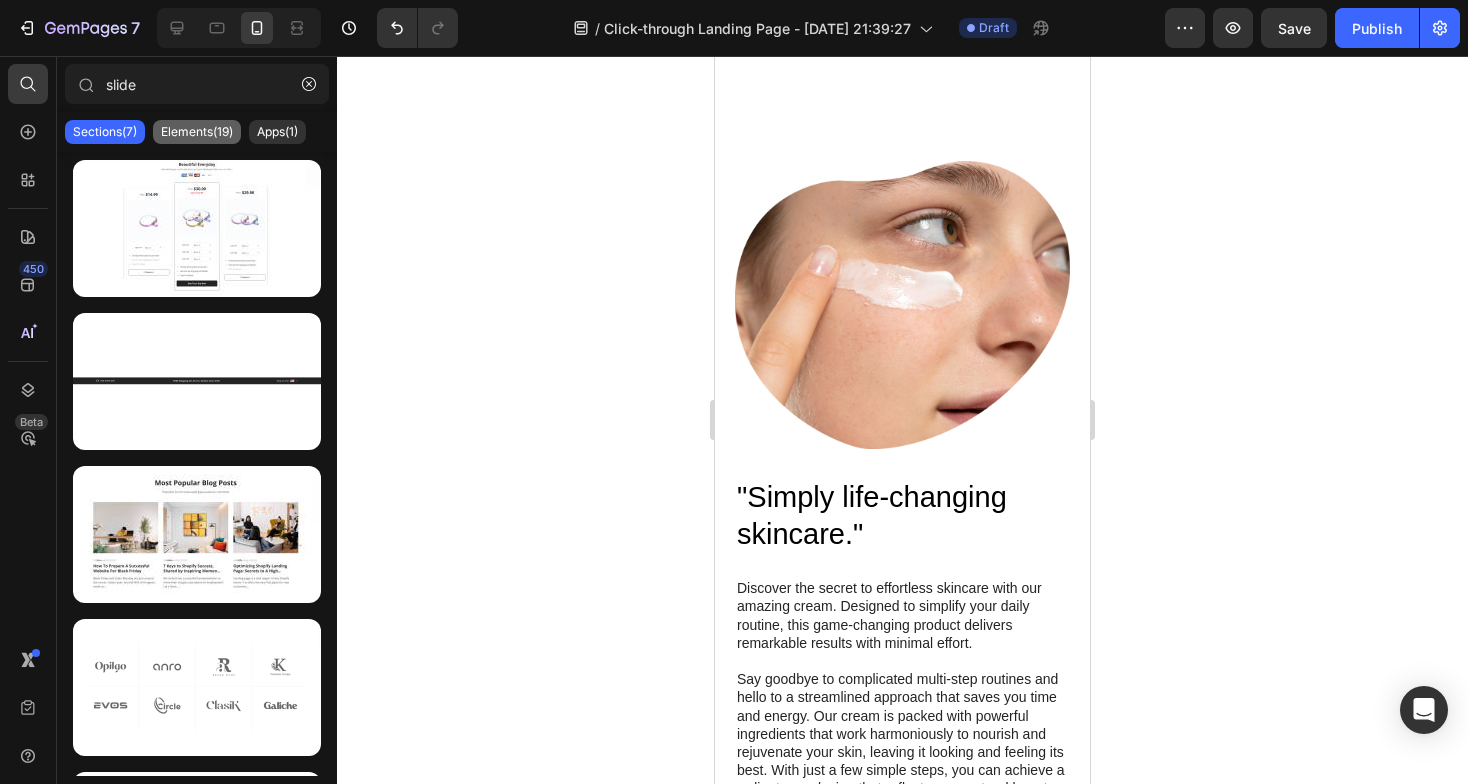 type on "slide" 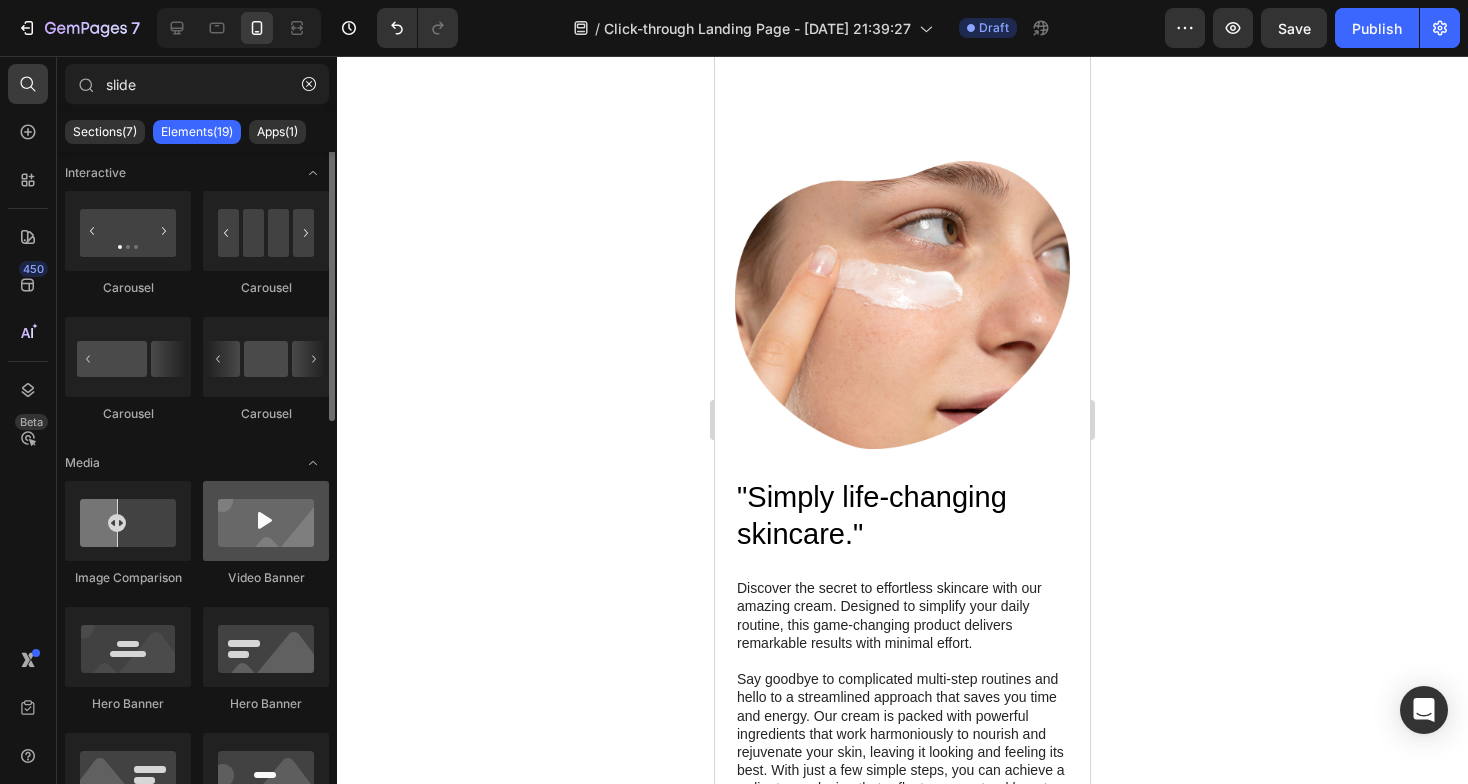 scroll, scrollTop: 0, scrollLeft: 0, axis: both 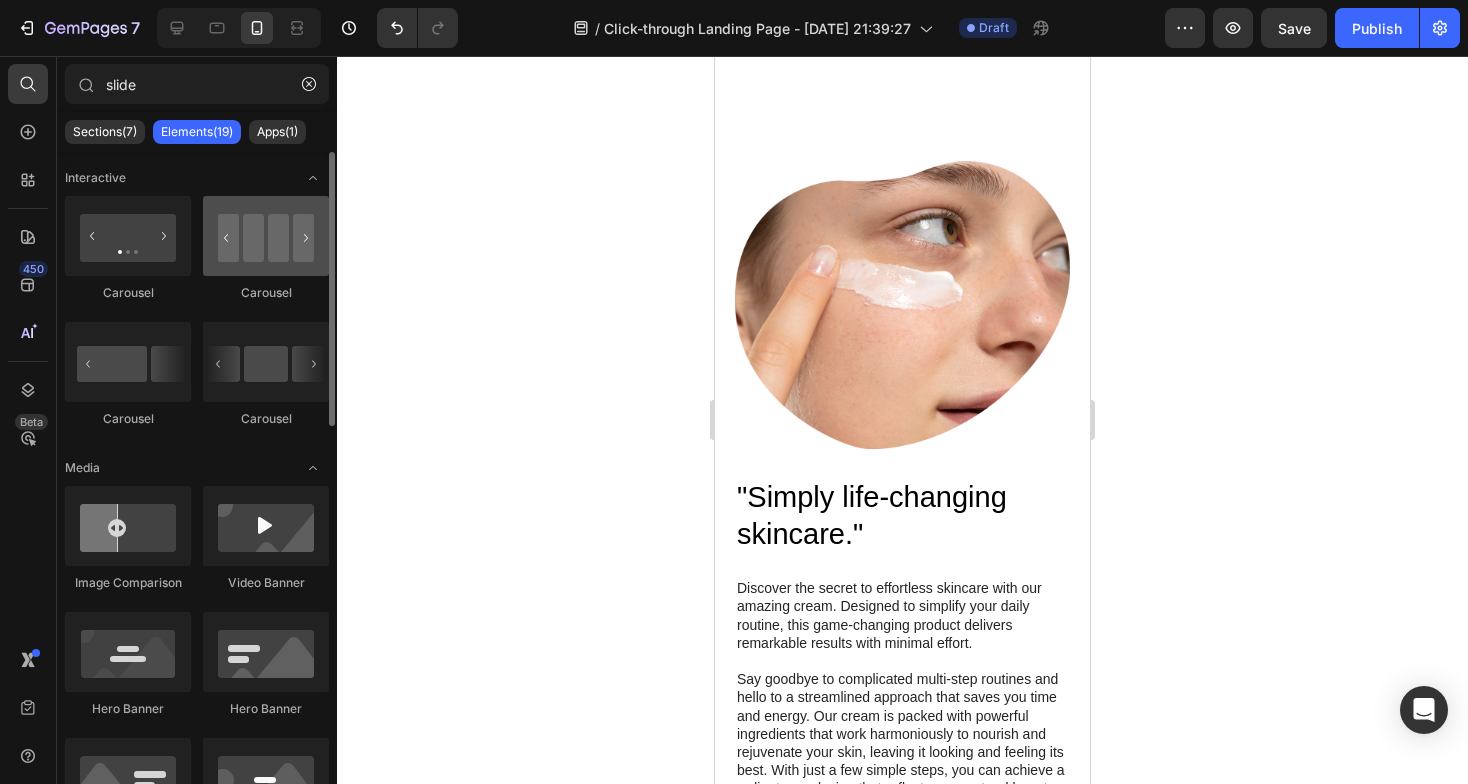 click at bounding box center (266, 236) 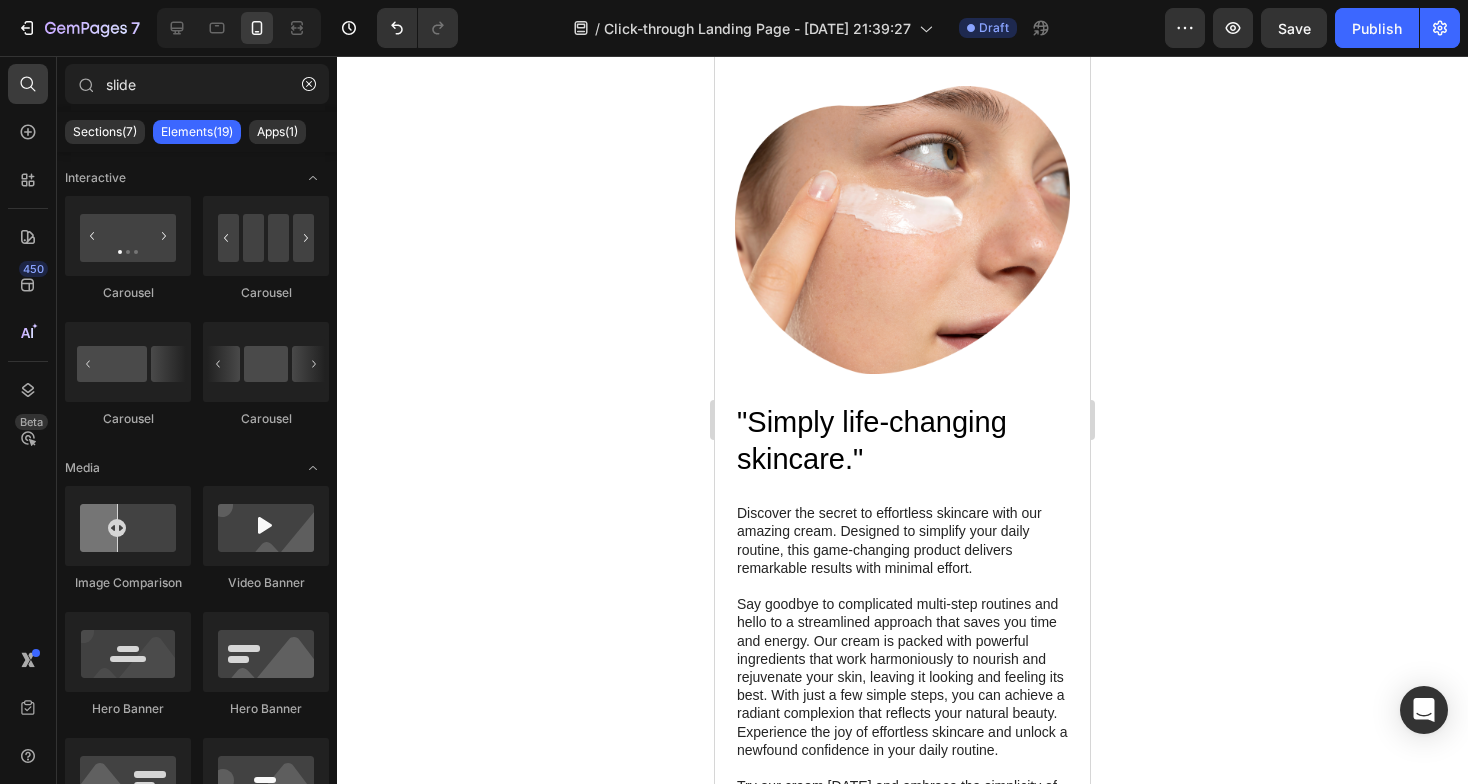 scroll, scrollTop: 1655, scrollLeft: 0, axis: vertical 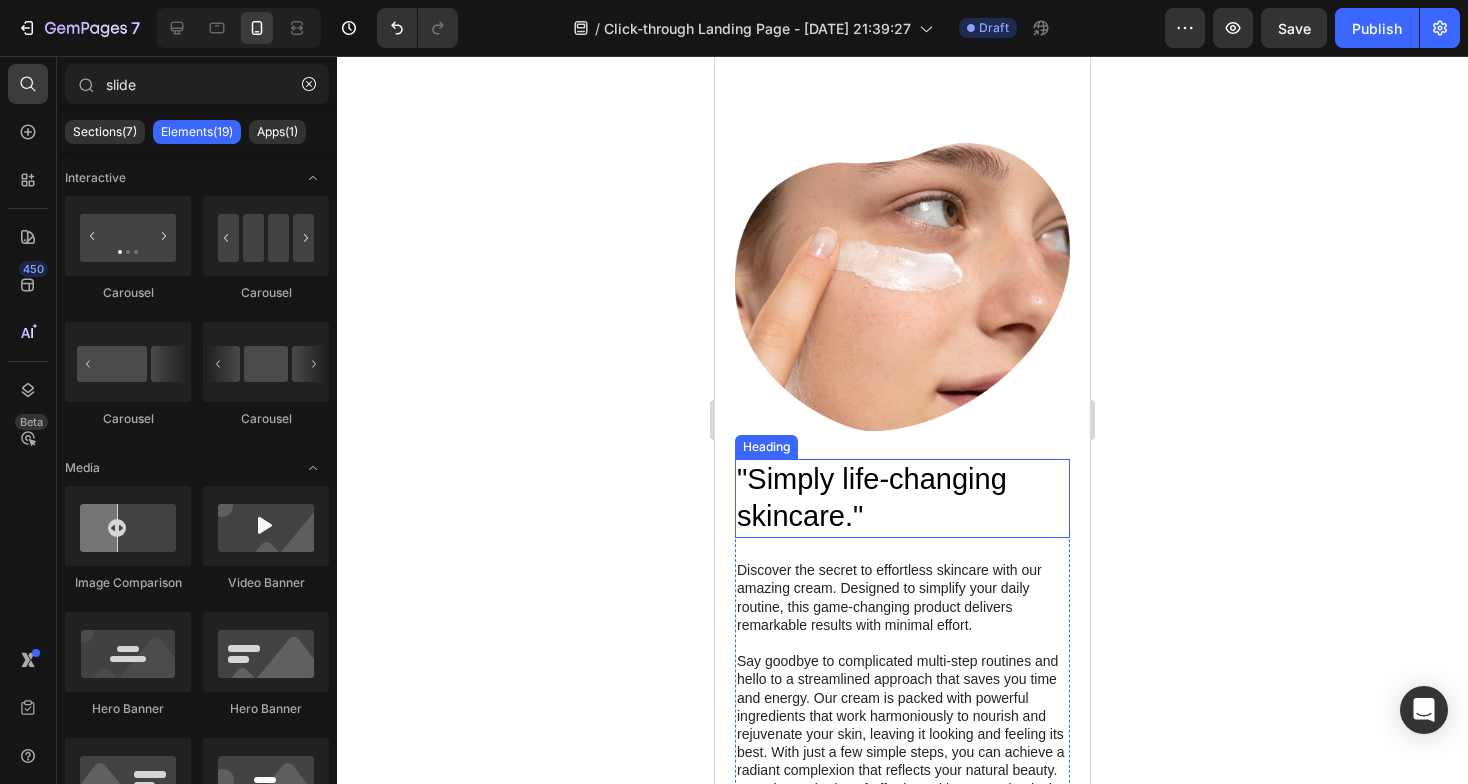 click on ""Simply life-changing skincare."" at bounding box center (902, 498) 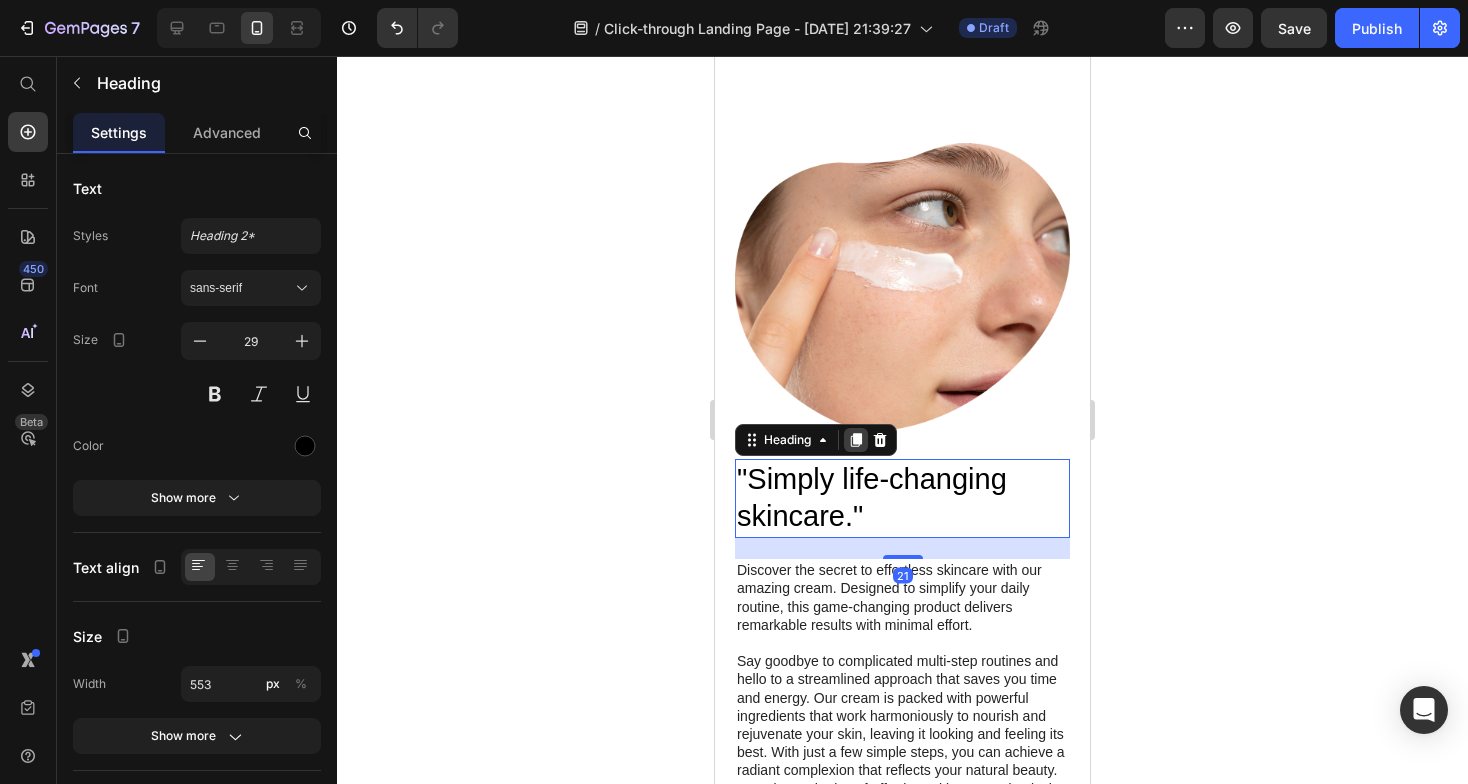 click 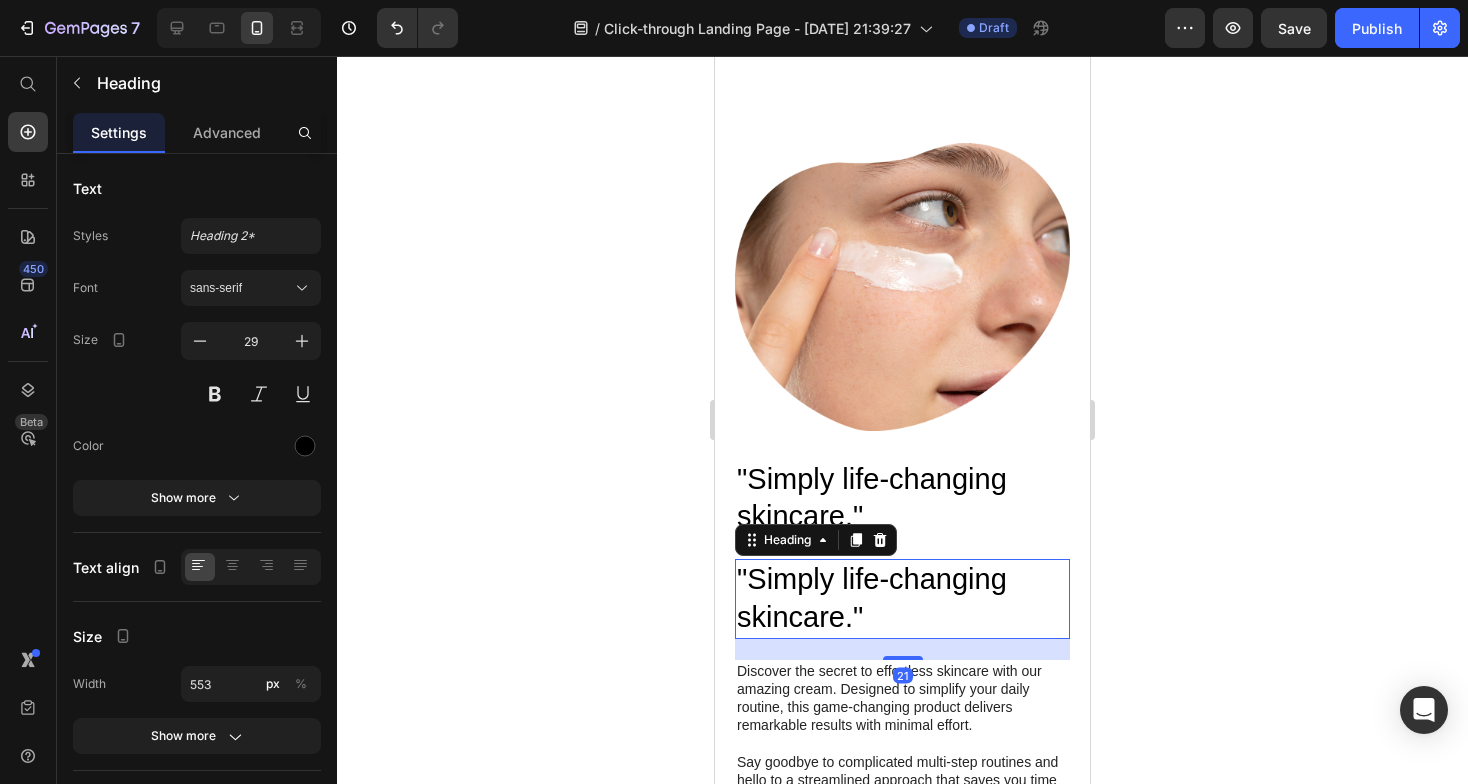scroll, scrollTop: 1651, scrollLeft: 0, axis: vertical 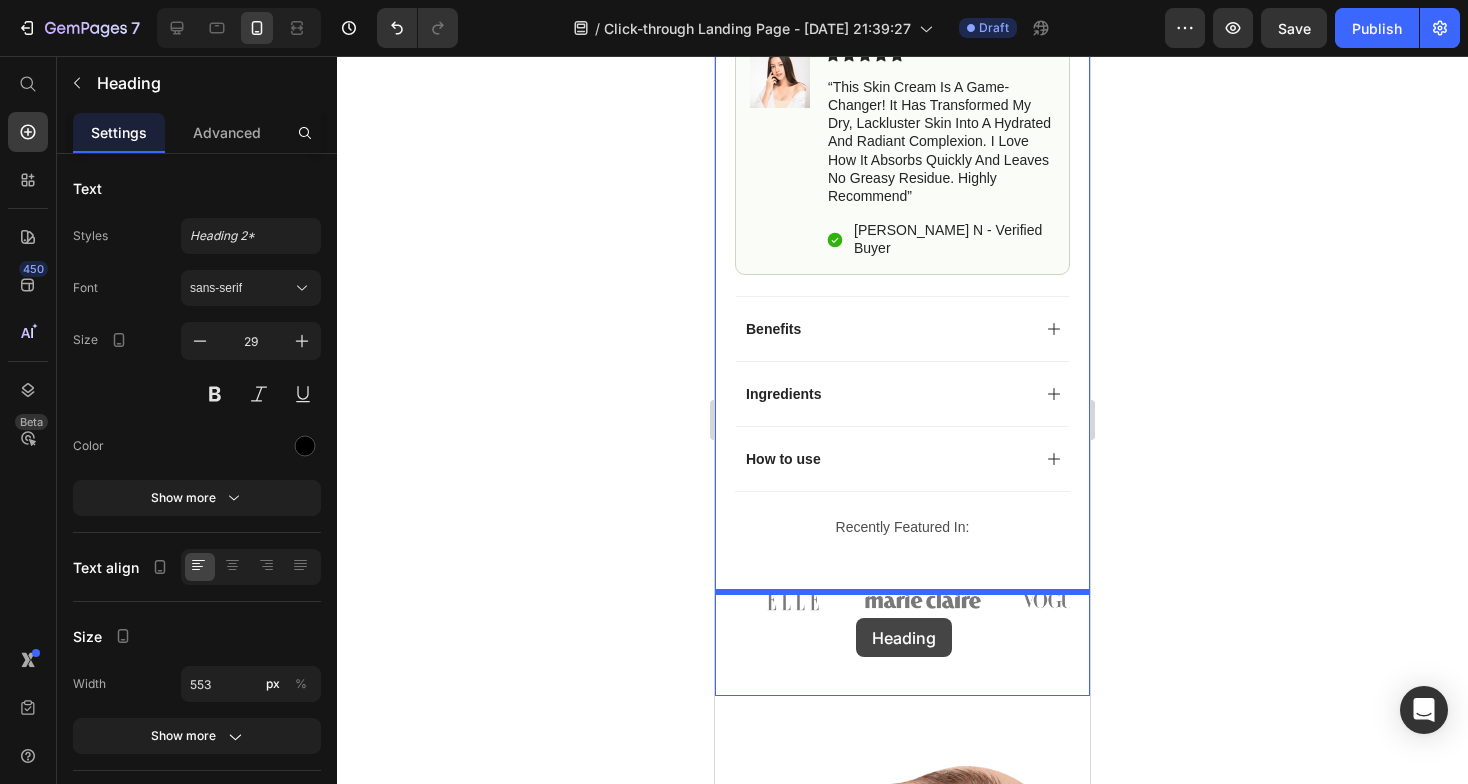 drag, startPoint x: 756, startPoint y: 513, endPoint x: 856, endPoint y: 619, distance: 145.72577 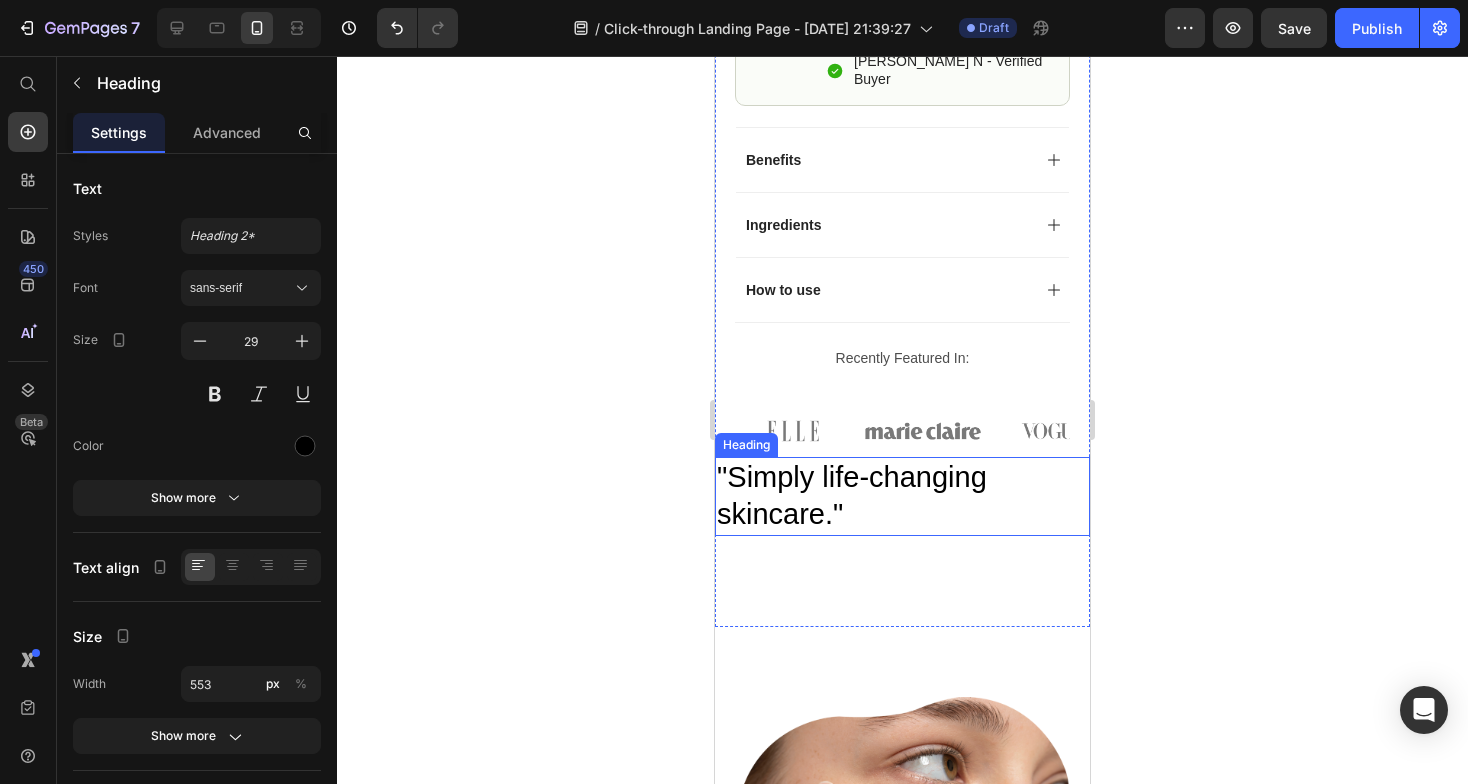 scroll, scrollTop: 1200, scrollLeft: 0, axis: vertical 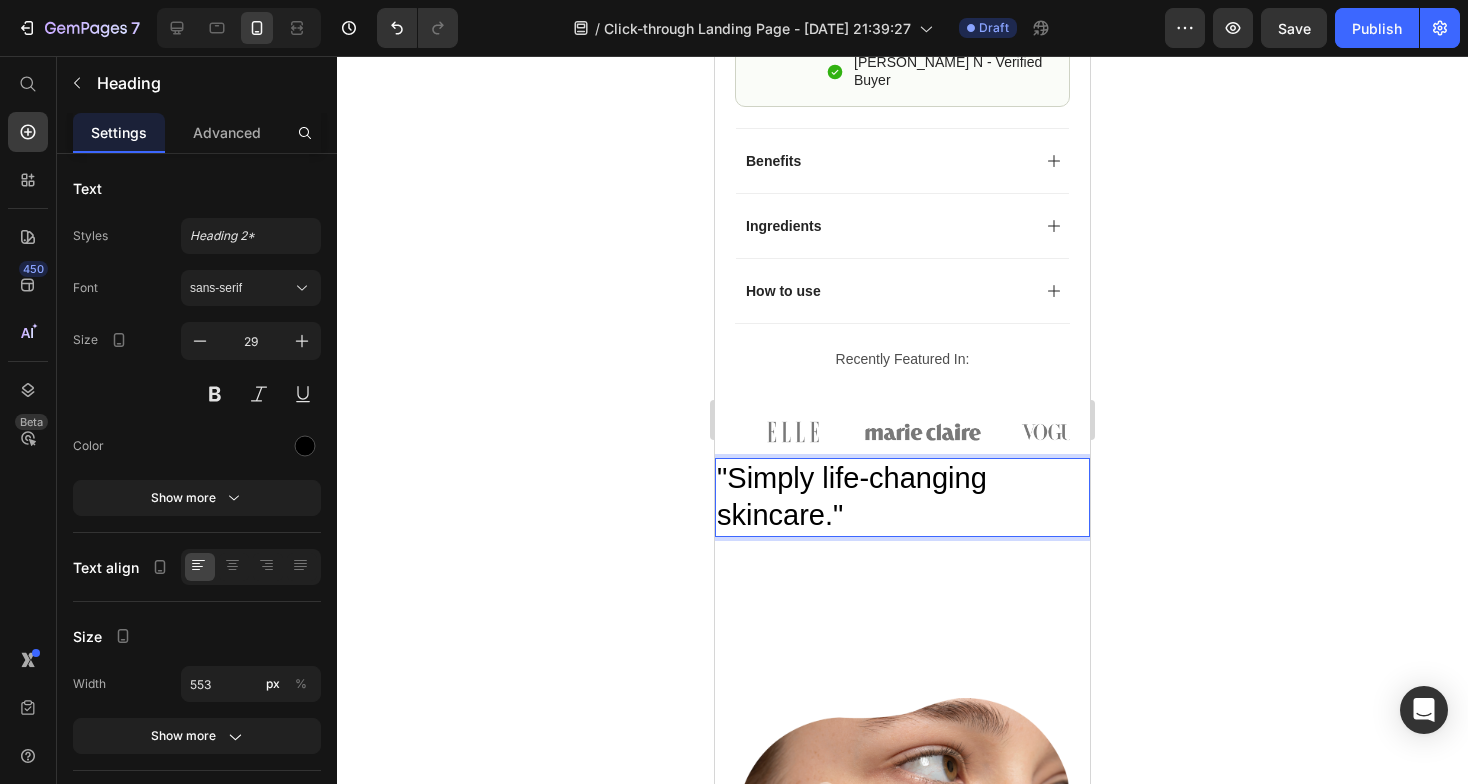 click on ""Simply life-changing skincare."" at bounding box center (902, 497) 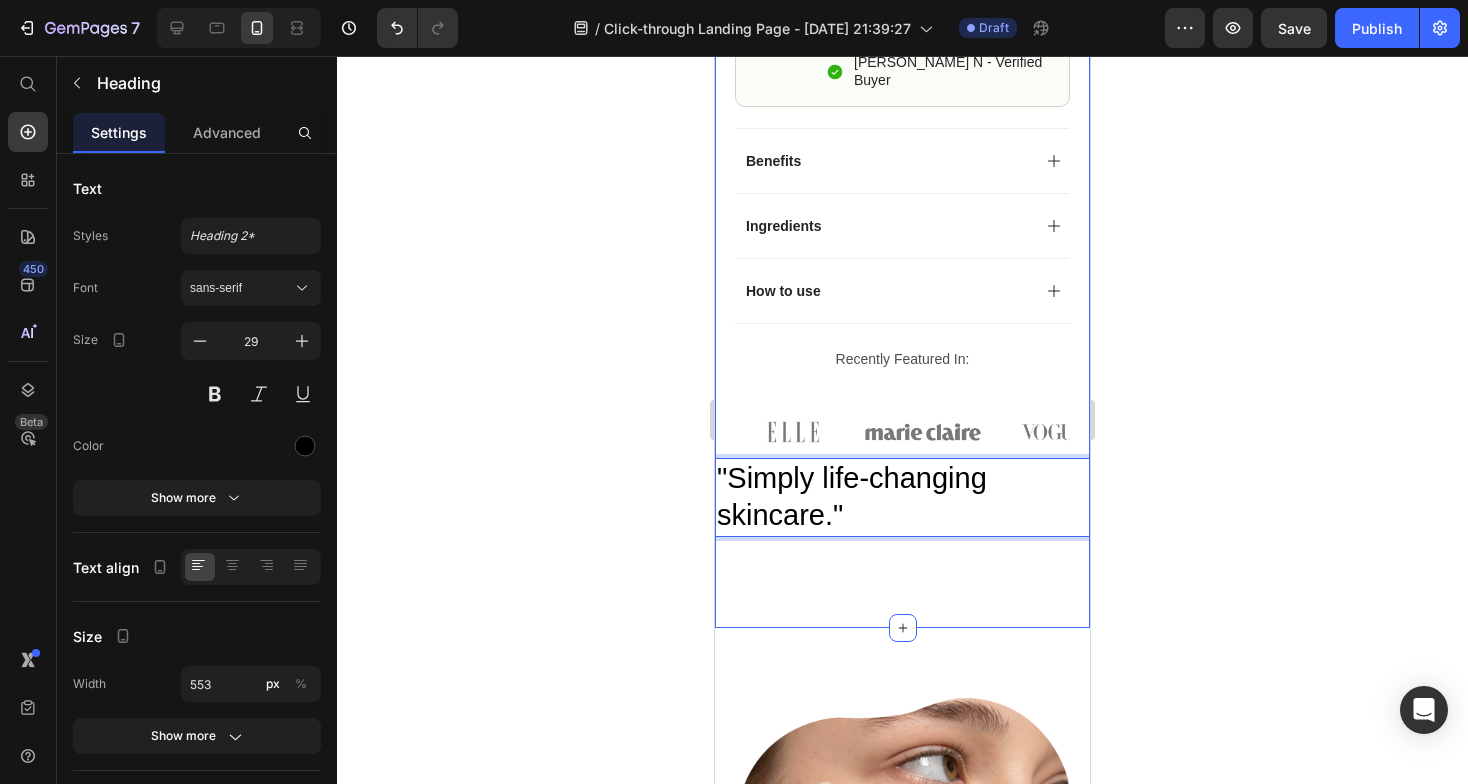 click on "Icon Free Shipping Today Only Text Block Row
Icon 125,000+ Happy Women Text Block Row
Carousel Row
Product Images Image Icon Icon Icon Icon Icon Icon List “This skin cream is a game-changer! It has transformed my dry, lackluster skin into a hydrated and radiant complexion. I love how it absorbs quickly and leaves no greasy residue. Highly recommend” Text Block
Icon Hannah N. (Houston, USA) Text Block Row Row Row Icon Icon Icon Icon Icon Icon List (1349 Reviews) Text Block Row Feminine Probiotic Gummies - All in One Solution Product Title Female-Optimized formula with Pre+Probiotic blend for TOTAL vaginal support Text Block
Icon Vaginal Odor Text Block
Icon Yeast Balance Text Block
Icon Flora Support Text Block
Icon pH Harmony Text Block Row Text Block Kaching Bundles Icon Row" at bounding box center [902, -238] 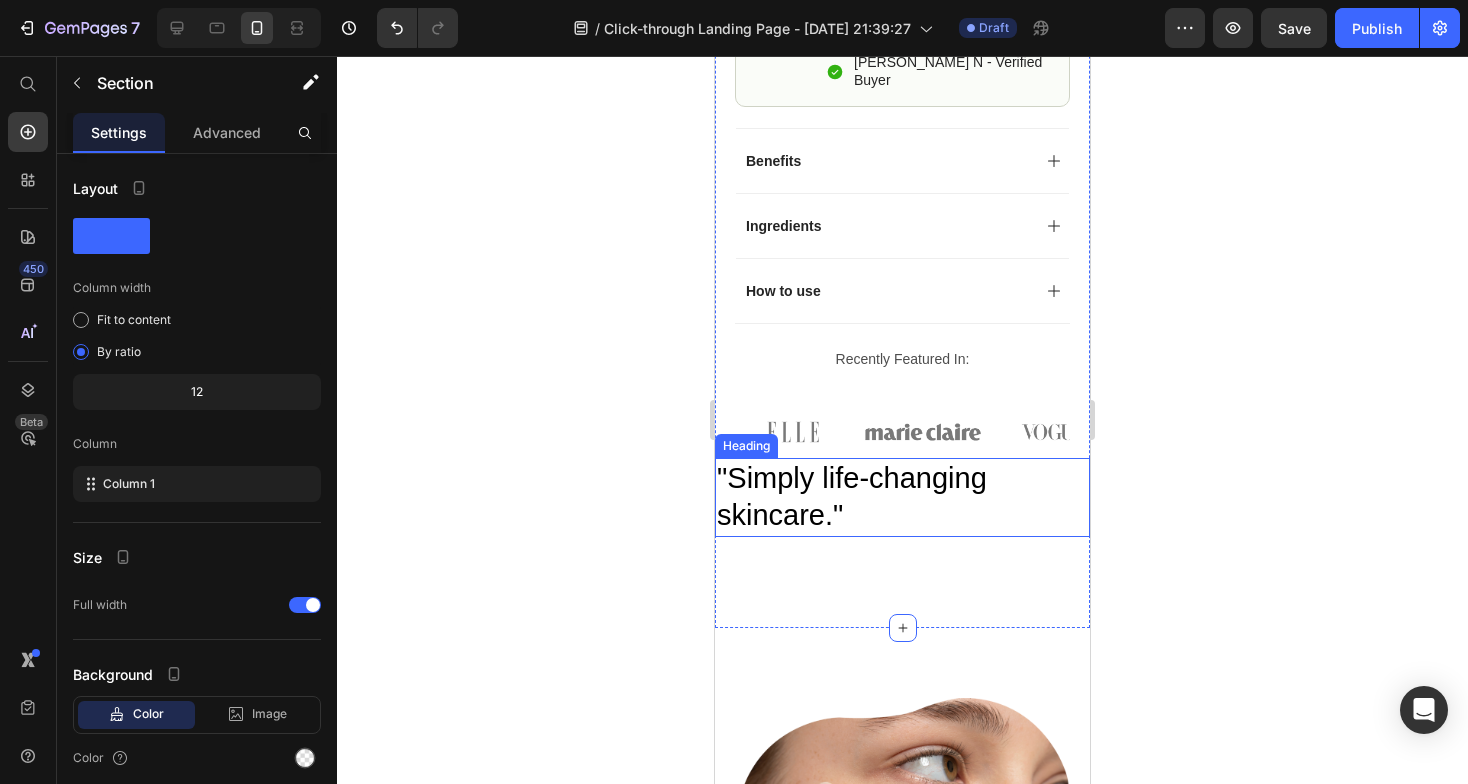 click on ""Simply life-changing skincare."" at bounding box center [902, 497] 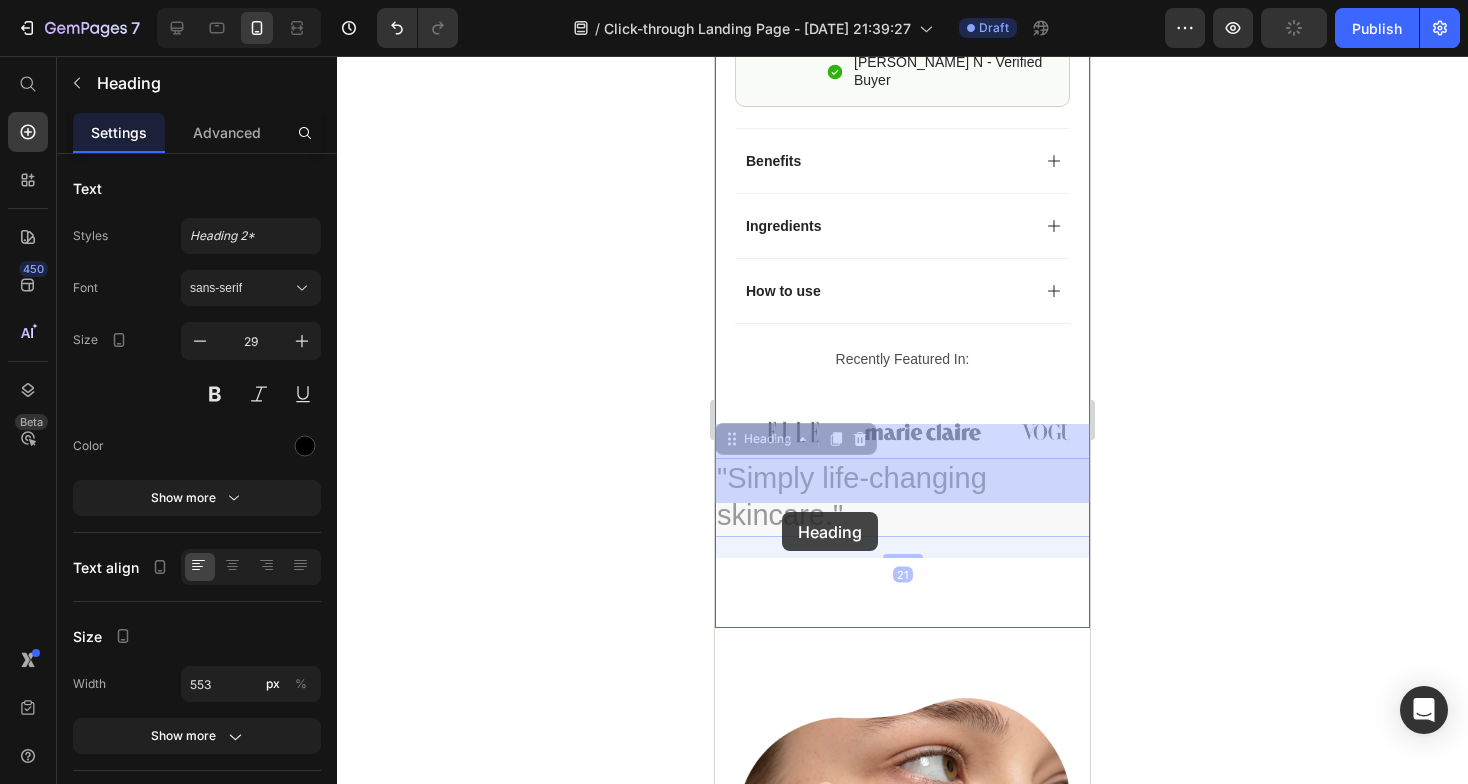 drag, startPoint x: 736, startPoint y: 410, endPoint x: 782, endPoint y: 513, distance: 112.805145 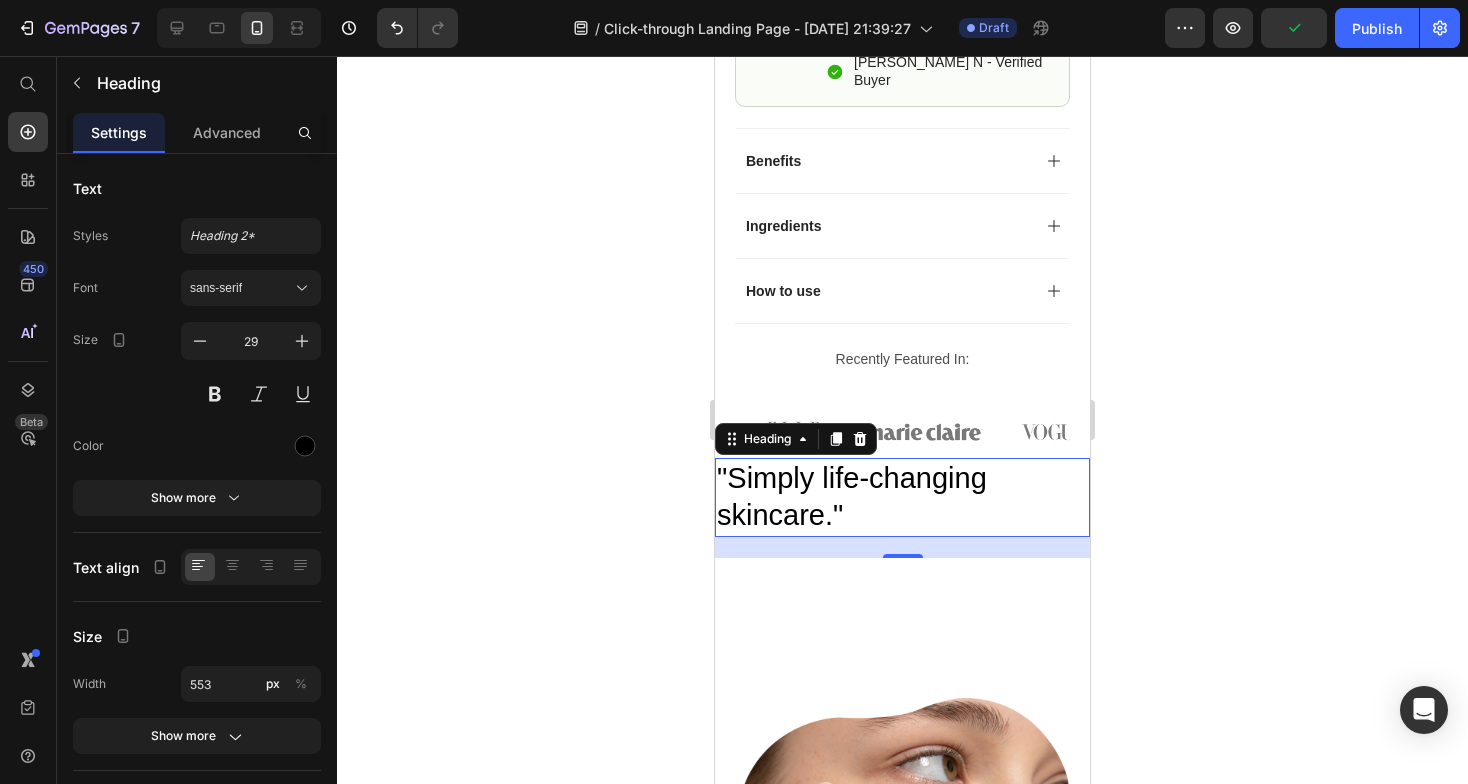click 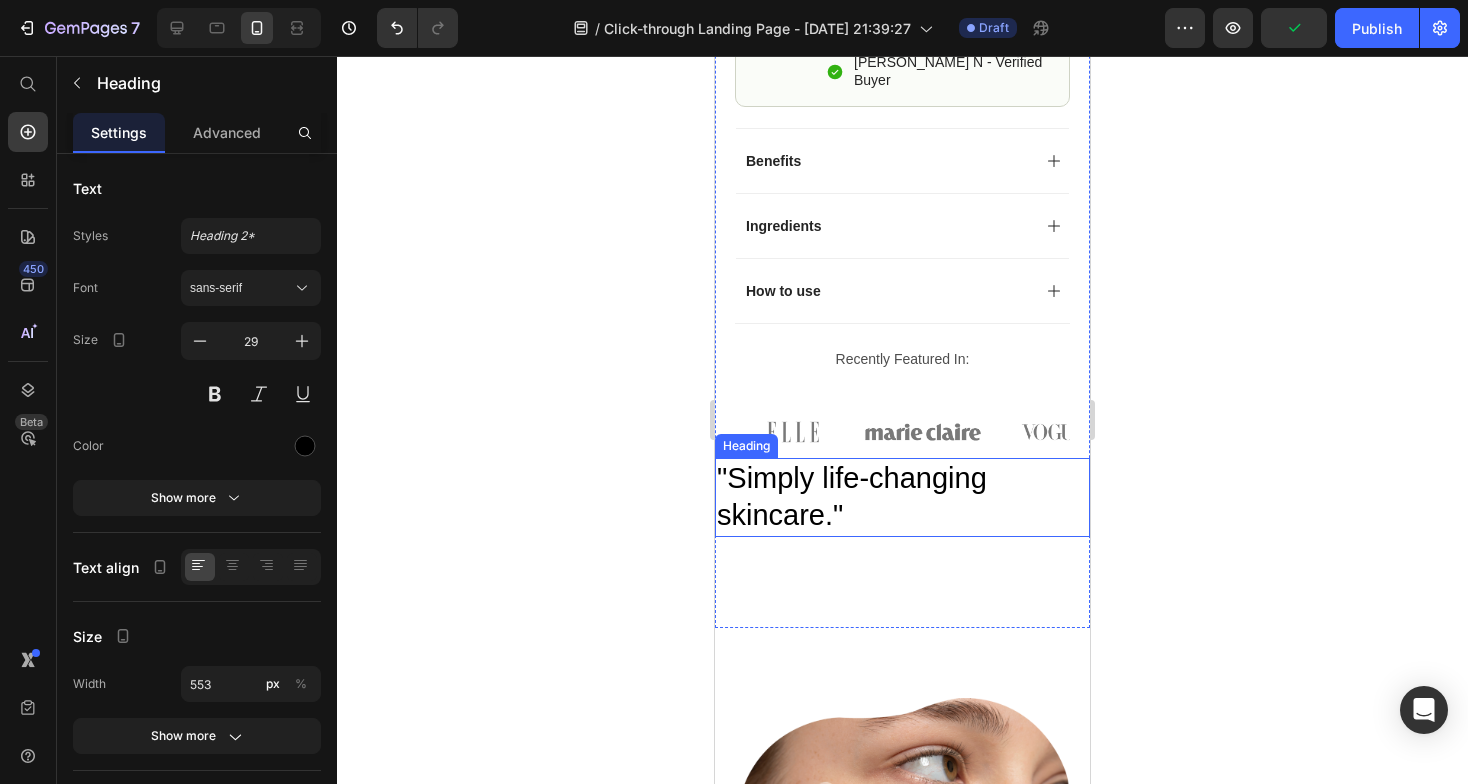 click on ""Simply life-changing skincare."" at bounding box center [902, 497] 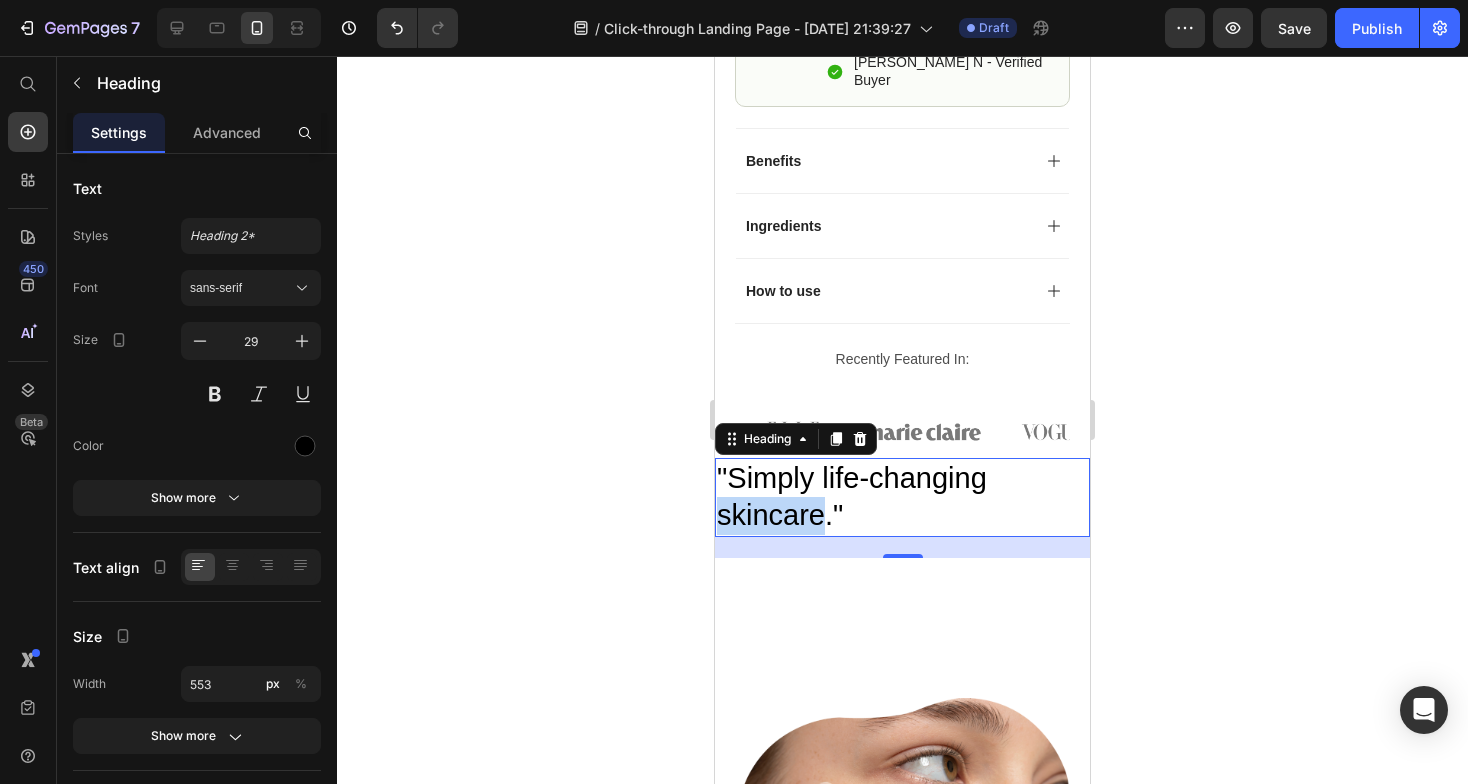 click on ""Simply life-changing skincare."" at bounding box center (902, 497) 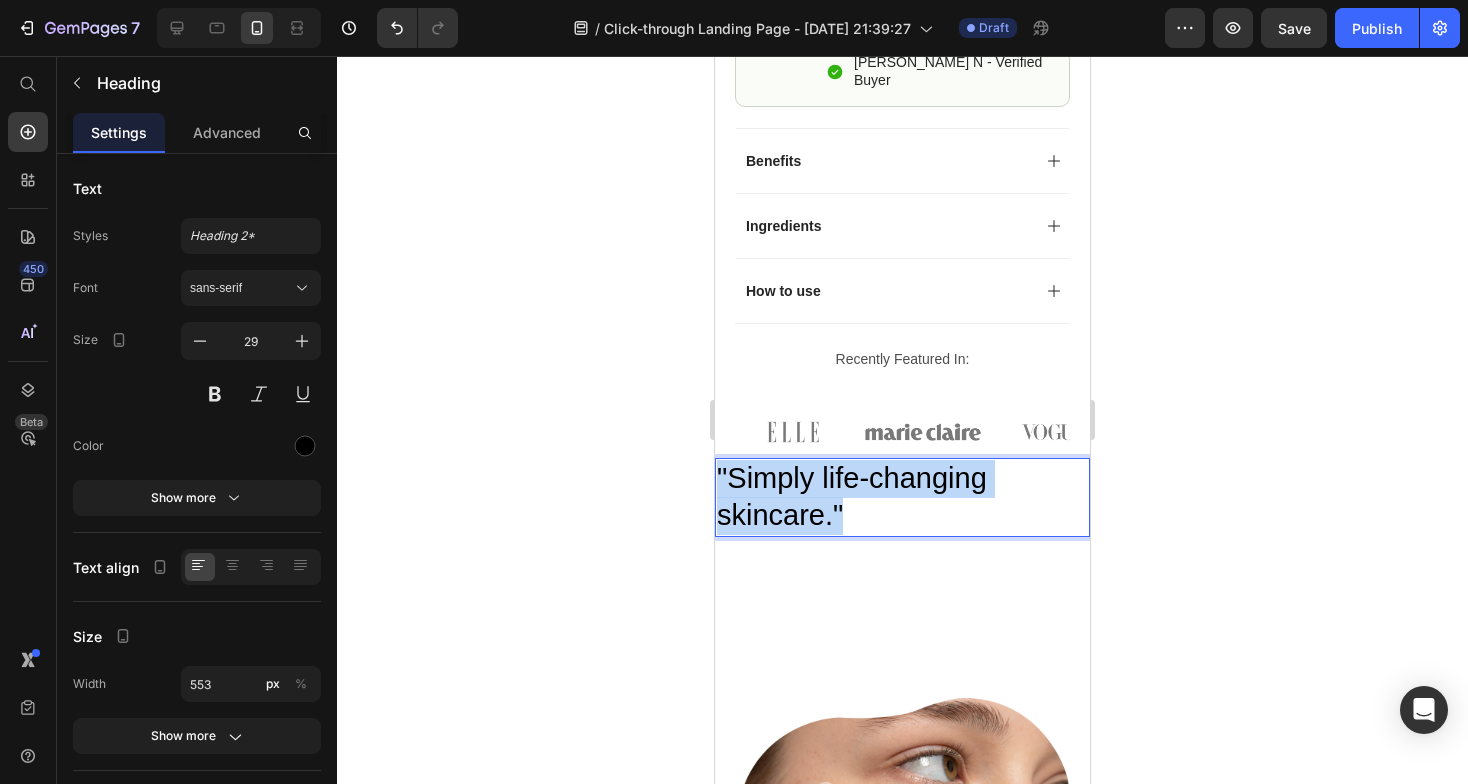 click on ""Simply life-changing skincare."" at bounding box center [902, 497] 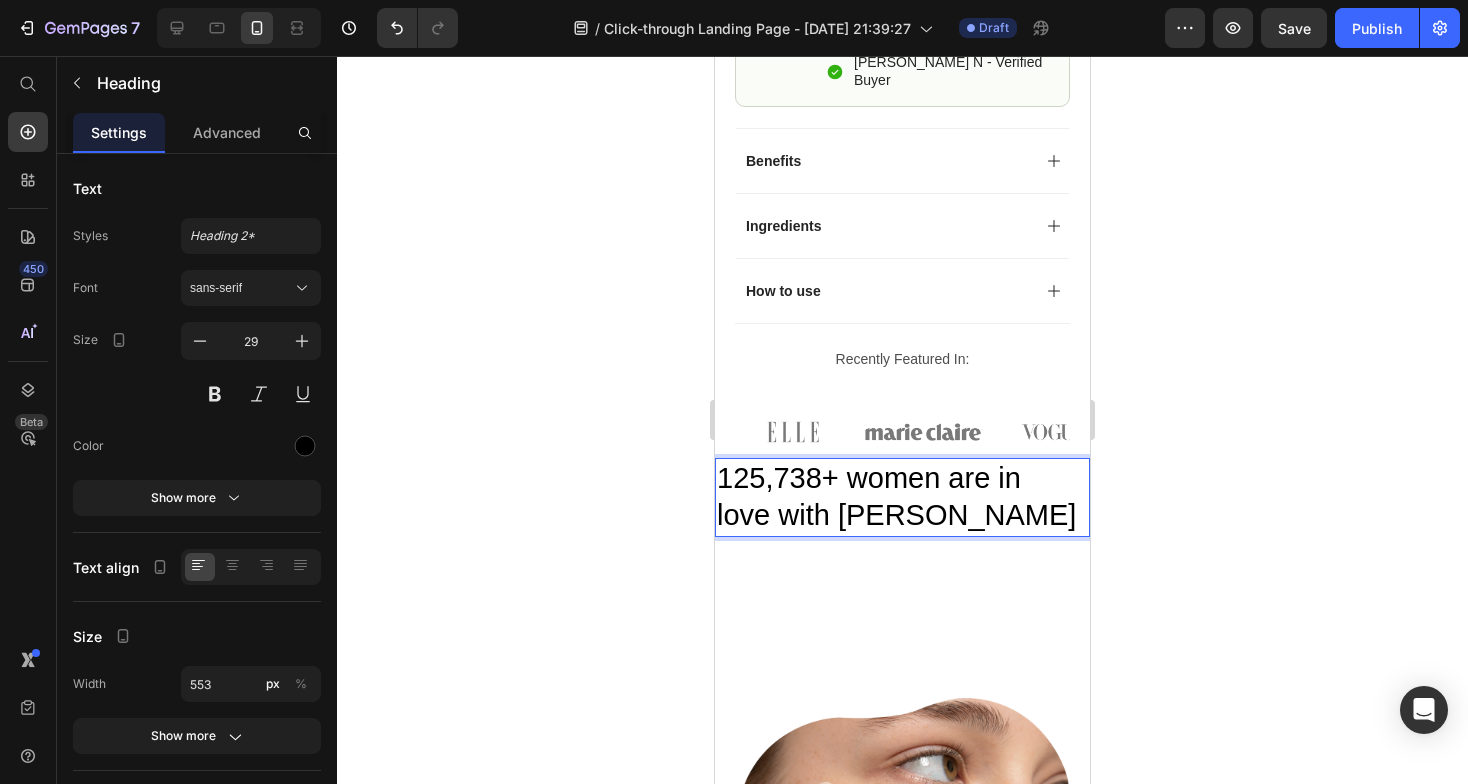 click on "125,738+ women are in love with Leefar" at bounding box center (902, 497) 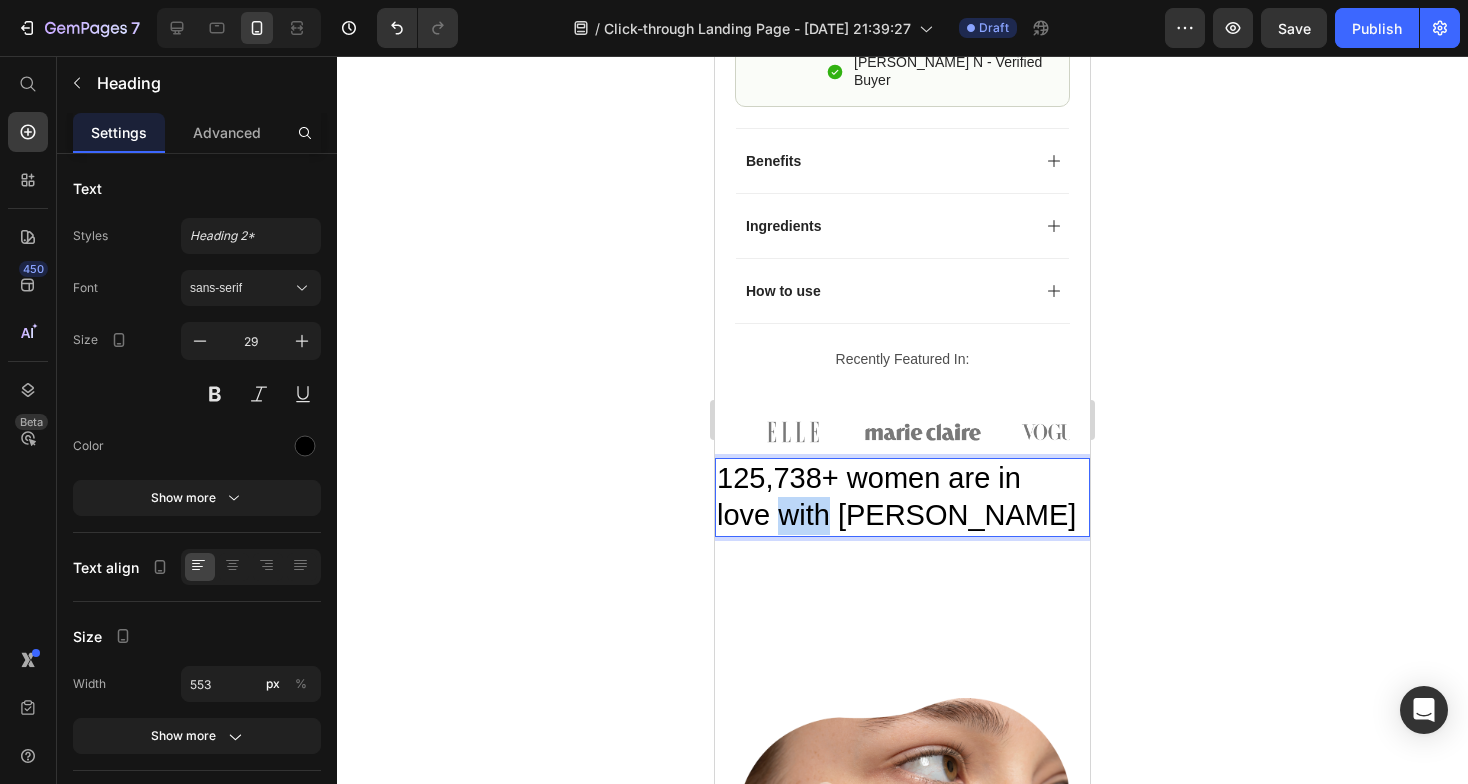 click on "125,738+ women are in love with Leefar" at bounding box center [902, 497] 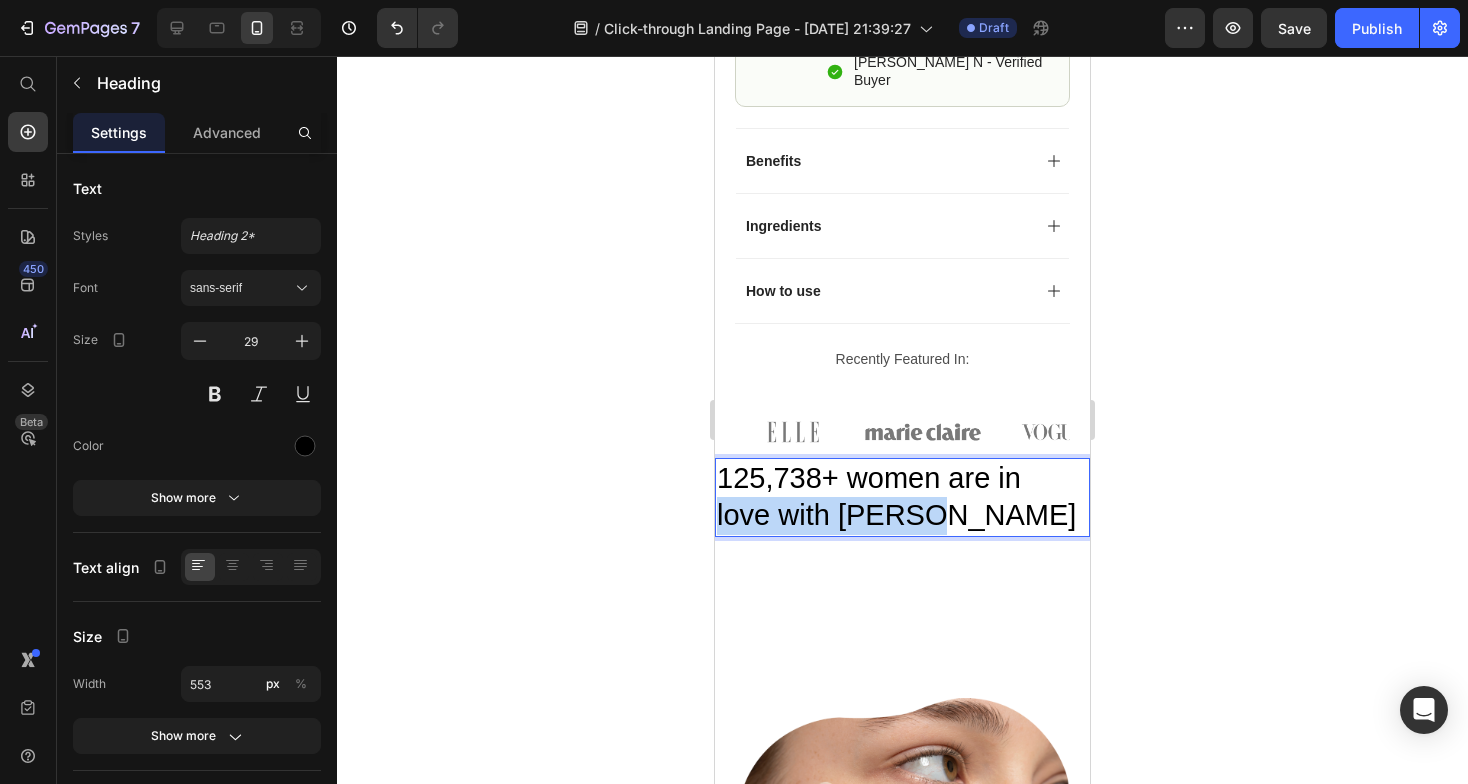 click on "125,738+ women are in love with Leefar" at bounding box center [902, 497] 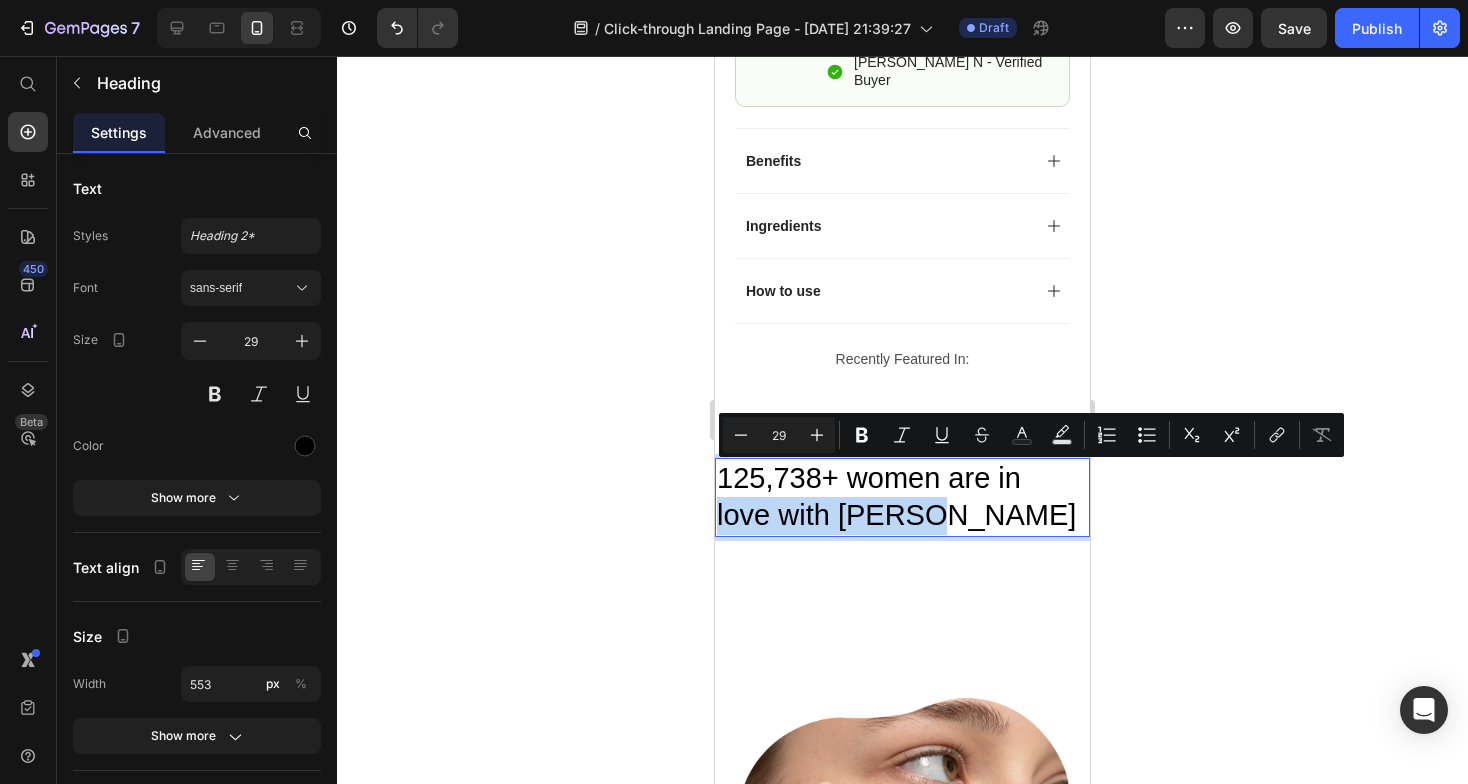 click on "125,738+ women are in love with Leefar" at bounding box center (902, 497) 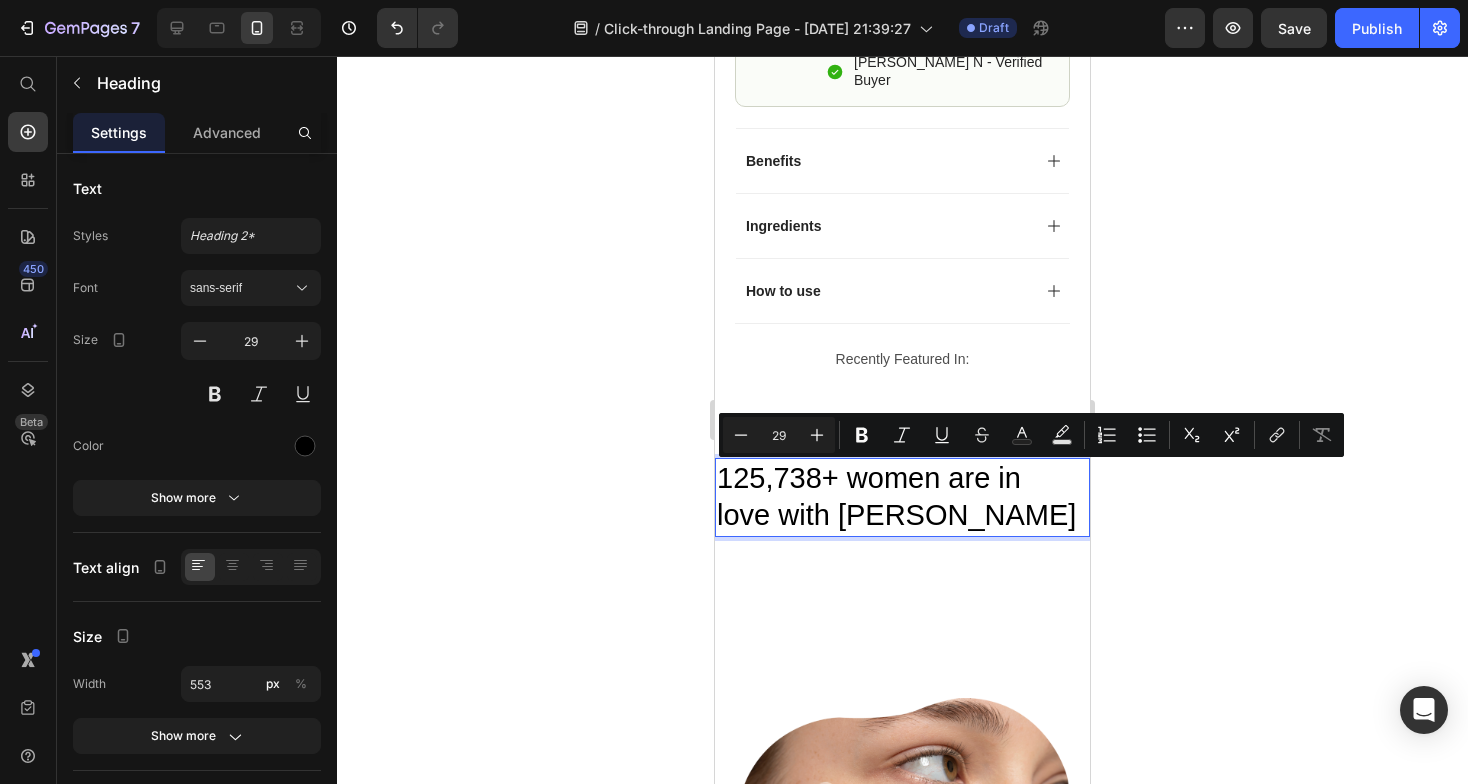 click on "125,738+ women are in love with Leefar" at bounding box center [902, 497] 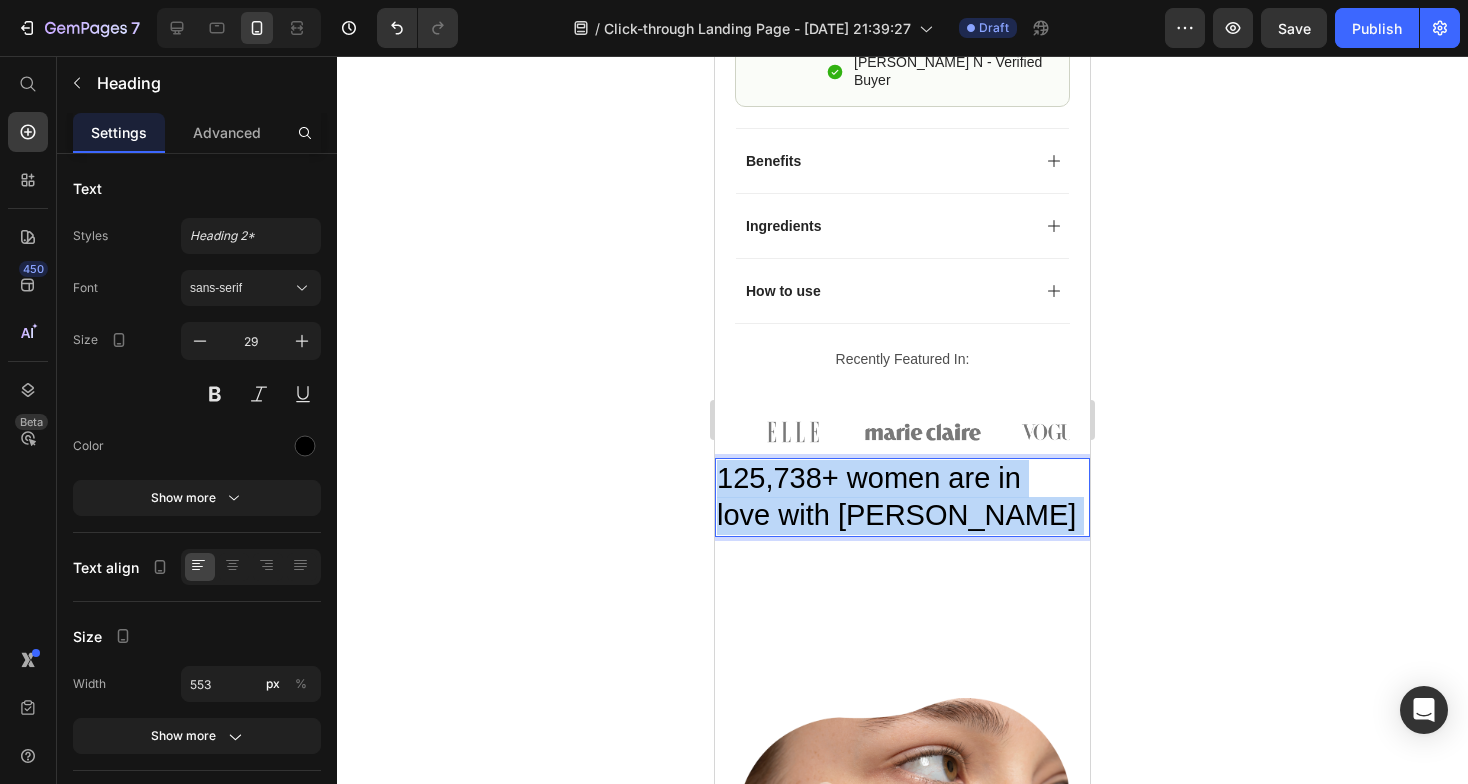 drag, startPoint x: 958, startPoint y: 482, endPoint x: 714, endPoint y: 436, distance: 248.2982 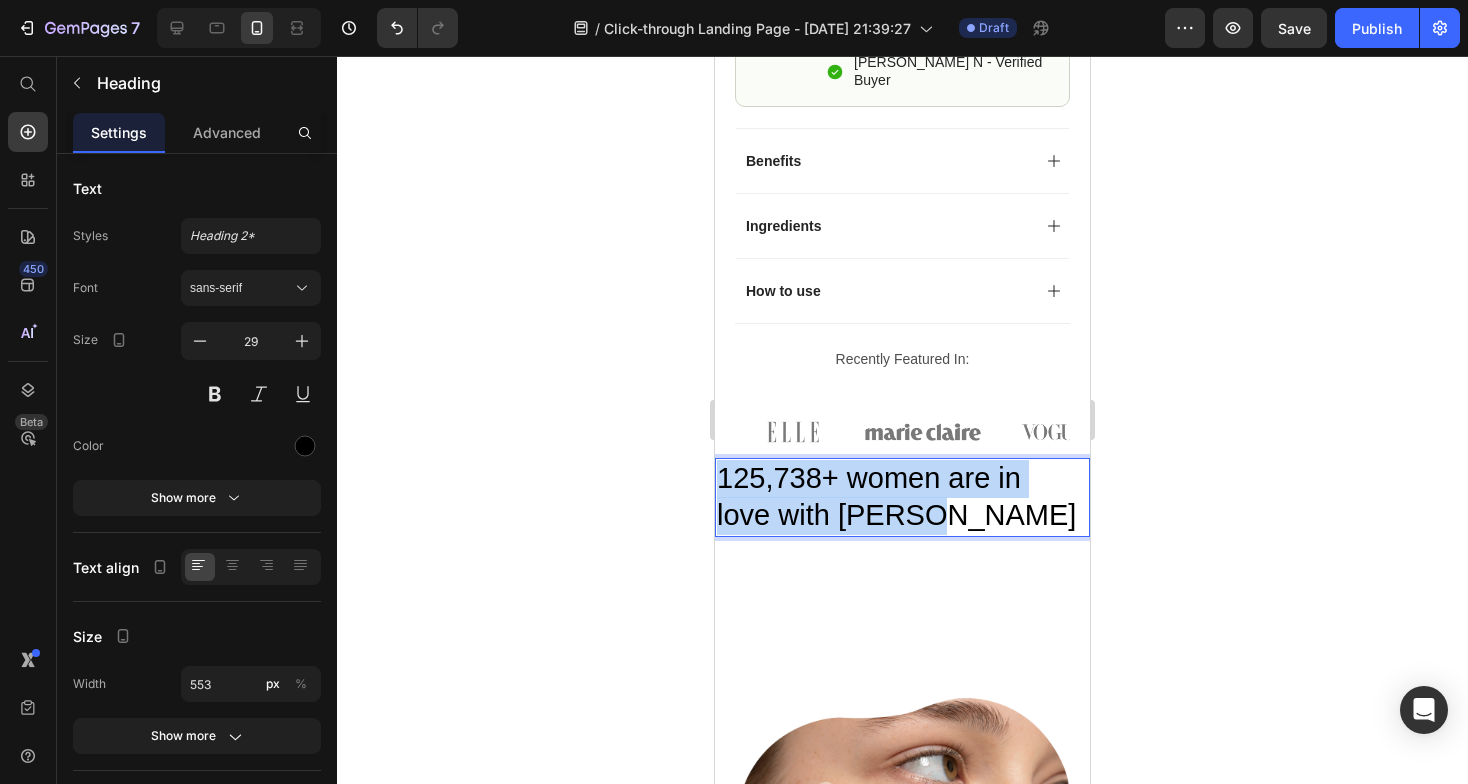 drag, startPoint x: 951, startPoint y: 481, endPoint x: 715, endPoint y: 443, distance: 239.03975 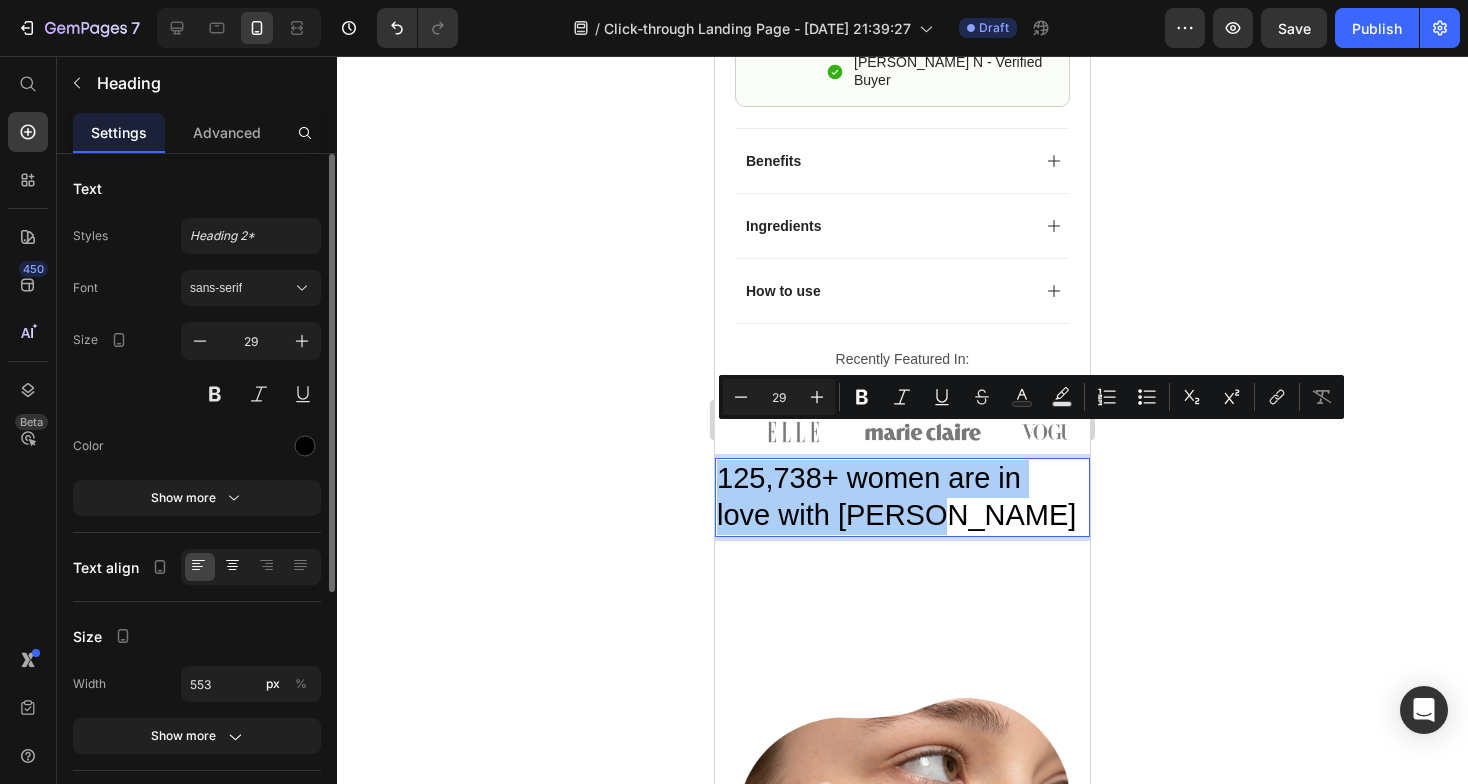 click 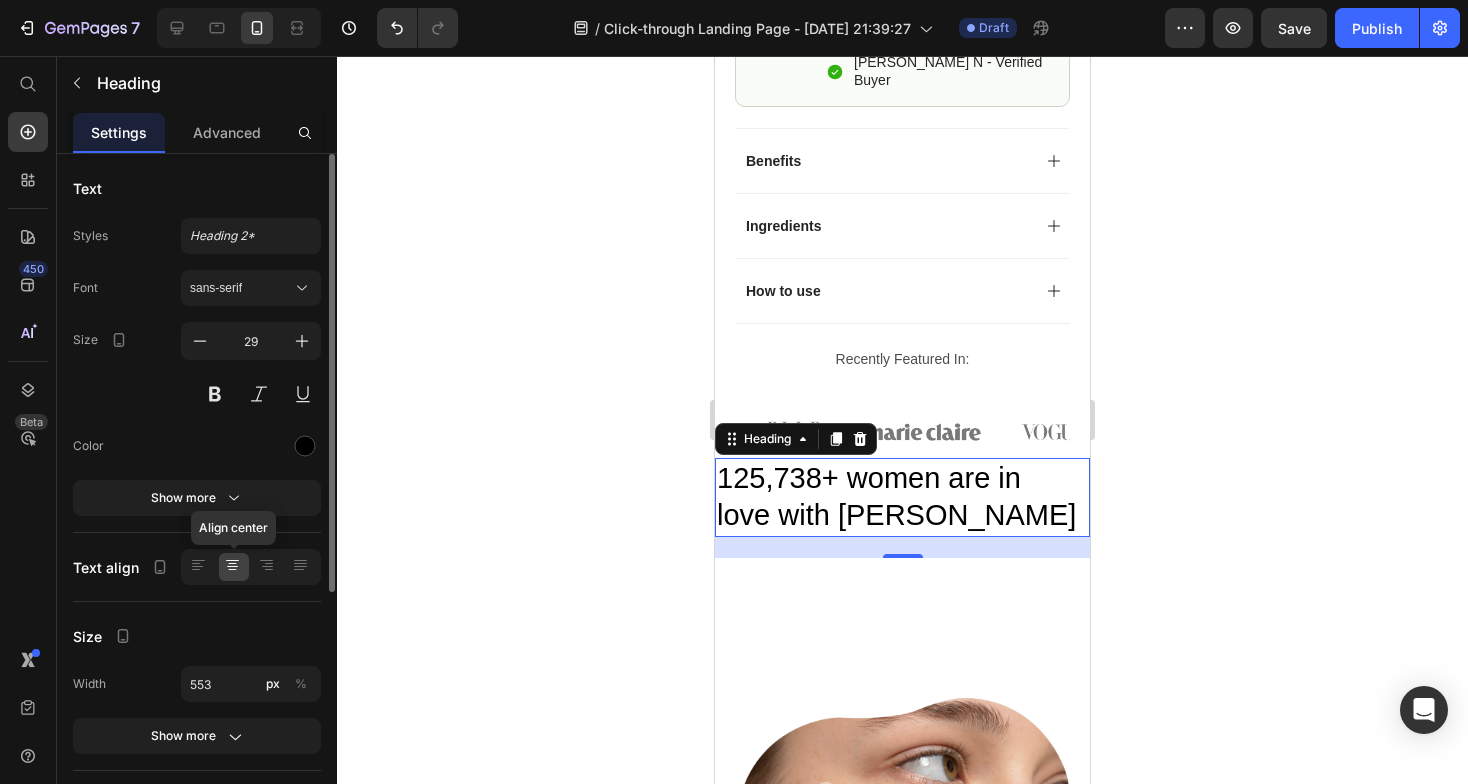 click 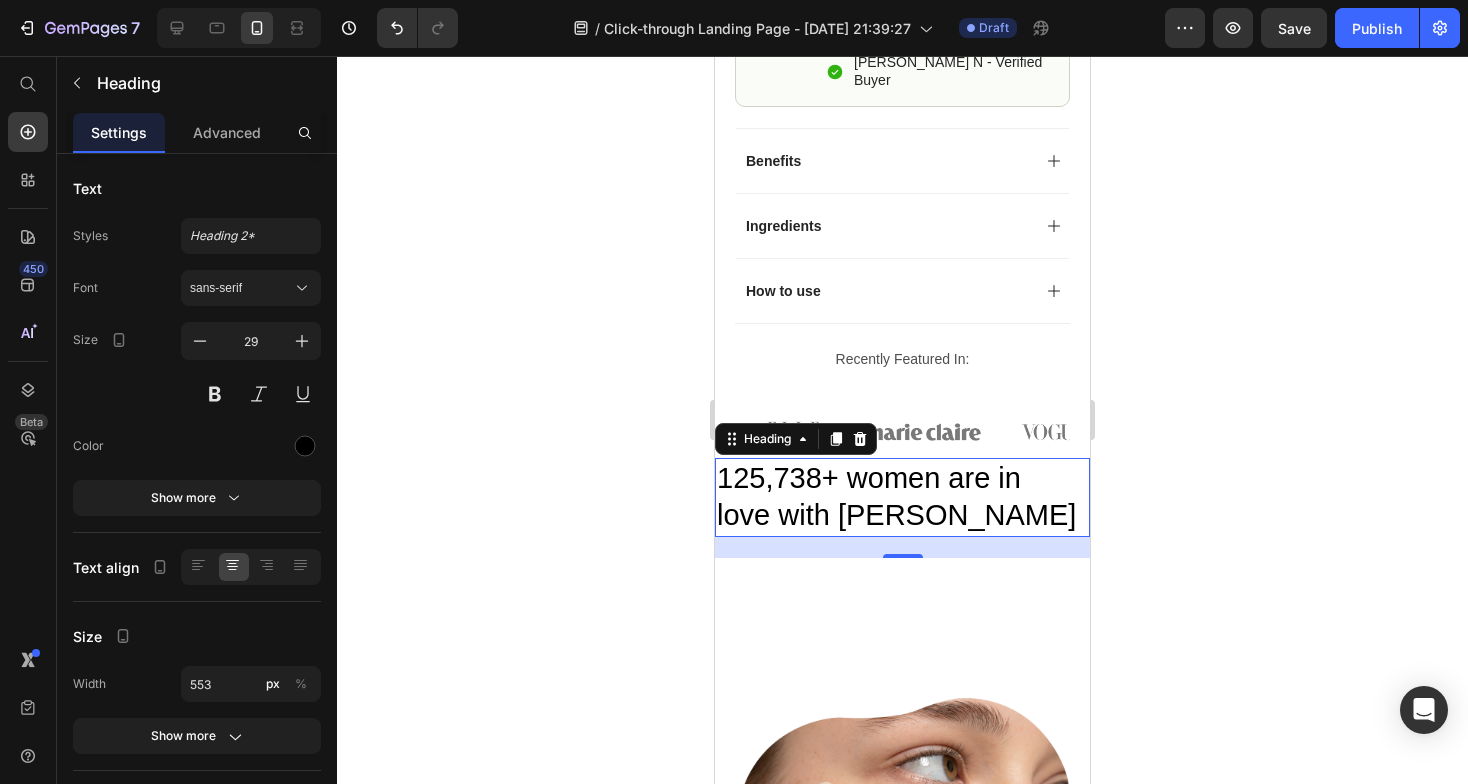 click on "125,738+ women are in love with Leefar" at bounding box center (902, 497) 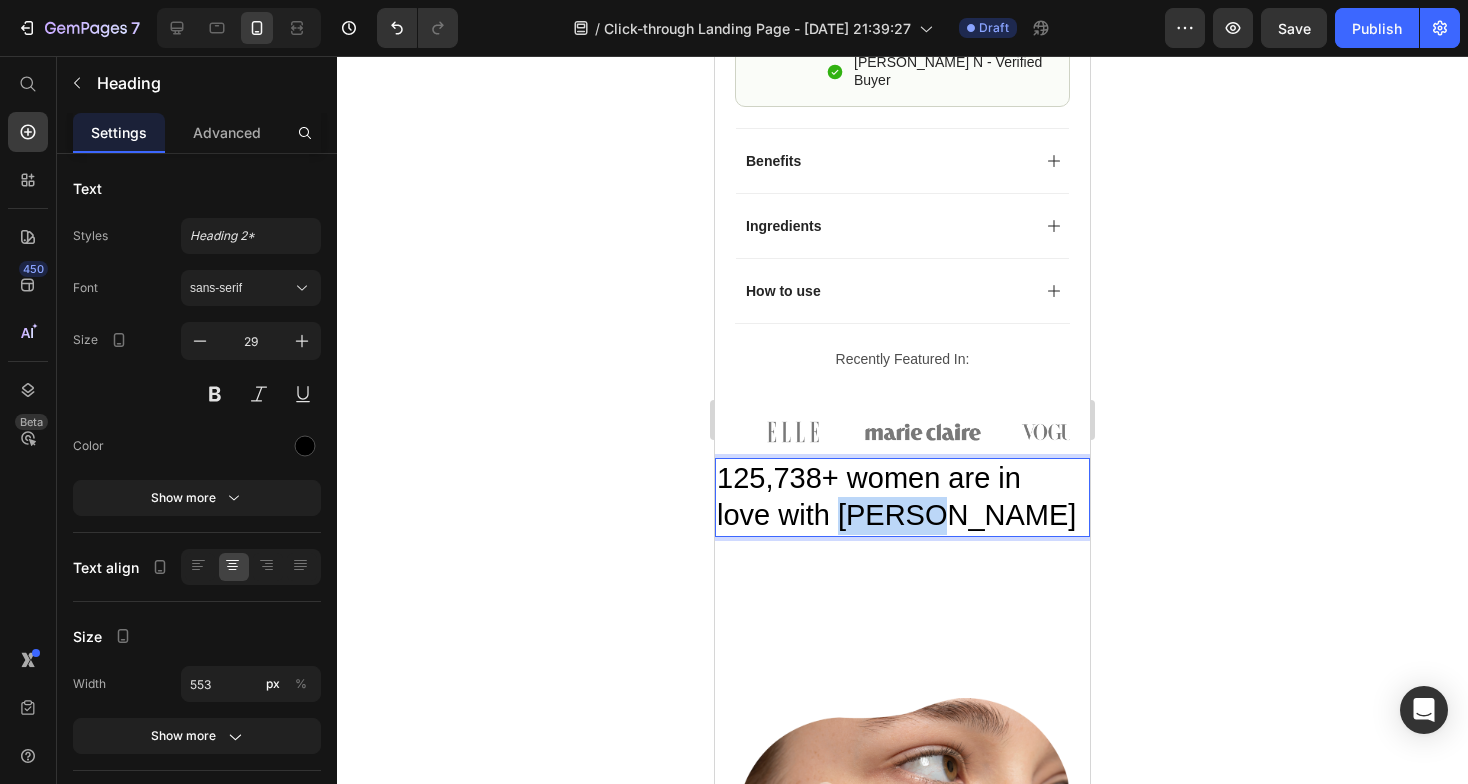 click on "125,738+ women are in love with Leefar" at bounding box center [902, 497] 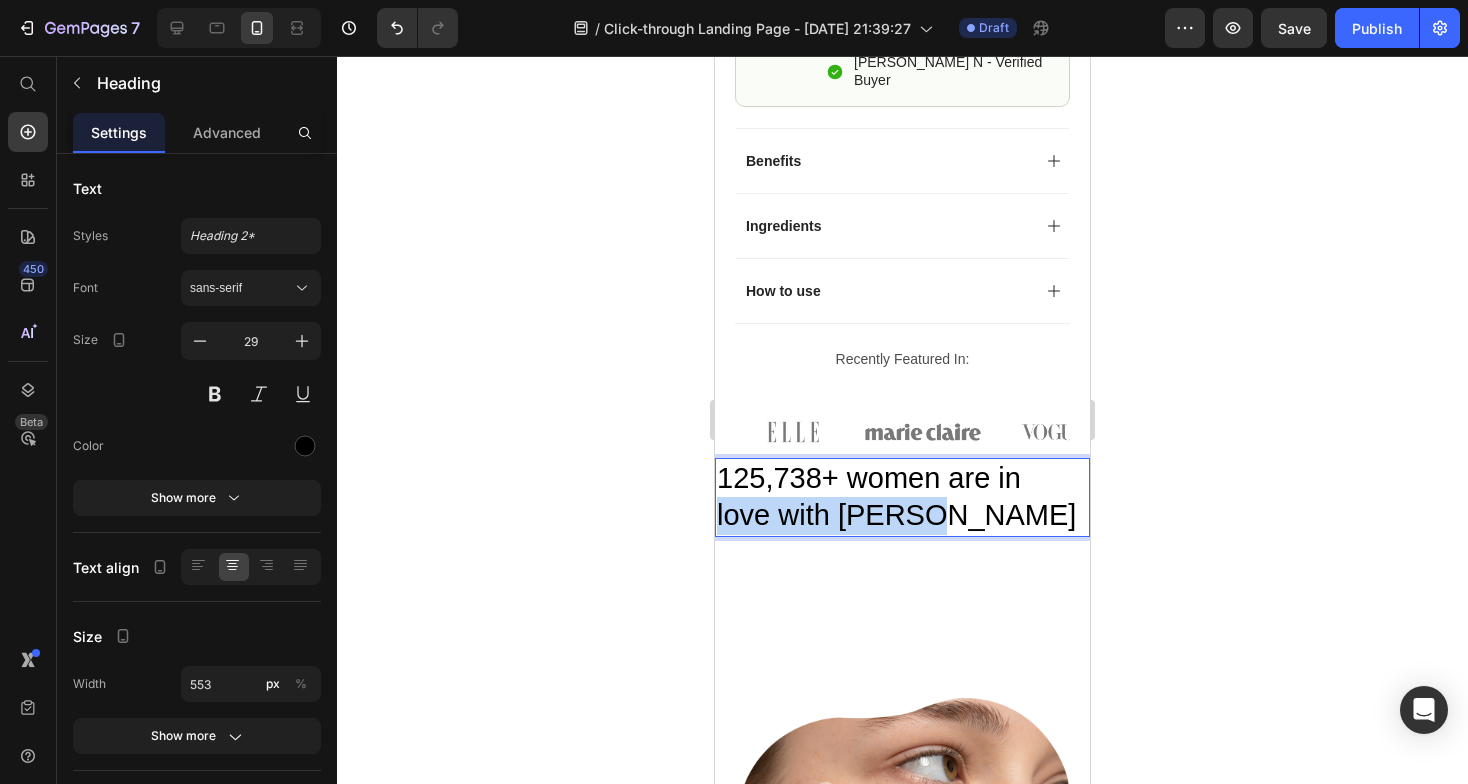 click on "125,738+ women are in love with Leefar" at bounding box center [902, 497] 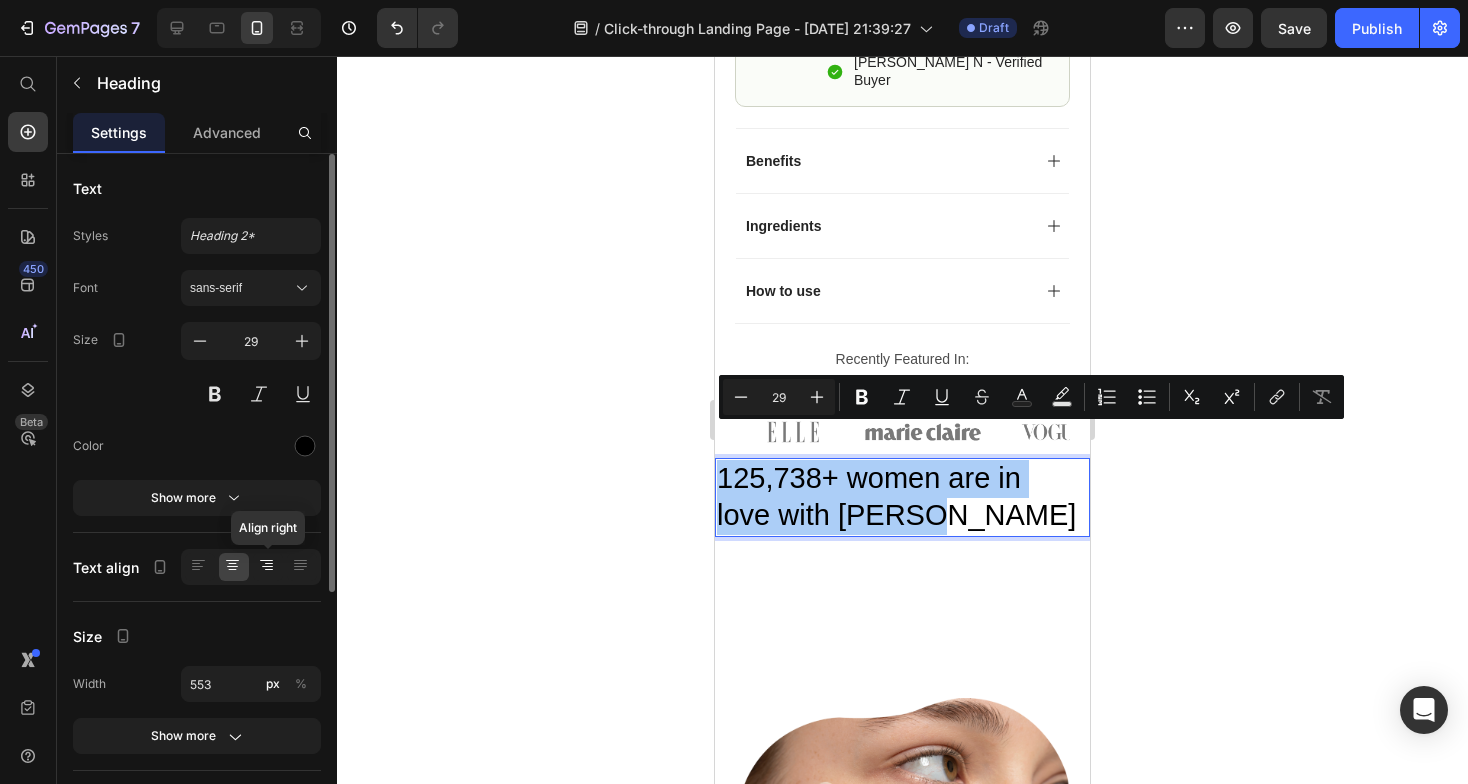 click 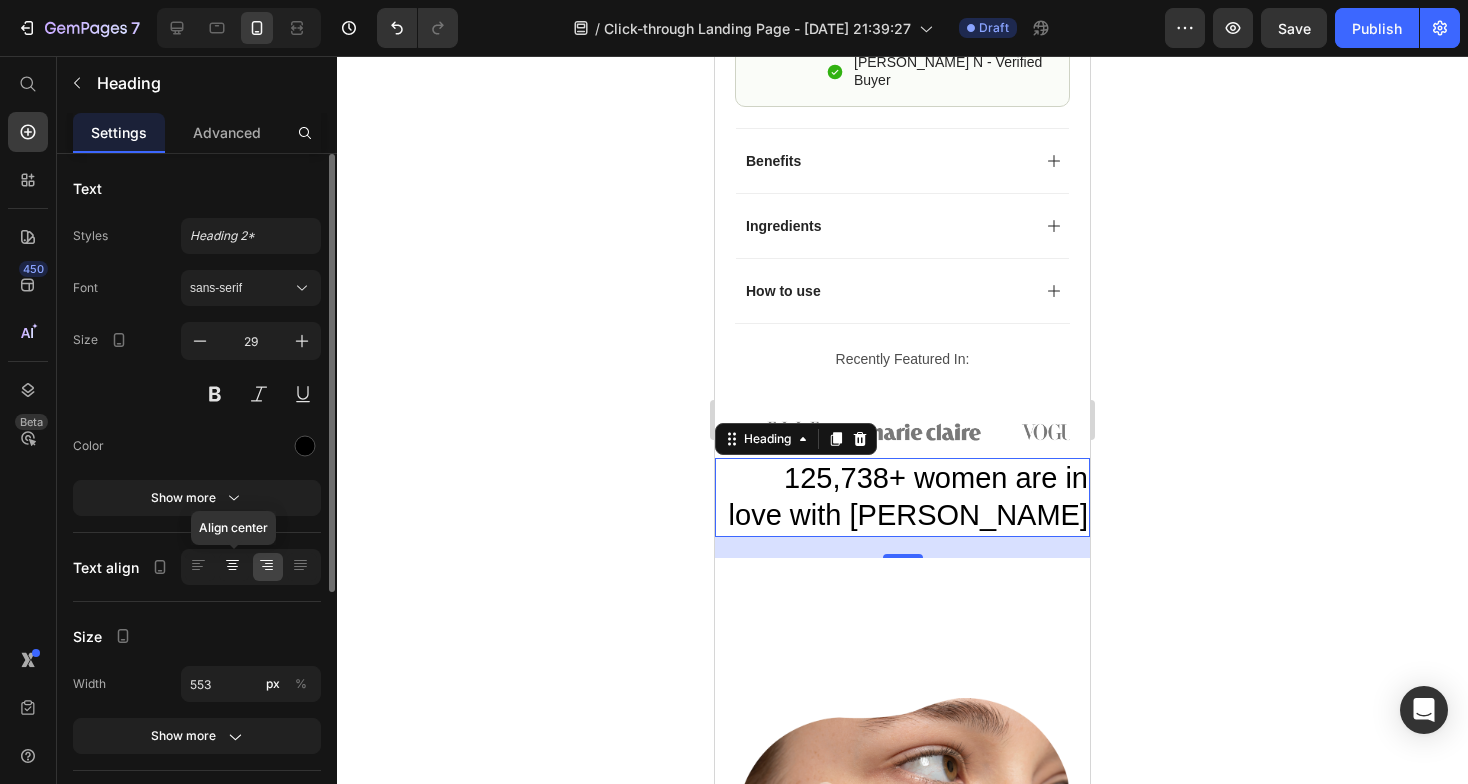 click 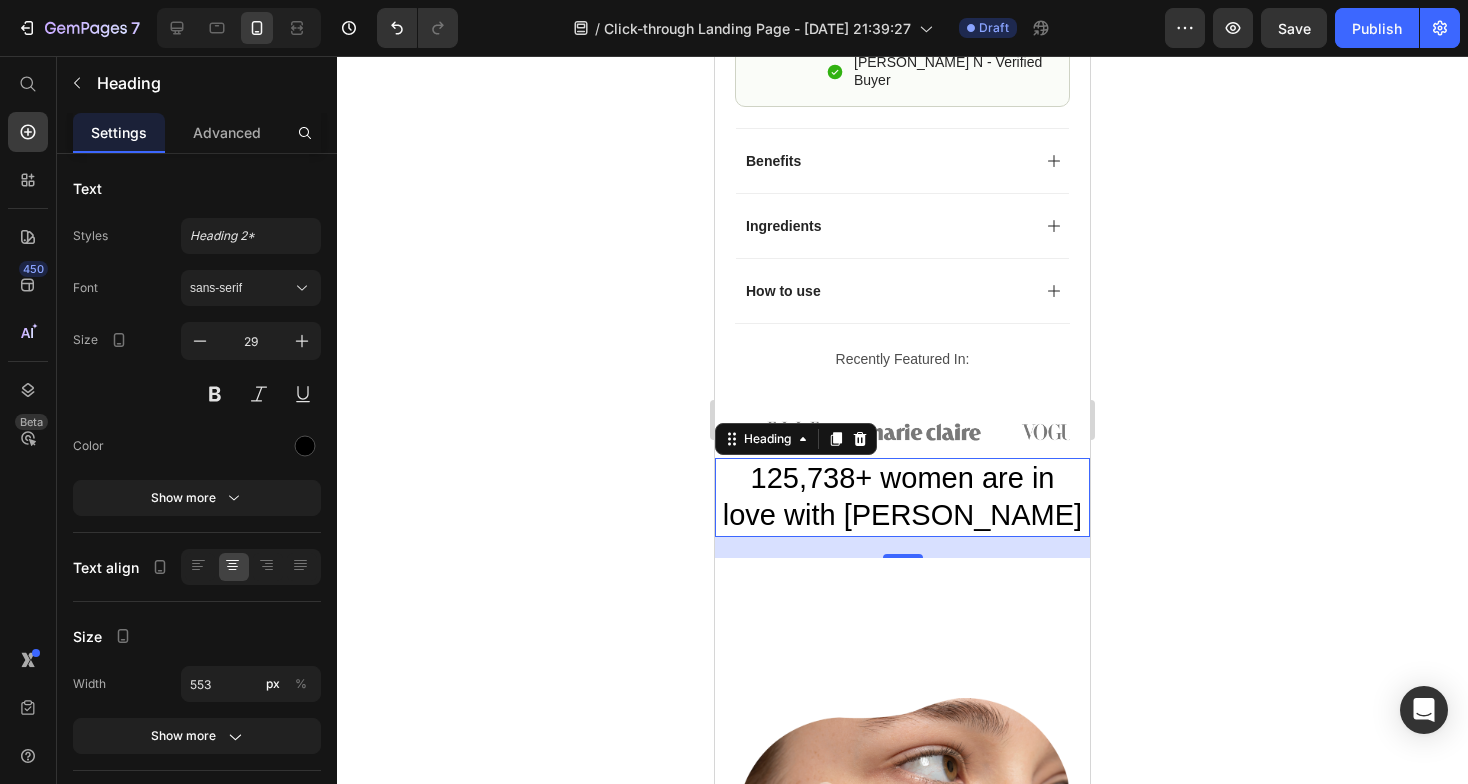 click 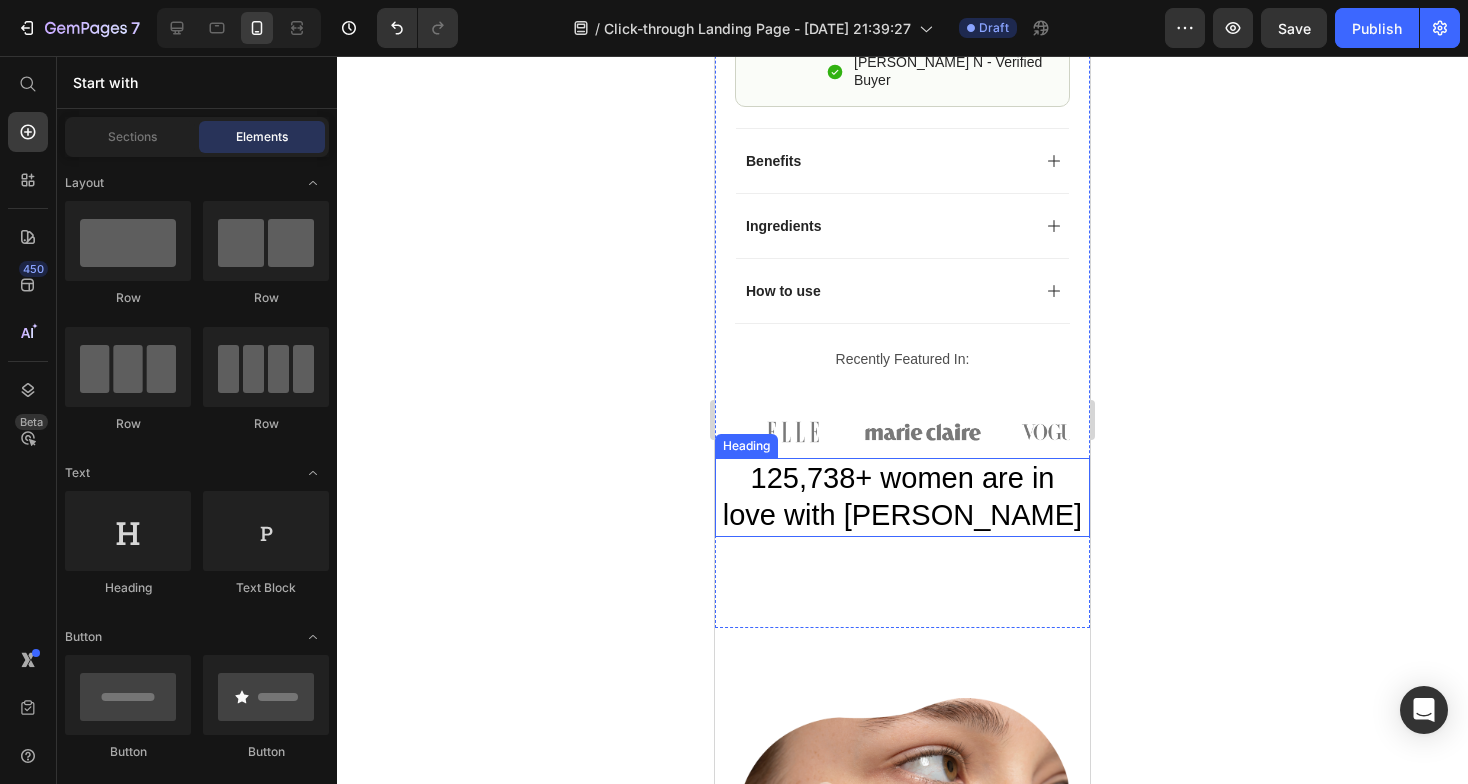 click on "125,738+ women are in love with Leefar" at bounding box center [902, 497] 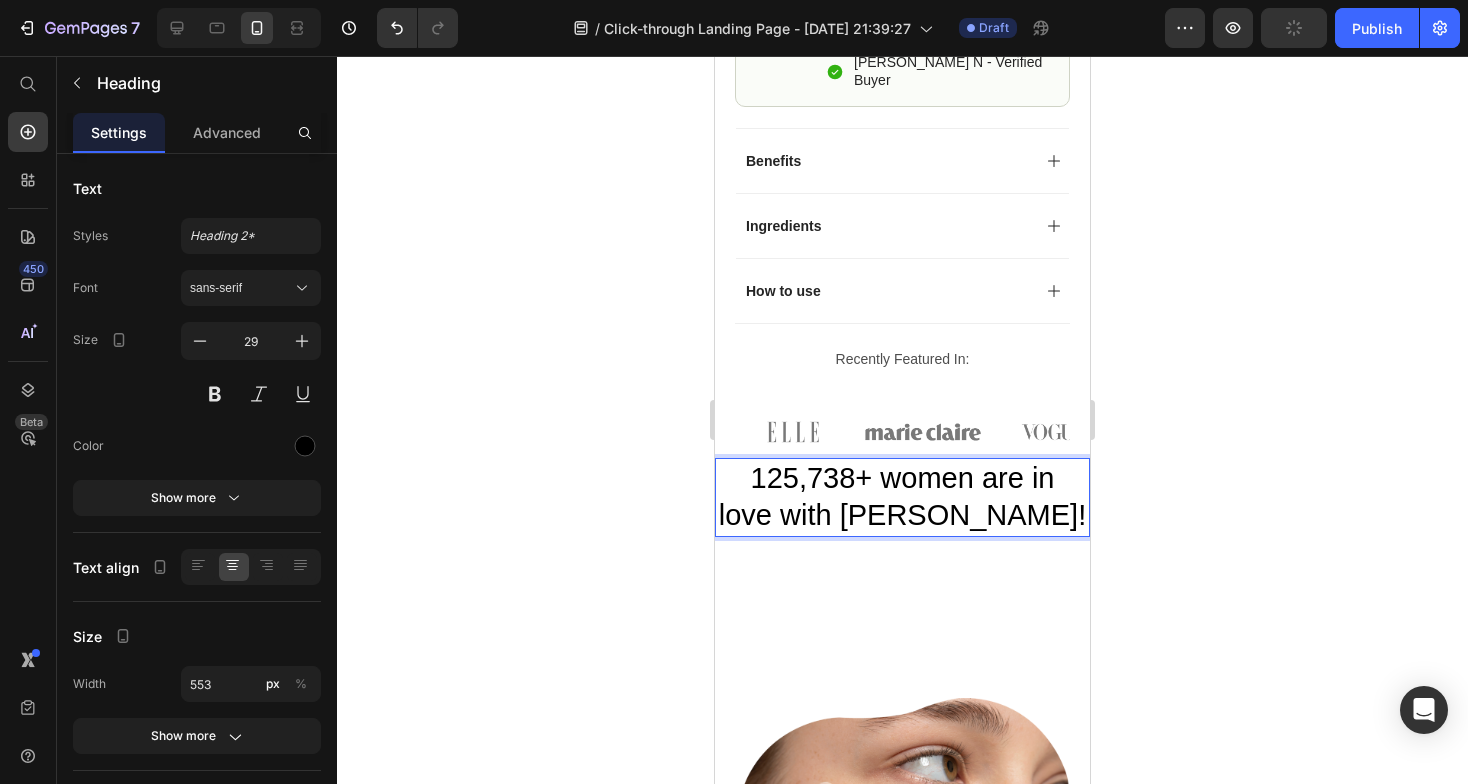 click 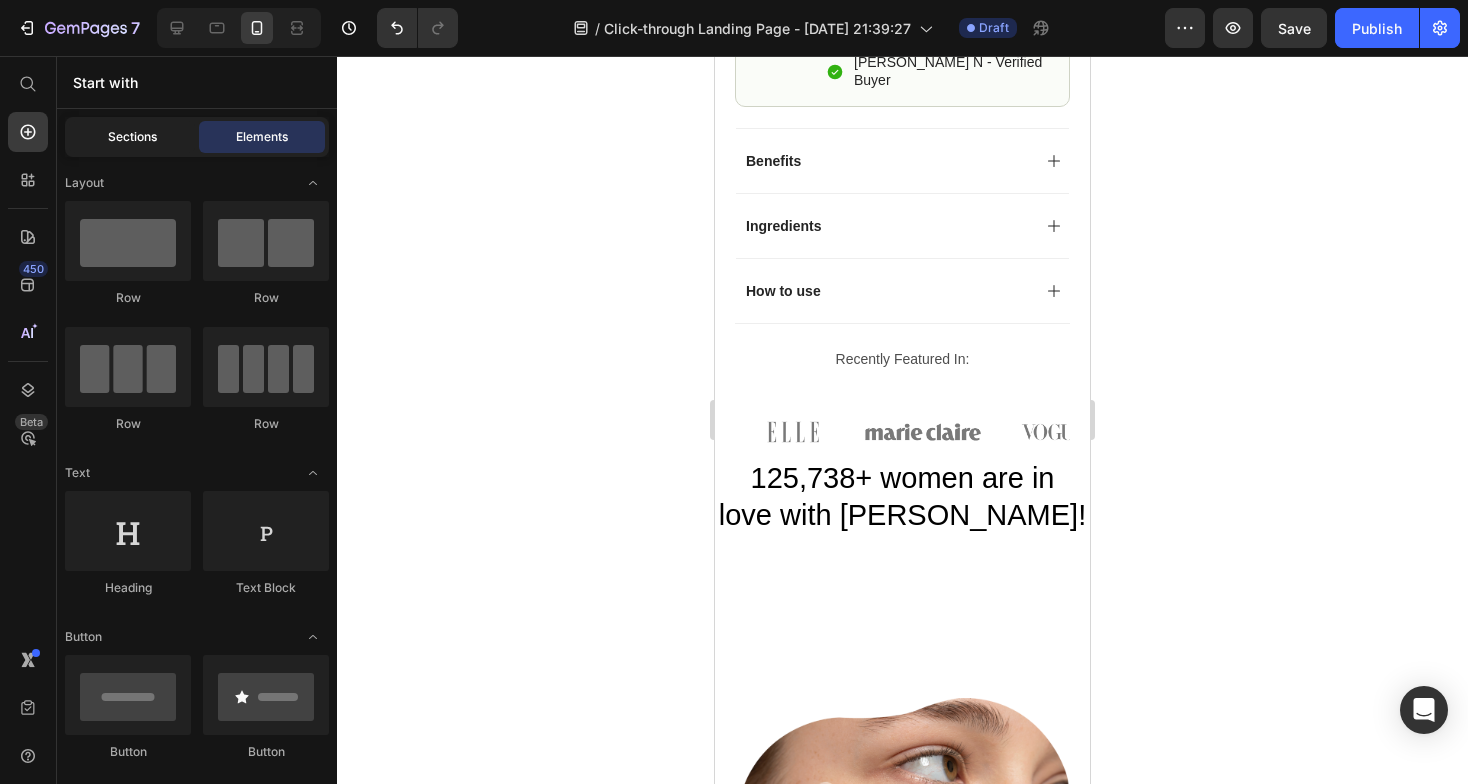 click on "Sections" 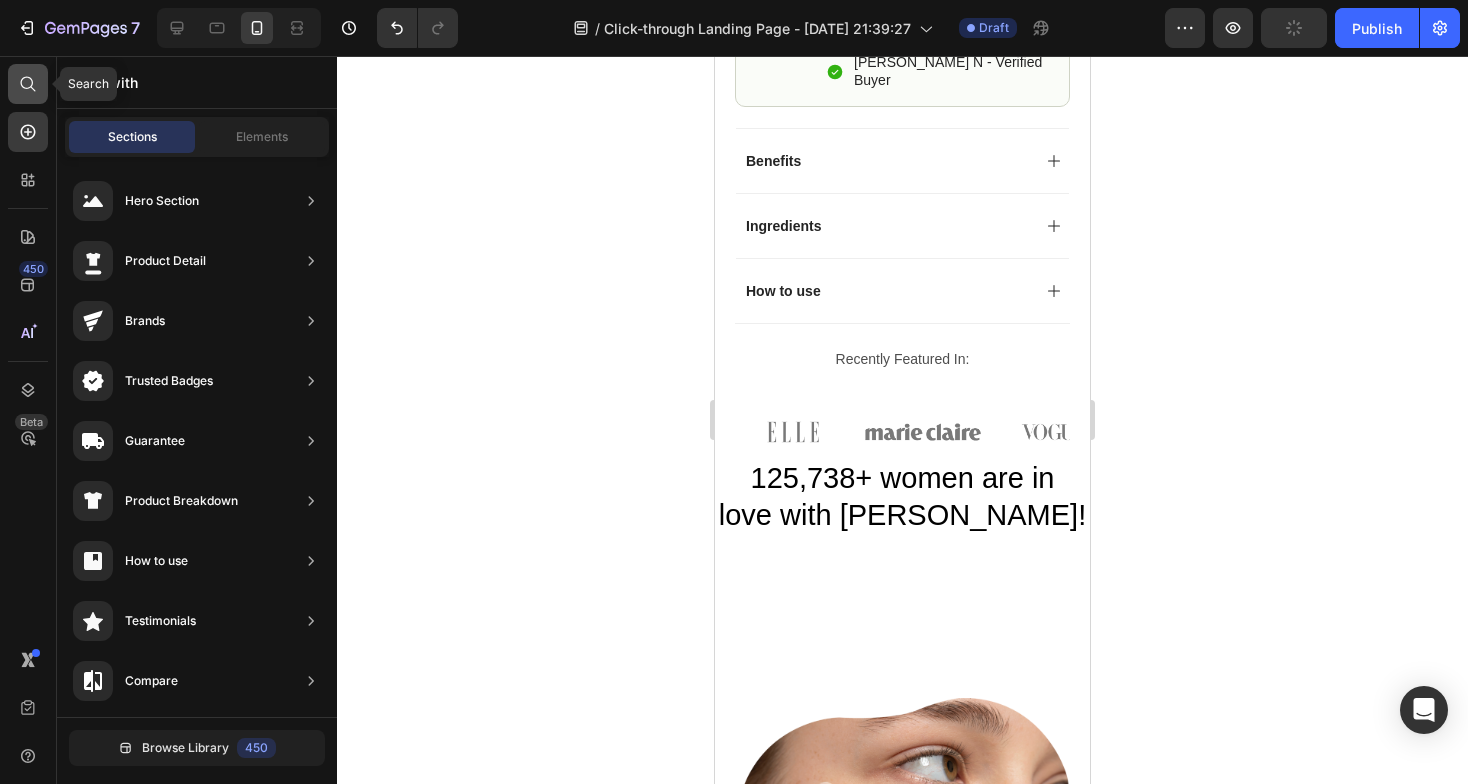 click 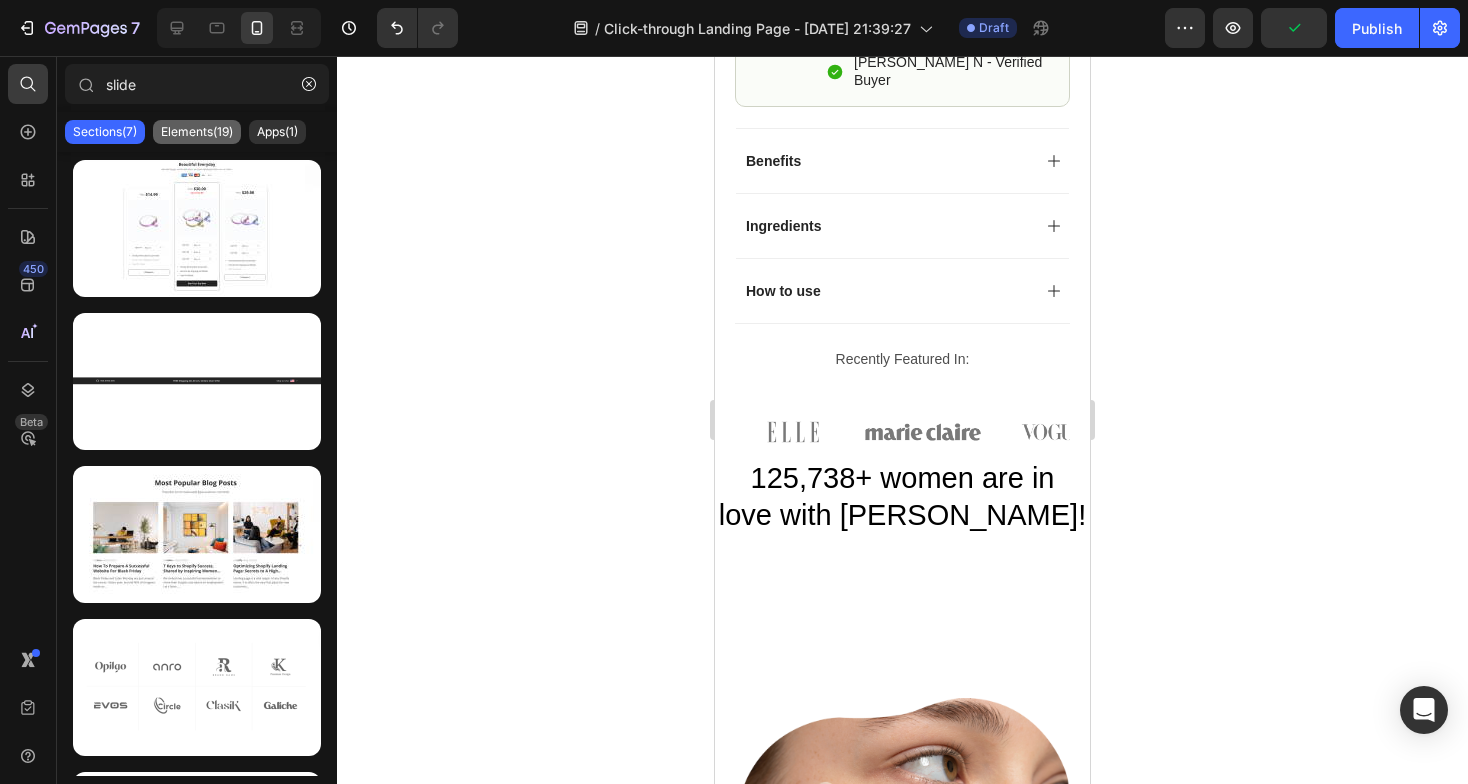 click on "Elements(19)" at bounding box center (197, 132) 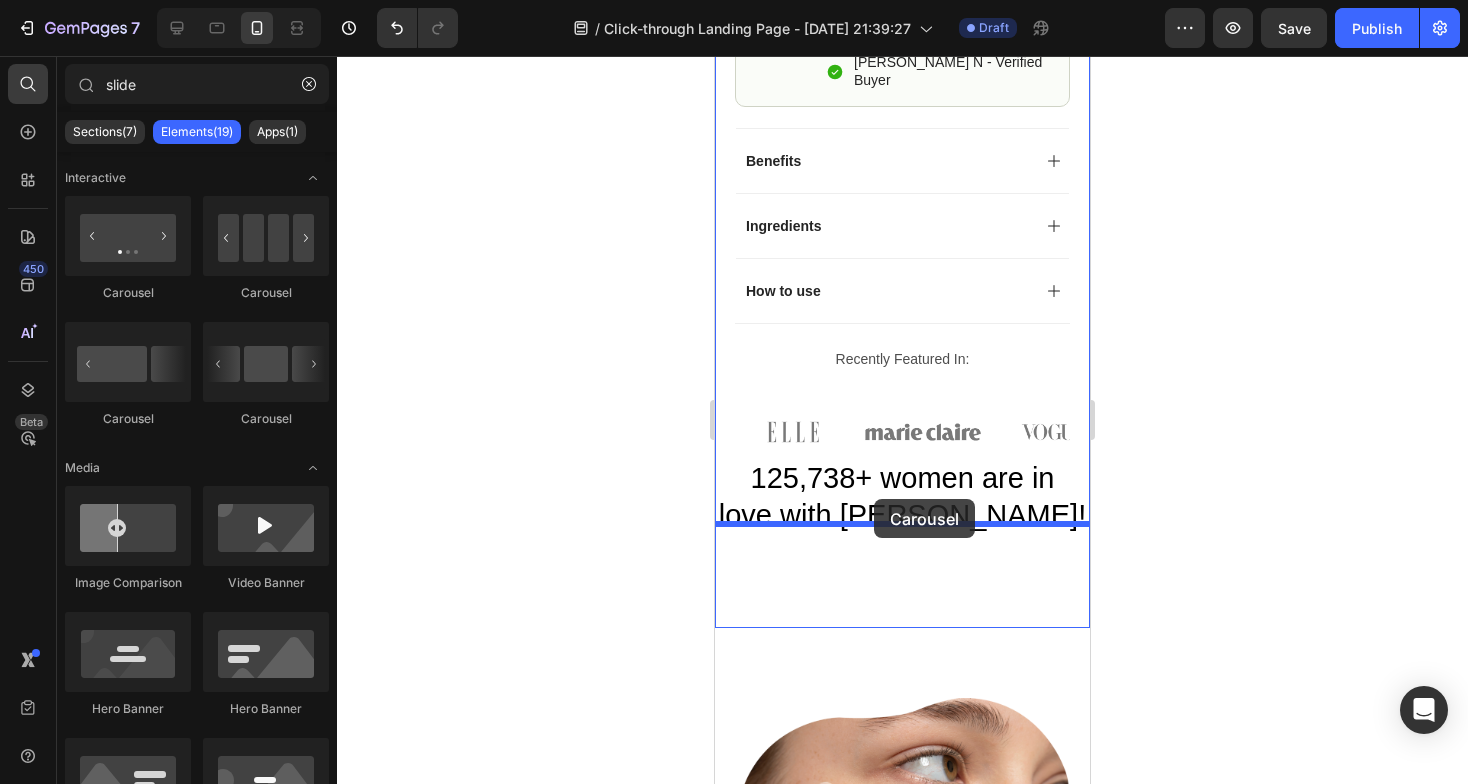 drag, startPoint x: 976, startPoint y: 305, endPoint x: 873, endPoint y: 501, distance: 221.4159 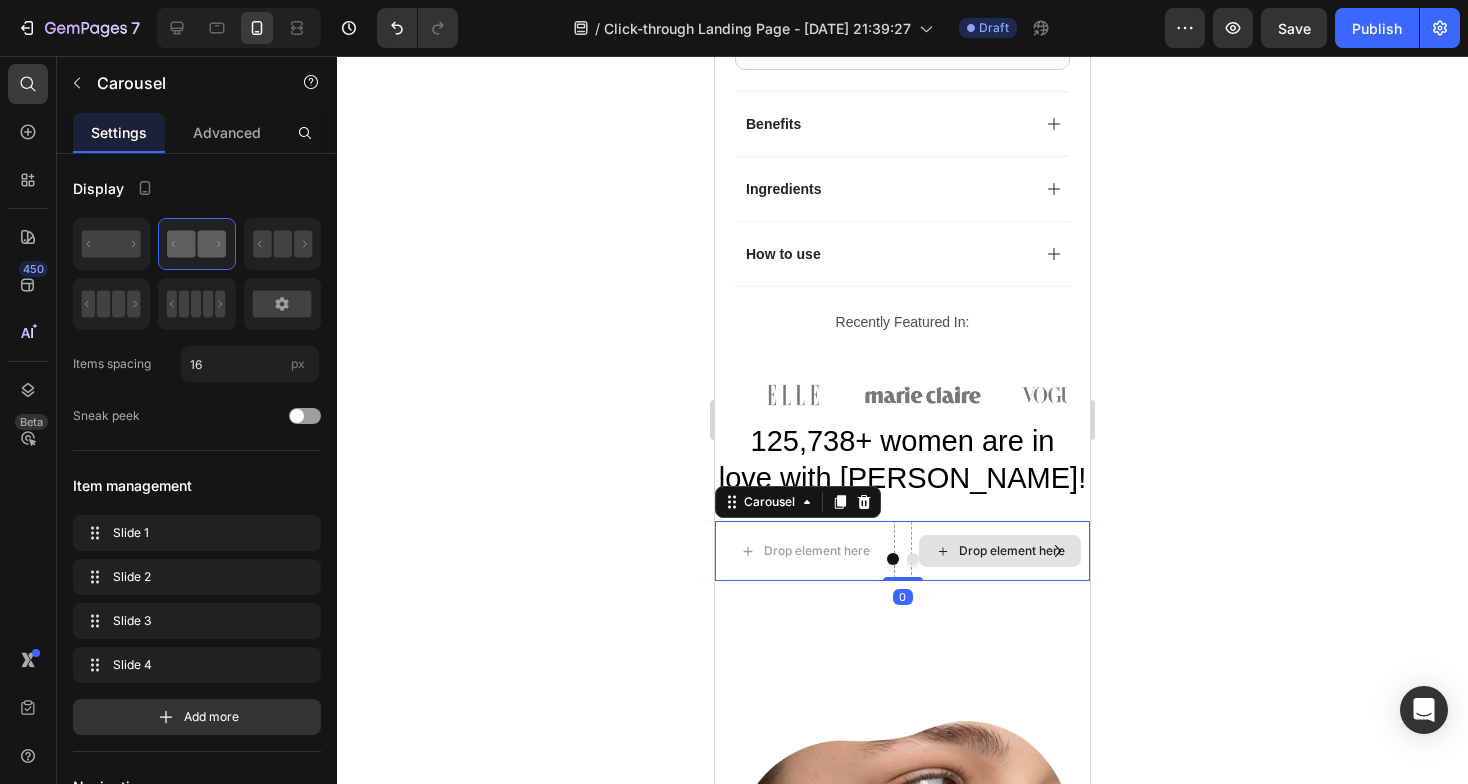 scroll, scrollTop: 1261, scrollLeft: 0, axis: vertical 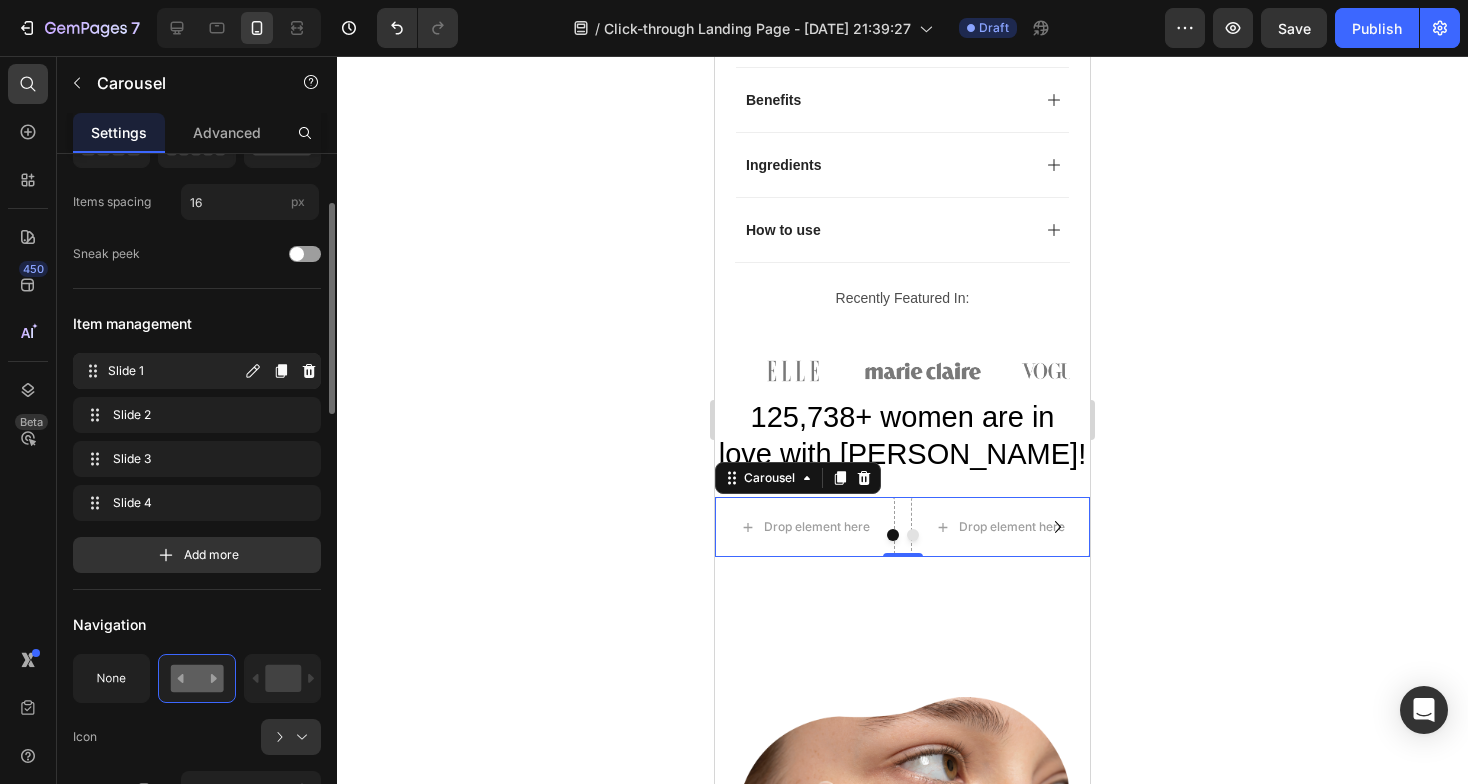click on "Slide 1" at bounding box center [174, 371] 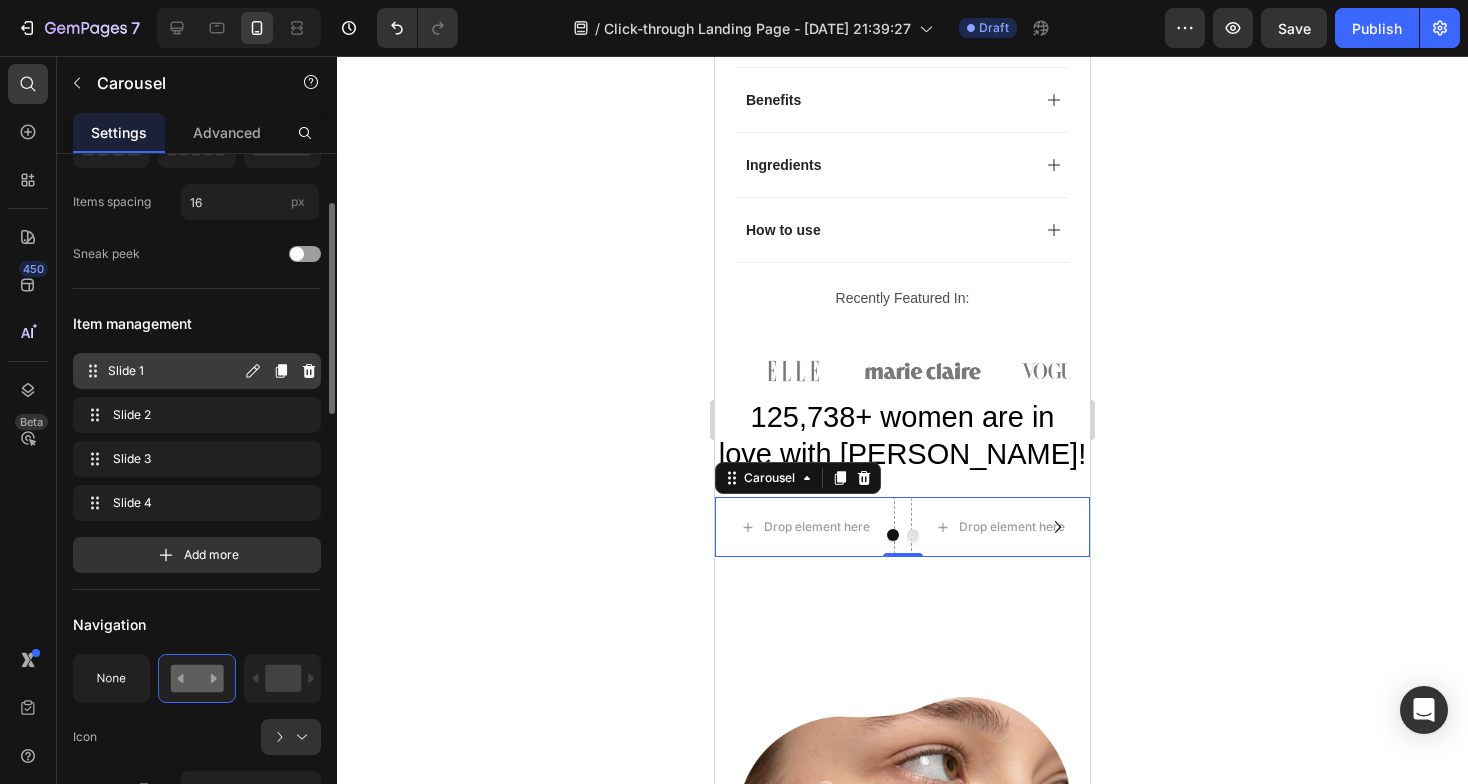 click on "Slide 1" at bounding box center (174, 371) 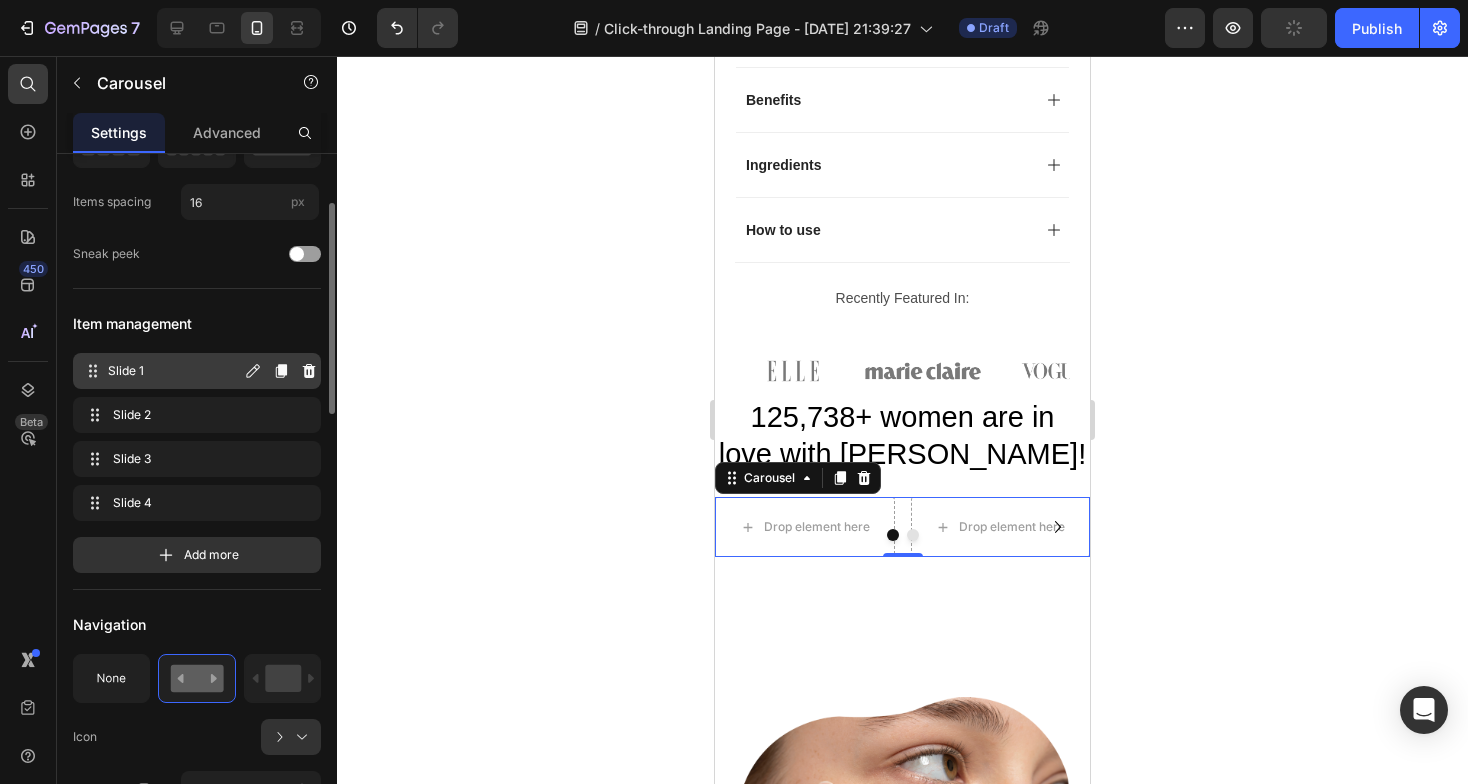 click on "Slide 1" at bounding box center [174, 371] 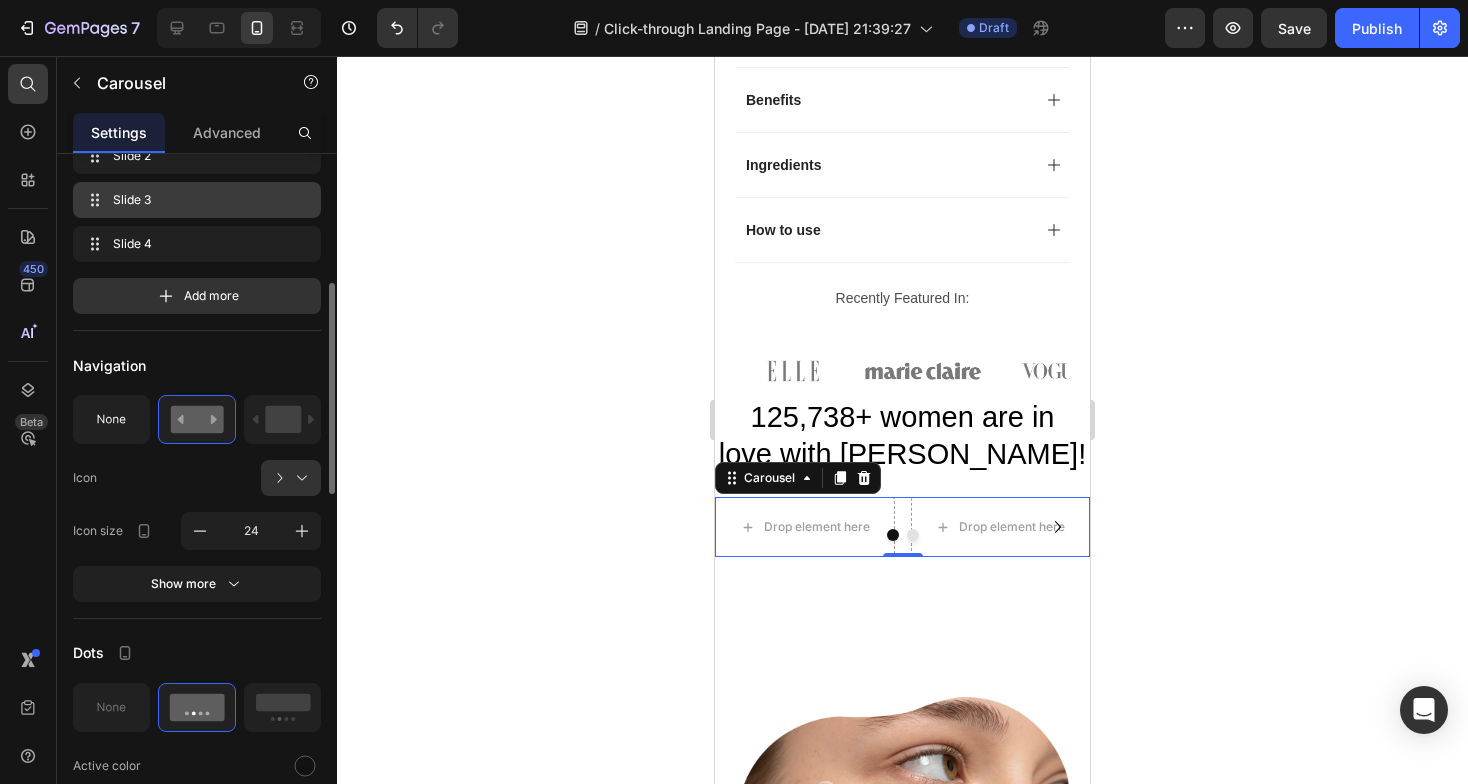 scroll, scrollTop: 425, scrollLeft: 0, axis: vertical 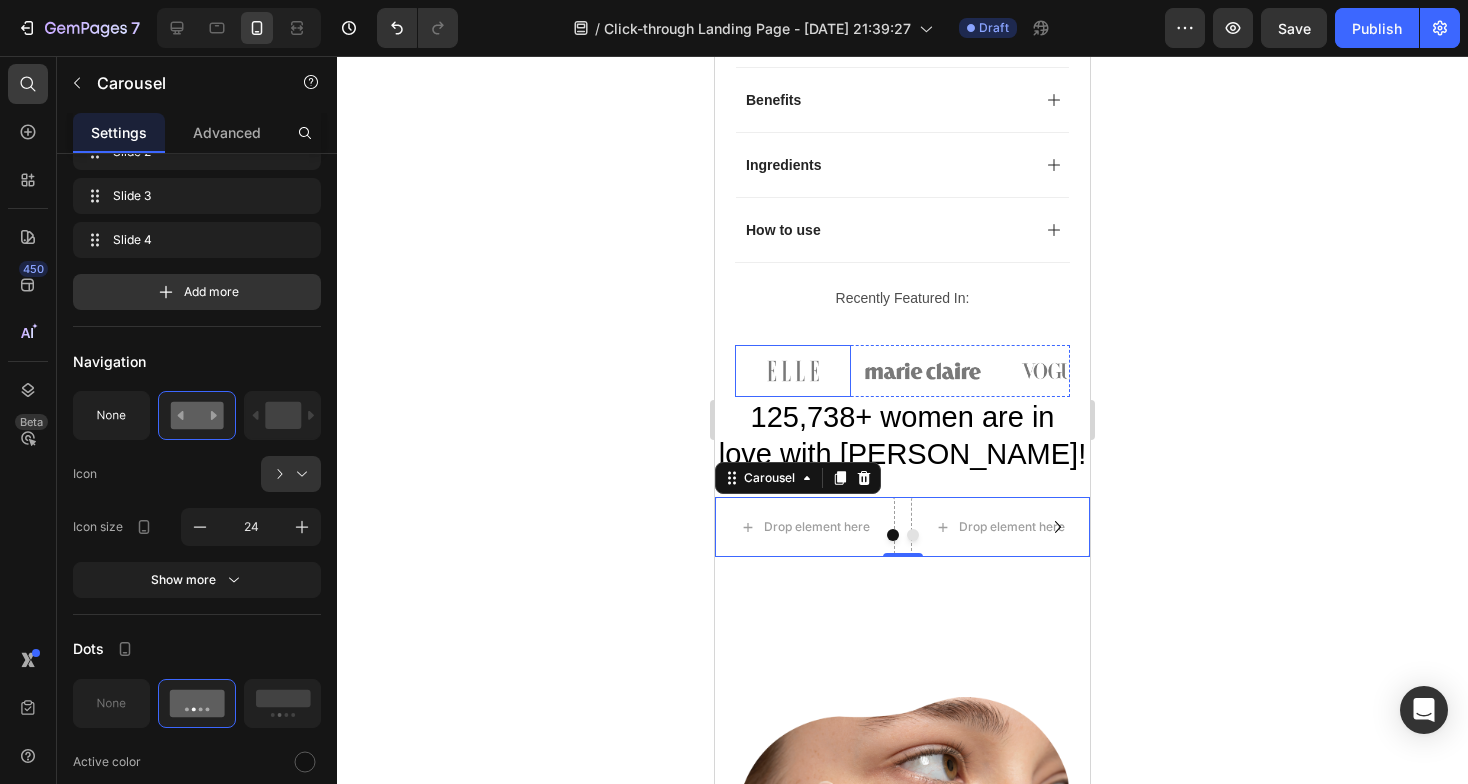 click at bounding box center (793, 370) 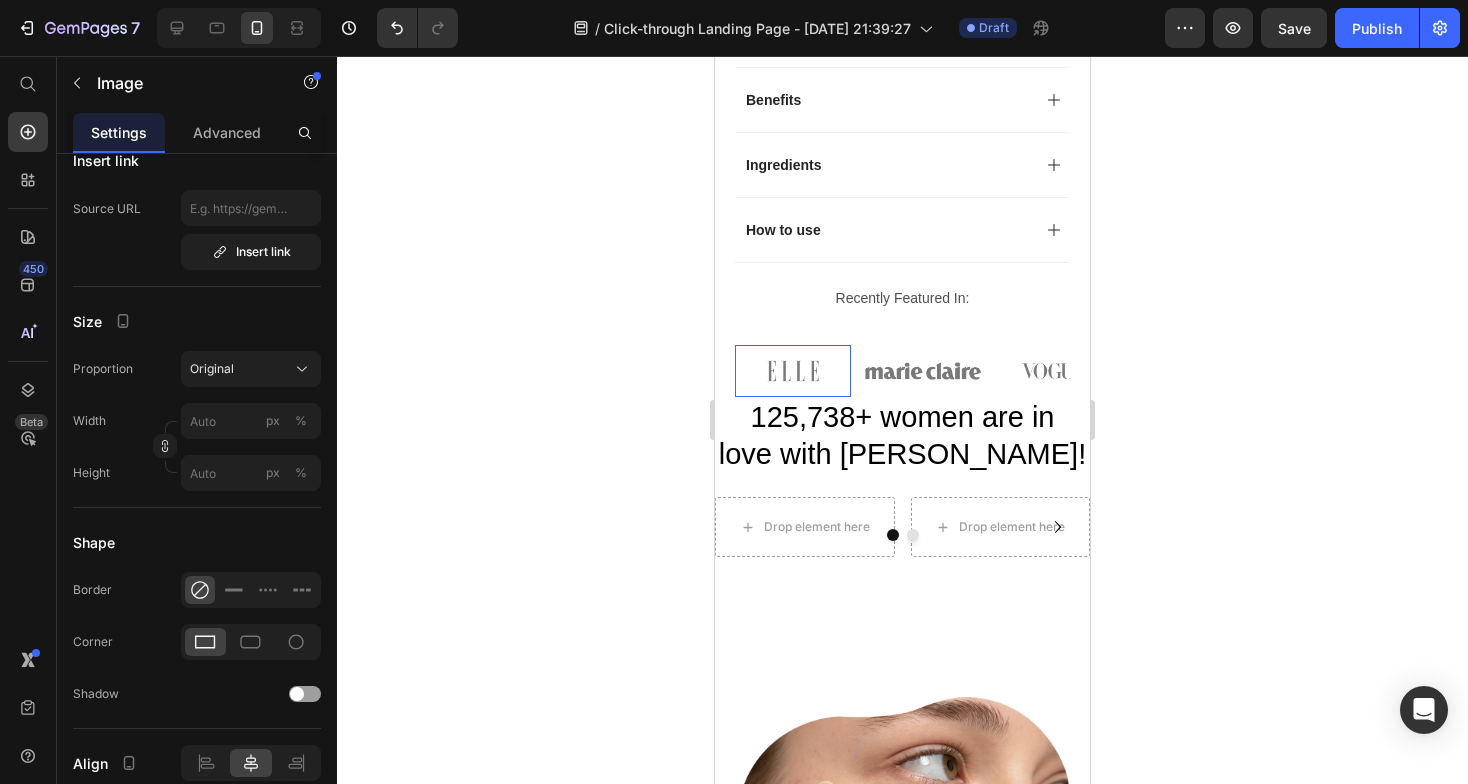 scroll, scrollTop: 0, scrollLeft: 0, axis: both 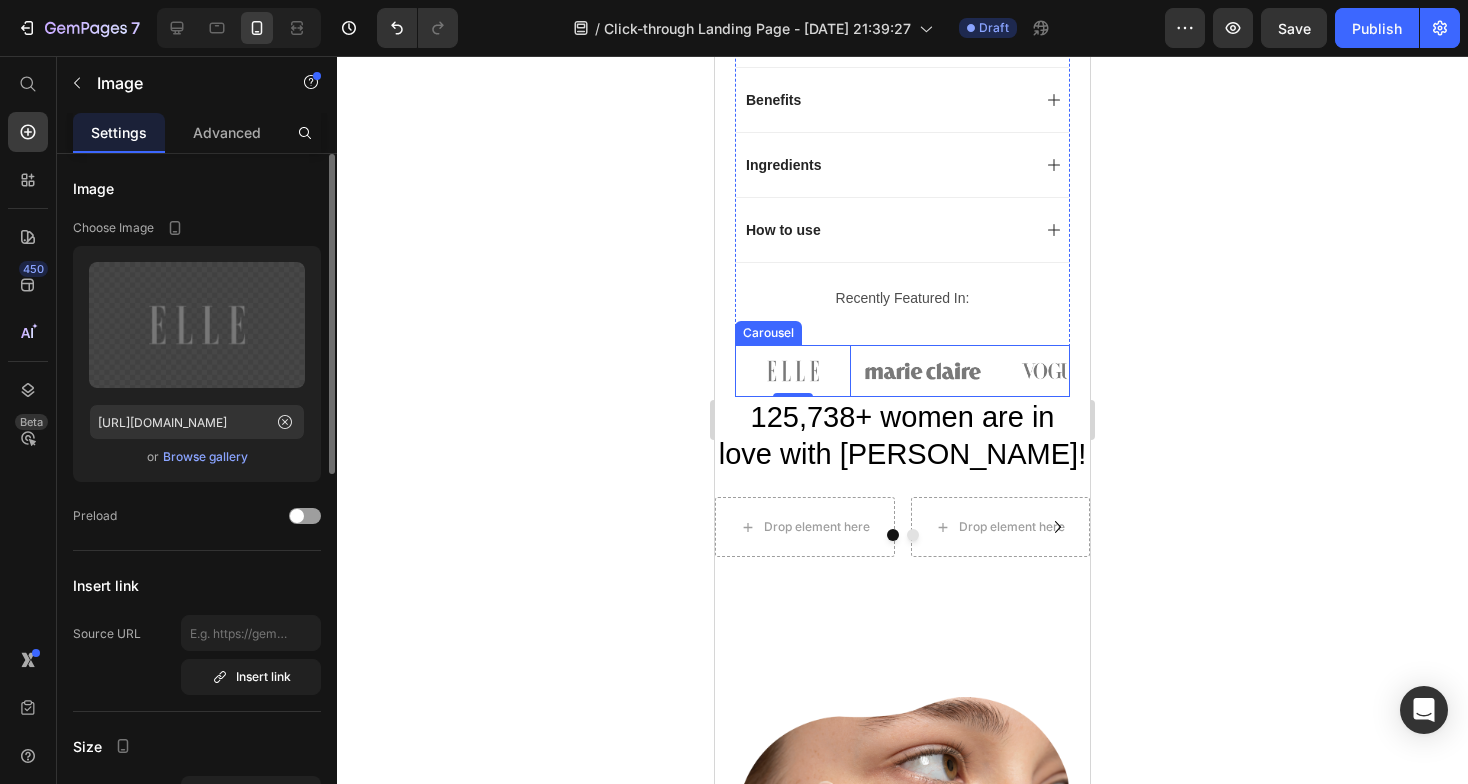 click on "Image   0 Image Image Image Image" at bounding box center [902, 370] 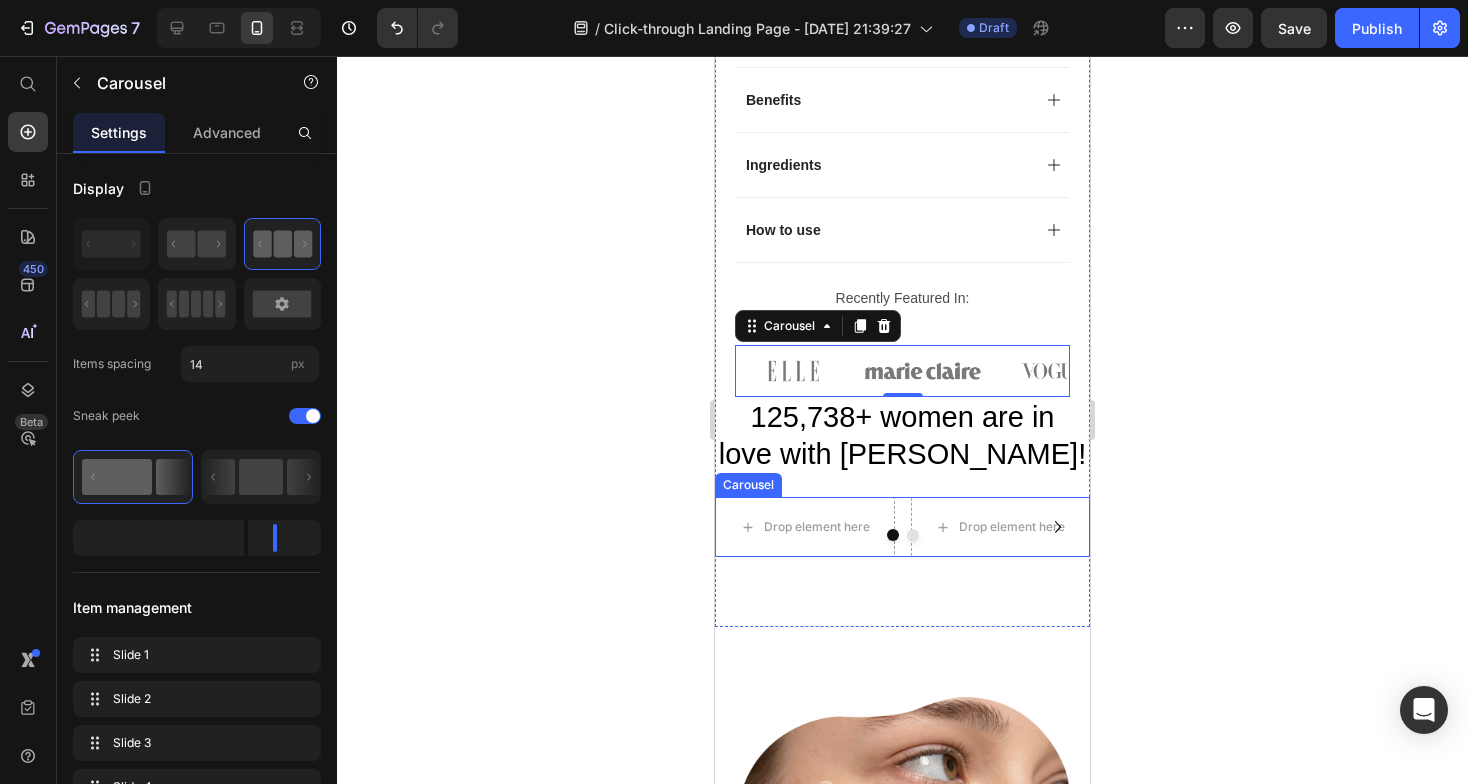 click on "Drop element here
Drop element here
Drop element here
Drop element here" at bounding box center [902, 527] 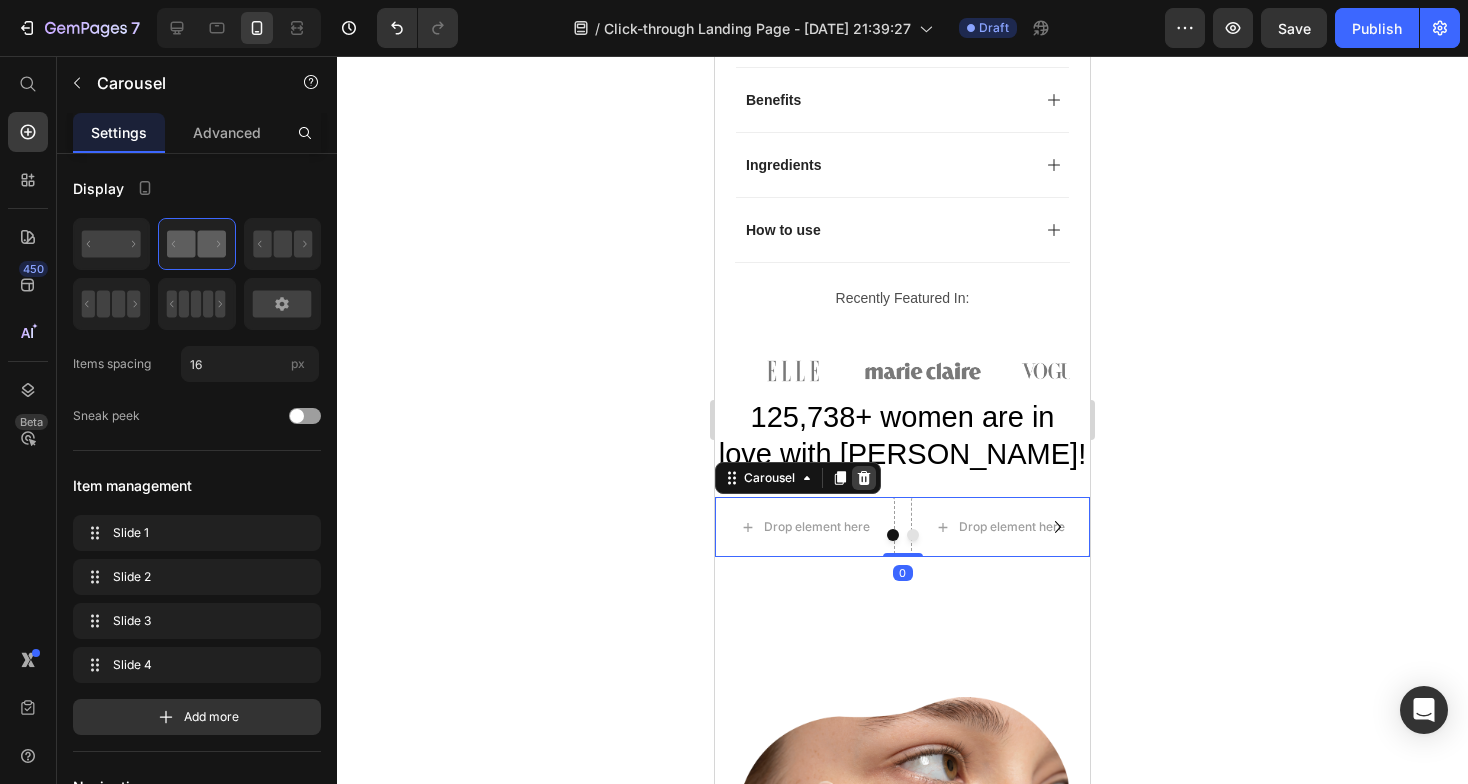 click 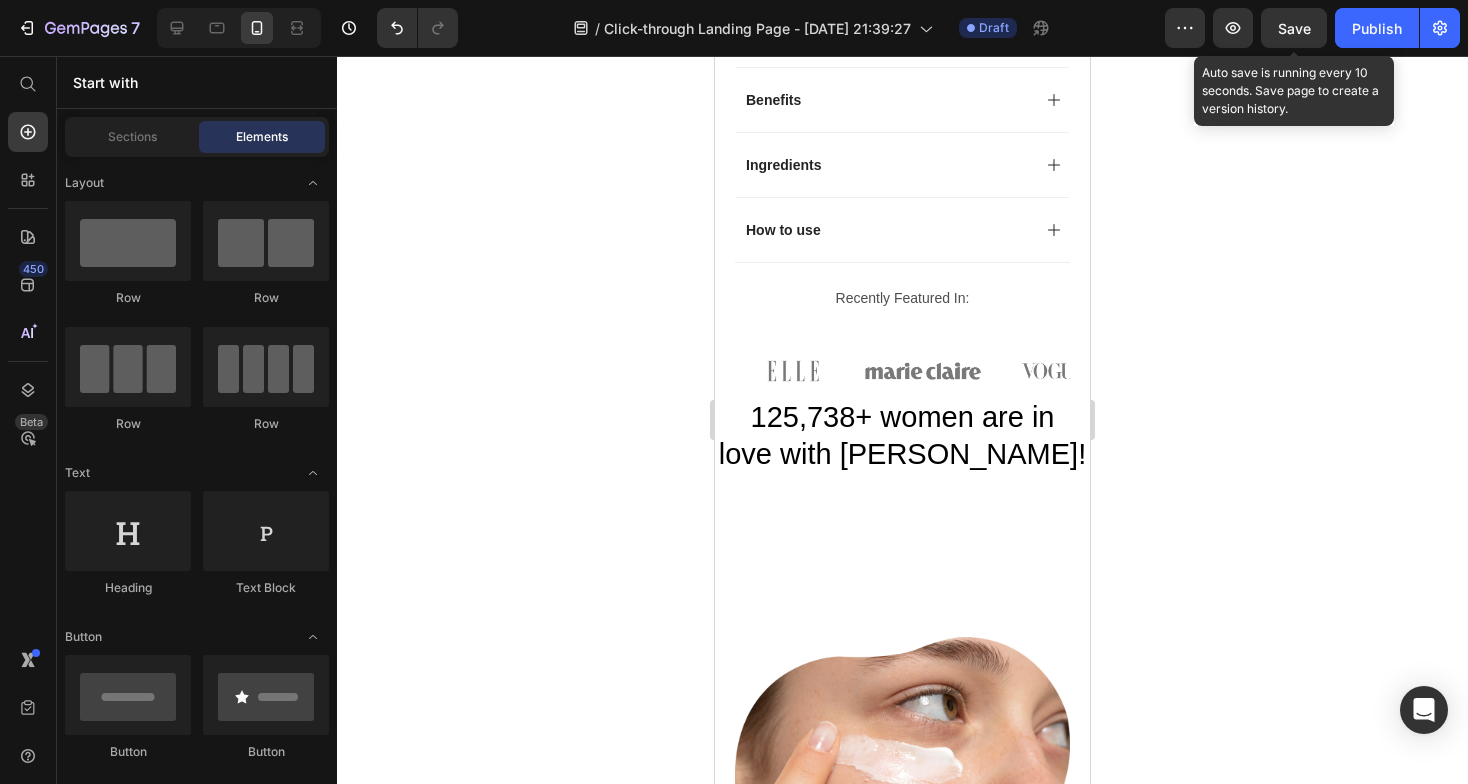 click on "Save" at bounding box center (1294, 28) 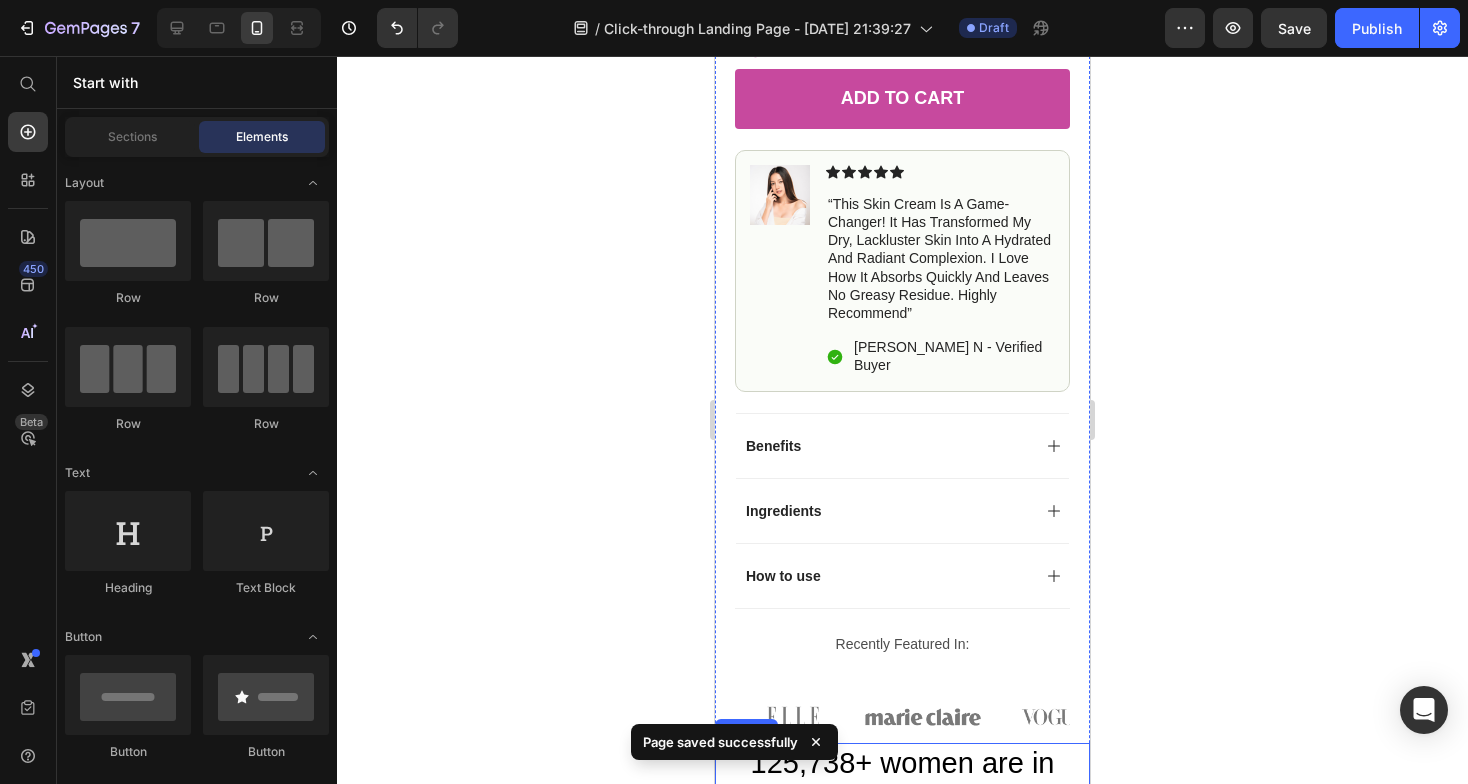 scroll, scrollTop: 916, scrollLeft: 0, axis: vertical 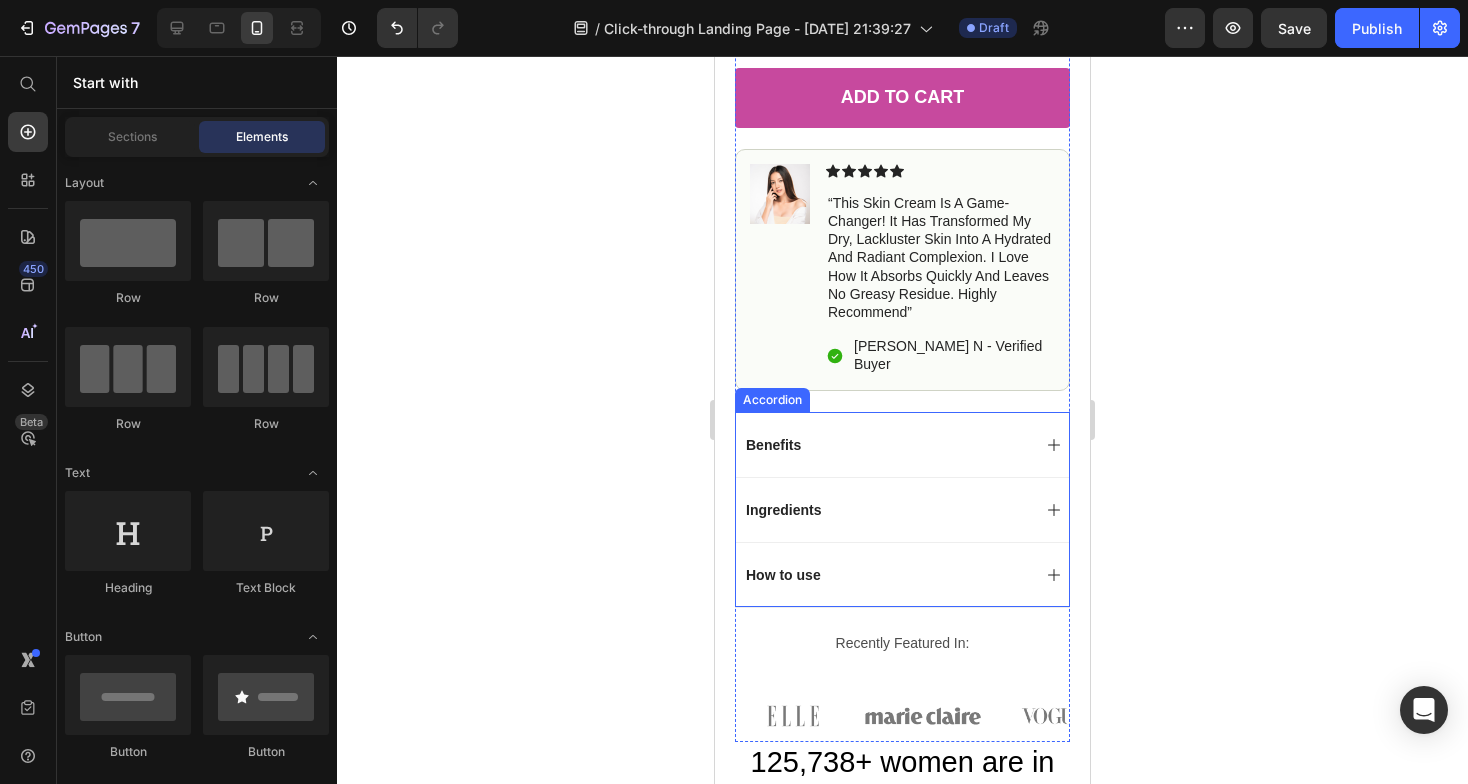 click on "Benefits" at bounding box center [886, 445] 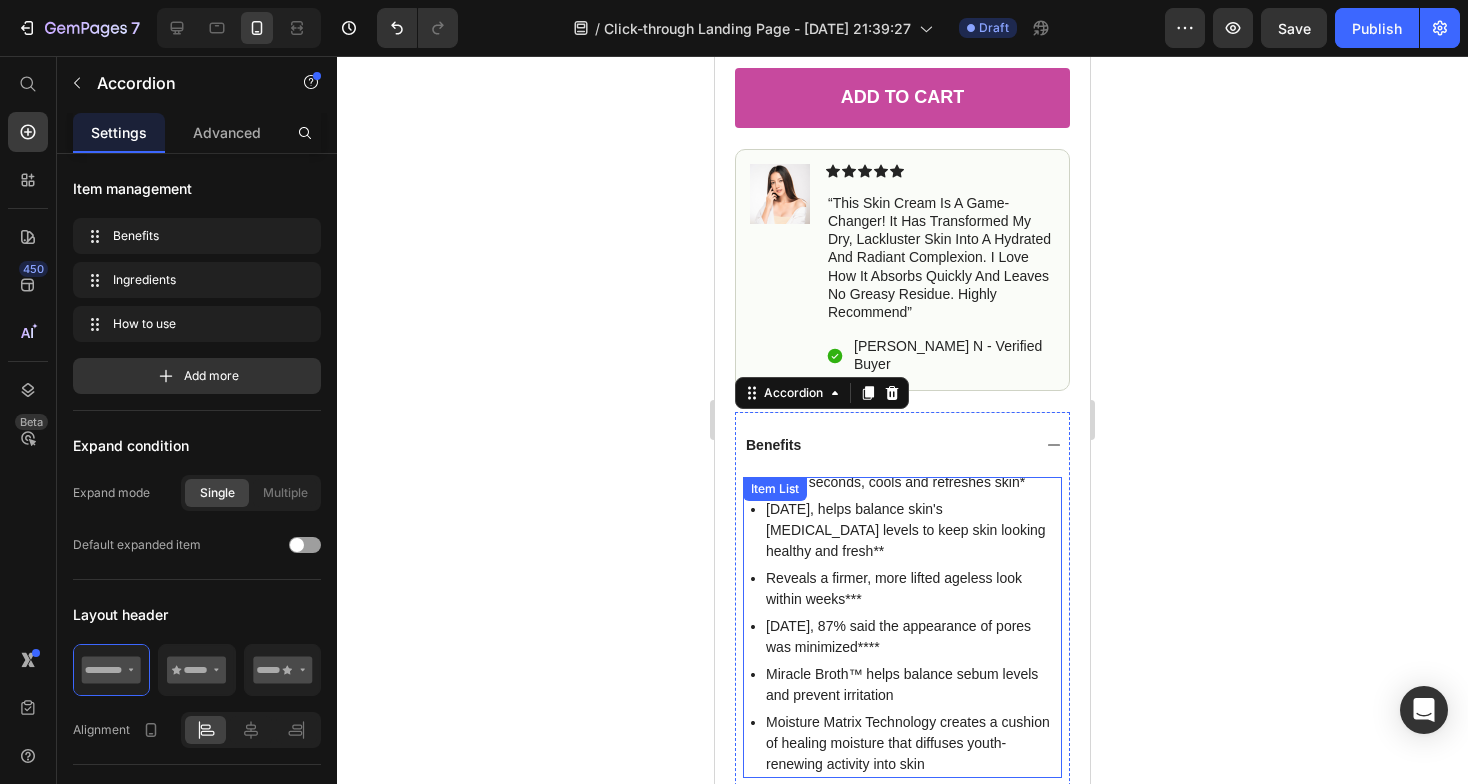 click on "Benefits" at bounding box center (773, 445) 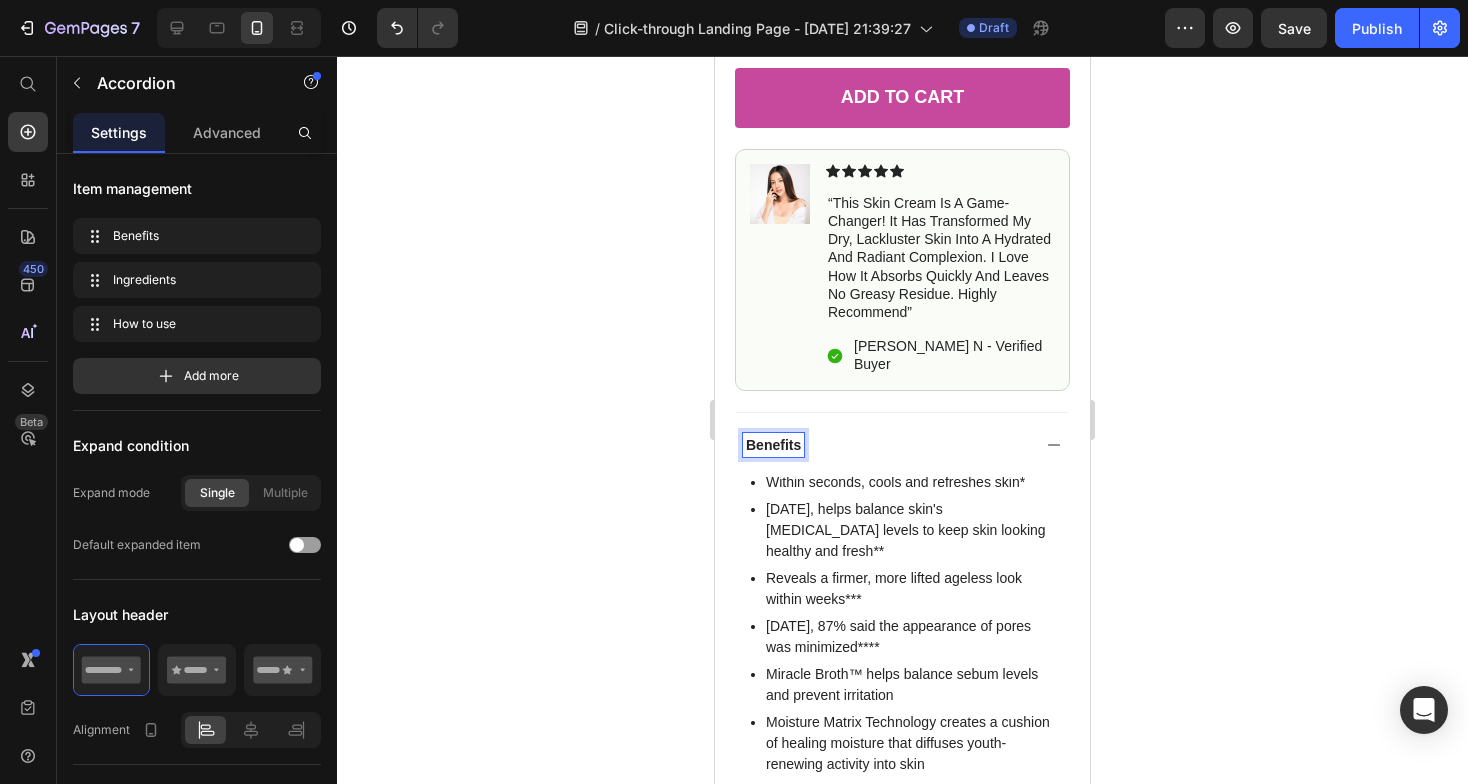 click on "Benefits" at bounding box center [773, 445] 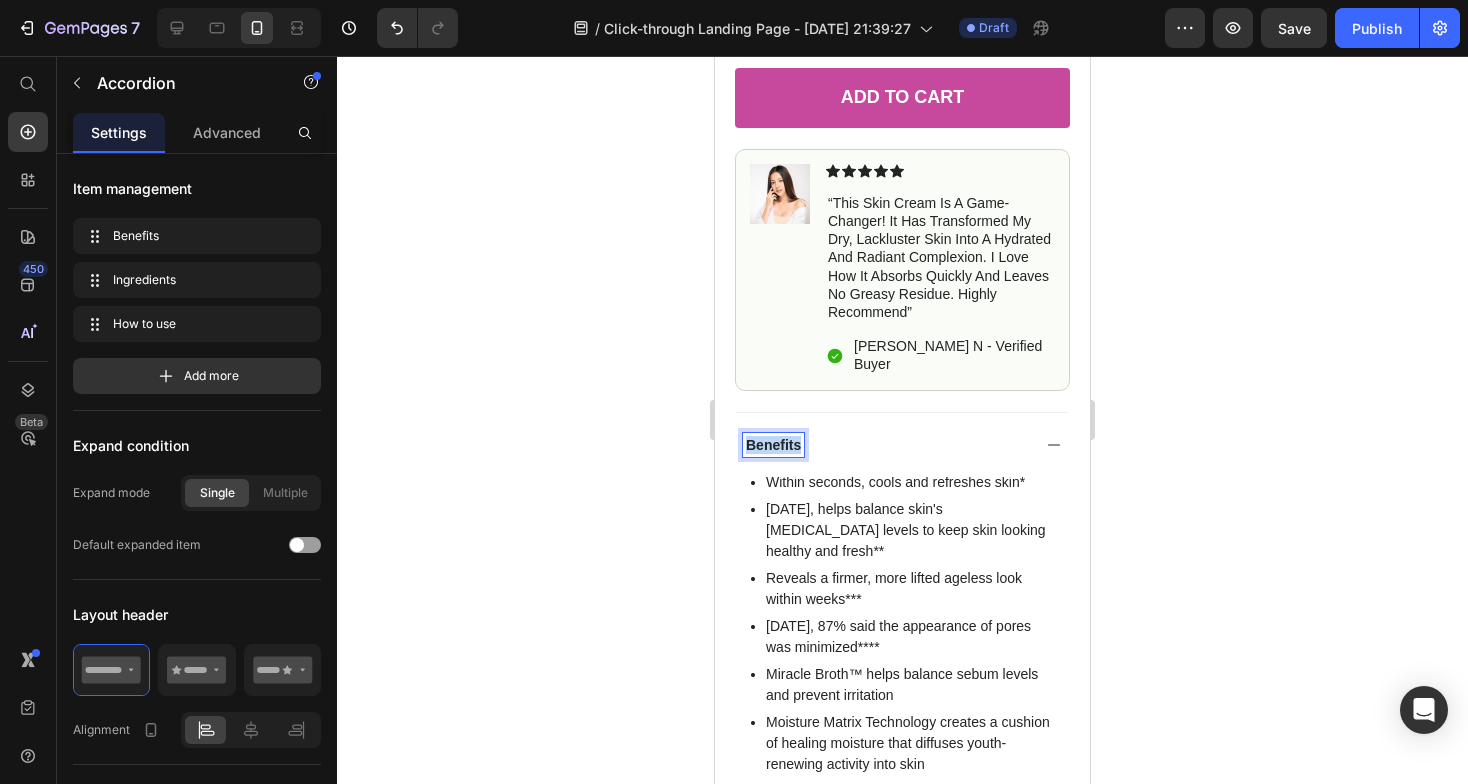 click on "Benefits" at bounding box center [773, 445] 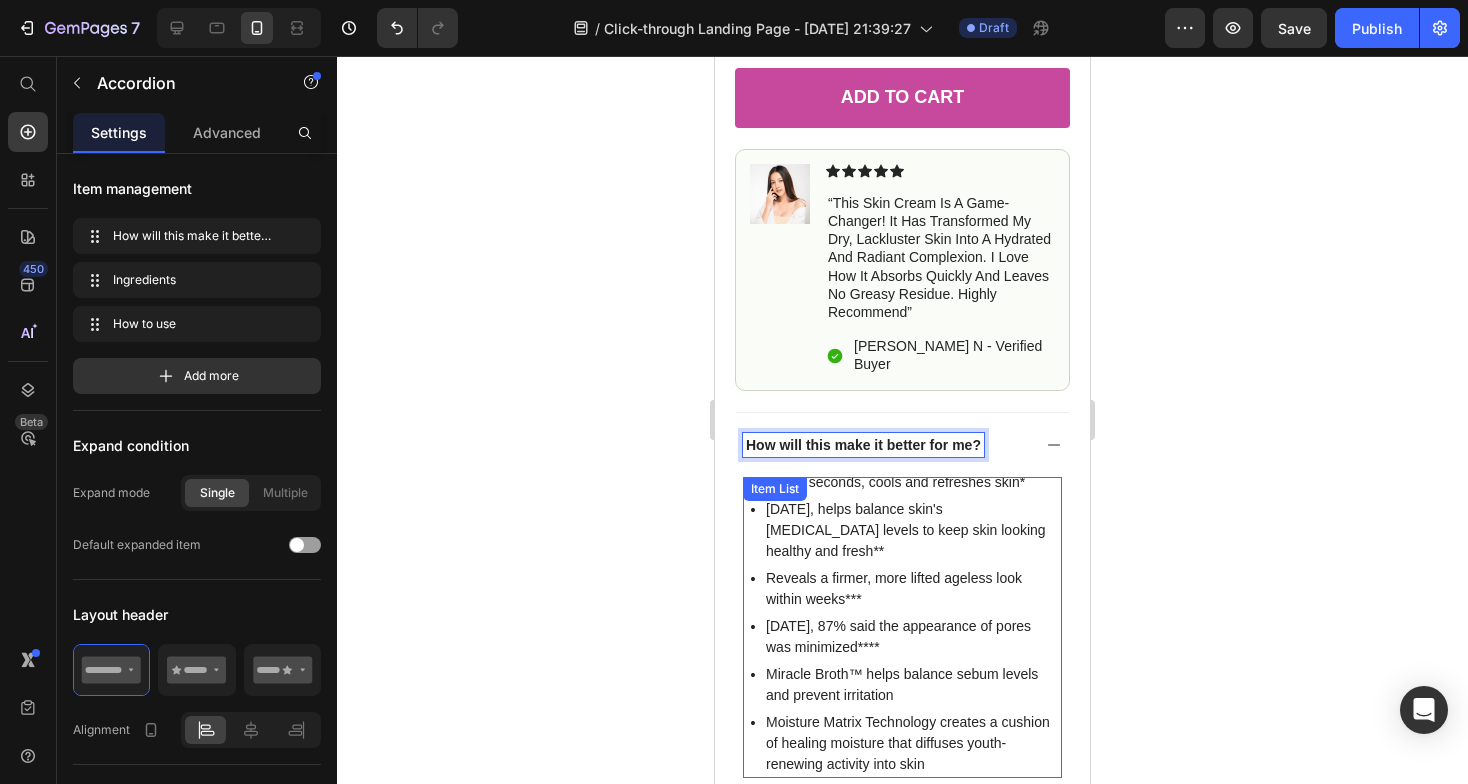 click on "In 2 weeks, helps balance skin's sebum levels to keep skin looking healthy and fresh**" at bounding box center (912, 530) 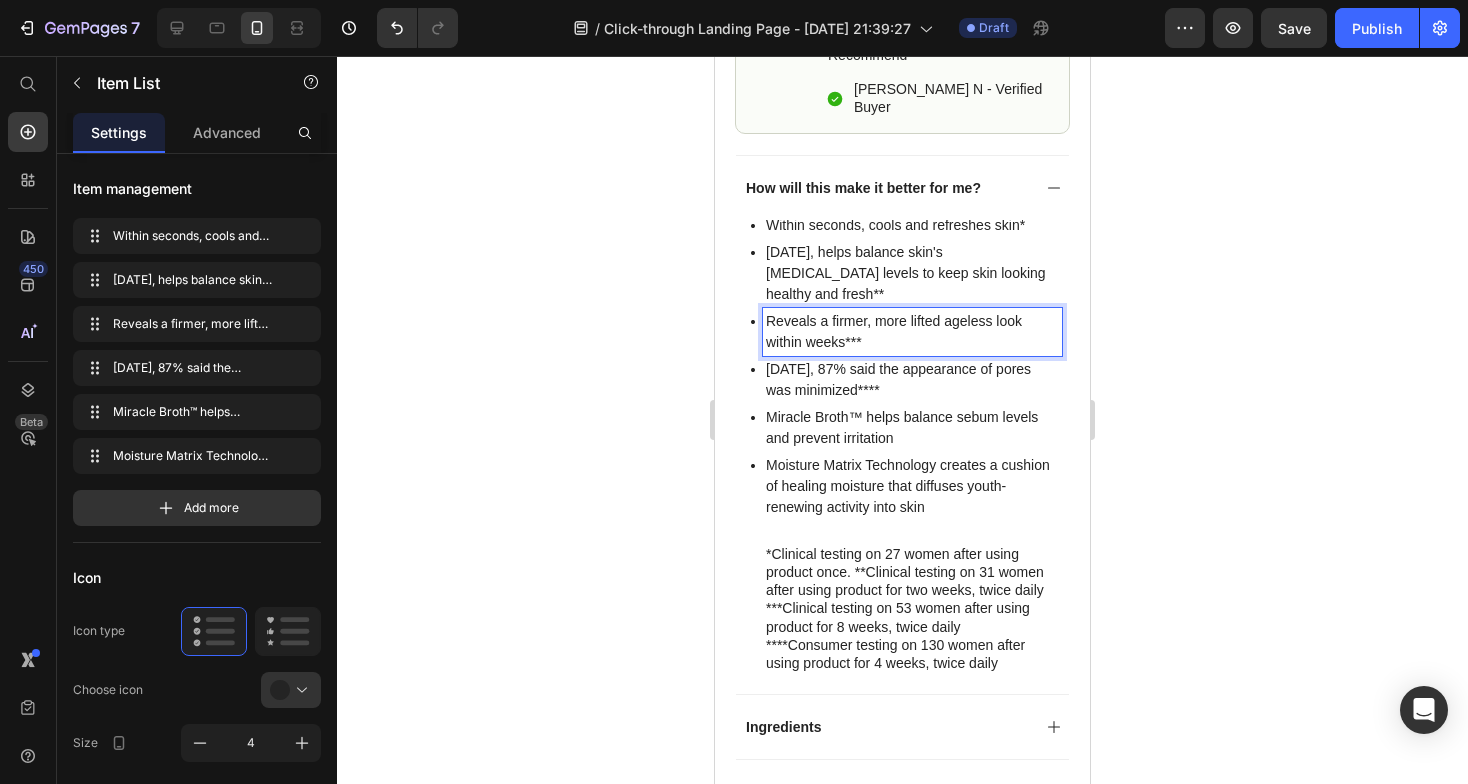 scroll, scrollTop: 1172, scrollLeft: 0, axis: vertical 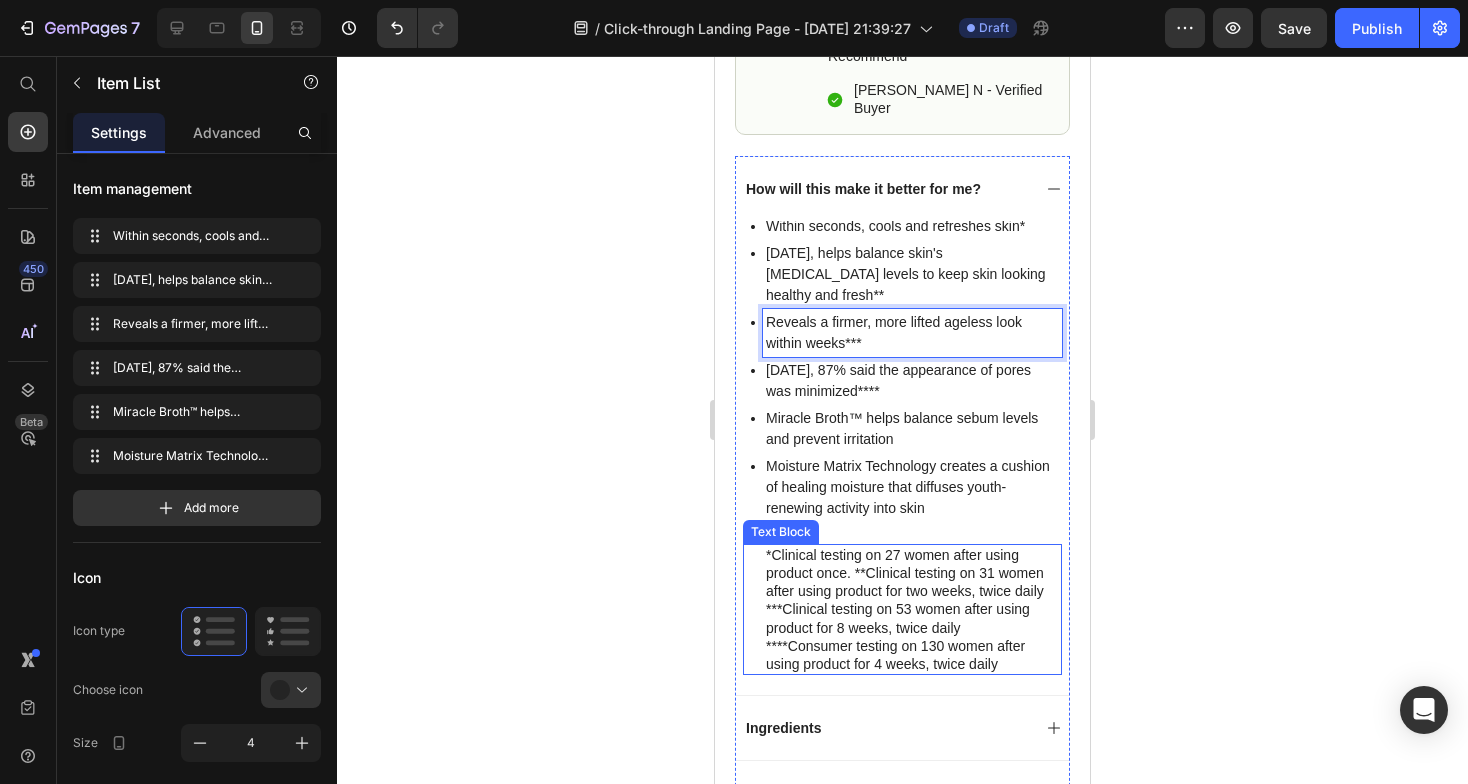 click on "*Clinical testing on 27 women after using product once. **Clinical testing on 31 women after using product for two weeks, twice daily" at bounding box center (913, 573) 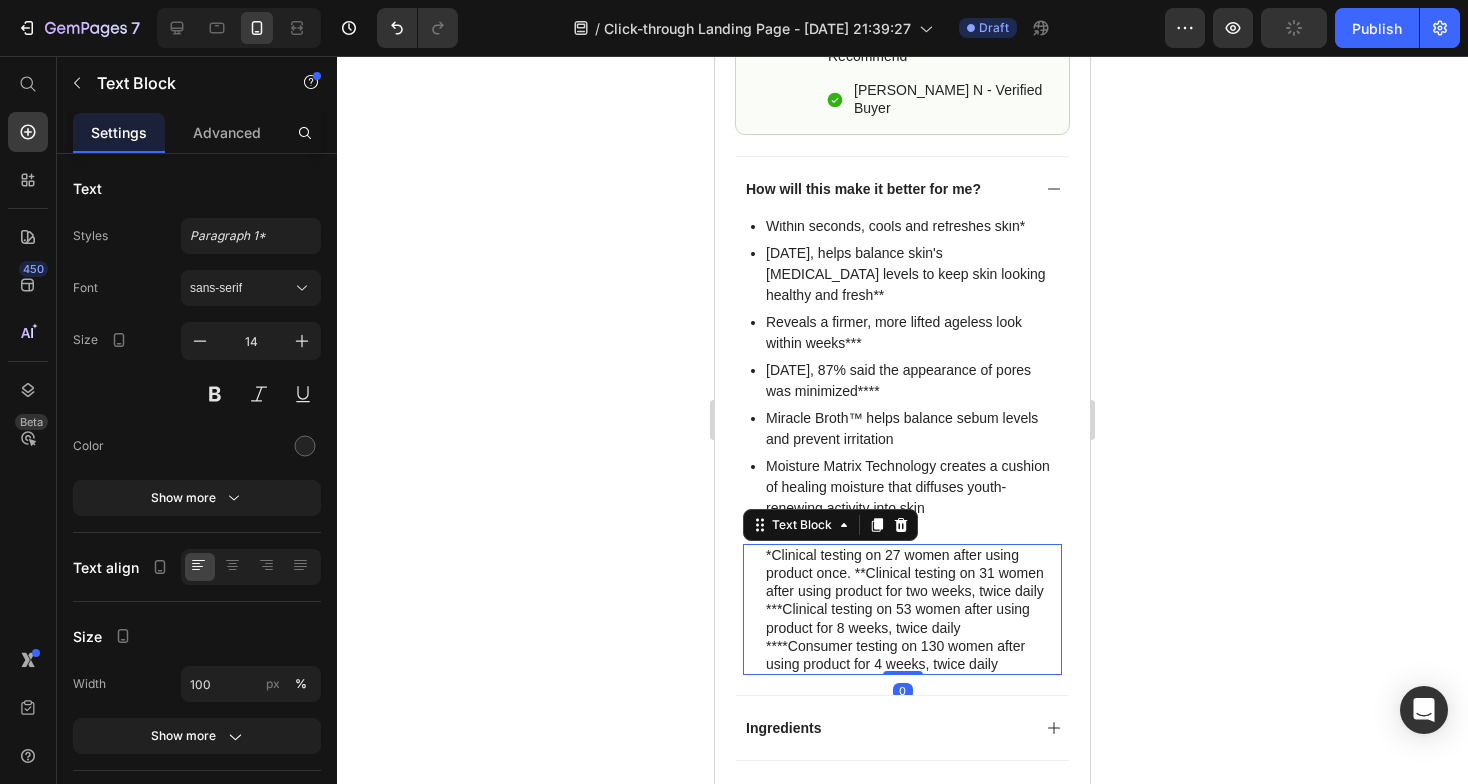 click on "***Clinical testing on 53 women after using product for 8 weeks, twice daily" at bounding box center (913, 618) 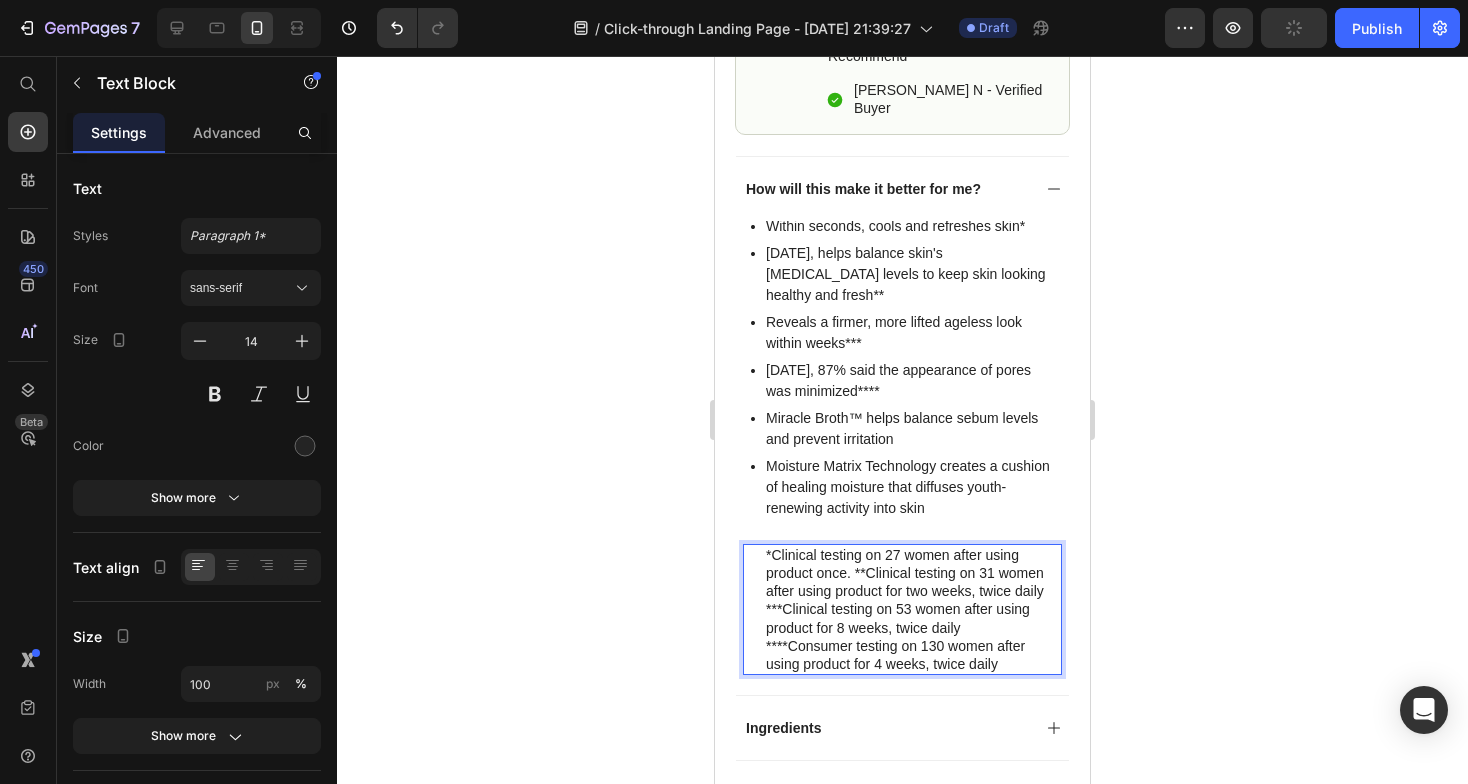 click on "In 4 weeks, 87% said the appearance of pores was minimized****" at bounding box center (912, 381) 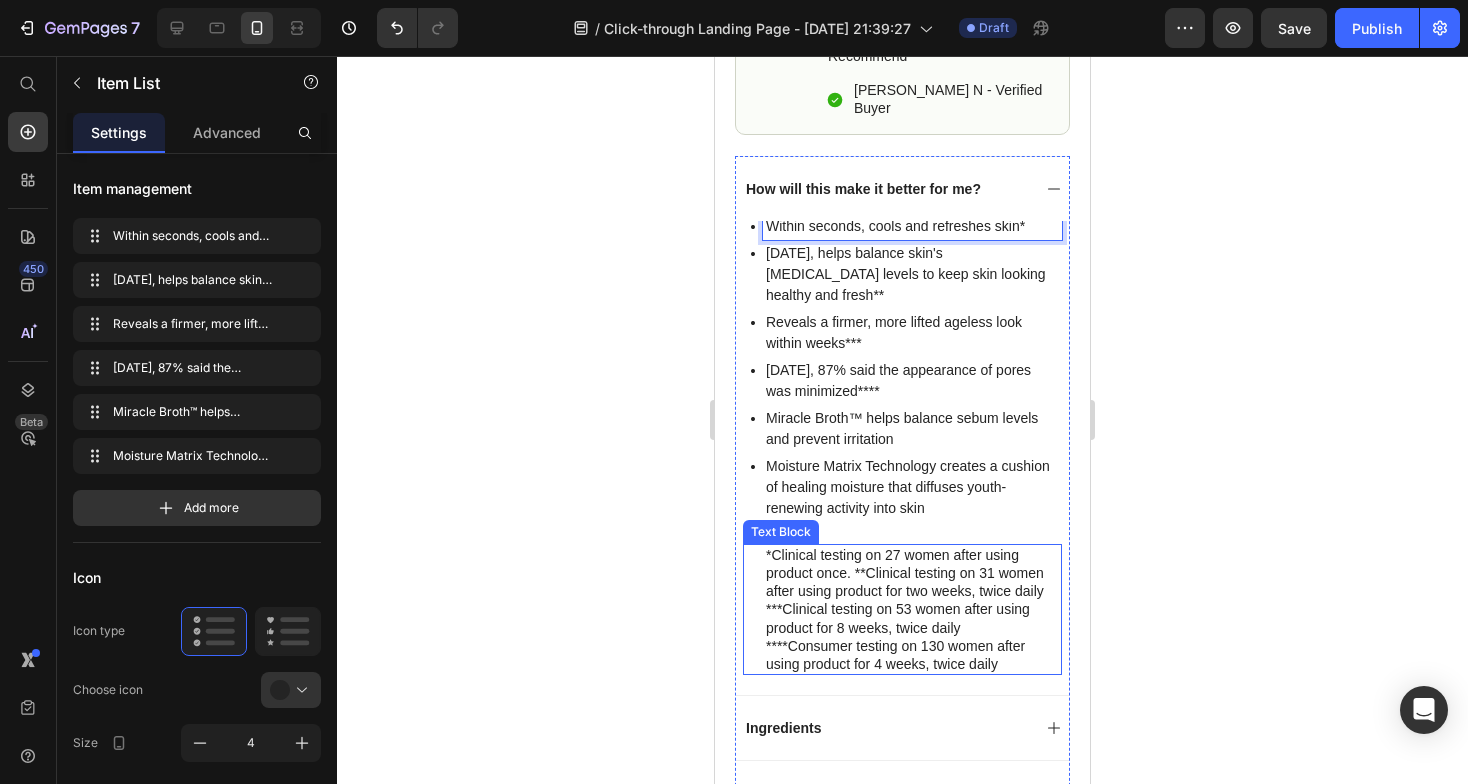 click on "***Clinical testing on 53 women after using product for 8 weeks, twice daily" at bounding box center (913, 618) 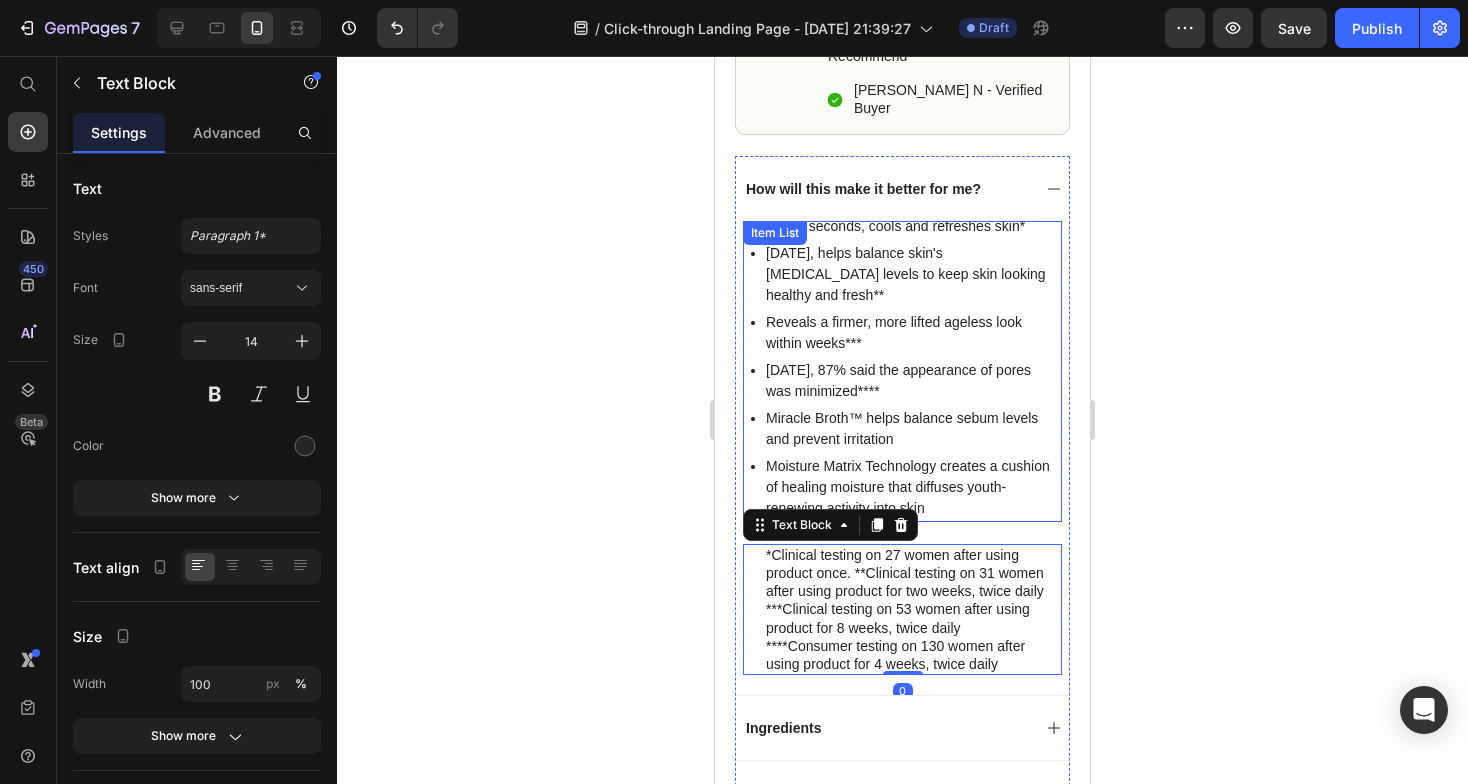 click on "Within seconds, cools and refreshes skin*" at bounding box center [912, 226] 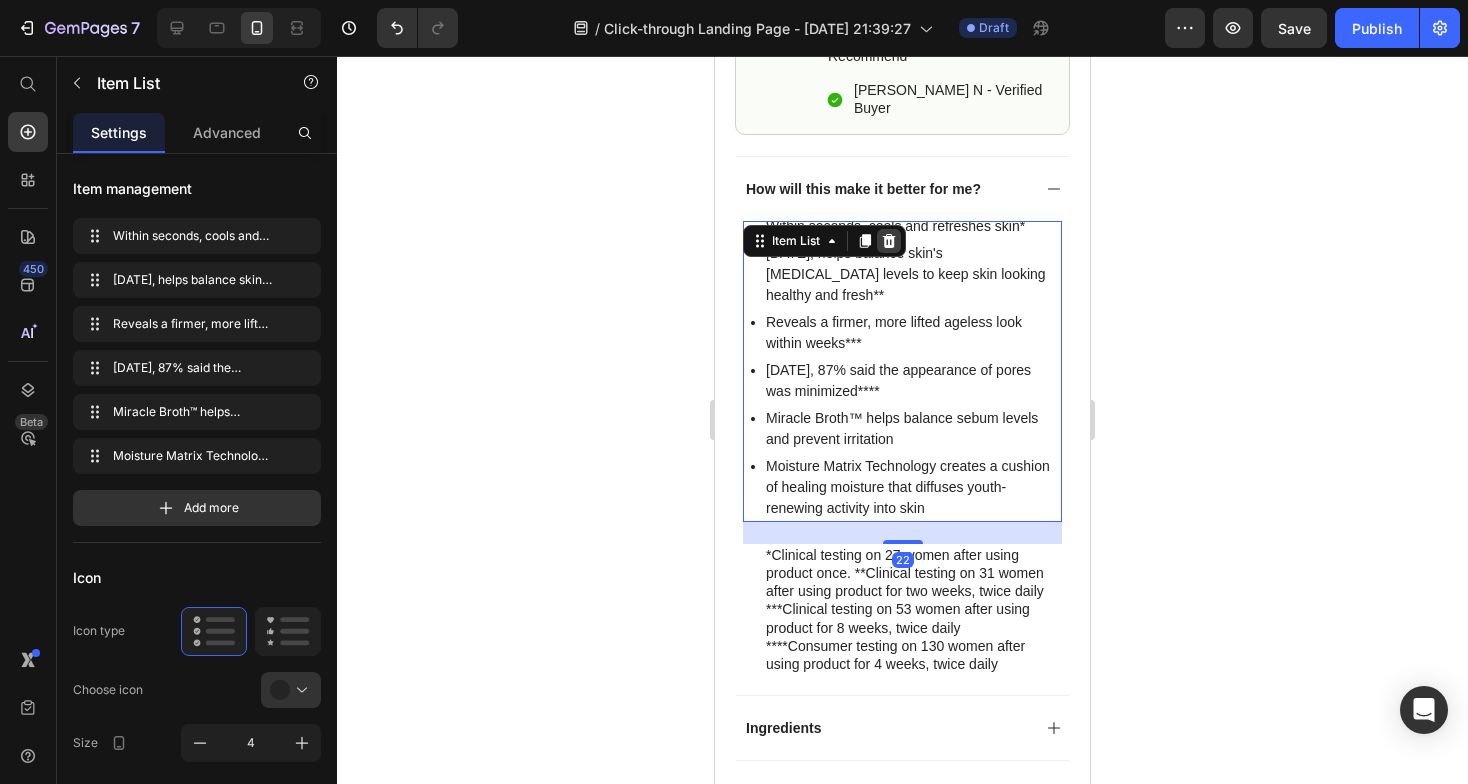 click 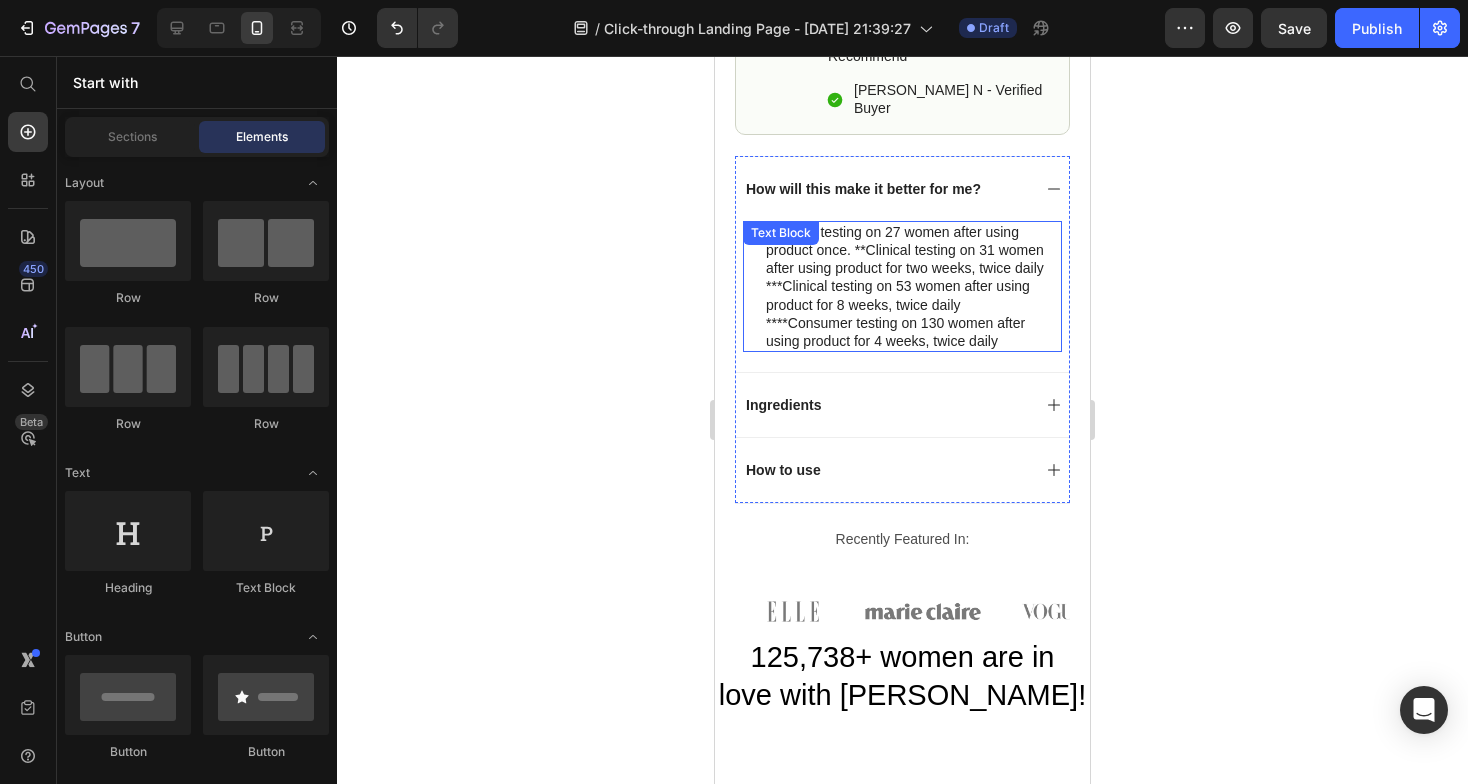click on "***Clinical testing on 53 women after using product for 8 weeks, twice daily" at bounding box center [913, 295] 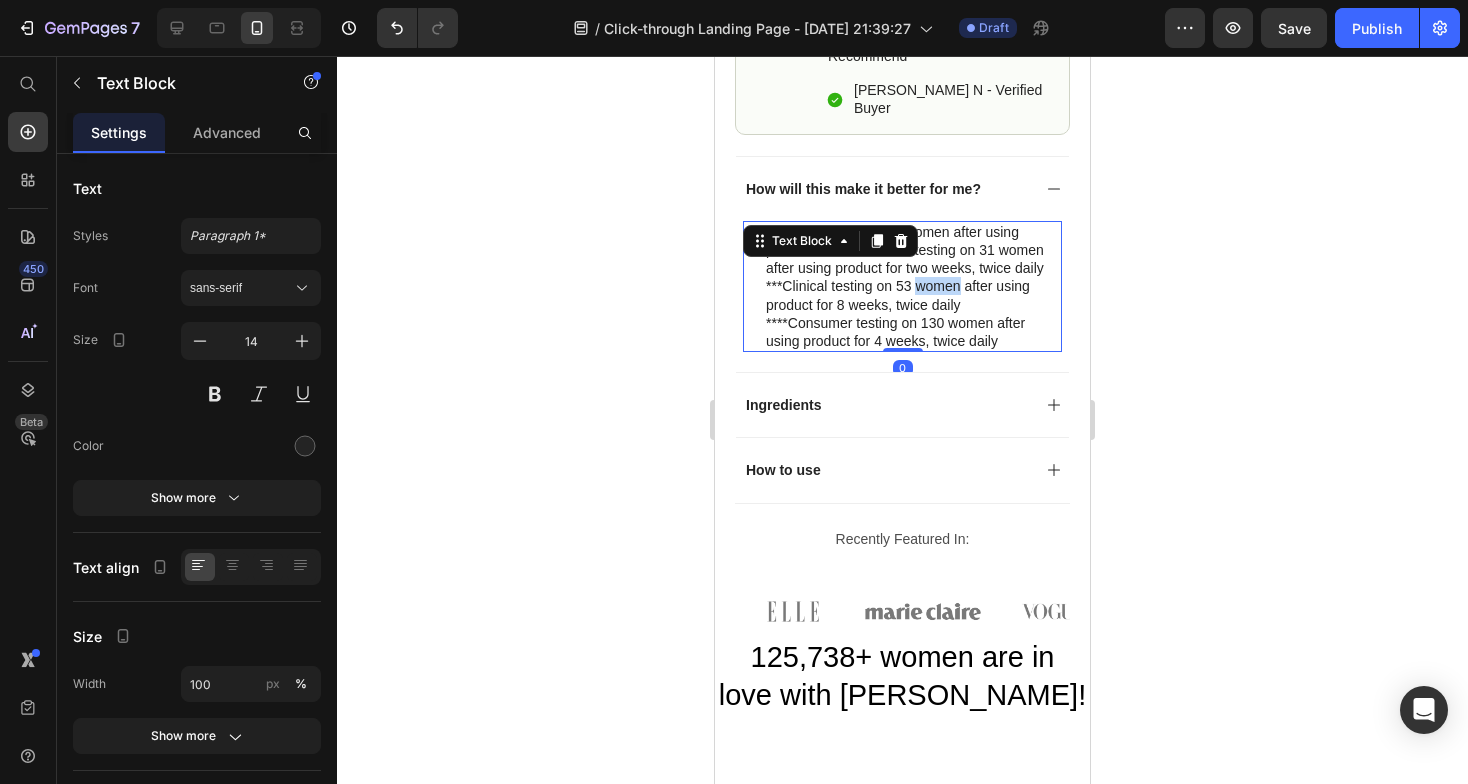 click on "***Clinical testing on 53 women after using product for 8 weeks, twice daily" at bounding box center (913, 295) 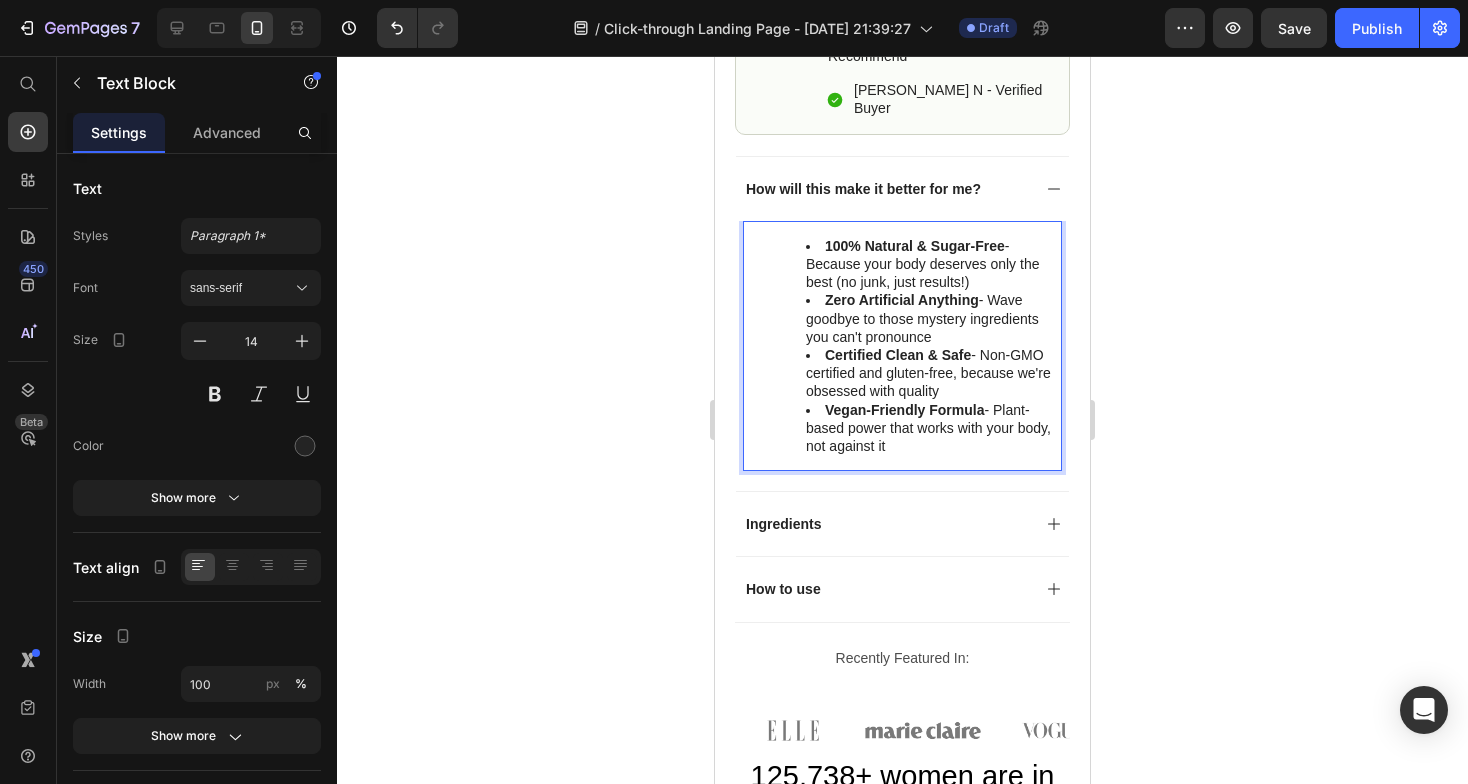click on "100% Natural & Sugar-Free  - Because your body deserves only the best (no junk, just results!) Zero Artificial Anything  - Wave goodbye to those mystery ingredients you can't pronounce Certified Clean & Safe  - Non-GMO certified and gluten-free, because we're obsessed with quality Vegan-Friendly Formula  - Plant-based power that works with your body, not against it" at bounding box center [913, 346] 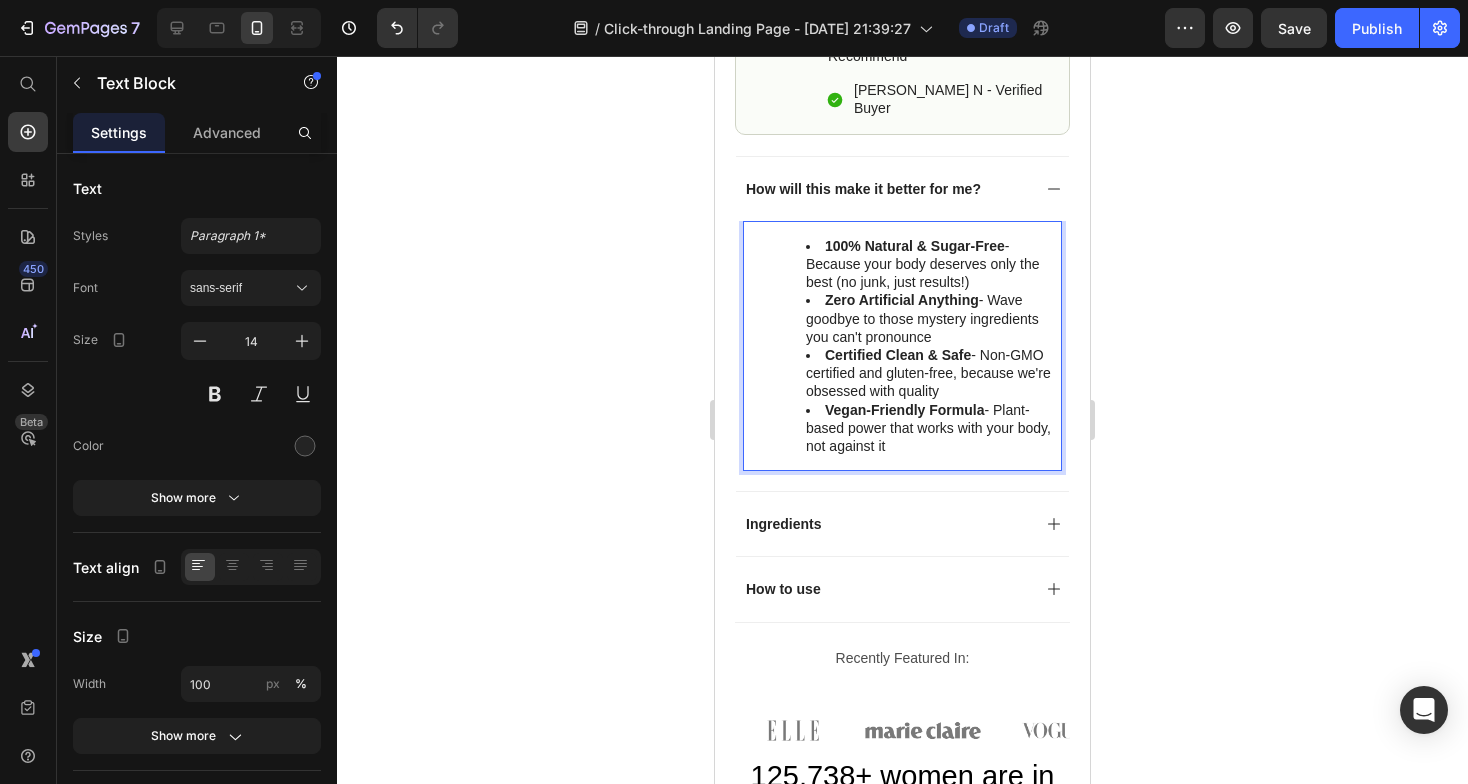 click on "100% Natural & Sugar-Free  - Because your body deserves only the best (no junk, just results!) Zero Artificial Anything  - Wave goodbye to those mystery ingredients you can't pronounce Certified Clean & Safe  - Non-GMO certified and gluten-free, because we're obsessed with quality Vegan-Friendly Formula  - Plant-based power that works with your body, not against it" at bounding box center (913, 346) 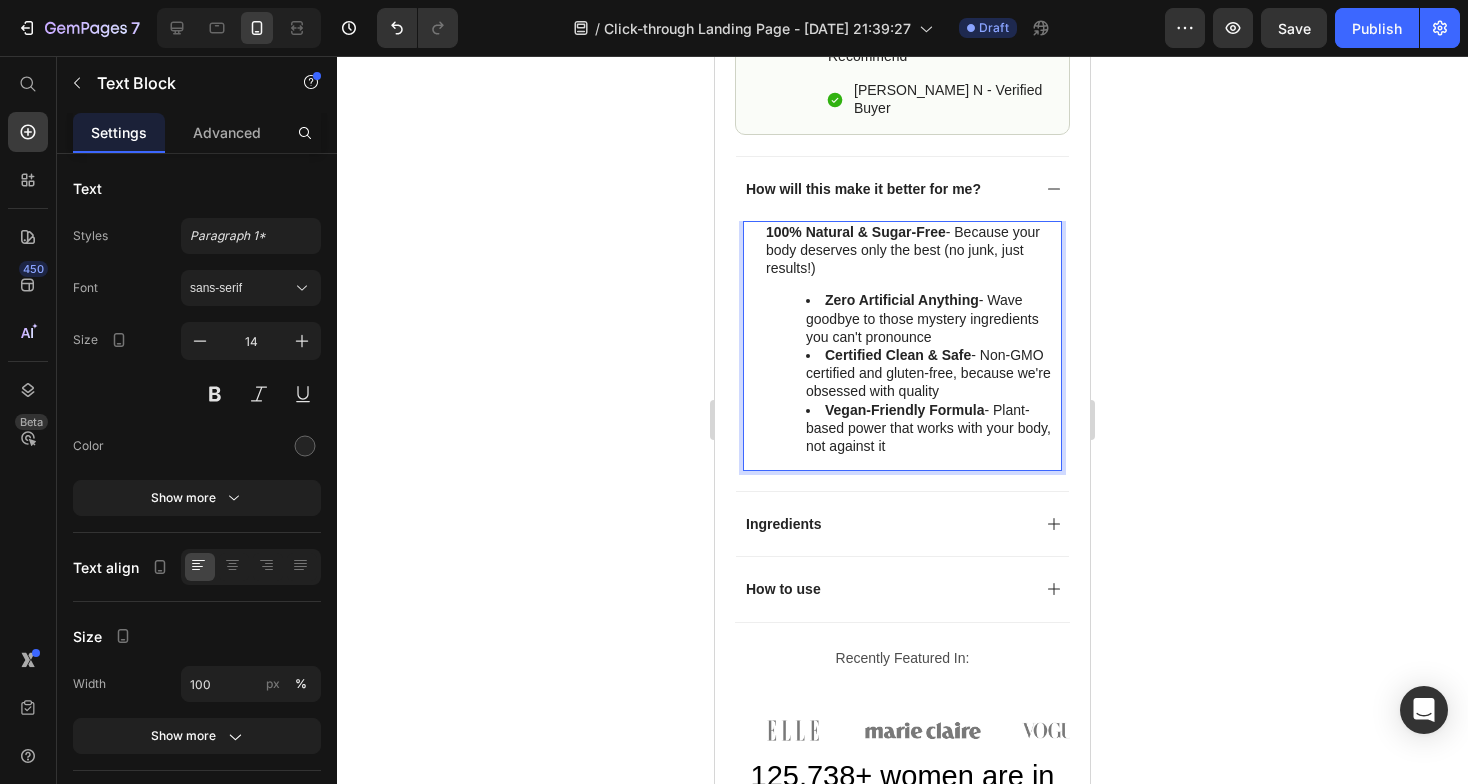 click on "Zero Artificial Anything  - Wave goodbye to those mystery ingredients you can't pronounce" at bounding box center (933, 318) 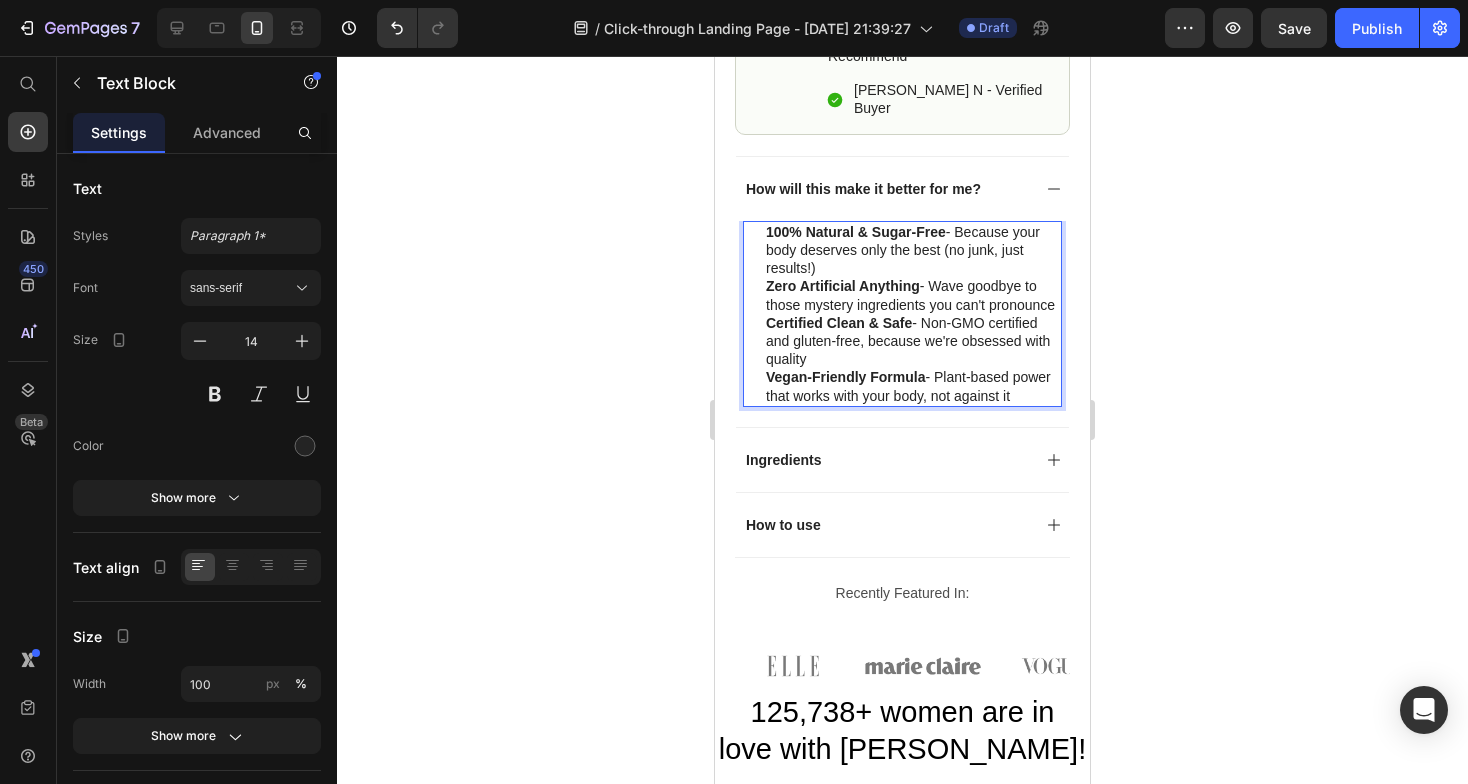 click on "100% Natural & Sugar-Free  - Because your body deserves only the best (no junk, just results!)" at bounding box center [913, 250] 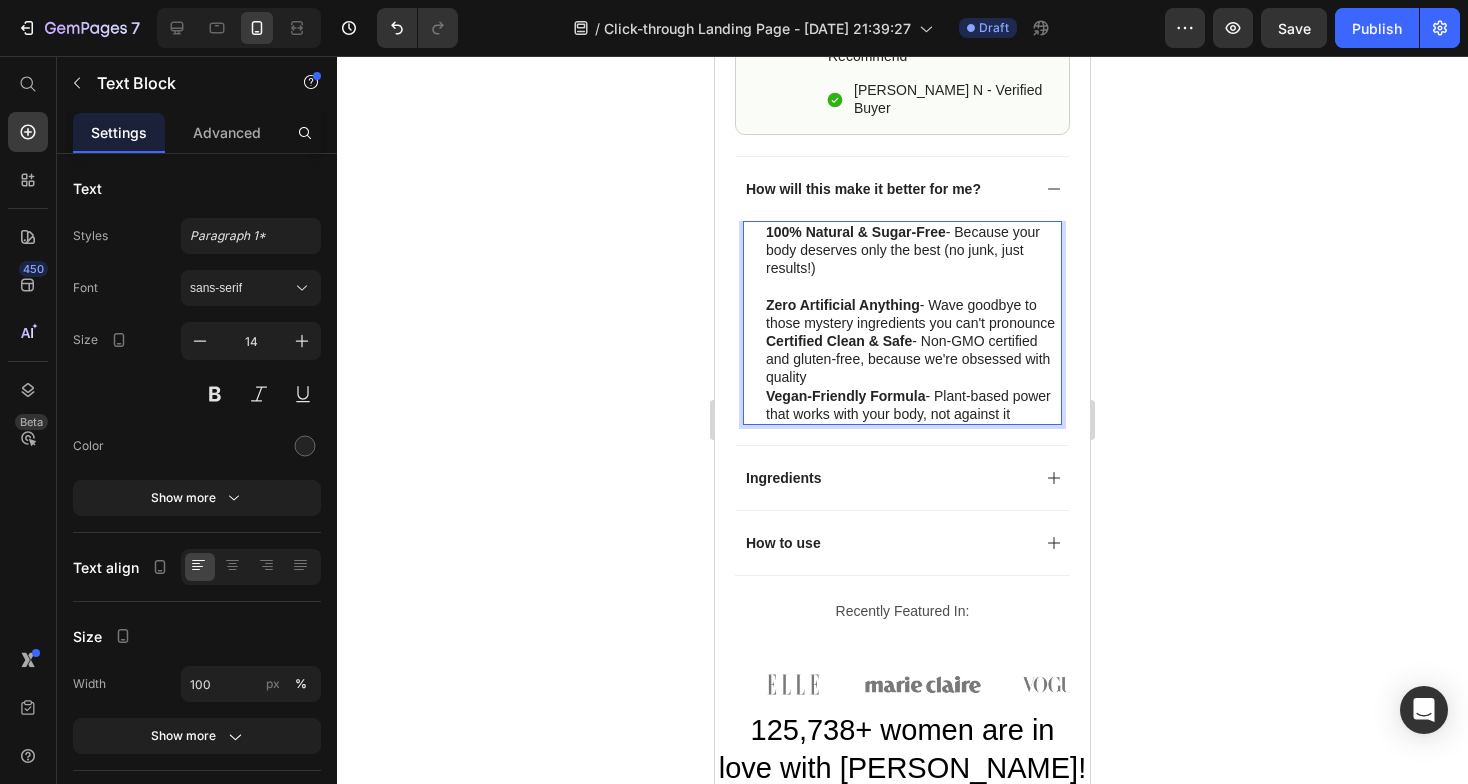 click on "Zero Artificial Anything  - Wave goodbye to those mystery ingredients you can't pronounce" at bounding box center [913, 314] 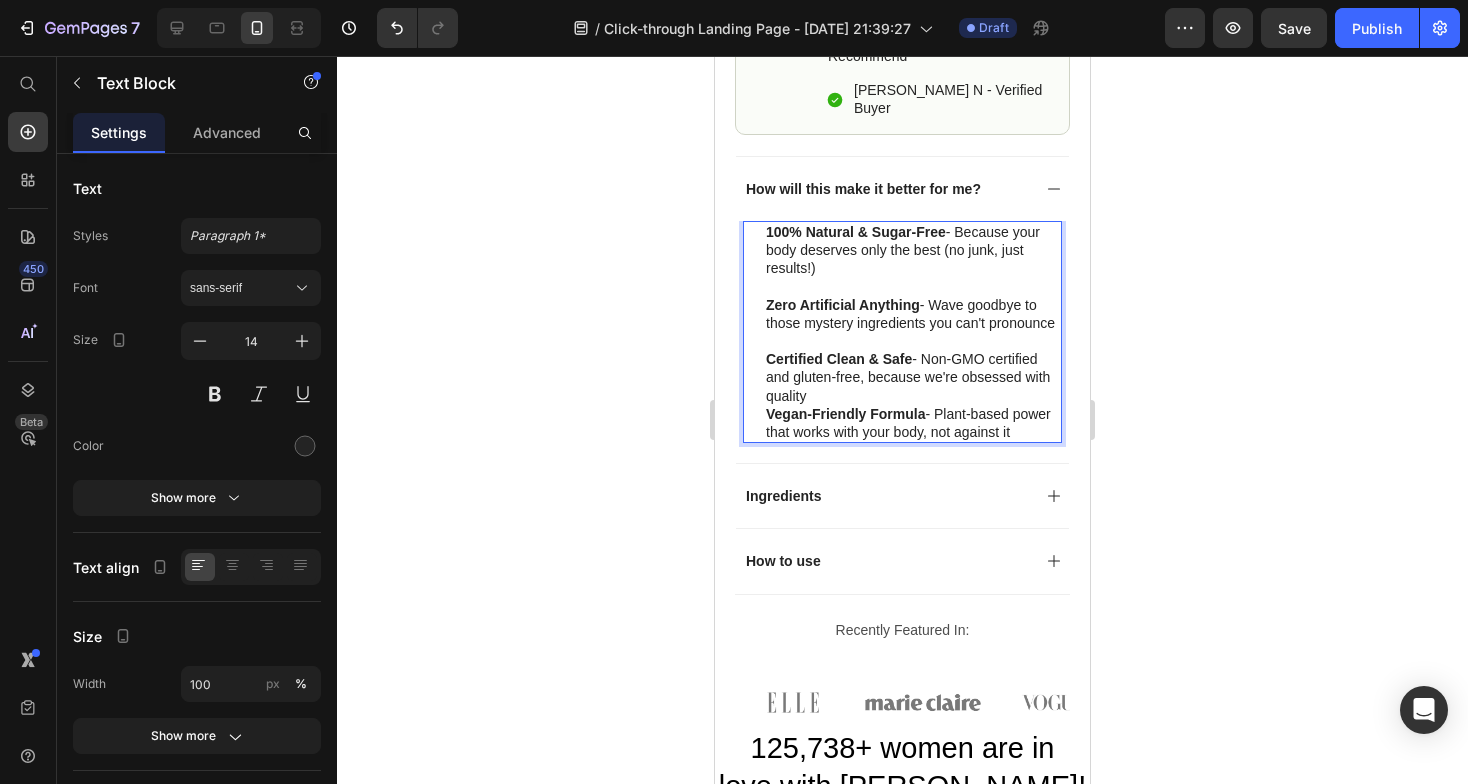 click on "Certified Clean & Safe  - Non-GMO certified and gluten-free, because we're obsessed with quality" at bounding box center [913, 377] 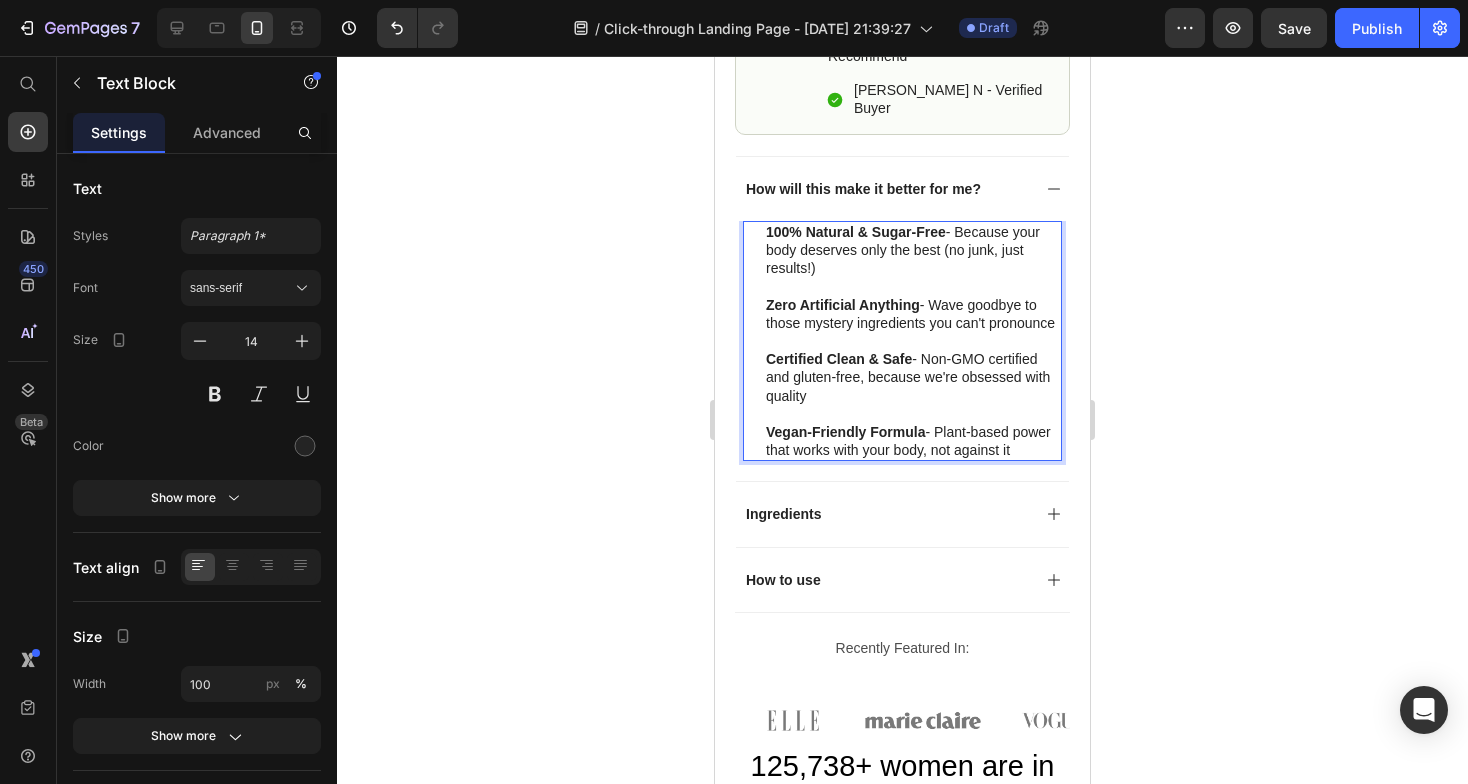 click 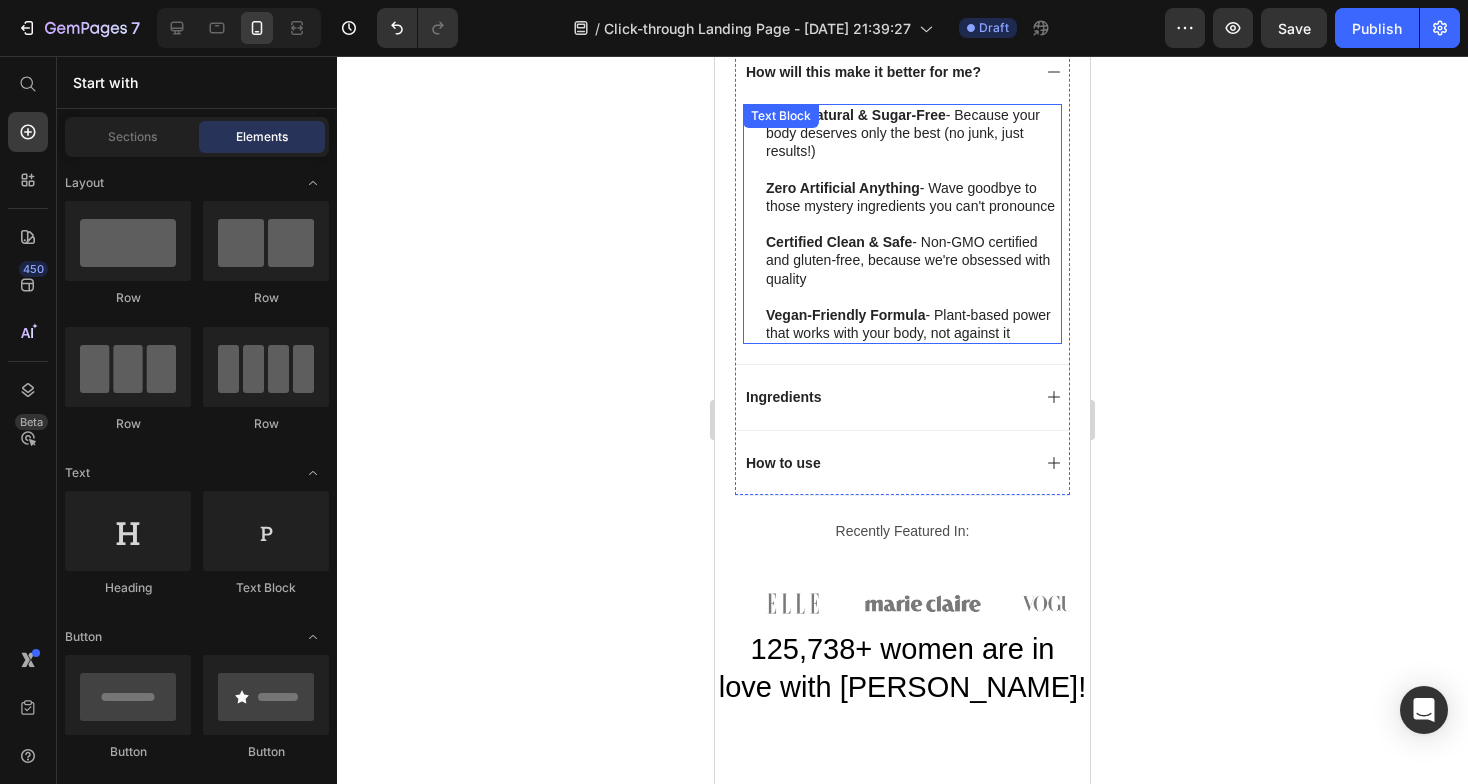 scroll, scrollTop: 1288, scrollLeft: 0, axis: vertical 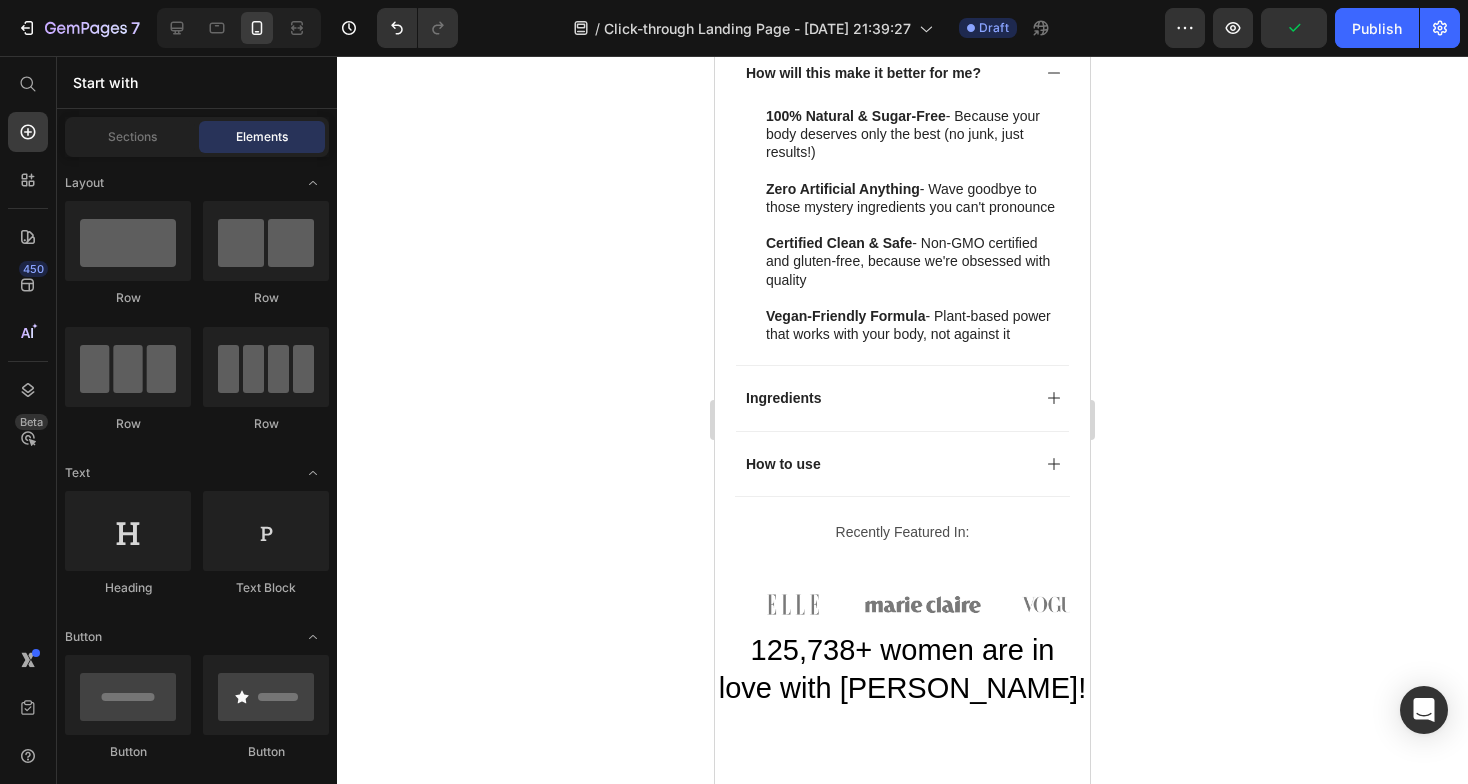 click 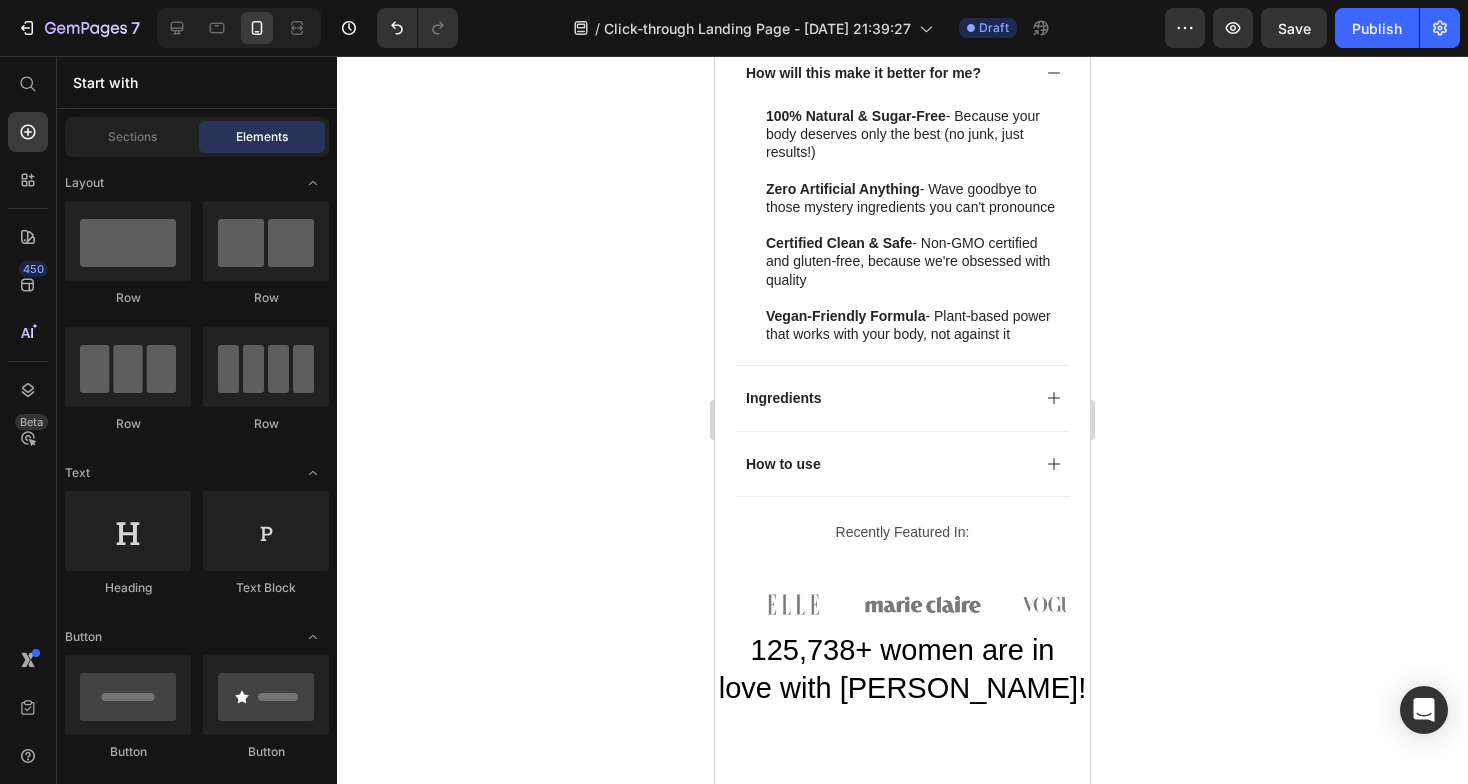 drag, startPoint x: 1823, startPoint y: 403, endPoint x: 1060, endPoint y: 349, distance: 764.9085 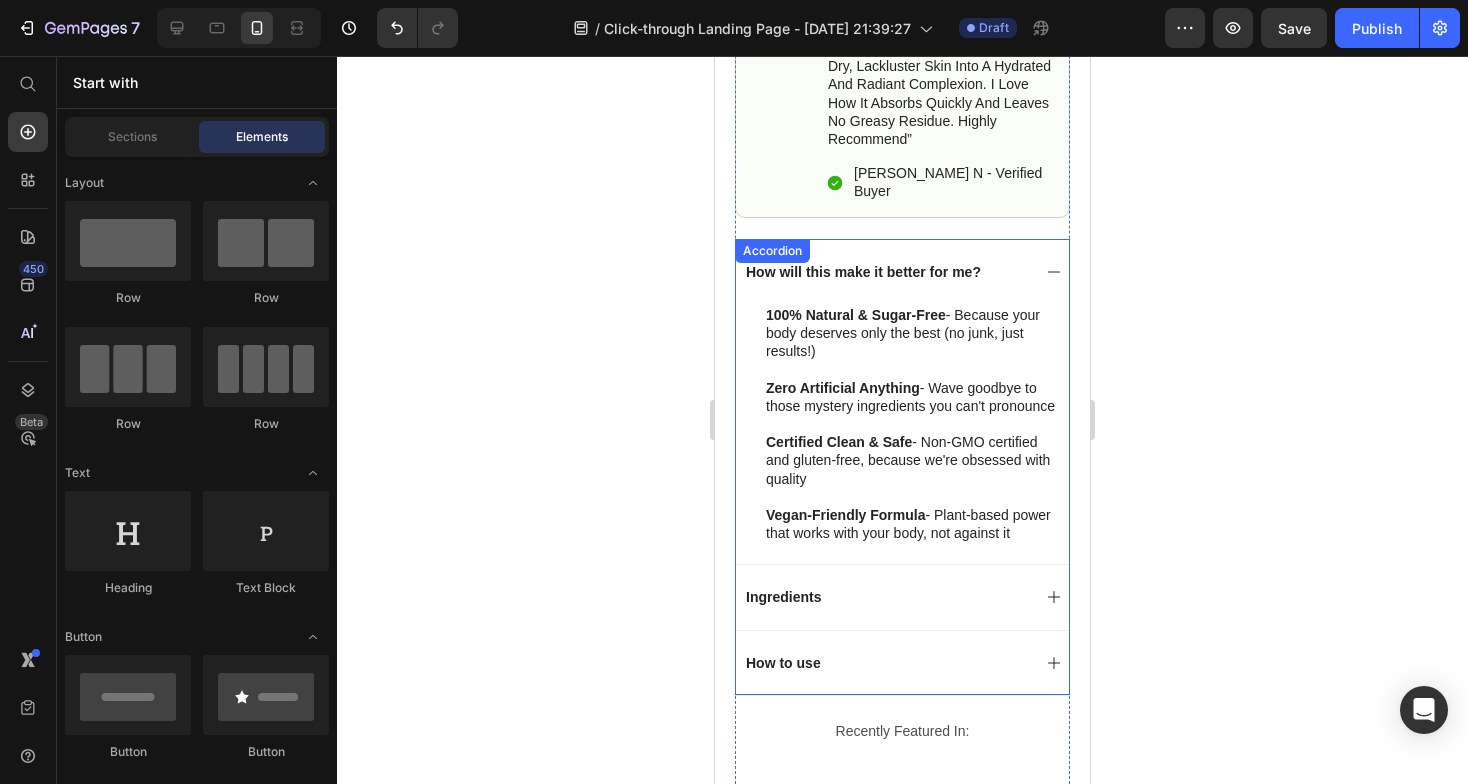 scroll, scrollTop: 987, scrollLeft: 0, axis: vertical 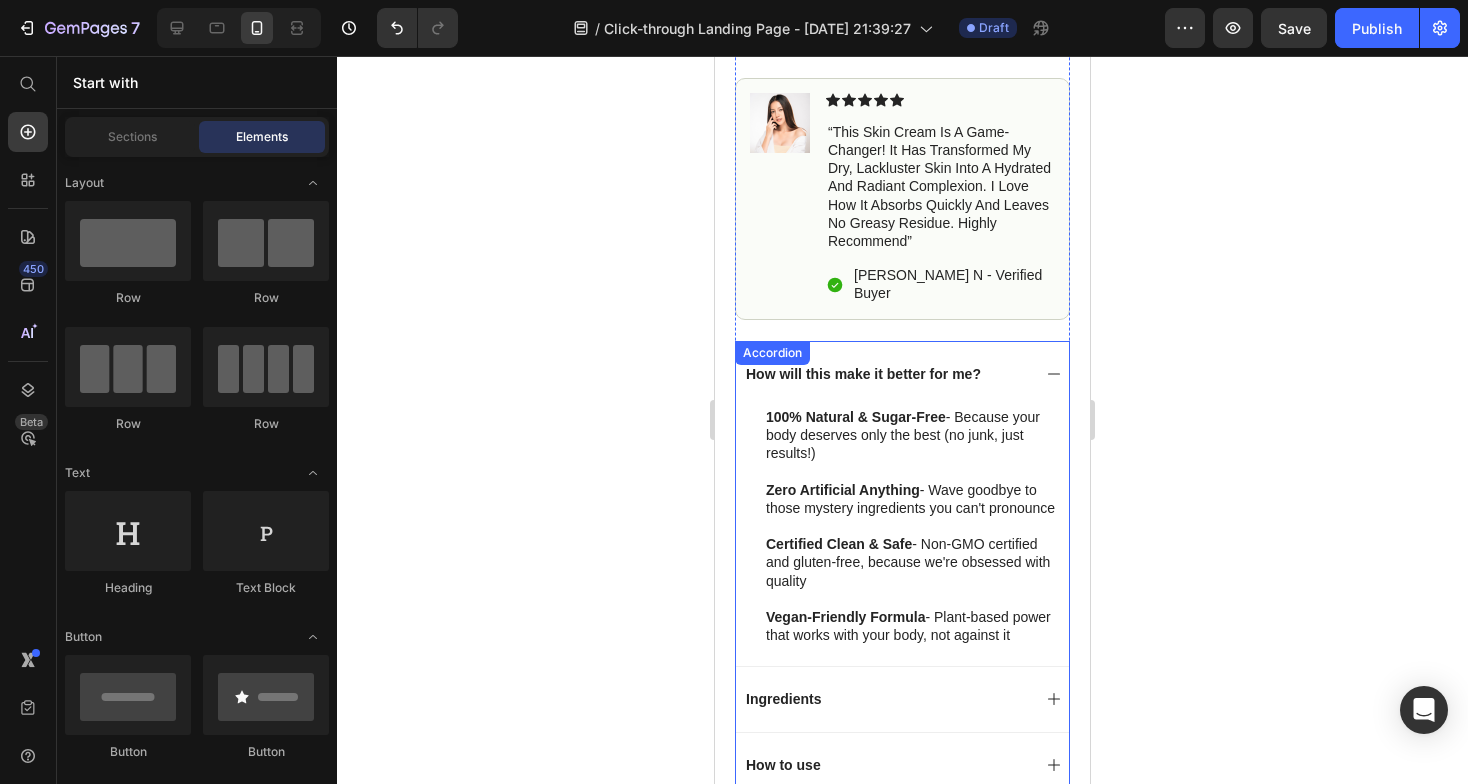 click 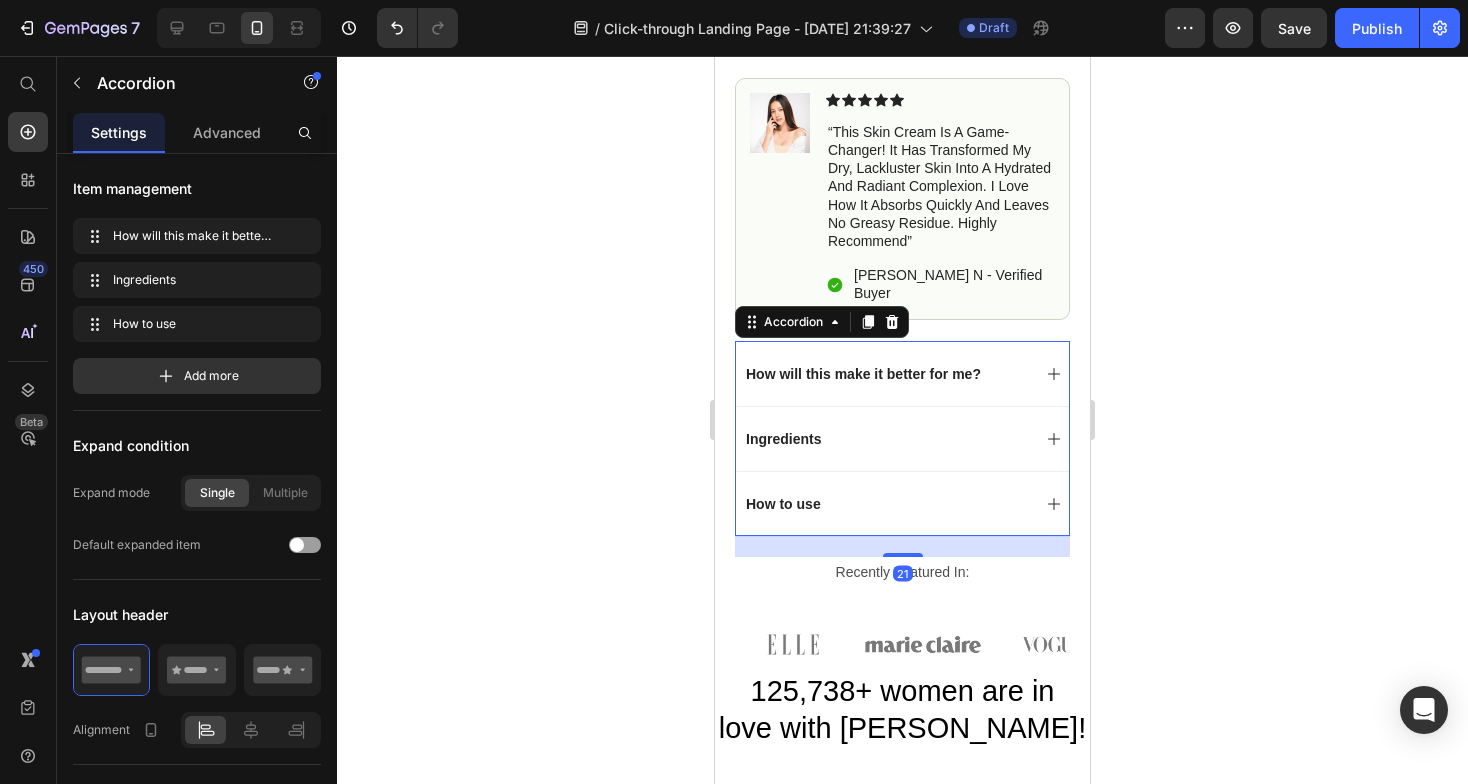 click 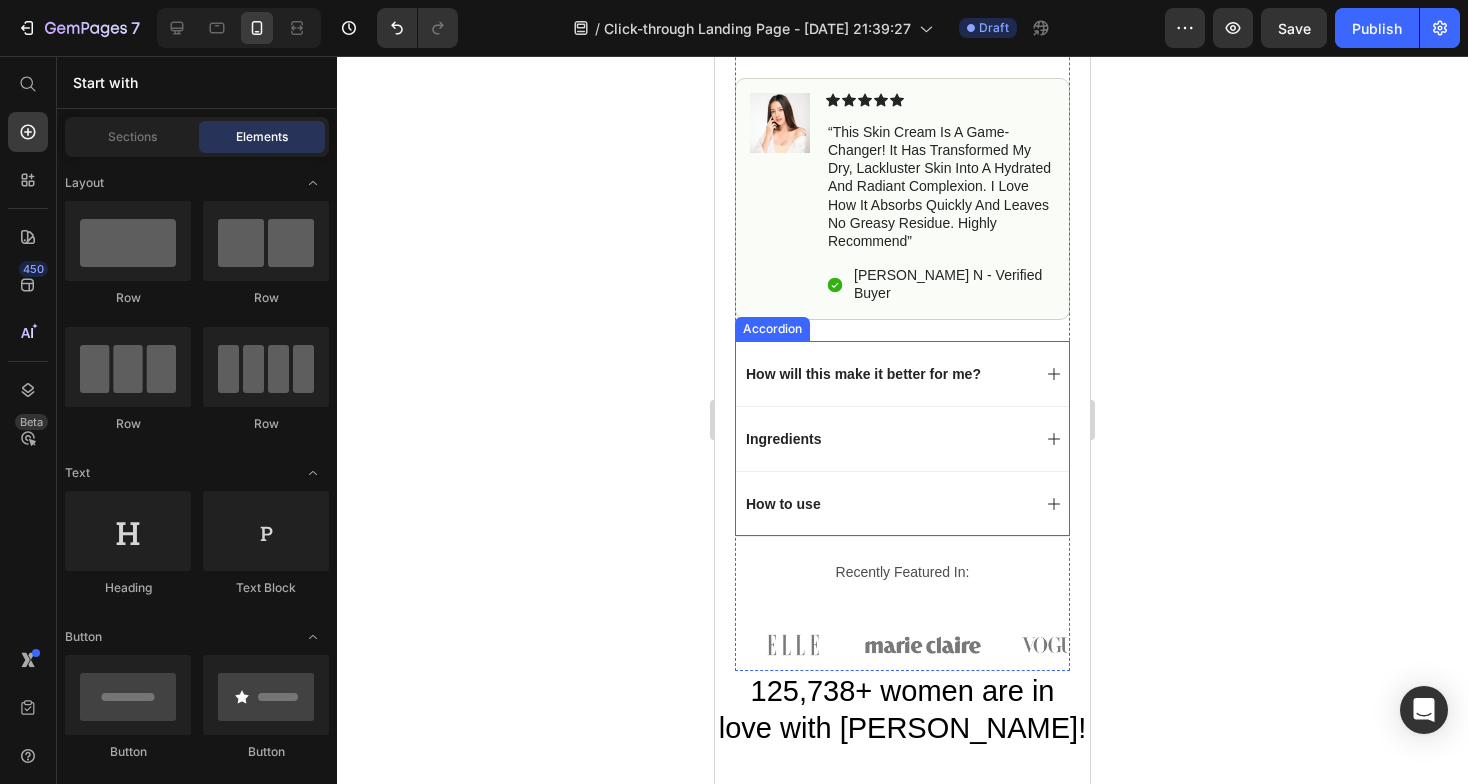 click on "How will this make it better for me?" at bounding box center (863, 374) 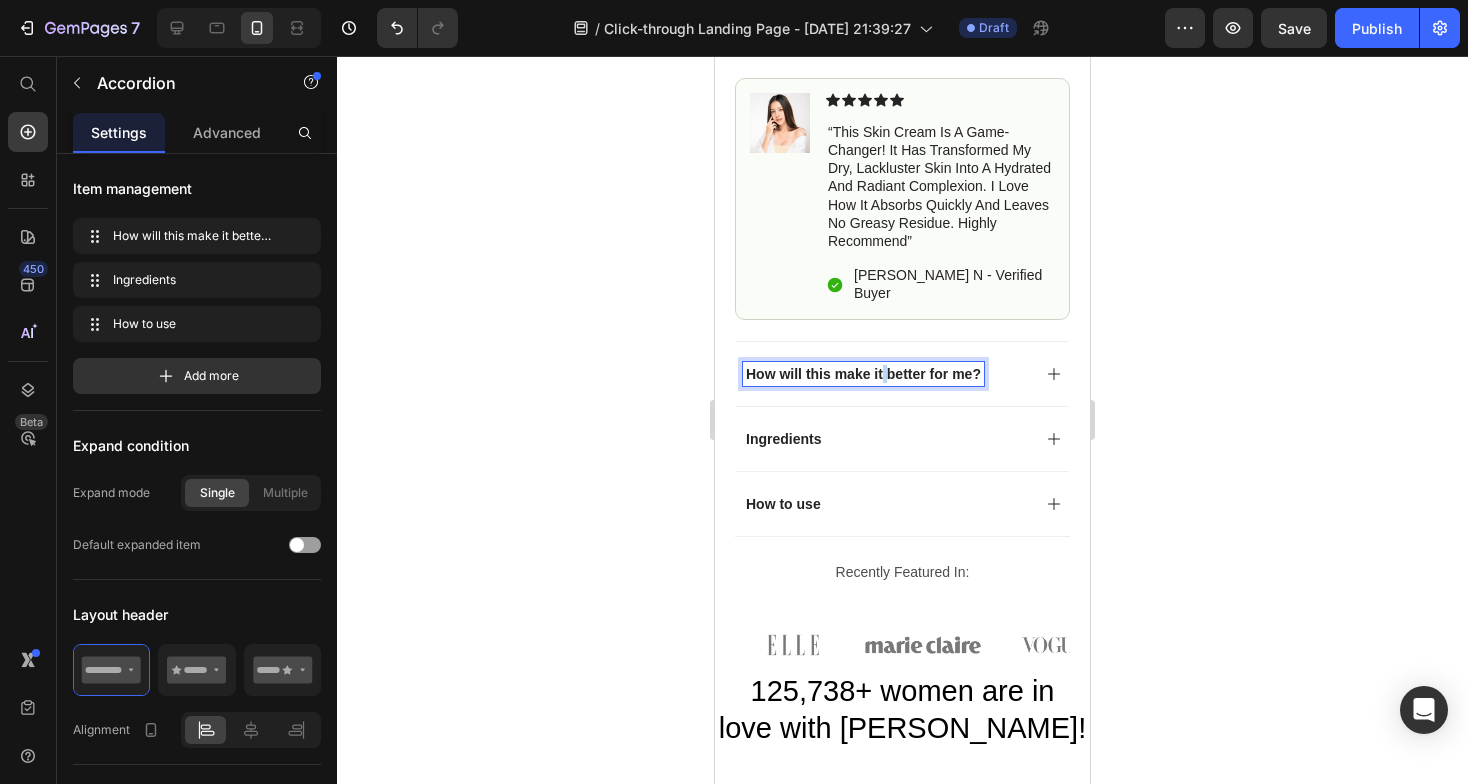 click on "How will this make it better for me?" at bounding box center (863, 374) 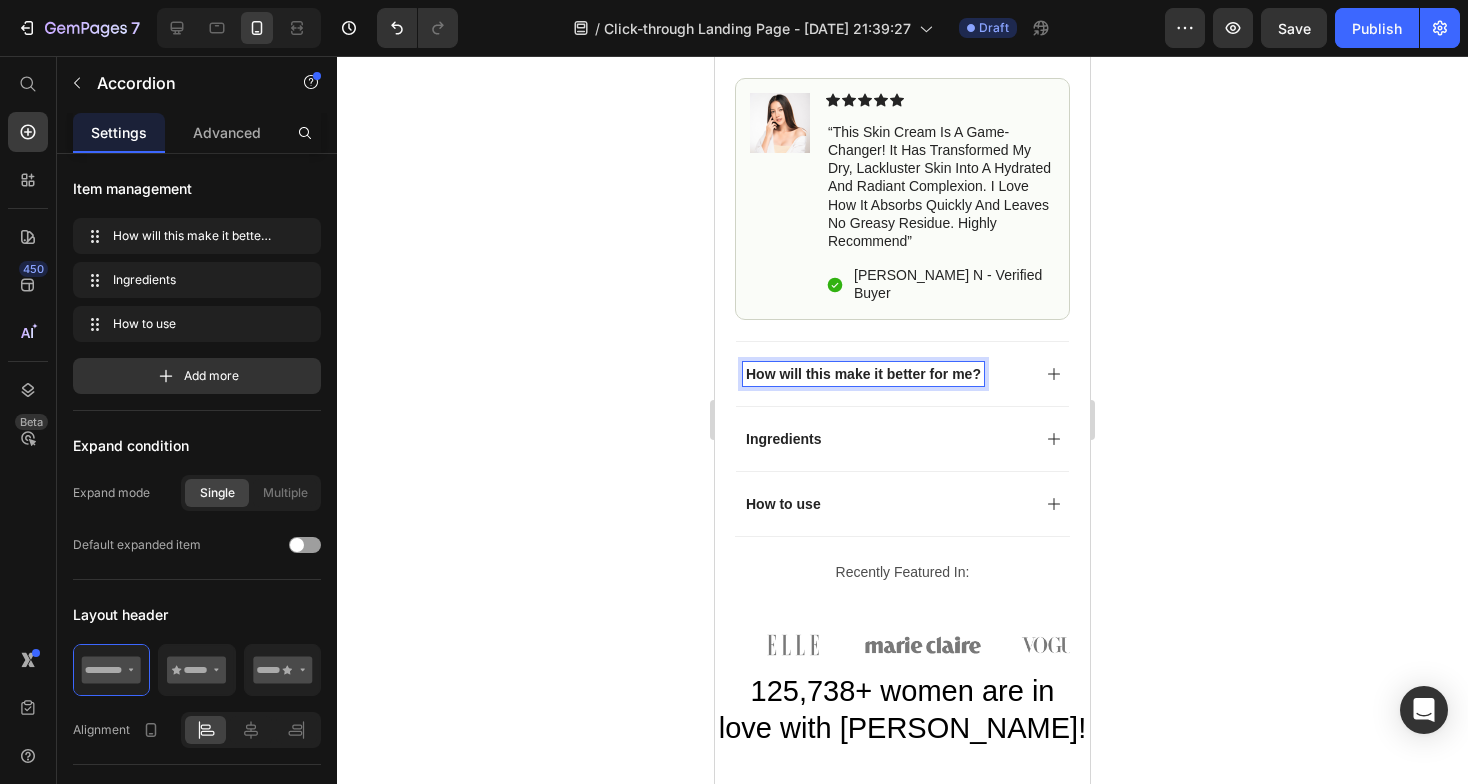 click on "How will this make it better for me?" at bounding box center (863, 374) 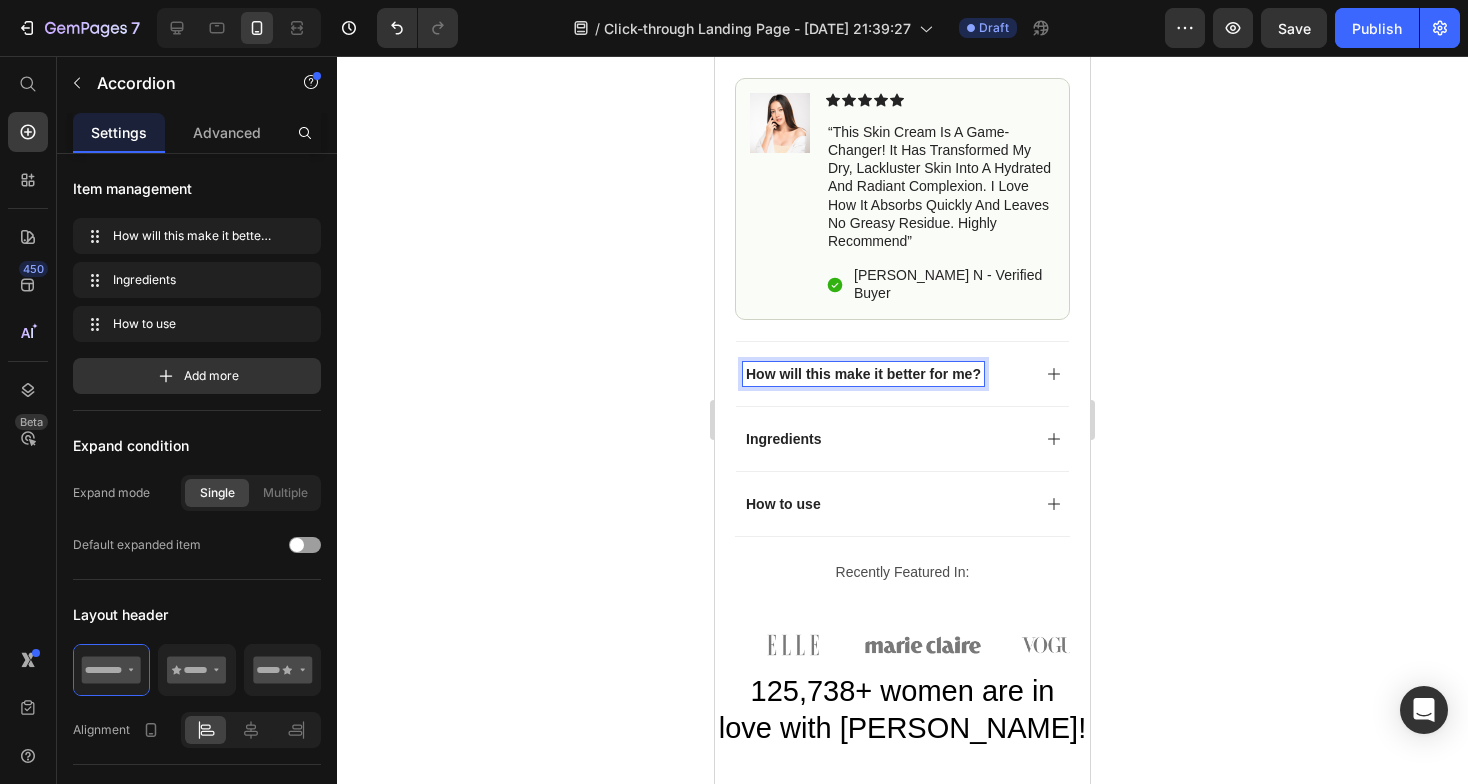 click on "How will this make it better for me?" at bounding box center [863, 374] 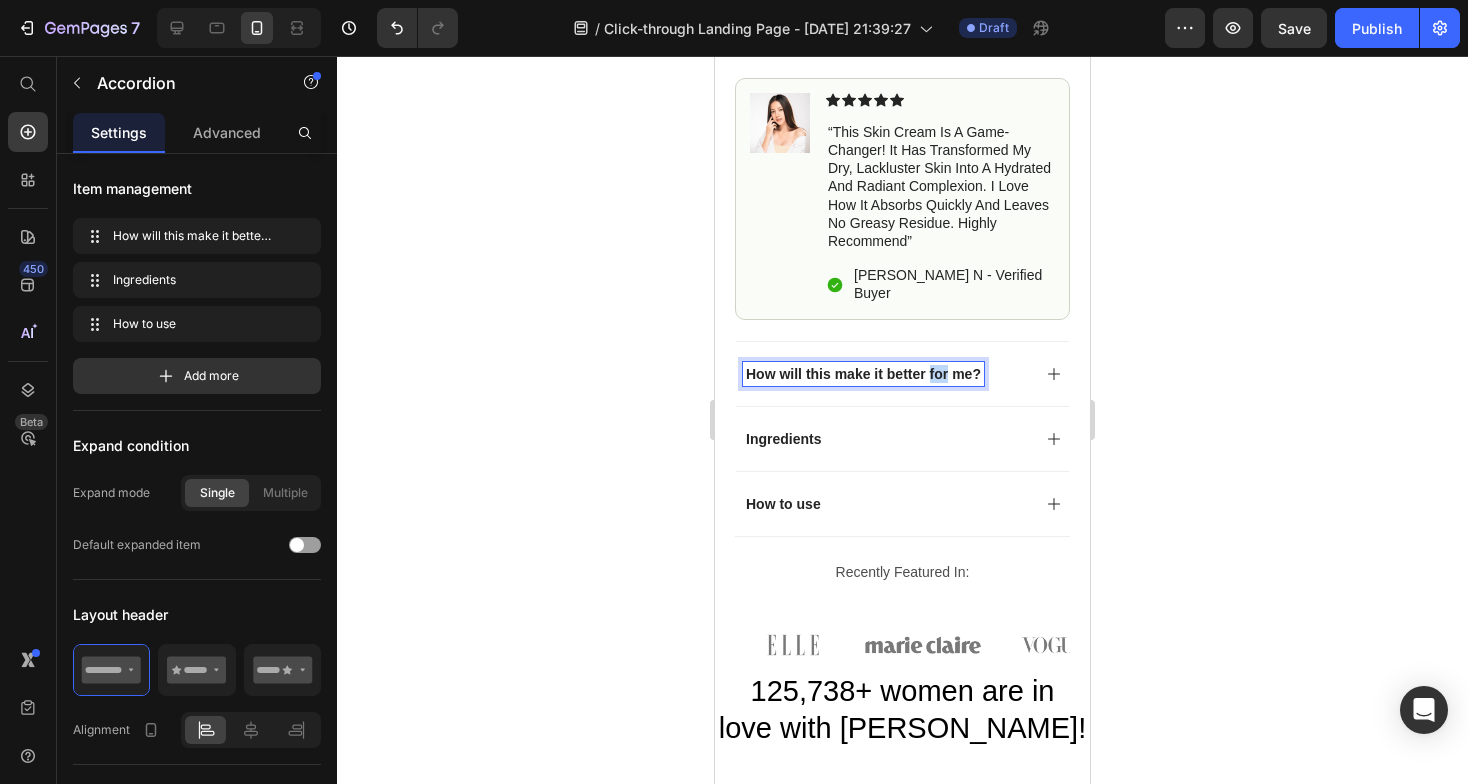 click on "How will this make it better for me?" at bounding box center [863, 374] 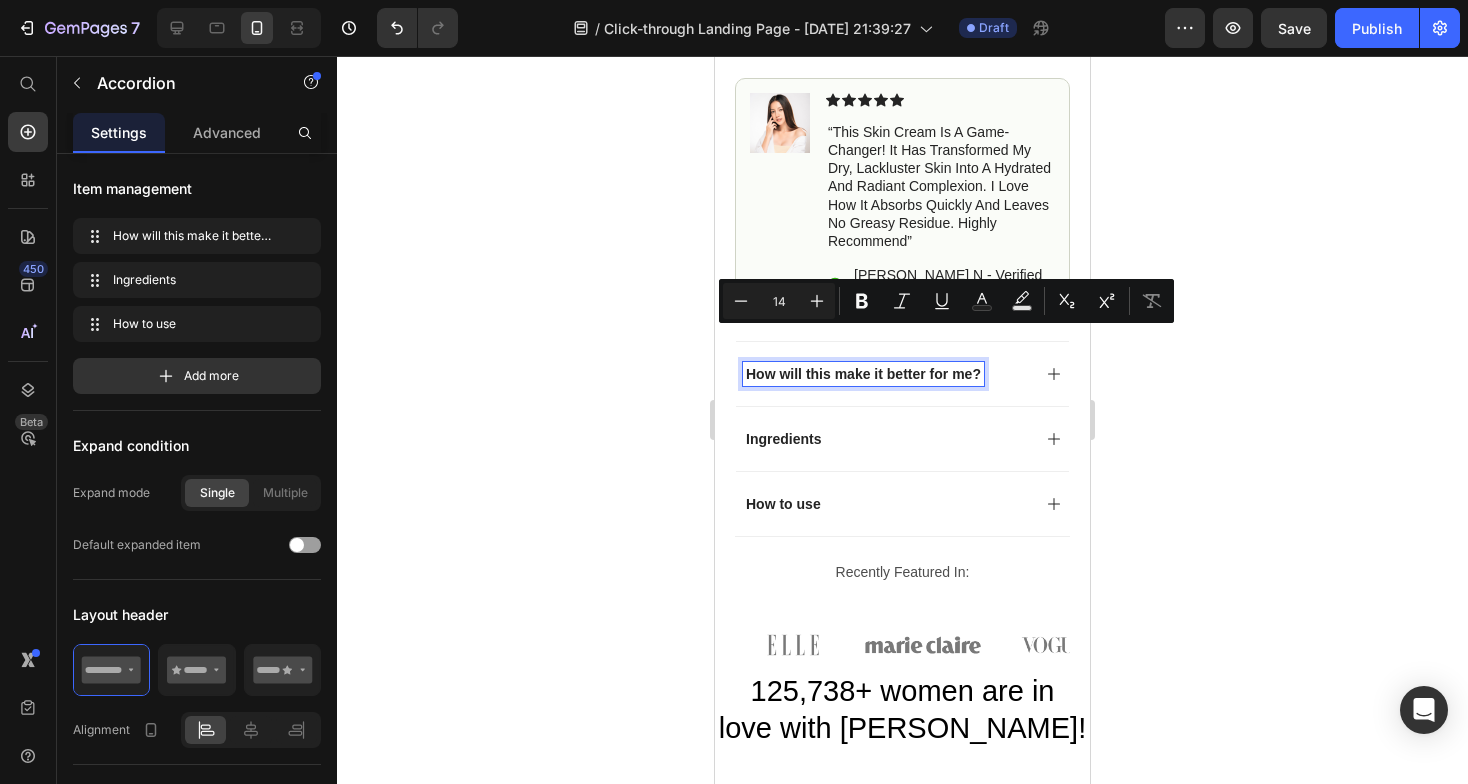 click on "How will this make it better for me?" at bounding box center (863, 374) 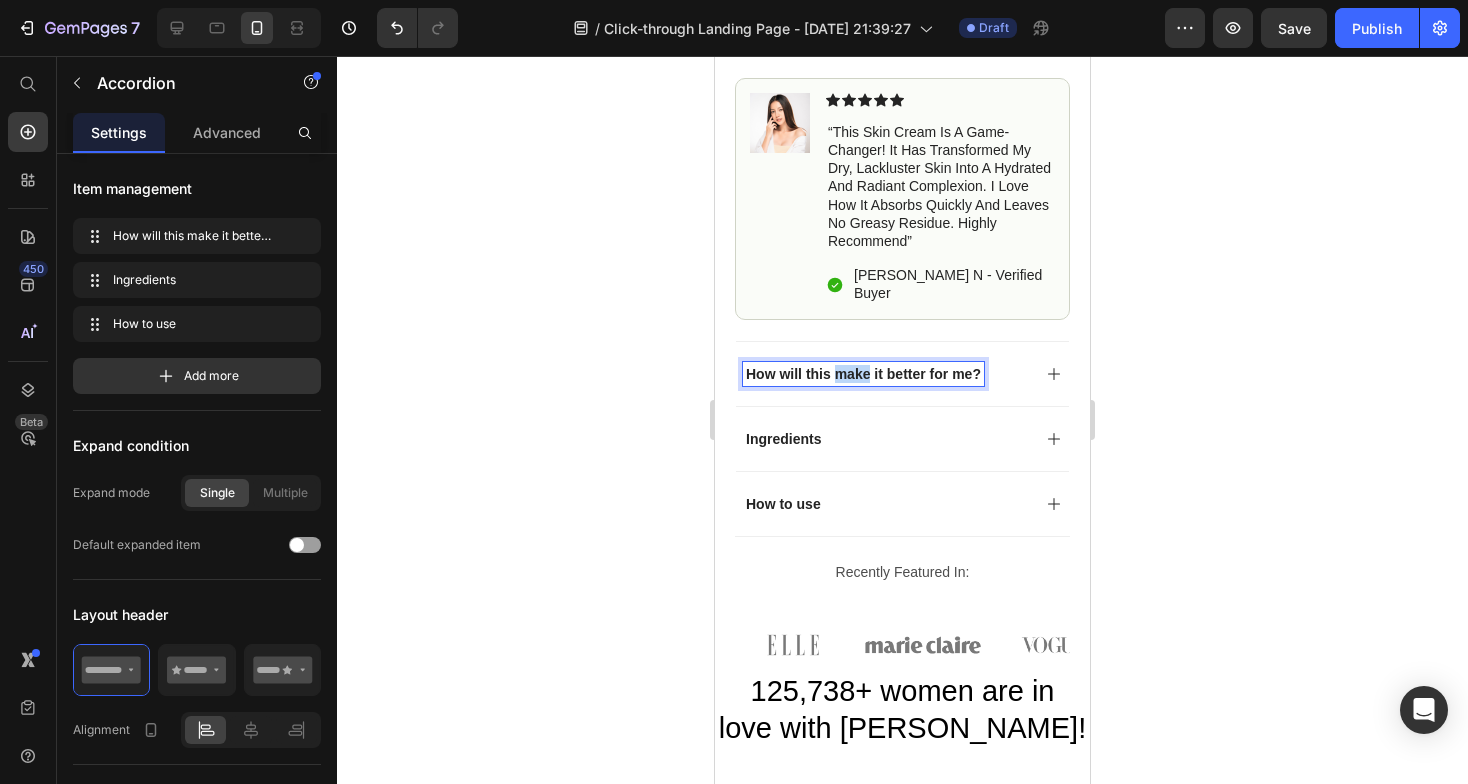 click on "How will this make it better for me?" at bounding box center [863, 374] 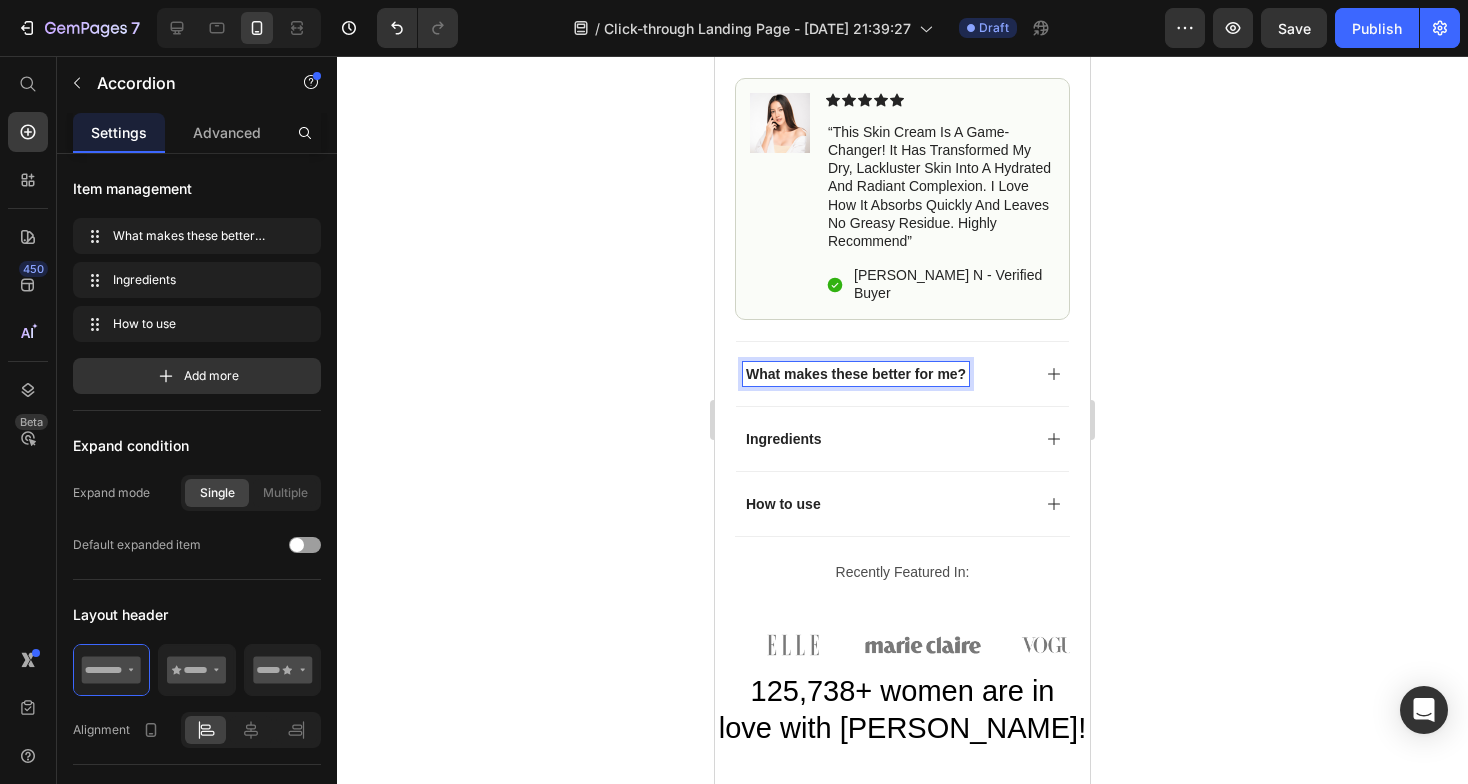 click 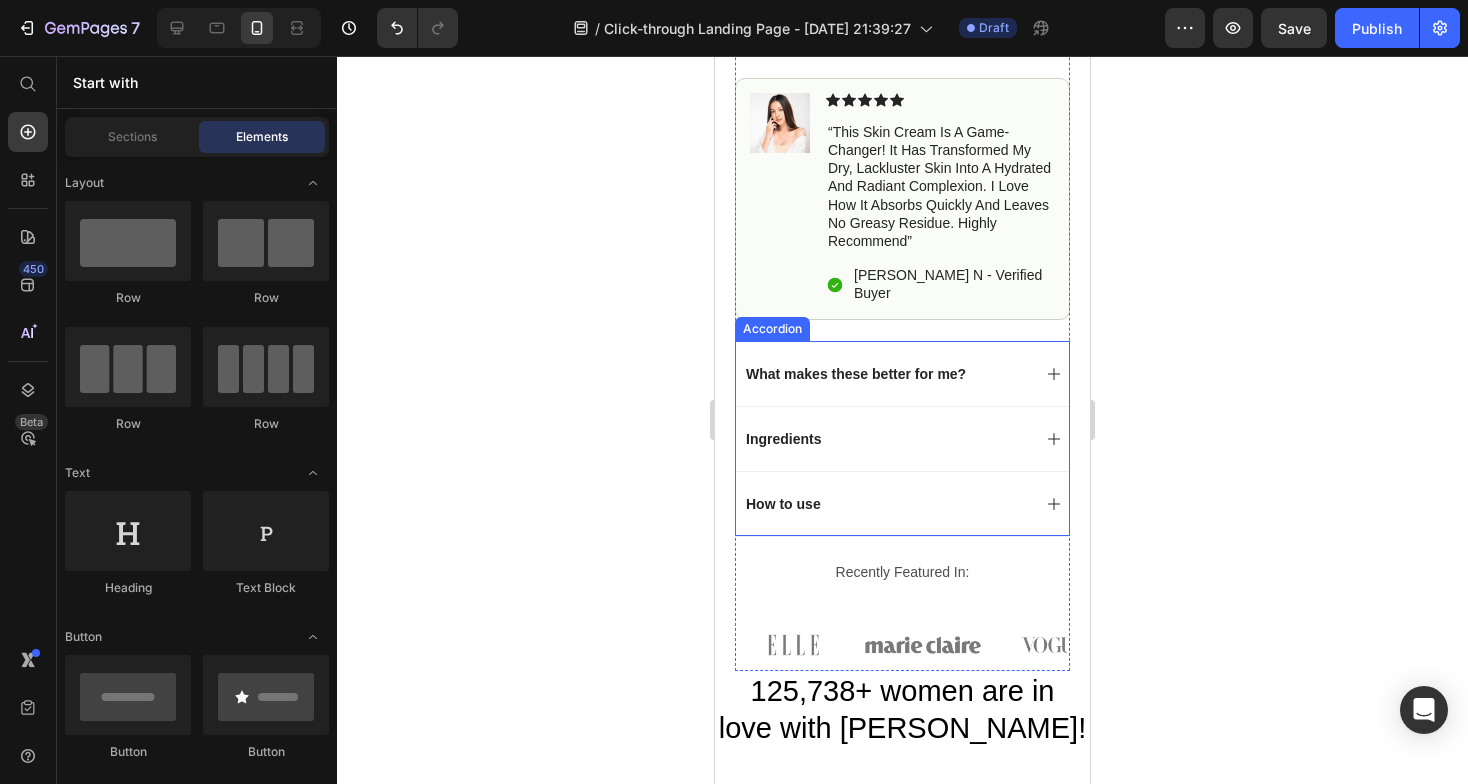 click on "Ingredients" at bounding box center [886, 439] 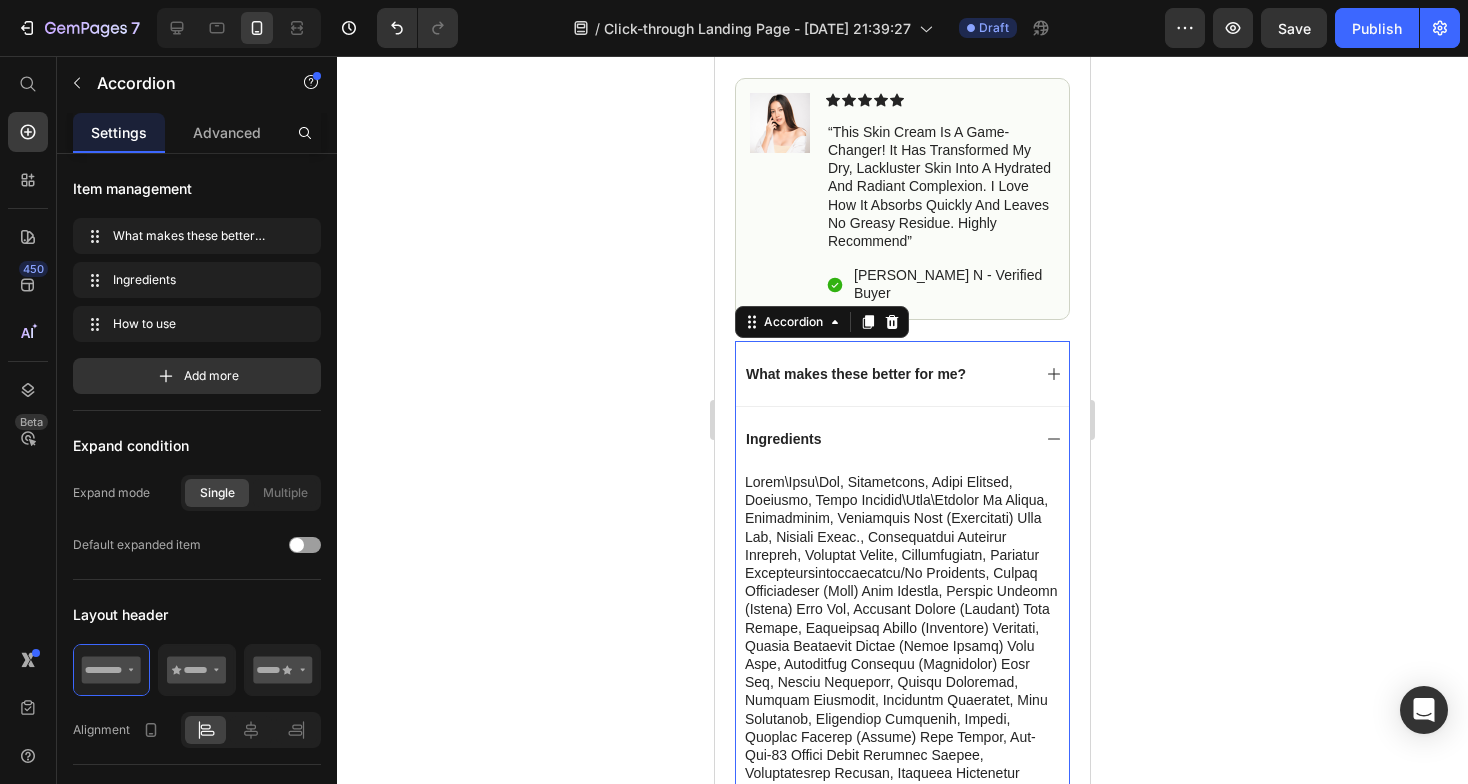 click on "Ingredients" at bounding box center [886, 439] 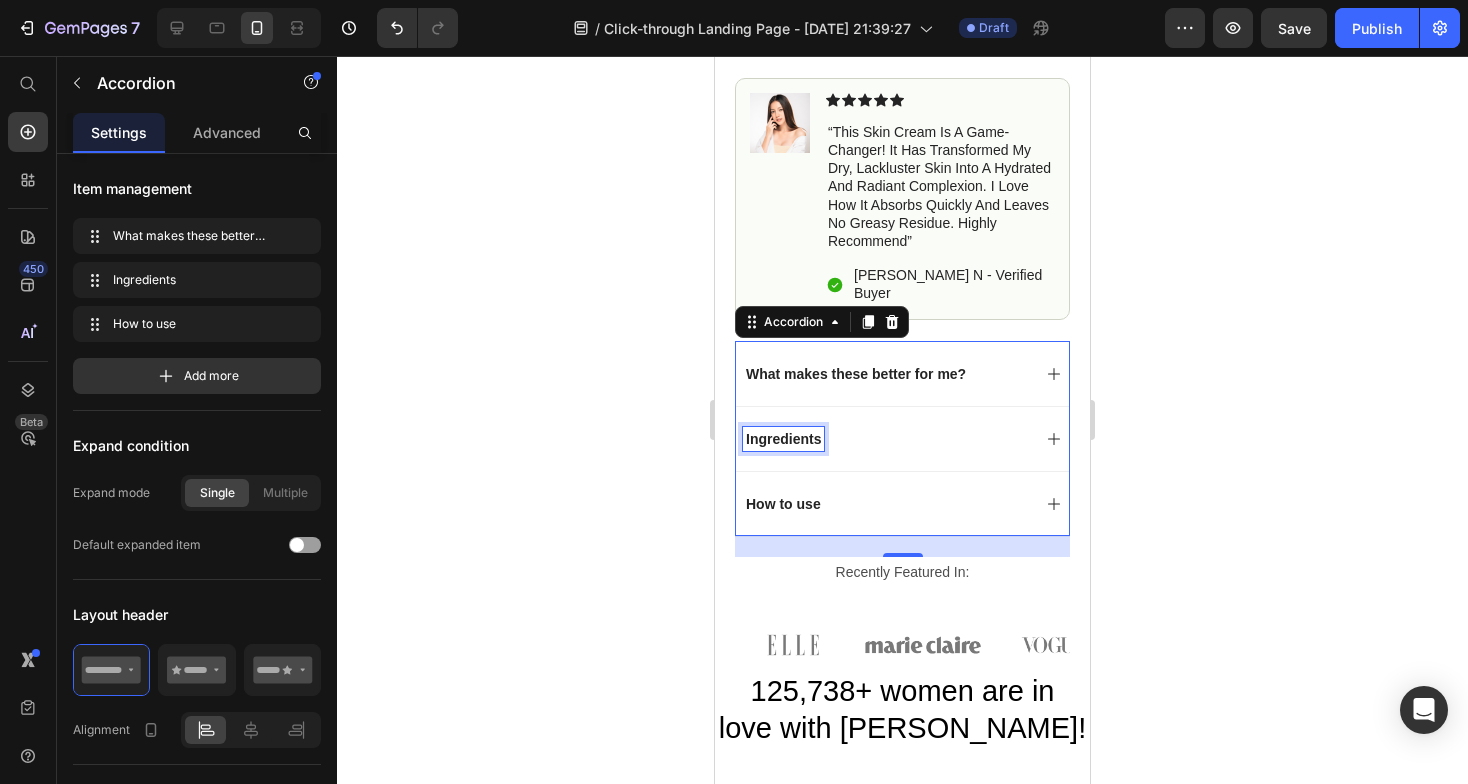 click on "Ingredients" at bounding box center [783, 439] 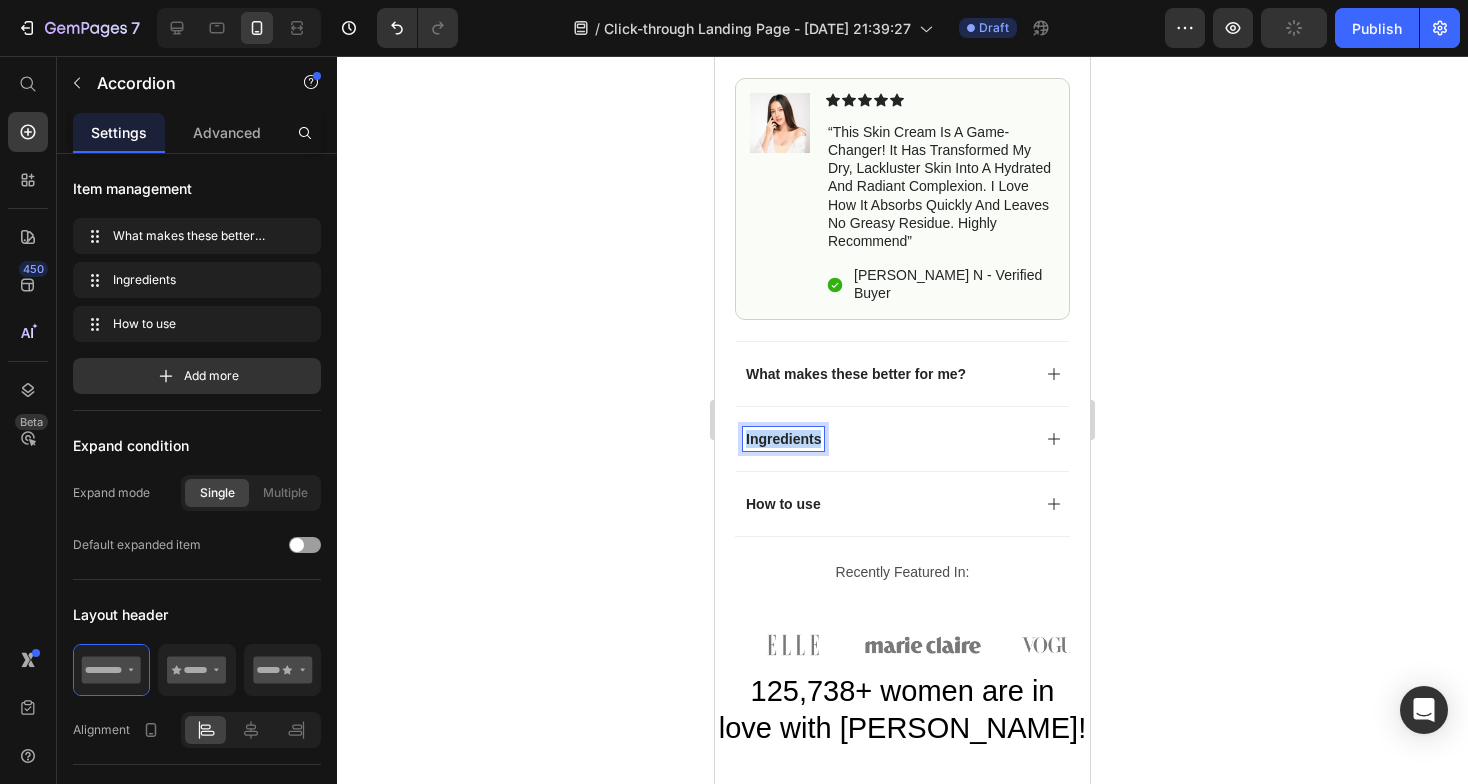 click on "Ingredients" at bounding box center (783, 439) 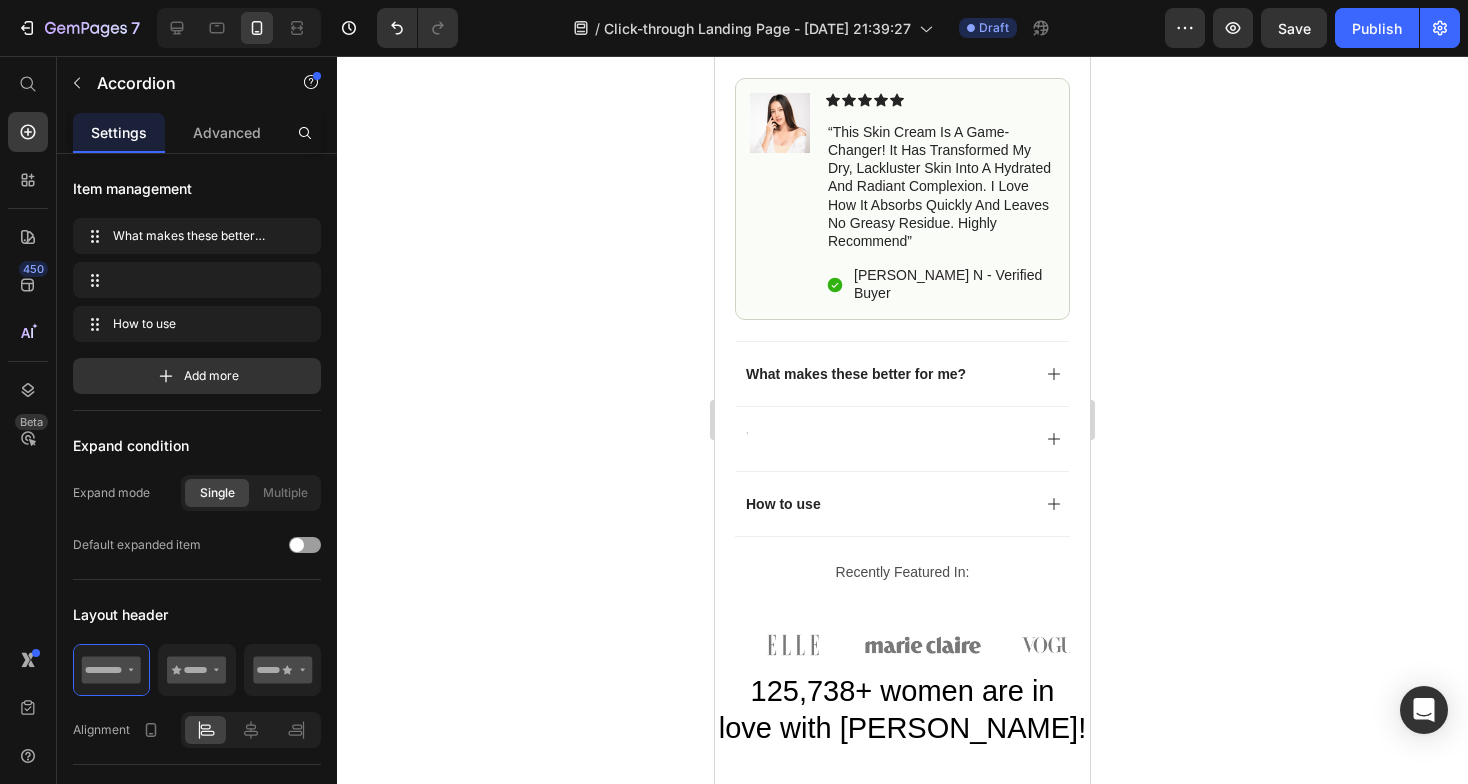 scroll, scrollTop: 982, scrollLeft: 0, axis: vertical 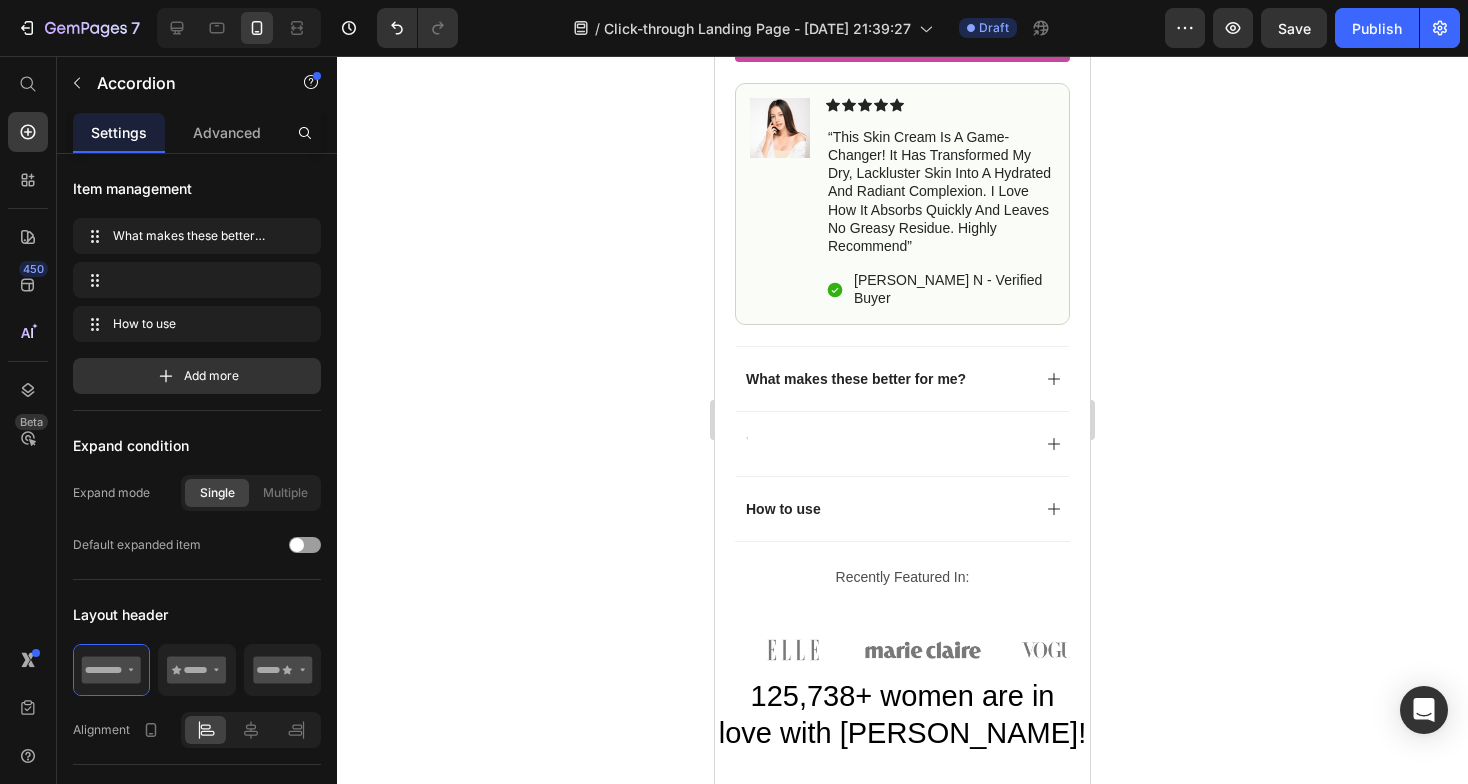 click at bounding box center [886, 444] 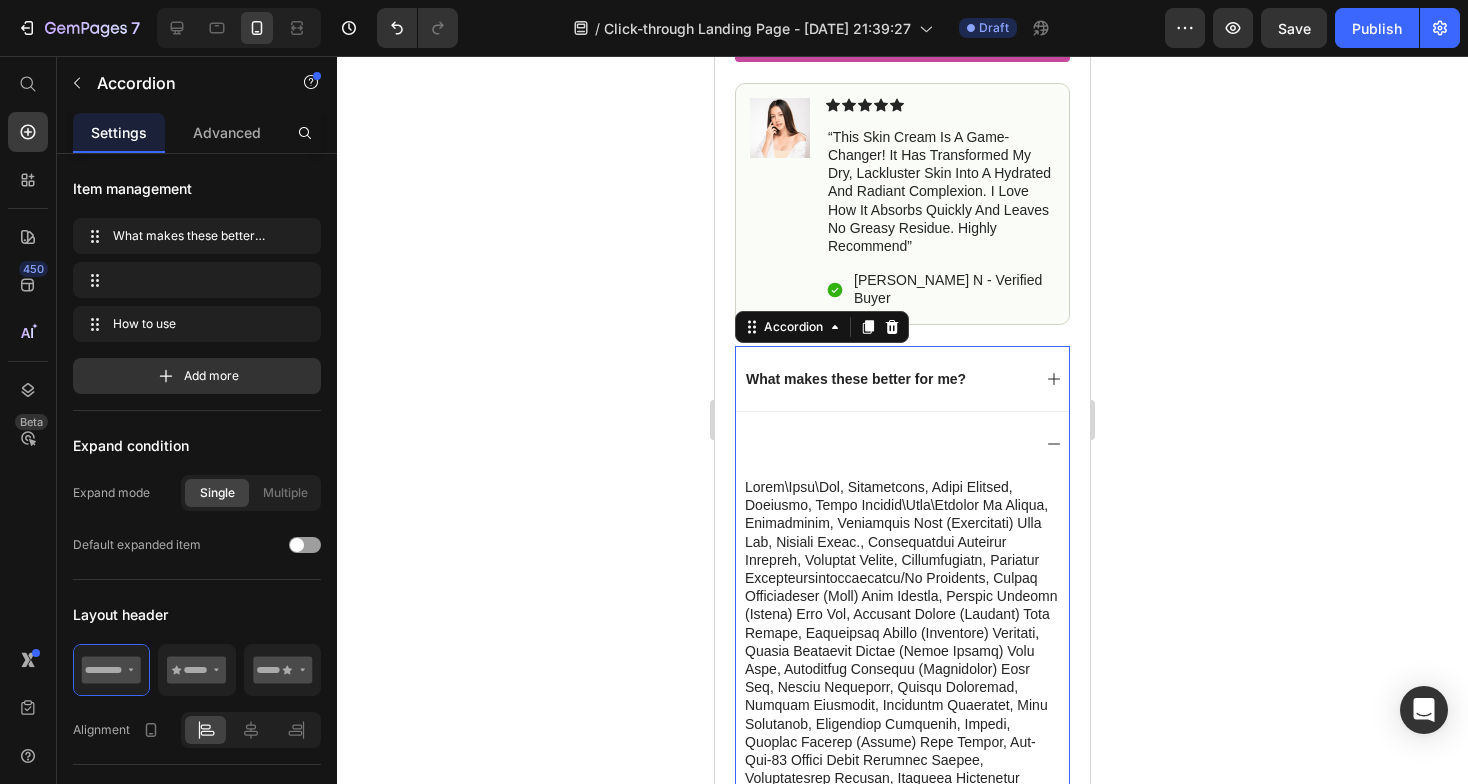 click at bounding box center [886, 444] 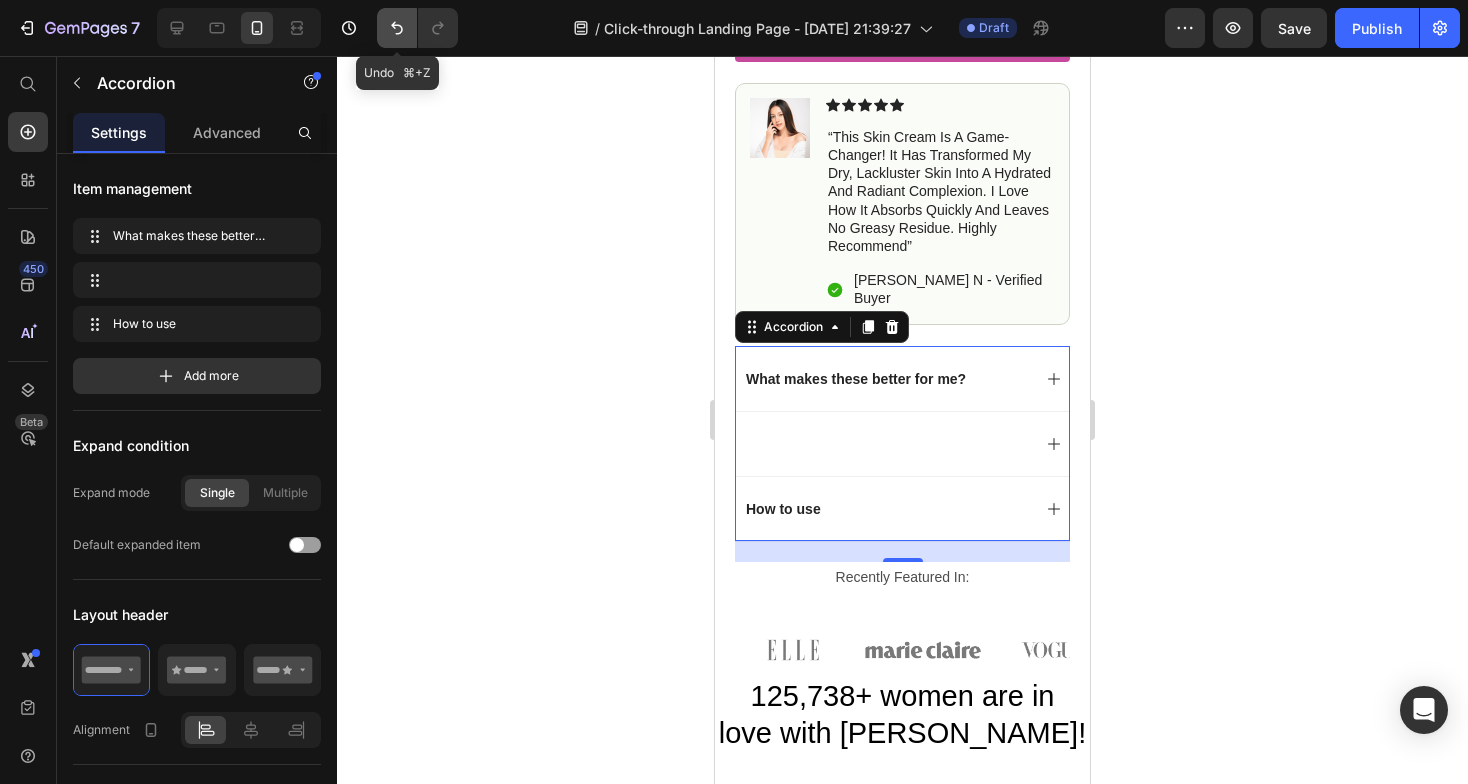 click 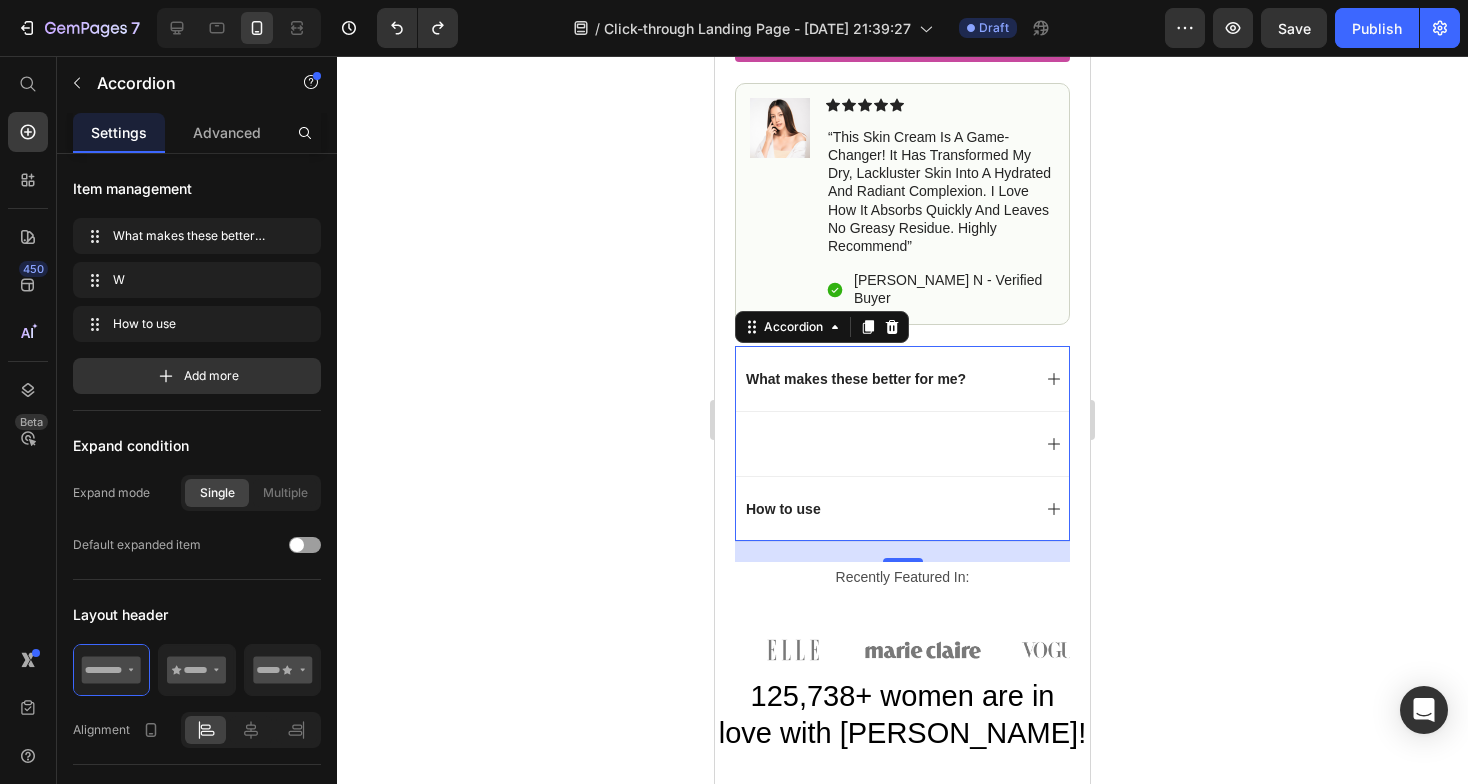 click at bounding box center (886, 444) 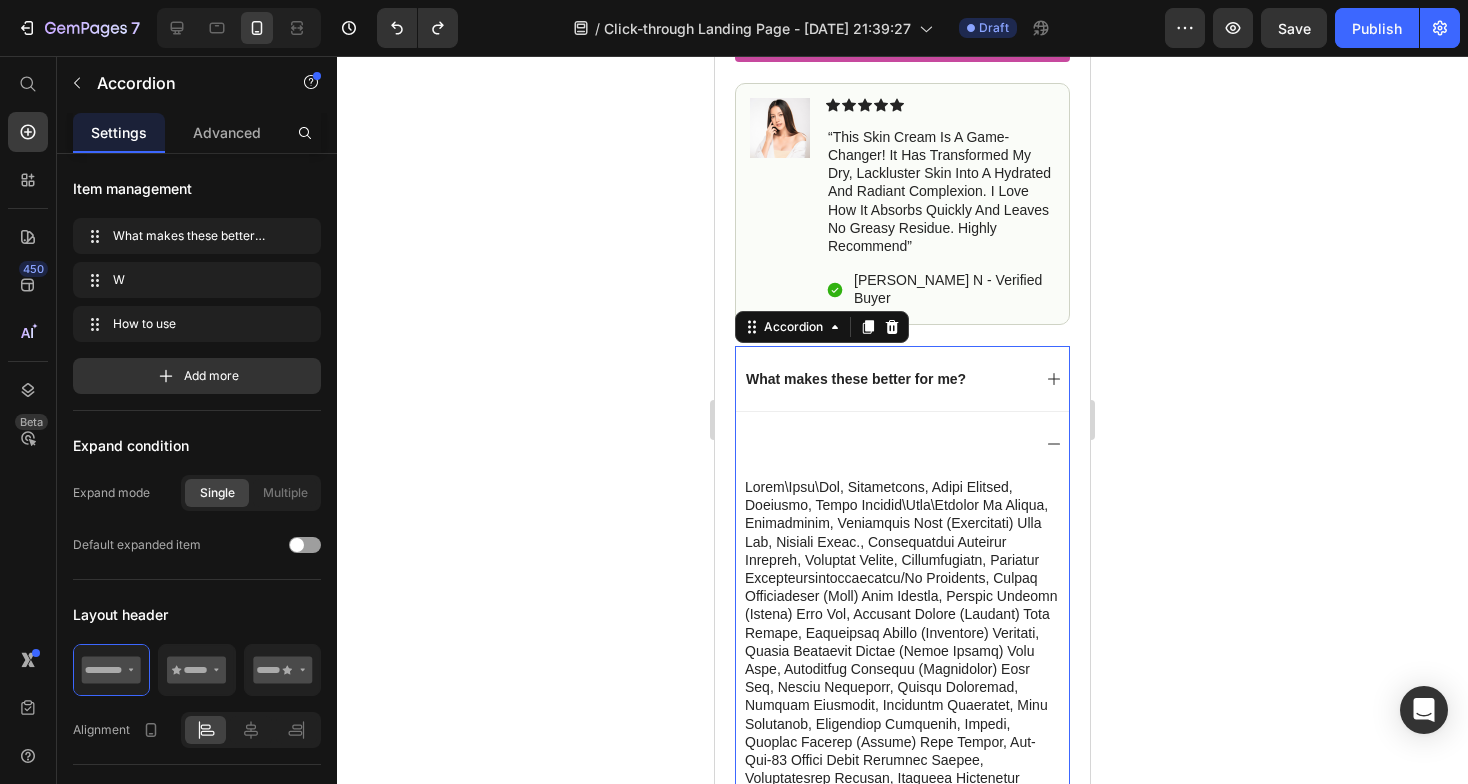 click at bounding box center (886, 444) 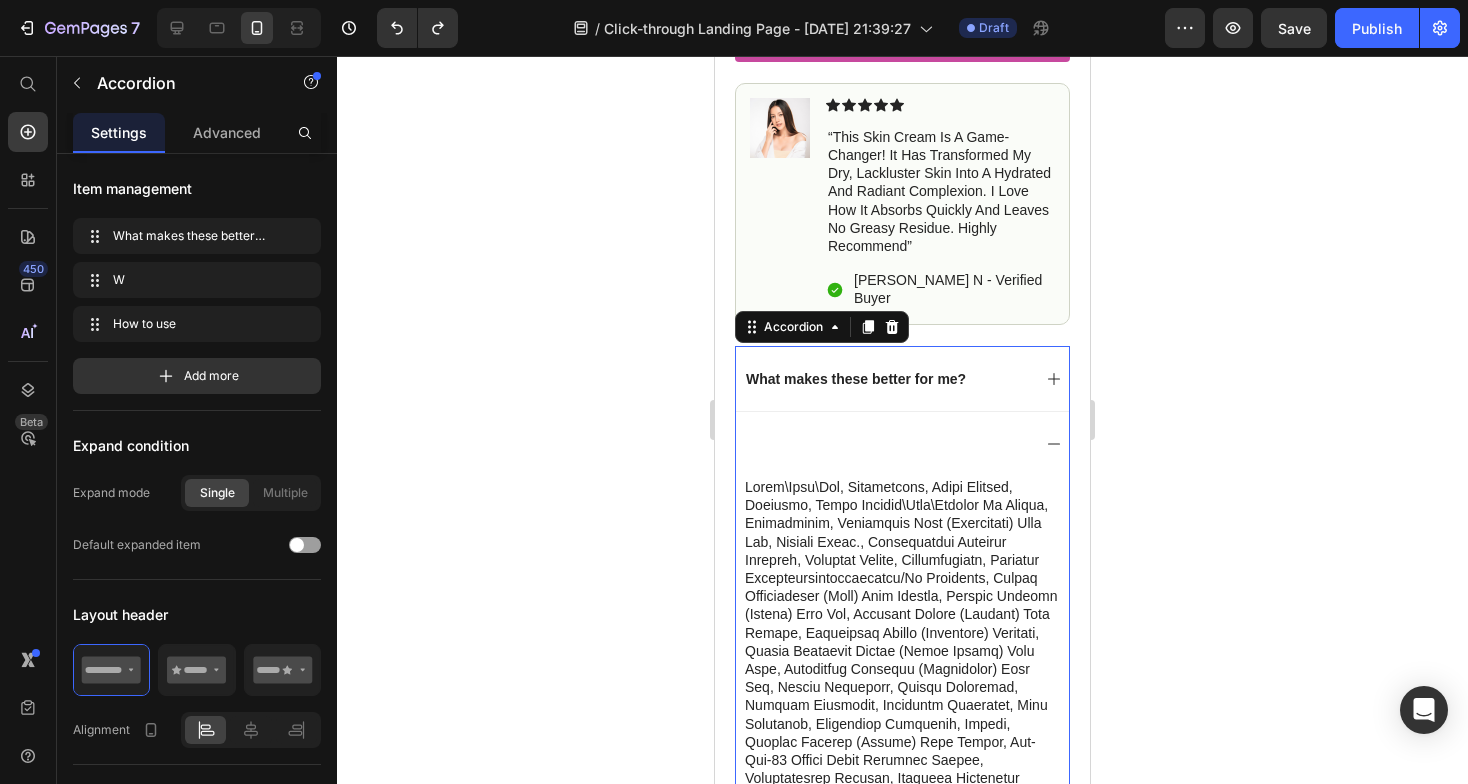 click at bounding box center (886, 444) 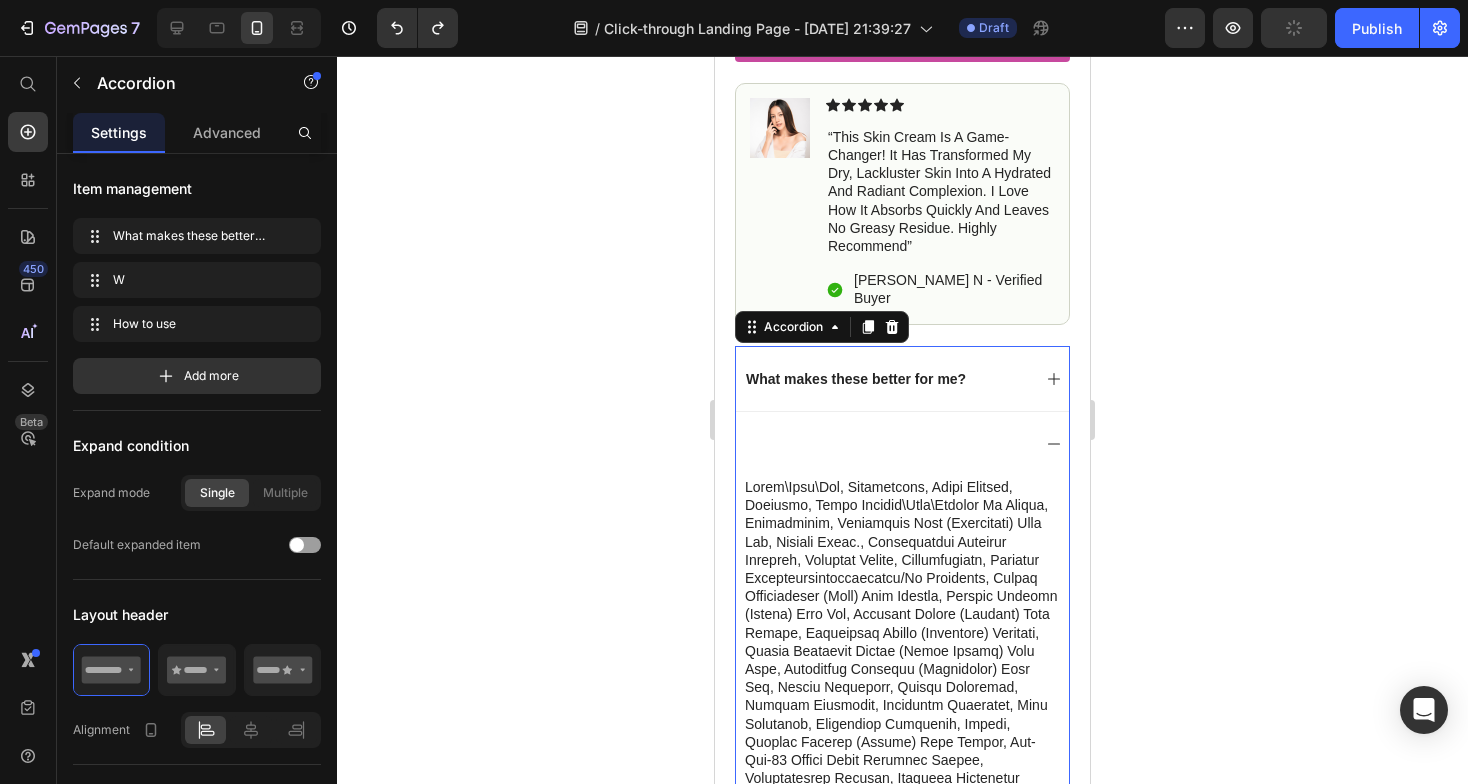 click at bounding box center (886, 444) 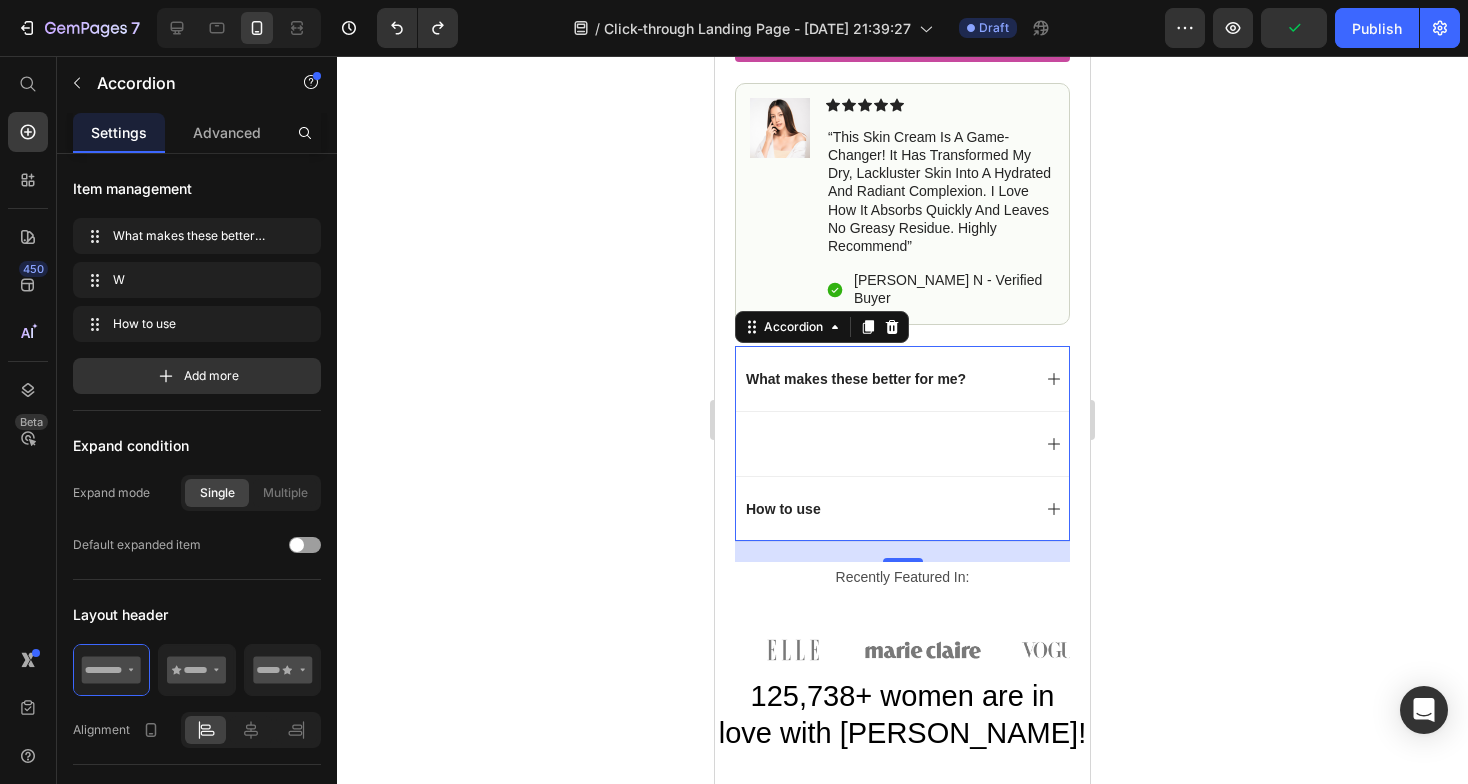 click at bounding box center [886, 444] 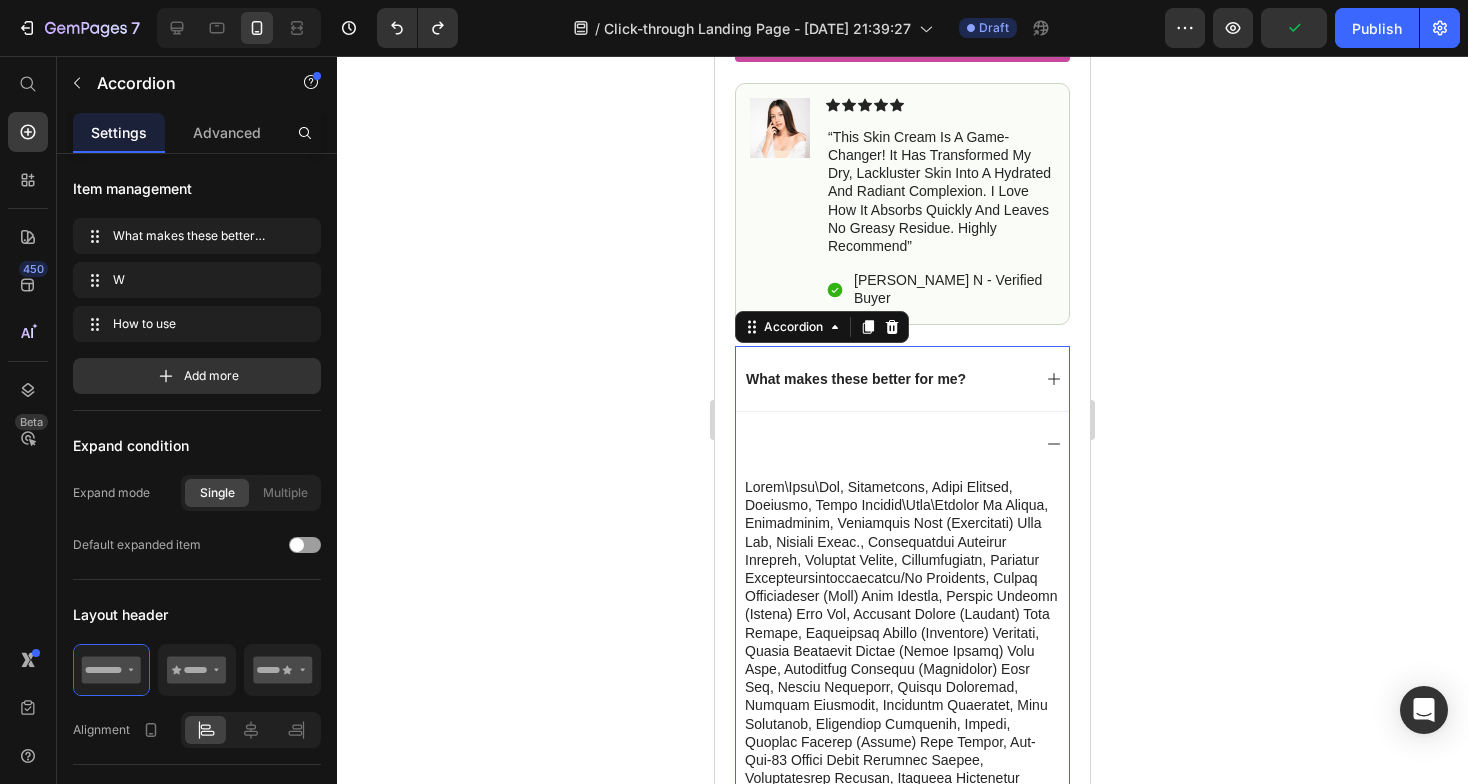 click at bounding box center [886, 444] 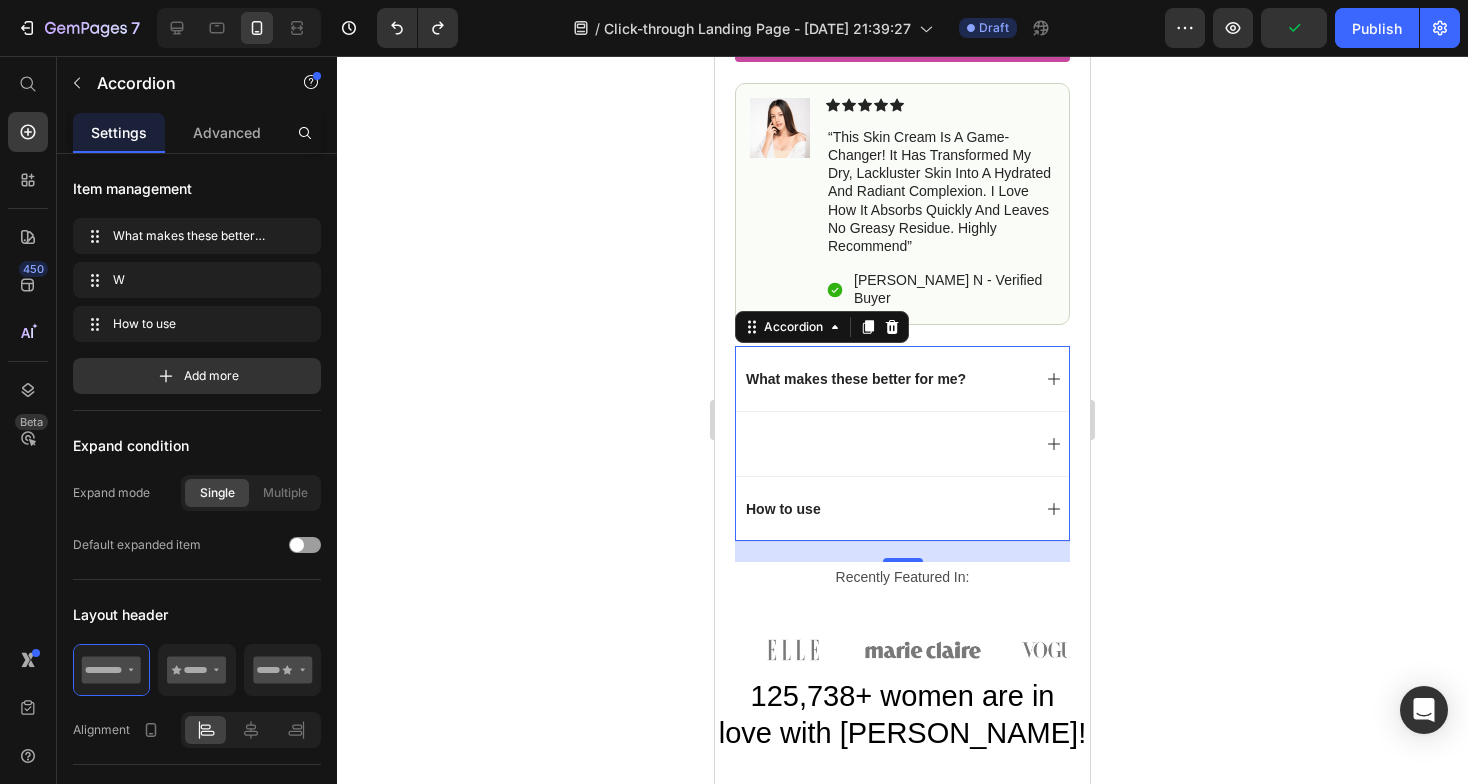 click at bounding box center [886, 444] 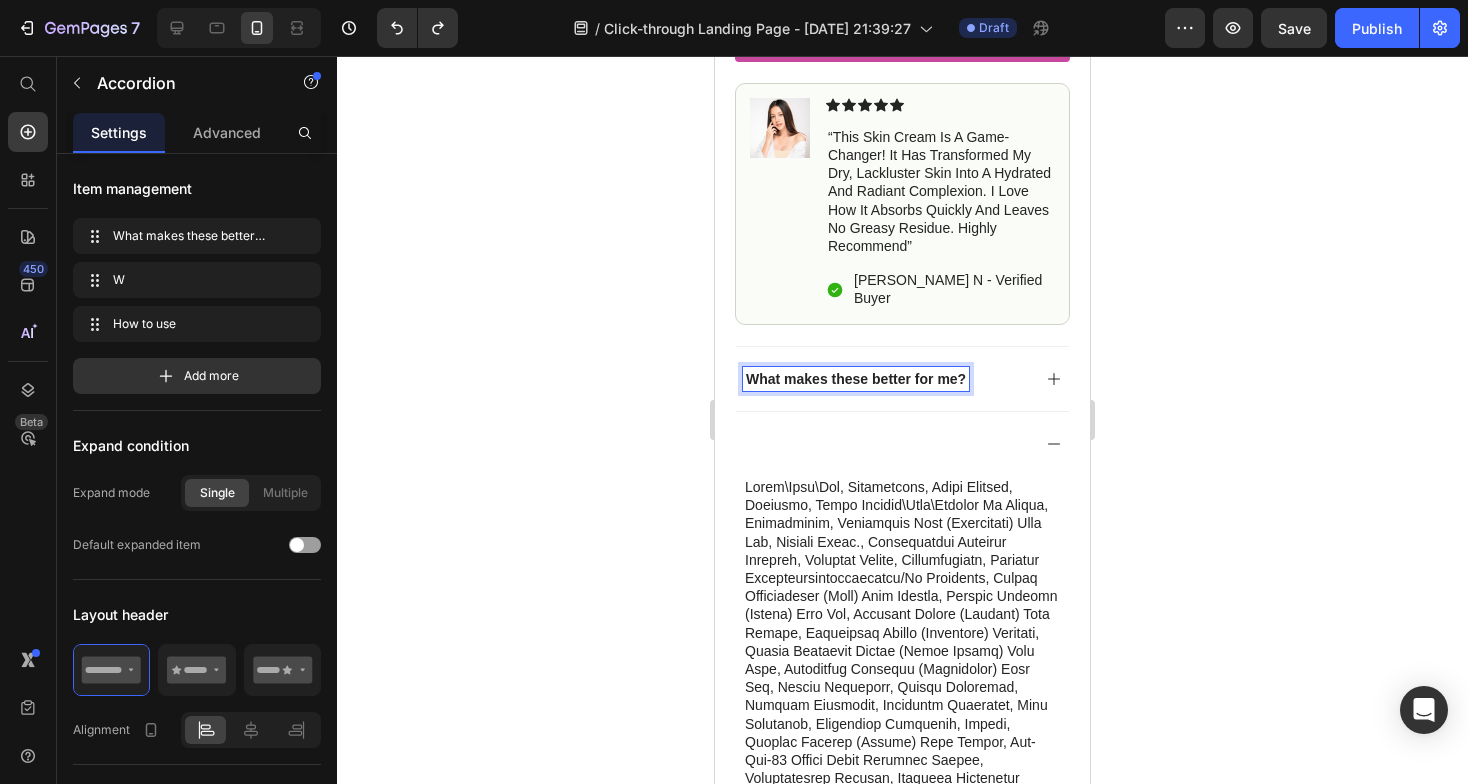 click at bounding box center (902, 443) 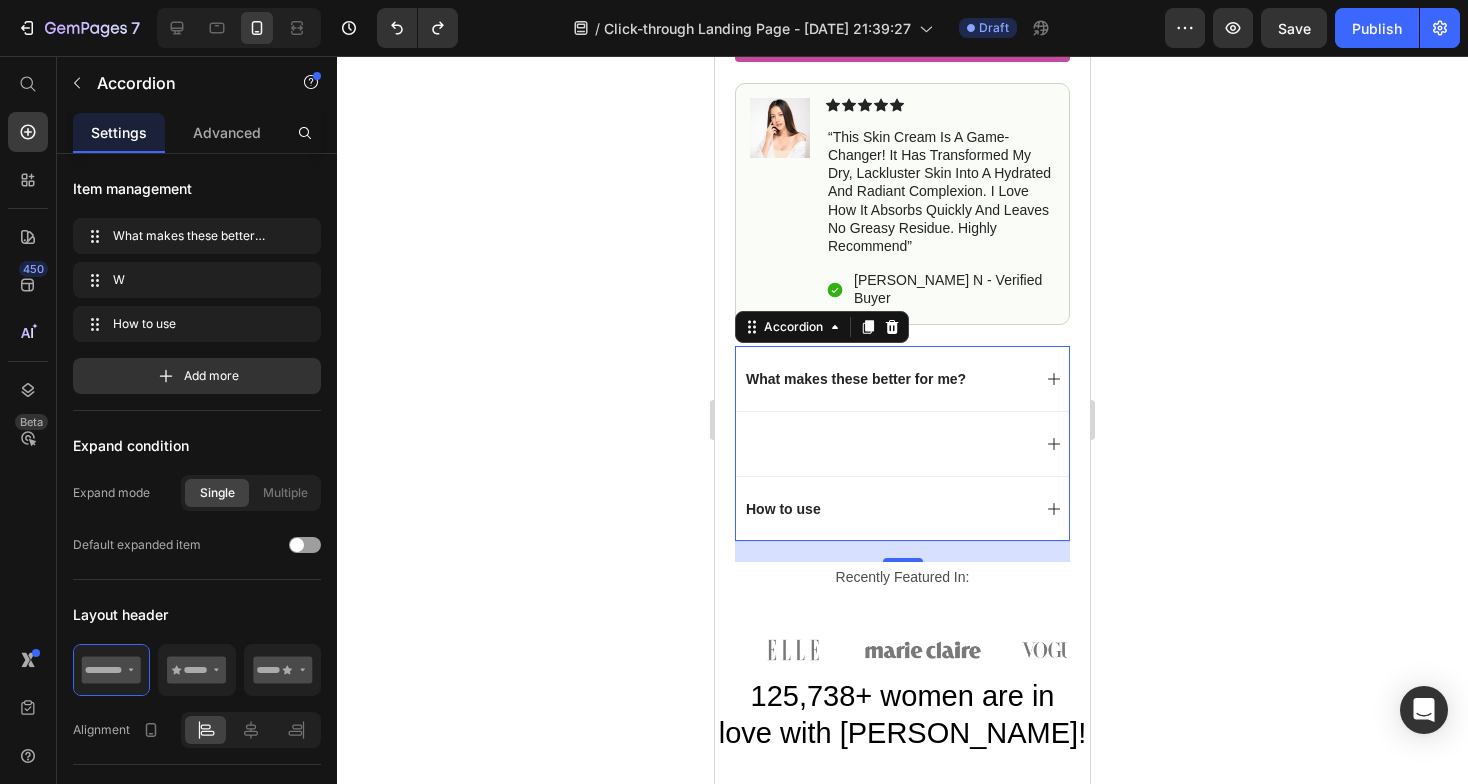 click 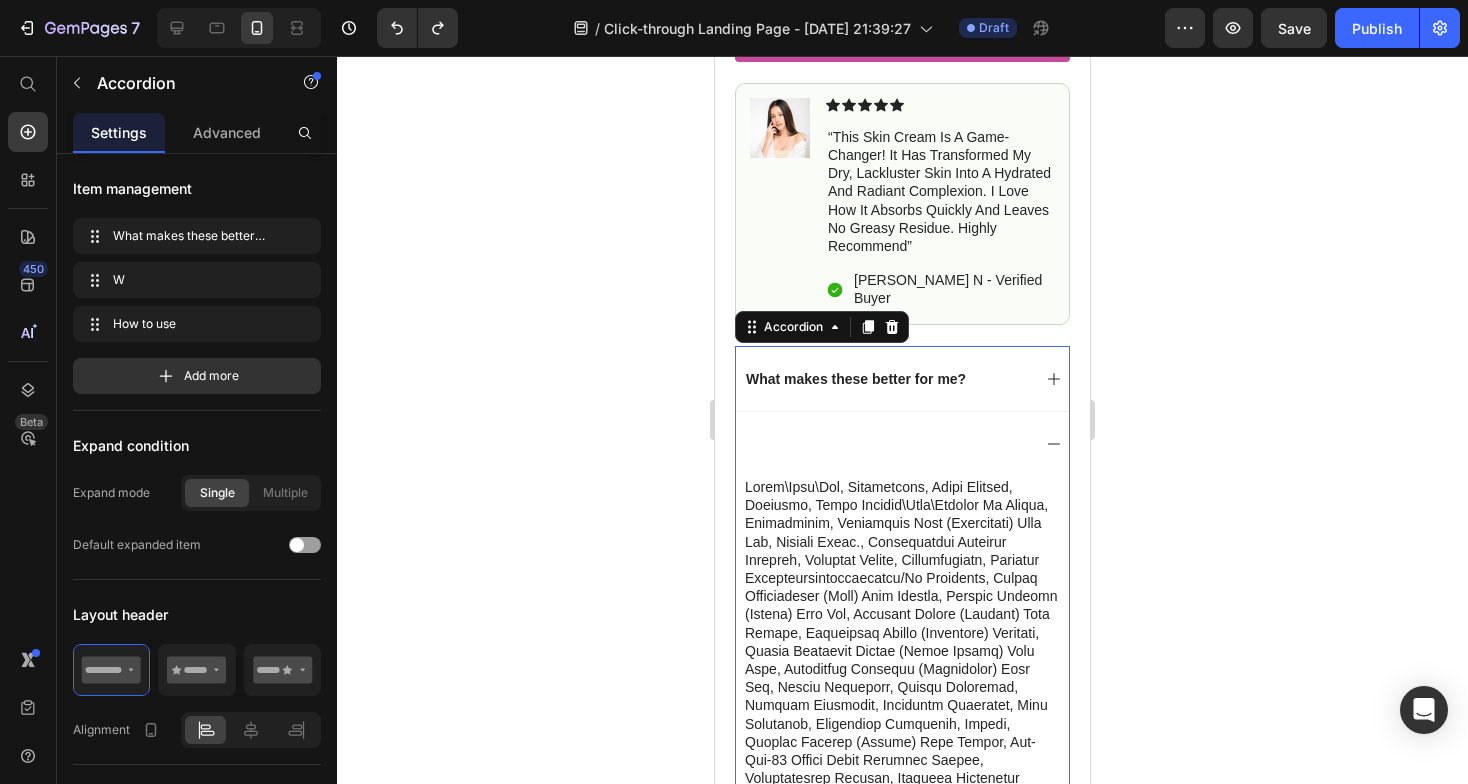 click at bounding box center [886, 444] 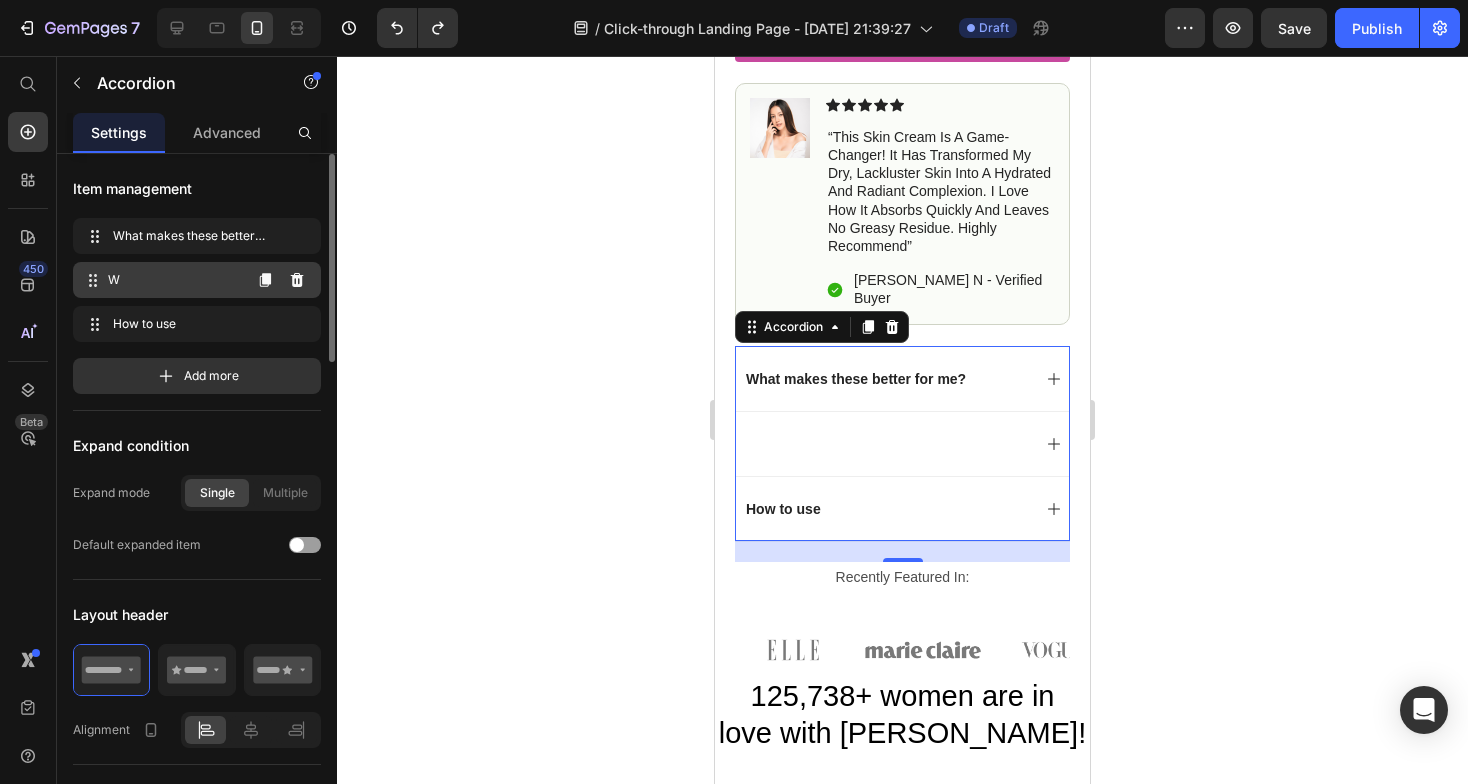 click on "W" at bounding box center (174, 280) 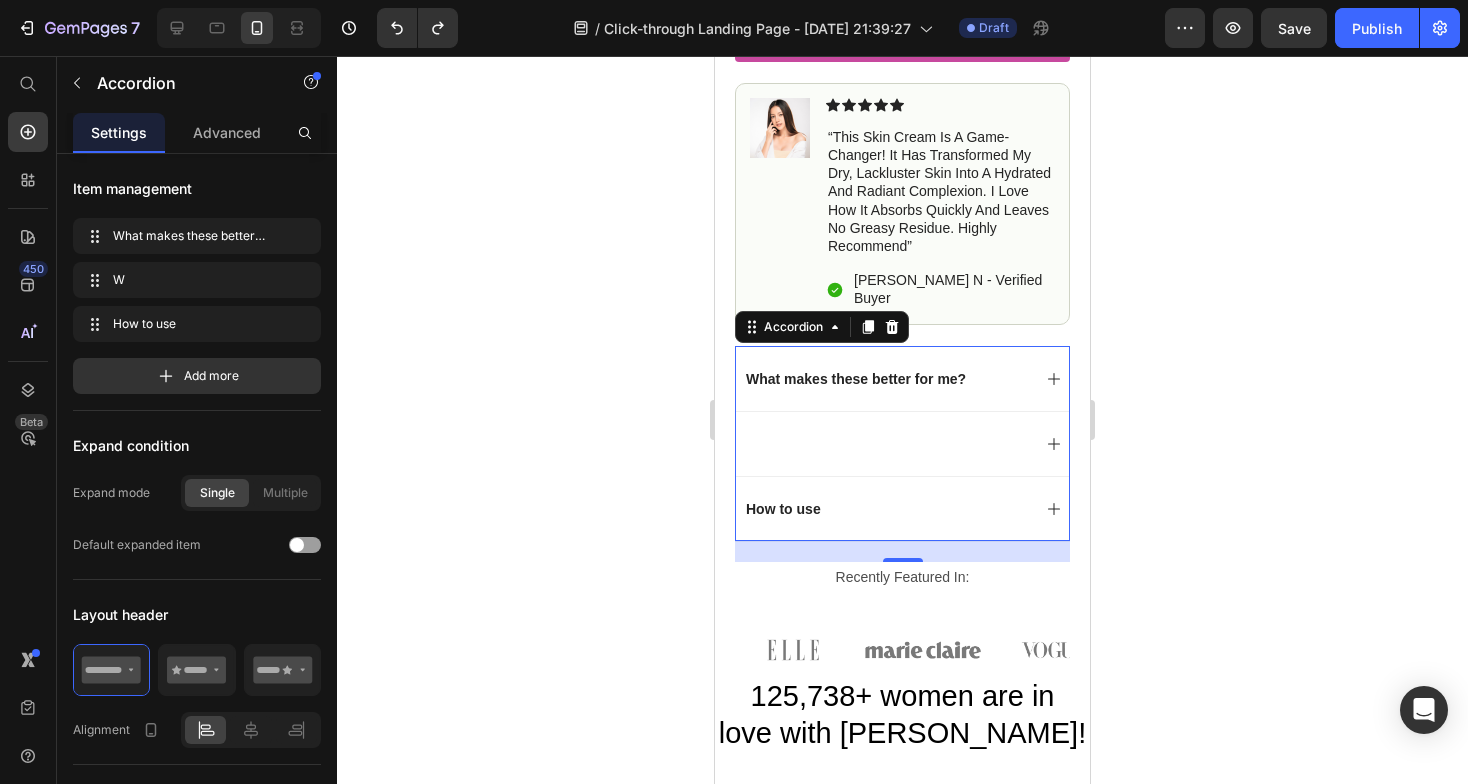 click at bounding box center (886, 444) 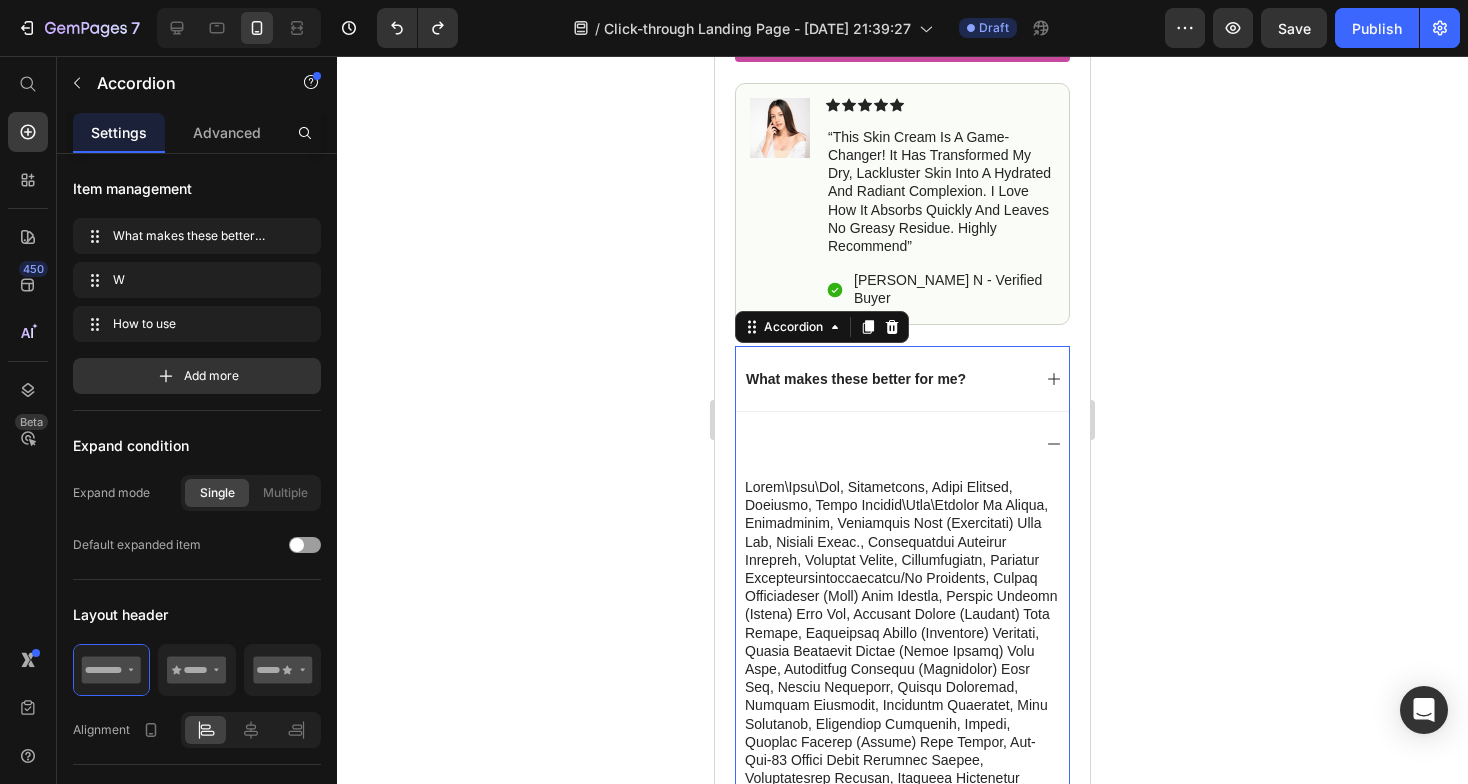 click at bounding box center (886, 444) 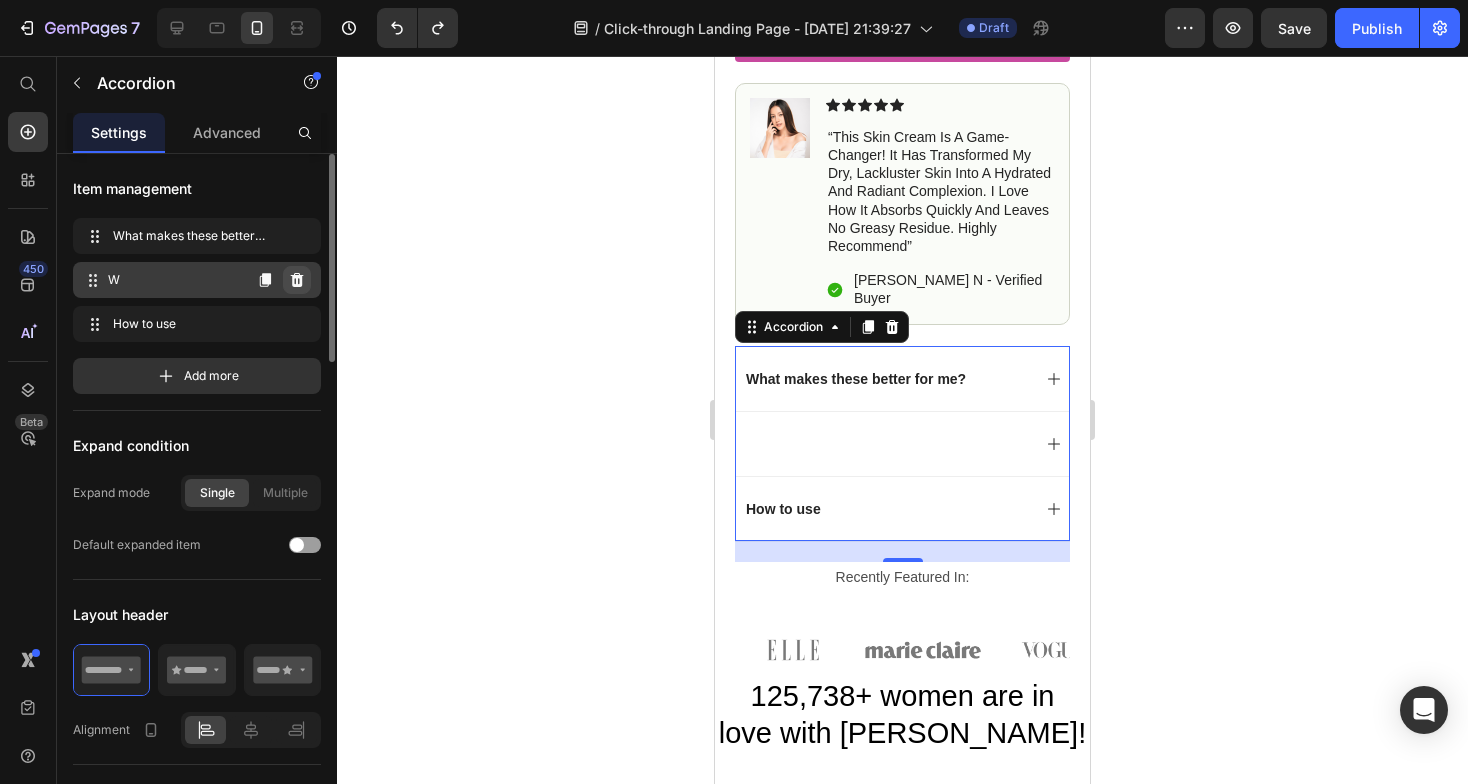 click 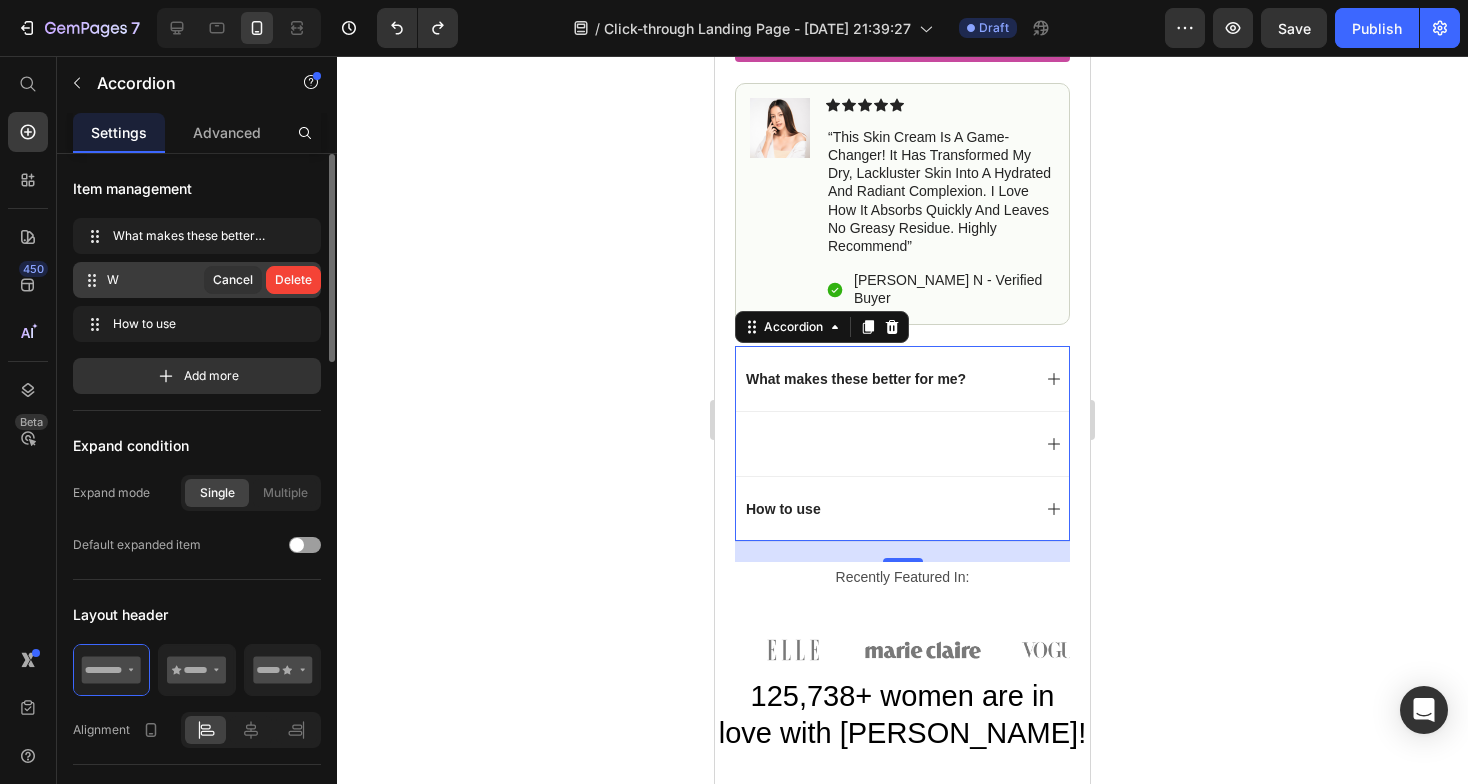 click on "Delete" at bounding box center [293, 280] 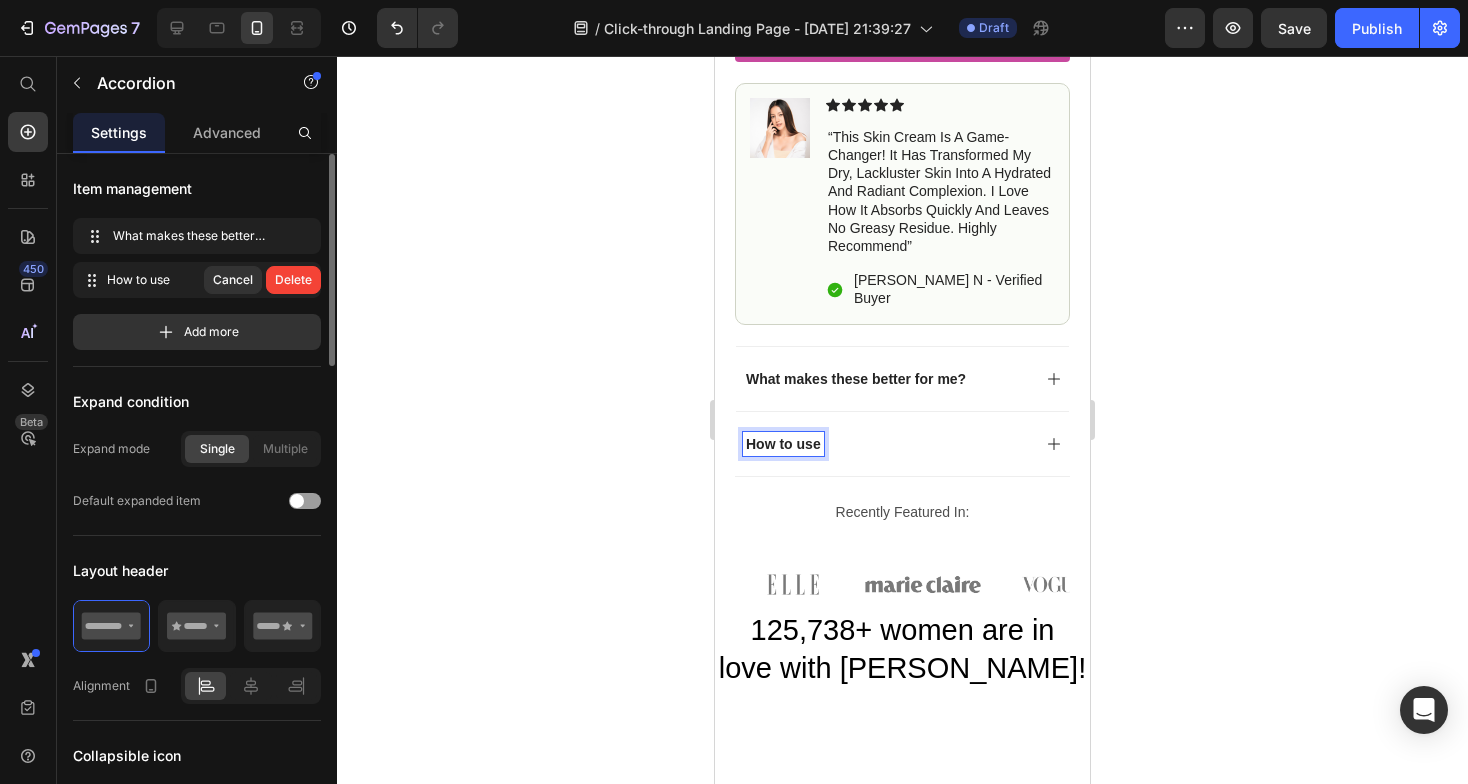 click on "How to use" at bounding box center [783, 444] 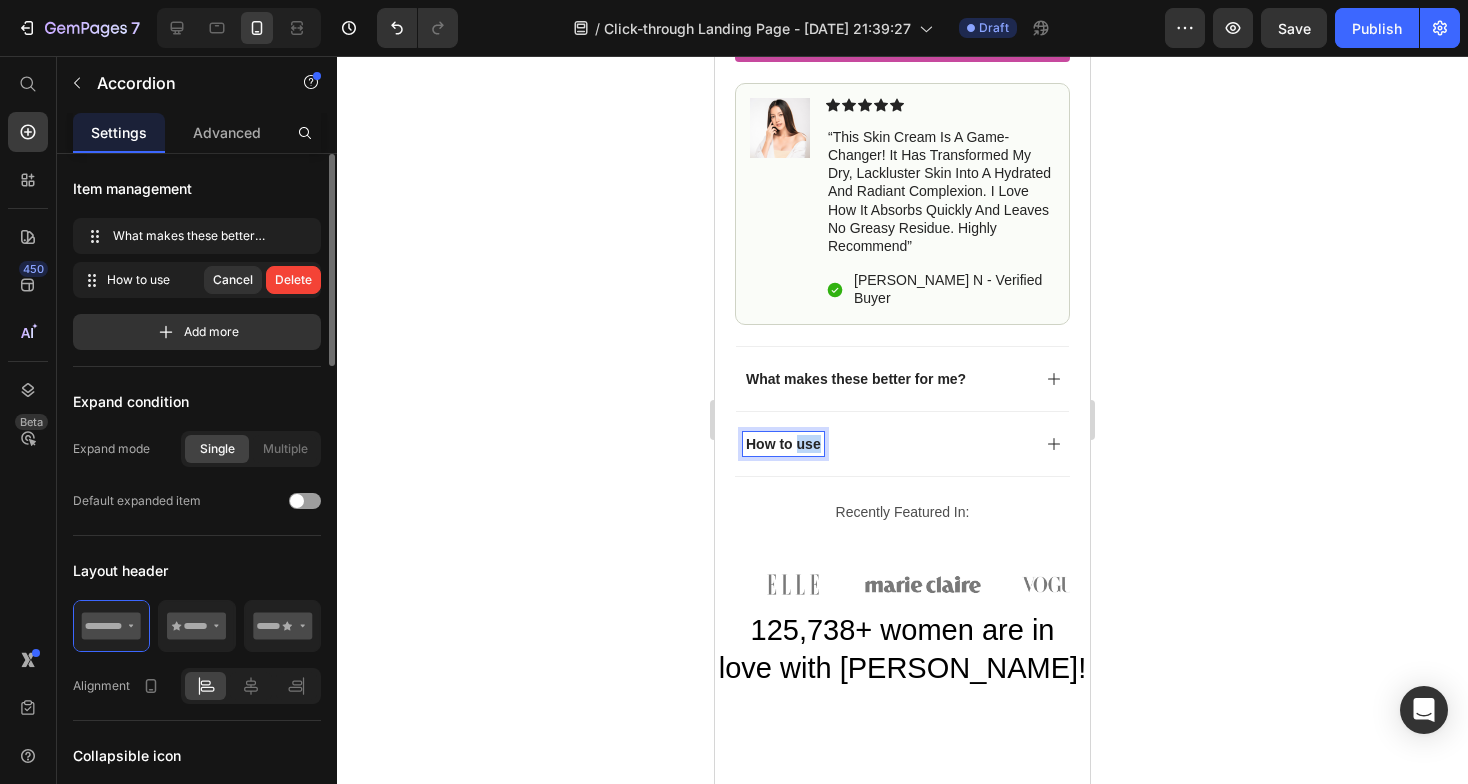 click on "How to use" at bounding box center [783, 444] 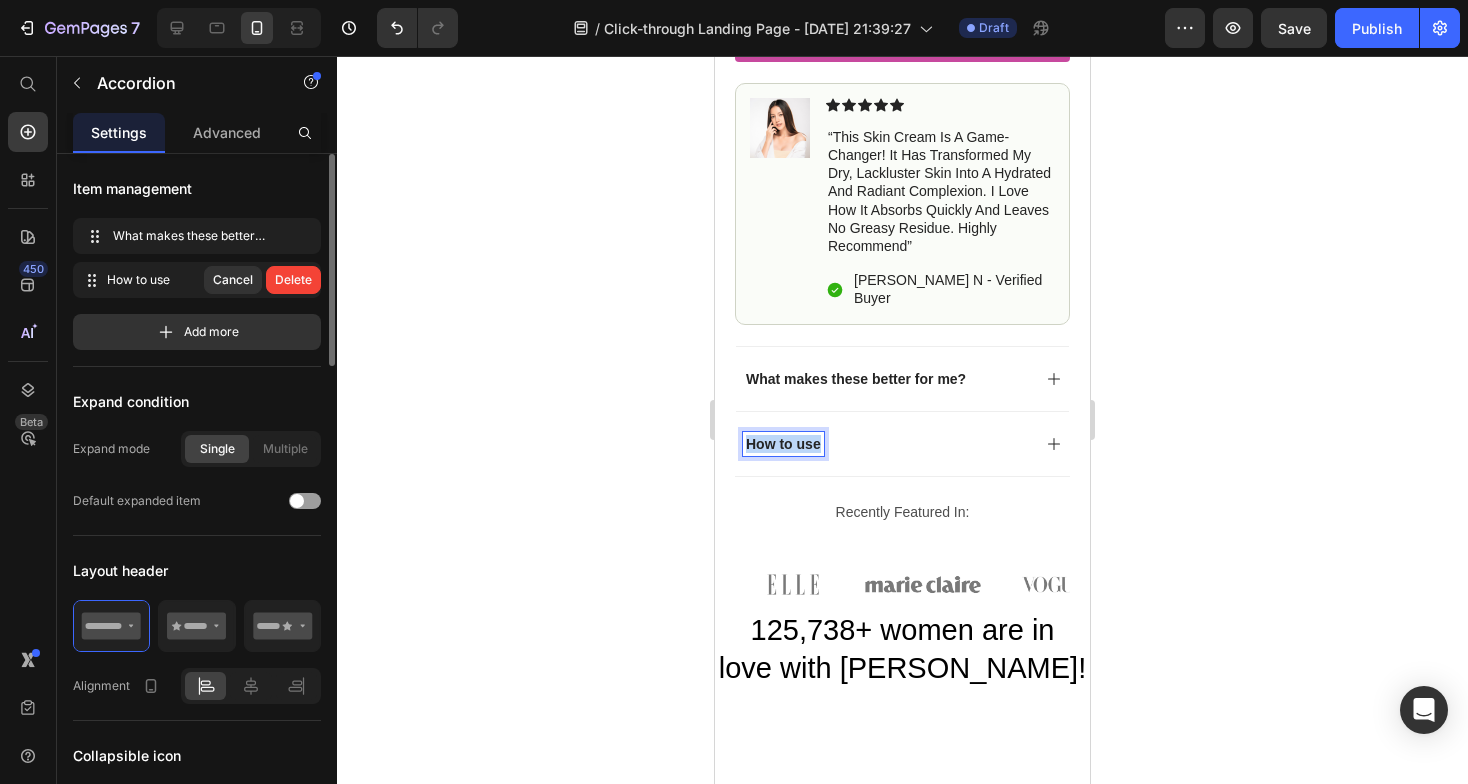 click on "How to use" at bounding box center (783, 444) 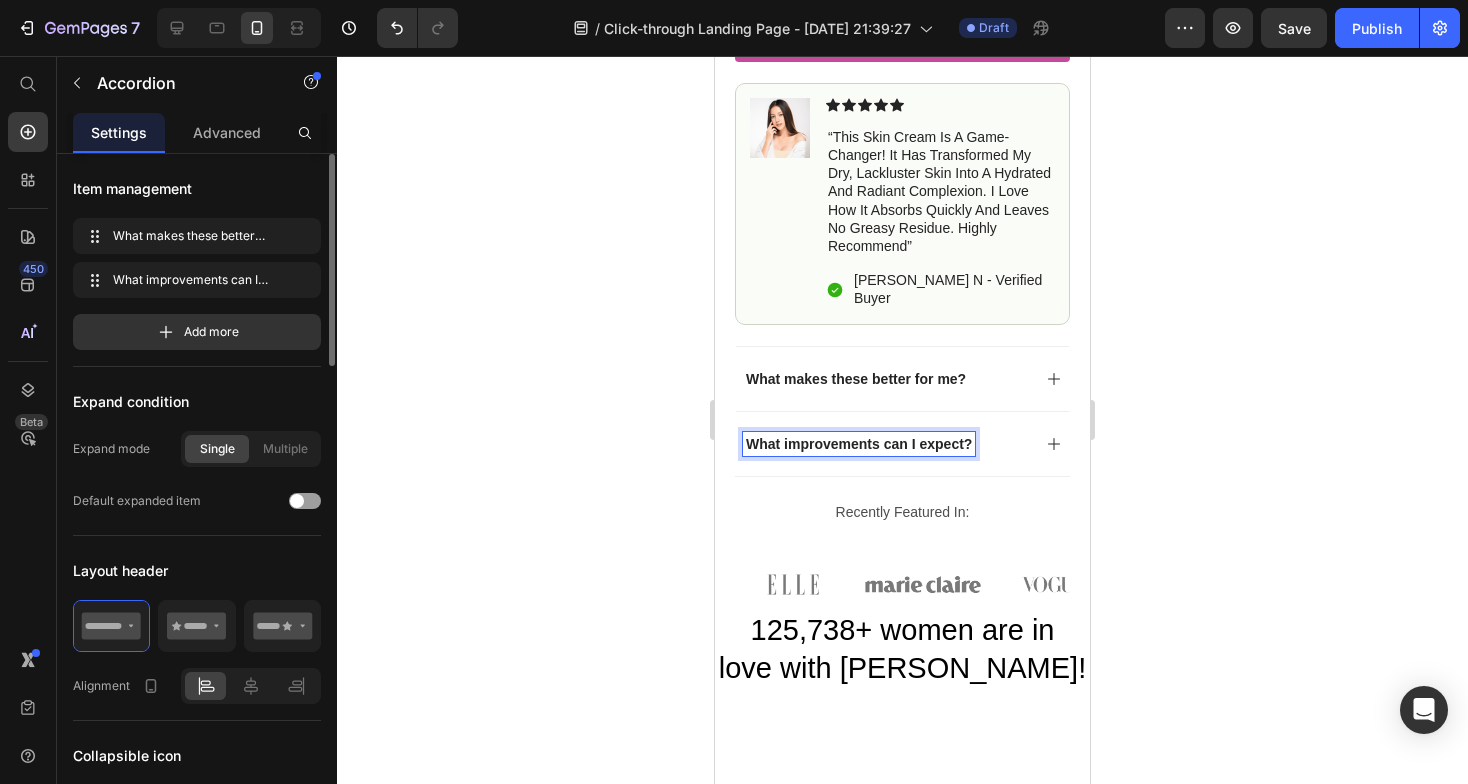 click 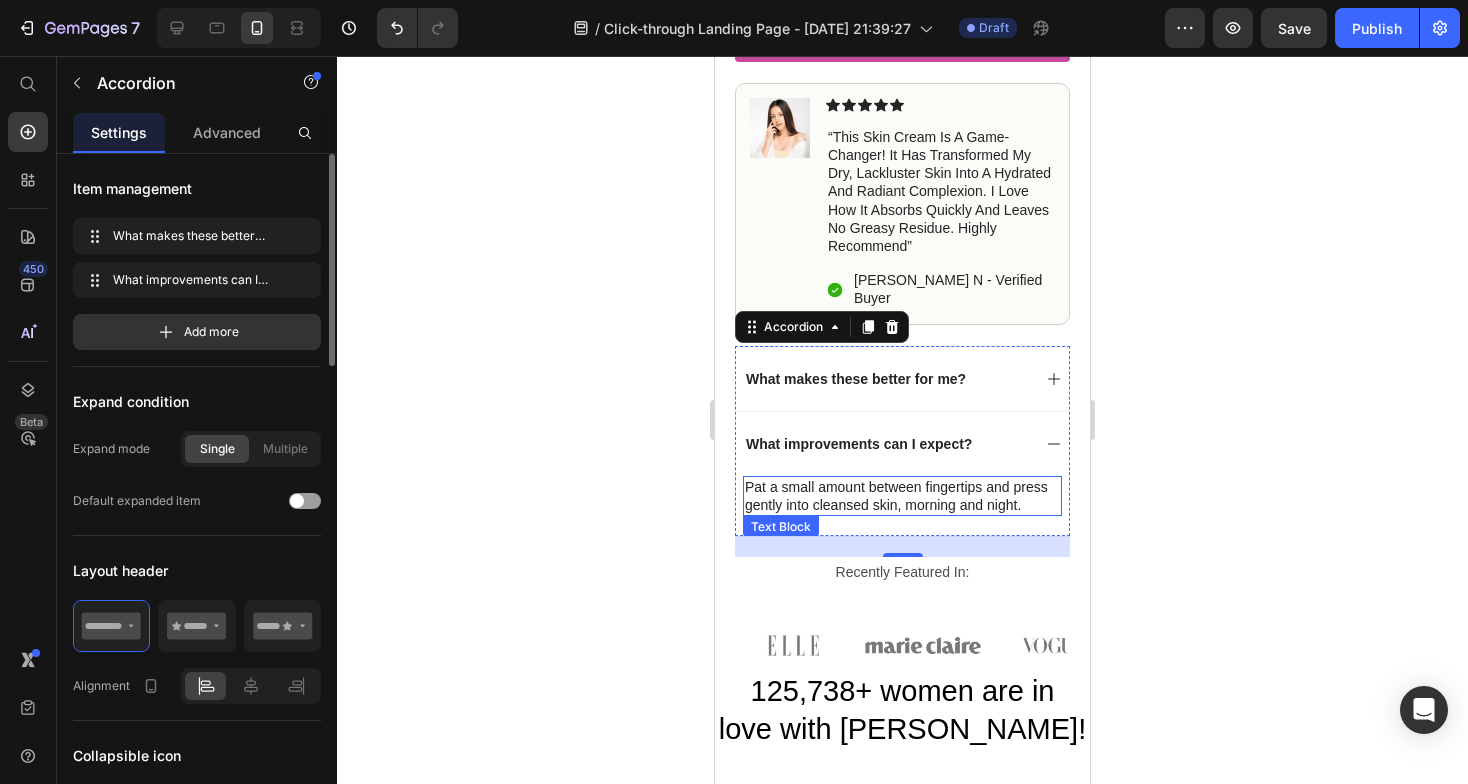 click on "Pat a small amount between fingertips and press gently into cleansed skin, morning and night." at bounding box center [902, 496] 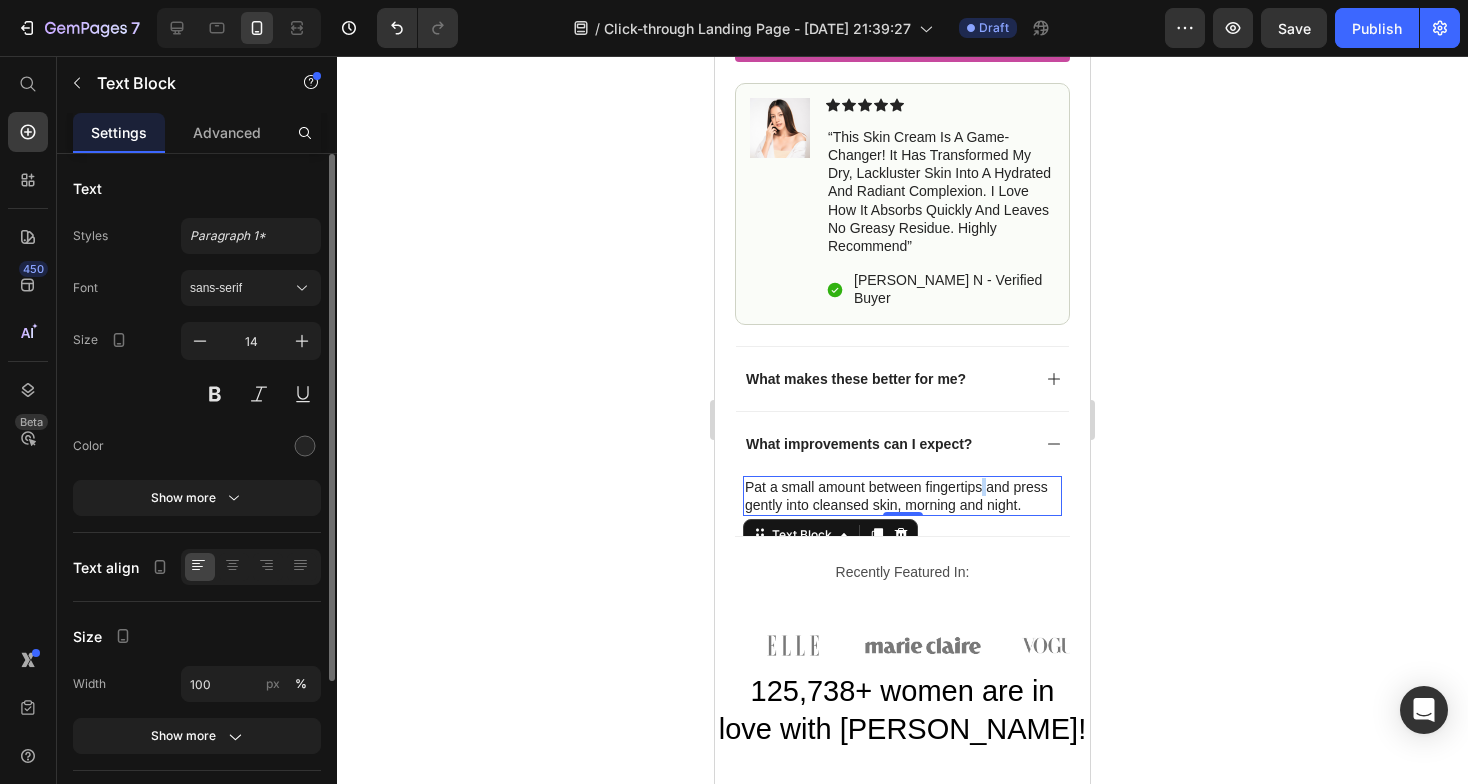 click on "Pat a small amount between fingertips and press gently into cleansed skin, morning and night." at bounding box center [902, 496] 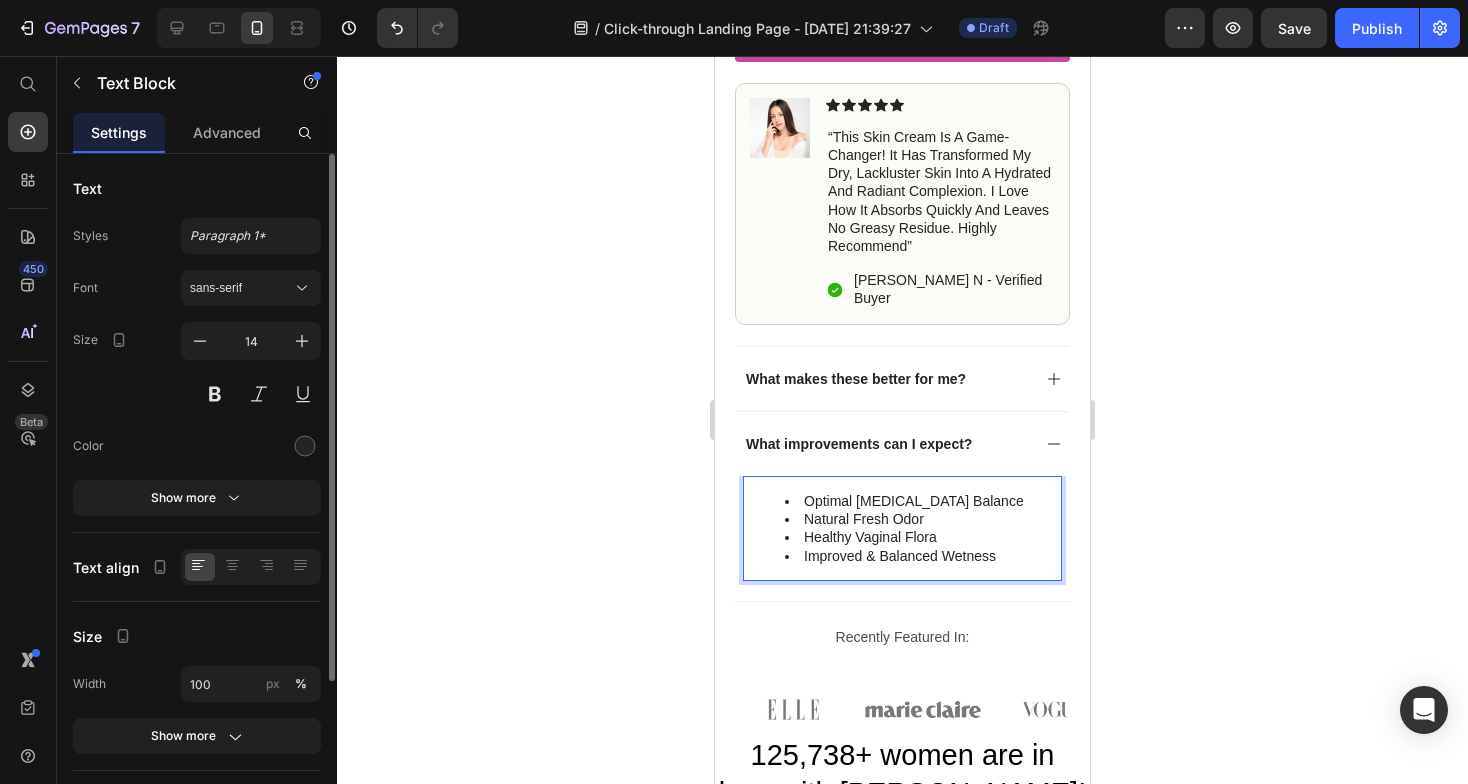 click 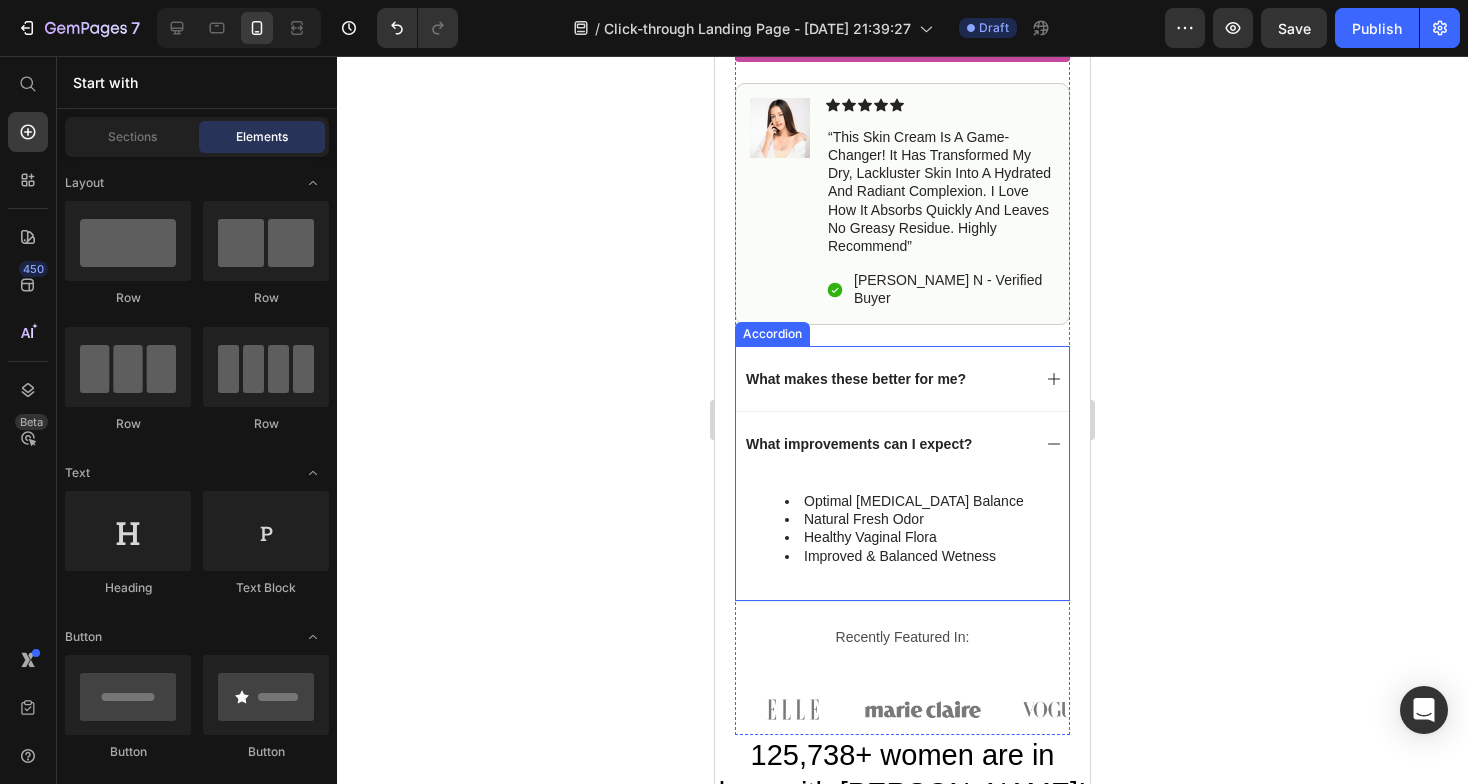 click on "What improvements can I expect?" at bounding box center (886, 444) 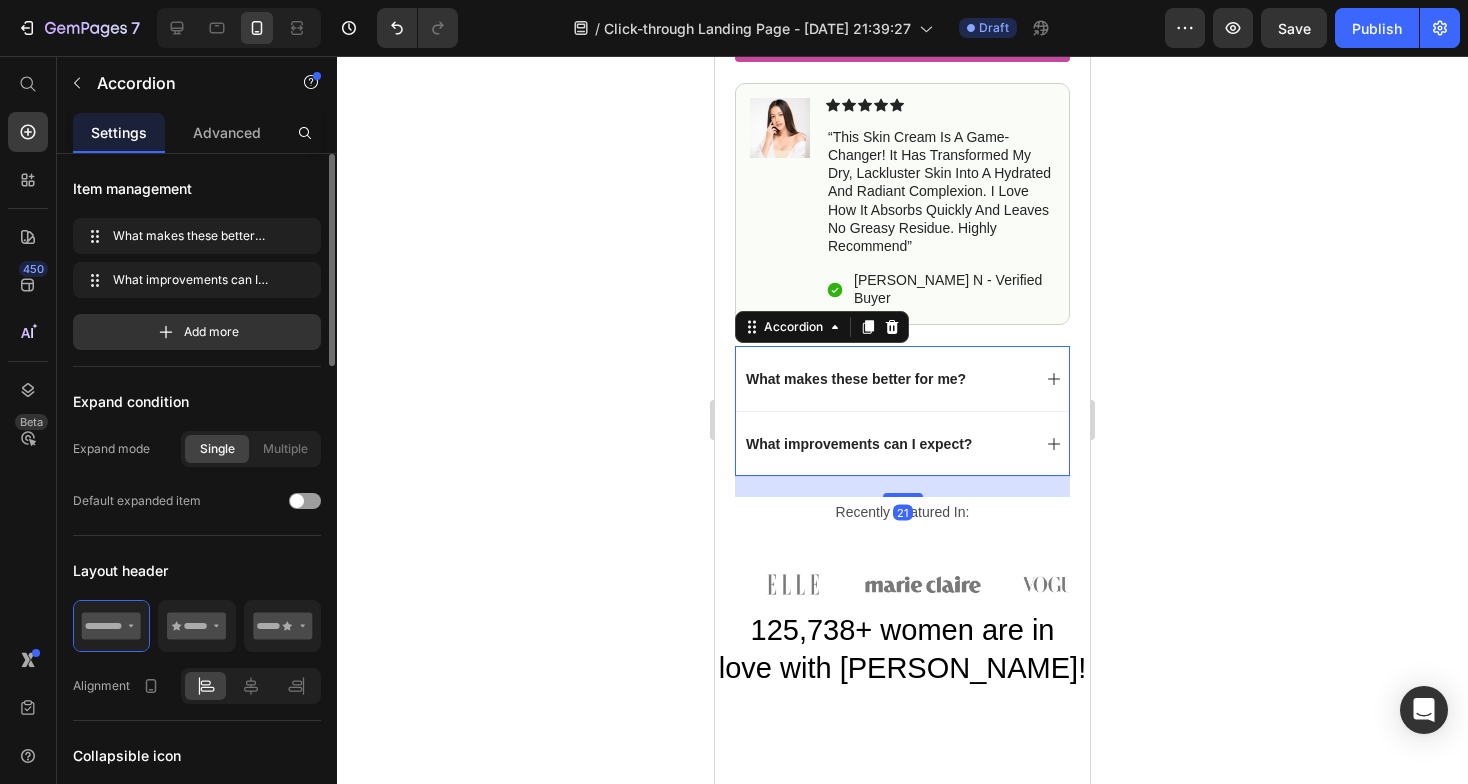 click 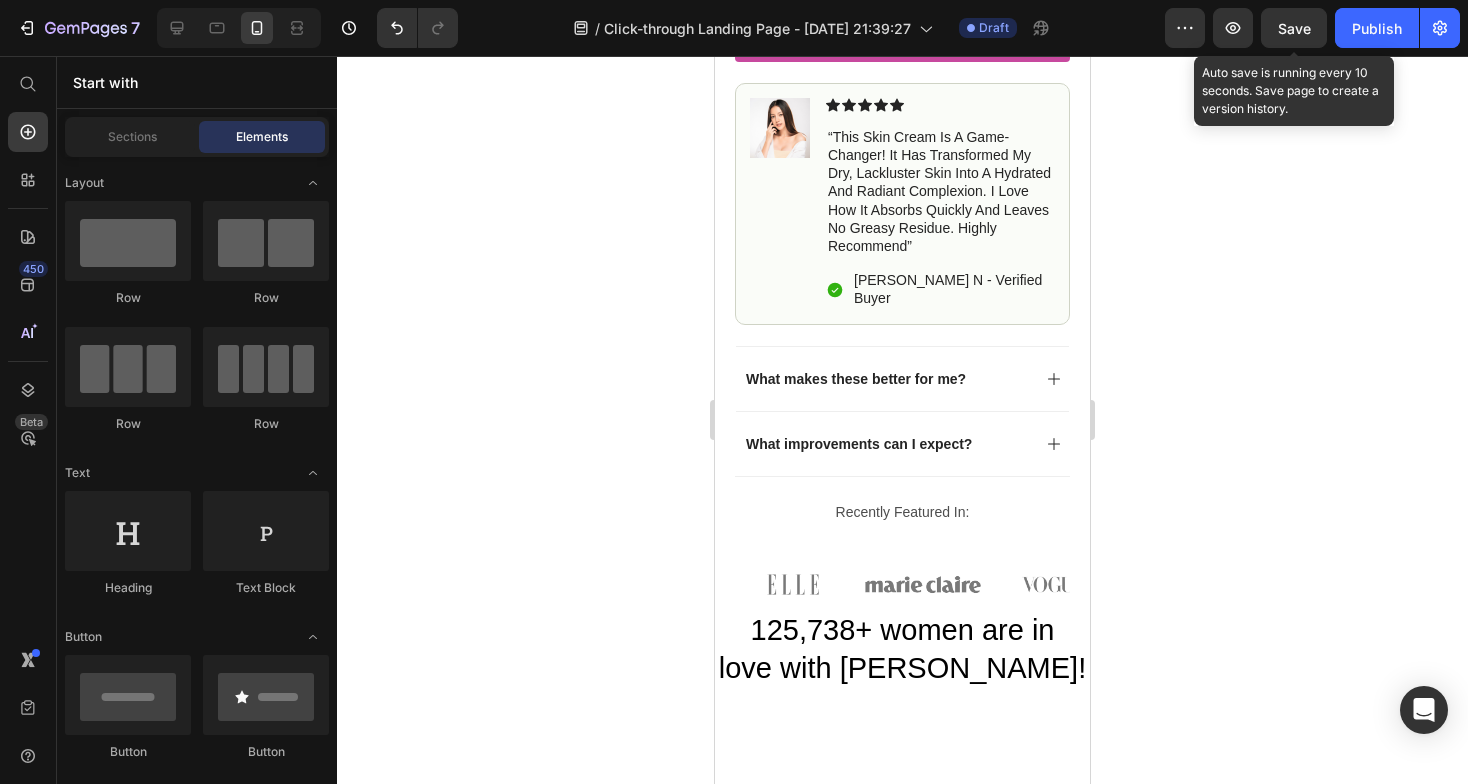 click on "Save" at bounding box center (1294, 28) 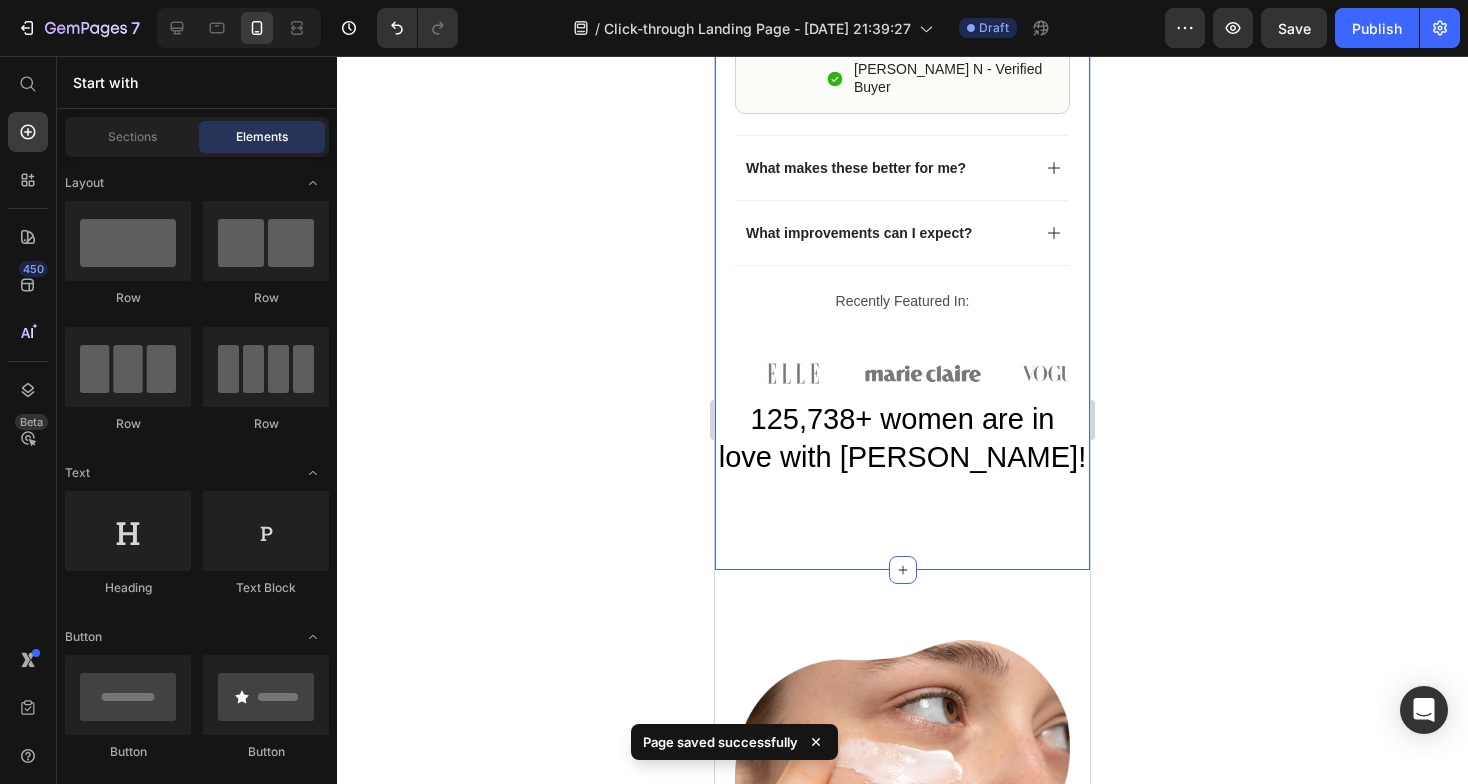 scroll, scrollTop: 1180, scrollLeft: 0, axis: vertical 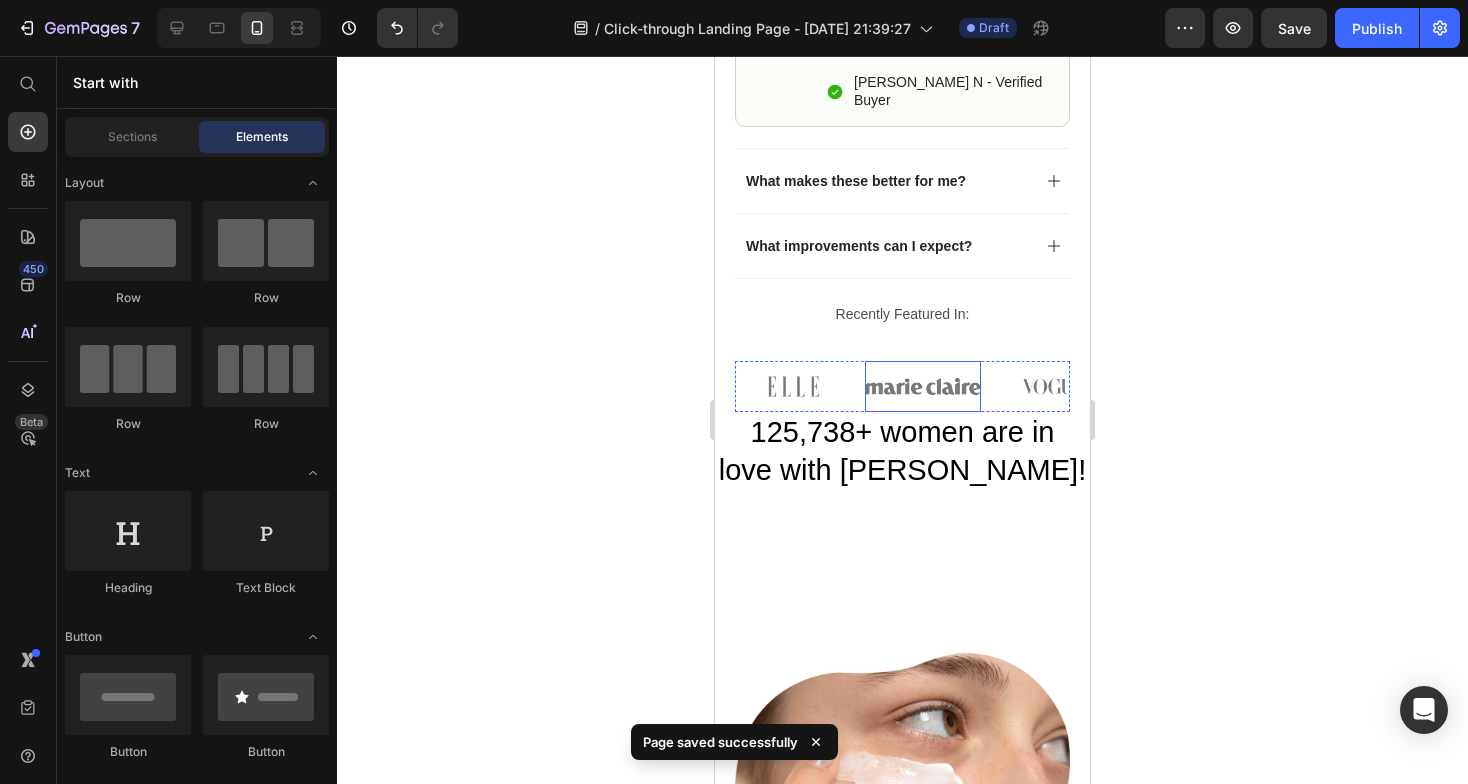click at bounding box center [923, 386] 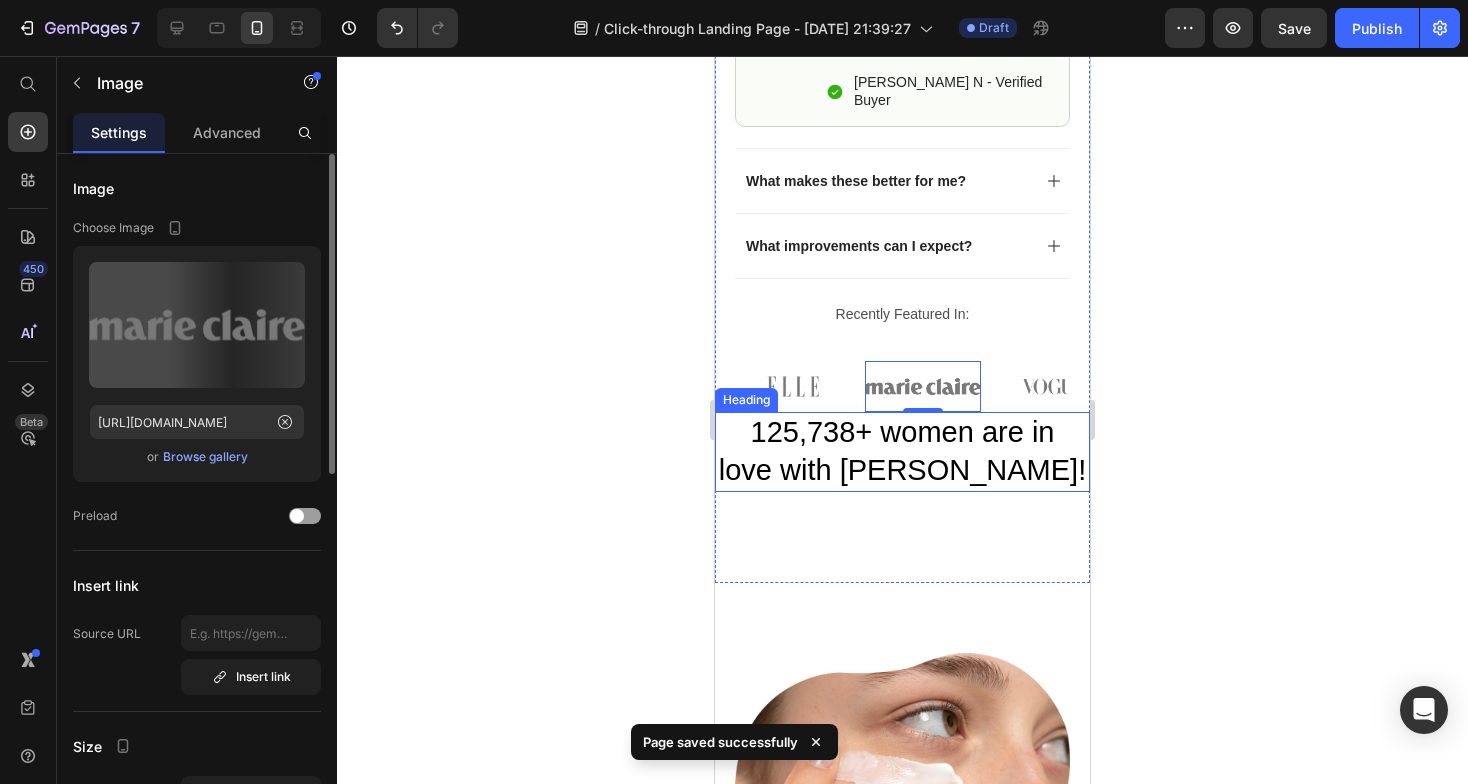 click on "125,738+ women are in love with Leefar!" at bounding box center (902, 451) 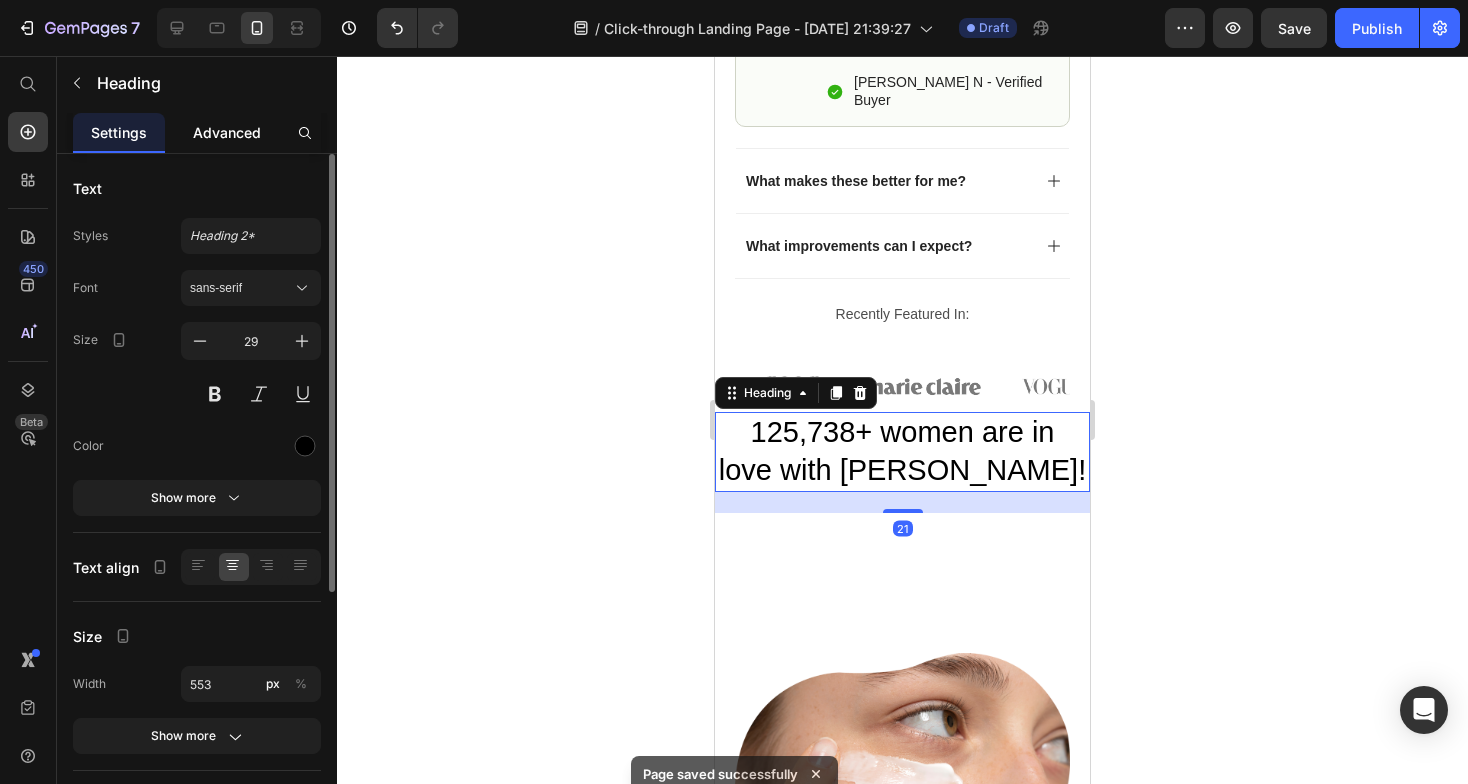 click on "Advanced" 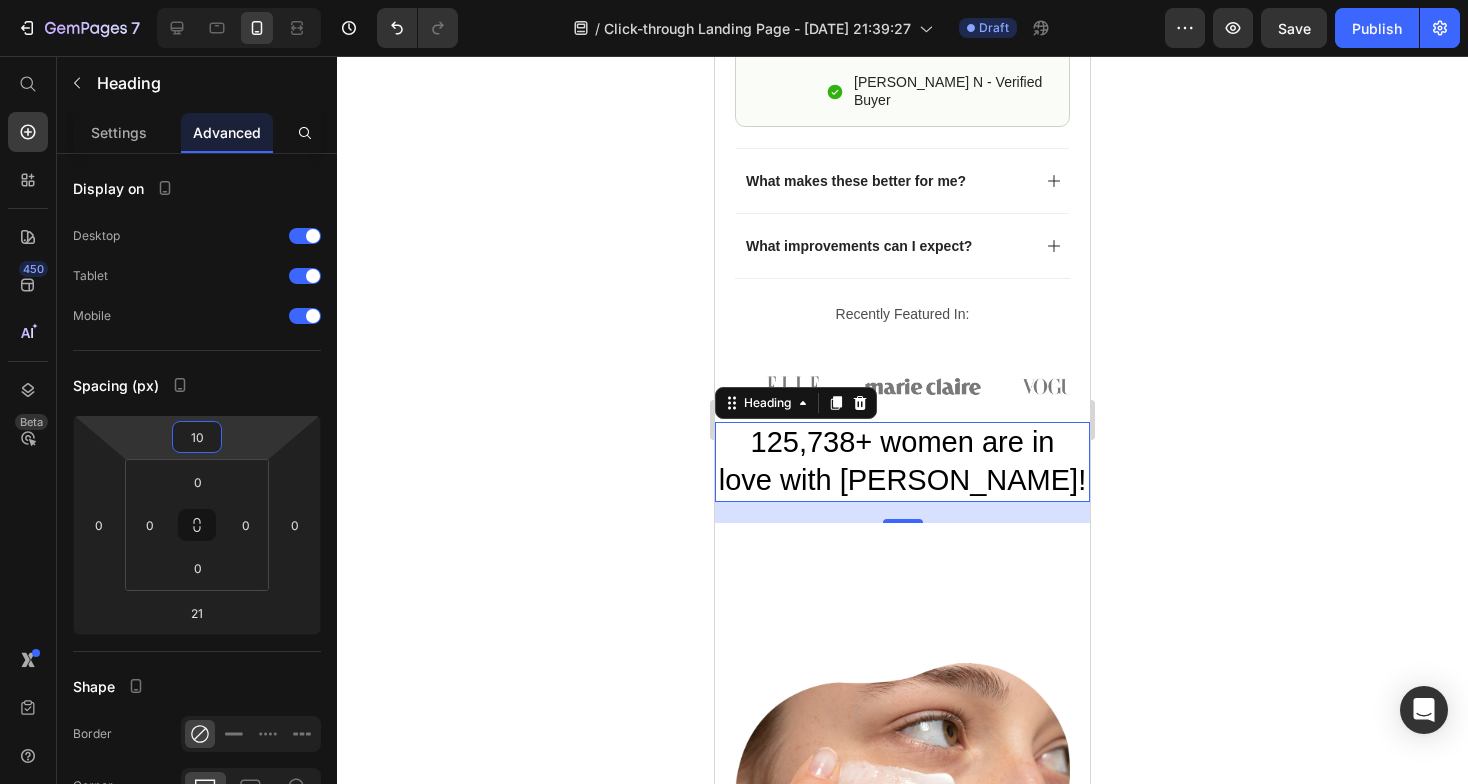 type on "8" 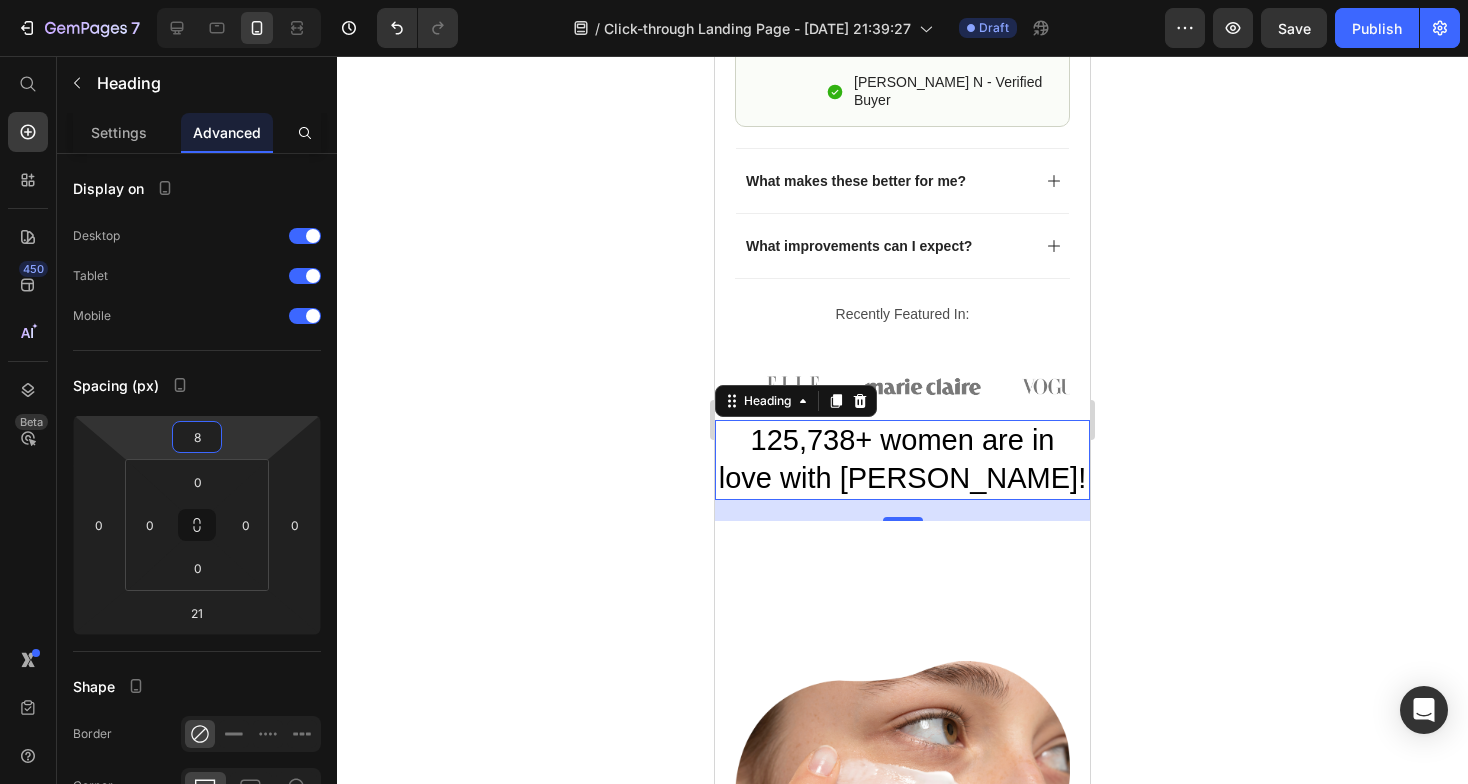 click on "7   /  Click-through Landing Page - Jul 9, 21:39:27 Draft Preview  Save   Publish  450 Beta Start with Sections Elements Hero Section Product Detail Brands Trusted Badges Guarantee Product Breakdown How to use Testimonials Compare Bundle FAQs Social Proof Brand Story Product List Collection Blog List Contact Sticky Add to Cart Custom Footer Browse Library 450 Layout
Row
Row
Row
Row Text
Heading
Text Block Button
Button
Button
Sticky Back to top Media
Image Image" at bounding box center (734, 0) 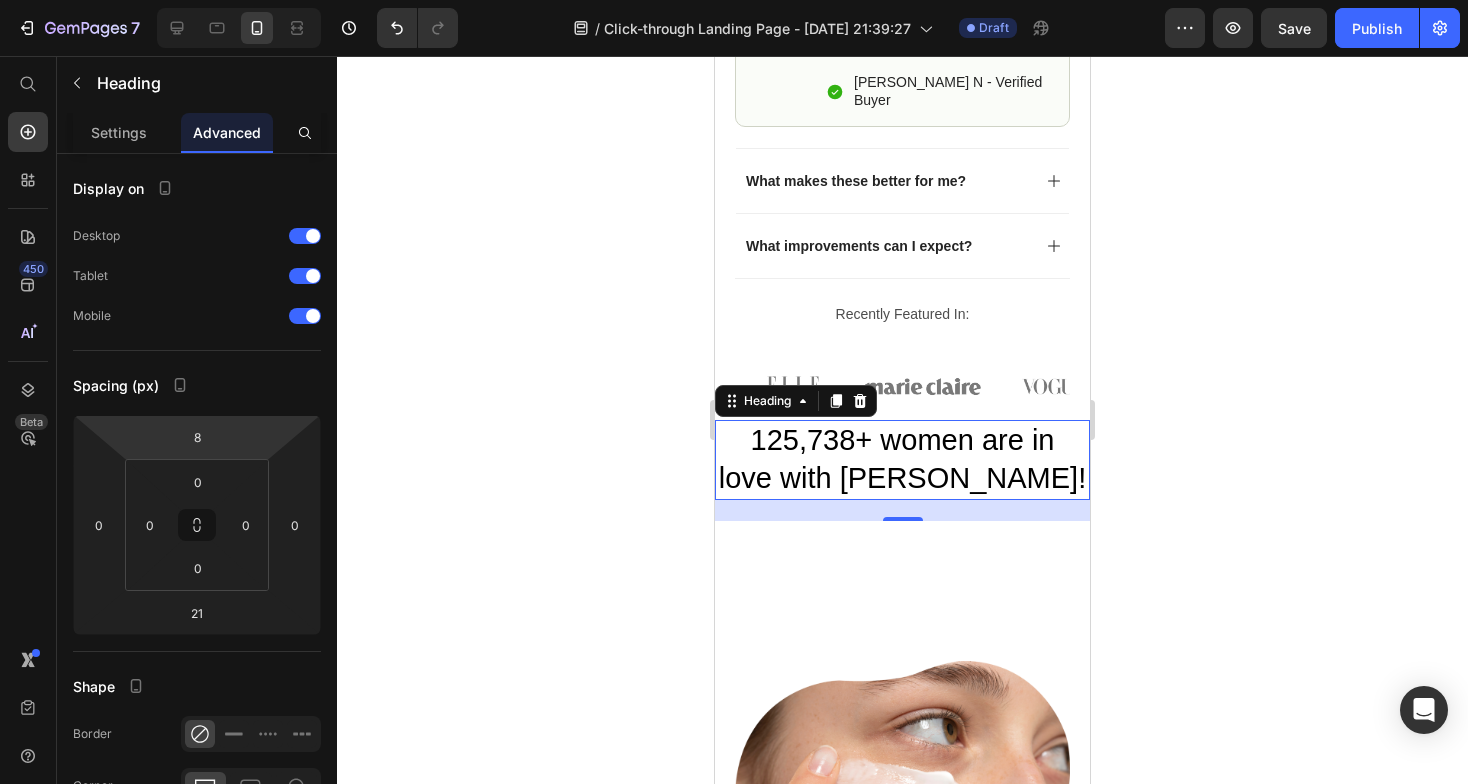 click on "21" at bounding box center [902, 510] 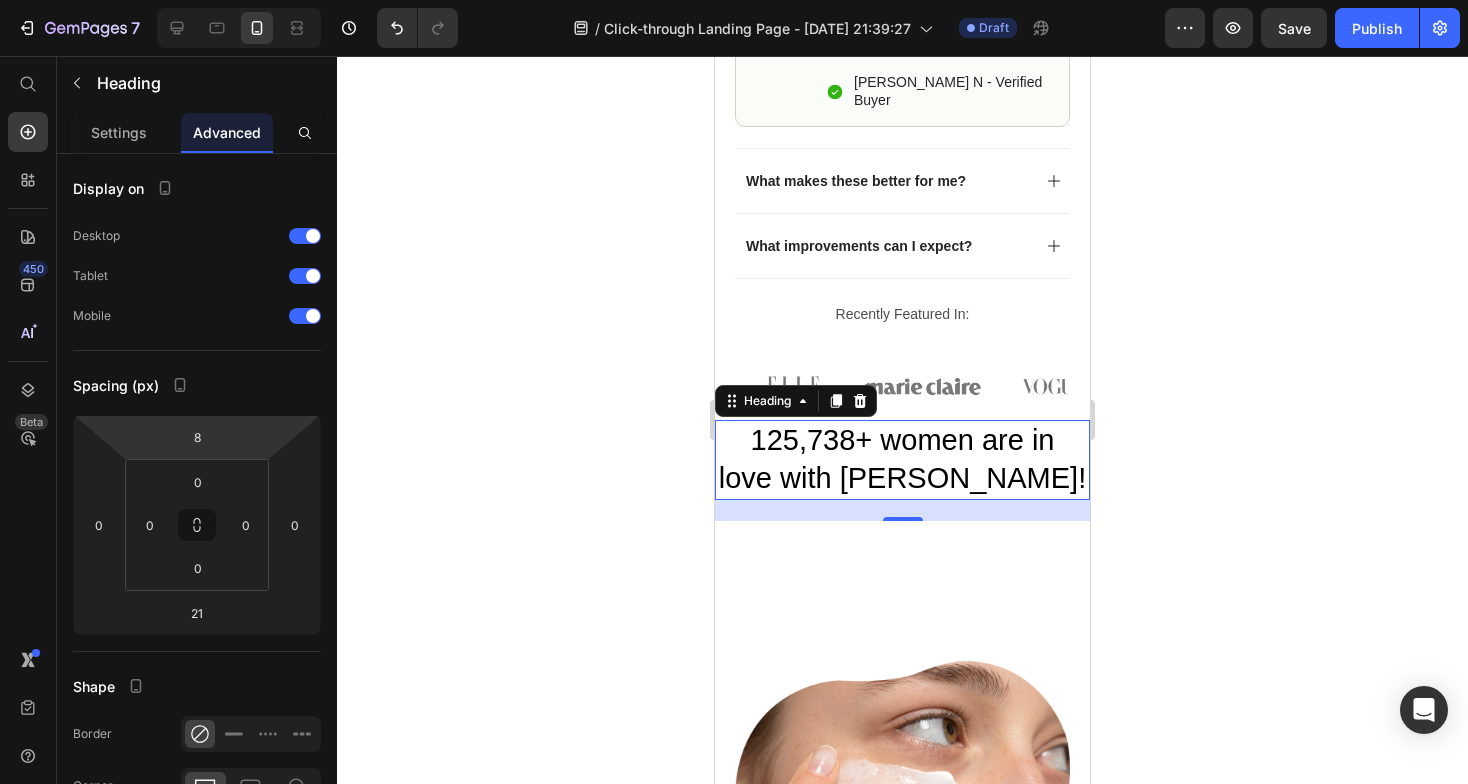 click 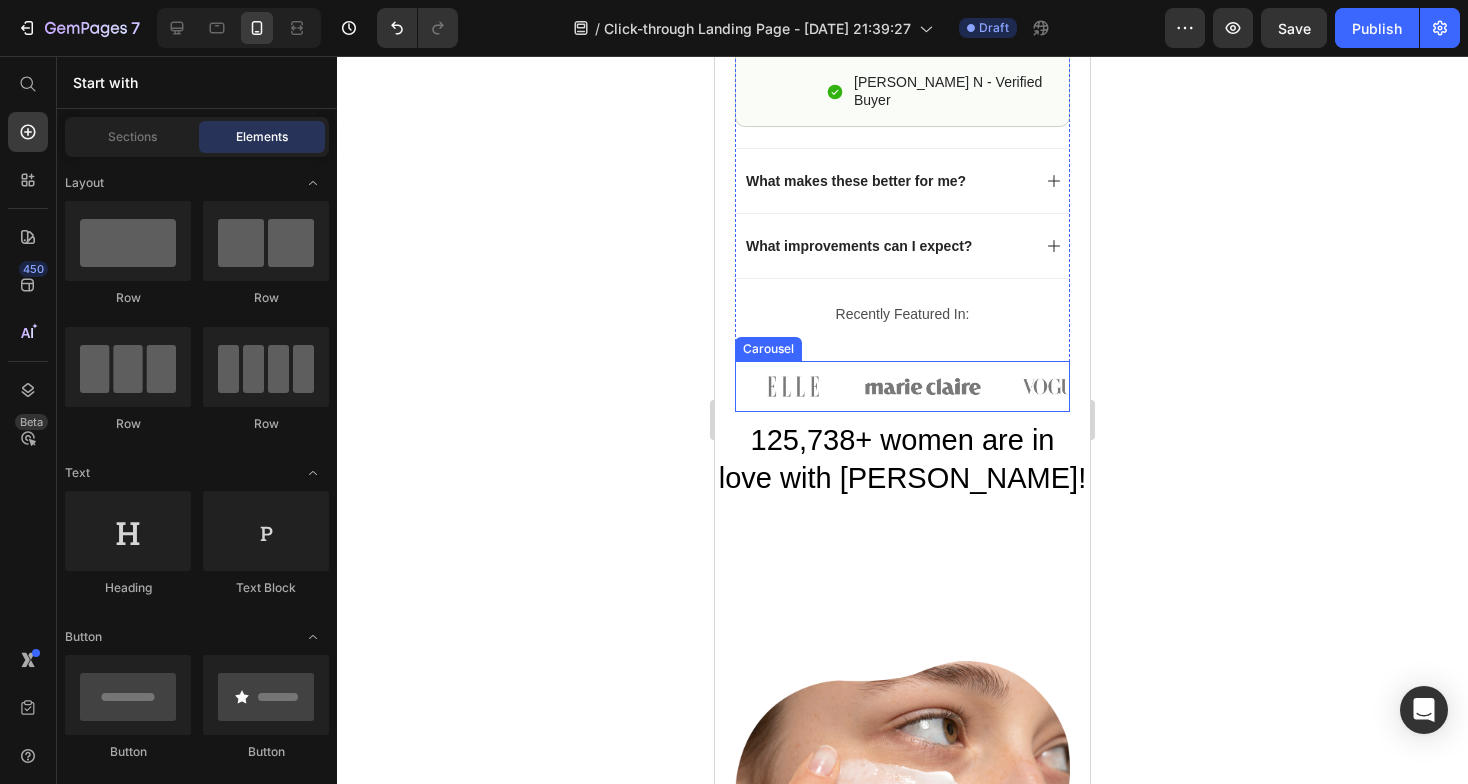click on "Image Image Image Image Image" at bounding box center [902, 386] 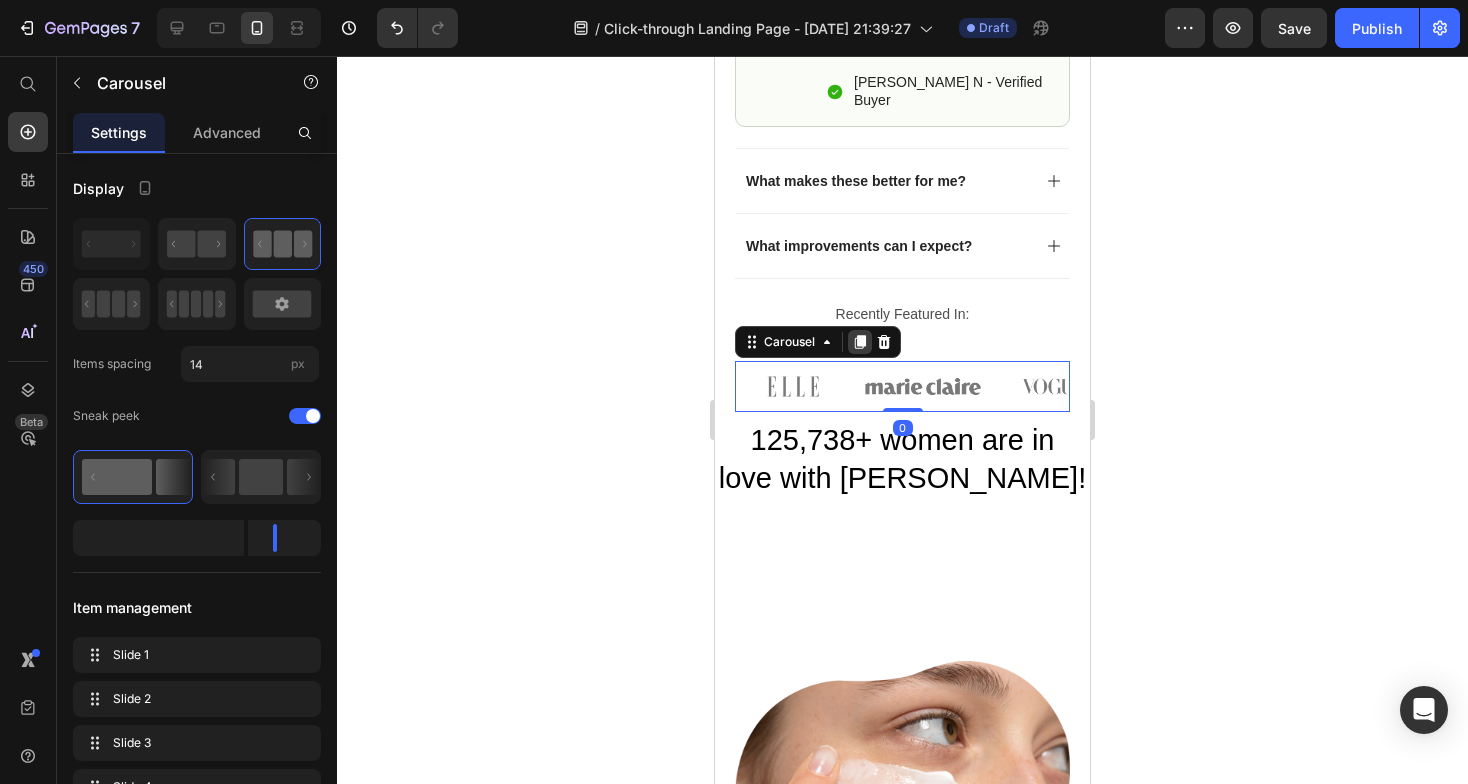 click at bounding box center (860, 342) 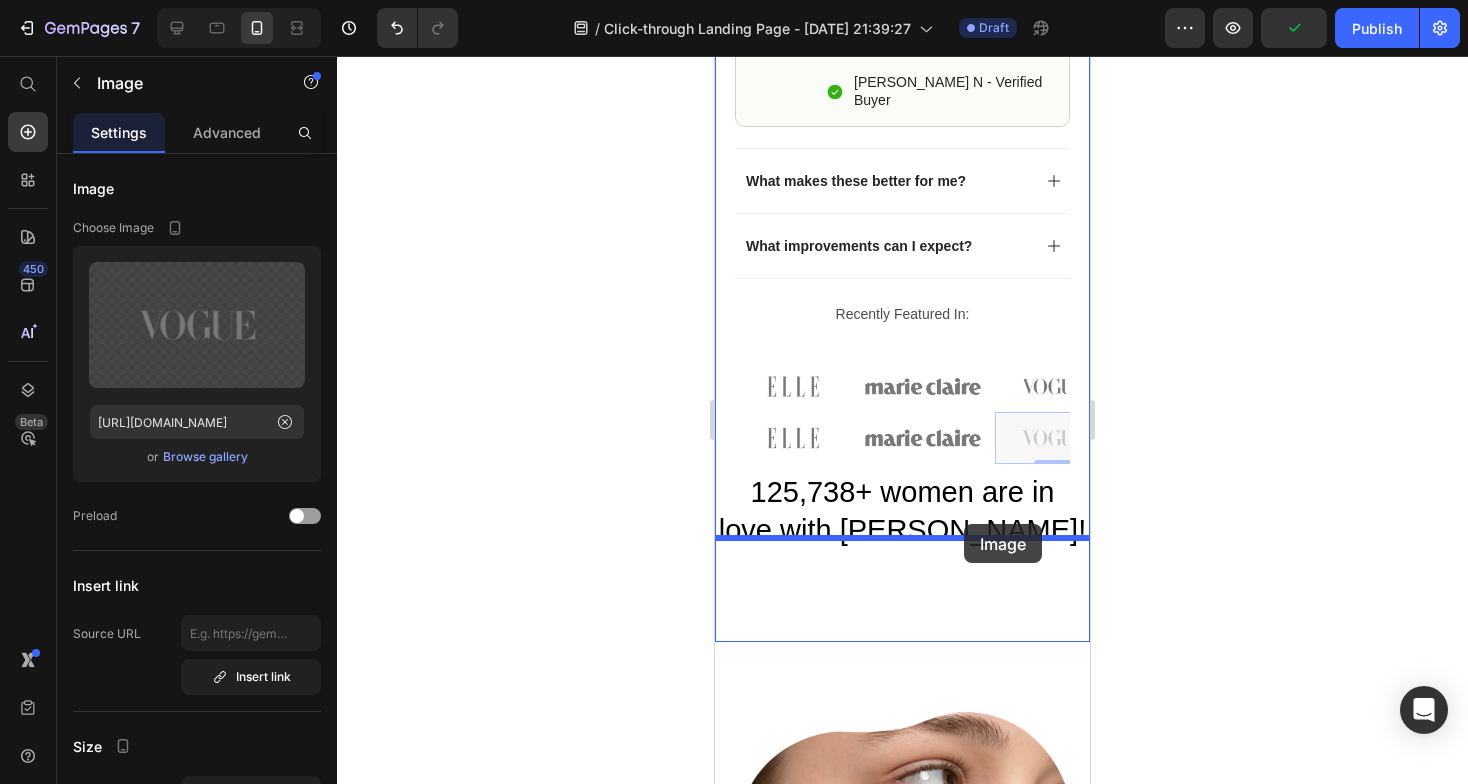 drag, startPoint x: 982, startPoint y: 509, endPoint x: 964, endPoint y: 524, distance: 23.43075 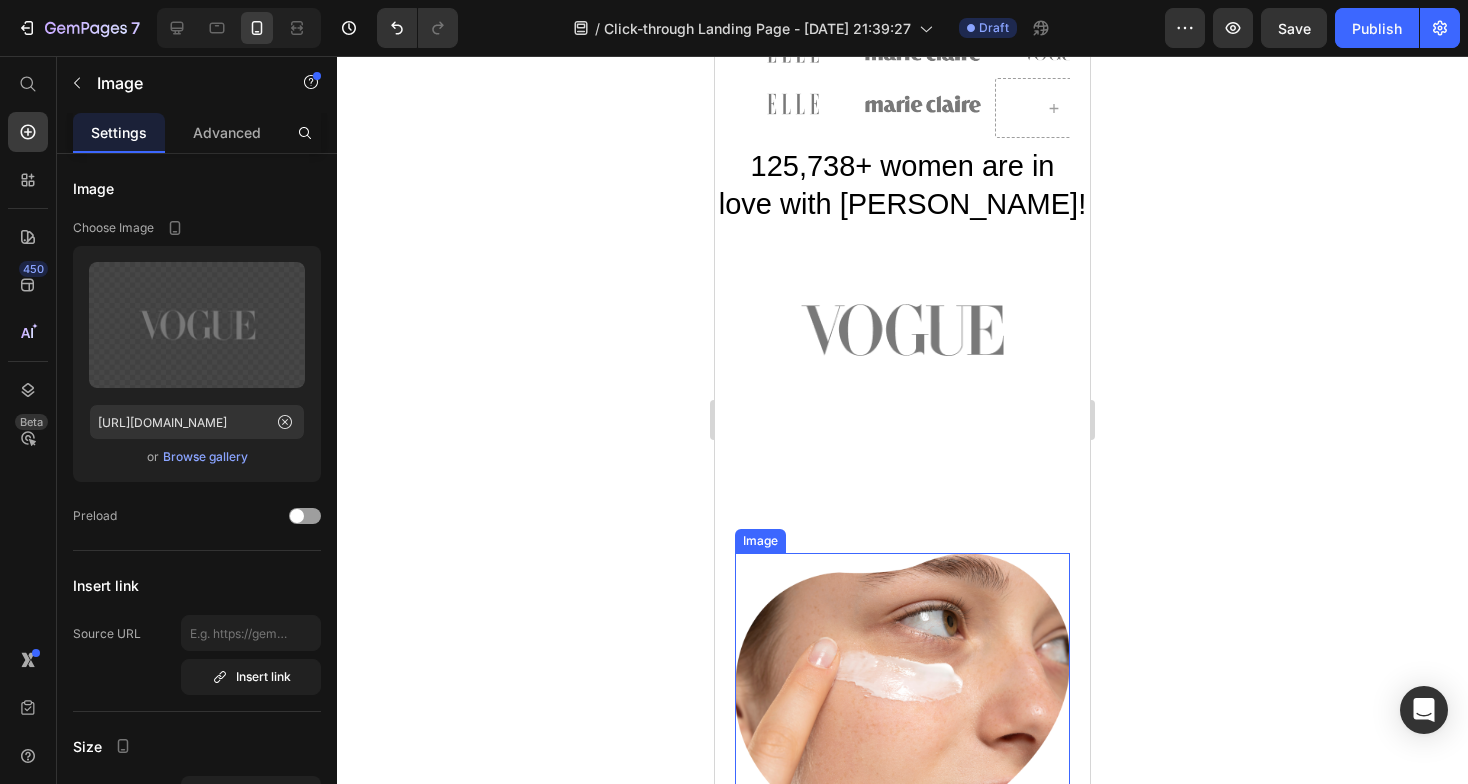 scroll, scrollTop: 1498, scrollLeft: 0, axis: vertical 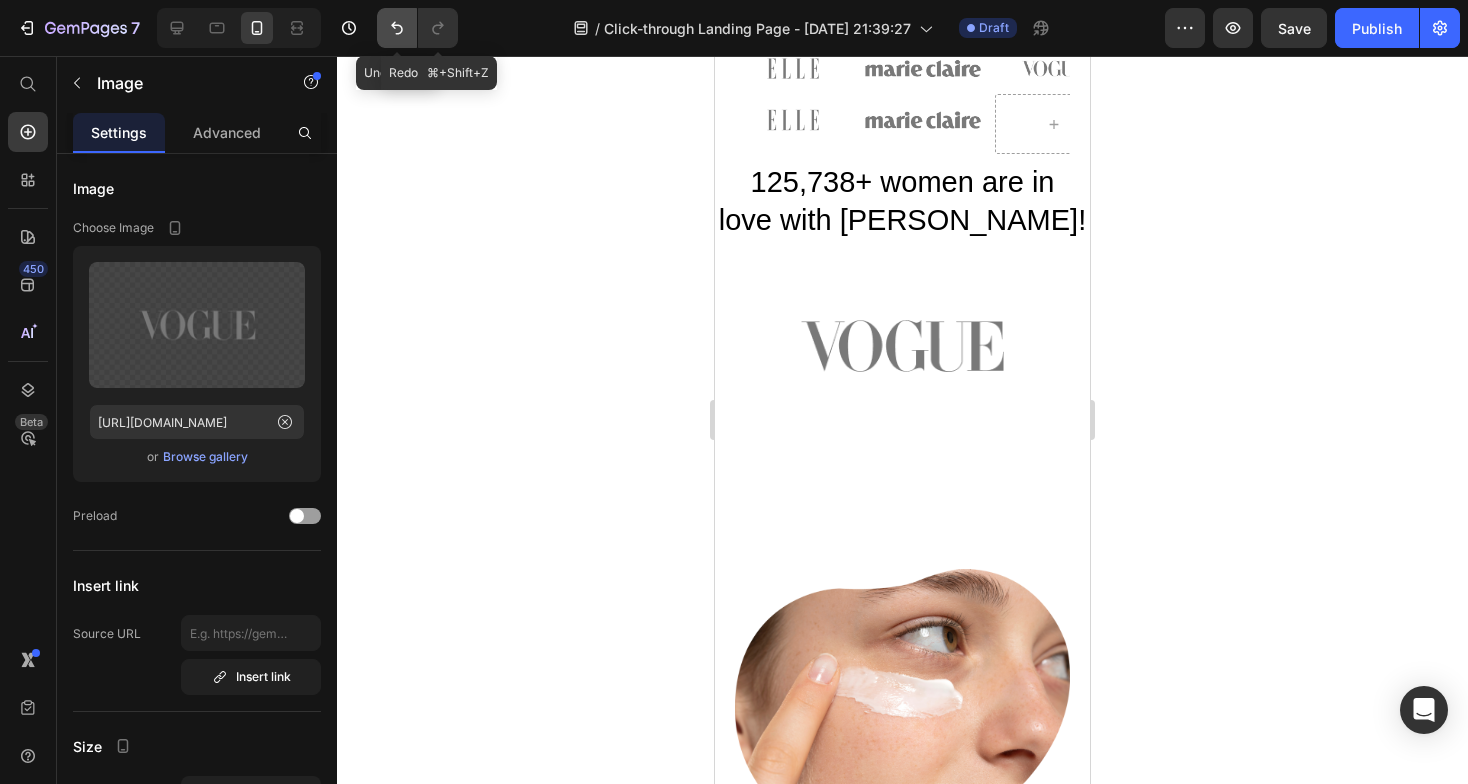 click 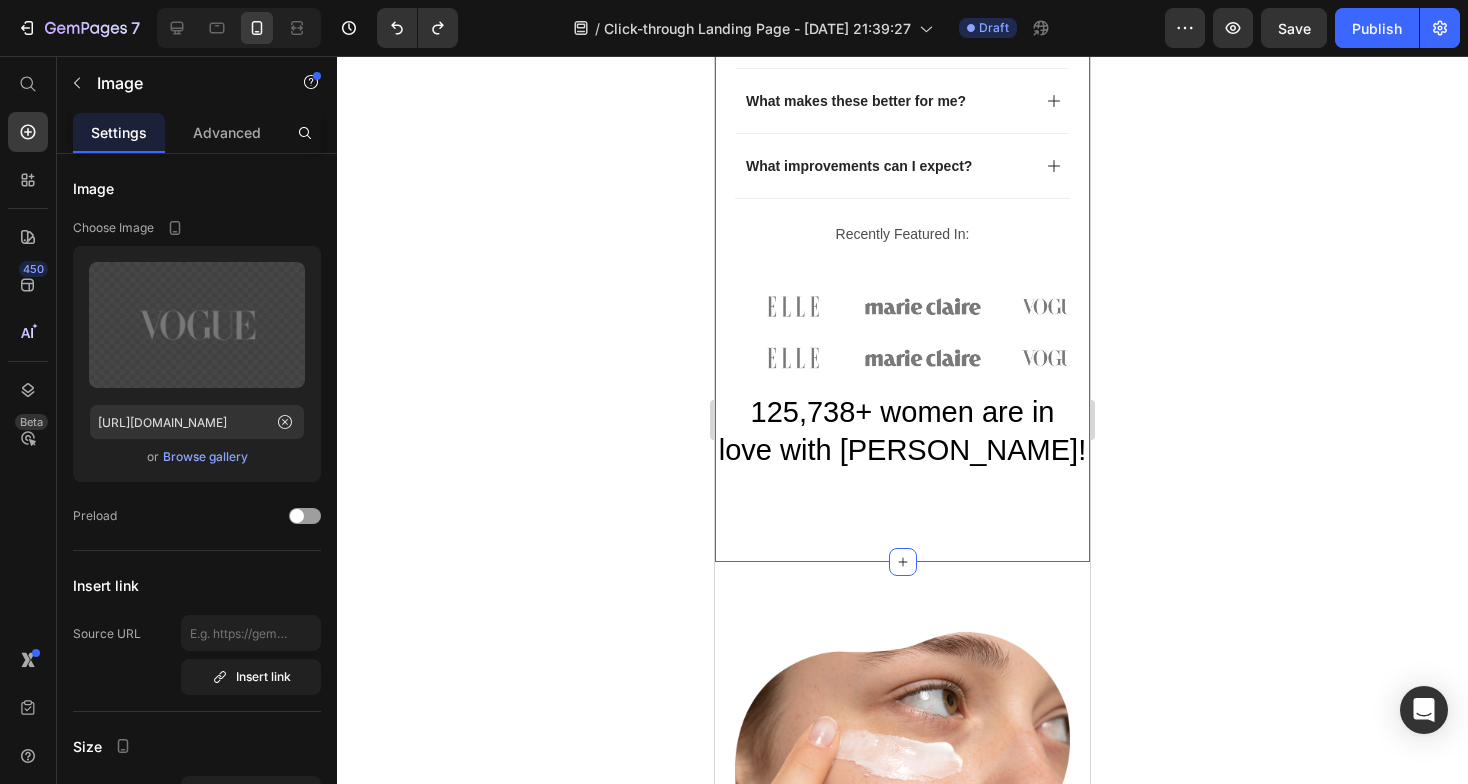 scroll, scrollTop: 1211, scrollLeft: 0, axis: vertical 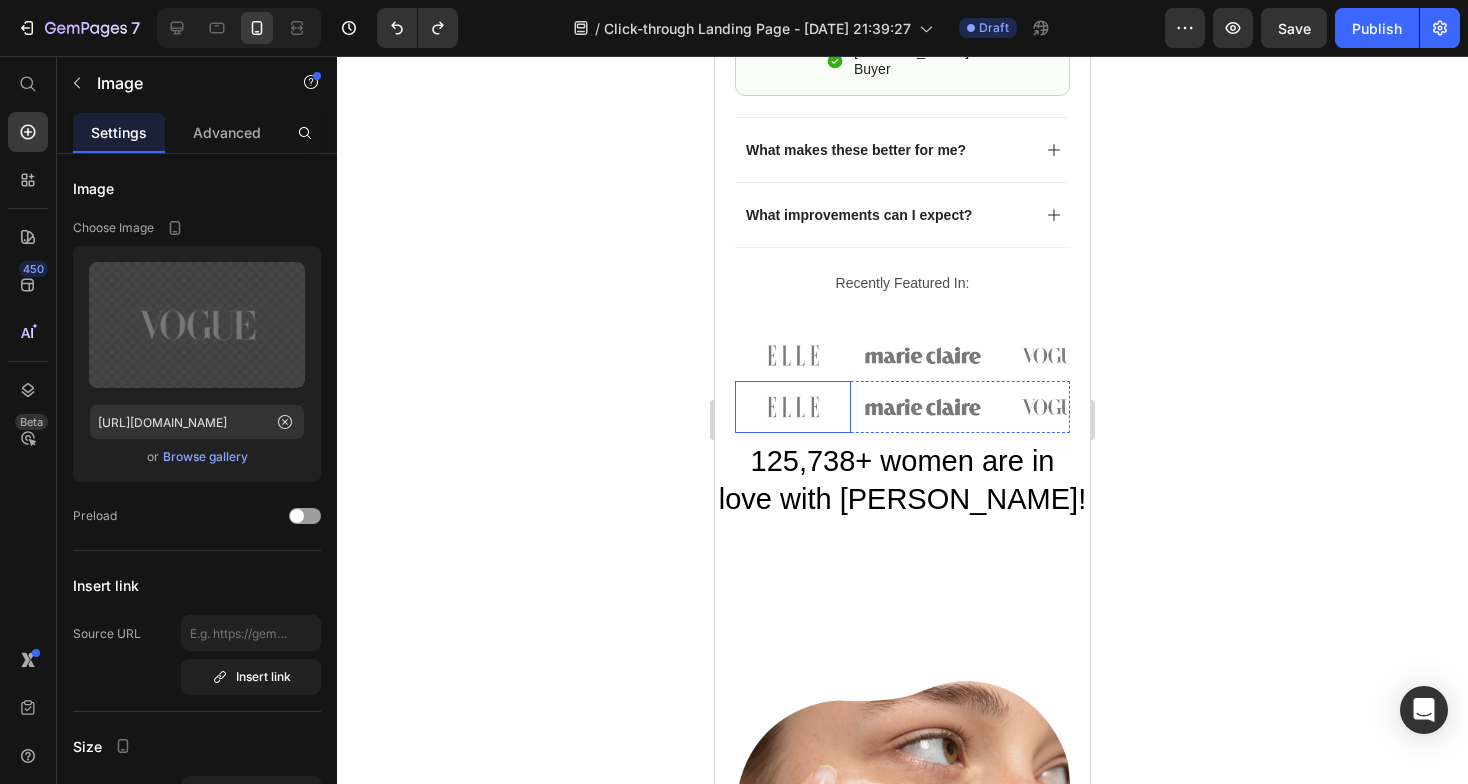 click at bounding box center [793, 406] 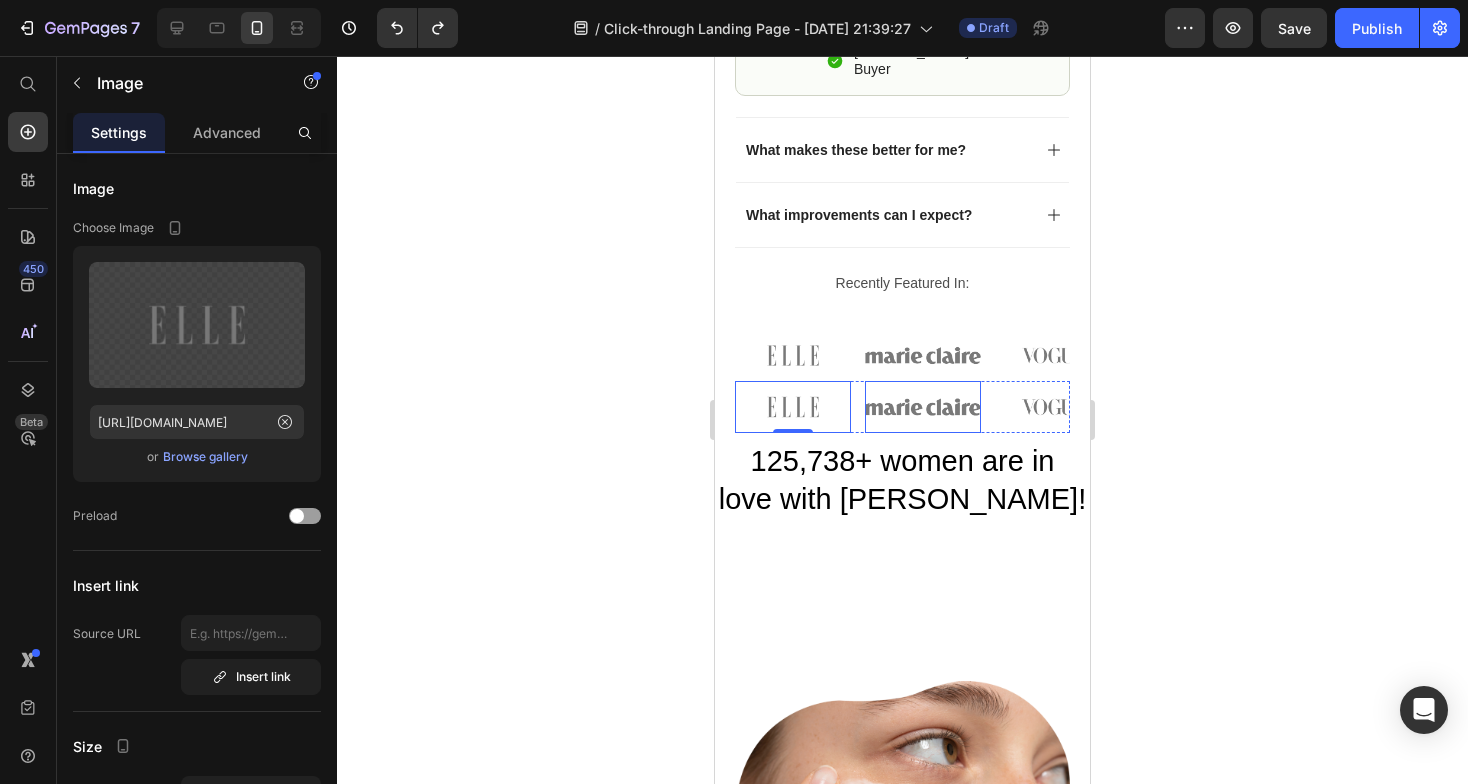 click at bounding box center (923, 406) 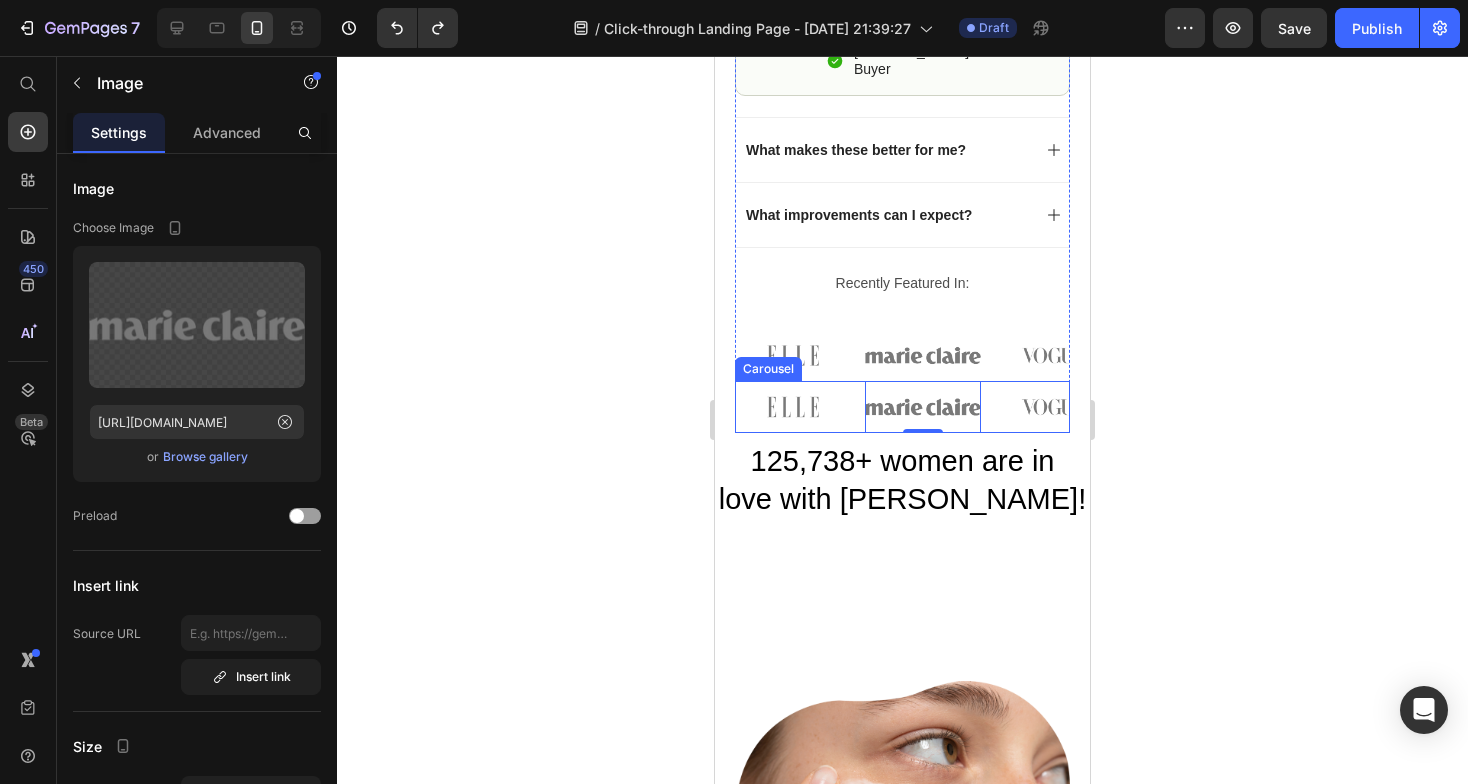 click on "Image Image   0 Image Image Image" at bounding box center (902, 406) 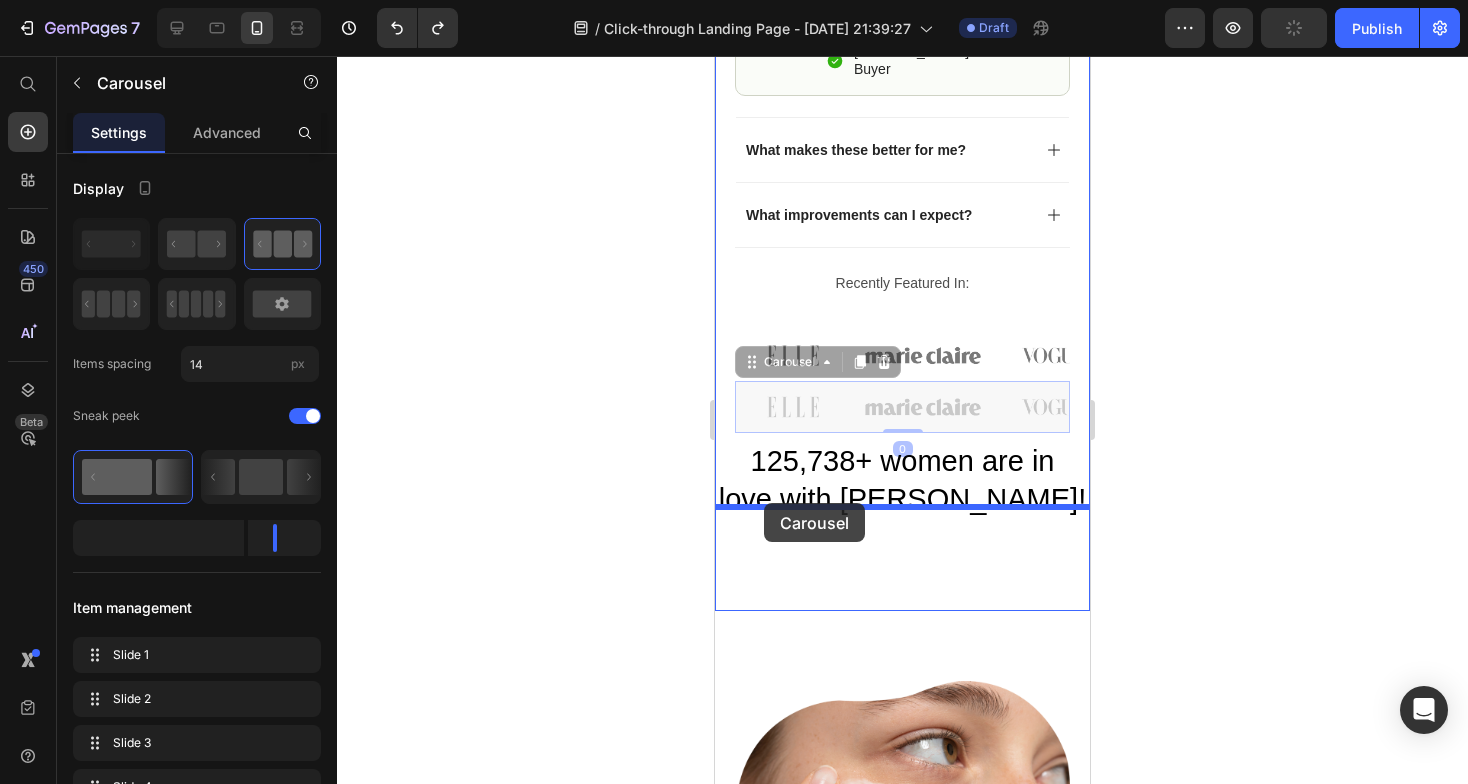 drag, startPoint x: 752, startPoint y: 331, endPoint x: 764, endPoint y: 503, distance: 172.41809 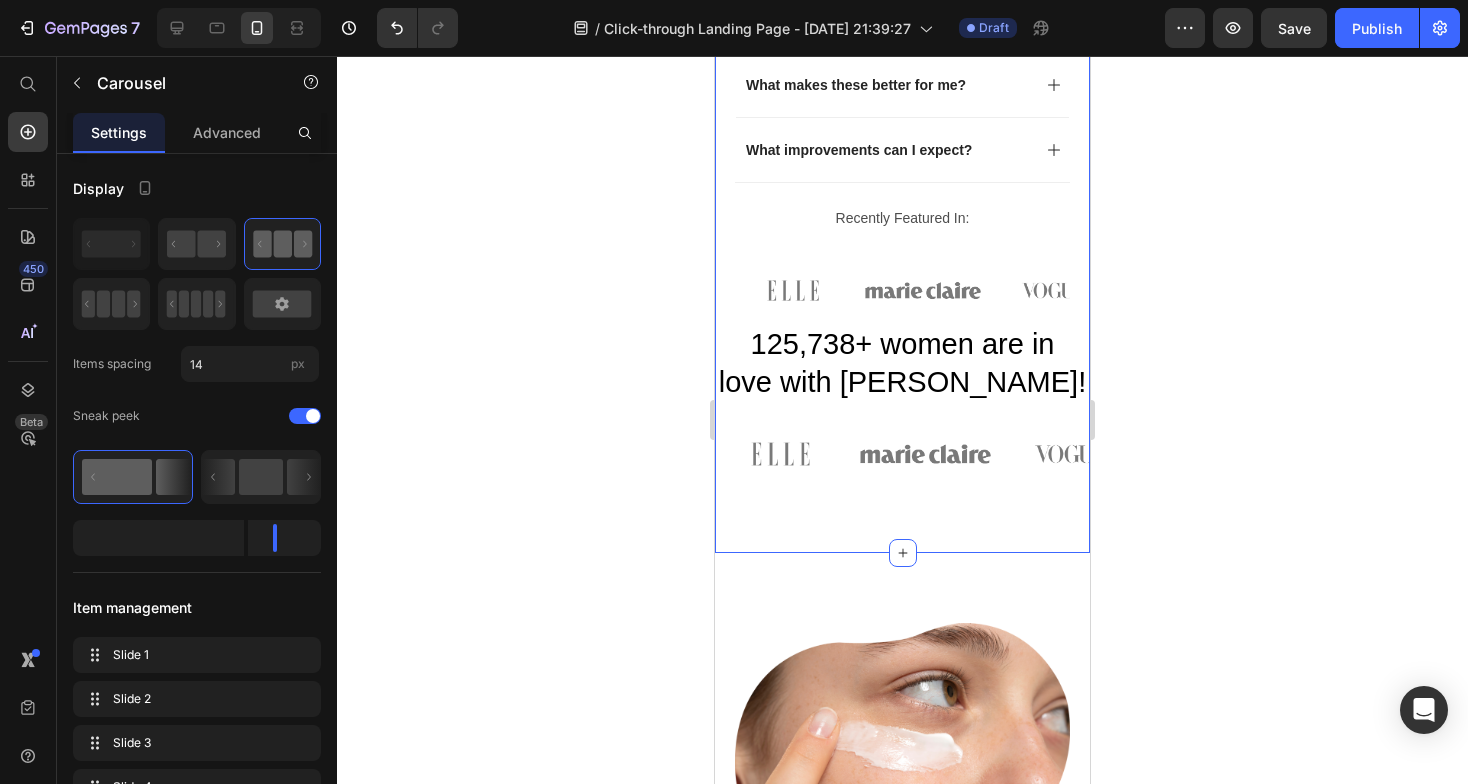 scroll, scrollTop: 1502, scrollLeft: 0, axis: vertical 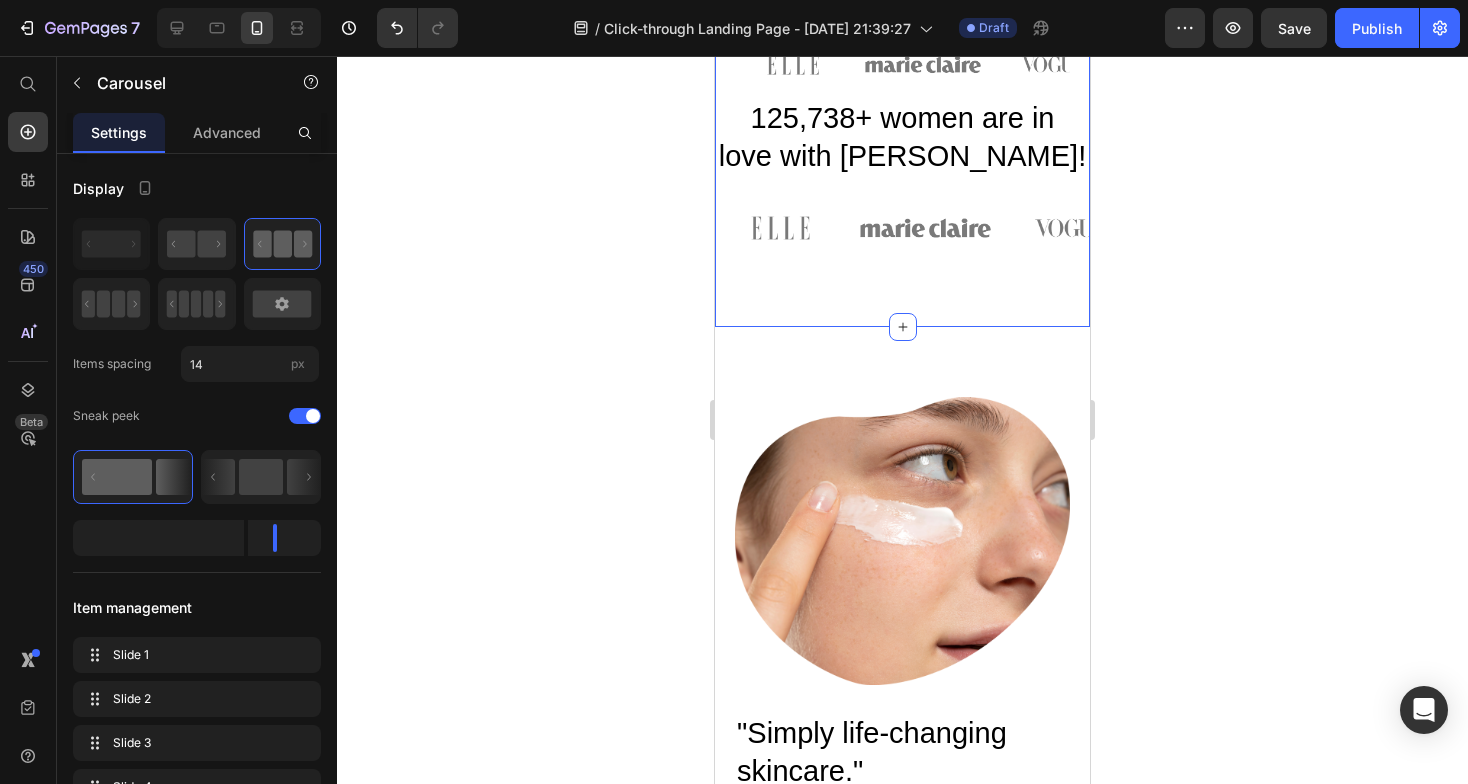 click at bounding box center (902, 541) 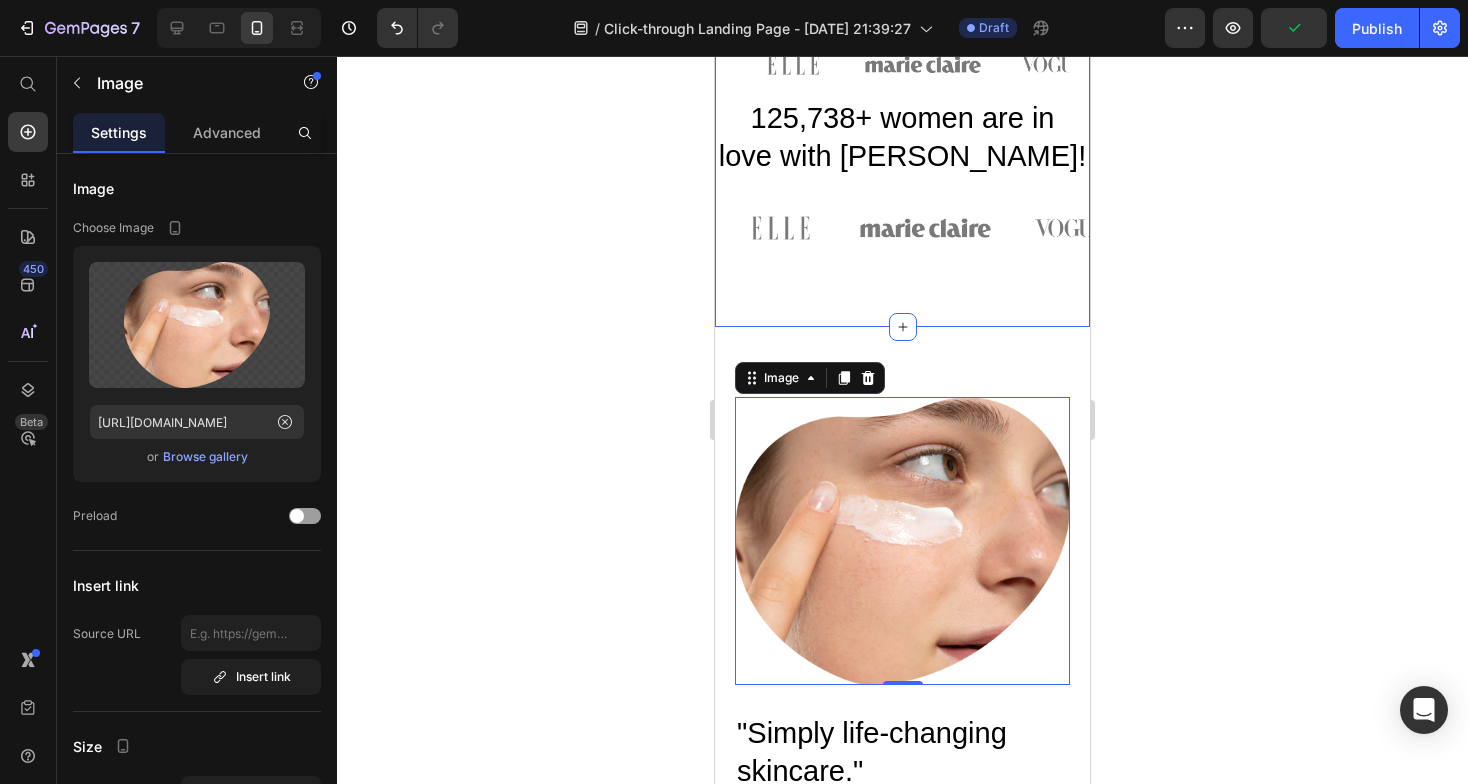 click on "Icon Free Shipping Today Only Text Block Row
Icon 125,000+ Happy Women Text Block Row
Carousel Row
Product Images Image Icon Icon Icon Icon Icon Icon List “This skin cream is a game-changer! It has transformed my dry, lackluster skin into a hydrated and radiant complexion. I love how it absorbs quickly and leaves no greasy residue. Highly recommend” Text Block
Icon Hannah N. (Houston, USA) Text Block Row Row Row Icon Icon Icon Icon Icon Icon List (1349 Reviews) Text Block Row Feminine Probiotic Gummies - All in One Solution Product Title Female-Optimized formula with Pre+Probiotic blend for TOTAL vaginal support Text Block
Icon Vaginal Odor Text Block
Icon Yeast Balance Text Block
Icon Flora Support Text Block
Icon pH Harmony Text Block Row Text Block Kaching Bundles Icon Row" at bounding box center [902, -539] 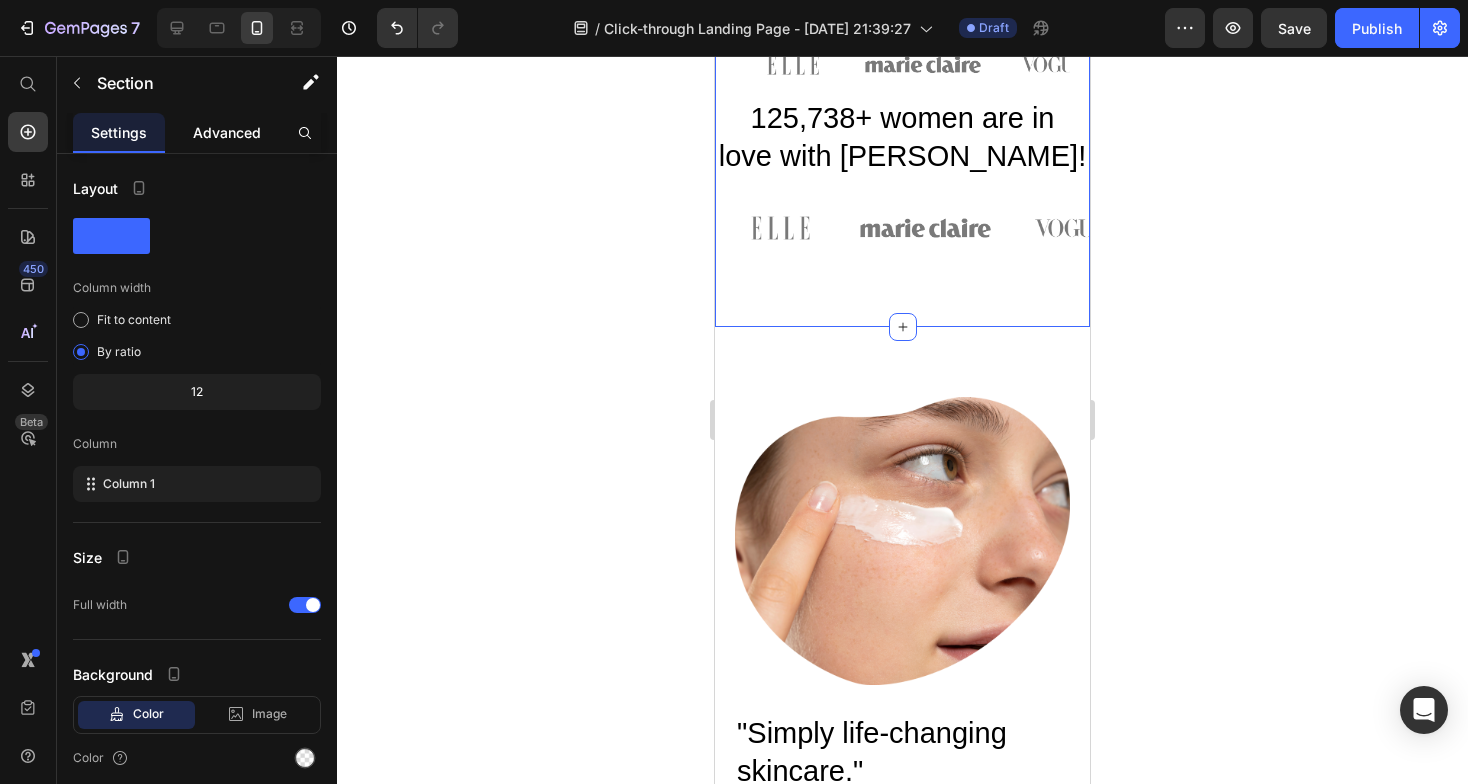 click on "Advanced" at bounding box center [227, 132] 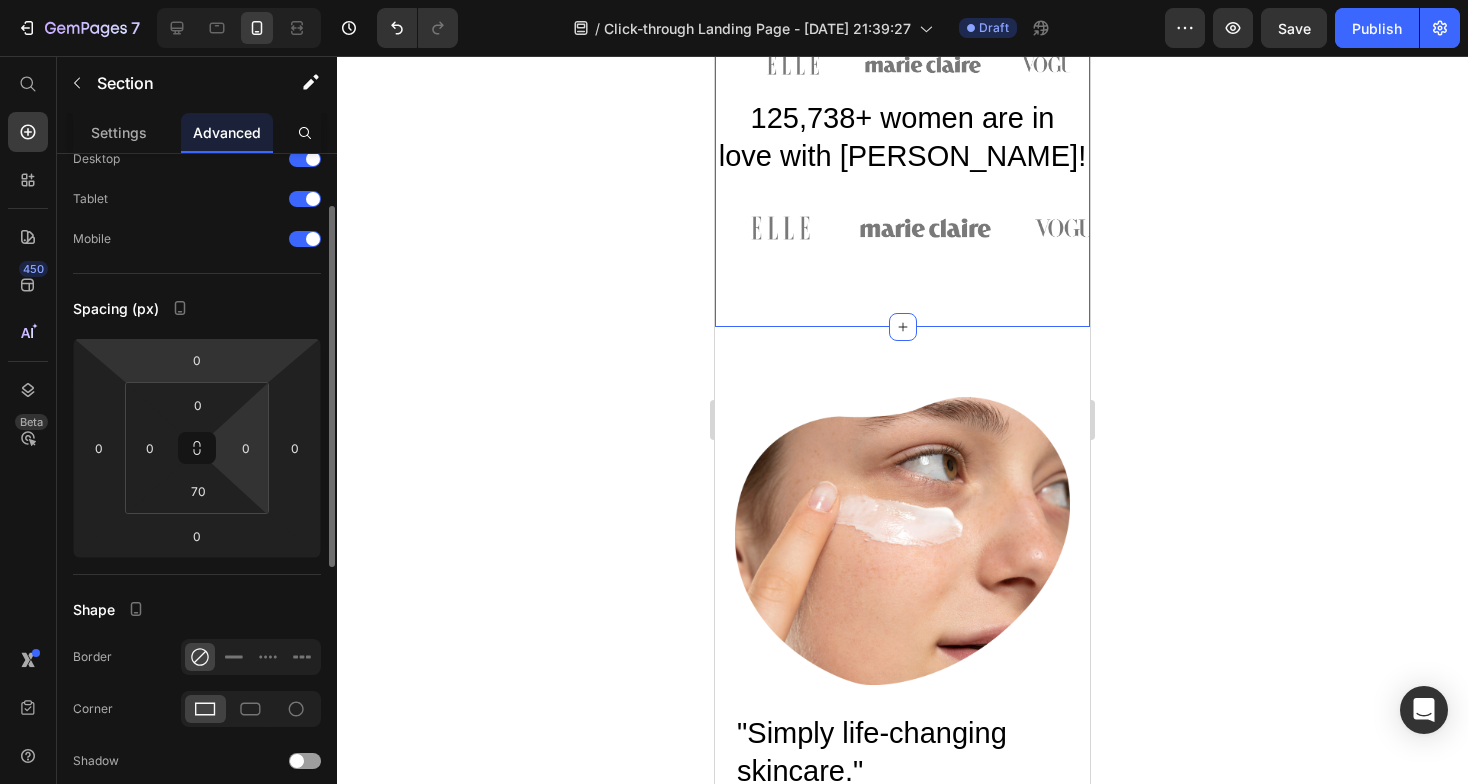 scroll, scrollTop: 97, scrollLeft: 0, axis: vertical 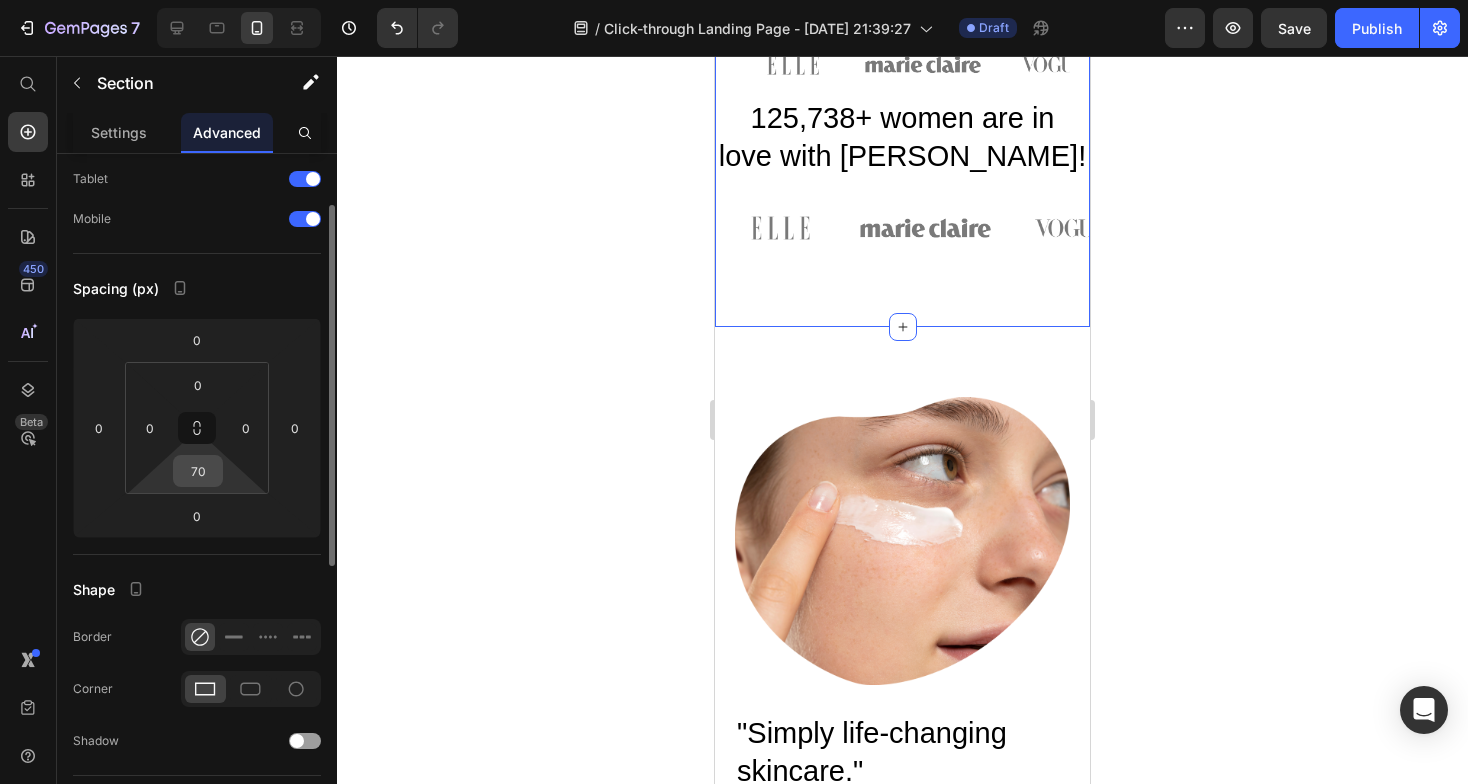 click on "70" at bounding box center (198, 471) 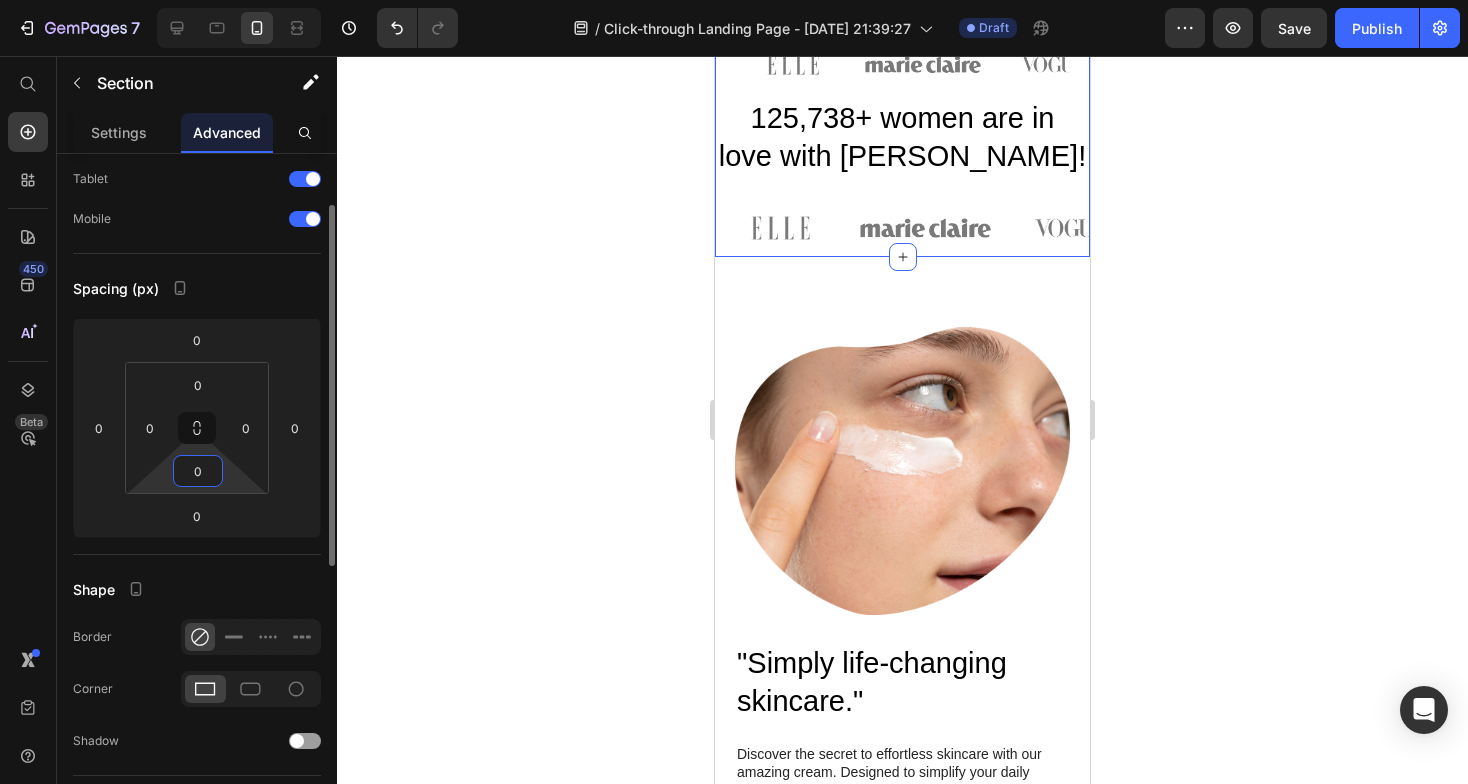 type on "0" 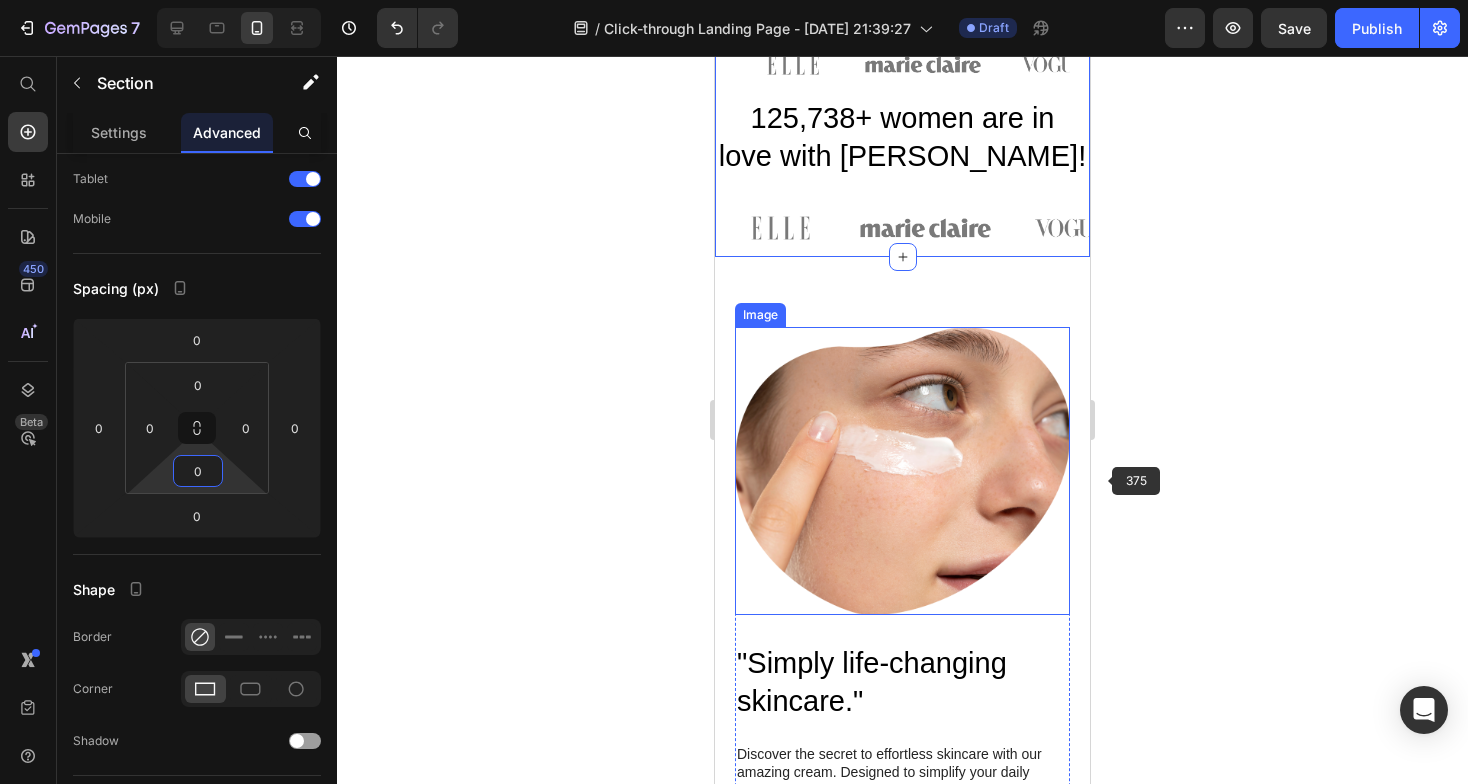 click 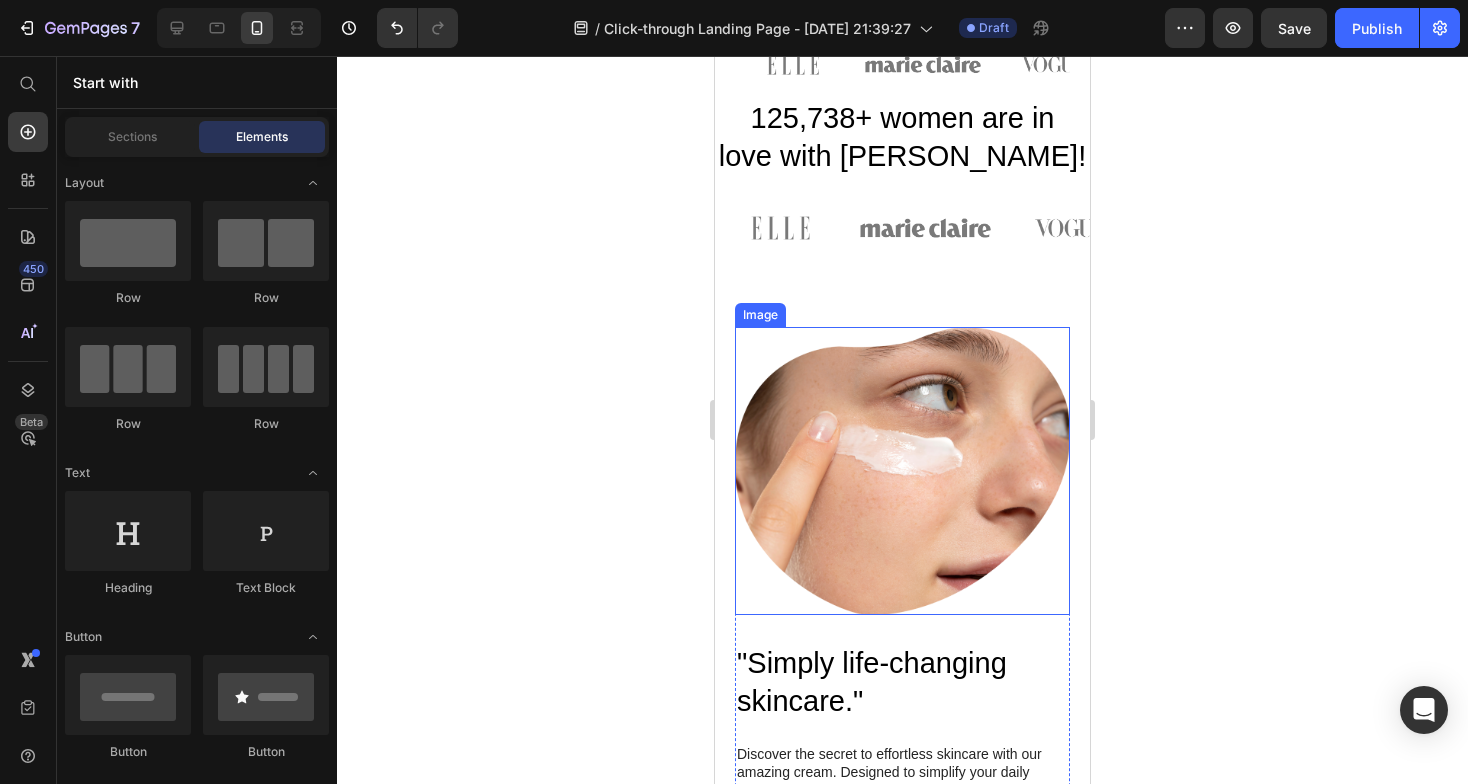 click at bounding box center (902, 471) 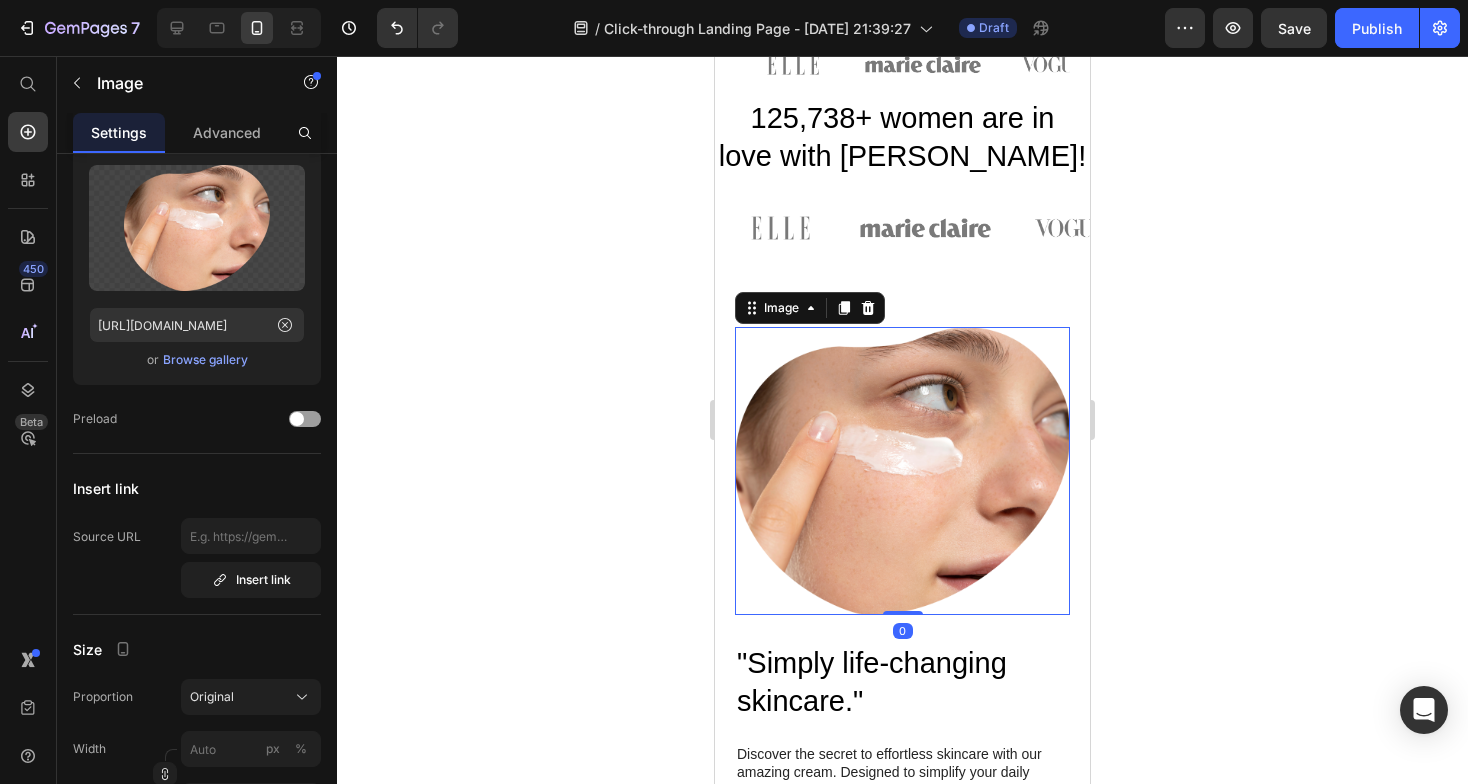 scroll, scrollTop: 0, scrollLeft: 0, axis: both 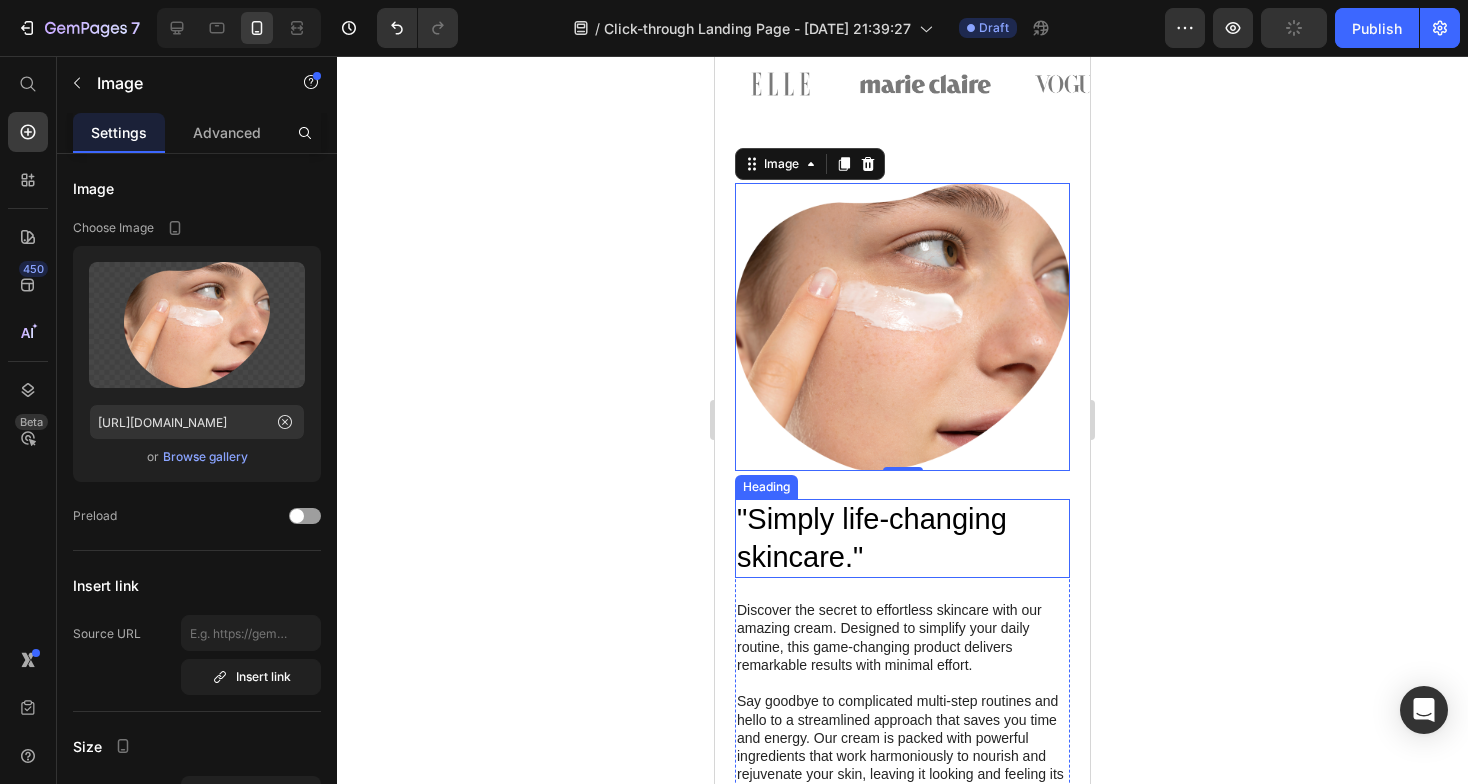 click on ""Simply life-changing skincare."" at bounding box center (902, 538) 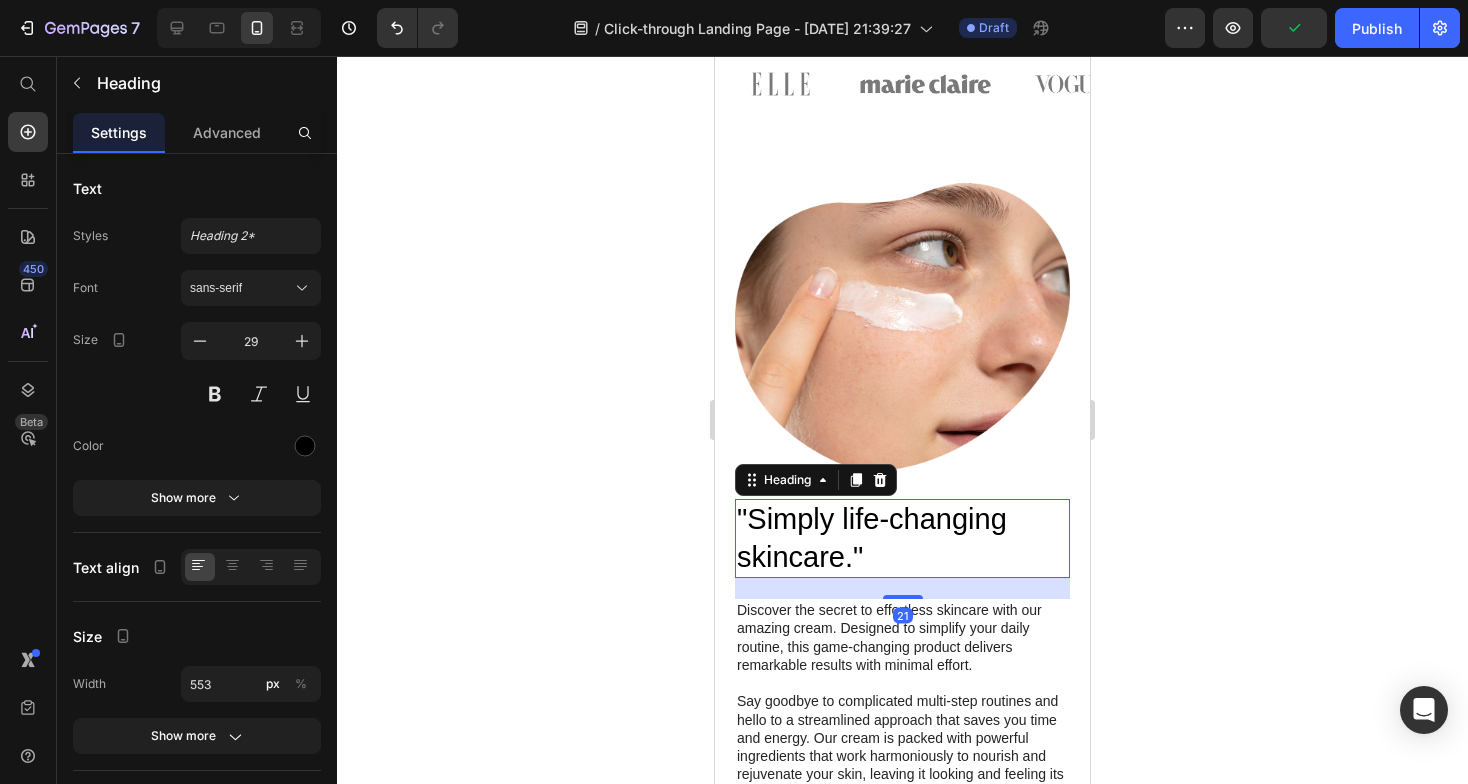 click on ""Simply life-changing skincare."" at bounding box center [902, 538] 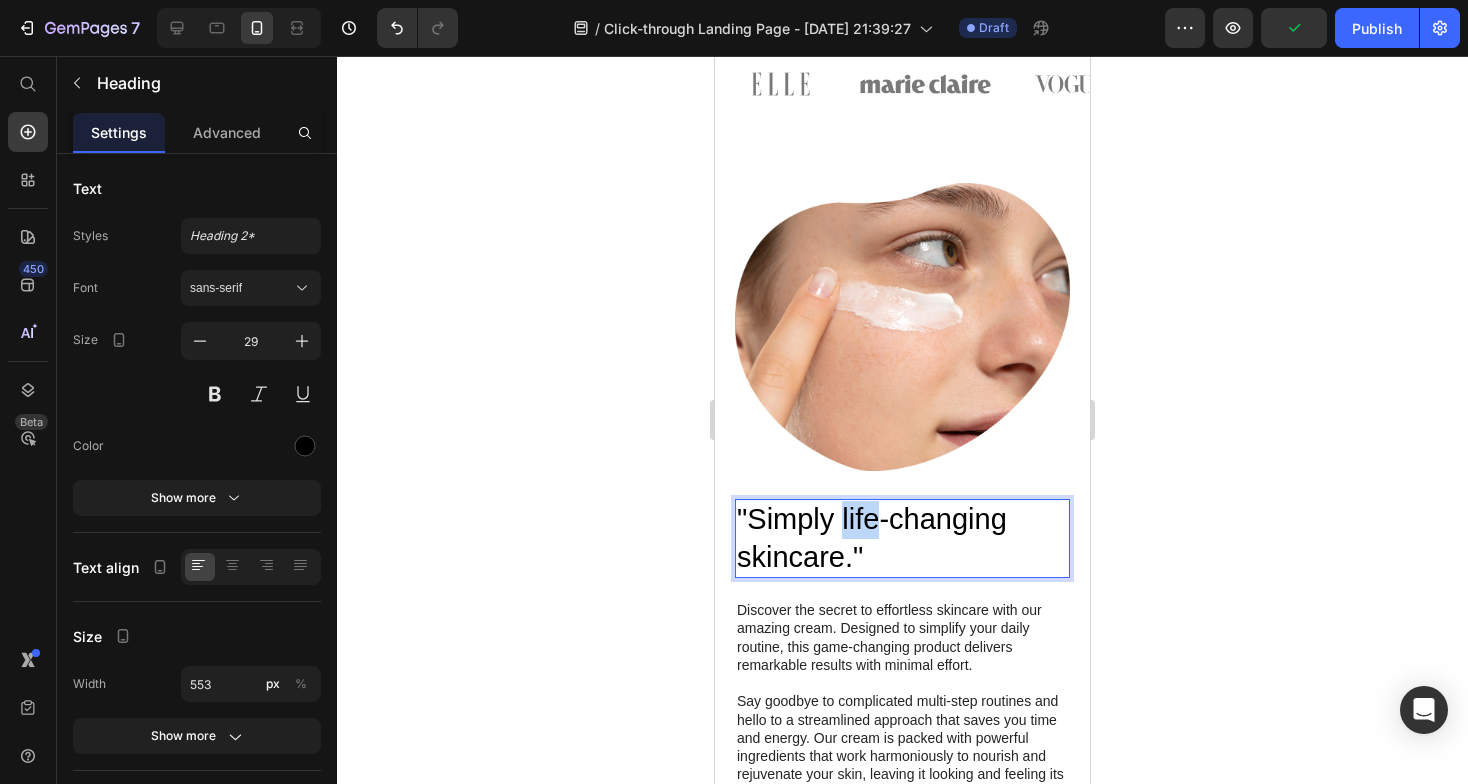 click on ""Simply life-changing skincare."" at bounding box center (902, 538) 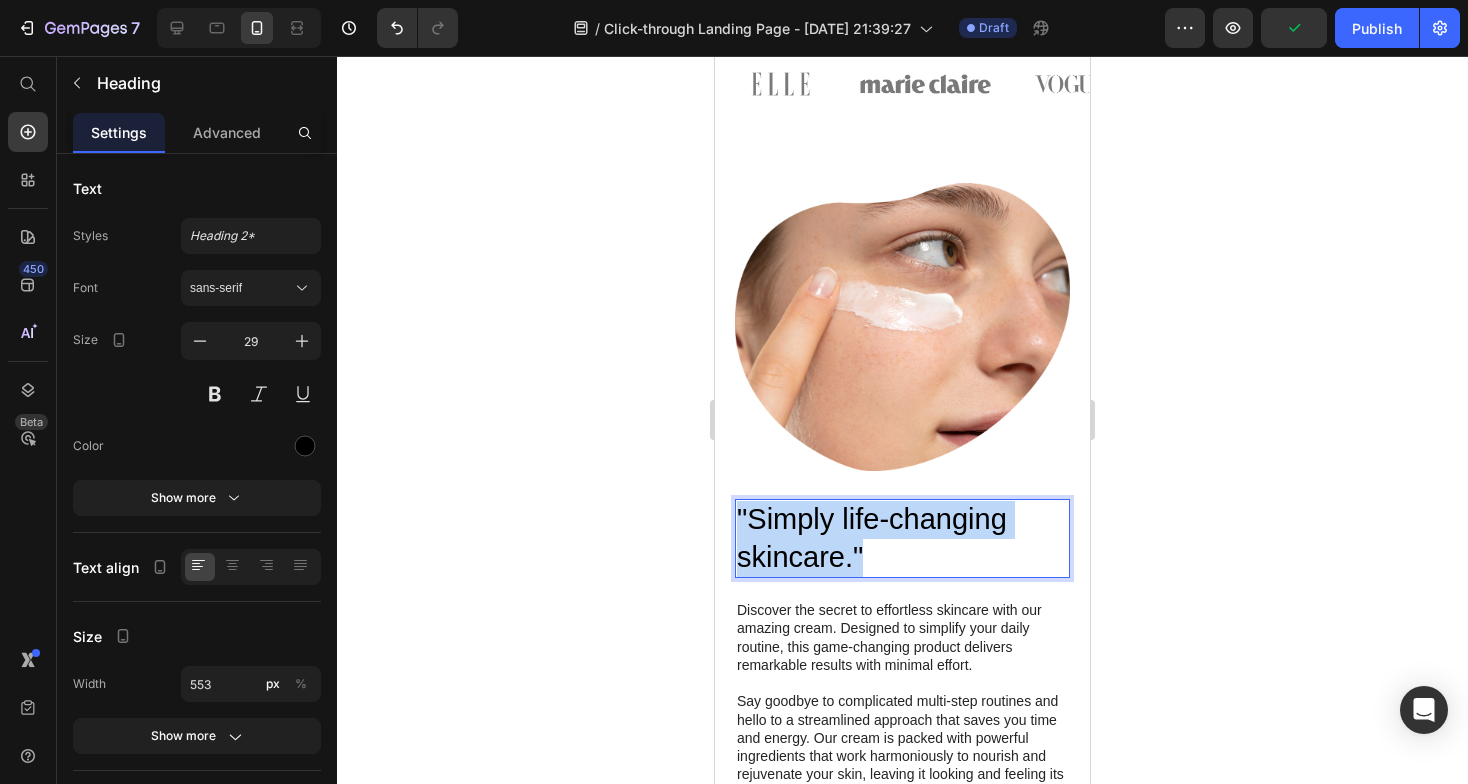 click on ""Simply life-changing skincare."" at bounding box center (902, 538) 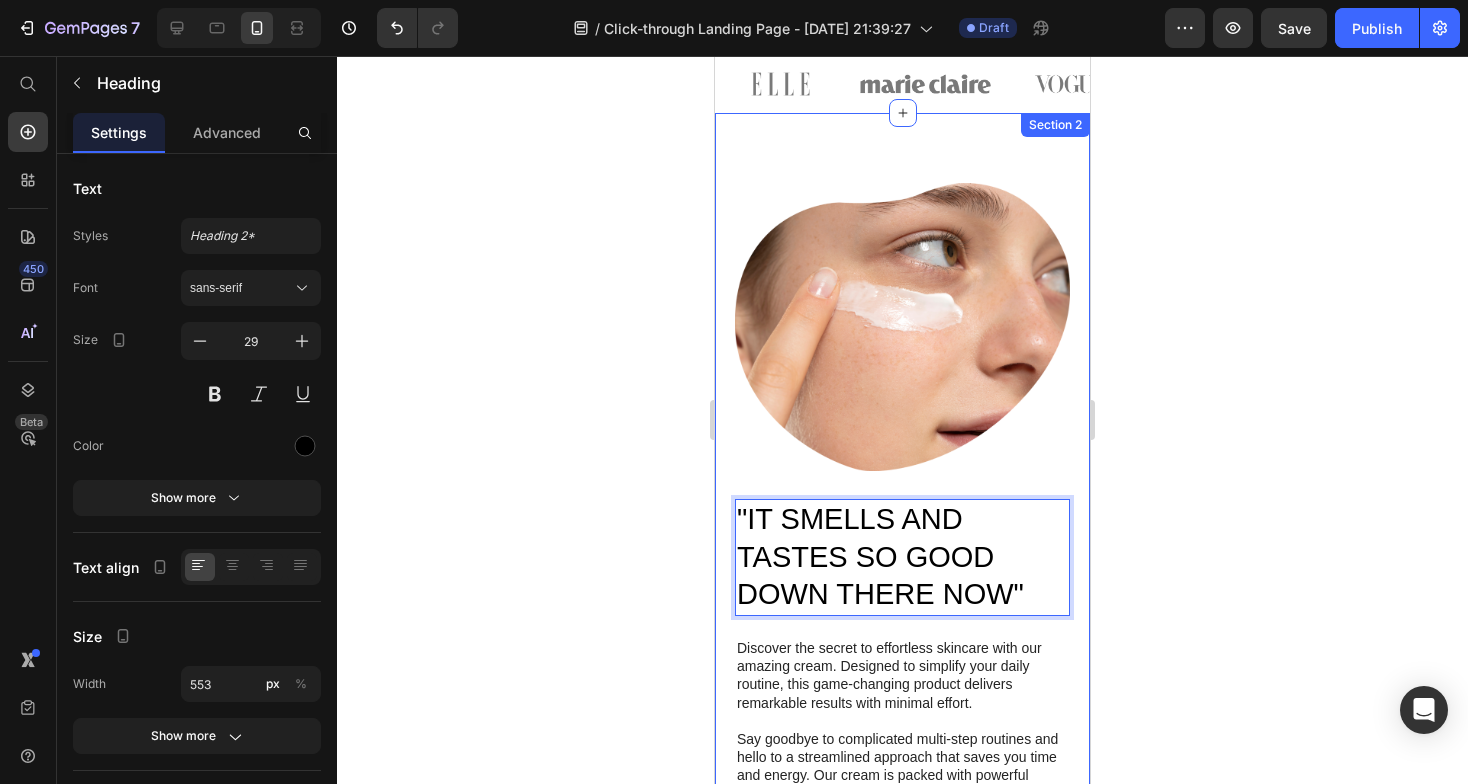 click on ""IT SMELLS AND TASTES SO GOOD DOWN THERE NOW"  Heading   21 Discover the secret to effortless skincare with our amazing cream. Designed to simplify your daily routine, this game-changing product delivers remarkable results with minimal effort.   Say goodbye to complicated multi-step routines and hello to a streamlined approach that saves you time and energy. Our cream is packed with powerful ingredients that work harmoniously to nourish and rejuvenate your skin, leaving it looking and feeling its best. With just a few simple steps, you can achieve a radiant complexion that reflects your natural beauty. Experience the joy of effortless skincare and unlock a newfound confidence in your daily routine.   Try our cream today and embrace the simplicity of beautiful skin. Text Block Row" at bounding box center (902, 711) 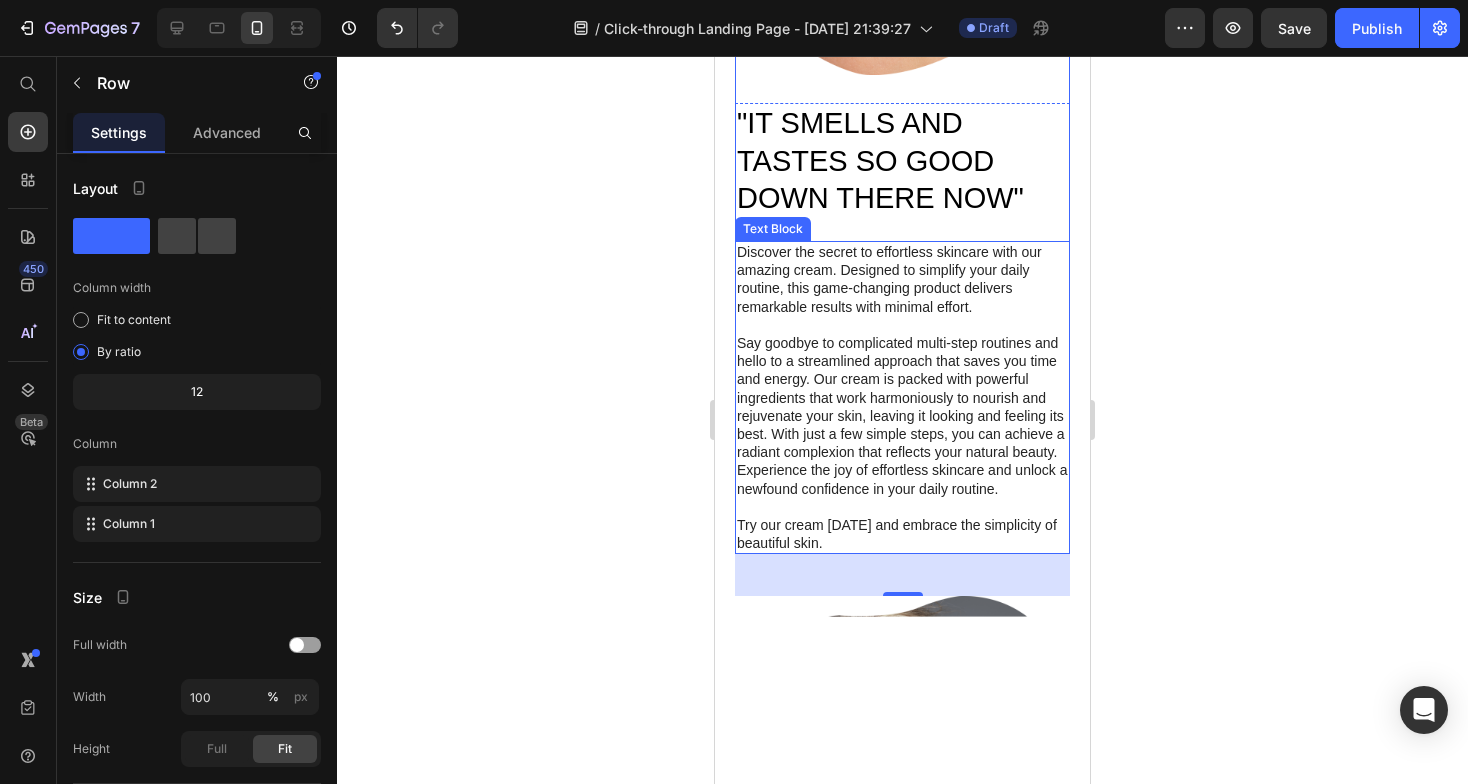 scroll, scrollTop: 2012, scrollLeft: 0, axis: vertical 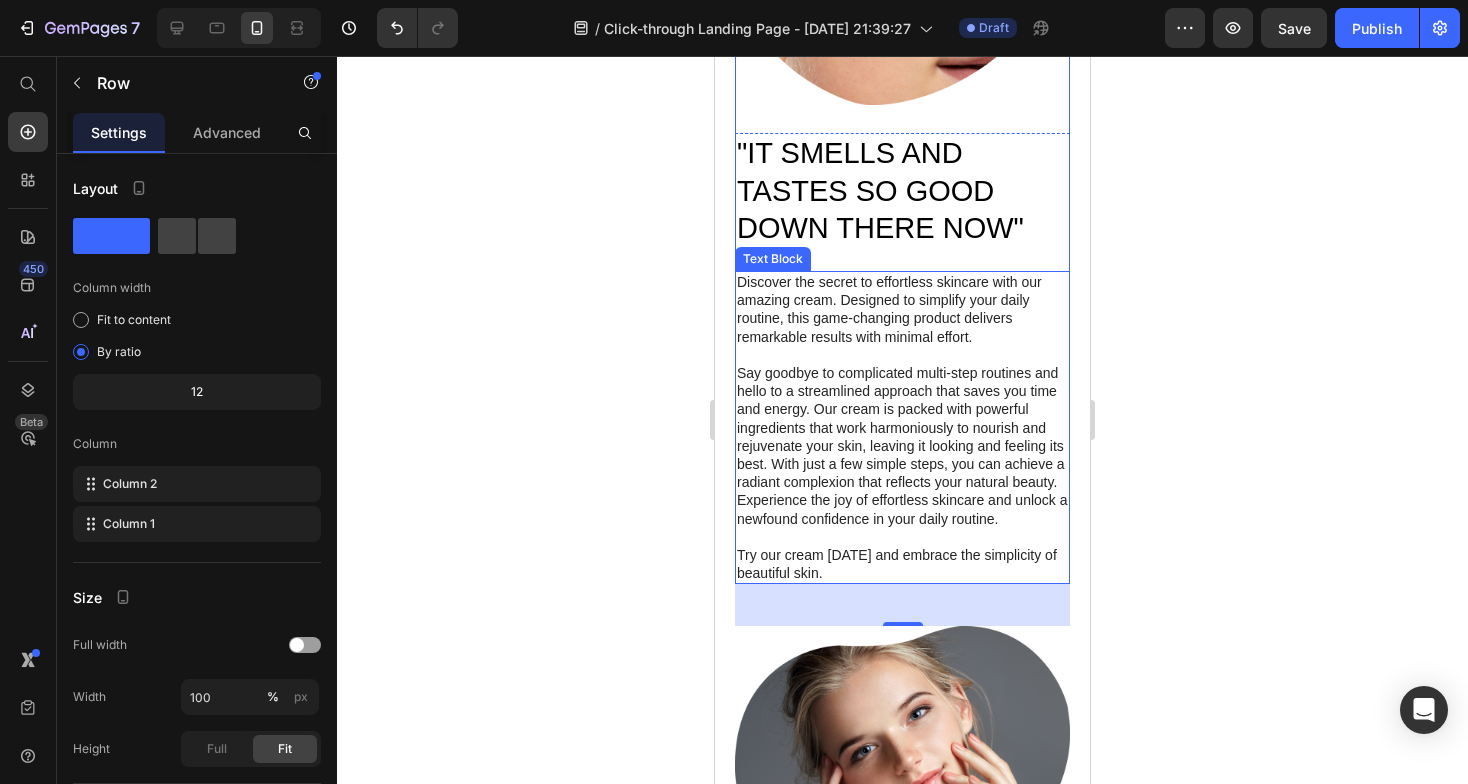 click at bounding box center (902, 355) 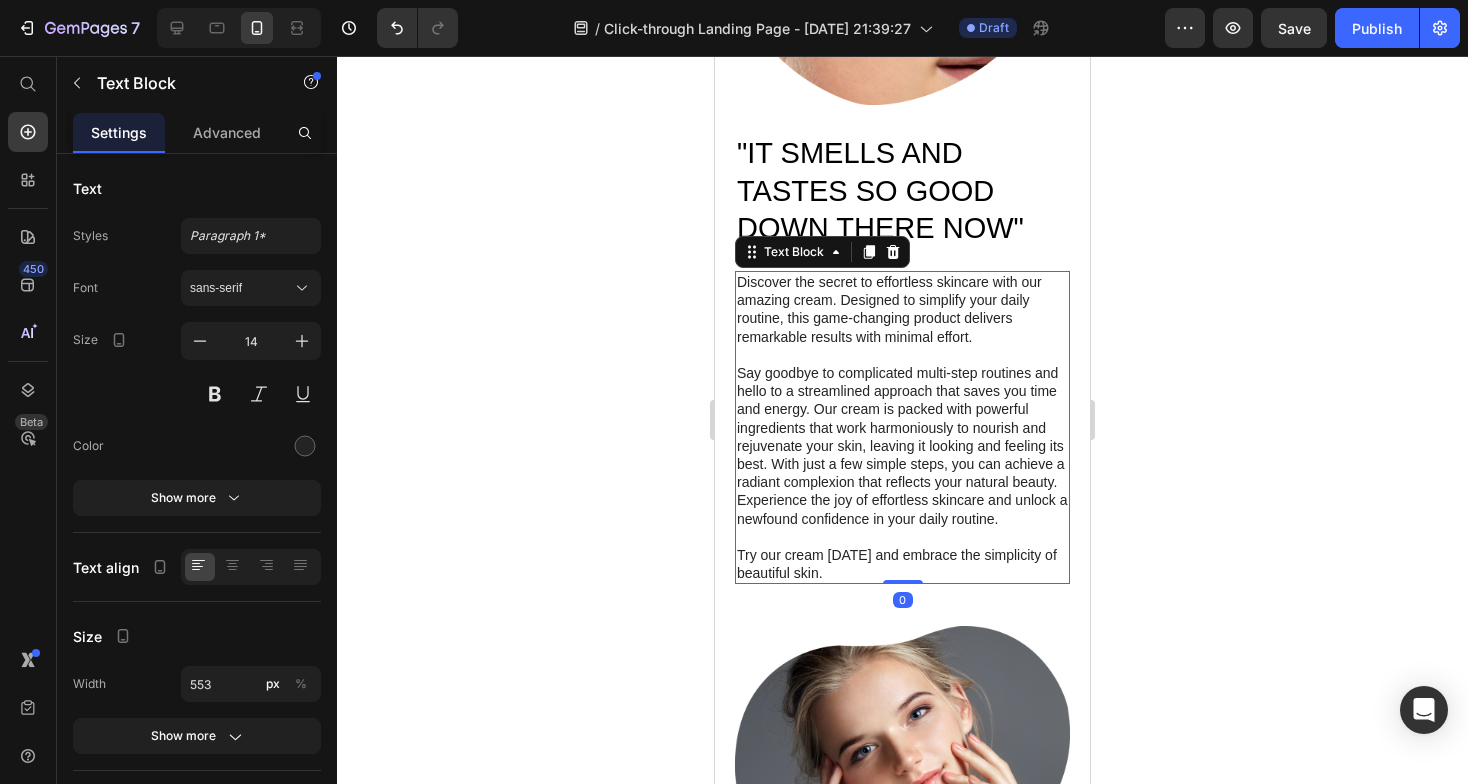 click at bounding box center [902, 355] 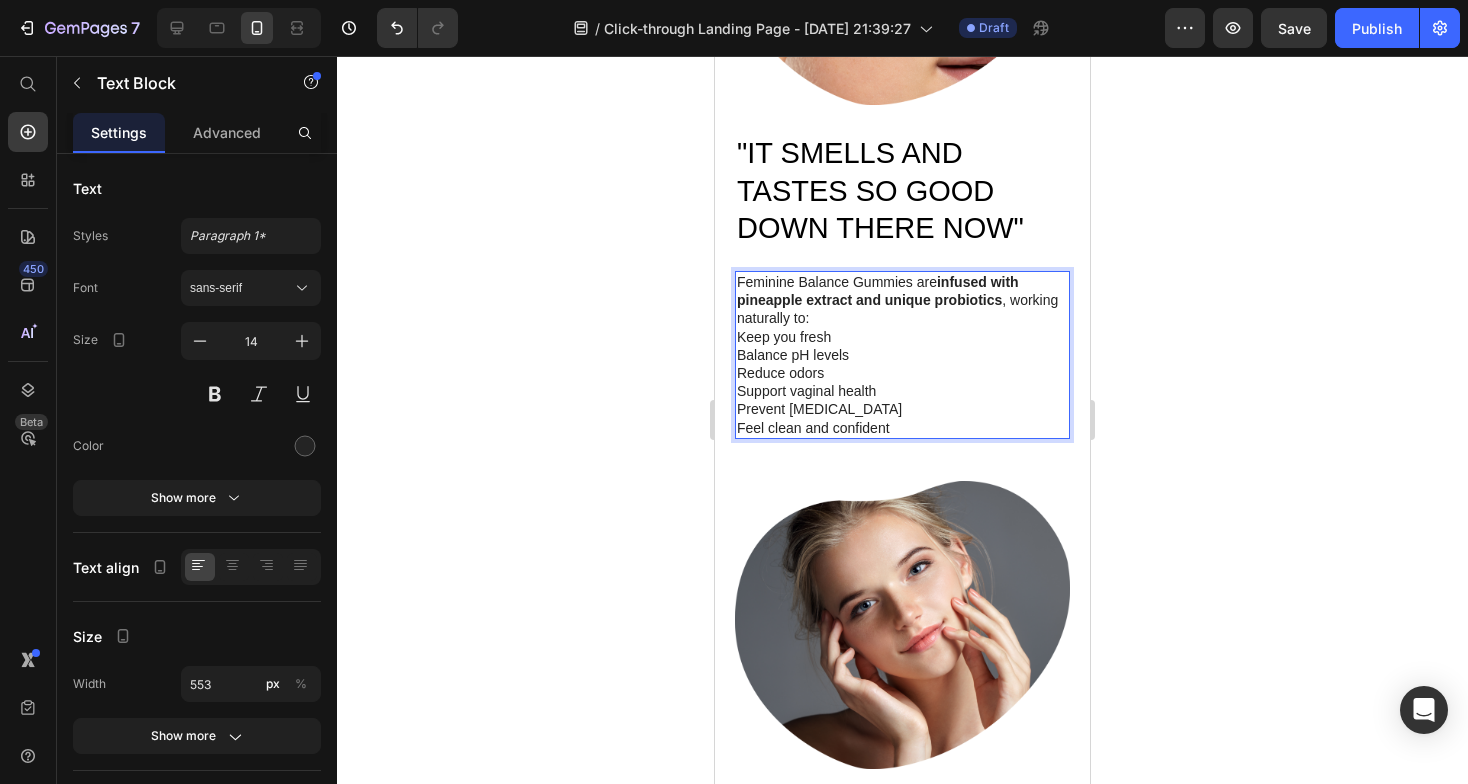 click on "Feminine Balance Gummies are  infused with pineapple extract and unique probiotics , working naturally to:" at bounding box center (902, 300) 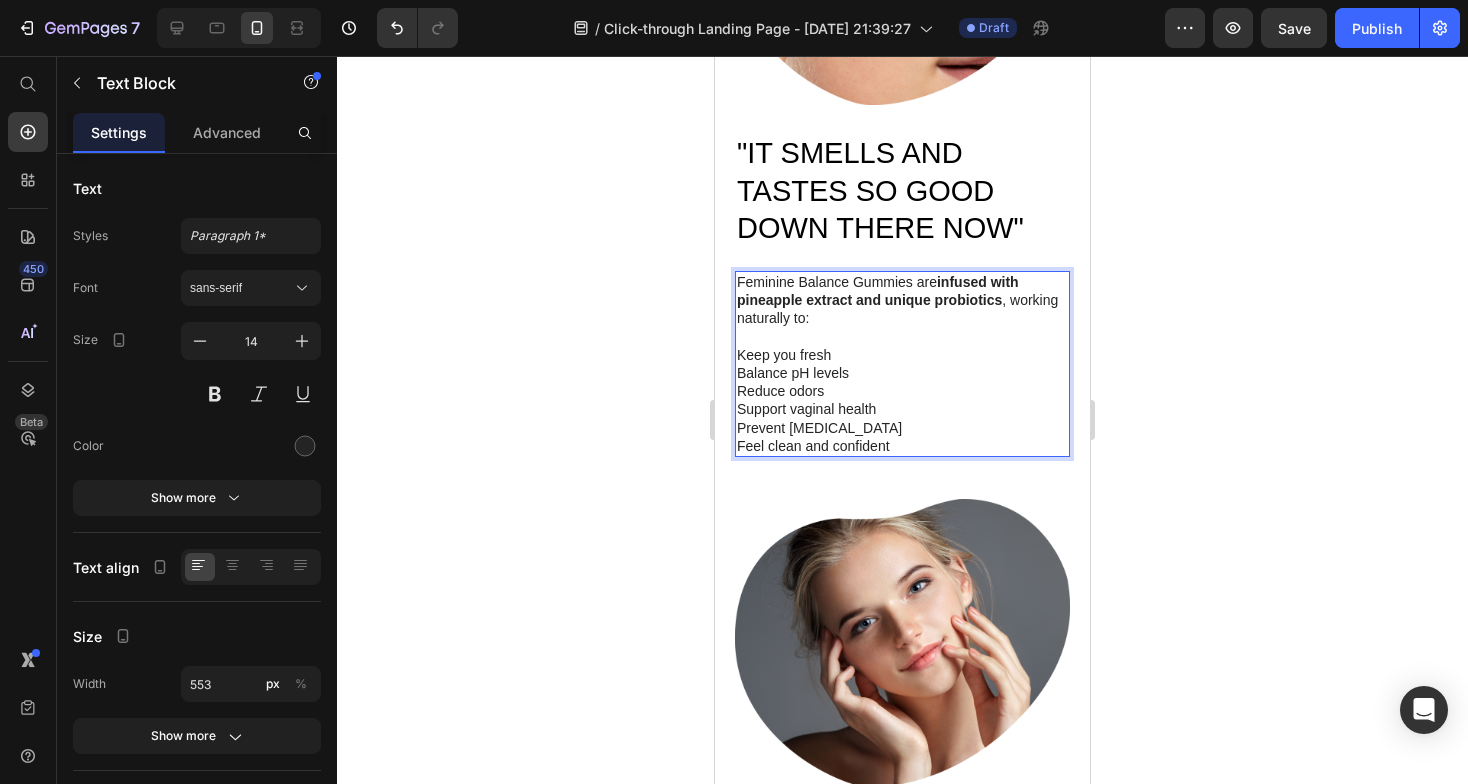 click on "Reduce odors" at bounding box center [902, 391] 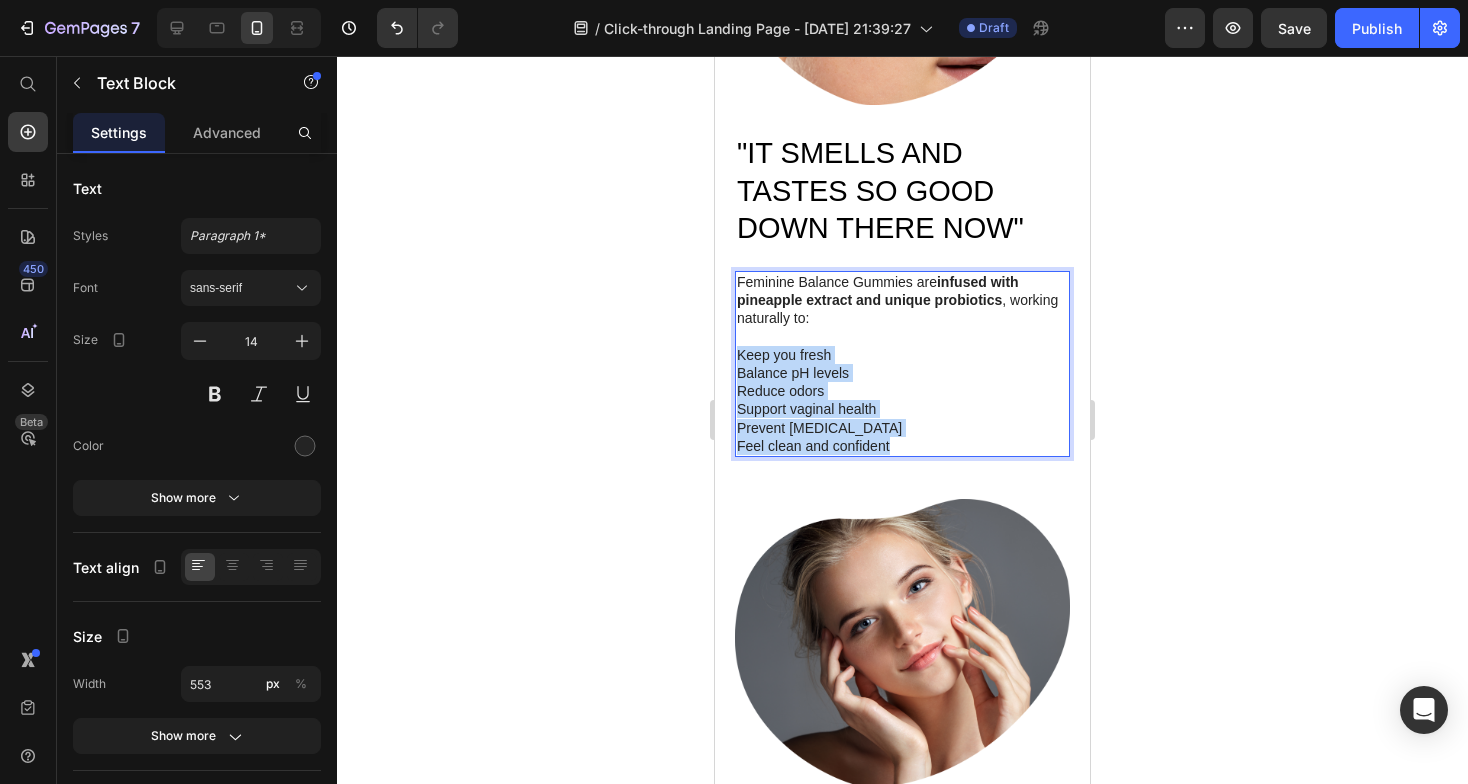 drag, startPoint x: 914, startPoint y: 415, endPoint x: 735, endPoint y: 327, distance: 199.46178 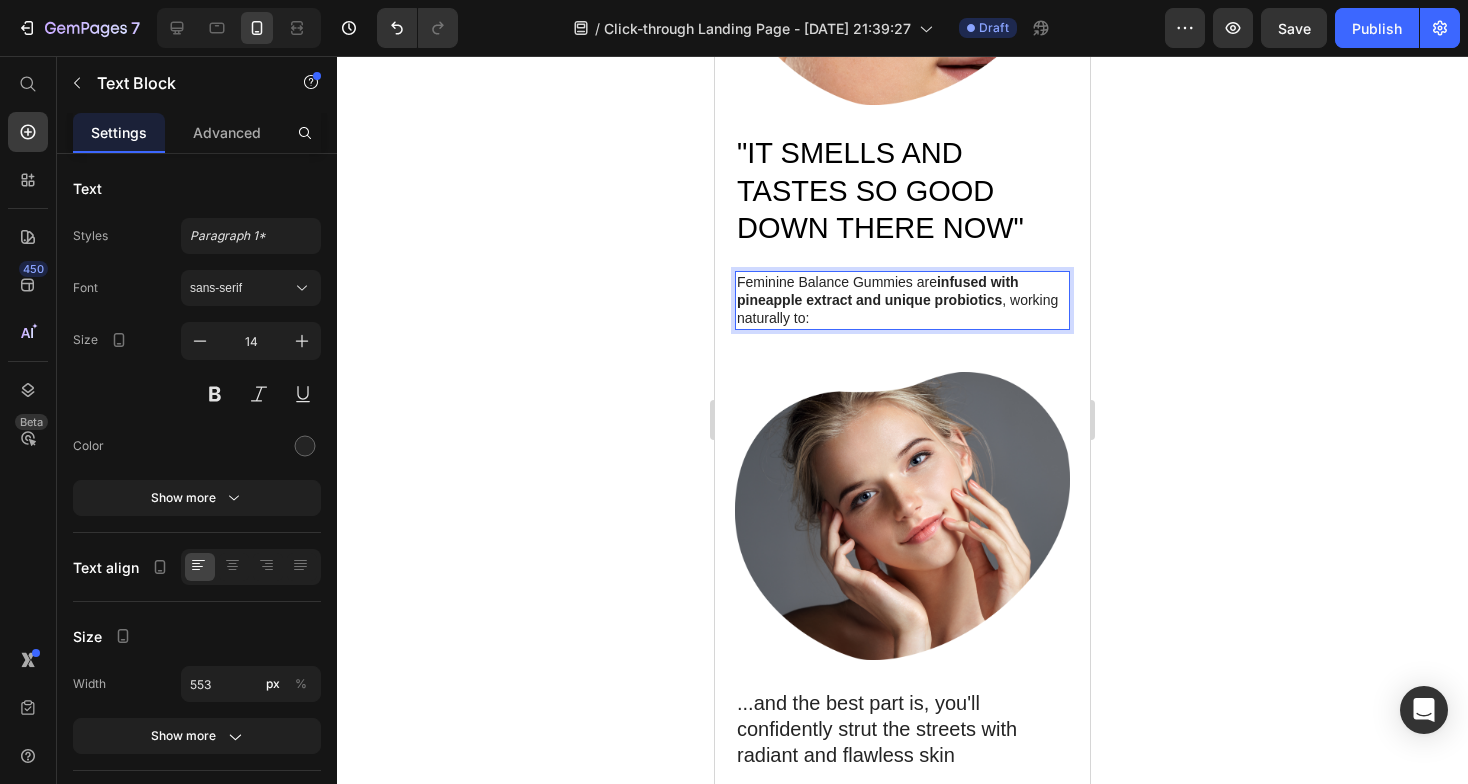 click 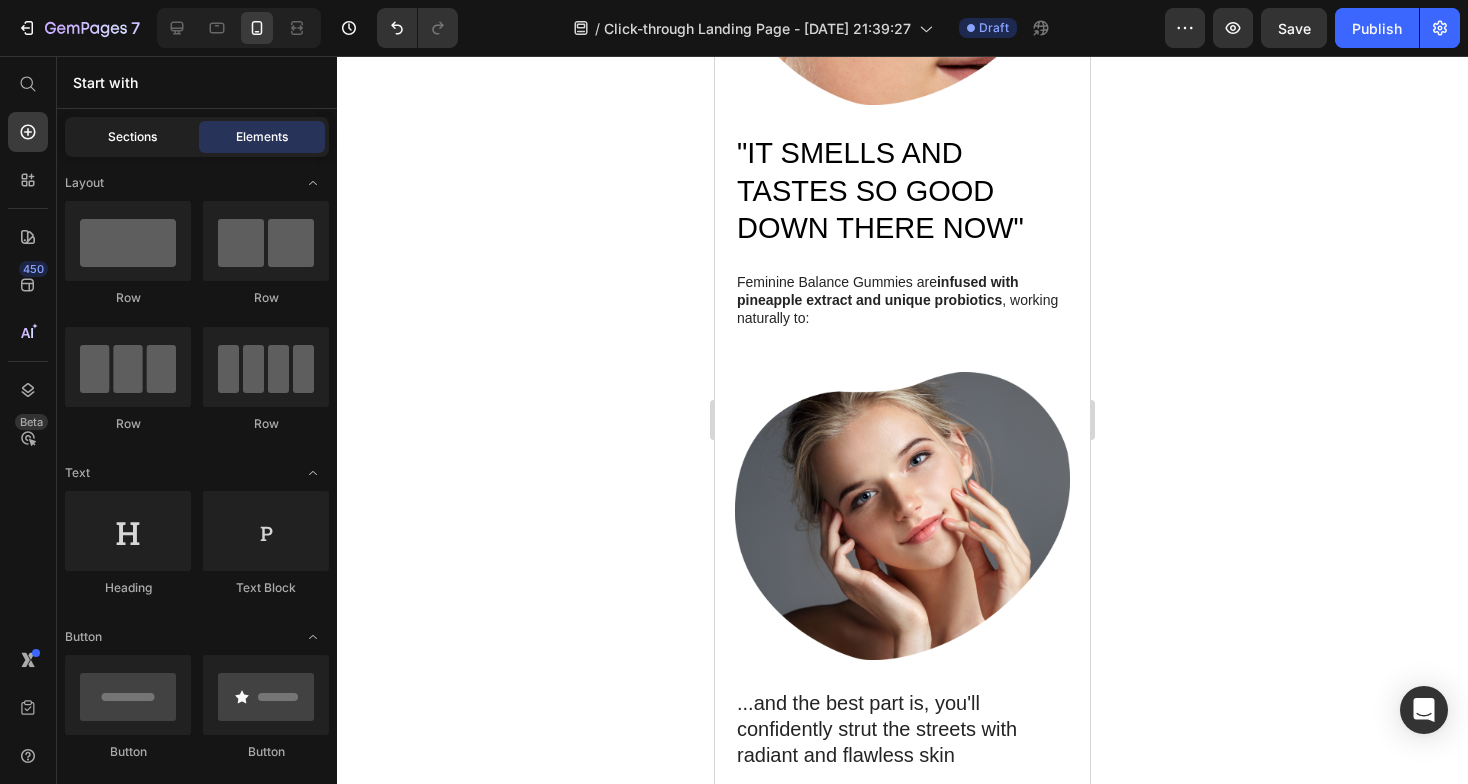 click on "Sections" at bounding box center [132, 137] 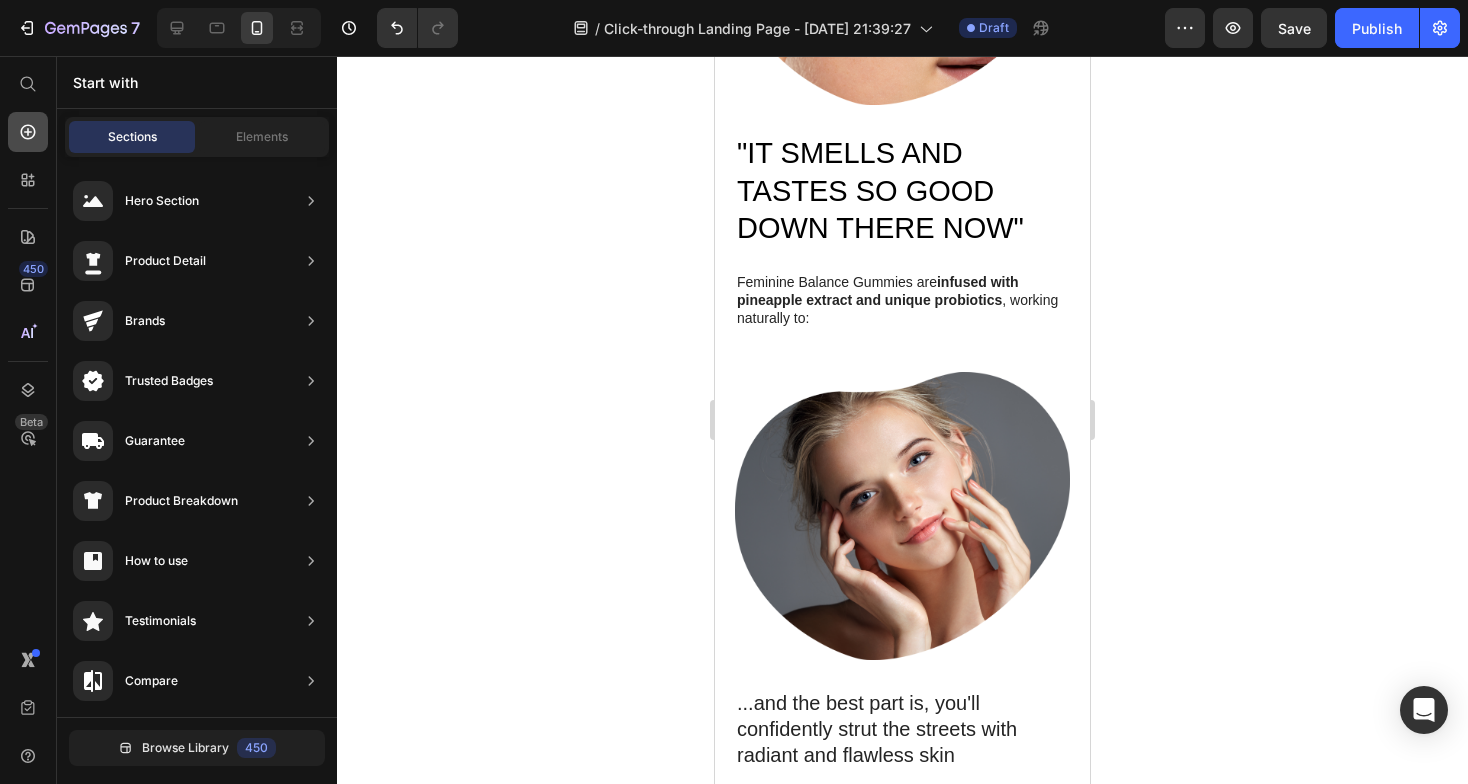 click 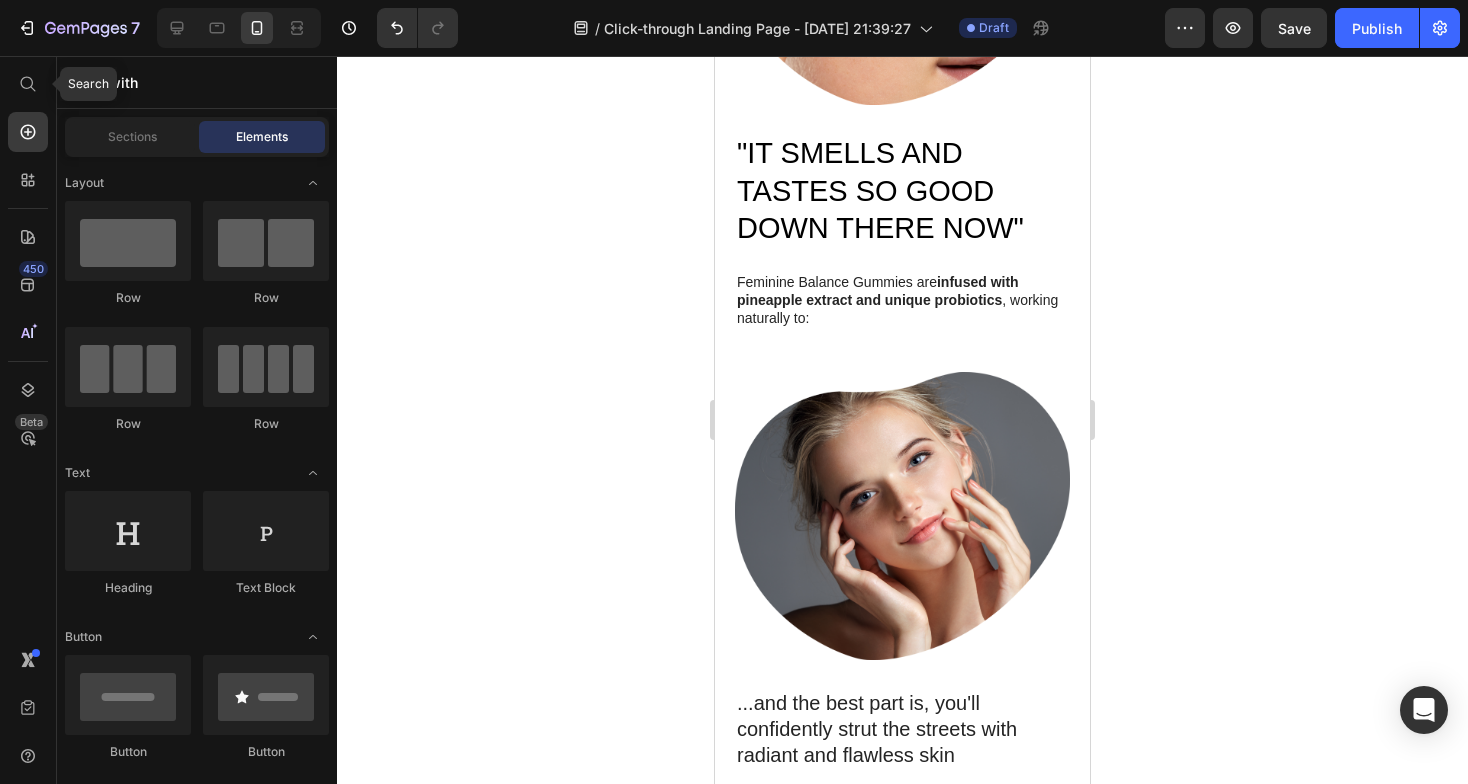 click 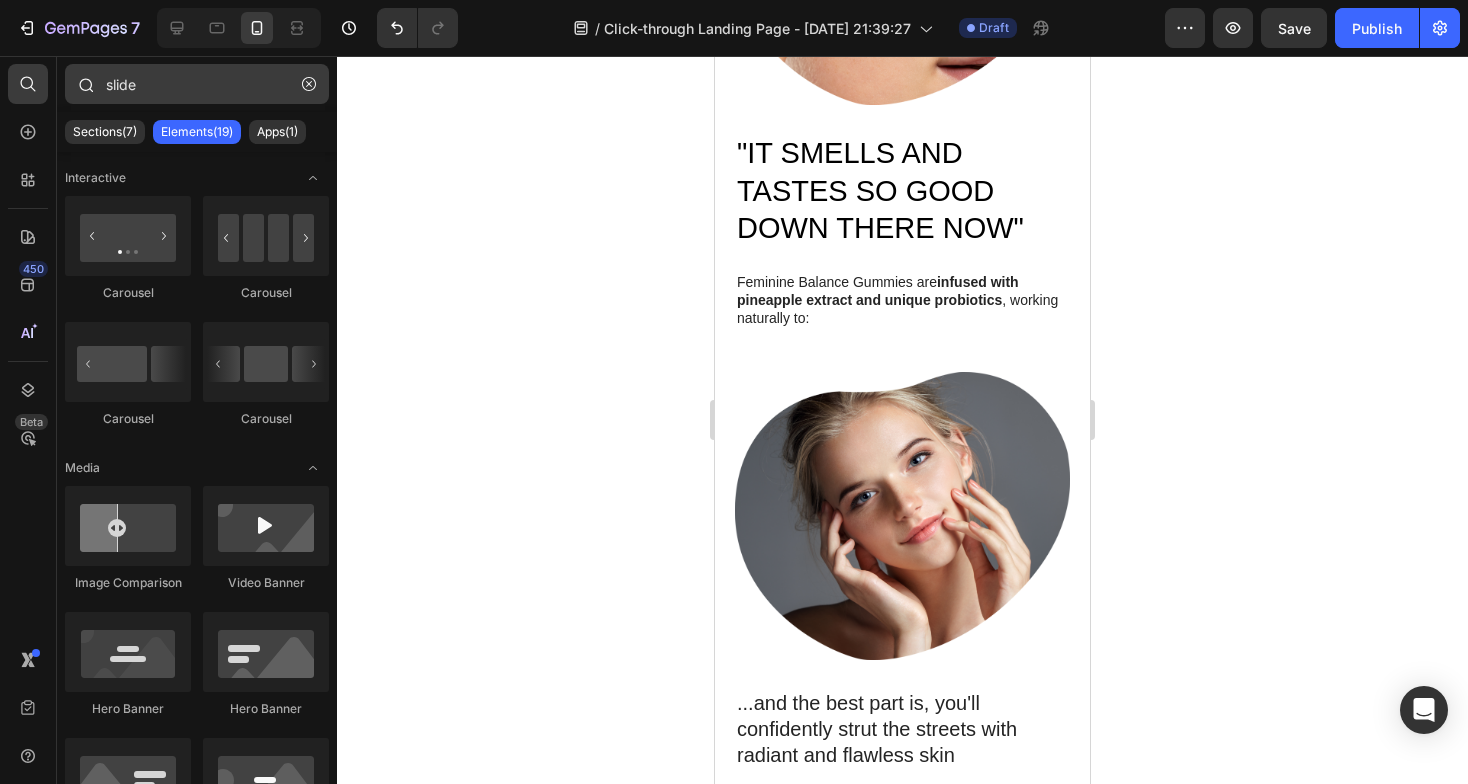 click on "slide" at bounding box center (197, 84) 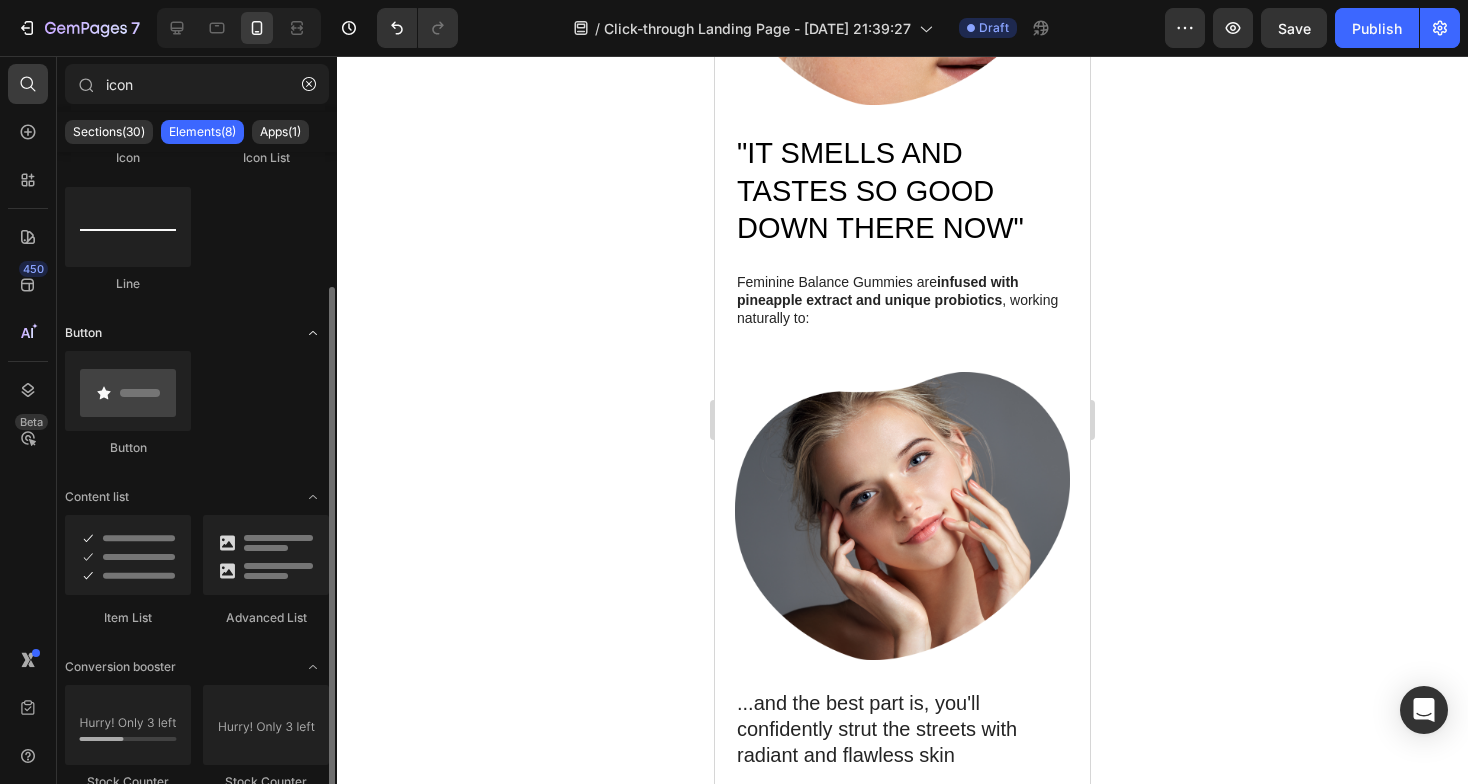 scroll, scrollTop: 149, scrollLeft: 0, axis: vertical 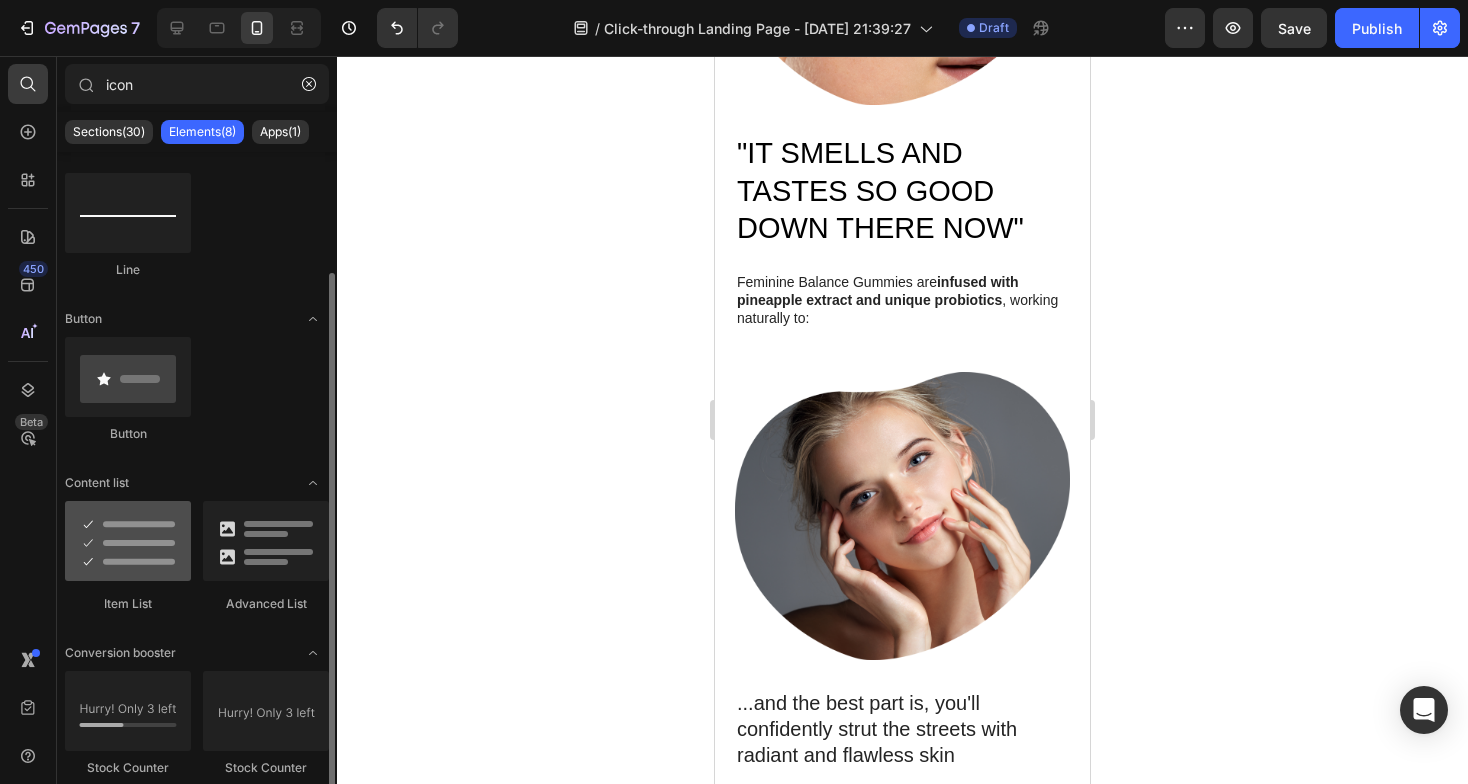 type on "icon" 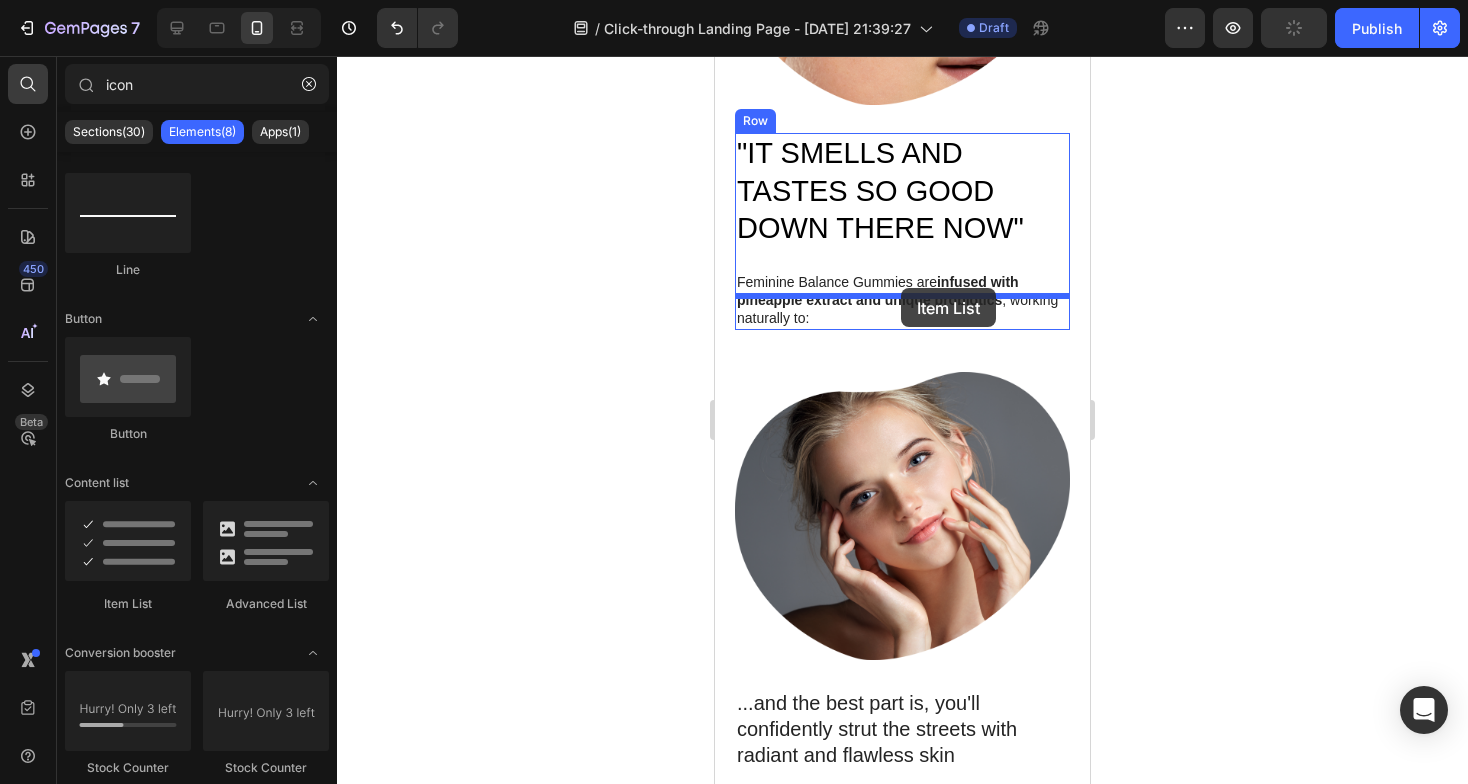 drag, startPoint x: 839, startPoint y: 617, endPoint x: 901, endPoint y: 289, distance: 333.80832 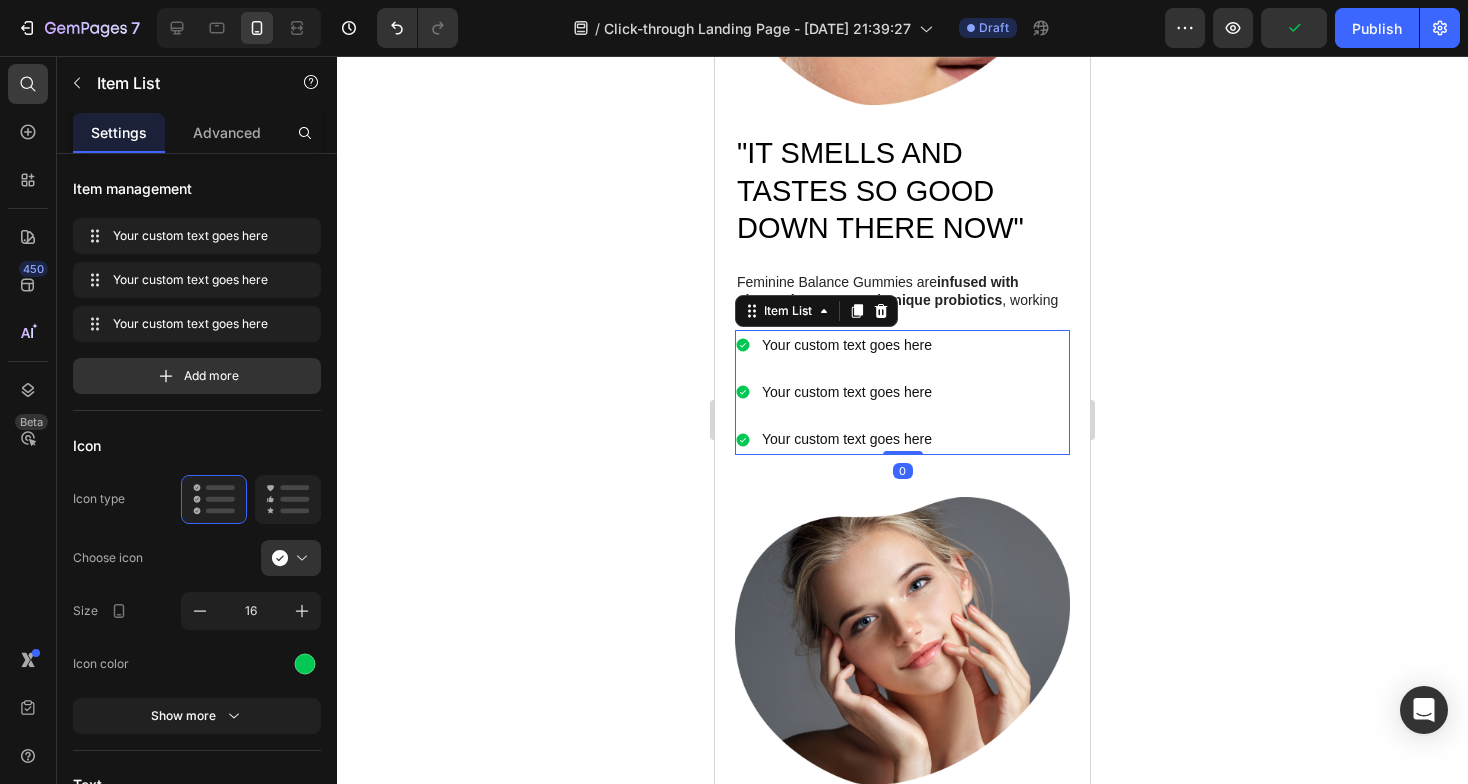 click on "Your custom text goes here" at bounding box center [847, 345] 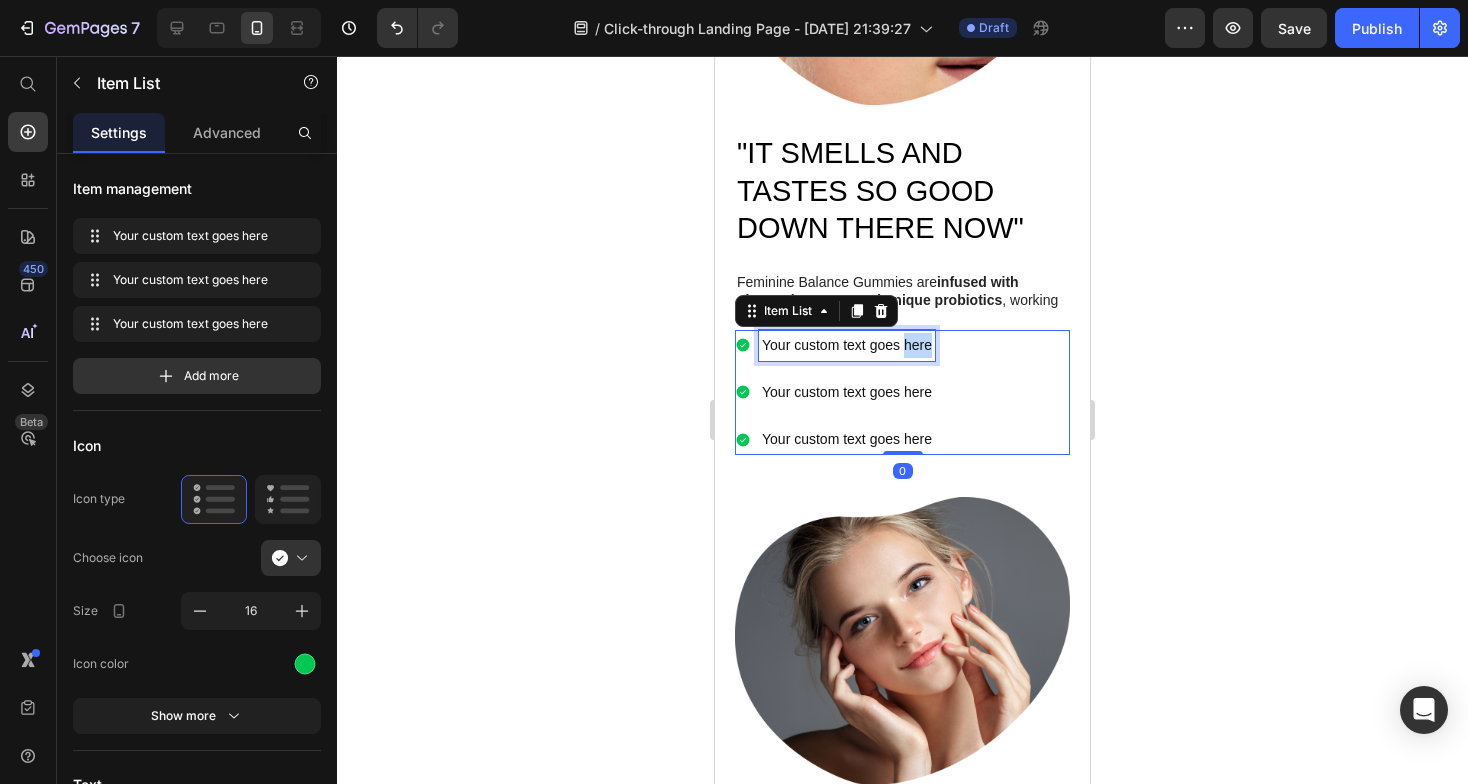 click on "Your custom text goes here" at bounding box center (847, 345) 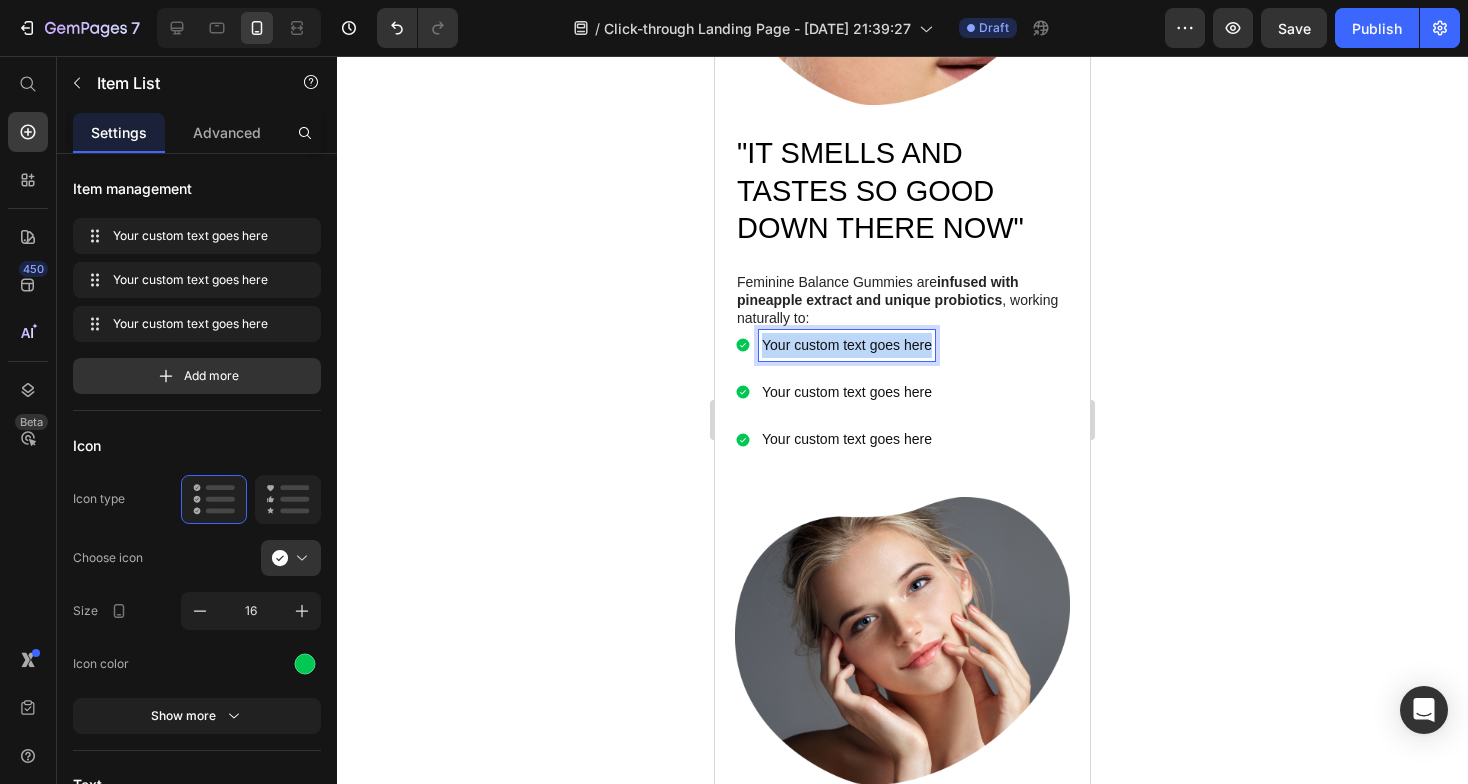 click on "Your custom text goes here" at bounding box center (847, 345) 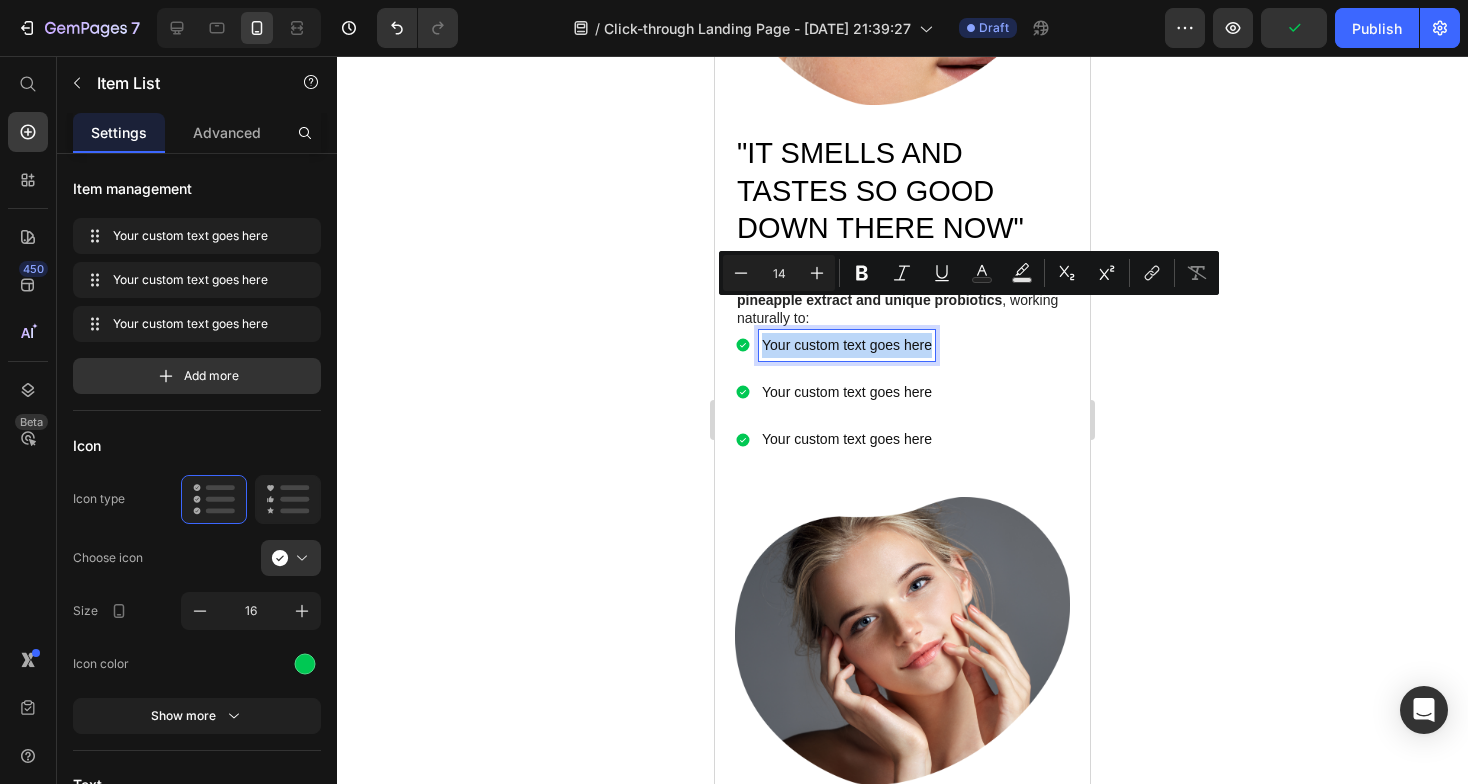 click on "Your custom text goes here" at bounding box center [847, 345] 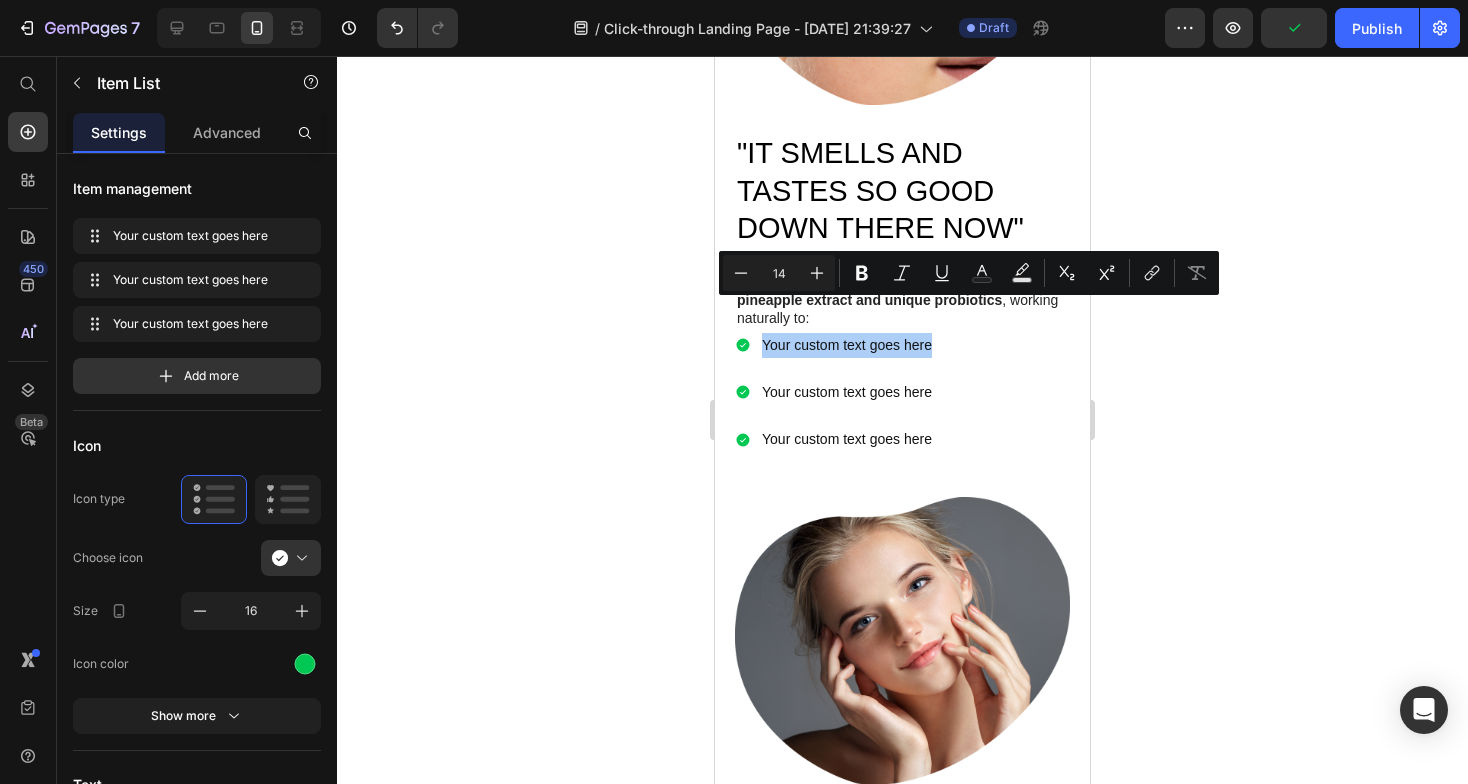 click 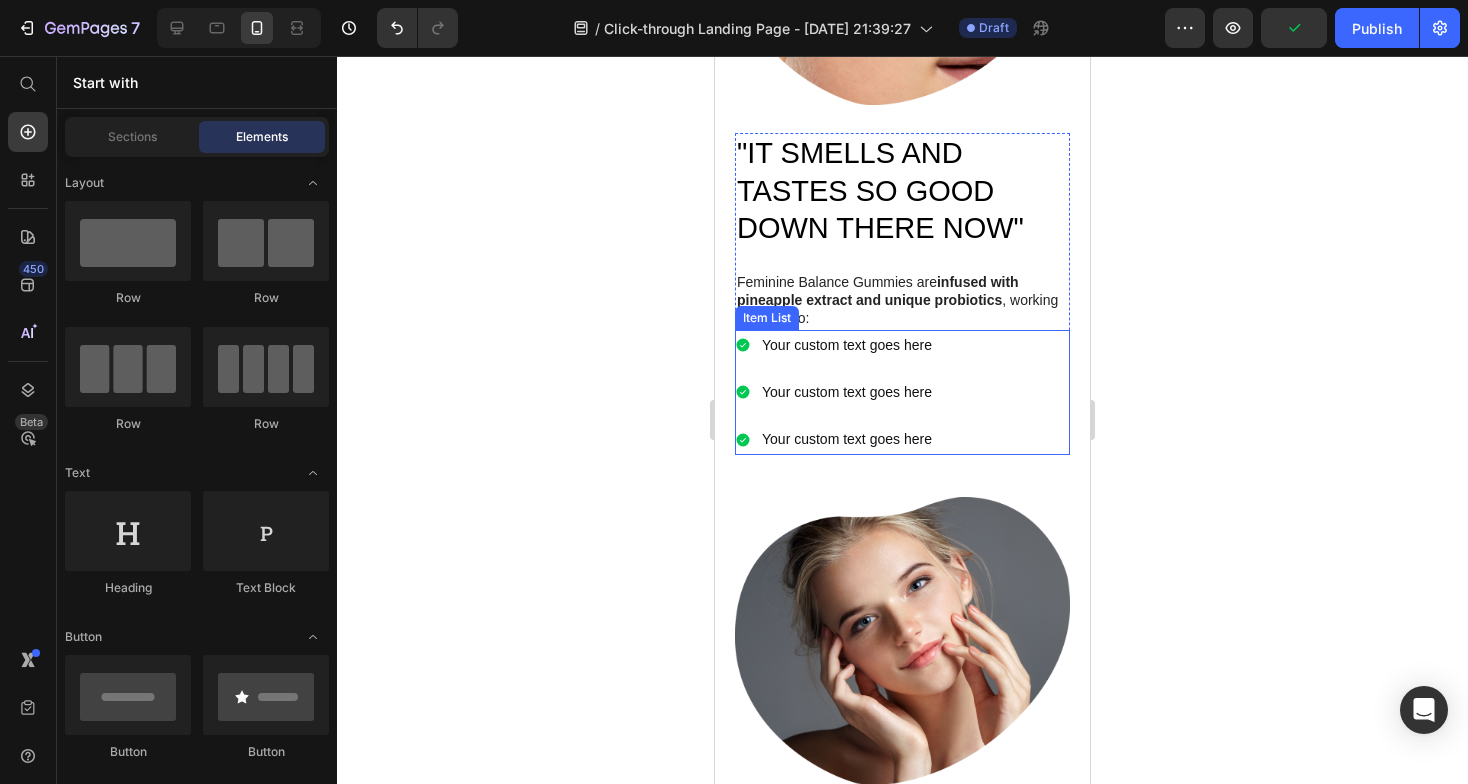 click on "Your custom text goes here" at bounding box center [847, 345] 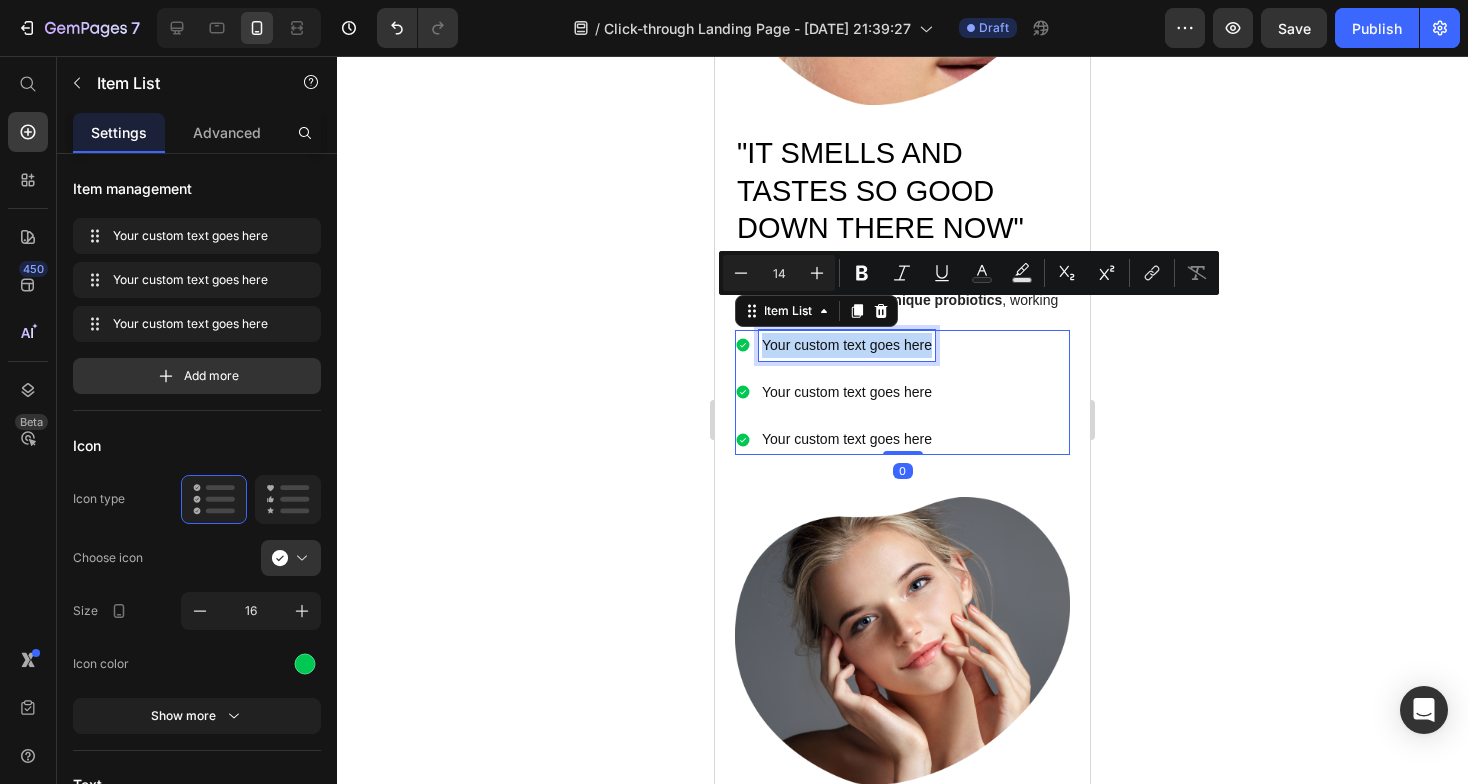 click on "Your custom text goes here" at bounding box center (847, 345) 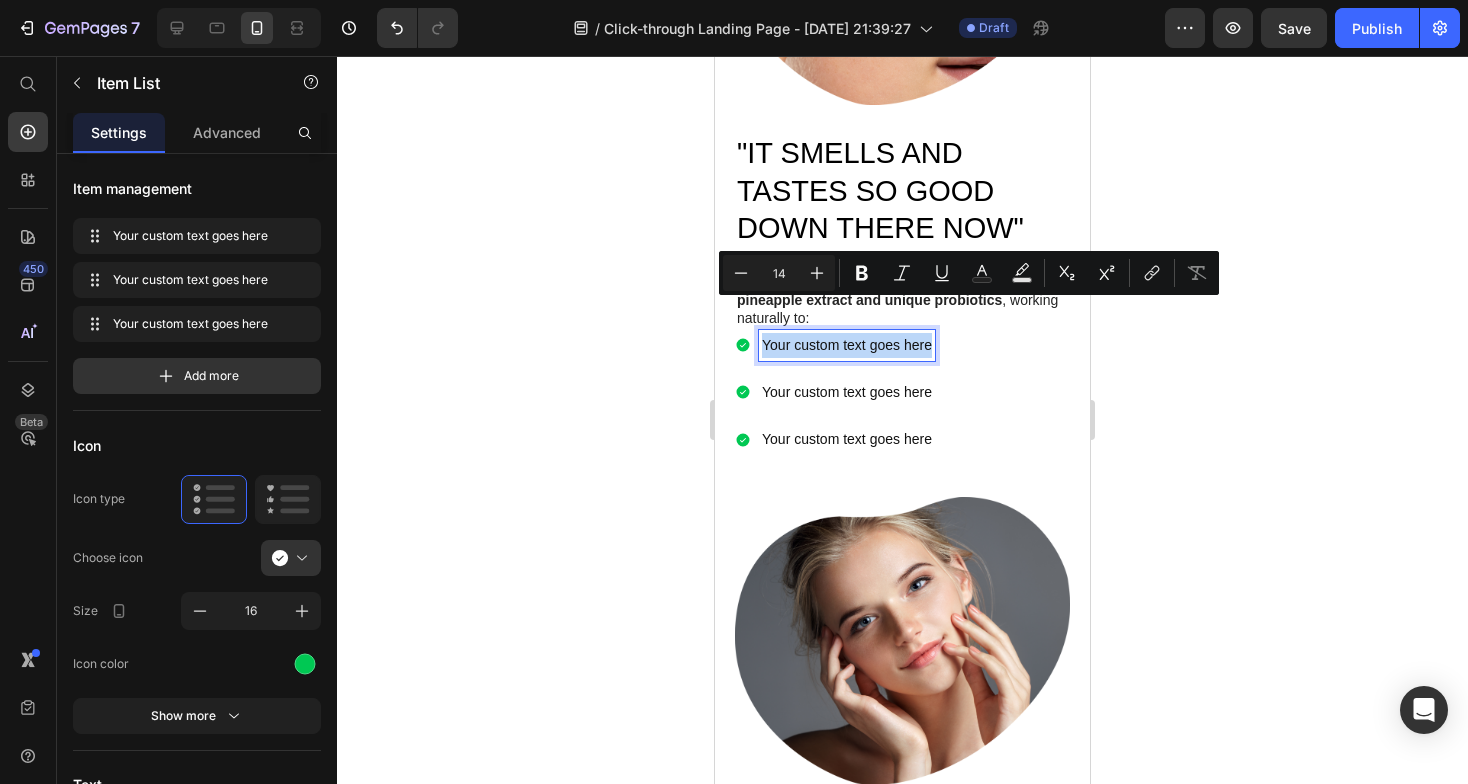 click on "Your custom text goes here" at bounding box center (847, 345) 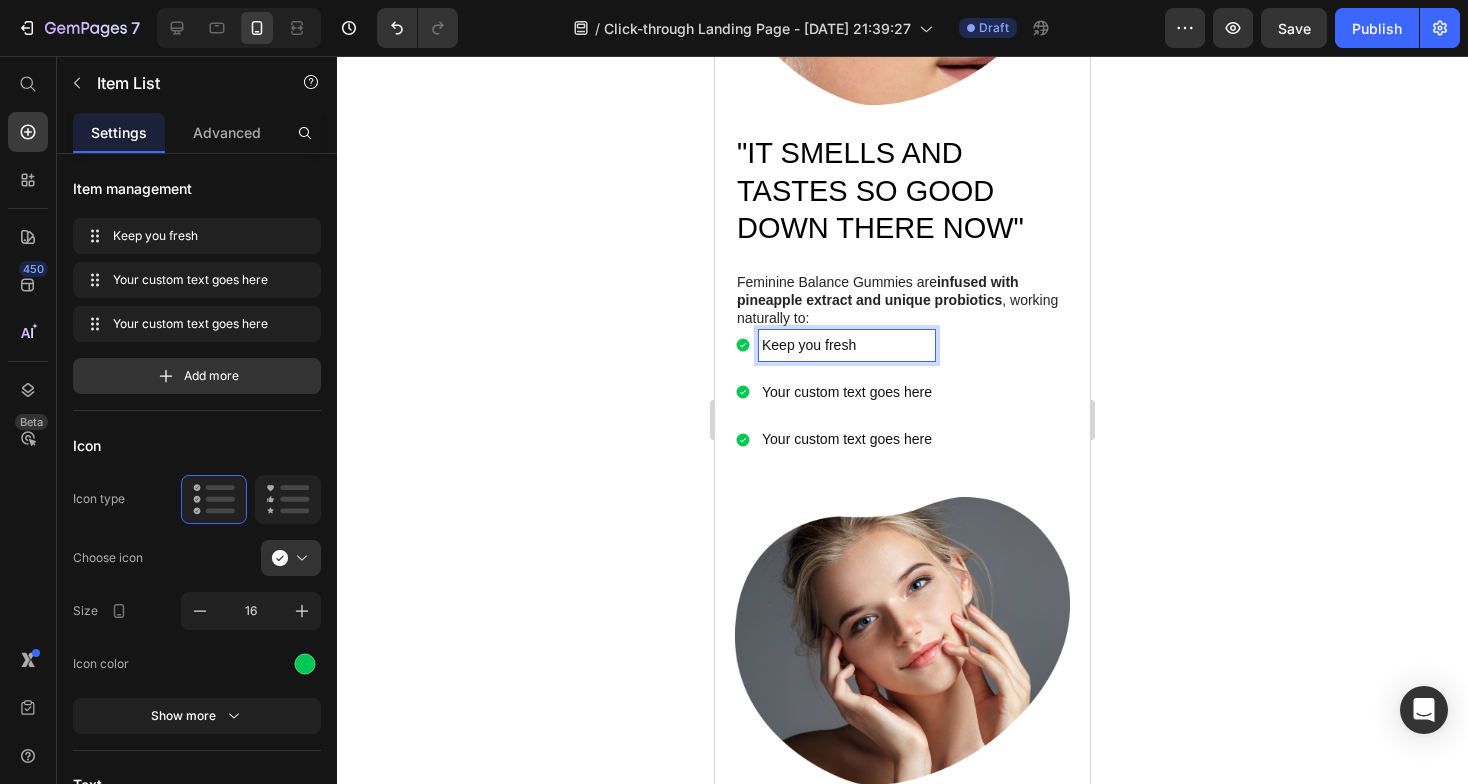 click 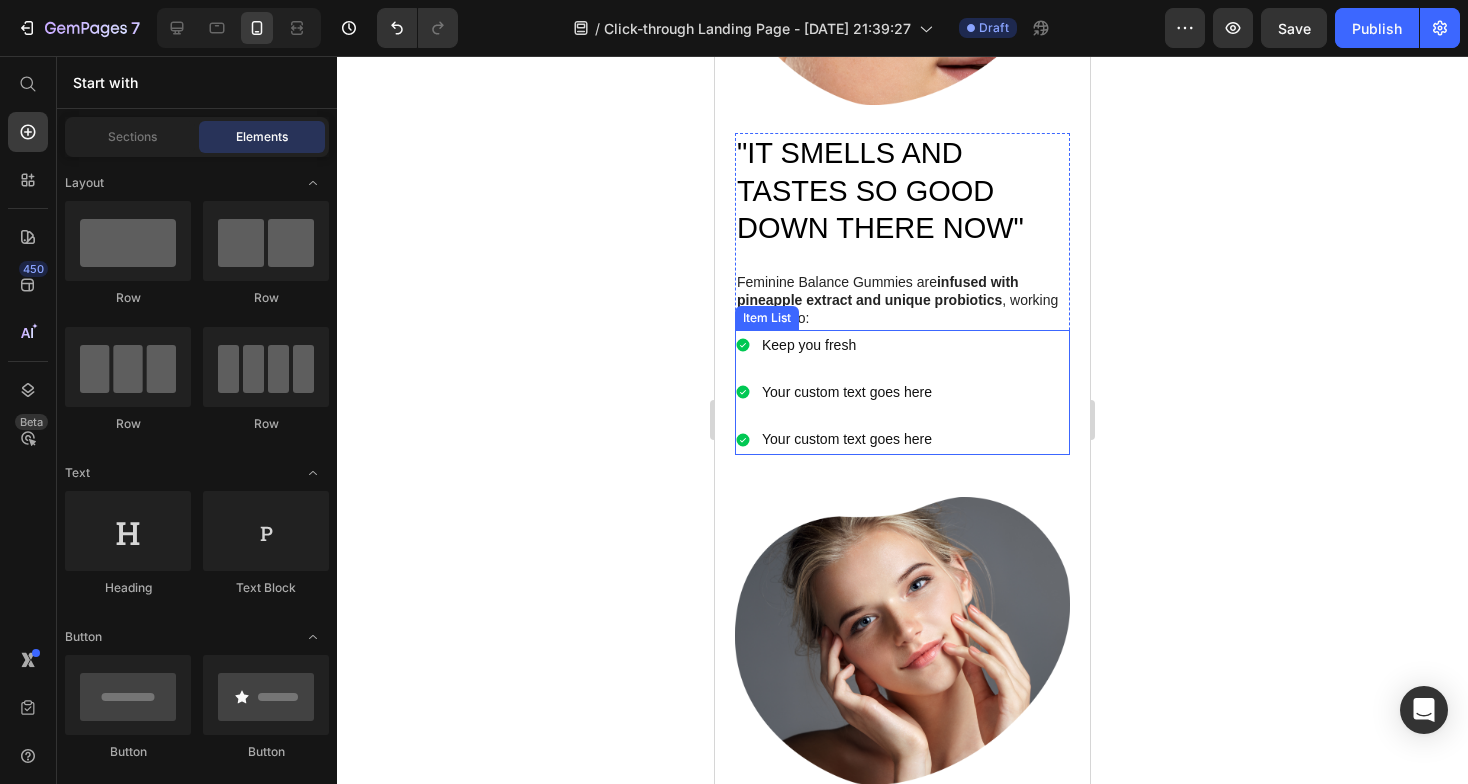 click on "Your custom text goes here" at bounding box center [847, 392] 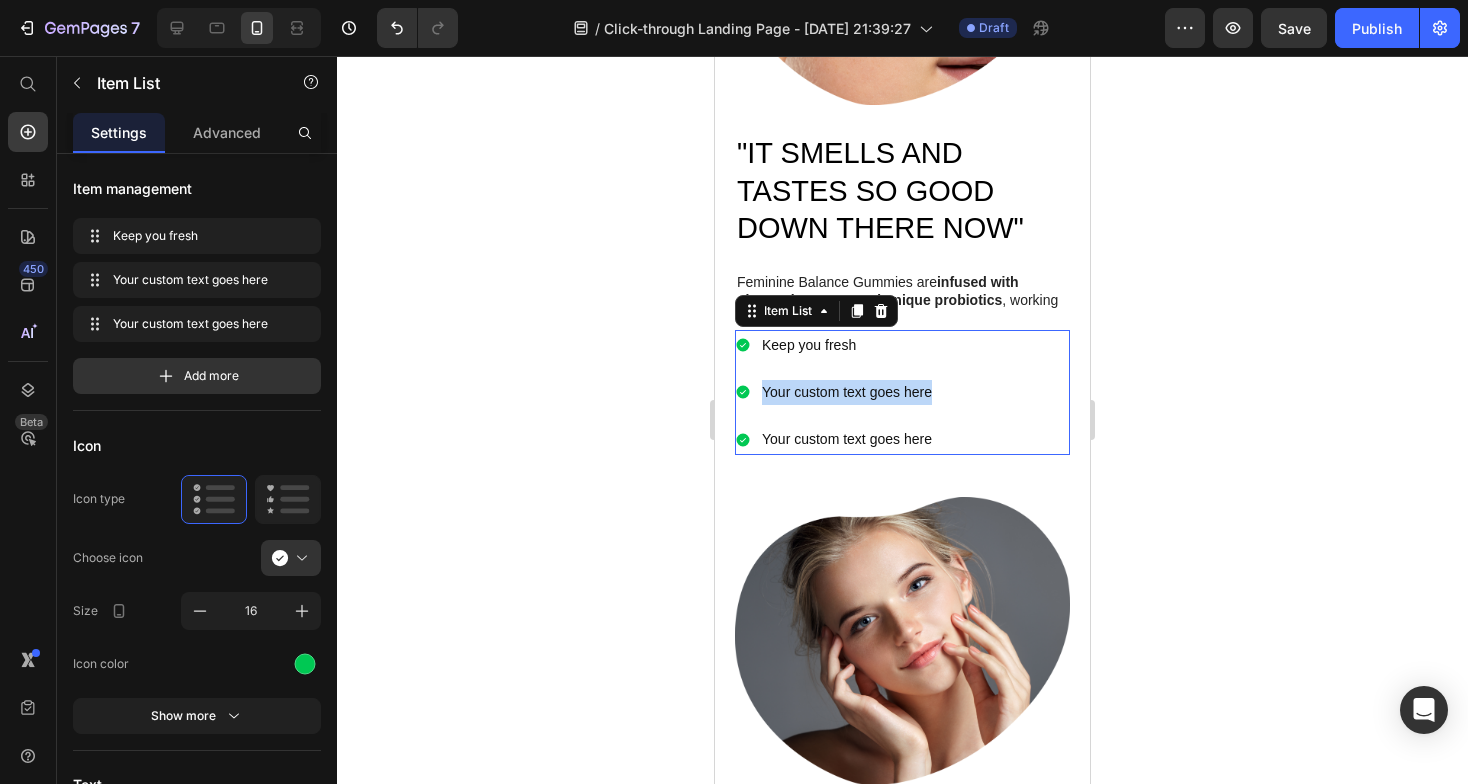 click on "Your custom text goes here" at bounding box center (847, 392) 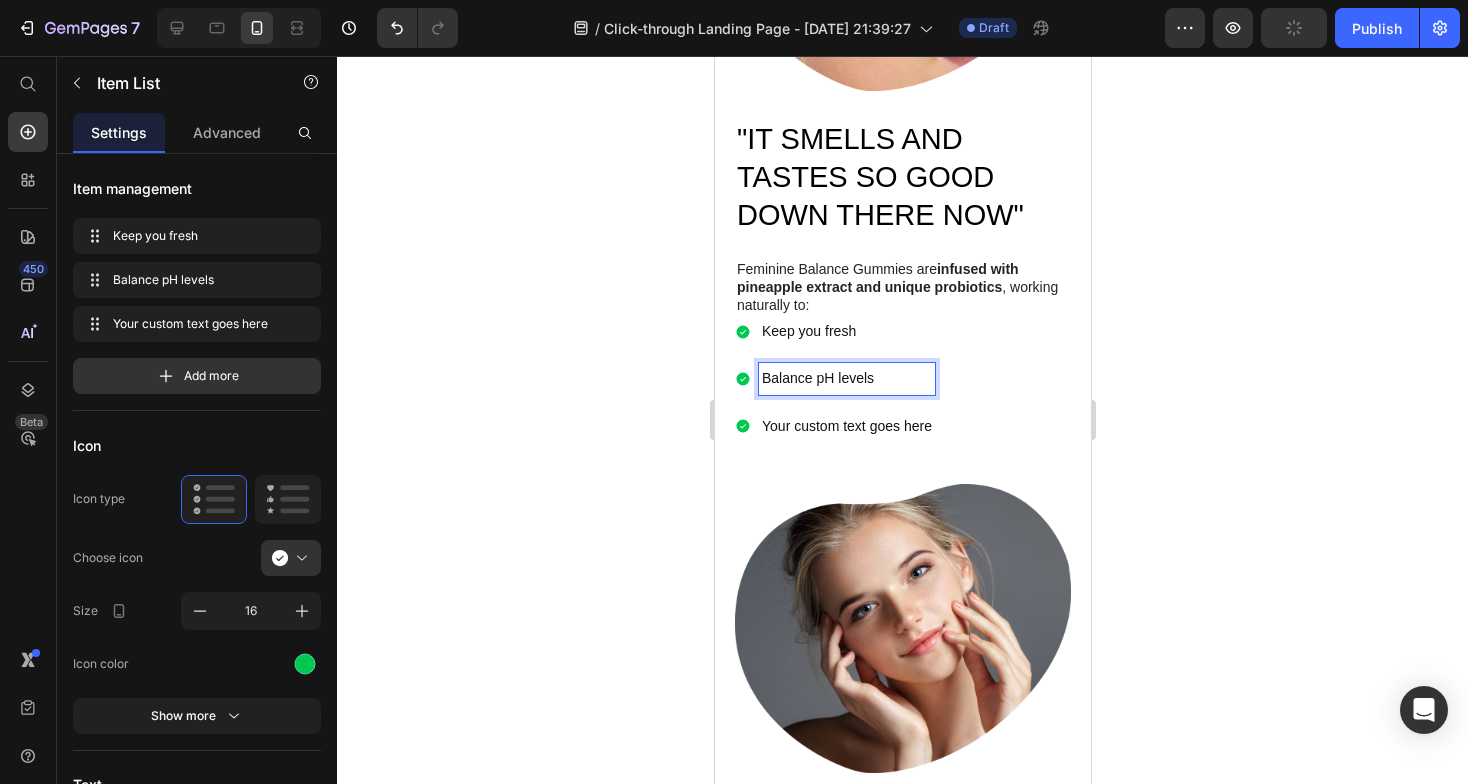 scroll, scrollTop: 2014, scrollLeft: 0, axis: vertical 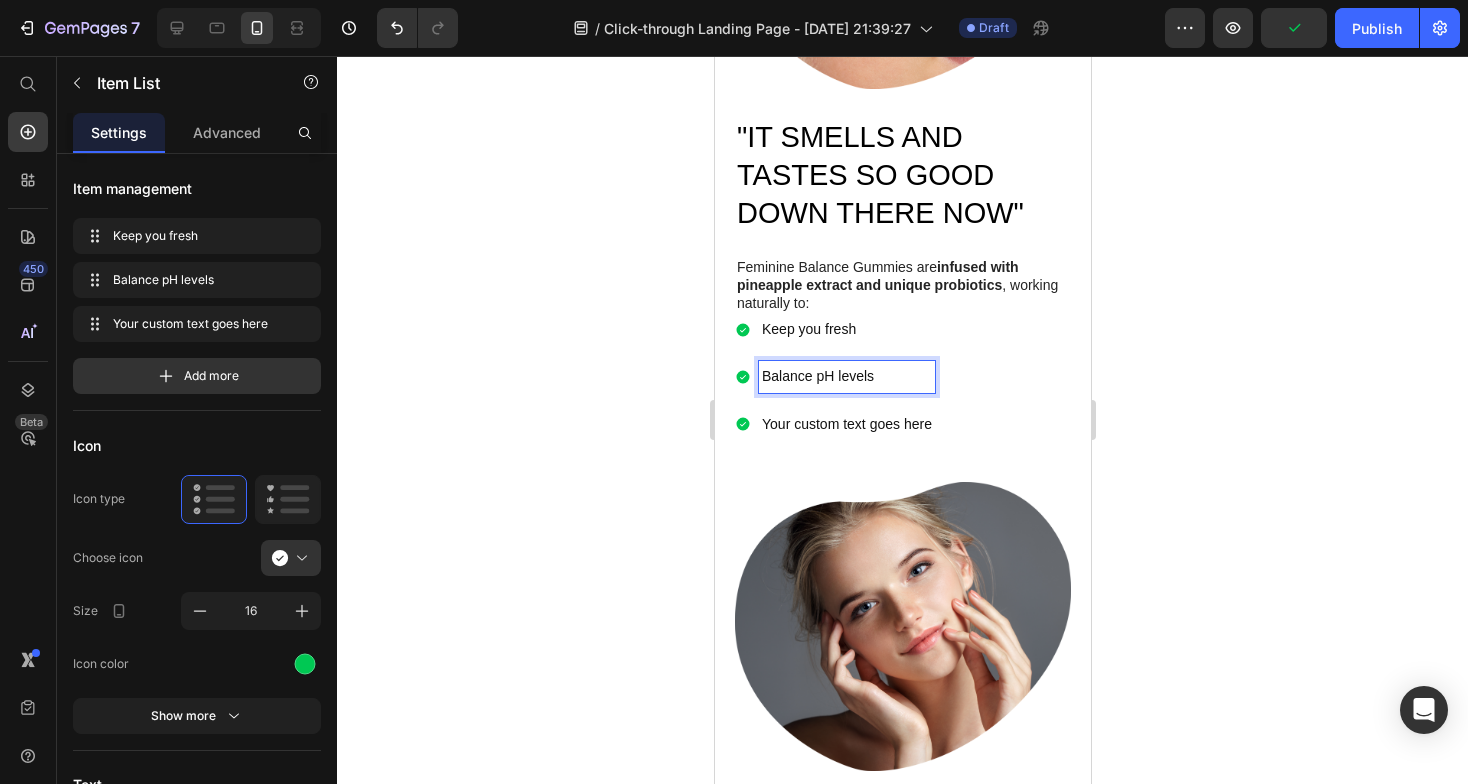 click 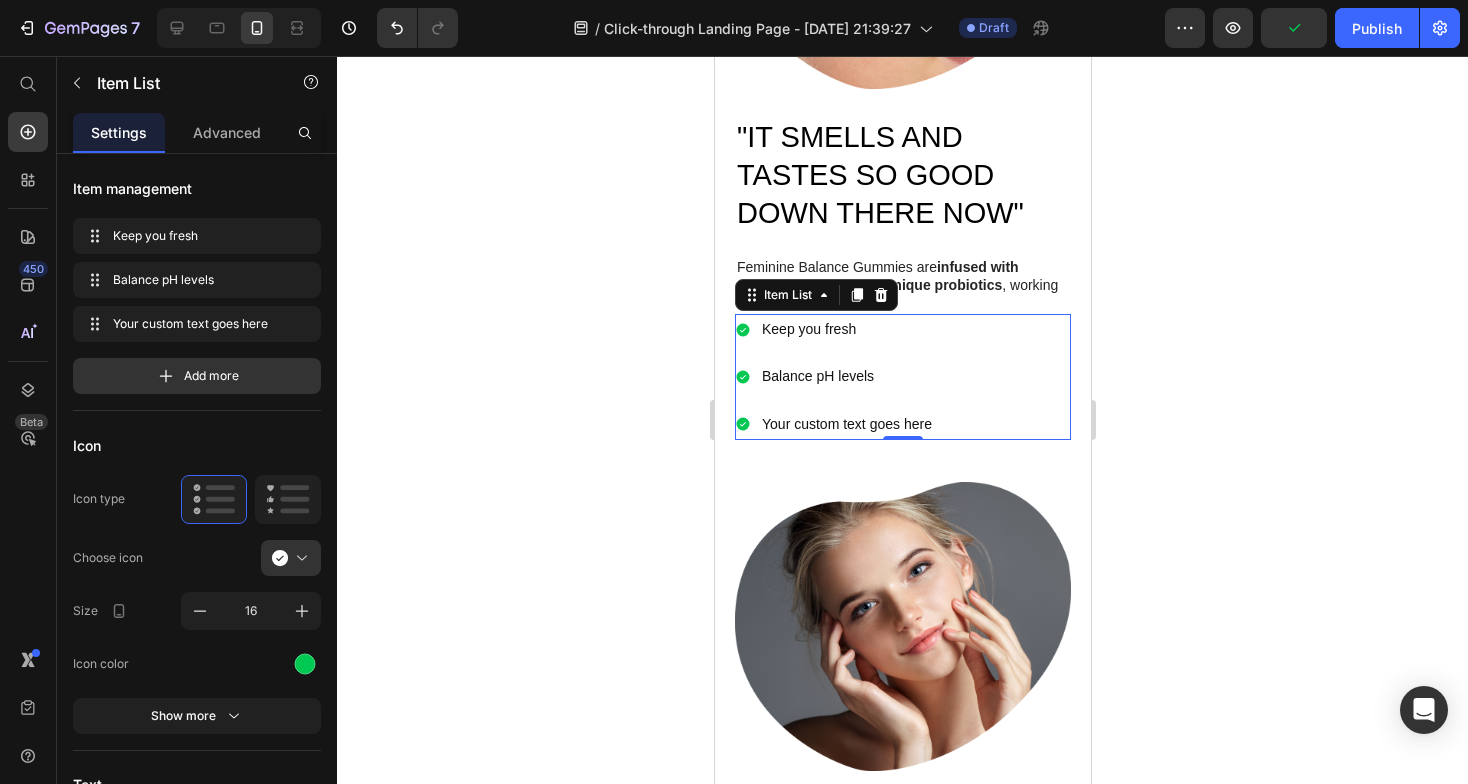 click 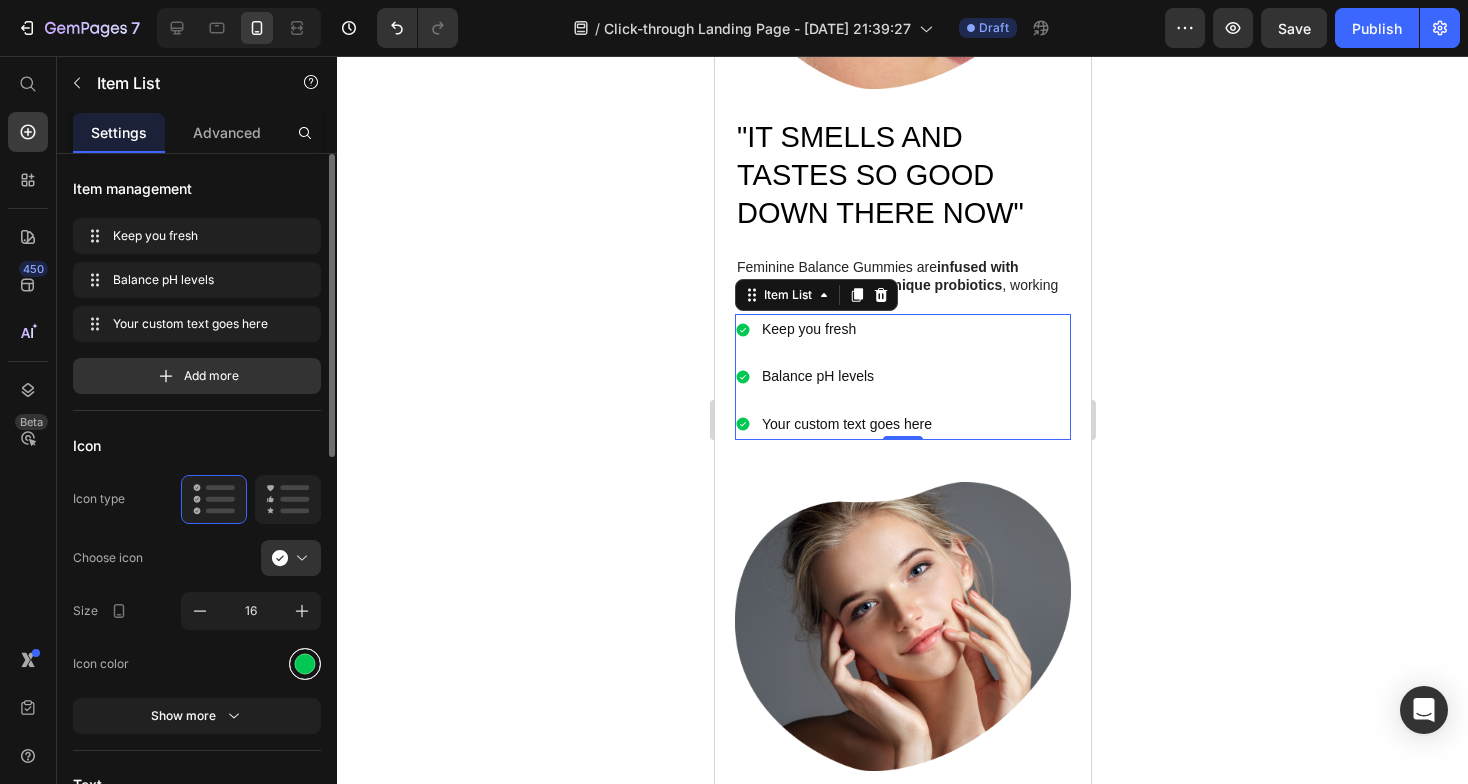 click at bounding box center [305, 664] 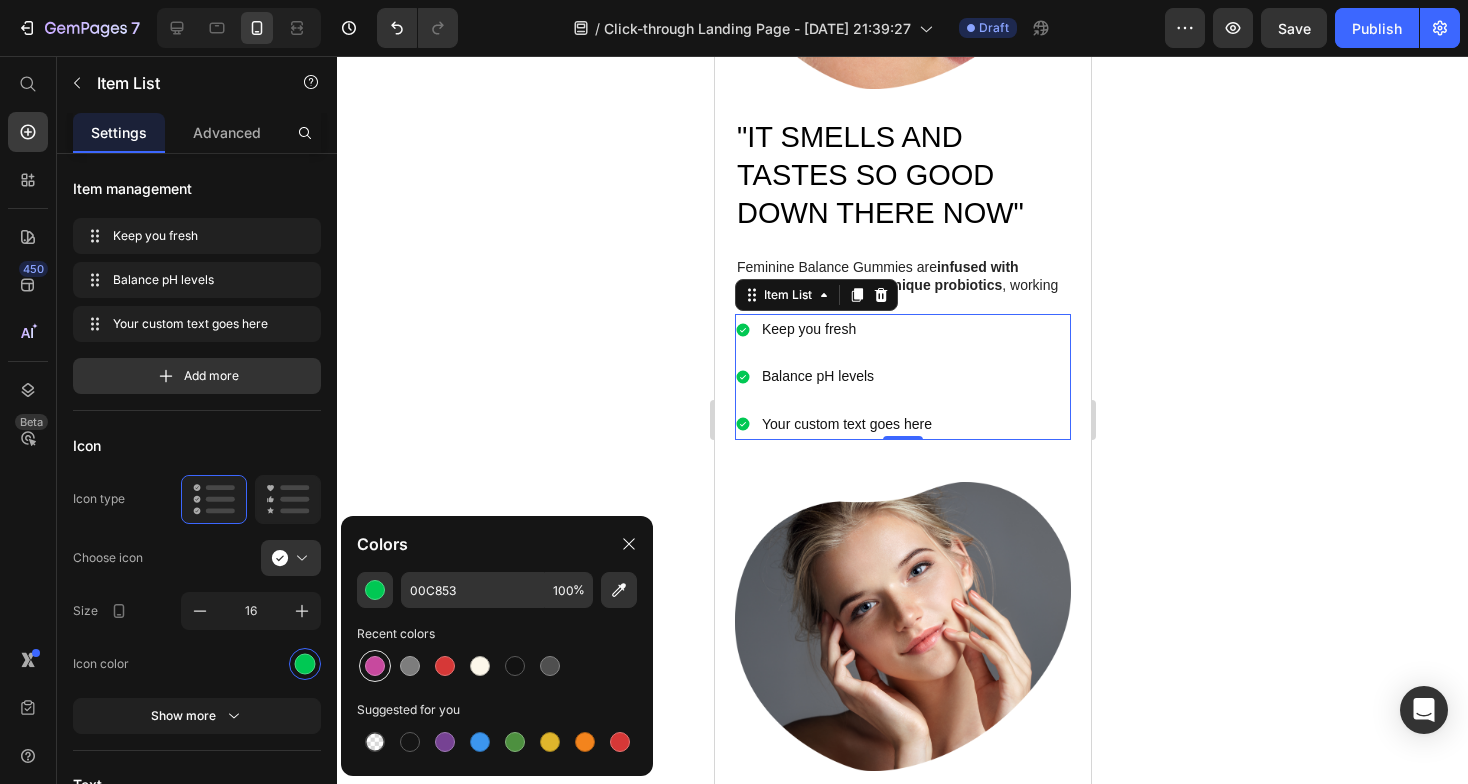 click at bounding box center (375, 666) 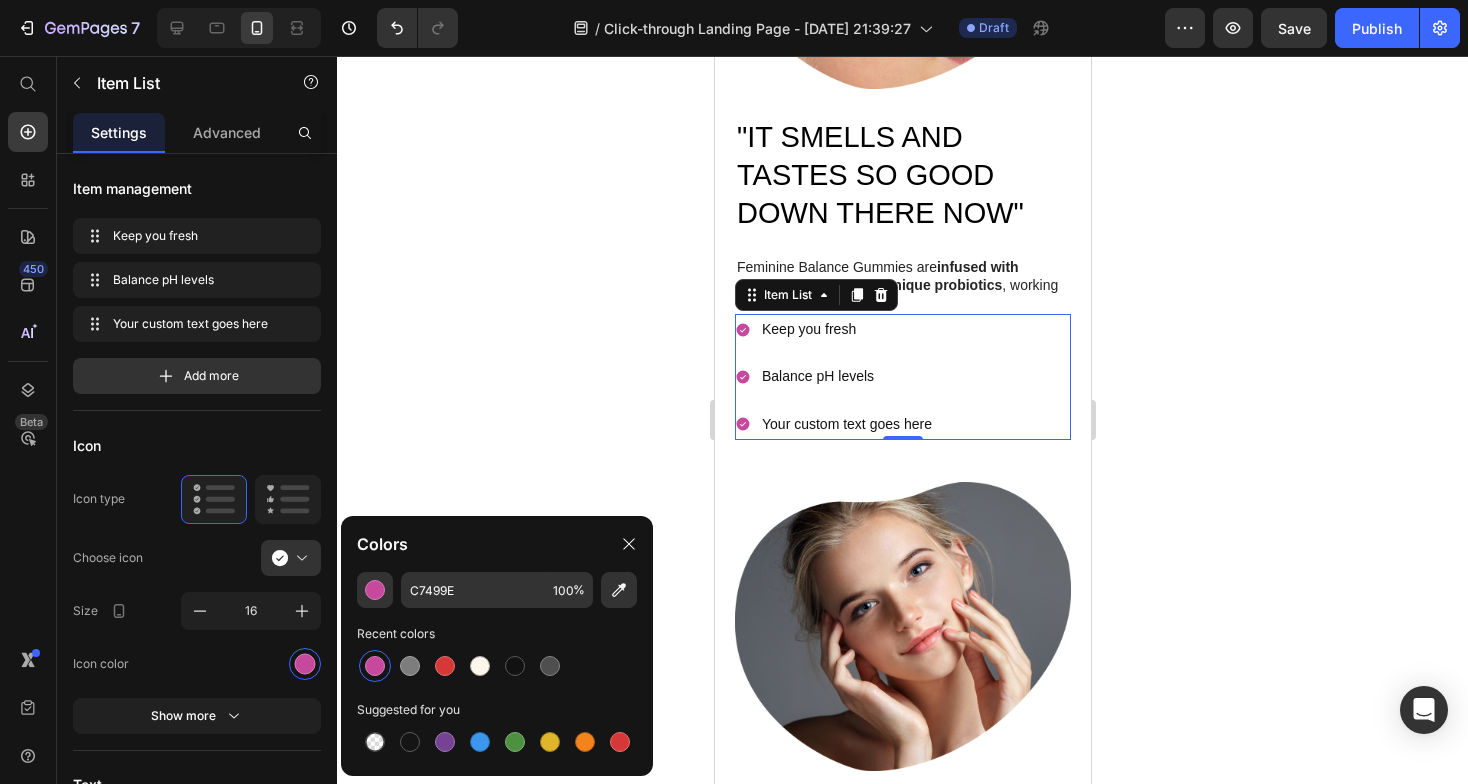 click 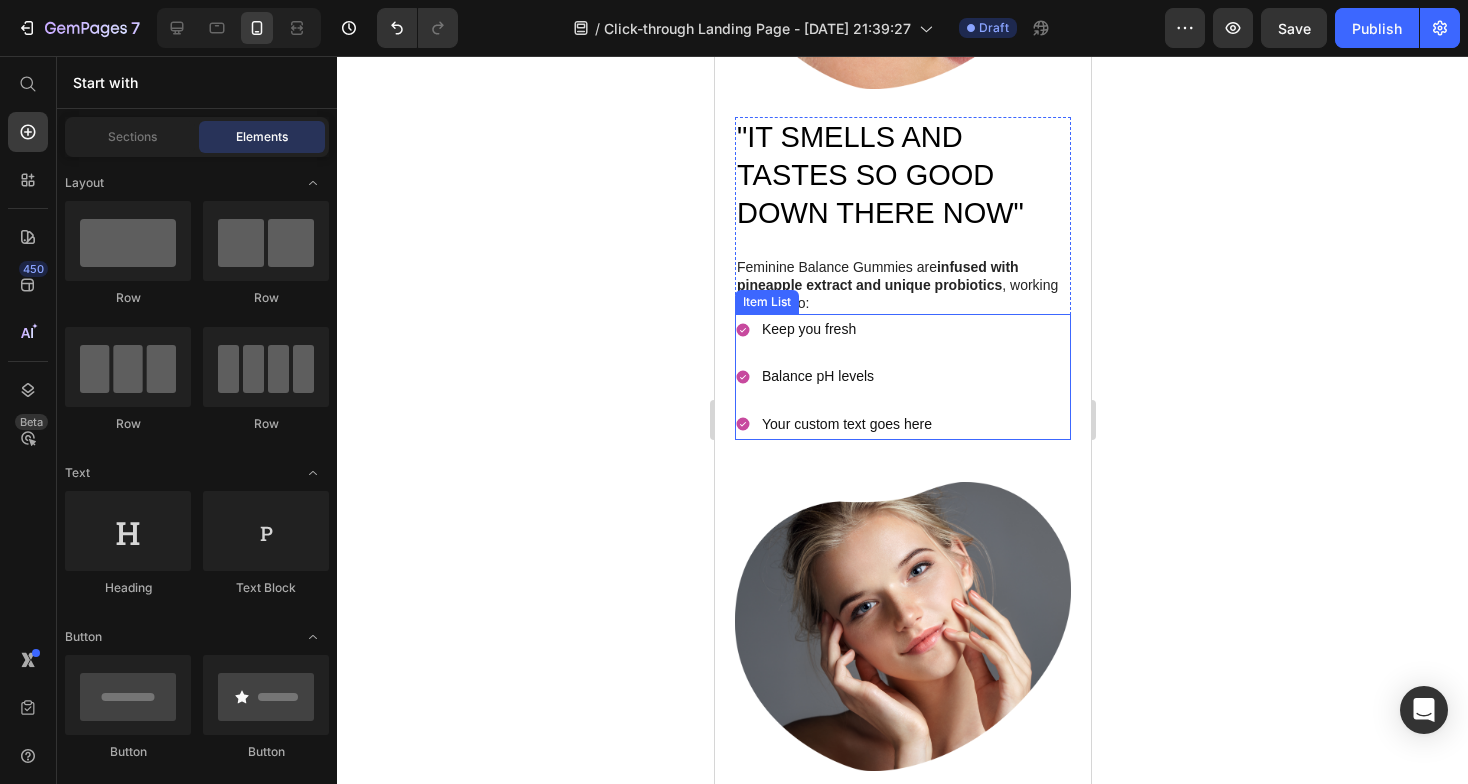click on "Your custom text goes here" at bounding box center [846, 424] 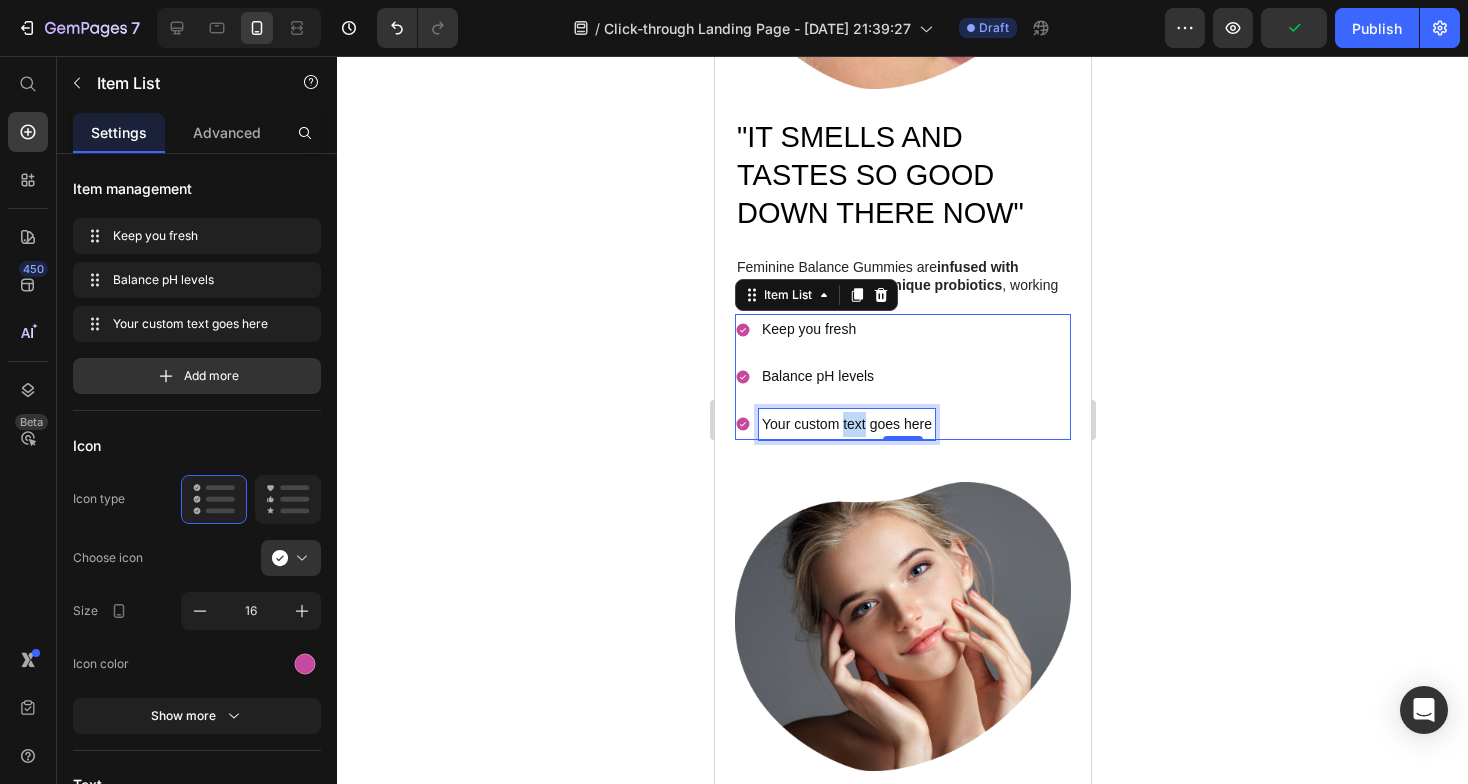 click on "Your custom text goes here" at bounding box center [846, 424] 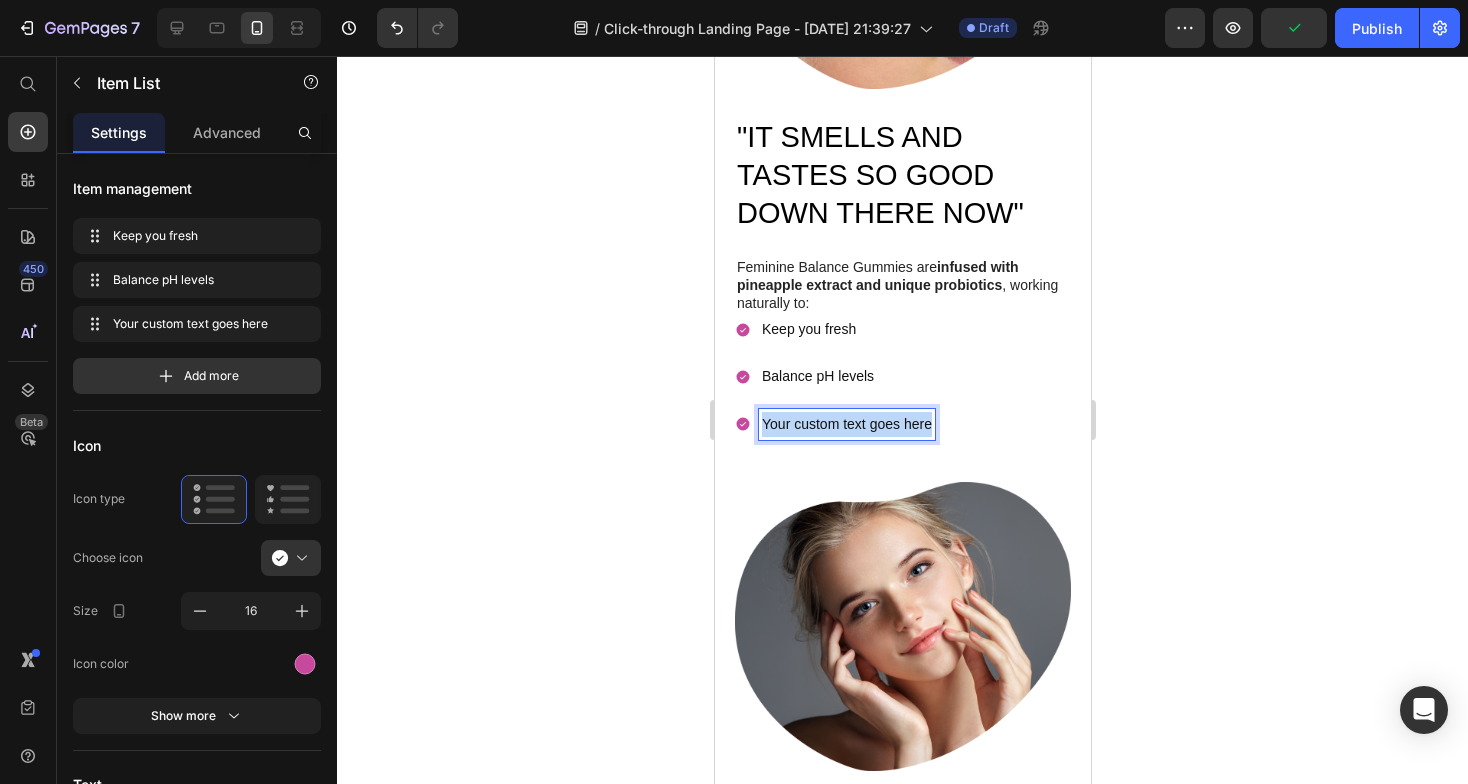 click on "Your custom text goes here" at bounding box center [846, 424] 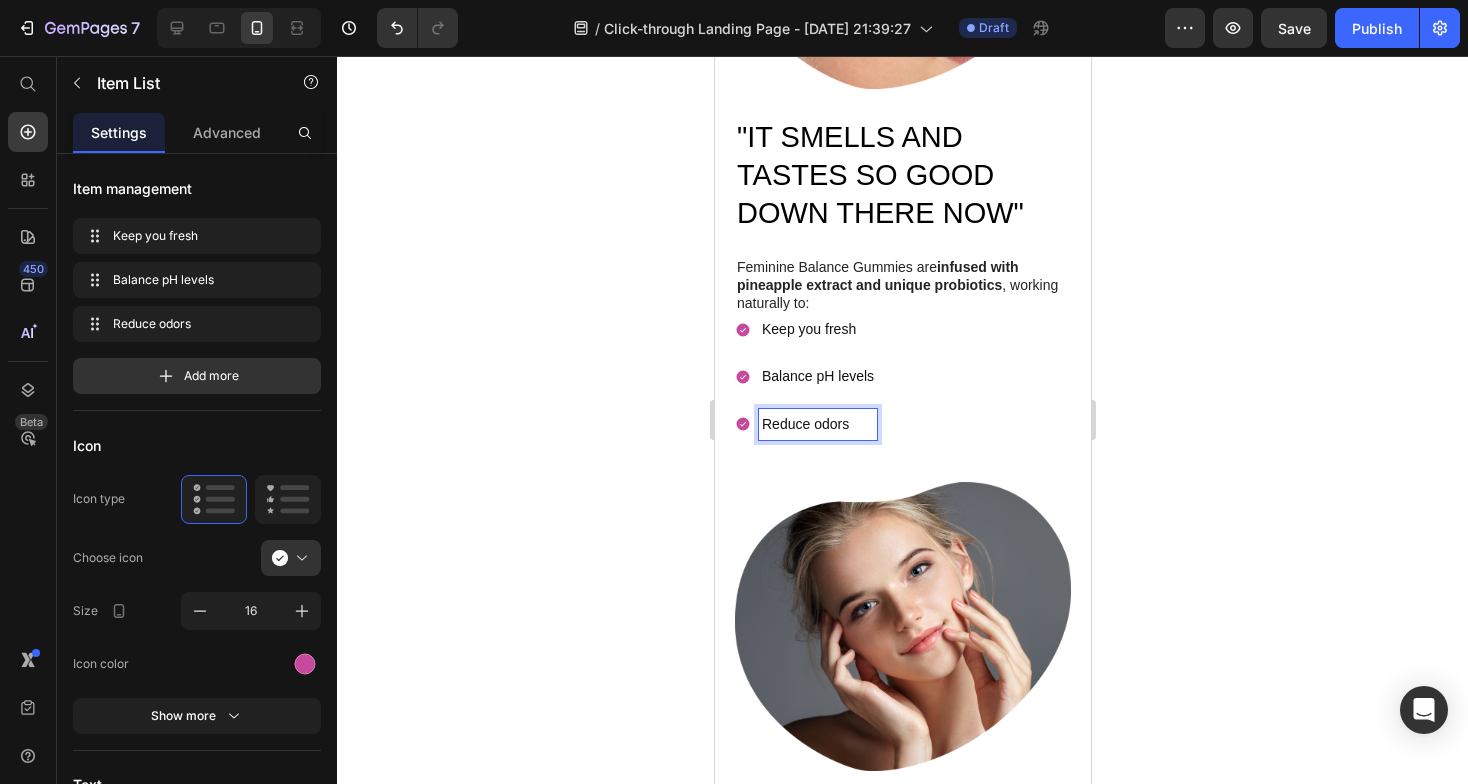 click 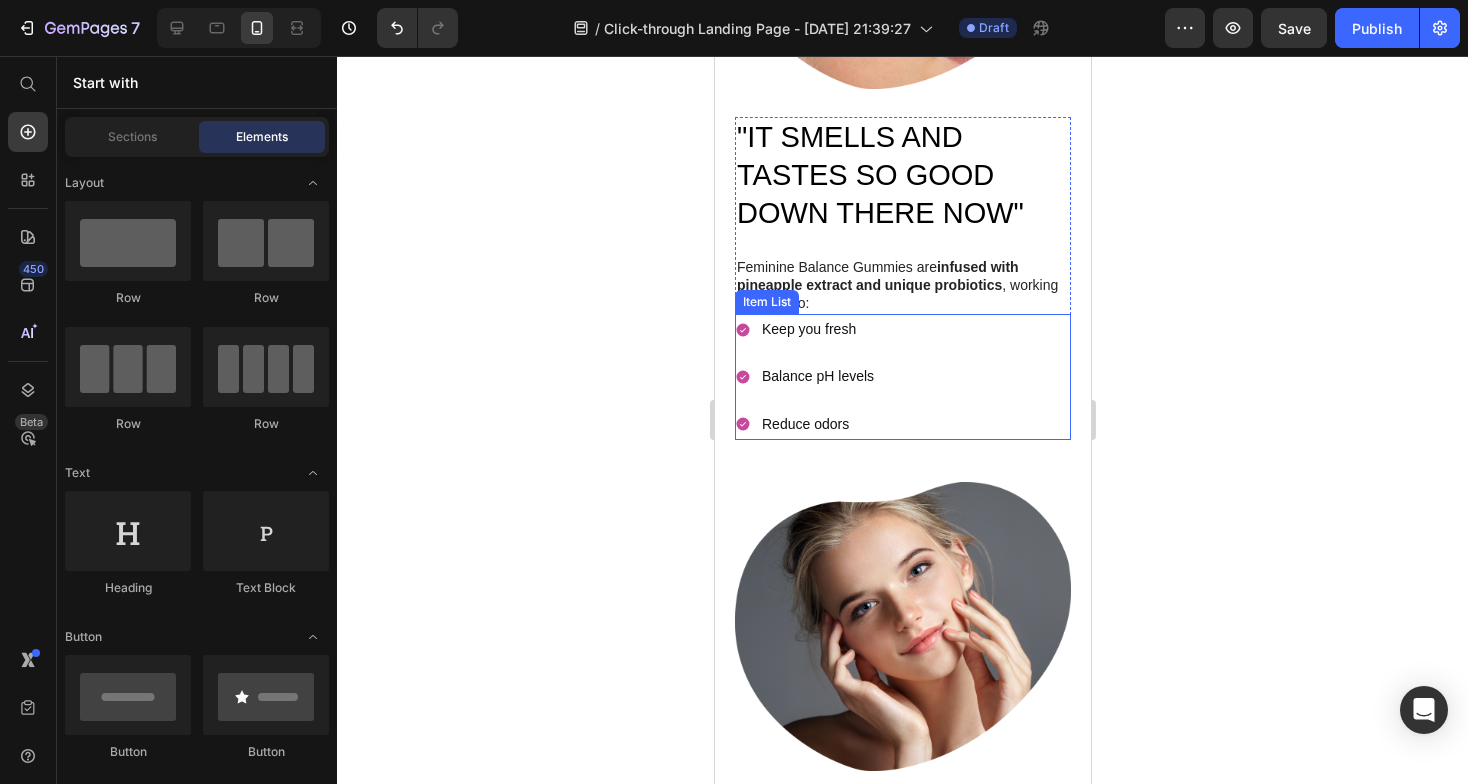 click on "Reduce odors" at bounding box center [817, 424] 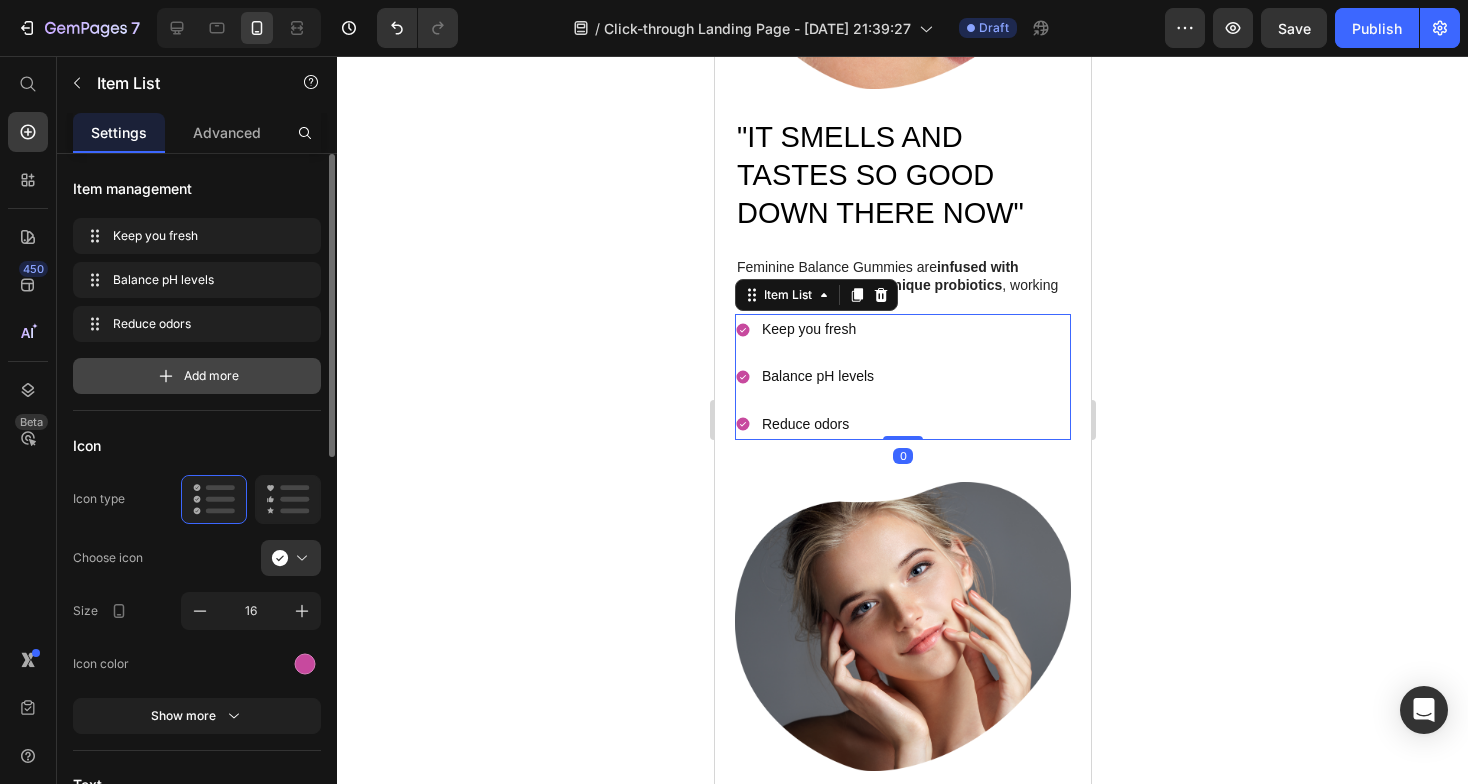 click on "Add more" at bounding box center (211, 376) 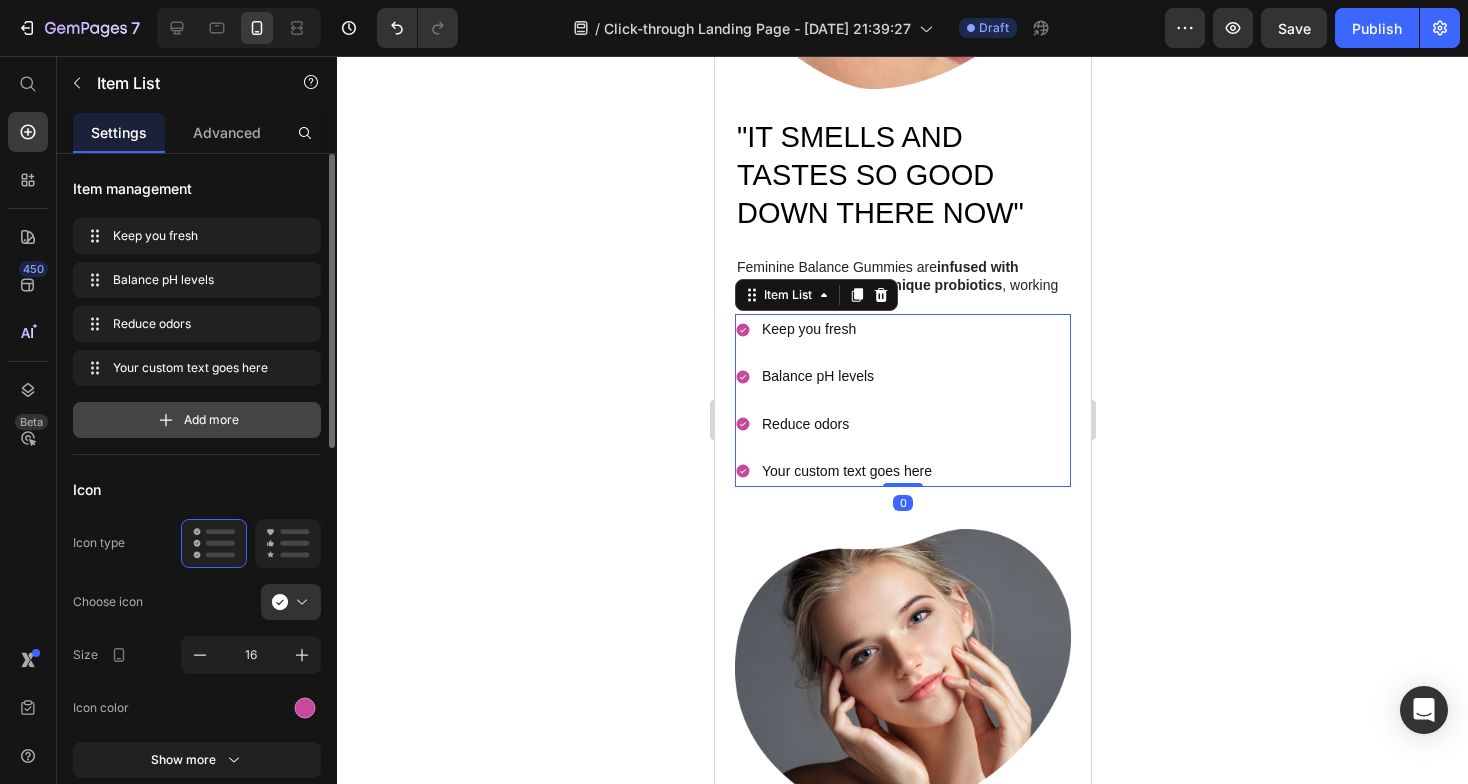 click on "Add more" at bounding box center (197, 420) 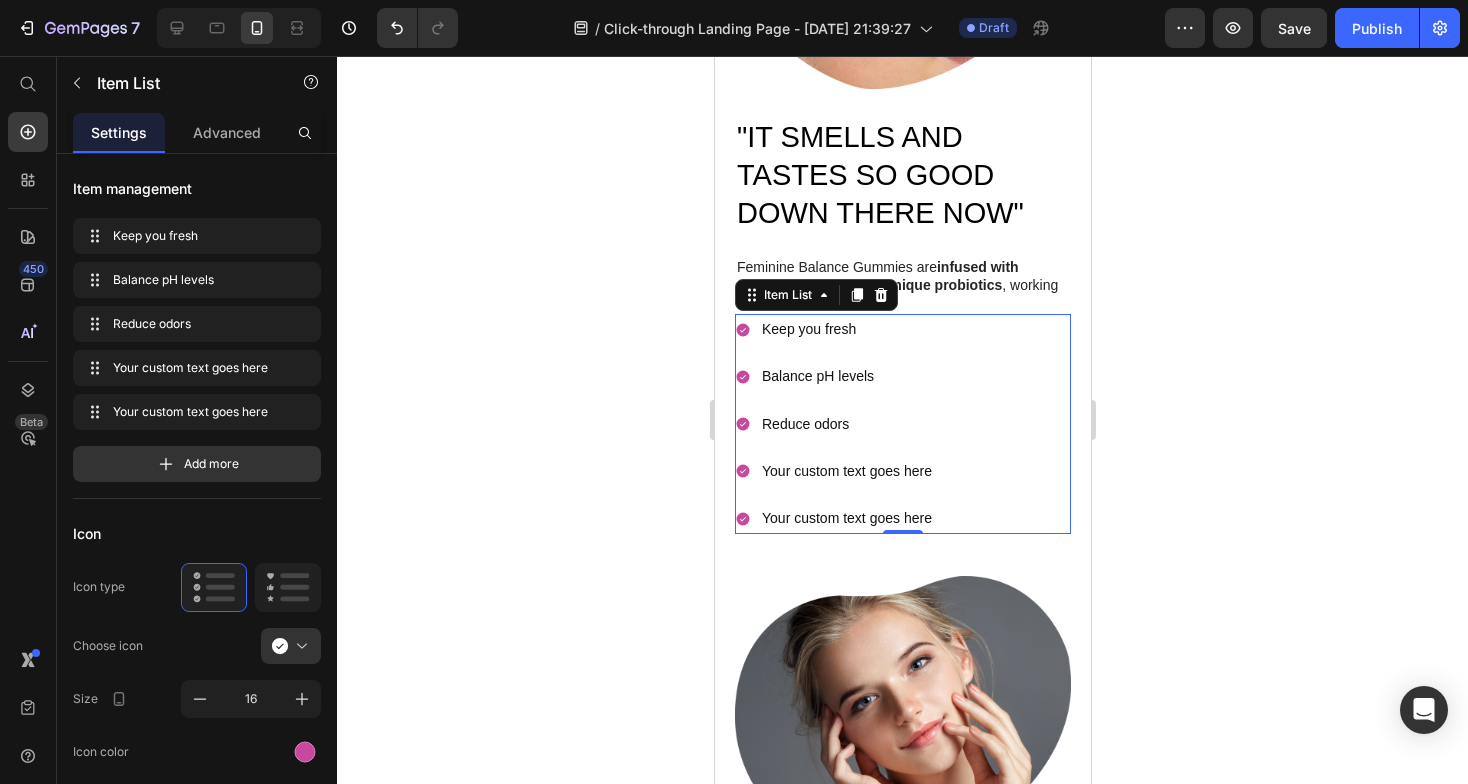 click on "Your custom text goes here" at bounding box center (846, 471) 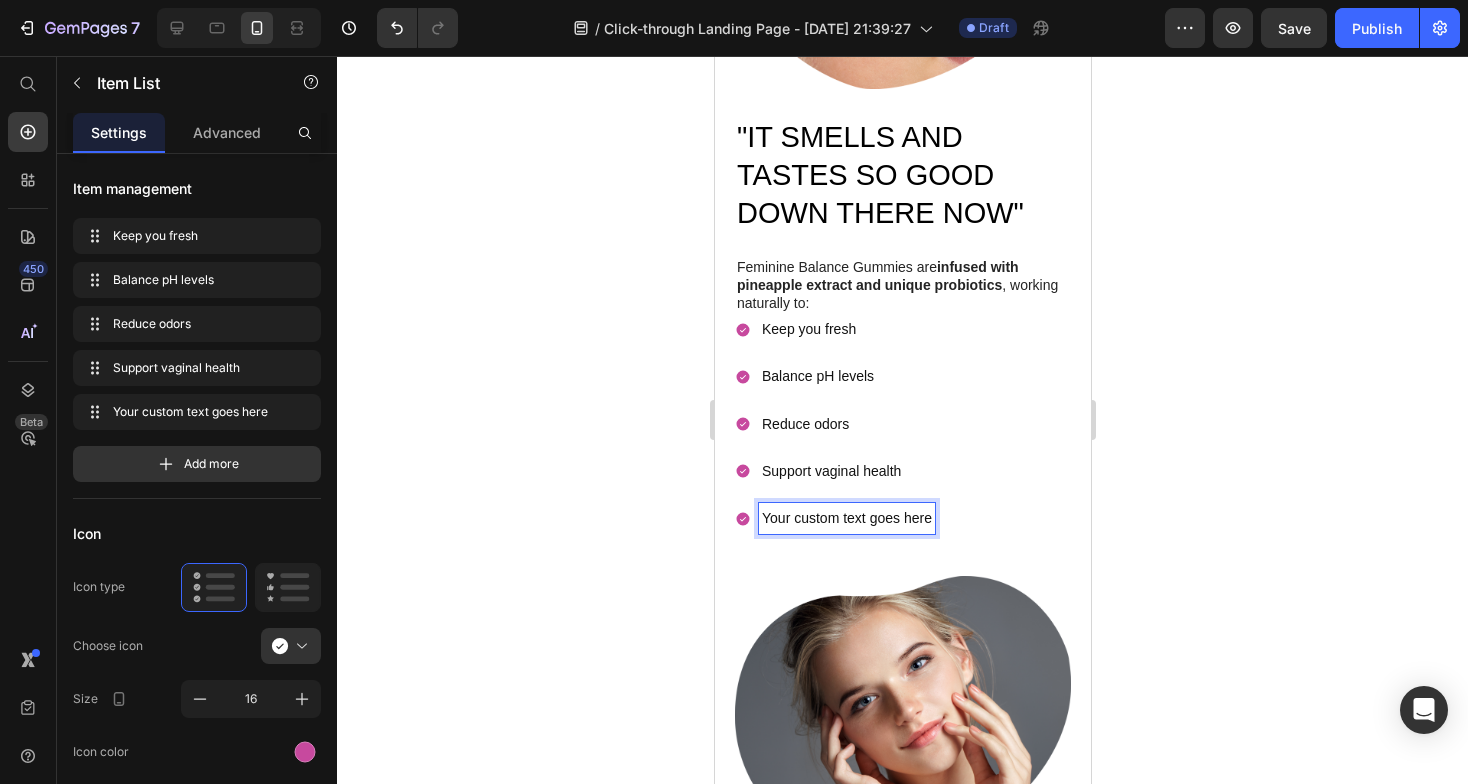 click on "Your custom text goes here" at bounding box center (846, 518) 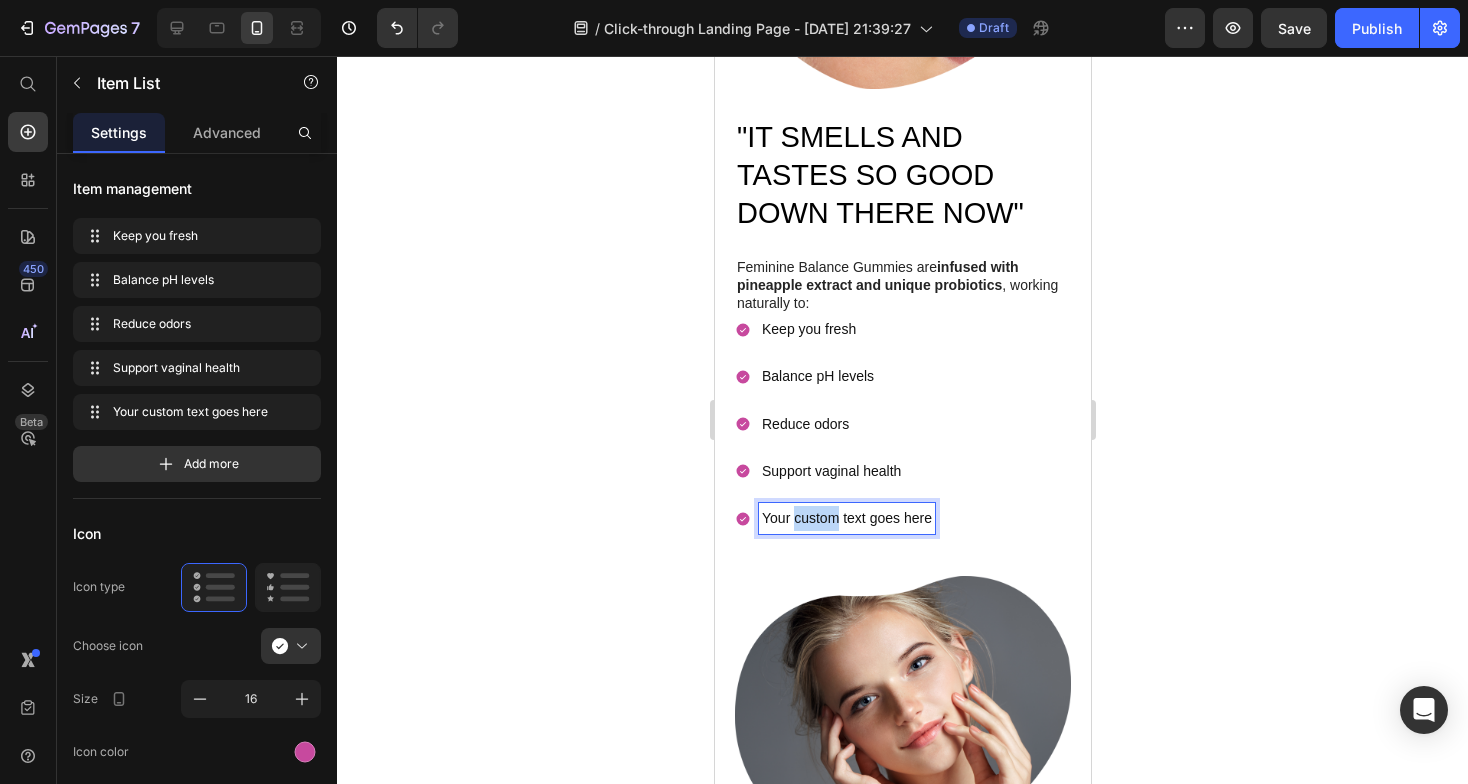 click on "Your custom text goes here" at bounding box center (846, 518) 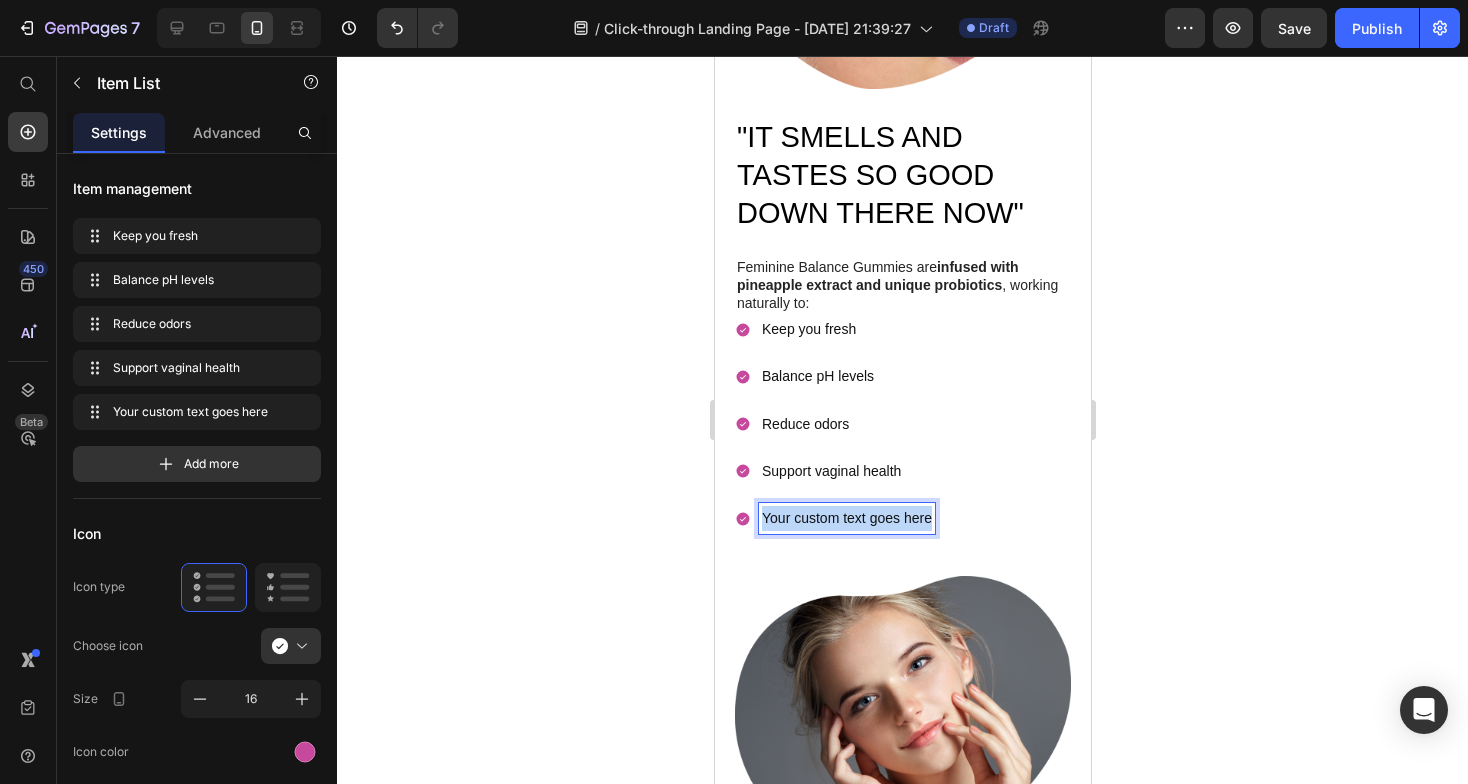 click on "Your custom text goes here" at bounding box center [846, 518] 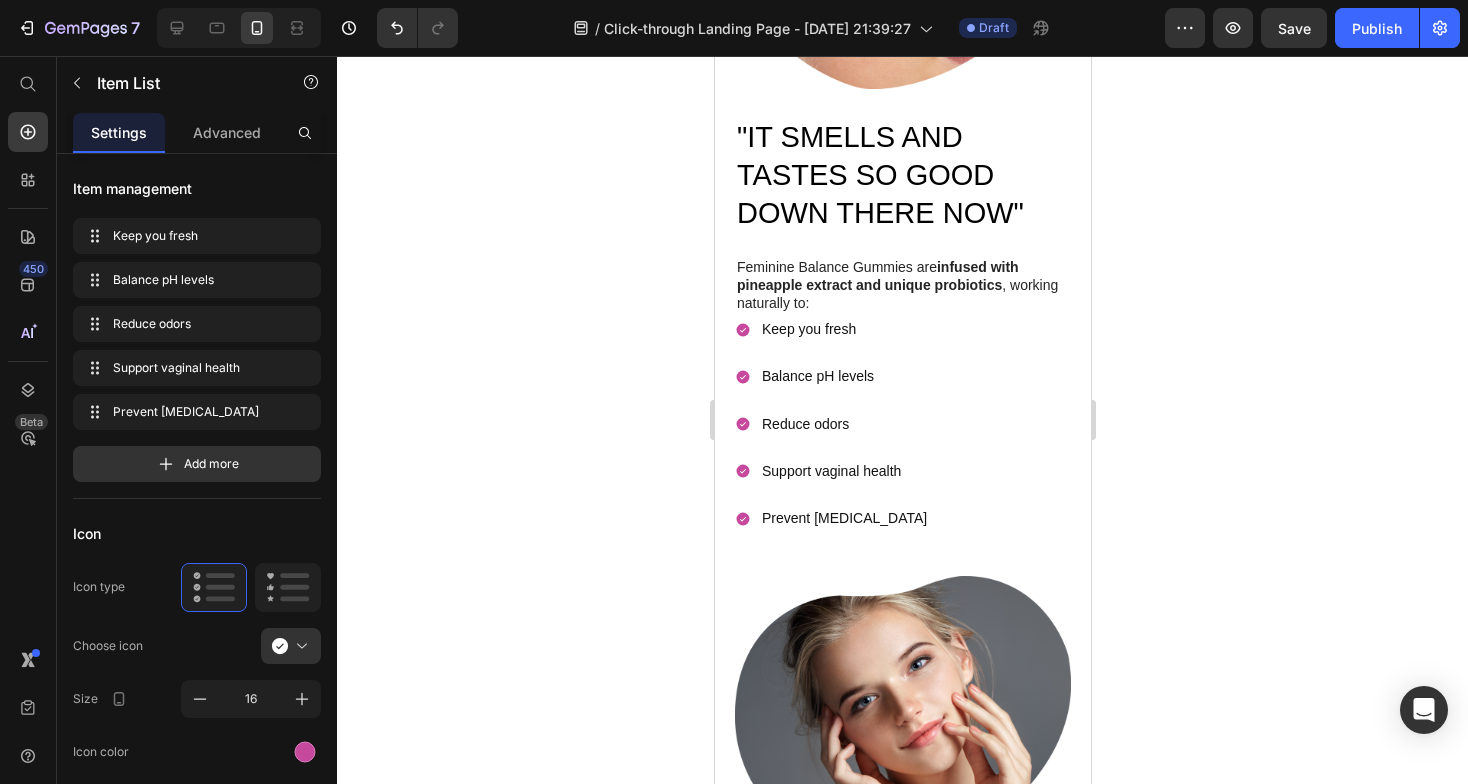 click on "Keep you fresh Balance pH levels Reduce odors Support vaginal health Prevent dryness" at bounding box center (902, 424) 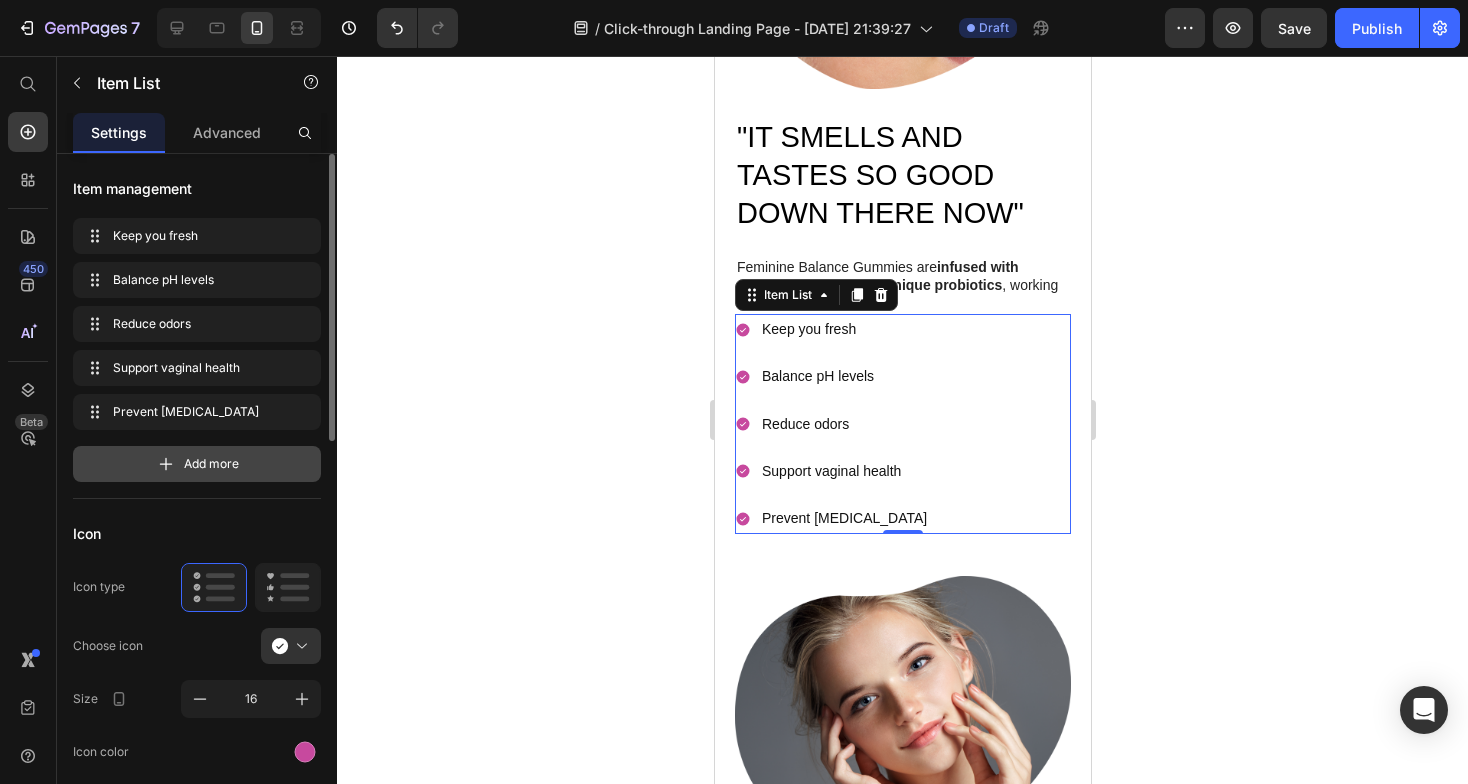 click on "Add more" at bounding box center [197, 464] 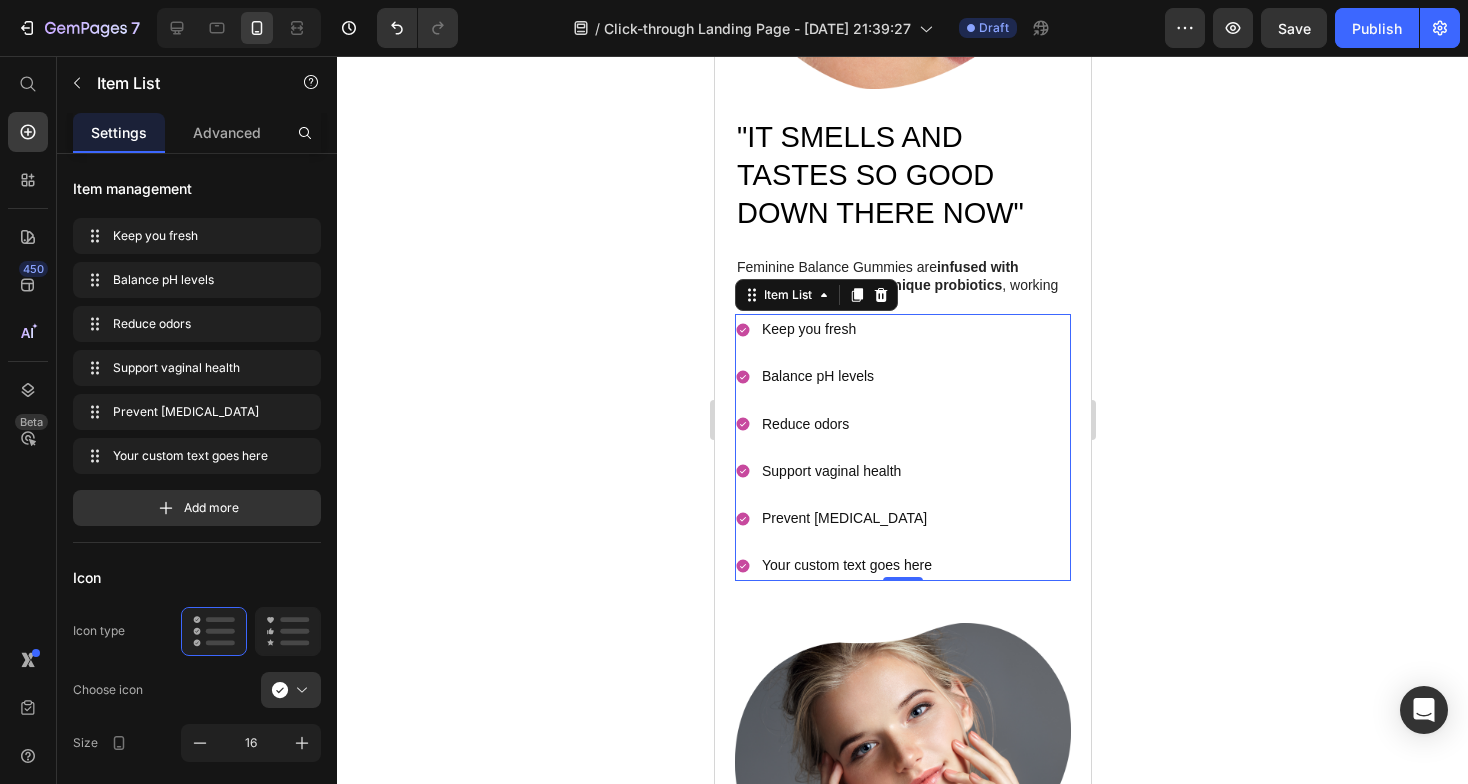 click on "Your custom text goes here" at bounding box center [846, 565] 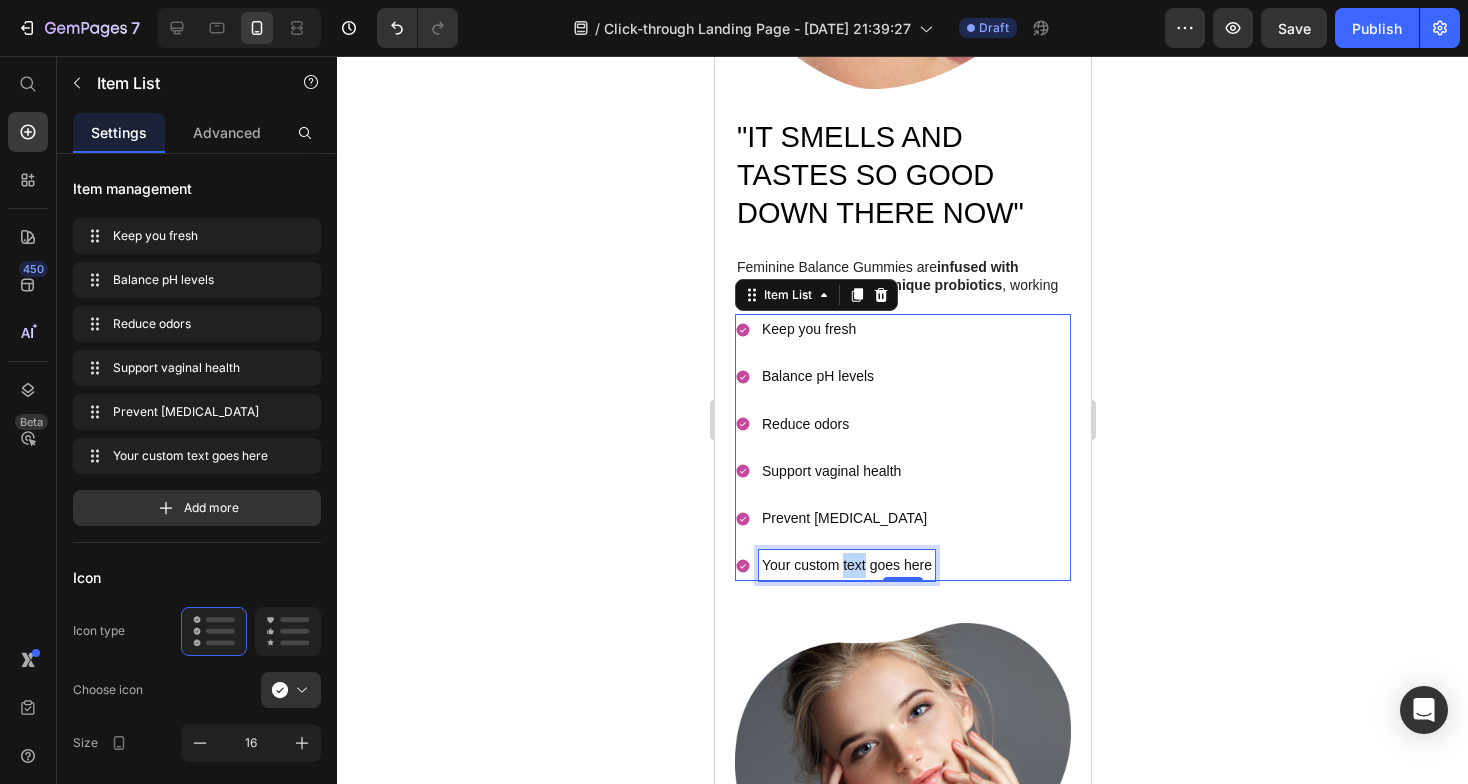 click on "Your custom text goes here" at bounding box center [846, 565] 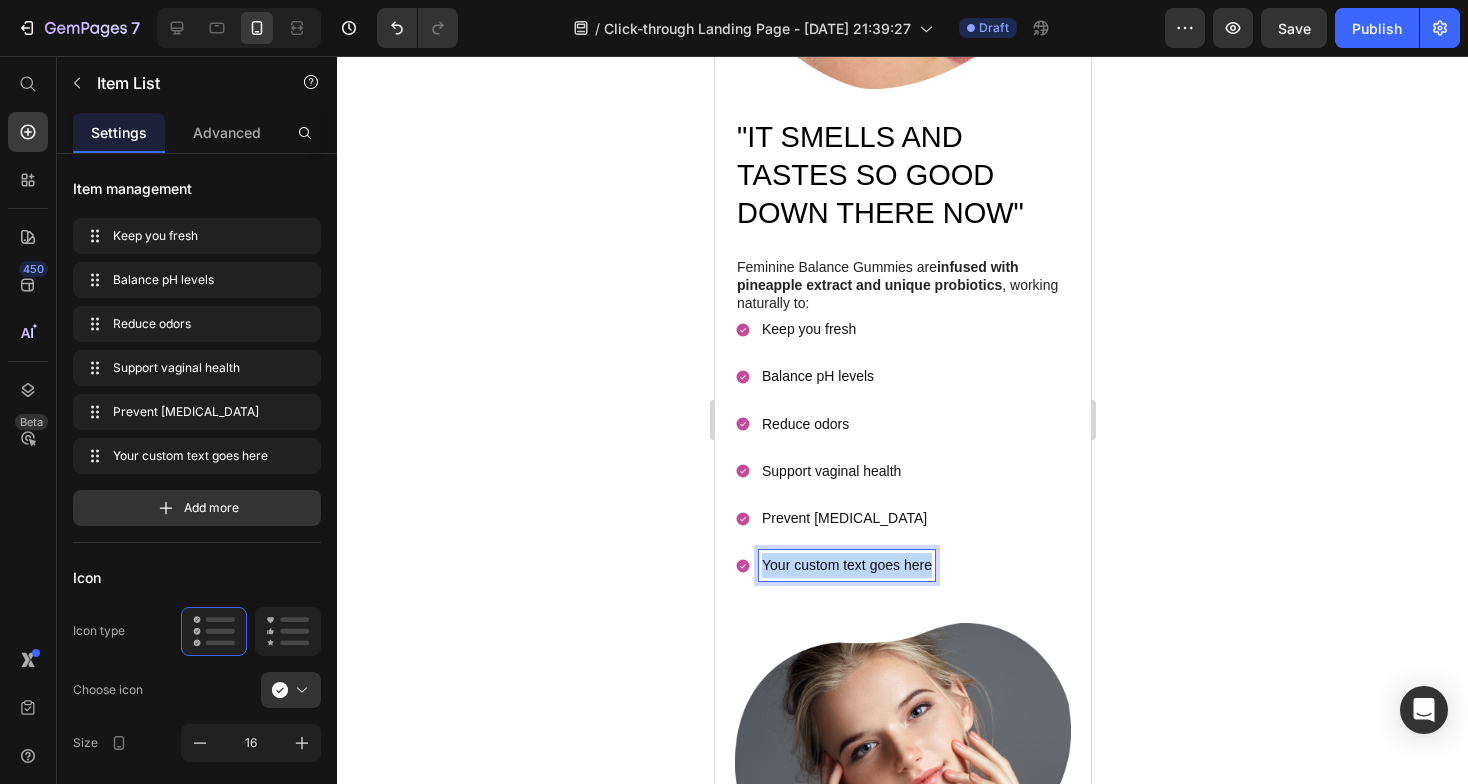 click on "Your custom text goes here" at bounding box center [846, 565] 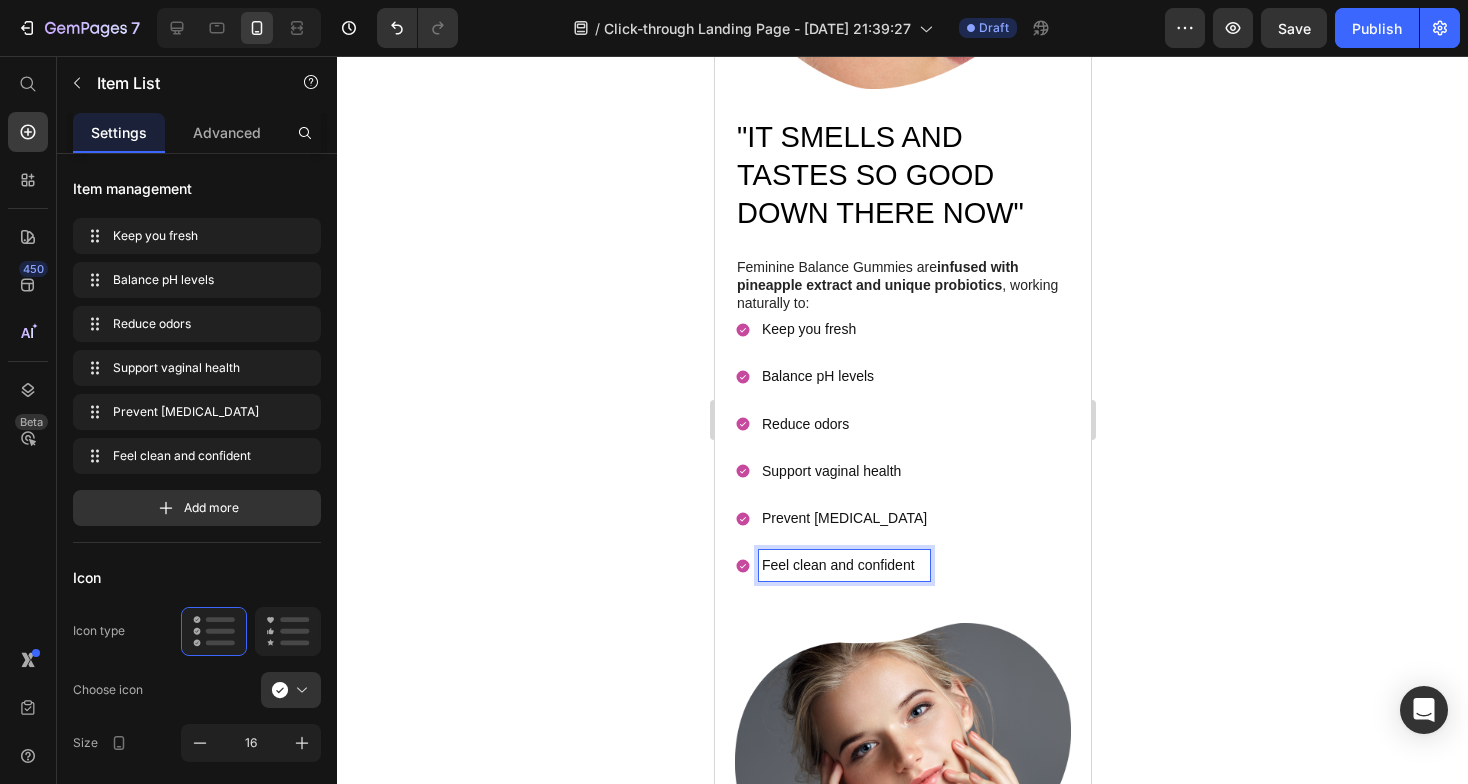 click 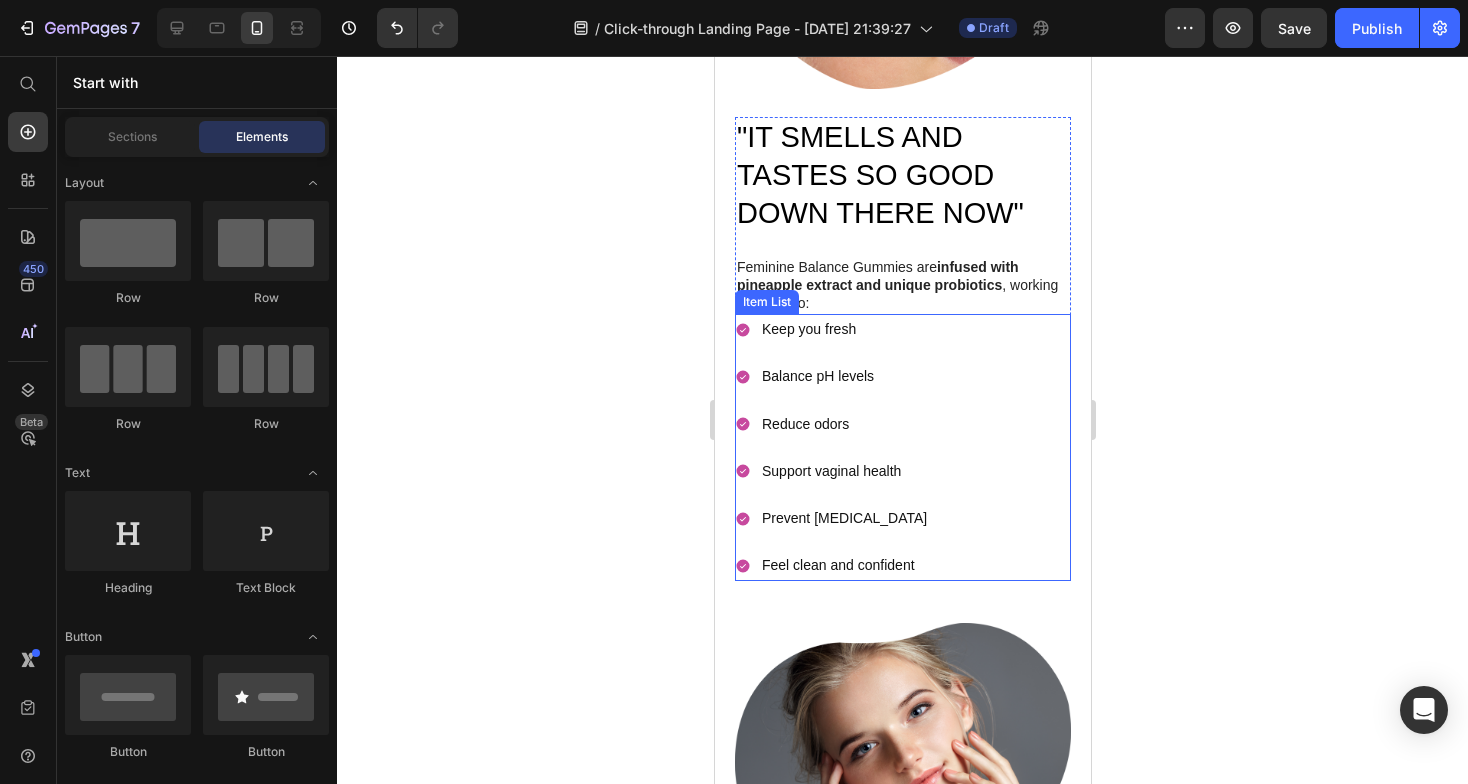 click on "Reduce odors" at bounding box center (843, 424) 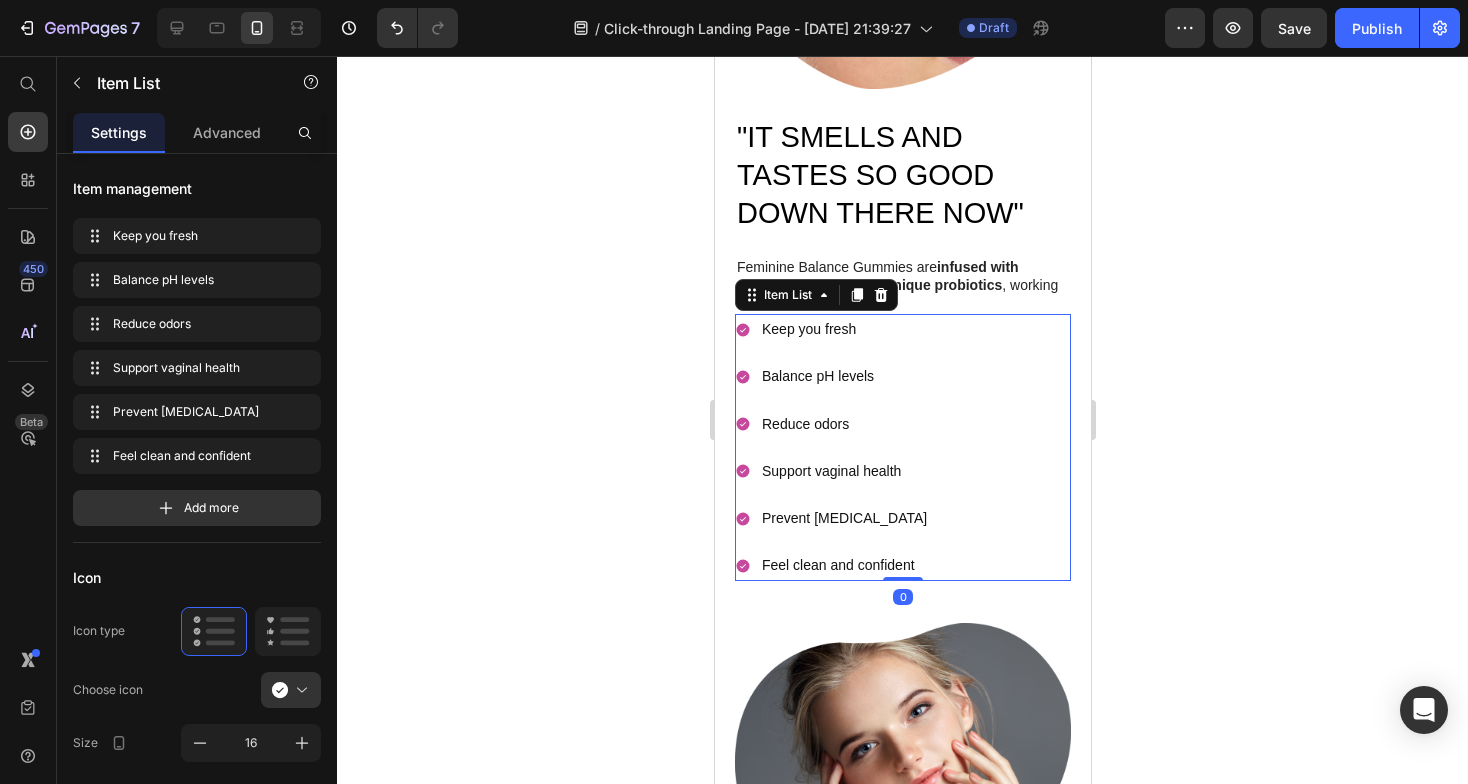 click on "Keep you fresh Balance pH levels Reduce odors Support vaginal health Prevent dryness Feel clean and confident" at bounding box center (902, 447) 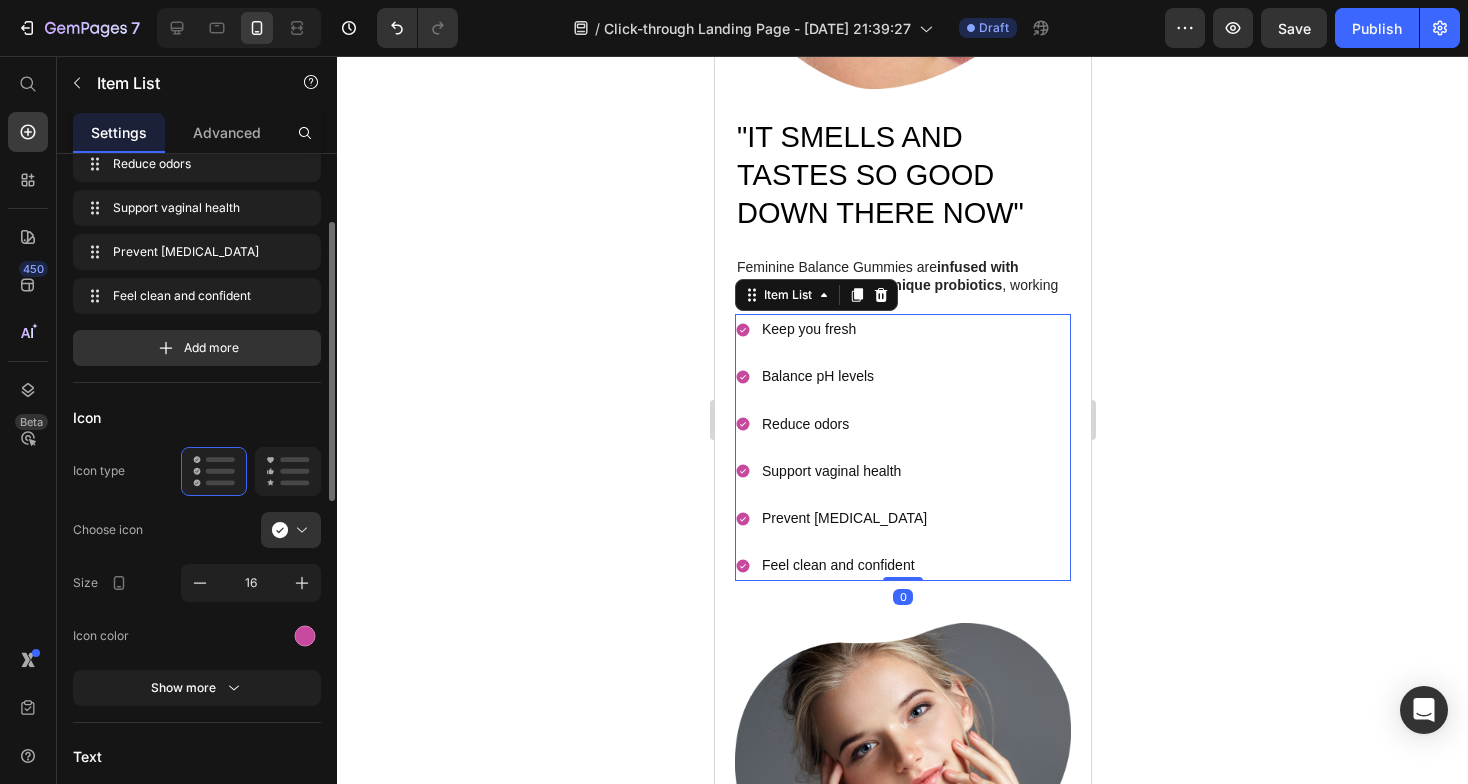 scroll, scrollTop: 167, scrollLeft: 0, axis: vertical 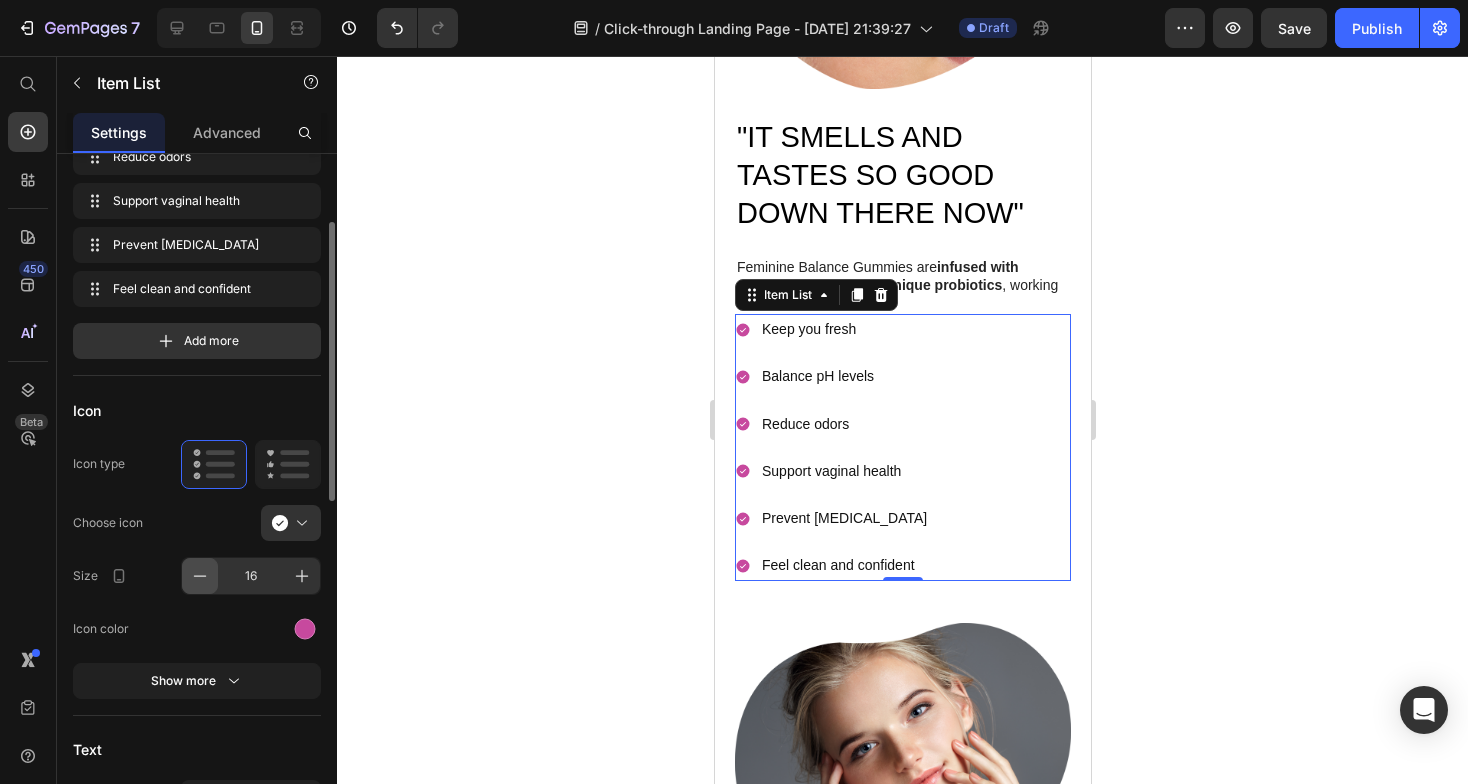click 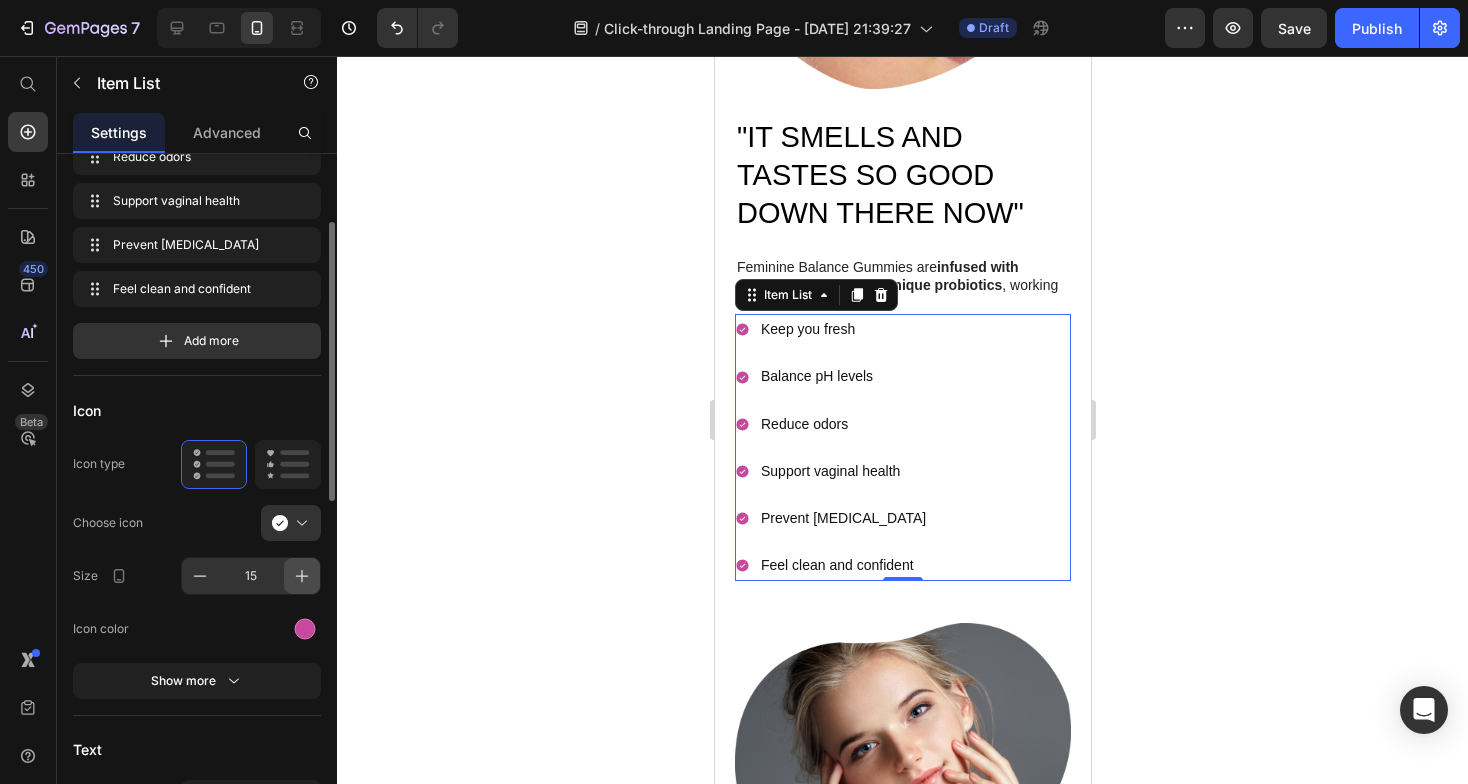 click 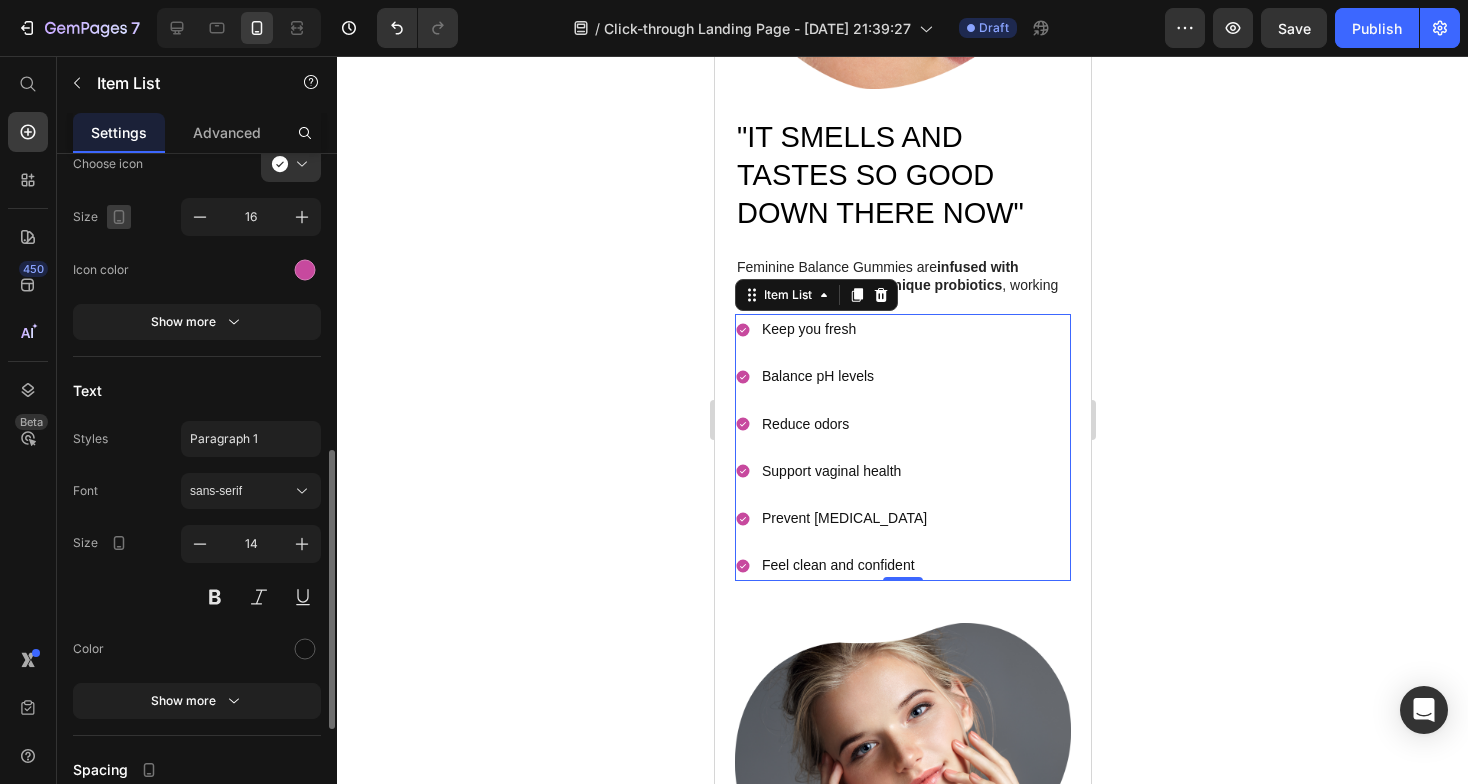 scroll, scrollTop: 658, scrollLeft: 0, axis: vertical 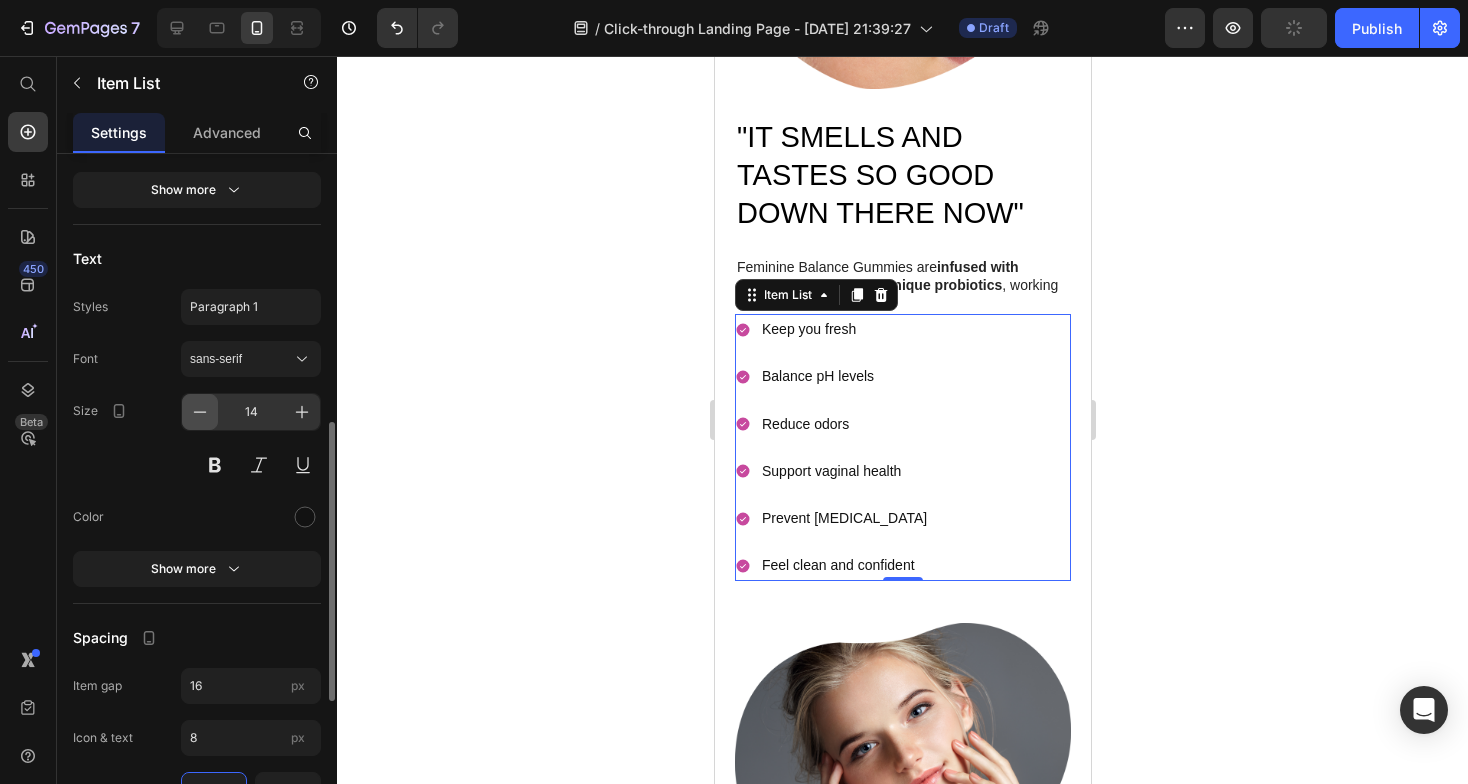 click 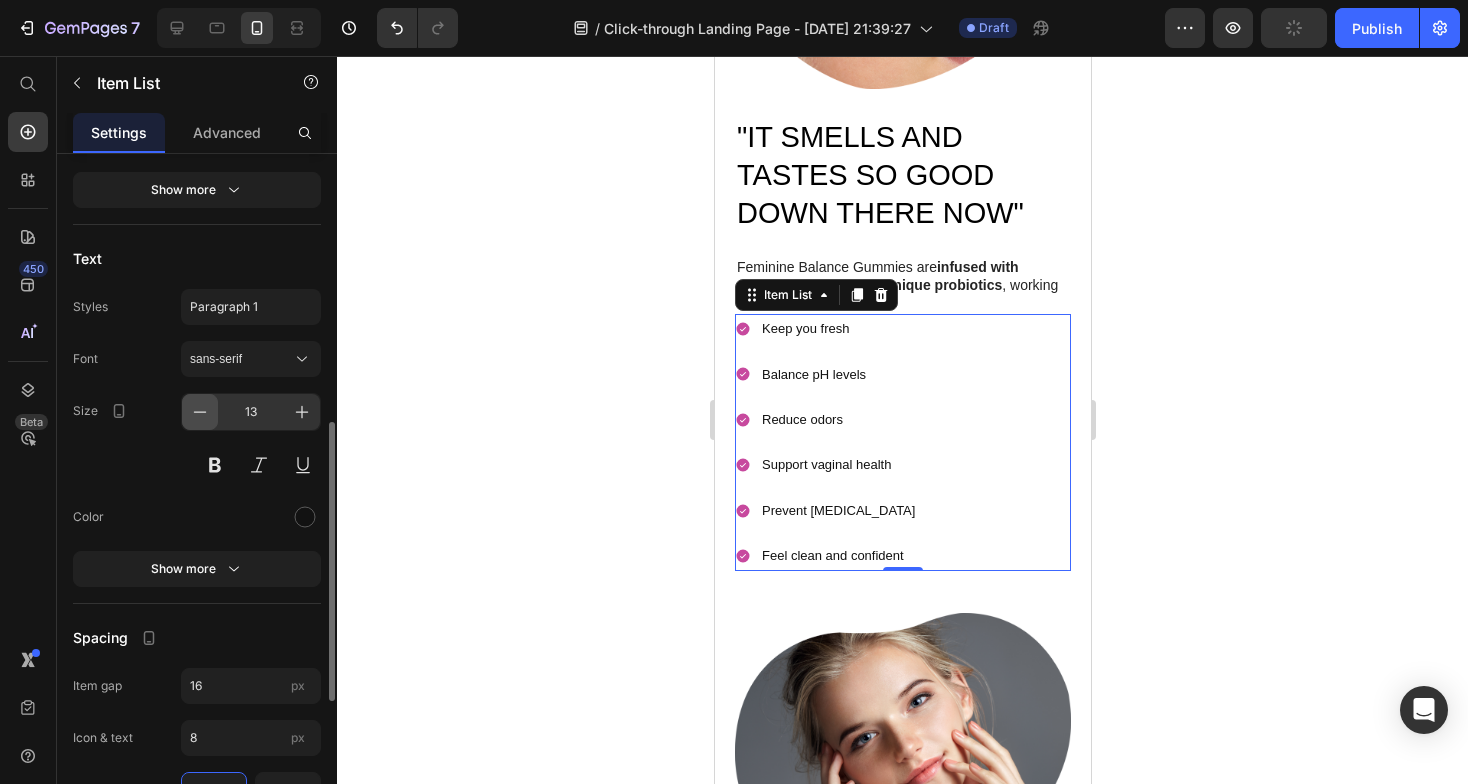 click 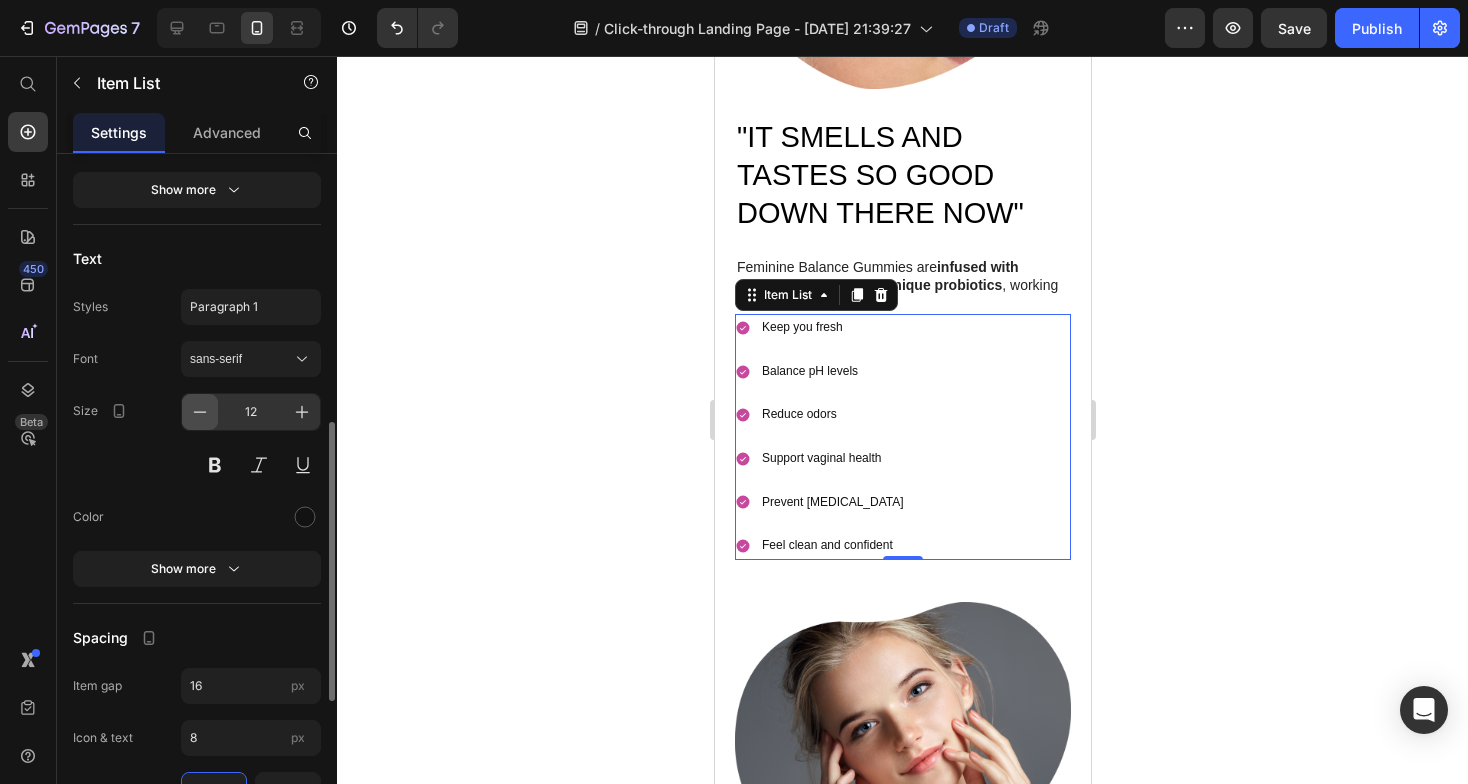 click 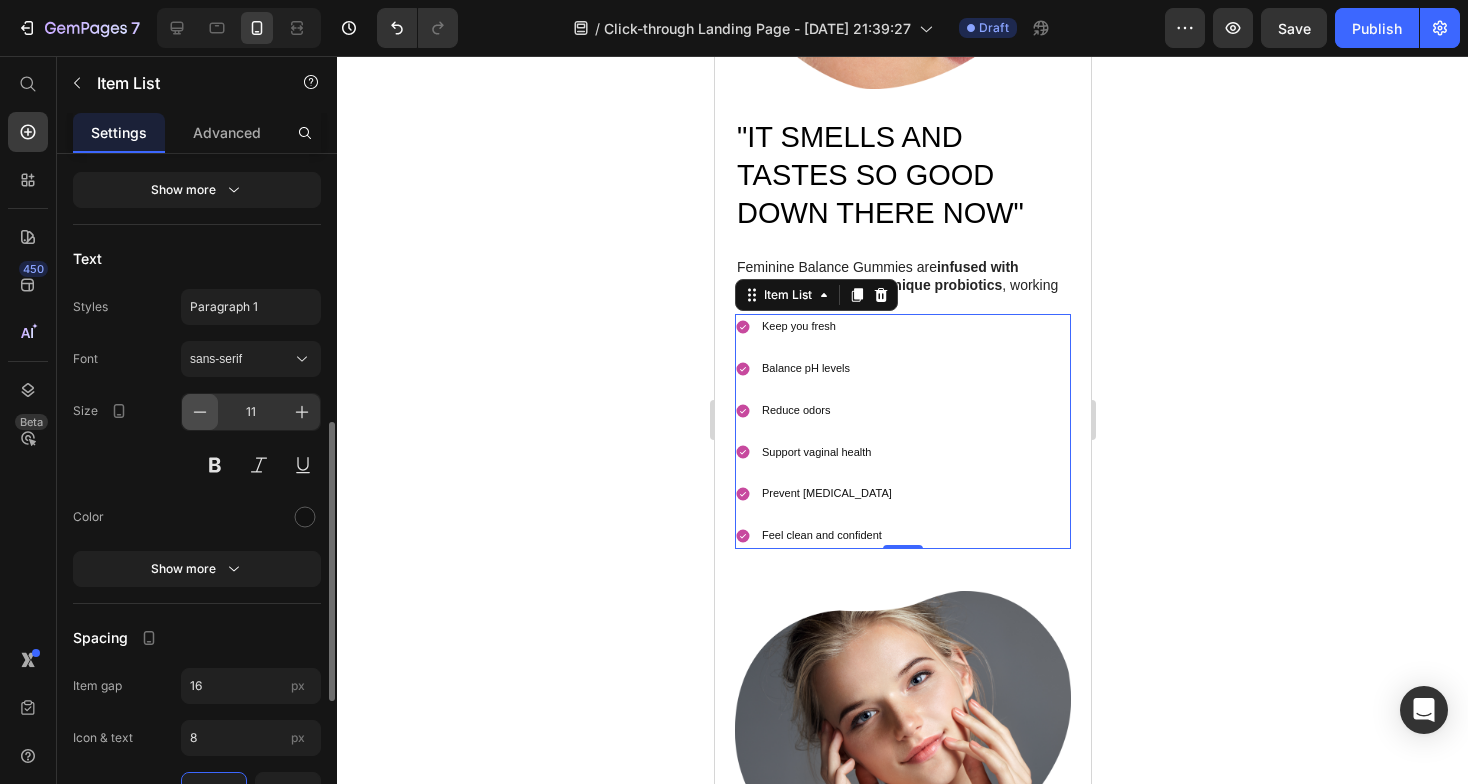click 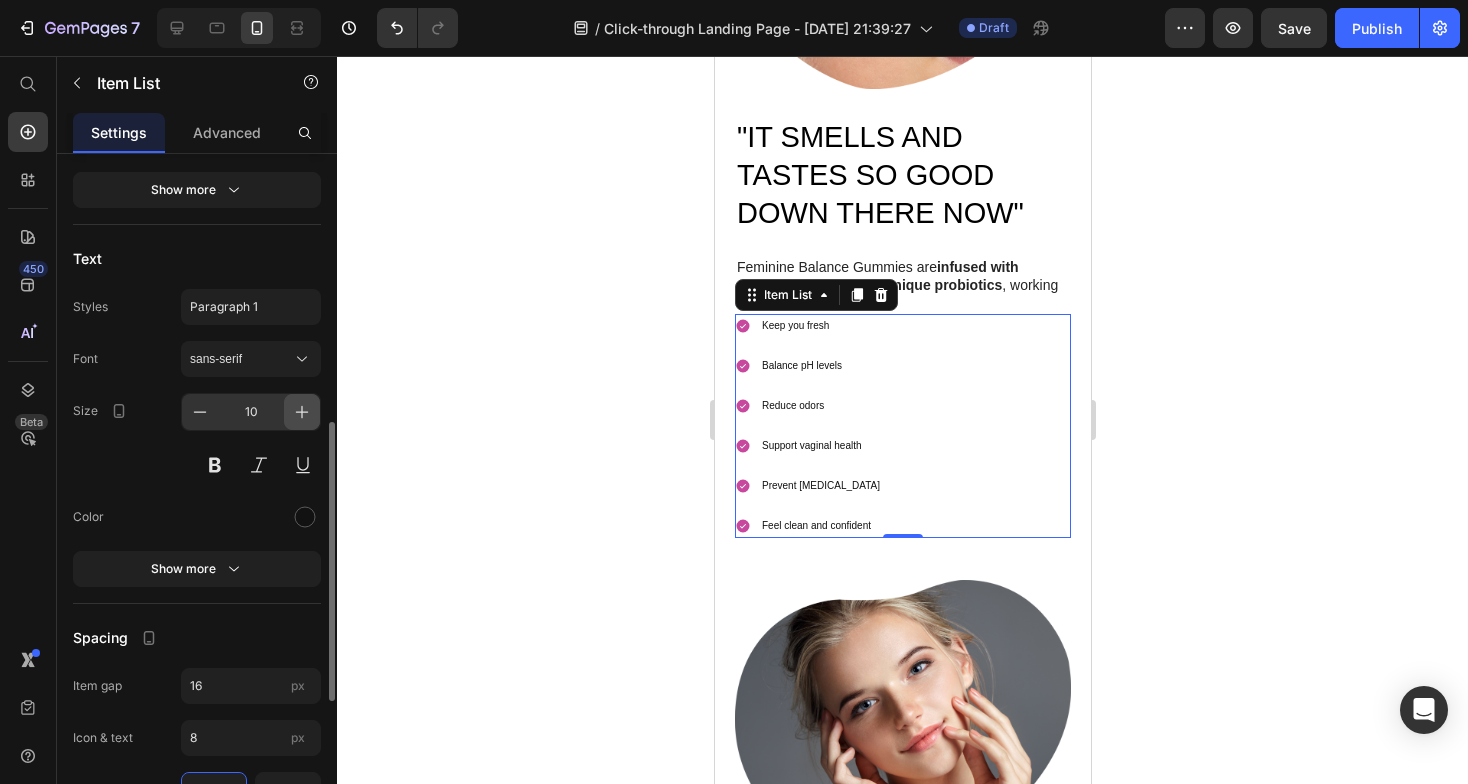click 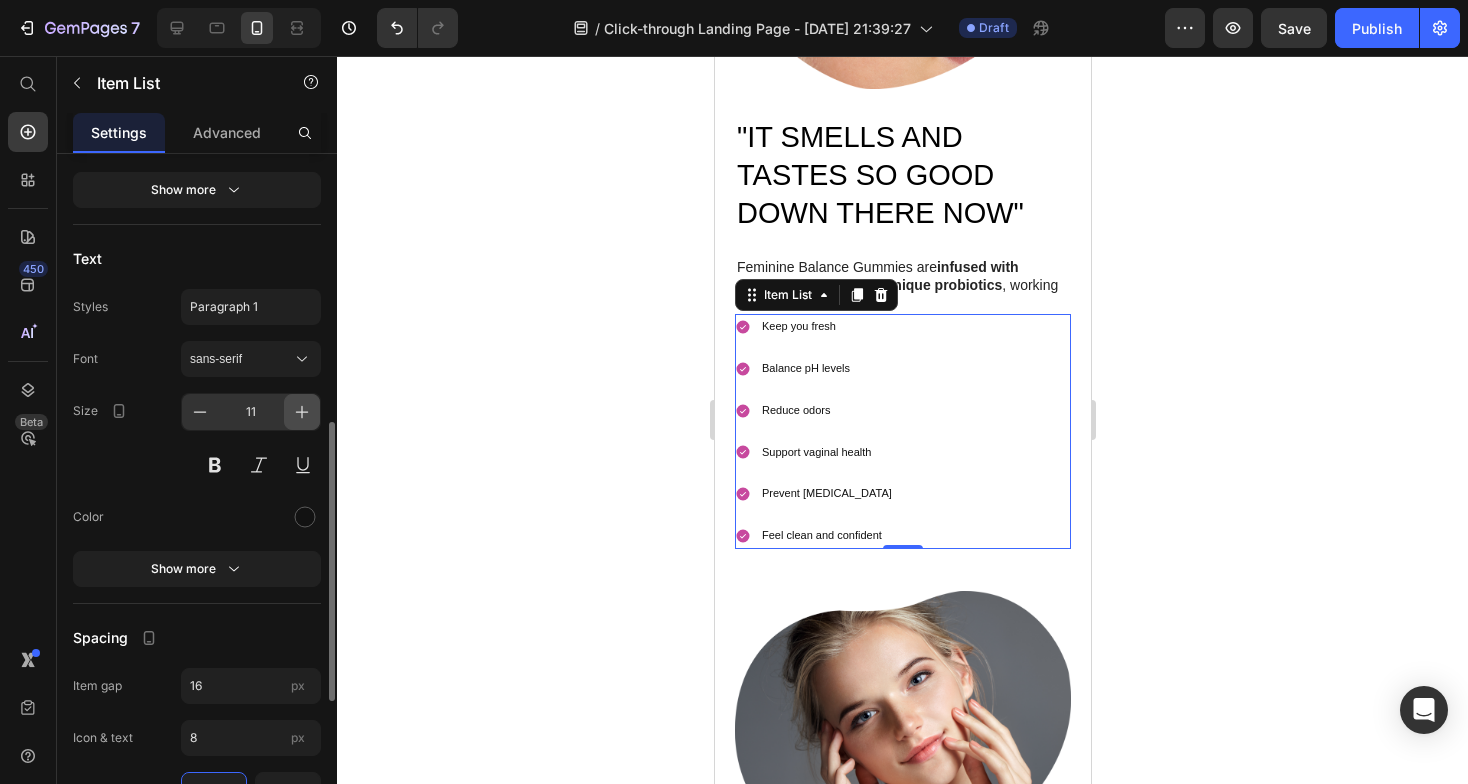 click 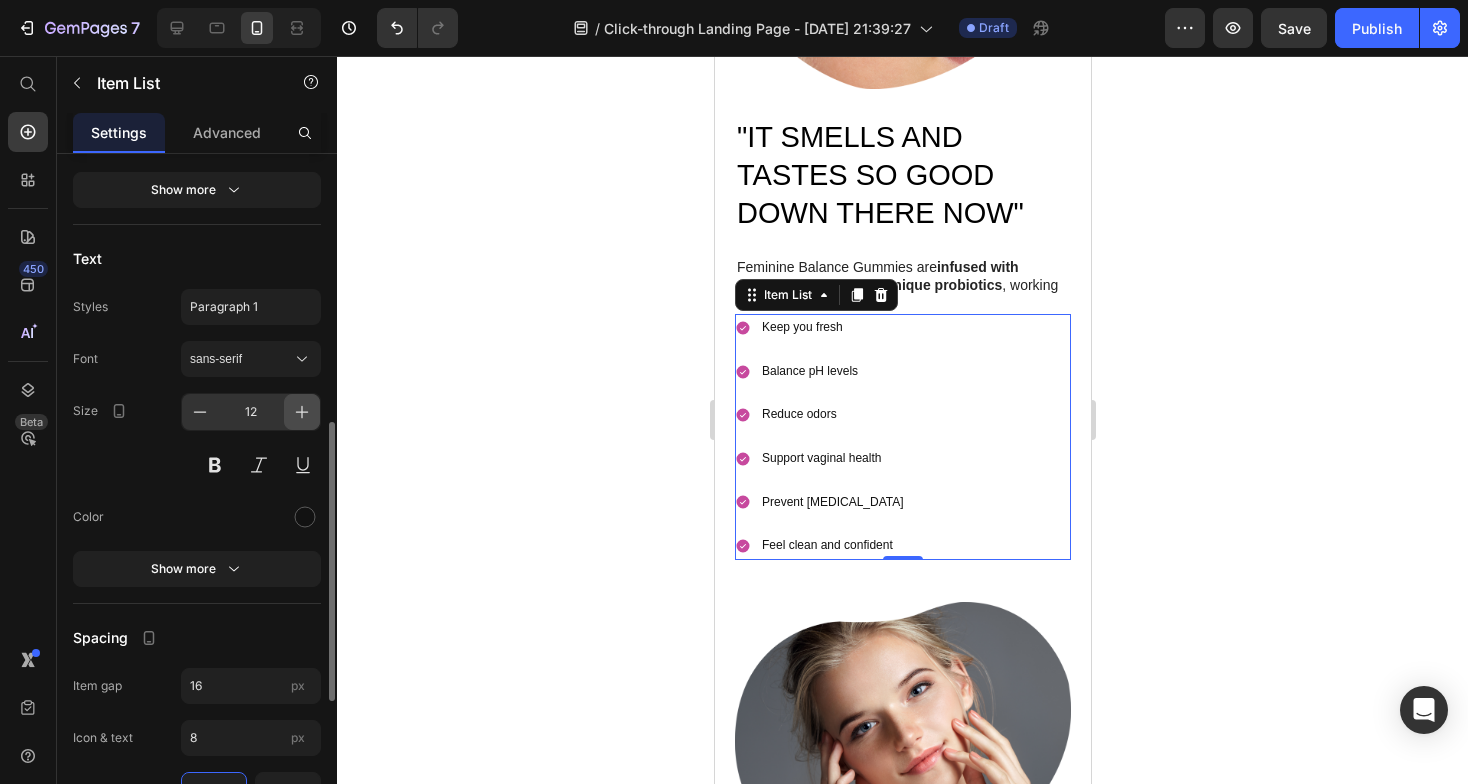 click 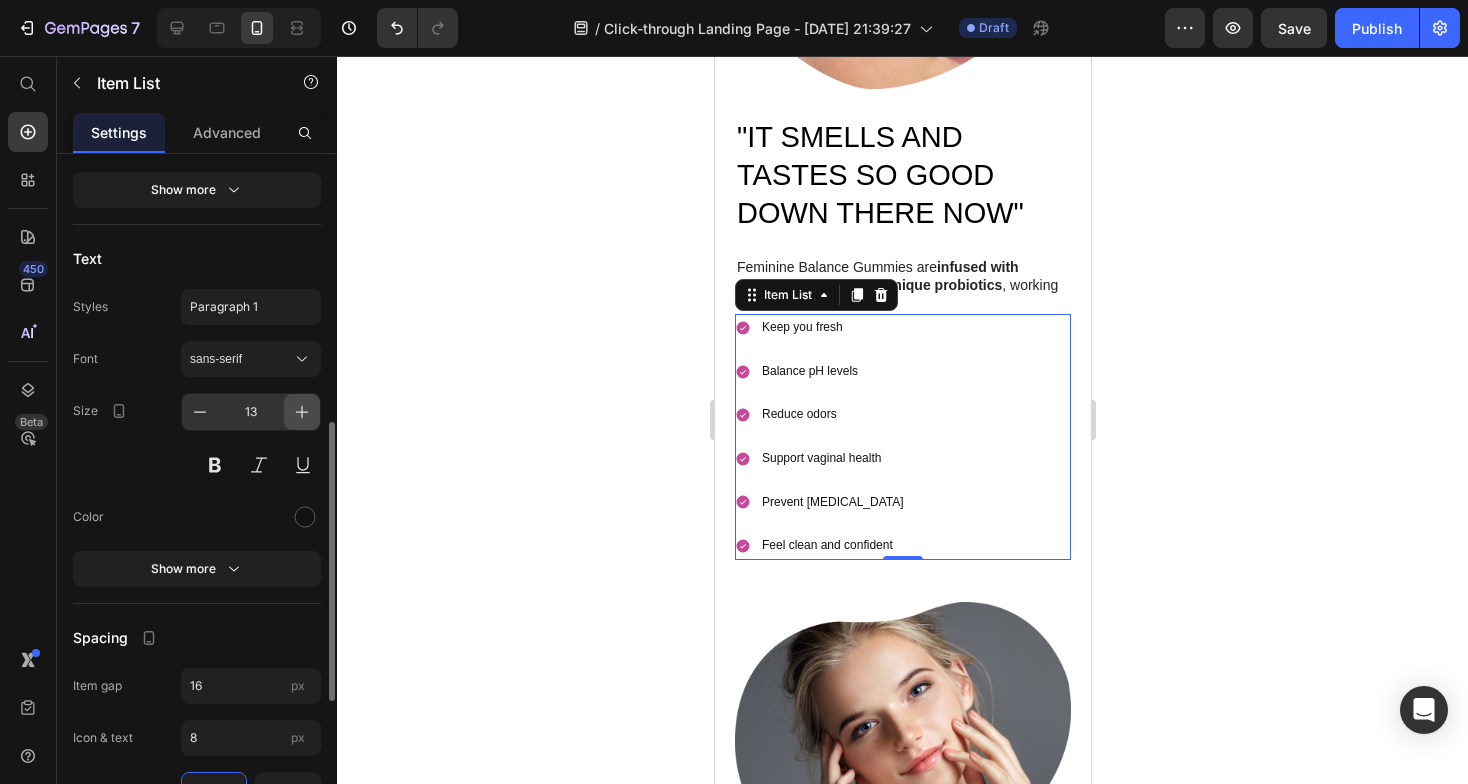 click 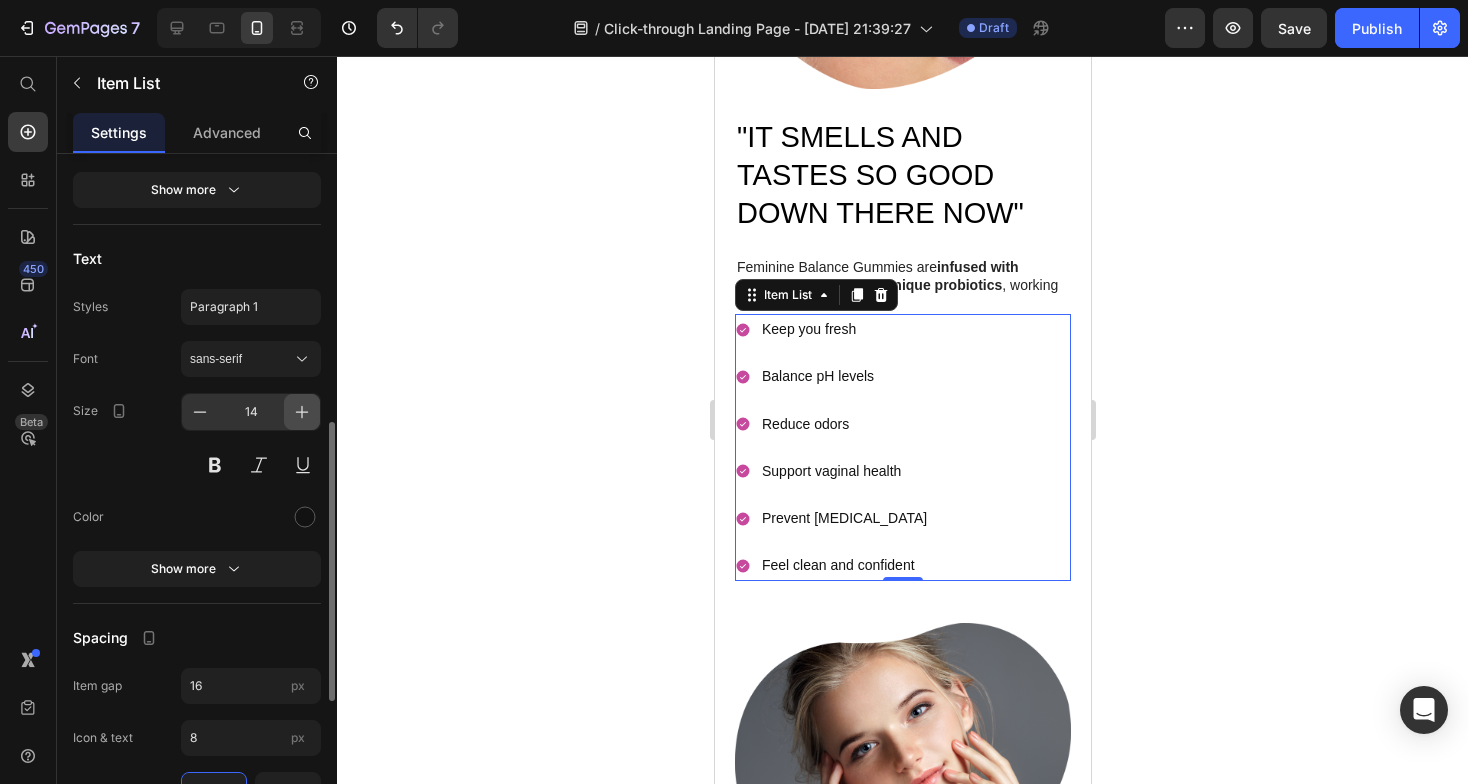 click 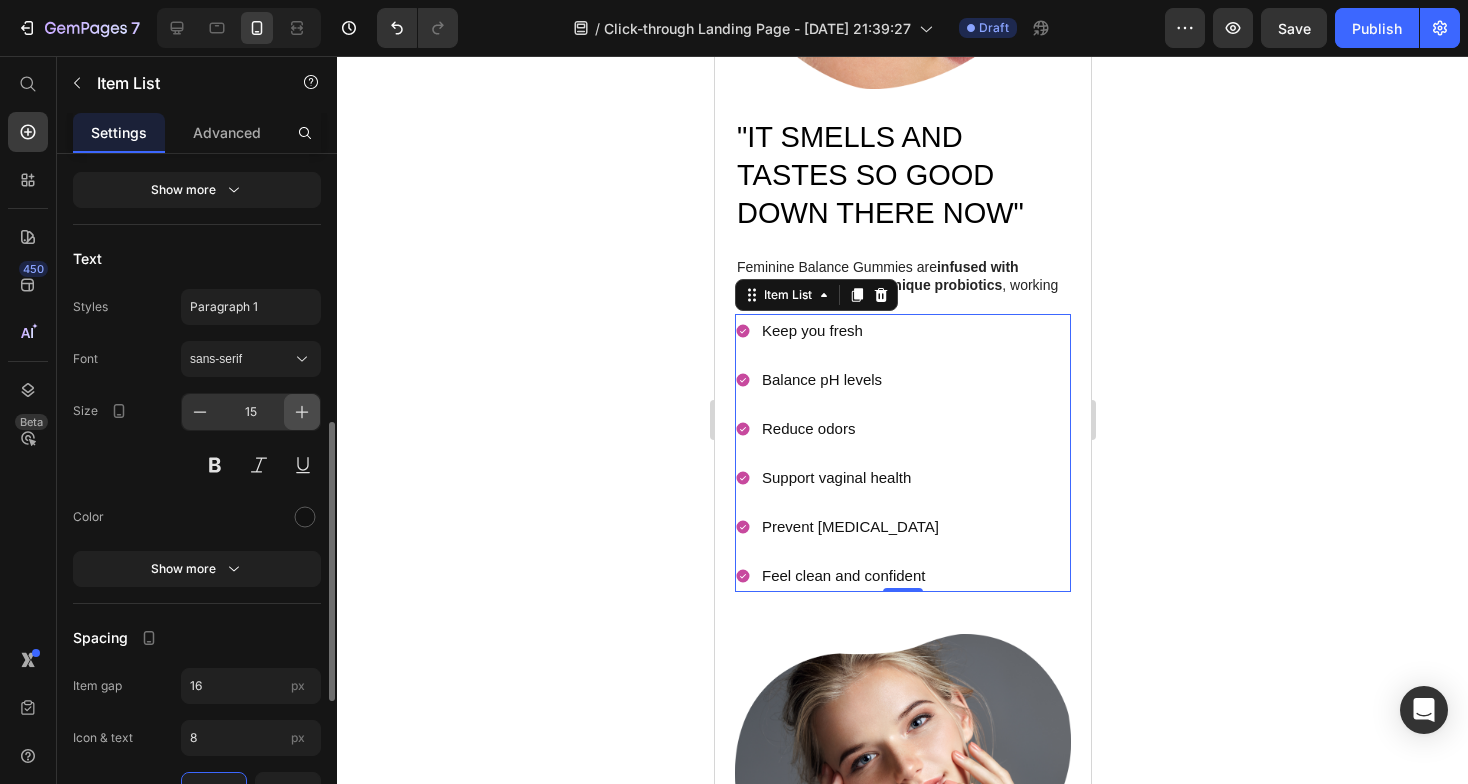 click 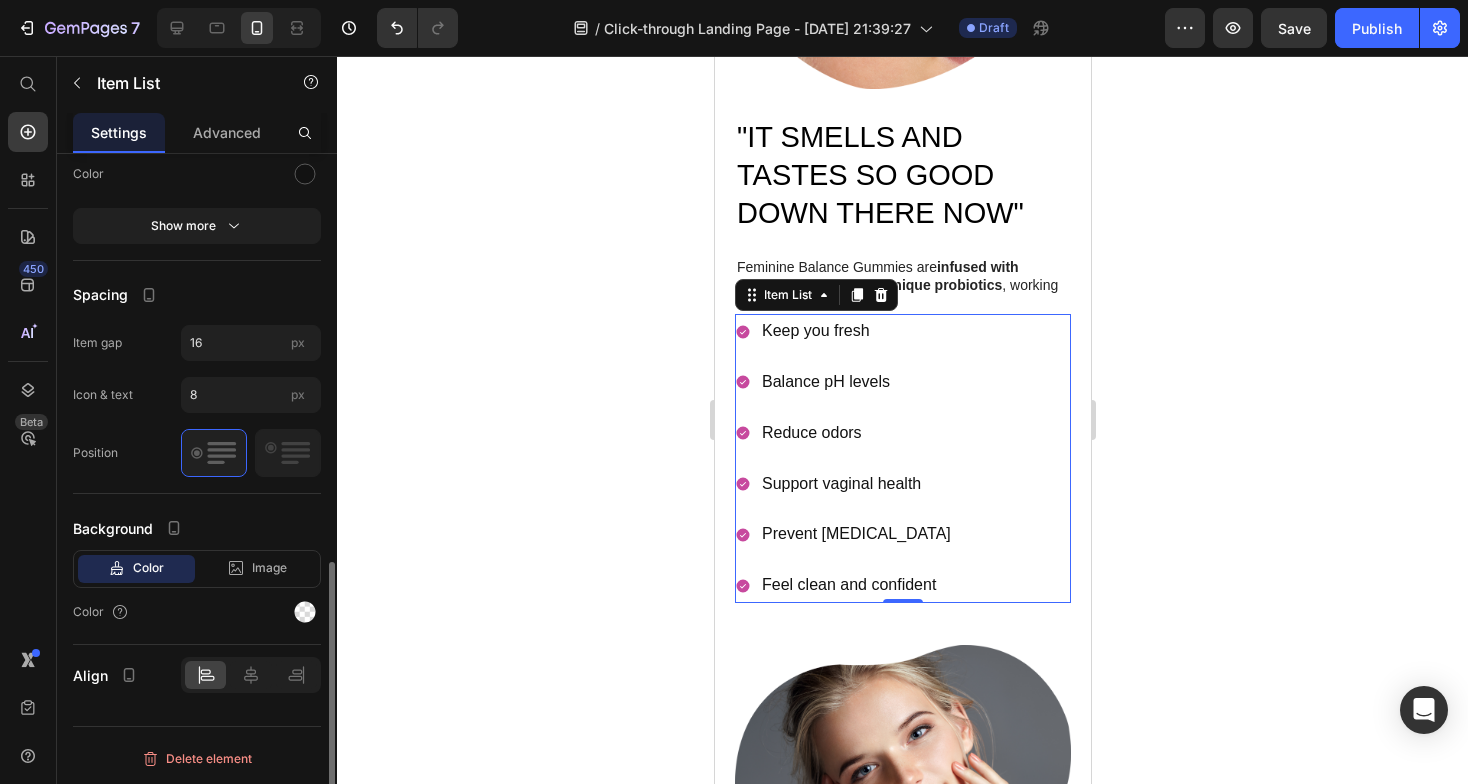 scroll, scrollTop: 1000, scrollLeft: 0, axis: vertical 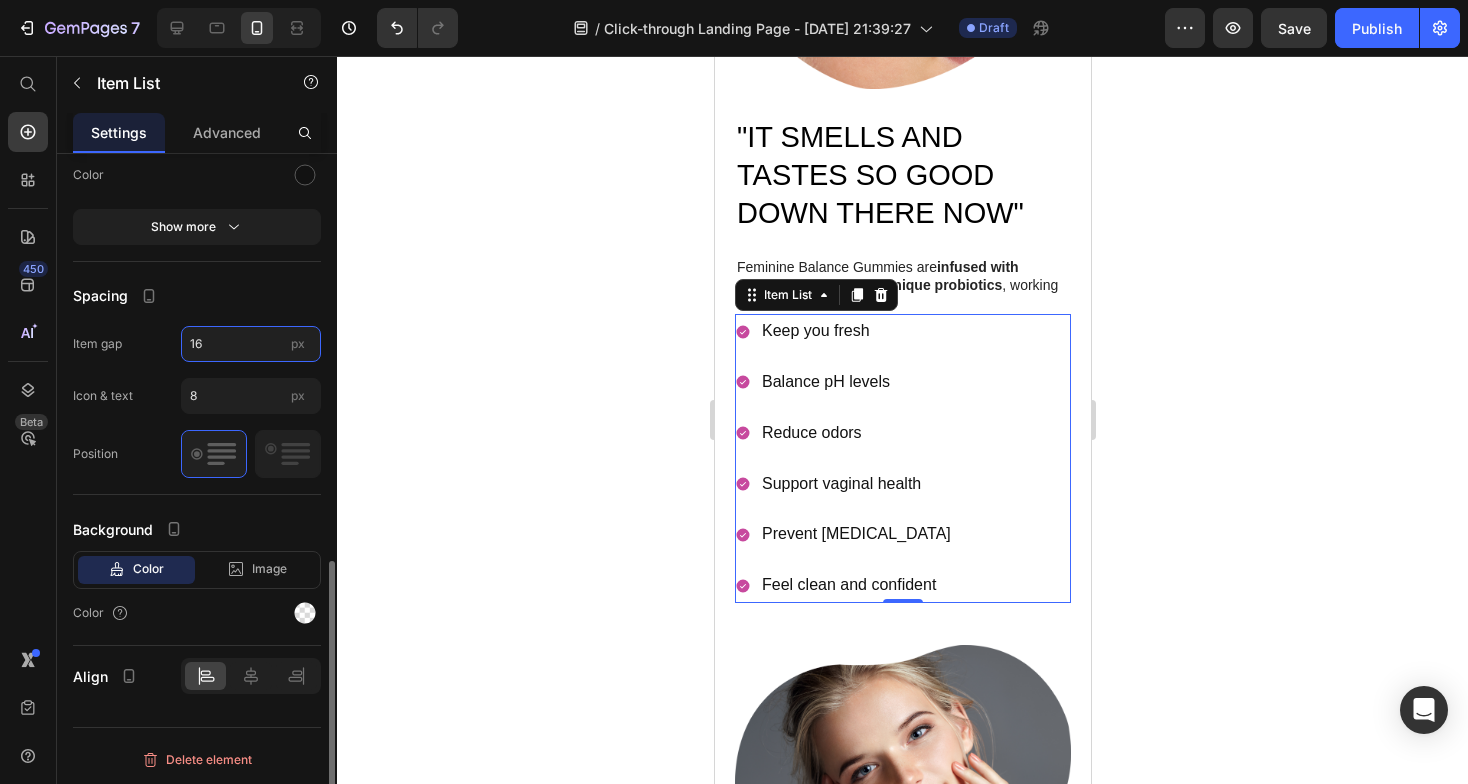 click on "16" at bounding box center [251, 344] 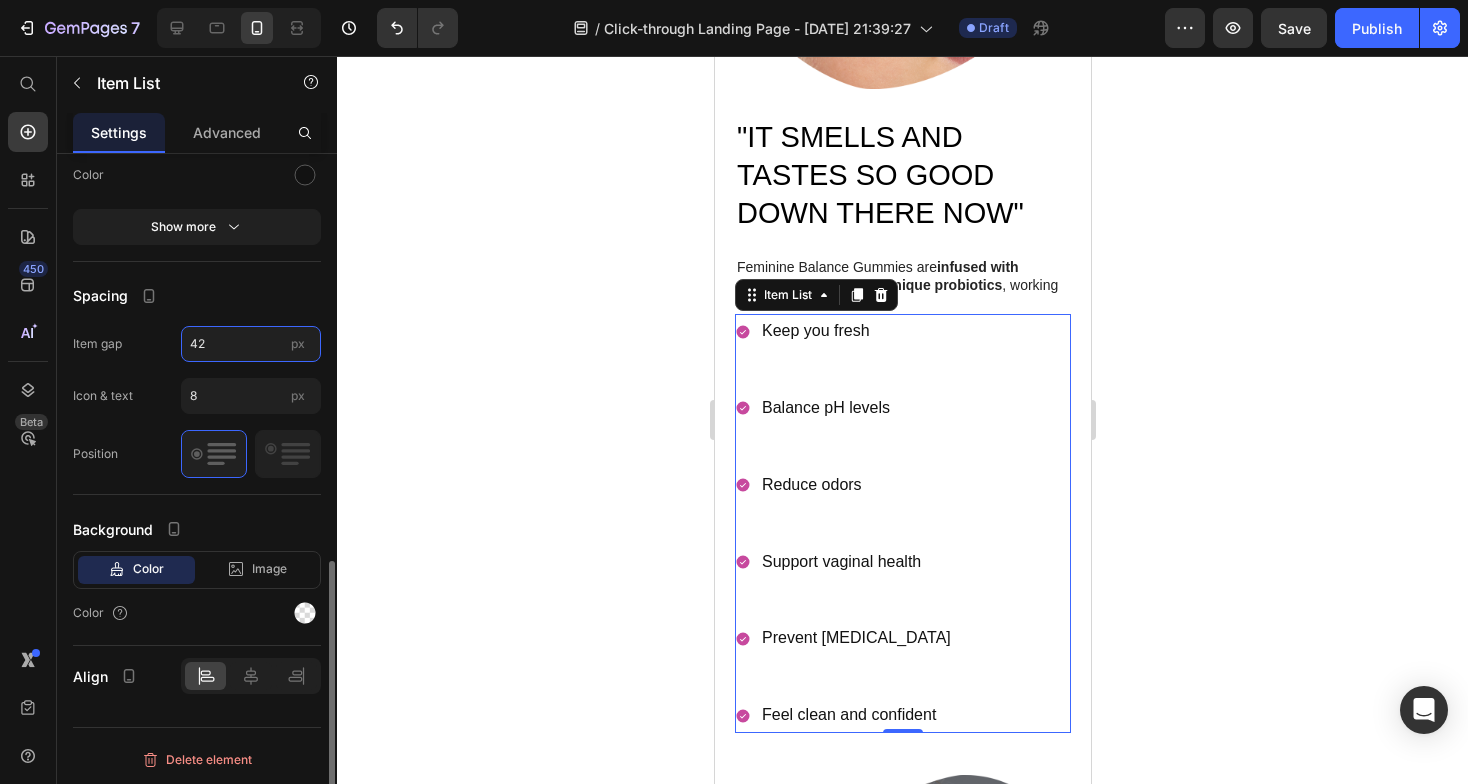 type on "4" 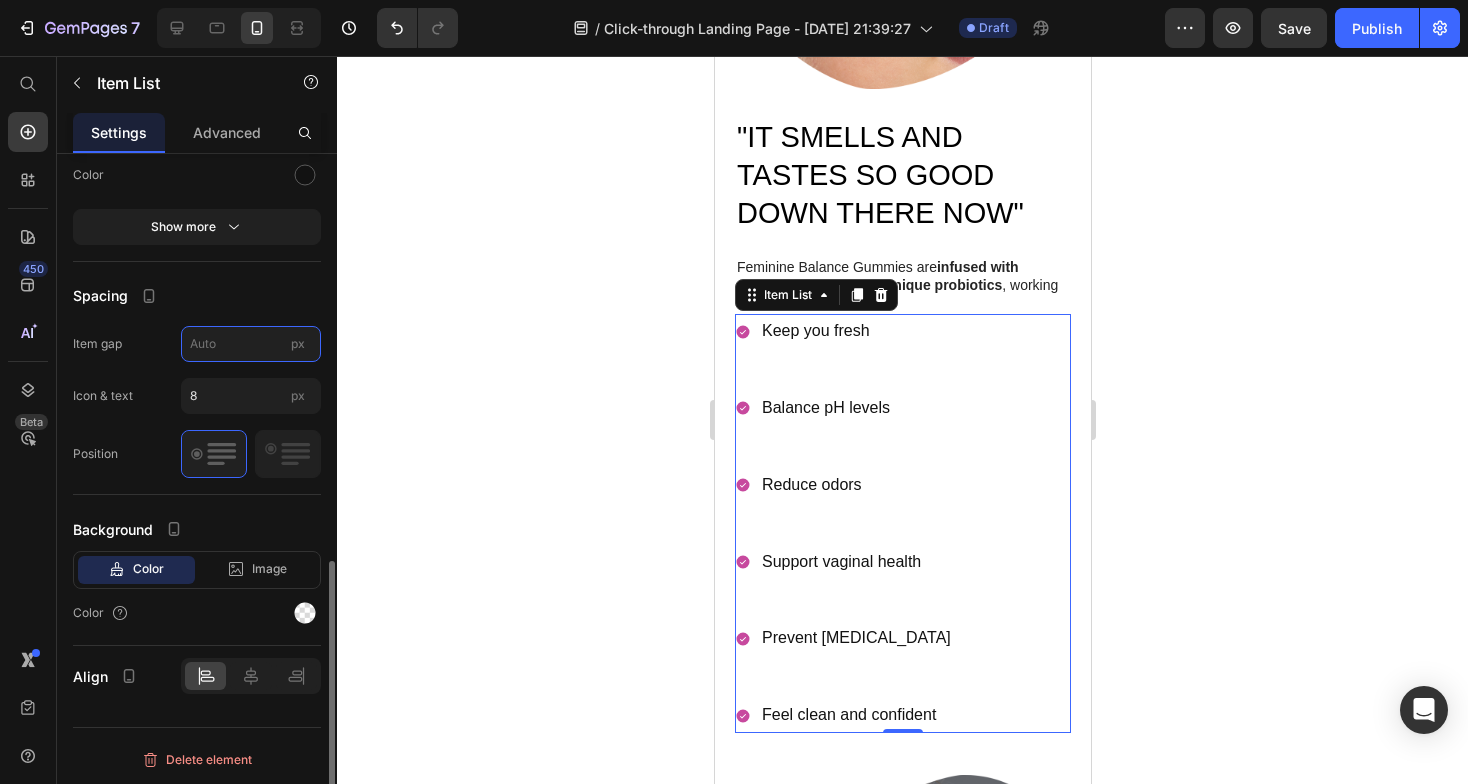 type on "2" 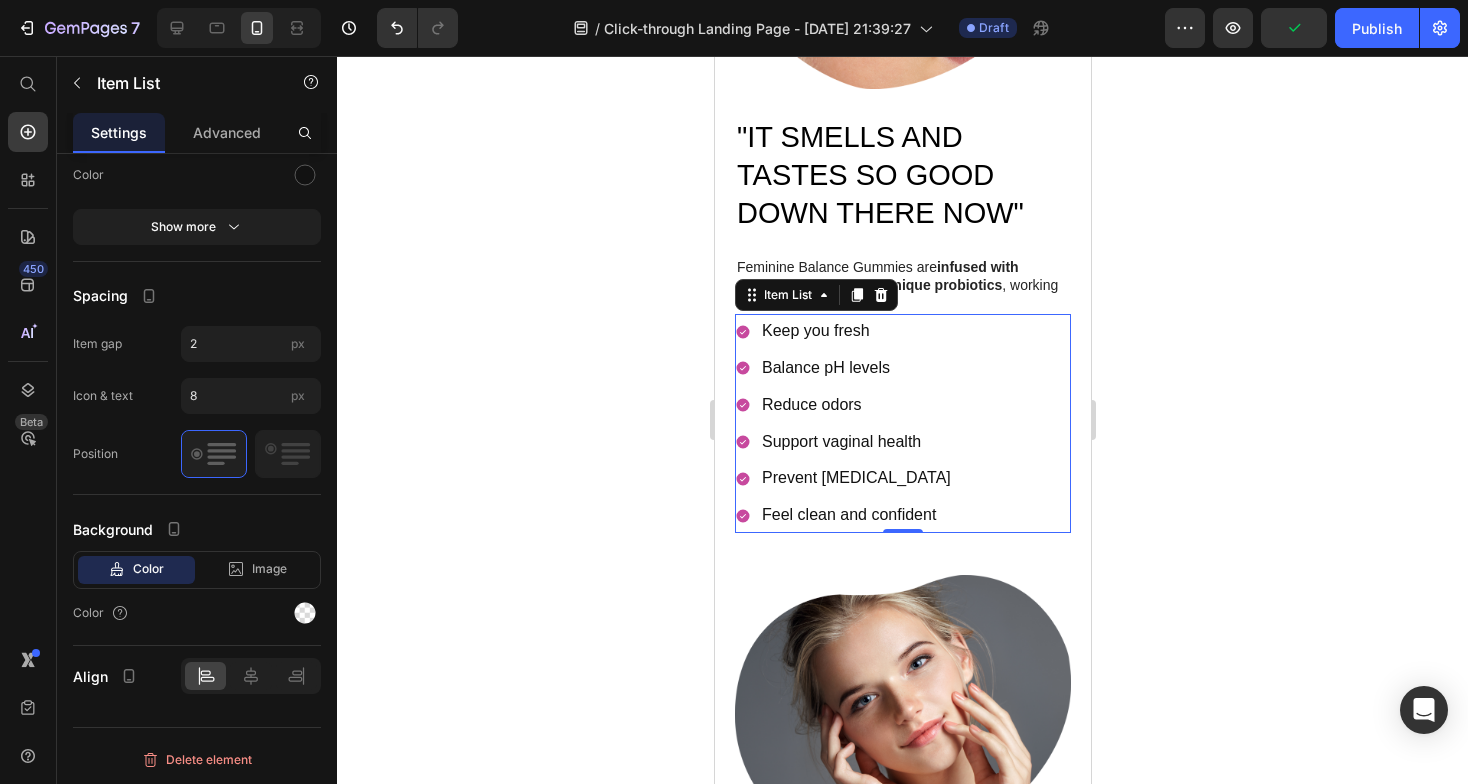click 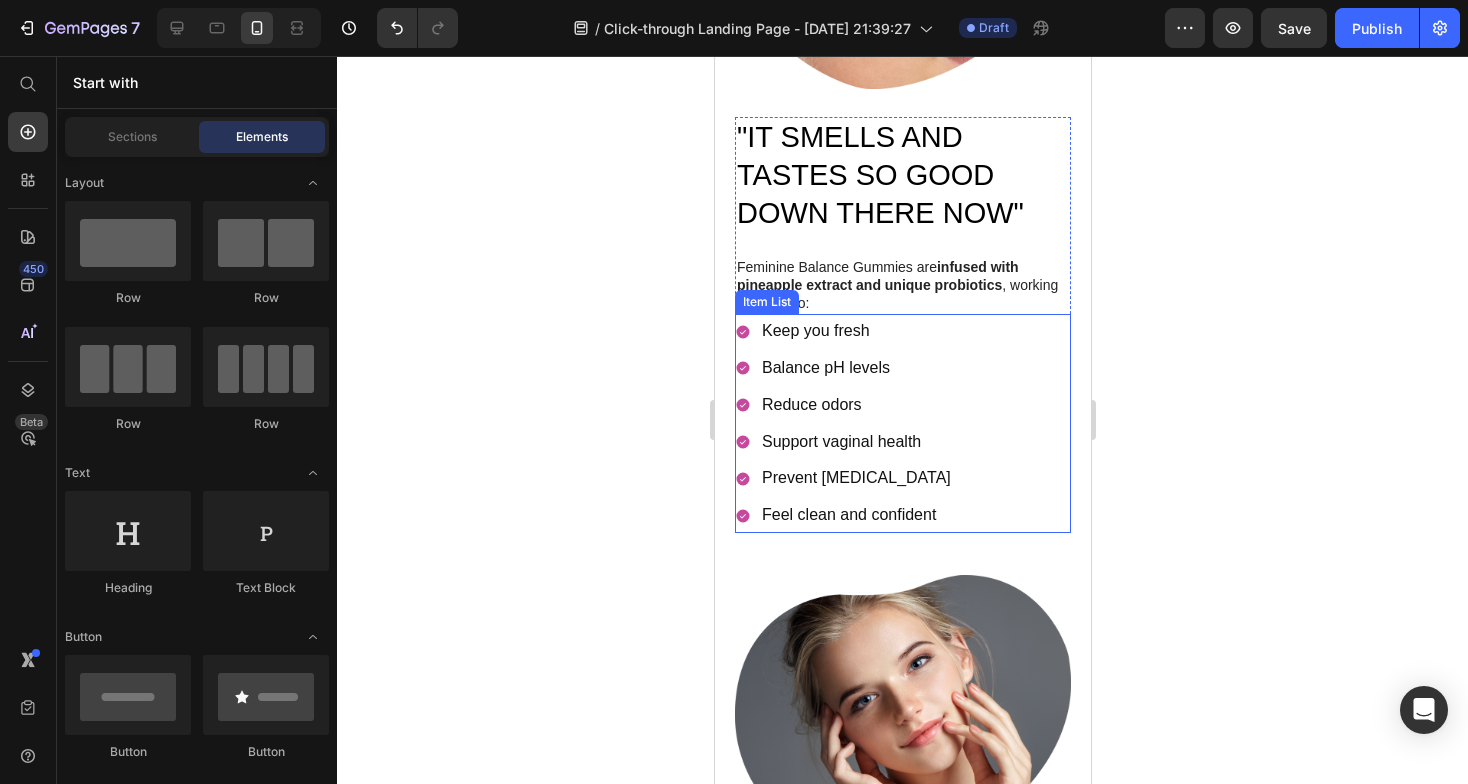 click on "Keep you fresh Balance pH levels Reduce odors Support vaginal health Prevent dryness Feel clean and confident" at bounding box center (902, 423) 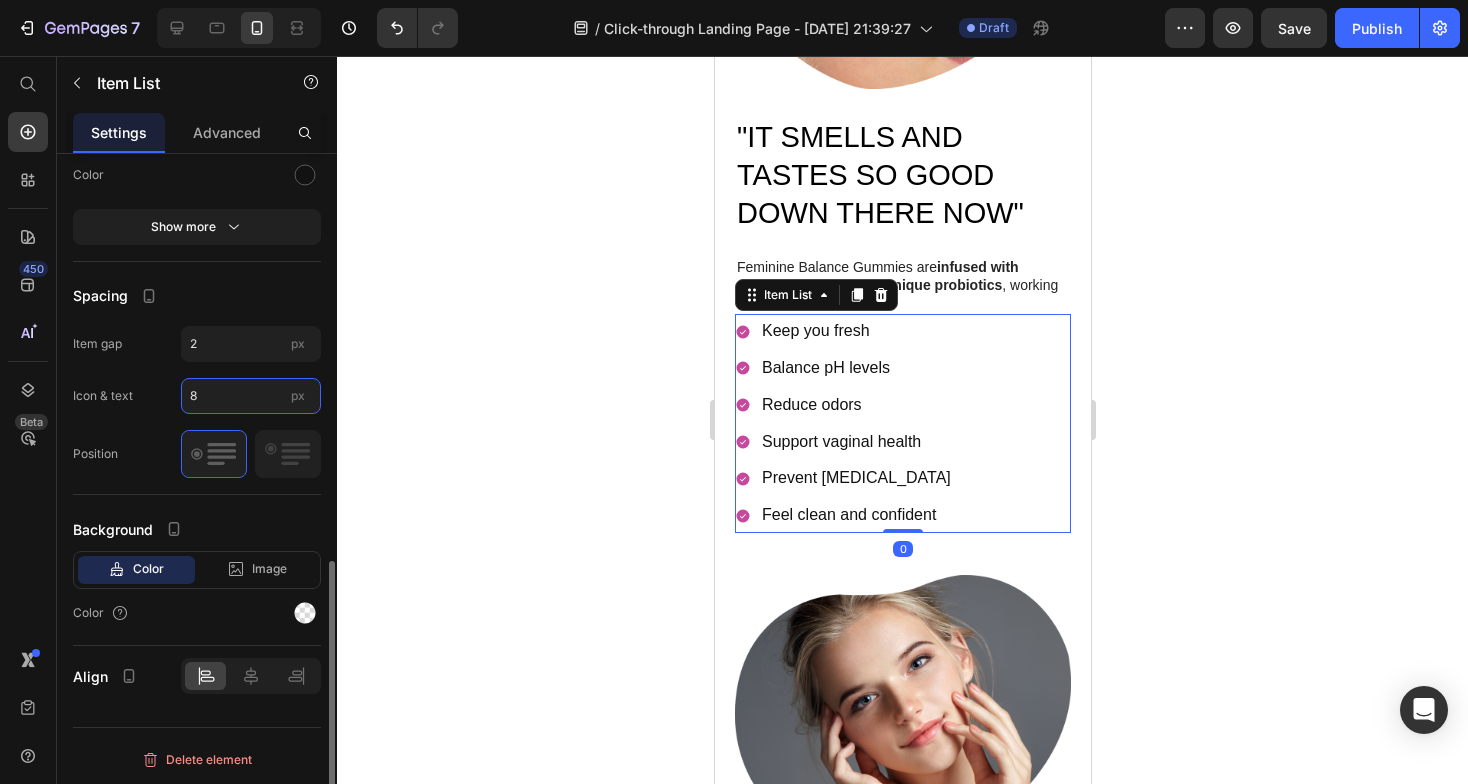 click on "8" at bounding box center (251, 396) 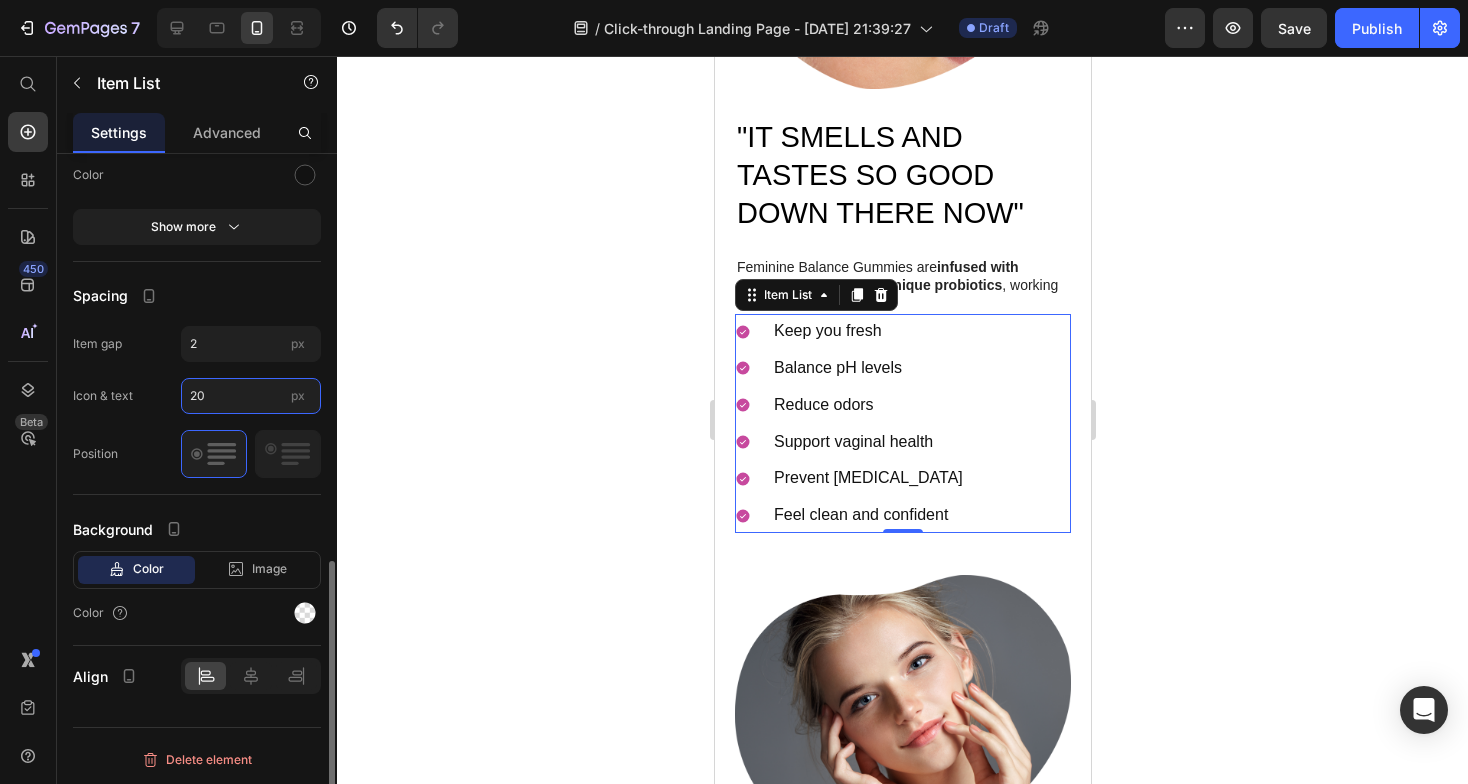 type on "2" 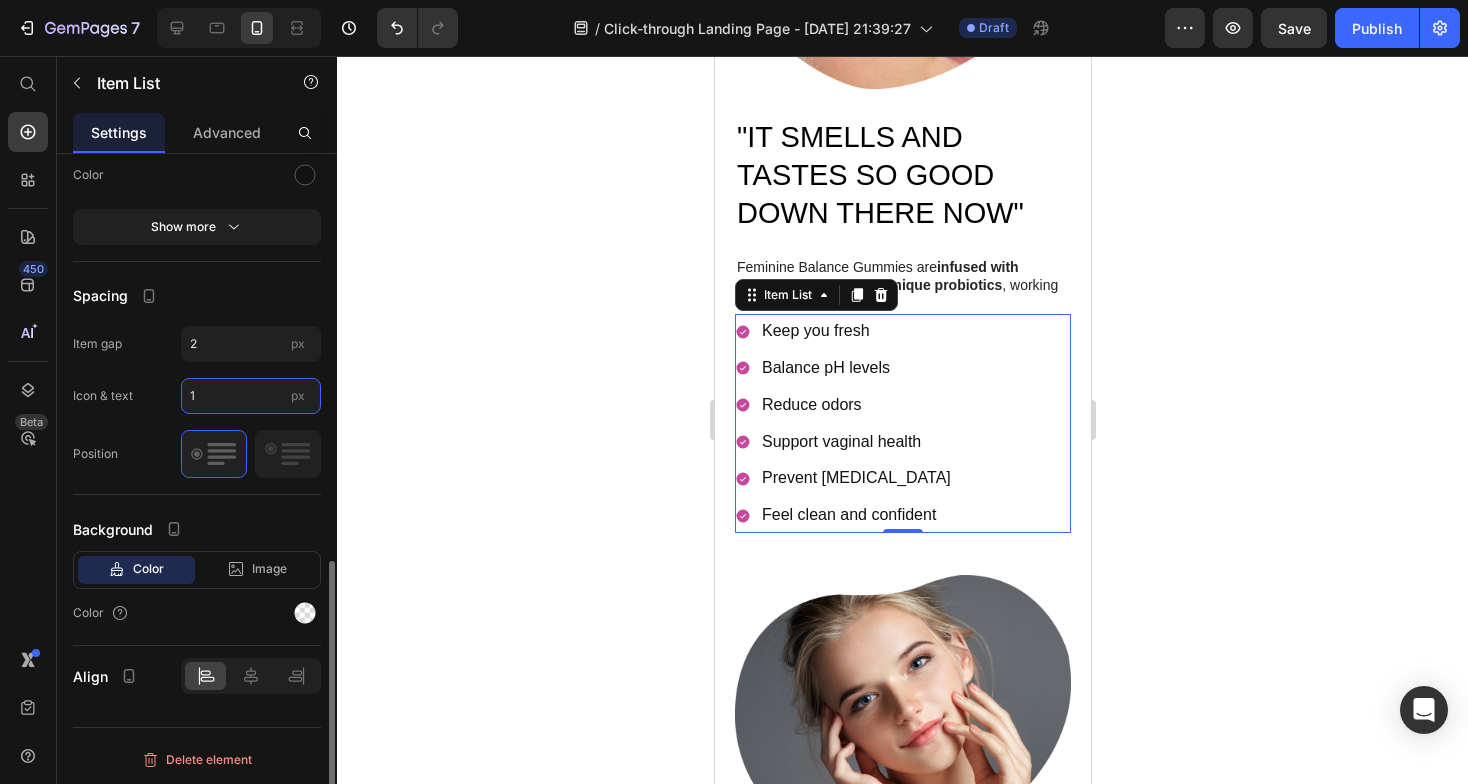 type on "10" 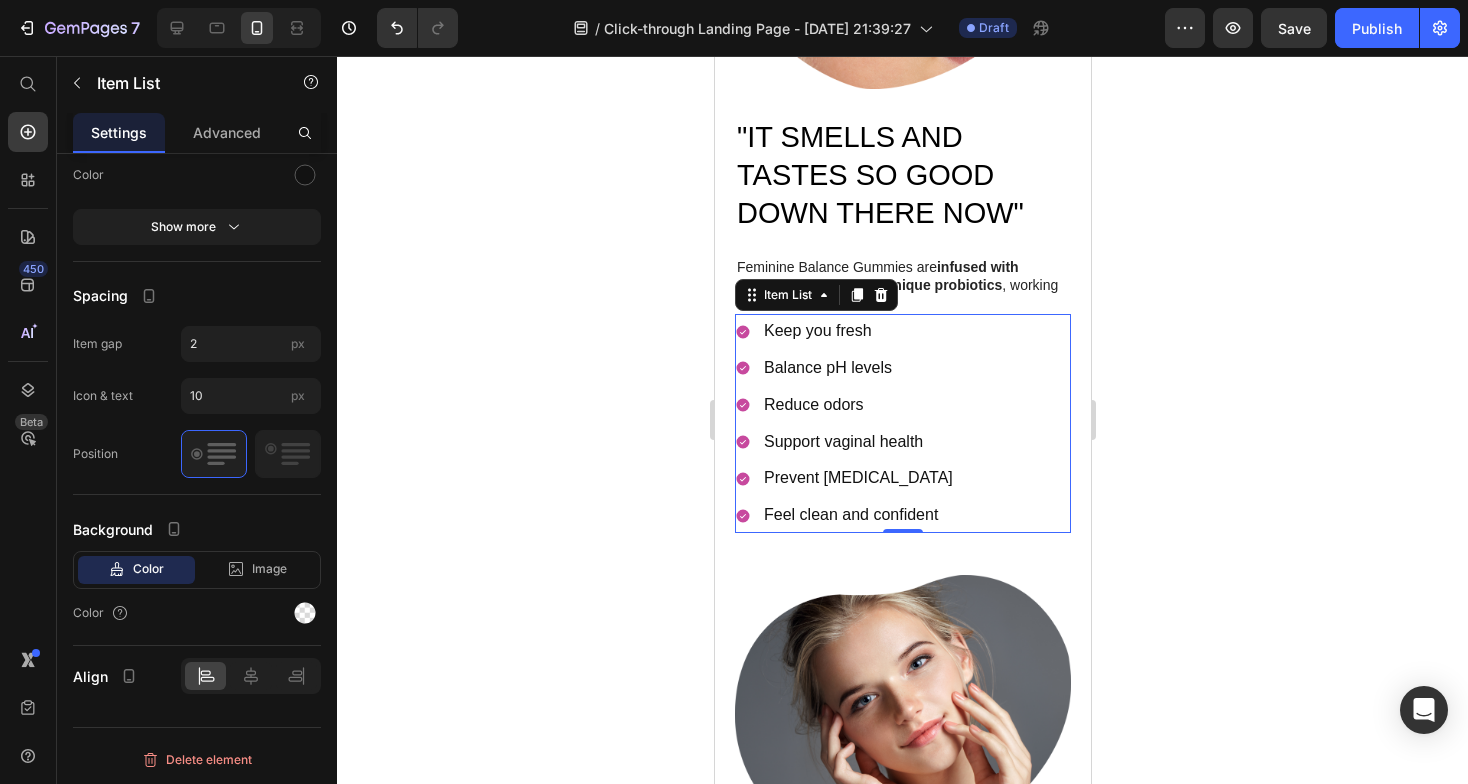 click 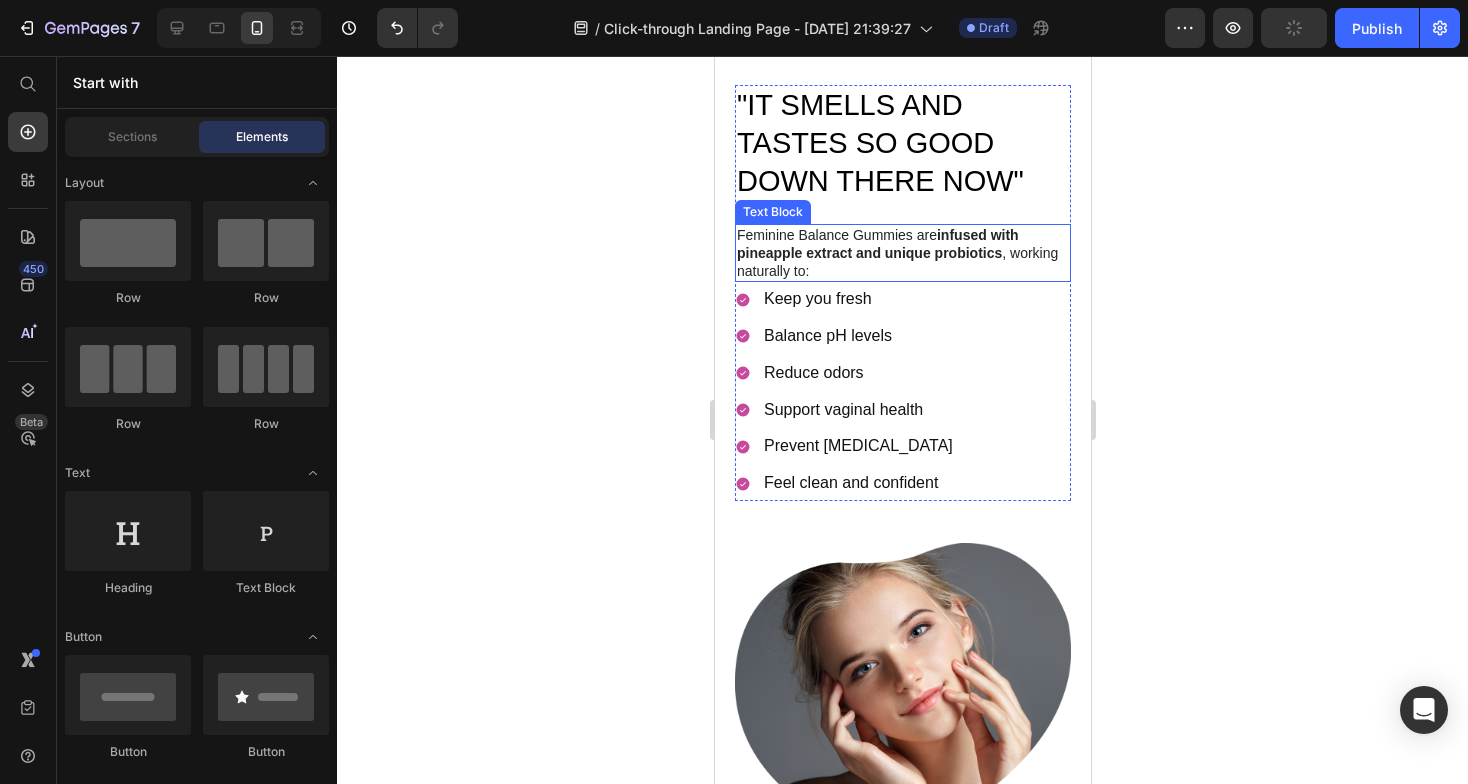 scroll, scrollTop: 2044, scrollLeft: 0, axis: vertical 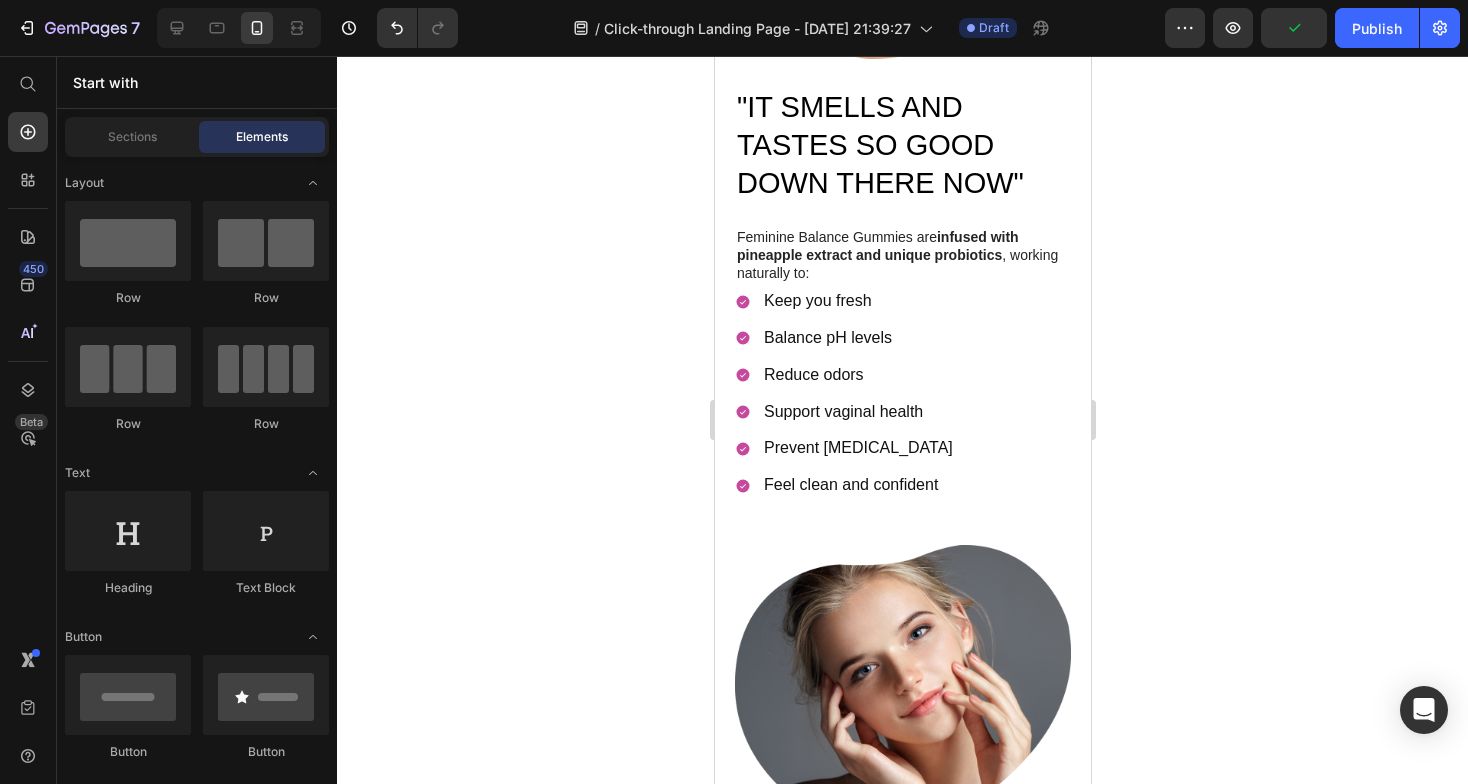 click 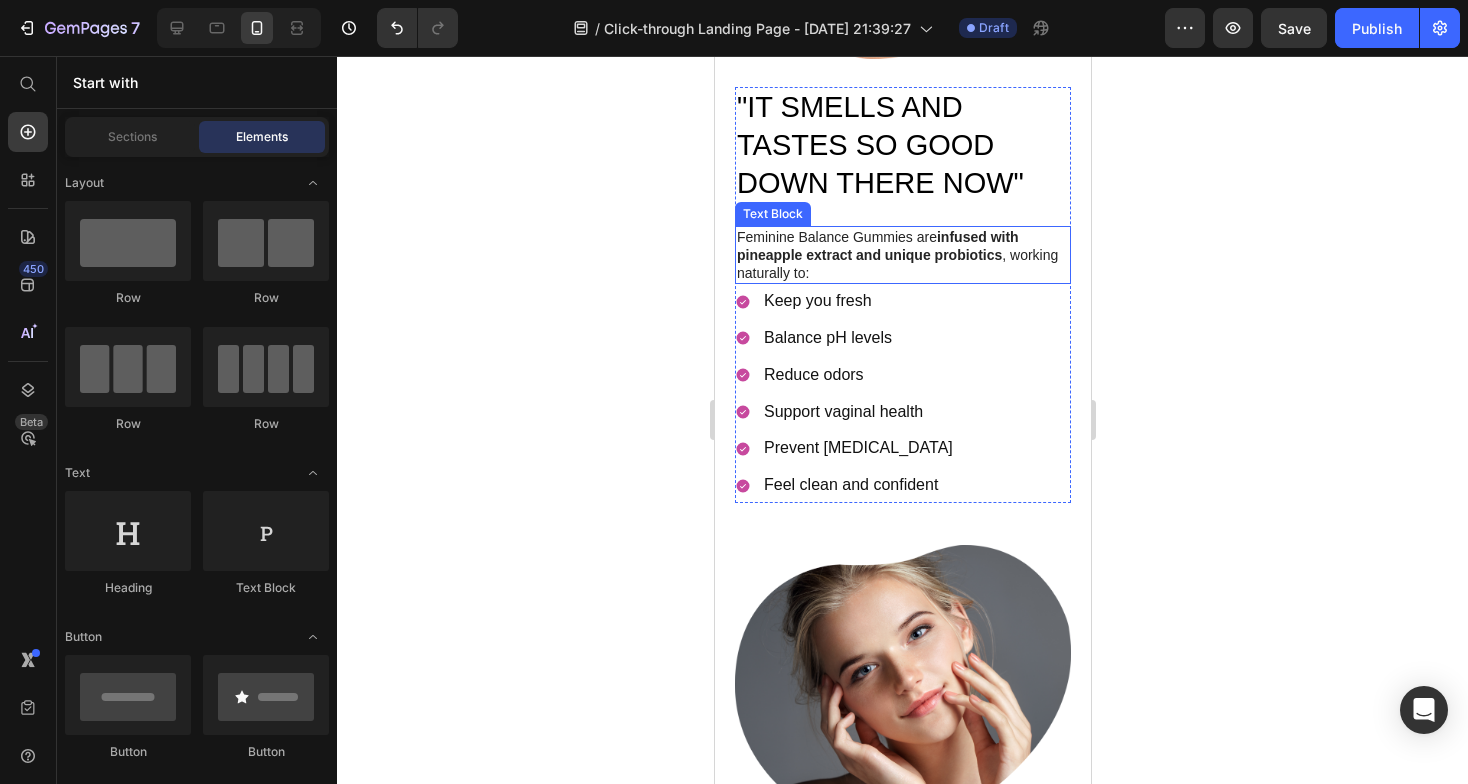 click on "Feminine Balance Gummies are  infused with pineapple extract and unique probiotics , working naturally to:" at bounding box center (902, 255) 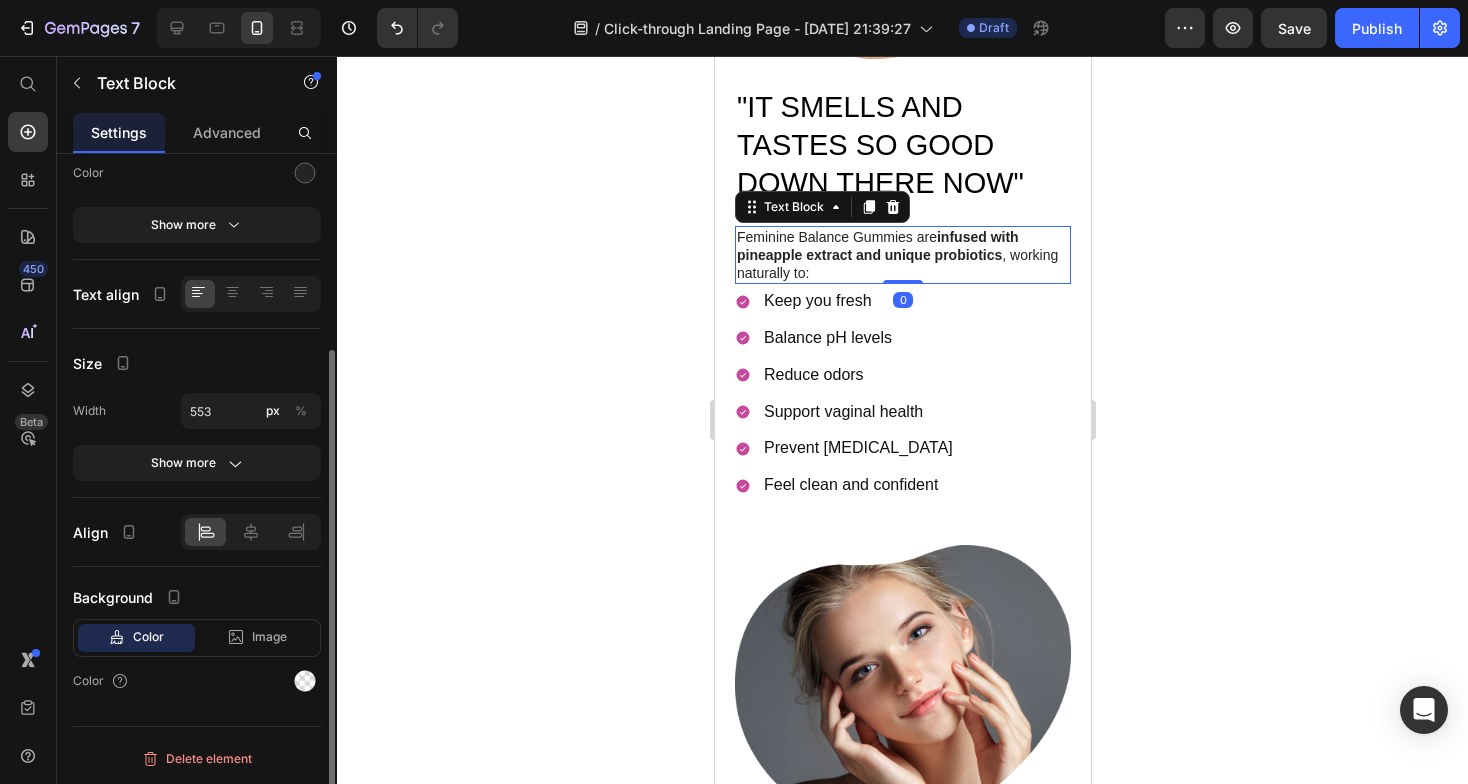 scroll, scrollTop: 0, scrollLeft: 0, axis: both 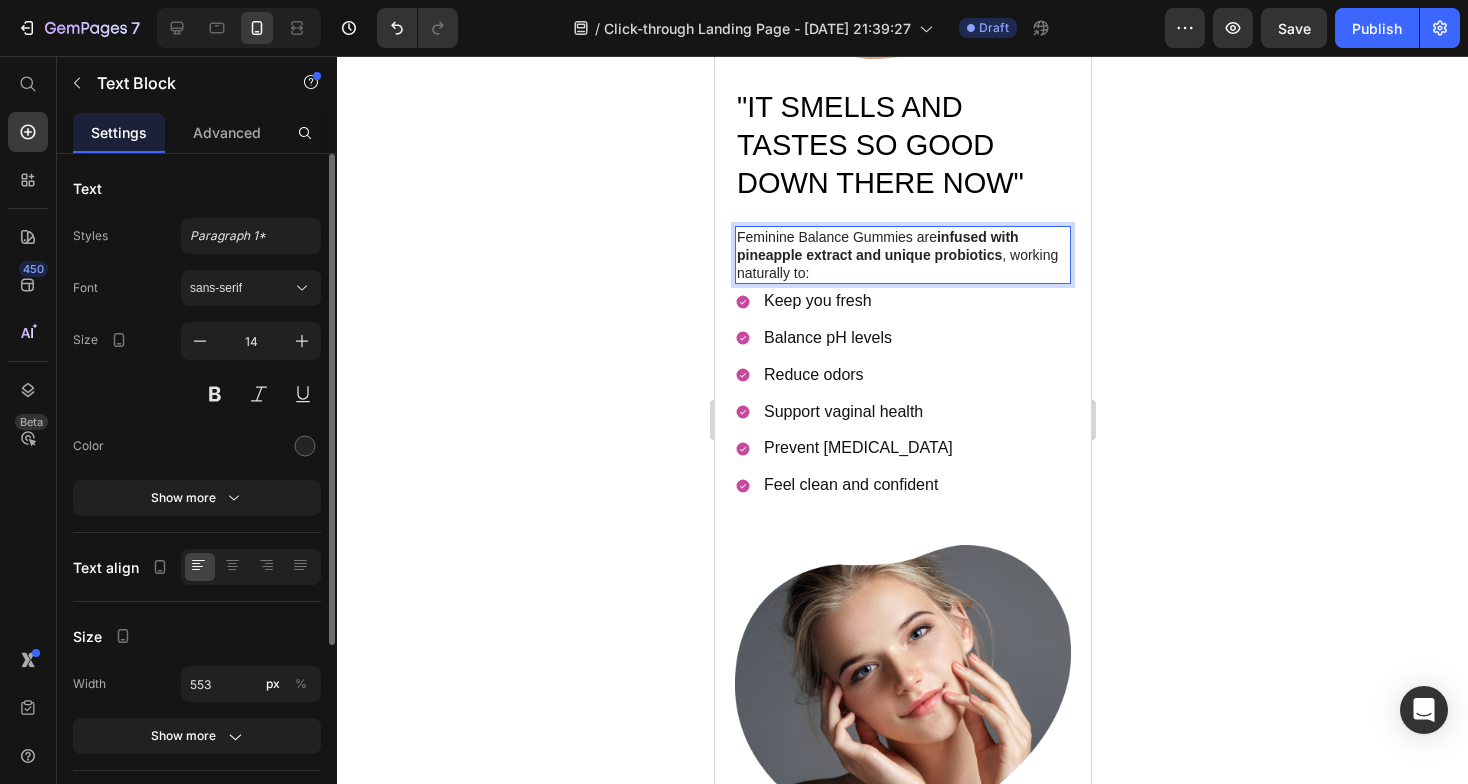 click on "Feminine Balance Gummies are  infused with pineapple extract and unique probiotics , working naturally to:" at bounding box center [902, 255] 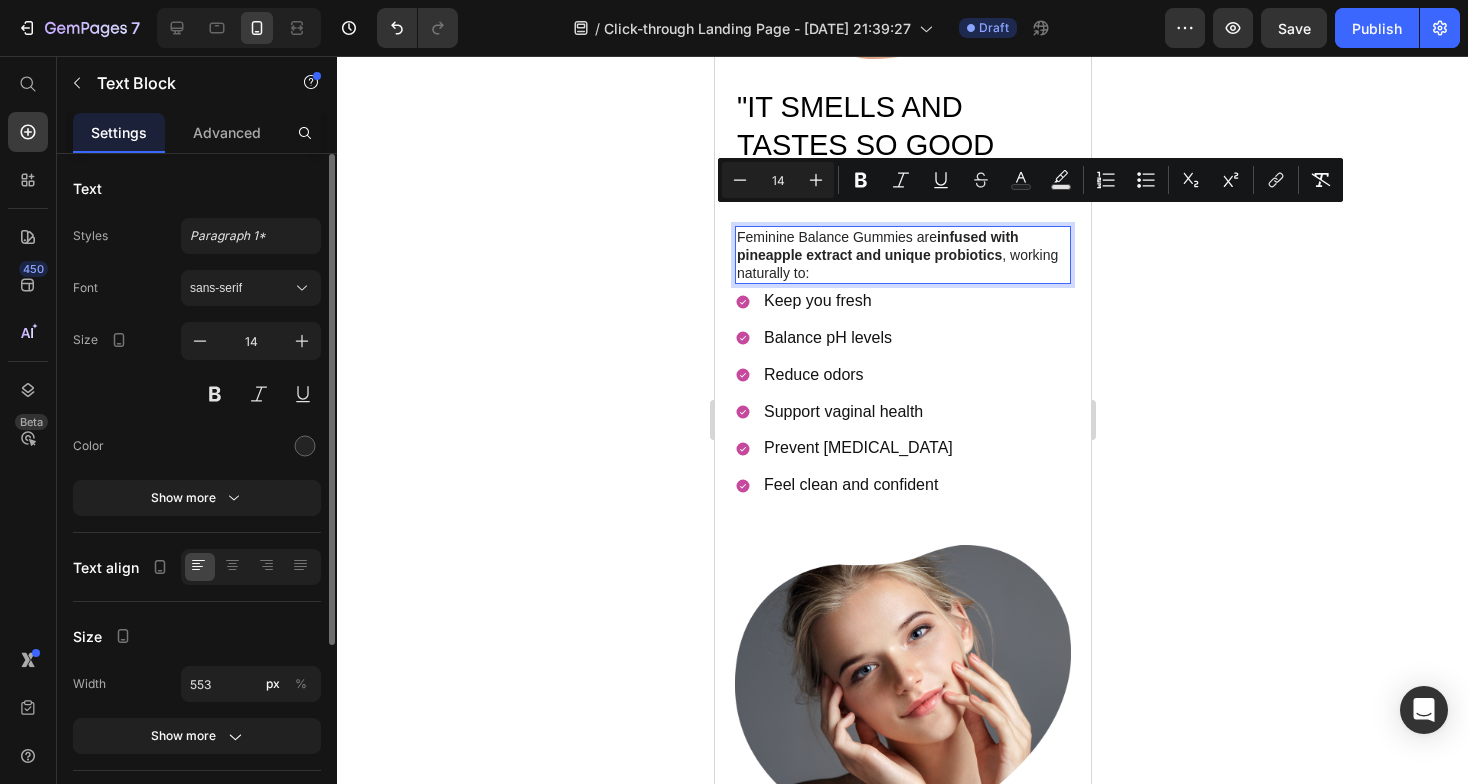click on "Feminine Balance Gummies are  infused with pineapple extract and unique probiotics , working naturally to:" at bounding box center [902, 255] 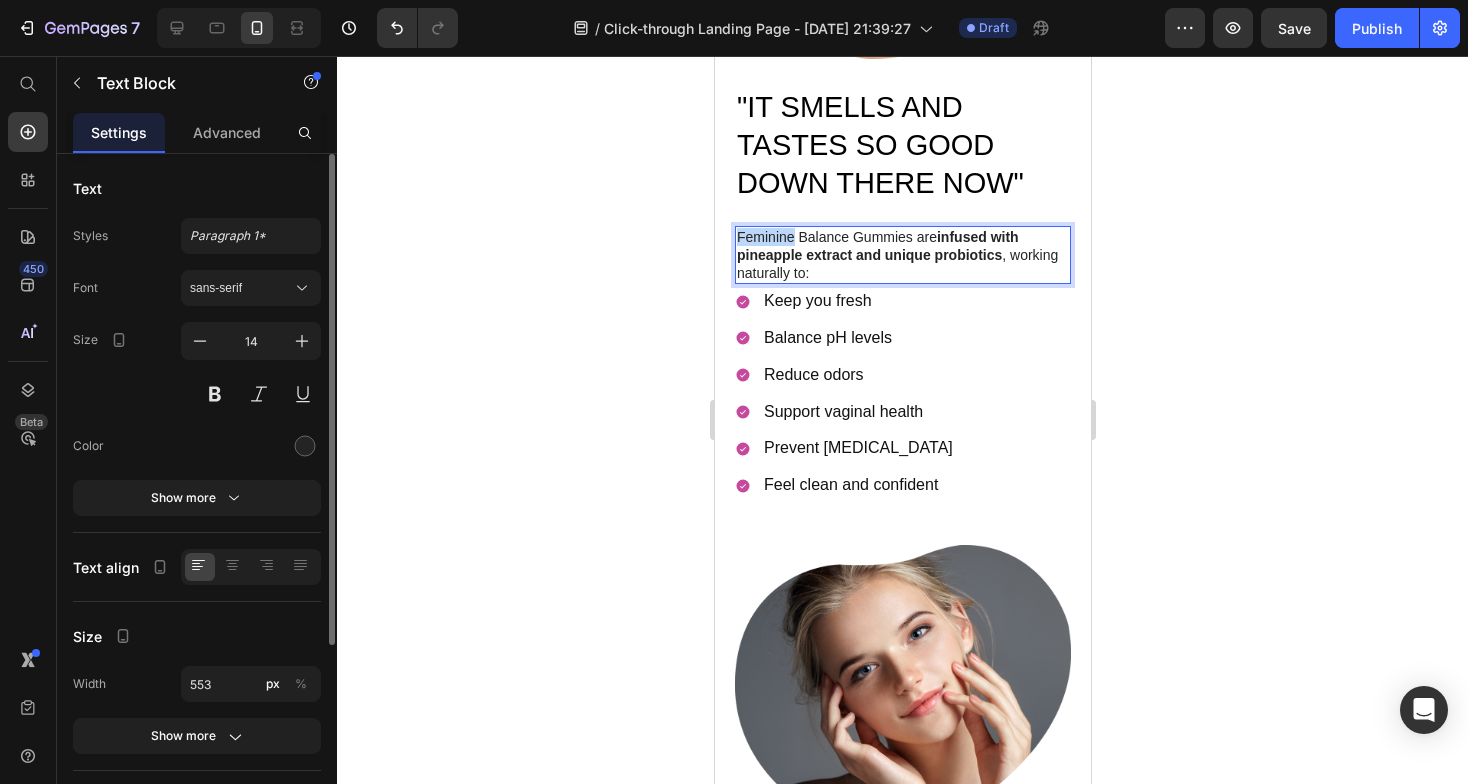 click on "Feminine Balance Gummies are  infused with pineapple extract and unique probiotics , working naturally to:" at bounding box center (902, 255) 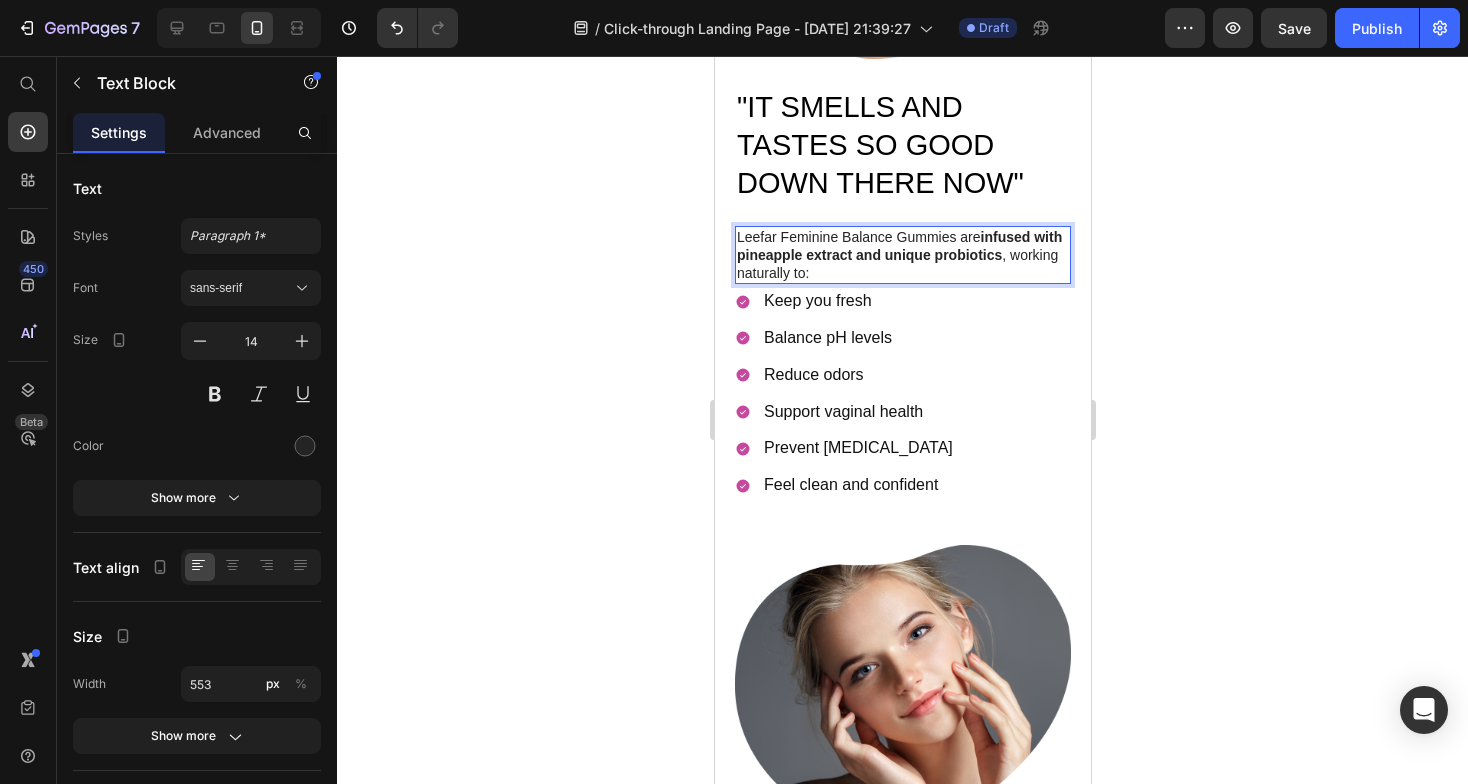 click 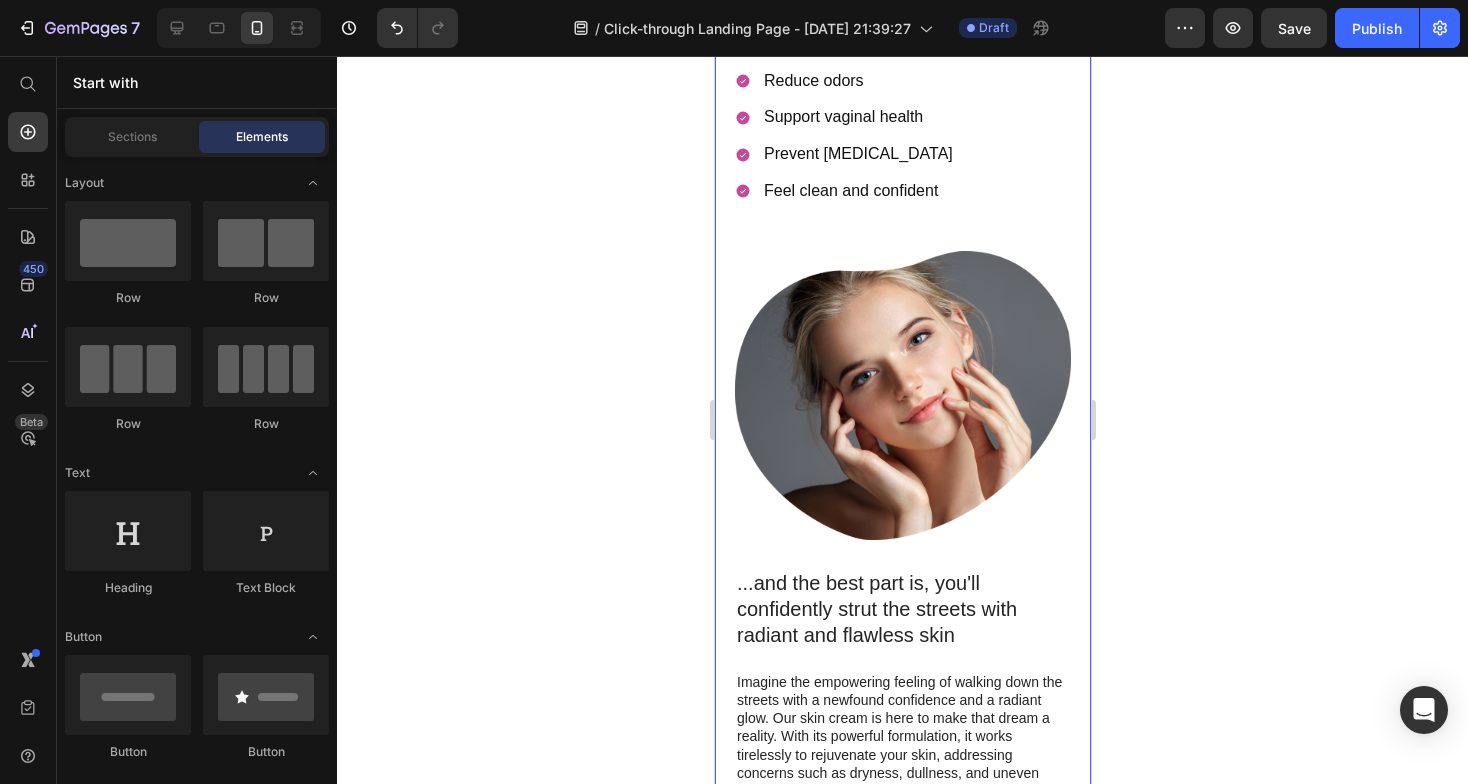 scroll, scrollTop: 2317, scrollLeft: 0, axis: vertical 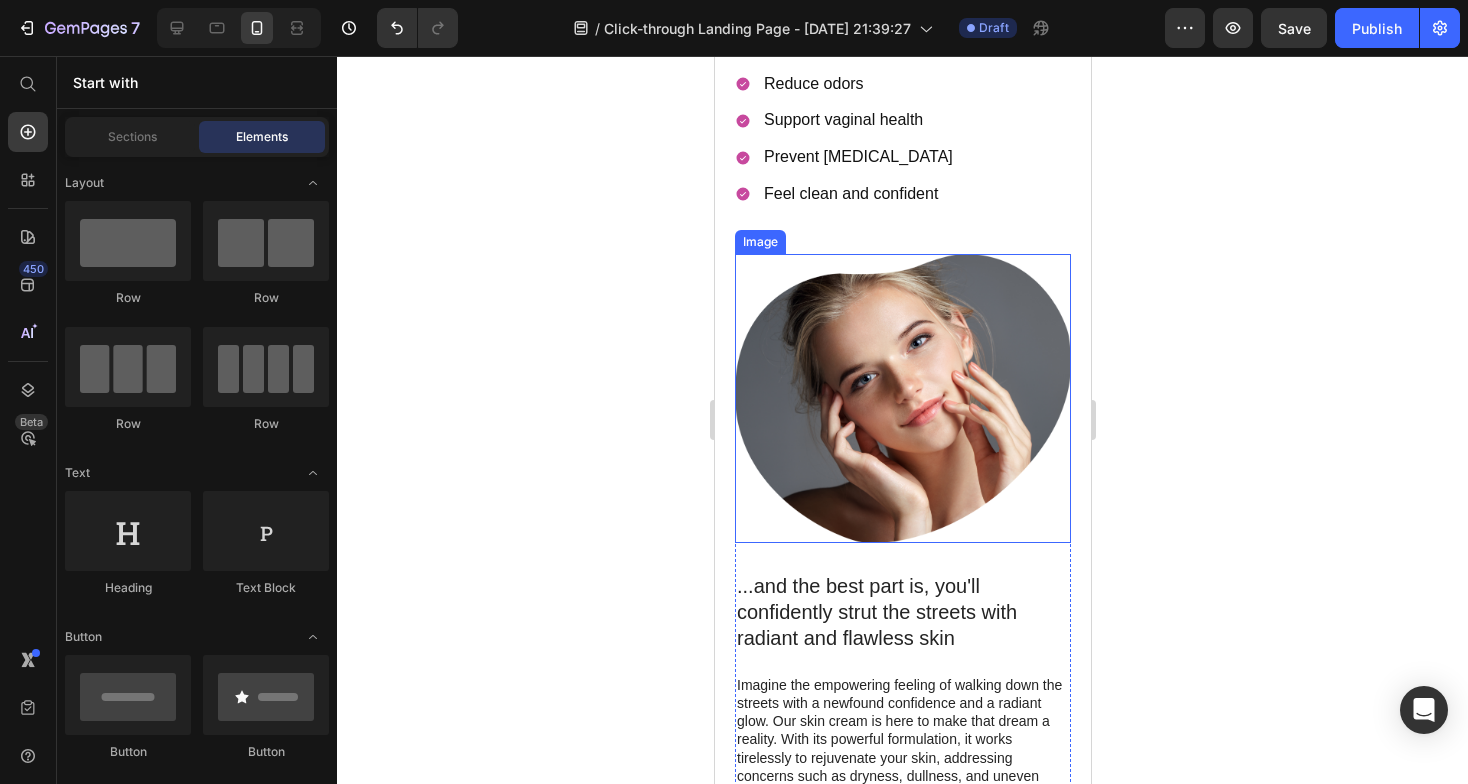 click at bounding box center [902, 398] 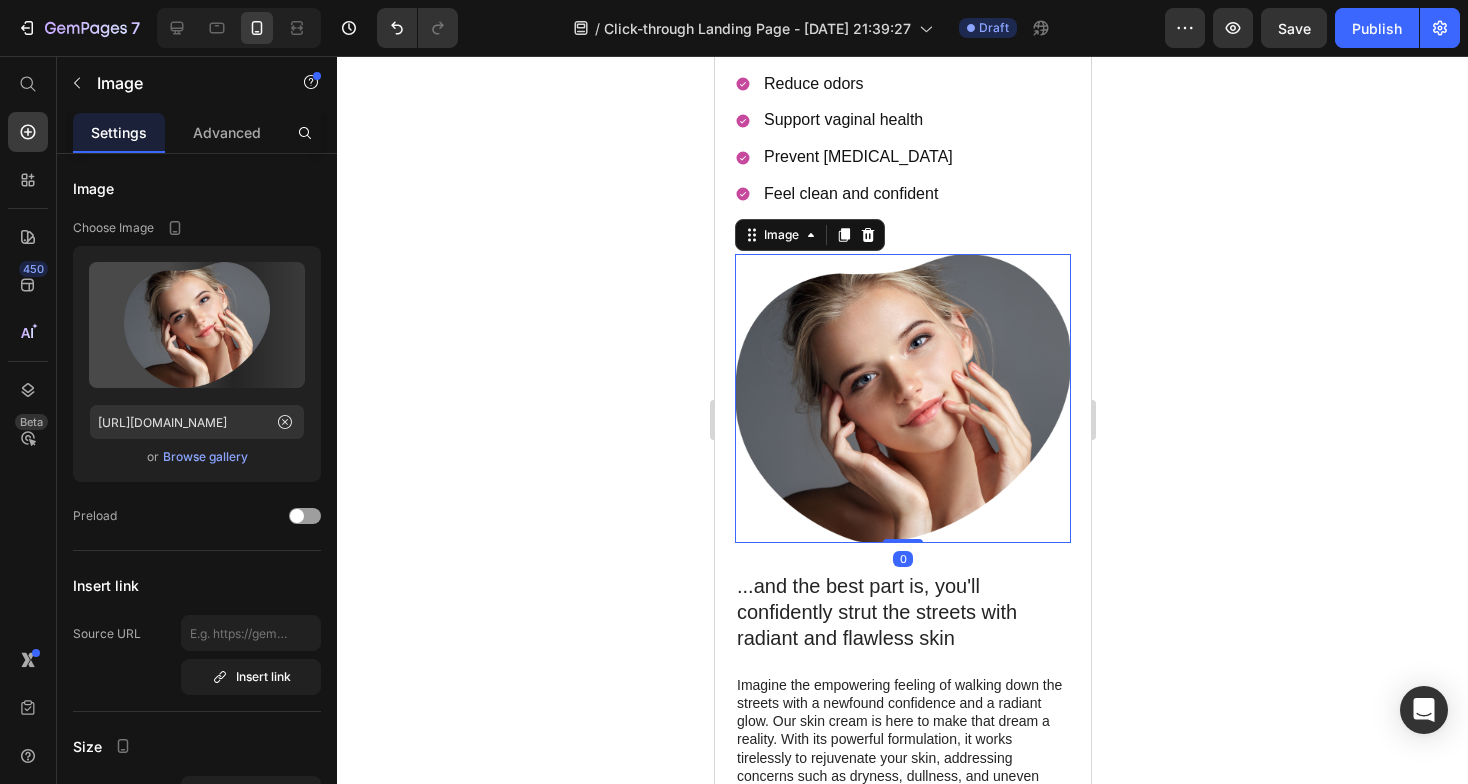 click 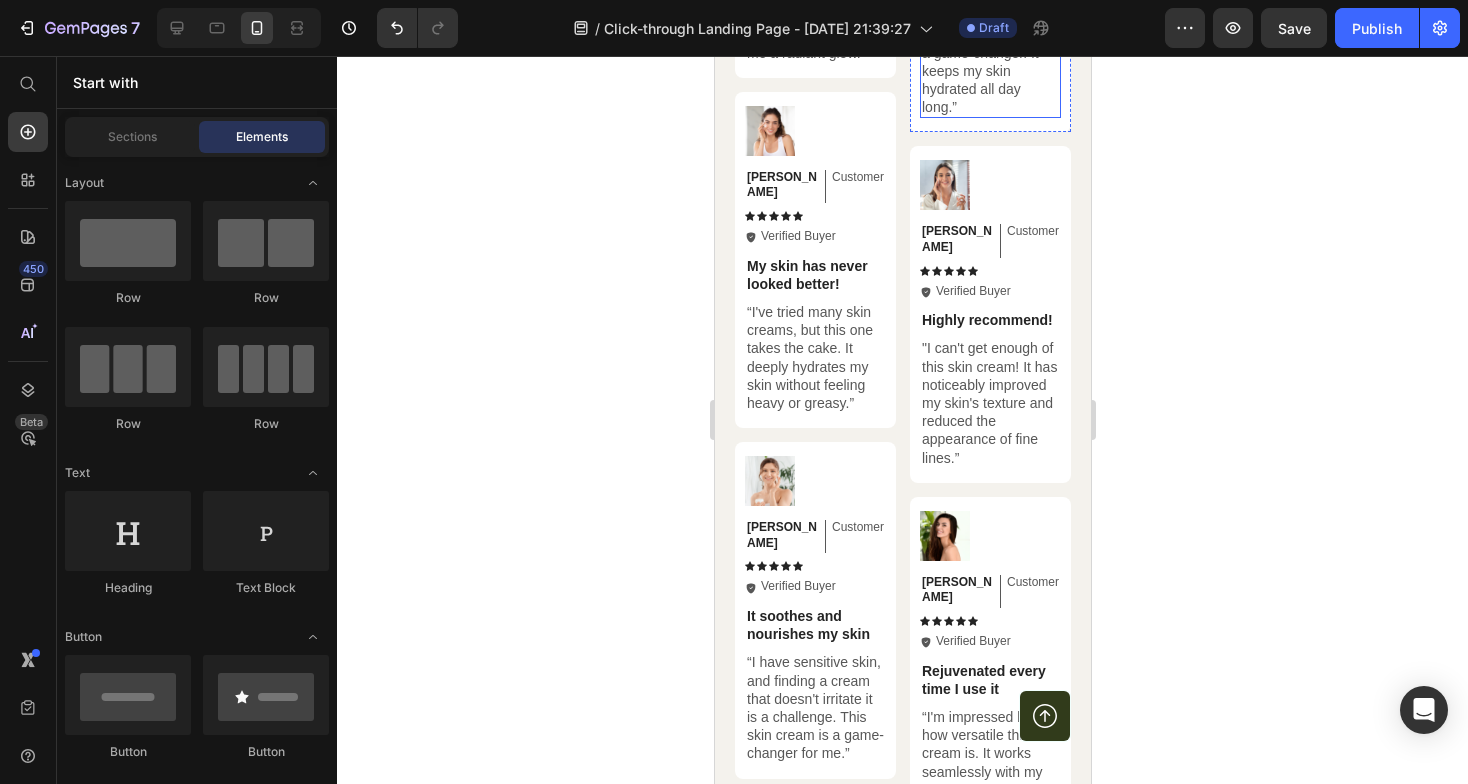 scroll, scrollTop: 6723, scrollLeft: 0, axis: vertical 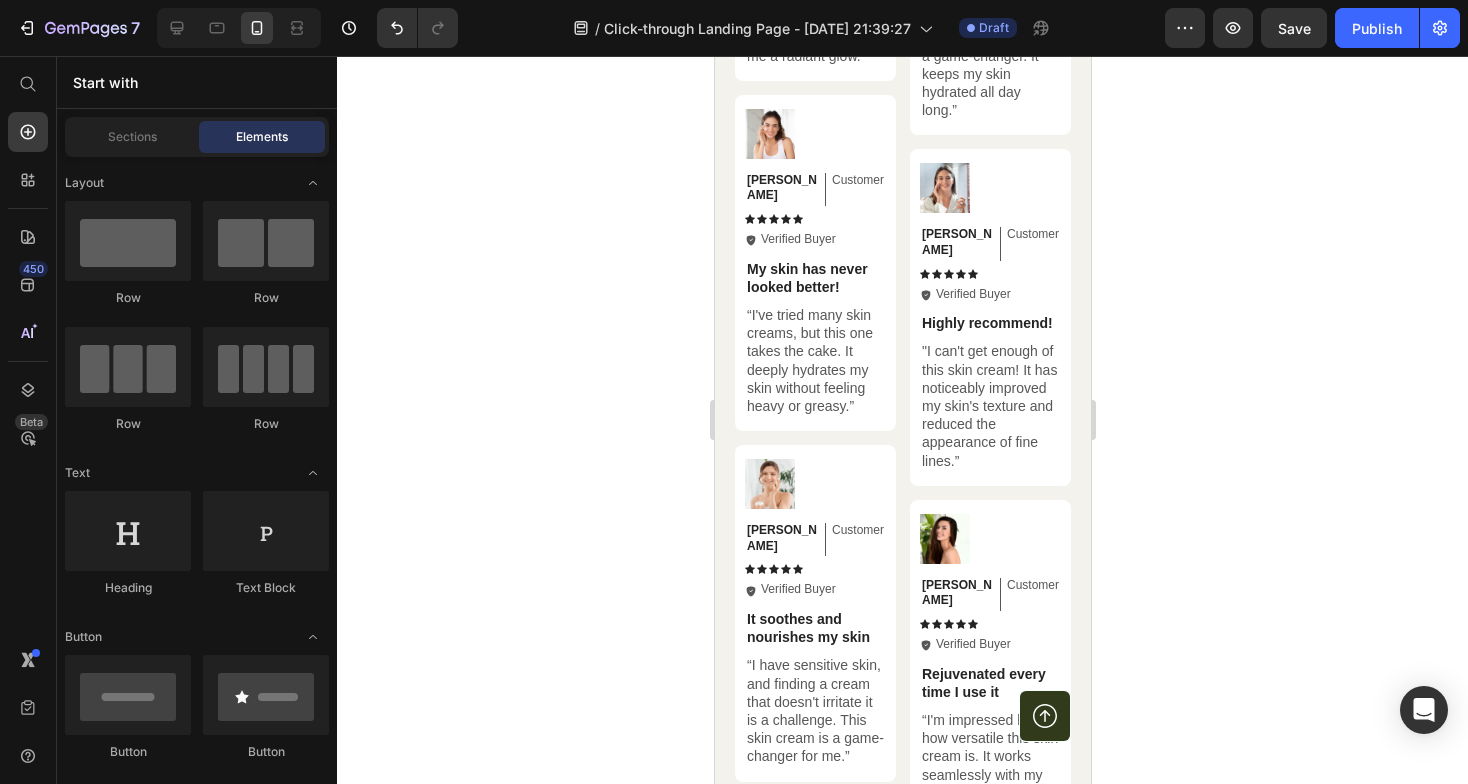 click on "Save" at bounding box center [1294, 28] 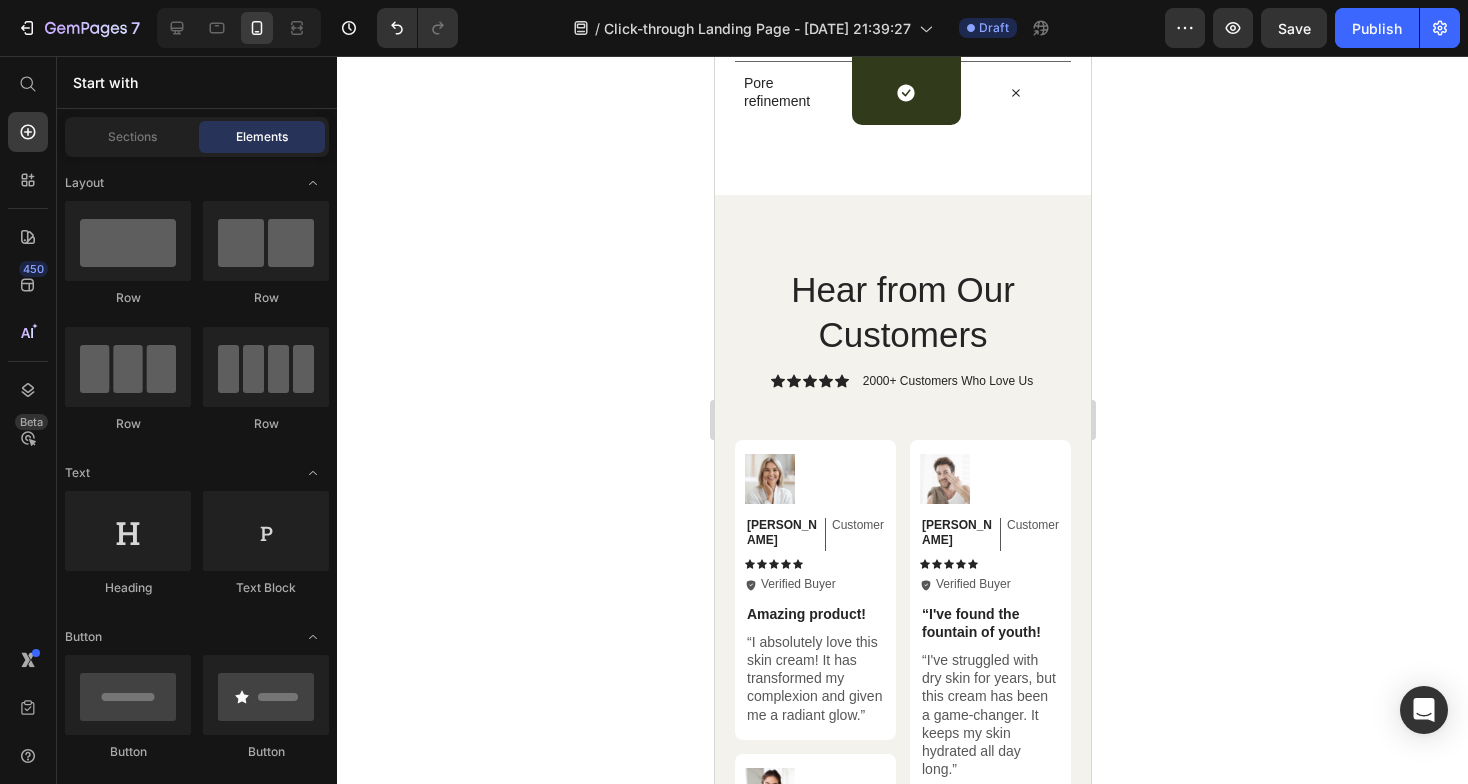 scroll, scrollTop: 6022, scrollLeft: 0, axis: vertical 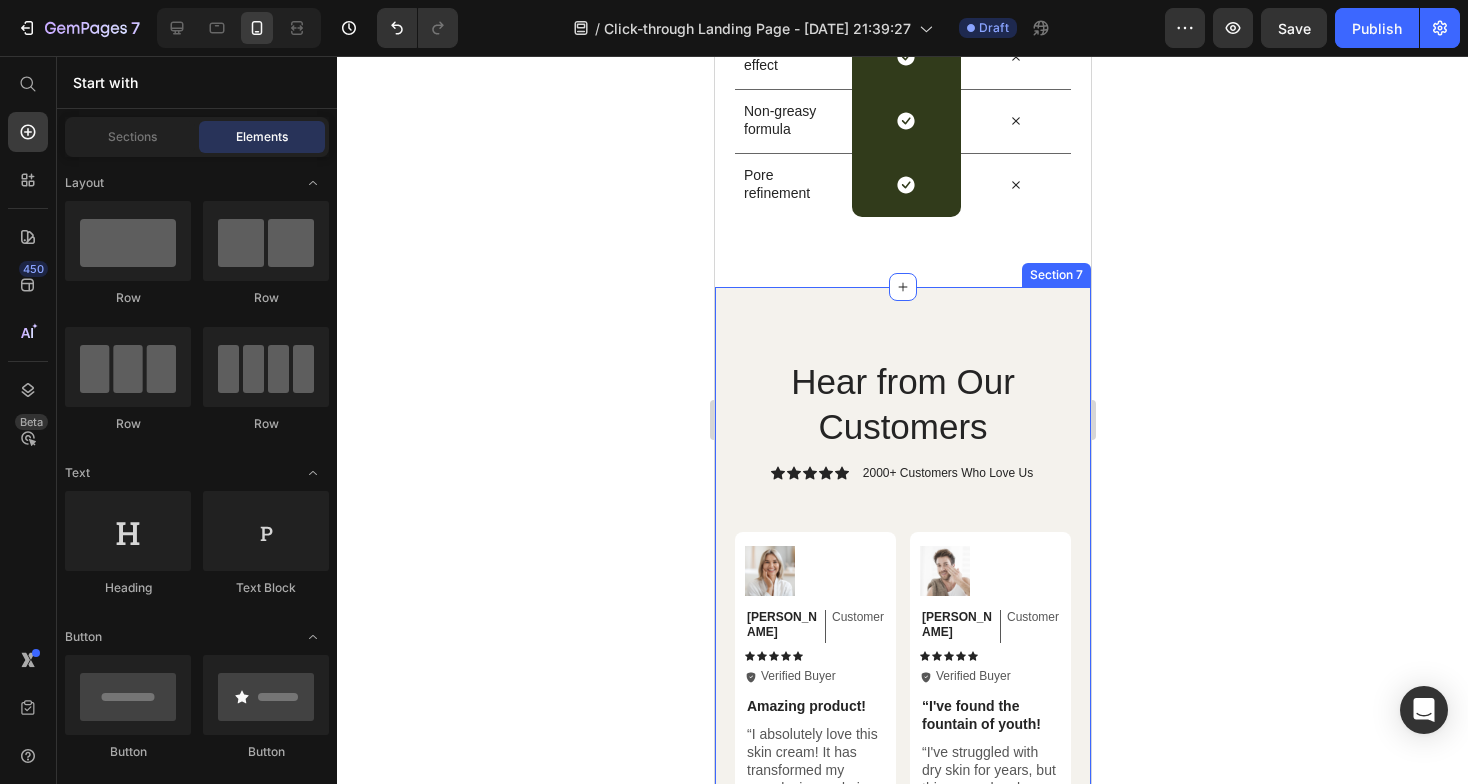 click on "Hear from Our Customers Heading Icon Icon Icon Icon Icon Icon List 2000+ Customers Who Love Us Text Block Row Image Michael Text Block Customer  Text Block Row Icon Icon Icon Icon Icon Icon List
Icon Verified Buyer Text Block Row Row “I've found the fountain of youth! Text Block “I've struggled with dry skin for years, but this cream has been a game-changer. It keeps my skin hydrated all day long.” Text Block Row Image Jessica Text Block Customer  Text Block Row Icon Icon Icon Icon Icon Icon List
Icon Verified Buyer Text Block Row Row Highly recommend! Text Block "I can't get enough of this skin cream! It has noticeably improved my skin's texture and reduced the appearance of fine lines.” Text Block Row Image Olivia Text Block Customer  Text Block Row Icon Icon Icon Icon Icon Icon List
Icon Verified Buyer Text Block Row Row Rejuvenated every time I use it Text Block Text Block Row Image Emily Text Block Customer  Text Block Row Icon Icon Icon" at bounding box center (902, 972) 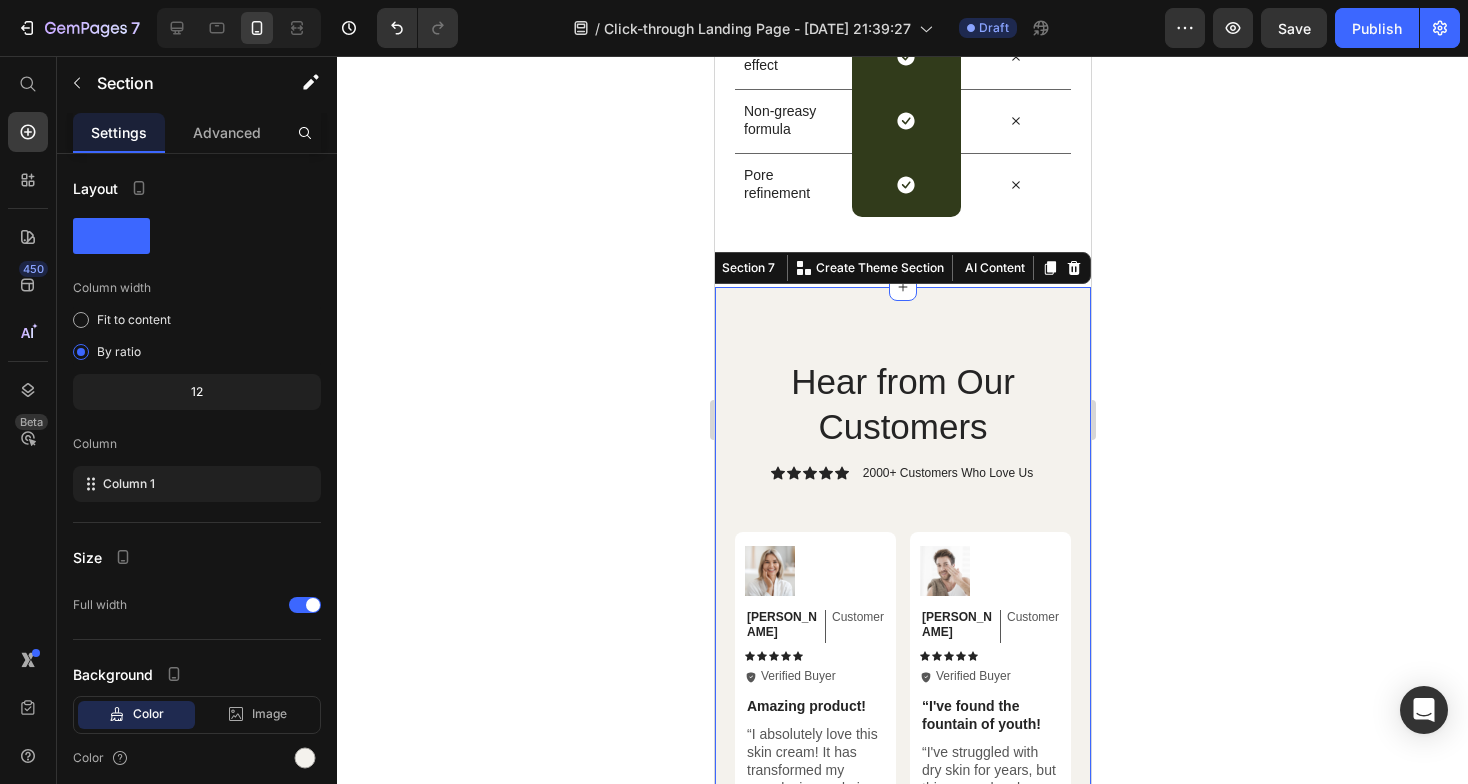 click 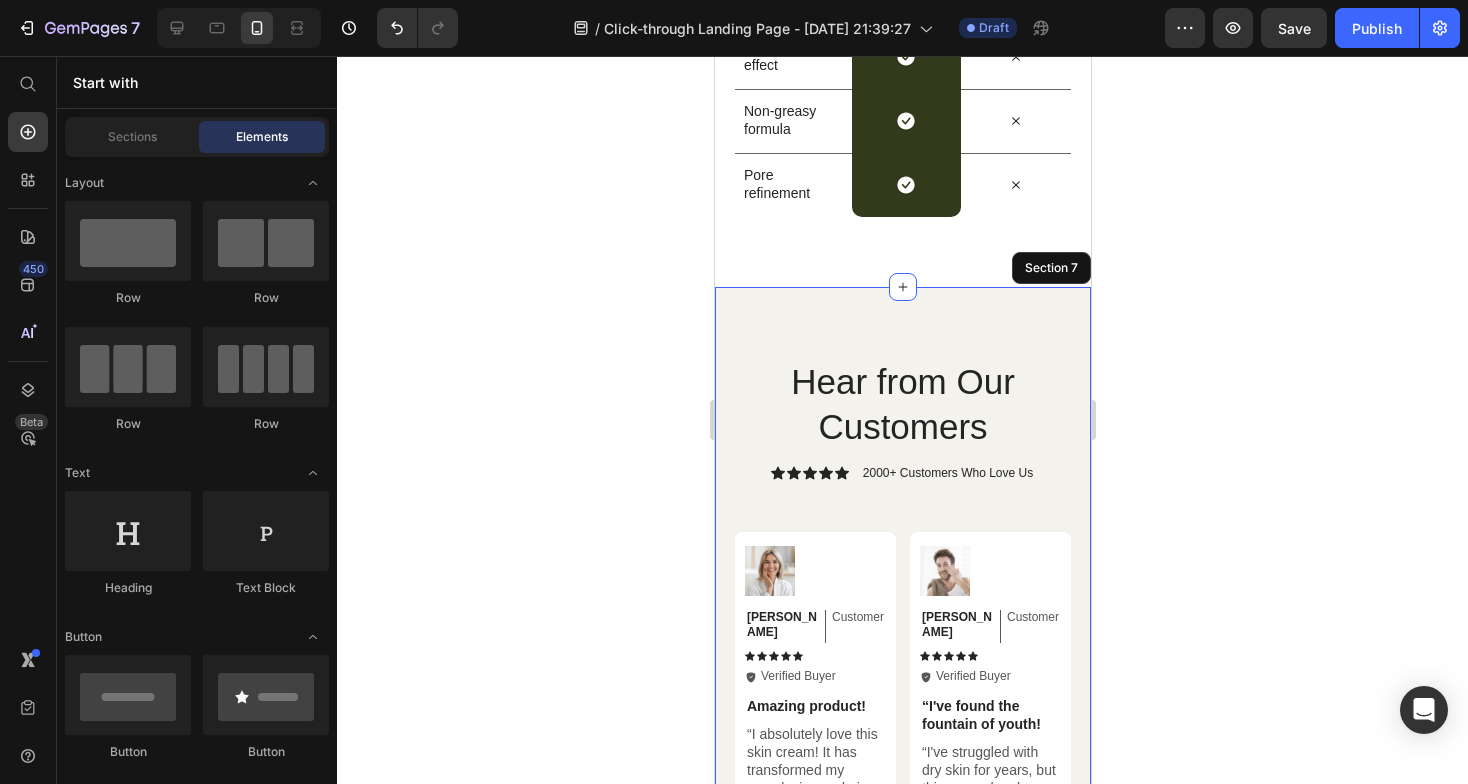click on "Hear from Our Customers Heading Icon Icon Icon Icon Icon Icon List 2000+ Customers Who Love Us Text Block Row Image Michael Text Block Customer  Text Block Row Icon Icon Icon Icon Icon Icon List
Icon Verified Buyer Text Block Row Row “I've found the fountain of youth! Text Block “I've struggled with dry skin for years, but this cream has been a game-changer. It keeps my skin hydrated all day long.” Text Block Row Image Jessica Text Block Customer  Text Block Row Icon Icon Icon Icon Icon Icon List
Icon Verified Buyer Text Block Row Row Highly recommend! Text Block "I can't get enough of this skin cream! It has noticeably improved my skin's texture and reduced the appearance of fine lines.” Text Block Row Image Olivia Text Block Customer  Text Block Row Icon Icon Icon Icon Icon Icon List
Icon Verified Buyer Text Block Row Row Rejuvenated every time I use it Text Block Text Block Row Image Emily Text Block Customer  Text Block Row Icon Icon Icon" at bounding box center [902, 972] 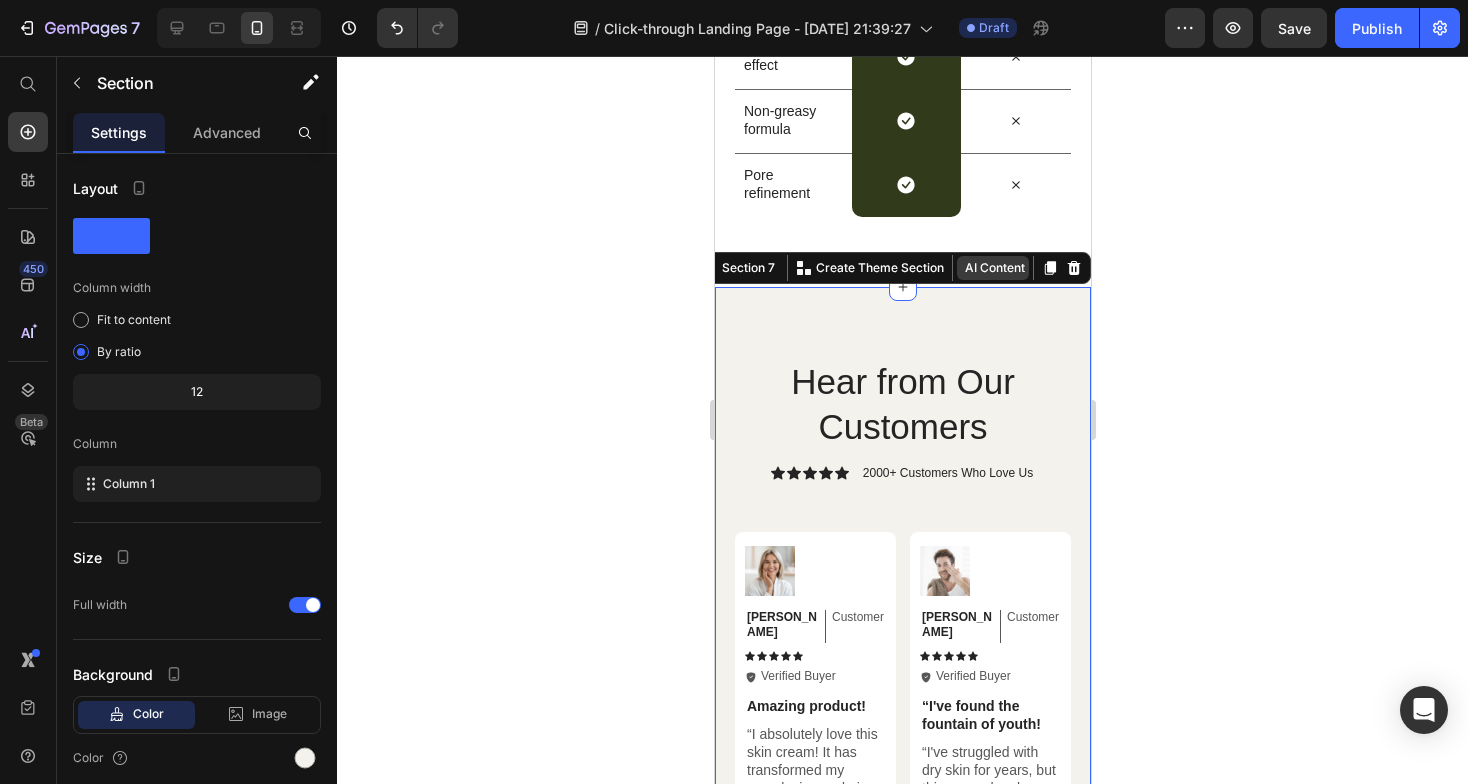 click on "AI Content" at bounding box center [992, 268] 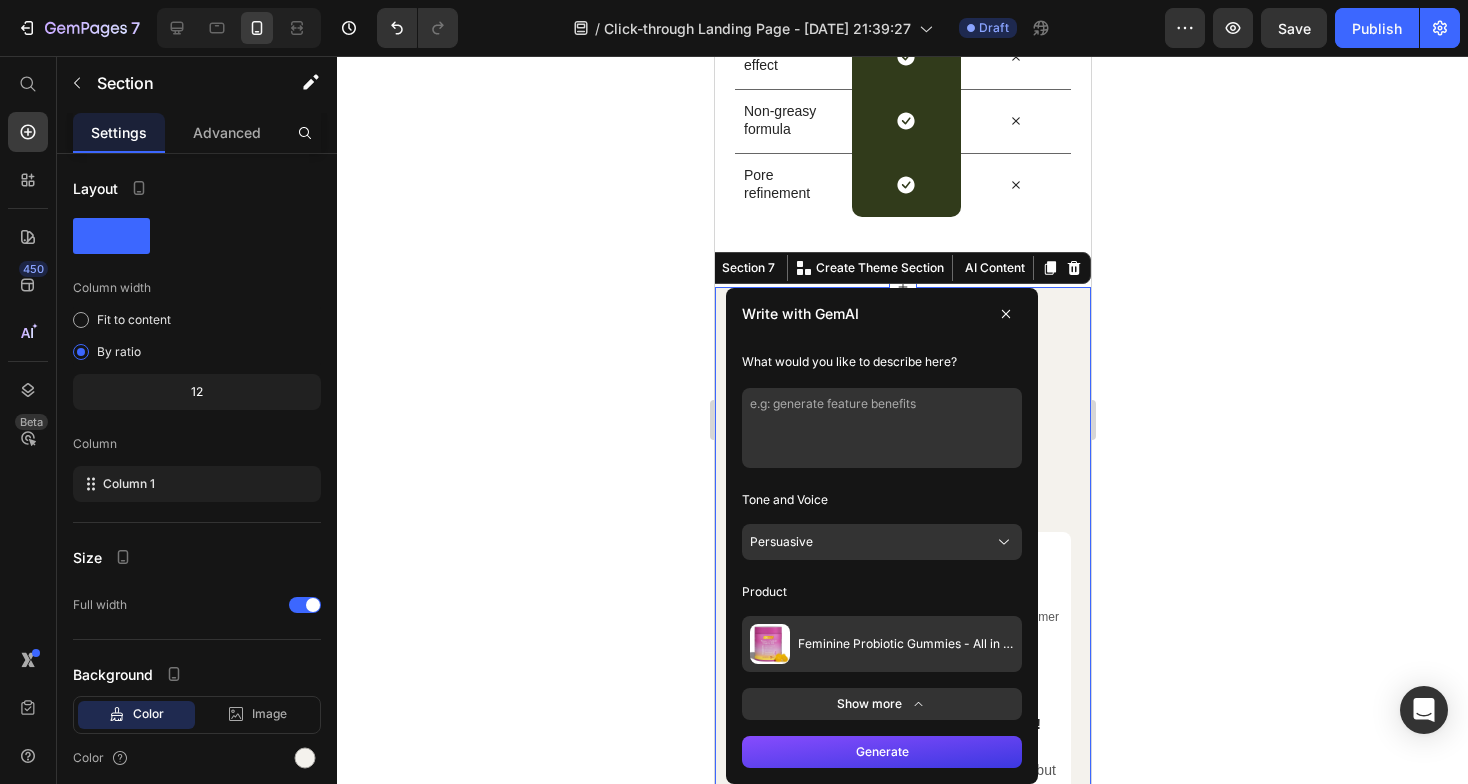 click 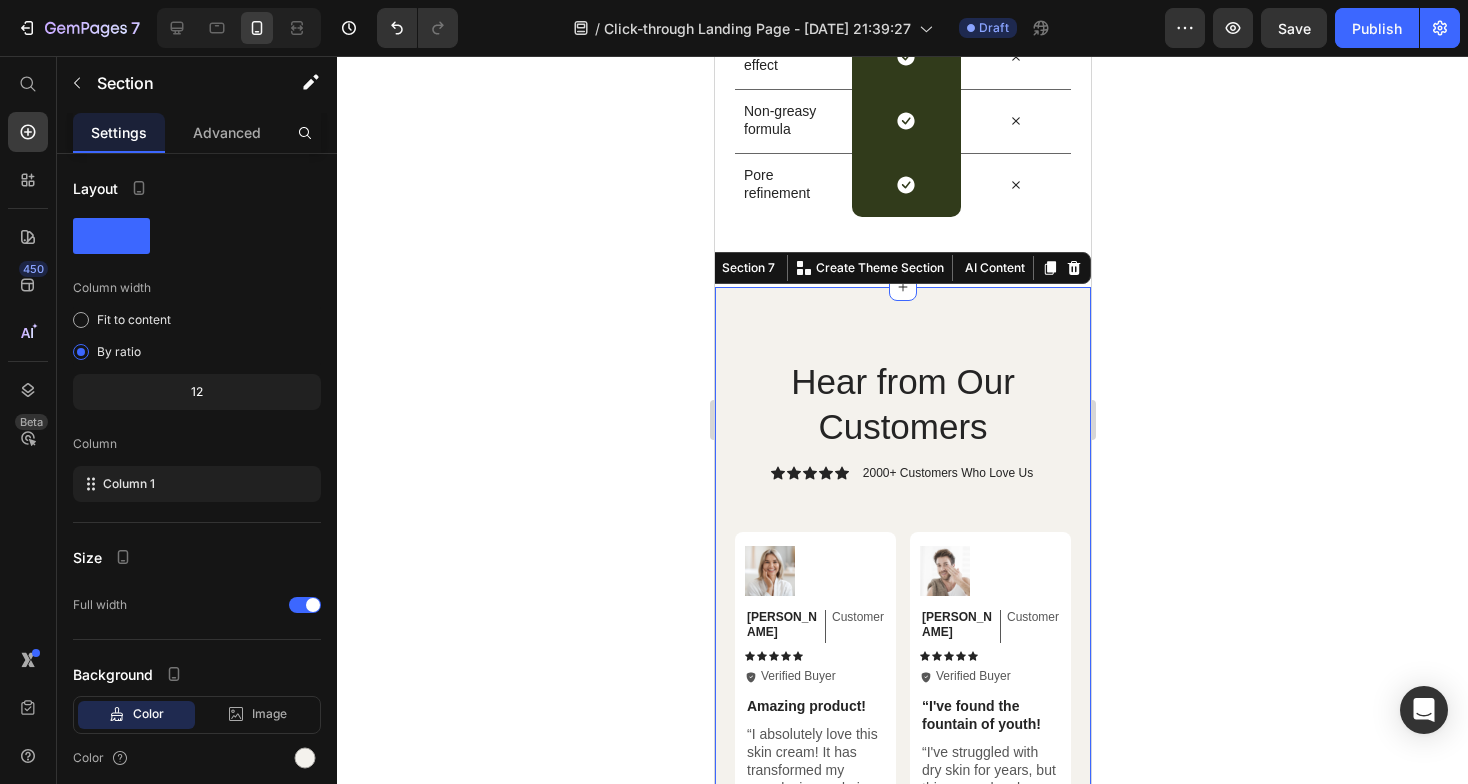 click 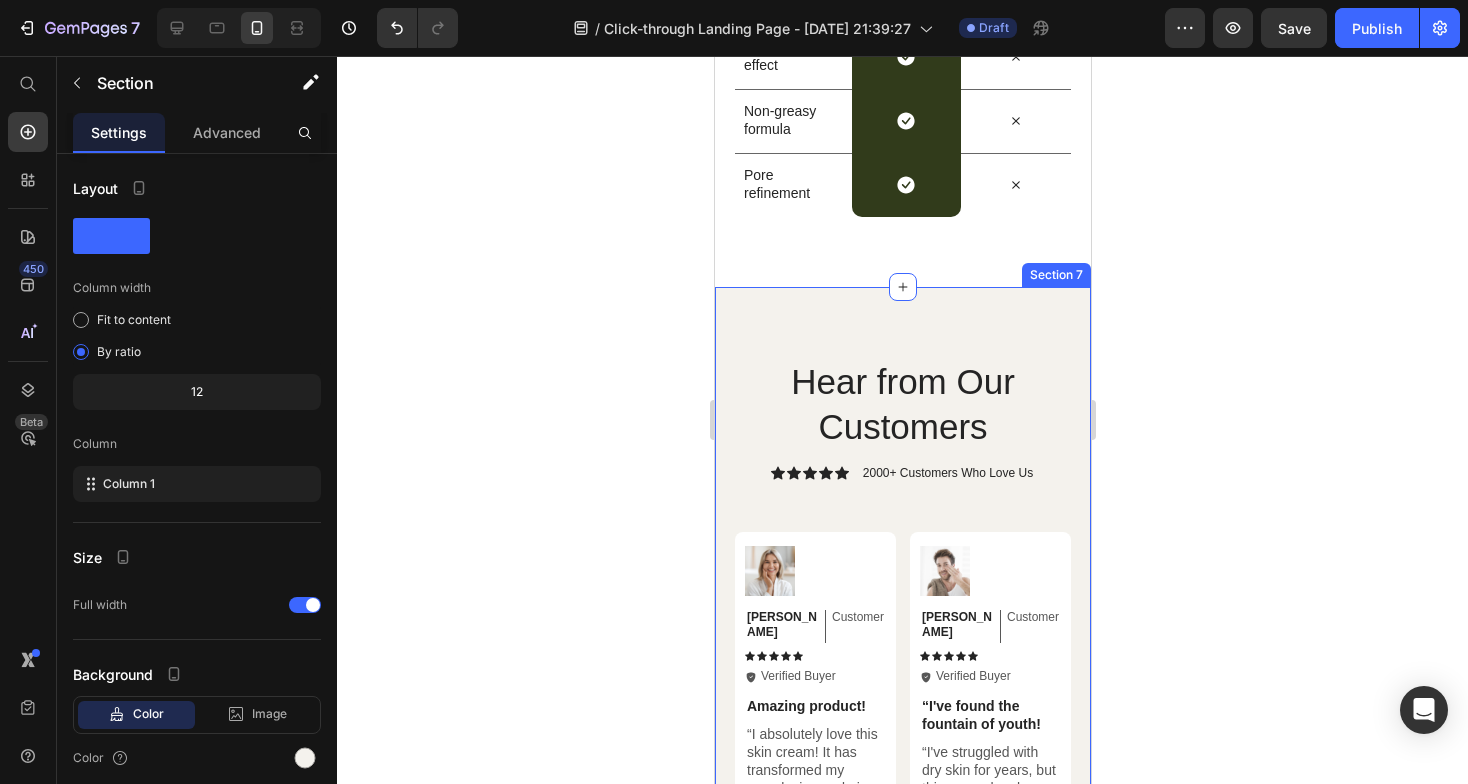click on "Hear from Our Customers Heading Icon Icon Icon Icon Icon Icon List 2000+ Customers Who Love Us Text Block Row Image Michael Text Block Customer  Text Block Row Icon Icon Icon Icon Icon Icon List
Icon Verified Buyer Text Block Row Row “I've found the fountain of youth! Text Block “I've struggled with dry skin for years, but this cream has been a game-changer. It keeps my skin hydrated all day long.” Text Block Row Image Jessica Text Block Customer  Text Block Row Icon Icon Icon Icon Icon Icon List
Icon Verified Buyer Text Block Row Row Highly recommend! Text Block "I can't get enough of this skin cream! It has noticeably improved my skin's texture and reduced the appearance of fine lines.” Text Block Row Image Olivia Text Block Customer  Text Block Row Icon Icon Icon Icon Icon Icon List
Icon Verified Buyer Text Block Row Row Rejuvenated every time I use it Text Block Text Block Row Image Emily Text Block Customer  Text Block Row Icon Icon Icon" at bounding box center [902, 972] 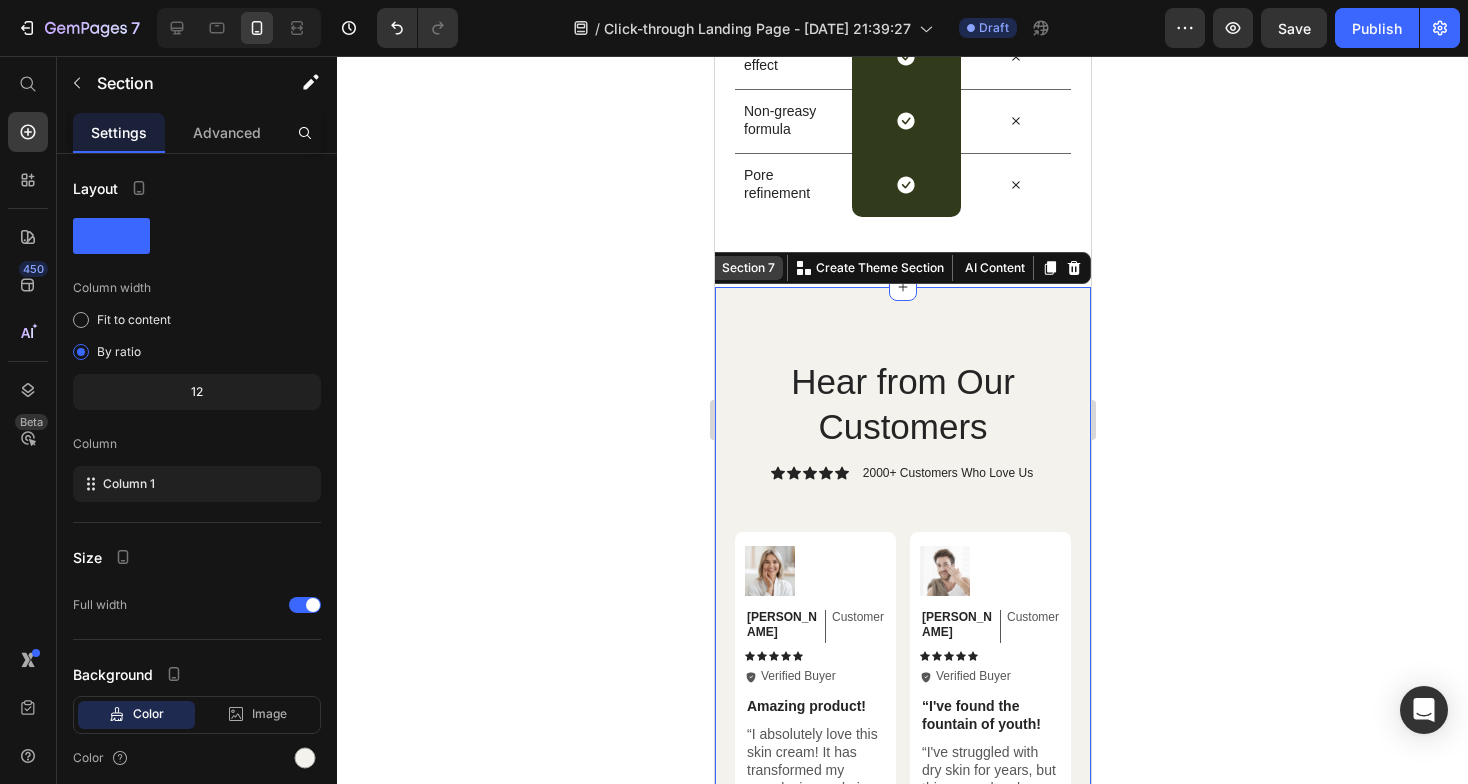 click on "Section 7" at bounding box center (747, 268) 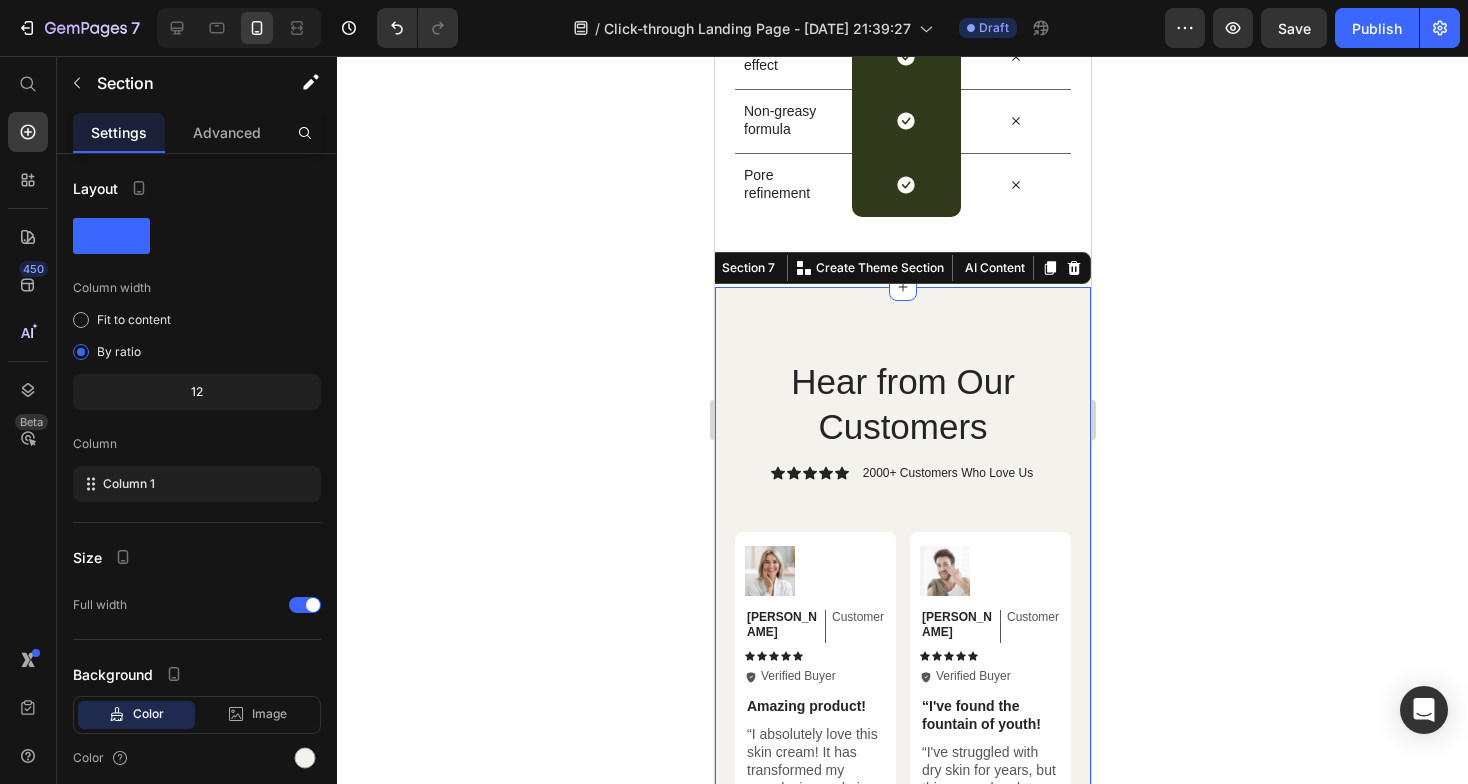 click 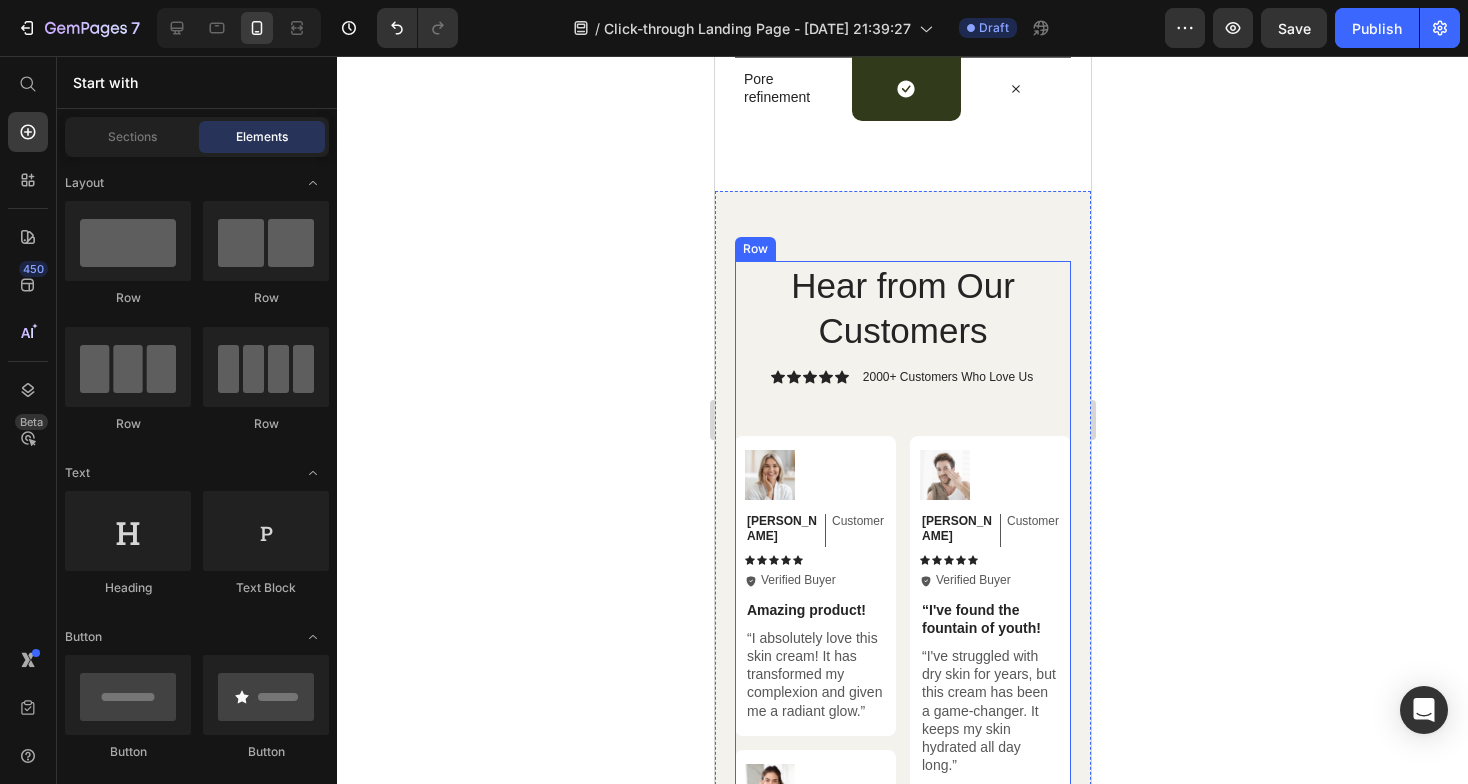 scroll, scrollTop: 6108, scrollLeft: 0, axis: vertical 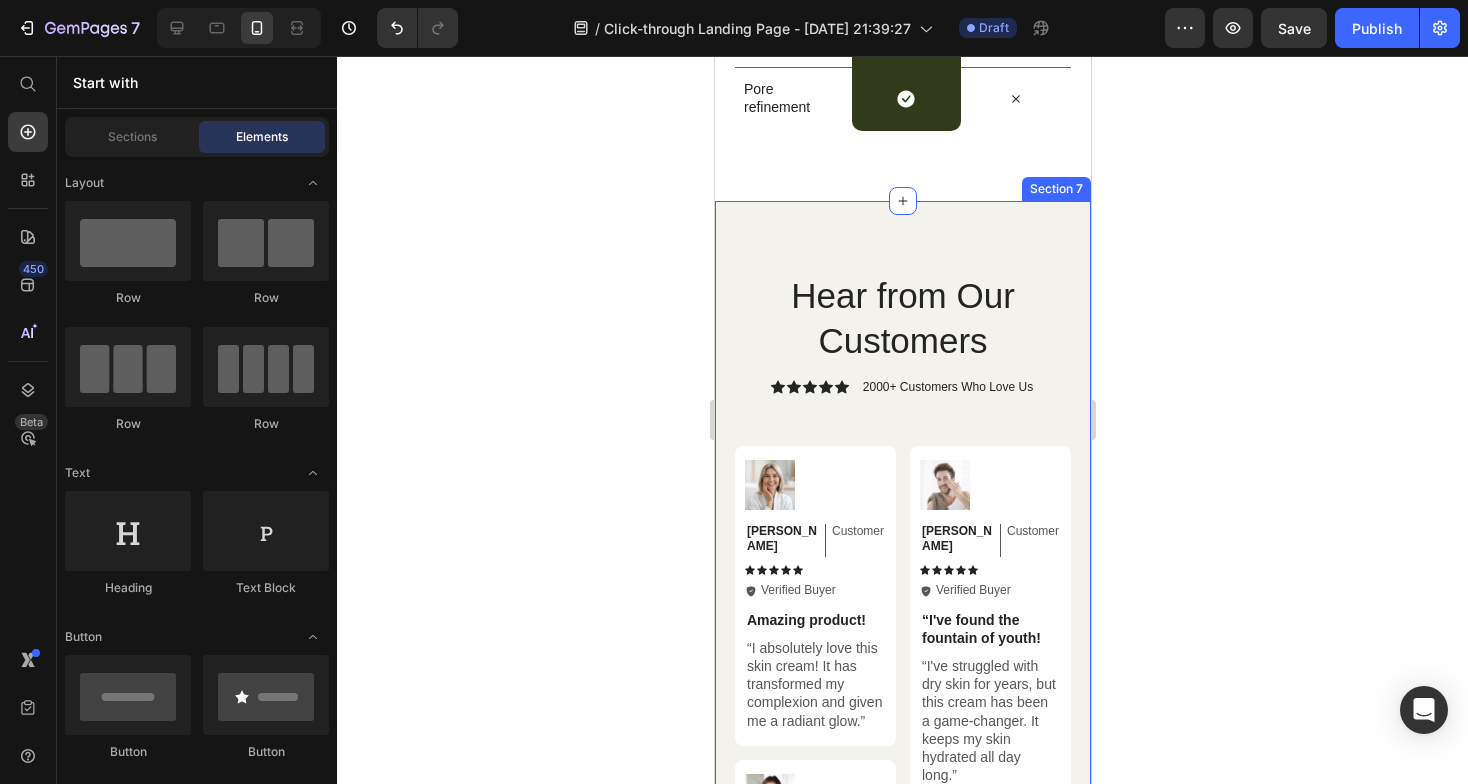 click on "Hear from Our Customers Heading Icon Icon Icon Icon Icon Icon List 2000+ Customers Who Love Us Text Block Row Image Michael Text Block Customer  Text Block Row Icon Icon Icon Icon Icon Icon List
Icon Verified Buyer Text Block Row Row “I've found the fountain of youth! Text Block “I've struggled with dry skin for years, but this cream has been a game-changer. It keeps my skin hydrated all day long.” Text Block Row Image Jessica Text Block Customer  Text Block Row Icon Icon Icon Icon Icon Icon List
Icon Verified Buyer Text Block Row Row Highly recommend! Text Block "I can't get enough of this skin cream! It has noticeably improved my skin's texture and reduced the appearance of fine lines.” Text Block Row Image Olivia Text Block Customer  Text Block Row Icon Icon Icon Icon Icon Icon List
Icon Verified Buyer Text Block Row Row Rejuvenated every time I use it Text Block Text Block Row Image Emily Text Block Customer  Text Block Row Icon Icon Icon" at bounding box center [902, 886] 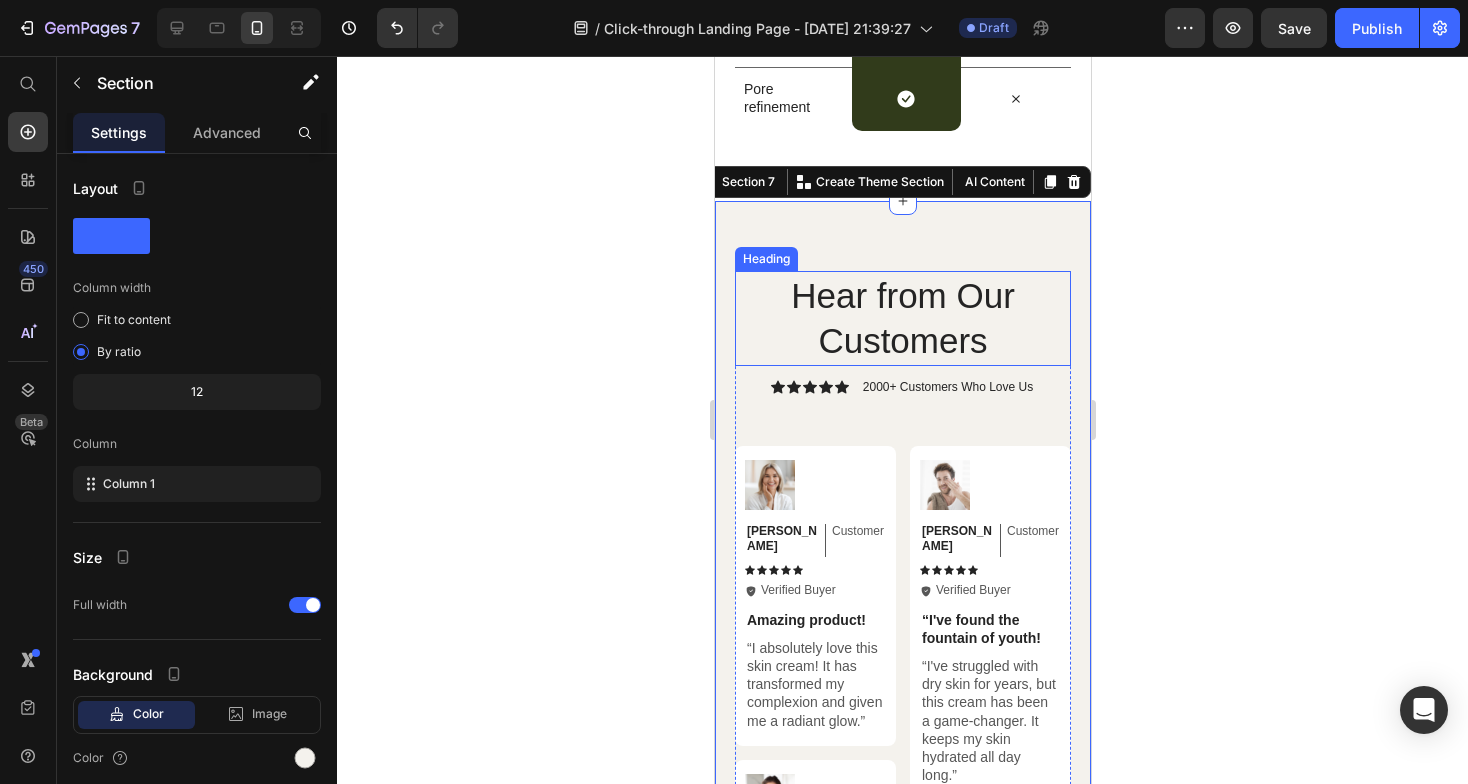 click on "Hear from Our Customers" at bounding box center (902, 318) 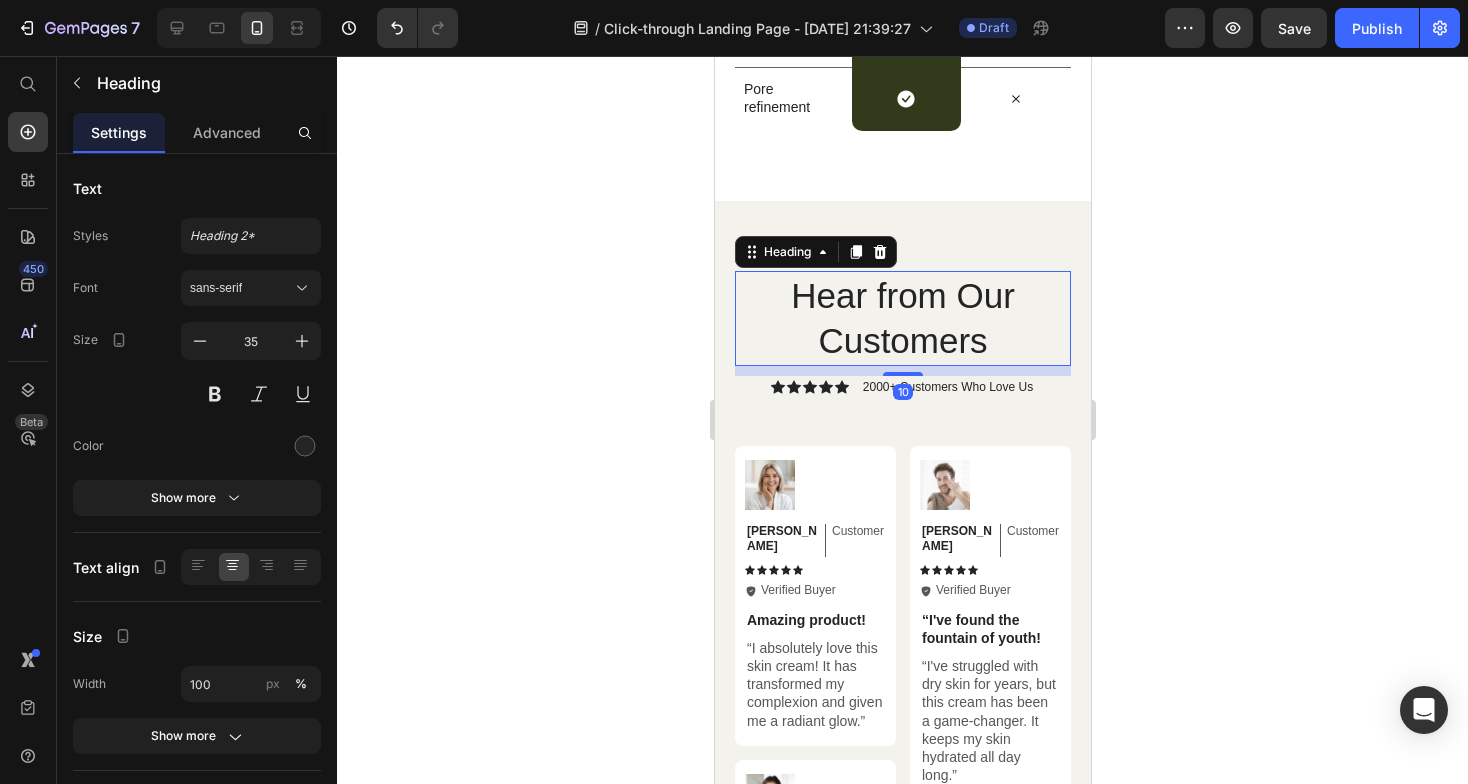 click on "Hear from Our Customers" at bounding box center (902, 318) 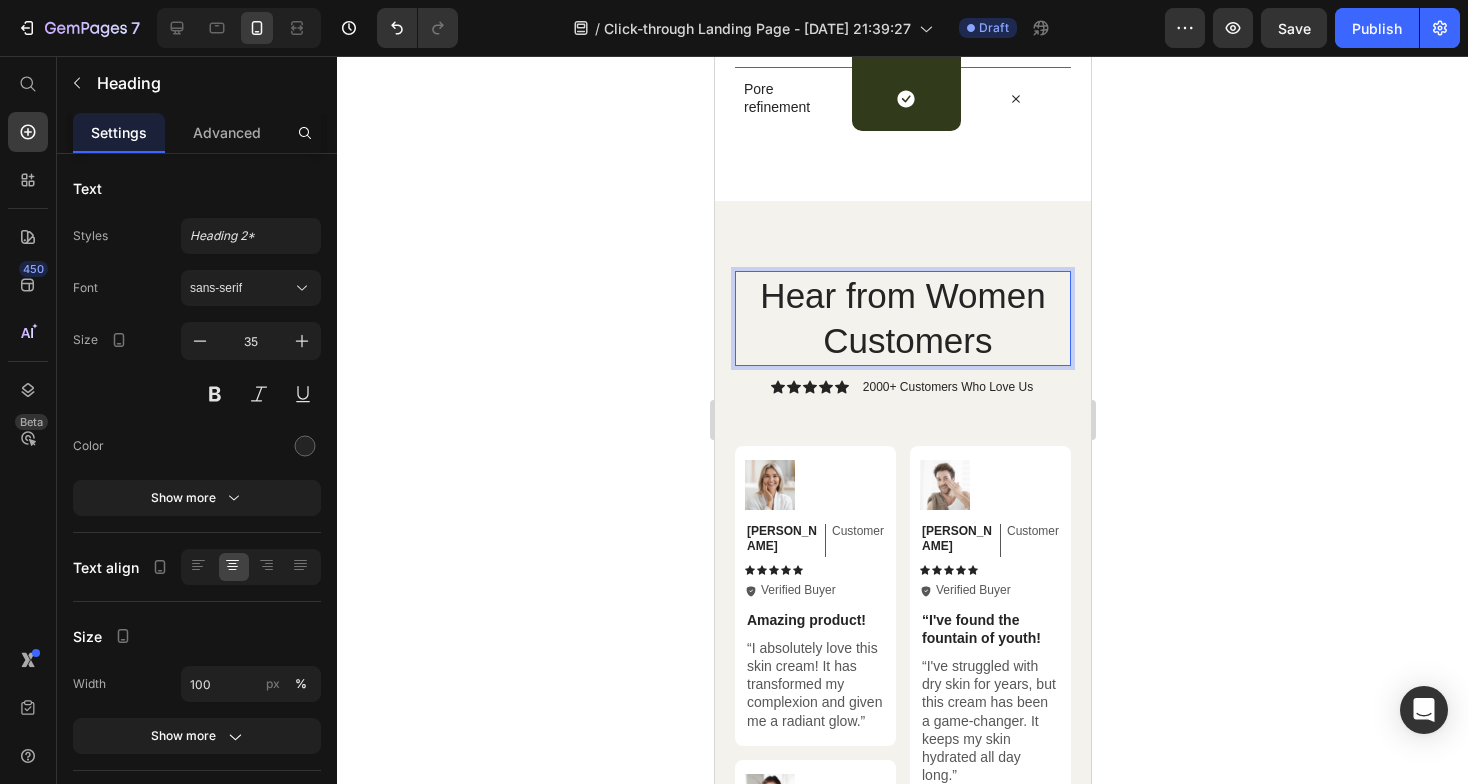 click on "Hear from Women  Customers" at bounding box center [902, 318] 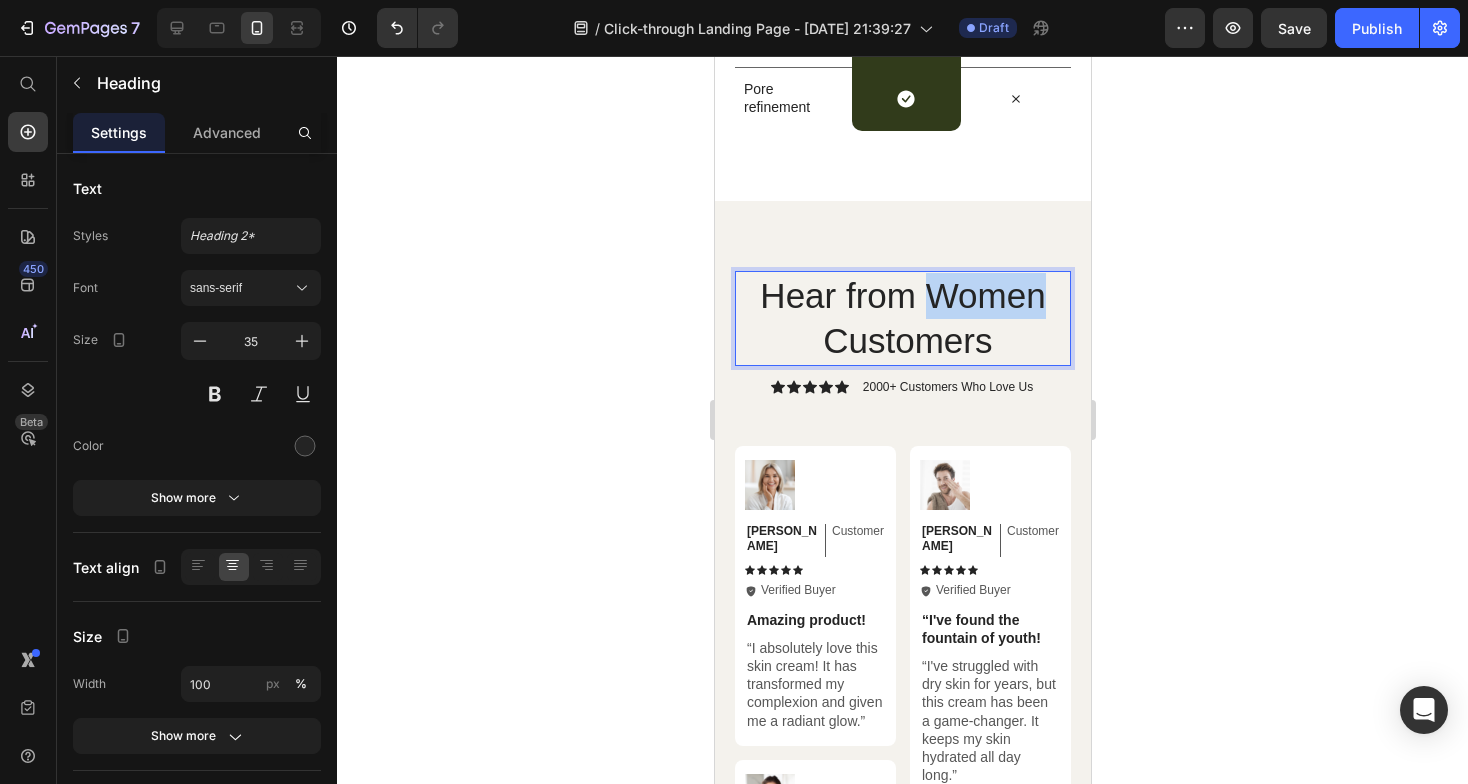 click on "Hear from Women  Customers" at bounding box center [902, 318] 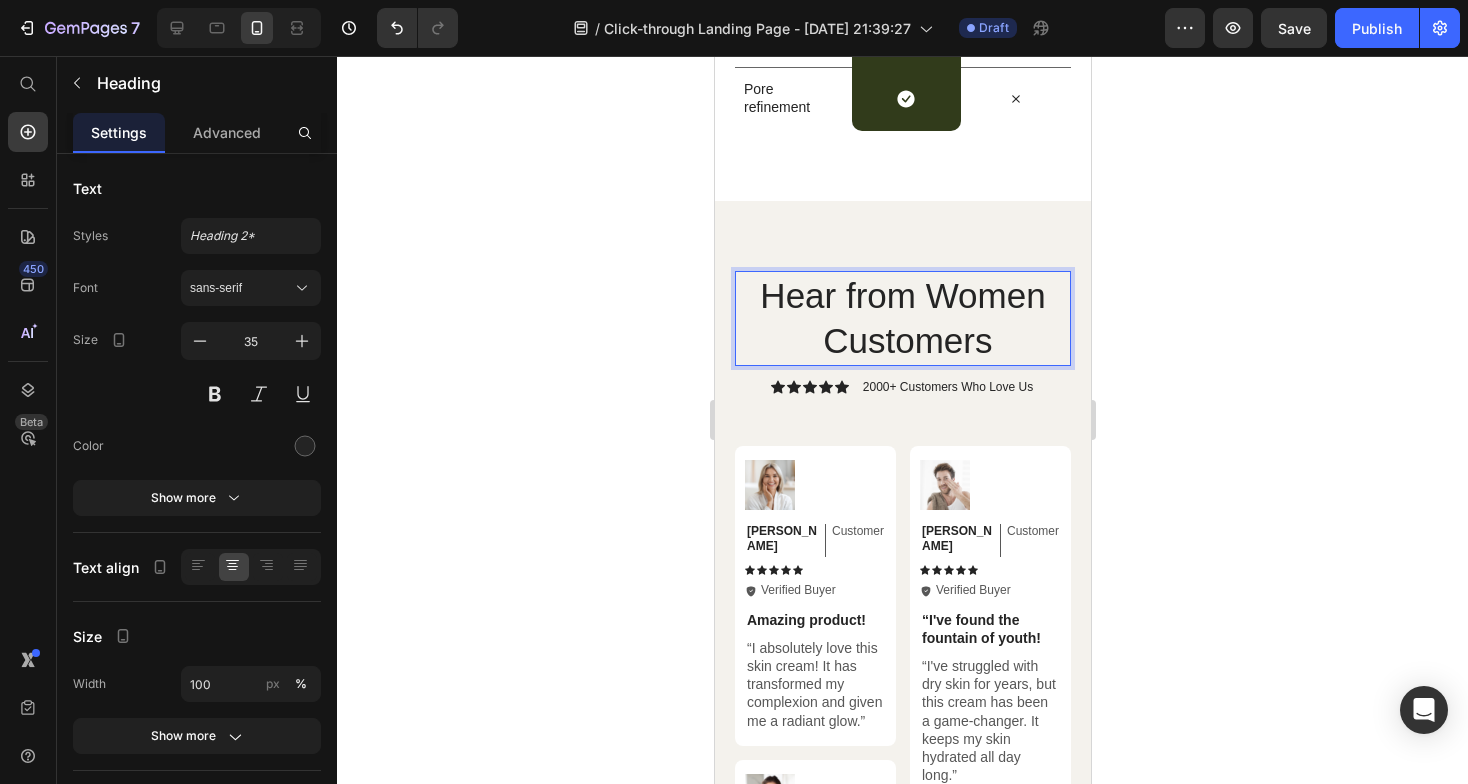 click on "Hear from Women  Customers" at bounding box center (902, 318) 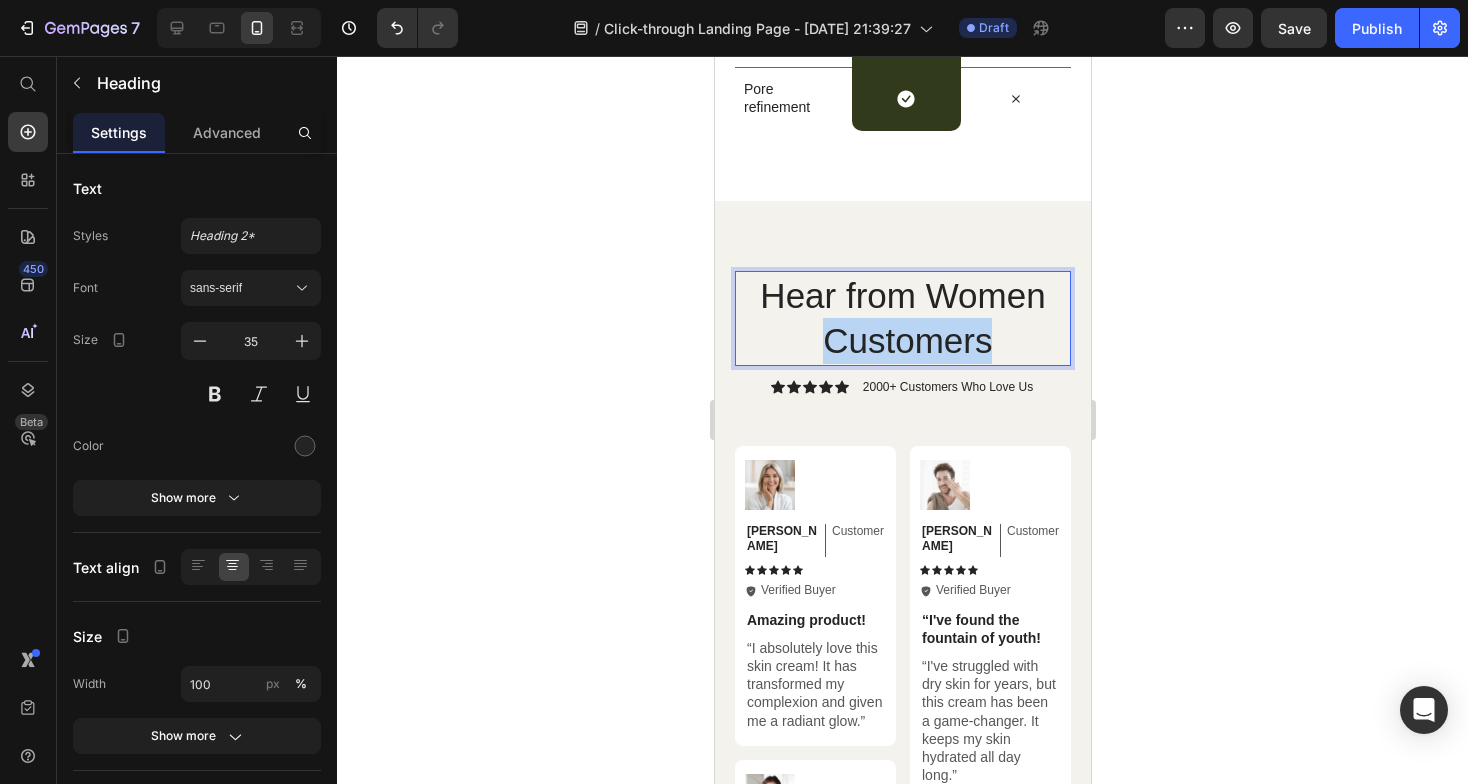 click on "Hear from Women  Customers" at bounding box center [902, 318] 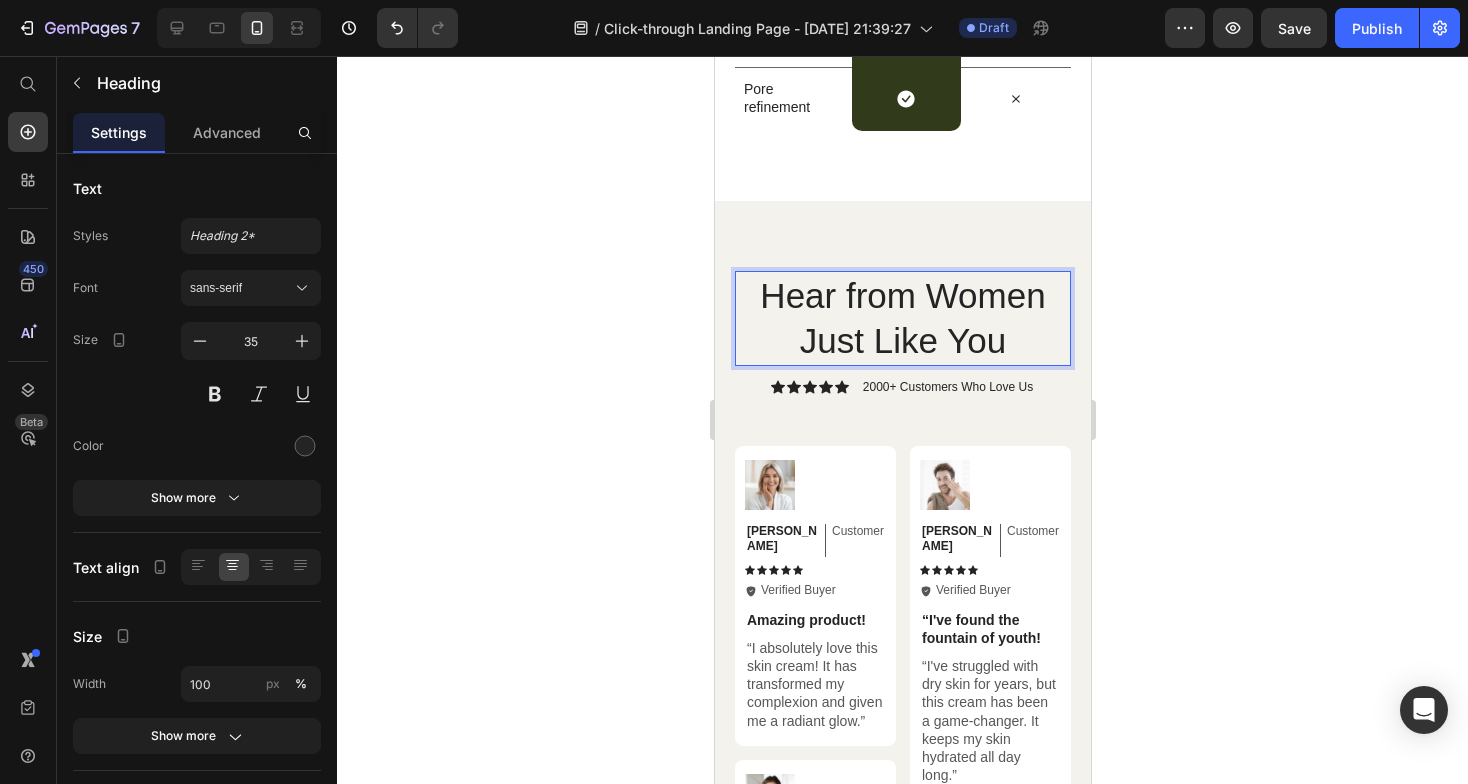 click on "Hear from Women Just Like You" at bounding box center [902, 318] 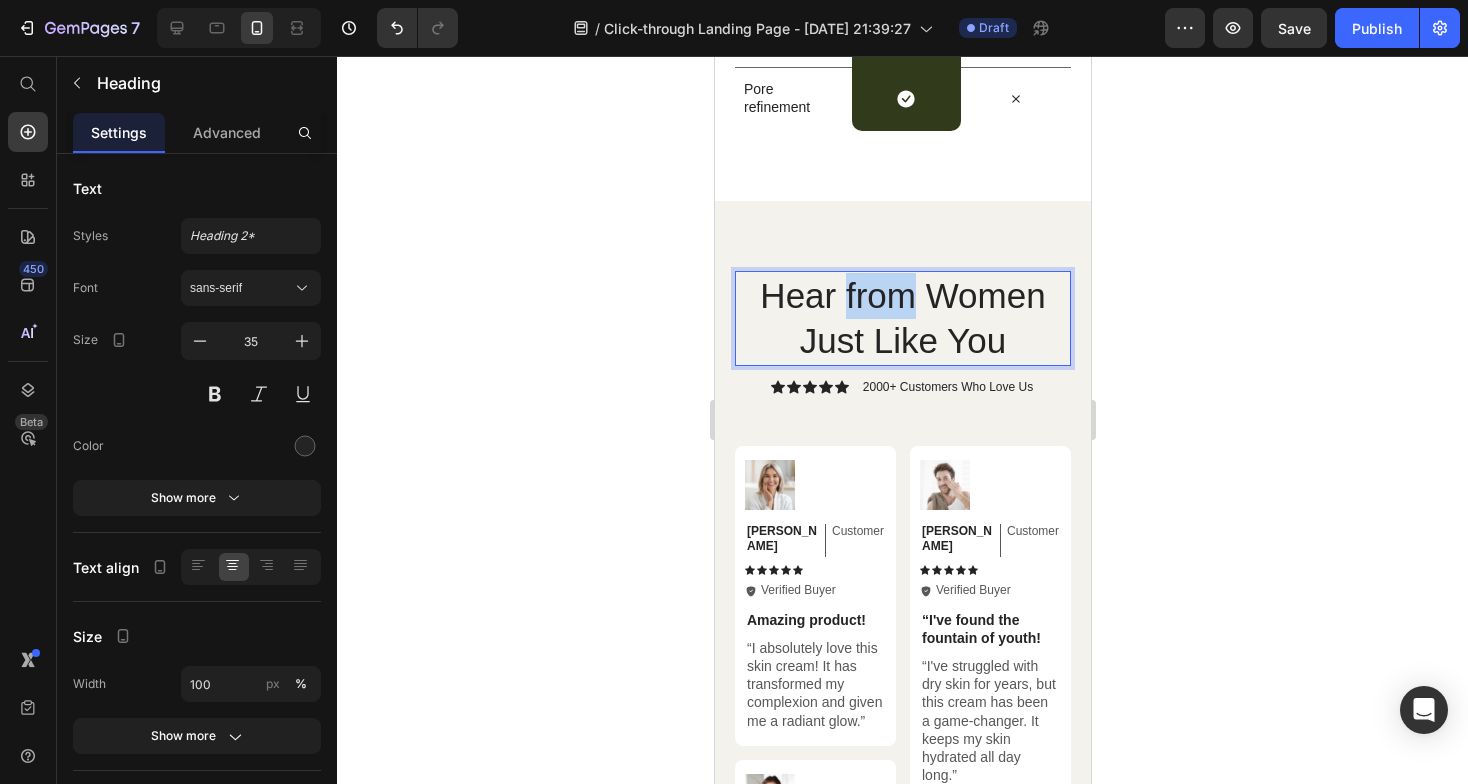 click on "Hear from Women Just Like You" at bounding box center (902, 318) 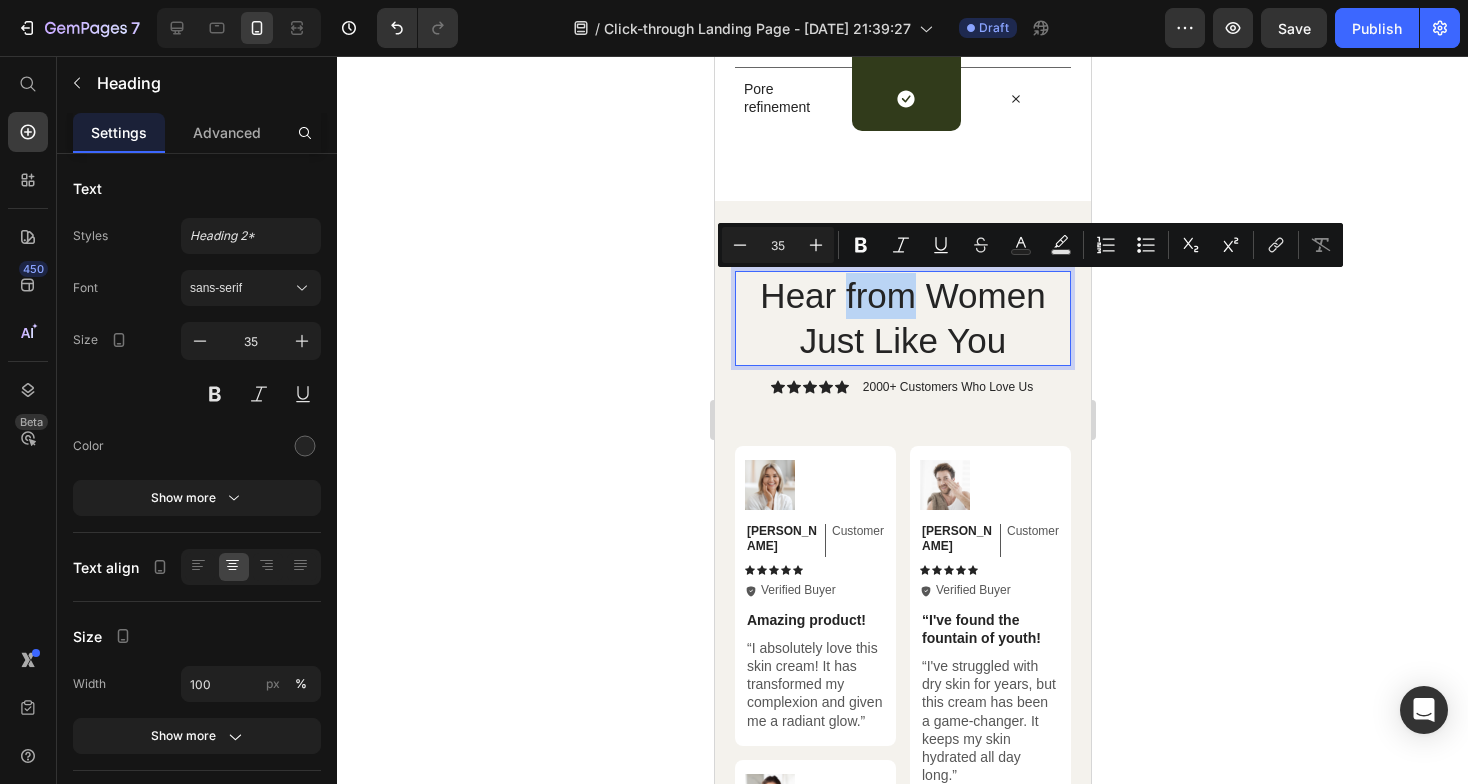 click on "Hear from Women Just Like You" at bounding box center [902, 318] 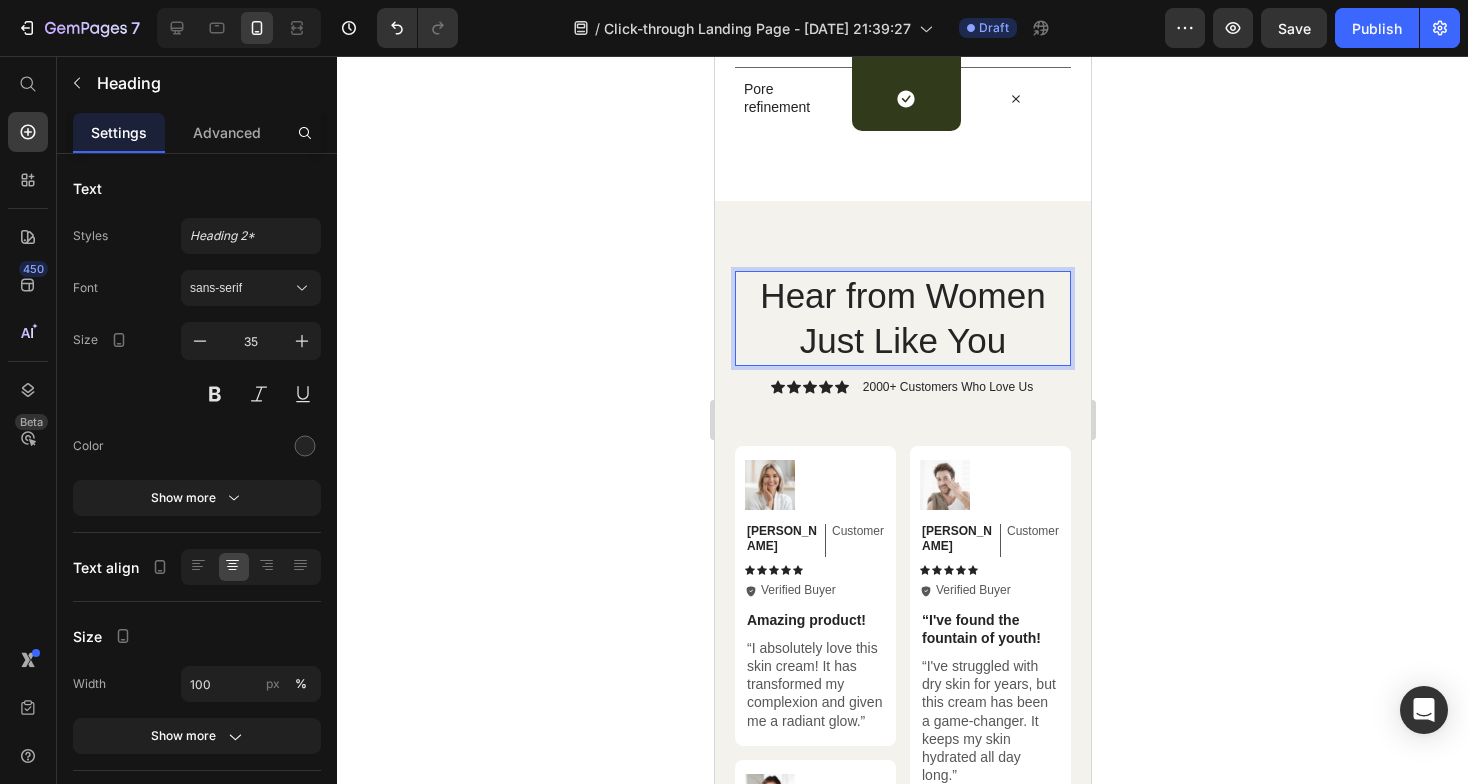 click on "Hear from Women Just Like You" at bounding box center [902, 318] 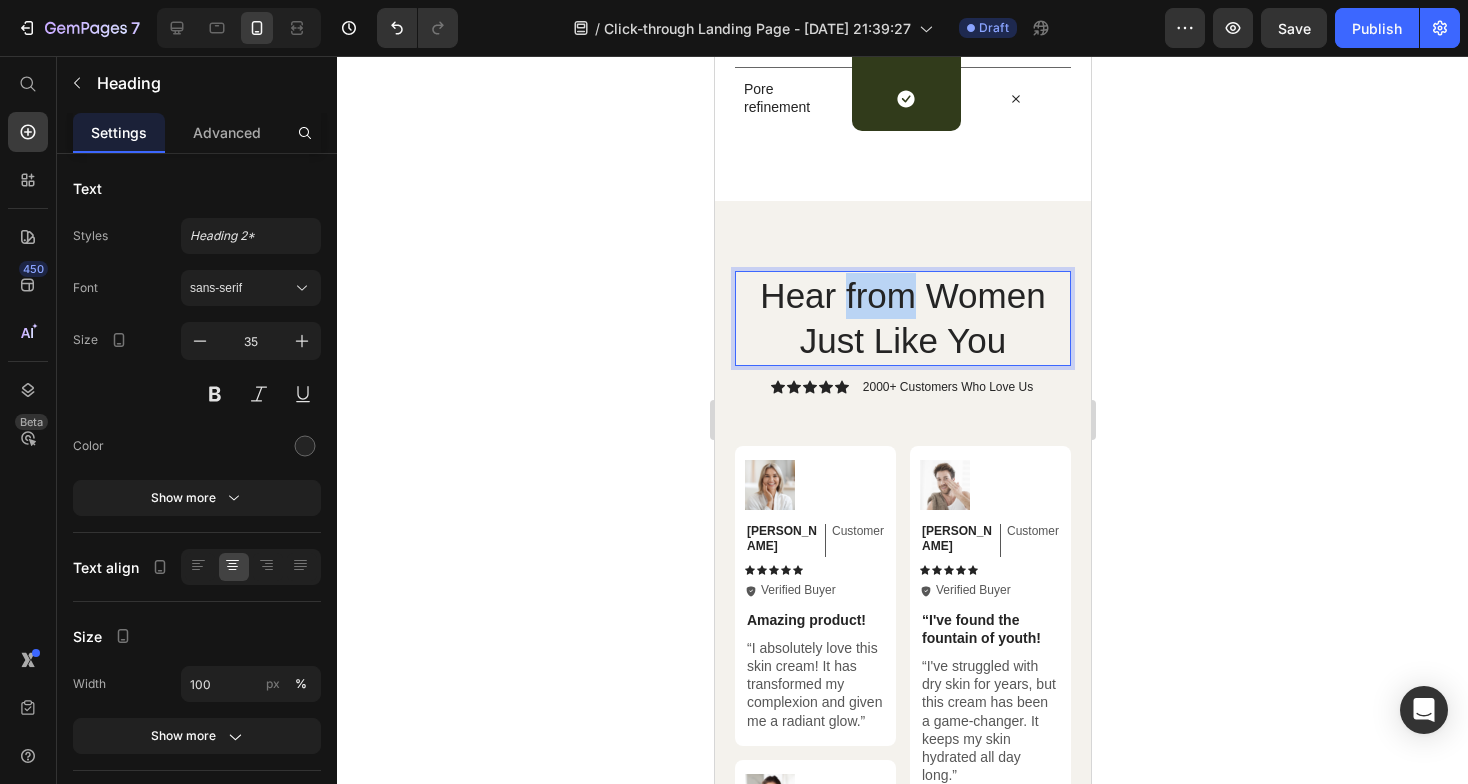 click on "Hear from Women Just Like You" at bounding box center [902, 318] 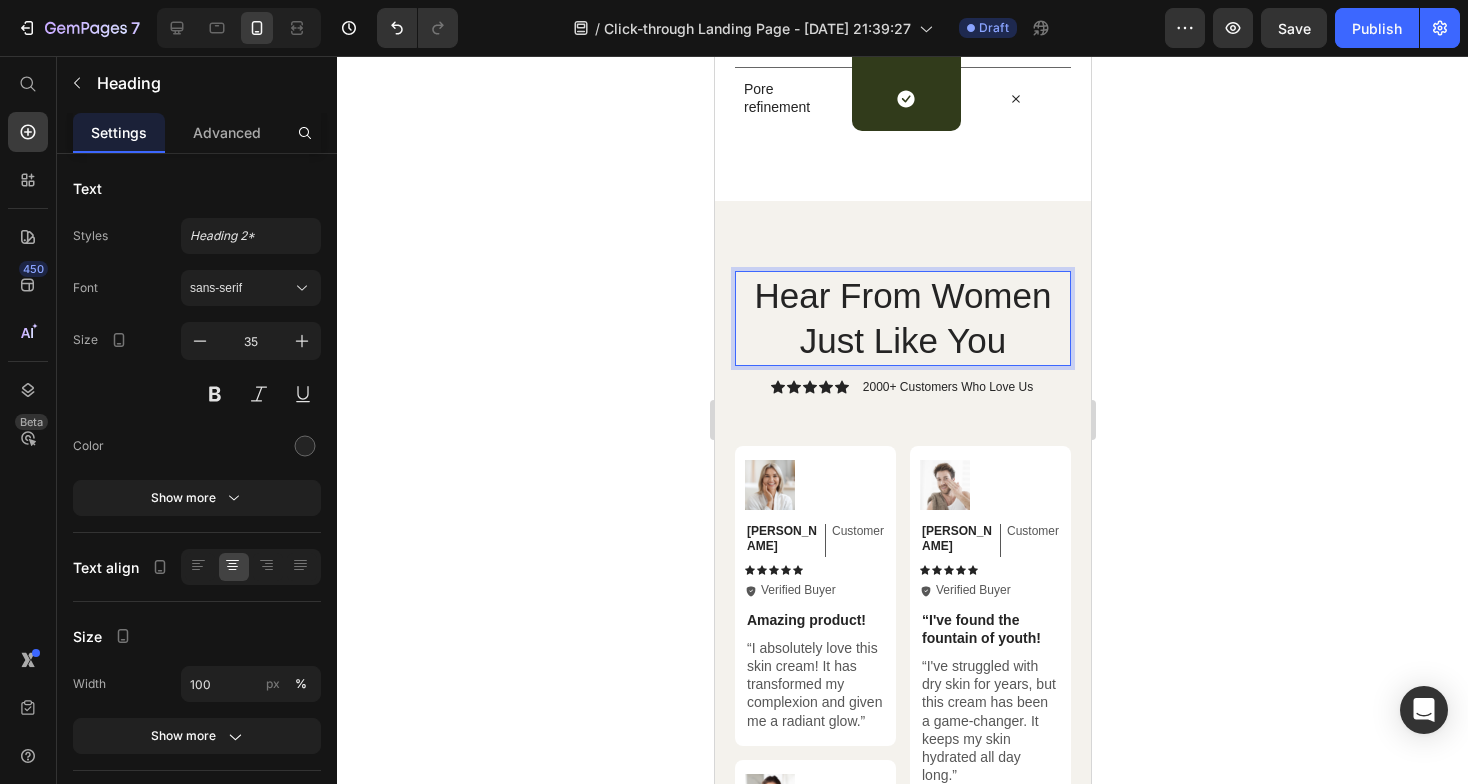 click on "Hear From Women Just Like You" at bounding box center (902, 318) 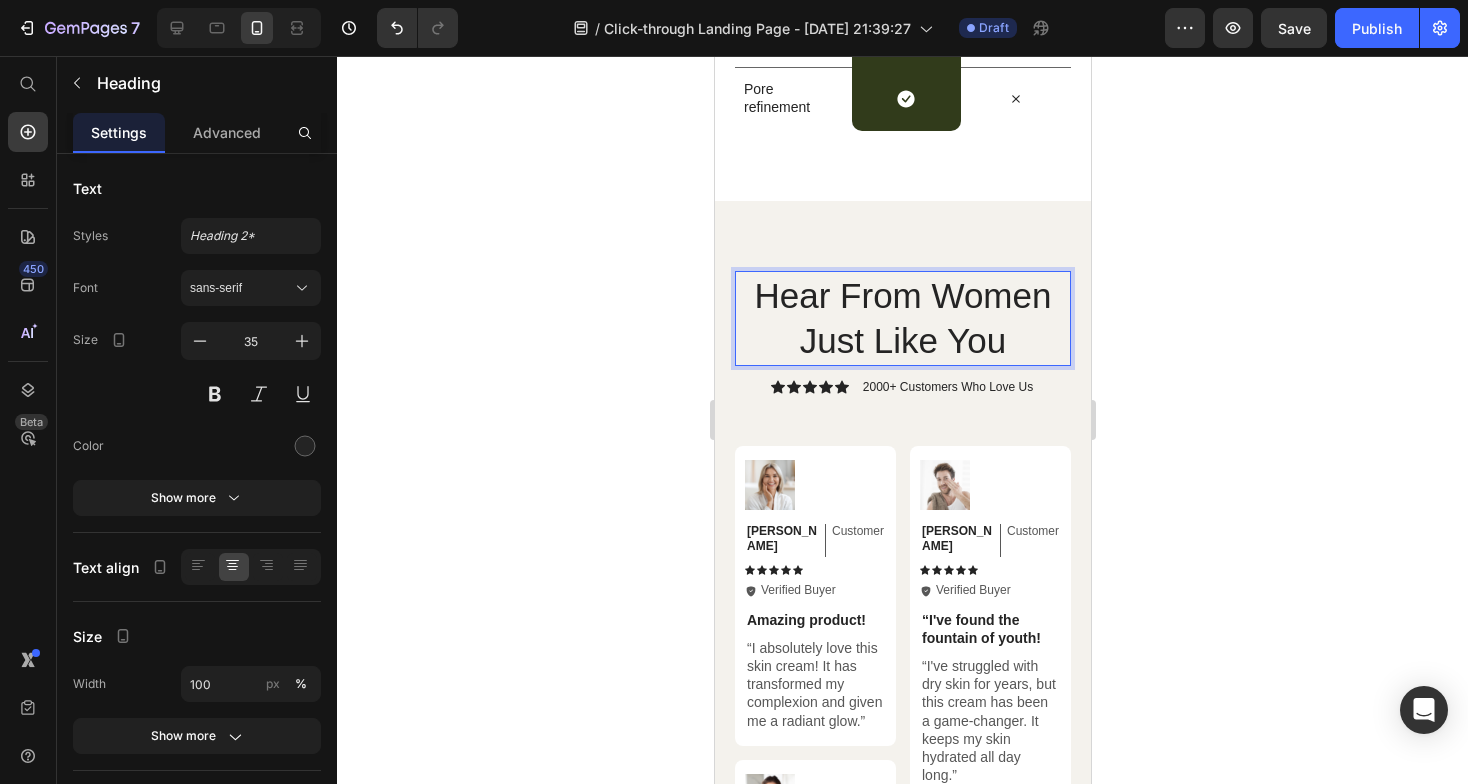 click 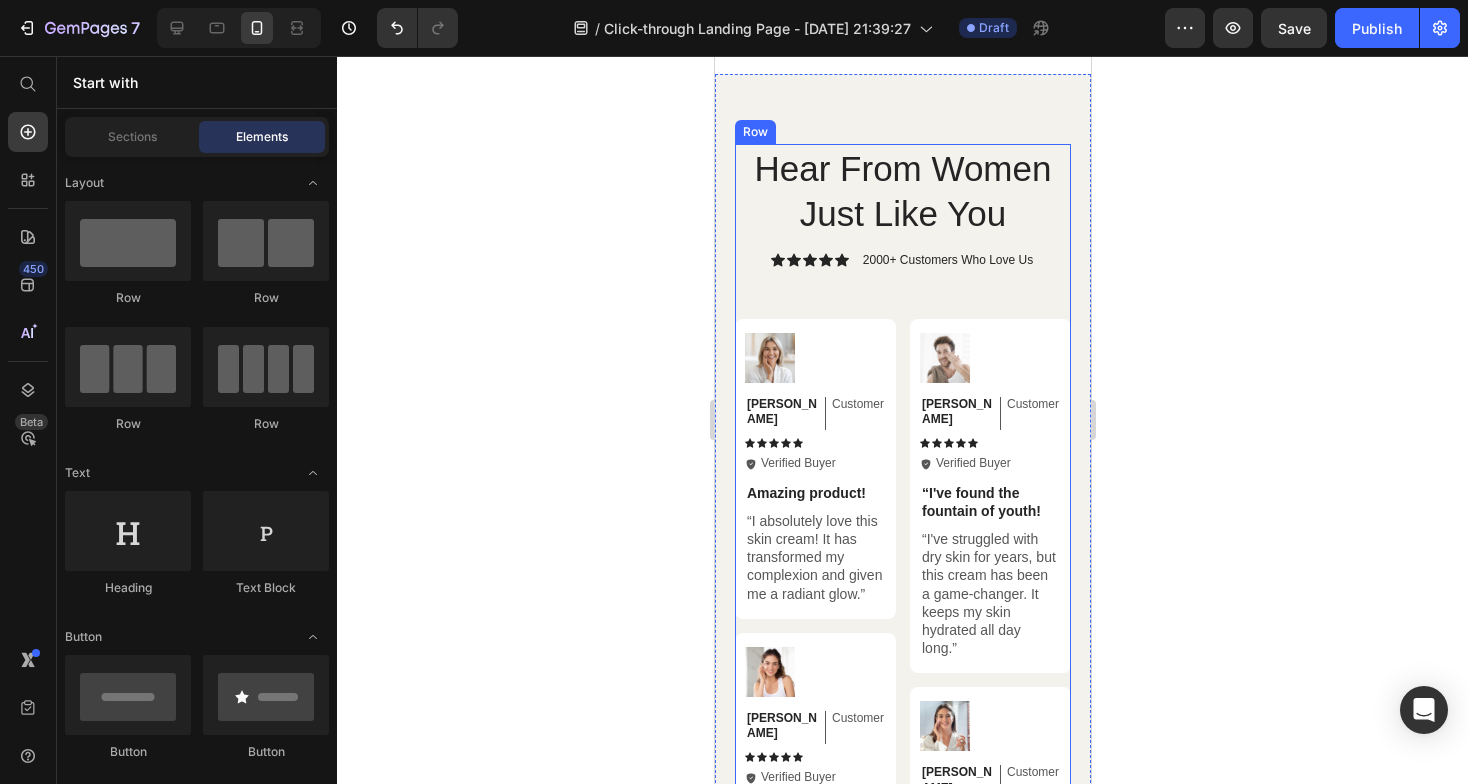 scroll, scrollTop: 6238, scrollLeft: 0, axis: vertical 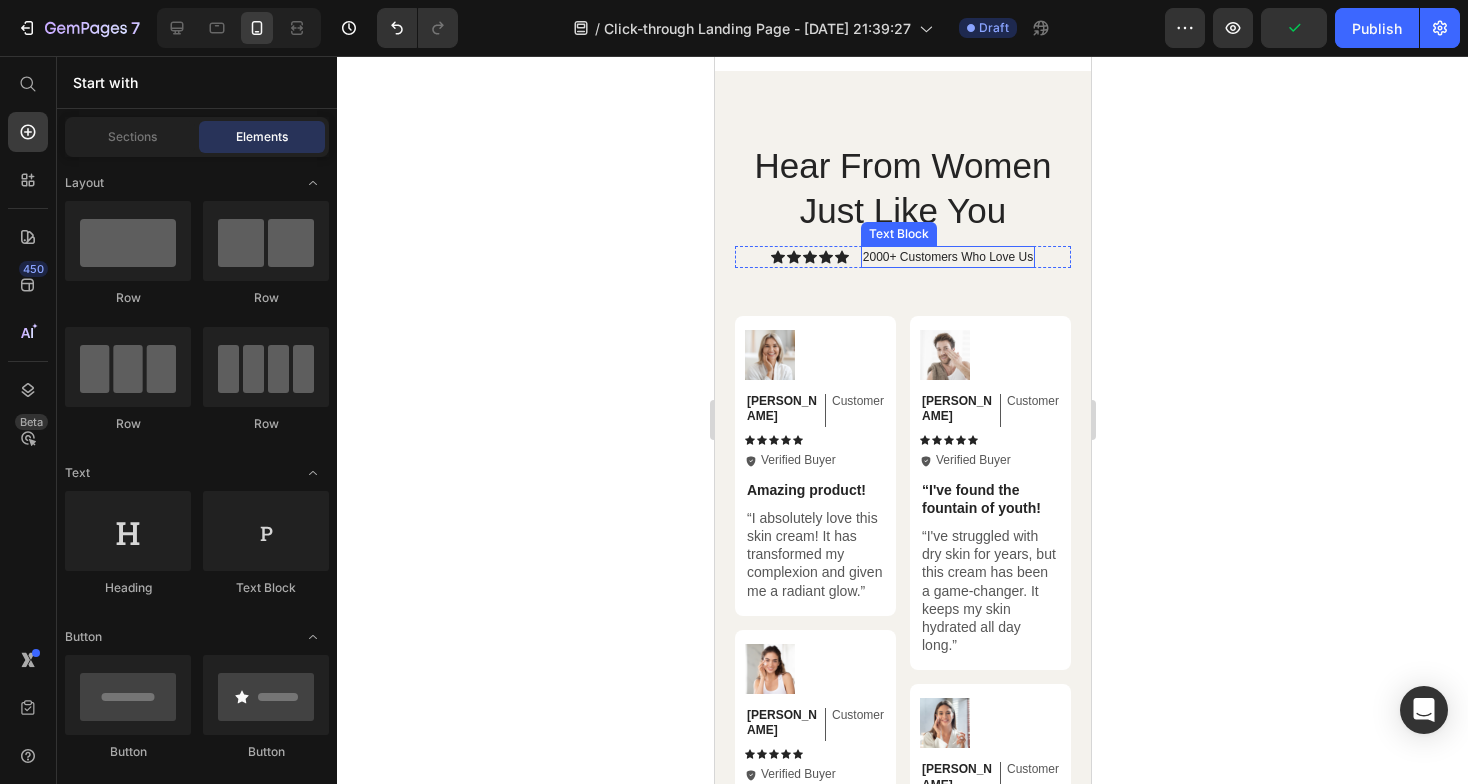 click on "2000+ Customers Who Love Us" at bounding box center (947, 257) 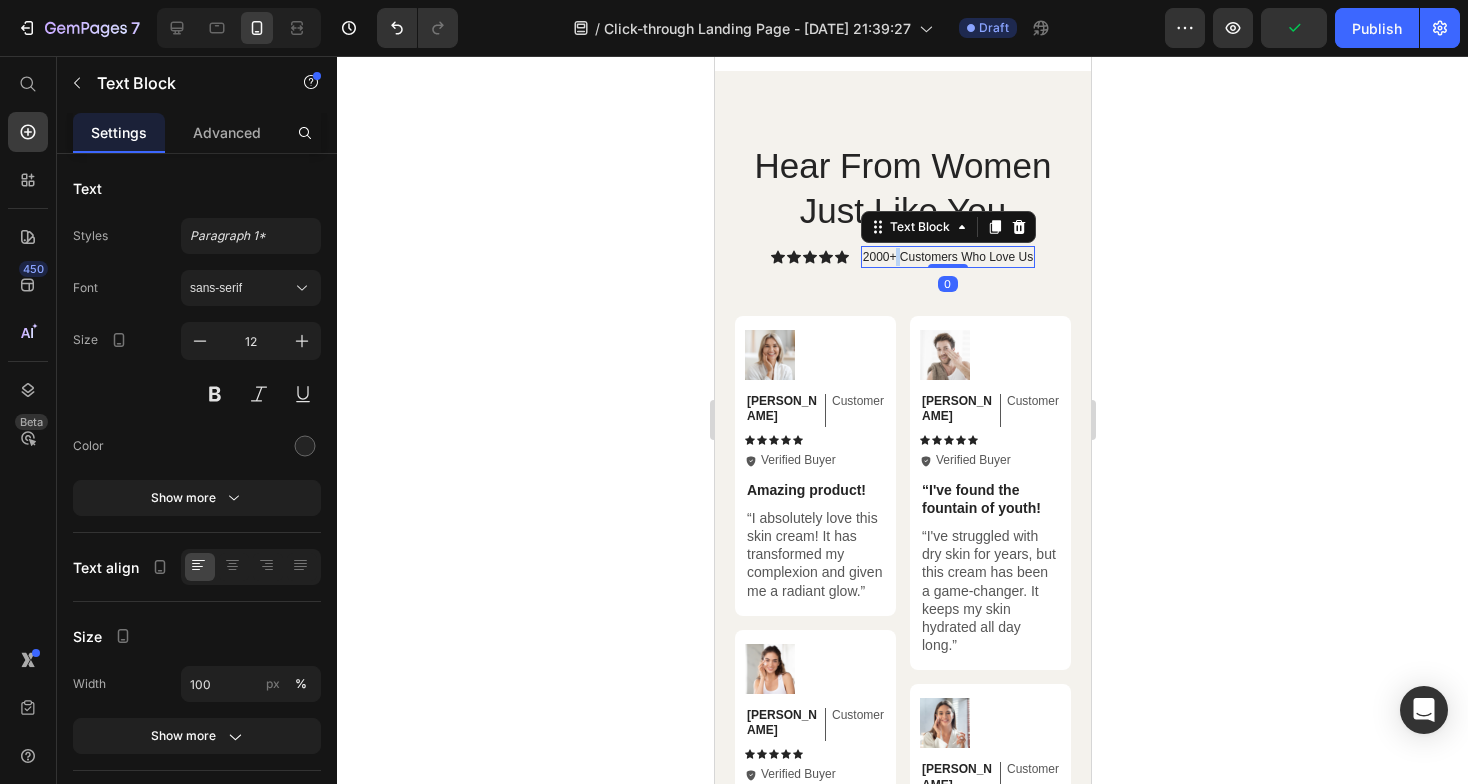 click on "2000+ Customers Who Love Us" at bounding box center [947, 257] 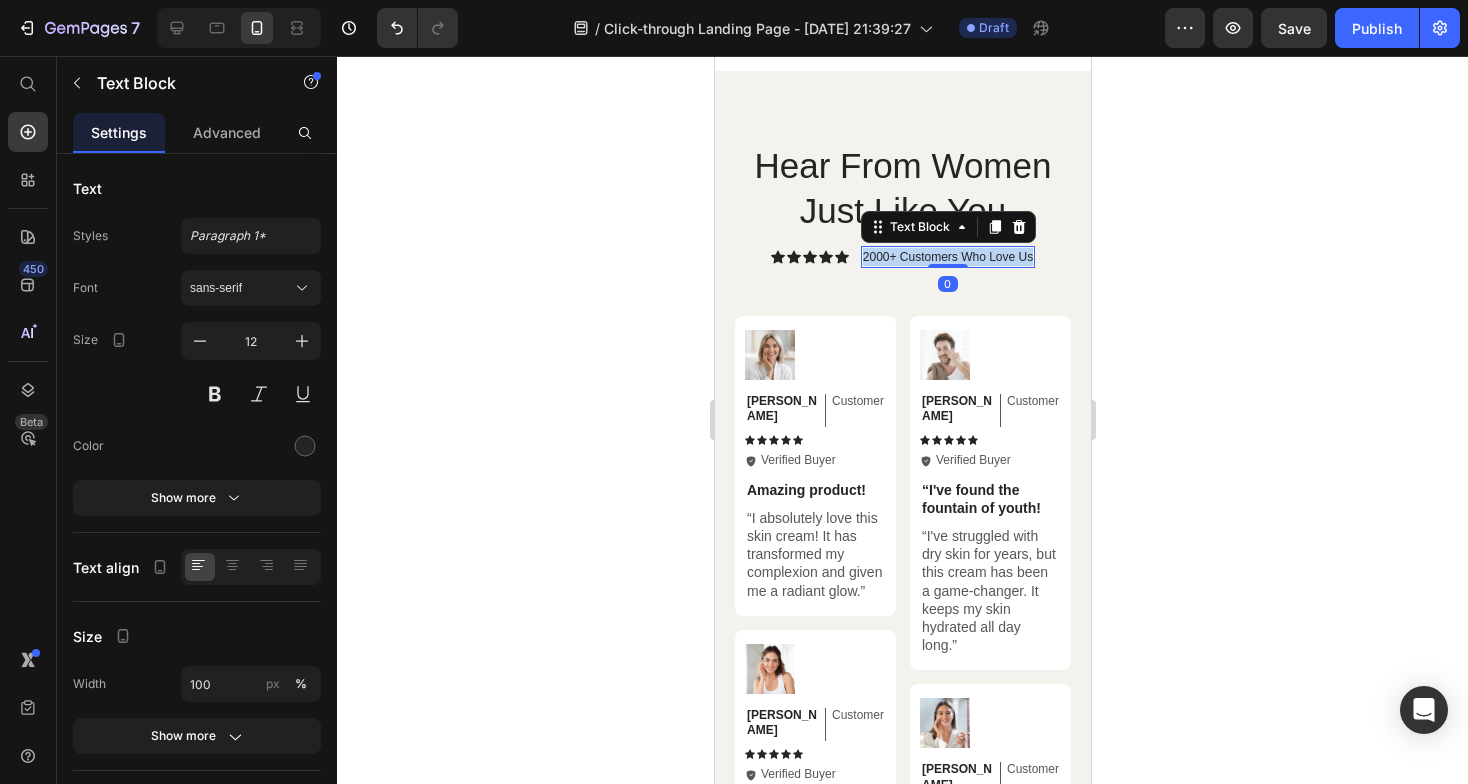 click on "2000+ Customers Who Love Us" at bounding box center [947, 257] 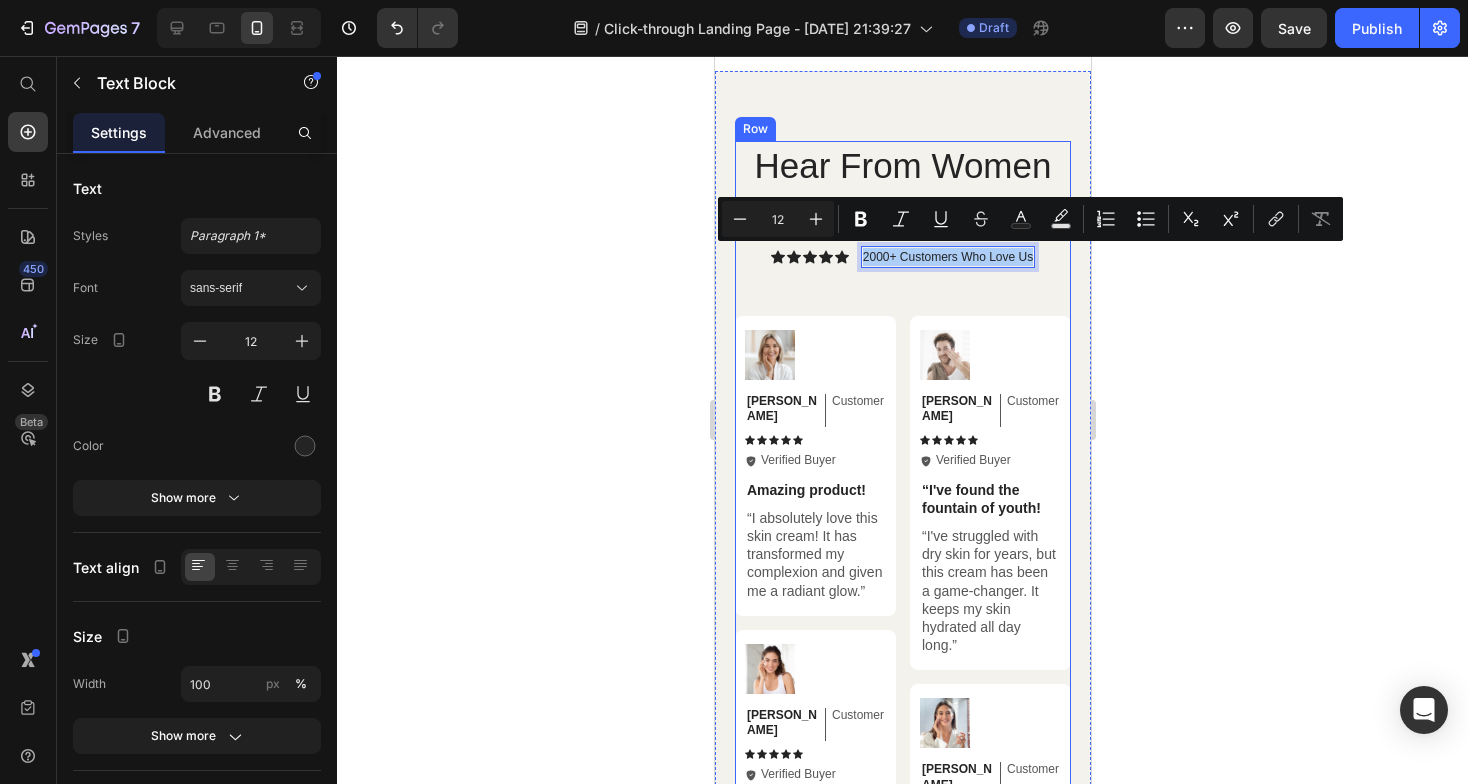 click 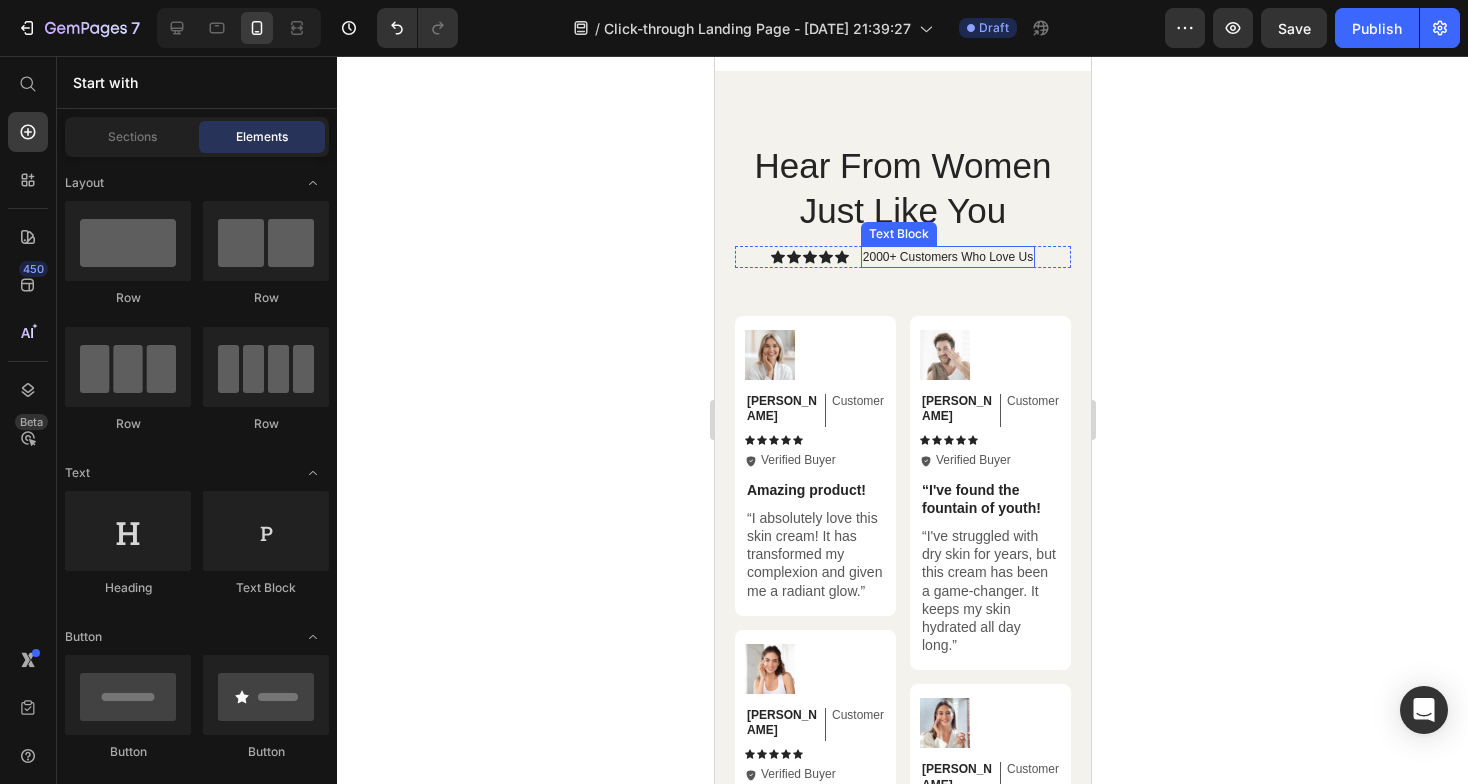 click on "2000+ Customers Who Love Us" at bounding box center (947, 257) 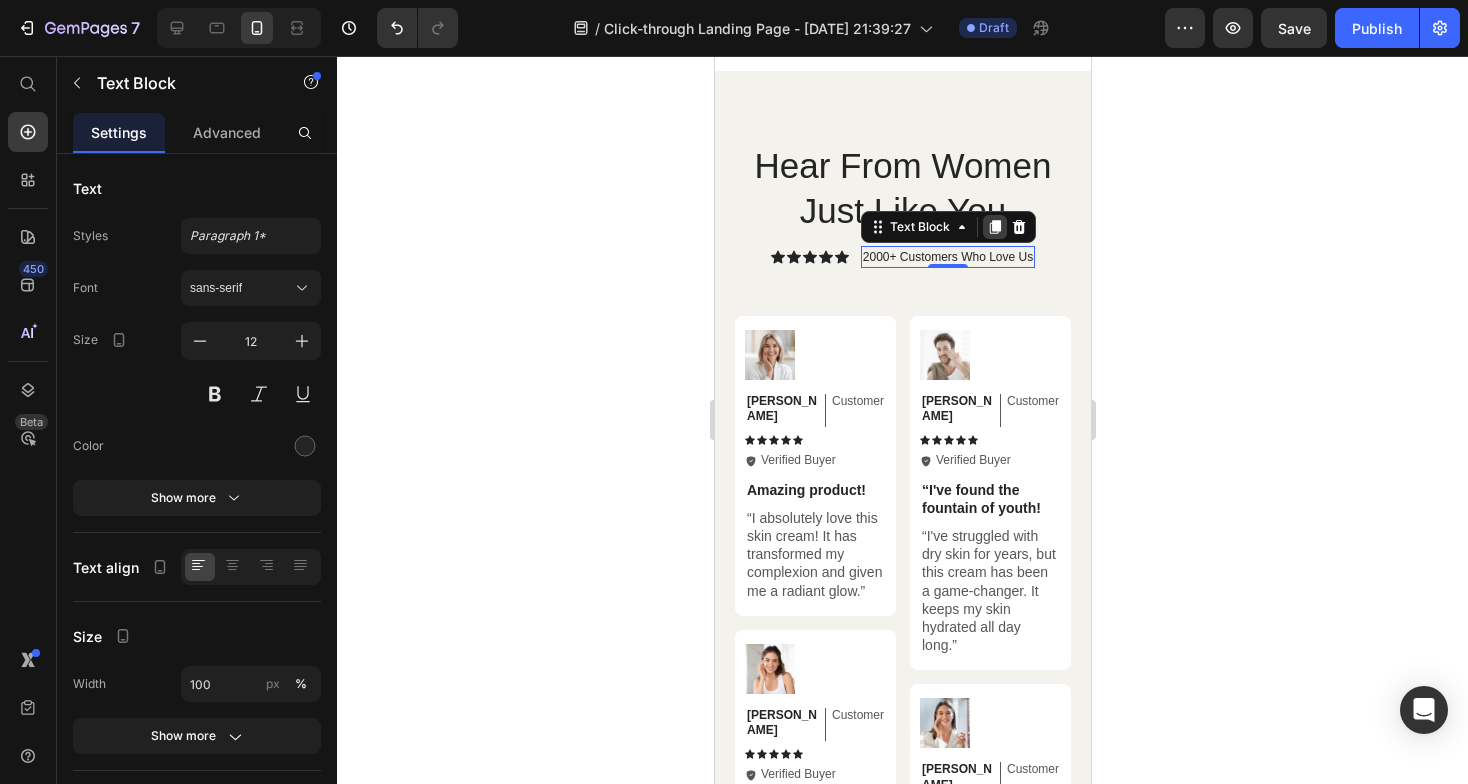 click 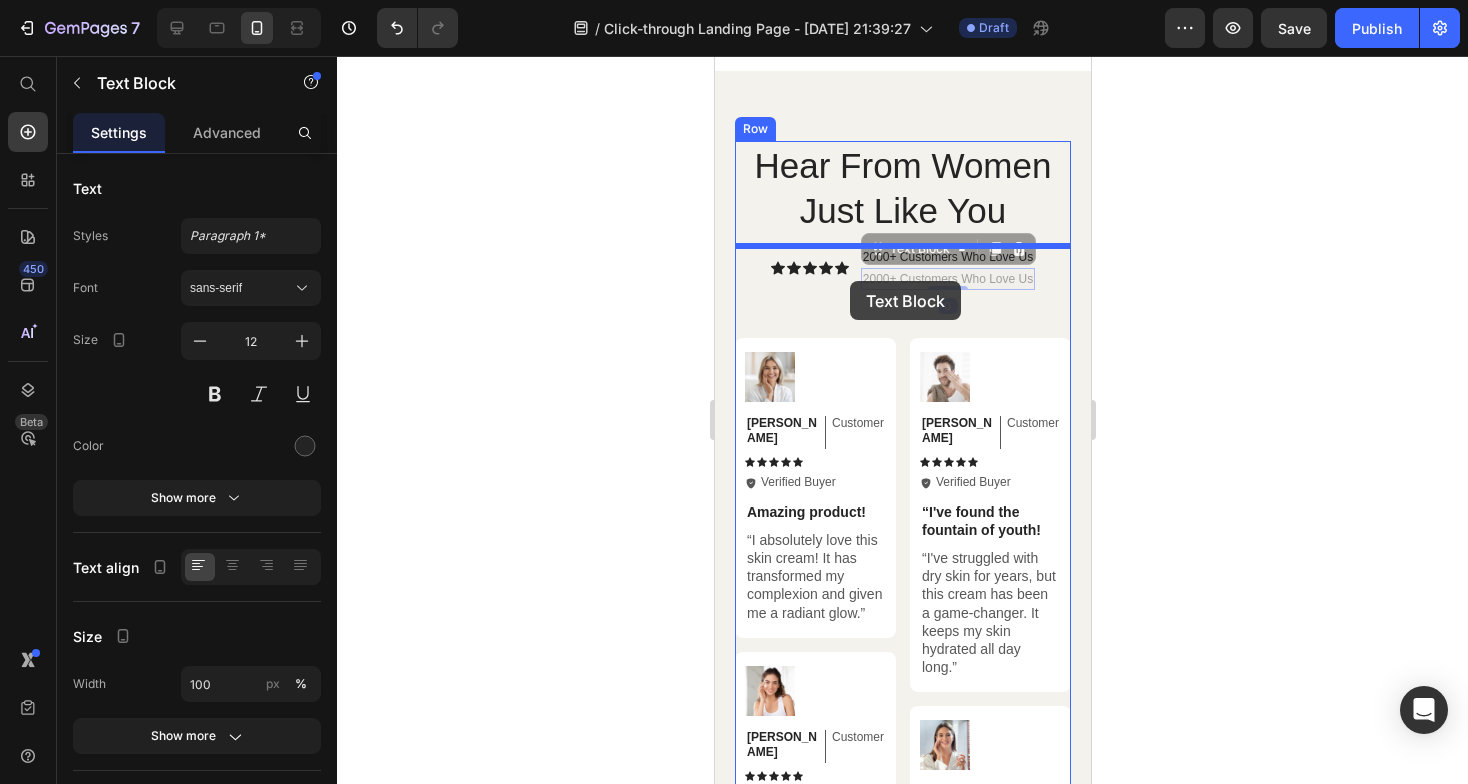 drag, startPoint x: 880, startPoint y: 251, endPoint x: 849, endPoint y: 281, distance: 43.13931 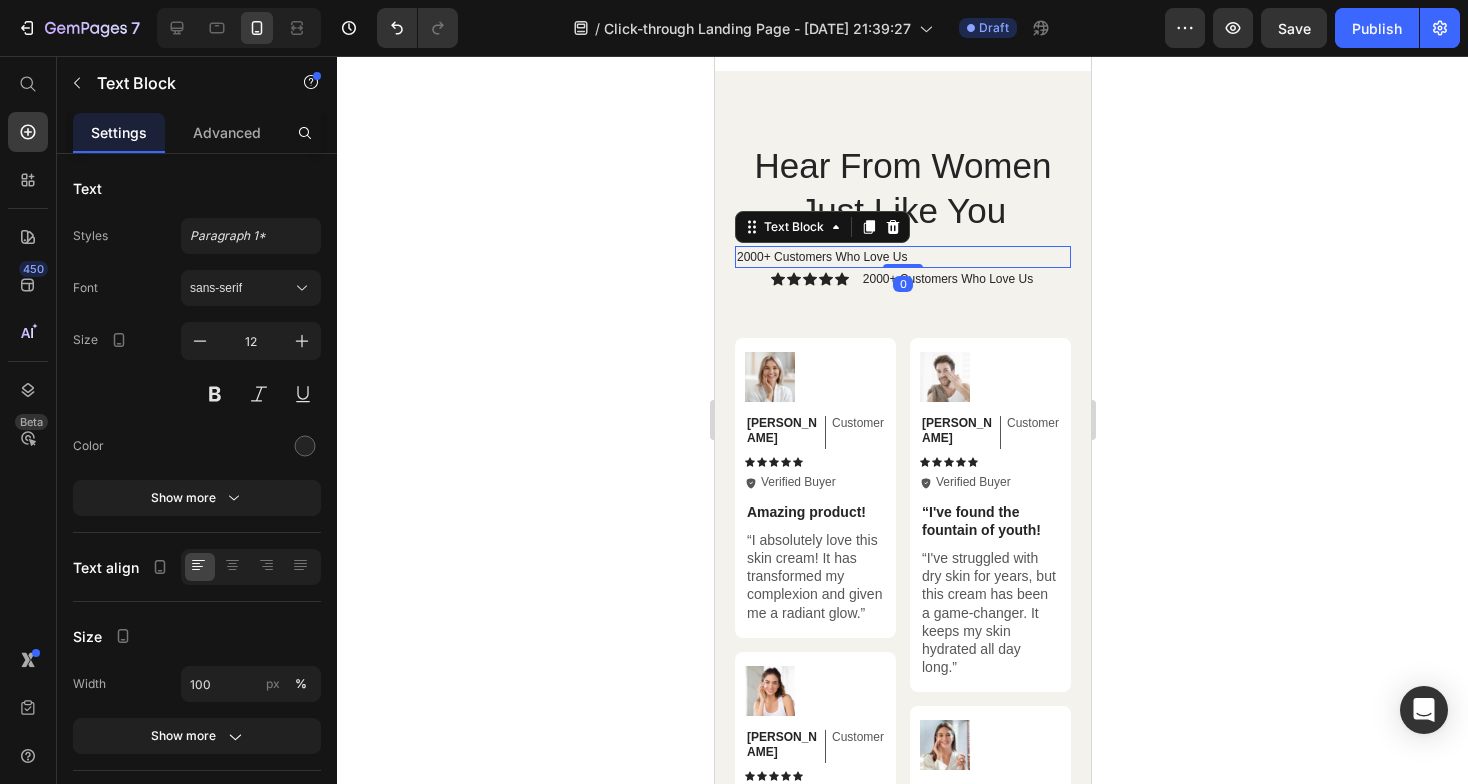 click 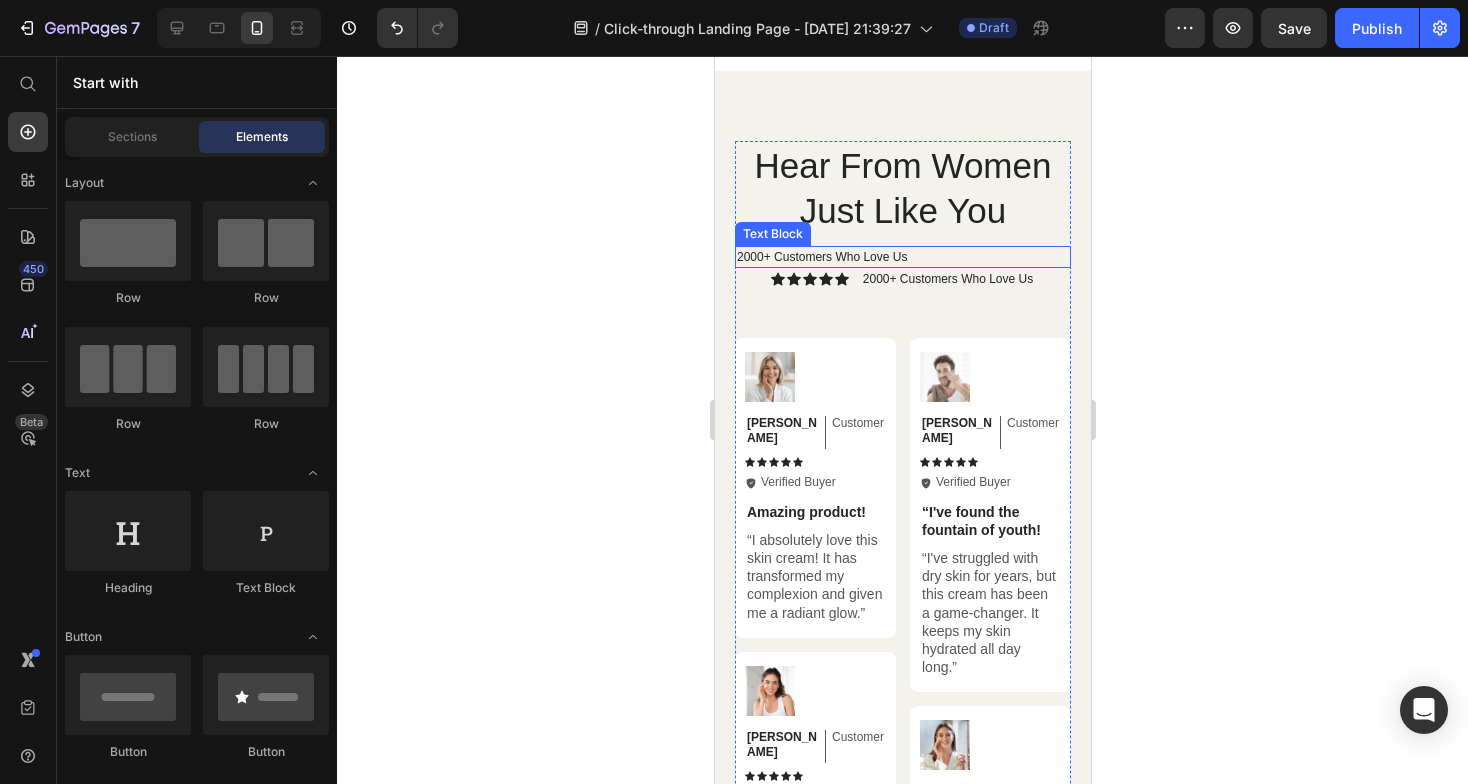click on "2000+ Customers Who Love Us" at bounding box center (902, 257) 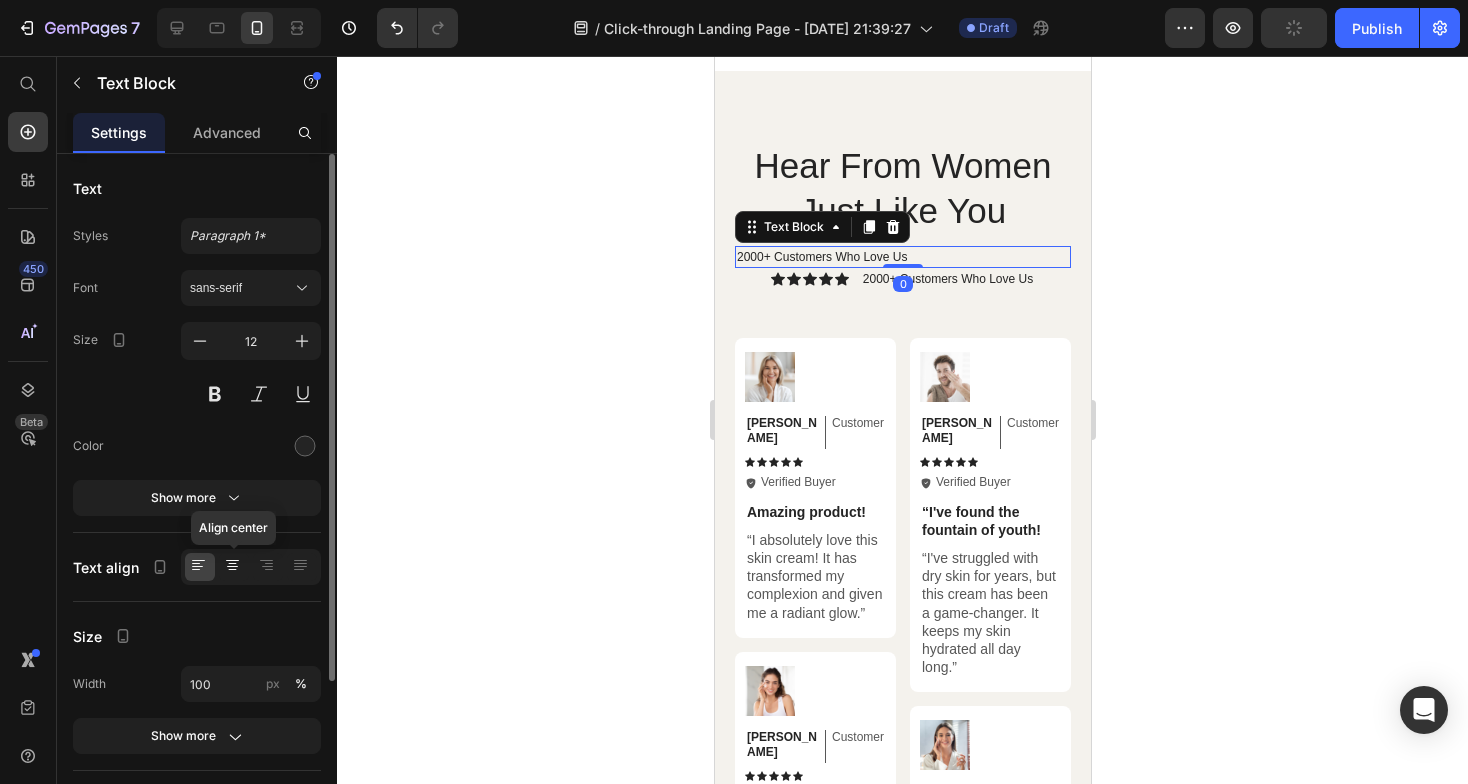 click 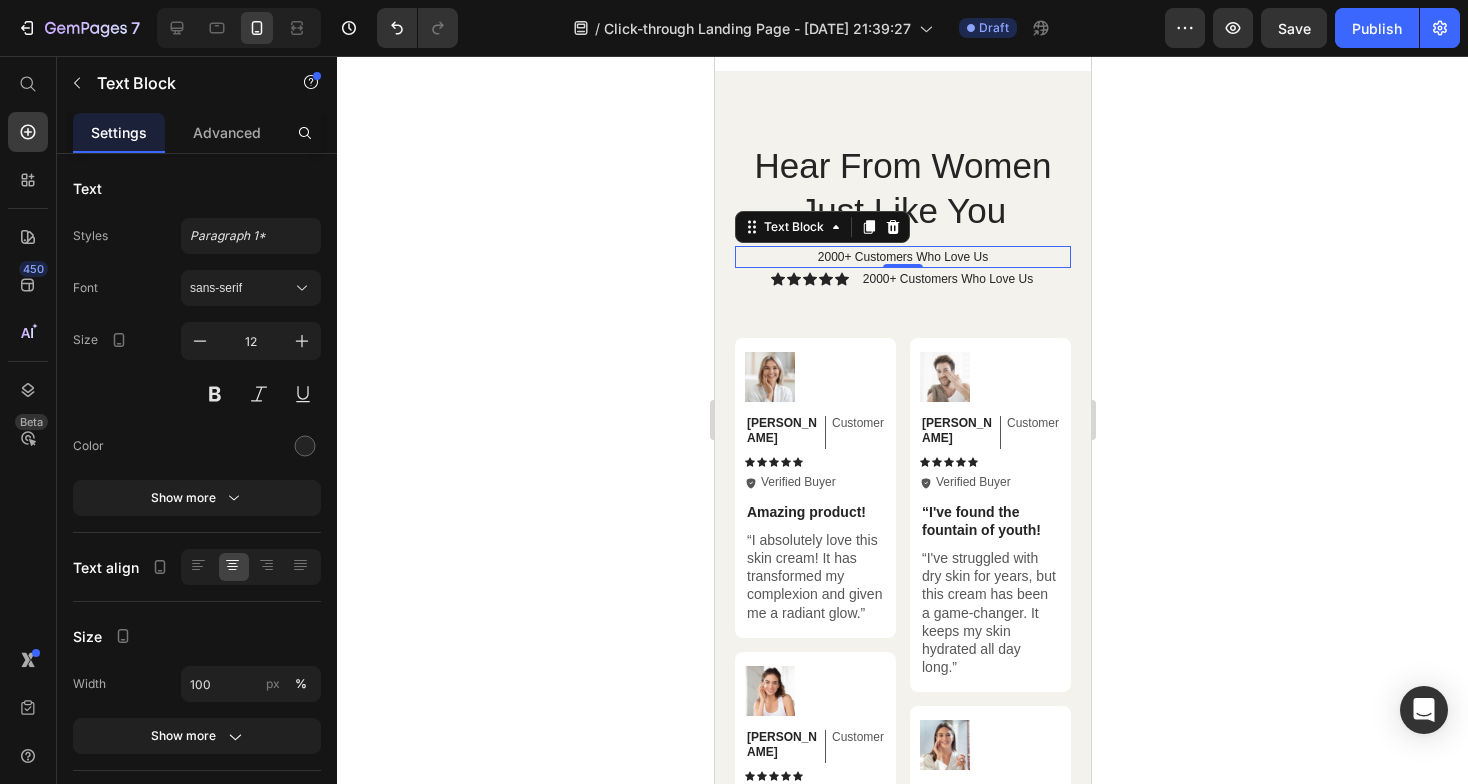 click on "2000+ Customers Who Love Us" at bounding box center (902, 257) 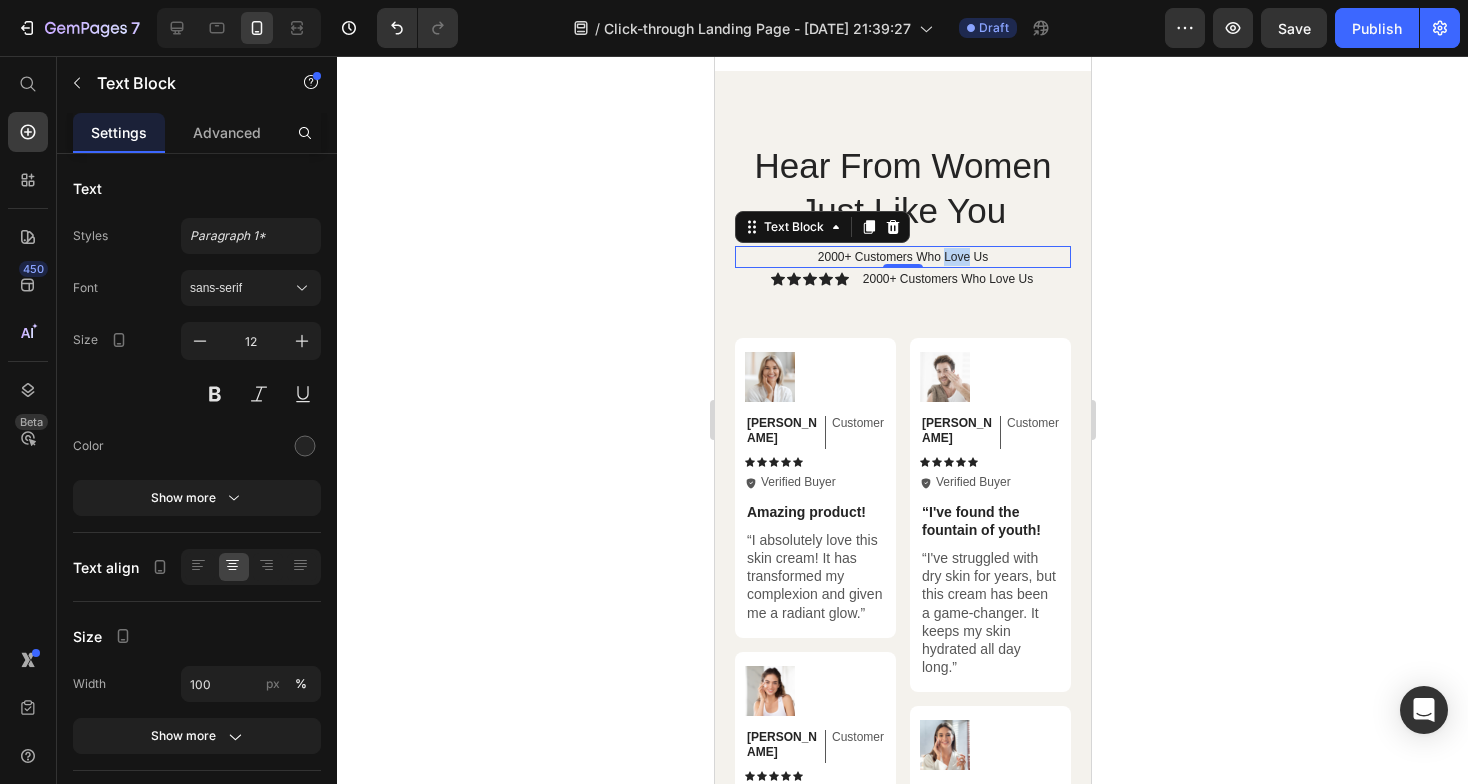 click on "2000+ Customers Who Love Us" at bounding box center (902, 257) 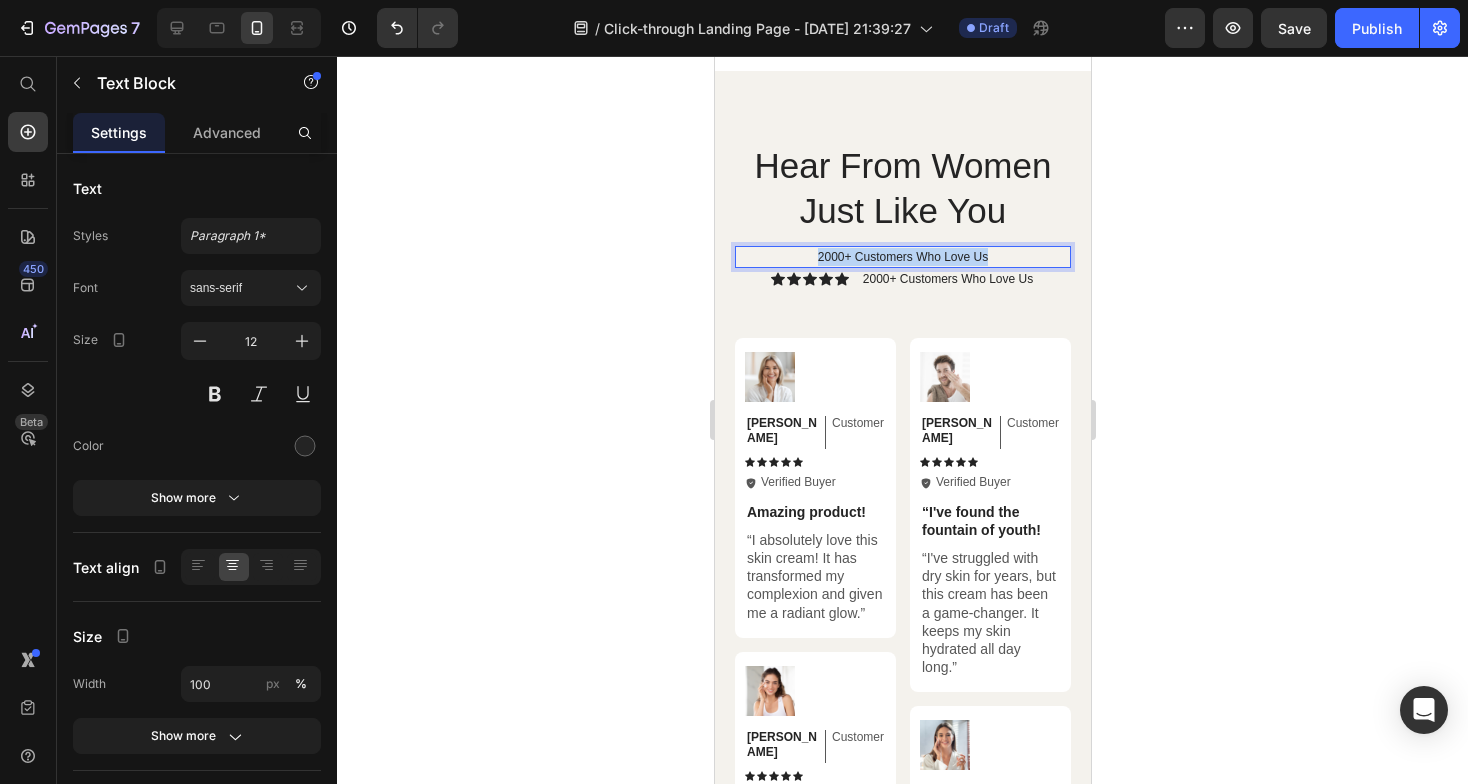 click on "2000+ Customers Who Love Us" at bounding box center [902, 257] 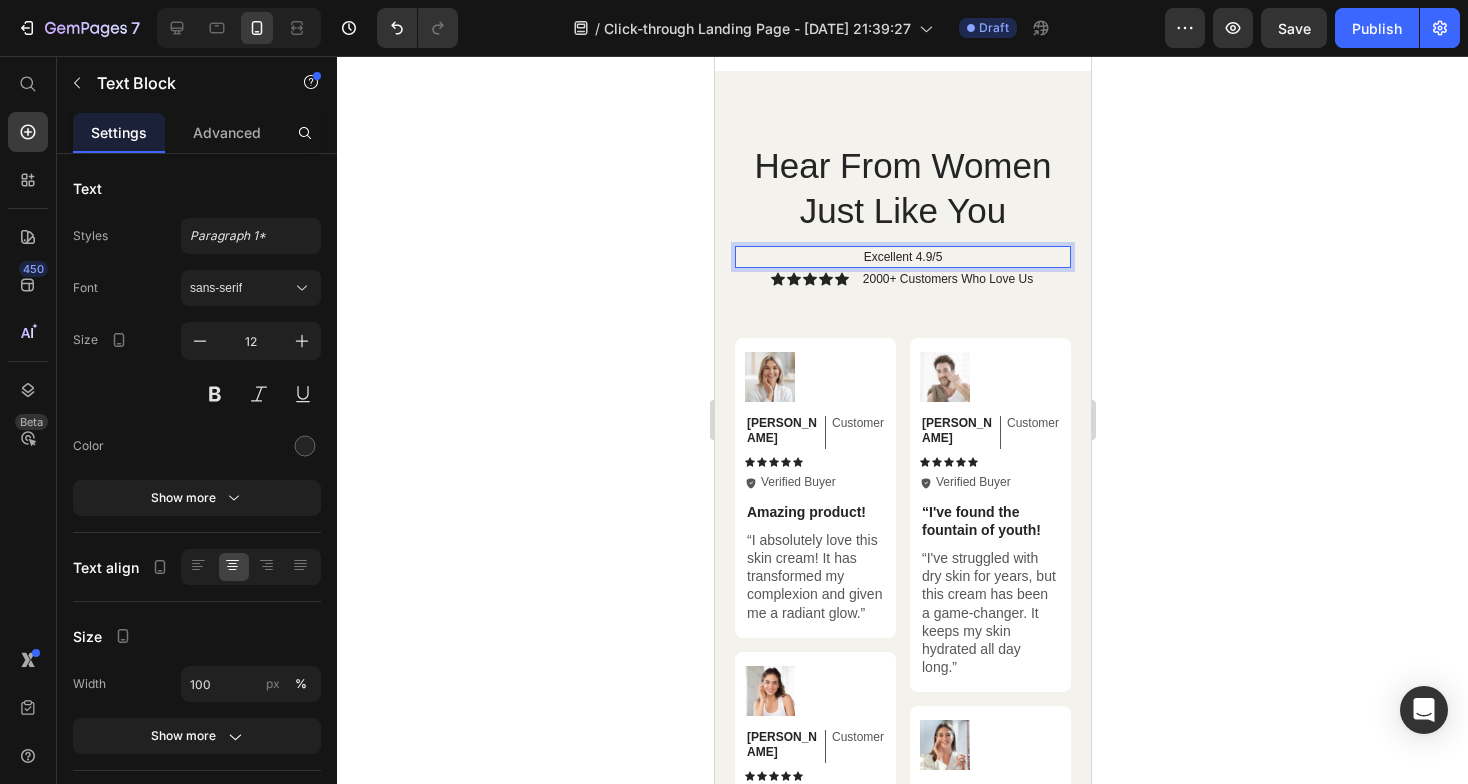 click on "Excellent 4.9/5" at bounding box center (902, 257) 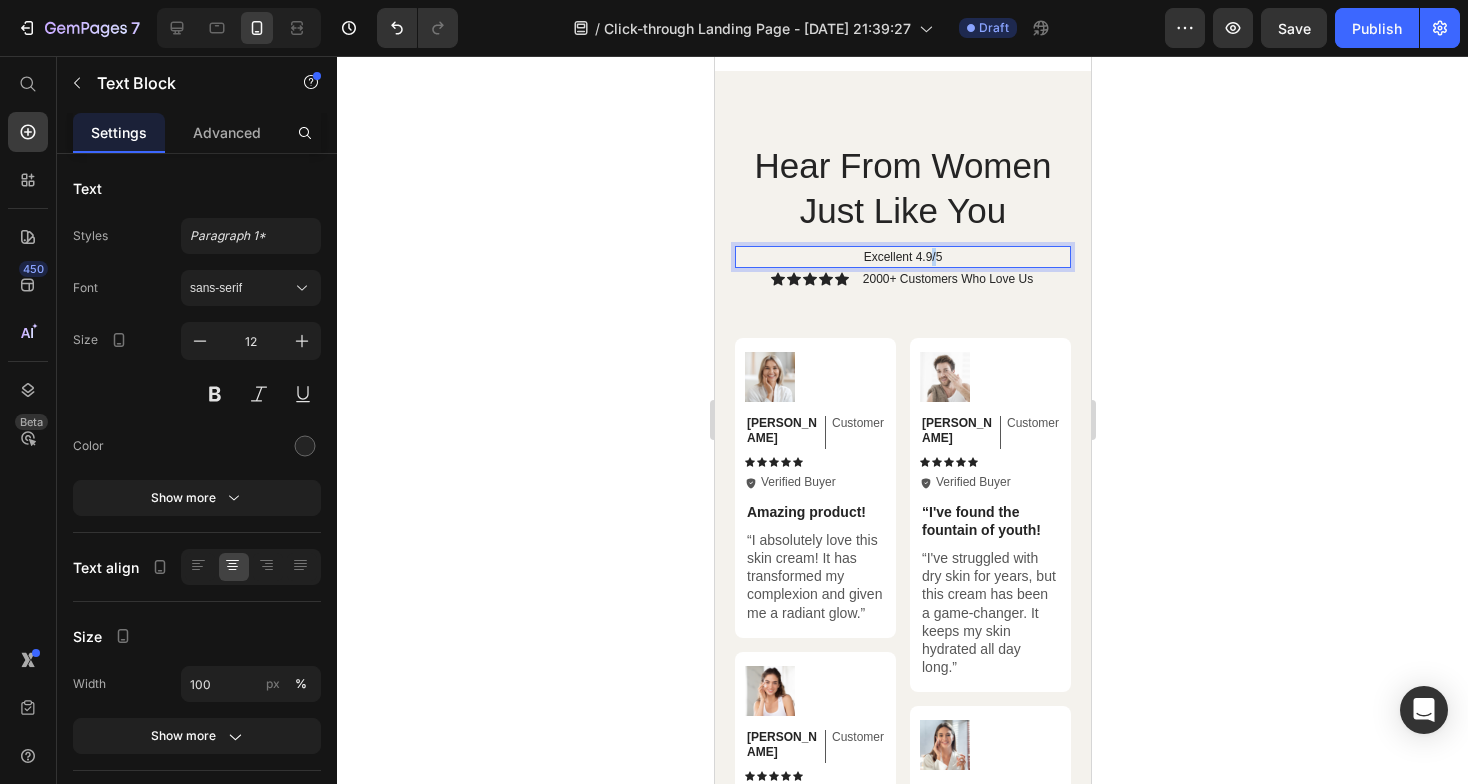 click on "Excellent 4.9/5" at bounding box center (902, 257) 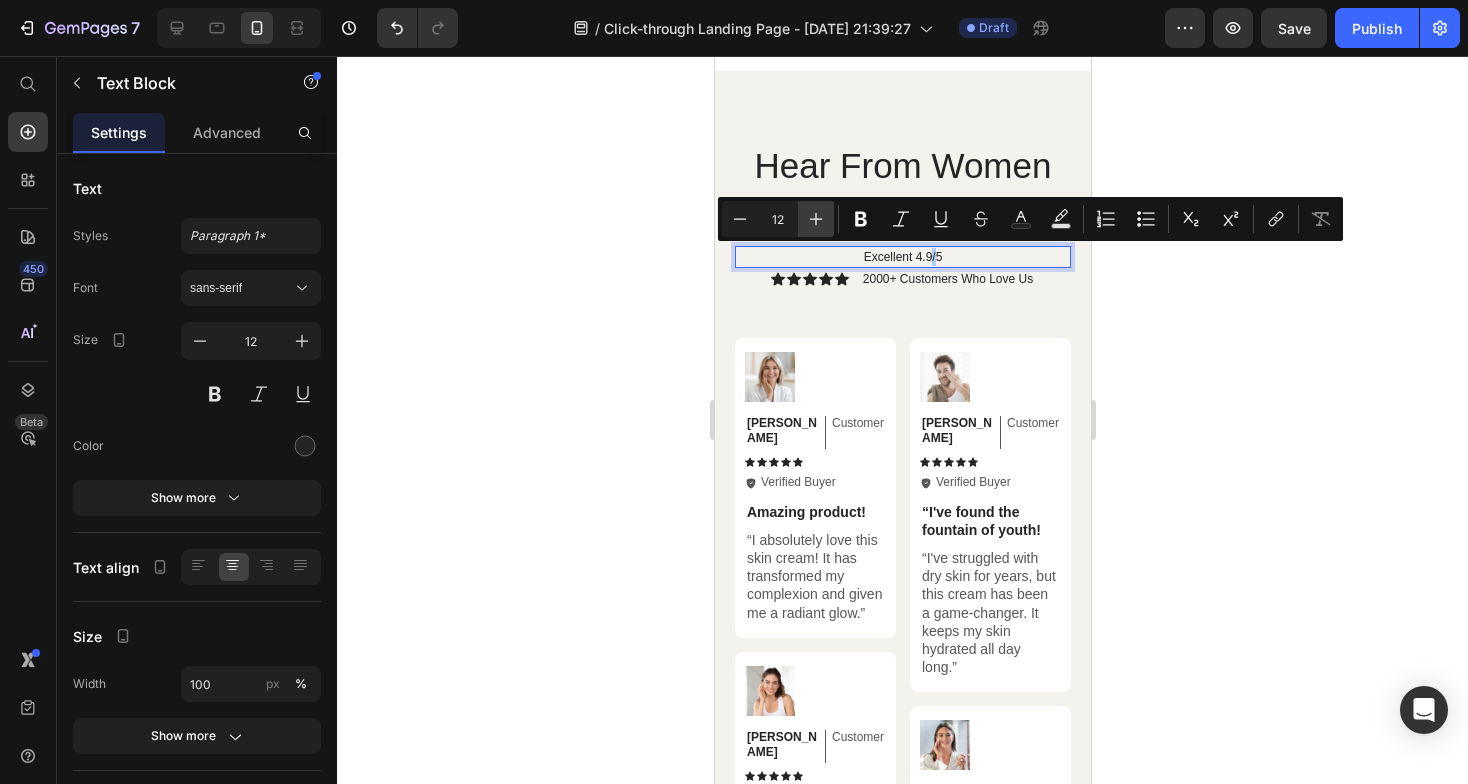 click 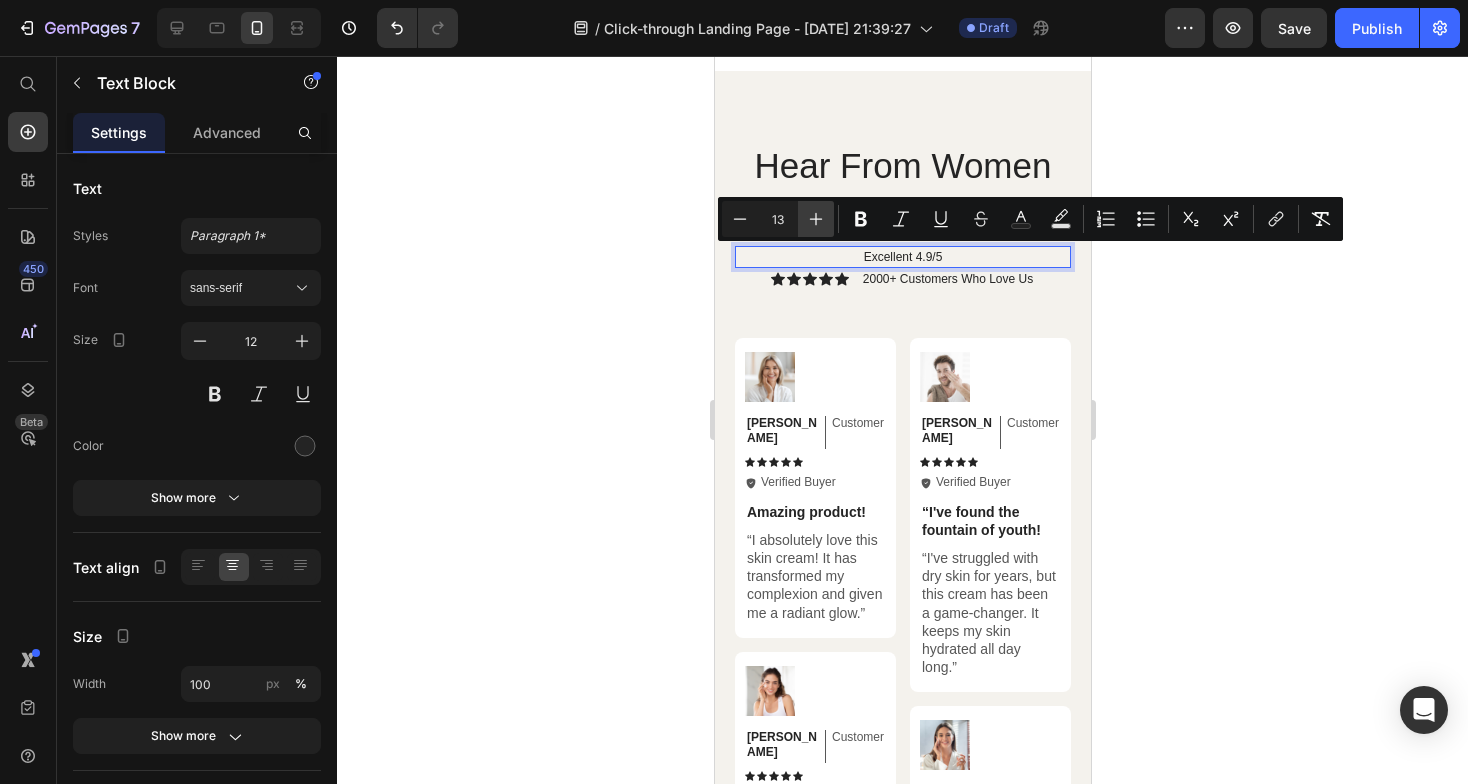 click 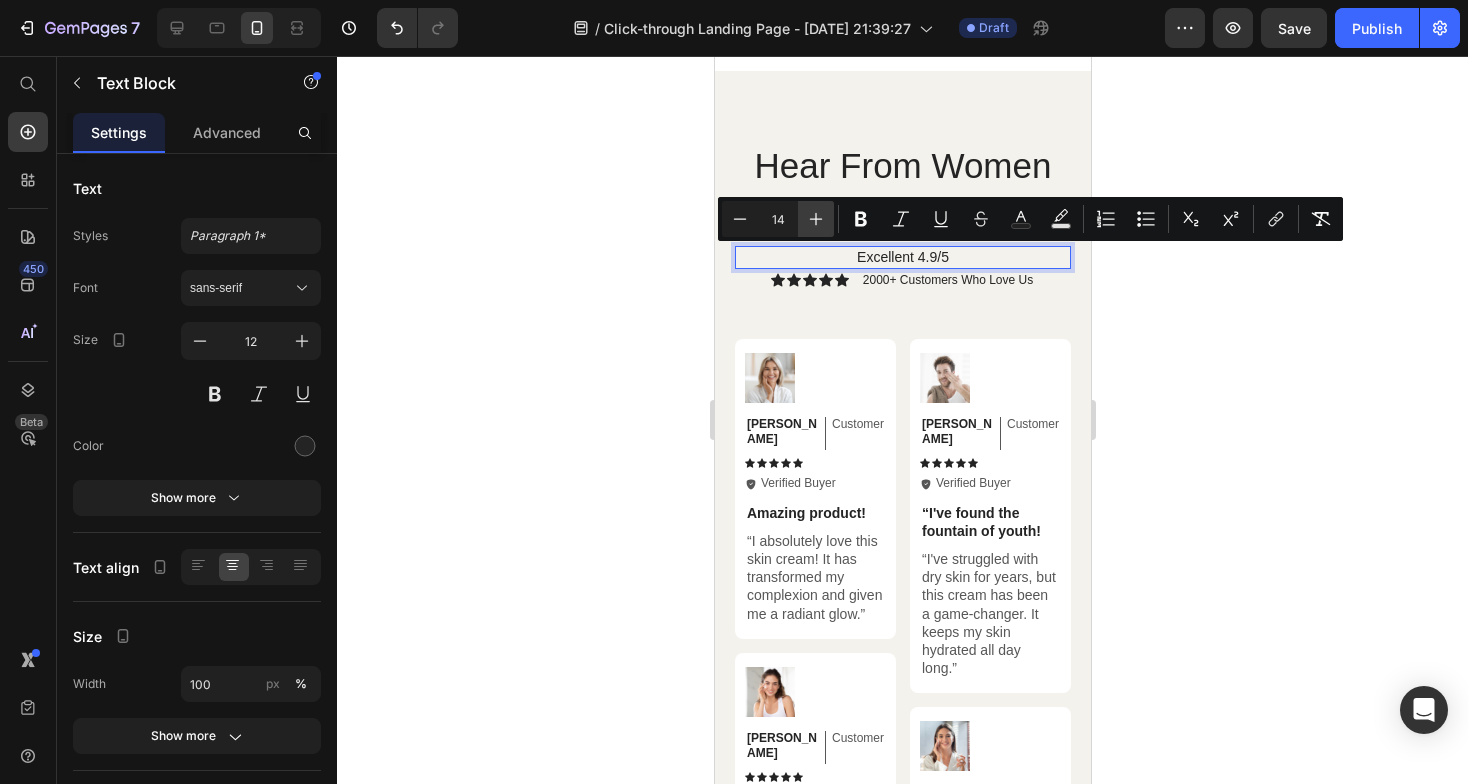 click 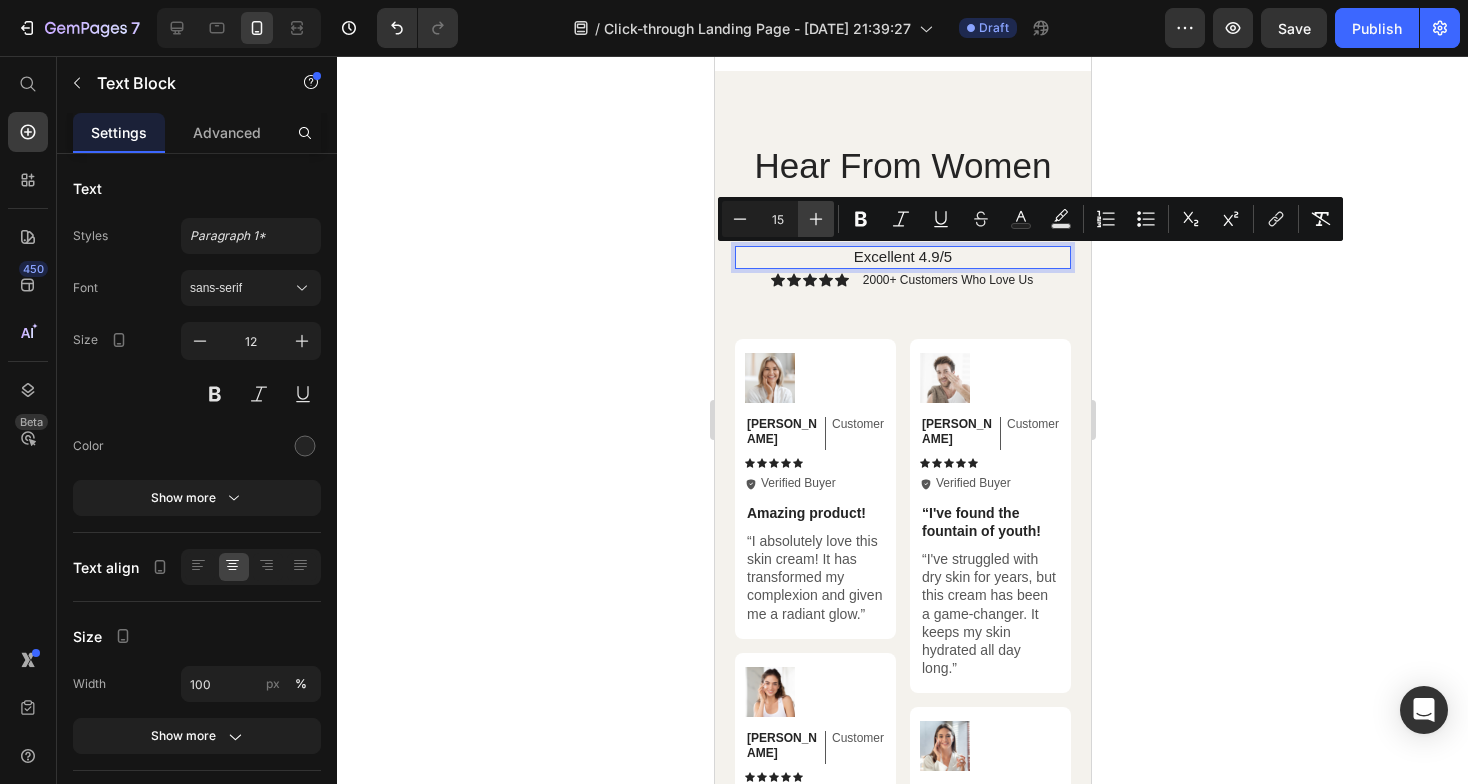 click 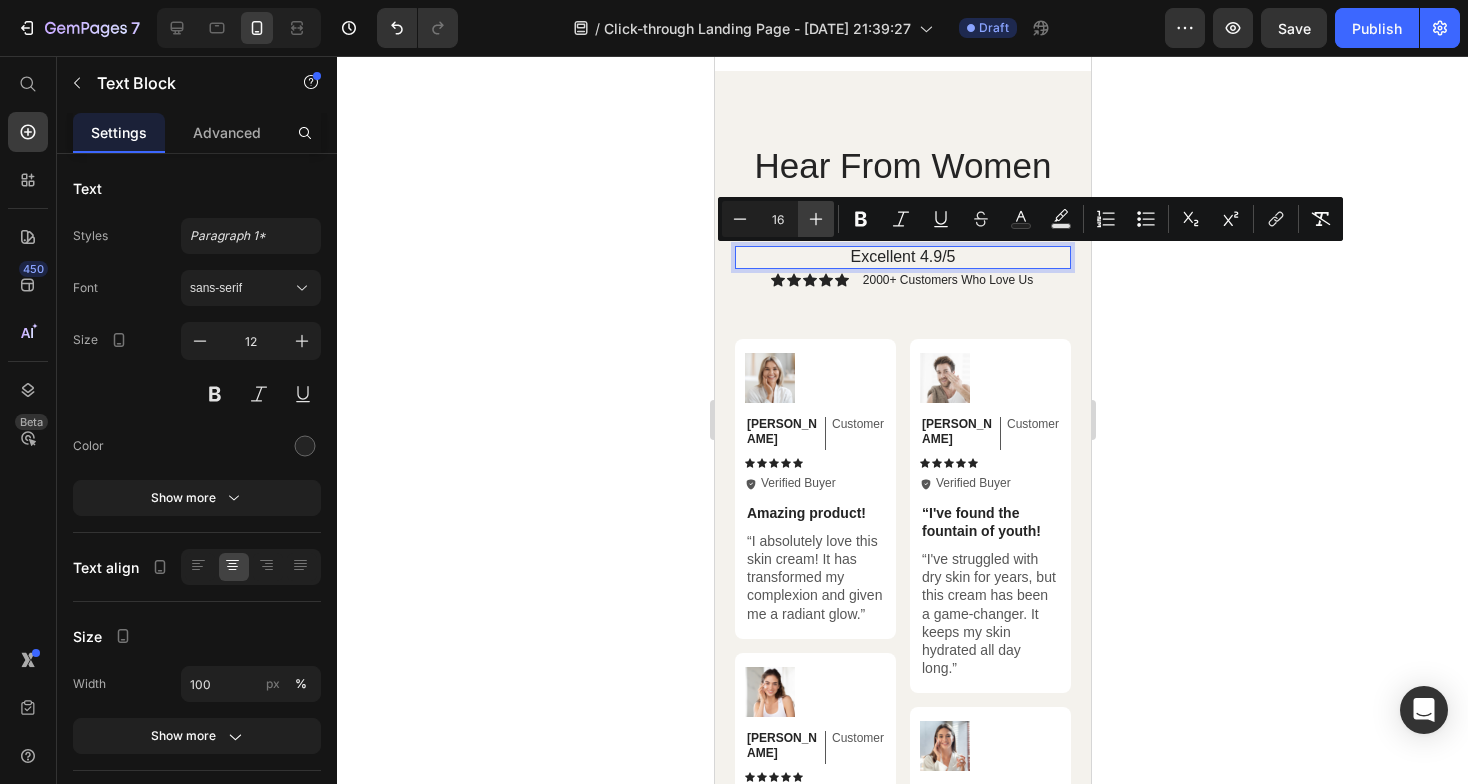 click 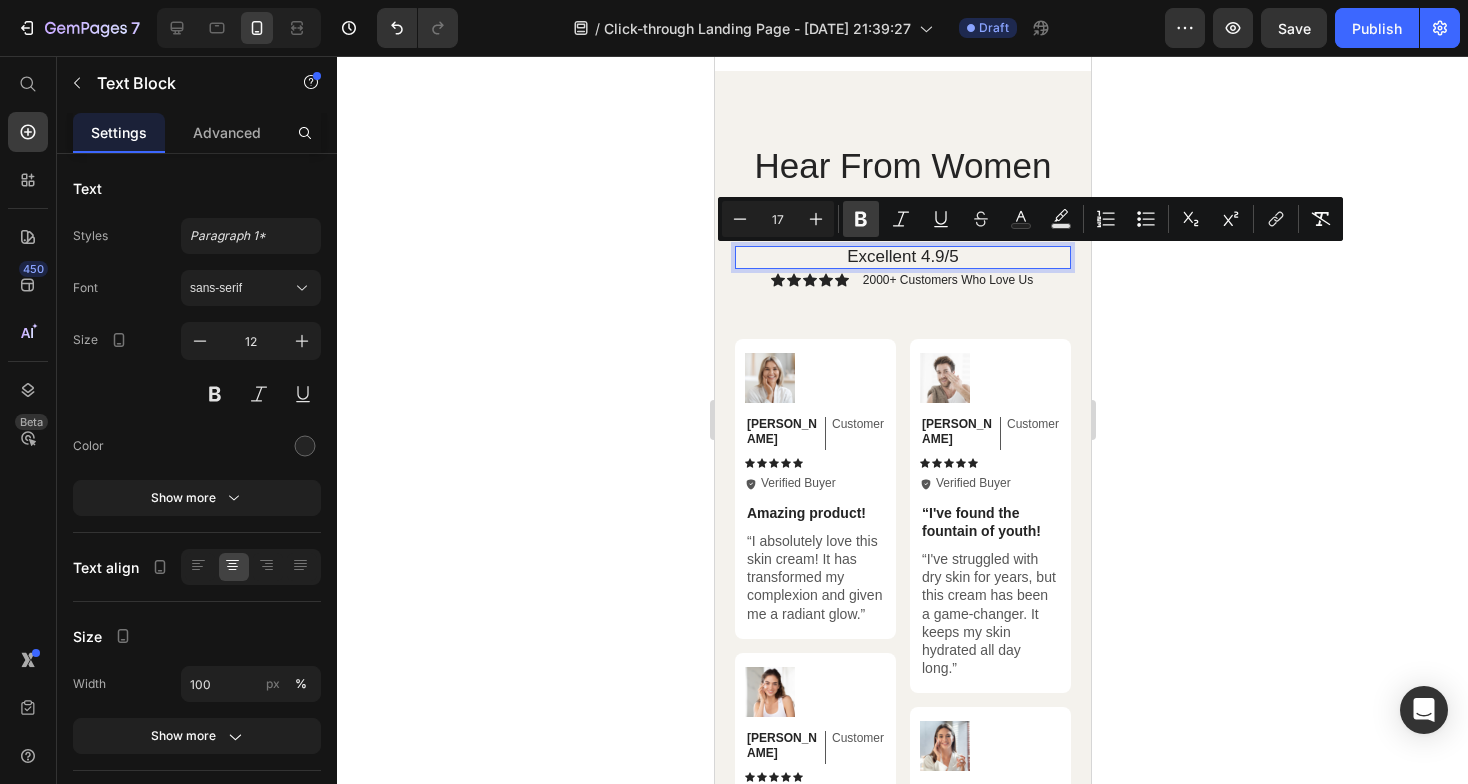 click 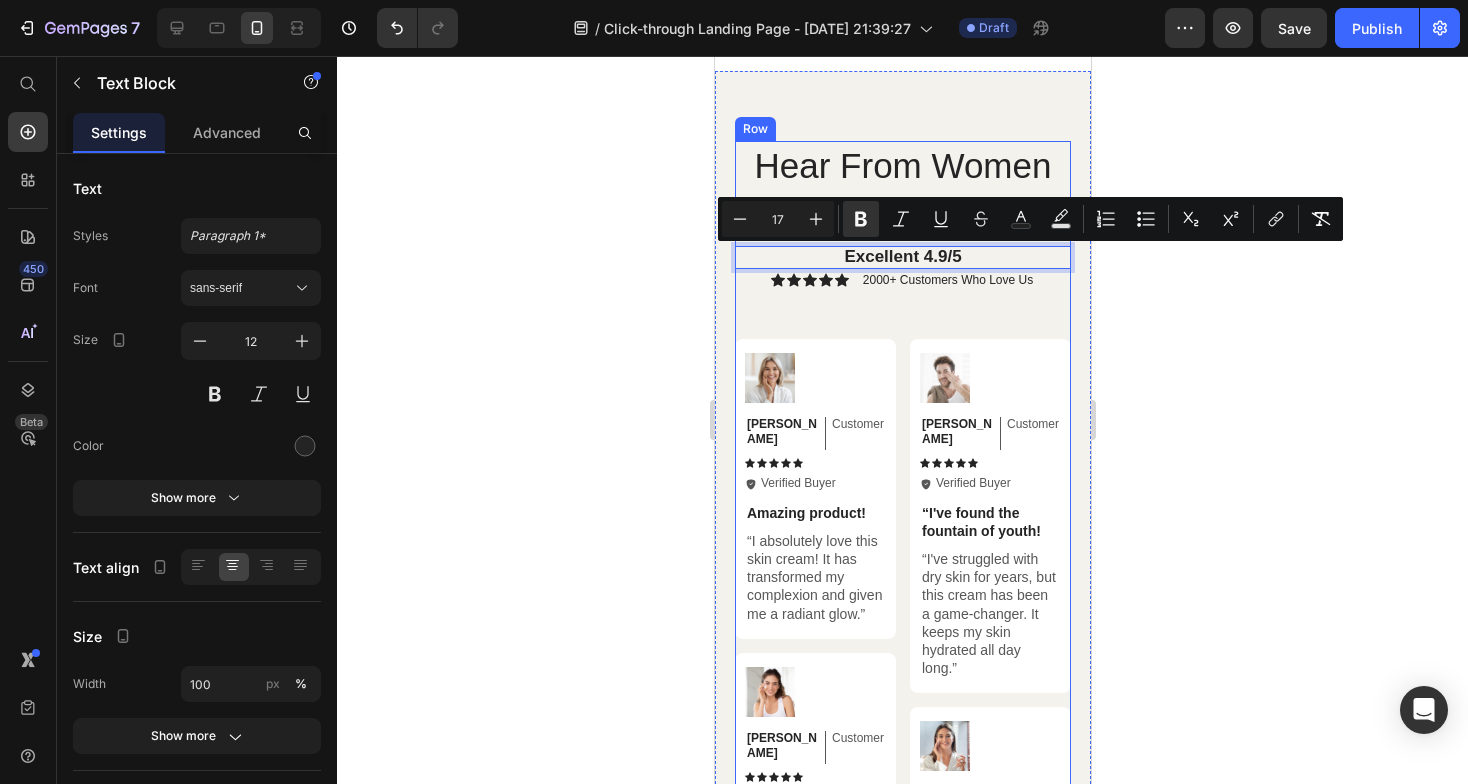click 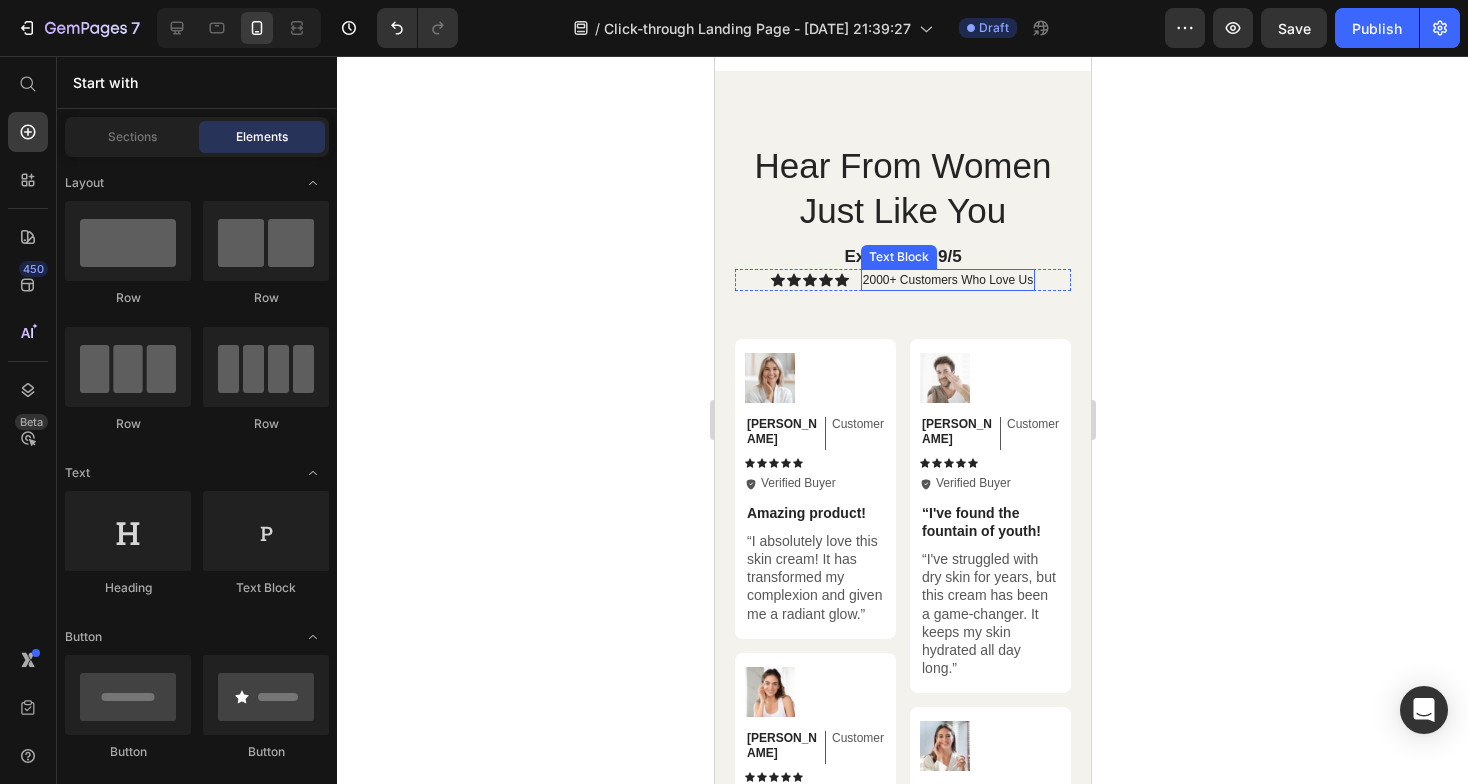 click on "2000+ Customers Who Love Us" at bounding box center (947, 280) 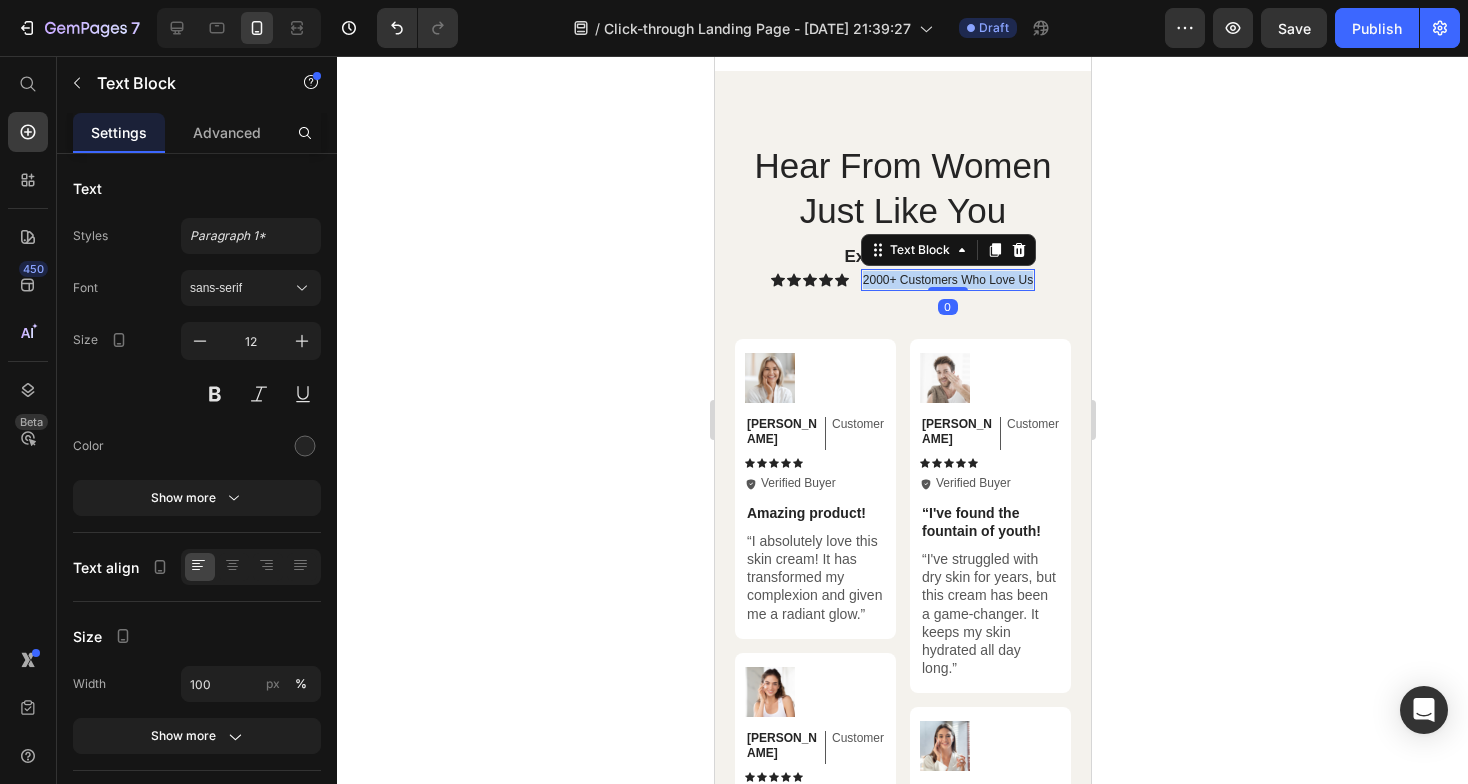 click on "2000+ Customers Who Love Us" at bounding box center [947, 280] 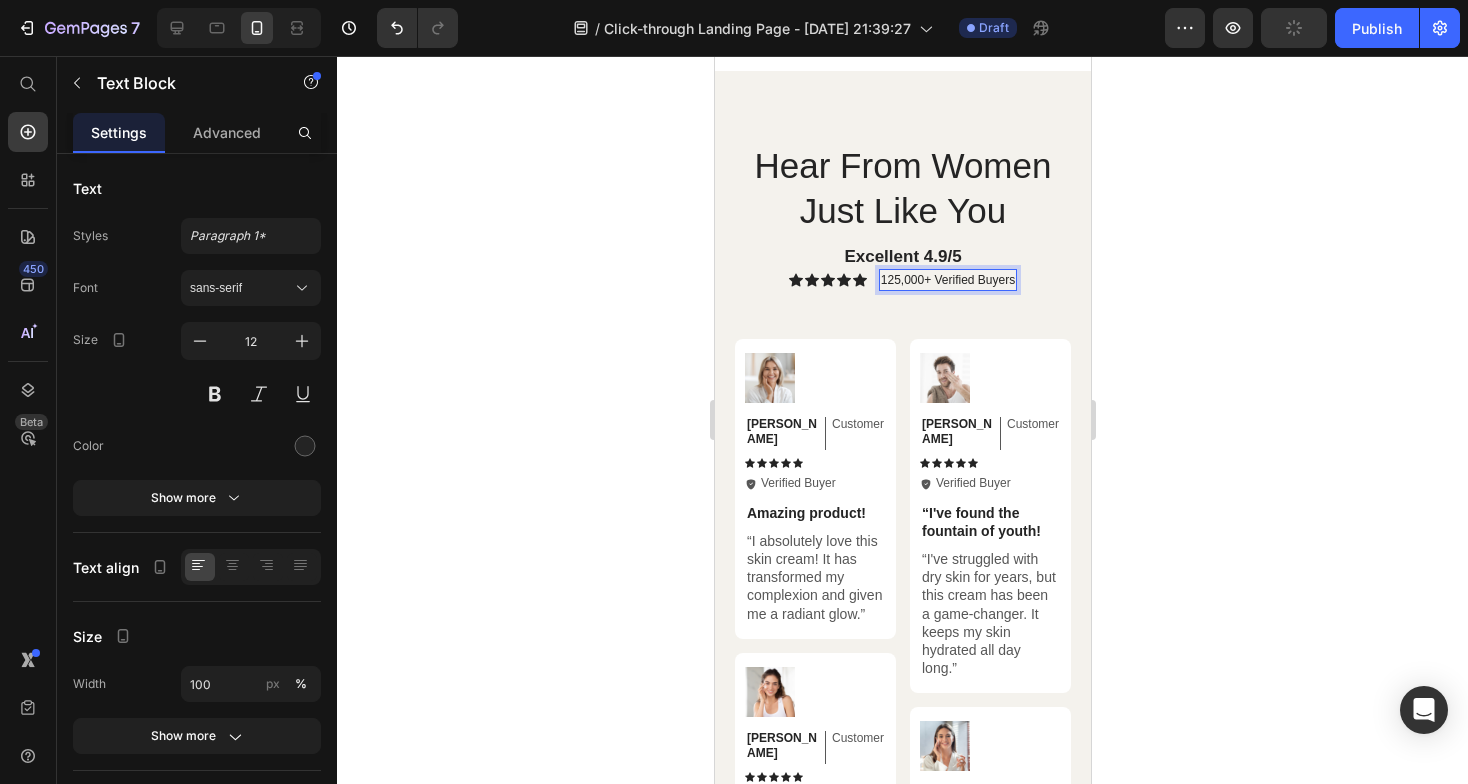 click 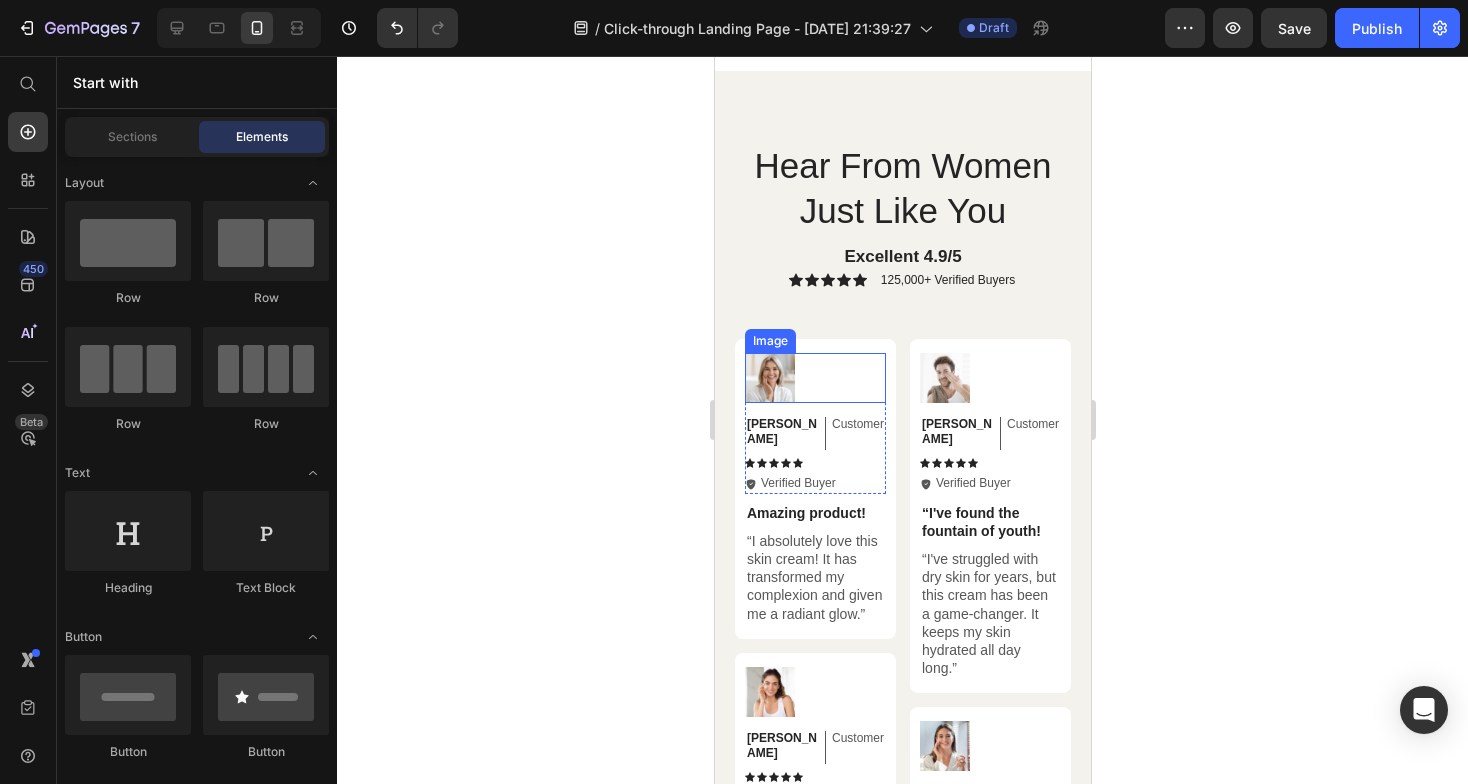 scroll, scrollTop: 6309, scrollLeft: 0, axis: vertical 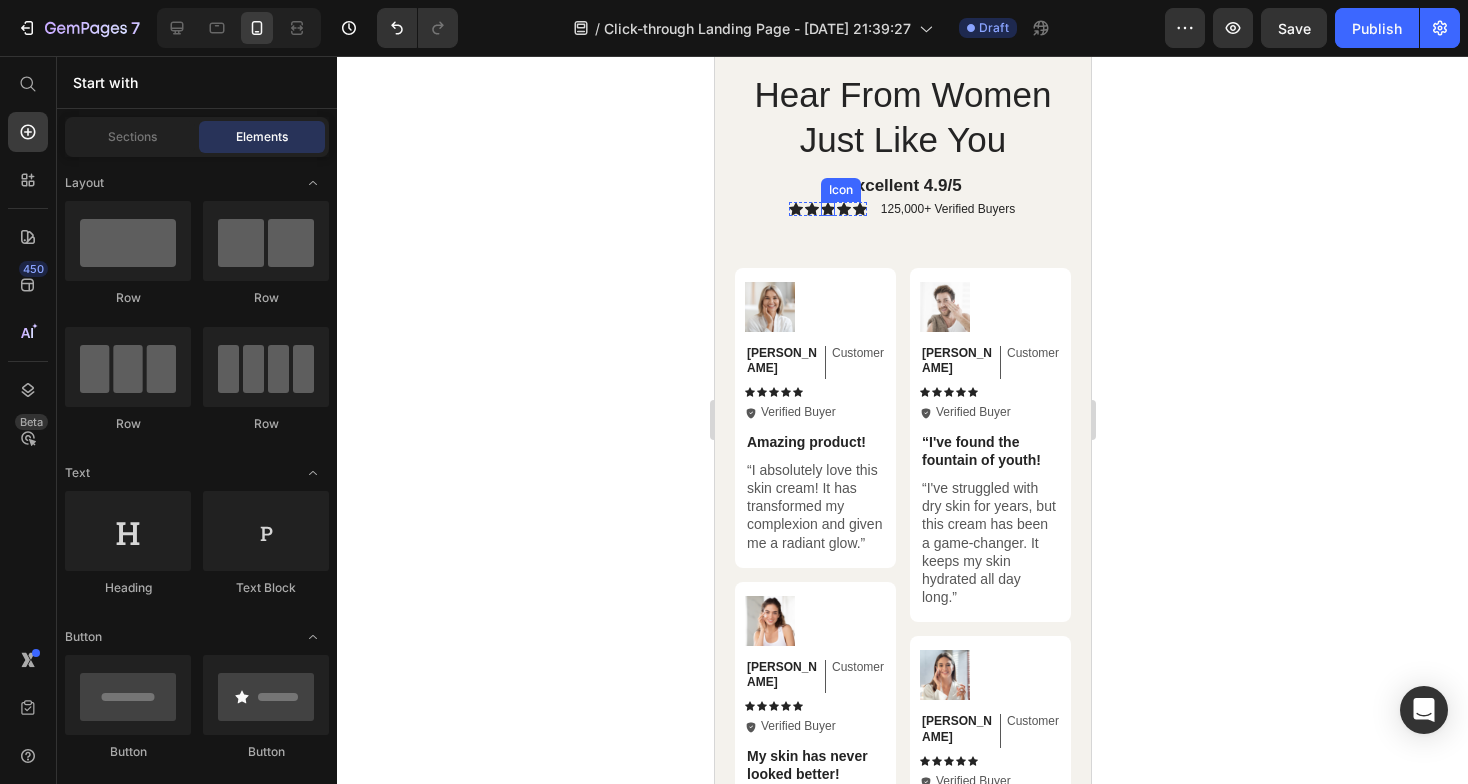 click on "Icon Icon Icon Icon Icon Icon List" at bounding box center (827, 209) 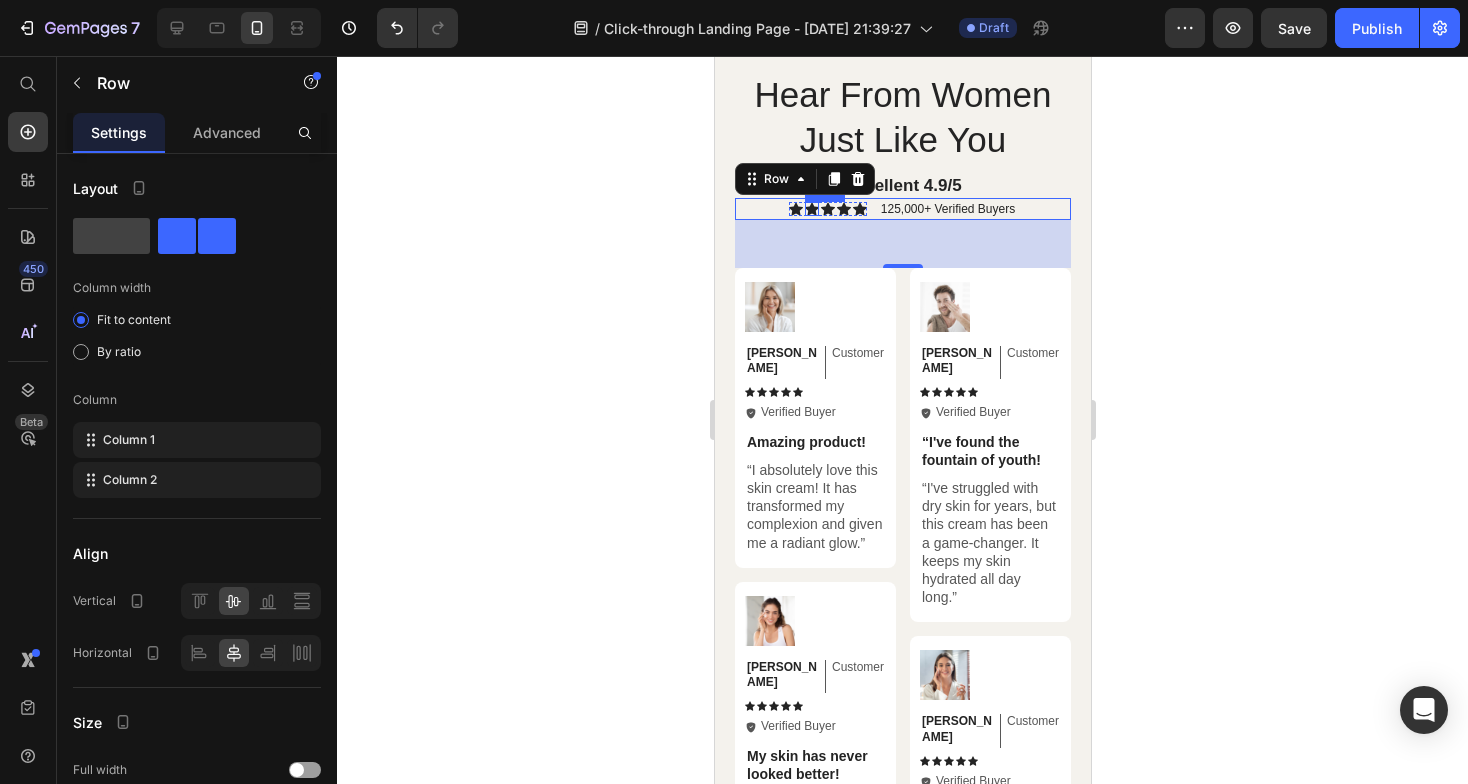 click 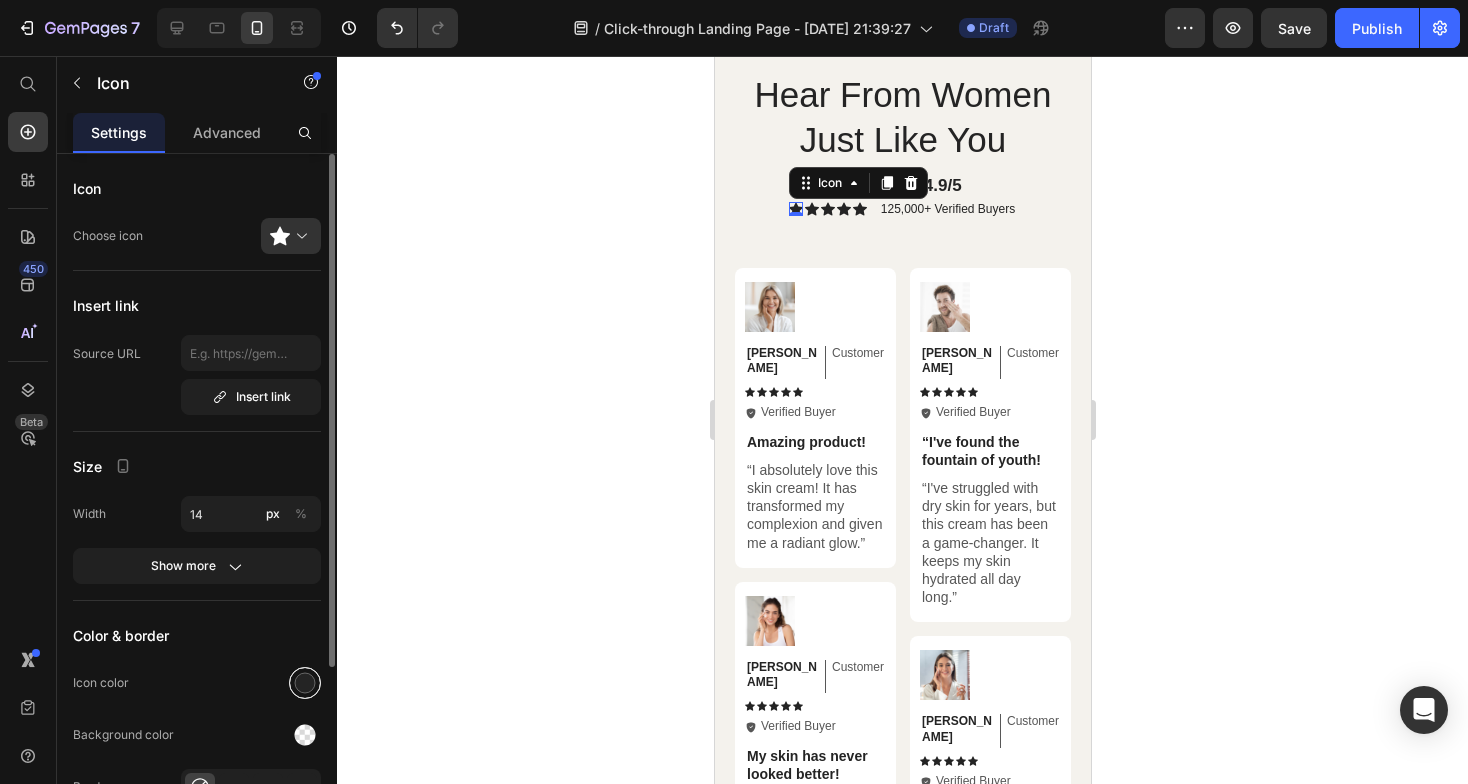 click at bounding box center (305, 683) 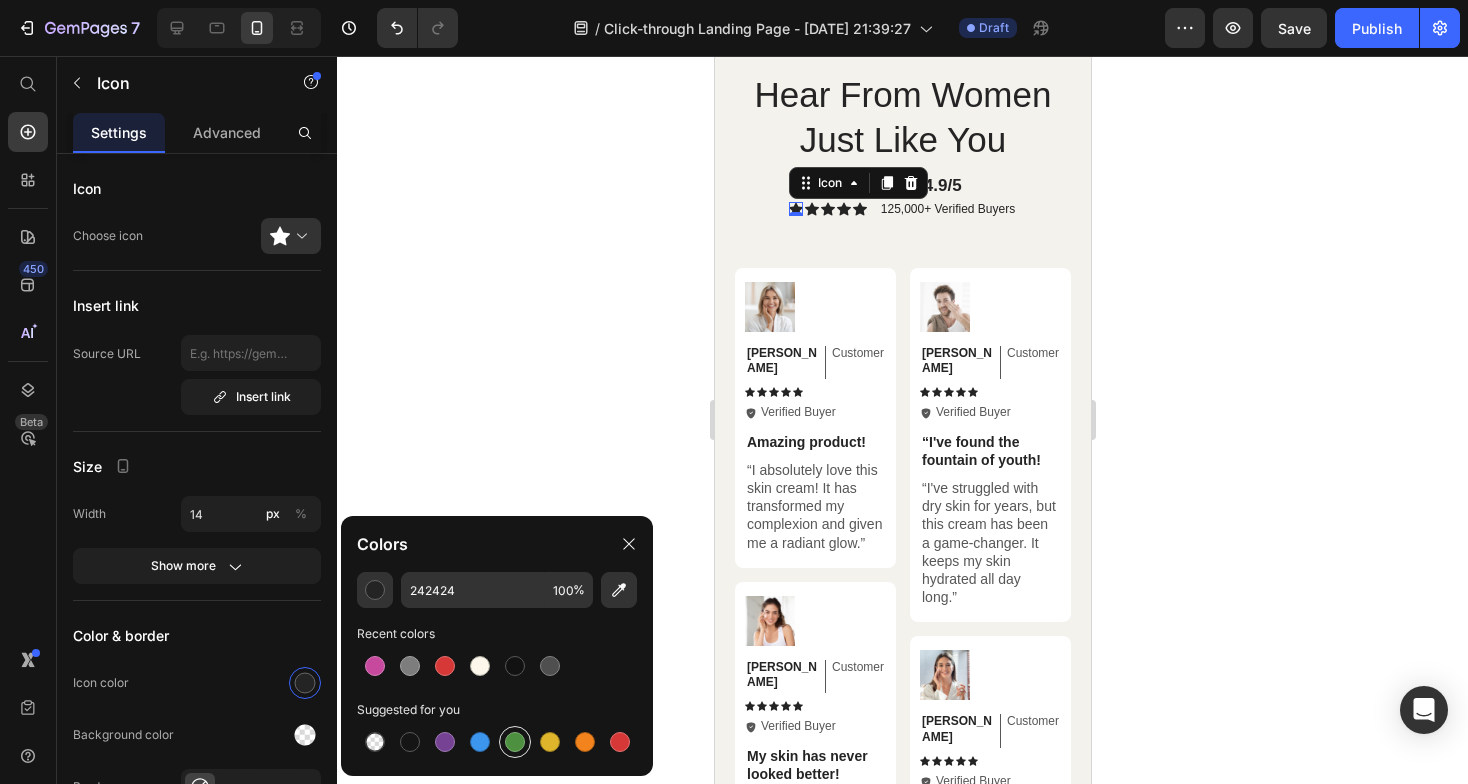 click at bounding box center (515, 742) 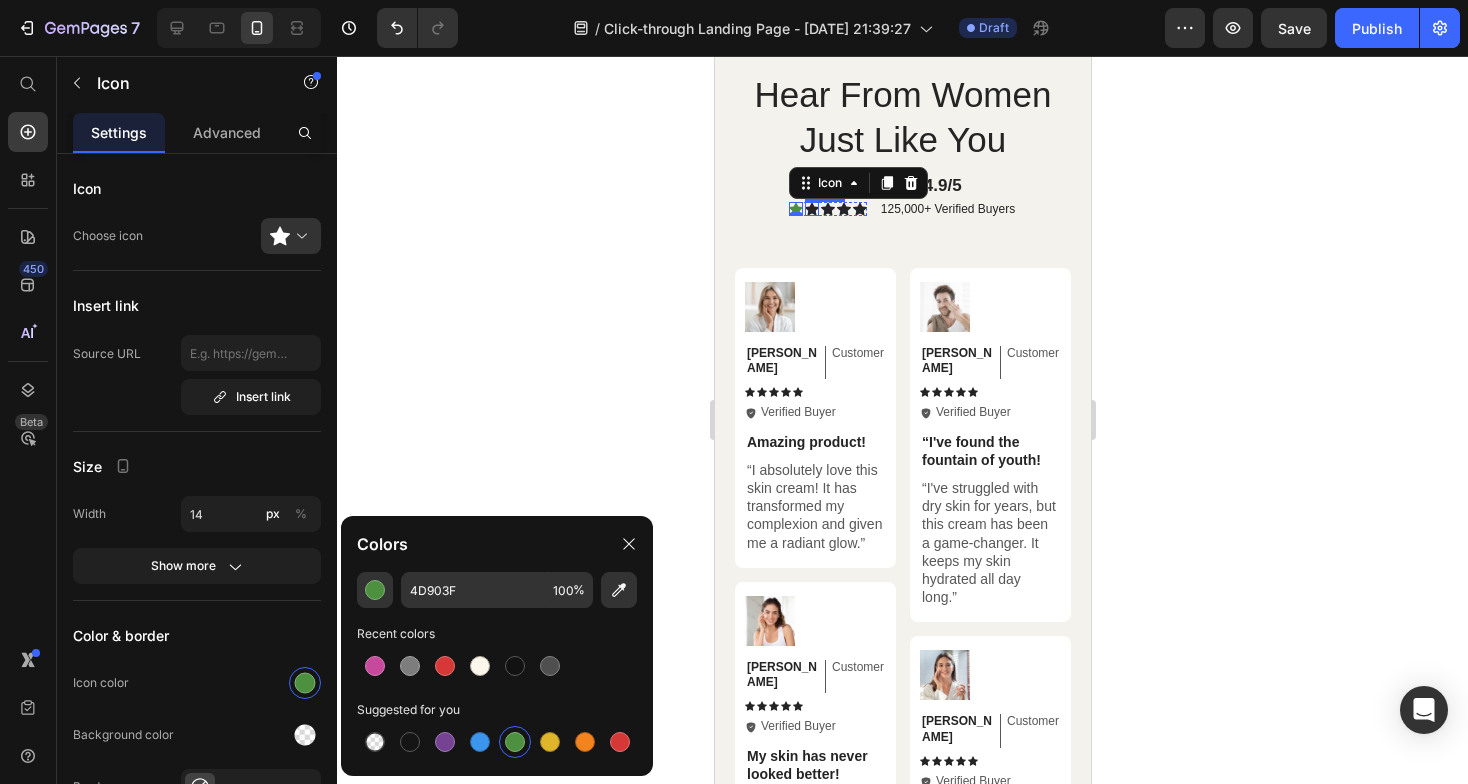 click 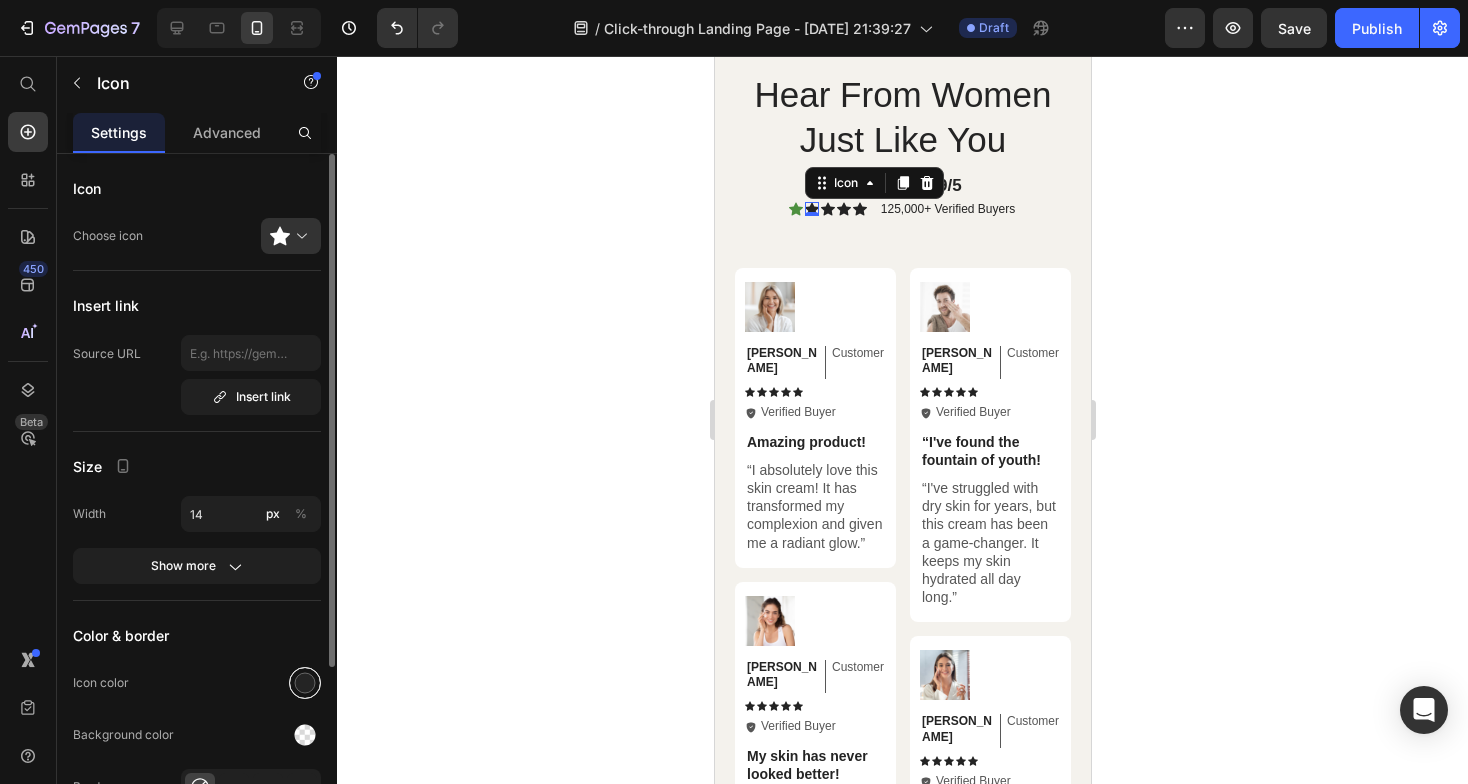click at bounding box center [305, 683] 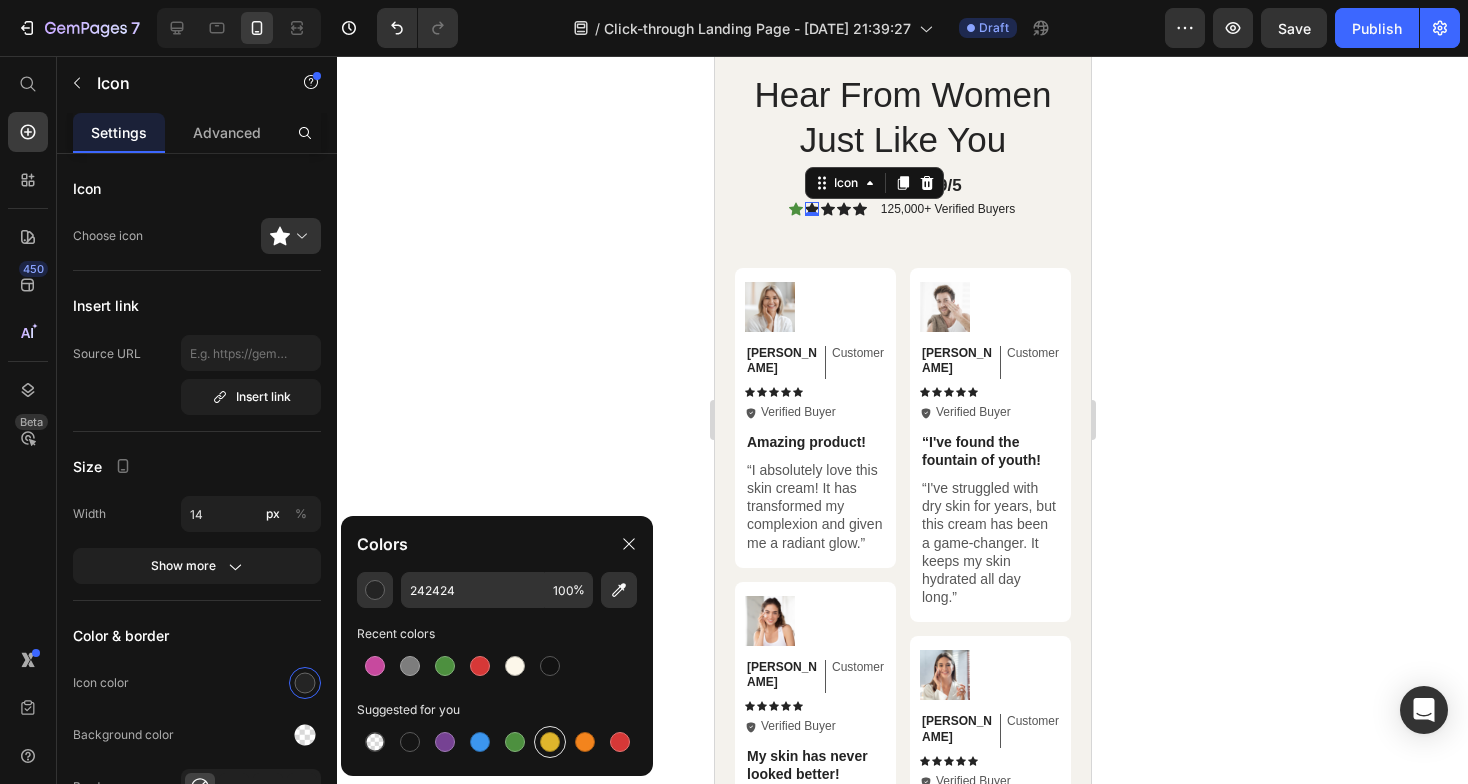 click at bounding box center [550, 742] 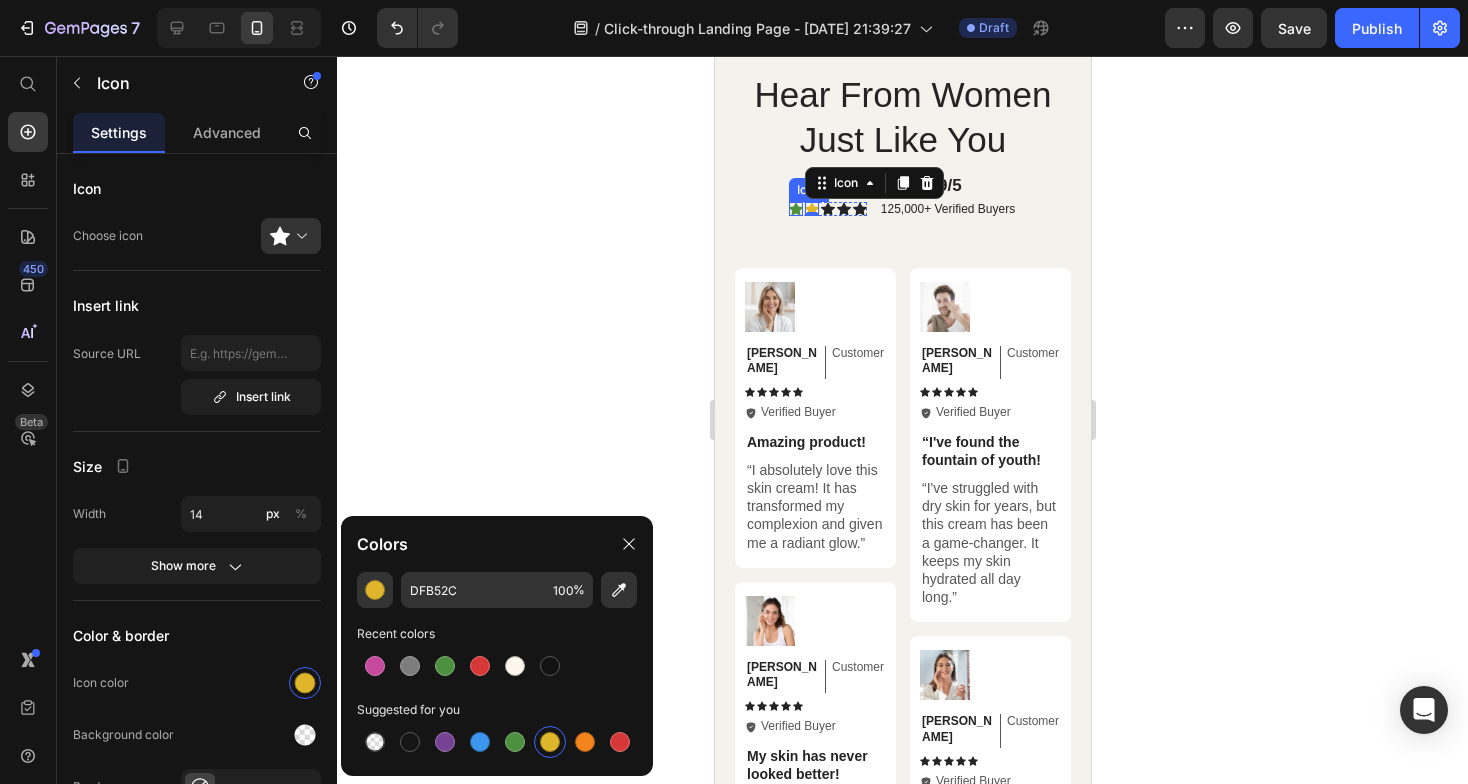 click 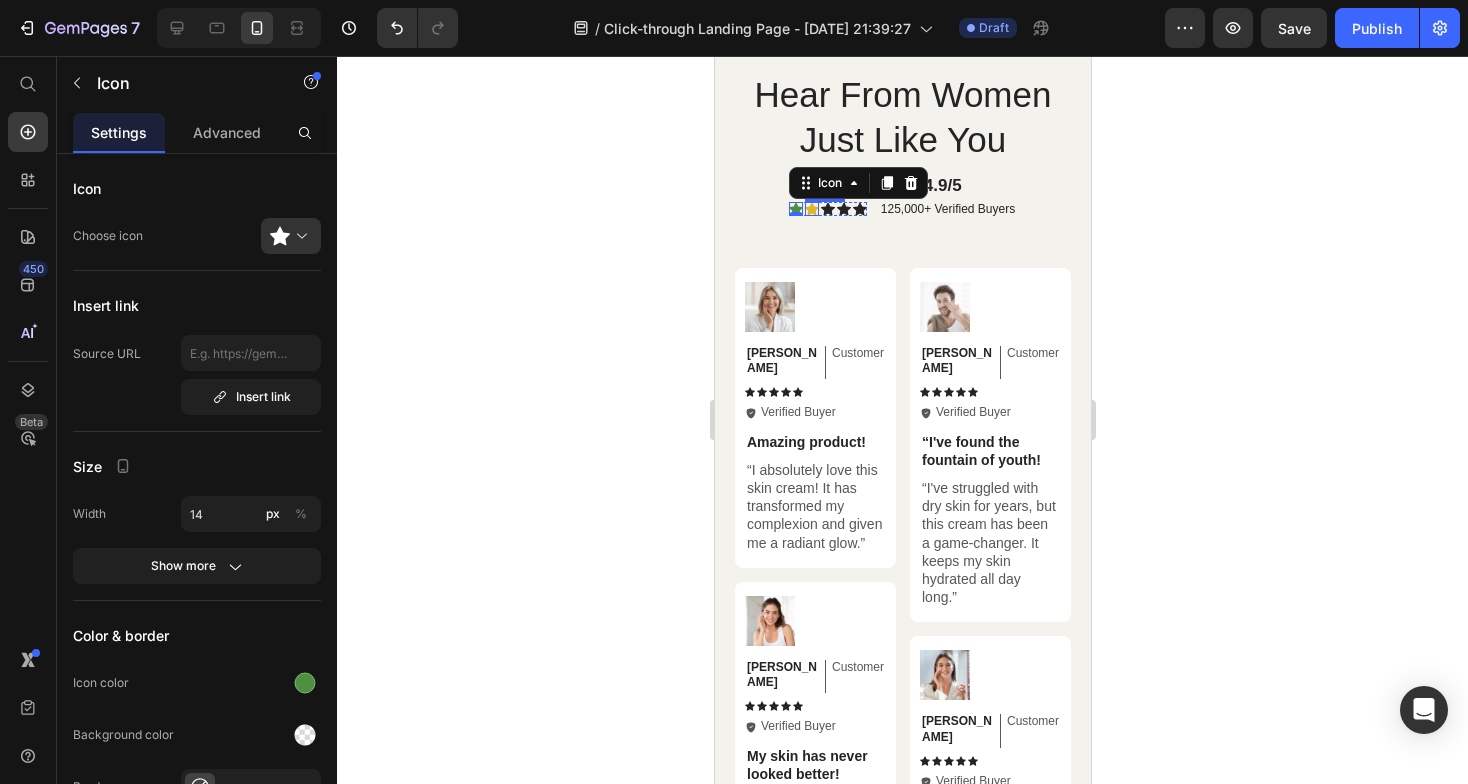 click 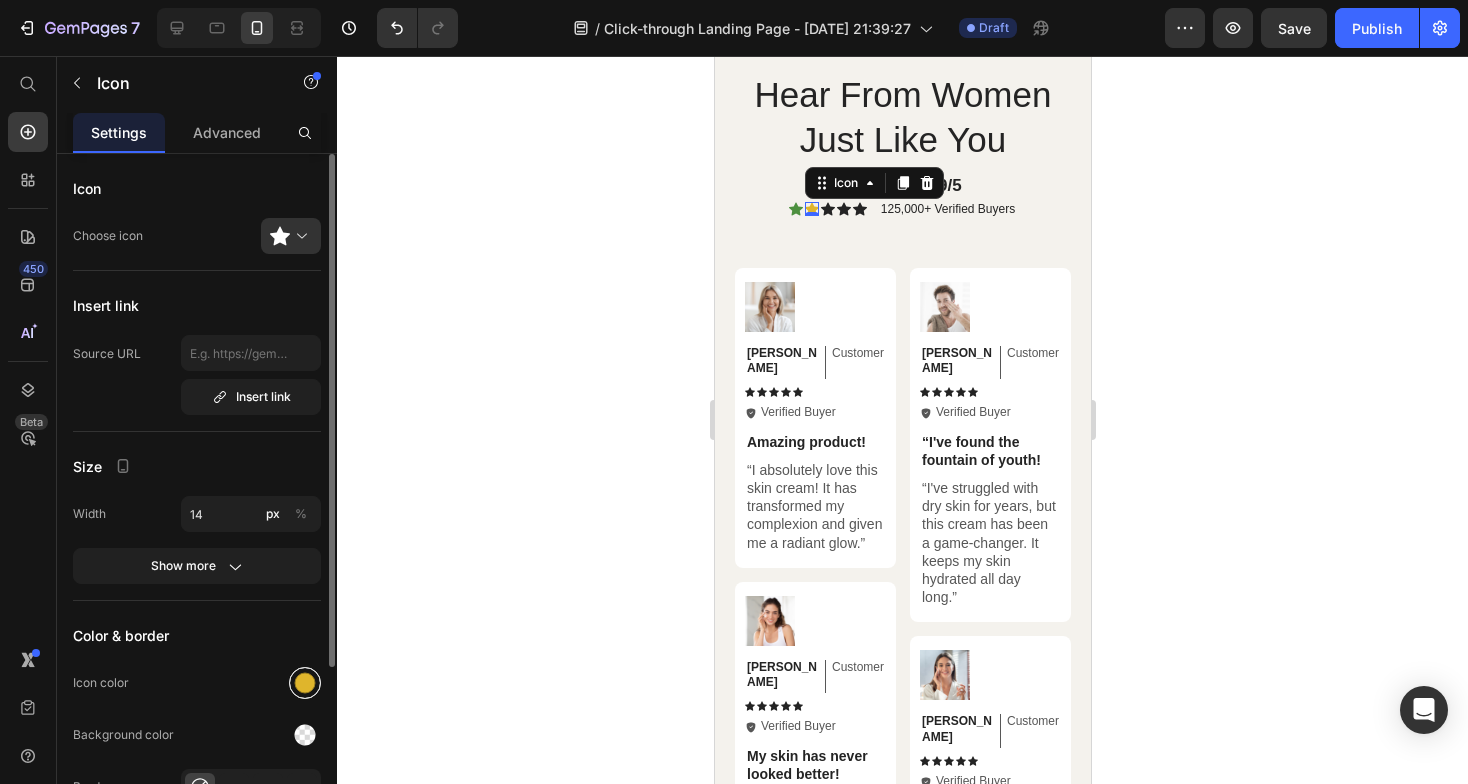 click at bounding box center (305, 683) 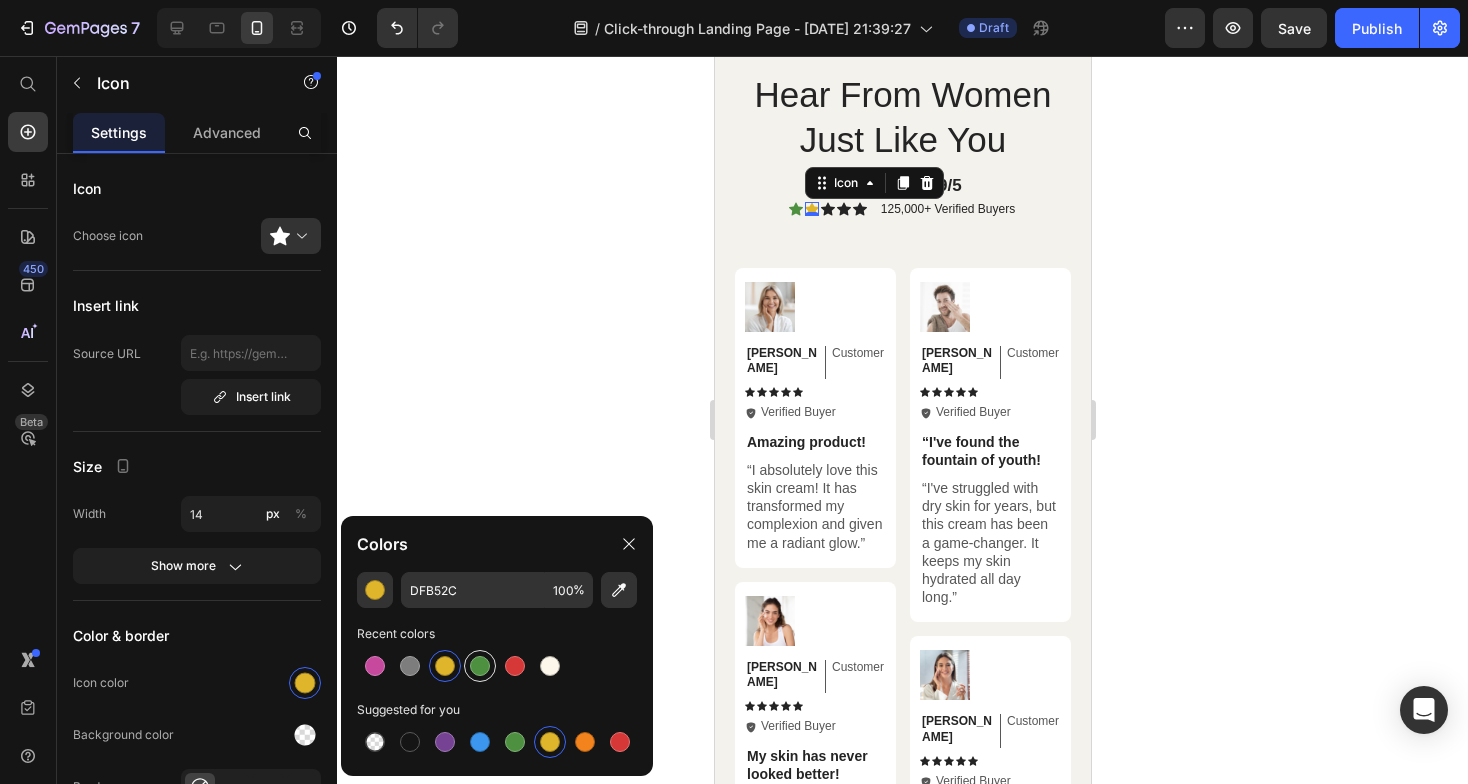 click at bounding box center [480, 666] 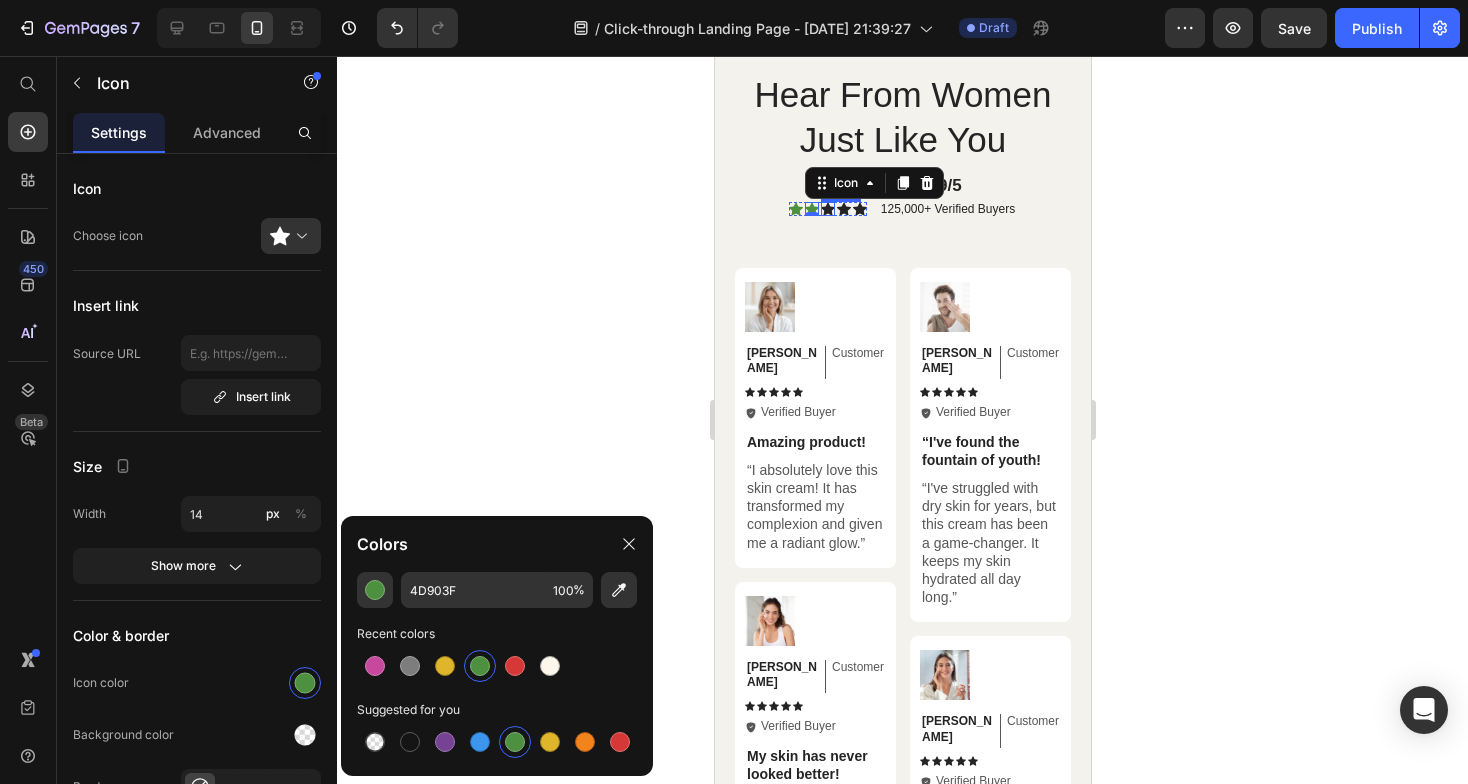 click 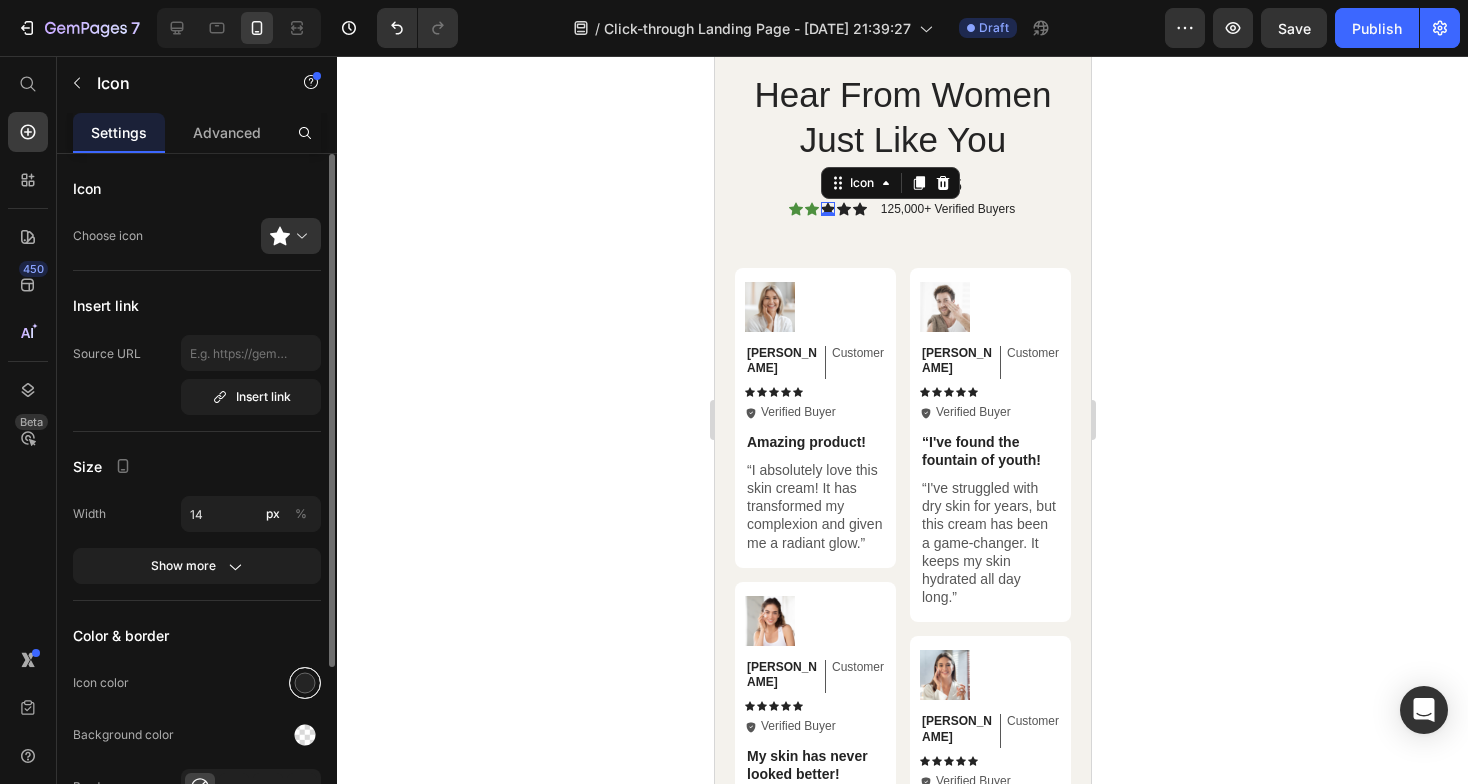click at bounding box center [305, 683] 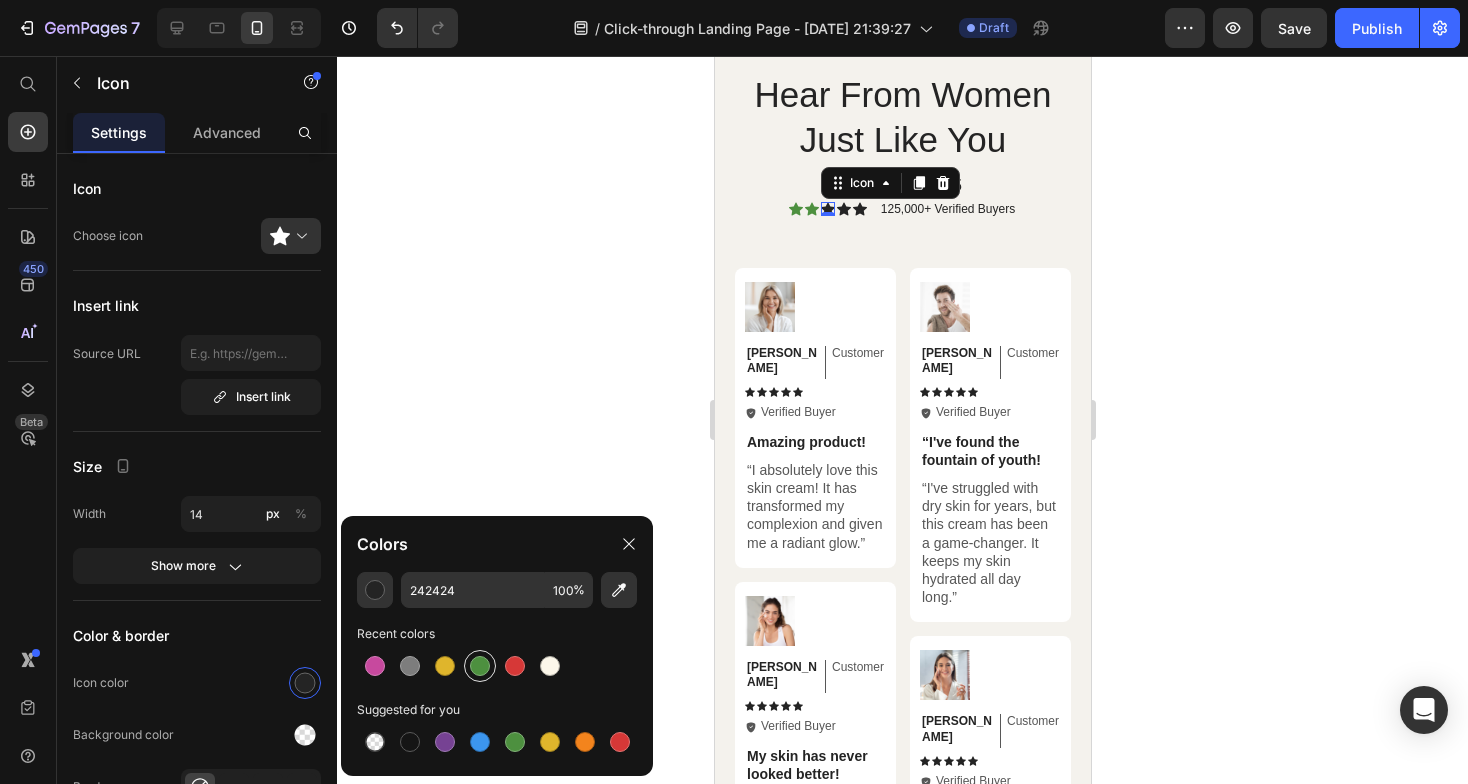 click at bounding box center (480, 666) 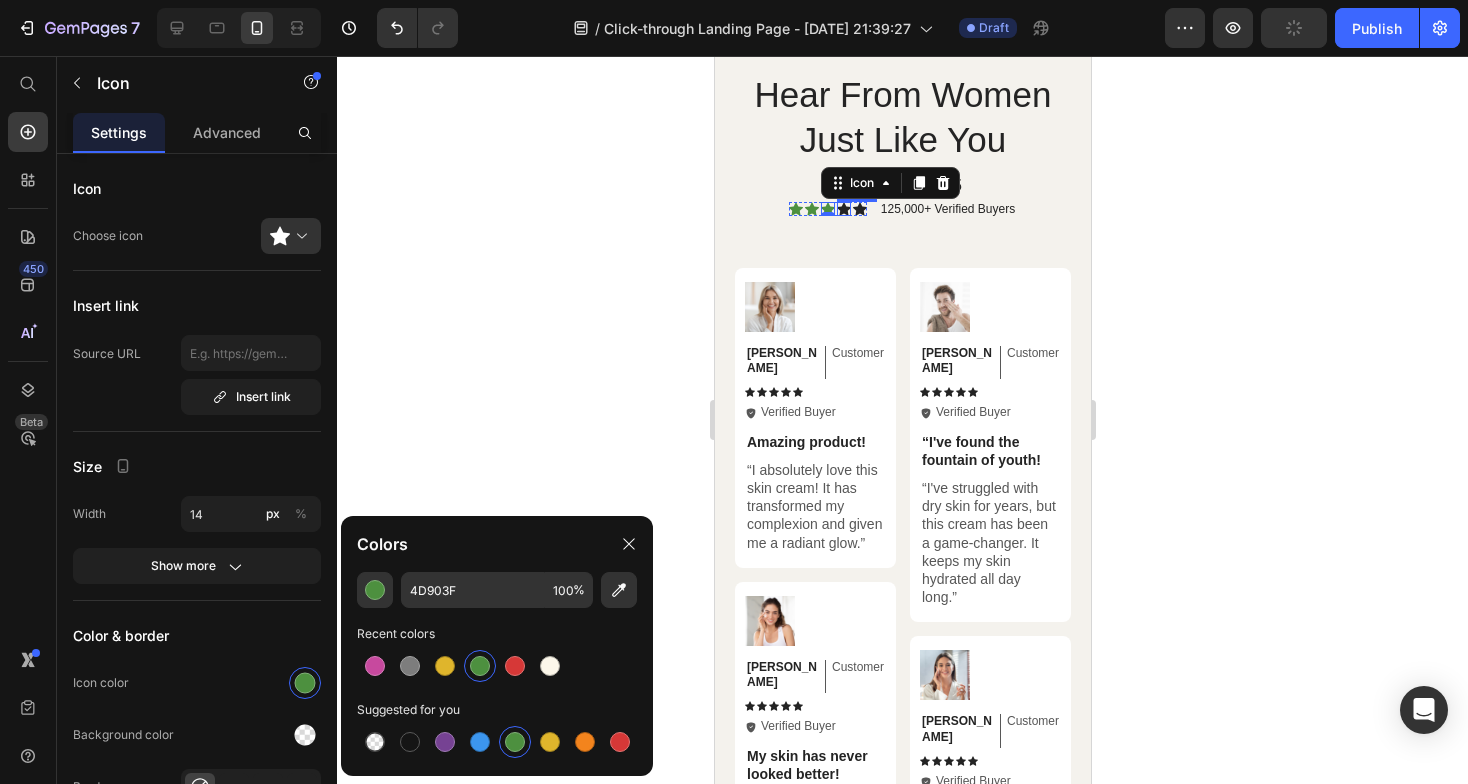 click 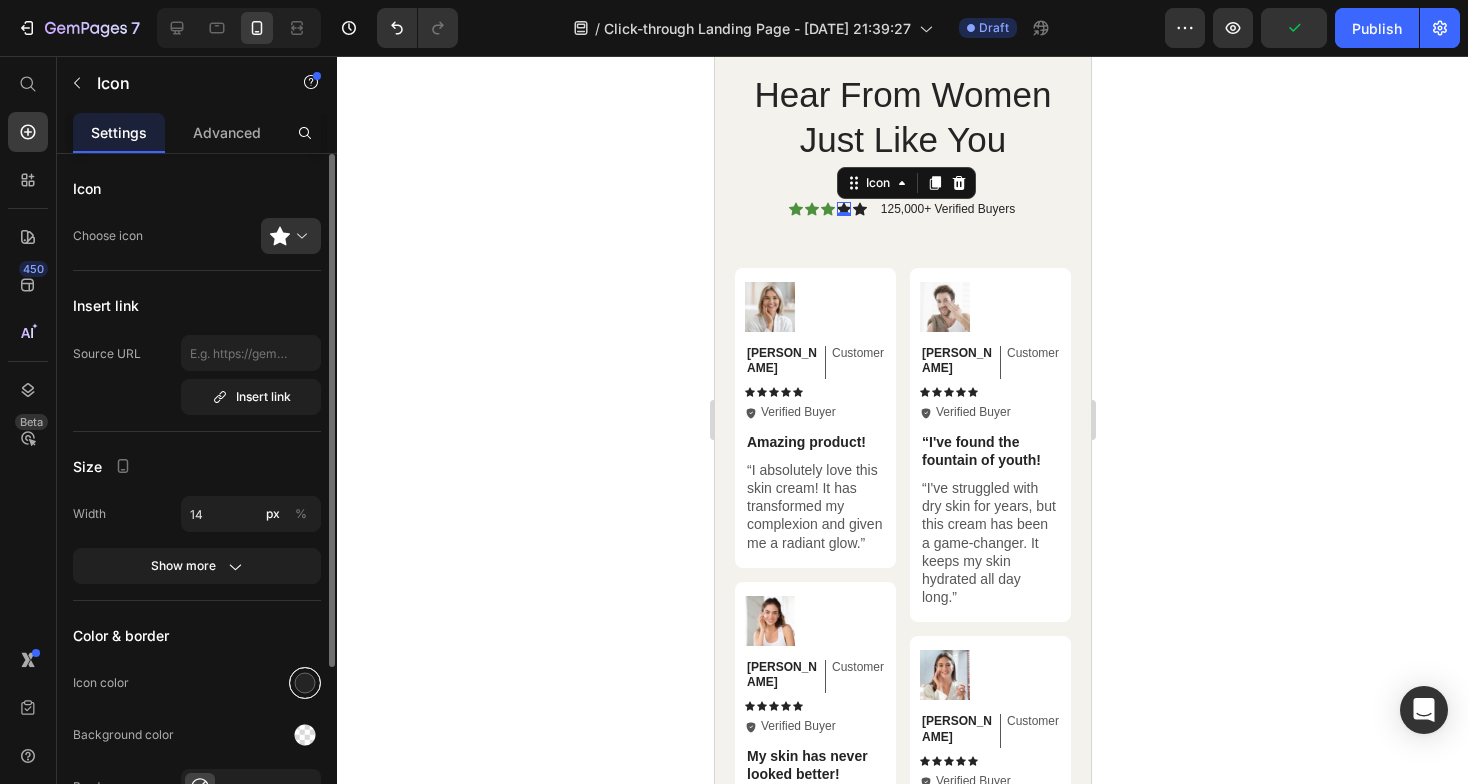 click at bounding box center (305, 683) 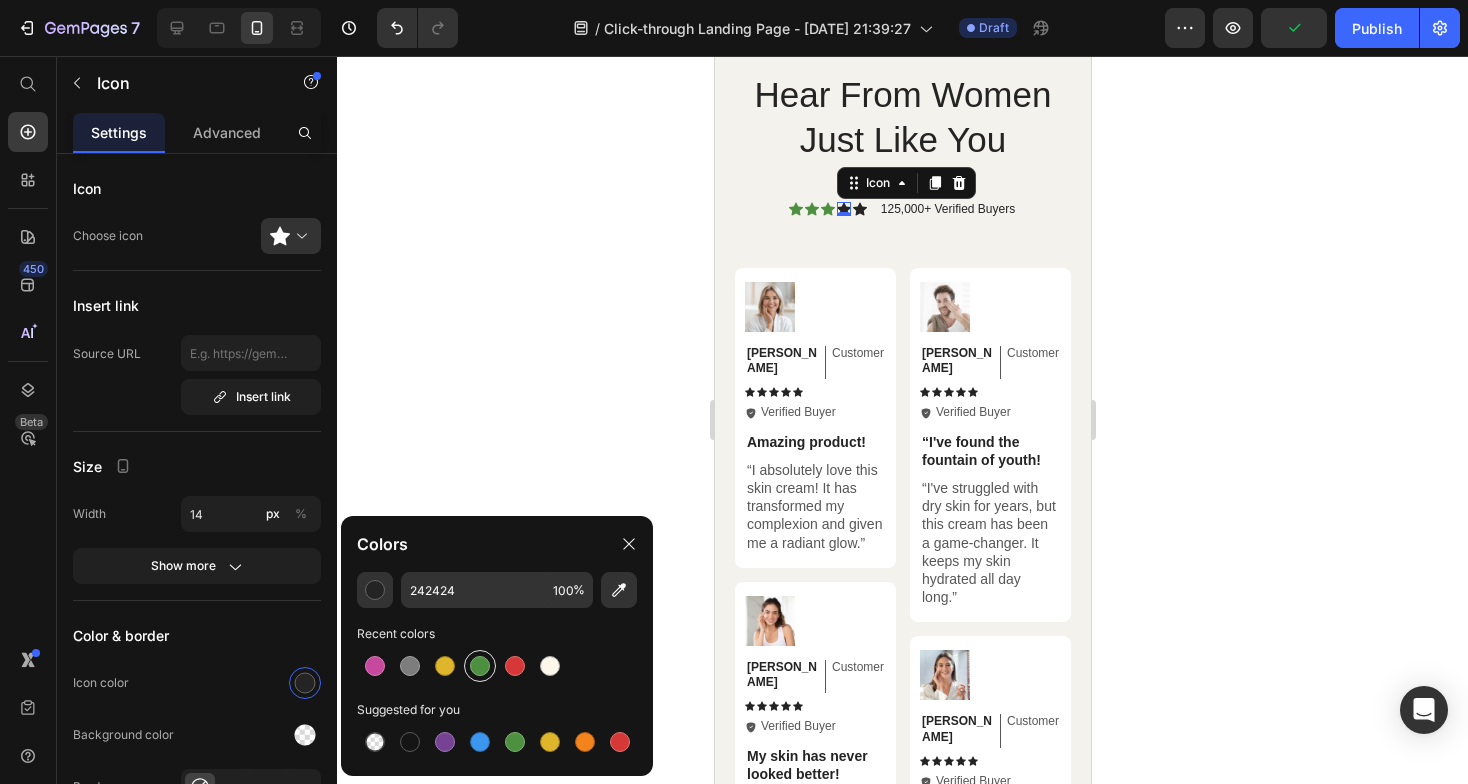 click at bounding box center (480, 666) 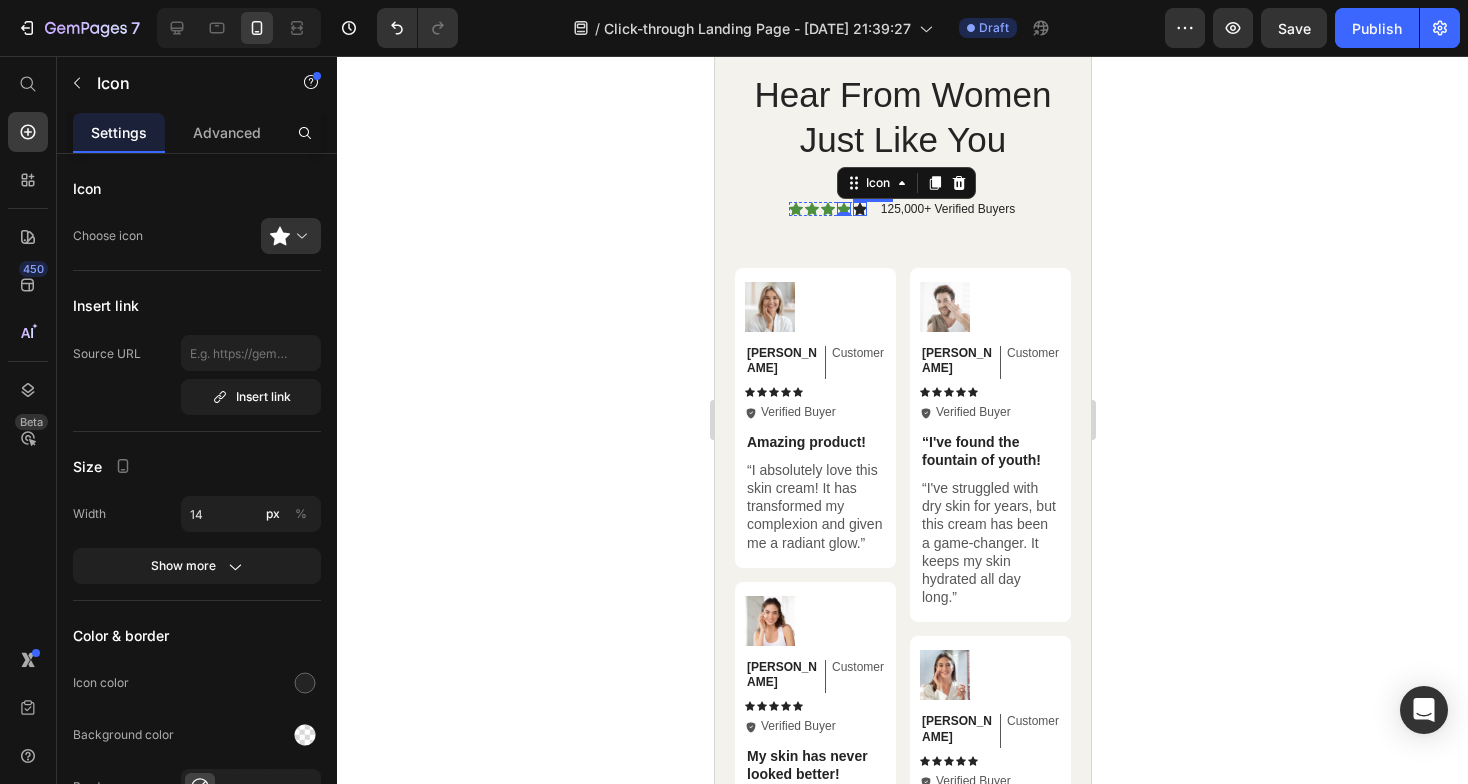 click on "Icon" at bounding box center [859, 209] 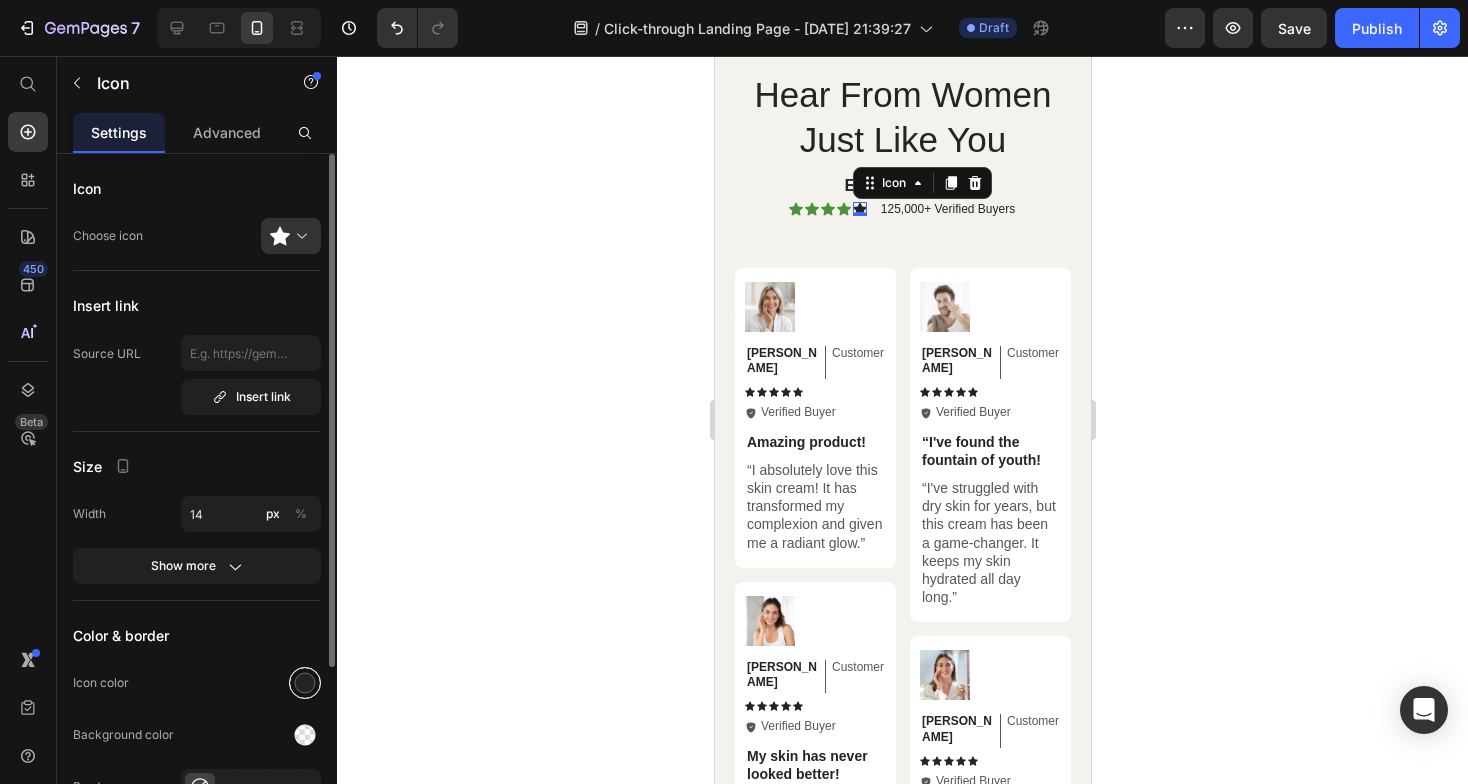 click at bounding box center (305, 683) 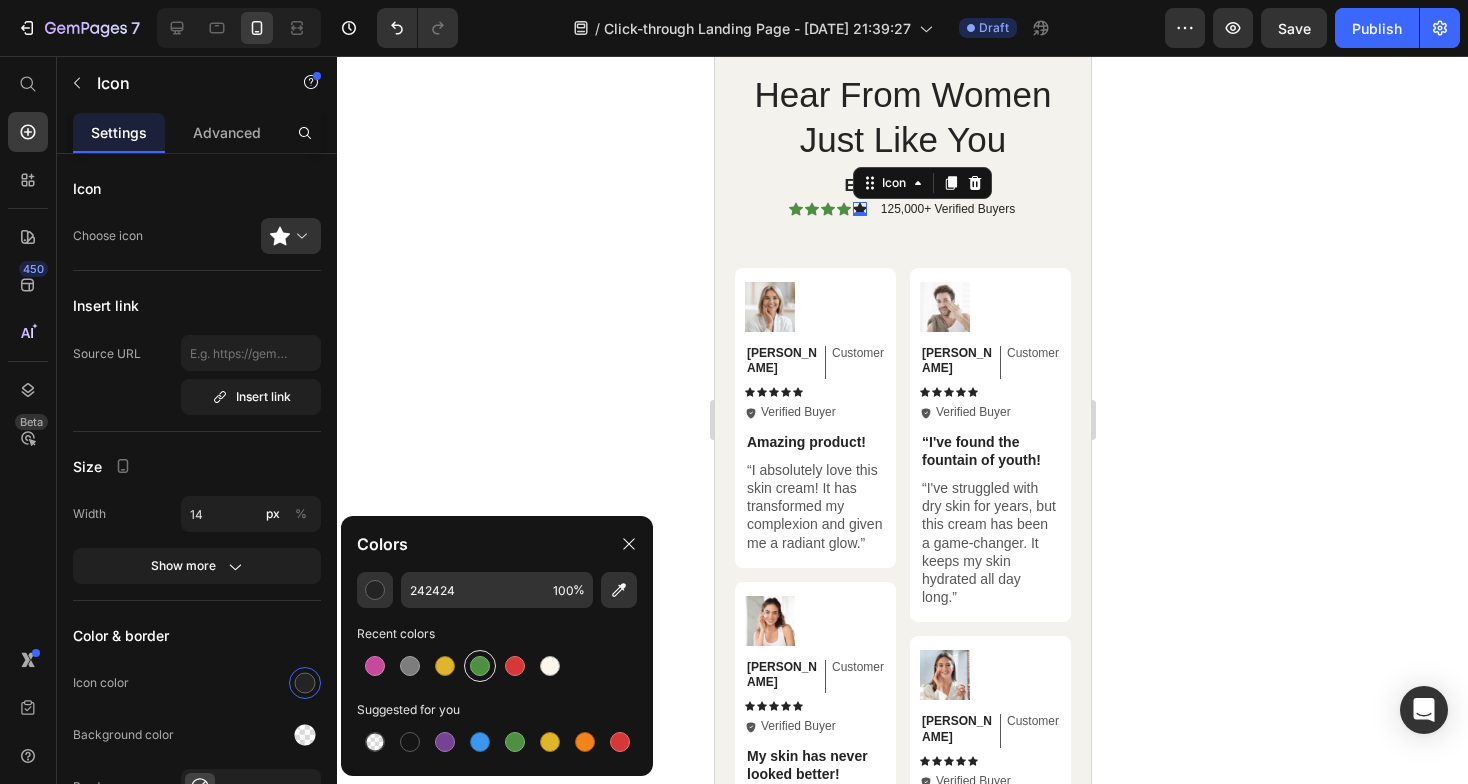 click at bounding box center (480, 666) 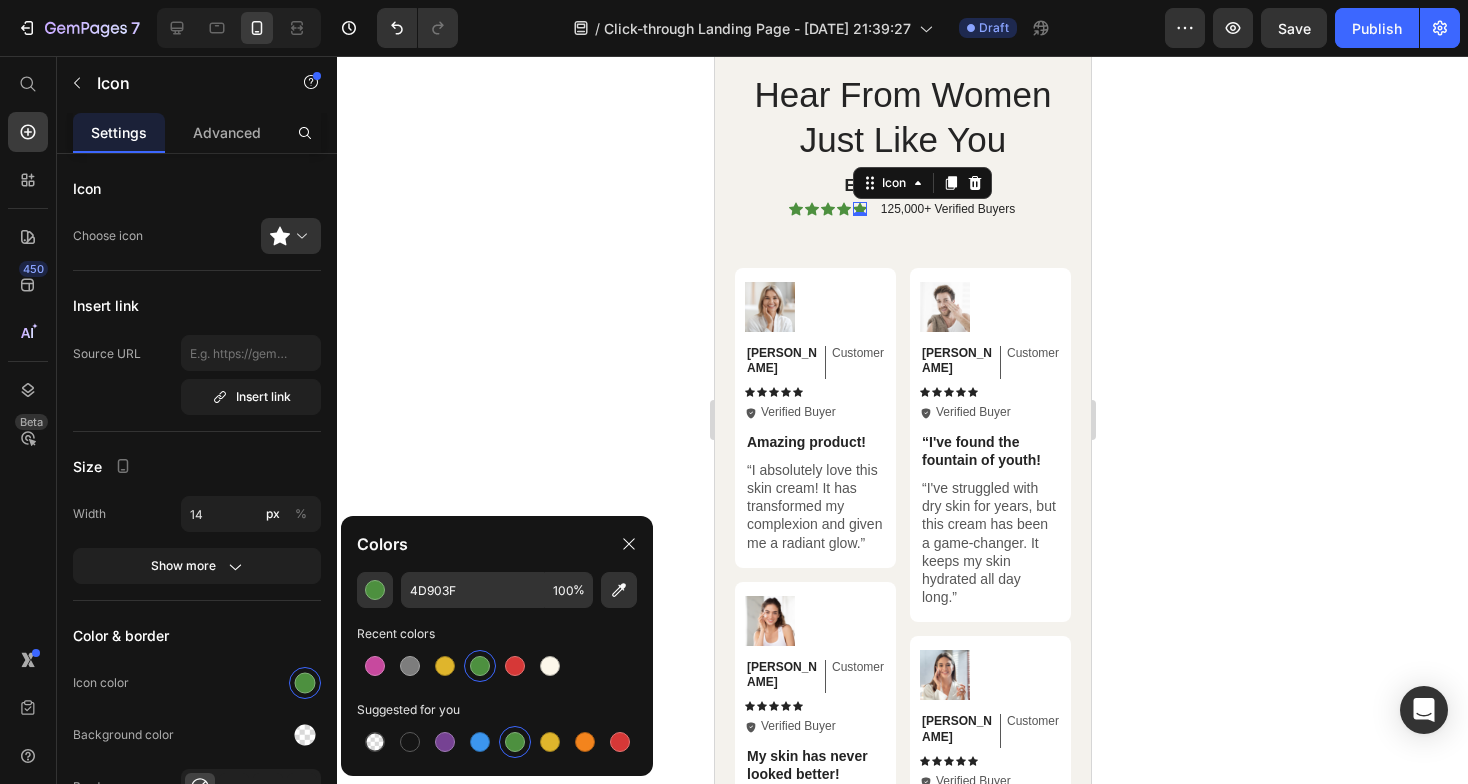 click 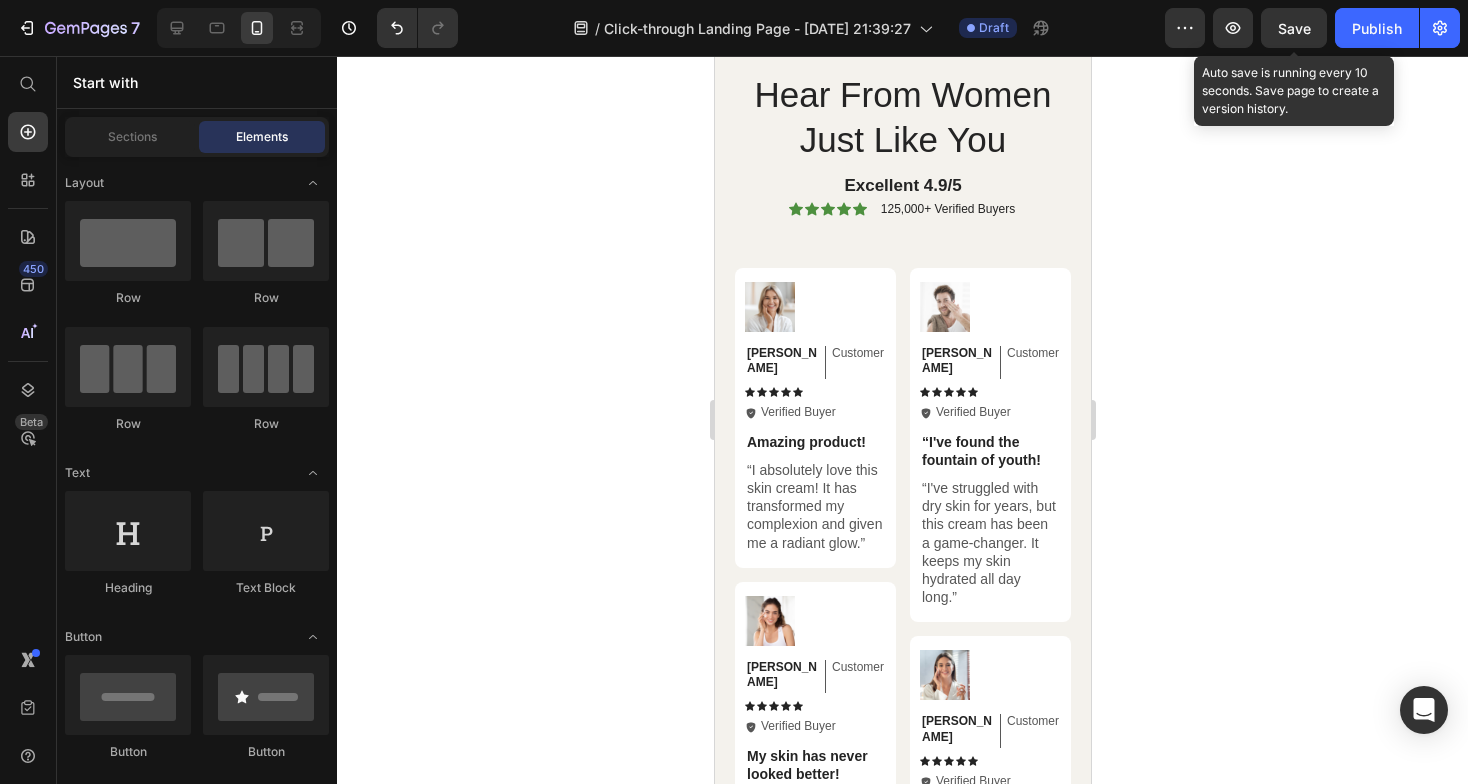 click on "Save" at bounding box center [1294, 28] 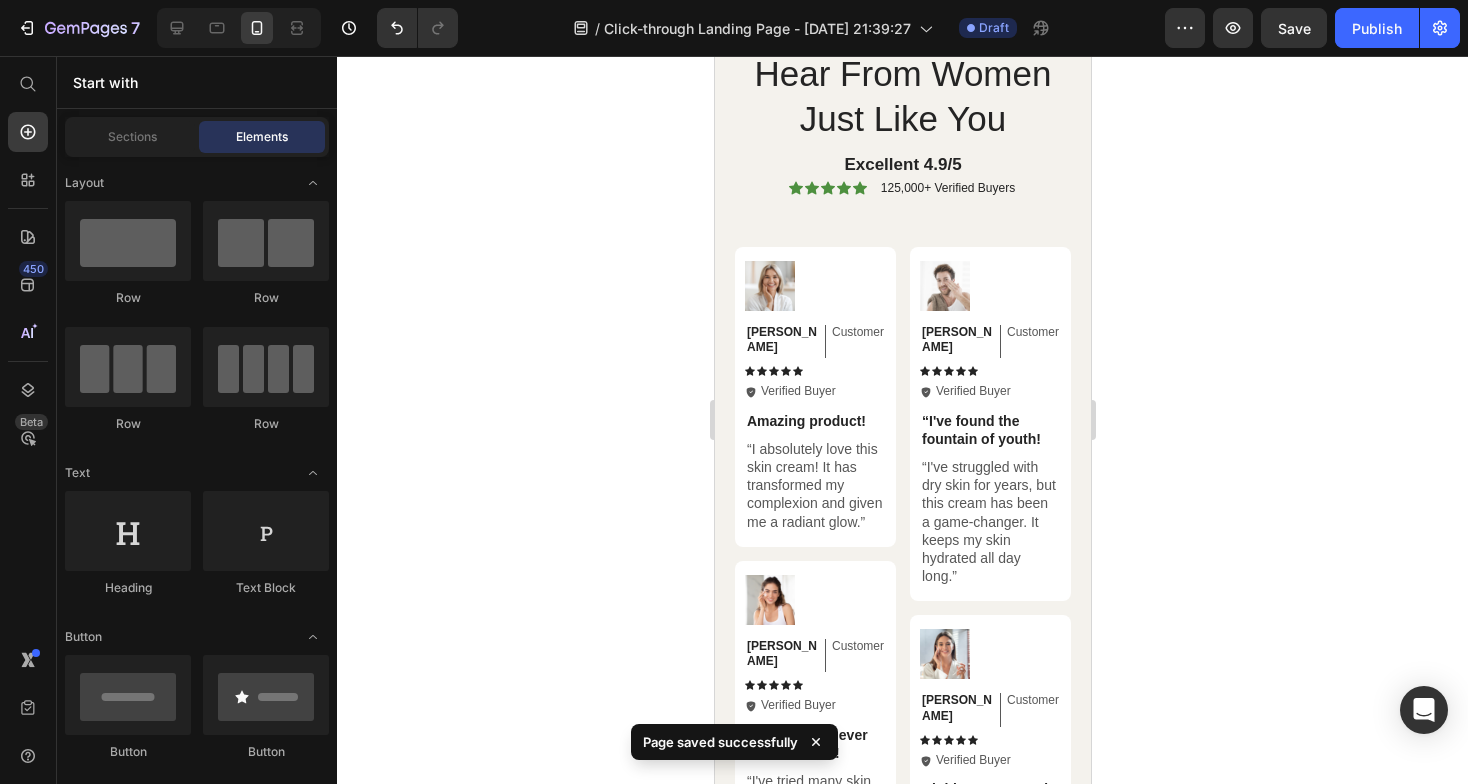 scroll, scrollTop: 6435, scrollLeft: 0, axis: vertical 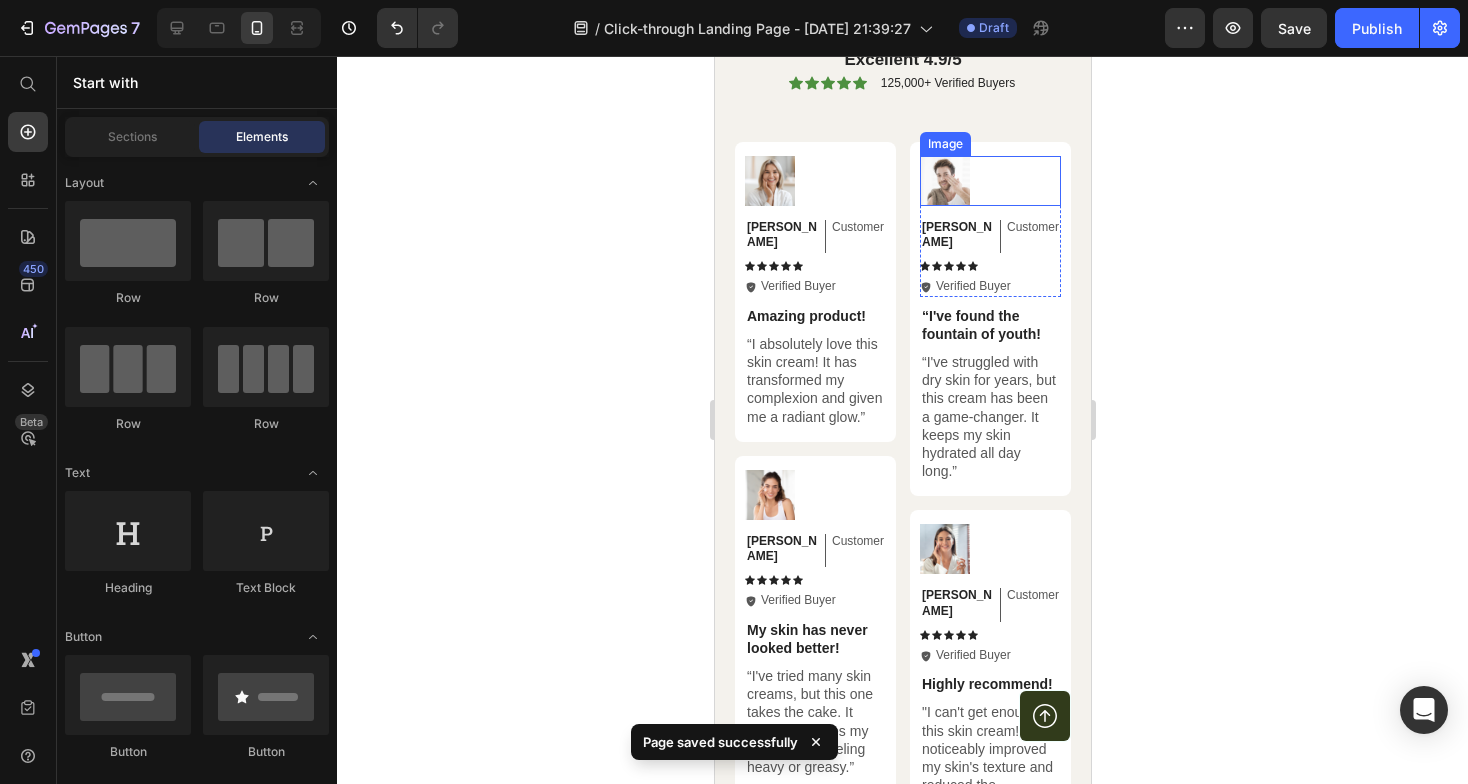 click at bounding box center [989, 181] 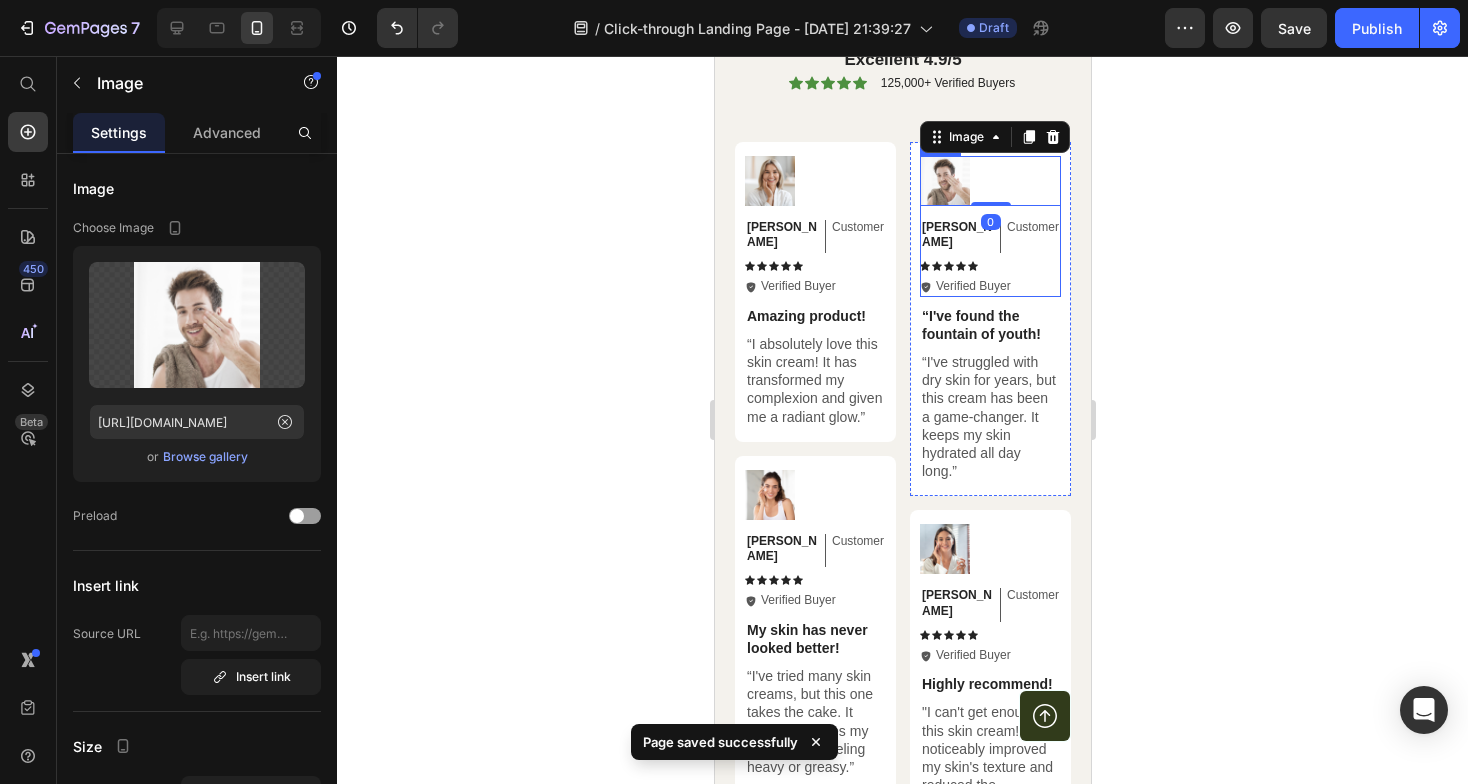 click 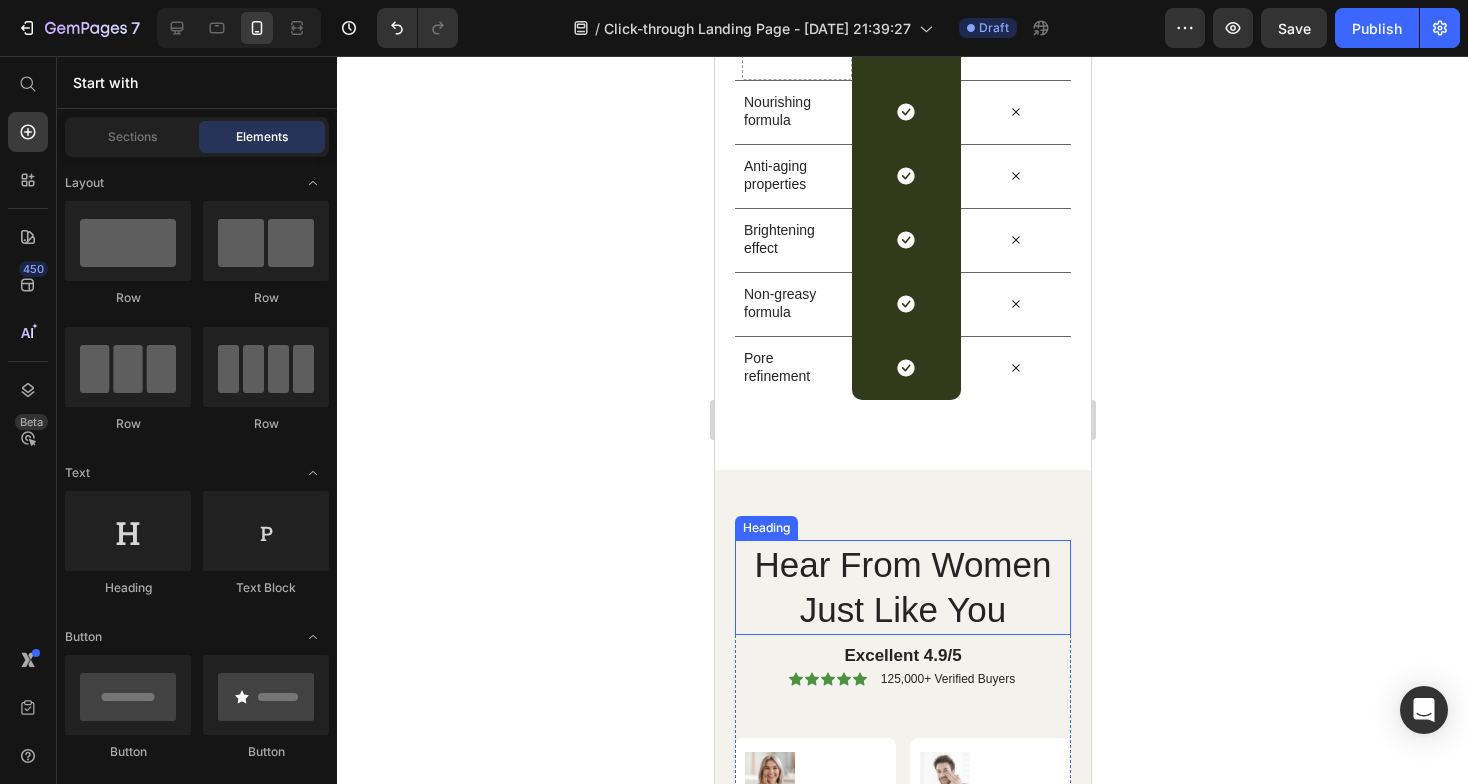 scroll, scrollTop: 5833, scrollLeft: 0, axis: vertical 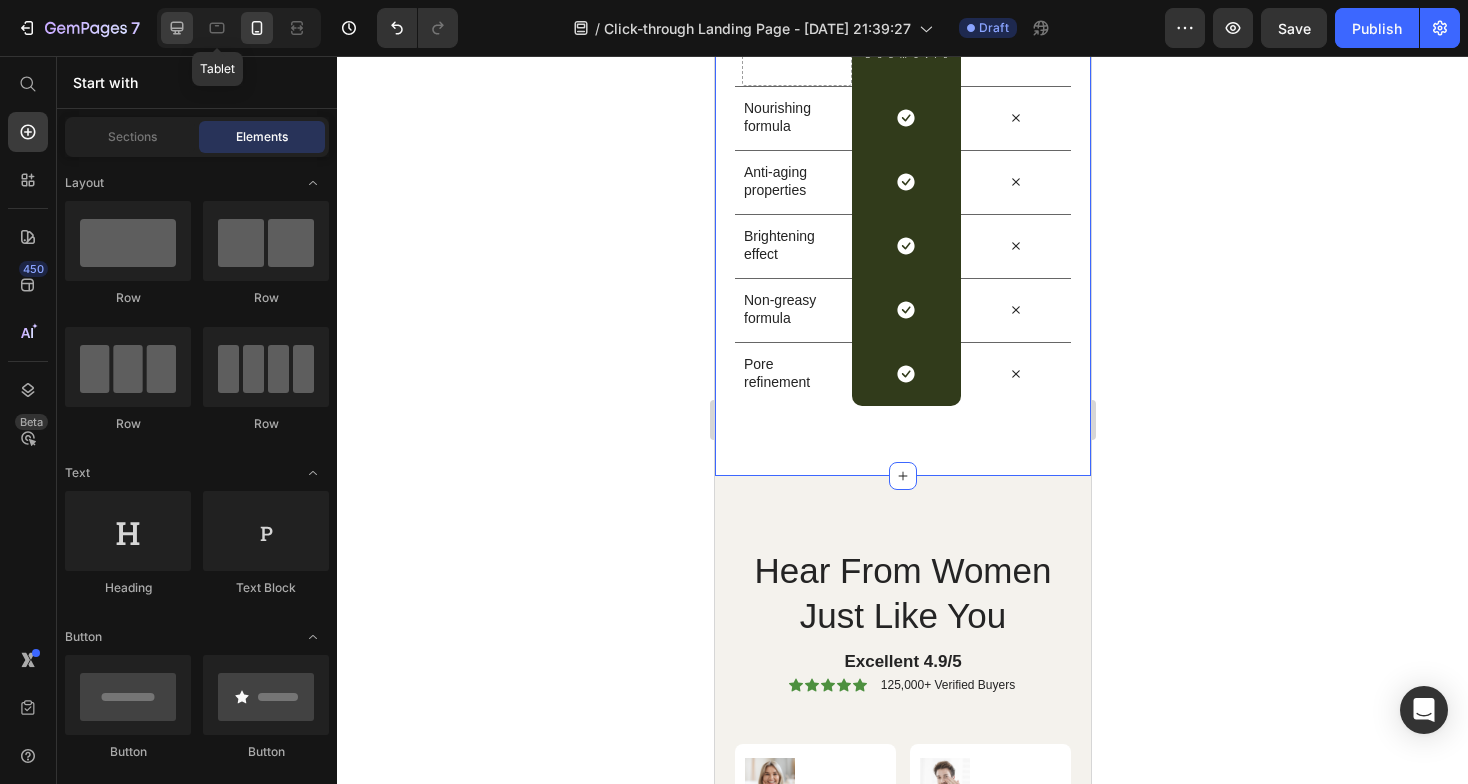 click 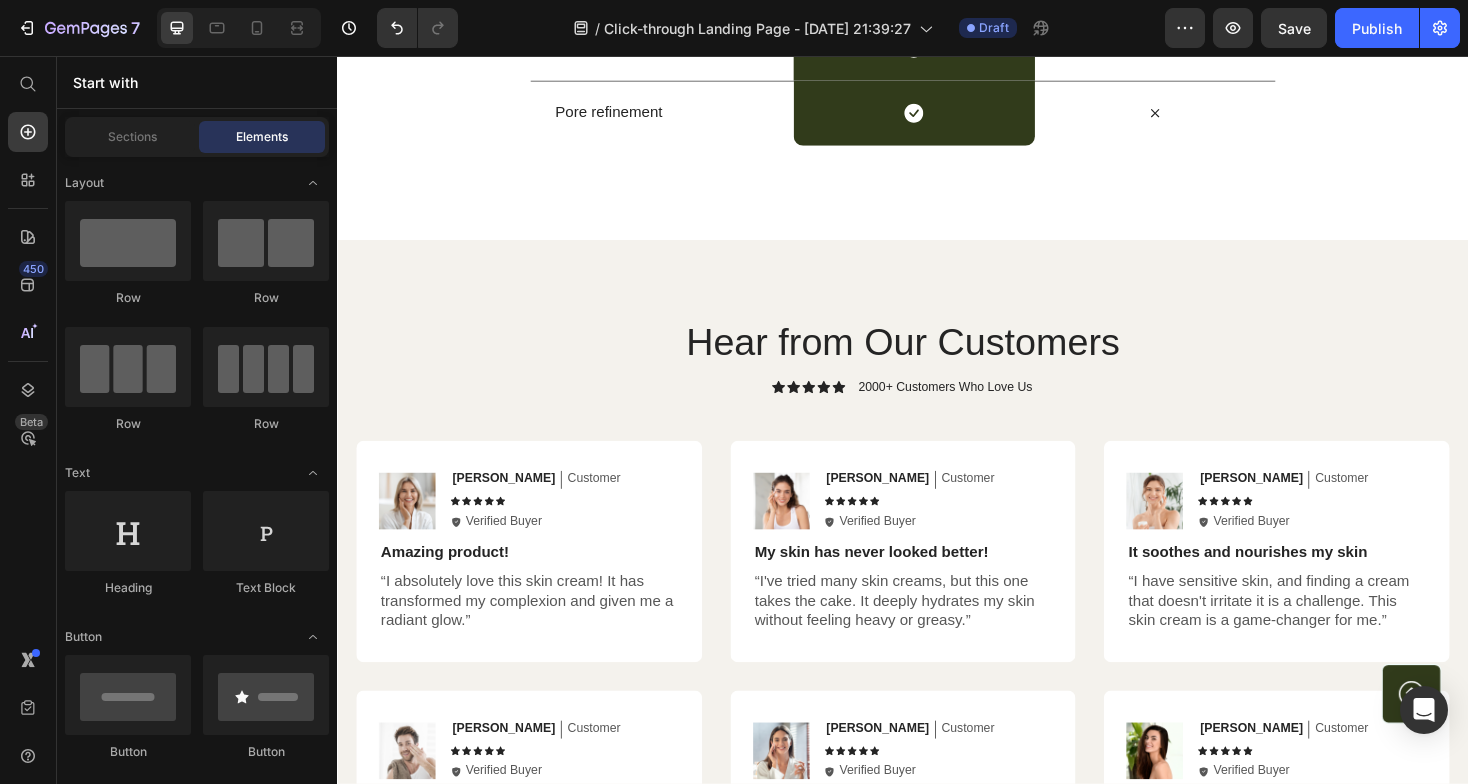 scroll, scrollTop: 5601, scrollLeft: 0, axis: vertical 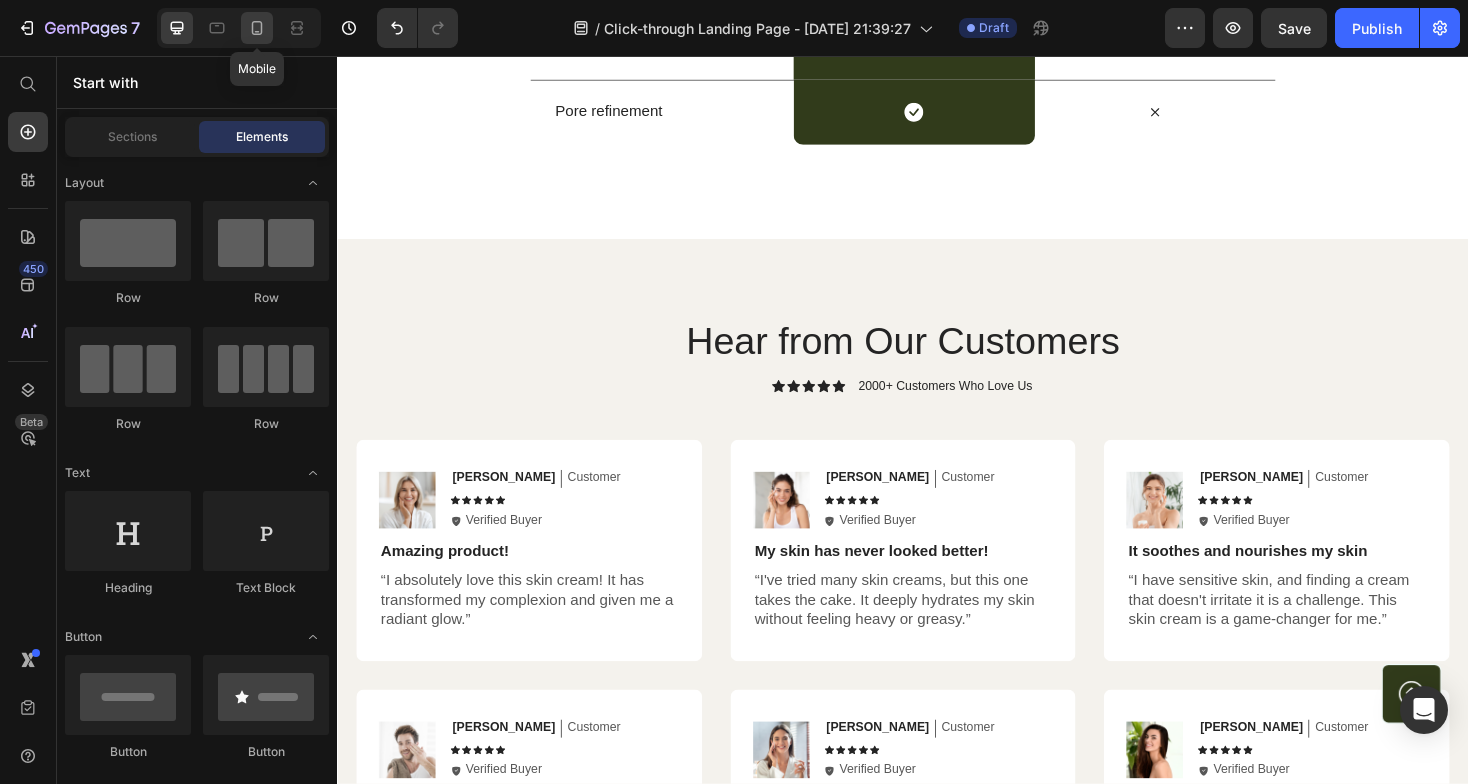 click 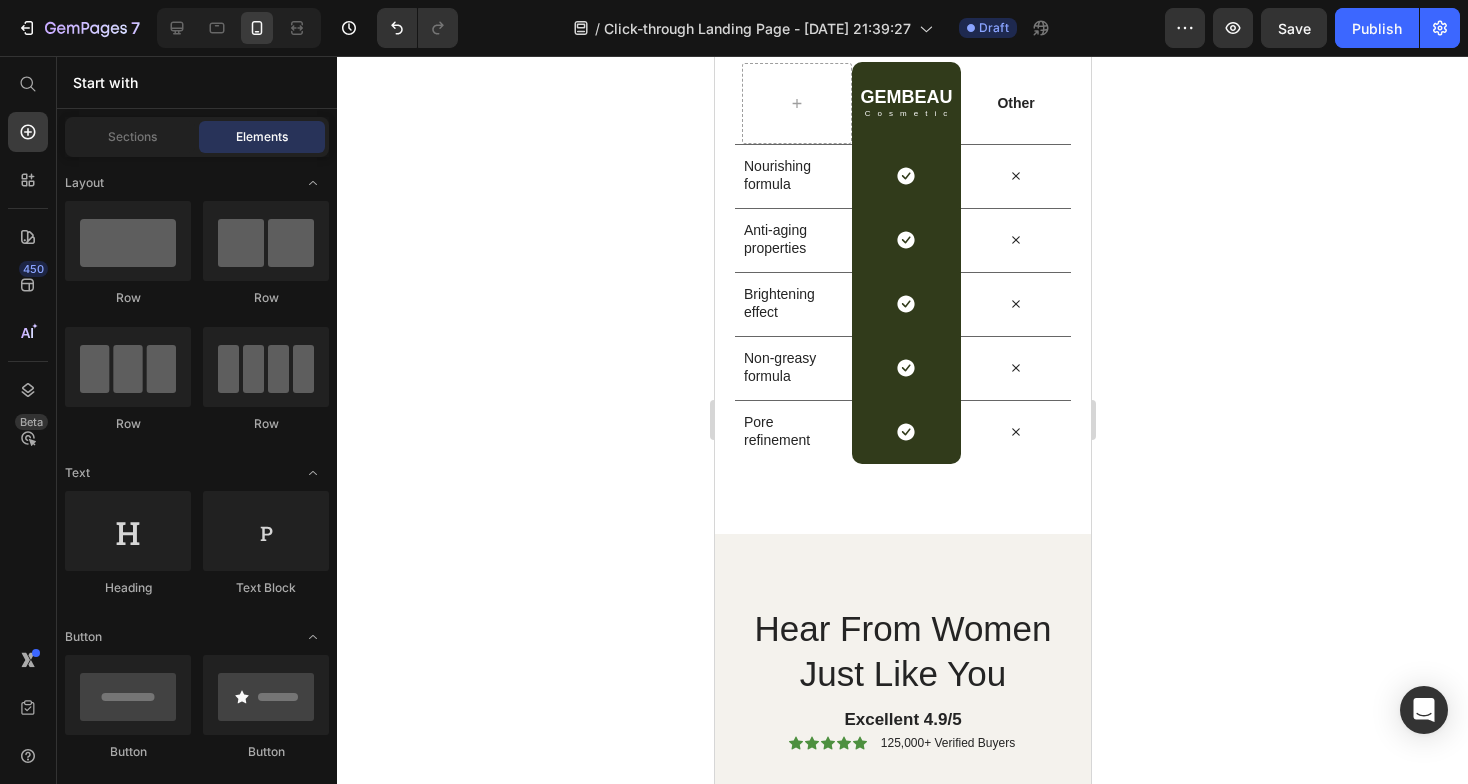 scroll, scrollTop: 5631, scrollLeft: 0, axis: vertical 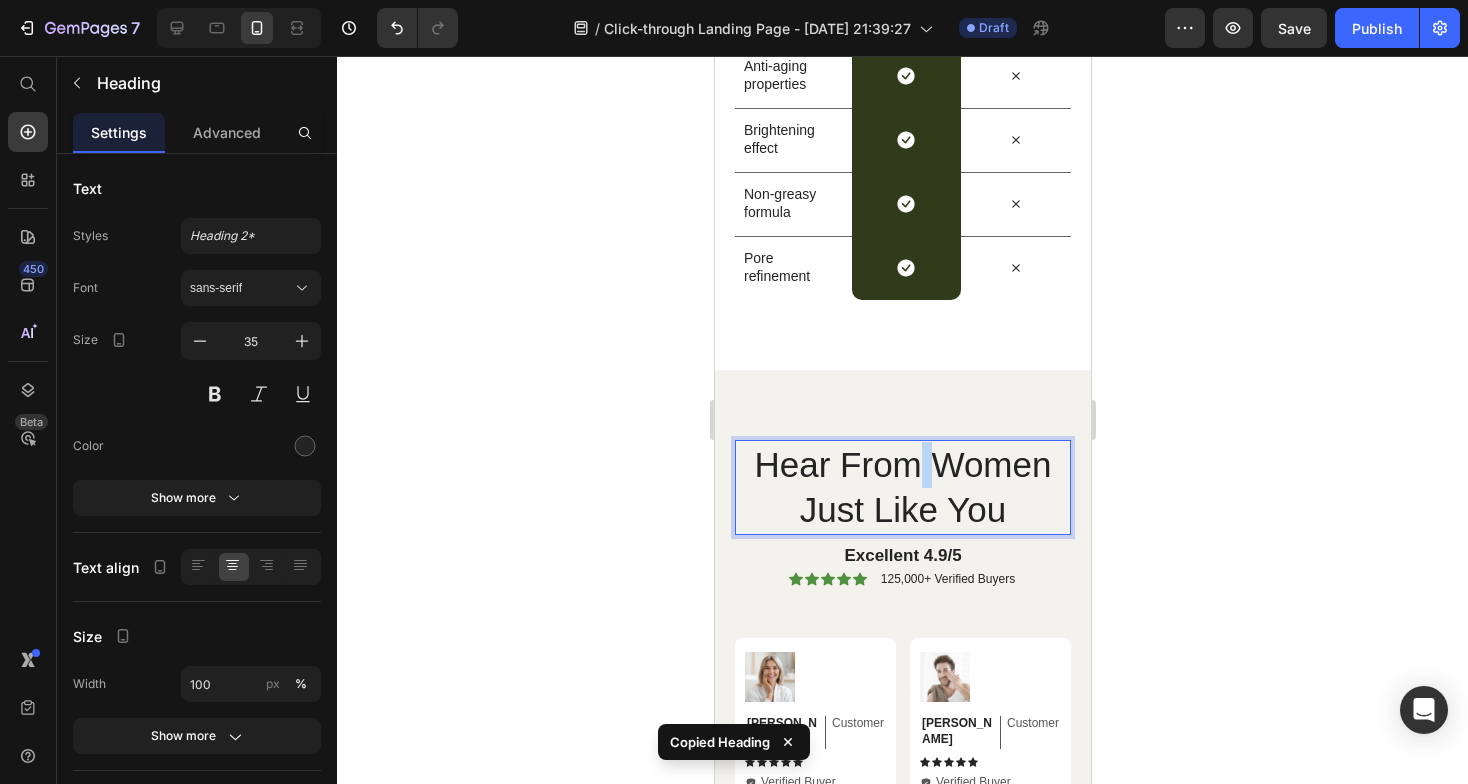 click on "Hear From Women Just Like You" at bounding box center [902, 487] 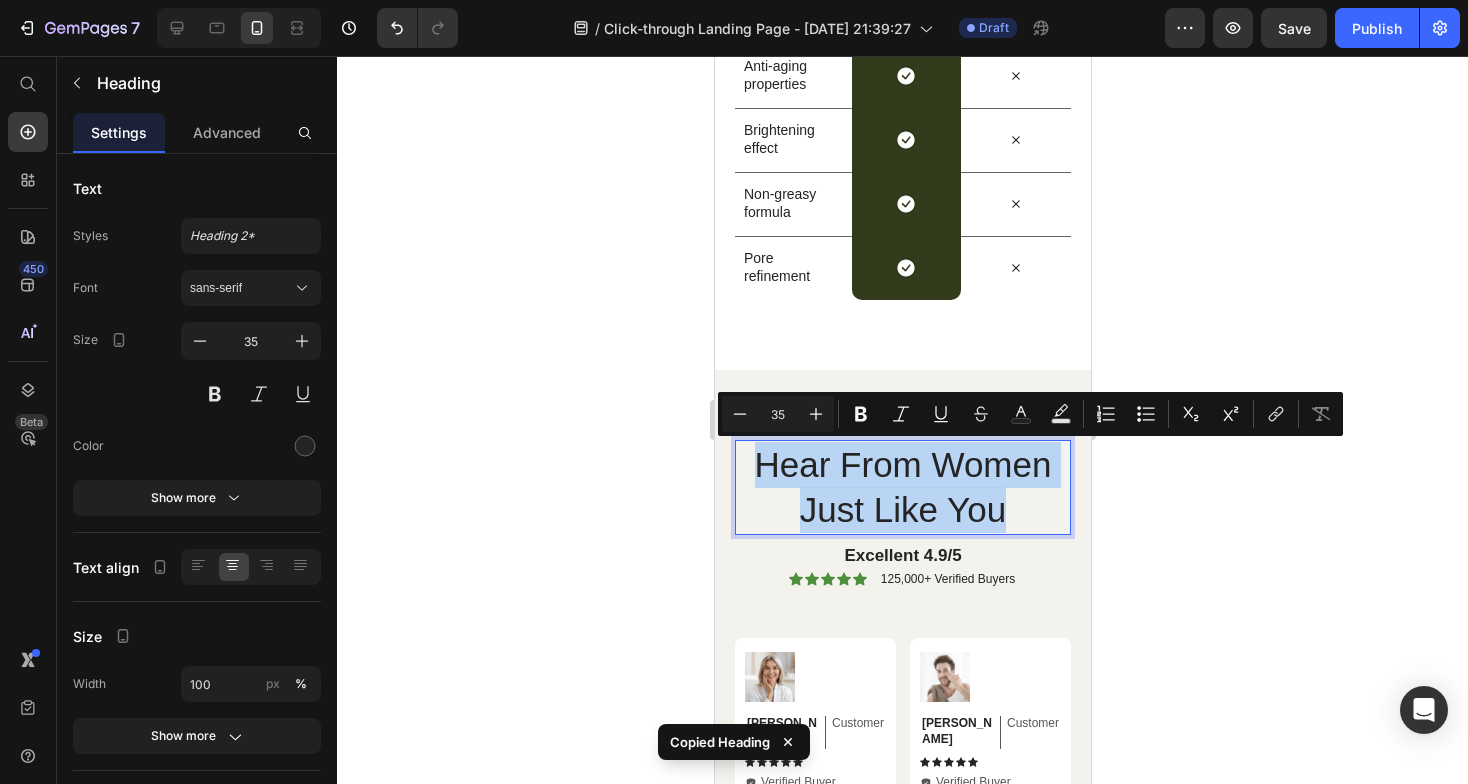 copy on "Hear From Women Just Like You" 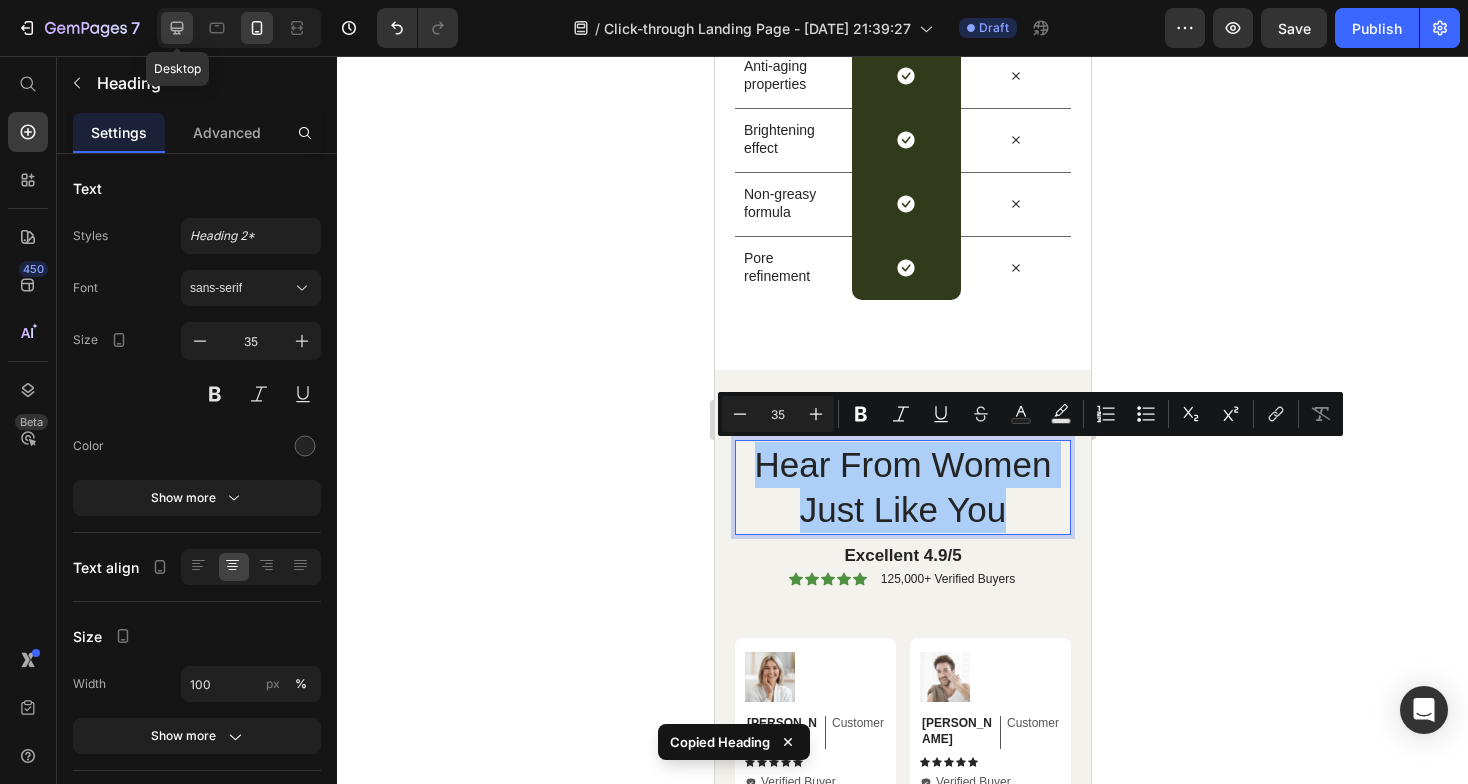 click 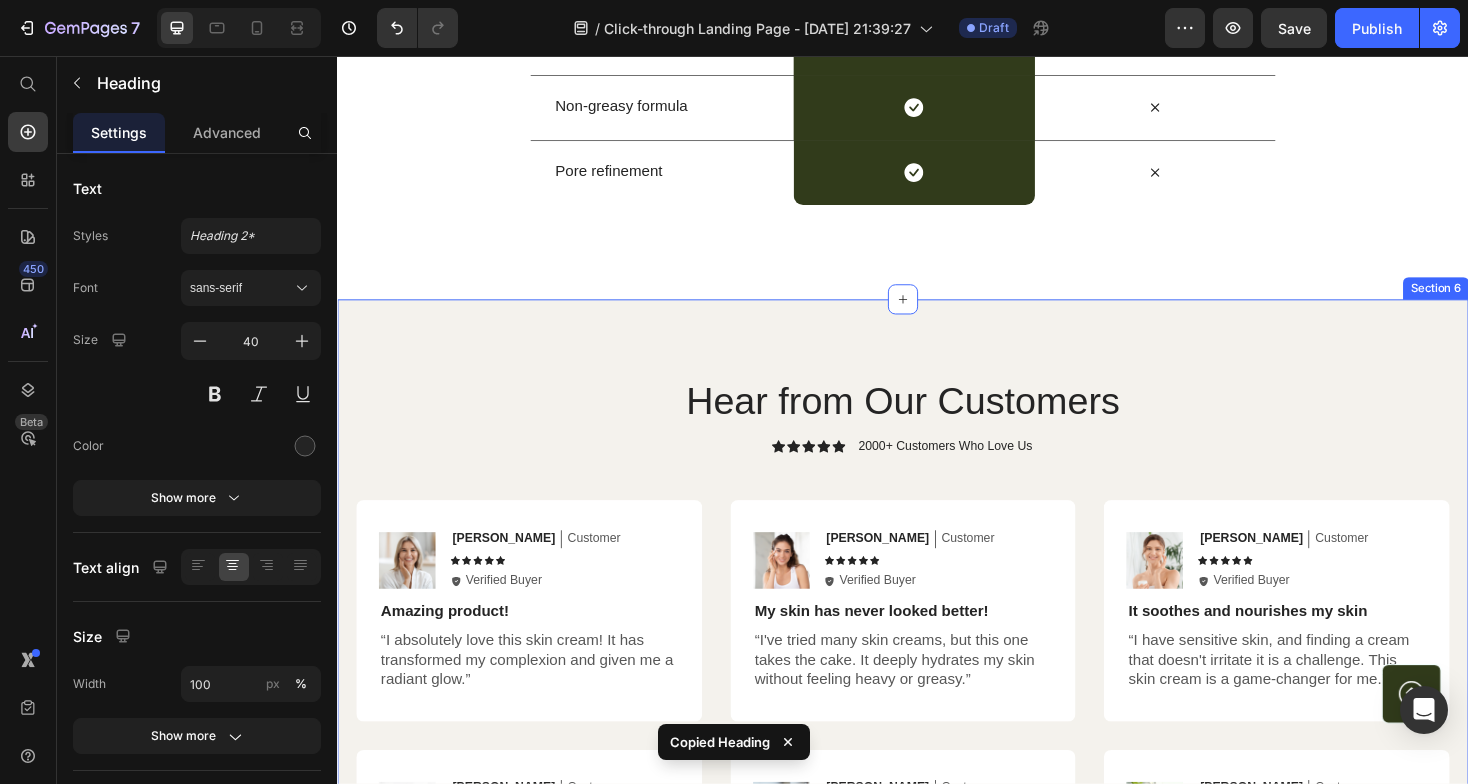 scroll, scrollTop: 5529, scrollLeft: 0, axis: vertical 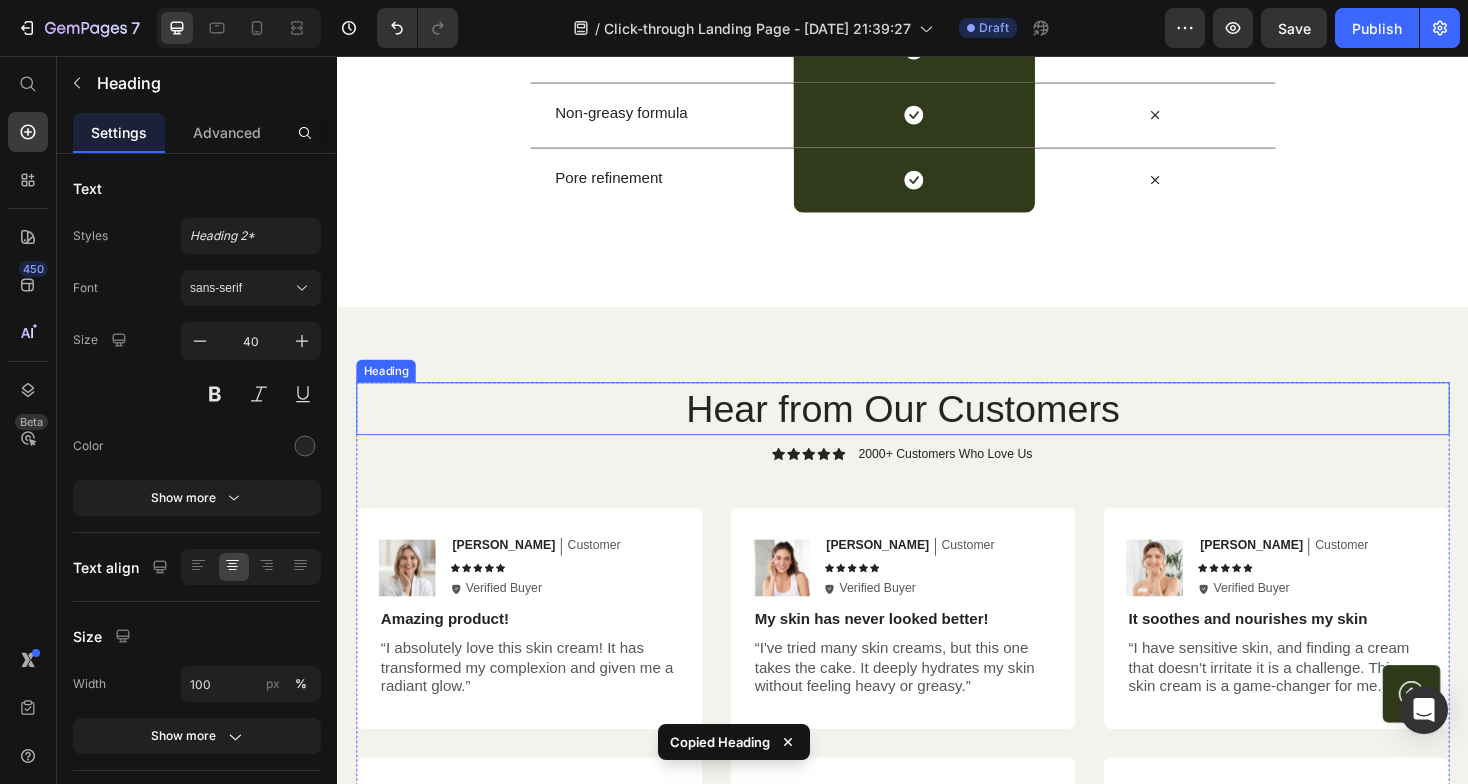 click on "Hear from Our Customers" at bounding box center [937, 430] 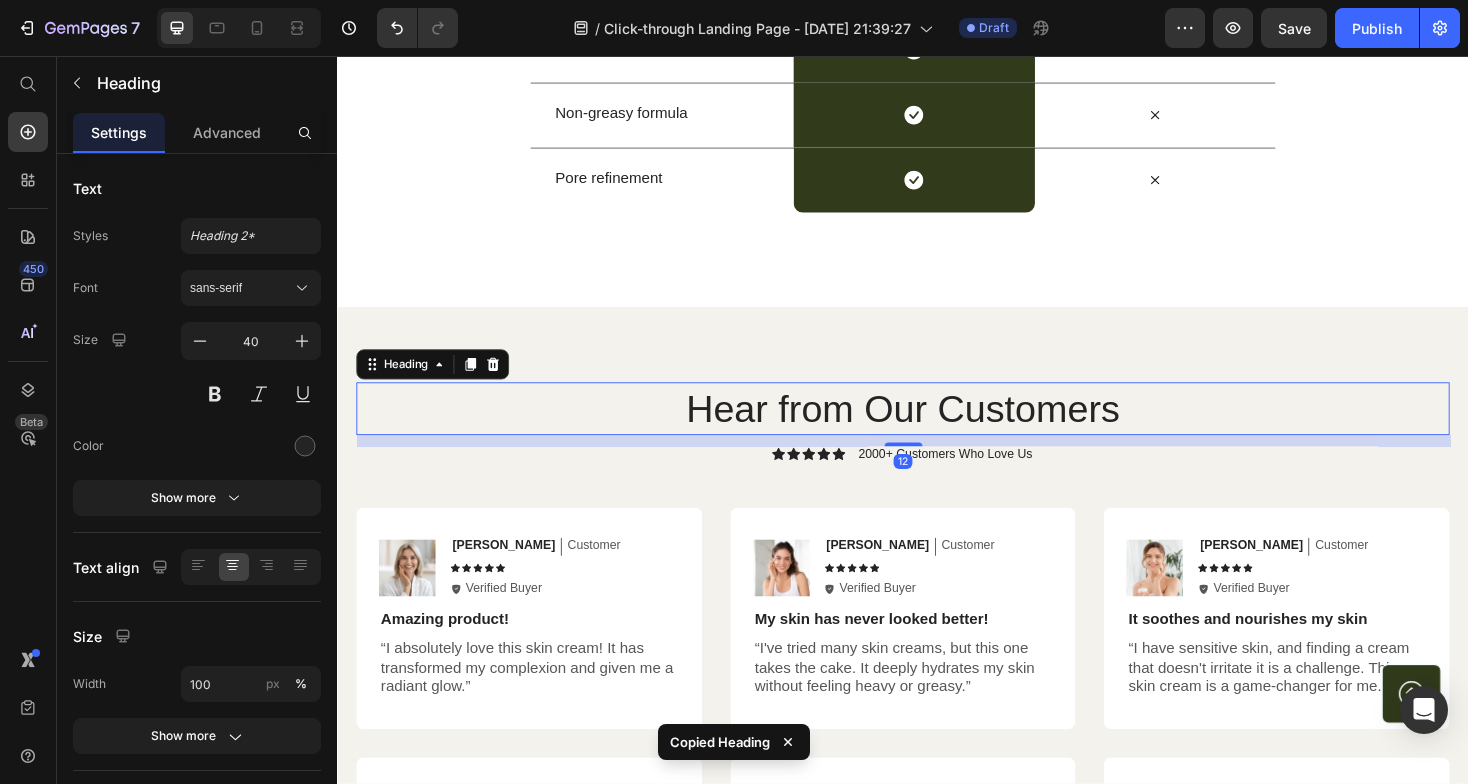 click on "Hear from Our Customers" at bounding box center (937, 430) 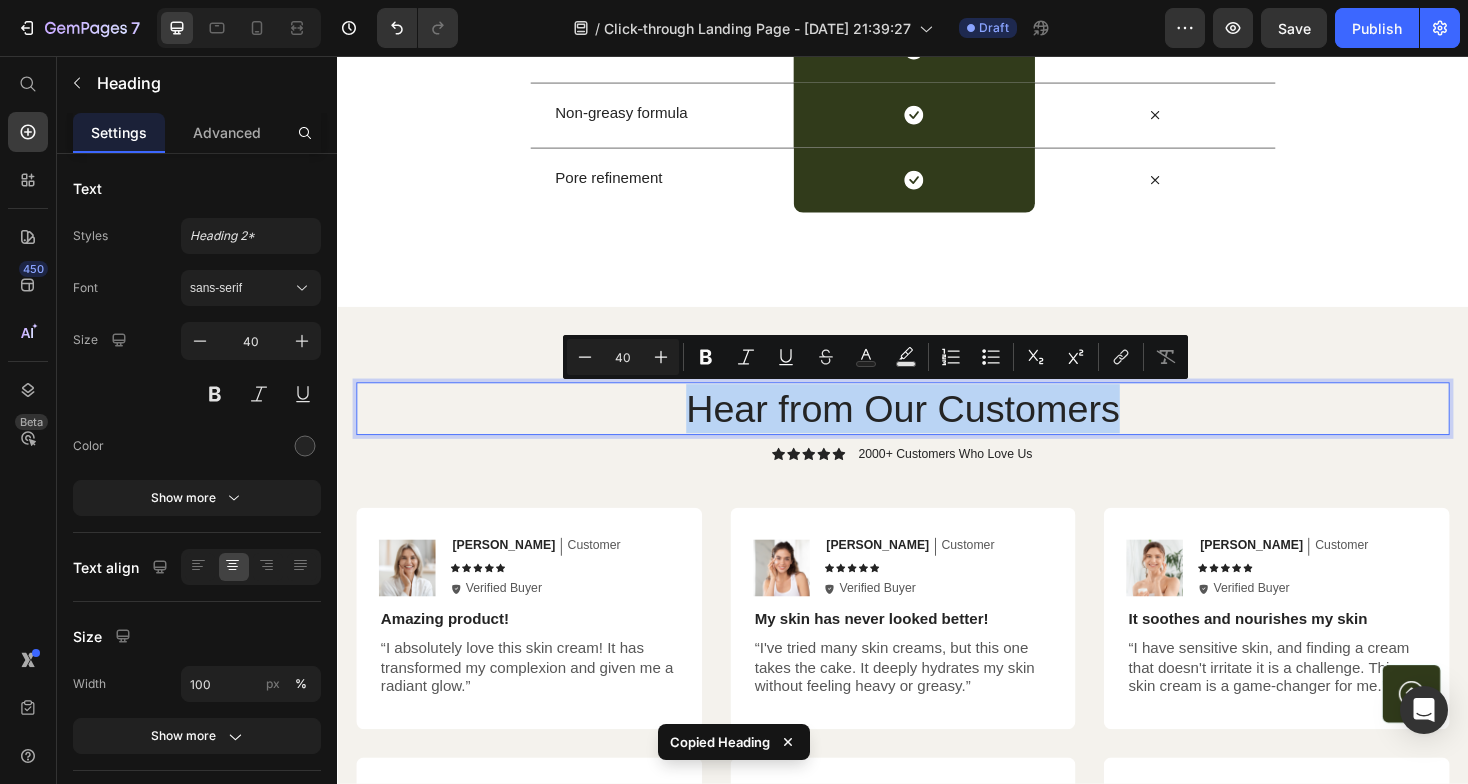 click on "Hear from Our Customers" at bounding box center [937, 430] 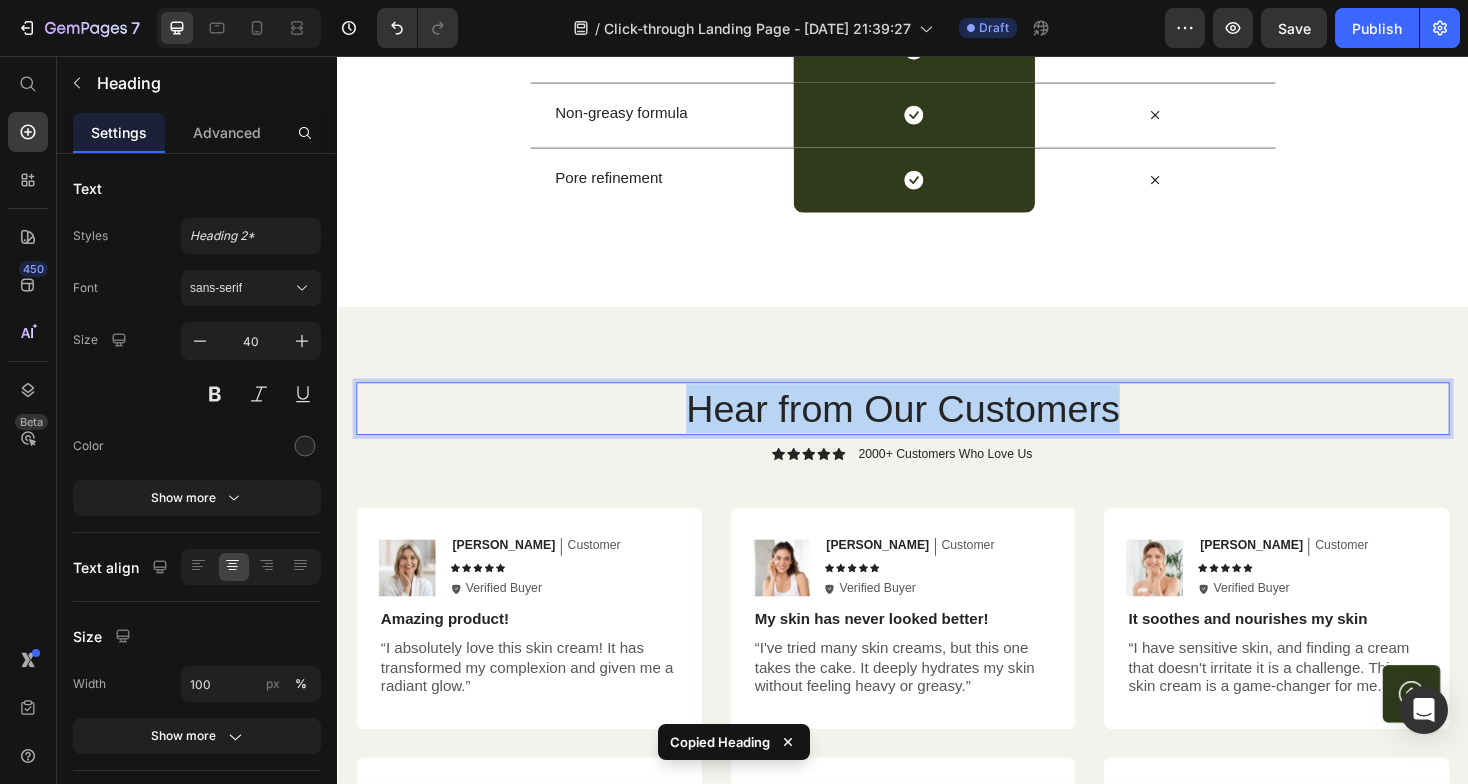 click on "Hear from Our Customers" at bounding box center [937, 430] 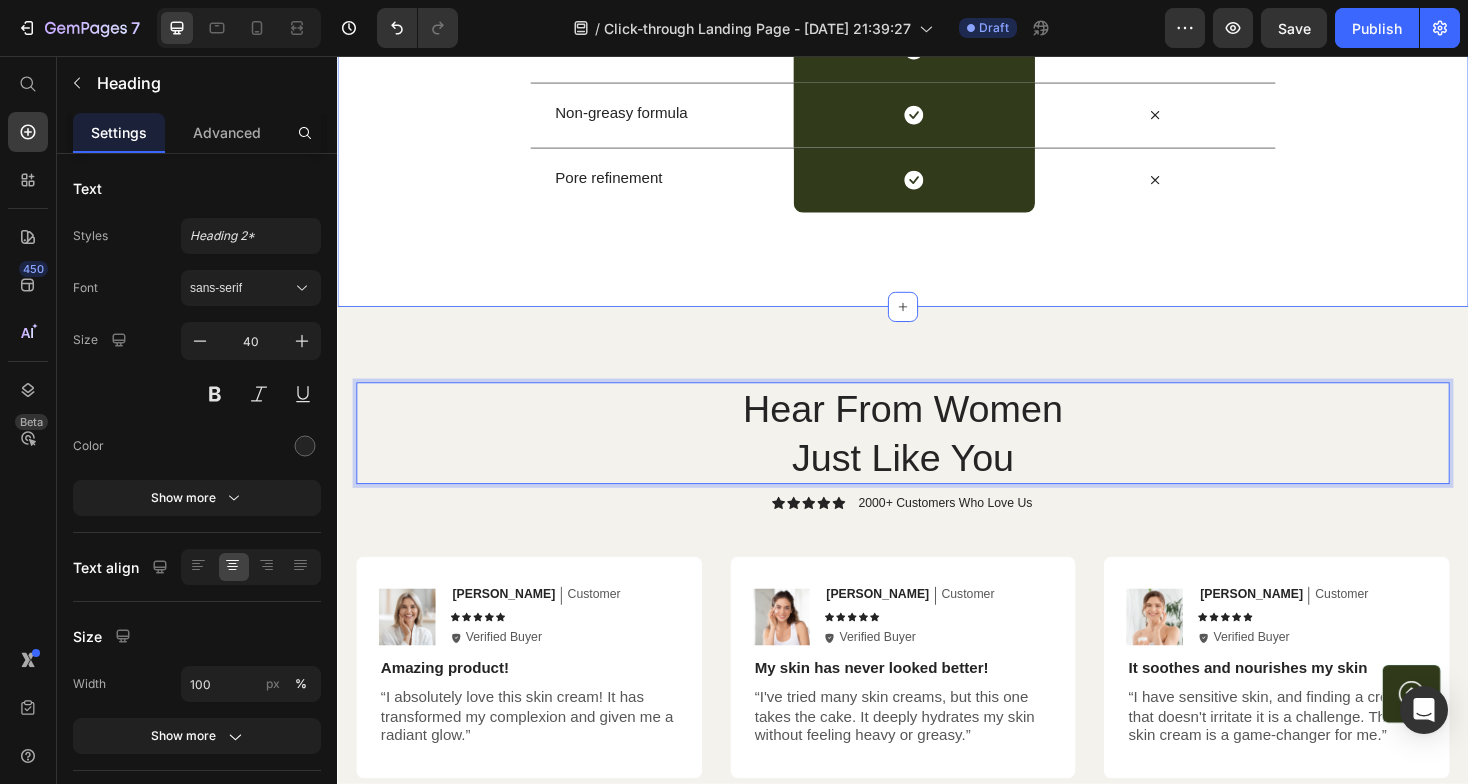 click on "Us vs Them Heading Row
Drop element here GEMBEAU Heading Cosmetic Text Block Row Other Text Block Row Nourishing formula Text Block
Icon Row
Icon Row Anti-aging properties Text Block
Icon Row
Icon Row Brightening effect Text Block
Icon Row
Icon Row Non-greasy formula Text Block
Icon Row
Icon Row Pore refinement Text Block
Icon Row
Icon Row Section 5" at bounding box center [937, -54] 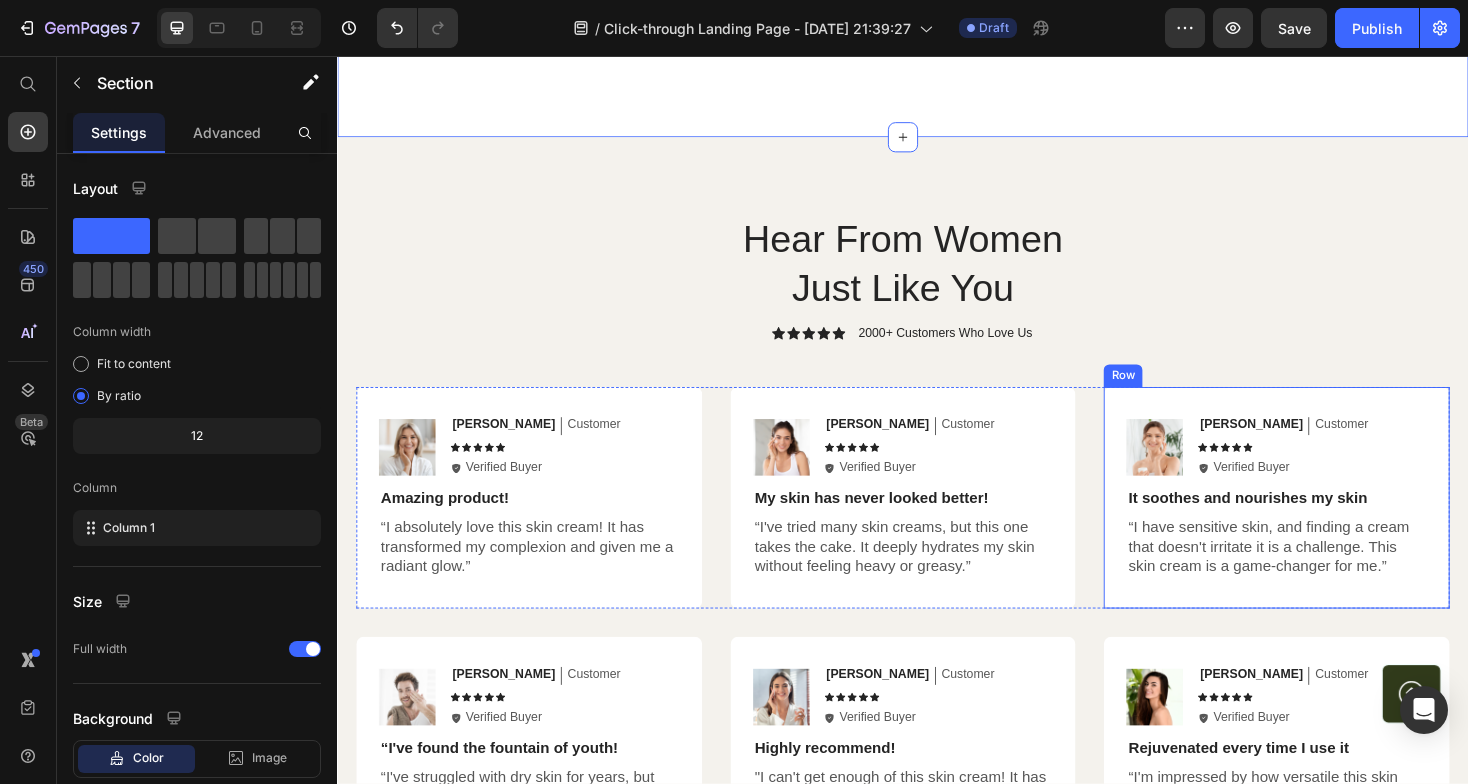 scroll, scrollTop: 5716, scrollLeft: 0, axis: vertical 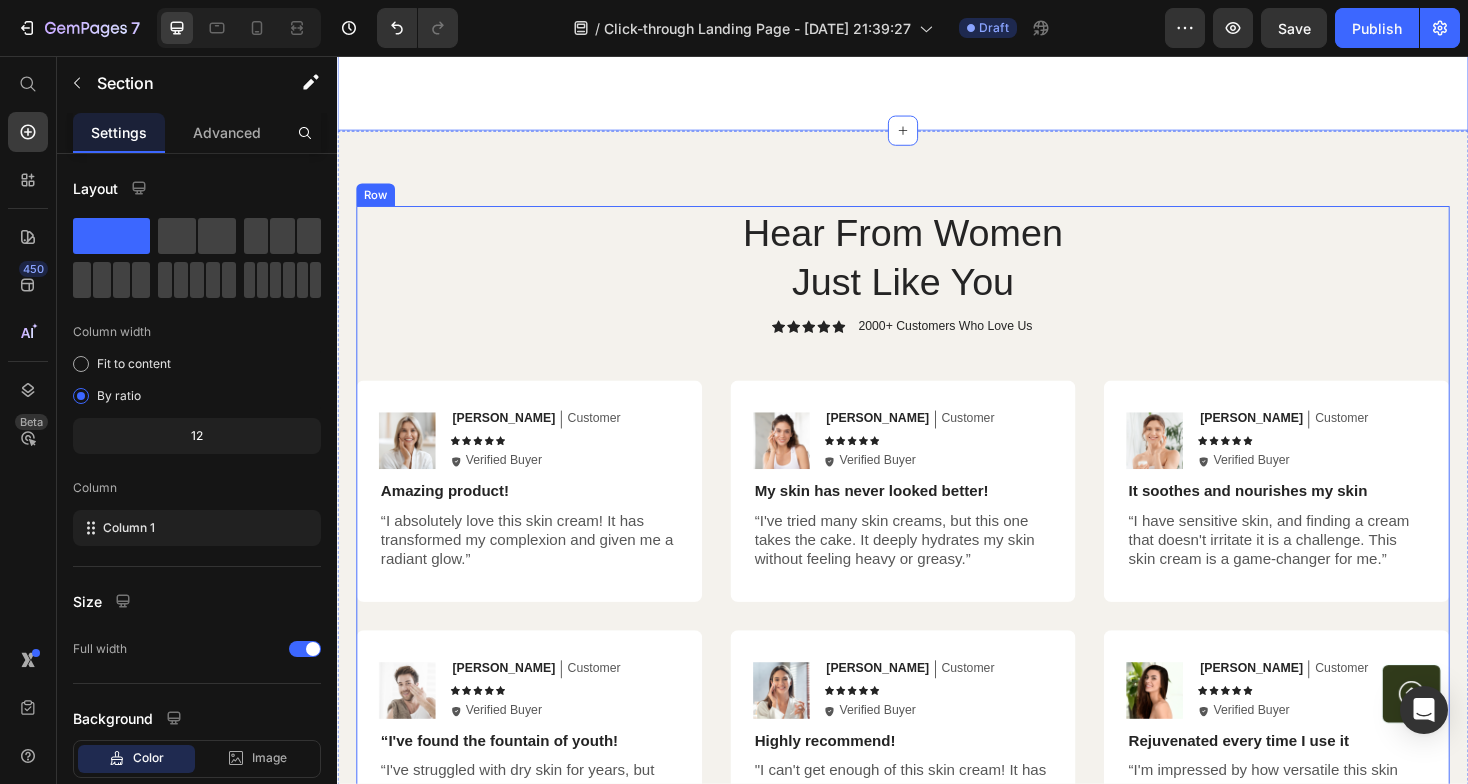 click on "2000+ Customers Who Love Us" at bounding box center [982, 343] 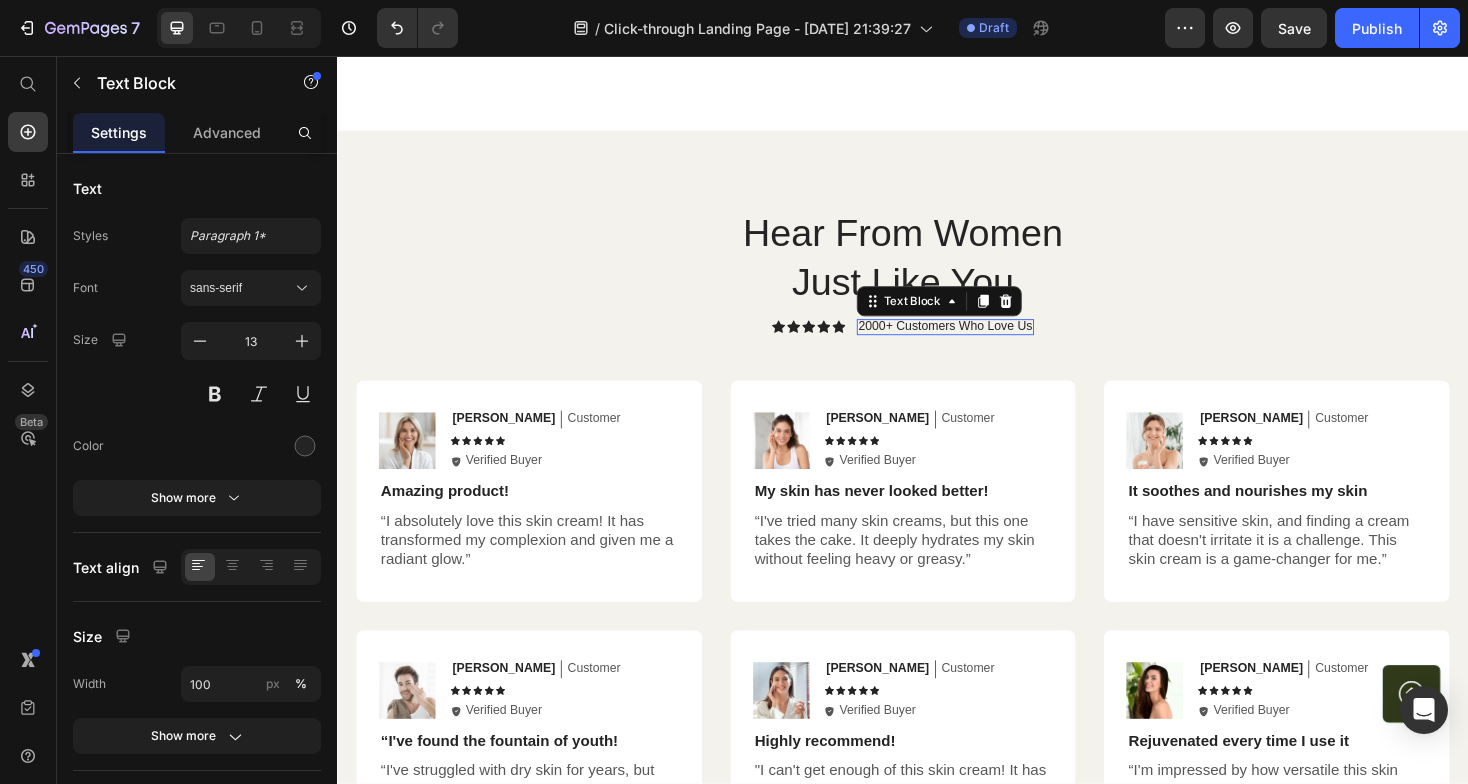 click on "2000+ Customers Who Love Us" at bounding box center [982, 343] 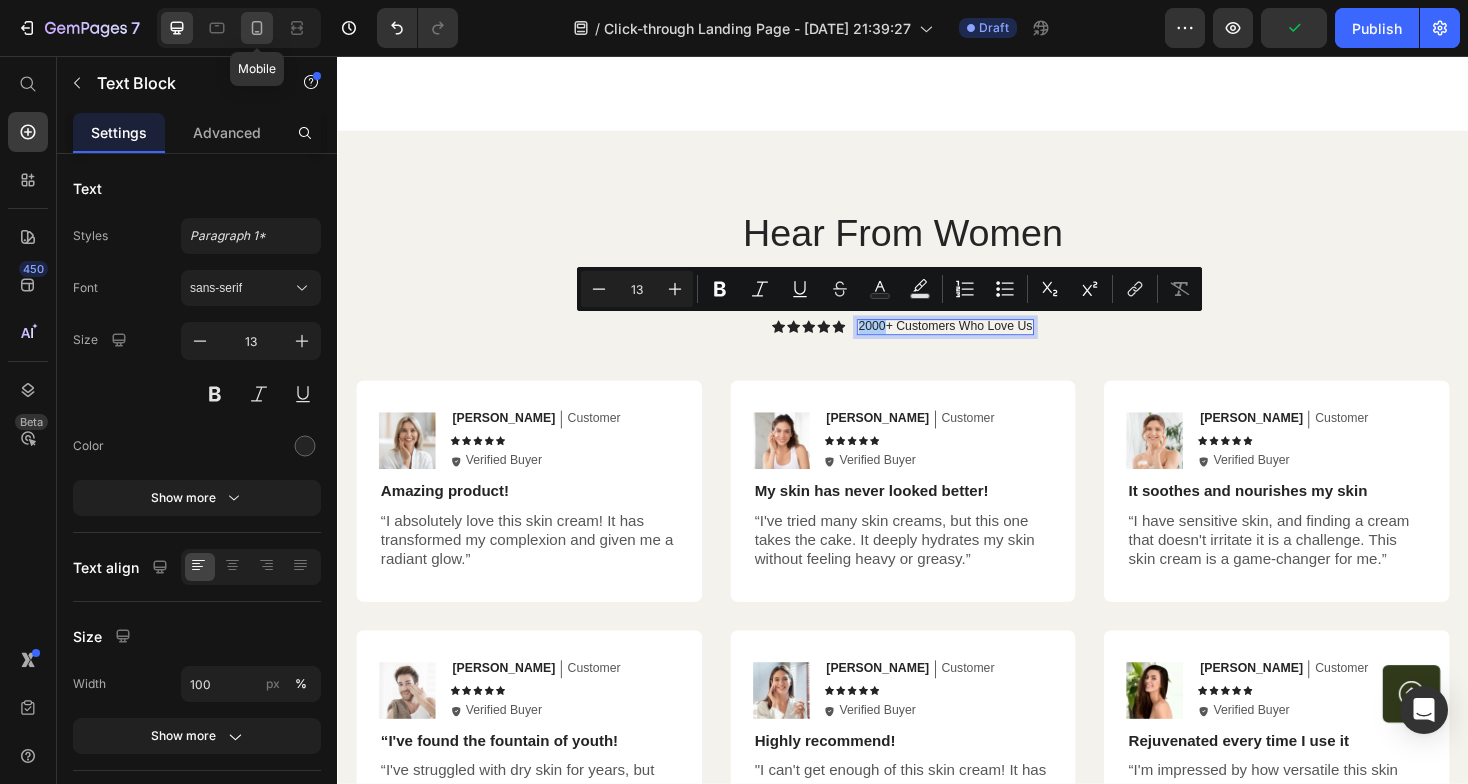 click 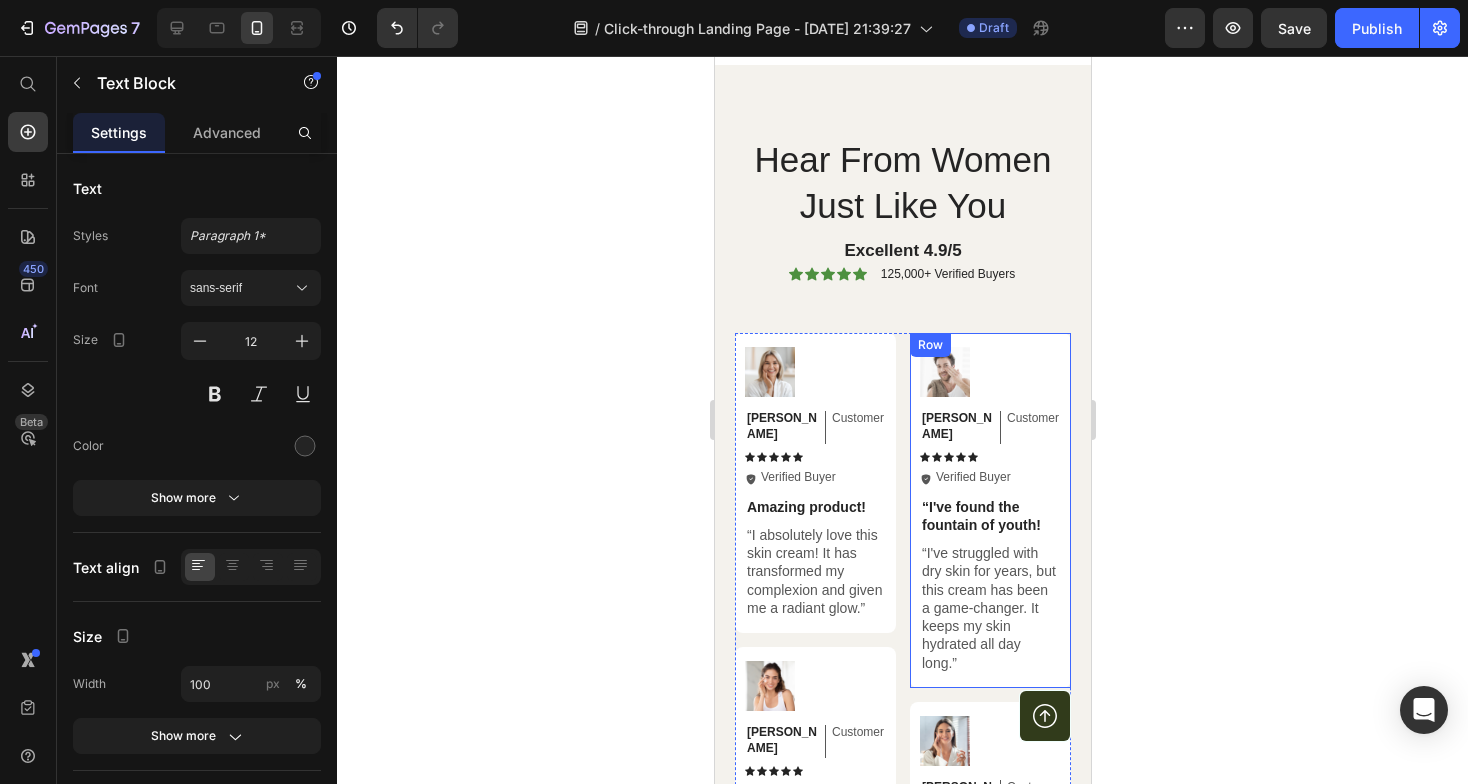 scroll, scrollTop: 5366, scrollLeft: 0, axis: vertical 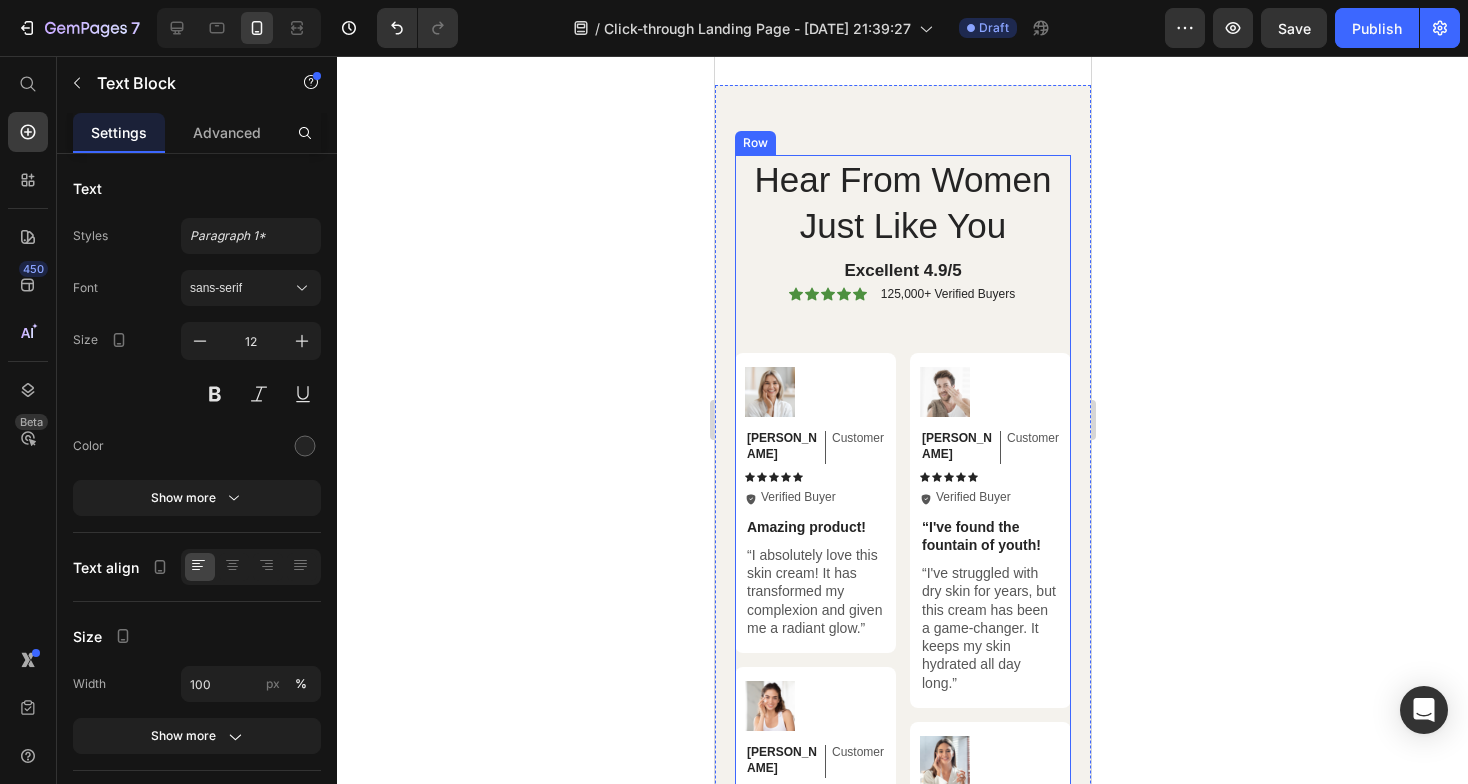 click on "125,000+ Verified Buyers" at bounding box center [947, 294] 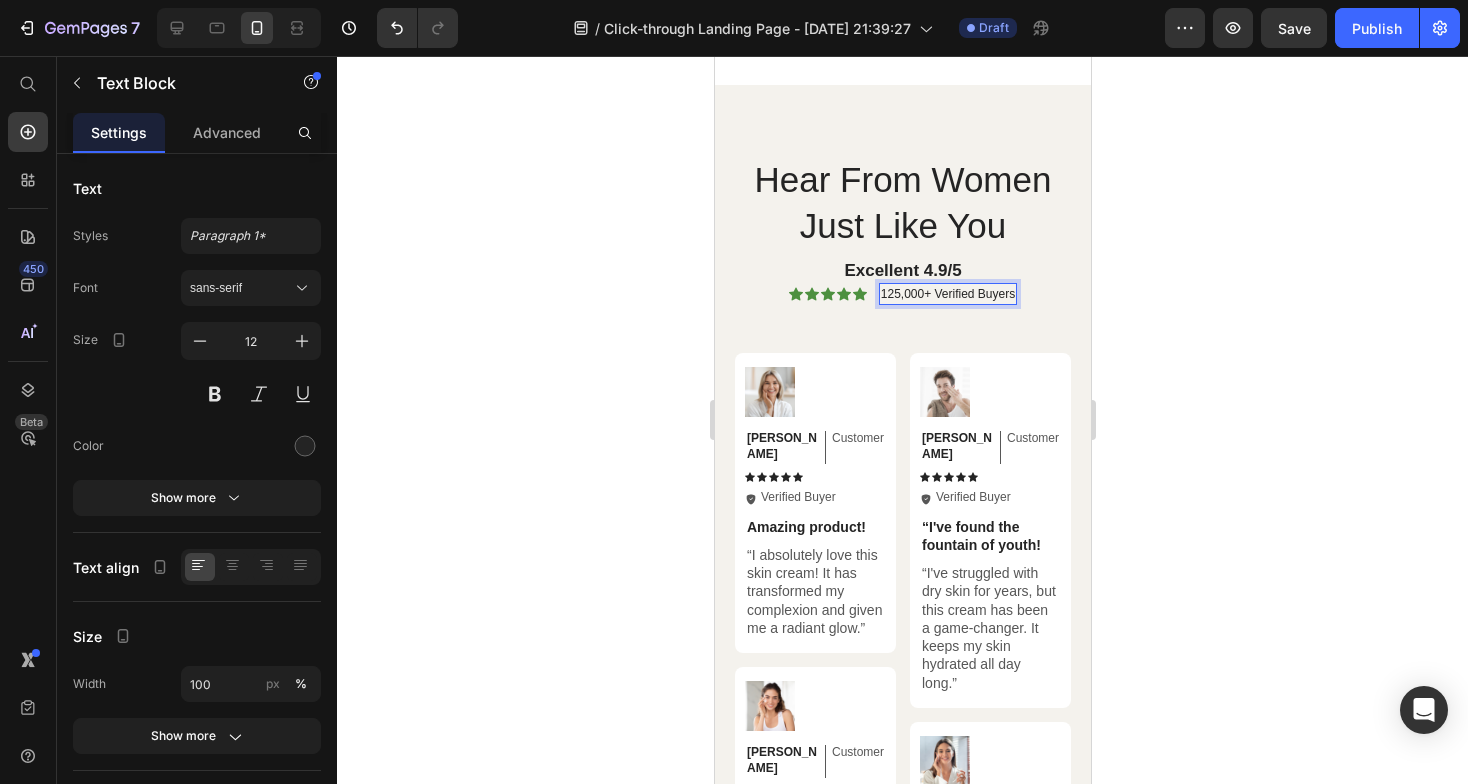 click on "125,000+ Verified Buyers" at bounding box center (947, 294) 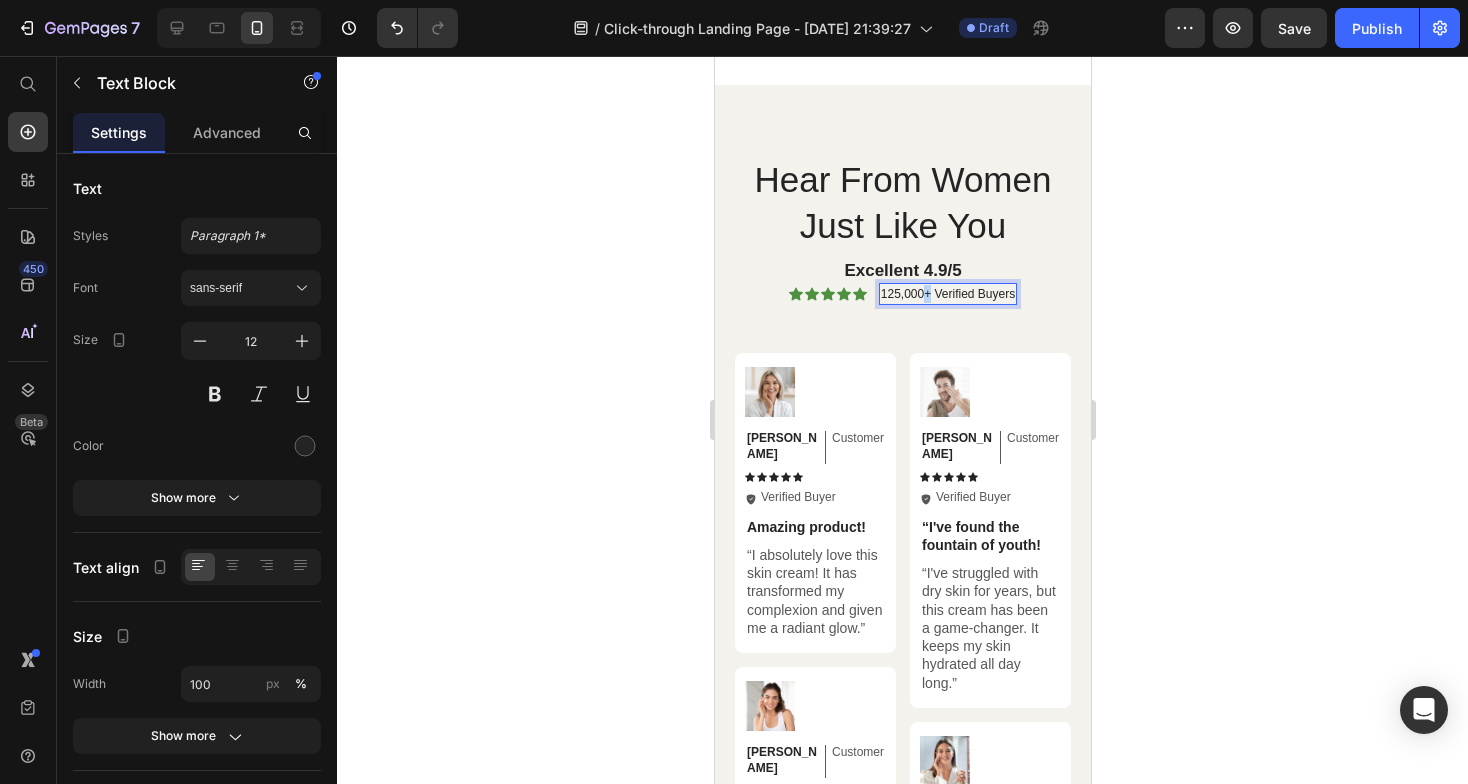 click on "125,000+ Verified Buyers" at bounding box center [947, 294] 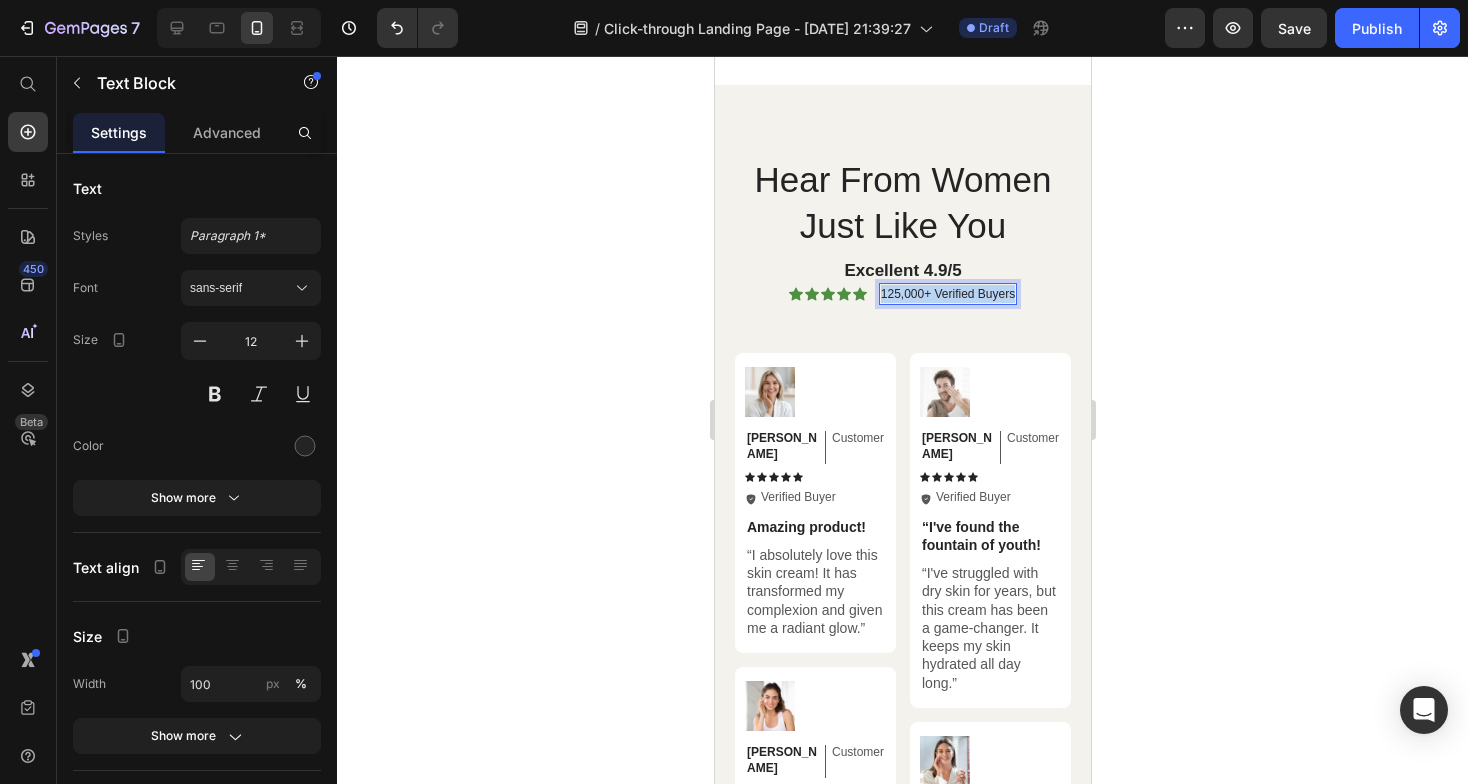 click on "125,000+ Verified Buyers" at bounding box center [947, 294] 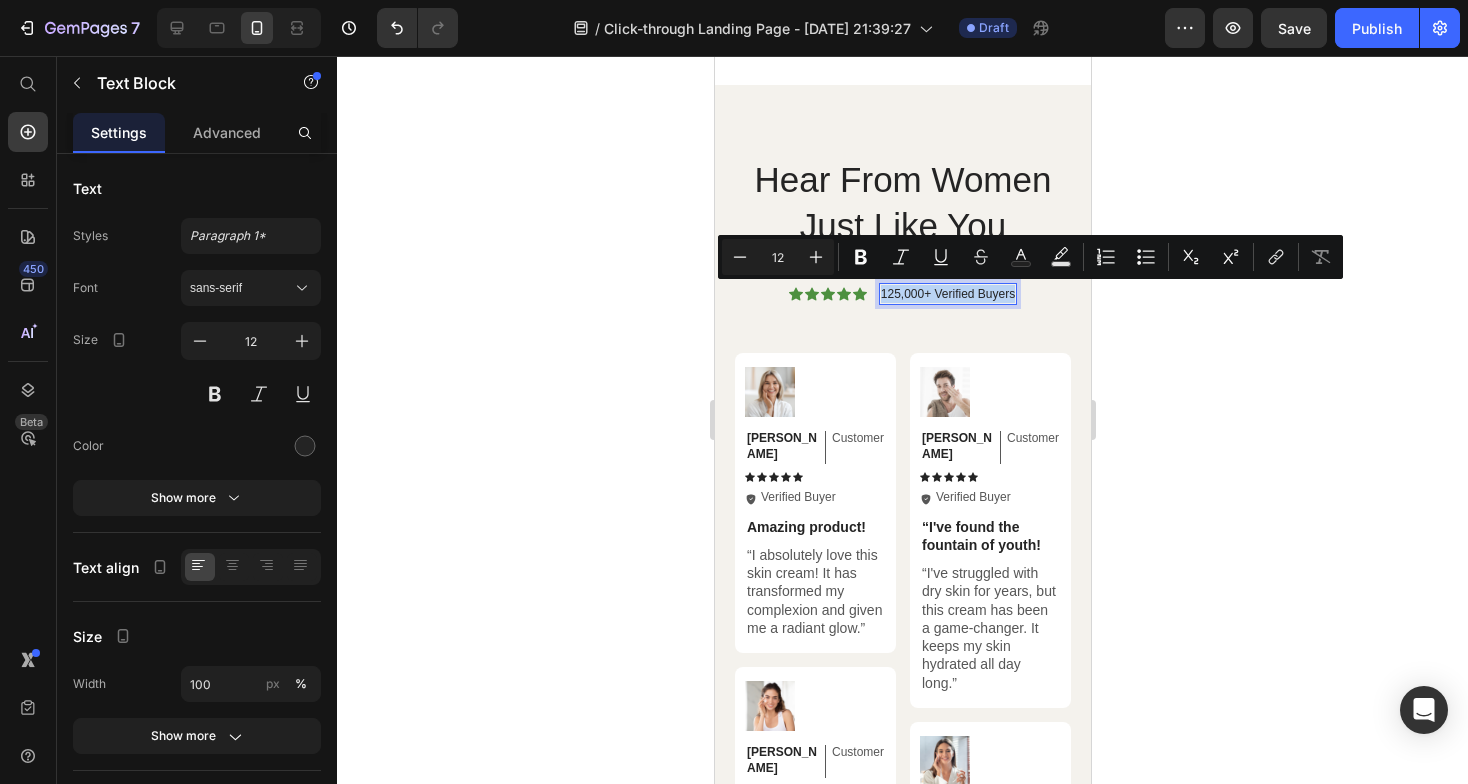 copy on "125,000+ Verified Buyers" 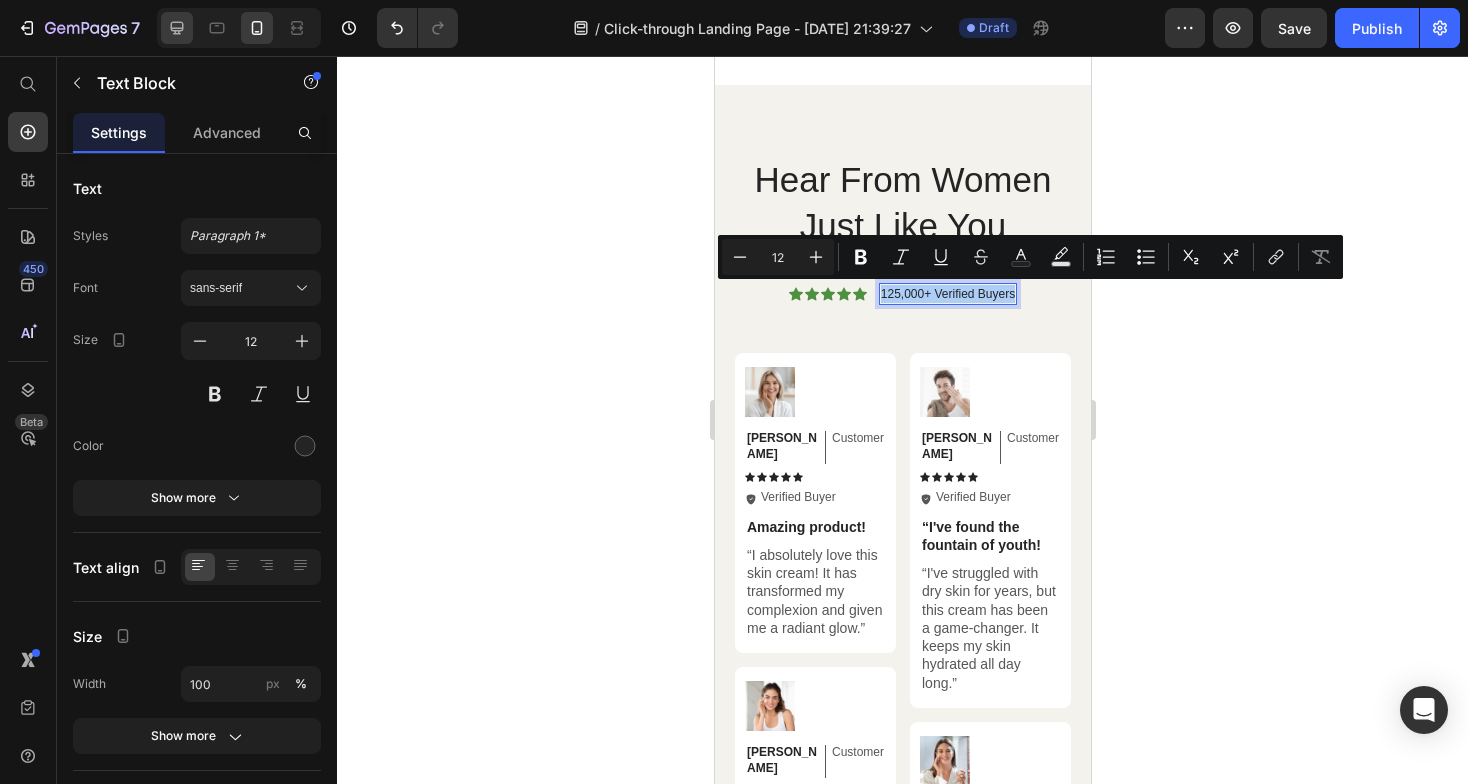 click 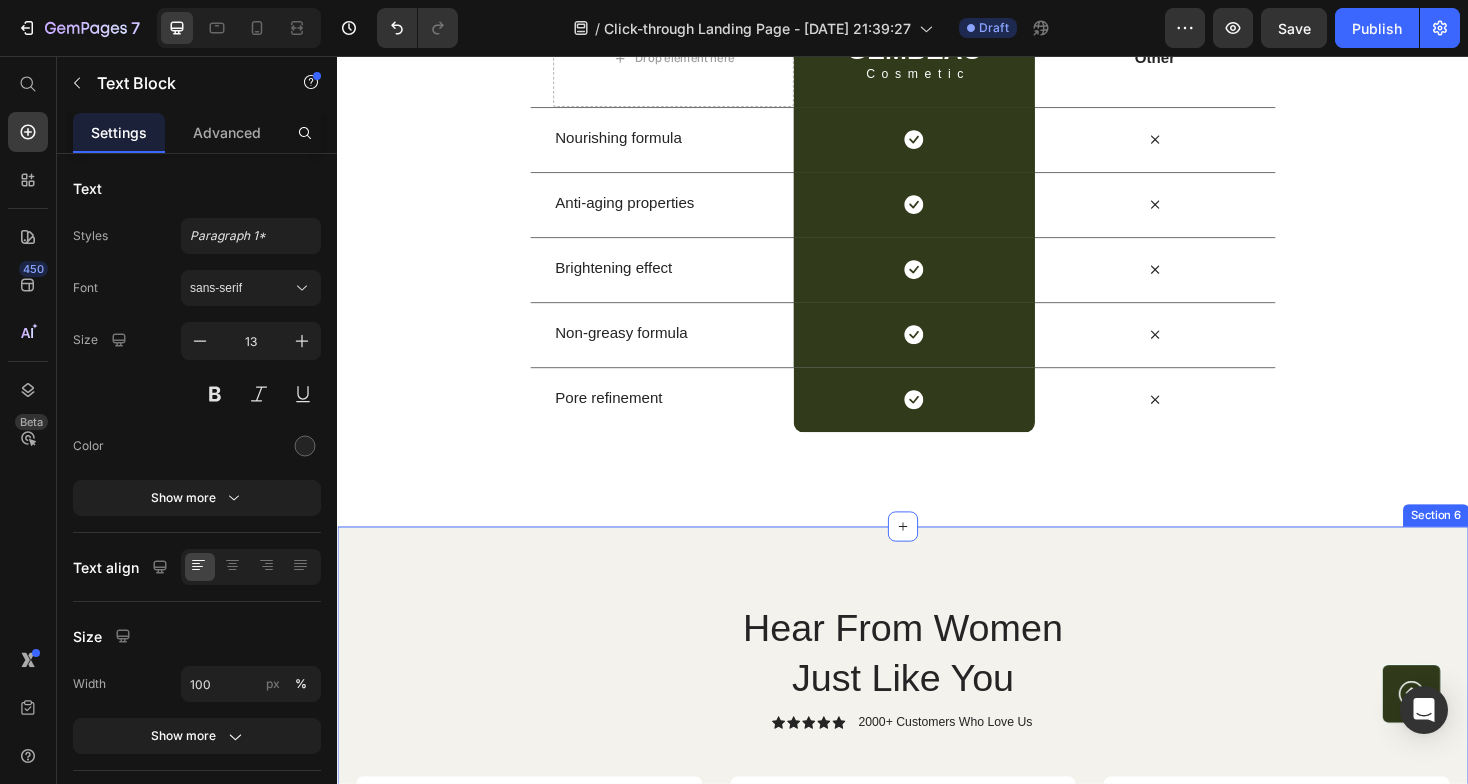 scroll, scrollTop: 5577, scrollLeft: 0, axis: vertical 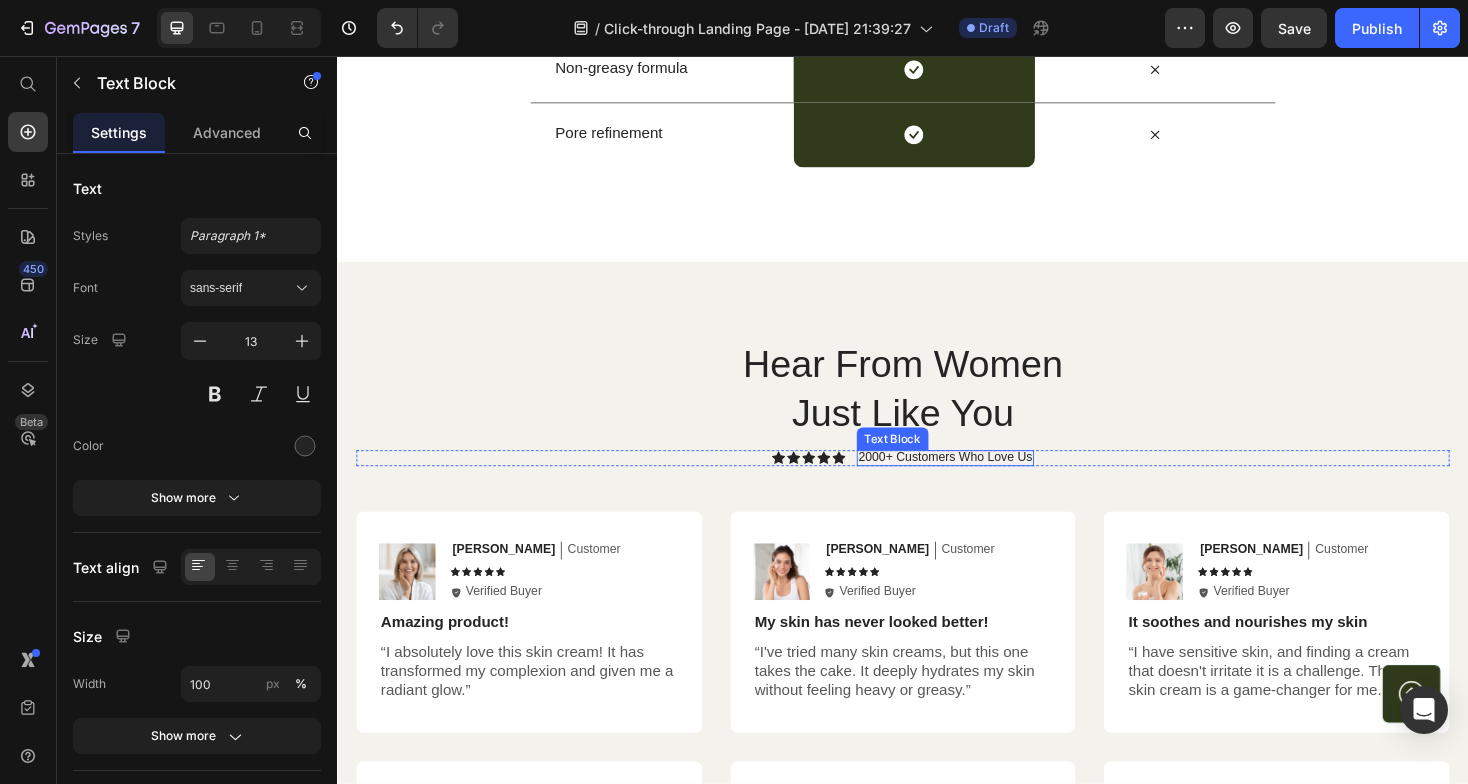 click on "2000+ Customers Who Love Us" at bounding box center [982, 482] 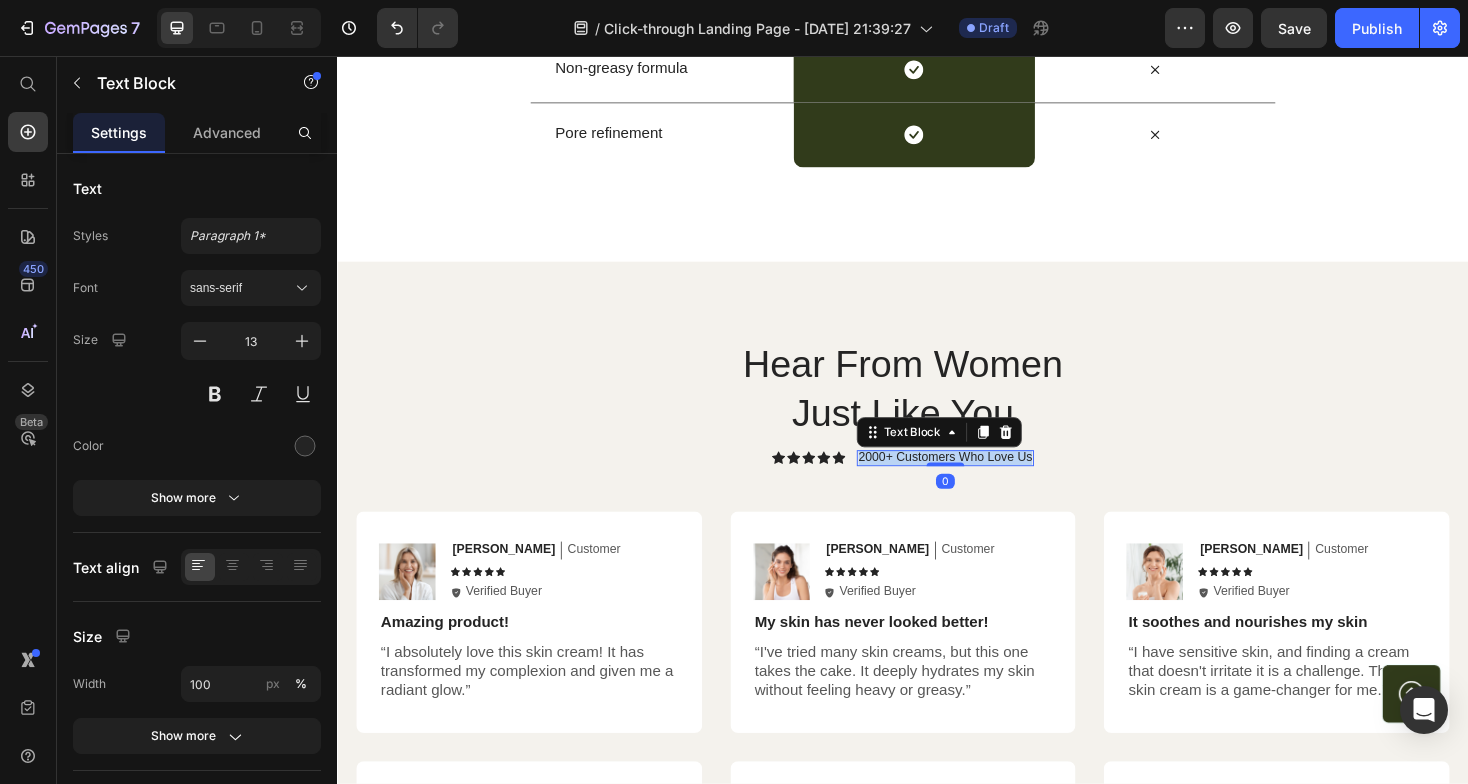 click on "2000+ Customers Who Love Us" at bounding box center (982, 482) 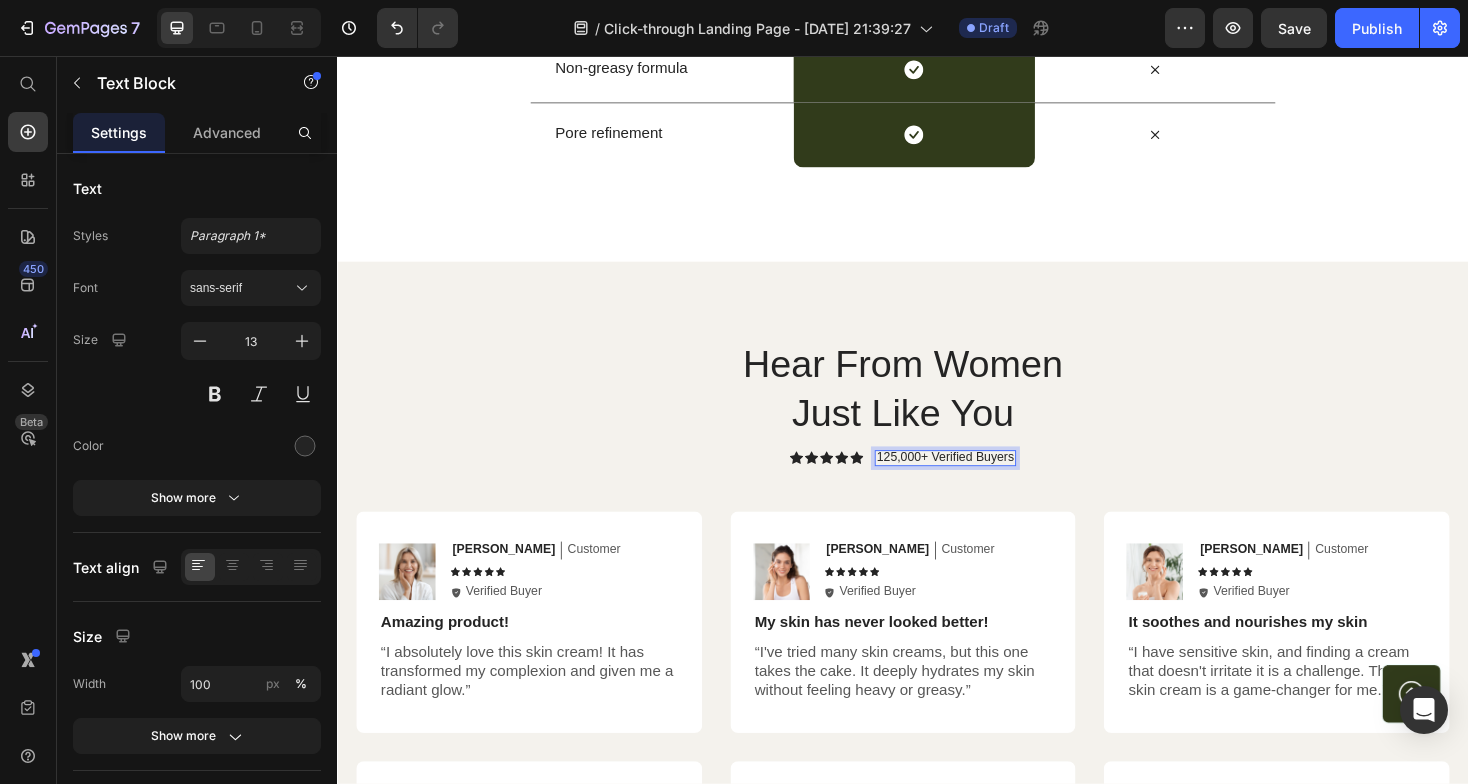 click on "Hear From Women Just Like You" at bounding box center [937, 408] 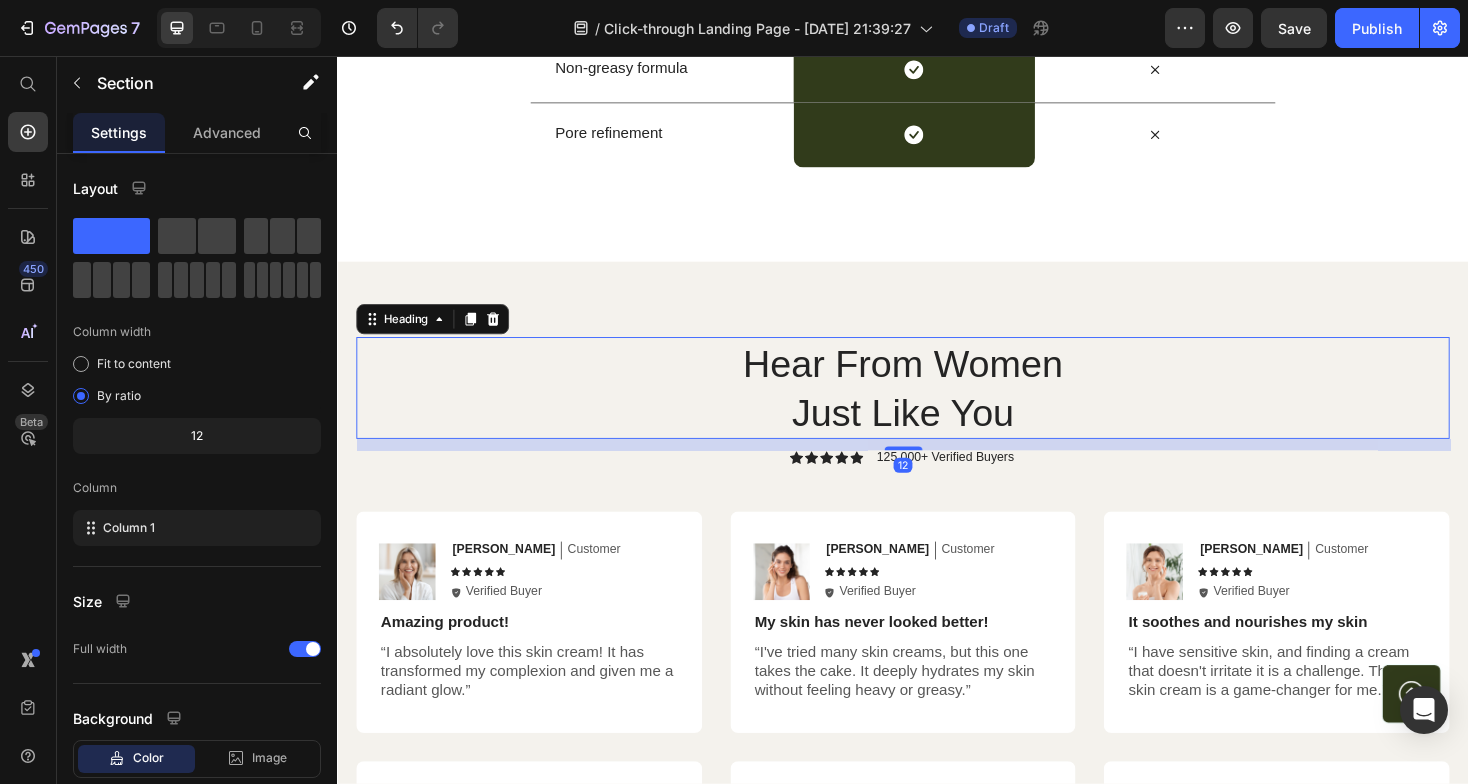 click on "Hear From Women Just Like You Heading   12 Icon Icon Icon Icon Icon Icon List 125,000+ Verified Buyers Text Block Row Image Emily Text Block Customer  Text Block Row Icon Icon Icon Icon Icon Icon List
Icon Verified Buyer Text Block Row Row Amazing product! Text Block “I absolutely love this skin cream! It has transformed my complexion and given me a radiant glow.” Text Block Row Image Sarah Text Block Customer  Text Block Row Icon Icon Icon Icon Icon Icon List
Icon Verified Buyer Text Block Row Row My skin has never looked better! Text Block “I've tried many skin creams, but this one takes the cake. It deeply hydrates my skin without feeling heavy or greasy.” Text Block Row Image Ken K Text Block Customer  Text Block Row Icon Icon Icon Icon Icon Icon List
Icon Verified Buyer Text Block Row Row It soothes and nourishes my skin Text Block Text Block Row Row Image Michael Text Block Customer  Text Block Row Icon Icon Icon Icon Icon Icon List" at bounding box center [937, 697] 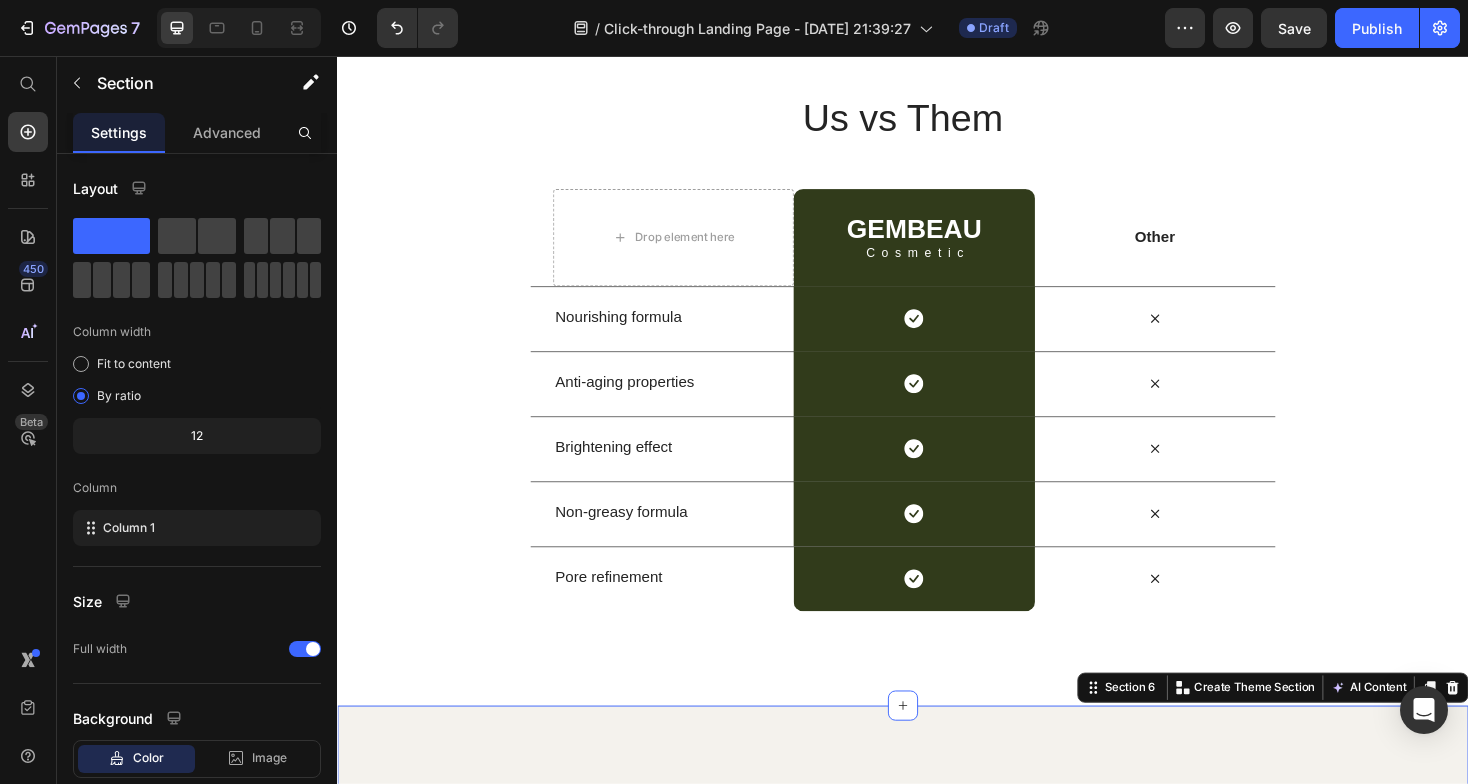 scroll, scrollTop: 5013, scrollLeft: 0, axis: vertical 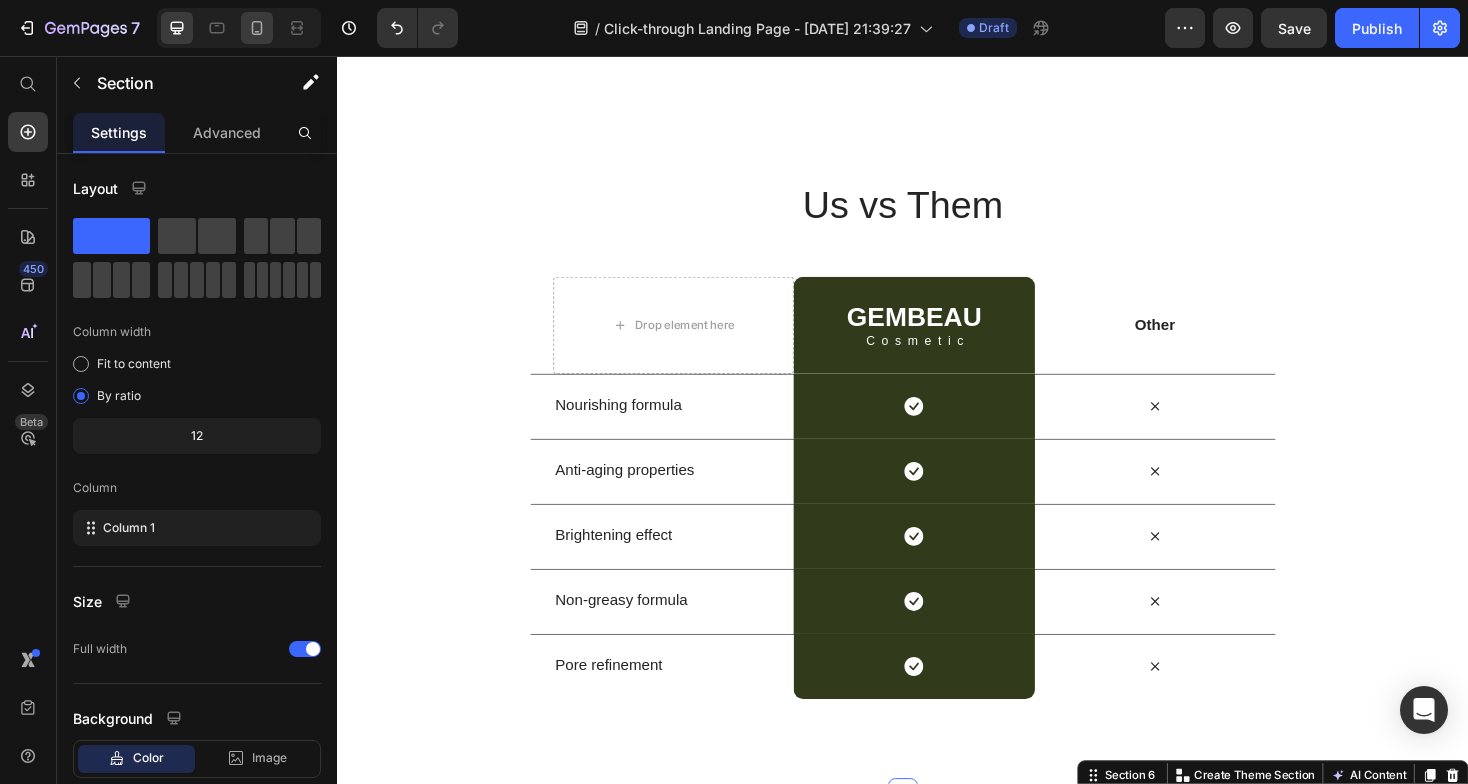 click 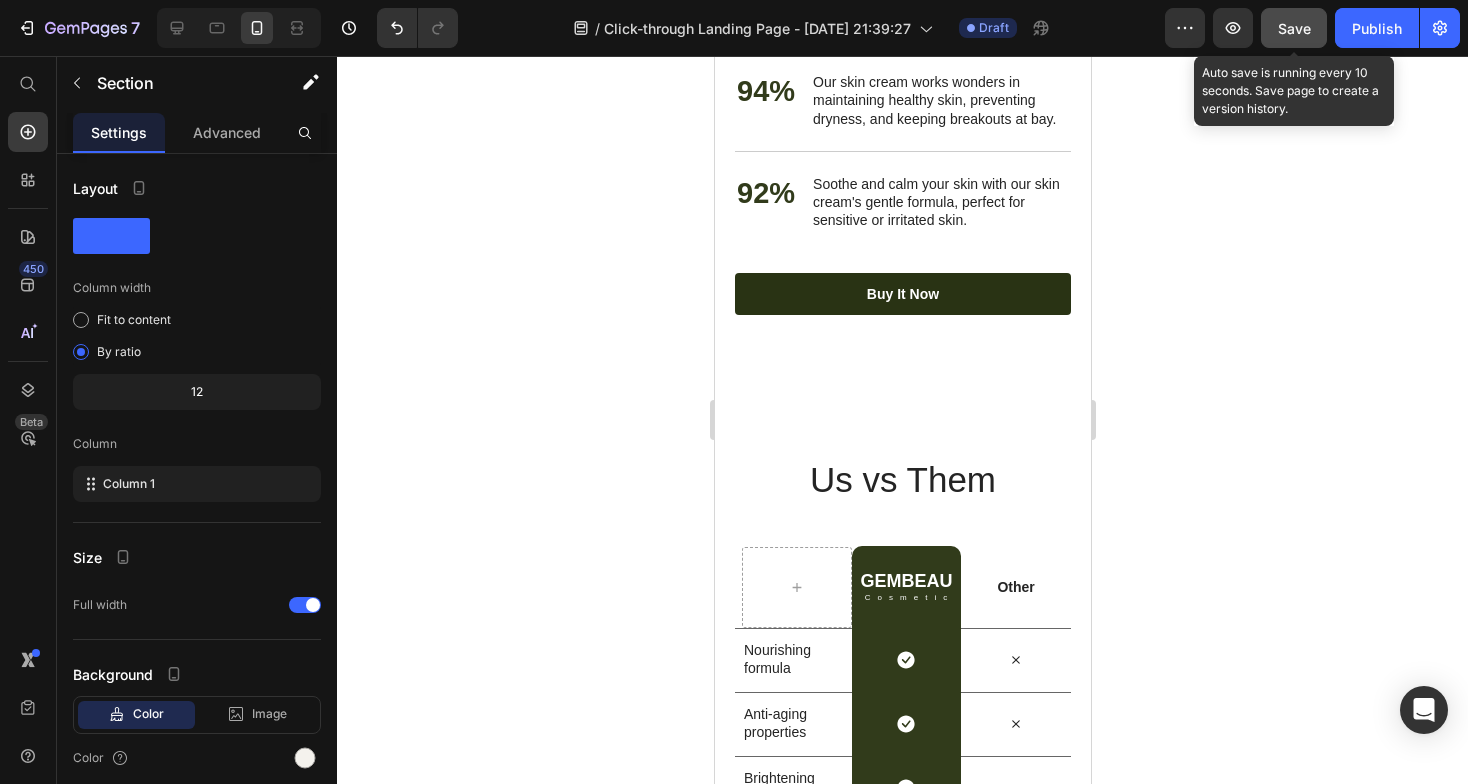 click on "Save" at bounding box center (1294, 28) 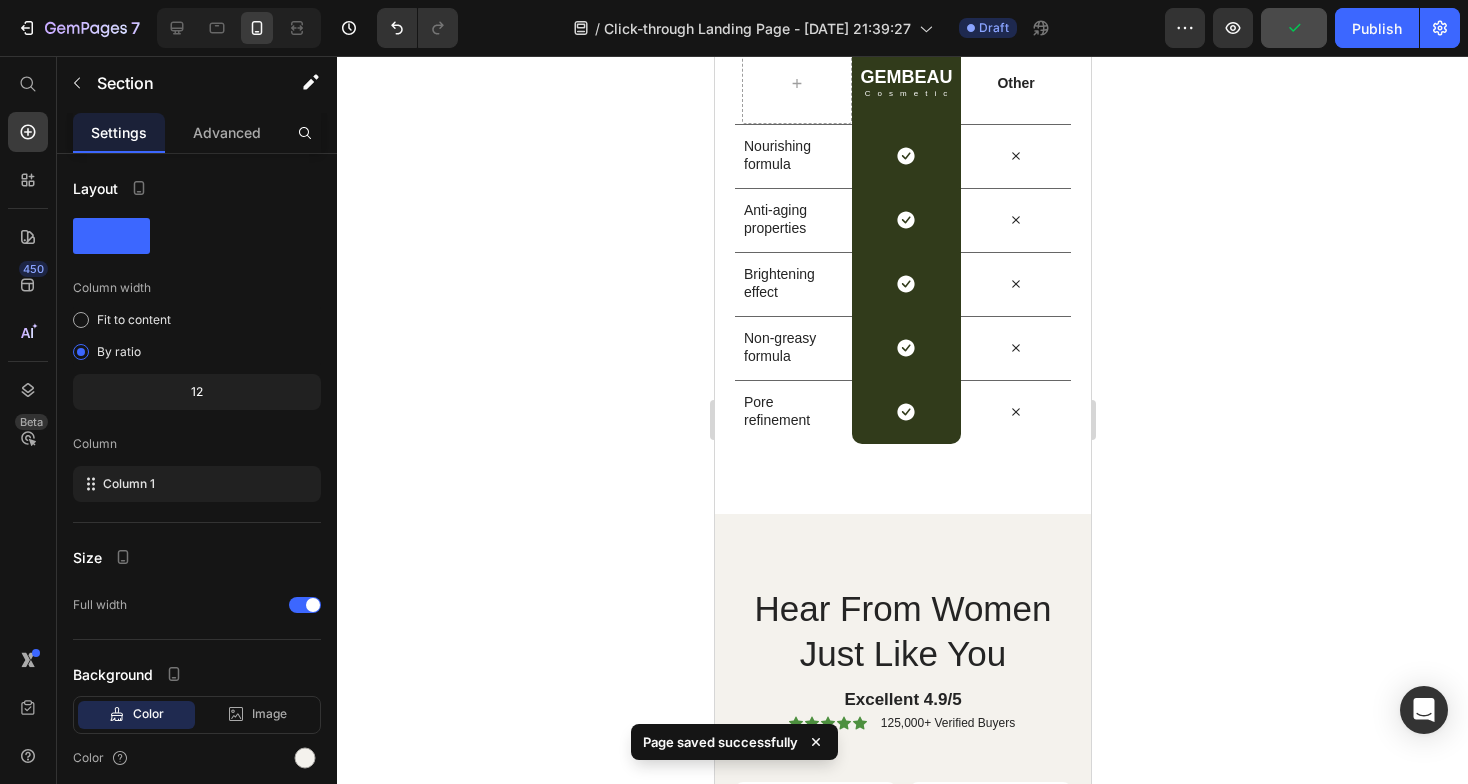 scroll, scrollTop: 5733, scrollLeft: 0, axis: vertical 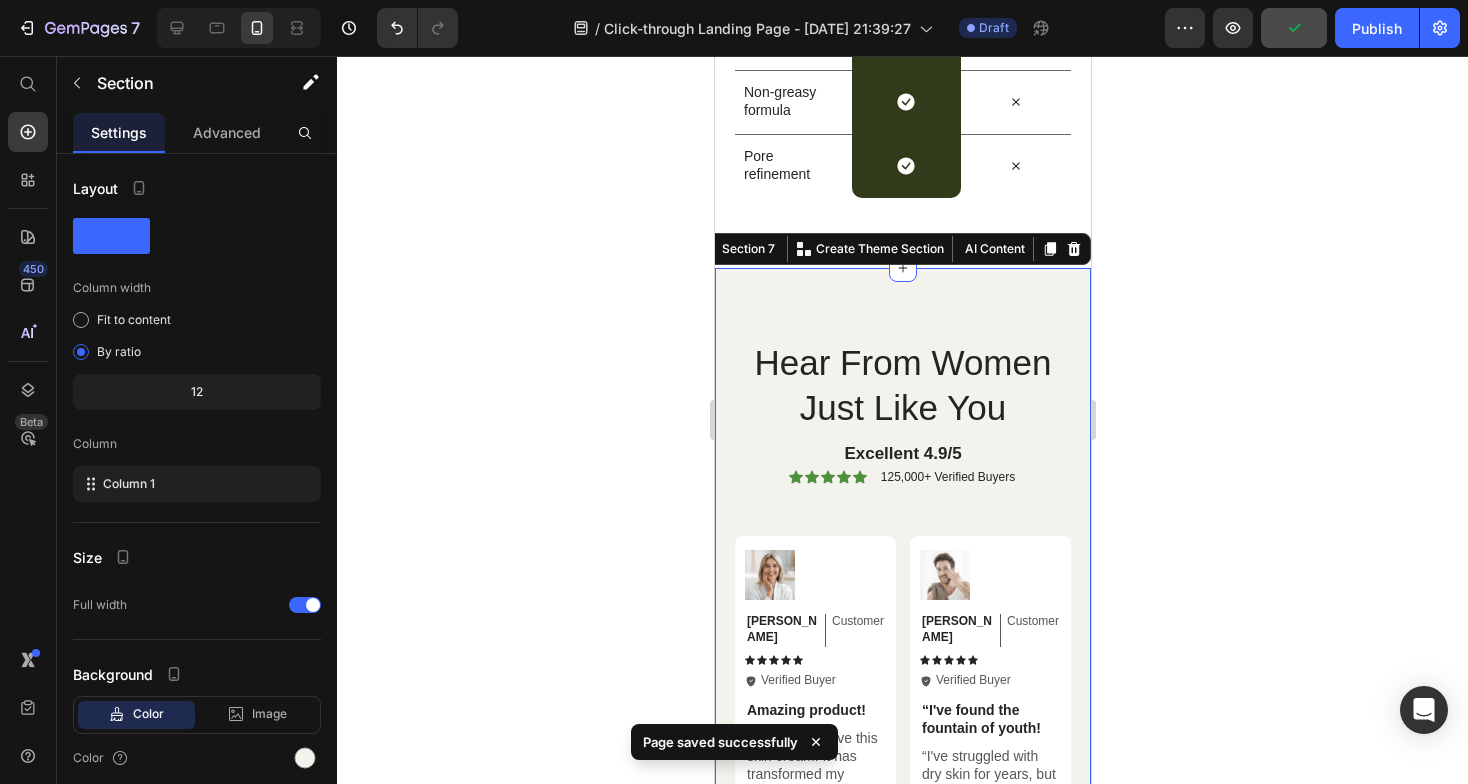 click on "Hear From Women Just Like You Heading Excellent 4.9/5  Text Block Icon Icon Icon Icon Icon Icon List 125,000+ Verified Buyers Text Block Row Image Michael Text Block Customer  Text Block Row Icon Icon Icon Icon Icon Icon List
Icon Verified Buyer Text Block Row Row “I've found the fountain of youth! Text Block “I've struggled with dry skin for years, but this cream has been a game-changer. It keeps my skin hydrated all day long.” Text Block Row Image Jessica Text Block Customer  Text Block Row Icon Icon Icon Icon Icon Icon List
Icon Verified Buyer Text Block Row Row Highly recommend! Text Block "I can't get enough of this skin cream! It has noticeably improved my skin's texture and reduced the appearance of fine lines.” Text Block Row Image Olivia Text Block Customer  Text Block Row Icon Icon Icon Icon Icon Icon List
Icon Verified Buyer Text Block Row Row Rejuvenated every time I use it Text Block Text Block Row Image Emily Text Block Customer" at bounding box center [902, 964] 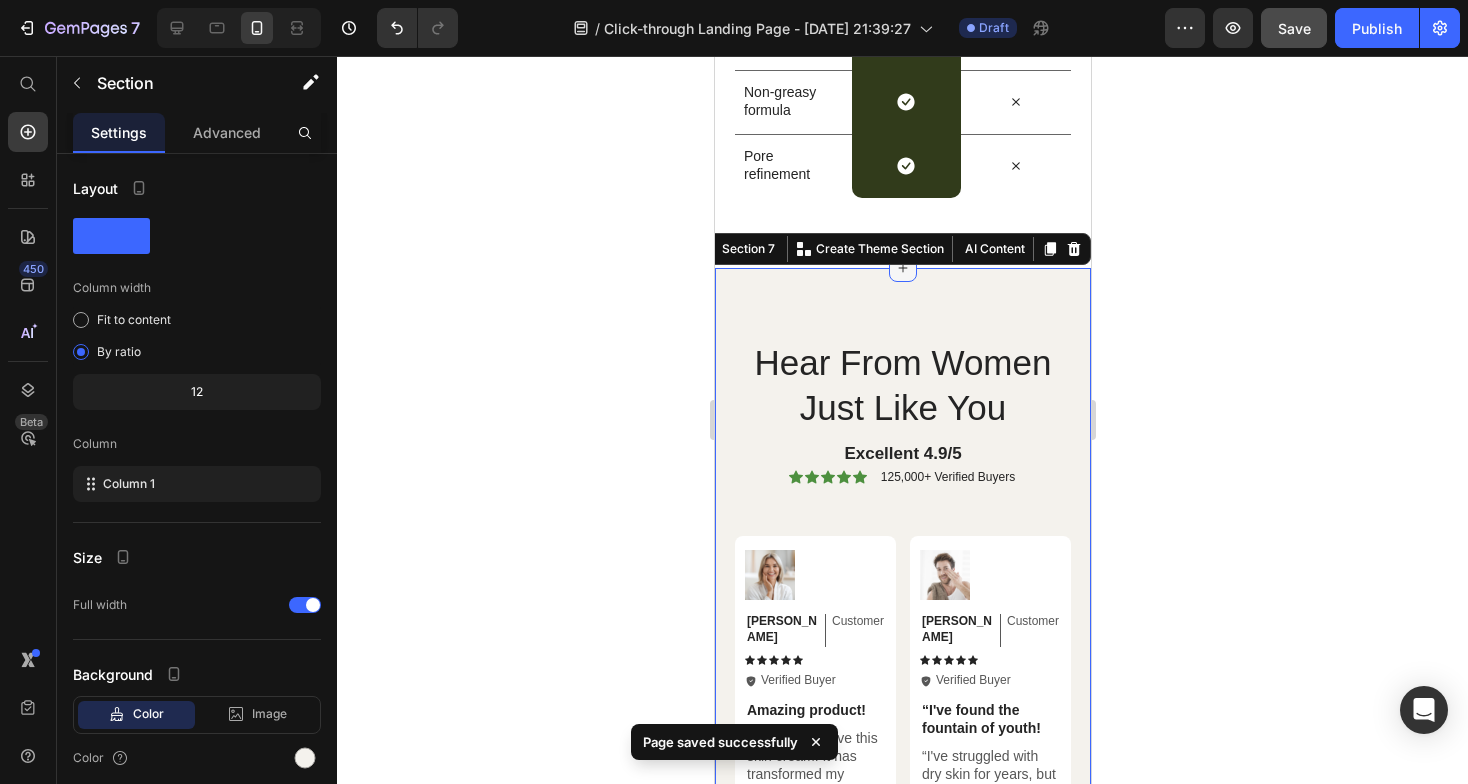 click at bounding box center (902, 268) 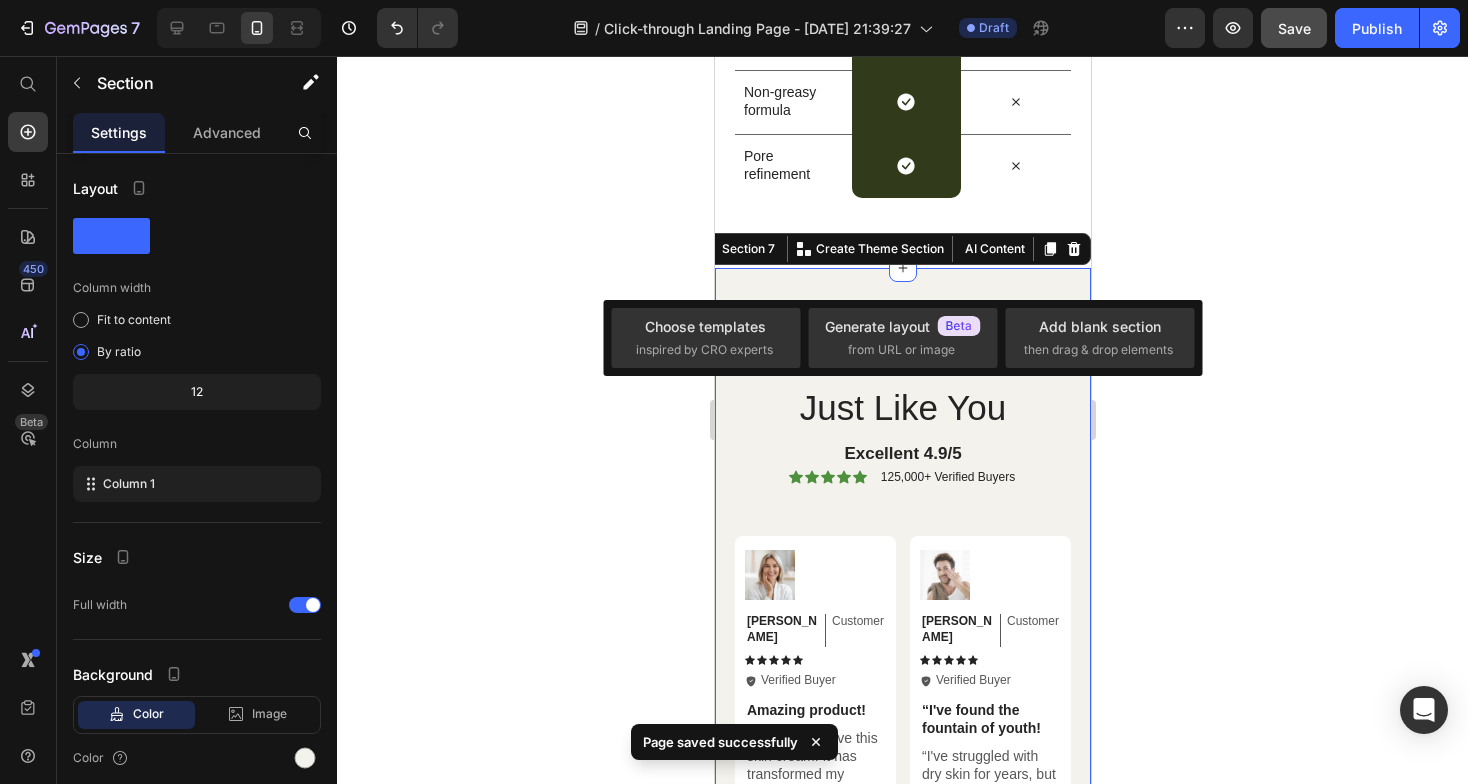 click 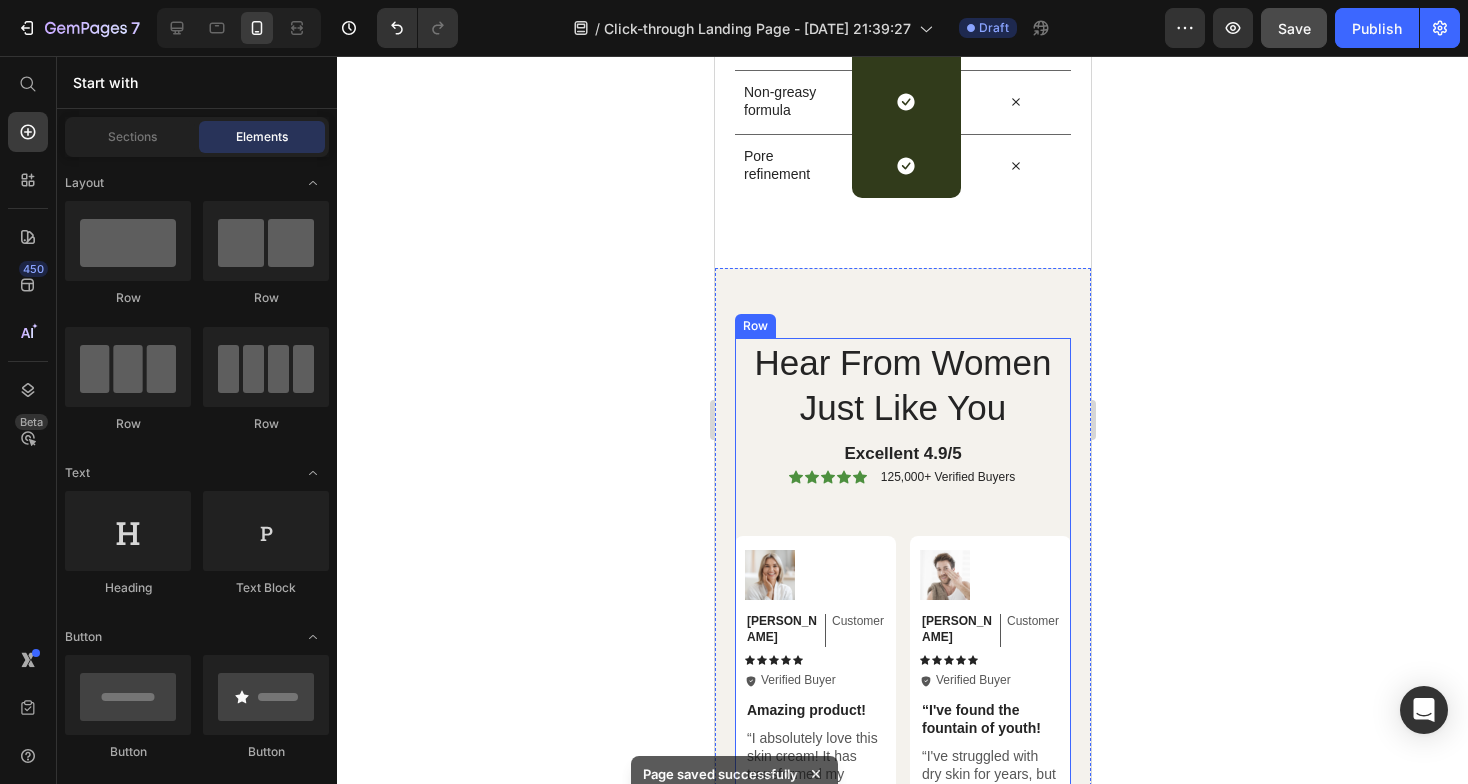 scroll, scrollTop: 5503, scrollLeft: 0, axis: vertical 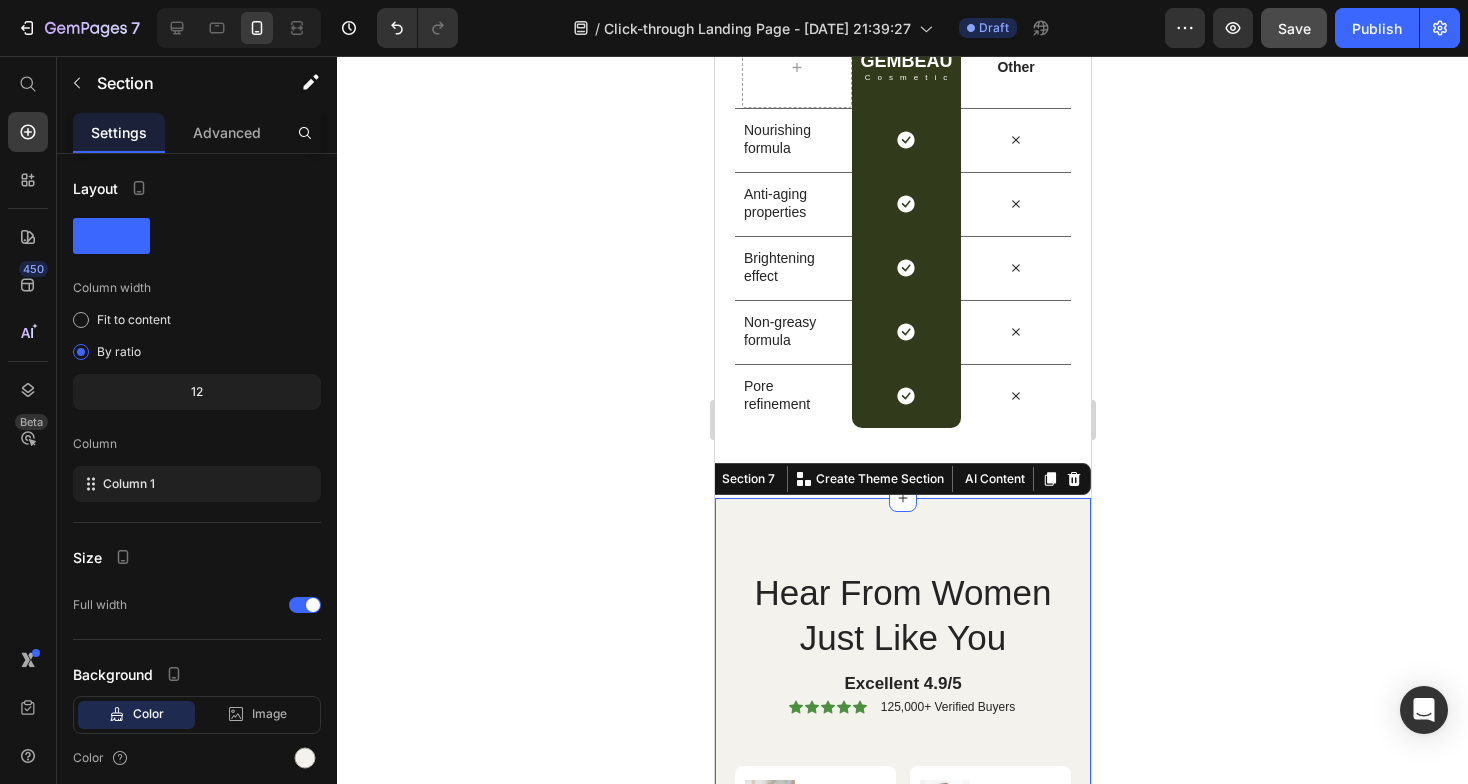 click 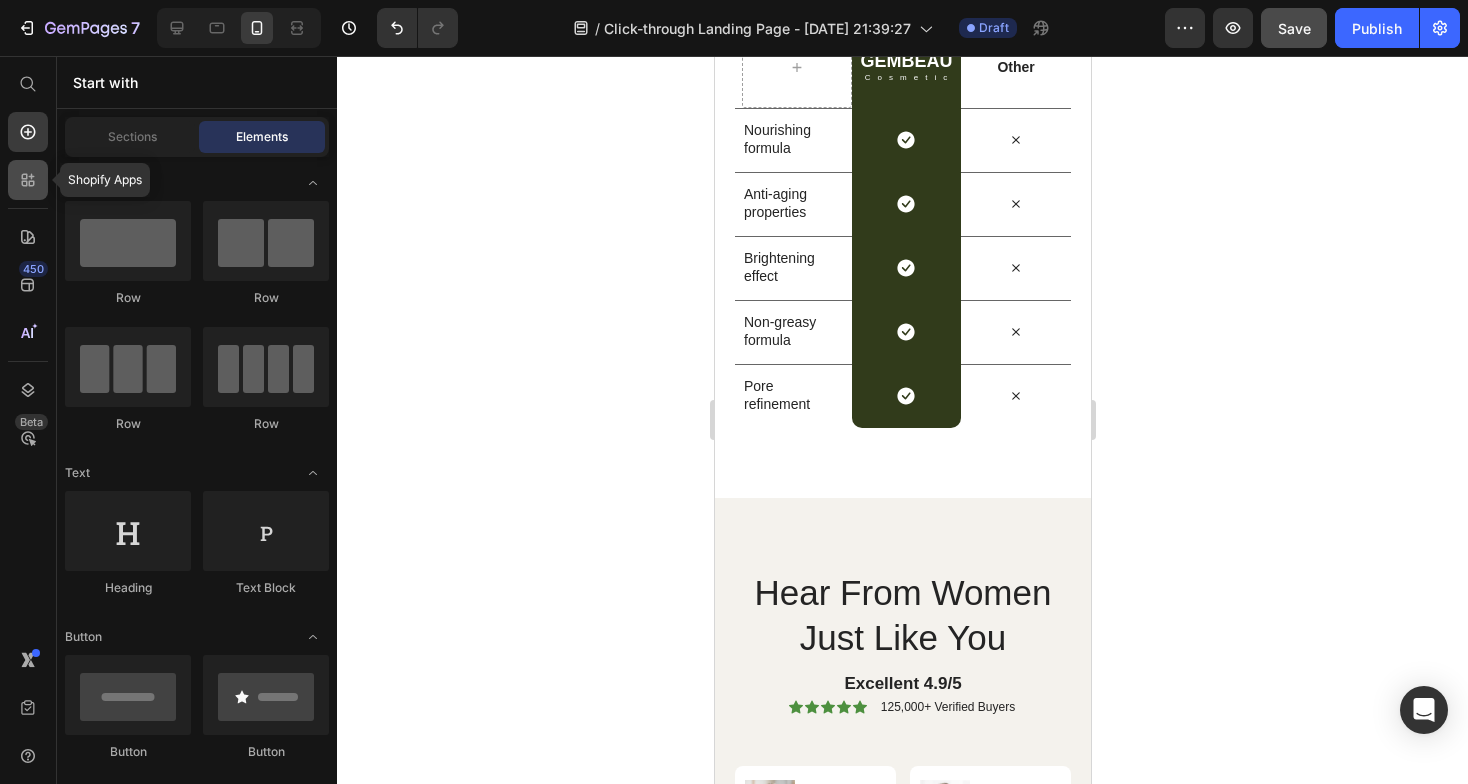click 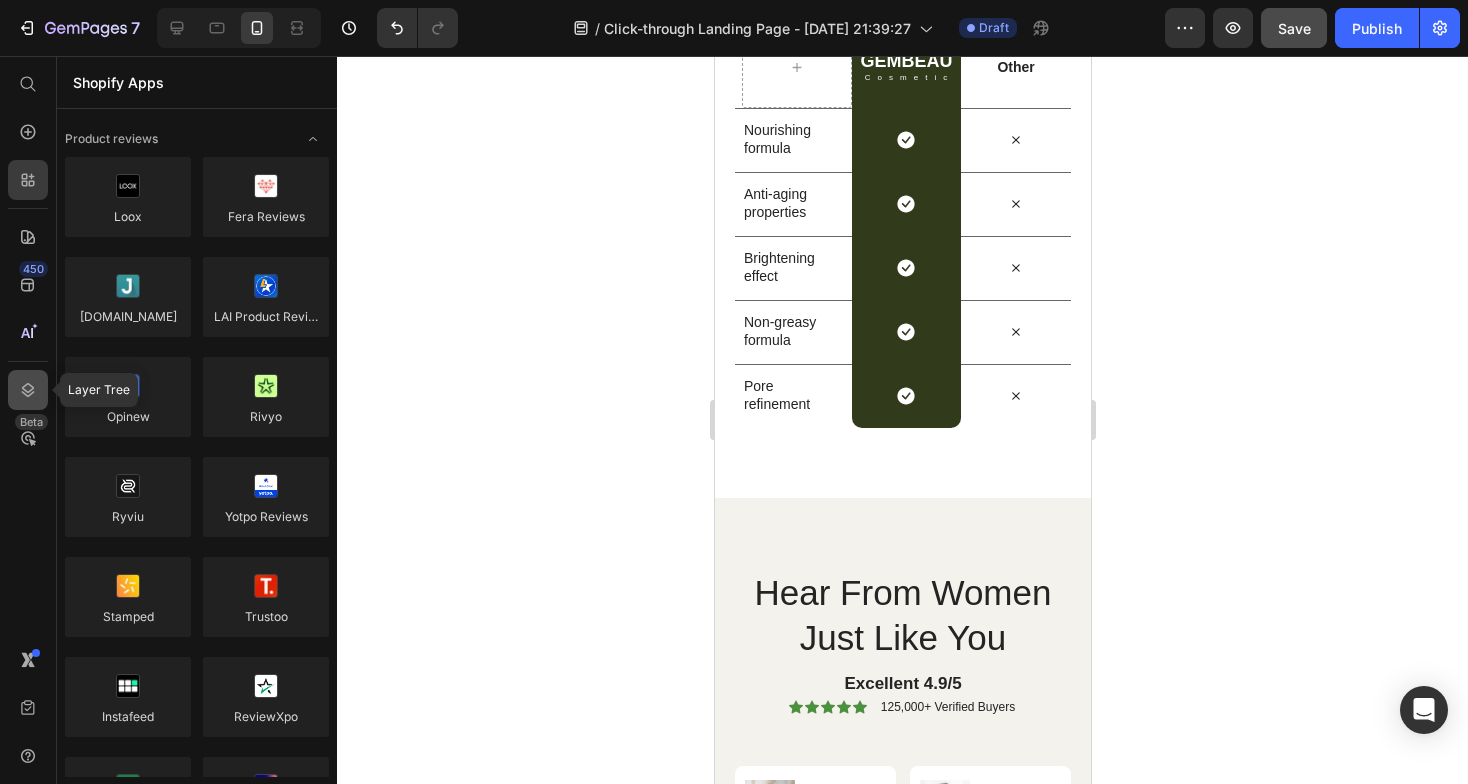 click 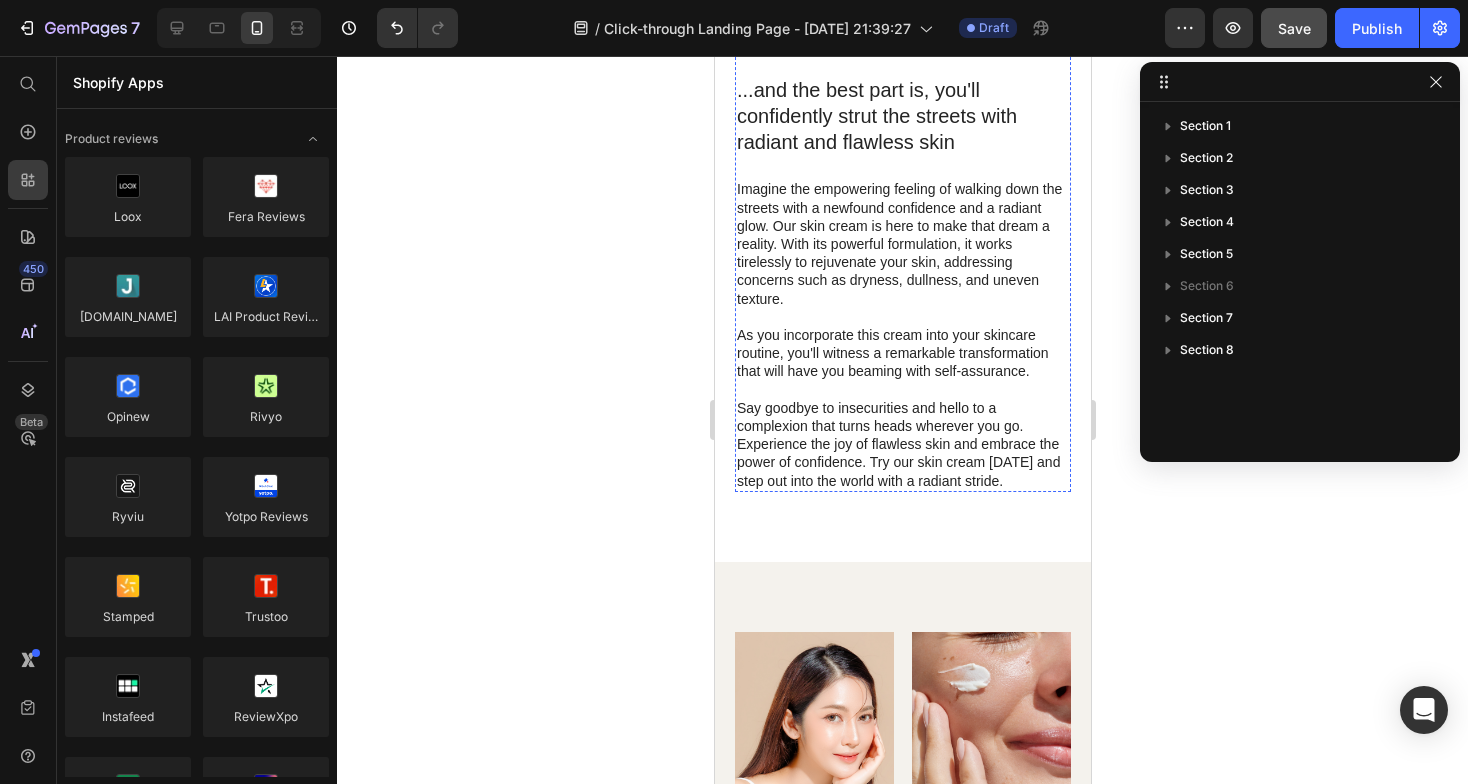 scroll, scrollTop: 2142, scrollLeft: 0, axis: vertical 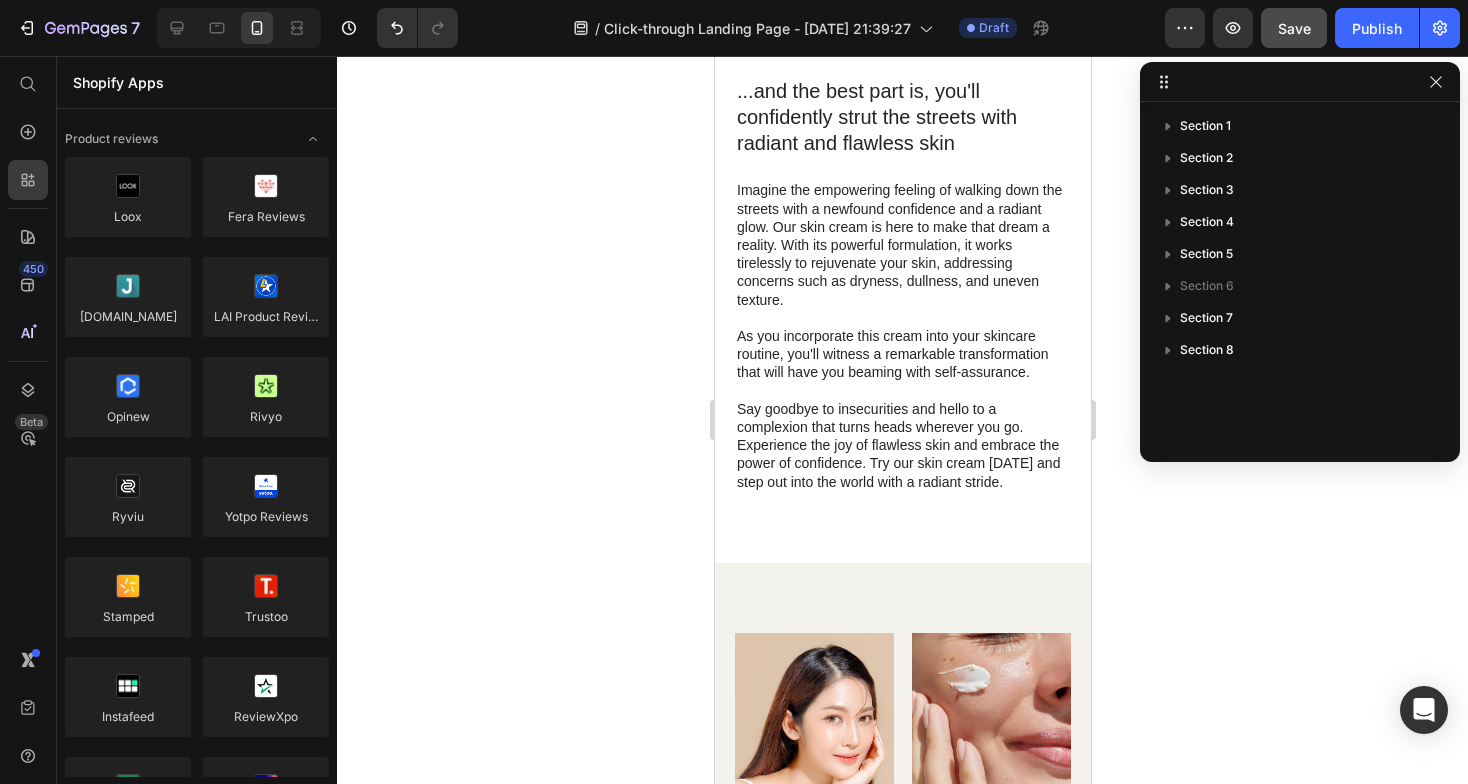 click on "Feel clean and confident" at bounding box center (857, -11) 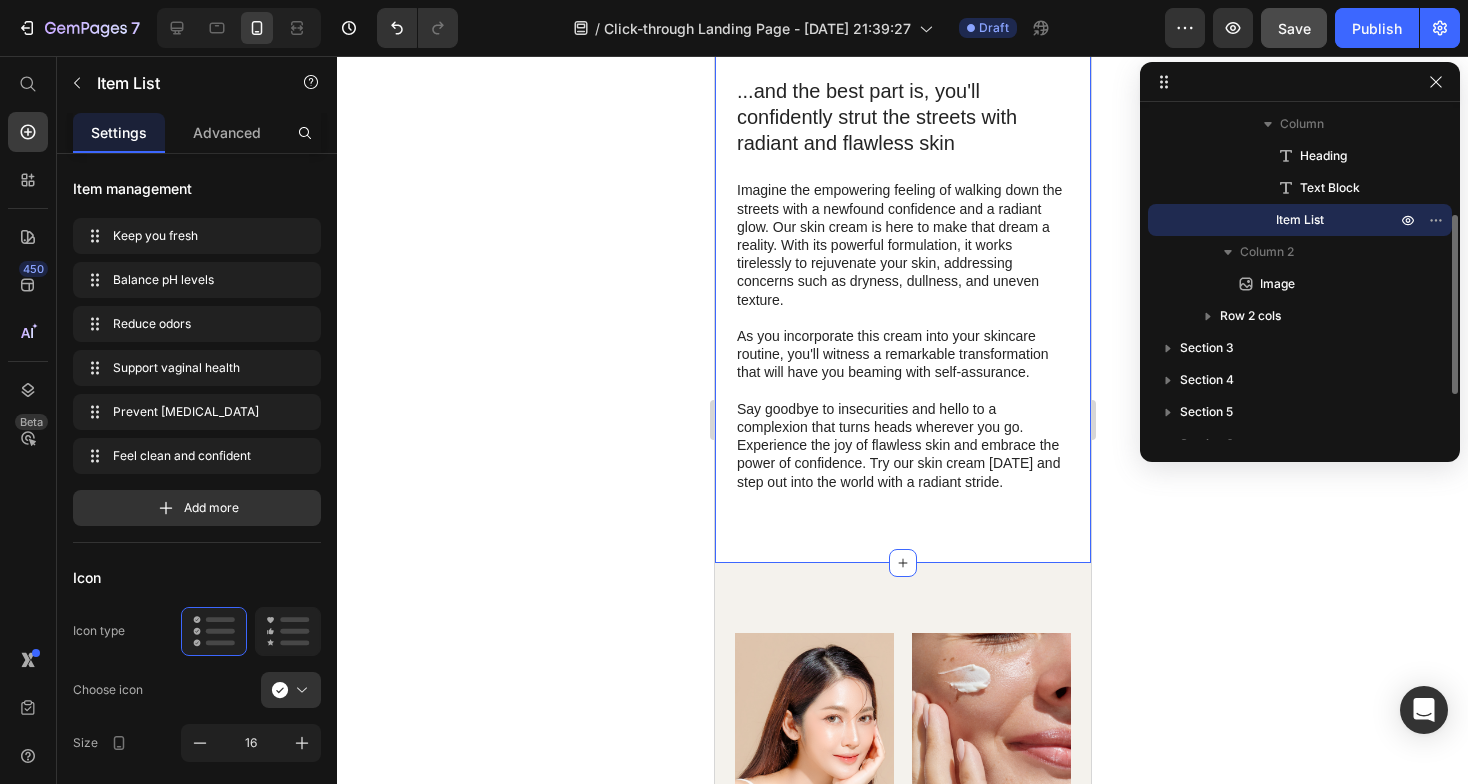 scroll, scrollTop: 193, scrollLeft: 0, axis: vertical 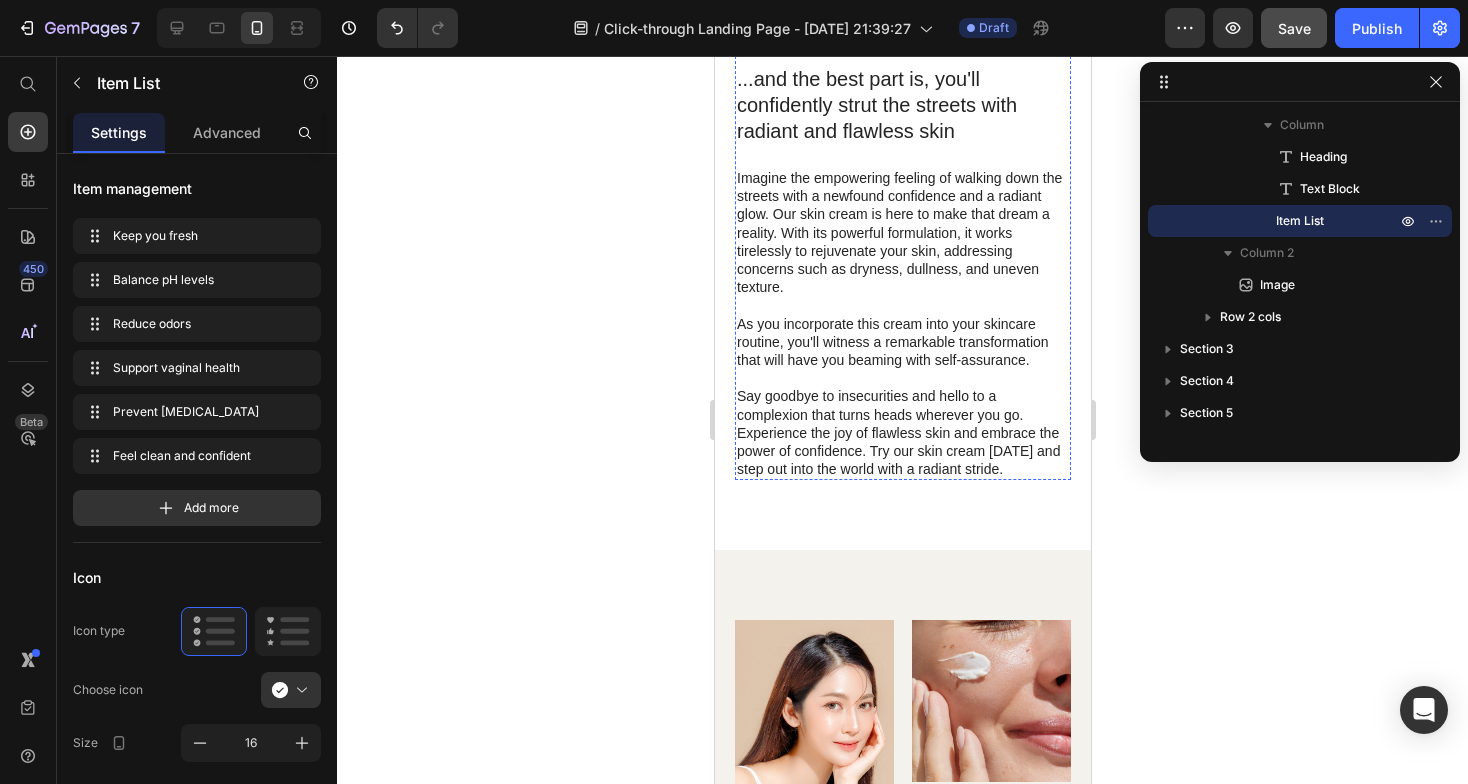 click at bounding box center (902, 36) 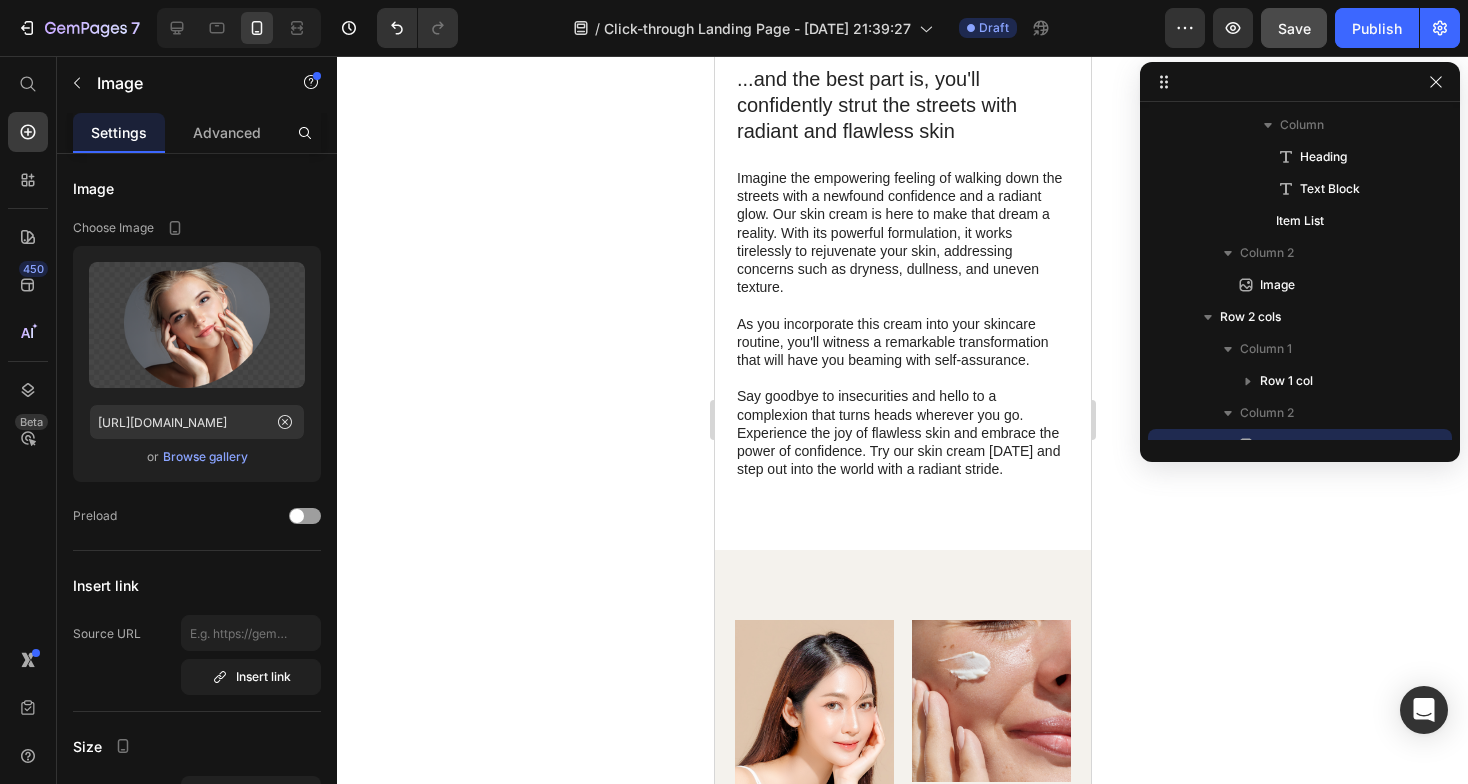 scroll, scrollTop: 2244, scrollLeft: 0, axis: vertical 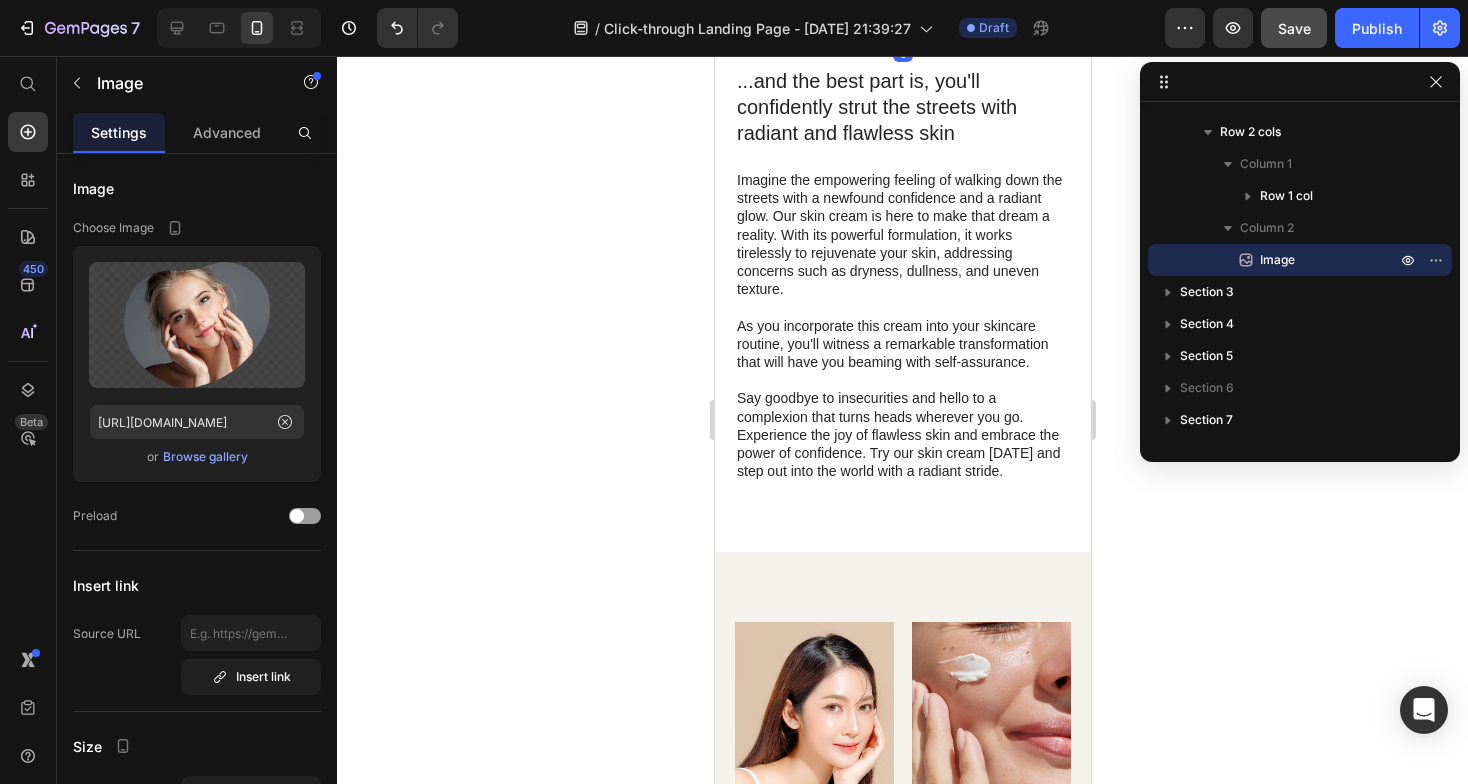 click 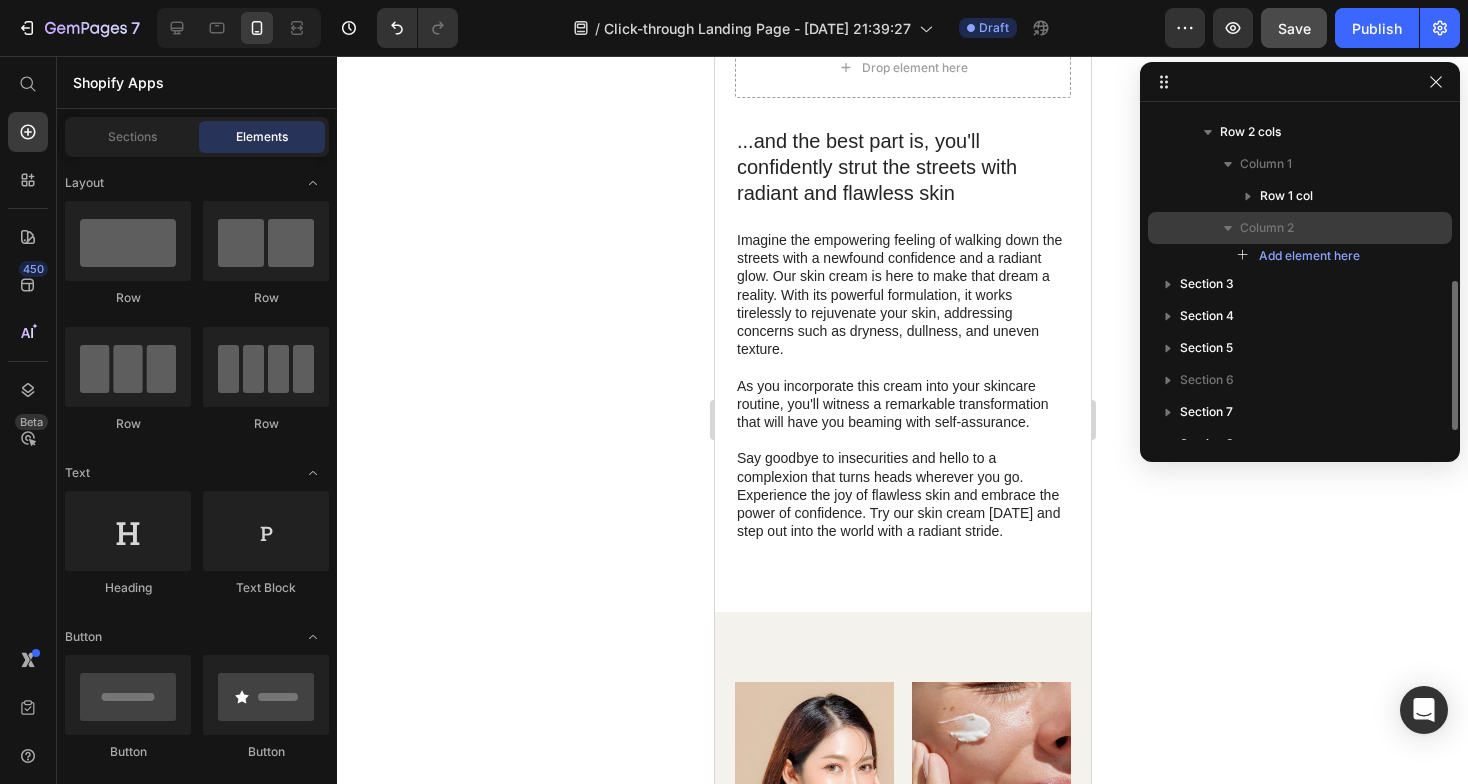 click at bounding box center [1228, 228] 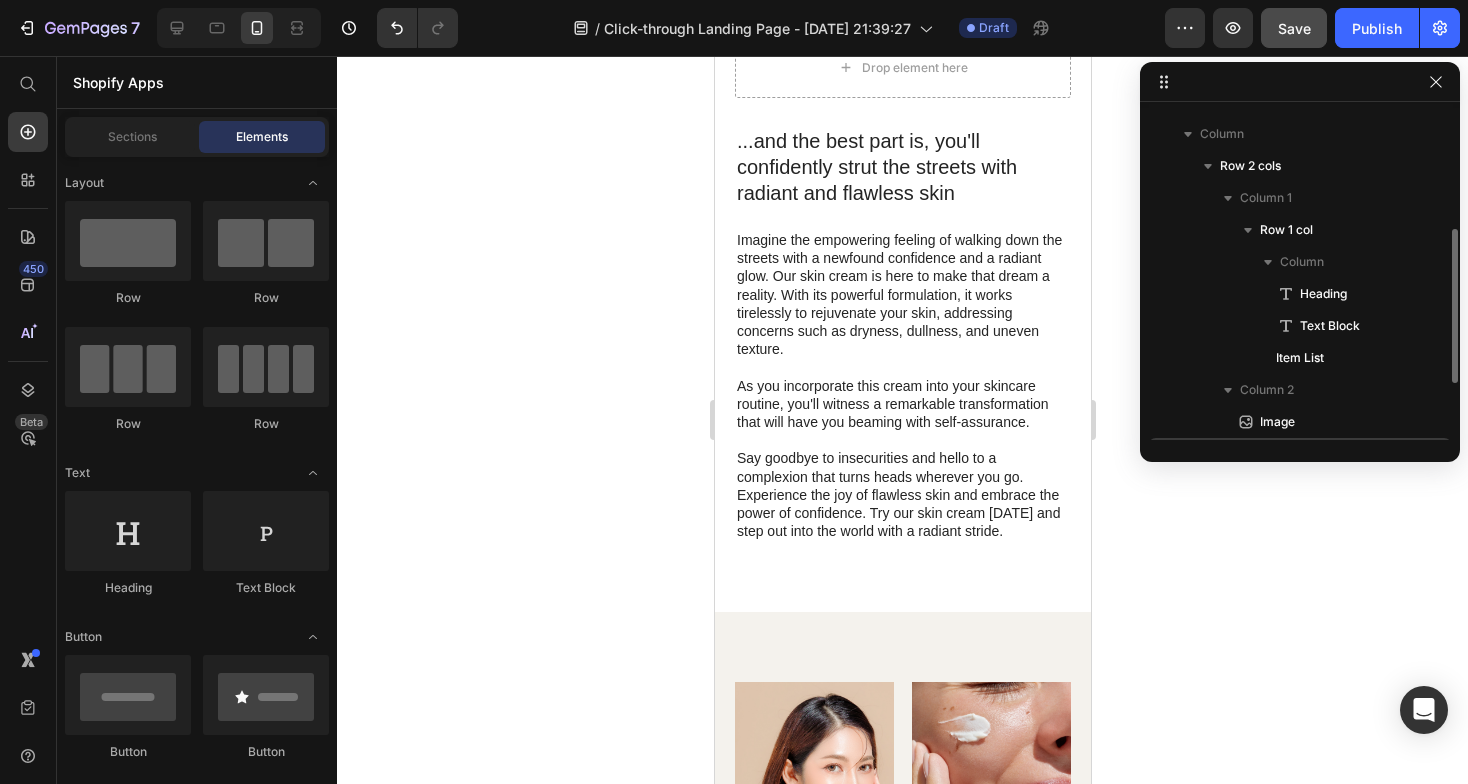 scroll, scrollTop: 0, scrollLeft: 0, axis: both 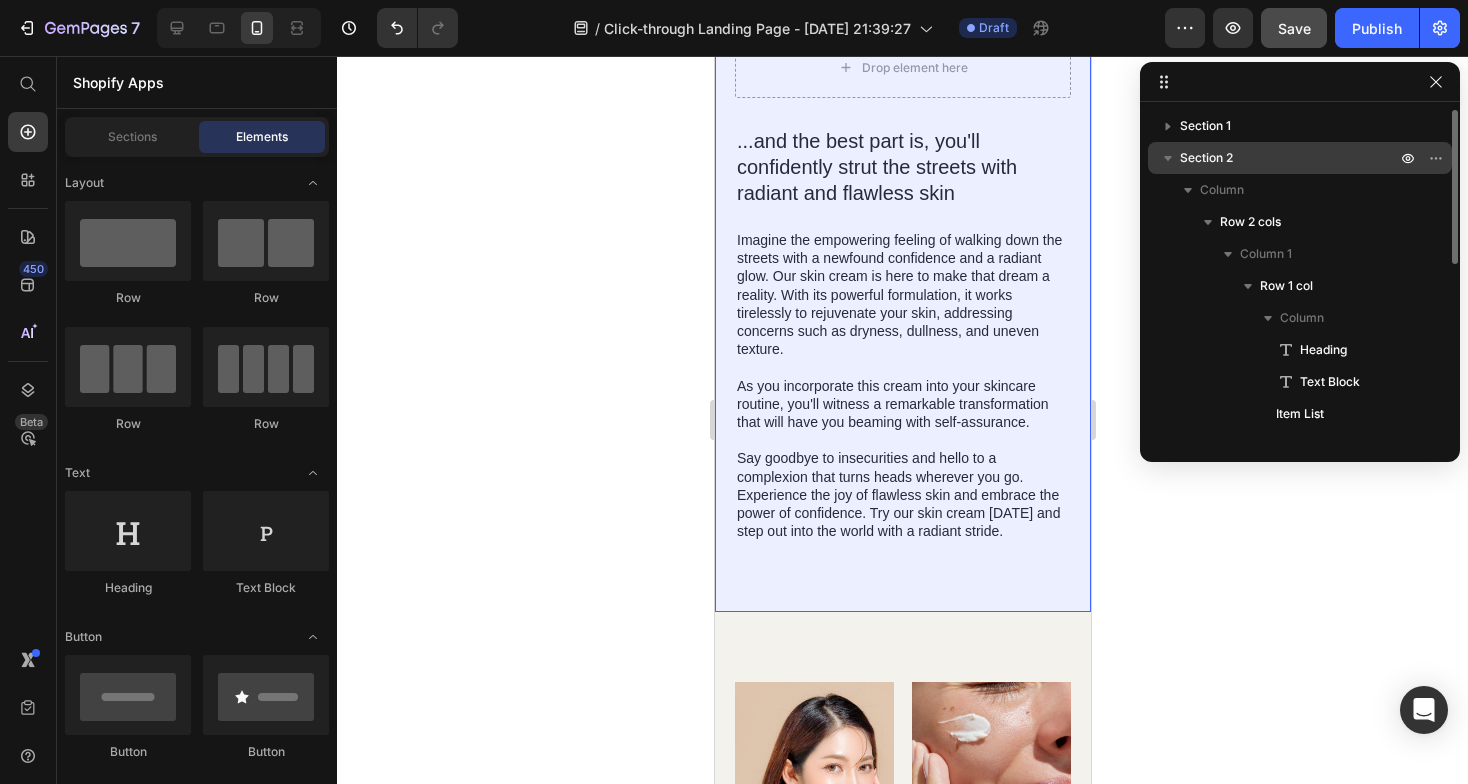 click 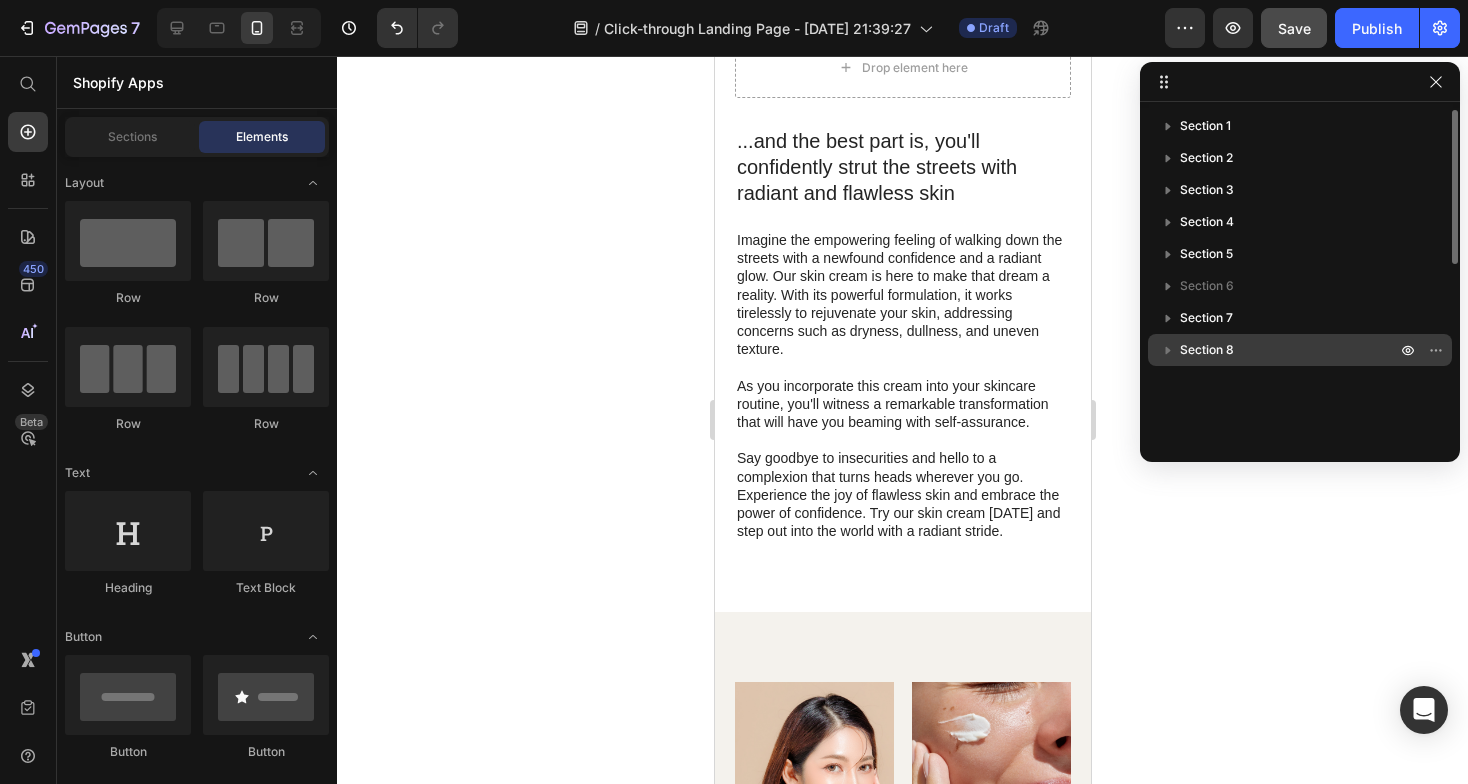 drag, startPoint x: 1166, startPoint y: 320, endPoint x: 1222, endPoint y: 350, distance: 63.529522 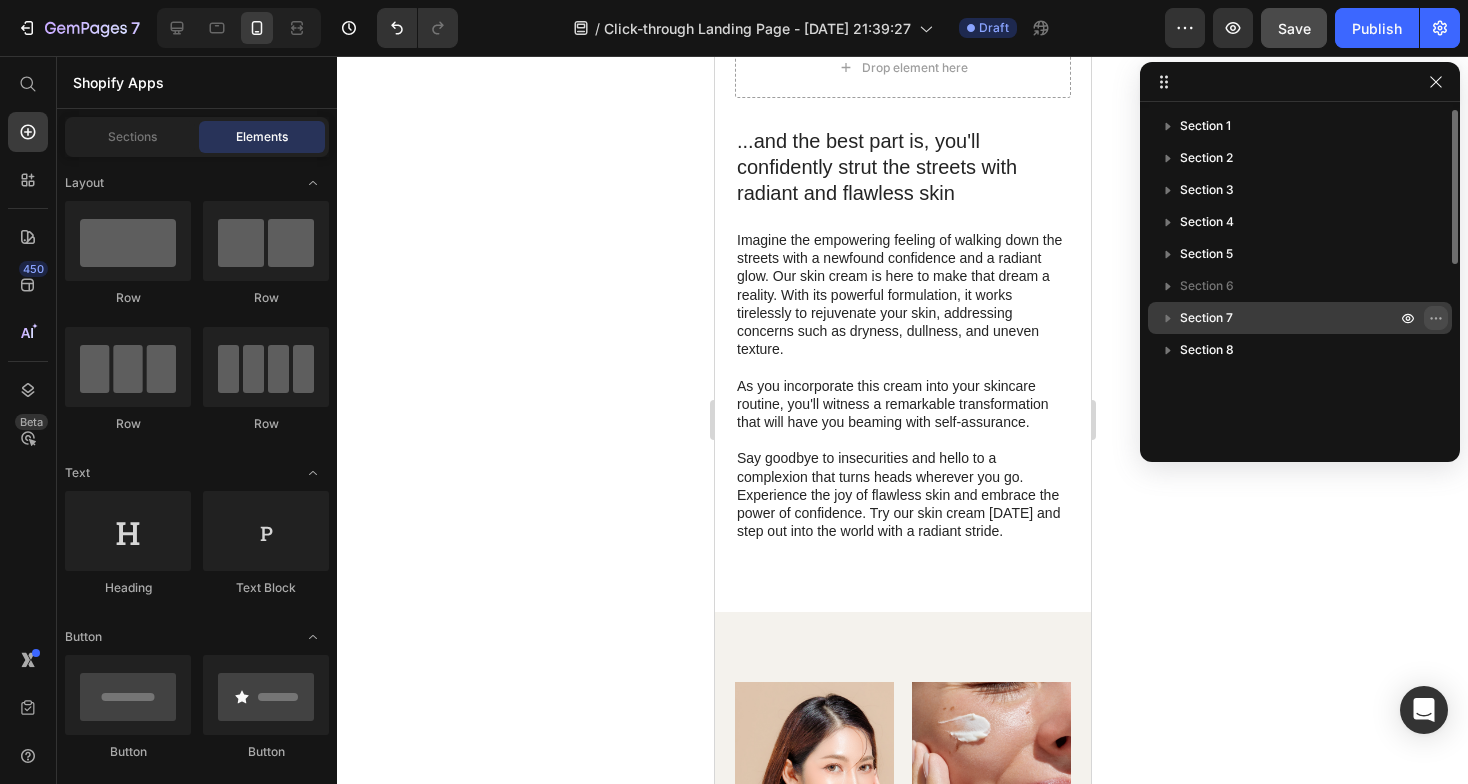 click 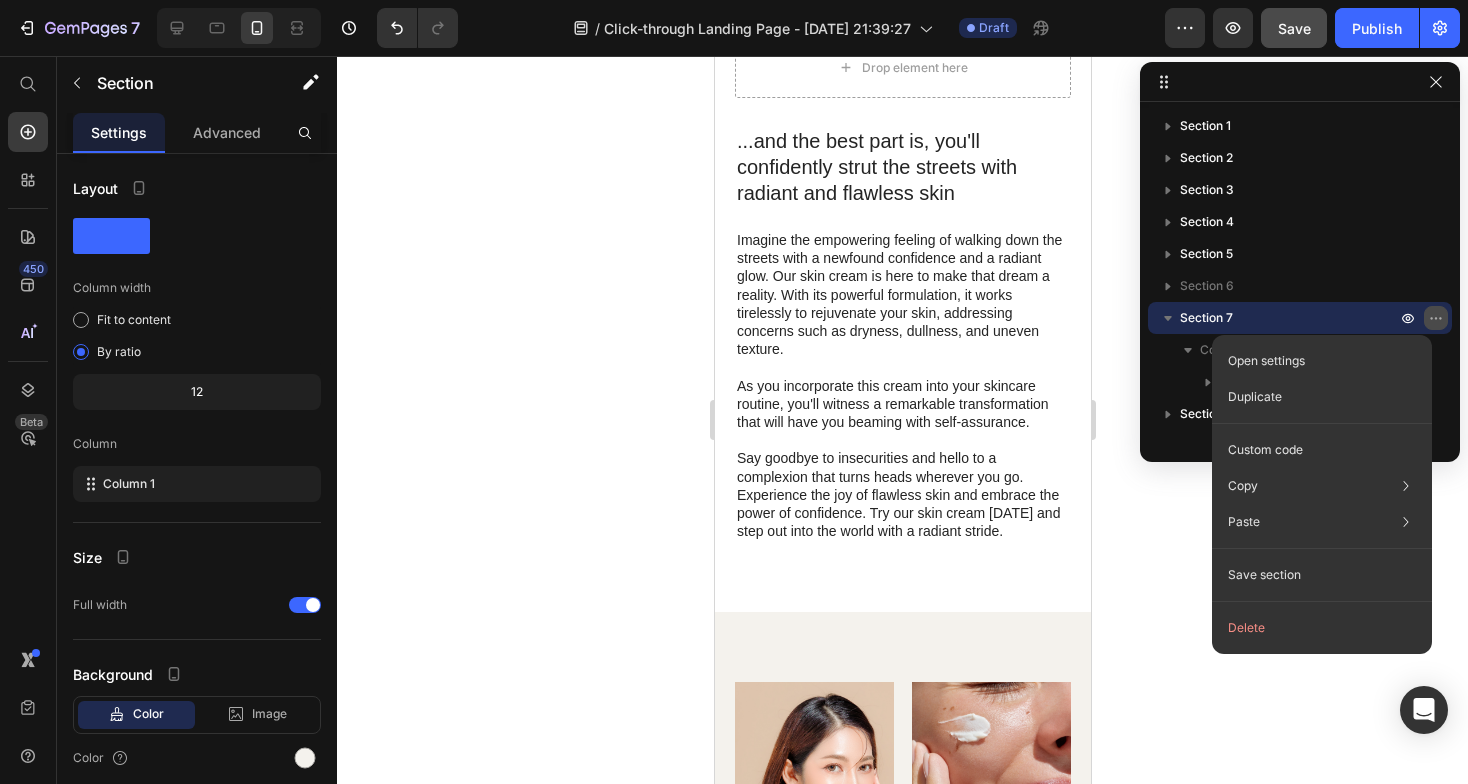 click 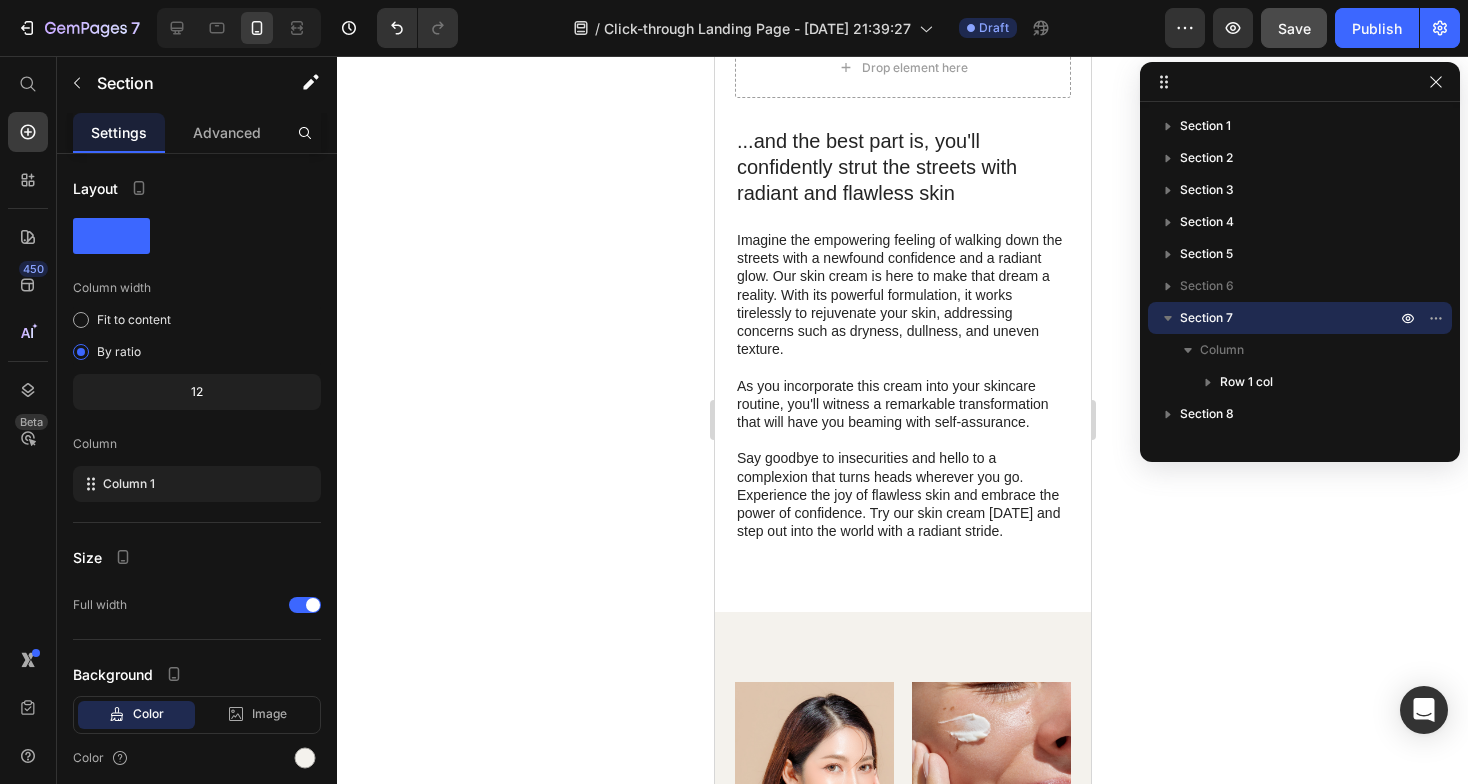 click 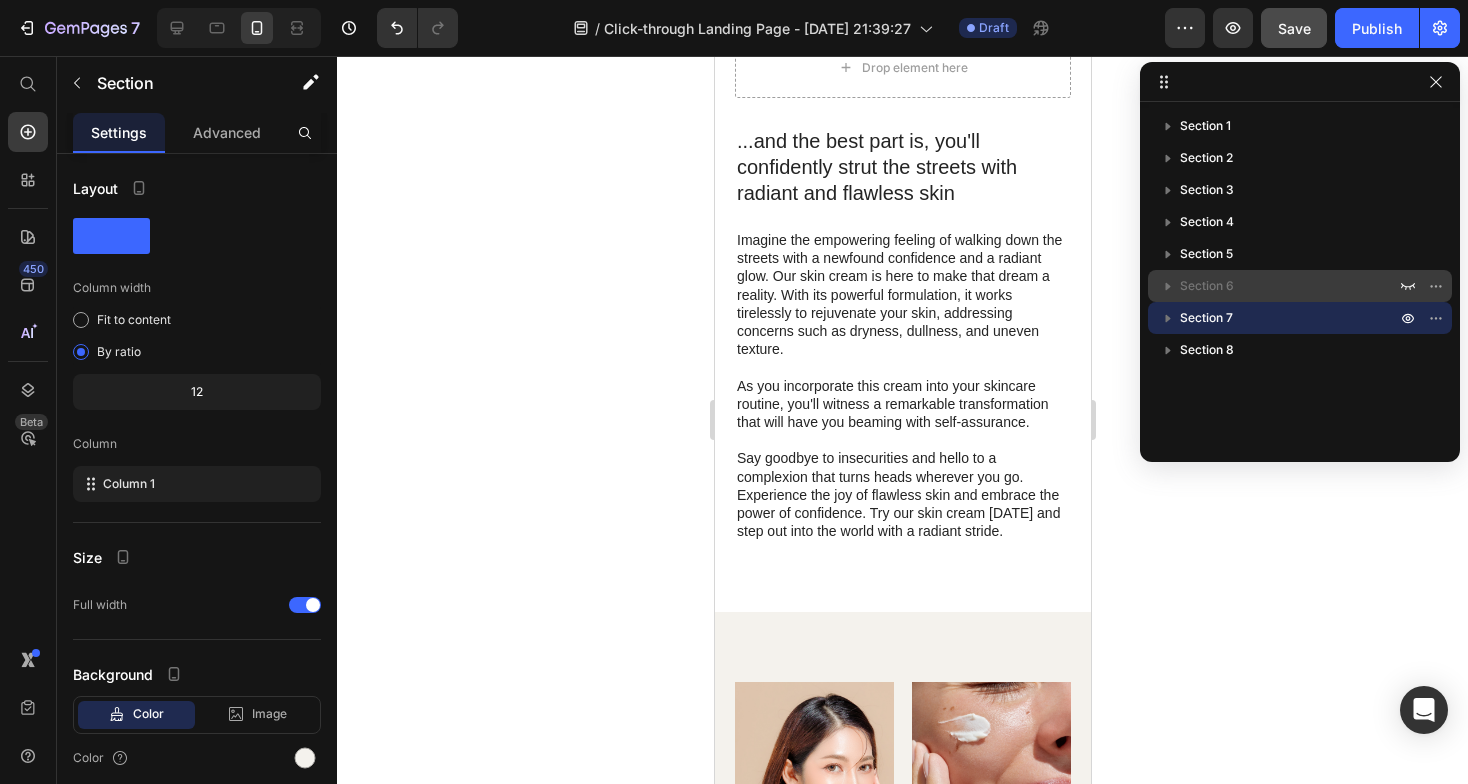 drag, startPoint x: 1243, startPoint y: 317, endPoint x: 1241, endPoint y: 279, distance: 38.052597 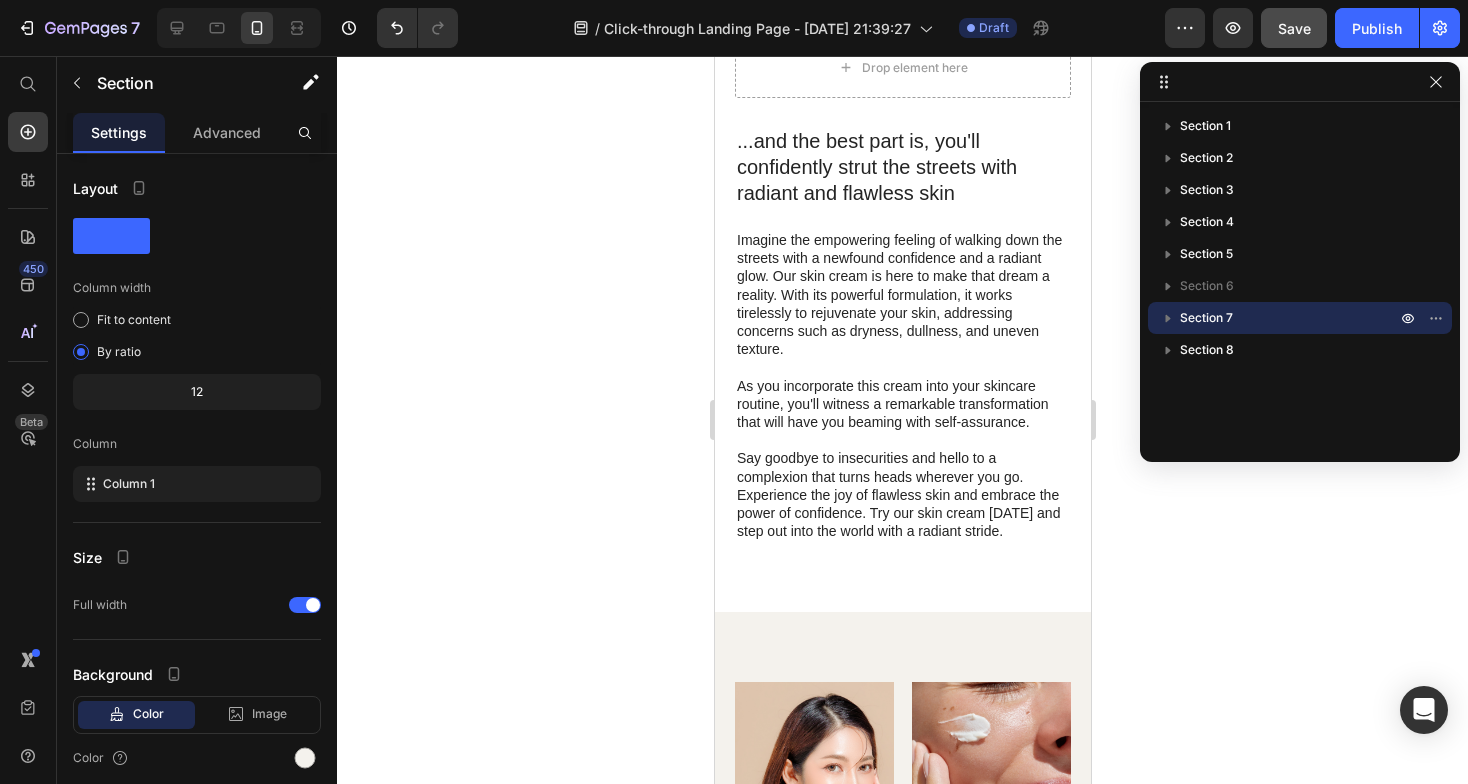 click 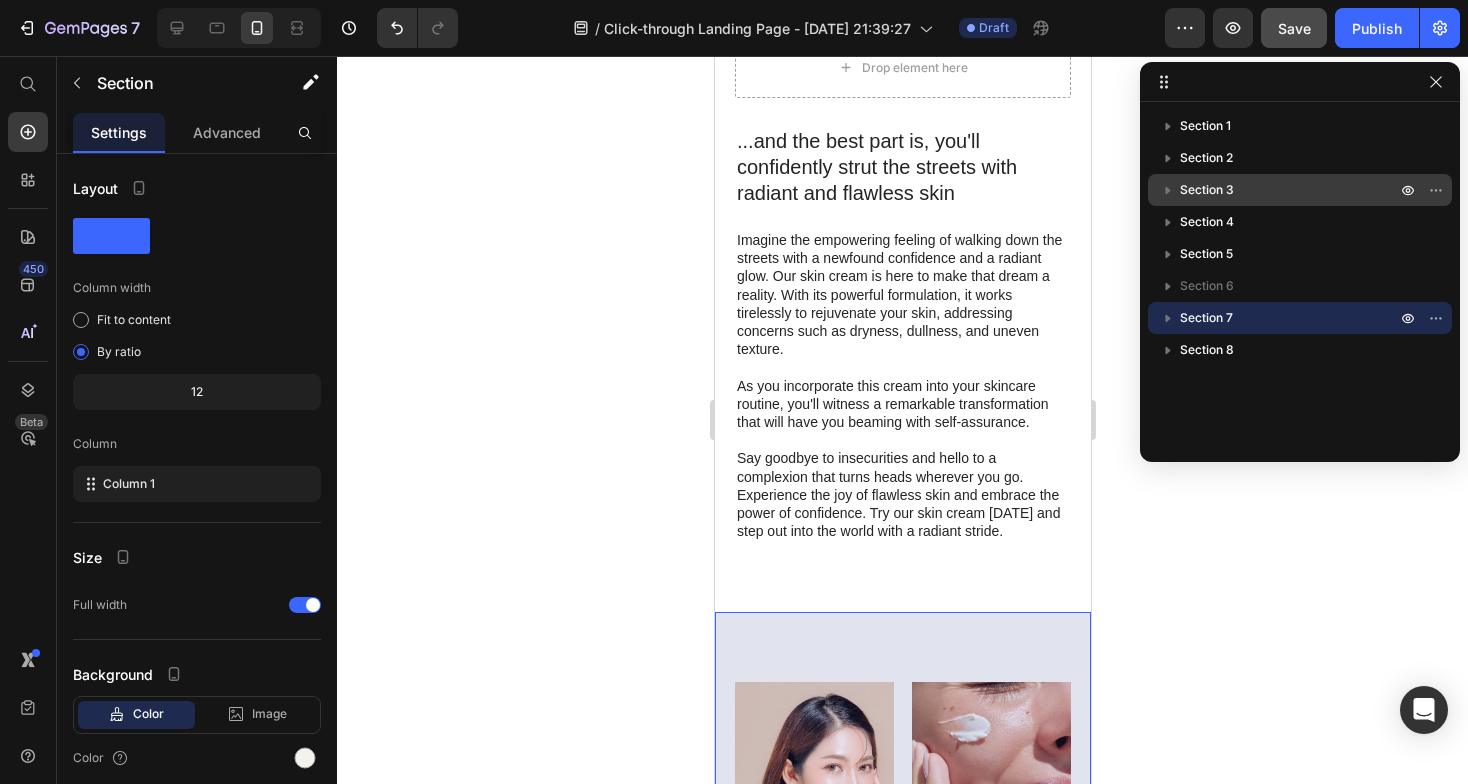 drag, startPoint x: 1211, startPoint y: 314, endPoint x: 1218, endPoint y: 179, distance: 135.18137 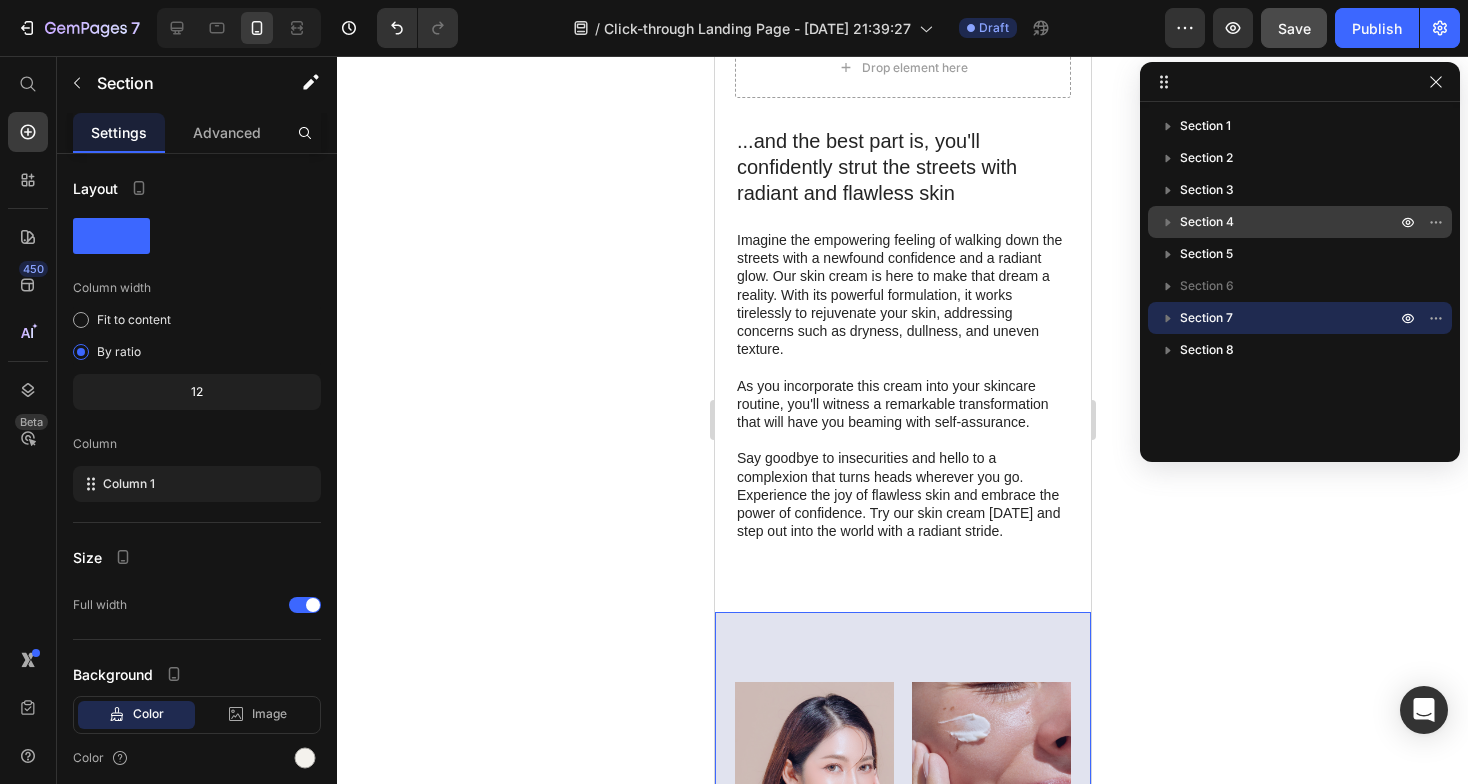 drag, startPoint x: 1277, startPoint y: 317, endPoint x: 1267, endPoint y: 219, distance: 98.50888 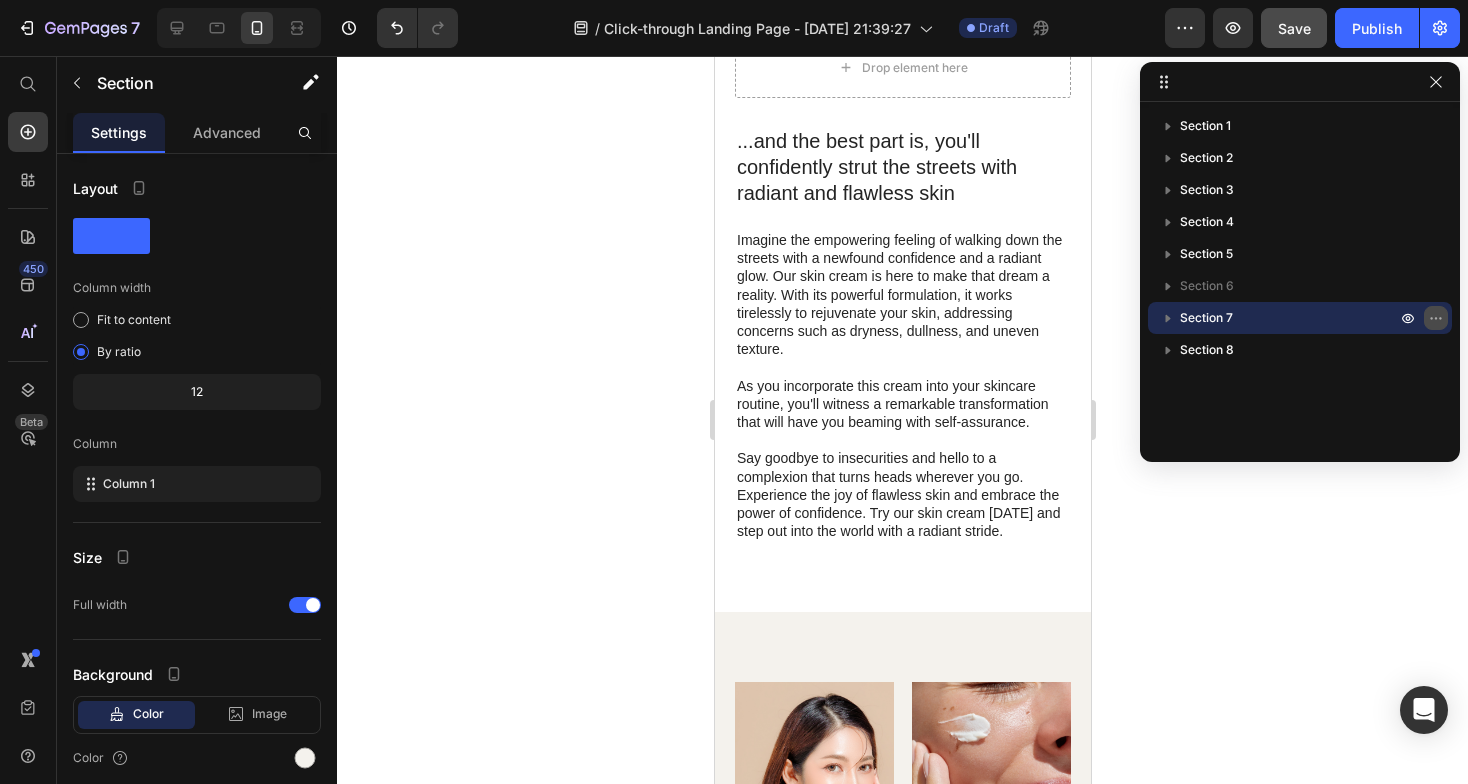 click 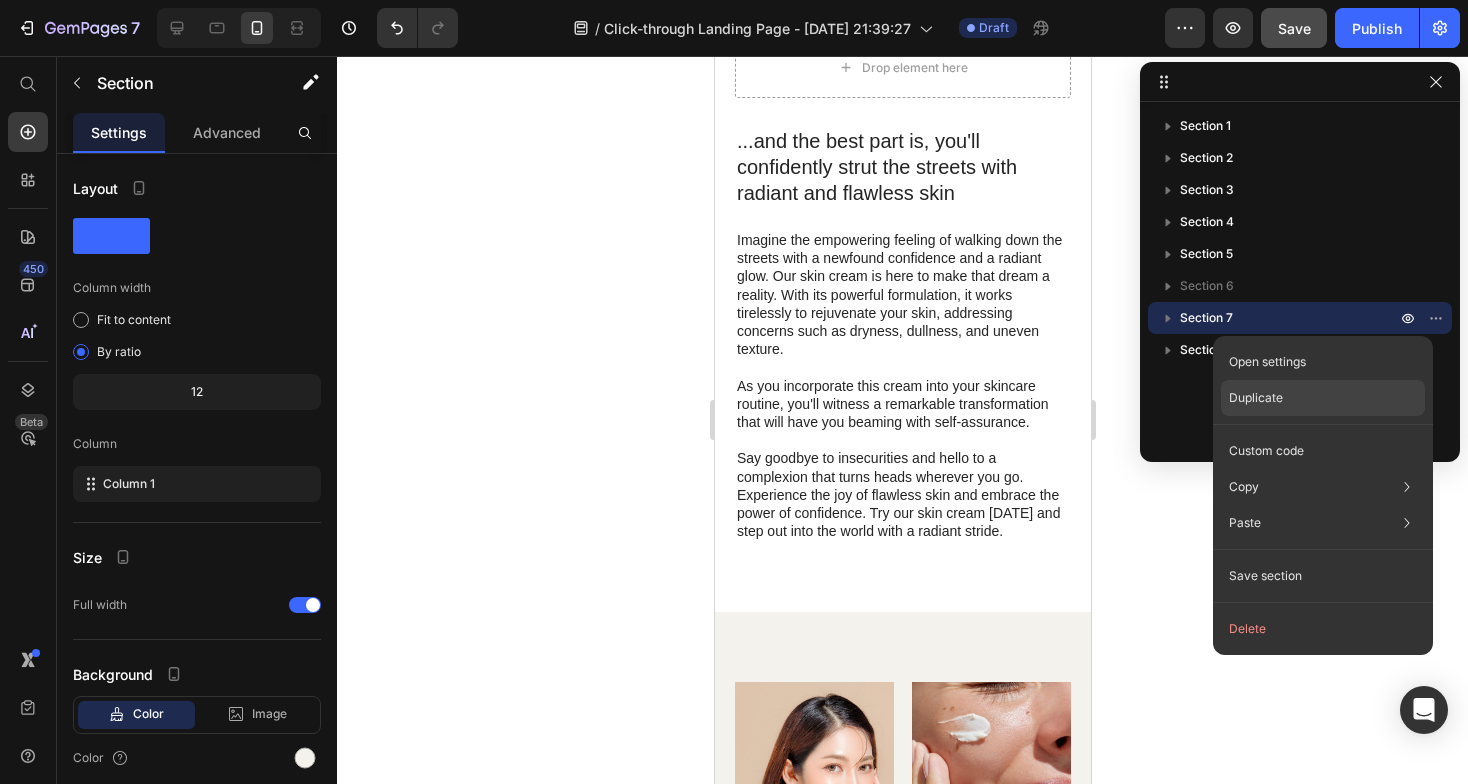 click on "Duplicate" 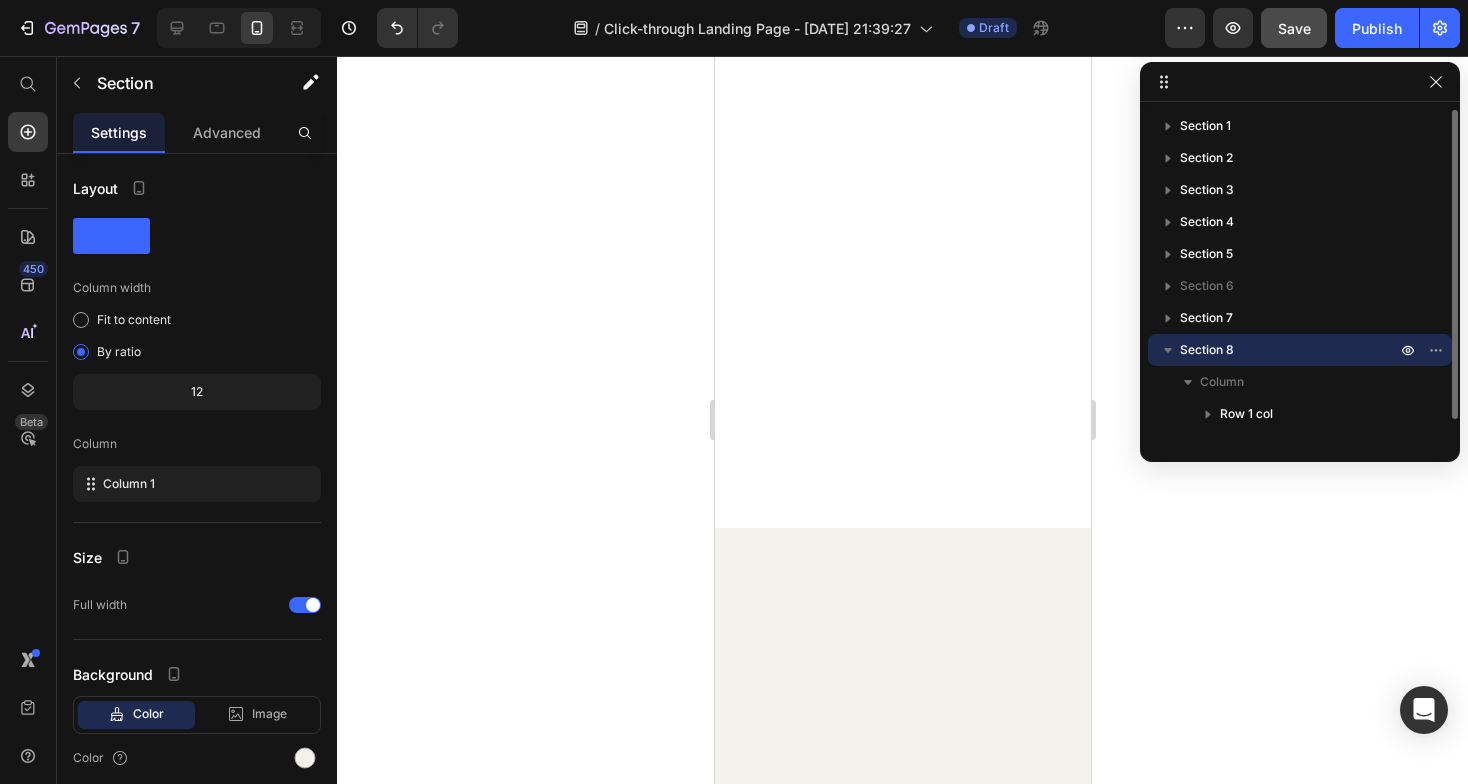 scroll, scrollTop: 7017, scrollLeft: 0, axis: vertical 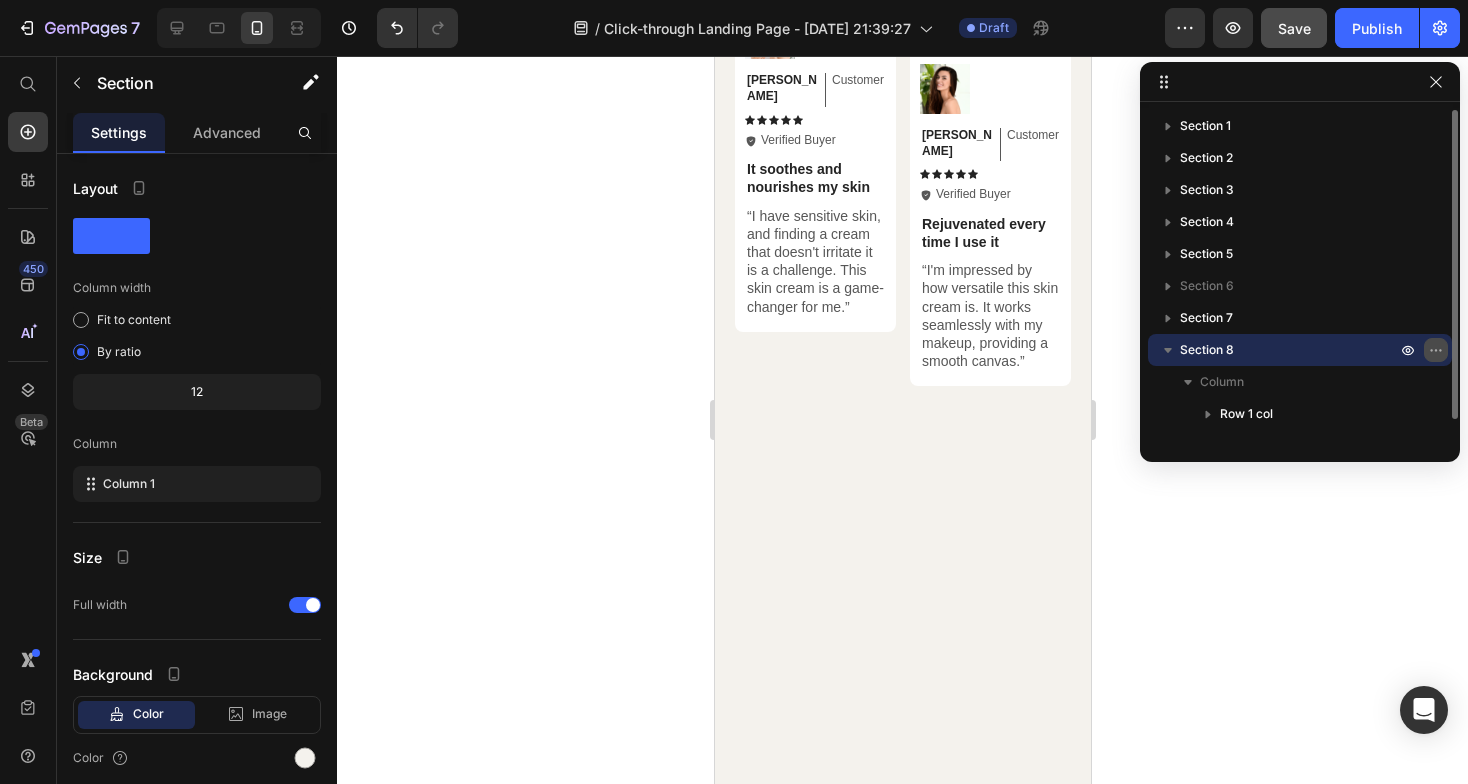 click on "Section 1 Section 2 Section 3 Section 4 Section 5 Section 6 Section 7 Section 8 Column  Row 1 col Section 9" at bounding box center [1300, 275] 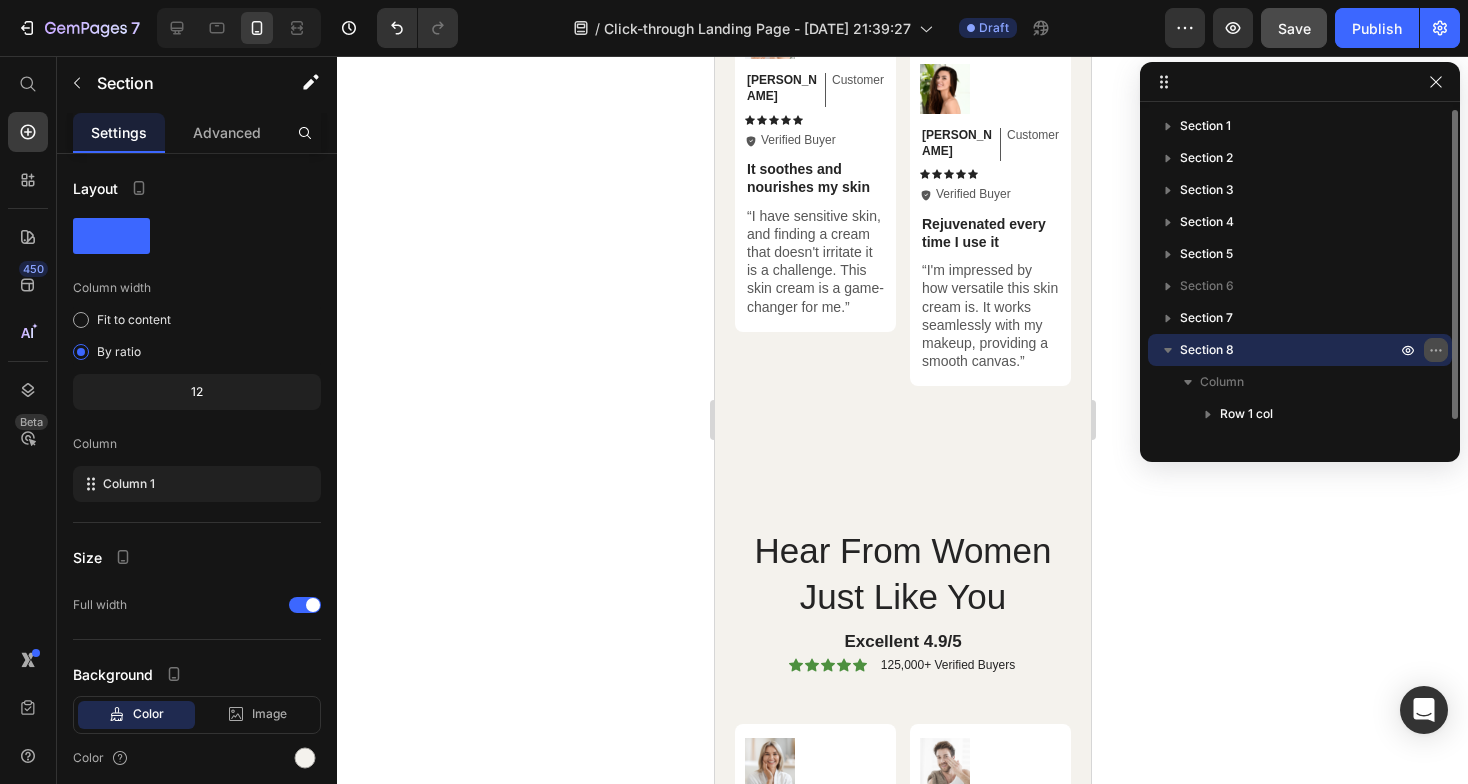 scroll, scrollTop: 7301, scrollLeft: 0, axis: vertical 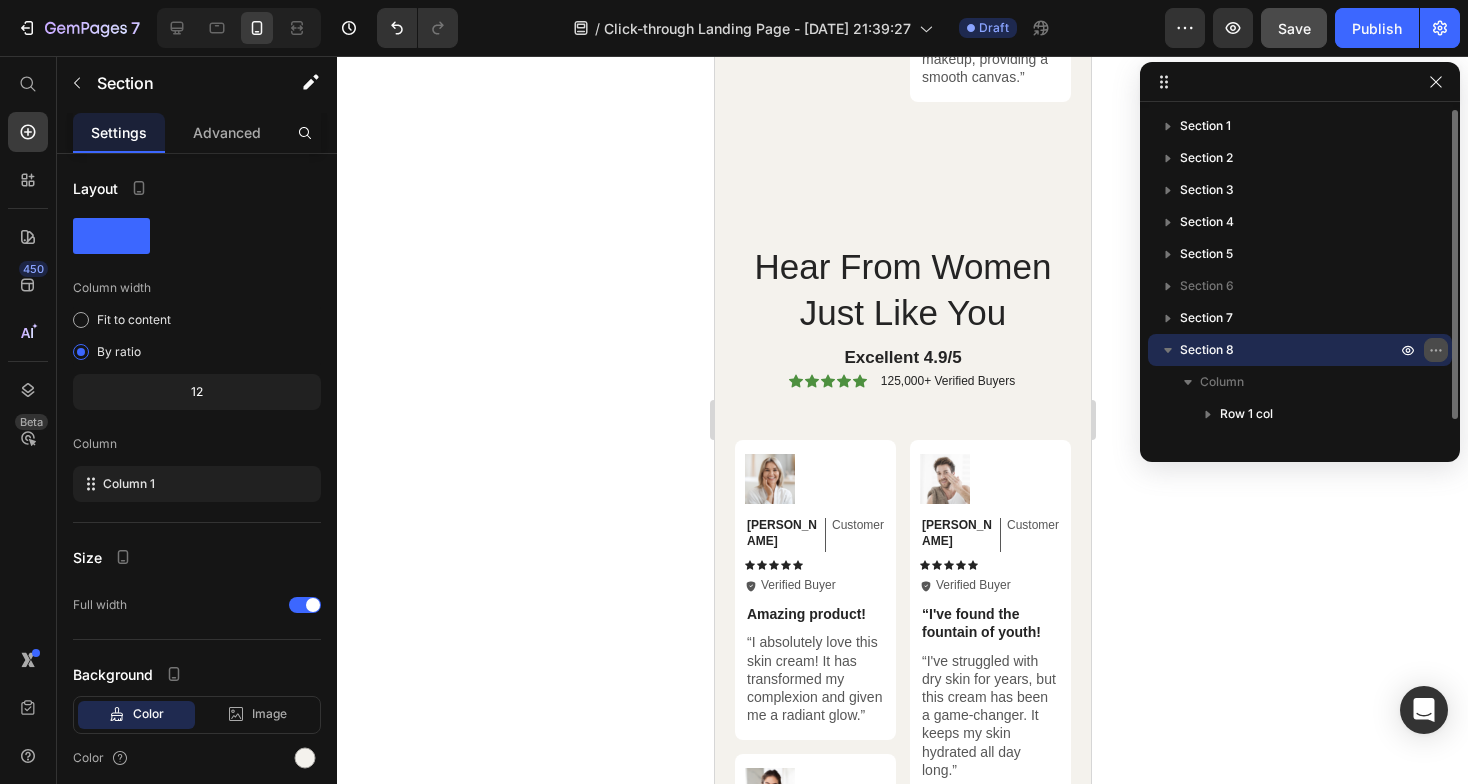 click 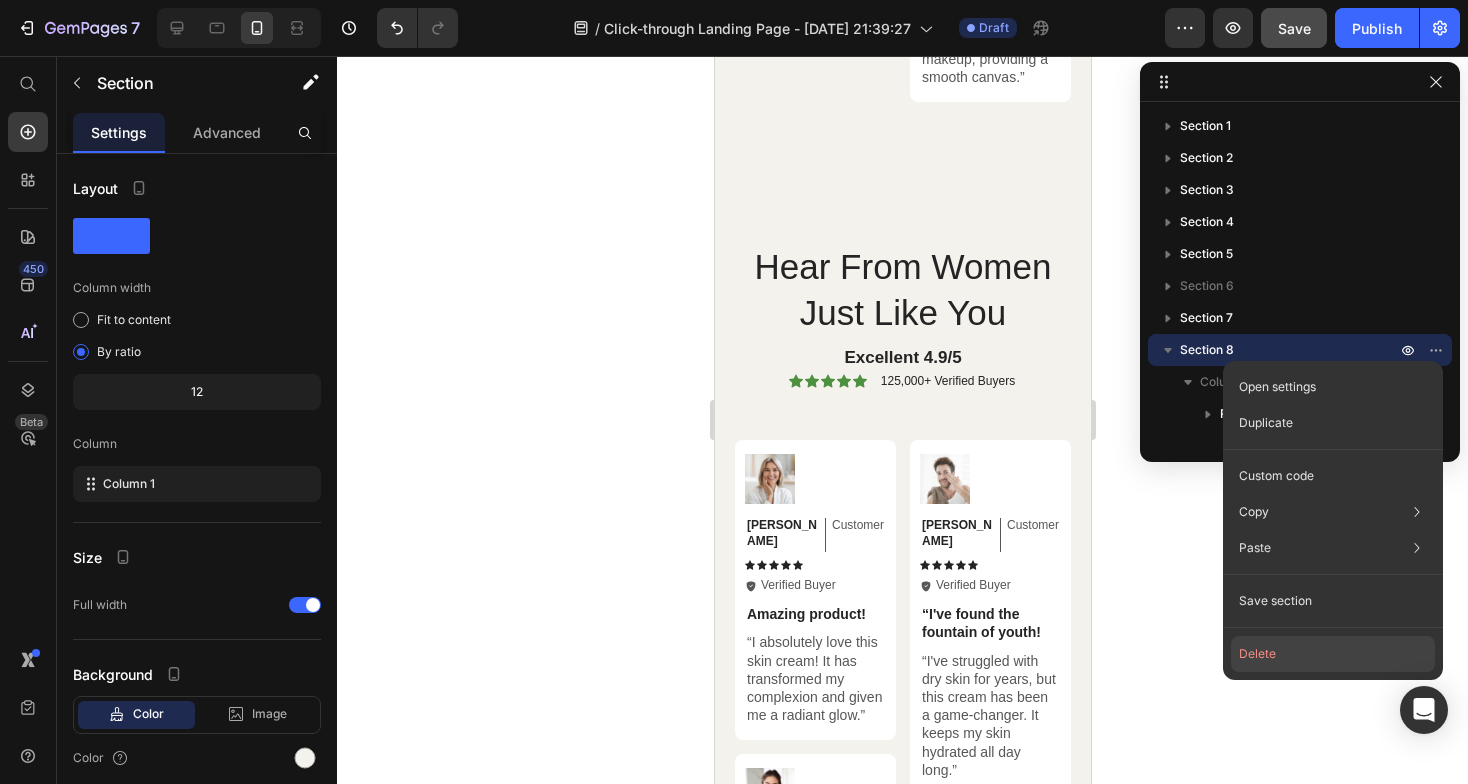 click on "Delete" 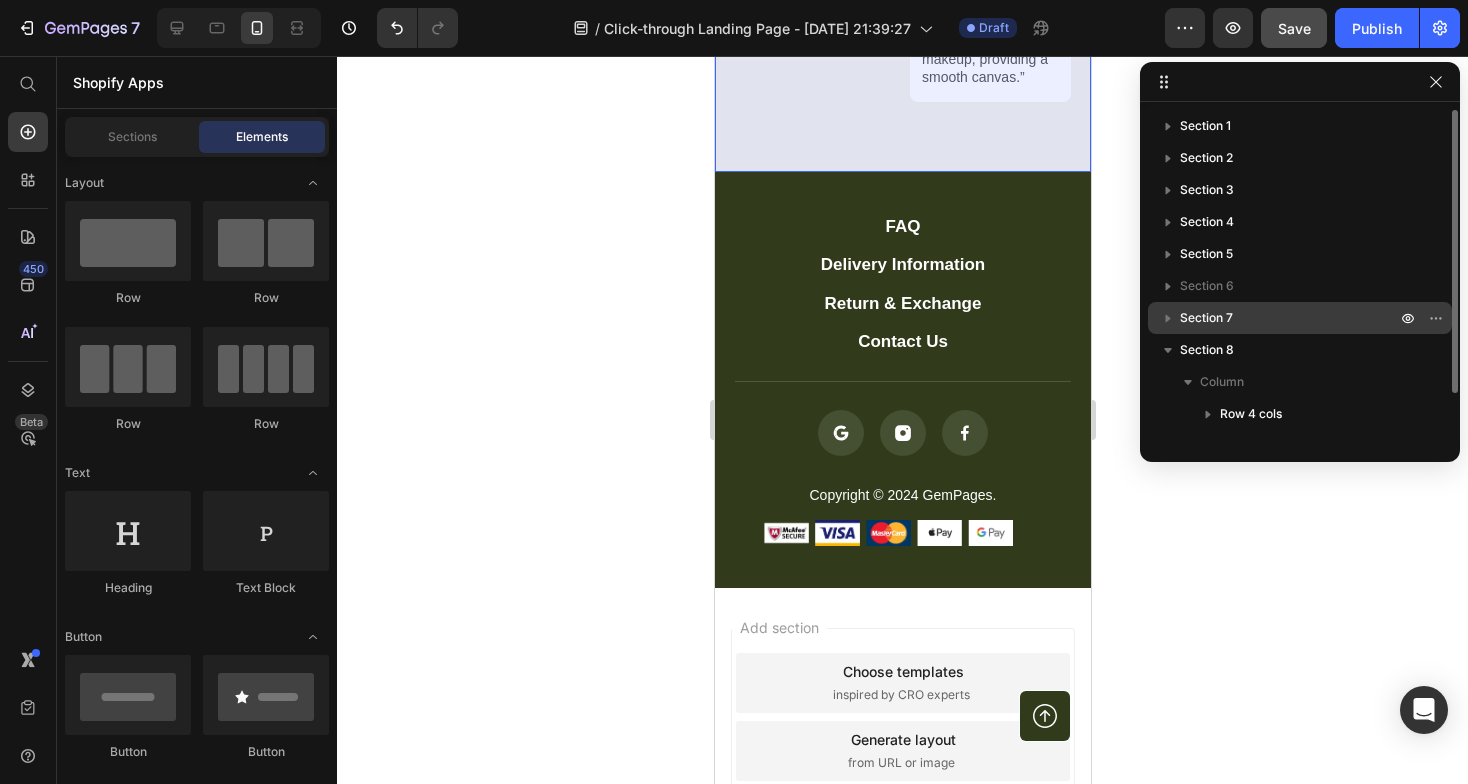 click on "Section 7" at bounding box center [1290, 318] 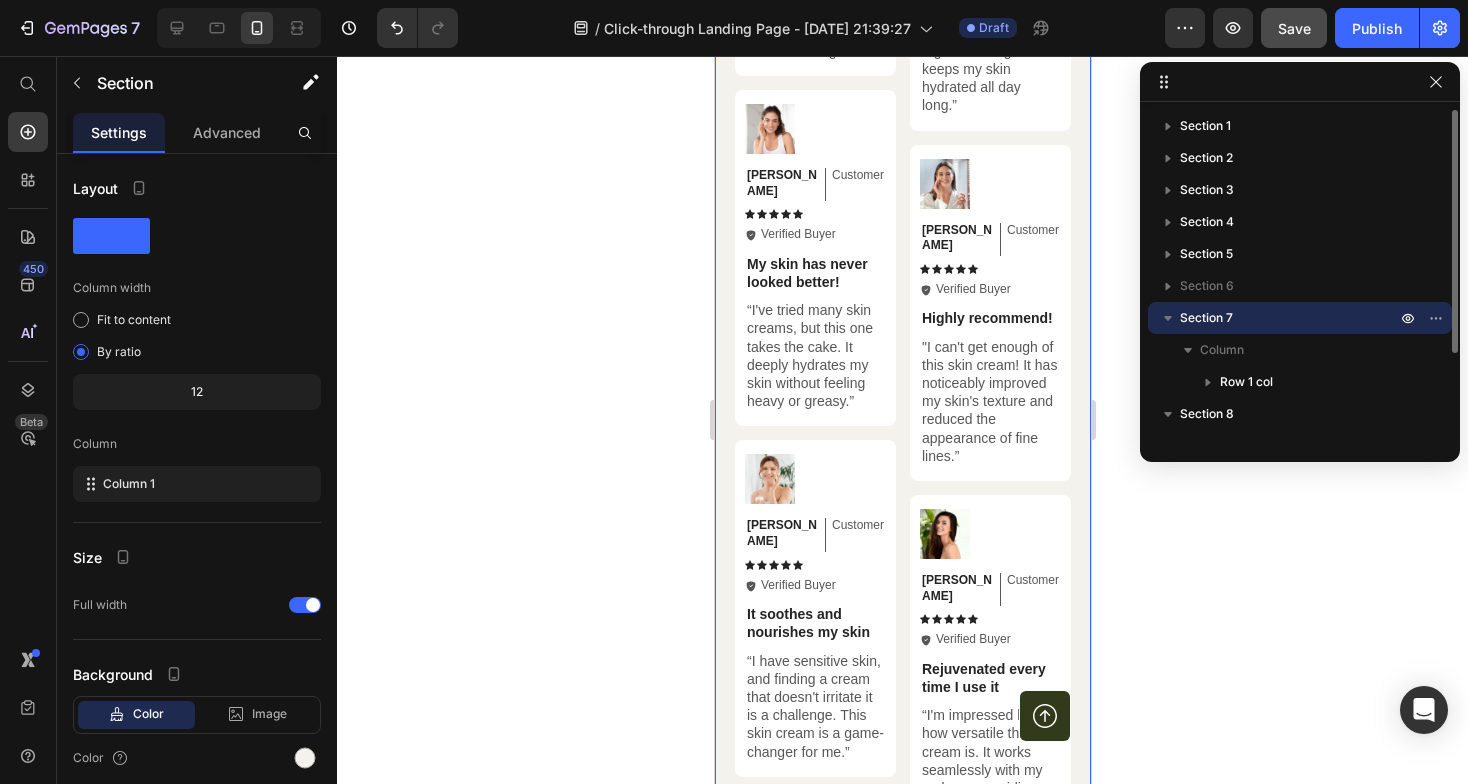 scroll, scrollTop: 5954, scrollLeft: 0, axis: vertical 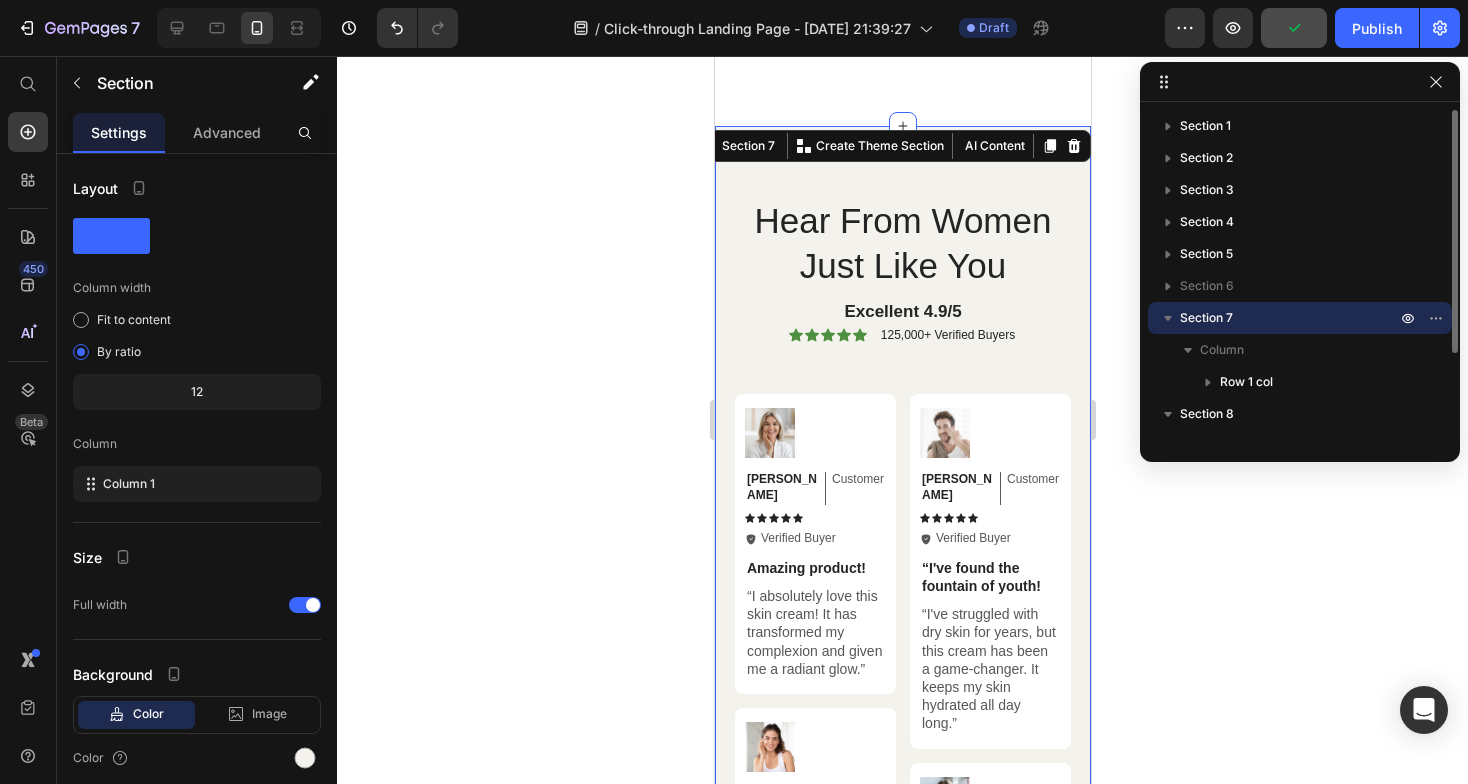 click on "Section 7" at bounding box center [1290, 318] 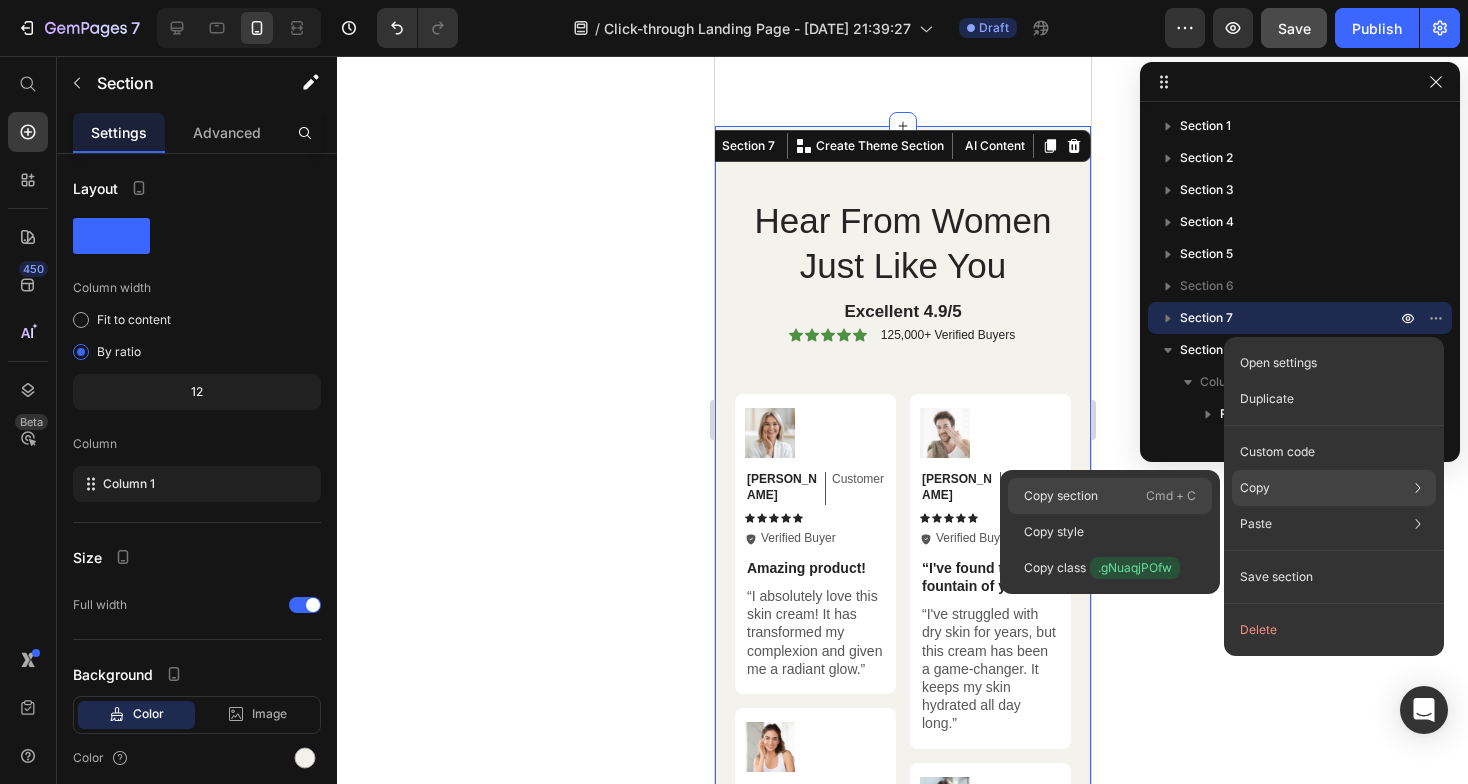 click on "Cmd + C" at bounding box center (1171, 496) 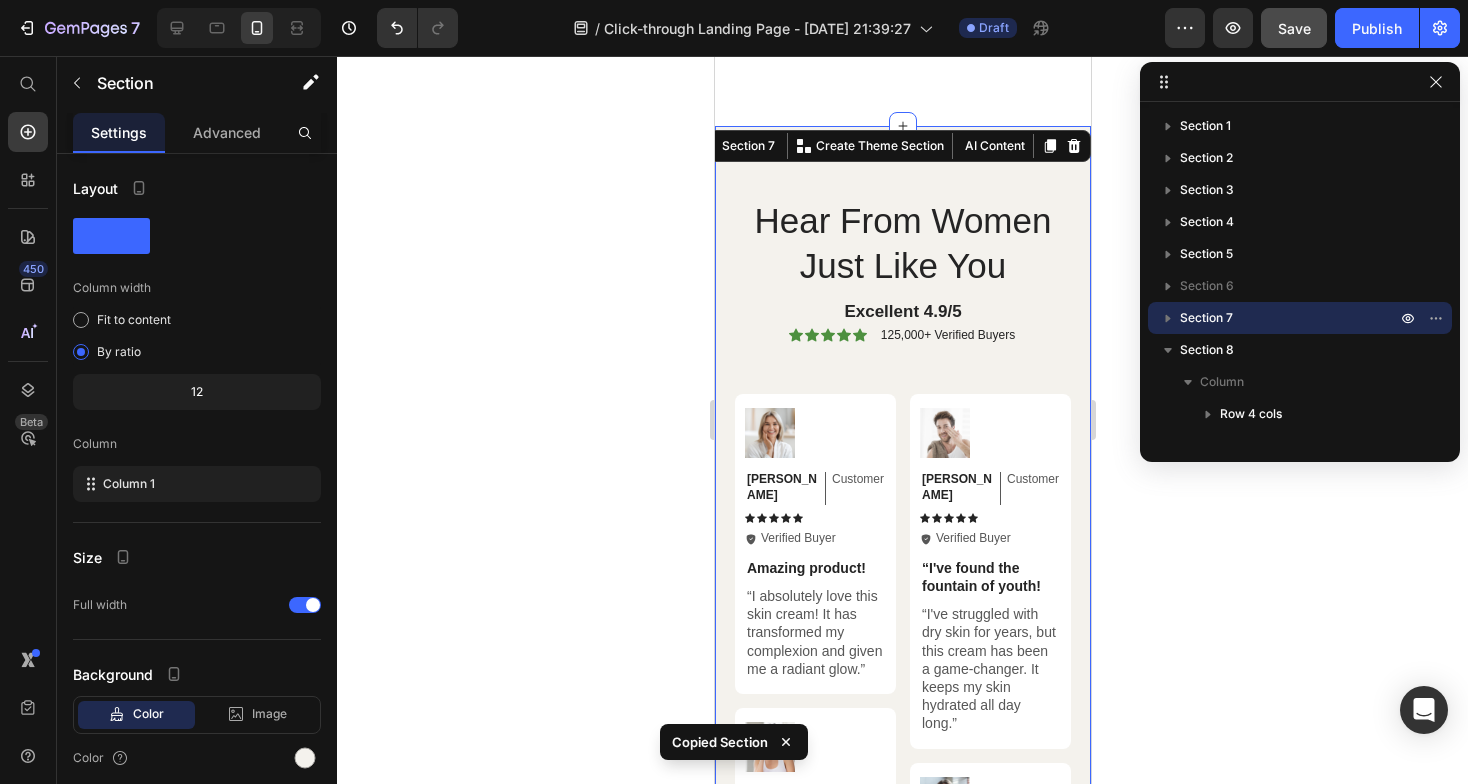 click 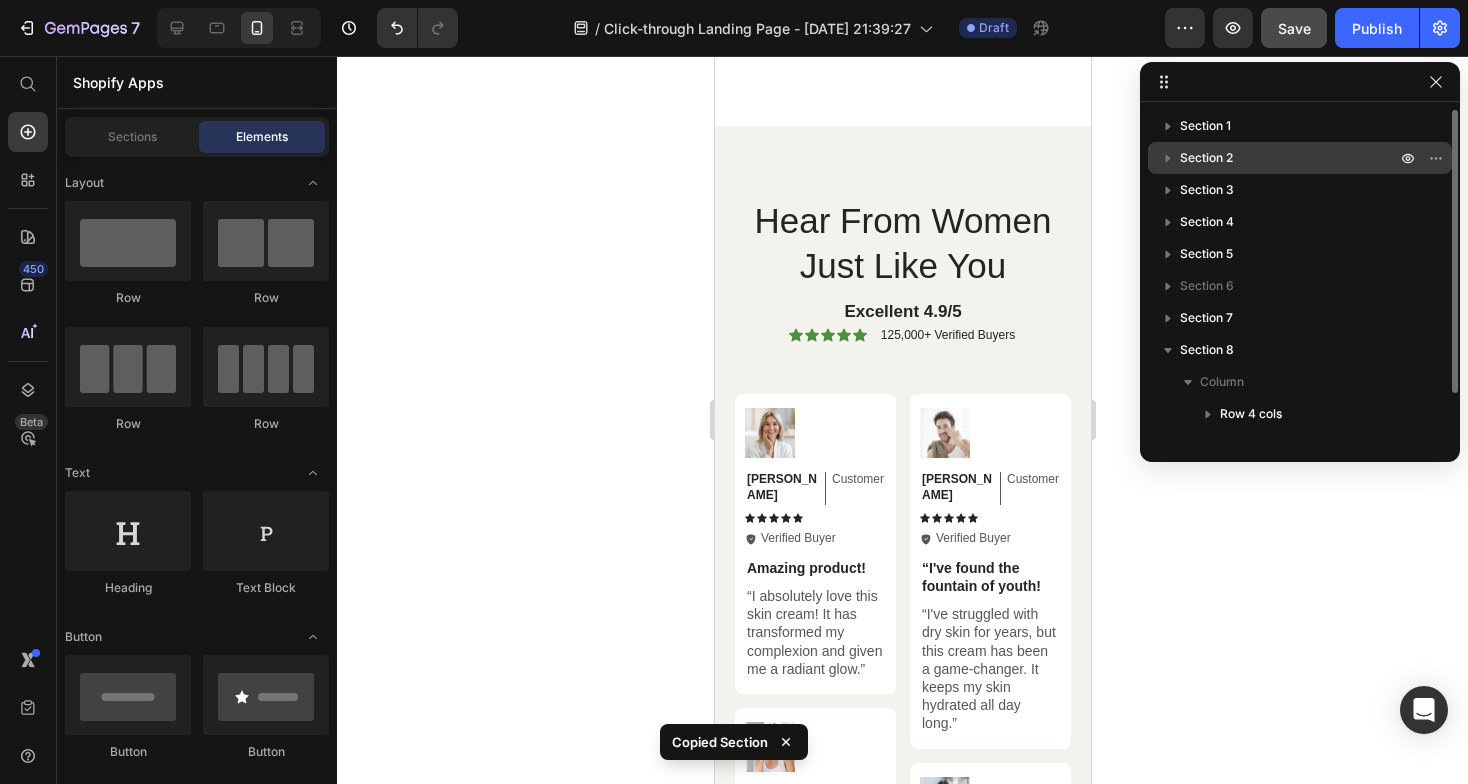 click on "Section 2" at bounding box center [1290, 158] 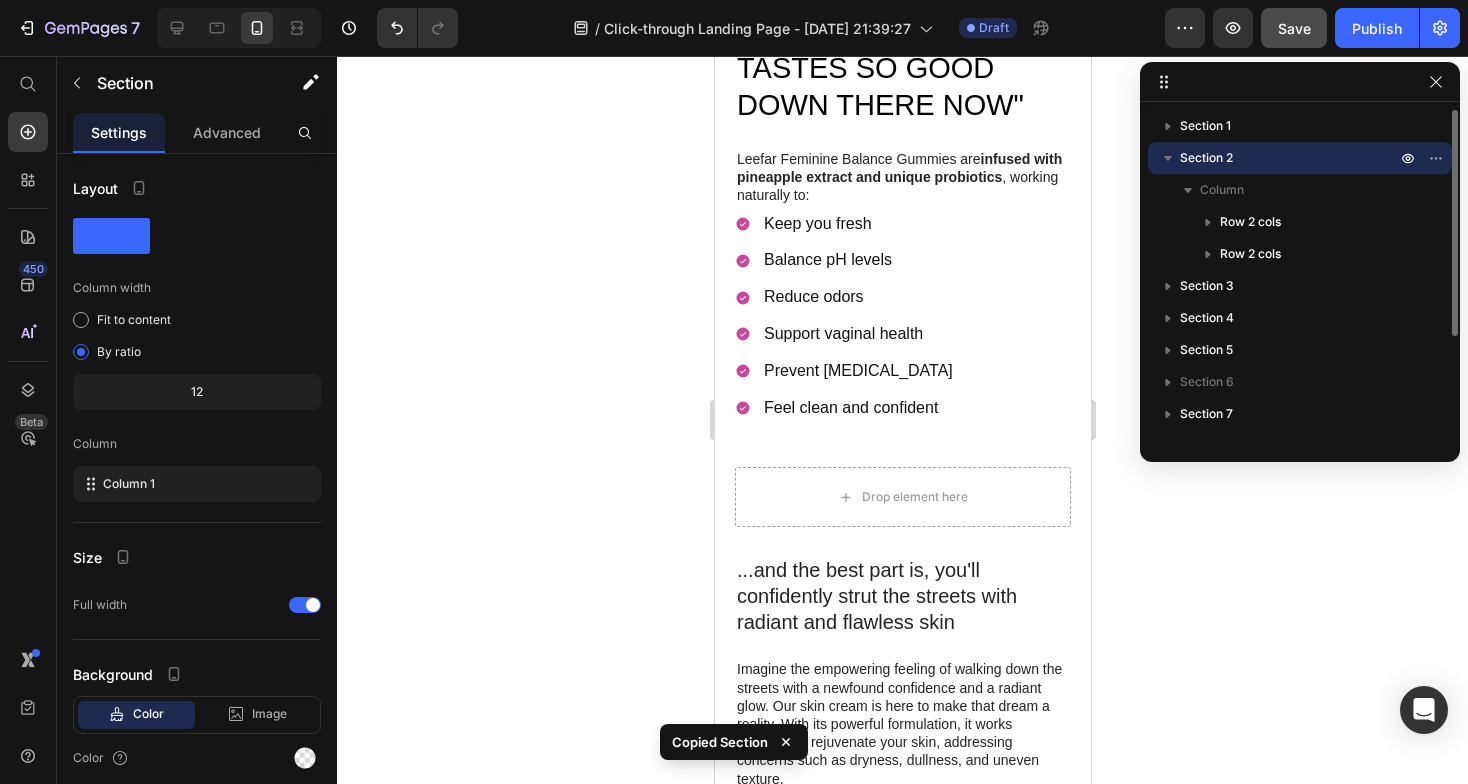 scroll, scrollTop: 1600, scrollLeft: 0, axis: vertical 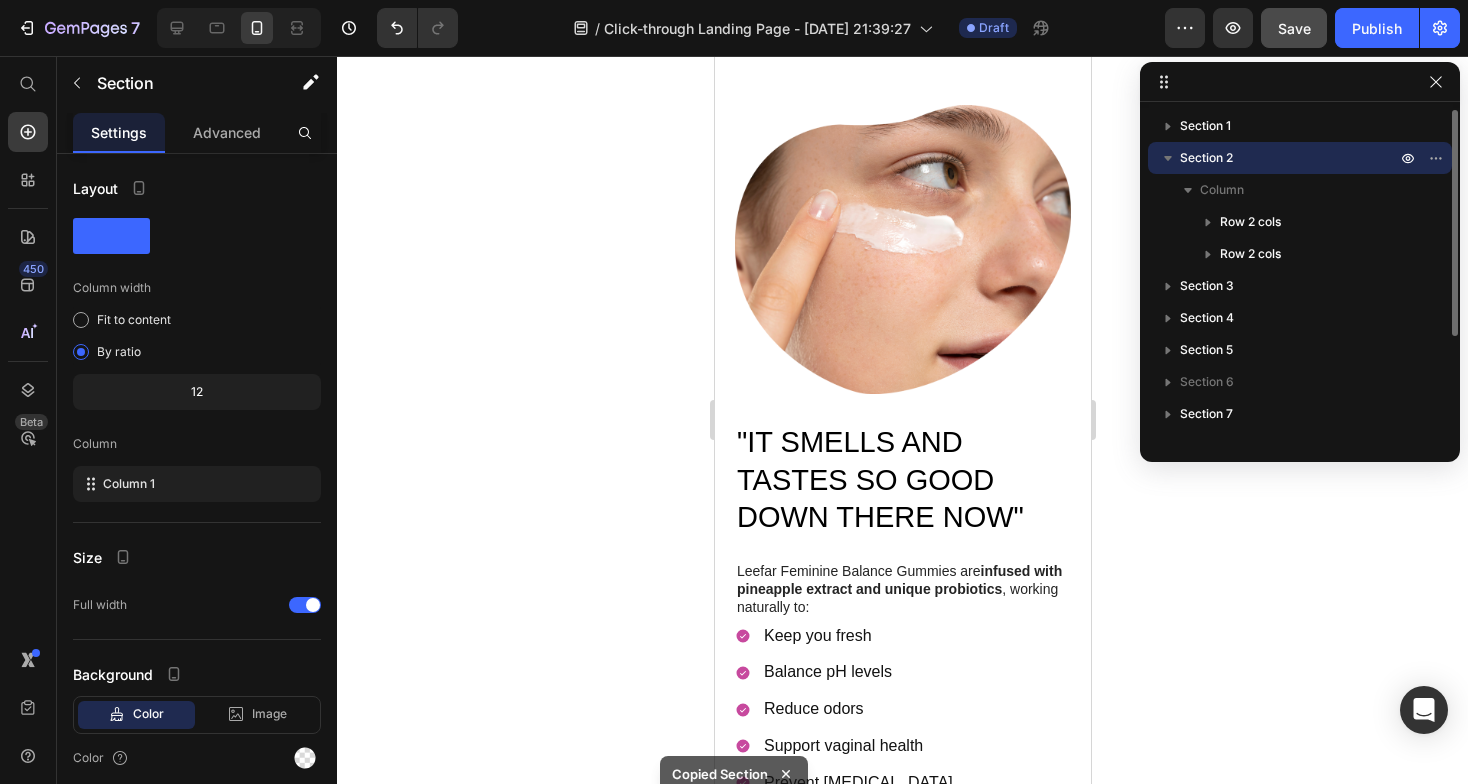 click 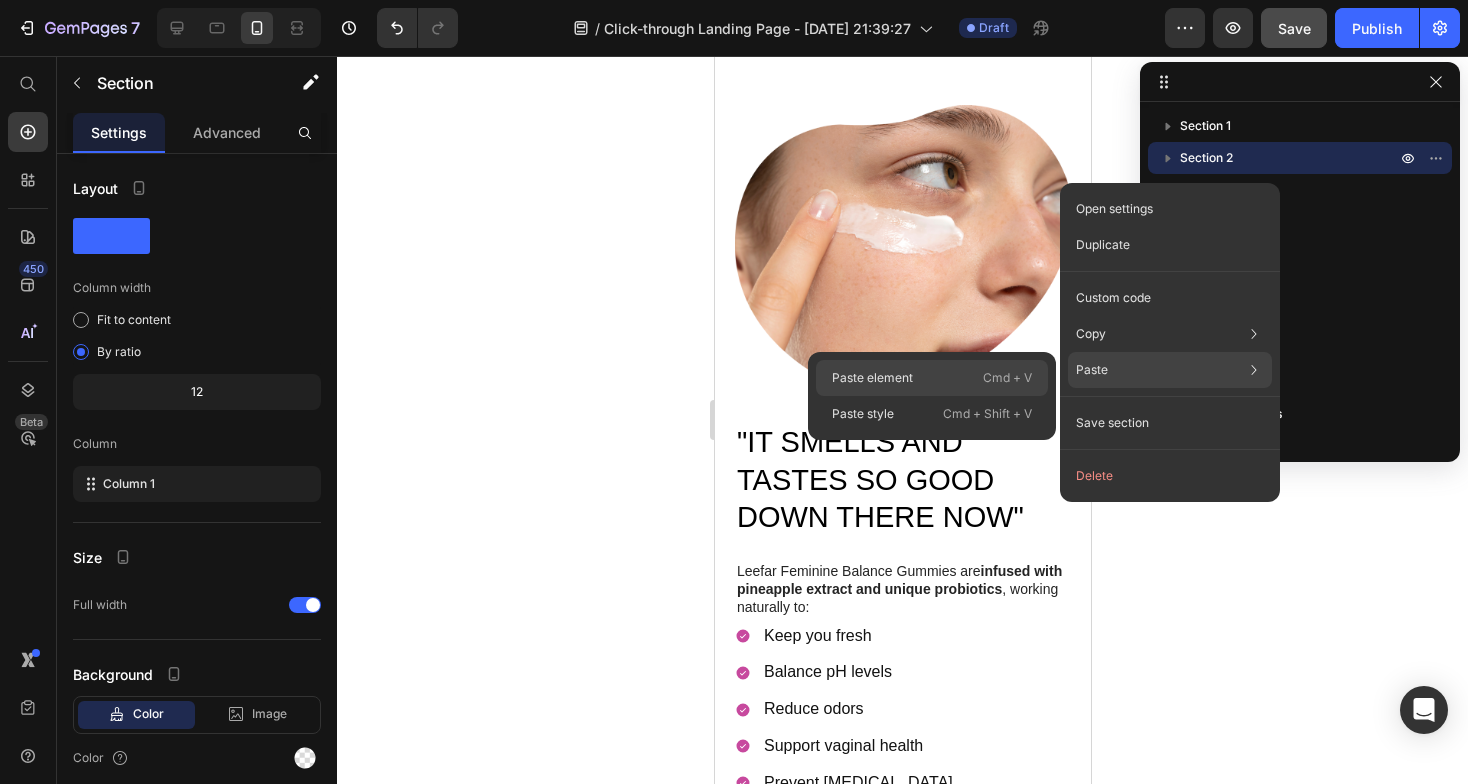 click on "Cmd + V" at bounding box center (1007, 378) 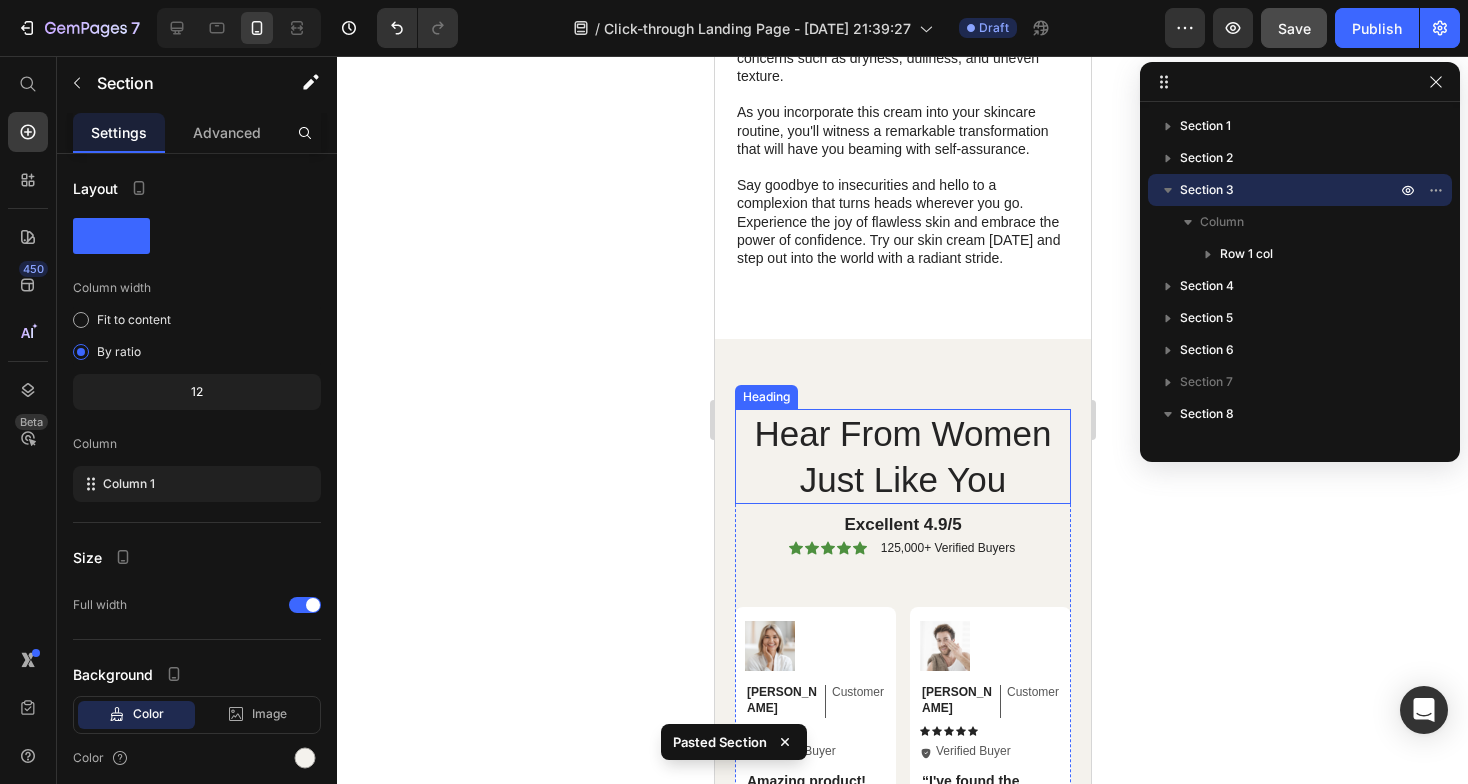scroll, scrollTop: 2801, scrollLeft: 0, axis: vertical 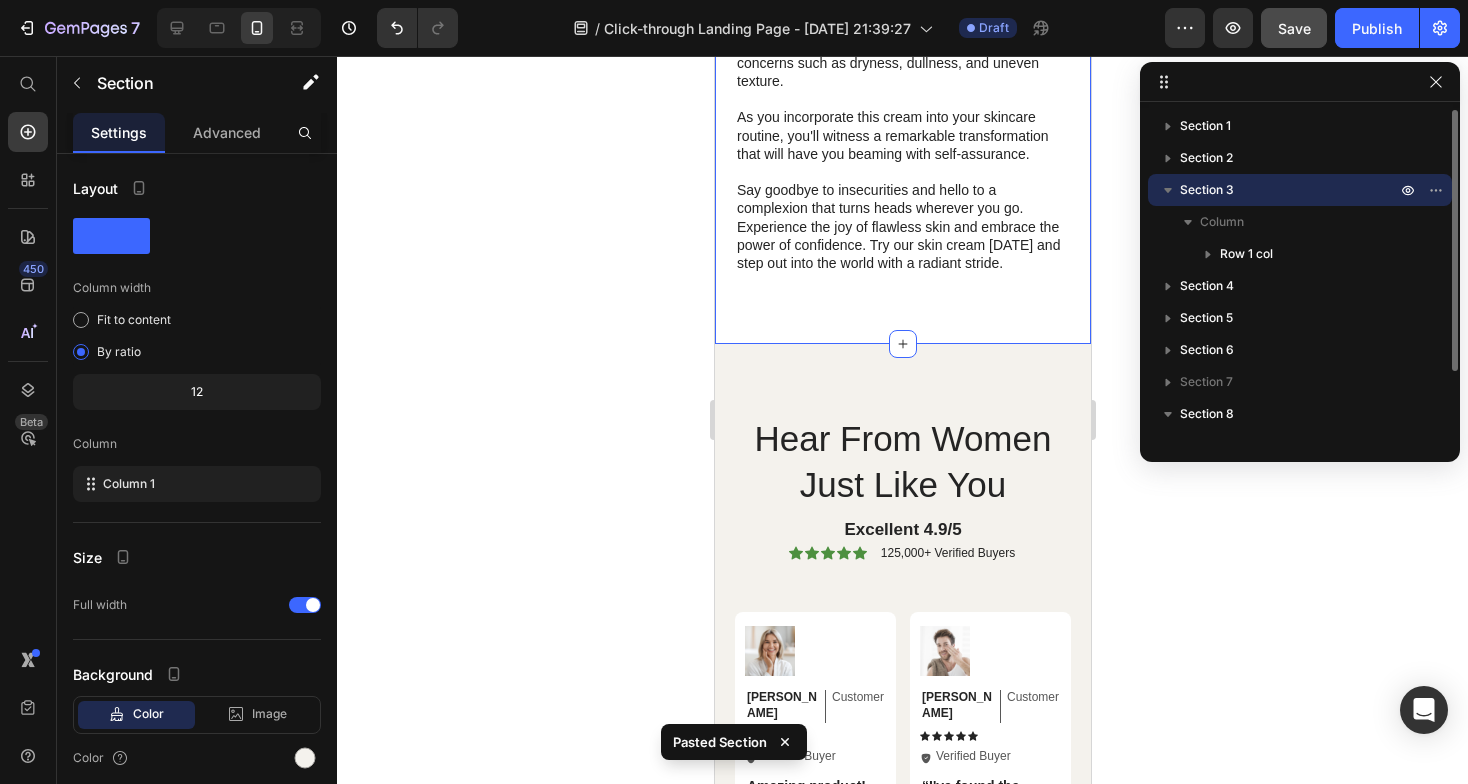 click 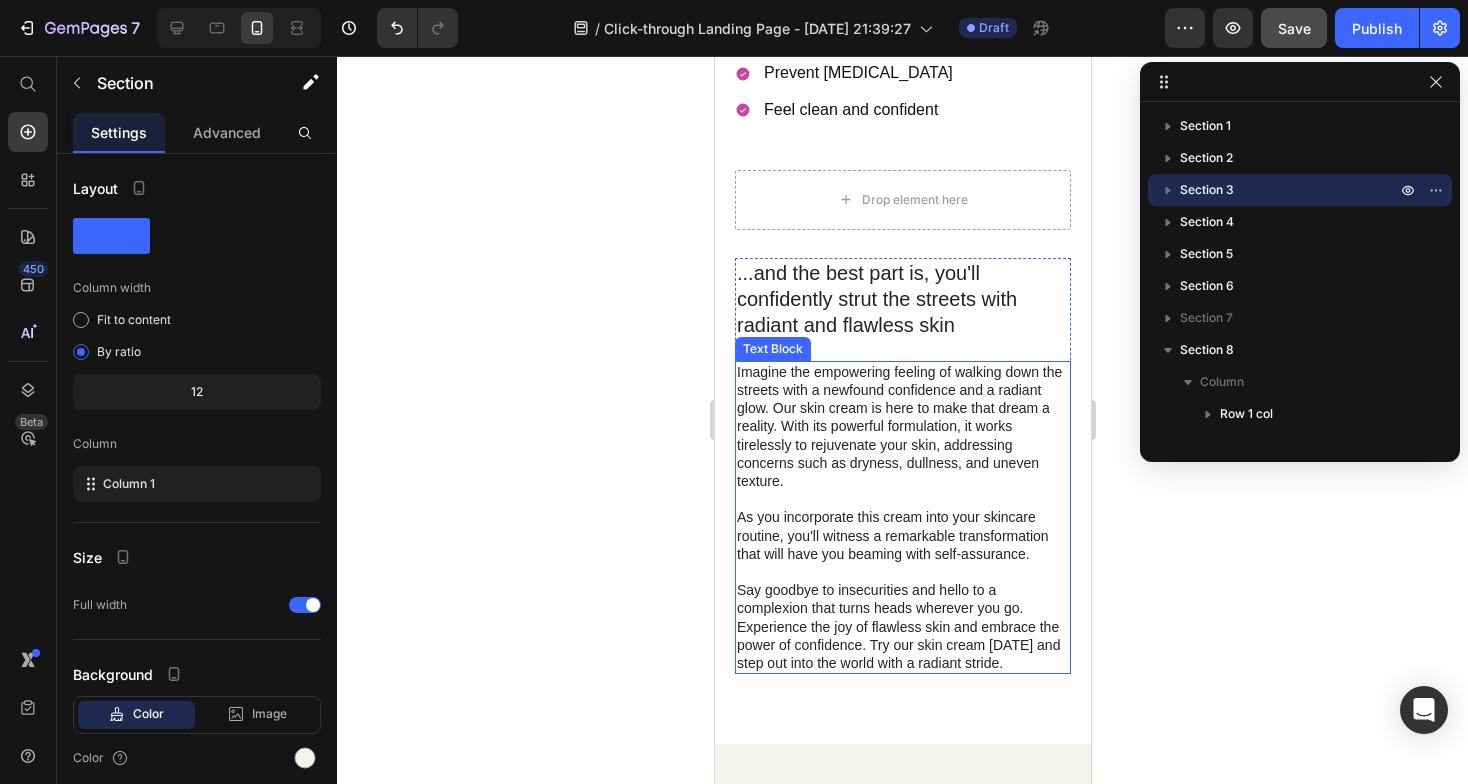scroll, scrollTop: 2402, scrollLeft: 0, axis: vertical 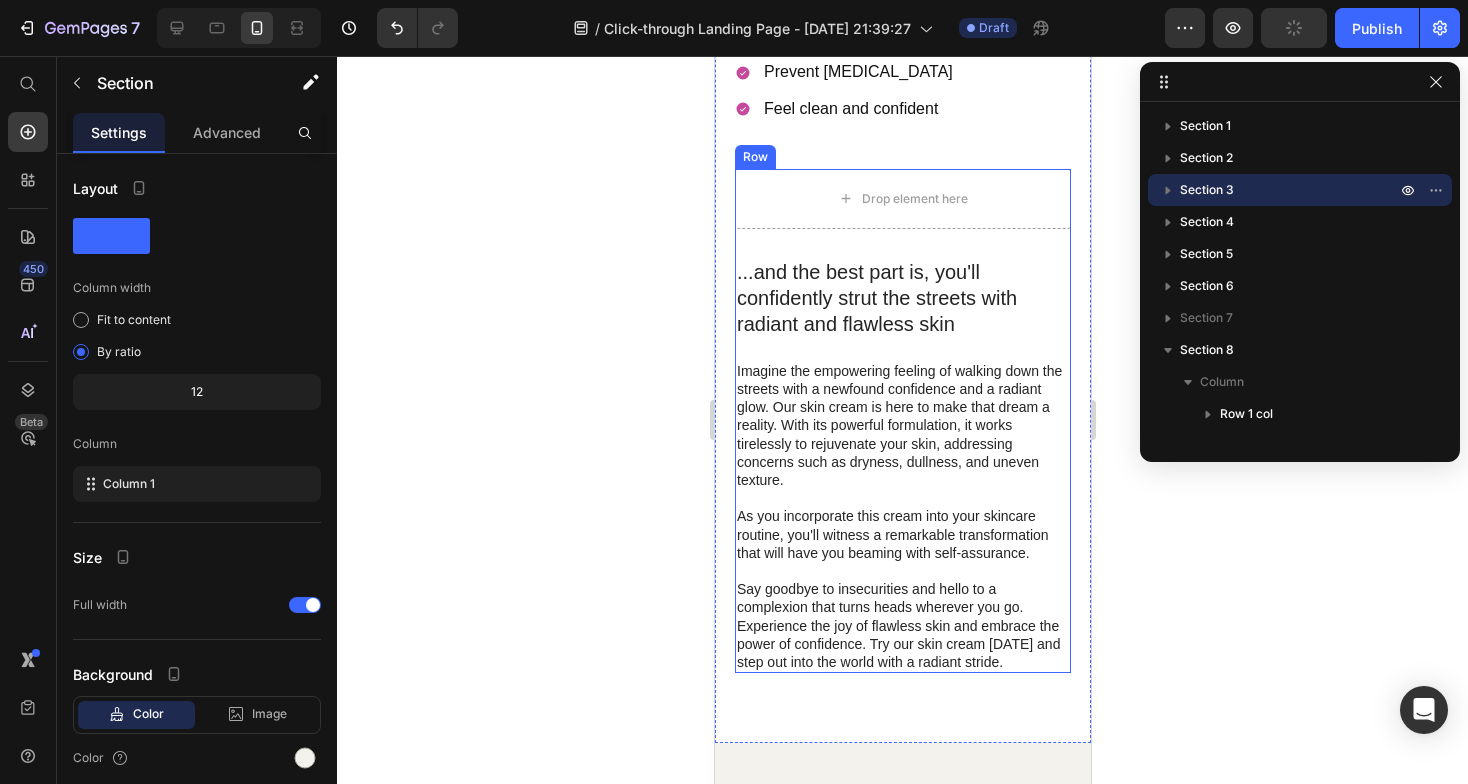 click on "...and the best part is, you'll confidently strut the streets with radiant and flawless skin Heading Imagine the empowering feeling of walking down the streets with a newfound confidence and a radiant glow. Our skin cream is here to make that dream a reality. With its powerful formulation, it works tirelessly to rejuvenate your skin, addressing concerns such as dryness, dullness, and uneven texture.   As you incorporate this cream into your skincare routine, you'll witness a remarkable transformation that will have you beaming with self-assurance.   Say goodbye to insecurities and hello to a complexion that turns heads wherever you go. Experience the joy of flawless skin and embrace the power of confidence. Try our skin cream today and step out into the world with a radiant stride. Text Block Row" at bounding box center (902, 451) 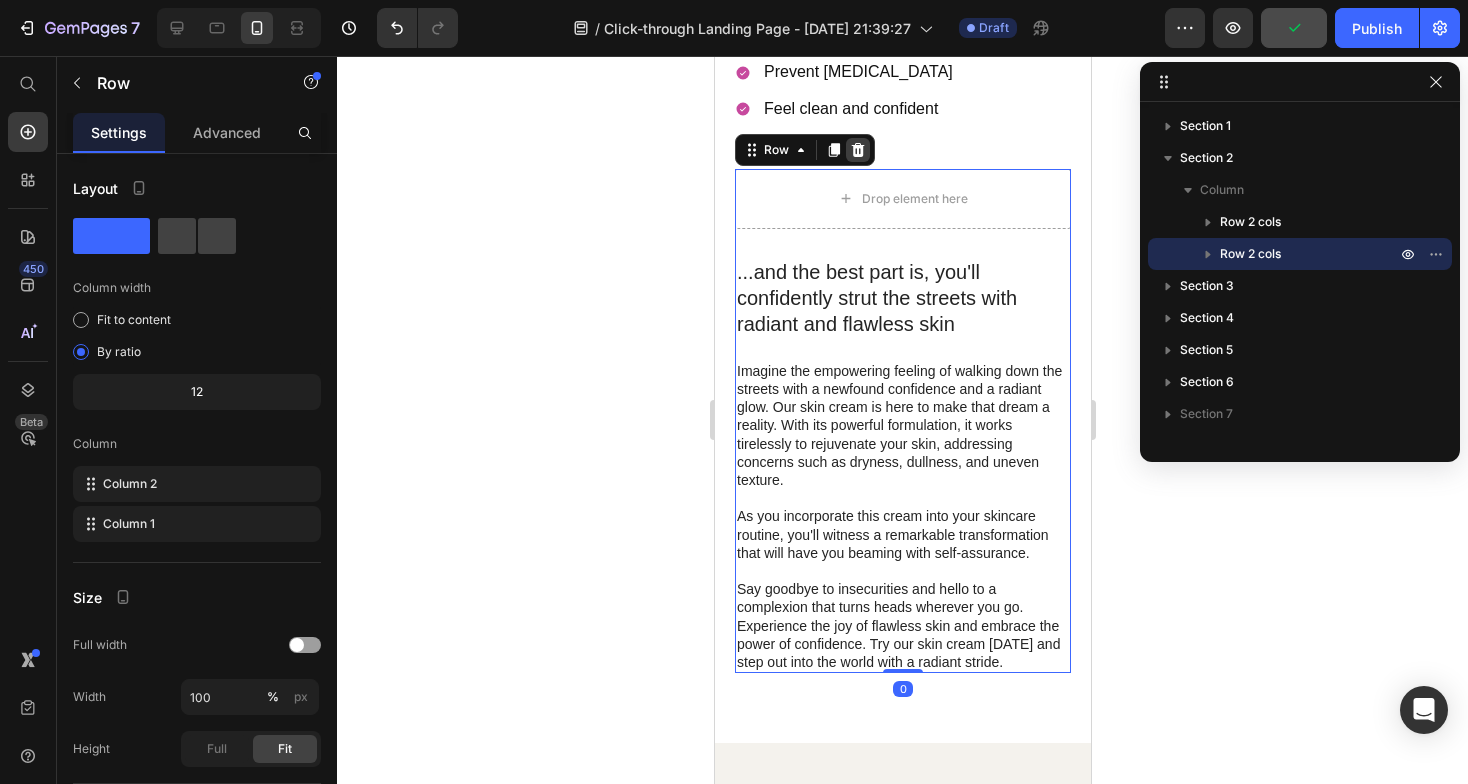click 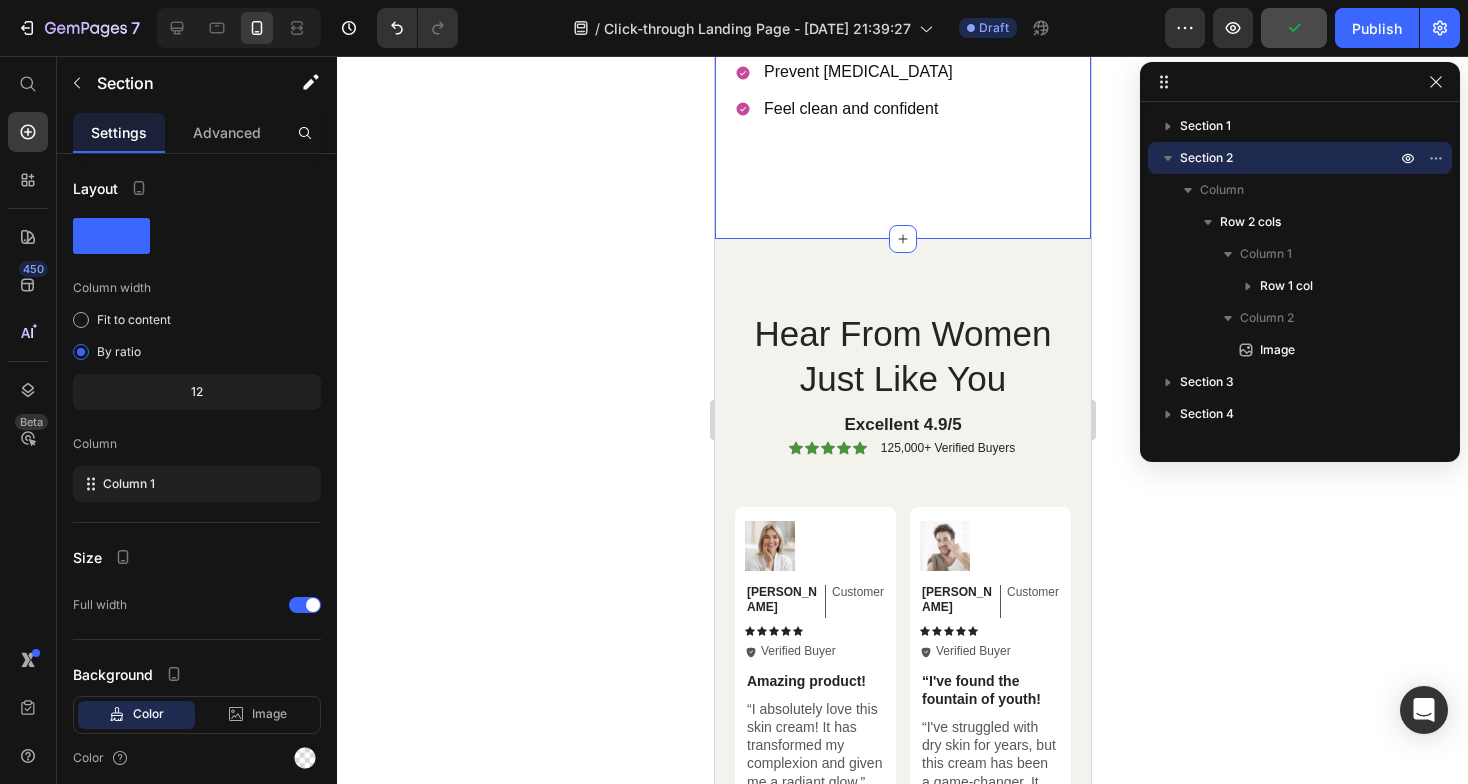 click on ""IT SMELLS AND TASTES SO GOOD DOWN THERE NOW"  Heading Leefar Feminine Balance Gummies are  infused with pineapple extract and unique probiotics , working naturally to: Text Block Keep you fresh Balance pH levels Reduce odors Support vaginal health Prevent dryness Feel clean and confident Item List Row Image Row" at bounding box center [902, -219] 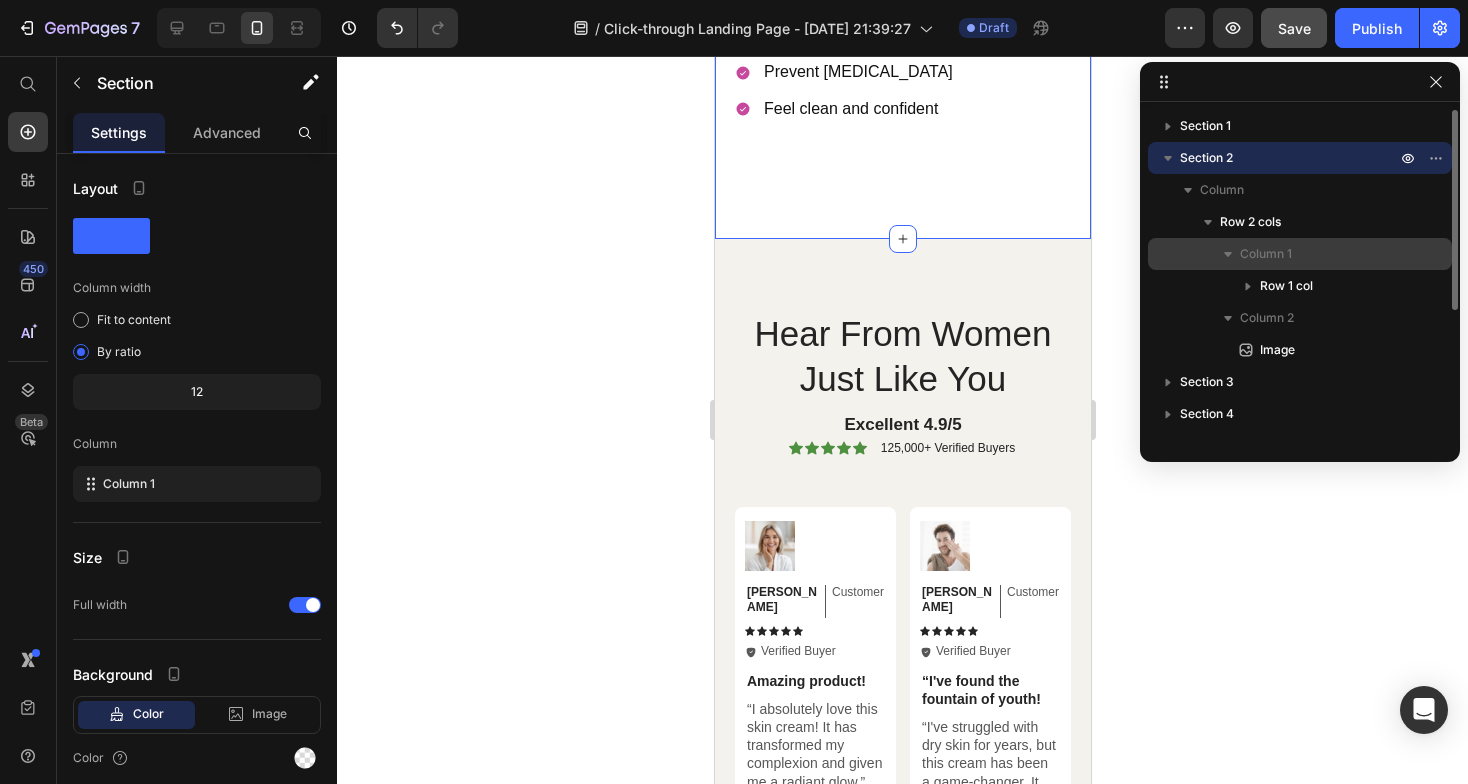 click 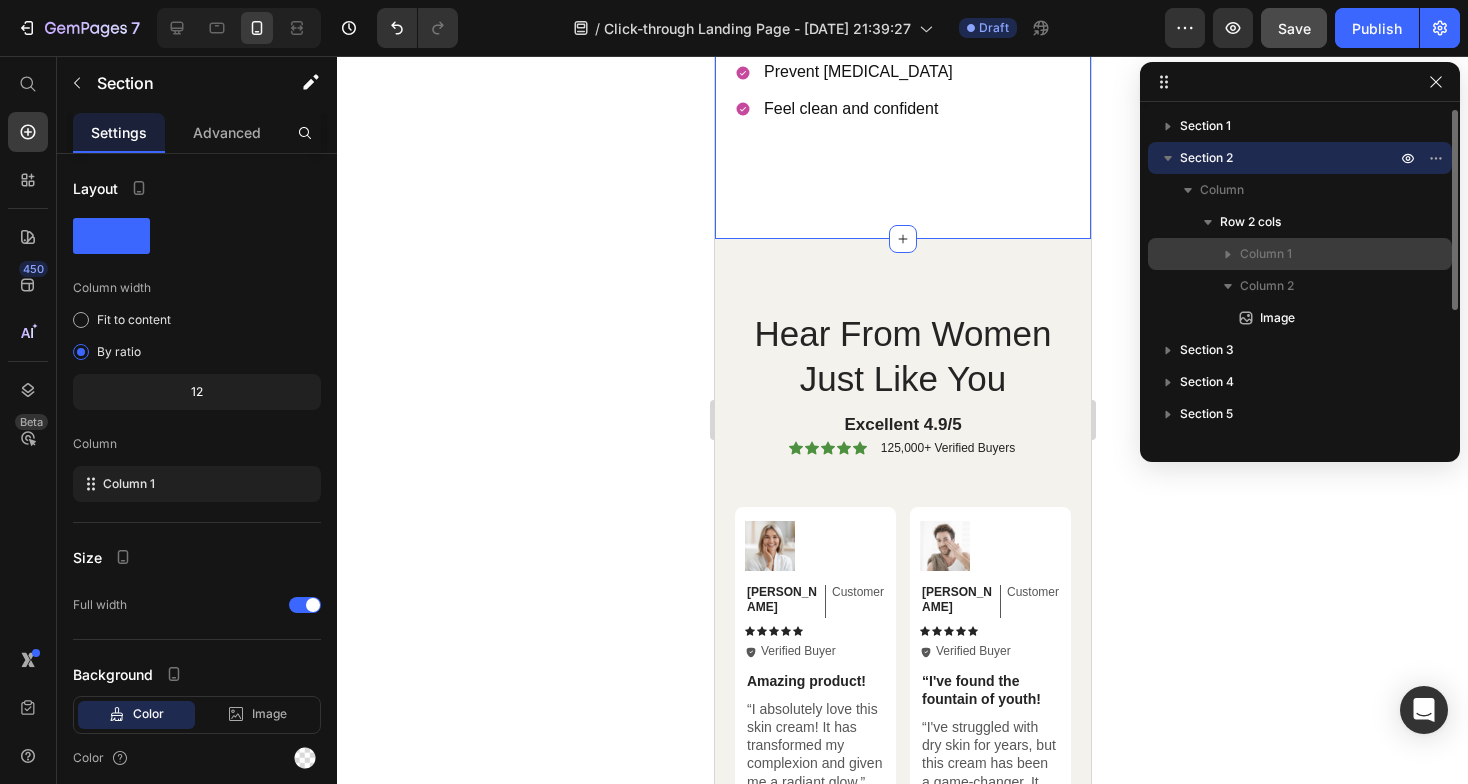 click 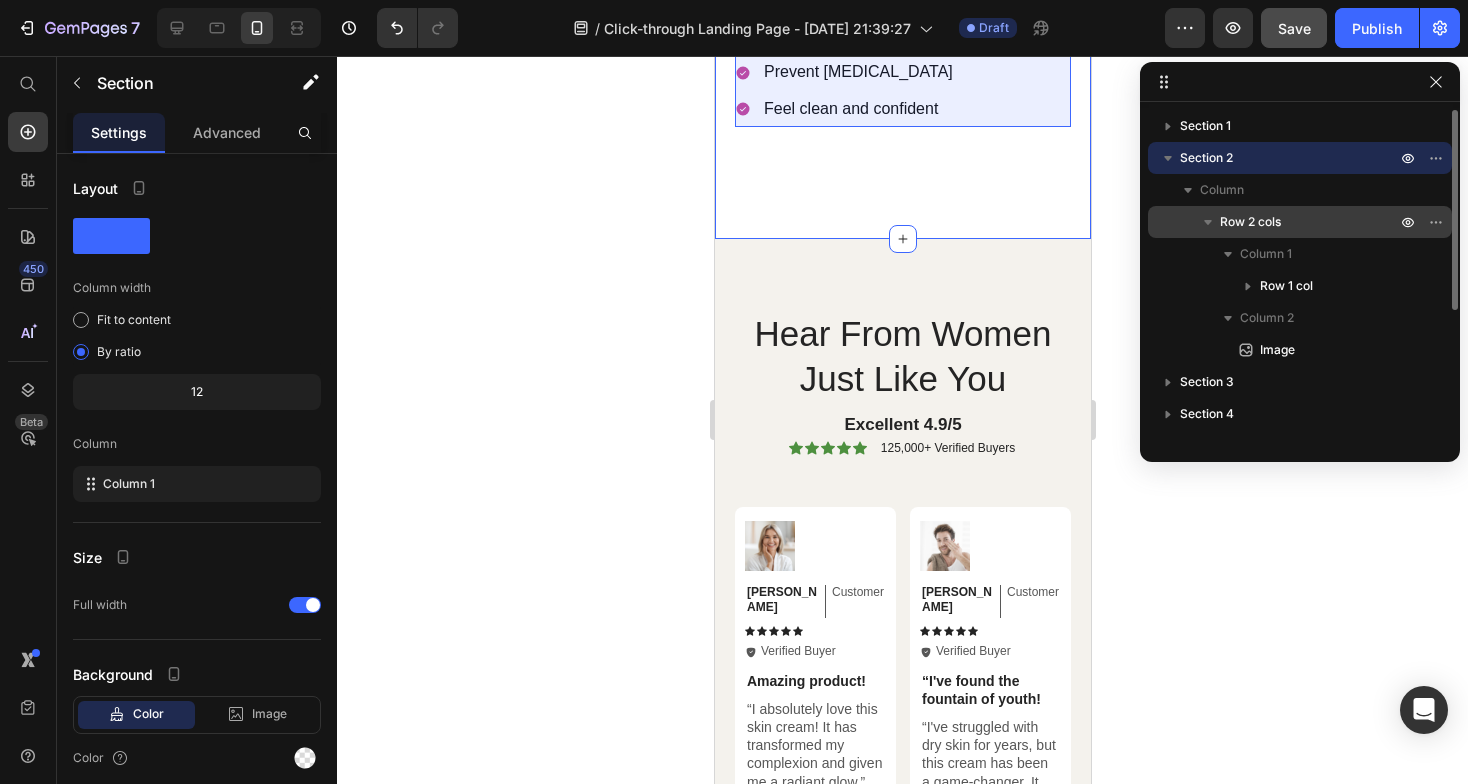 click 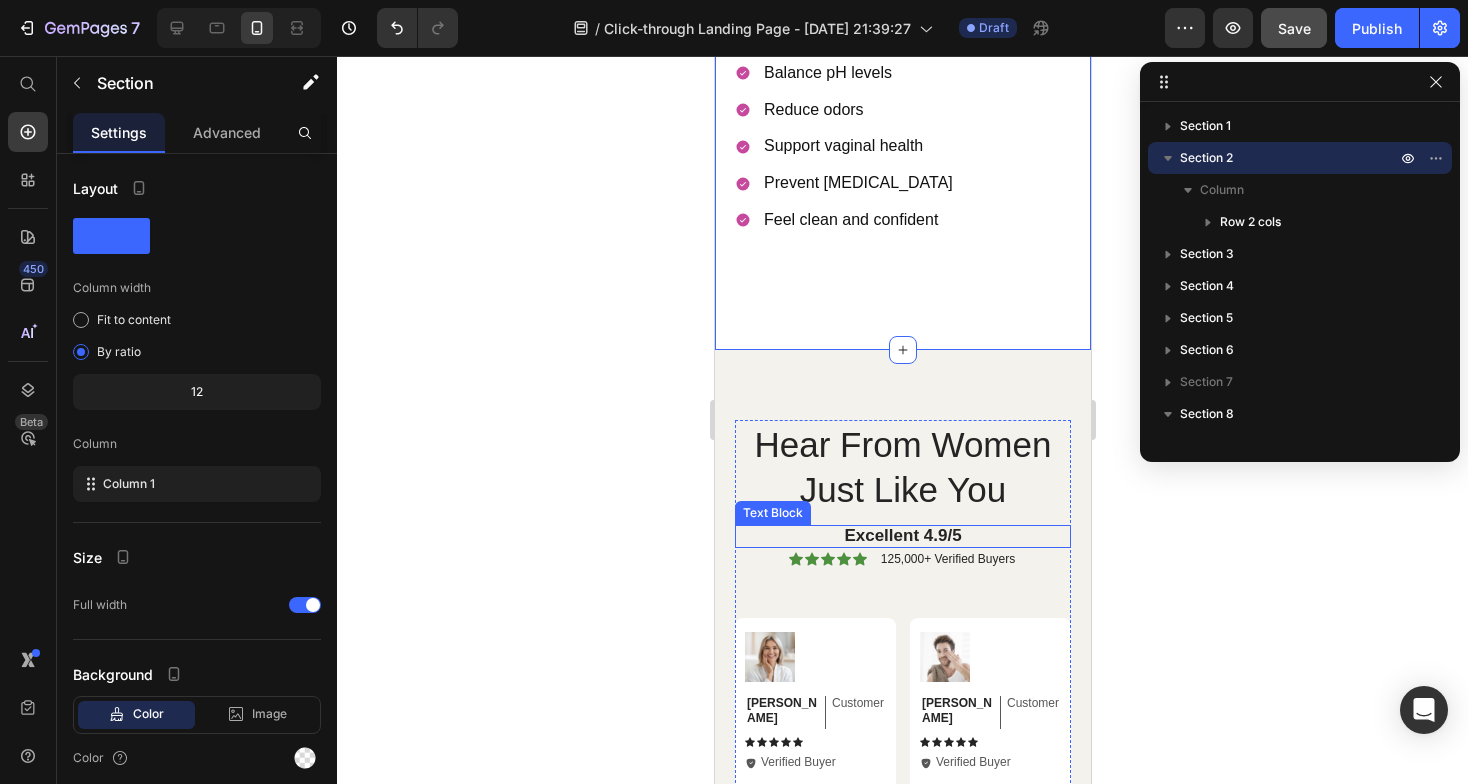 scroll, scrollTop: 2232, scrollLeft: 0, axis: vertical 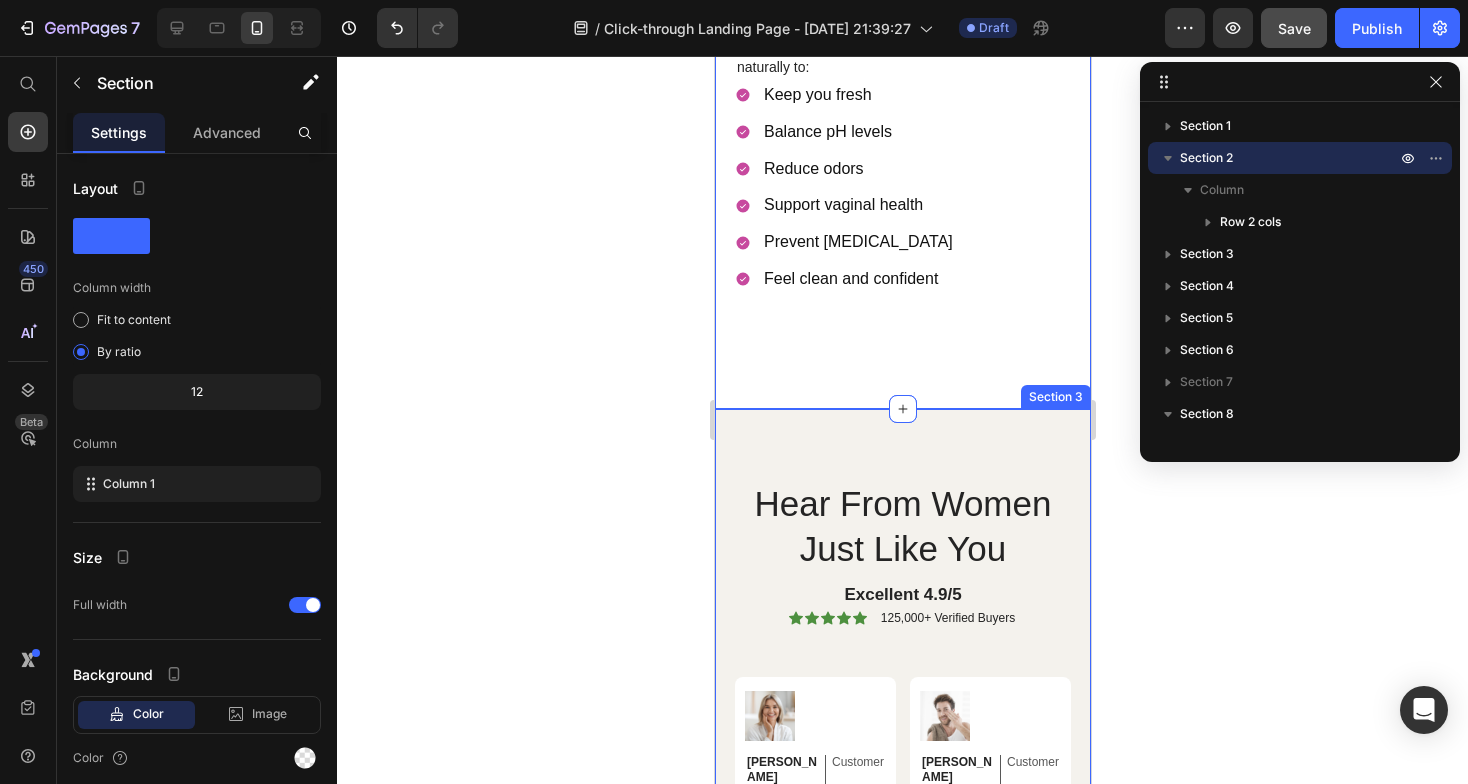 click 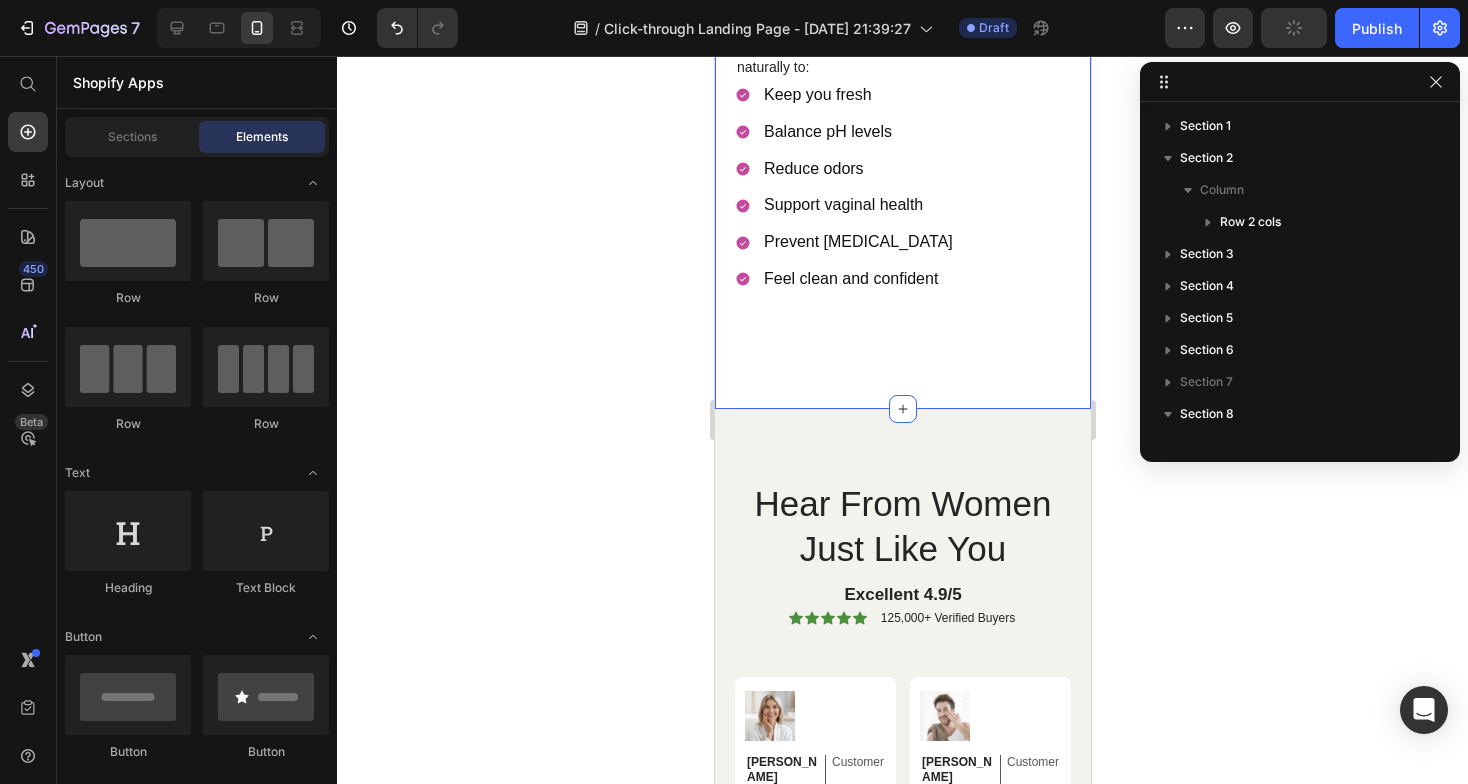 click on ""IT SMELLS AND TASTES SO GOOD DOWN THERE NOW"  Heading Leefar Feminine Balance Gummies are  infused with pineapple extract and unique probiotics , working naturally to: Text Block Keep you fresh Balance pH levels Reduce odors Support vaginal health Prevent dryness Feel clean and confident Item List Row Image Row" at bounding box center (902, -49) 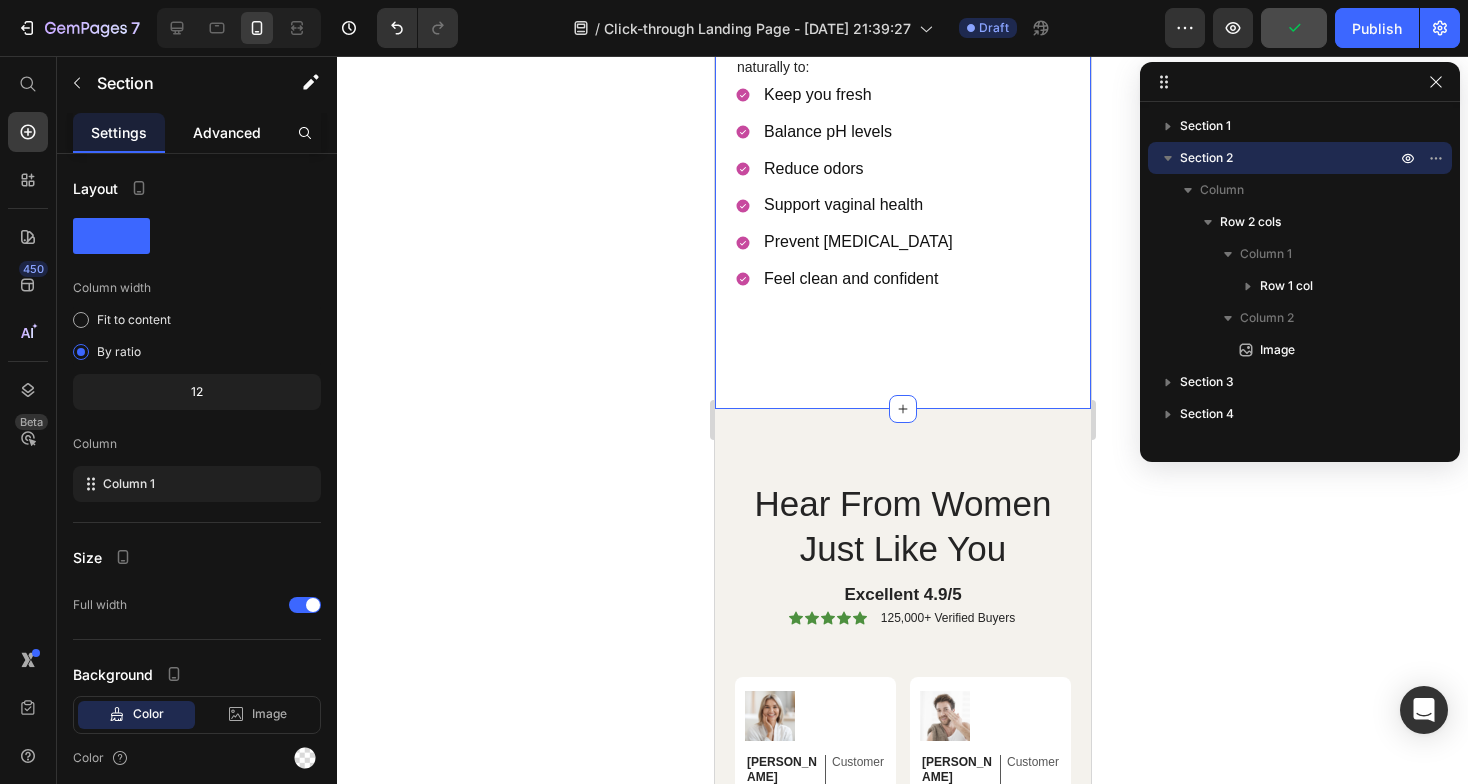 click on "Advanced" at bounding box center [227, 132] 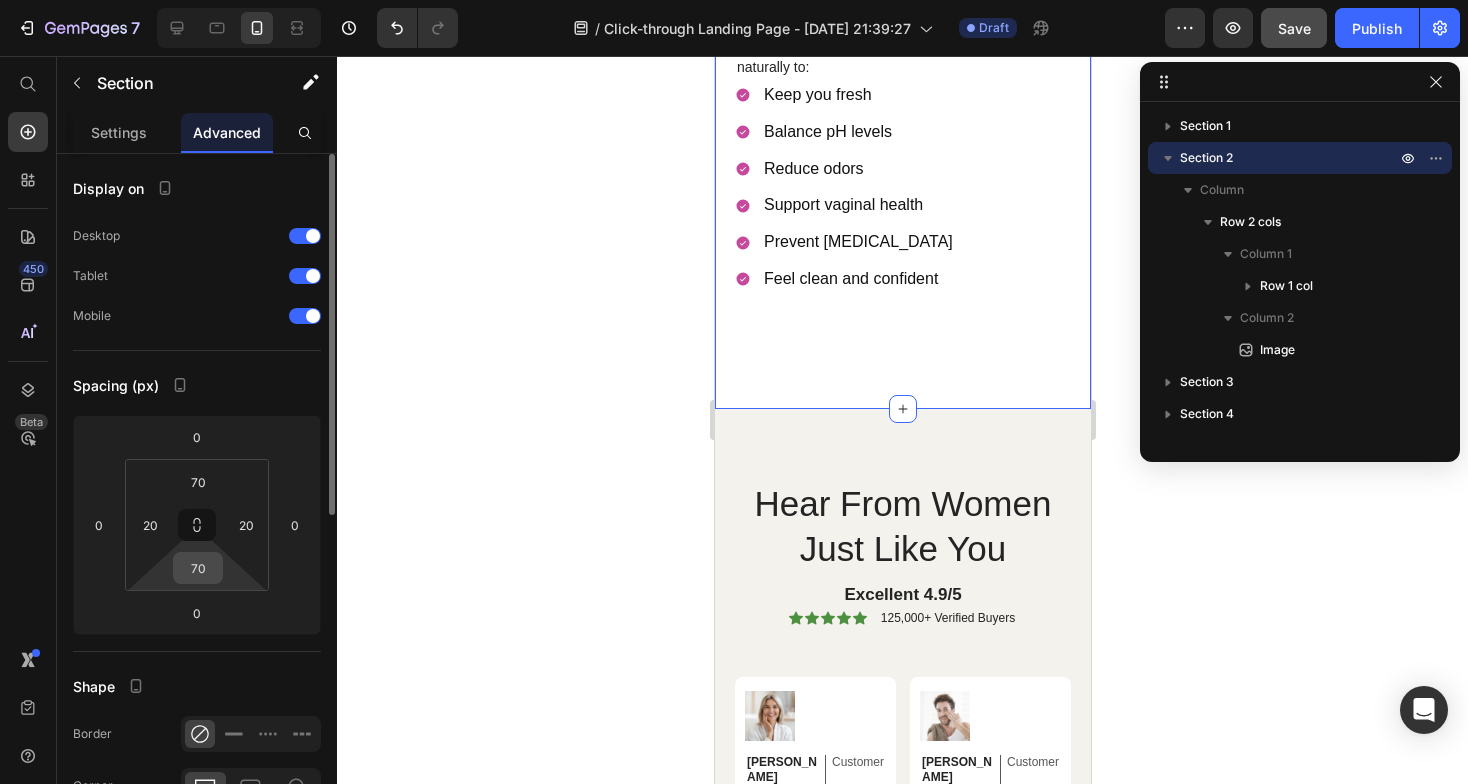 click on "70" at bounding box center (198, 568) 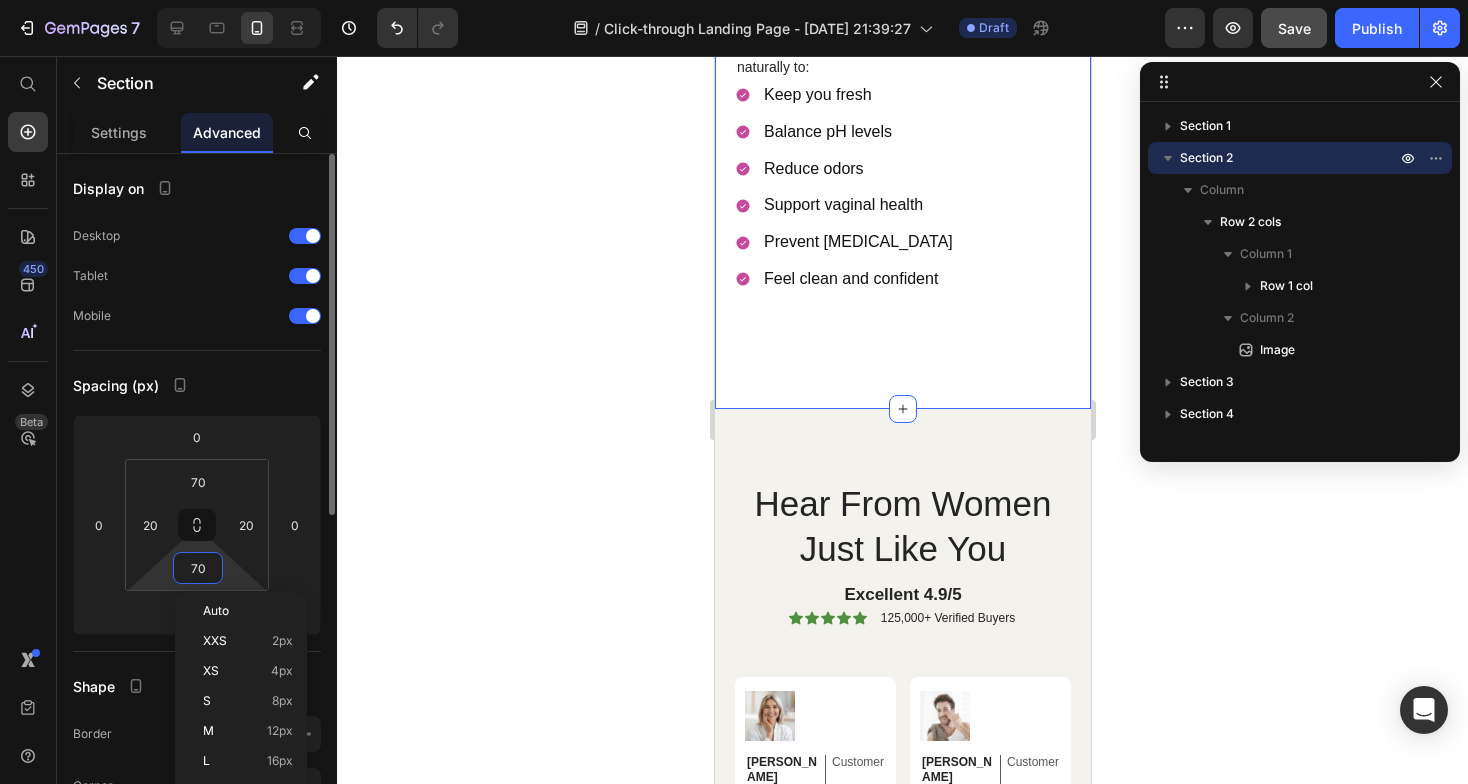 type on "0" 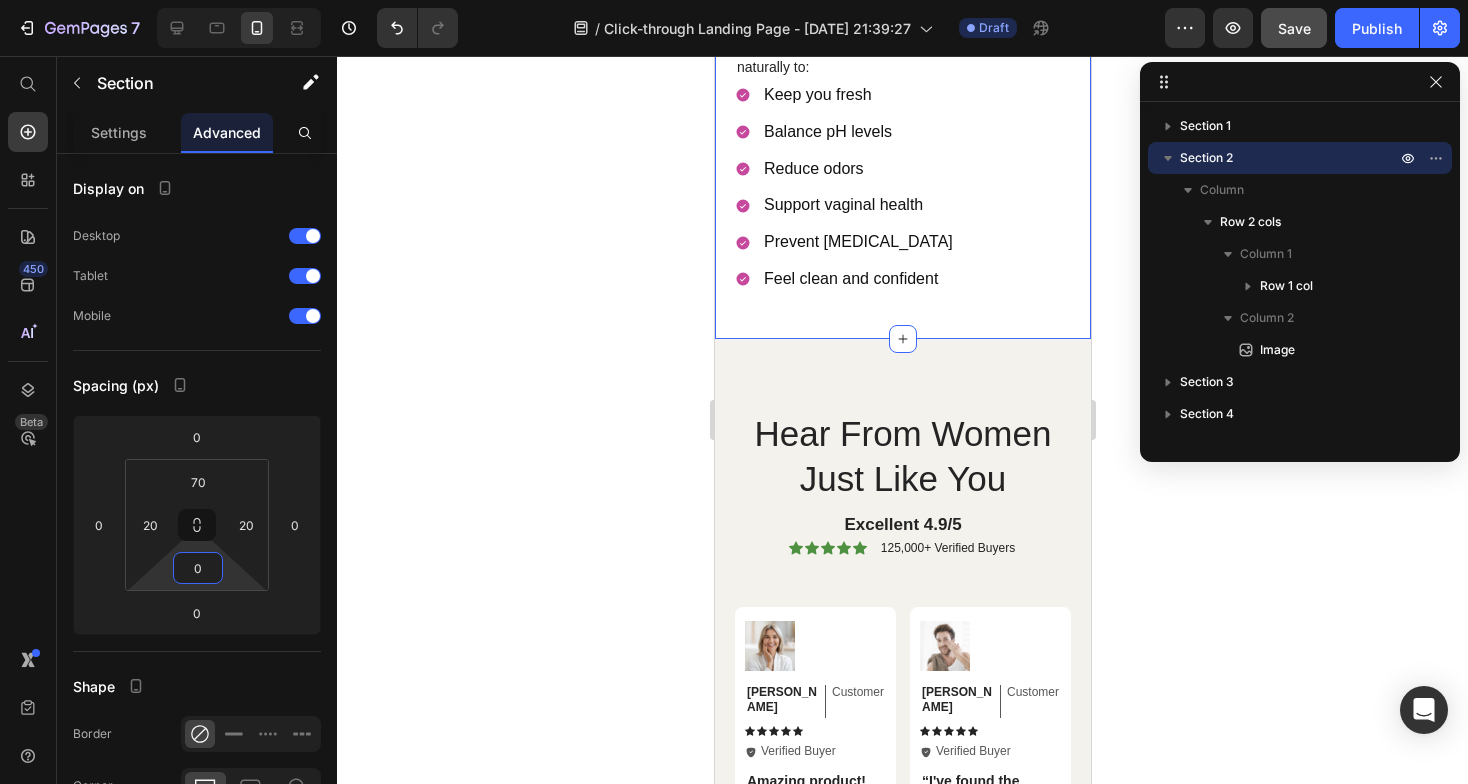 click 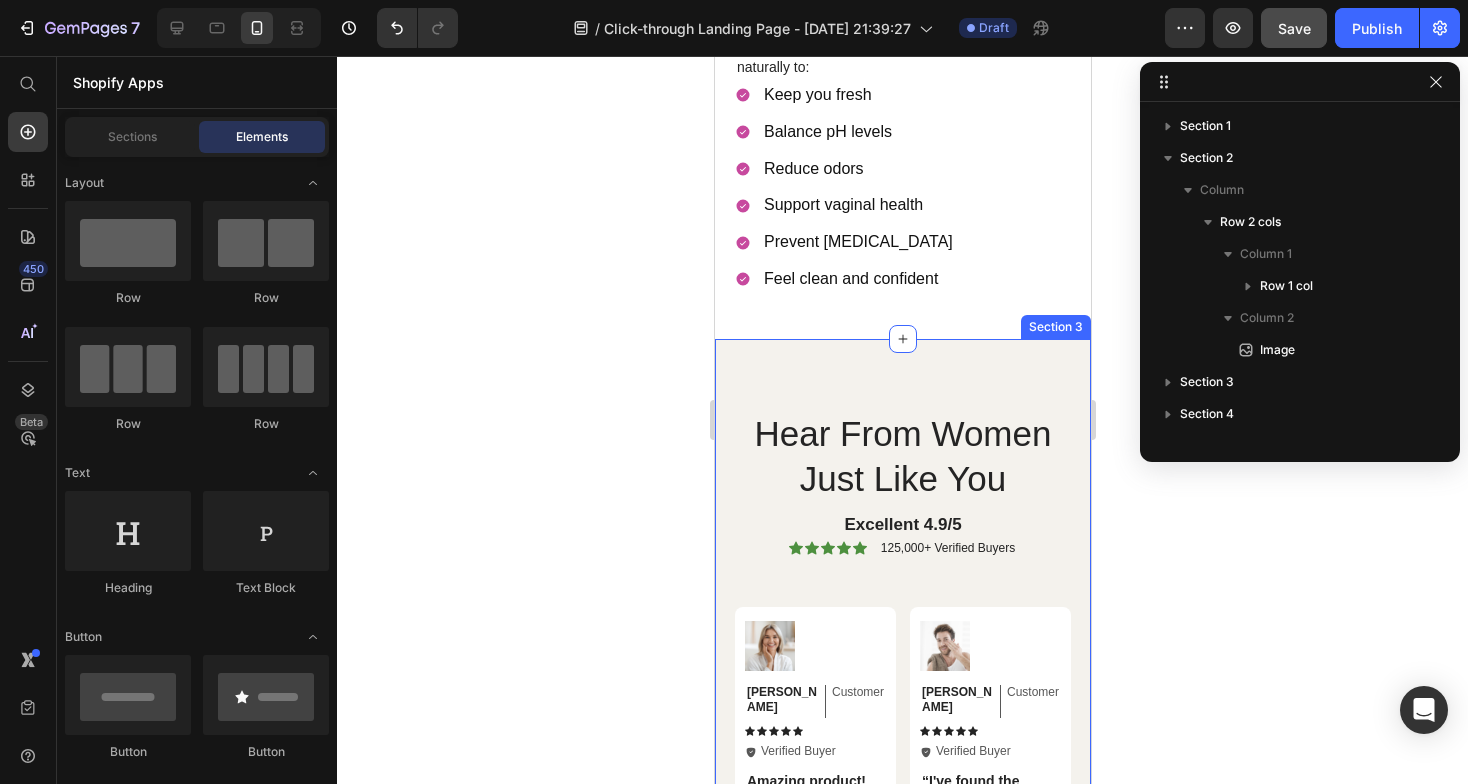 click on "Hear From Women Just Like You Heading Excellent 4.9/5  Text Block Icon Icon Icon Icon Icon Icon List 125,000+ Verified Buyers Text Block Row Image Michael Text Block Customer  Text Block Row Icon Icon Icon Icon Icon Icon List
Icon Verified Buyer Text Block Row Row “I've found the fountain of youth! Text Block “I've struggled with dry skin for years, but this cream has been a game-changer. It keeps my skin hydrated all day long.” Text Block Row Image Jessica Text Block Customer  Text Block Row Icon Icon Icon Icon Icon Icon List
Icon Verified Buyer Text Block Row Row Highly recommend! Text Block "I can't get enough of this skin cream! It has noticeably improved my skin's texture and reduced the appearance of fine lines.” Text Block Row Image Olivia Text Block Customer  Text Block Row Icon Icon Icon Icon Icon Icon List
Icon Verified Buyer Text Block Row Row Rejuvenated every time I use it Text Block Text Block Row Image Emily Text Block Customer" at bounding box center (902, 985) 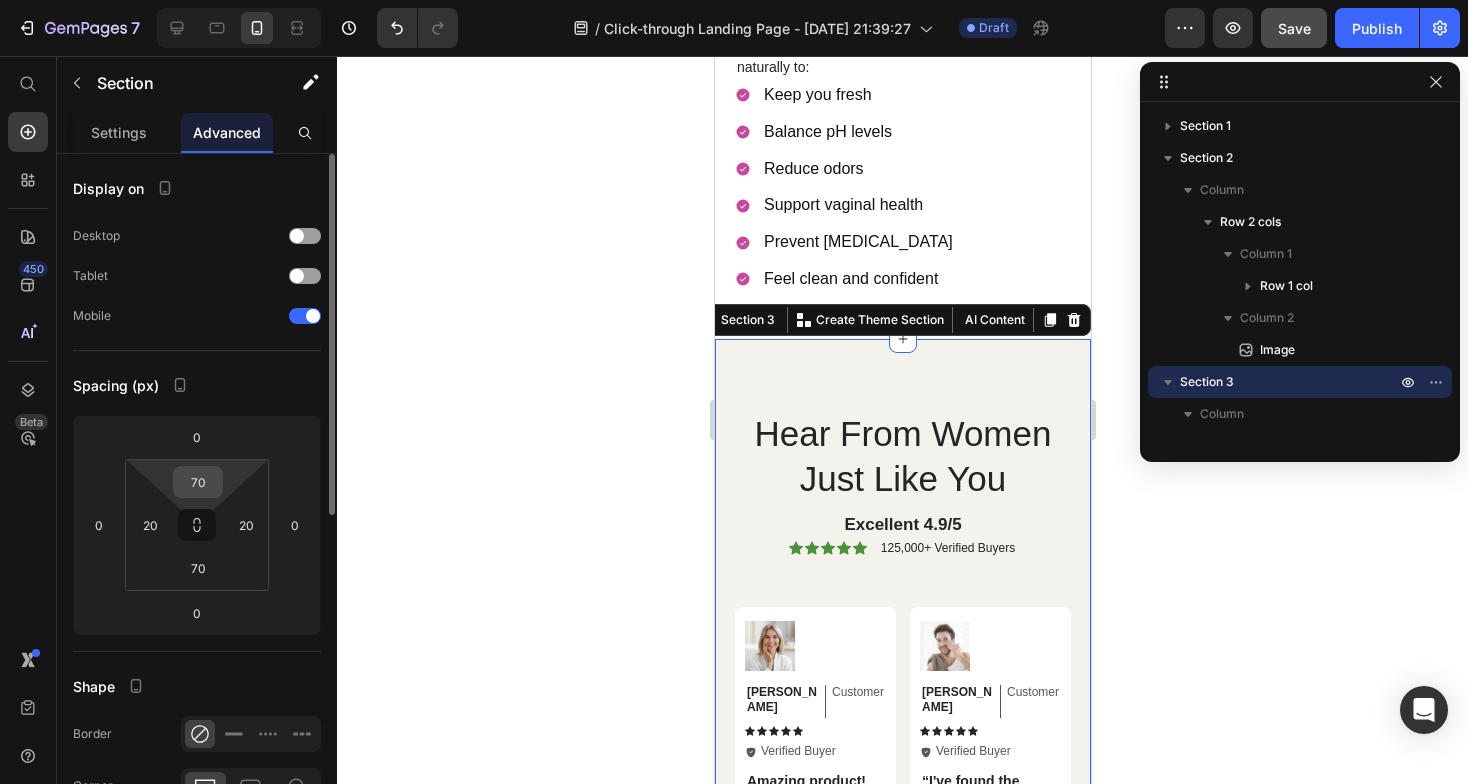 click on "70" at bounding box center [198, 482] 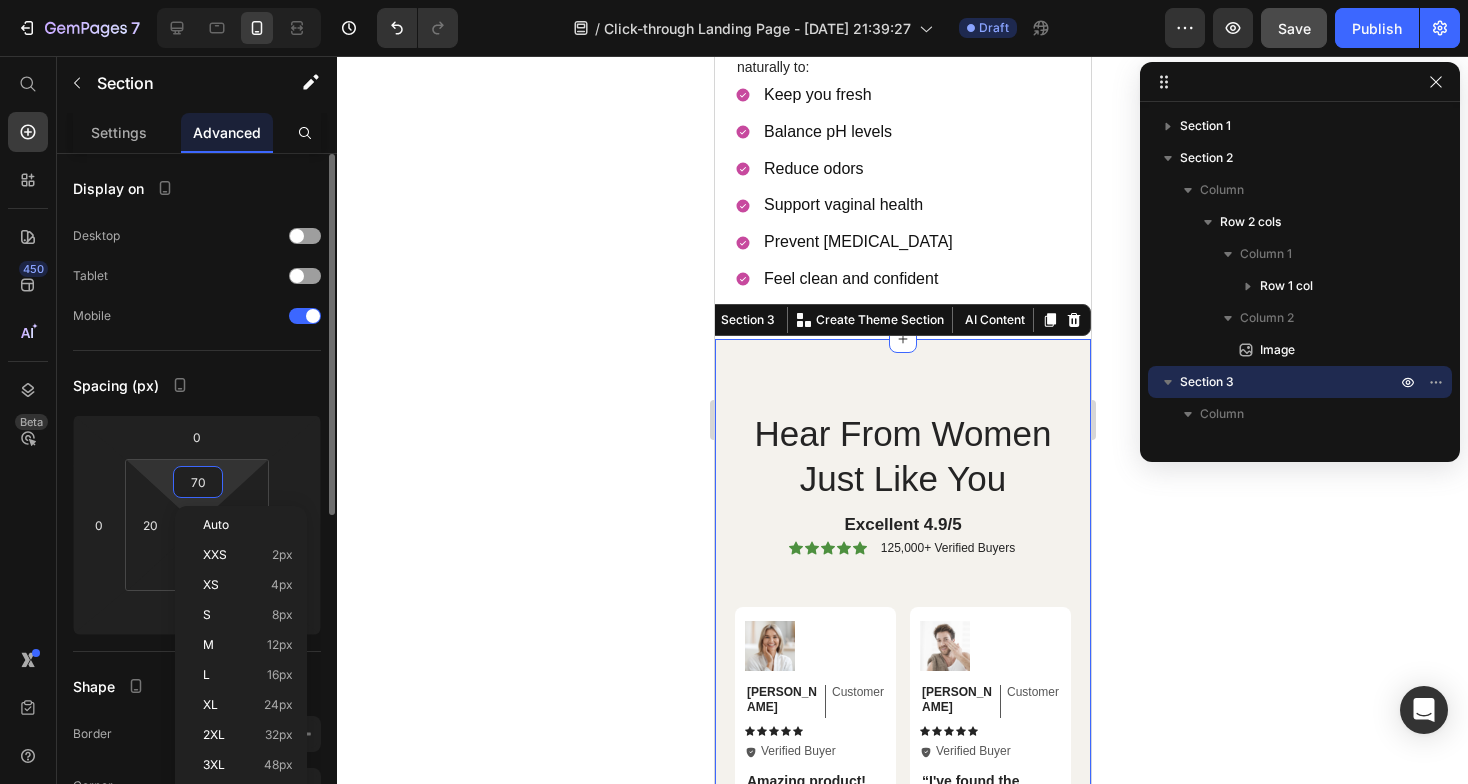 type on "0" 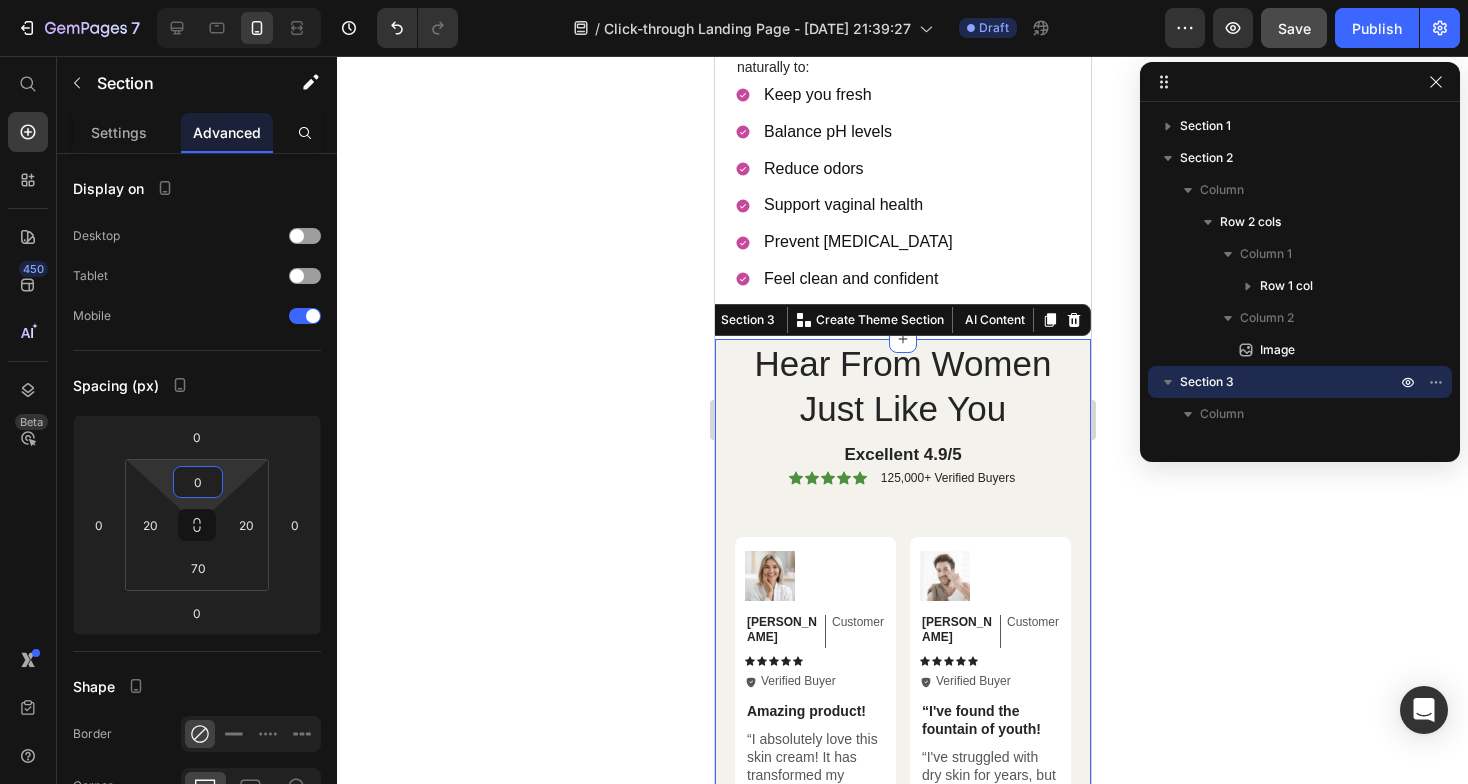 click 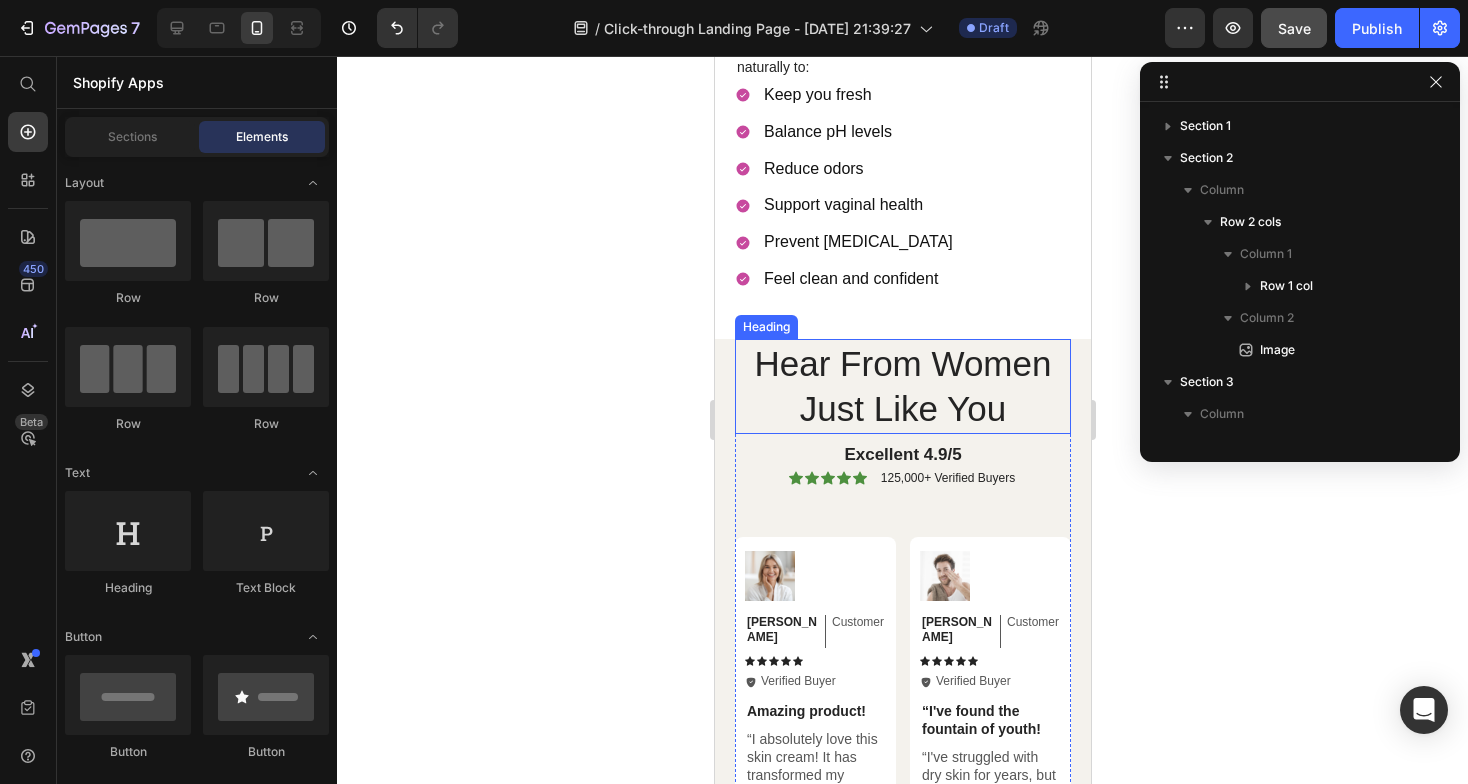 click on "Hear From Women Just Like You" at bounding box center [902, 386] 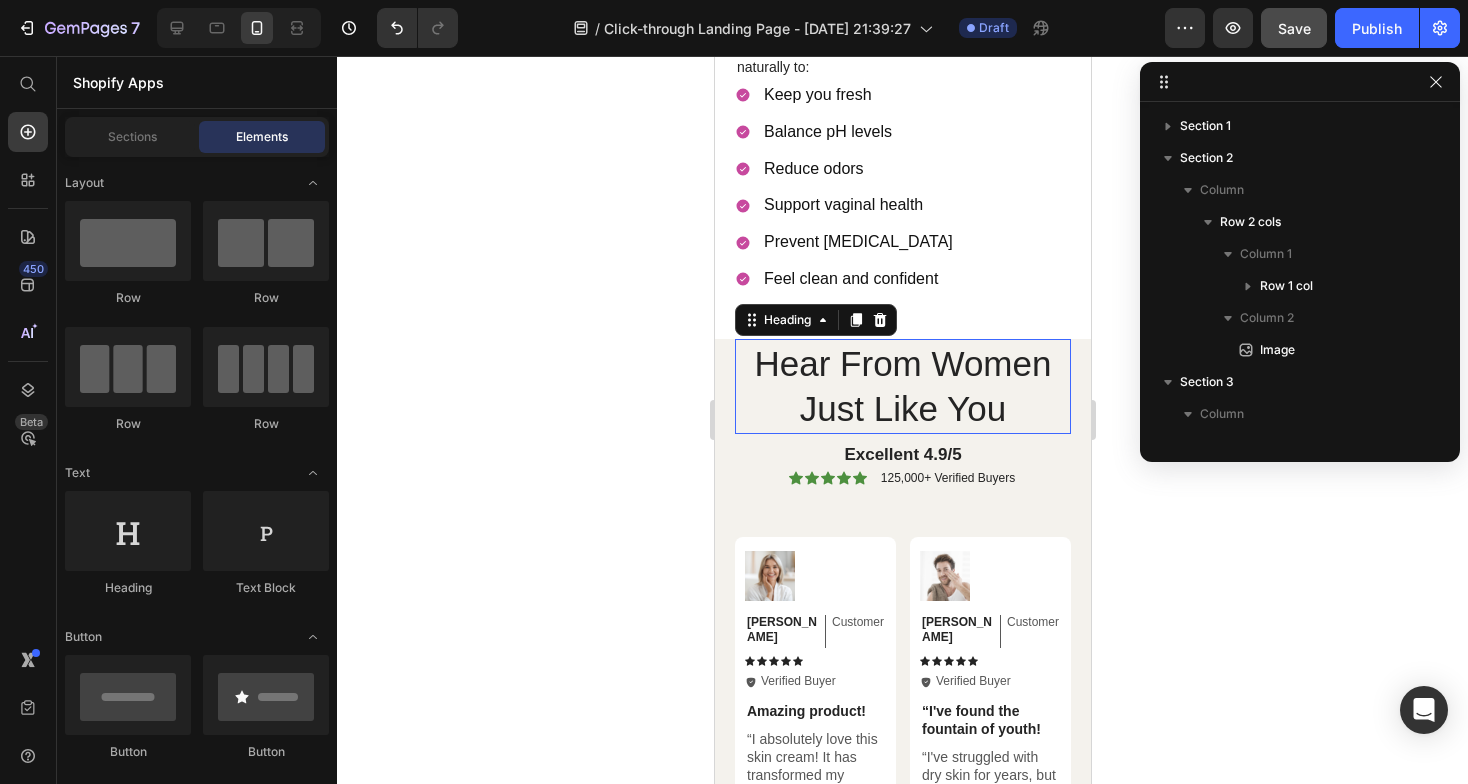 scroll, scrollTop: 250, scrollLeft: 0, axis: vertical 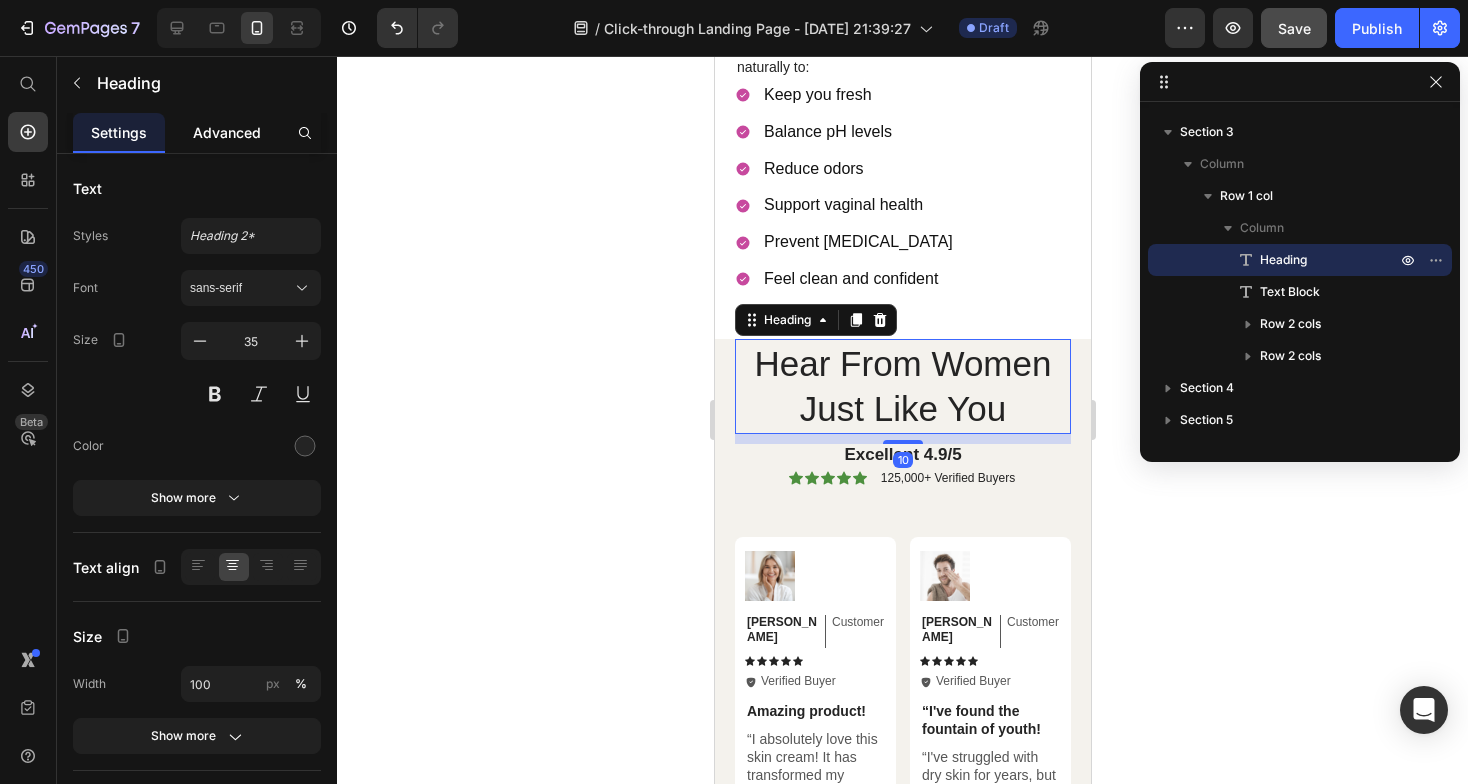 click on "Advanced" at bounding box center [227, 132] 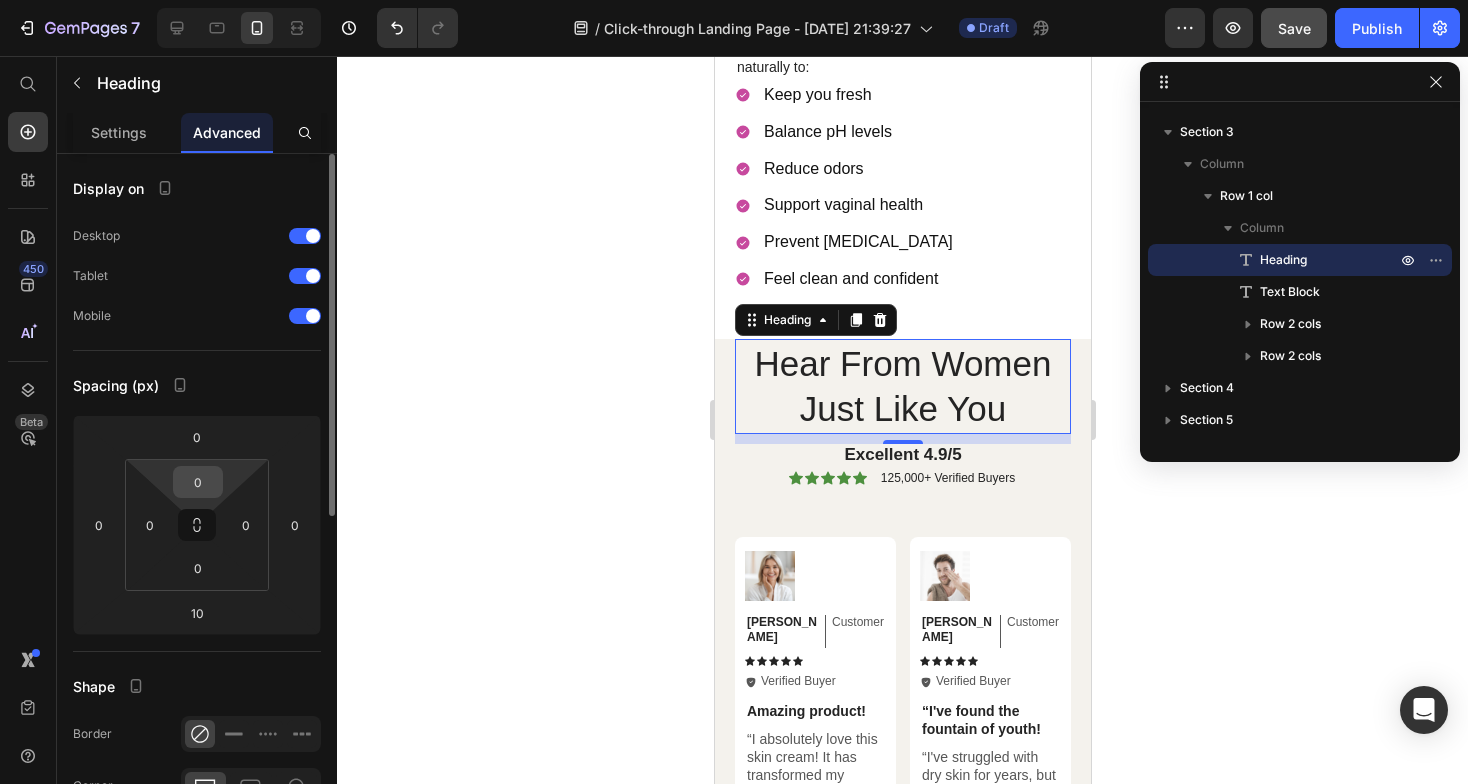 click on "0" at bounding box center [198, 482] 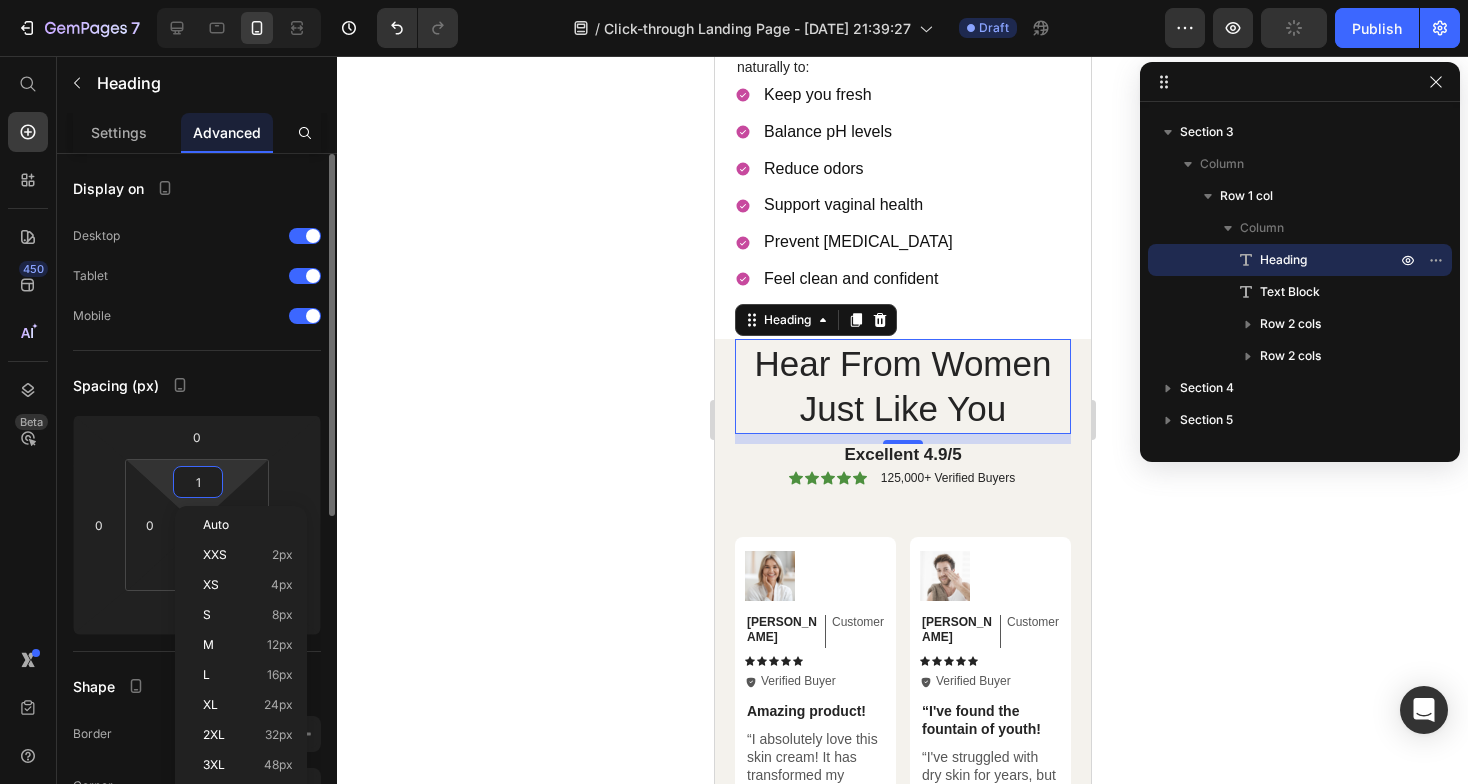 type on "10" 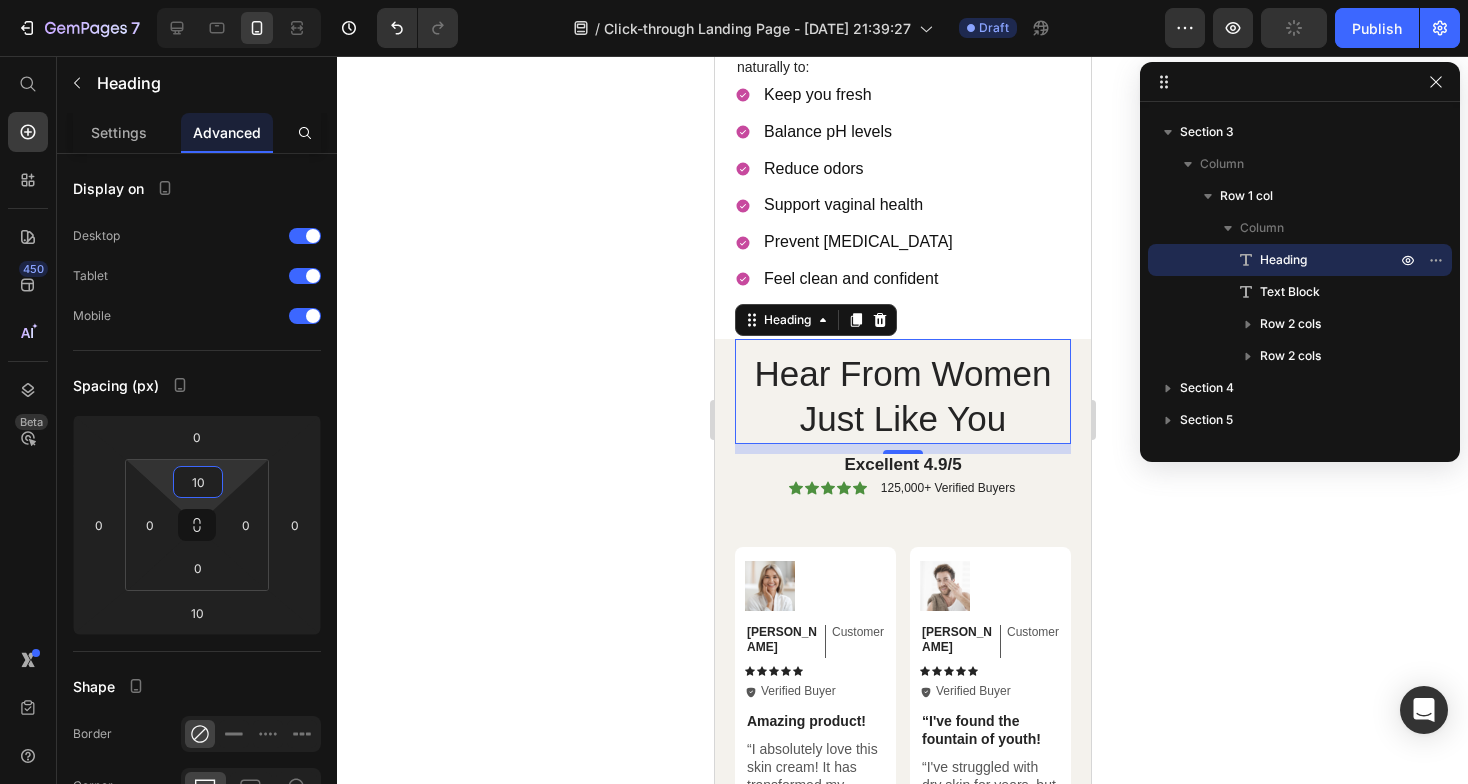 click 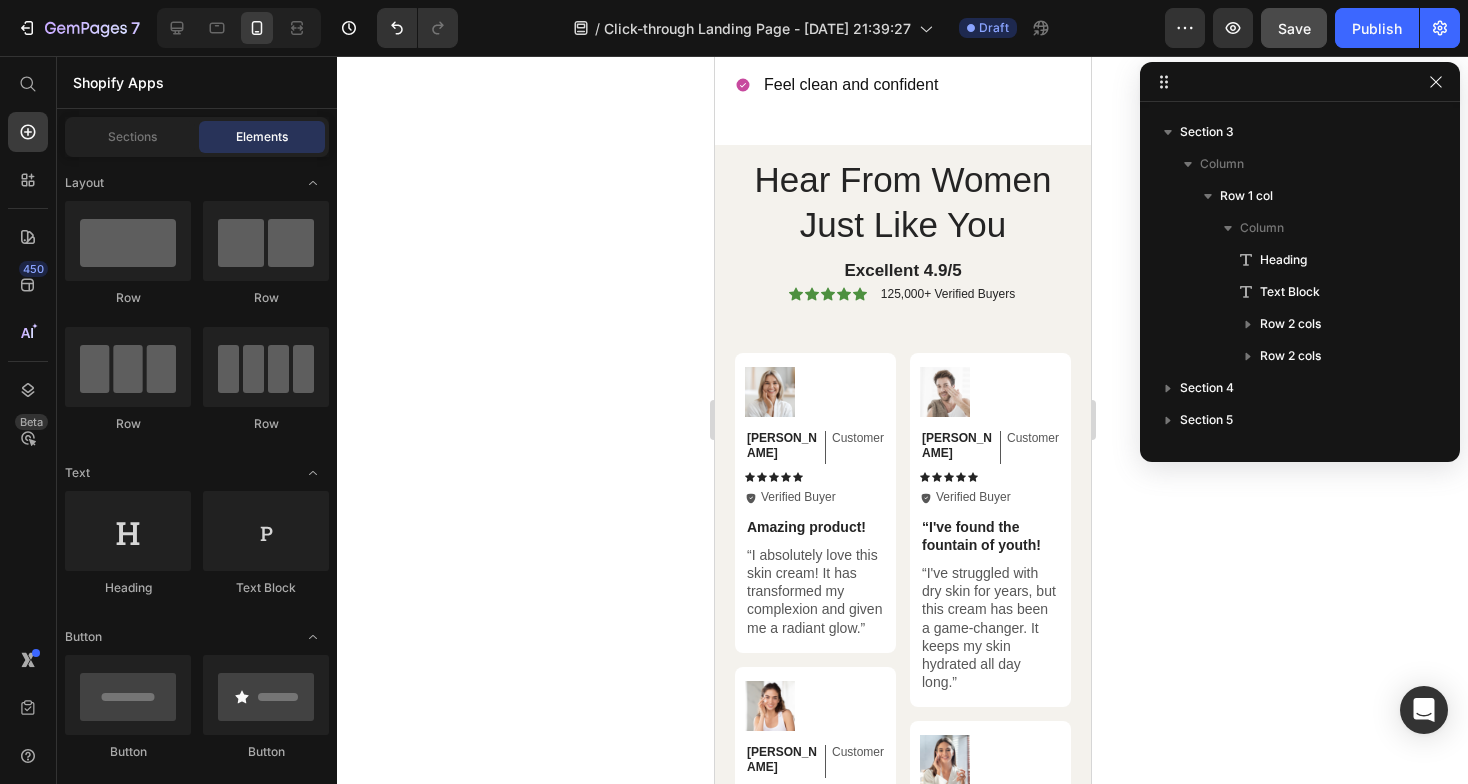 scroll, scrollTop: 2362, scrollLeft: 0, axis: vertical 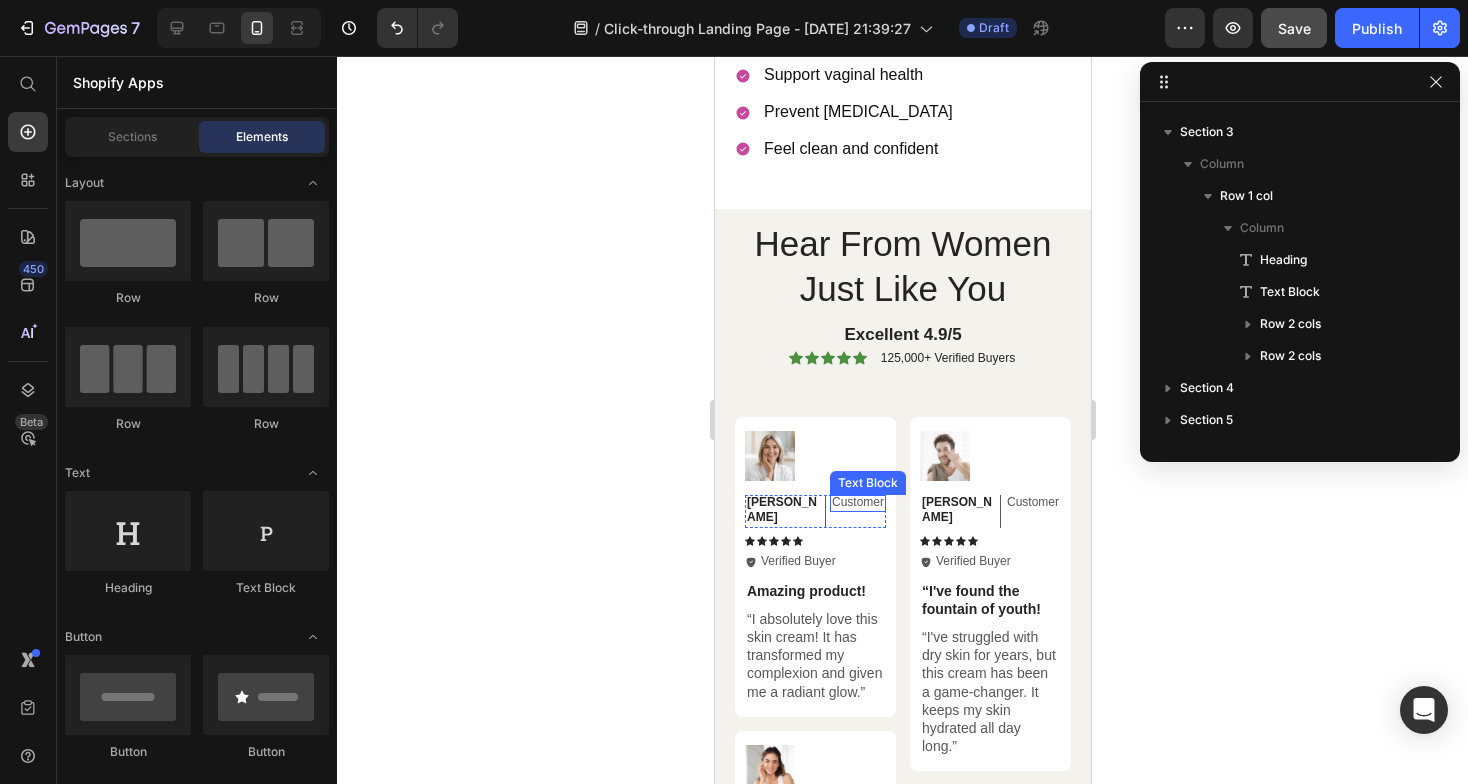 click on "Customer" at bounding box center [857, 503] 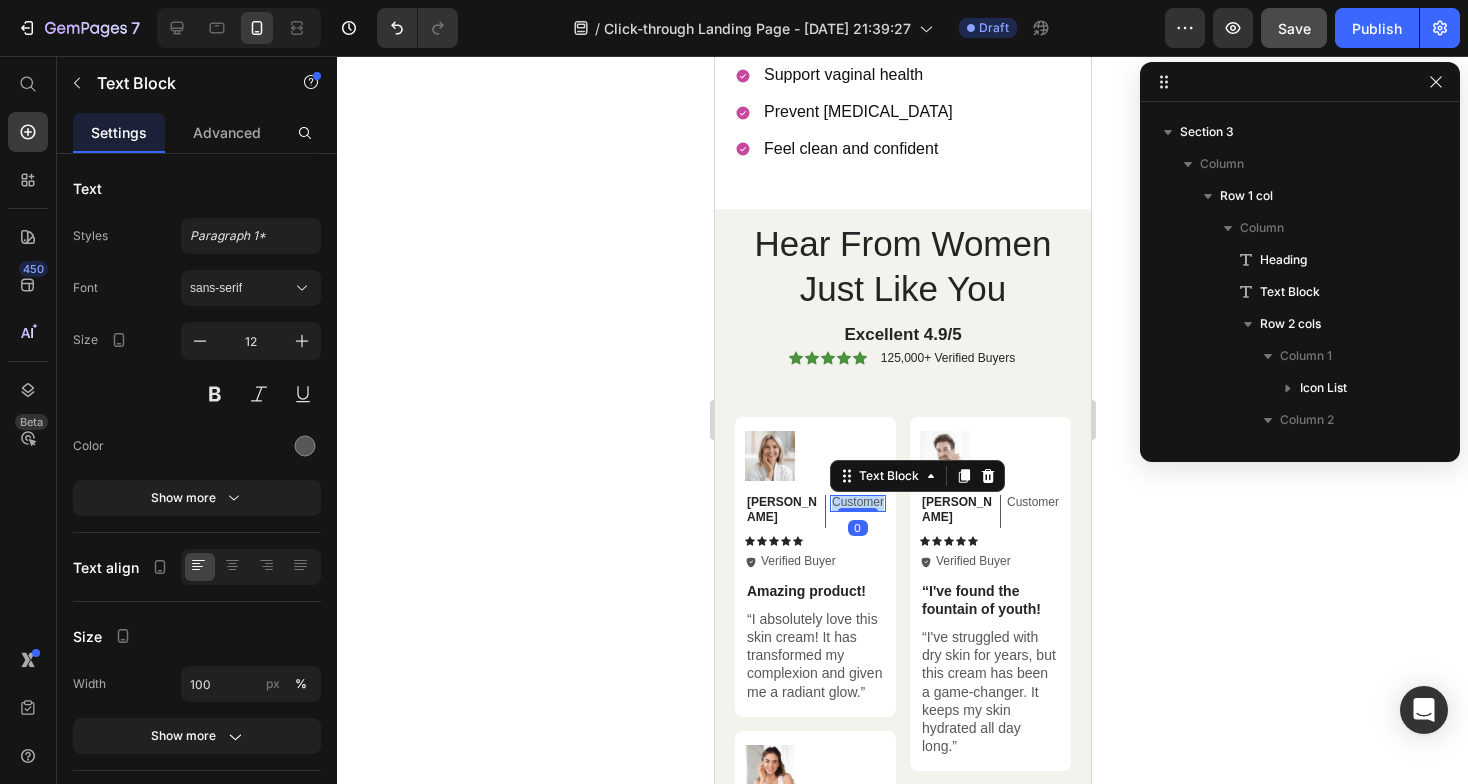 scroll, scrollTop: 986, scrollLeft: 0, axis: vertical 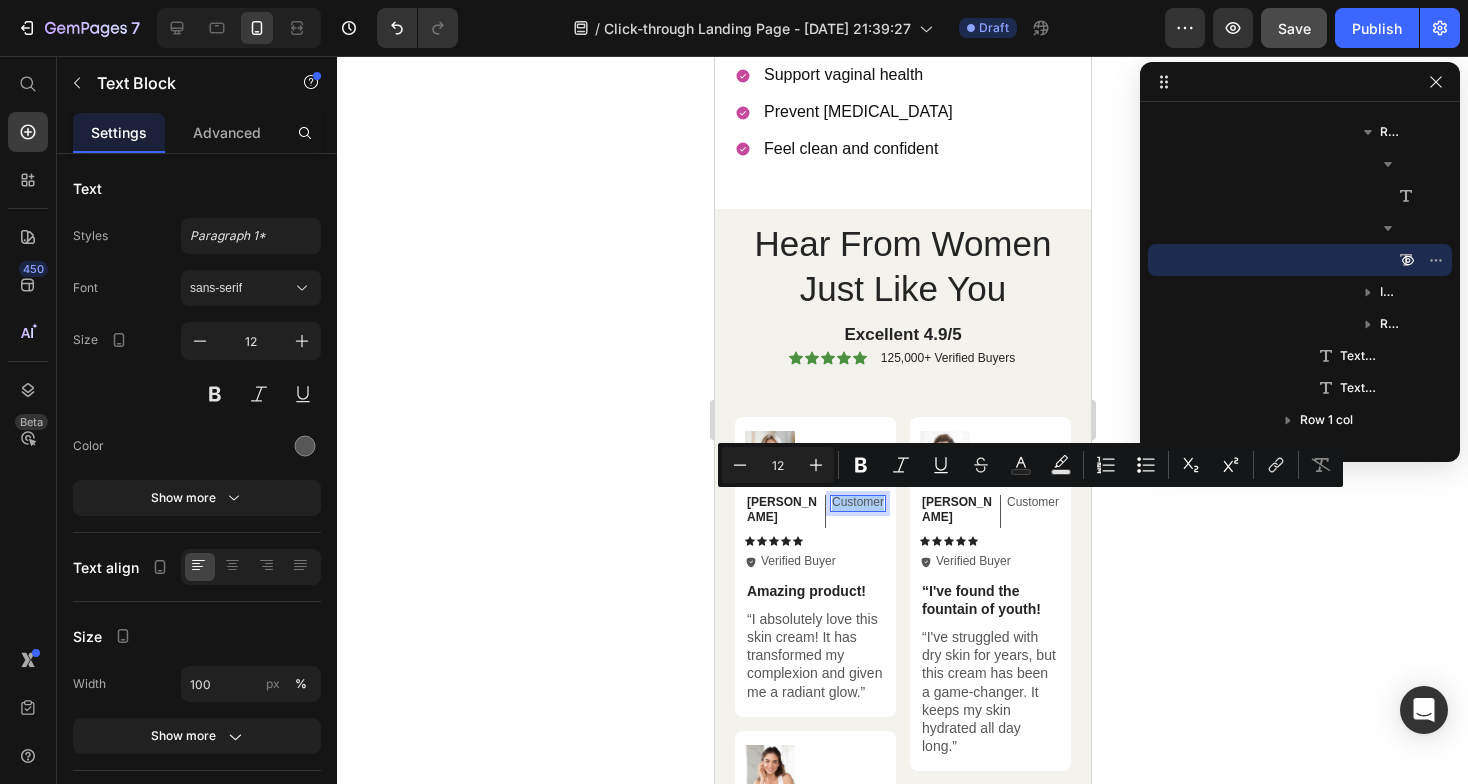 click 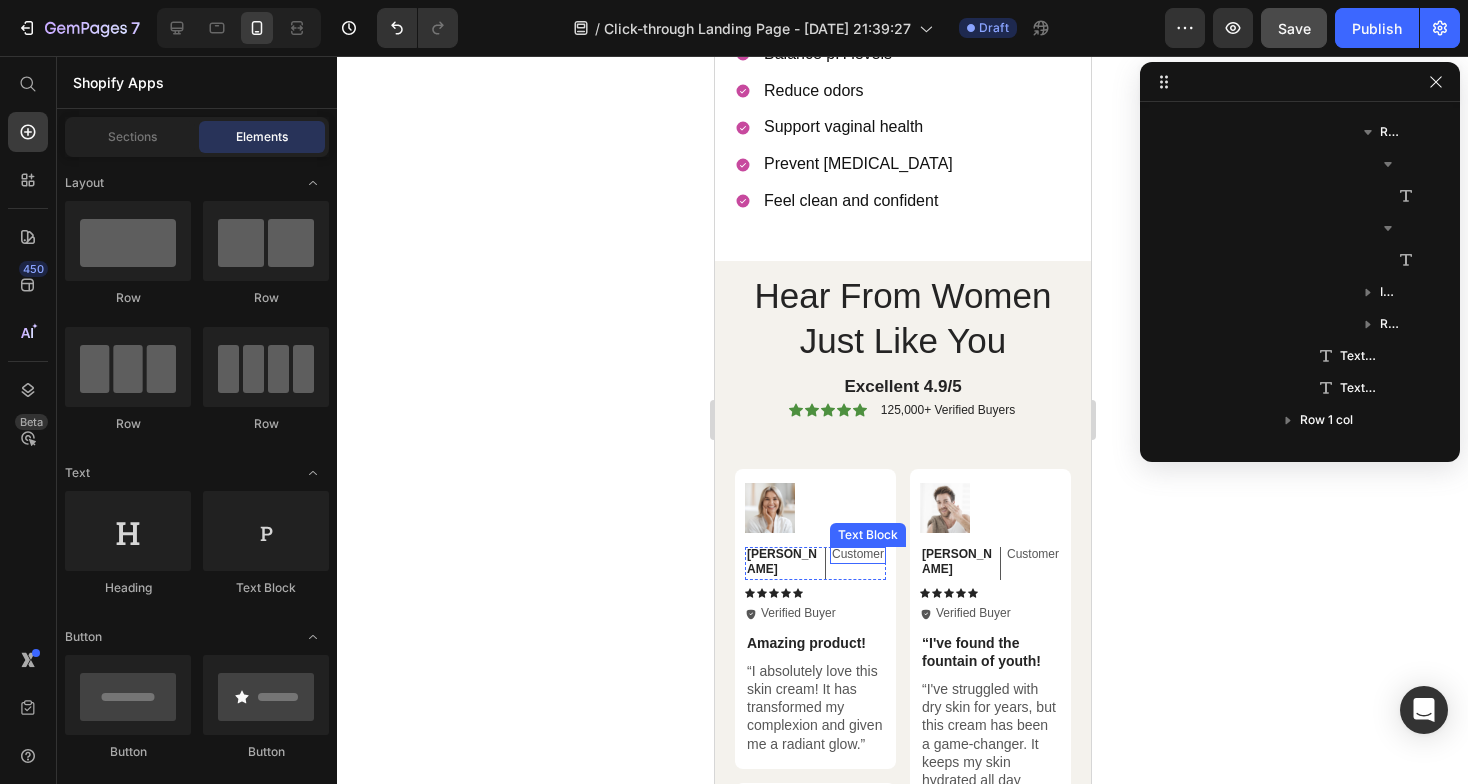 scroll, scrollTop: 2299, scrollLeft: 0, axis: vertical 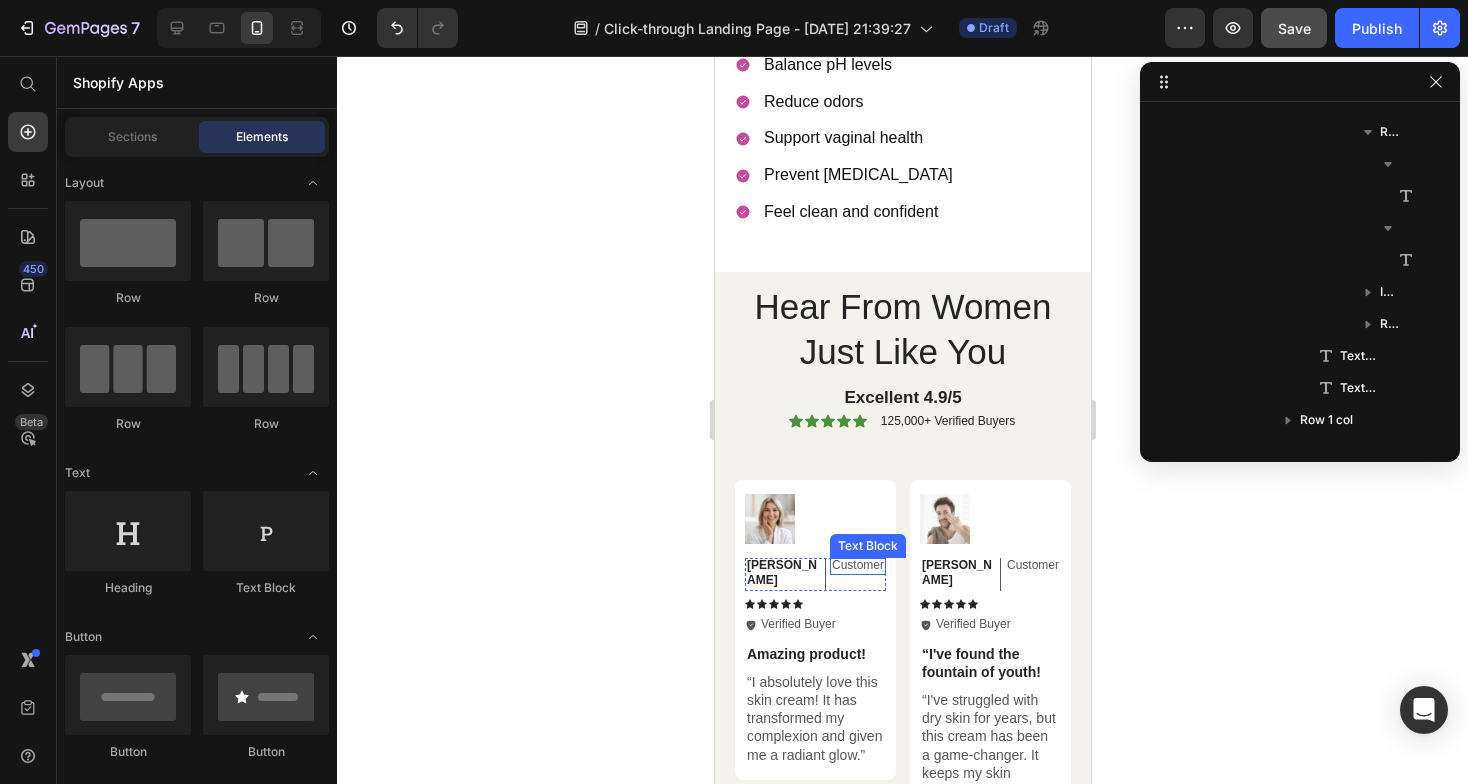 click on "Customer" at bounding box center (857, 566) 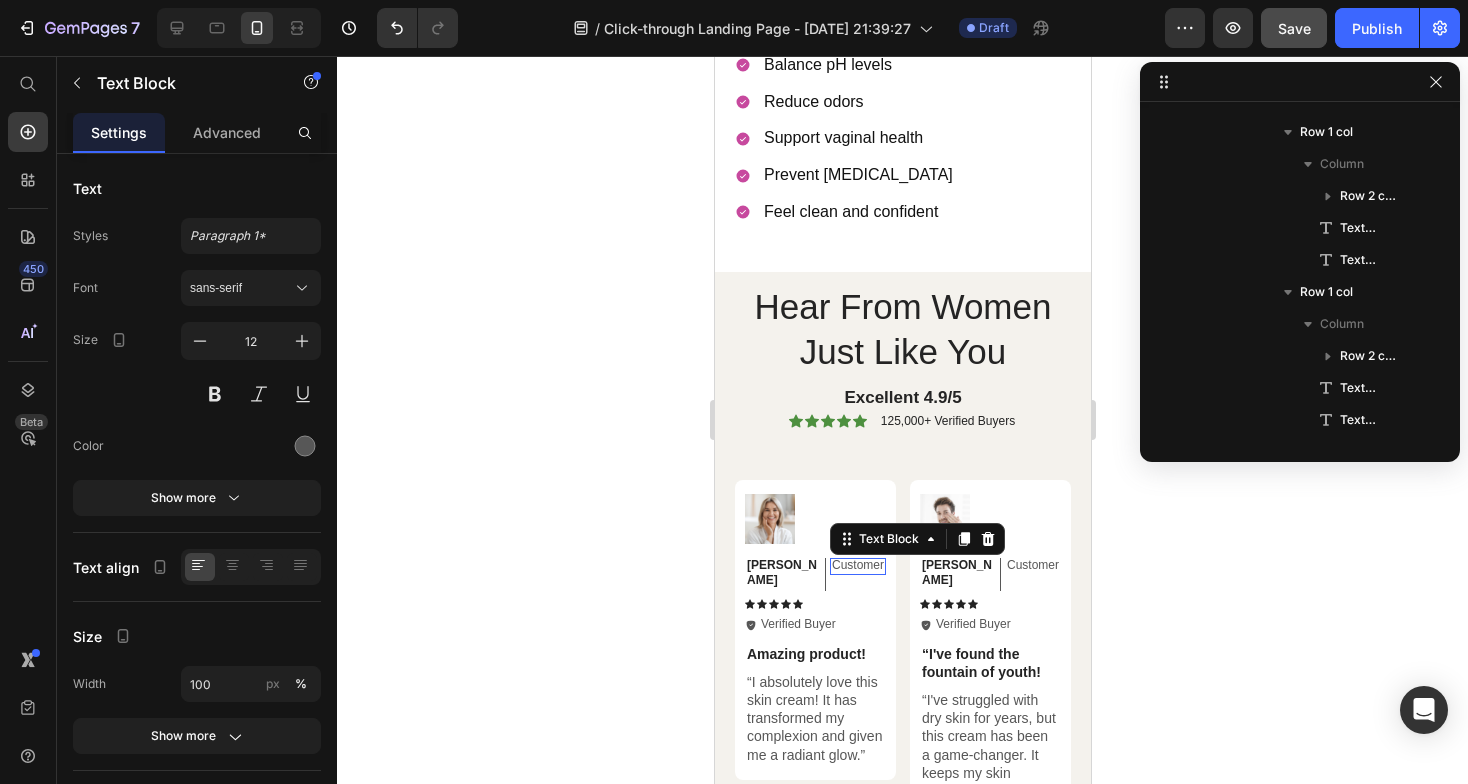scroll, scrollTop: 1690, scrollLeft: 0, axis: vertical 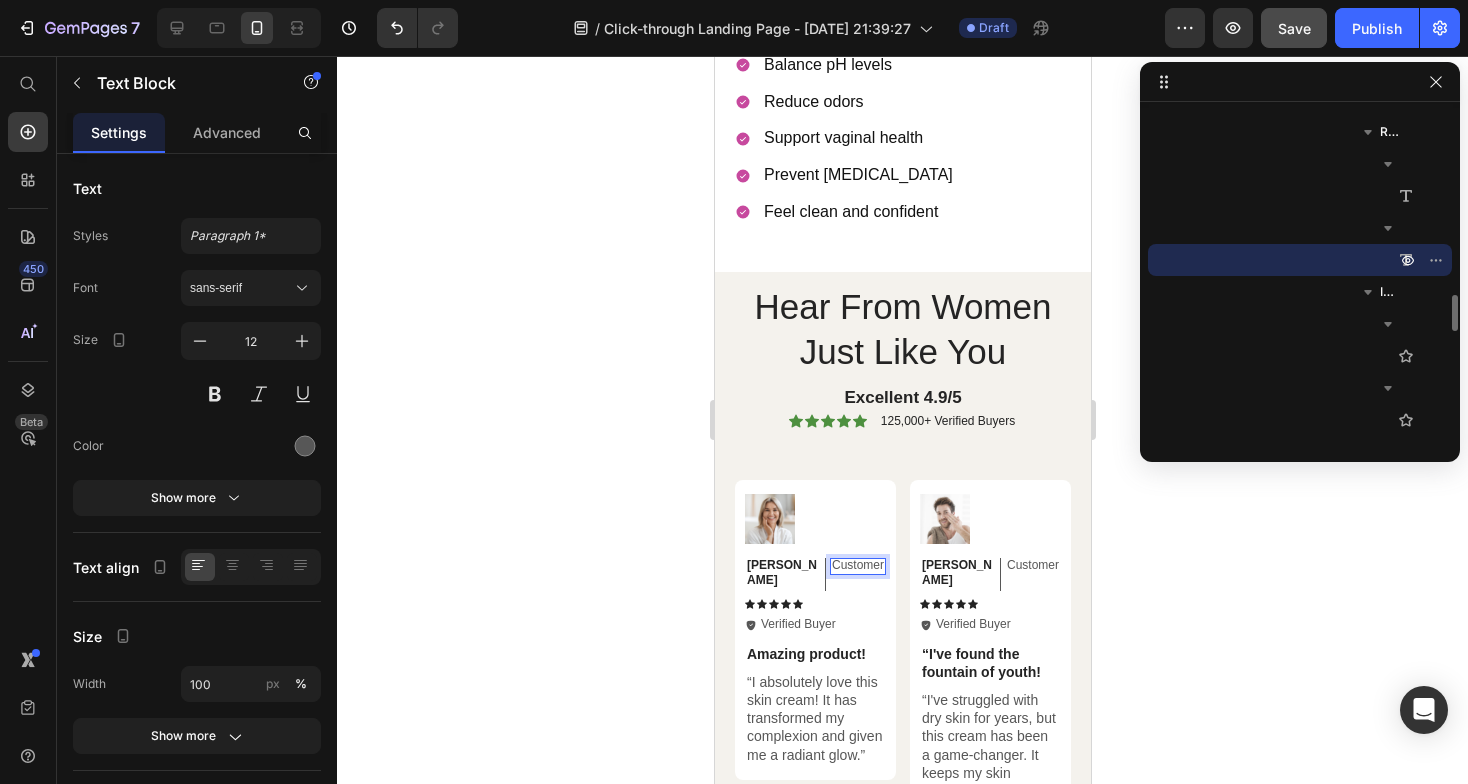 click on "Customer" at bounding box center [857, 566] 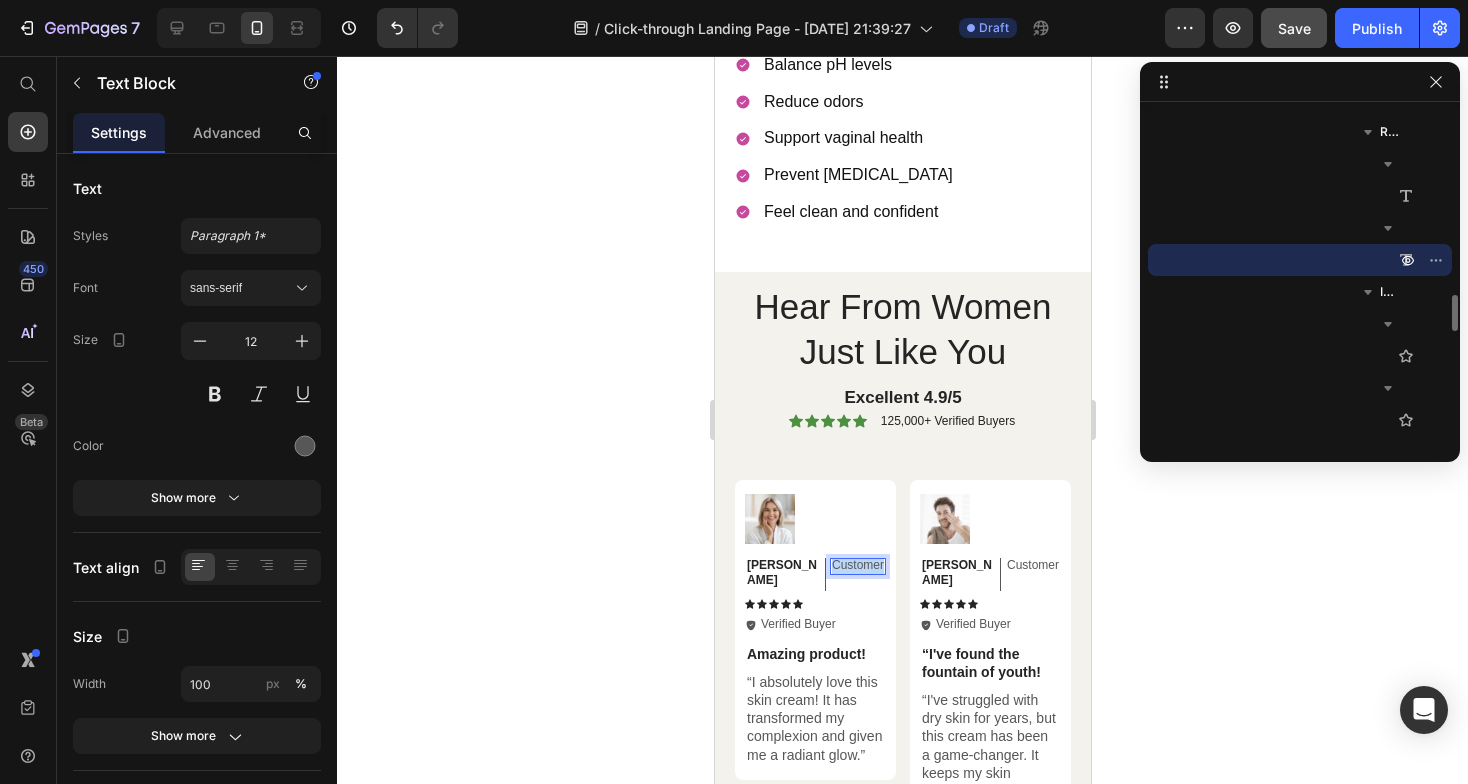click on "Customer" at bounding box center (857, 566) 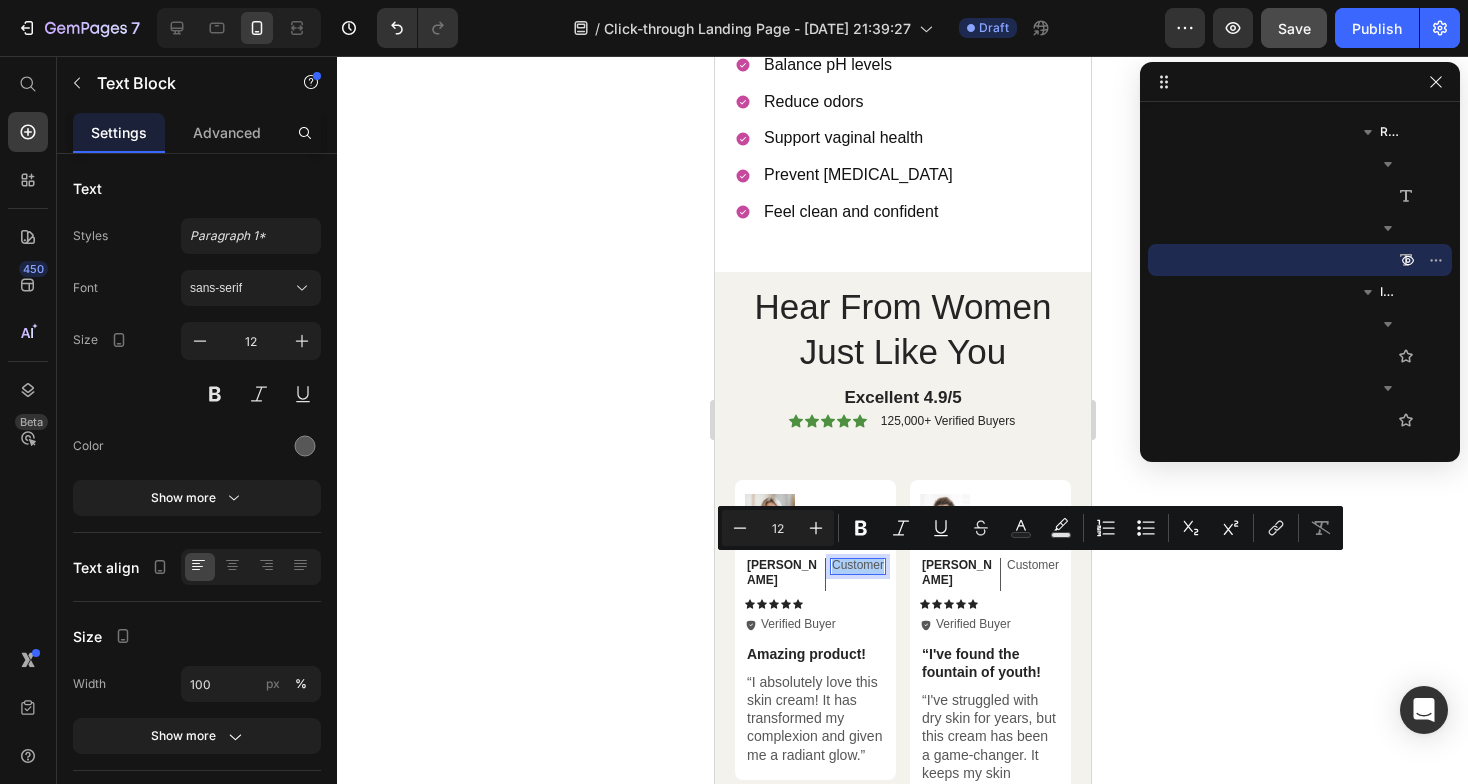 click 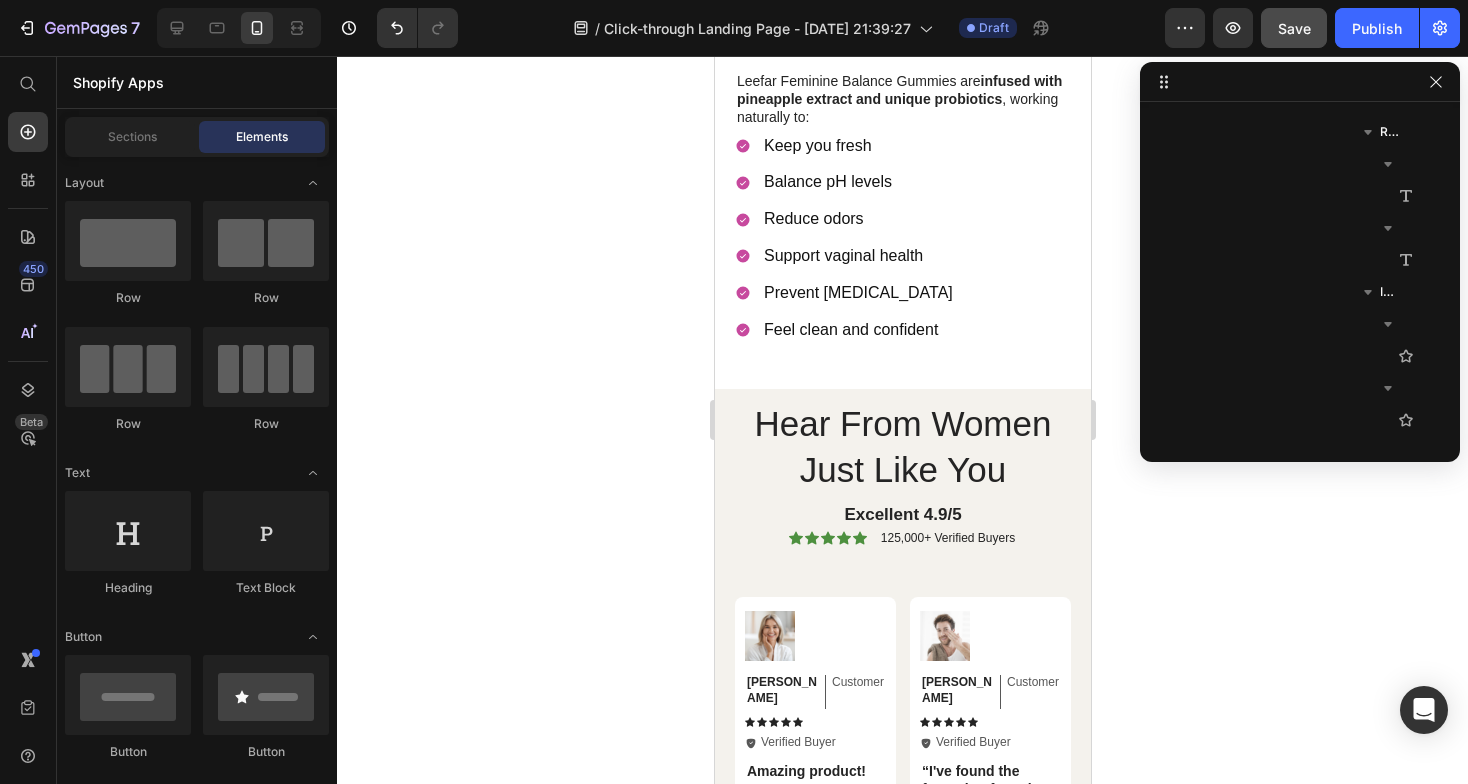 scroll, scrollTop: 1513, scrollLeft: 0, axis: vertical 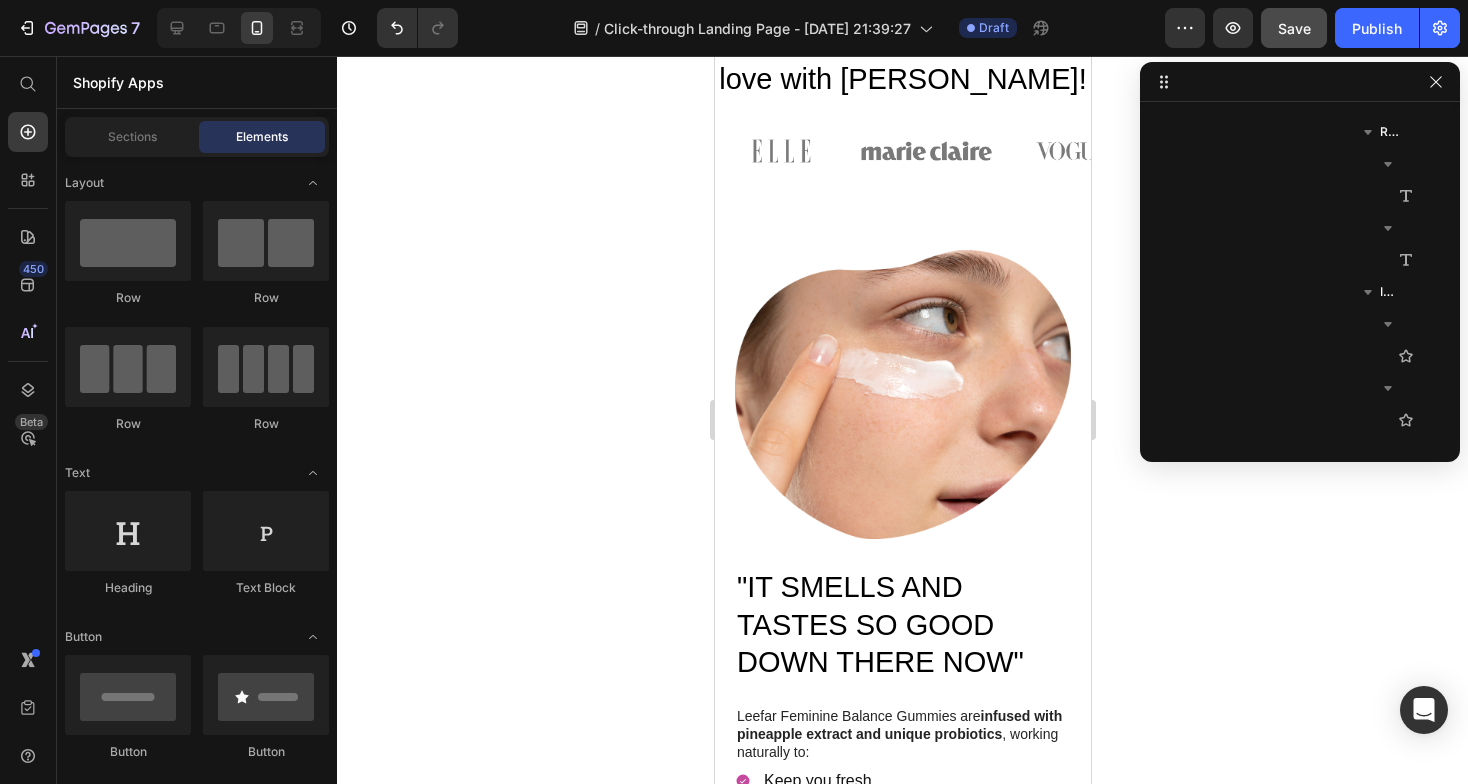 click on "Save" 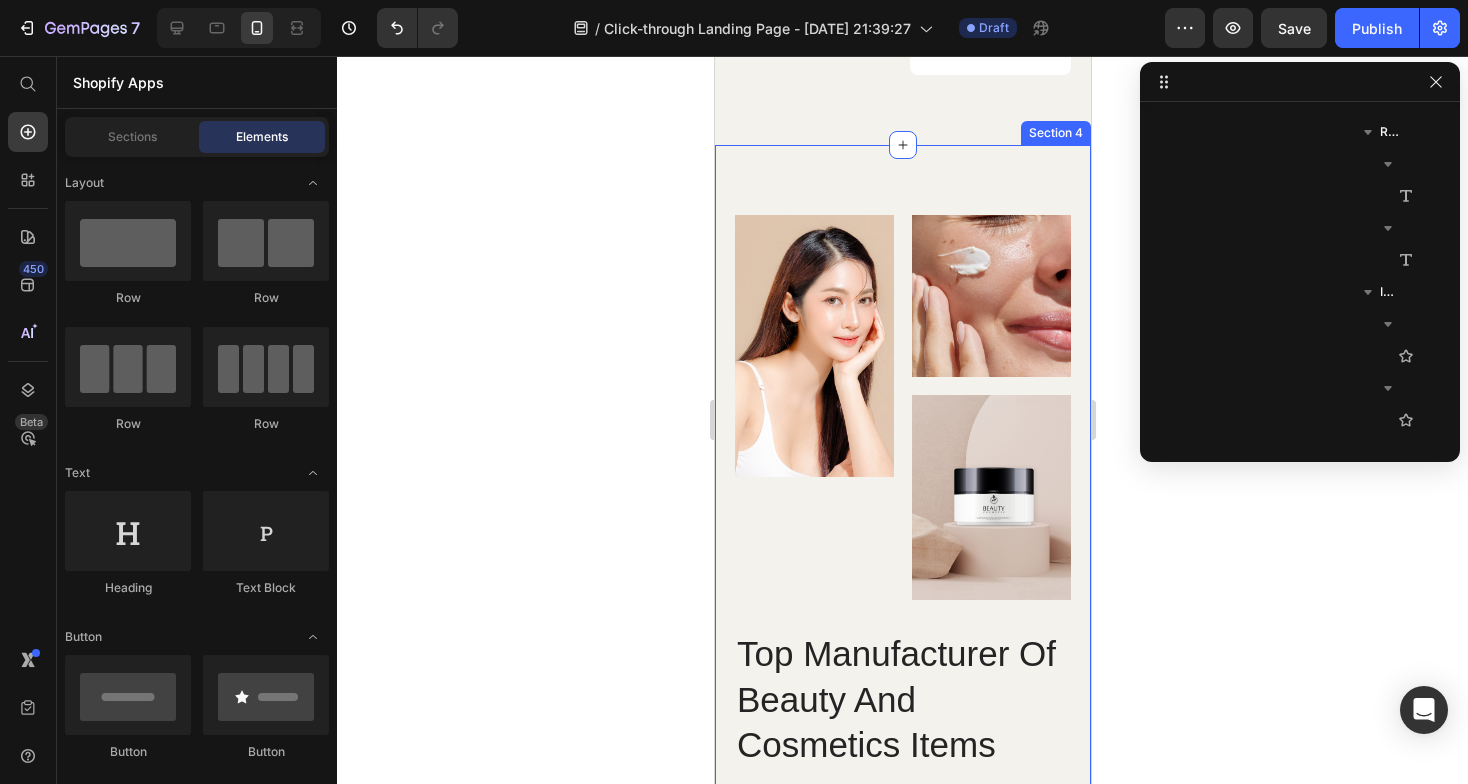 scroll, scrollTop: 3614, scrollLeft: 0, axis: vertical 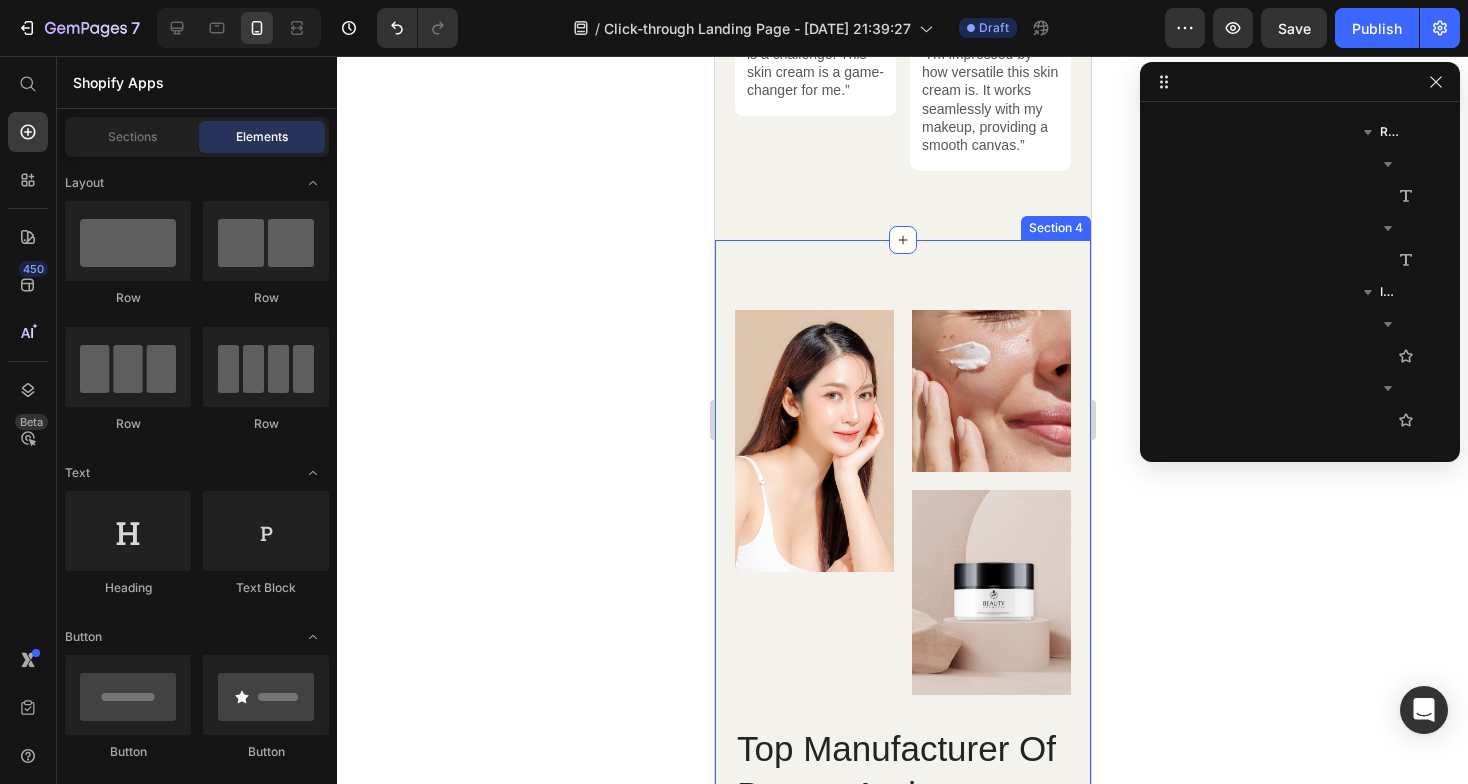 click on "Image Image Image Row Top Manufacturer Of Beauty And Cosmetics Items Heading Nibh sit amet commodo nulla facilisi. Aliquet porttitor lacus luctus accumsan tortor posuere. Volutpat diam ut venenatis tellus in metus vulputate eu scelerisque.  Text Block
Organic
Sulfate-Free
Paraben-Free Item List
100% Vegan
Cruelty Free
Lab-Tested Item List Row
Organic
100% Vegan Item List
Sulfate-Free
Cruelty Free Item List
Paraben-Free
Lab-Tested Item List Row buy it now Button
Icon Chat Us Anytime Text Block +00 123 456 789 Text Block Row Row Row Row Section 4" at bounding box center (902, 788) 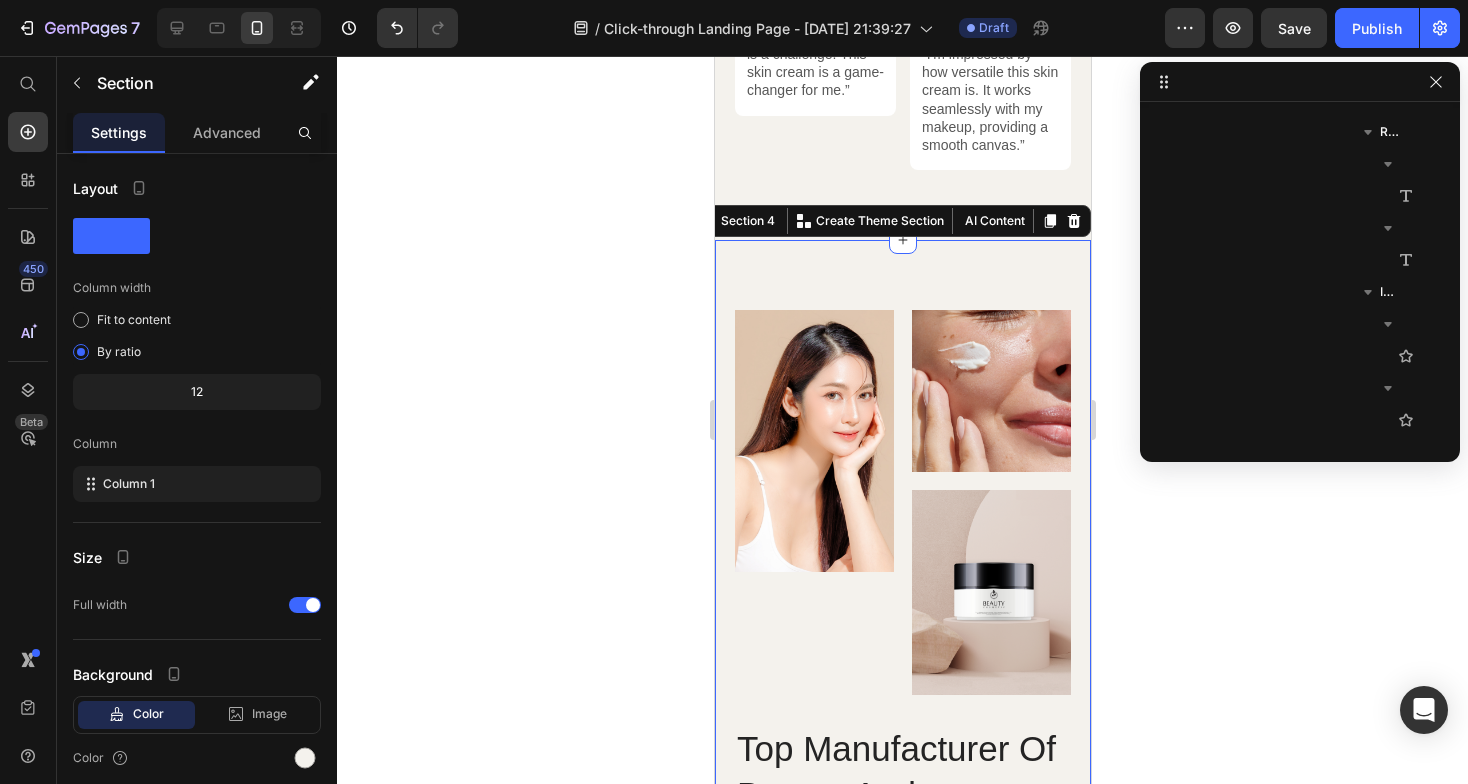 scroll, scrollTop: 2618, scrollLeft: 0, axis: vertical 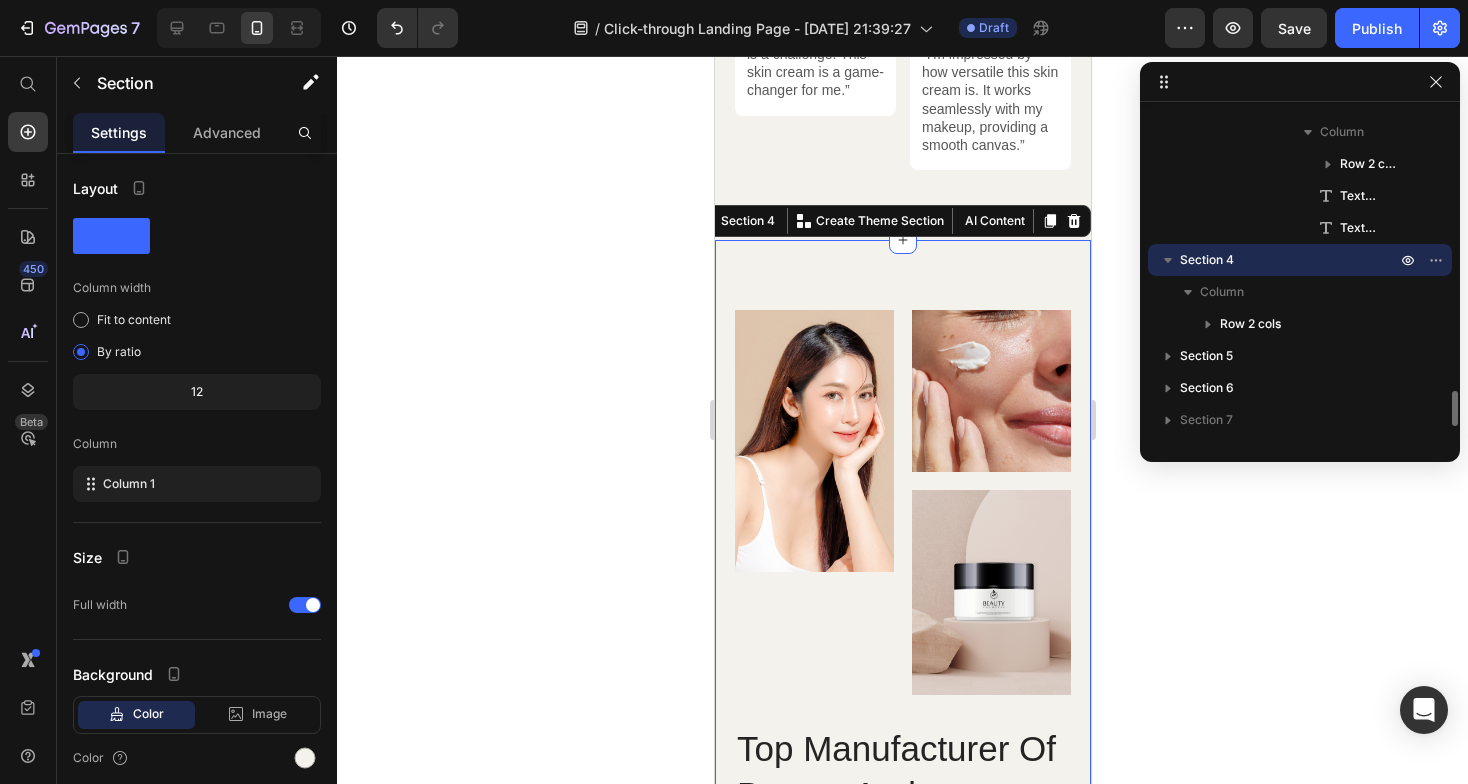 click on "Image Image Image Row Top Manufacturer Of Beauty And Cosmetics Items Heading Nibh sit amet commodo nulla facilisi. Aliquet porttitor lacus luctus accumsan tortor posuere. Volutpat diam ut venenatis tellus in metus vulputate eu scelerisque.  Text Block
Organic
Sulfate-Free
Paraben-Free Item List
100% Vegan
Cruelty Free
Lab-Tested Item List Row
Organic
100% Vegan Item List
Sulfate-Free
Cruelty Free Item List
Paraben-Free
Lab-Tested Item List Row buy it now Button
Icon Chat Us Anytime Text Block +00 123 456 789 Text Block Row Row Row Row Section 4   You can create reusable sections Create Theme Section AI Content Write with GemAI What would you like to describe here? Tone and Voice Persuasive Product Show more Generate" at bounding box center [902, 788] 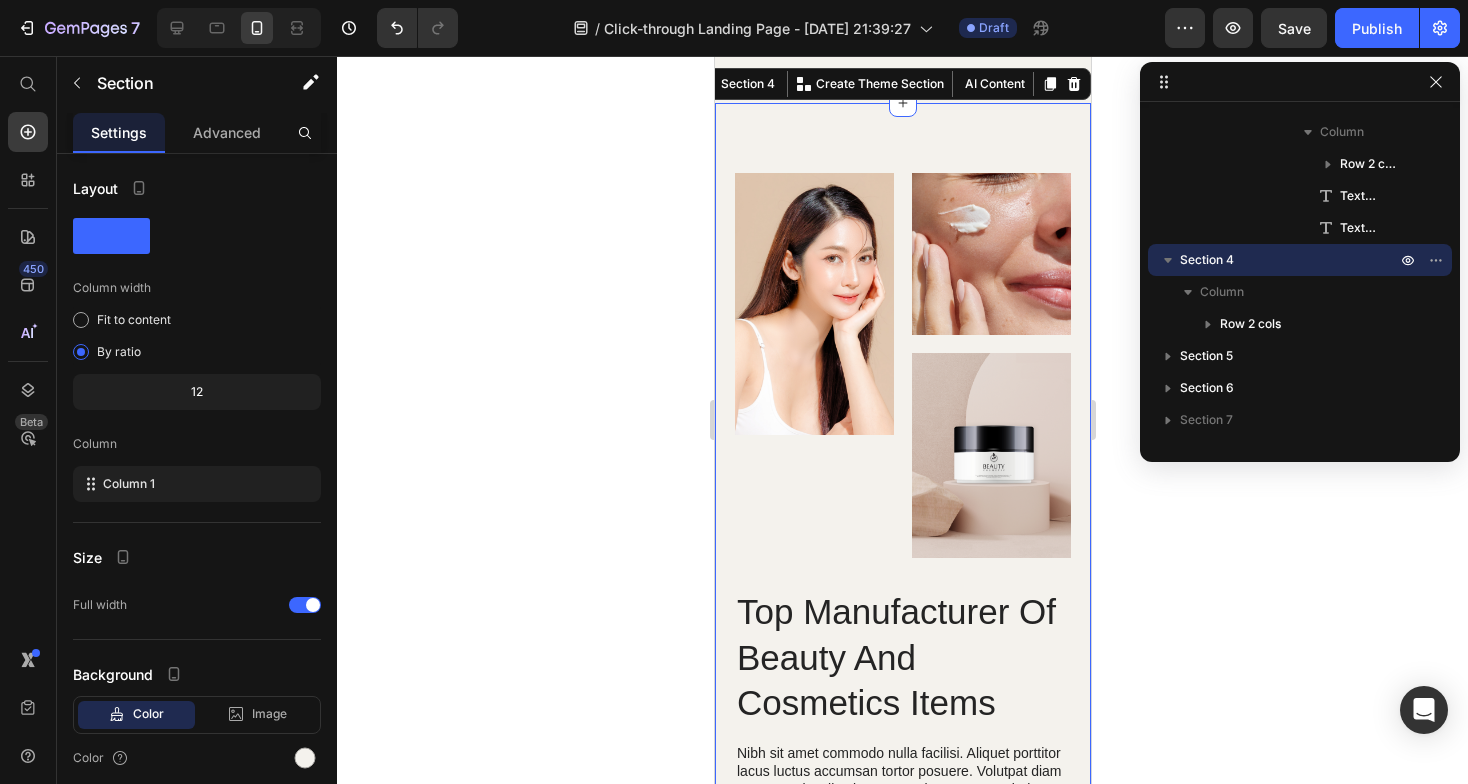 scroll, scrollTop: 3891, scrollLeft: 0, axis: vertical 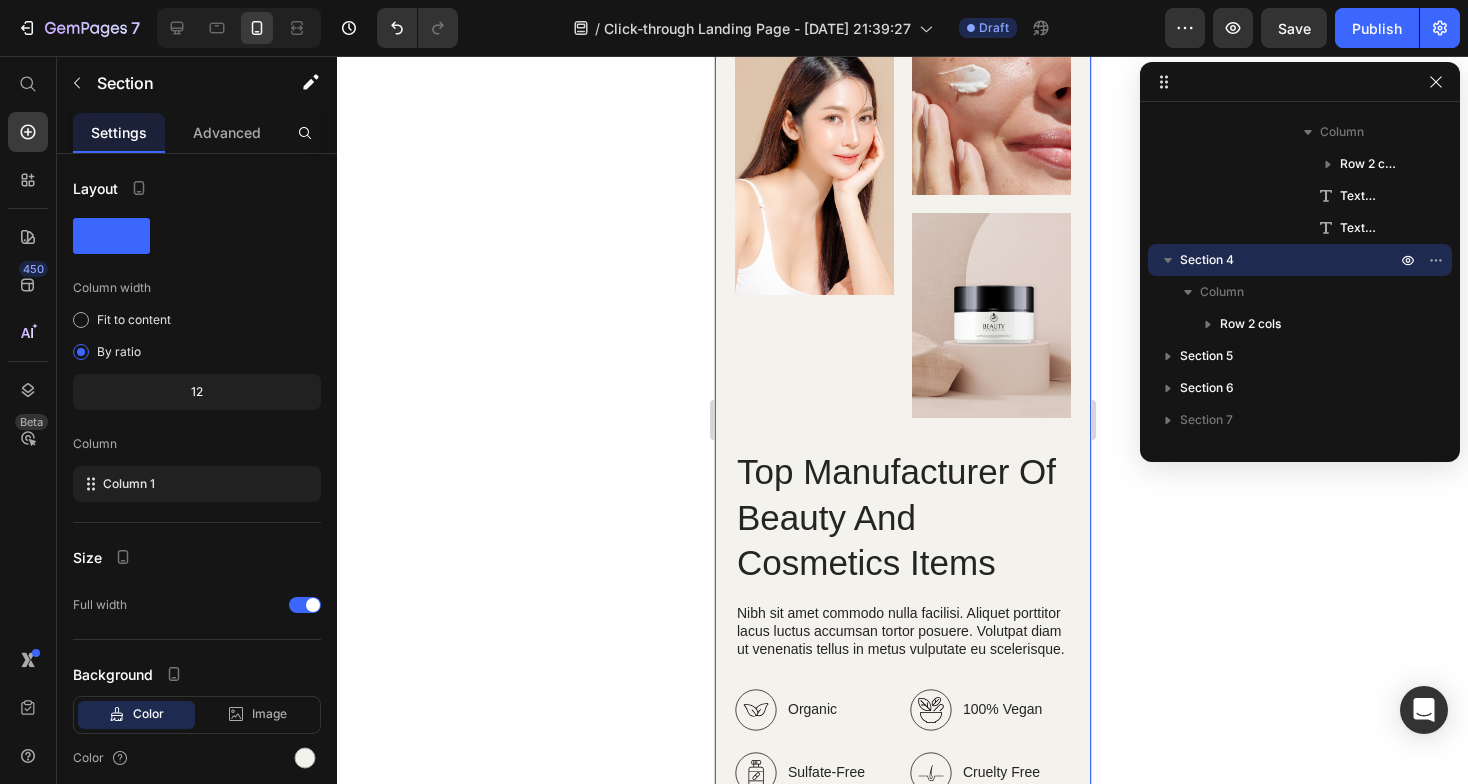 click on "Image" at bounding box center [937, 201] 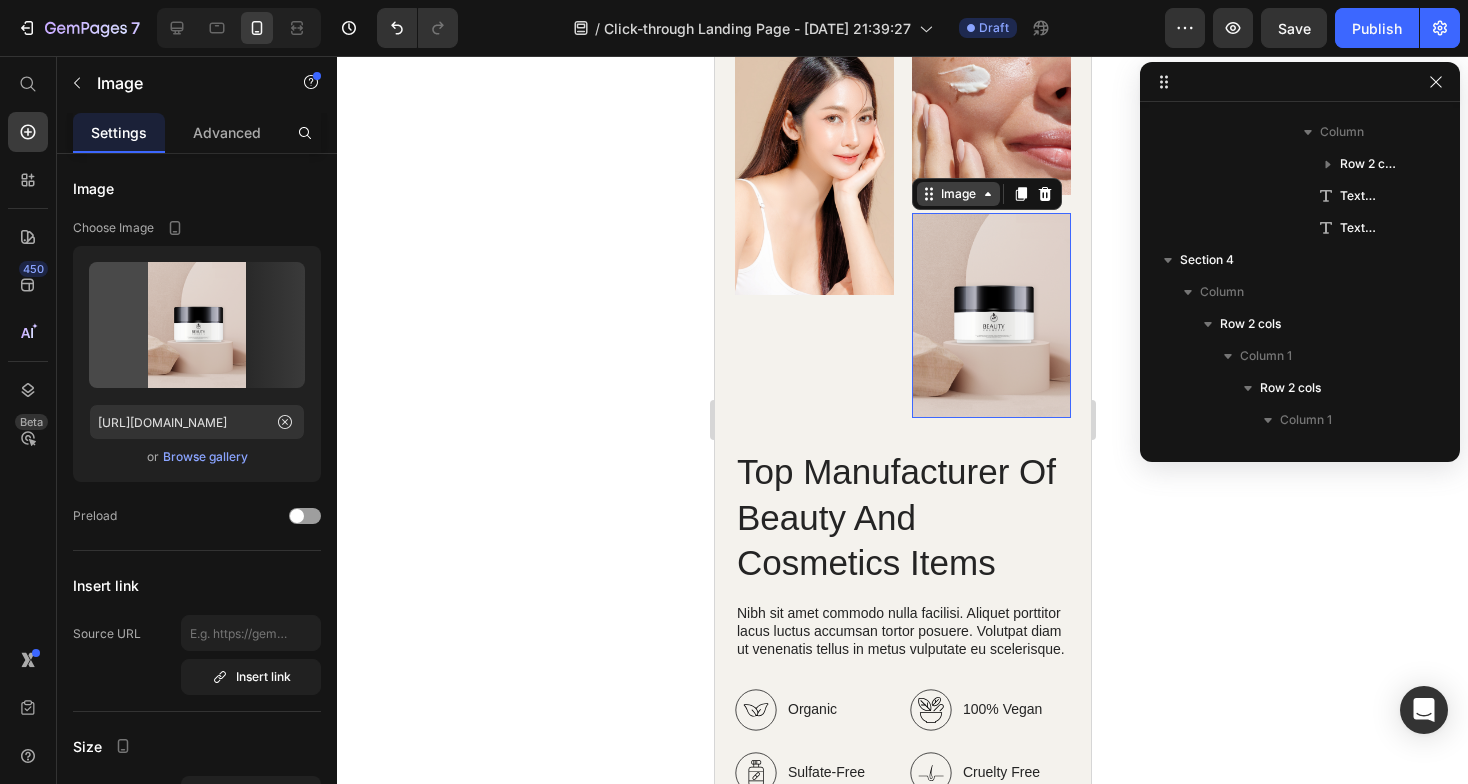 scroll, scrollTop: 2906, scrollLeft: 0, axis: vertical 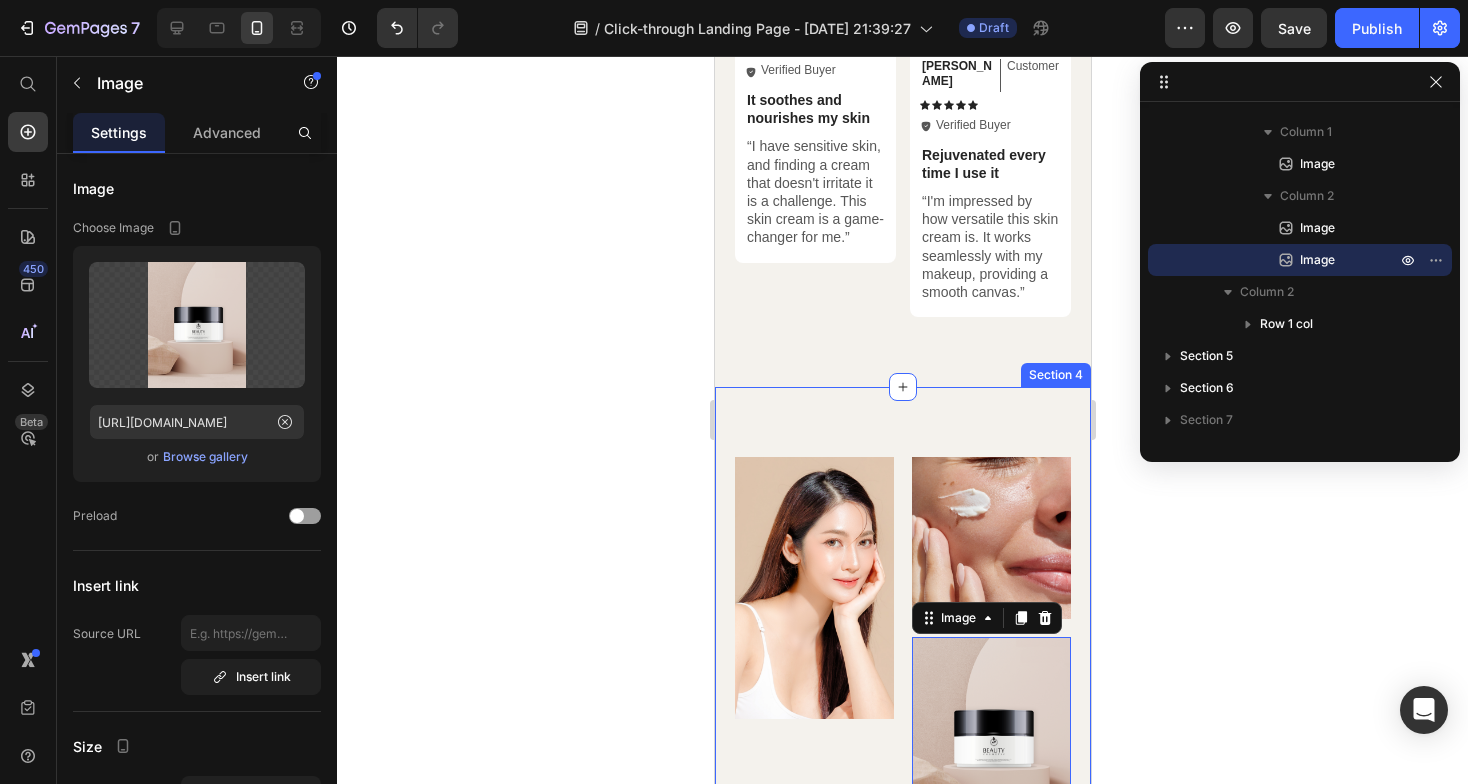 click on "Image Image Image   0 Row Top Manufacturer Of Beauty And Cosmetics Items Heading Nibh sit amet commodo nulla facilisi. Aliquet porttitor lacus luctus accumsan tortor posuere. Volutpat diam ut venenatis tellus in metus vulputate eu scelerisque.  Text Block
Organic
Sulfate-Free
Paraben-Free Item List
100% Vegan
Cruelty Free
Lab-Tested Item List Row
Organic
100% Vegan Item List
Sulfate-Free
Cruelty Free Item List
Paraben-Free
Lab-Tested Item List Row buy it now Button
Icon Chat Us Anytime Text Block +00 123 456 789 Text Block Row Row Row Row Section 4" at bounding box center (902, 935) 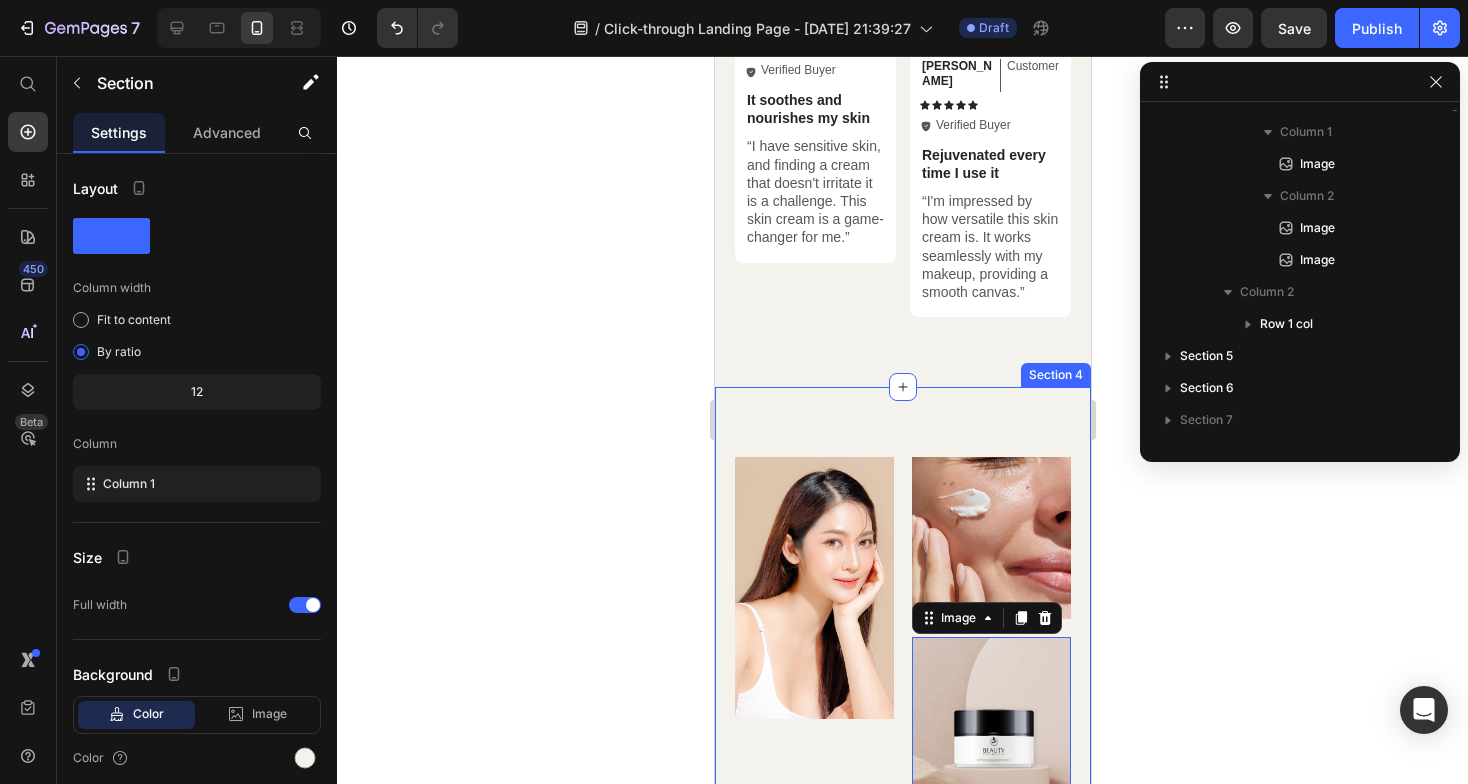 scroll, scrollTop: 2618, scrollLeft: 0, axis: vertical 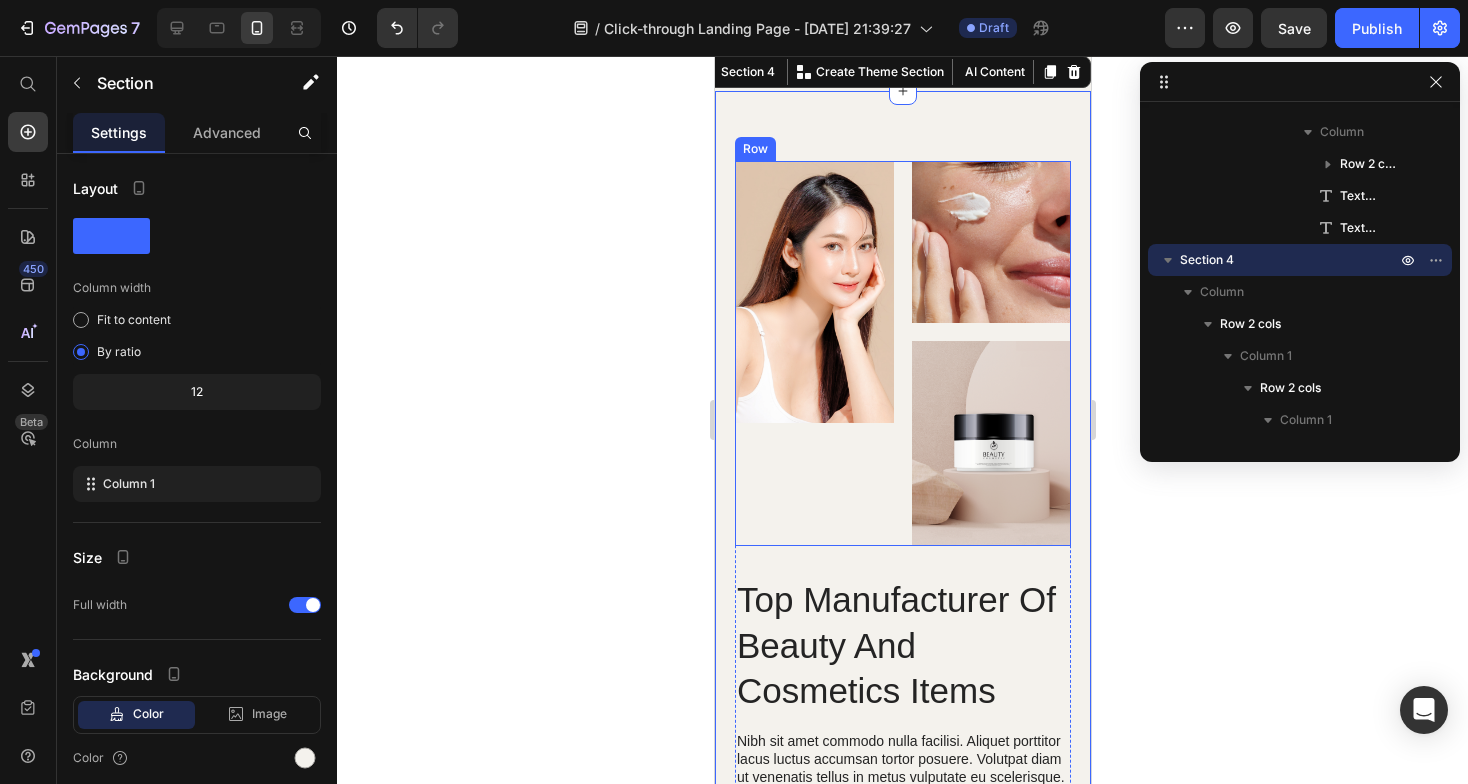 click on "Image" at bounding box center (813, 353) 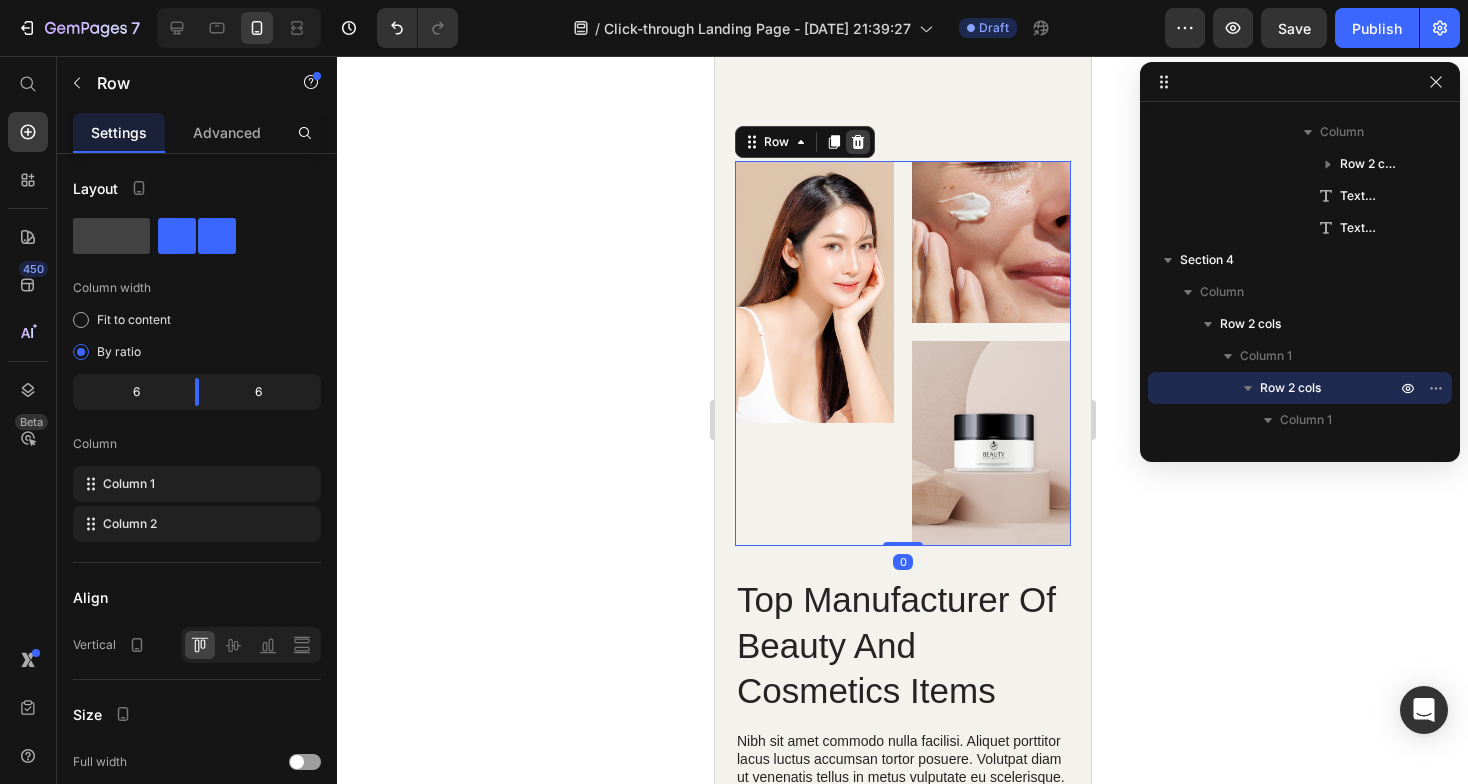 click 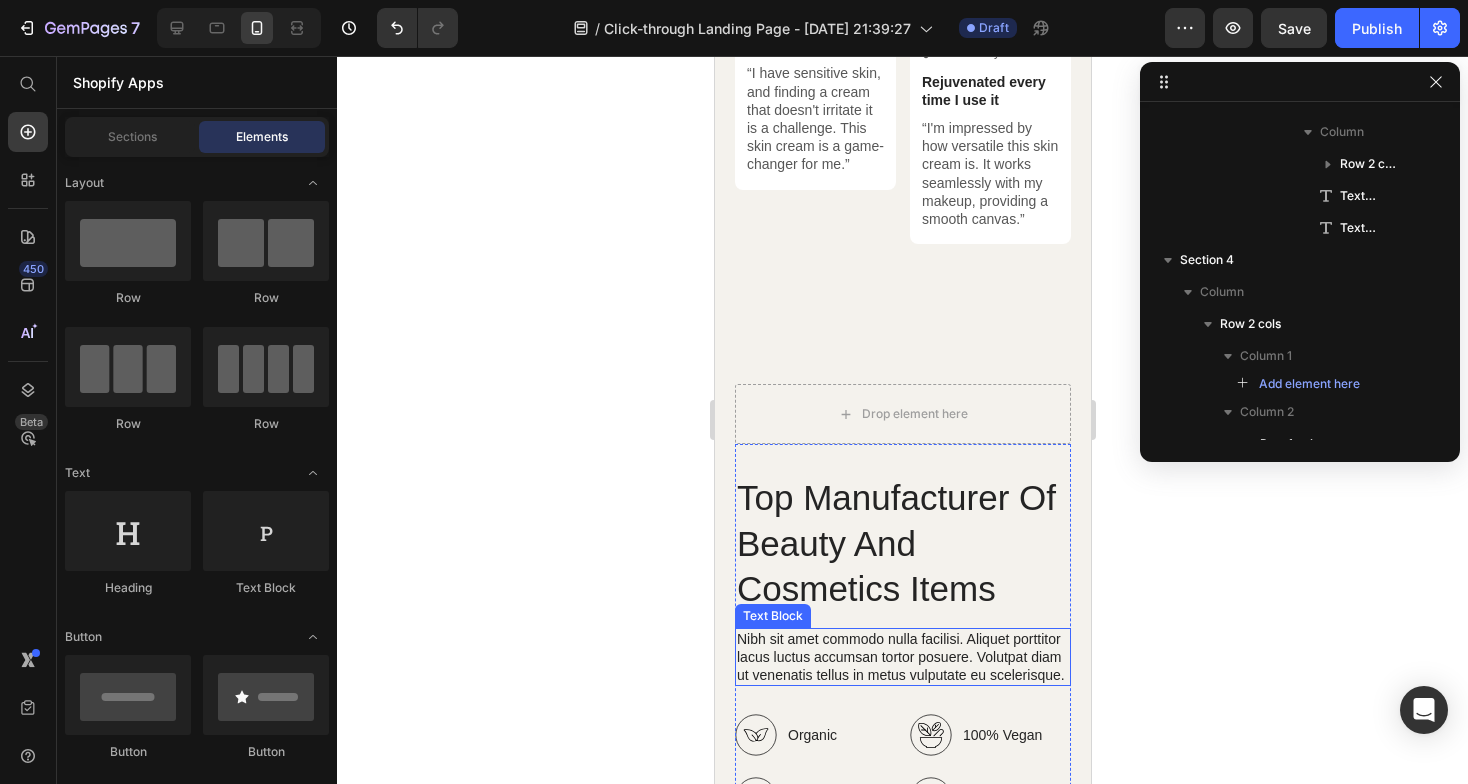 scroll, scrollTop: 3525, scrollLeft: 0, axis: vertical 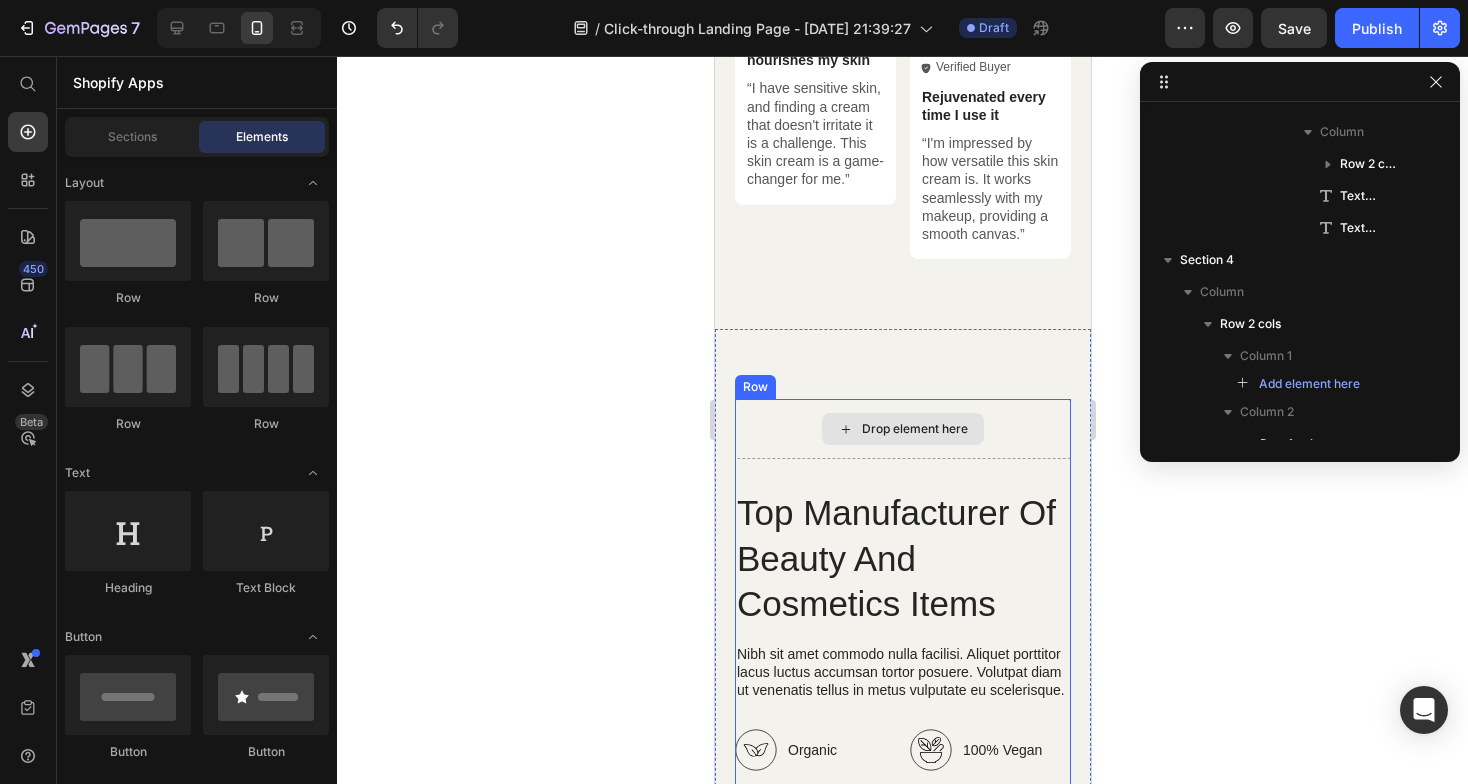 click on "Drop element here" at bounding box center (902, 429) 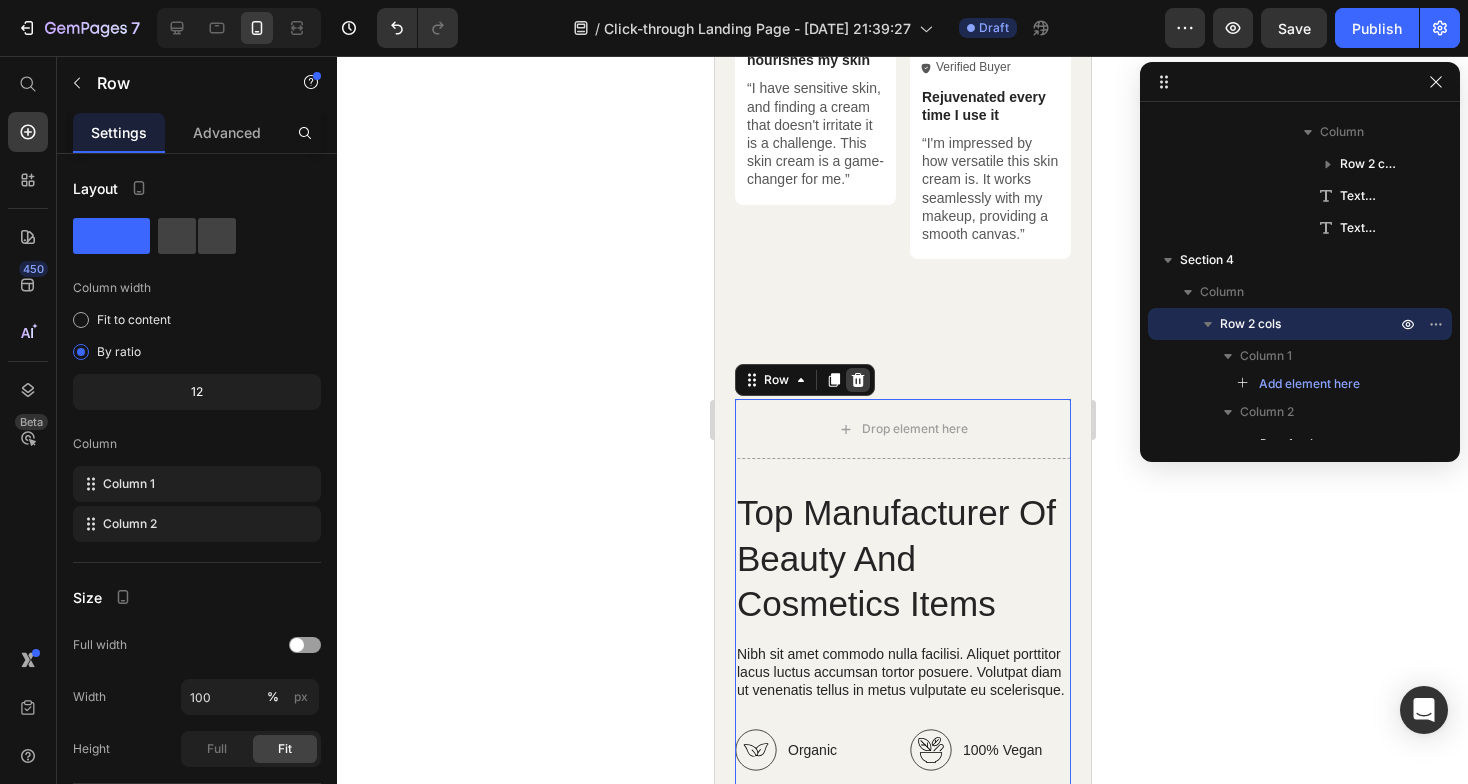 click 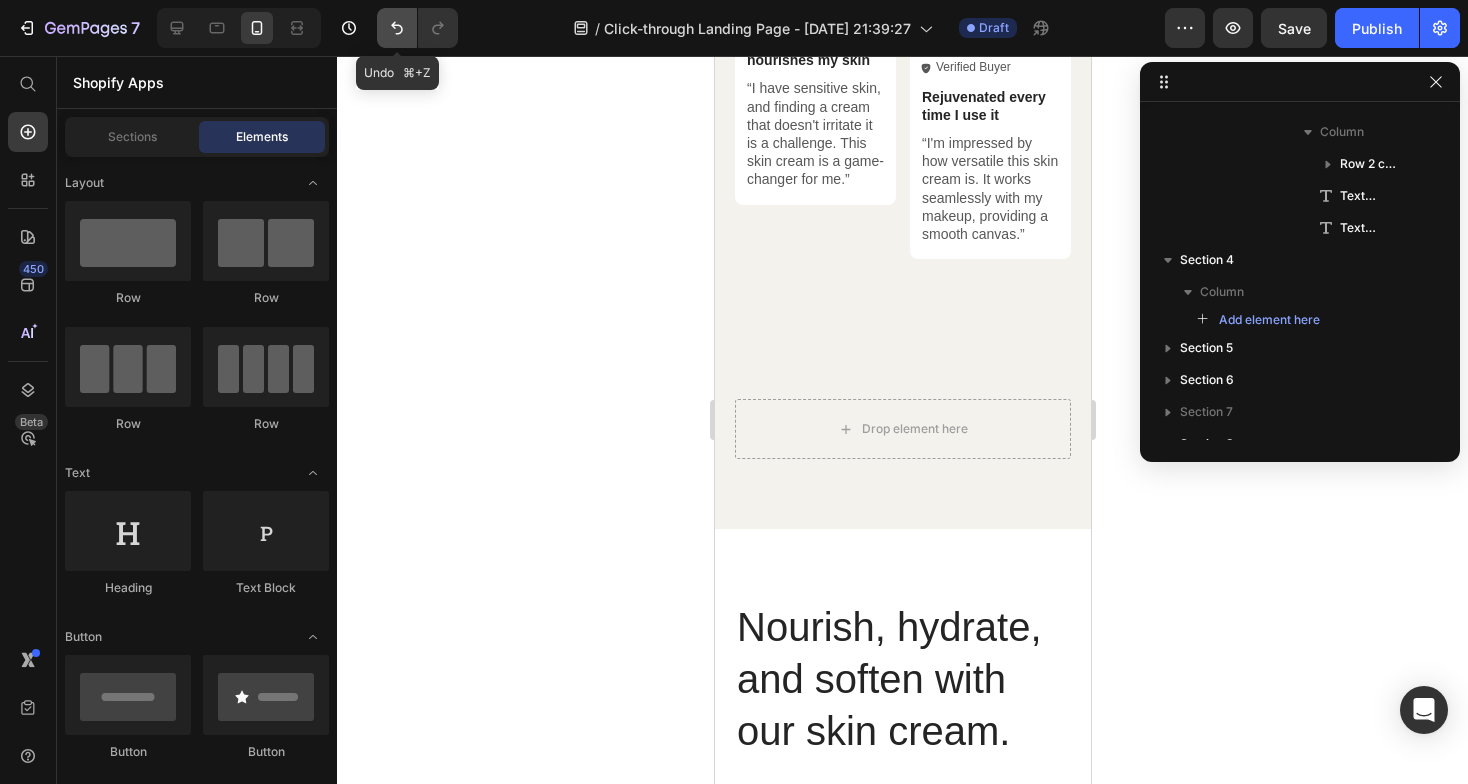 click 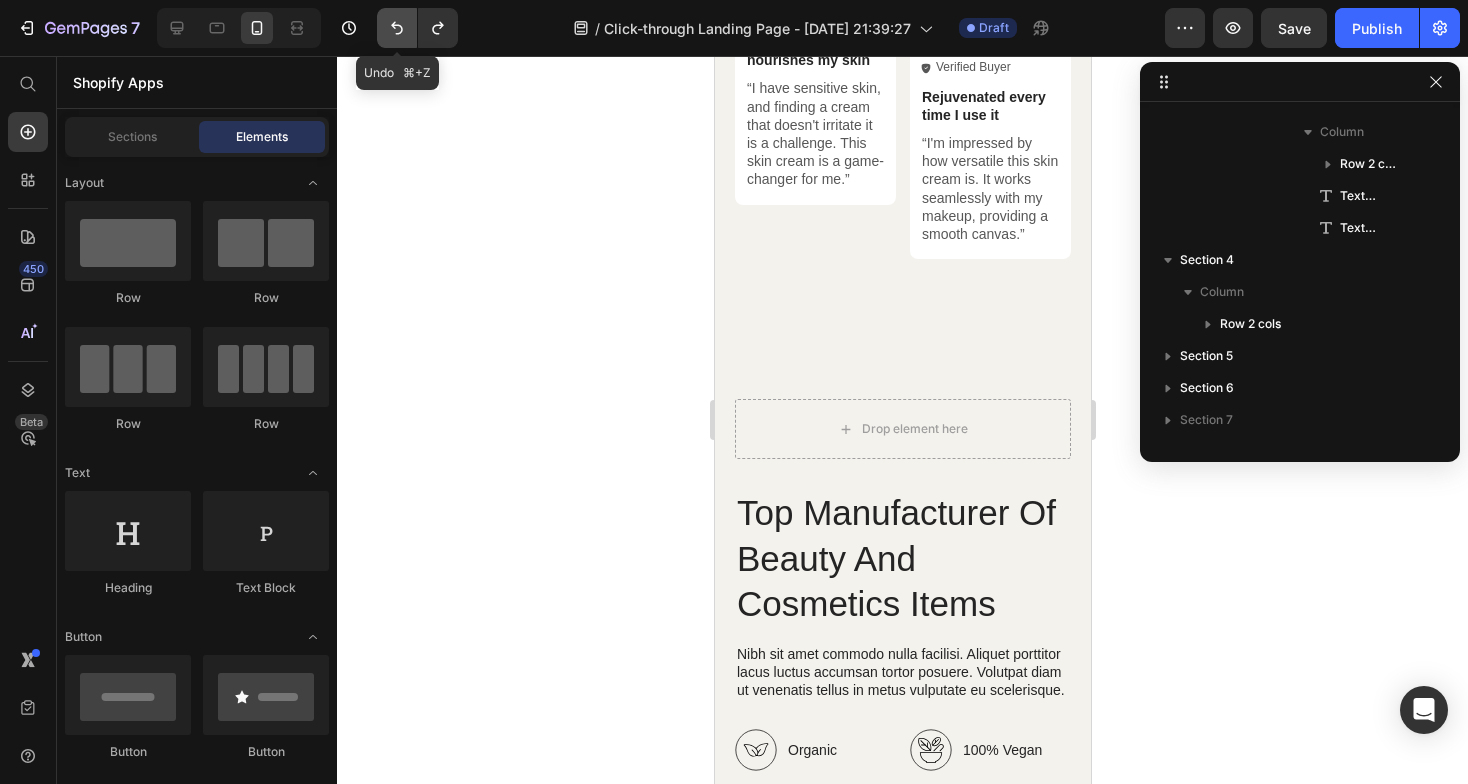 click 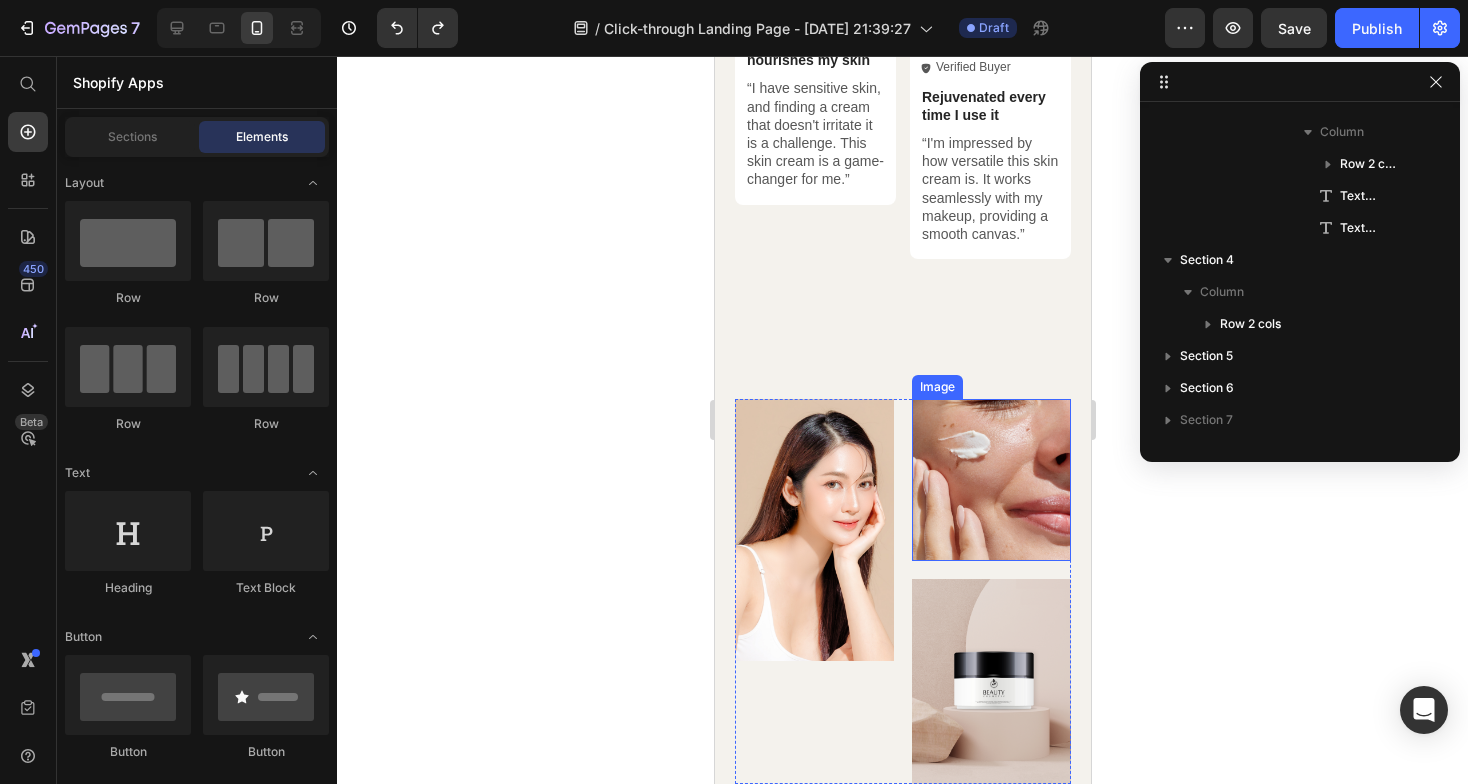 scroll, scrollTop: 3876, scrollLeft: 0, axis: vertical 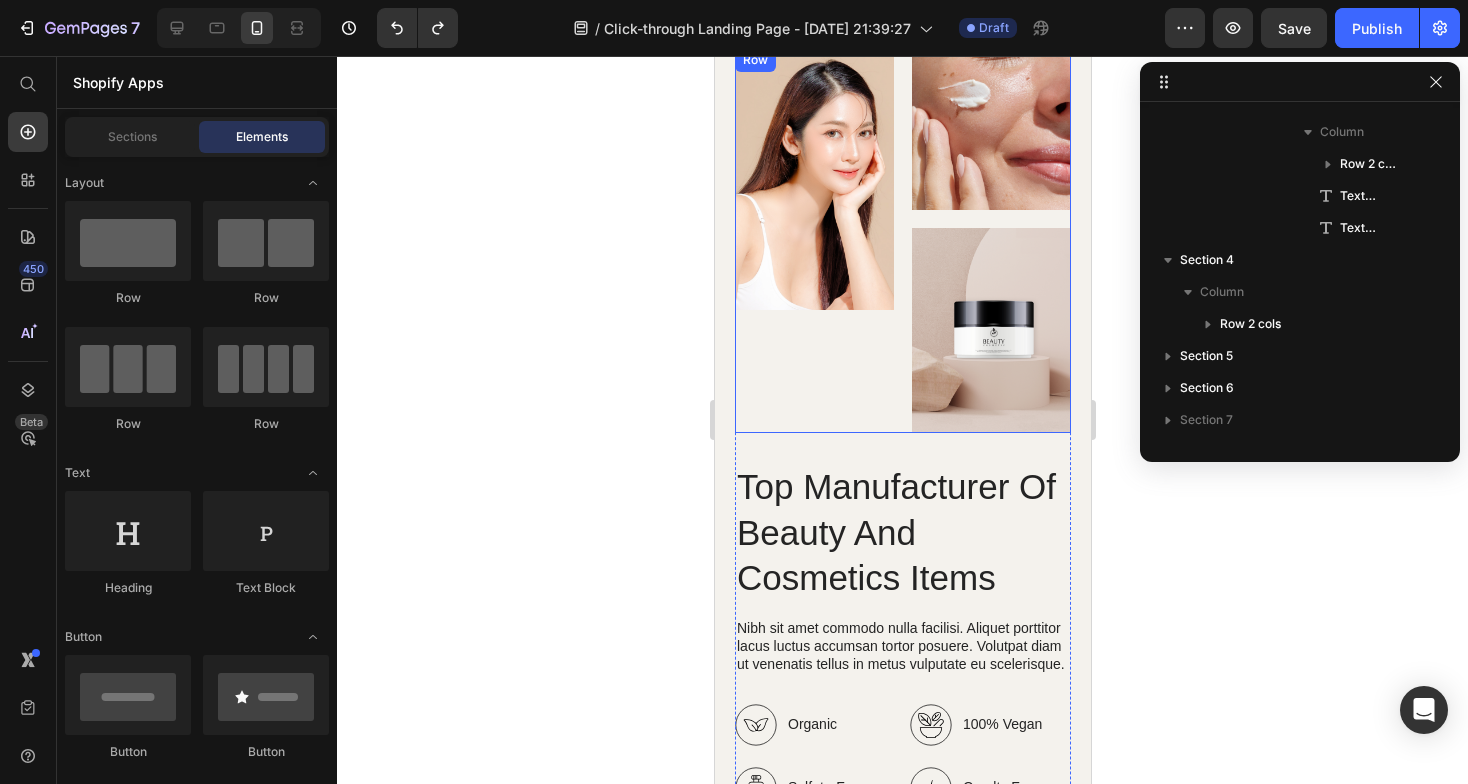 click on "Image" at bounding box center [813, 240] 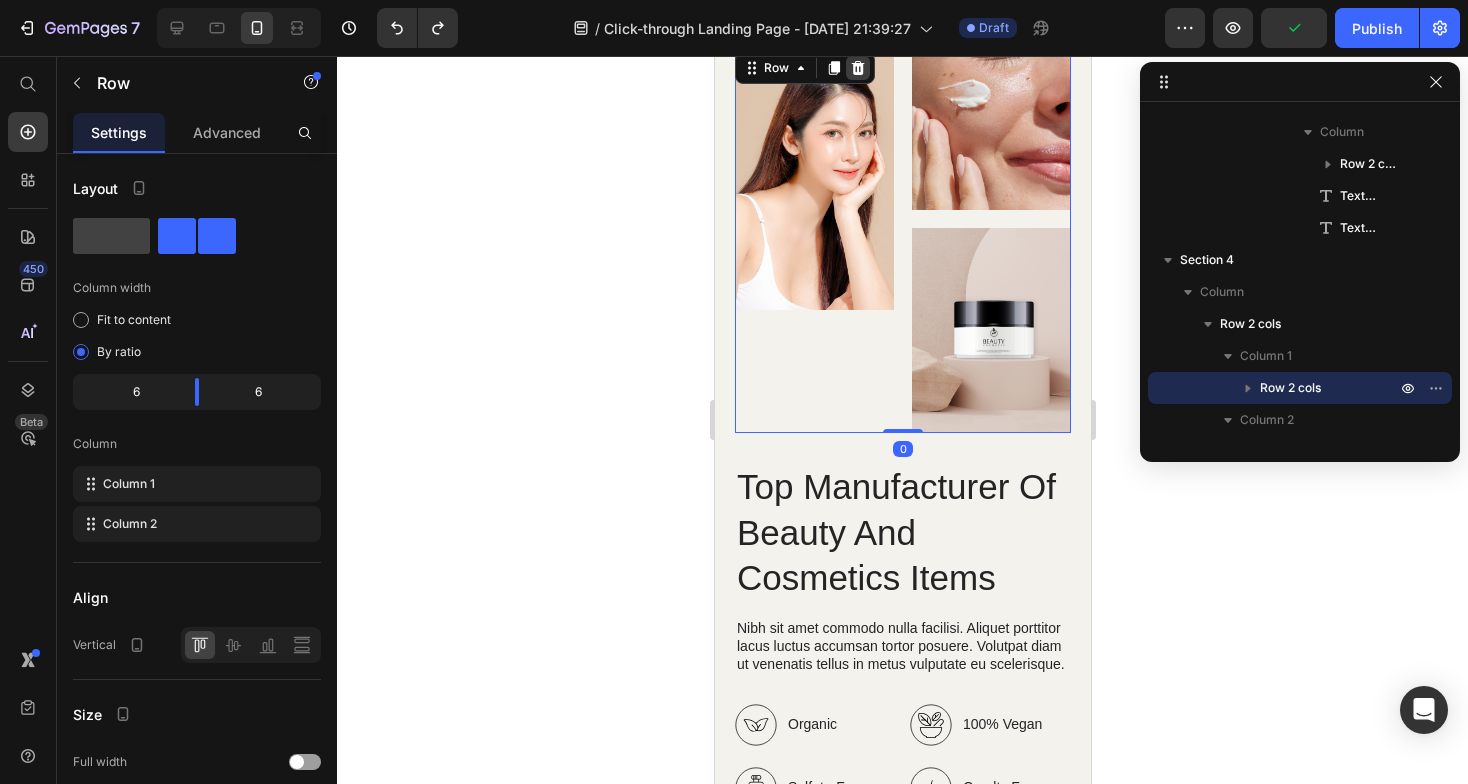click 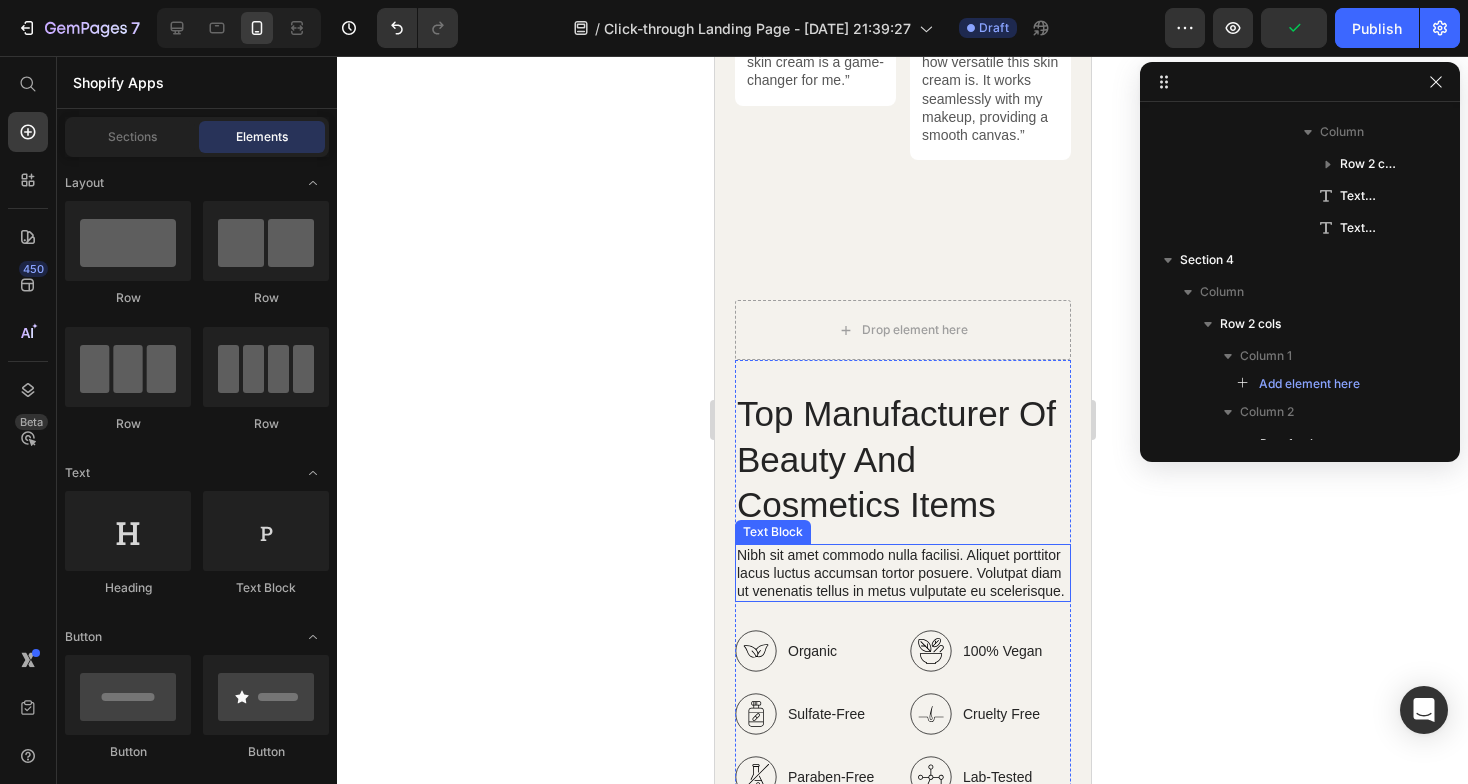 scroll, scrollTop: 3585, scrollLeft: 0, axis: vertical 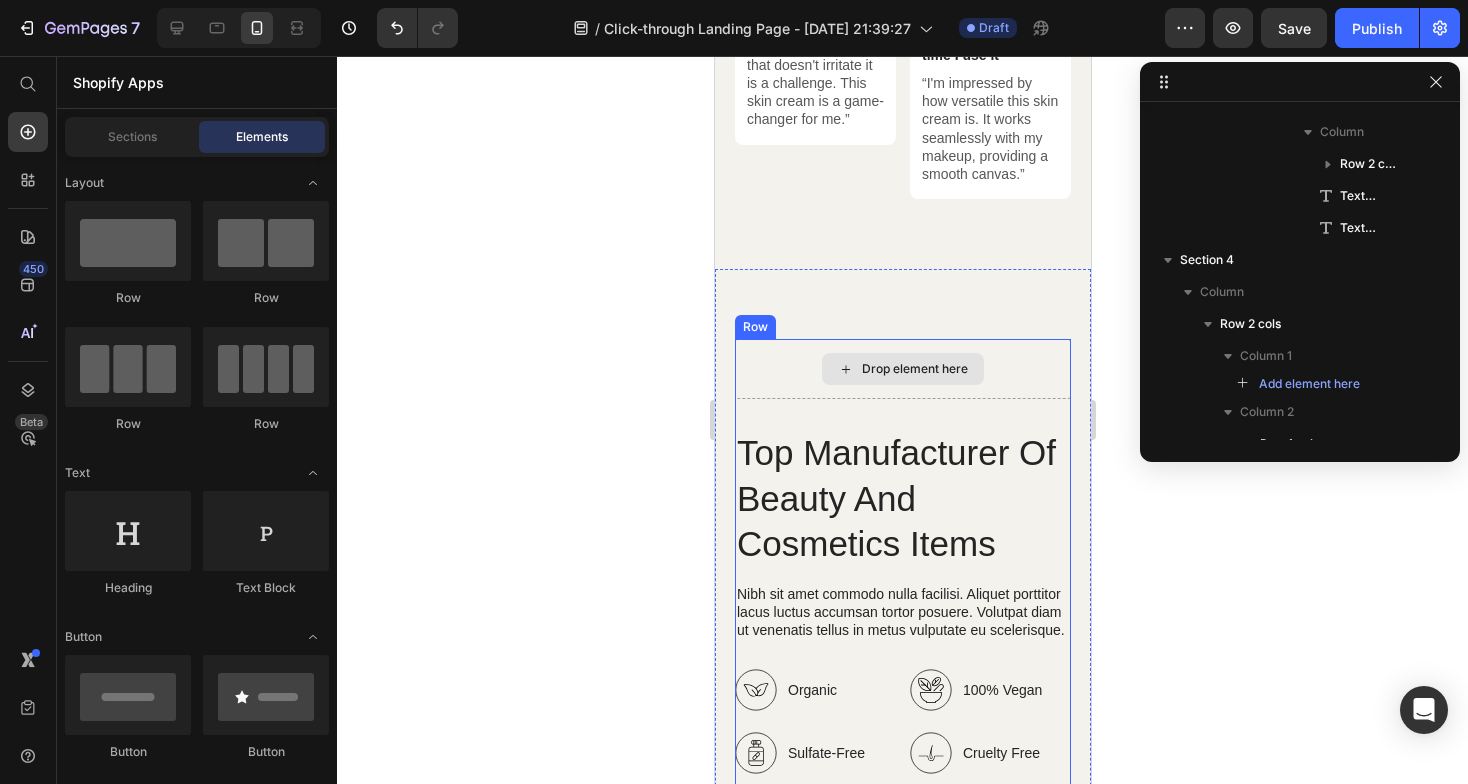 click on "Drop element here" at bounding box center [902, 369] 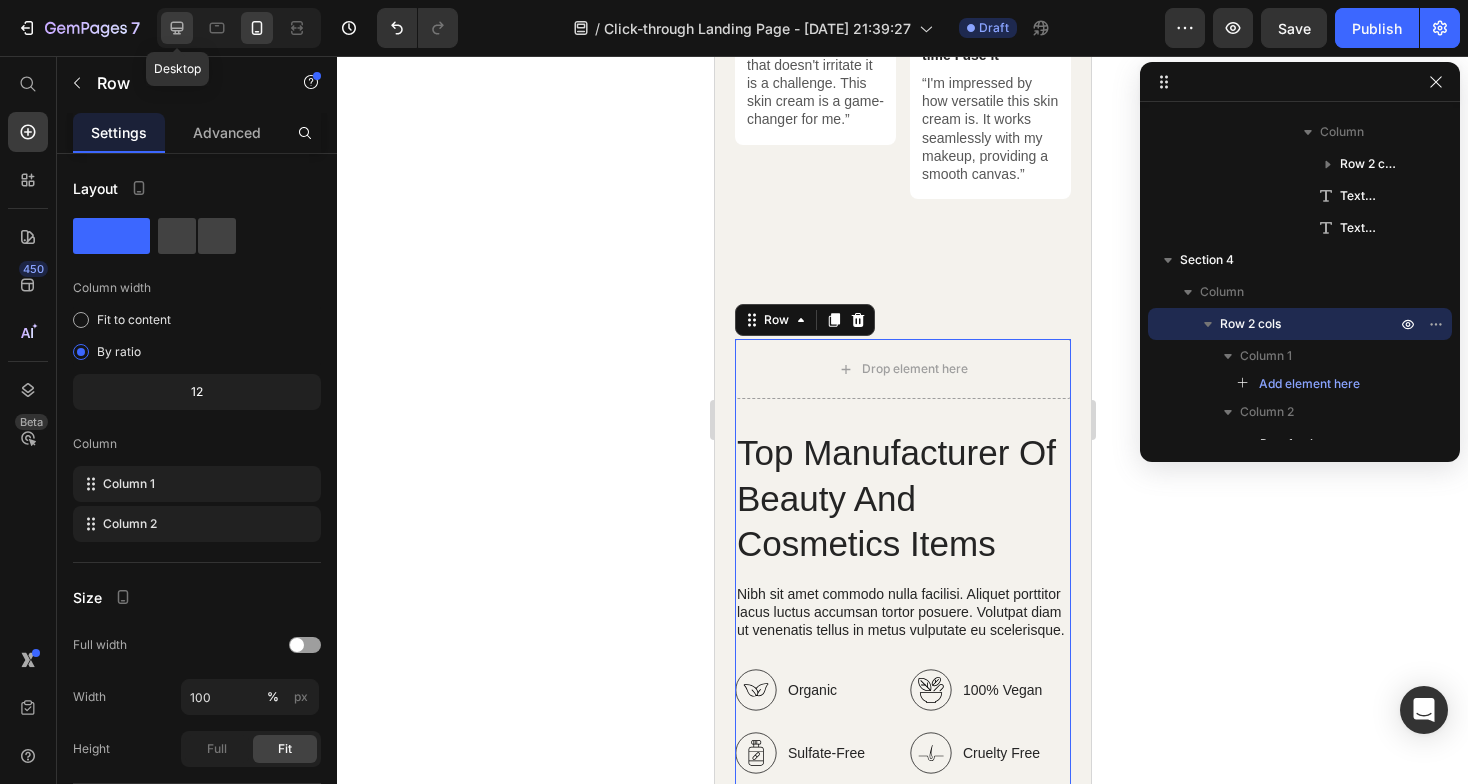 click 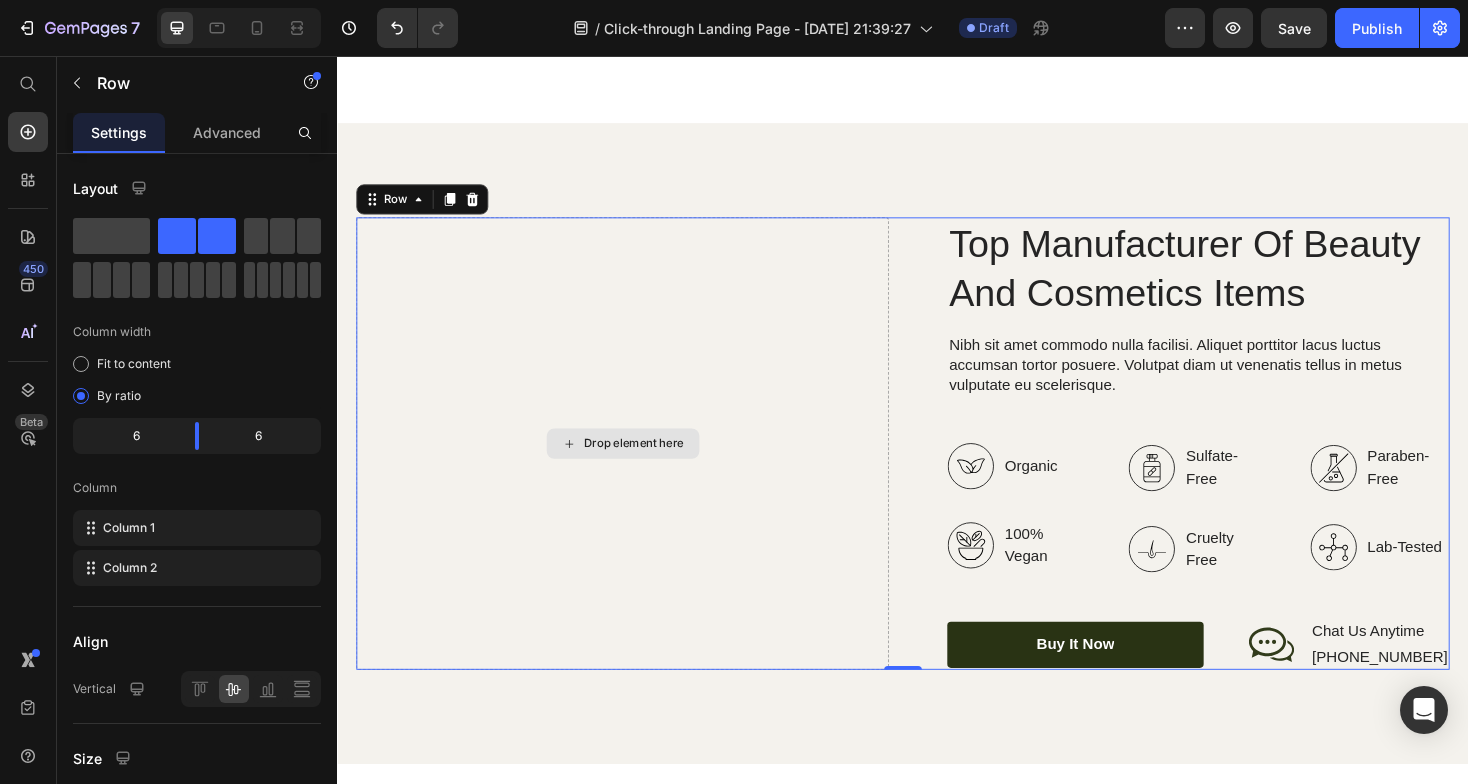 scroll, scrollTop: 2416, scrollLeft: 0, axis: vertical 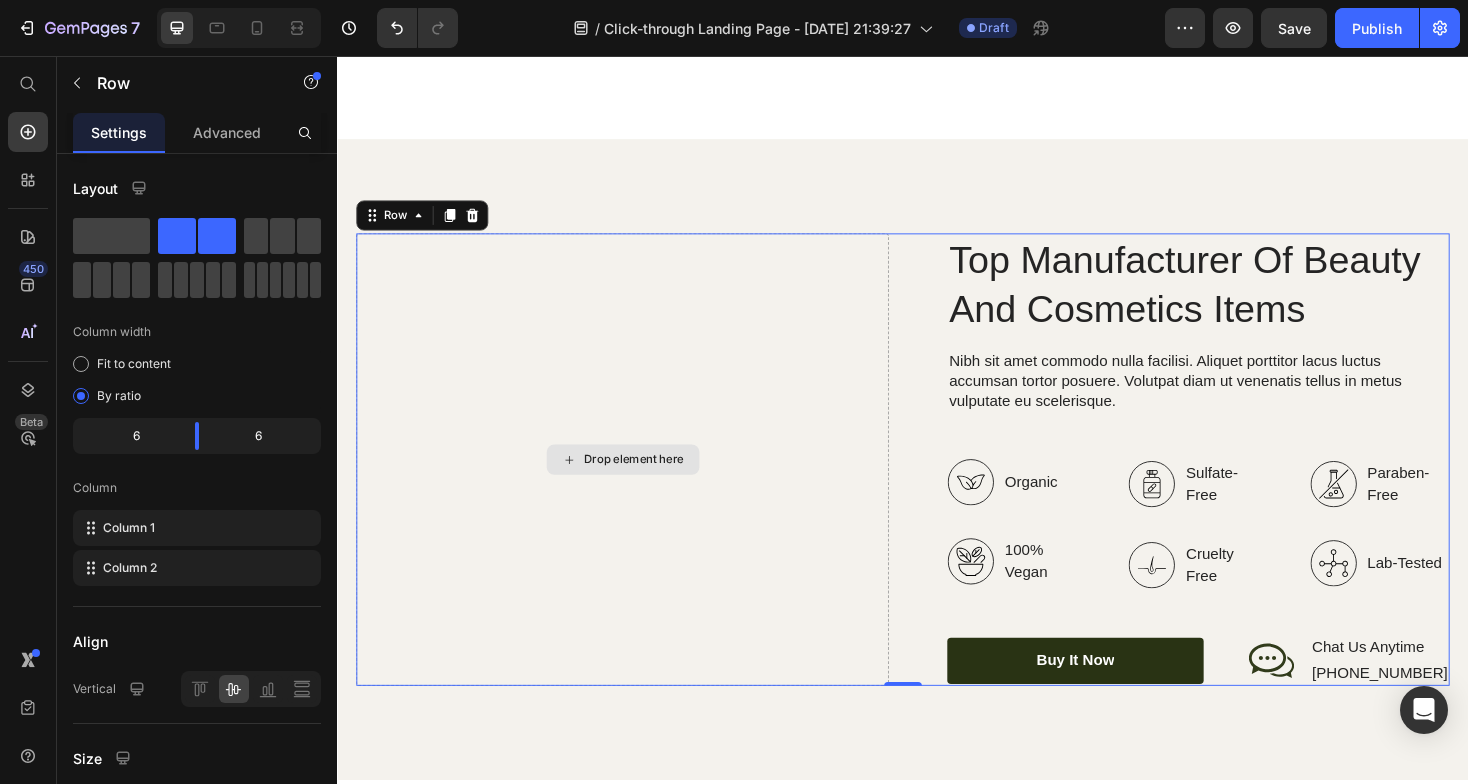 click on "Drop element here" at bounding box center [639, 484] 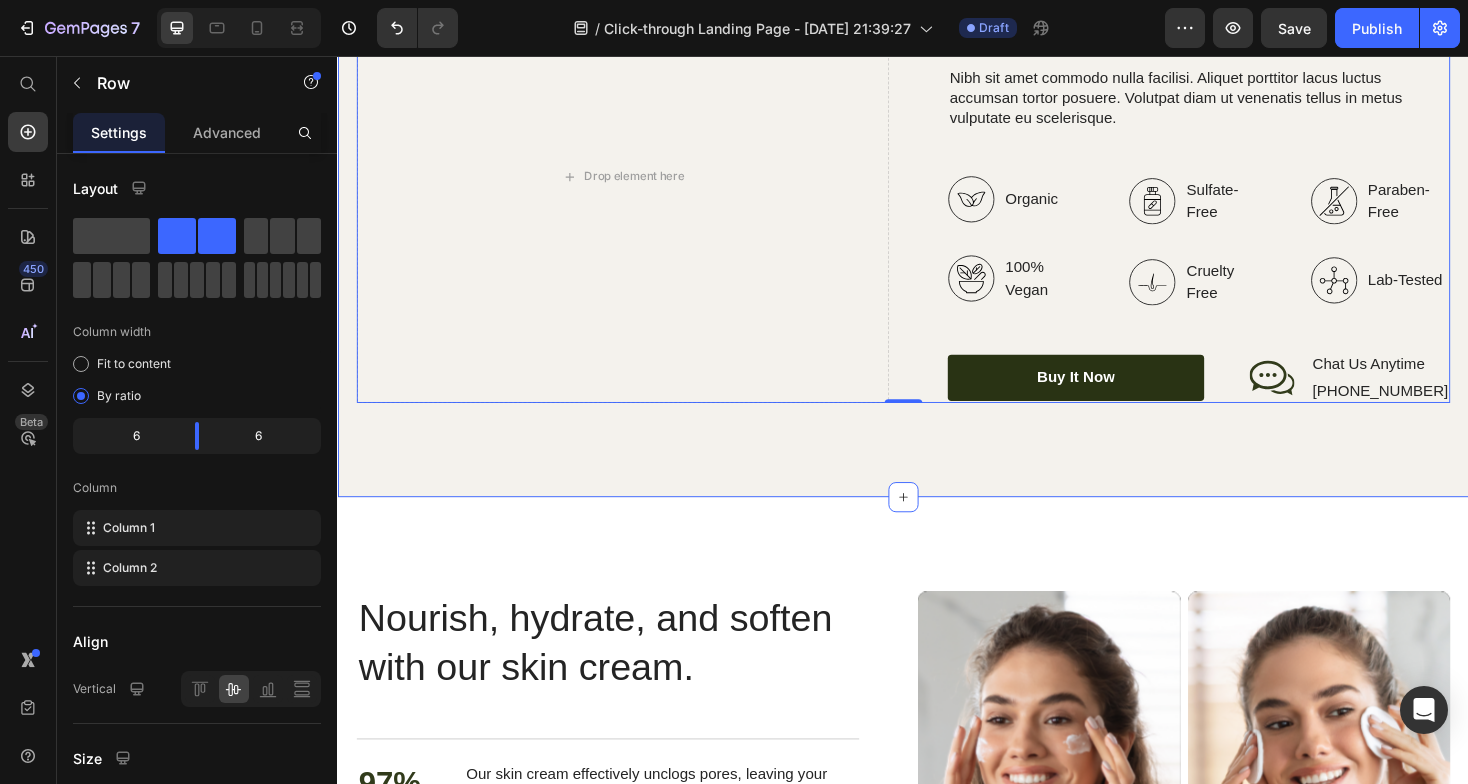 scroll, scrollTop: 1865, scrollLeft: 0, axis: vertical 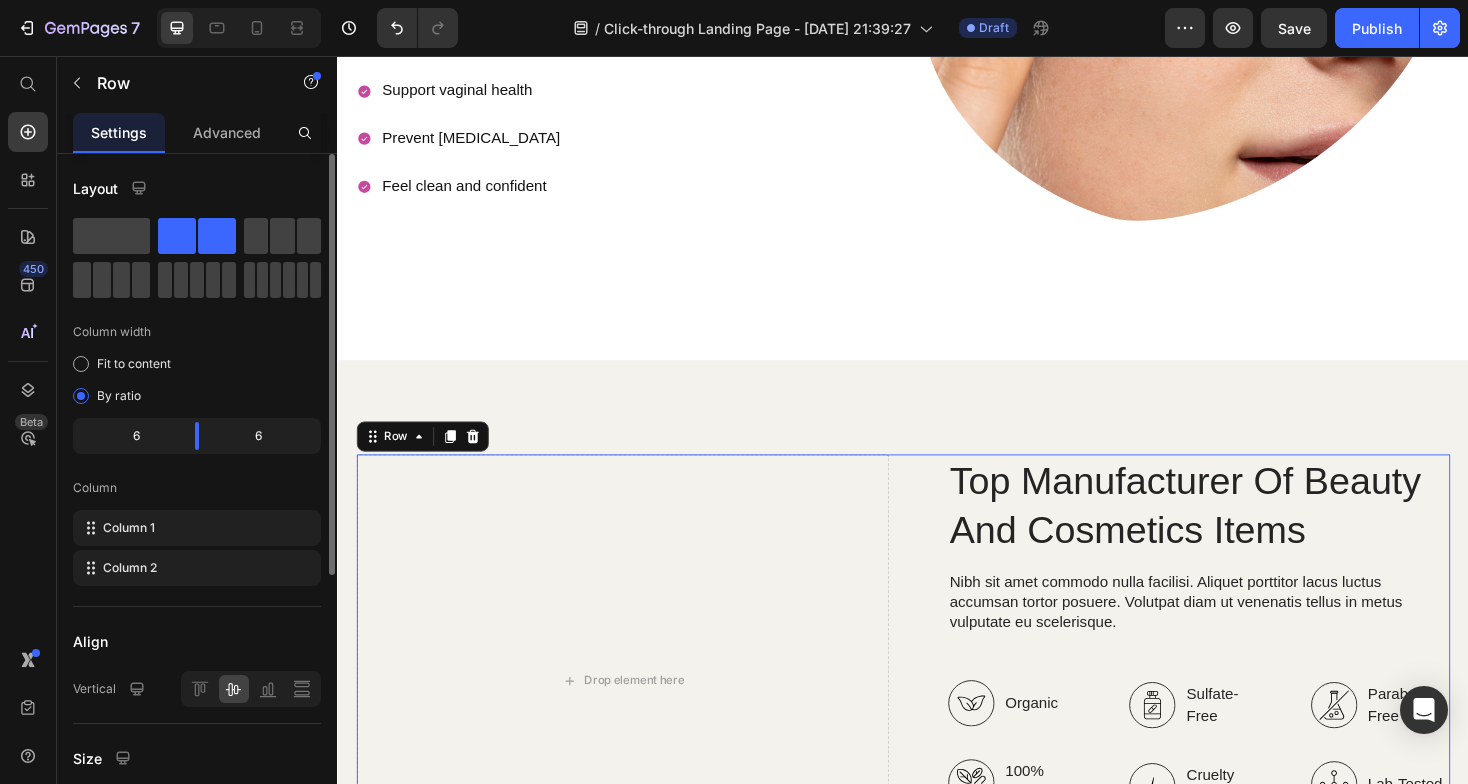 click on "Layout Column width Fit to content By ratio 6 6 Column Column 1 Column 2 Align Vertical
Size Full width Width 1200 px % Height Full Fit Column gap 30 px Background Color Image Video  Color   Delete element" at bounding box center [197, 714] 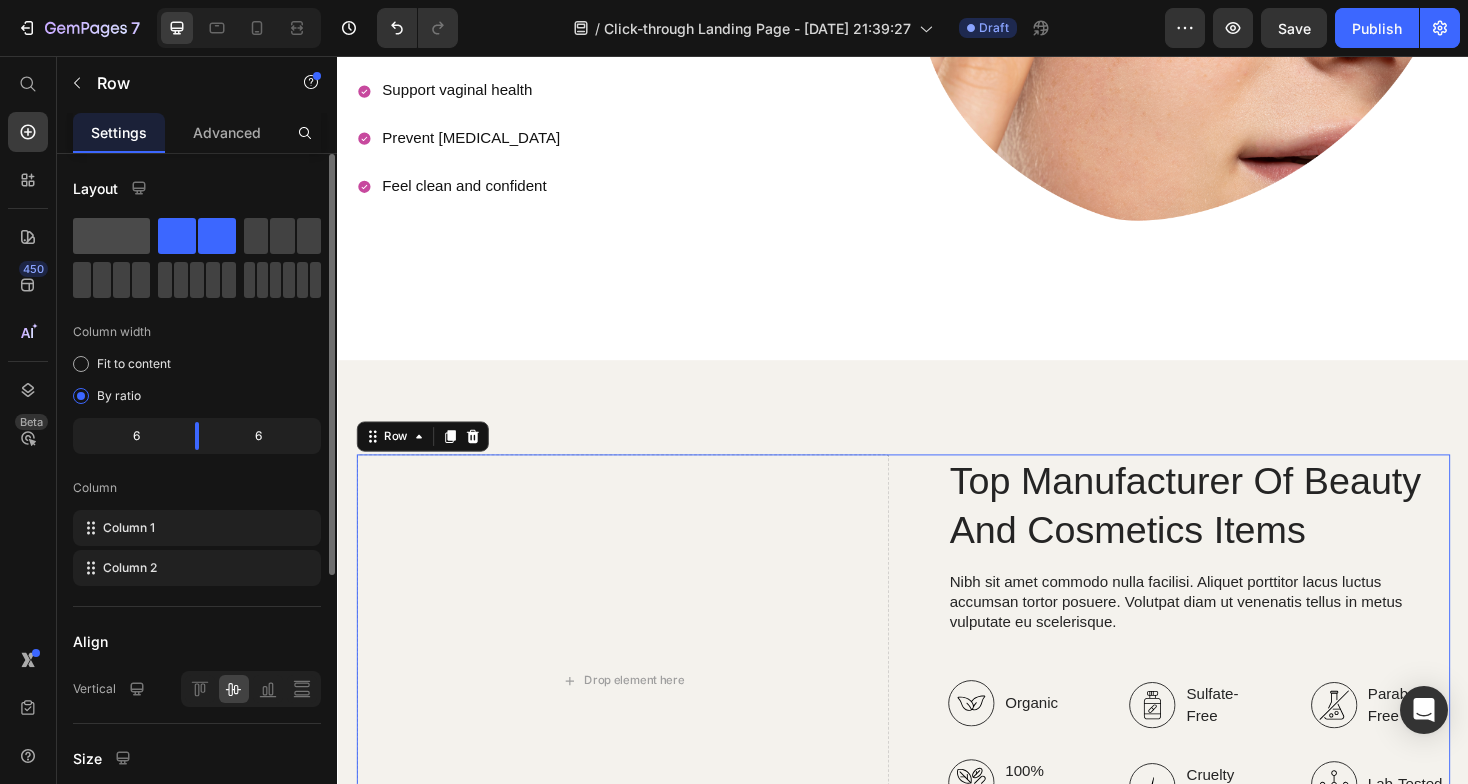 click 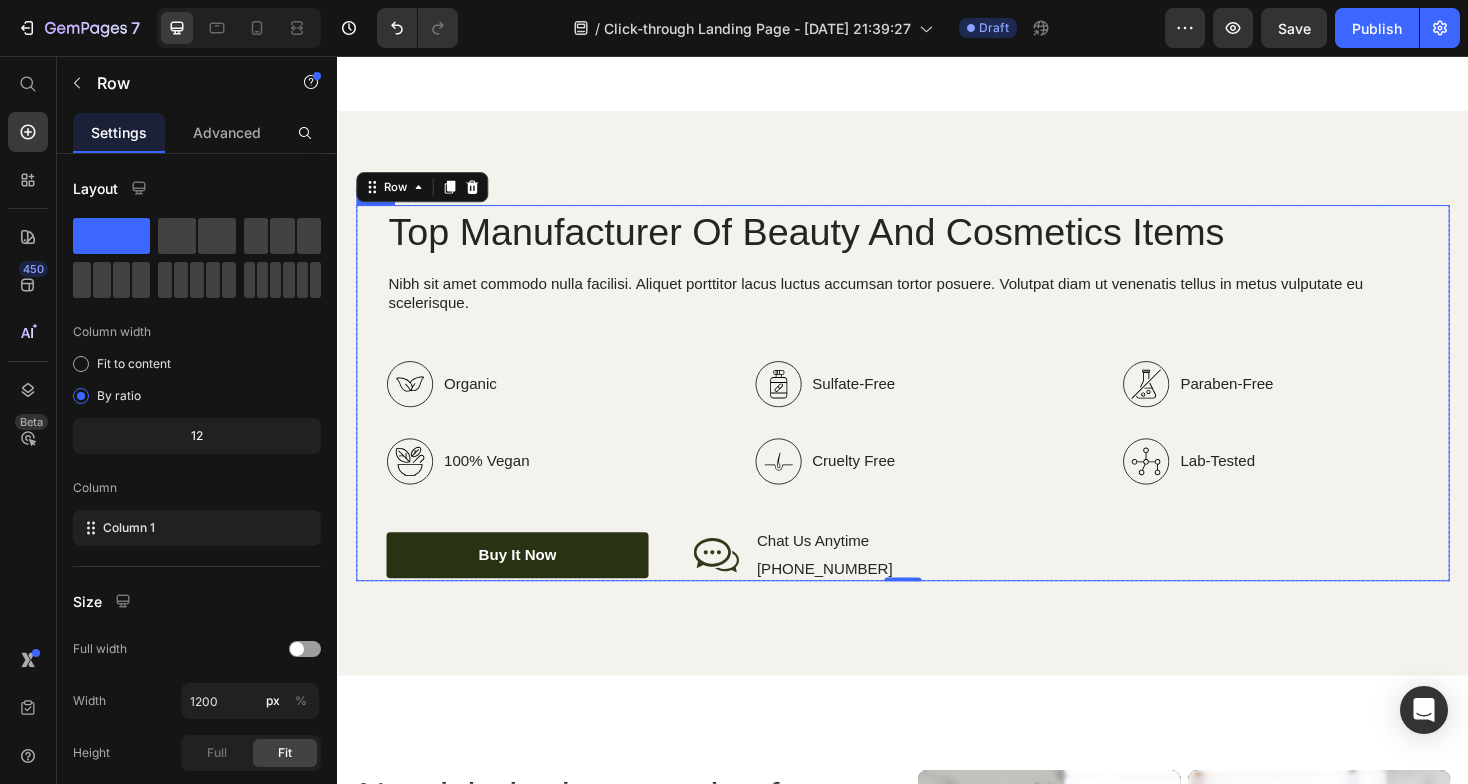 scroll, scrollTop: 2109, scrollLeft: 0, axis: vertical 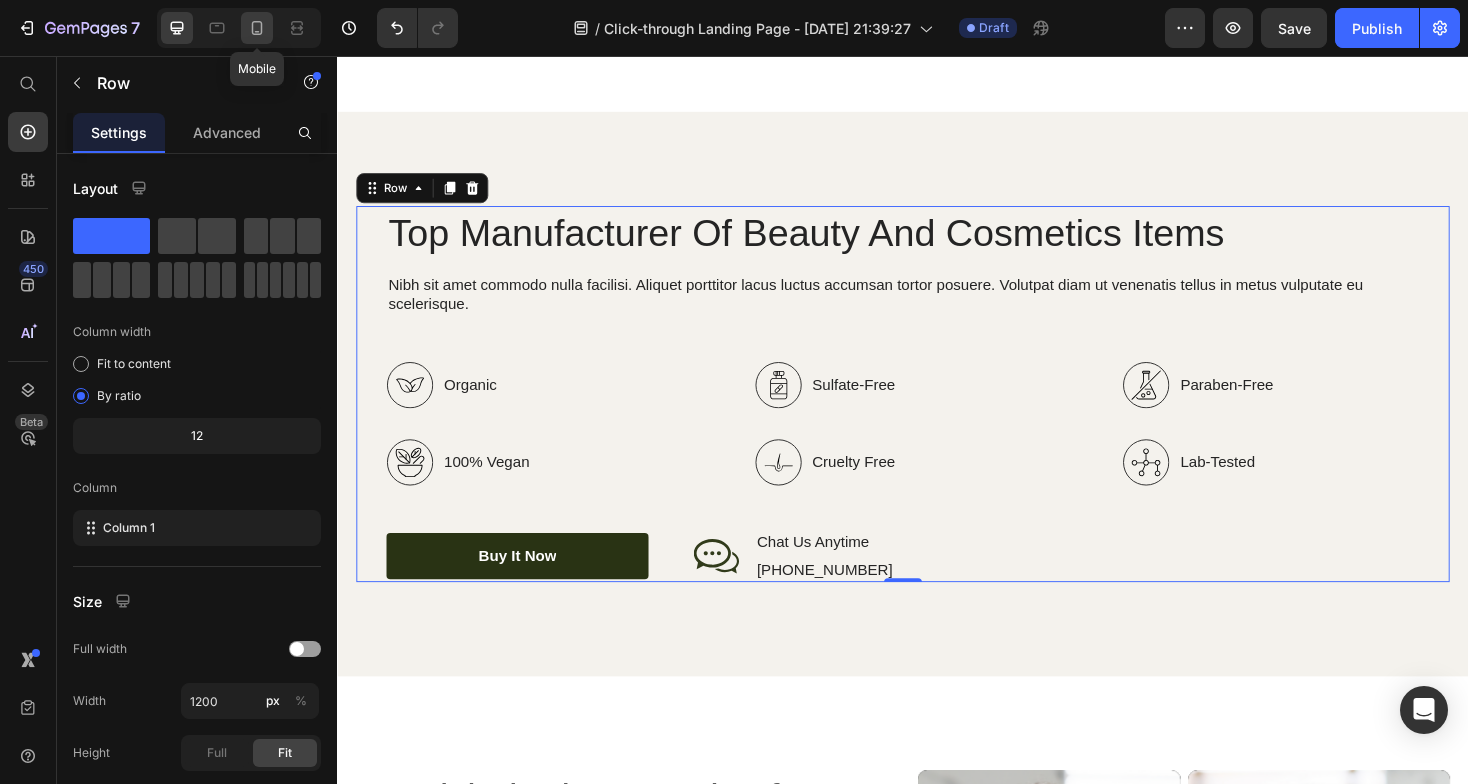 click 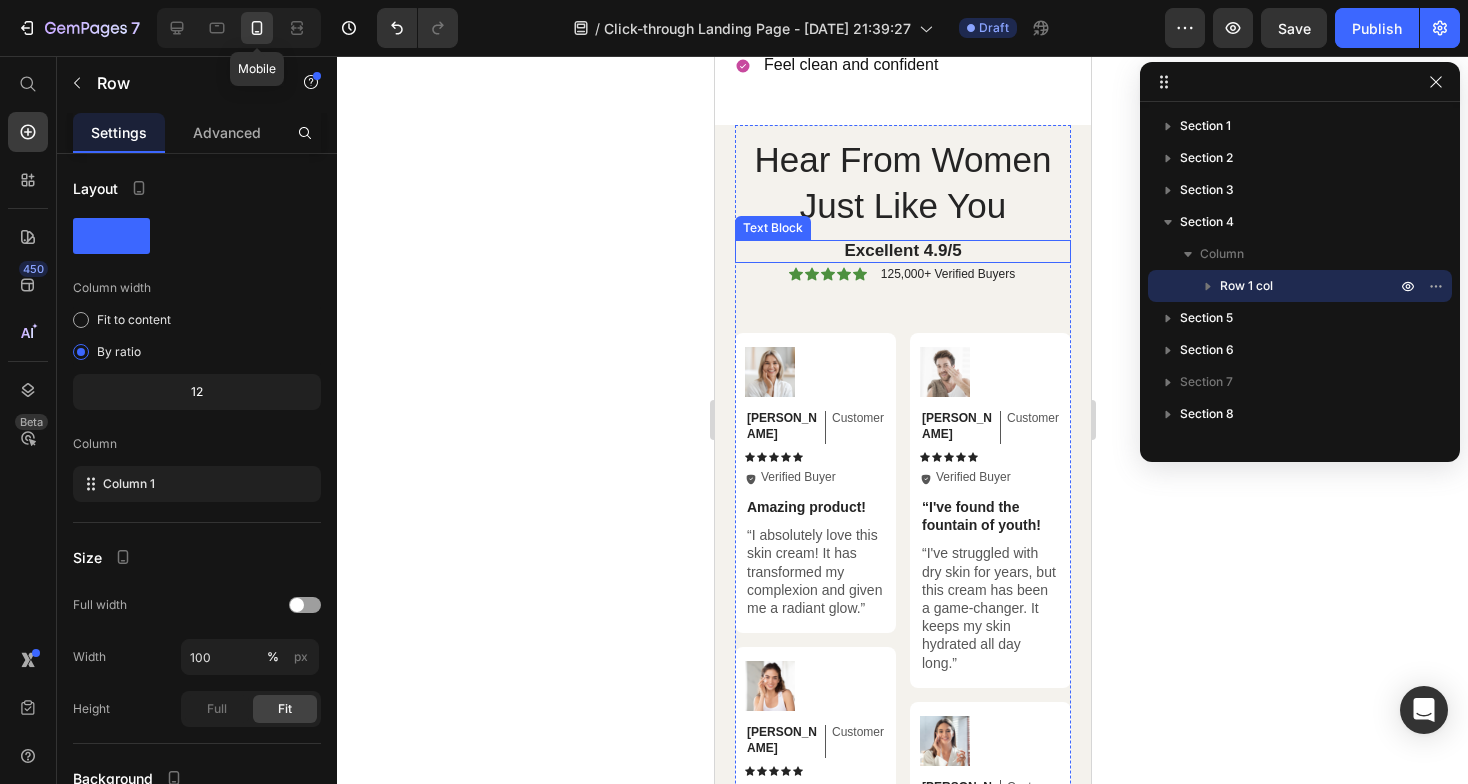 scroll, scrollTop: 3352, scrollLeft: 0, axis: vertical 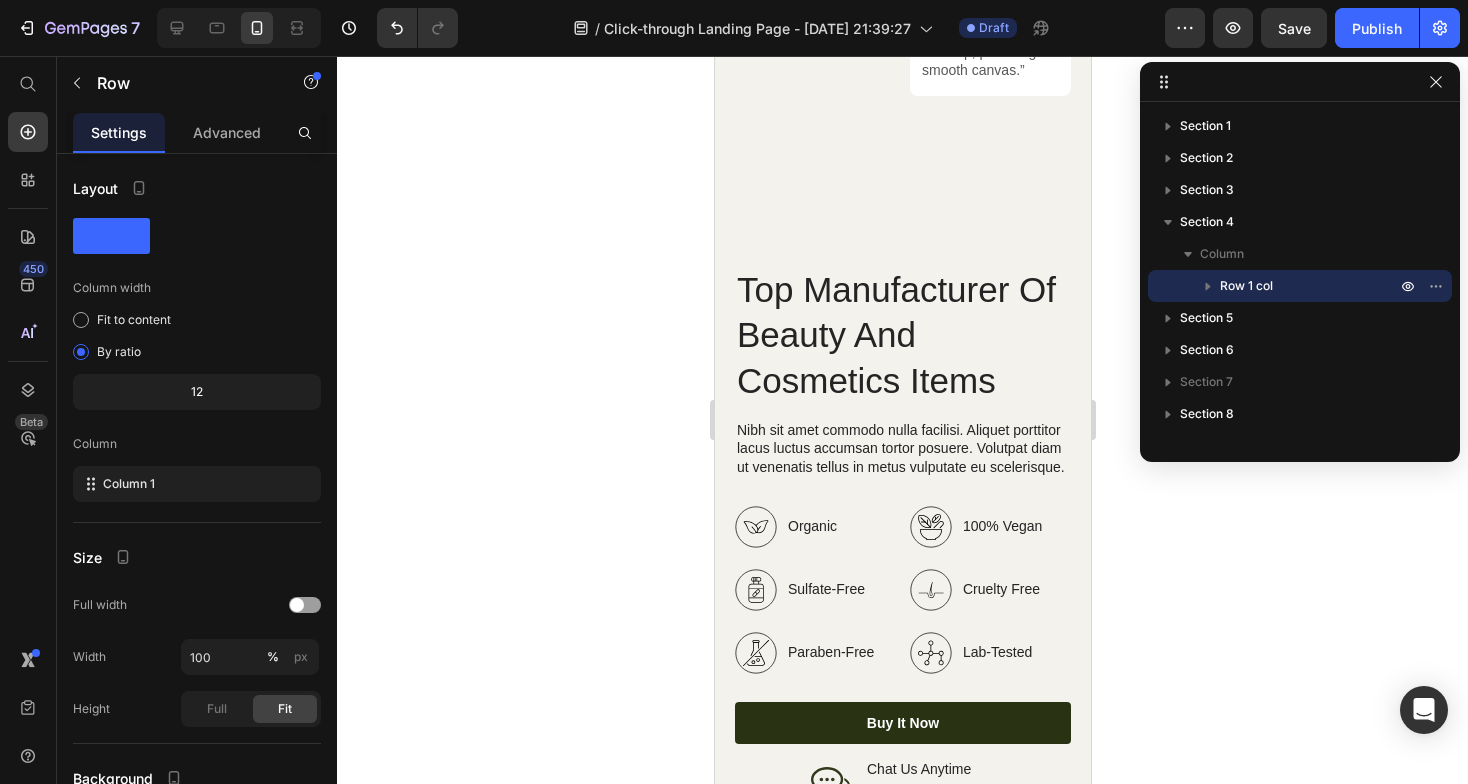 click 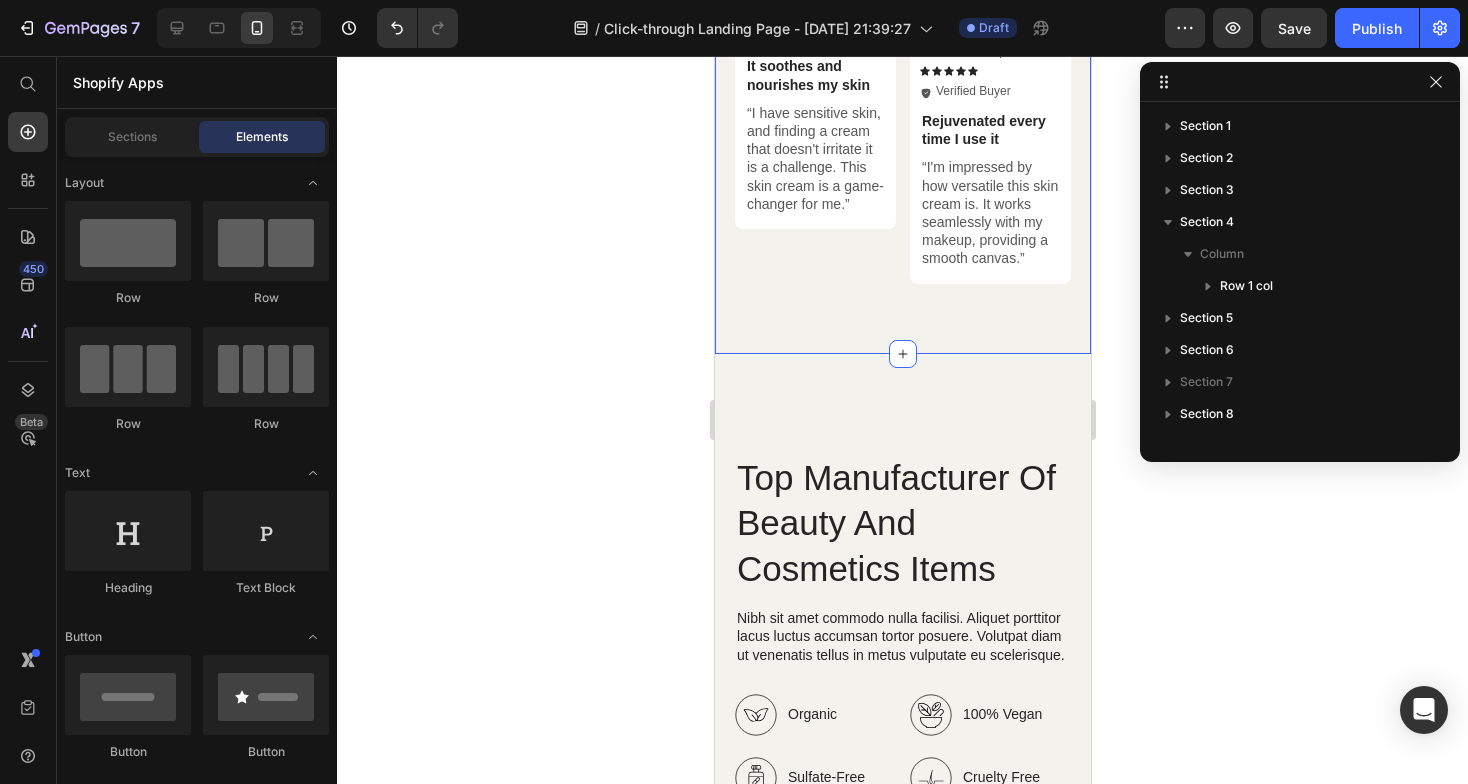 scroll, scrollTop: 3280, scrollLeft: 0, axis: vertical 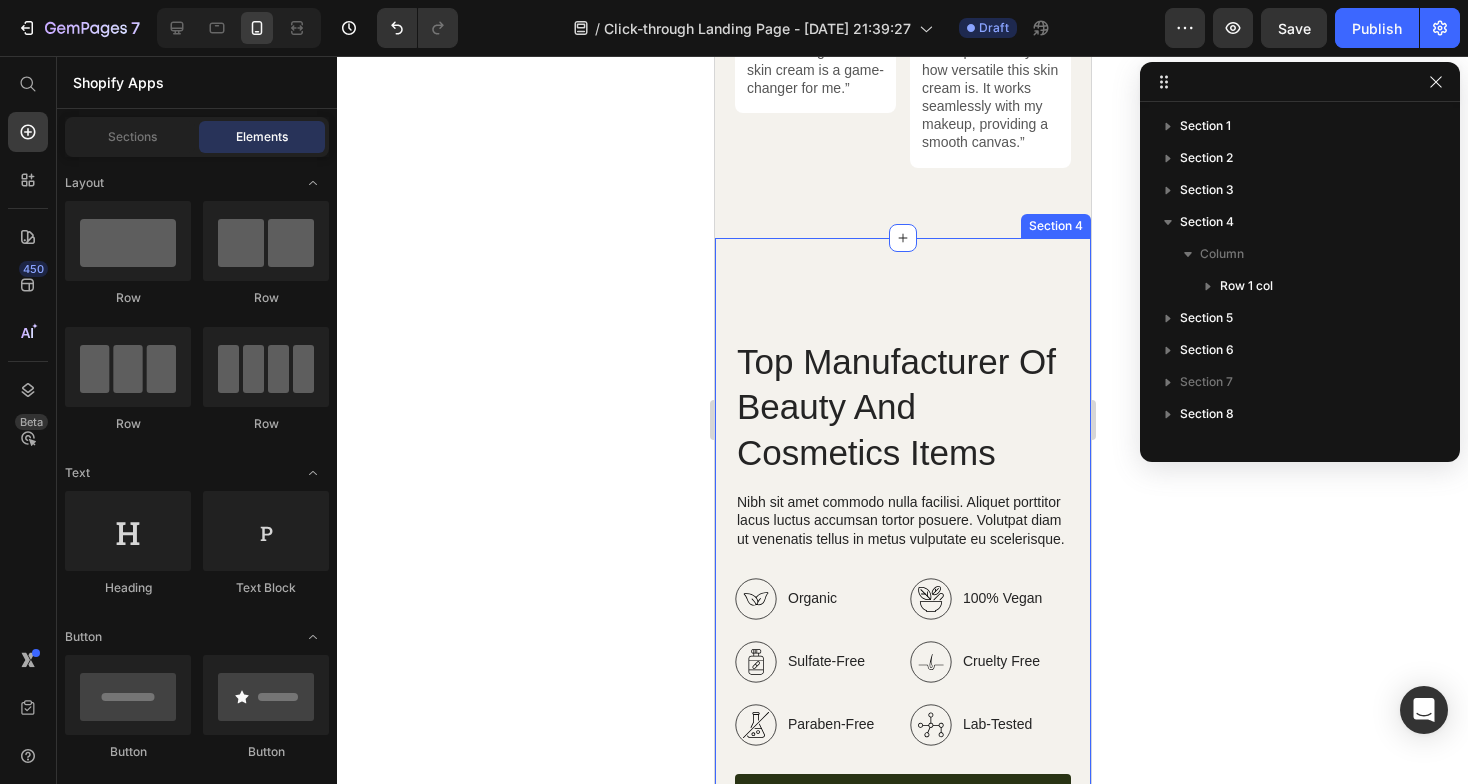click on "Top Manufacturer Of Beauty And Cosmetics Items Heading Nibh sit amet commodo nulla facilisi. Aliquet porttitor lacus luctus accumsan tortor posuere. Volutpat diam ut venenatis tellus in metus vulputate eu scelerisque.  Text Block
Organic
Sulfate-Free
Paraben-Free Item List
100% Vegan
Cruelty Free
Lab-Tested Item List Row
Organic
100% Vegan Item List
Sulfate-Free
Cruelty Free Item List
Paraben-Free
Lab-Tested Item List Row buy it now Button
Icon Chat Us Anytime Text Block +00 123 456 789 Text Block Row Row Row Row Section 4" at bounding box center [902, 593] 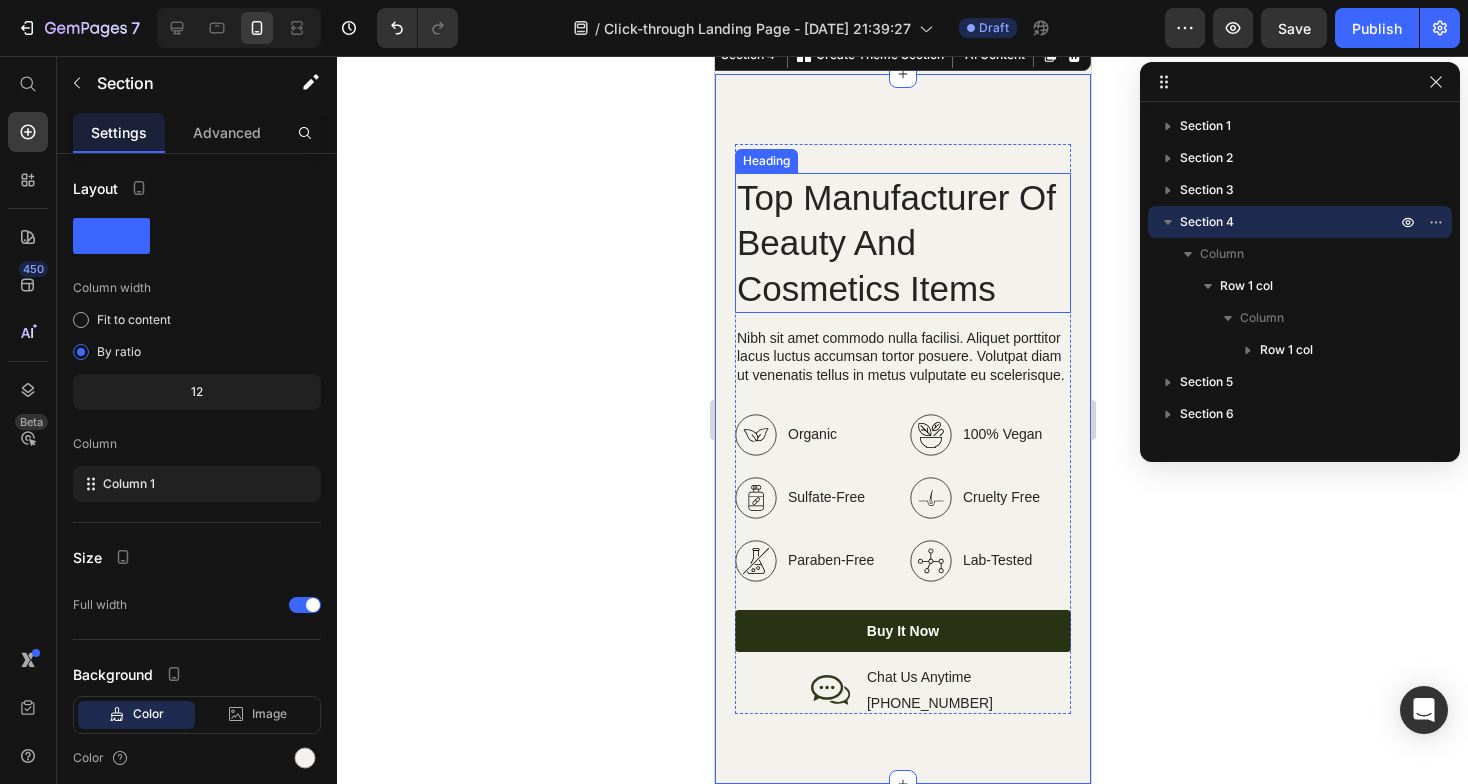 scroll, scrollTop: 3451, scrollLeft: 0, axis: vertical 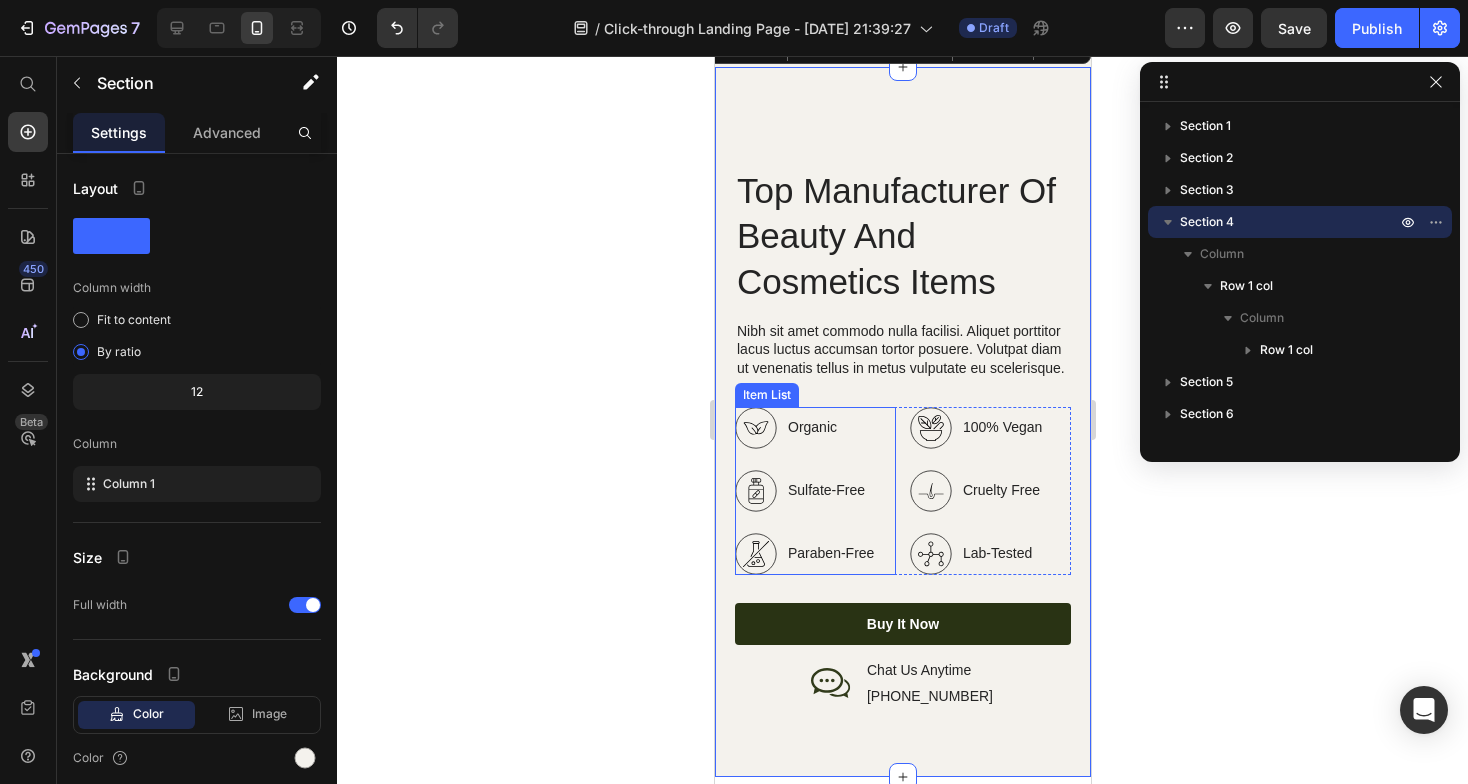 click on "Organic" at bounding box center [830, 427] 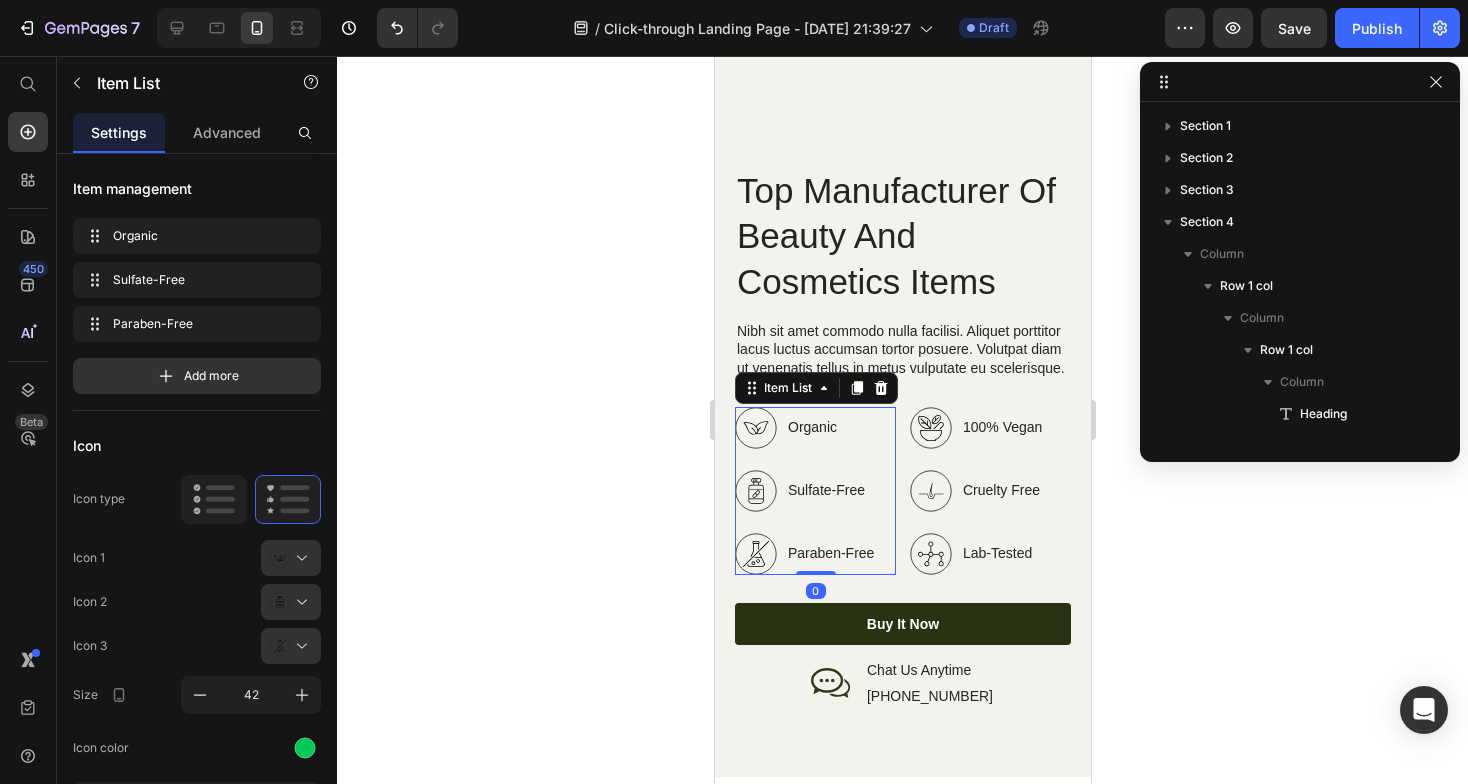 scroll, scrollTop: 282, scrollLeft: 0, axis: vertical 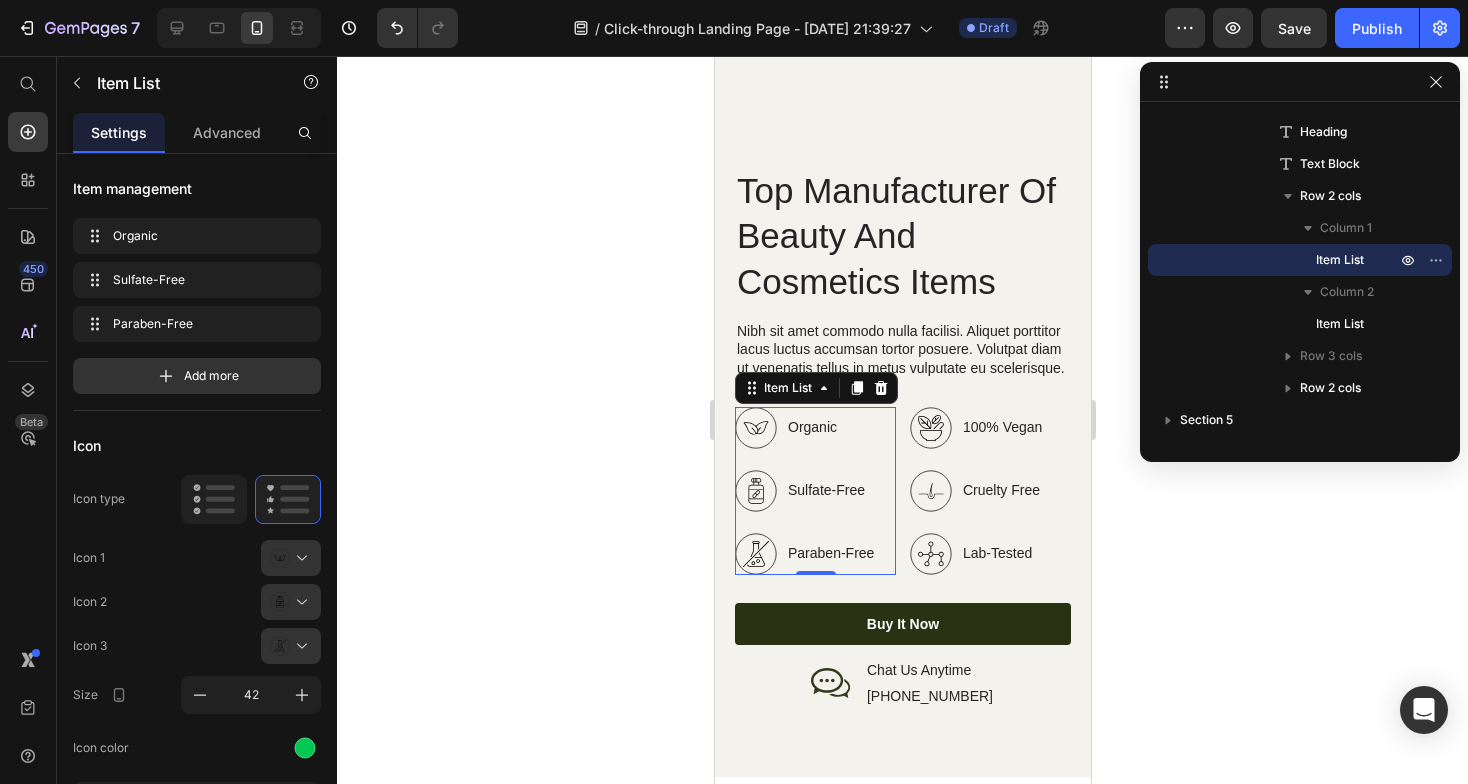 click 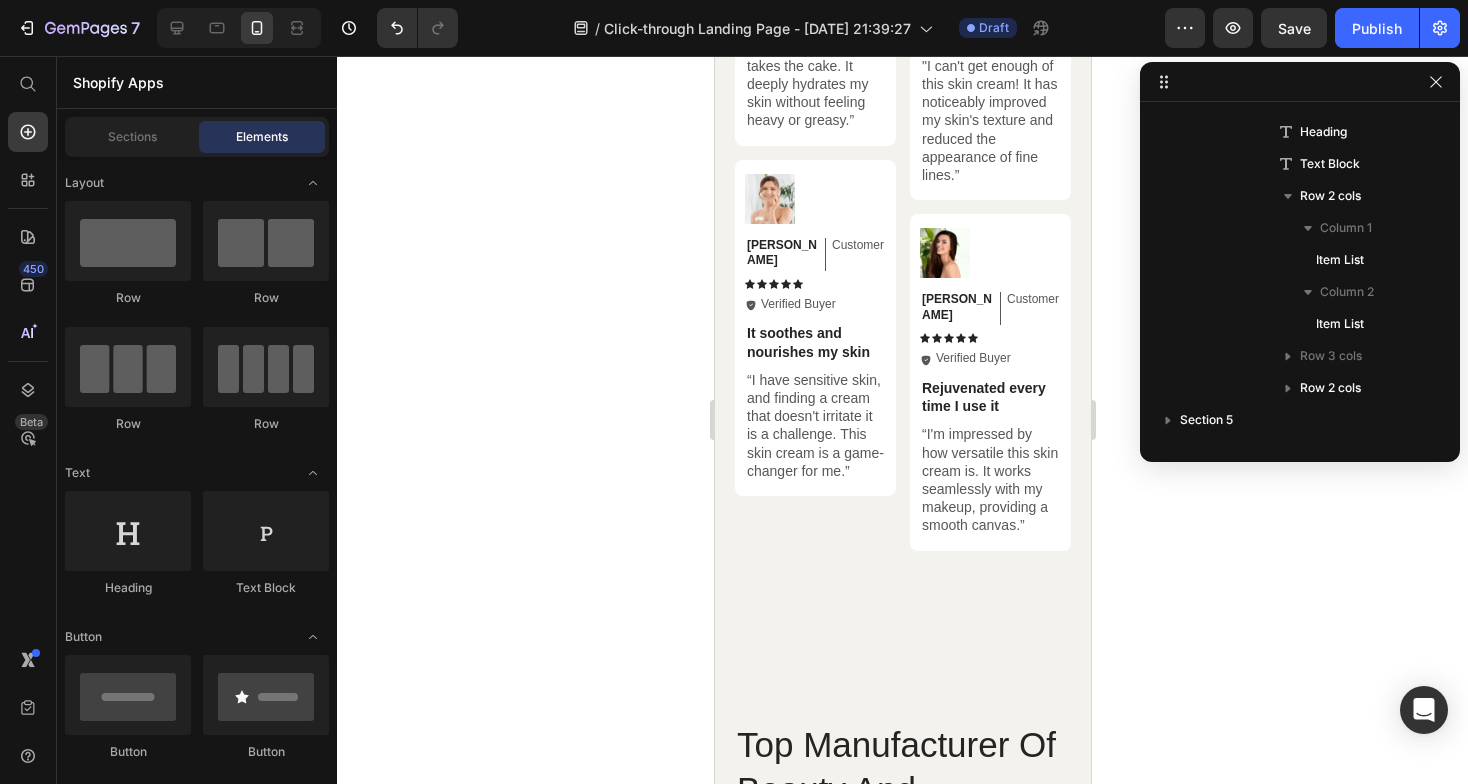 scroll, scrollTop: 2871, scrollLeft: 0, axis: vertical 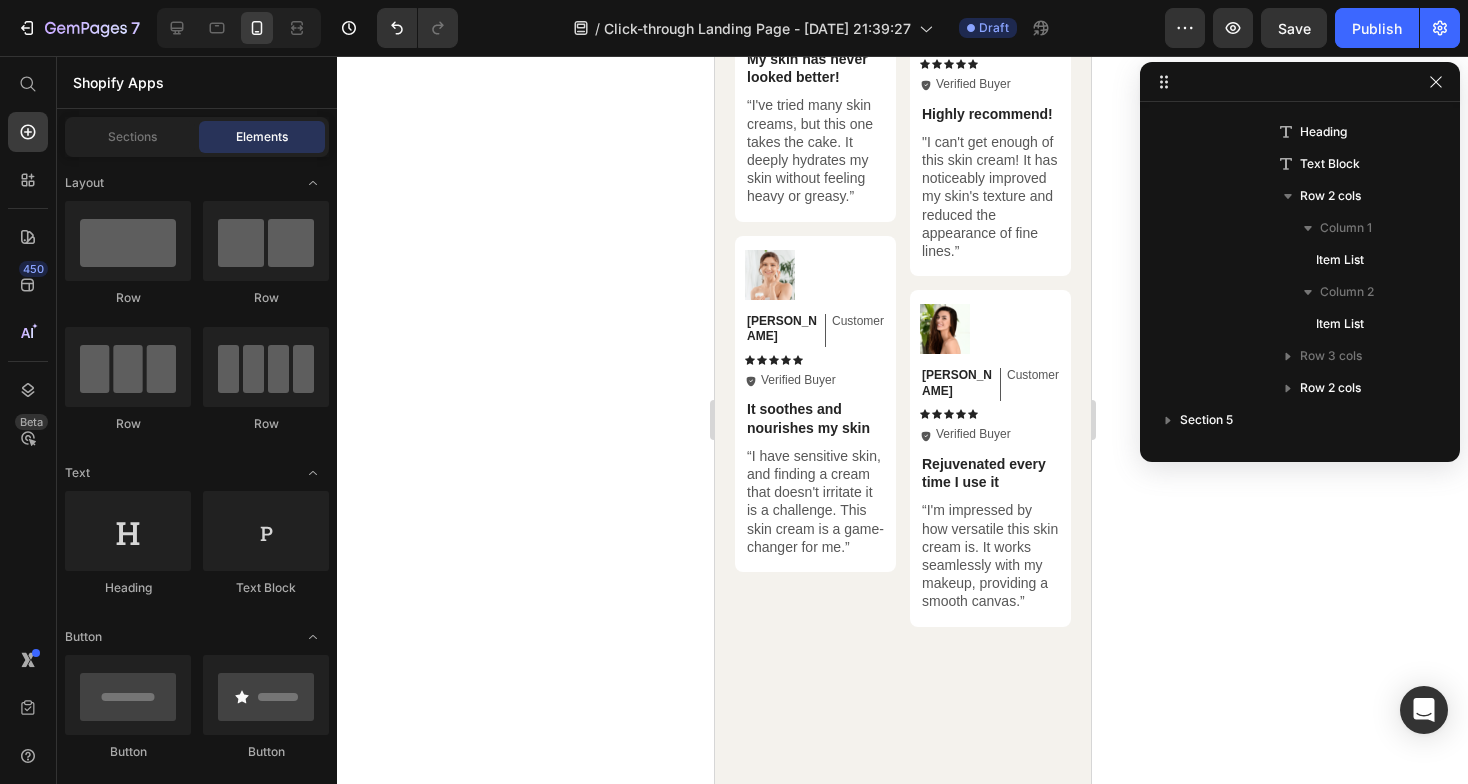 click 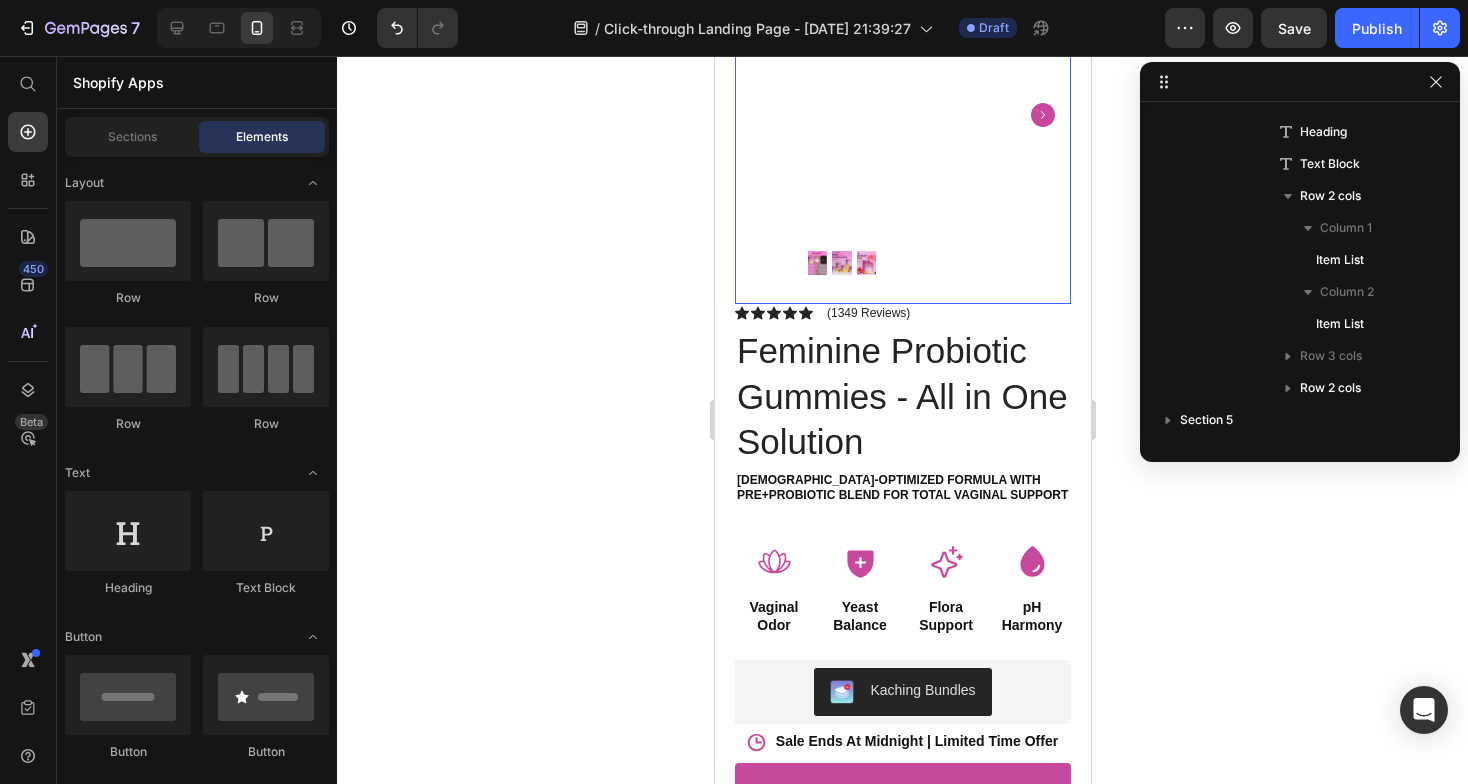 scroll, scrollTop: 311, scrollLeft: 0, axis: vertical 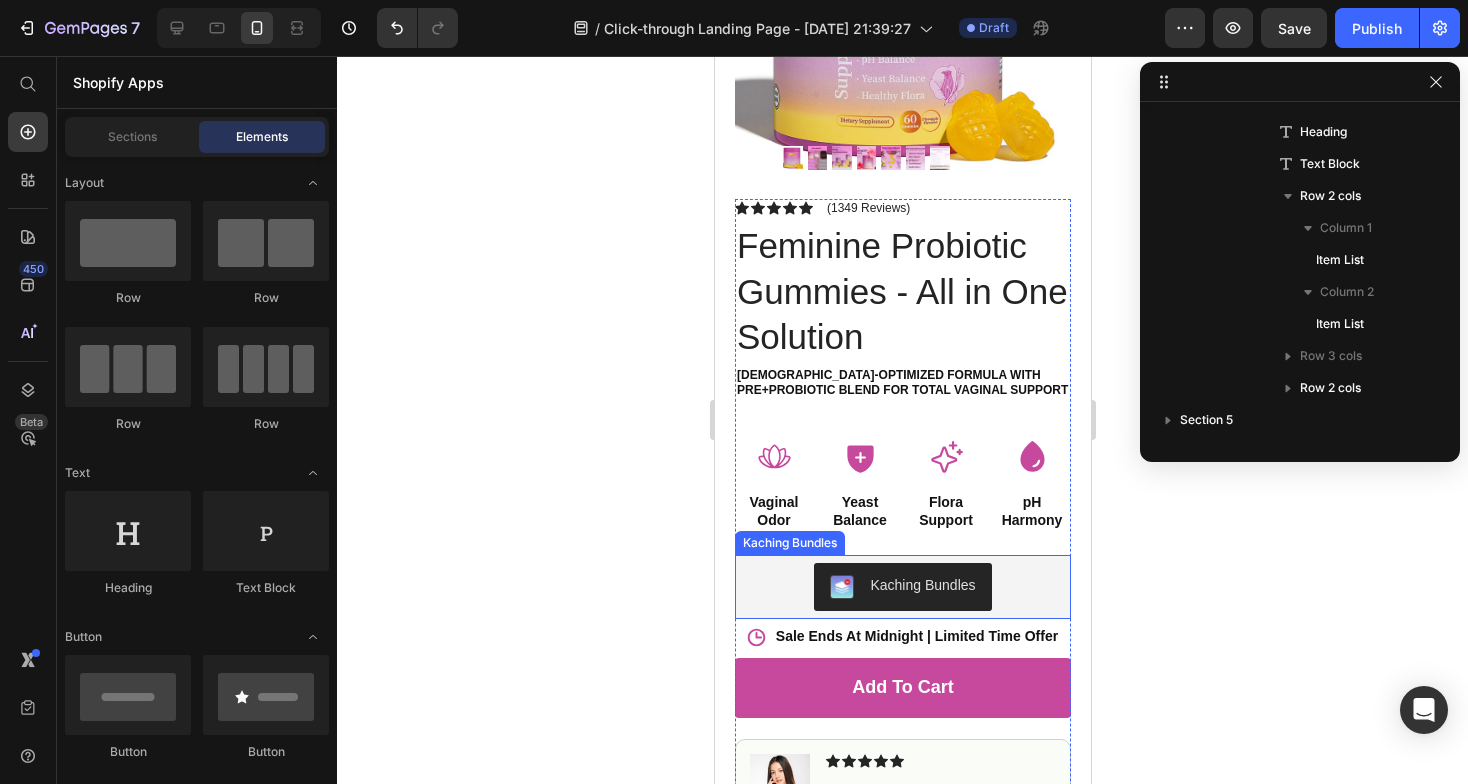 click on "pH Harmony" at bounding box center (1031, 511) 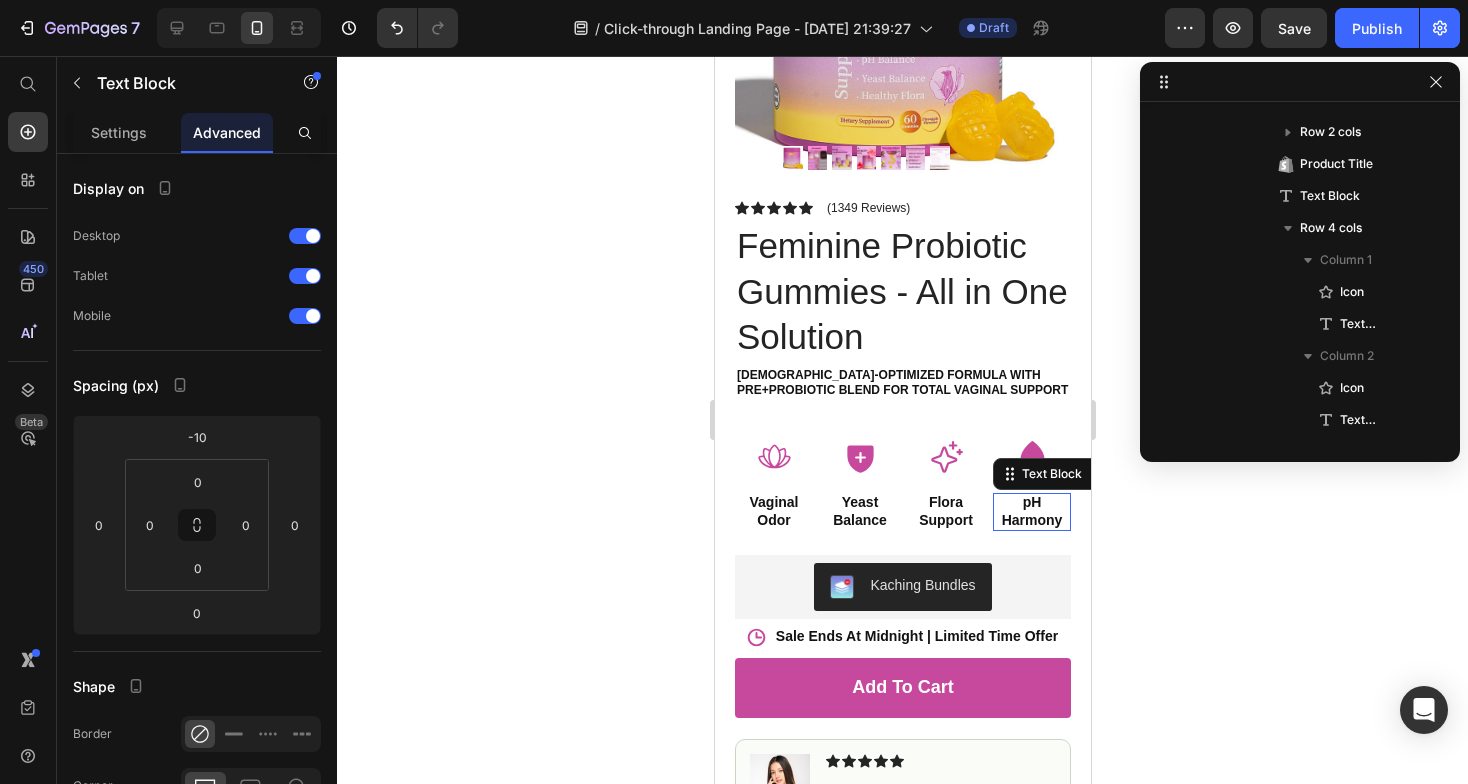 scroll, scrollTop: 634, scrollLeft: 0, axis: vertical 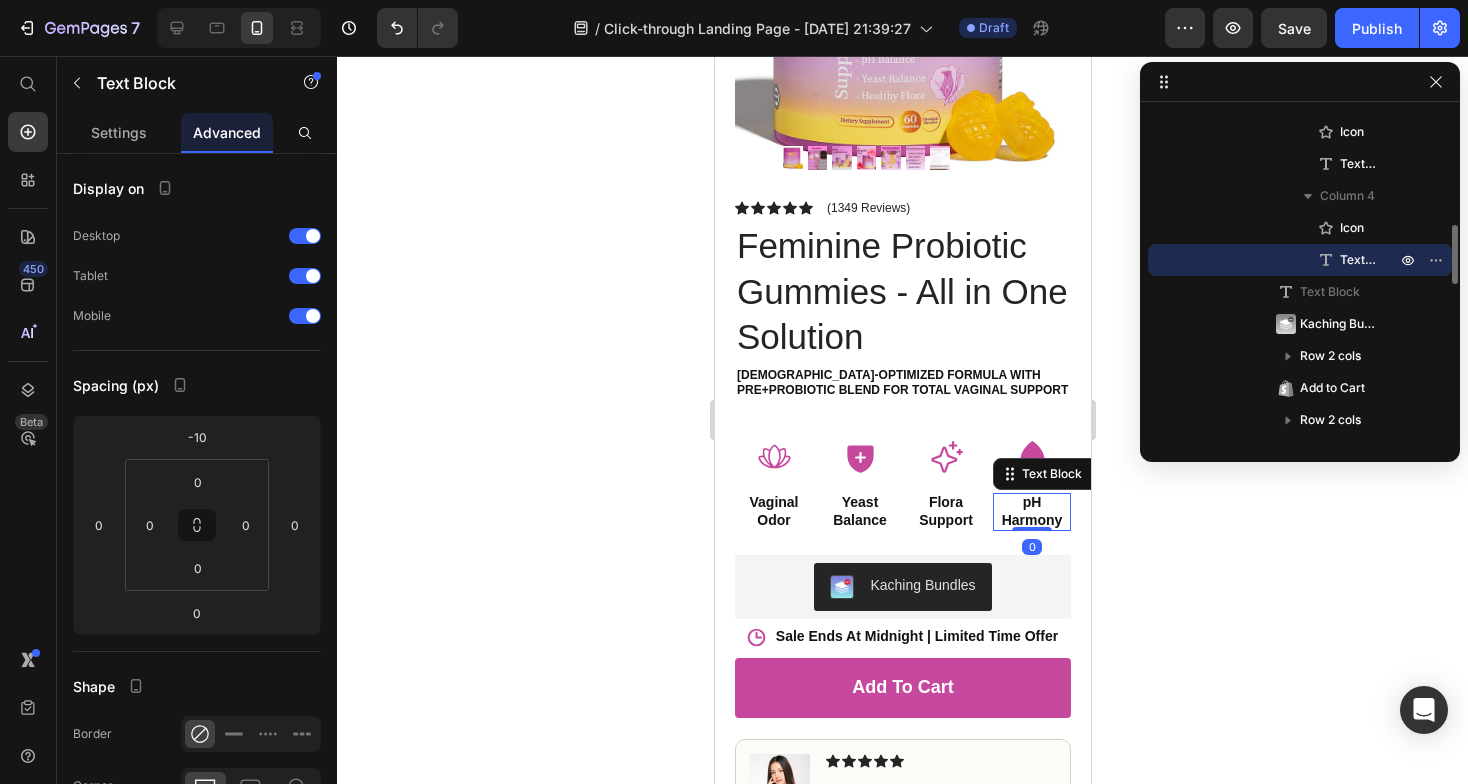 click on "pH Harmony" at bounding box center (1031, 511) 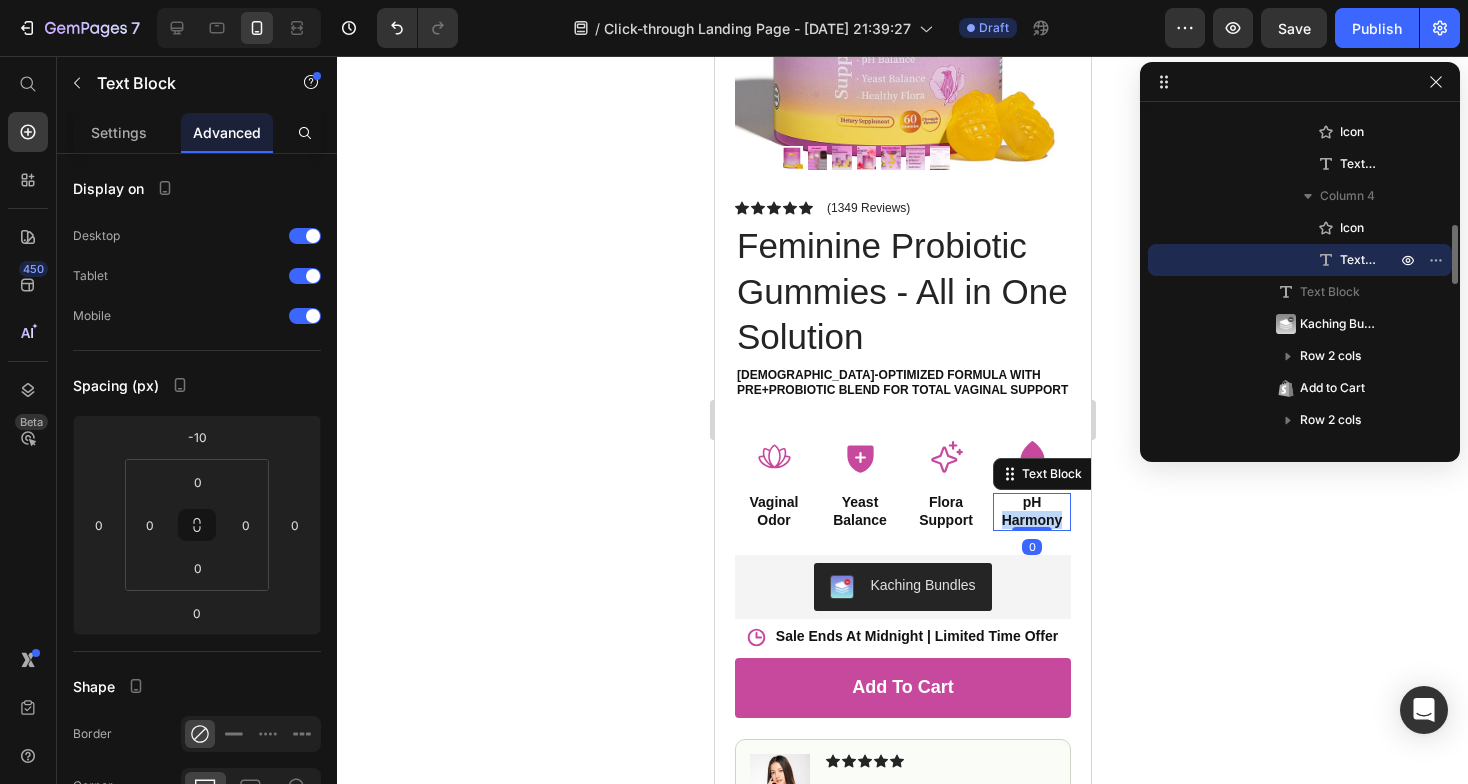 click on "pH Harmony" at bounding box center (1031, 511) 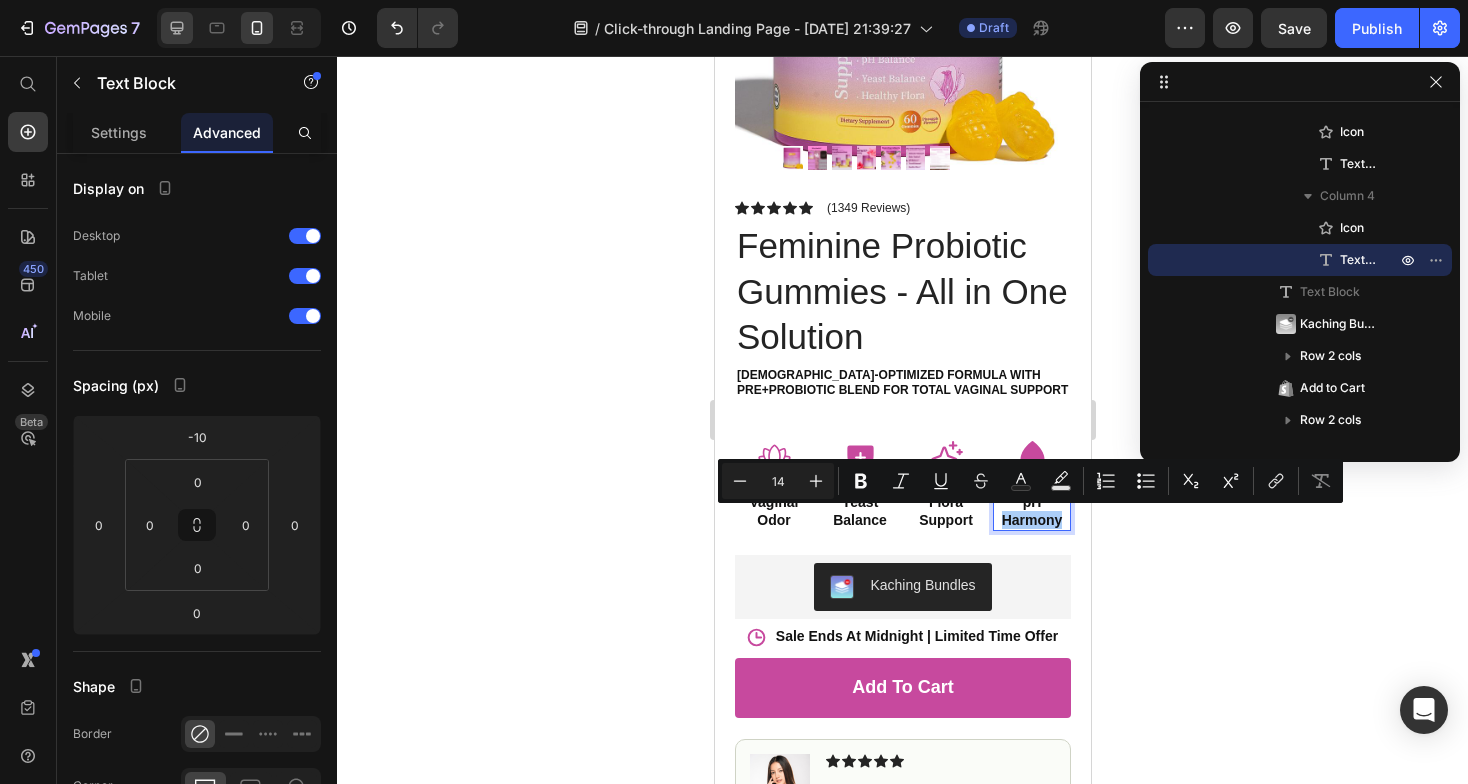 click 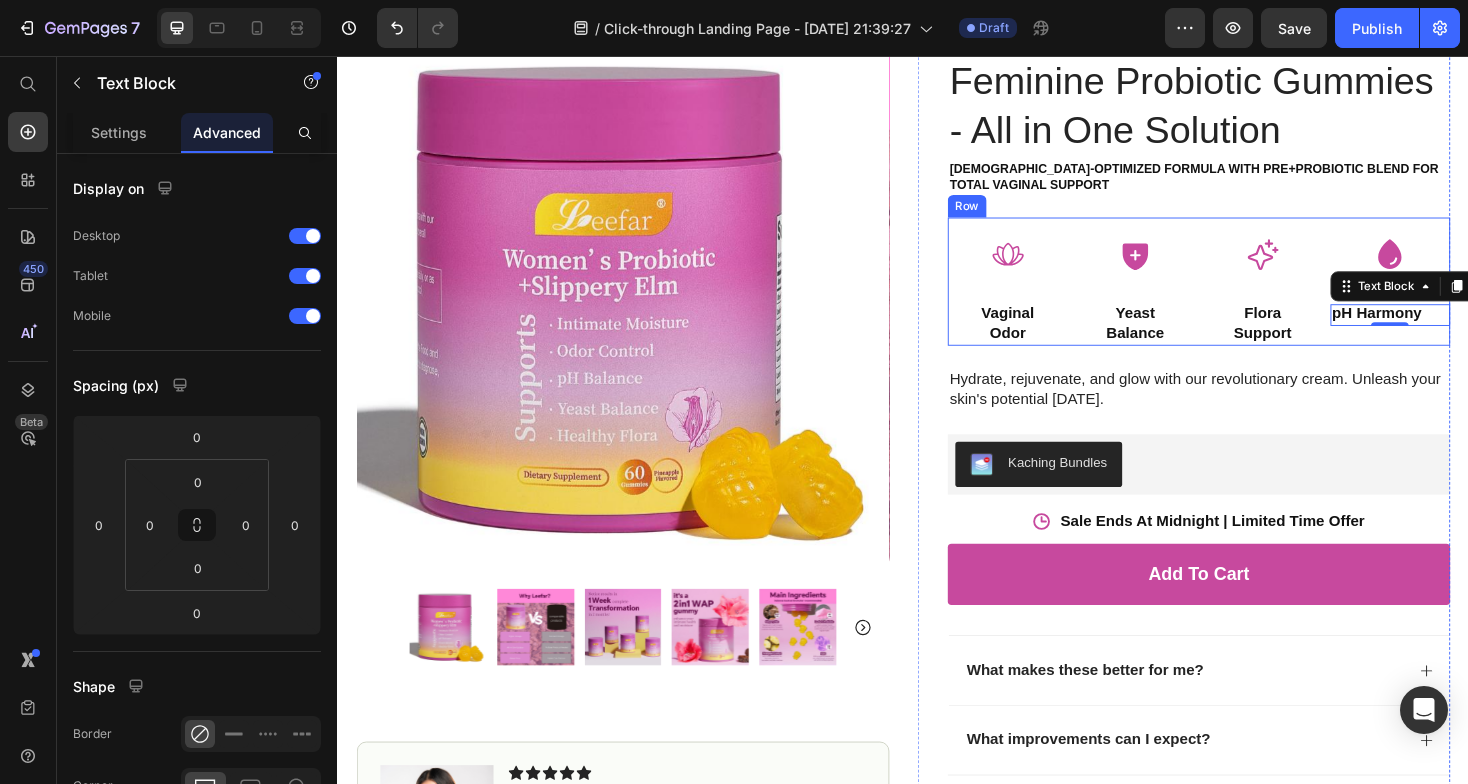 scroll, scrollTop: 104, scrollLeft: 0, axis: vertical 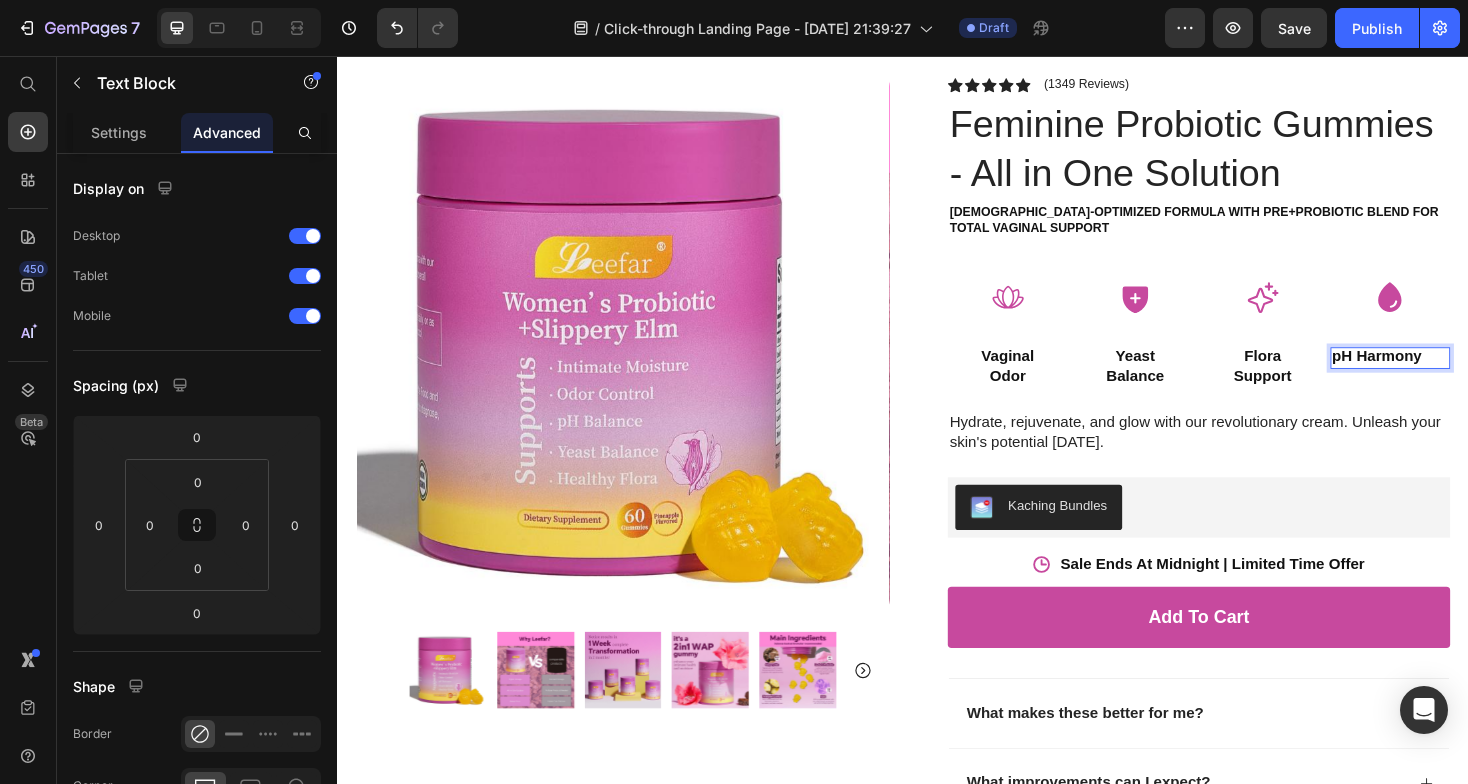 click on "pH Harmony" at bounding box center (1453, 375) 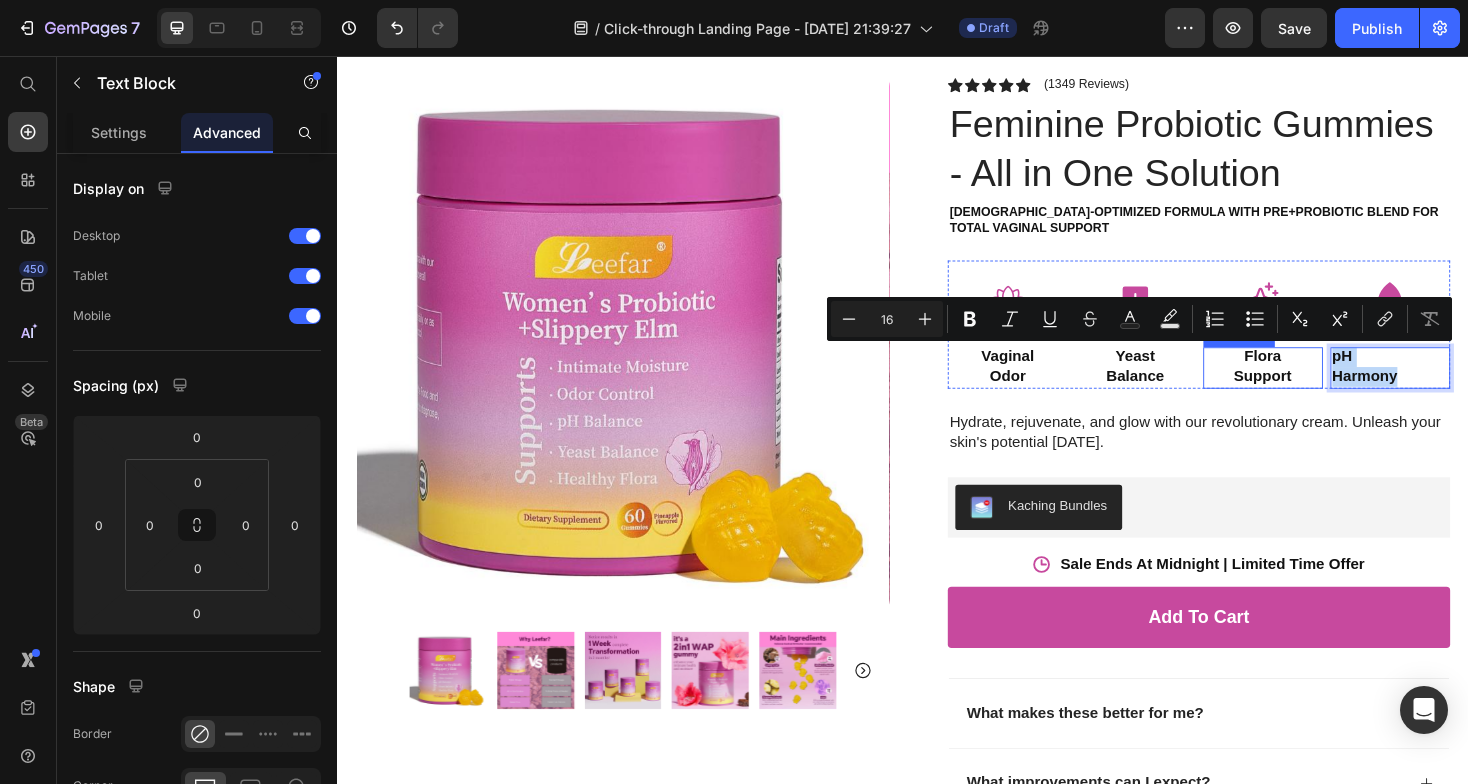 drag, startPoint x: 1466, startPoint y: 392, endPoint x: 1381, endPoint y: 372, distance: 87.32124 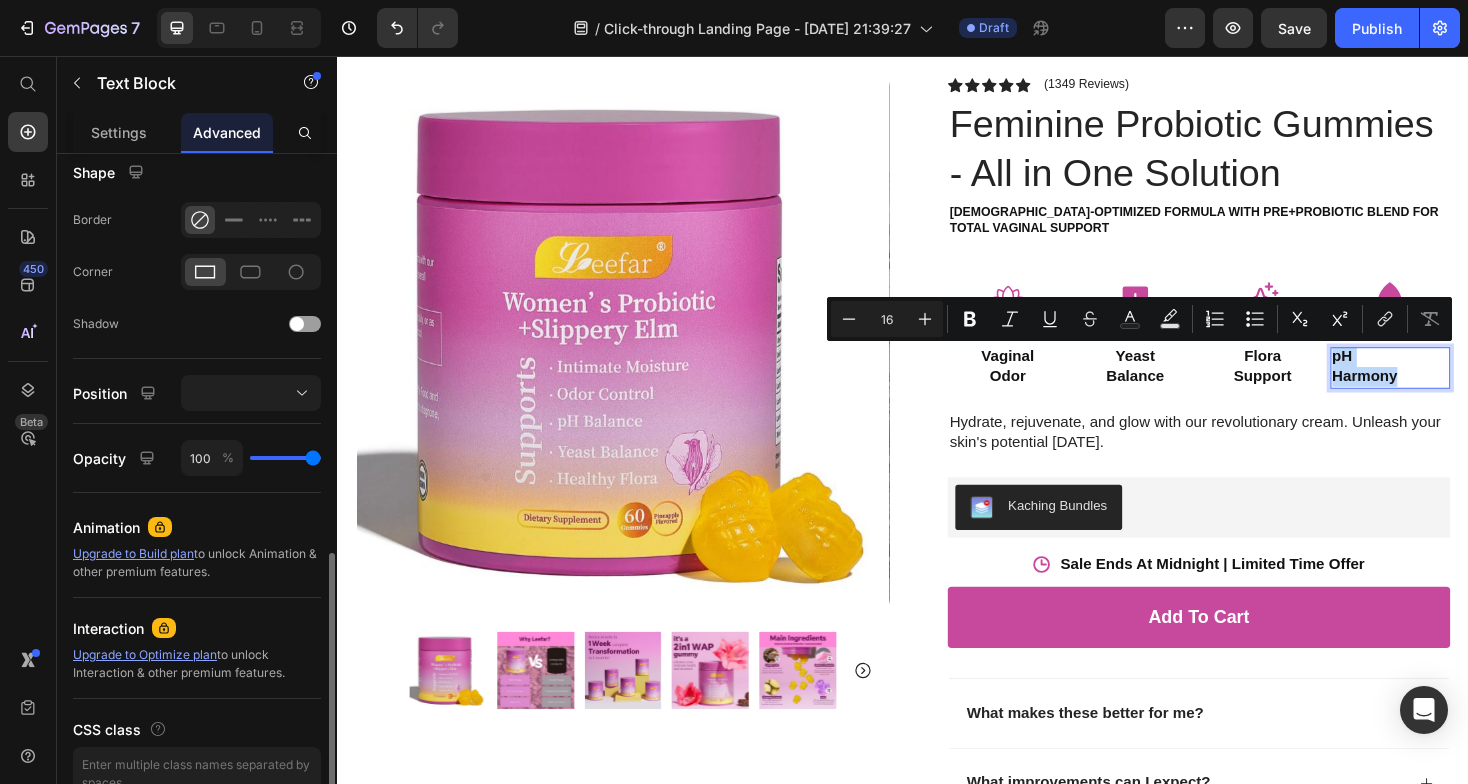 scroll, scrollTop: 618, scrollLeft: 0, axis: vertical 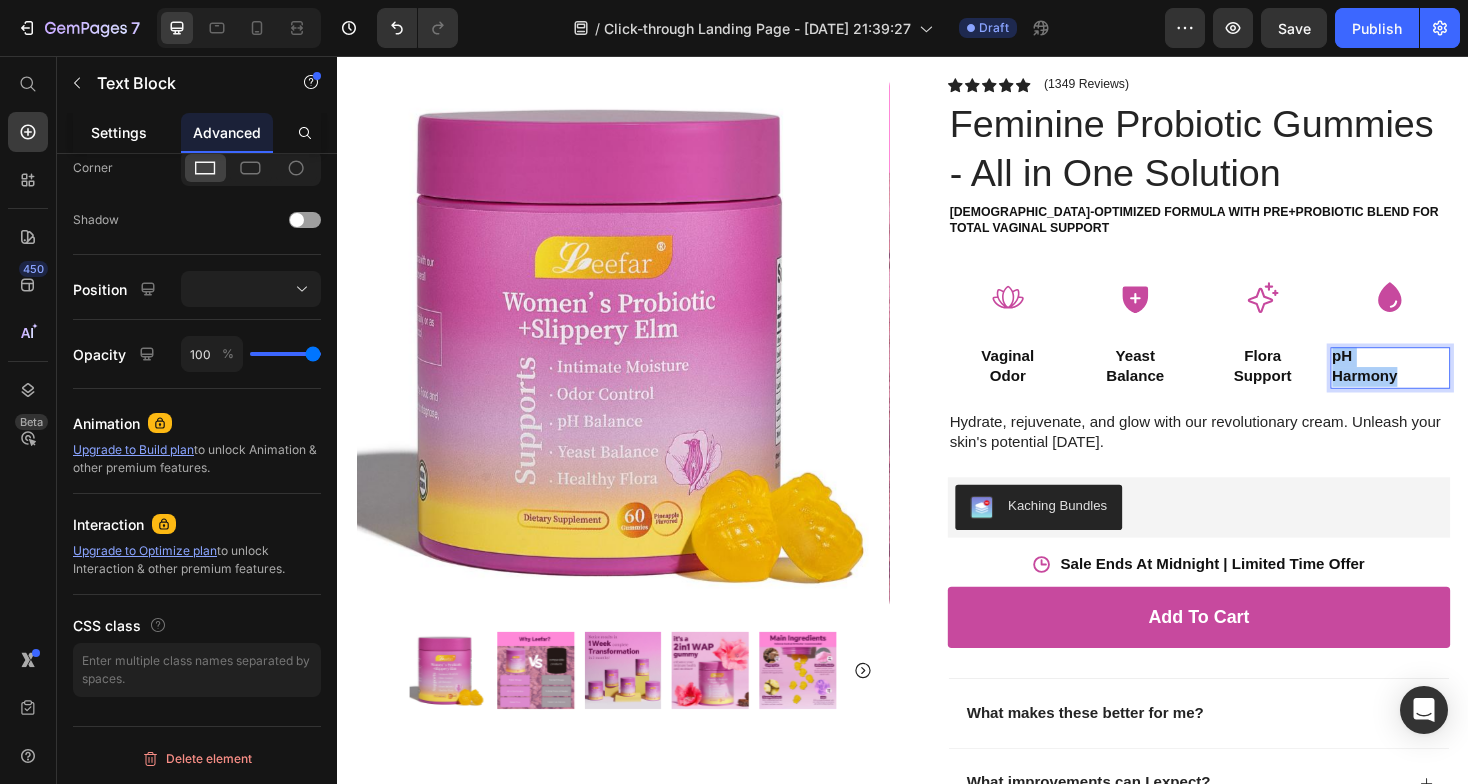 click on "Settings" 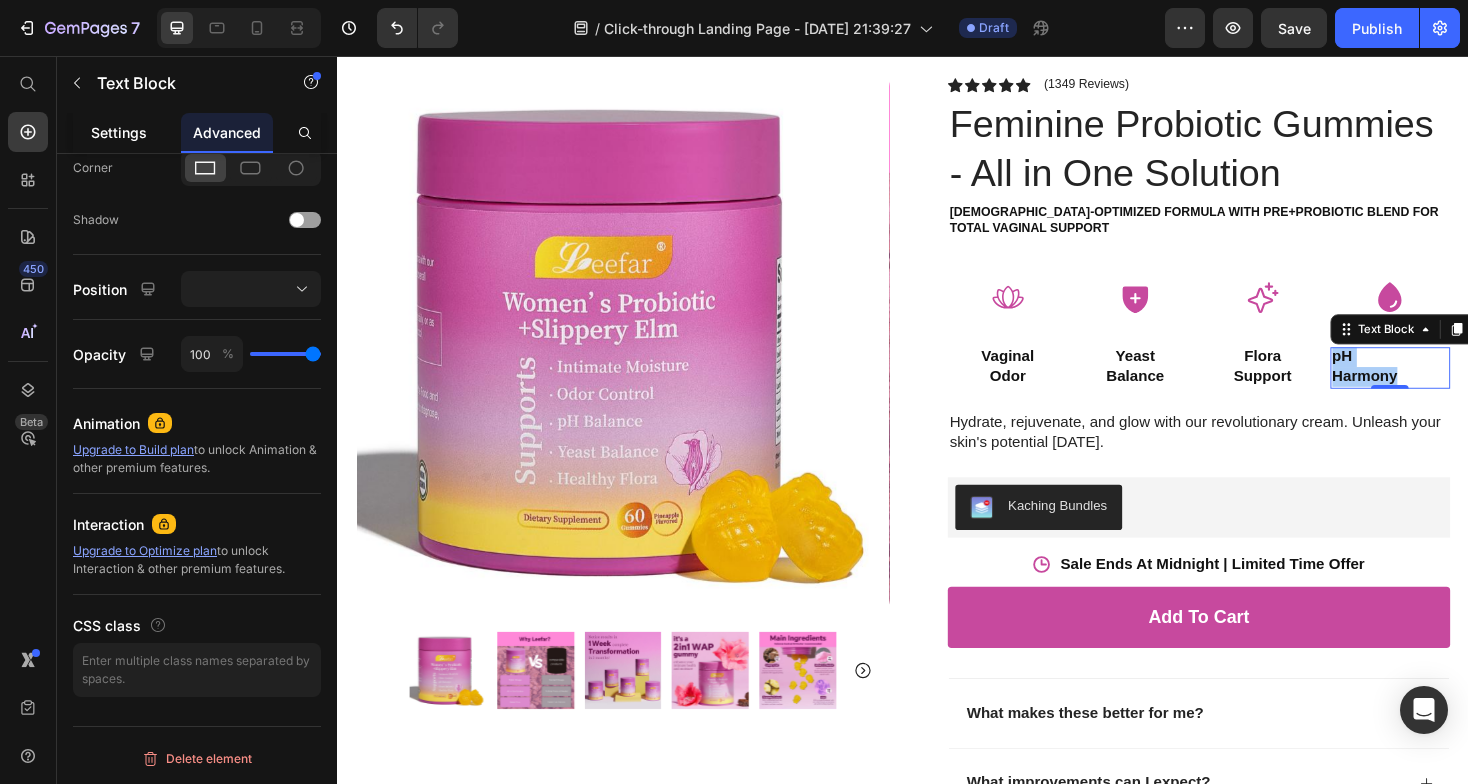 scroll, scrollTop: 0, scrollLeft: 0, axis: both 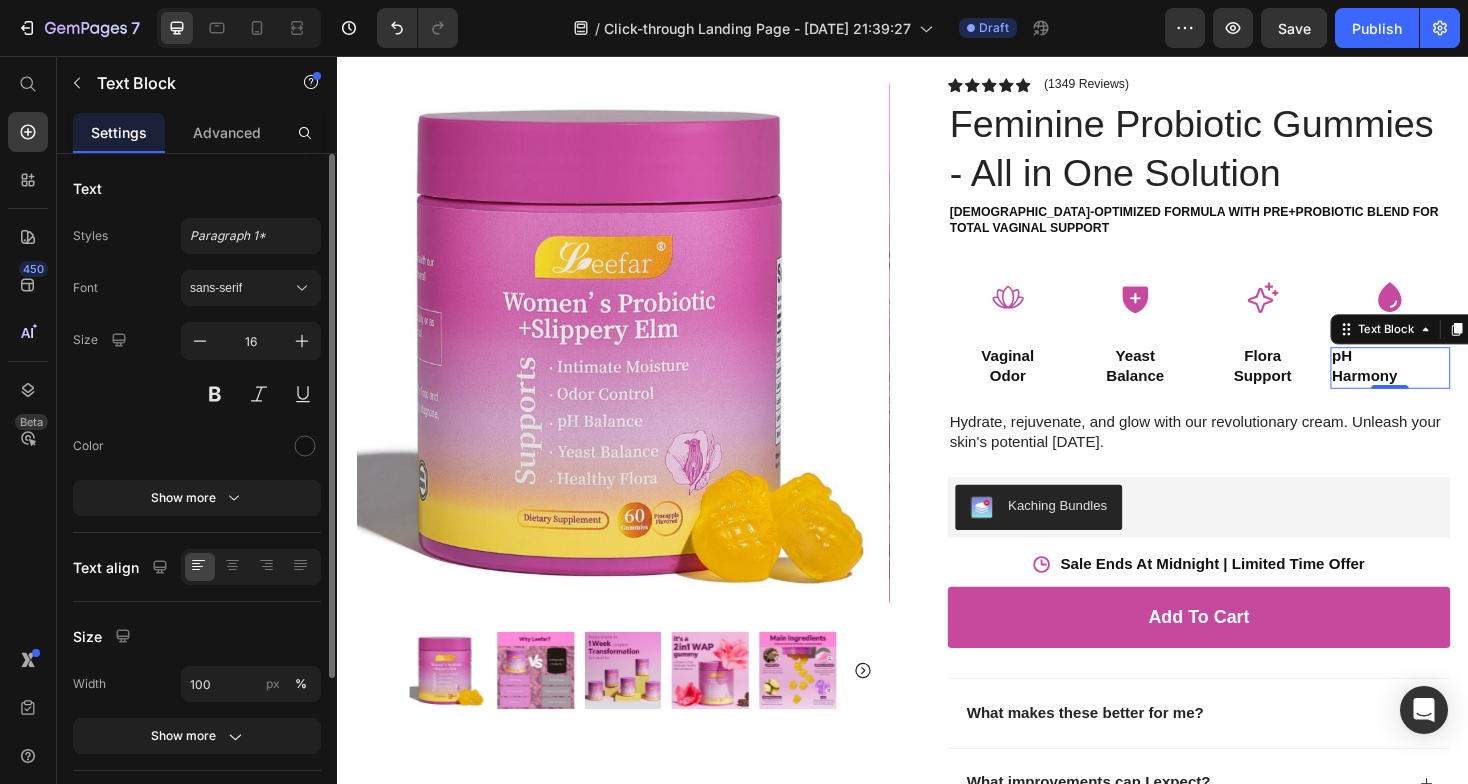 click on "Settings" 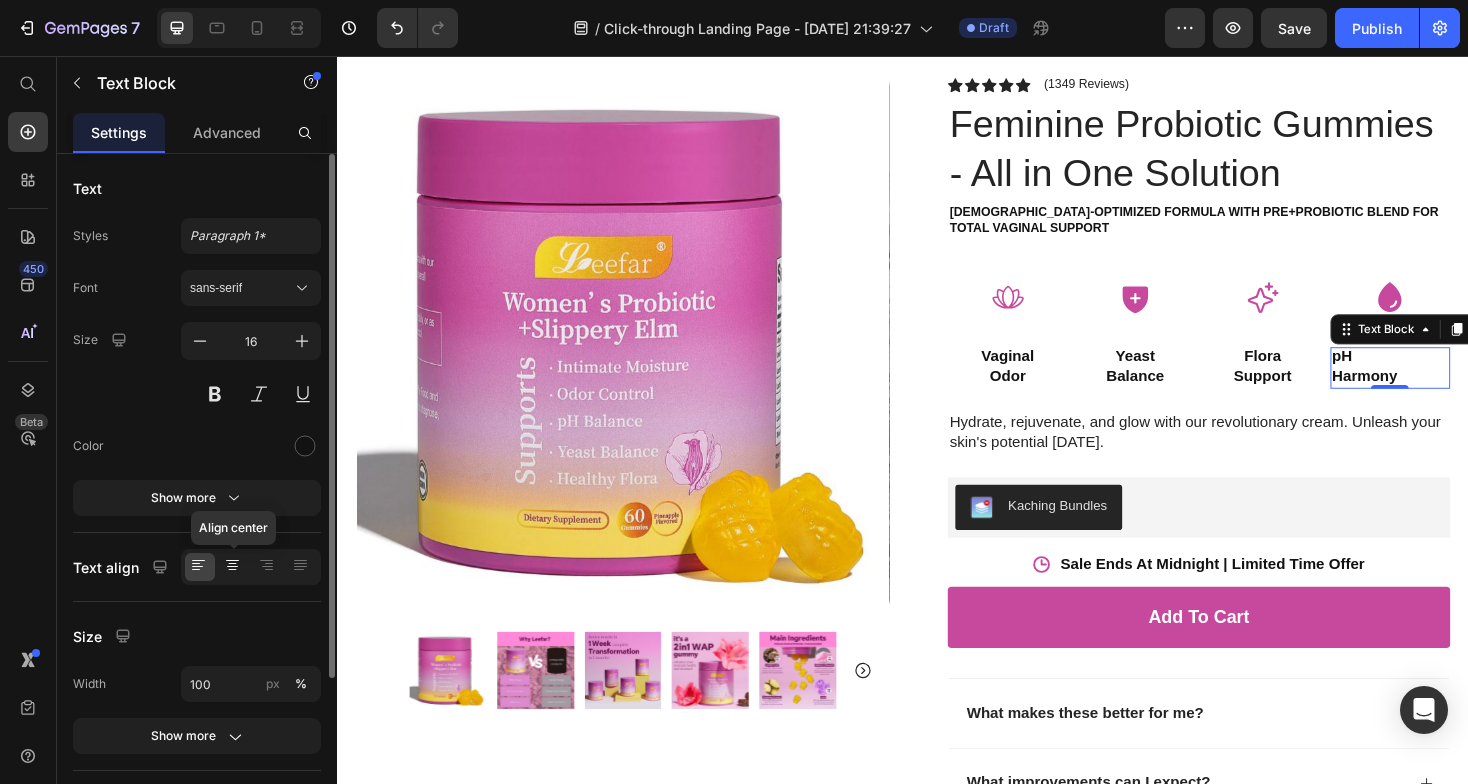 click 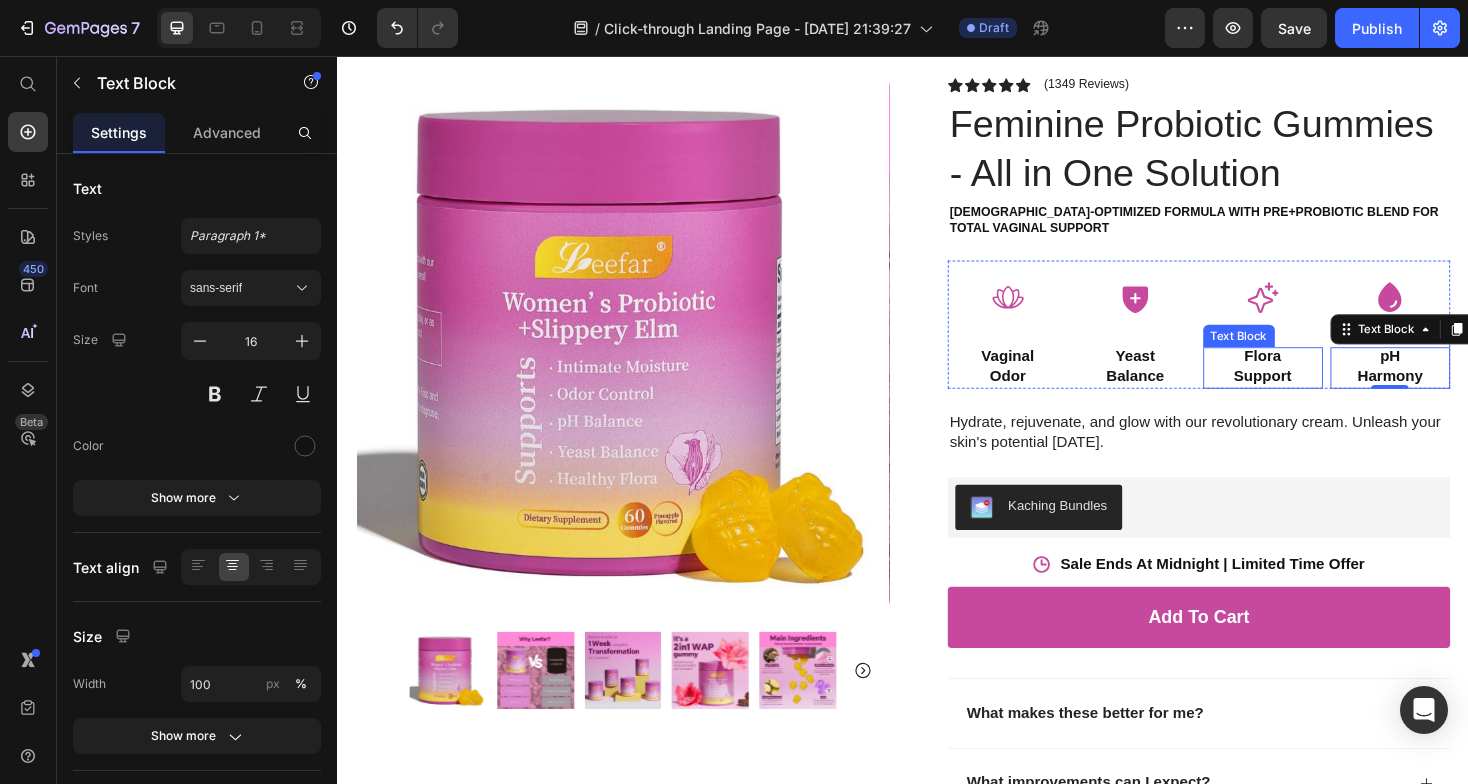 click on "Support" at bounding box center (1318, 396) 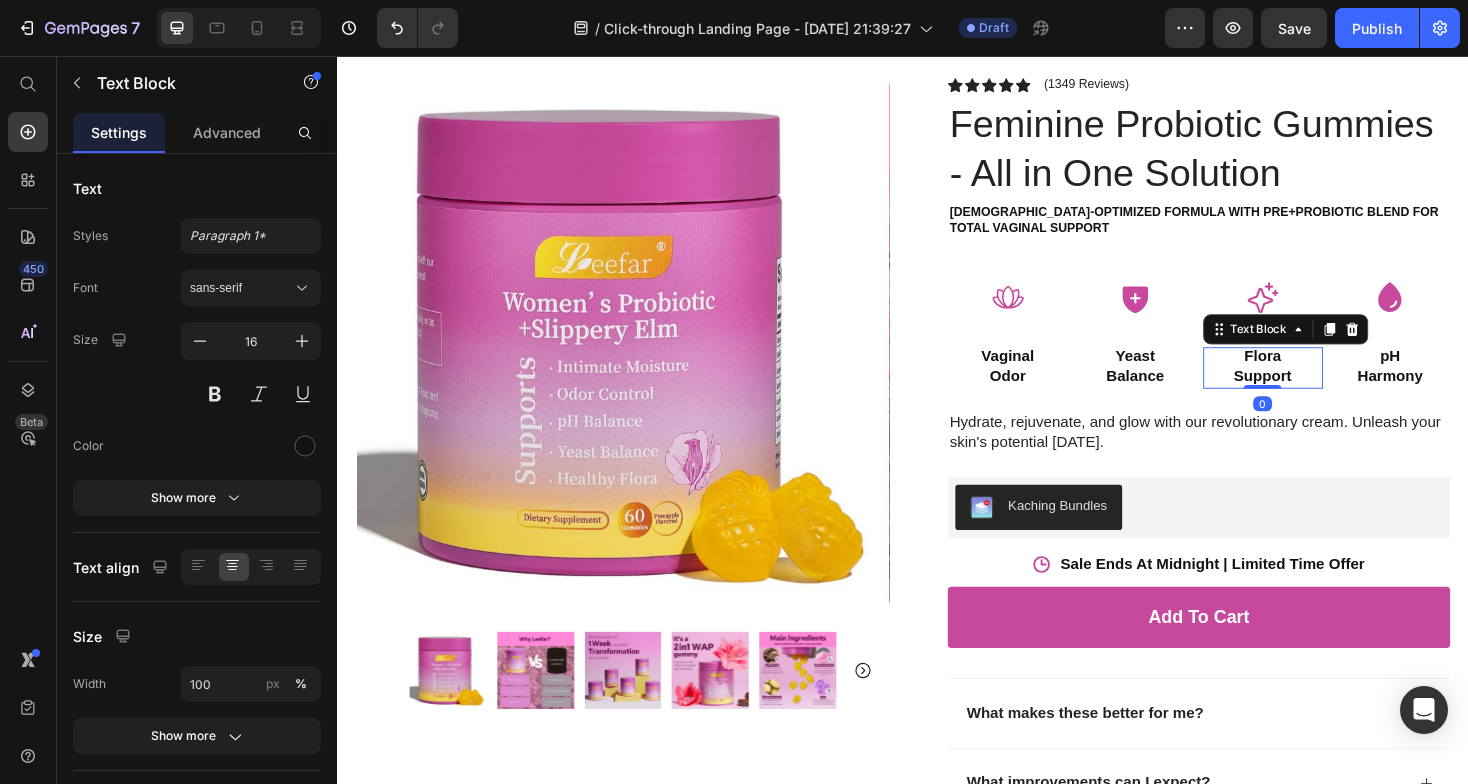 click on "Balance" at bounding box center (1182, 396) 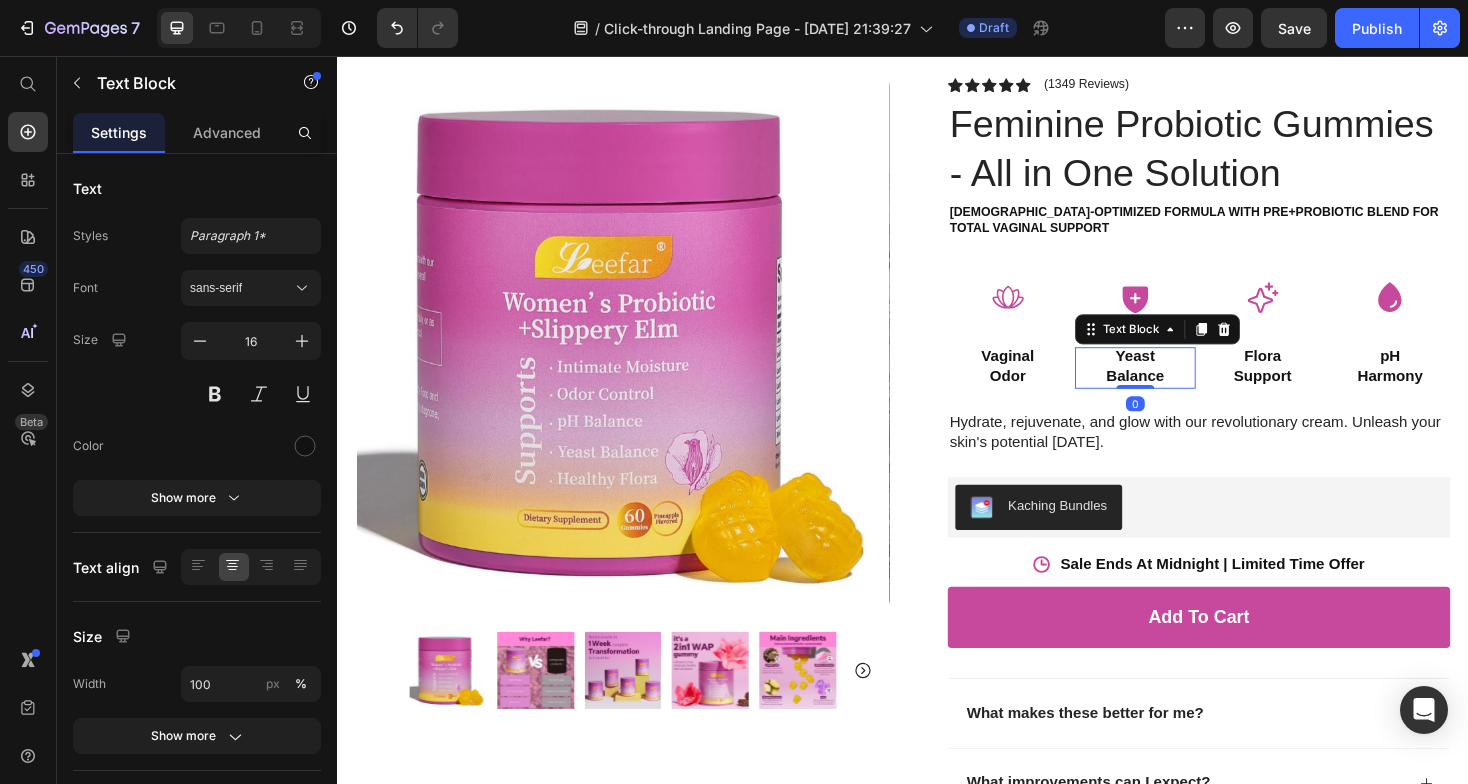 click on "Balance" at bounding box center (1182, 396) 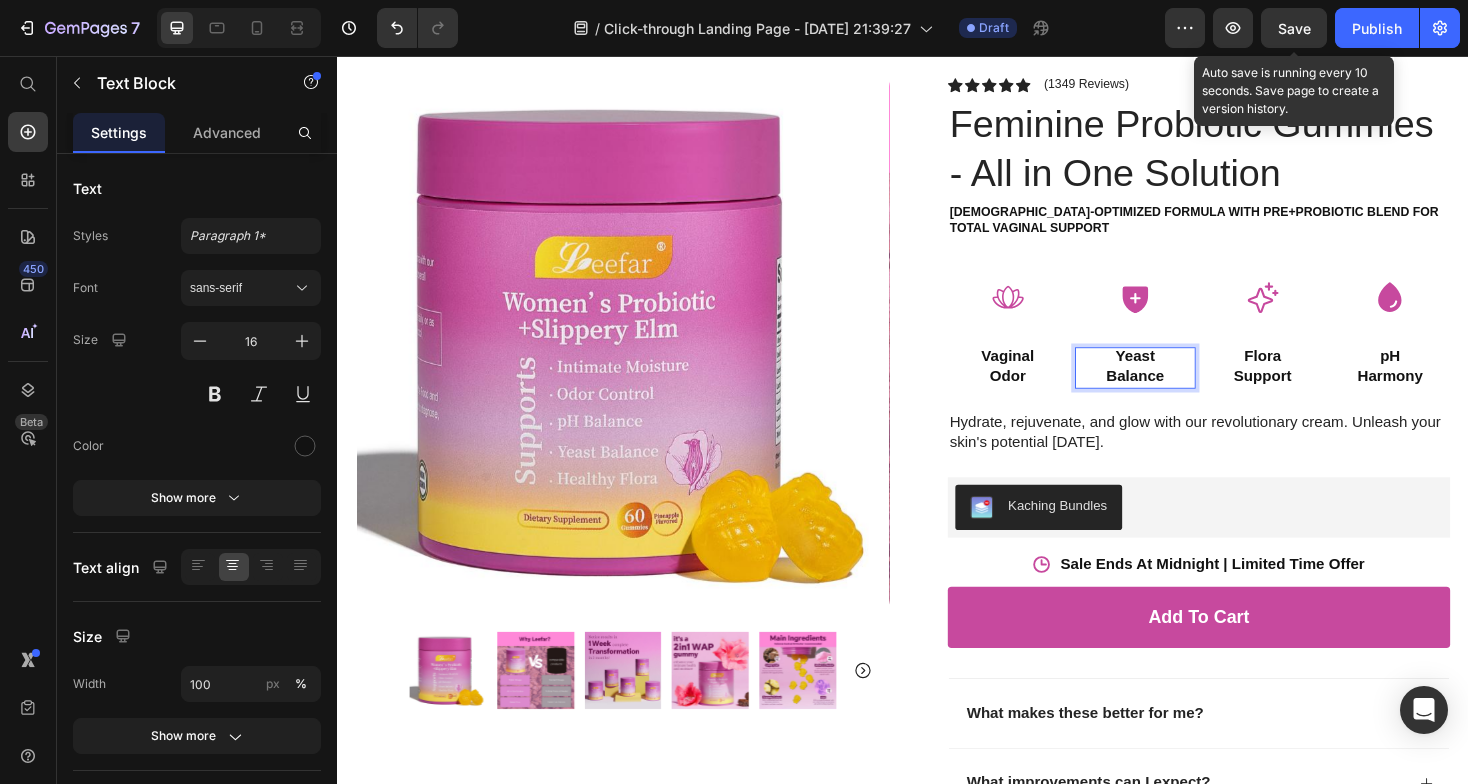 click on "Save" at bounding box center (1294, 28) 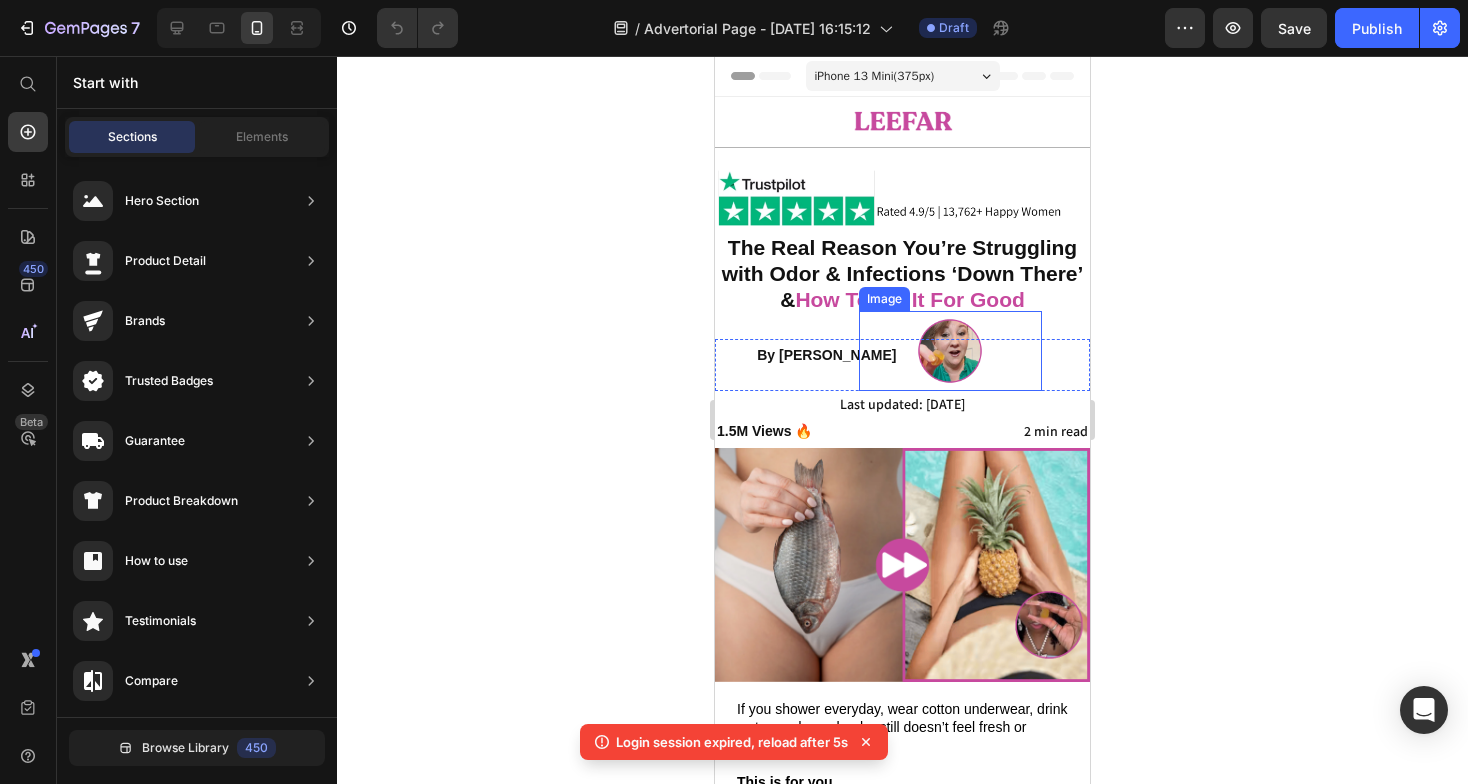 scroll, scrollTop: 0, scrollLeft: 0, axis: both 